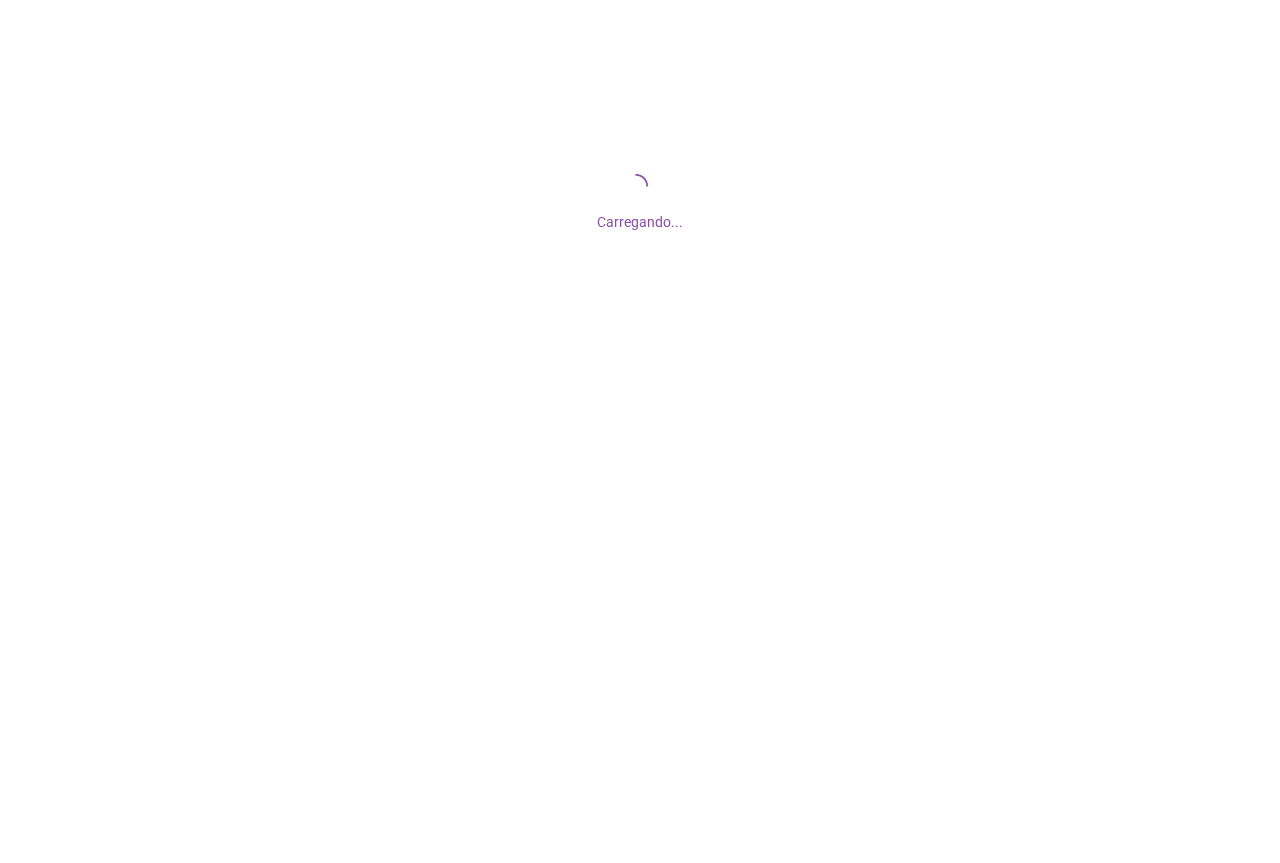 scroll, scrollTop: 0, scrollLeft: 0, axis: both 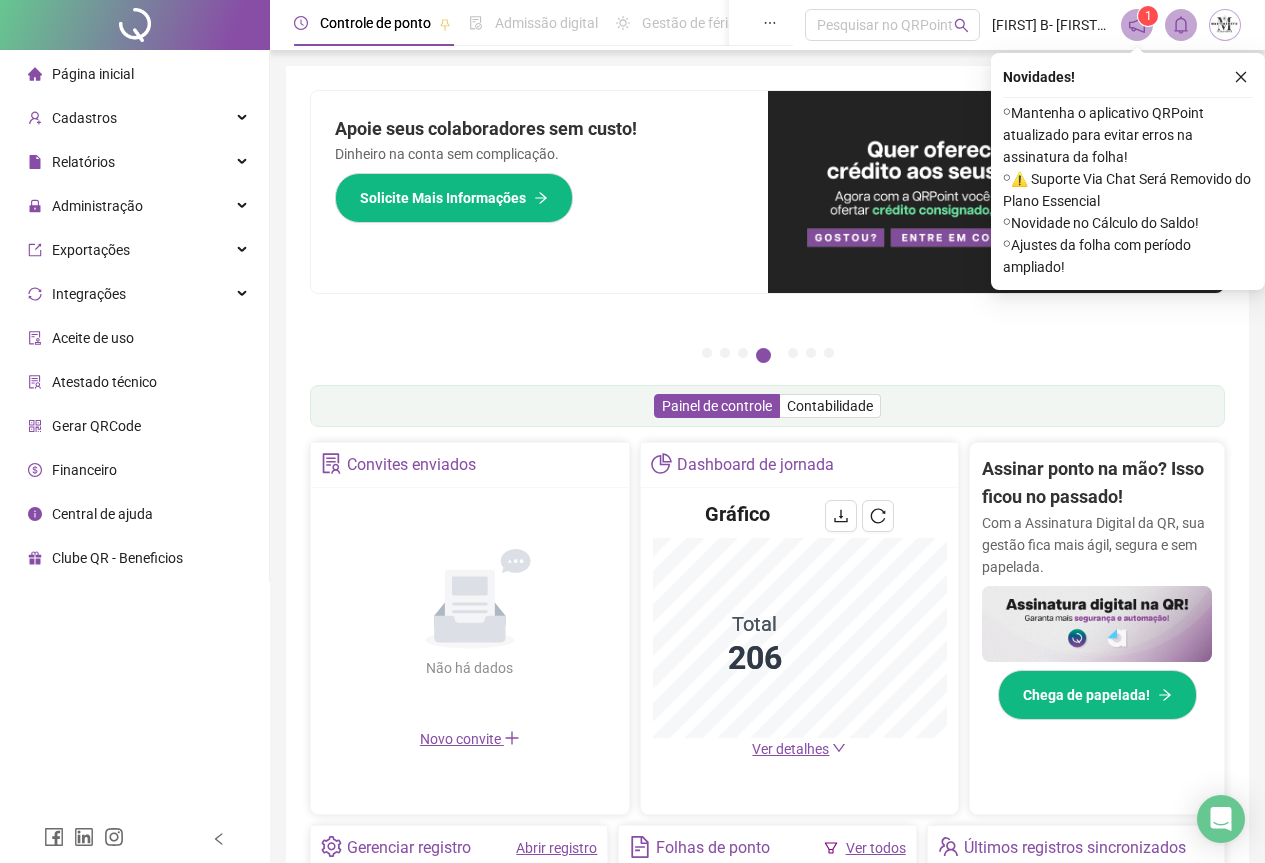 click on "Página inicial Cadastros Relatórios Administração Exportações Integrações Aceite de uso Atestado técnico Gerar QRCode Financeiro Central de ajuda Clube QR - Beneficios" at bounding box center (135, 316) 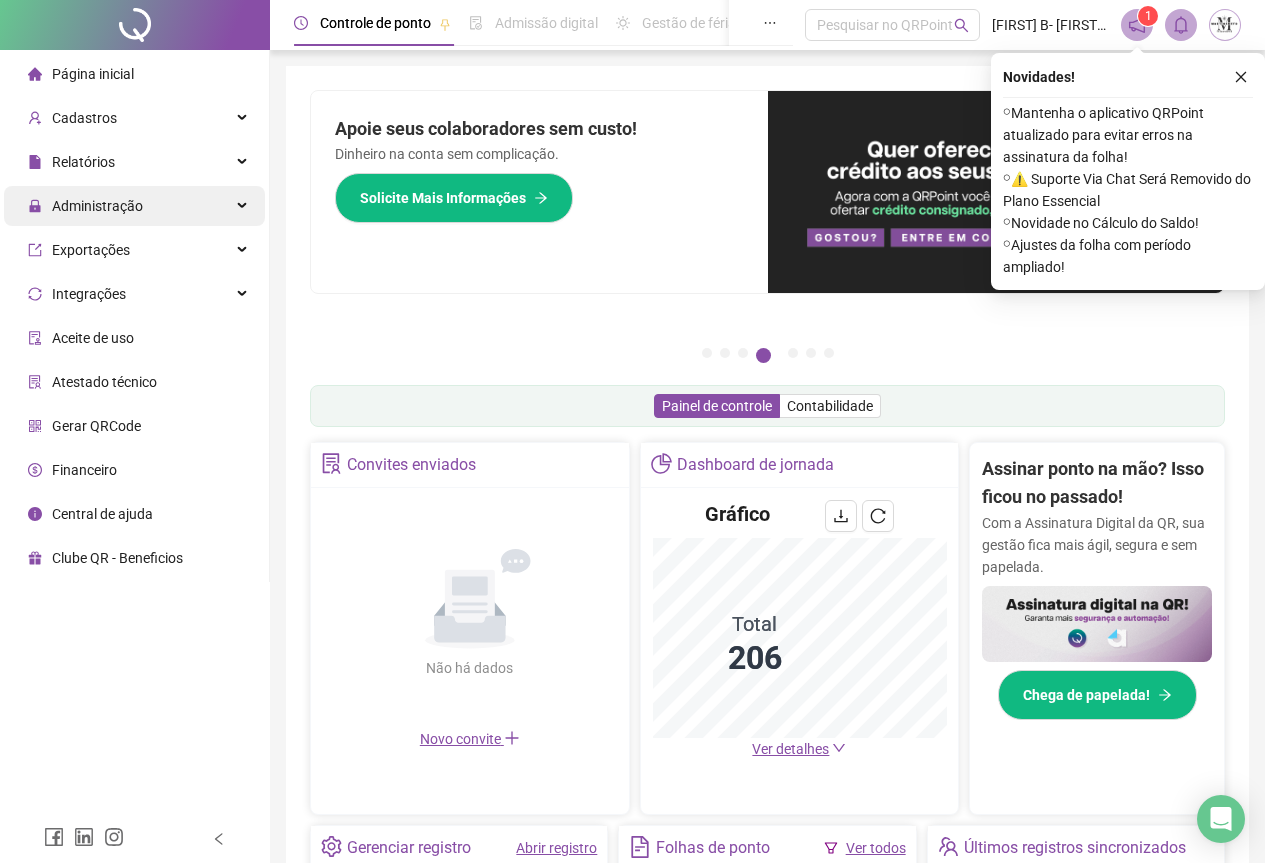 click on "Administração" at bounding box center (97, 206) 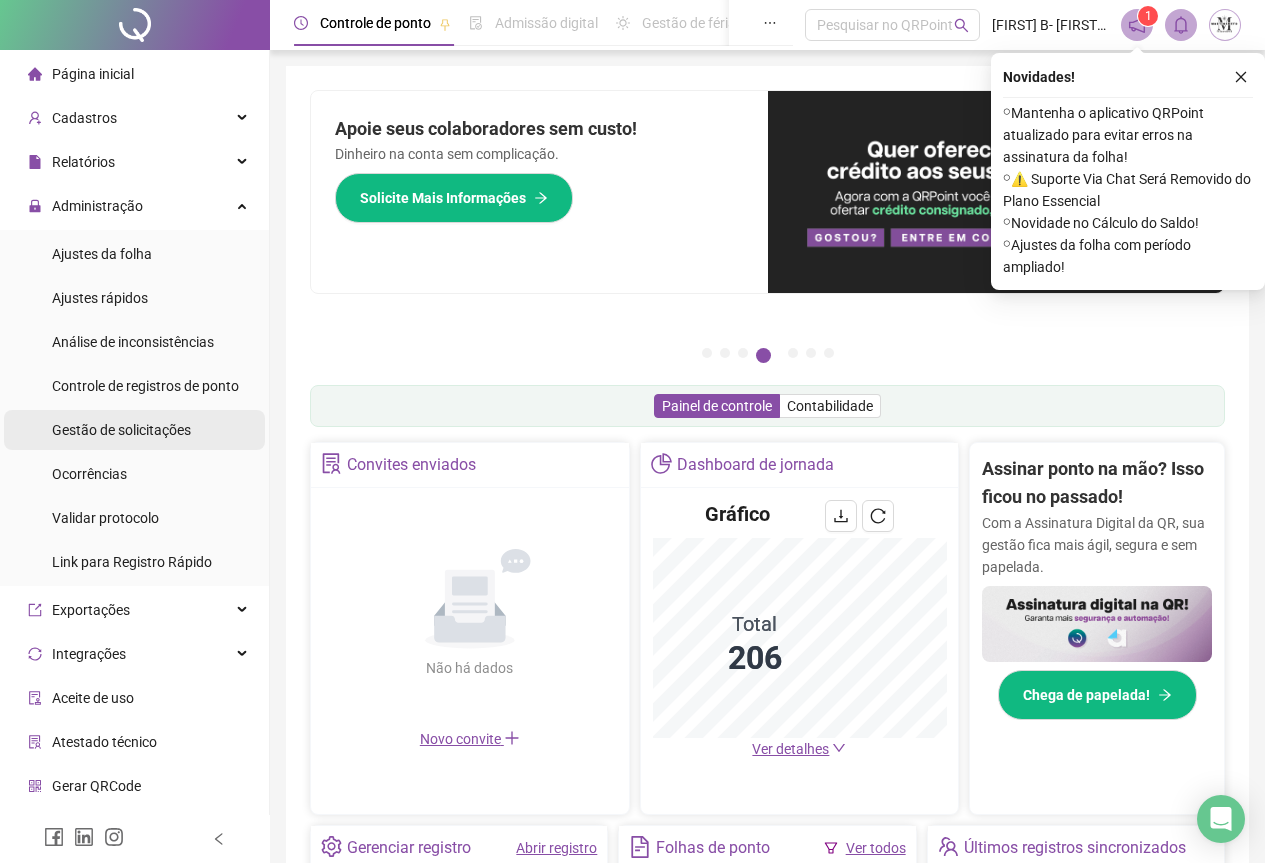 click on "Gestão de solicitações" at bounding box center [121, 430] 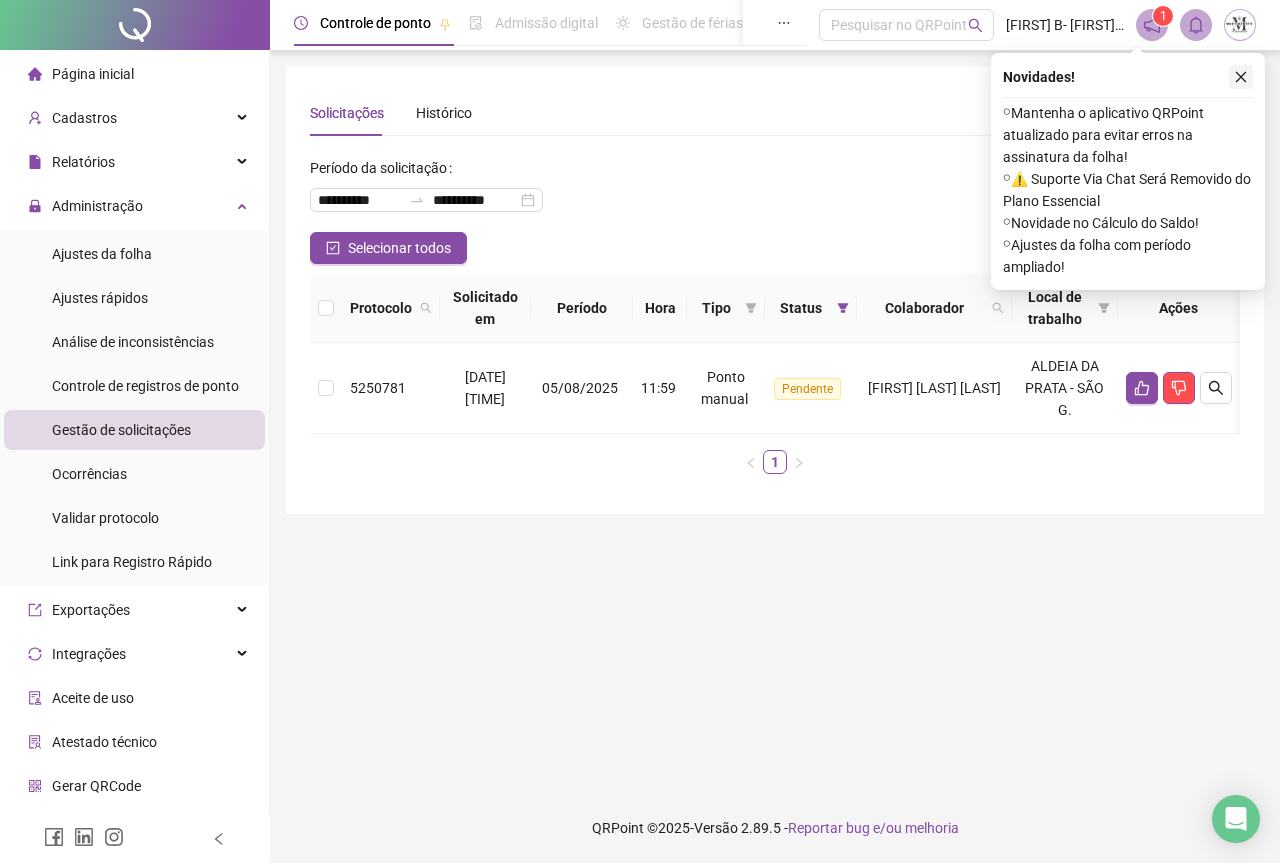 click 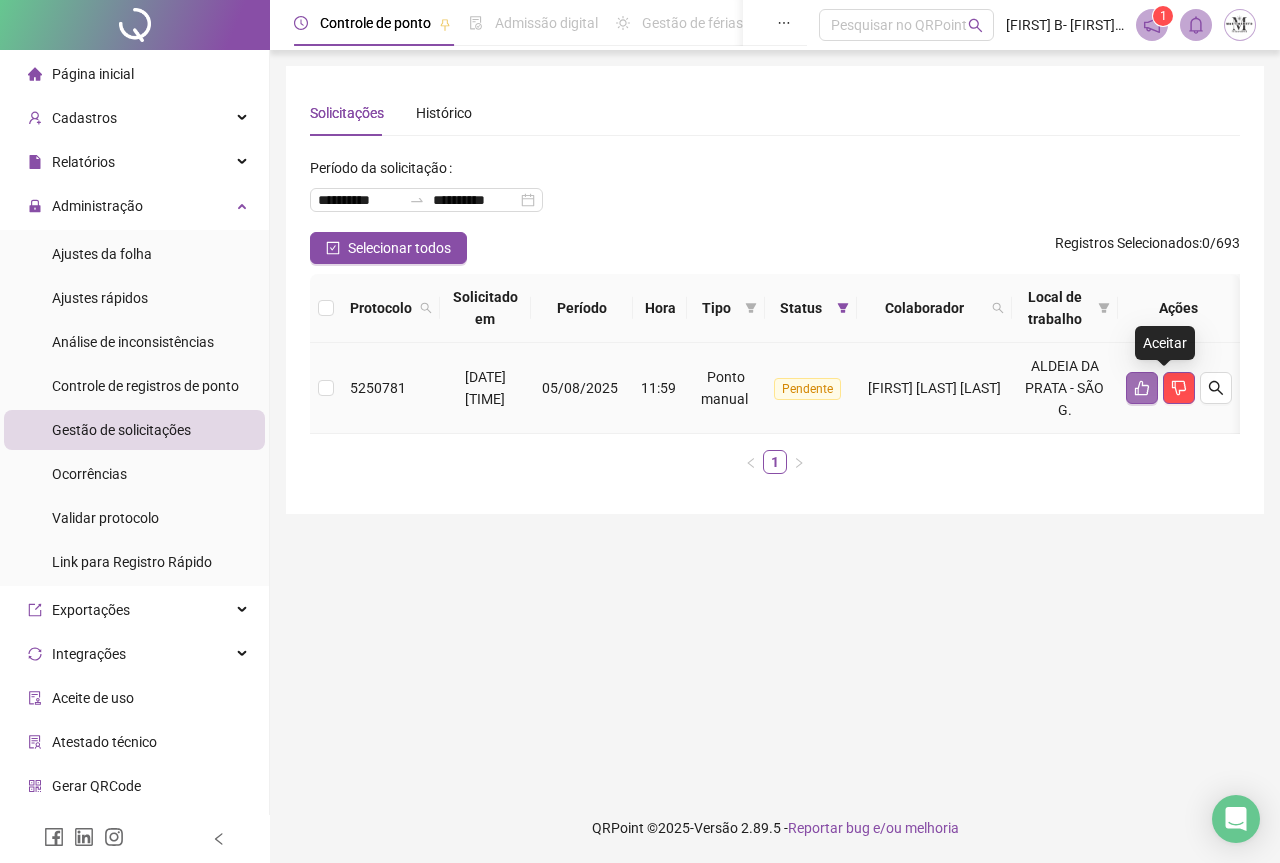 click at bounding box center [1142, 388] 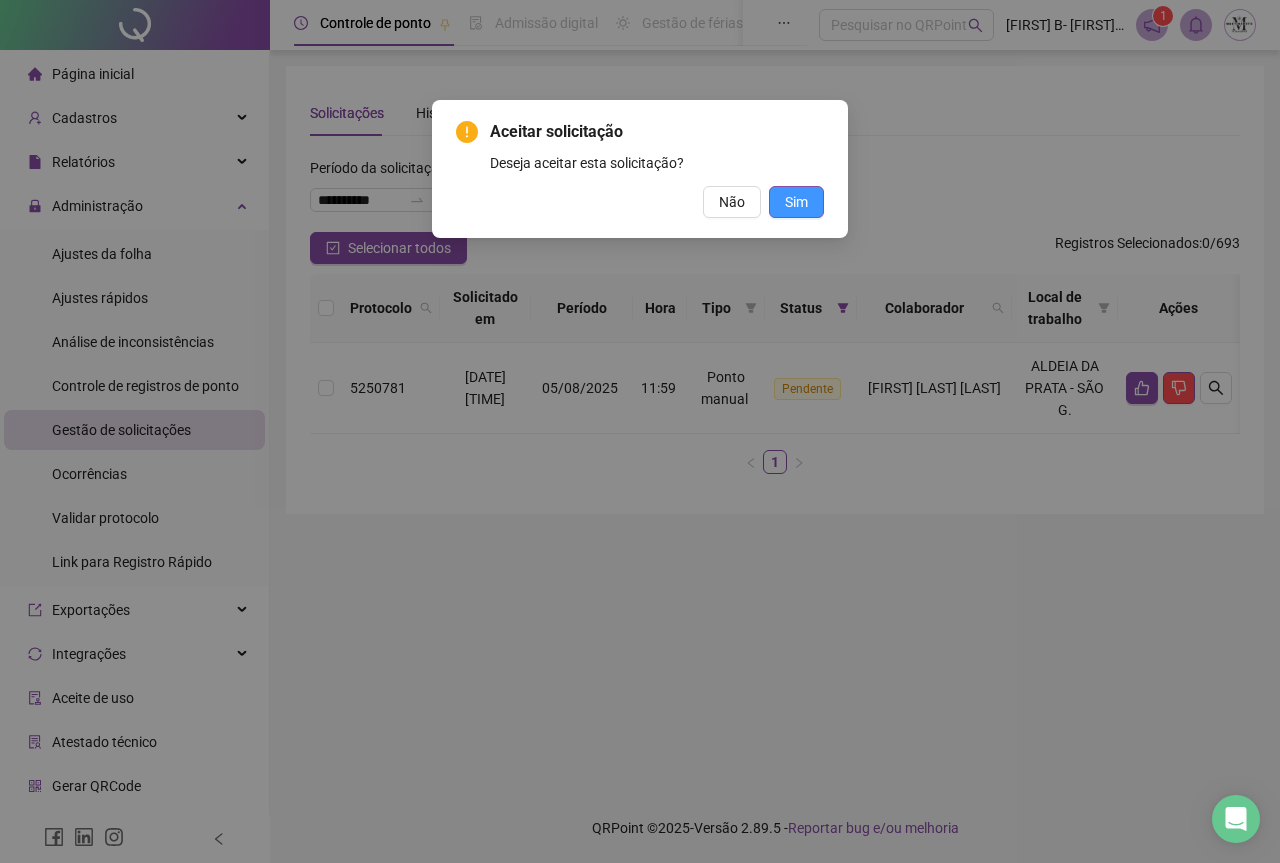 click on "Sim" at bounding box center [796, 202] 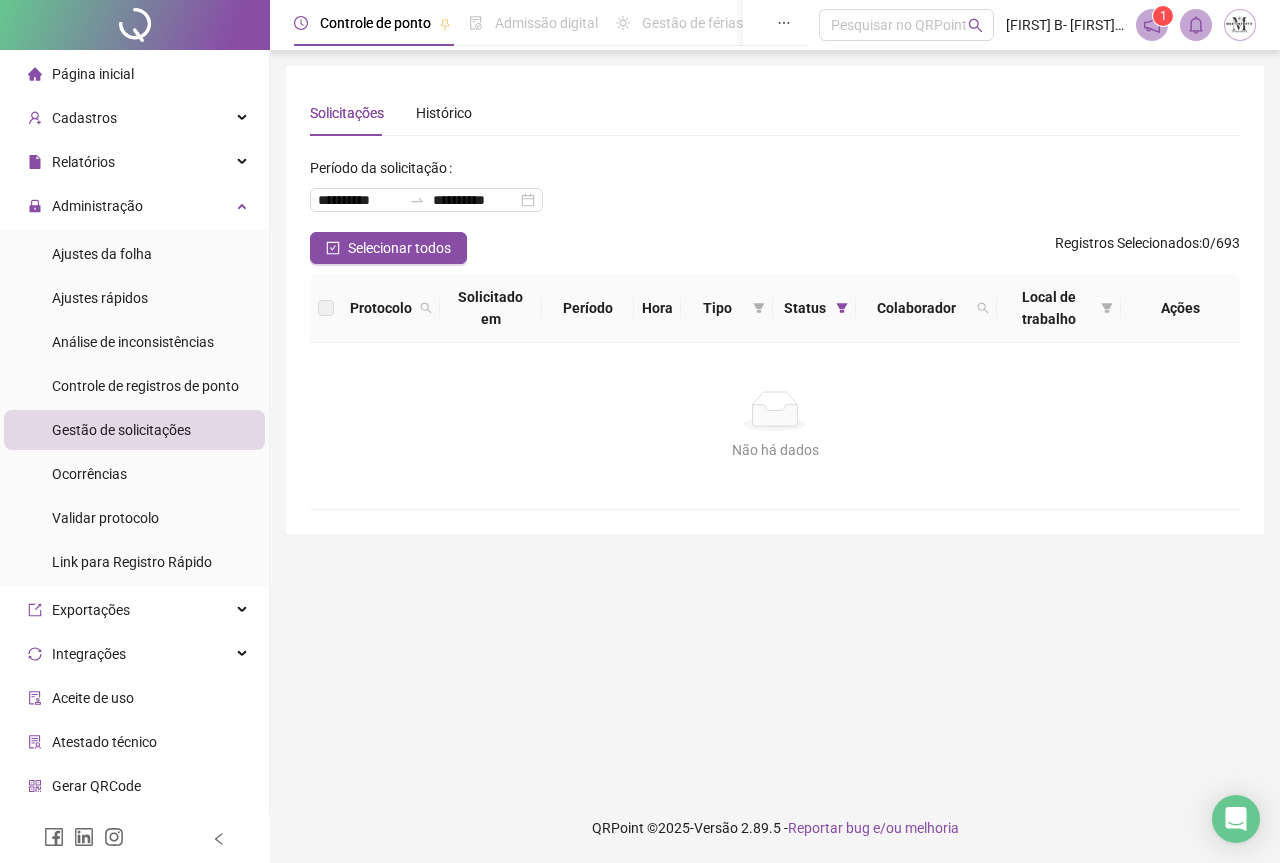 click at bounding box center [135, 25] 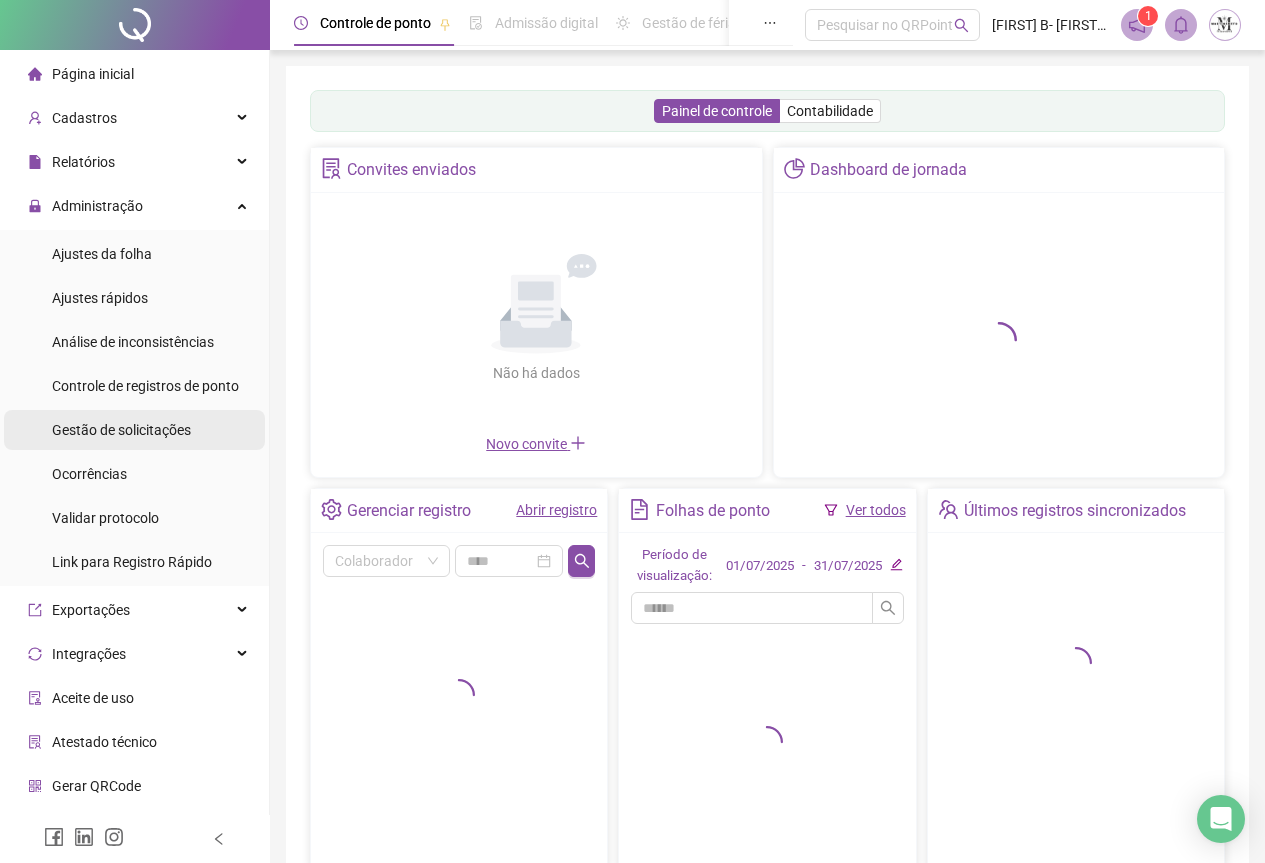 click on "Gestão de solicitações" at bounding box center [121, 430] 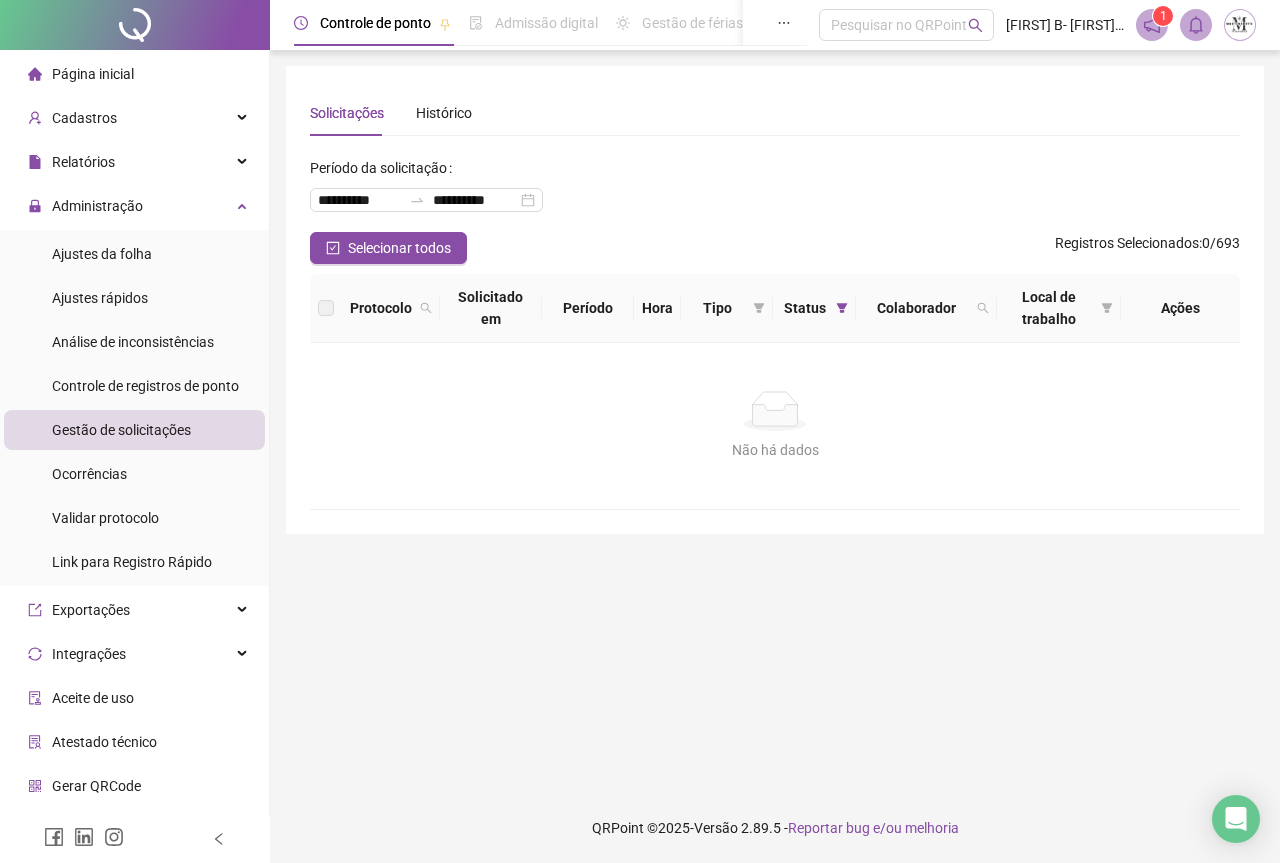 click on "Gestão de solicitações" at bounding box center (121, 430) 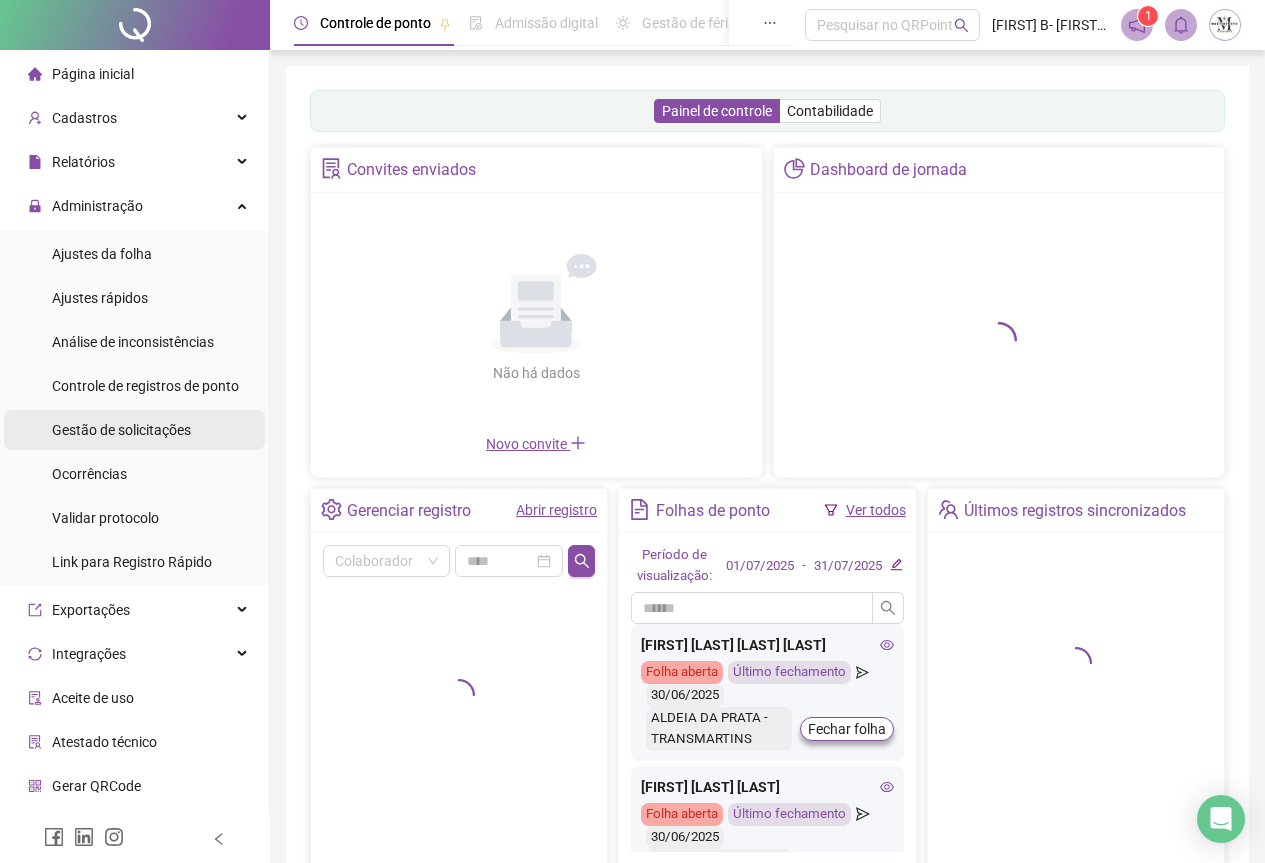 click on "Gestão de solicitações" at bounding box center (121, 430) 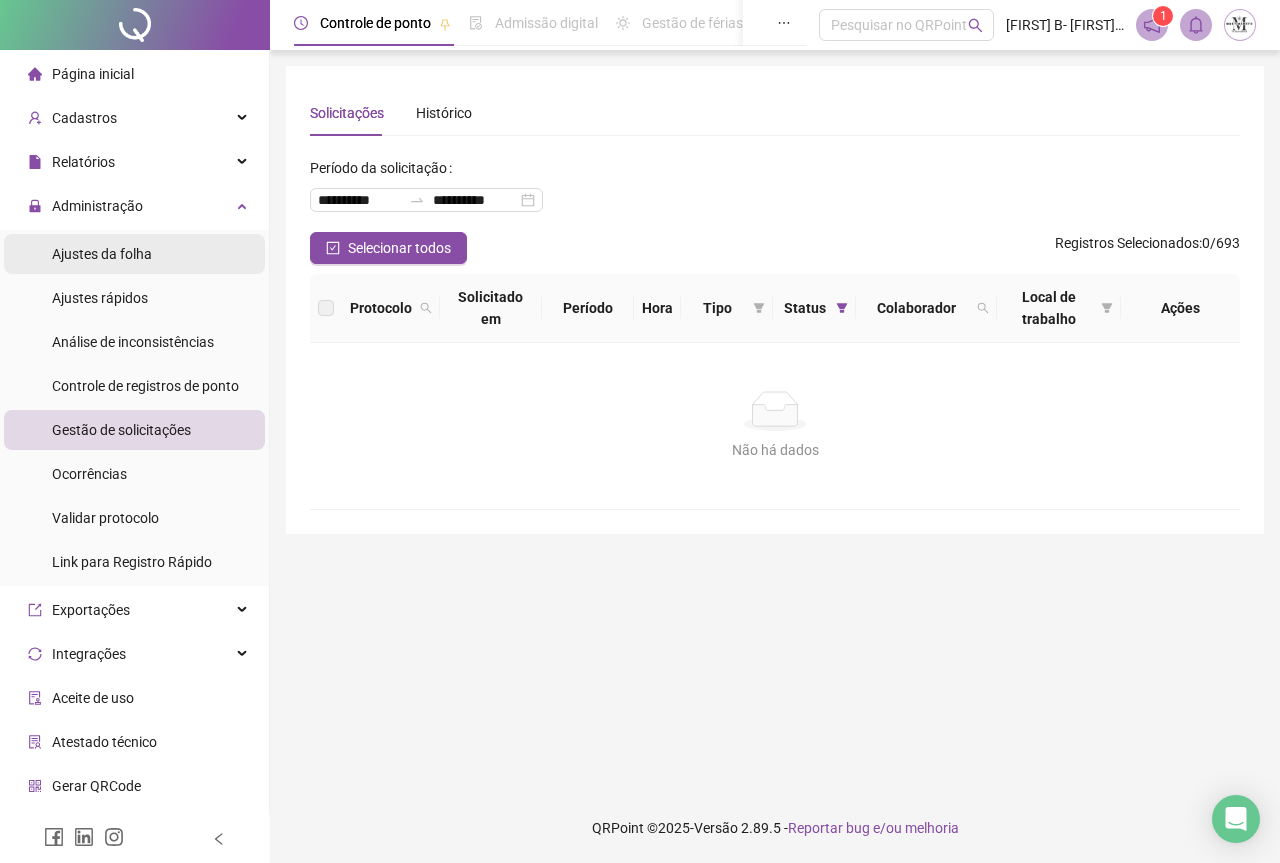 click on "Ajustes da folha" at bounding box center [102, 254] 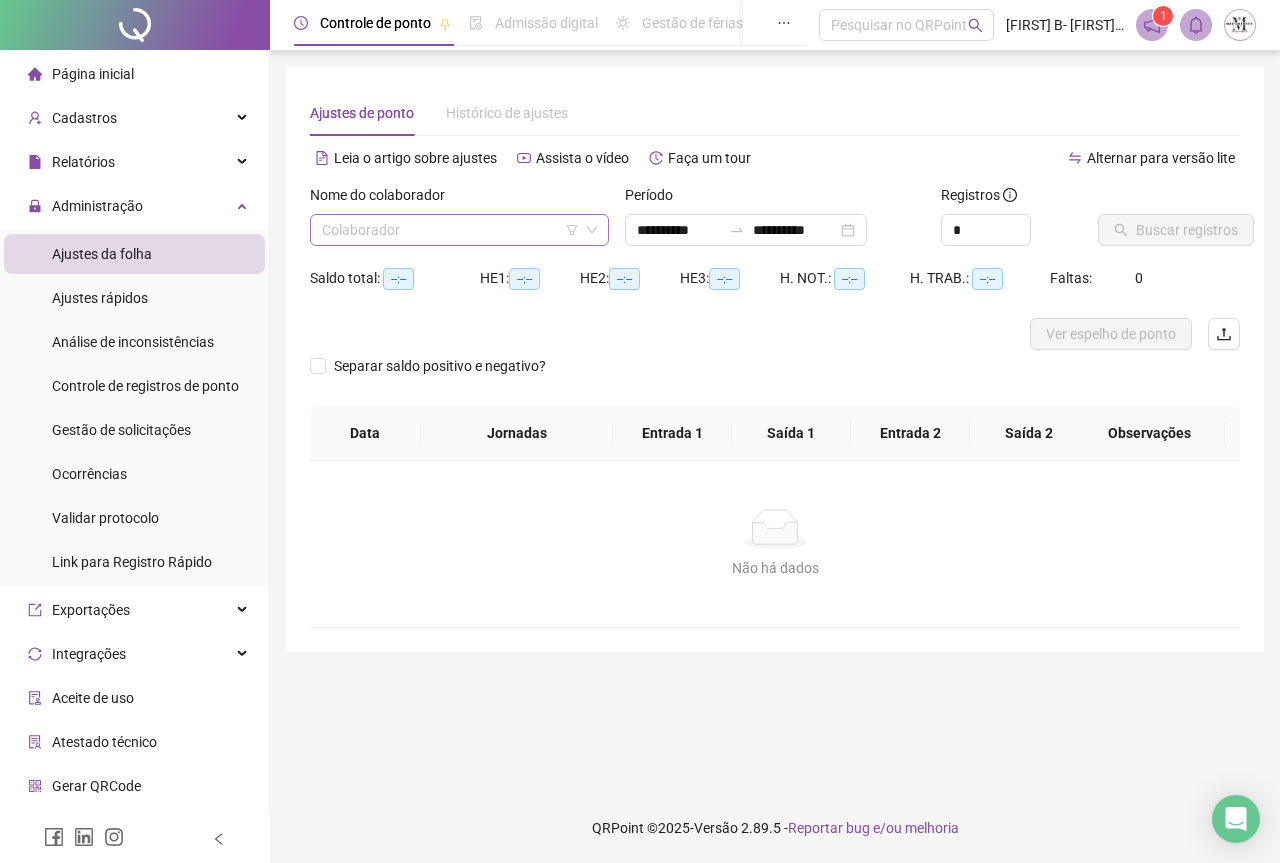 click at bounding box center [450, 230] 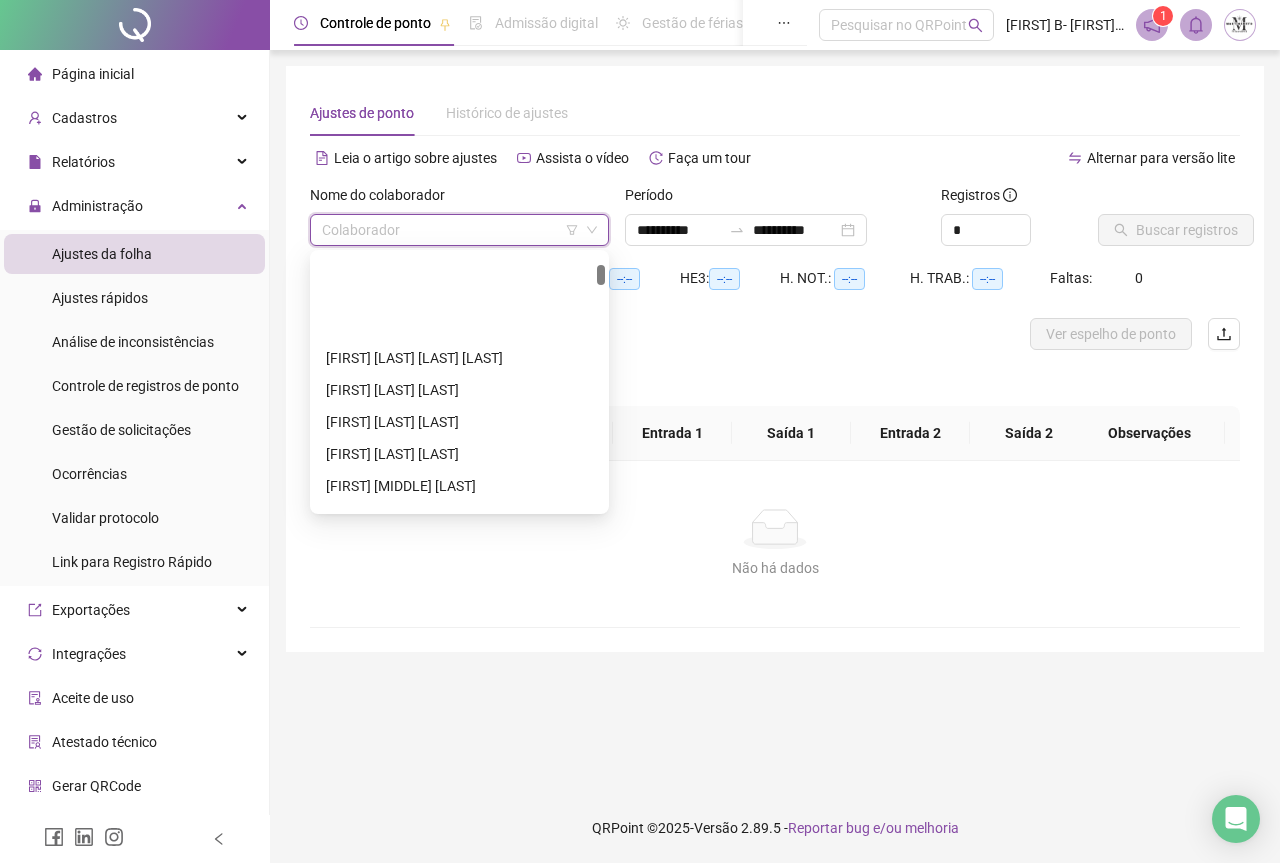 scroll, scrollTop: 400, scrollLeft: 0, axis: vertical 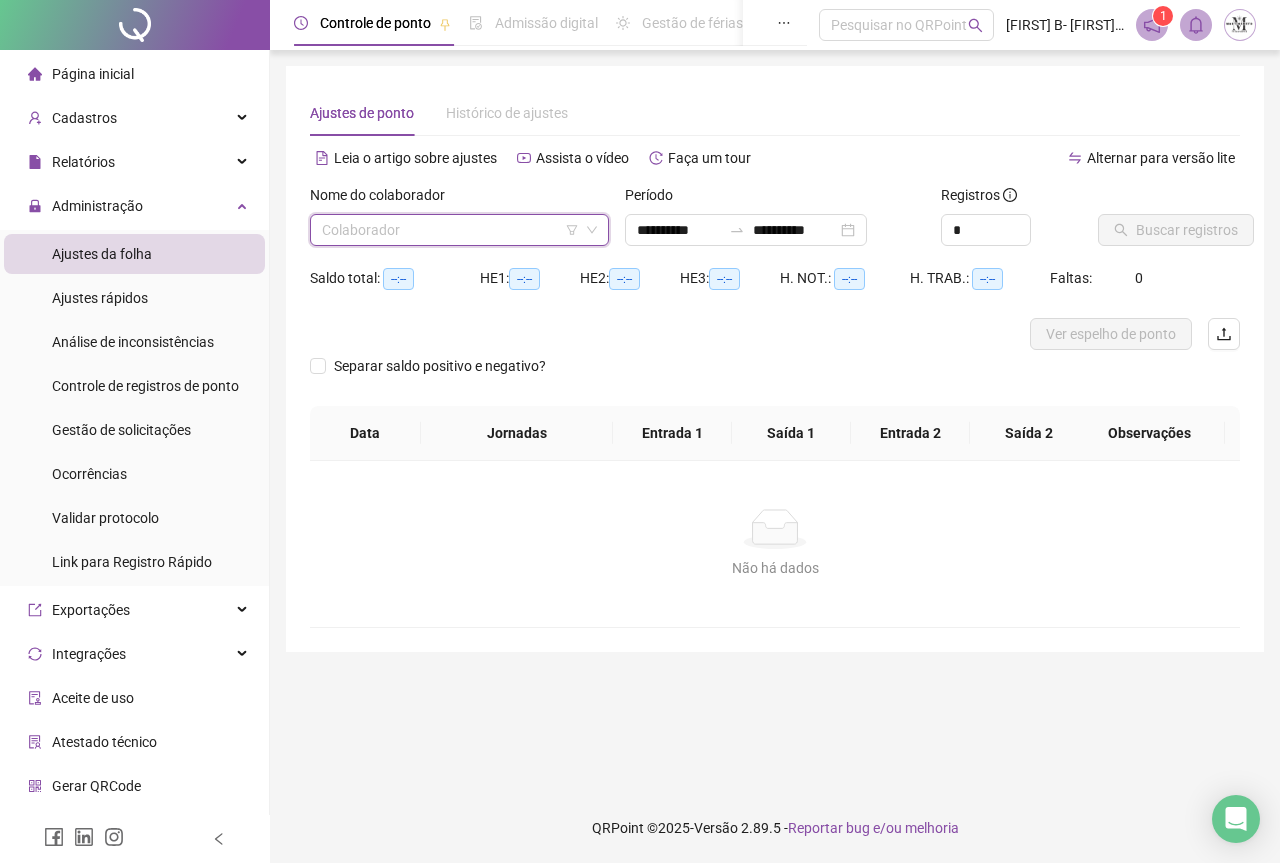 click at bounding box center (450, 230) 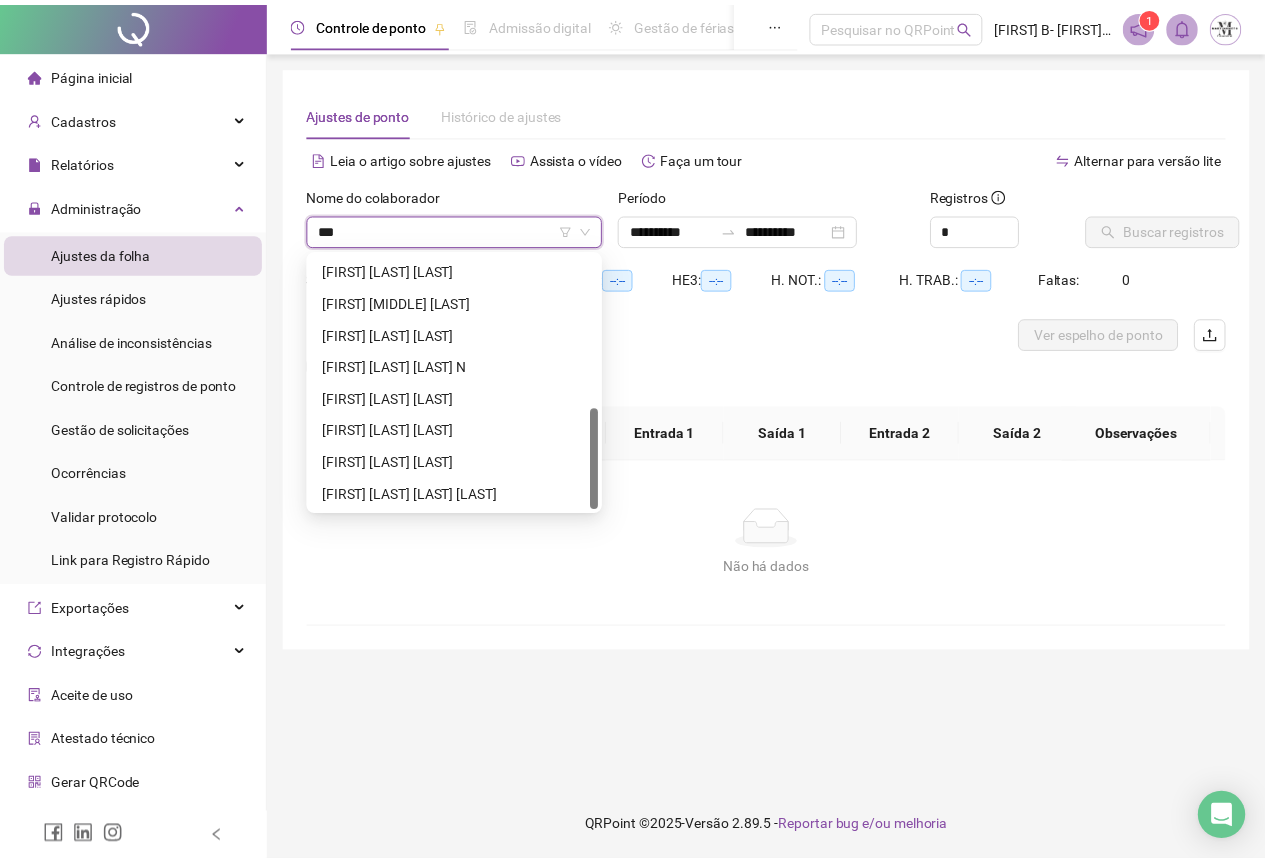 scroll, scrollTop: 0, scrollLeft: 0, axis: both 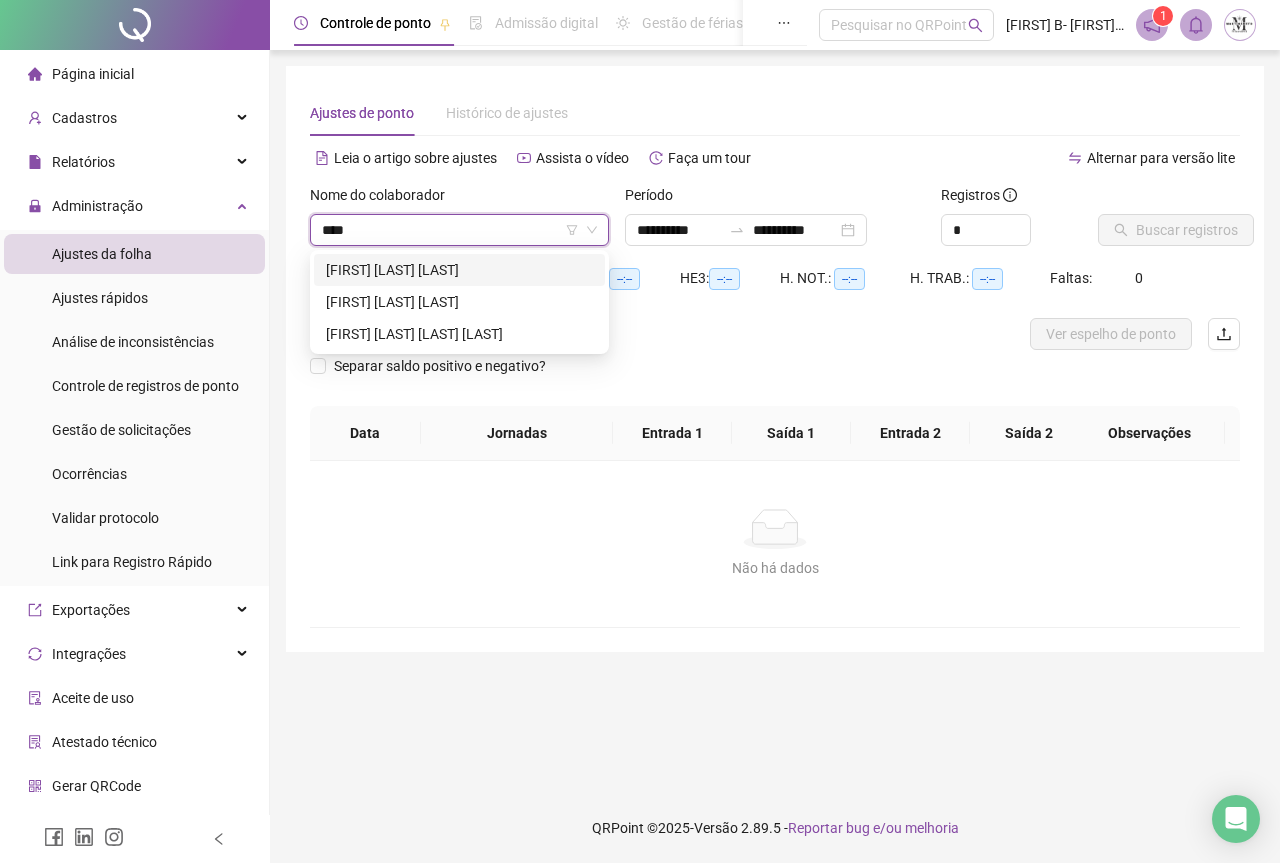 type on "*****" 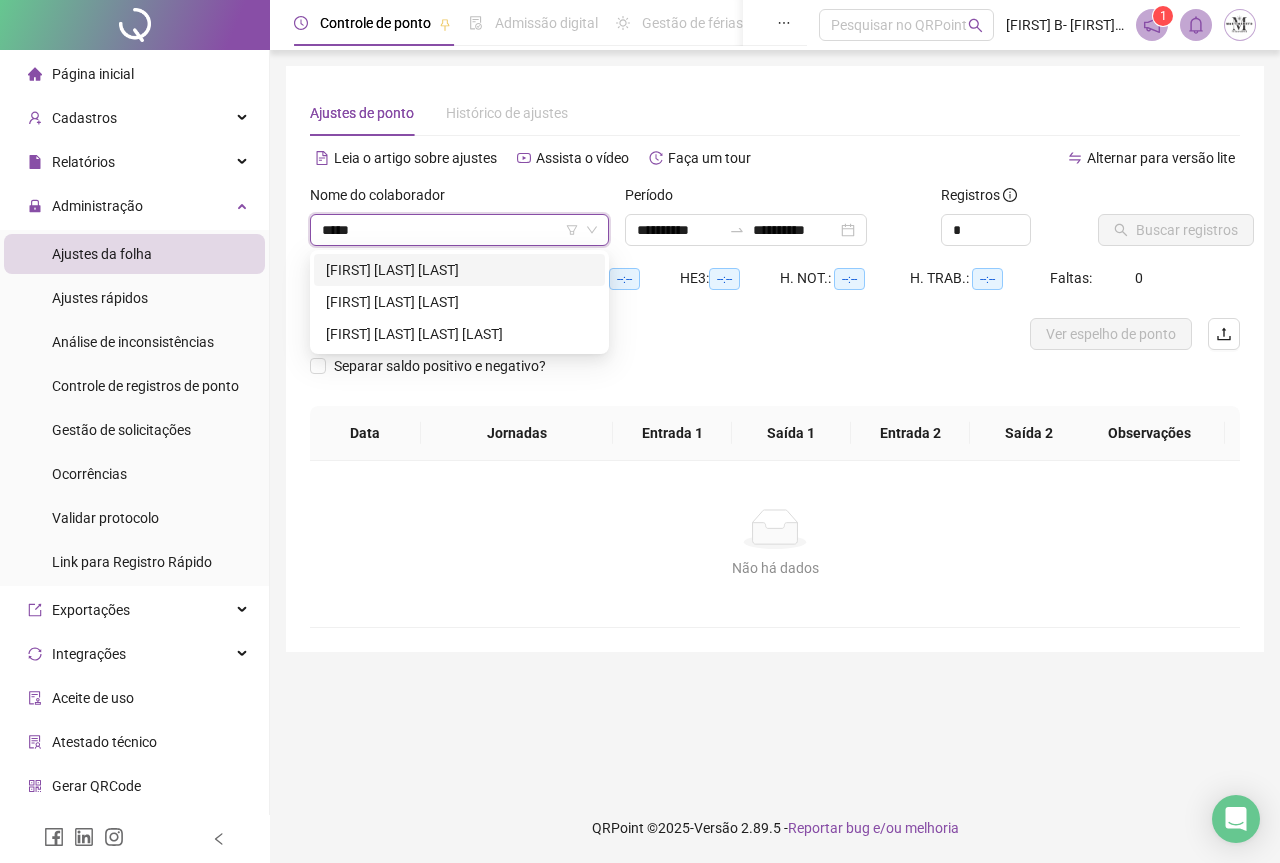 click on "[FIRST] [LAST]" at bounding box center [459, 270] 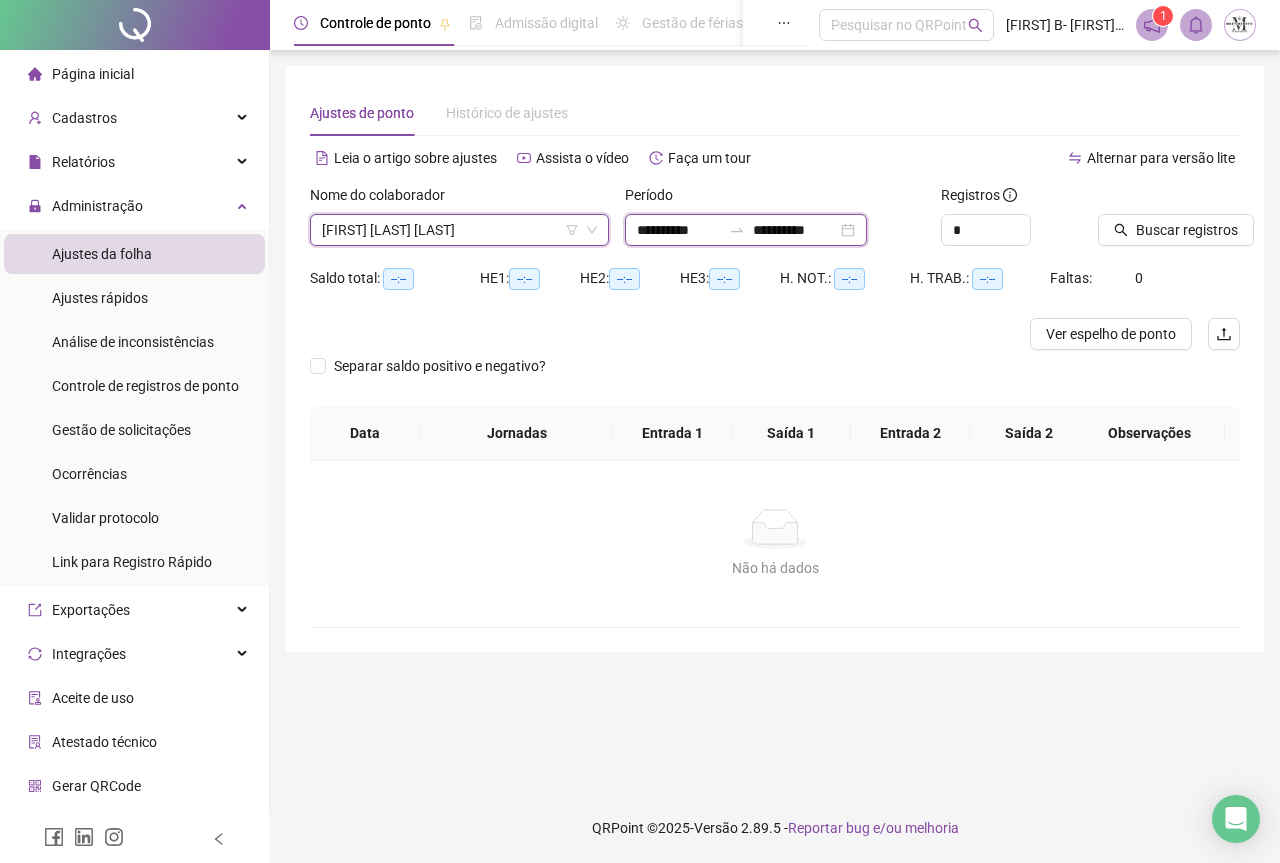 click on "**********" at bounding box center (795, 230) 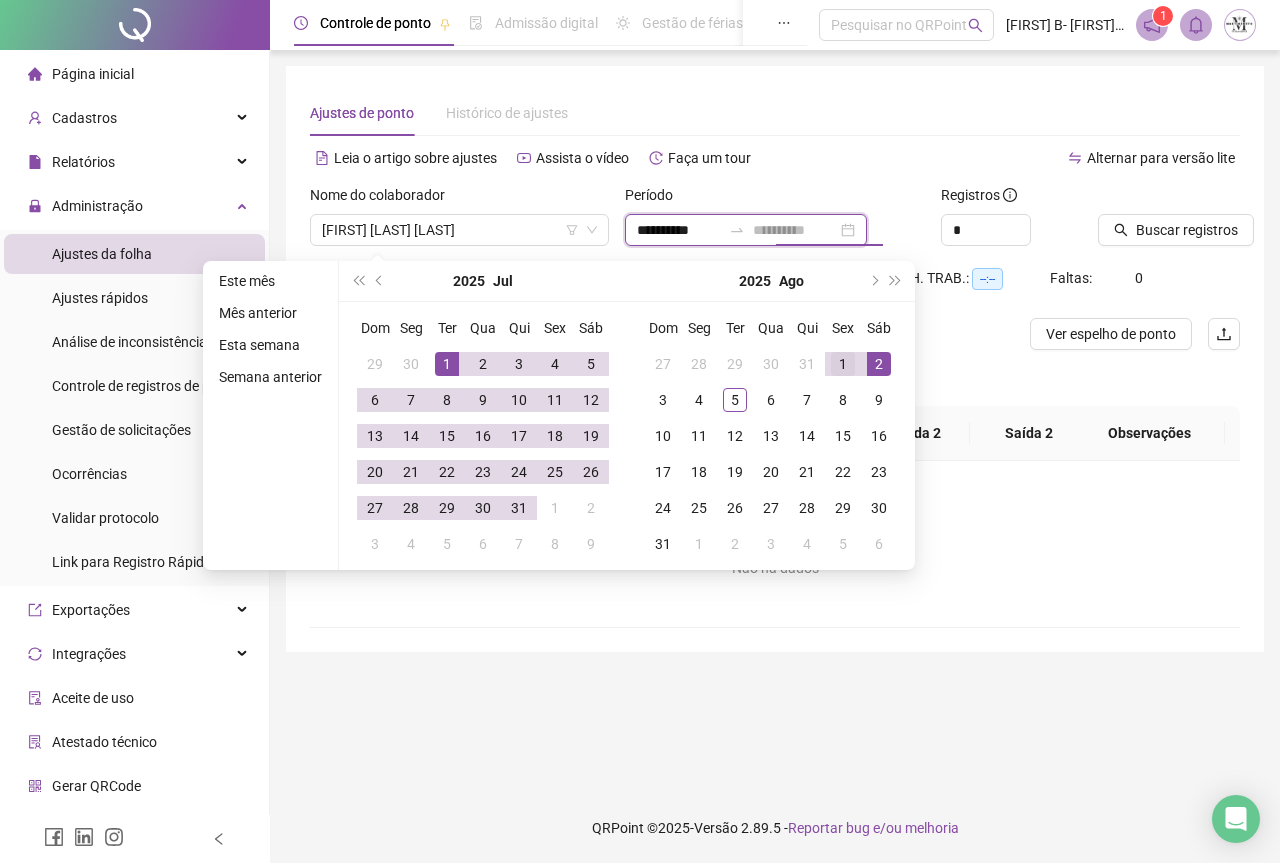 type on "**********" 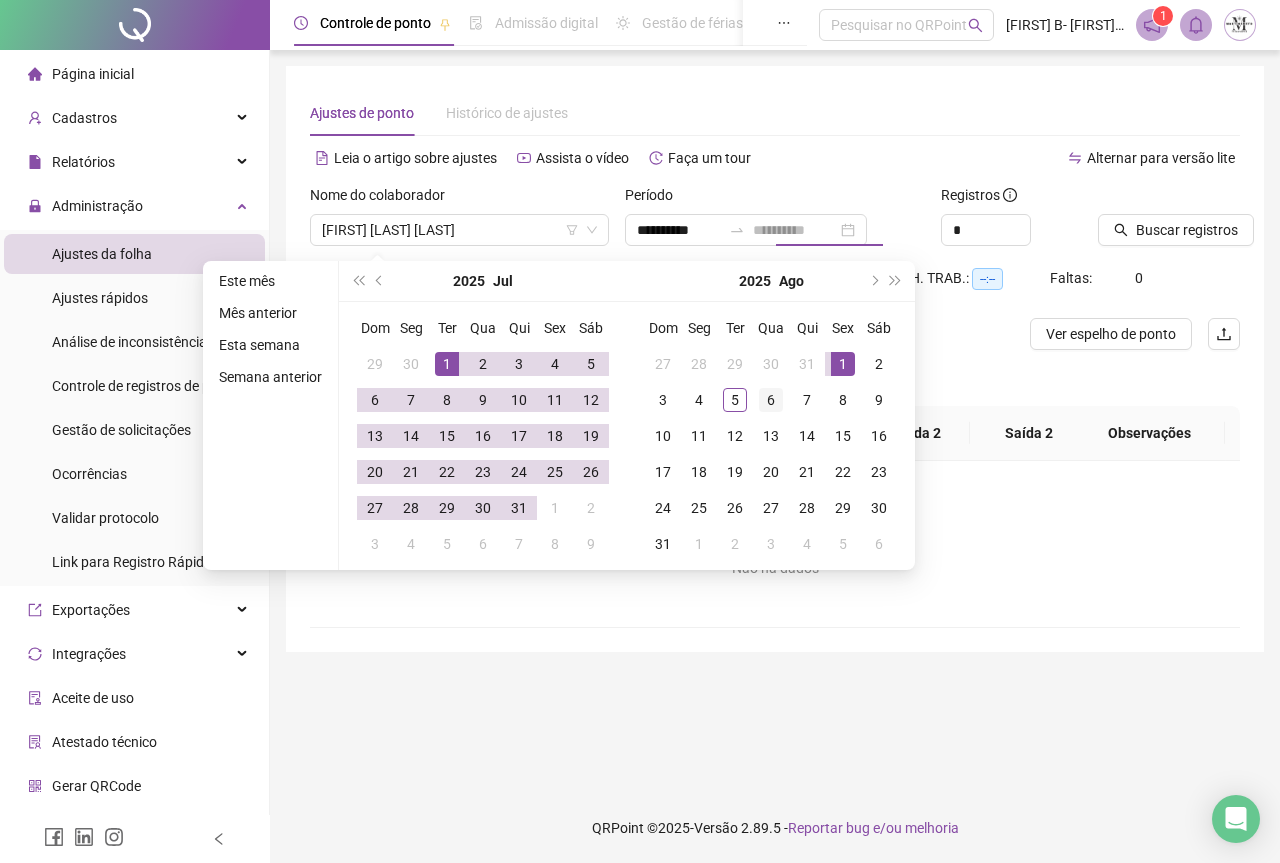 drag, startPoint x: 839, startPoint y: 366, endPoint x: 763, endPoint y: 407, distance: 86.35392 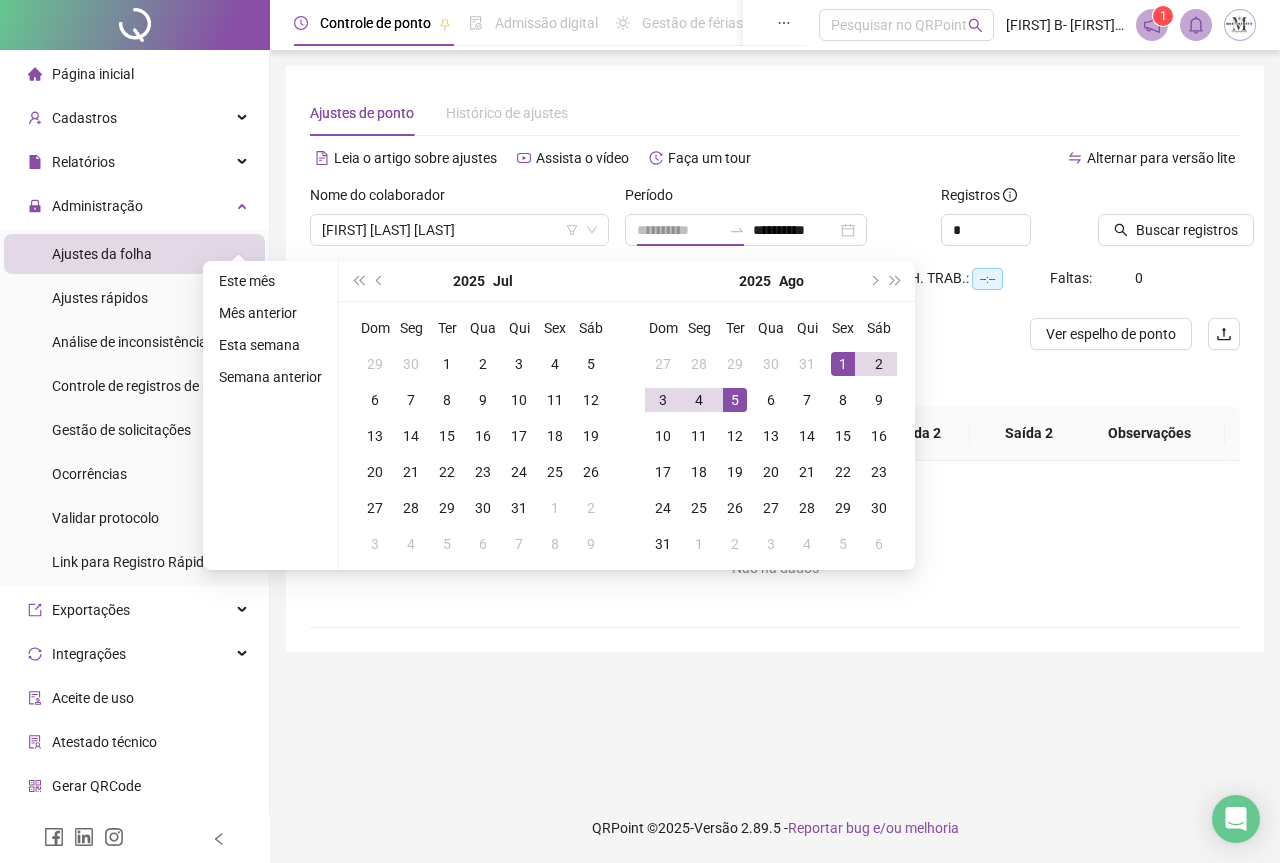drag, startPoint x: 727, startPoint y: 395, endPoint x: 923, endPoint y: 343, distance: 202.78067 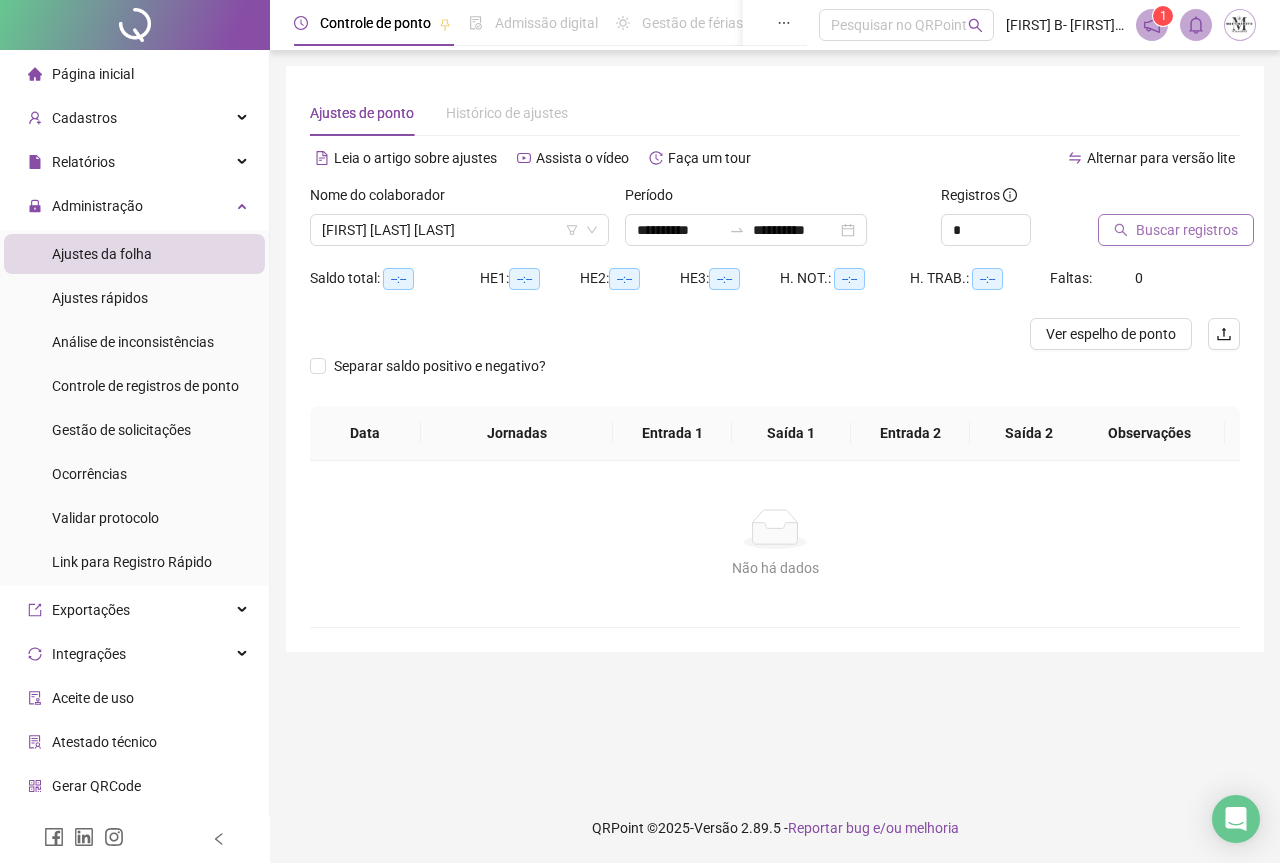 click on "Buscar registros" at bounding box center (1187, 230) 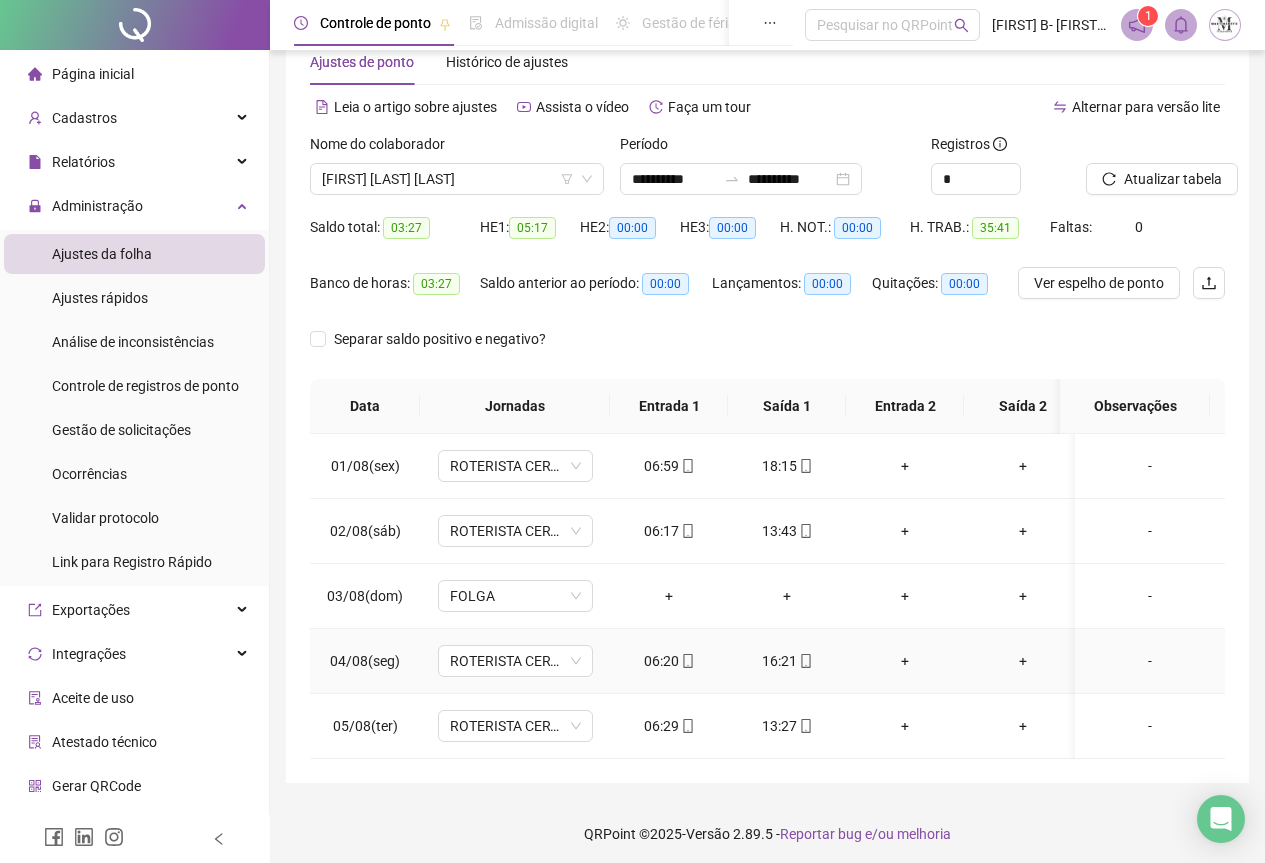 scroll, scrollTop: 72, scrollLeft: 0, axis: vertical 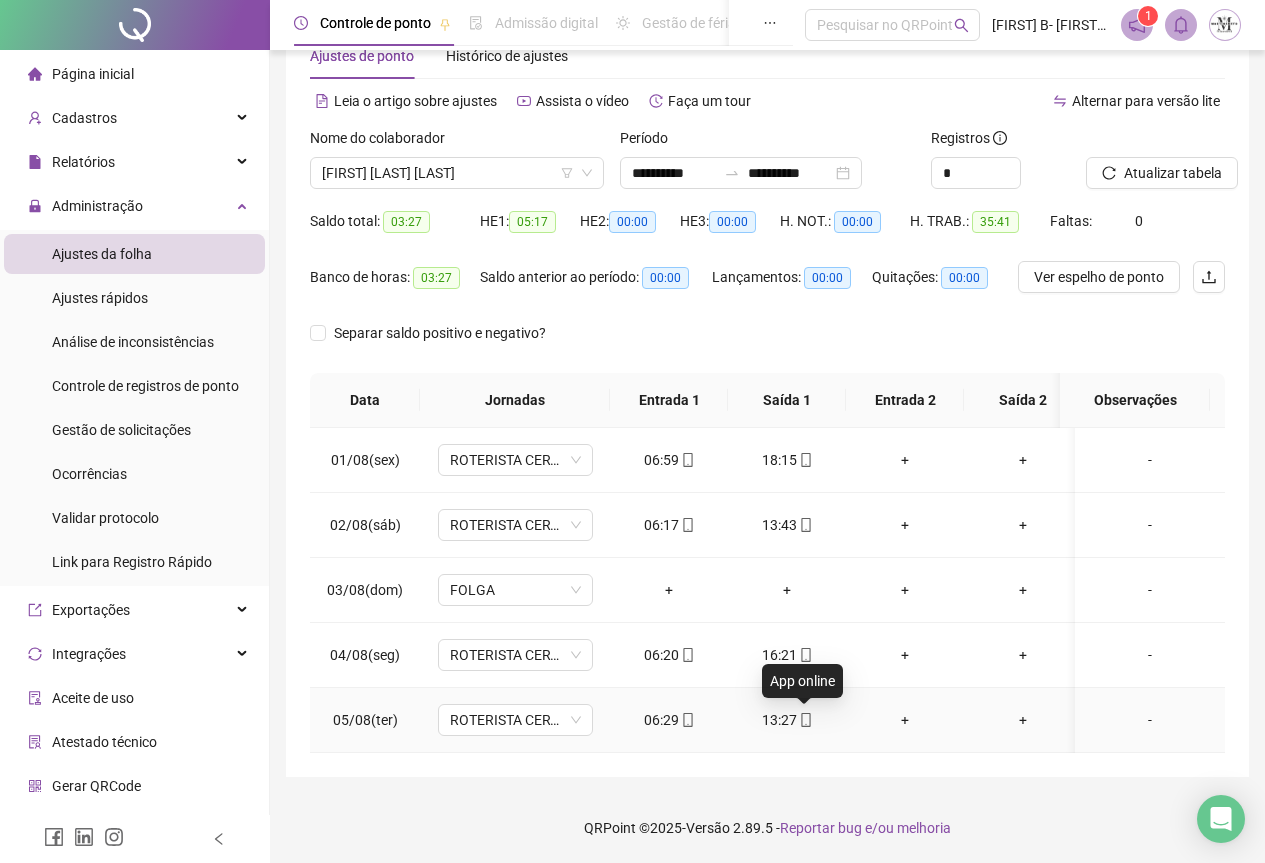 click 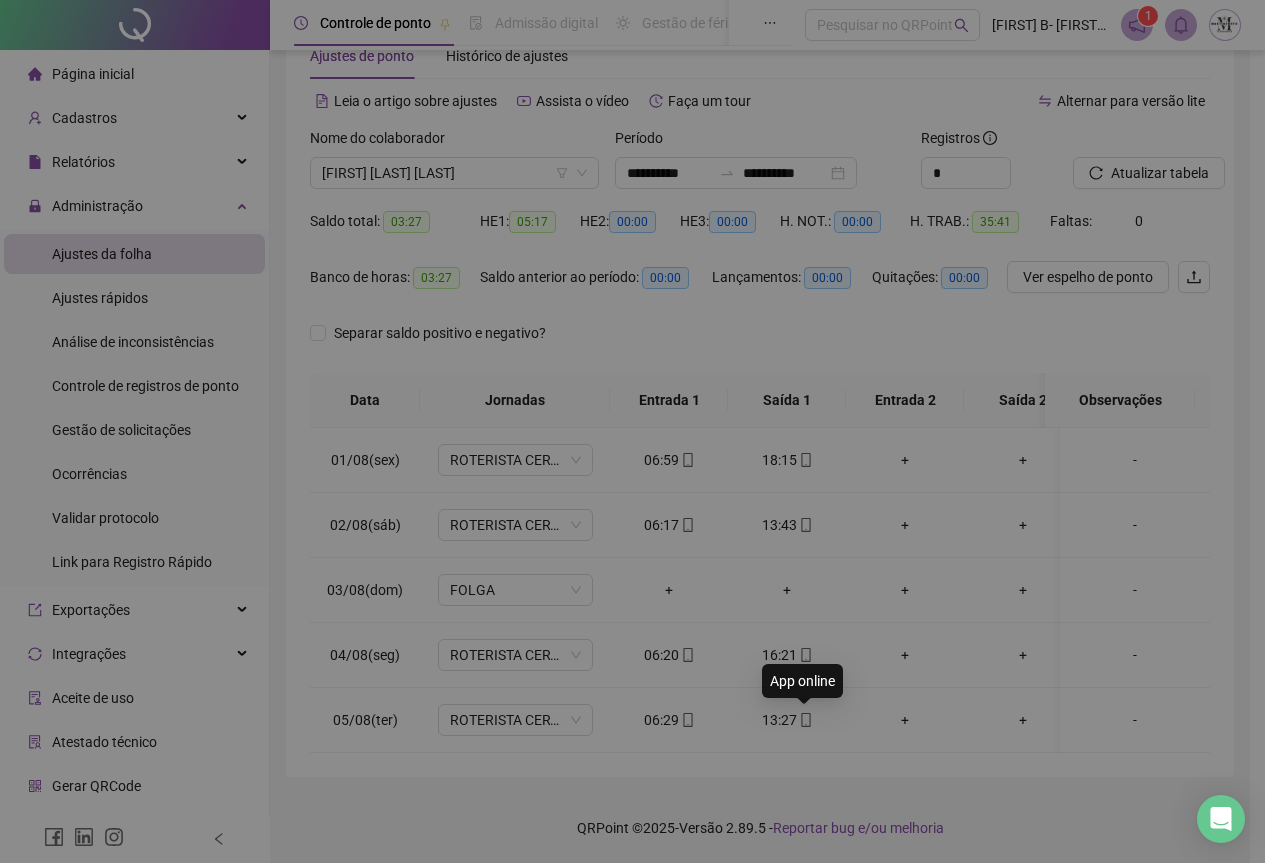type on "**********" 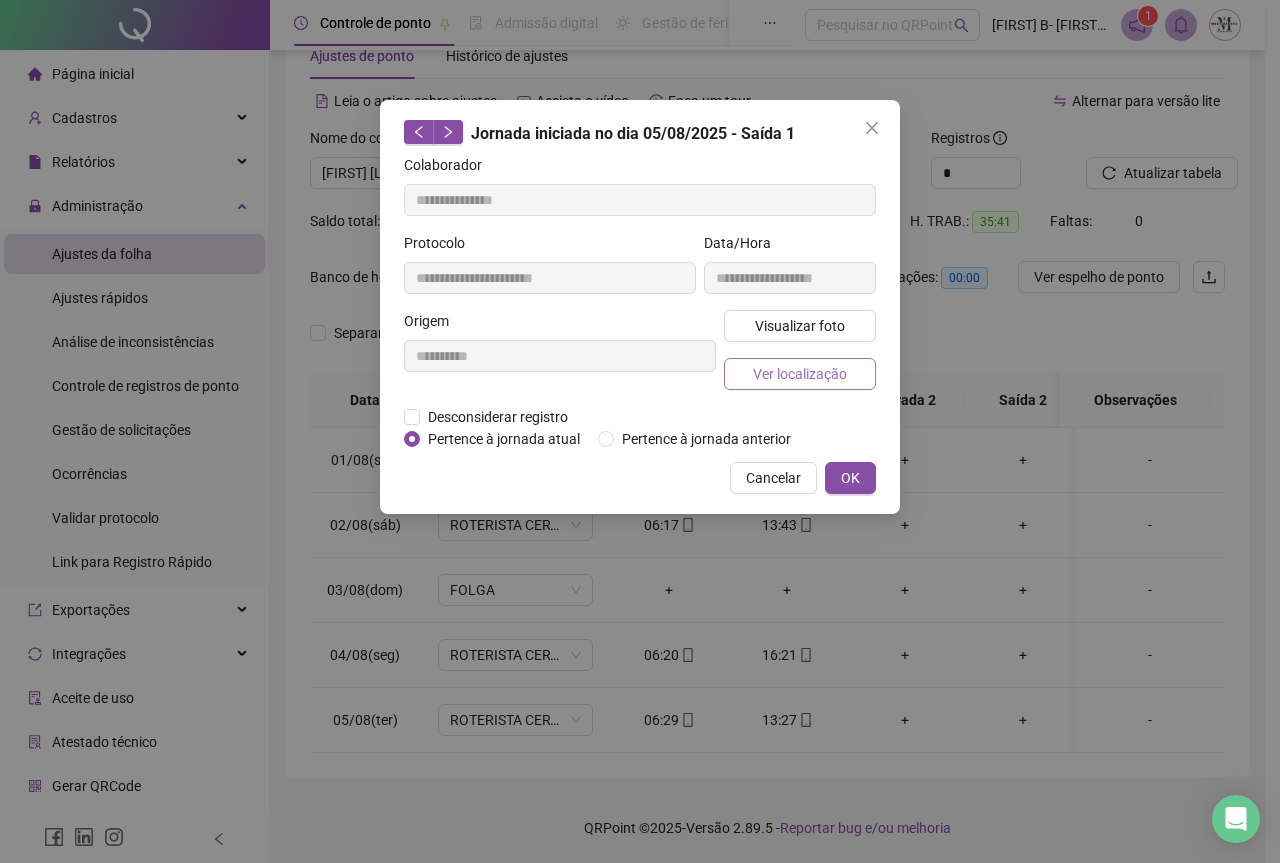 click on "Ver localização" at bounding box center [800, 374] 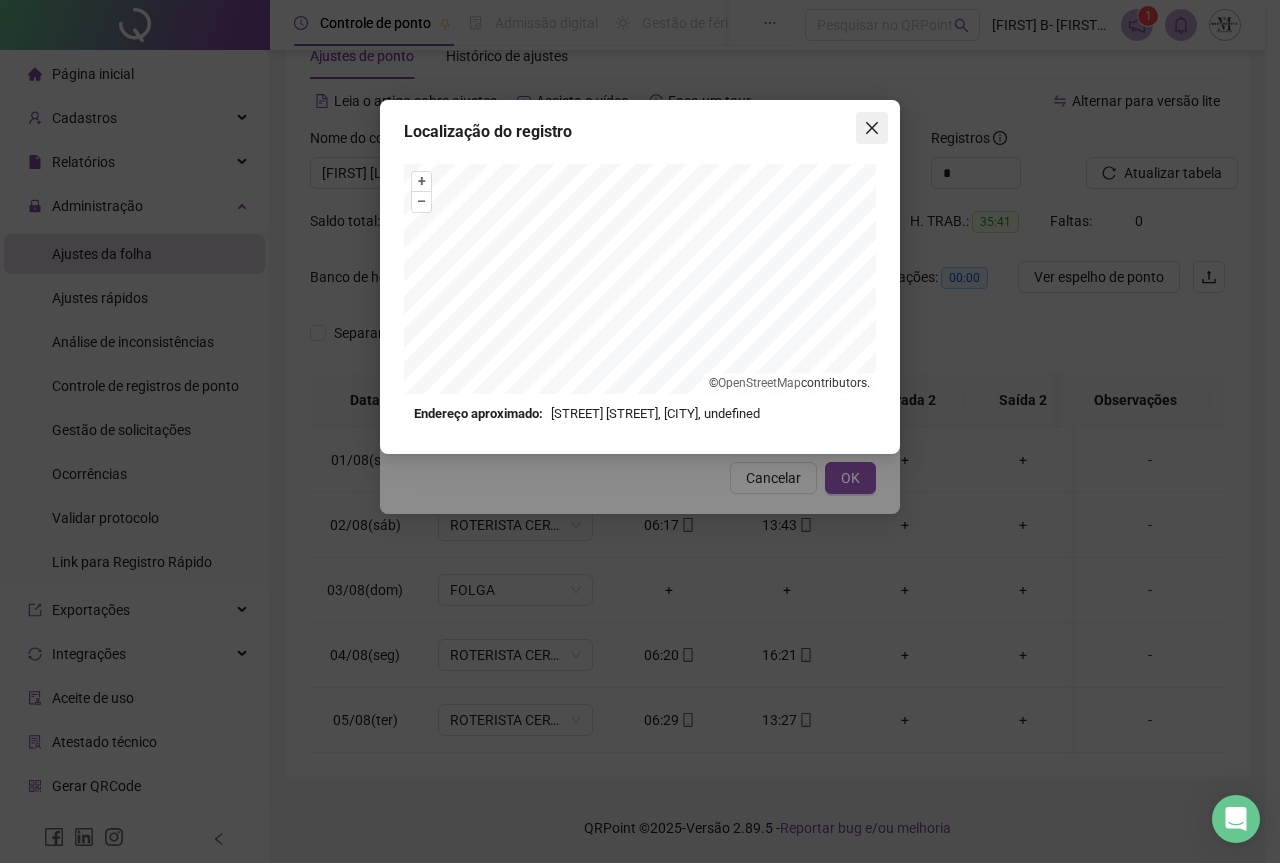 click 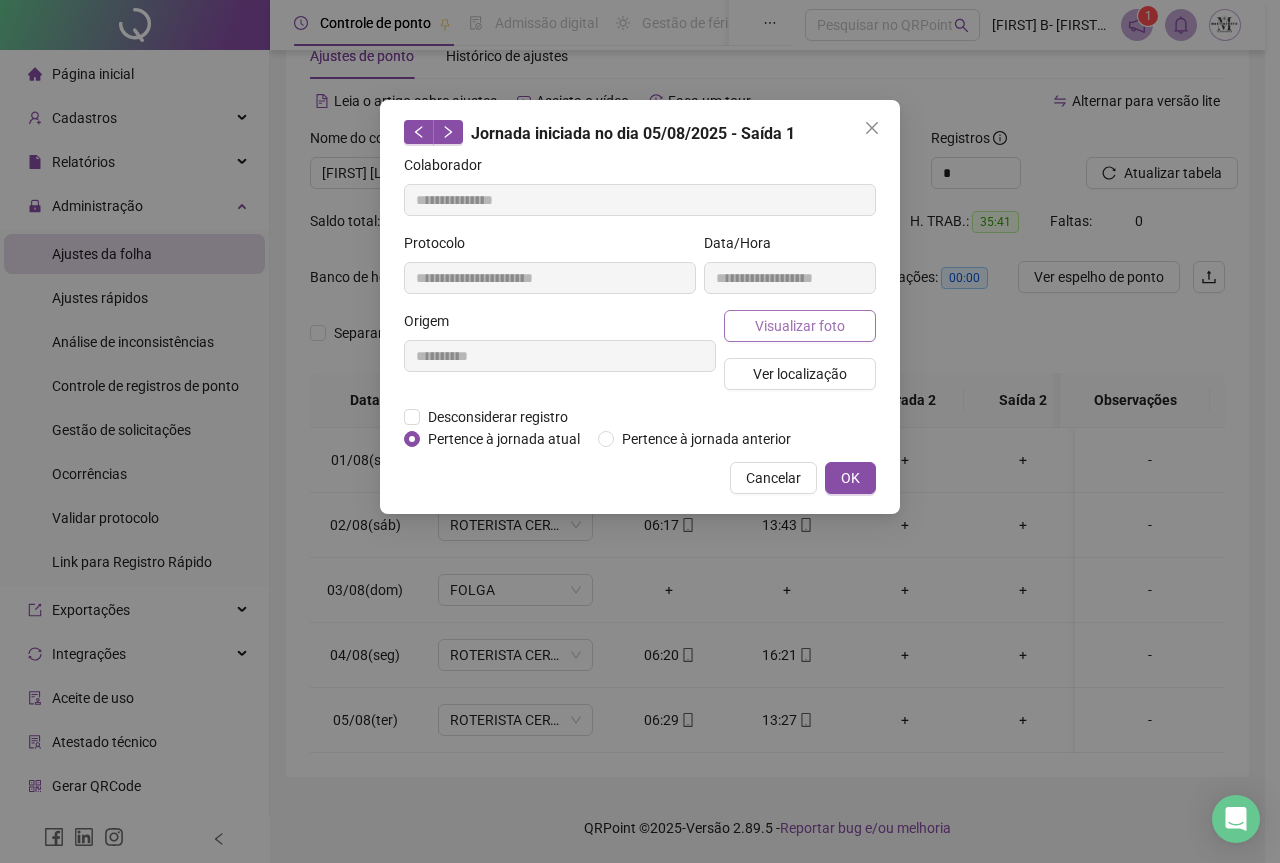 click on "Visualizar foto" at bounding box center [800, 326] 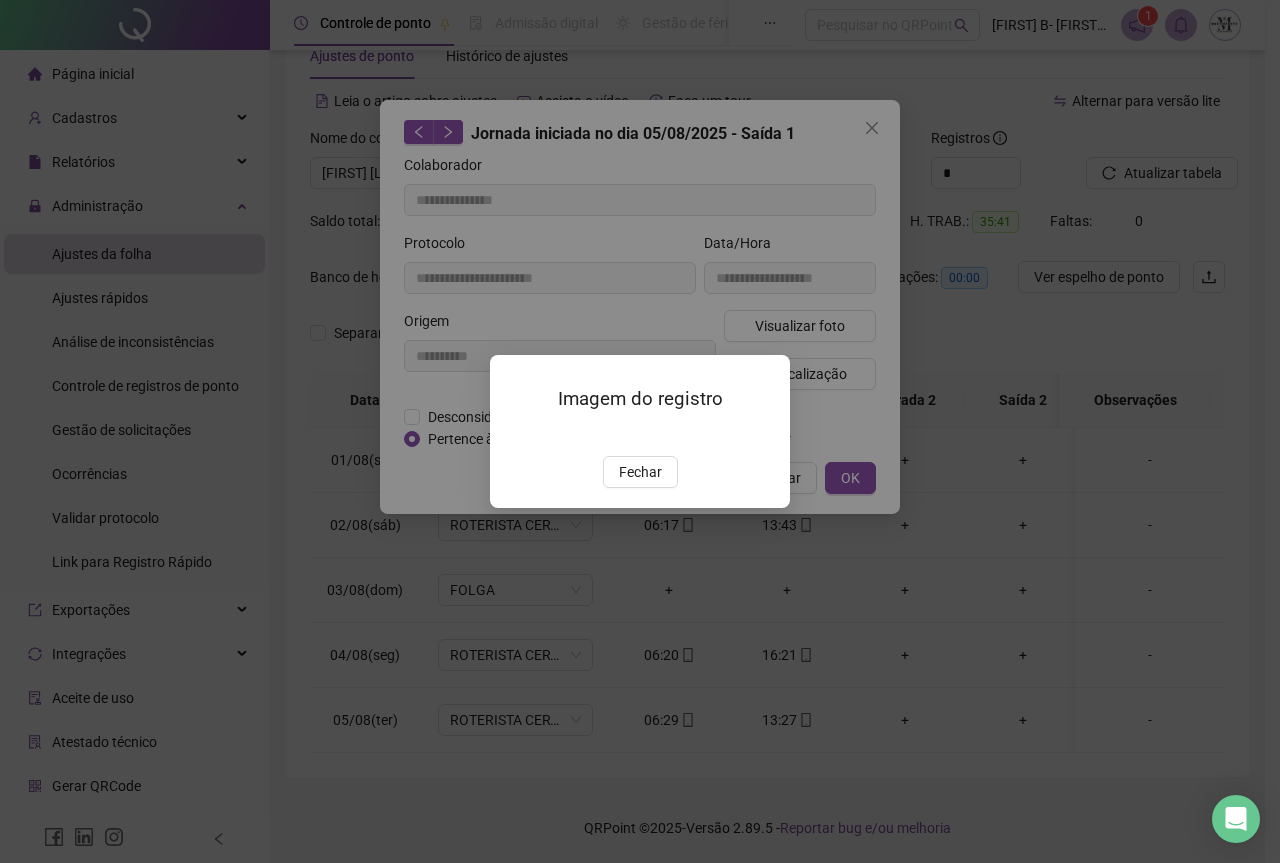 click at bounding box center [514, 435] 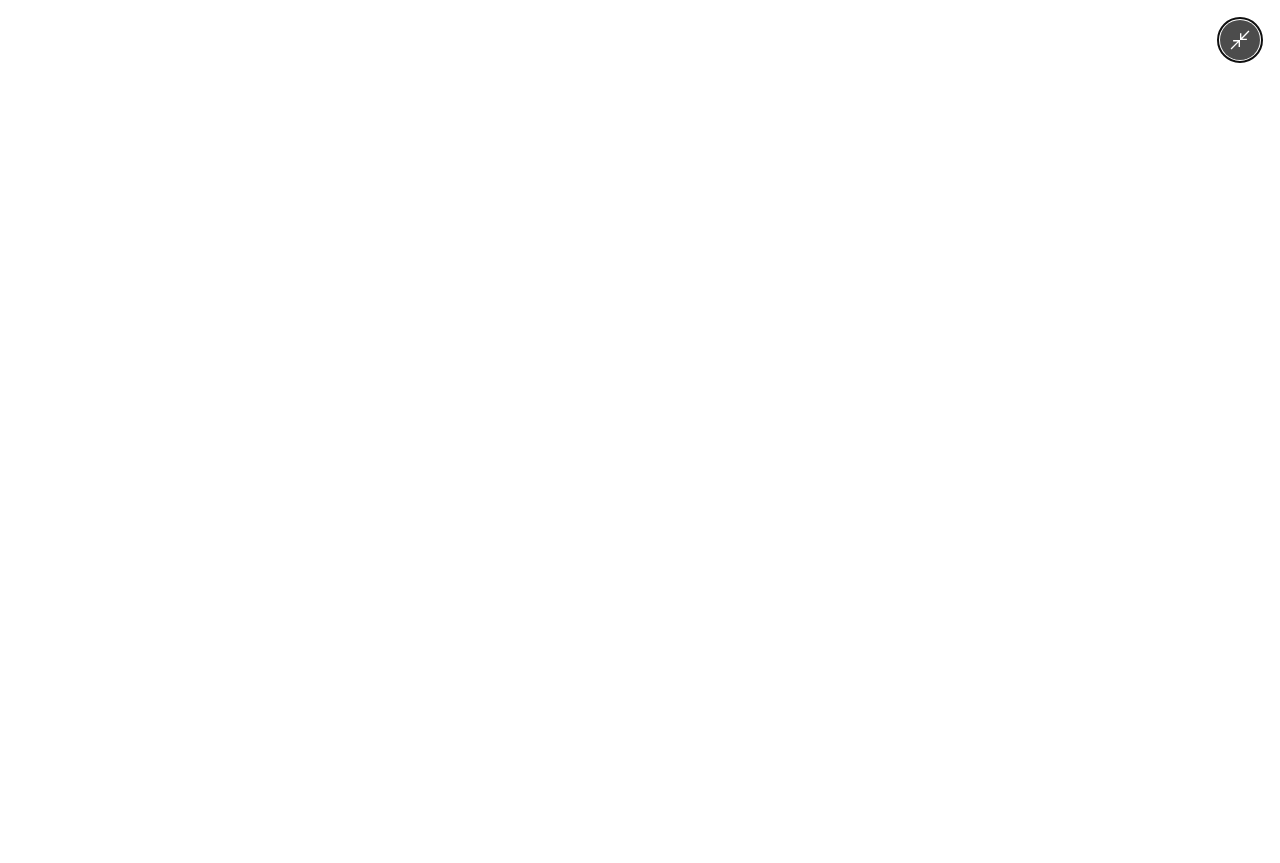 click at bounding box center [639, 431] 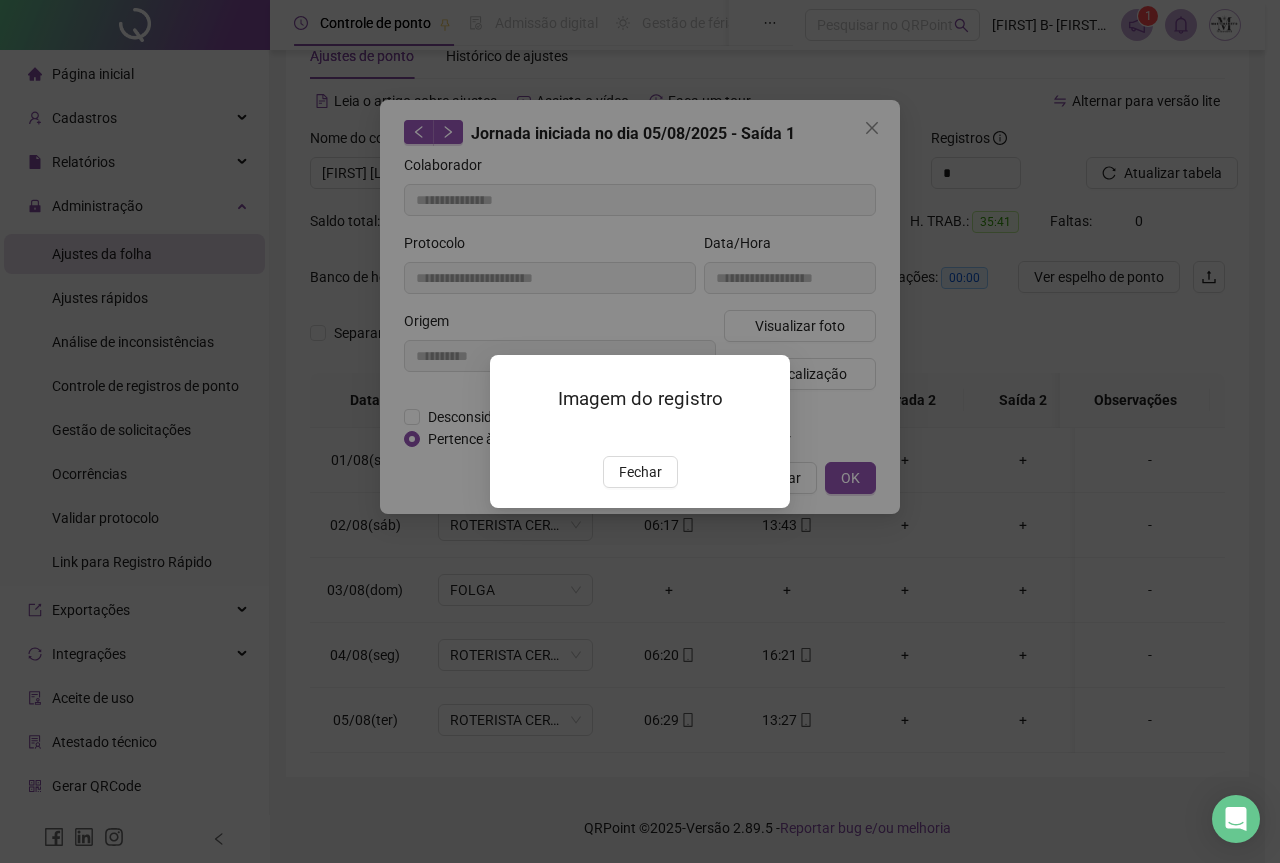 click on "Imagem do registro Fechar" at bounding box center (640, 431) 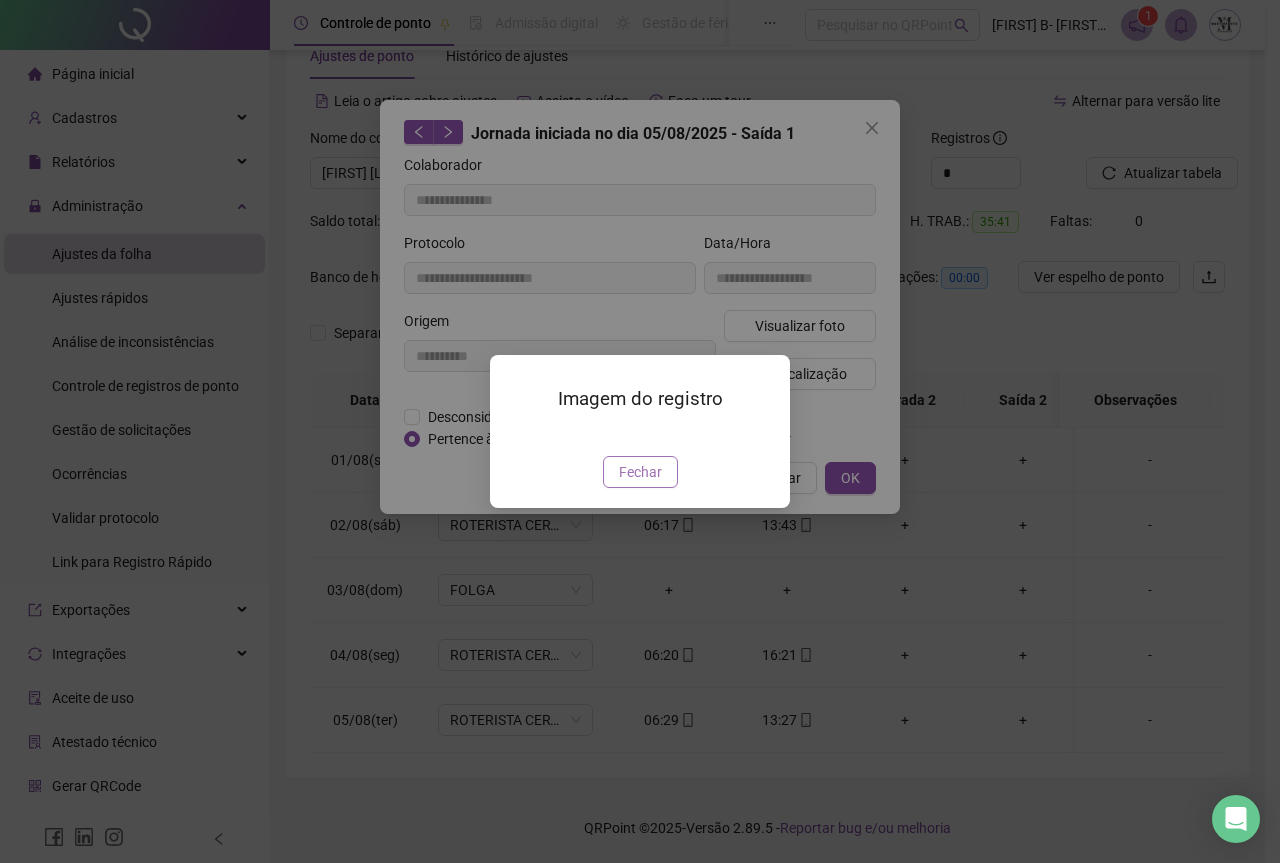 click on "Fechar" at bounding box center (640, 472) 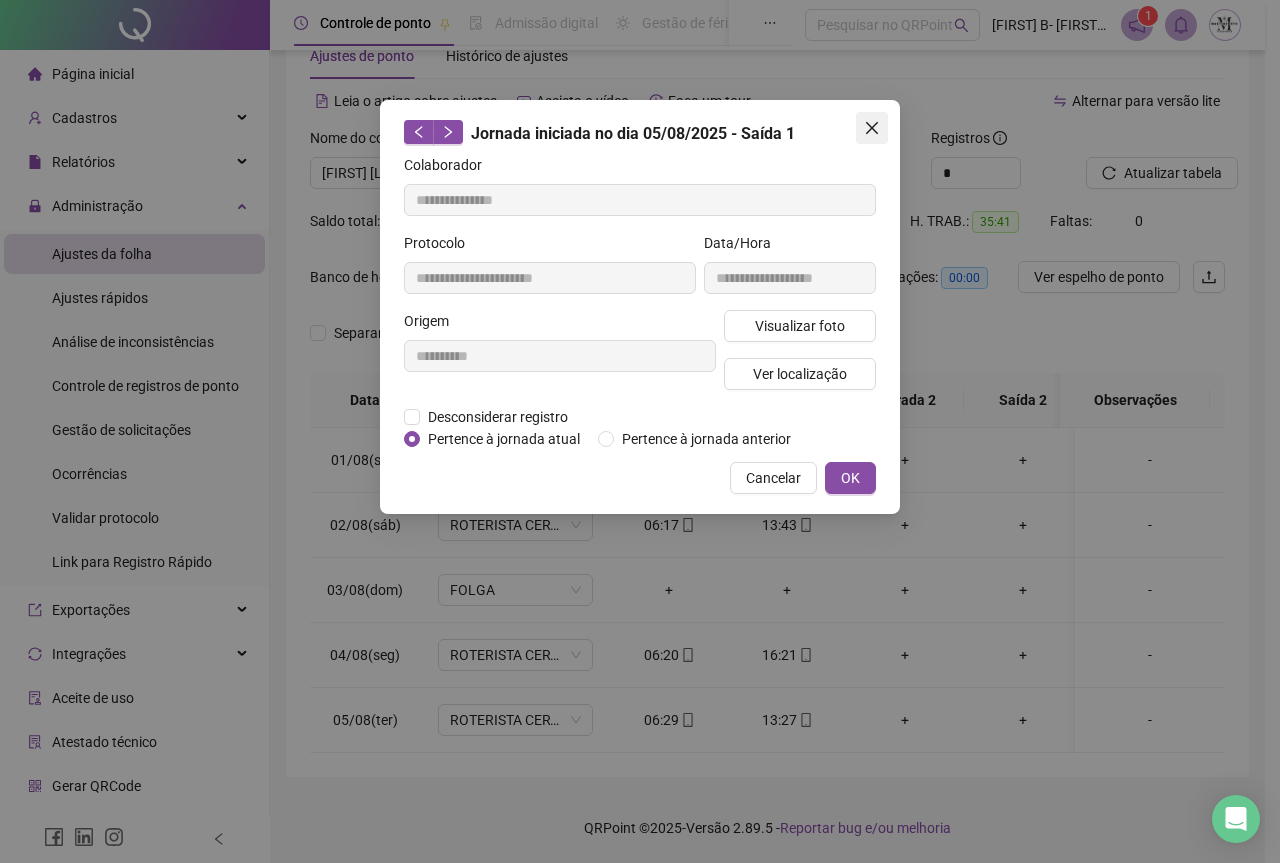 click 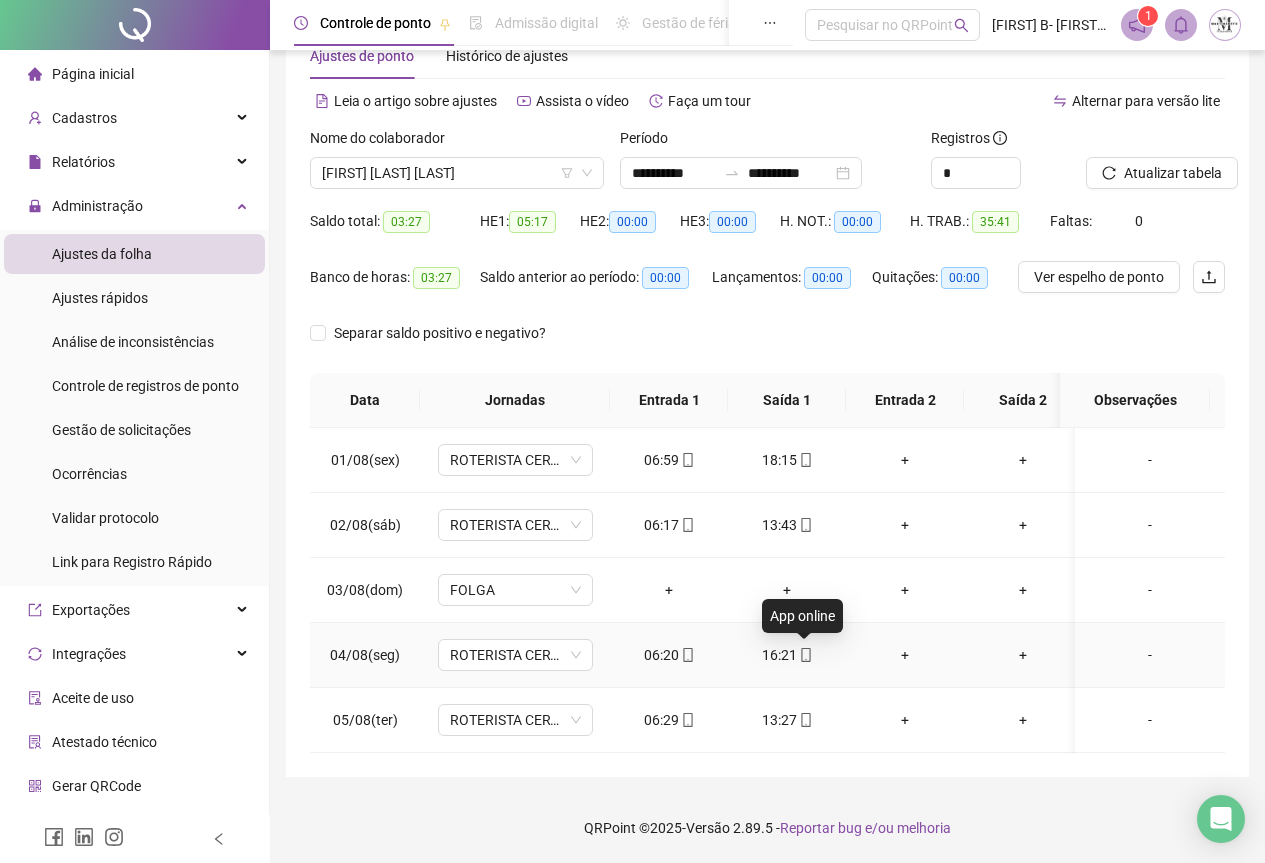 click 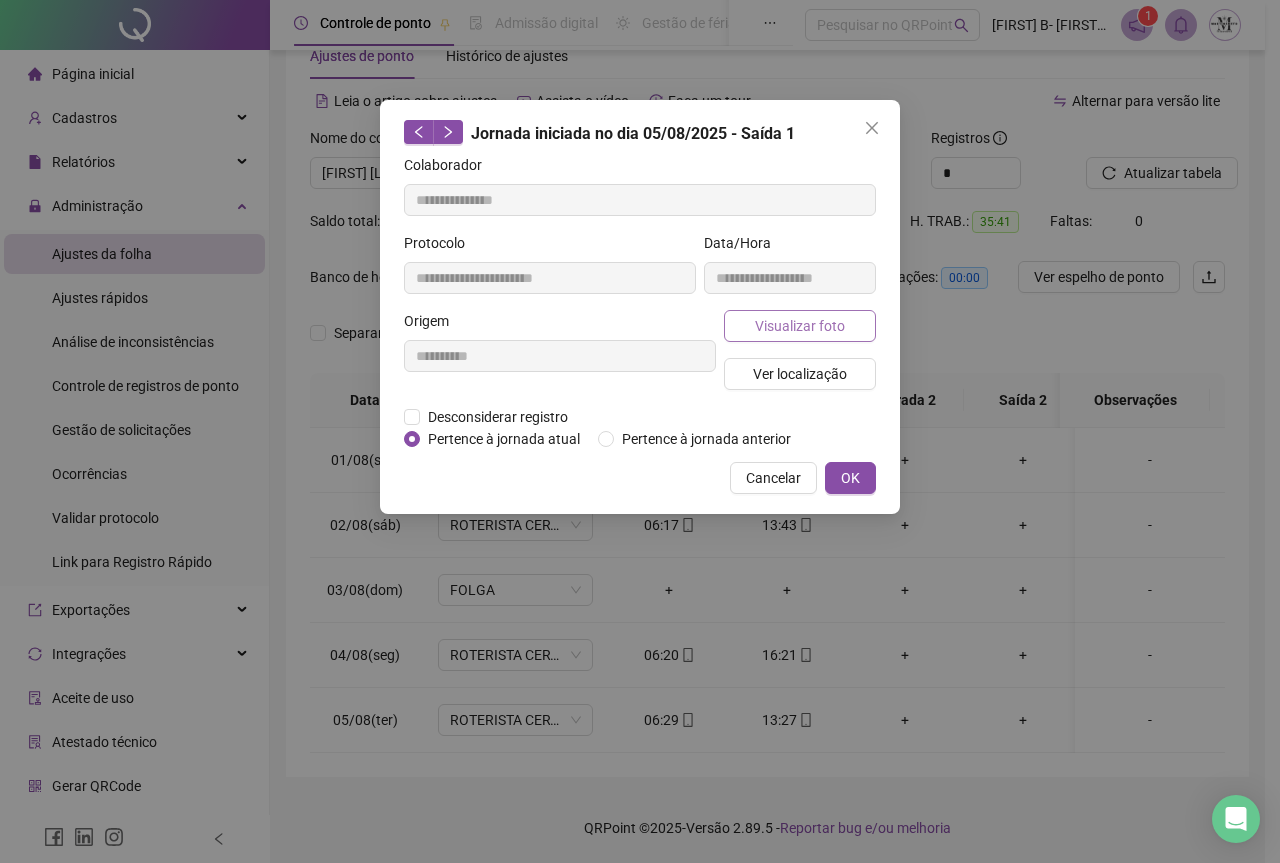 type on "**********" 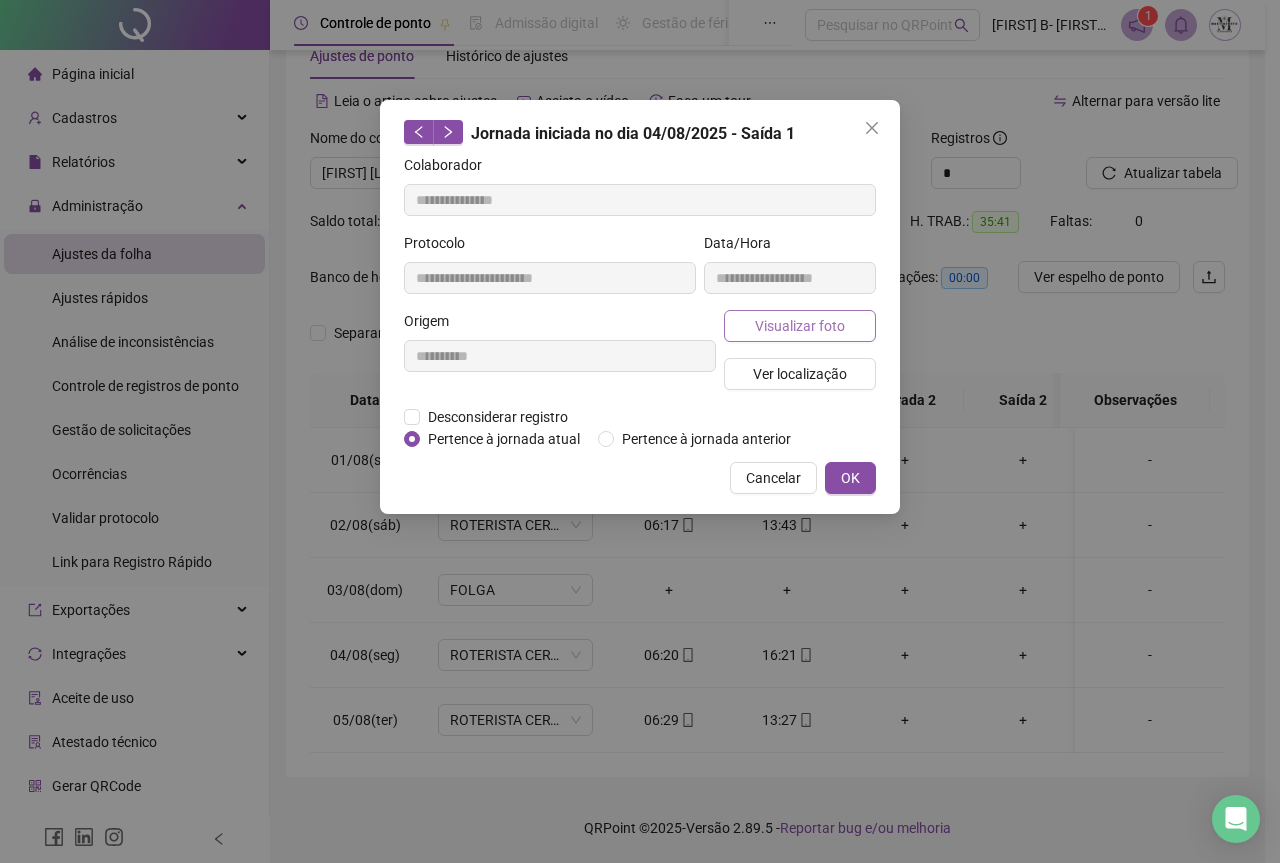 click on "Visualizar foto" at bounding box center (800, 326) 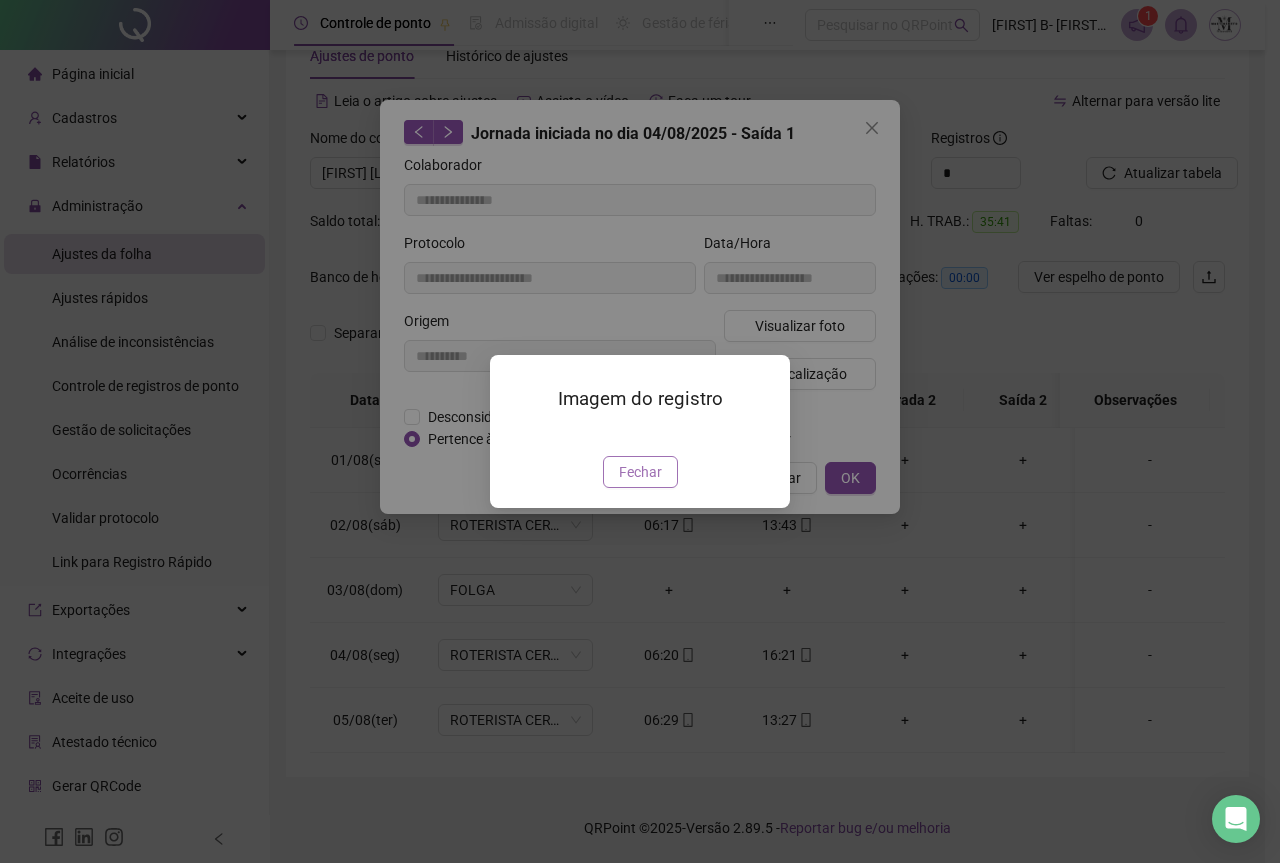 click on "Fechar" at bounding box center [640, 472] 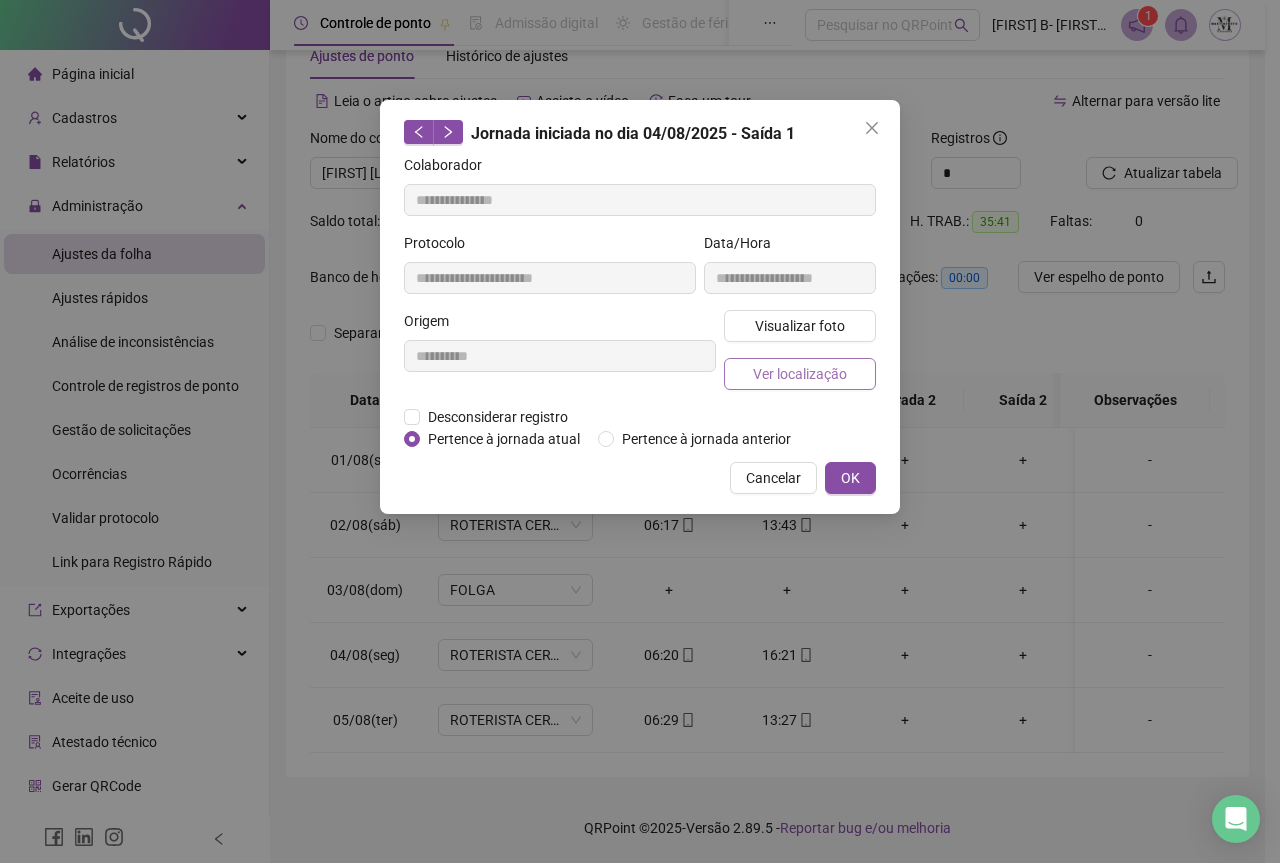 click on "Ver localização" at bounding box center [800, 374] 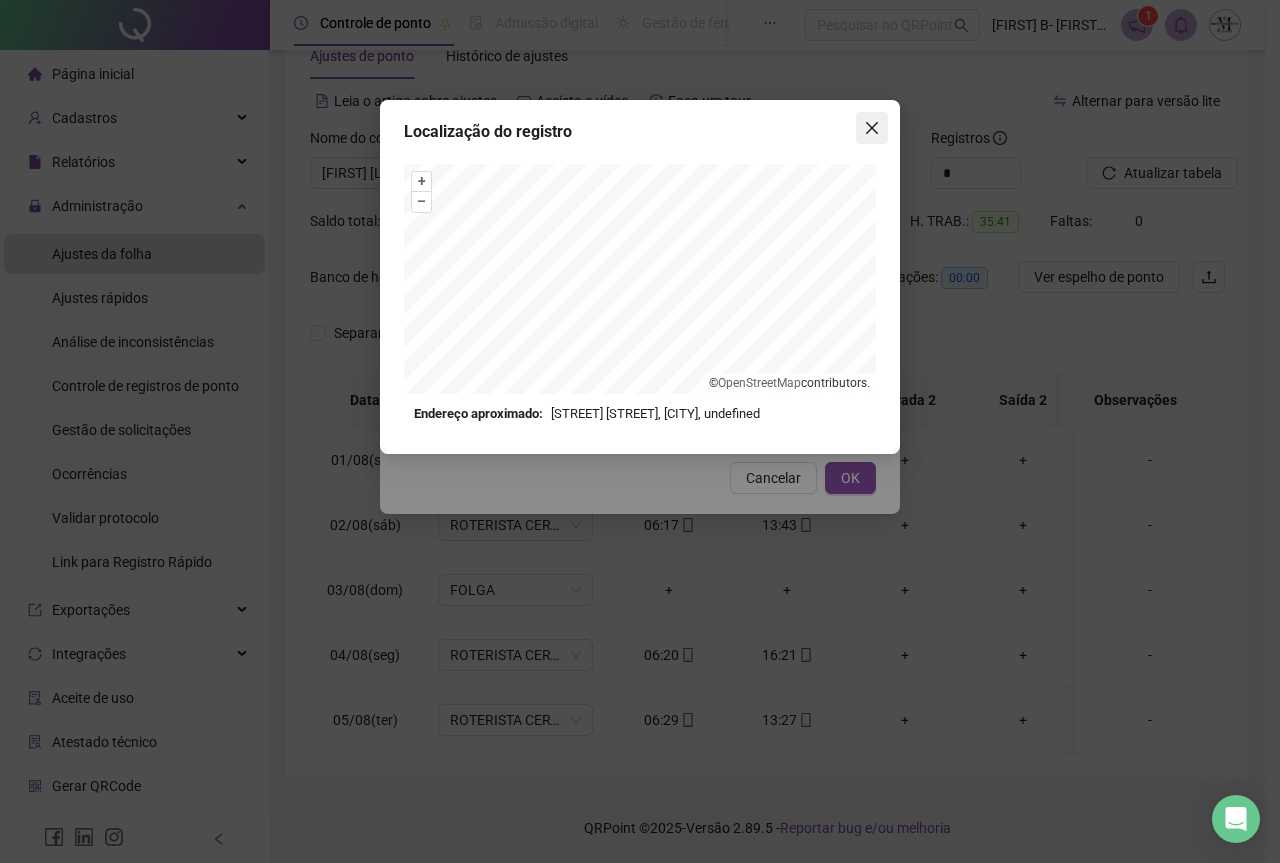 click 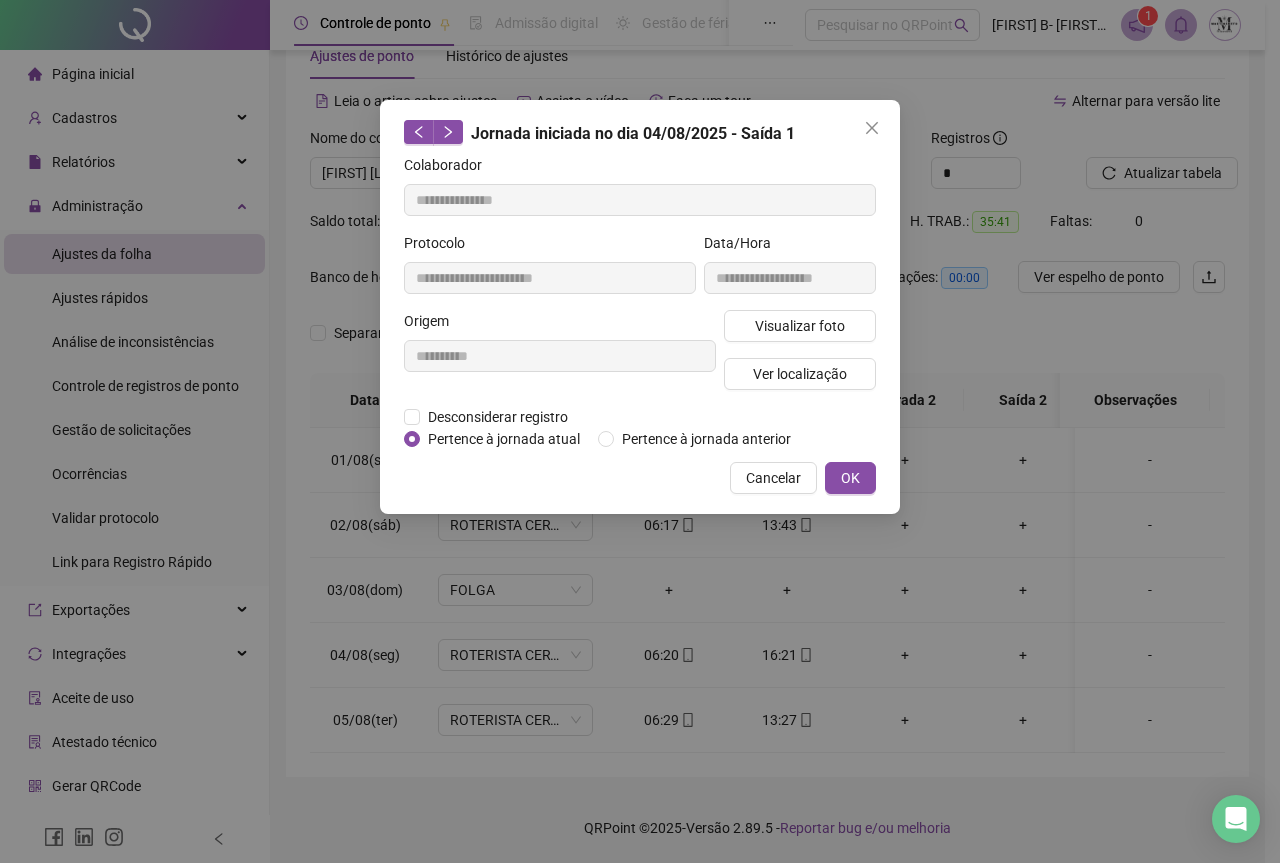 click 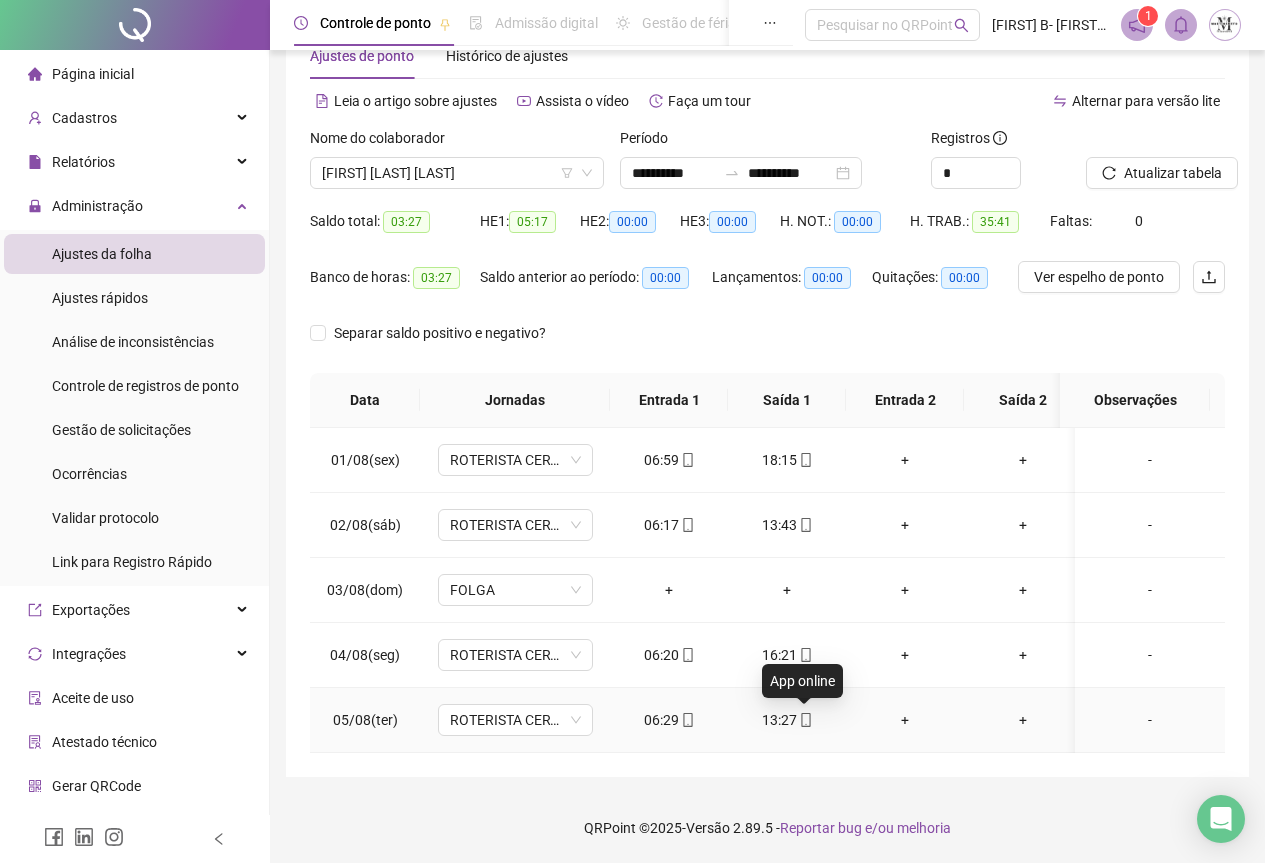 click 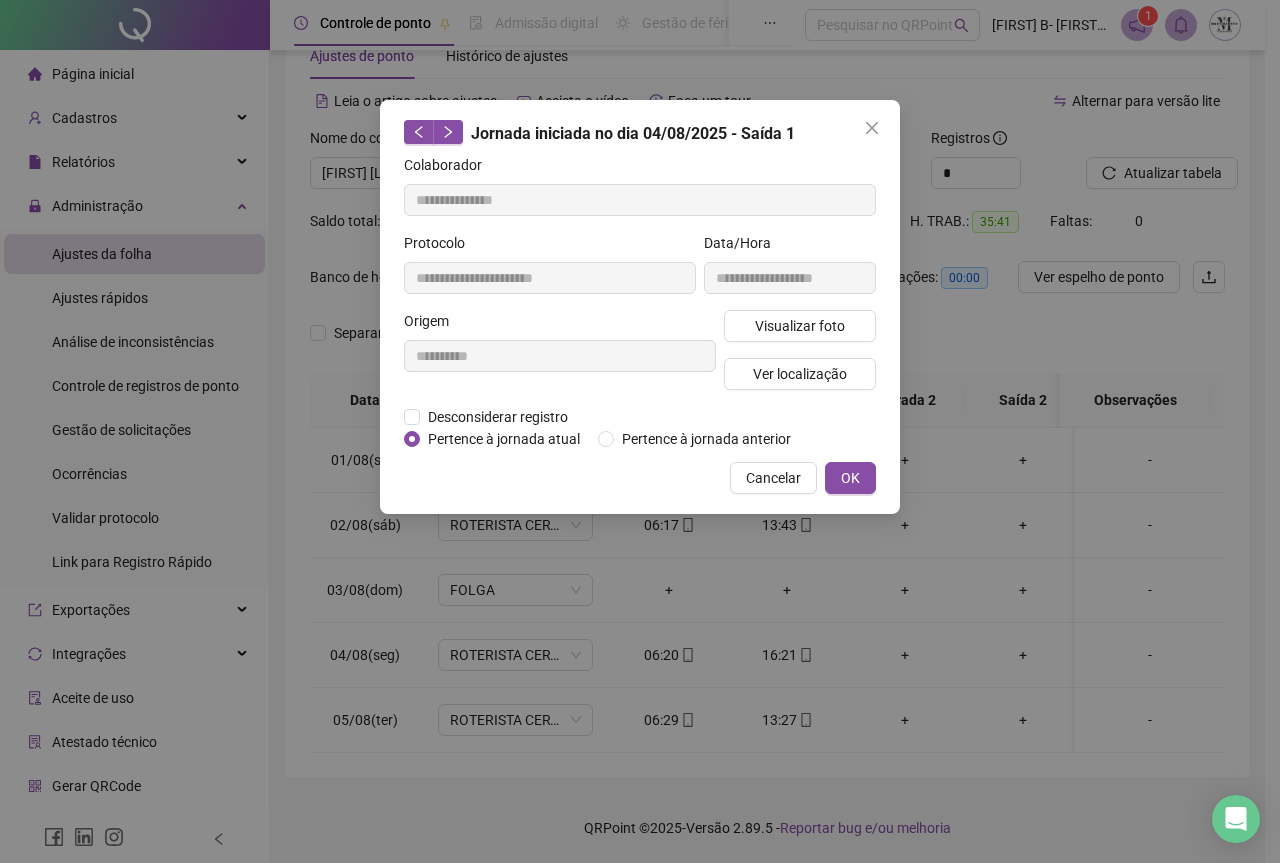 type on "**********" 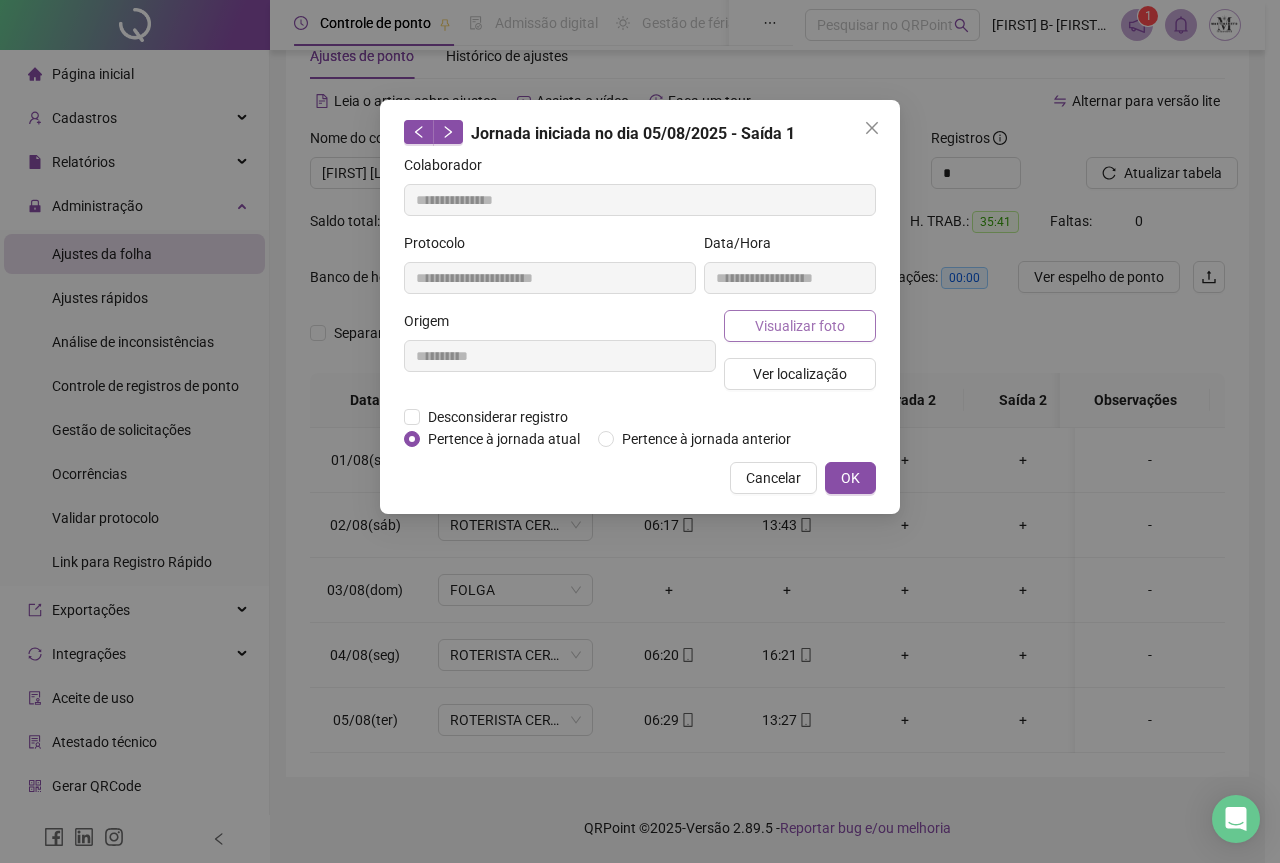click on "Visualizar foto" at bounding box center [800, 326] 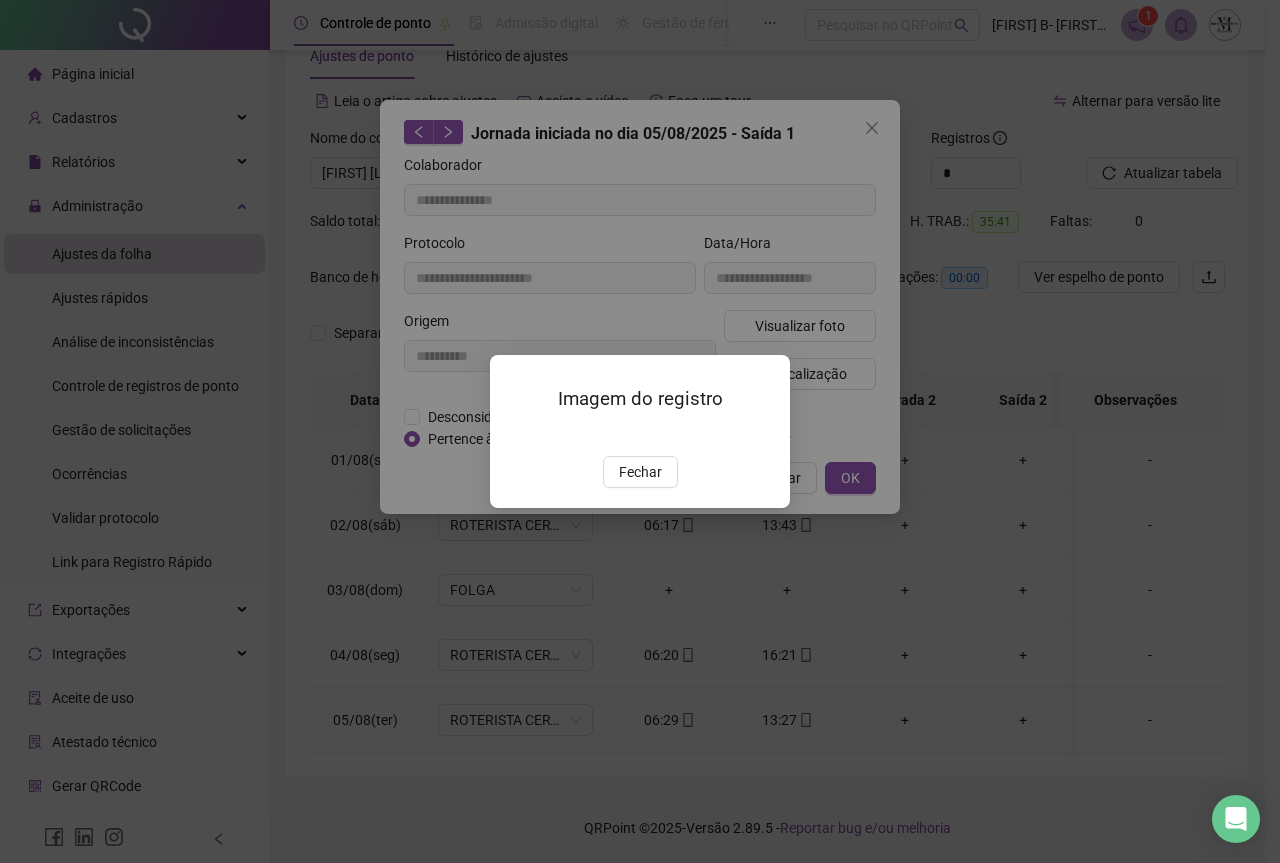click at bounding box center (514, 435) 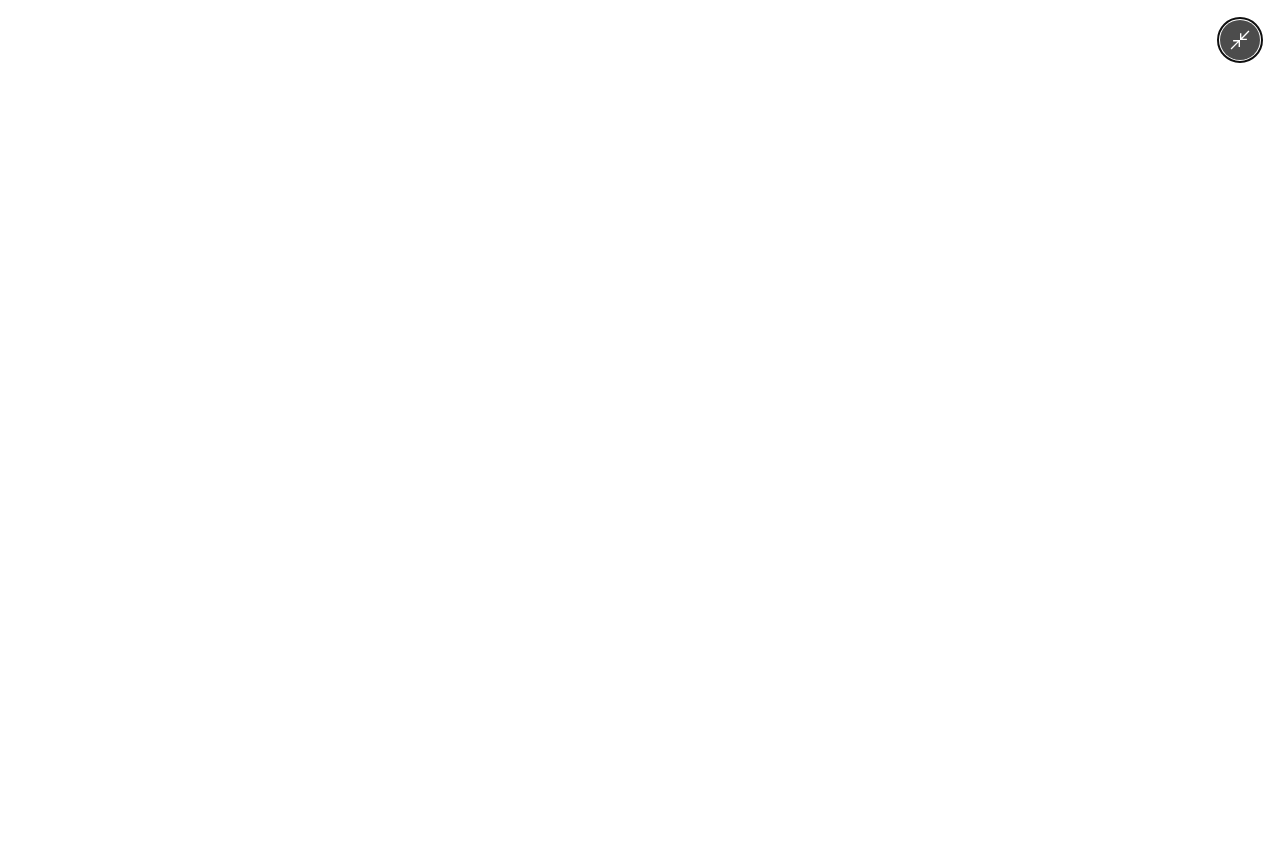click at bounding box center [639, 431] 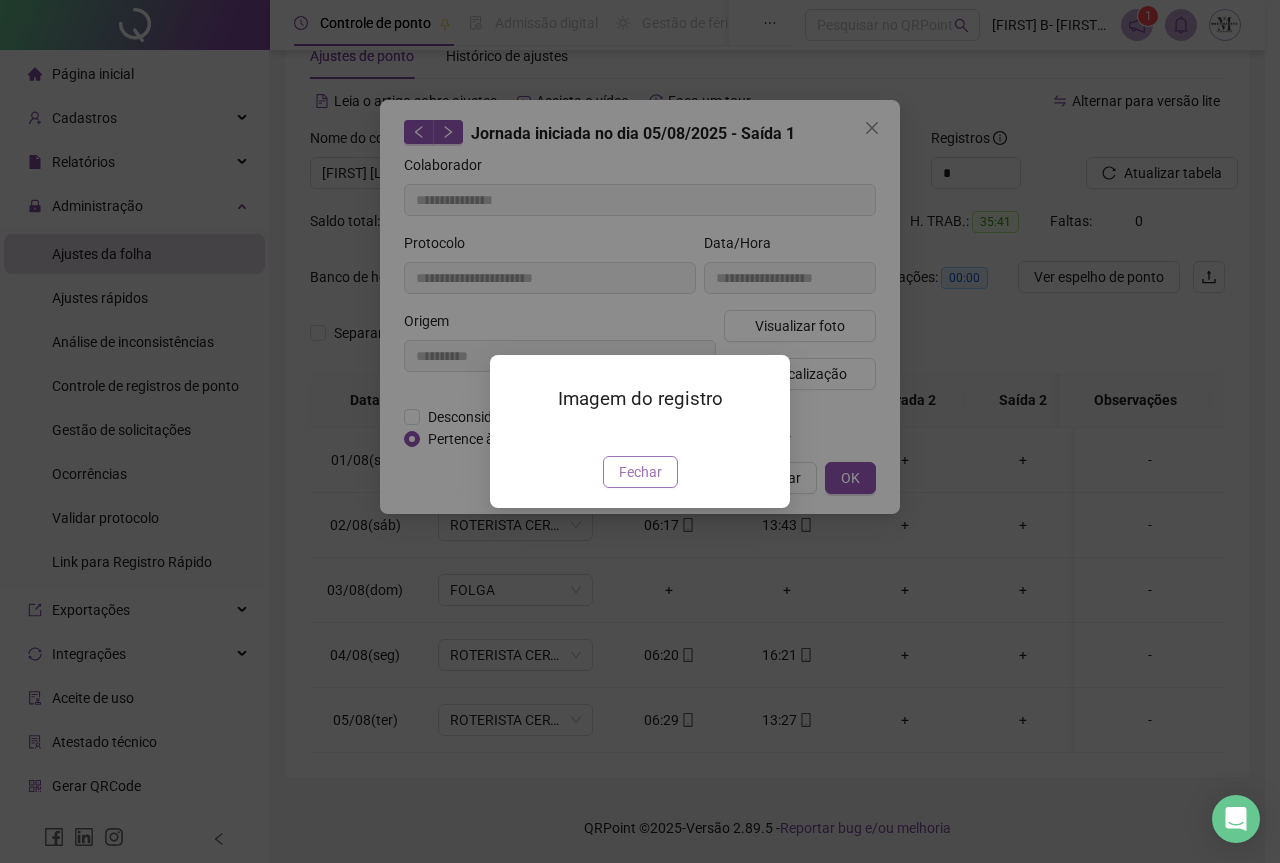 click on "Fechar" at bounding box center [640, 472] 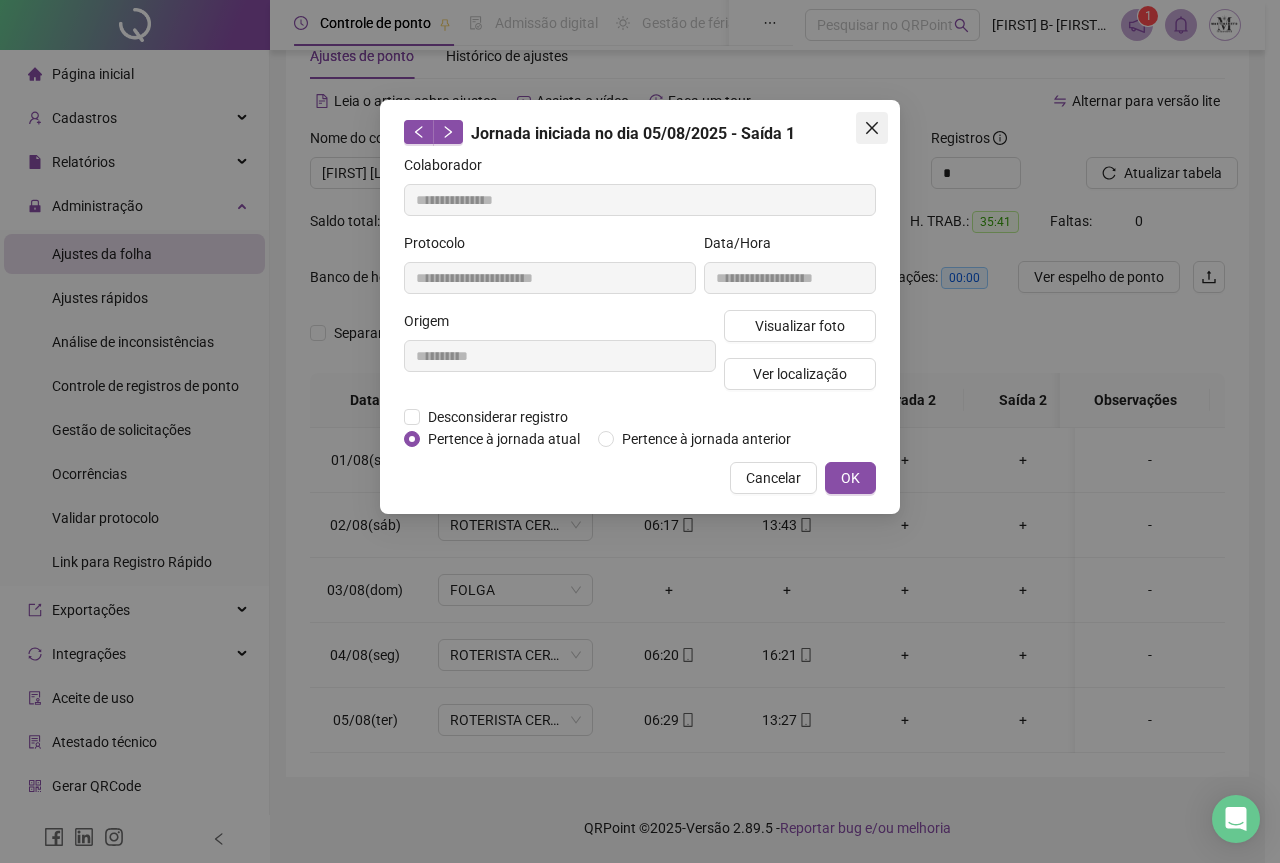 click at bounding box center [872, 128] 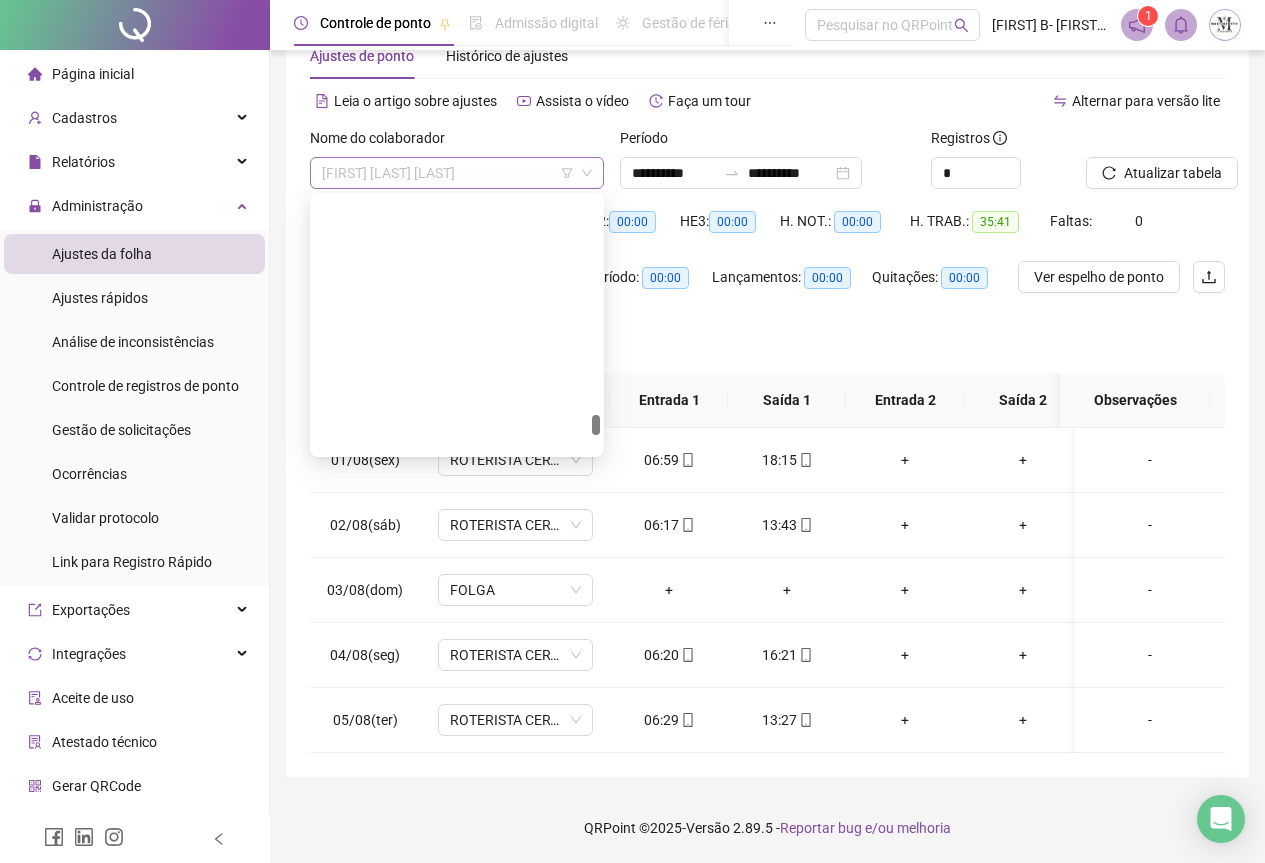 click on "[FIRST] [LAST]" at bounding box center (457, 173) 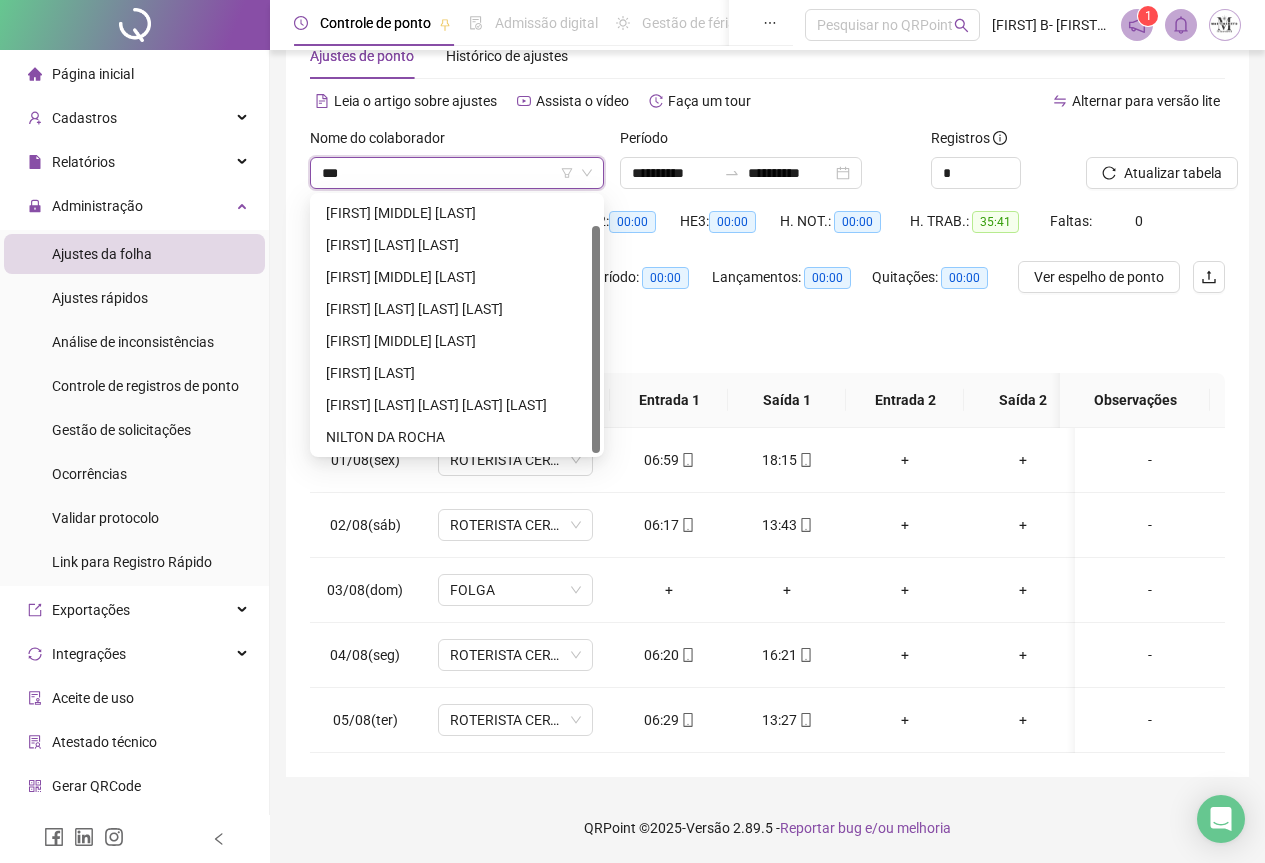 scroll, scrollTop: 0, scrollLeft: 0, axis: both 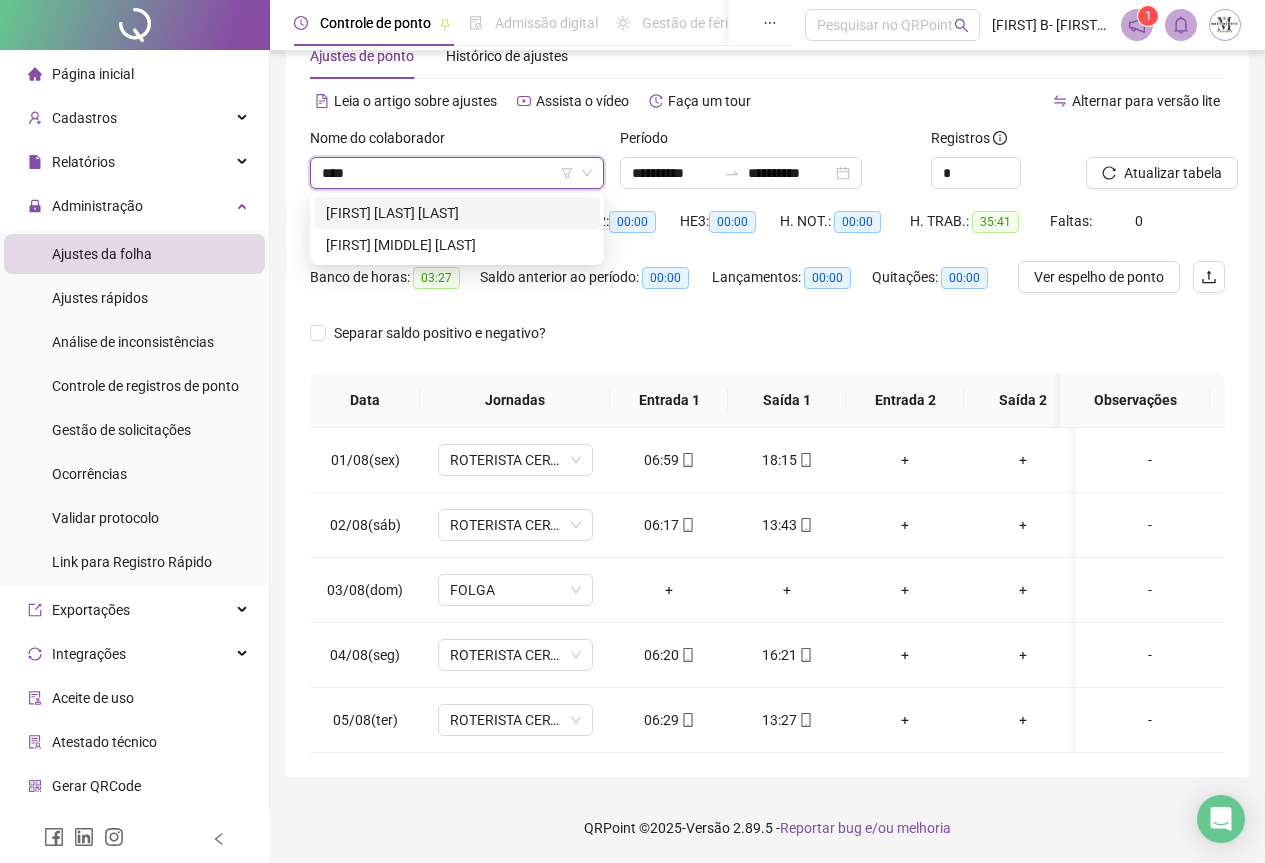 type on "*****" 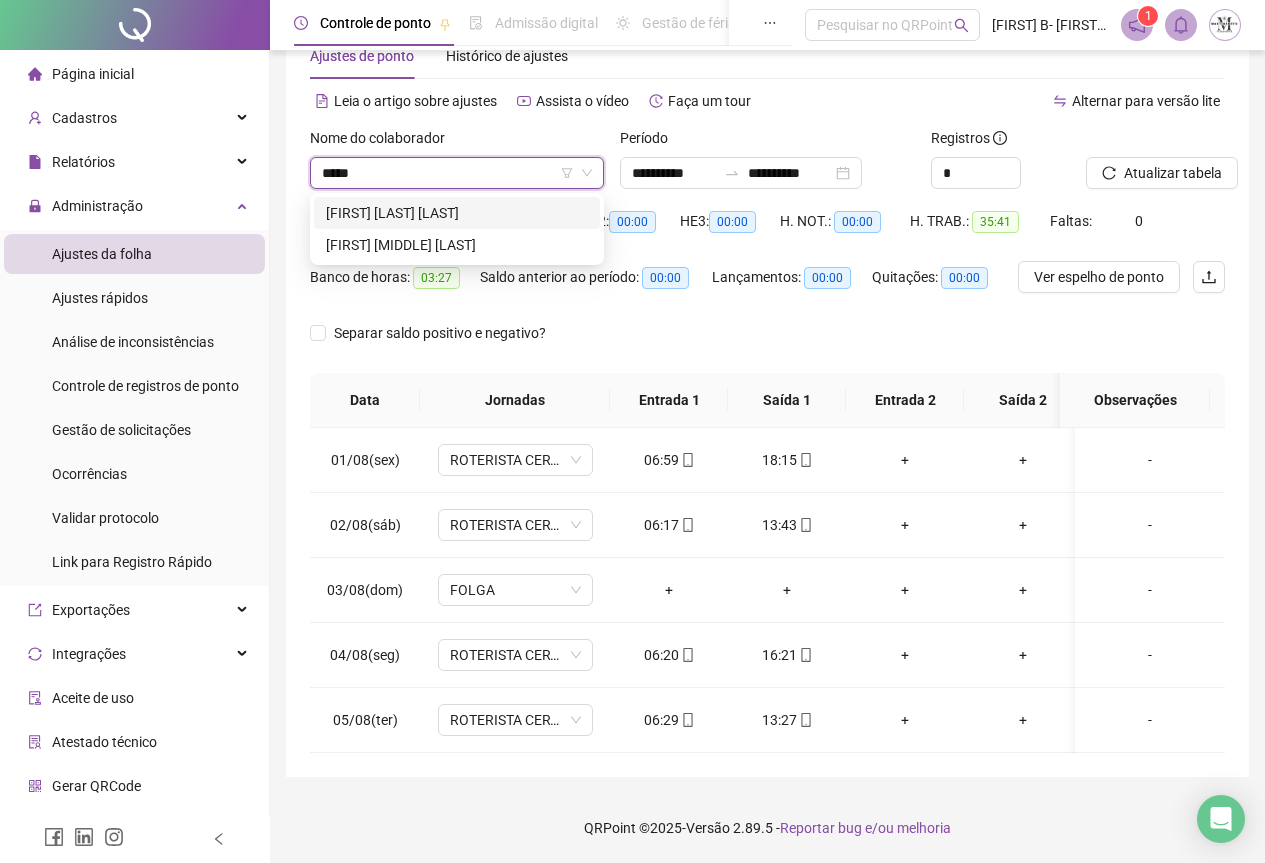 click on "[FIRST] [LAST] [LAST]" at bounding box center [457, 213] 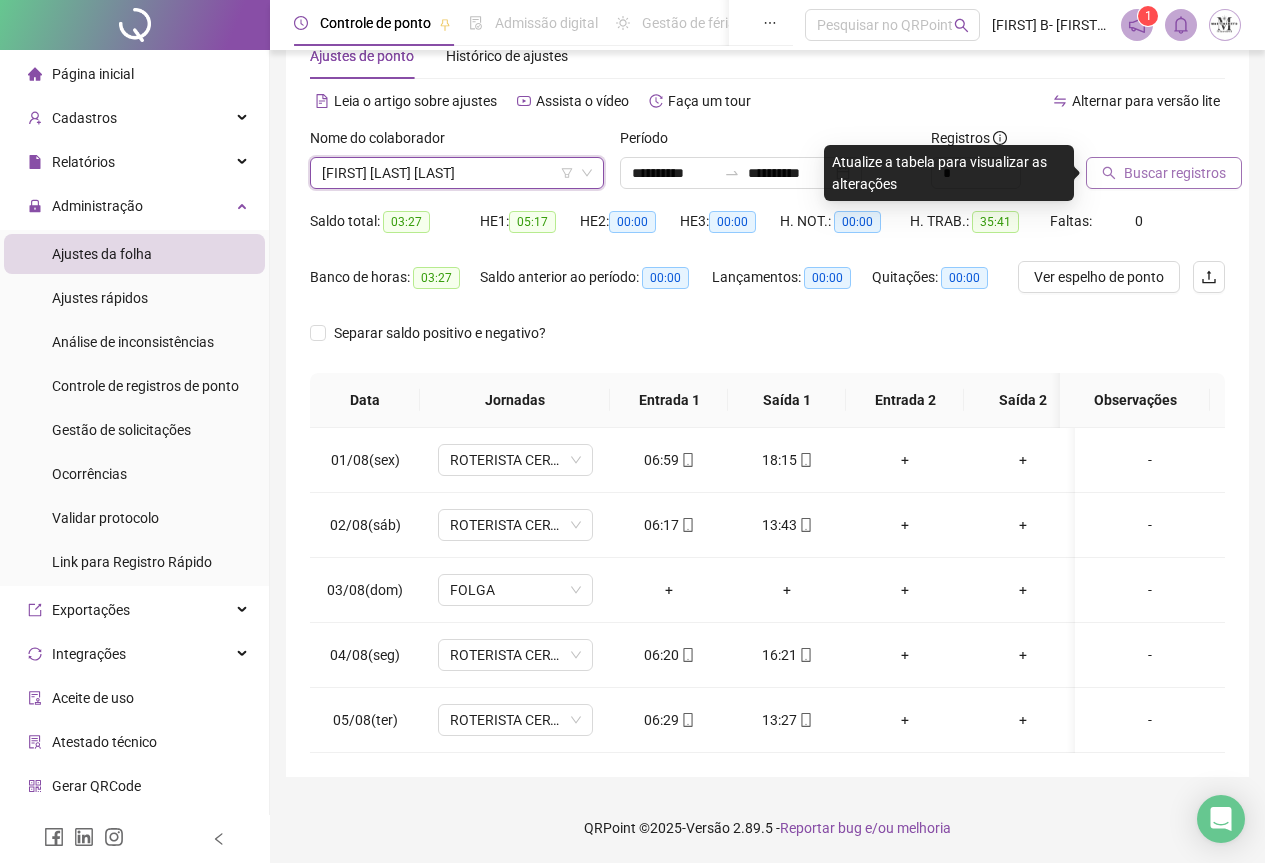 click on "Buscar registros" at bounding box center (1164, 173) 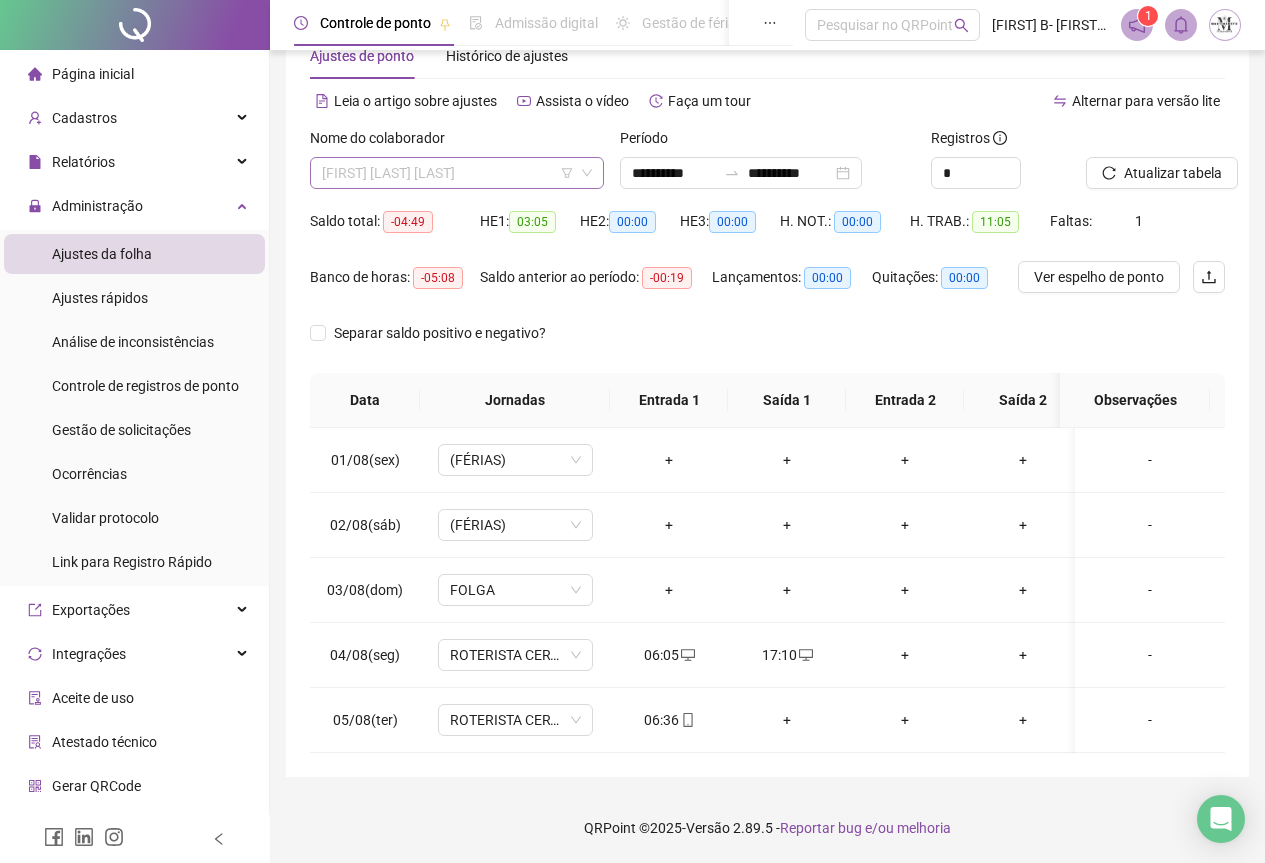 click on "[FIRST] [LAST] [LAST]" at bounding box center [457, 173] 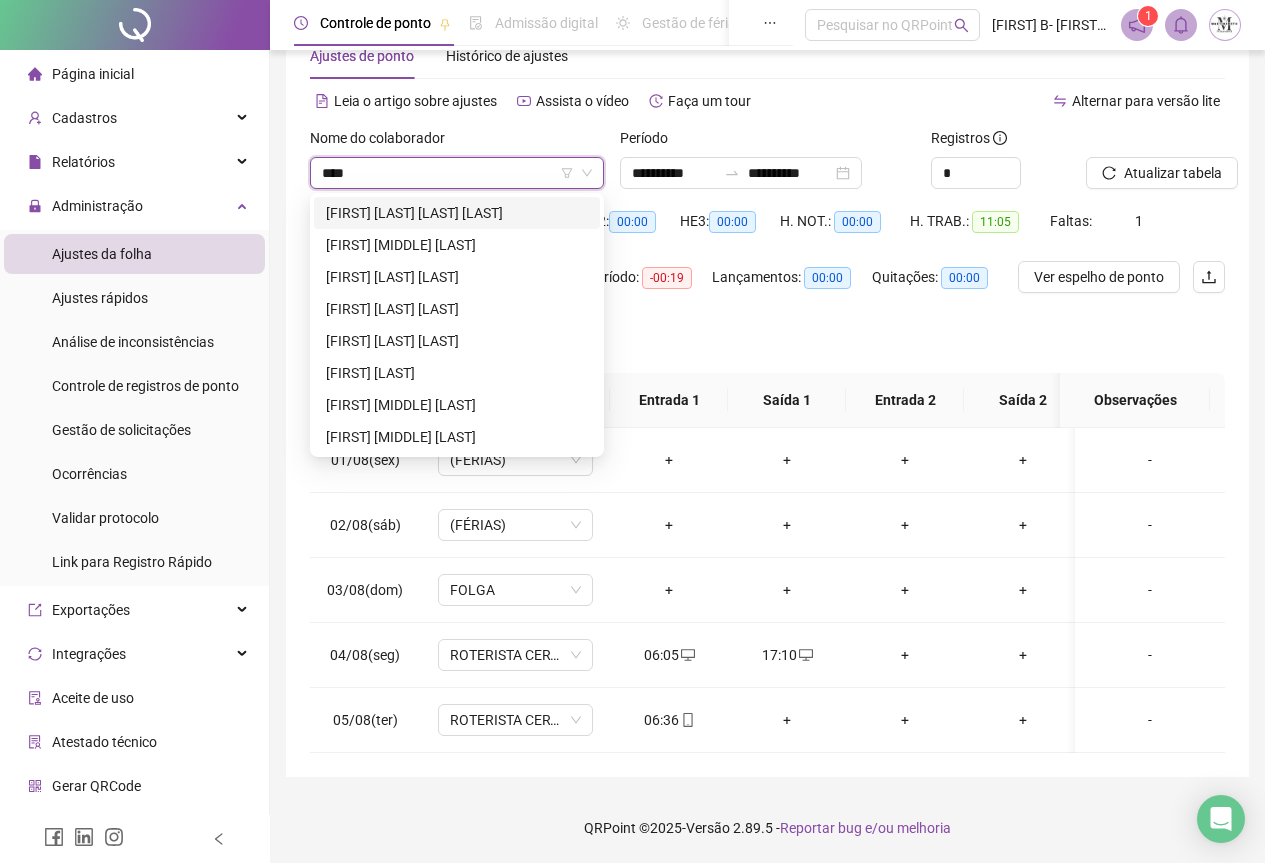 scroll, scrollTop: 0, scrollLeft: 0, axis: both 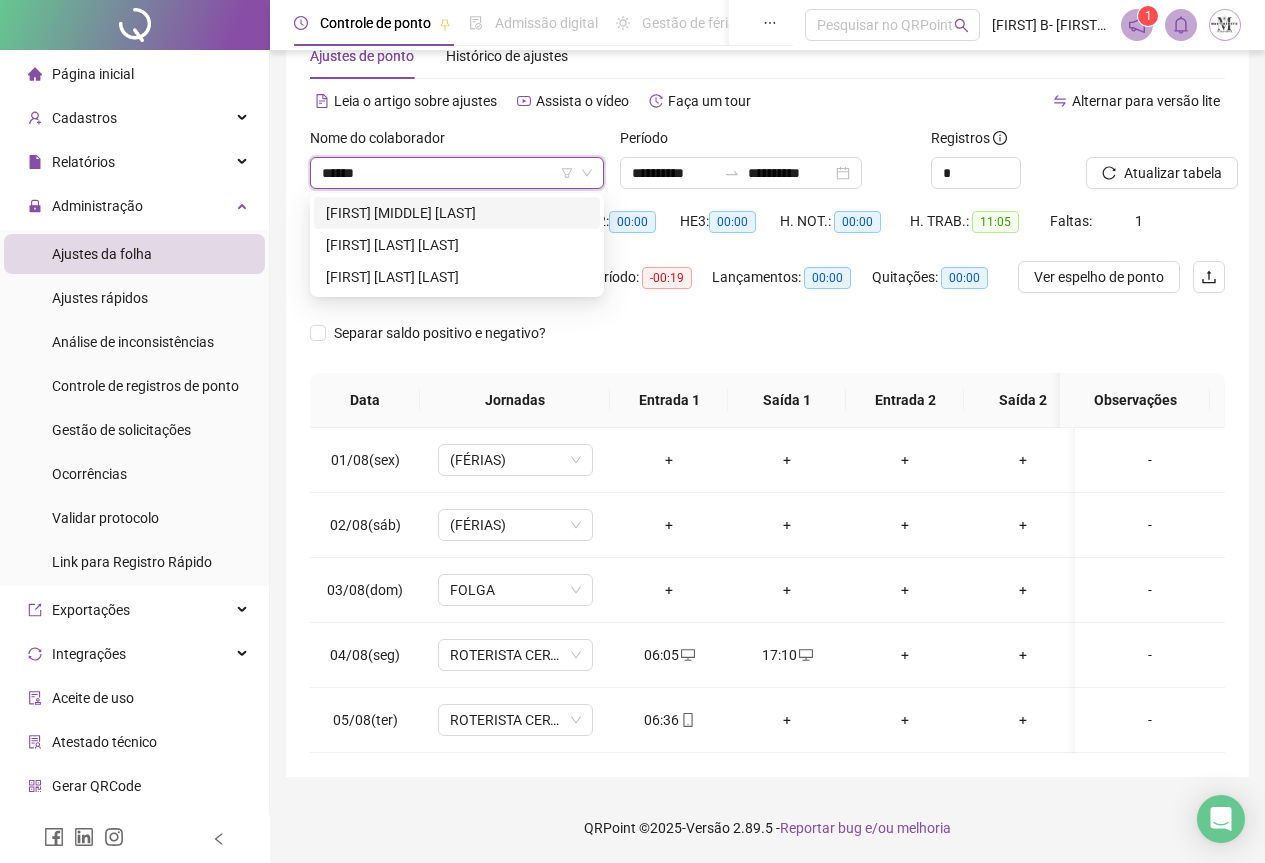 type on "*******" 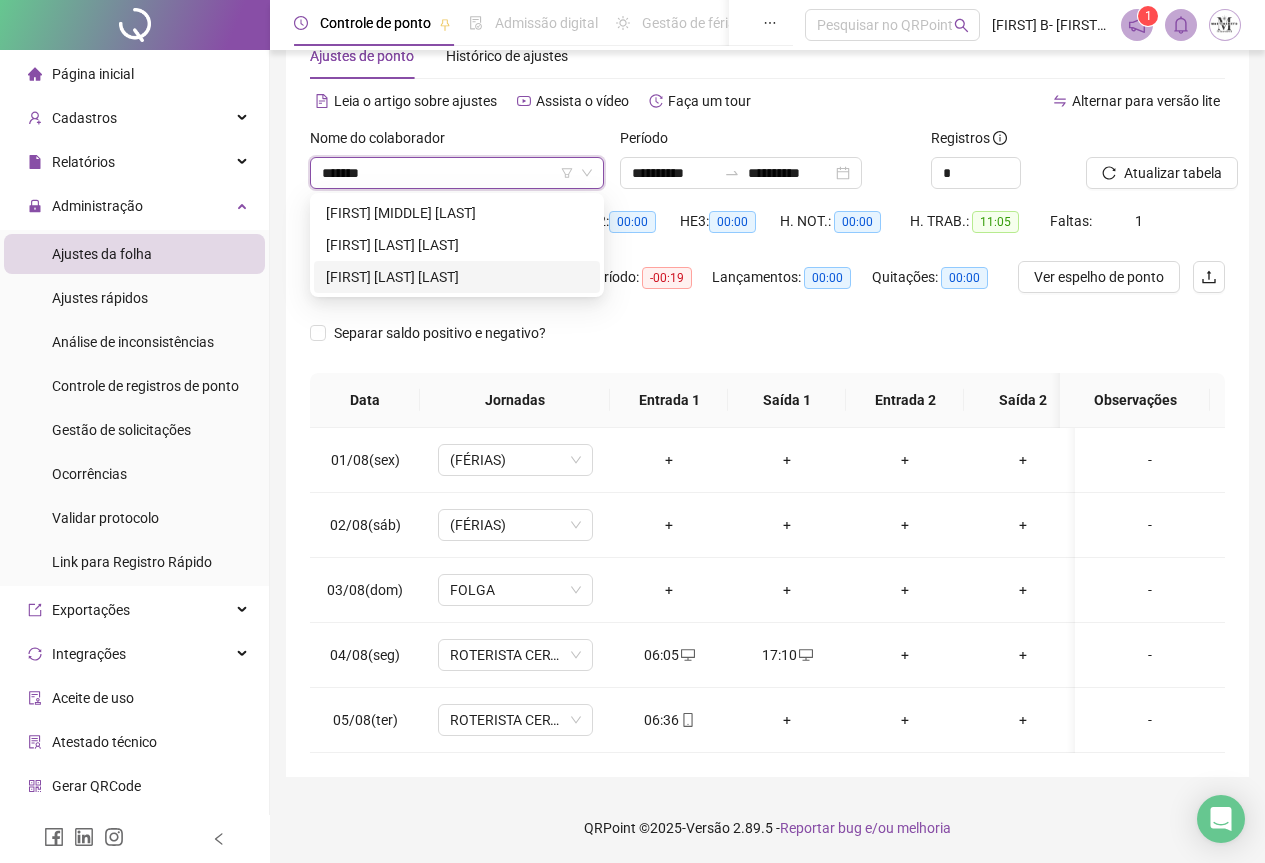 click on "[FIRST] [LAST]" at bounding box center [457, 277] 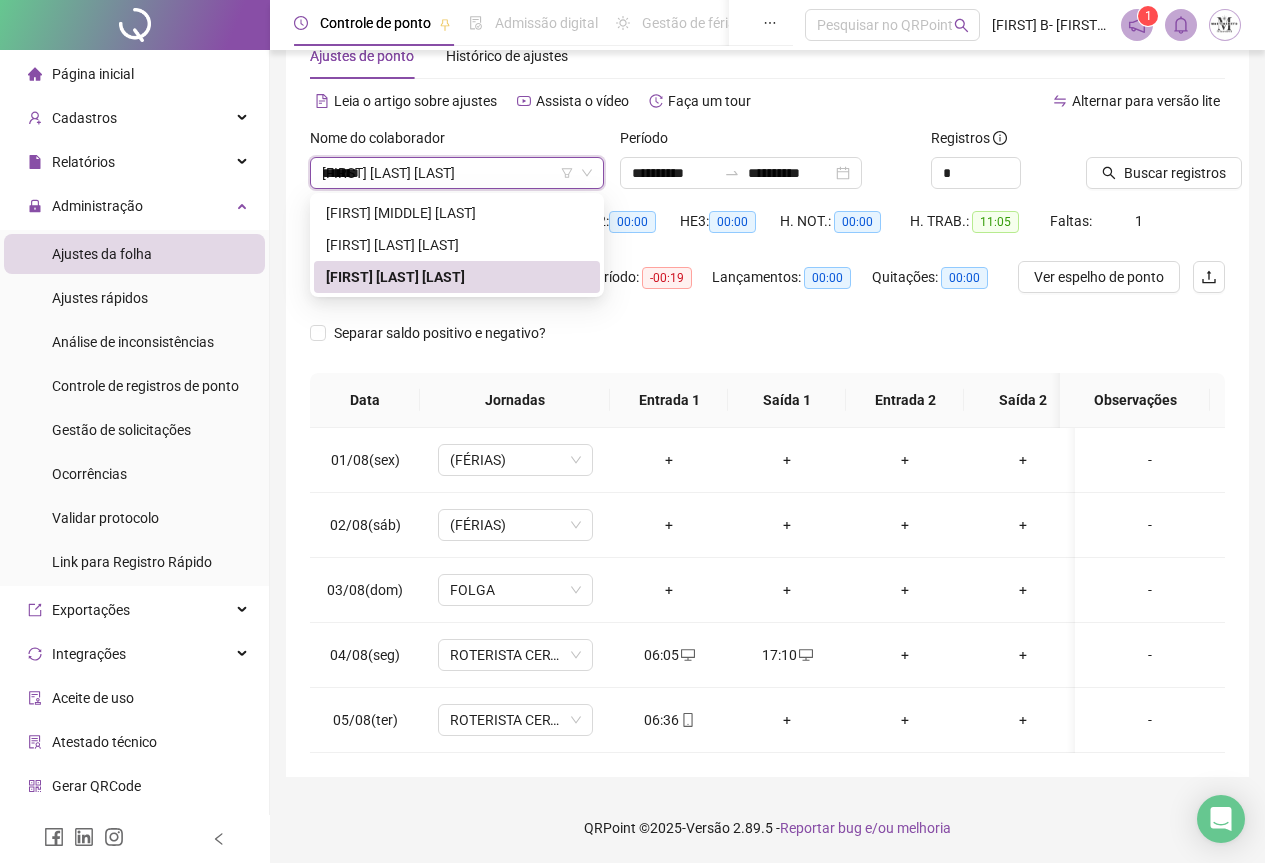type 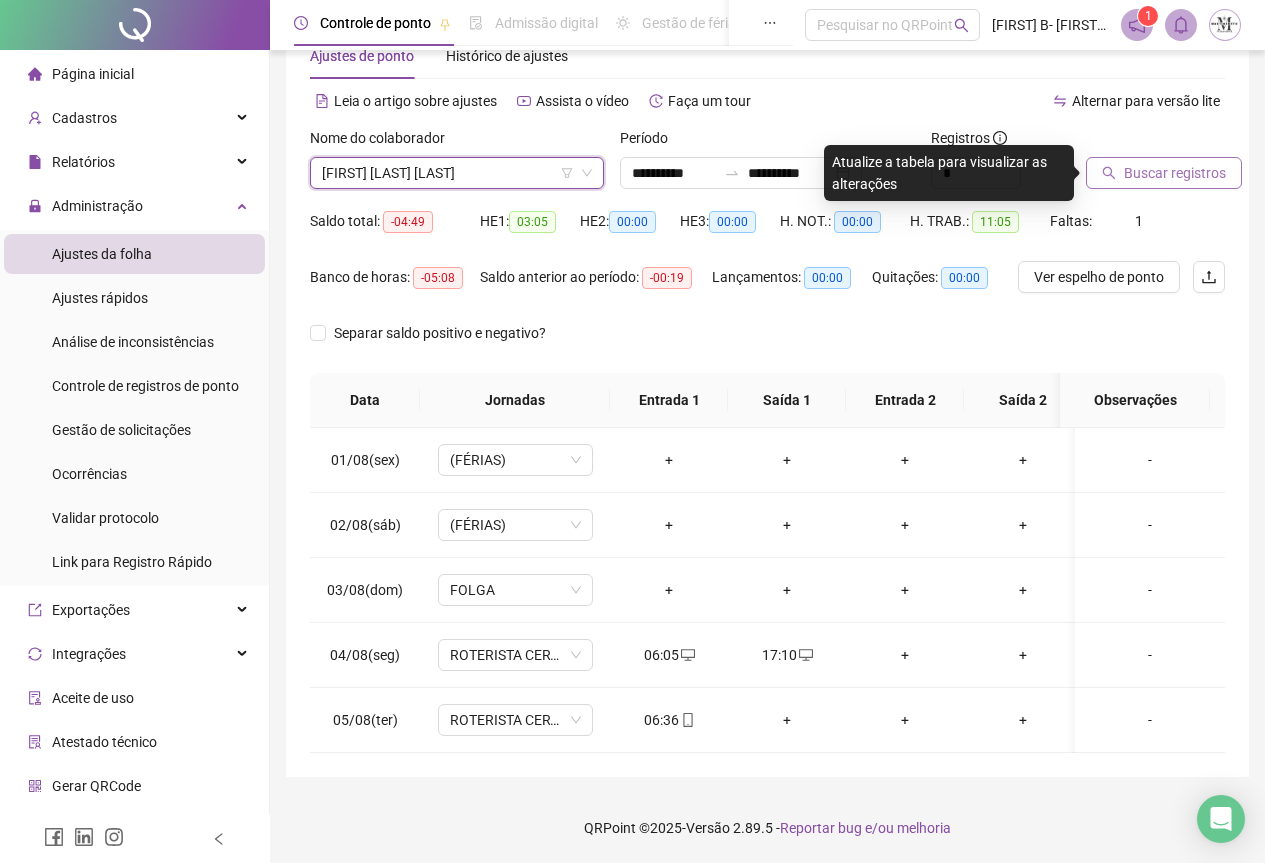 click on "Buscar registros" at bounding box center (1175, 173) 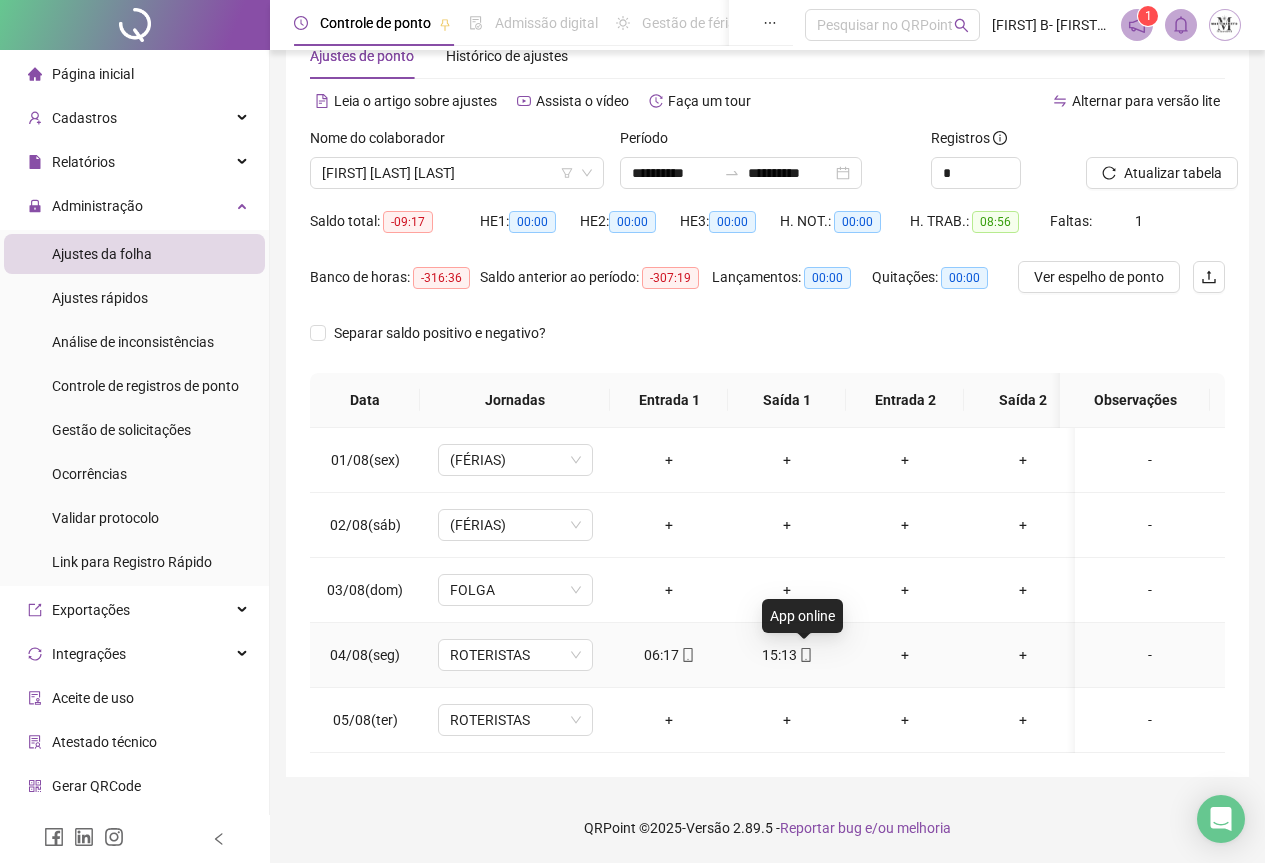 click 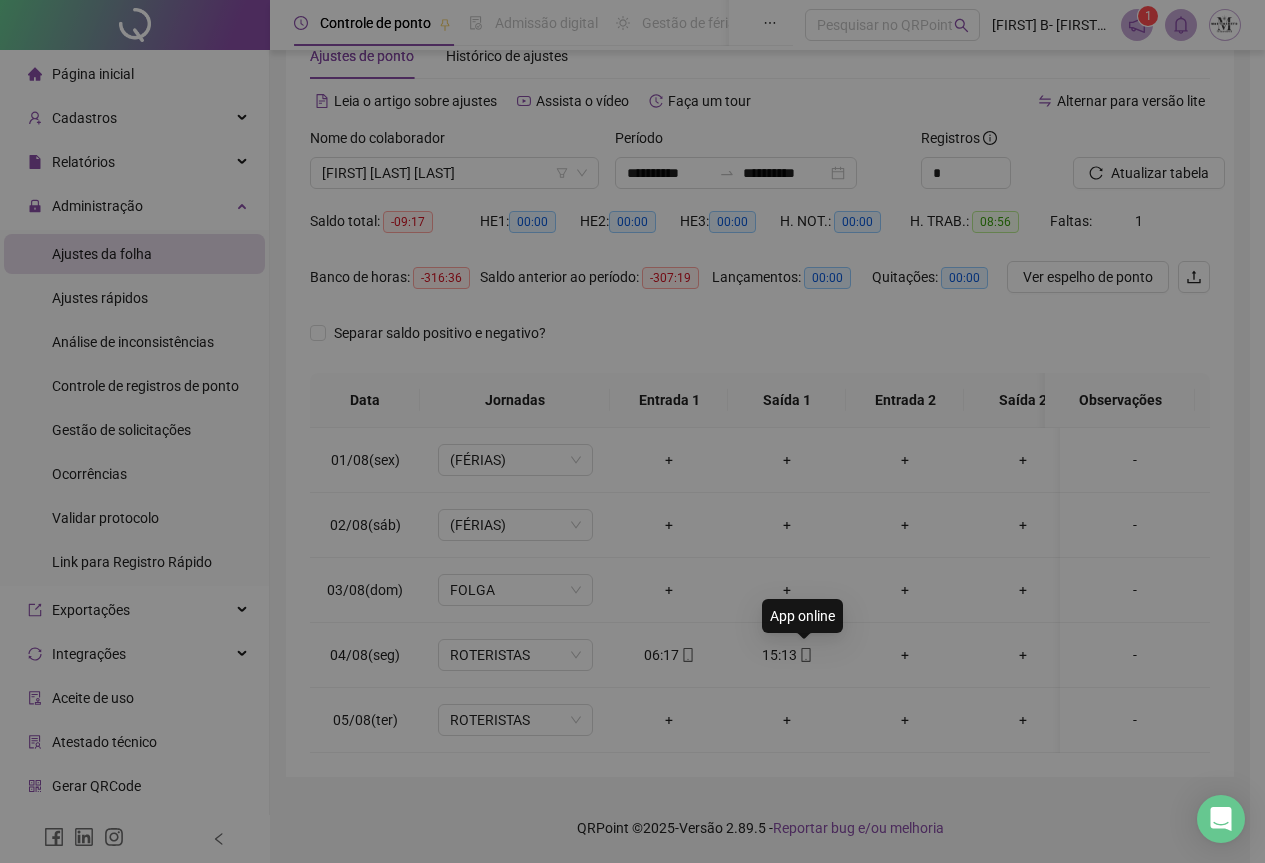 type on "**********" 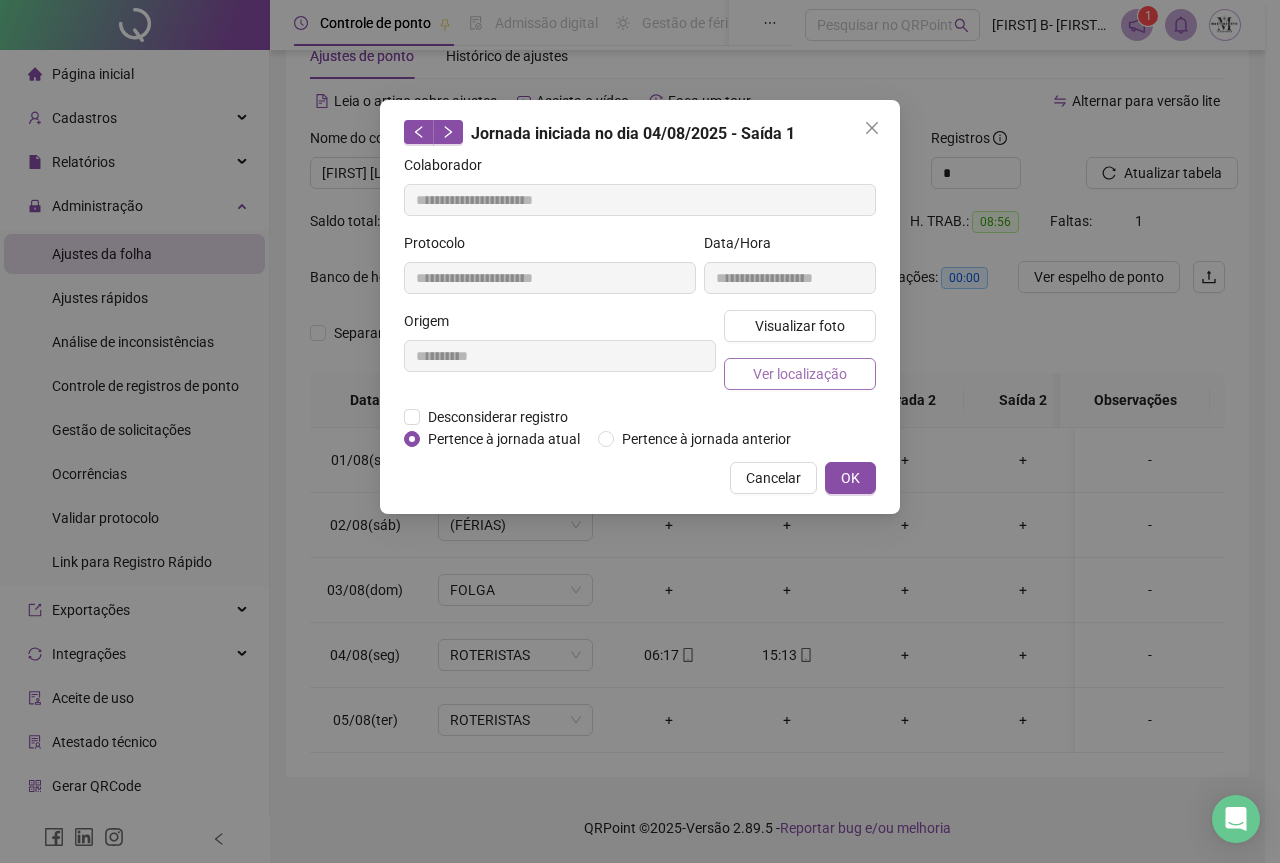 click on "Ver localização" at bounding box center [800, 374] 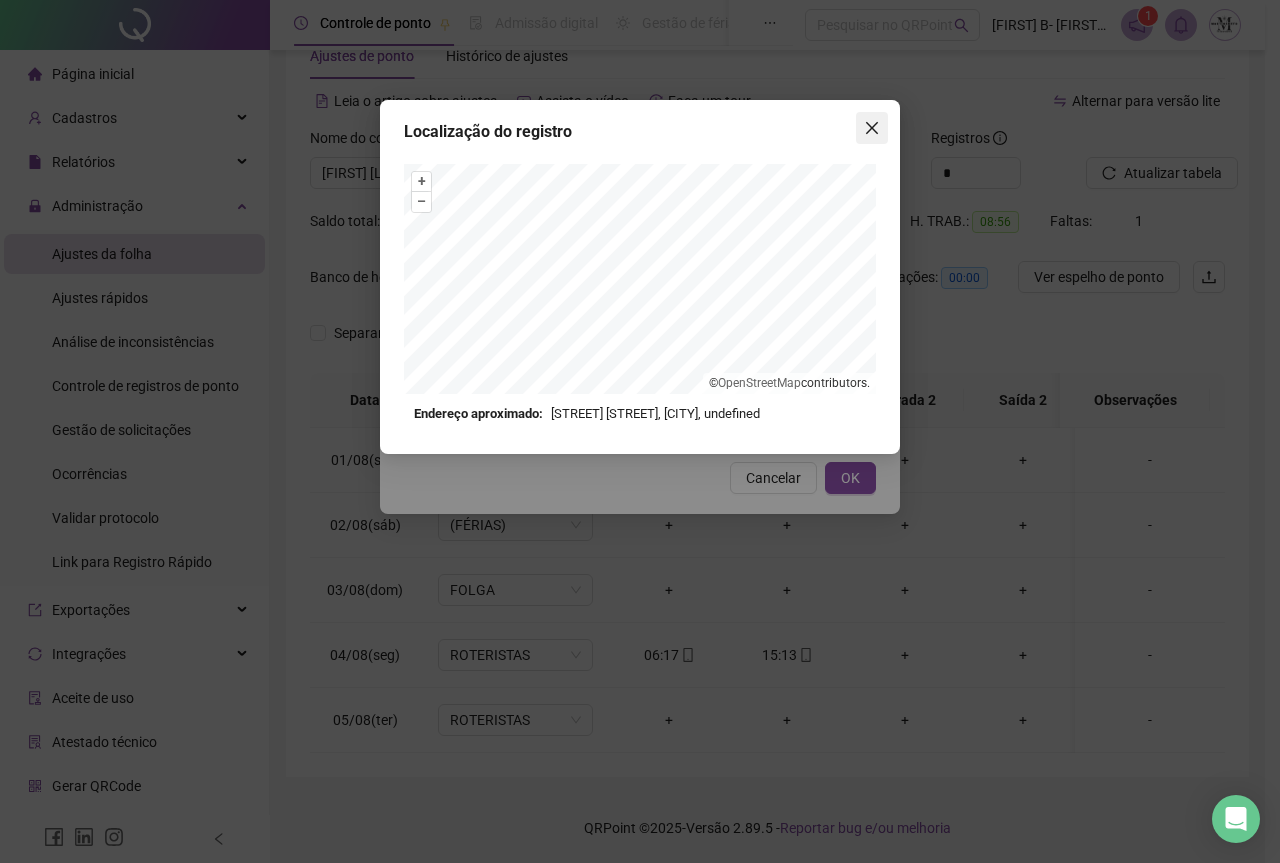 click at bounding box center (872, 128) 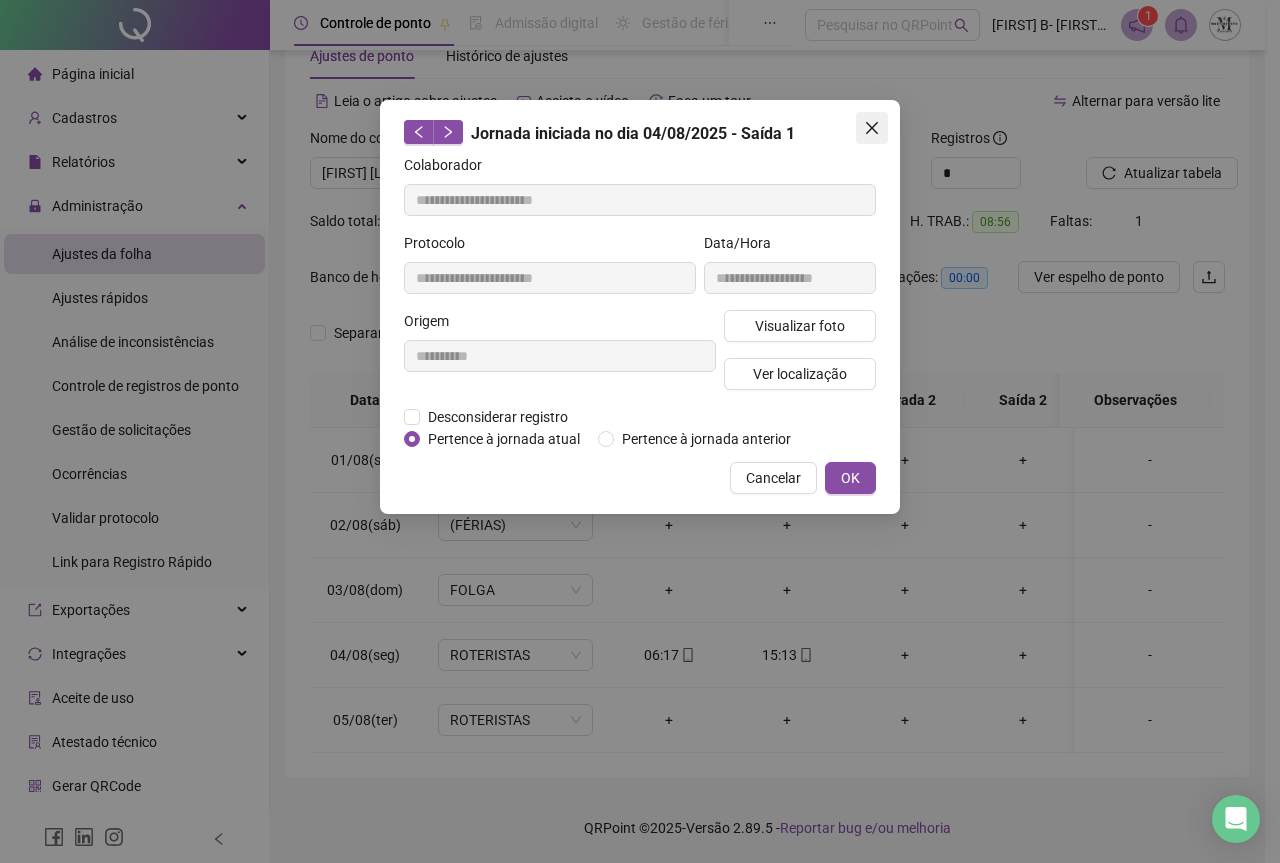 click 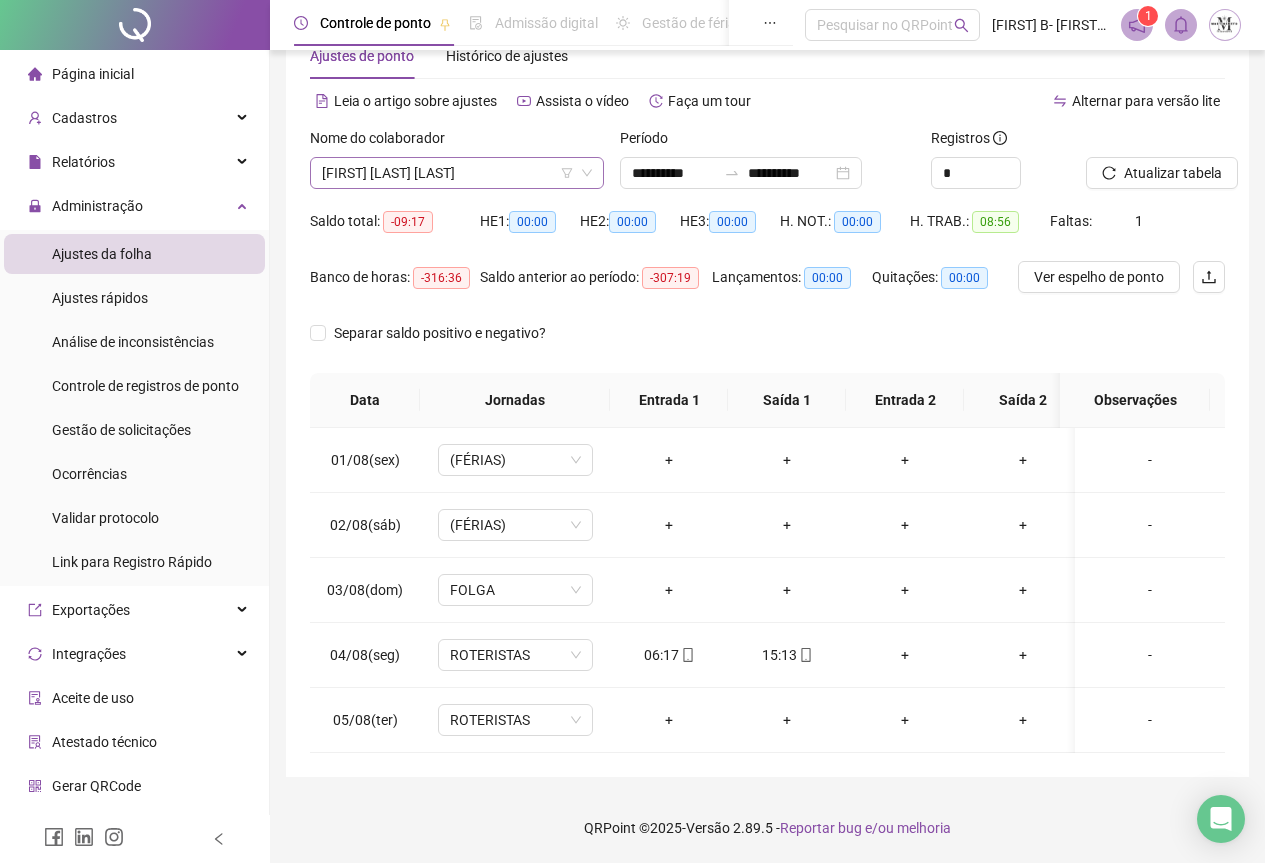 click on "[FIRST] [LAST]" at bounding box center (457, 173) 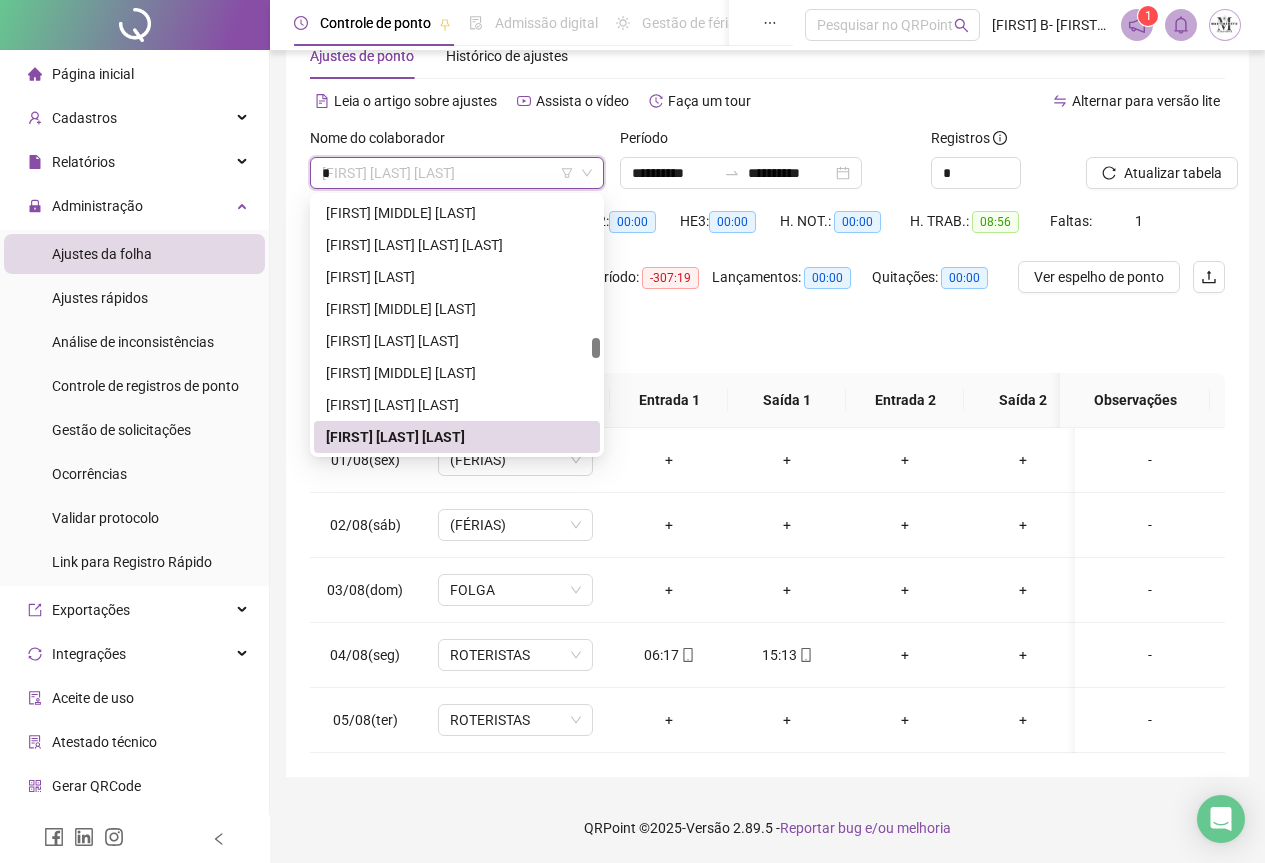 scroll, scrollTop: 960, scrollLeft: 0, axis: vertical 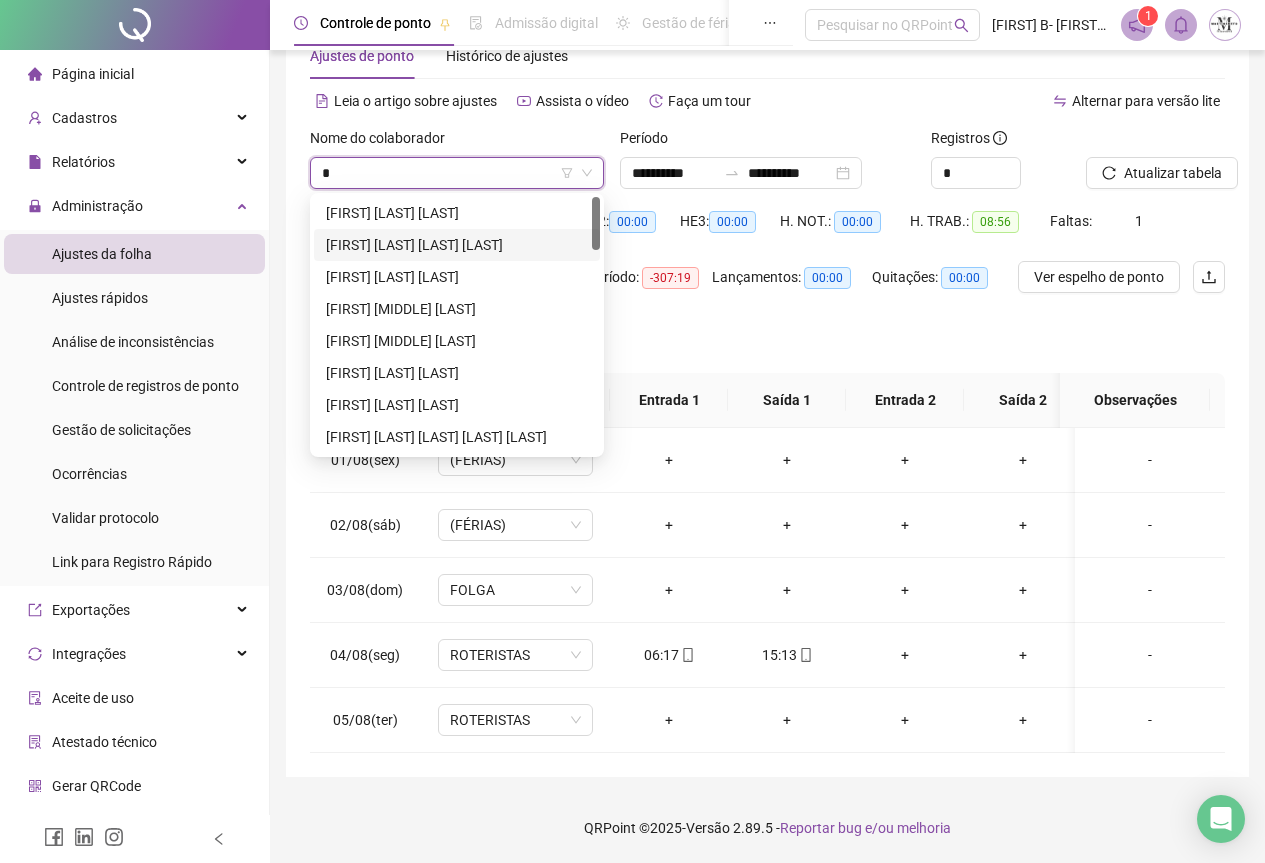 type on "*" 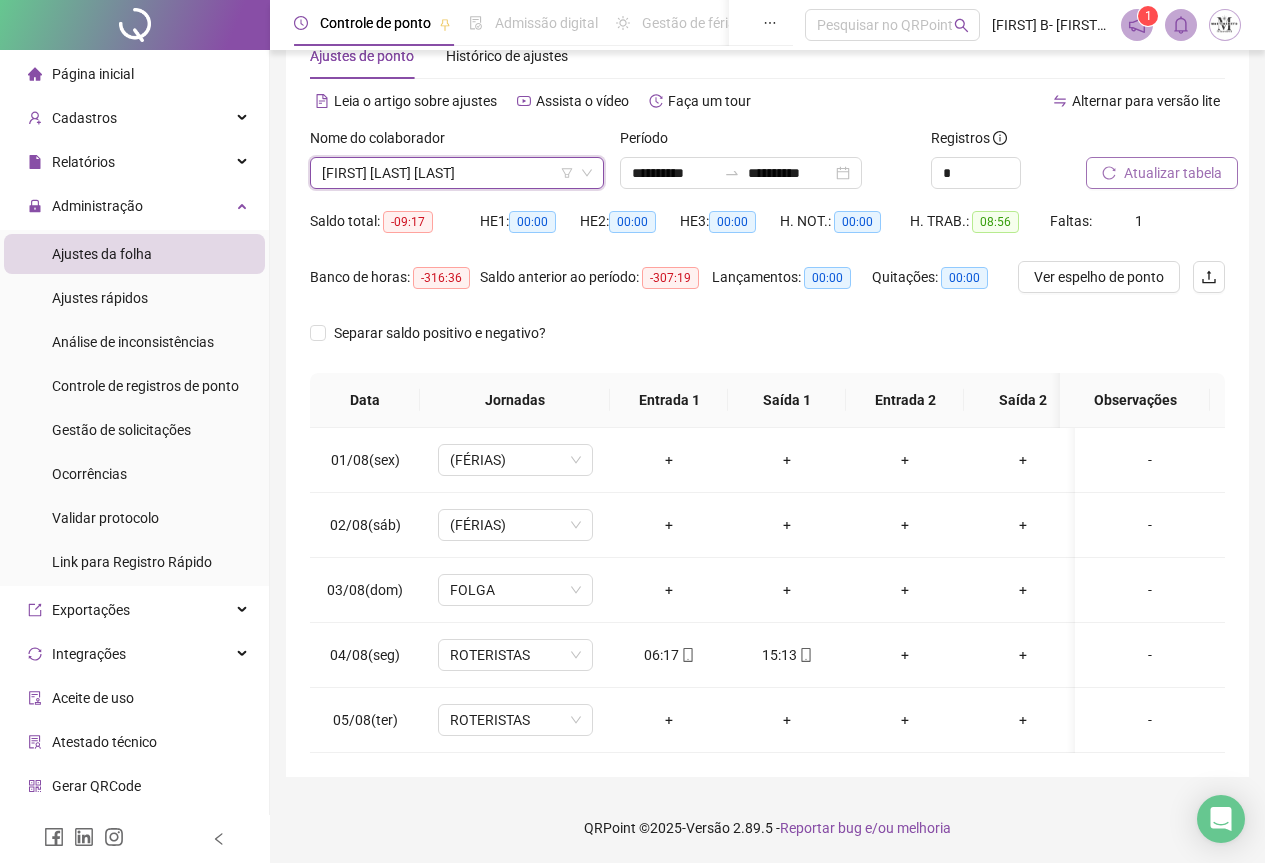 click on "Atualizar tabela" at bounding box center (1173, 173) 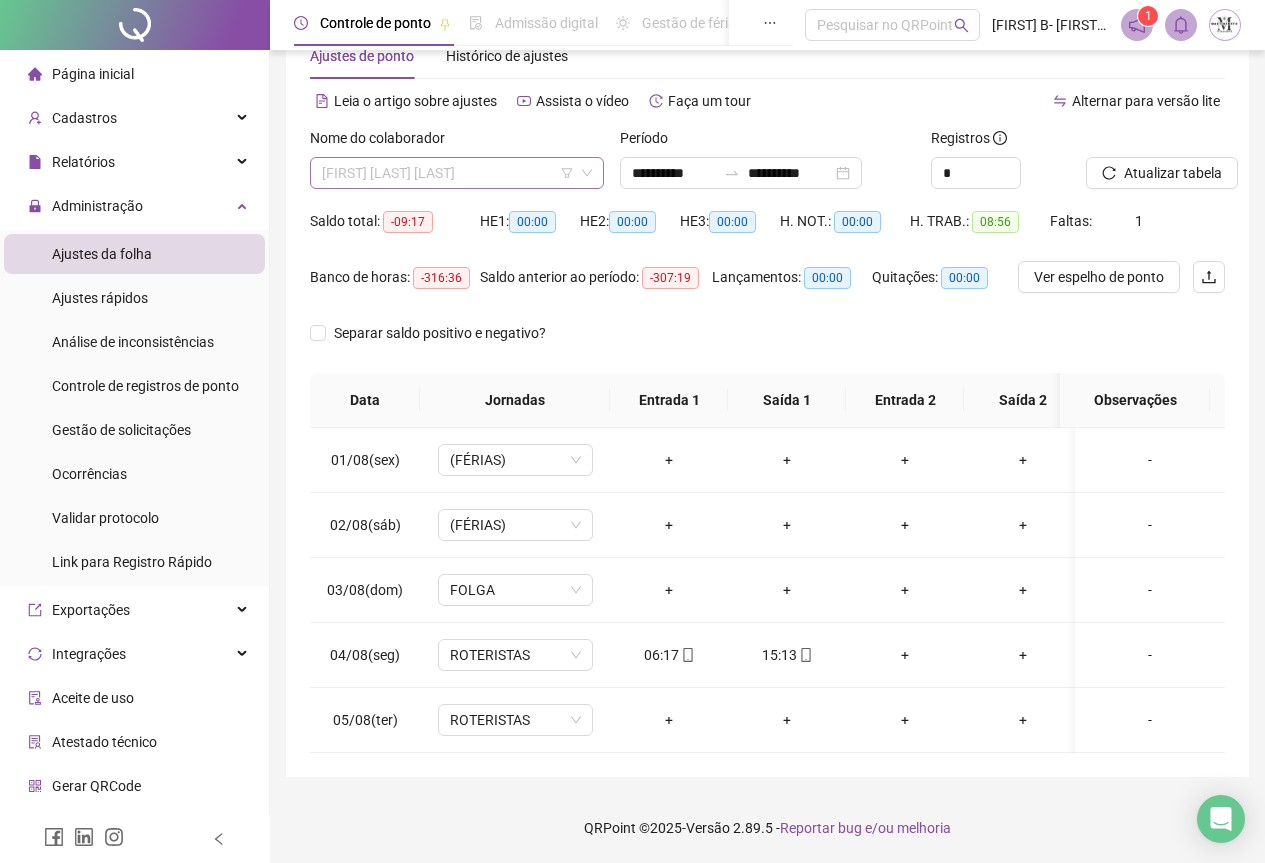 click on "[FIRST] [LAST]" at bounding box center [457, 173] 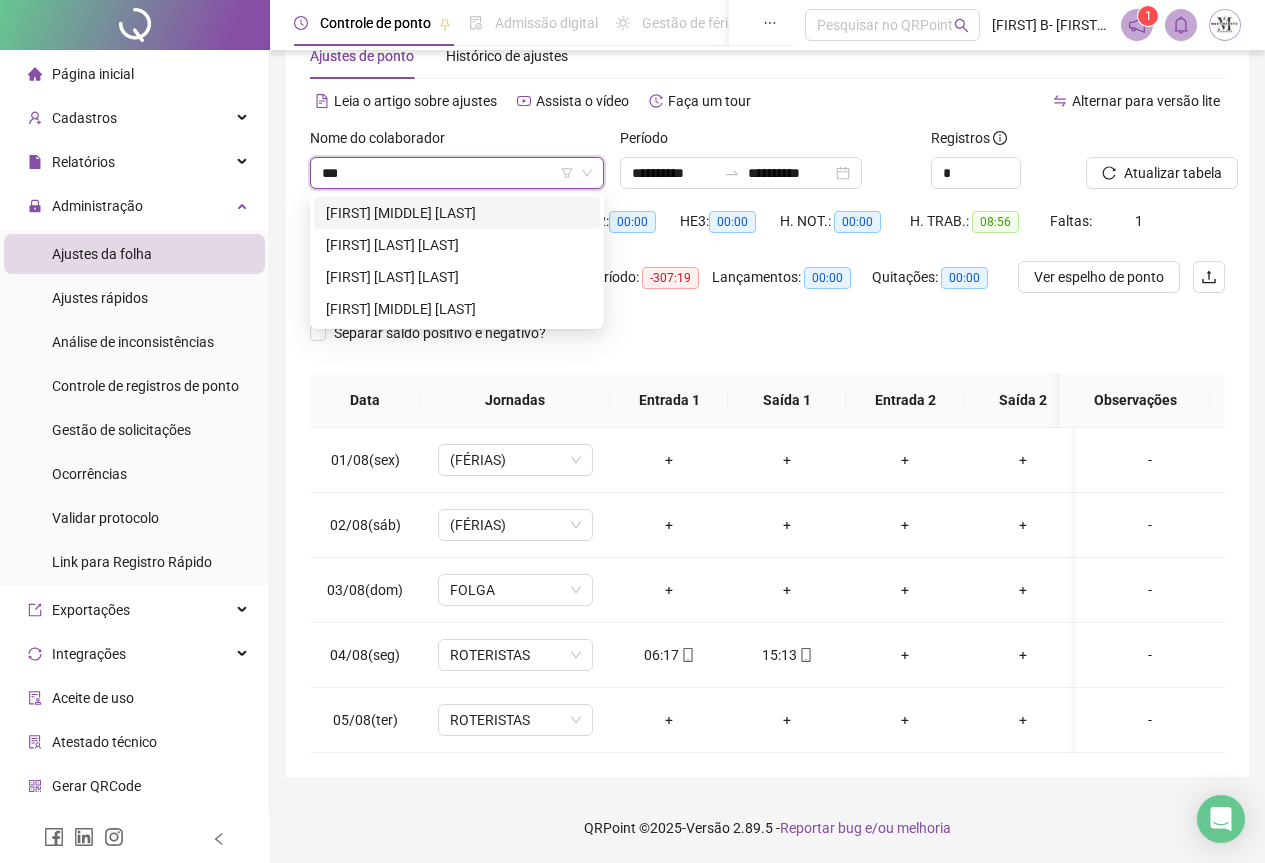 scroll, scrollTop: 0, scrollLeft: 0, axis: both 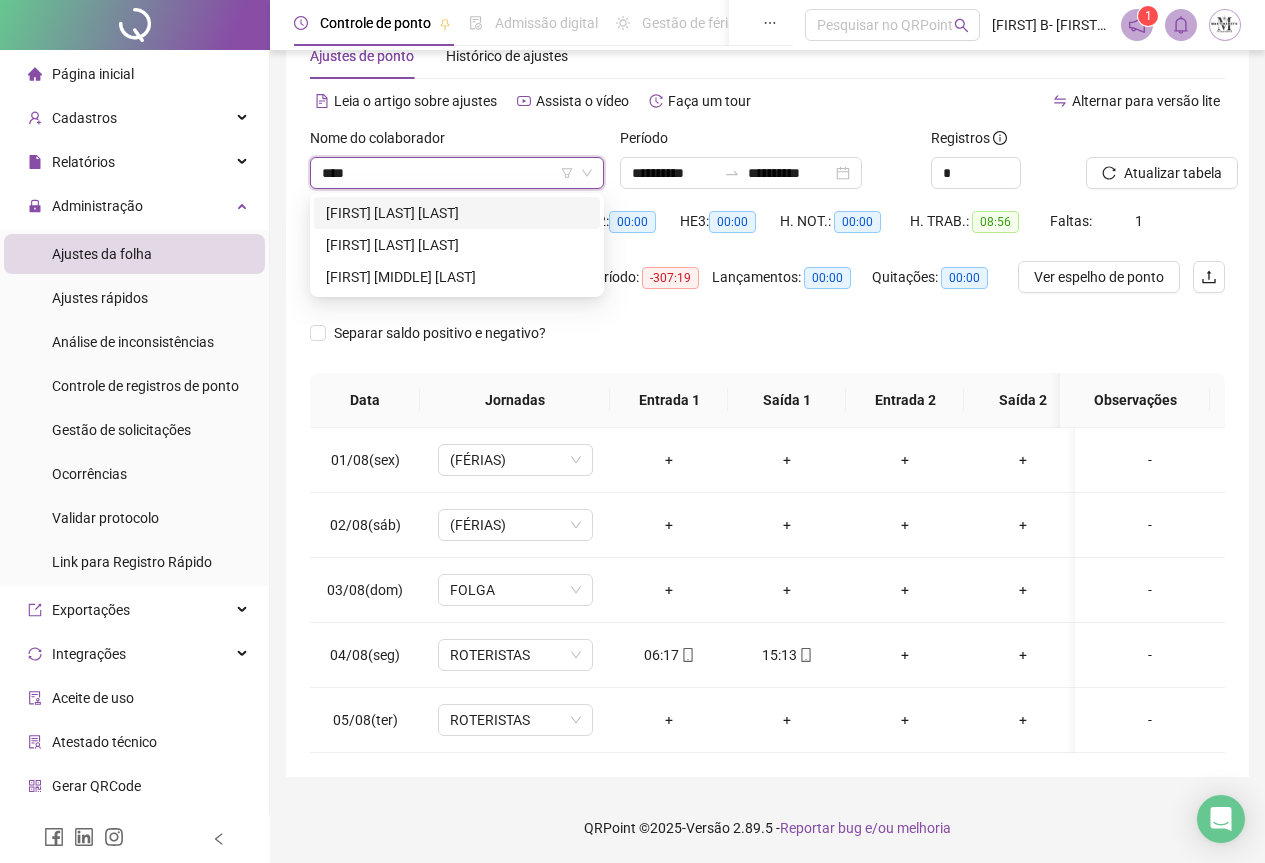type on "*****" 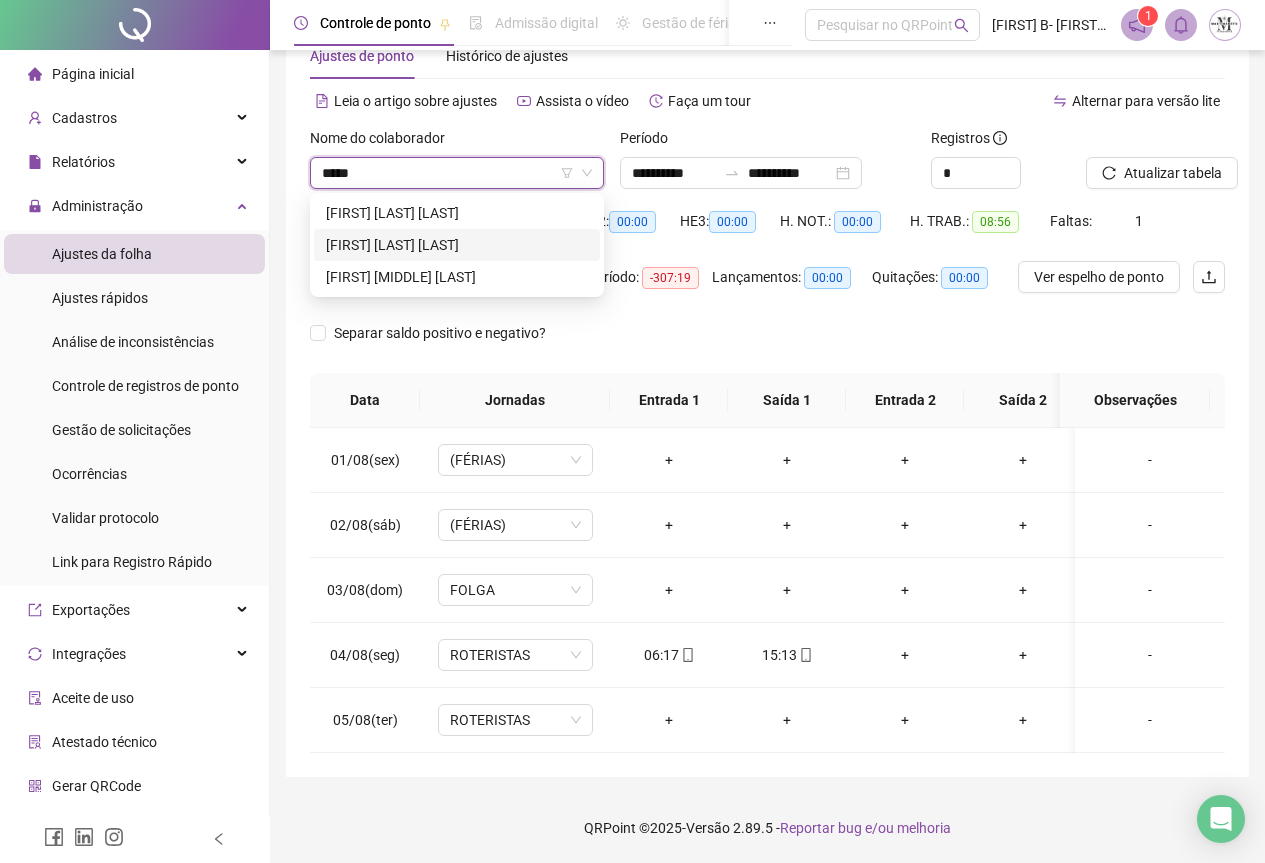 click on "[FIRST] [LAST]" at bounding box center (457, 245) 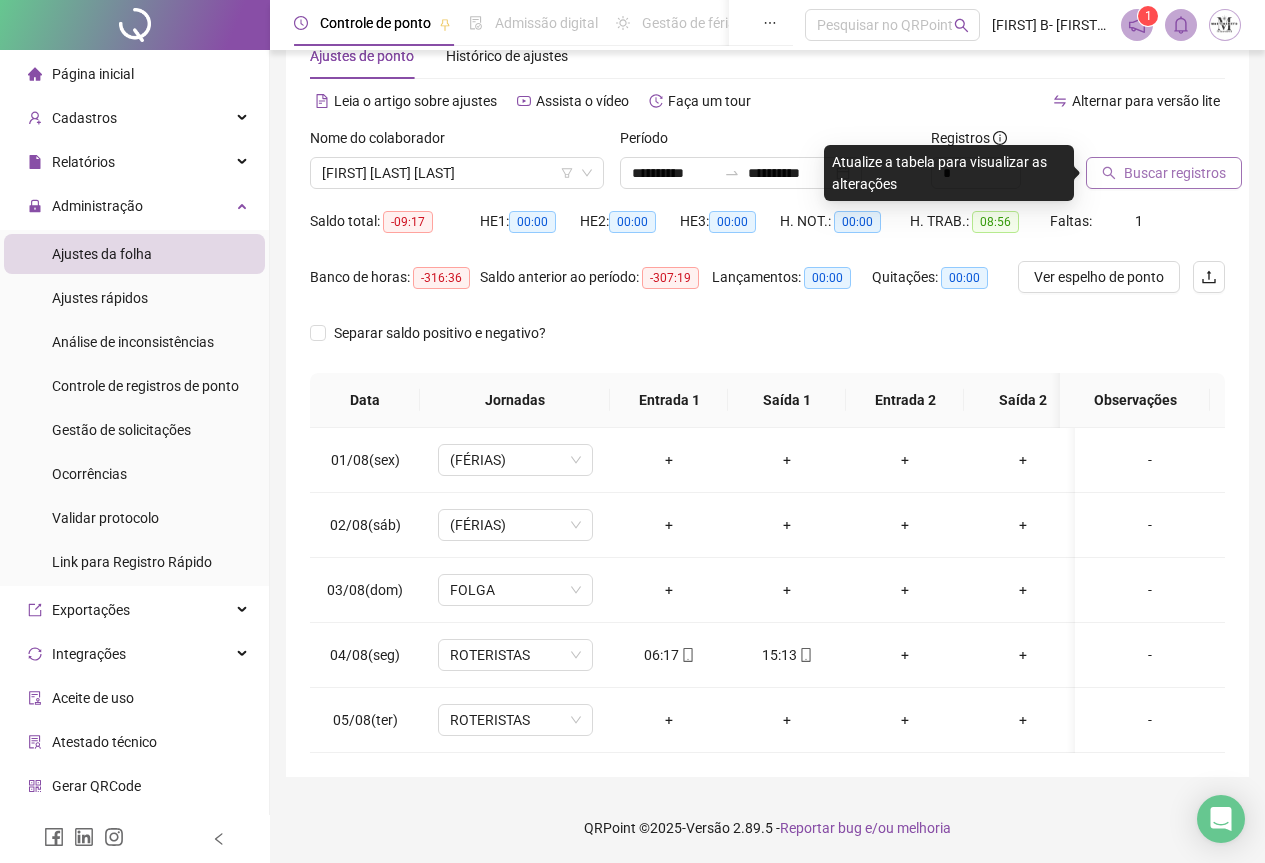 click on "Buscar registros" at bounding box center [1175, 173] 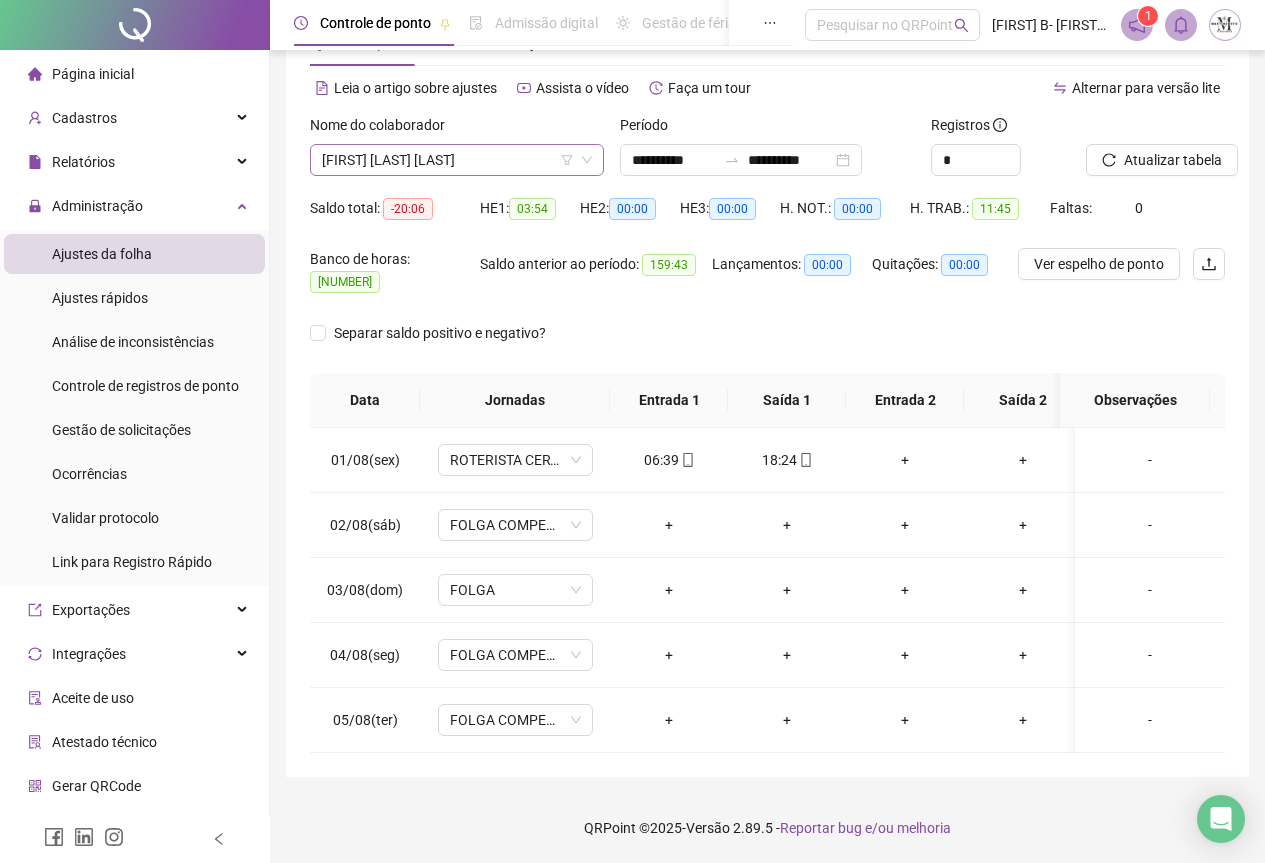 click on "[FIRST] [LAST]" at bounding box center [457, 160] 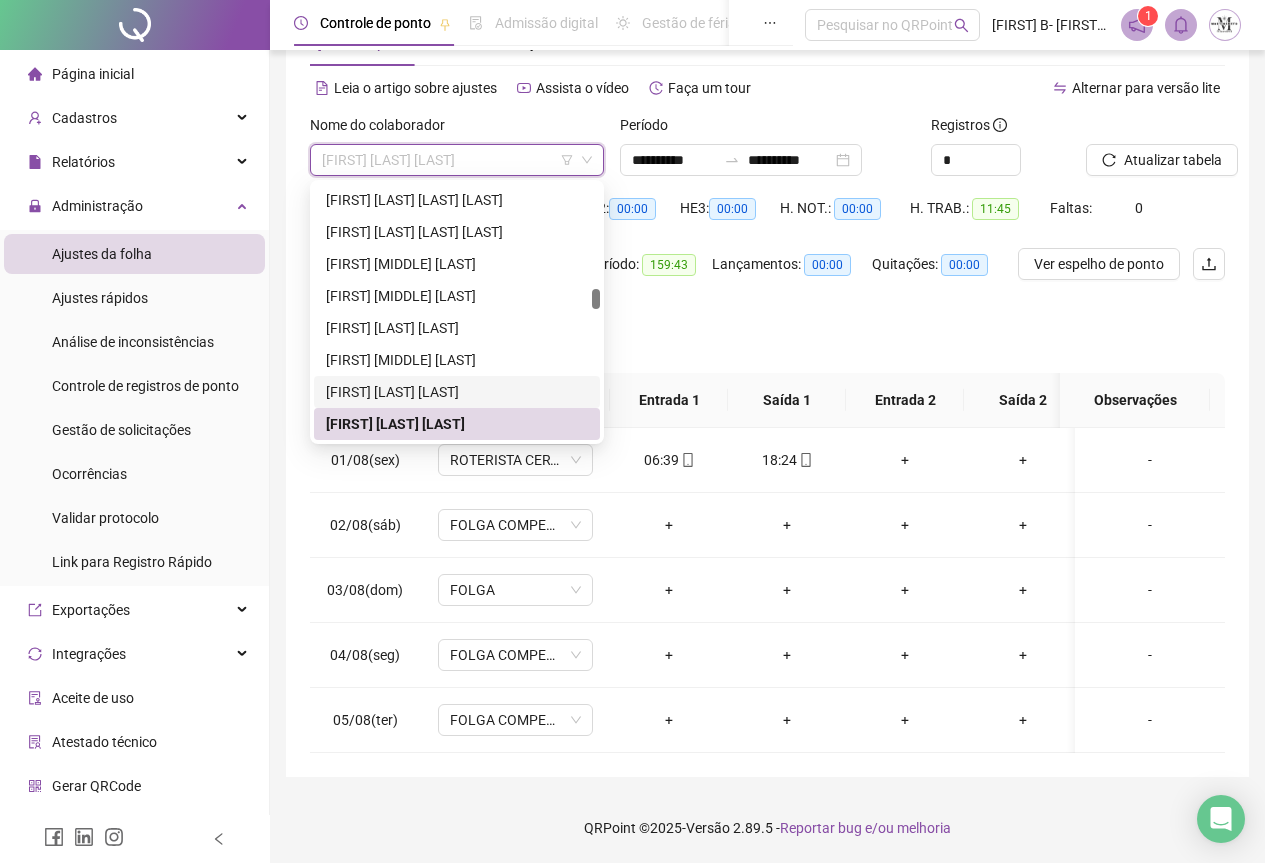 click on "[FIRST] [LAST] [LAST] [LAST]" at bounding box center (457, 392) 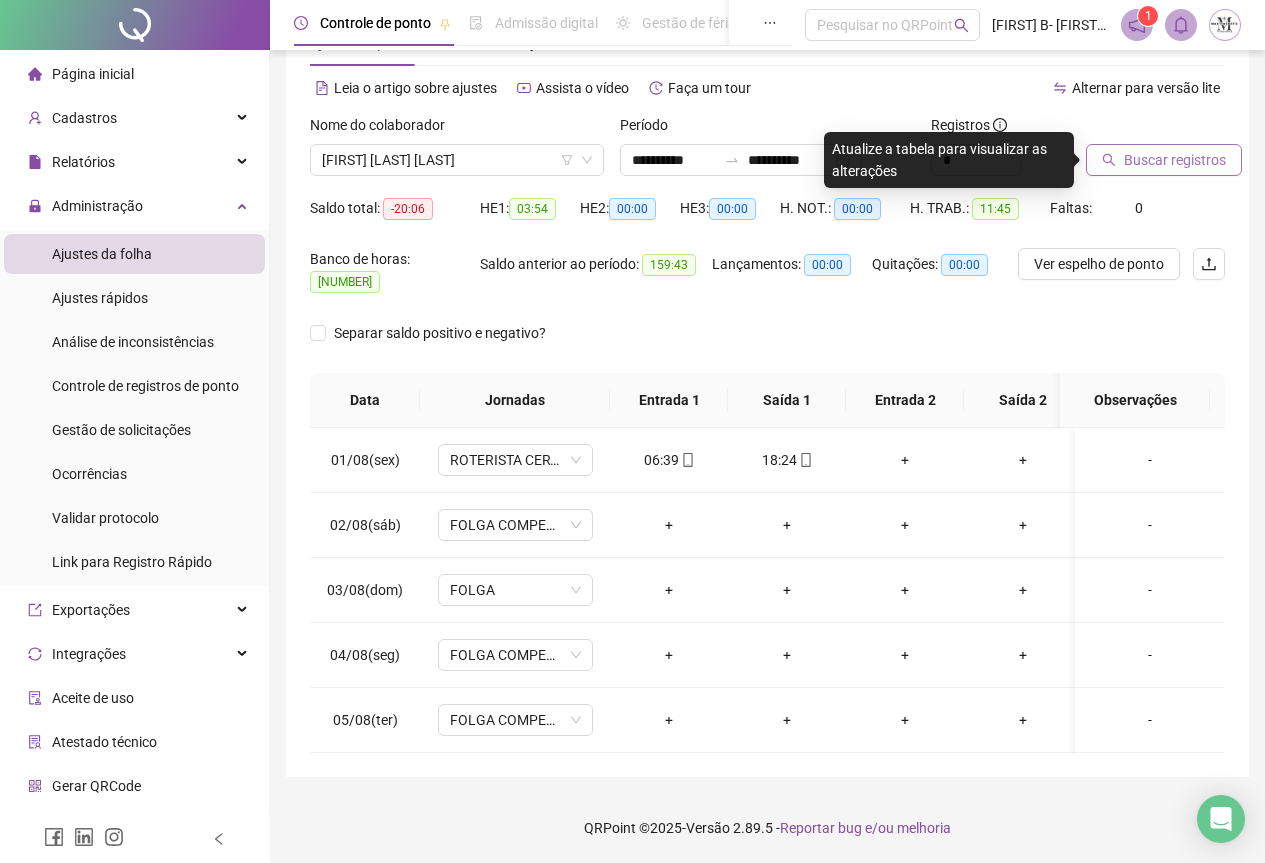 click on "Buscar registros" at bounding box center [1175, 160] 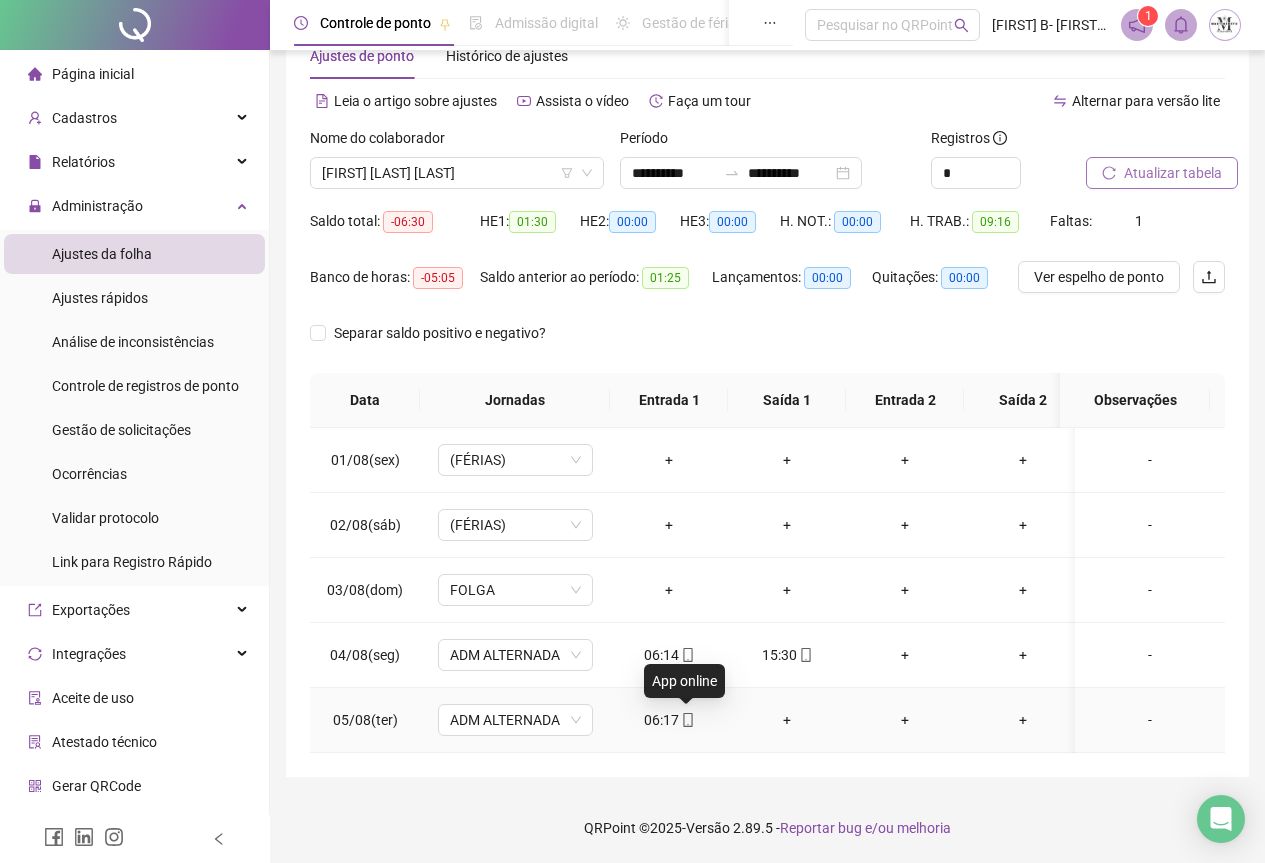 click 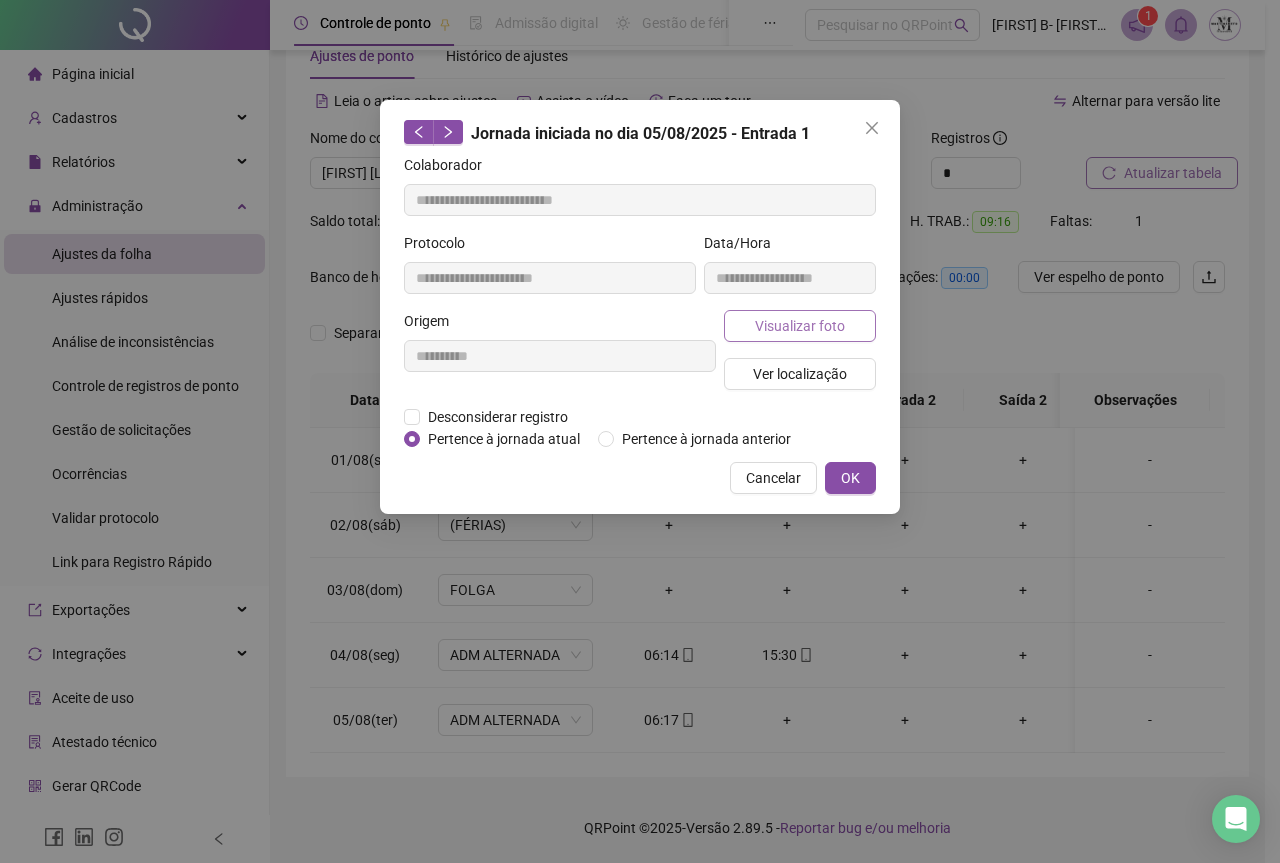 click on "Visualizar foto" at bounding box center [800, 326] 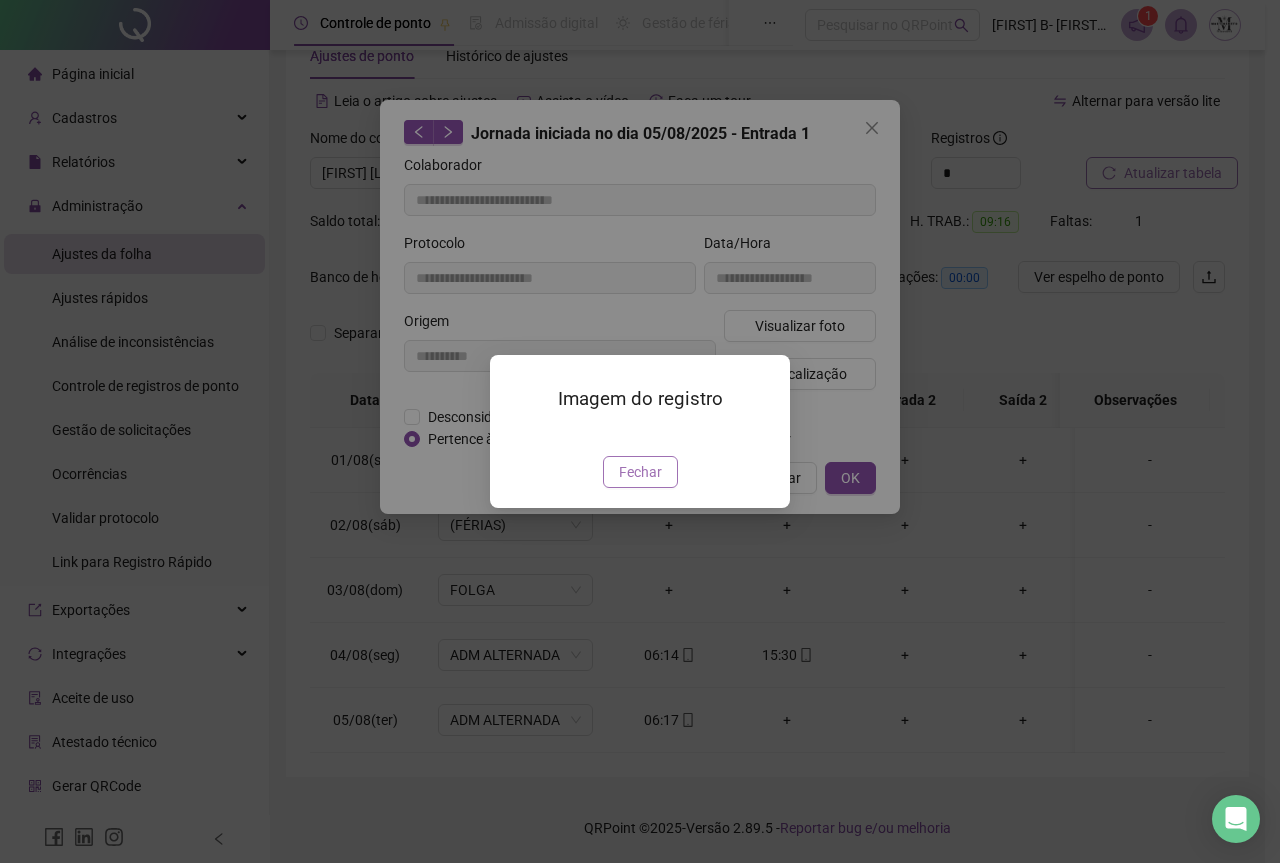 click on "Fechar" at bounding box center (640, 472) 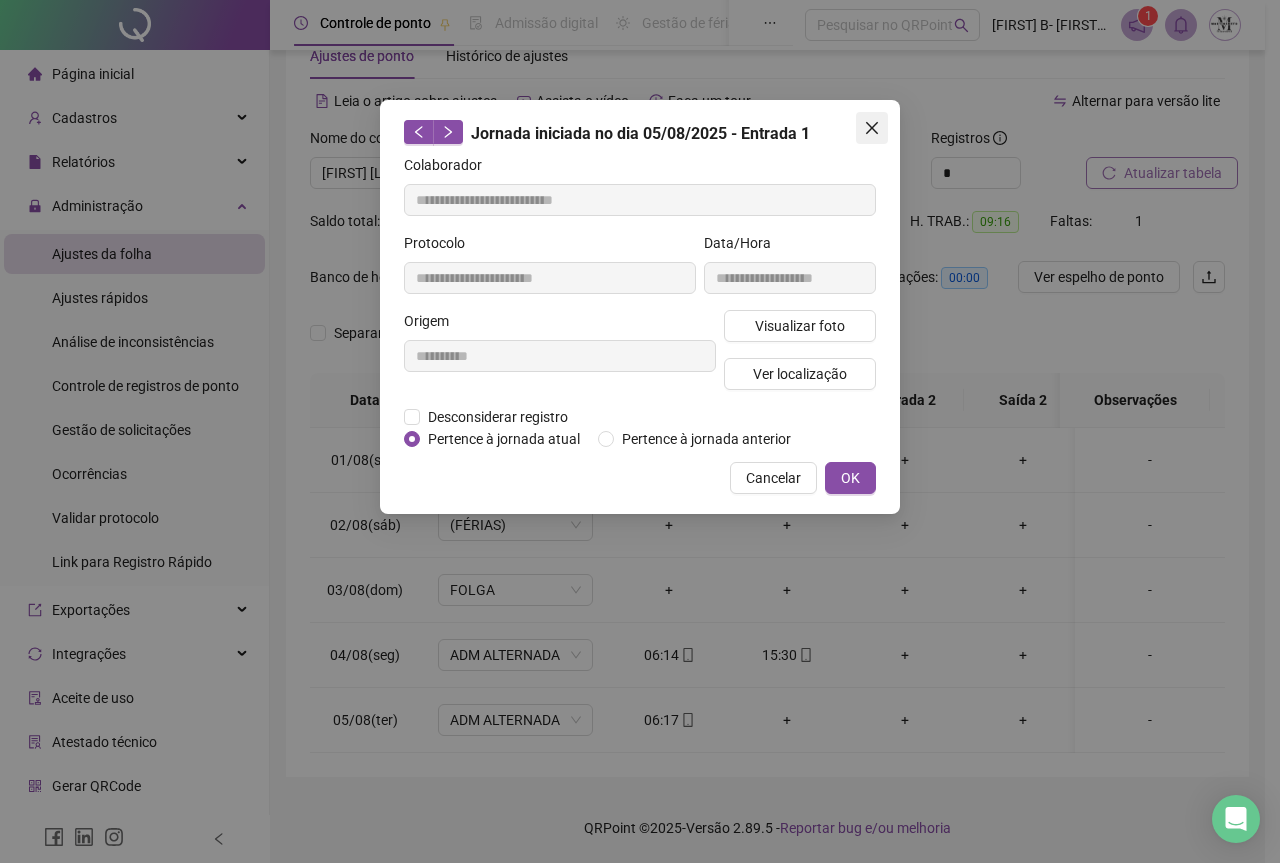click at bounding box center (872, 128) 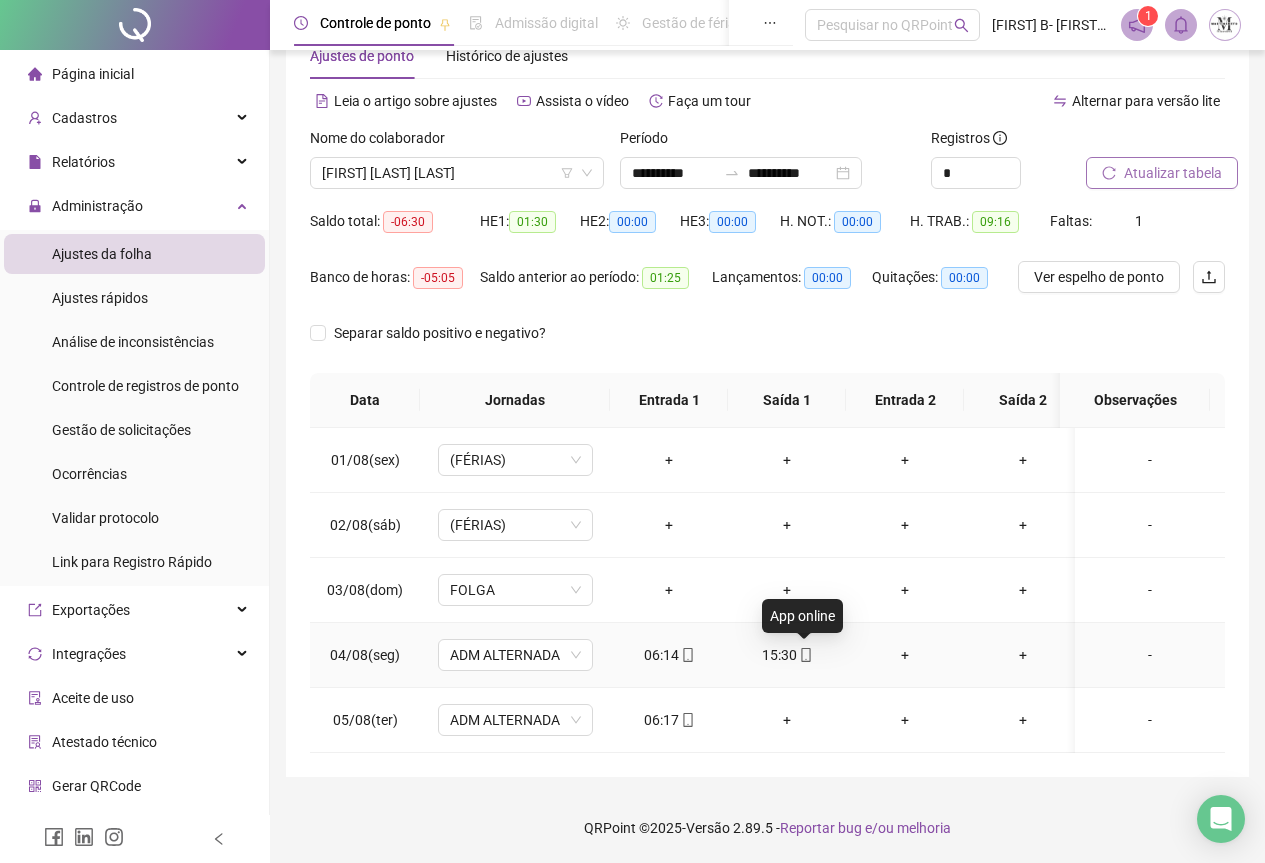 click 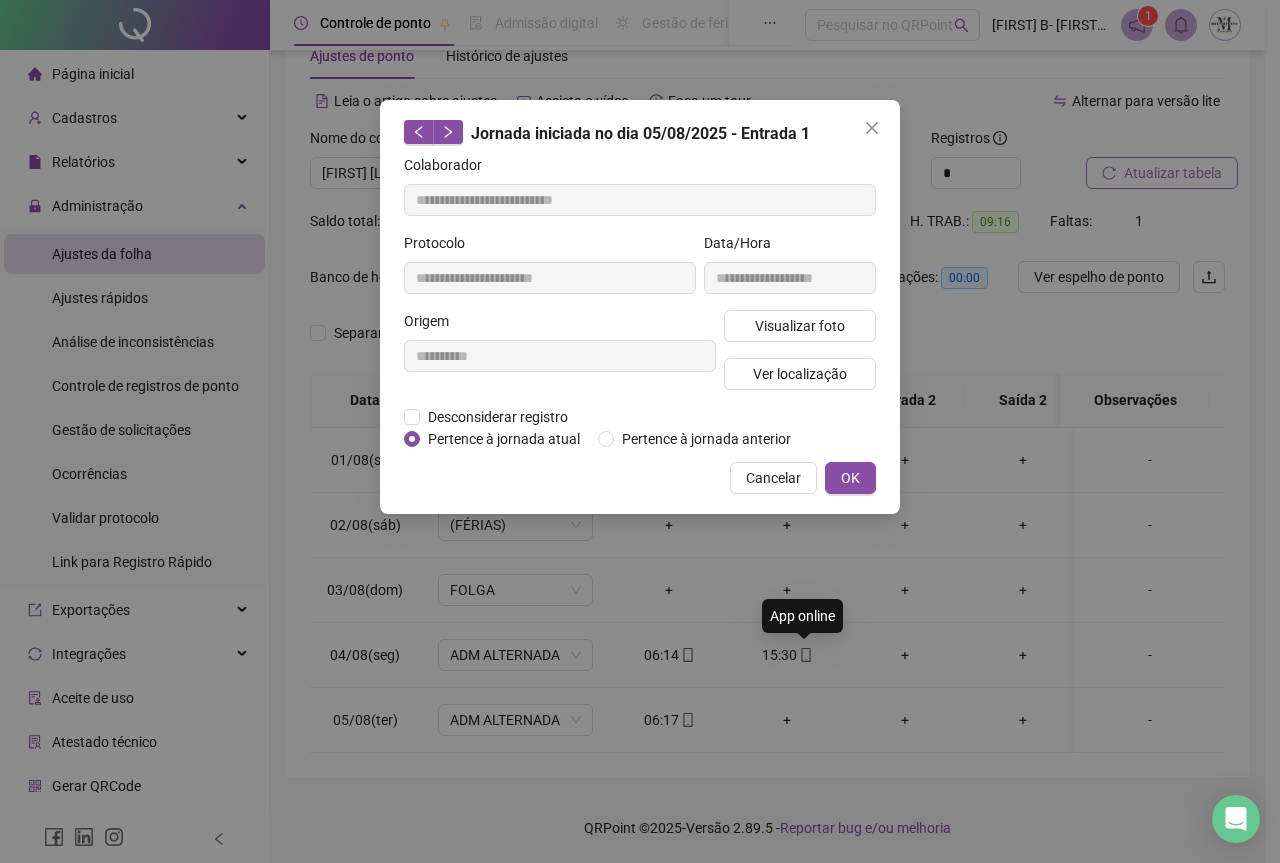 type on "**********" 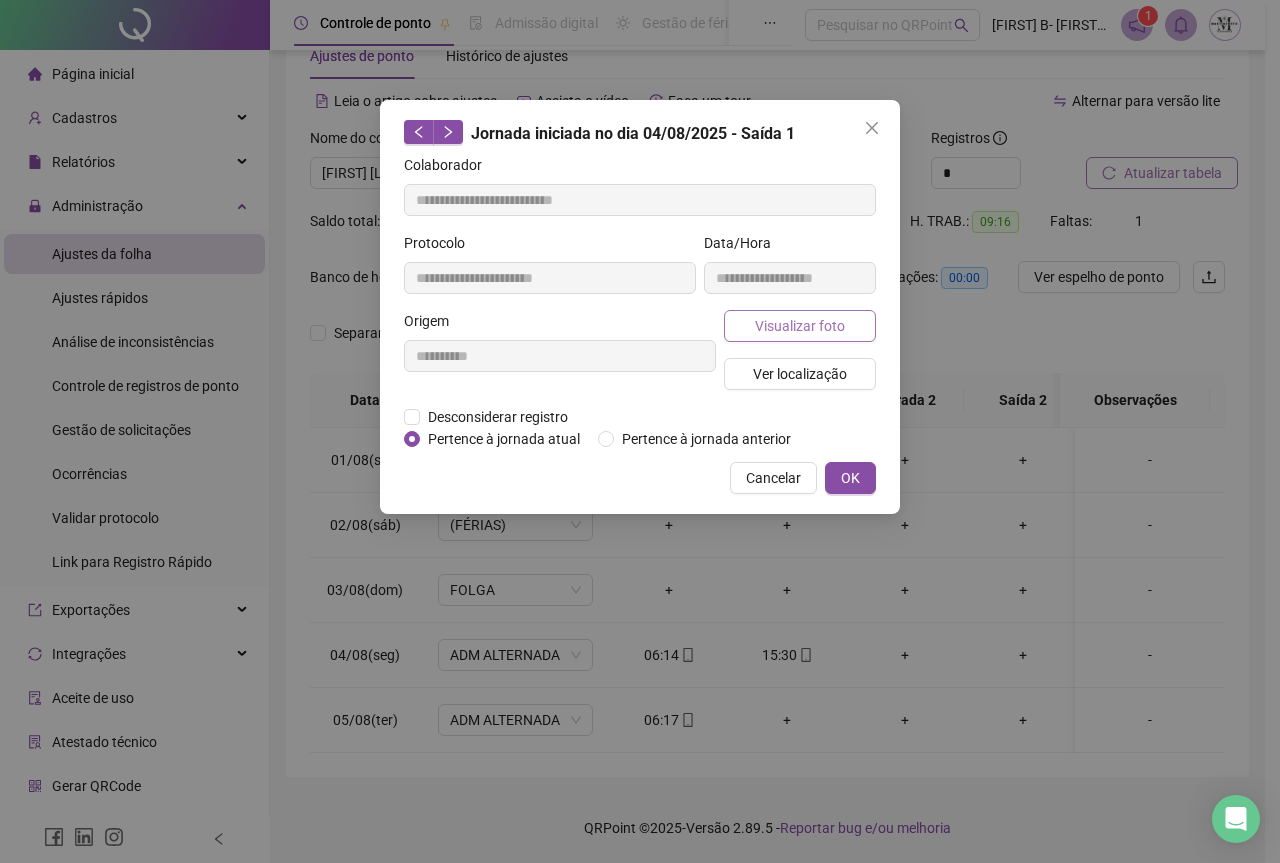 click on "Visualizar foto" at bounding box center [800, 326] 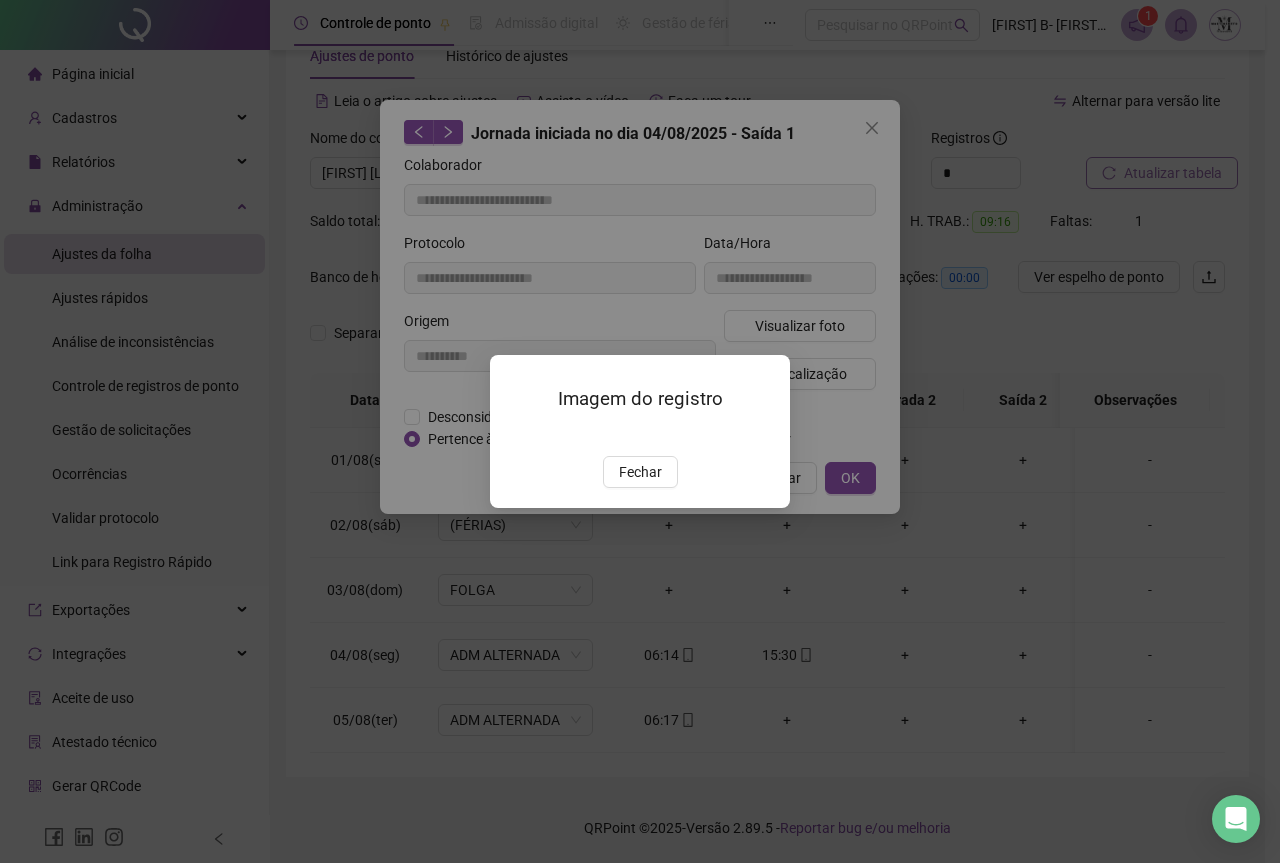 click on "Imagem do registro Fechar" at bounding box center [640, 431] 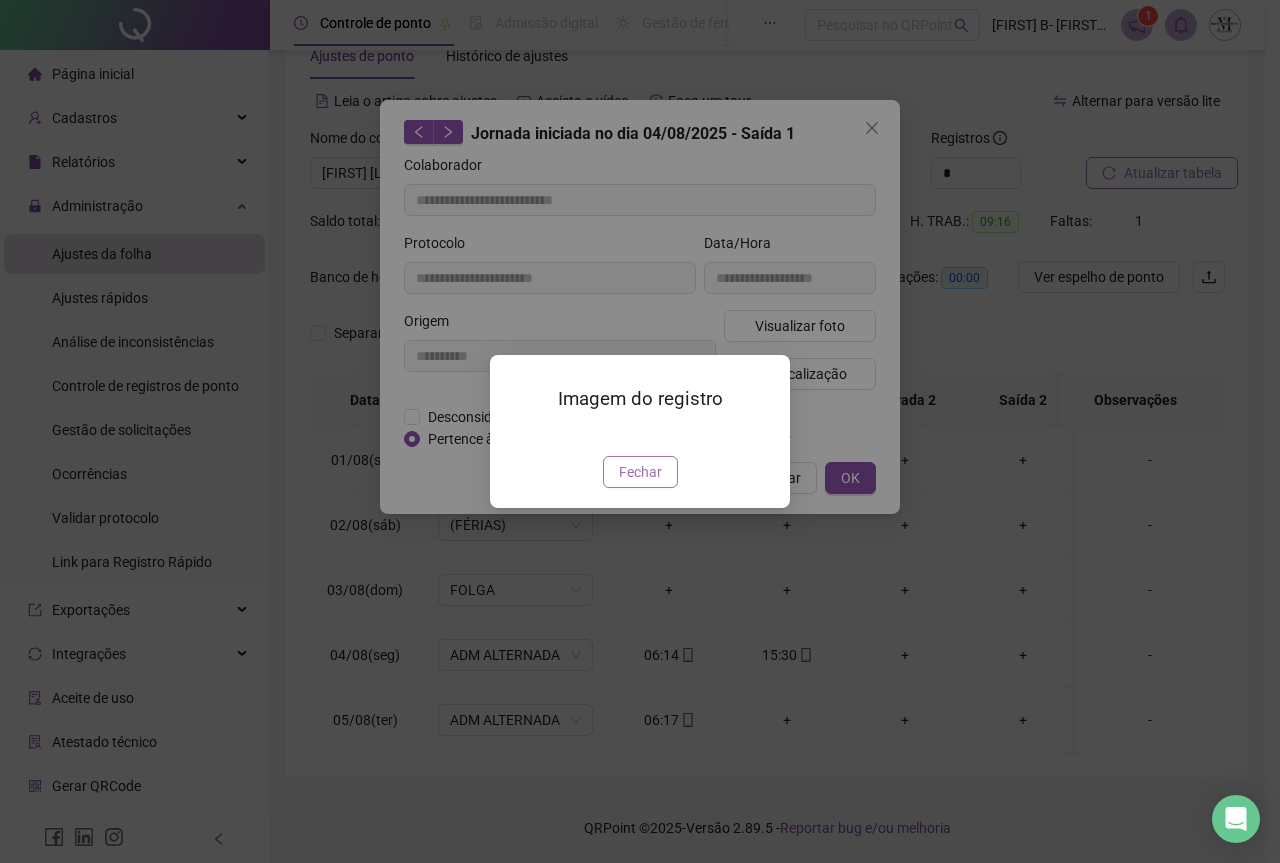 click on "Fechar" at bounding box center [640, 472] 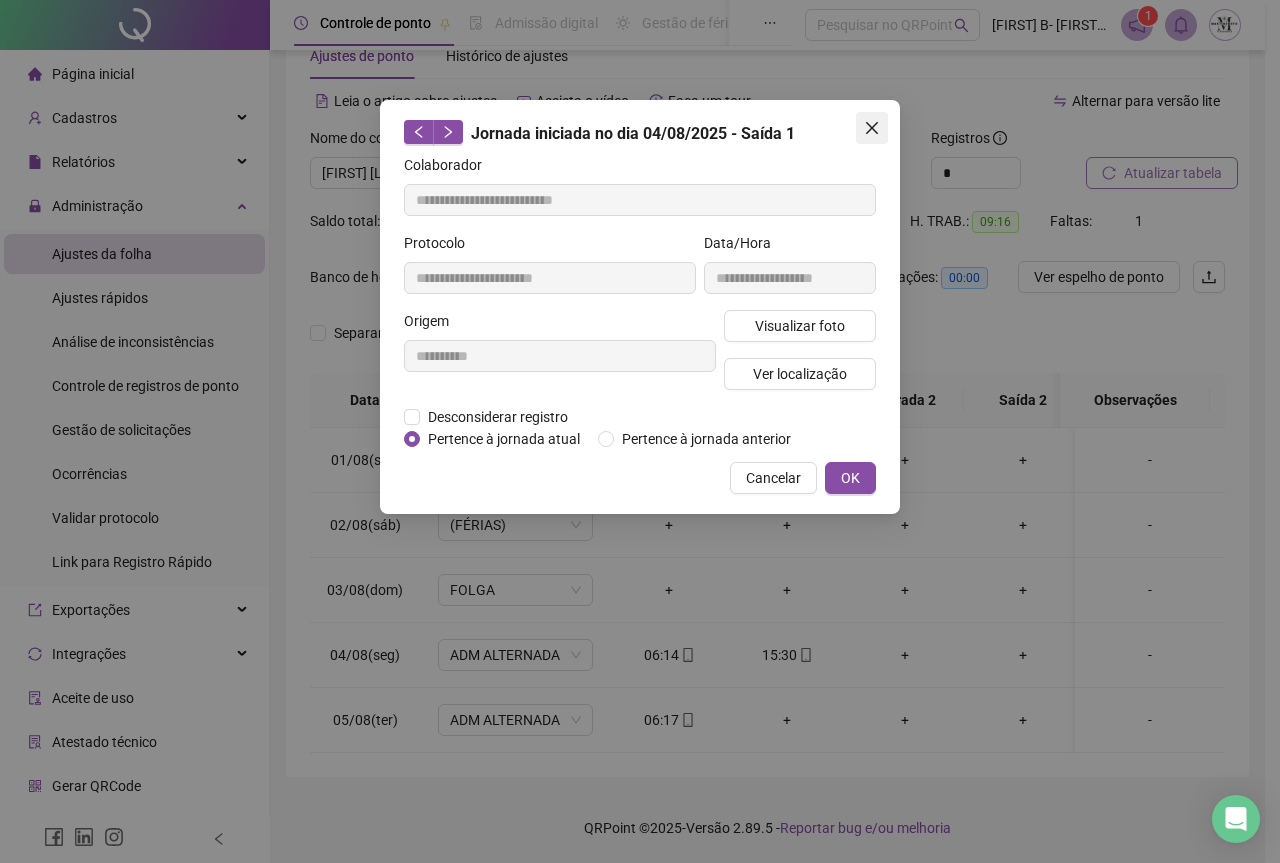click 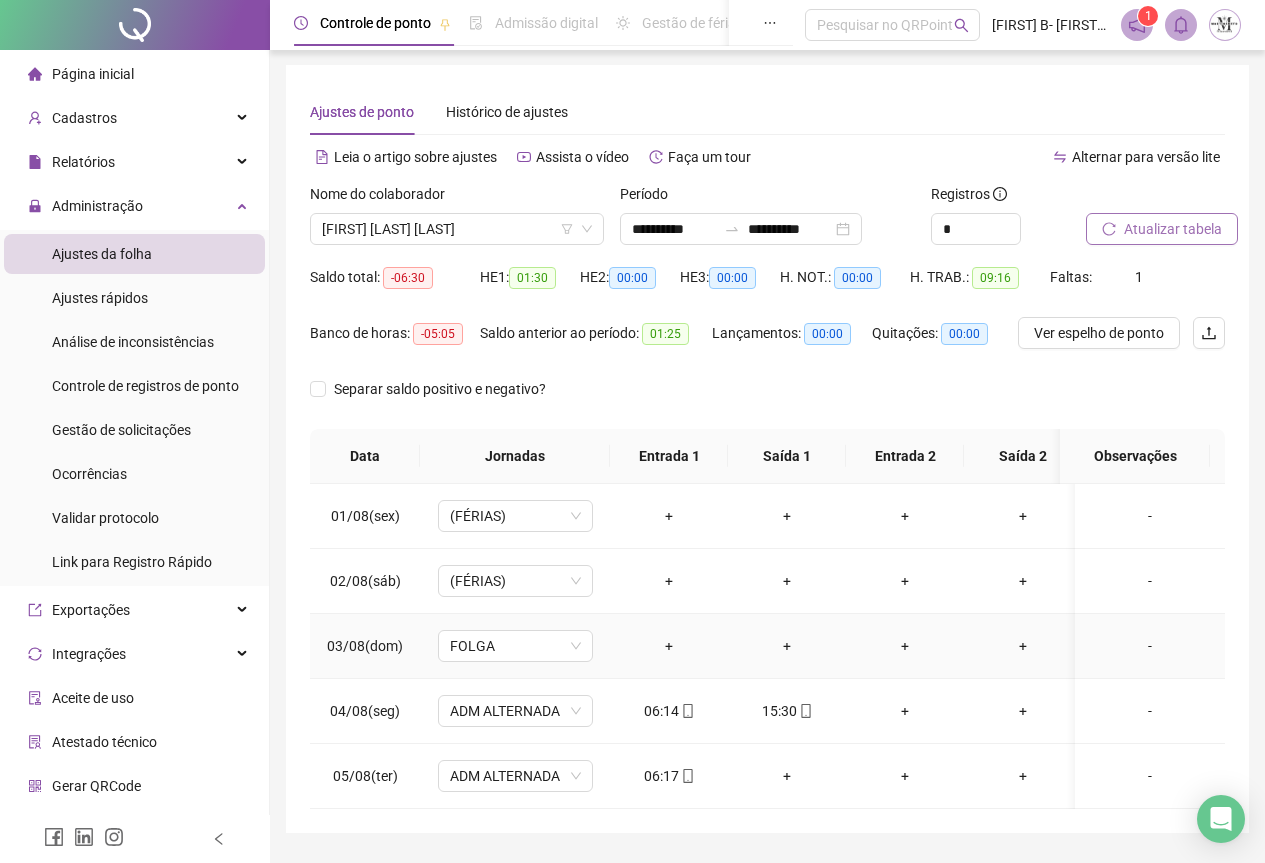 scroll, scrollTop: 0, scrollLeft: 0, axis: both 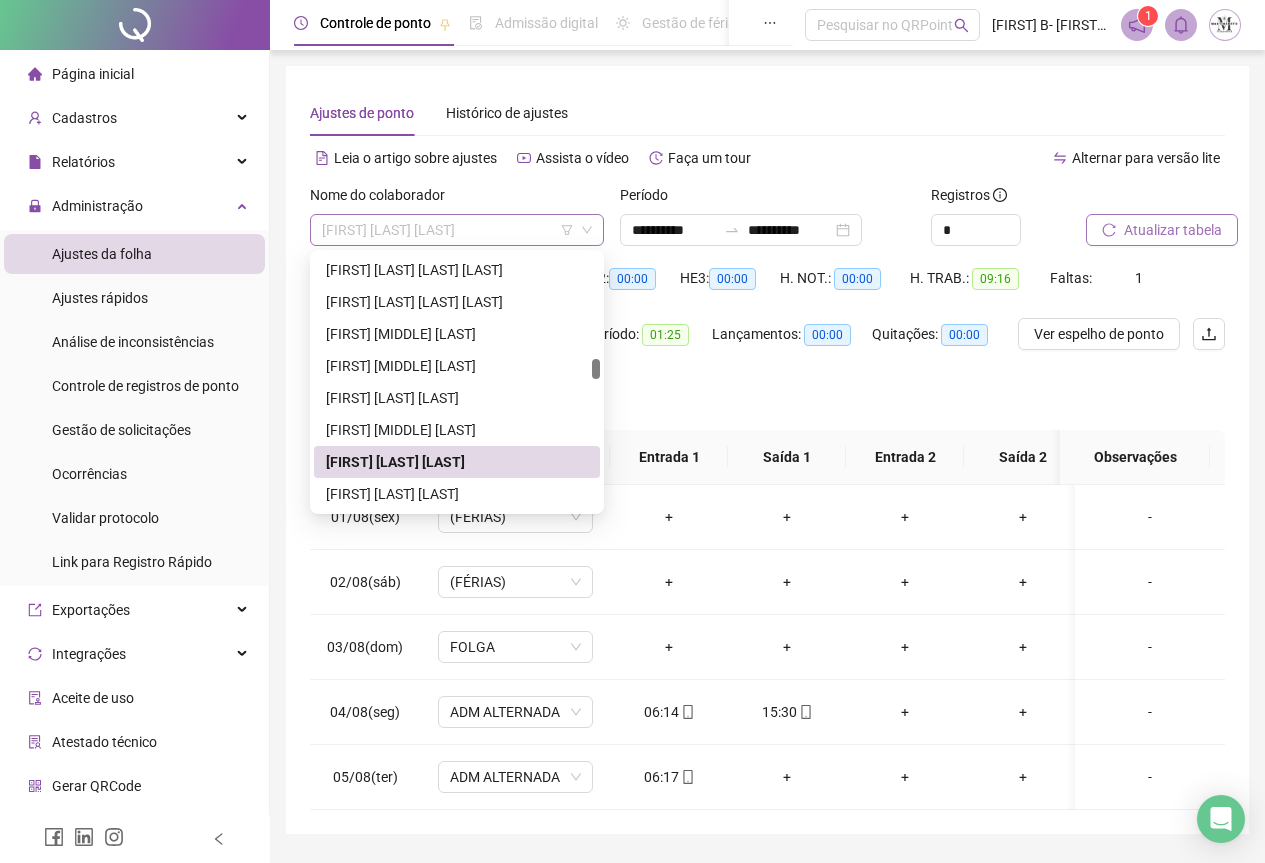 click on "[FIRST] [LAST] [LAST] [LAST]" at bounding box center [457, 230] 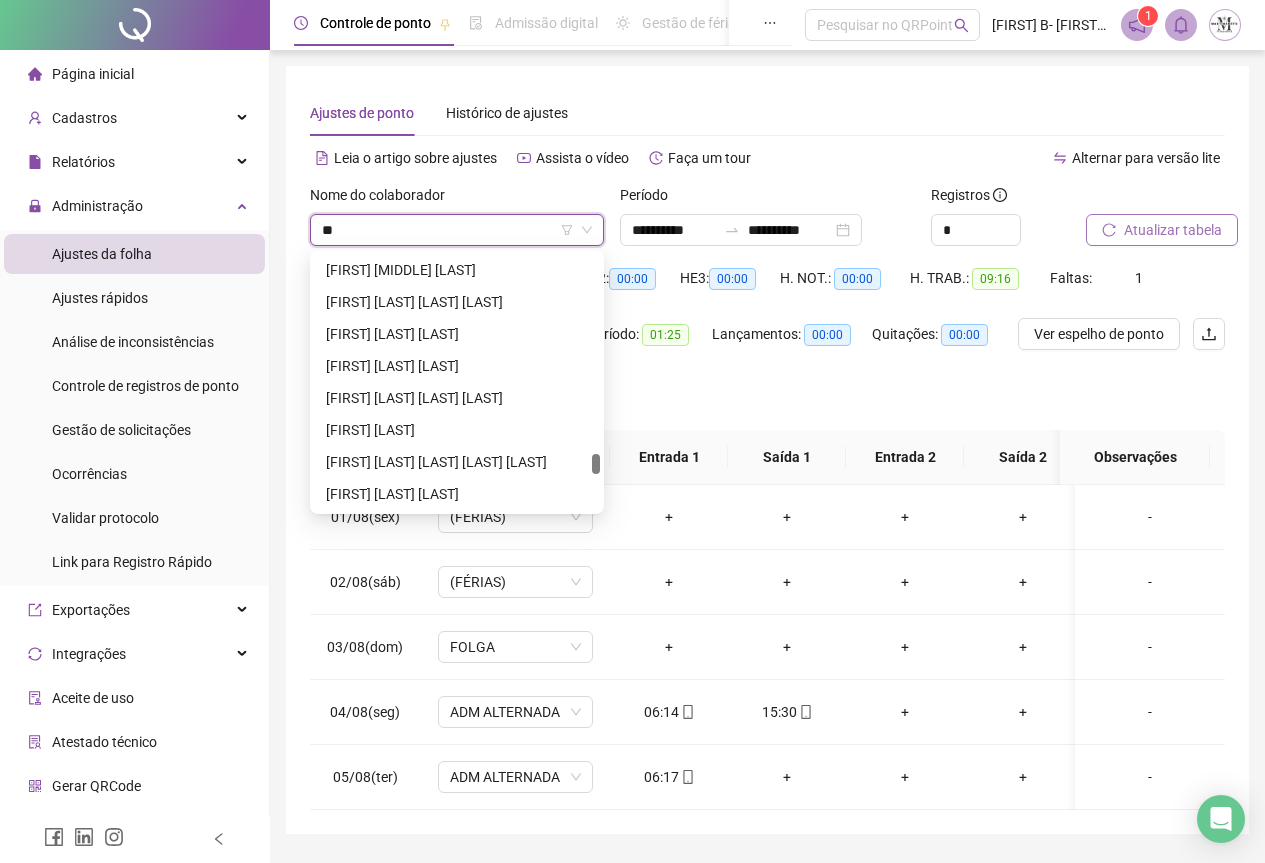 scroll, scrollTop: 0, scrollLeft: 0, axis: both 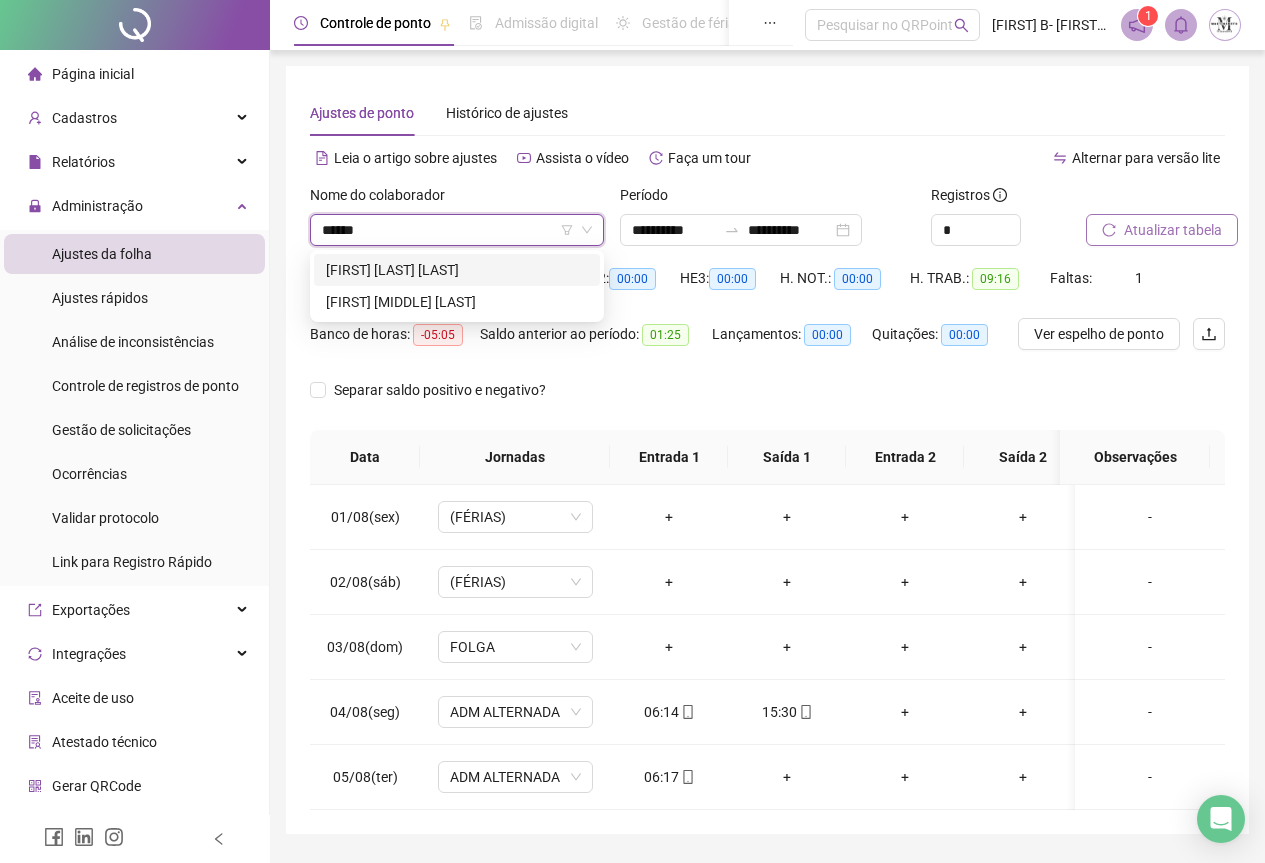 type on "*******" 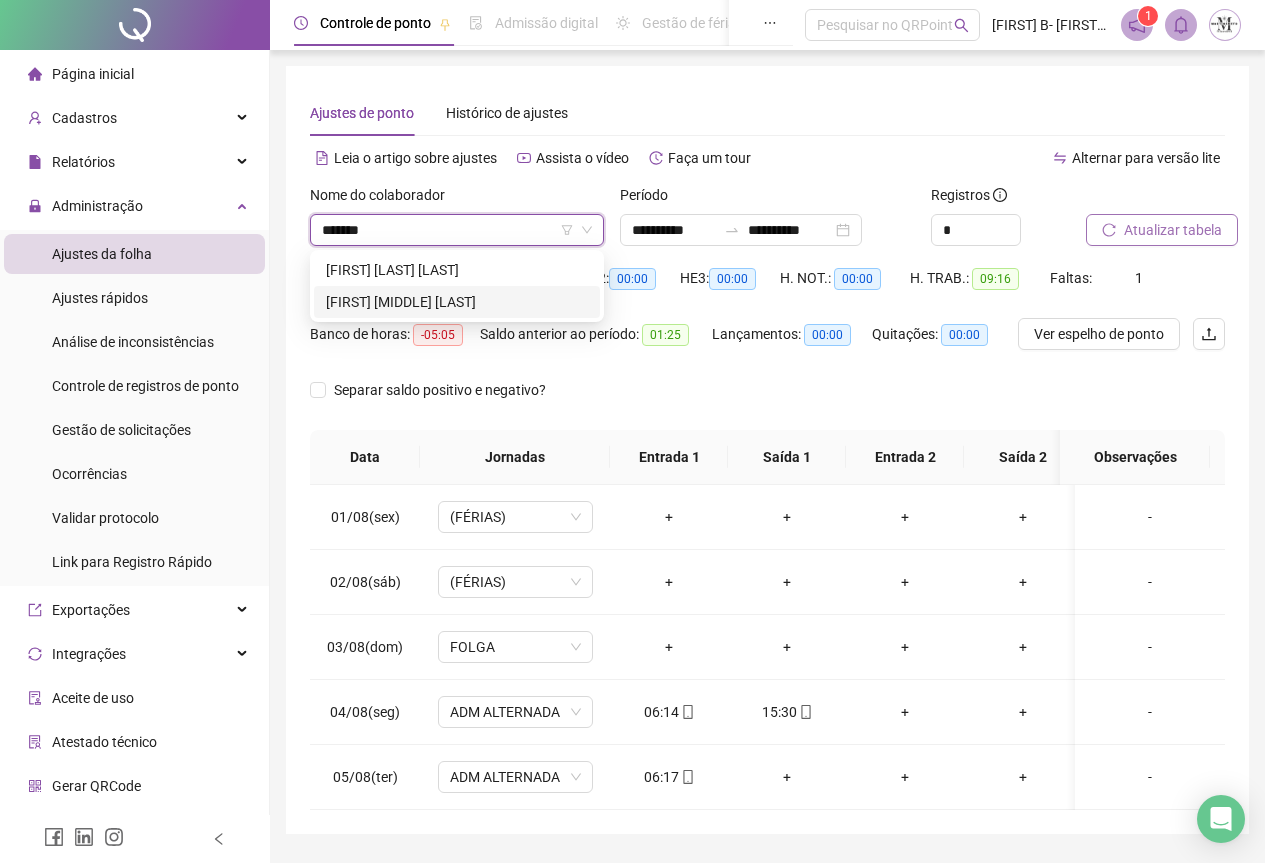 click on "[FIRST] [LAST]" at bounding box center (457, 302) 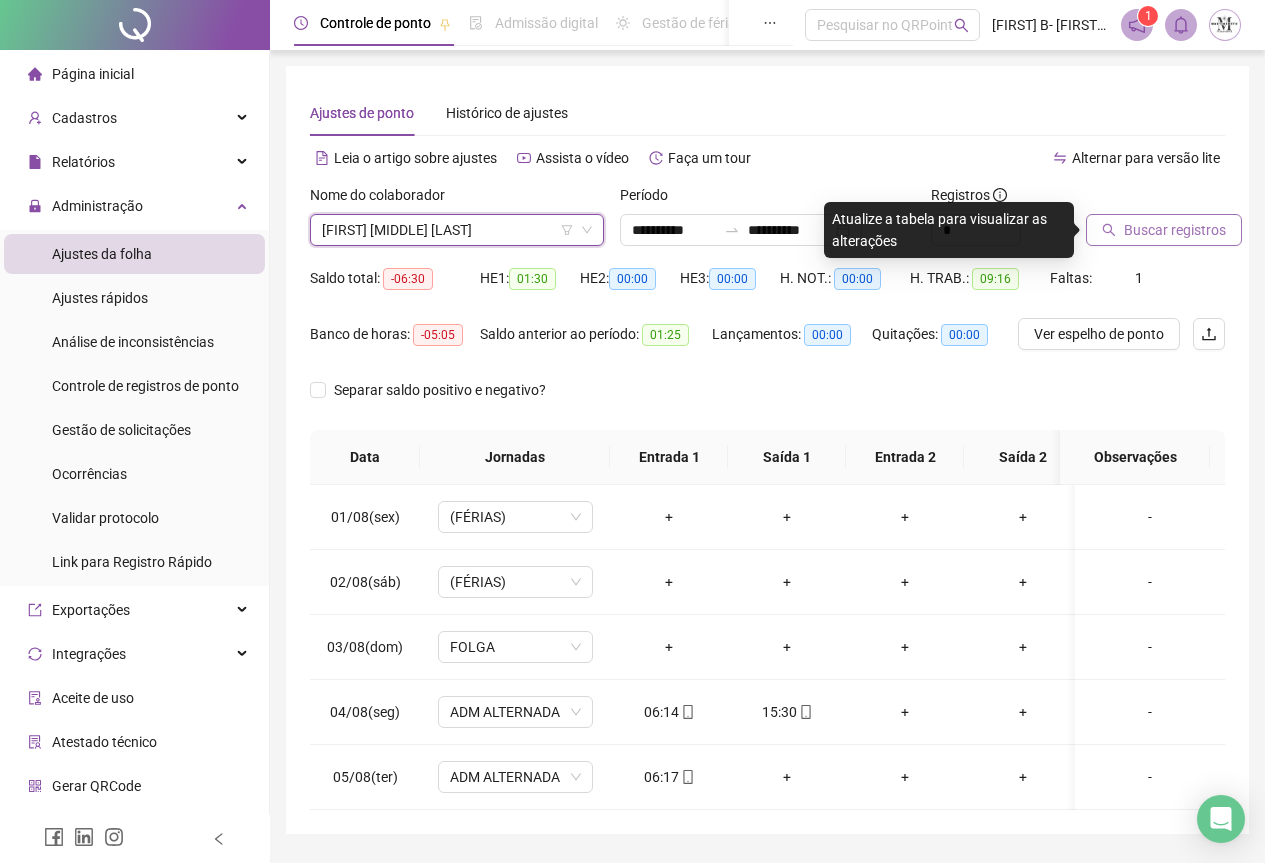 click on "Buscar registros" at bounding box center [1175, 230] 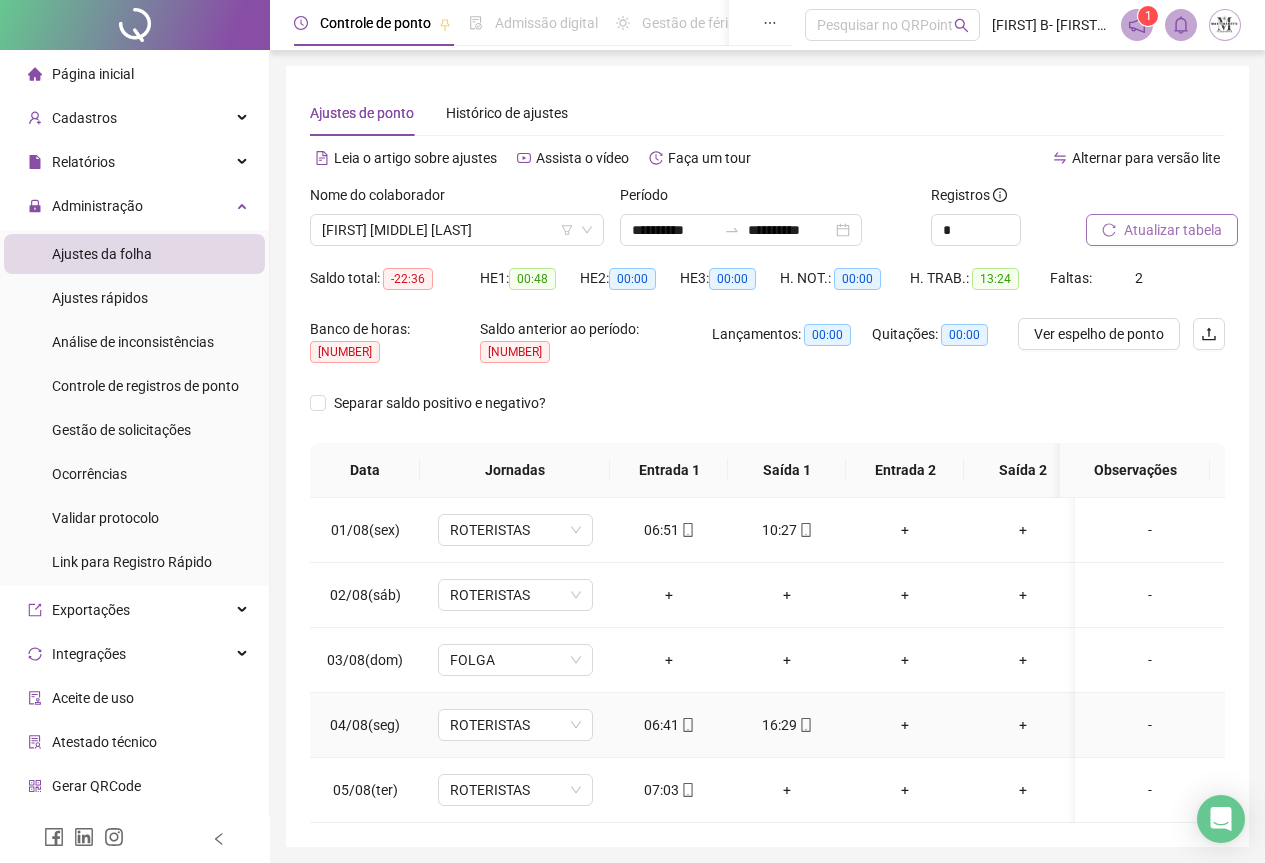 click 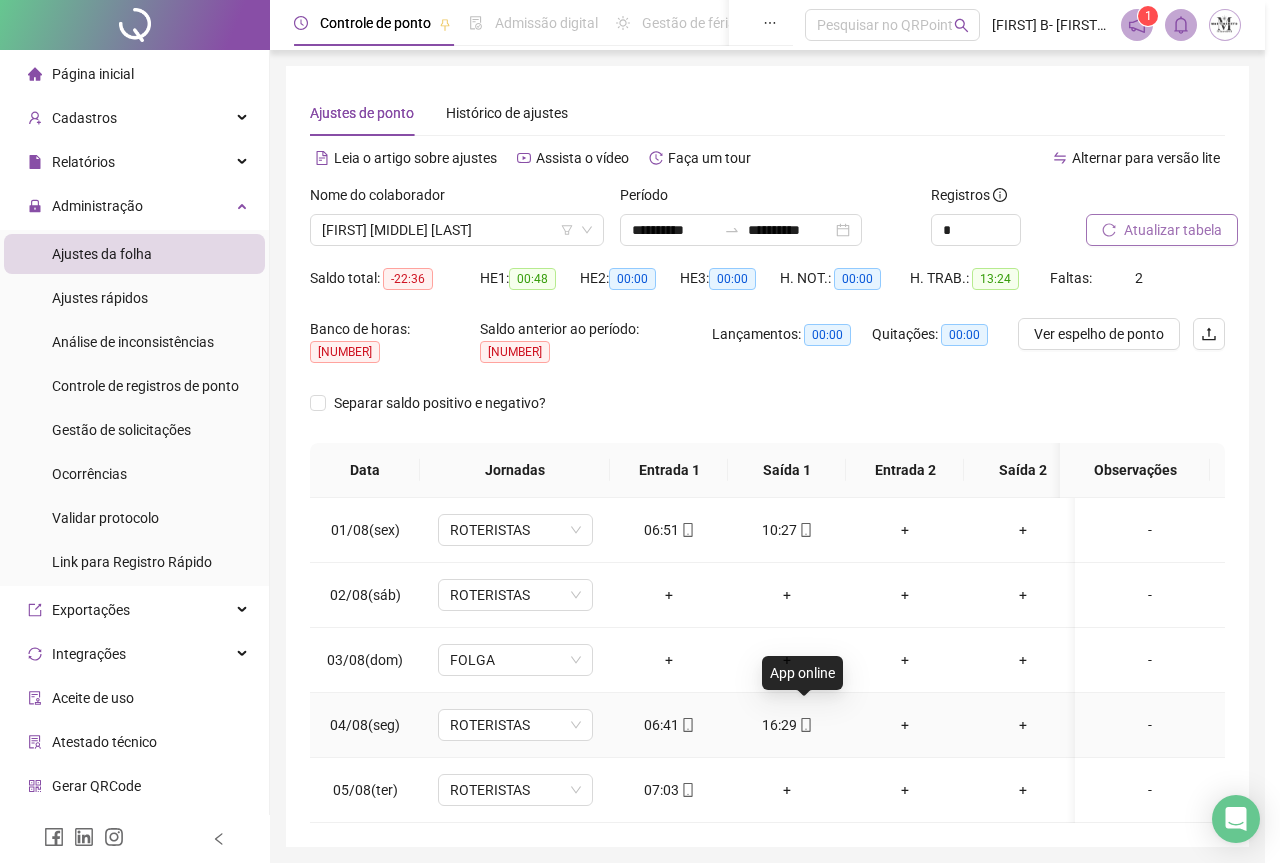 type on "**********" 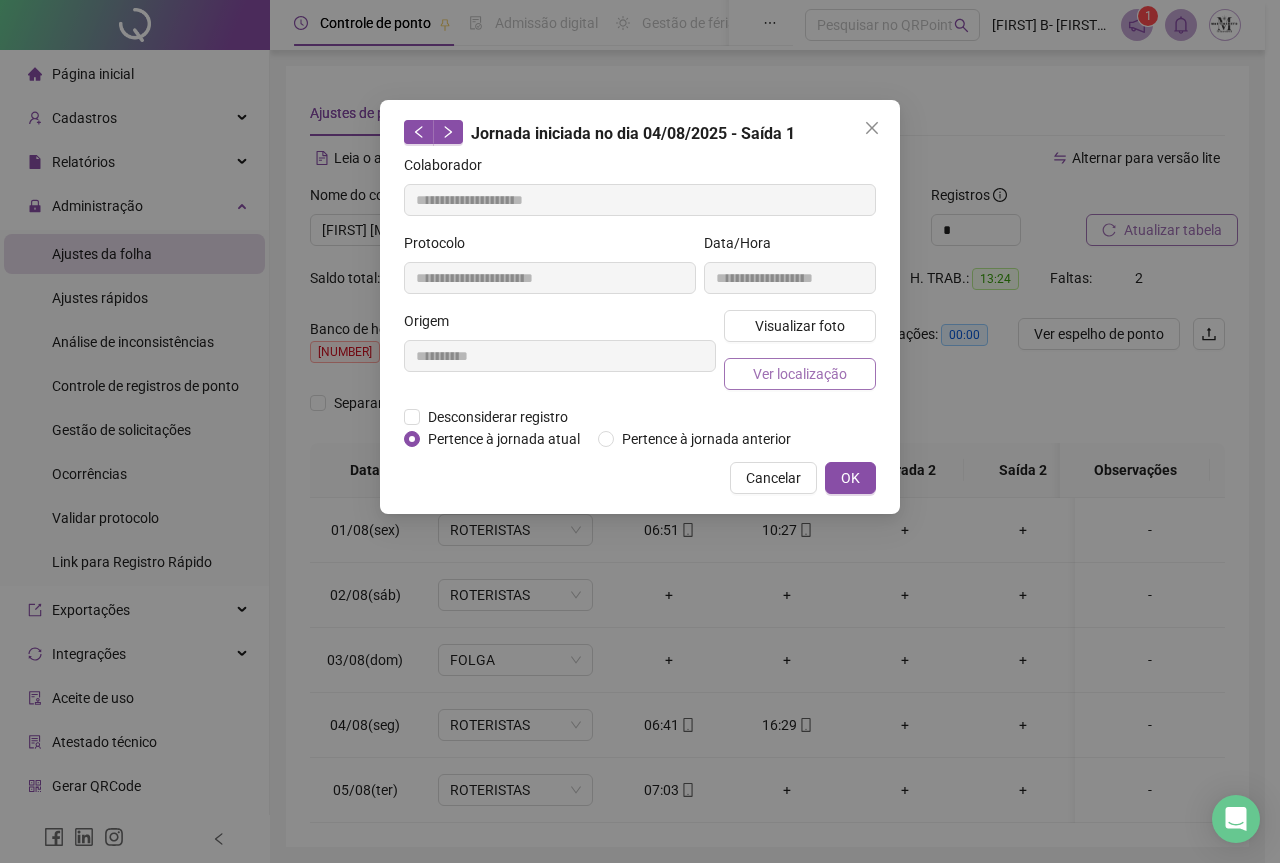 click on "Ver localização" at bounding box center [800, 374] 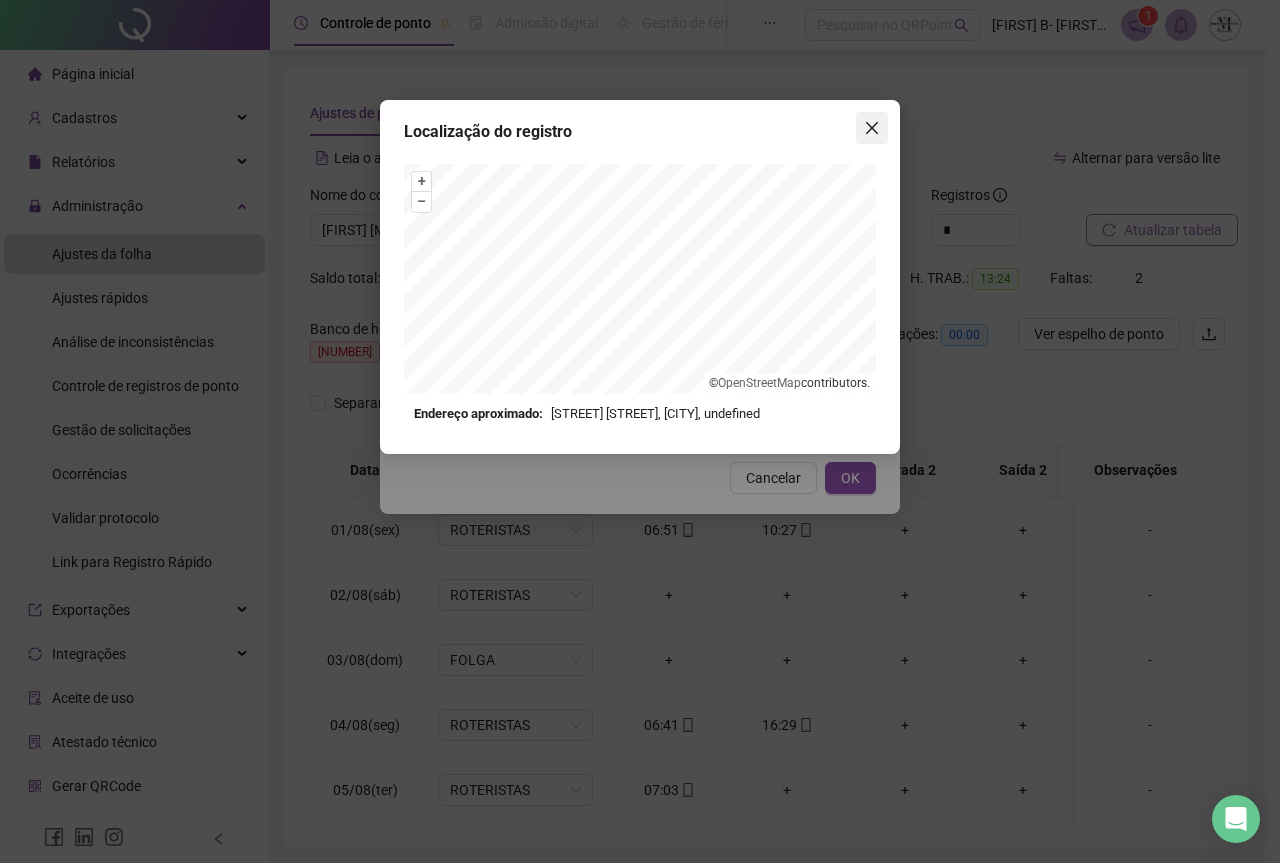 click 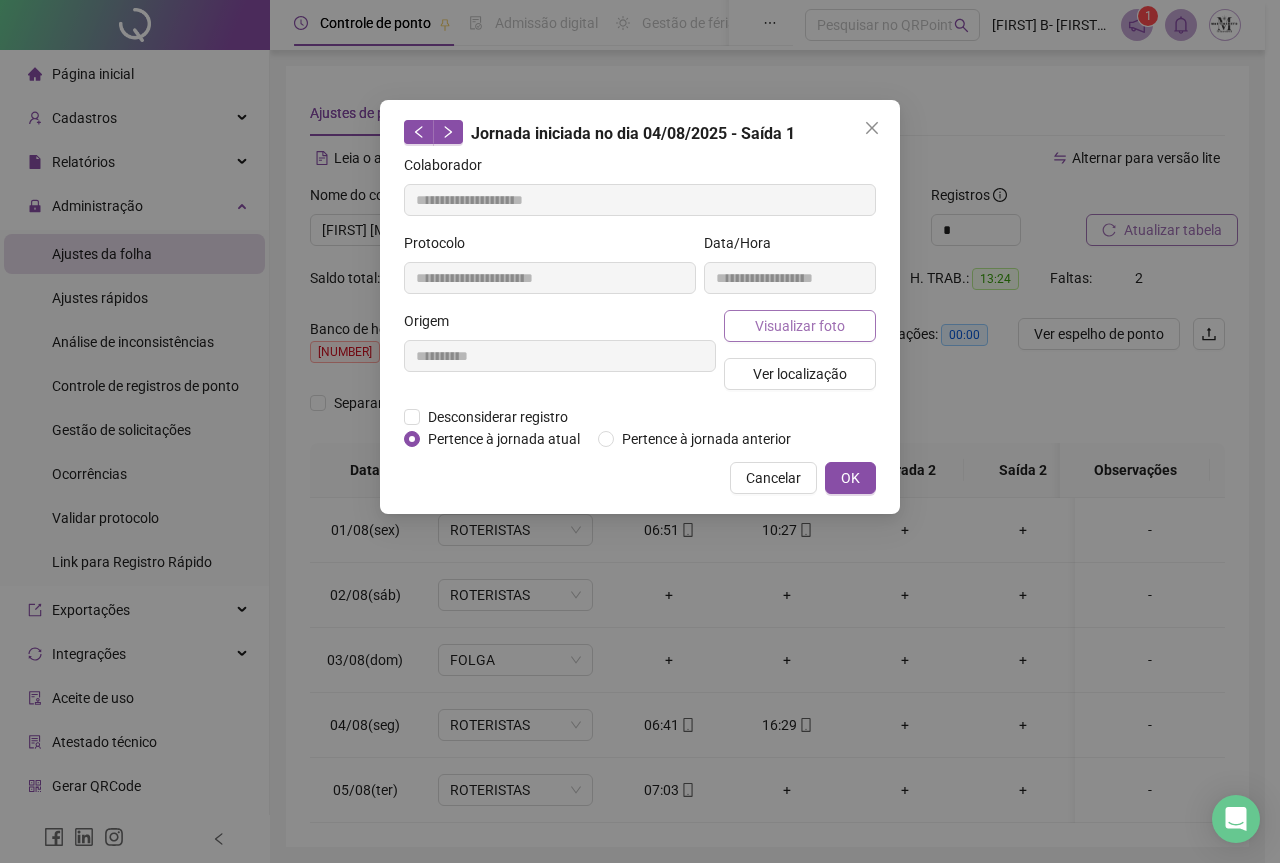 click on "Visualizar foto" at bounding box center (800, 326) 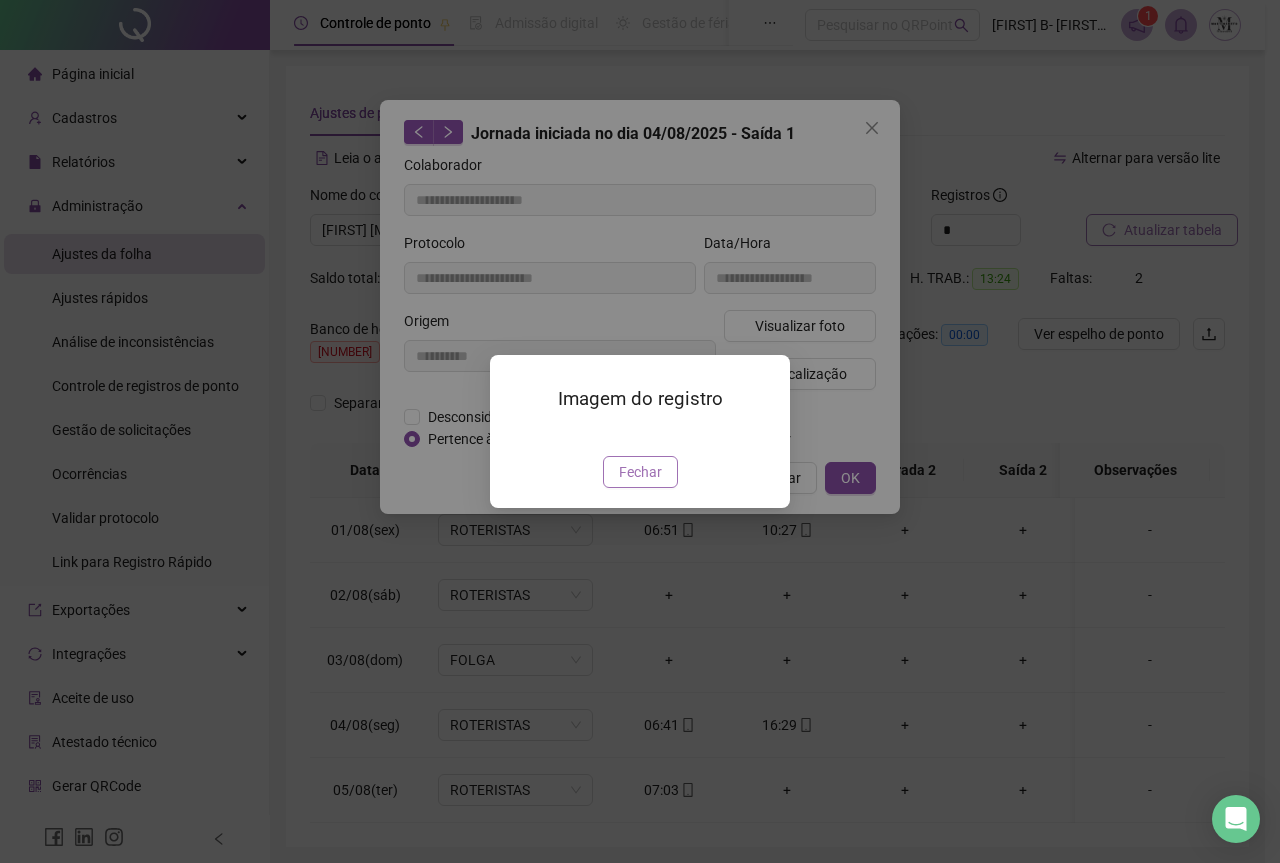 click on "Fechar" at bounding box center (640, 472) 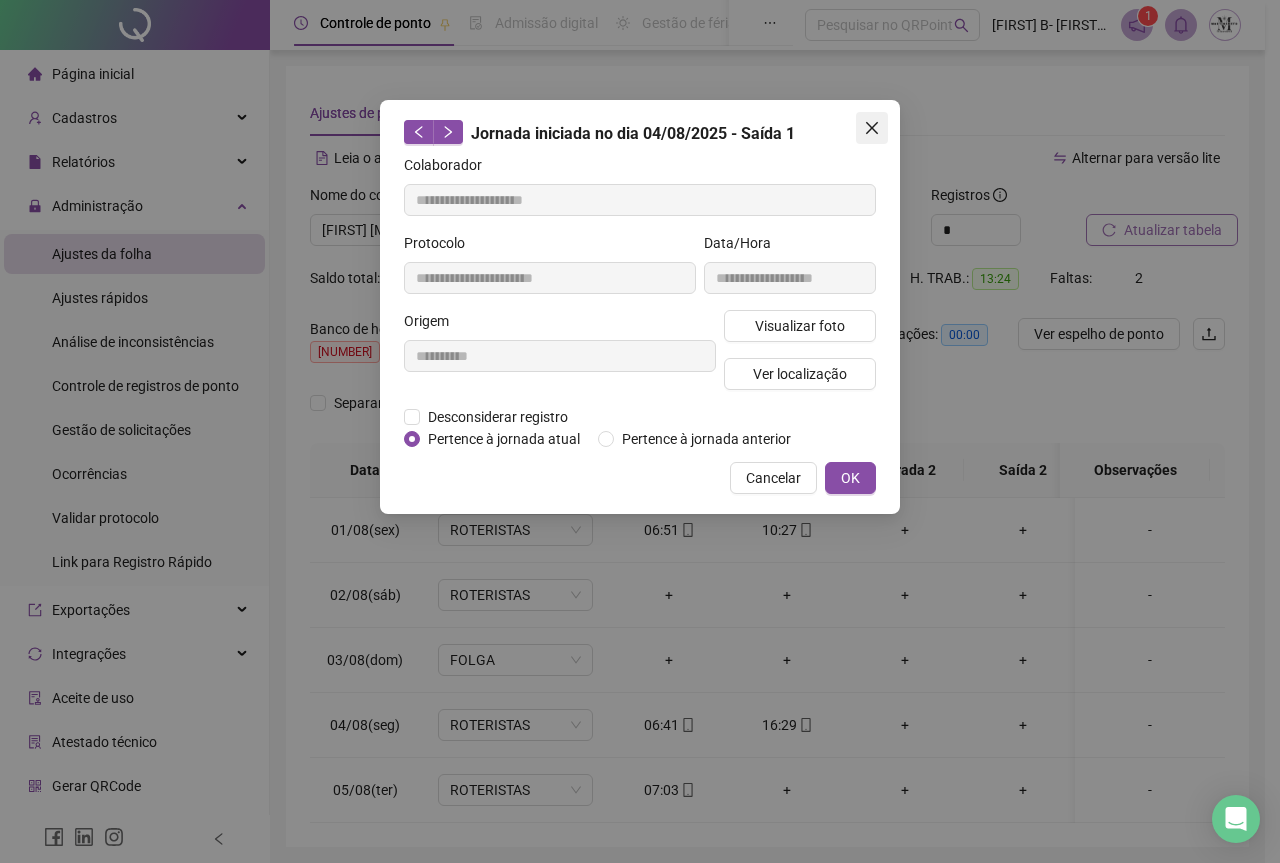 click 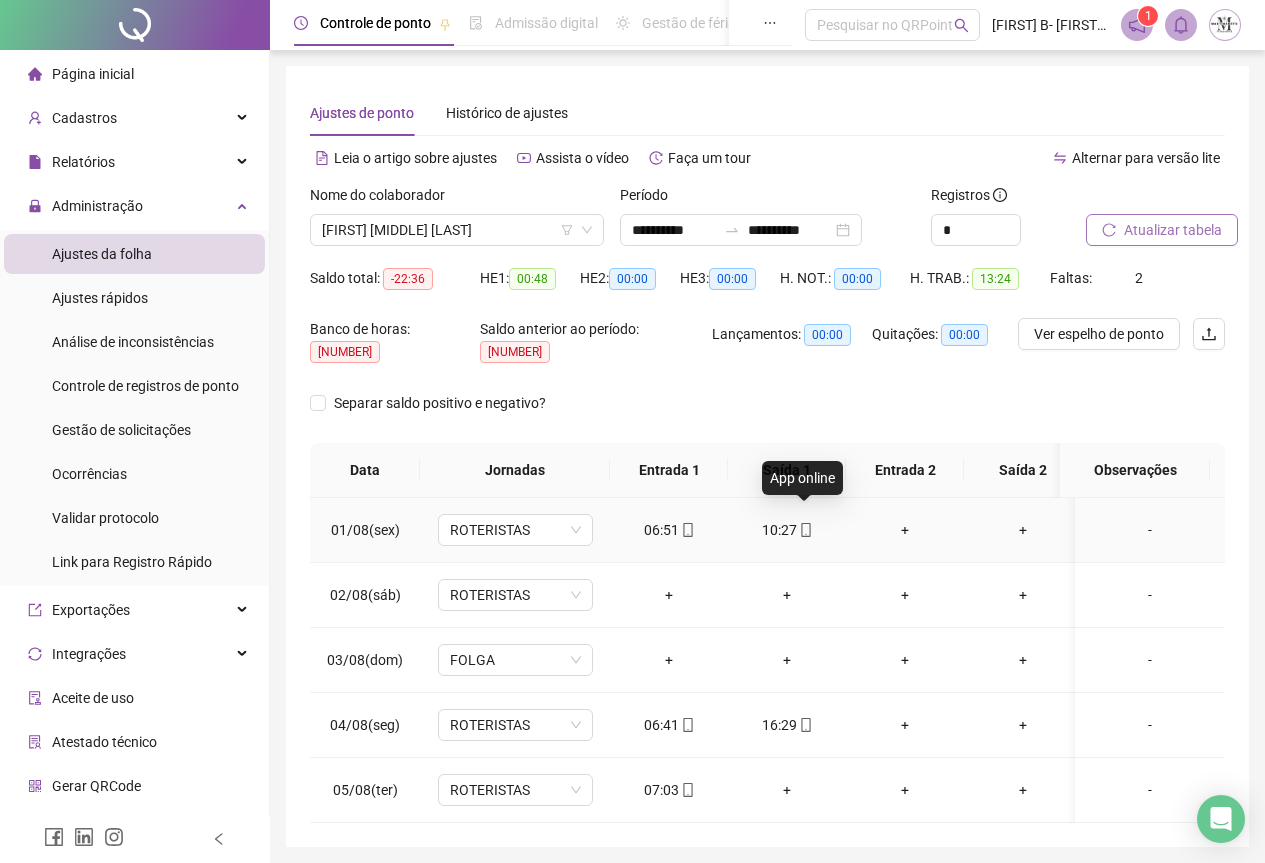 click 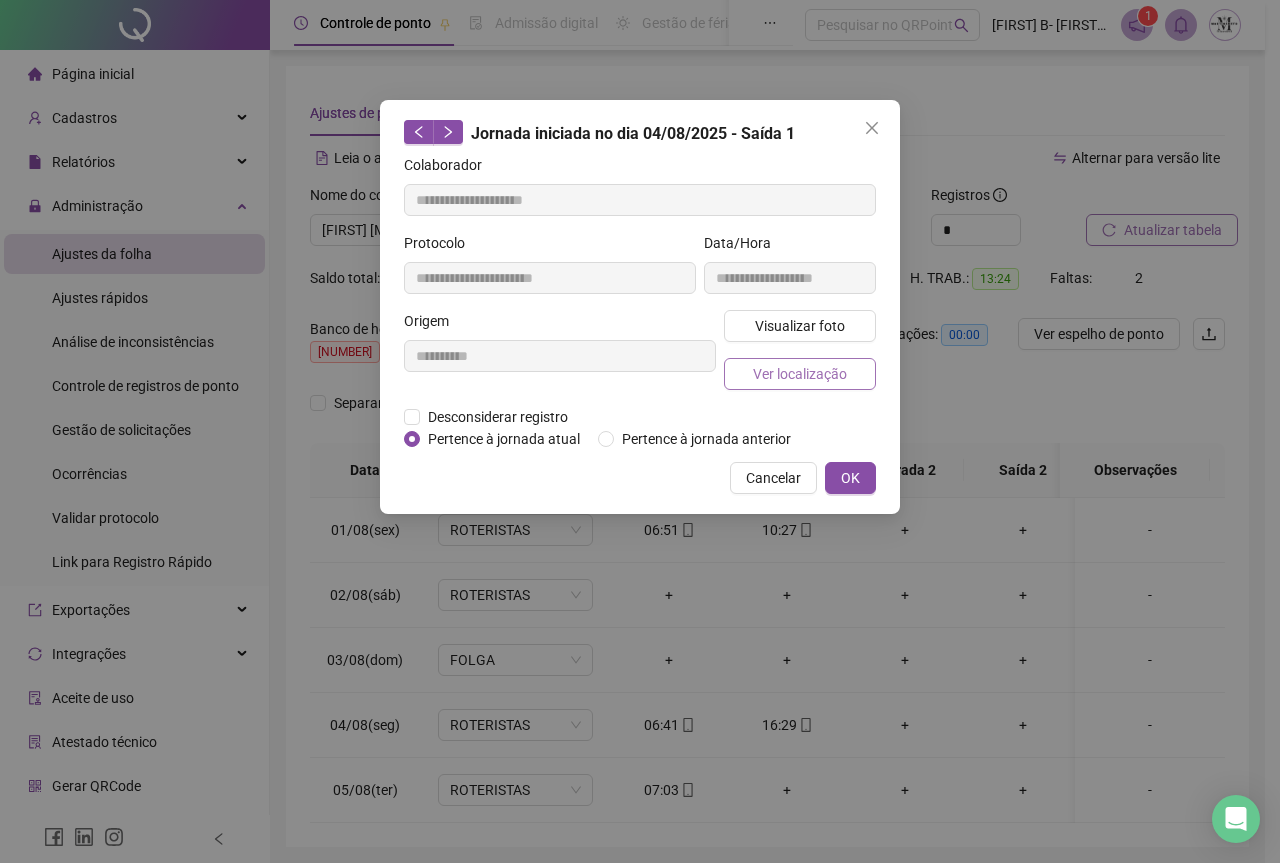 click on "Ver localização" at bounding box center [800, 374] 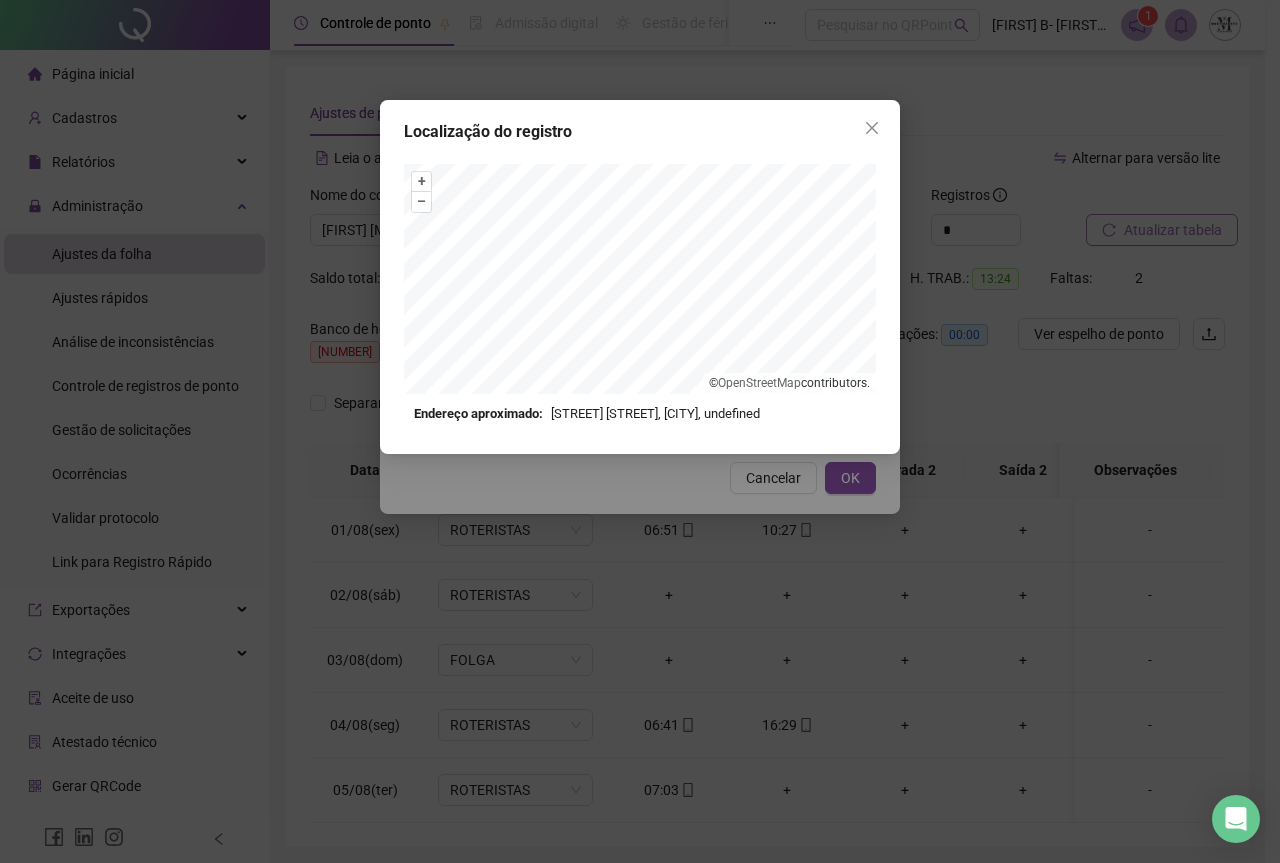 type on "**********" 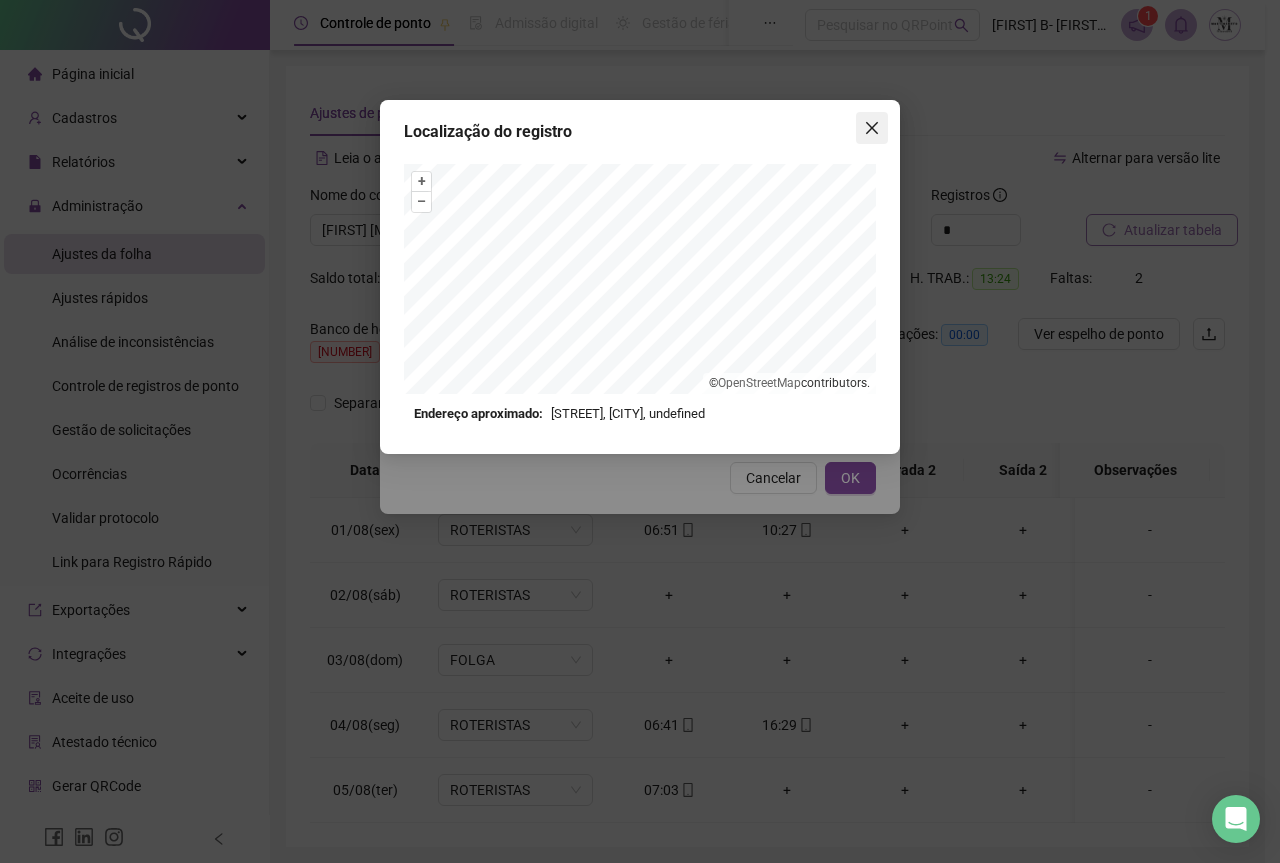 click 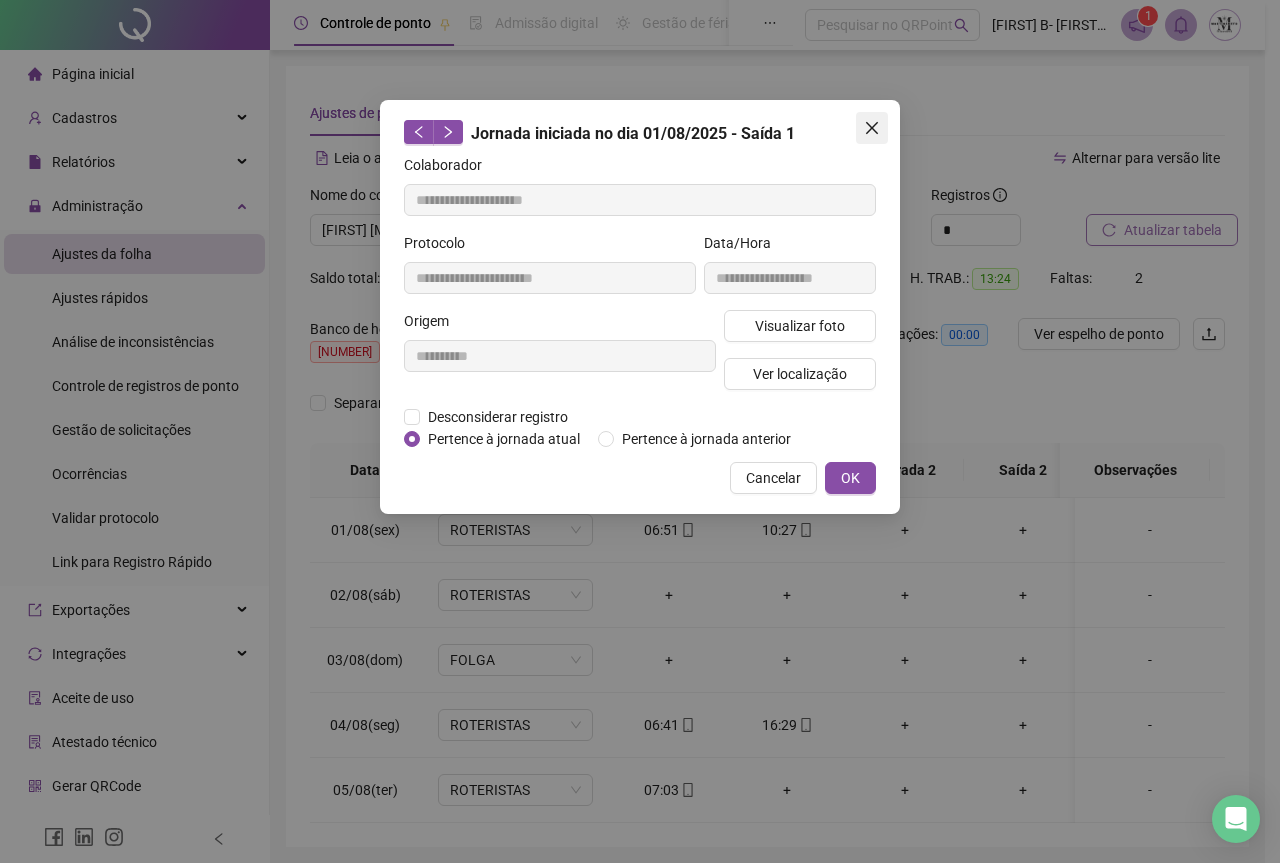 click 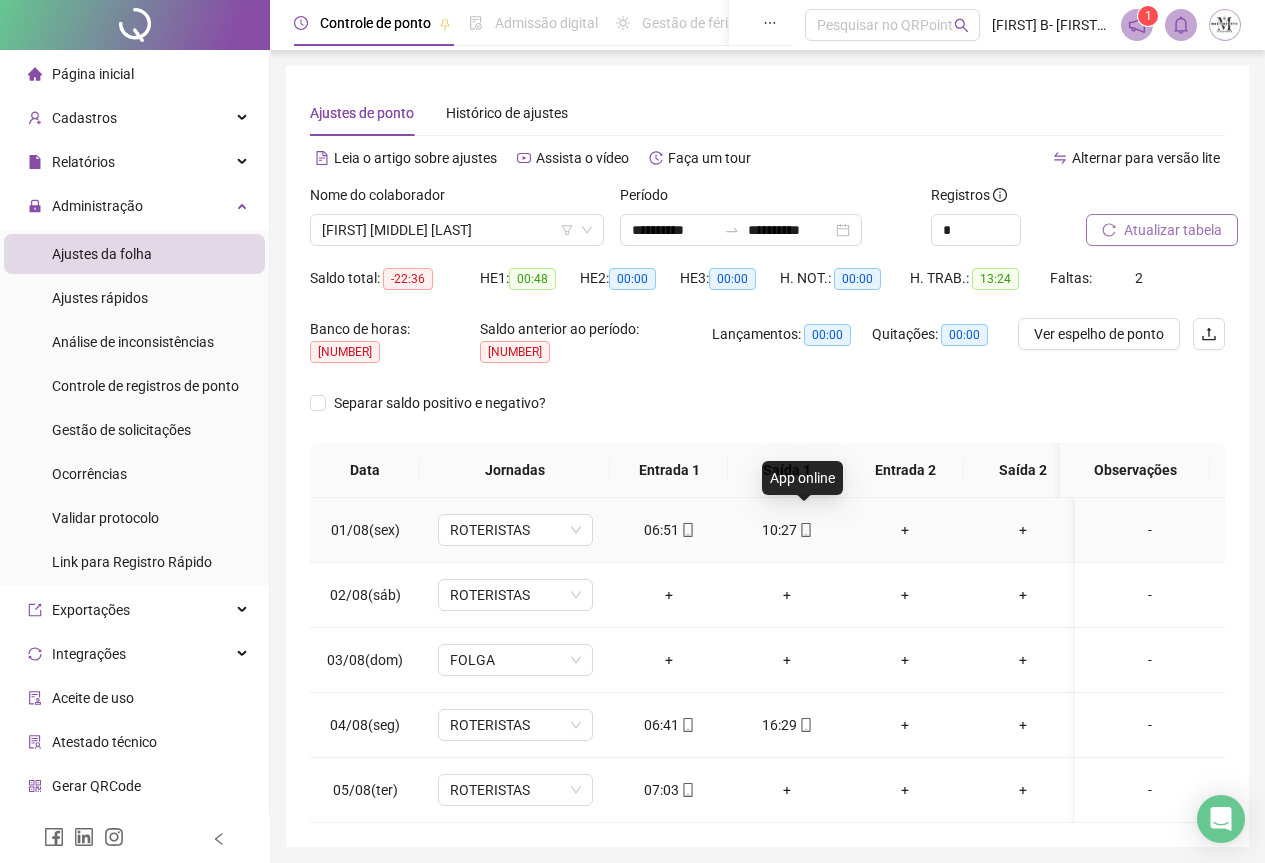 click 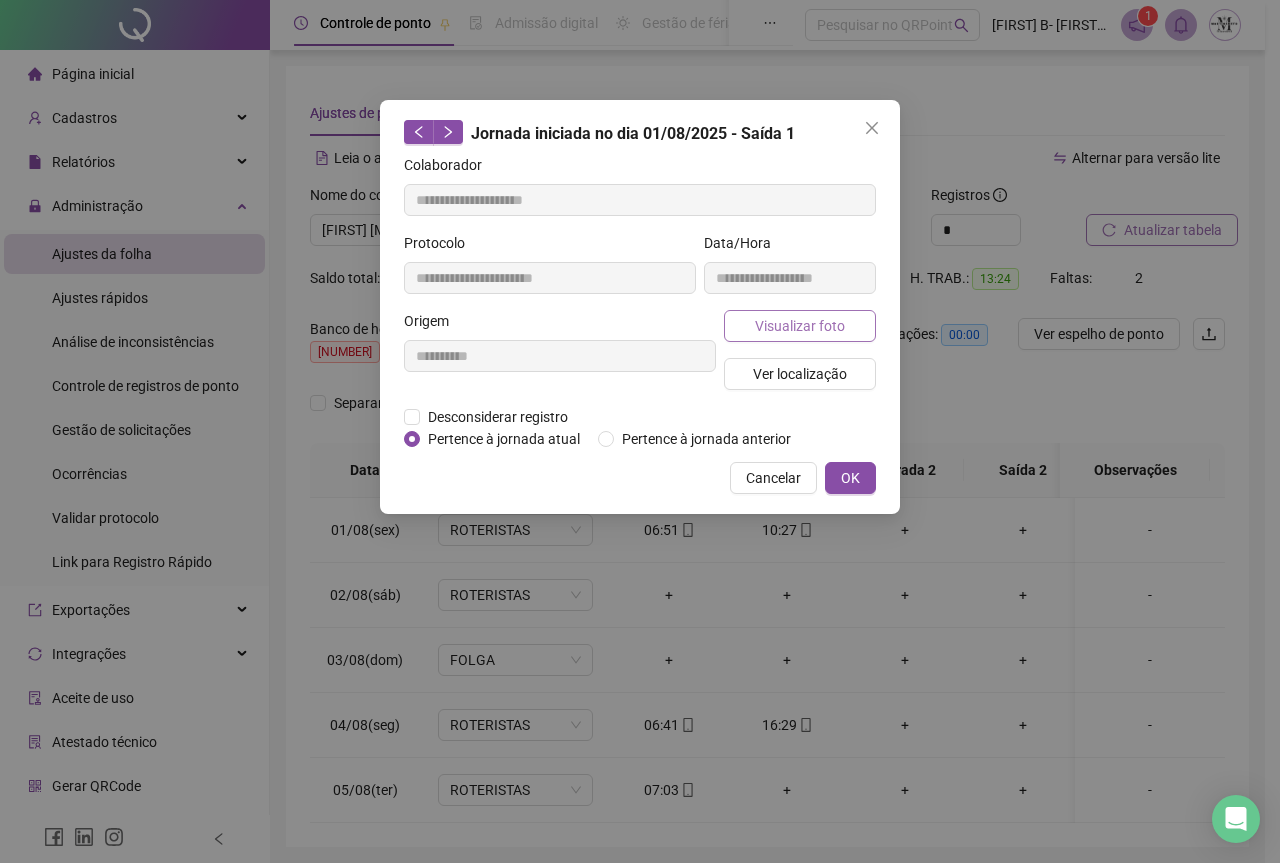 click on "Visualizar foto" at bounding box center (800, 326) 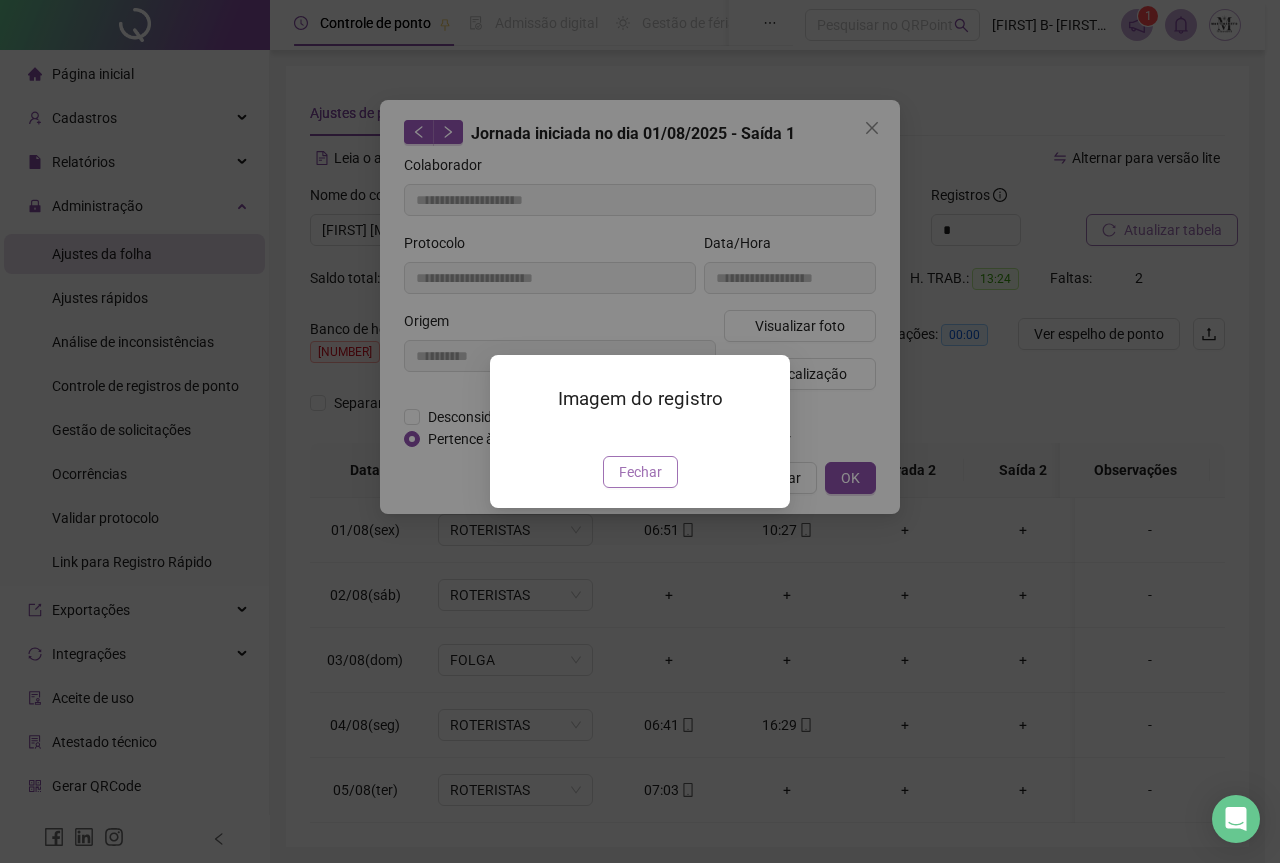 click on "Fechar" at bounding box center (640, 472) 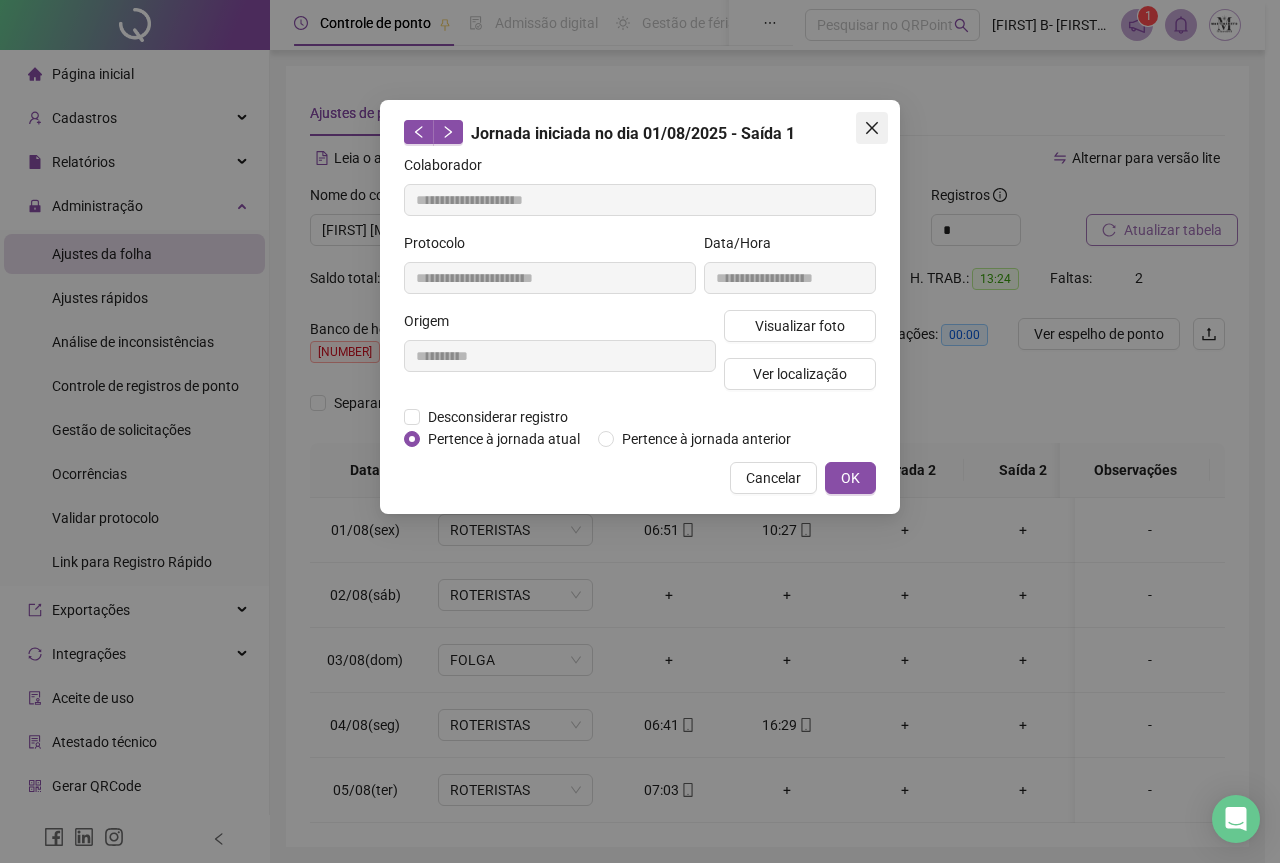 click at bounding box center (872, 128) 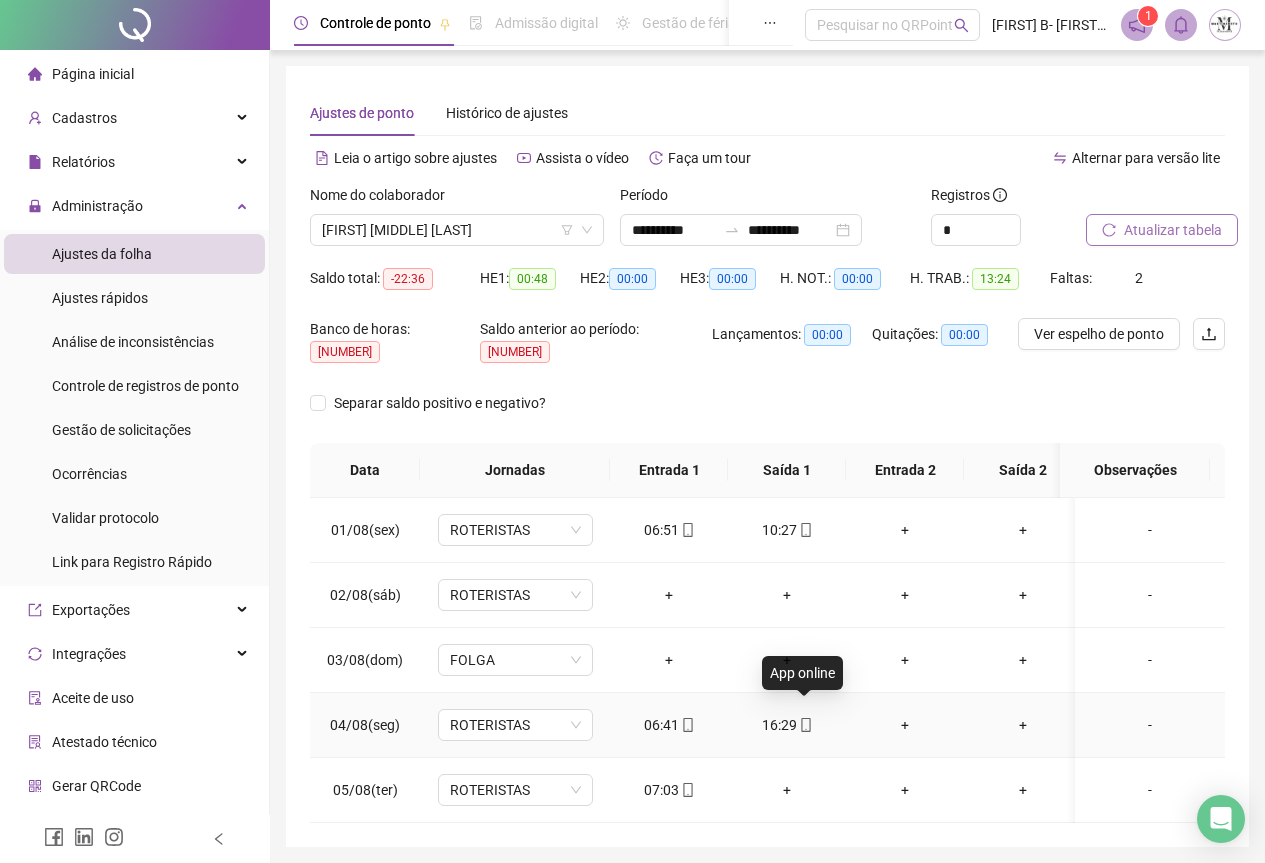 click 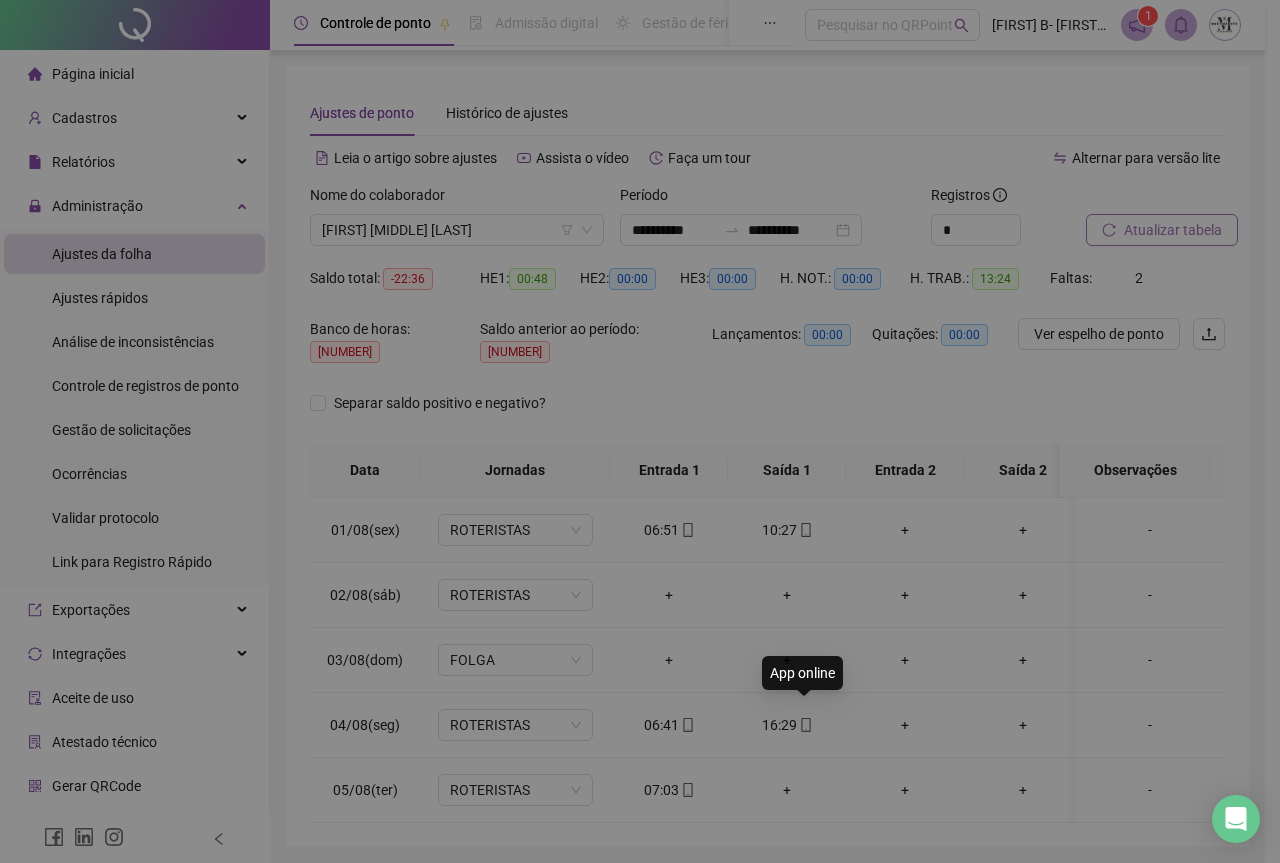 type on "**********" 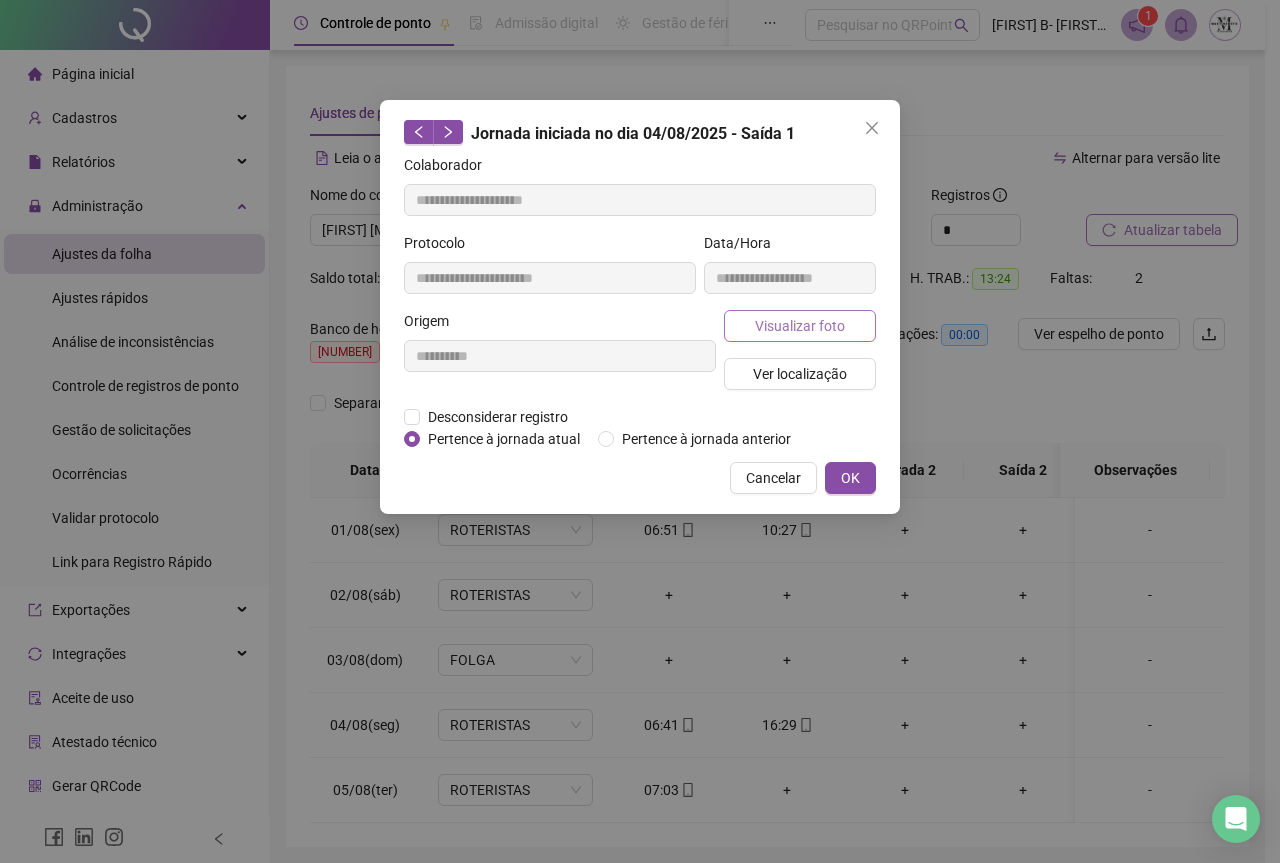 click on "Visualizar foto" at bounding box center [800, 326] 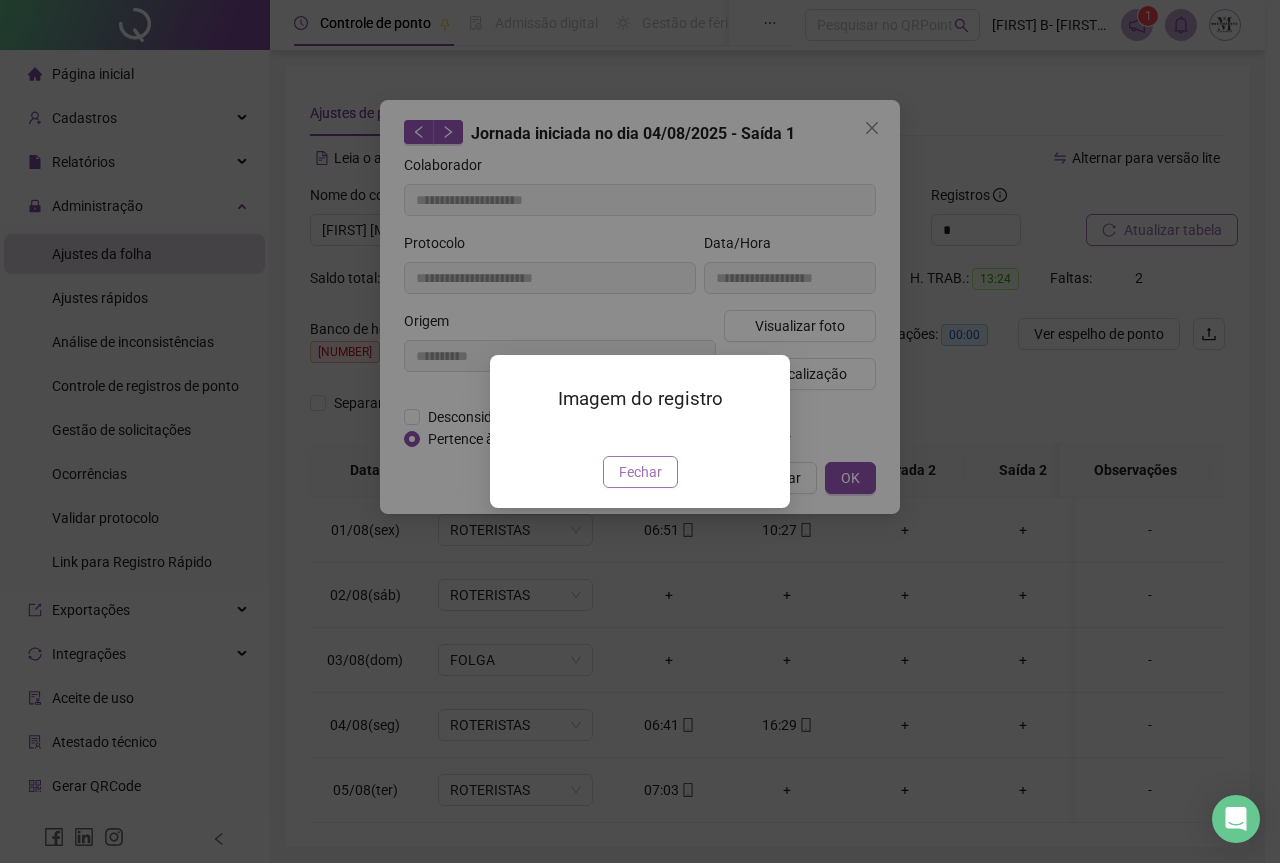 click on "Fechar" at bounding box center (640, 472) 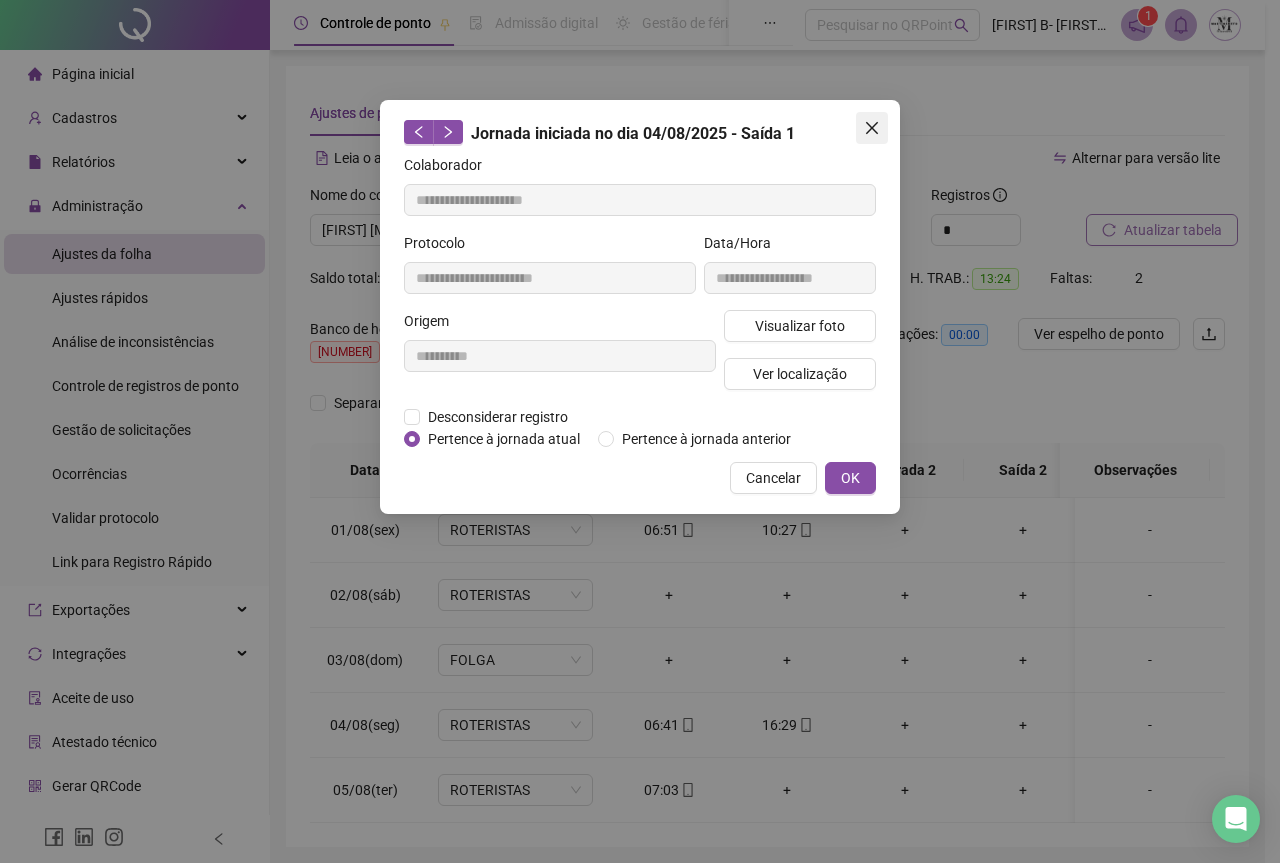 click 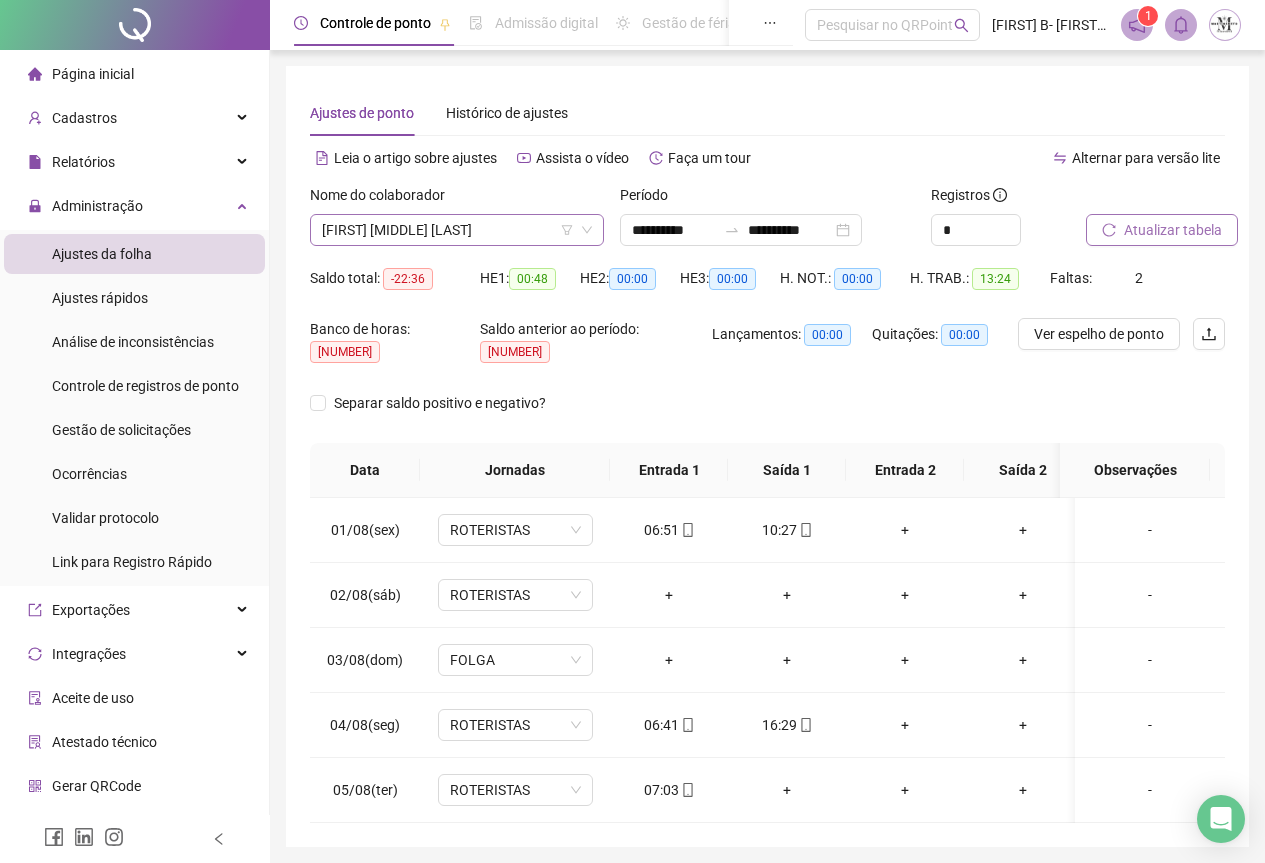 click on "[FIRST] [LAST]" at bounding box center (457, 230) 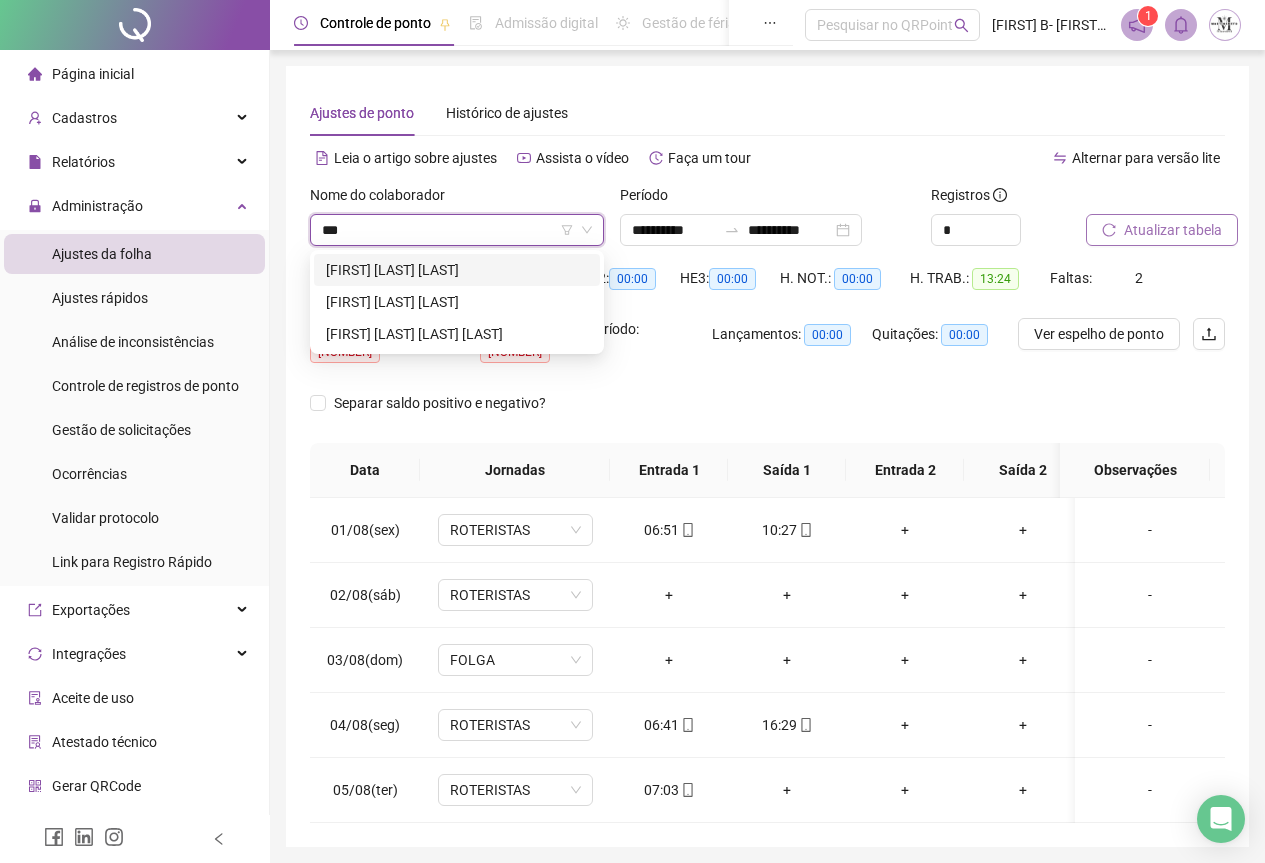 scroll, scrollTop: 0, scrollLeft: 0, axis: both 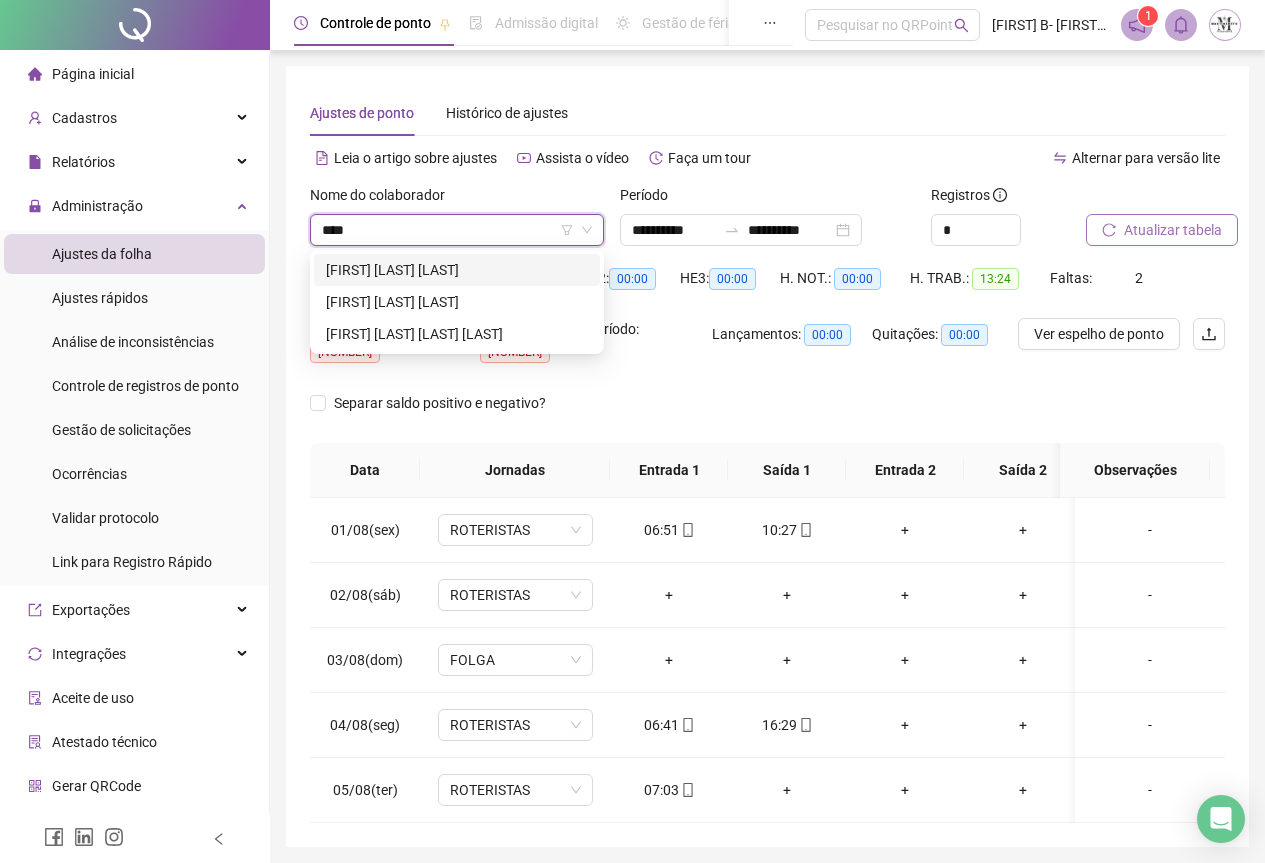type on "*****" 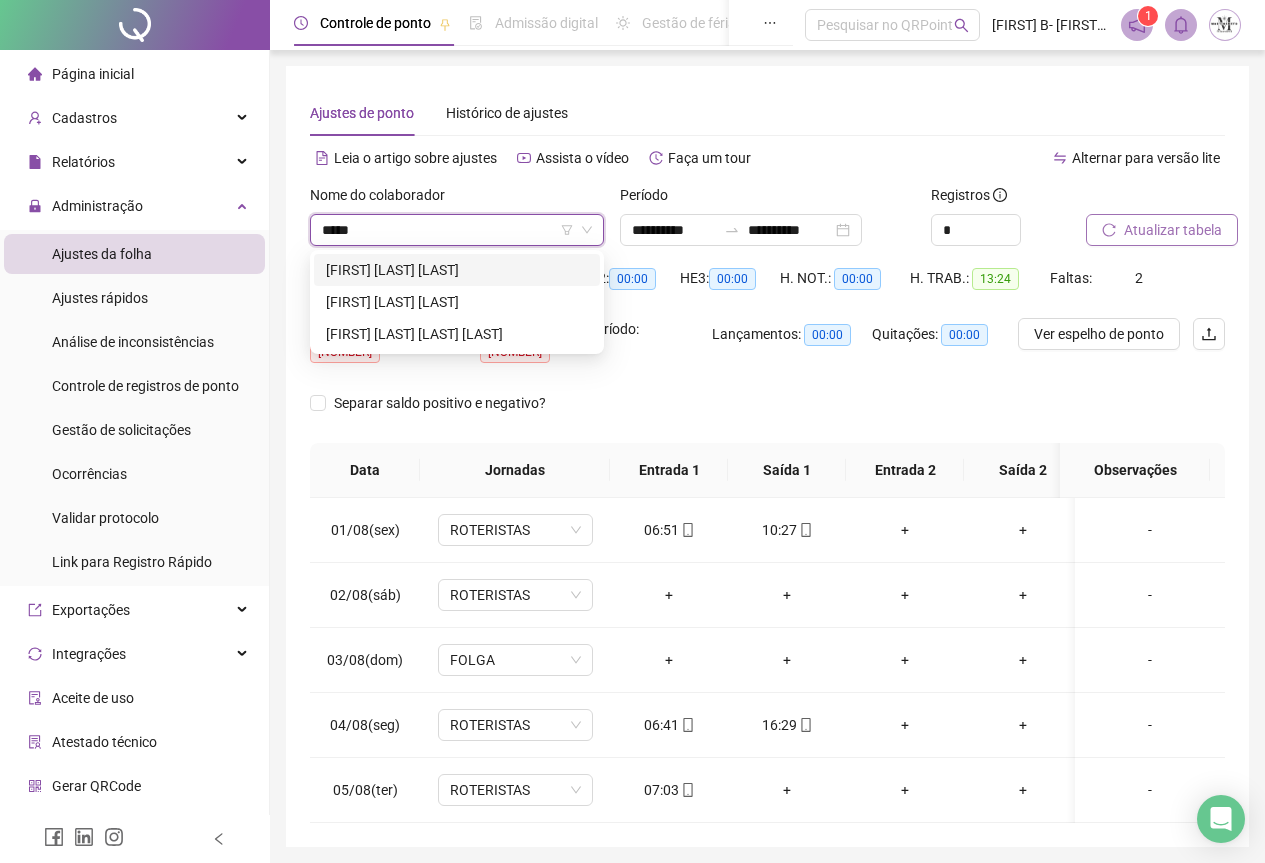 click on "[FIRST] [LAST]" at bounding box center (457, 270) 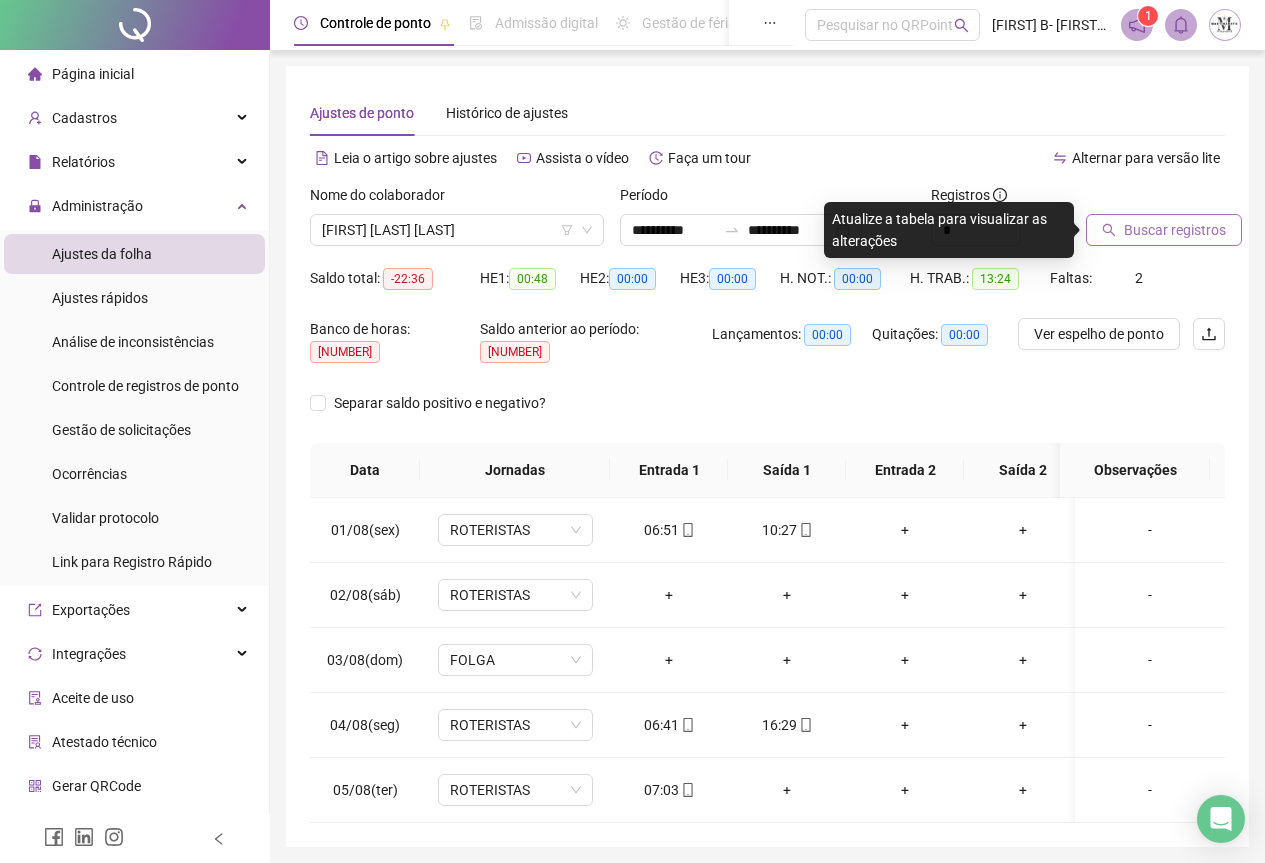 click on "Buscar registros" at bounding box center [1175, 230] 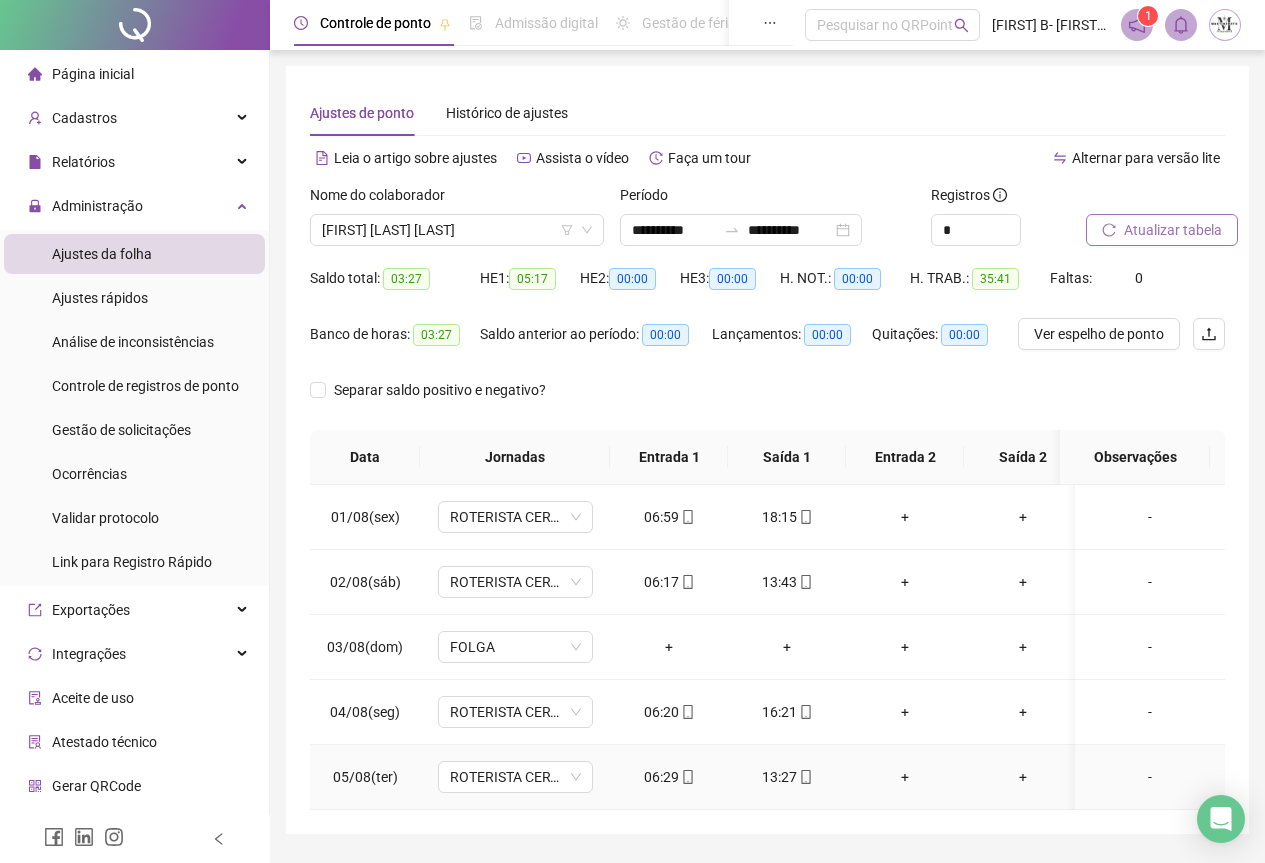 scroll, scrollTop: 72, scrollLeft: 0, axis: vertical 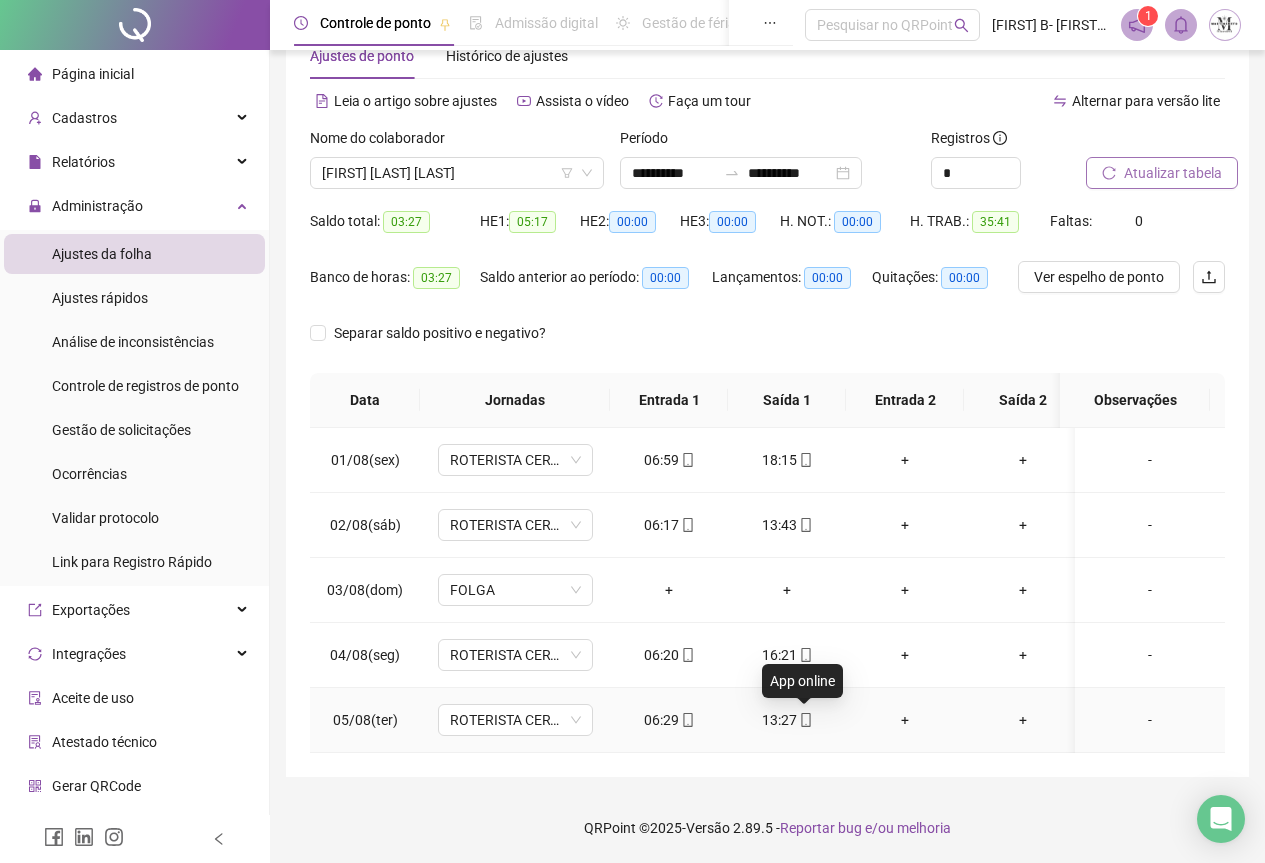 click 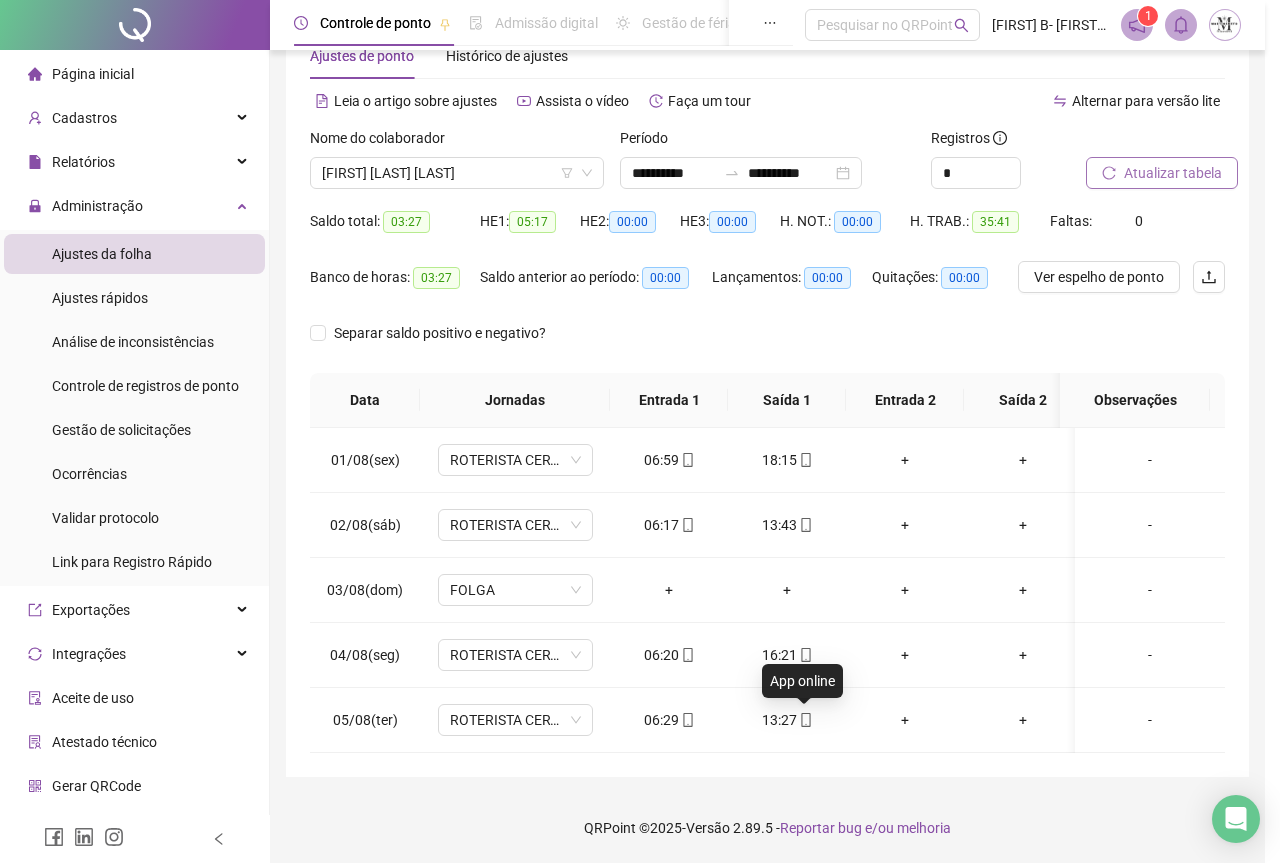 type on "**********" 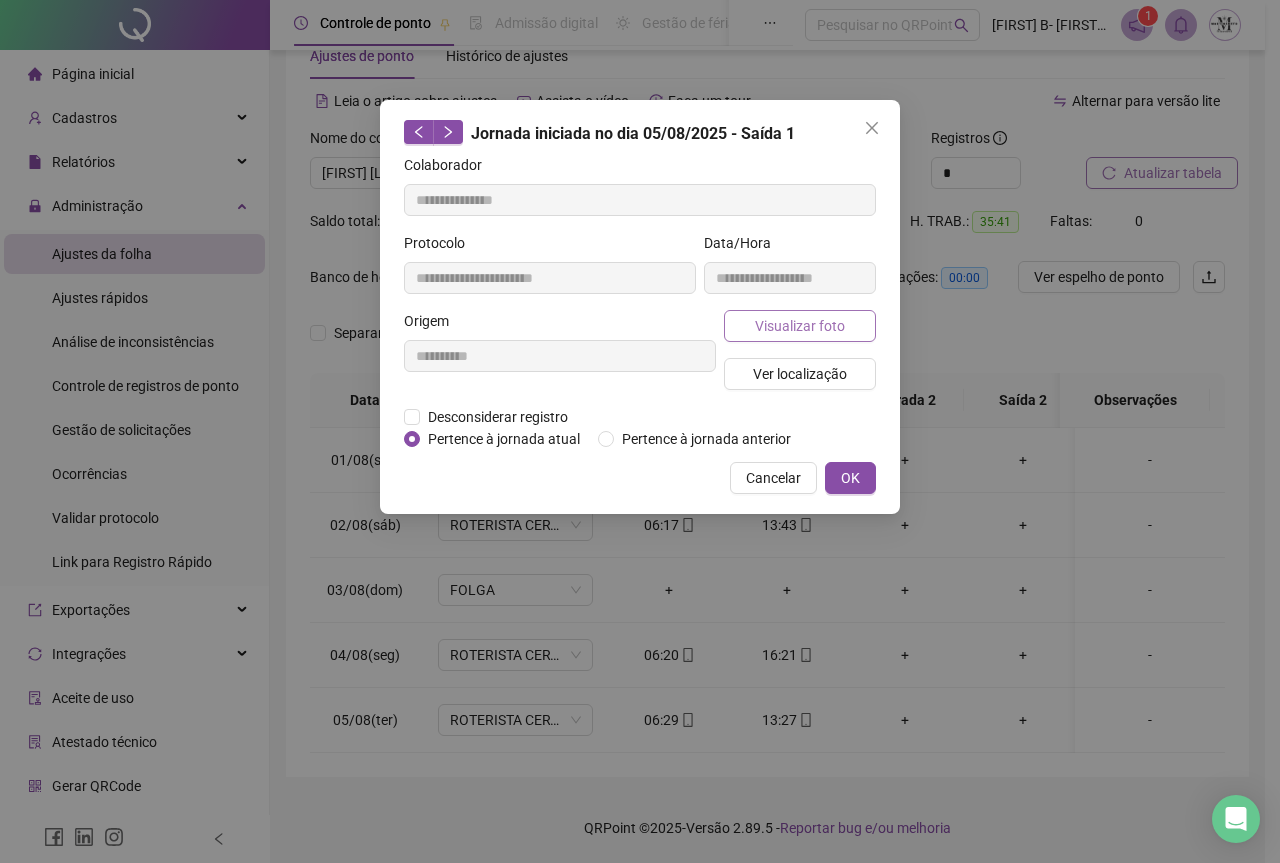 click on "Visualizar foto" at bounding box center [800, 326] 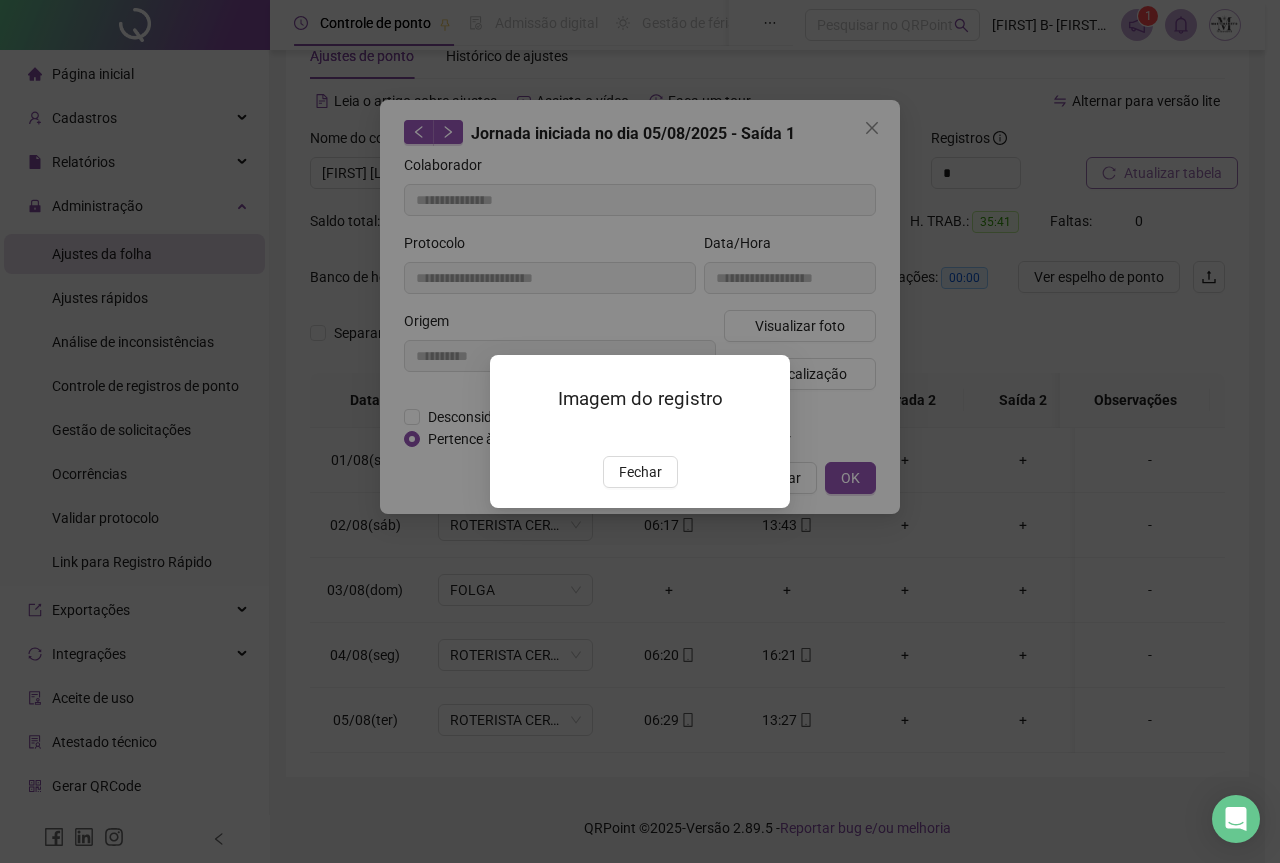 click at bounding box center (514, 435) 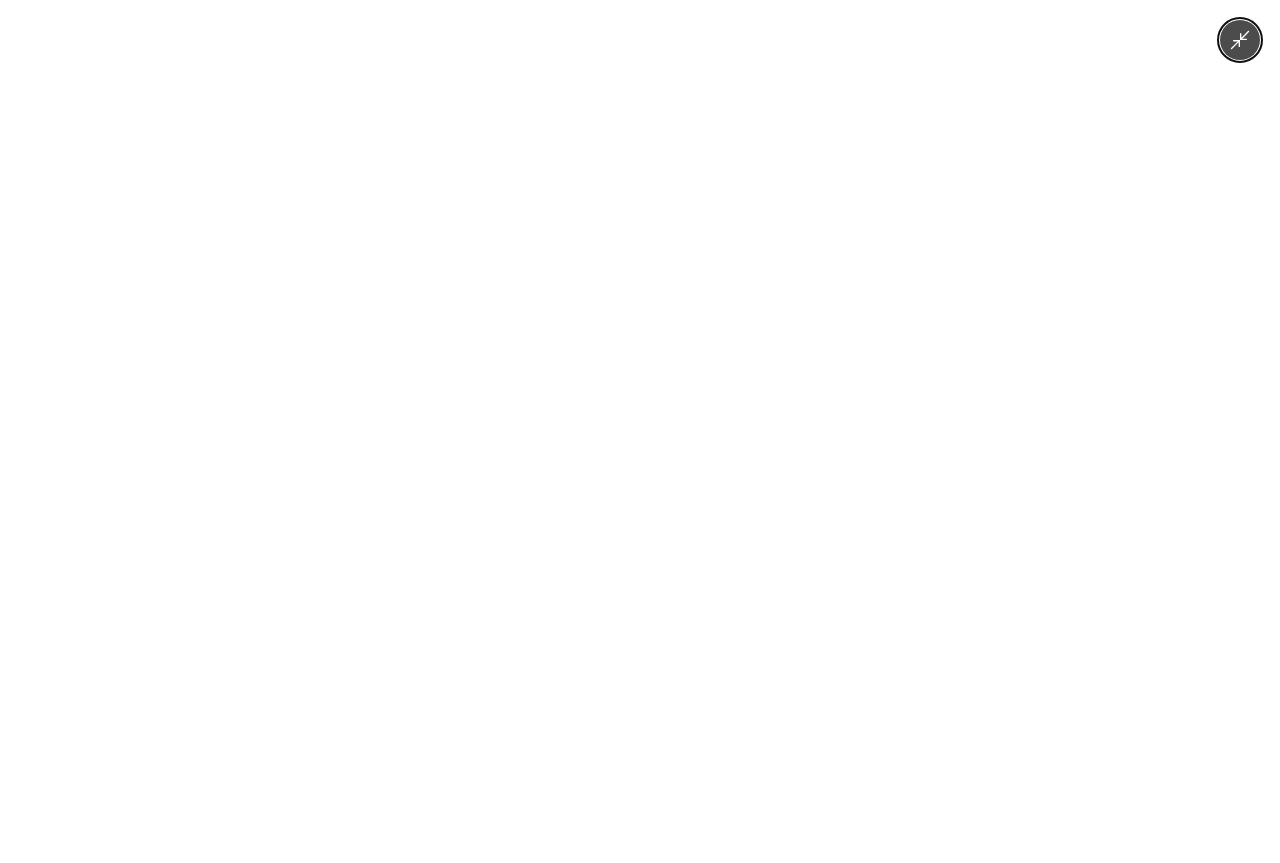 click at bounding box center (639, 431) 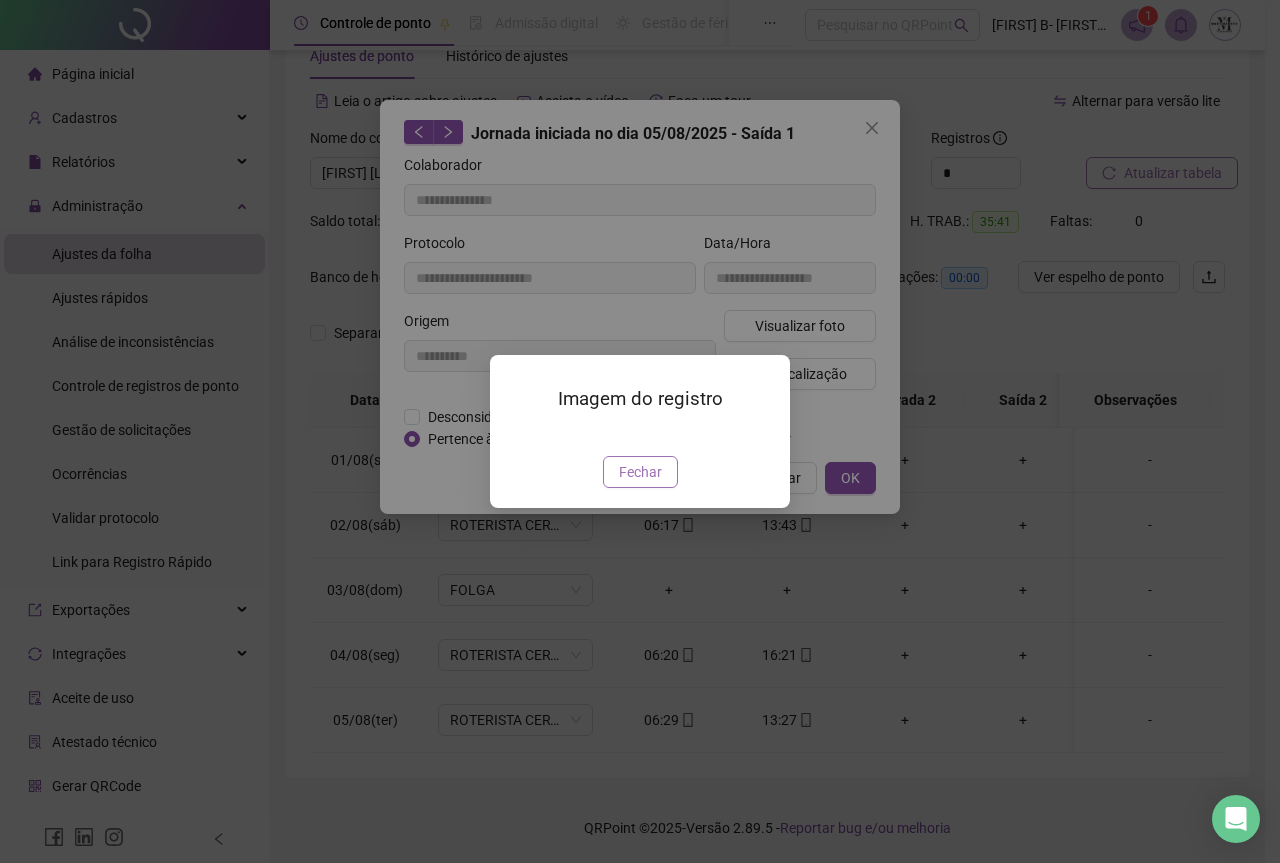 click on "Fechar" at bounding box center [640, 472] 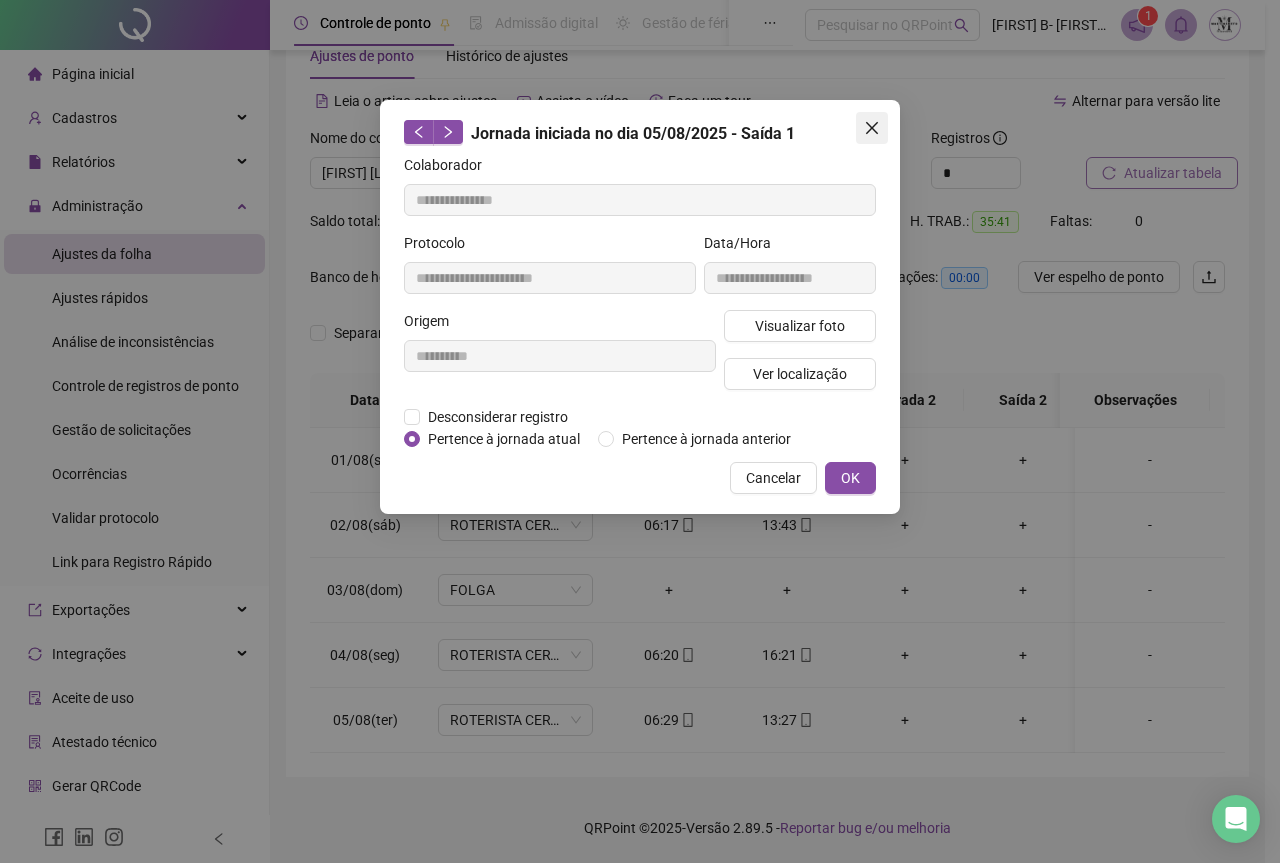 click at bounding box center [872, 128] 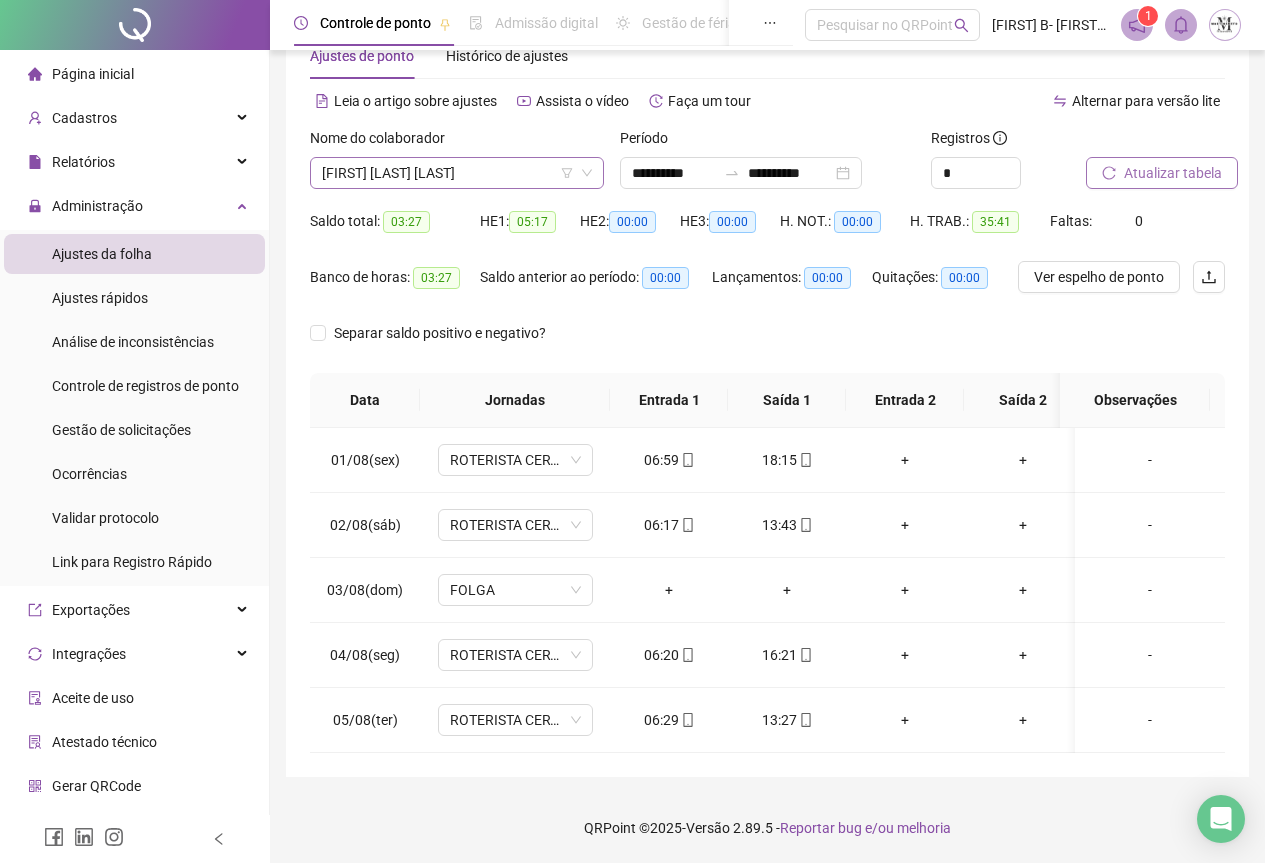 click on "[FIRST] [LAST]" at bounding box center (457, 173) 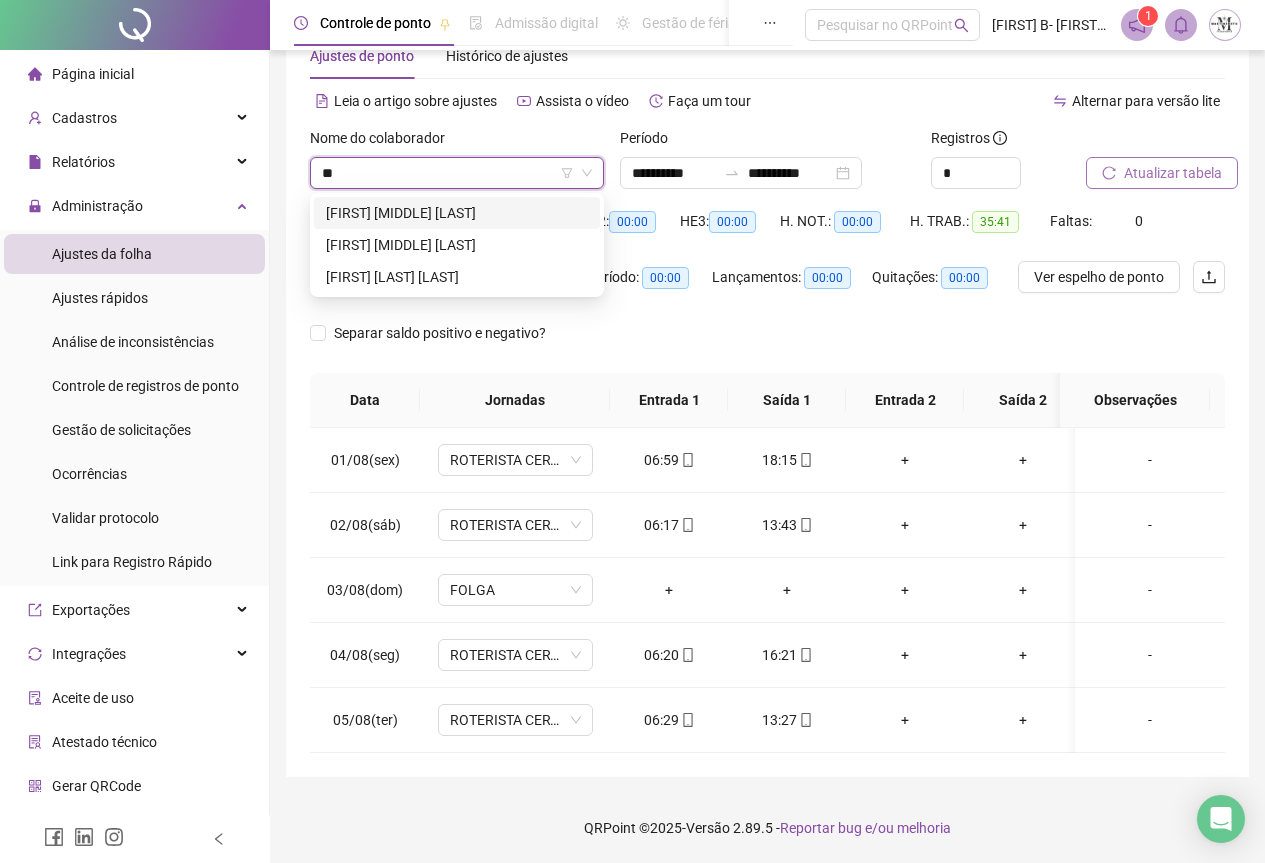 scroll, scrollTop: 0, scrollLeft: 0, axis: both 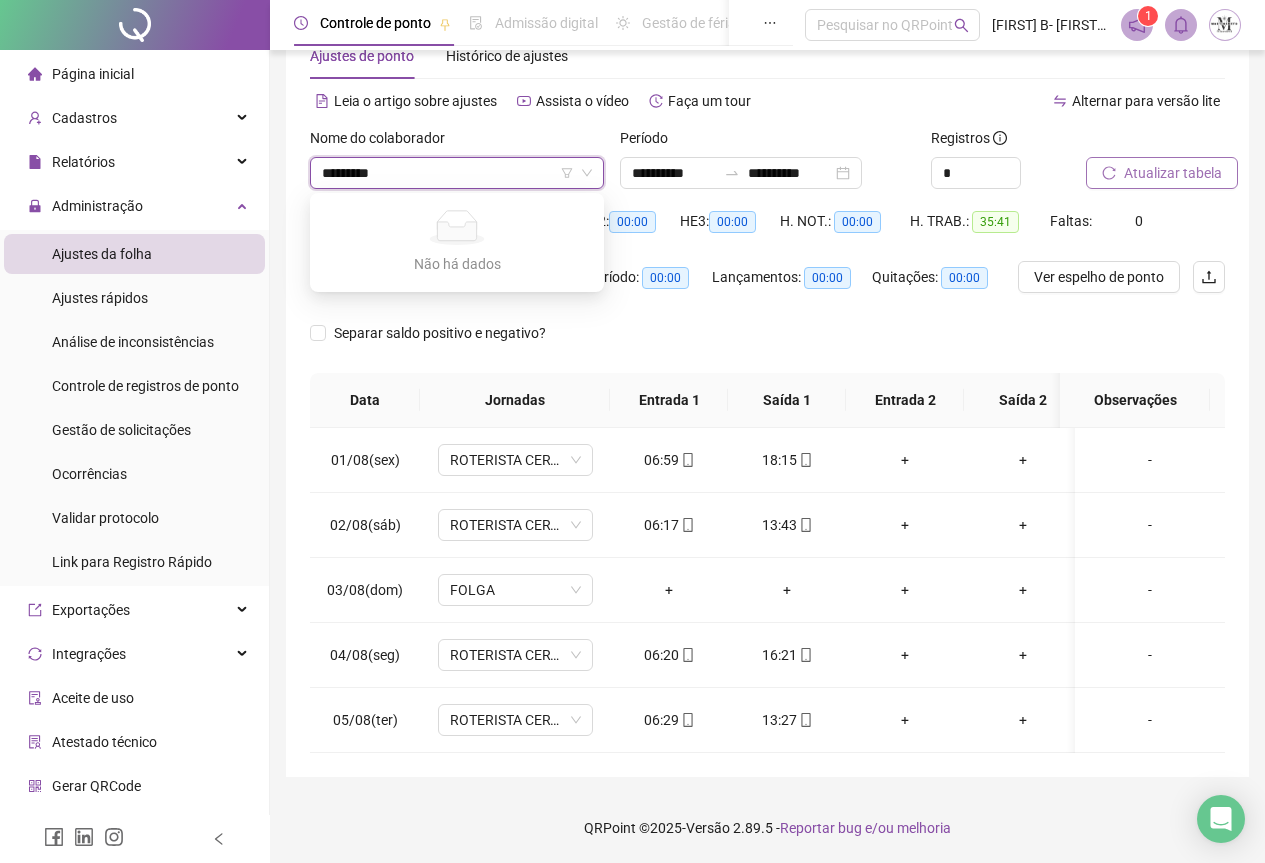 click on "*********" at bounding box center (448, 173) 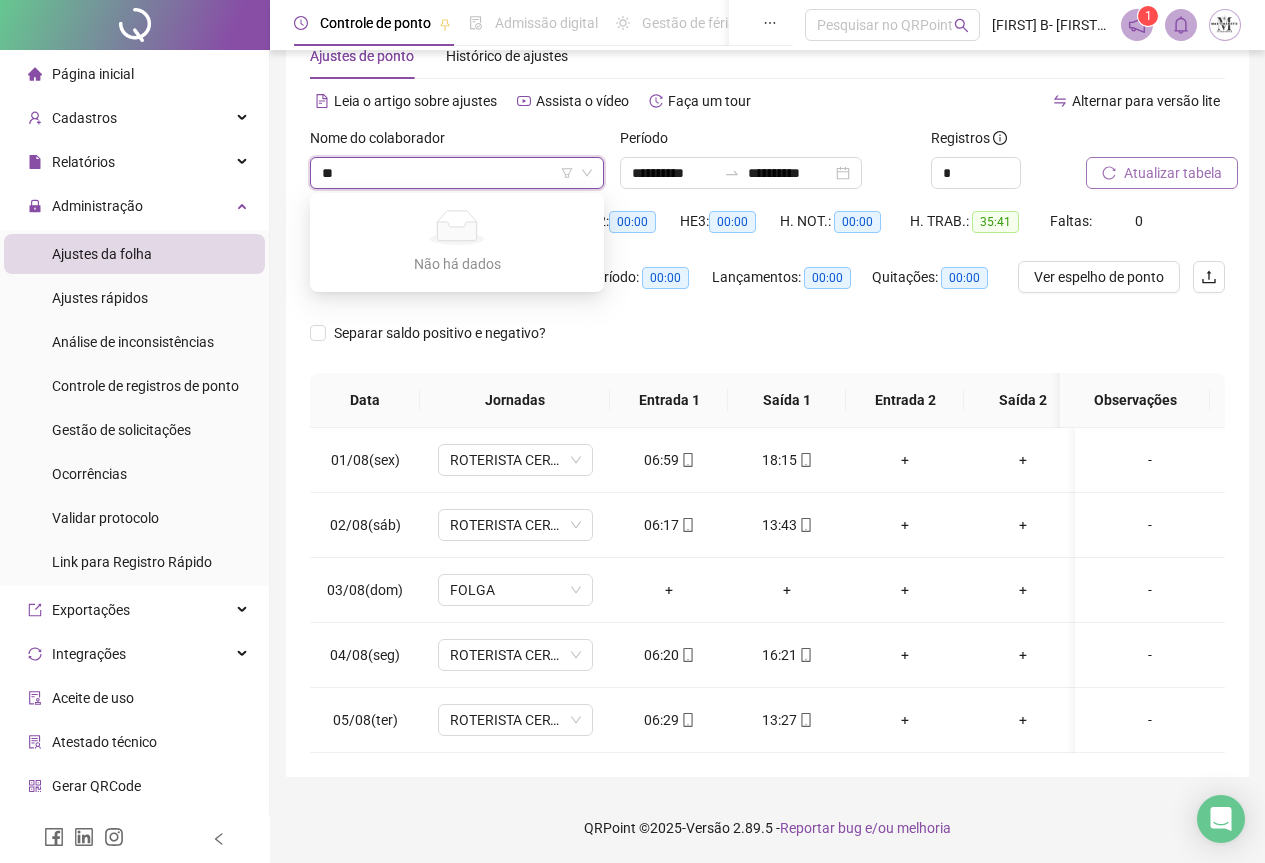 type on "*" 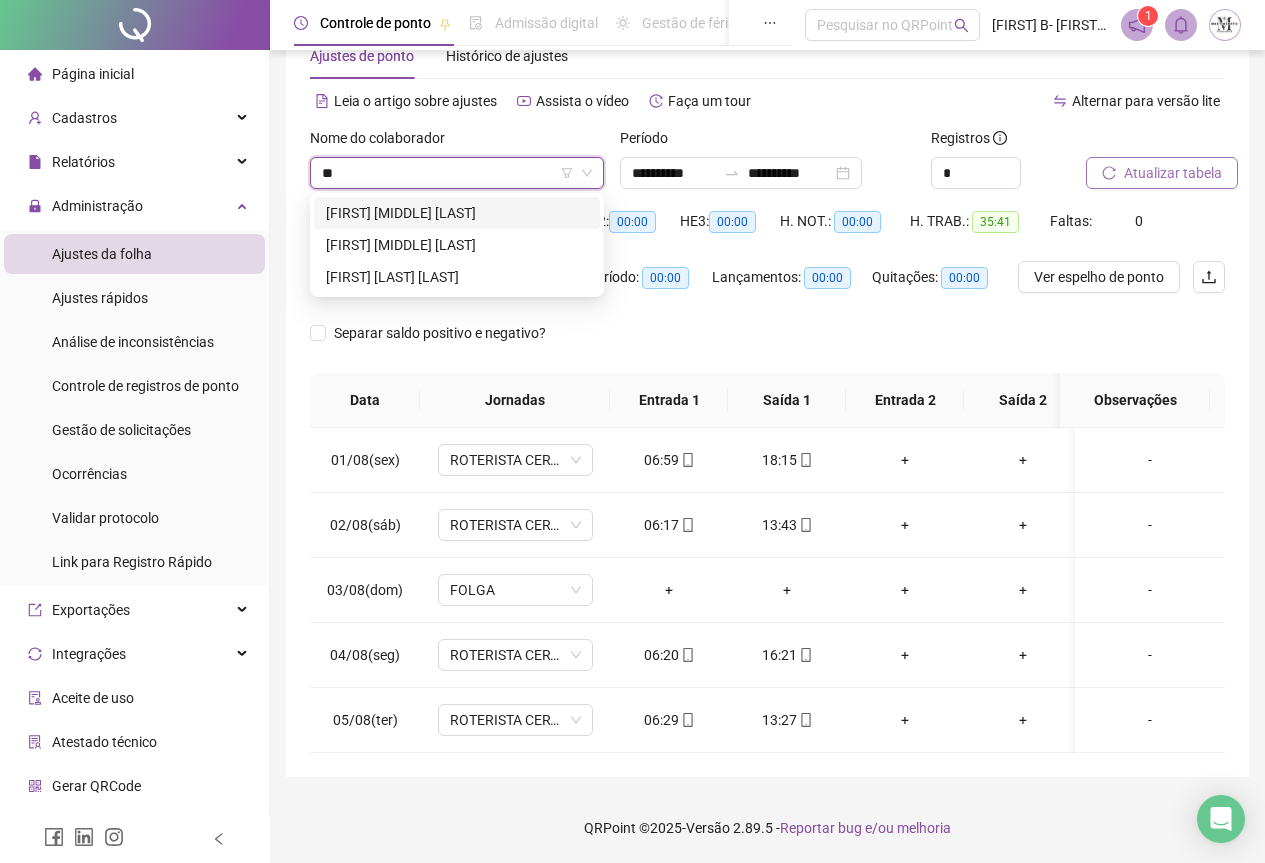 scroll, scrollTop: 0, scrollLeft: 0, axis: both 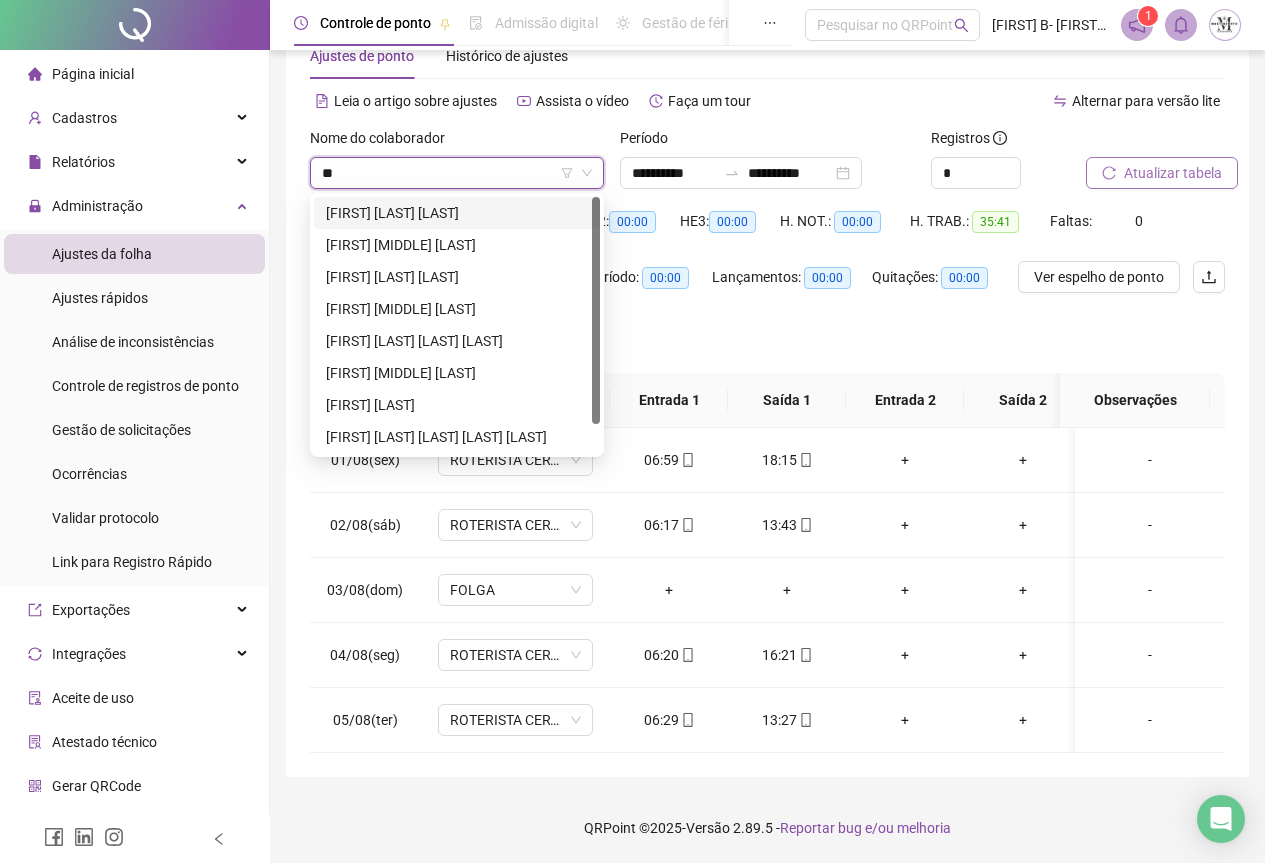 type on "***" 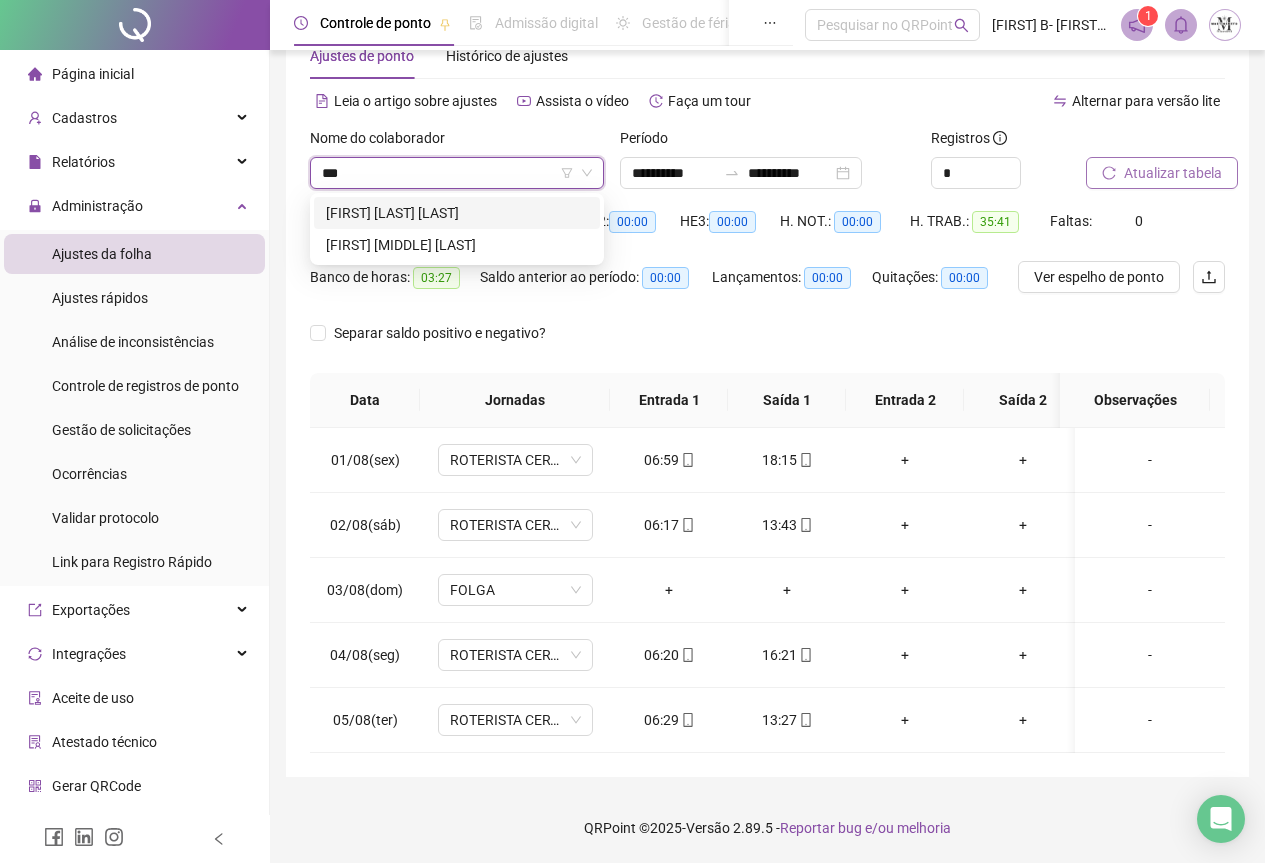 click on "[FIRST] [LAST] [LAST]" at bounding box center (457, 213) 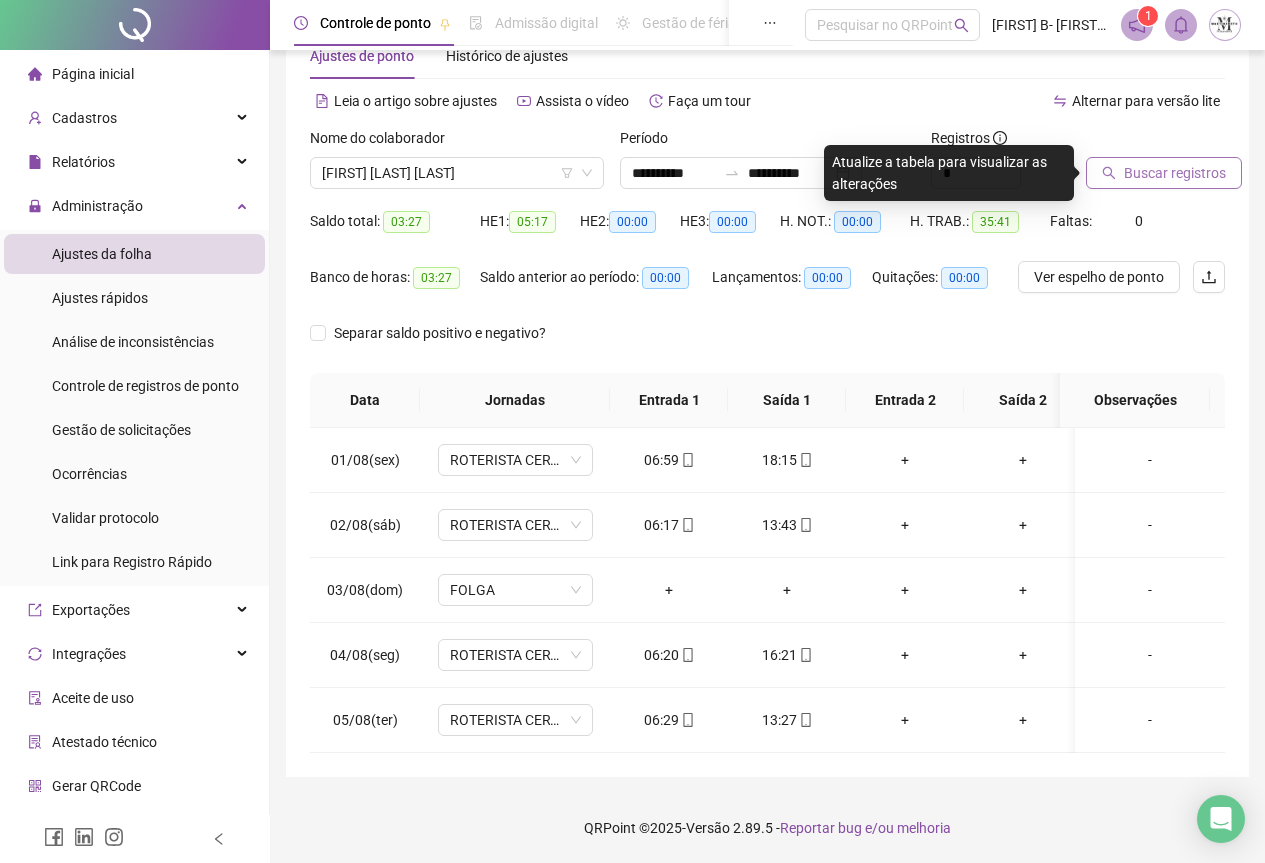 click on "Buscar registros" at bounding box center (1175, 173) 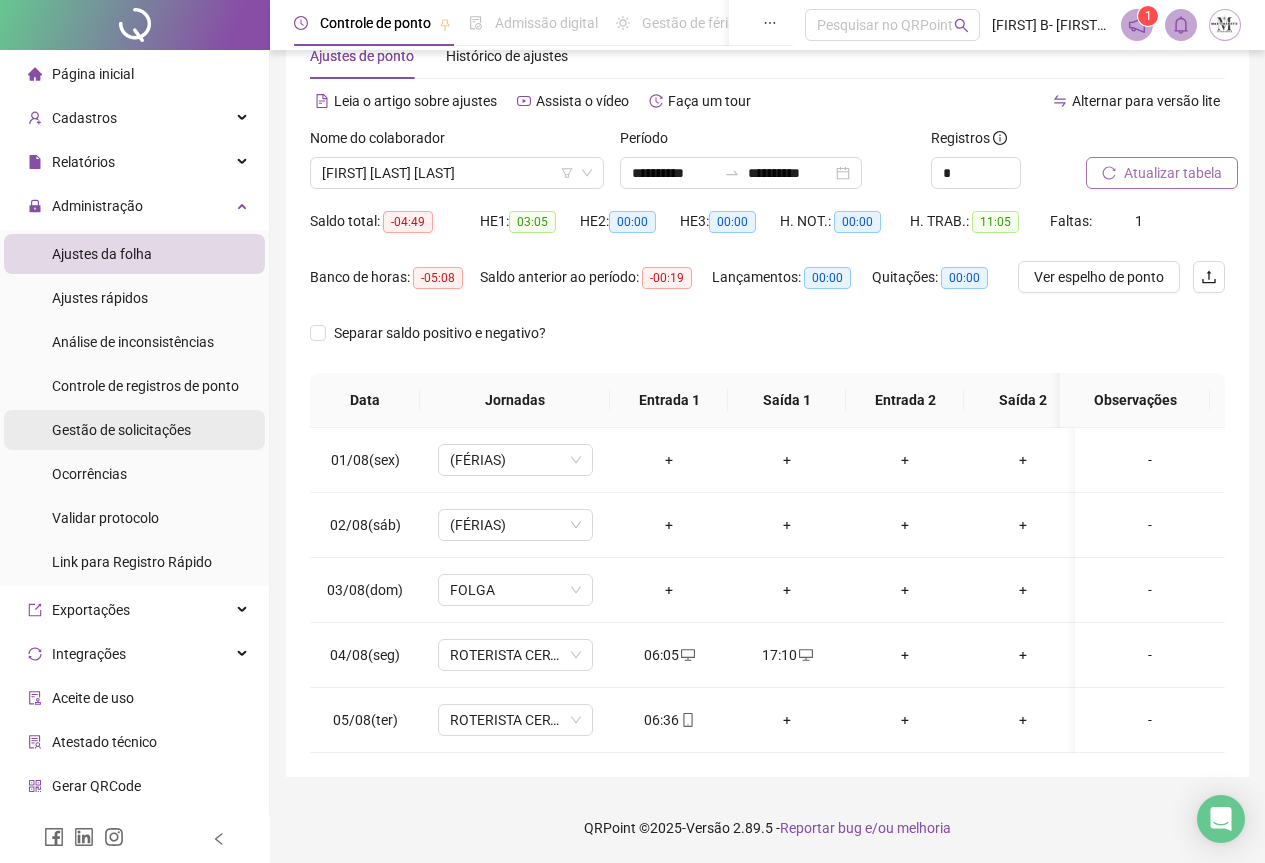 click on "Gestão de solicitações" at bounding box center [121, 430] 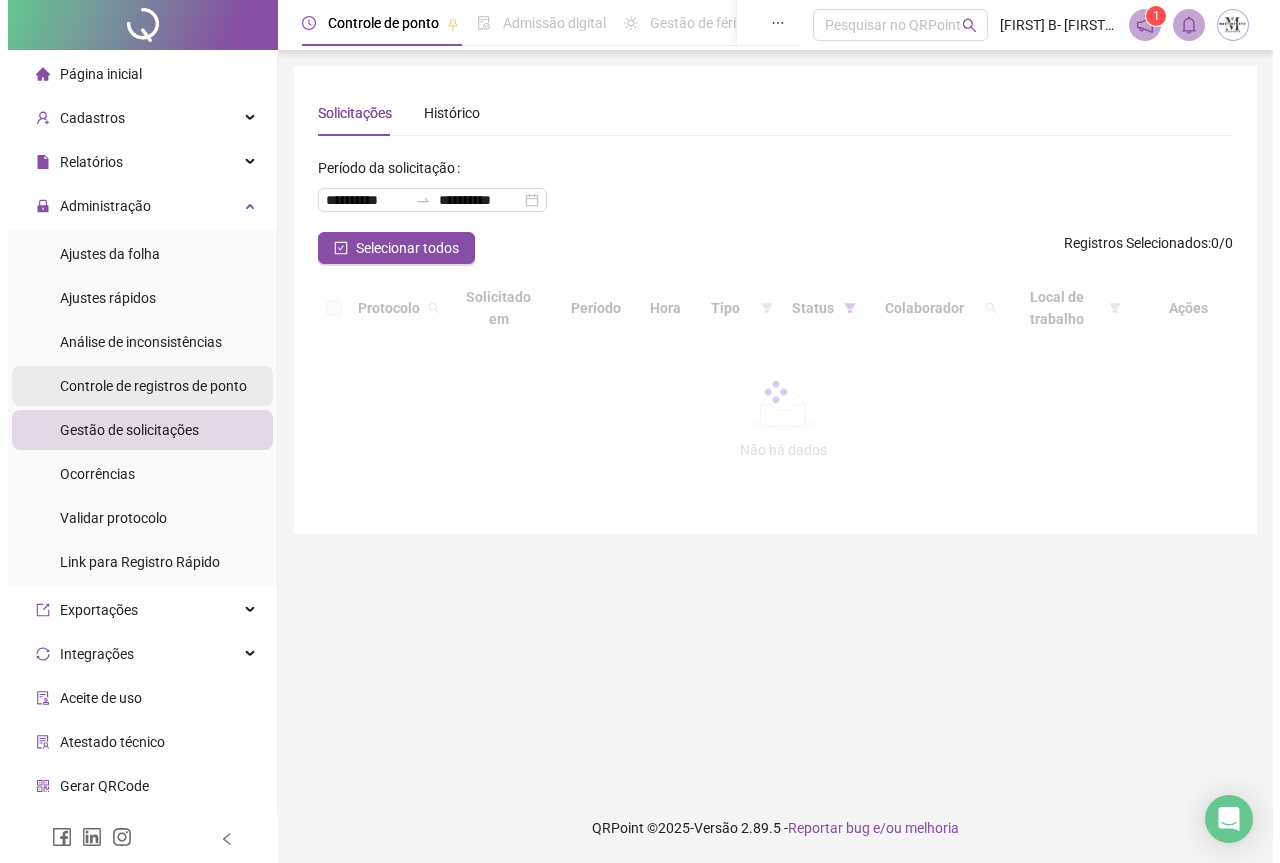 scroll, scrollTop: 0, scrollLeft: 0, axis: both 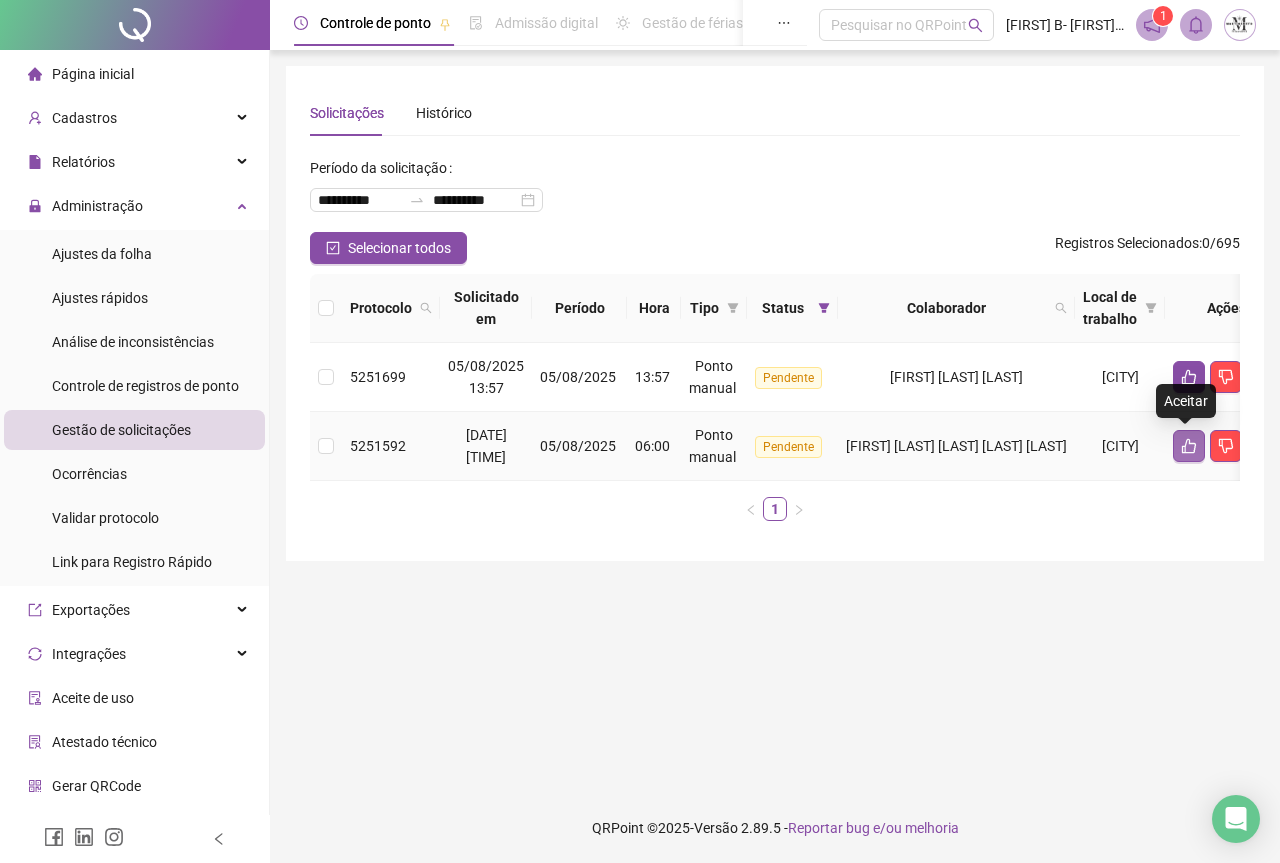 click 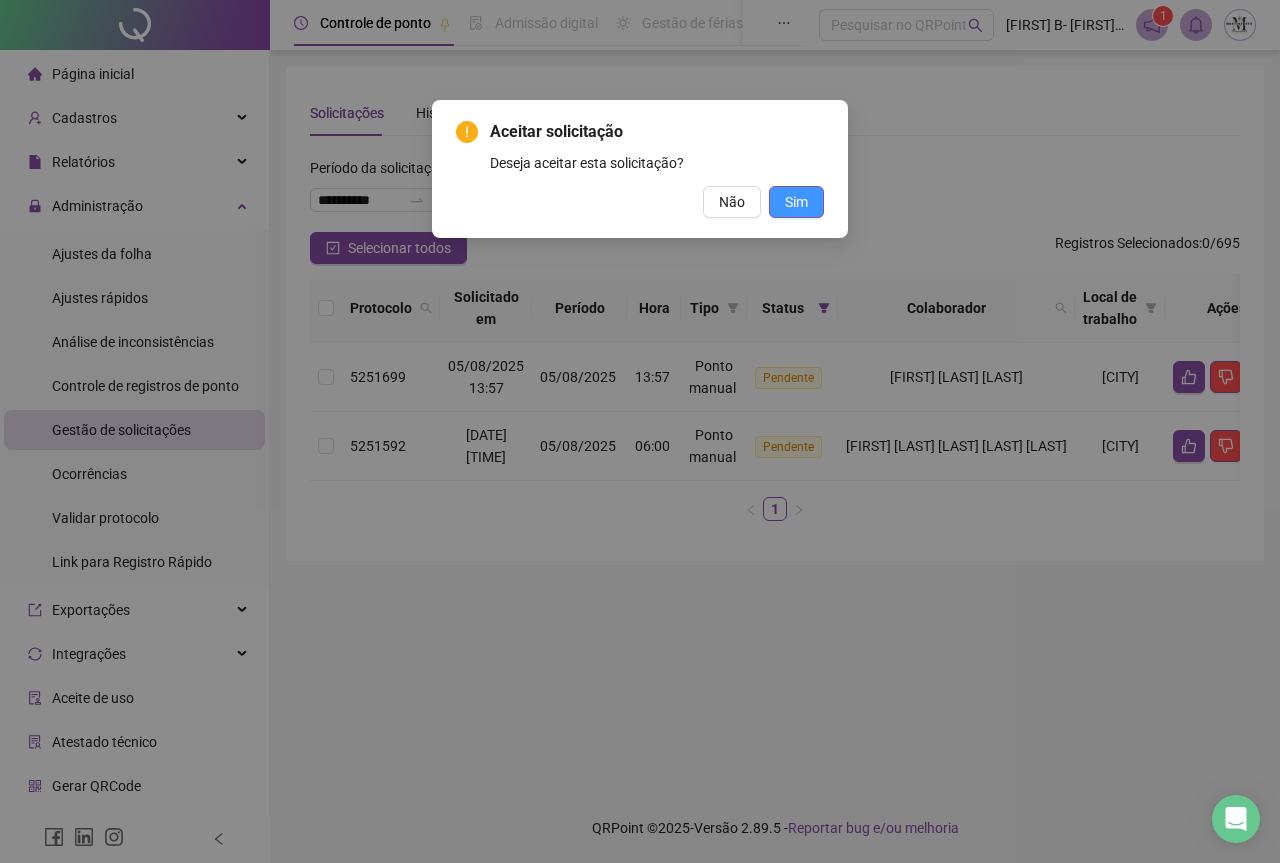 click on "Sim" at bounding box center (796, 202) 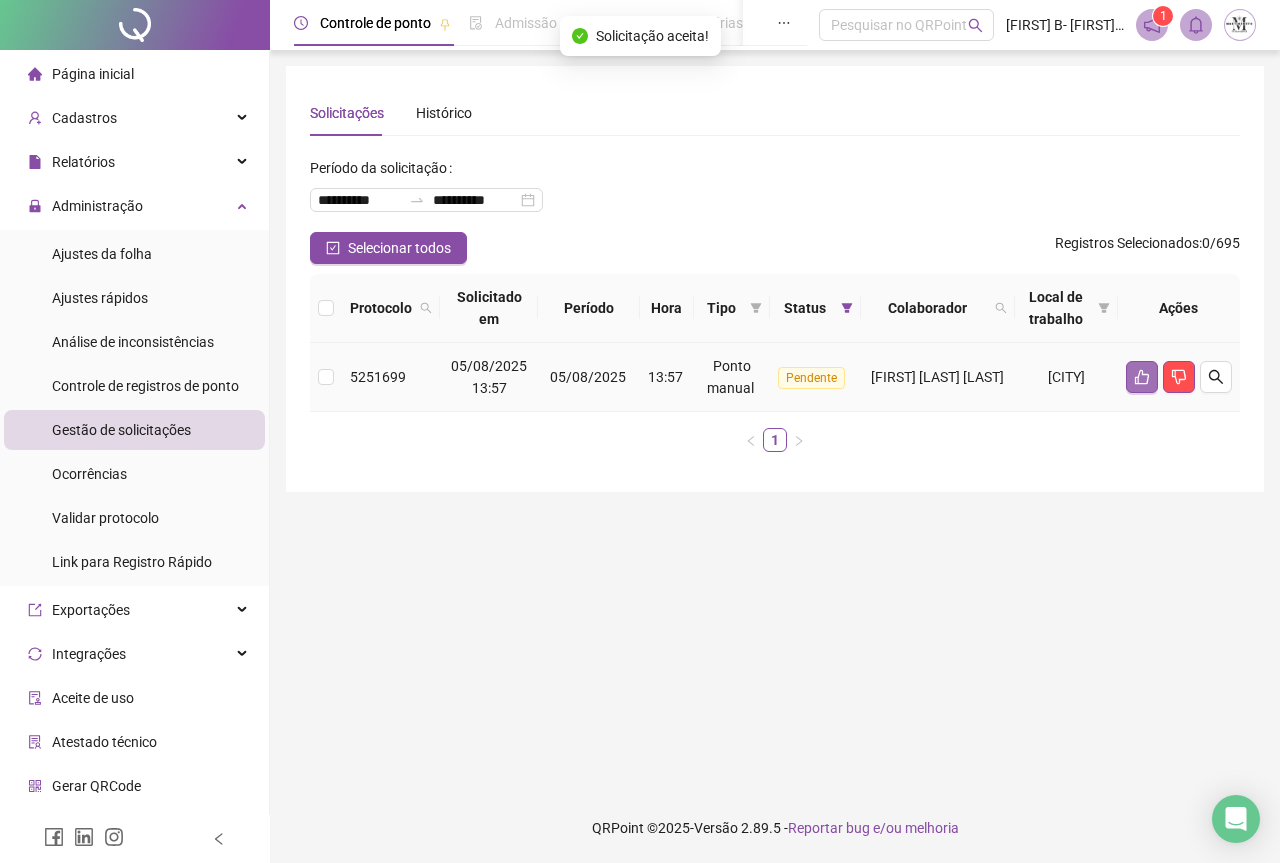 click 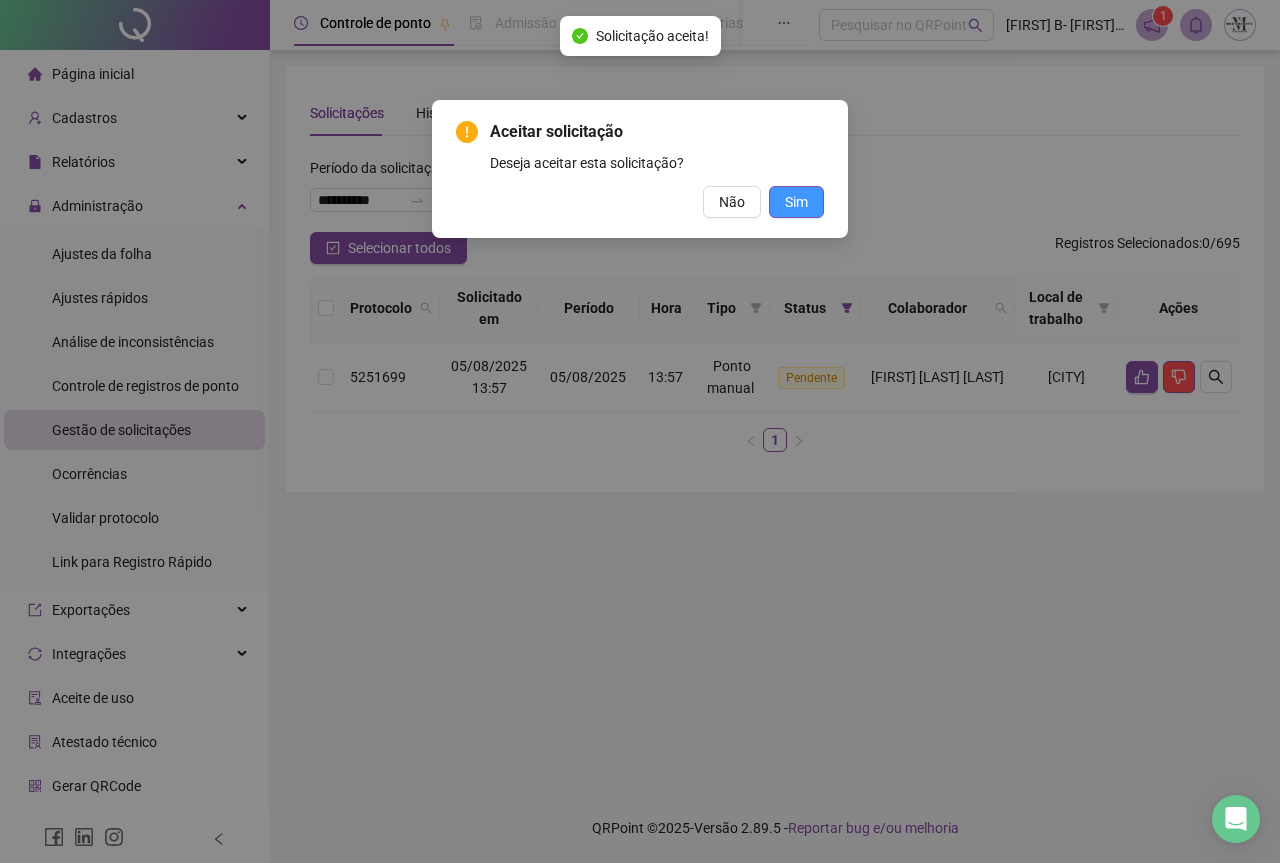 click on "Sim" at bounding box center (796, 202) 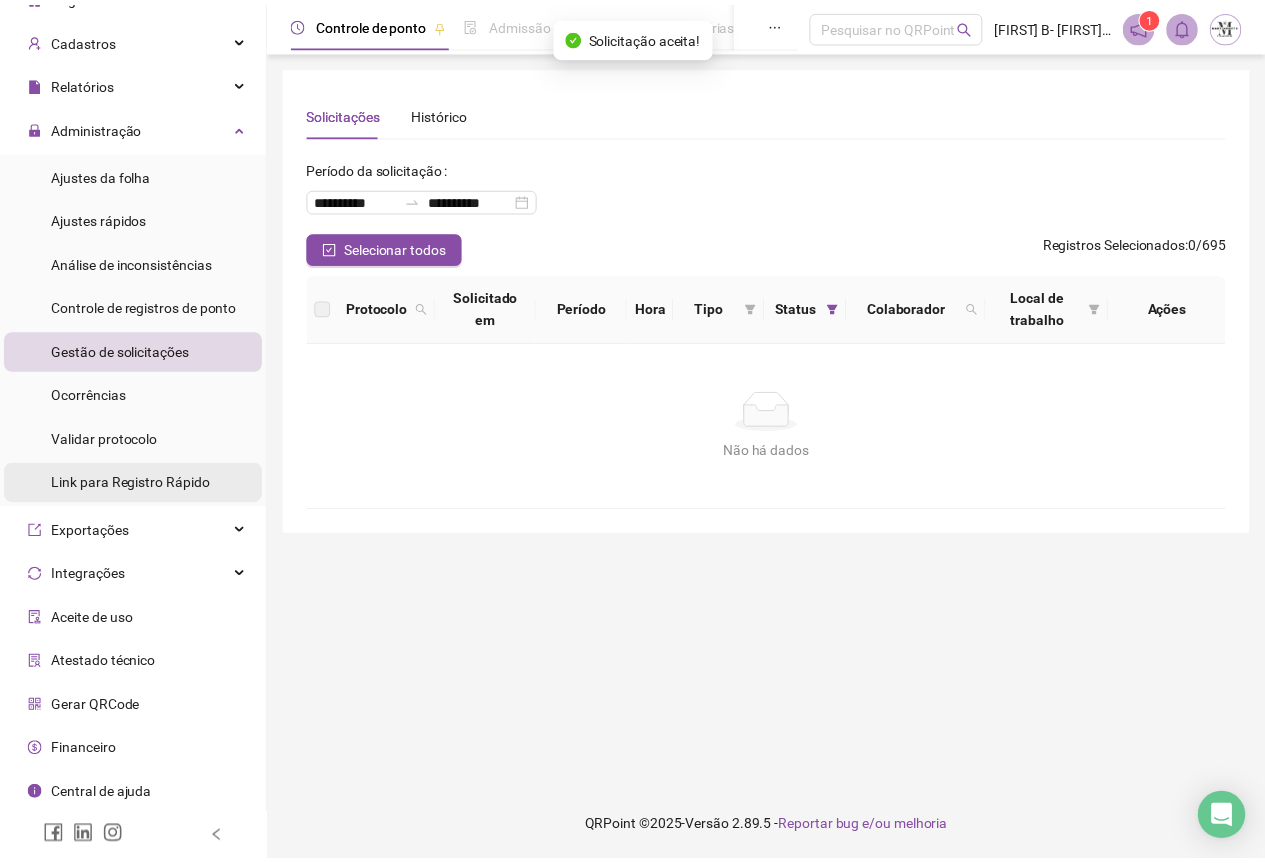scroll, scrollTop: 0, scrollLeft: 0, axis: both 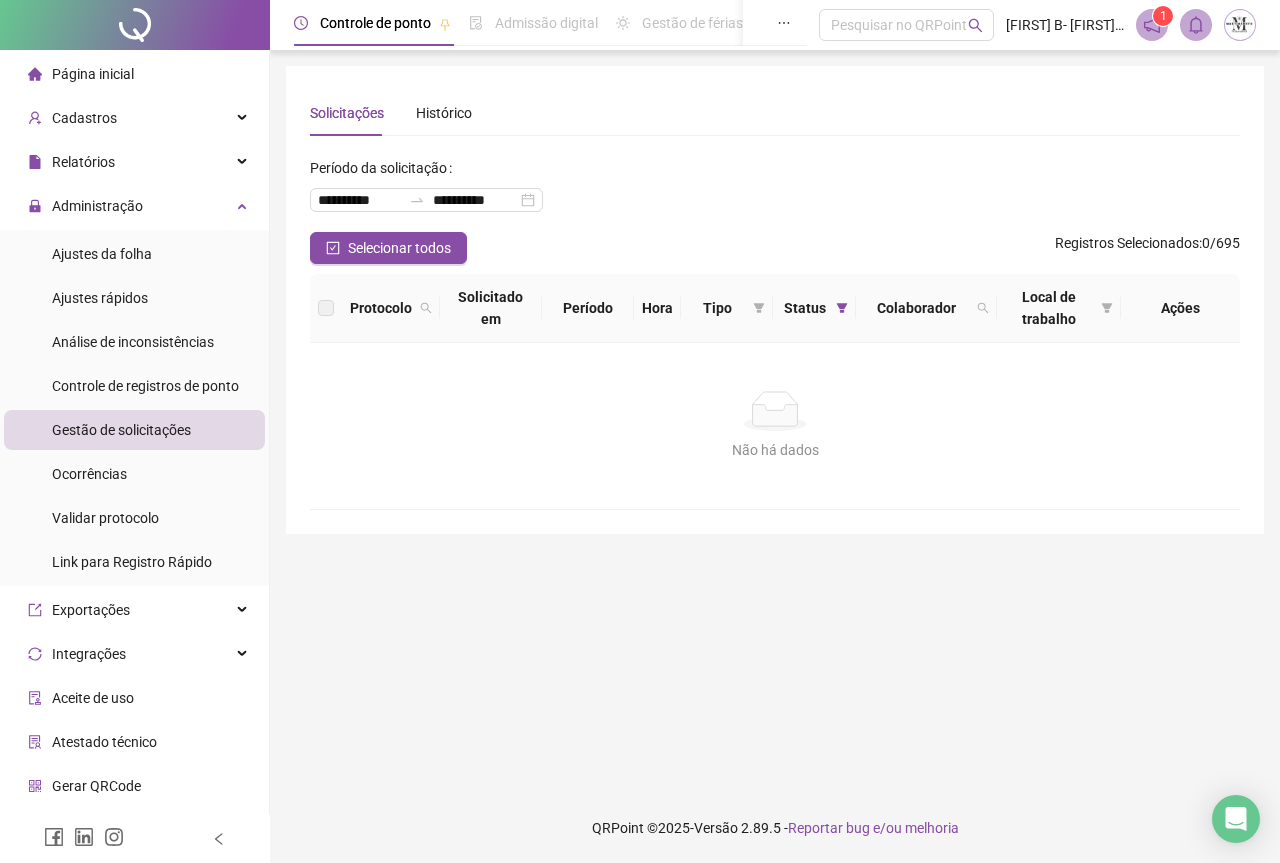 click at bounding box center (135, 25) 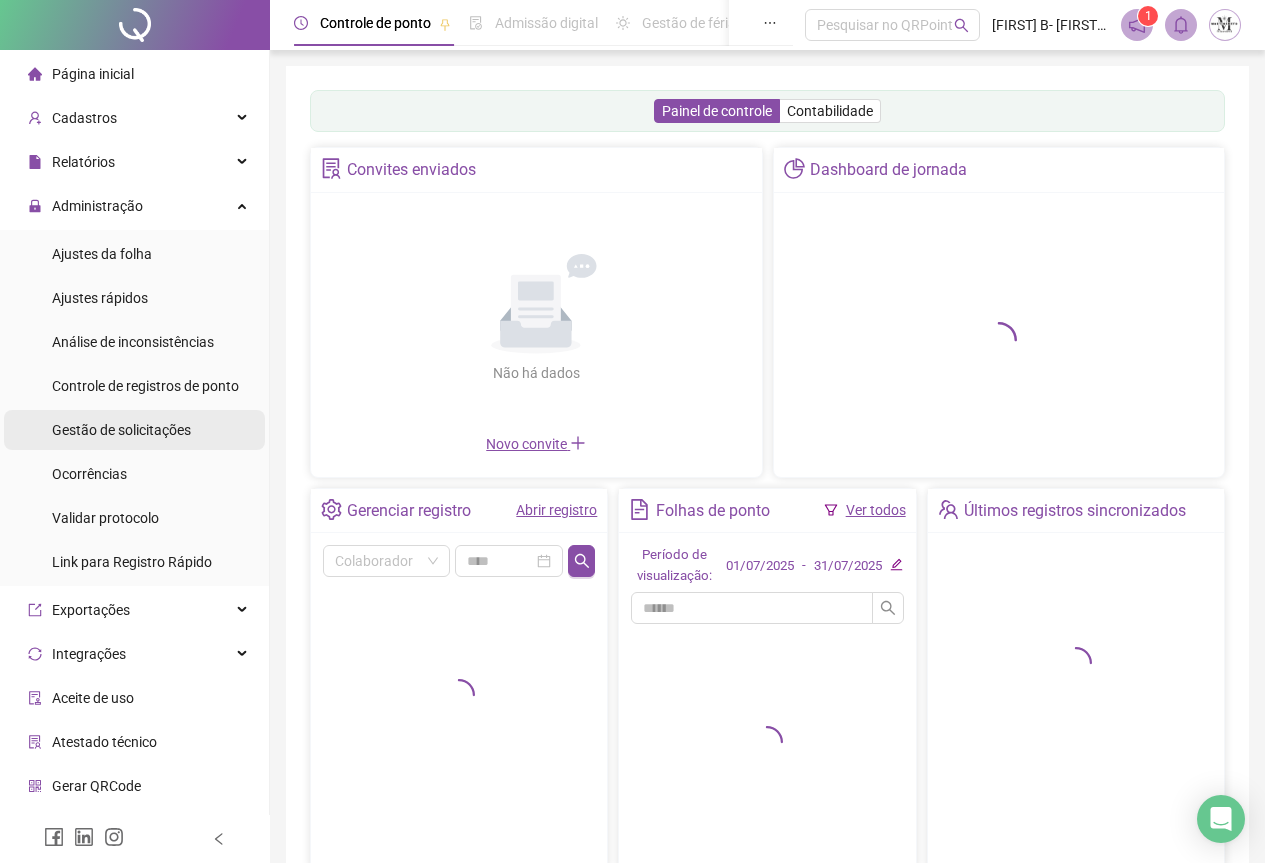 click on "Gestão de solicitações" at bounding box center (121, 430) 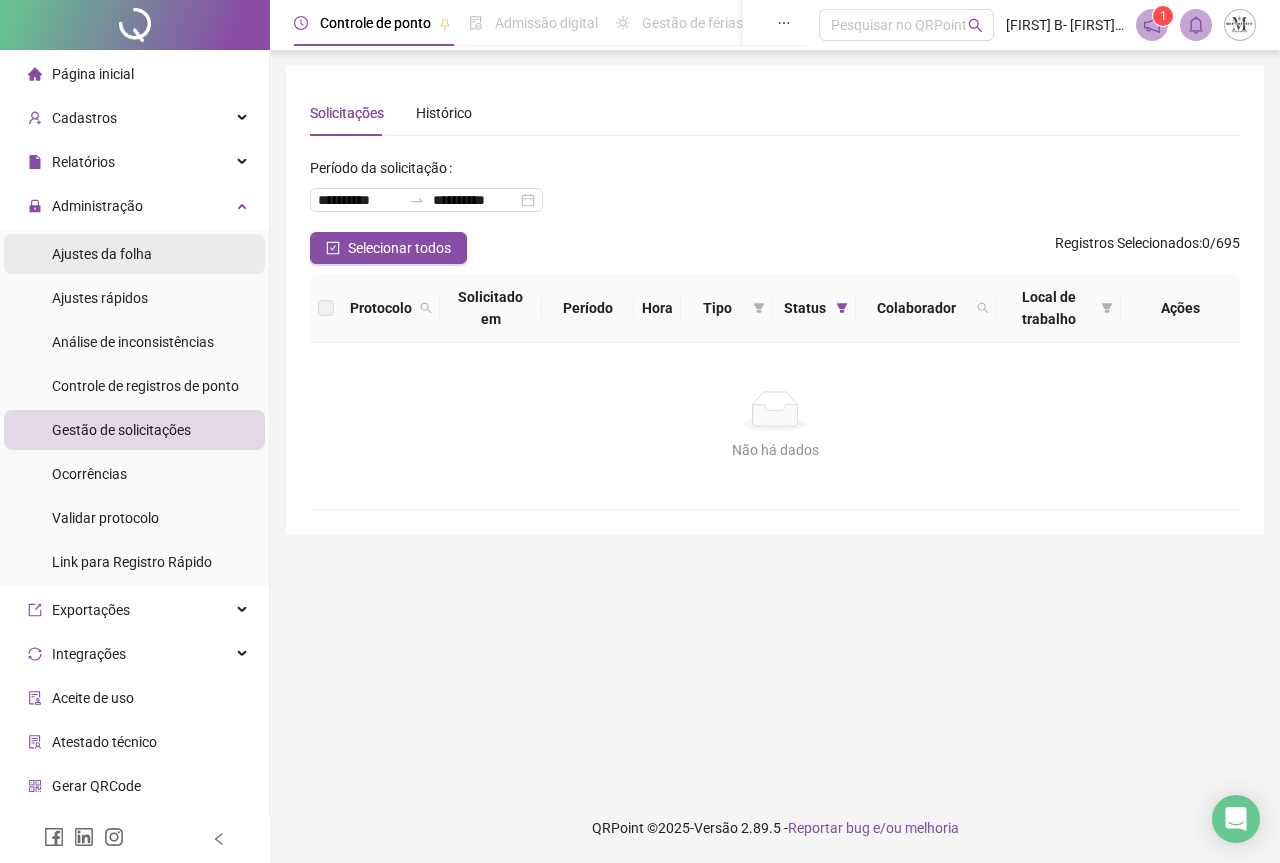click on "Ajustes da folha" at bounding box center (102, 254) 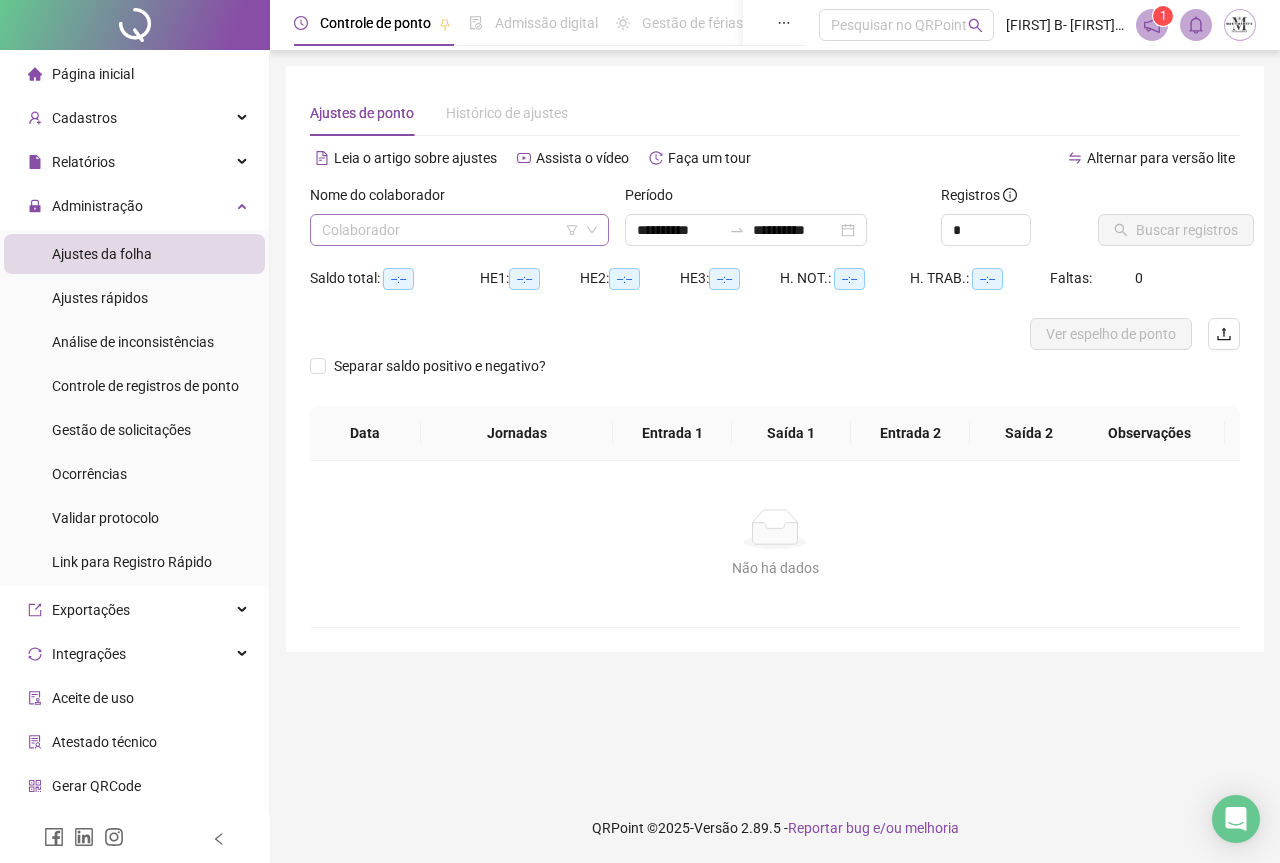 click at bounding box center (450, 230) 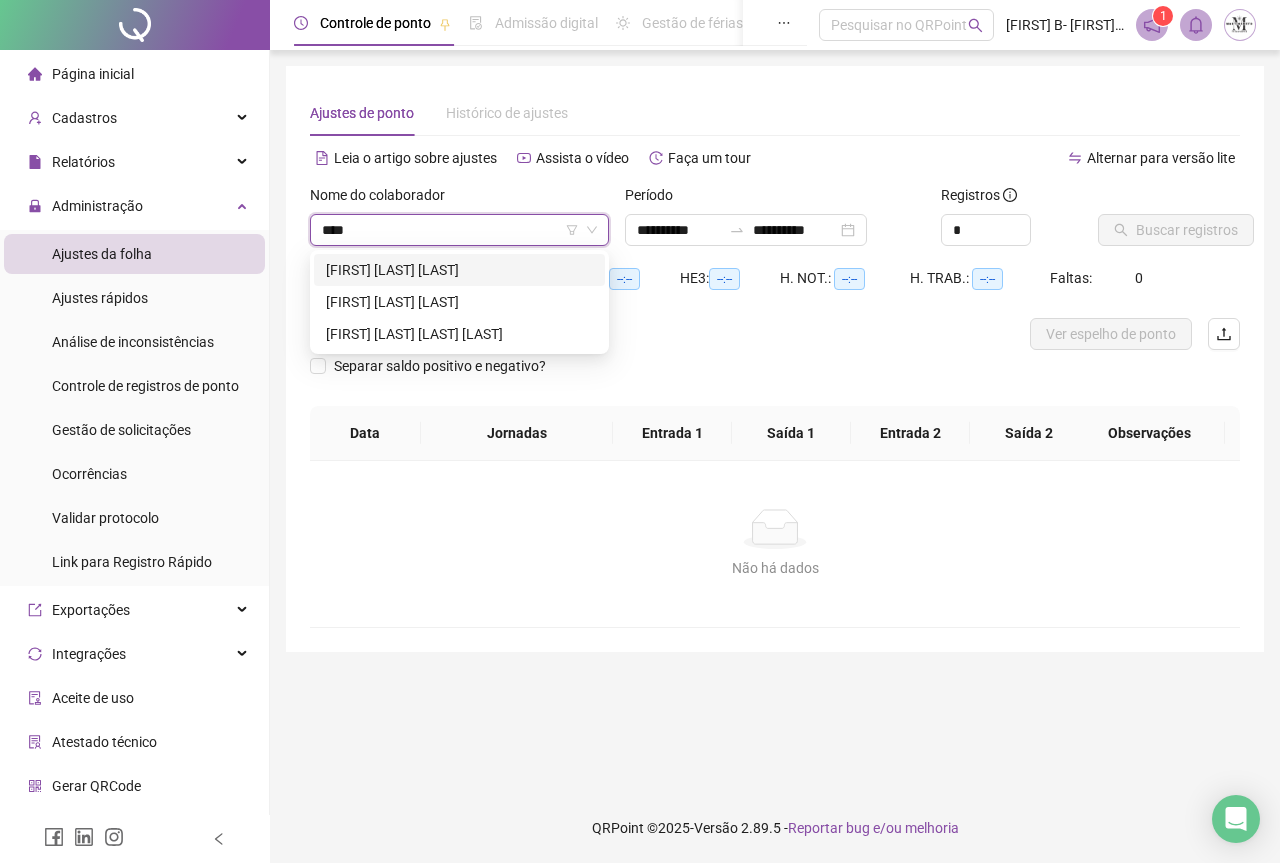 type on "*****" 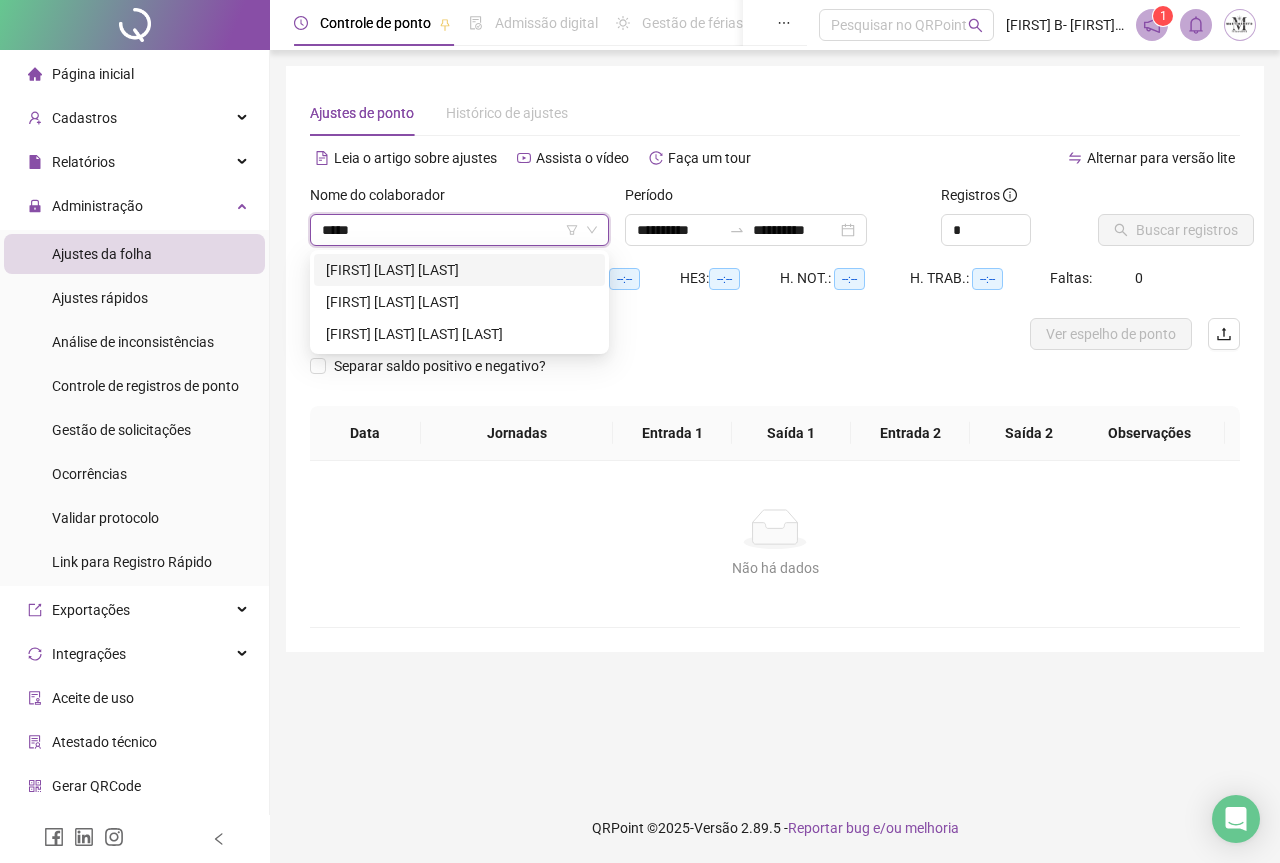 click on "[FIRST] [LAST]" at bounding box center [459, 270] 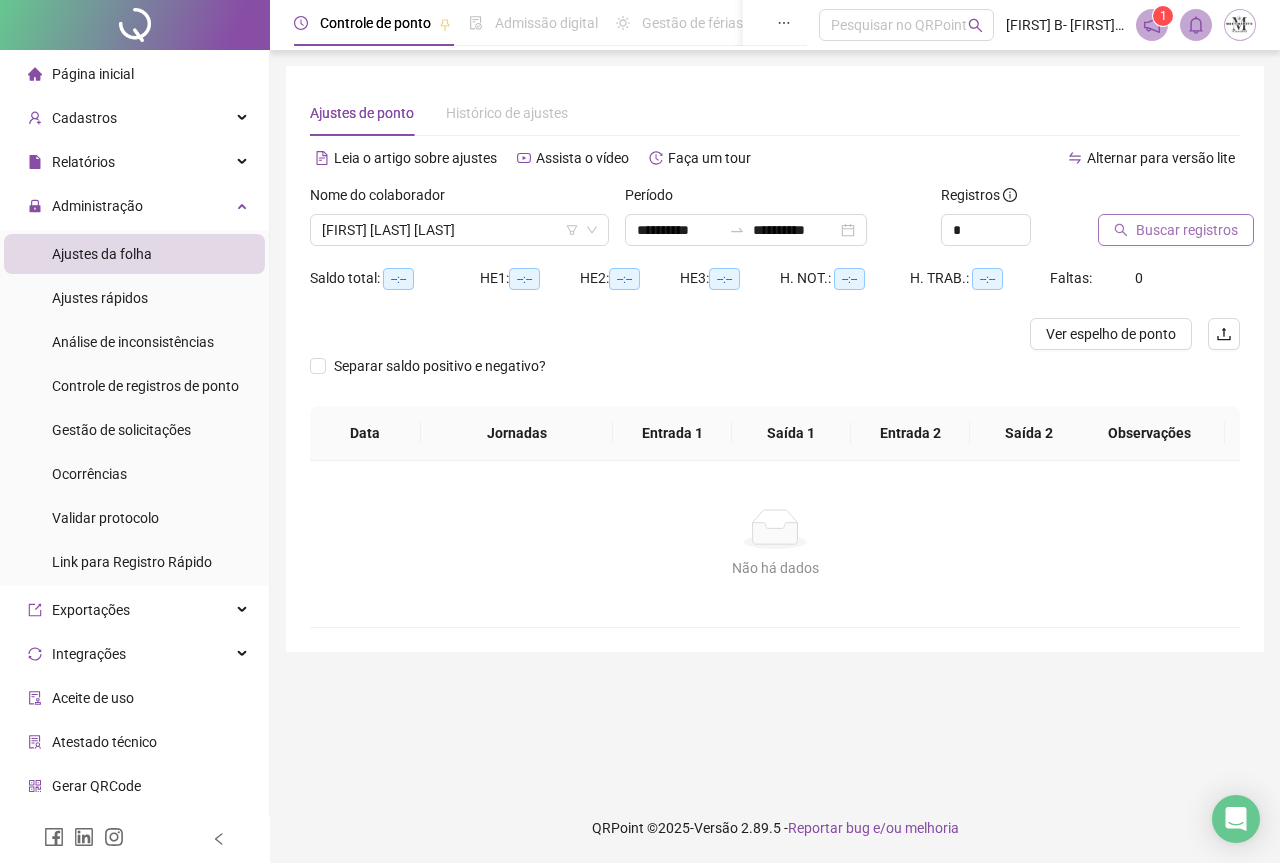 click on "Buscar registros" at bounding box center [1187, 230] 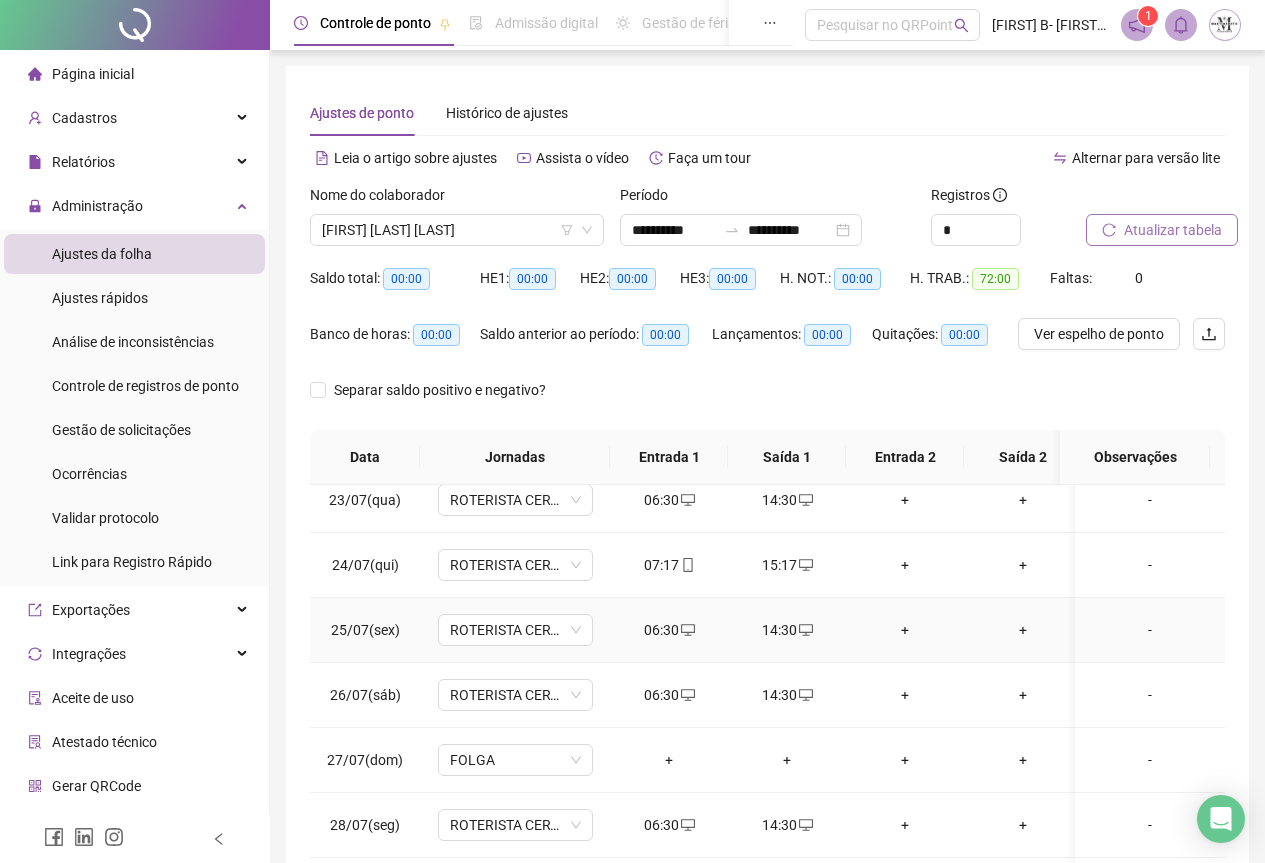 scroll, scrollTop: 303, scrollLeft: 0, axis: vertical 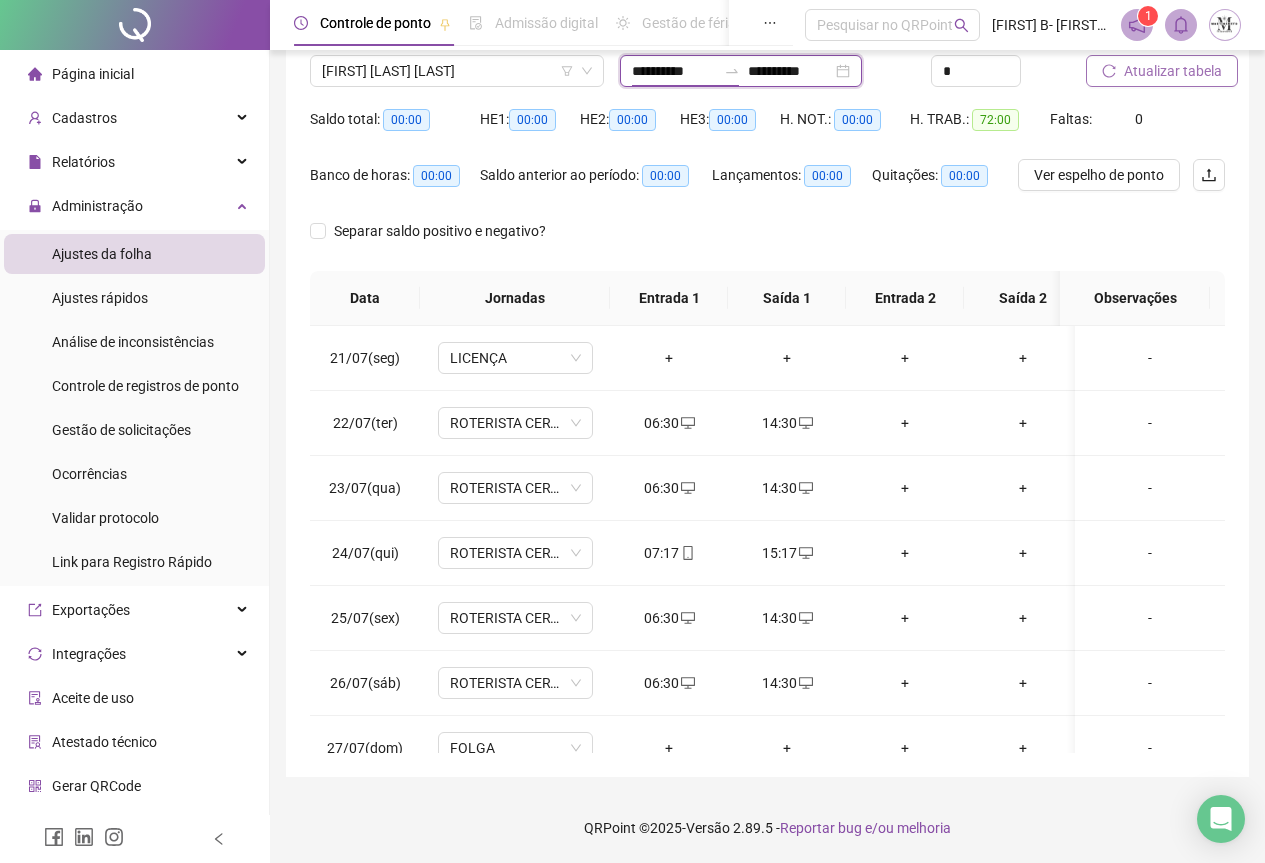 click on "**********" at bounding box center [674, 71] 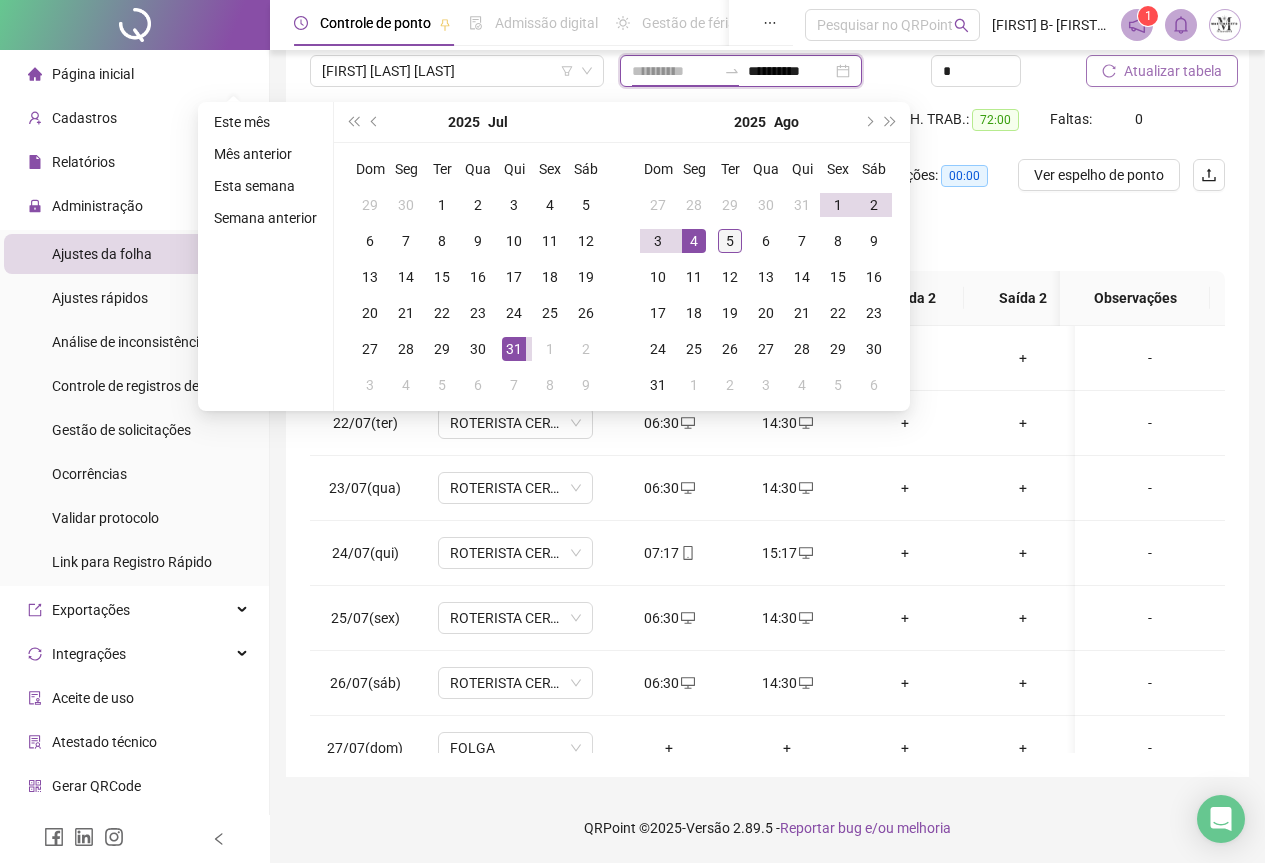 type on "**********" 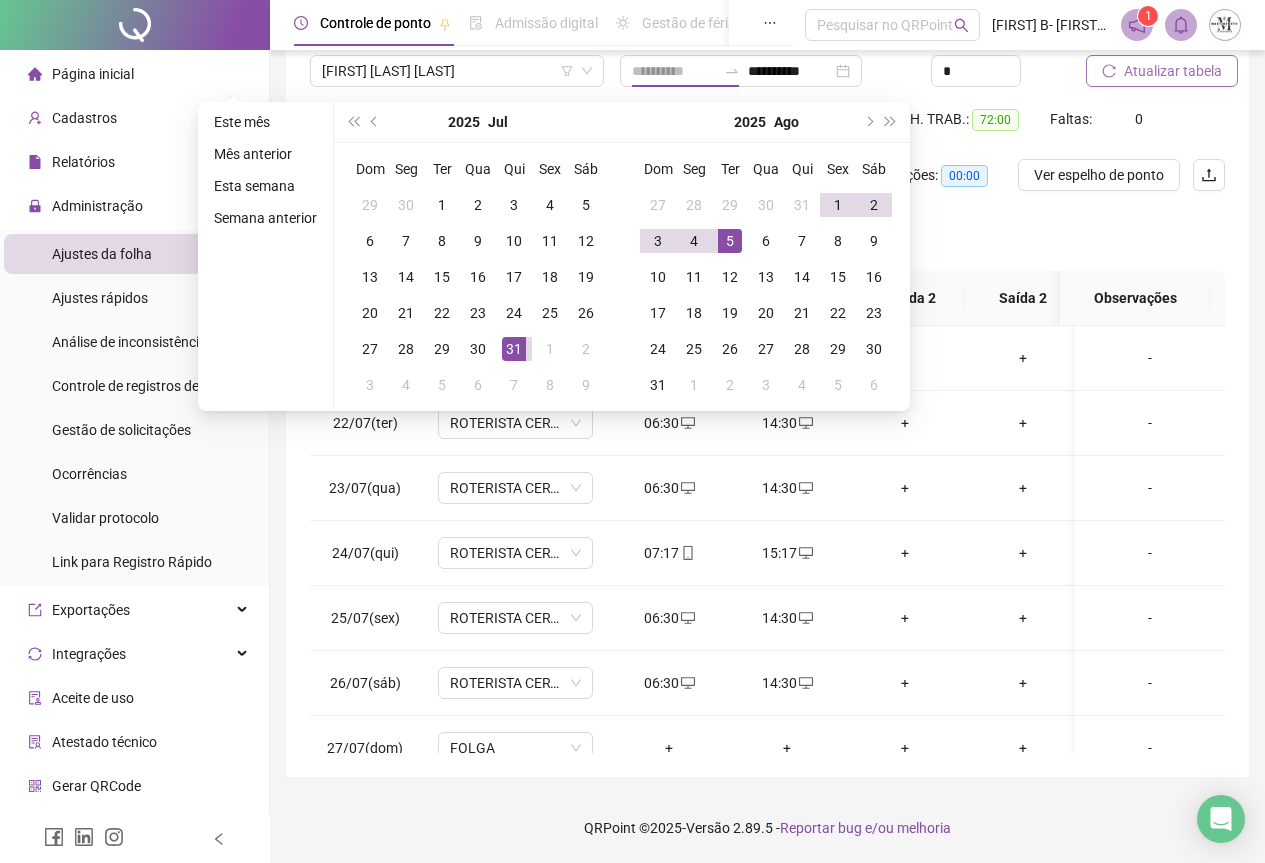 click on "5" at bounding box center [730, 241] 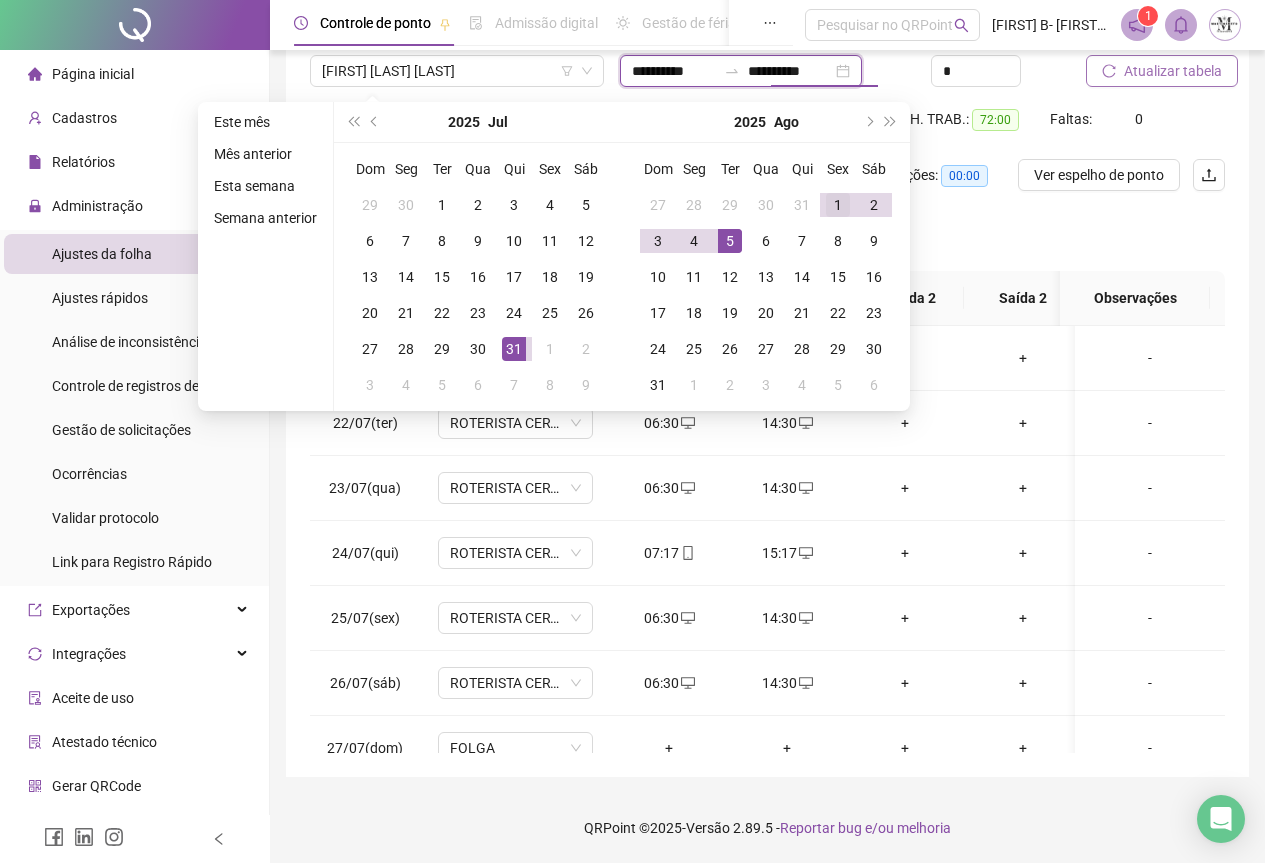 type on "**********" 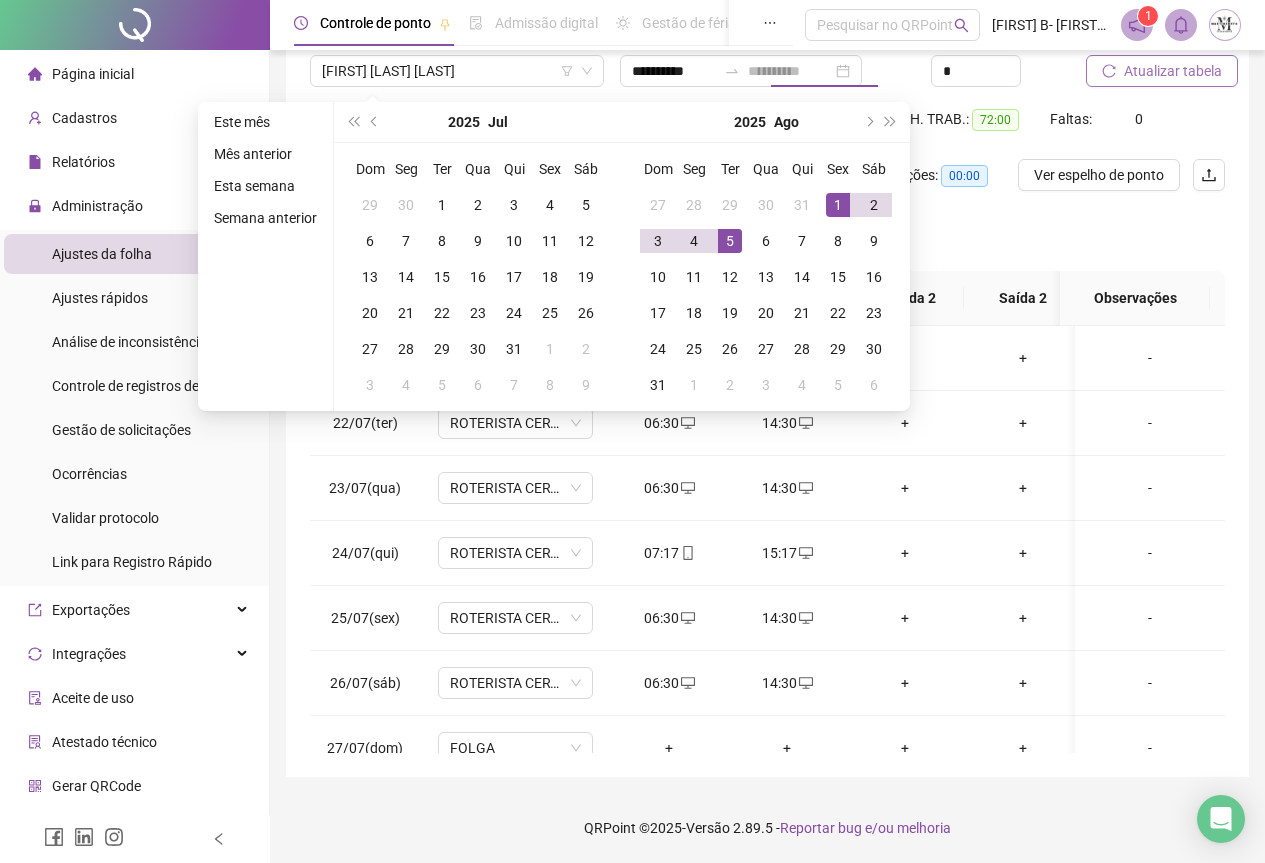 click on "1" at bounding box center (838, 205) 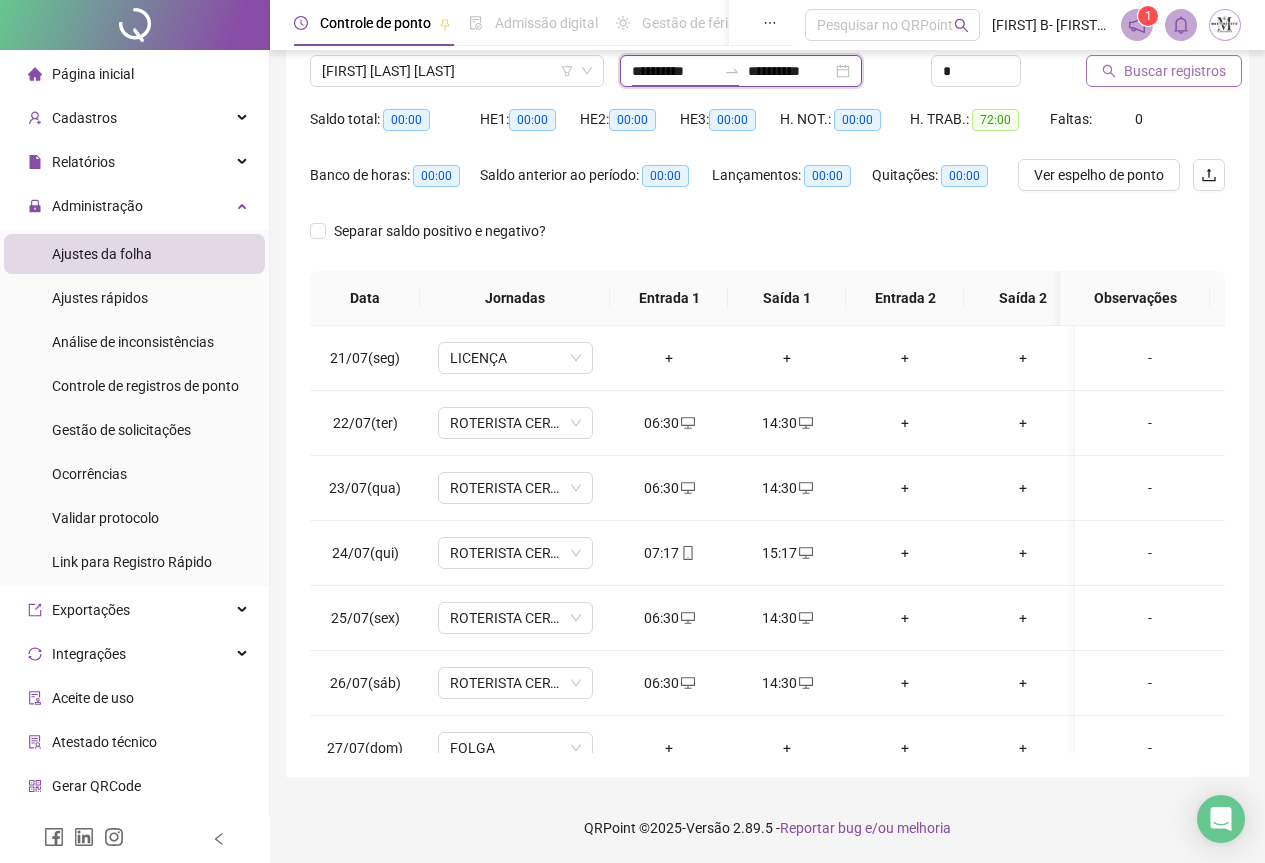 click on "**********" at bounding box center [674, 71] 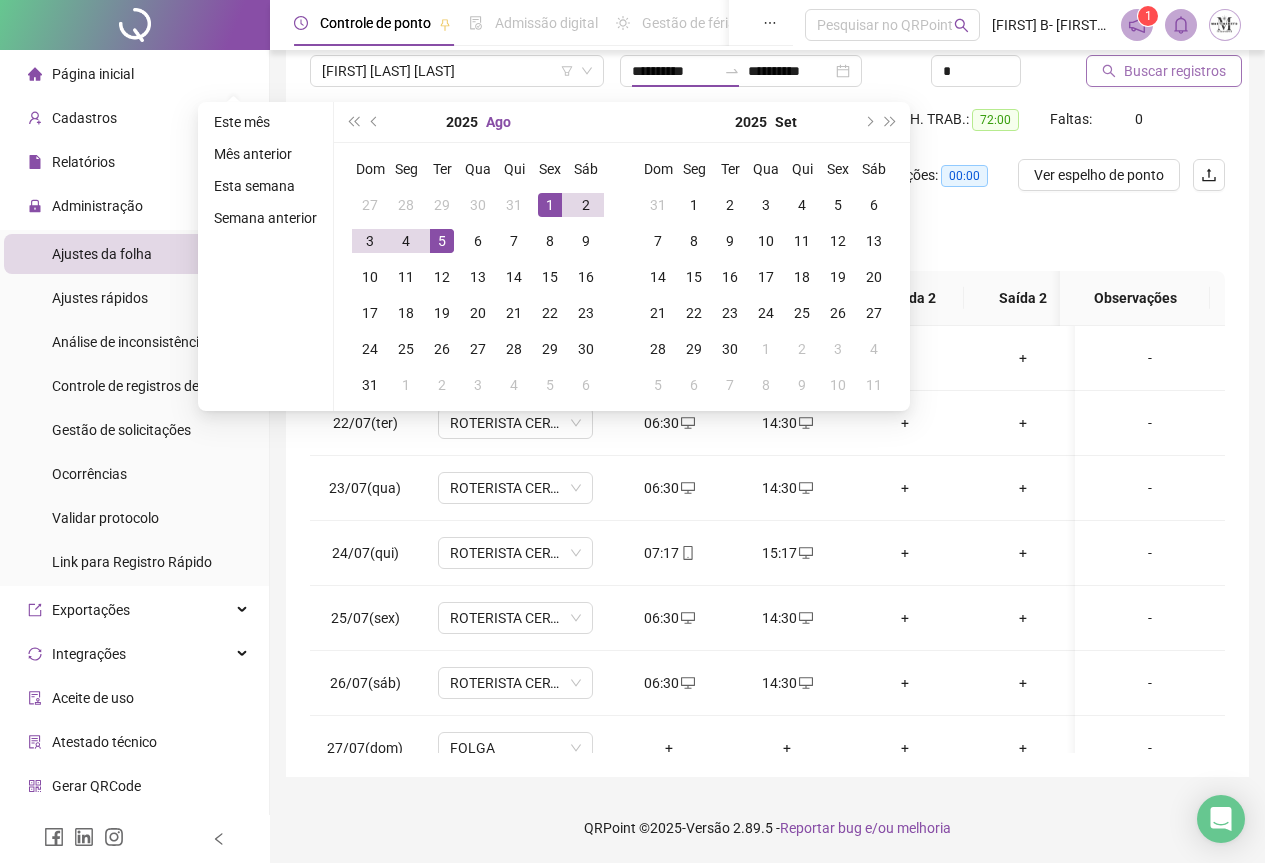 click on "Ago" at bounding box center (498, 122) 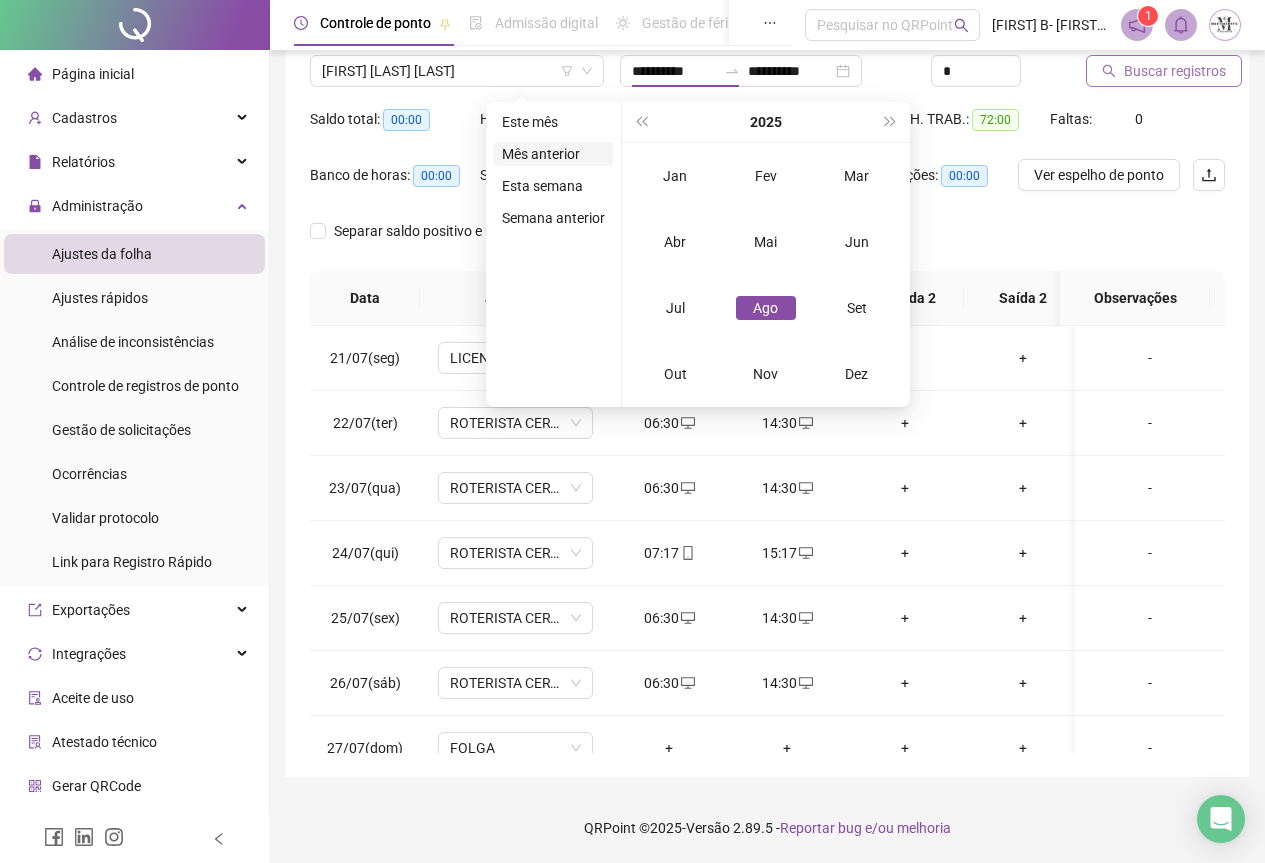 type on "**********" 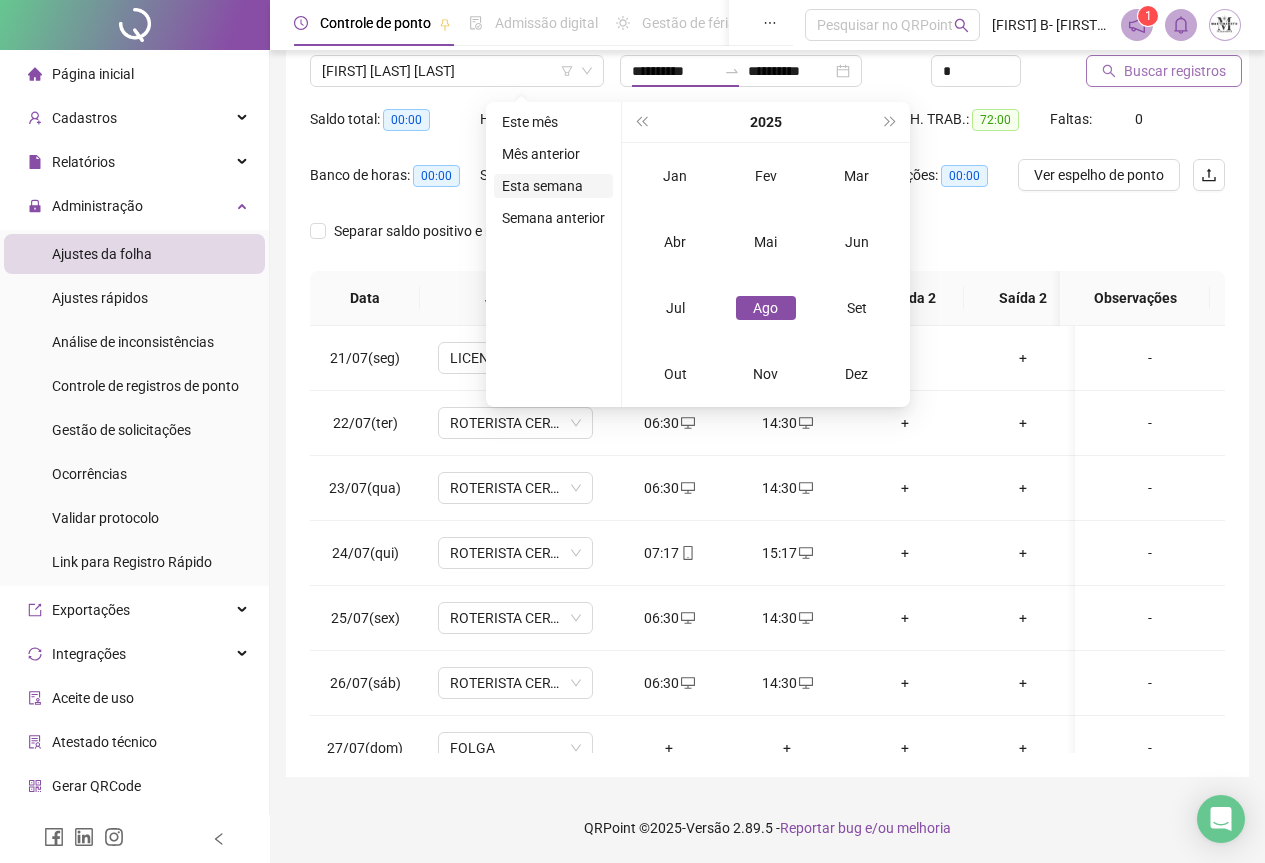 type on "**********" 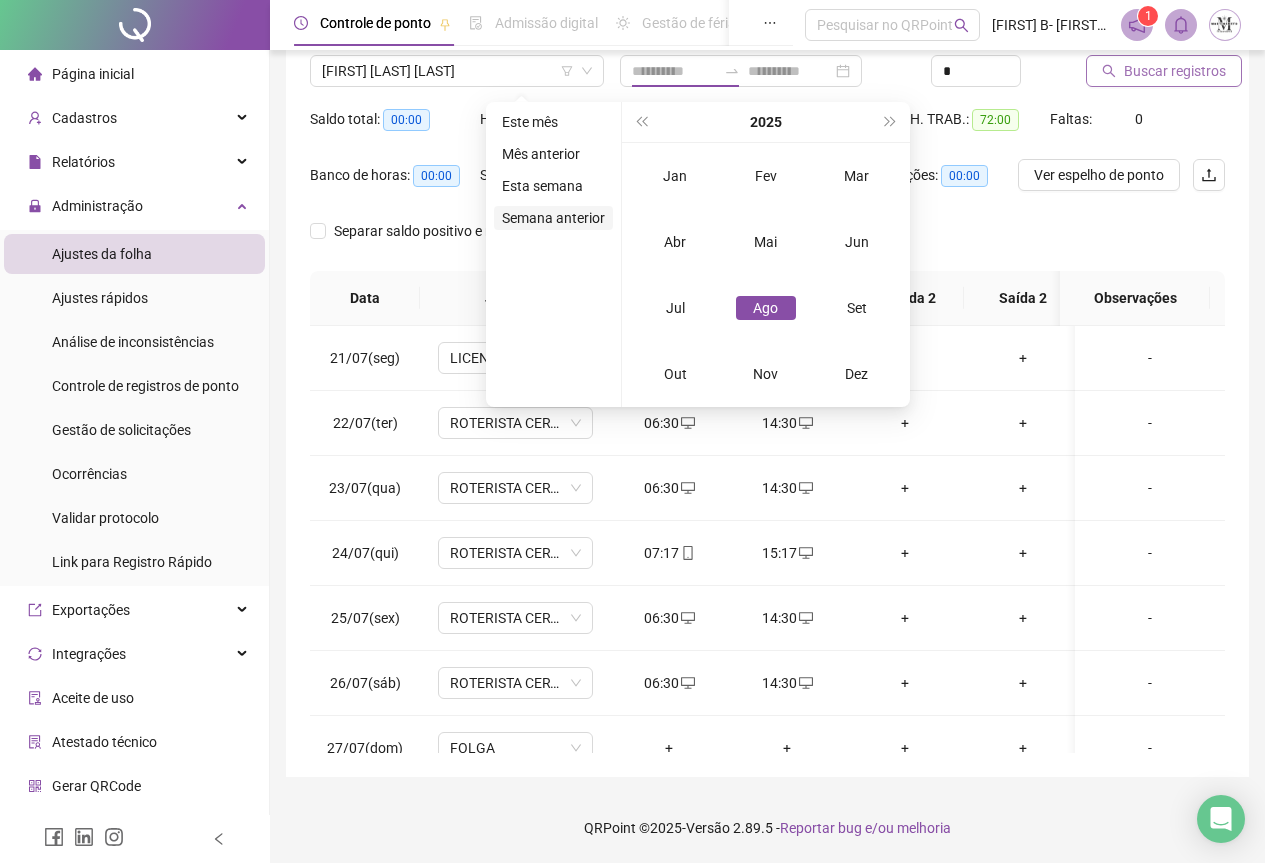 type on "**********" 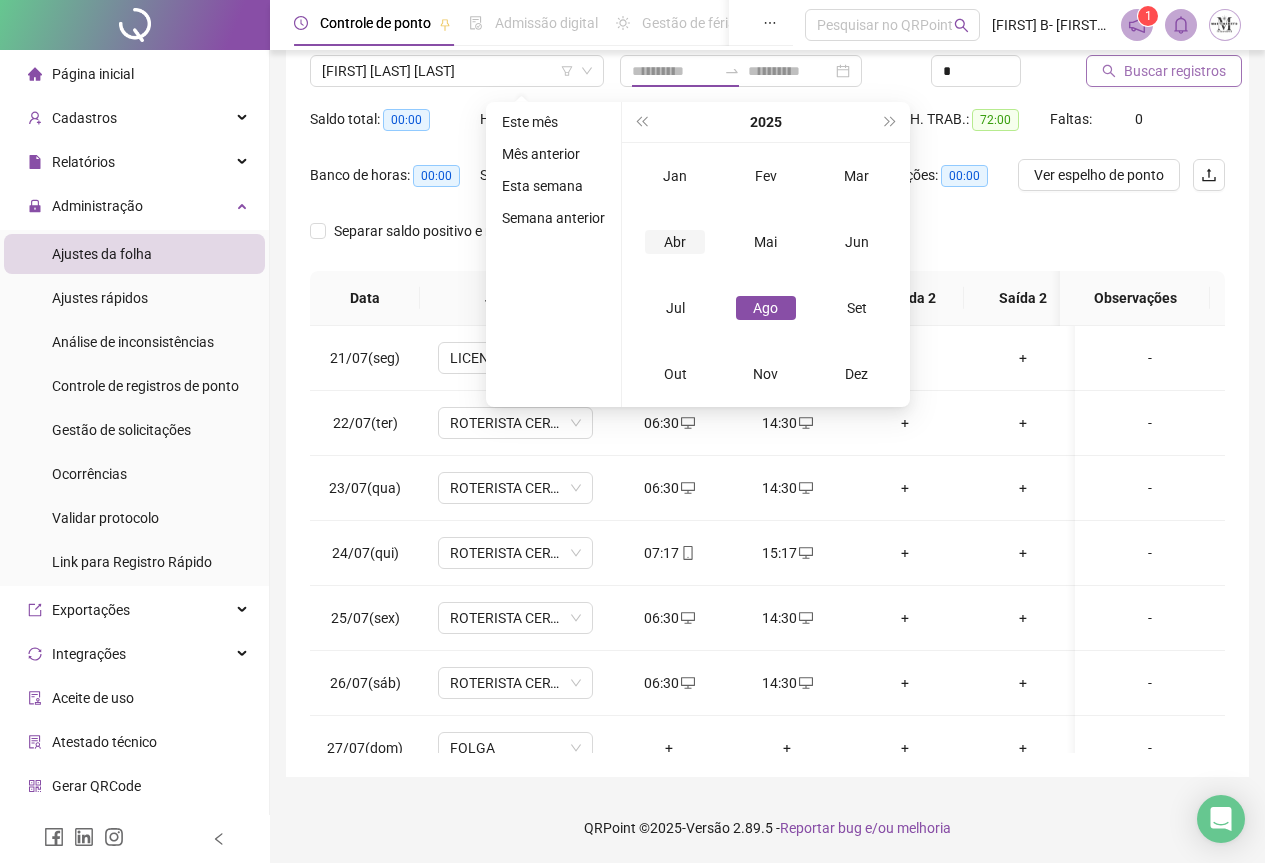 type on "**********" 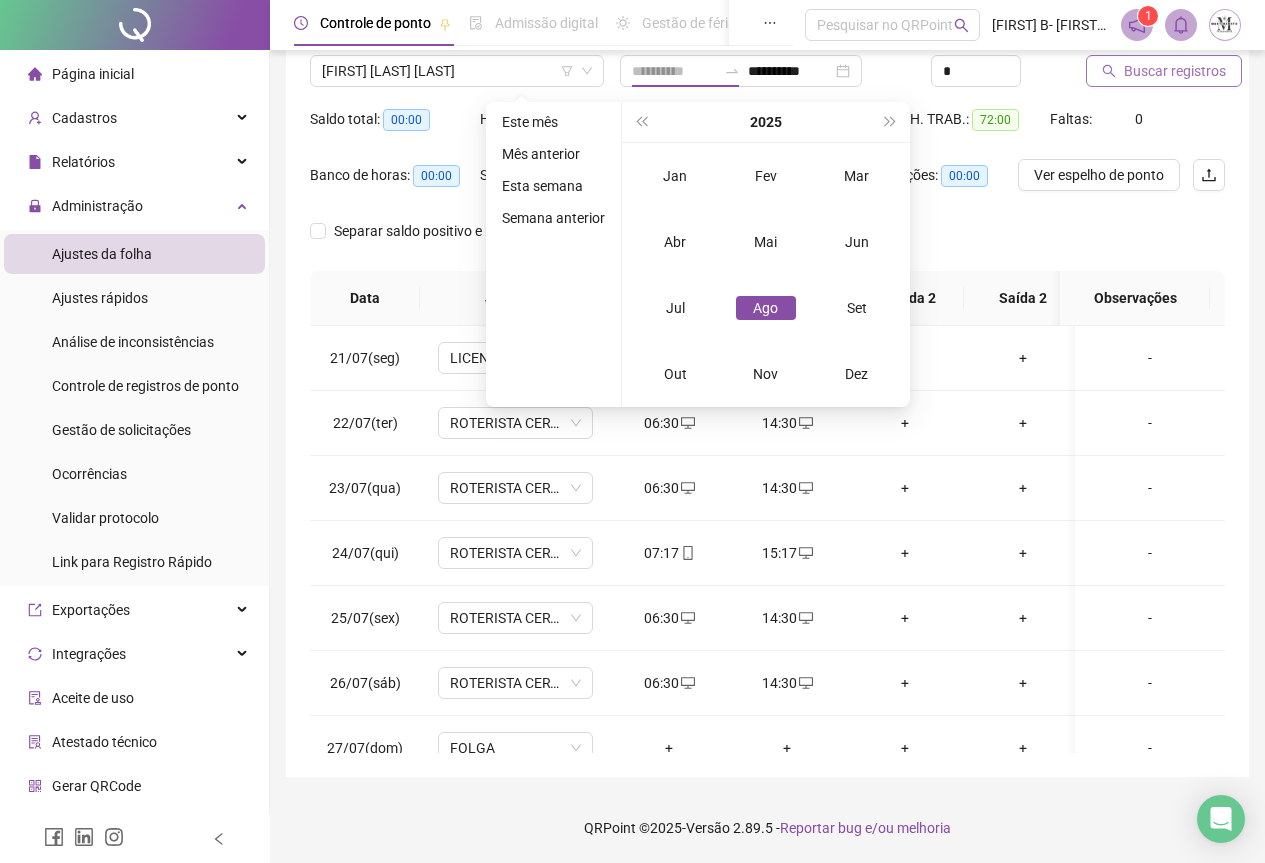 click on "Ago" at bounding box center [766, 308] 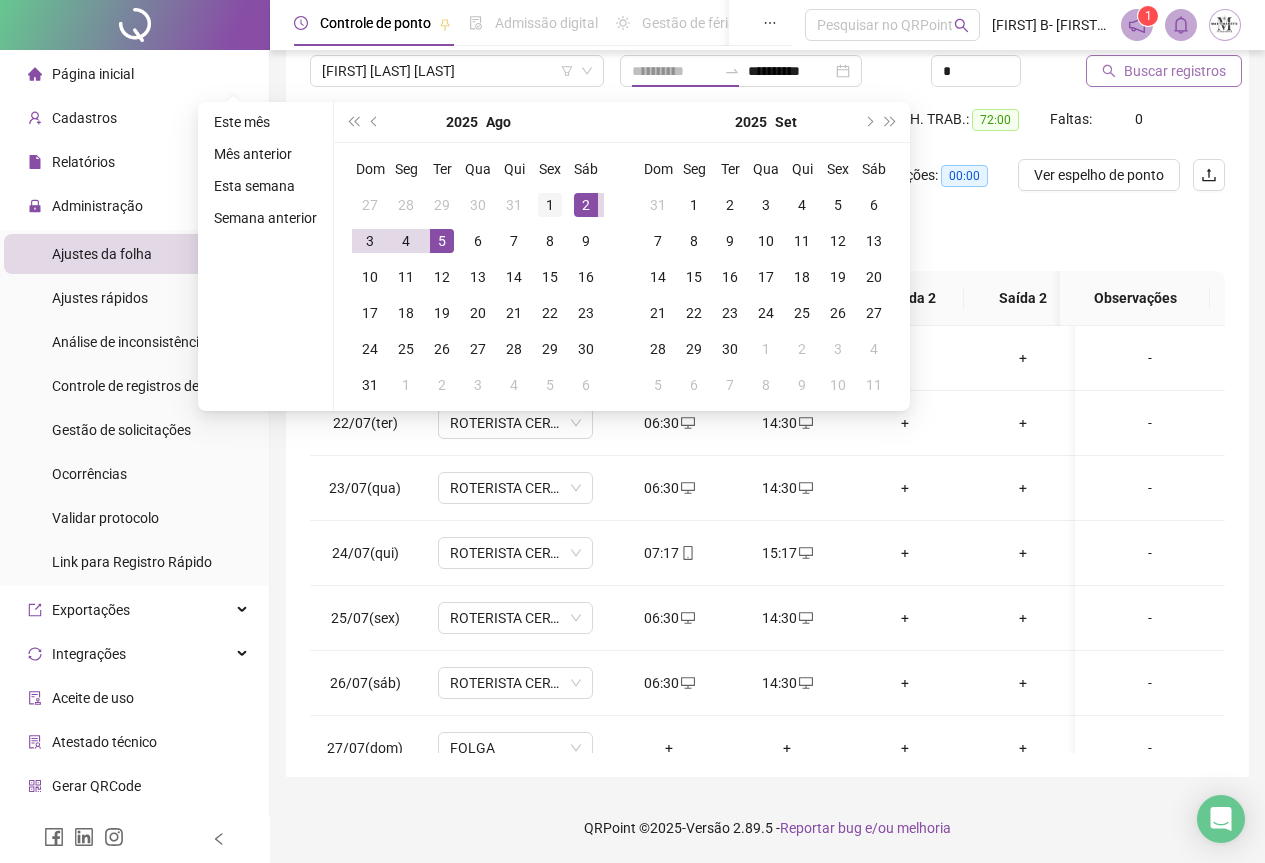 type on "**********" 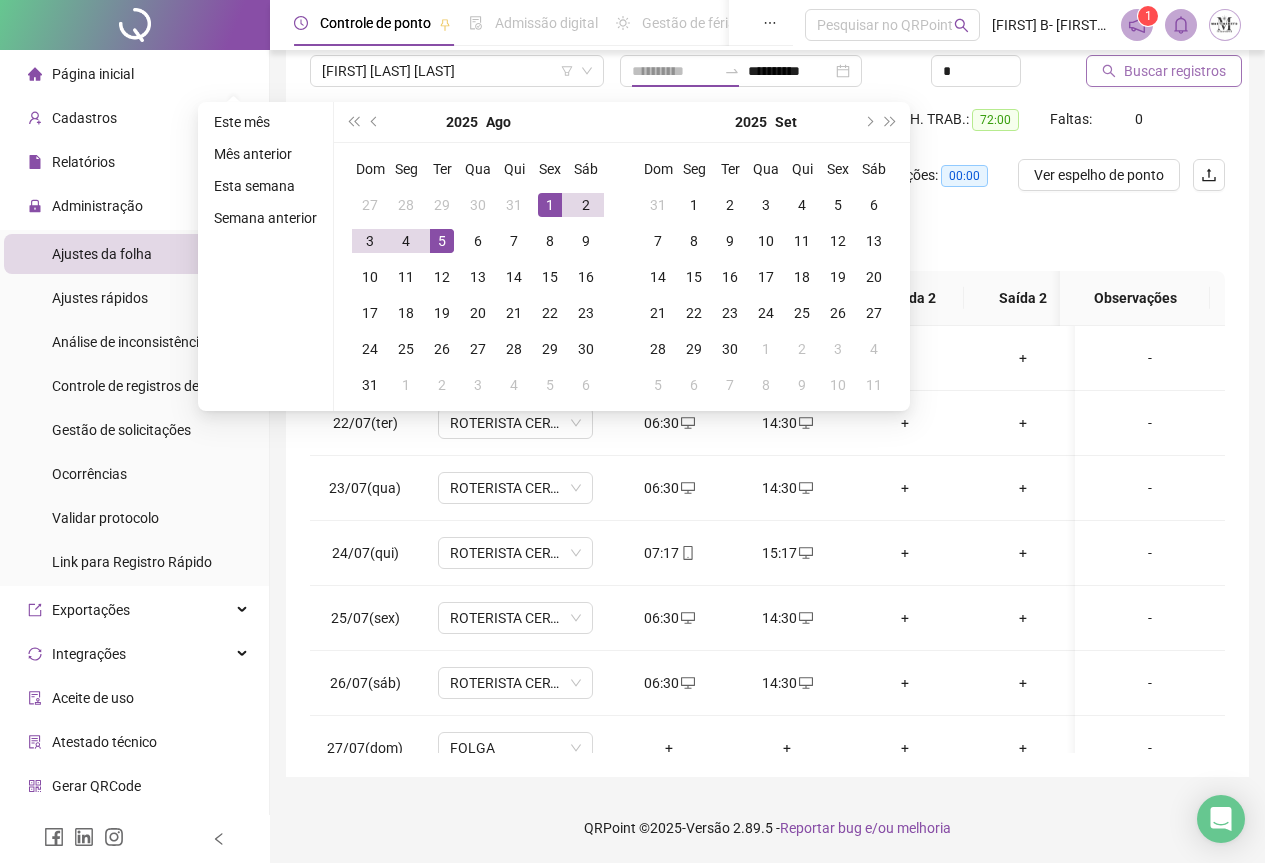 click on "1" at bounding box center [550, 205] 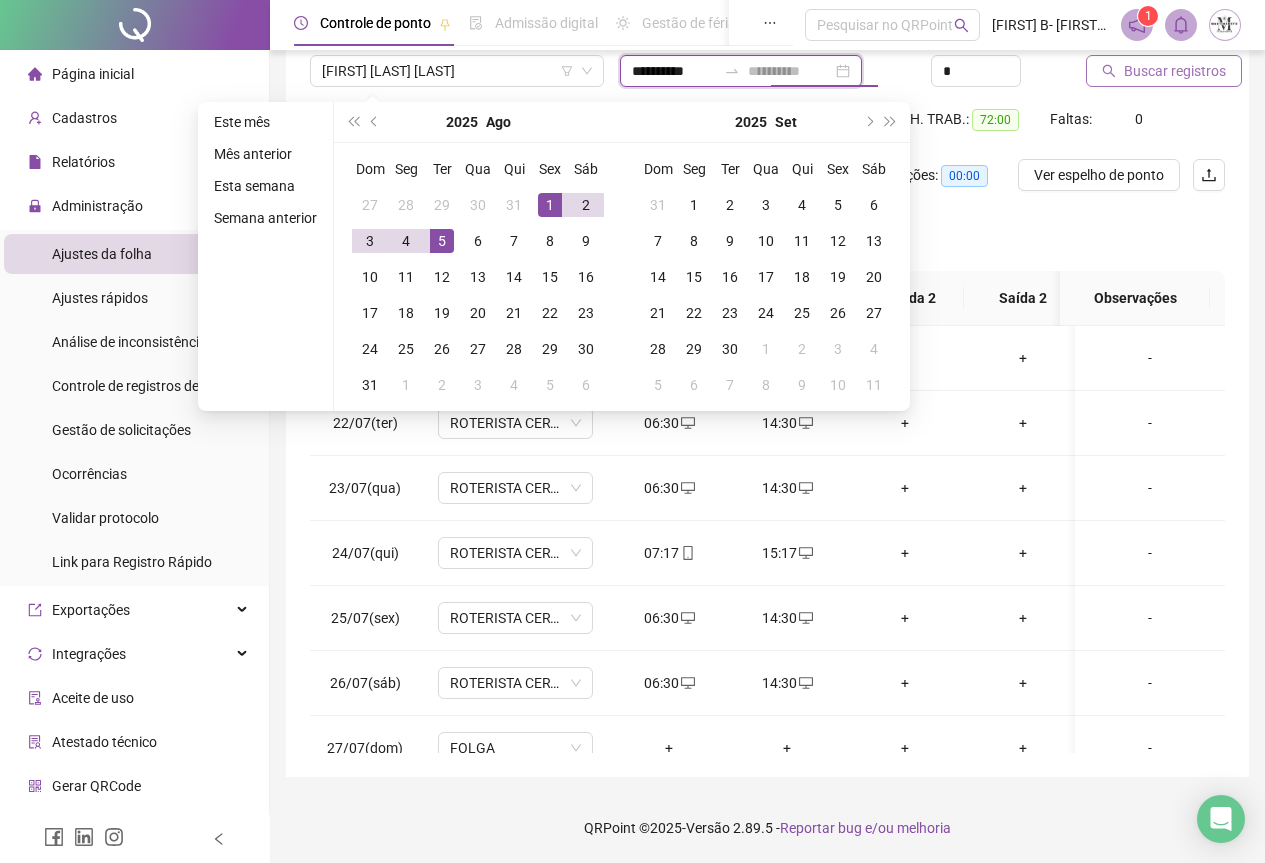 type on "**********" 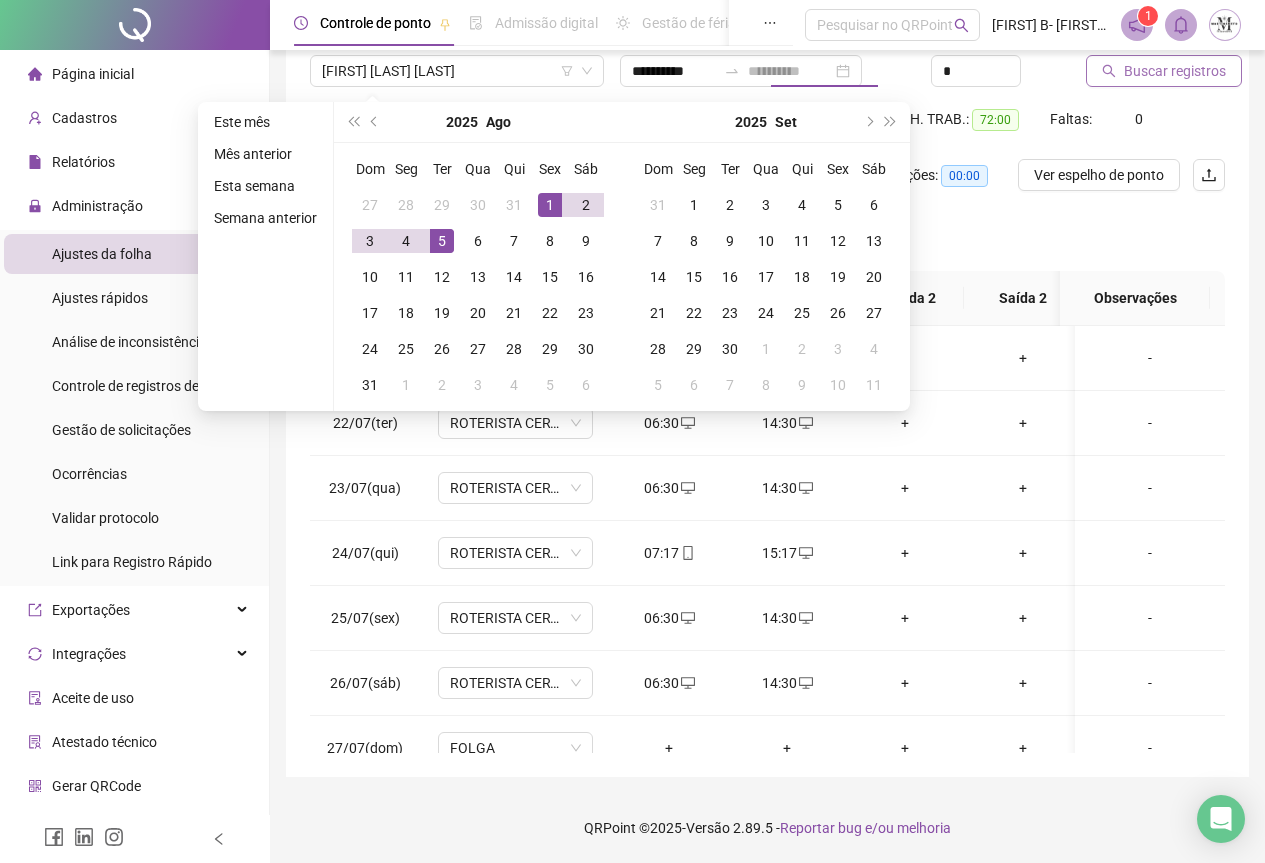 click on "5" at bounding box center (442, 241) 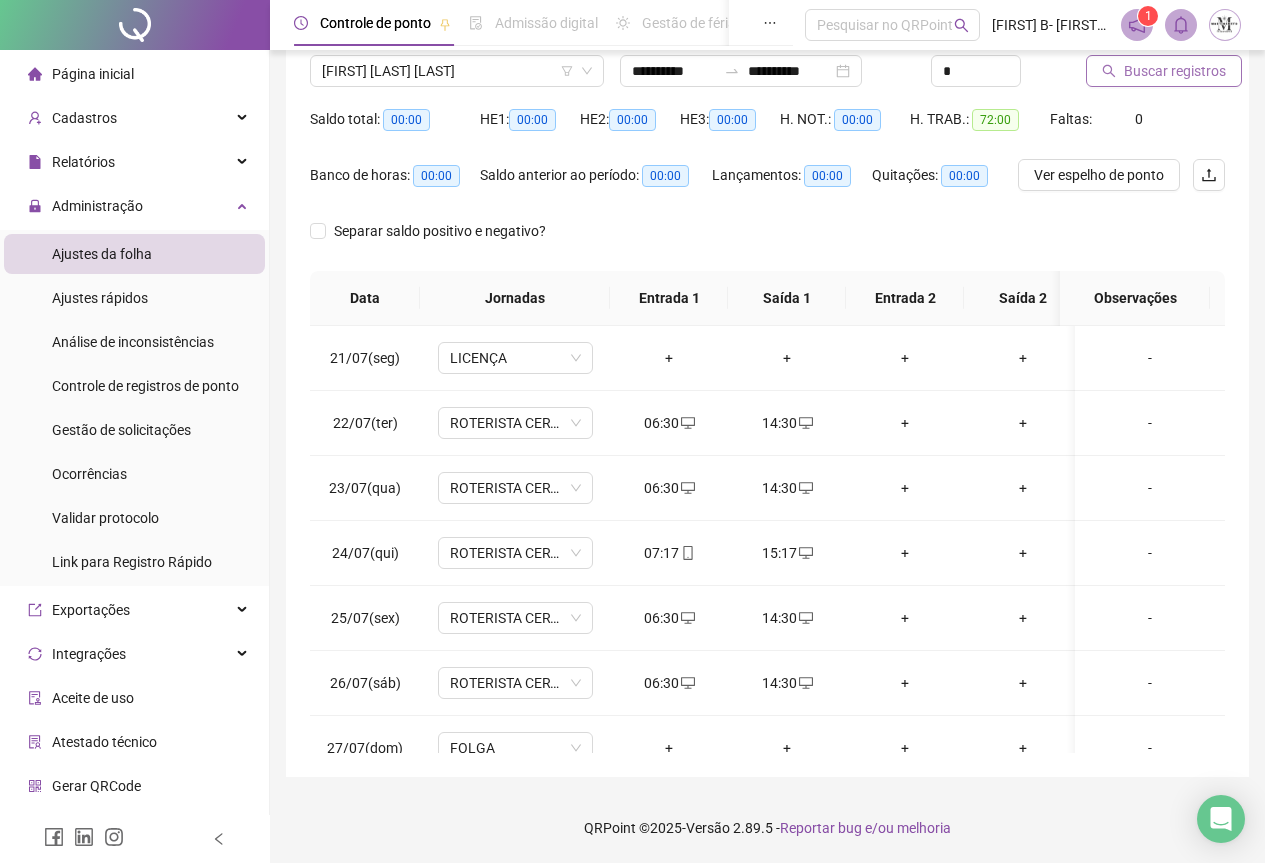 click on "Buscar registros" at bounding box center [1175, 71] 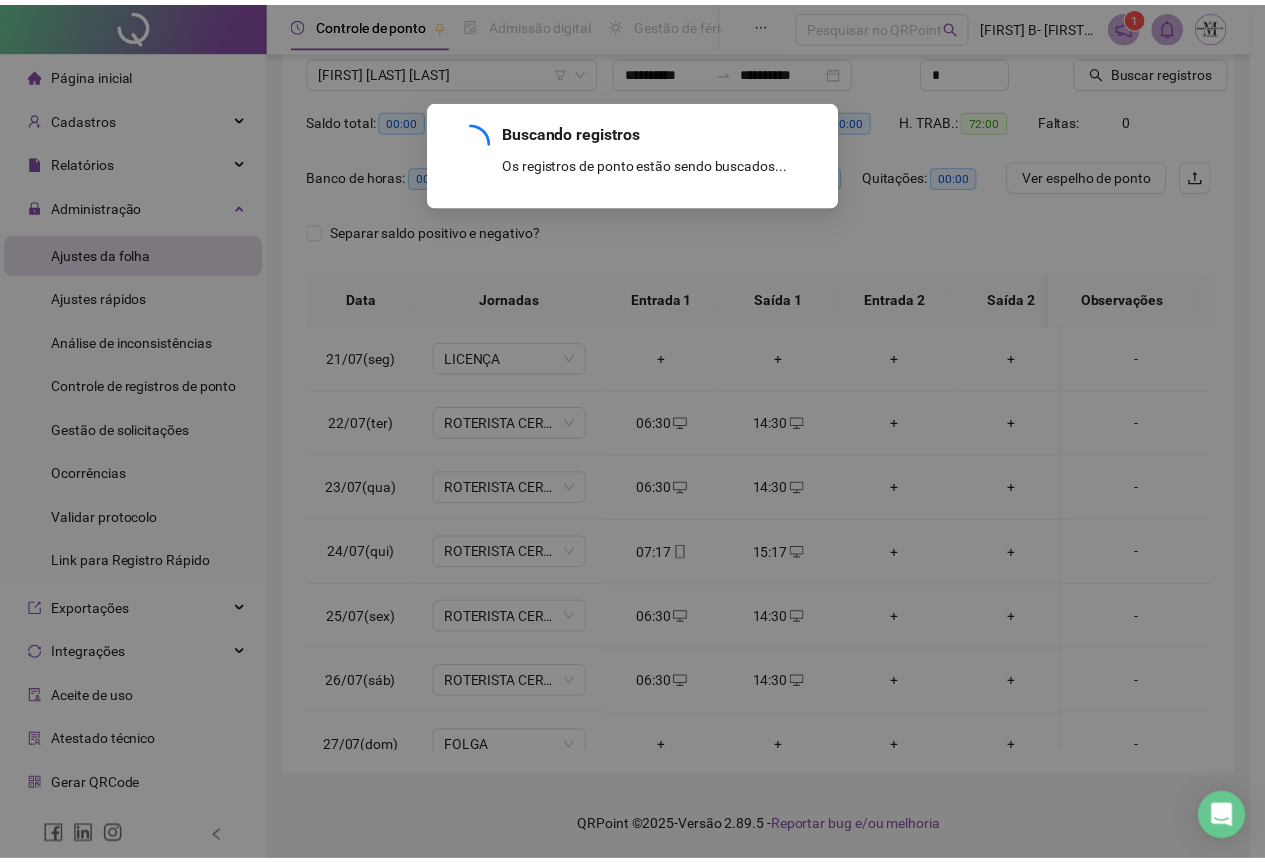scroll, scrollTop: 72, scrollLeft: 0, axis: vertical 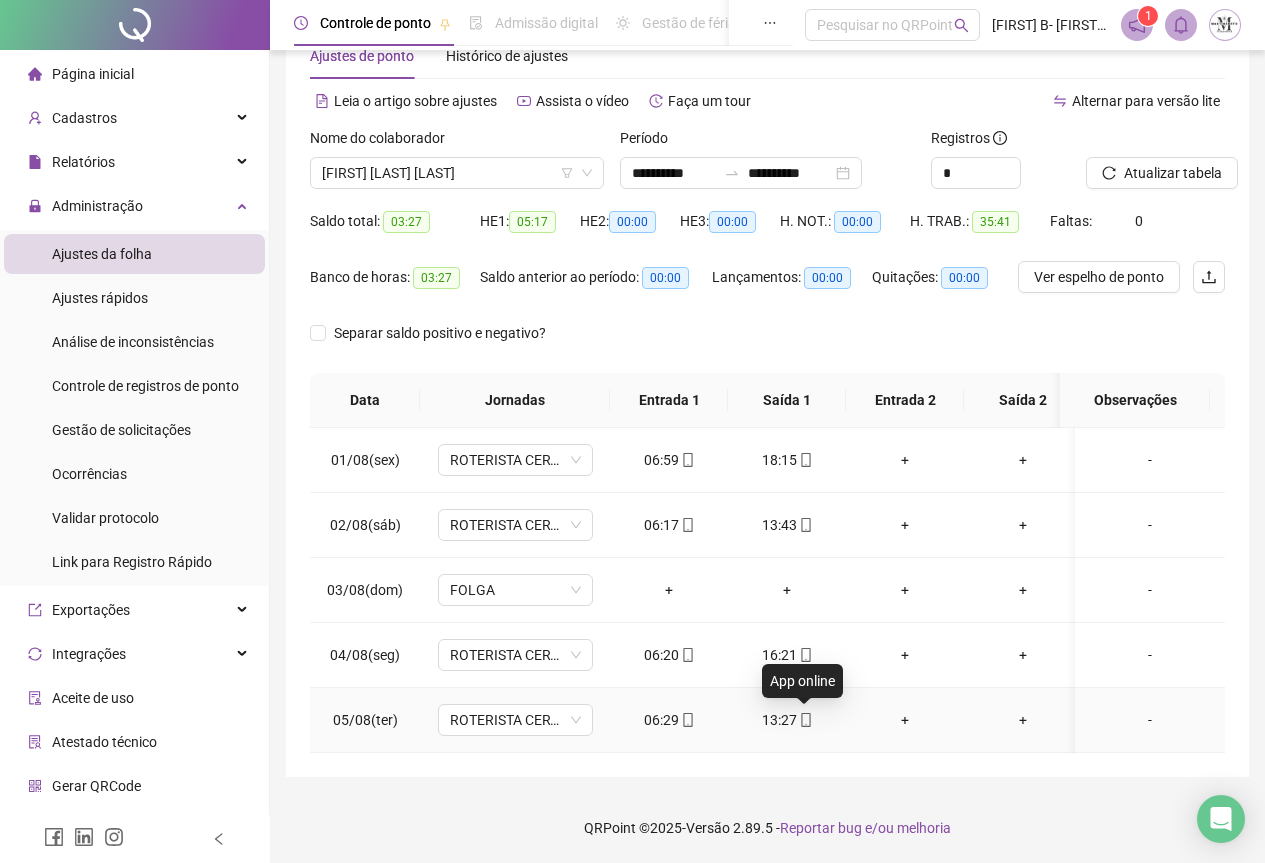 click 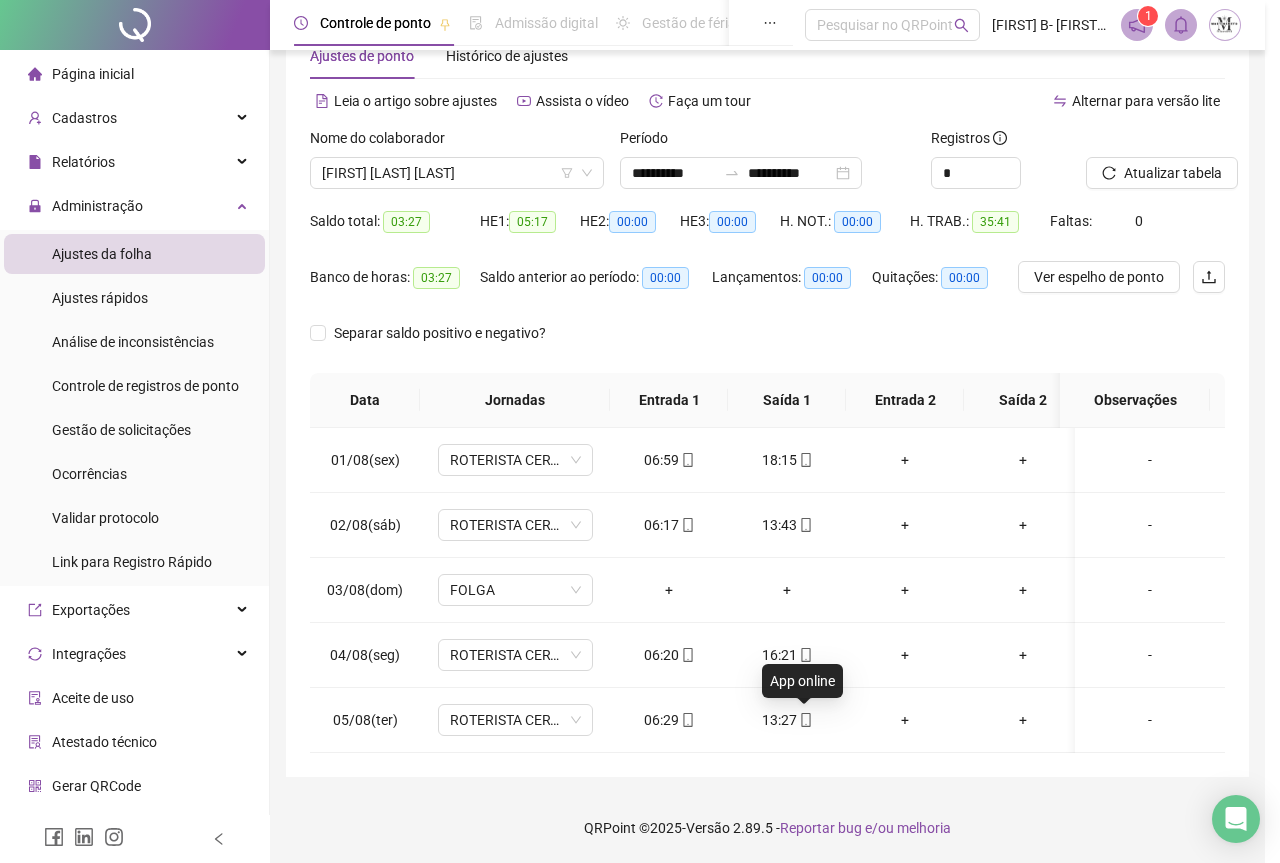 type on "**********" 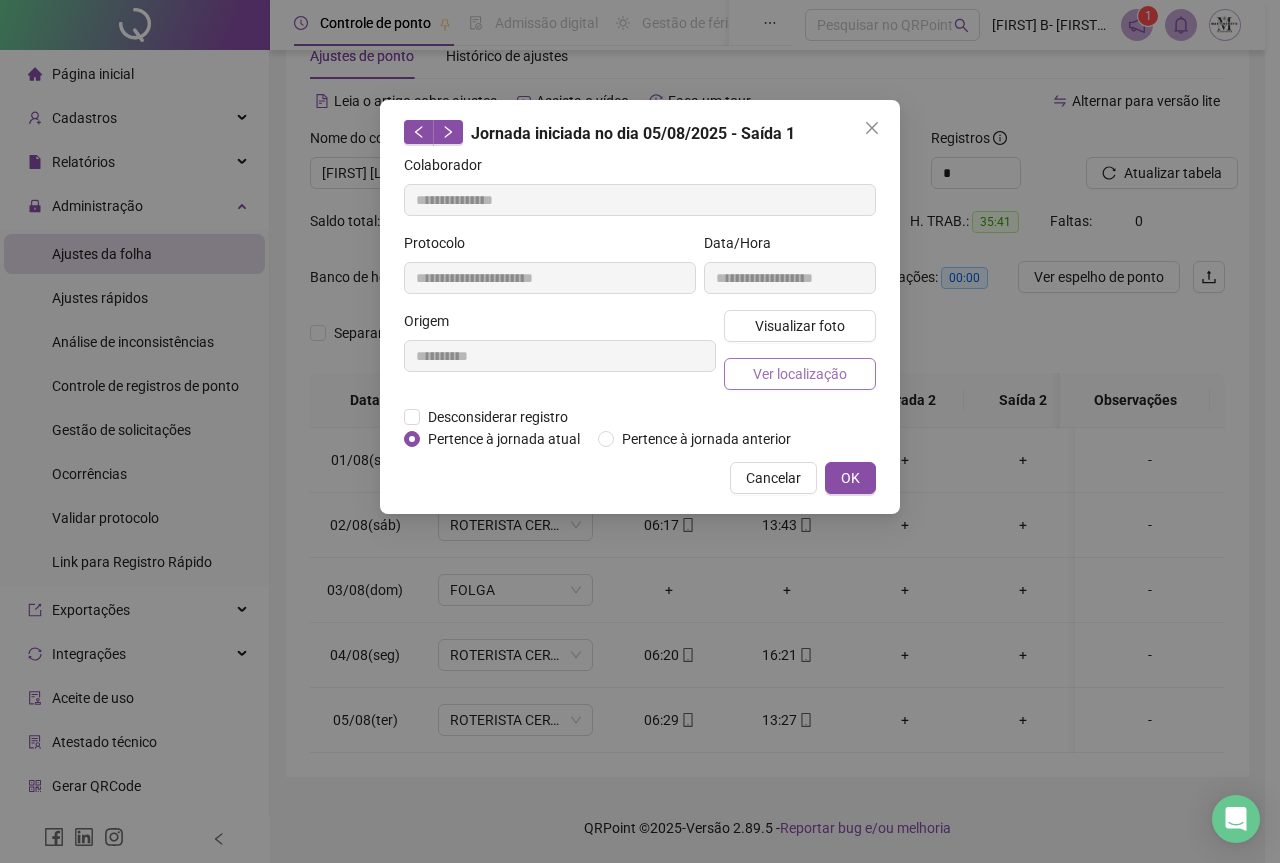 click on "Ver localização" at bounding box center [800, 374] 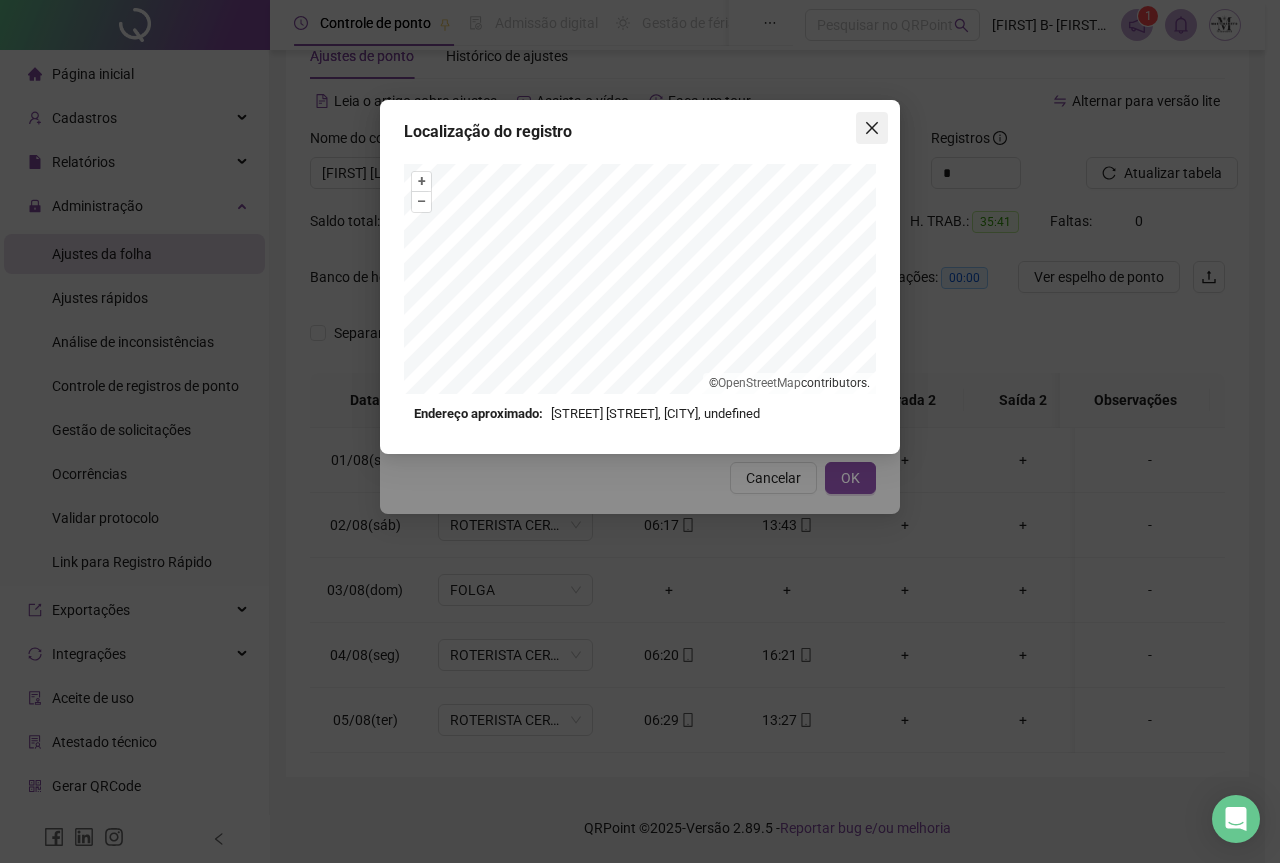 click 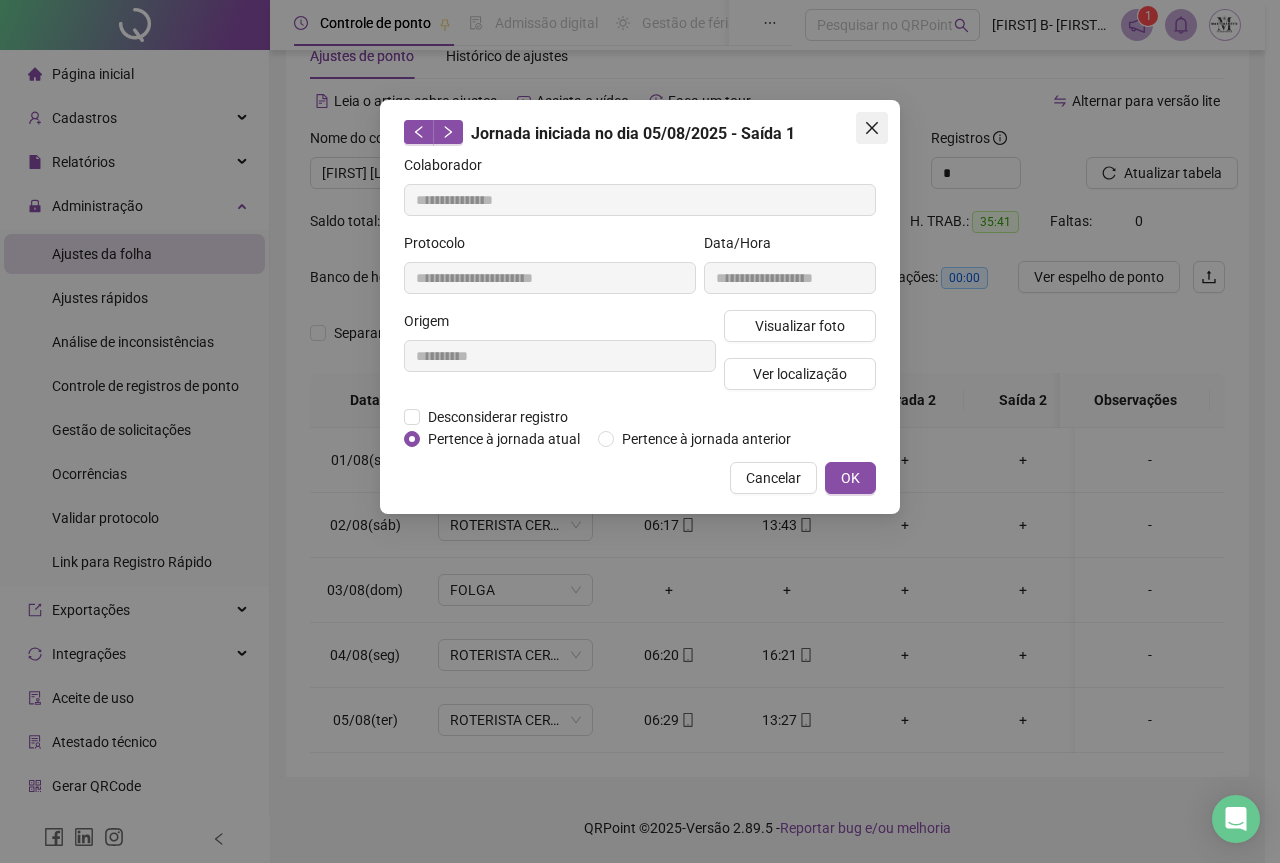 click 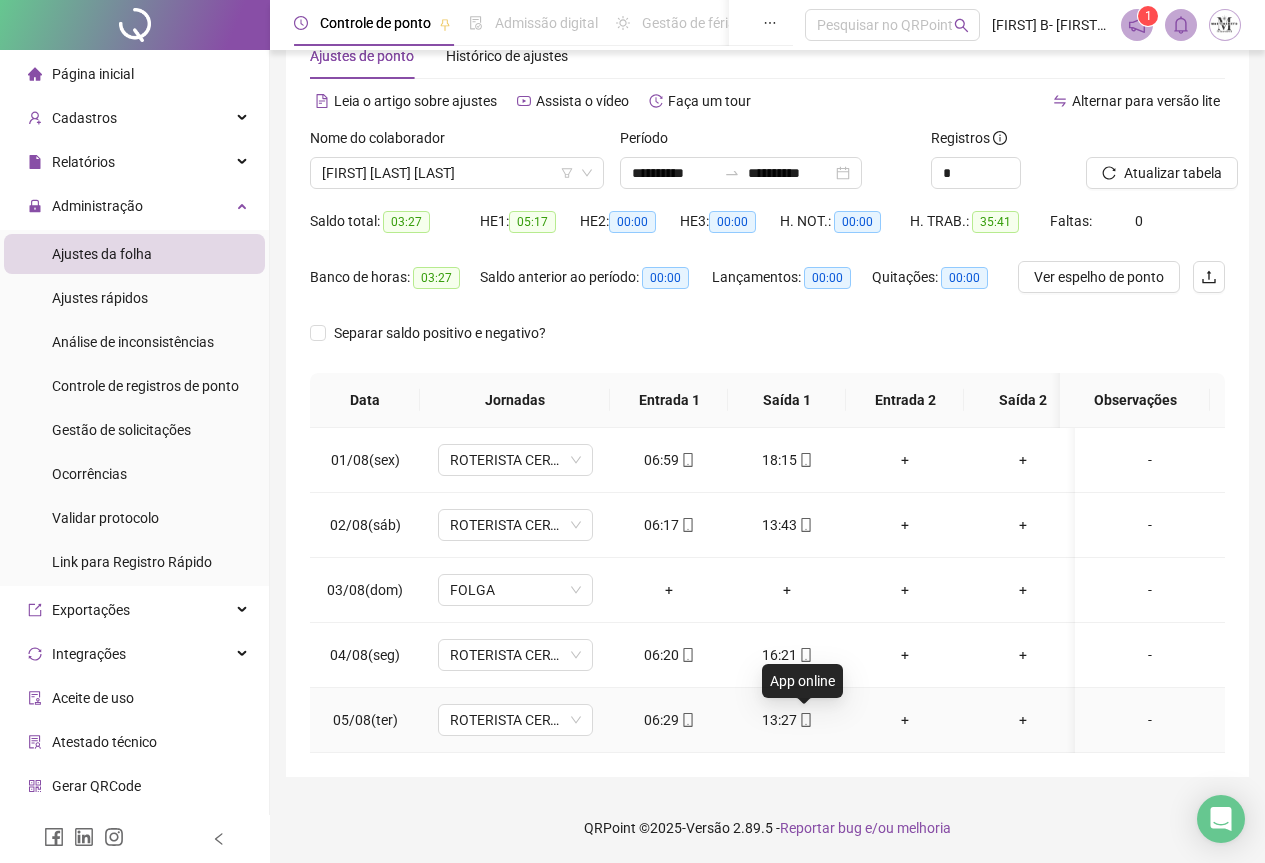 click 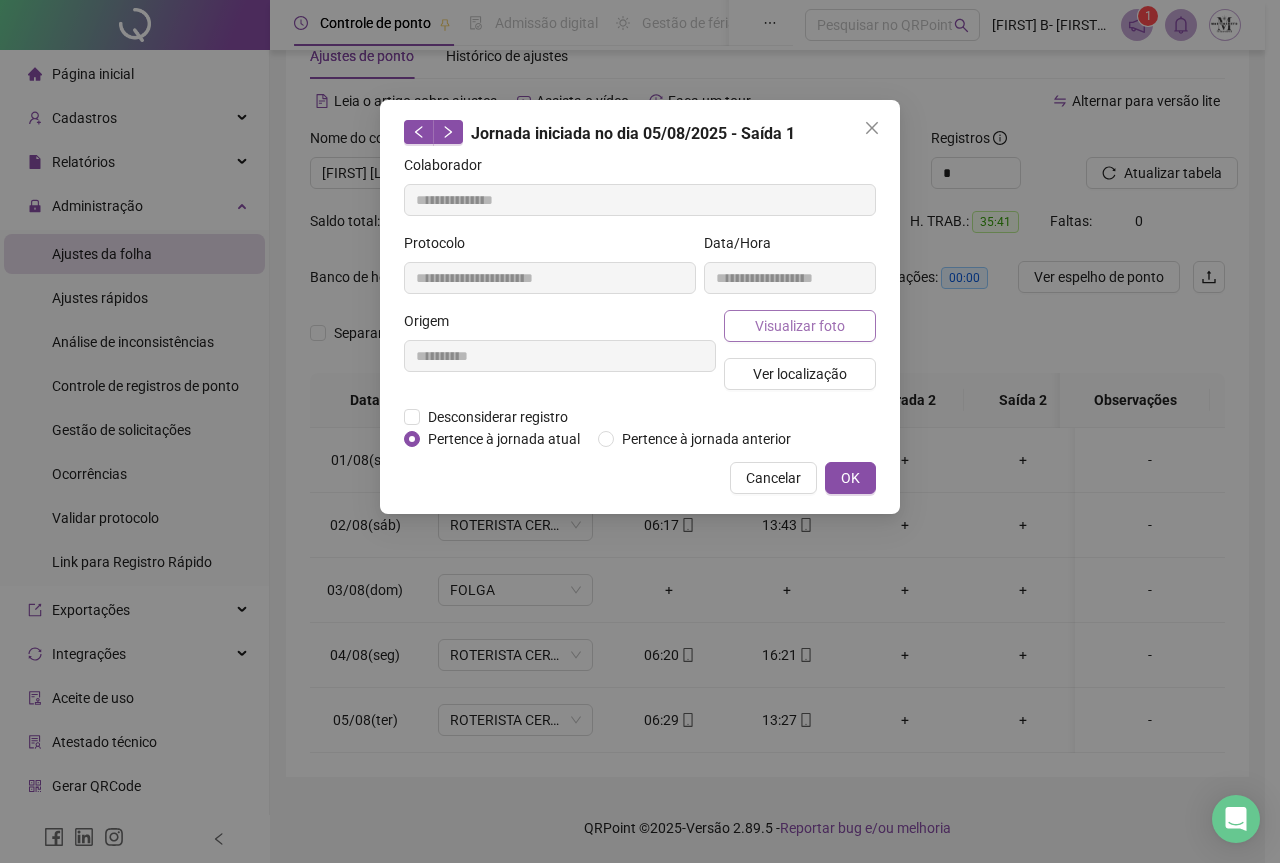 click on "Visualizar foto" at bounding box center [800, 326] 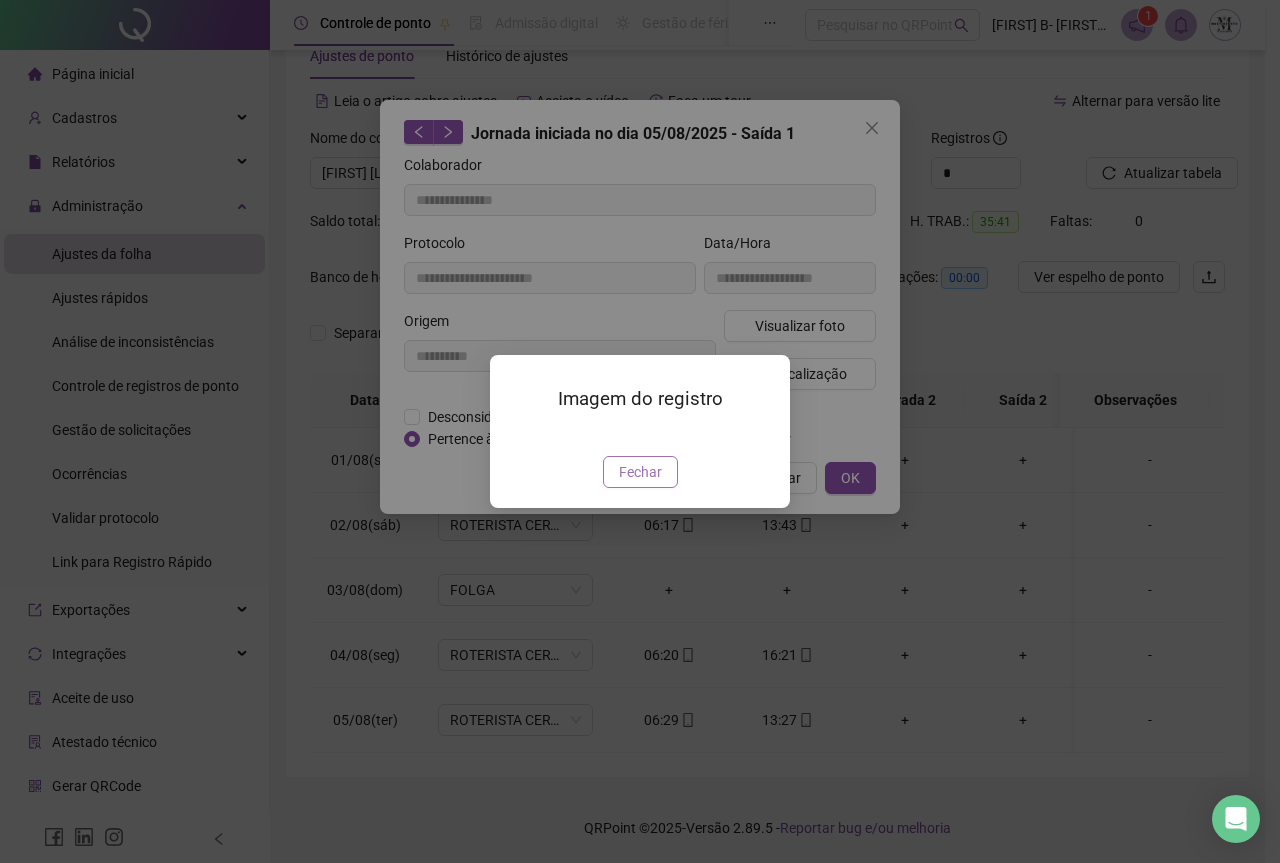 click on "Fechar" at bounding box center [640, 472] 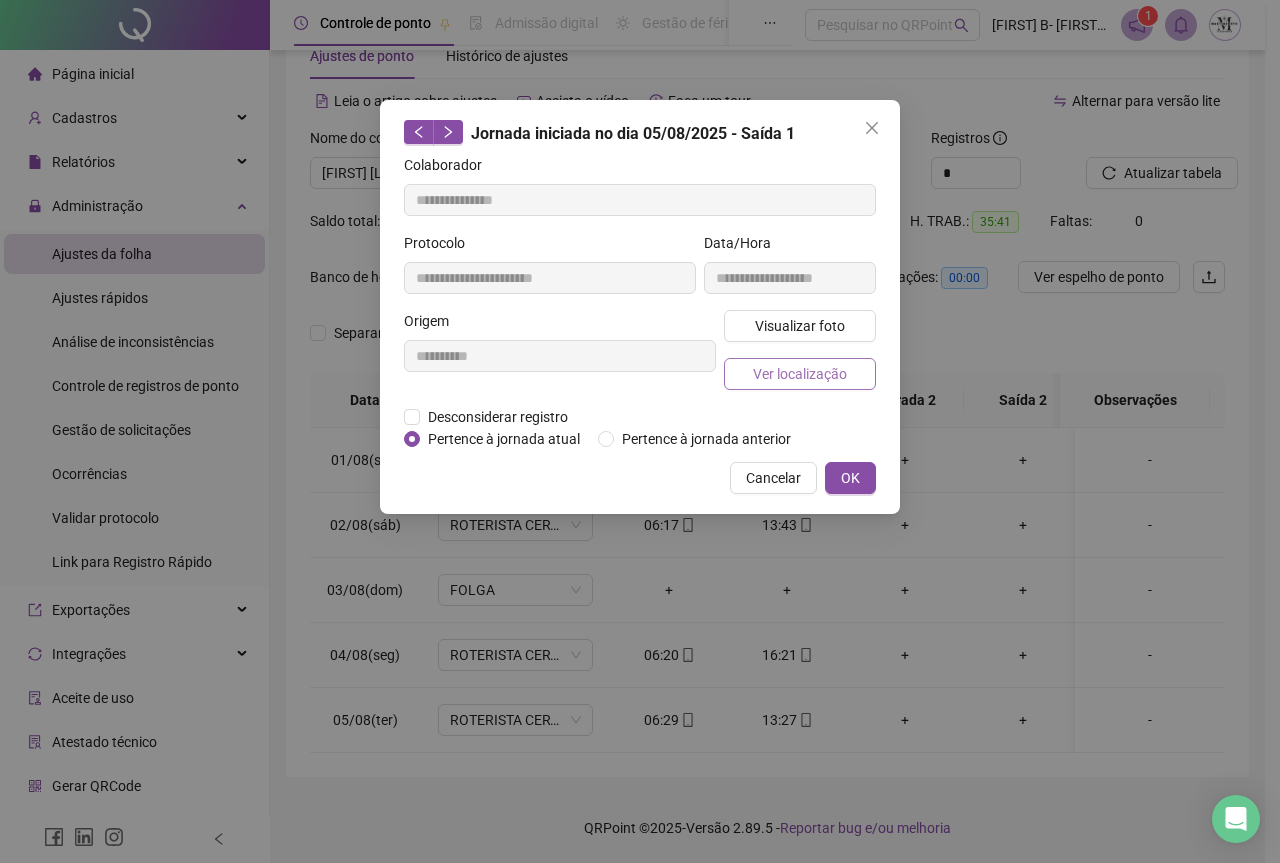 click on "Ver localização" at bounding box center (800, 374) 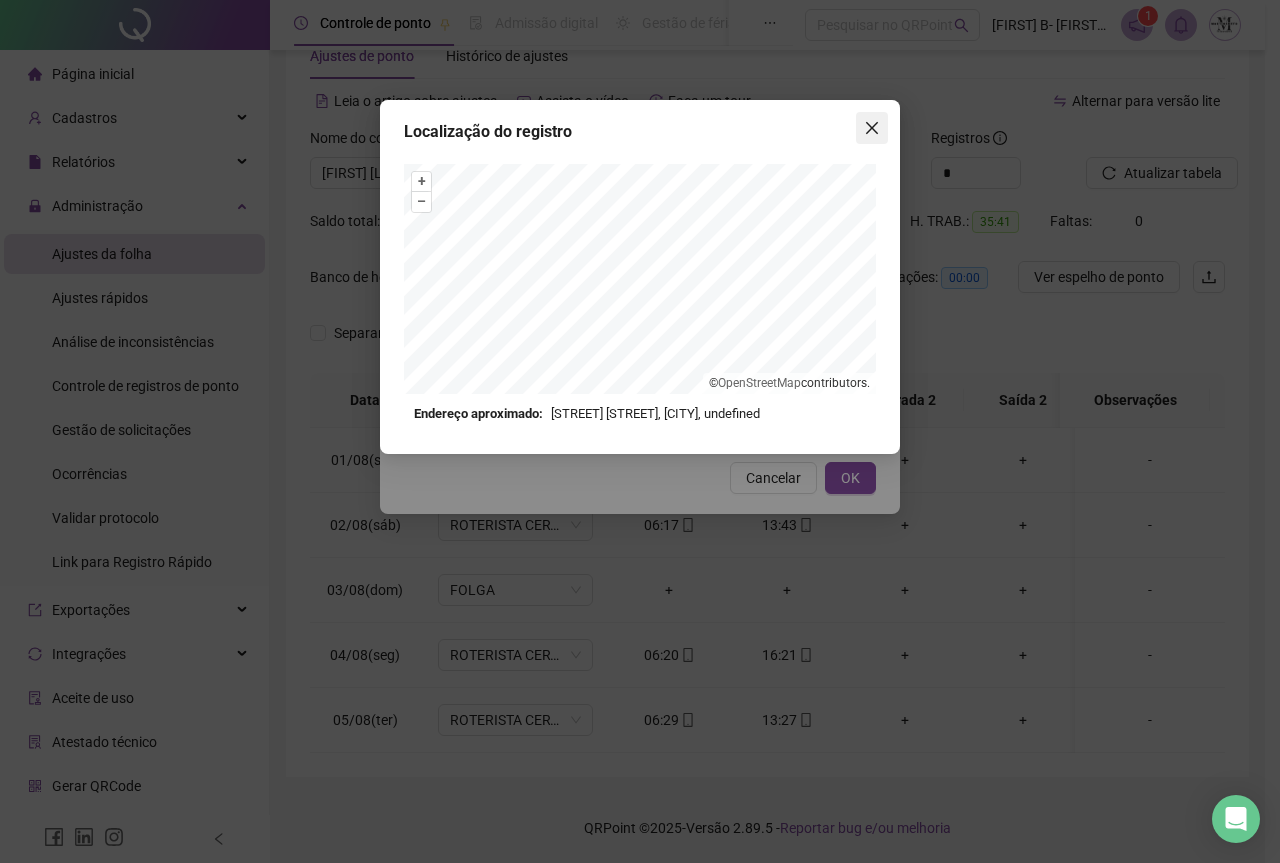 click 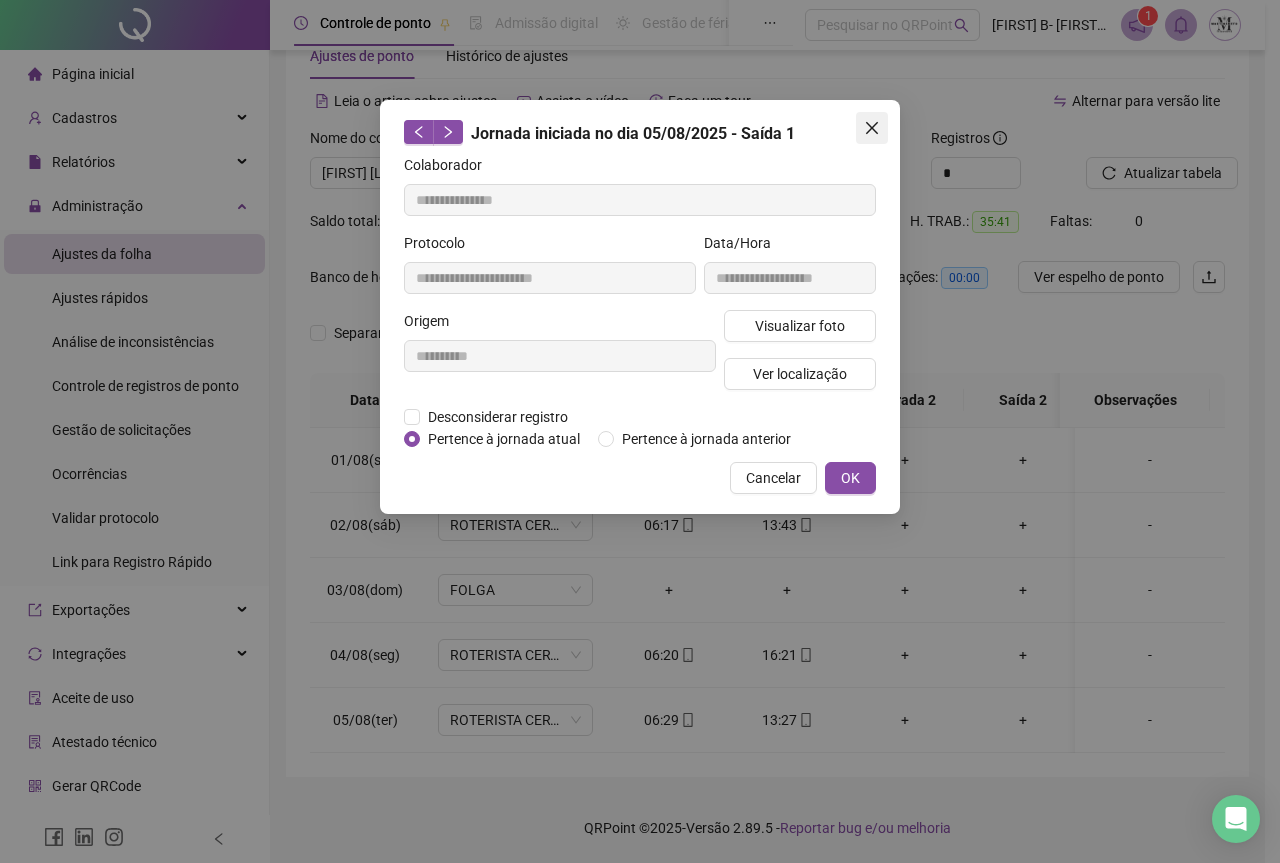 click 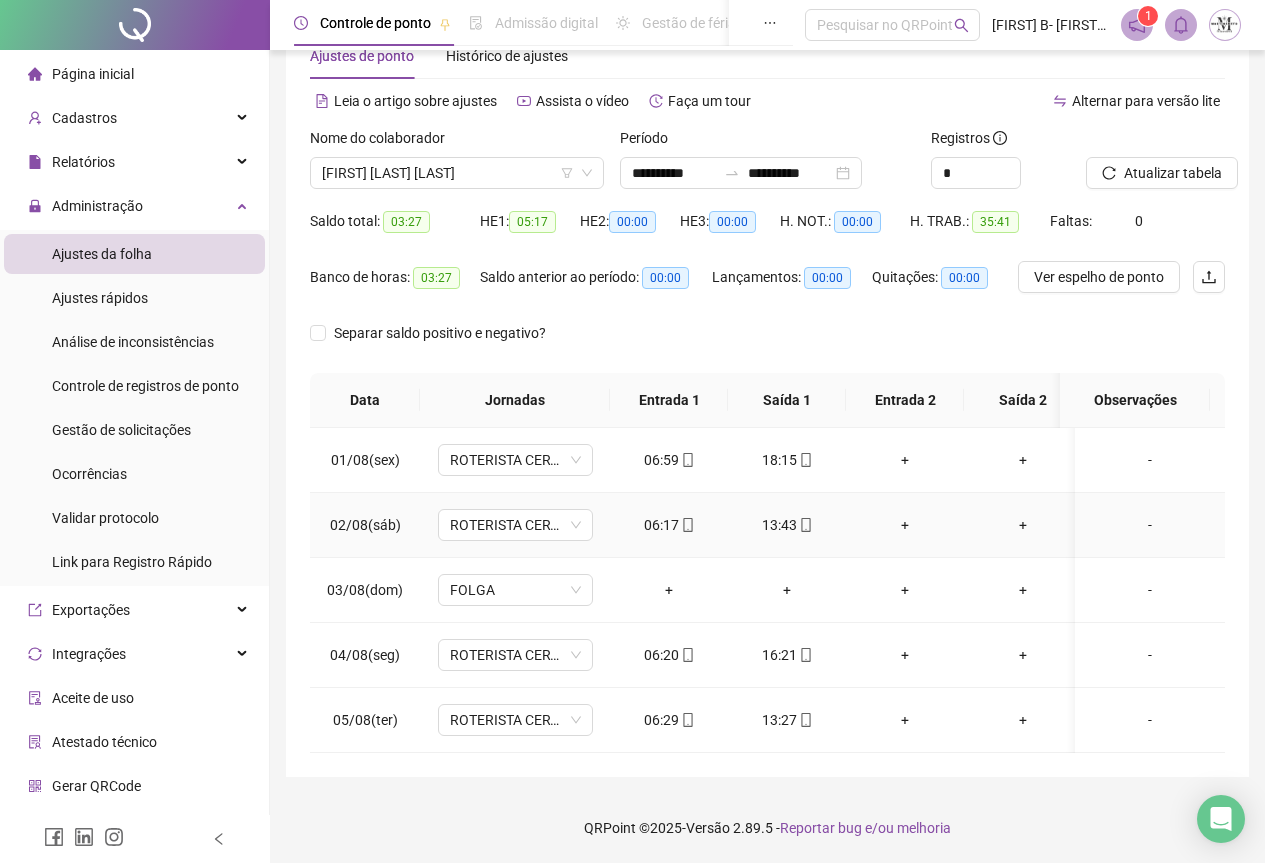 click 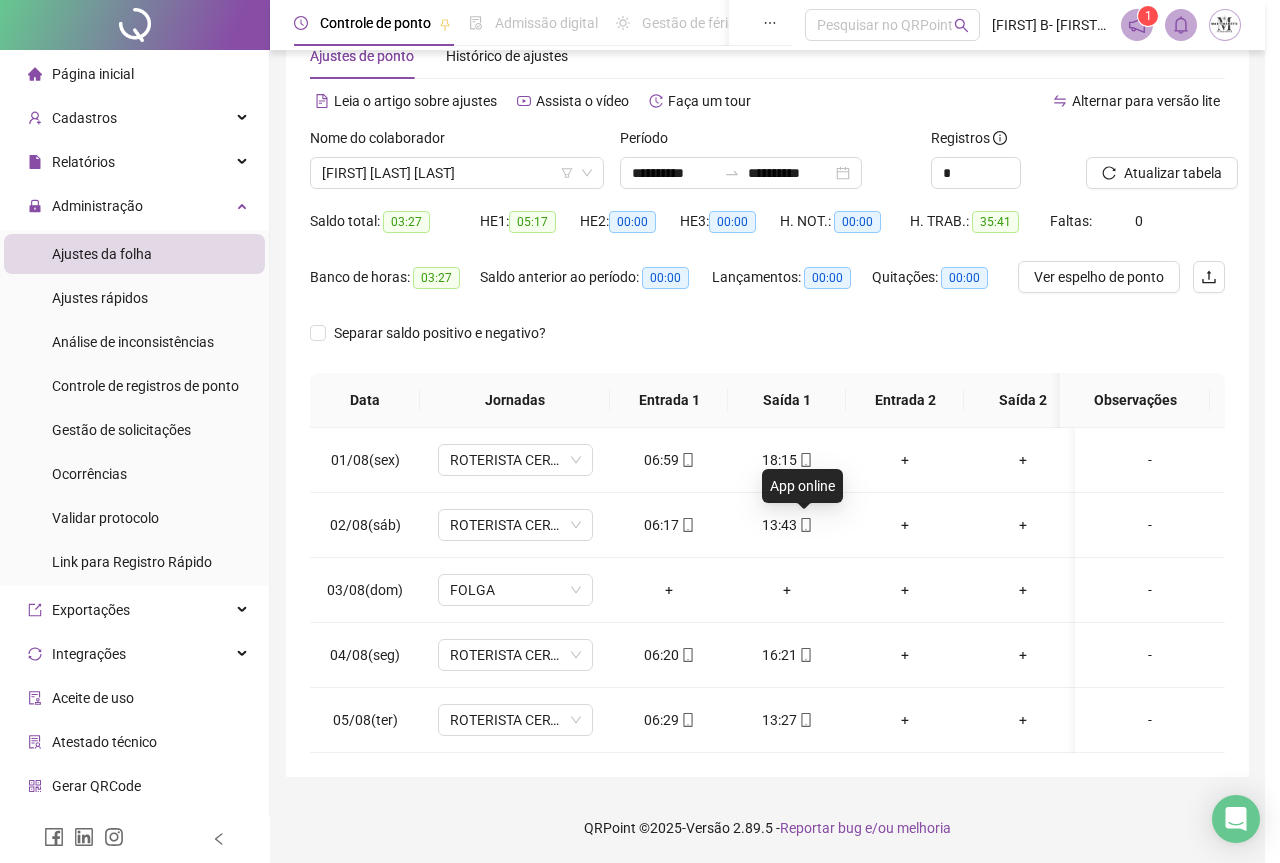 type on "**********" 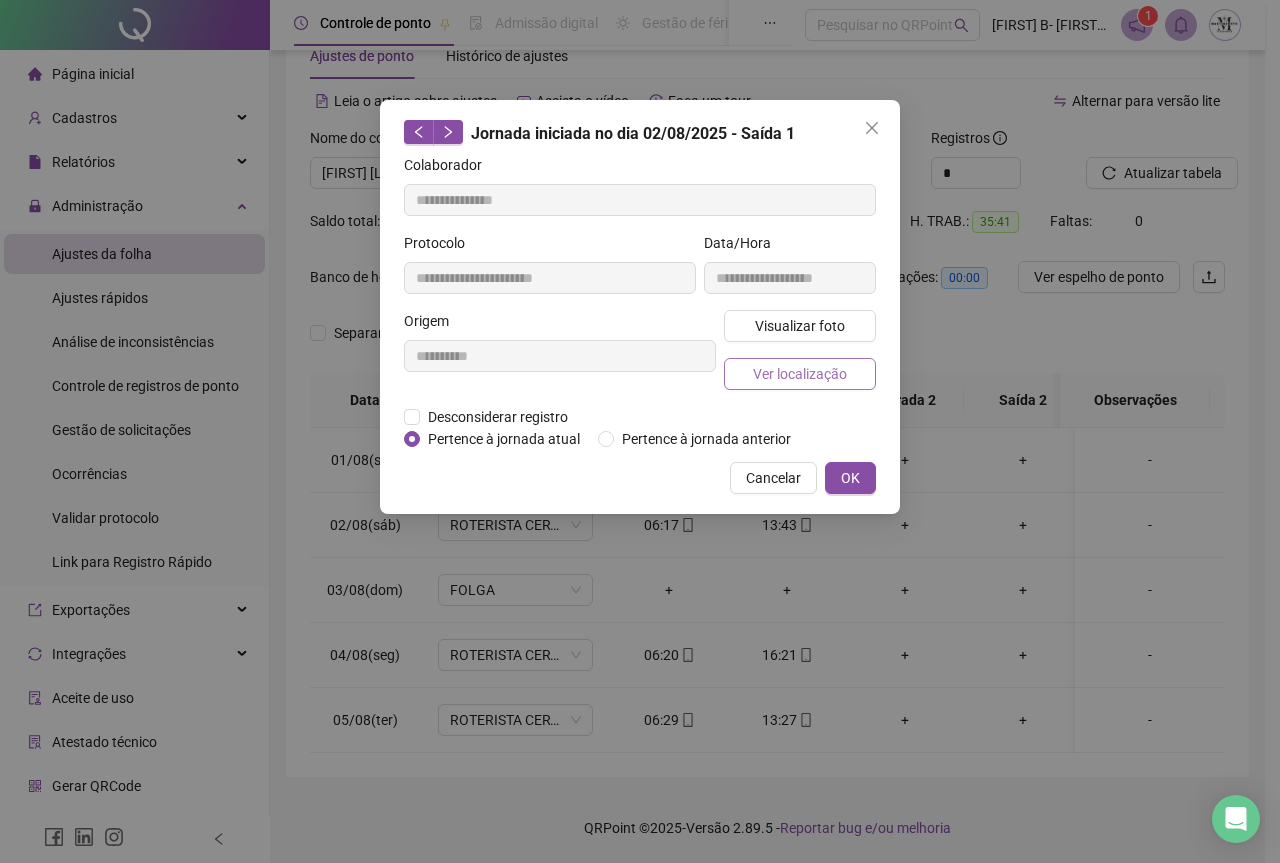 click on "Ver localização" at bounding box center (800, 374) 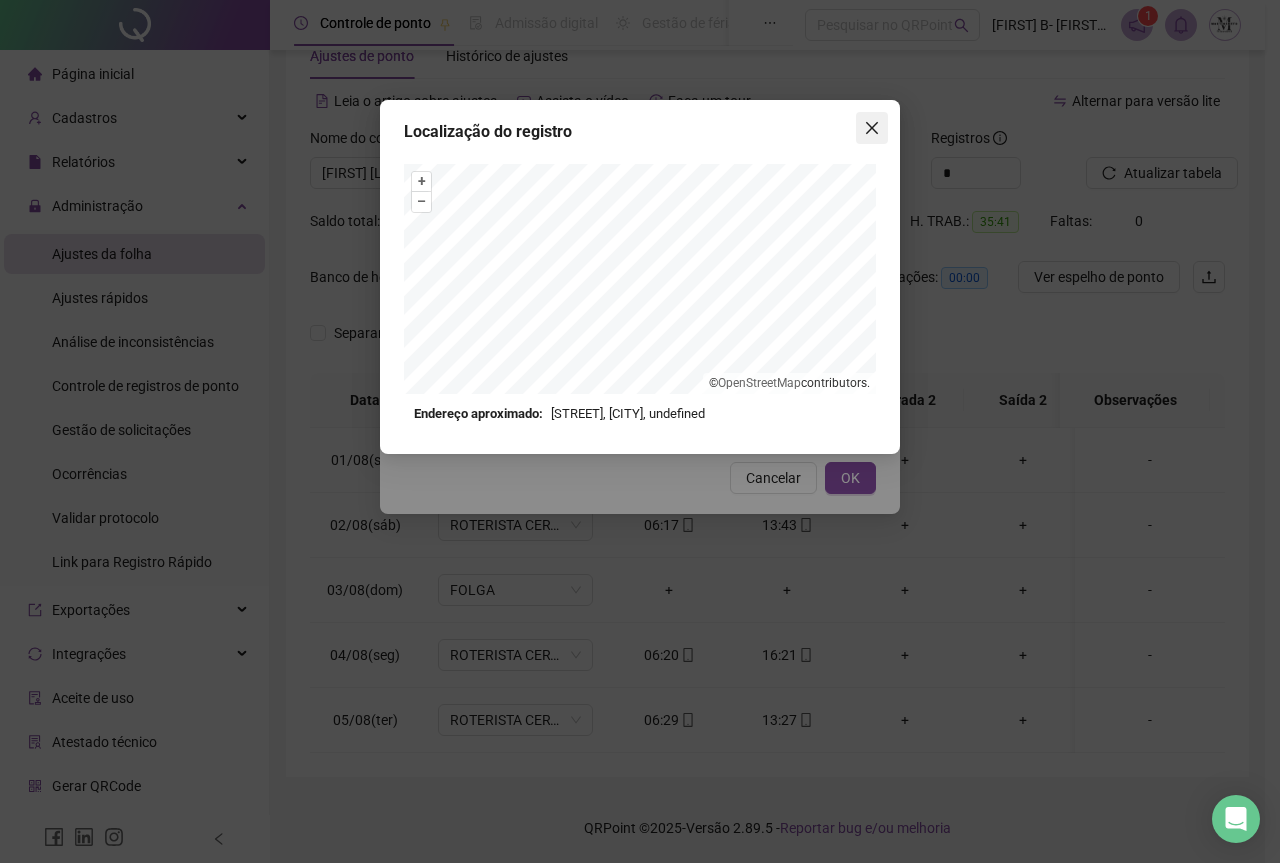 click 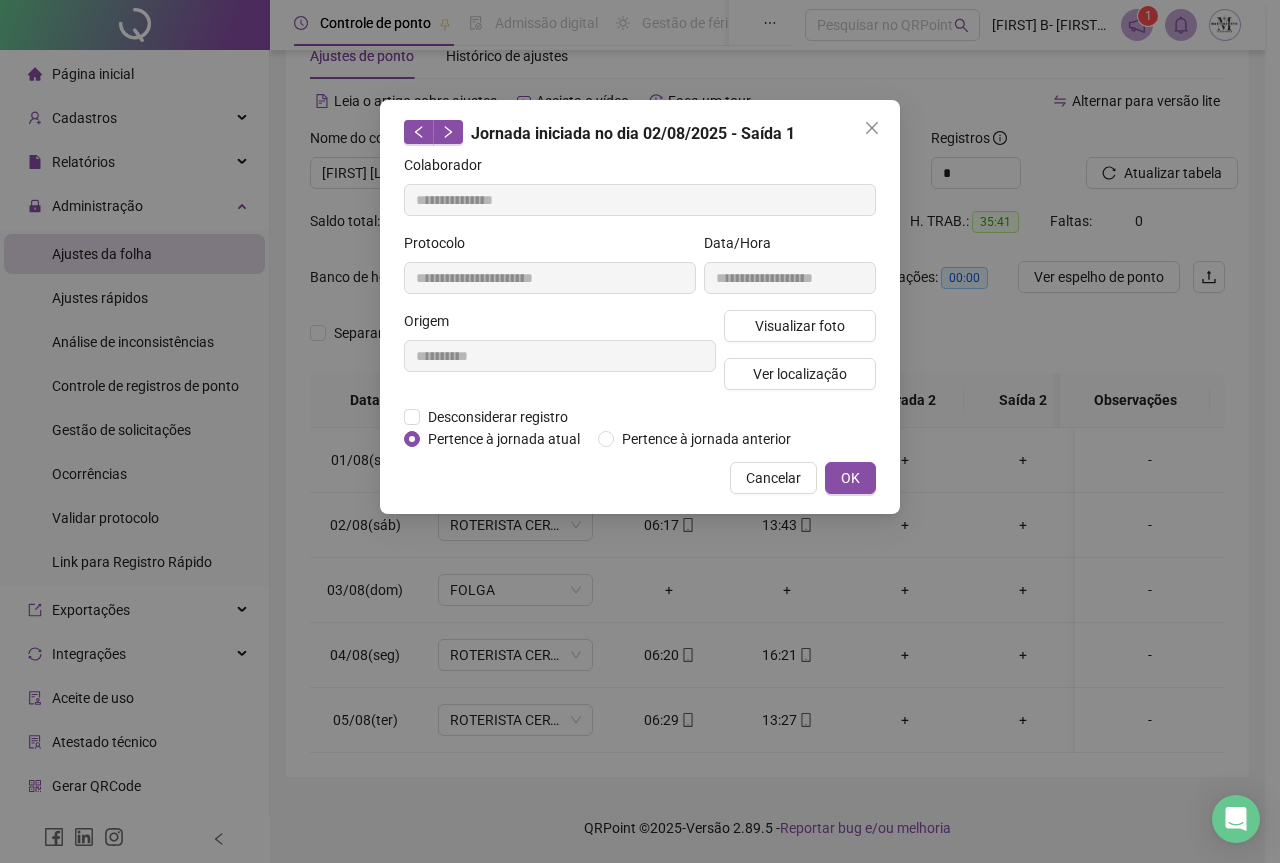 click 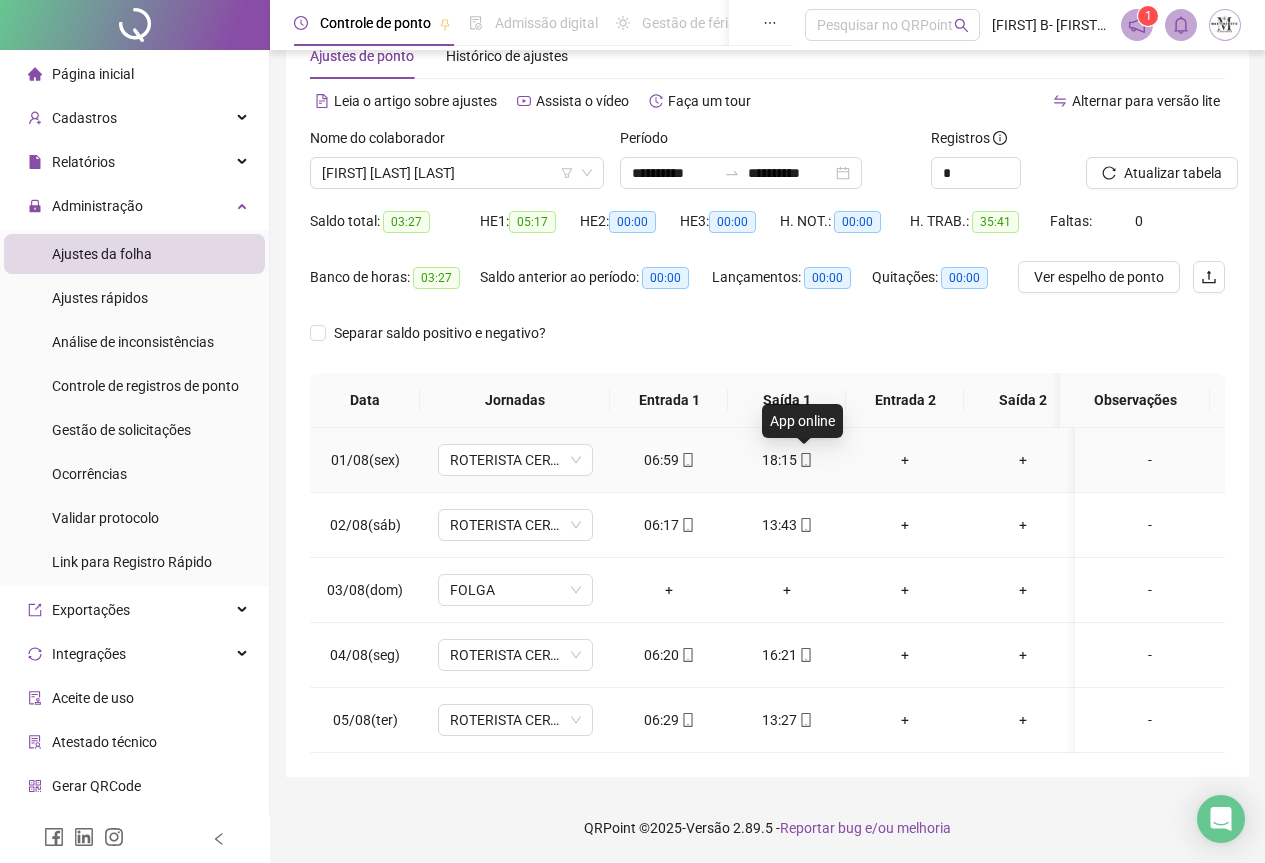 click 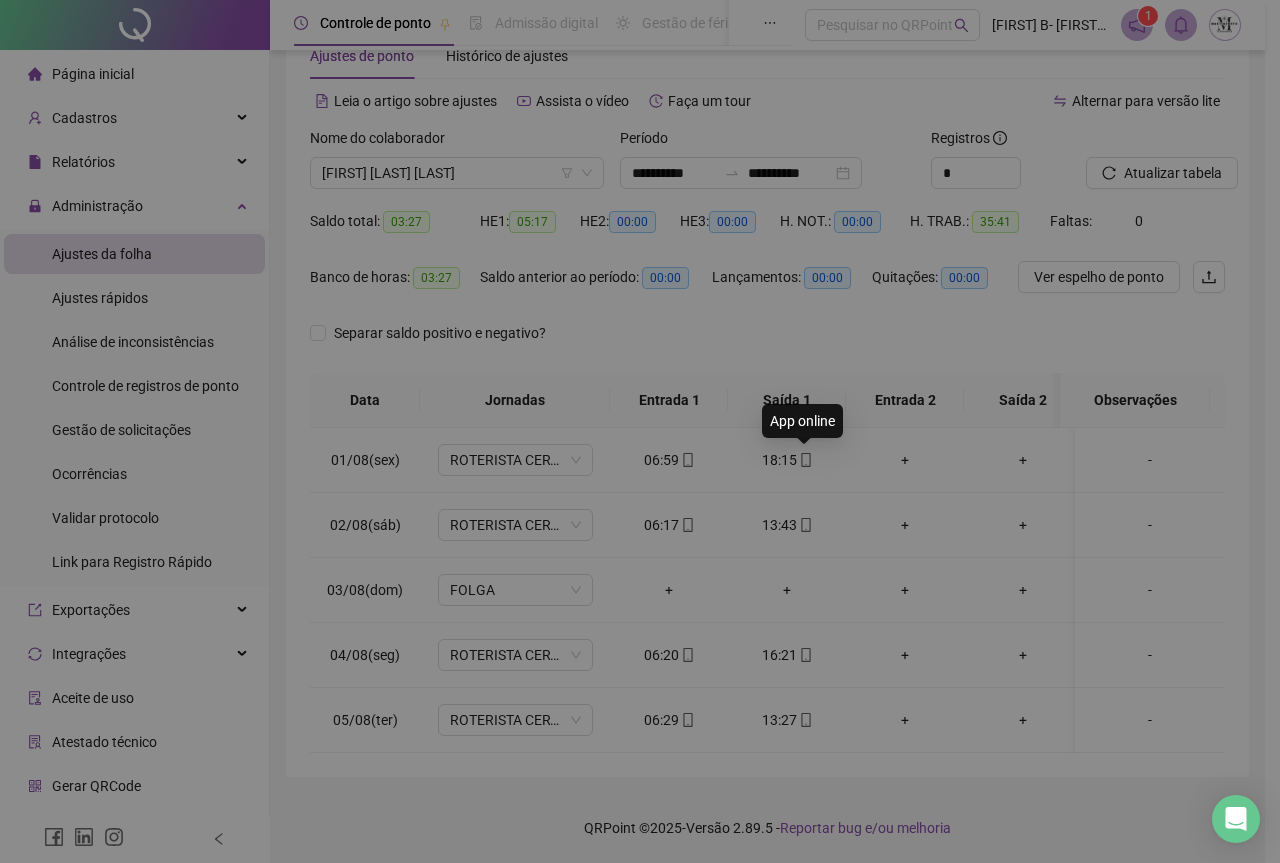 type on "**********" 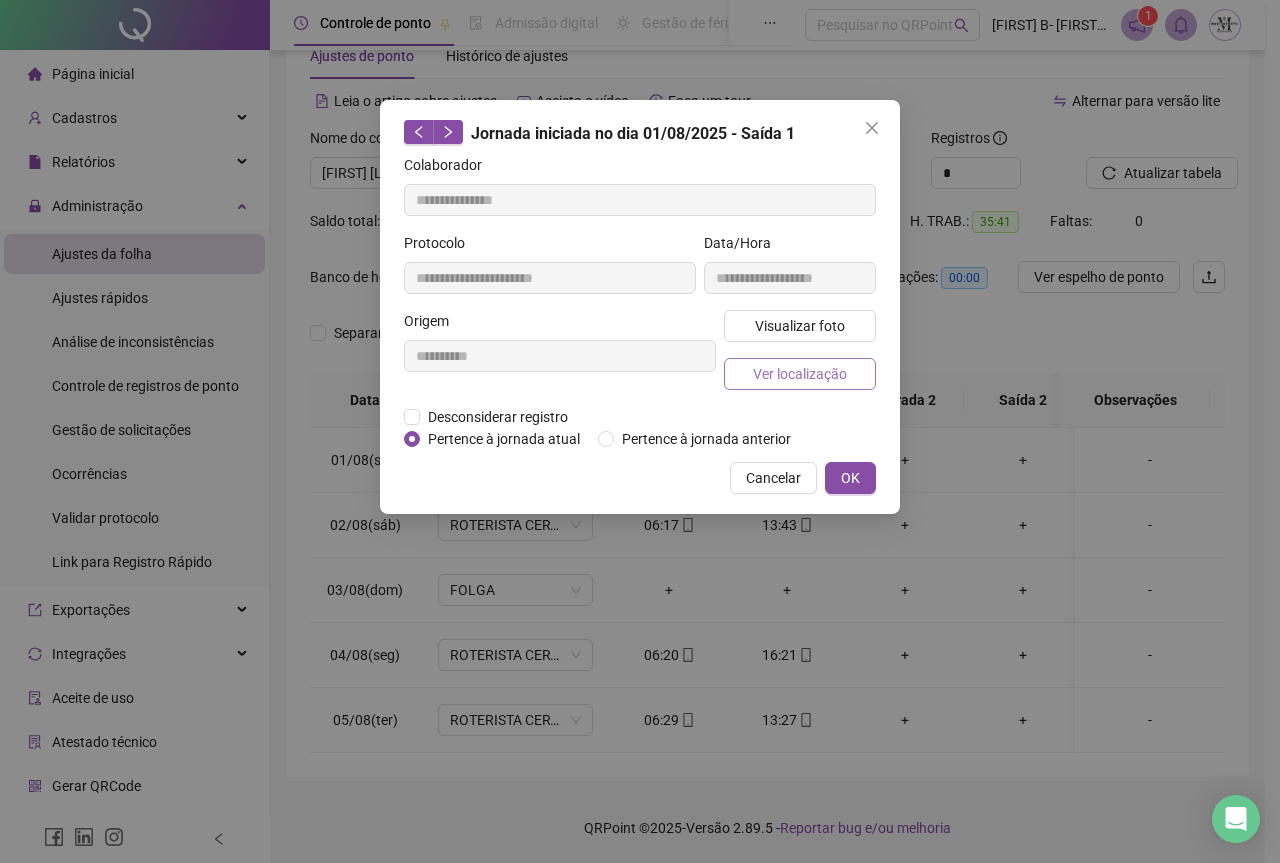 click on "Ver localização" at bounding box center (800, 374) 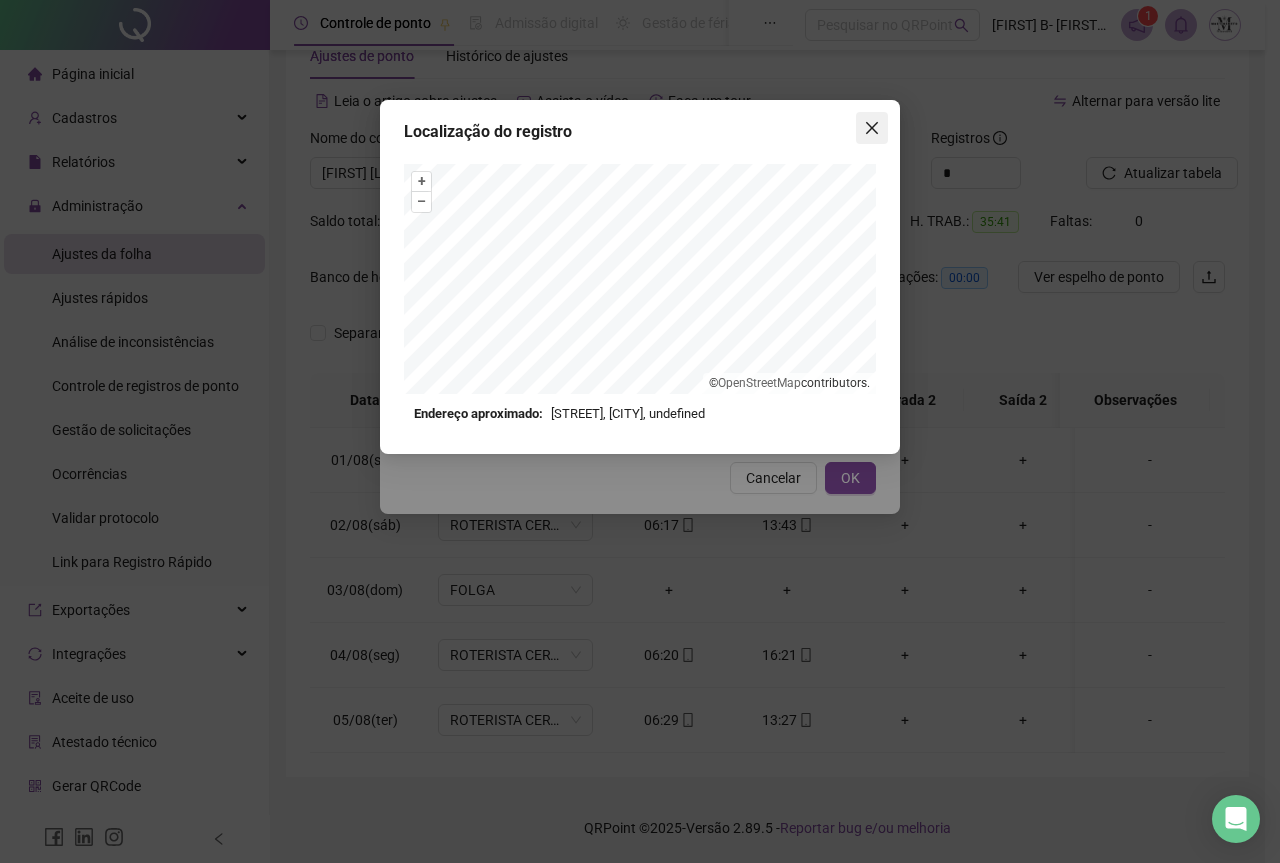 click 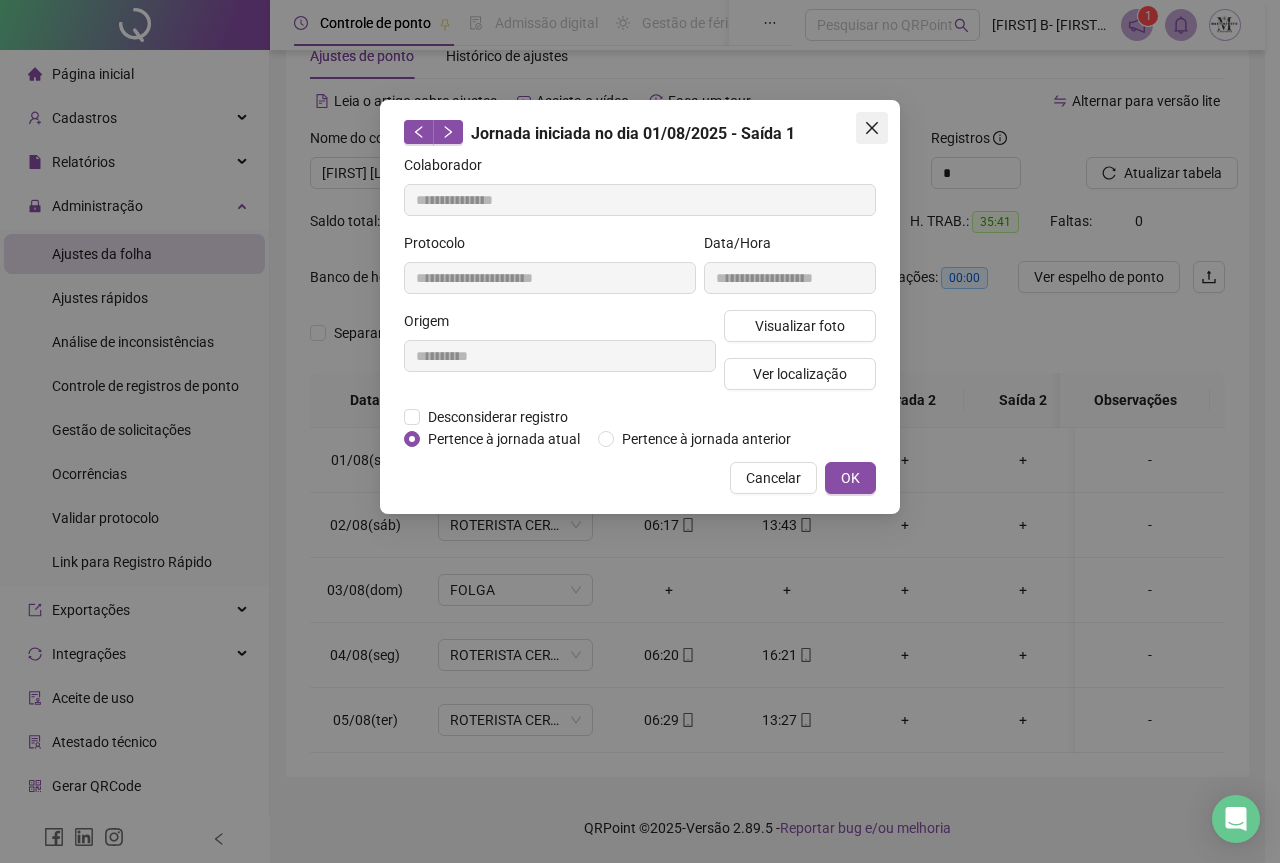 drag, startPoint x: 882, startPoint y: 130, endPoint x: 869, endPoint y: 206, distance: 77.10383 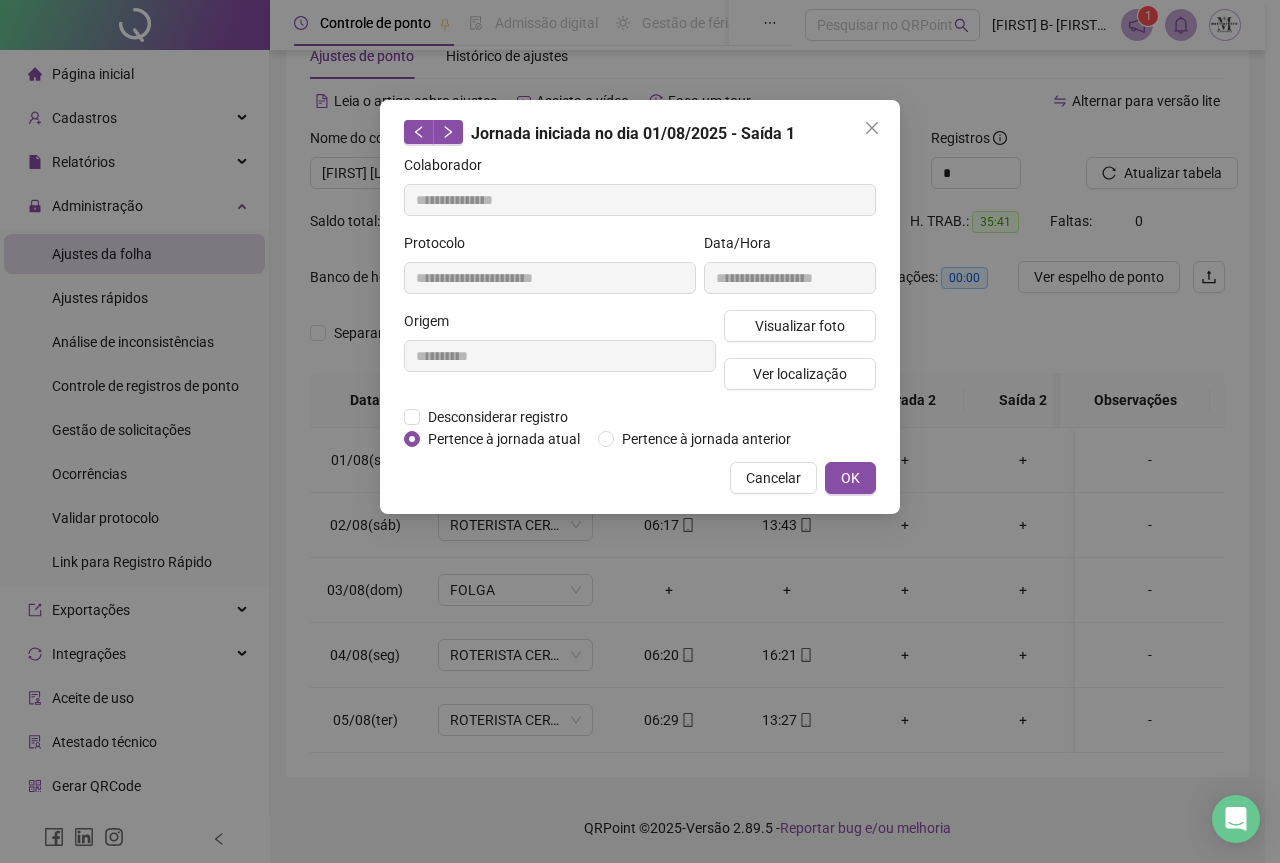 click at bounding box center [872, 128] 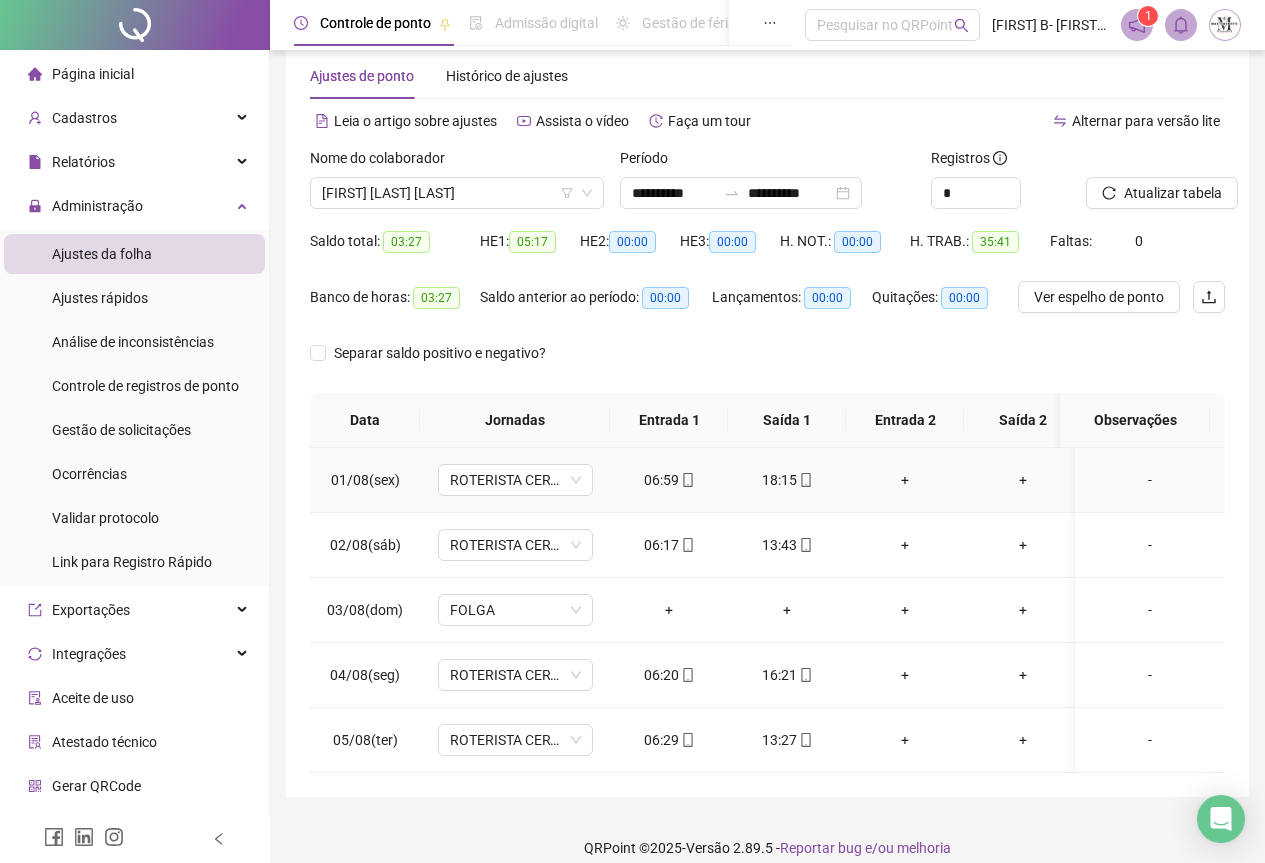 scroll, scrollTop: 72, scrollLeft: 0, axis: vertical 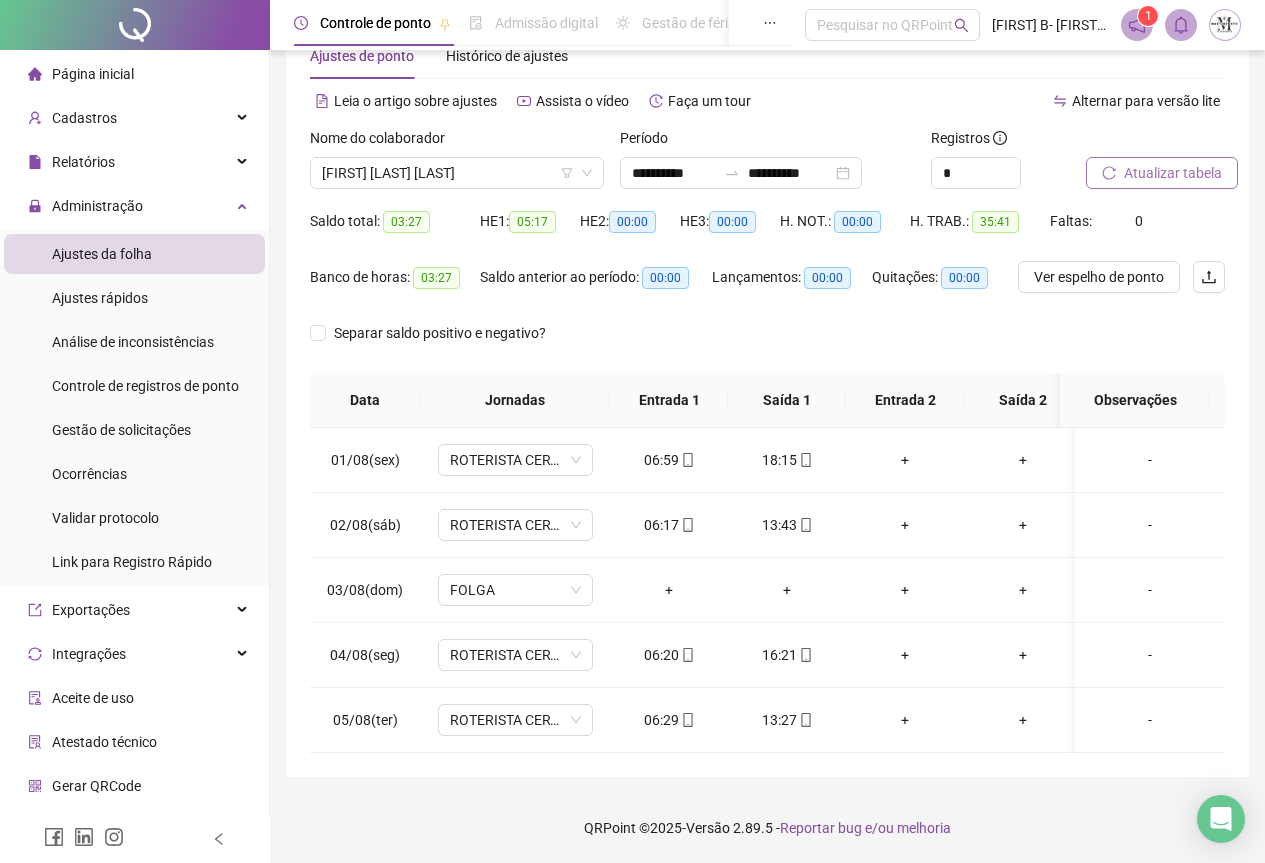click on "Atualizar tabela" at bounding box center (1173, 173) 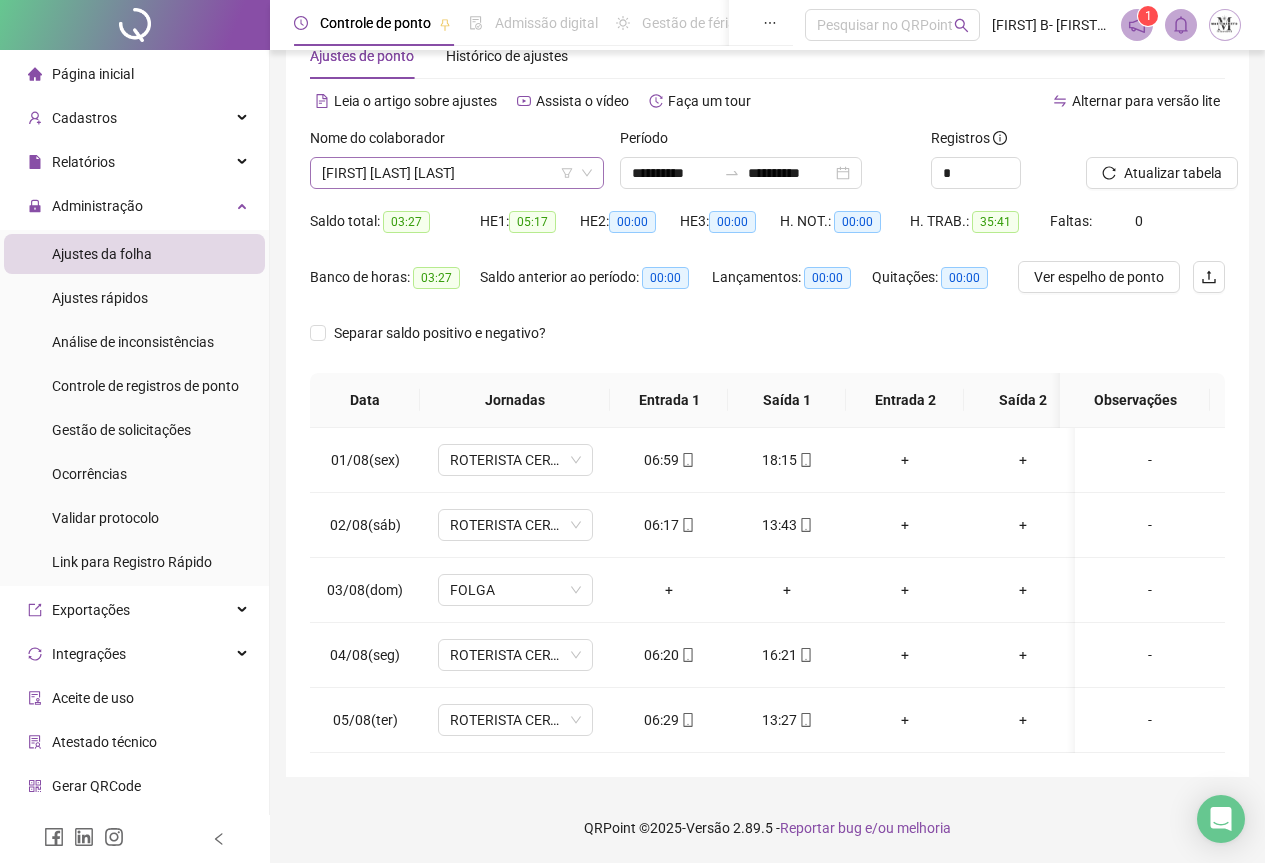 click on "[FIRST] [LAST]" at bounding box center [457, 173] 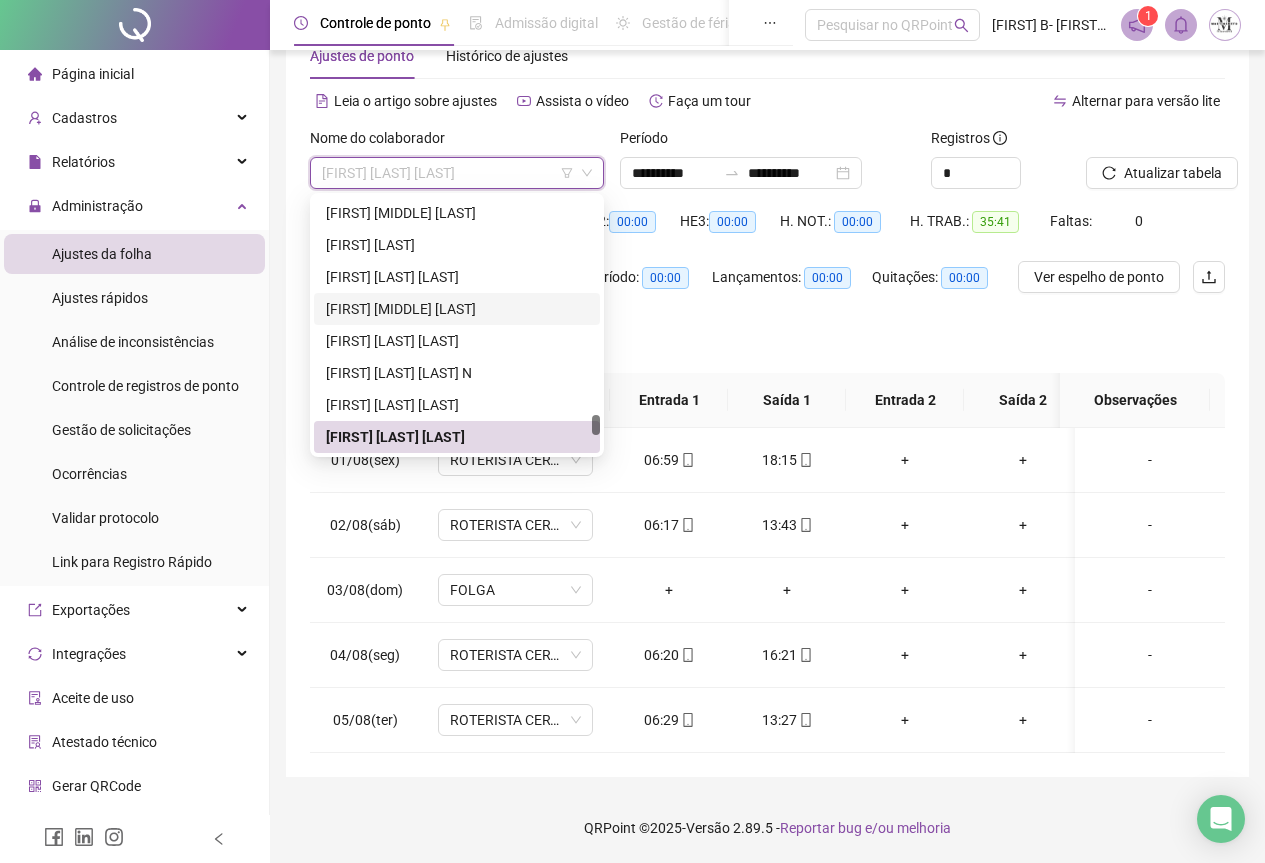 scroll, scrollTop: 5356, scrollLeft: 0, axis: vertical 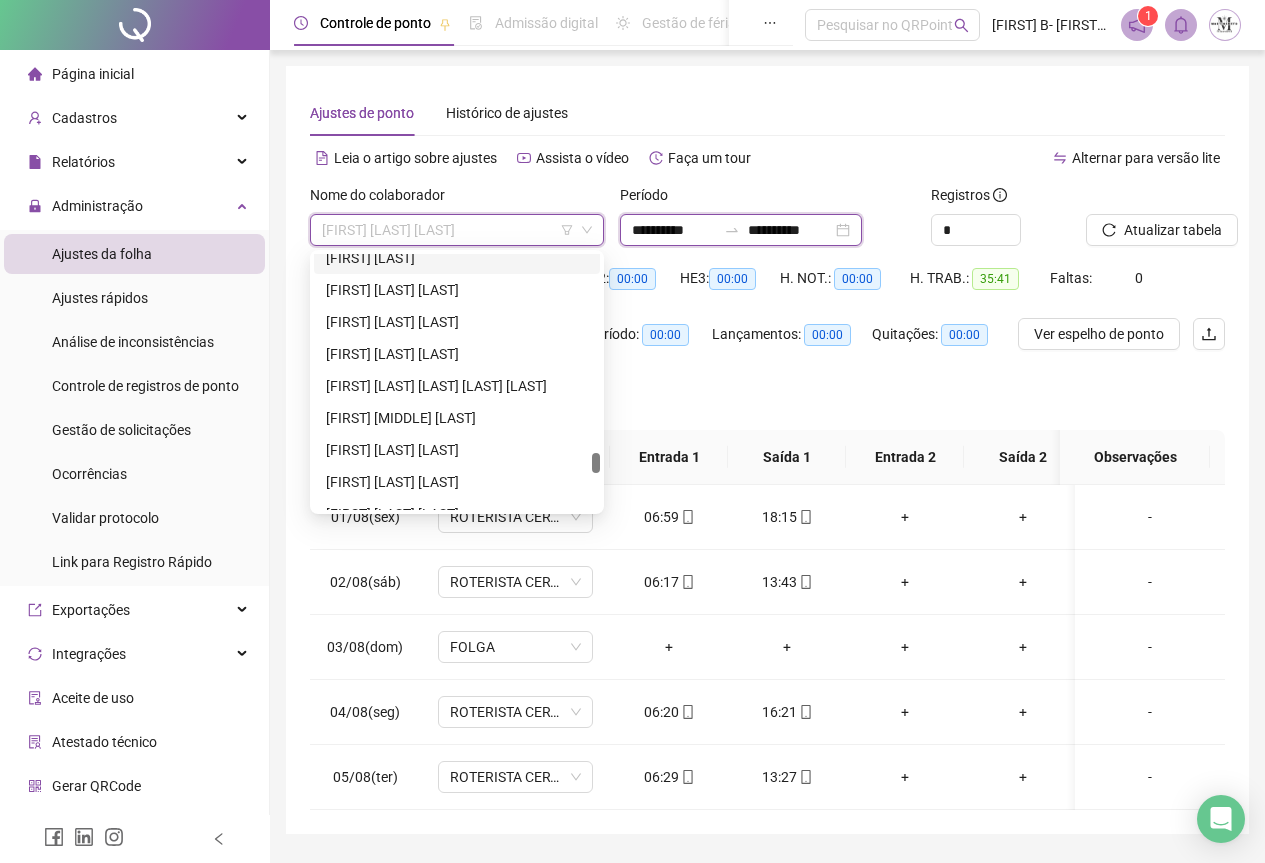 click on "**********" at bounding box center [674, 230] 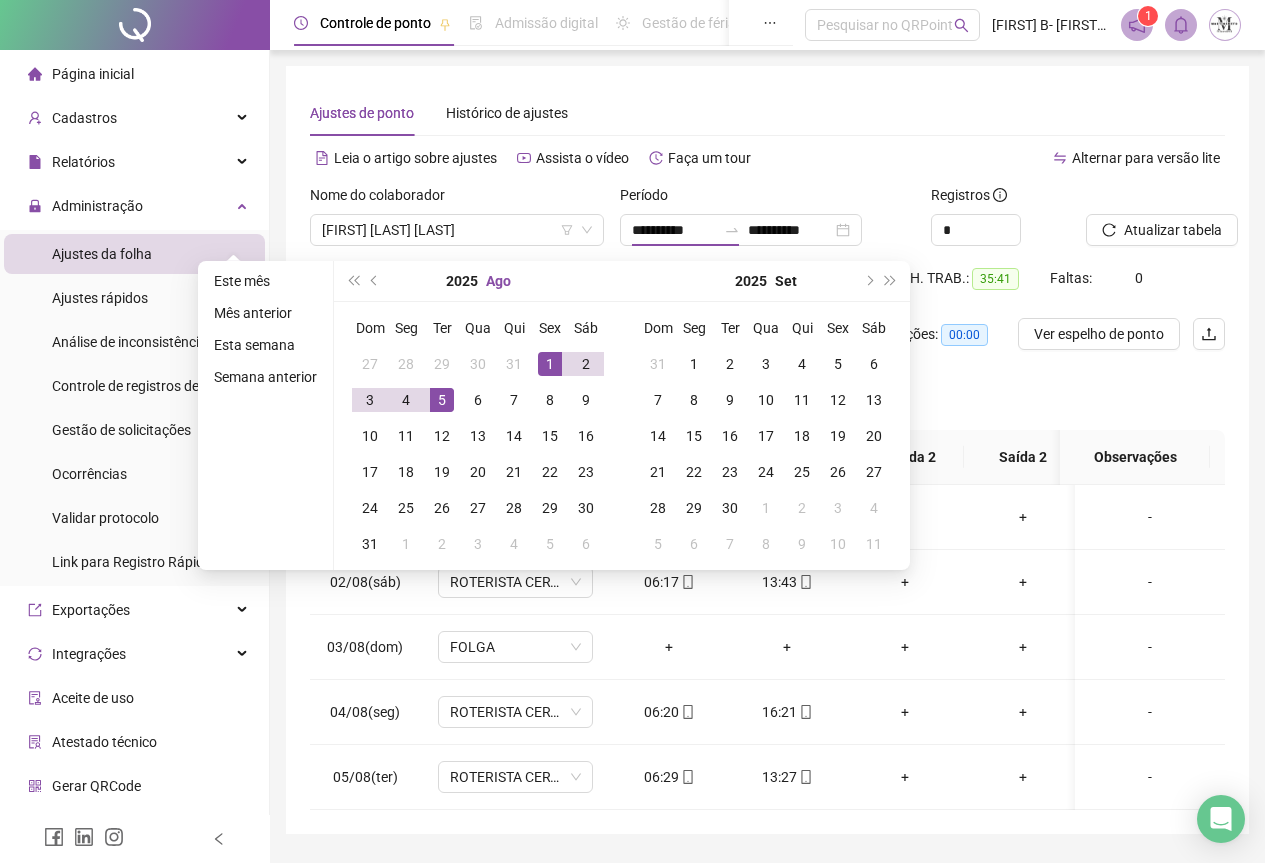 click on "Ago" at bounding box center [498, 281] 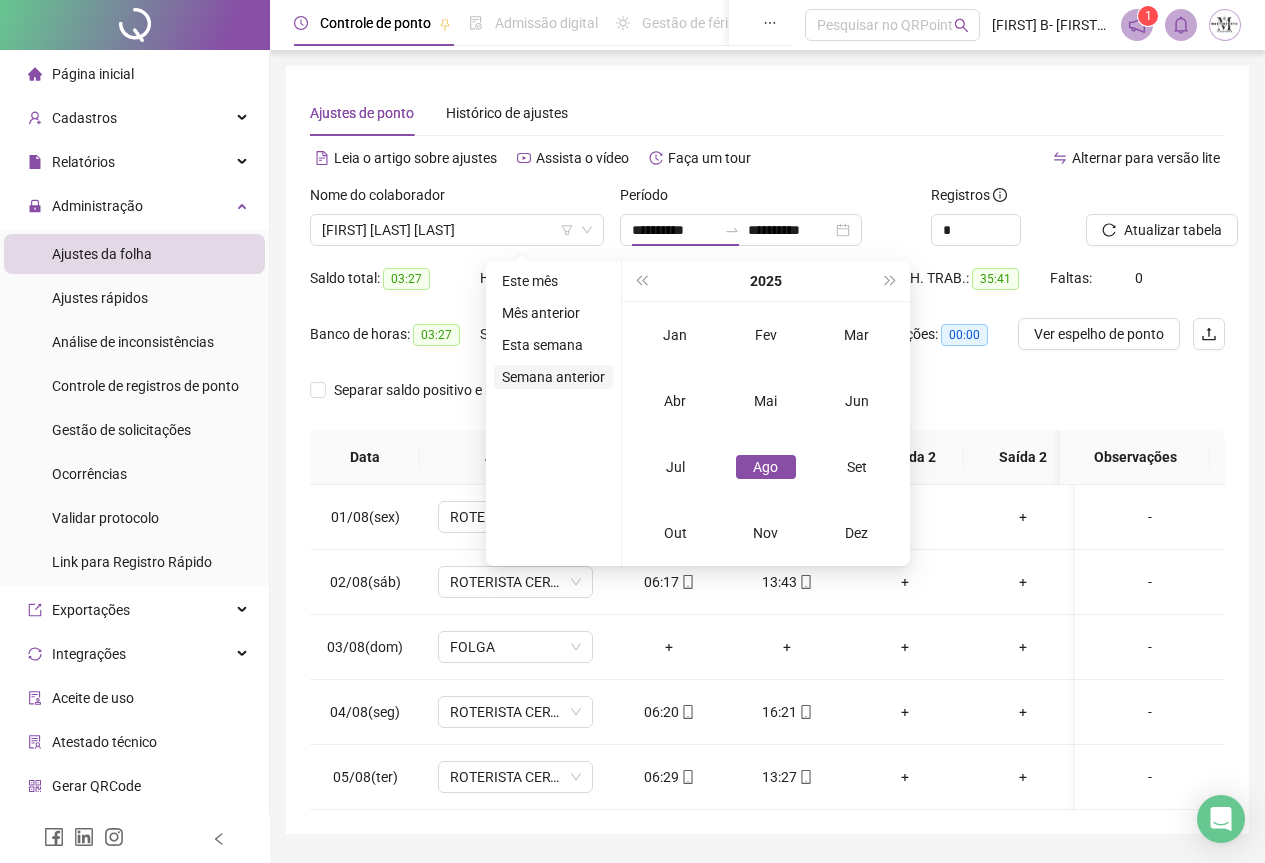 type on "**********" 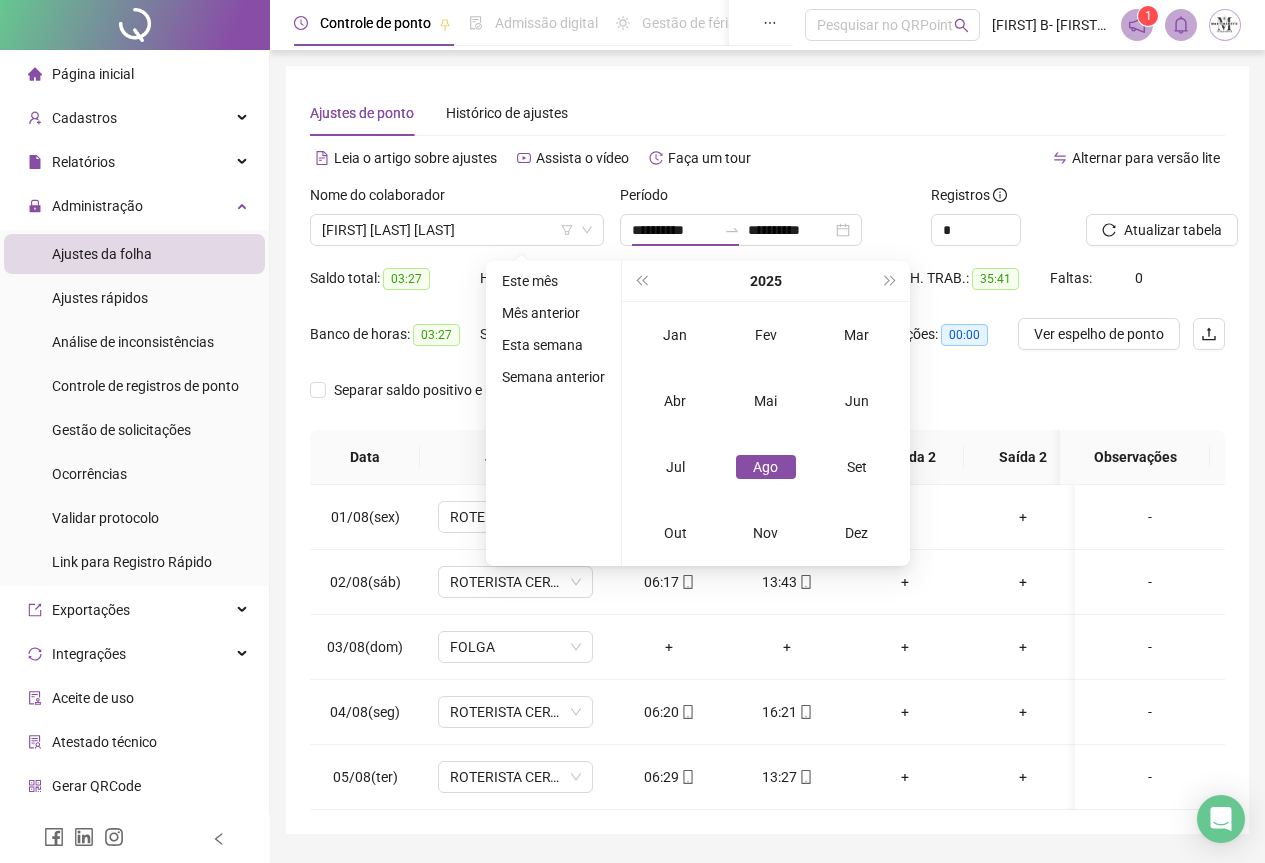 type on "**********" 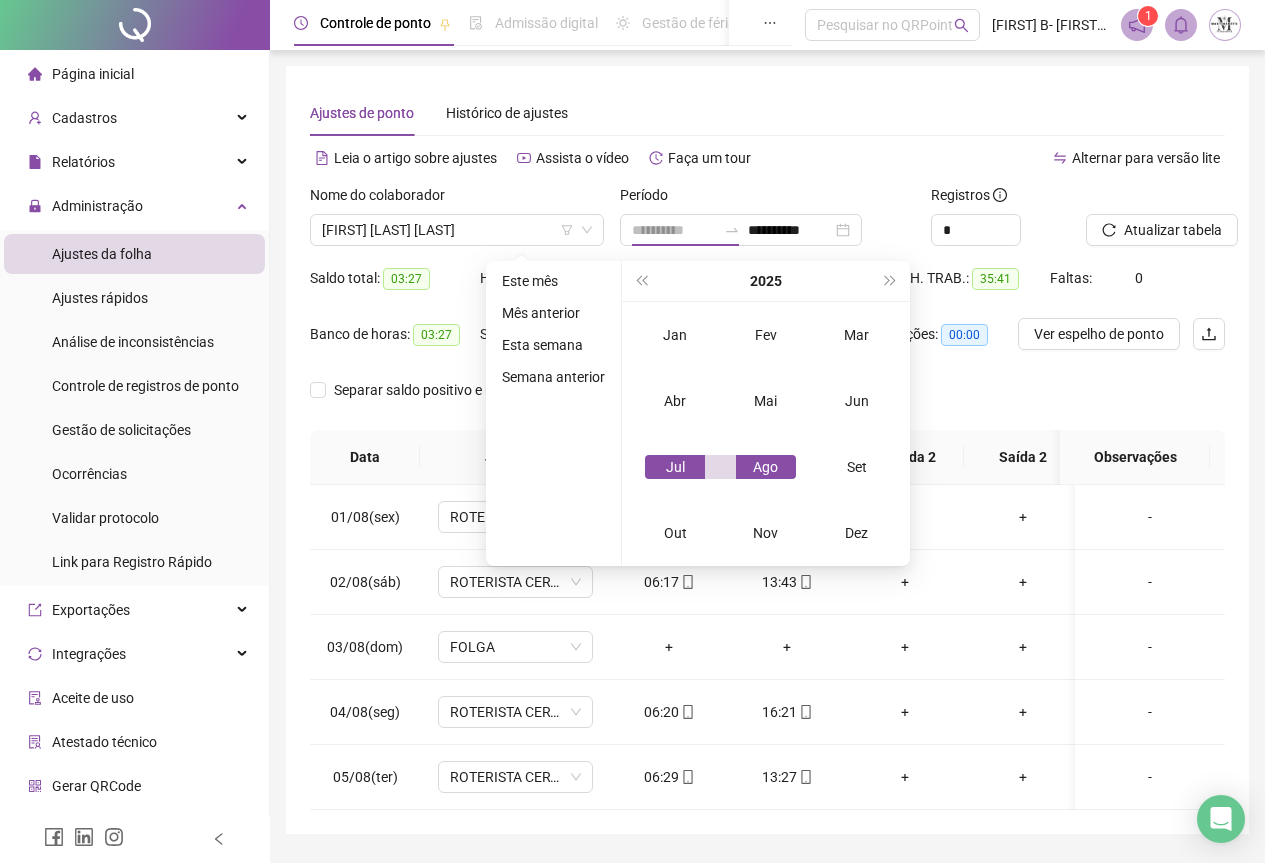 click on "Jul" at bounding box center (675, 467) 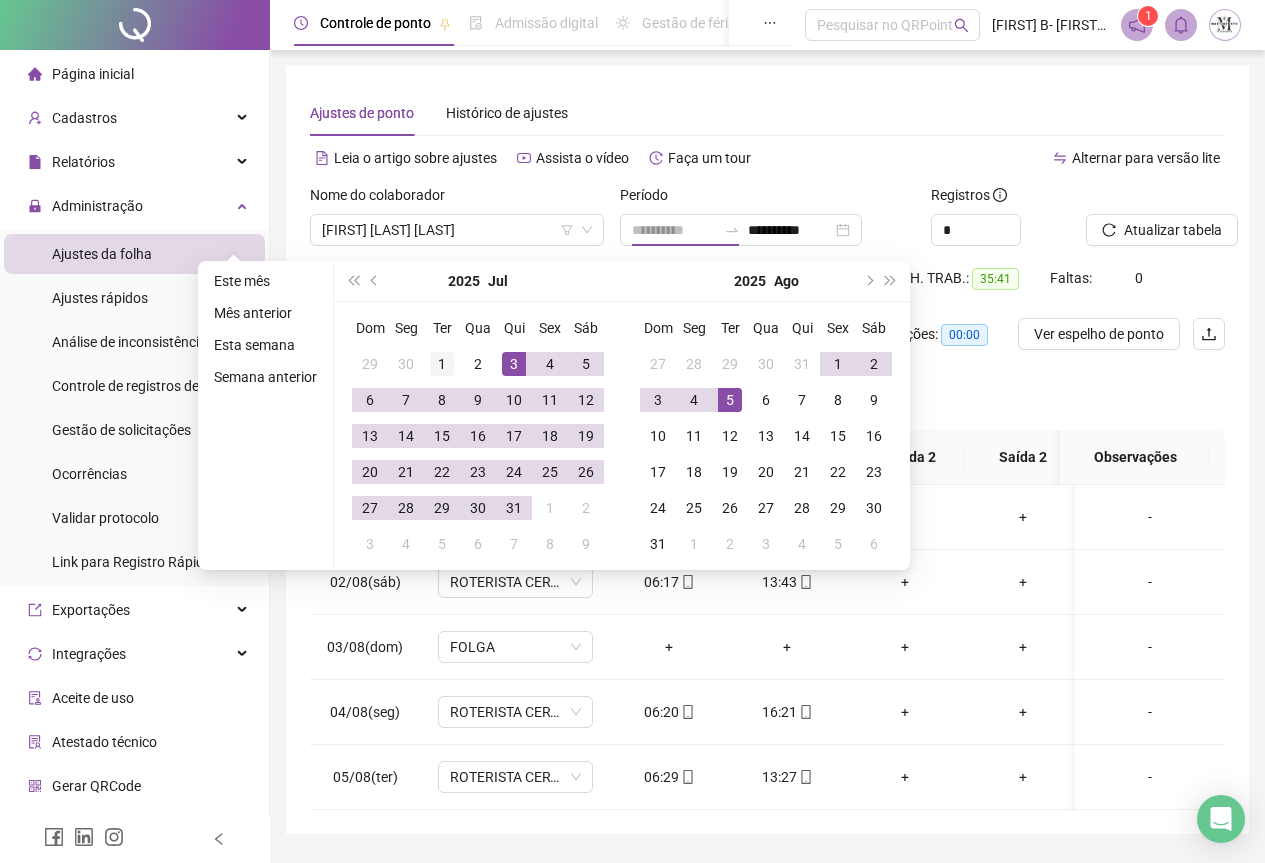 type on "**********" 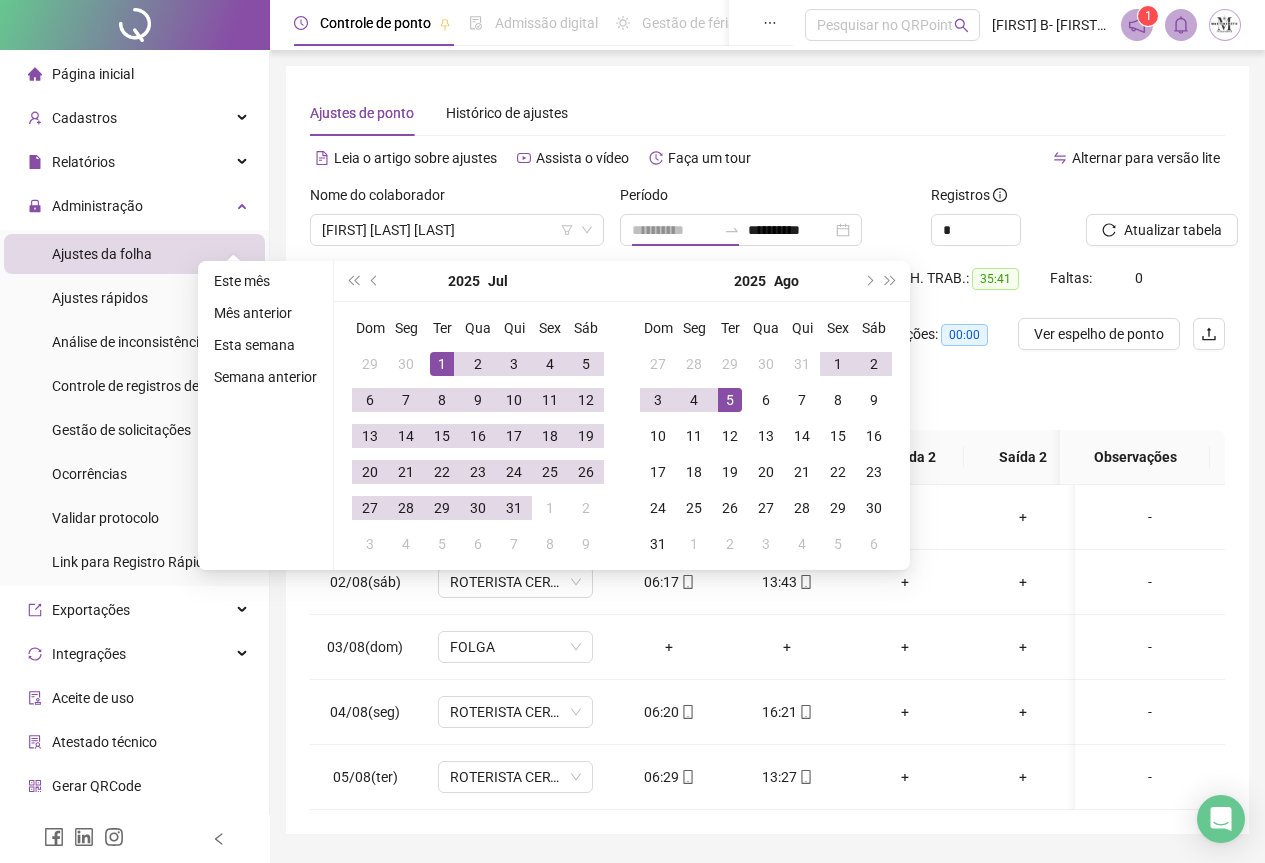 click on "1" at bounding box center [442, 364] 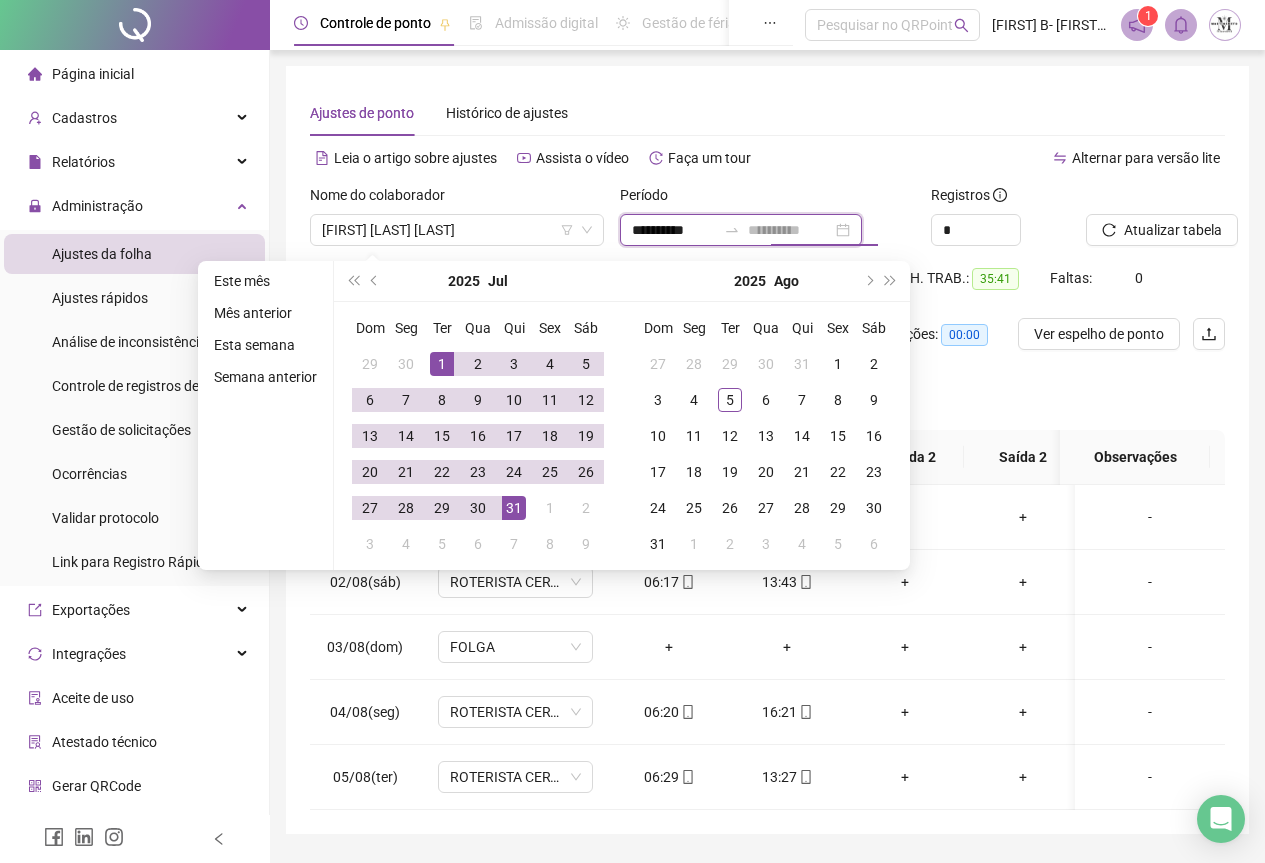 type on "**********" 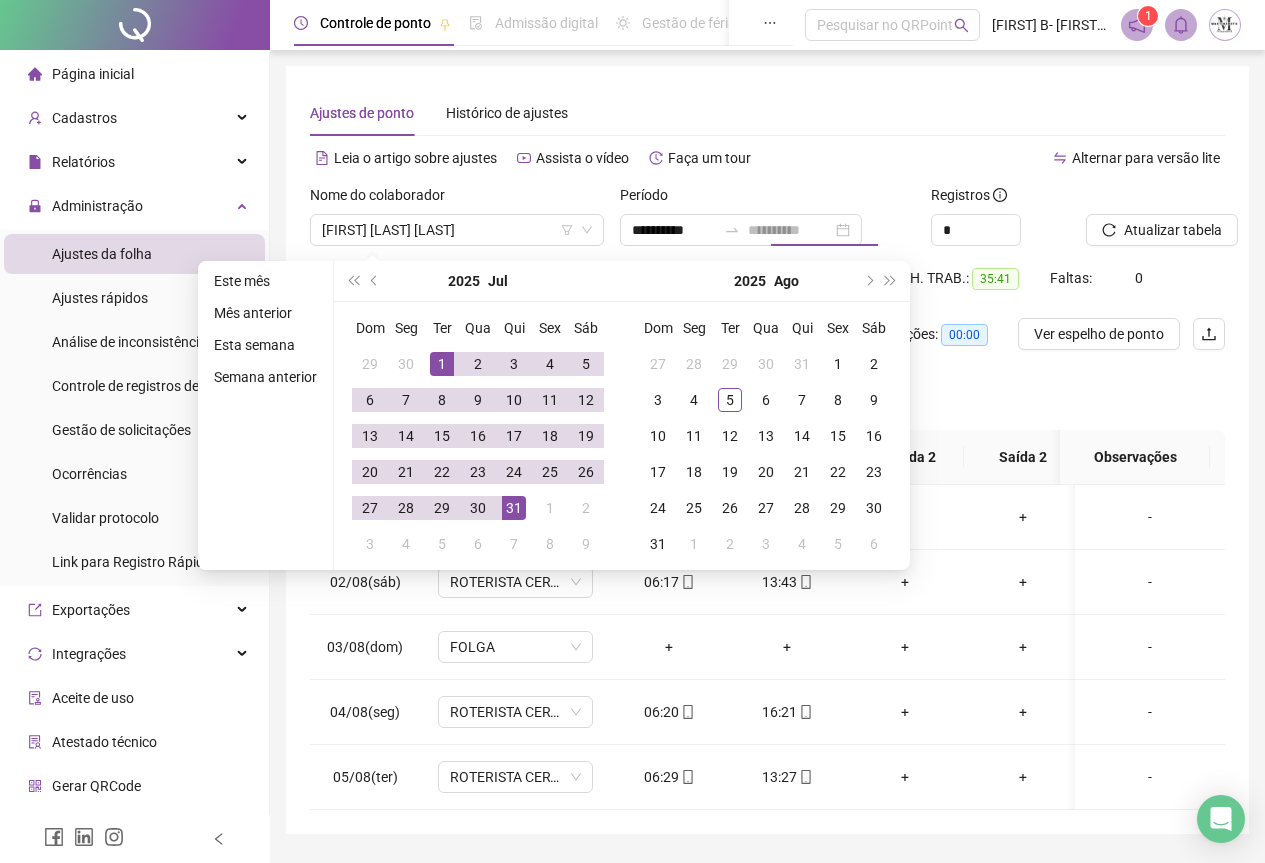 click on "31" at bounding box center (514, 508) 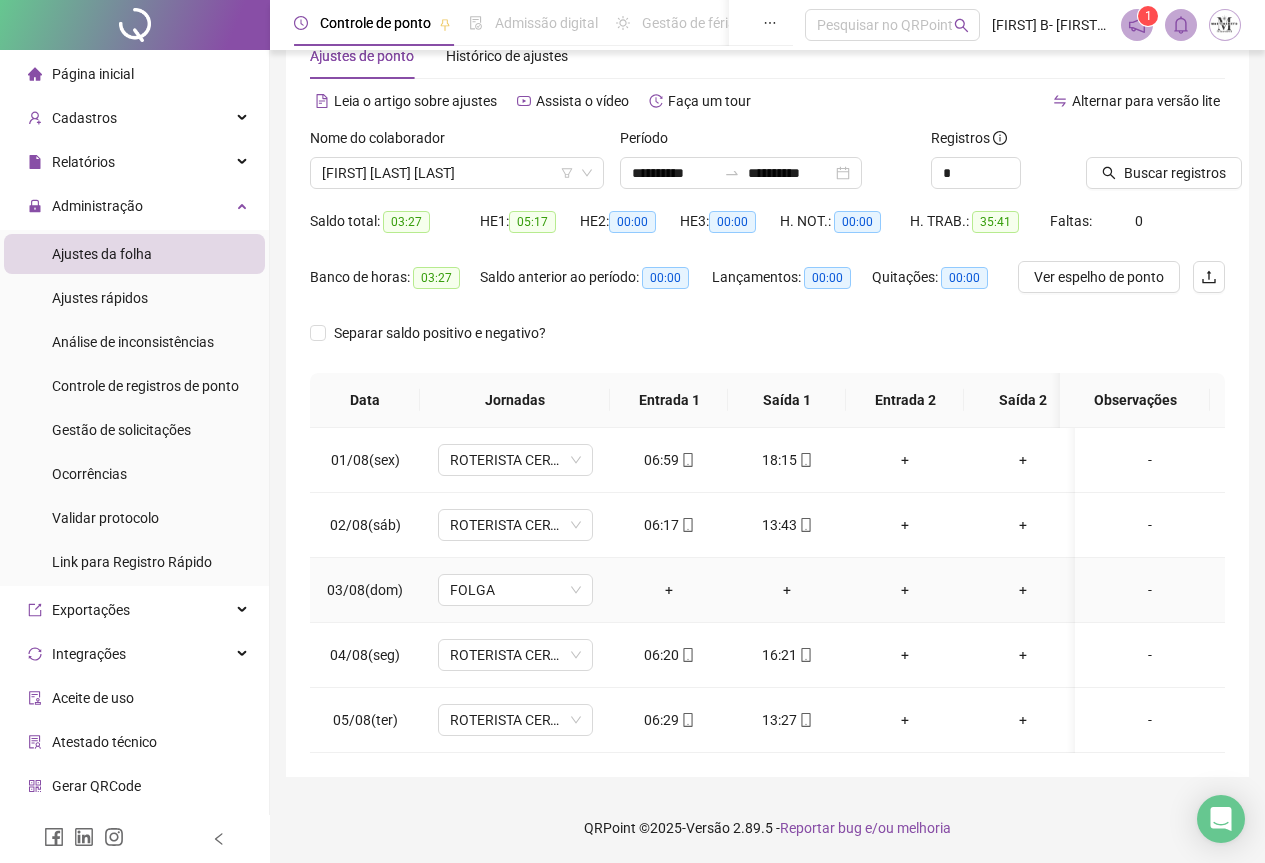 scroll, scrollTop: 0, scrollLeft: 0, axis: both 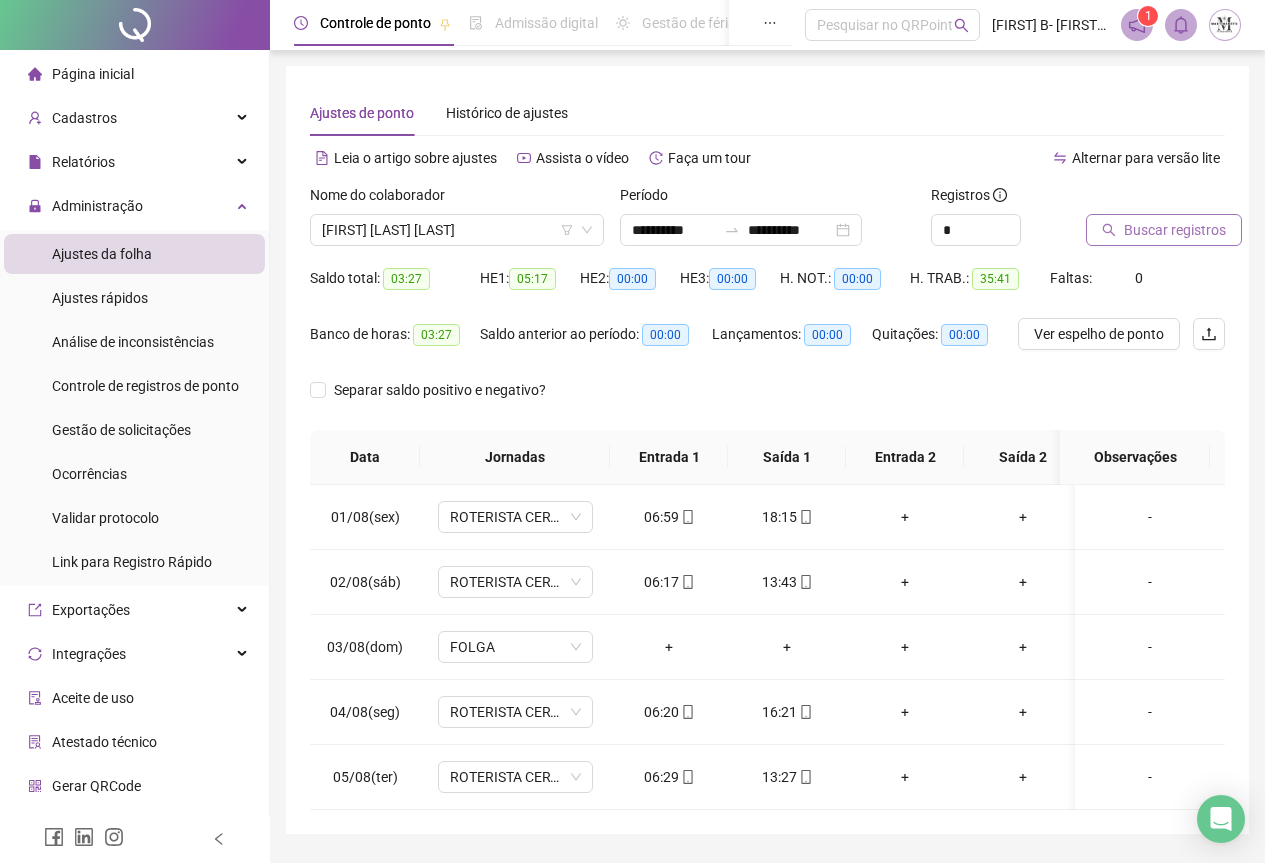 click on "Buscar registros" at bounding box center (1175, 230) 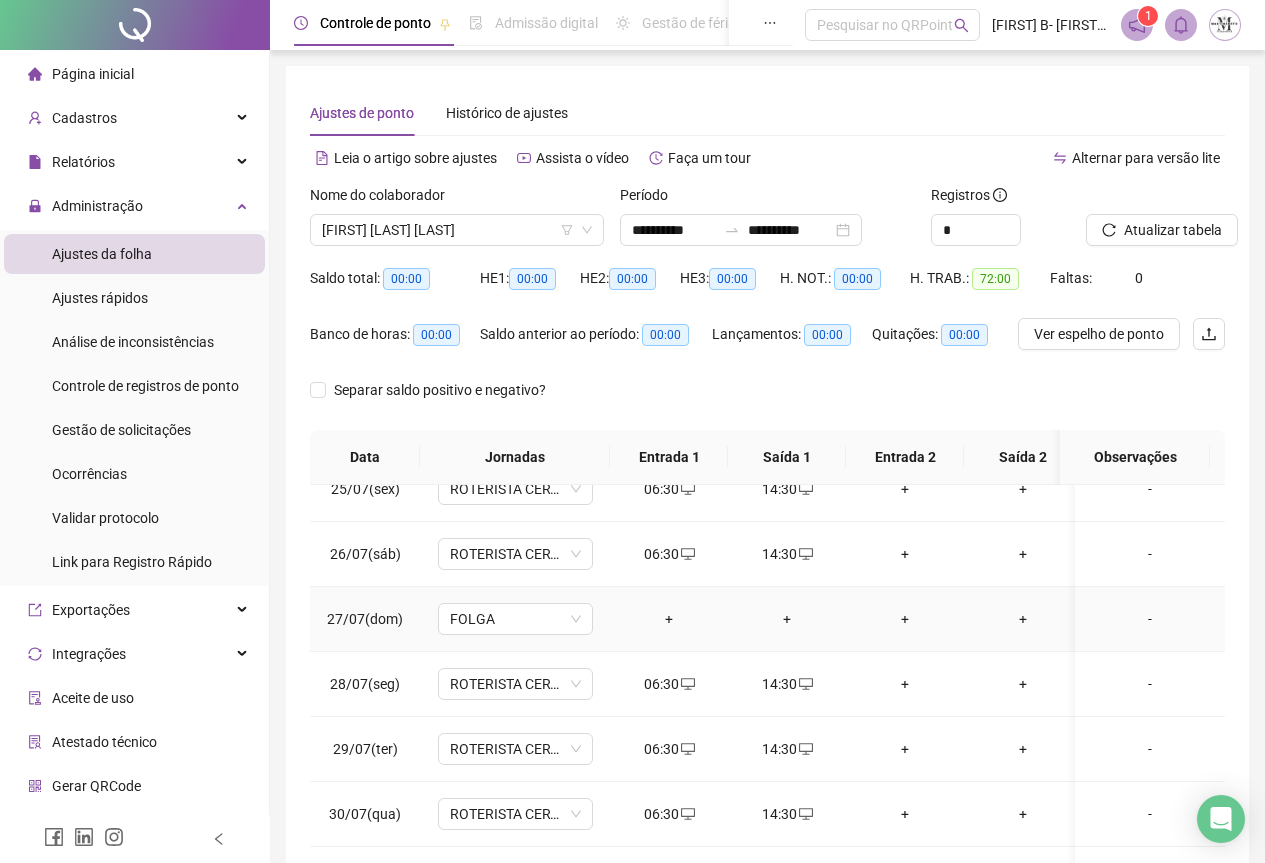 scroll, scrollTop: 303, scrollLeft: 0, axis: vertical 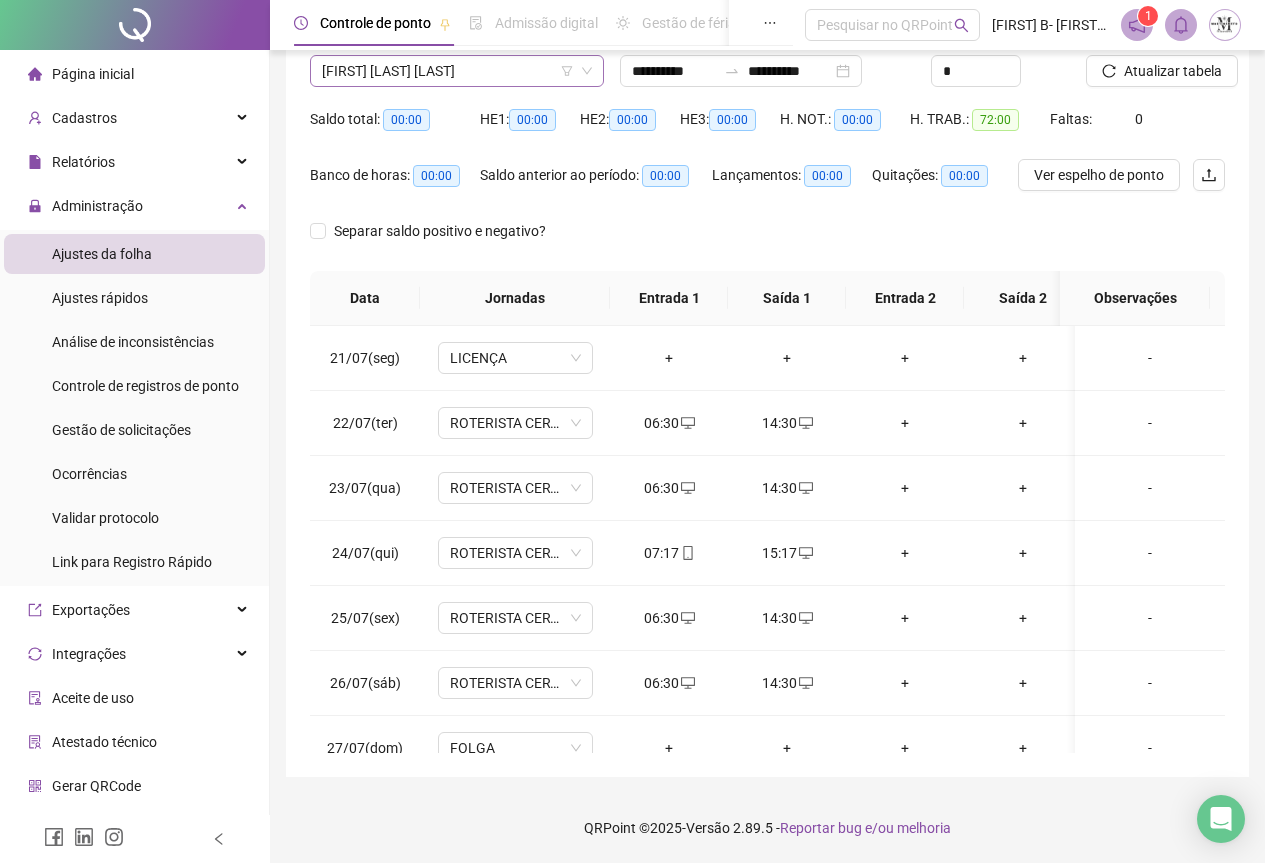 click on "[FIRST] [LAST]" at bounding box center (457, 71) 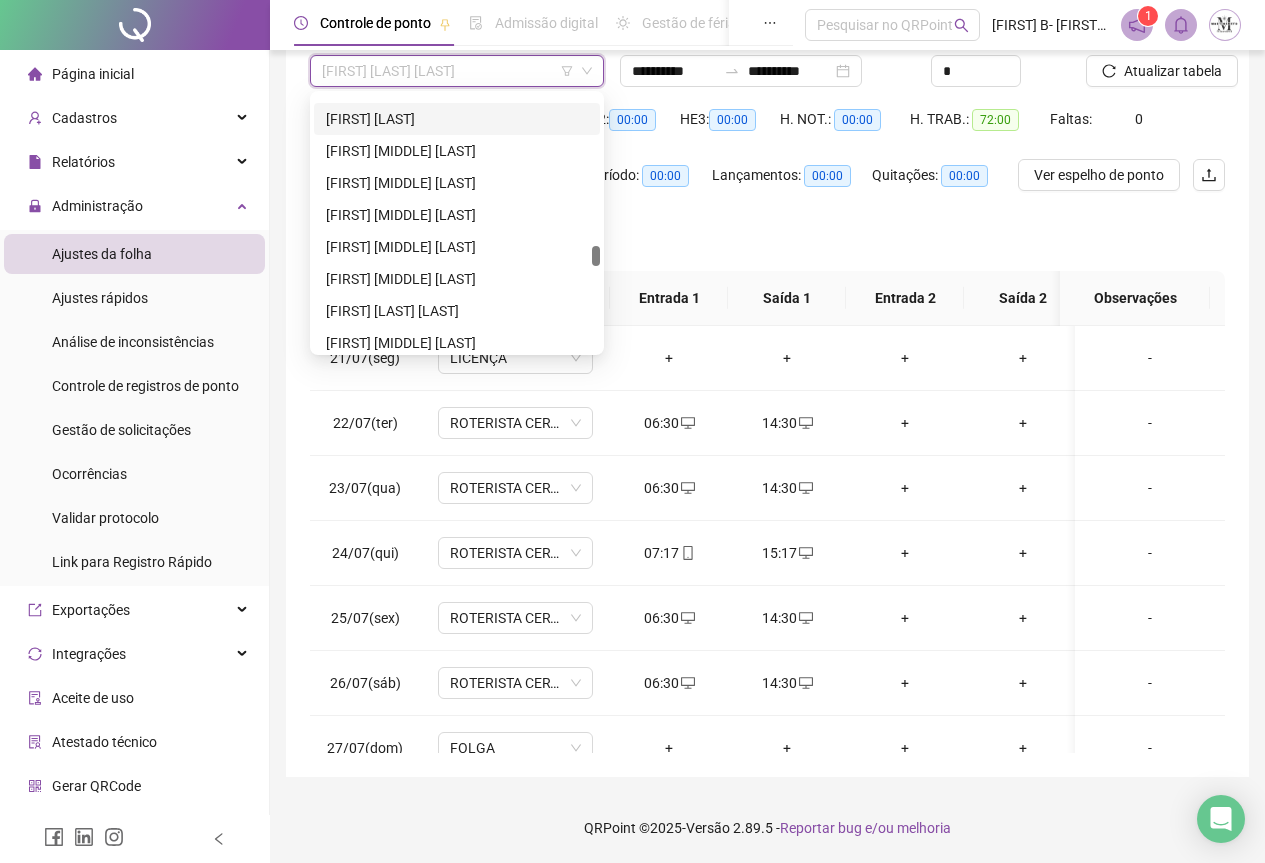 scroll, scrollTop: 3956, scrollLeft: 0, axis: vertical 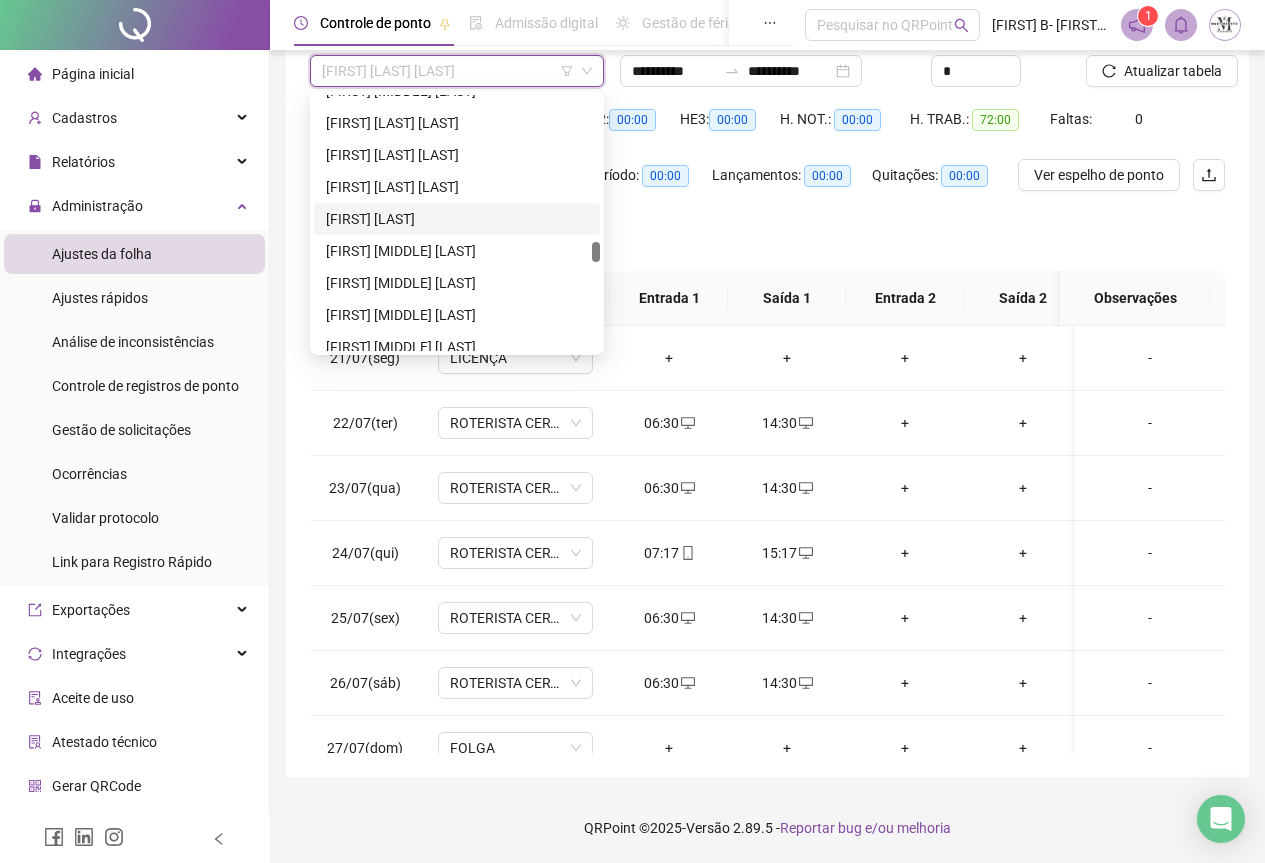 drag, startPoint x: 393, startPoint y: 224, endPoint x: 477, endPoint y: 231, distance: 84.29116 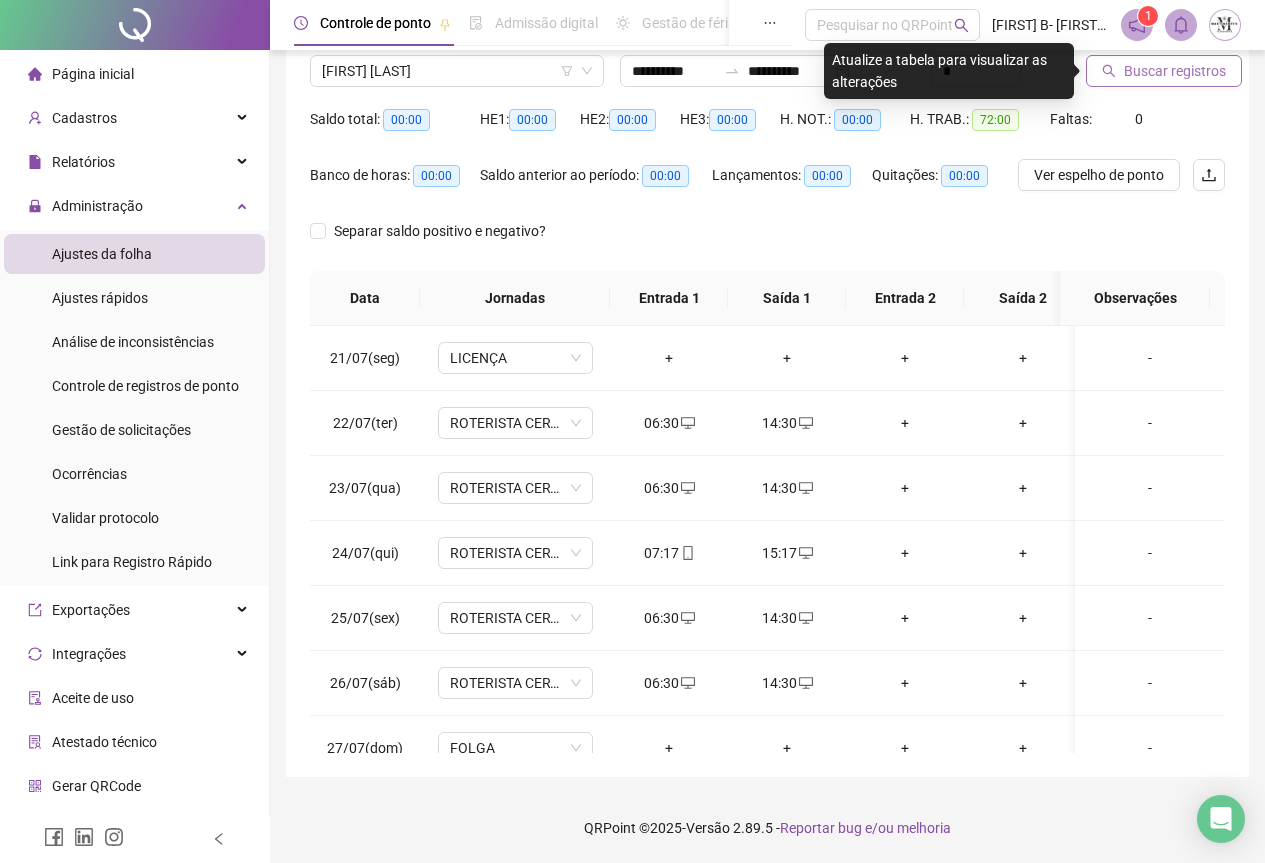 click on "Buscar registros" at bounding box center (1175, 71) 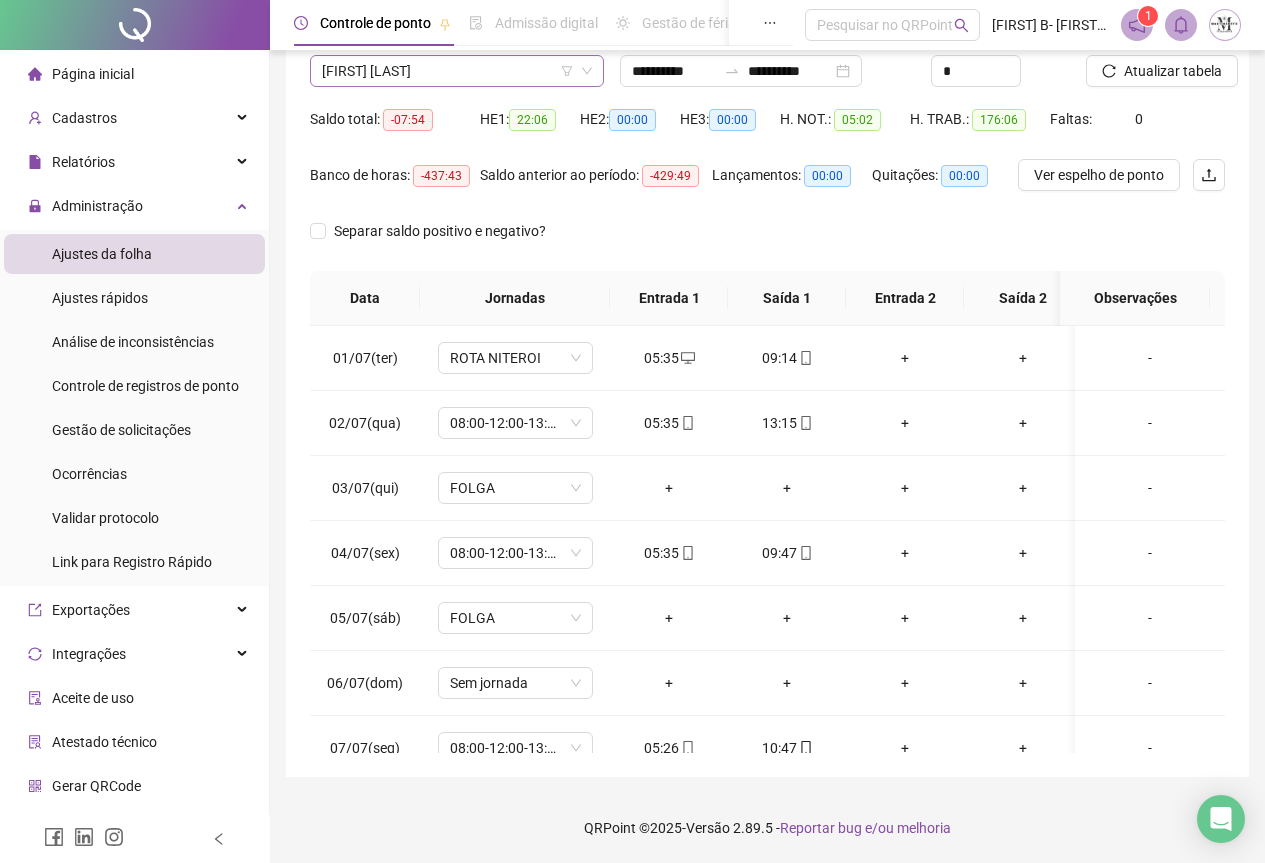 click on "[FIRST] [LAST] [LAST]" at bounding box center [457, 71] 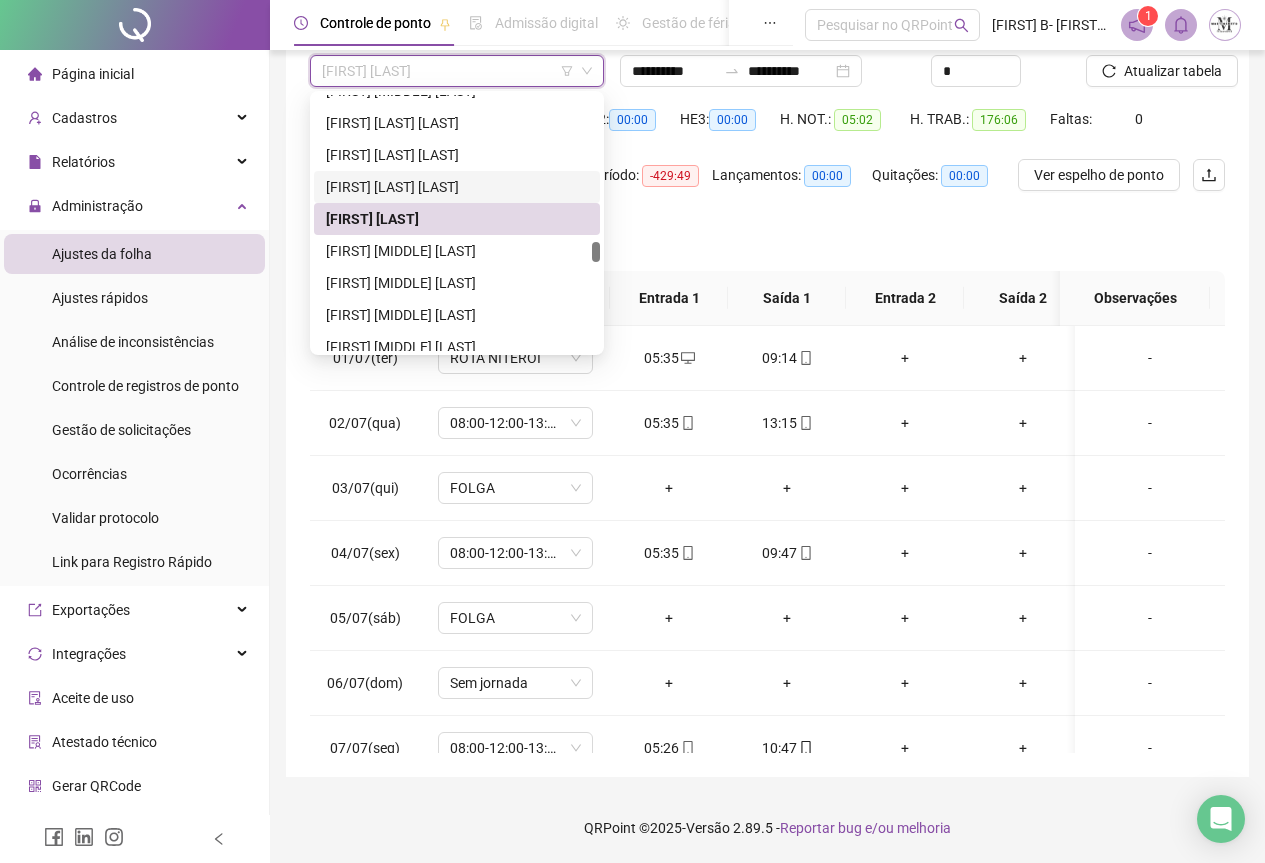 click on "[FIRST] [LAST] [LAST] [LAST]" at bounding box center (457, 187) 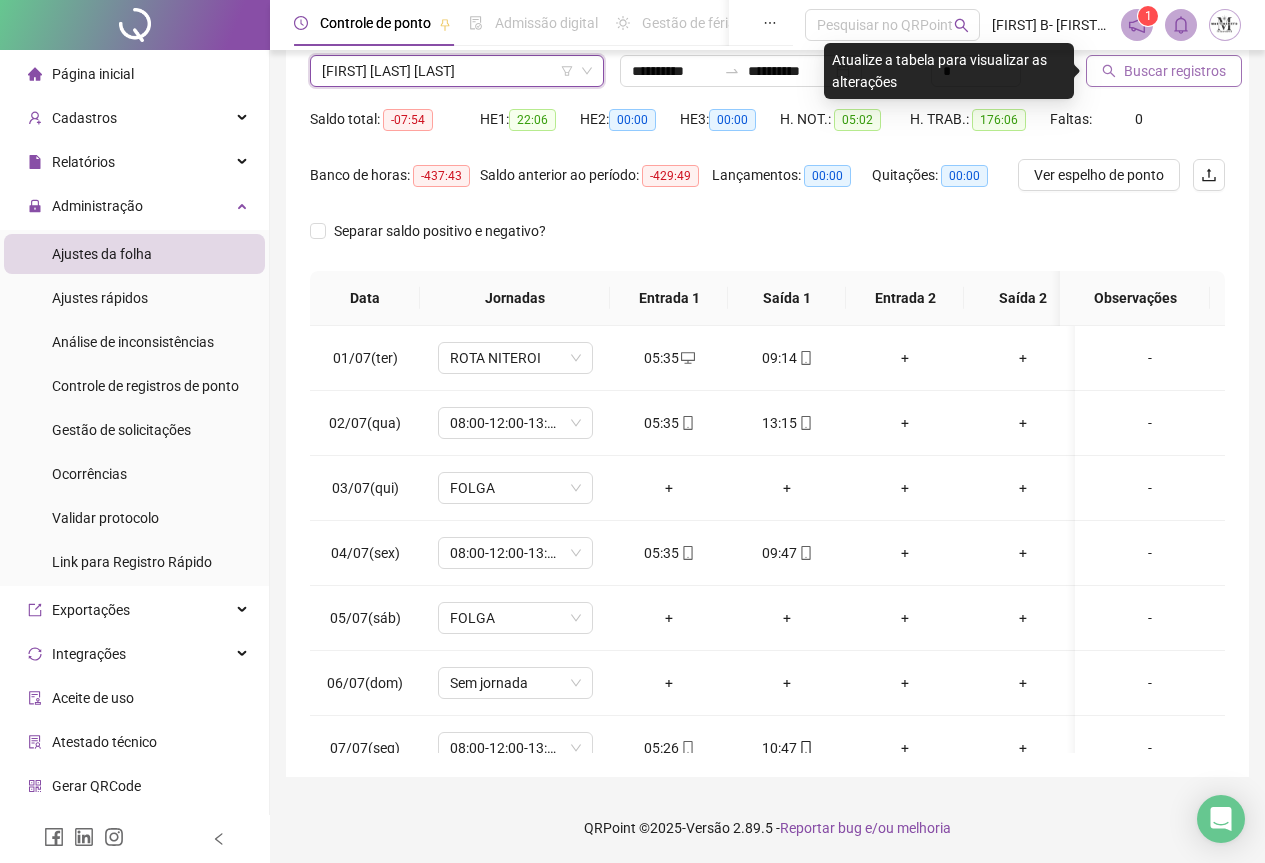 click on "Buscar registros" at bounding box center (1175, 71) 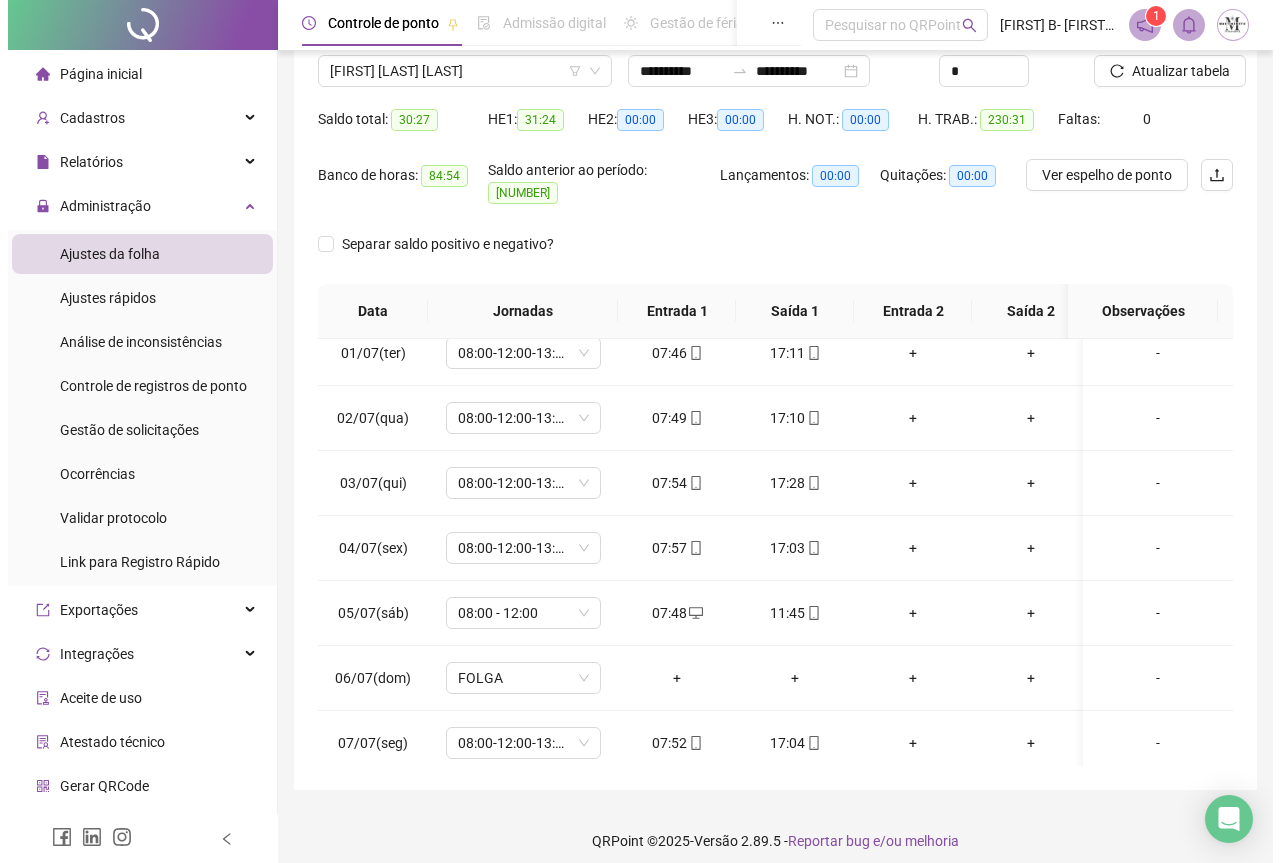 scroll, scrollTop: 0, scrollLeft: 0, axis: both 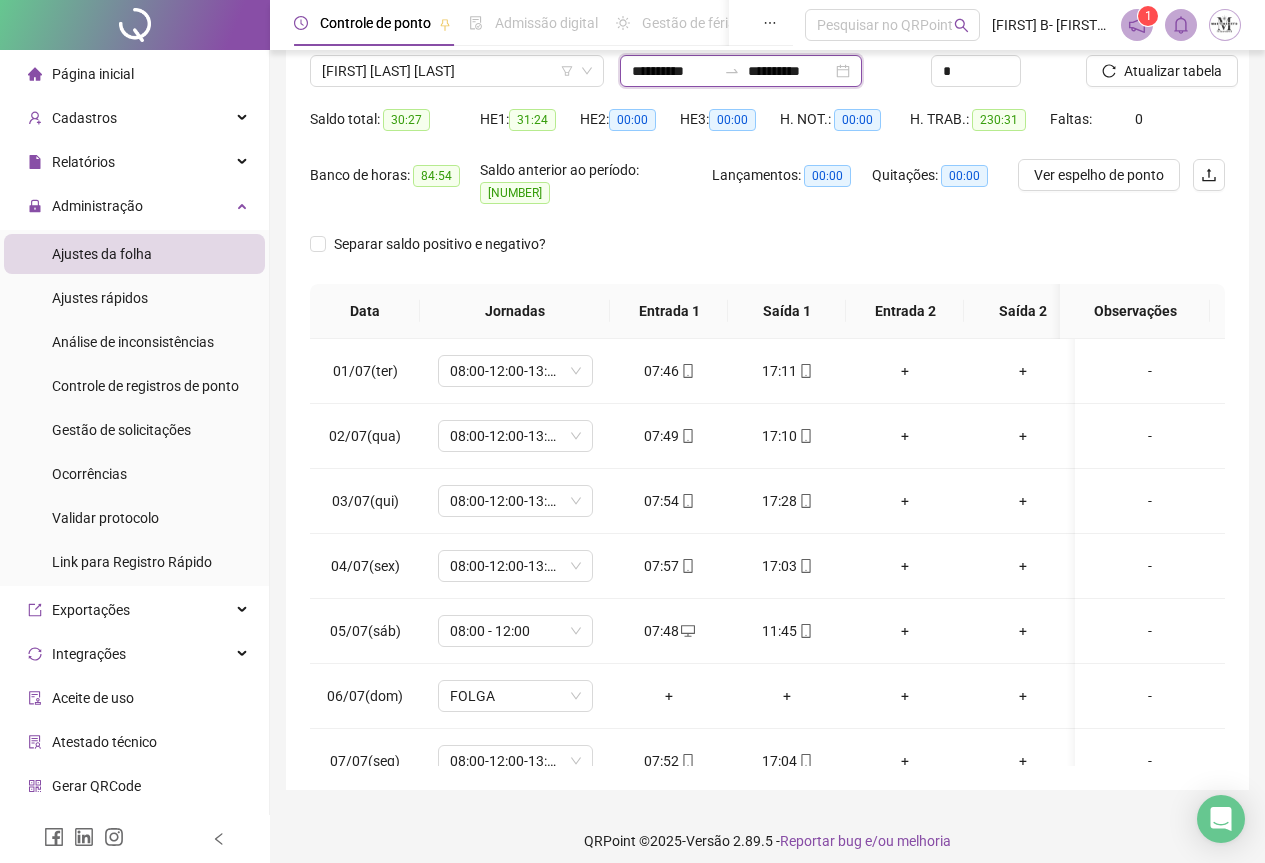 click on "**********" at bounding box center [674, 71] 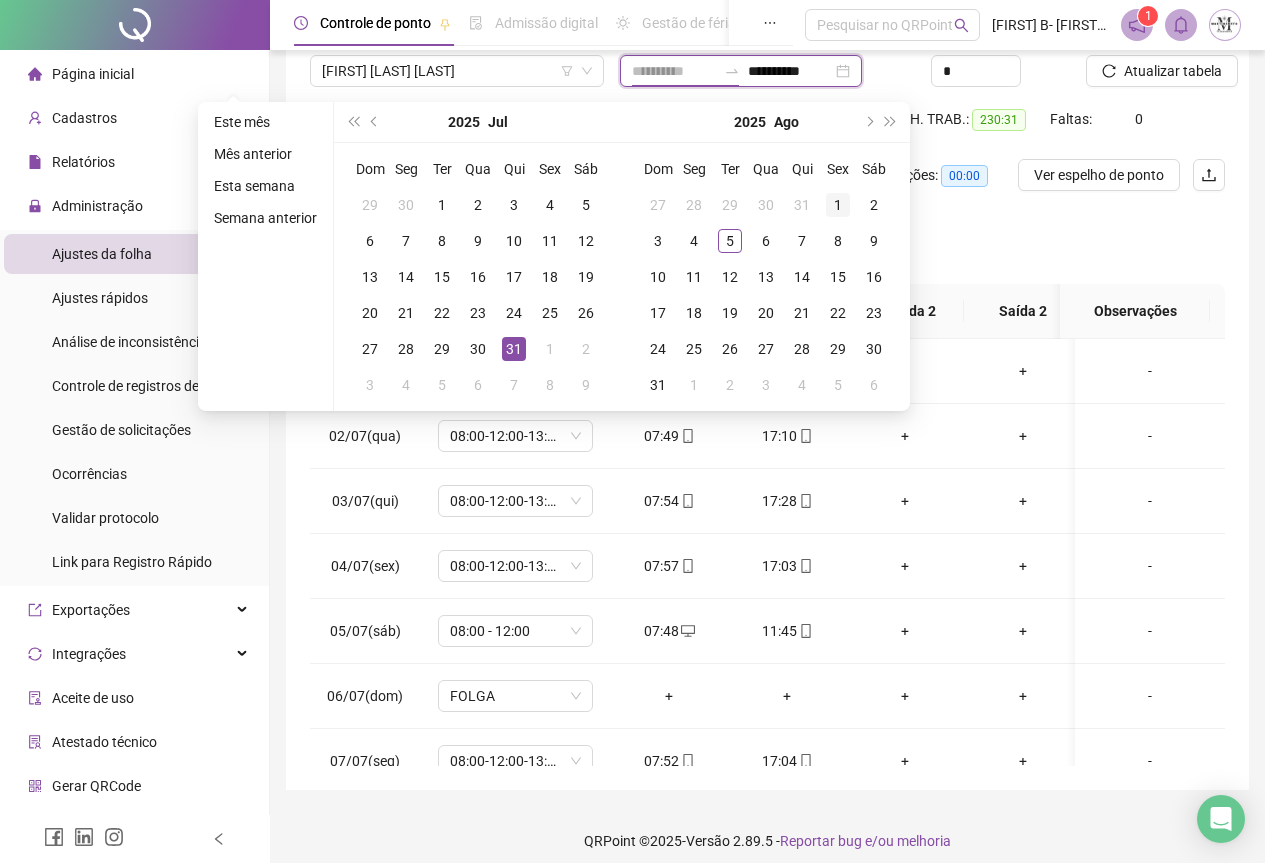 type on "**********" 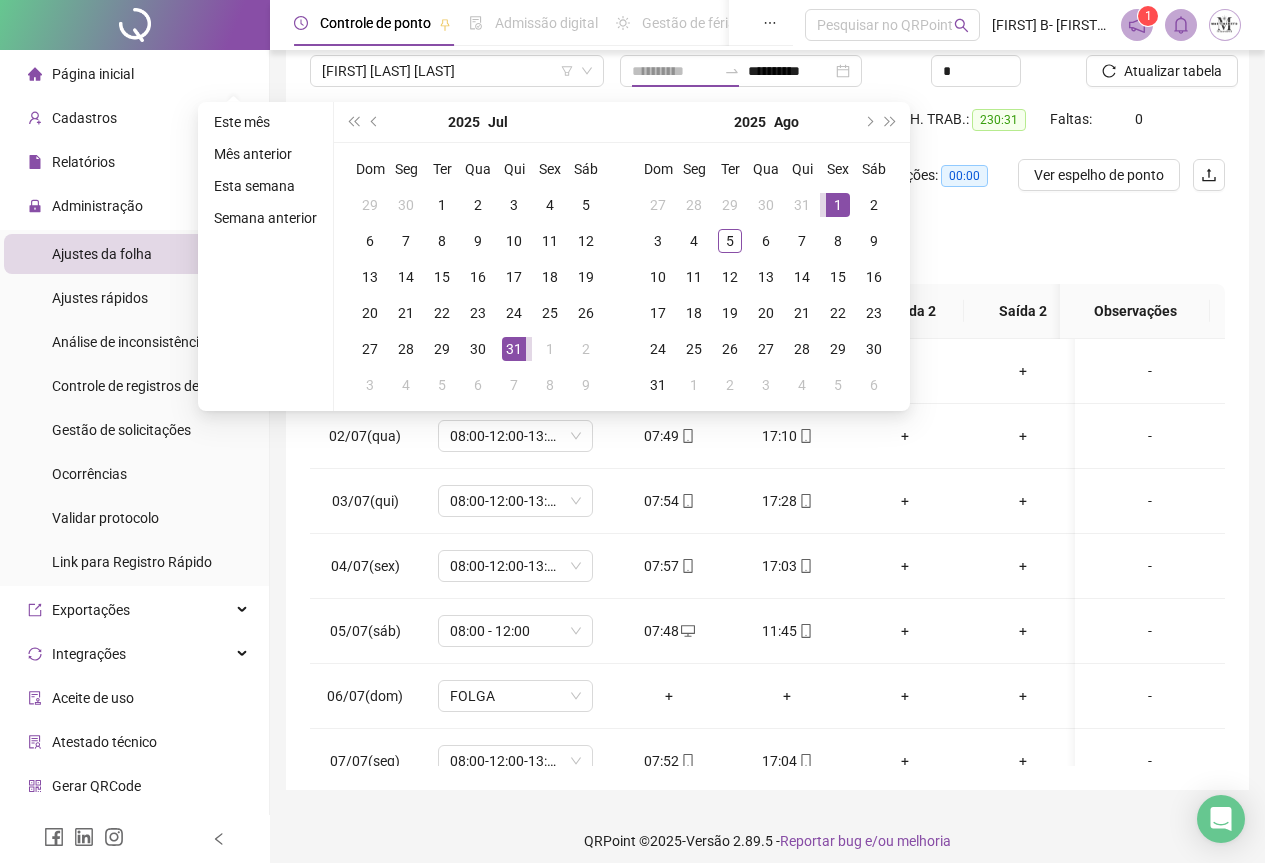 click on "1" at bounding box center [838, 205] 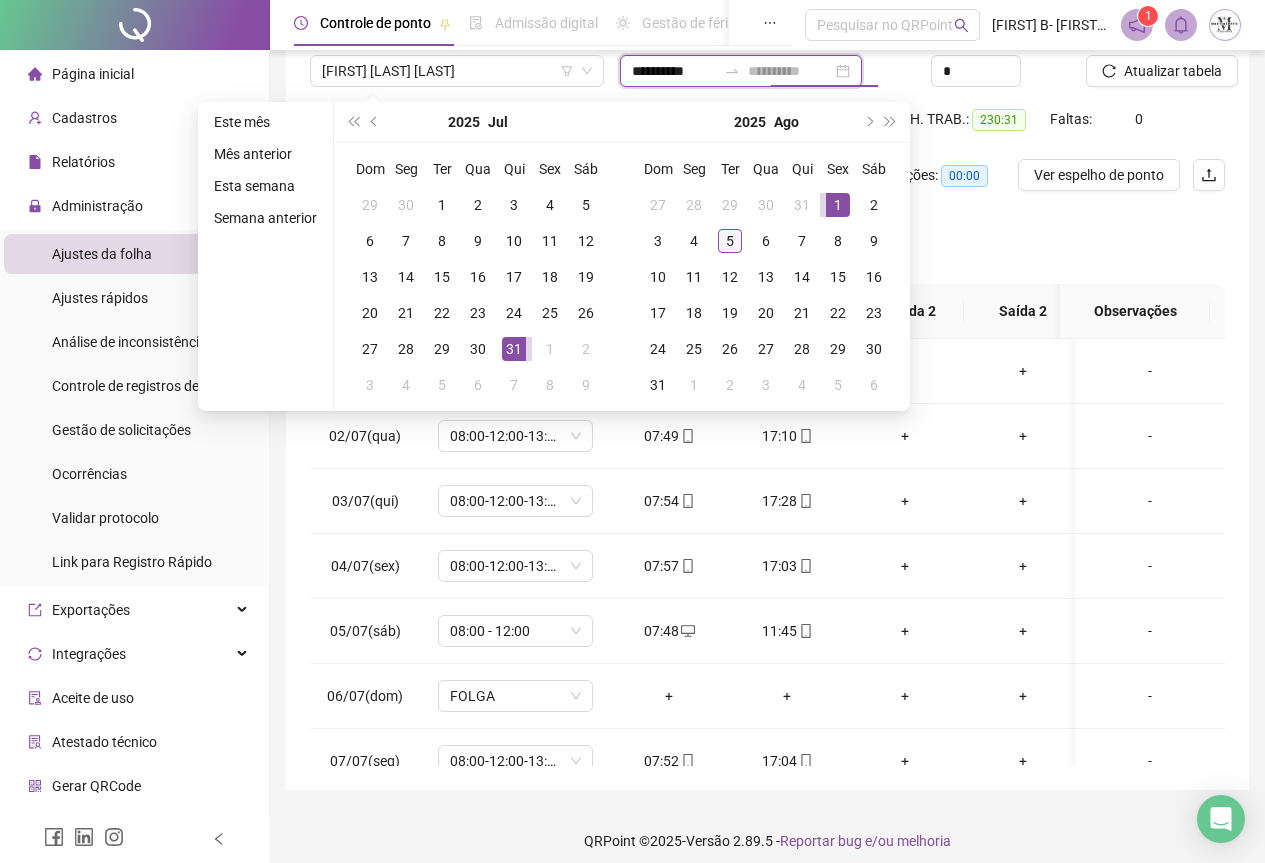 type on "**********" 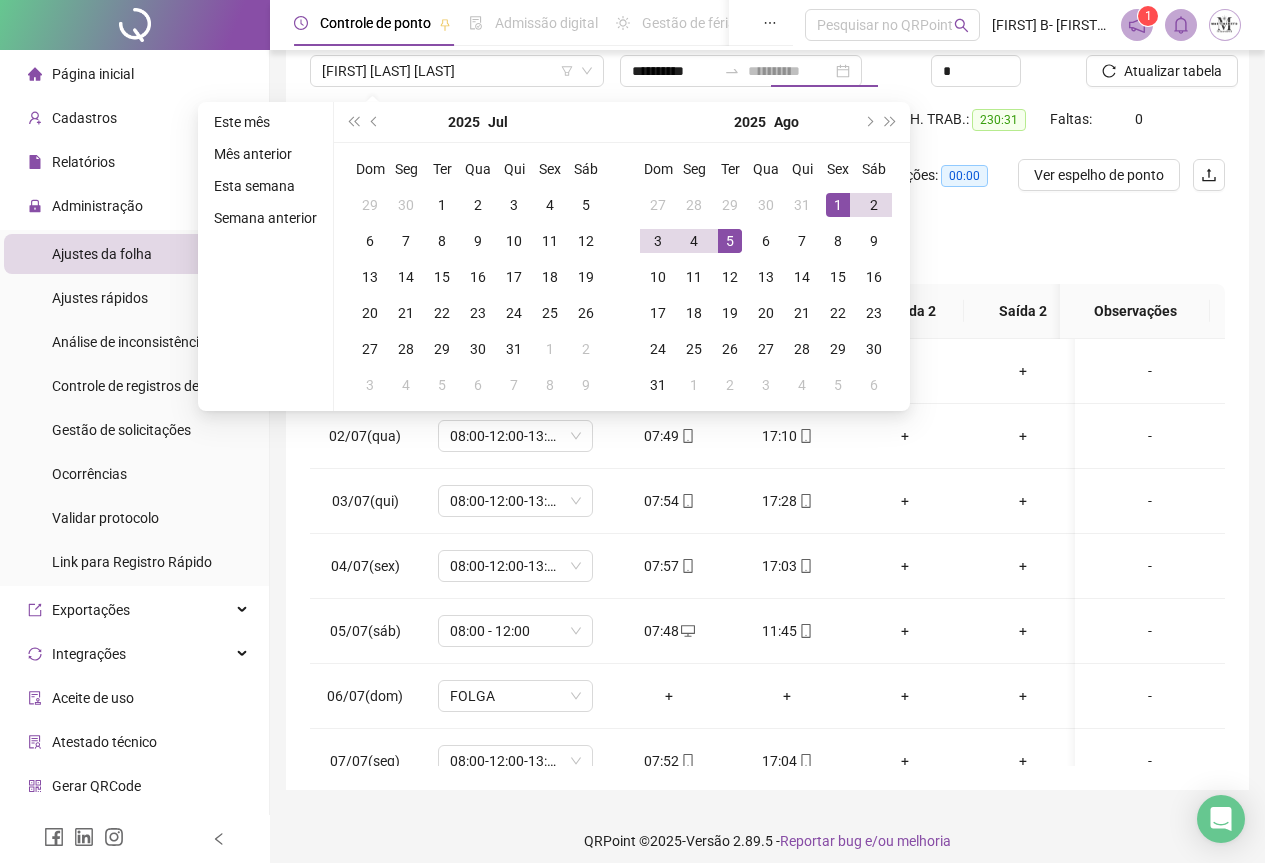 click on "5" at bounding box center [730, 241] 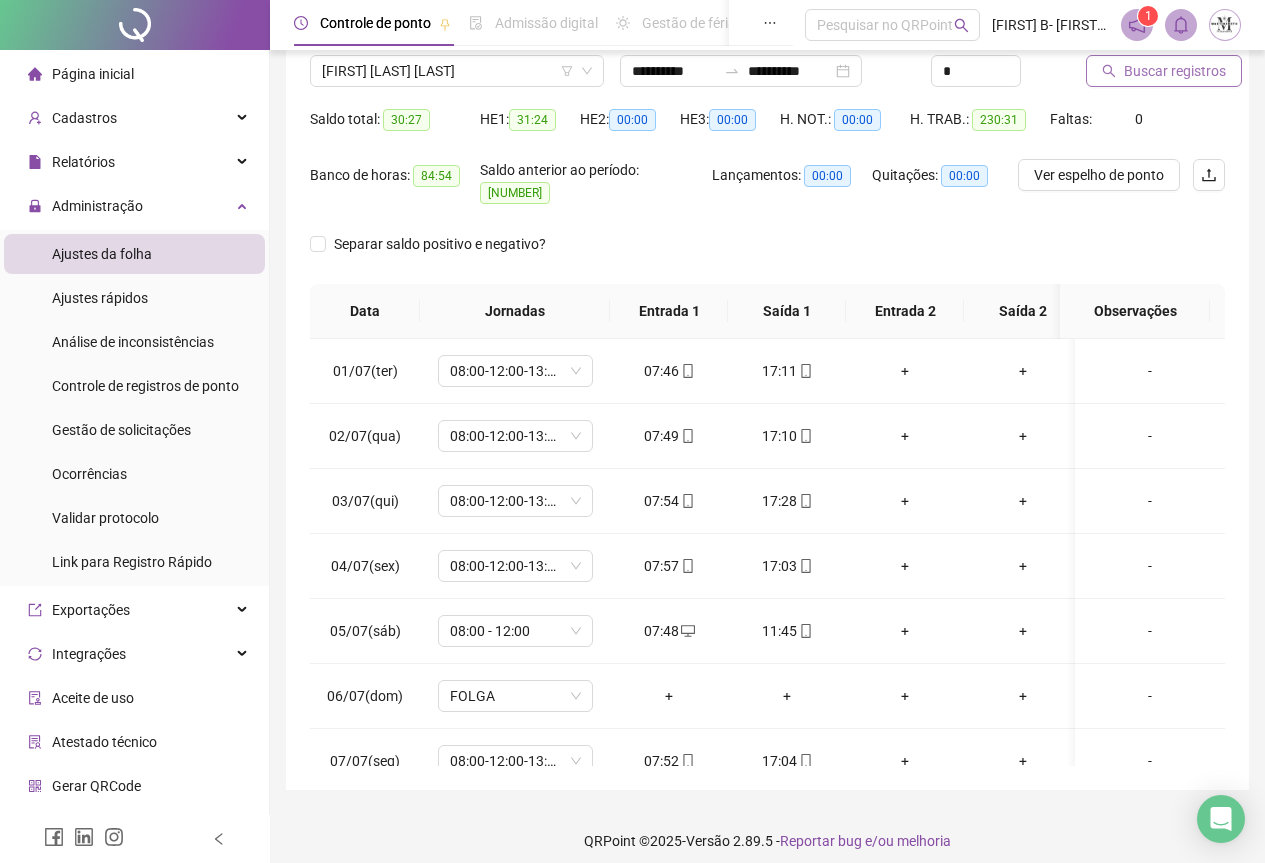 click on "Buscar registros" at bounding box center (1175, 71) 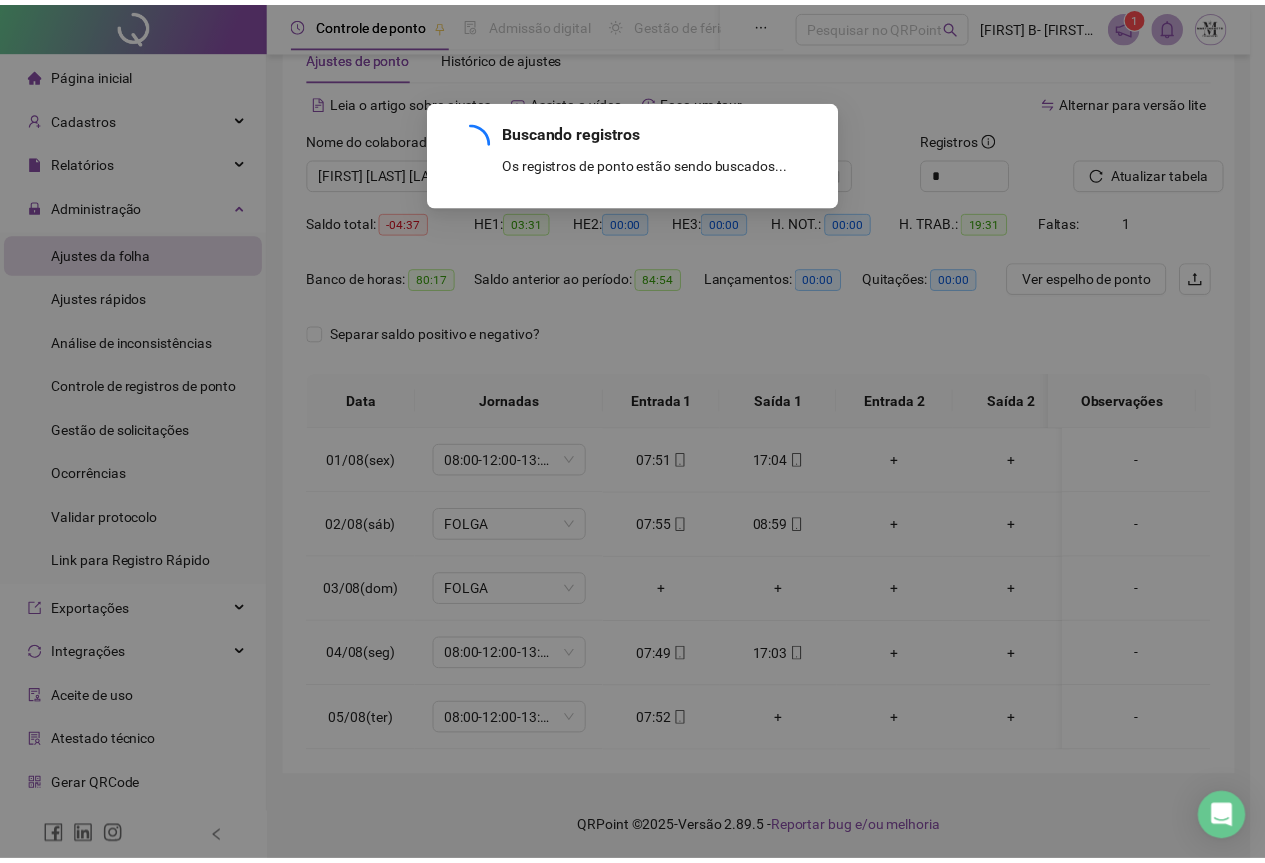 scroll, scrollTop: 72, scrollLeft: 0, axis: vertical 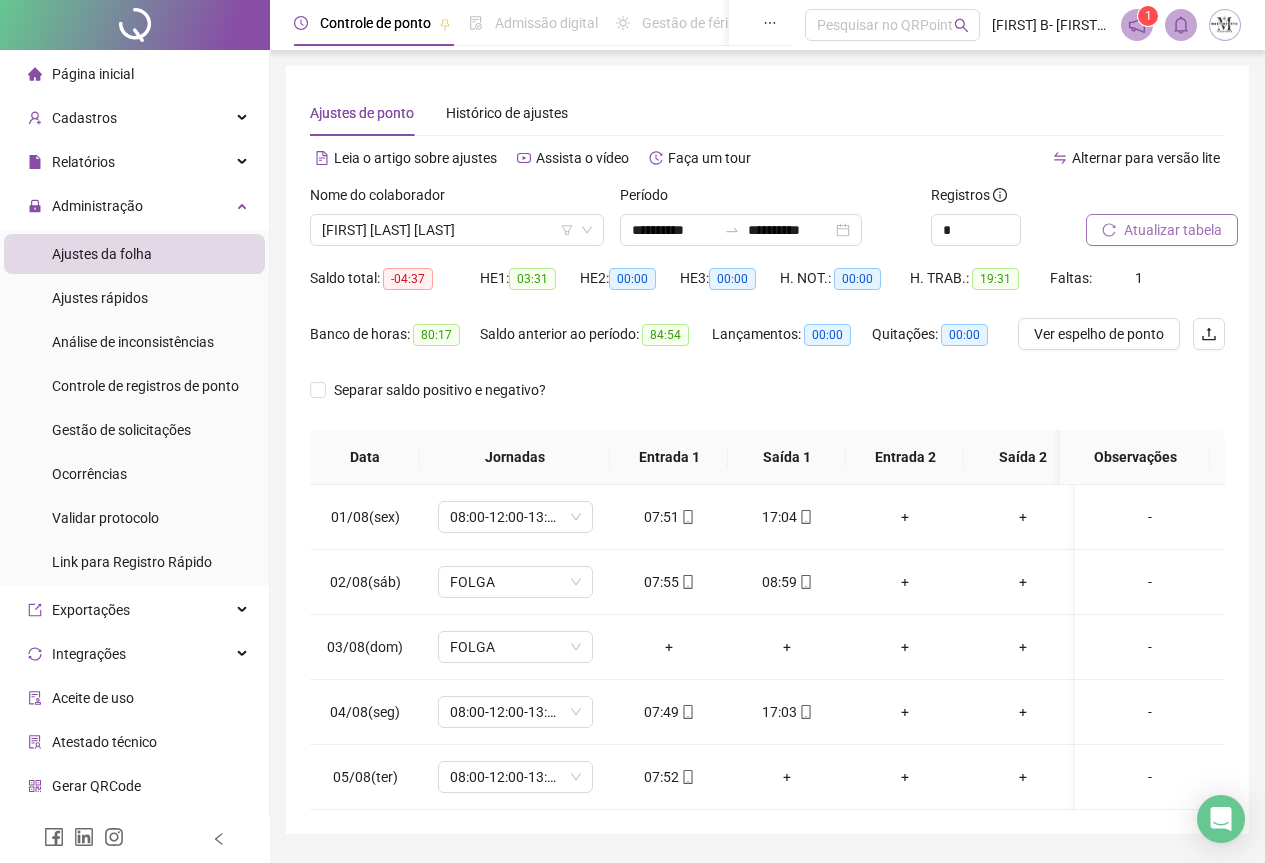 click on "Atualizar tabela" at bounding box center [1173, 230] 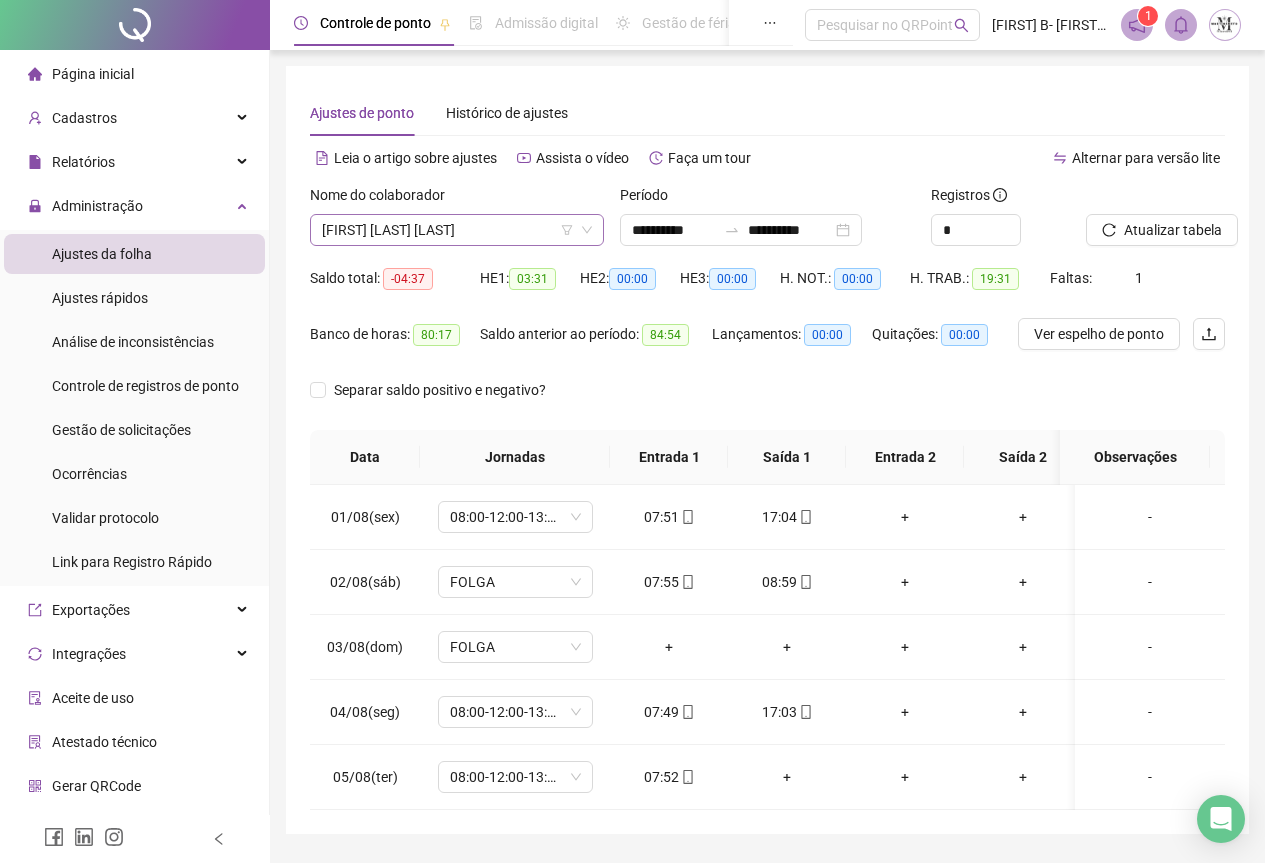 click on "[FIRST] [LAST] [LAST] [LAST]" at bounding box center [457, 230] 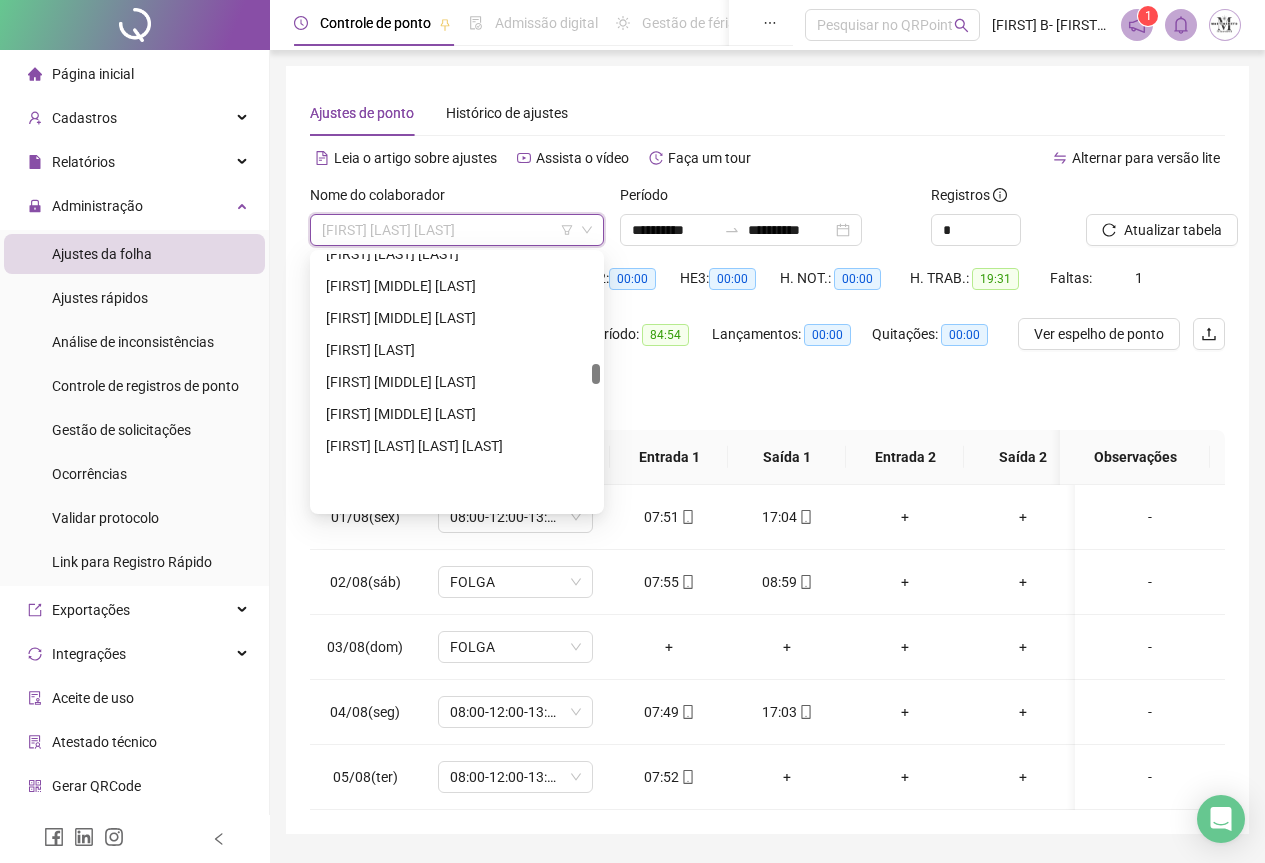 scroll, scrollTop: 2956, scrollLeft: 0, axis: vertical 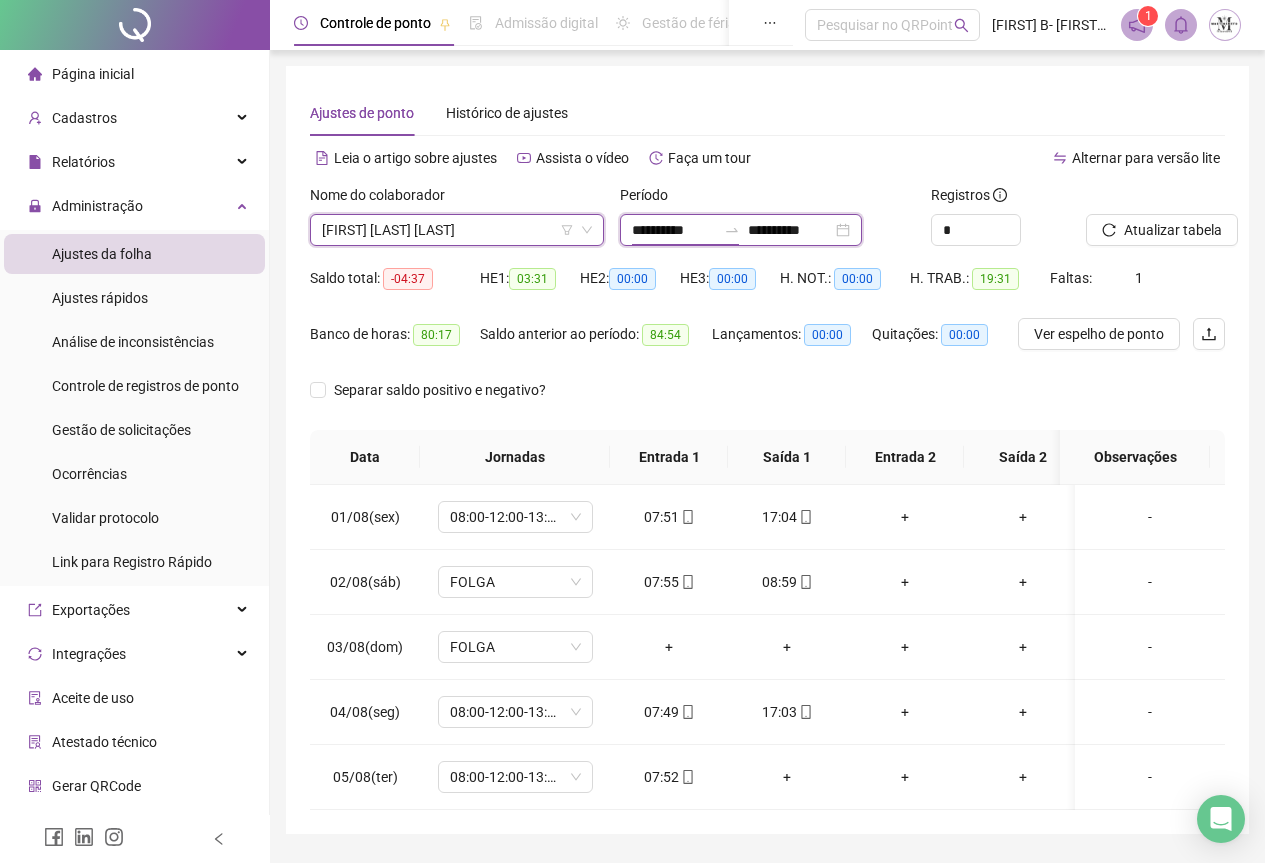 click on "**********" at bounding box center [674, 230] 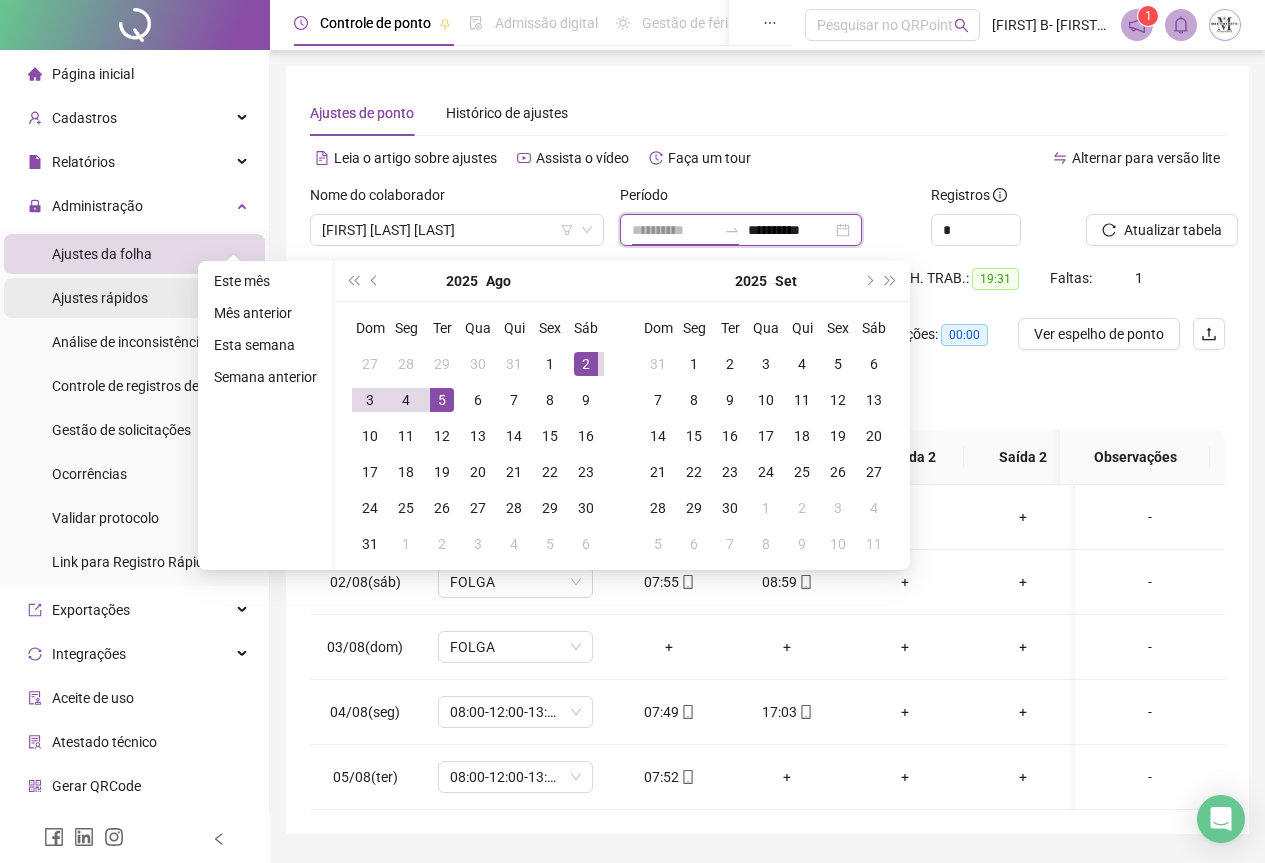 type on "**********" 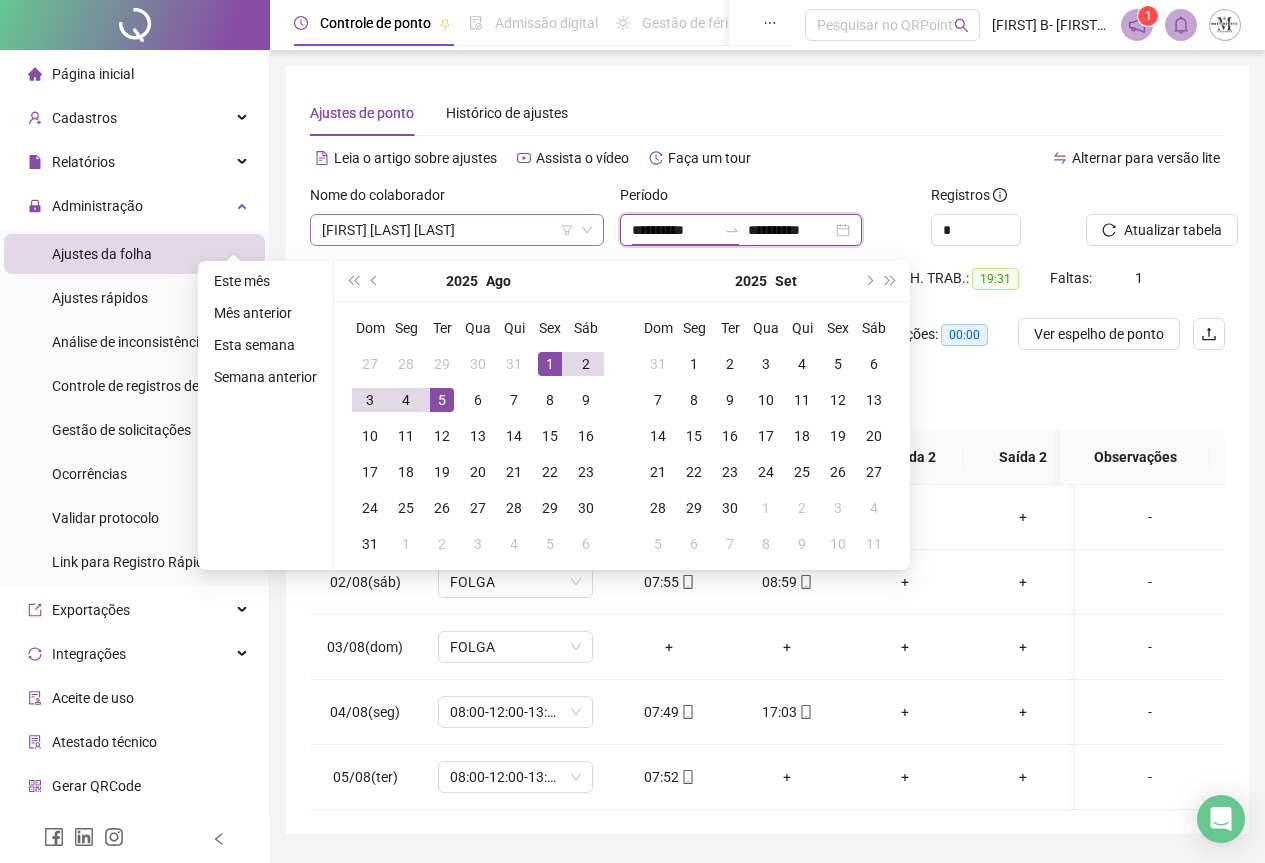 click on "[FIRST] [LAST] [LAST] [LAST]" at bounding box center (457, 230) 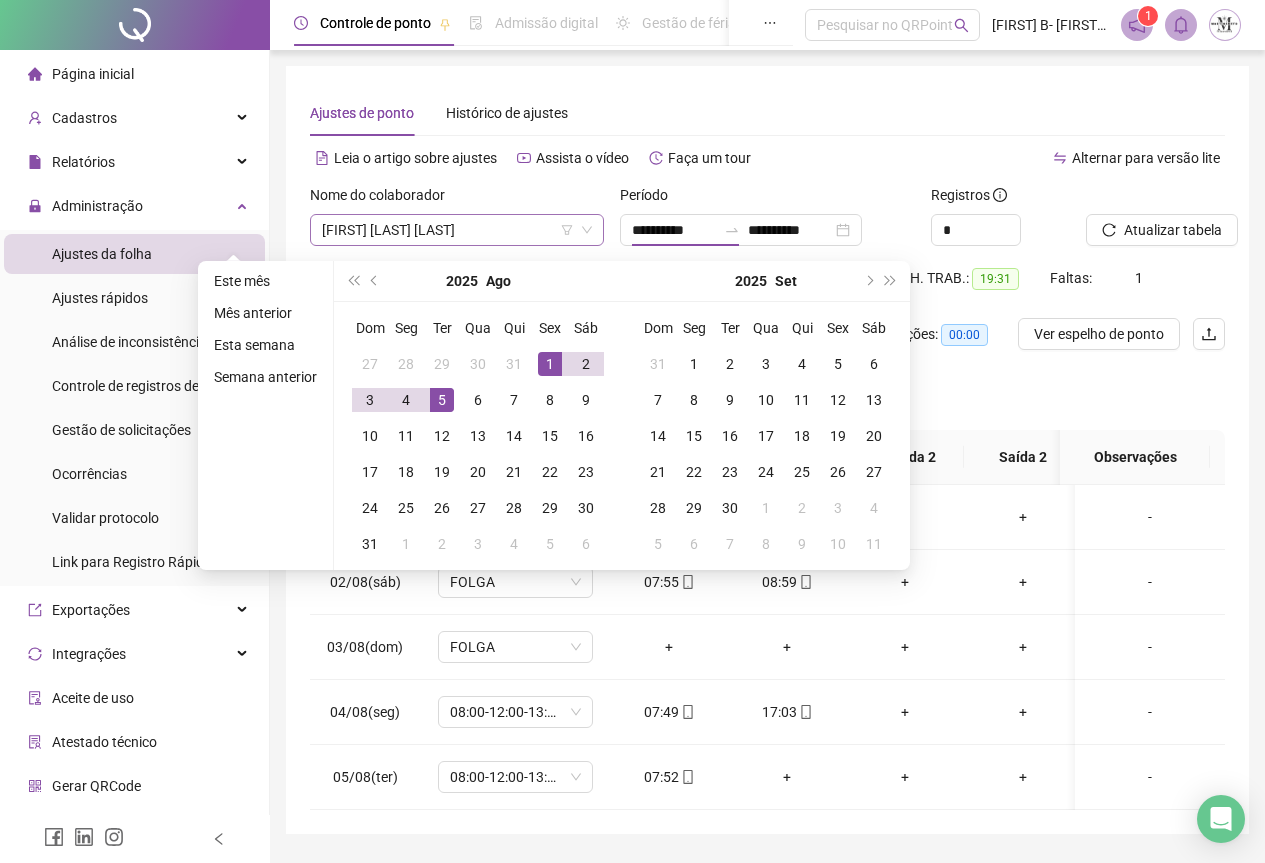 scroll, scrollTop: 3808, scrollLeft: 0, axis: vertical 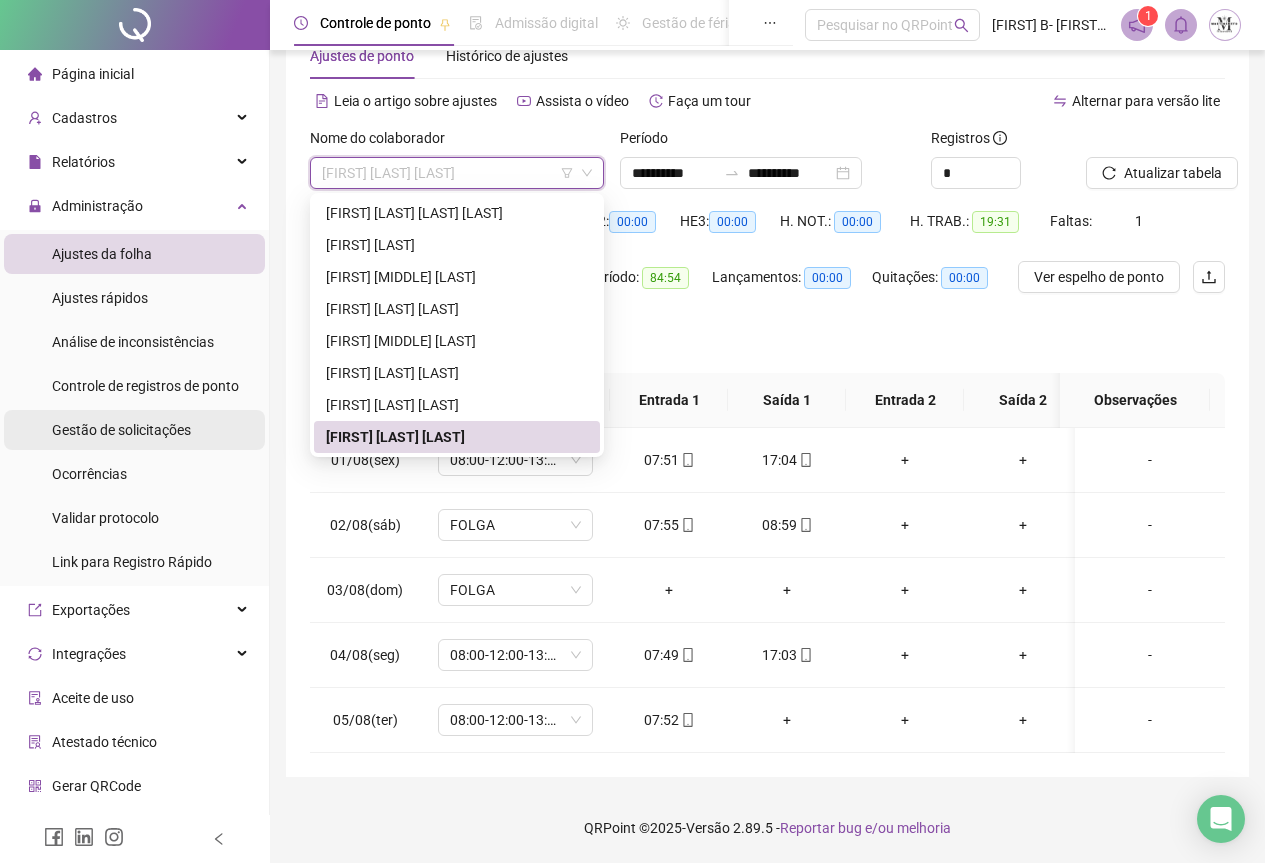 click on "Gestão de solicitações" at bounding box center [121, 430] 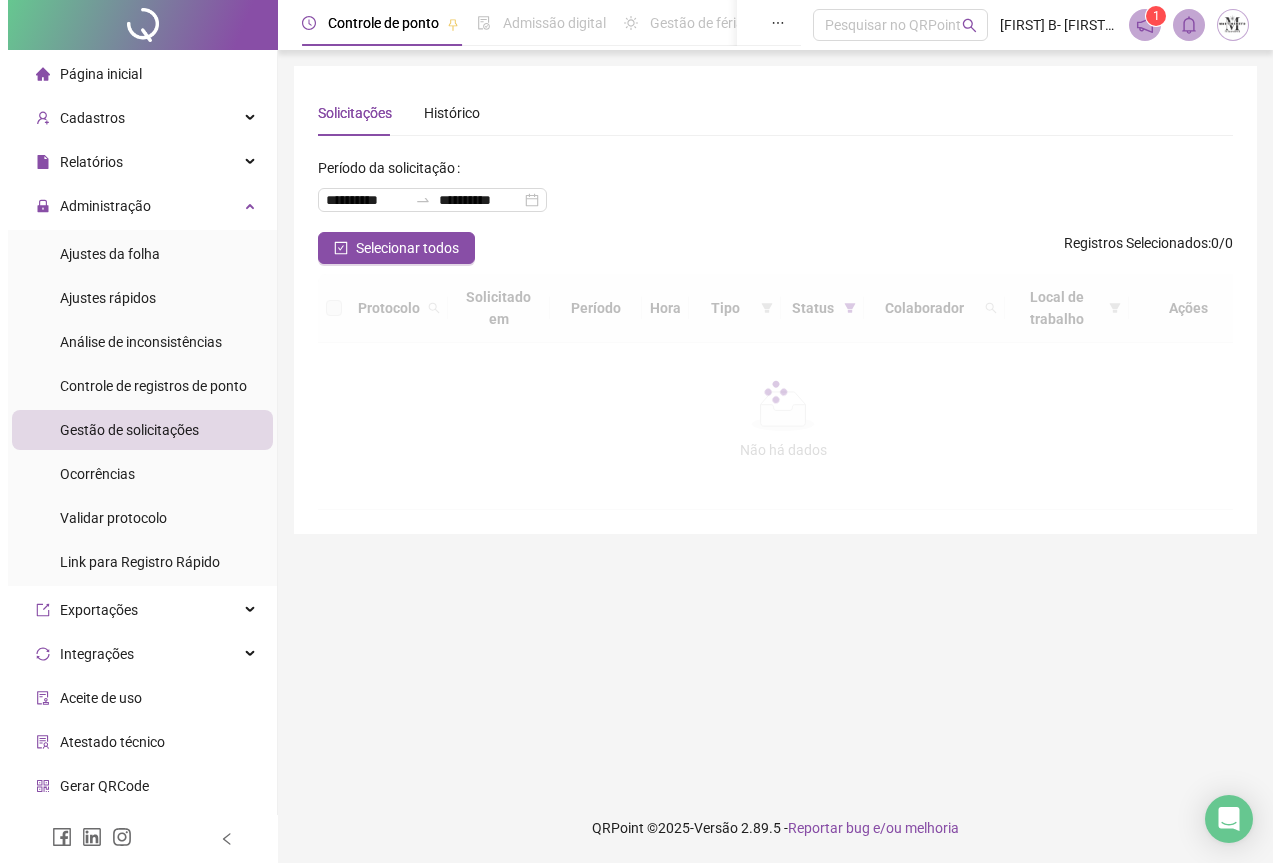 scroll, scrollTop: 0, scrollLeft: 0, axis: both 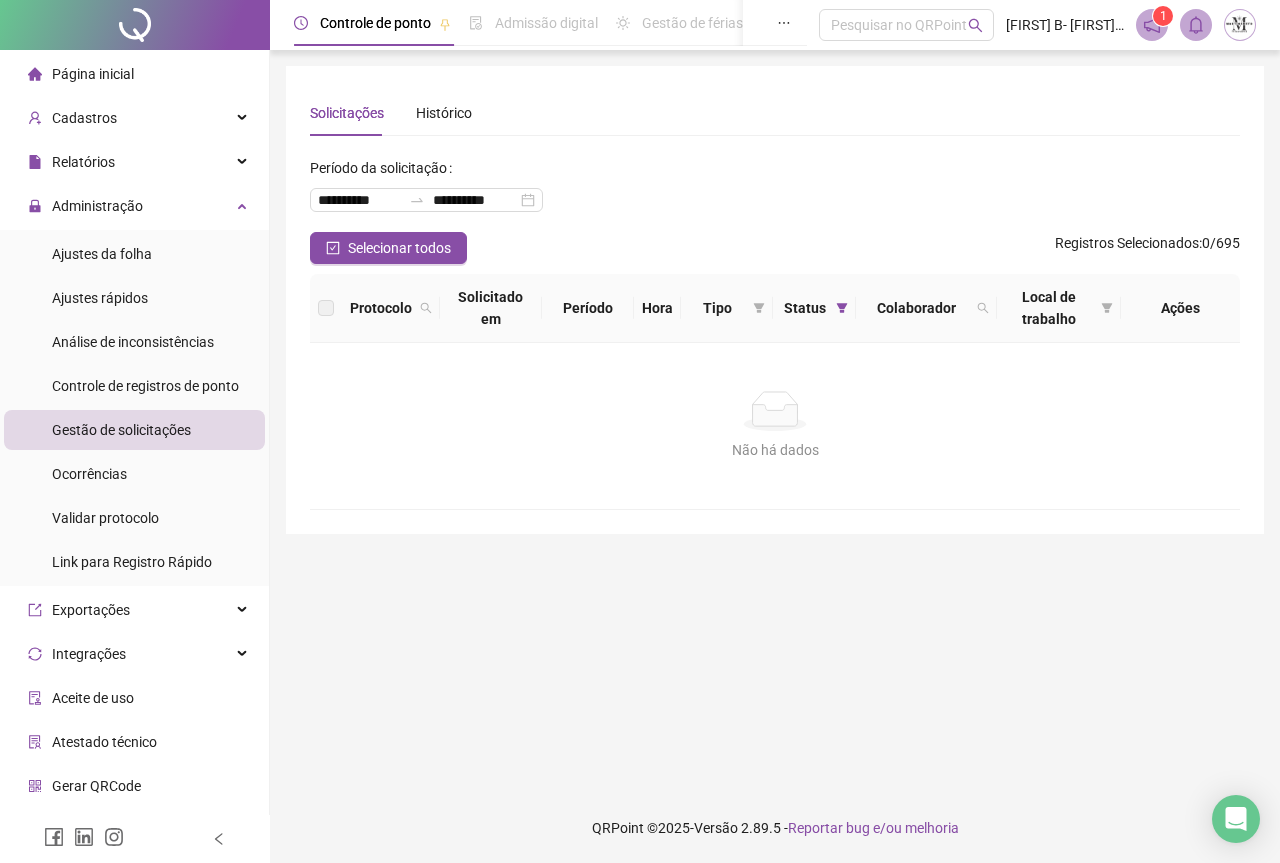 click on "Gestão de solicitações" at bounding box center (121, 430) 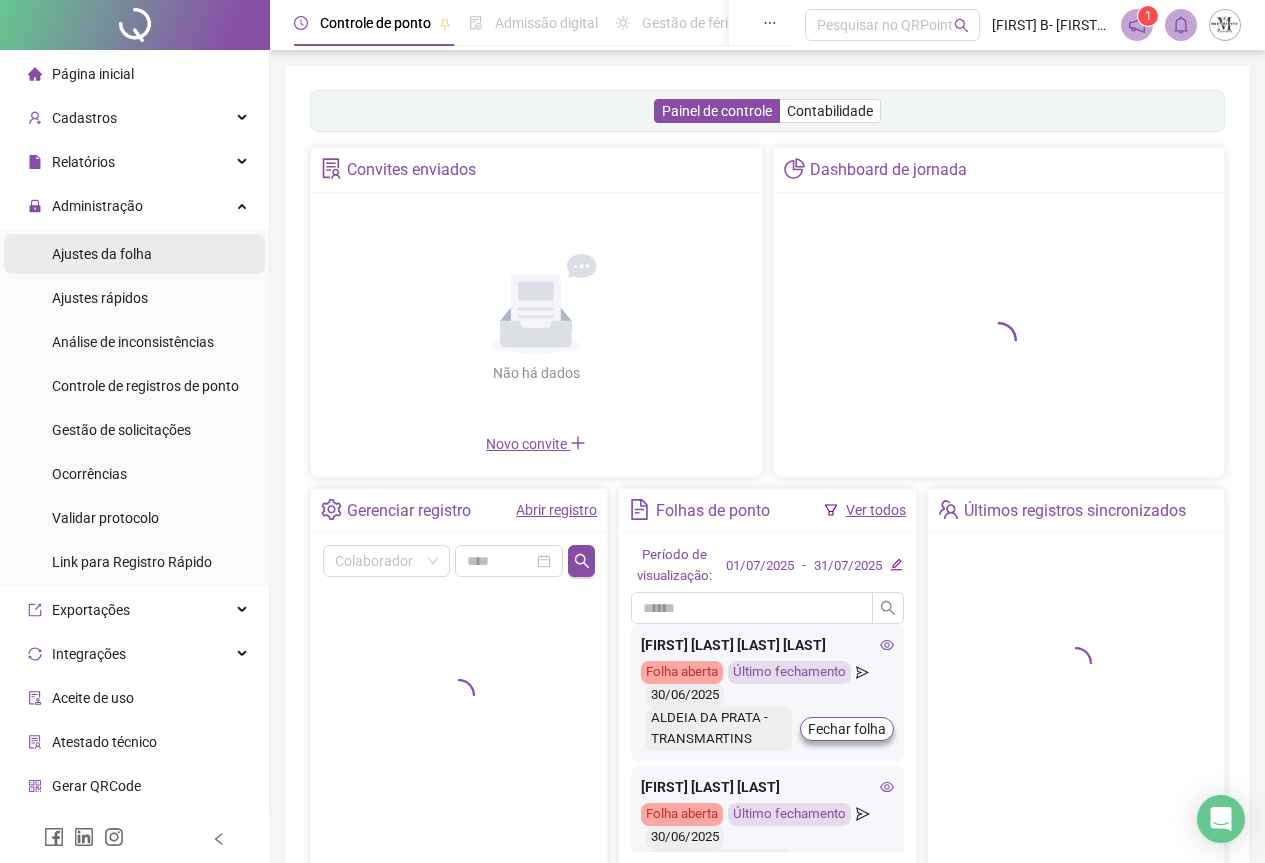click on "Ajustes da folha" at bounding box center [102, 254] 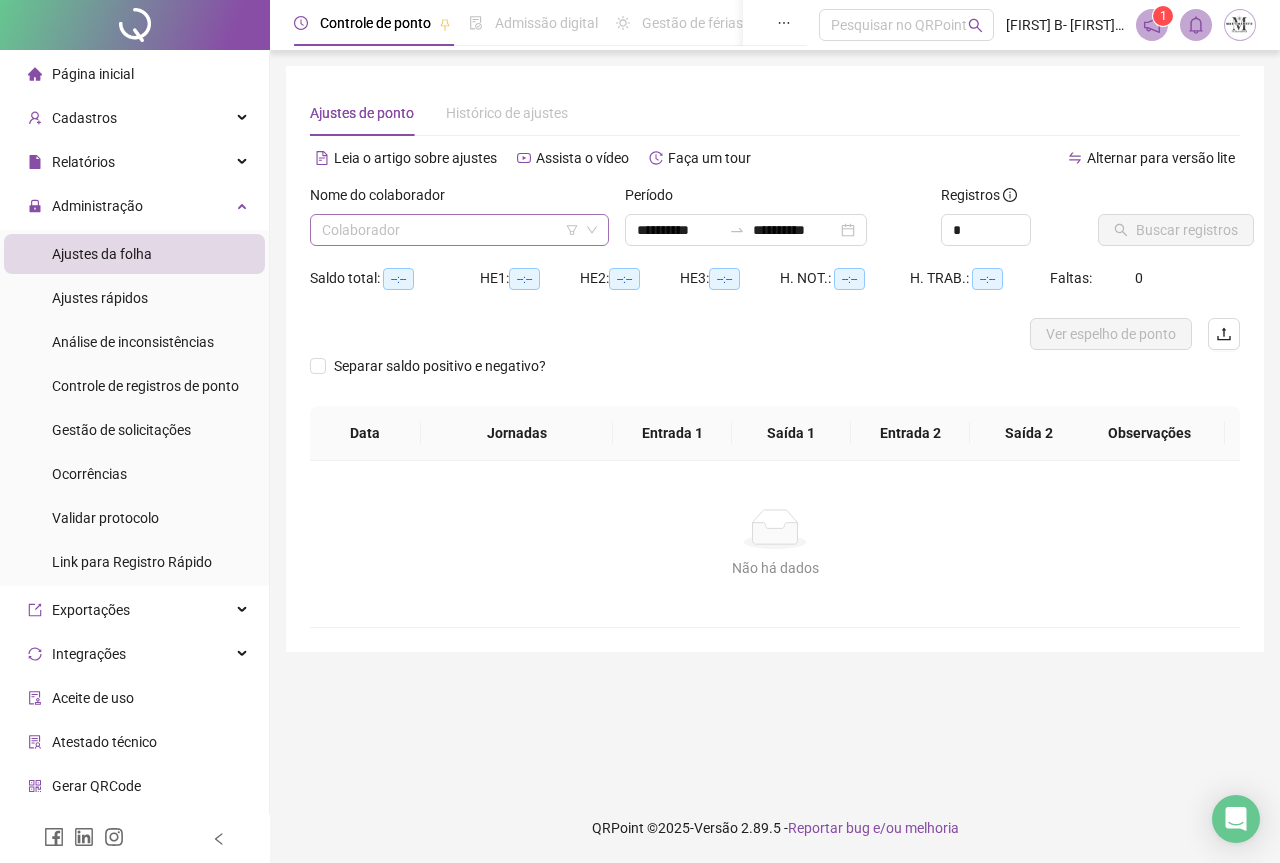 click at bounding box center (450, 230) 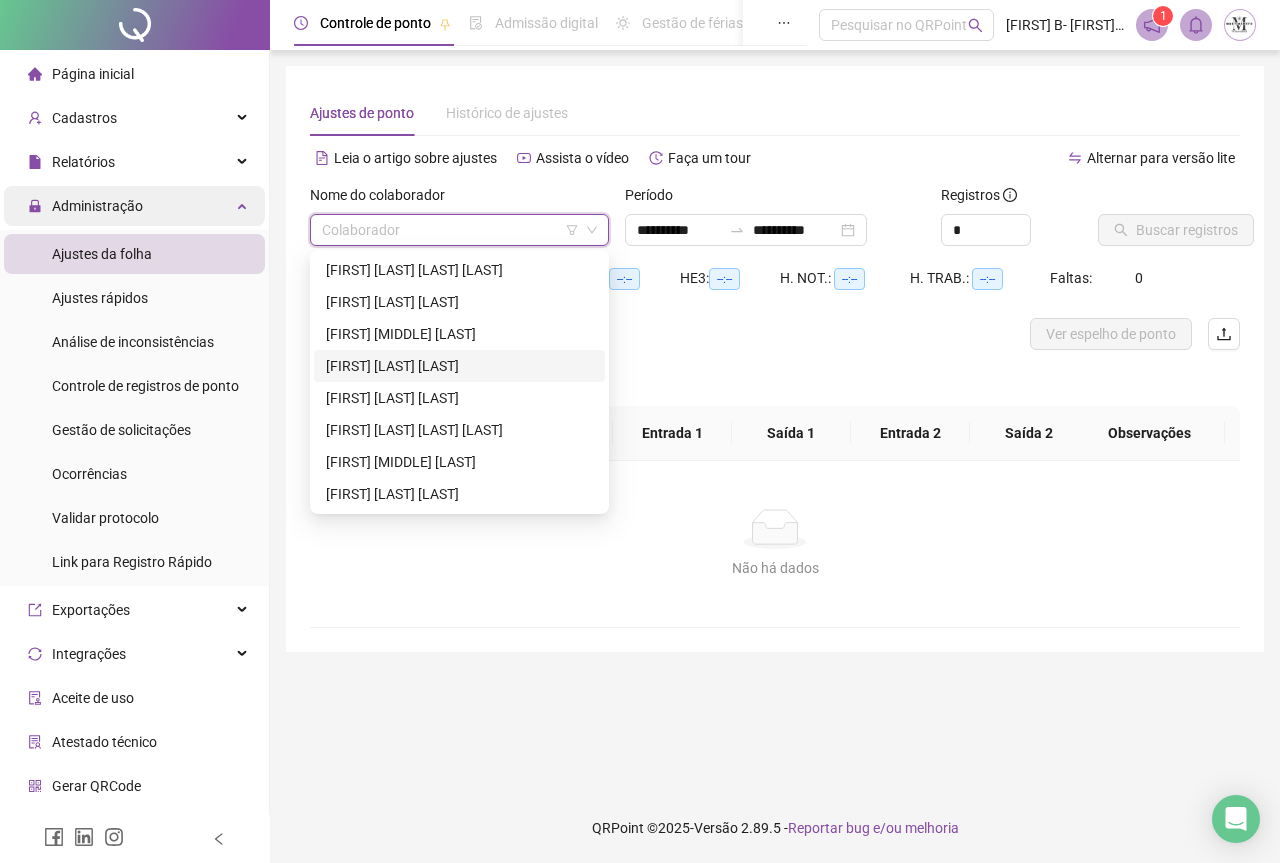 click on "Administração" at bounding box center [97, 206] 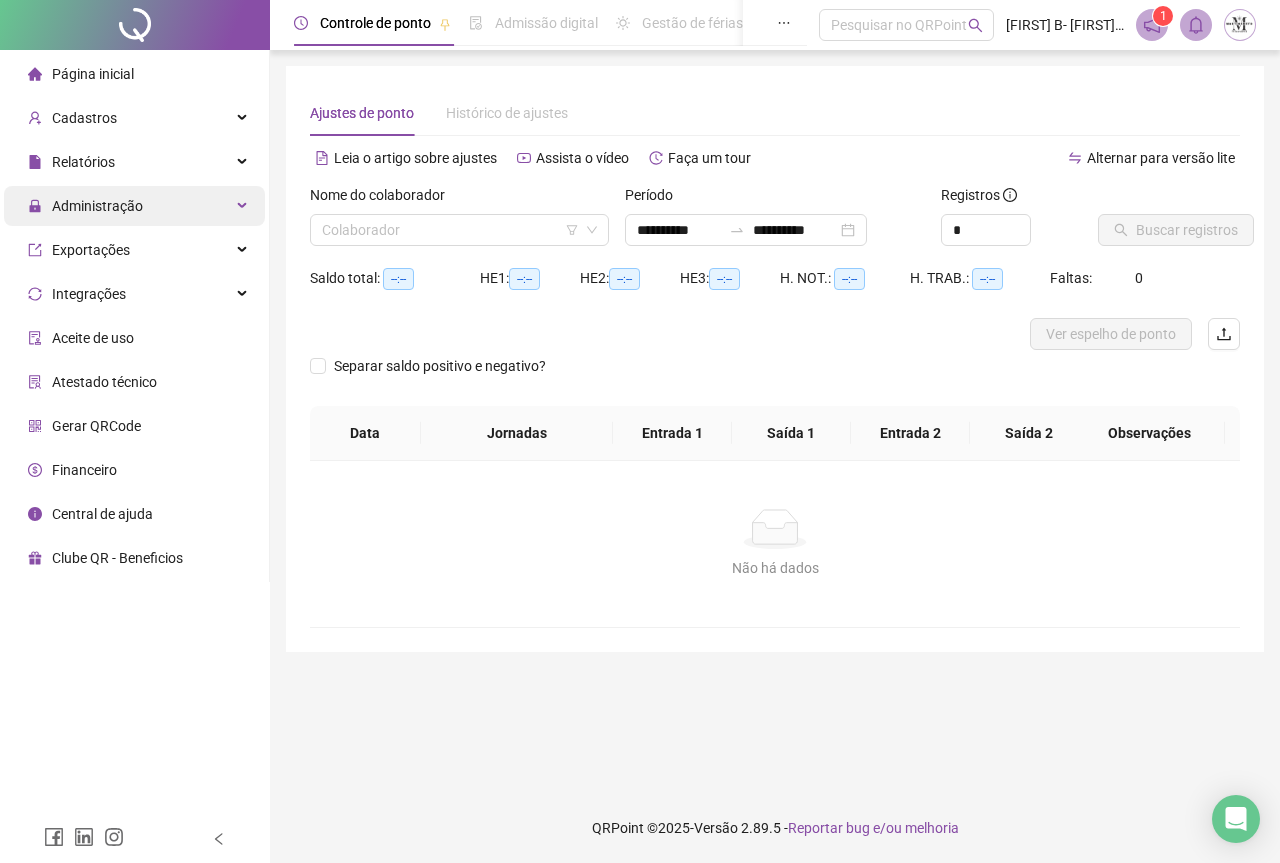 click on "Administração" at bounding box center (97, 206) 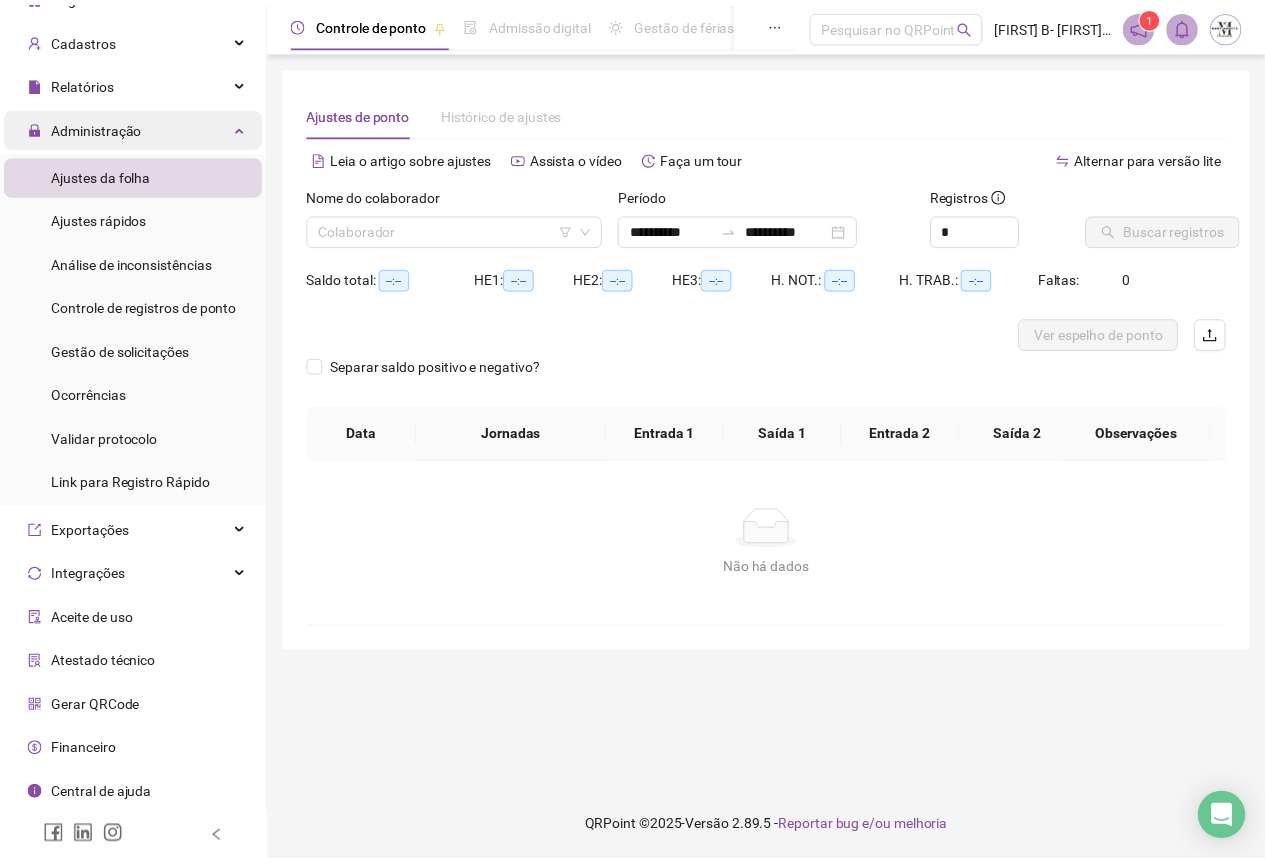 scroll, scrollTop: 0, scrollLeft: 0, axis: both 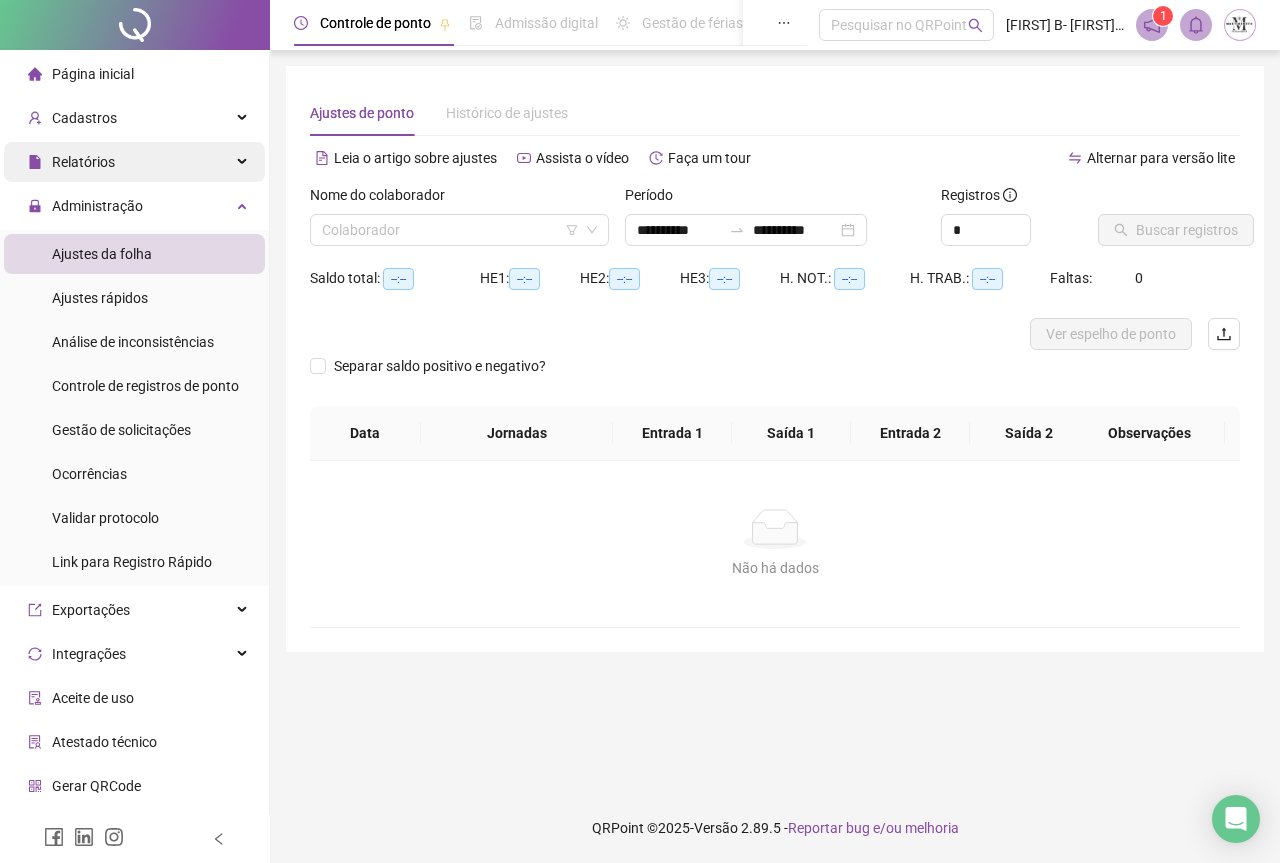 click on "Relatórios" at bounding box center (134, 162) 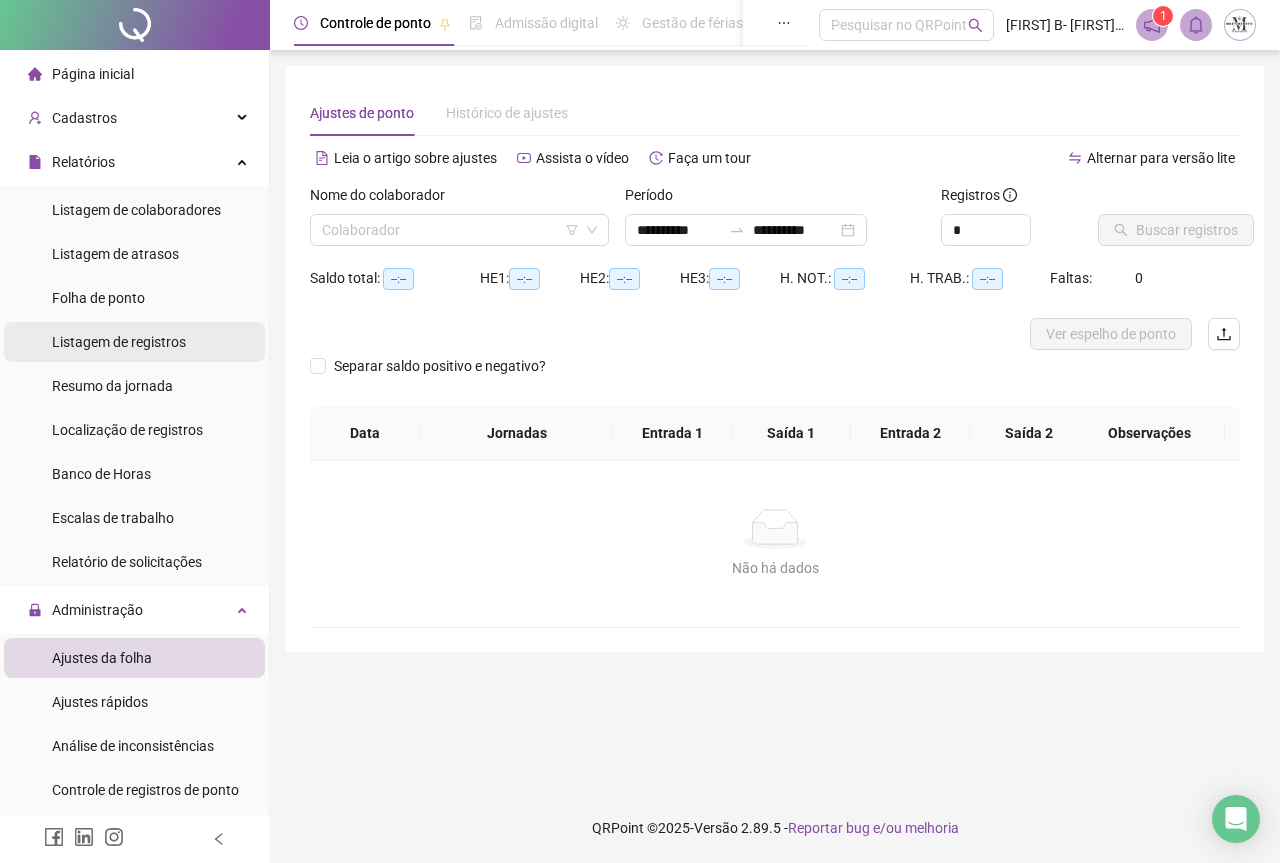 click on "Listagem de registros" at bounding box center [119, 342] 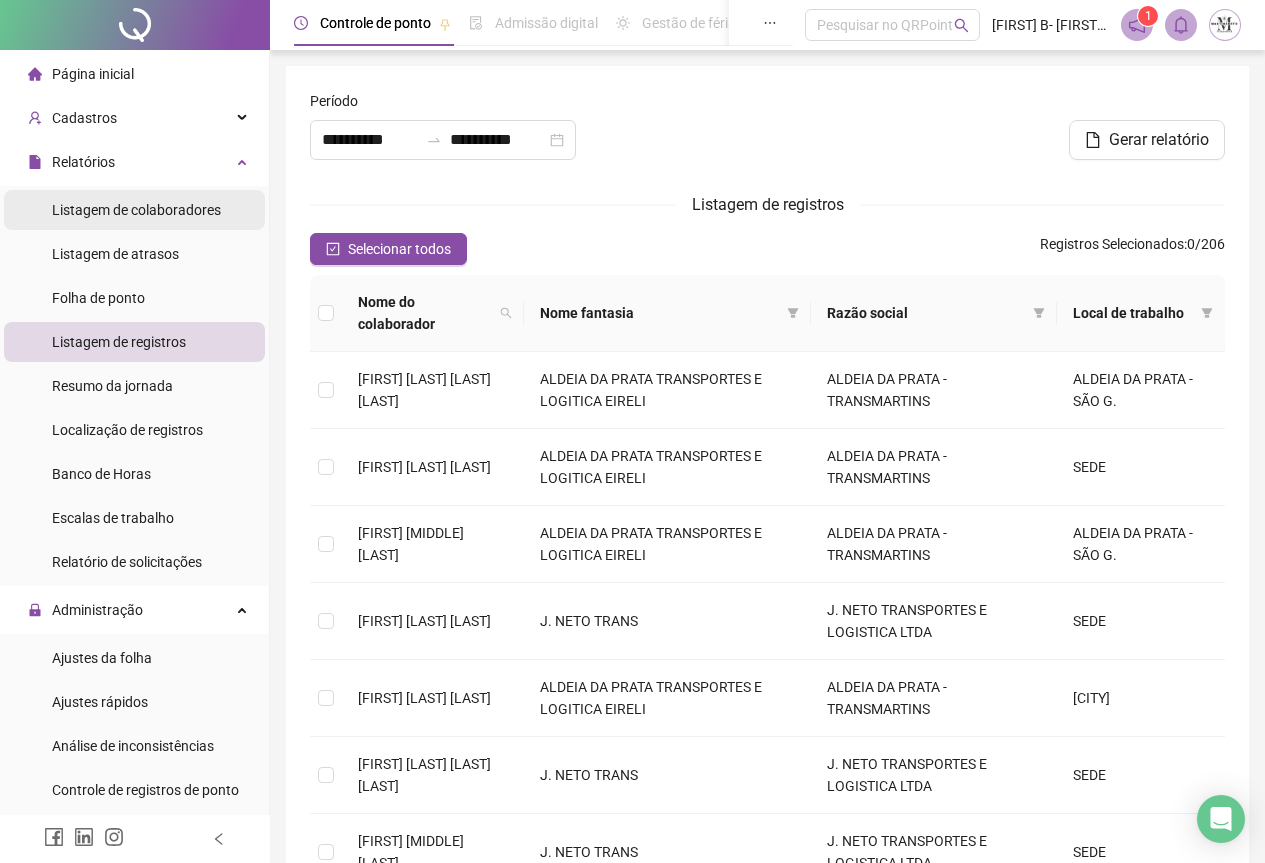 click on "Listagem de colaboradores" at bounding box center (136, 210) 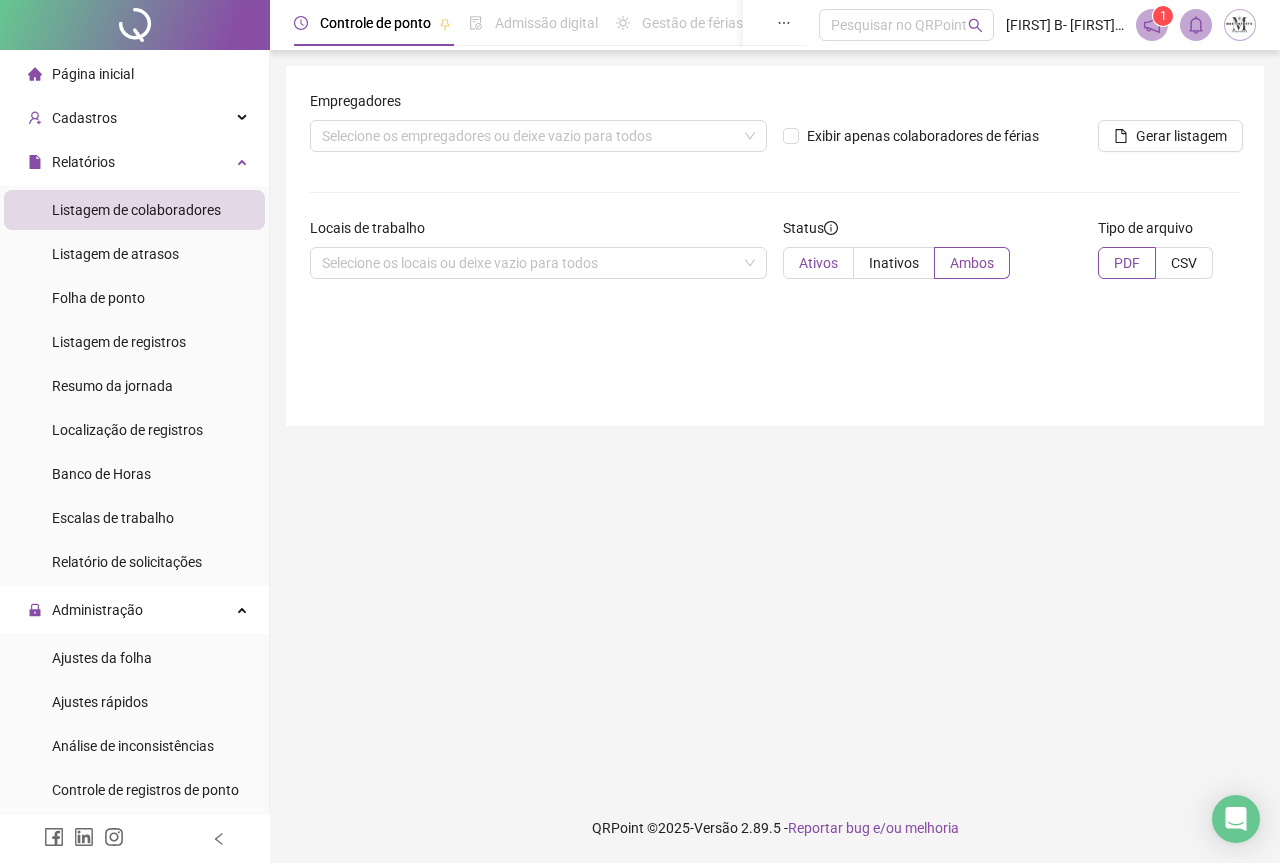 click on "Ativos" at bounding box center [818, 263] 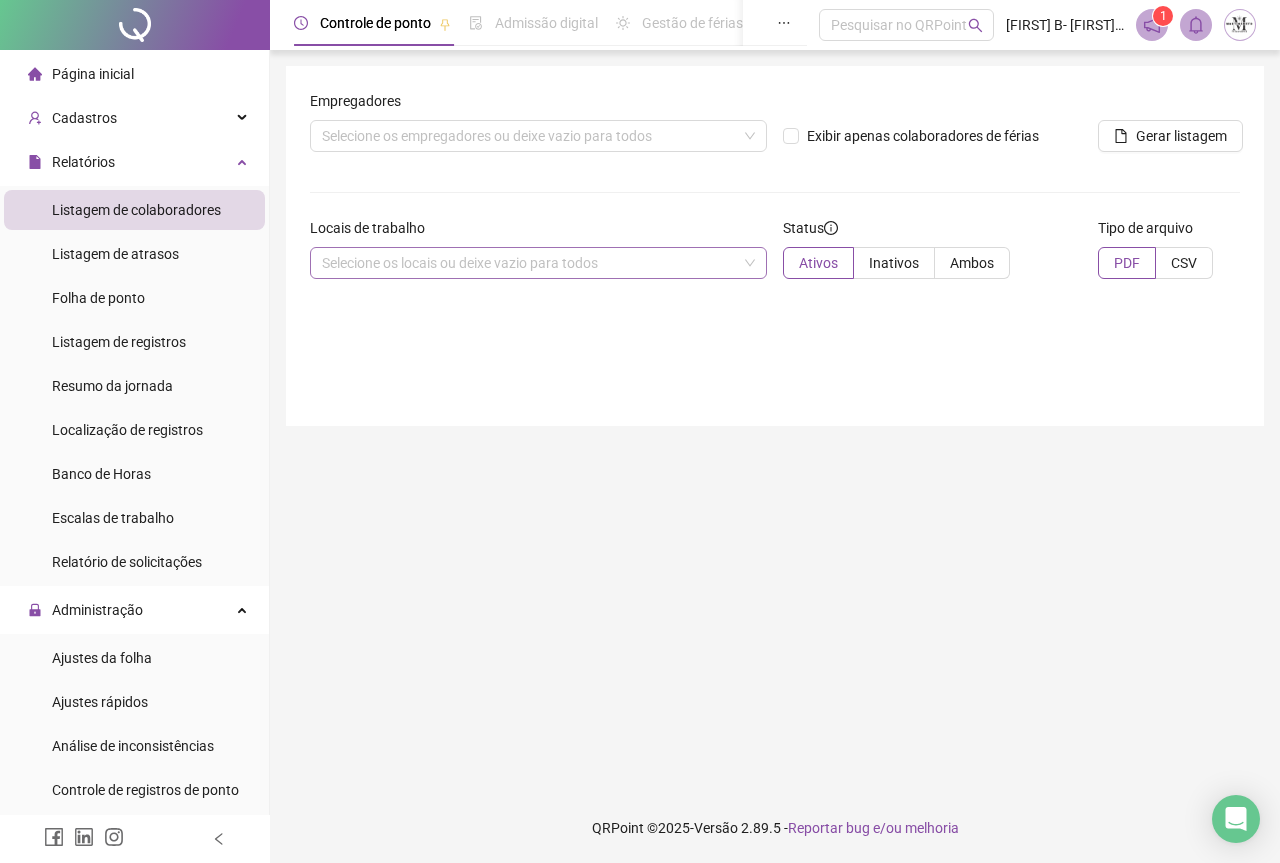 click on "Selecione os locais ou deixe vazio para todos" at bounding box center (538, 263) 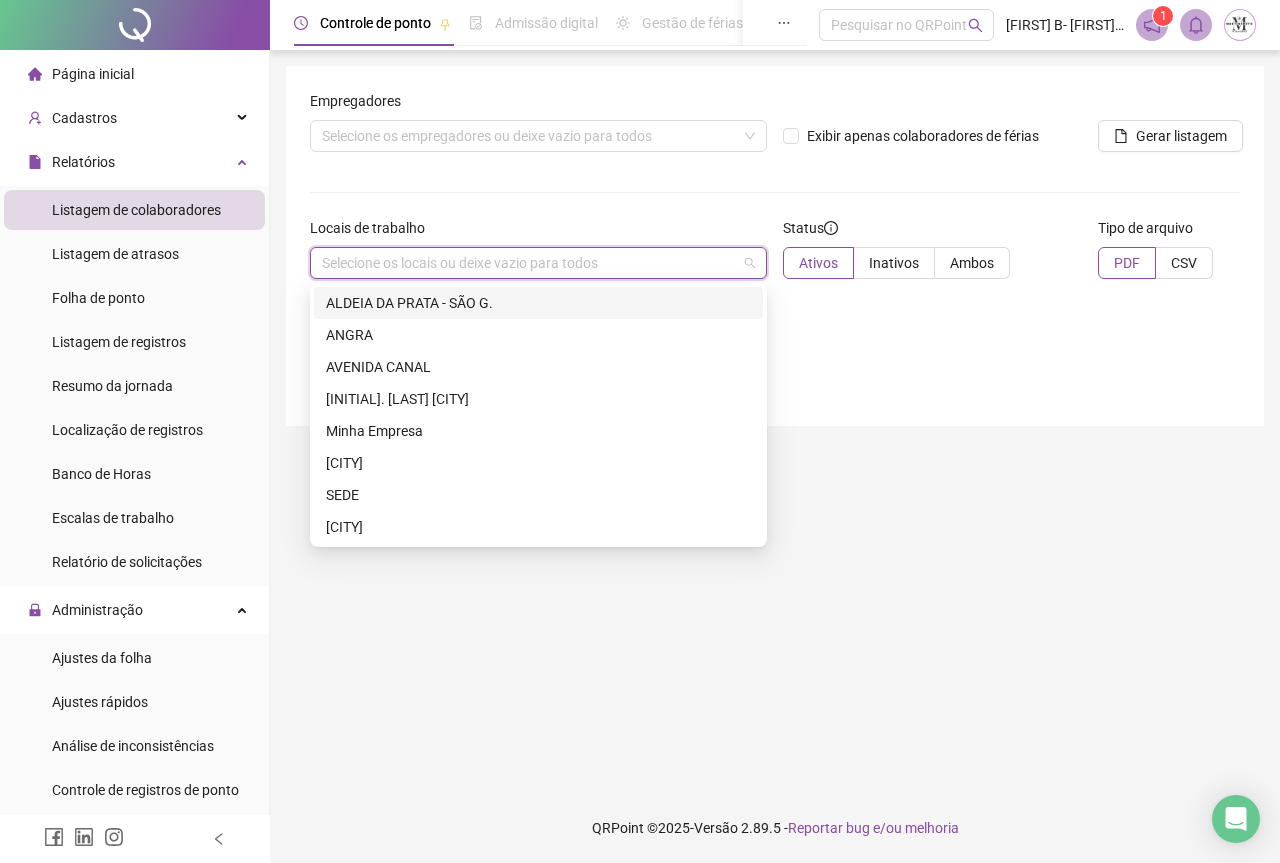 click on "ALDEIA DA PRATA - SÃO G." at bounding box center [538, 303] 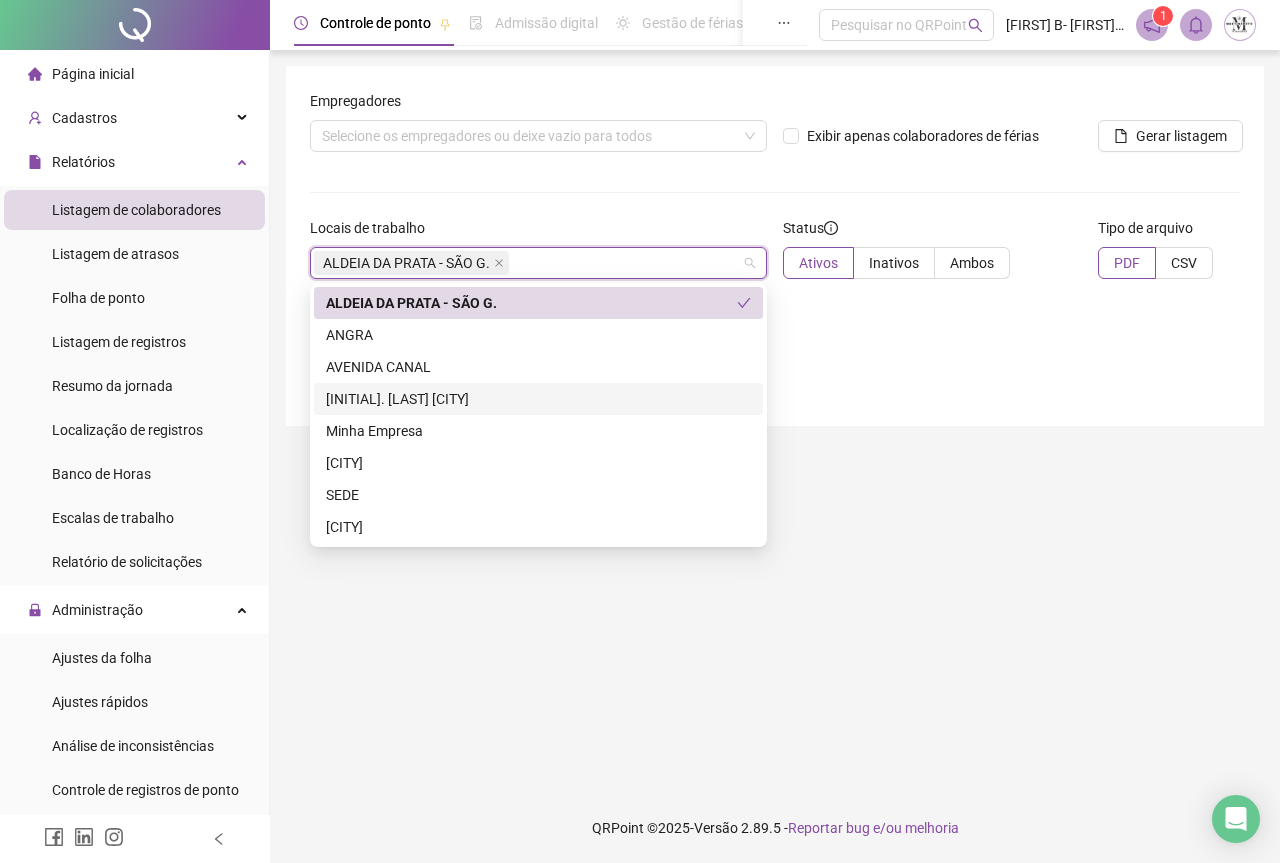 click on "J. NETO SÃO G." at bounding box center (538, 399) 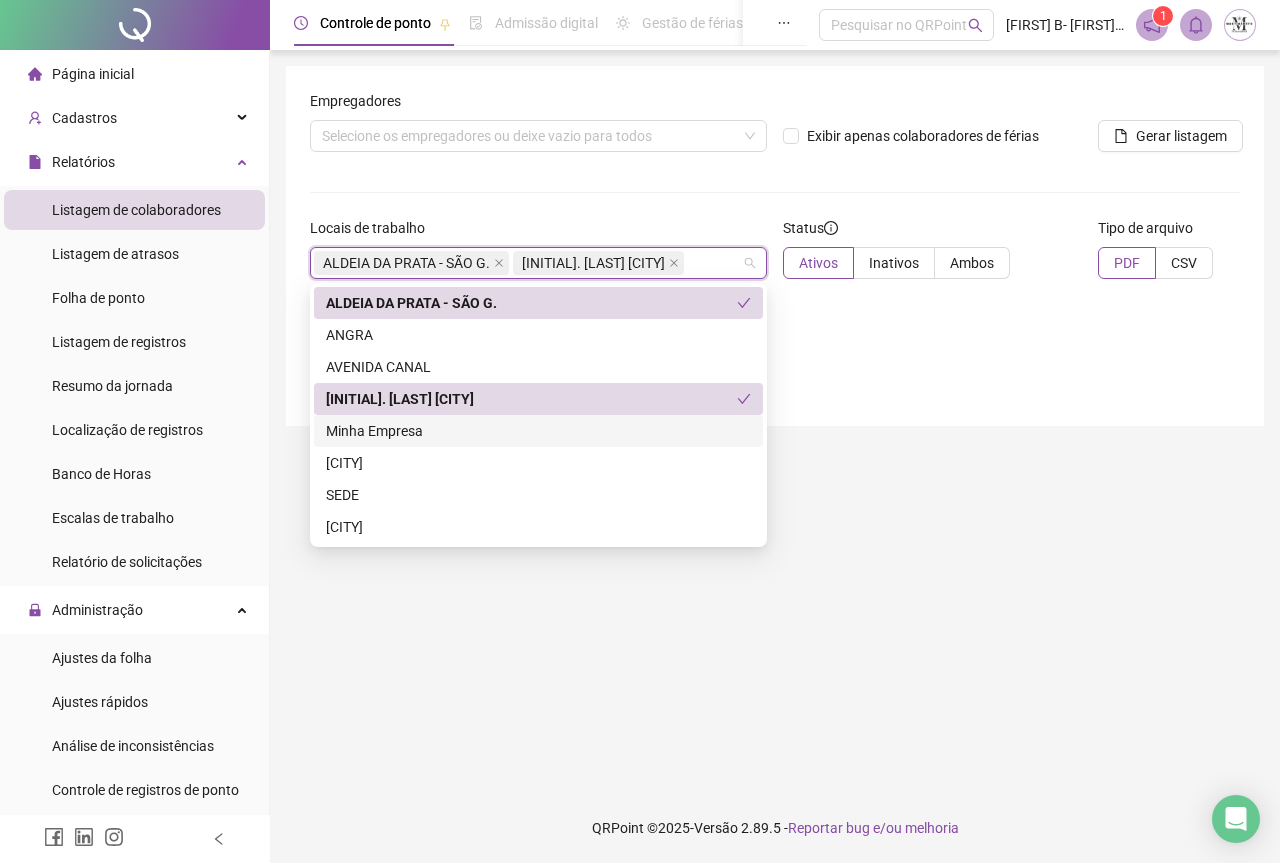 click on "Empregadores   Selecione os empregadores ou deixe vazio para todos   Exibir apenas colaboradores de férias   Gerar listagem Locais de trabalho ALDEIA DA PRATA - SÃO G. J. NETO SÃO G.   Status   Ativos Inativos Ambos Tipo de arquivo PDF CSV" at bounding box center (775, 246) 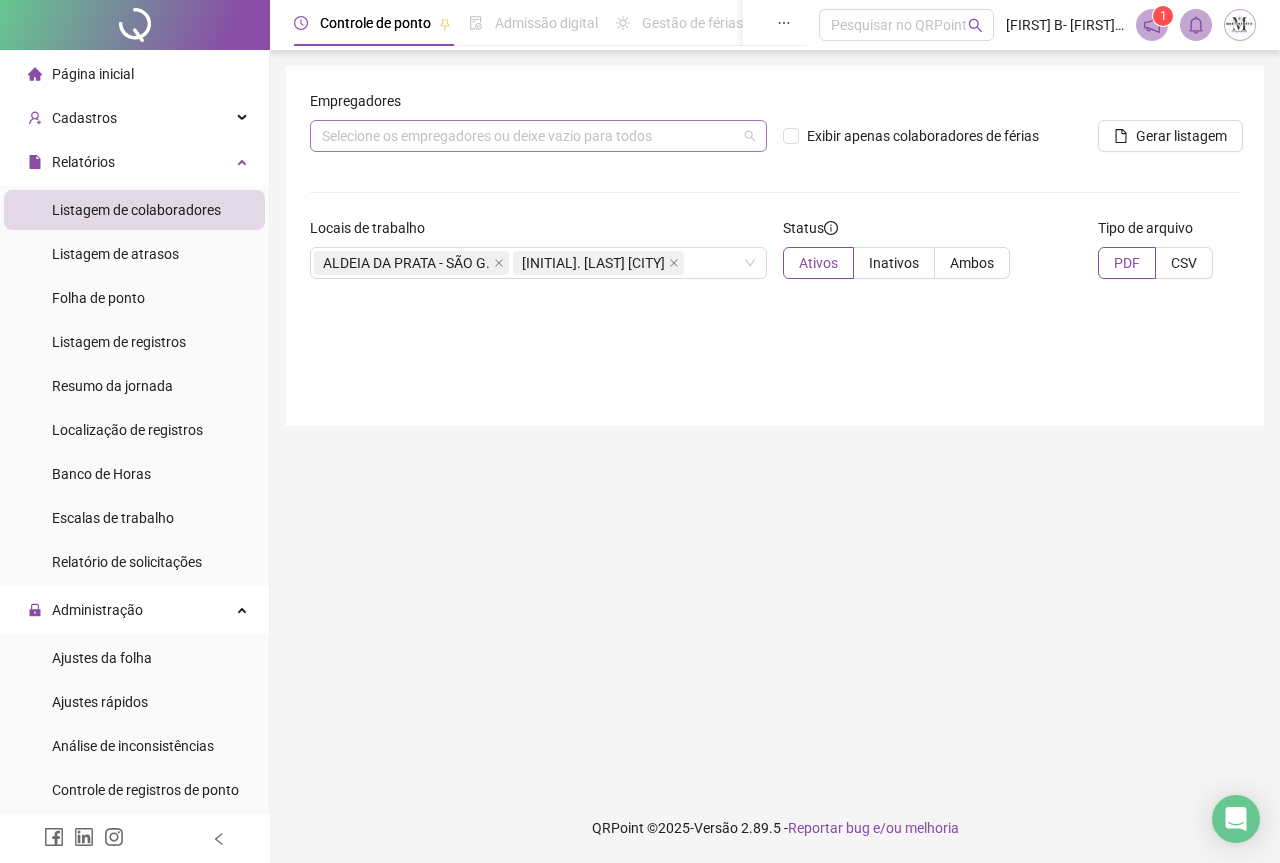 click on "Selecione os empregadores ou deixe vazio para todos" at bounding box center [538, 136] 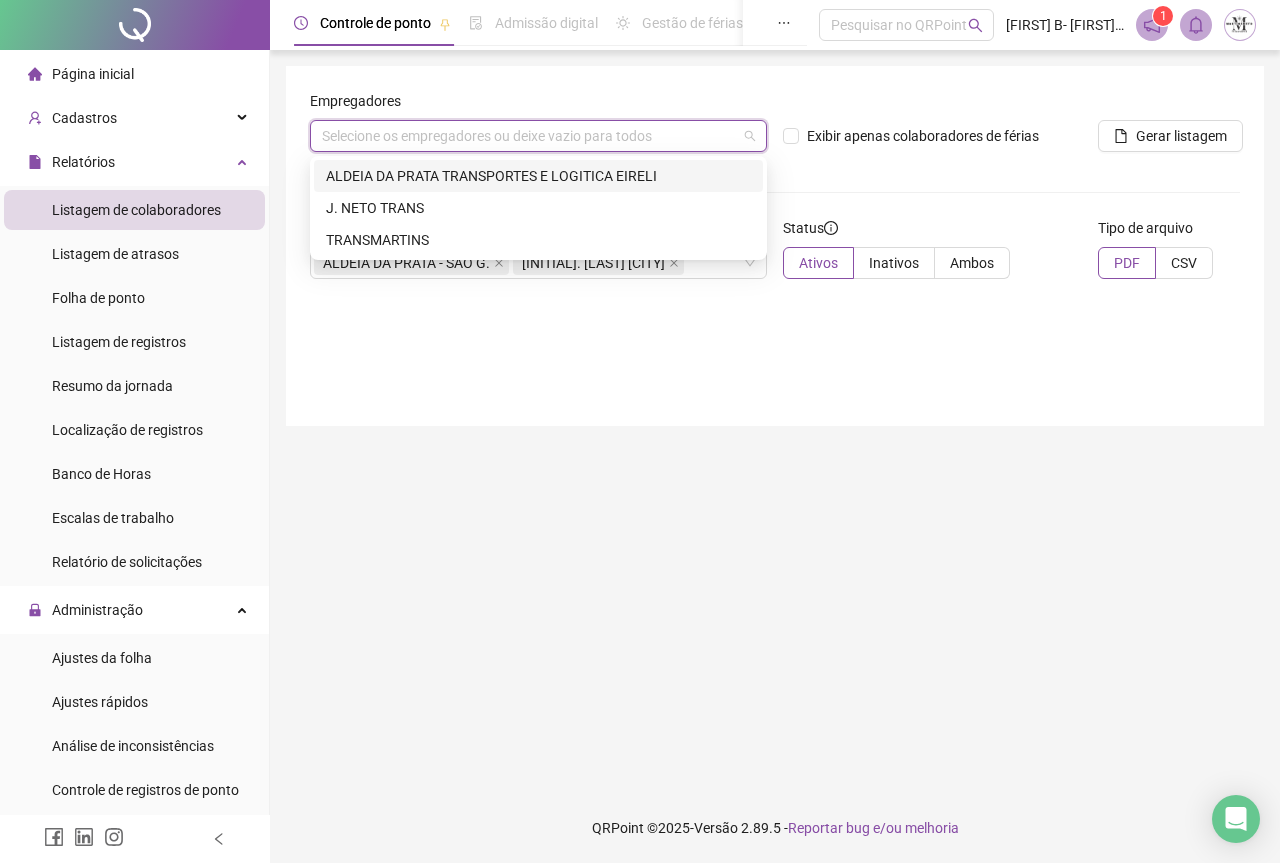 click on "ALDEIA DA PRATA TRANSPORTES E LOGITICA EIRELI" at bounding box center (538, 176) 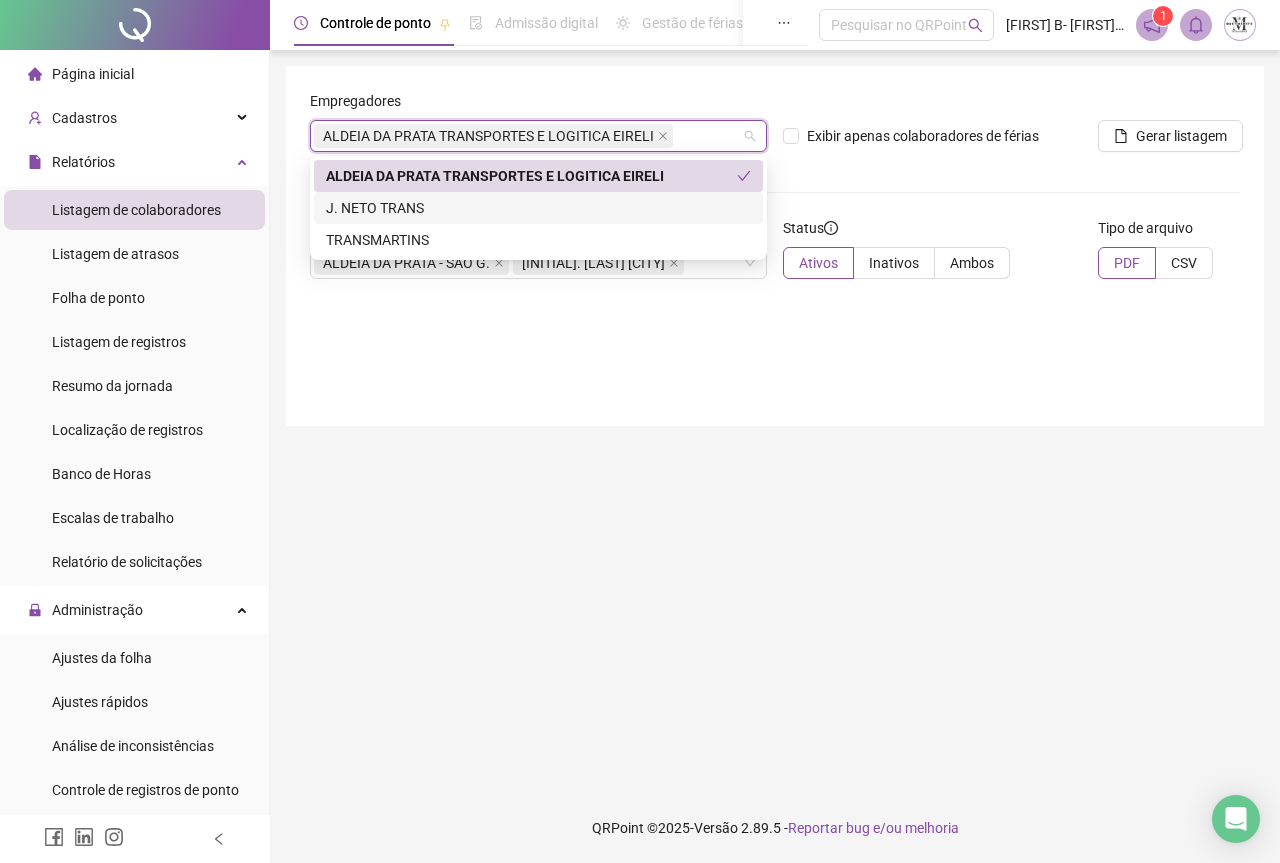 click on "J. NETO TRANS" at bounding box center (538, 208) 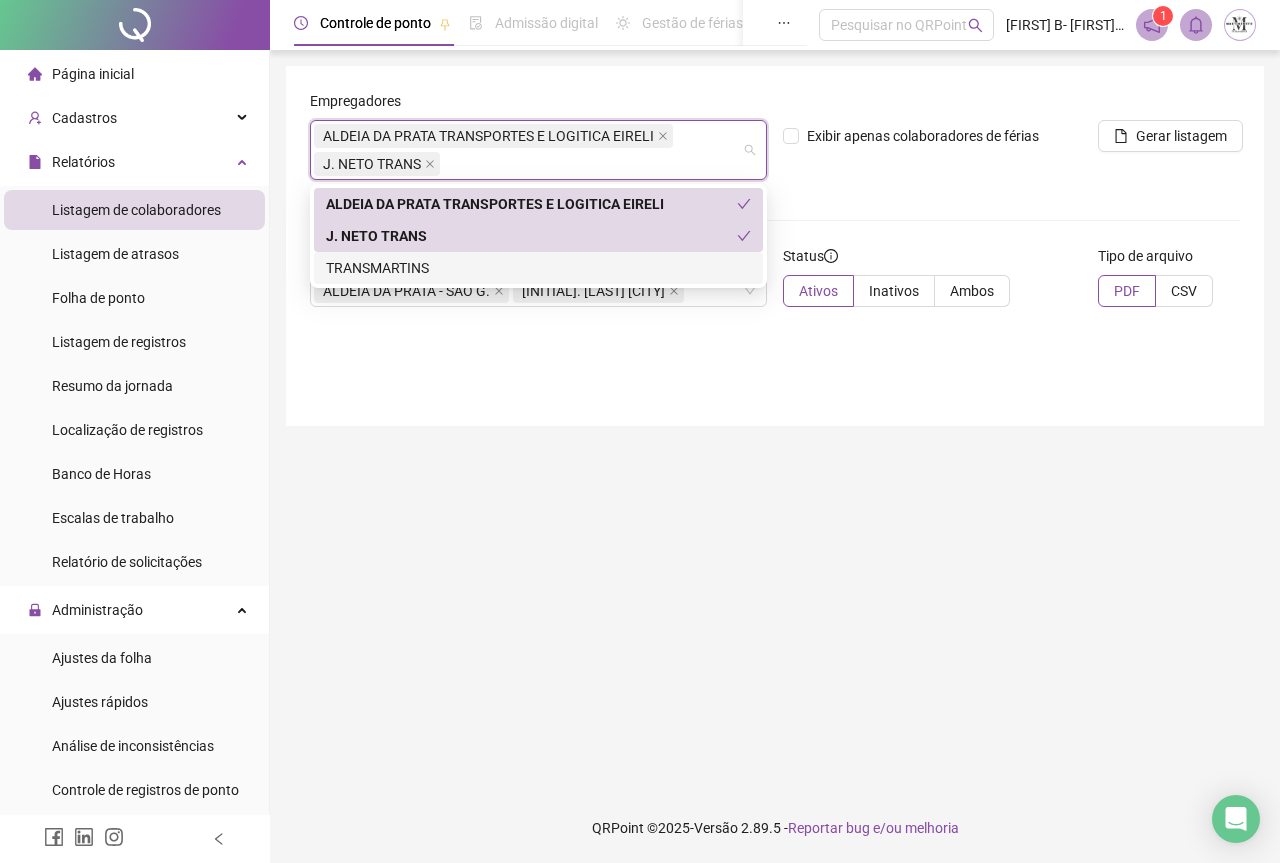 click on "TRANSMARTINS" at bounding box center (538, 268) 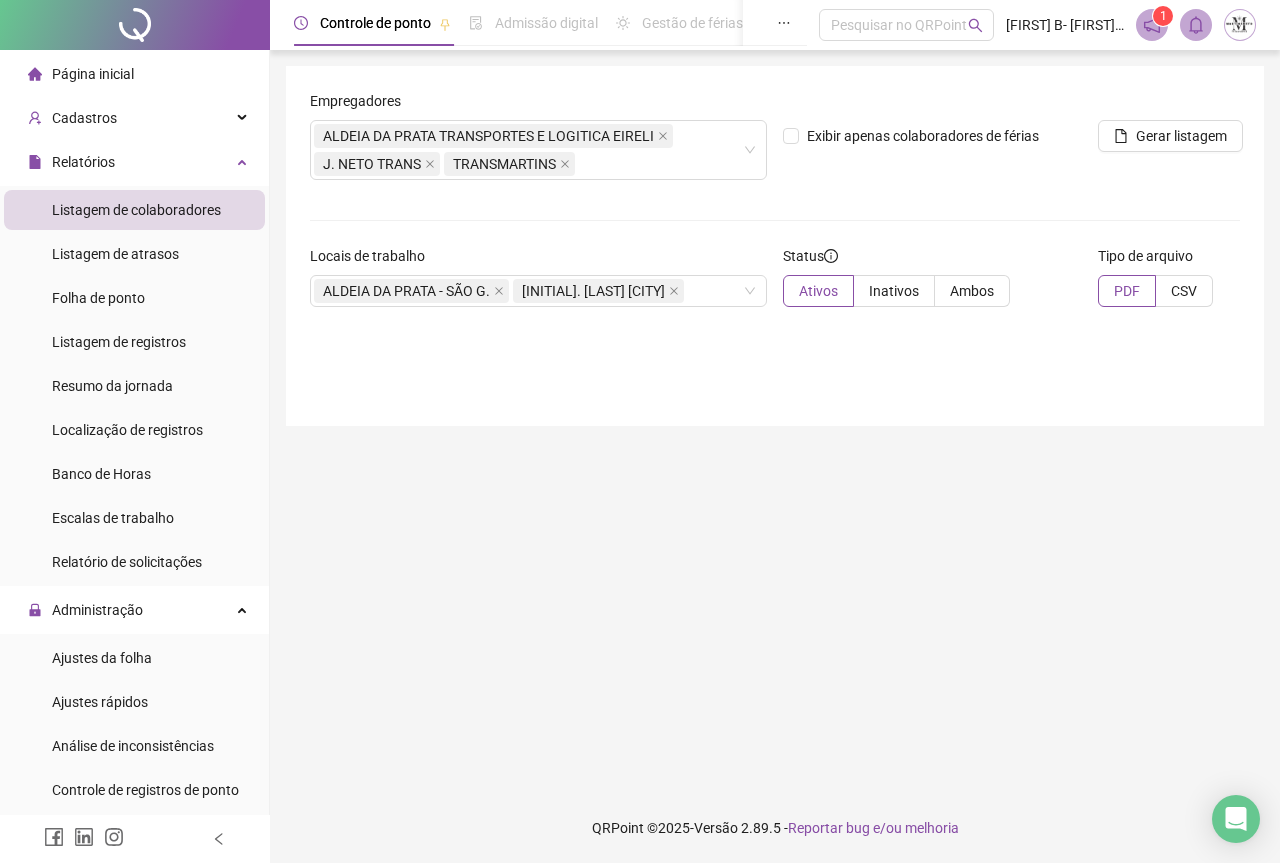 click on "Empregadores ALDEIA DA PRATA TRANSPORTES E LOGITICA EIRELI J. NETO TRANS TRANSMARTINS     Exibir apenas colaboradores de férias   Gerar listagem Locais de trabalho ALDEIA DA PRATA - SÃO G. J. NETO SÃO G.   Status   Ativos Inativos Ambos Tipo de arquivo PDF CSV" at bounding box center [775, 246] 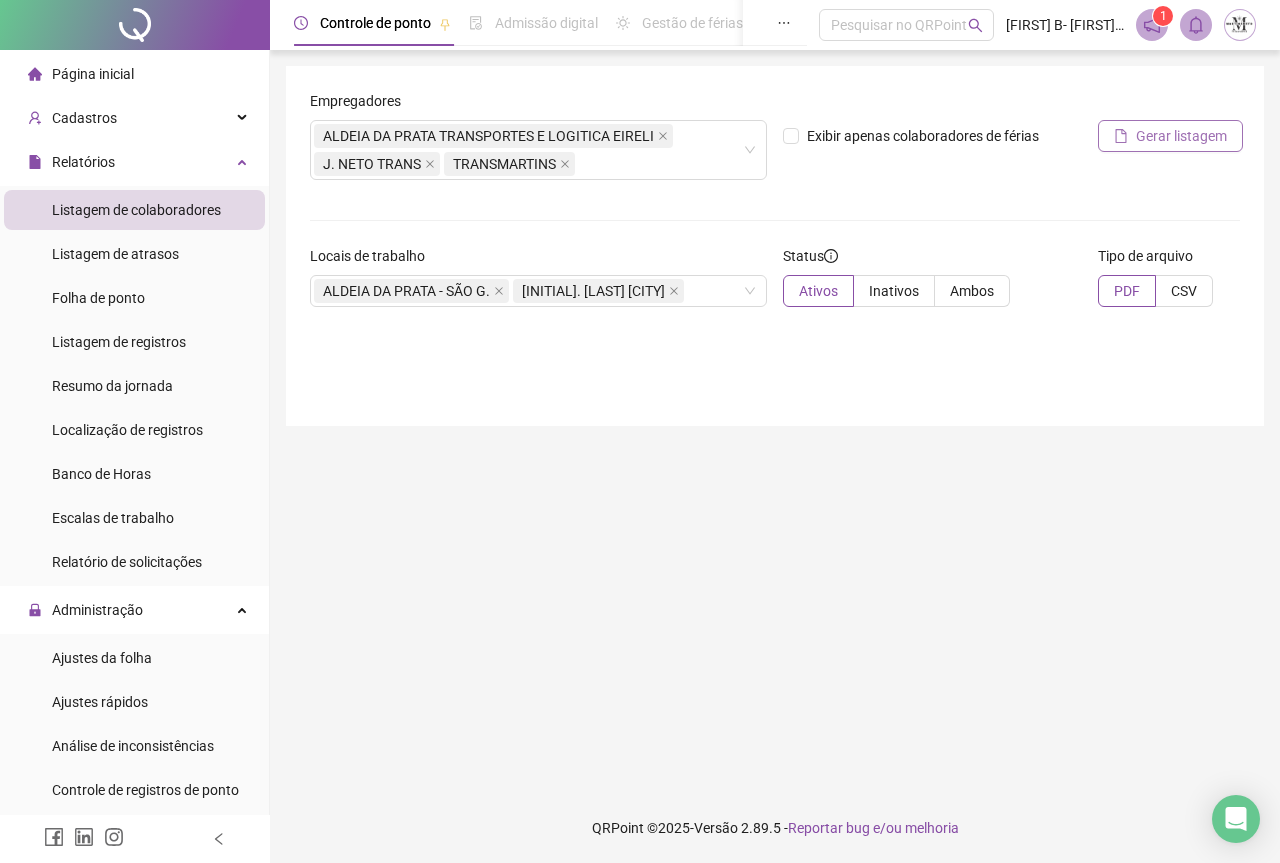 click on "Gerar listagem" at bounding box center (1181, 136) 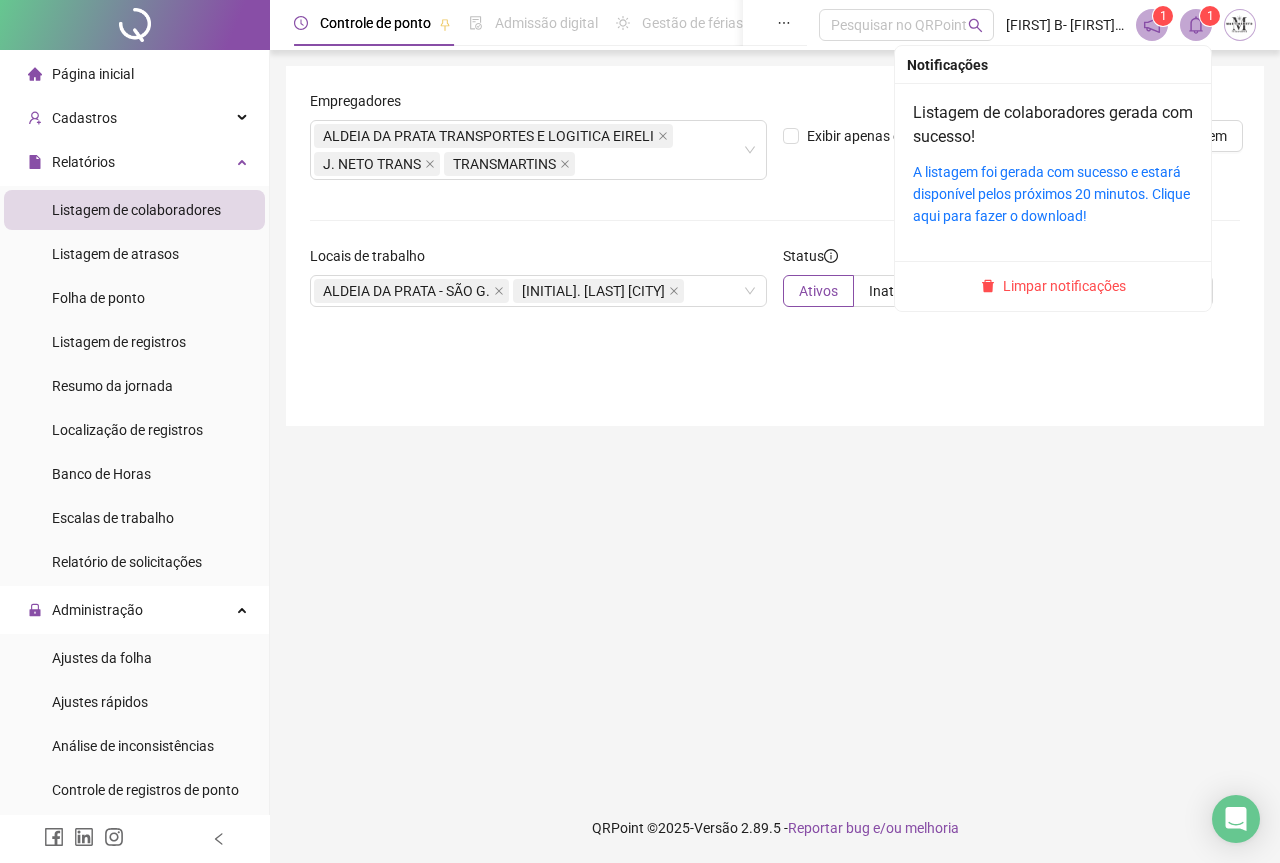 click 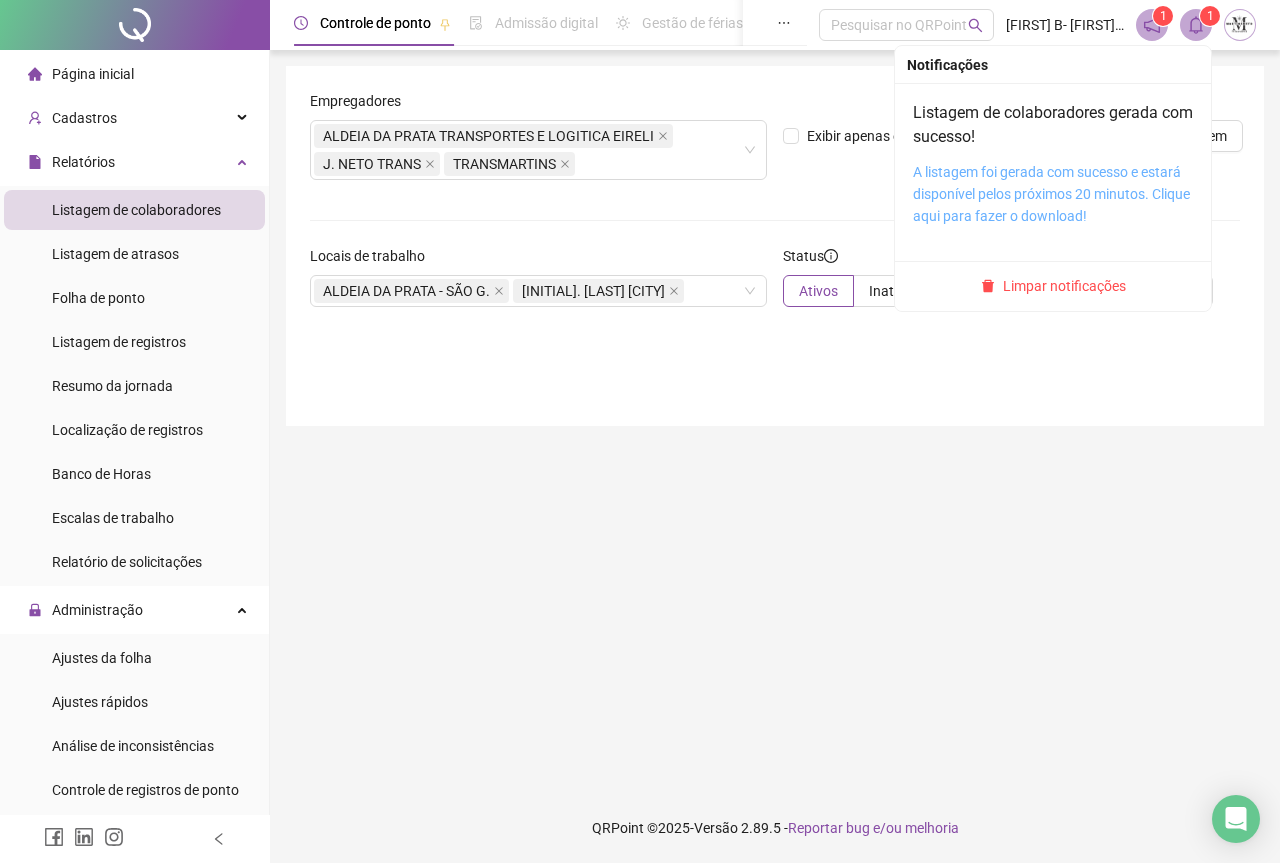 click on "A listagem foi gerada com sucesso e estará disponível pelos próximos 20 minutos.
Clique aqui para fazer o download!" at bounding box center (1051, 194) 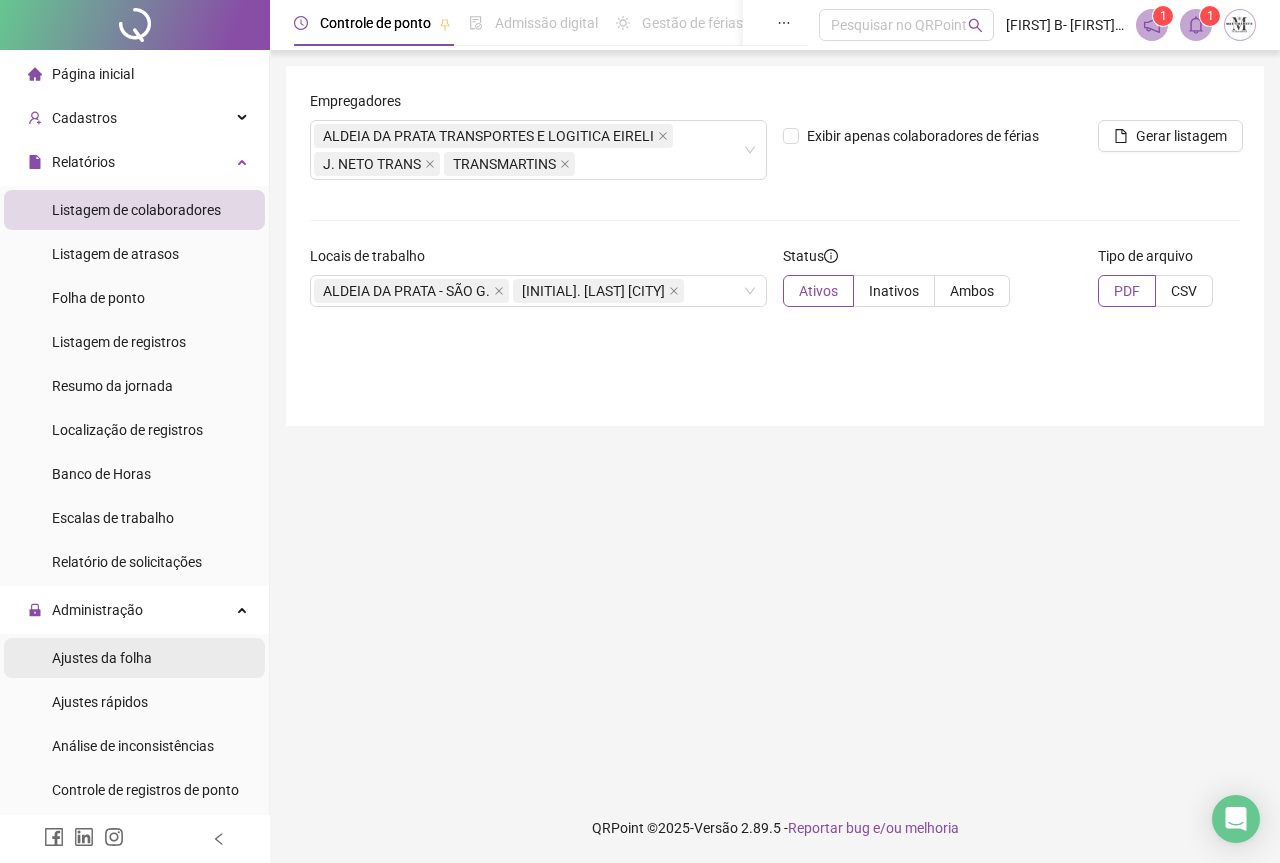 click on "Ajustes da folha" at bounding box center (102, 658) 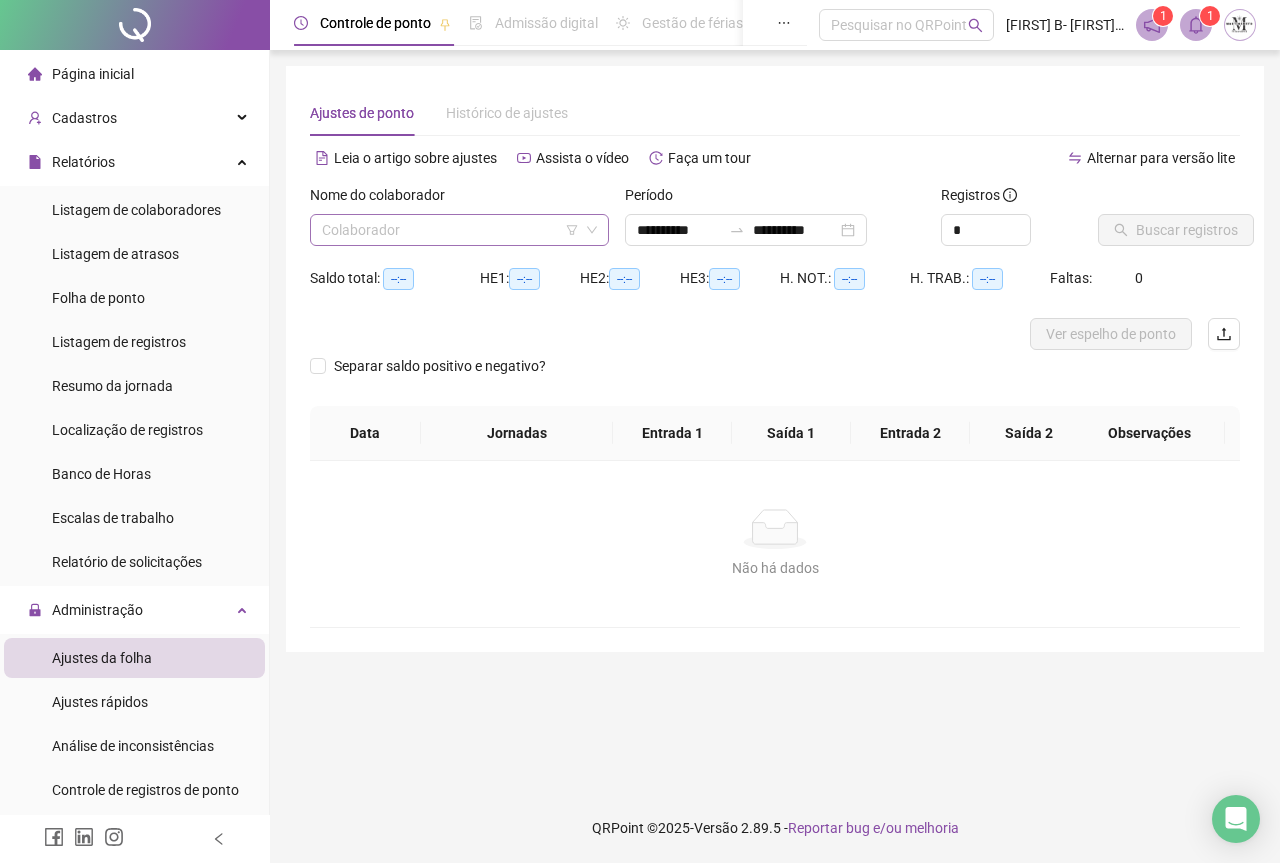 click at bounding box center (450, 230) 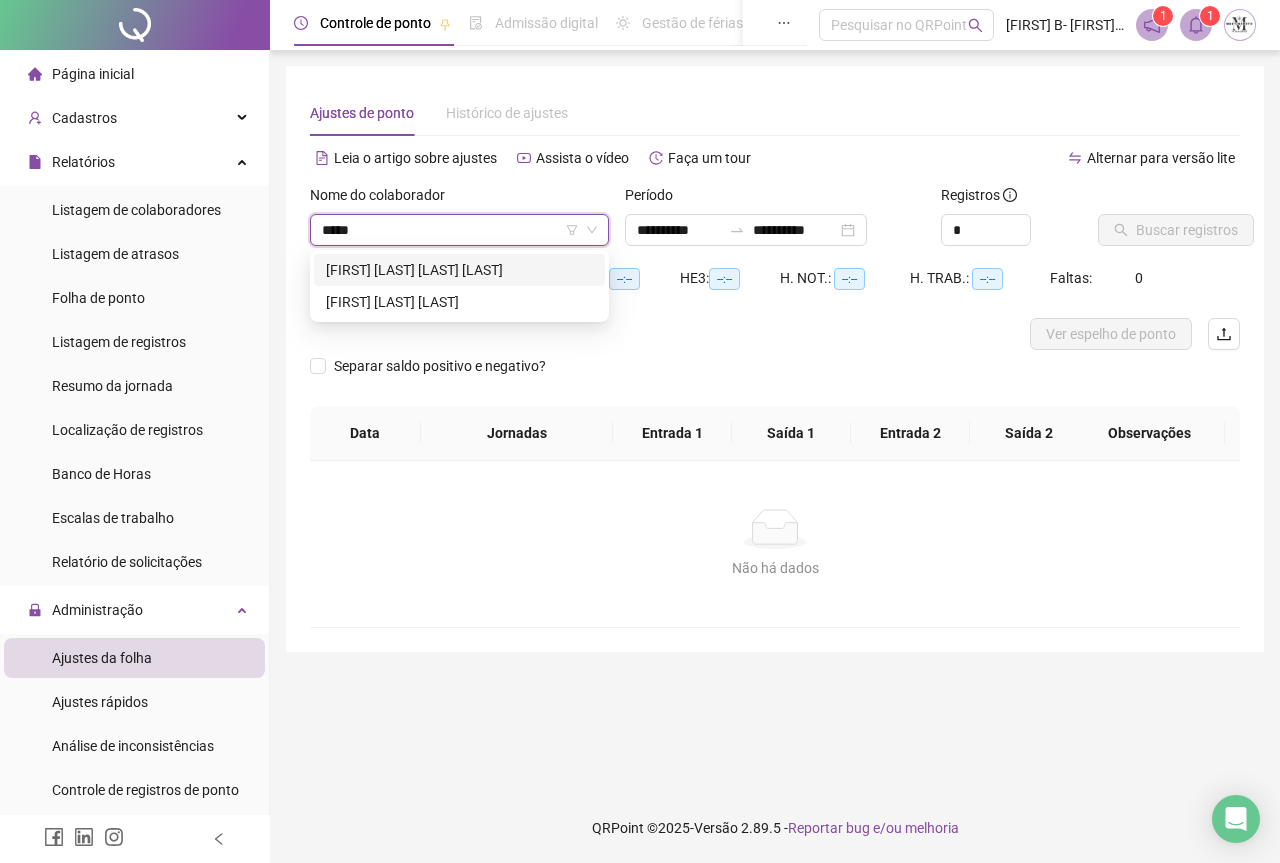 type on "******" 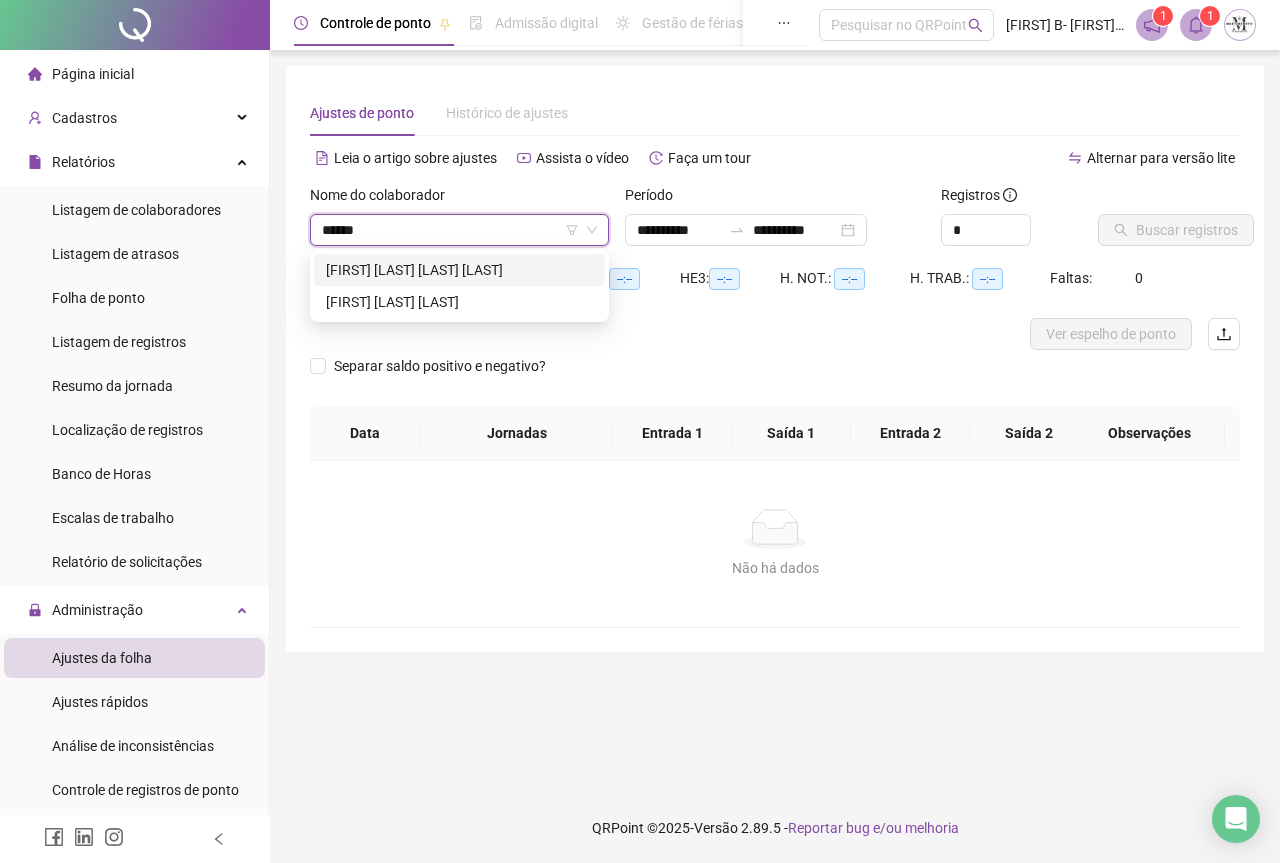 click on "[FIRST] [LAST] [LAST] [LAST]" at bounding box center (459, 270) 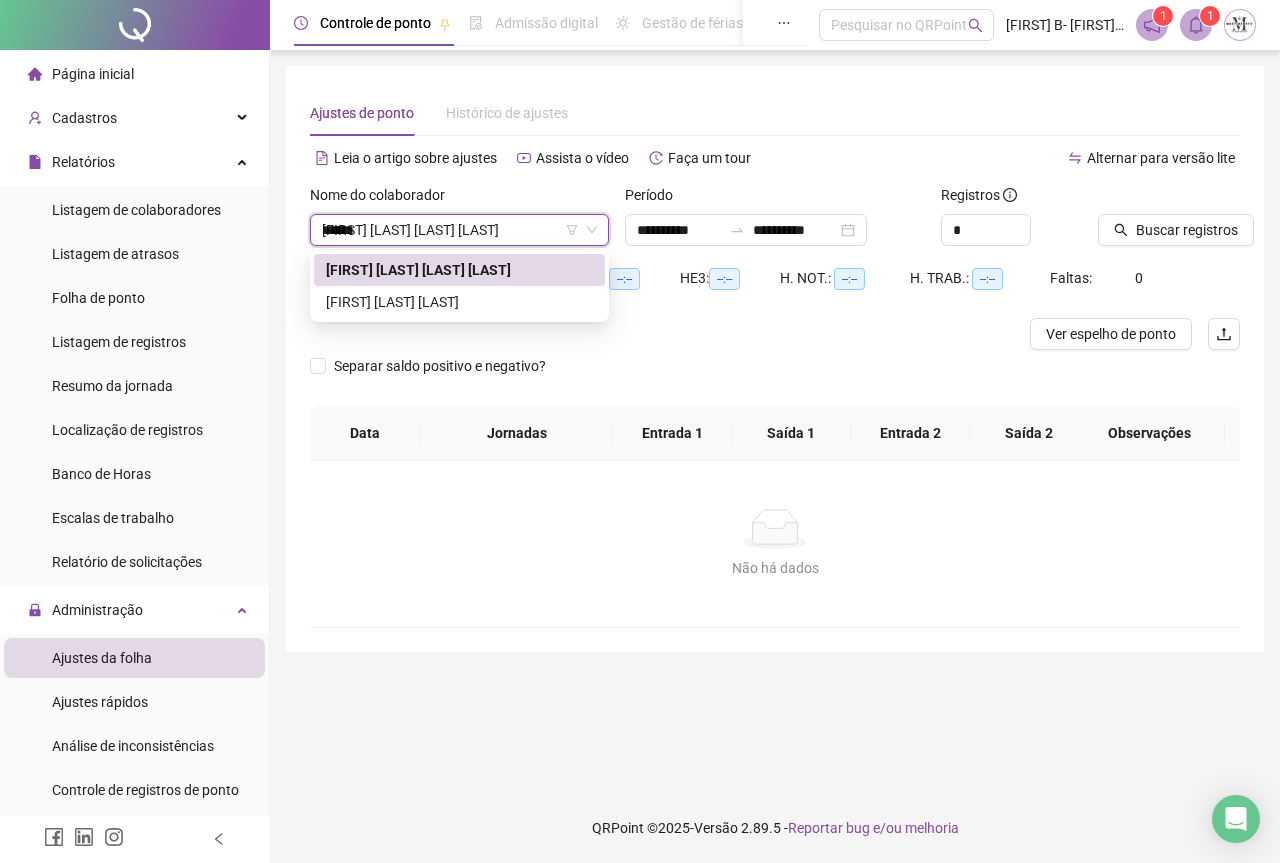 type 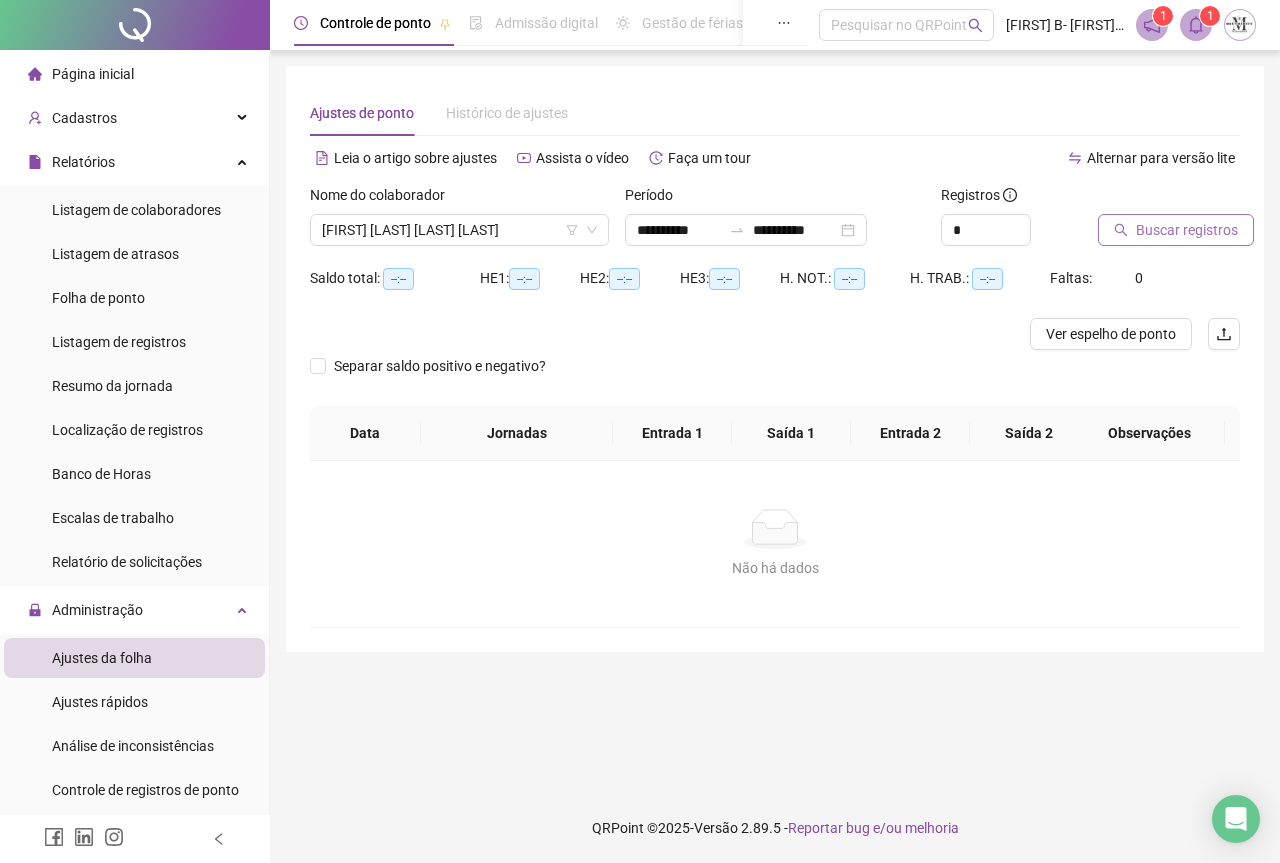 click on "Buscar registros" at bounding box center (1176, 230) 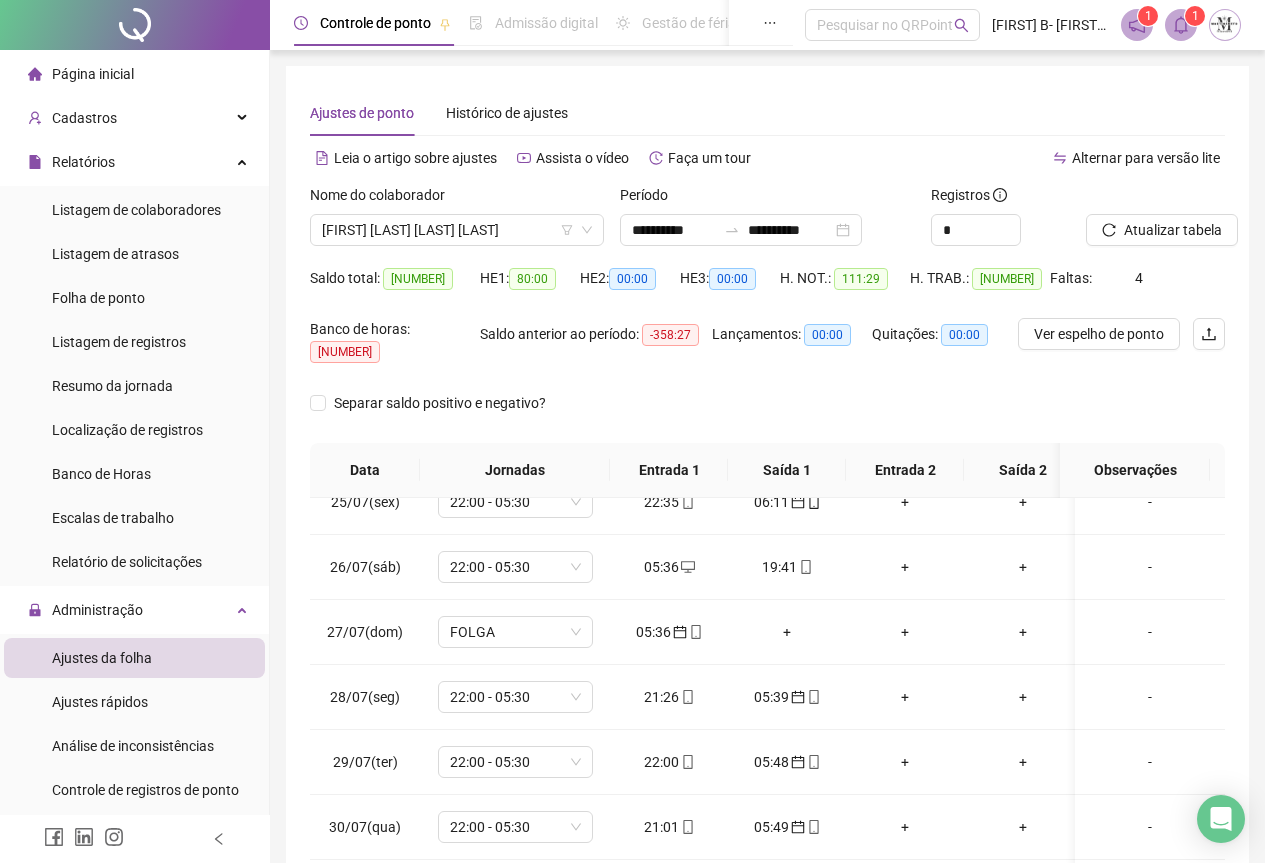scroll, scrollTop: 1603, scrollLeft: 0, axis: vertical 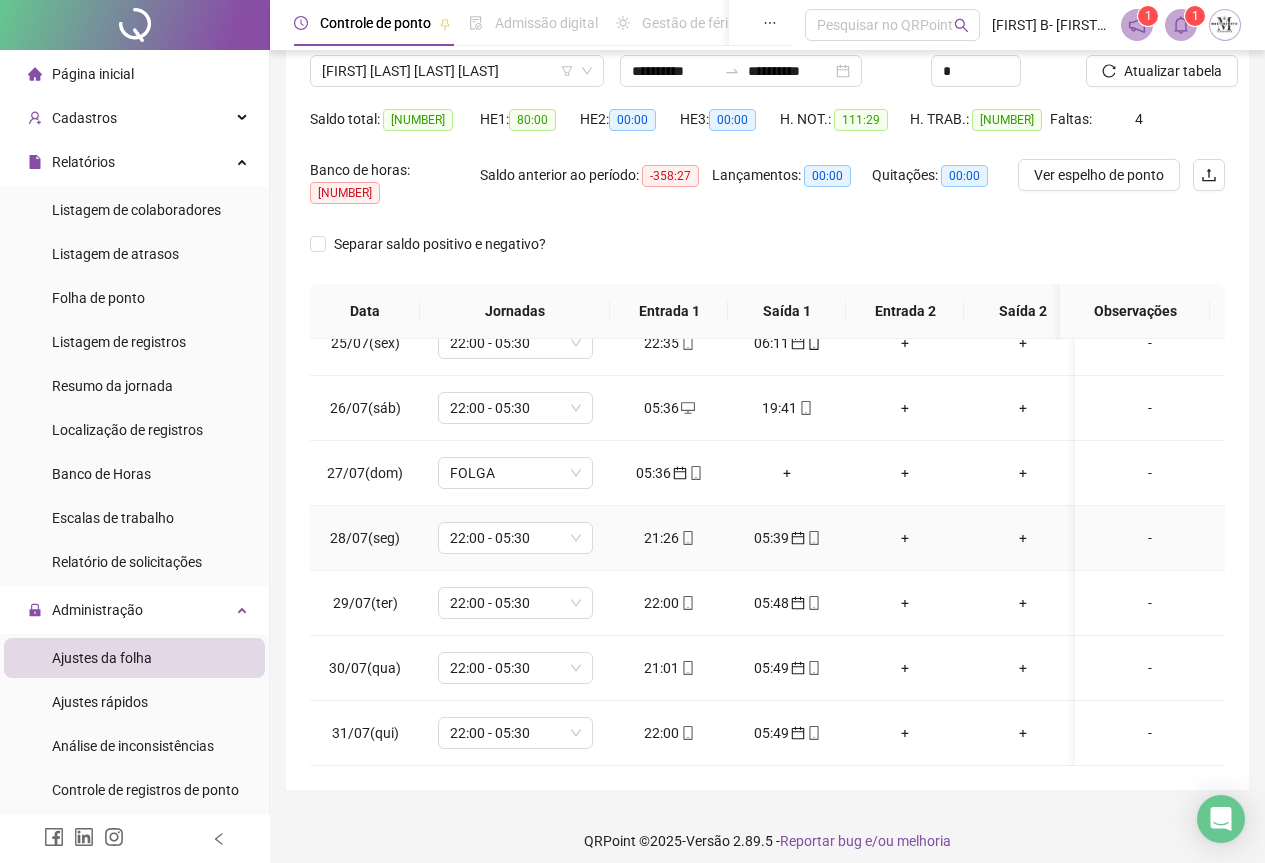 click 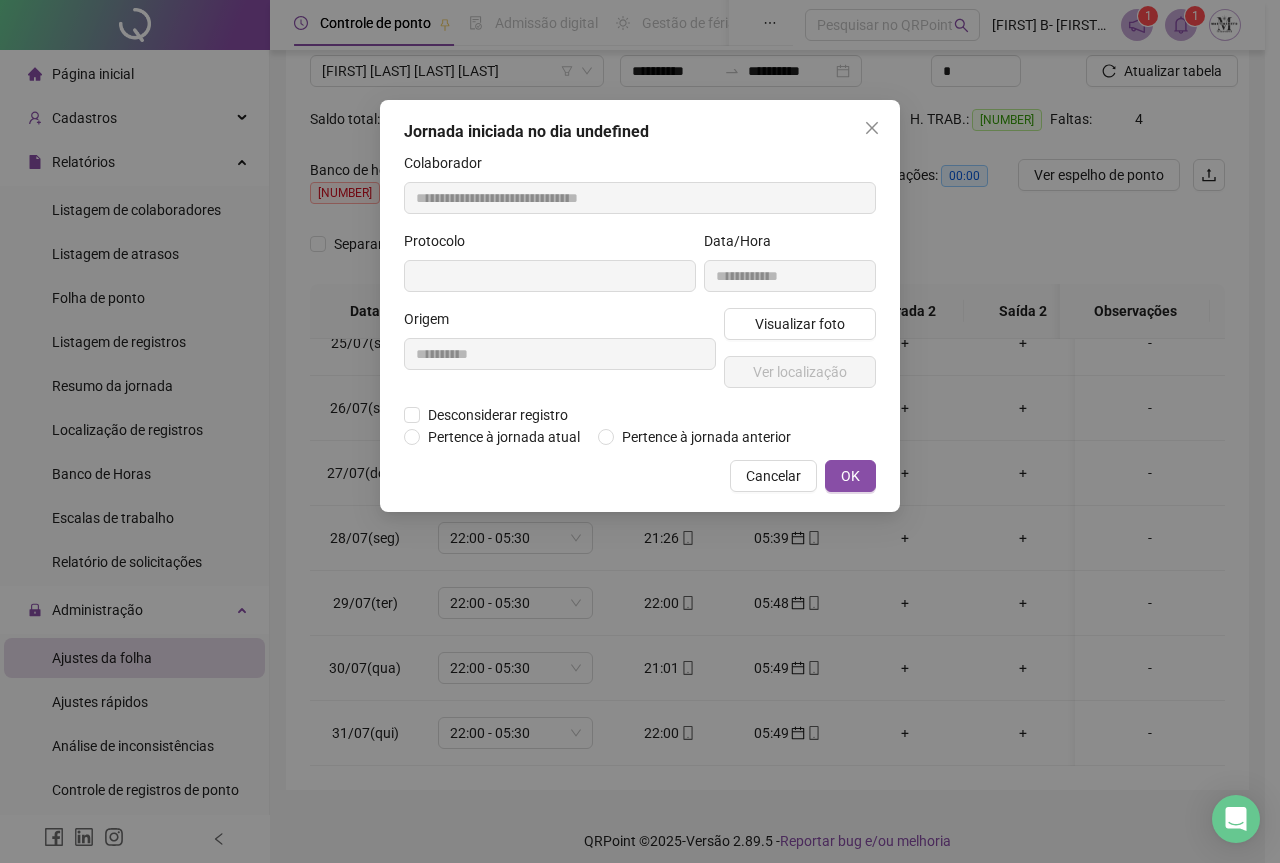 type on "**********" 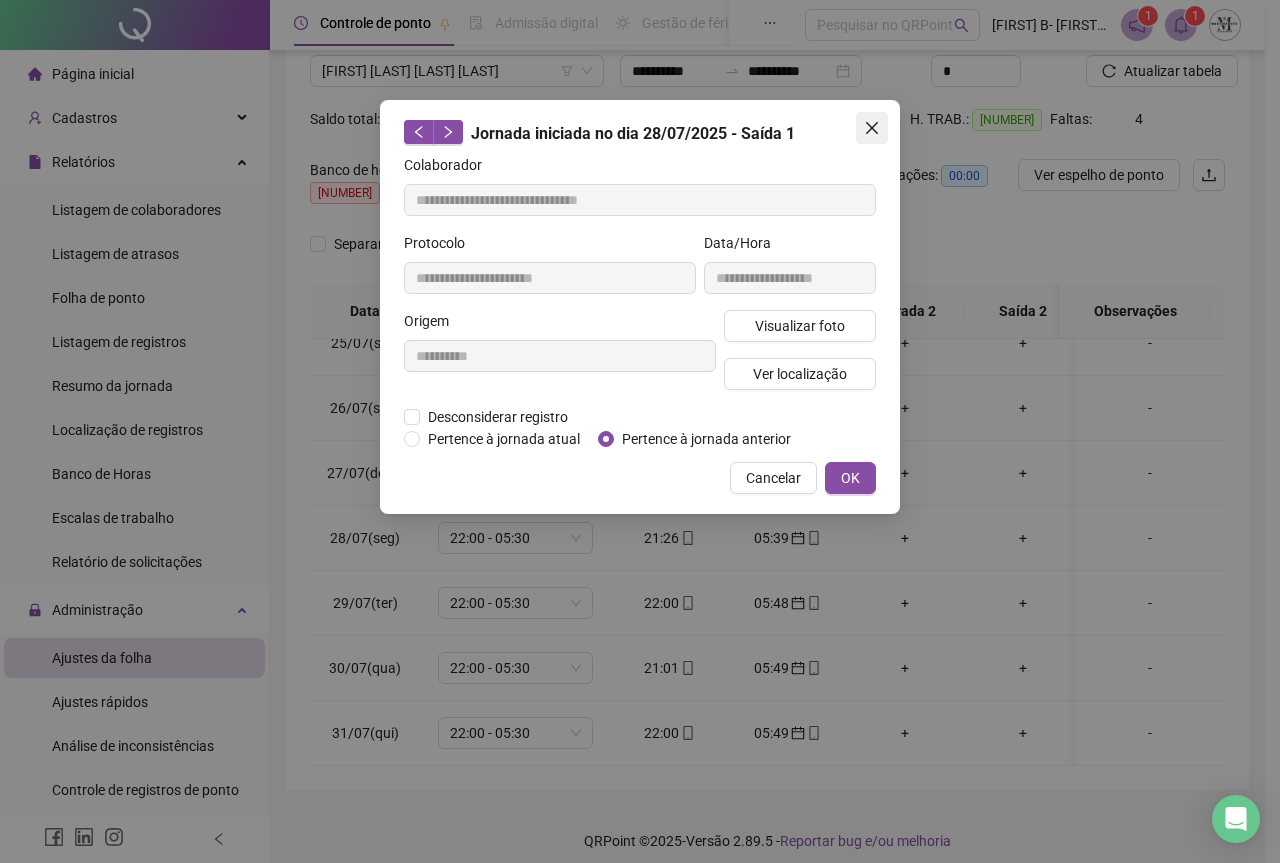 click 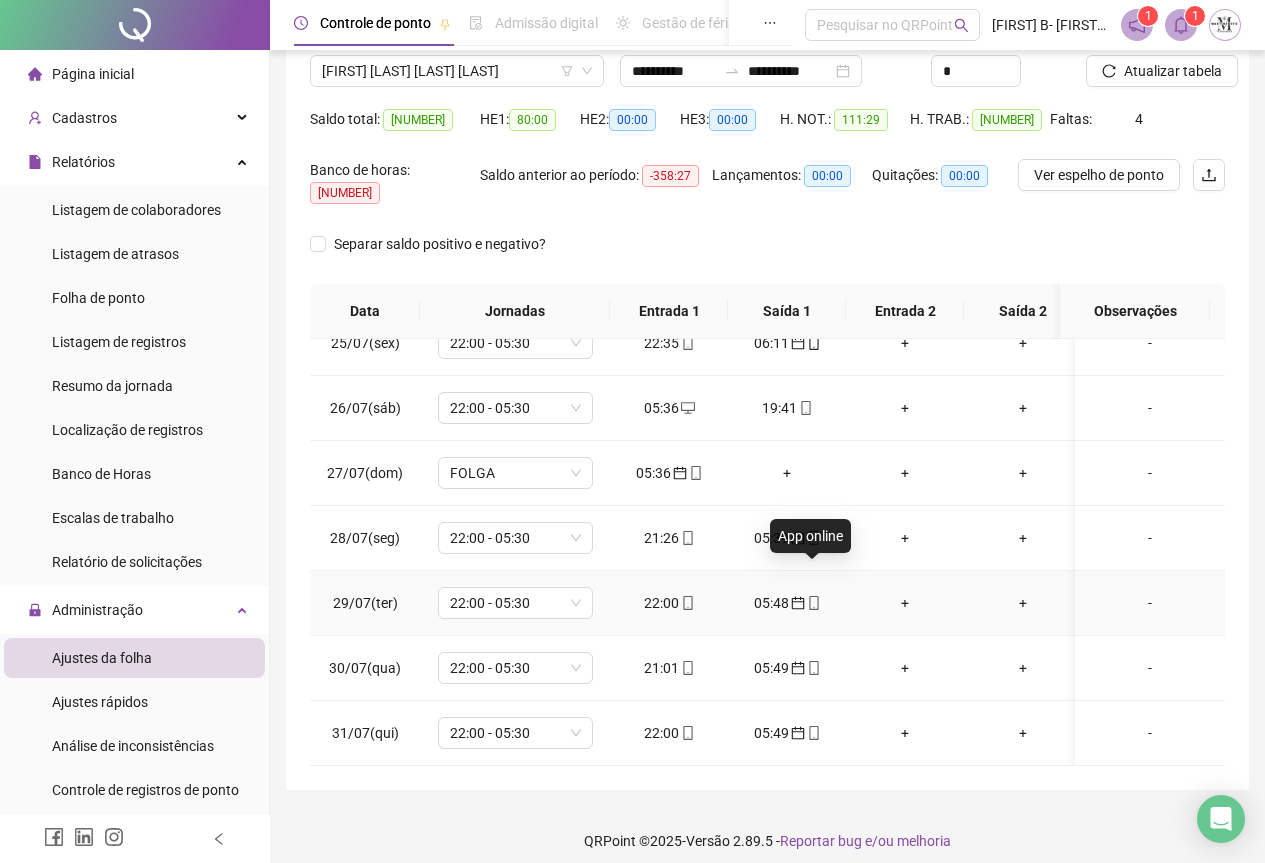 click 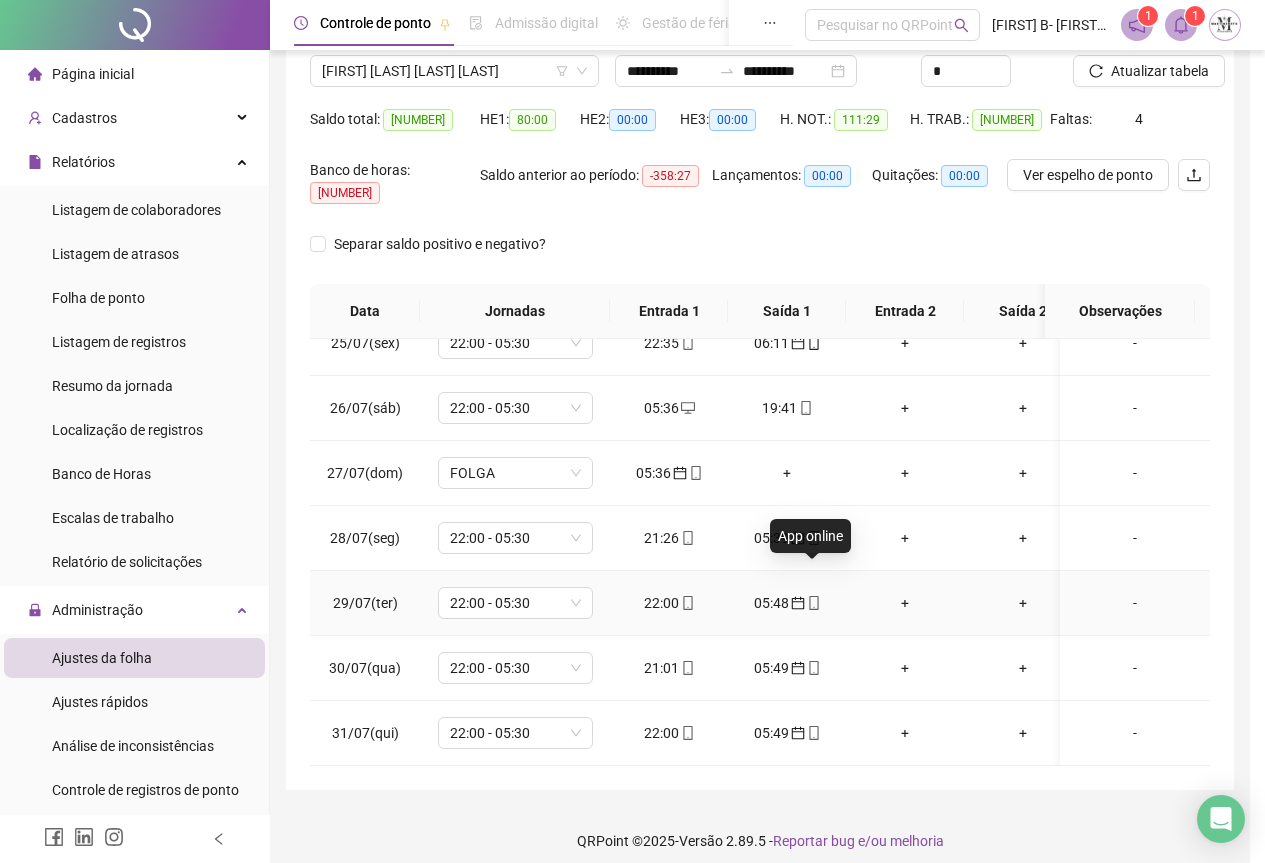 type on "**********" 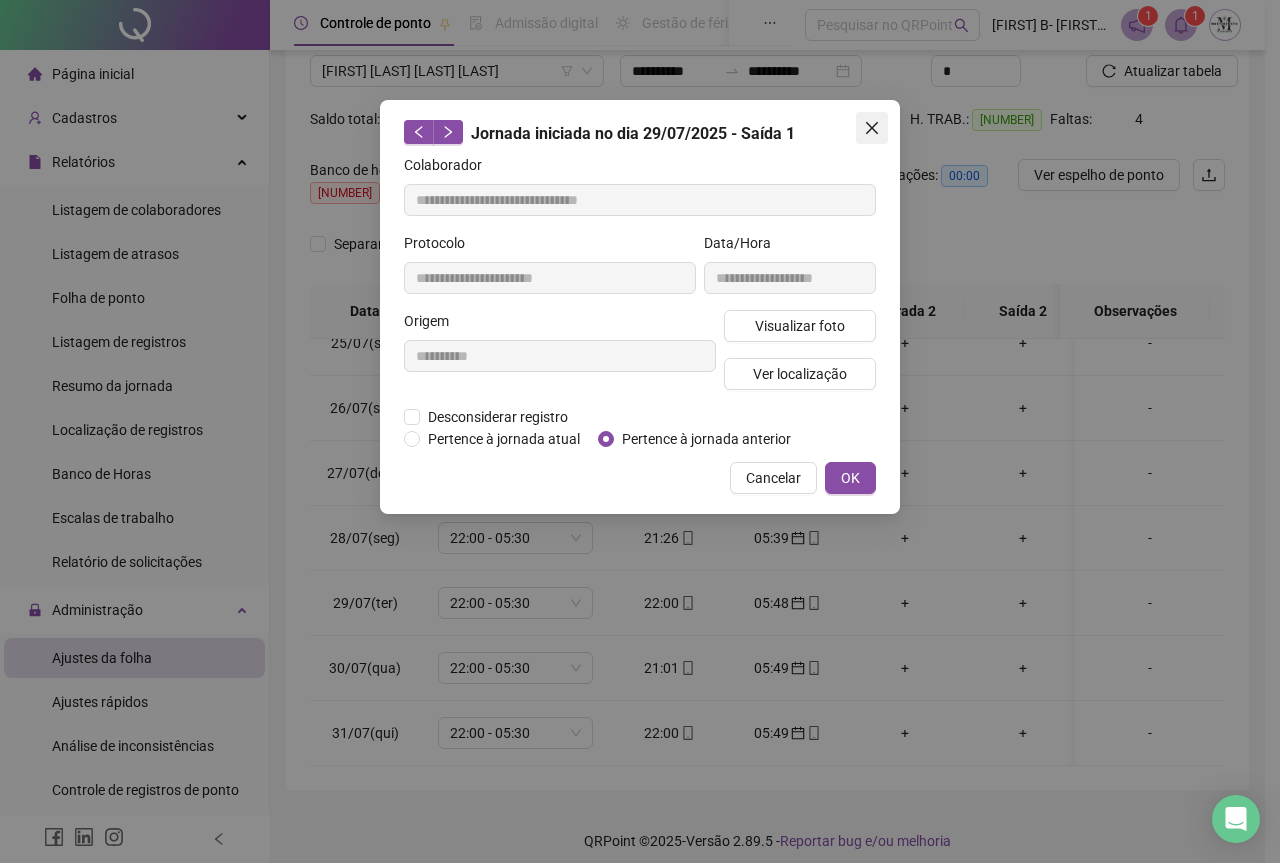 click 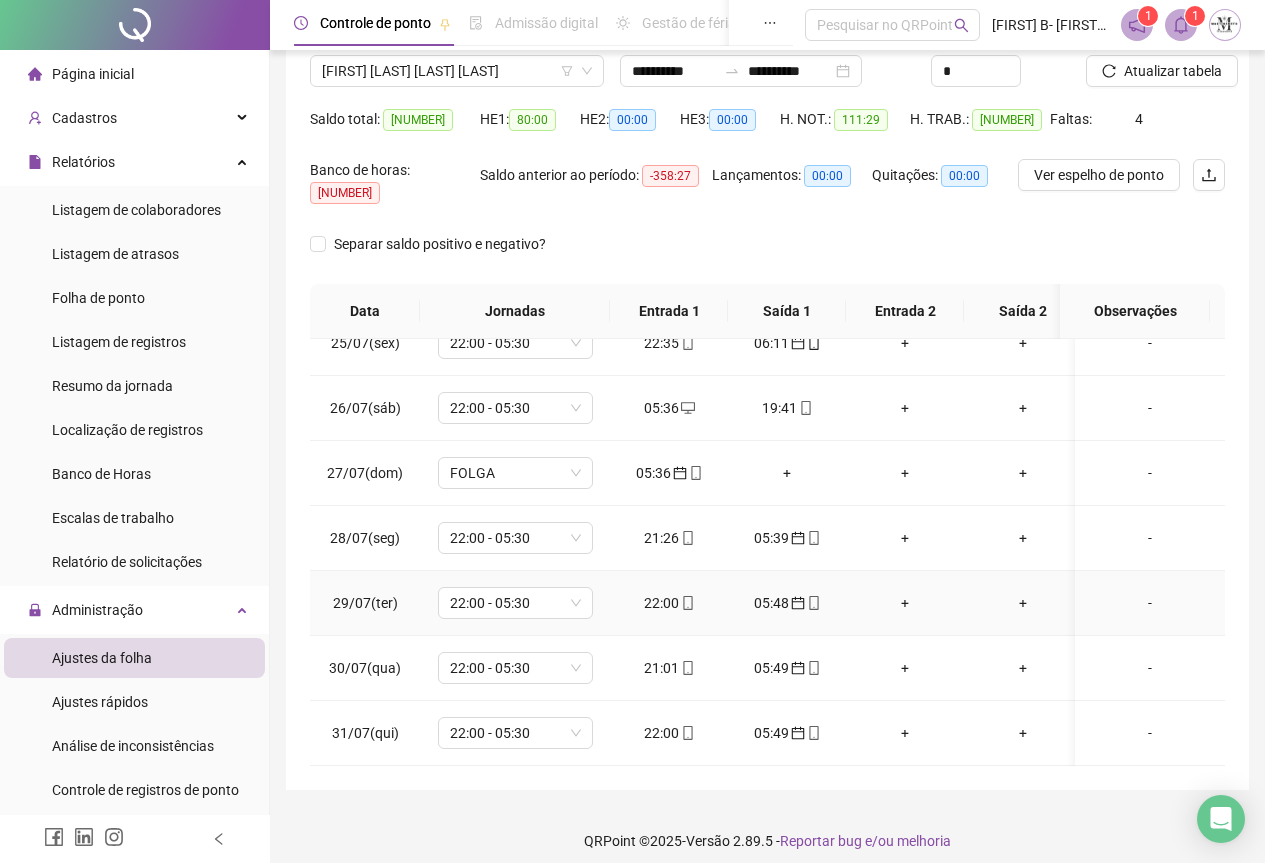 click on "+" at bounding box center (905, 603) 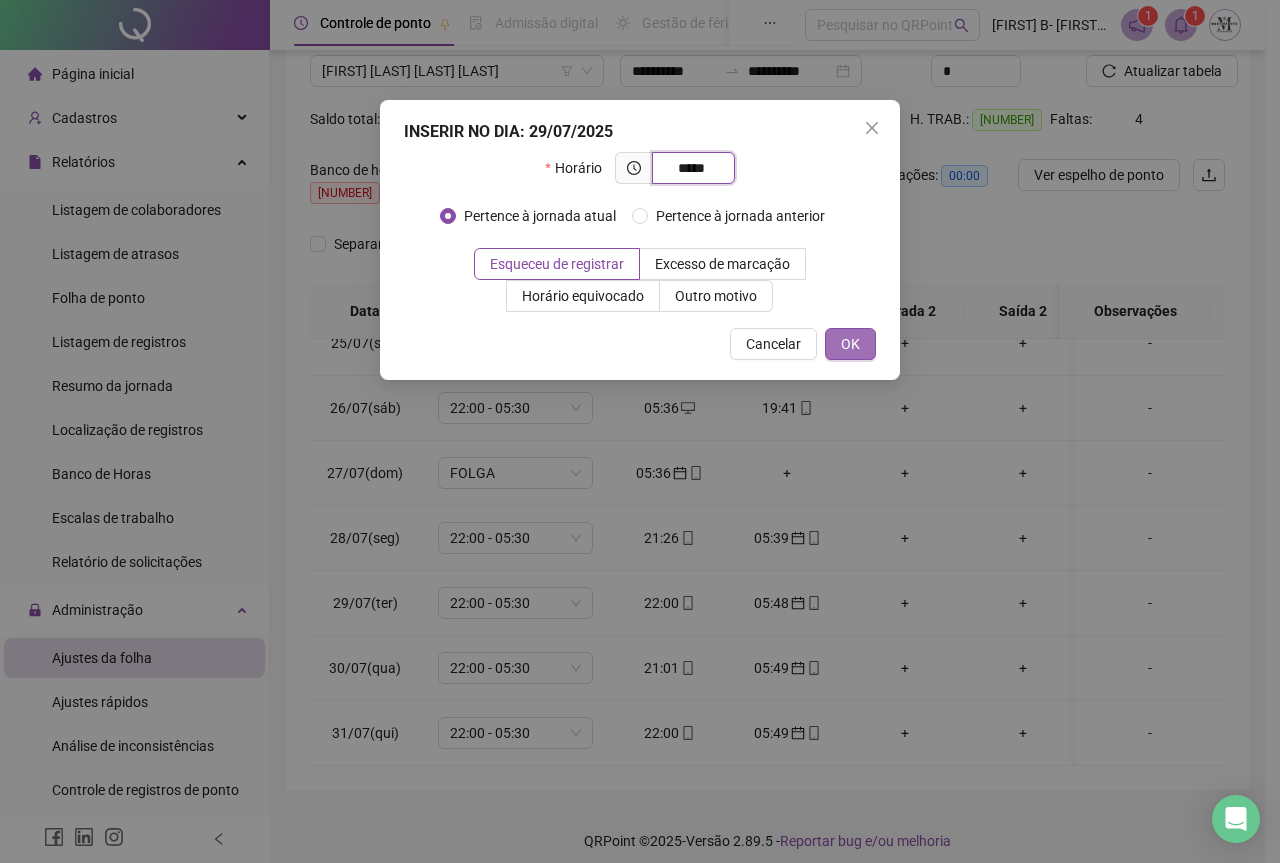 type on "*****" 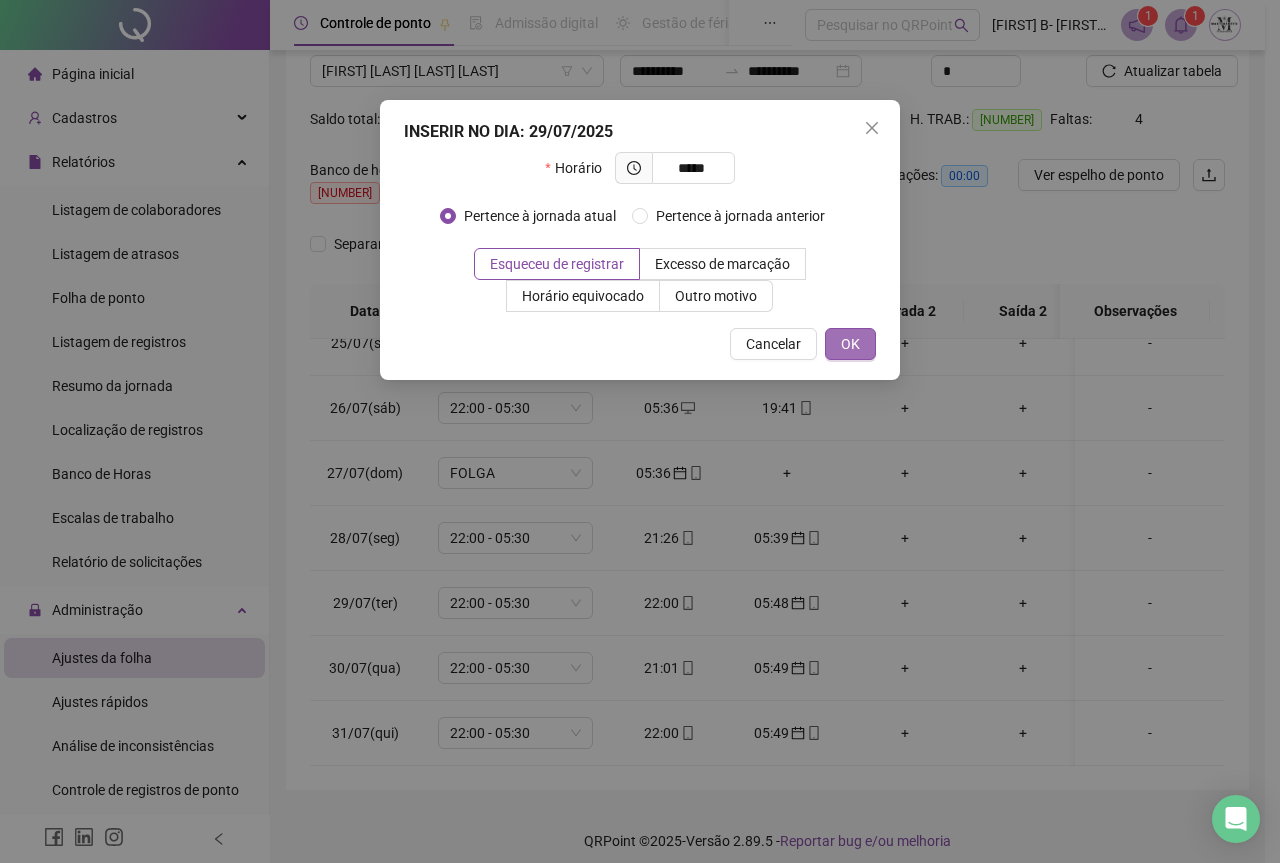 click on "OK" at bounding box center (850, 344) 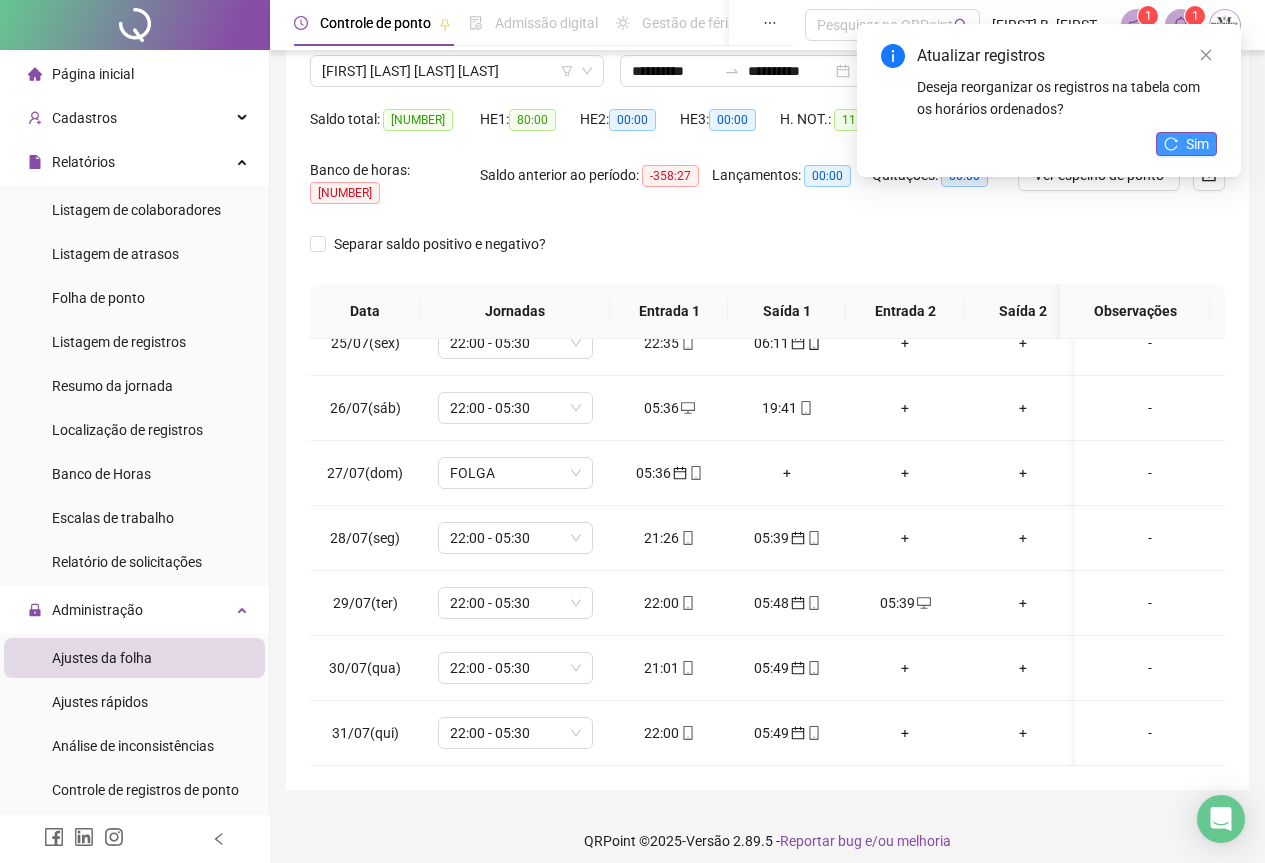 click on "Sim" at bounding box center [1186, 144] 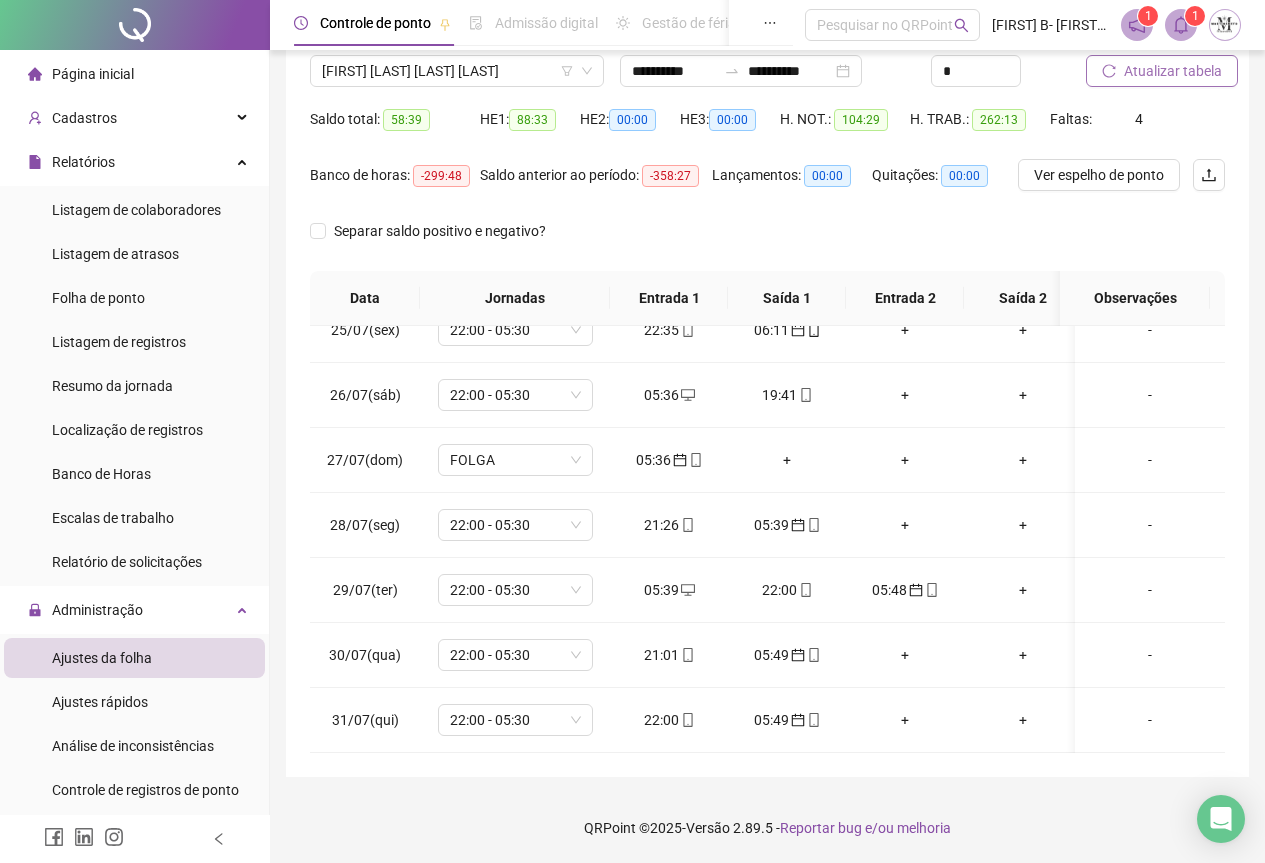 click on "Atualizar tabela" at bounding box center [1173, 71] 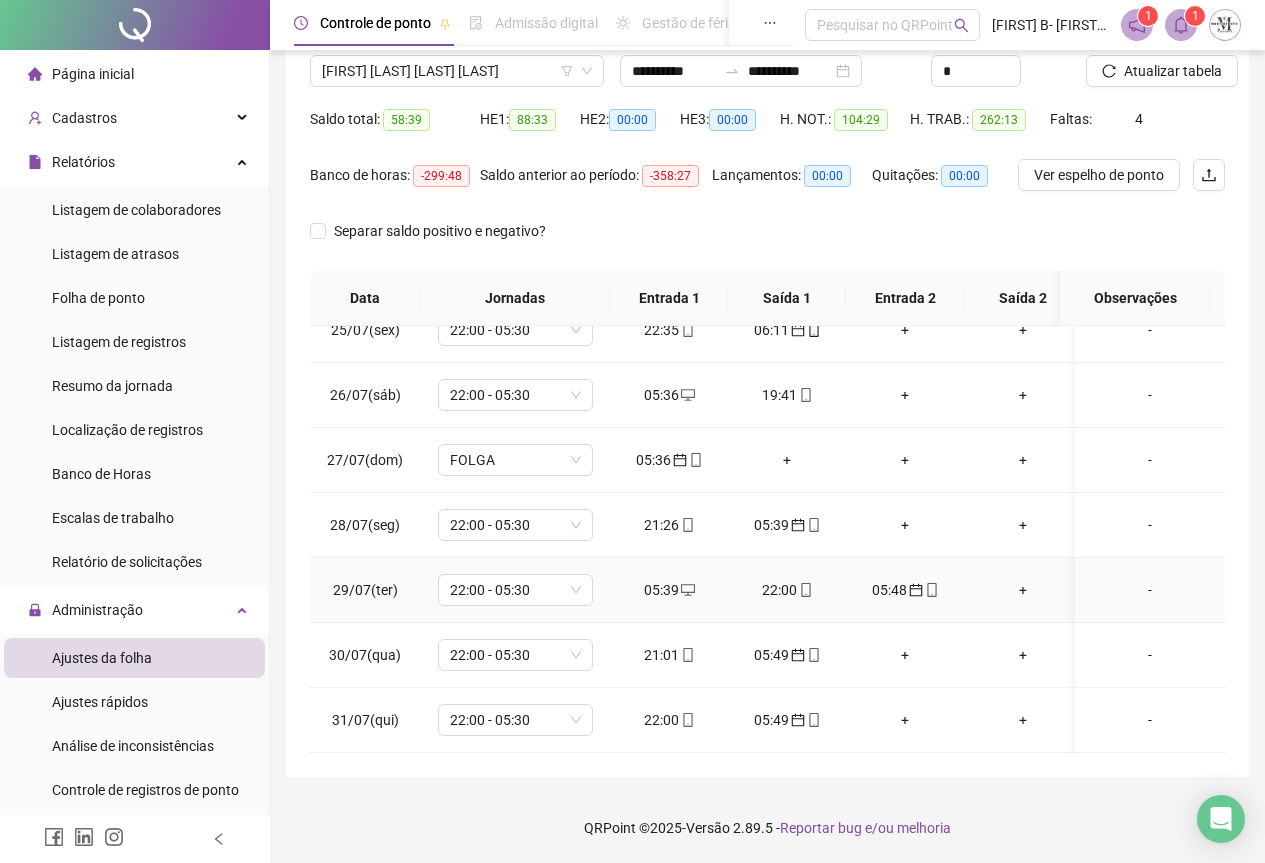 click on "05:39" at bounding box center [669, 590] 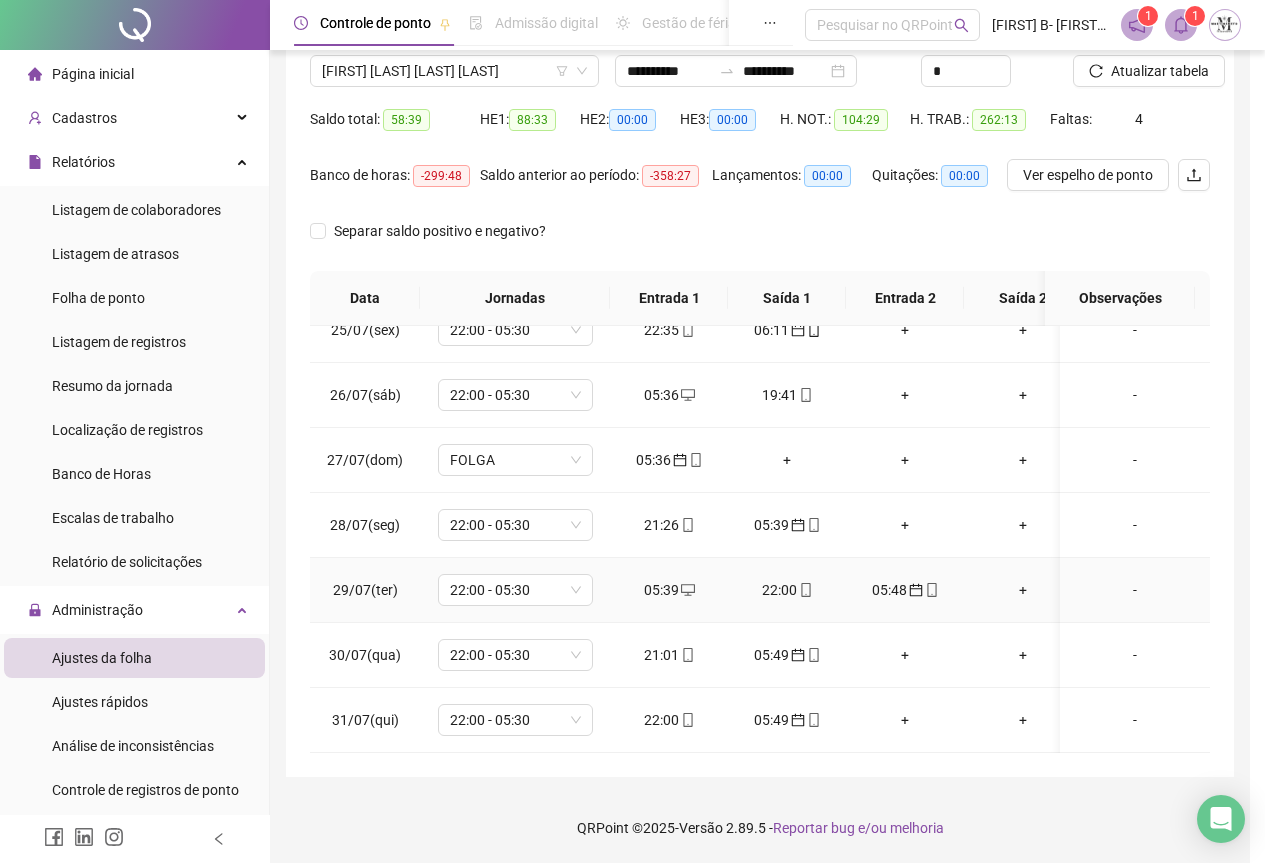 click on "**********" at bounding box center [632, 431] 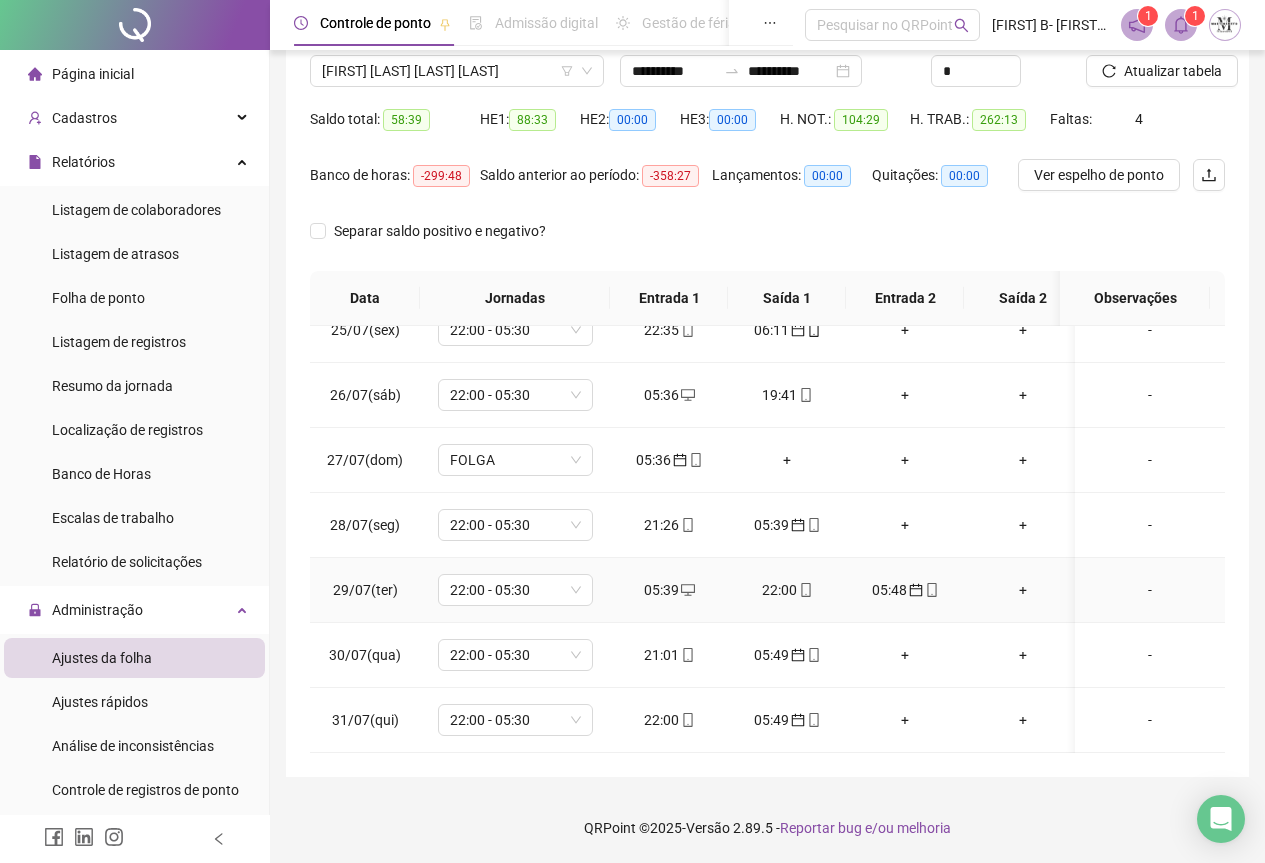 click 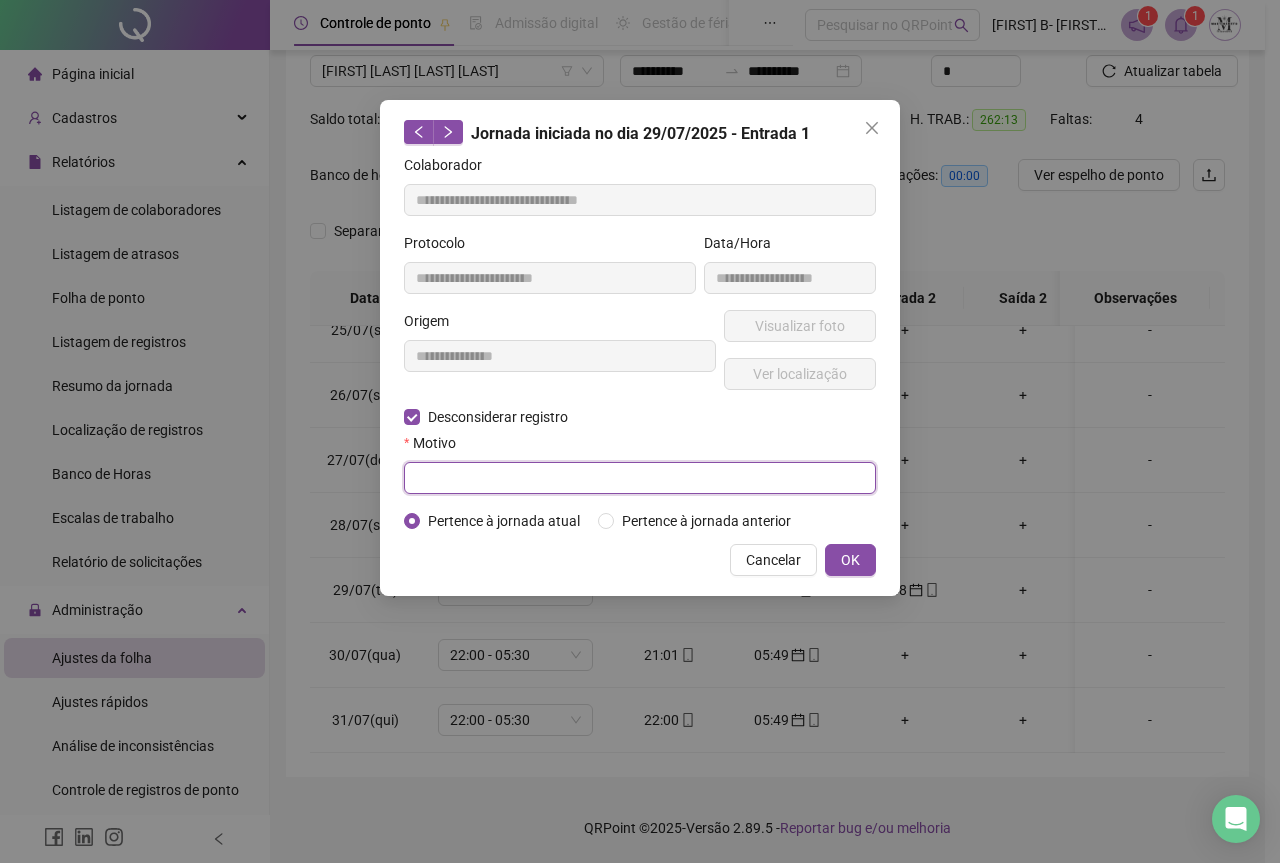 click at bounding box center (640, 478) 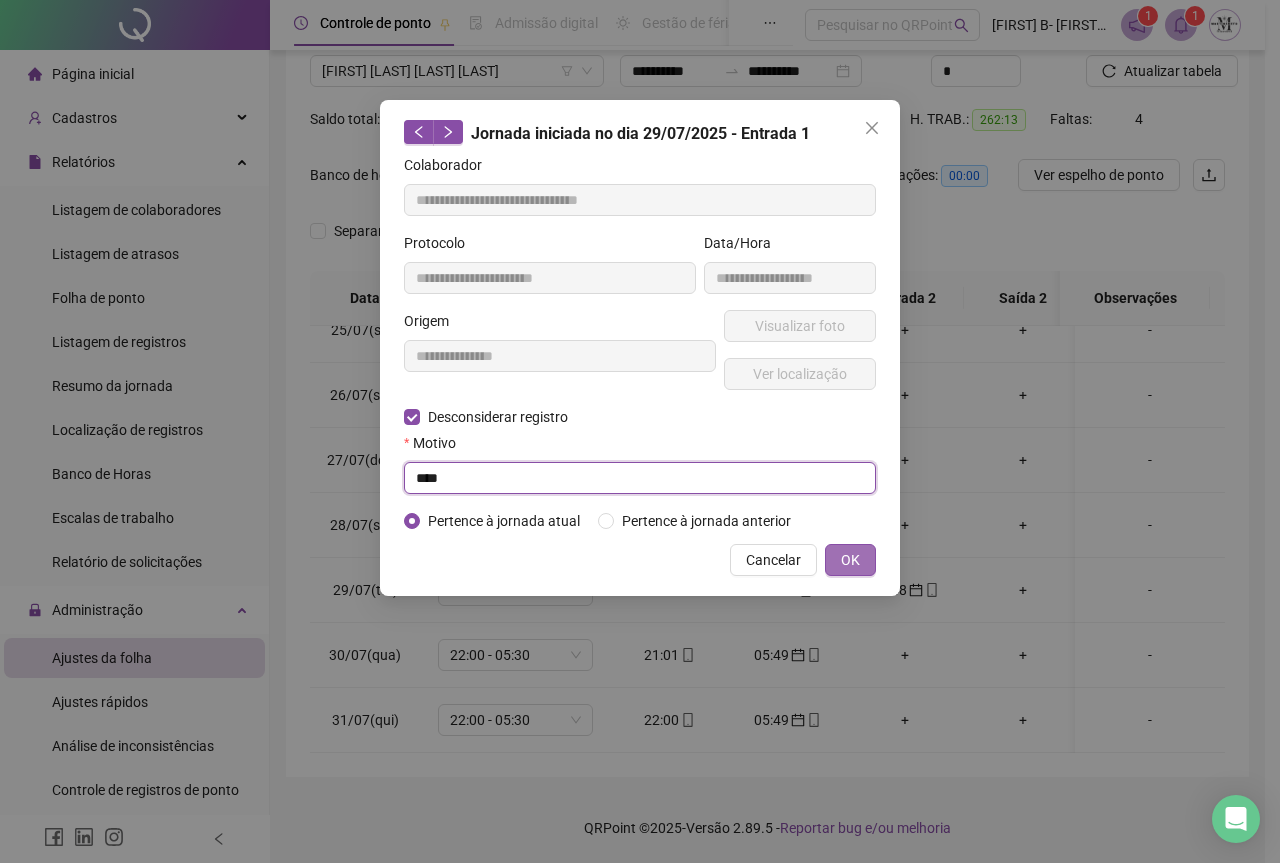type on "****" 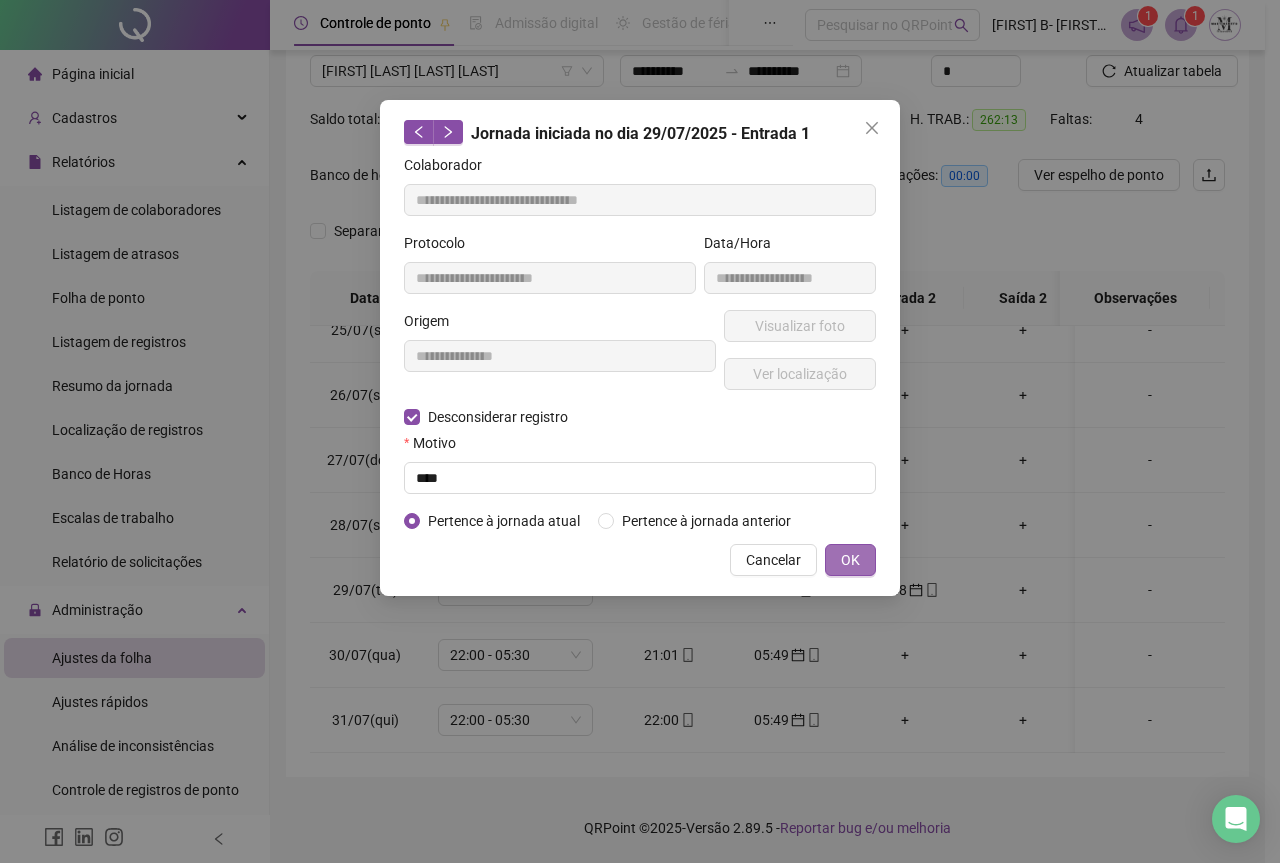 click on "OK" at bounding box center (850, 560) 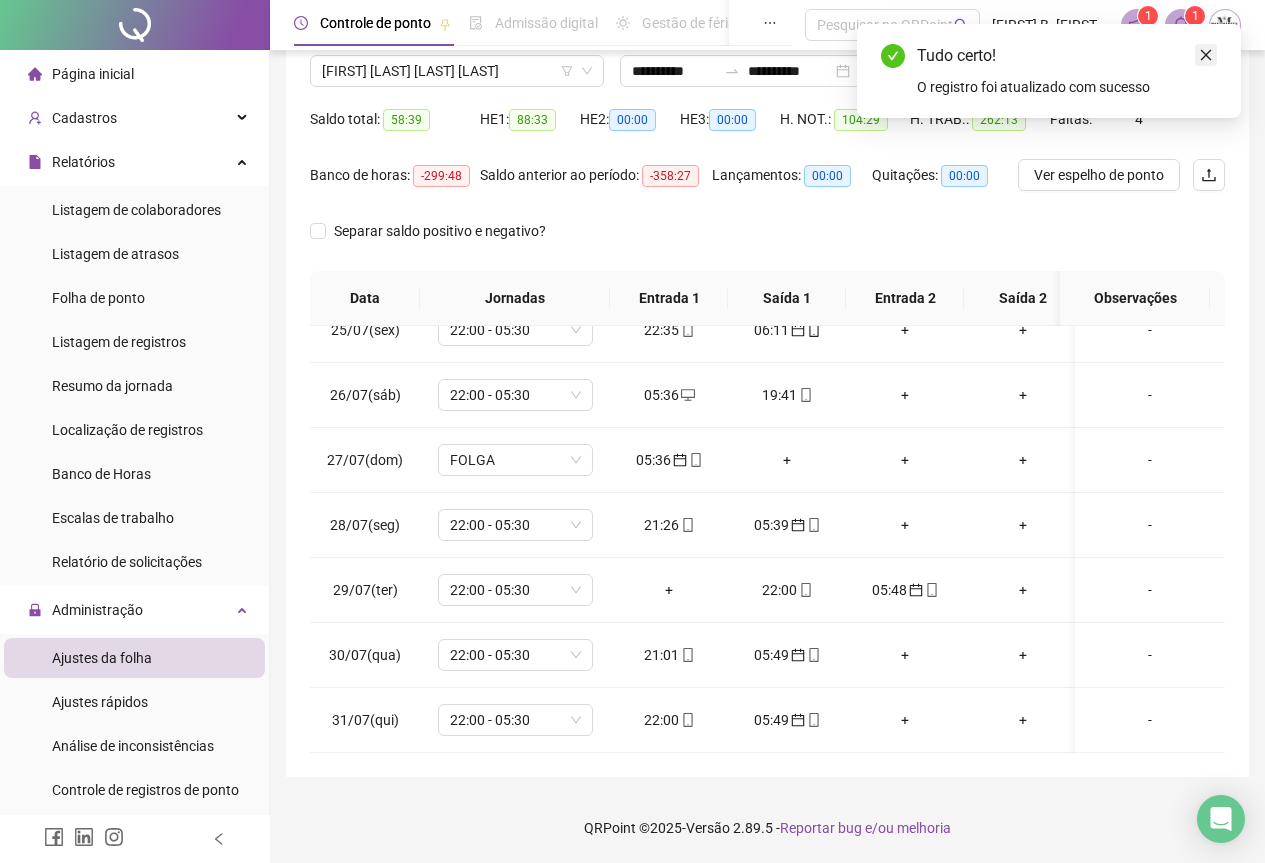 click 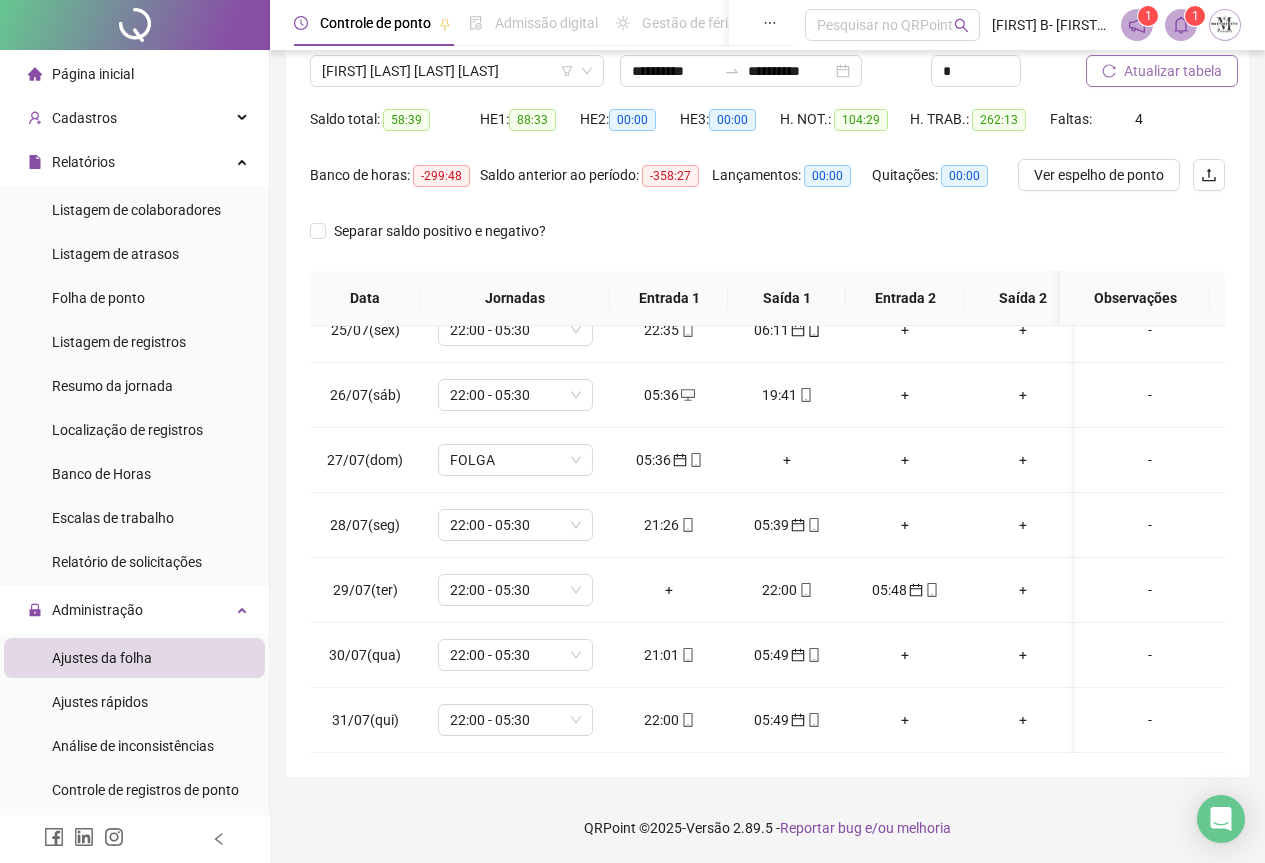 click on "Atualizar tabela" at bounding box center [1173, 71] 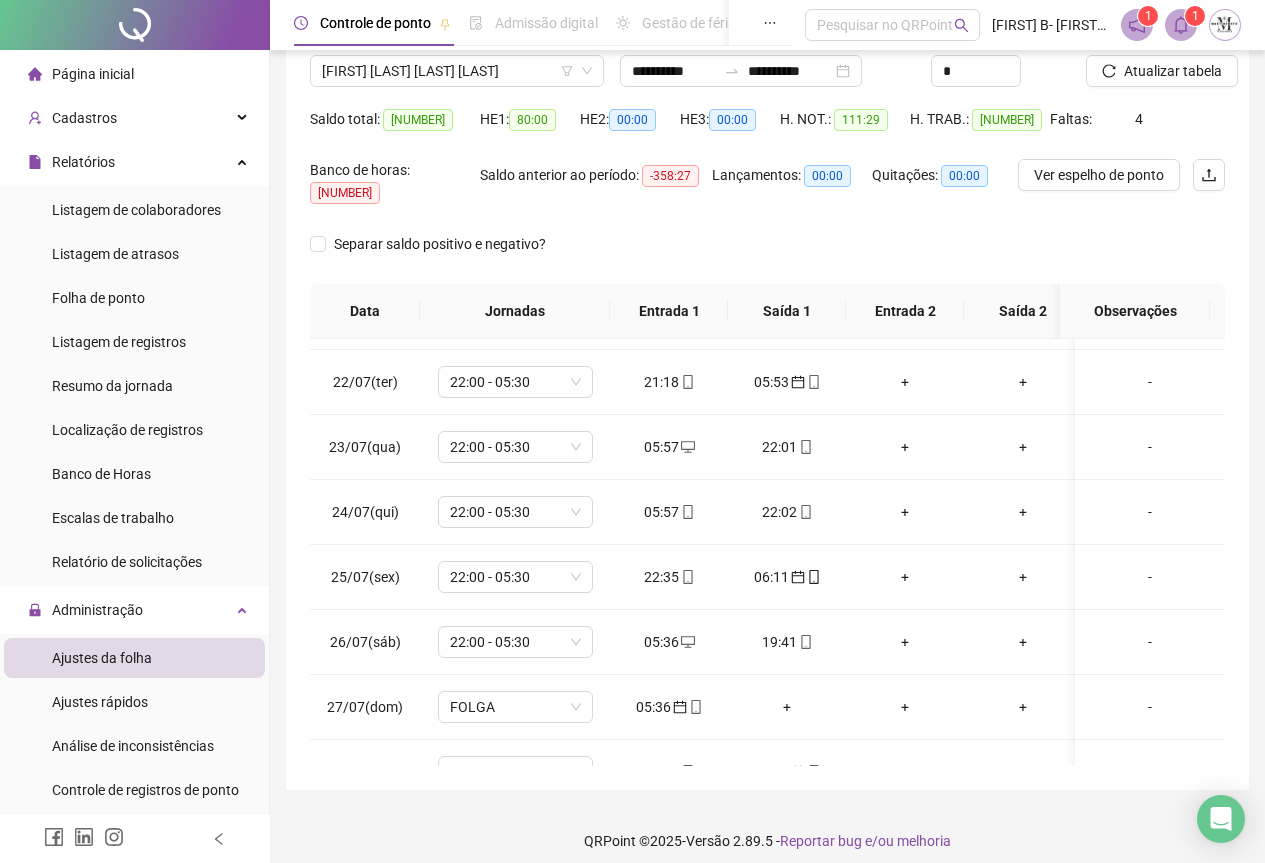 scroll, scrollTop: 1603, scrollLeft: 0, axis: vertical 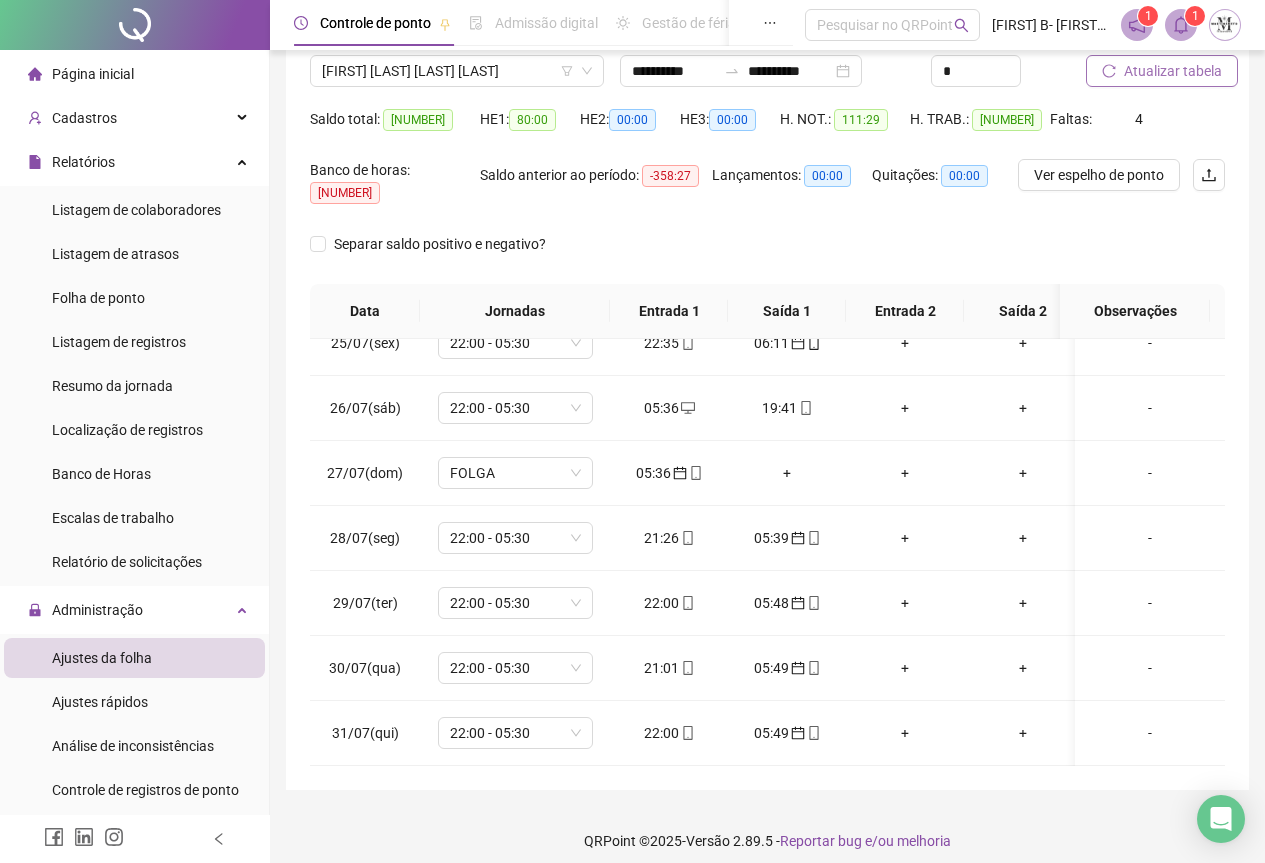 click on "Atualizar tabela" at bounding box center [1173, 71] 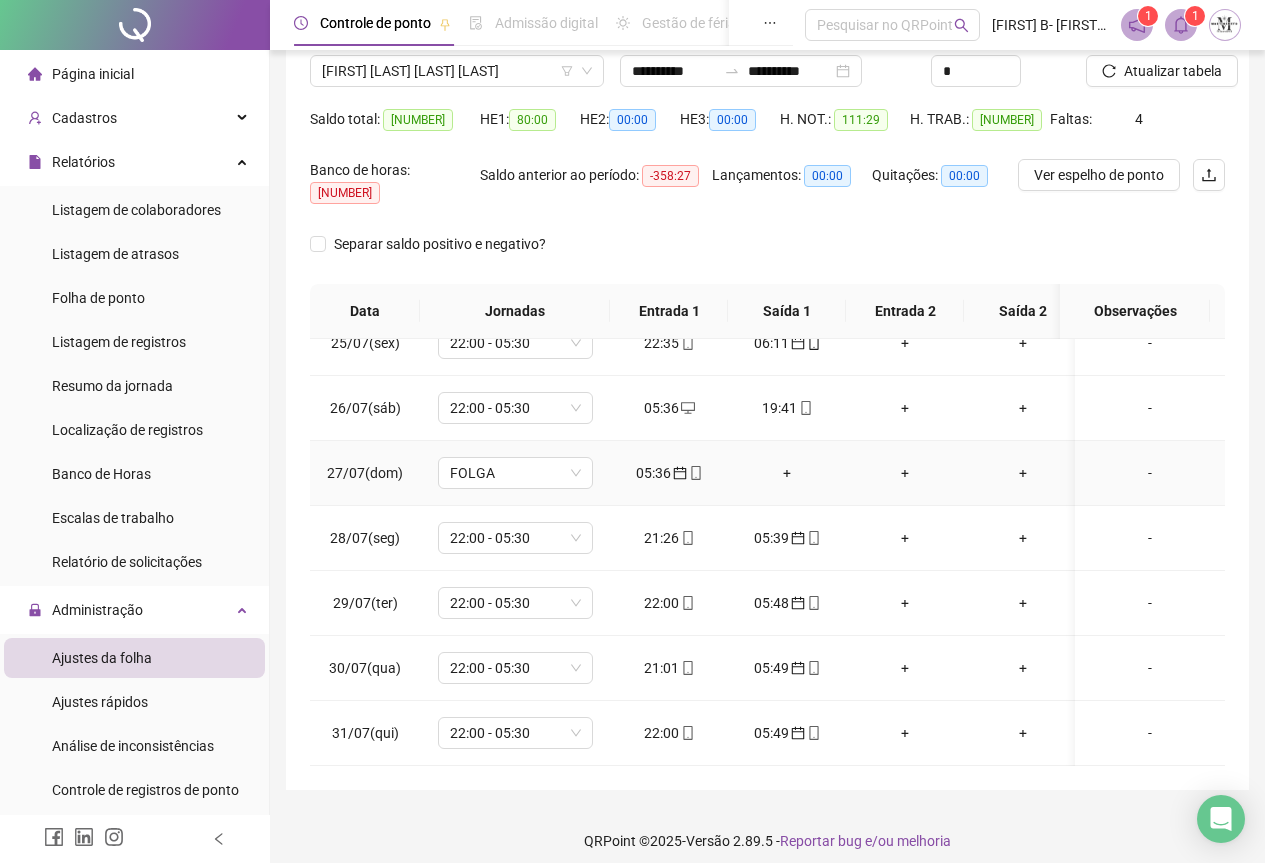 click on "+" at bounding box center [787, 473] 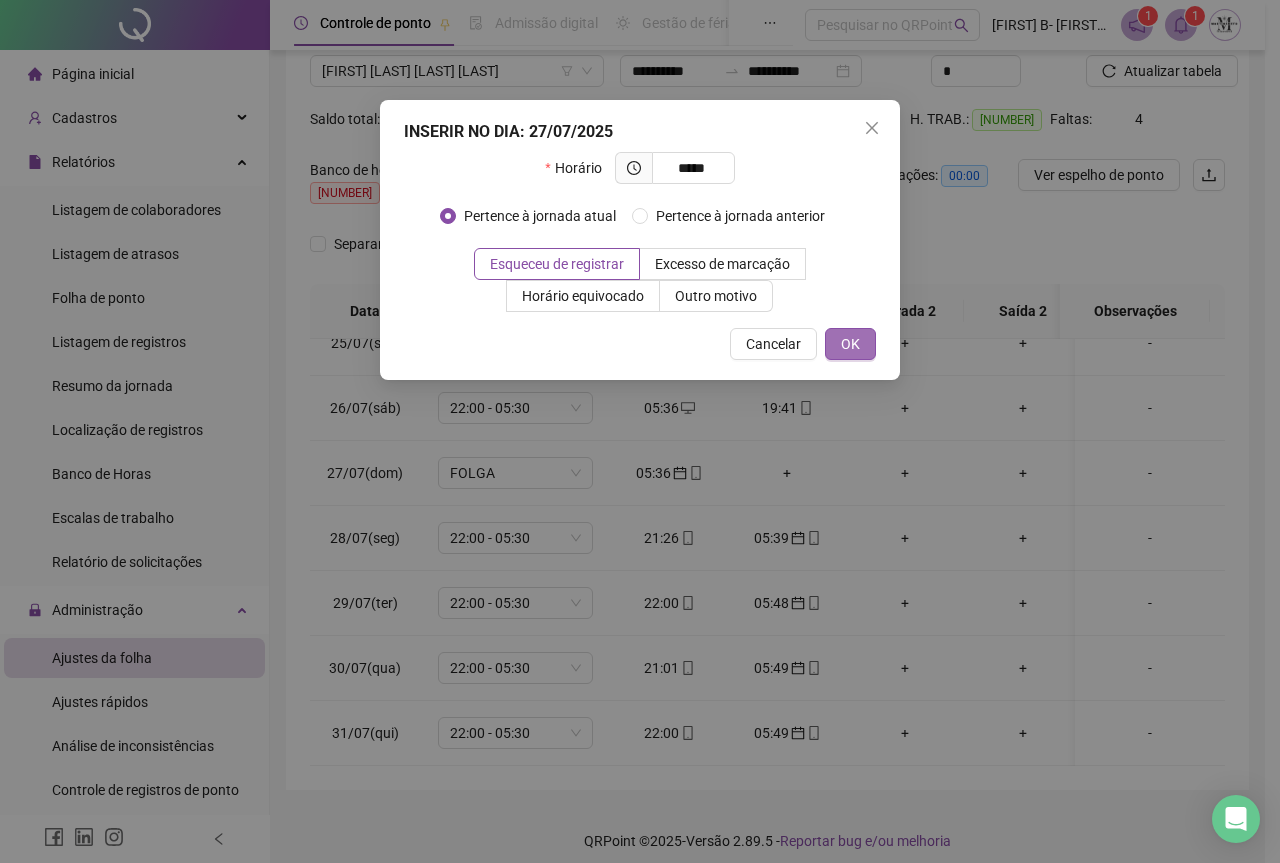 type on "*****" 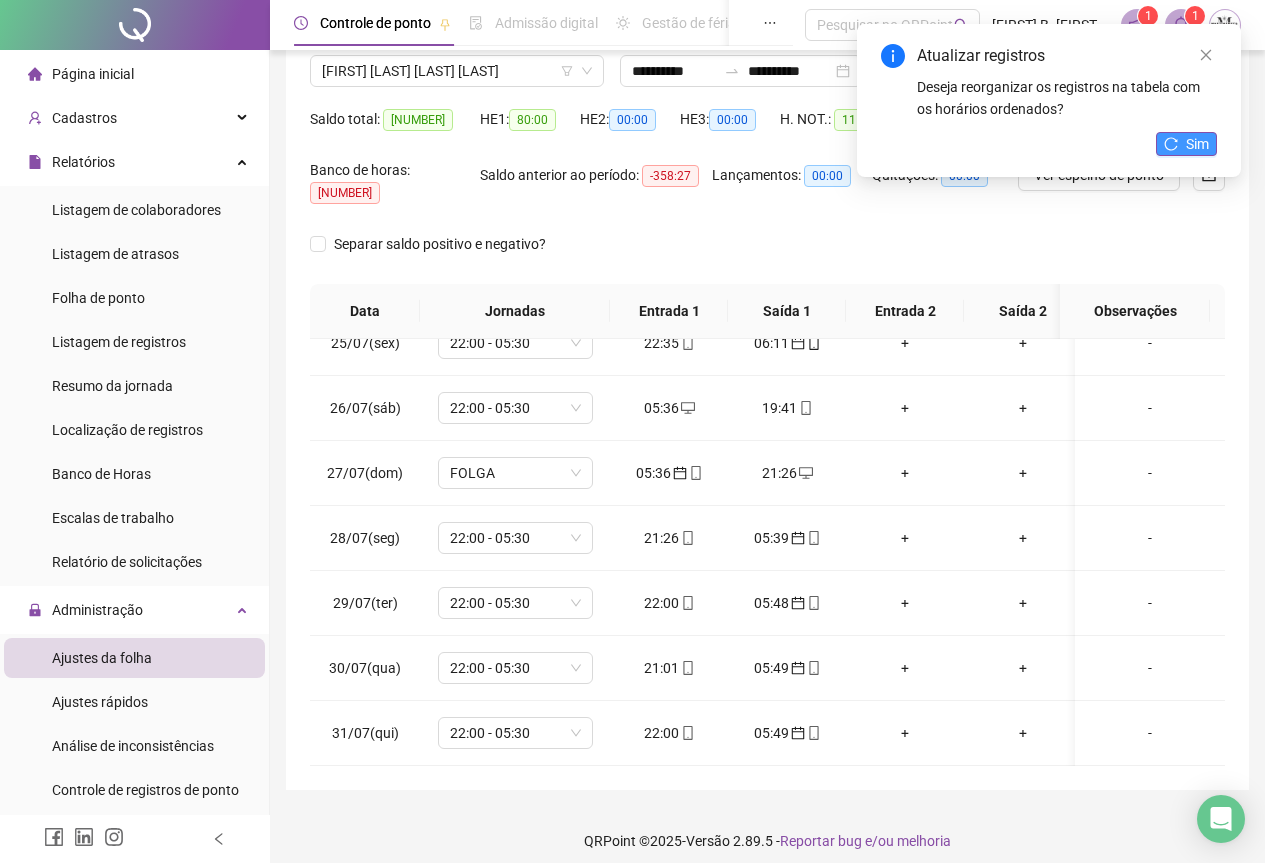 click 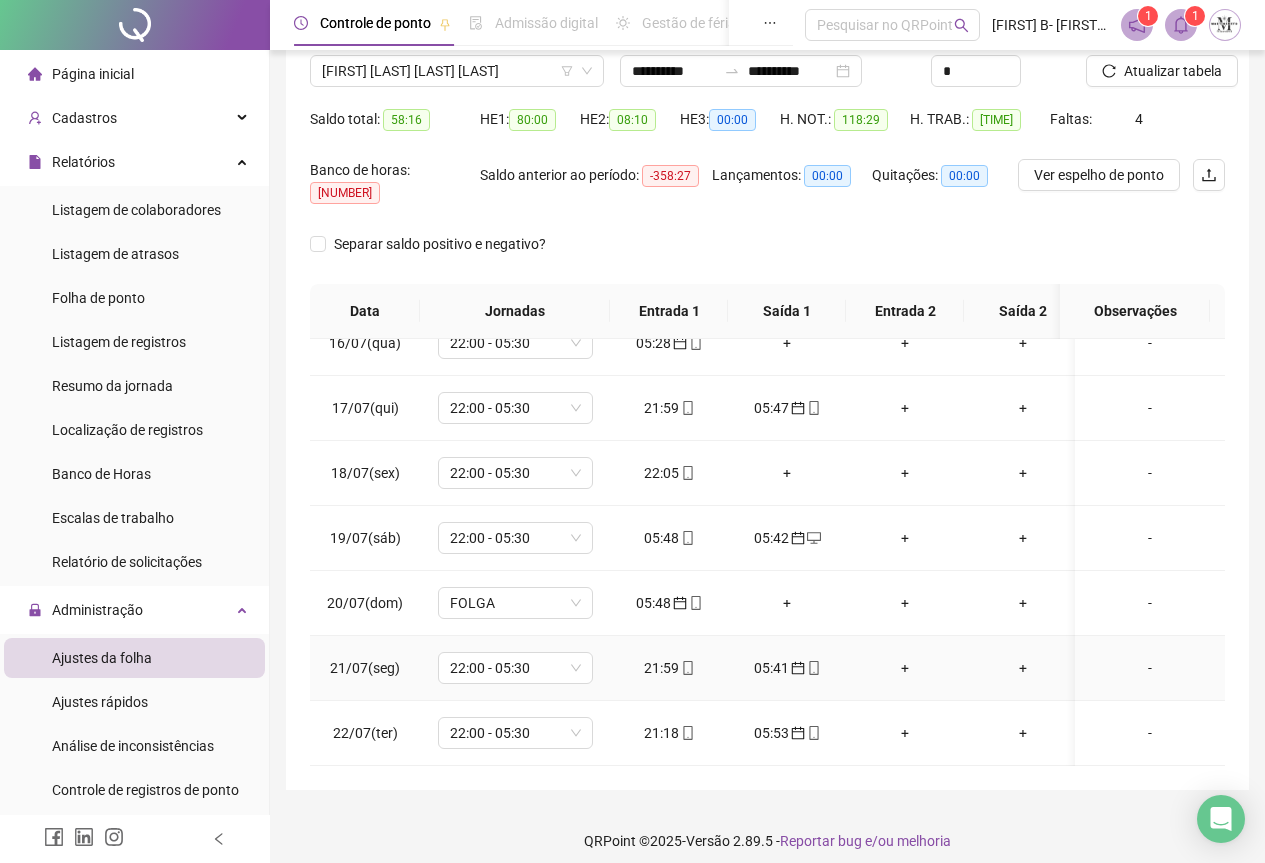 scroll, scrollTop: 1103, scrollLeft: 0, axis: vertical 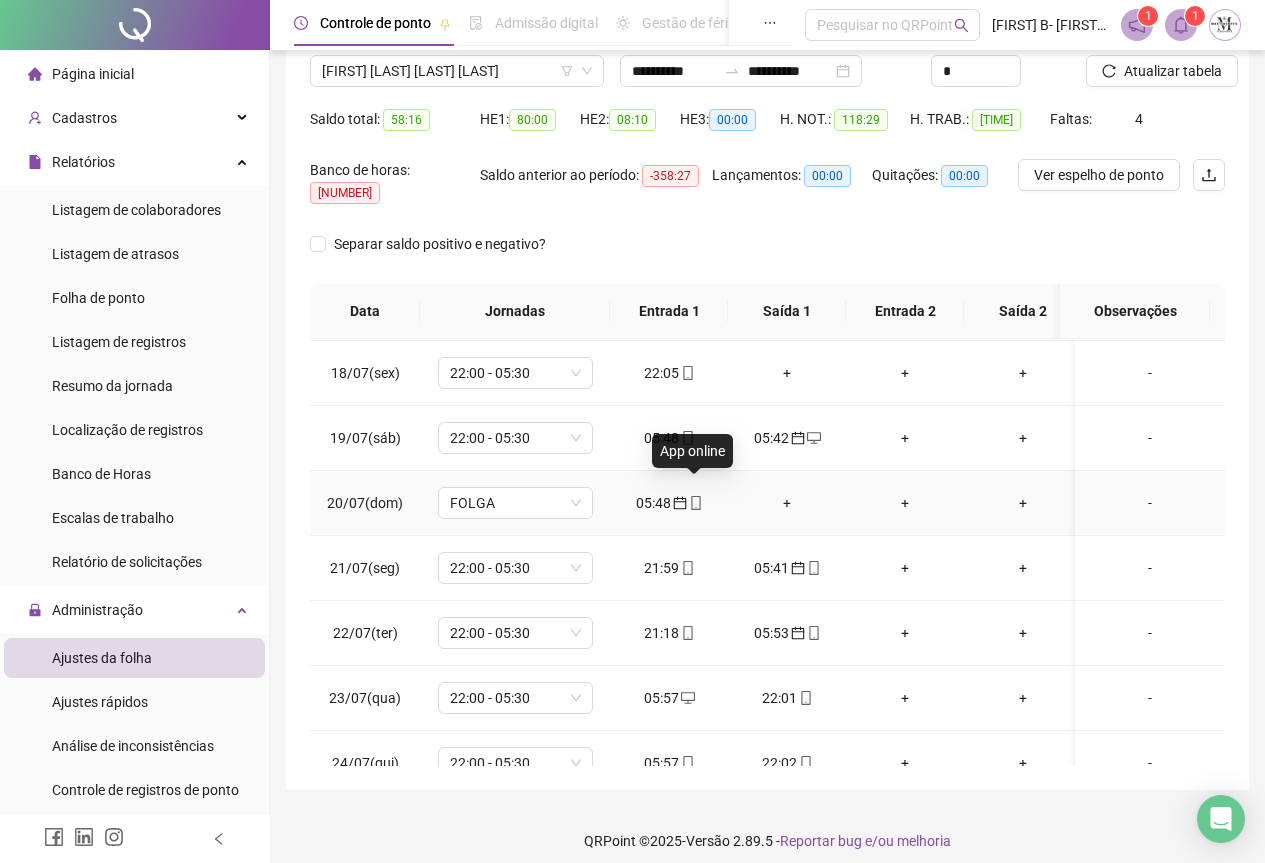 click 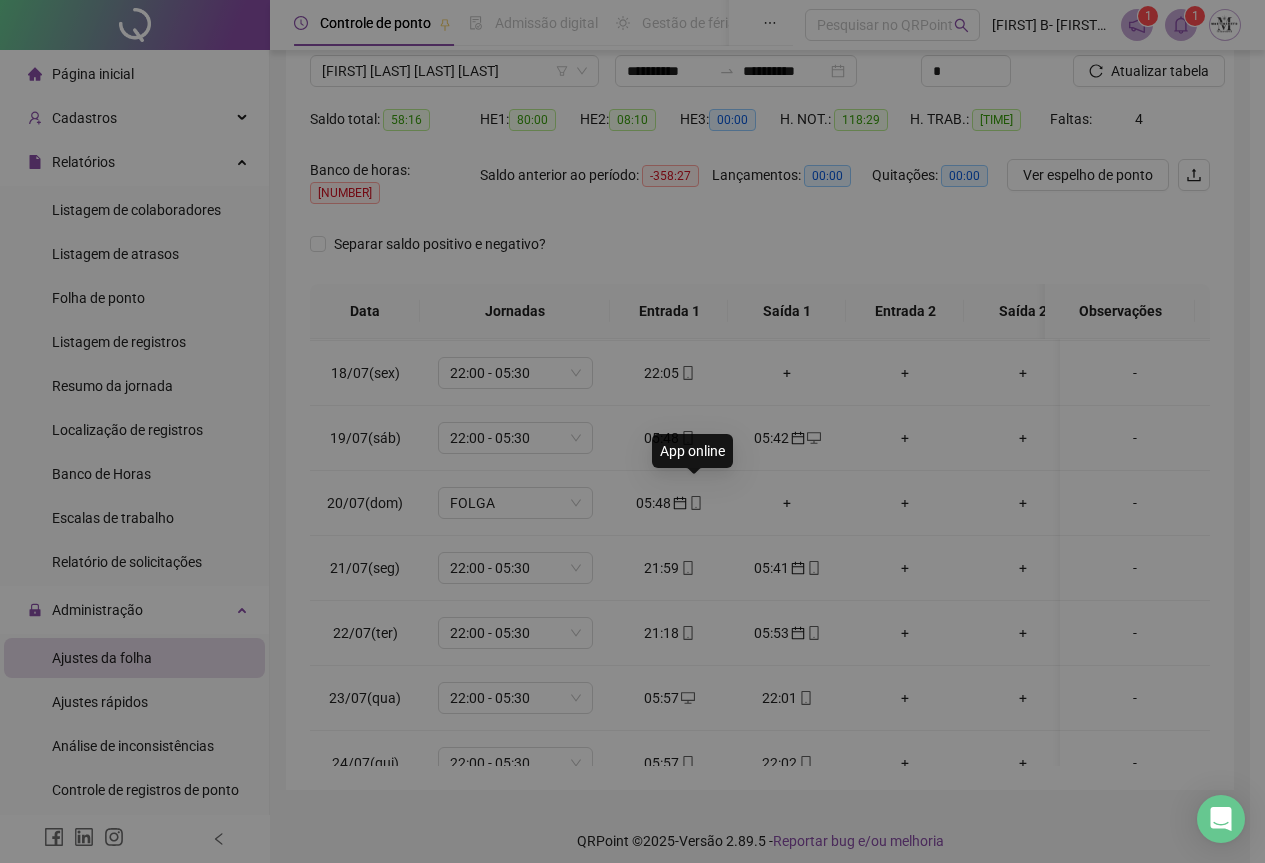 type on "**********" 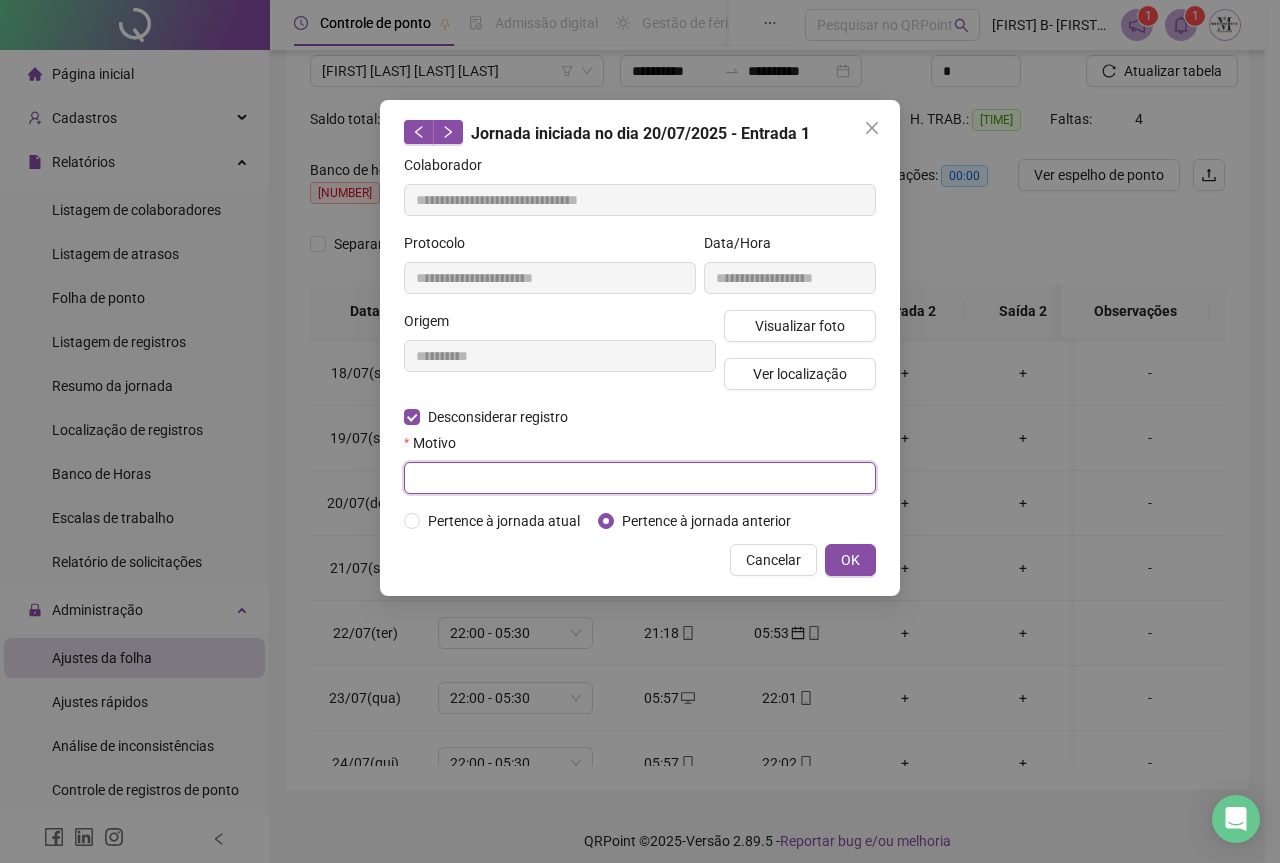 click at bounding box center (640, 478) 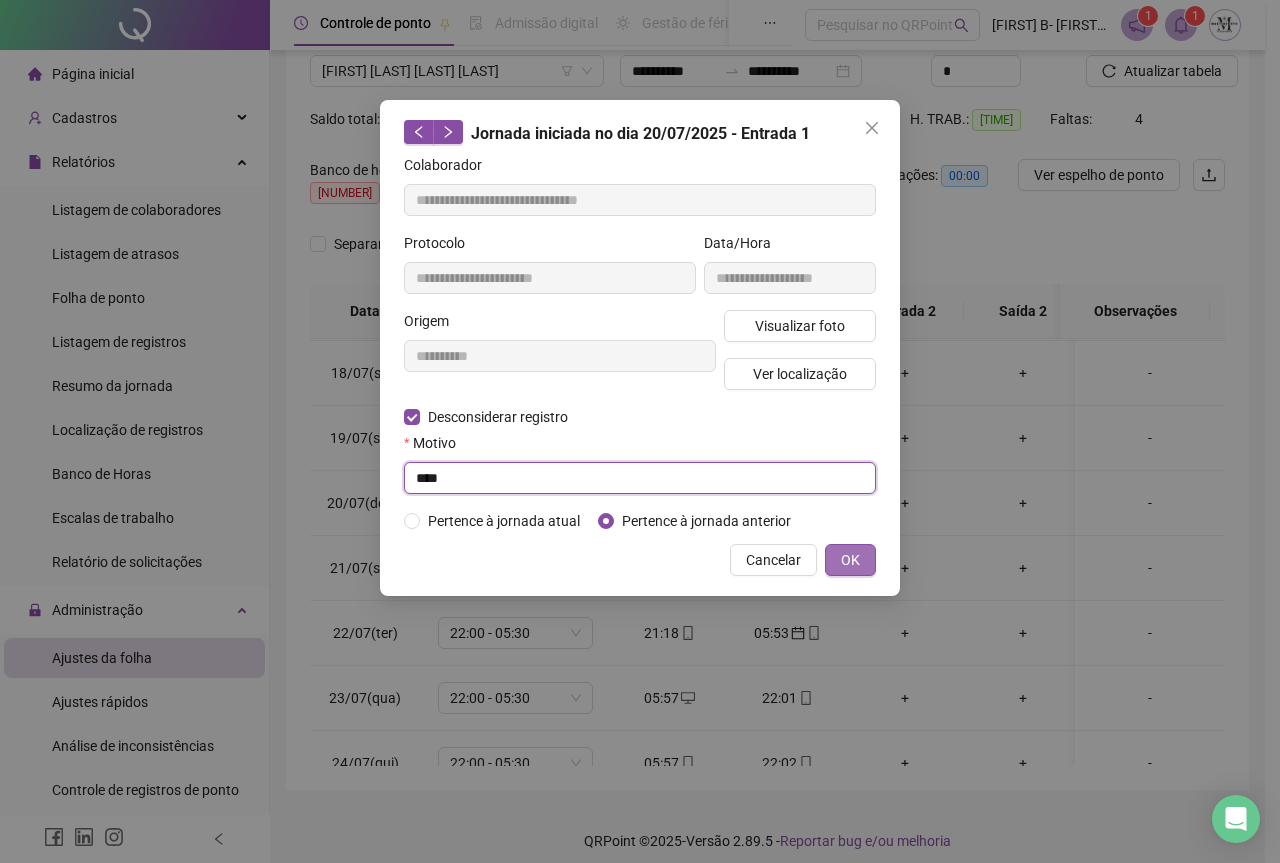 type on "****" 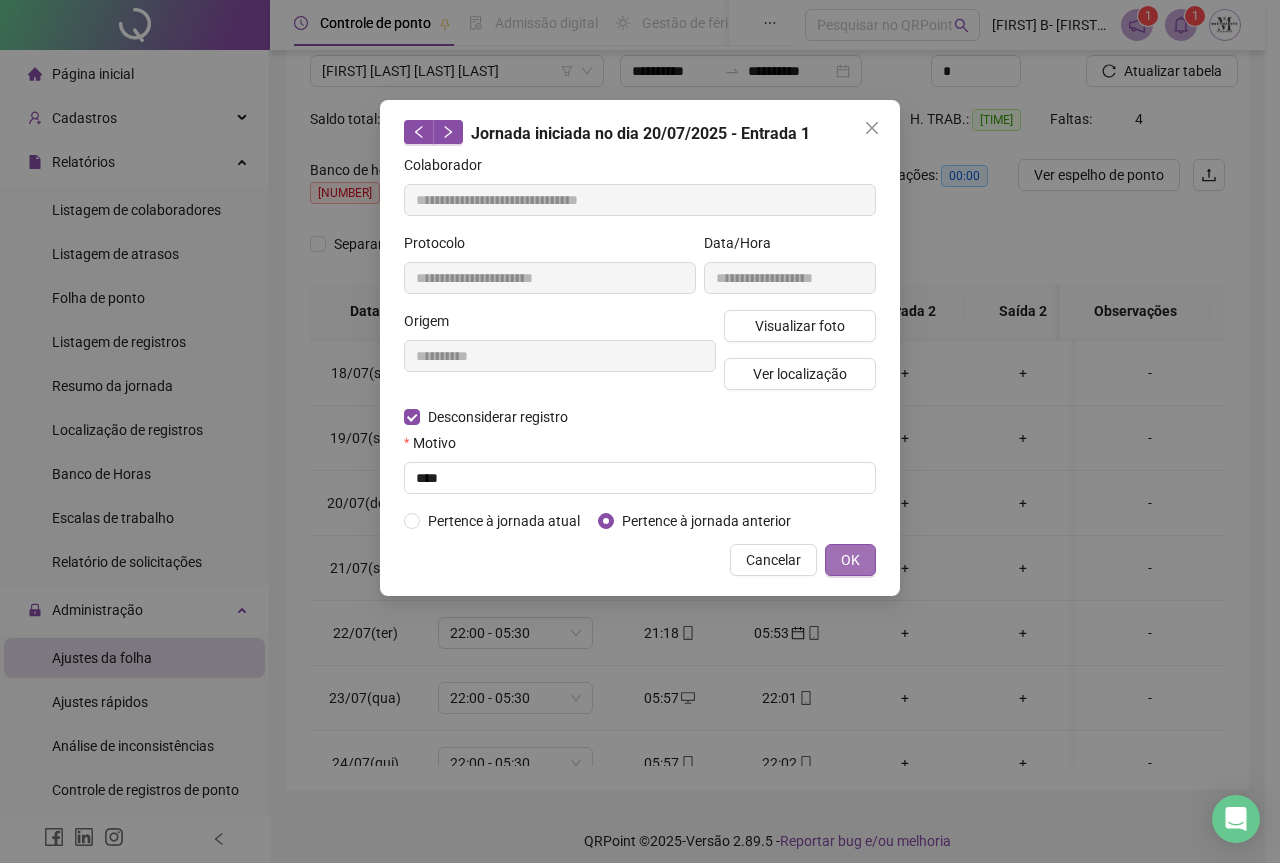 click on "OK" at bounding box center (850, 560) 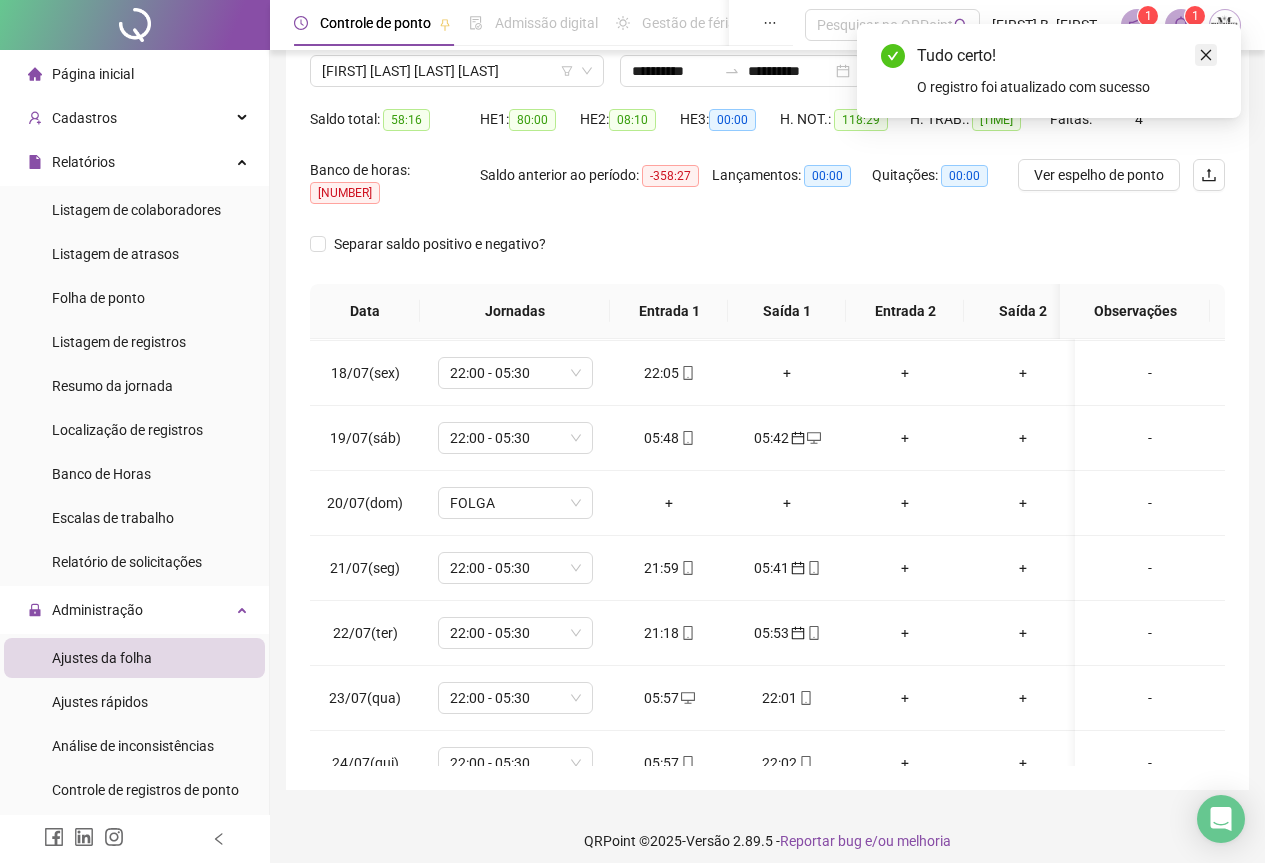 click 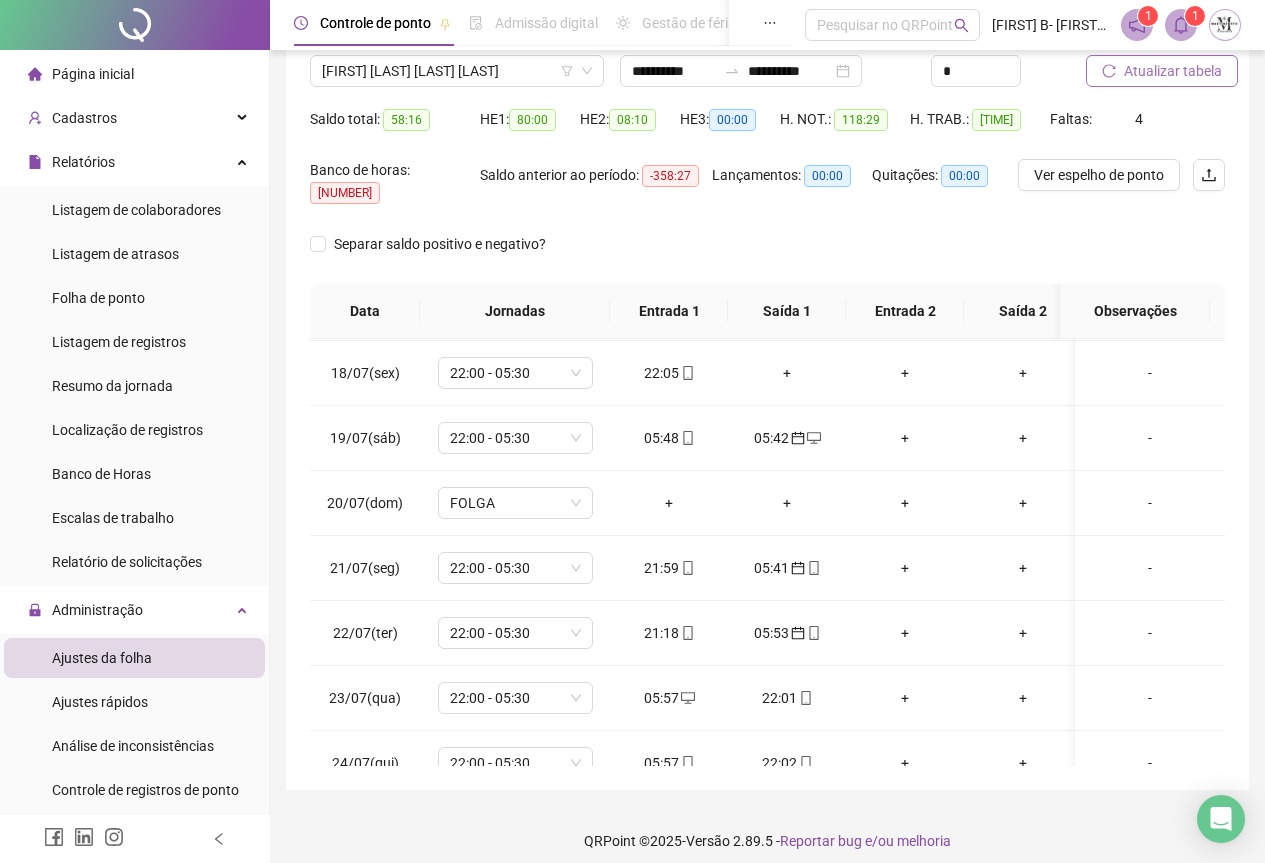 click on "Atualizar tabela" at bounding box center [1173, 71] 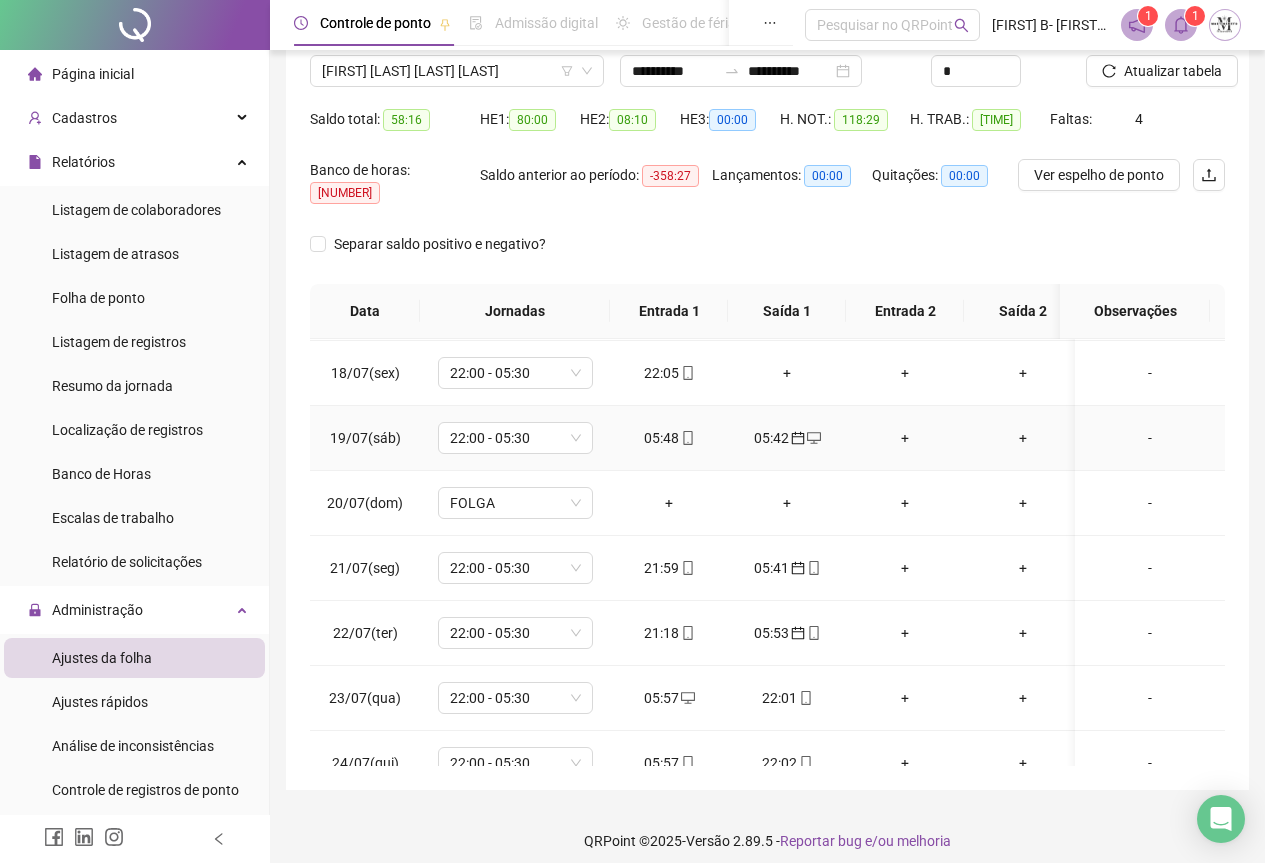 click on "+" at bounding box center (905, 438) 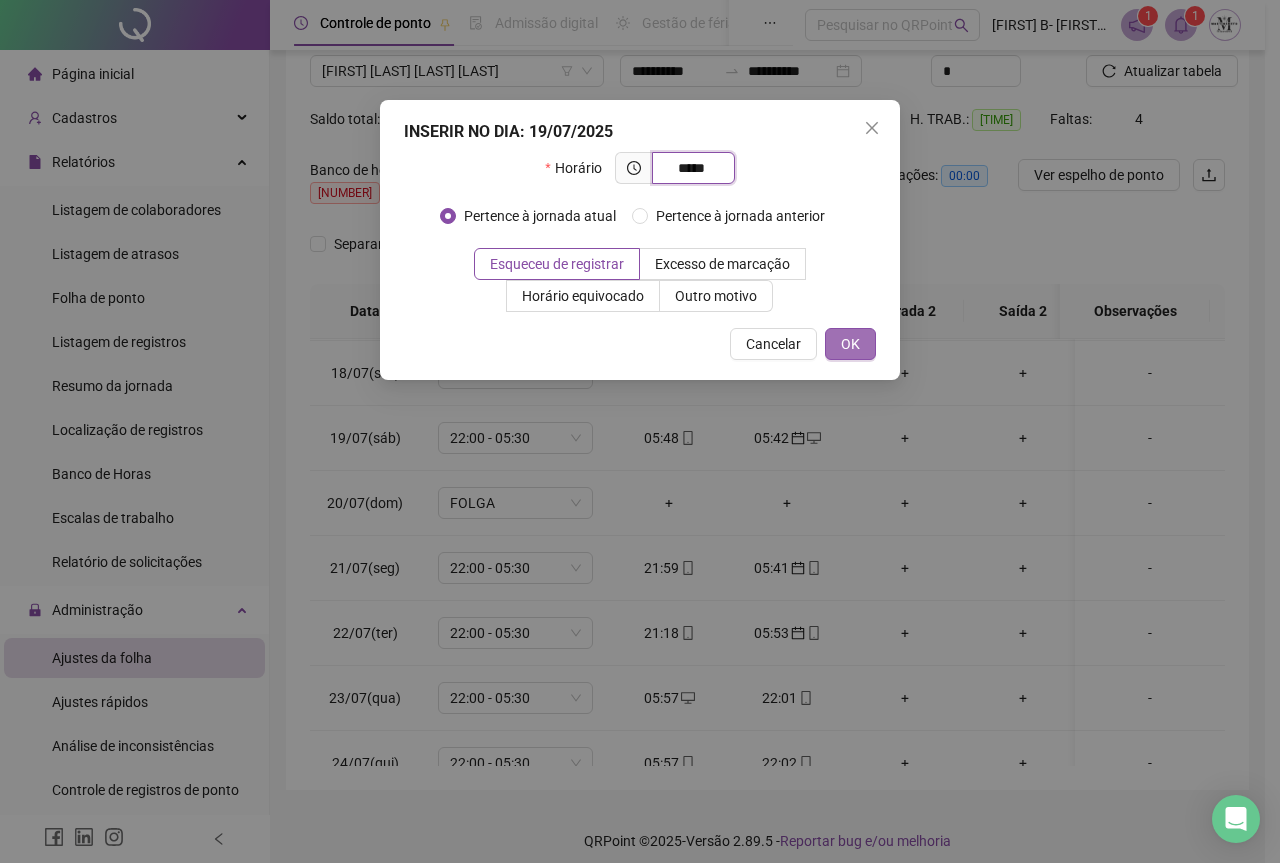 type on "*****" 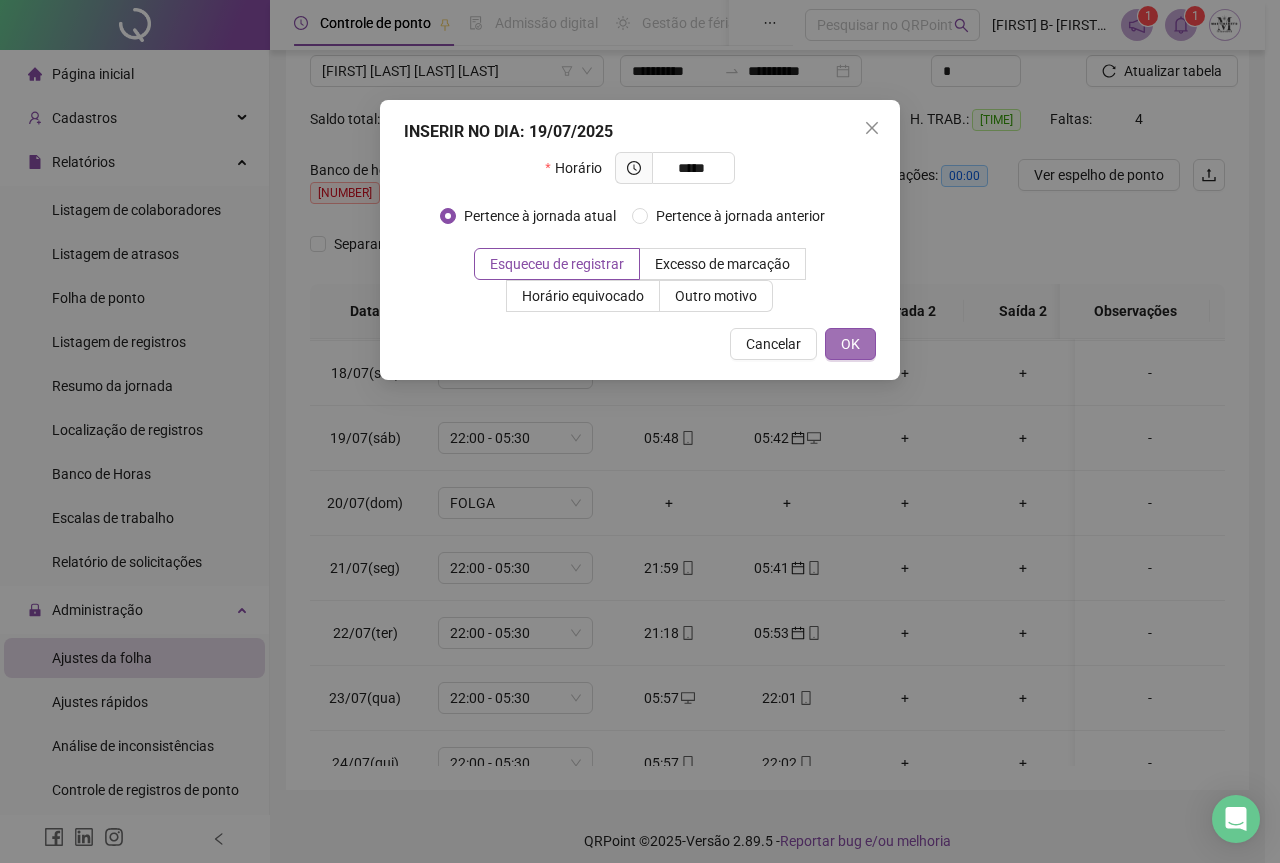 click on "OK" at bounding box center [850, 344] 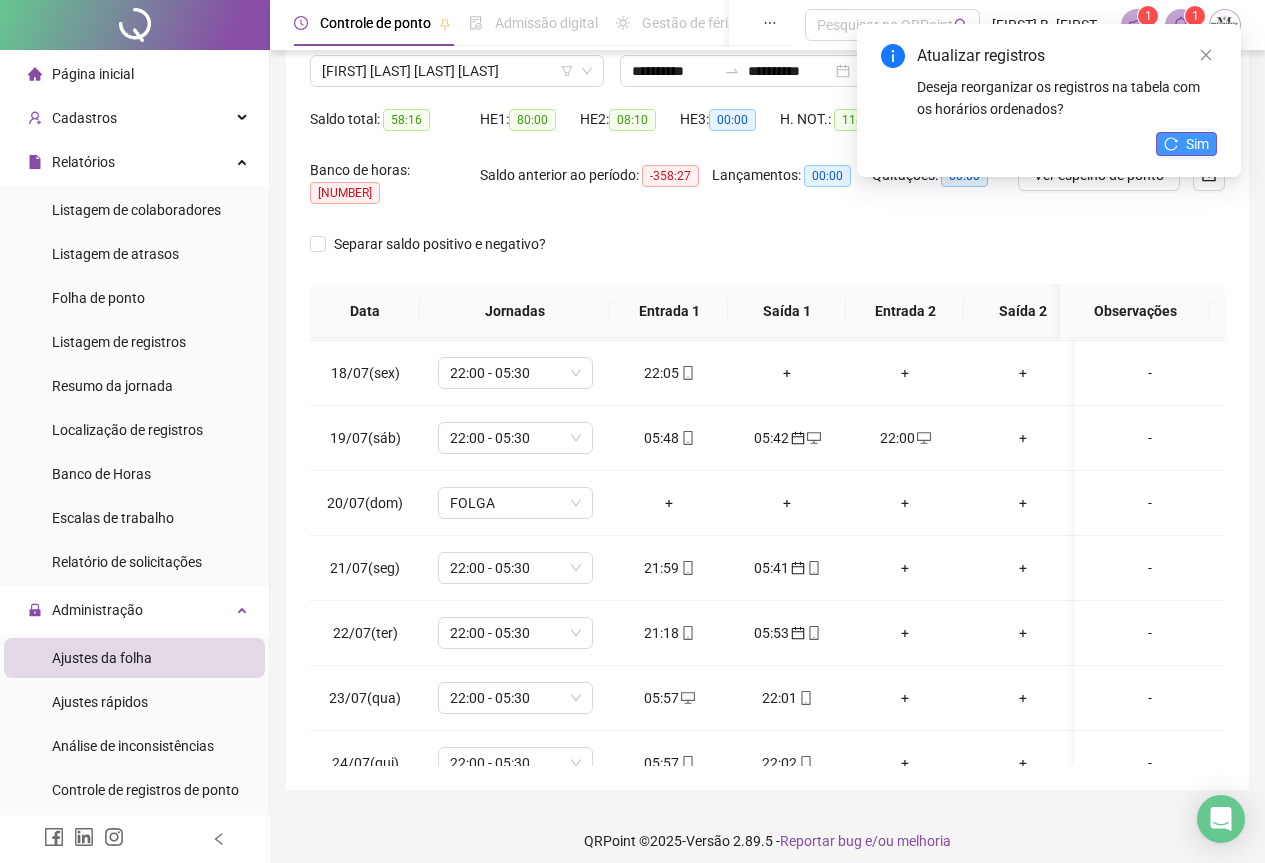 click 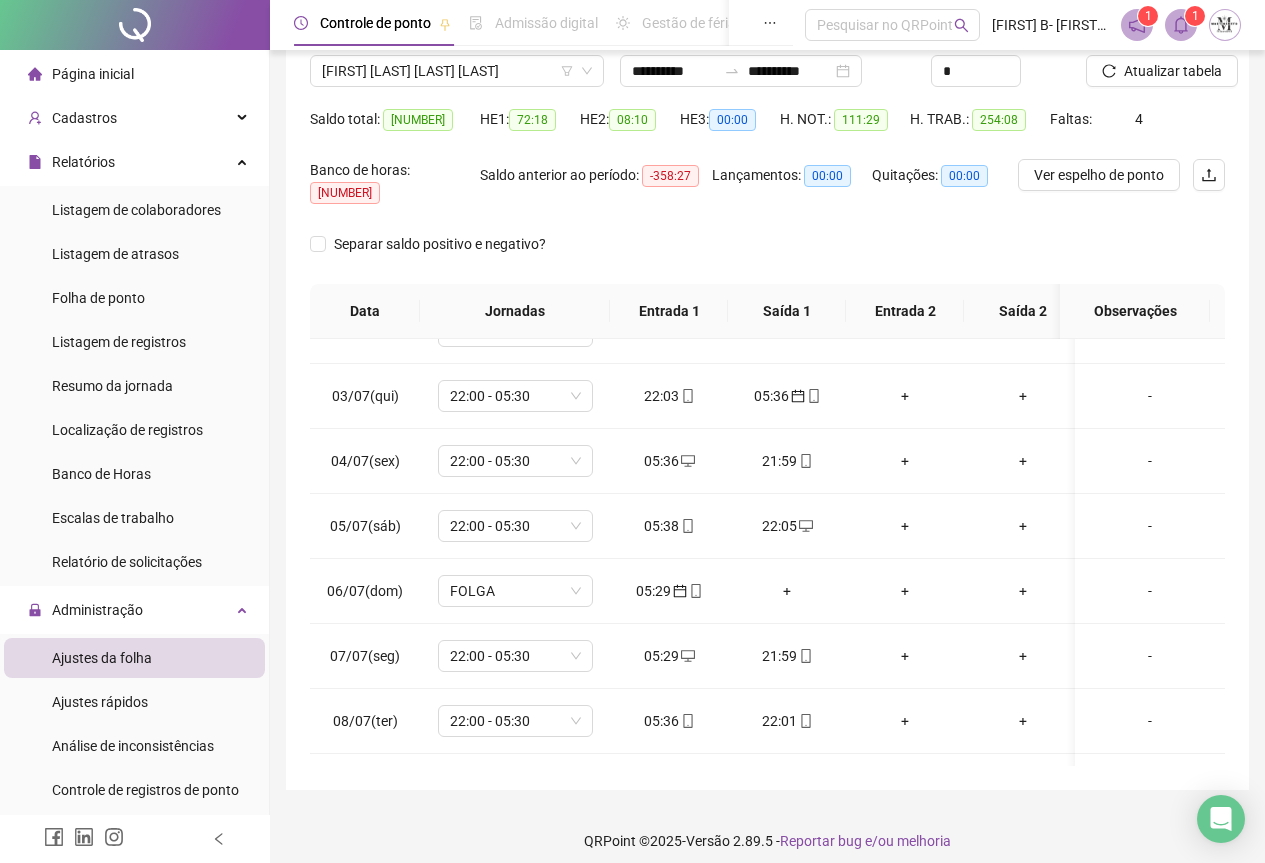 scroll, scrollTop: 0, scrollLeft: 0, axis: both 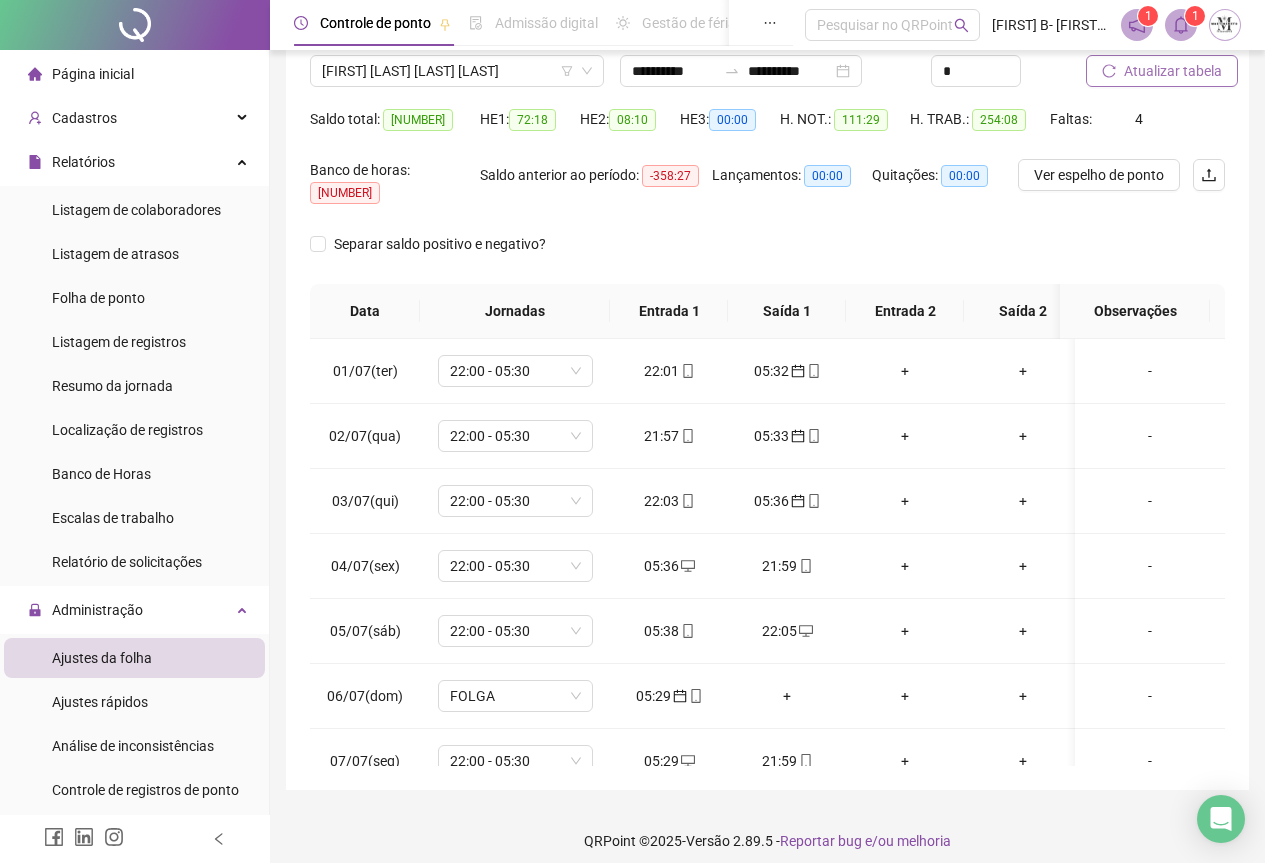 click on "Atualizar tabela" at bounding box center [1173, 71] 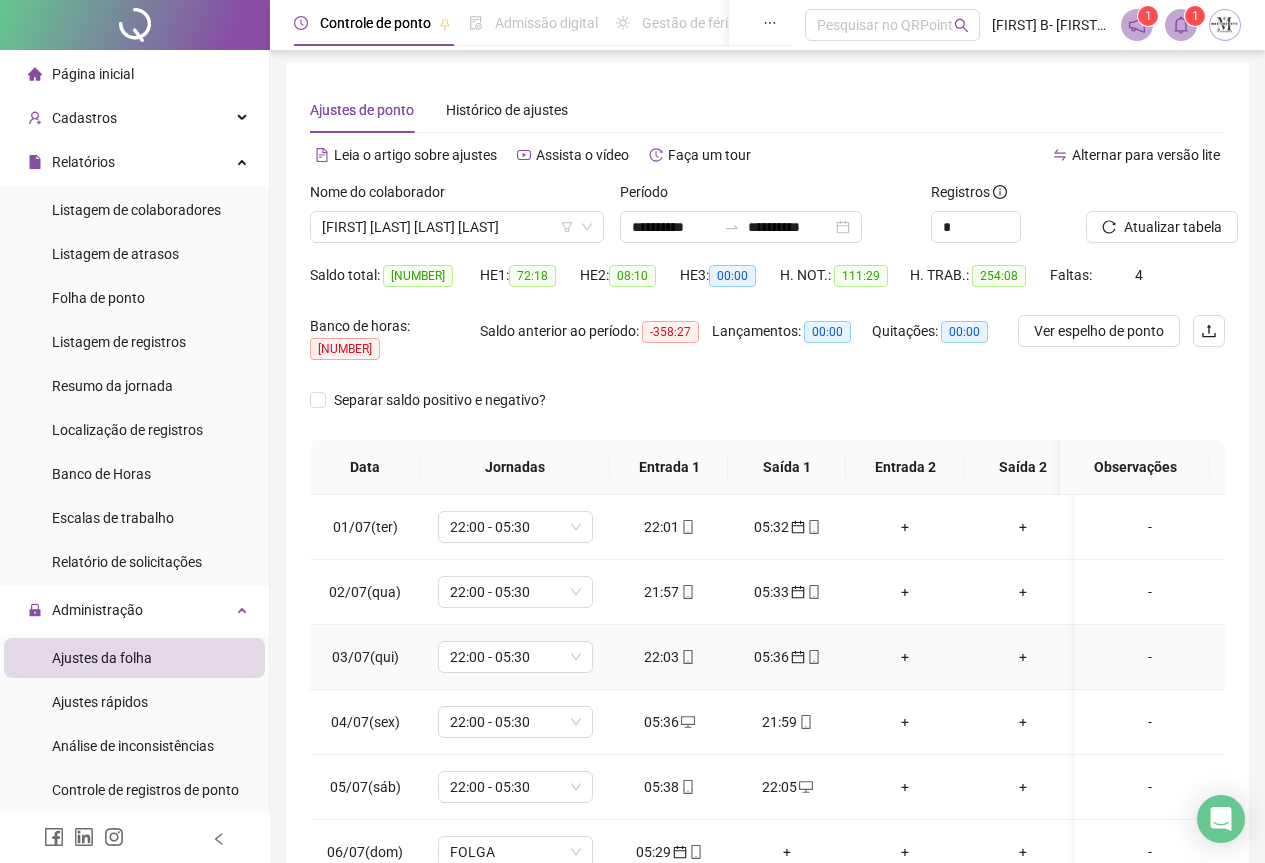 scroll, scrollTop: 0, scrollLeft: 0, axis: both 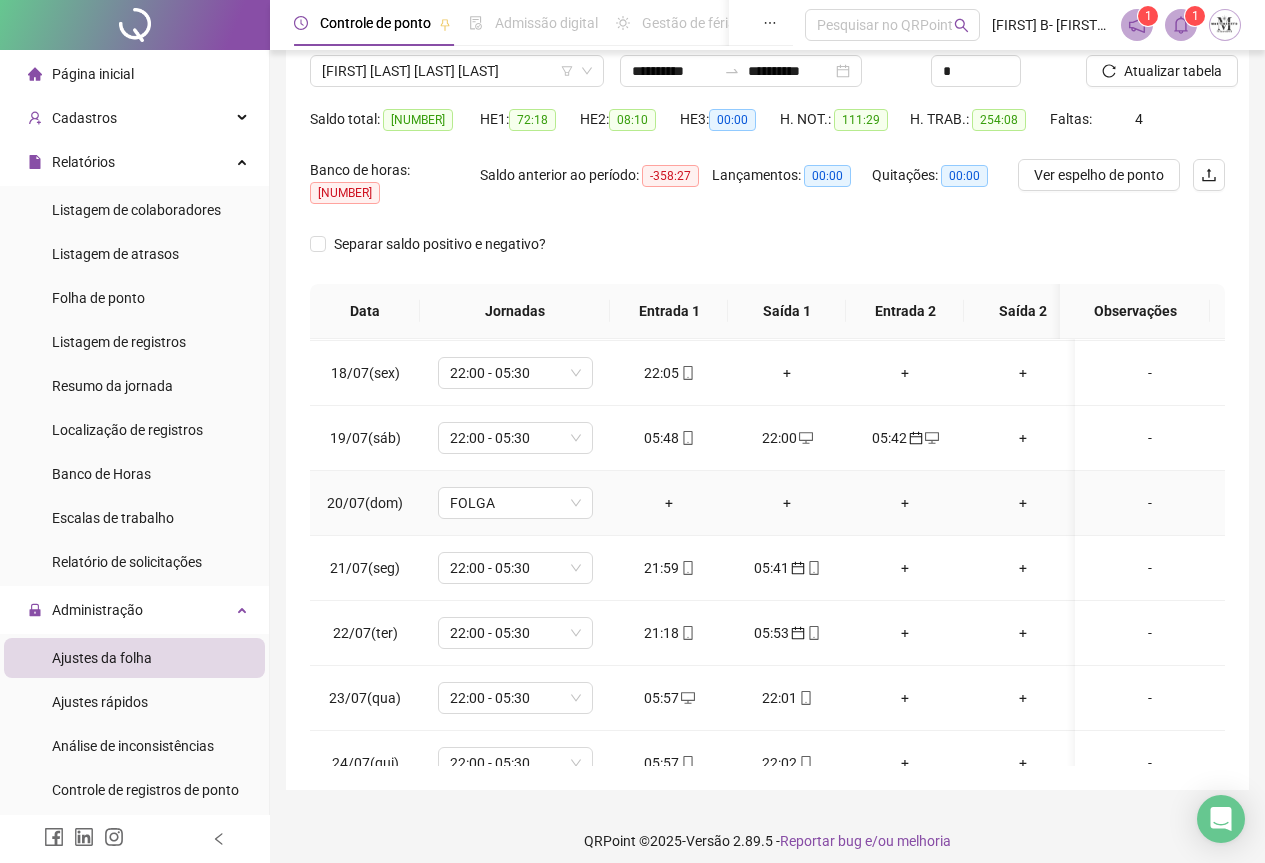 click on "+" at bounding box center (669, 503) 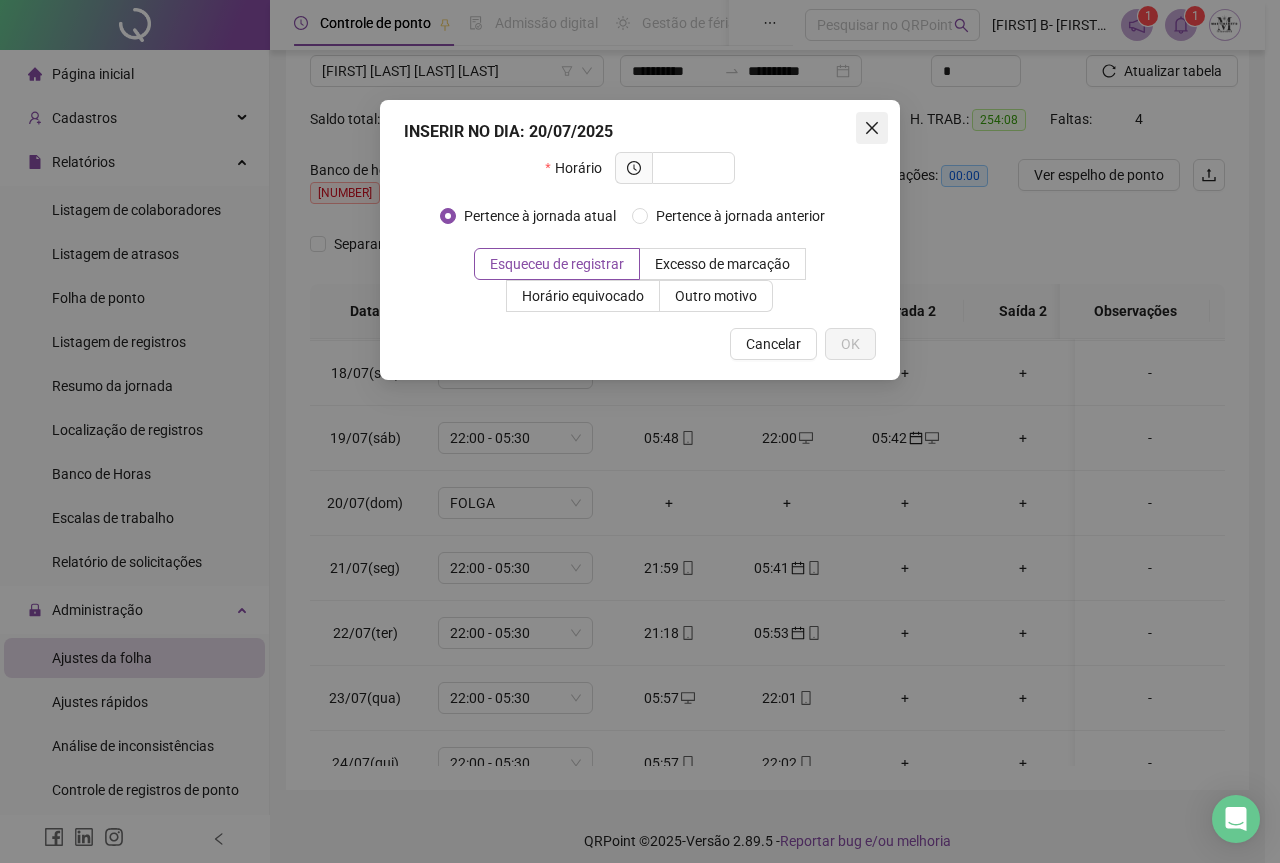 click at bounding box center (872, 128) 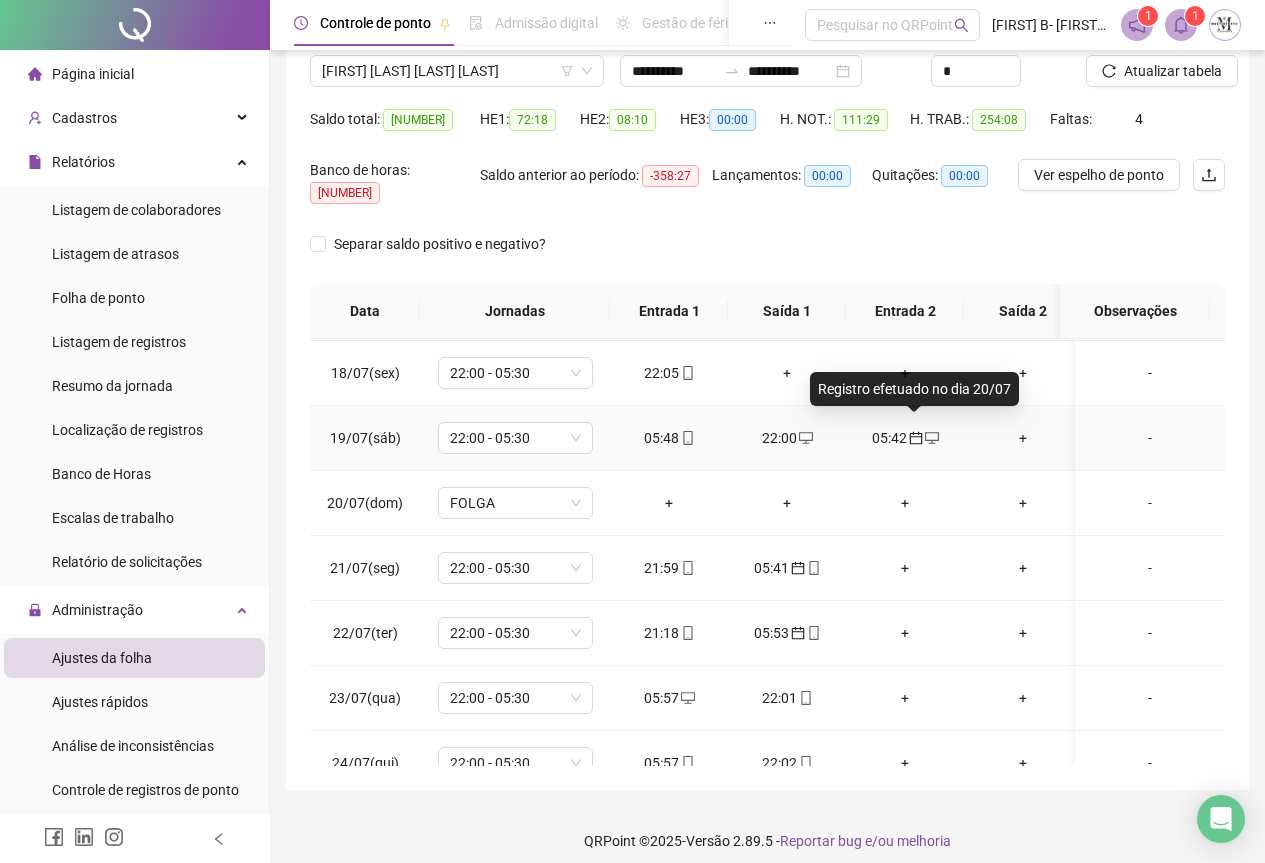 click 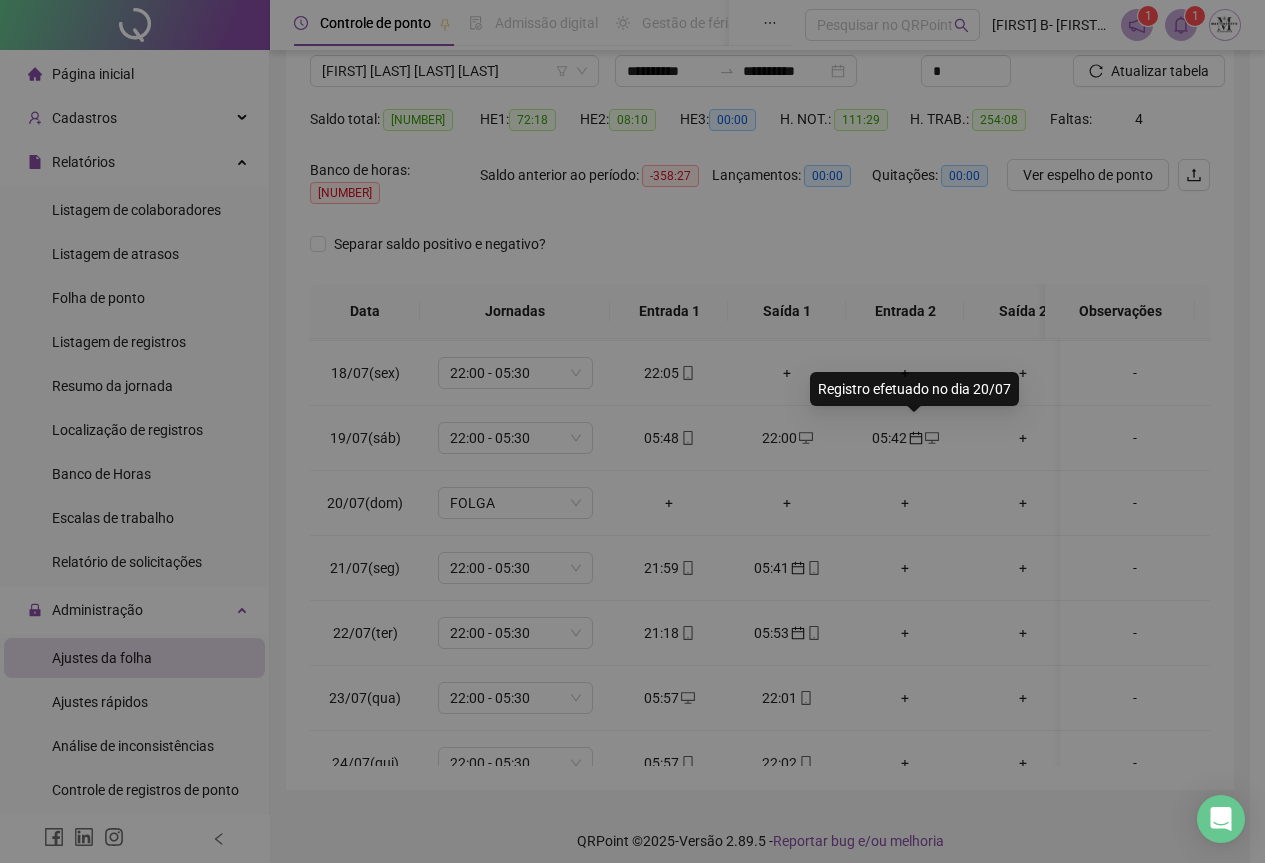 type on "**********" 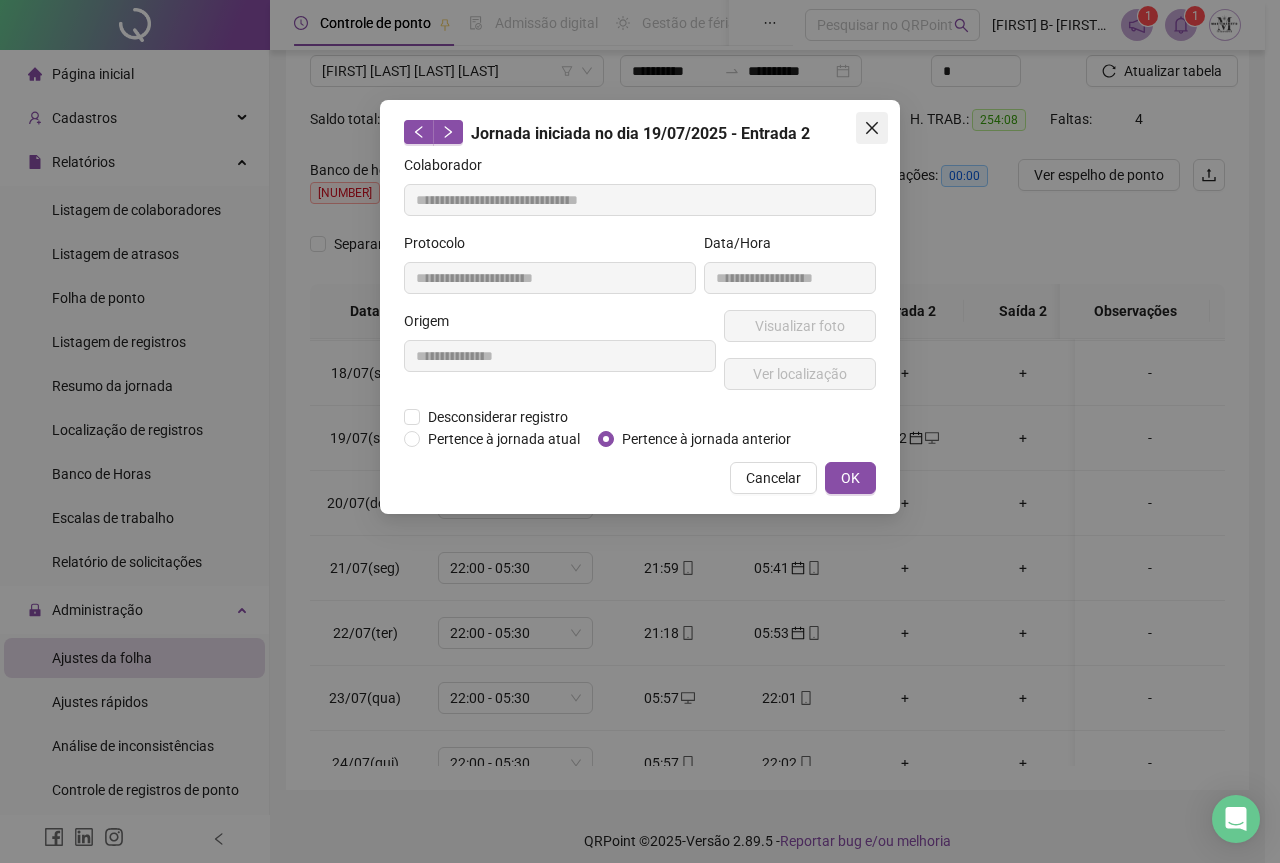 click at bounding box center [872, 128] 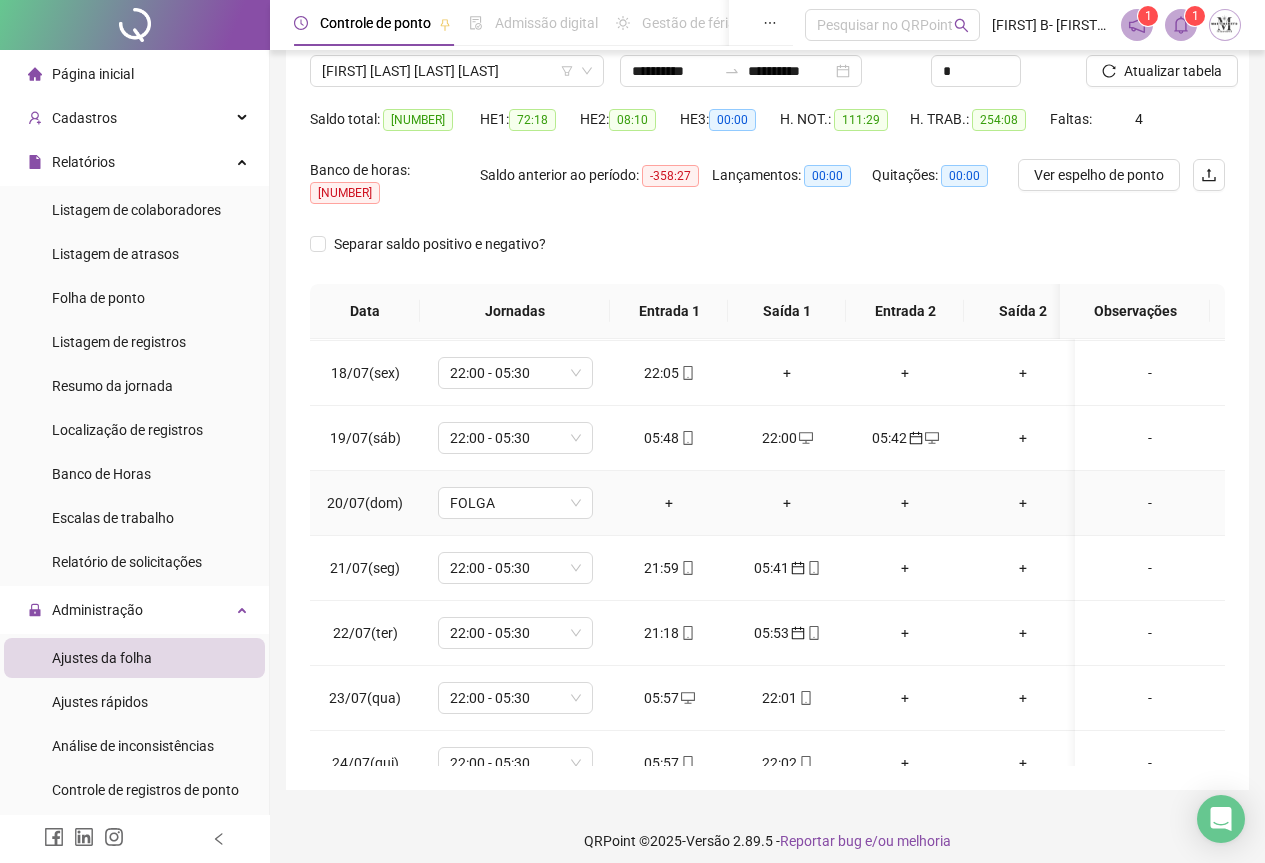 click on "+" at bounding box center [669, 503] 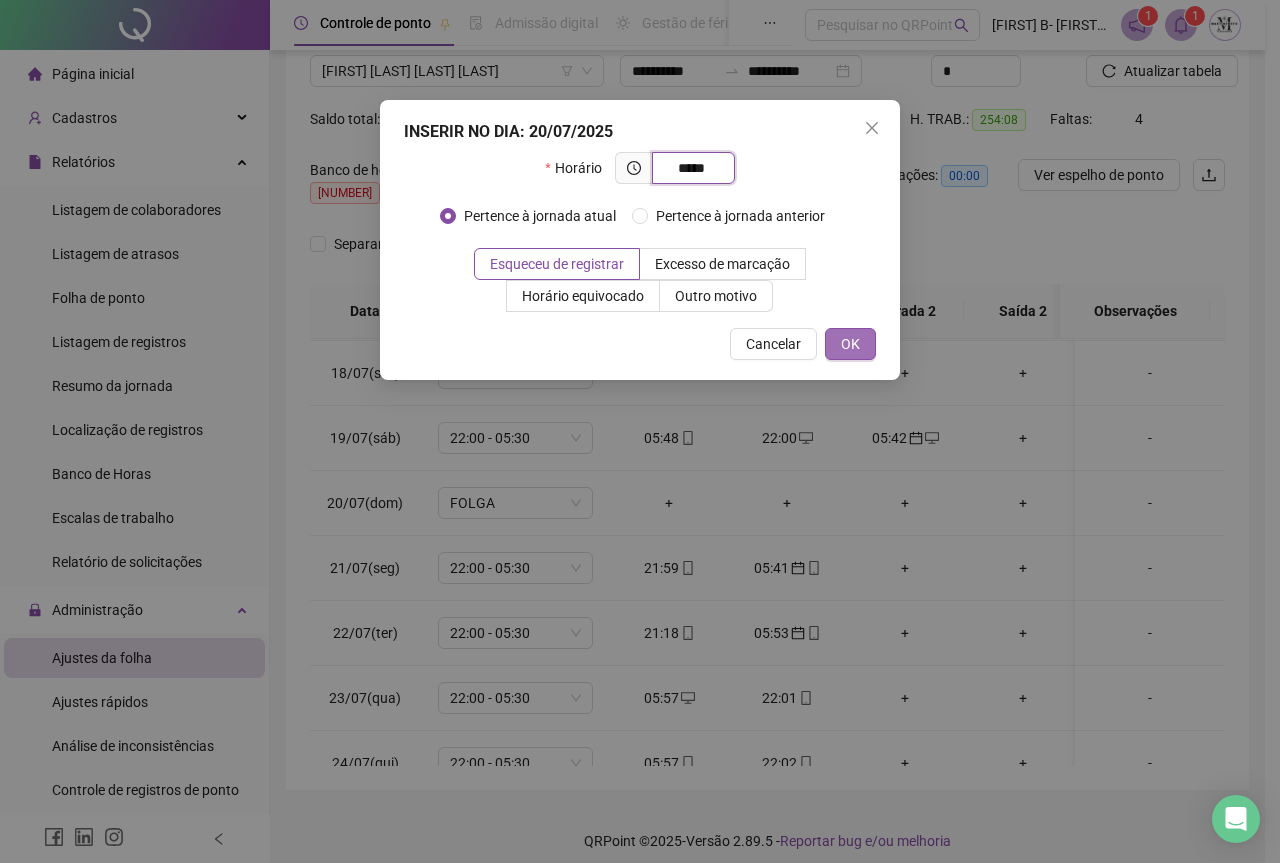 type on "*****" 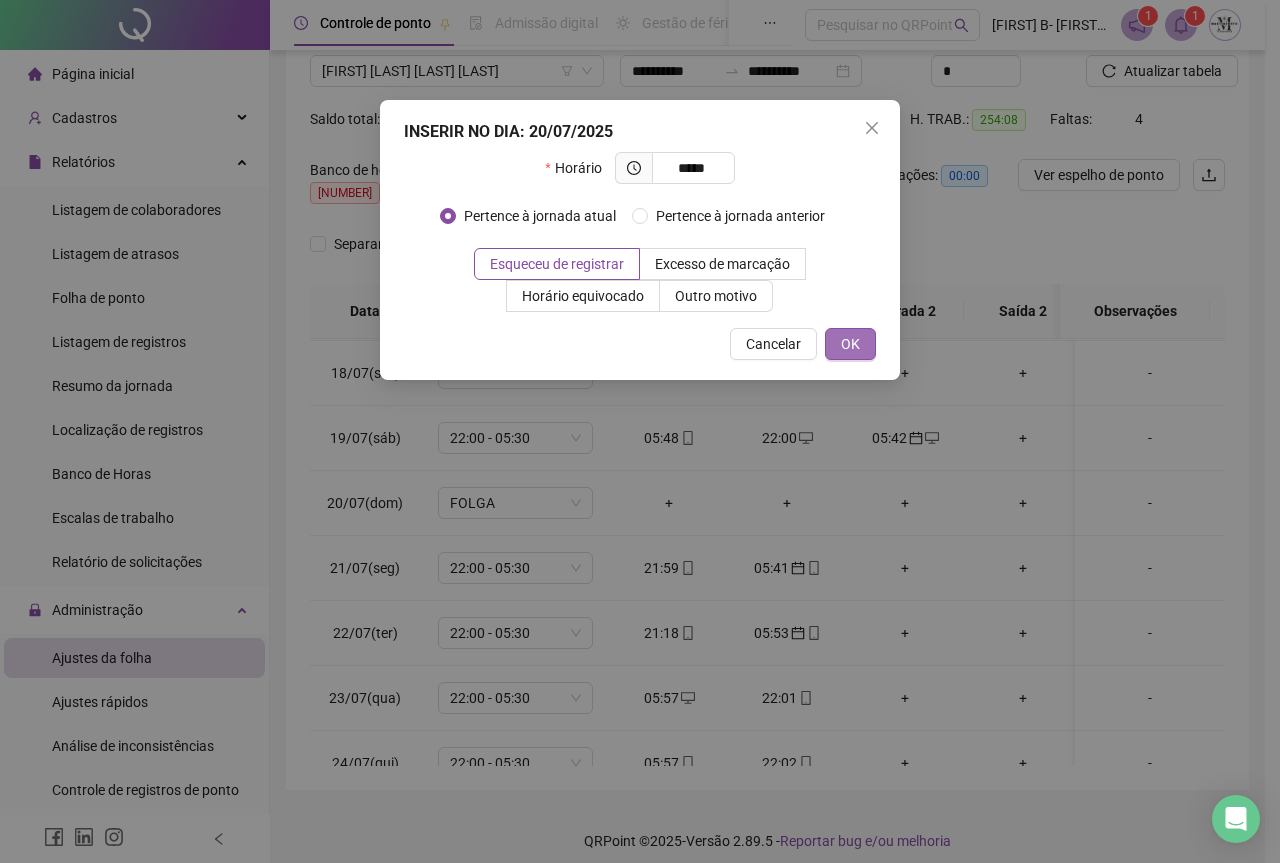 click on "OK" at bounding box center [850, 344] 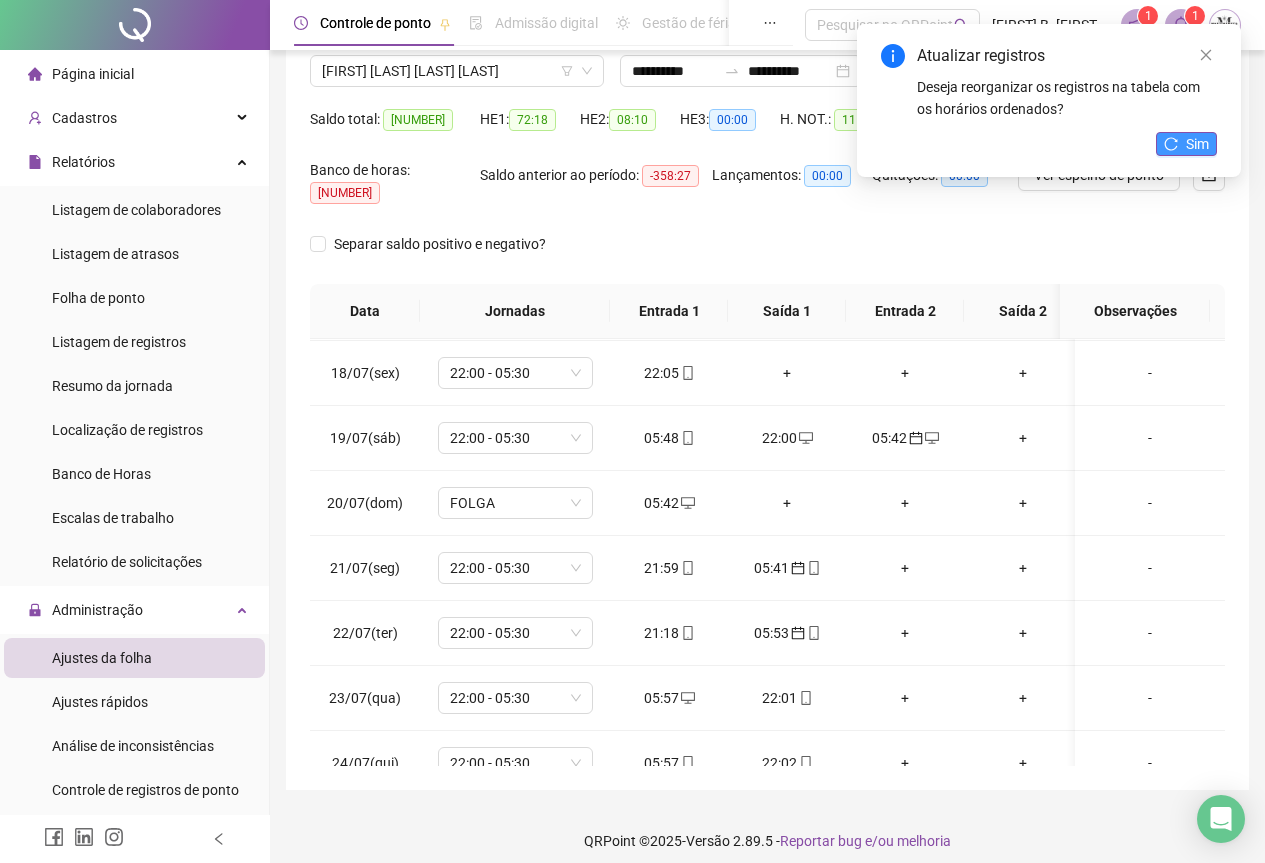 click on "Sim" at bounding box center (1197, 144) 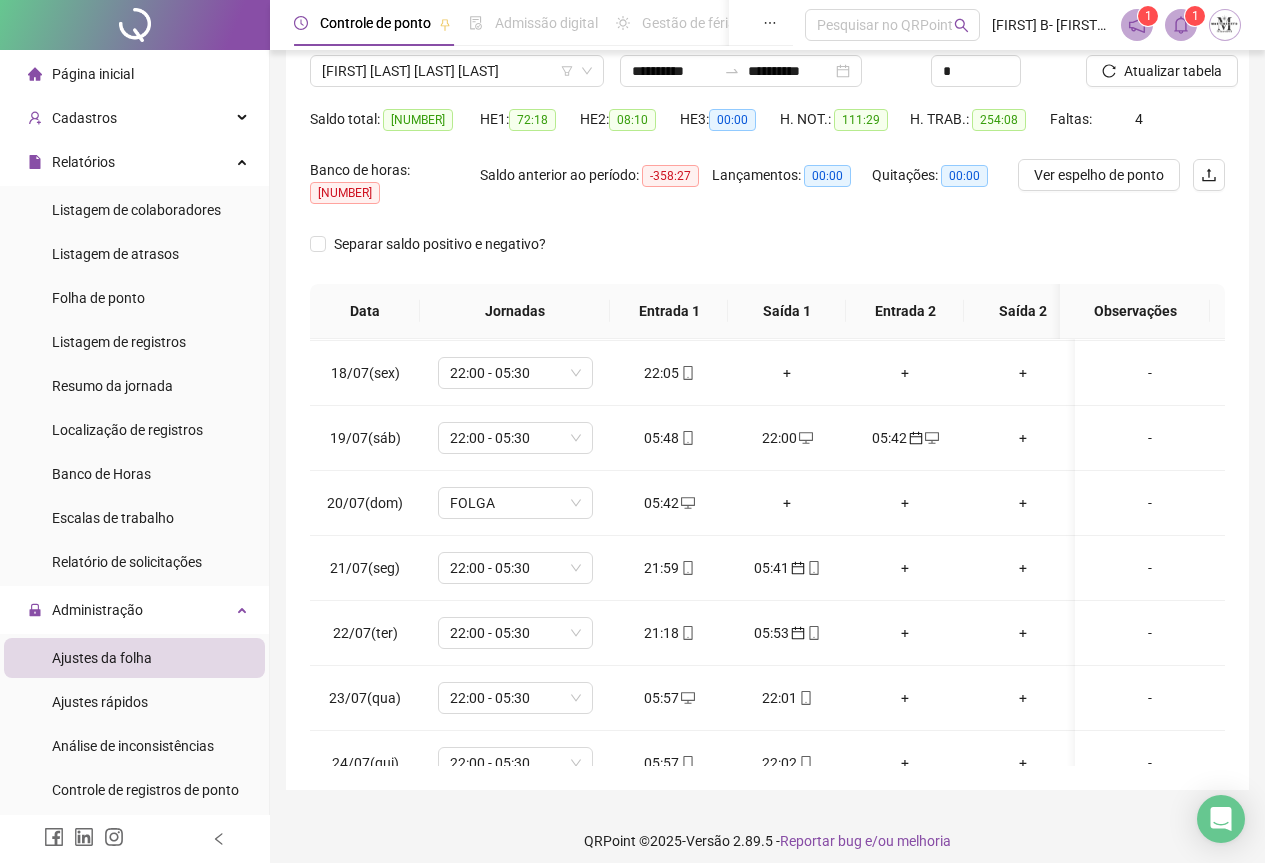click on "Atualizar tabela" at bounding box center (1173, 71) 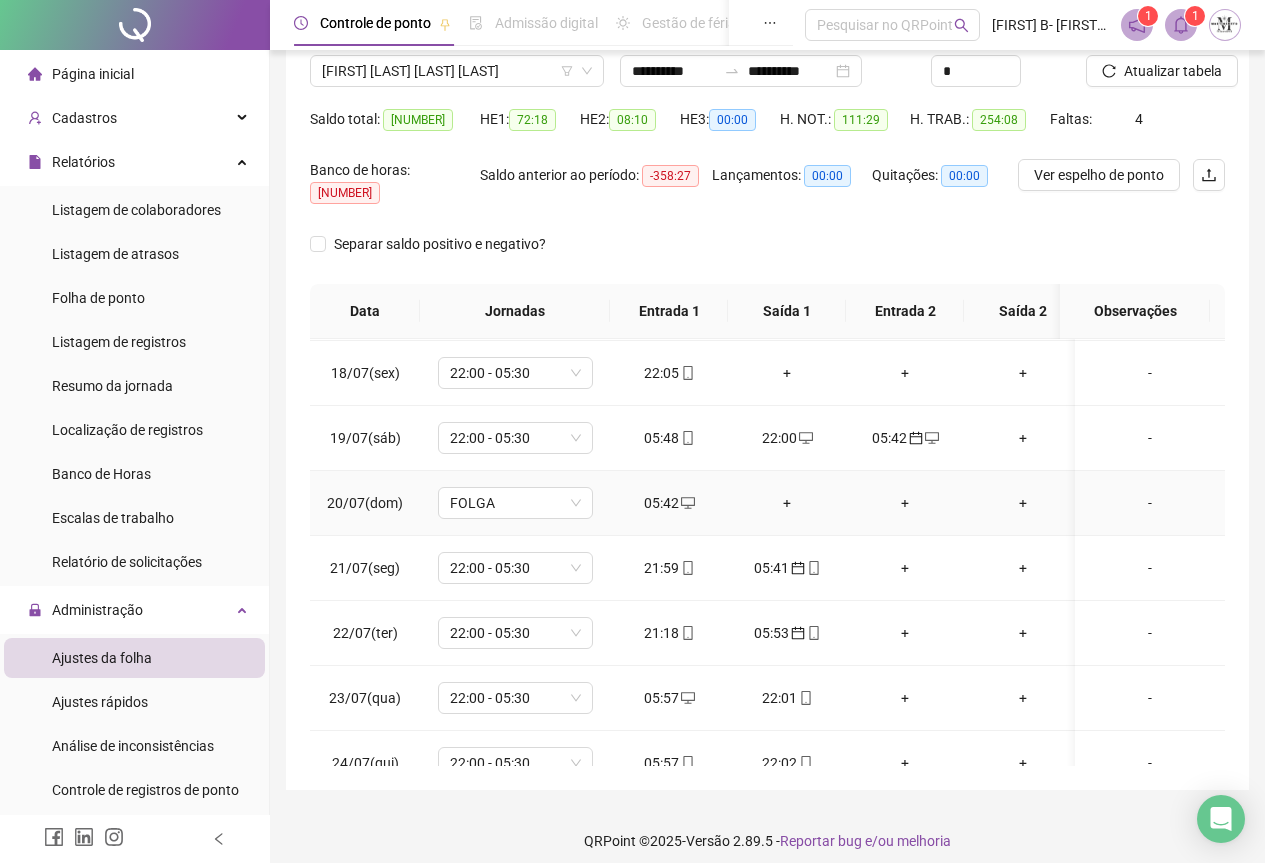 click on "05:42" at bounding box center (669, 503) 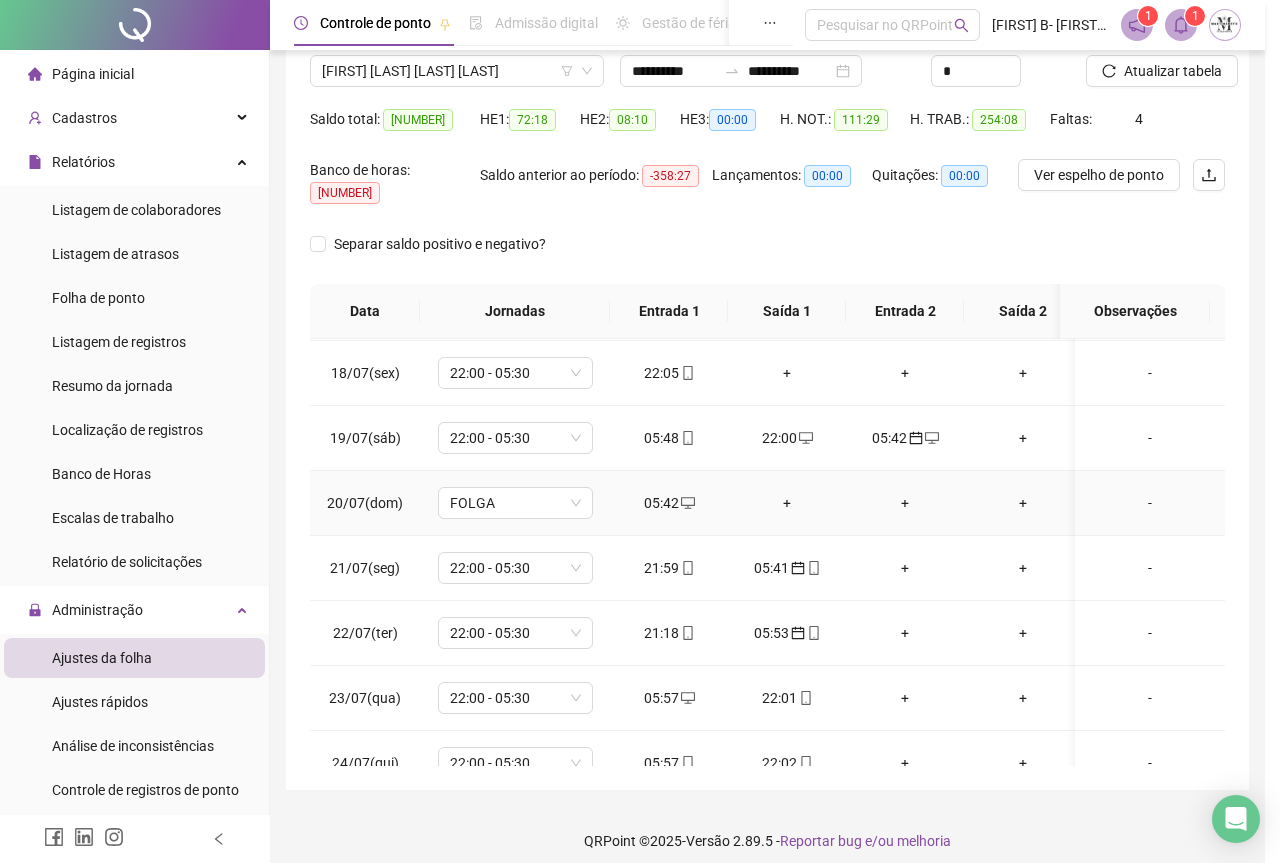 type on "**********" 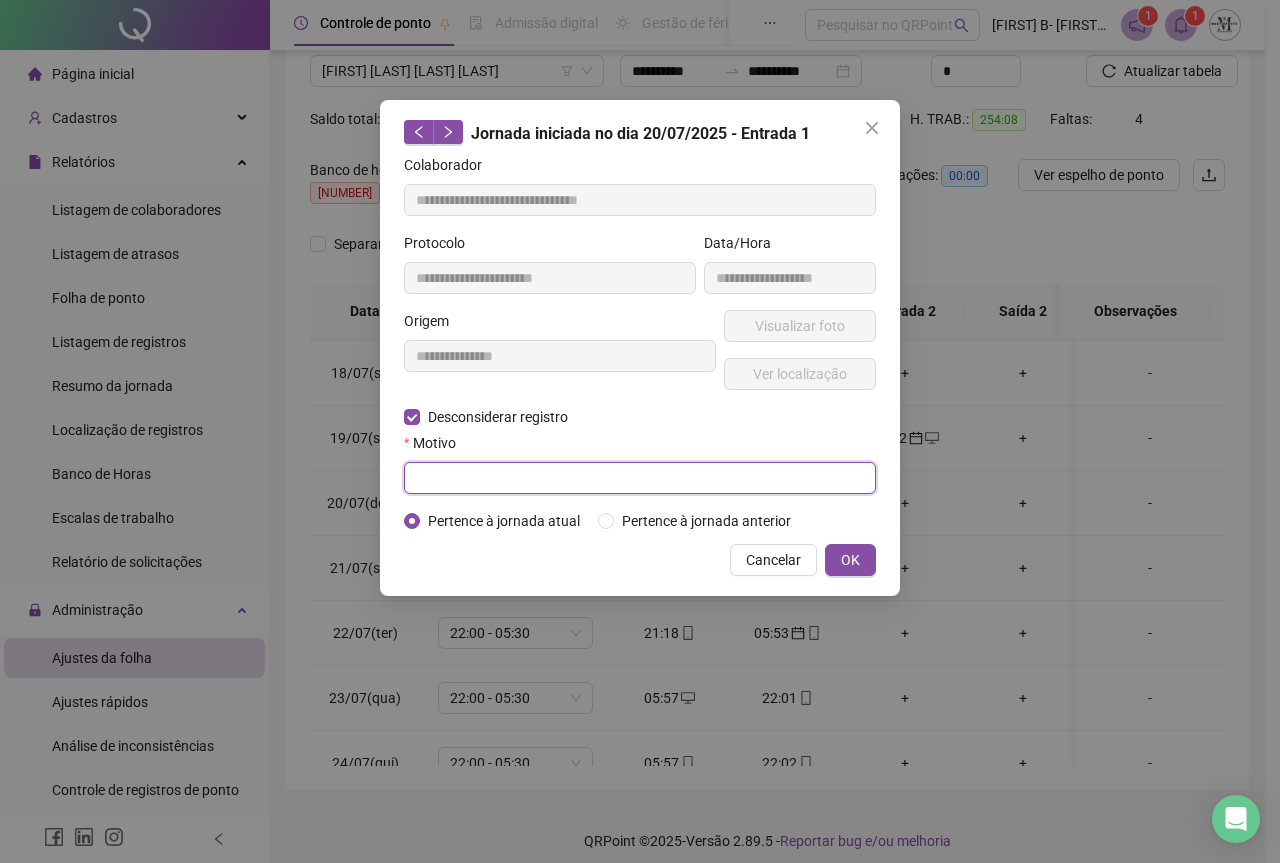 click at bounding box center (640, 478) 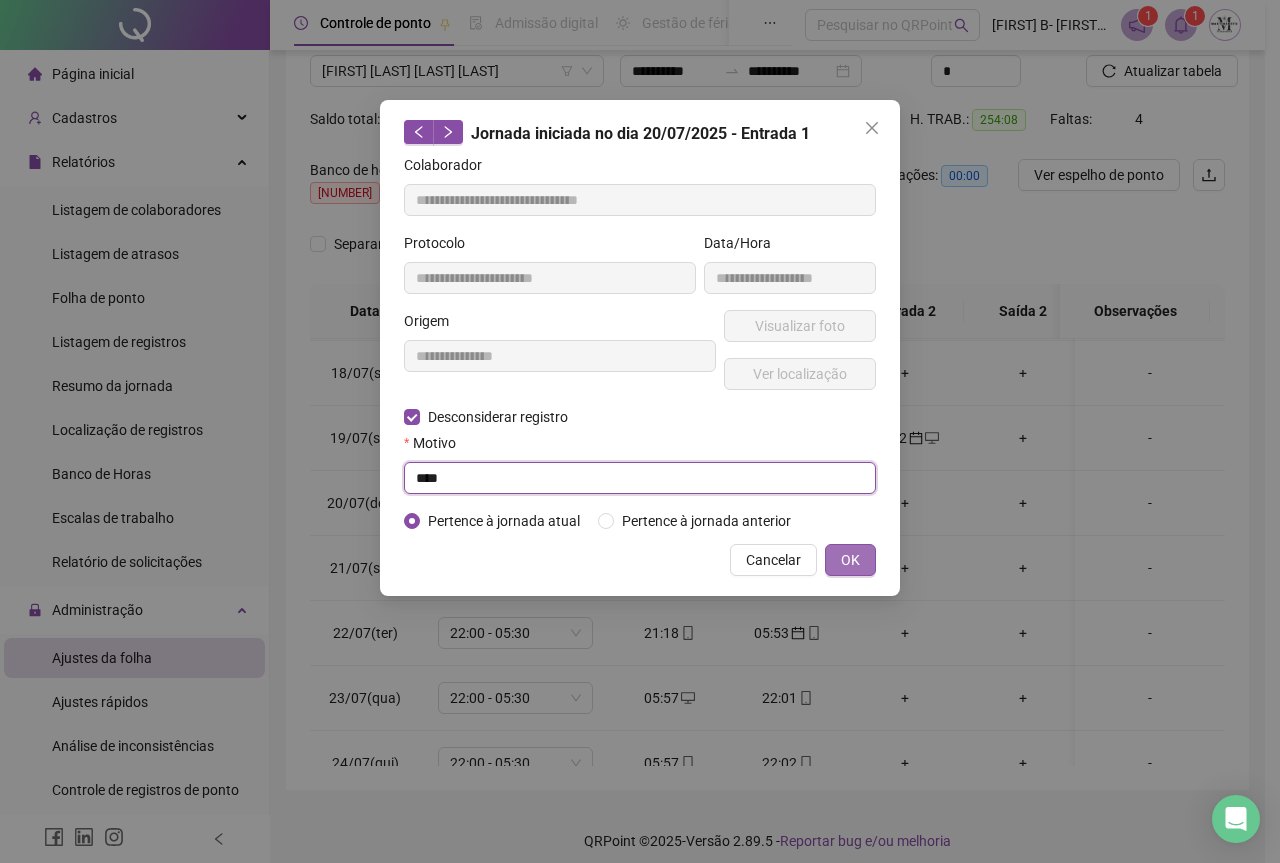 type on "****" 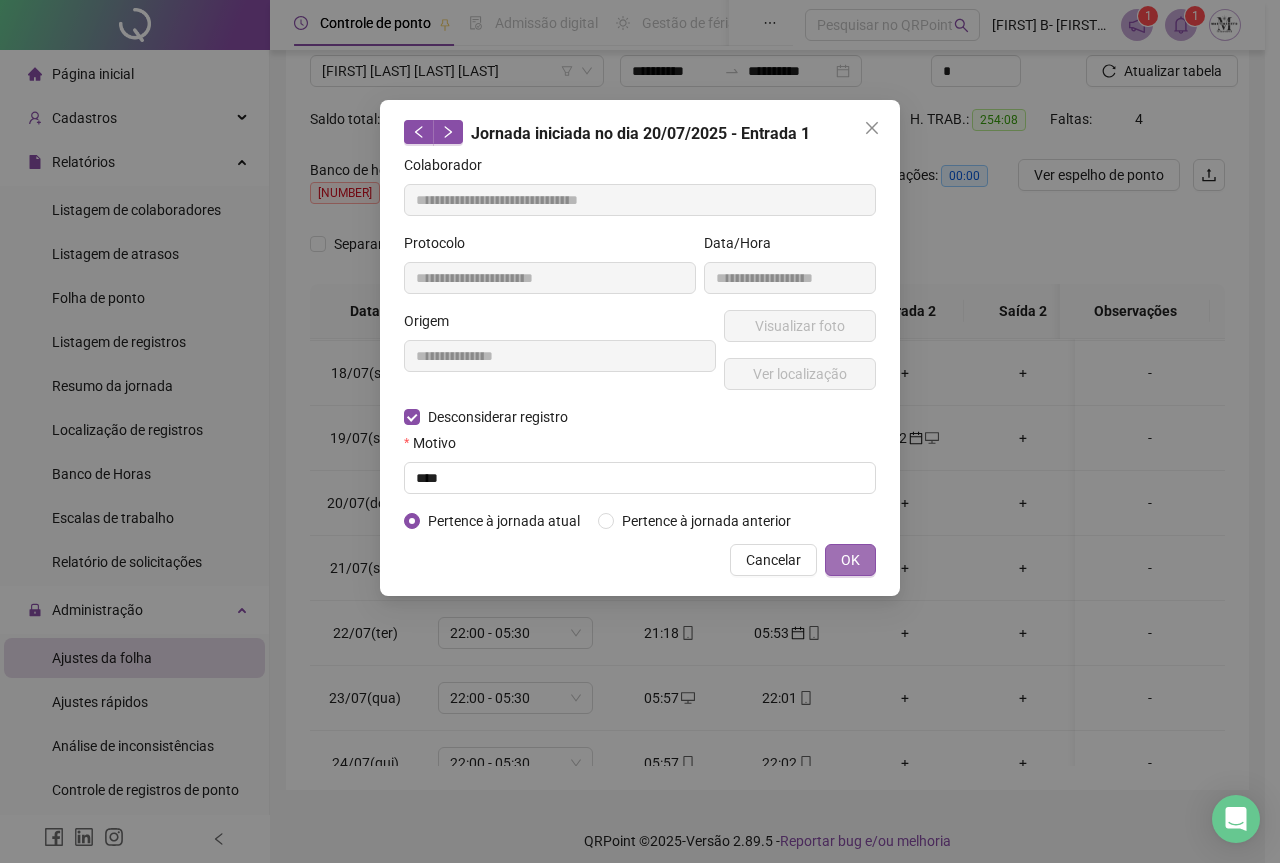 click on "OK" at bounding box center (850, 560) 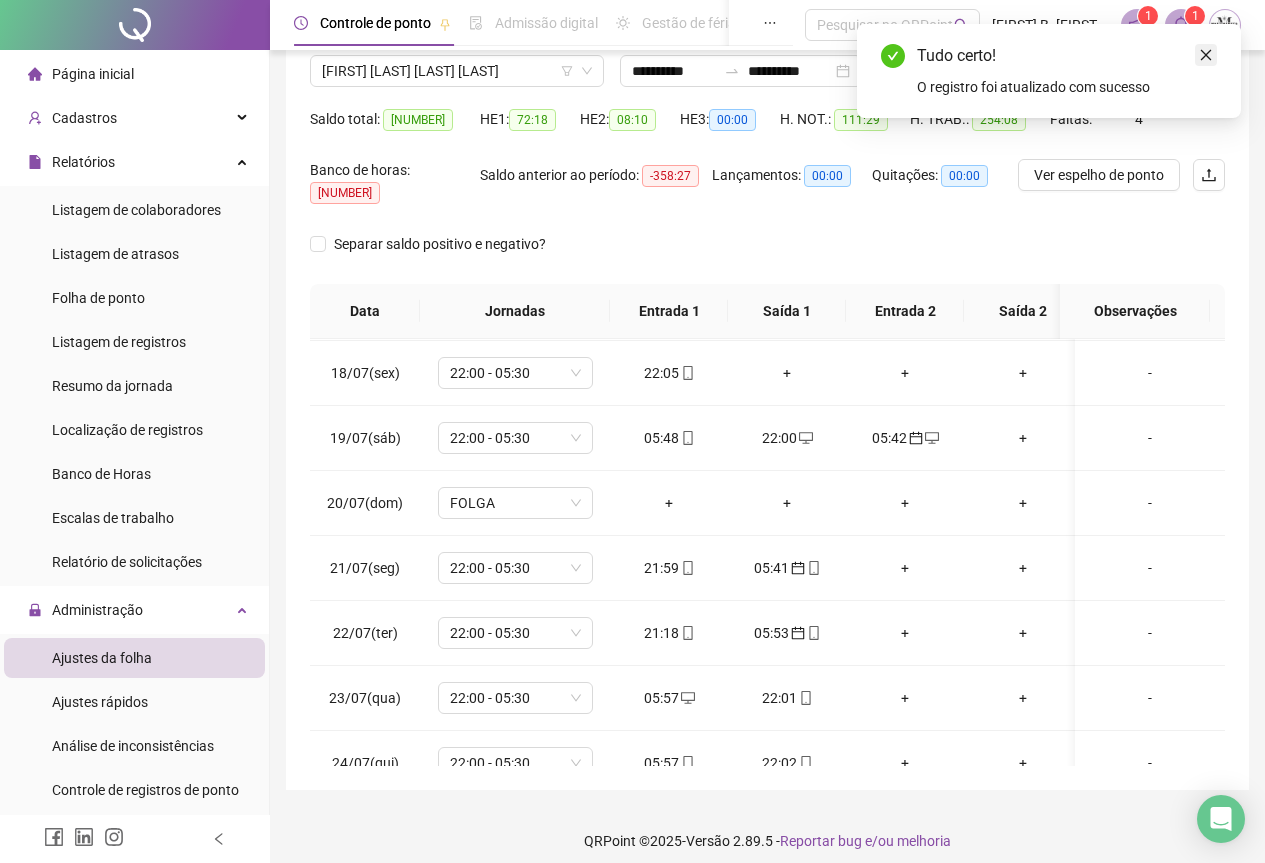 click at bounding box center [1206, 55] 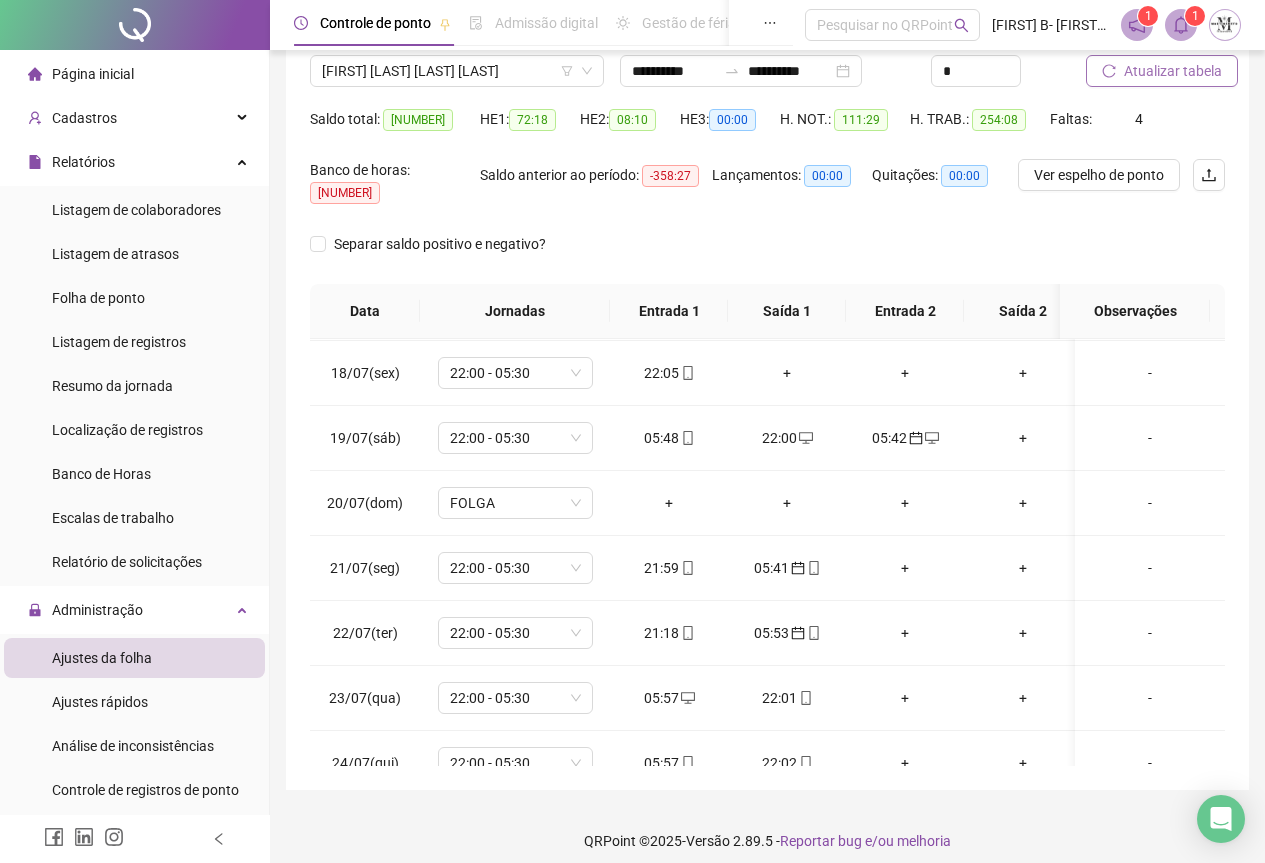 click on "Atualizar tabela" at bounding box center (1173, 71) 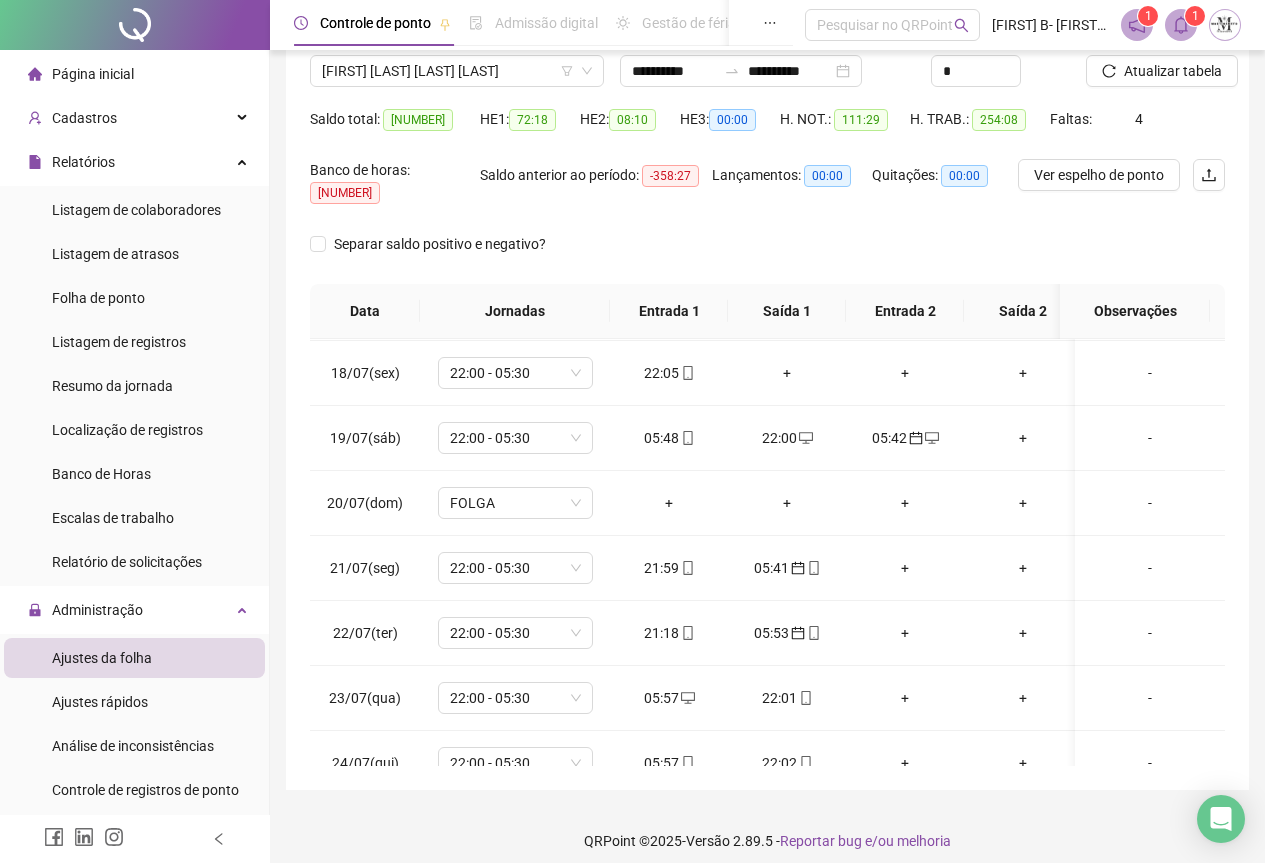 scroll, scrollTop: 1603, scrollLeft: 0, axis: vertical 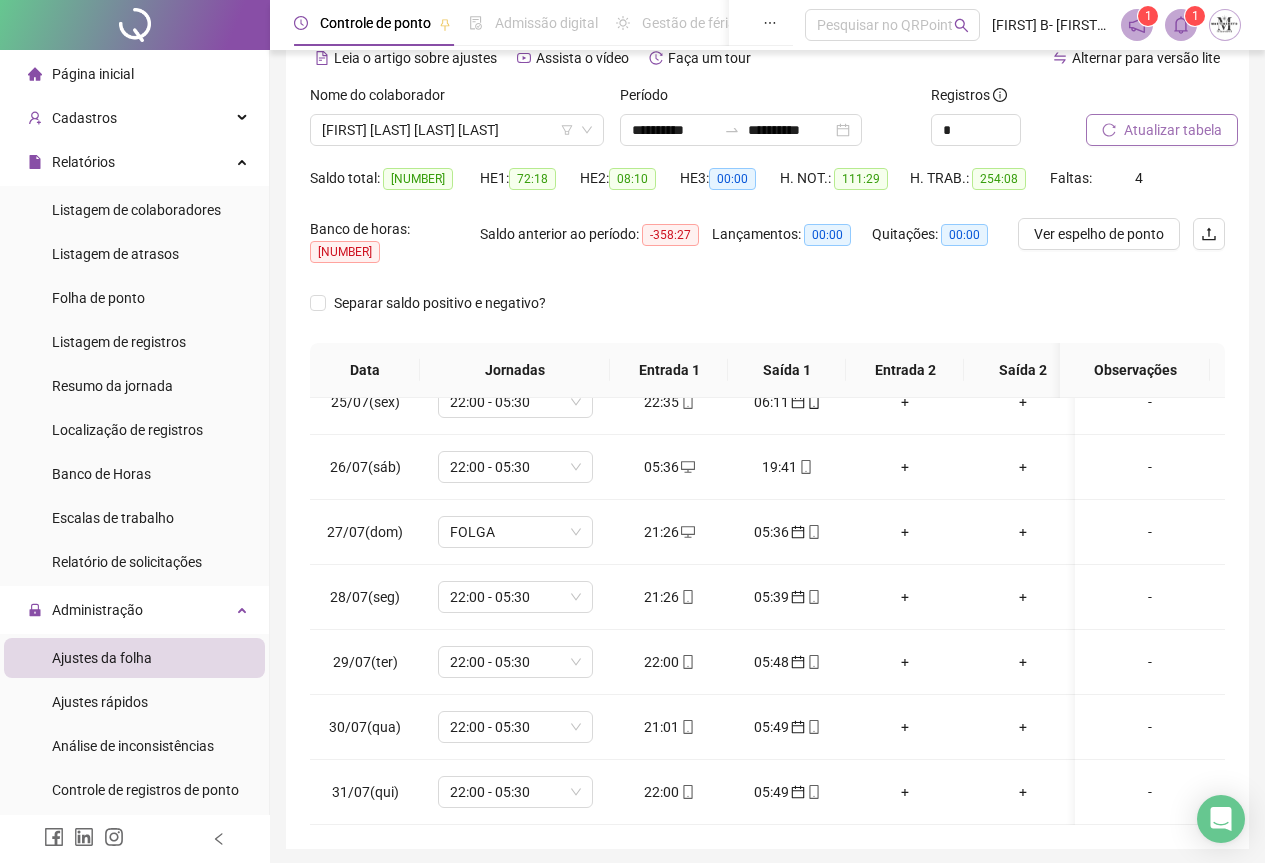click on "Atualizar tabela" at bounding box center [1173, 130] 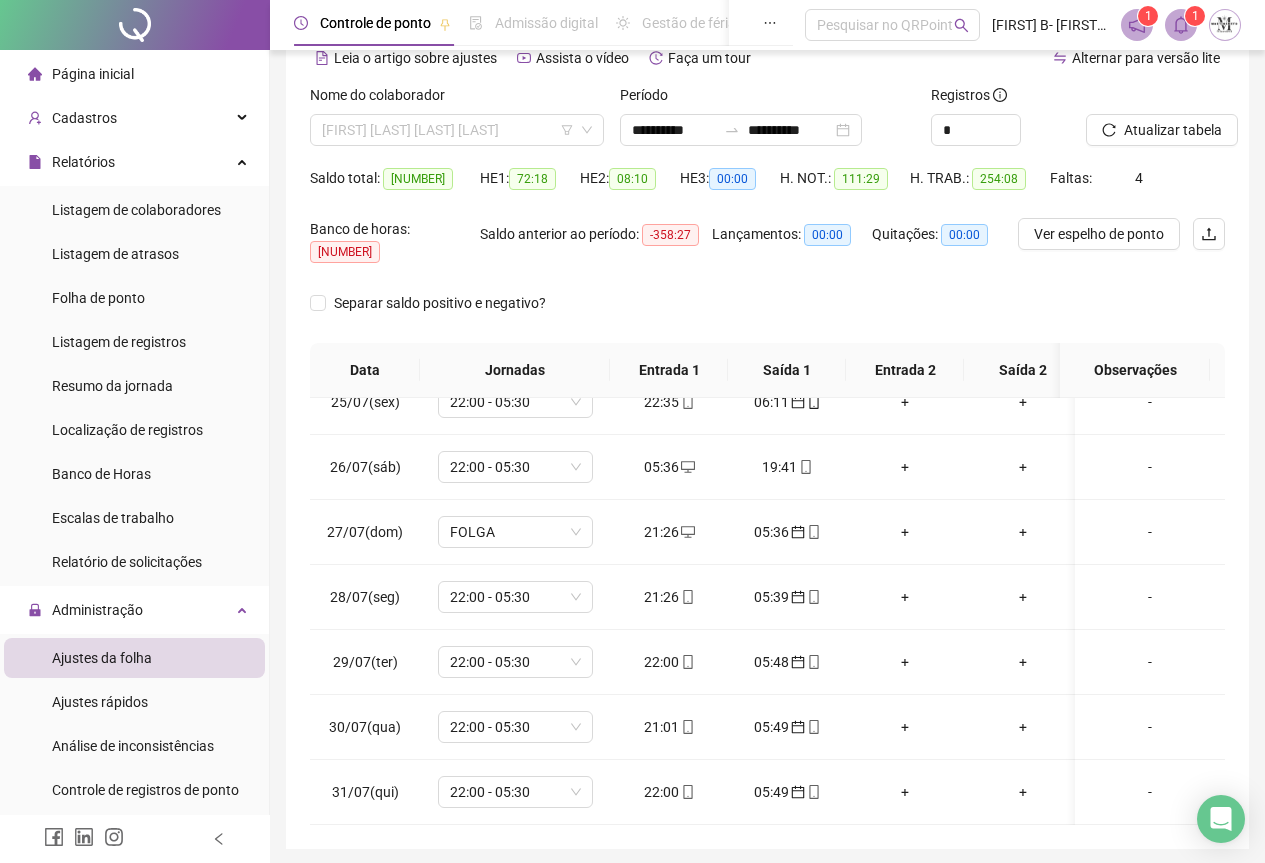 click on "ADEMIR DOS SANTOS PEREIRA ALBANO" at bounding box center [457, 130] 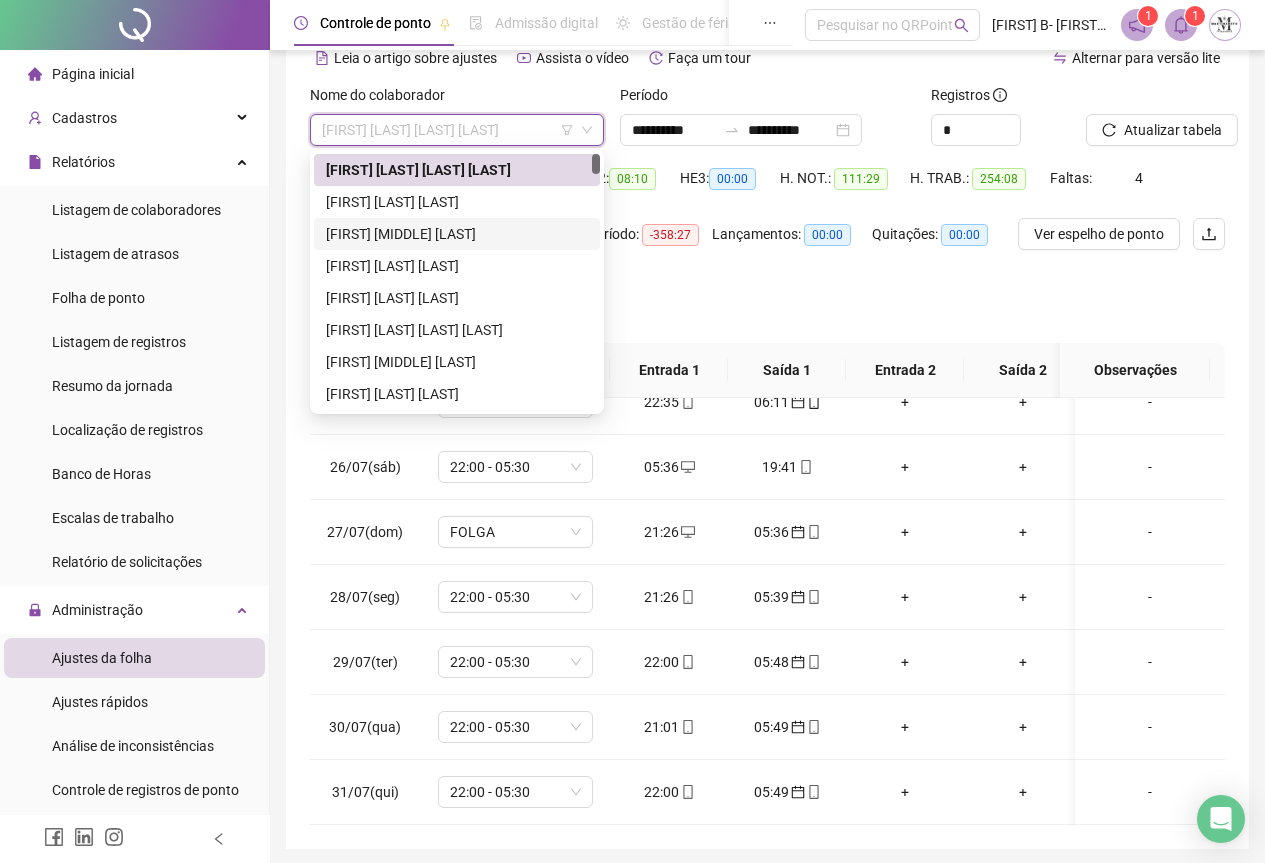 click on "ADENILSON VICENTE PEREIRA" at bounding box center [457, 234] 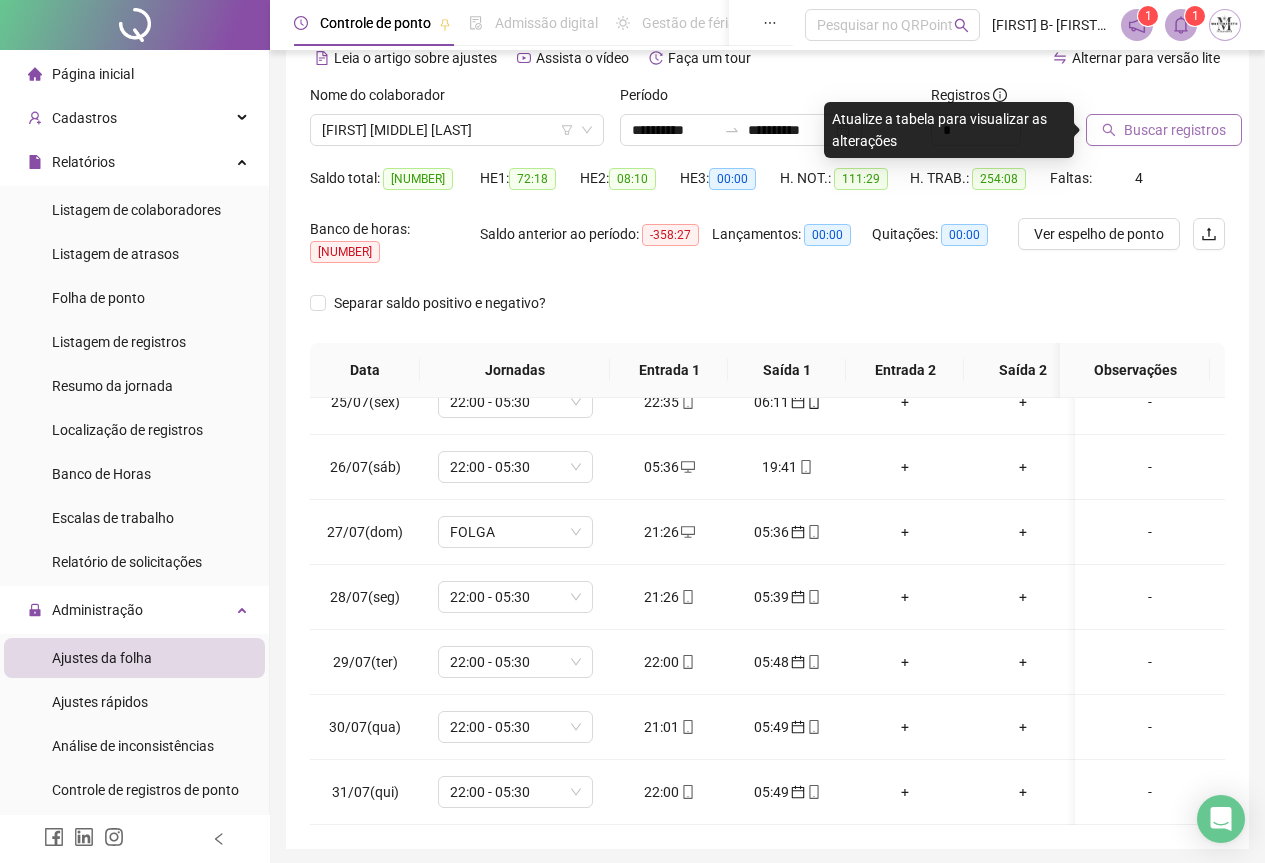 click on "Buscar registros" at bounding box center [1175, 130] 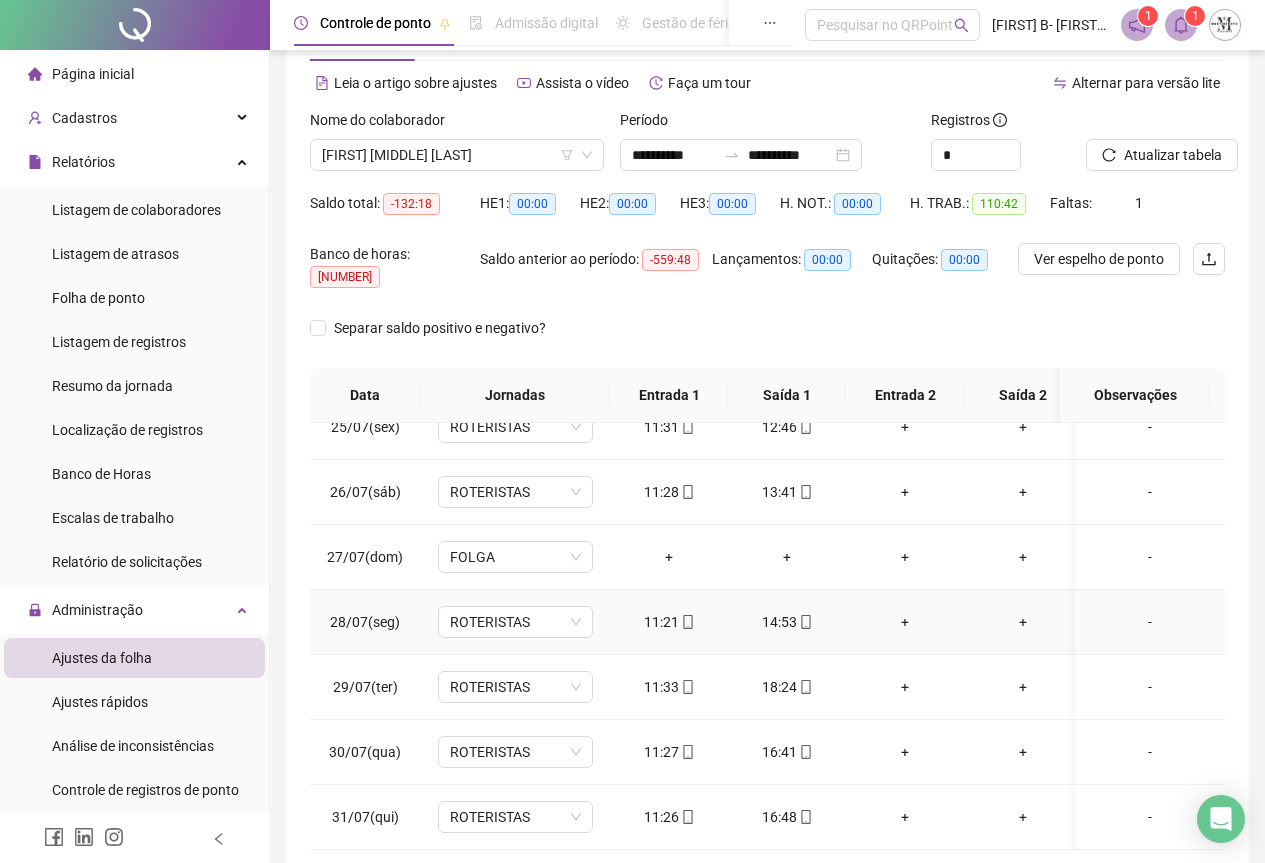 scroll, scrollTop: 0, scrollLeft: 0, axis: both 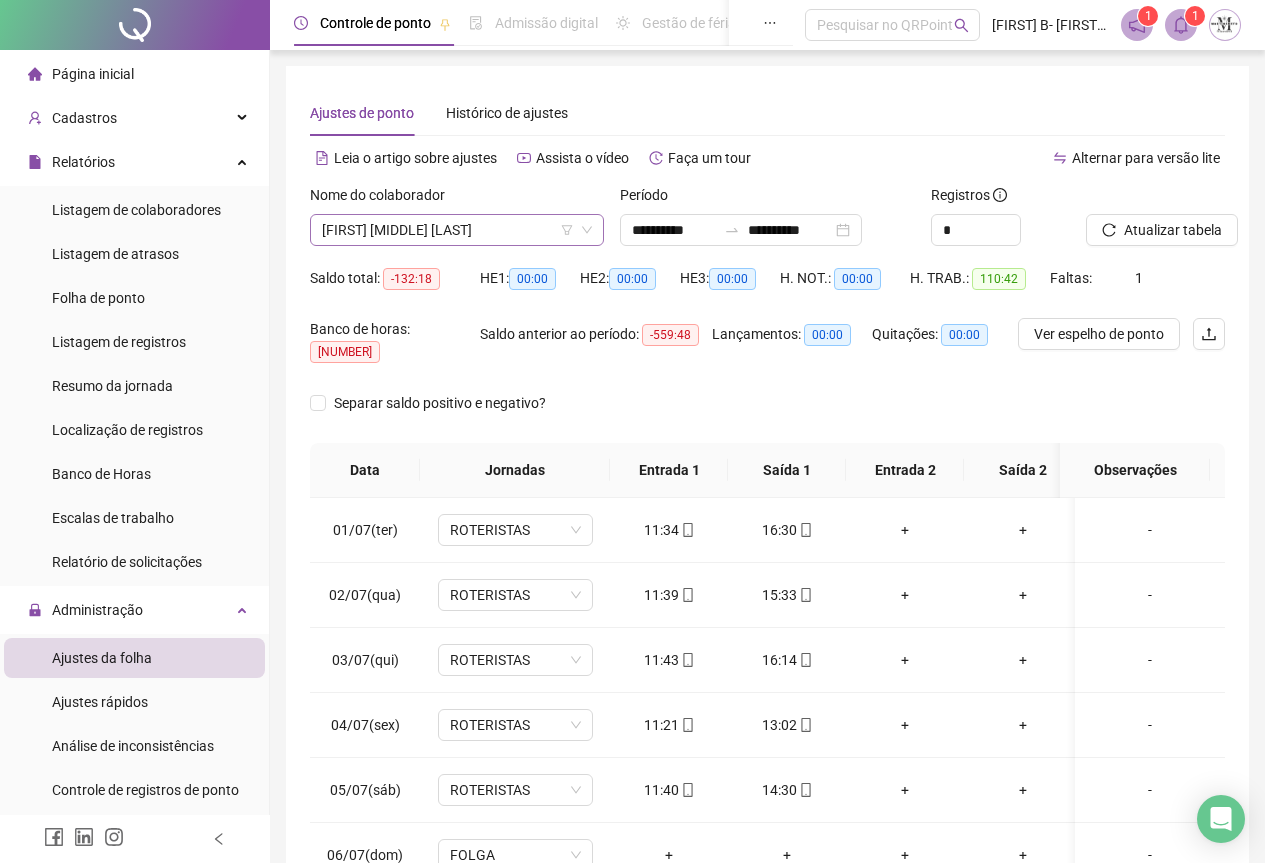 click on "ADENILSON VICENTE PEREIRA" at bounding box center [457, 230] 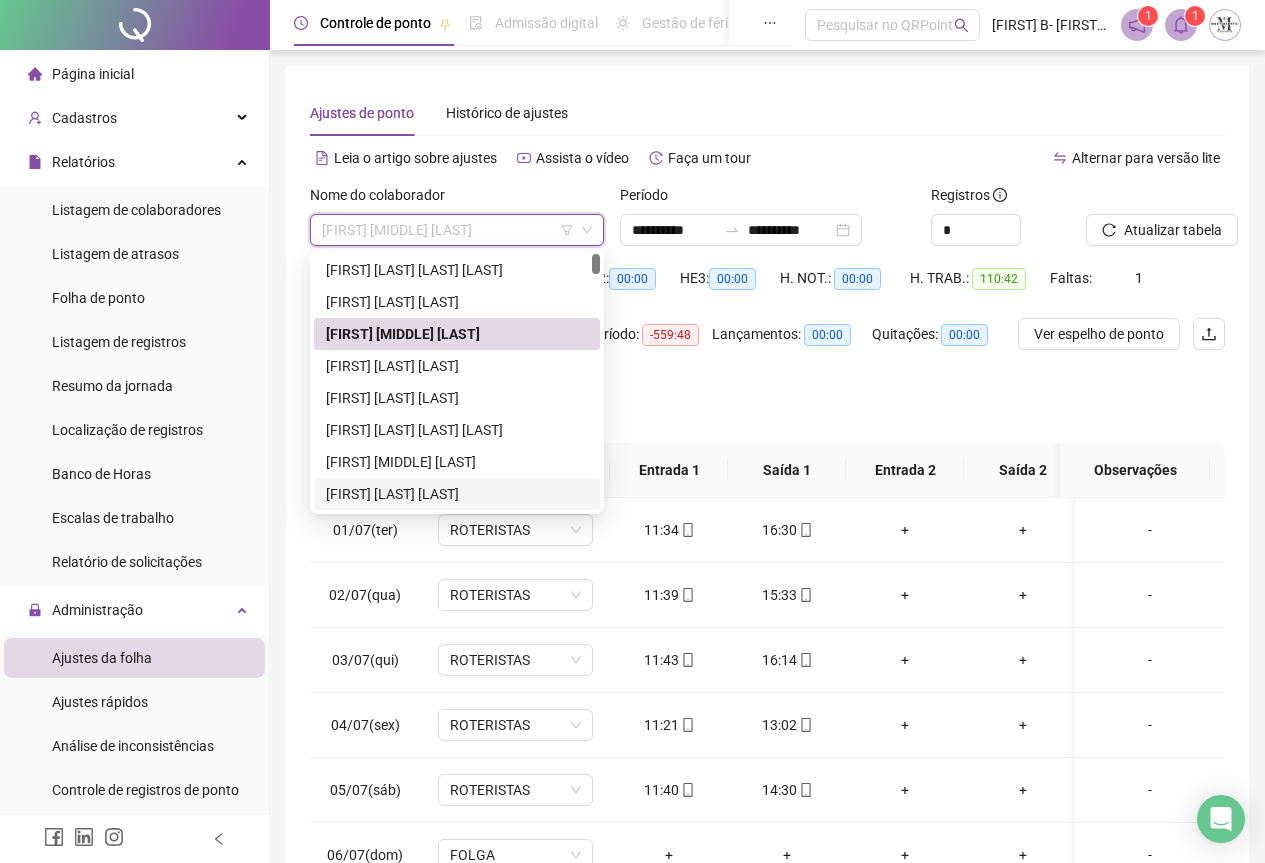 click on "ALEXANDRE DA SILVA ALVES" at bounding box center [457, 494] 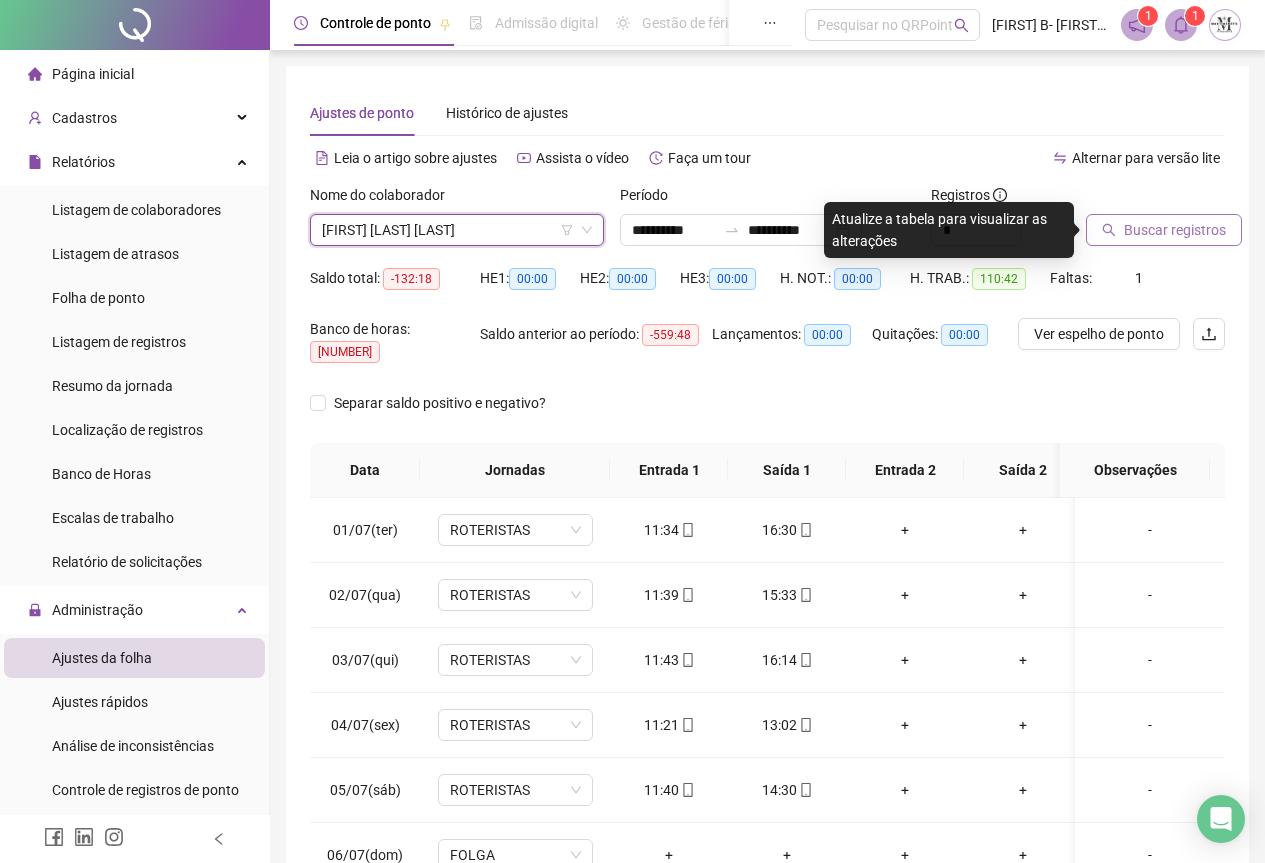 click on "Buscar registros" at bounding box center (1175, 230) 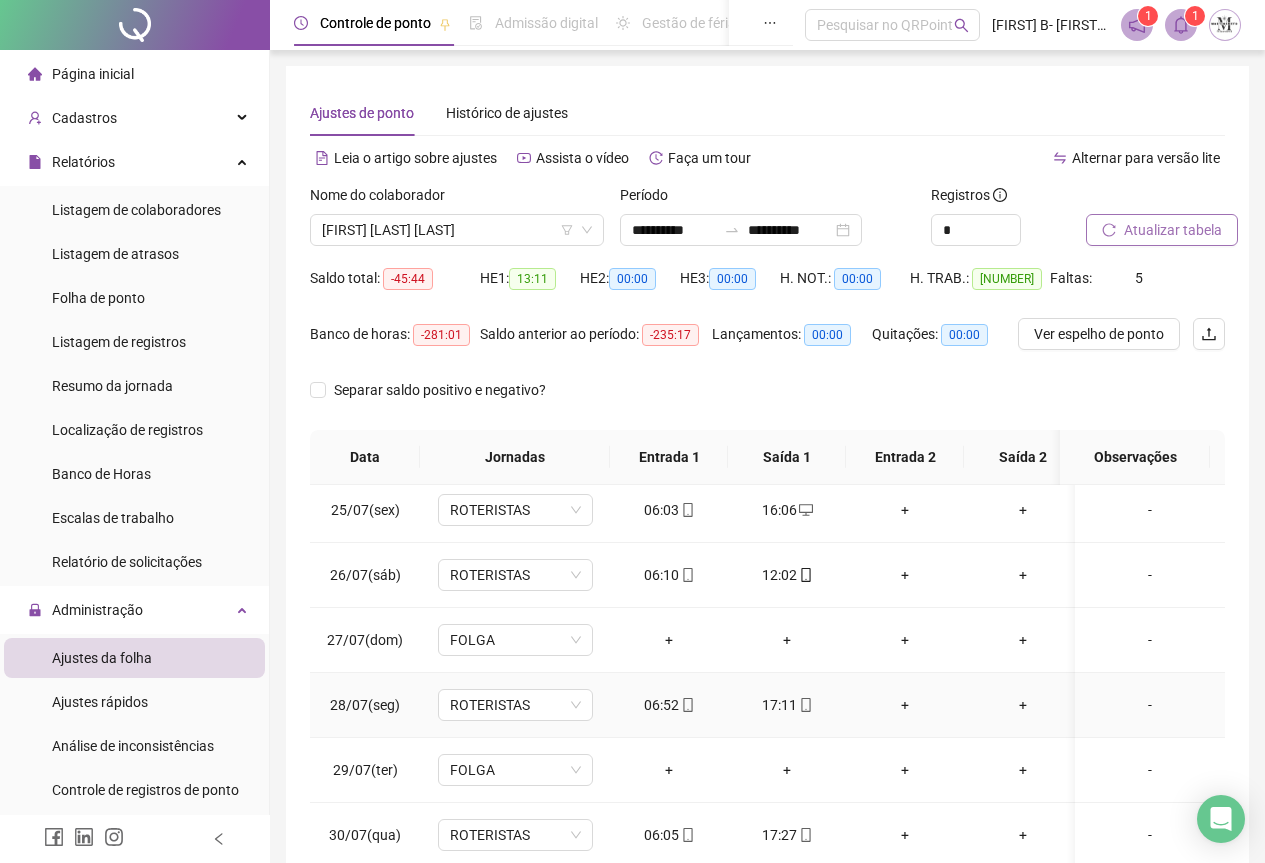 scroll, scrollTop: 1603, scrollLeft: 0, axis: vertical 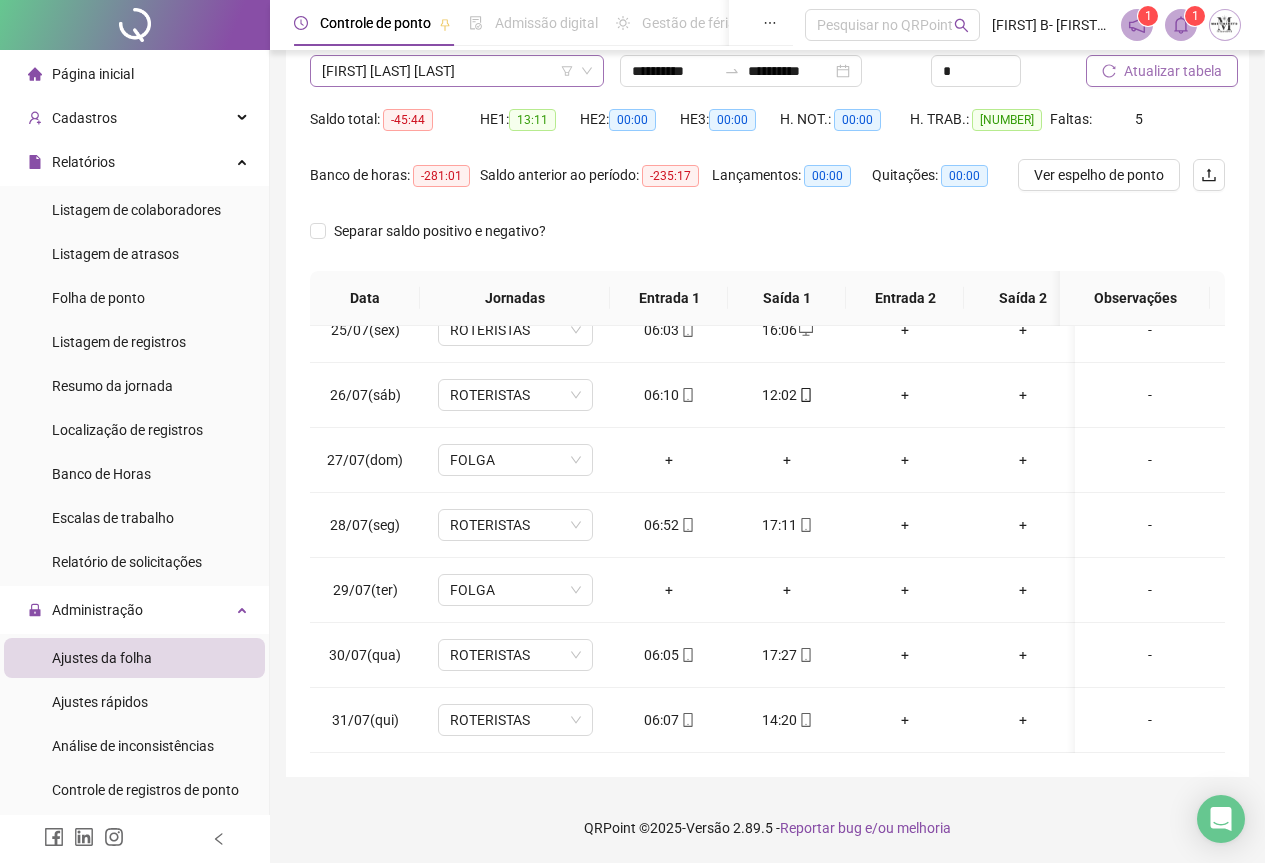 click on "ALEXANDRE DA SILVA ALVES" at bounding box center (457, 71) 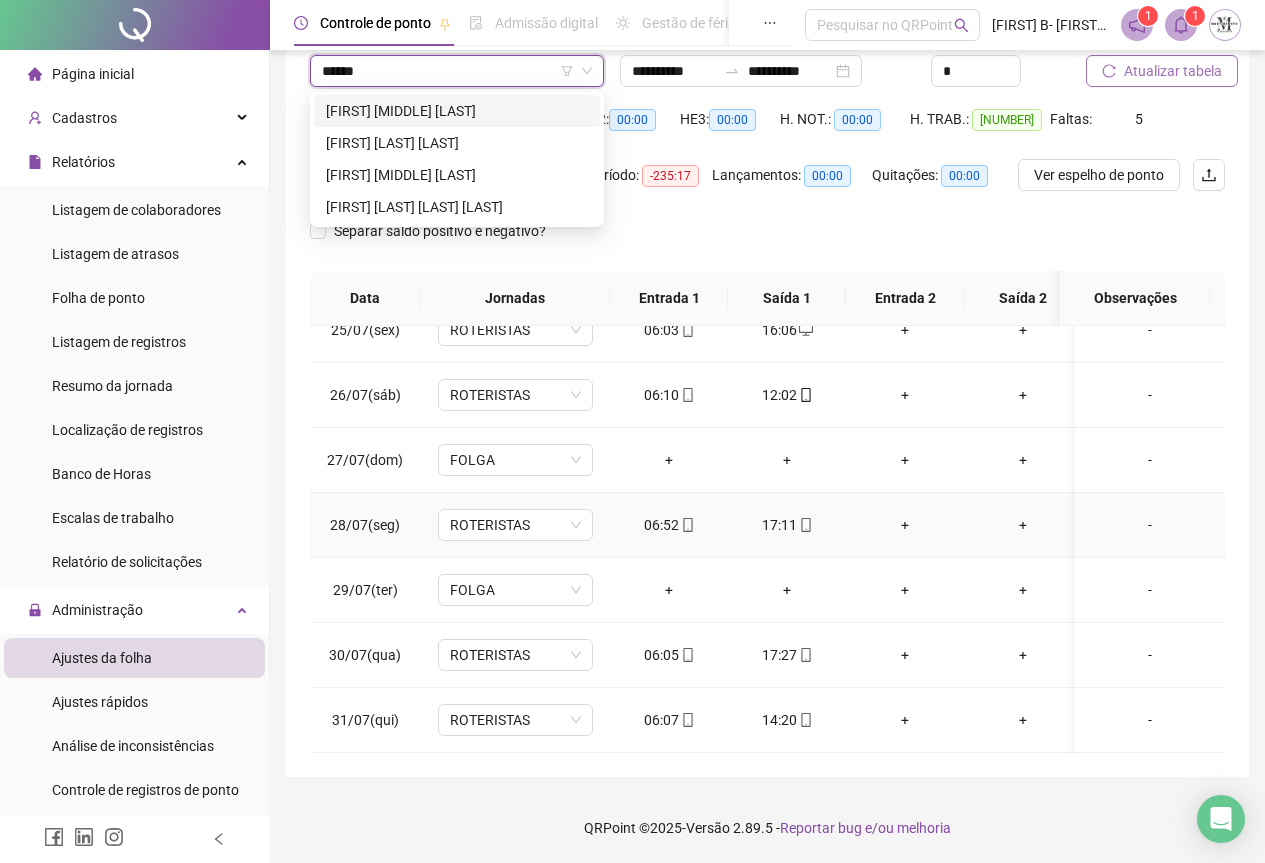 type on "*******" 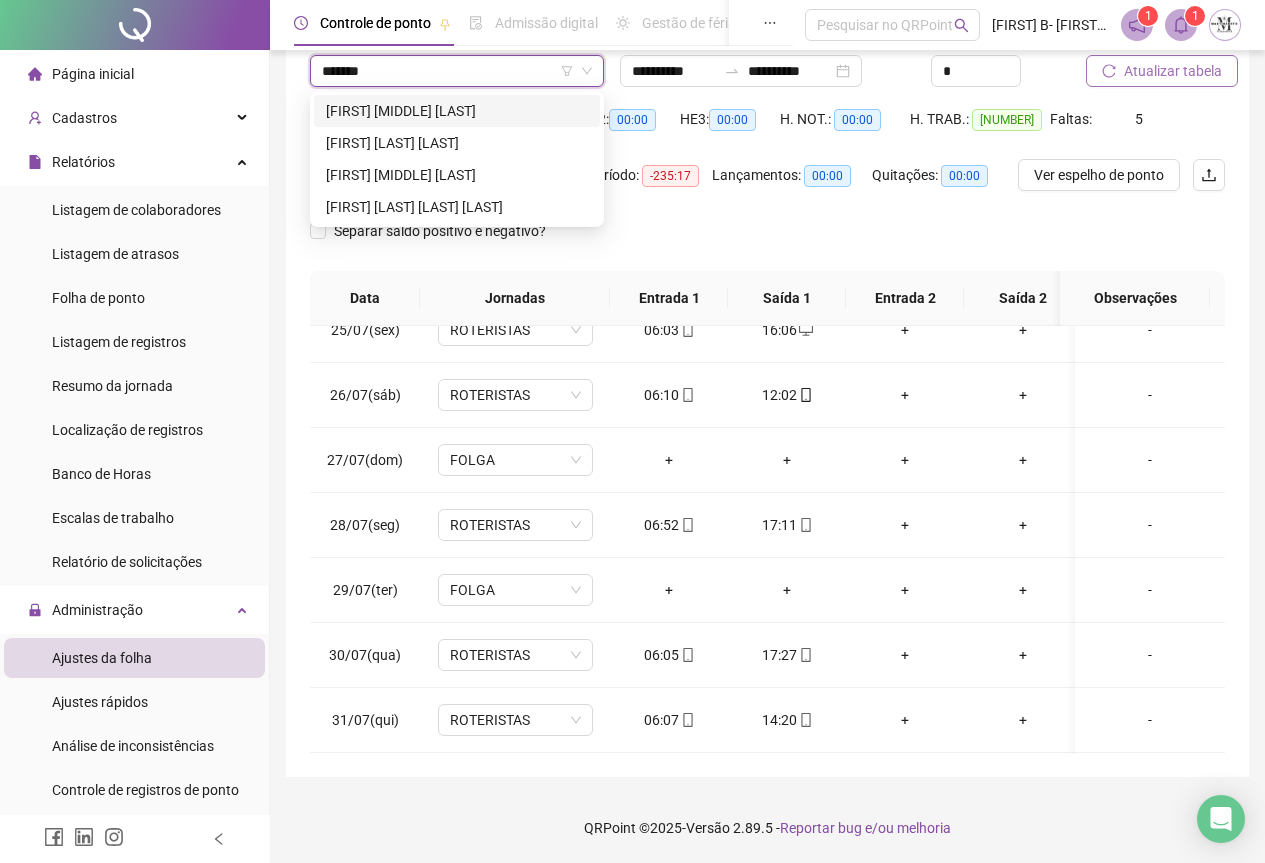 click on "ANDERSON DA CONCEIÇÃO SILVA" at bounding box center [457, 111] 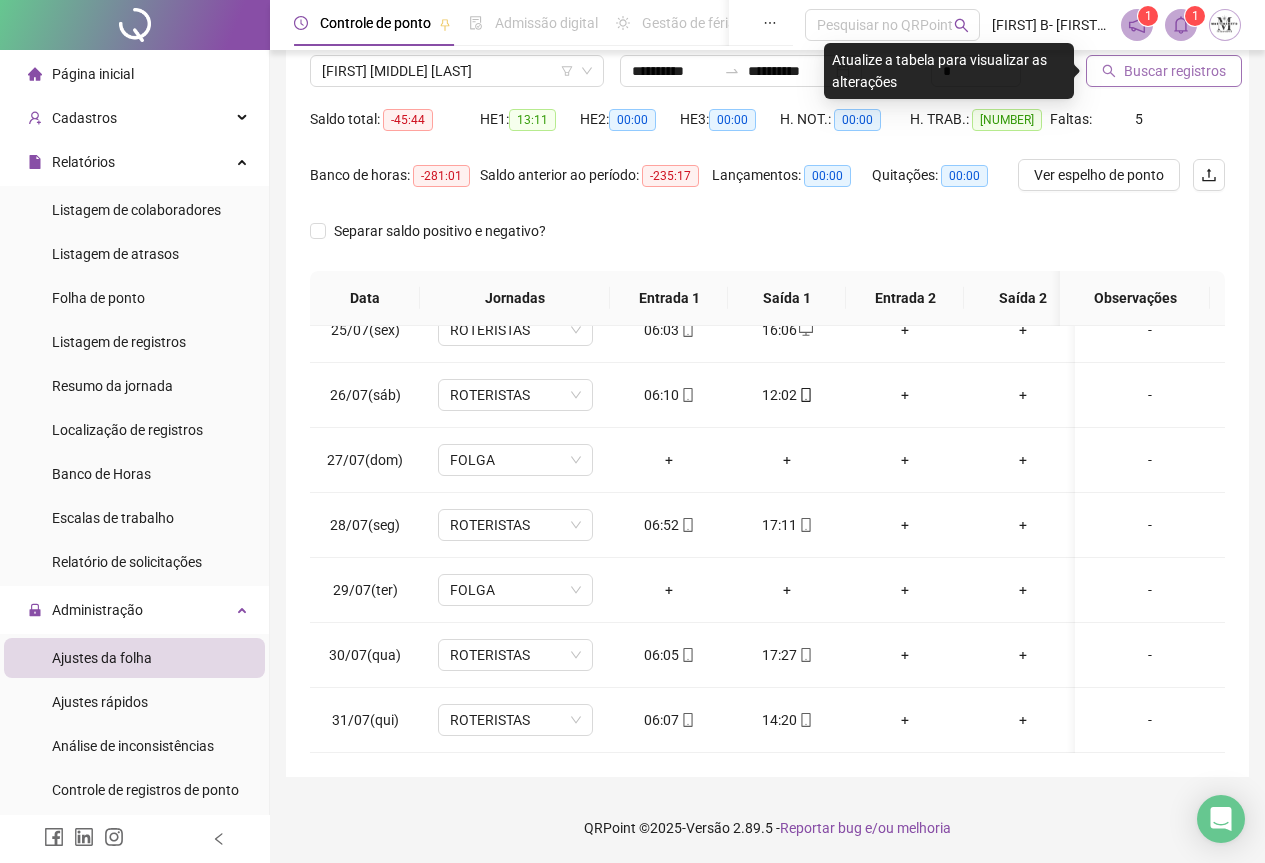 click on "Buscar registros" at bounding box center (1175, 71) 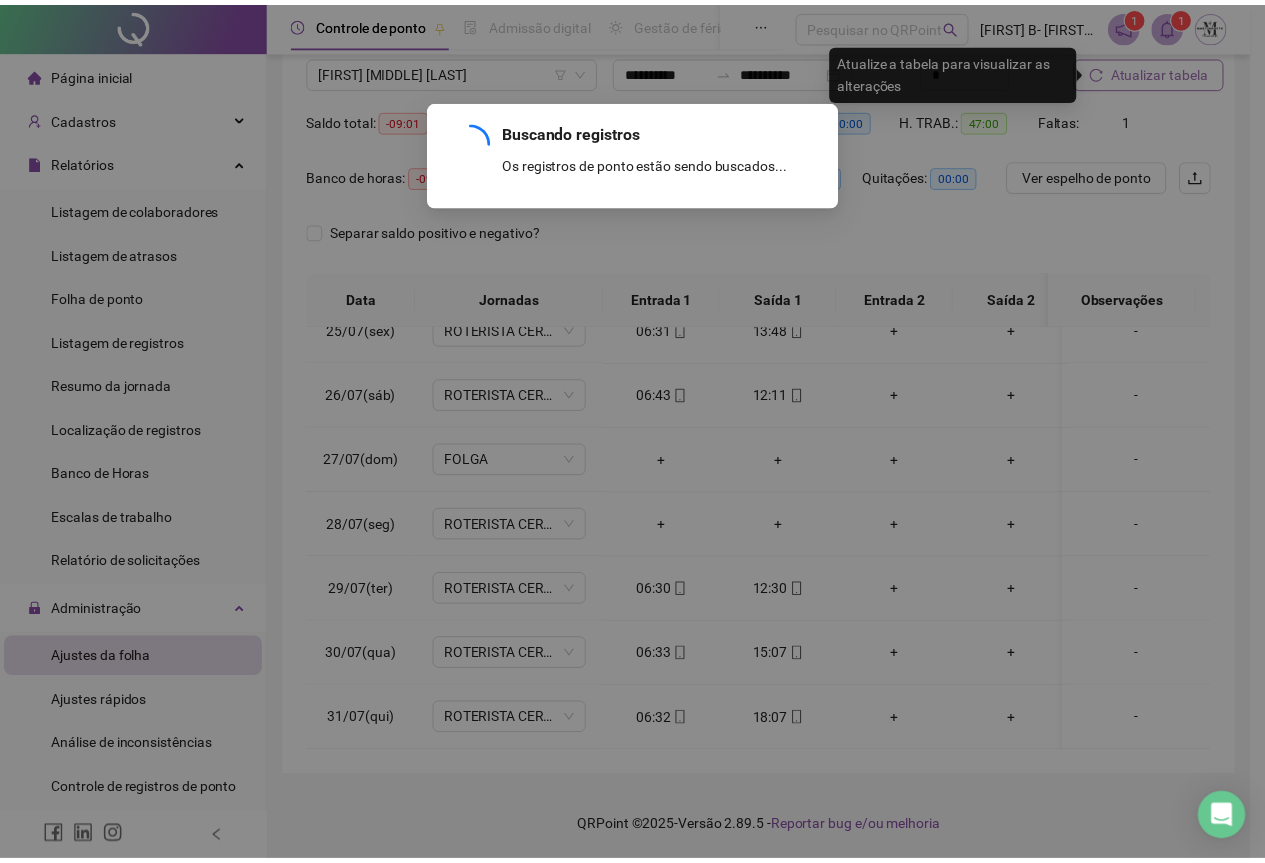 scroll, scrollTop: 108, scrollLeft: 0, axis: vertical 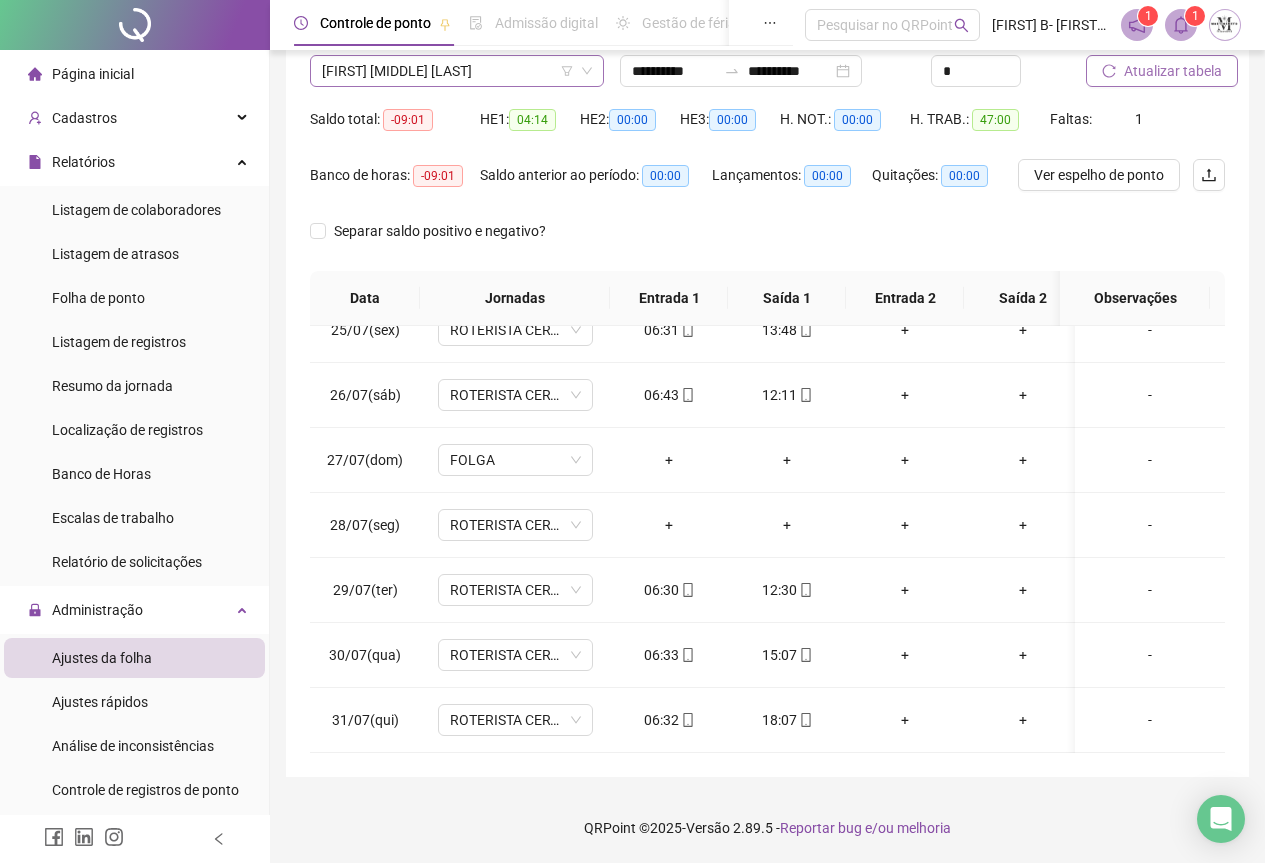 click on "ANDERSON DA CONCEIÇÃO SILVA" at bounding box center (457, 71) 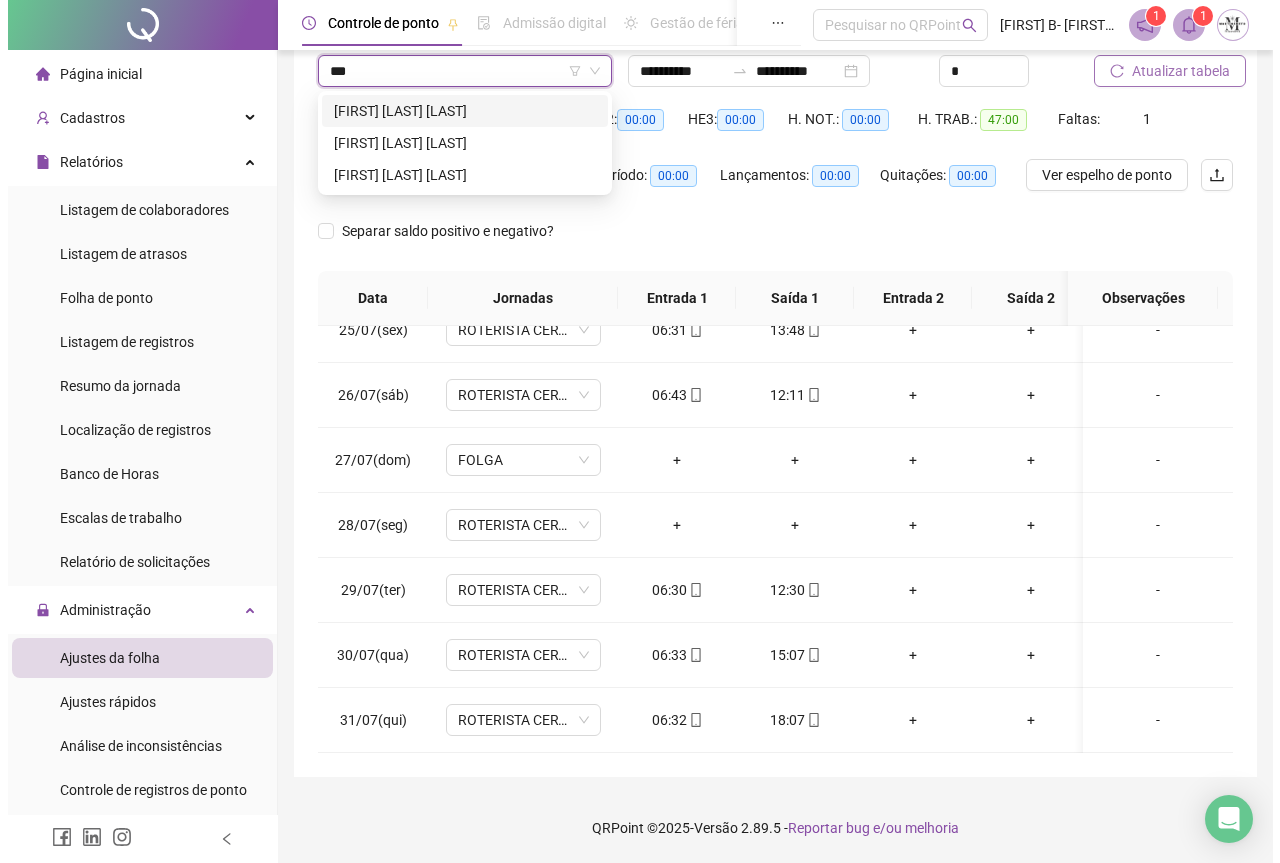scroll, scrollTop: 0, scrollLeft: 0, axis: both 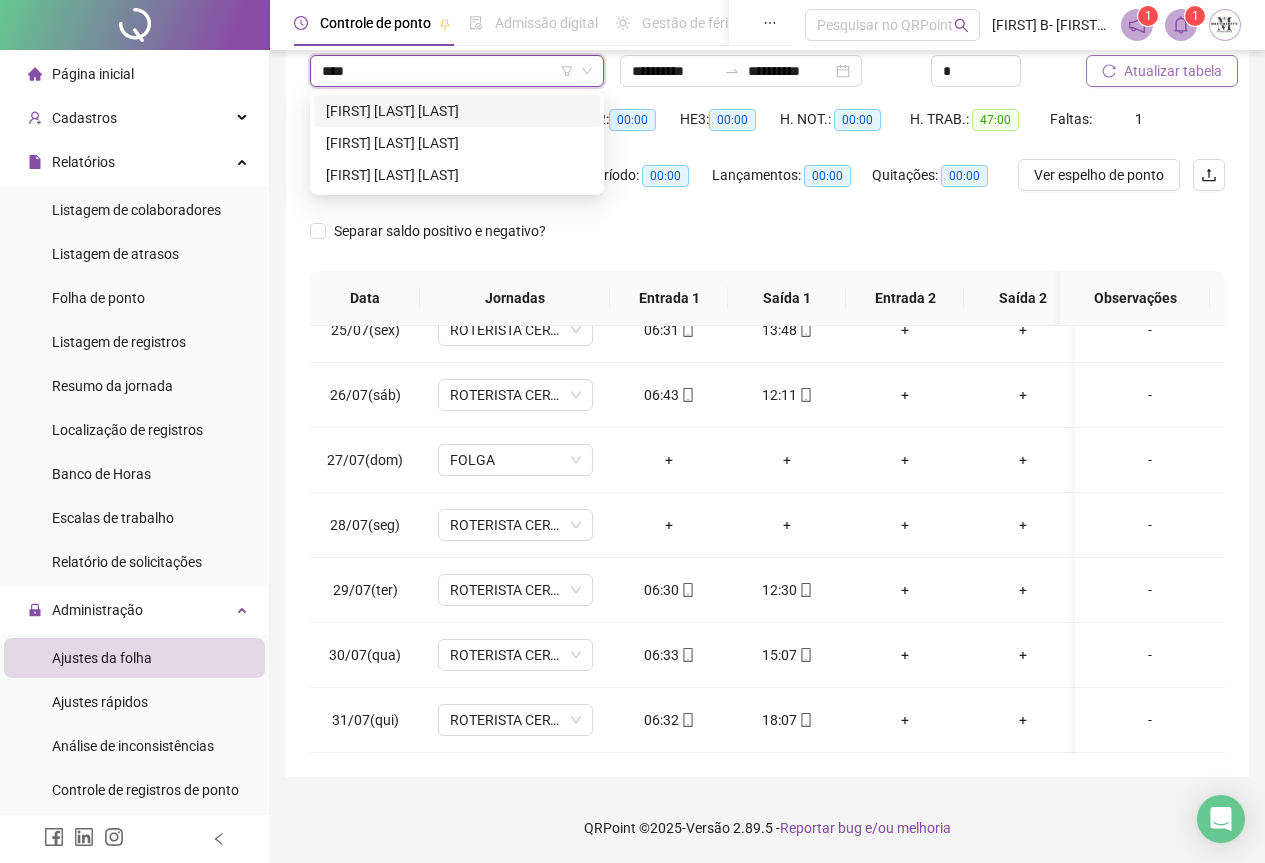 type on "*****" 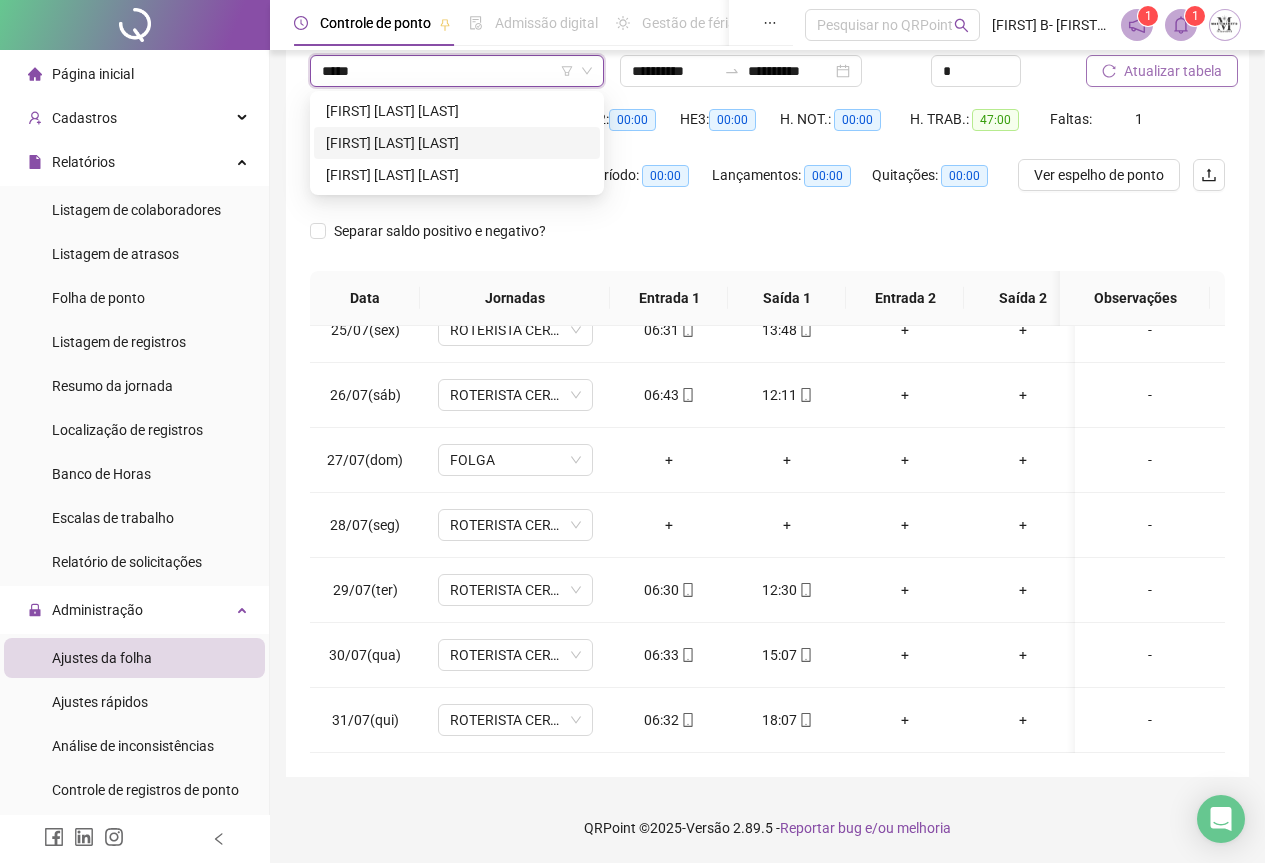 click on "BRUNO FREDERICO DA SILVA" at bounding box center (457, 143) 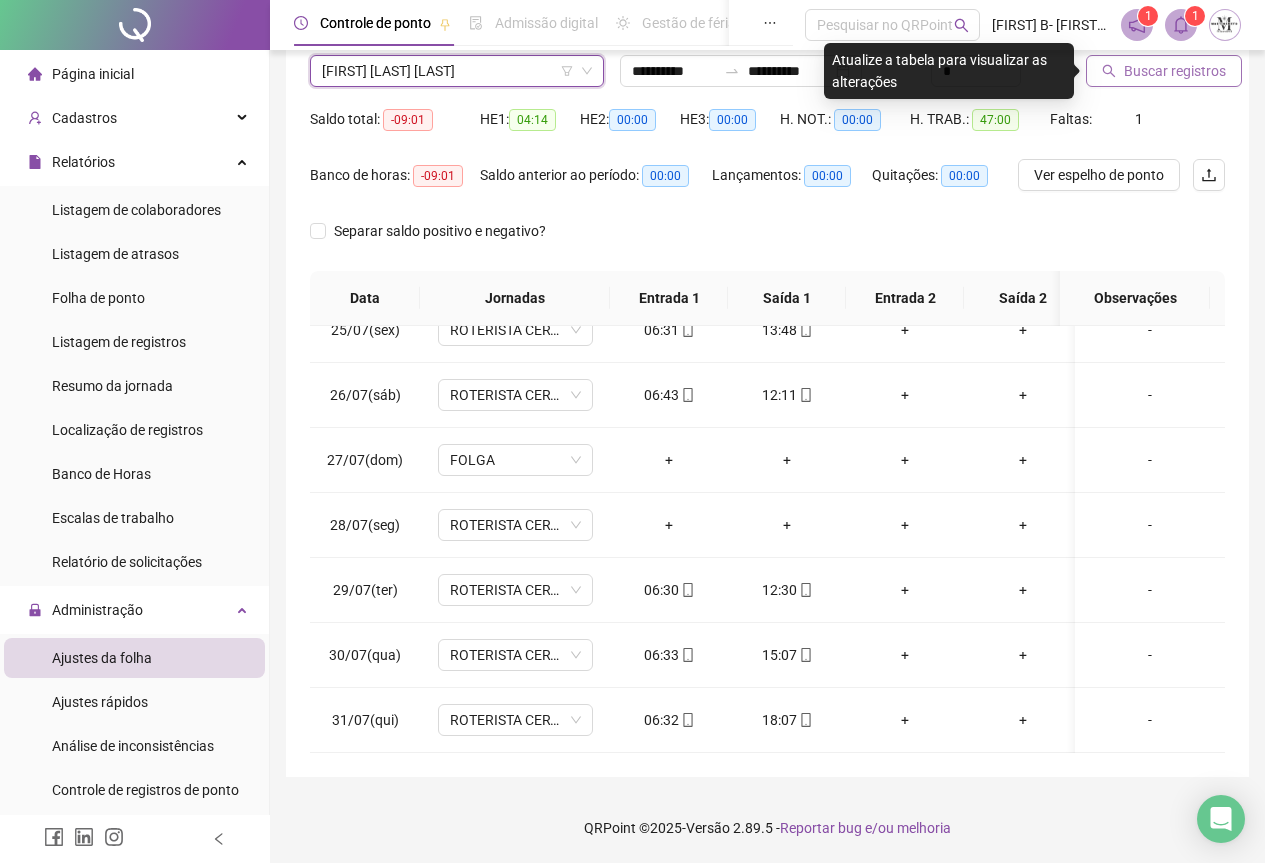 click on "Buscar registros" at bounding box center [1175, 71] 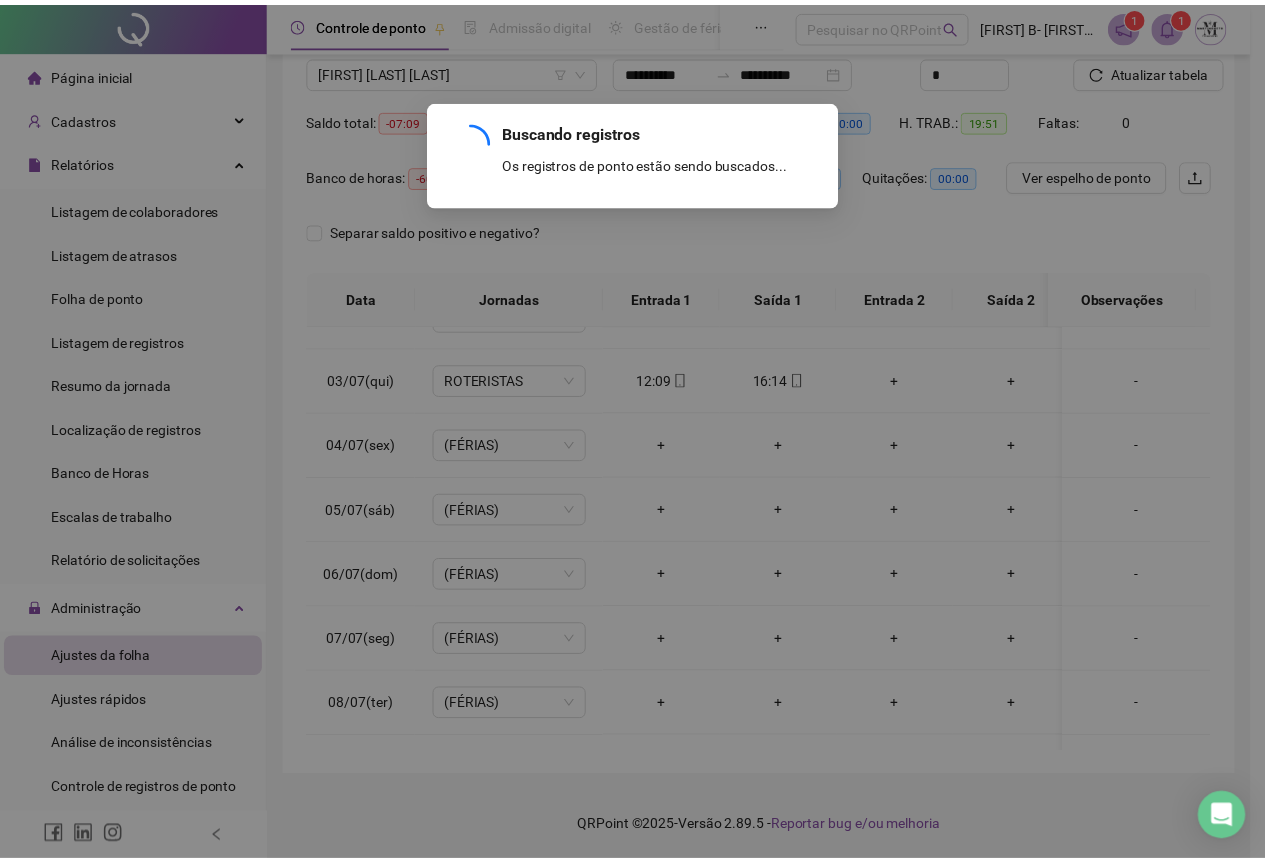 scroll, scrollTop: 1603, scrollLeft: 0, axis: vertical 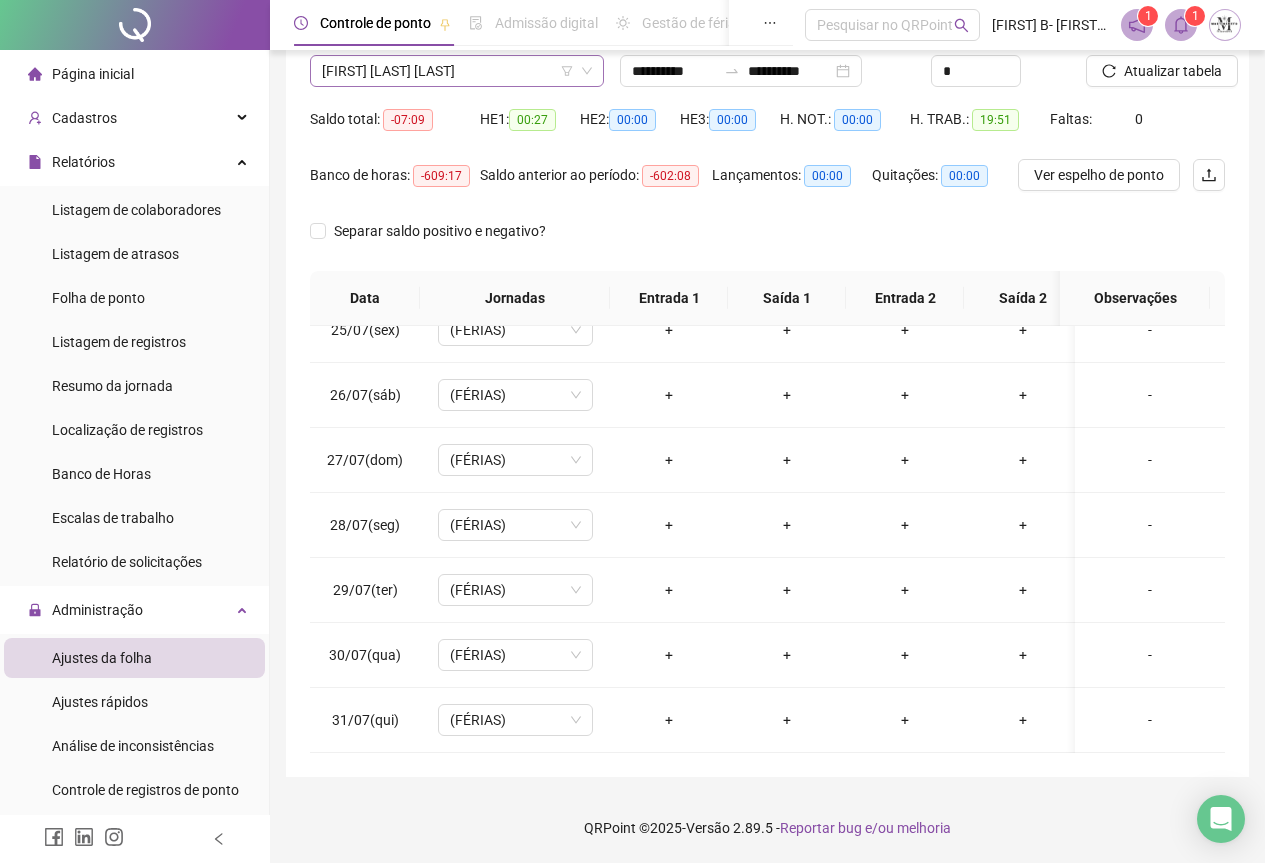 click on "BRUNO FREDERICO DA SILVA" at bounding box center (457, 71) 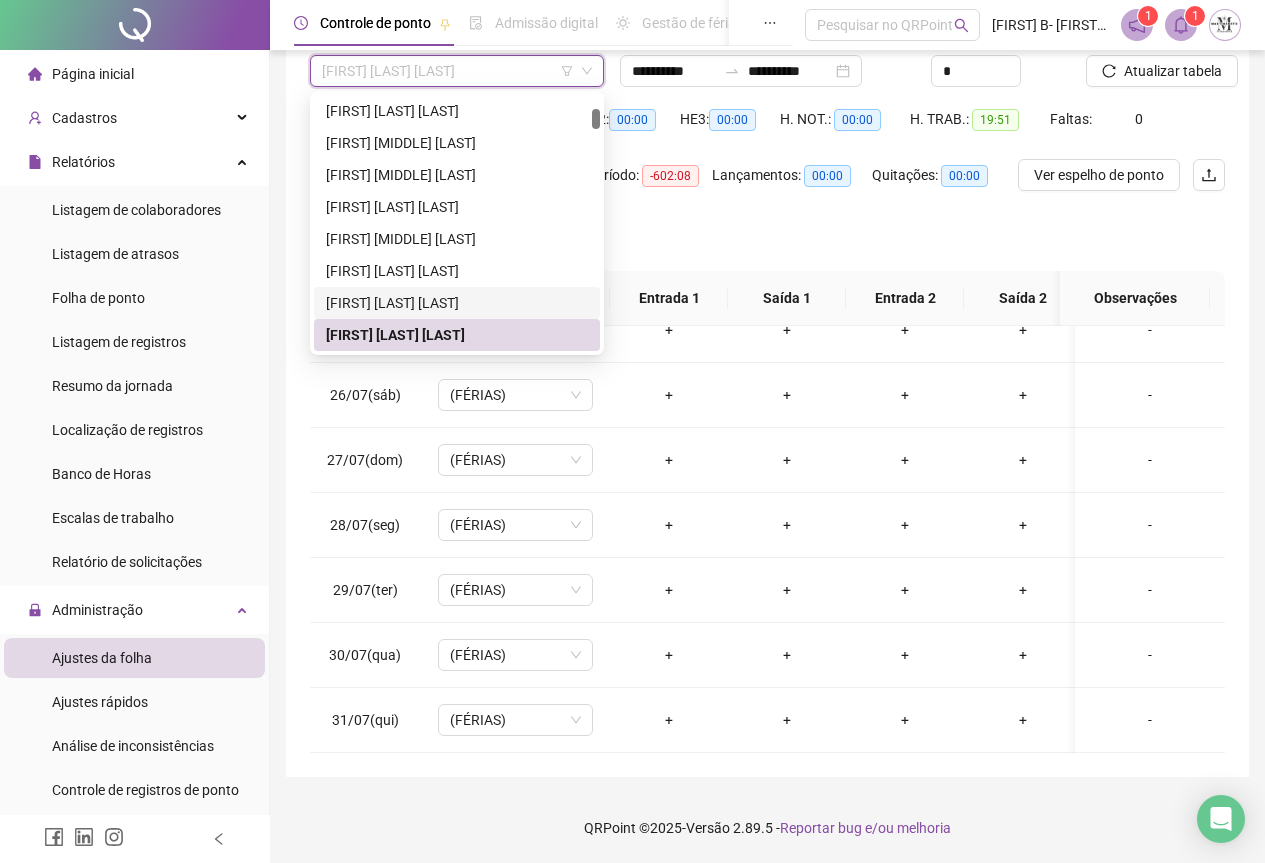 scroll, scrollTop: 684, scrollLeft: 0, axis: vertical 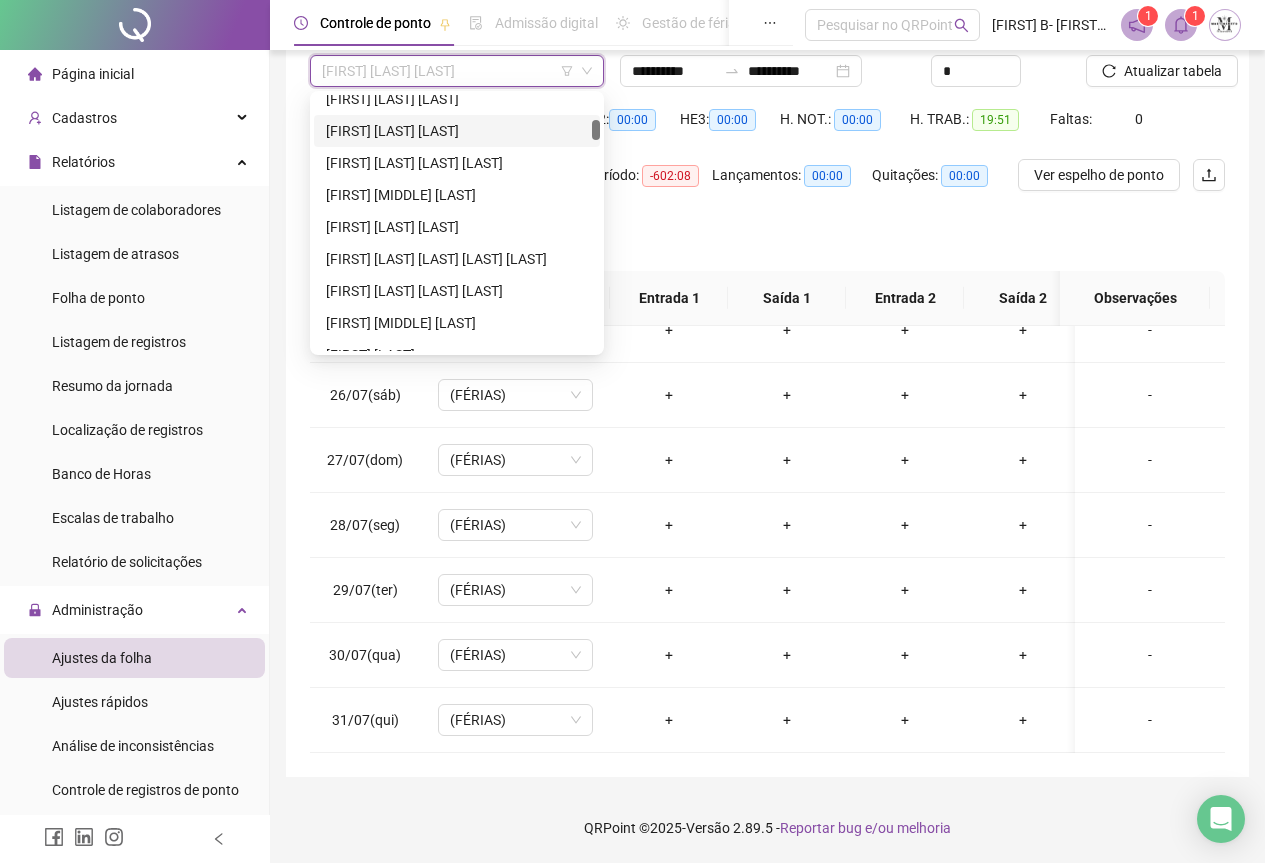 click on "CARLOS ALEXANDRE MARTINS TAVARES" at bounding box center [457, 131] 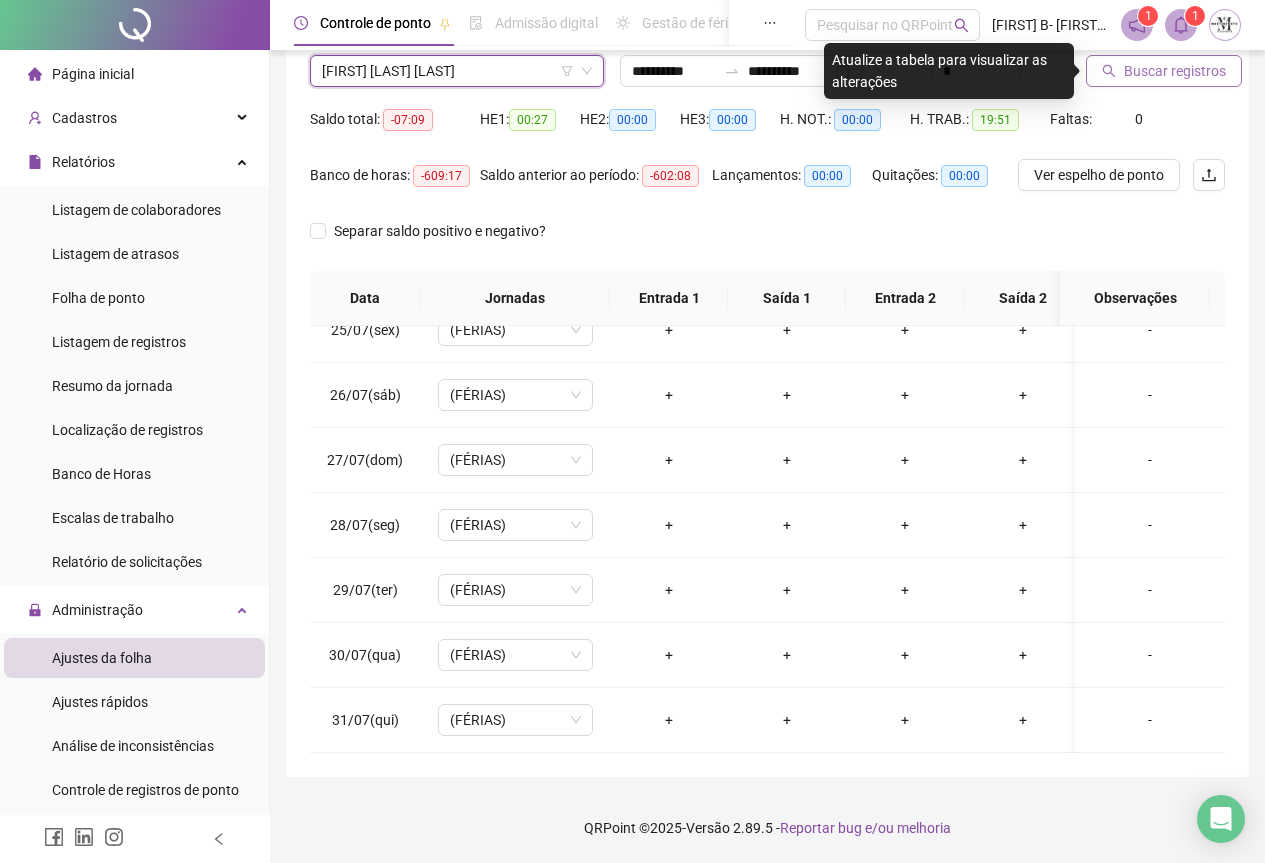 click on "Buscar registros" at bounding box center [1175, 71] 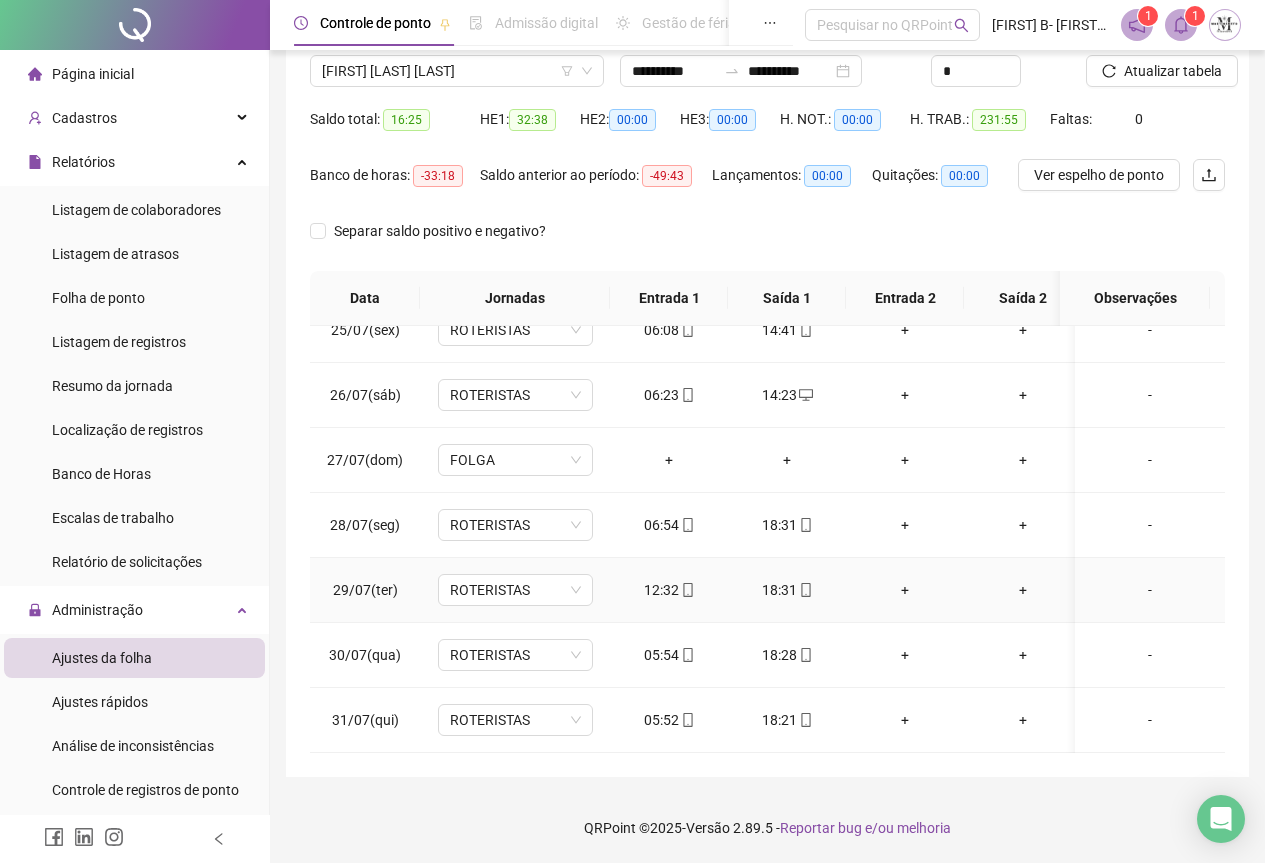 scroll, scrollTop: 1003, scrollLeft: 0, axis: vertical 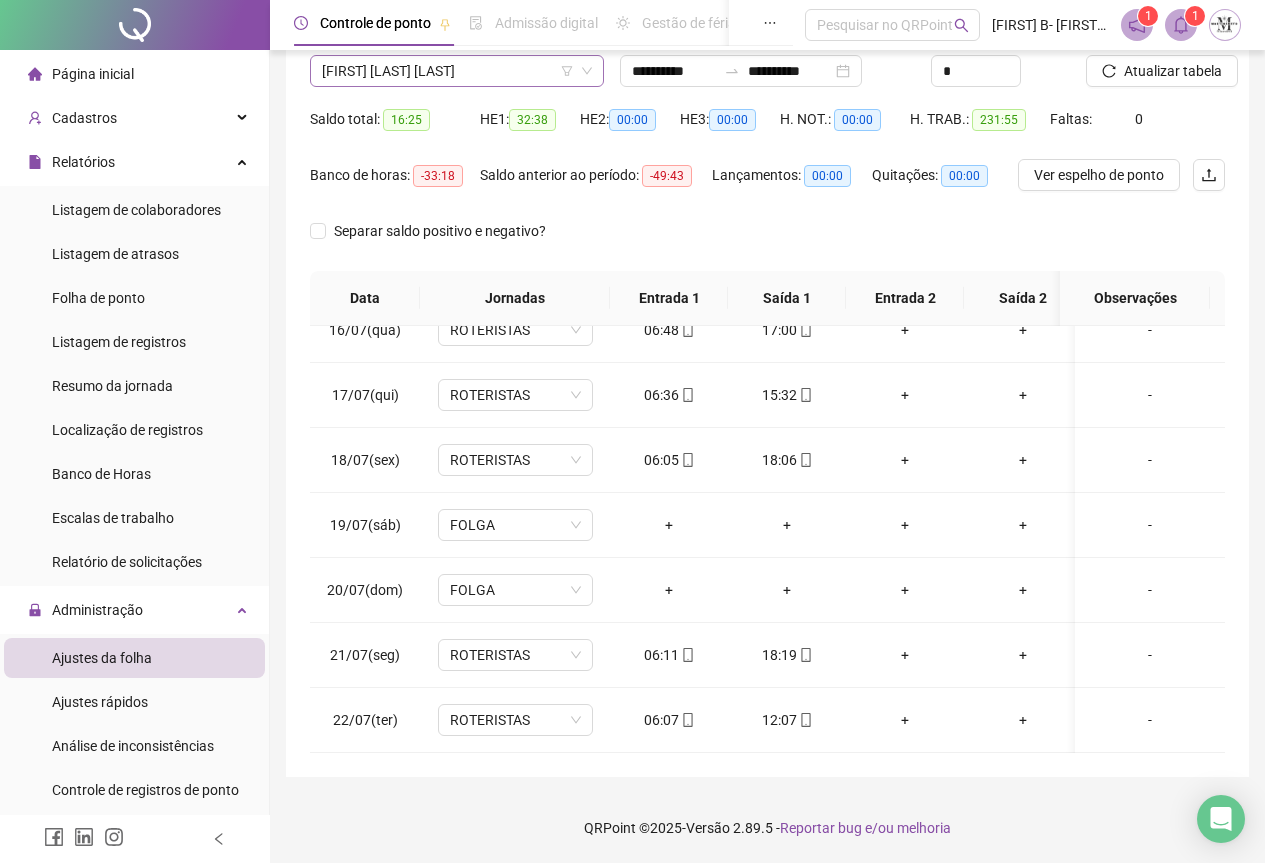 click on "CARLOS ALEXANDRE MARTINS TAVARES" at bounding box center [457, 71] 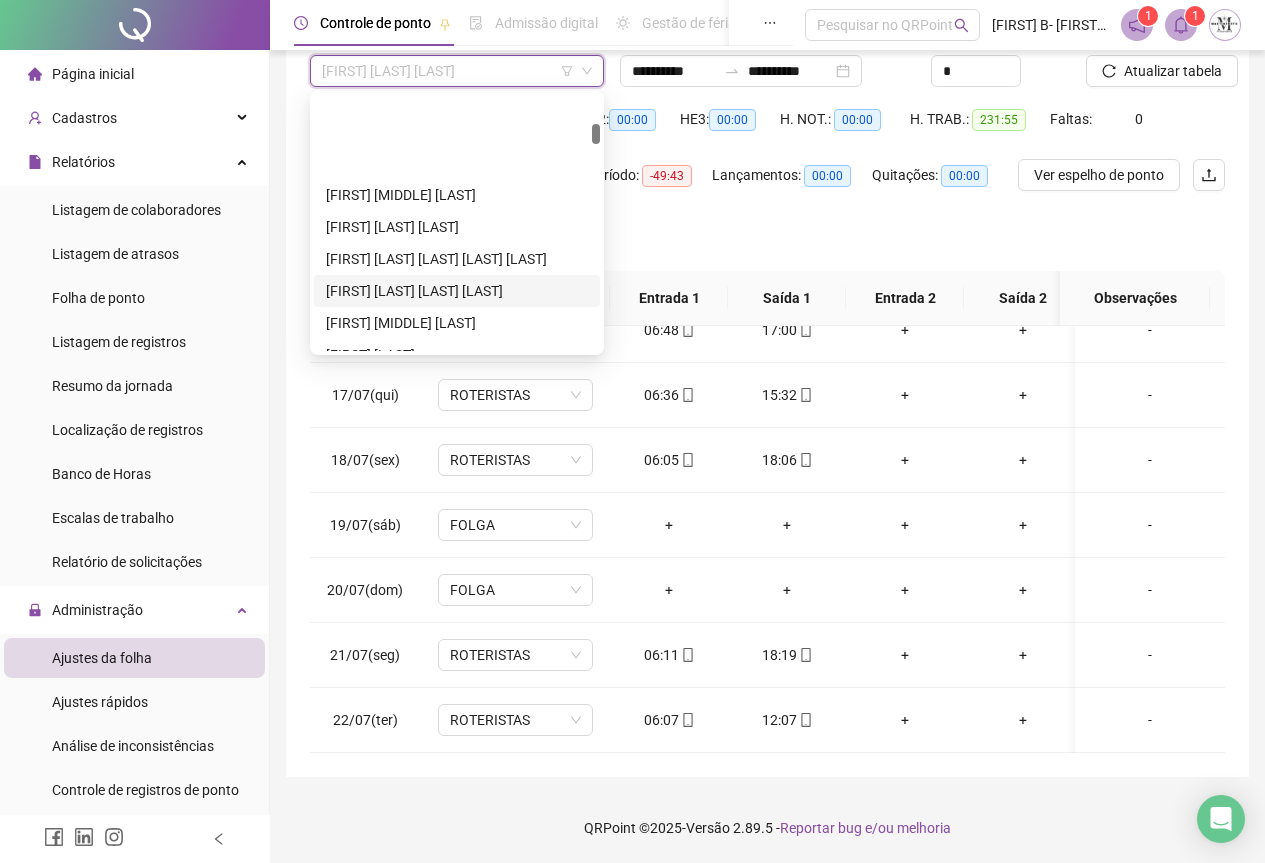 scroll, scrollTop: 784, scrollLeft: 0, axis: vertical 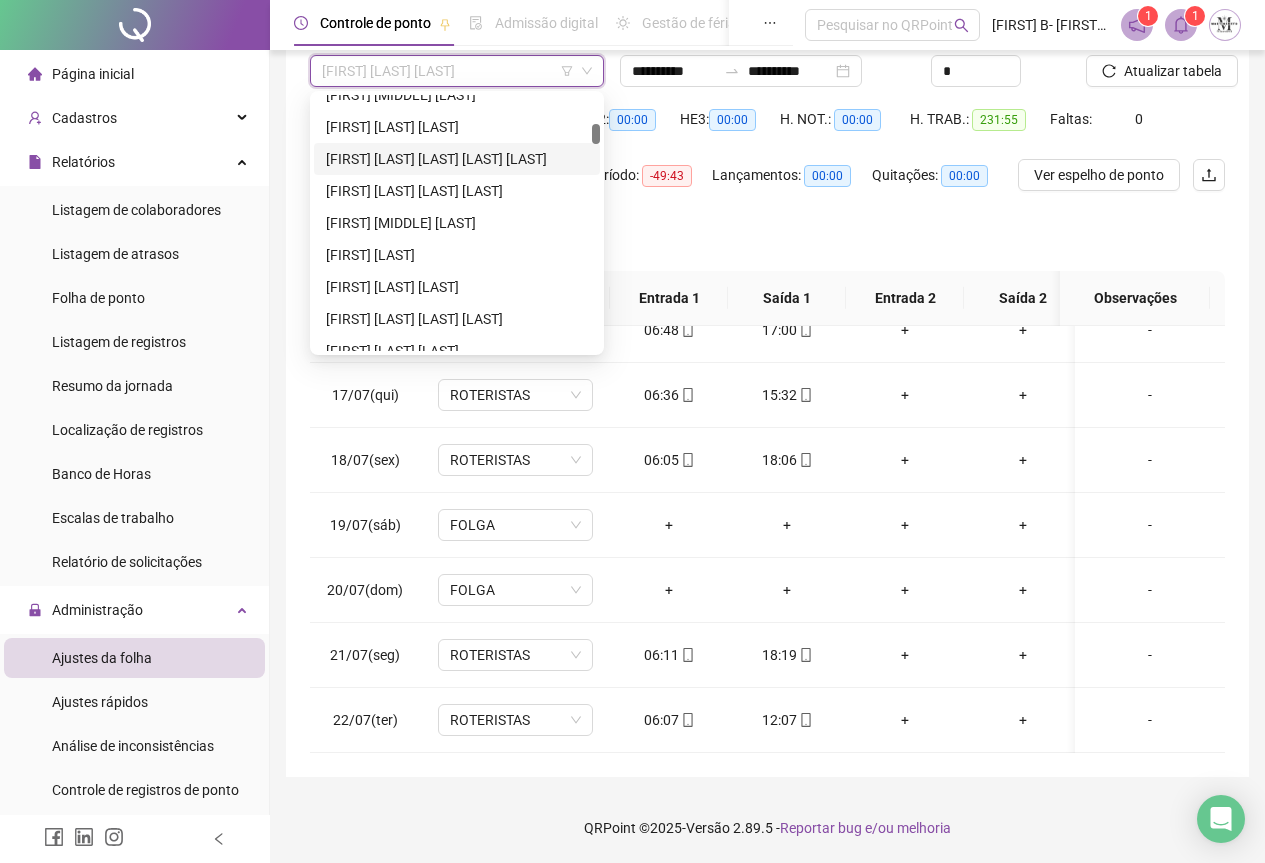 click on "CARLOS HENRIQUE ALVES PEREIRA DIAS" at bounding box center (457, 159) 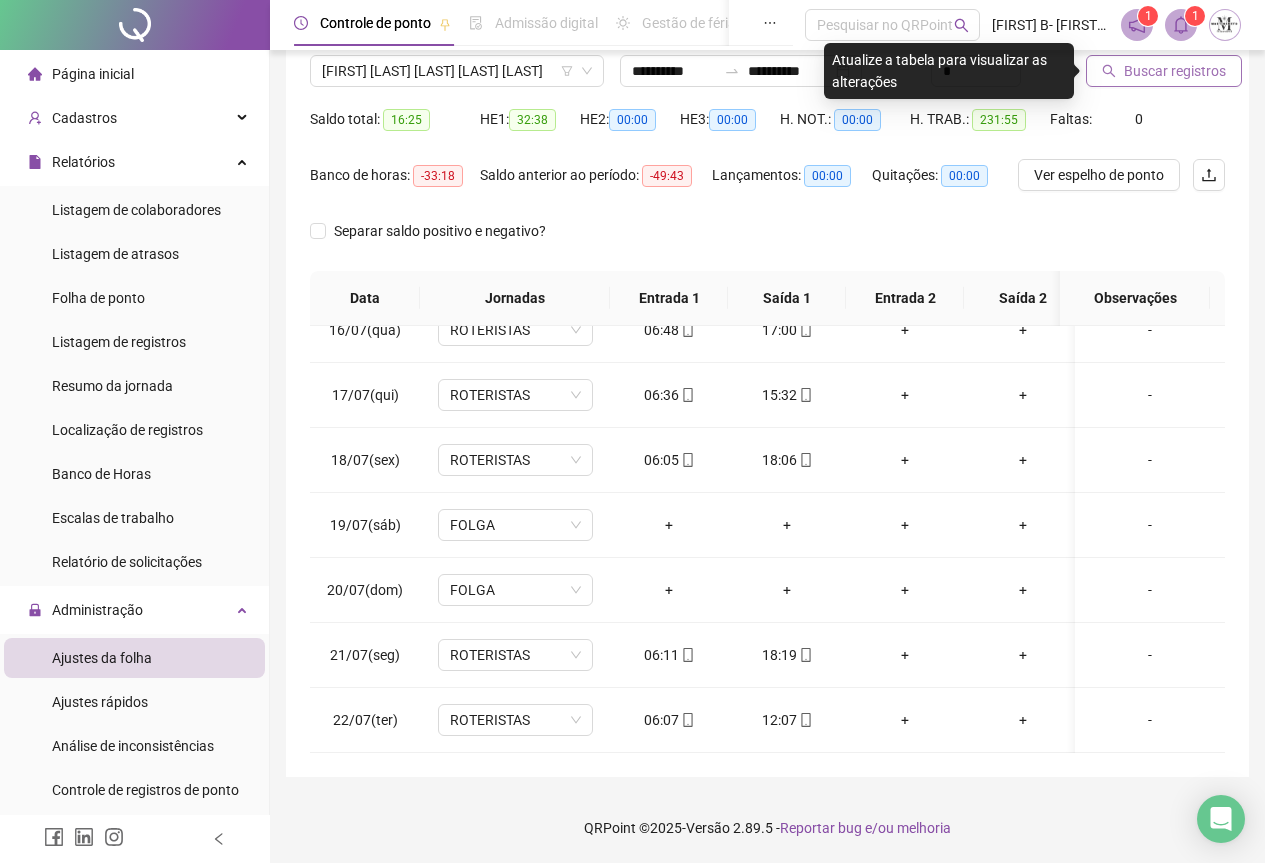 click on "Buscar registros" at bounding box center [1175, 71] 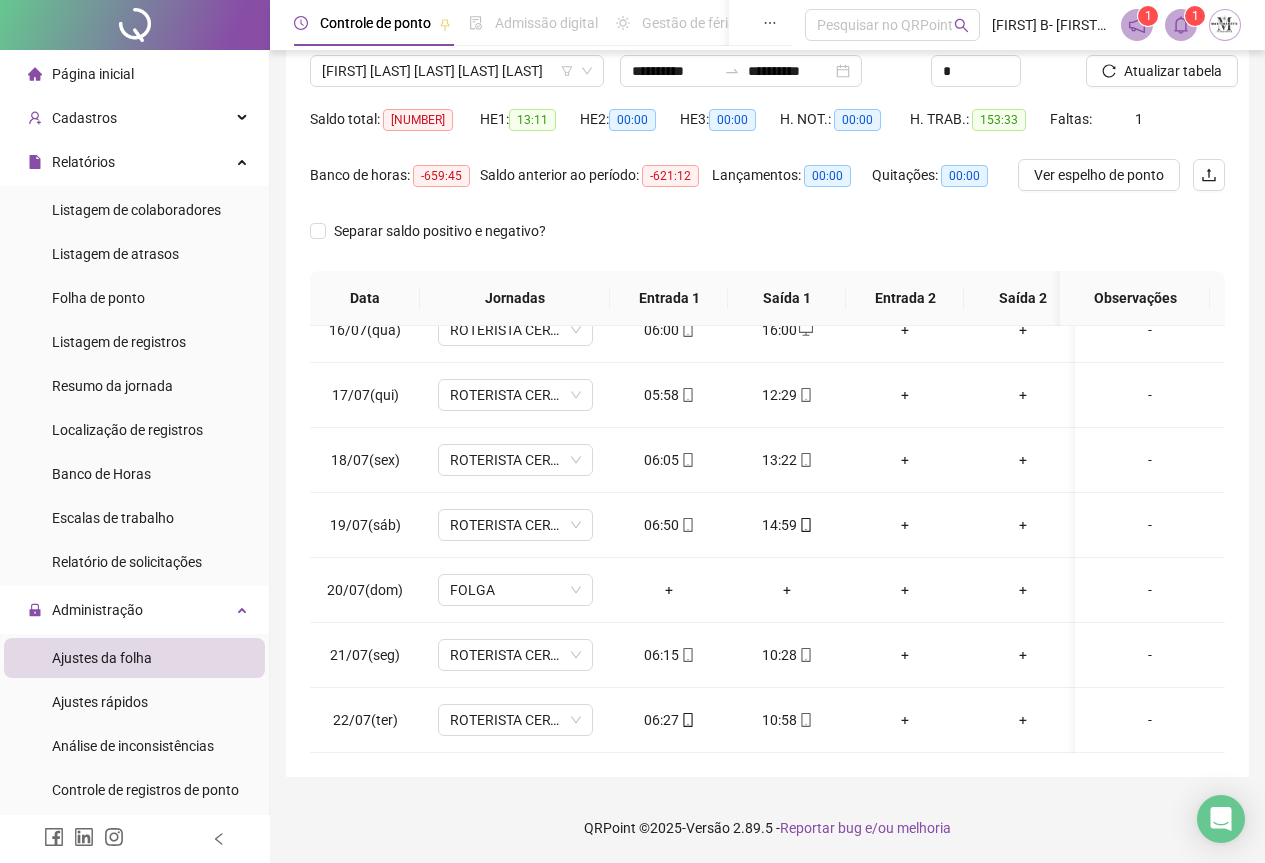 scroll, scrollTop: 1603, scrollLeft: 0, axis: vertical 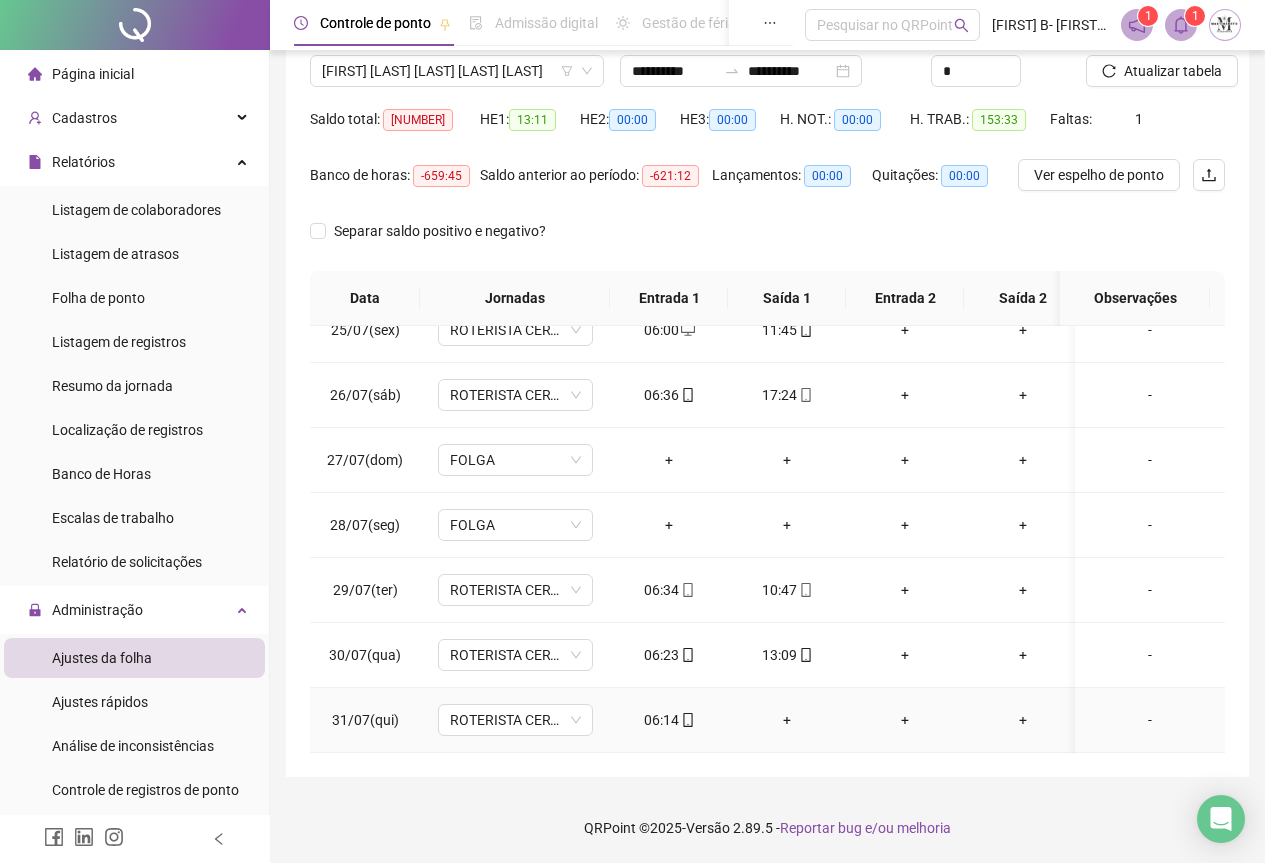 click on "+" at bounding box center [787, 720] 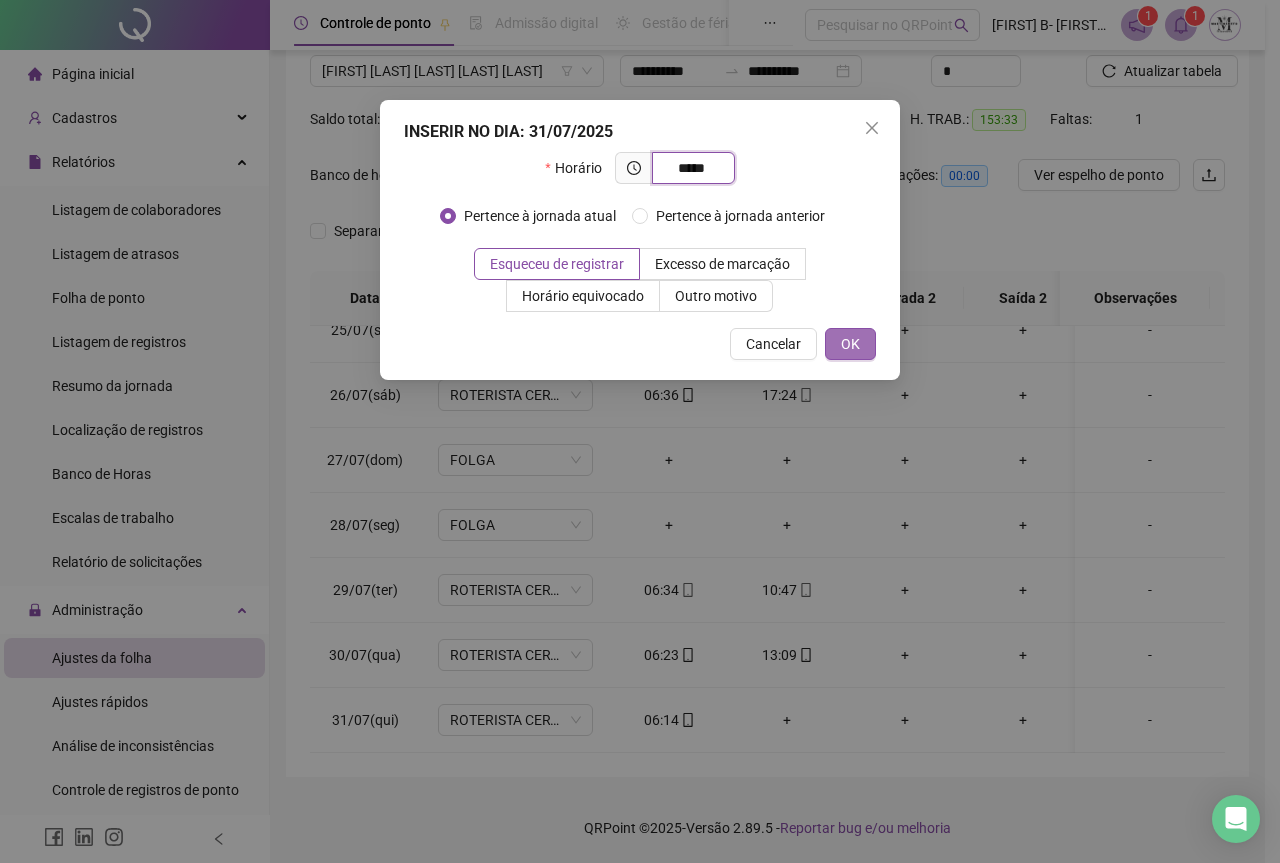 type on "*****" 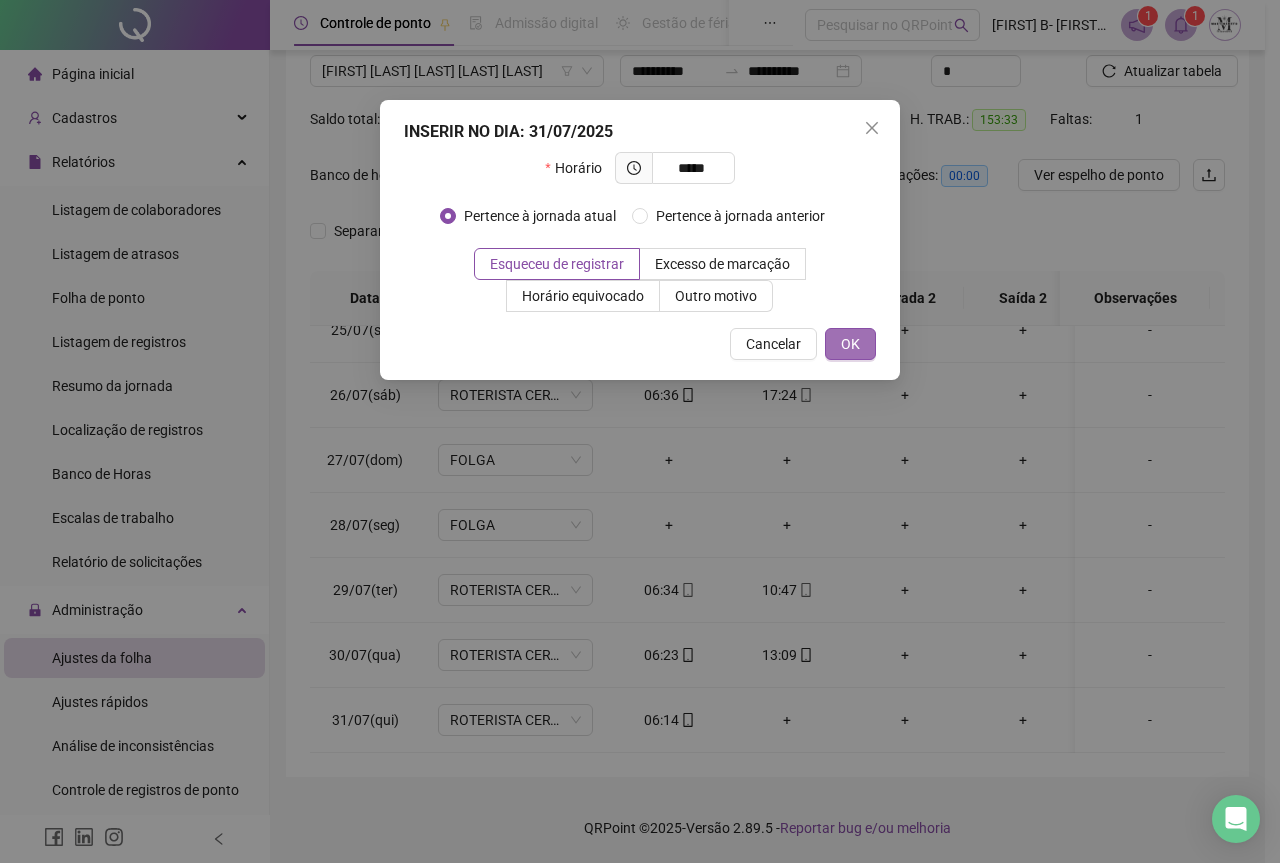 click on "OK" at bounding box center [850, 344] 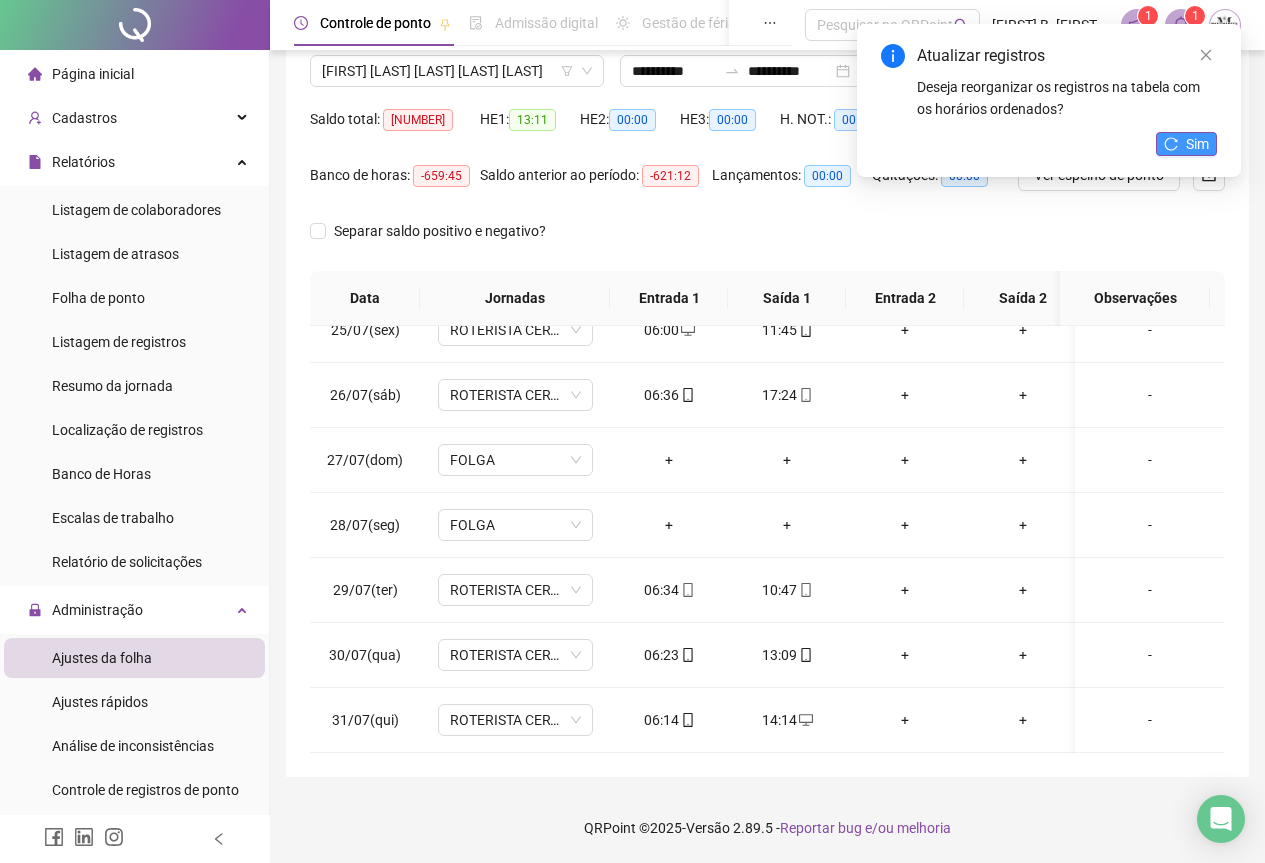 click 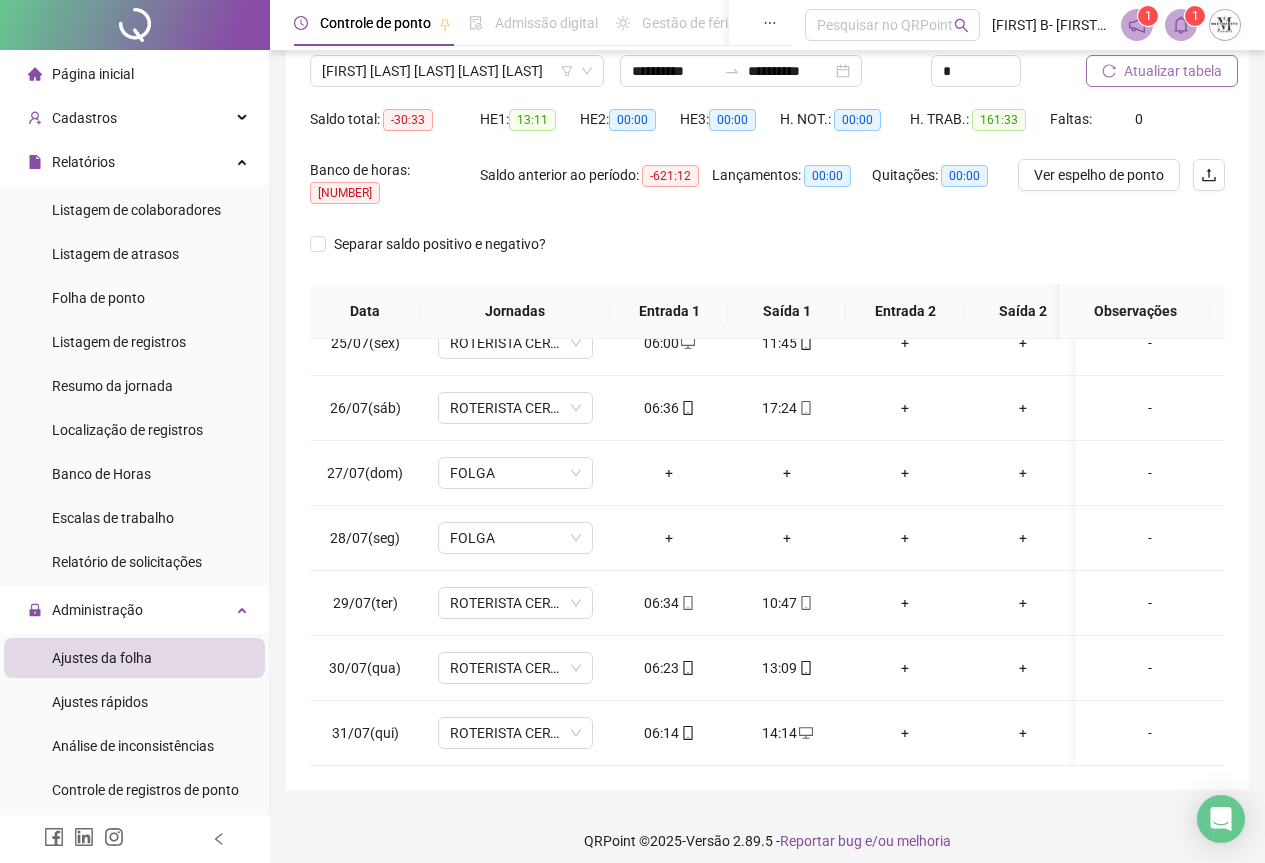 click on "Atualizar tabela" at bounding box center [1173, 71] 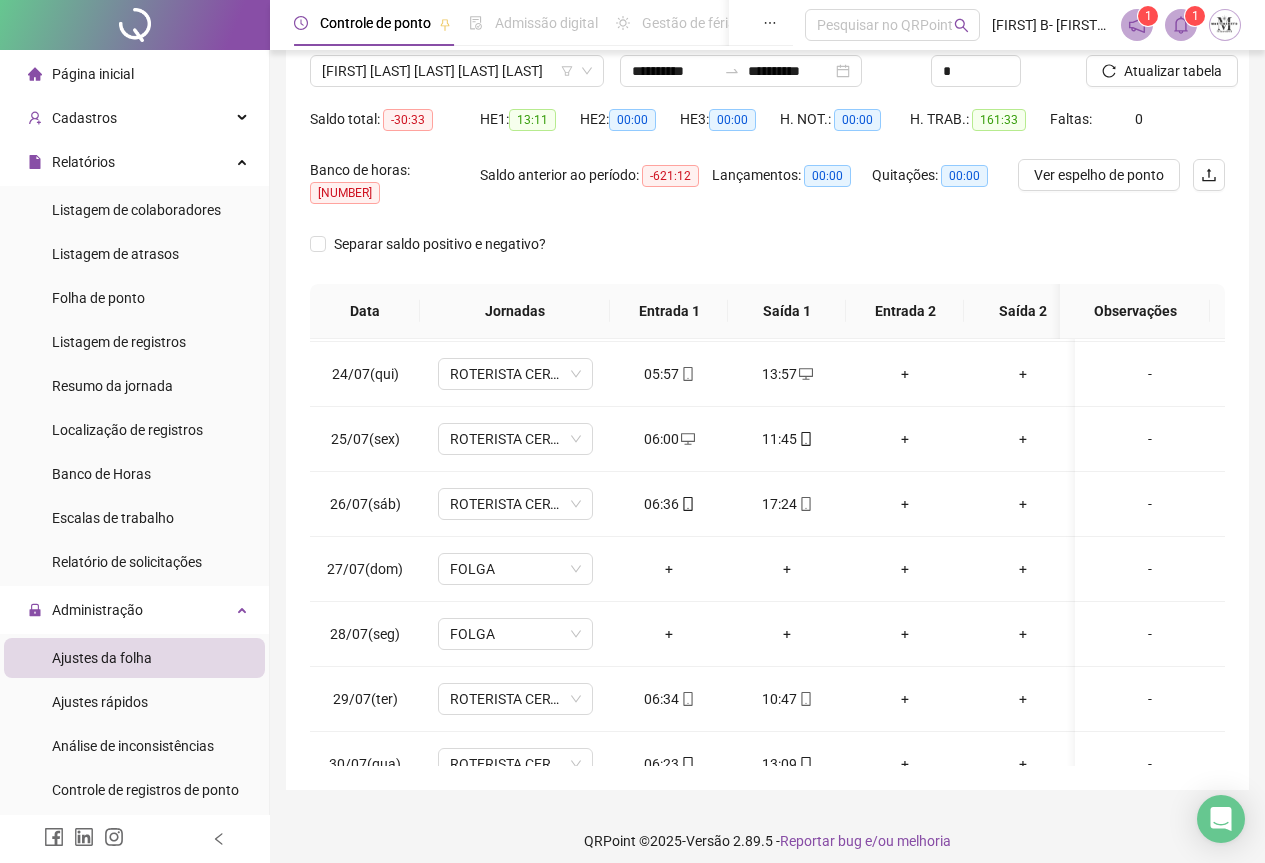 scroll, scrollTop: 1403, scrollLeft: 0, axis: vertical 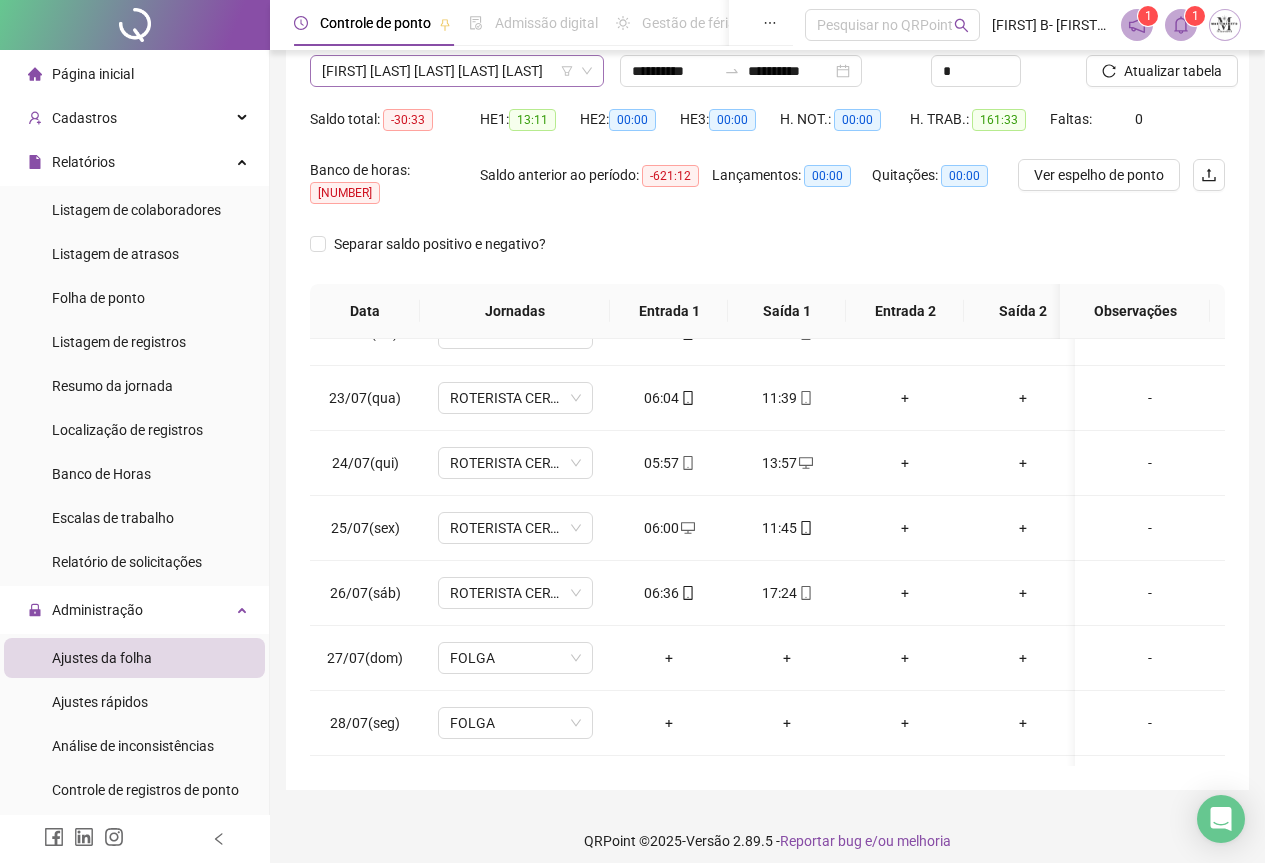 click on "CARLOS HENRIQUE ALVES PEREIRA DIAS" at bounding box center (457, 71) 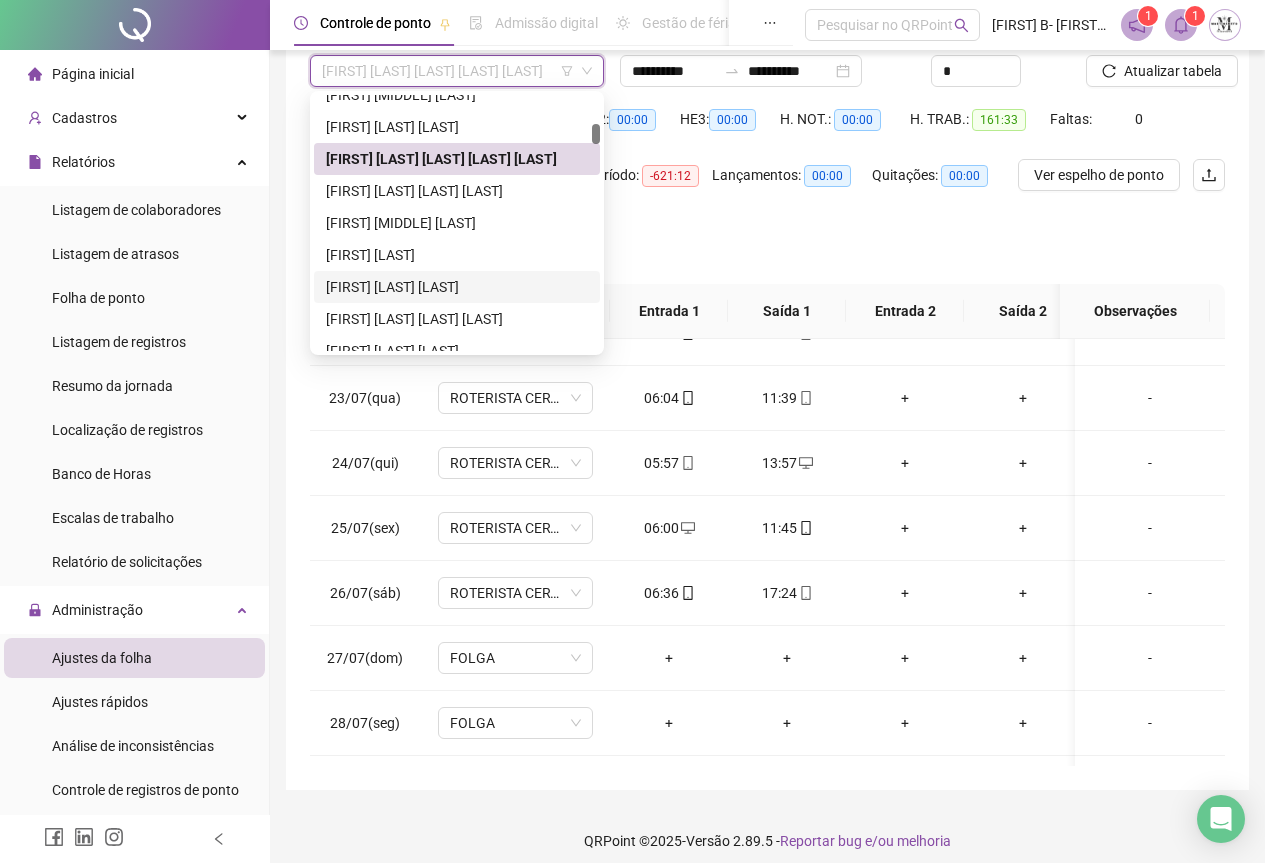 click on "CARLOS VINICIUS FERREIRA LIMA" at bounding box center [457, 287] 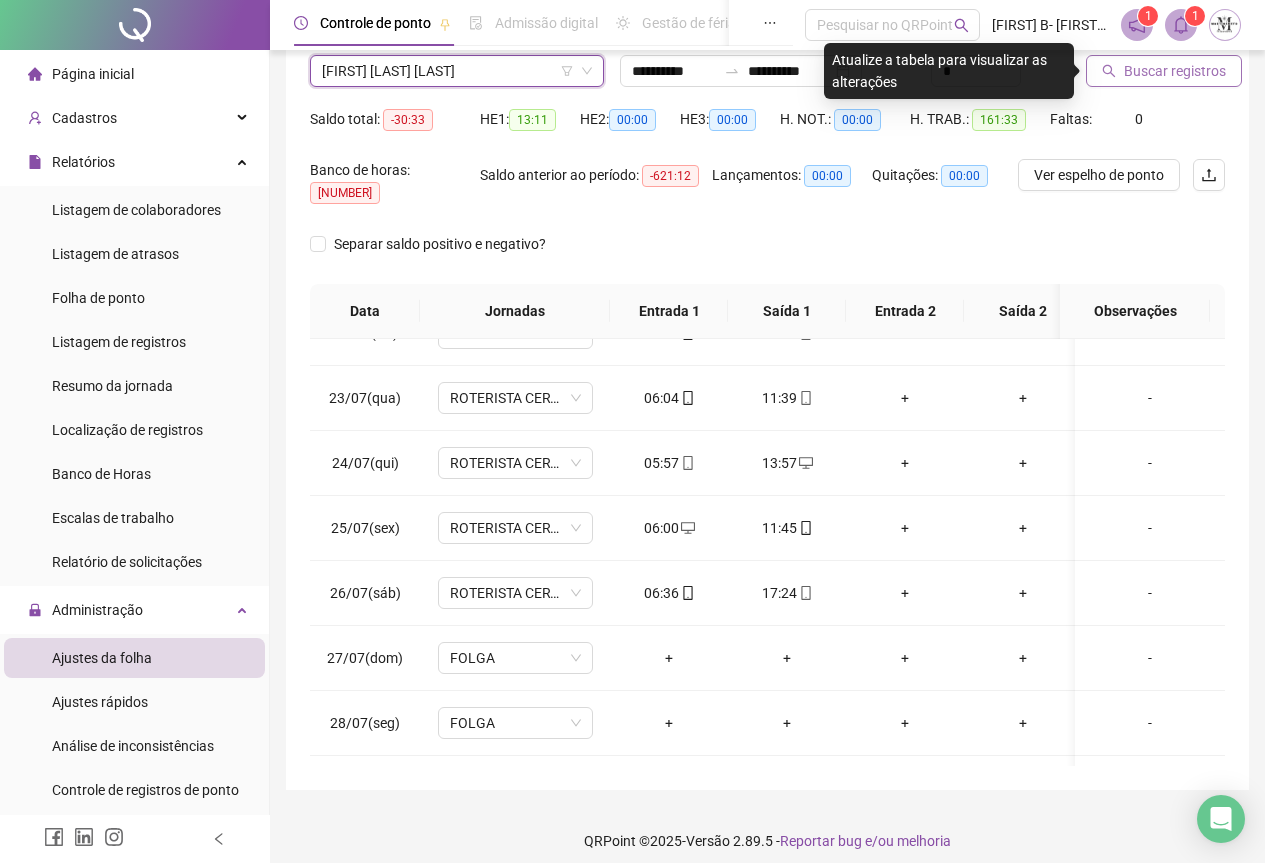 click on "Buscar registros" at bounding box center (1175, 71) 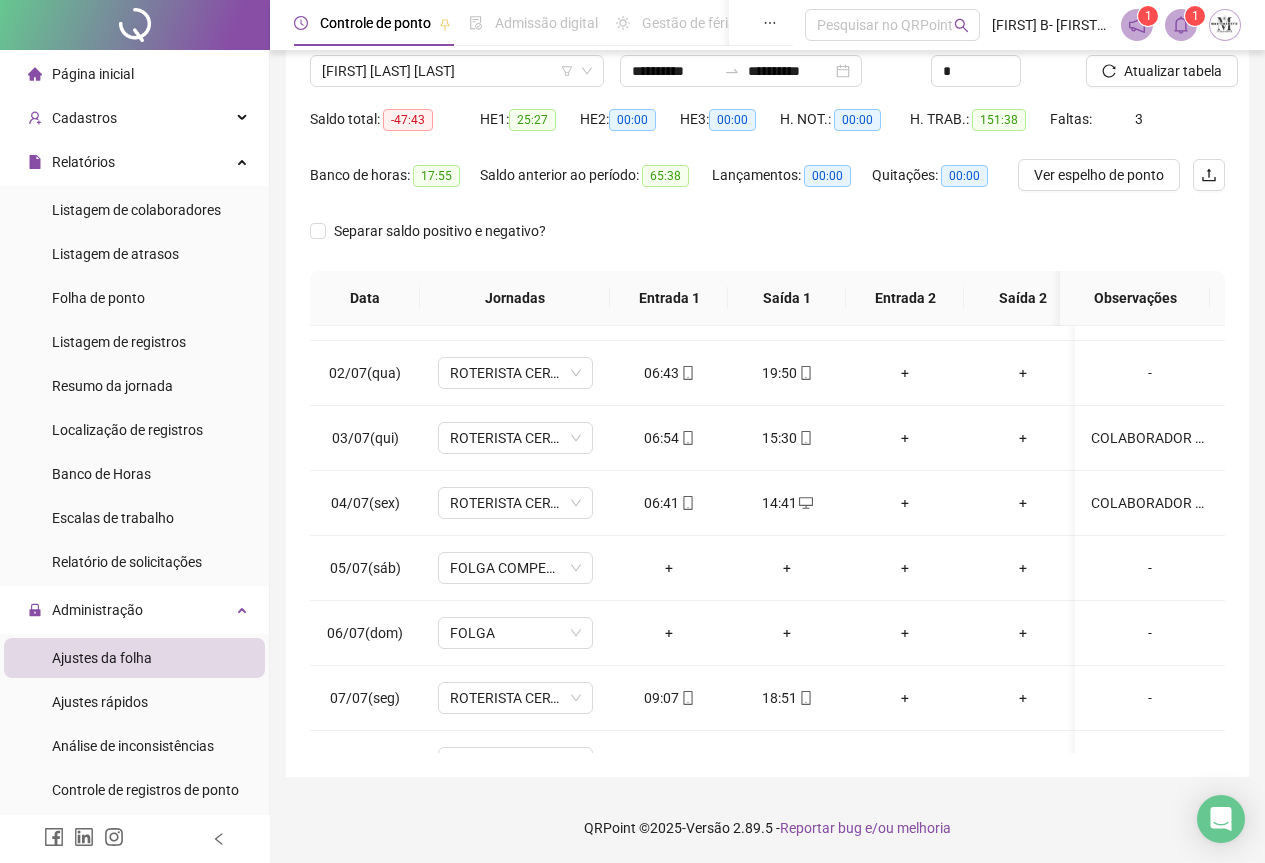 scroll, scrollTop: 0, scrollLeft: 0, axis: both 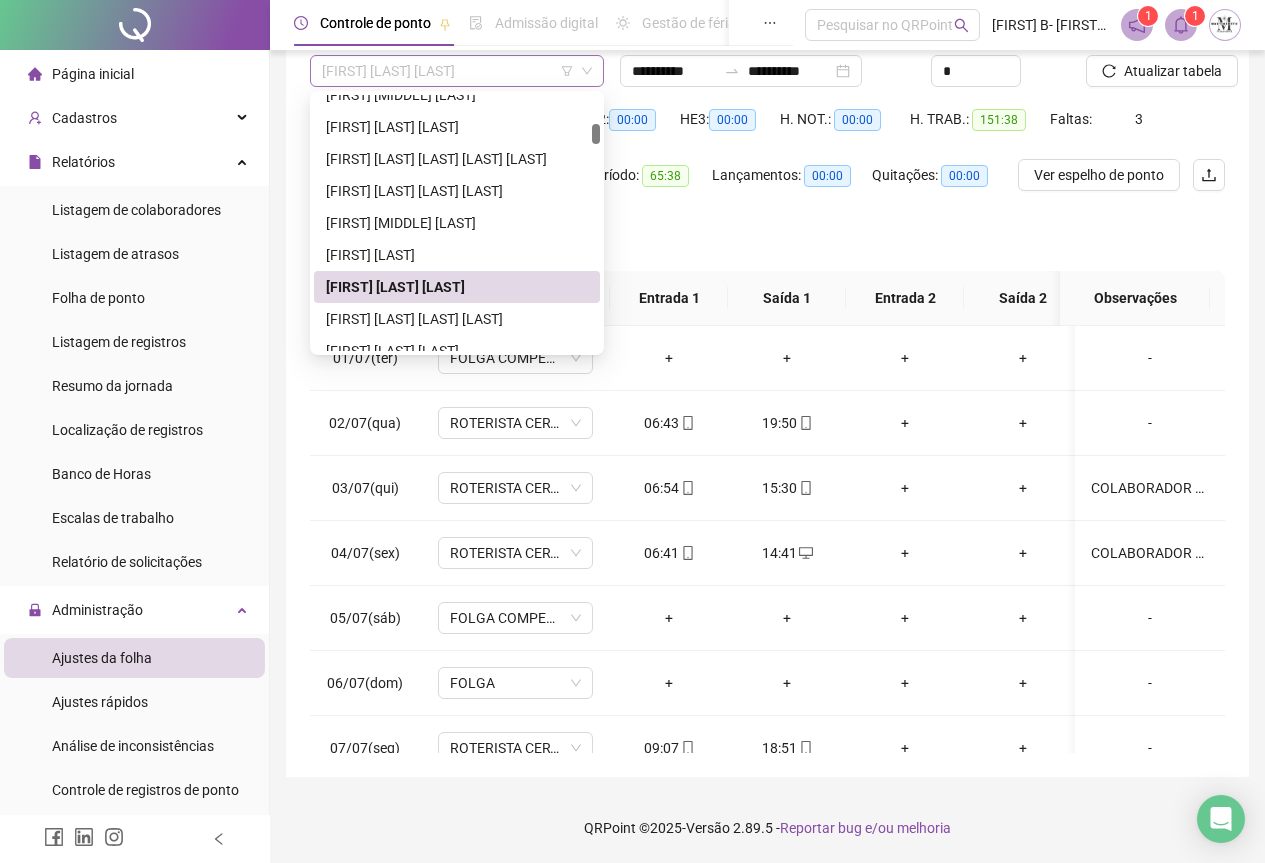 click on "CARLOS VINICIUS FERREIRA LIMA" at bounding box center (457, 71) 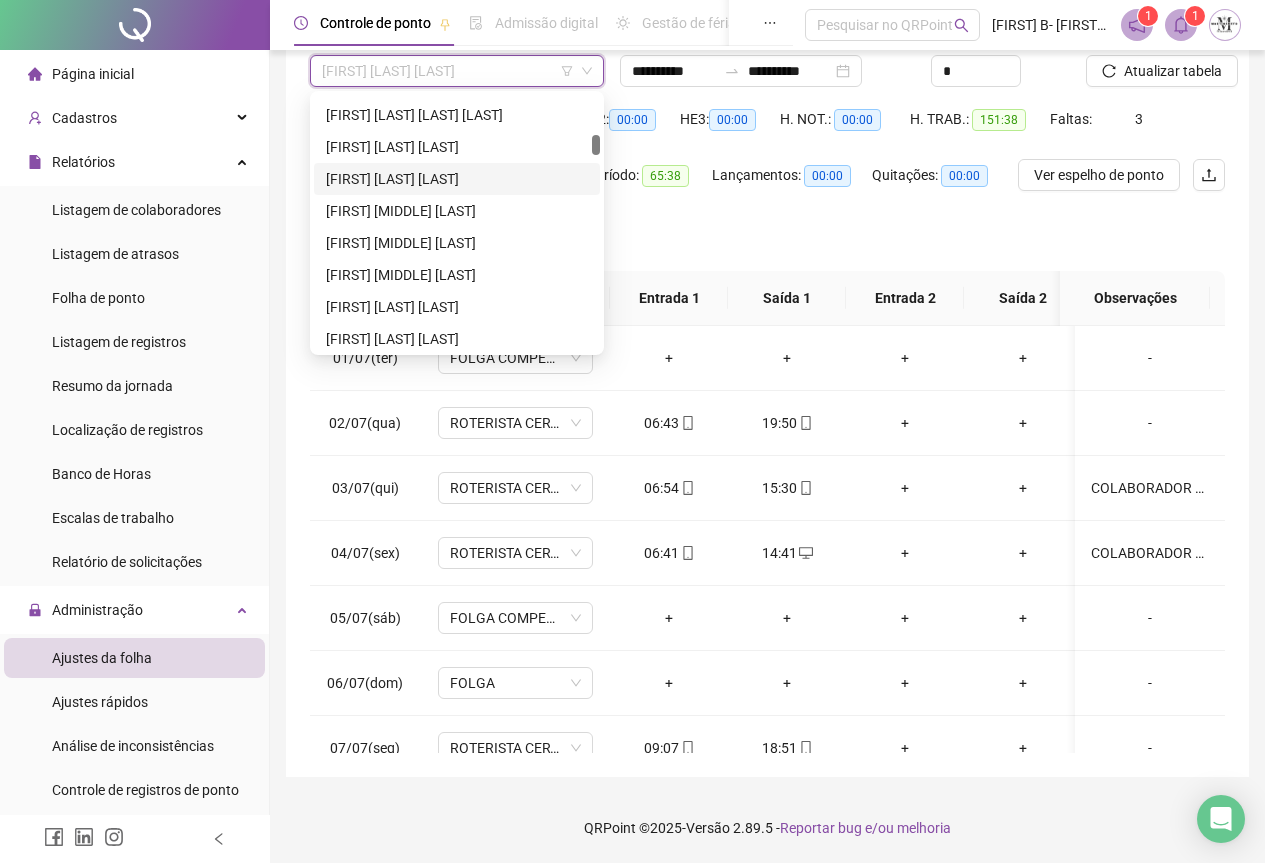 scroll, scrollTop: 984, scrollLeft: 0, axis: vertical 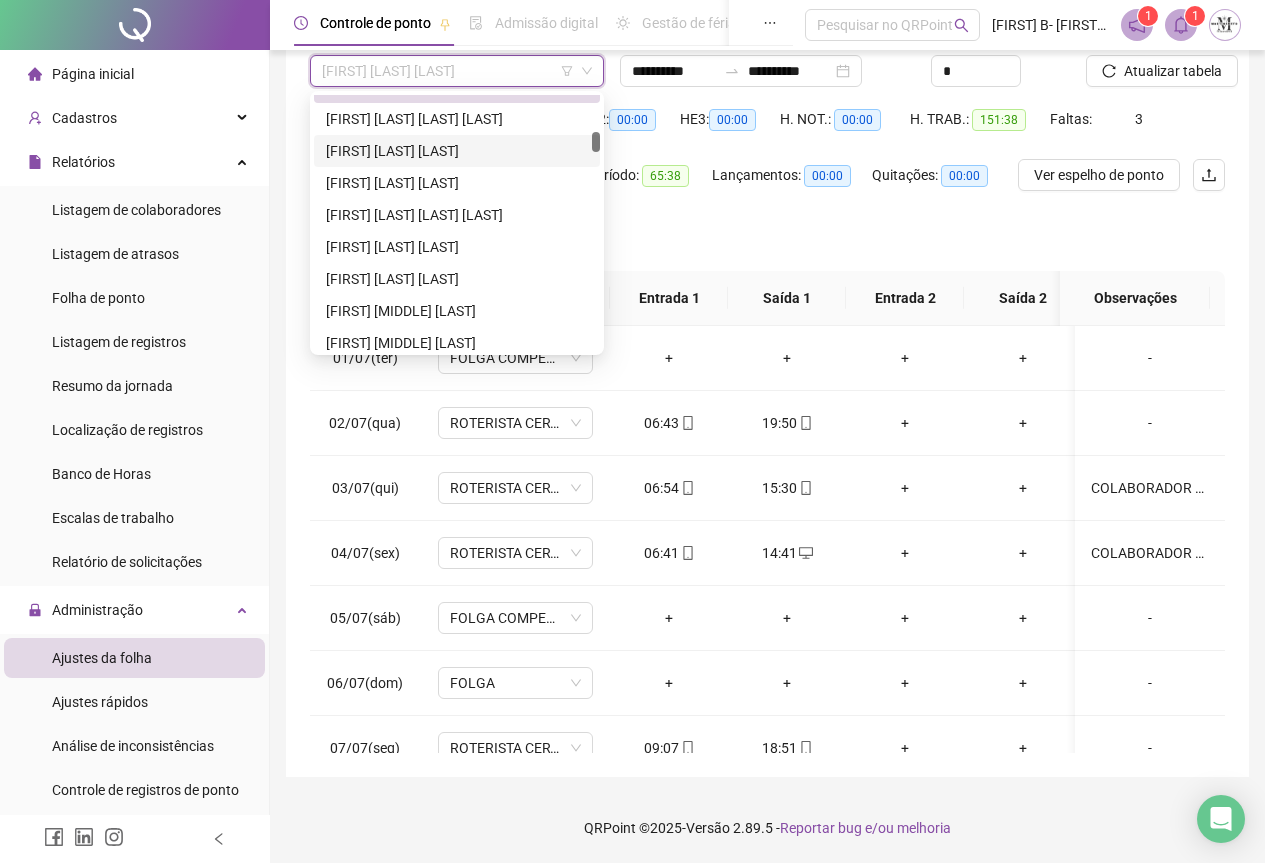 click on "CHRISTIAN SANTOS MENDONÇA" at bounding box center [457, 151] 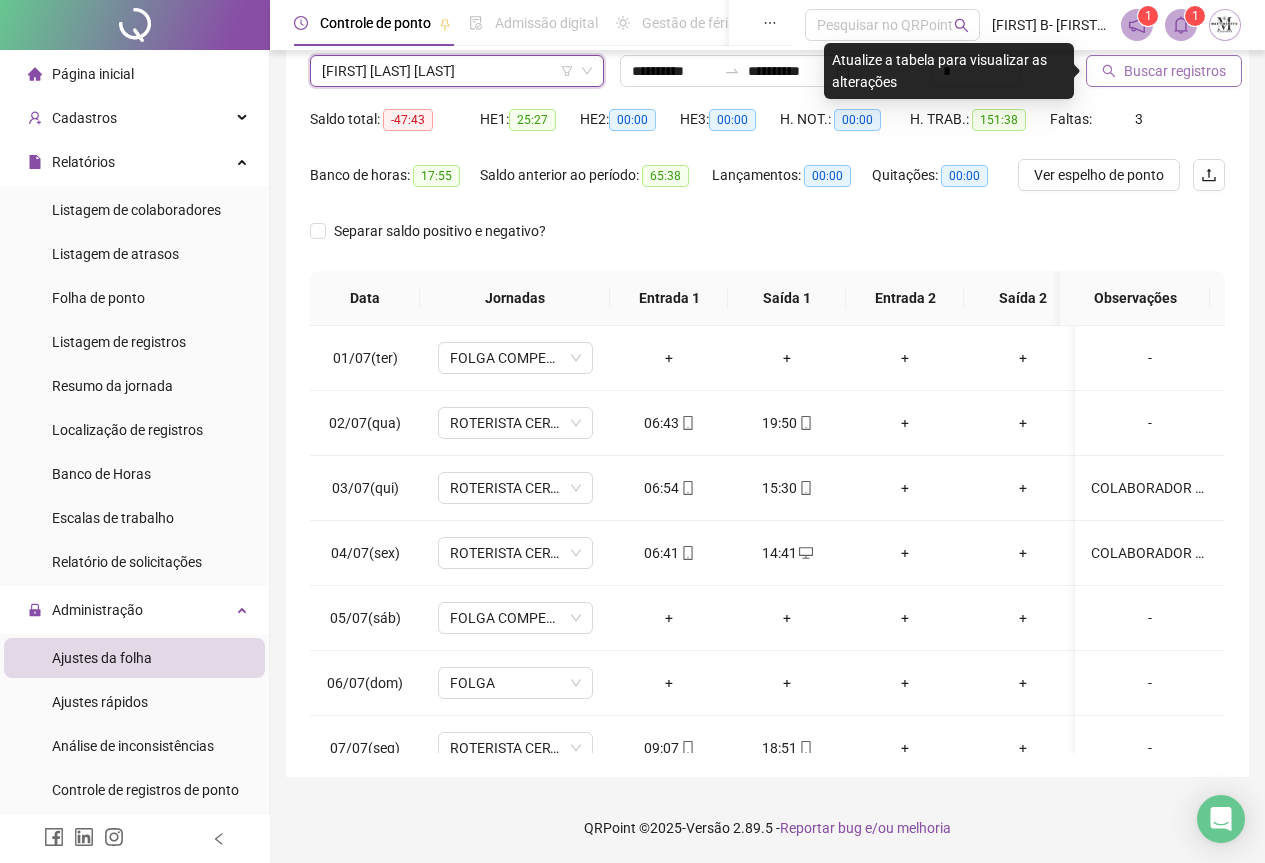 click on "Buscar registros" at bounding box center [1175, 71] 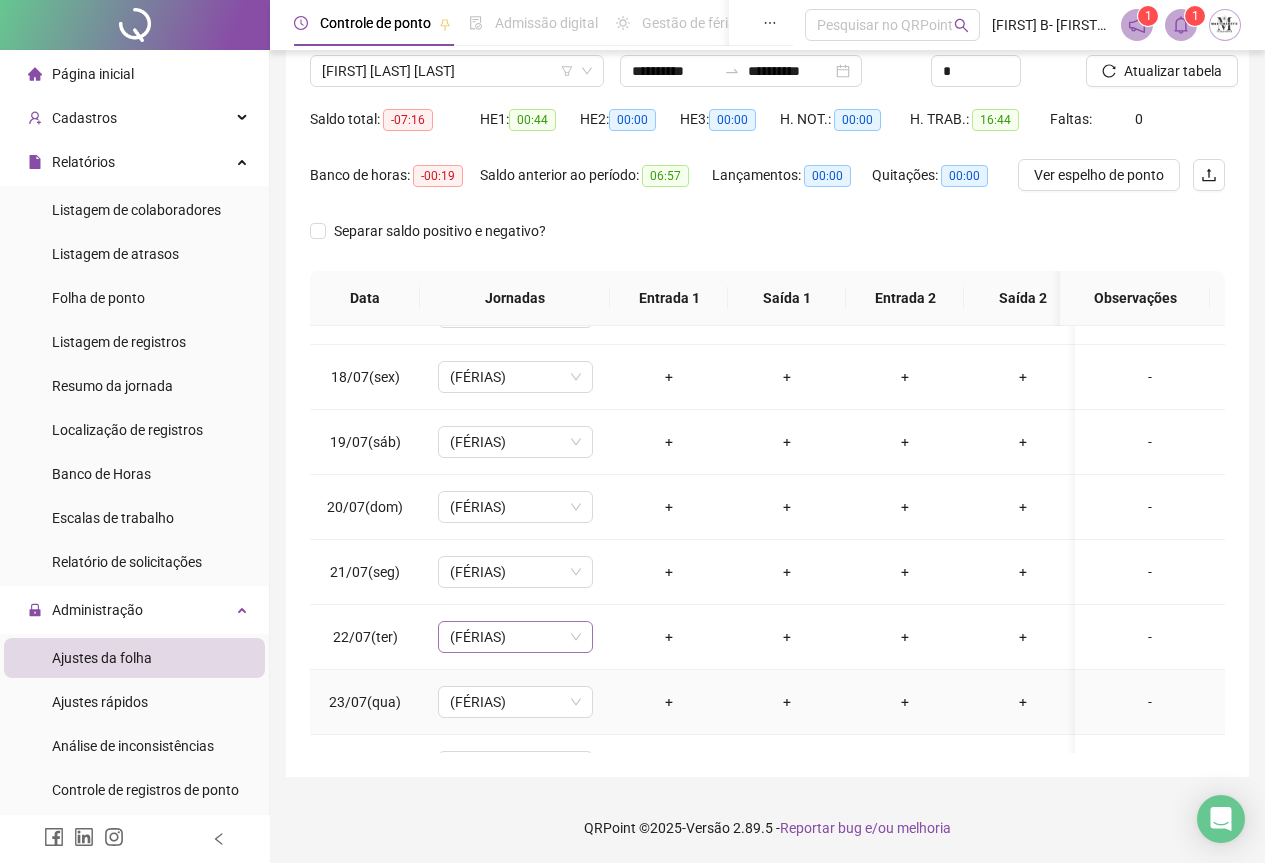 scroll, scrollTop: 1300, scrollLeft: 0, axis: vertical 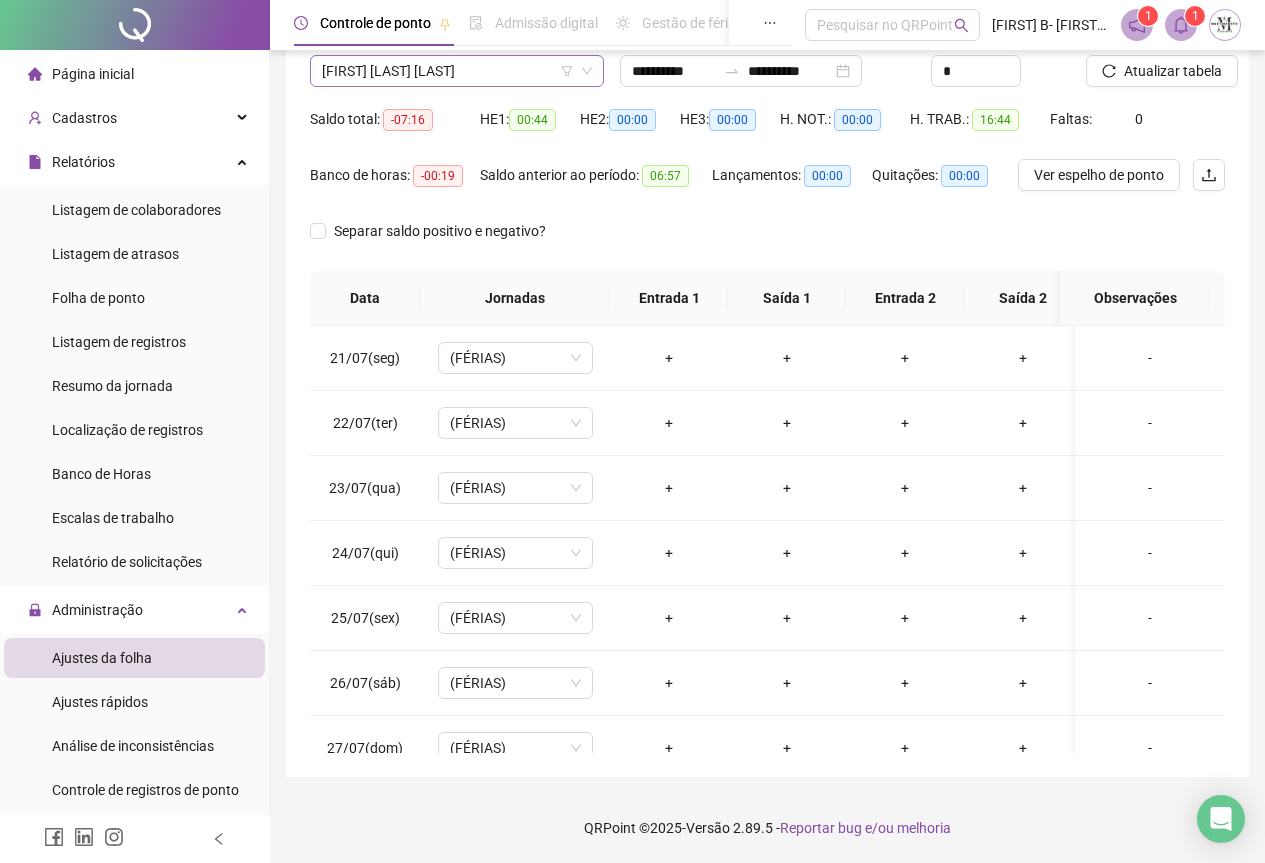click on "CHRISTIAN SANTOS MENDONÇA" at bounding box center (457, 71) 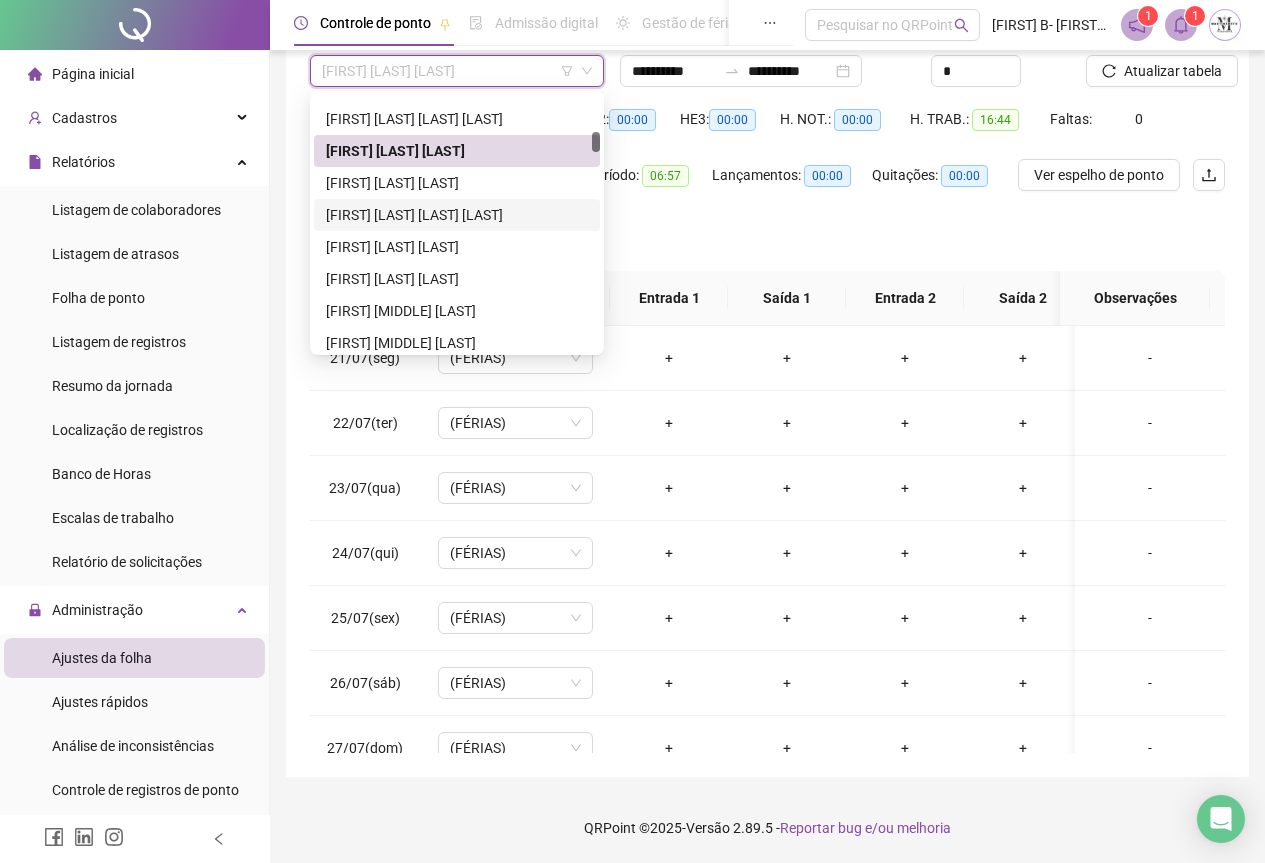drag, startPoint x: 423, startPoint y: 219, endPoint x: 531, endPoint y: 208, distance: 108.55874 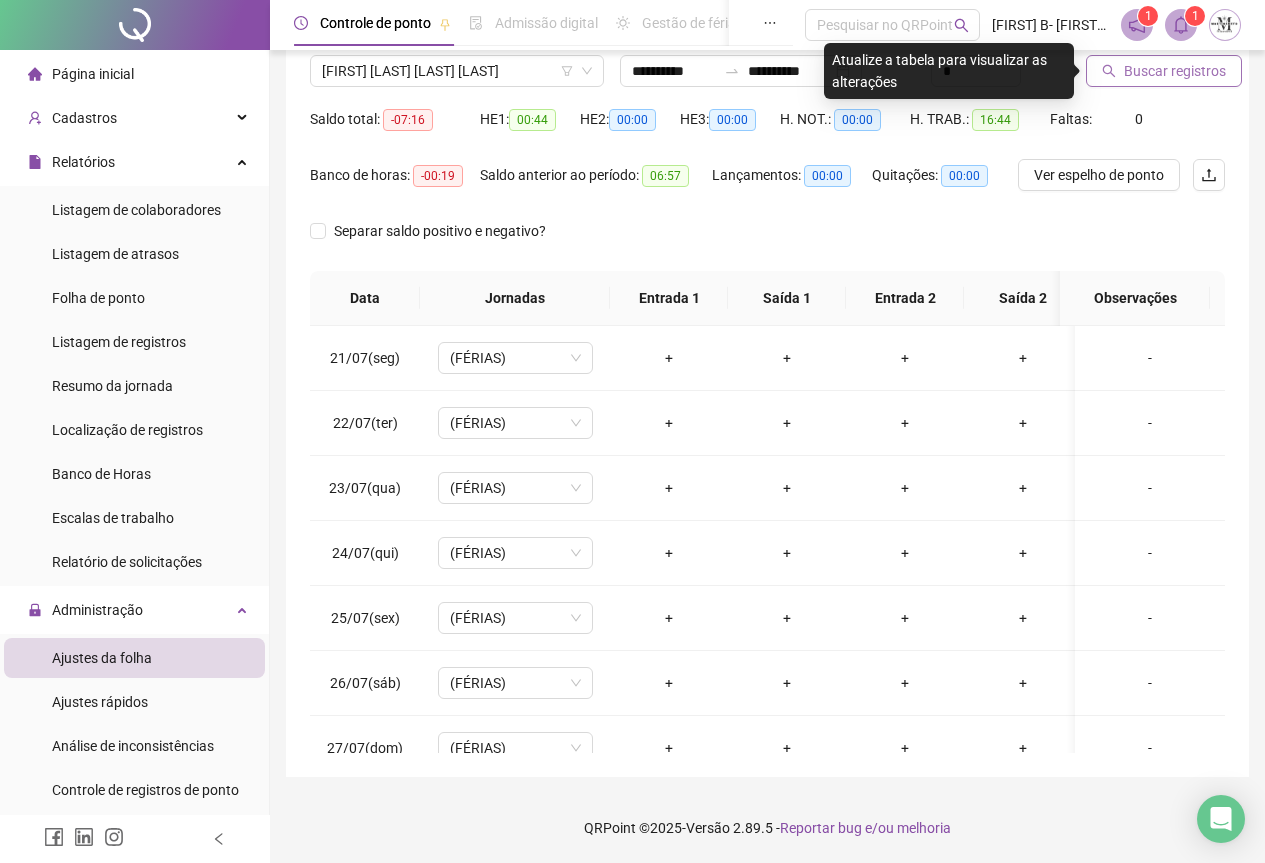click on "Buscar registros" at bounding box center [1175, 71] 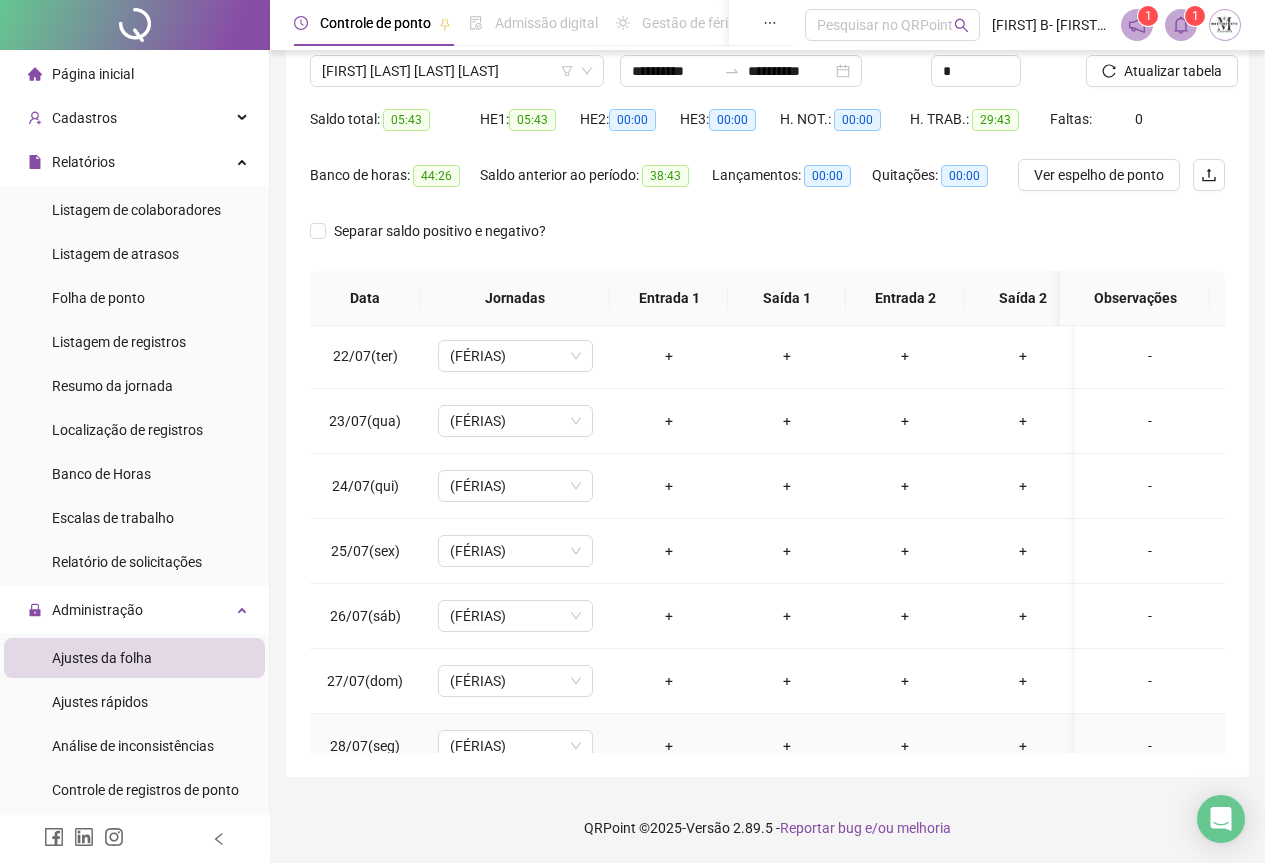 scroll, scrollTop: 1603, scrollLeft: 0, axis: vertical 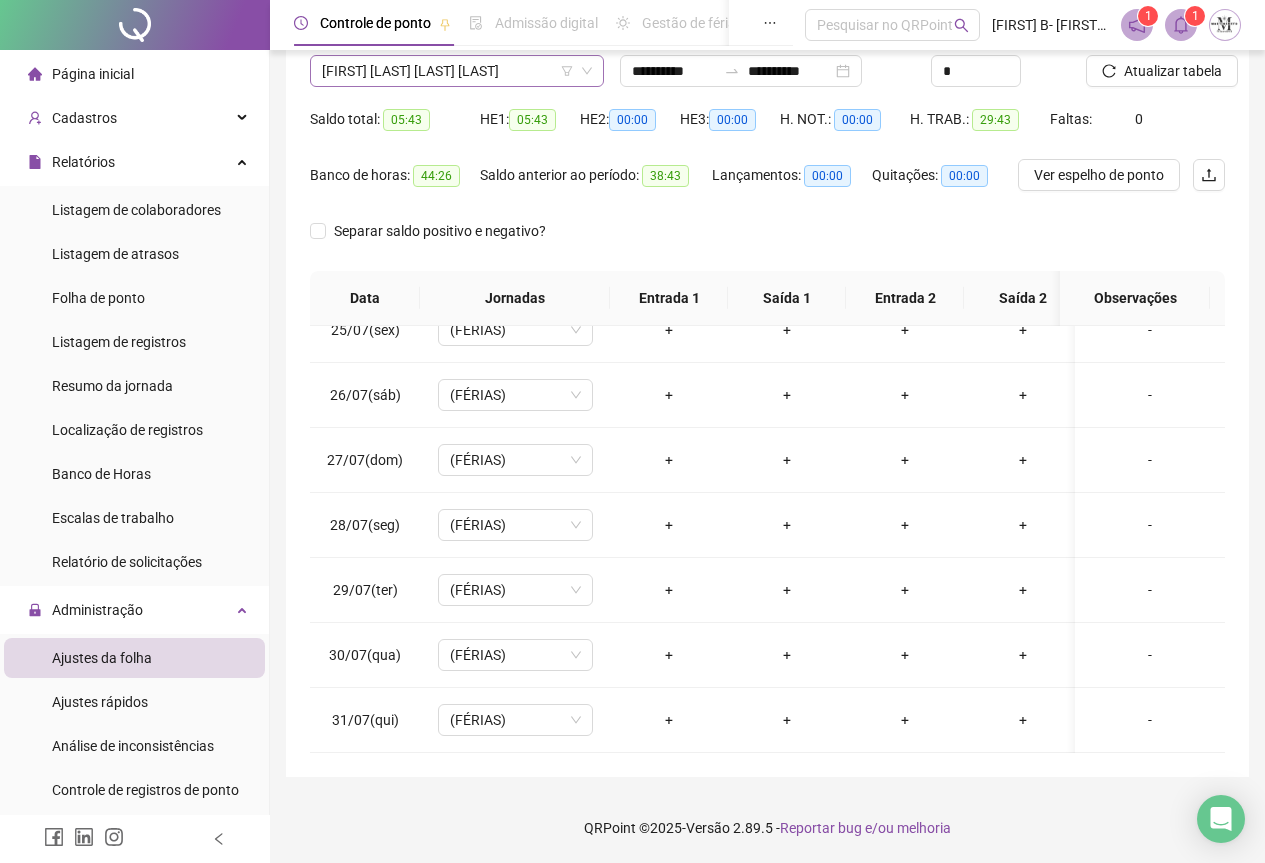 click on "CLAUDIO WANDERSON CALAIS DA SILVA" at bounding box center (457, 71) 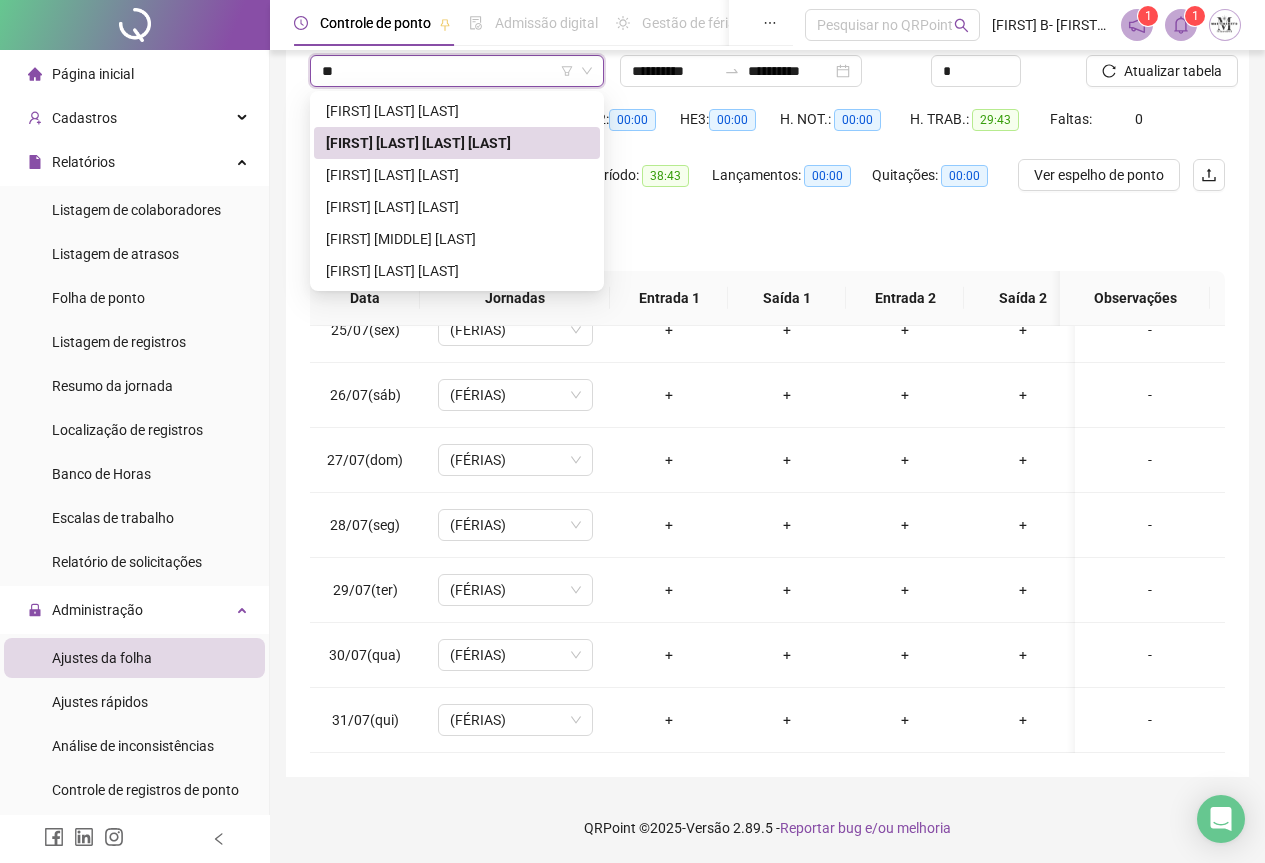 scroll, scrollTop: 0, scrollLeft: 0, axis: both 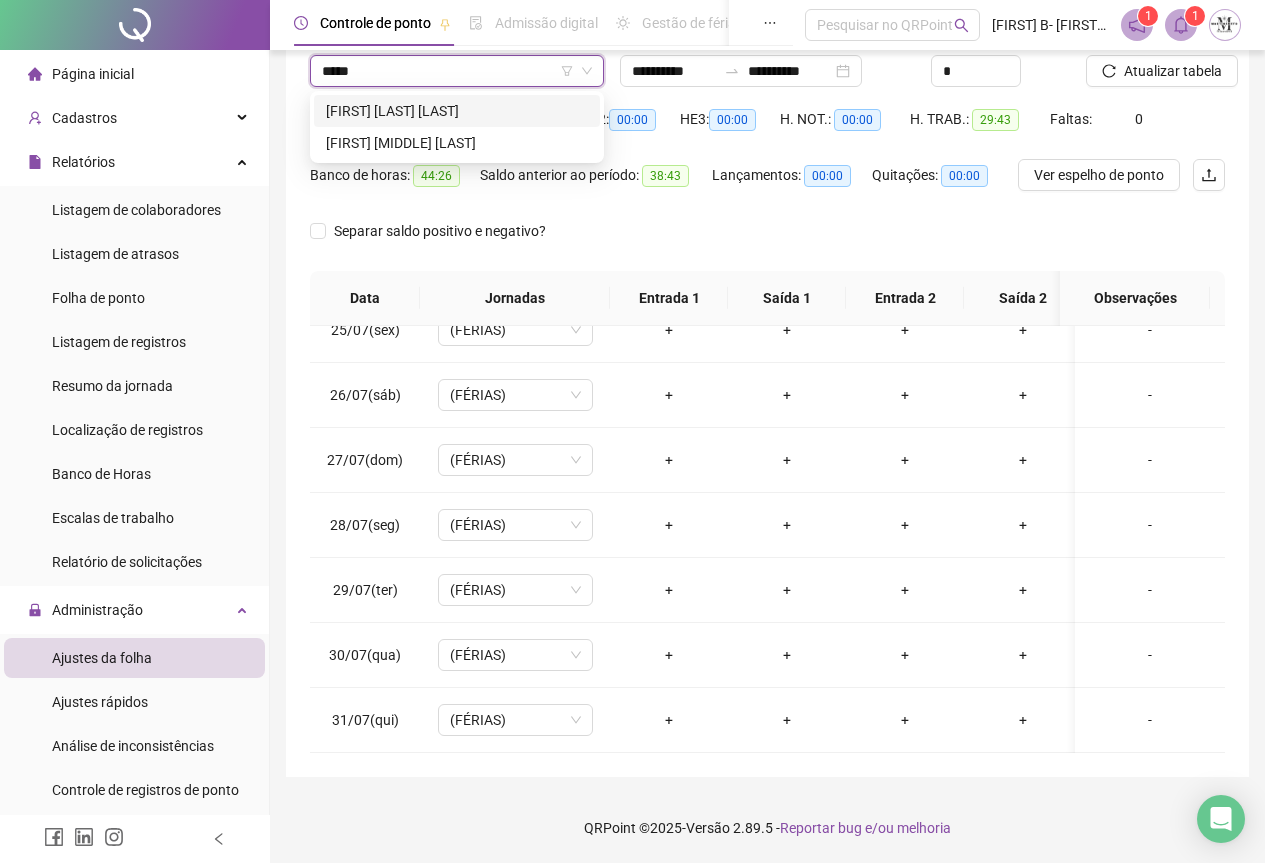 type on "******" 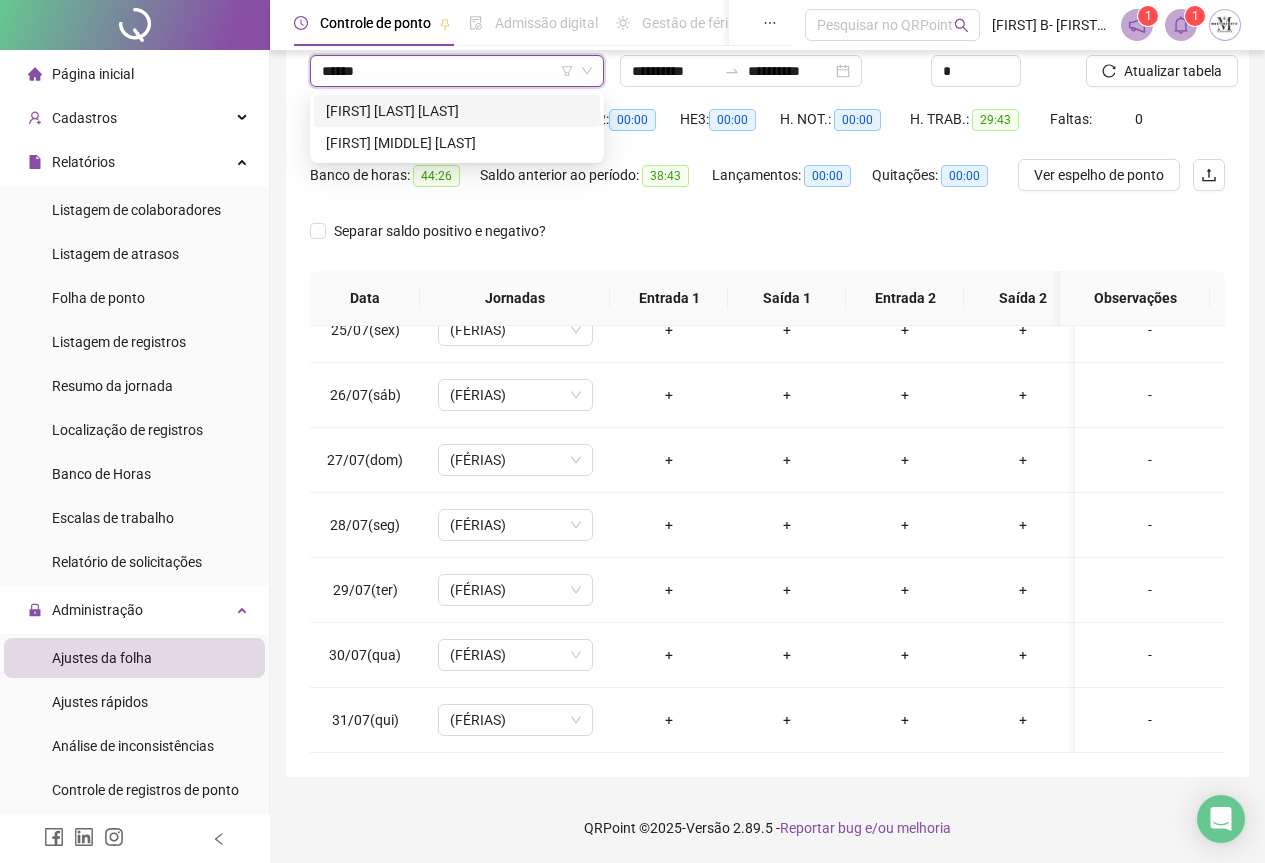 click on "CLEITON CEZARIO DOS SANTOS" at bounding box center (457, 111) 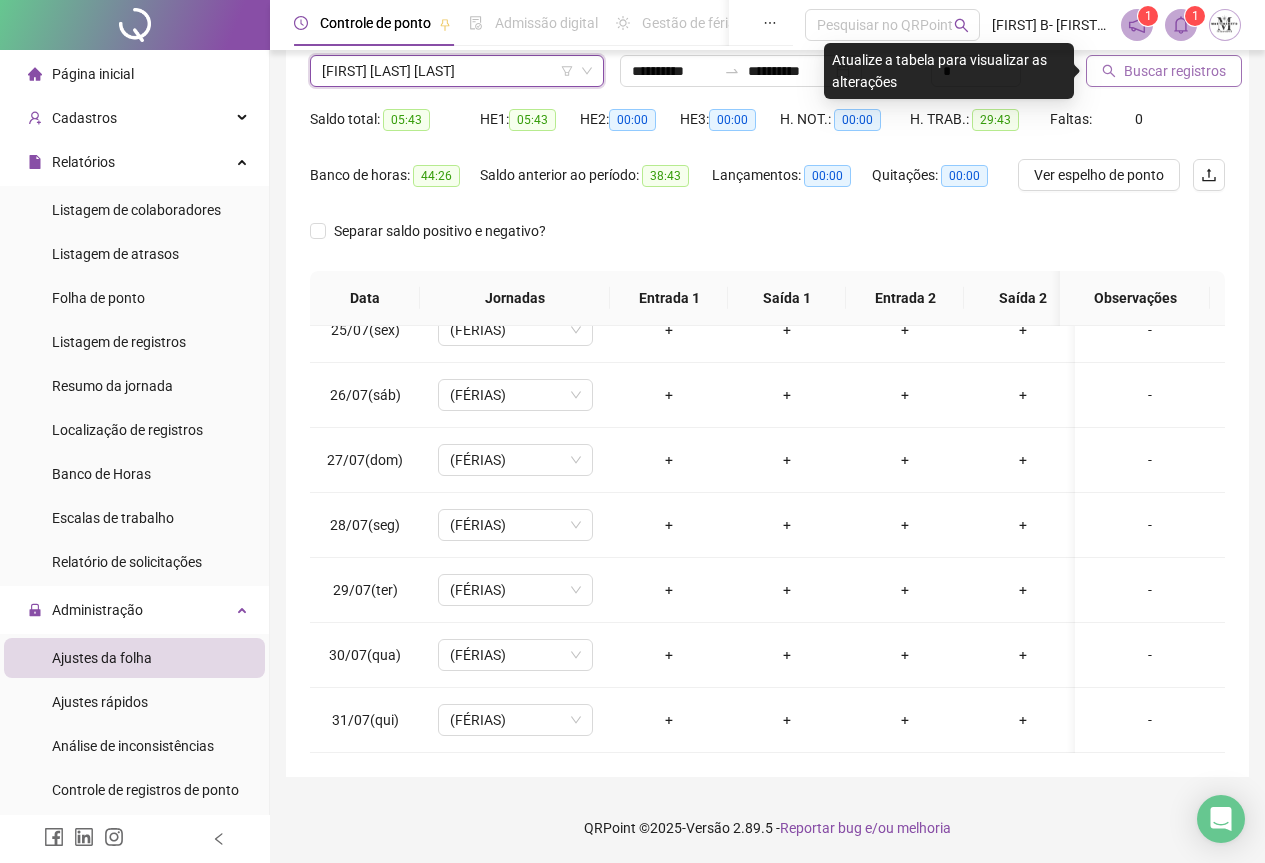 click on "Buscar registros" at bounding box center [1164, 71] 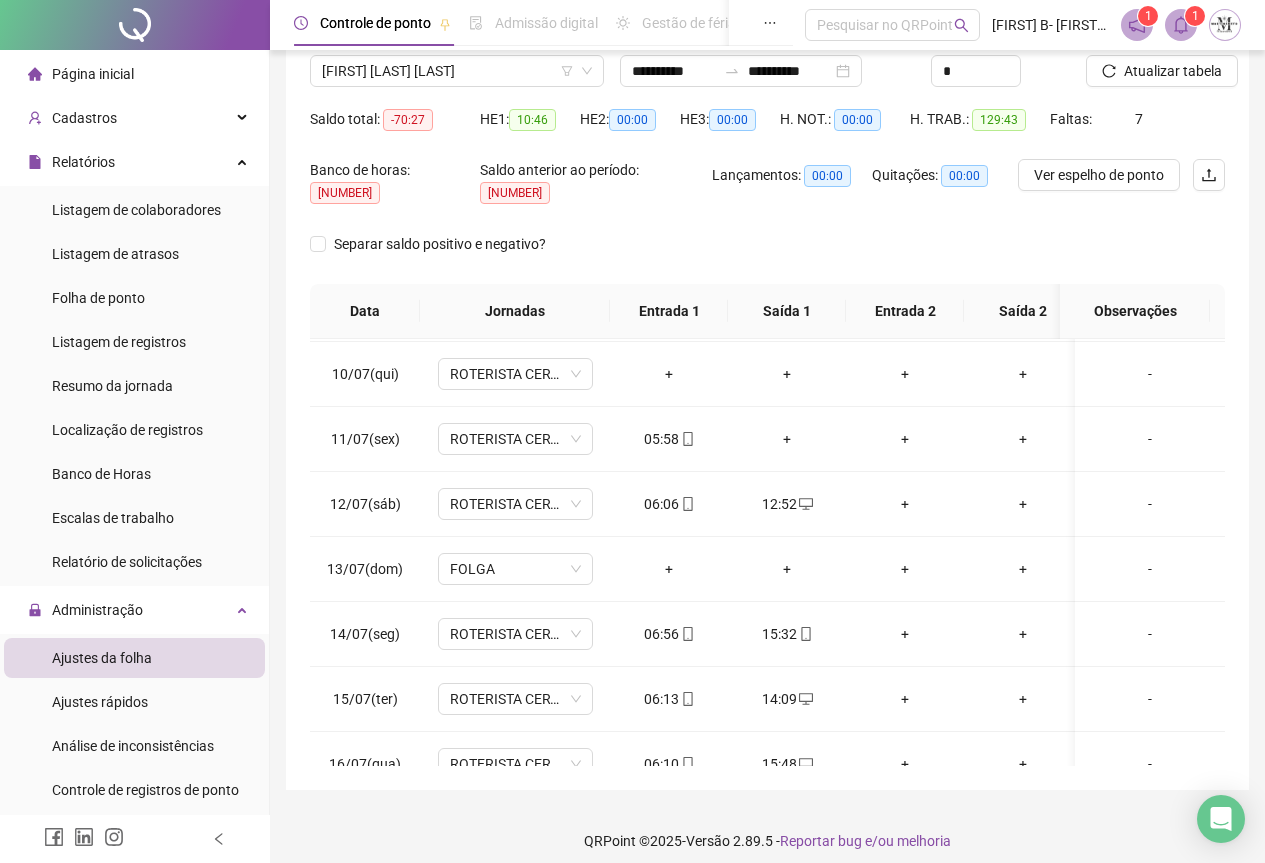 scroll, scrollTop: 503, scrollLeft: 0, axis: vertical 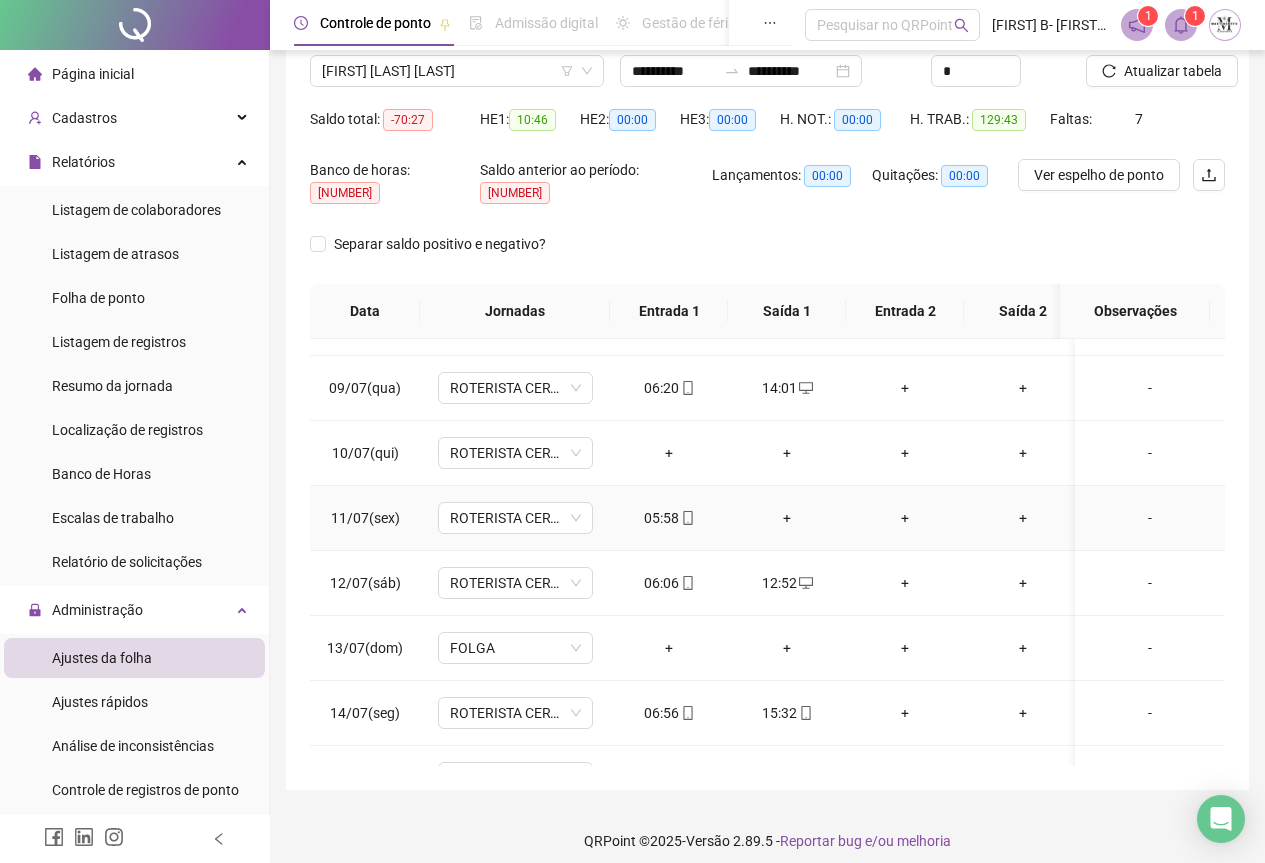 click on "+" at bounding box center (787, 518) 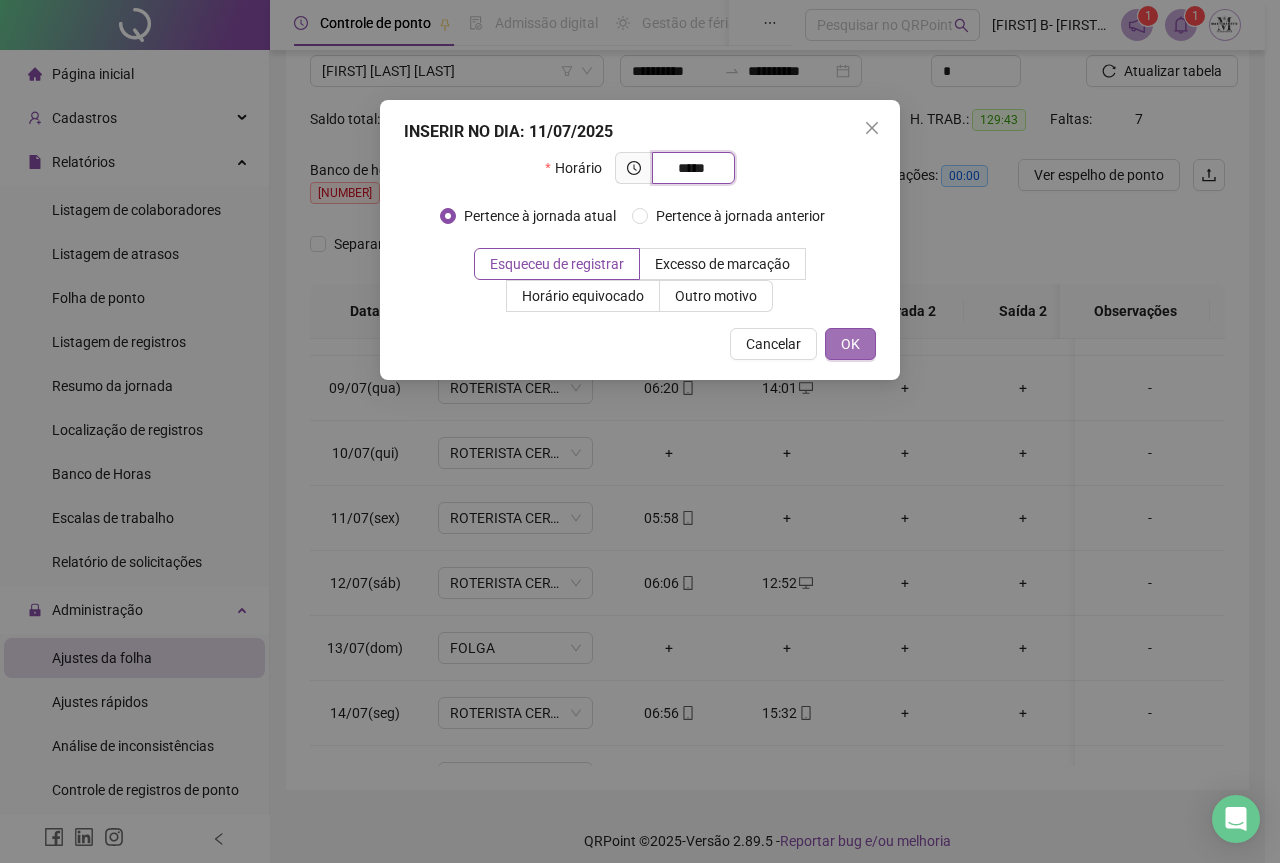 type on "*****" 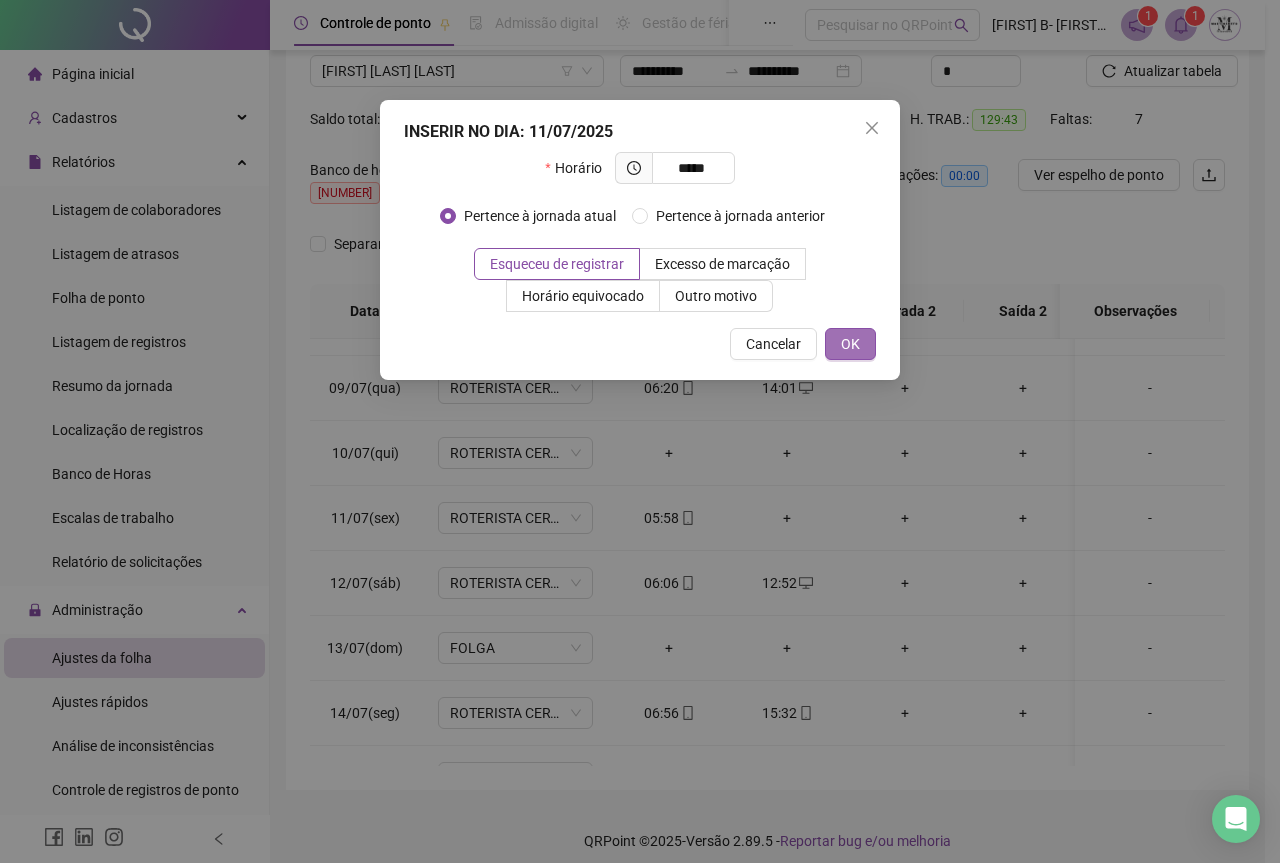 click on "OK" at bounding box center [850, 344] 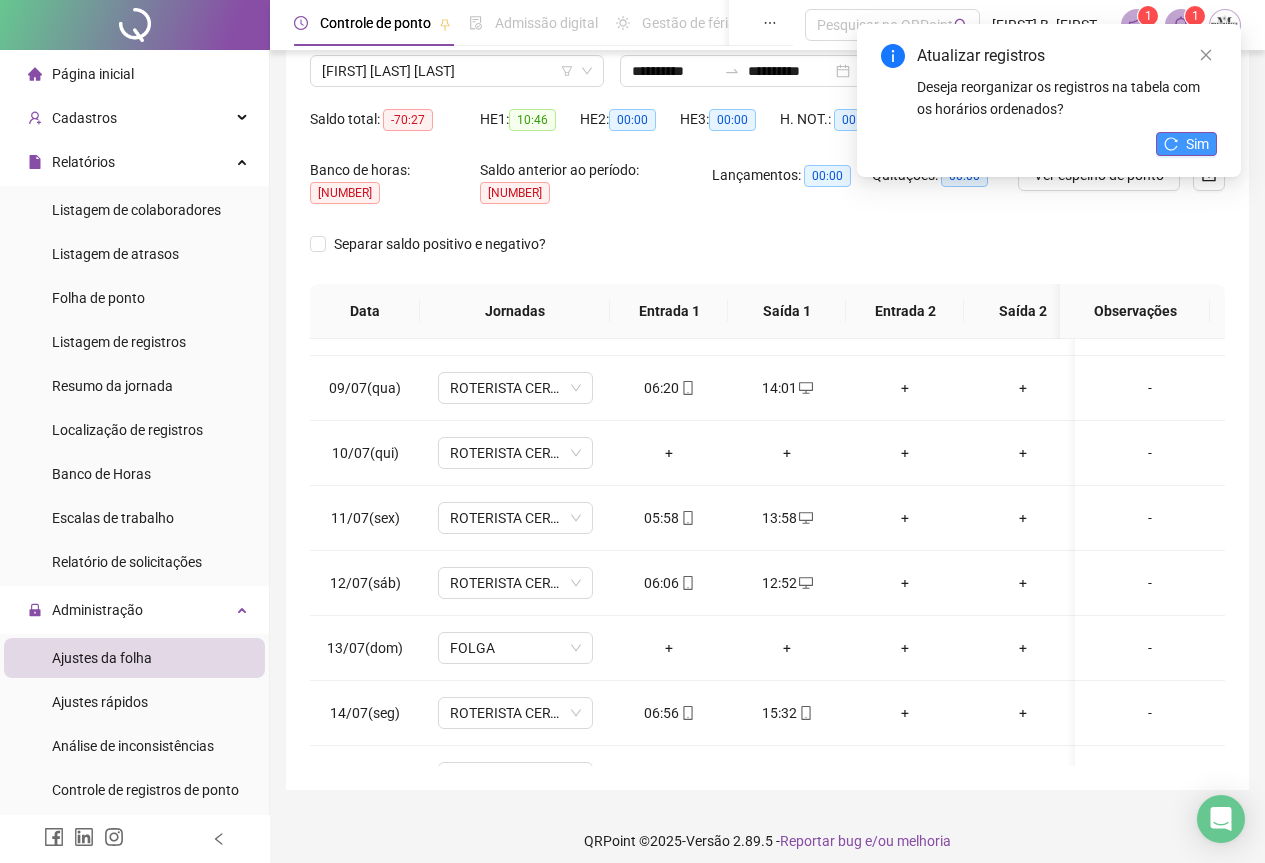 click on "Sim" at bounding box center [1197, 144] 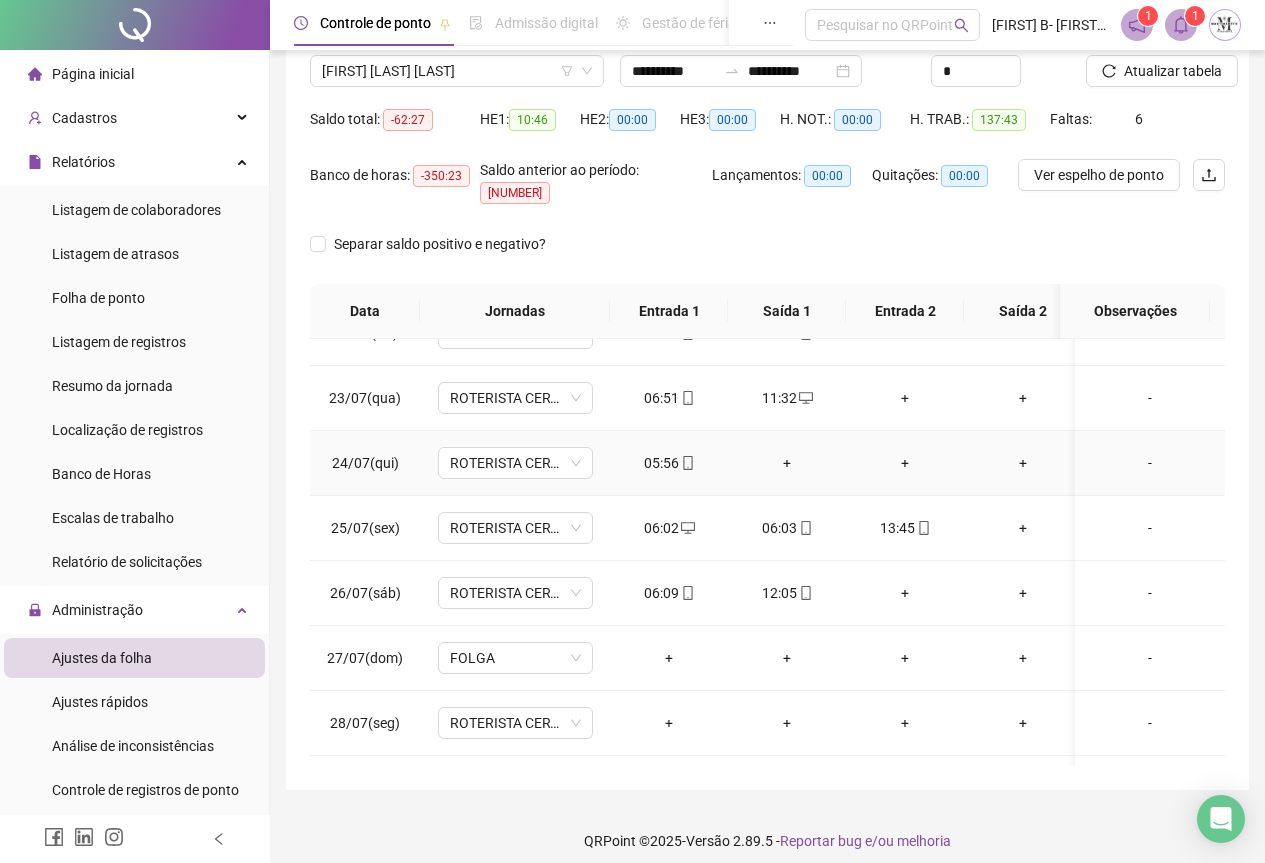 scroll, scrollTop: 1503, scrollLeft: 0, axis: vertical 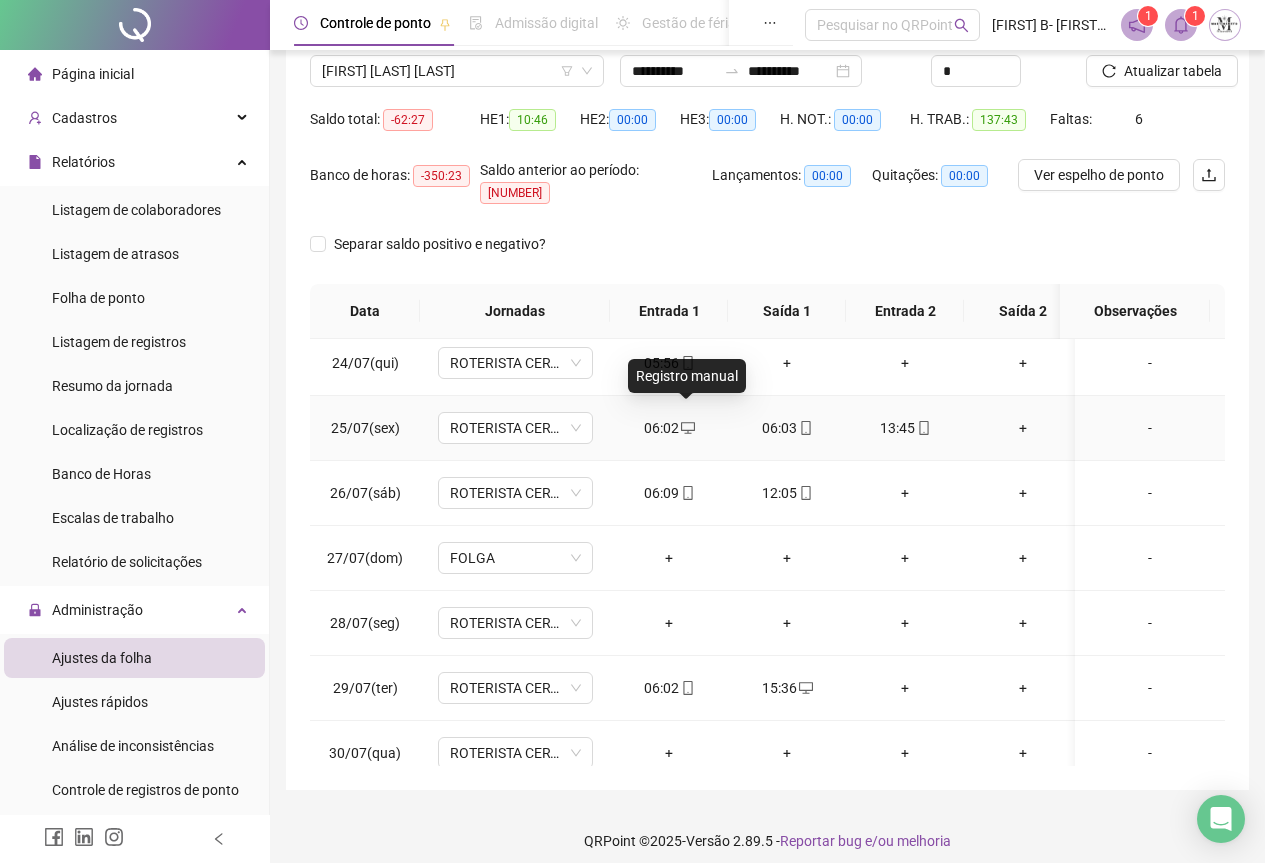 click 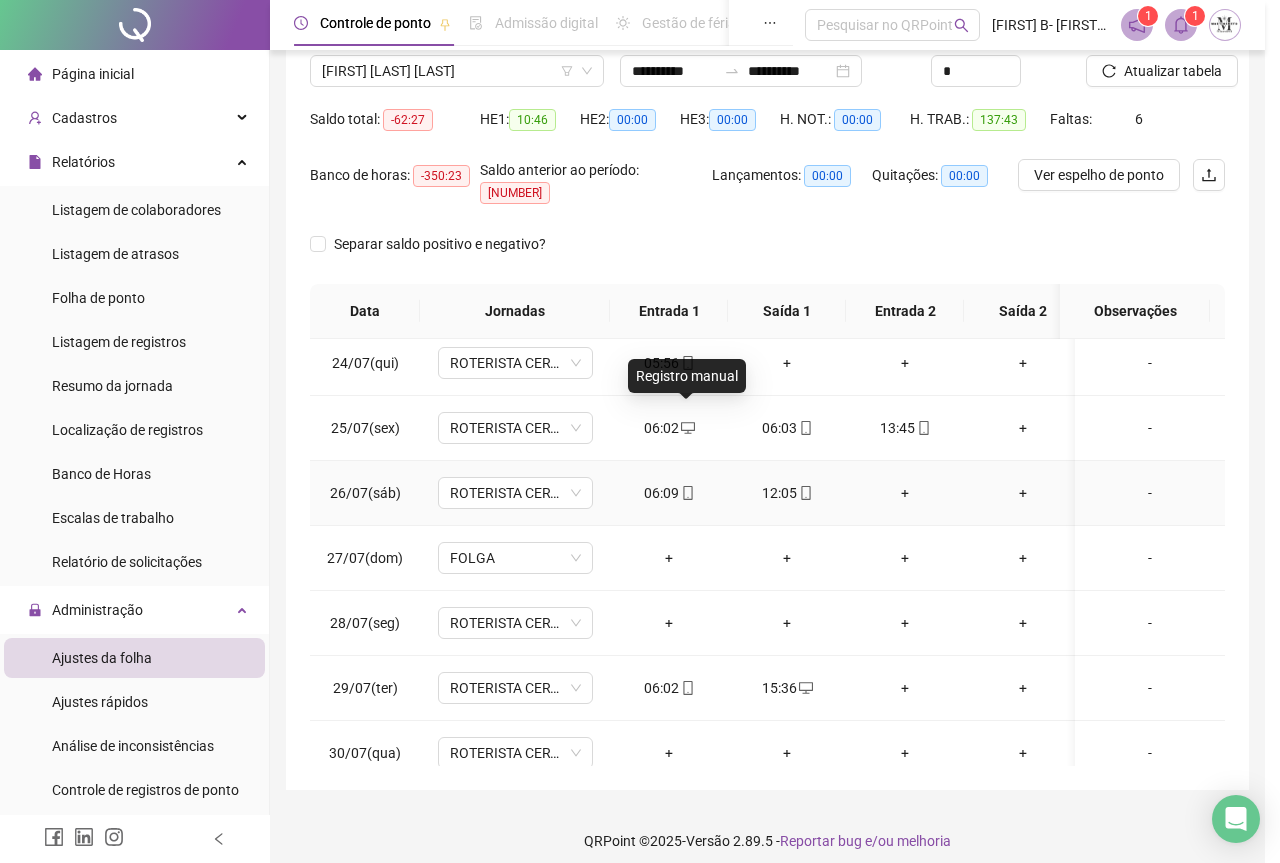 type on "**********" 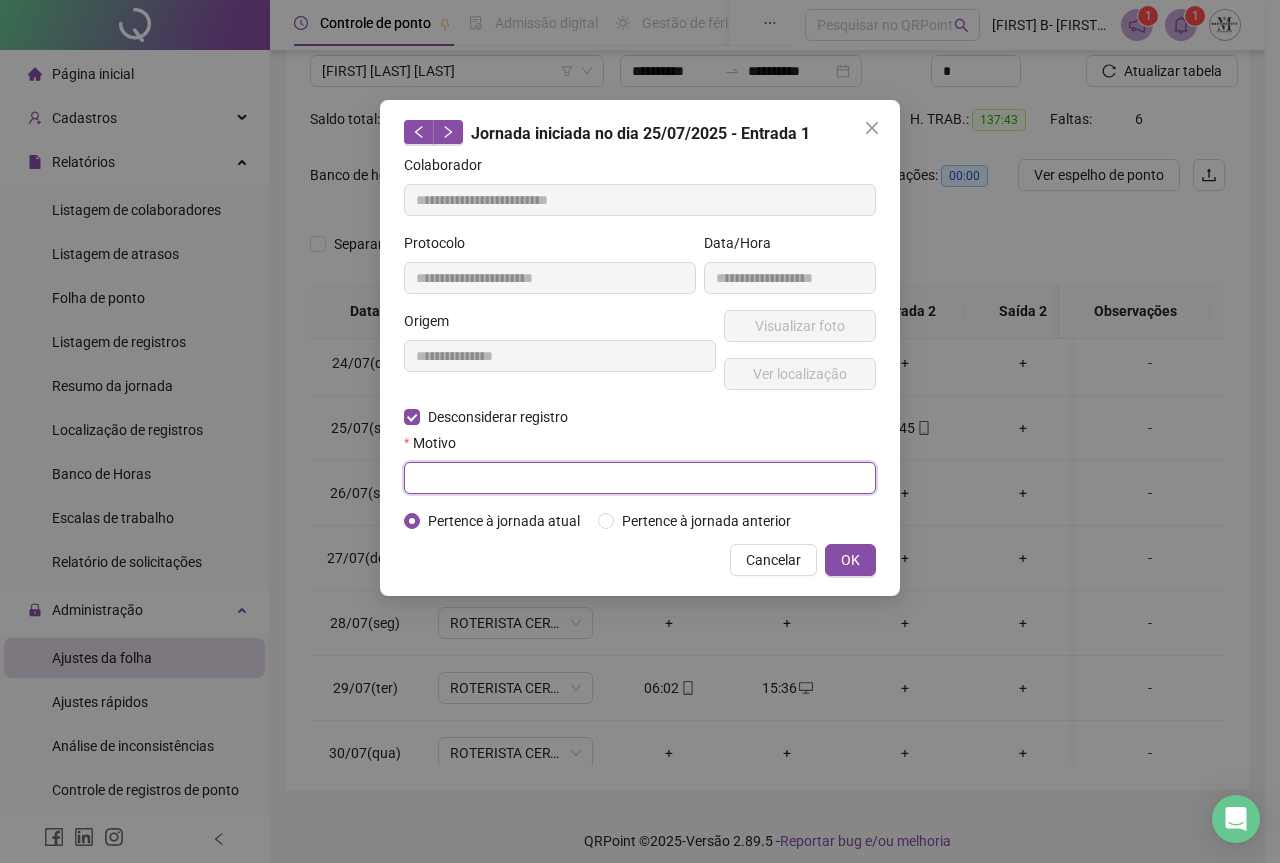 click at bounding box center [640, 478] 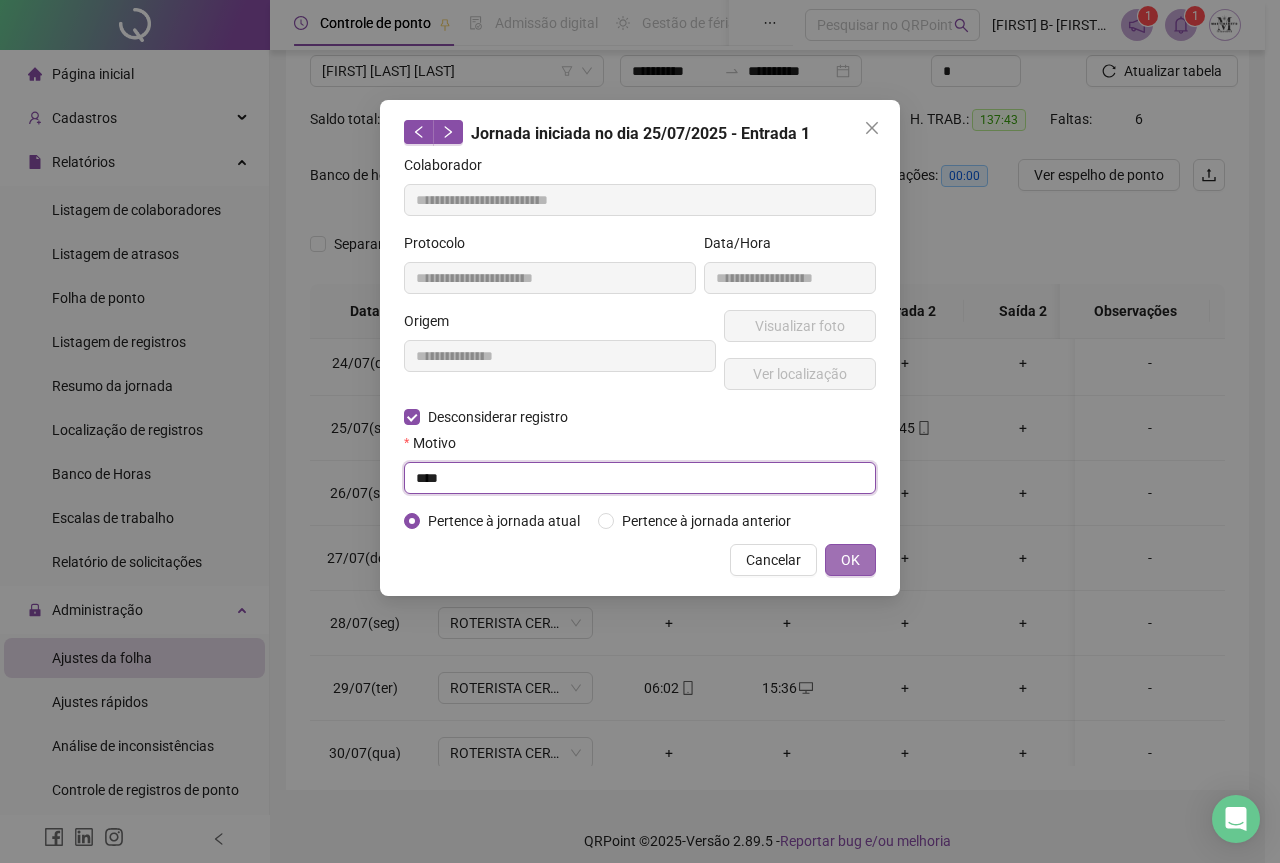 type on "****" 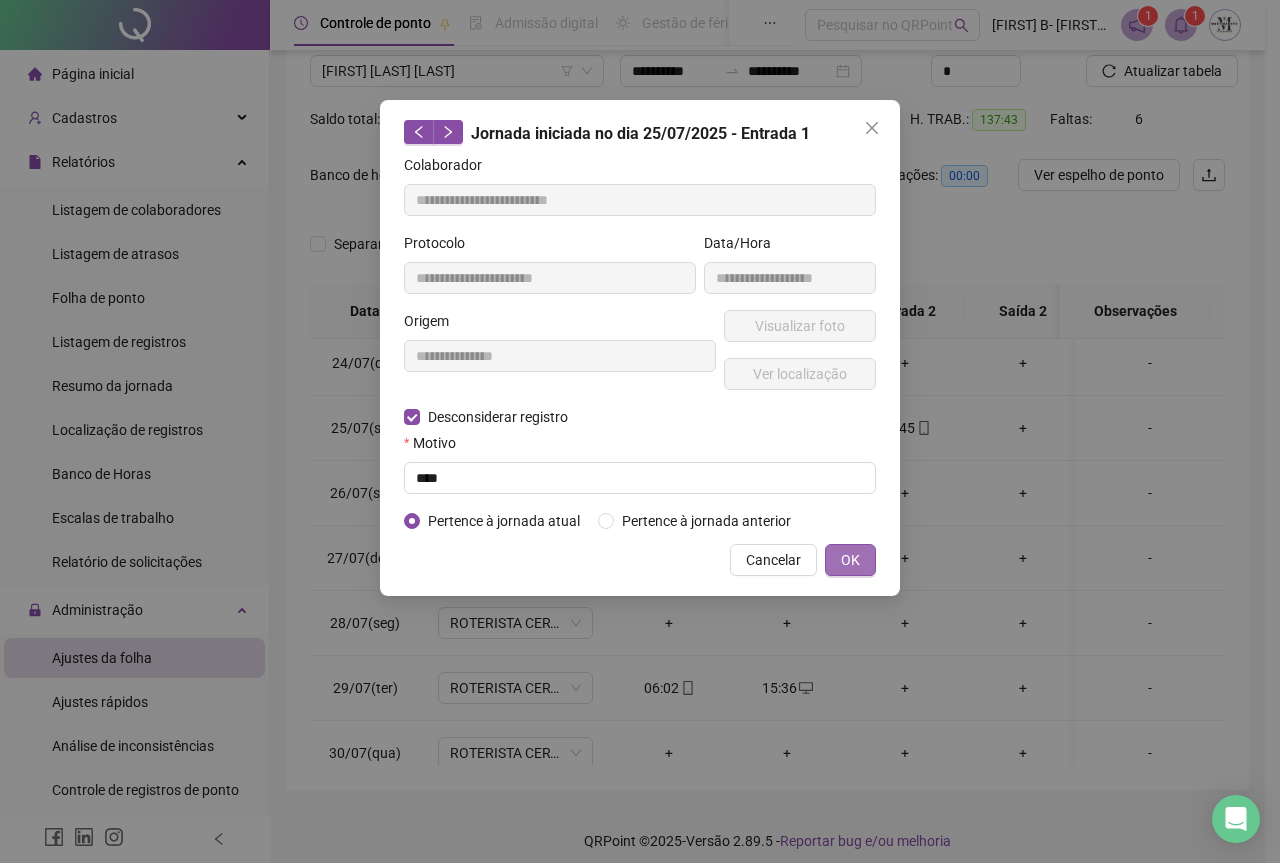 click on "OK" at bounding box center [850, 560] 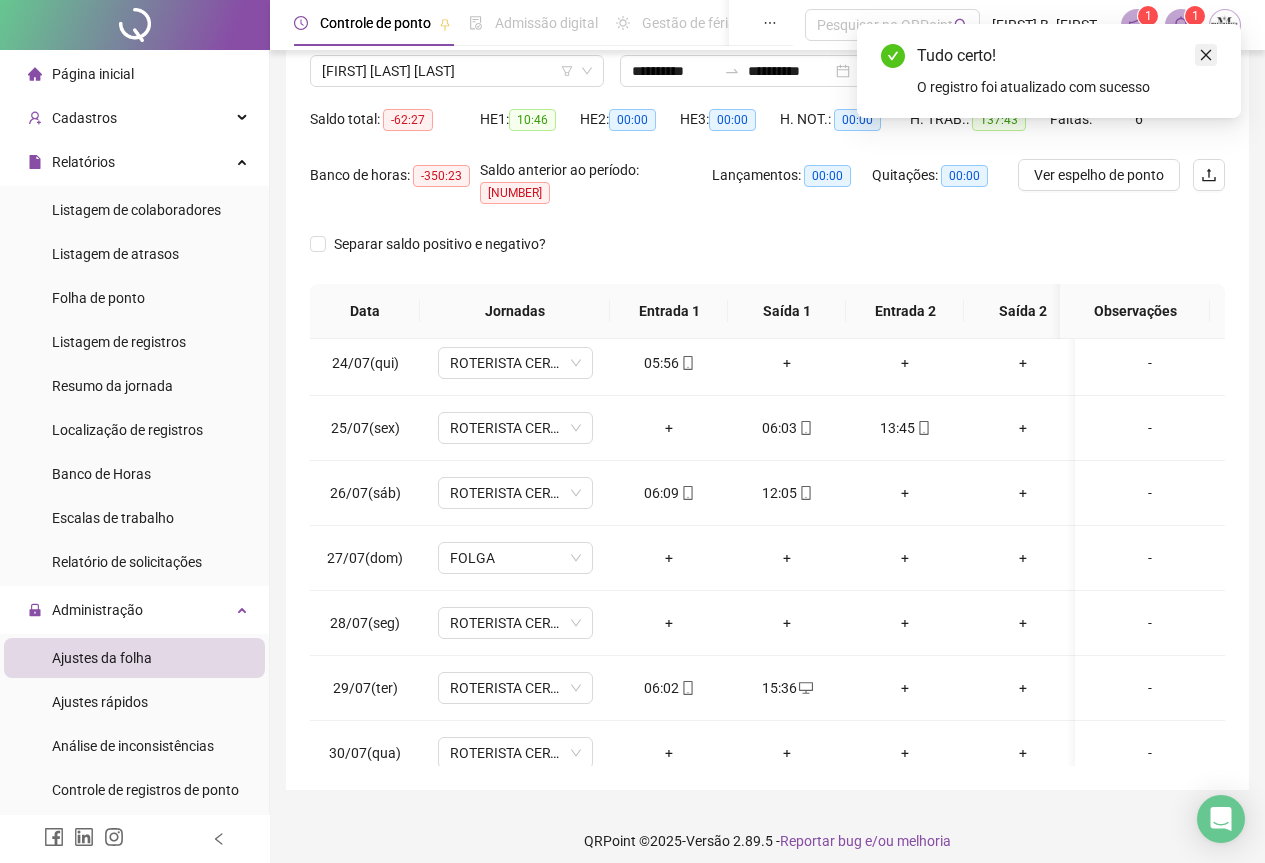 click at bounding box center [1206, 55] 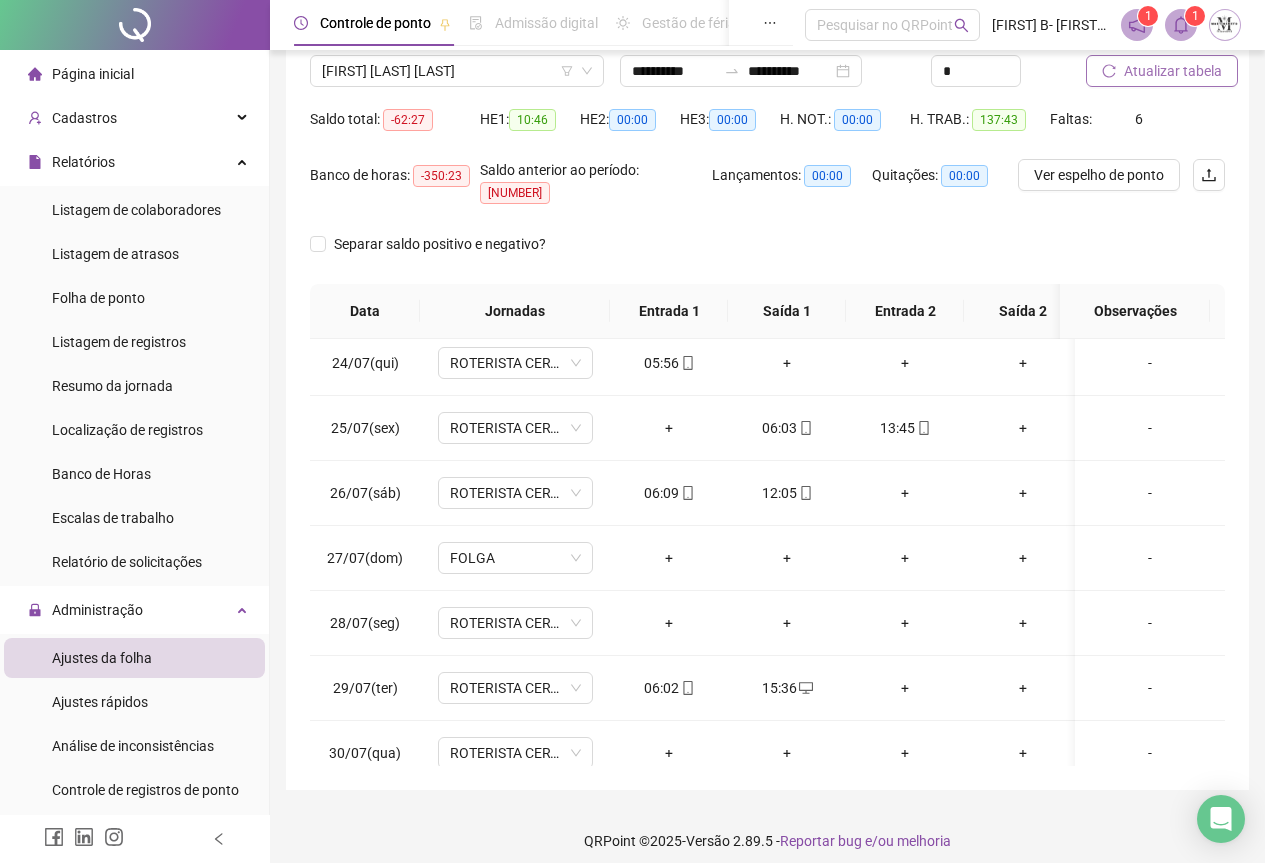 click on "Atualizar tabela" at bounding box center [1173, 71] 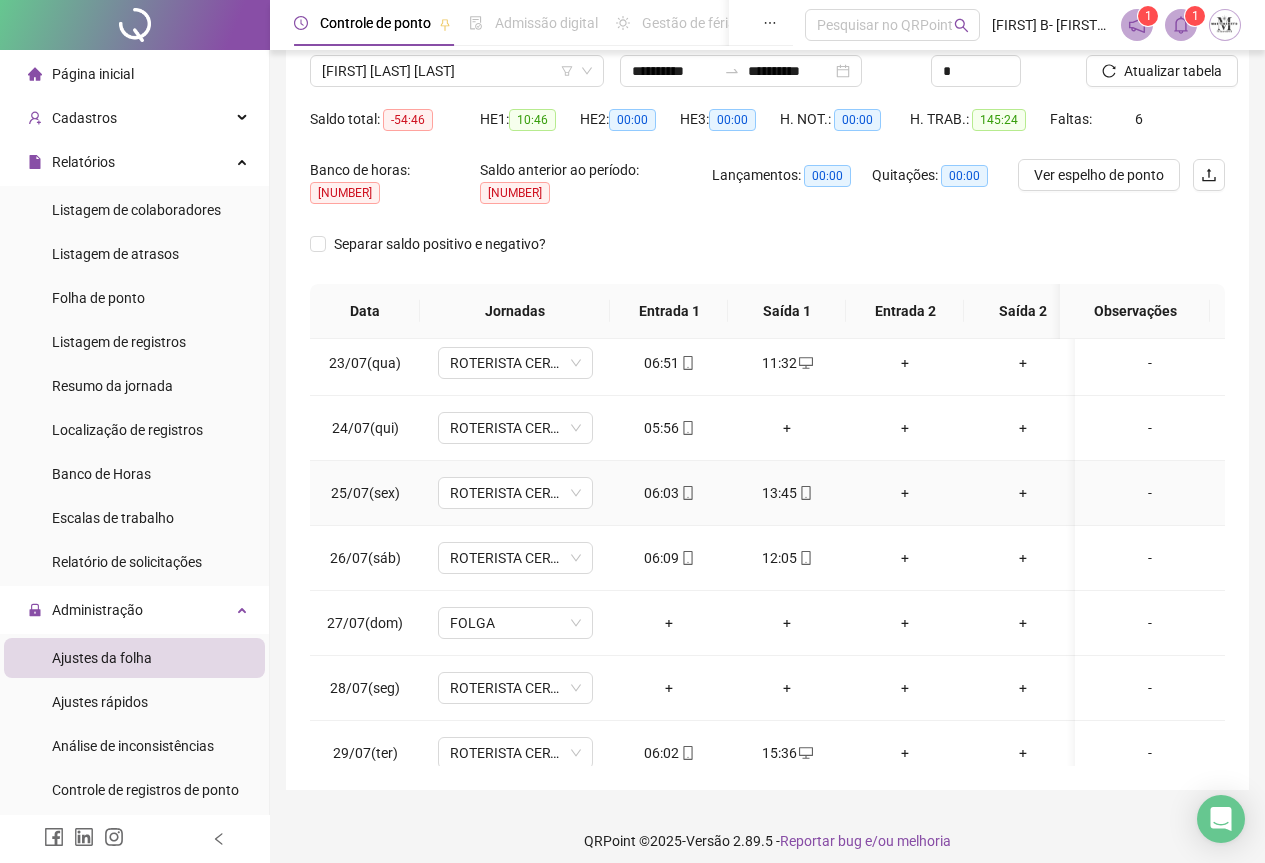 scroll, scrollTop: 1403, scrollLeft: 0, axis: vertical 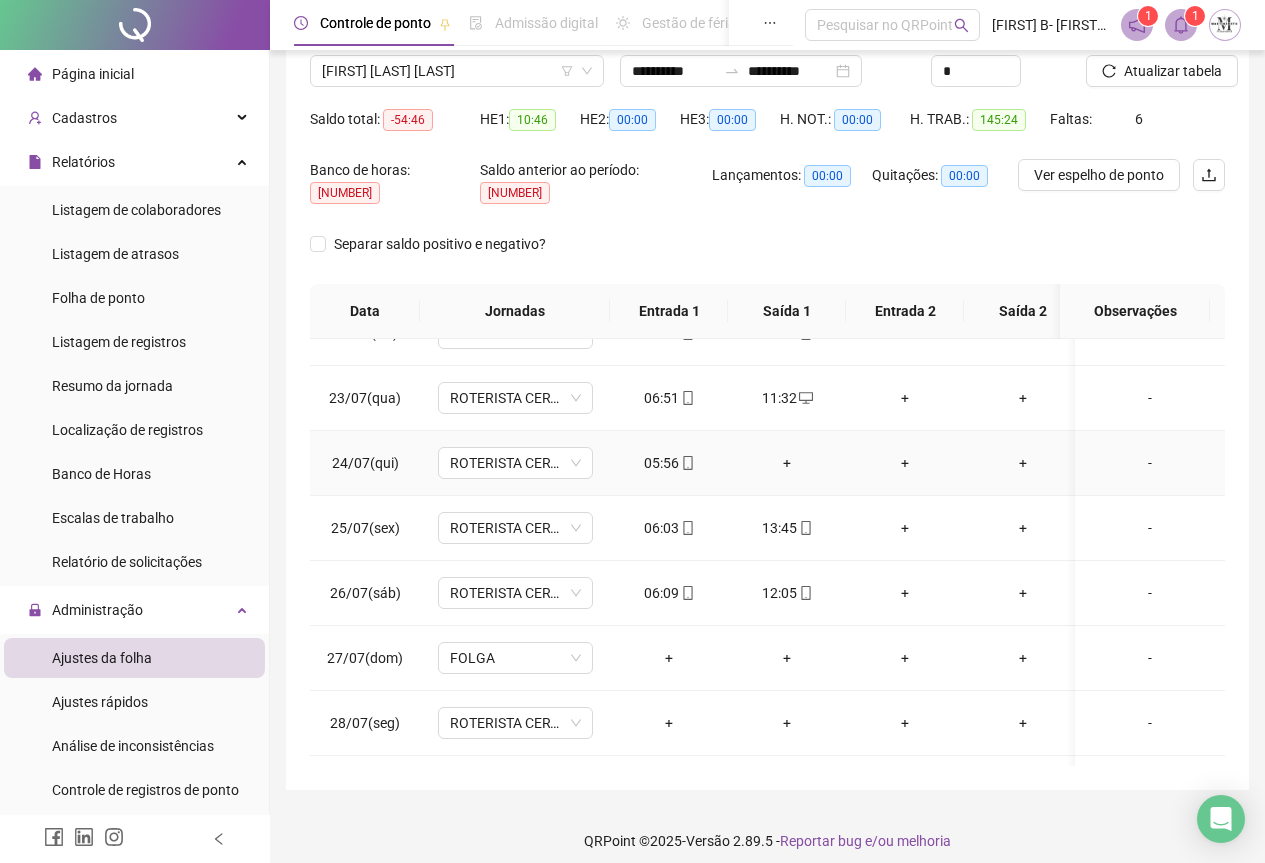 click on "+" at bounding box center (787, 463) 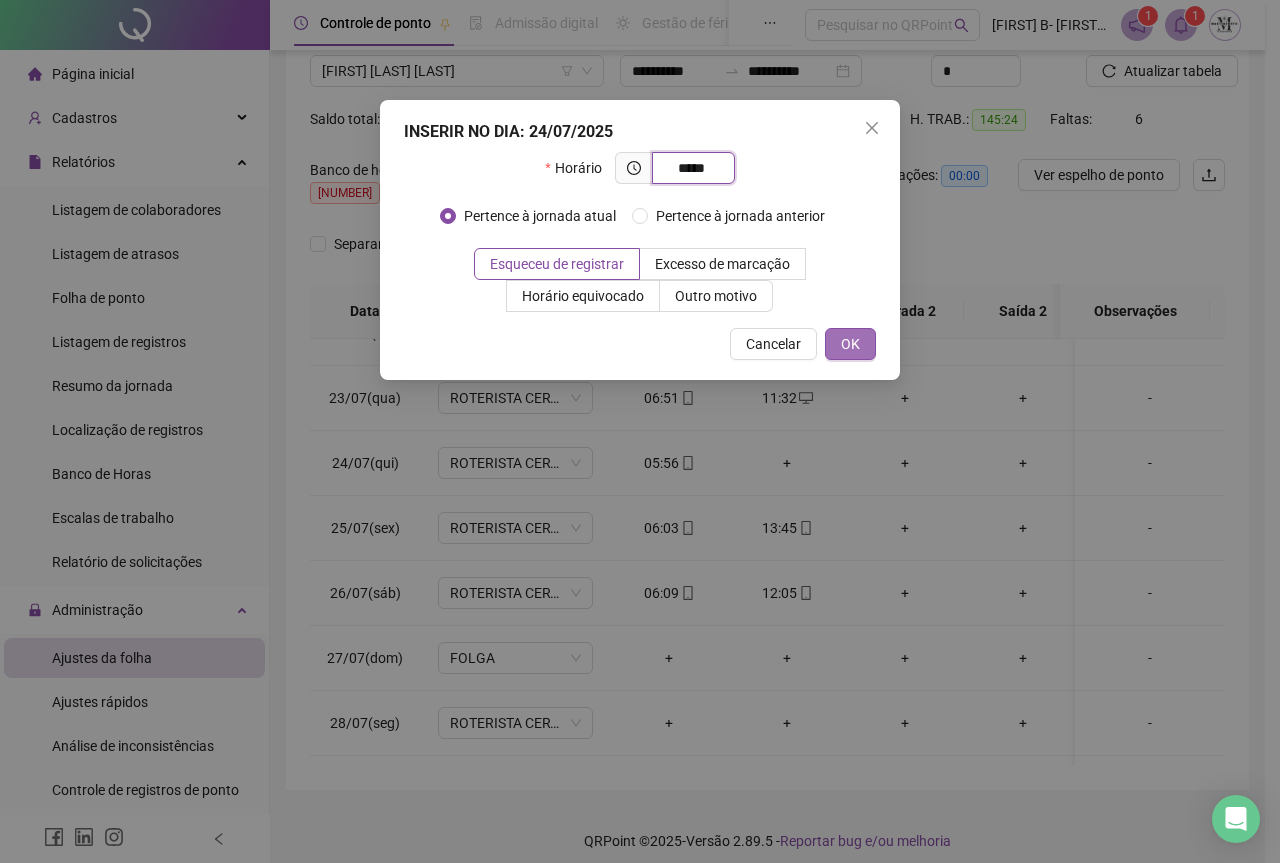 type on "*****" 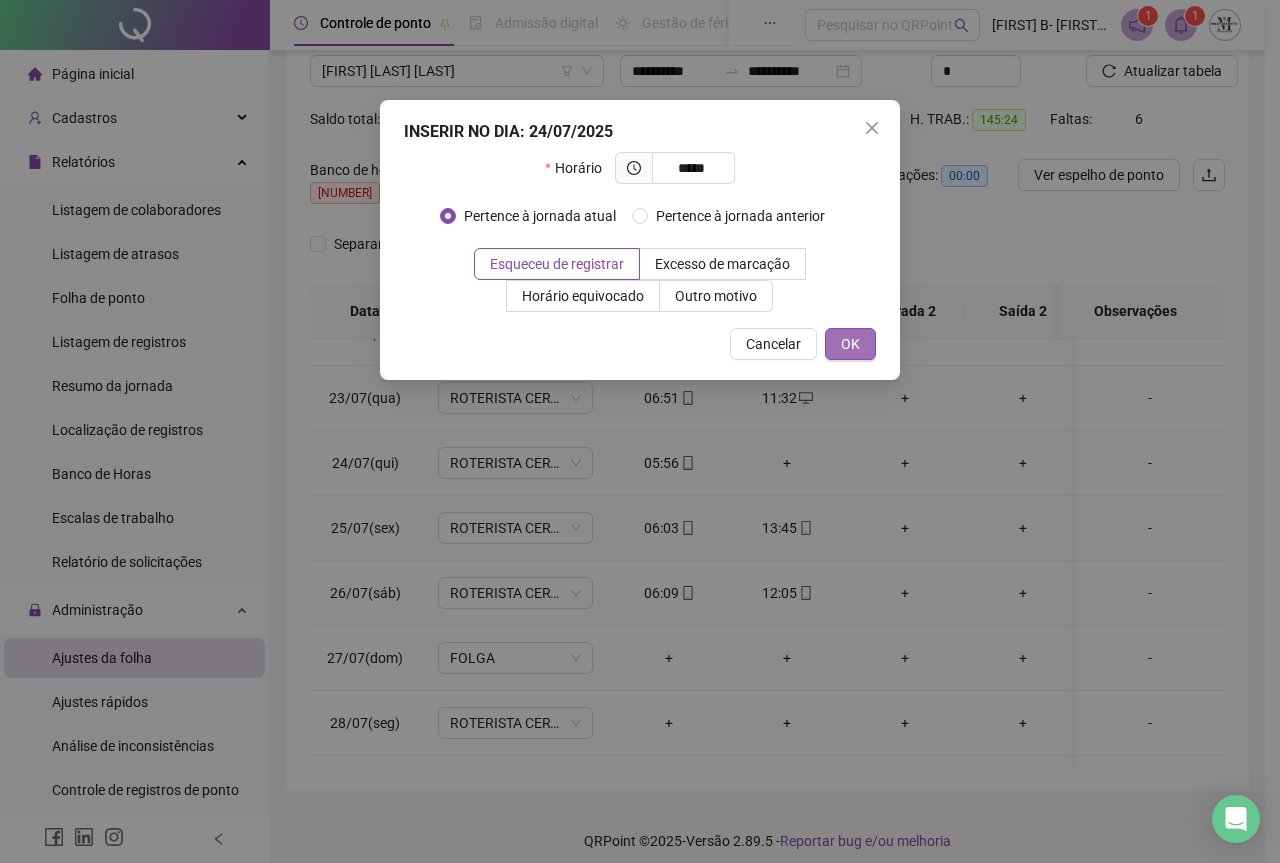 click on "OK" at bounding box center (850, 344) 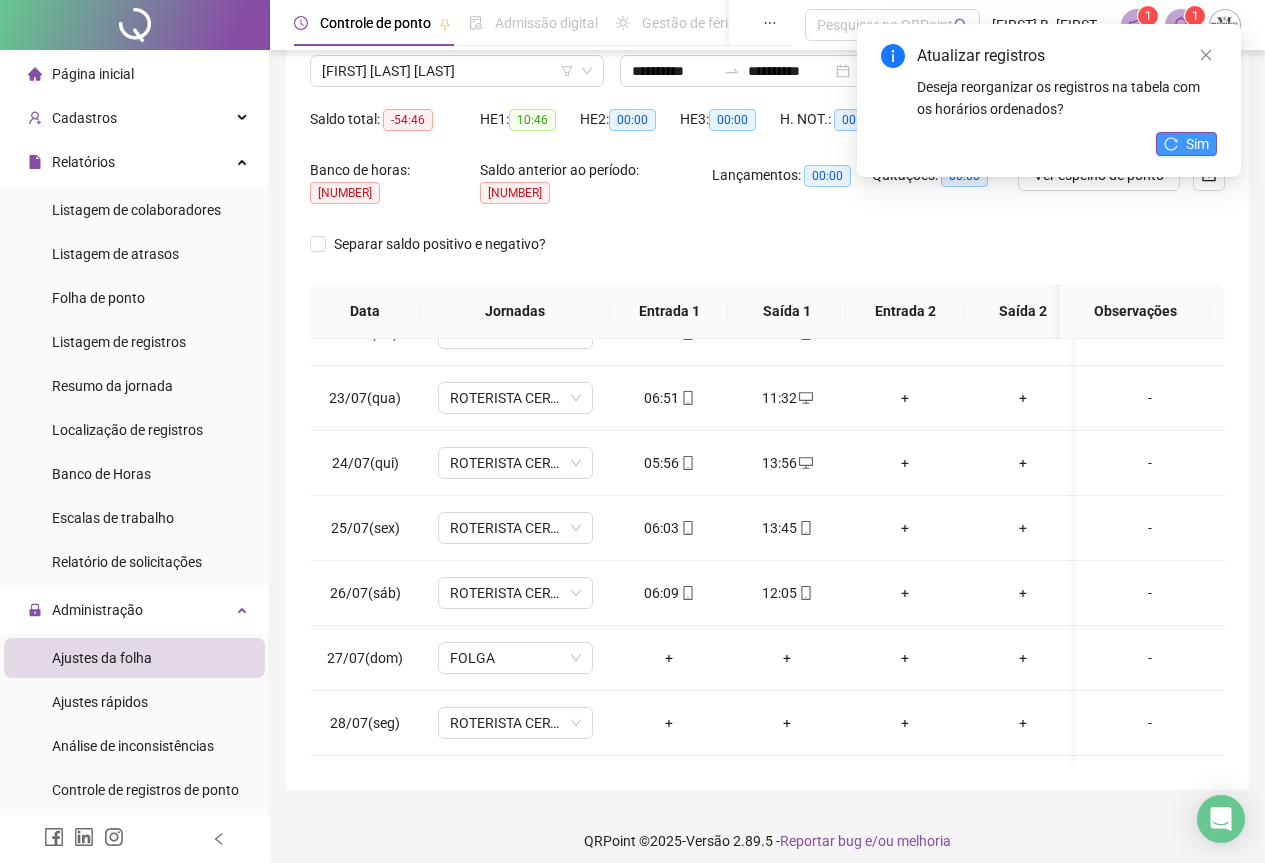 click on "Sim" at bounding box center (1197, 144) 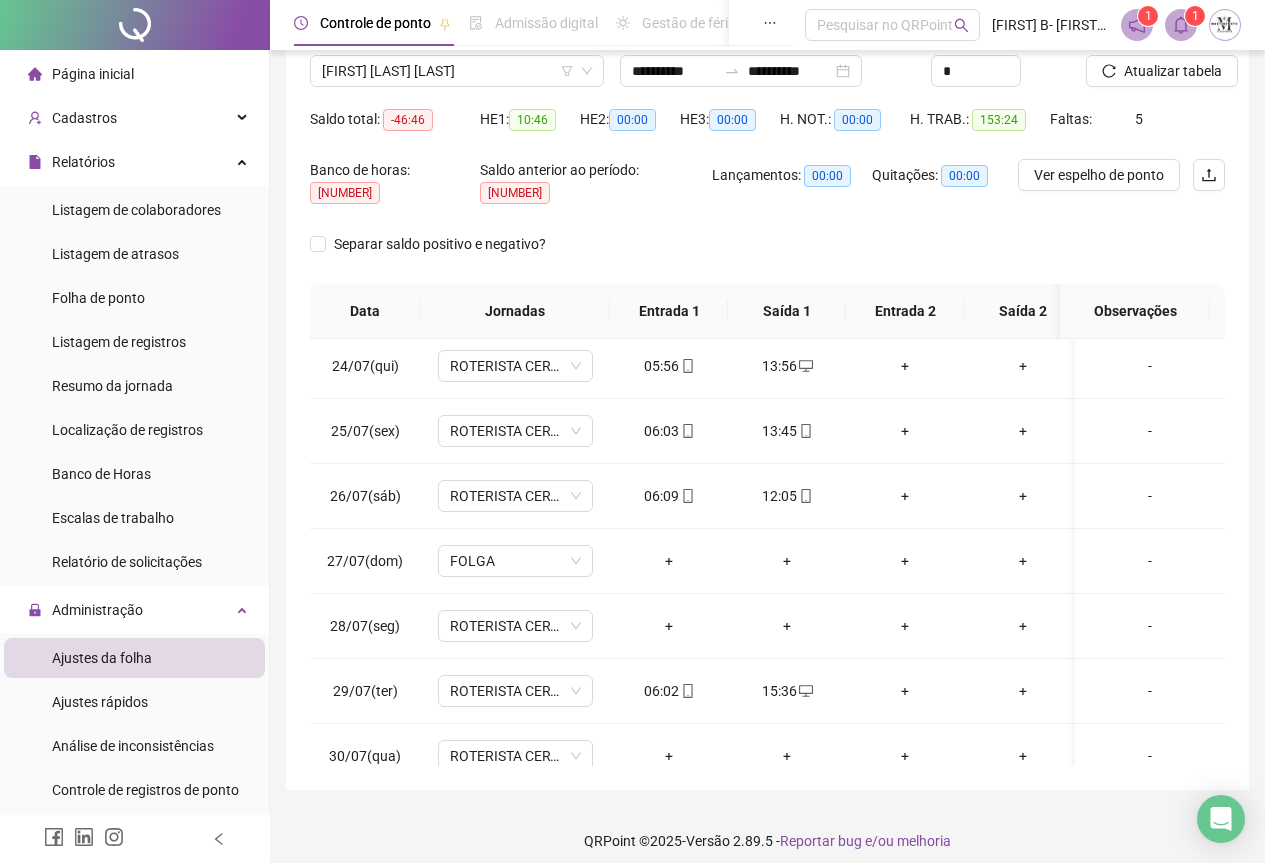 scroll, scrollTop: 1603, scrollLeft: 0, axis: vertical 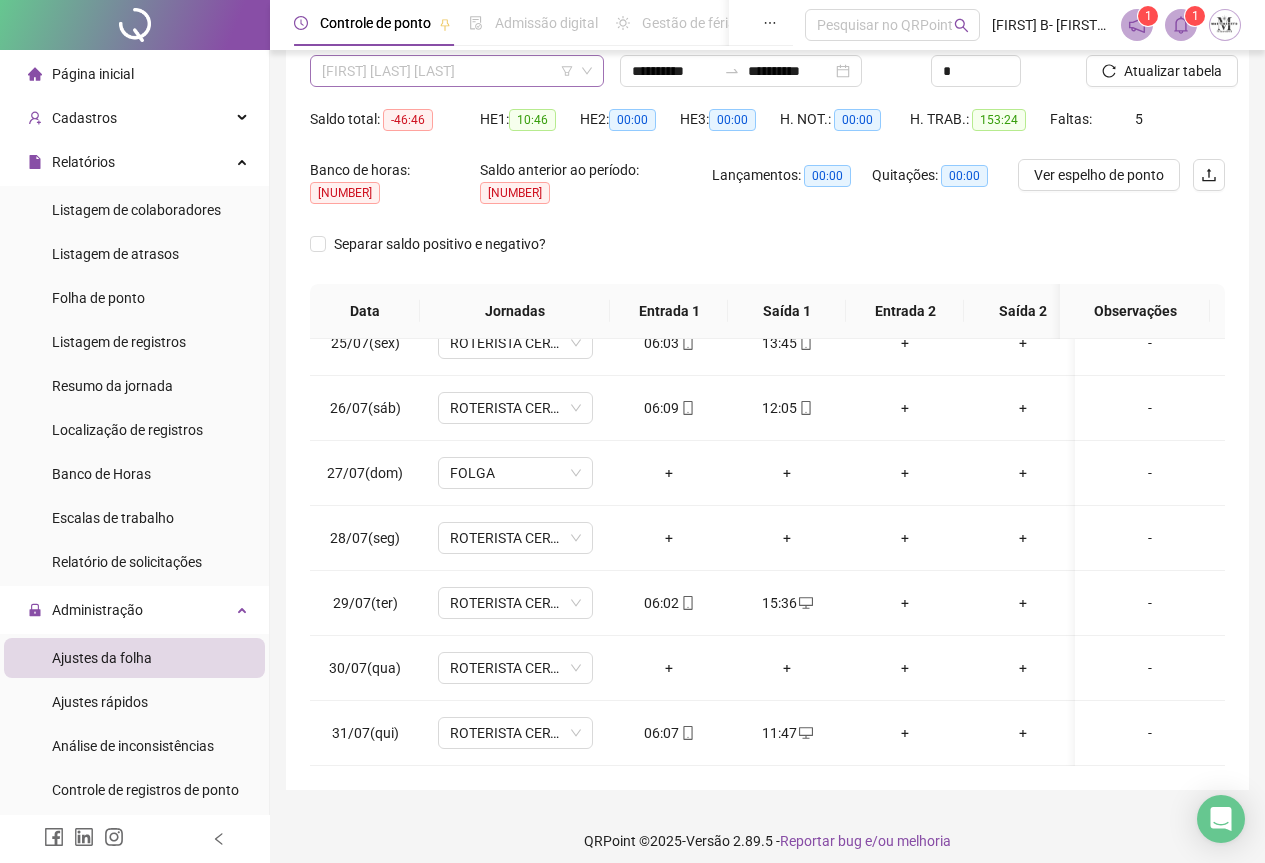 click on "CLEITON CEZARIO DOS SANTOS" at bounding box center [457, 71] 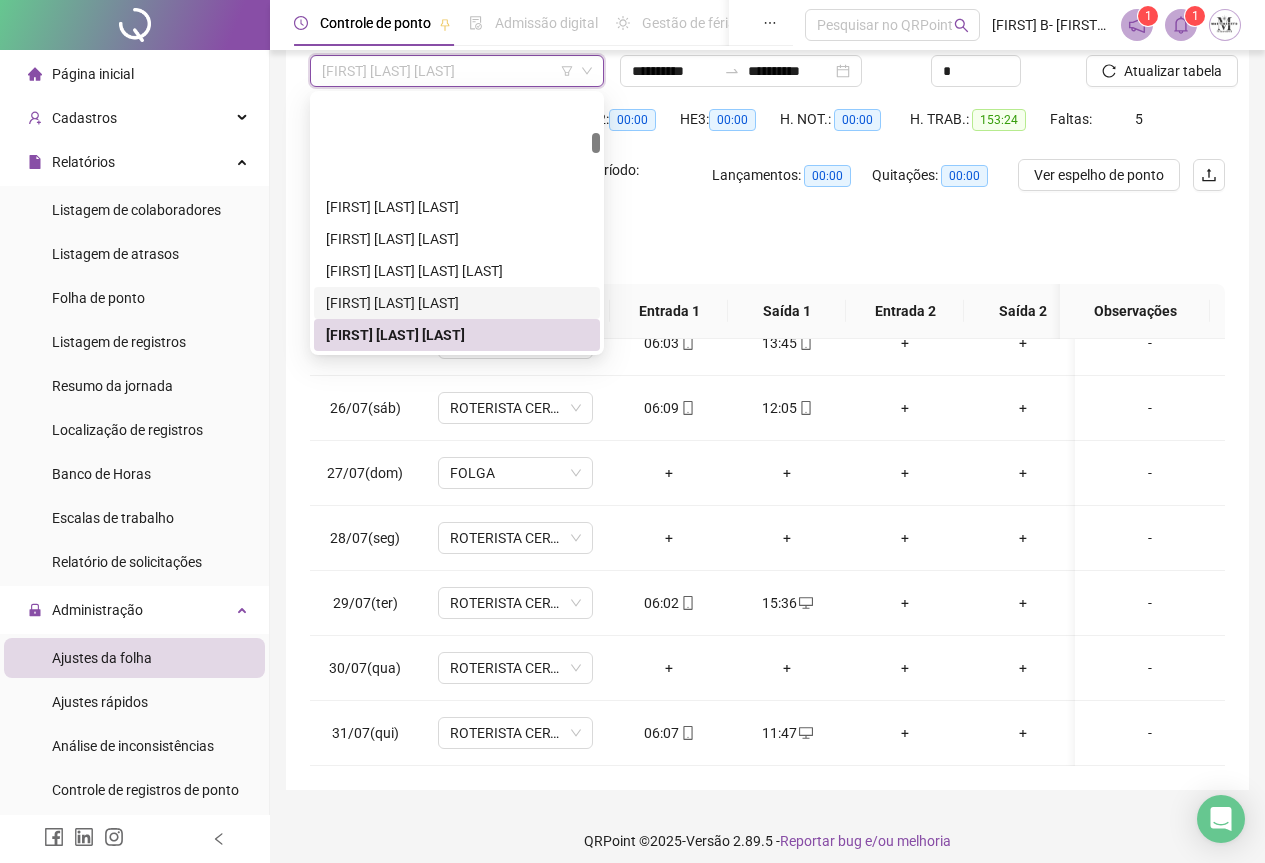 scroll, scrollTop: 1028, scrollLeft: 0, axis: vertical 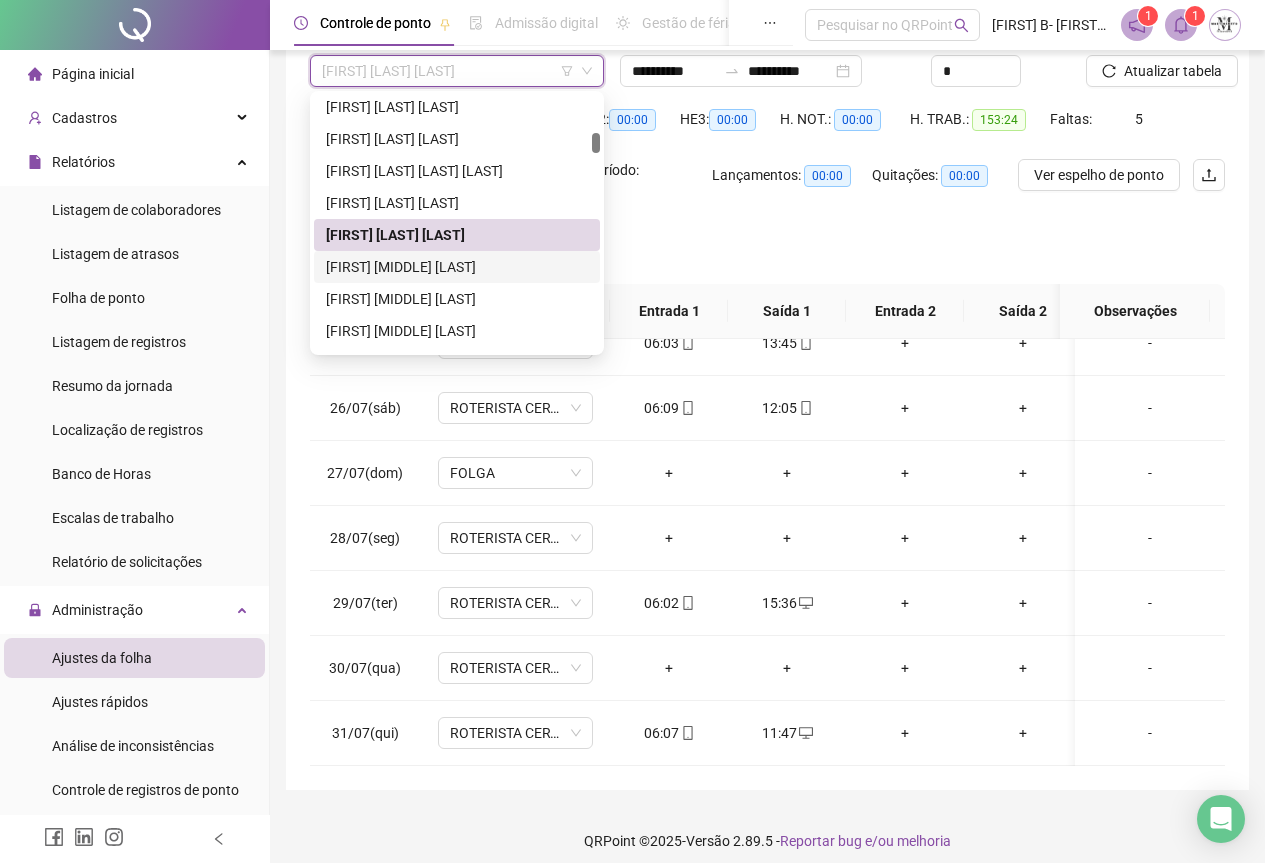 click on "CLEITON LIMA DA SILVA" at bounding box center (457, 267) 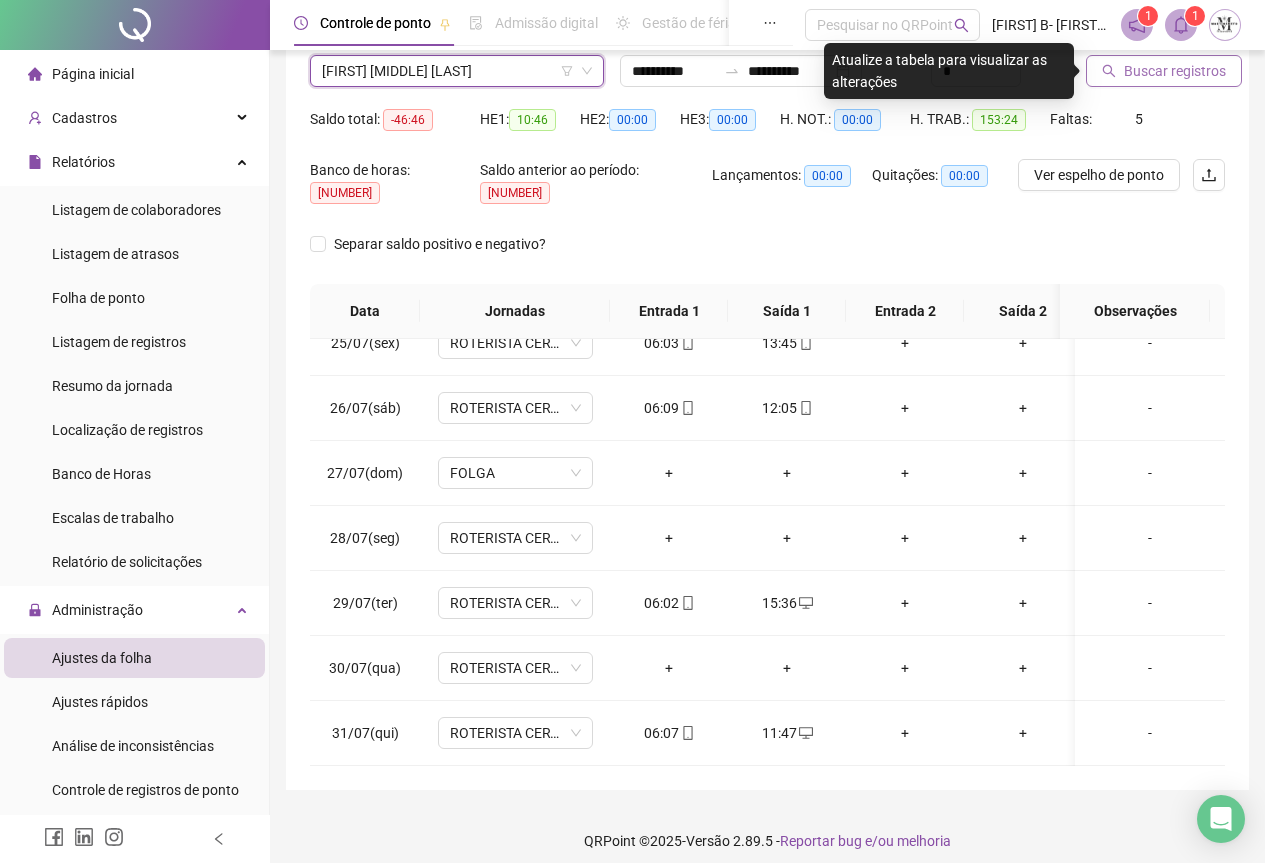 click on "Buscar registros" at bounding box center [1175, 71] 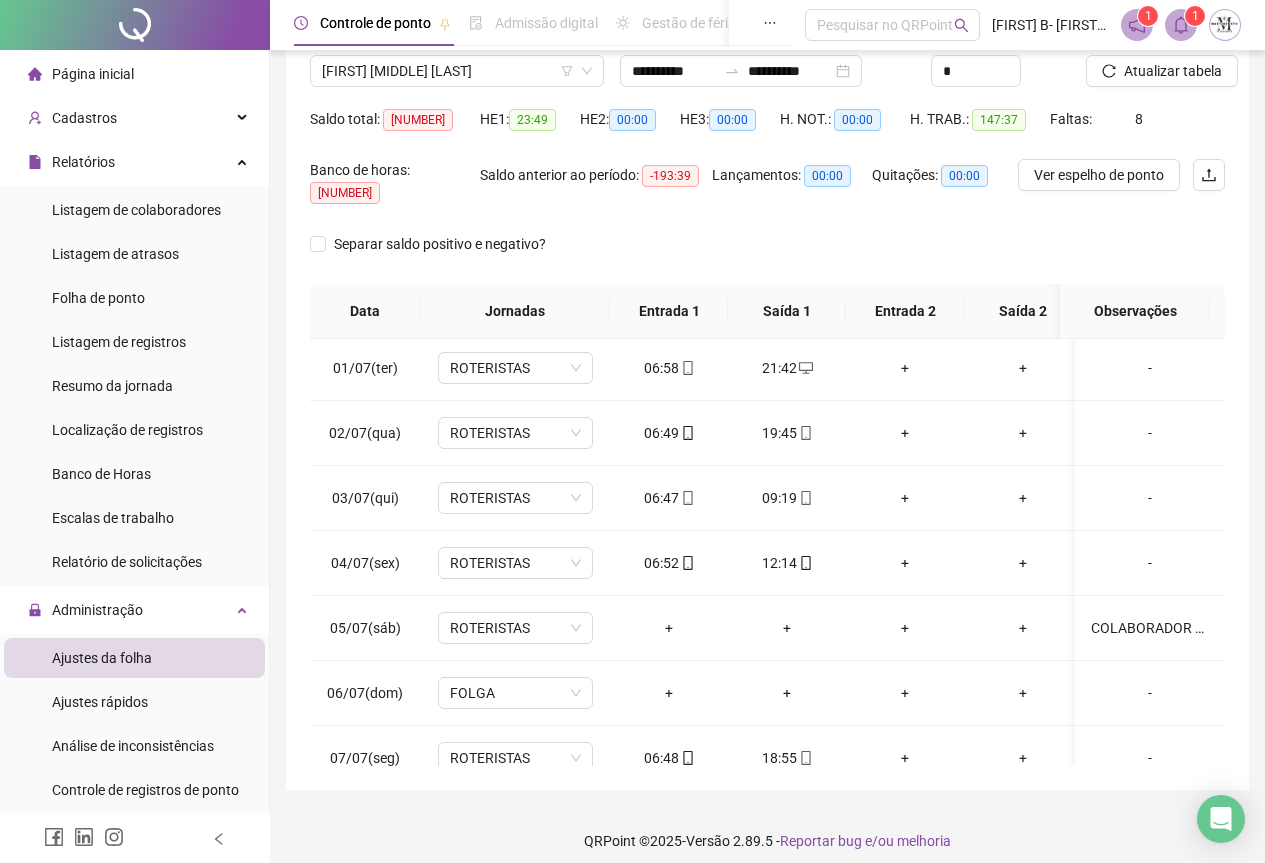 scroll, scrollTop: 0, scrollLeft: 0, axis: both 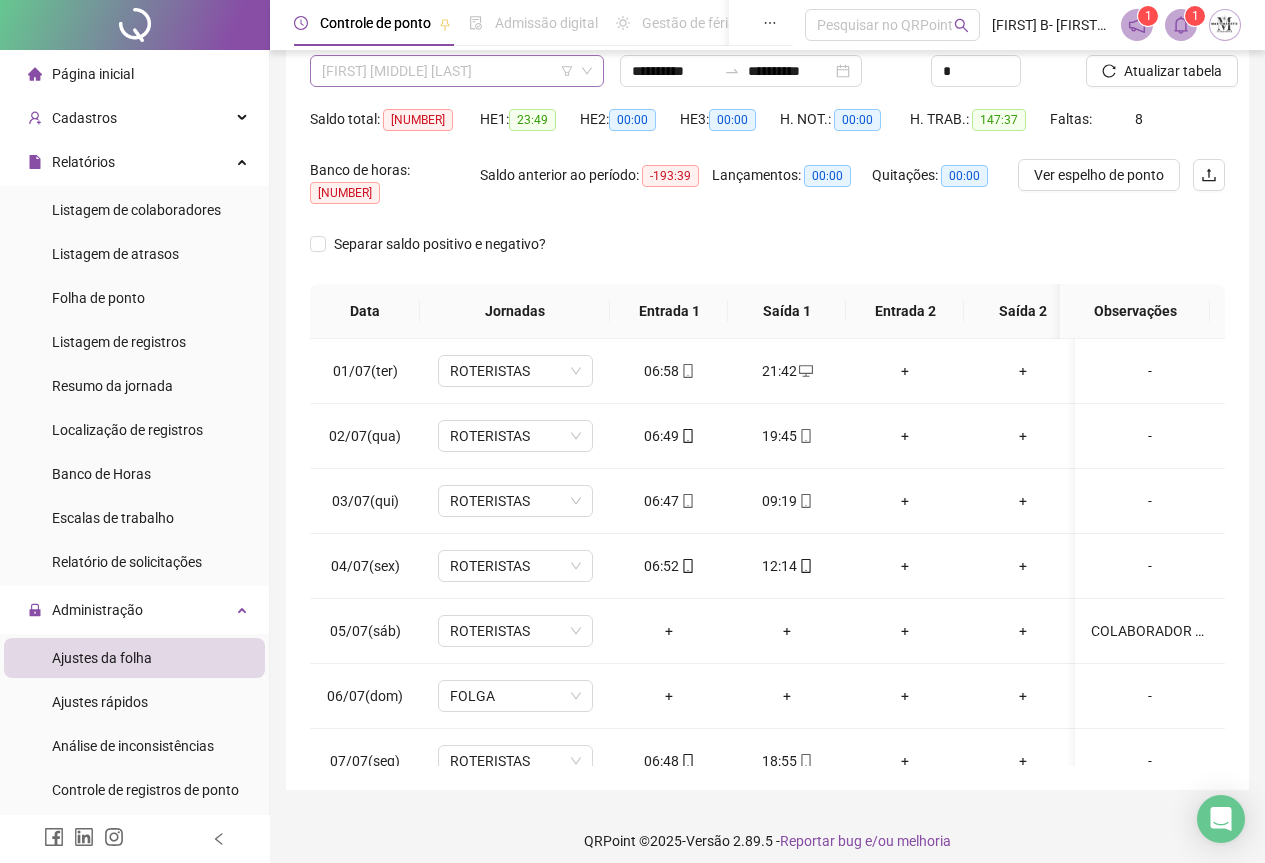 click on "CLEITON LIMA DA SILVA" at bounding box center [457, 71] 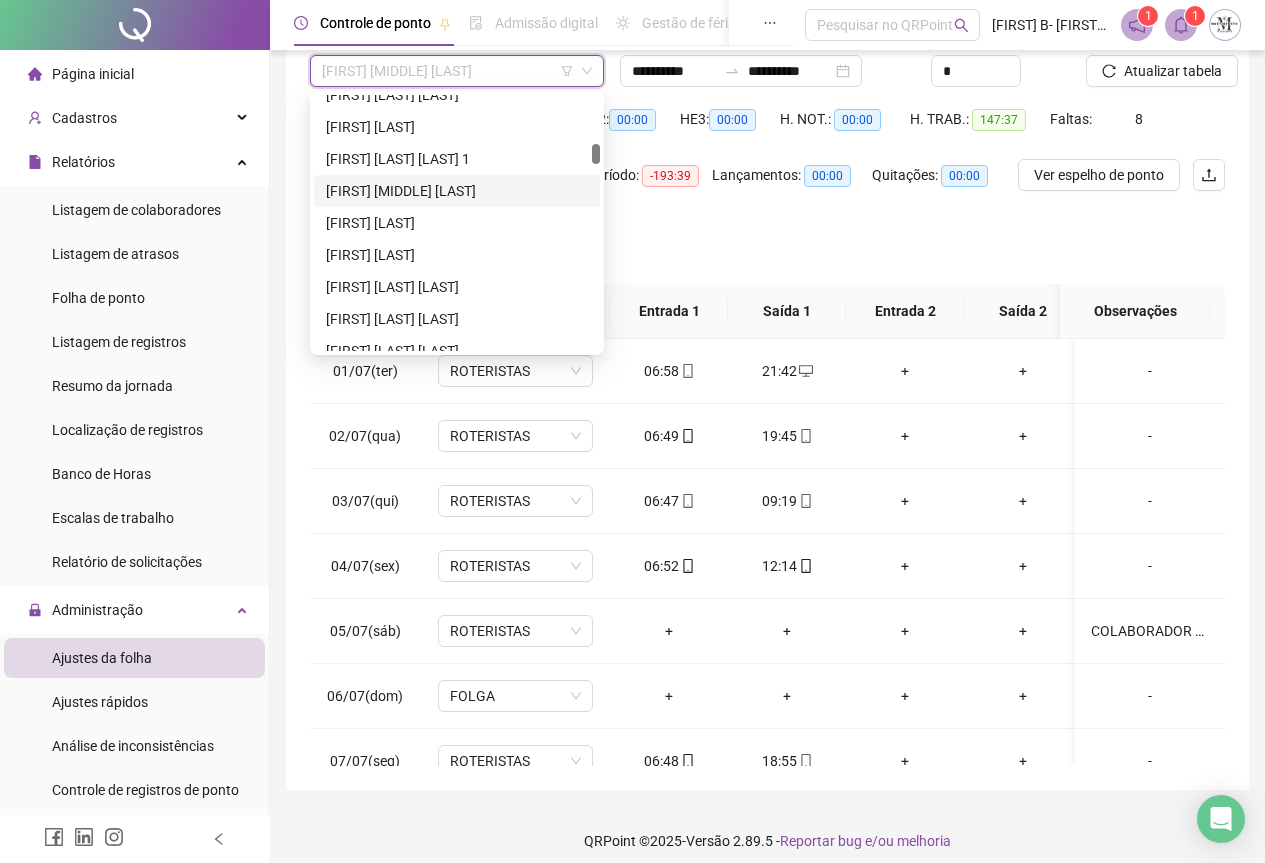 scroll, scrollTop: 1128, scrollLeft: 0, axis: vertical 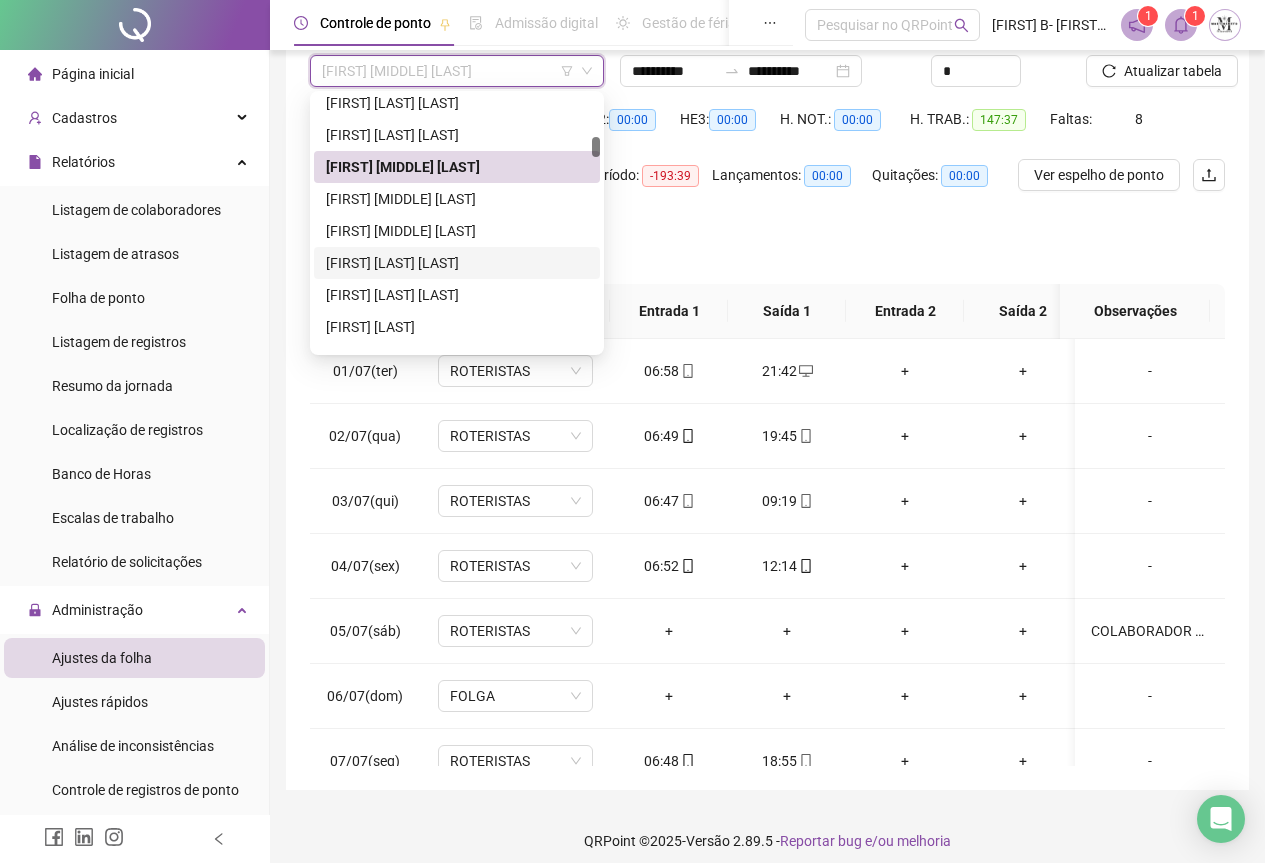 click on "DANILO DA CONCEIÇÃO PEREIRA" at bounding box center (457, 263) 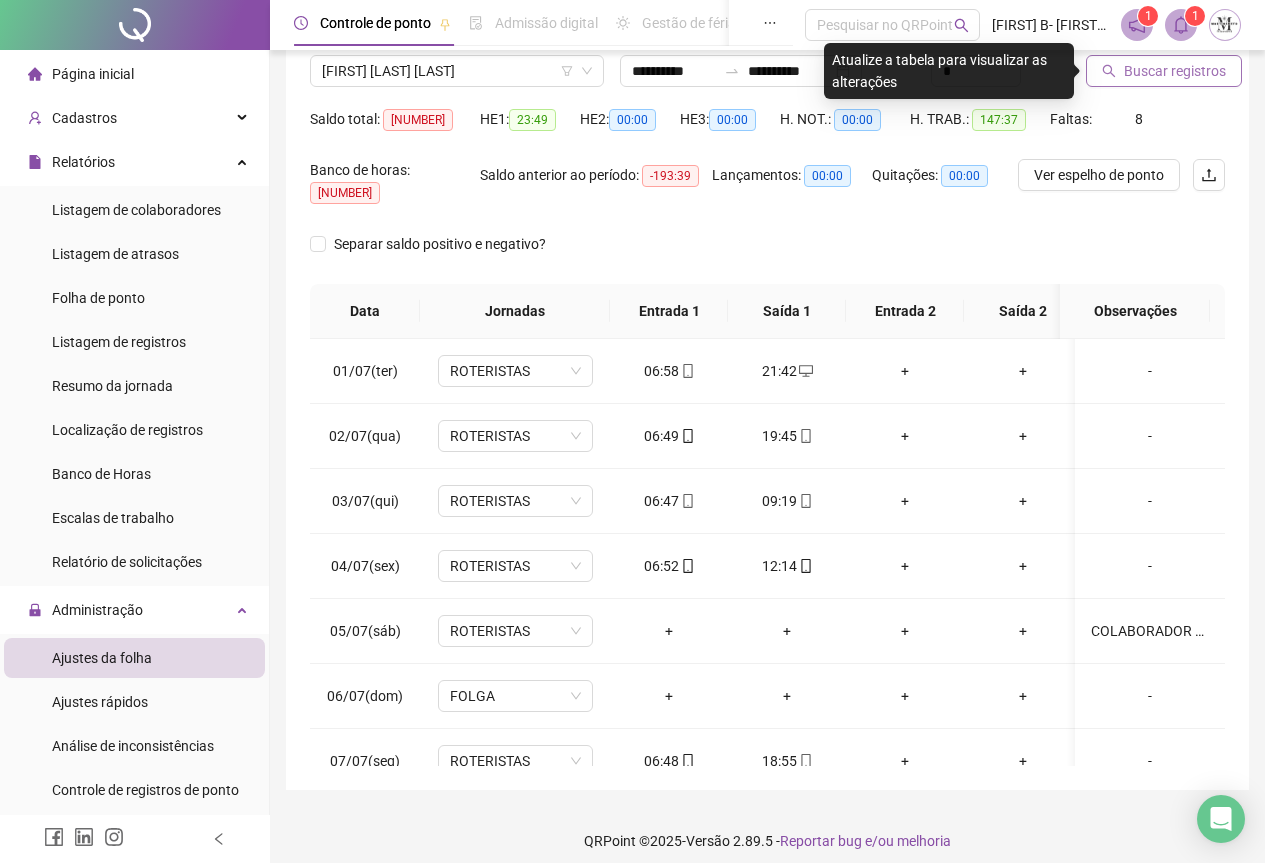 click on "Buscar registros" at bounding box center (1175, 71) 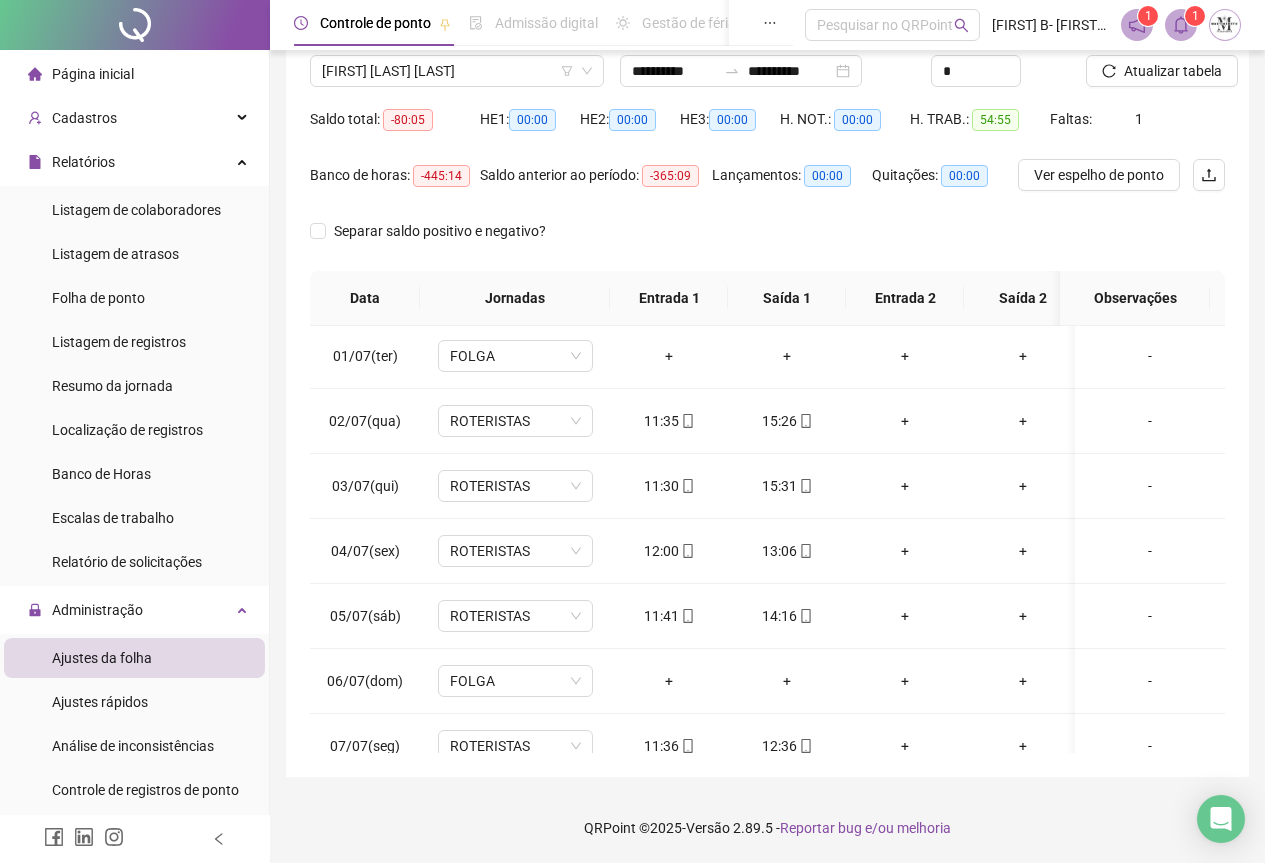 scroll, scrollTop: 0, scrollLeft: 0, axis: both 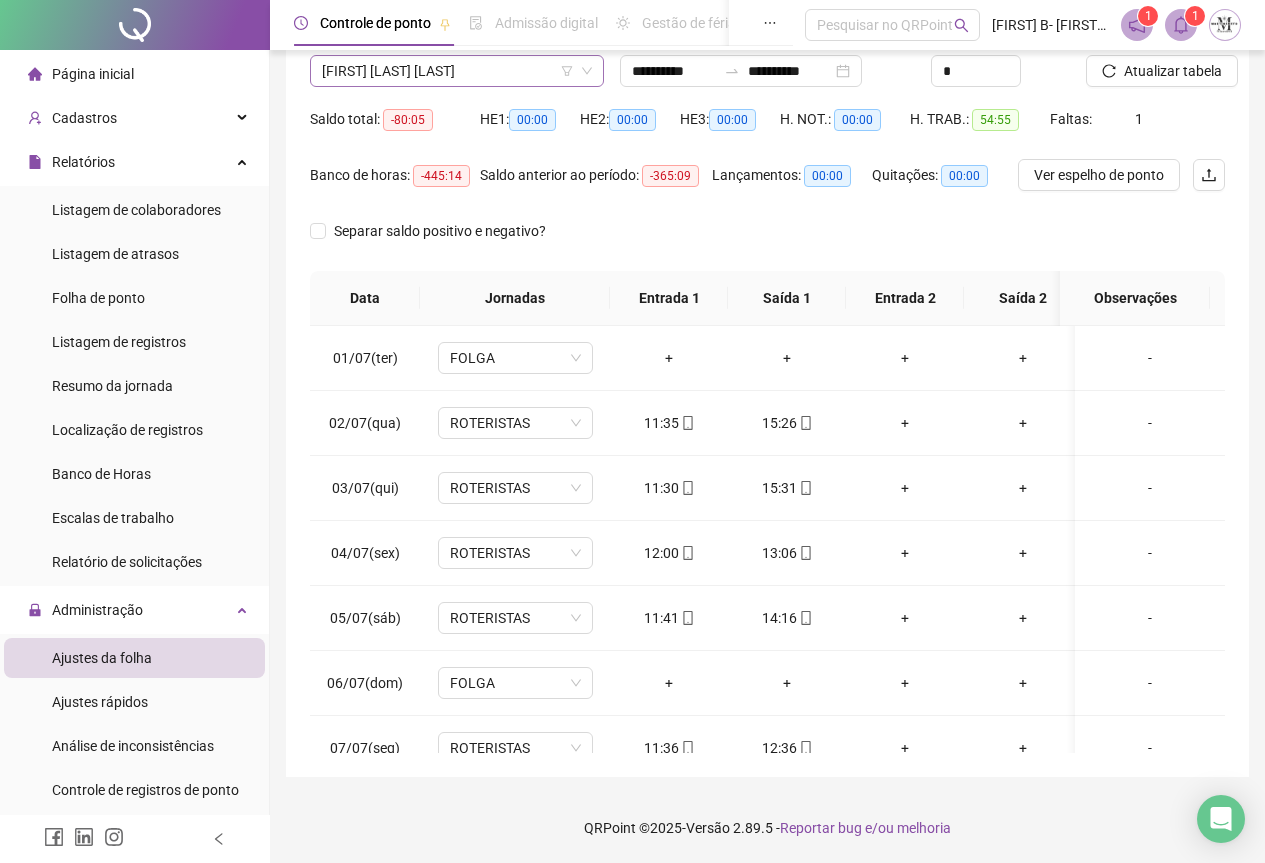 click on "DANILO DA CONCEIÇÃO PEREIRA" at bounding box center [457, 71] 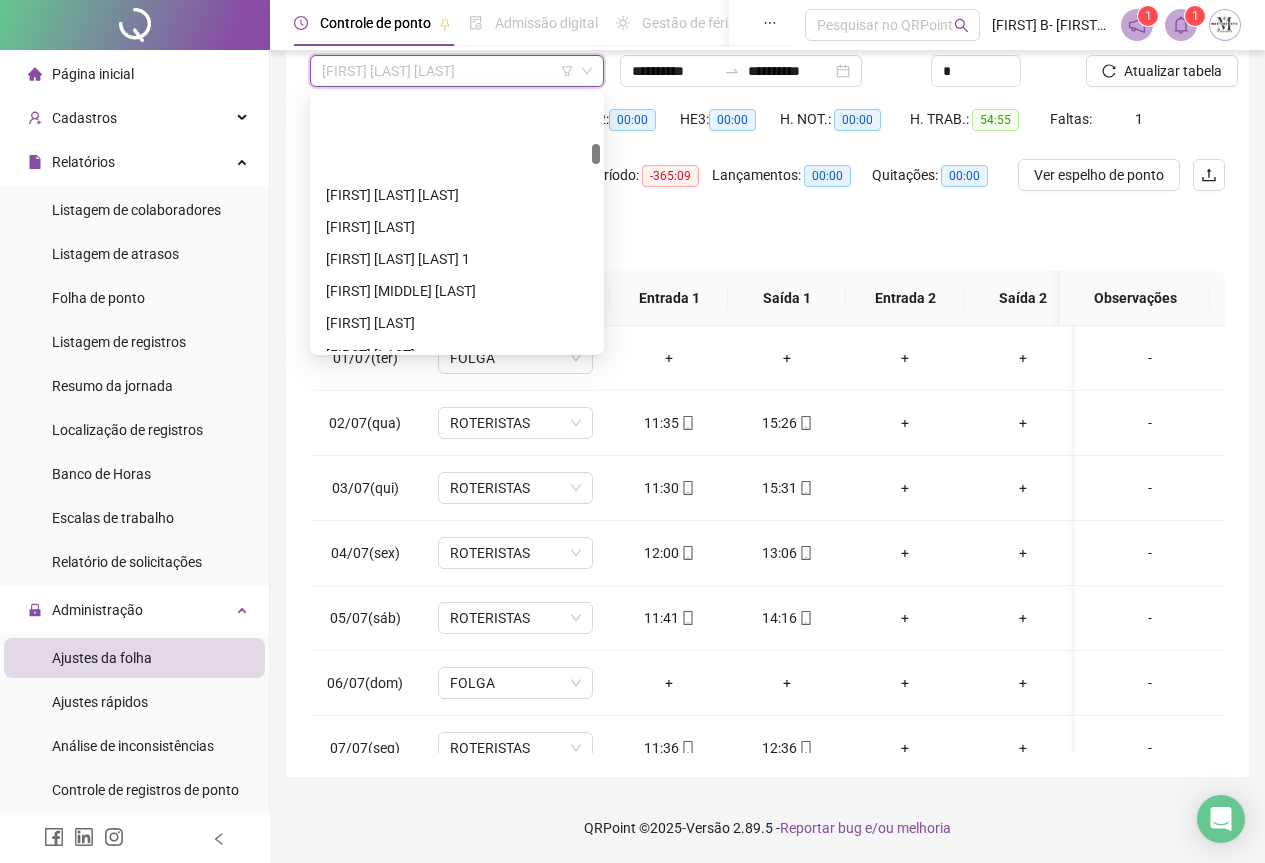 scroll, scrollTop: 1328, scrollLeft: 0, axis: vertical 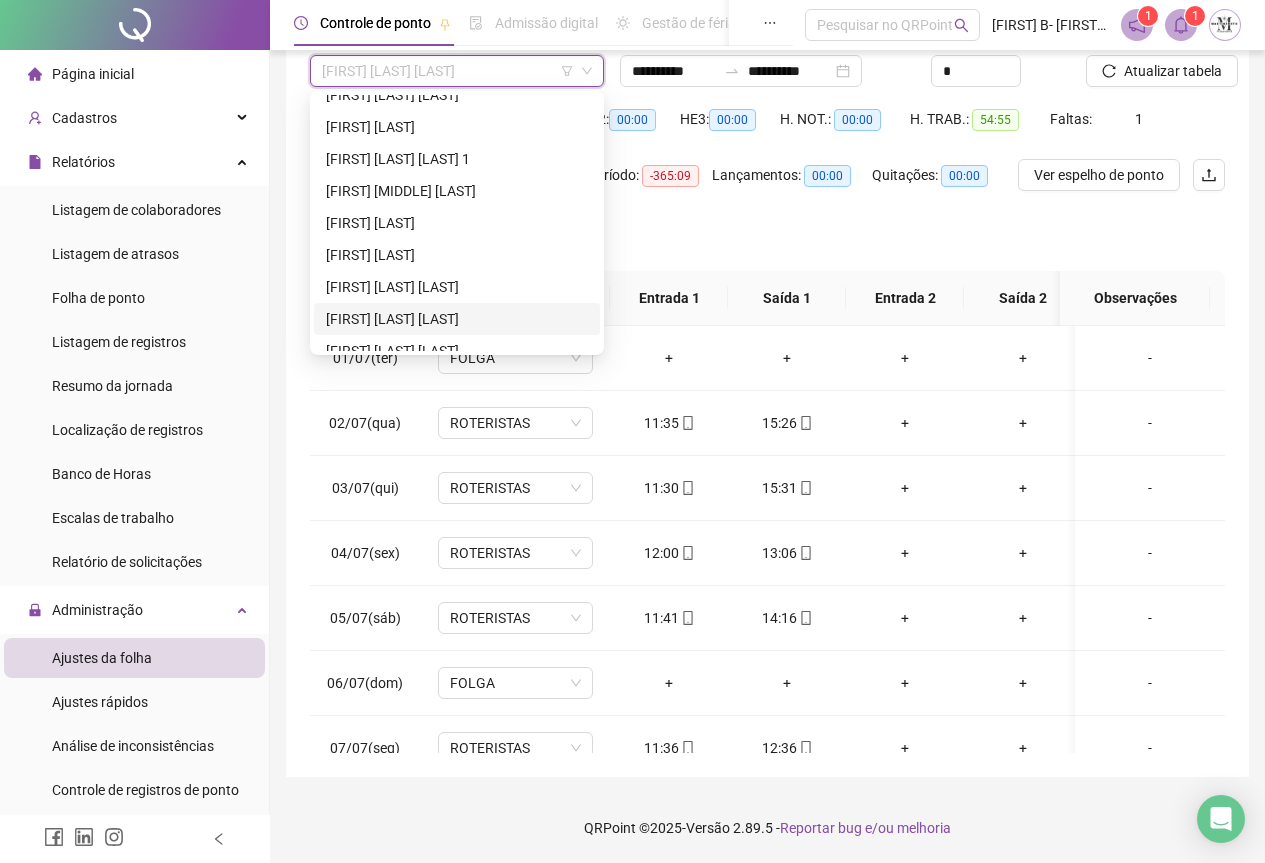 click on "DIEGO ROSA DA SILVA" at bounding box center (457, 319) 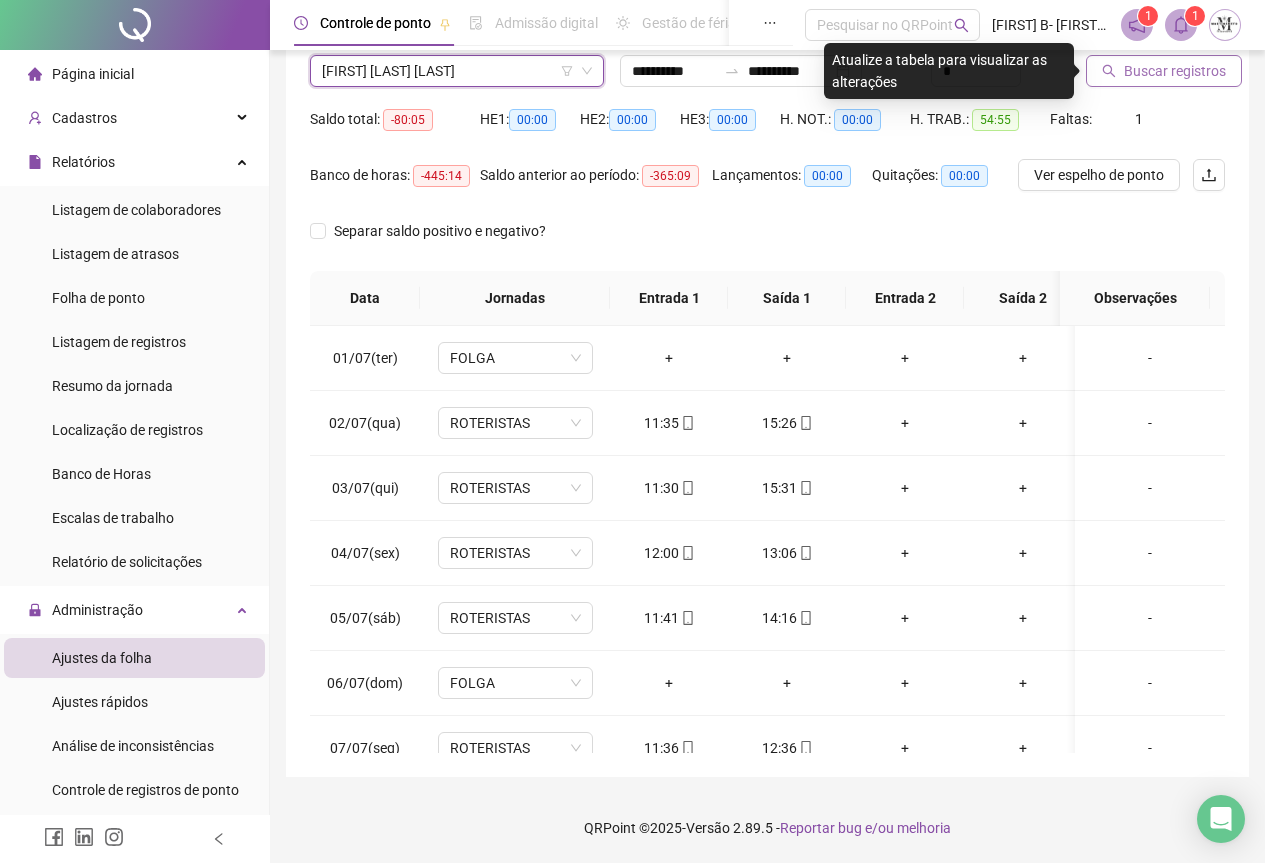 click on "Buscar registros" at bounding box center [1164, 71] 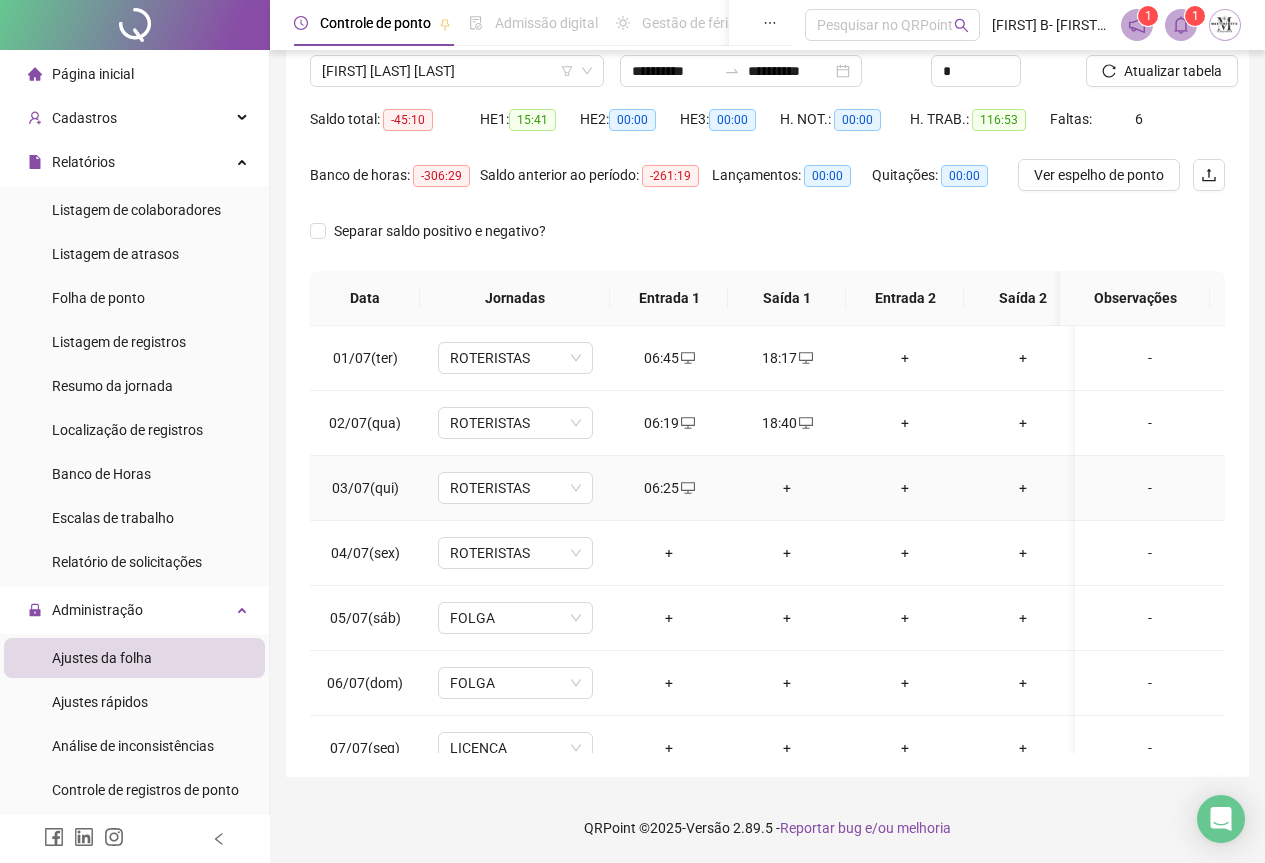 click on "+" at bounding box center (787, 488) 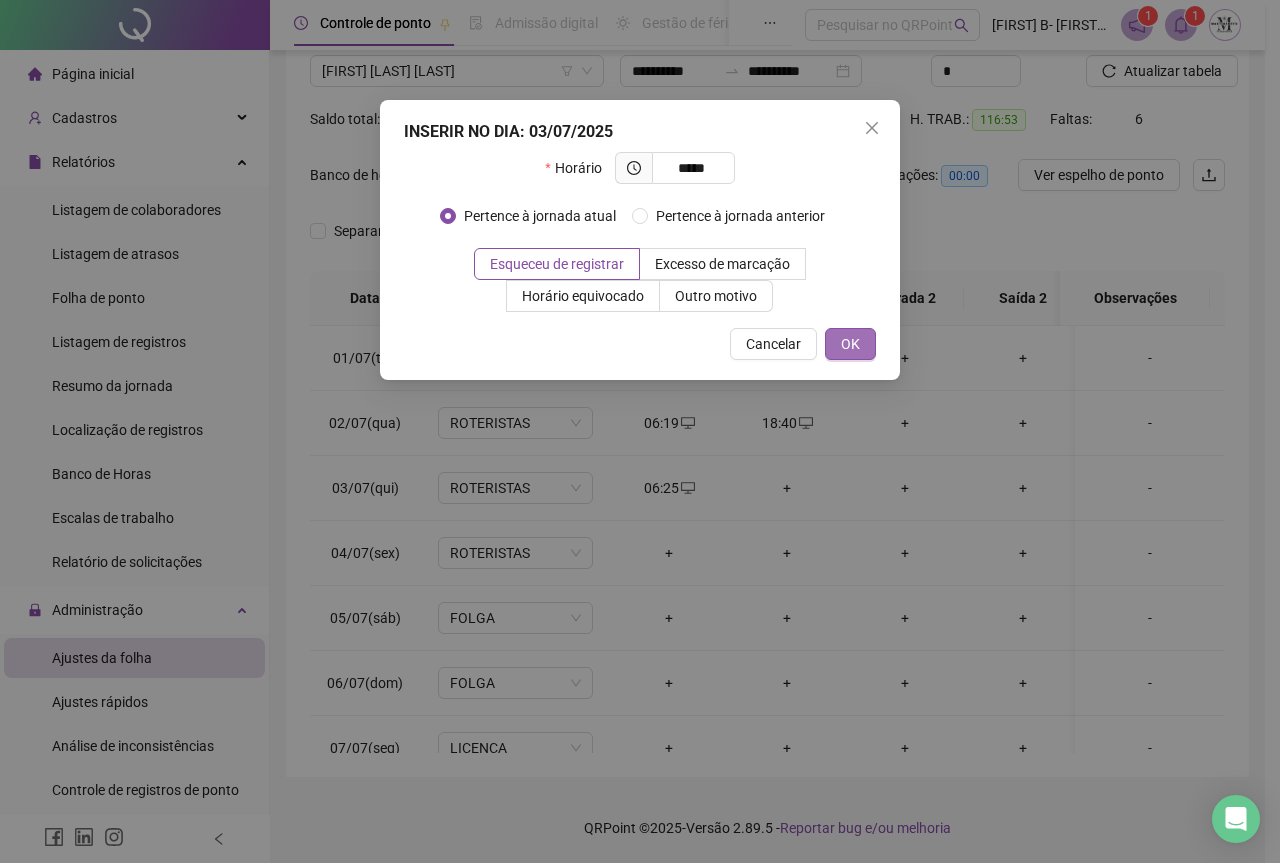 type on "*****" 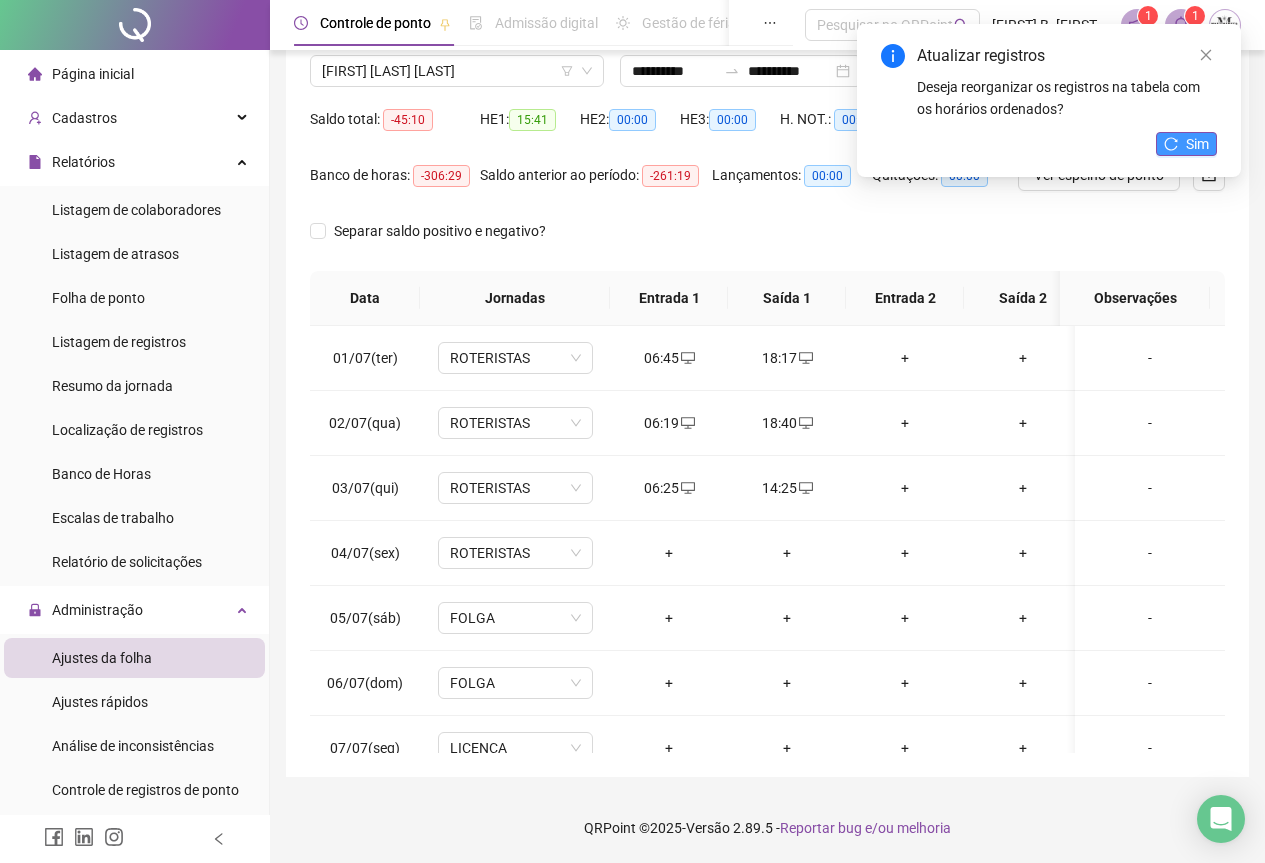 click on "Sim" at bounding box center [1197, 144] 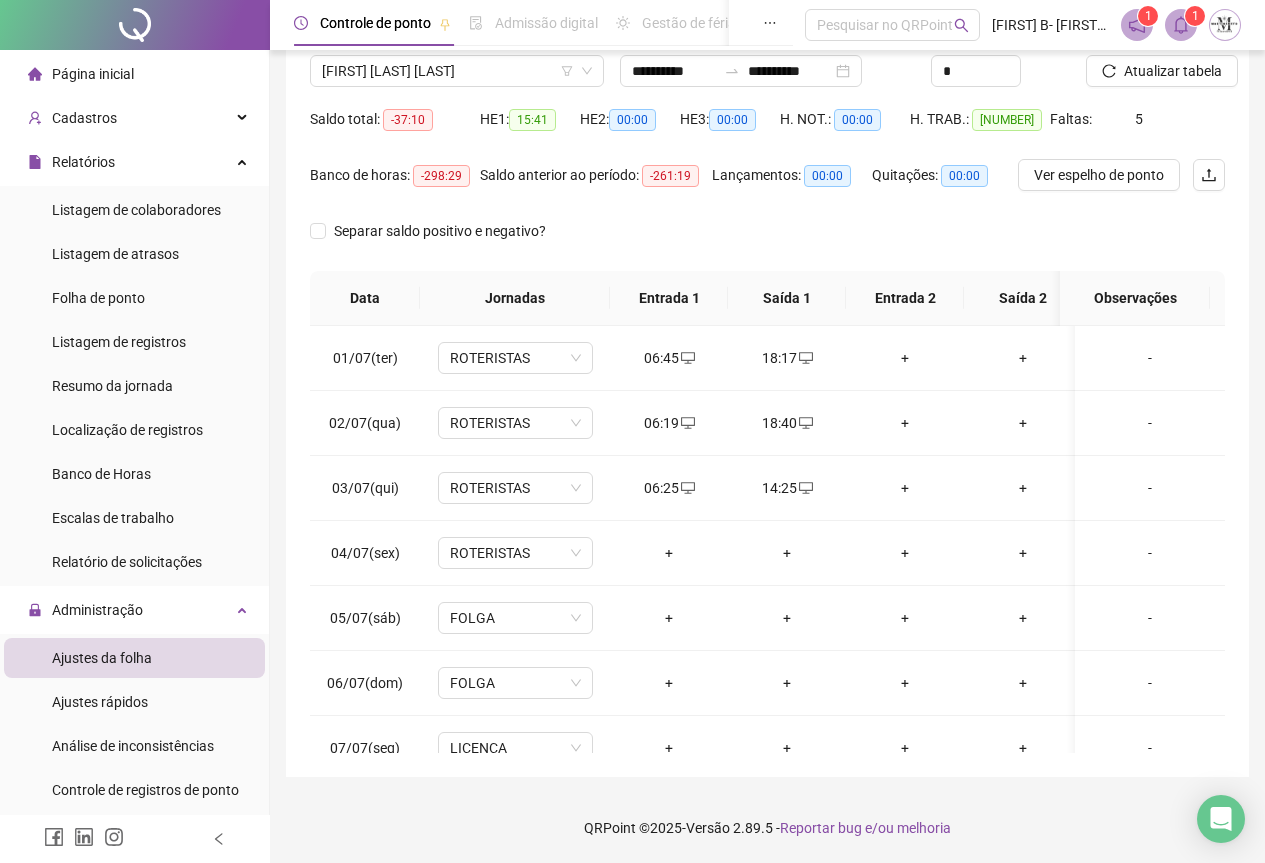 click on "Atualizar tabela" at bounding box center (1173, 71) 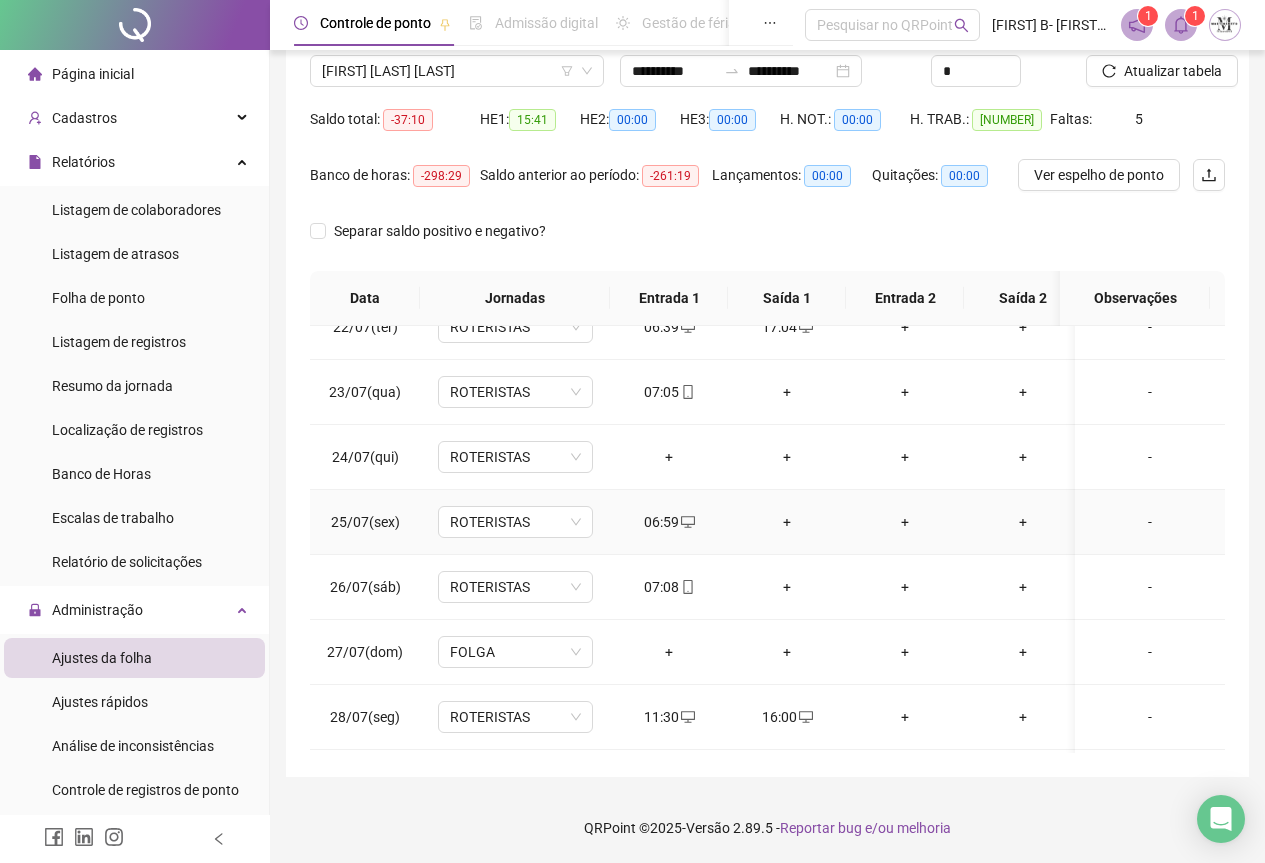 scroll, scrollTop: 1400, scrollLeft: 0, axis: vertical 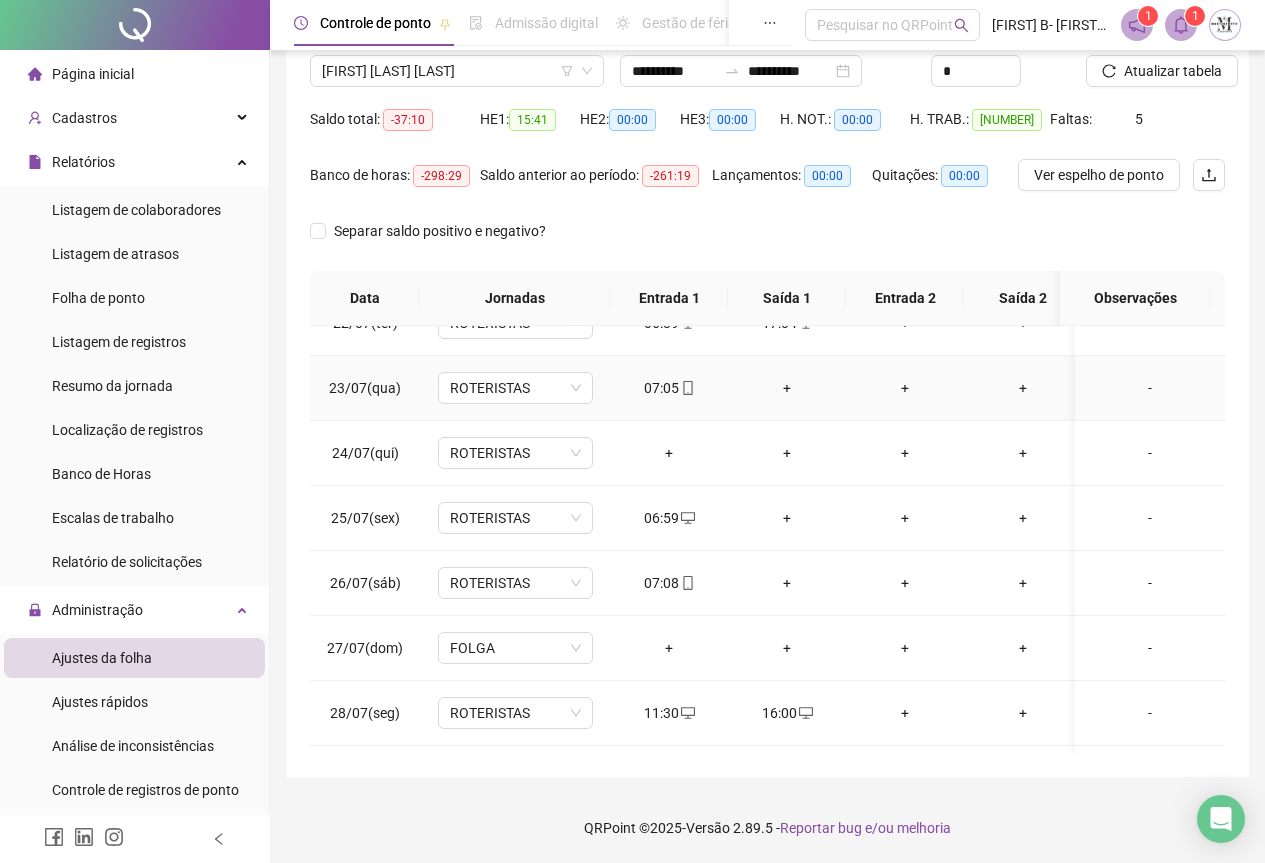click on "+" at bounding box center [787, 388] 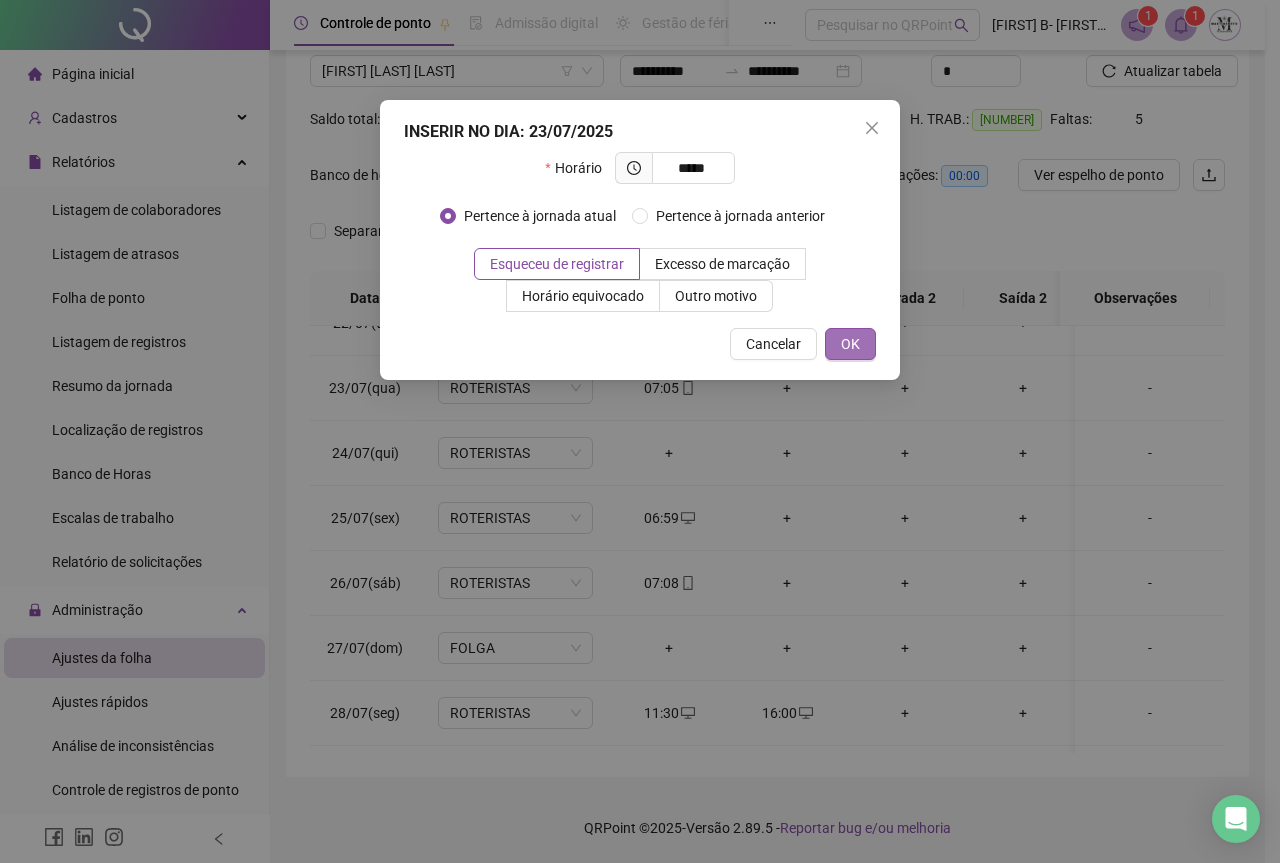 type on "*****" 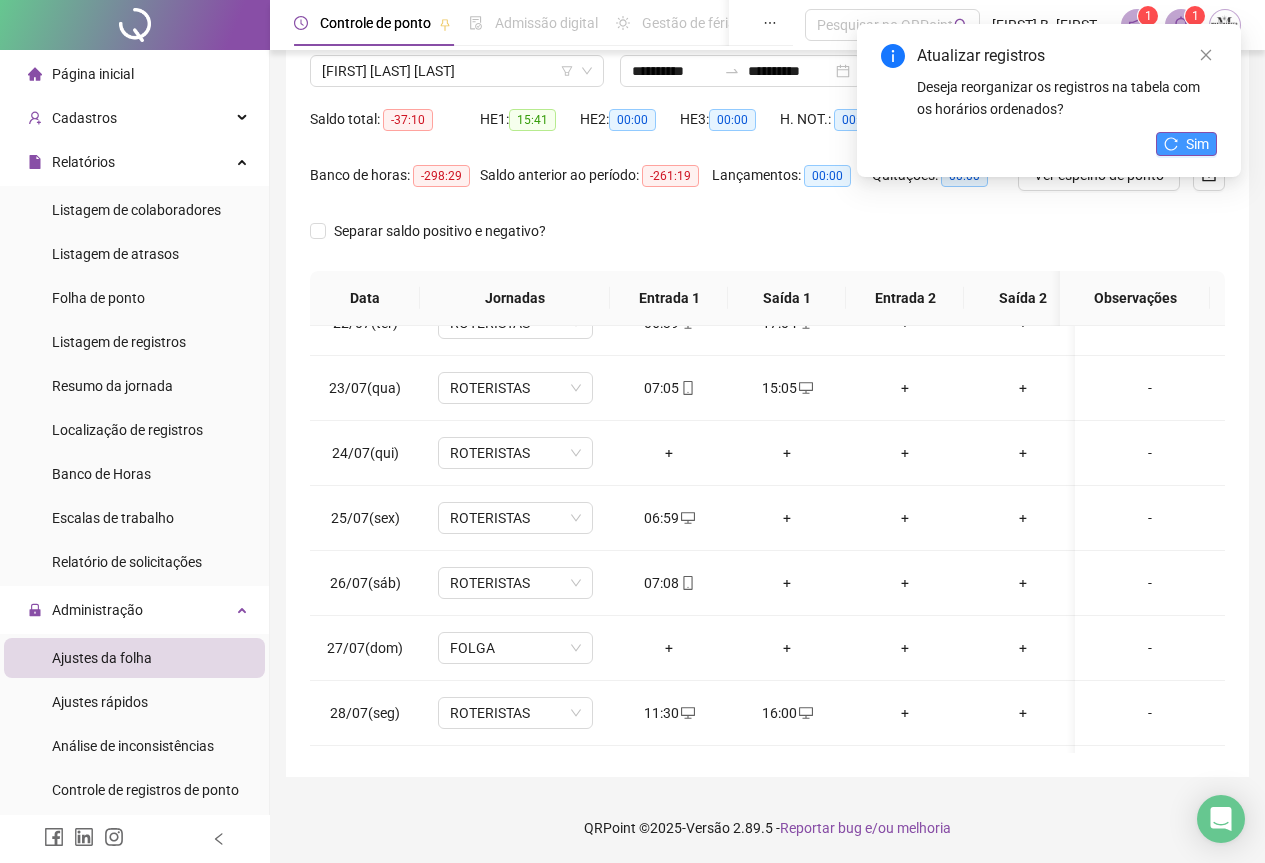 click 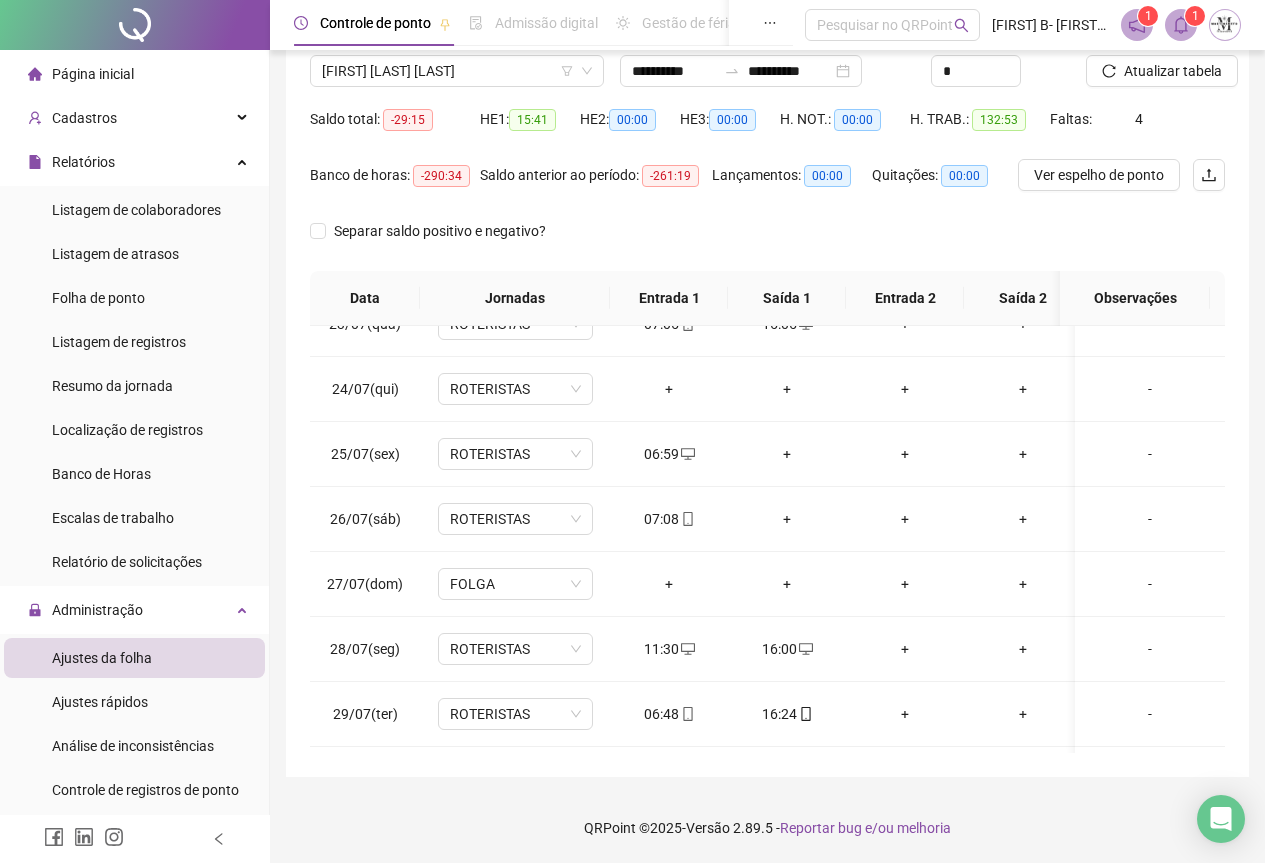 scroll, scrollTop: 1500, scrollLeft: 0, axis: vertical 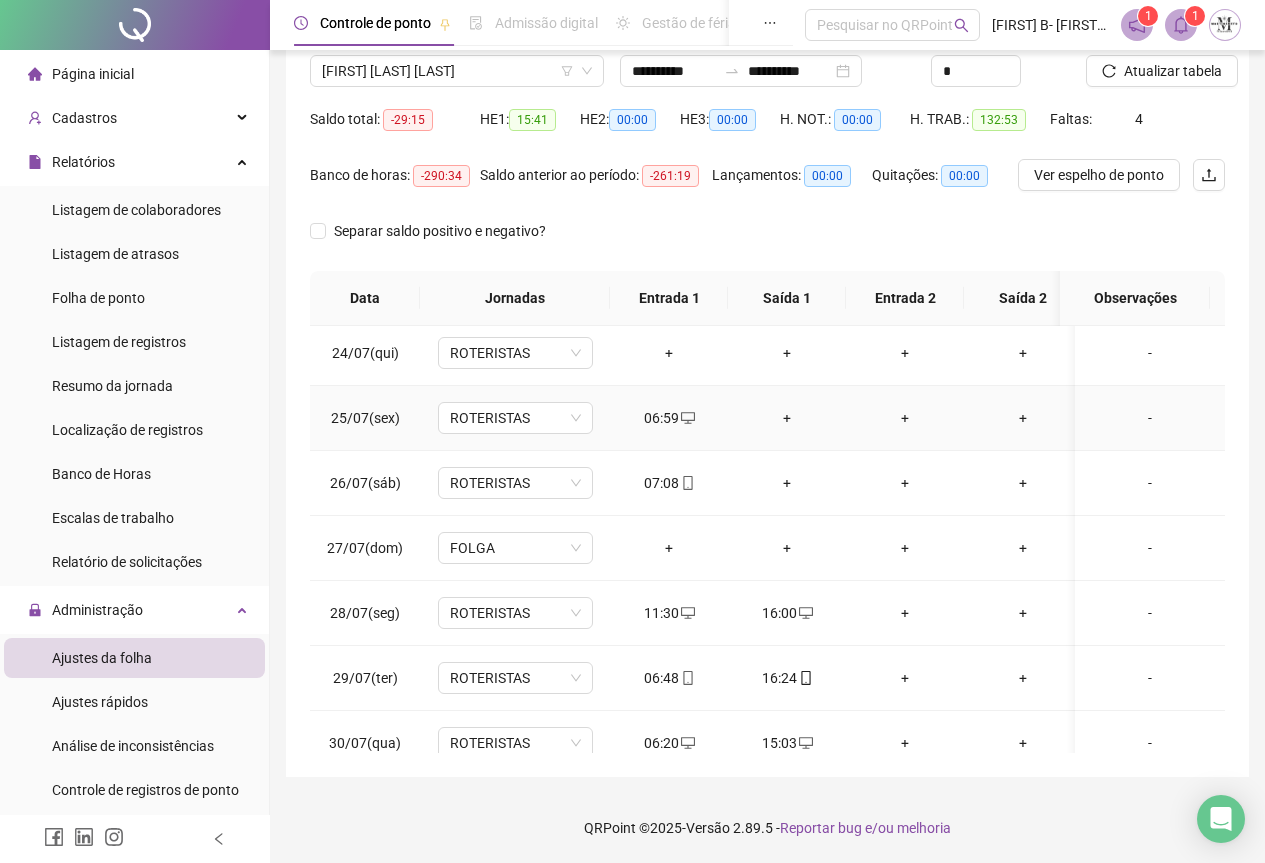 click on "-" at bounding box center (1150, 418) 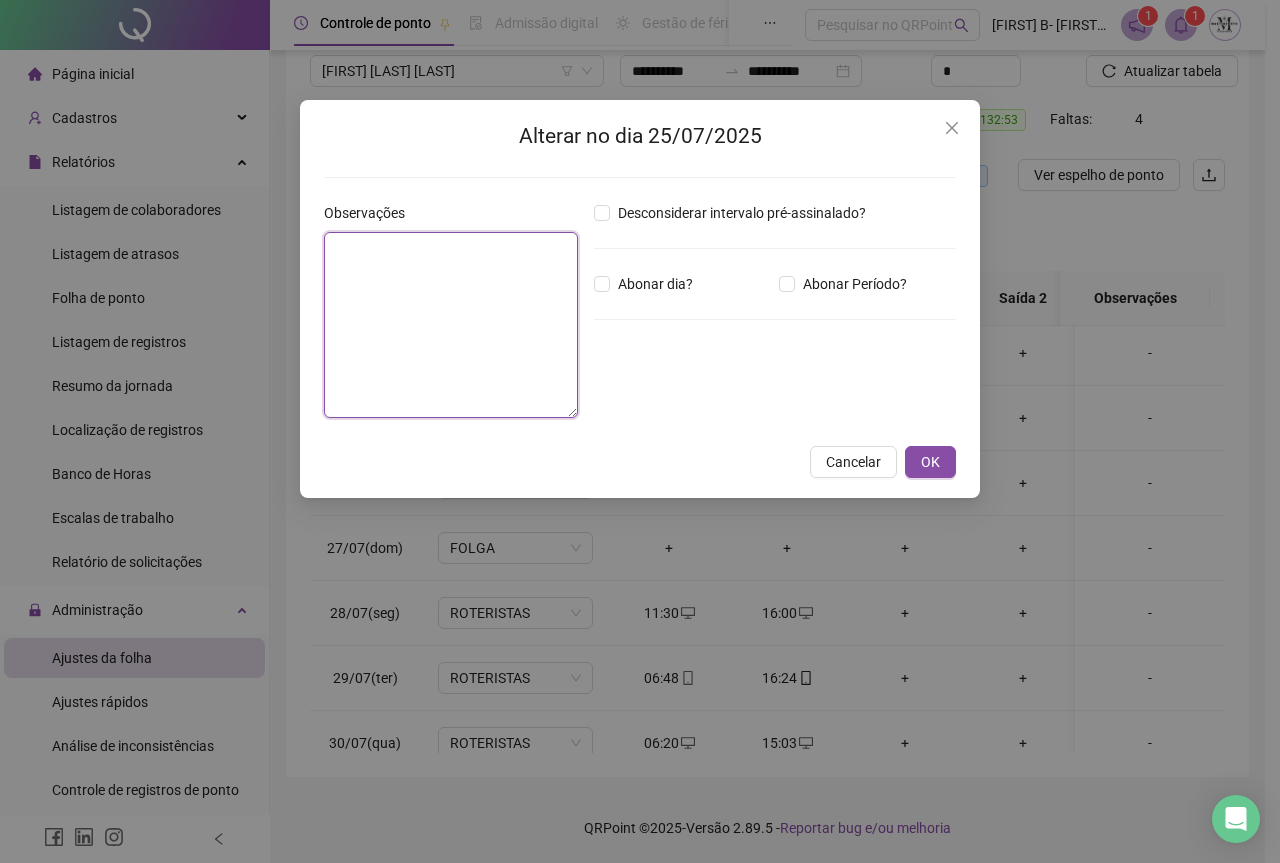 click at bounding box center [451, 325] 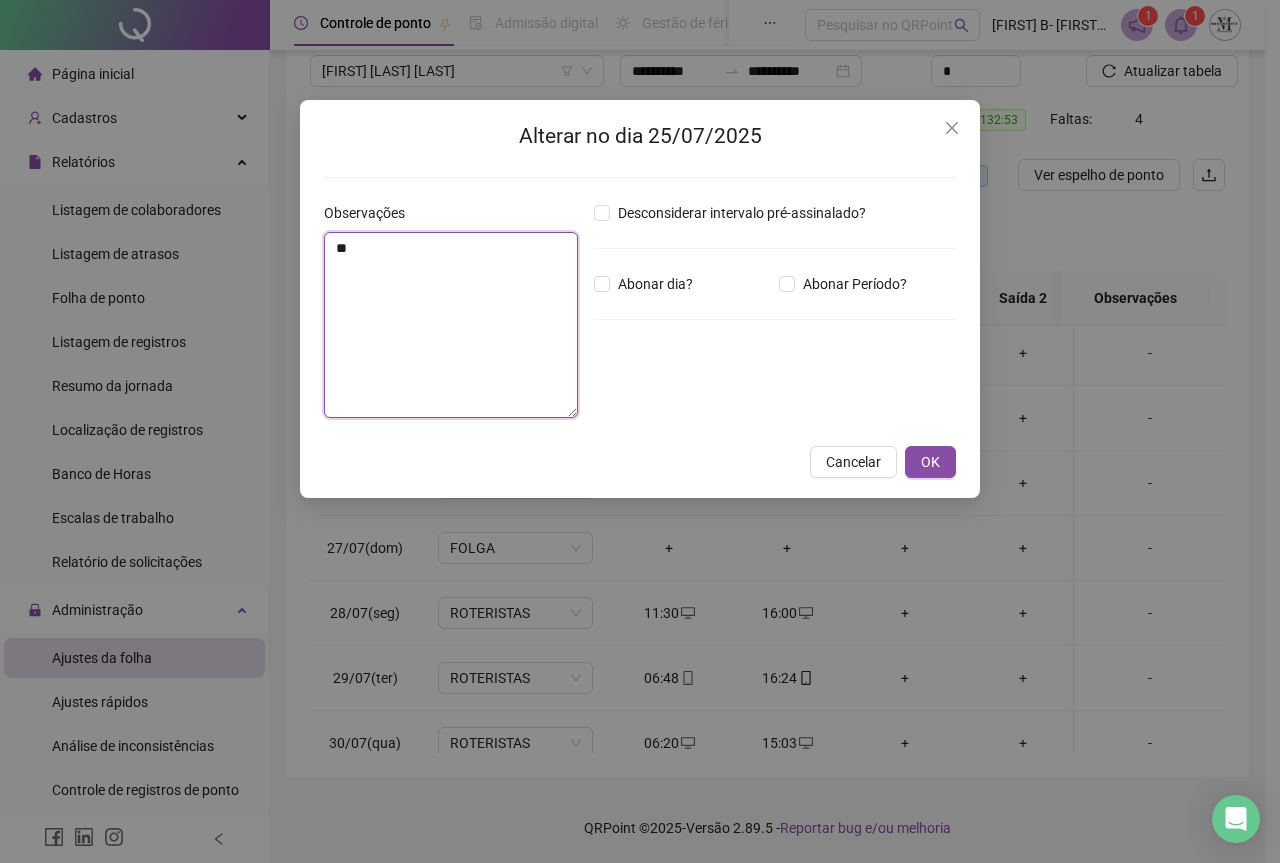 type on "*" 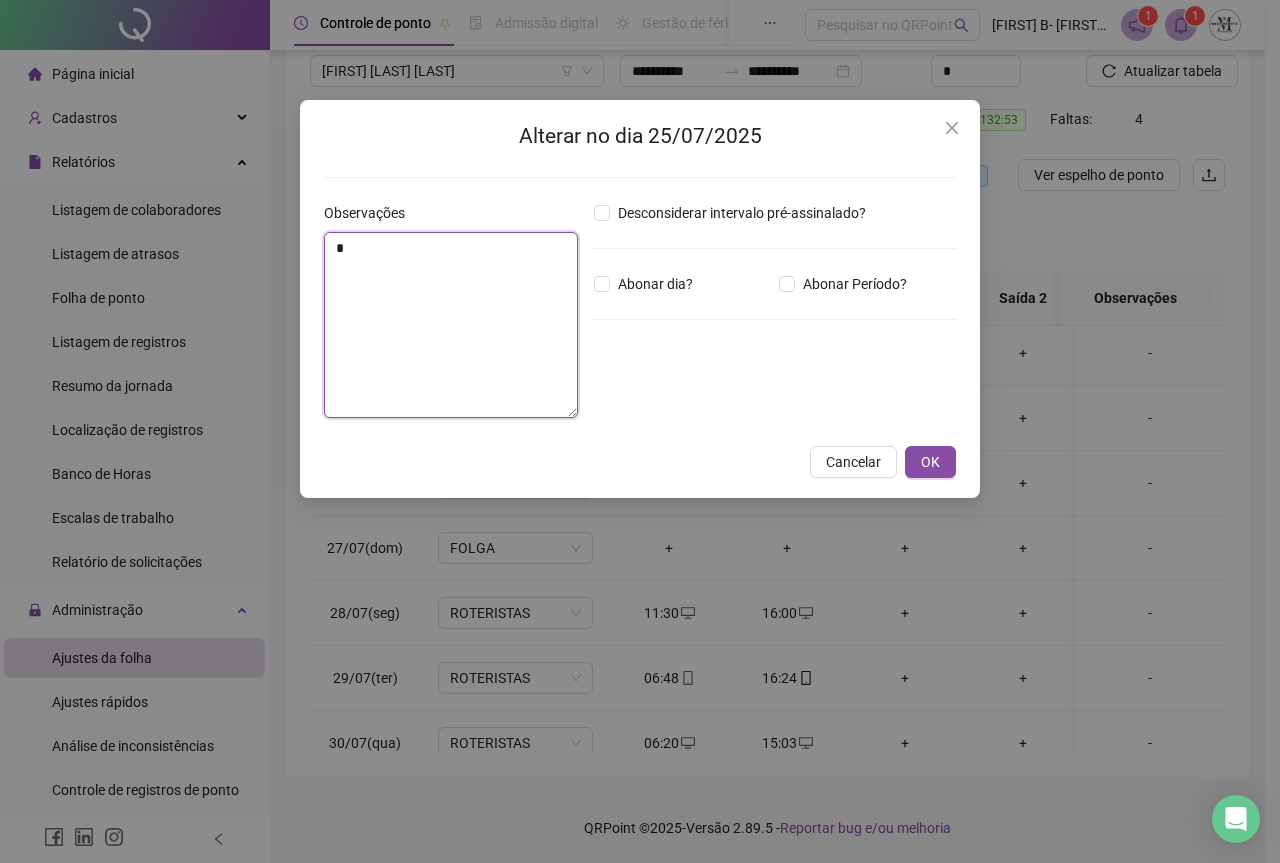type 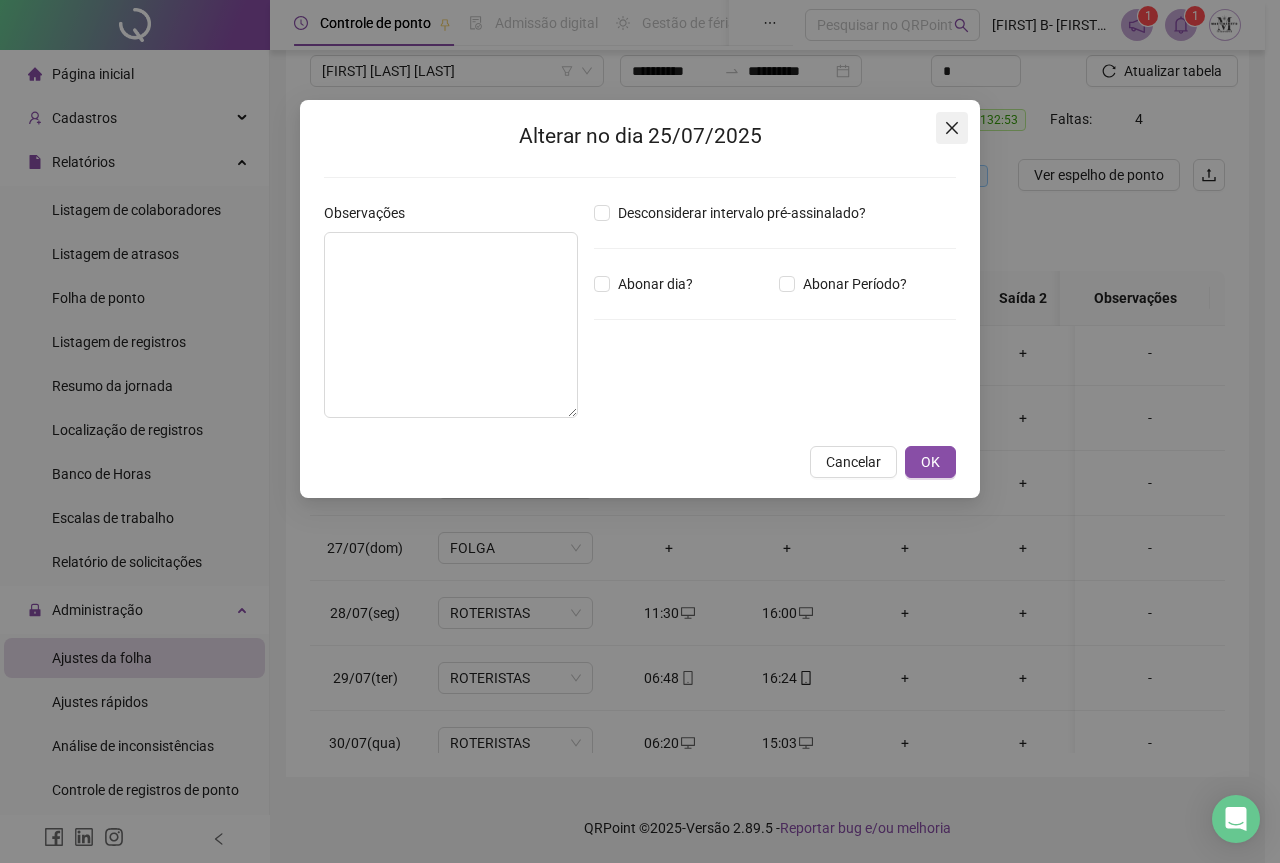 click 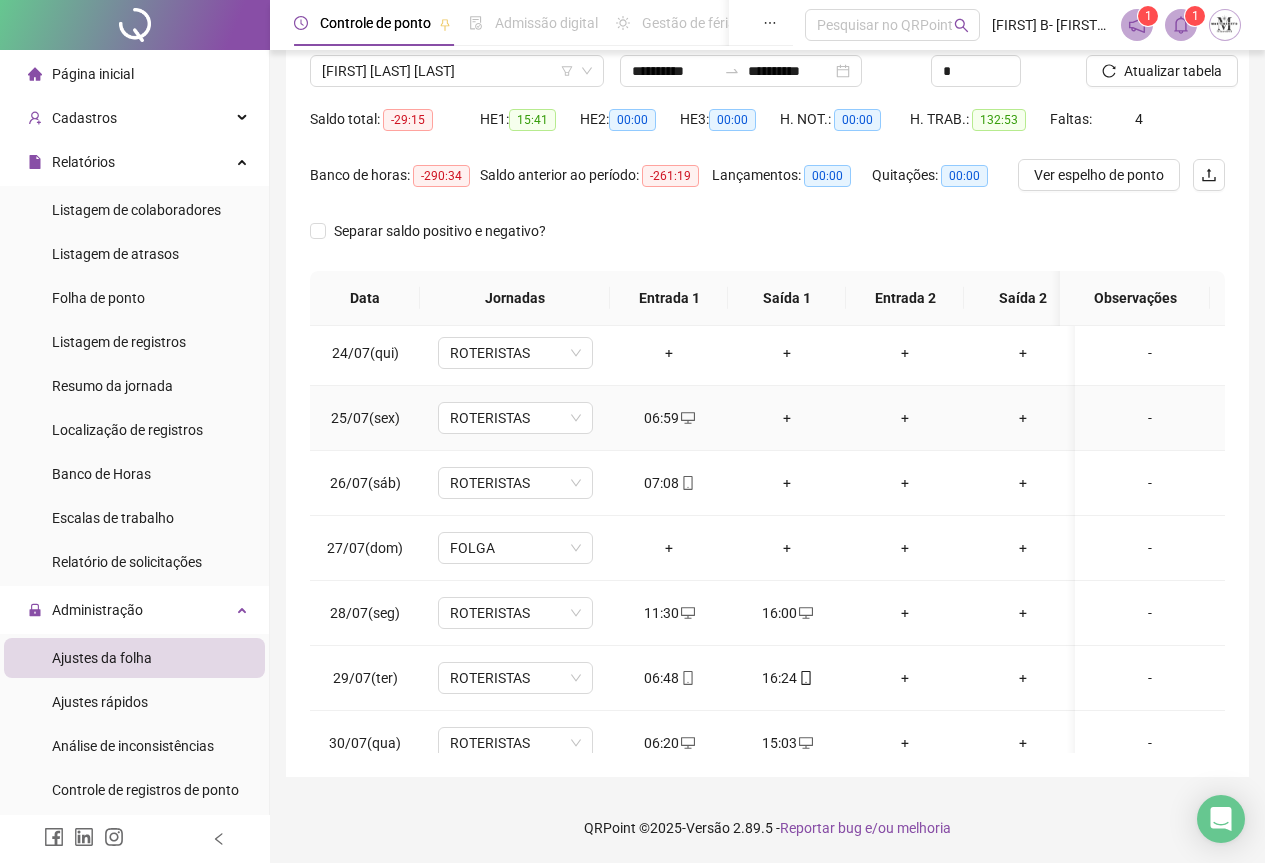 click on "+" at bounding box center [787, 418] 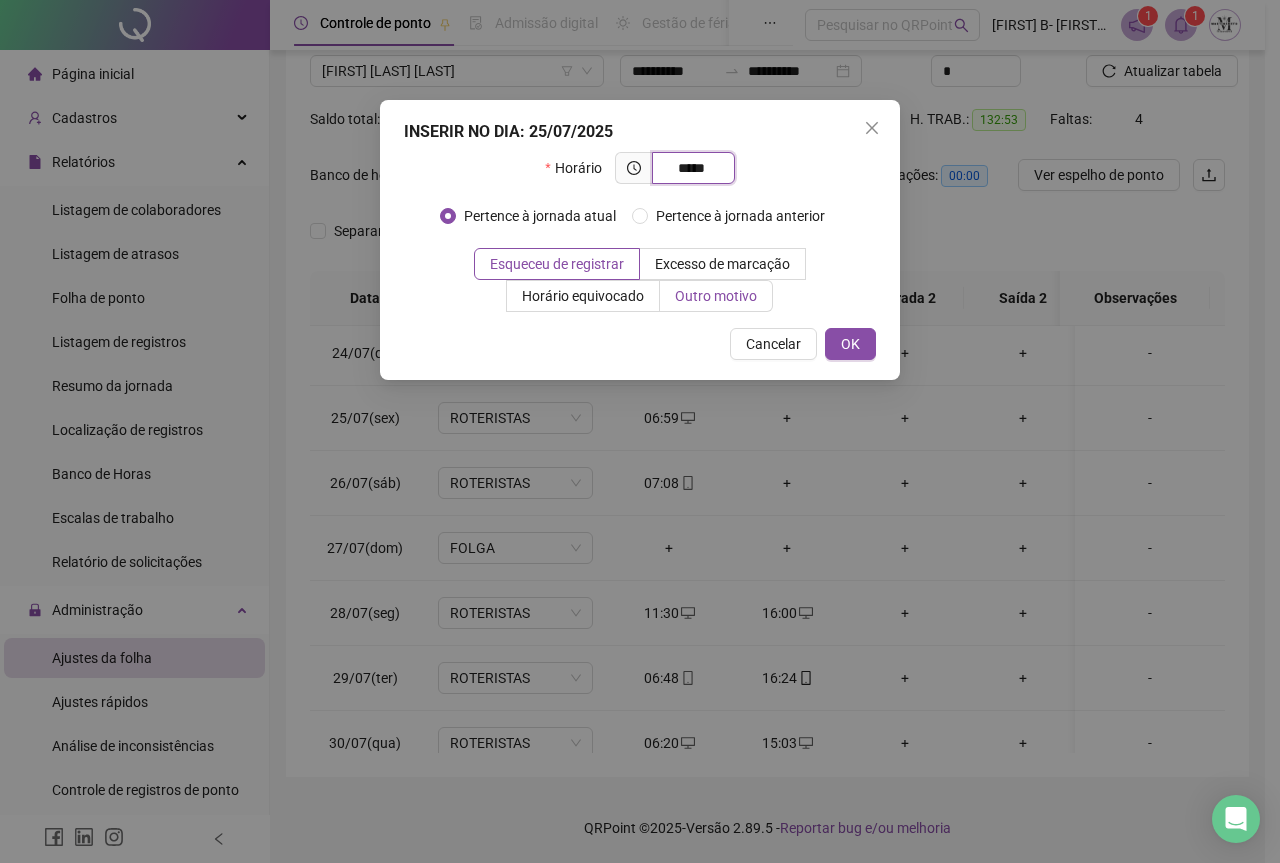 type on "*****" 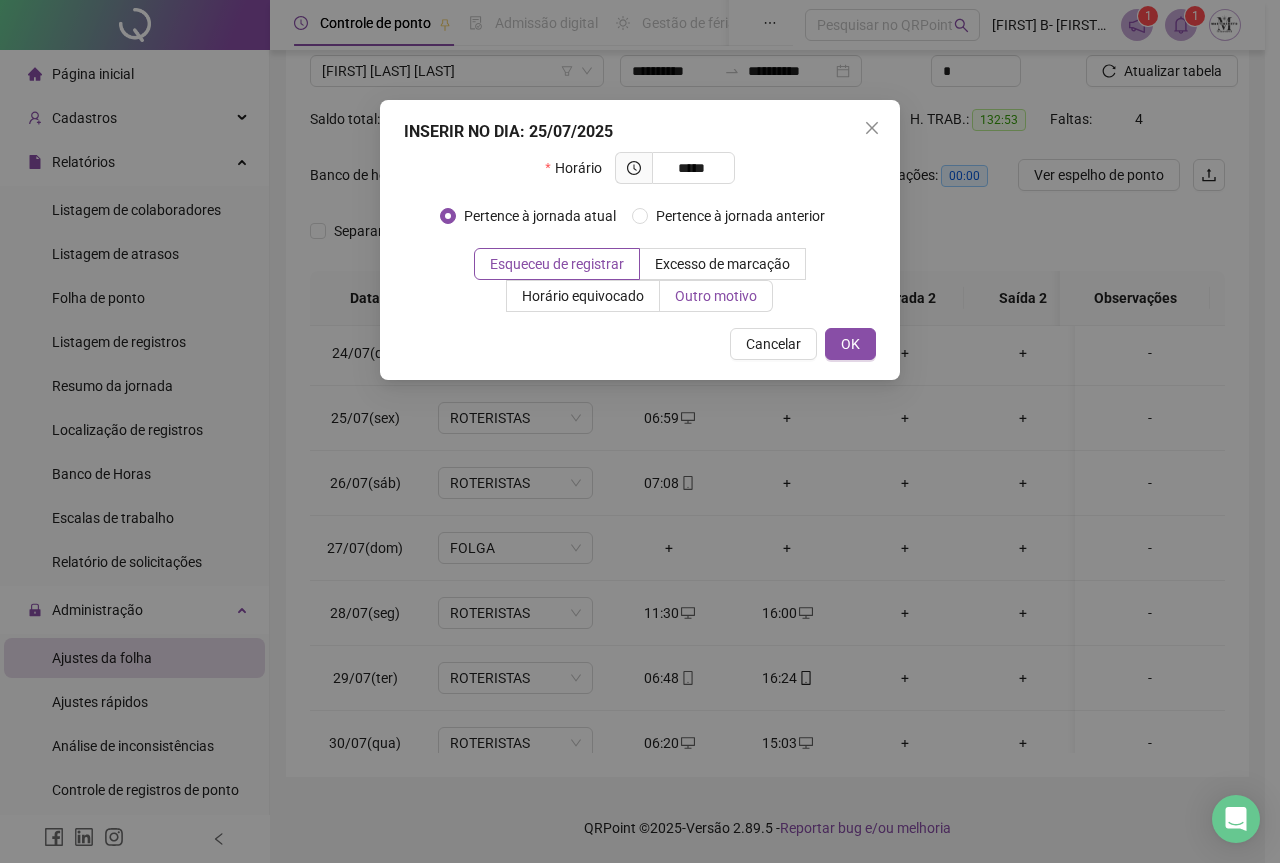 click on "Outro motivo" at bounding box center (716, 296) 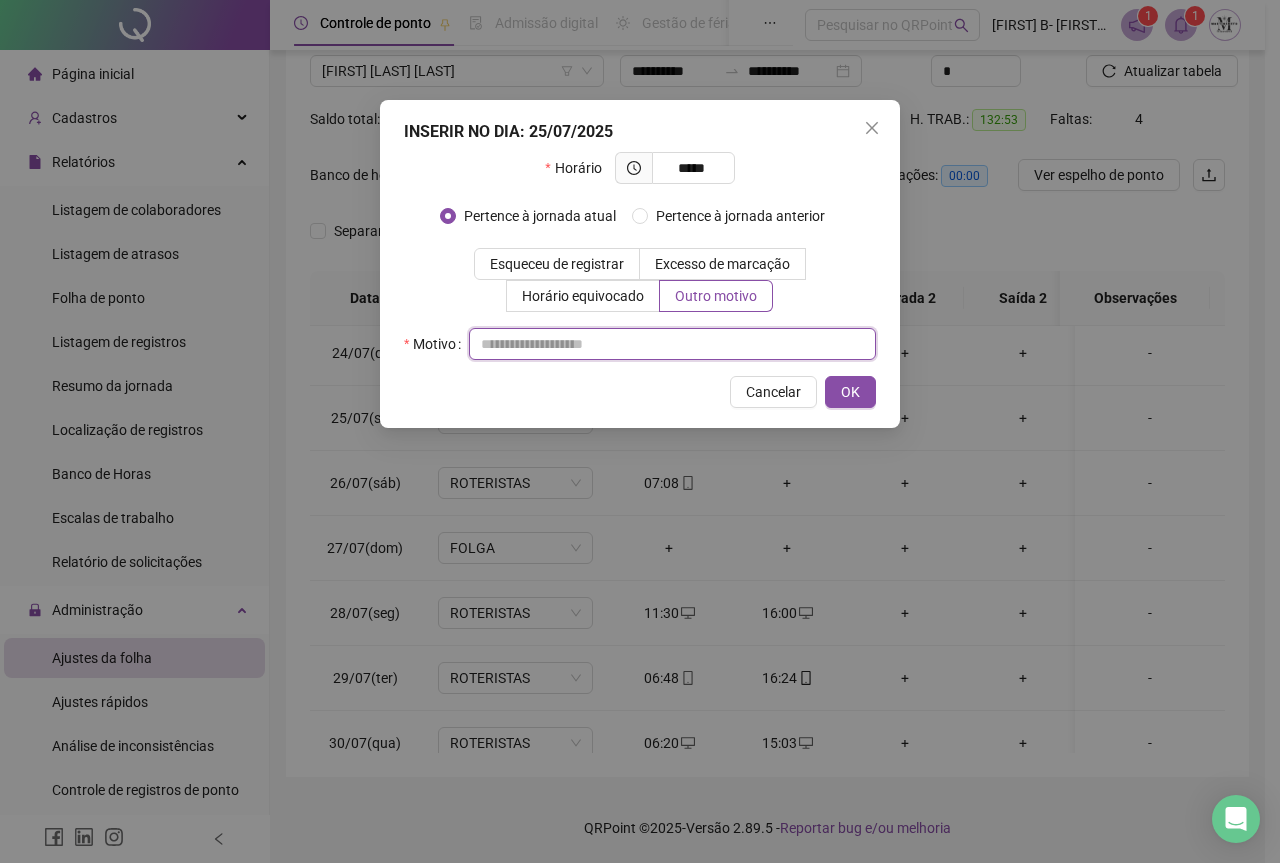 click at bounding box center (672, 344) 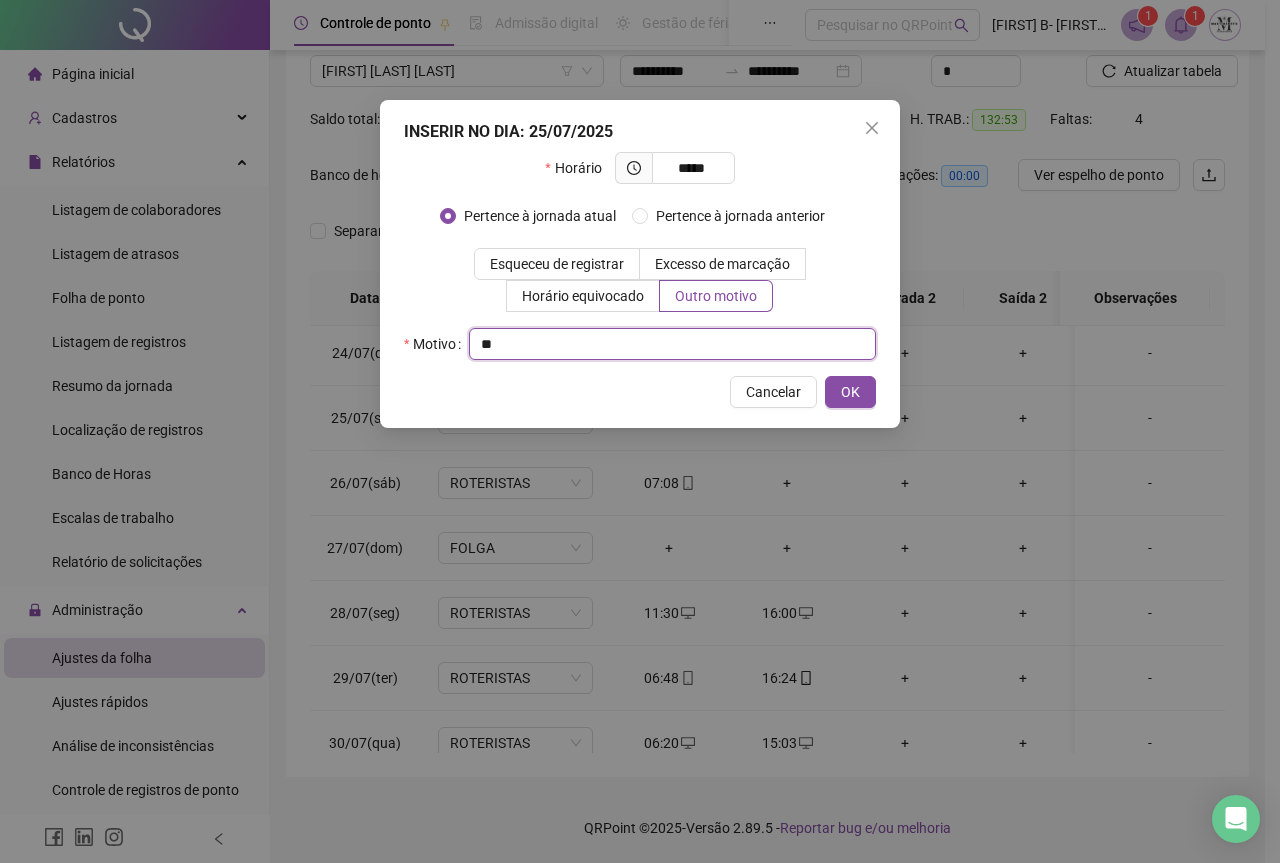 type on "*" 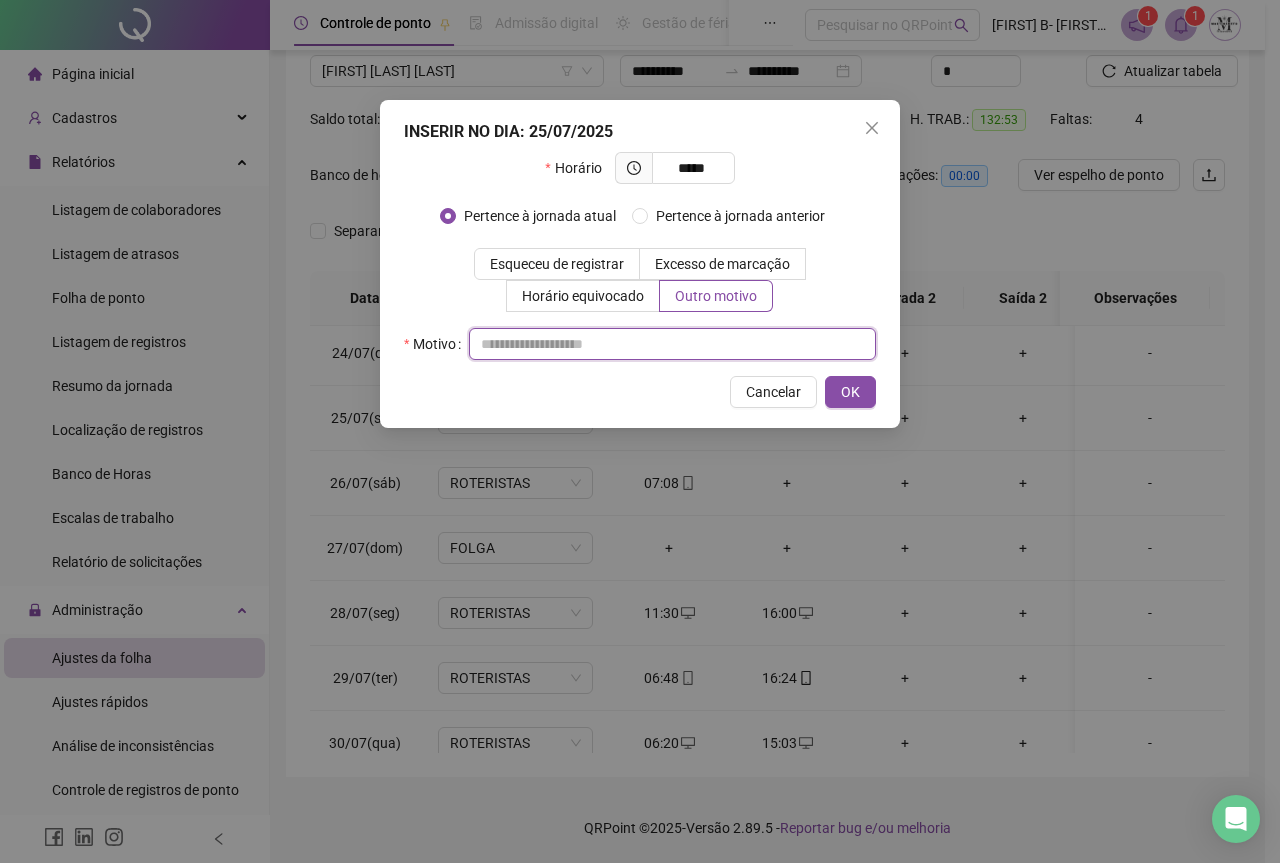 type on "*" 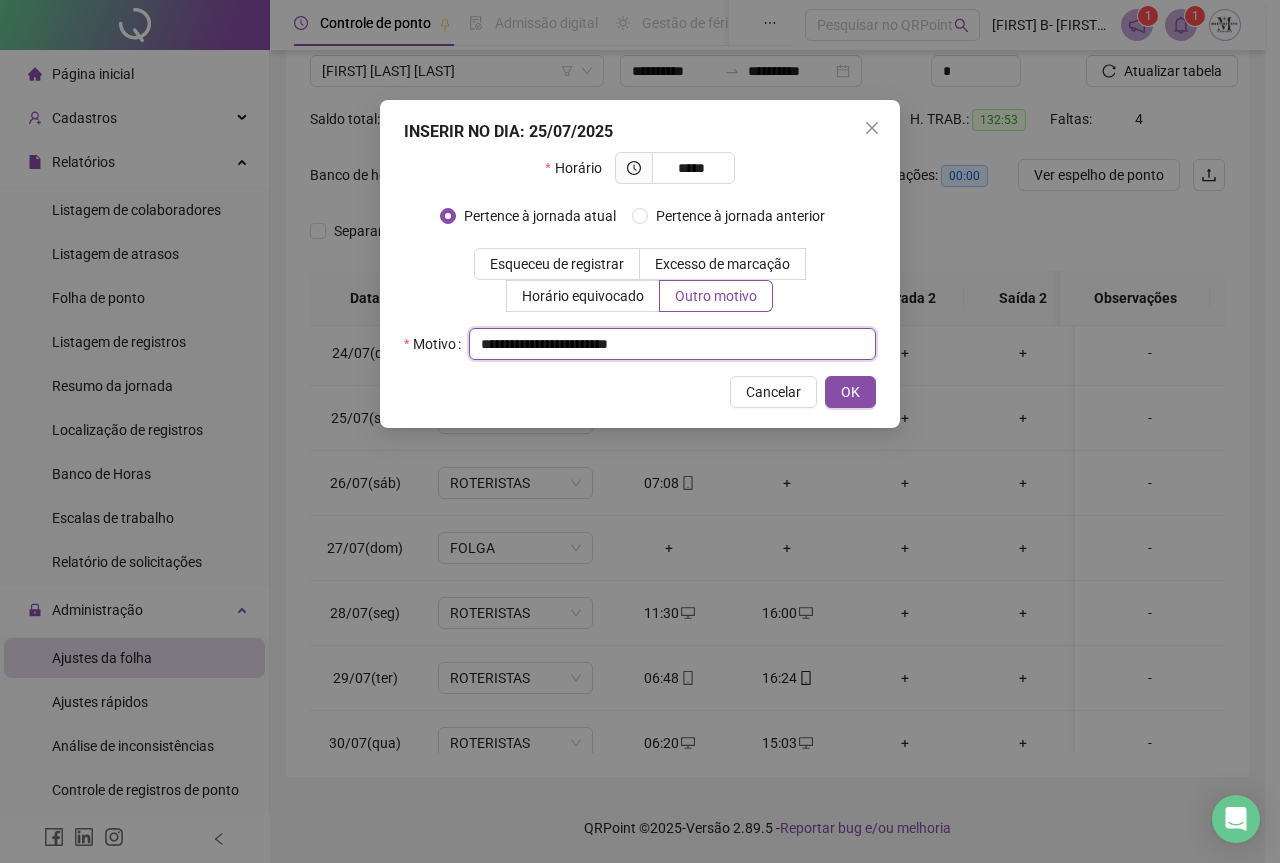 drag, startPoint x: 685, startPoint y: 346, endPoint x: 542, endPoint y: 346, distance: 143 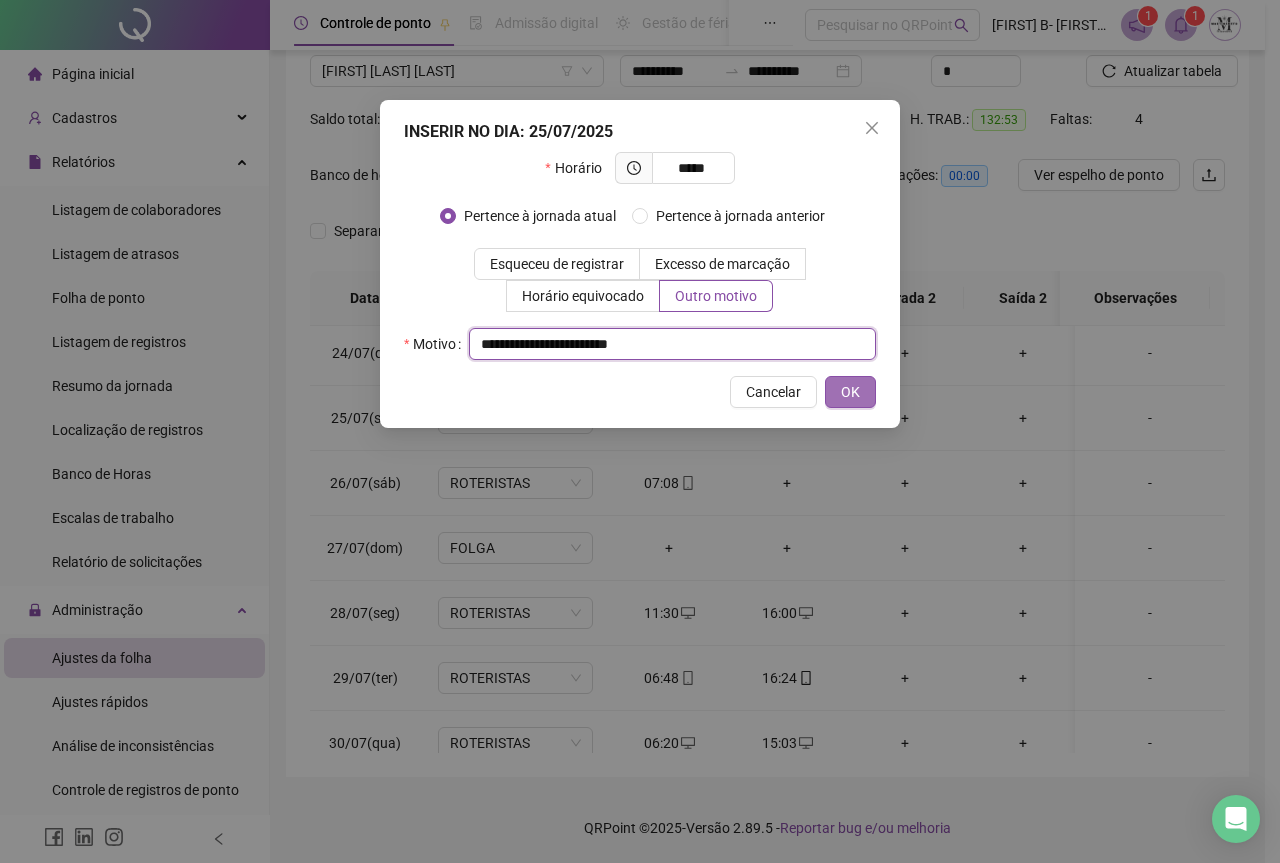 type on "**********" 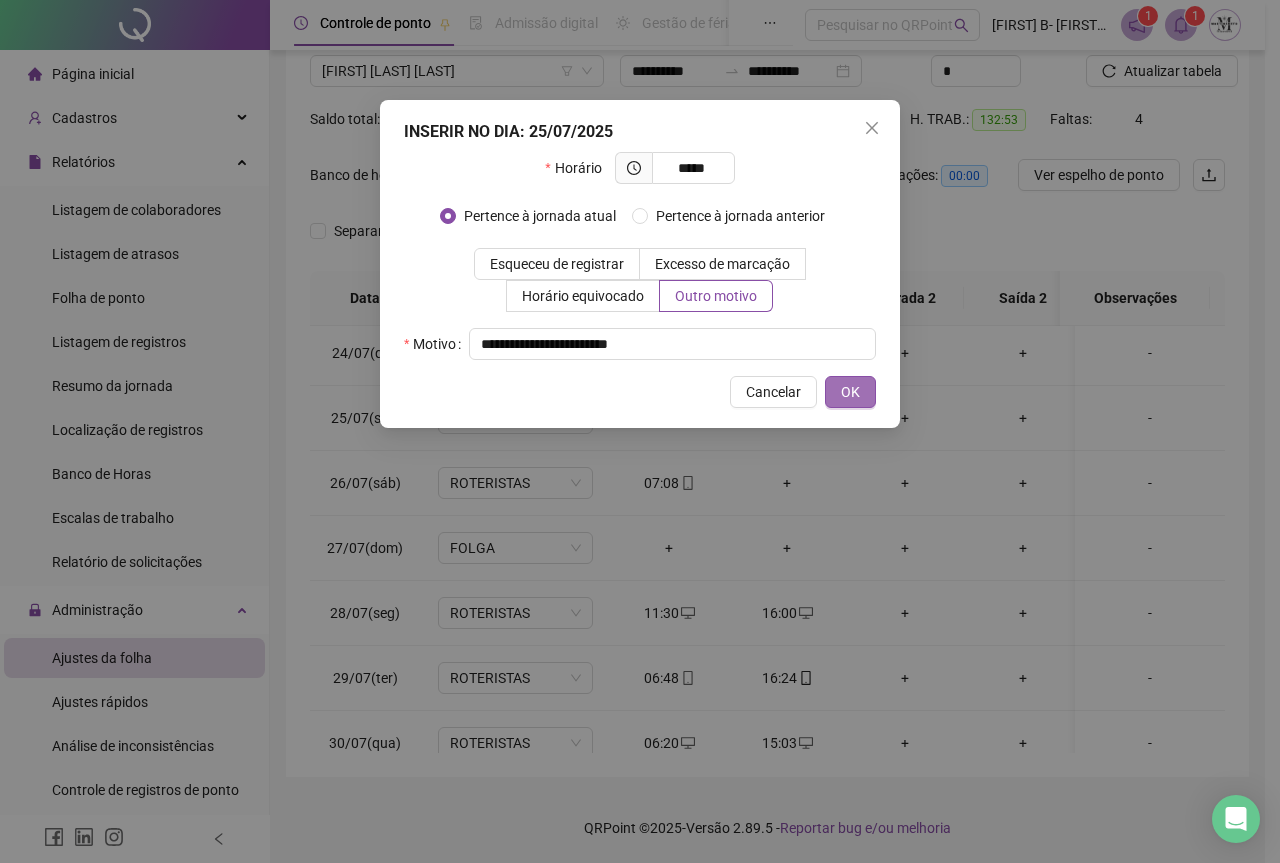 click on "OK" at bounding box center (850, 392) 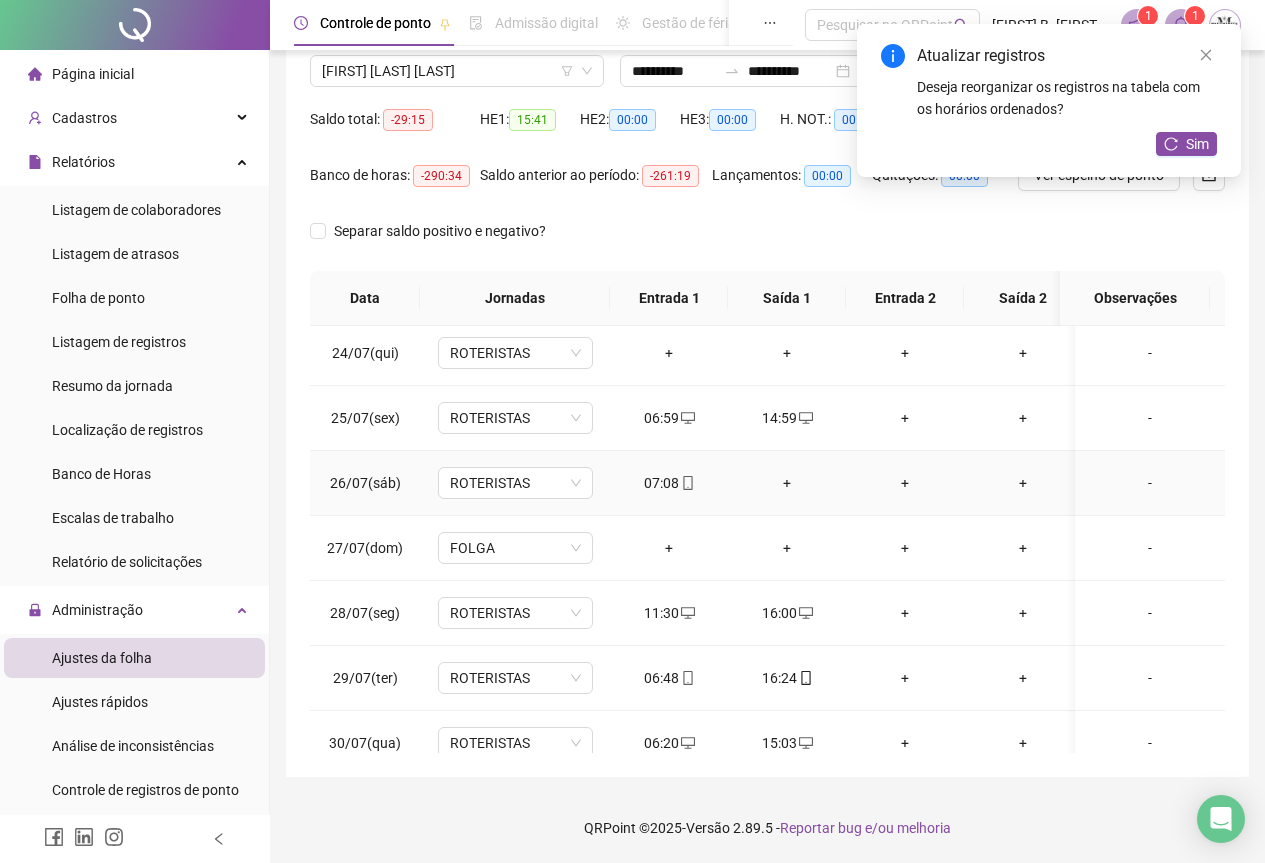 click on "+" at bounding box center [787, 483] 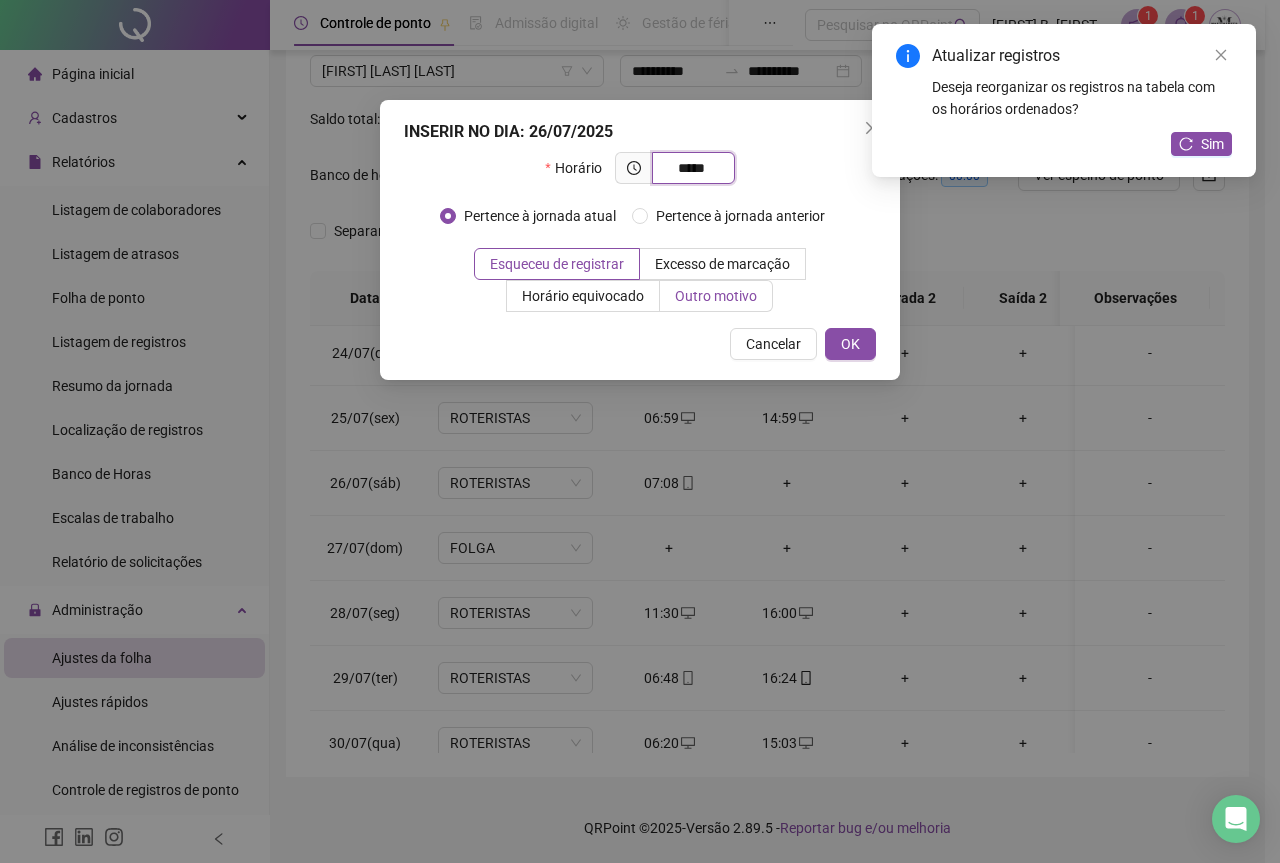 type on "*****" 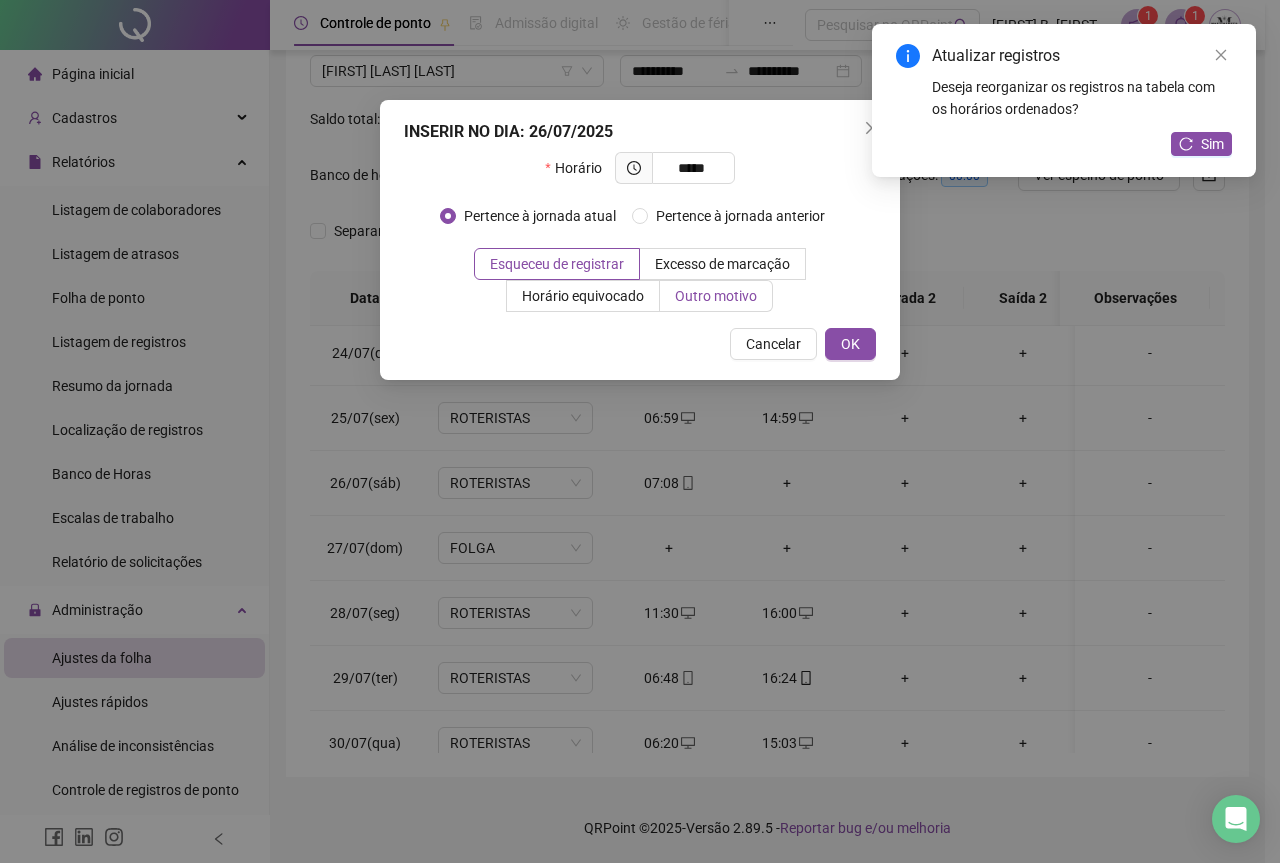 click on "Outro motivo" at bounding box center [716, 296] 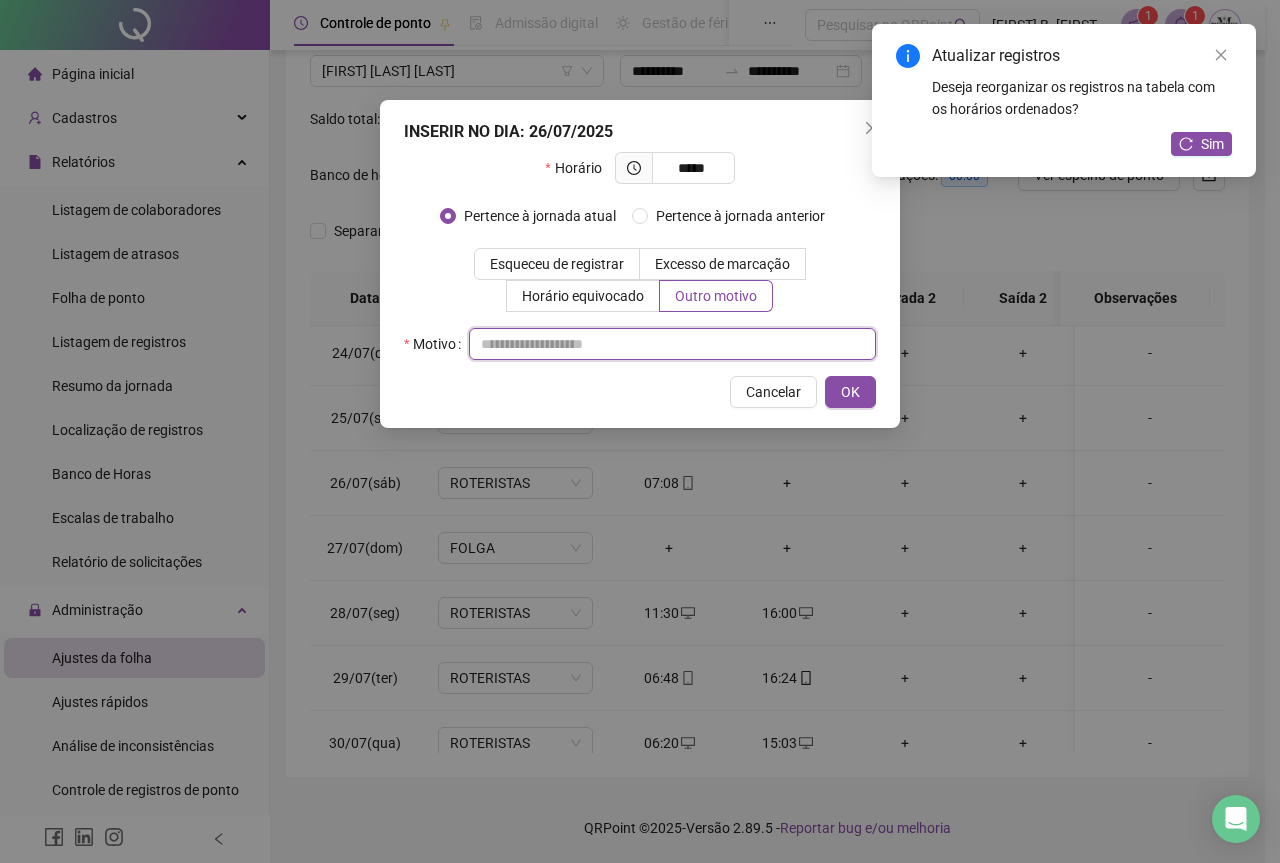 click at bounding box center [672, 344] 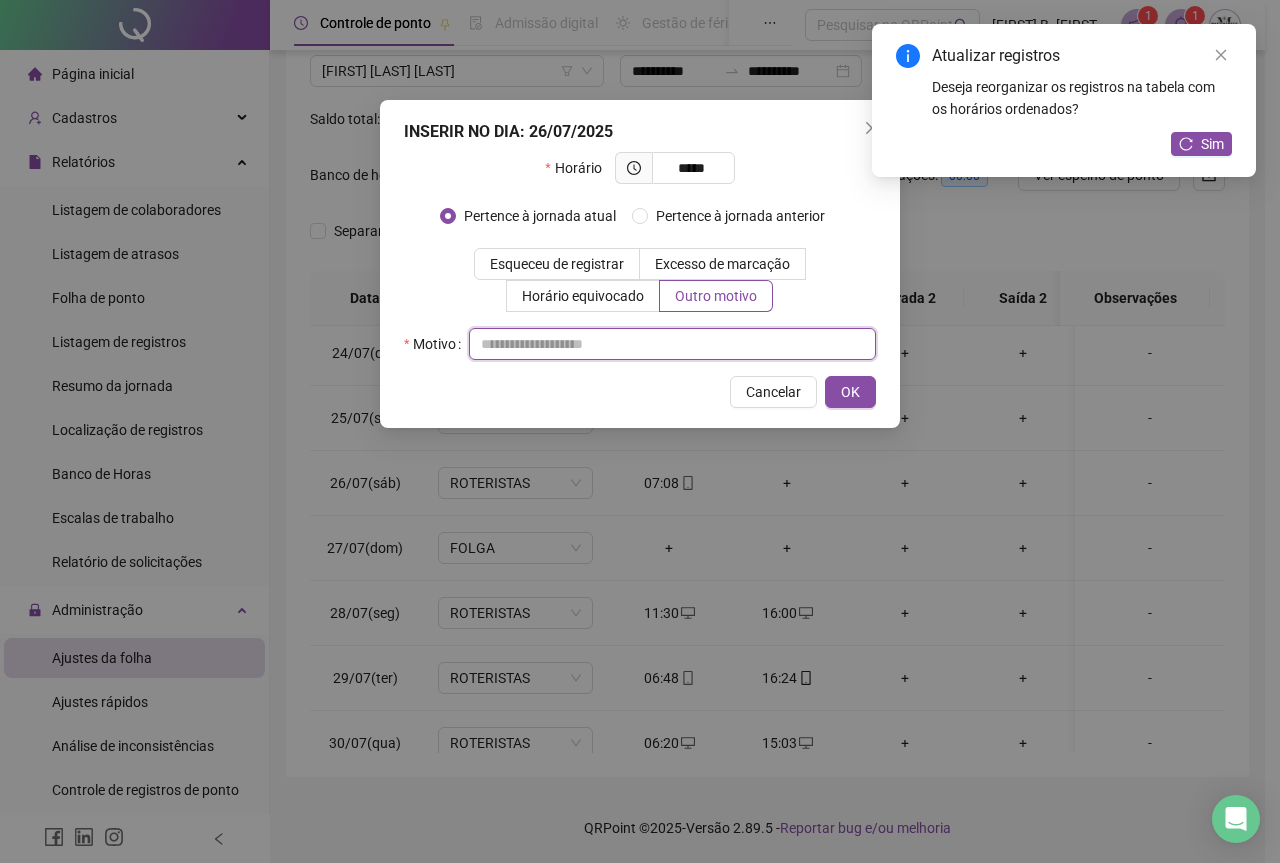paste on "**********" 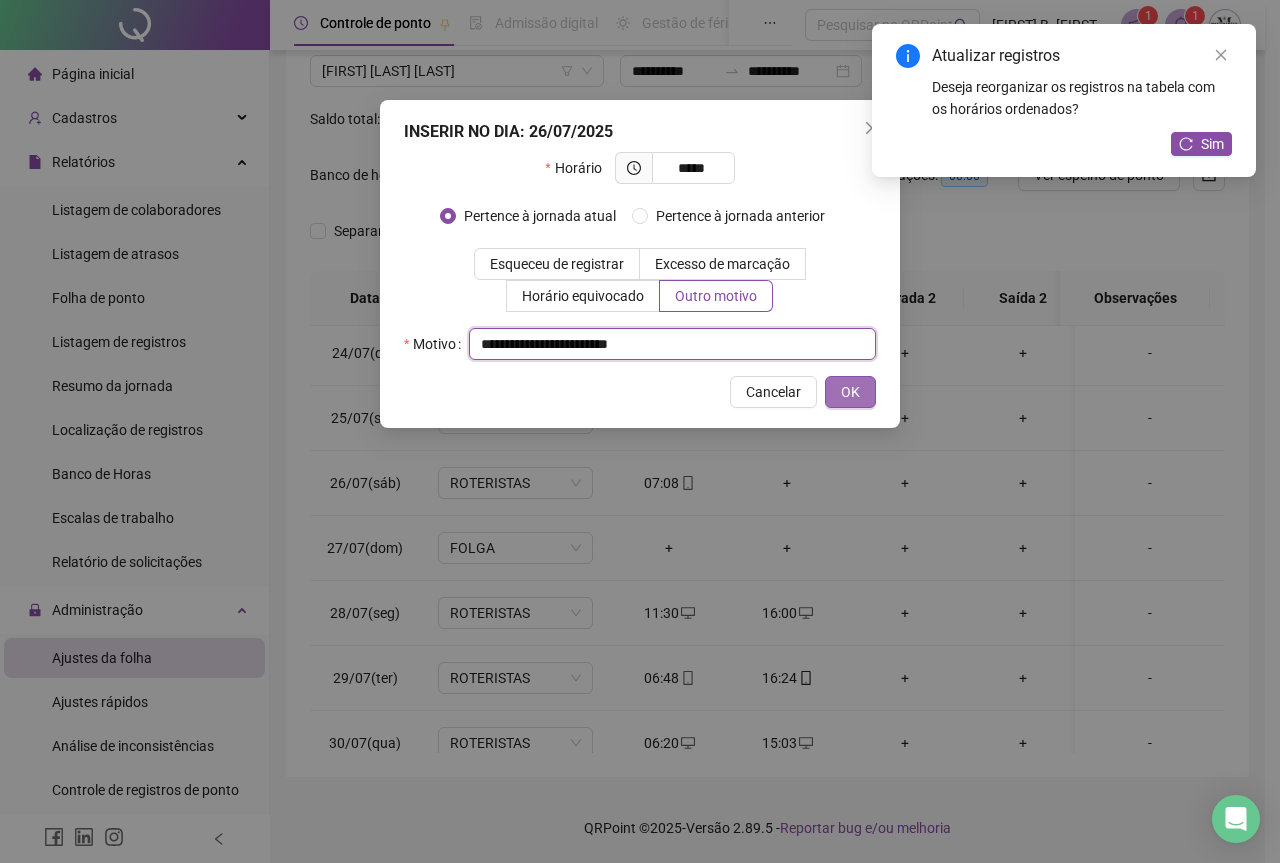 type on "**********" 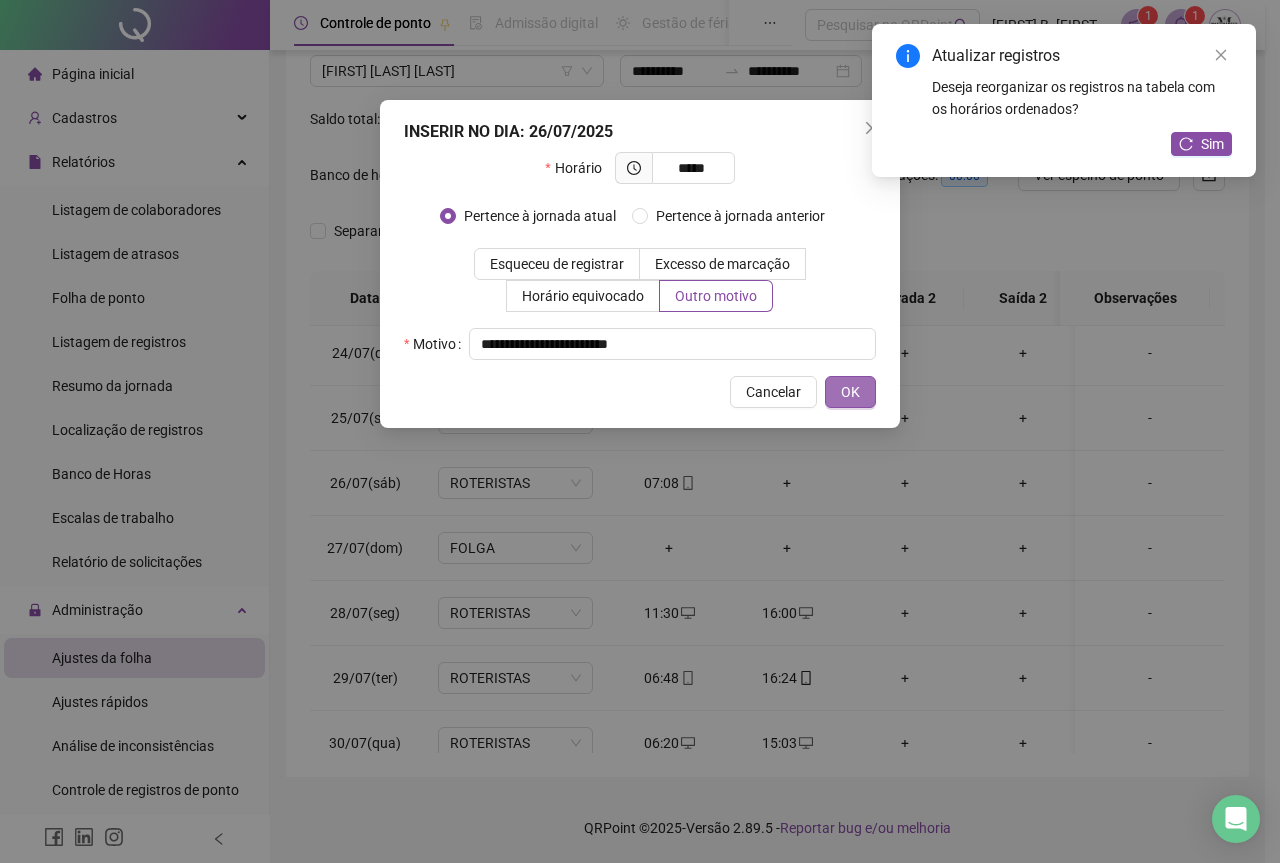 click on "OK" at bounding box center (850, 392) 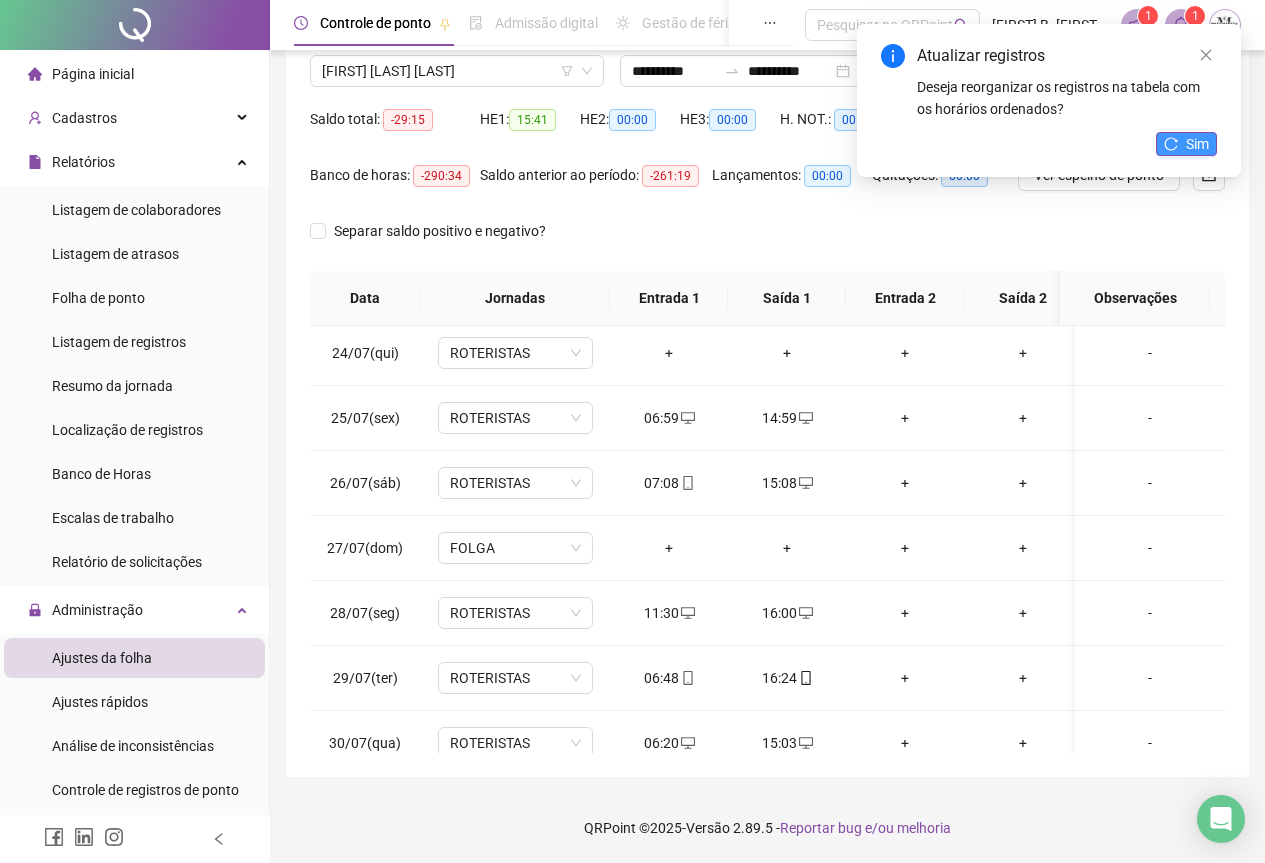 click on "Sim" at bounding box center [1197, 144] 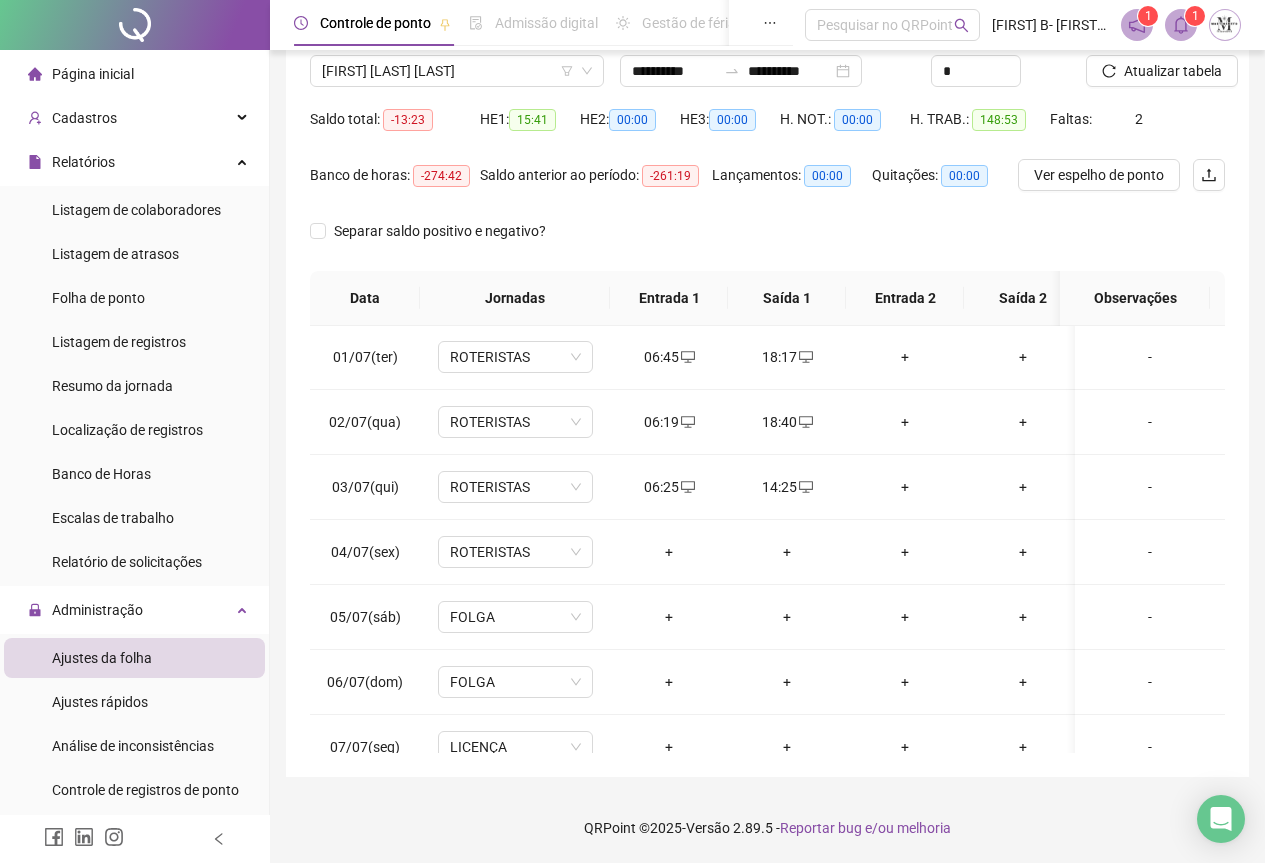 scroll, scrollTop: 0, scrollLeft: 0, axis: both 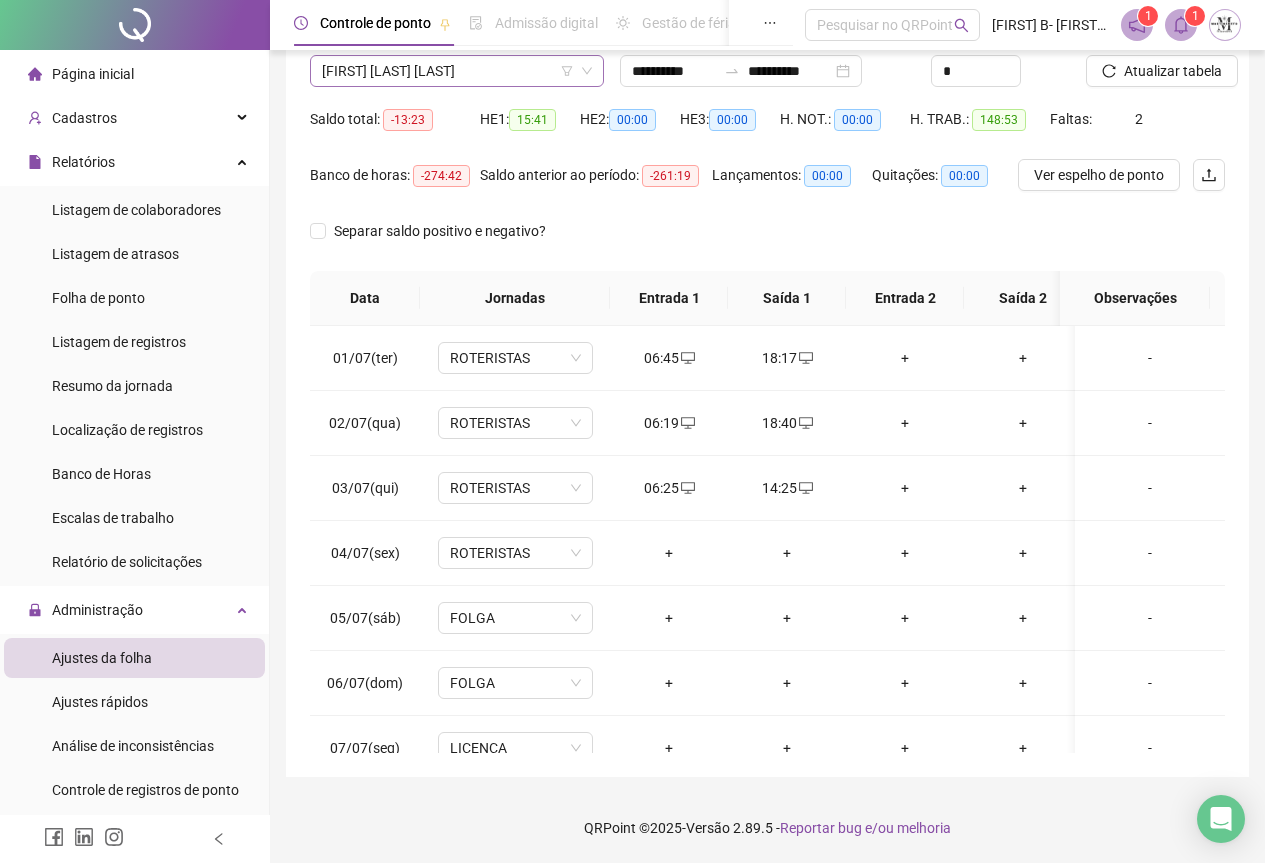 click on "DIEGO ROSA DA SILVA" at bounding box center (457, 71) 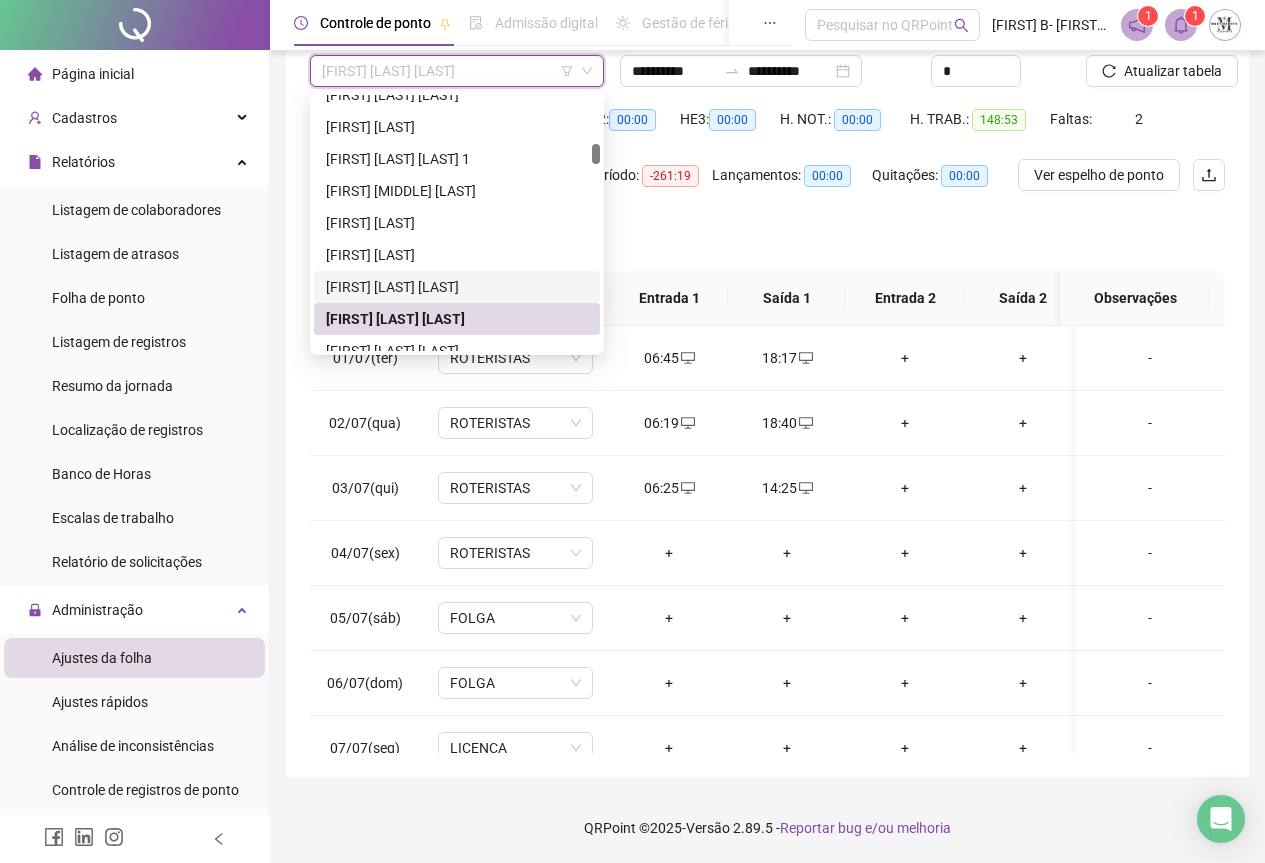scroll, scrollTop: 1528, scrollLeft: 0, axis: vertical 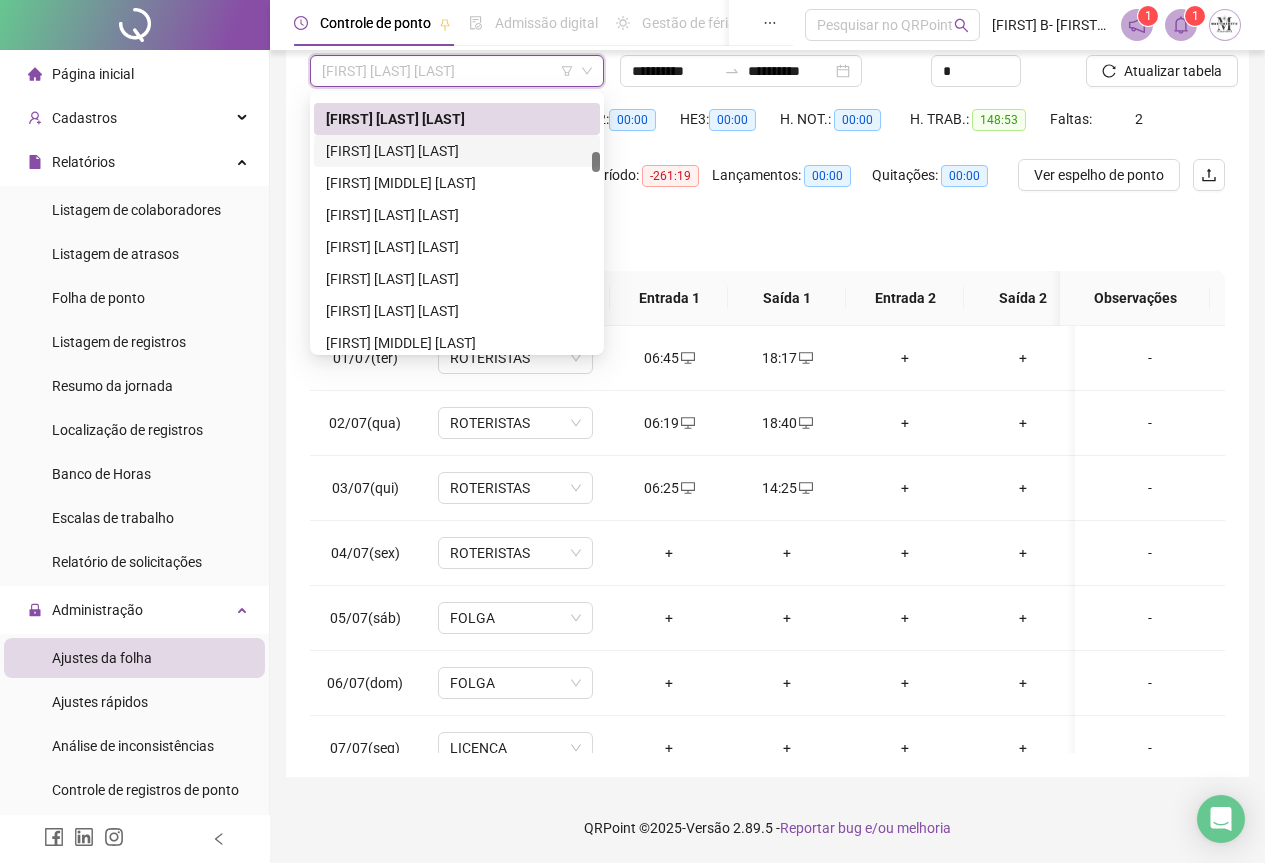 click on "DOUGLAS BIRNE SILVA" at bounding box center [457, 151] 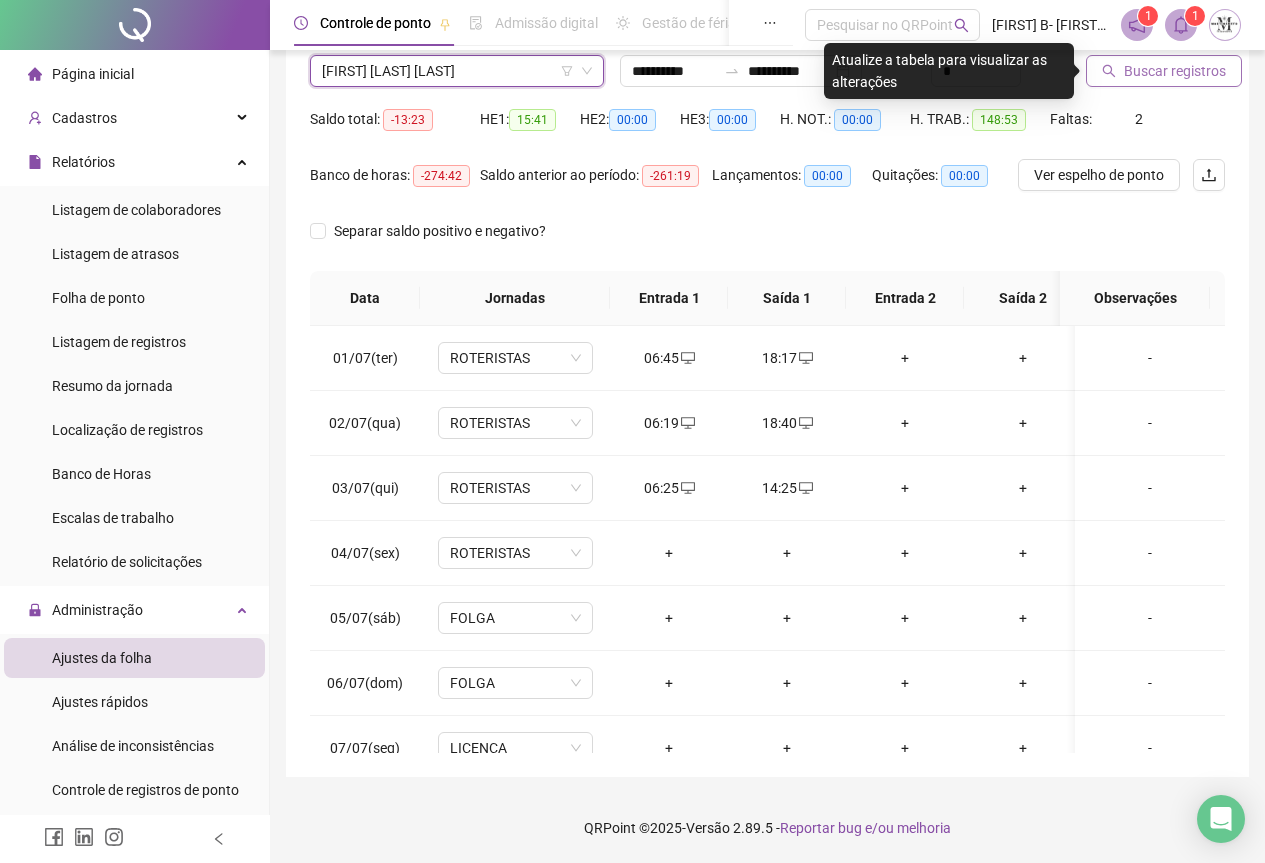 click on "Buscar registros" at bounding box center [1175, 71] 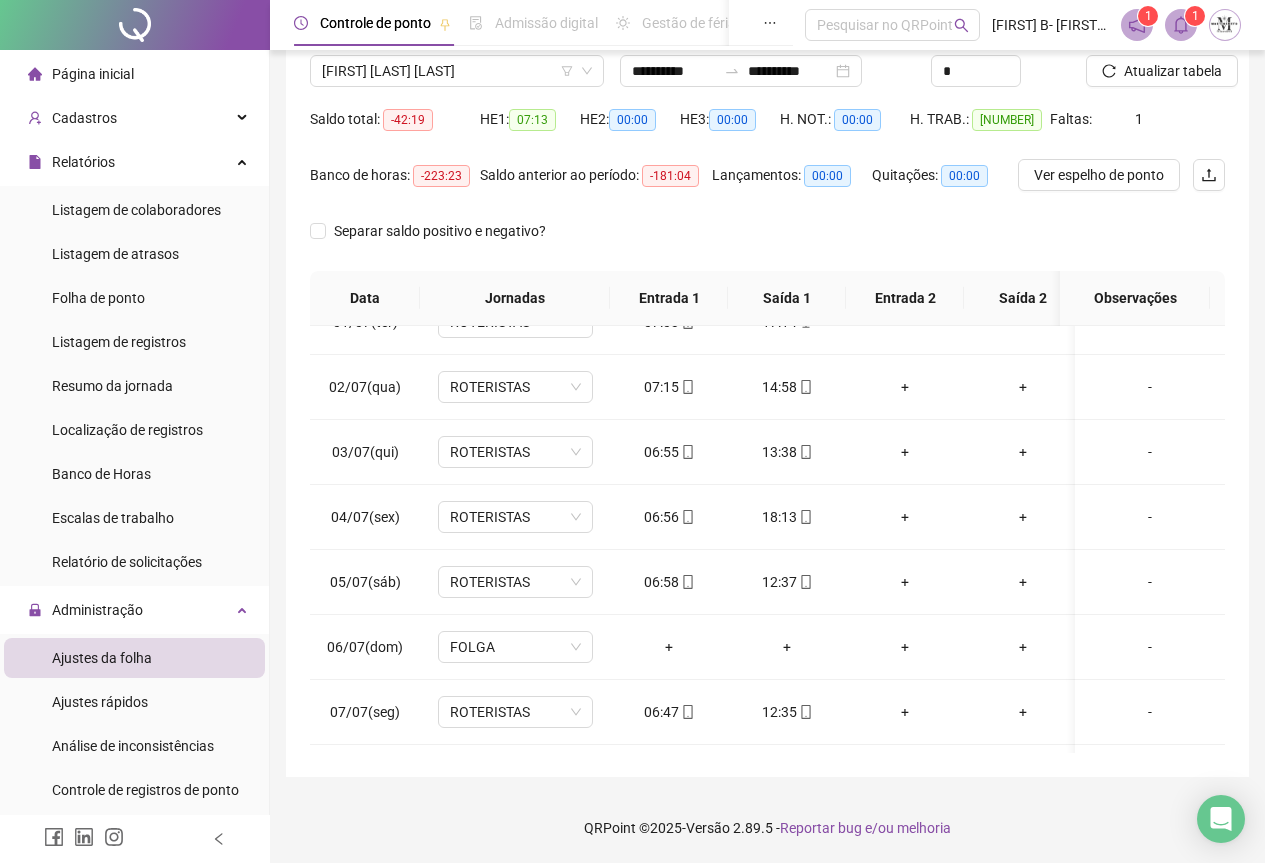 scroll, scrollTop: 0, scrollLeft: 0, axis: both 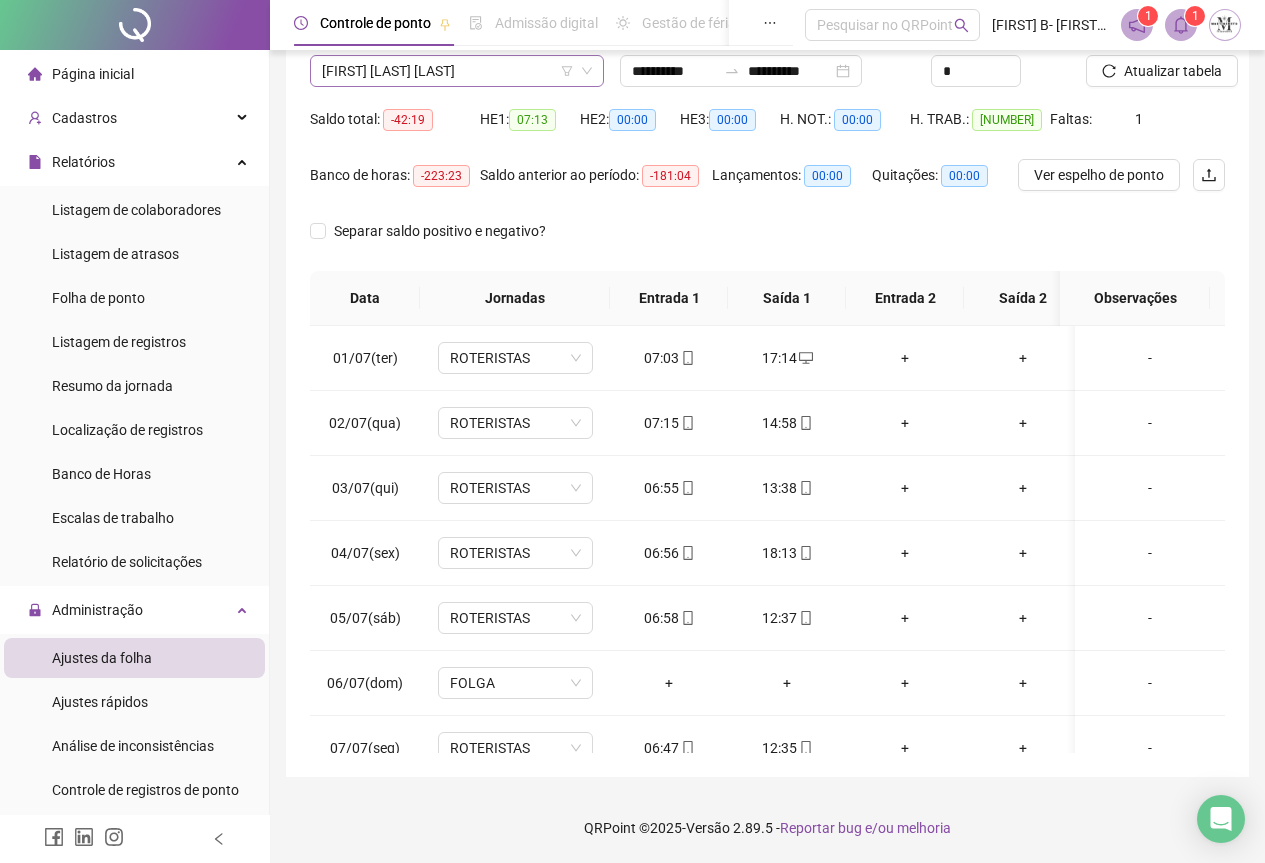 click on "DOUGLAS BIRNE SILVA" at bounding box center [457, 71] 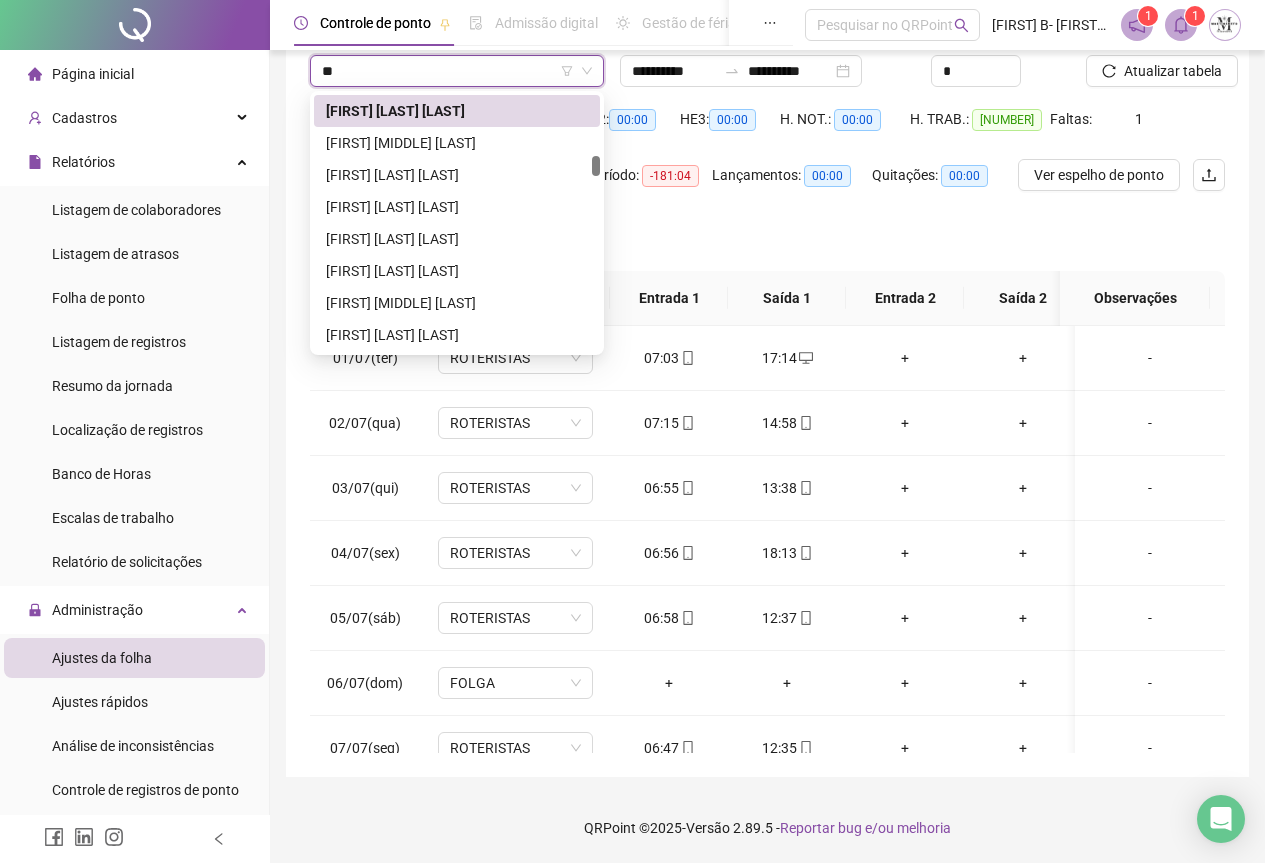 scroll, scrollTop: 0, scrollLeft: 0, axis: both 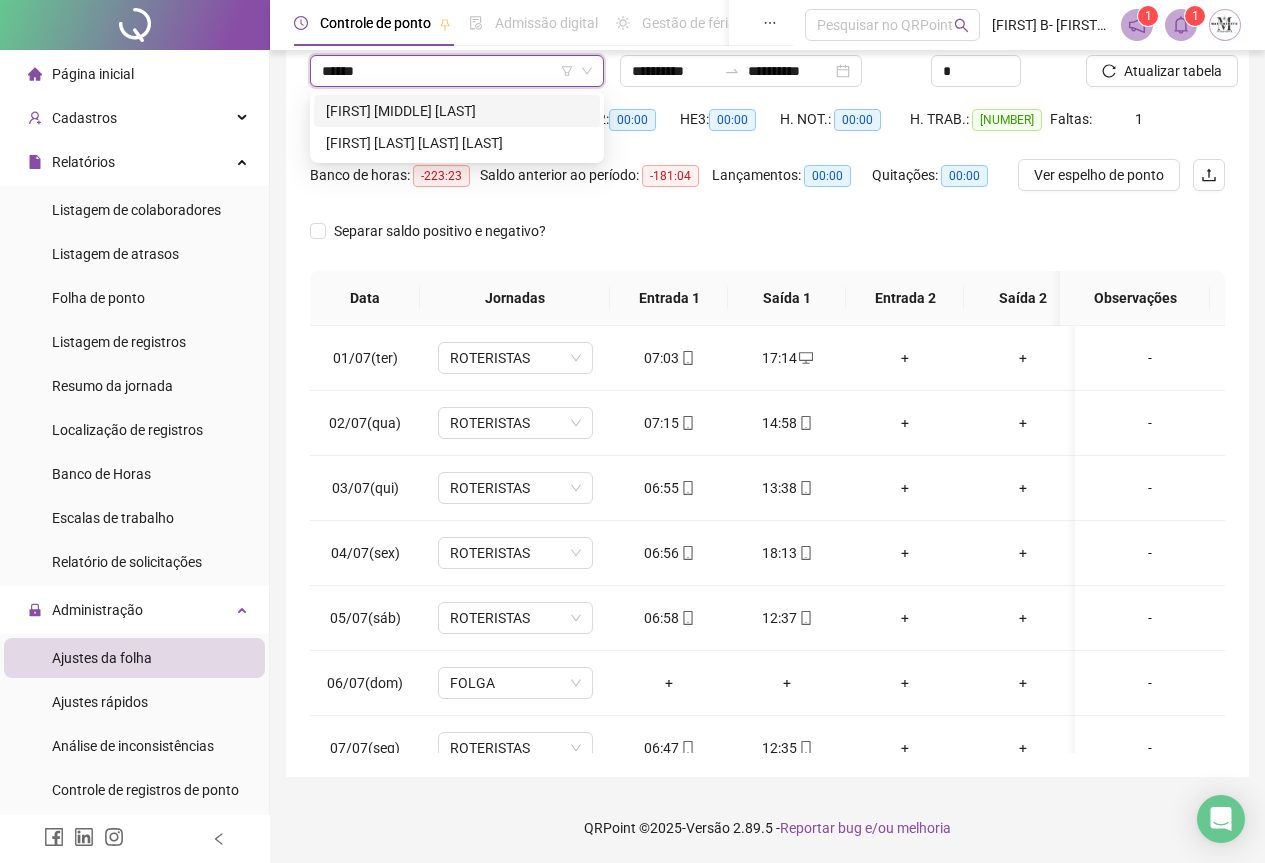 type on "*******" 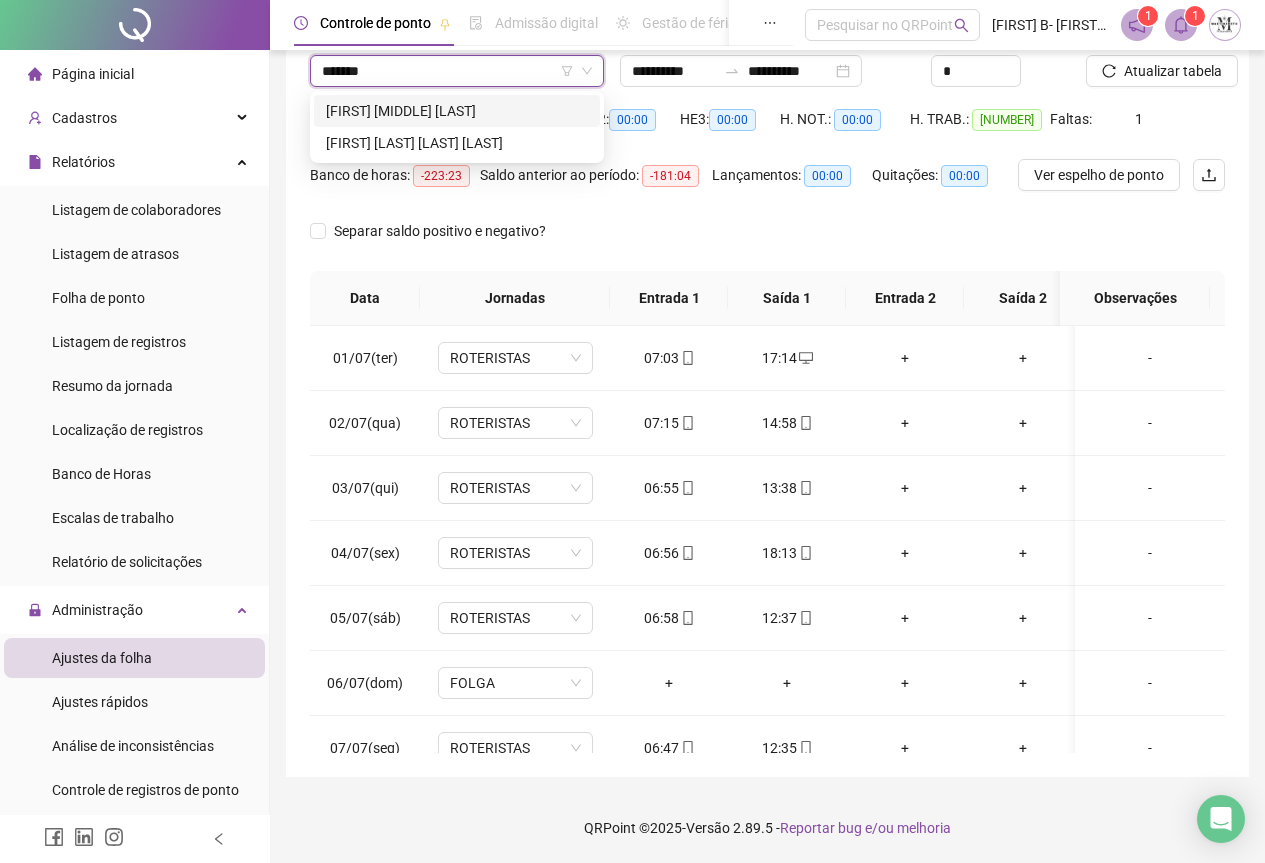 click on "EMERSON DOS SANTOS COSTA" at bounding box center [457, 111] 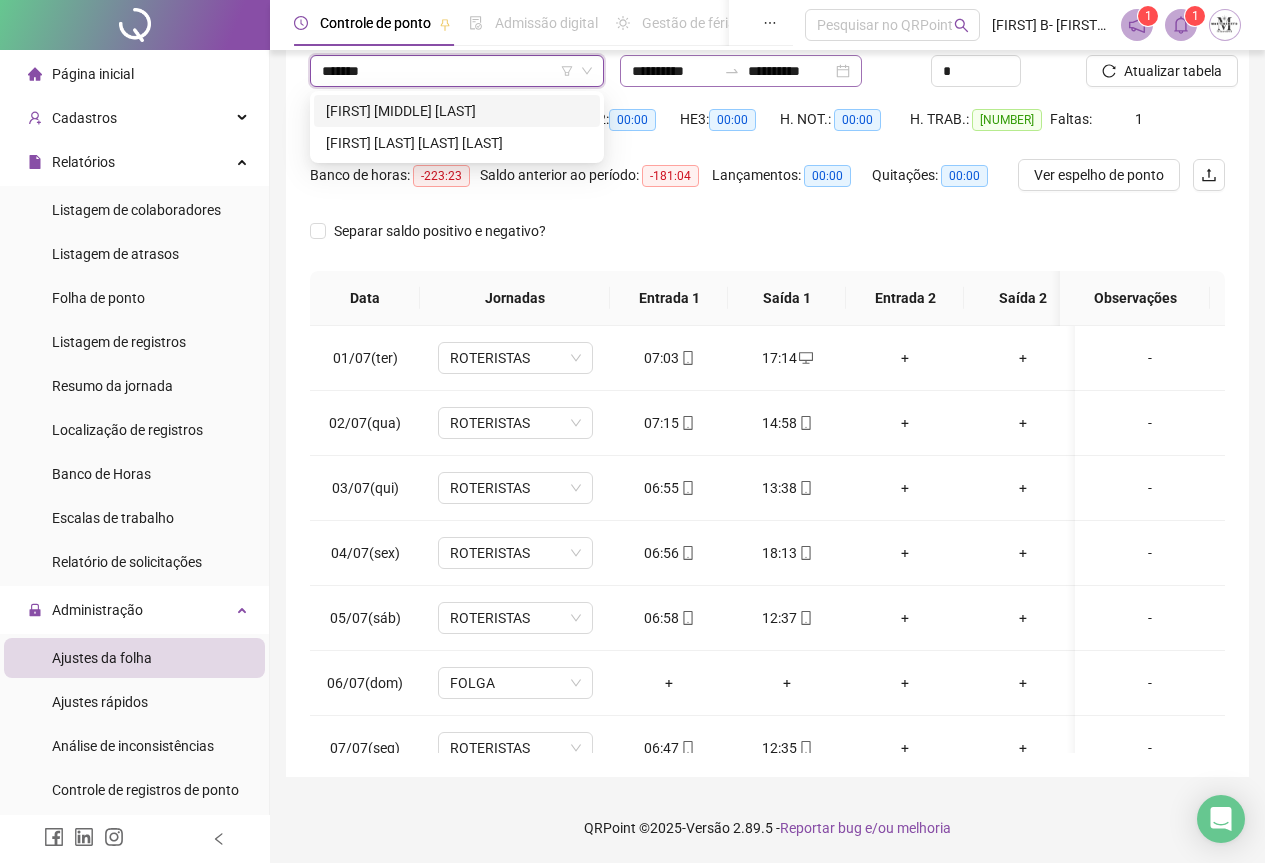type 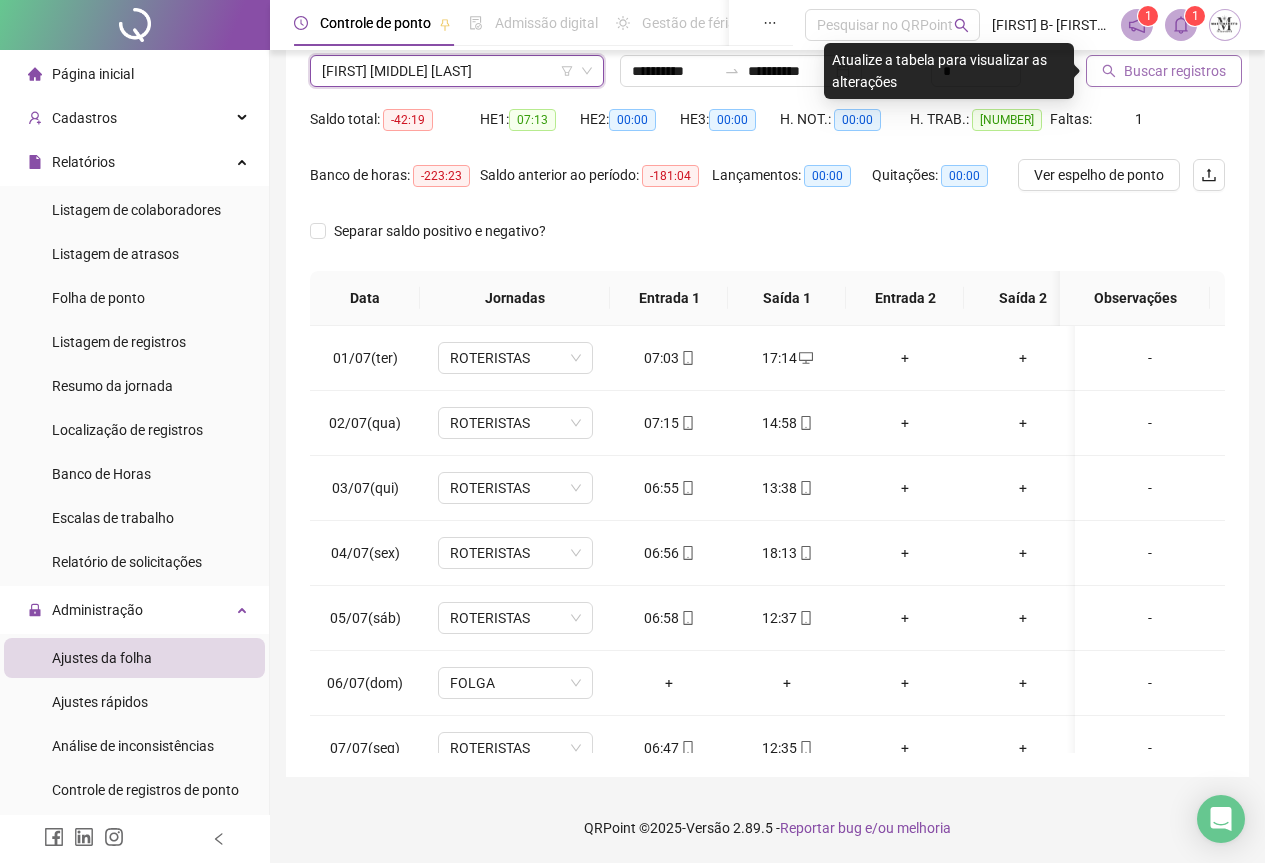 click on "Buscar registros" at bounding box center (1175, 71) 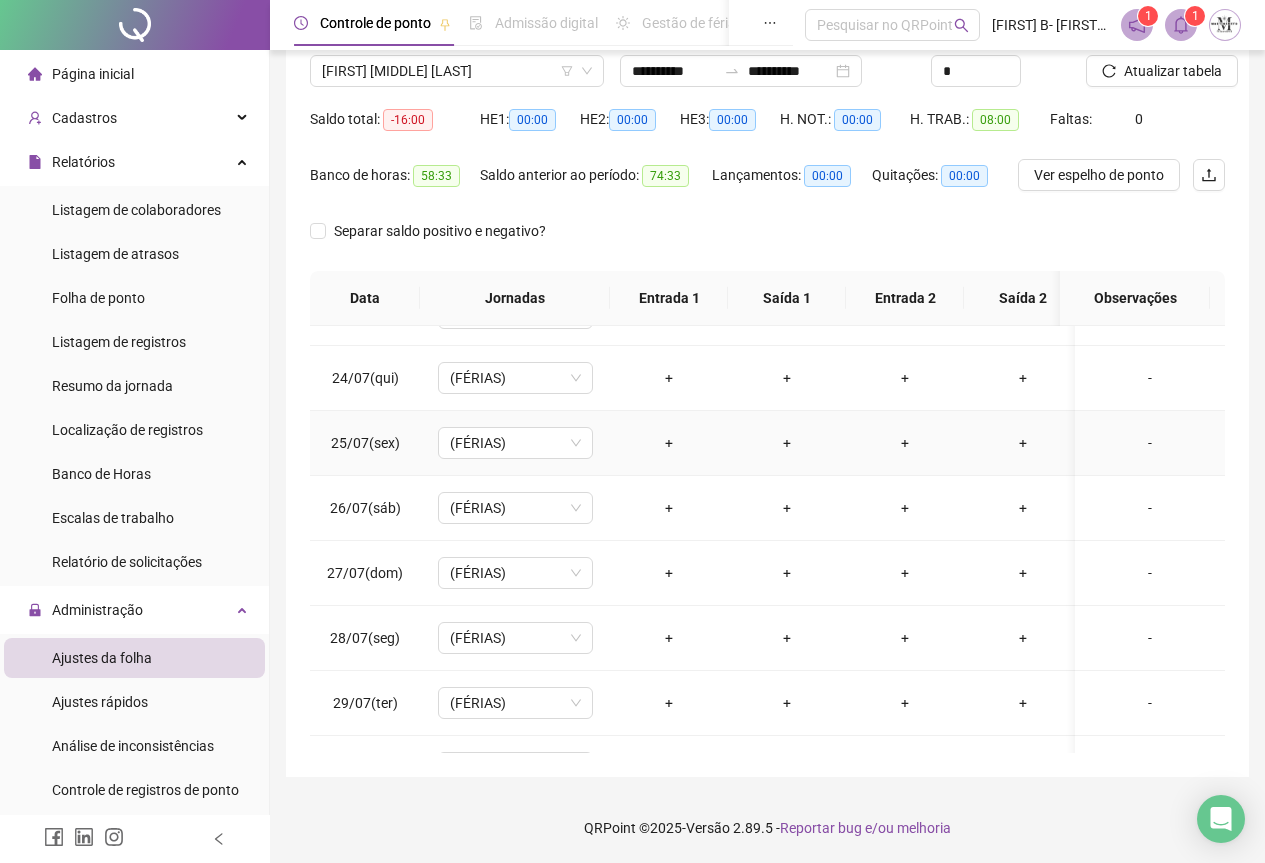 scroll, scrollTop: 1500, scrollLeft: 0, axis: vertical 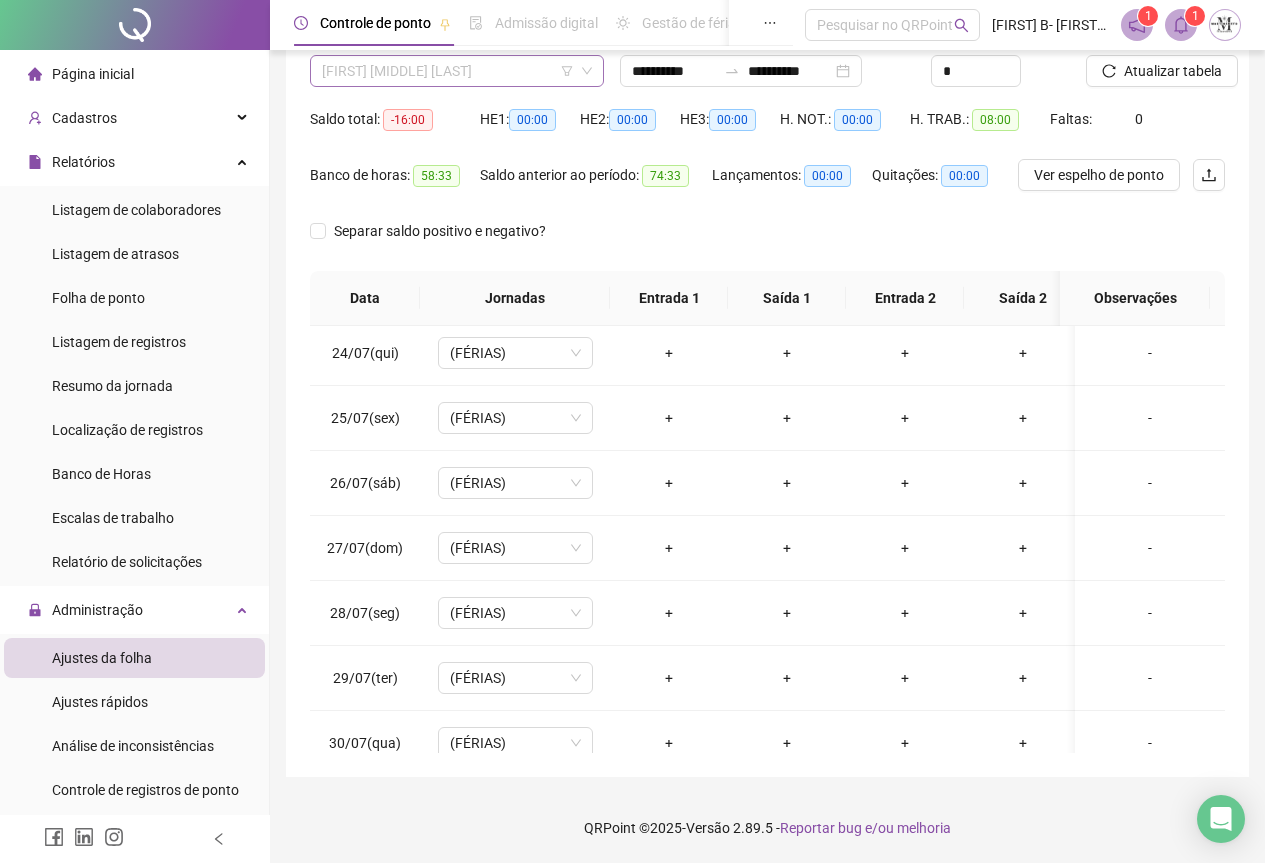 click on "EMERSON DOS SANTOS COSTA" at bounding box center (457, 71) 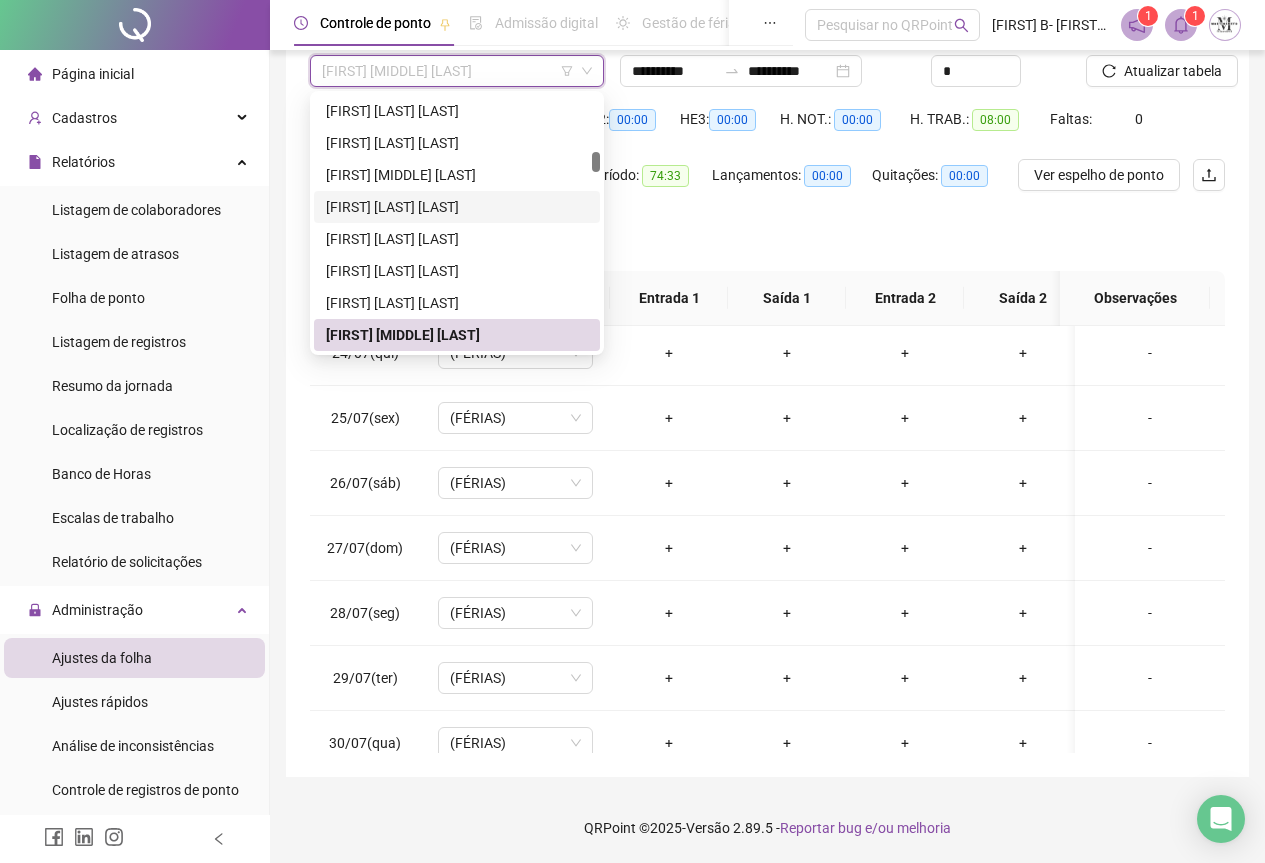 scroll, scrollTop: 1736, scrollLeft: 0, axis: vertical 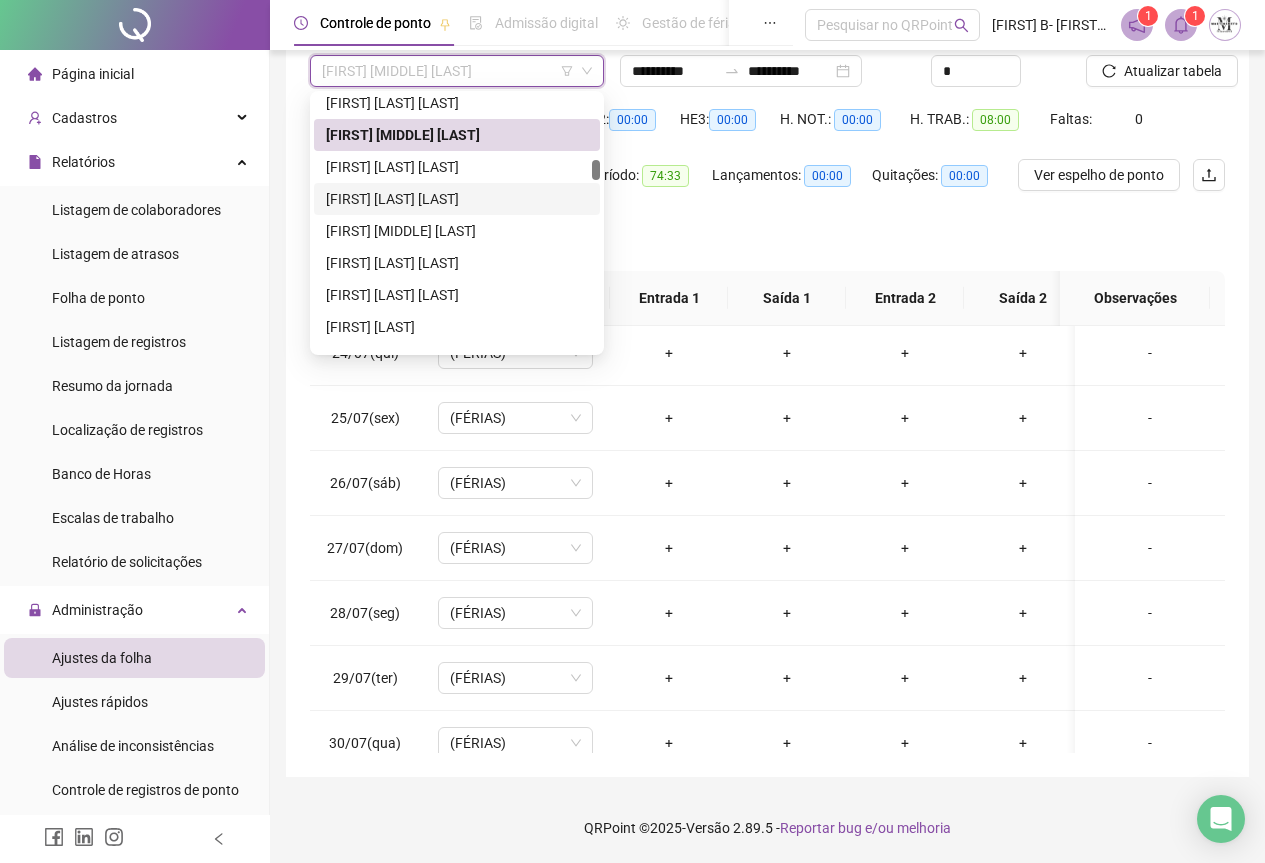 click on "EZEQUIAS FRAGOSO FIRMINO" at bounding box center (457, 199) 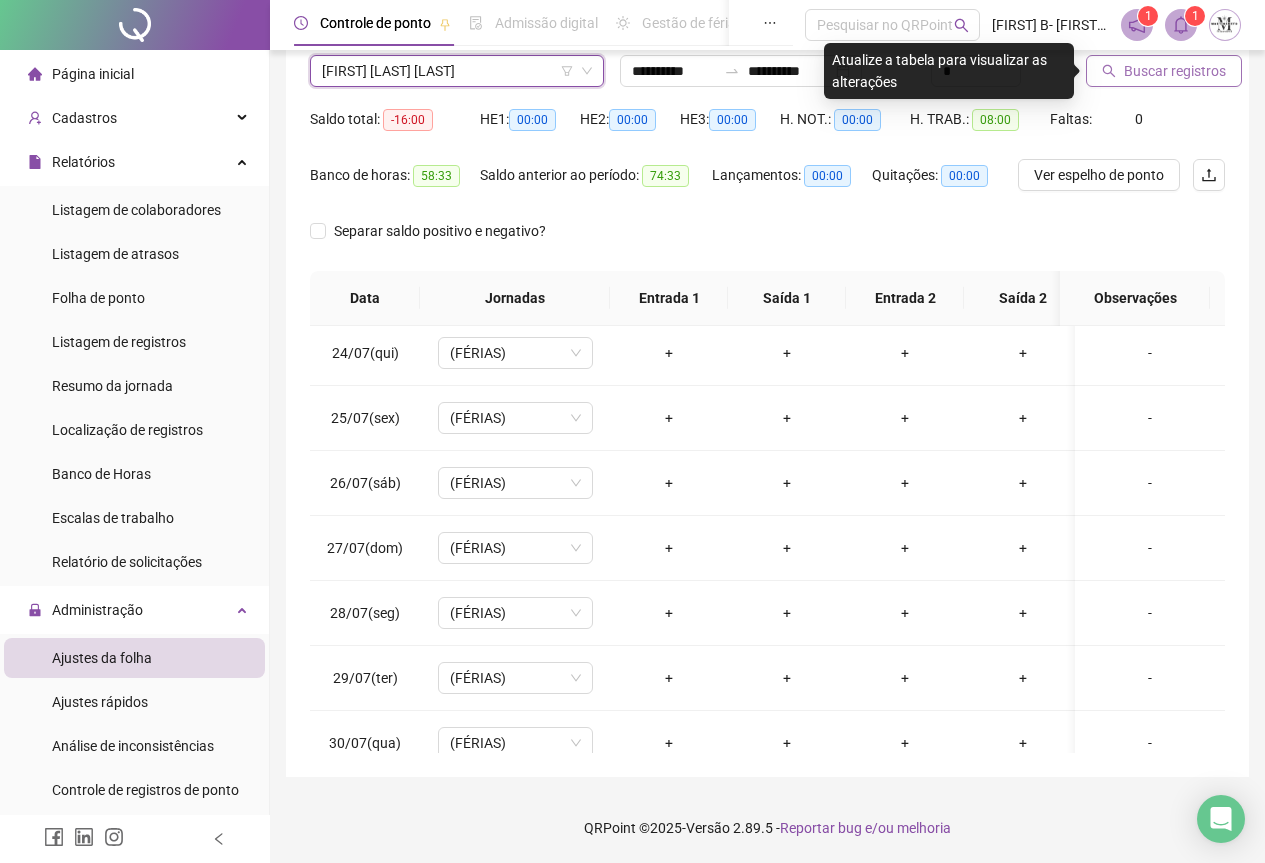 click on "Buscar registros" at bounding box center [1175, 71] 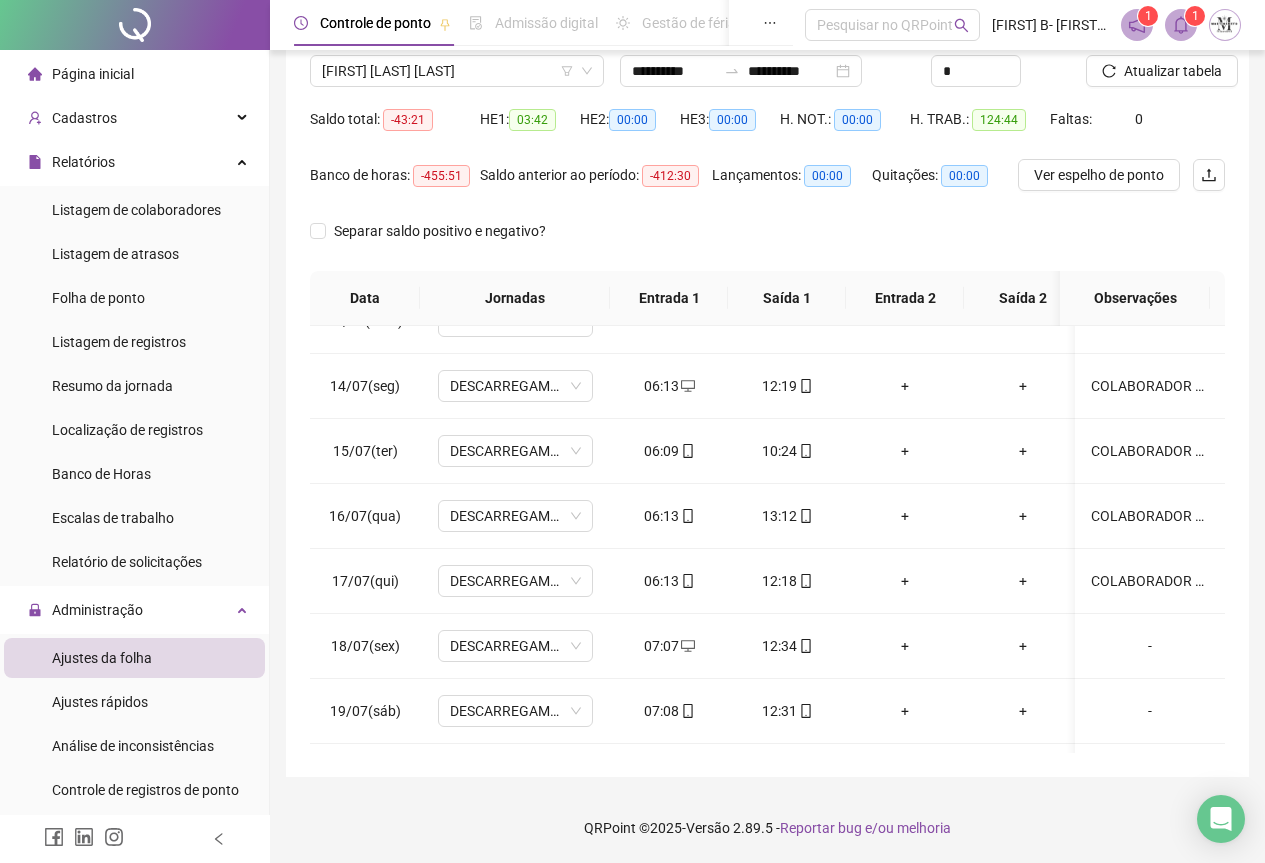 scroll, scrollTop: 503, scrollLeft: 0, axis: vertical 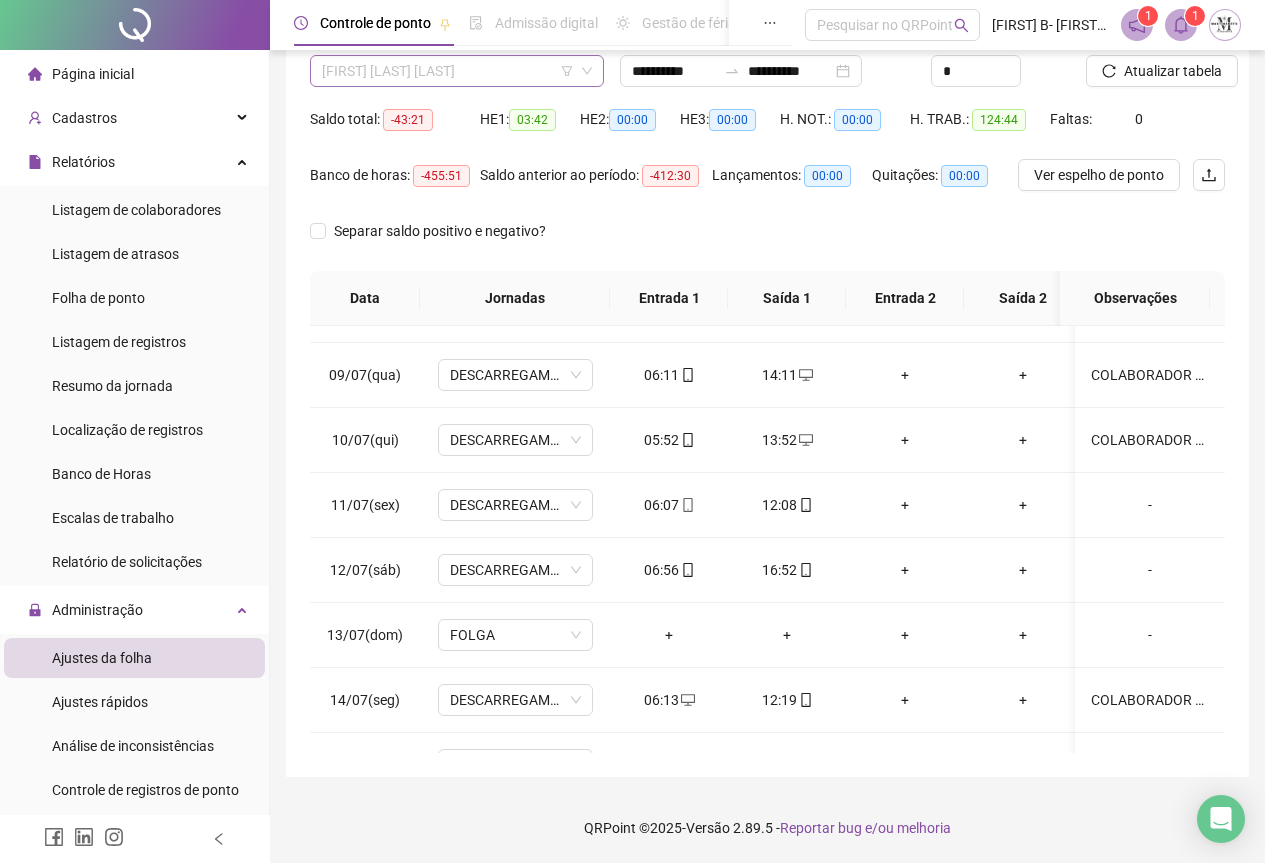 click on "EZEQUIAS FRAGOSO FIRMINO" at bounding box center [457, 71] 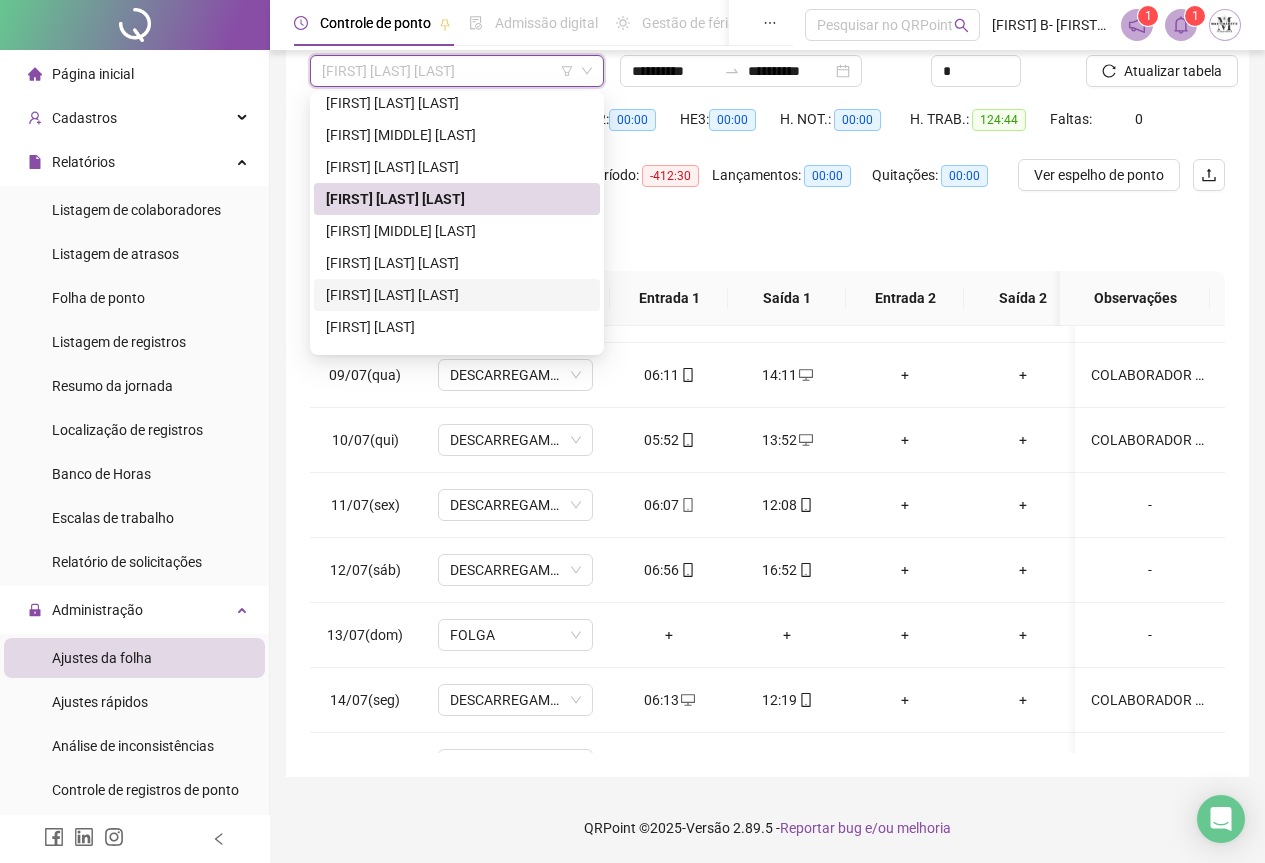 click on "FABIANO LANGANES DIONIZIO" at bounding box center [457, 295] 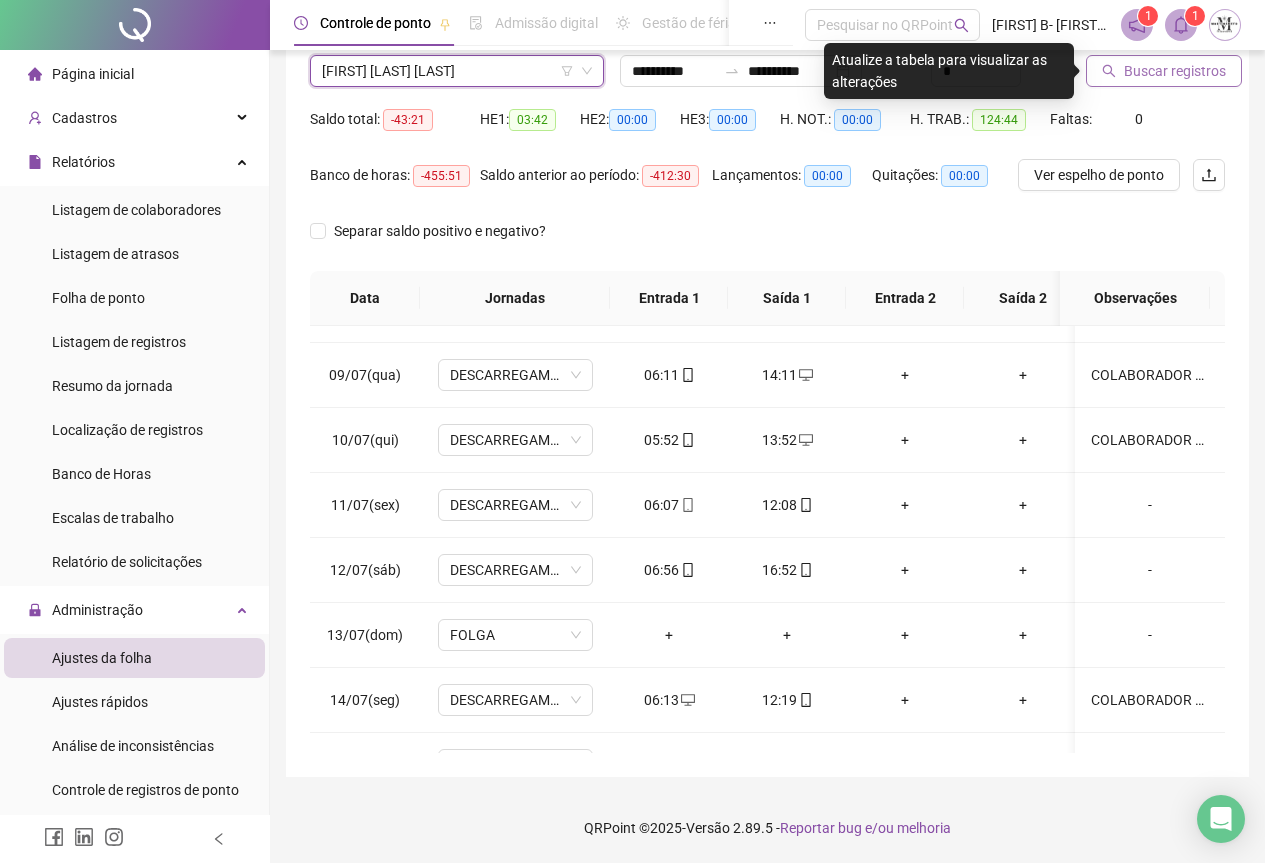click on "Buscar registros" at bounding box center [1175, 71] 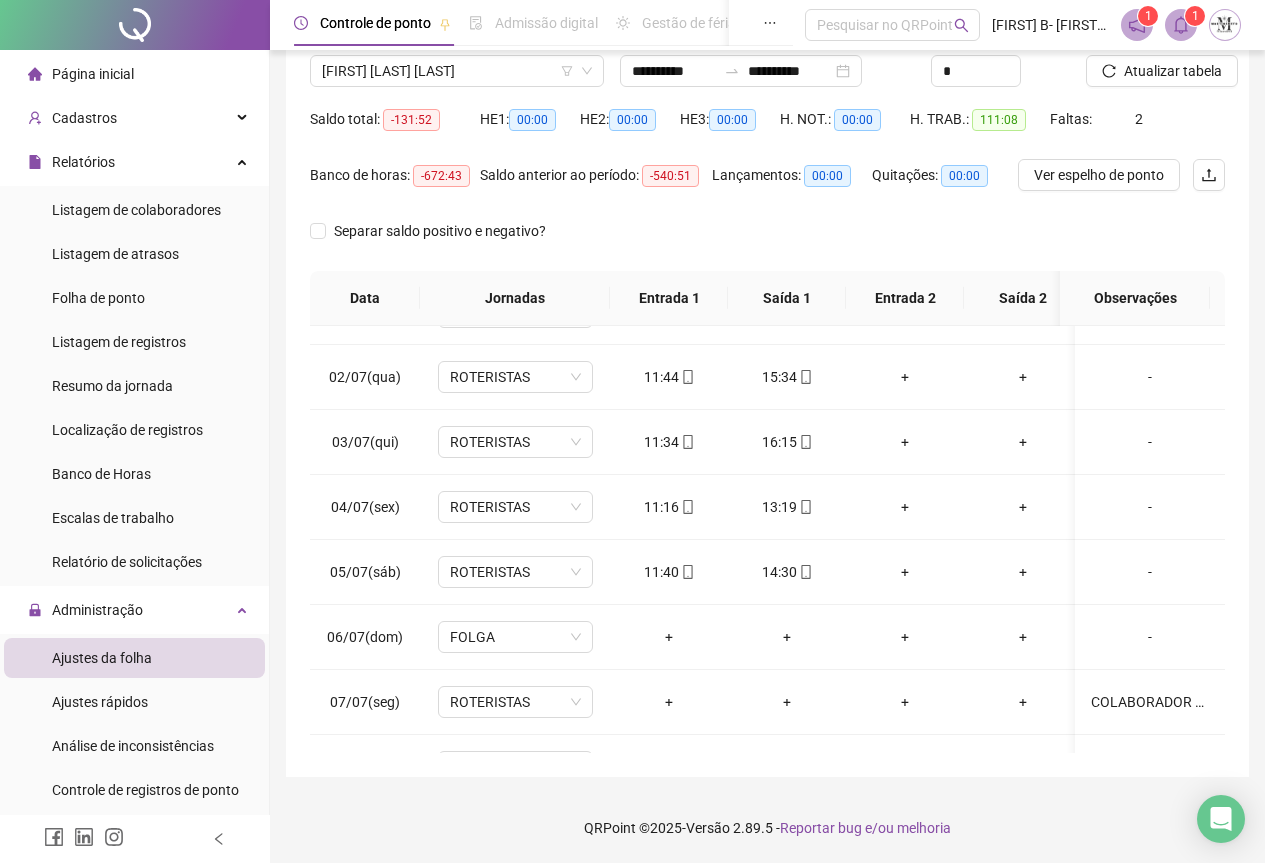 scroll, scrollTop: 0, scrollLeft: 0, axis: both 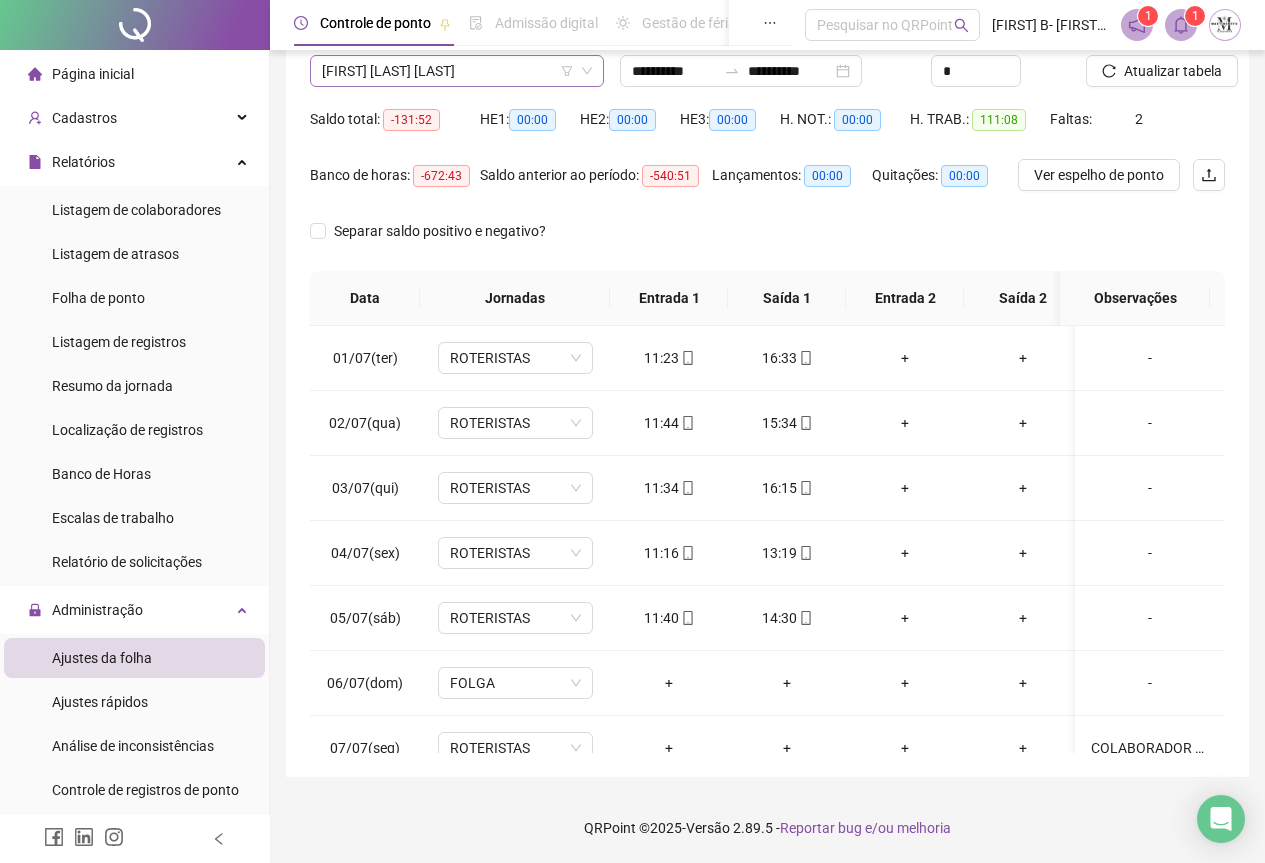 click on "FABIANO LANGANES DIONIZIO" at bounding box center [457, 71] 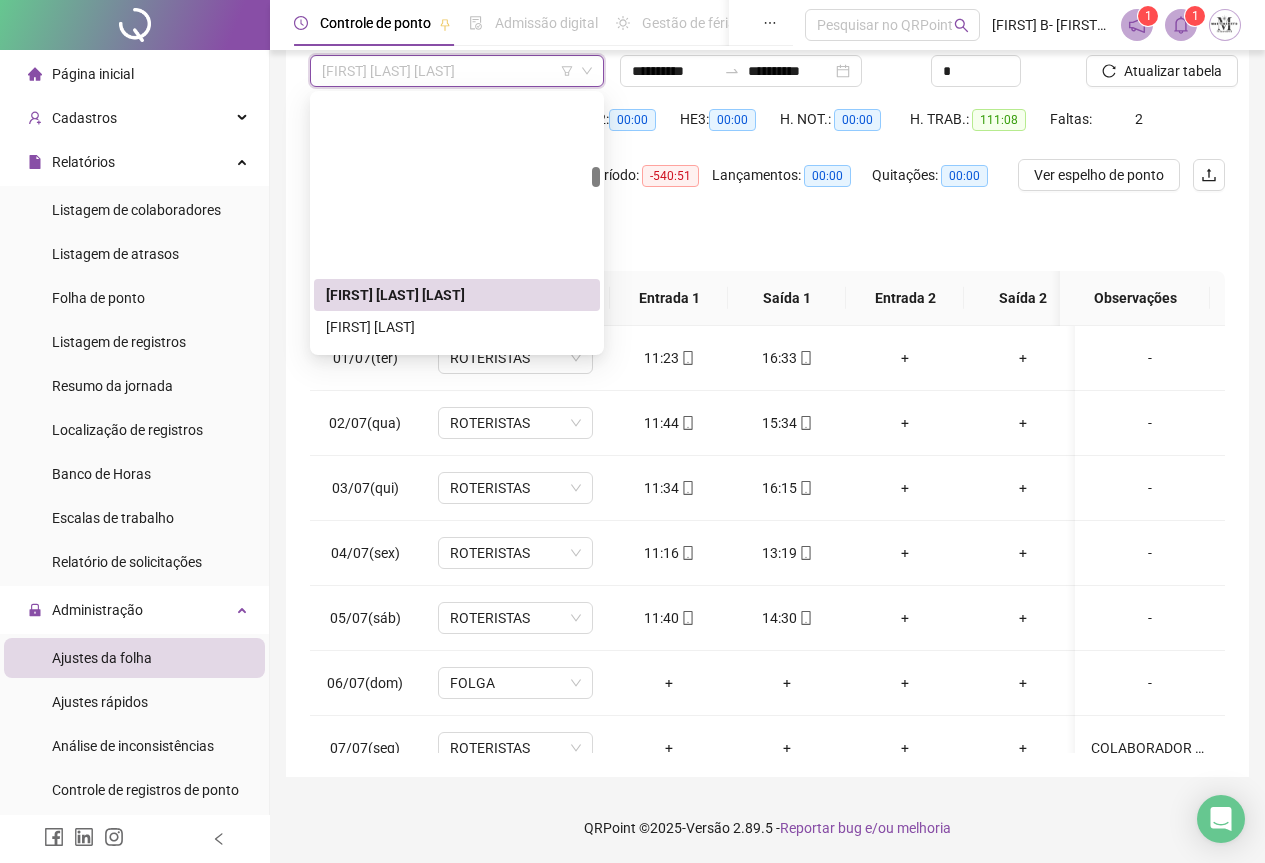 scroll, scrollTop: 1936, scrollLeft: 0, axis: vertical 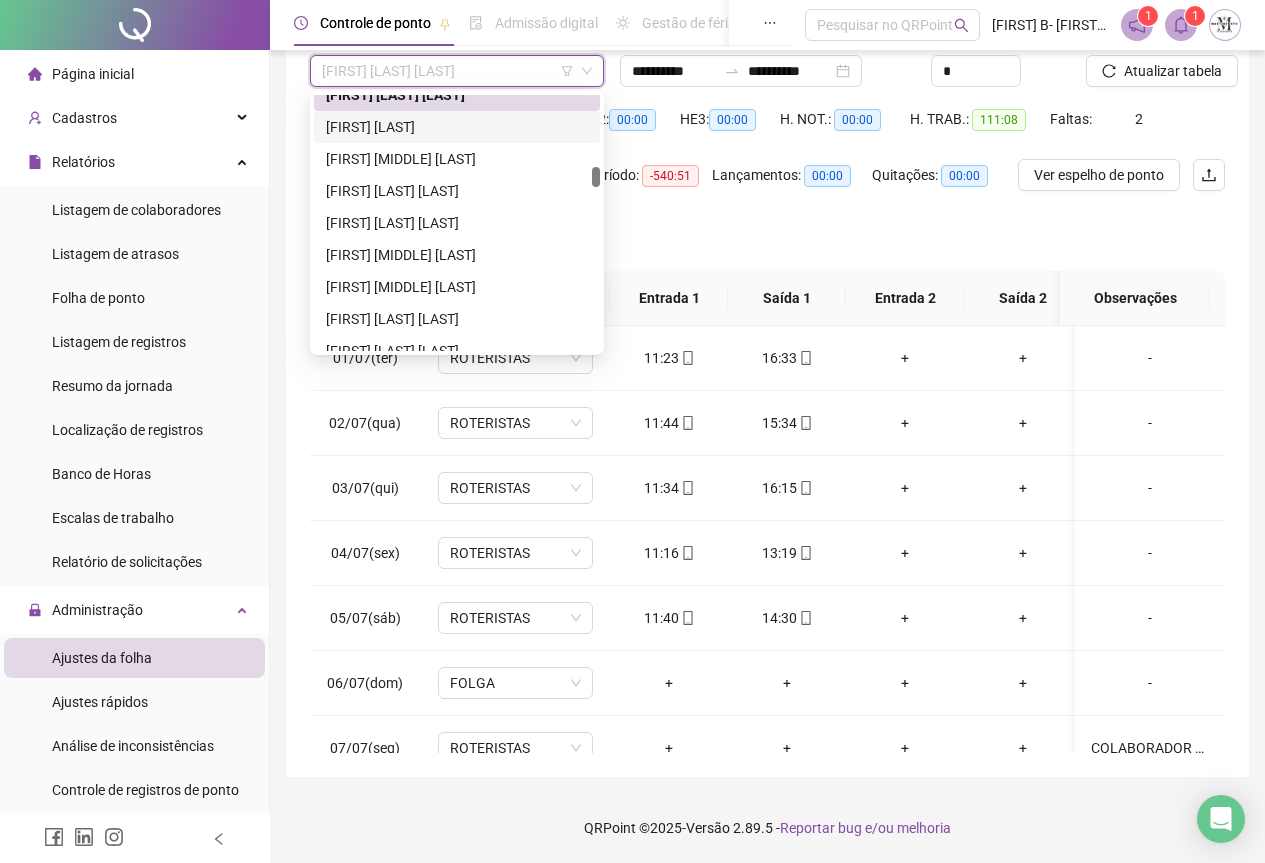 click on "FABIO LUCAS BATISTA MEDEIROS DOS SANTOS" at bounding box center (457, 127) 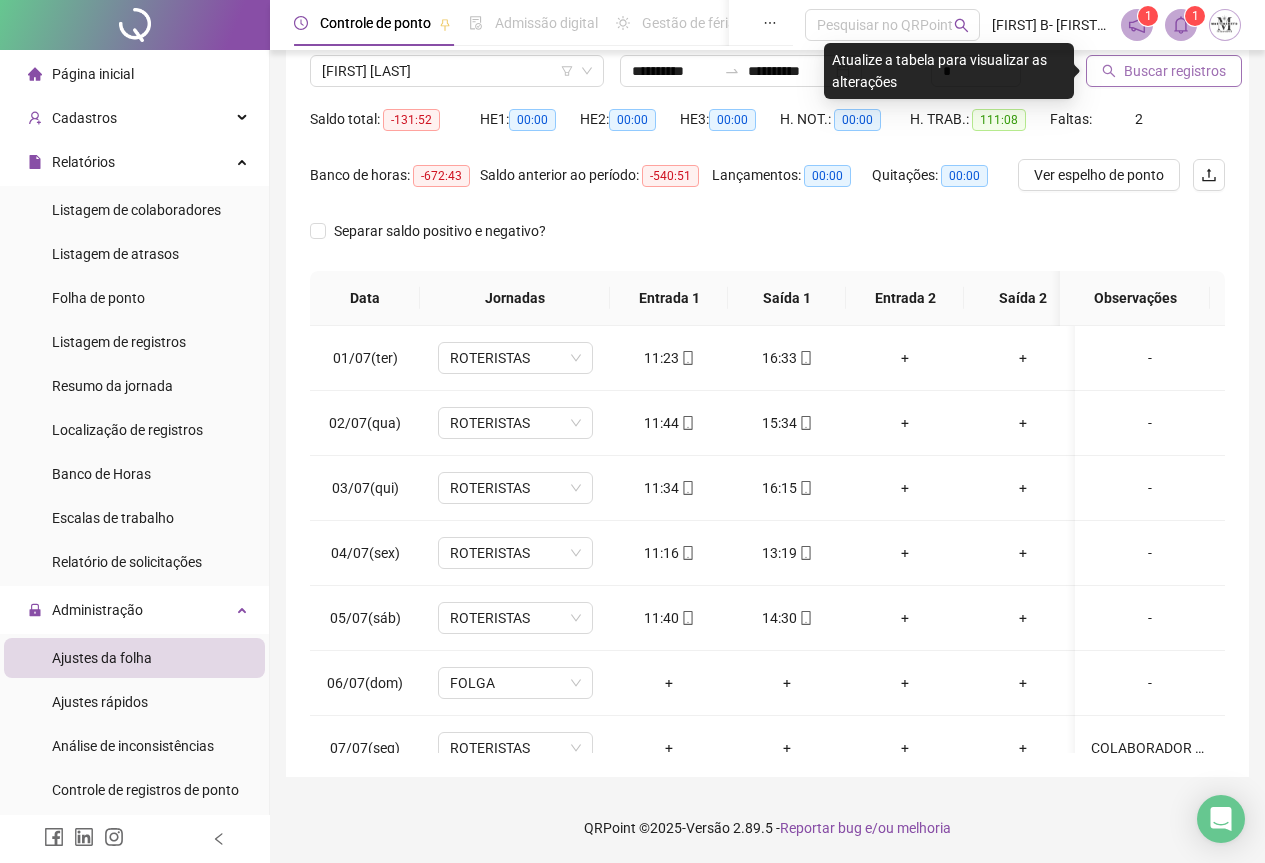 click on "Buscar registros" at bounding box center [1175, 71] 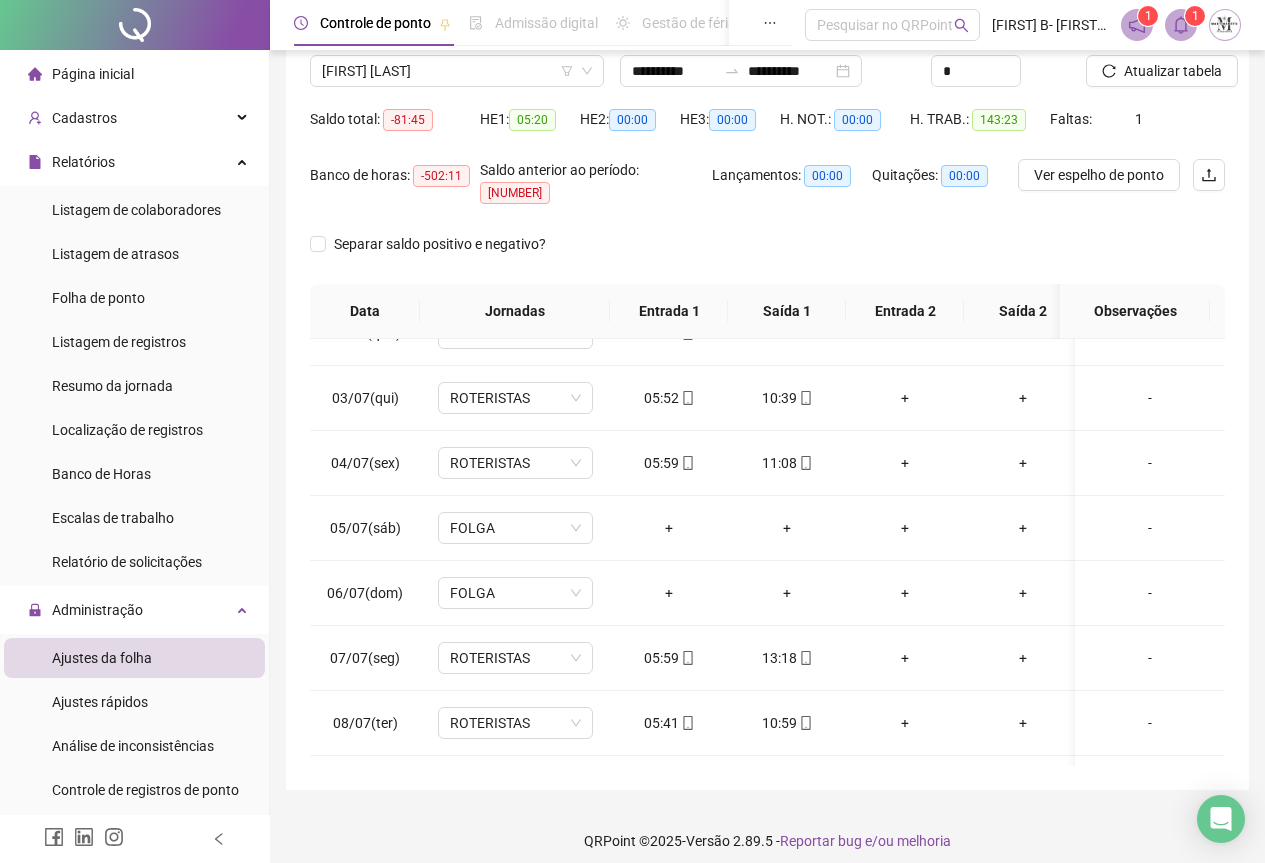 scroll, scrollTop: 0, scrollLeft: 0, axis: both 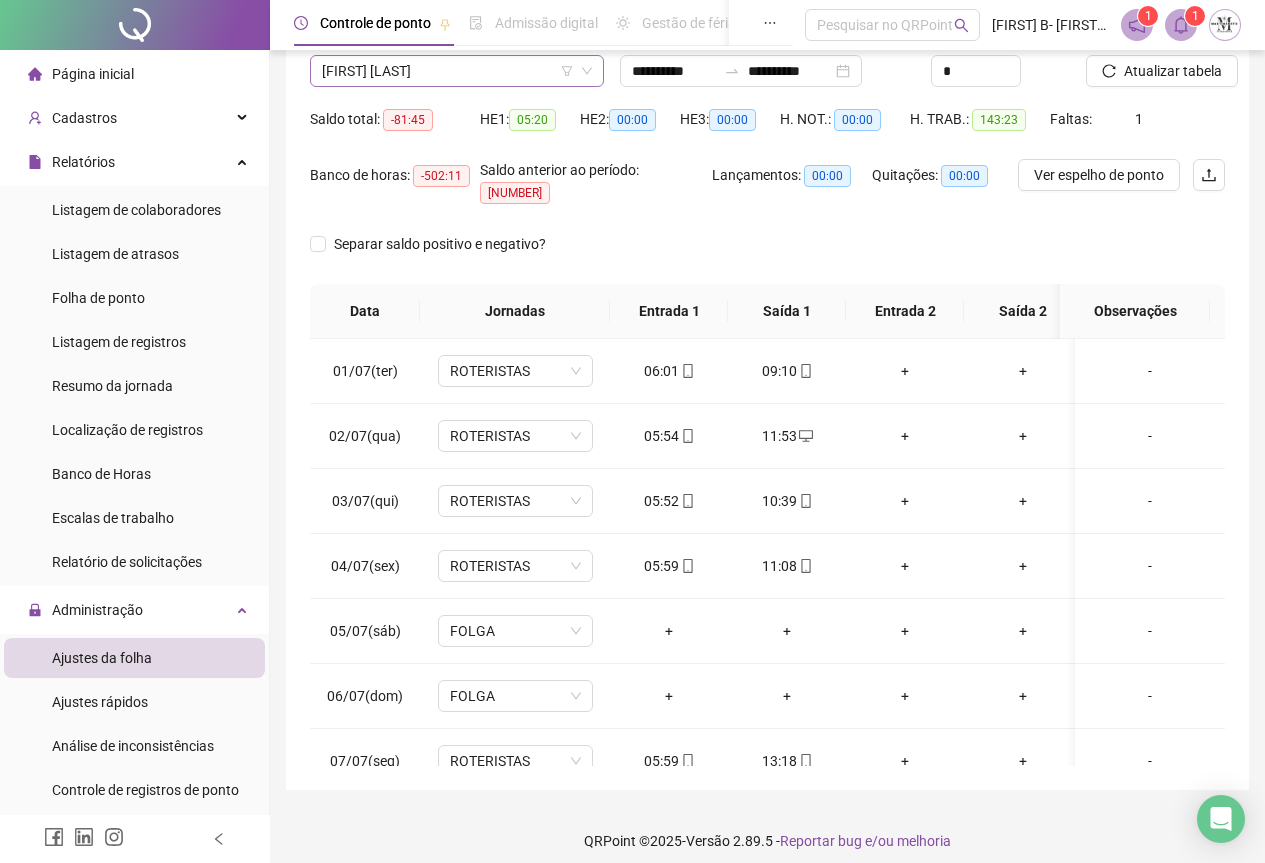 click on "FABIO LUCAS BATISTA MEDEIROS DOS SANTOS" at bounding box center [457, 71] 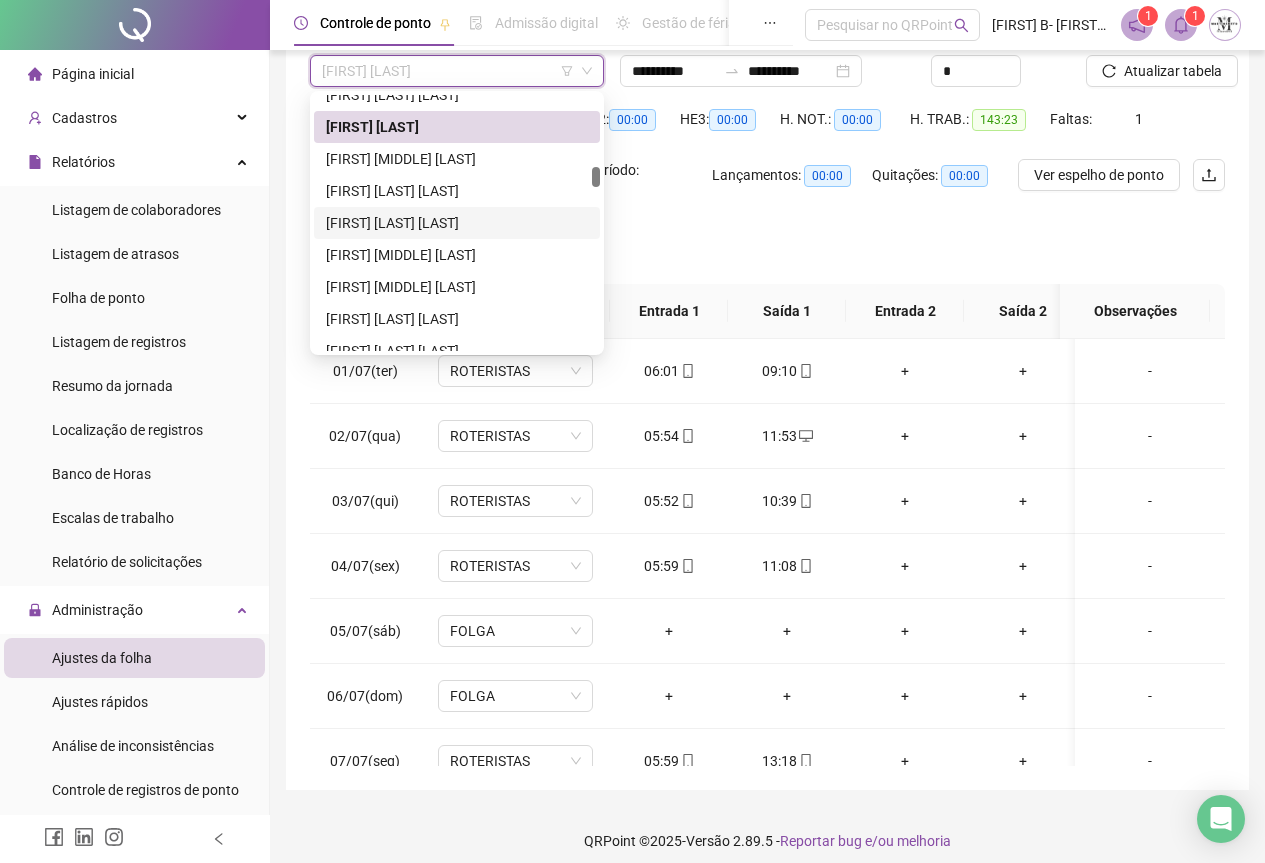 click on "FELIPE BIRNE SILVA" at bounding box center [457, 223] 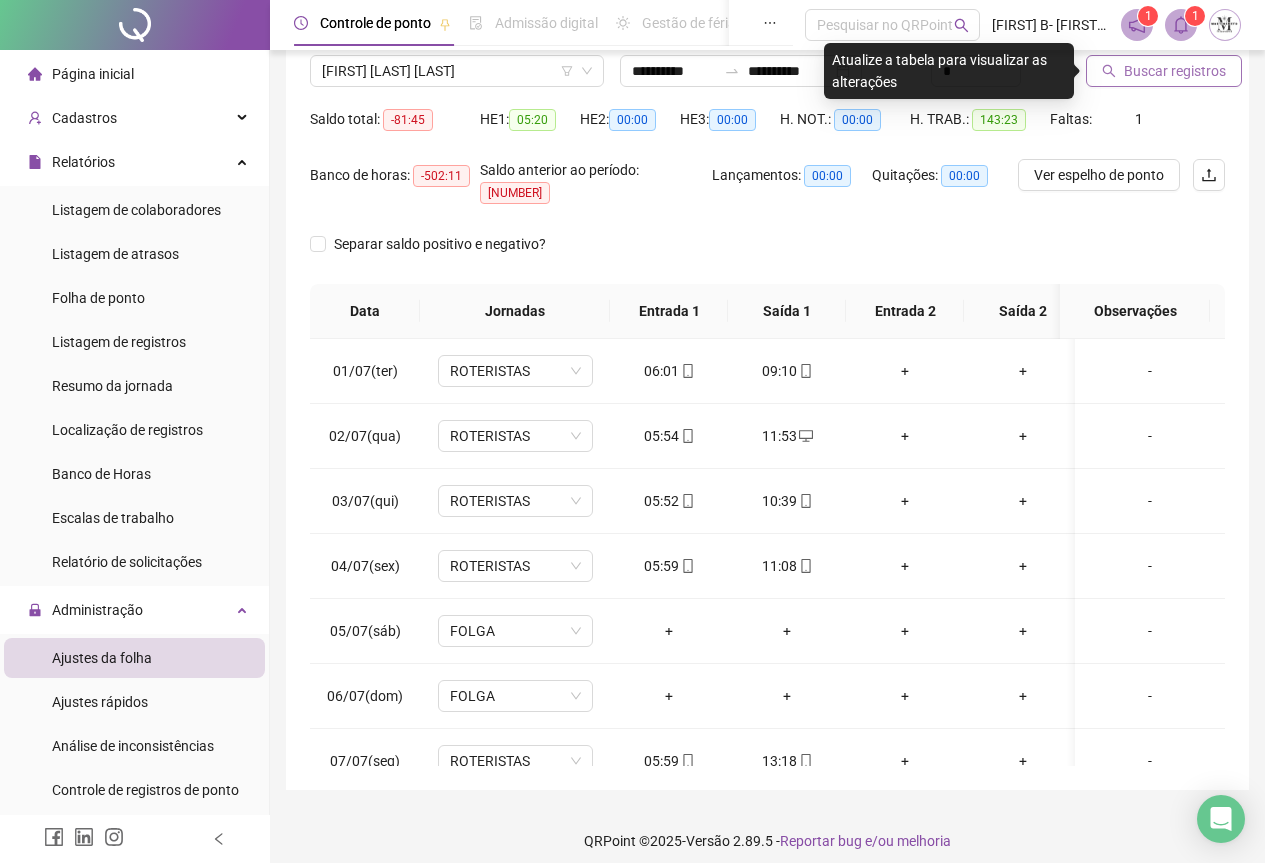 click on "Buscar registros" at bounding box center (1175, 71) 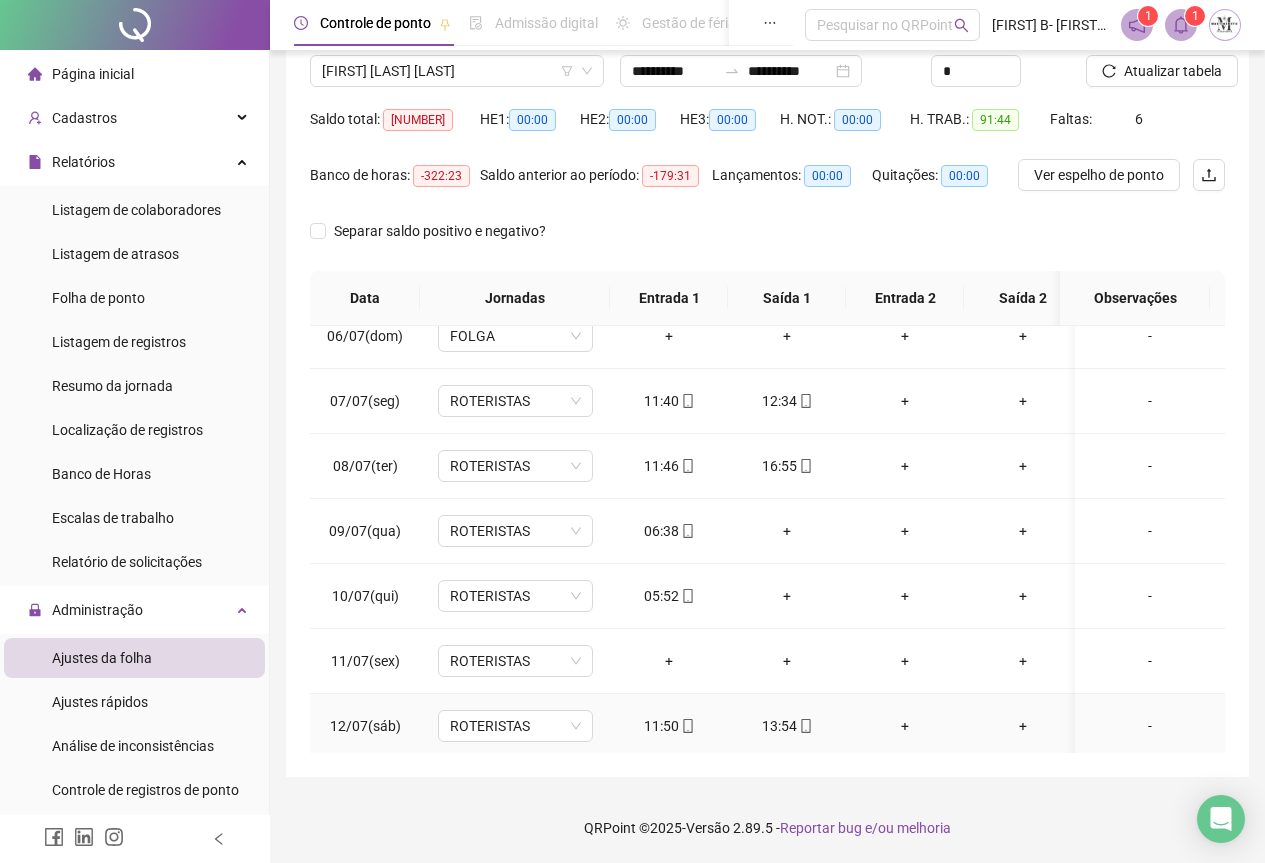 scroll, scrollTop: 300, scrollLeft: 0, axis: vertical 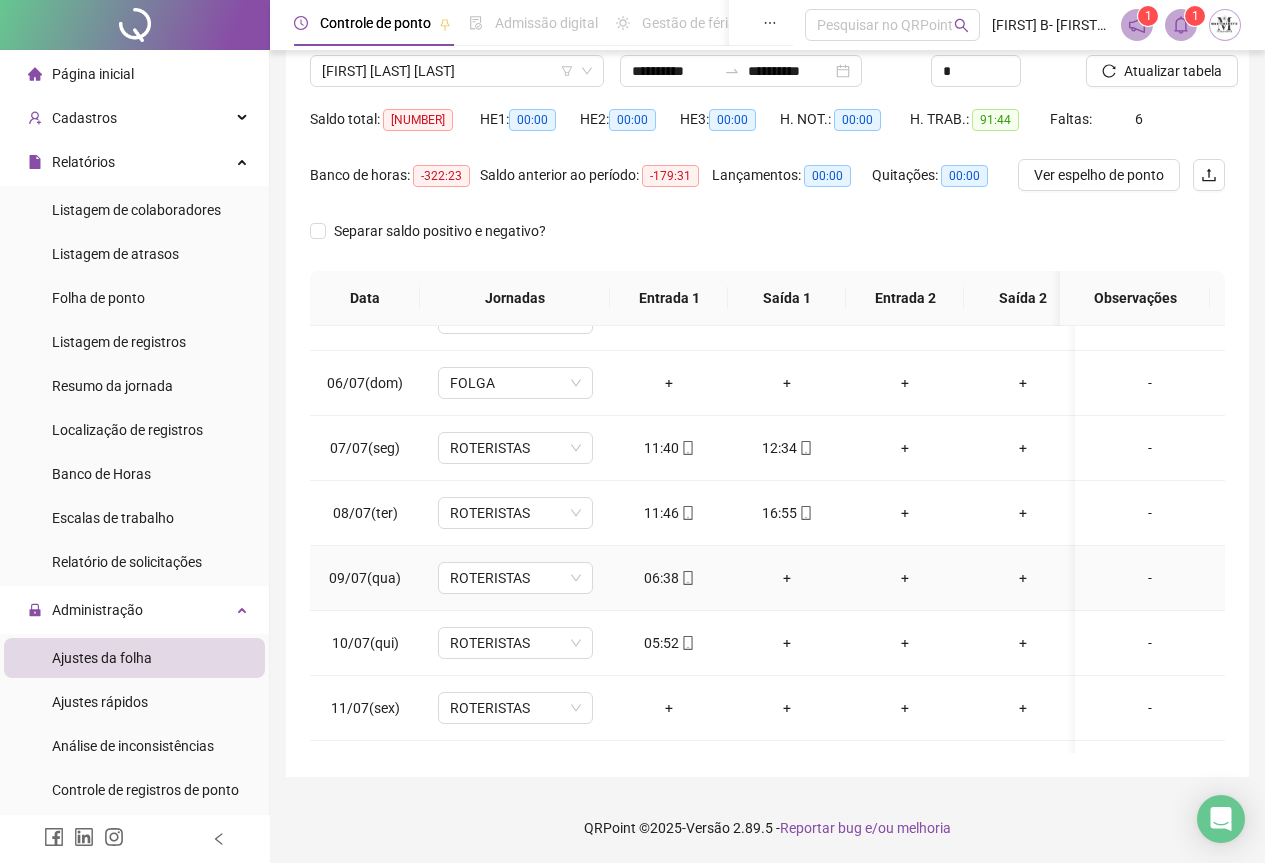 click on "+" at bounding box center [787, 578] 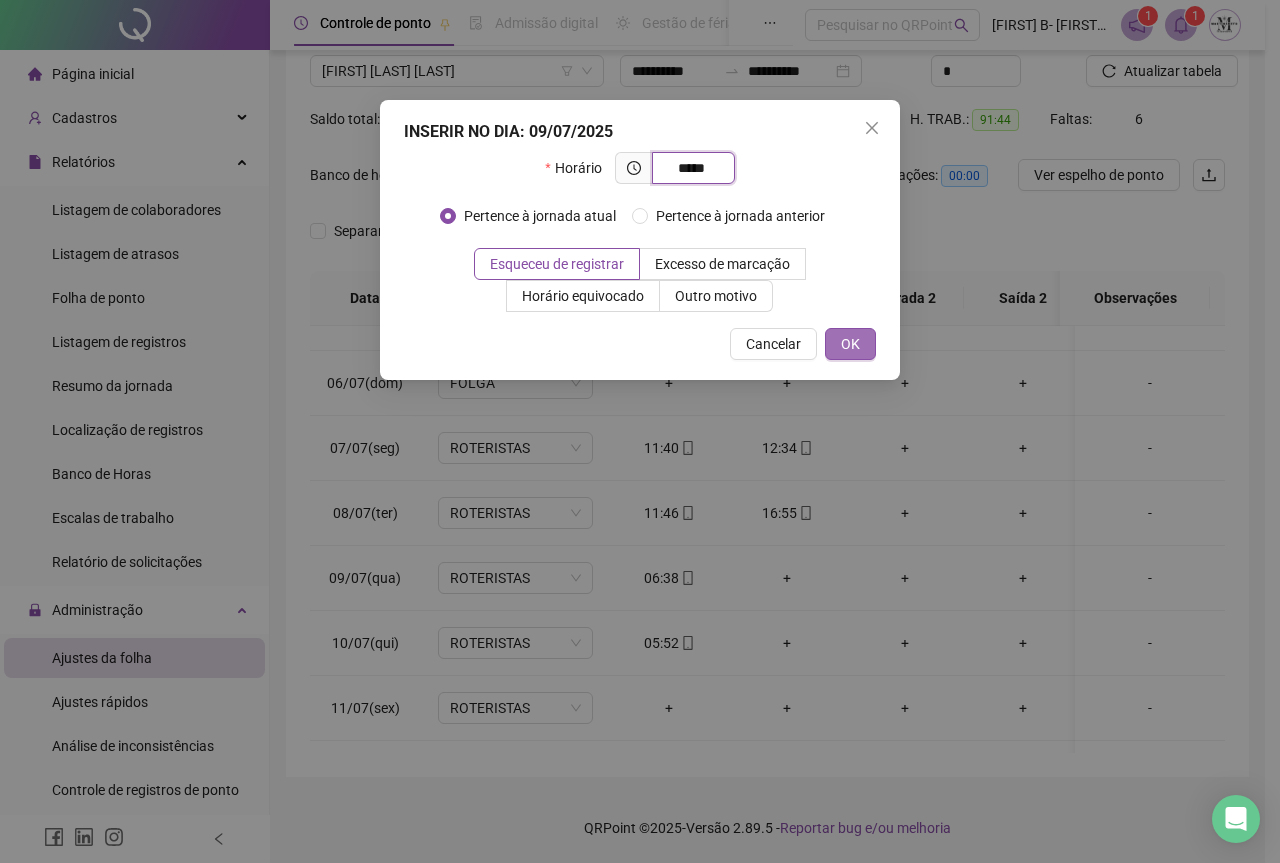 type on "*****" 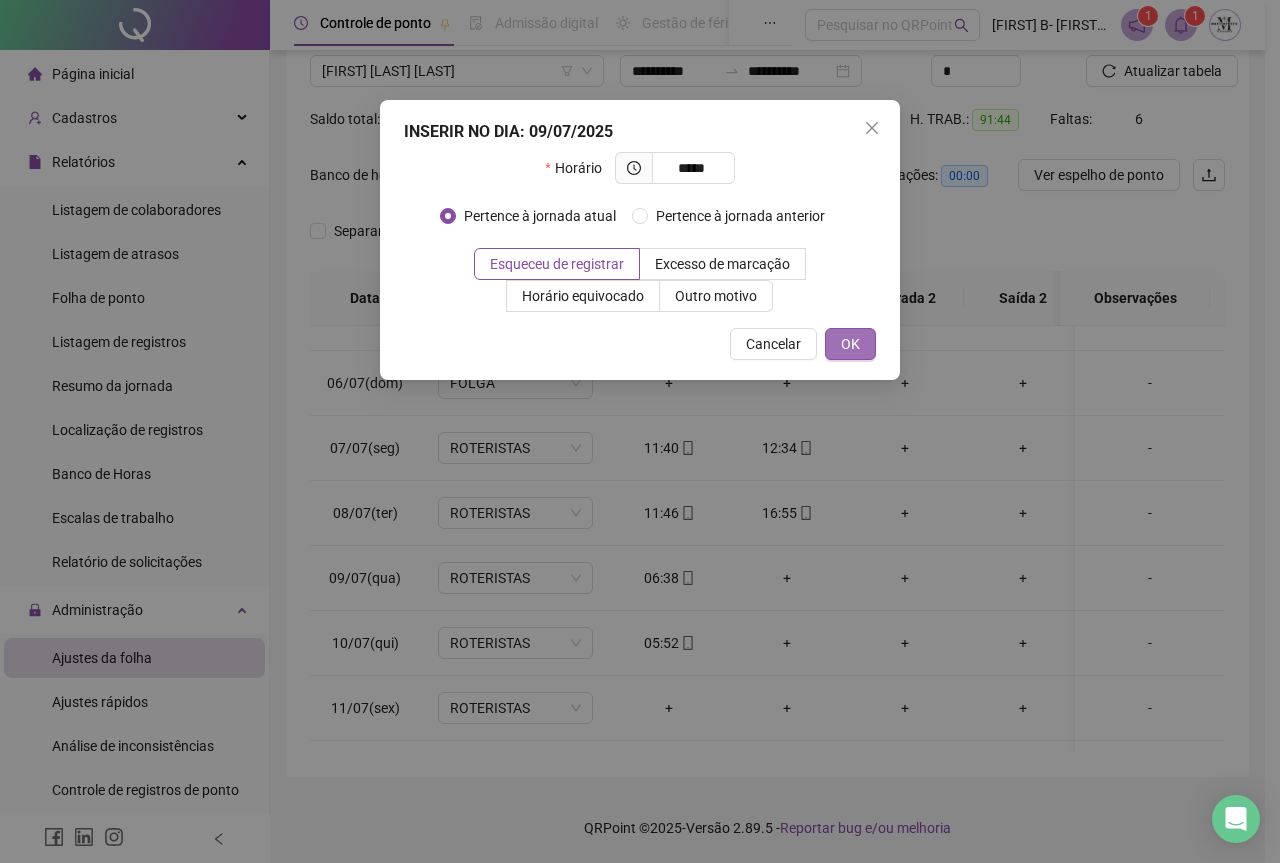 click on "OK" at bounding box center (850, 344) 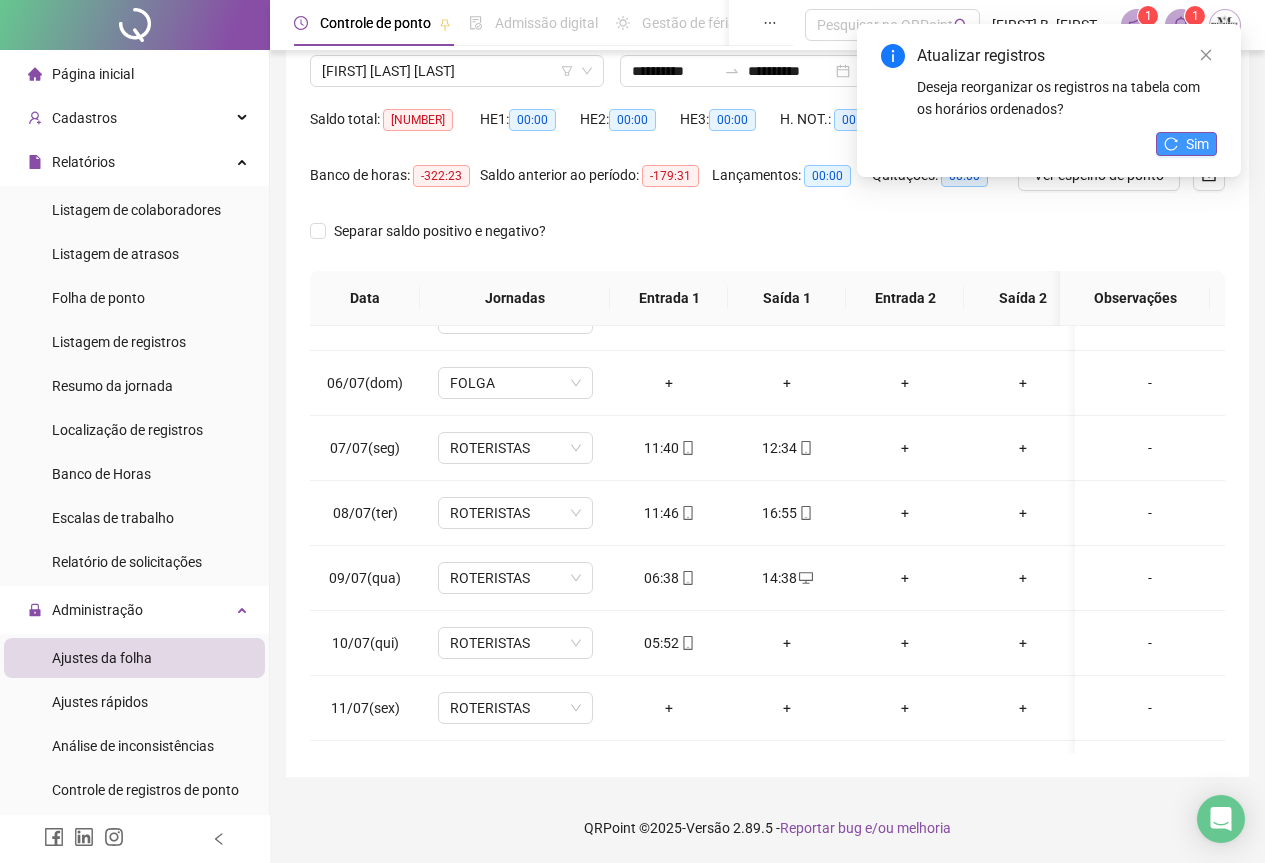click on "Sim" at bounding box center (1197, 144) 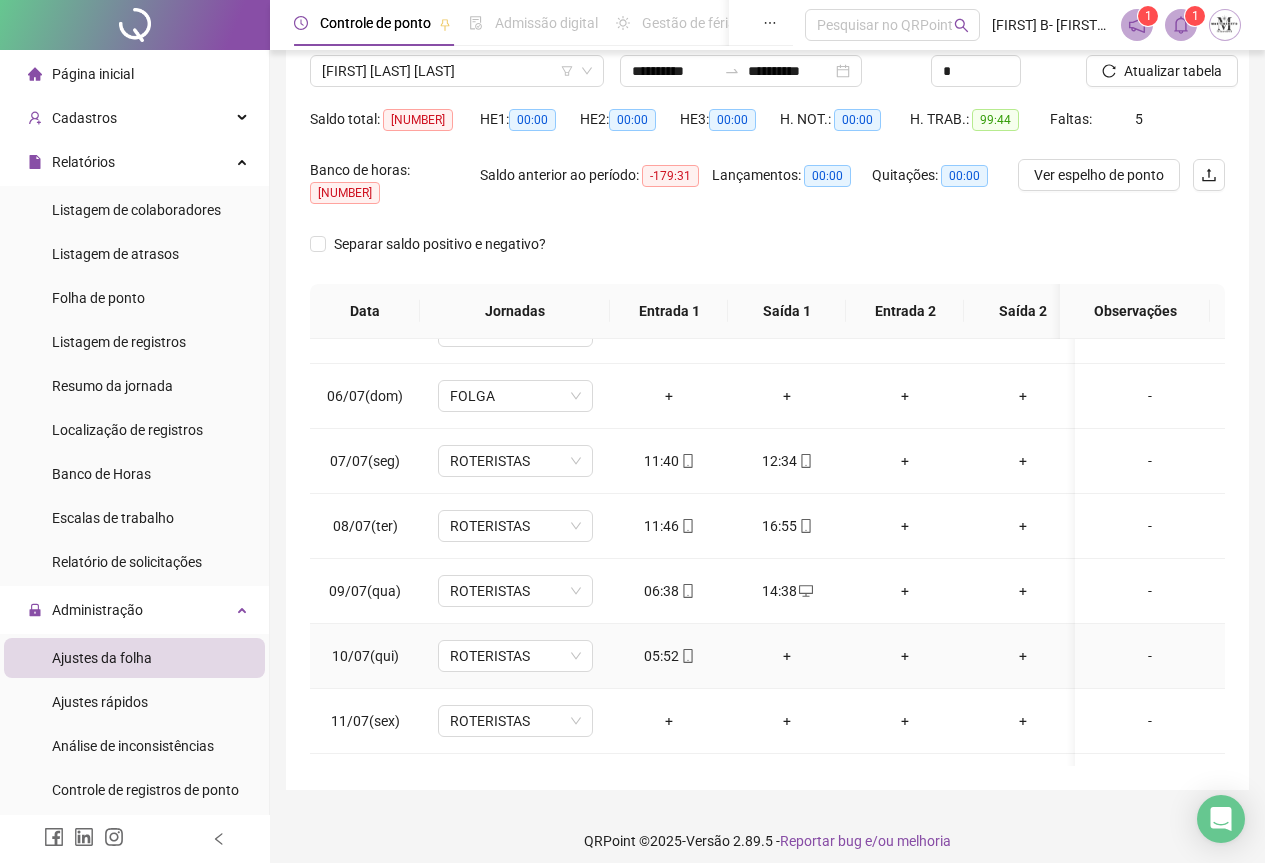 click on "+" at bounding box center (787, 656) 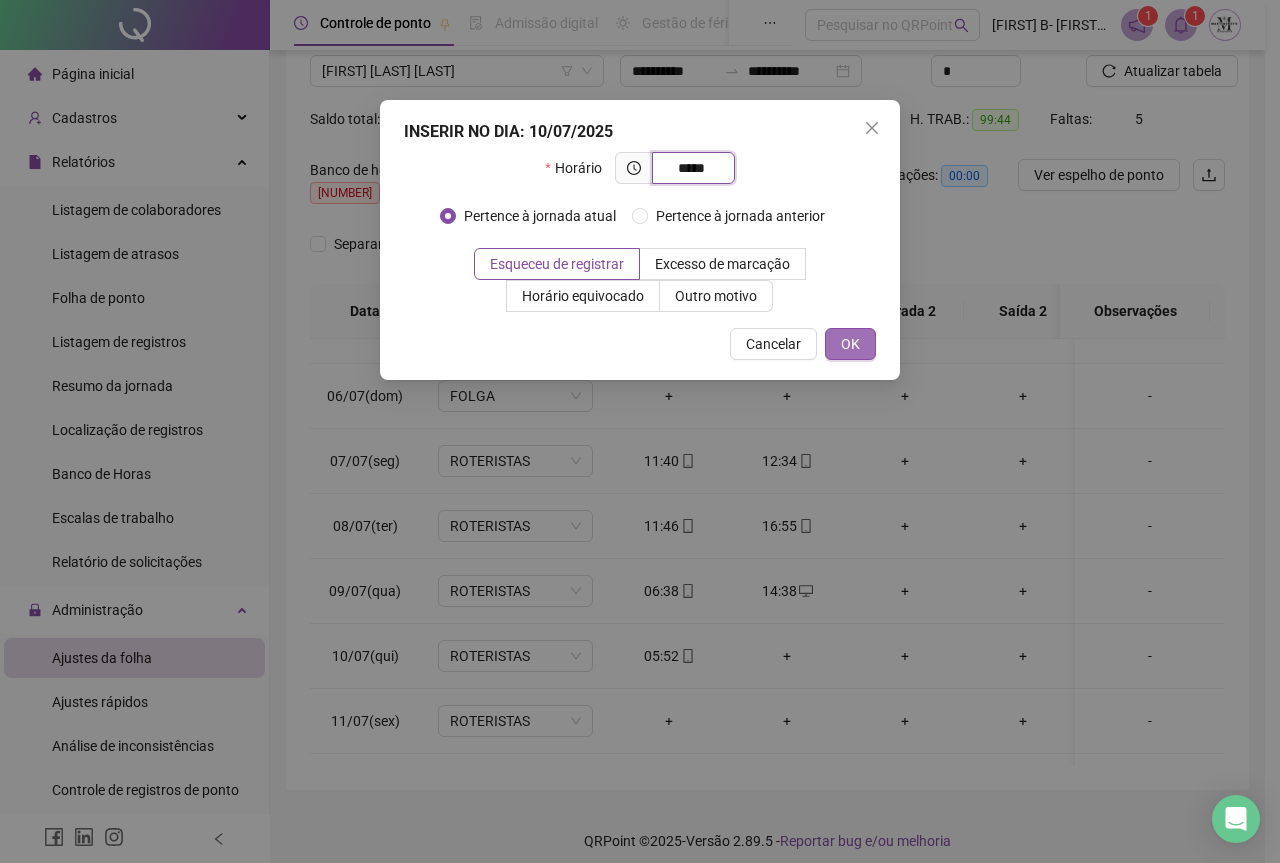 type on "*****" 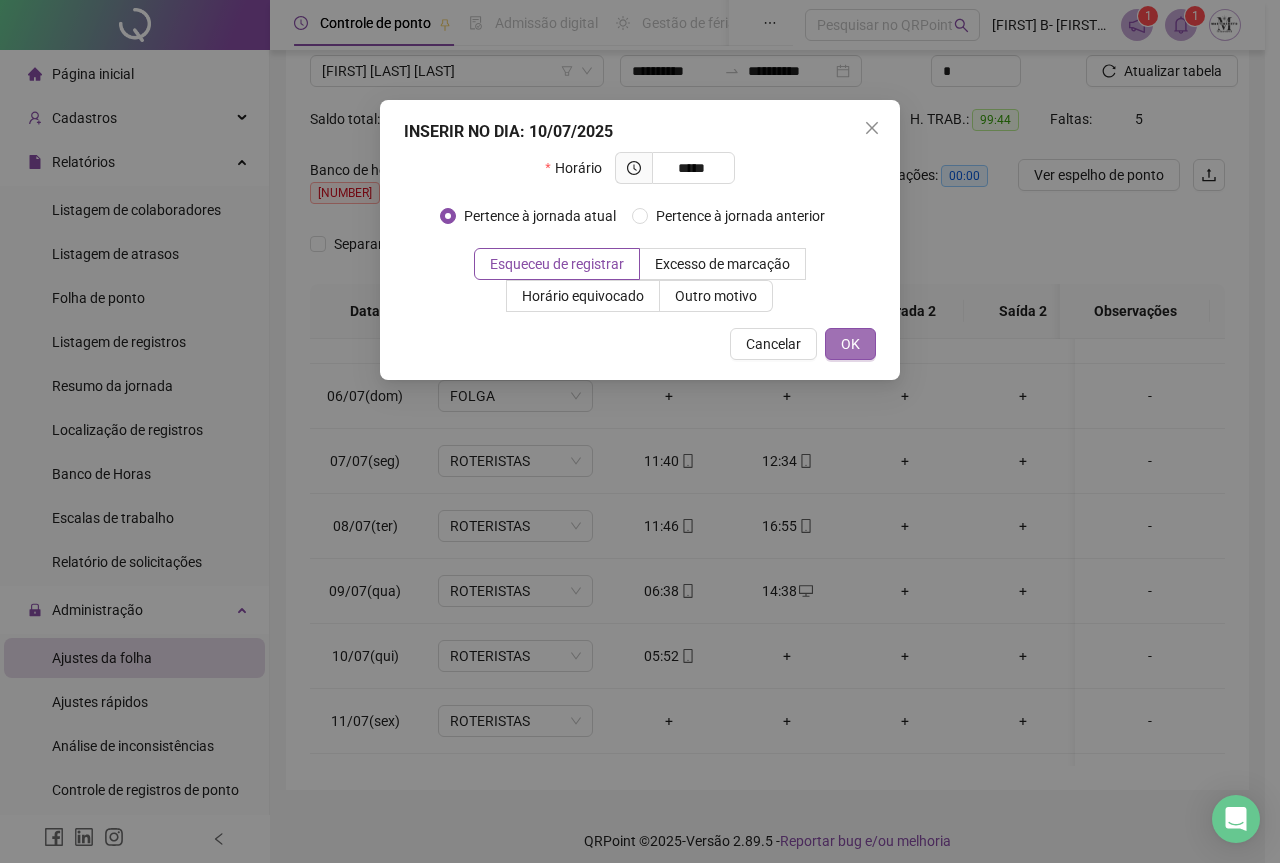 click on "OK" at bounding box center (850, 344) 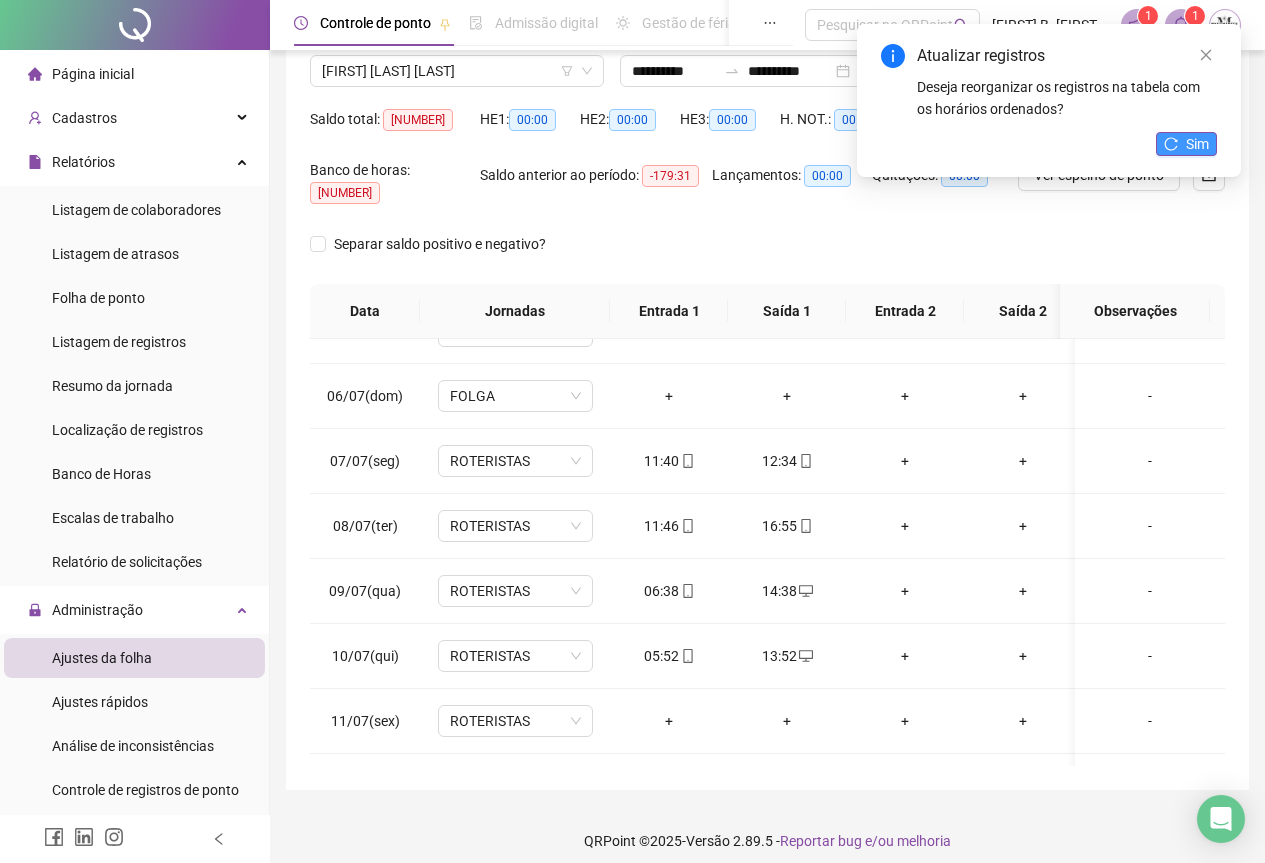 click on "Sim" at bounding box center [1197, 144] 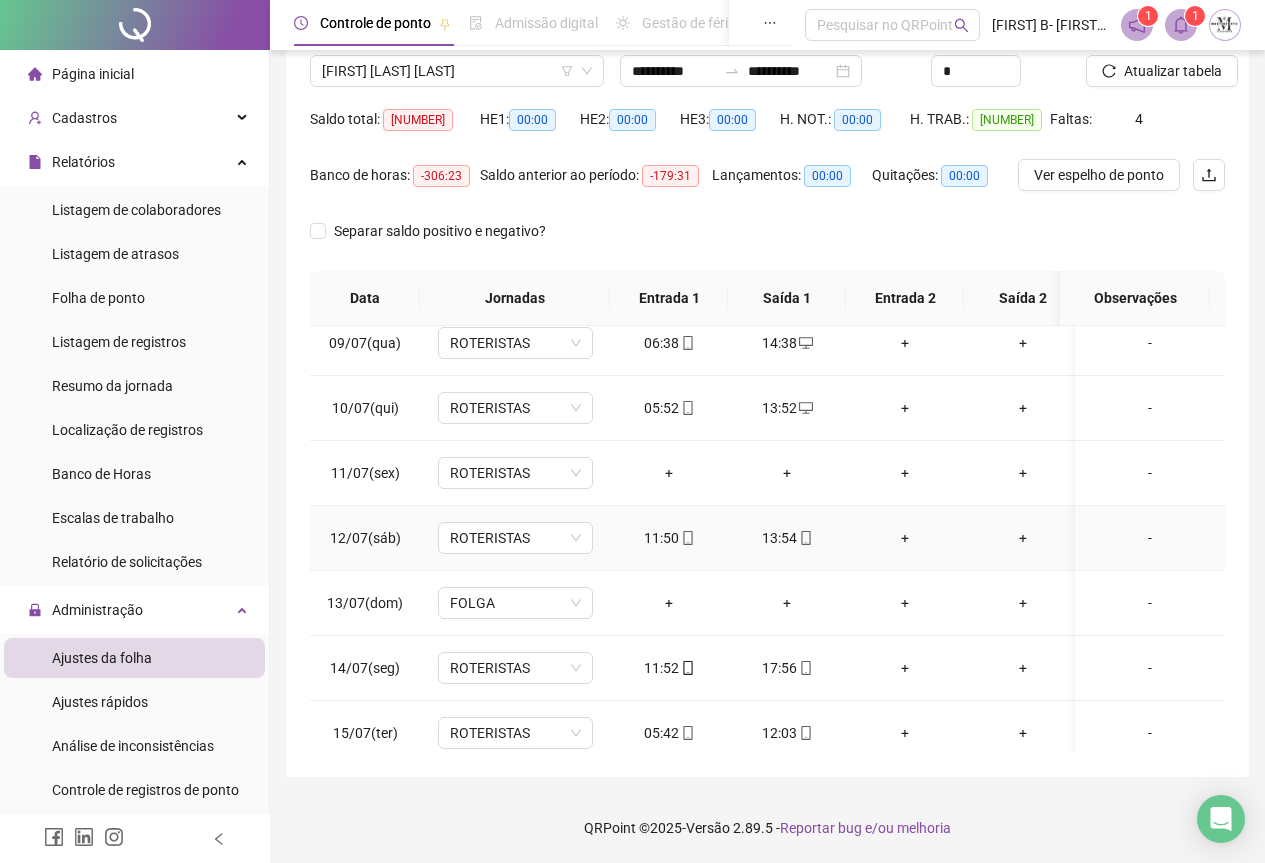scroll, scrollTop: 500, scrollLeft: 0, axis: vertical 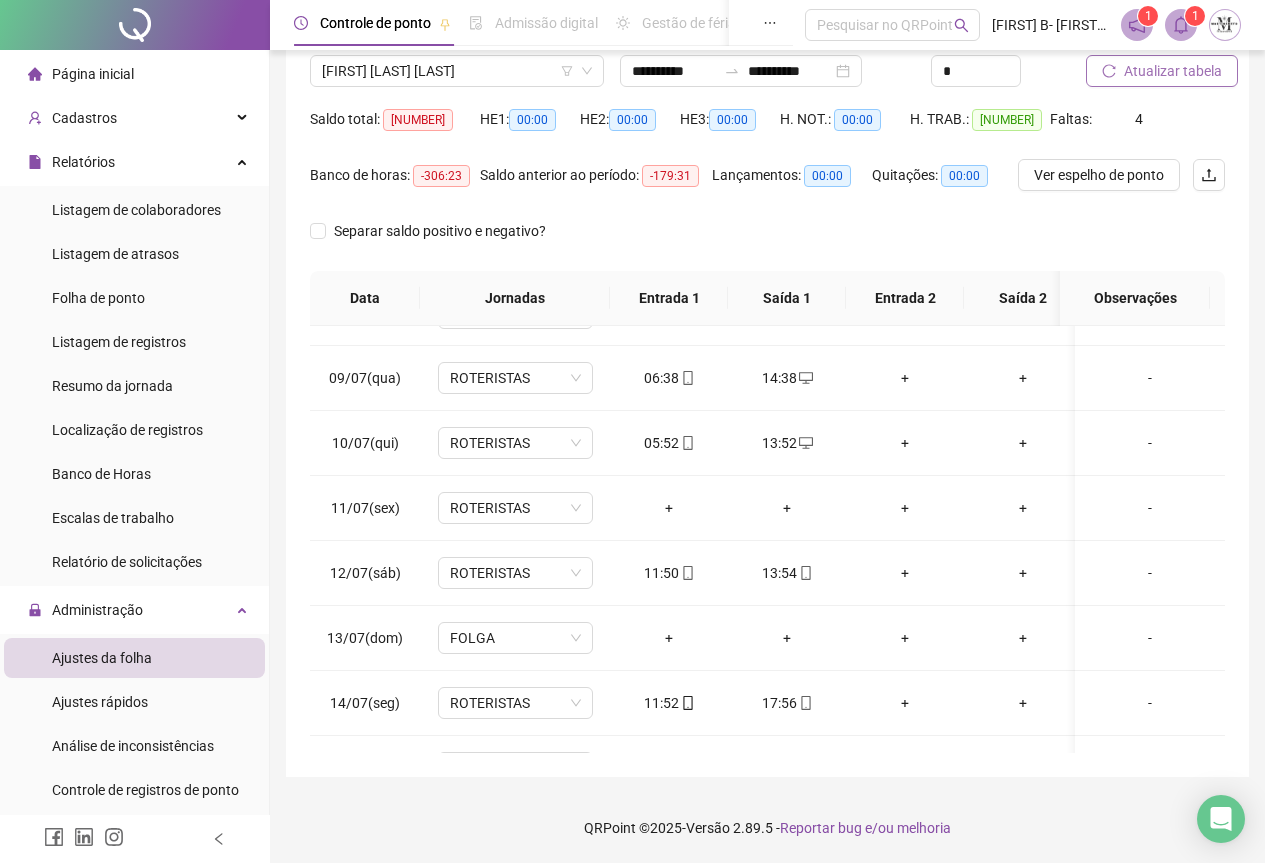 click on "Atualizar tabela" at bounding box center (1173, 71) 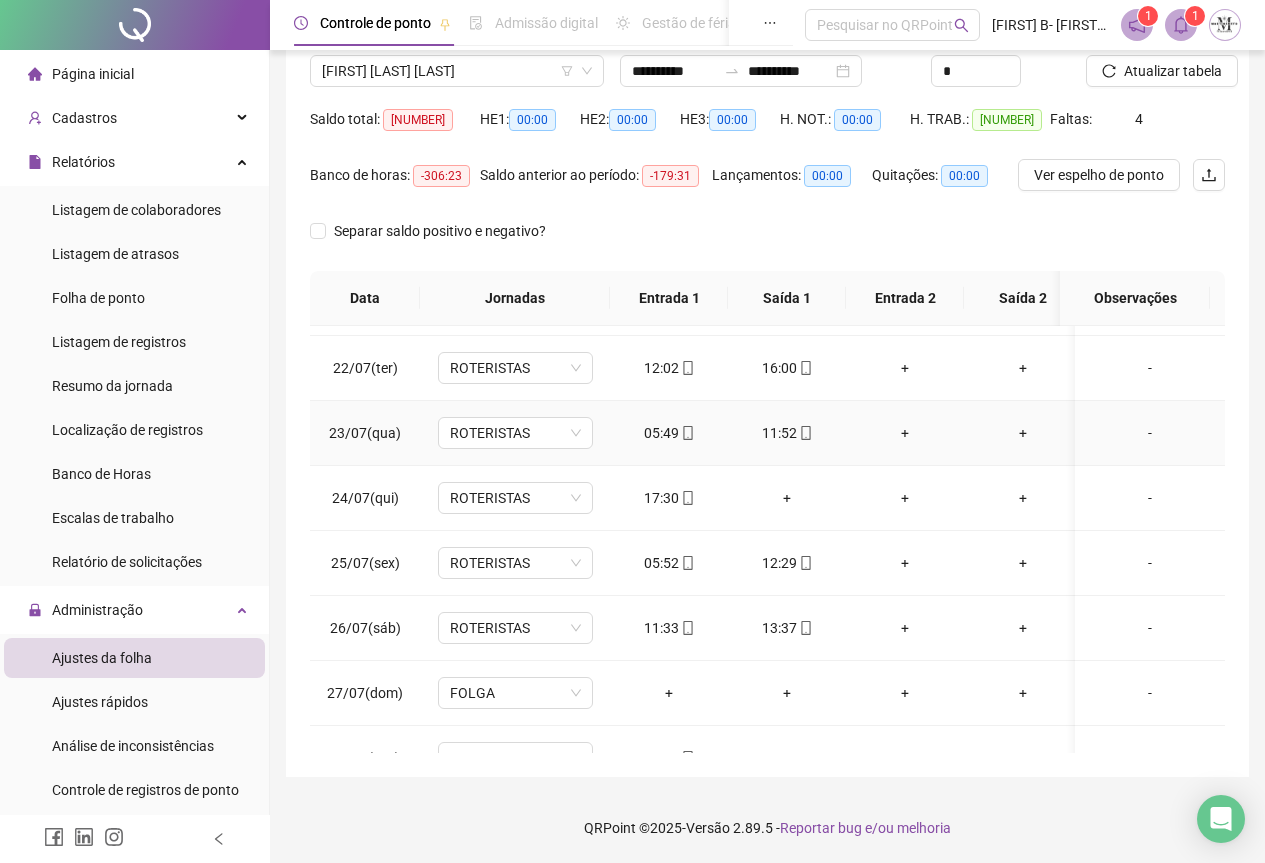 scroll, scrollTop: 1400, scrollLeft: 0, axis: vertical 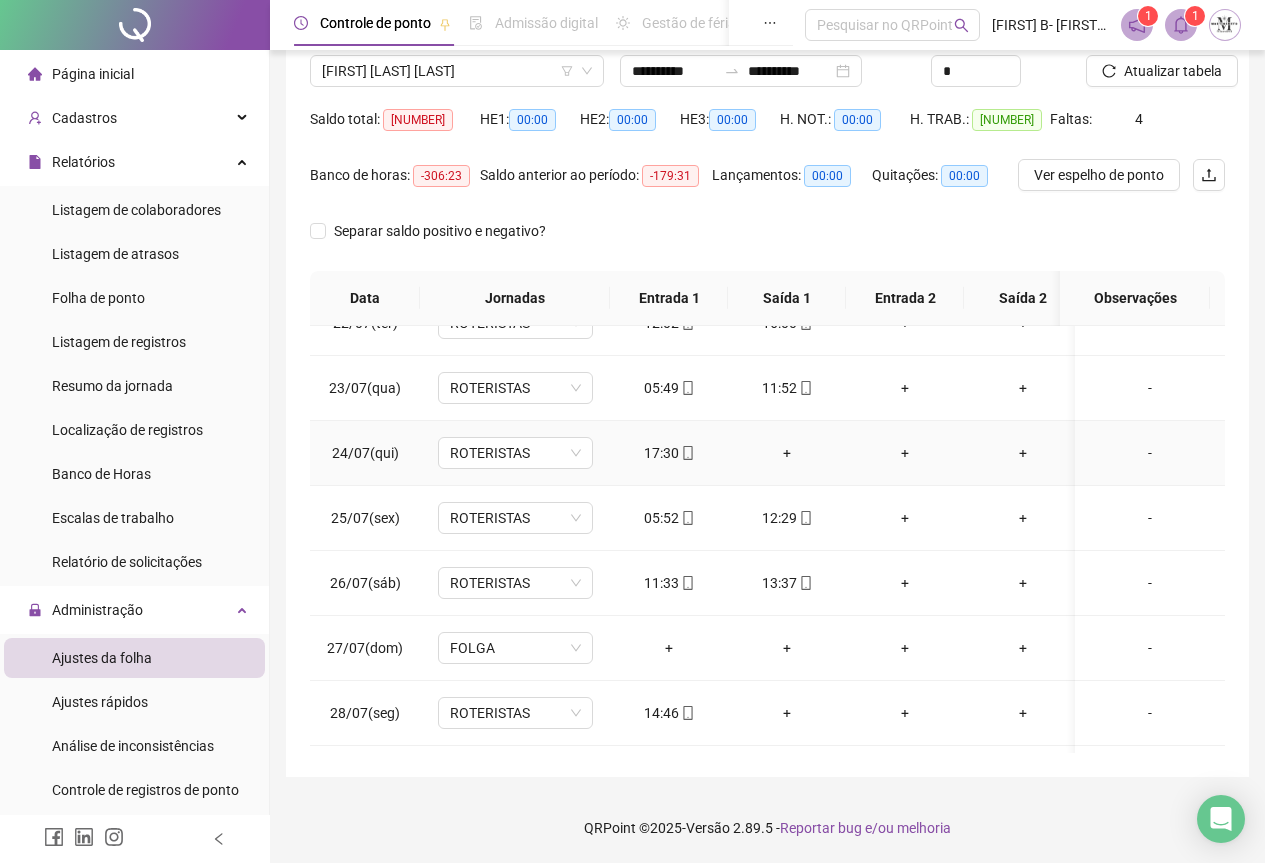 click on "+" at bounding box center (787, 453) 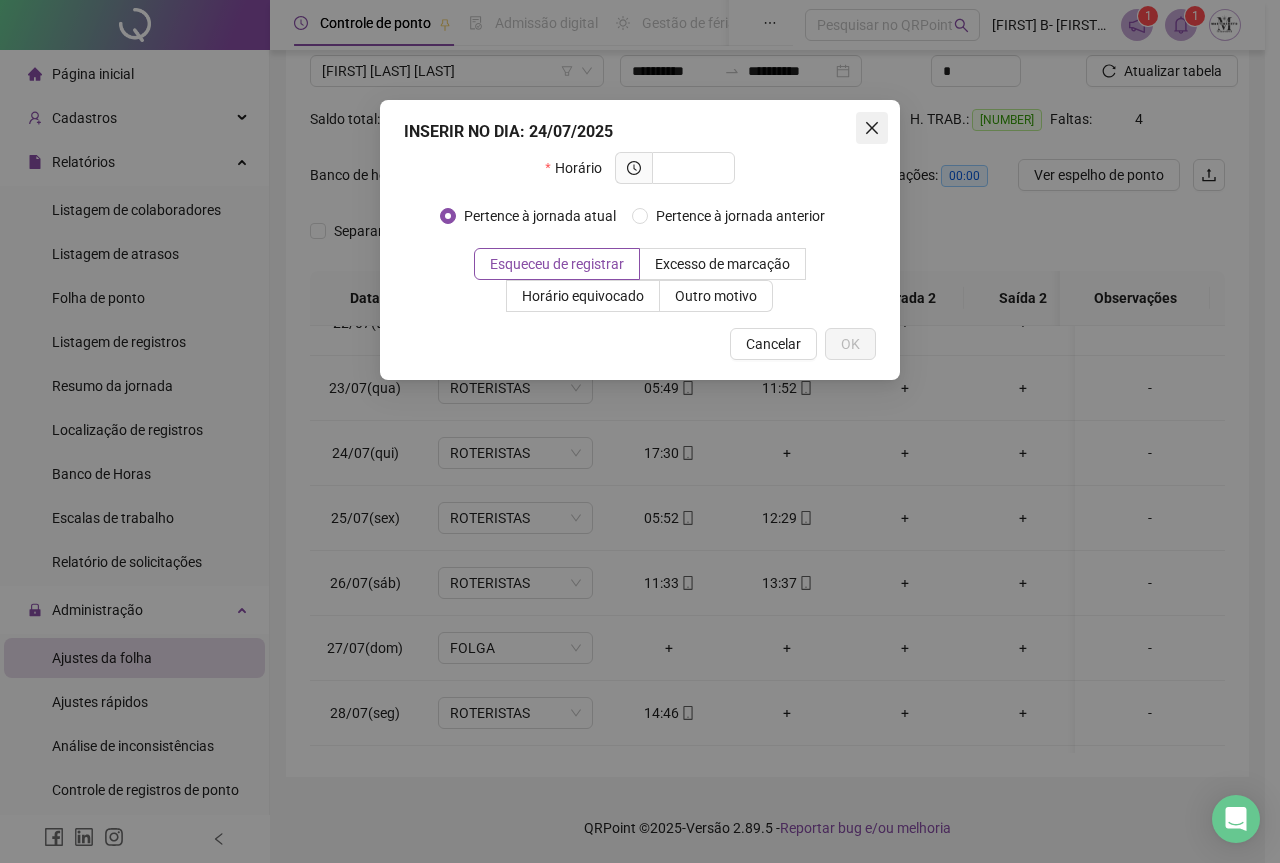 click at bounding box center [872, 128] 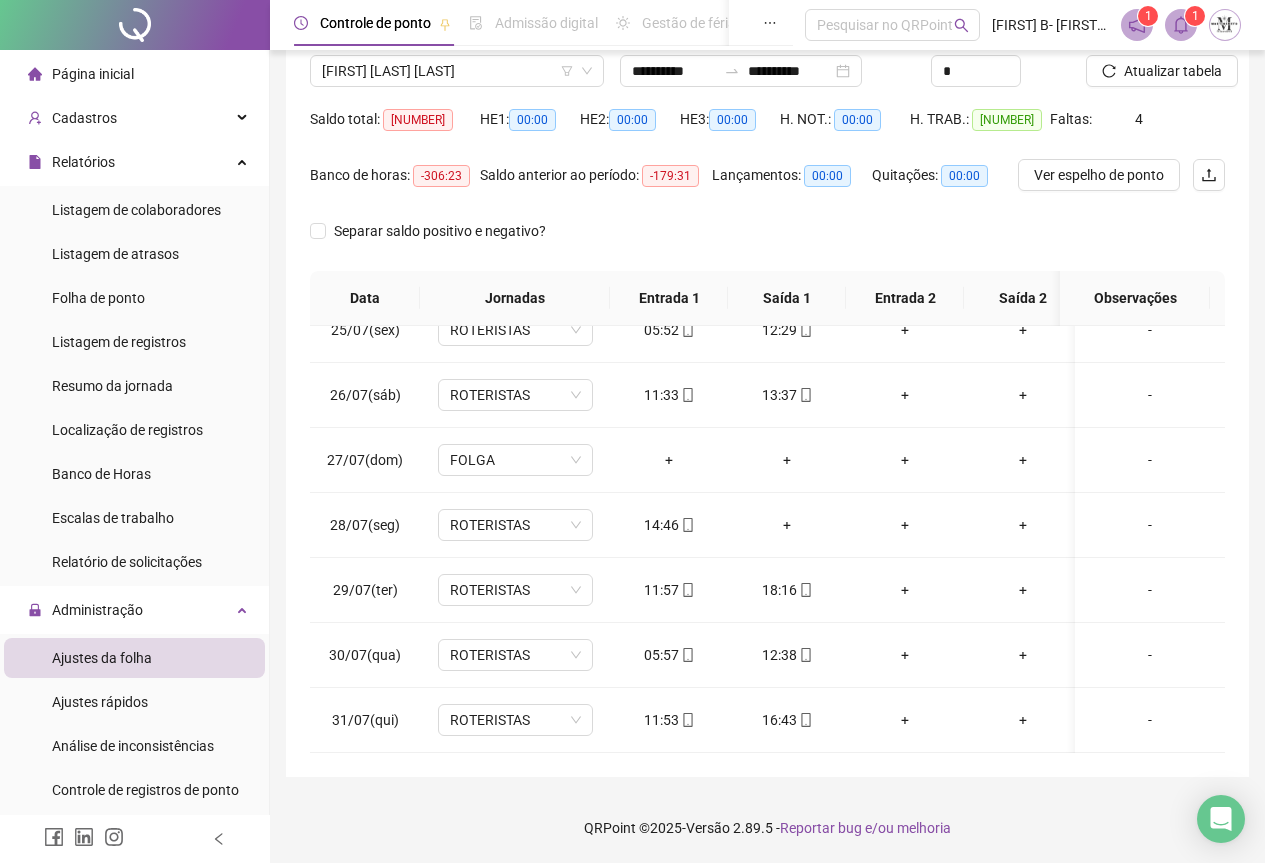 scroll, scrollTop: 1603, scrollLeft: 0, axis: vertical 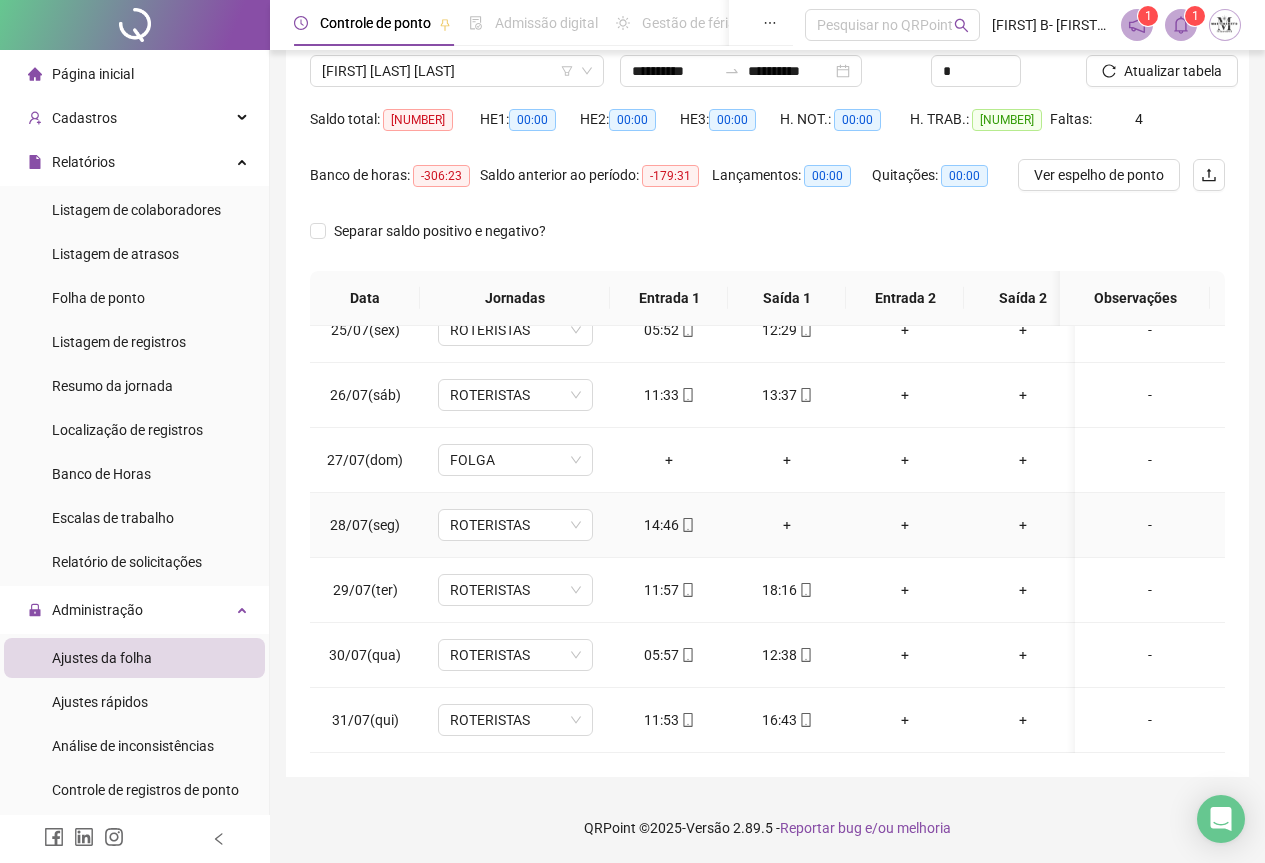 click on "+" at bounding box center [787, 525] 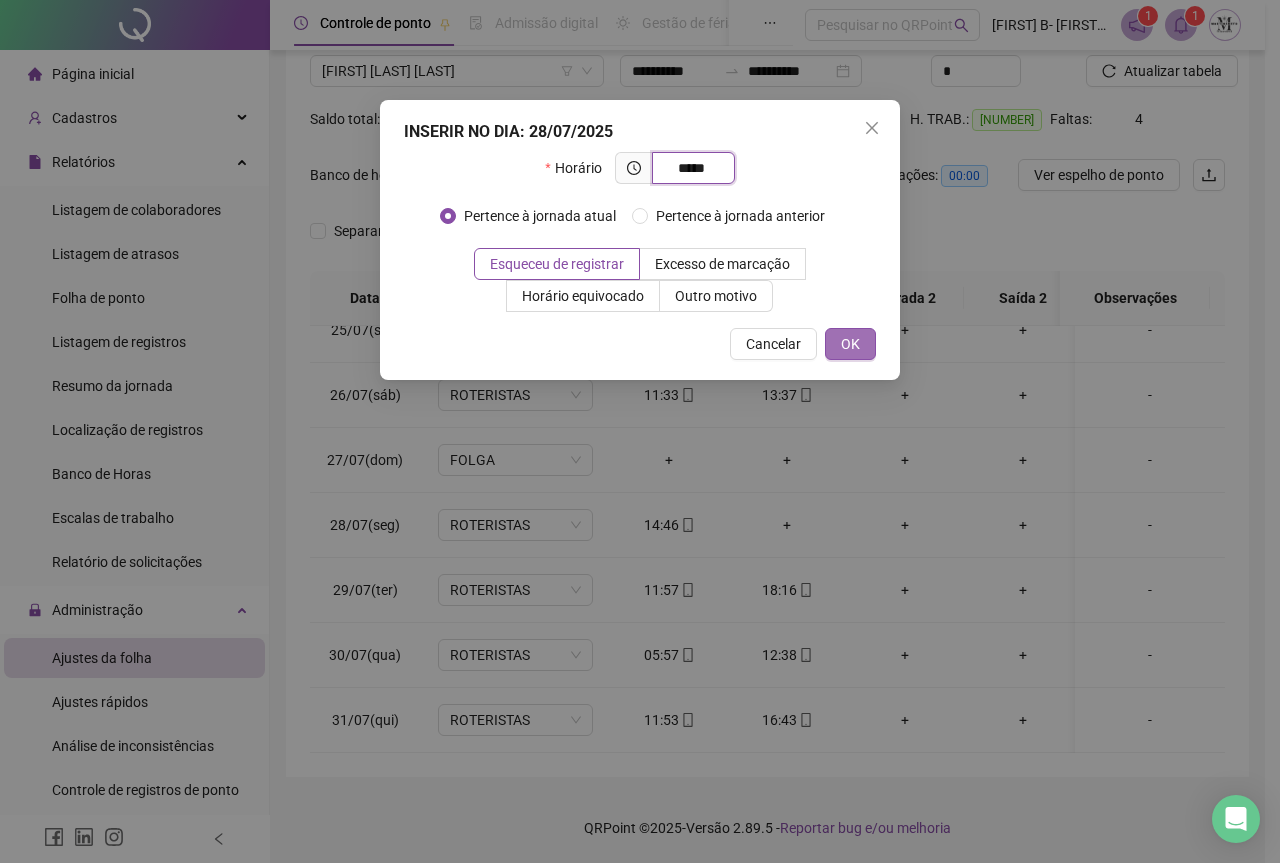 type on "*****" 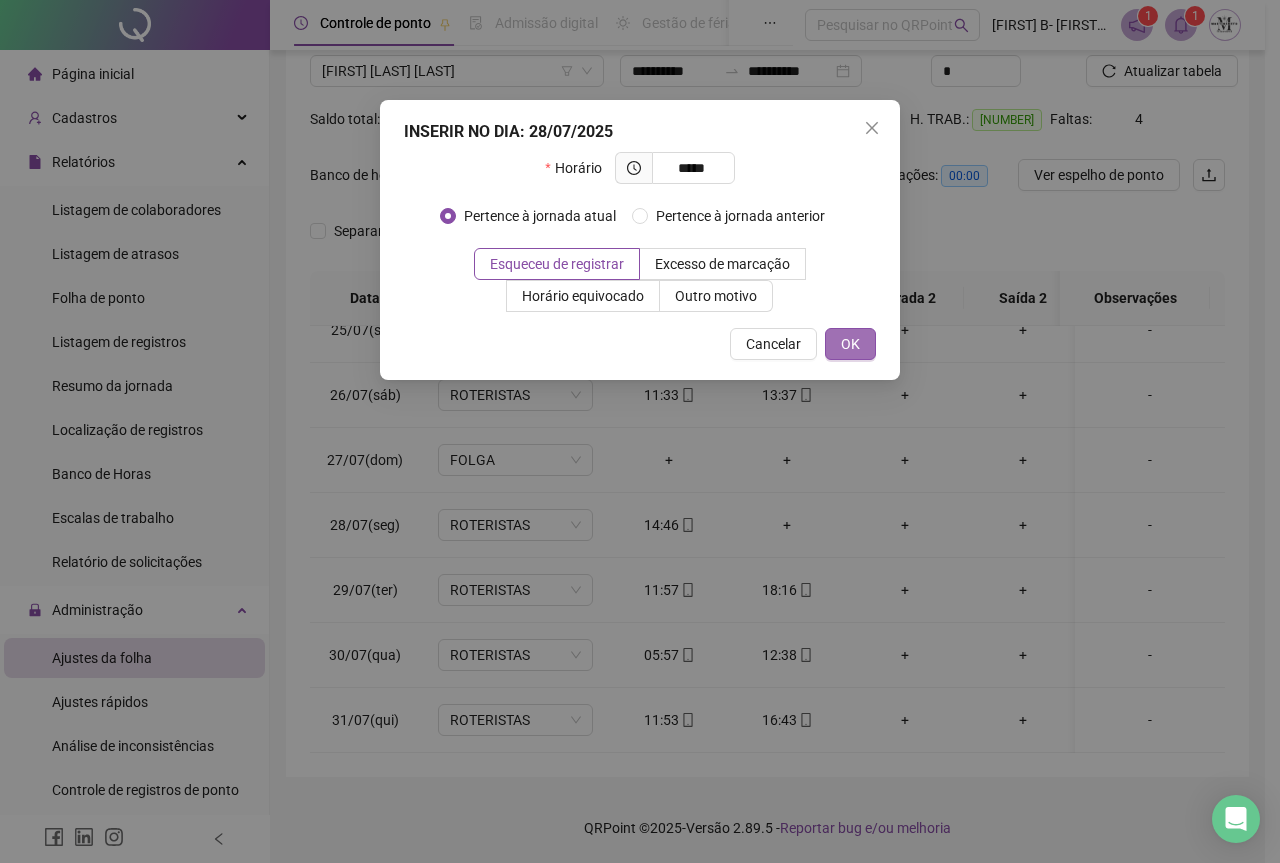 click on "OK" at bounding box center [850, 344] 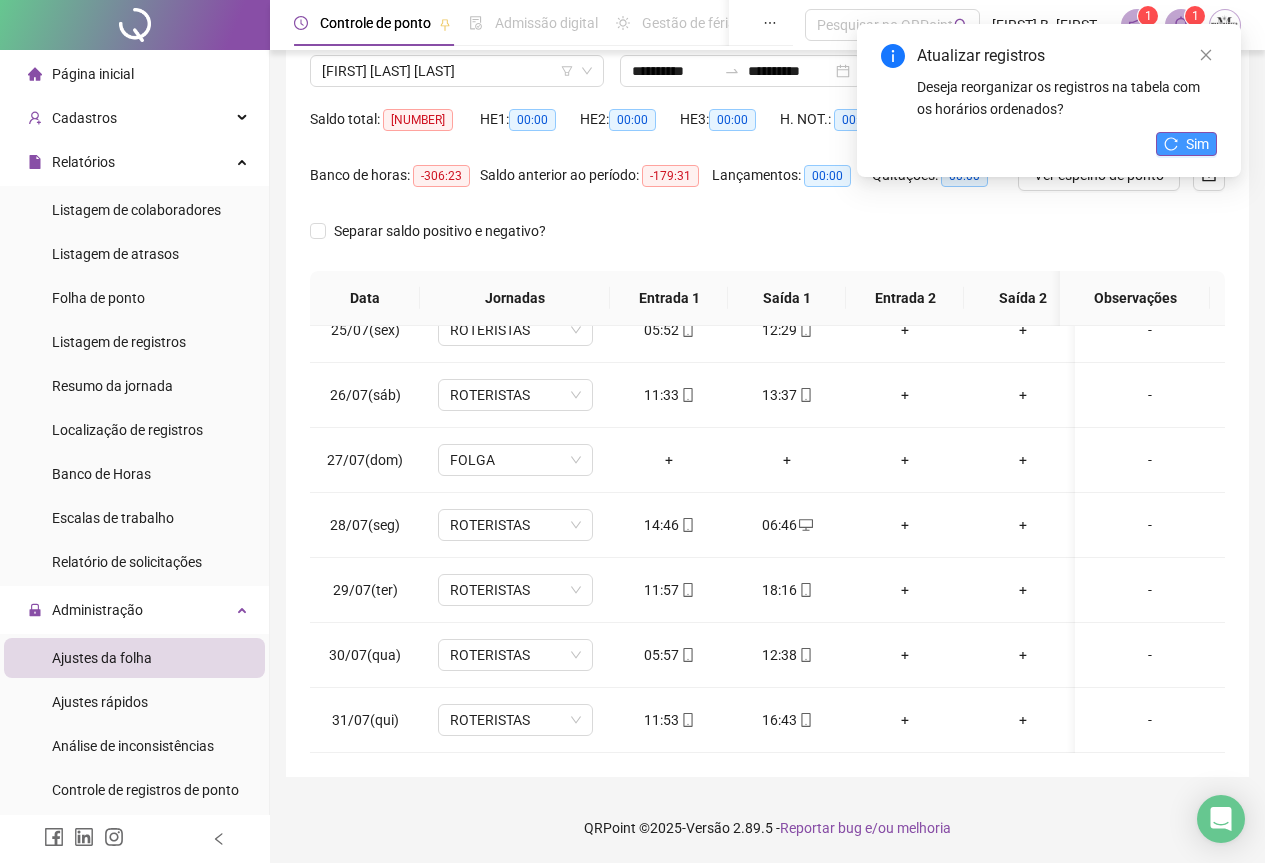 click 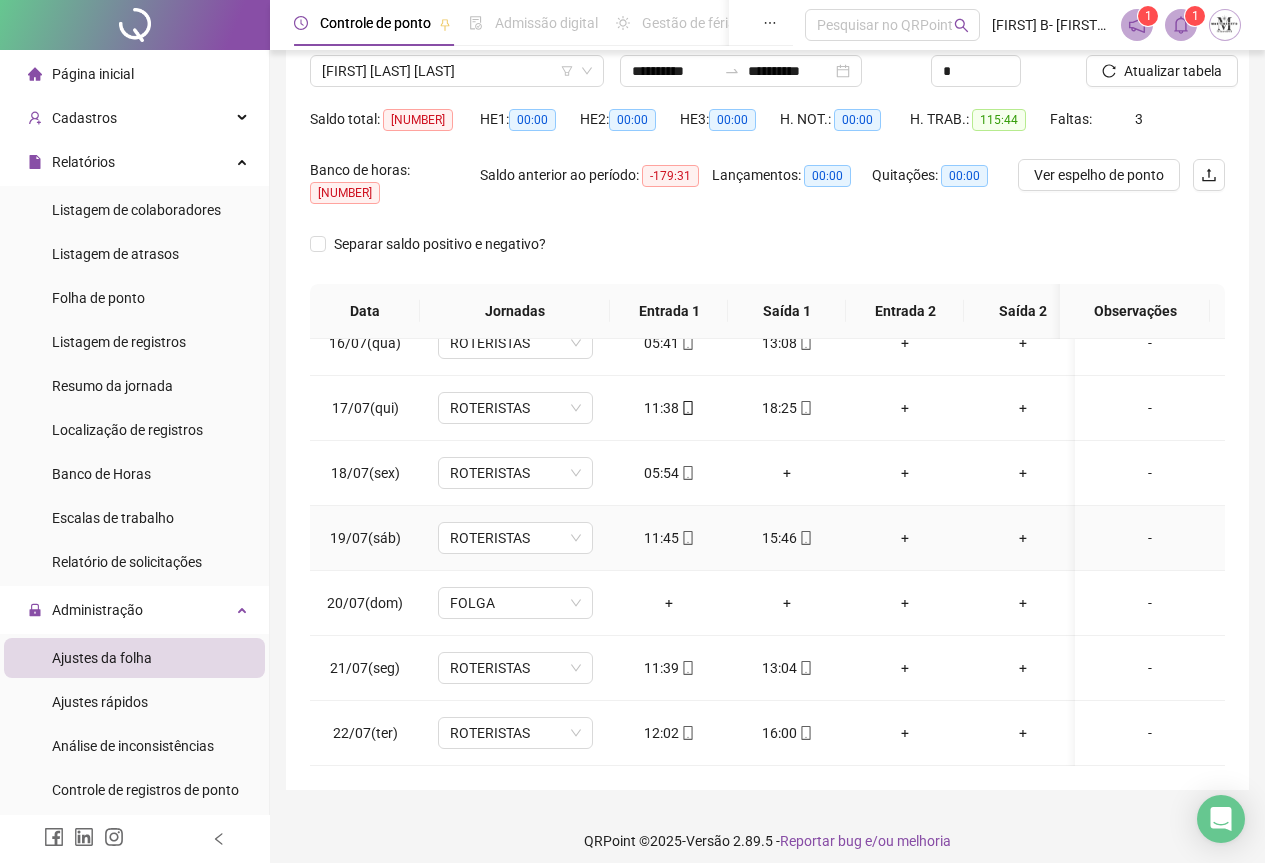 scroll, scrollTop: 903, scrollLeft: 0, axis: vertical 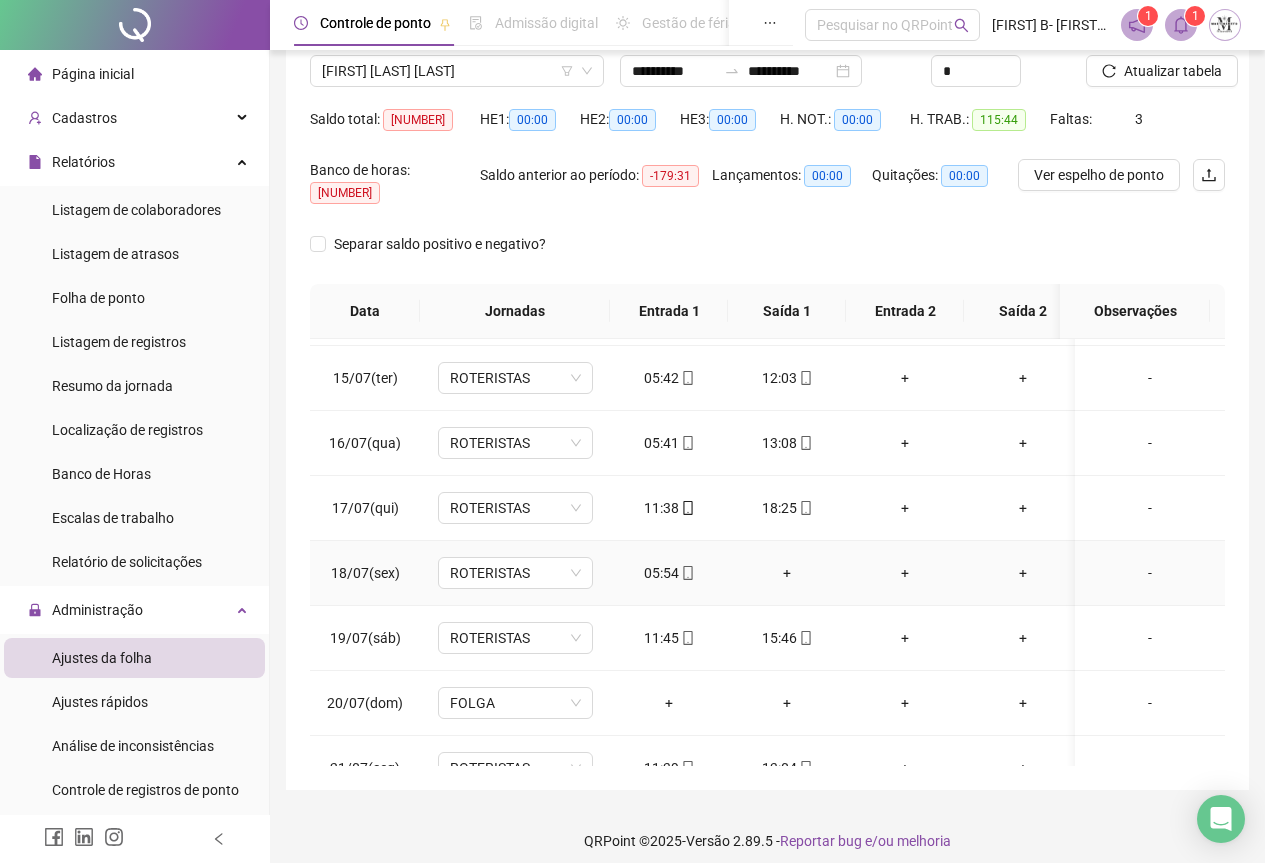 click on "+" at bounding box center [787, 573] 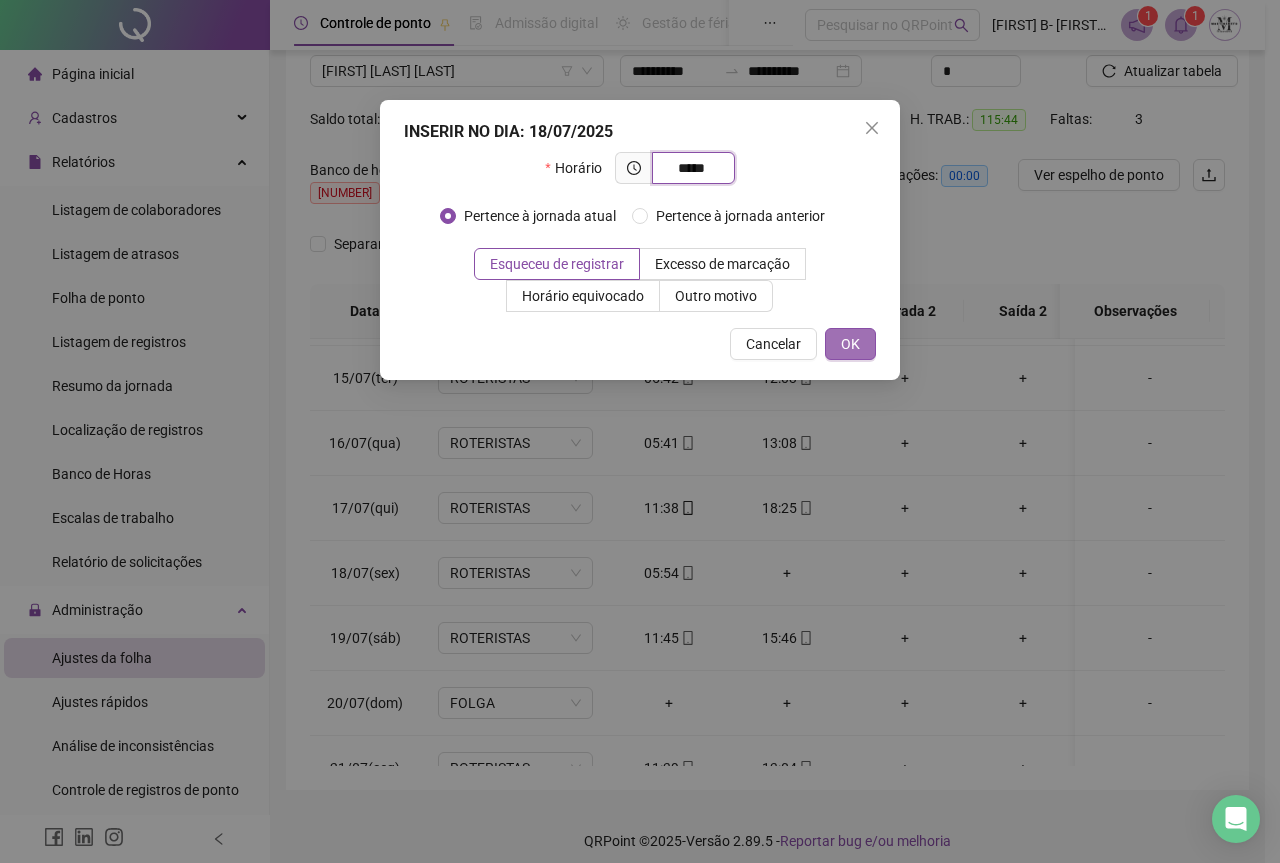 type on "*****" 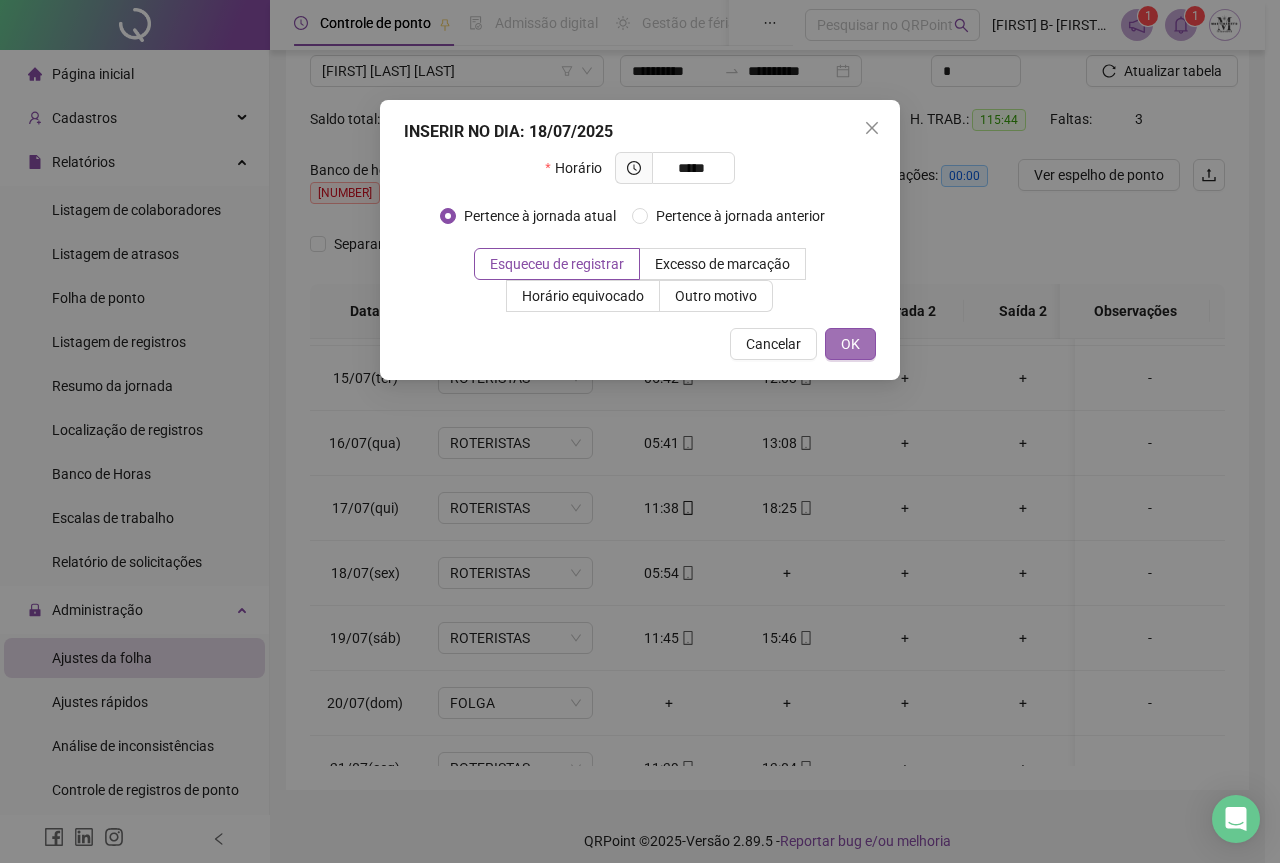 click on "OK" at bounding box center (850, 344) 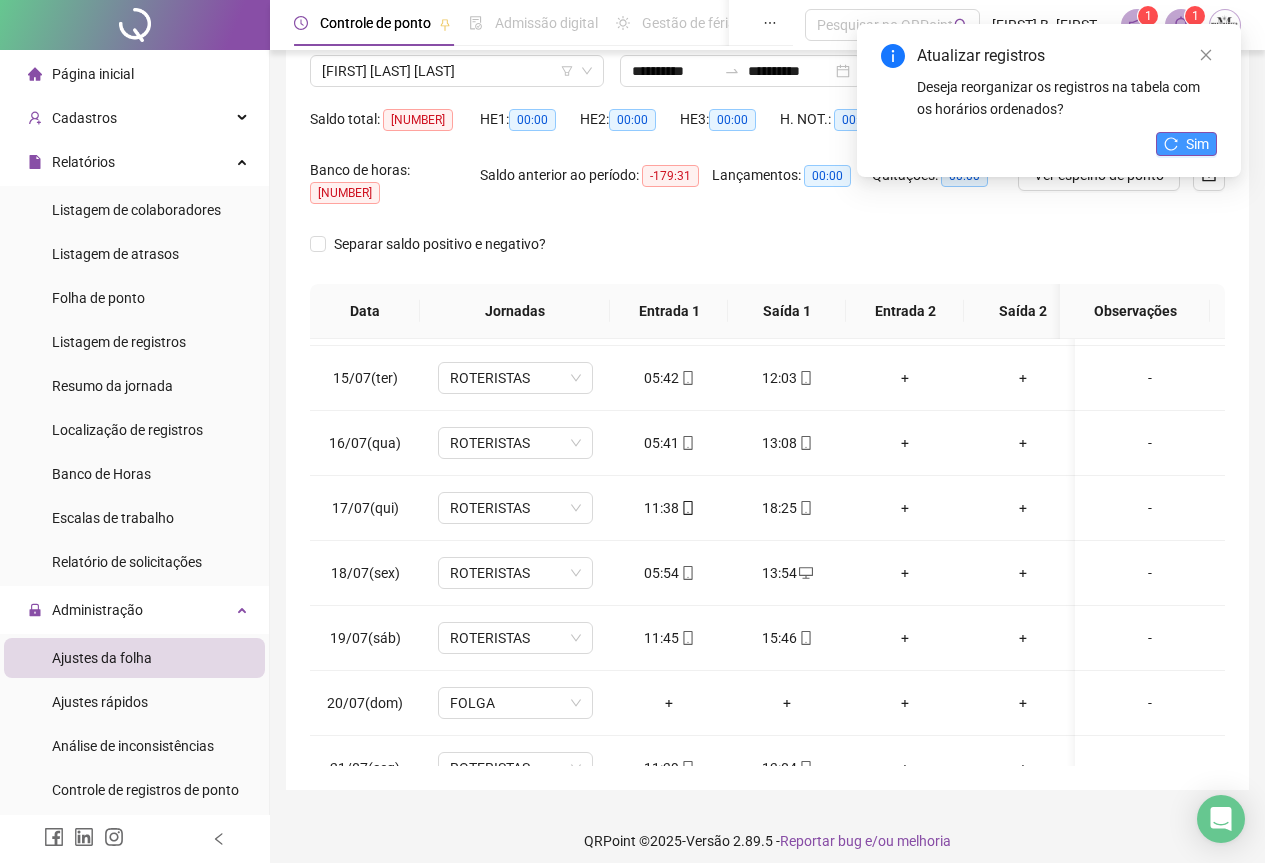 click 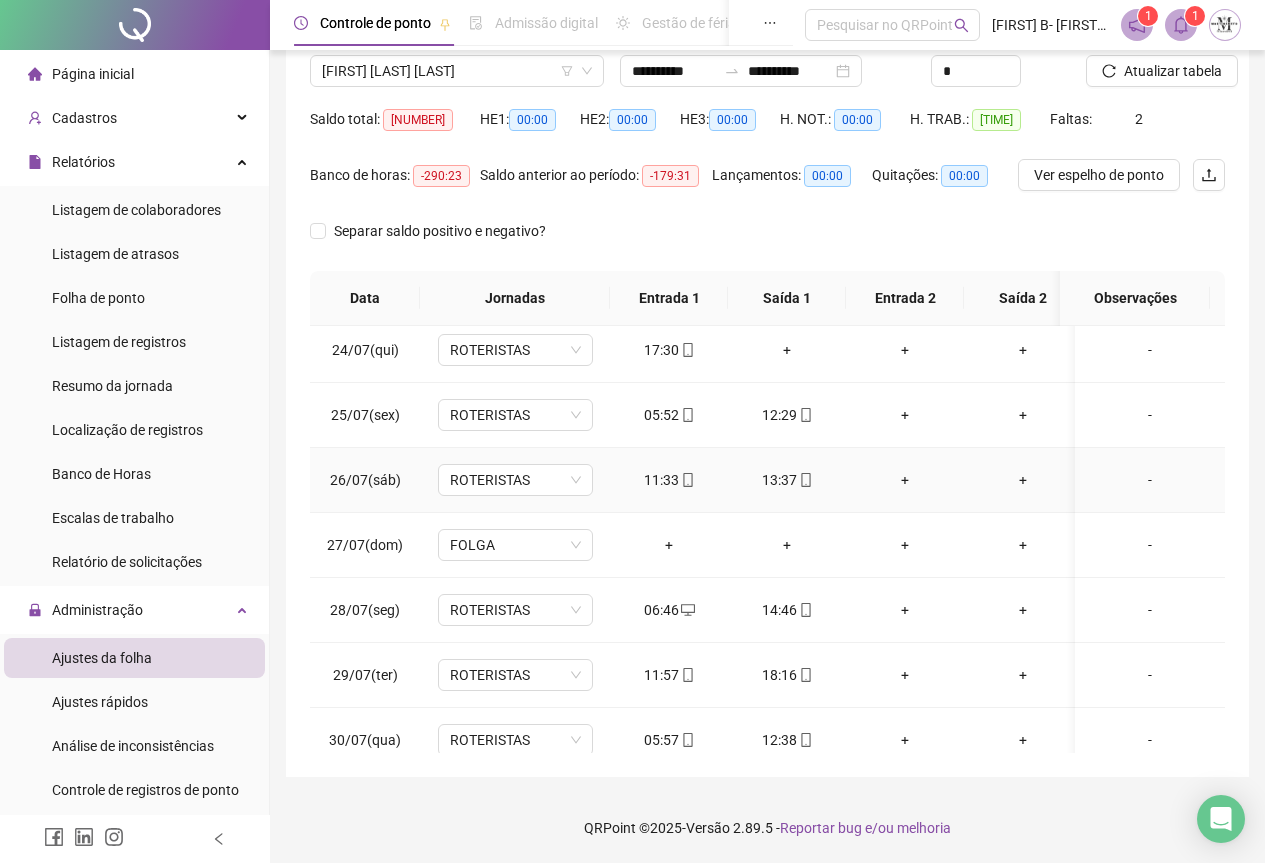 scroll, scrollTop: 1403, scrollLeft: 0, axis: vertical 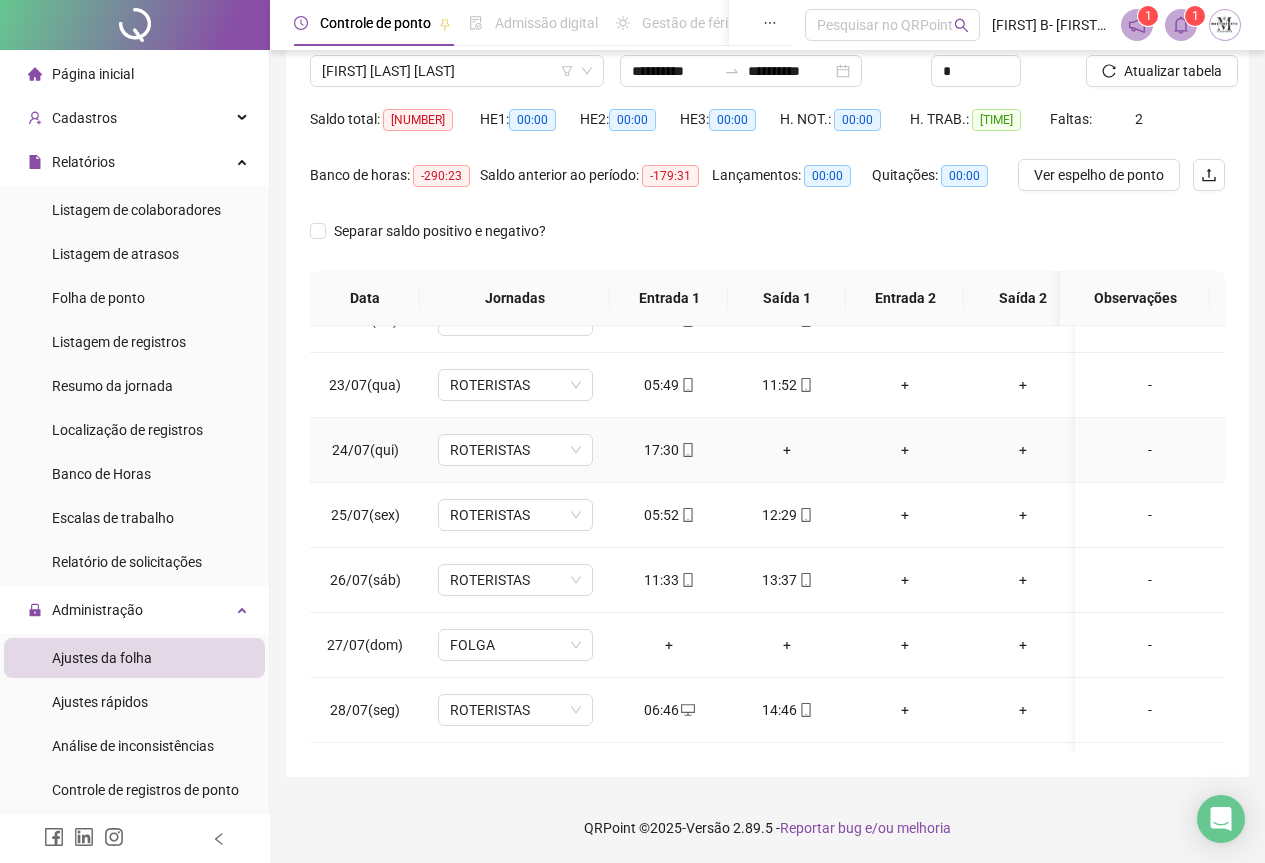 click on "+" at bounding box center (787, 450) 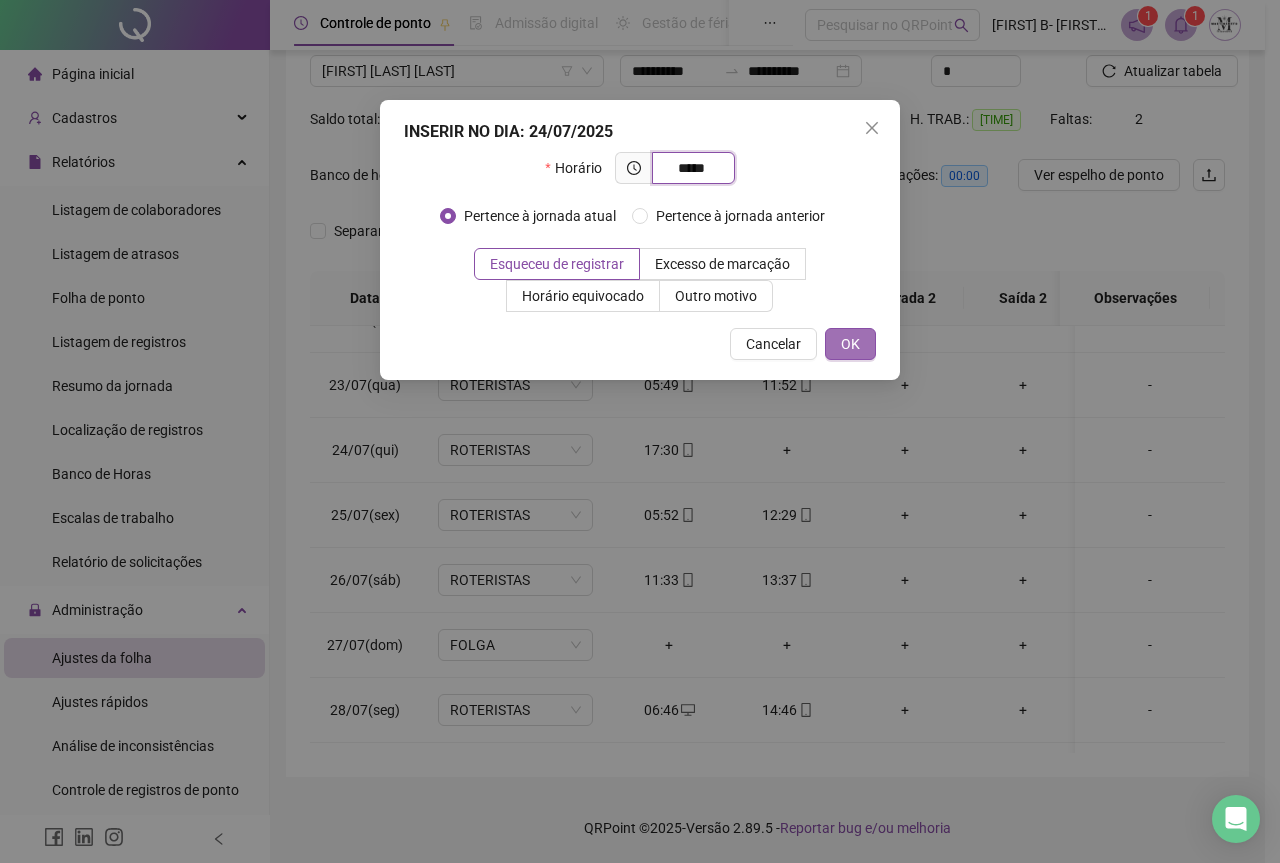 type on "*****" 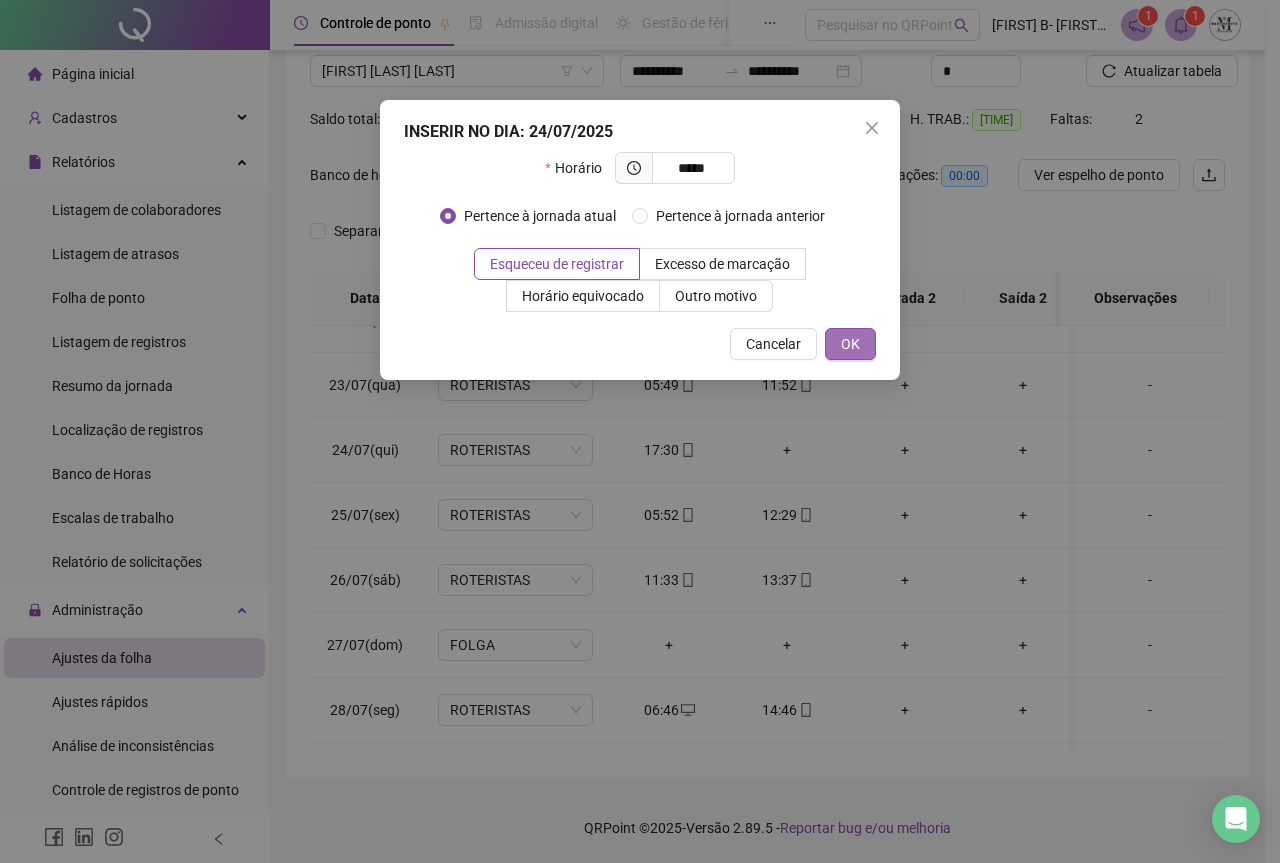 click on "OK" at bounding box center (850, 344) 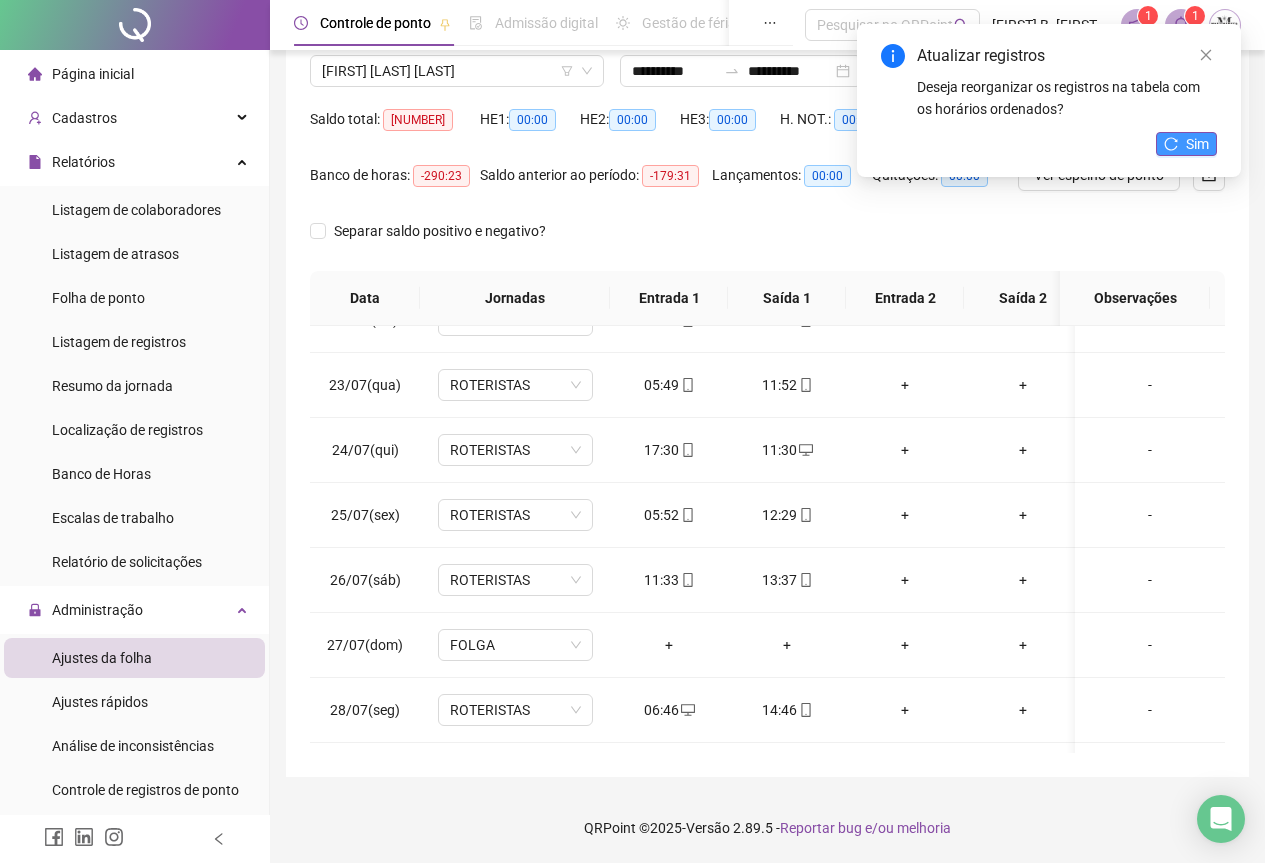 click 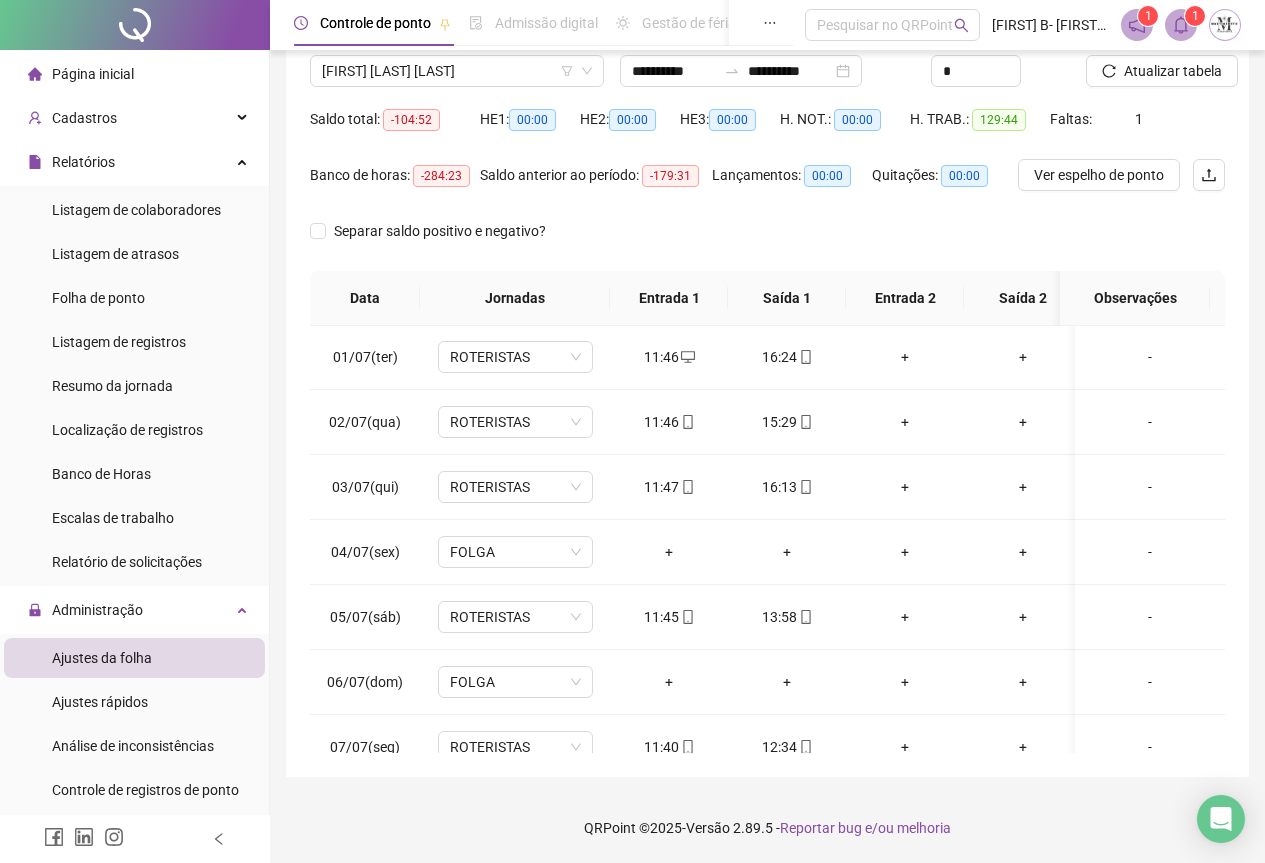 scroll, scrollTop: 0, scrollLeft: 0, axis: both 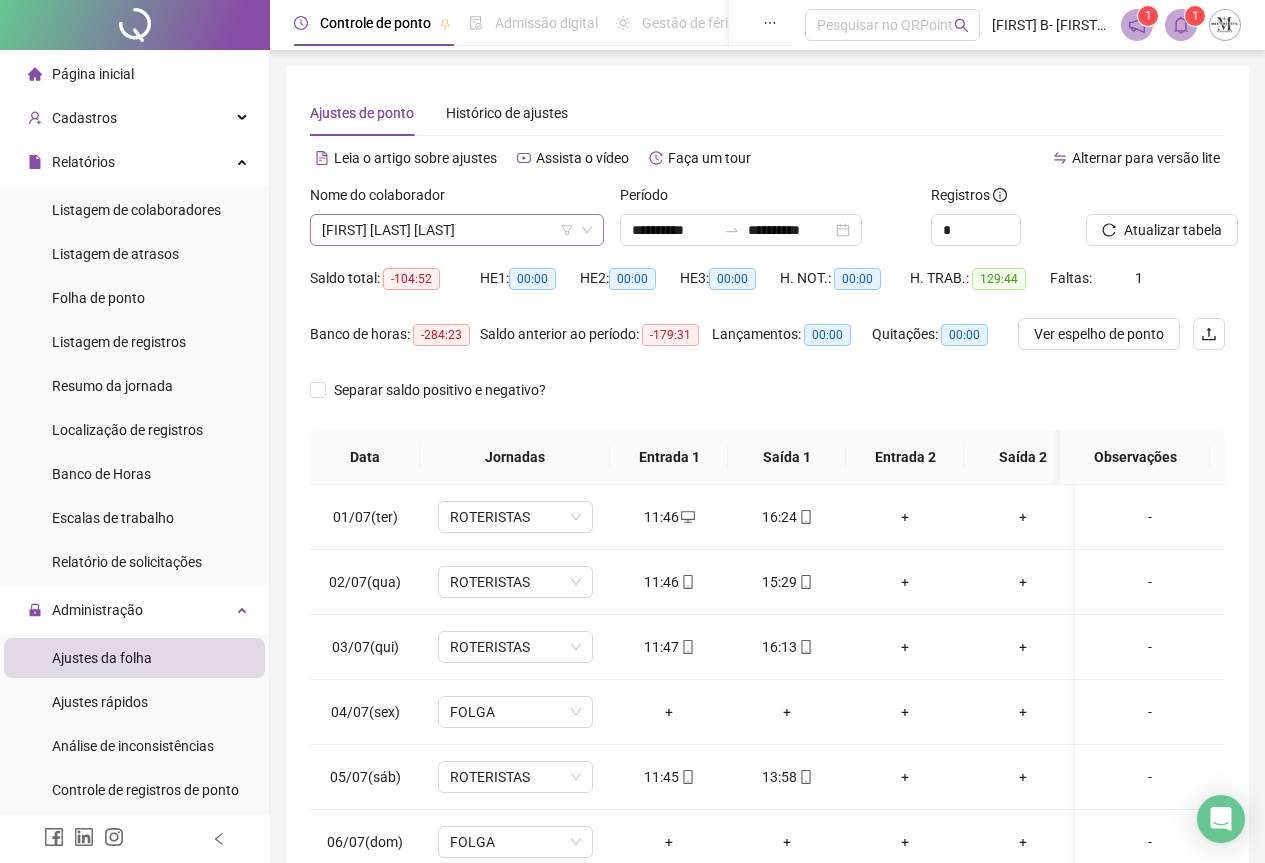 click on "FELIPE BIRNE SILVA" at bounding box center (457, 230) 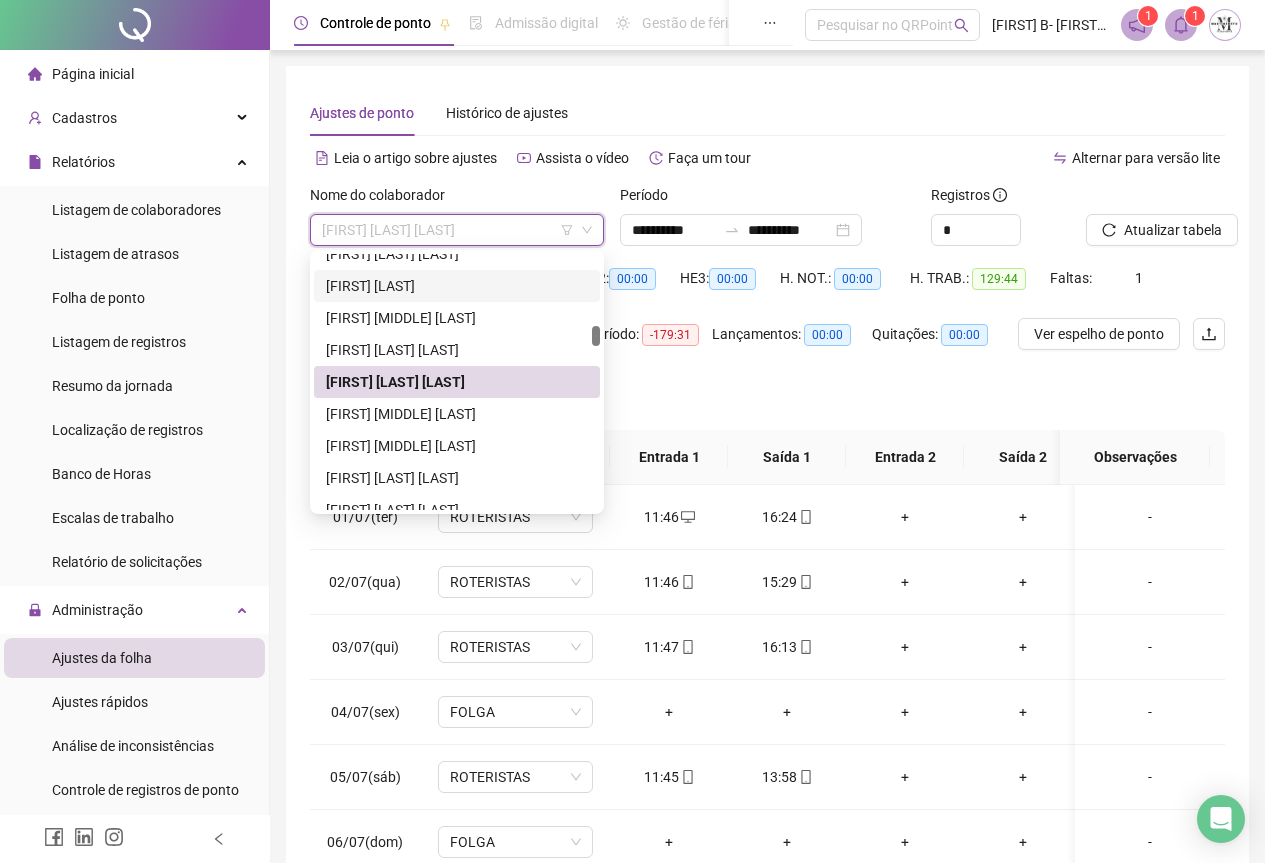 click on "FABIO LUCAS BATISTA MEDEIROS DOS SANTOS" at bounding box center (457, 286) 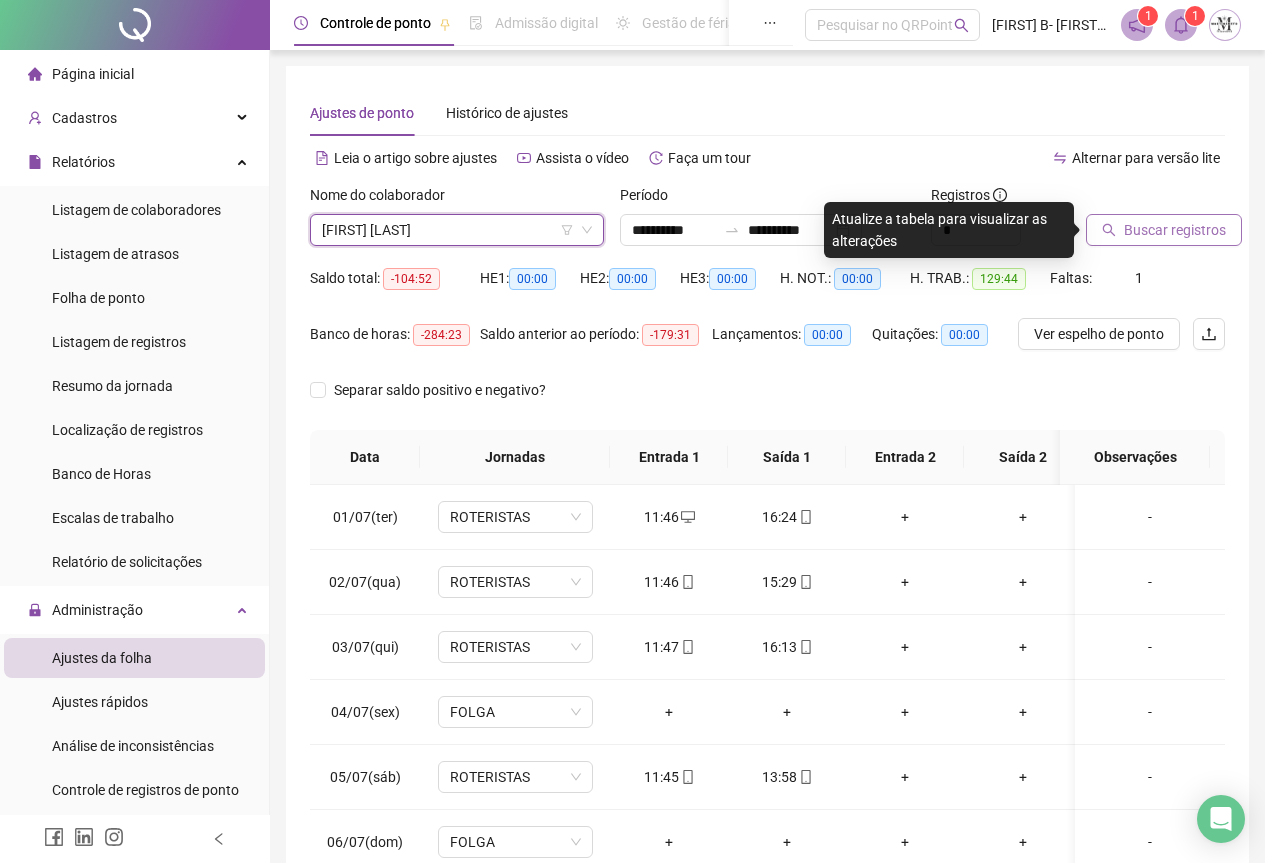 click on "Buscar registros" at bounding box center [1175, 230] 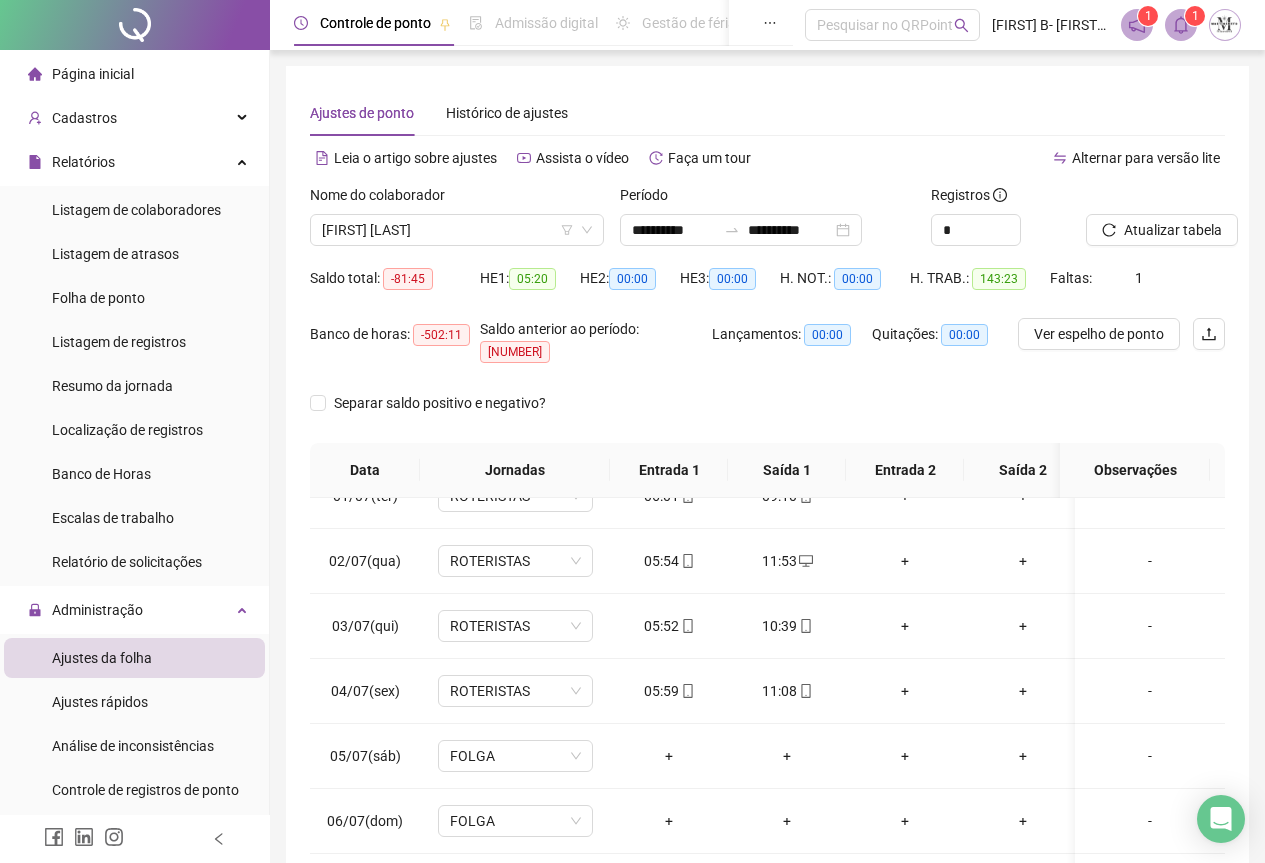 scroll, scrollTop: 0, scrollLeft: 0, axis: both 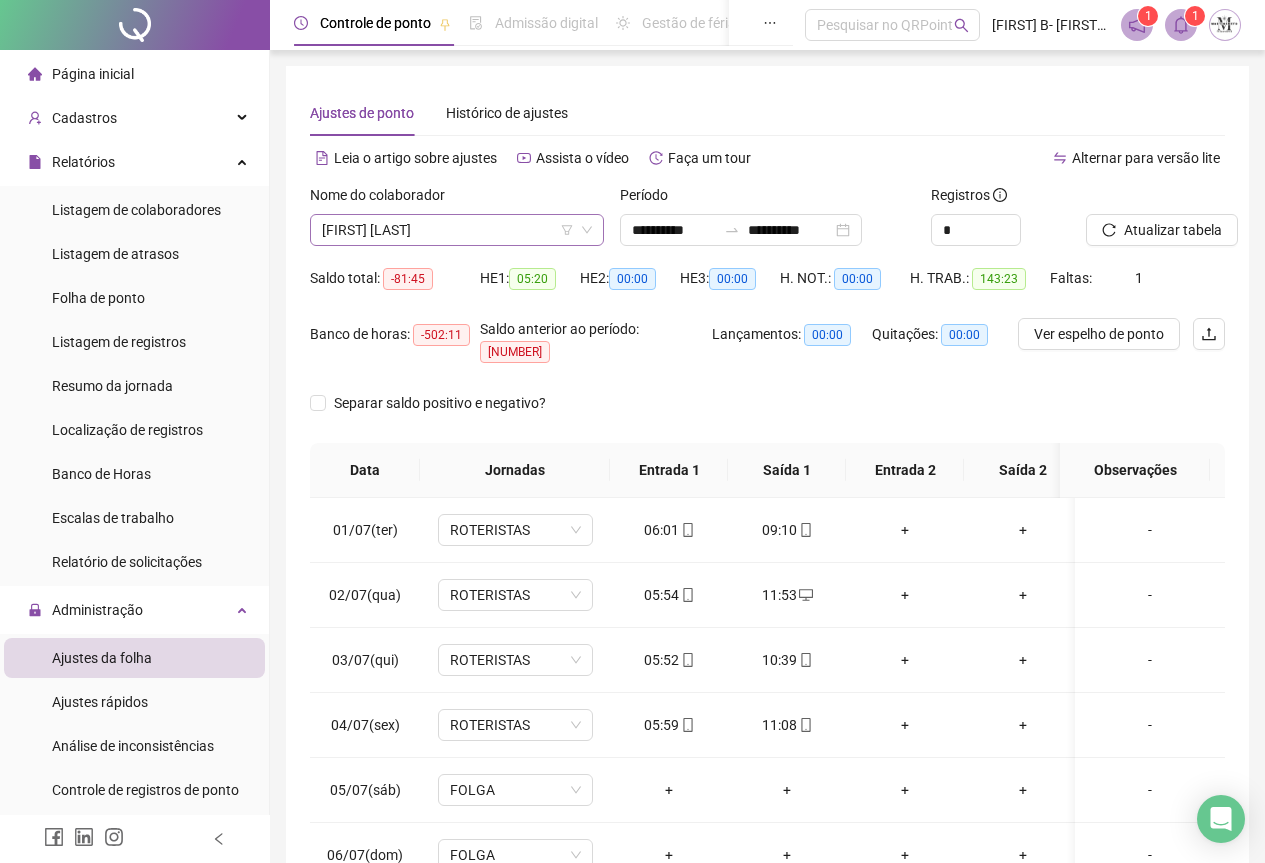 click on "FABIO LUCAS BATISTA MEDEIROS DOS SANTOS" at bounding box center (457, 230) 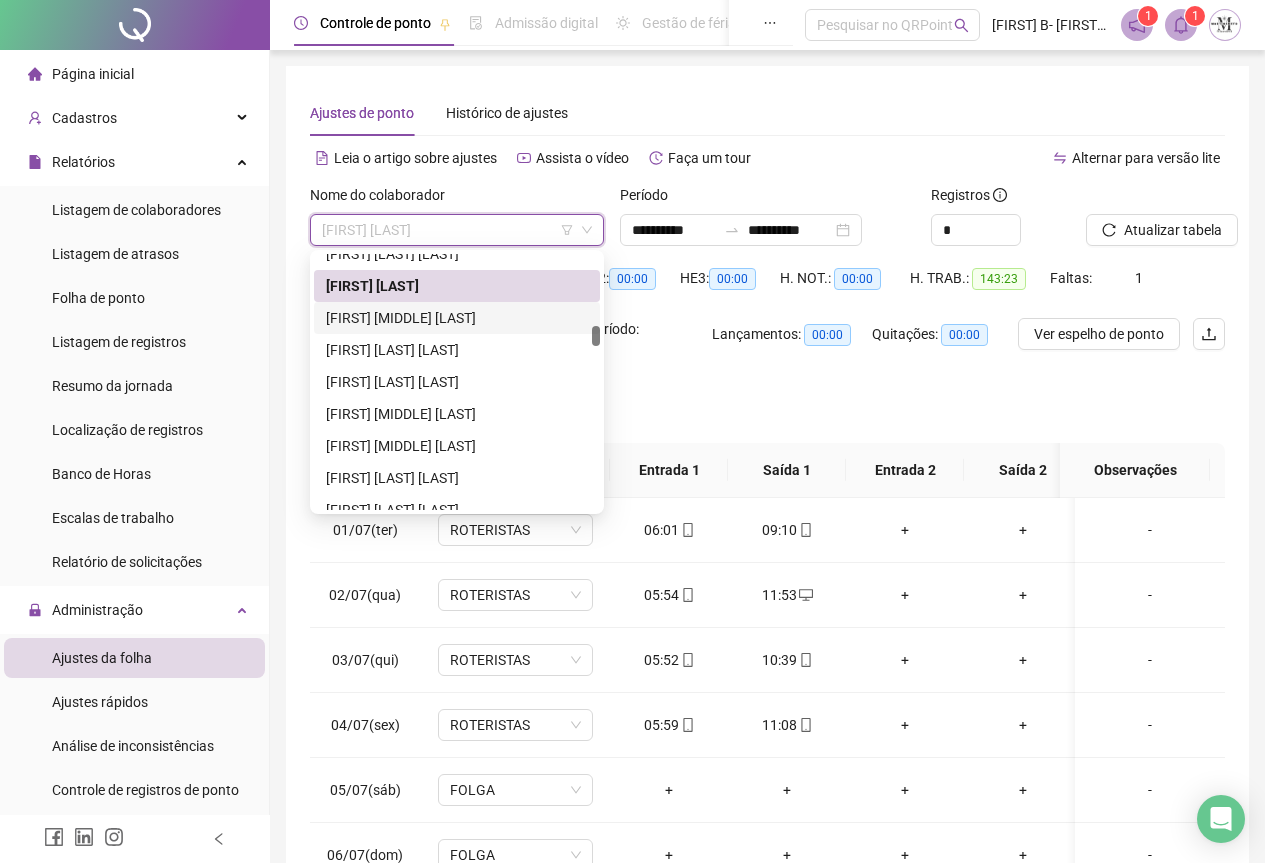 scroll, scrollTop: 1736, scrollLeft: 0, axis: vertical 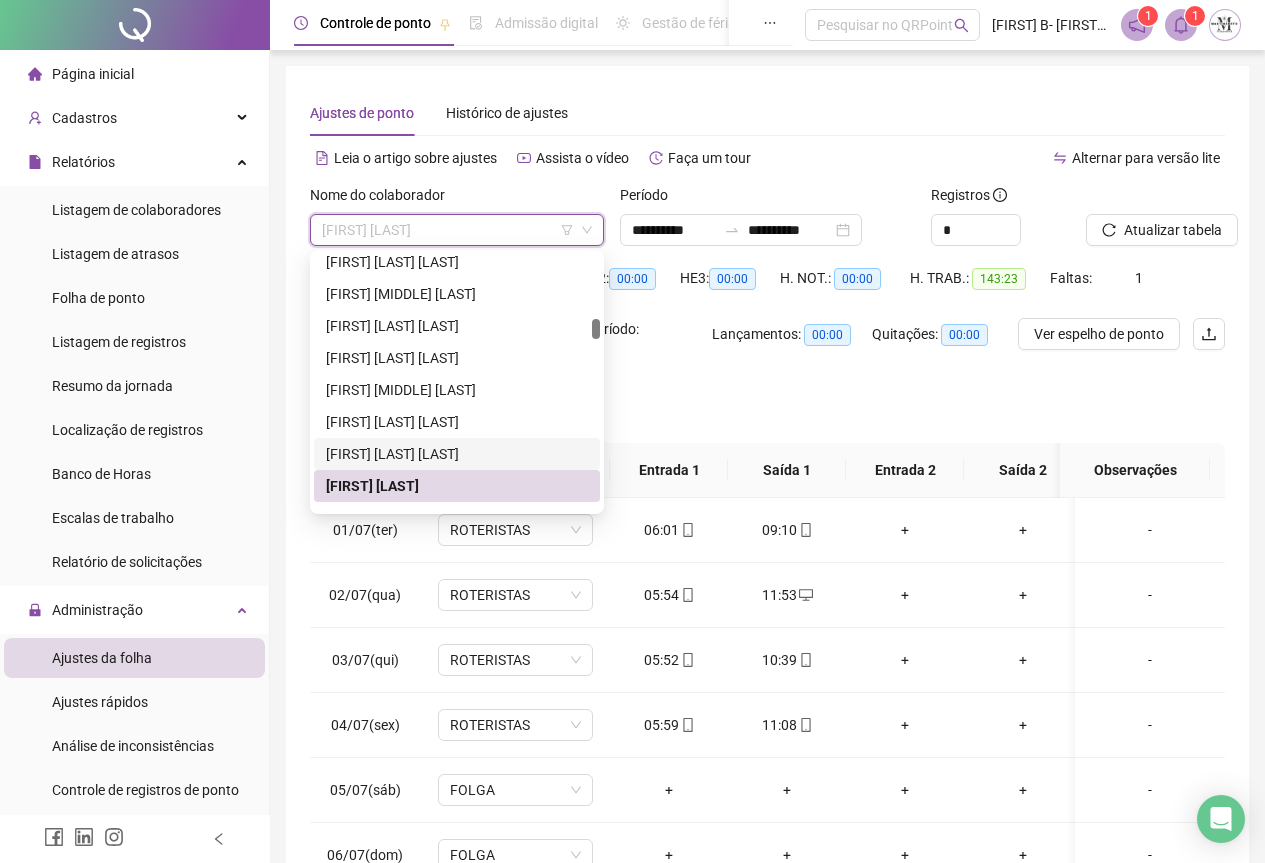click on "FABIANO LANGANES DIONIZIO" at bounding box center [457, 454] 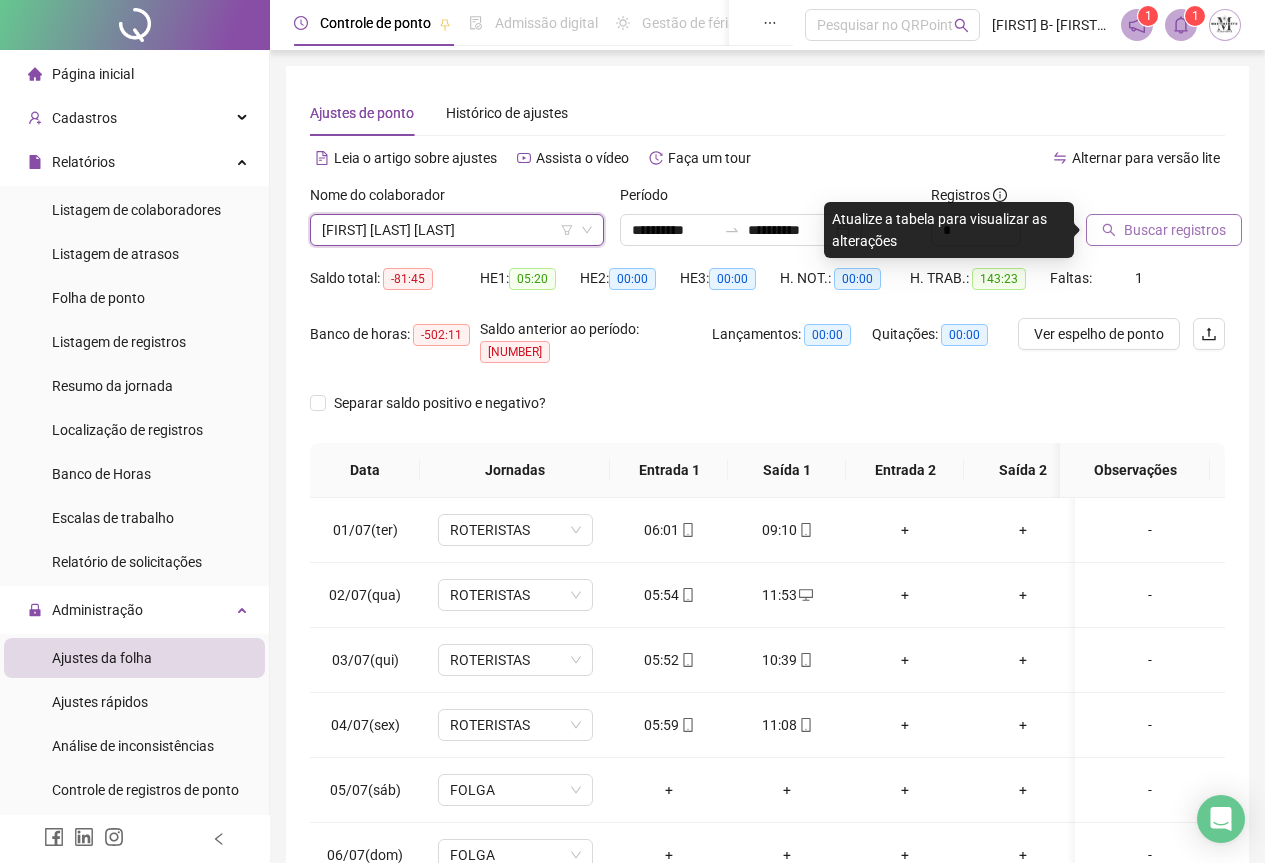 click on "Buscar registros" at bounding box center (1175, 230) 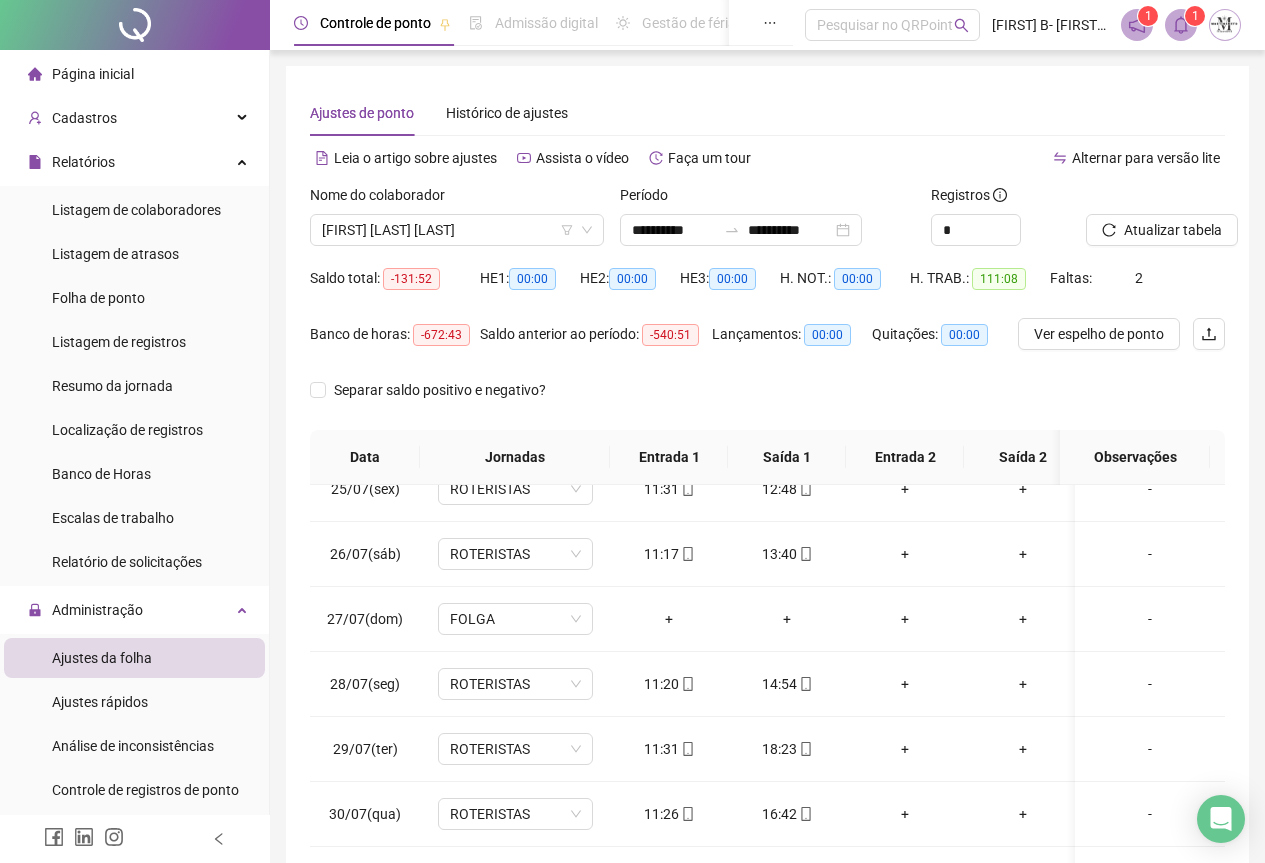 scroll, scrollTop: 1603, scrollLeft: 0, axis: vertical 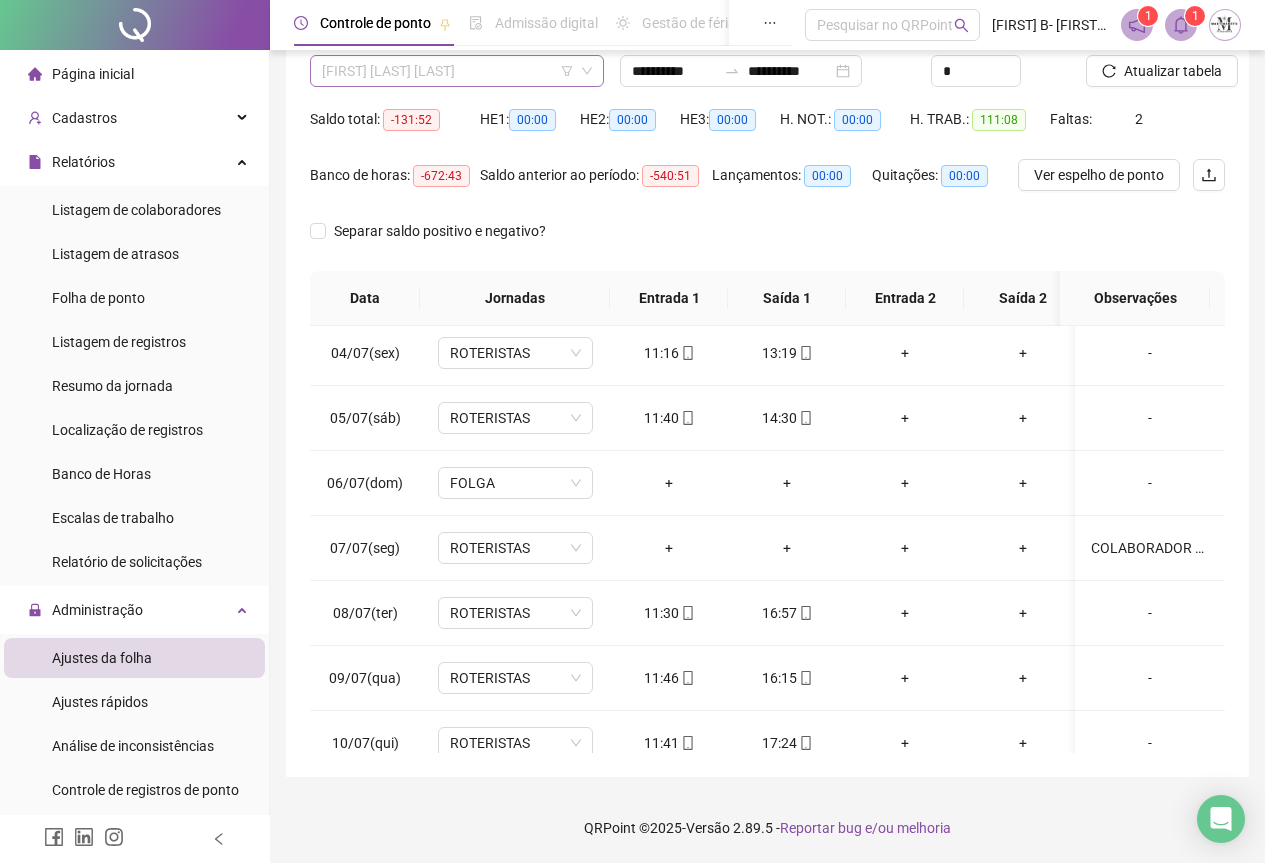 click on "FABIANO LANGANES DIONIZIO" at bounding box center (457, 71) 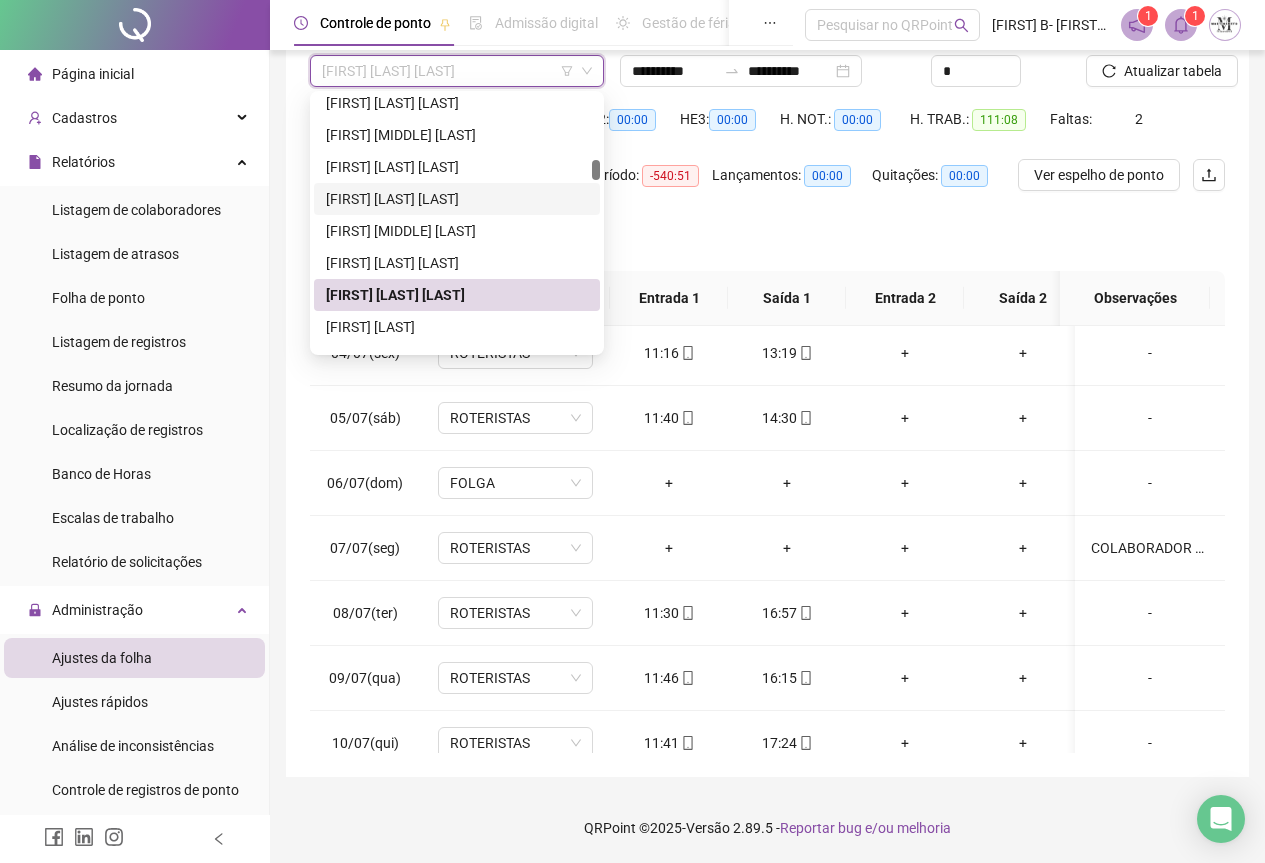 click on "EZEQUIAS FRAGOSO FIRMINO" at bounding box center [457, 199] 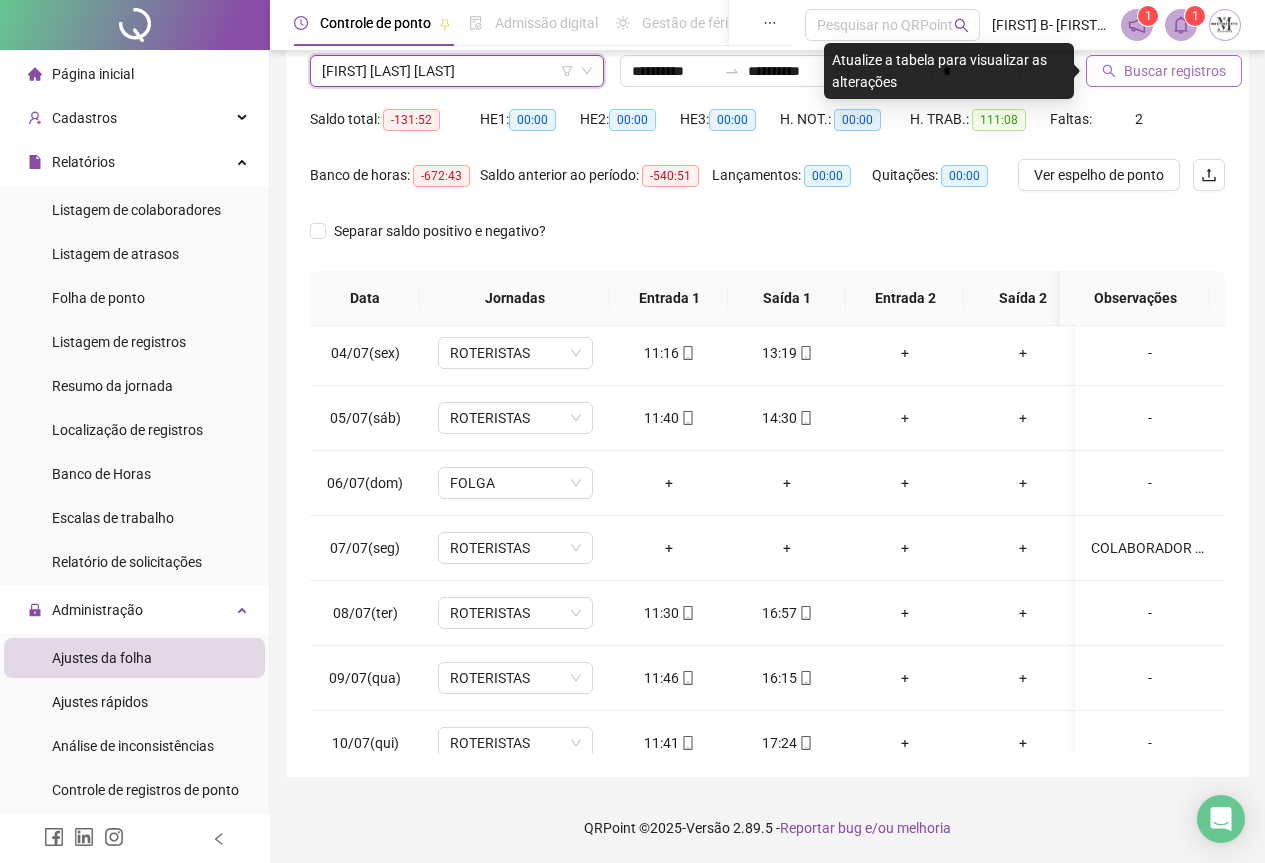 click on "Buscar registros" at bounding box center (1175, 71) 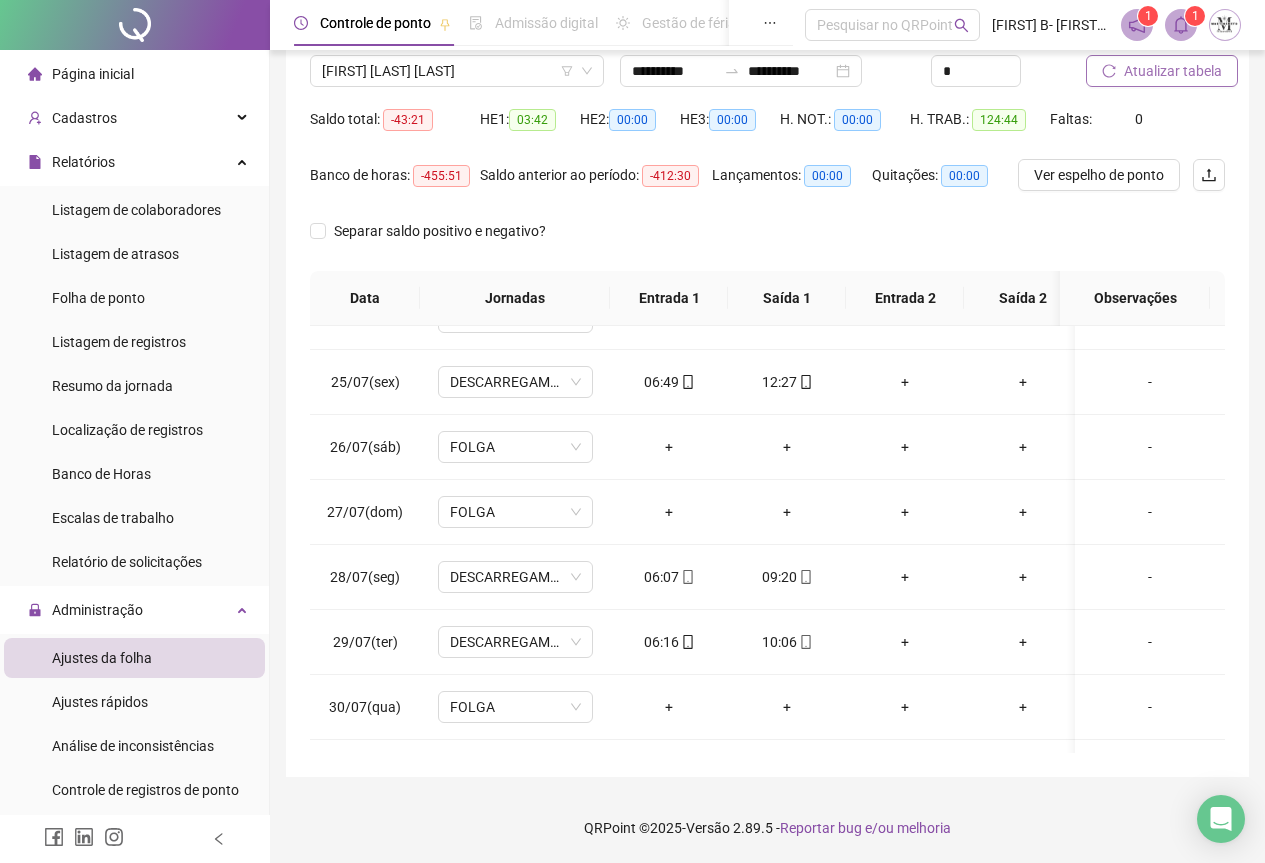 scroll, scrollTop: 1603, scrollLeft: 0, axis: vertical 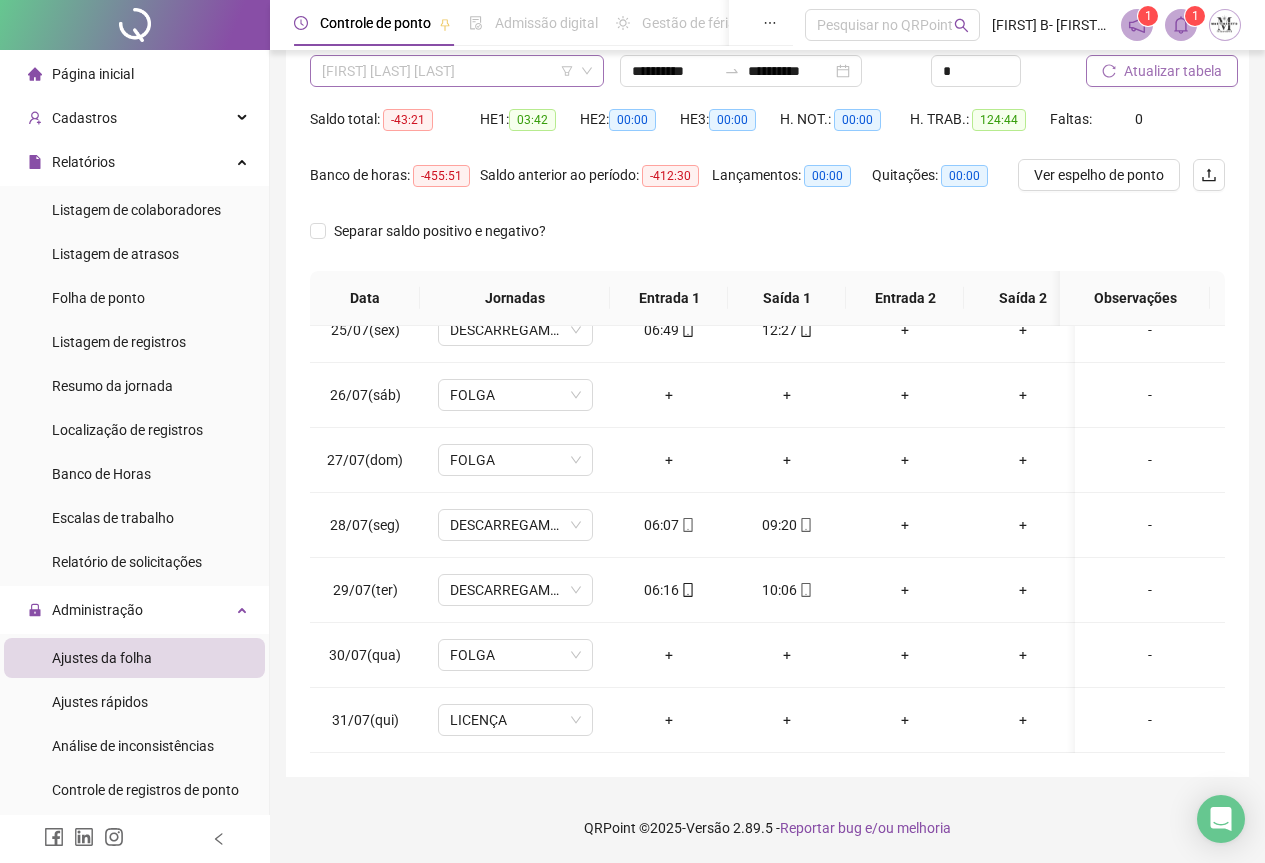 click on "EZEQUIAS FRAGOSO FIRMINO" at bounding box center (457, 71) 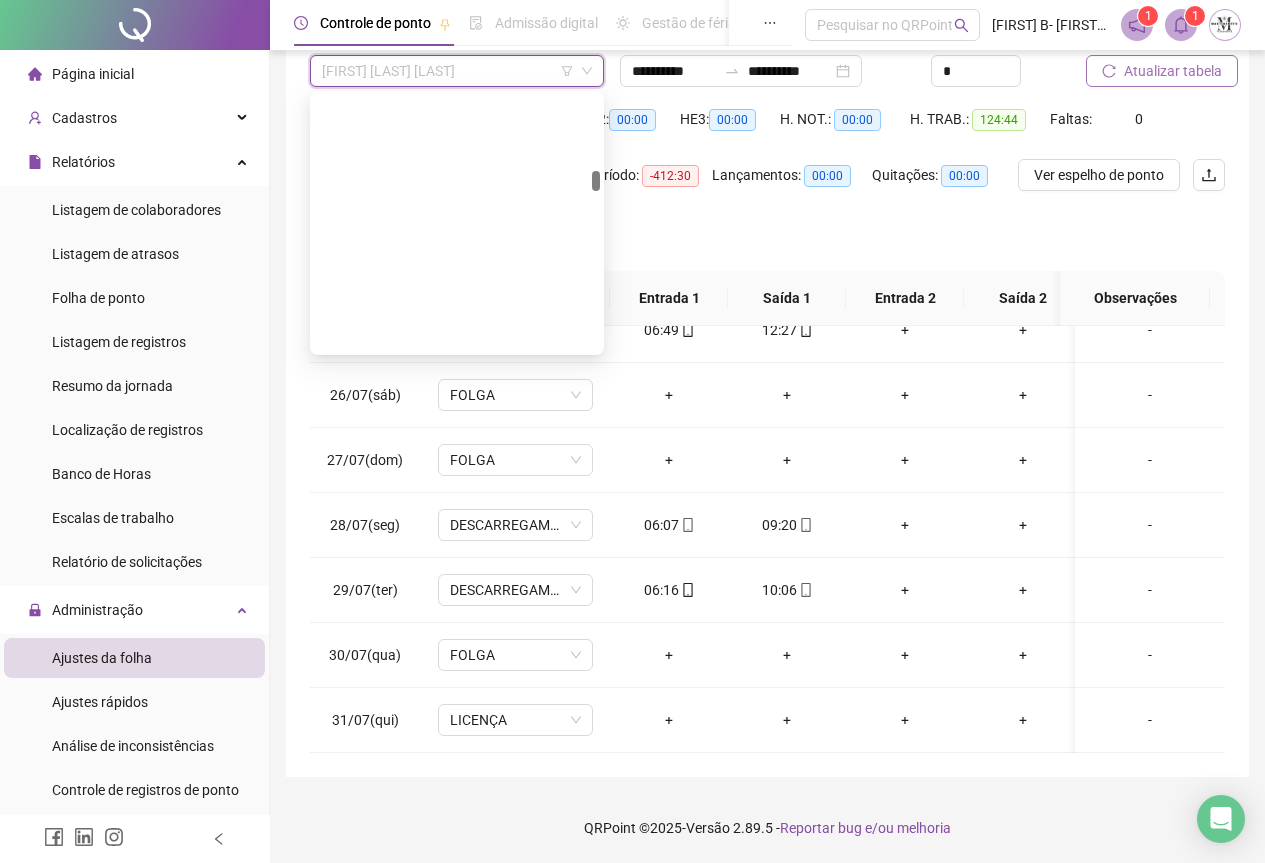 scroll, scrollTop: 2036, scrollLeft: 0, axis: vertical 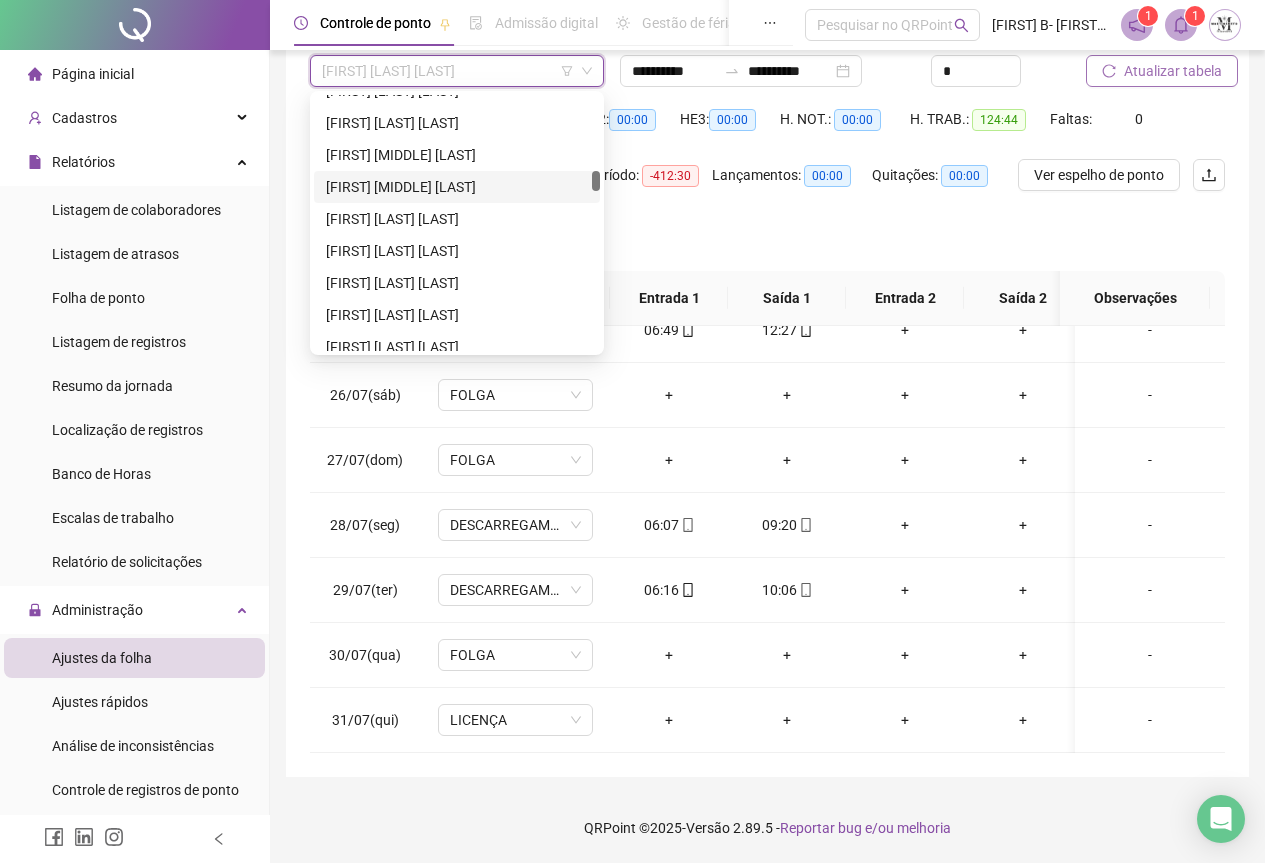 click on "FILIPY GABRIEL PAIVA DE SOUZA" at bounding box center [457, 187] 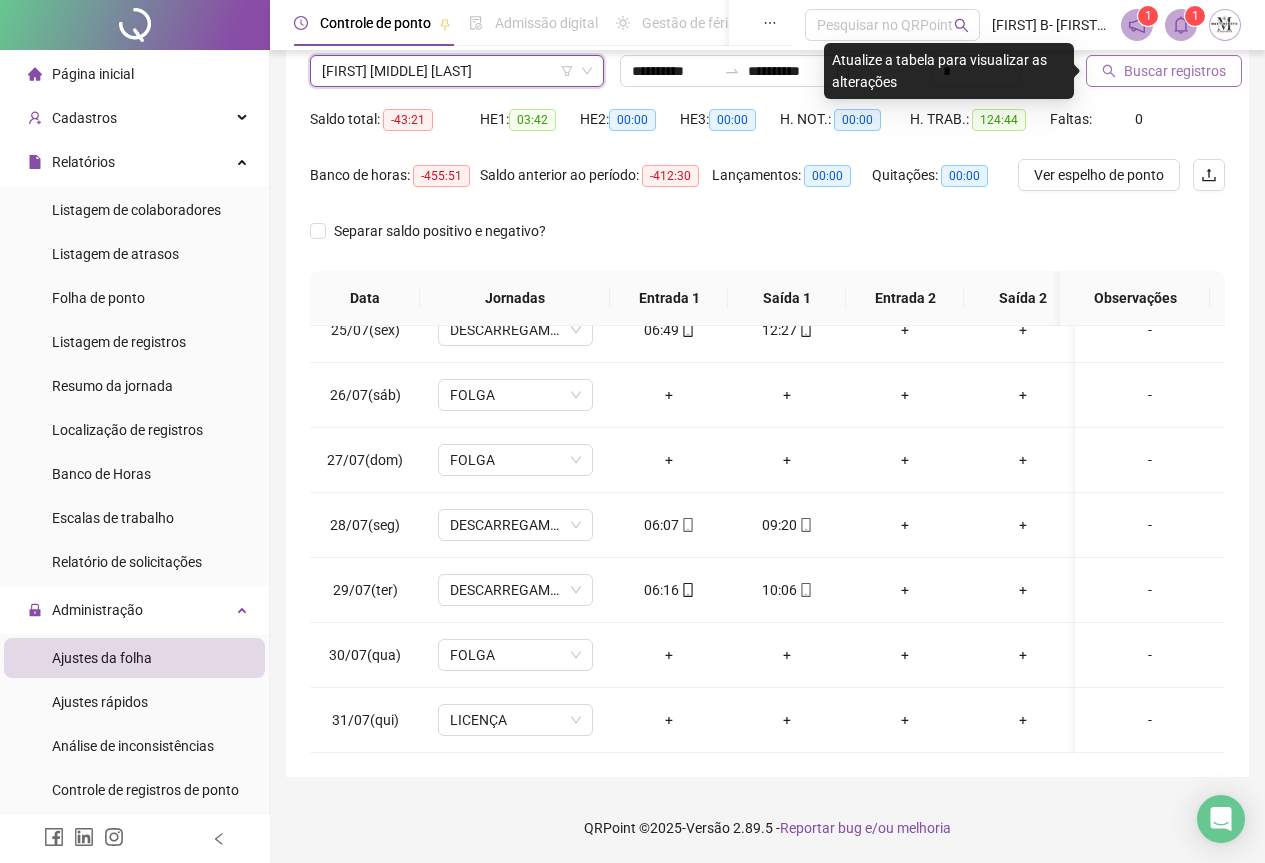 click on "Buscar registros" at bounding box center (1175, 71) 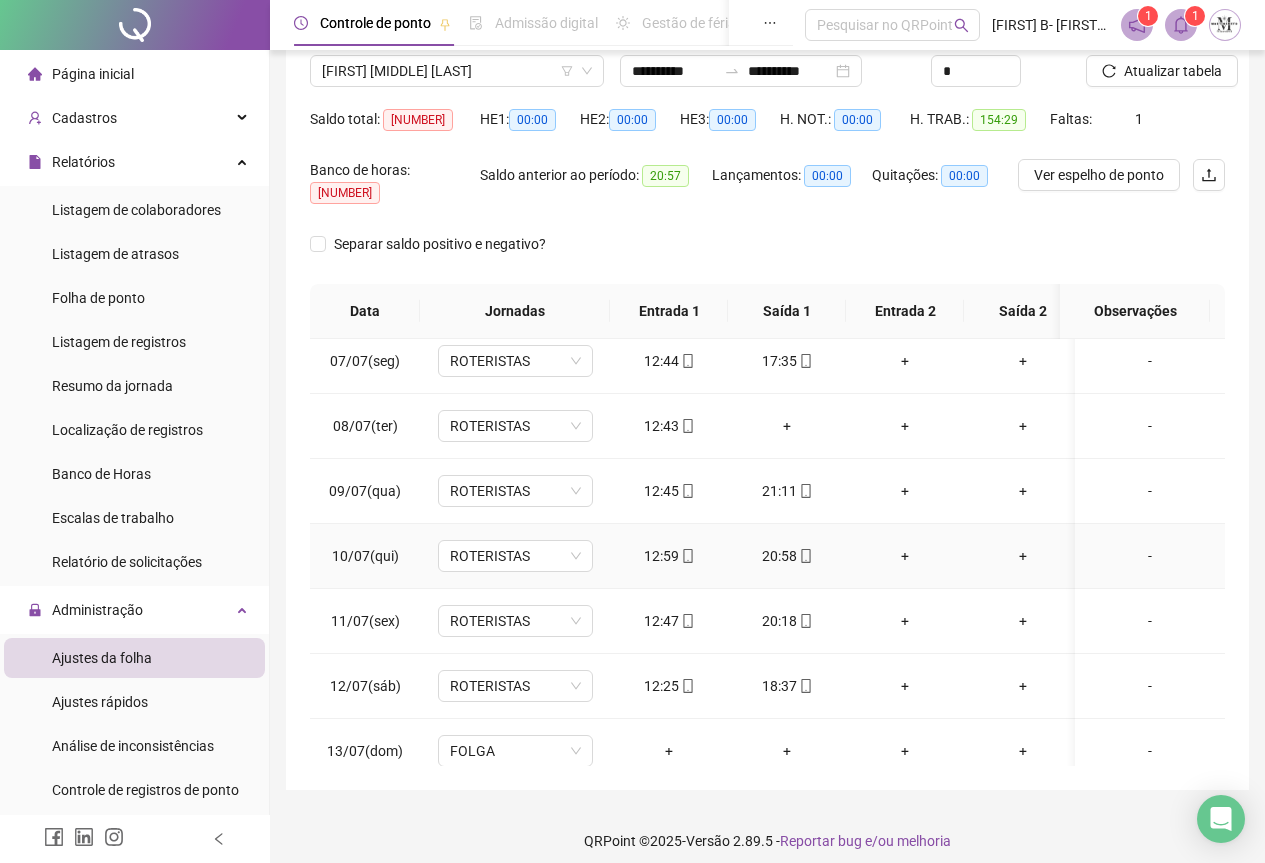 scroll, scrollTop: 300, scrollLeft: 0, axis: vertical 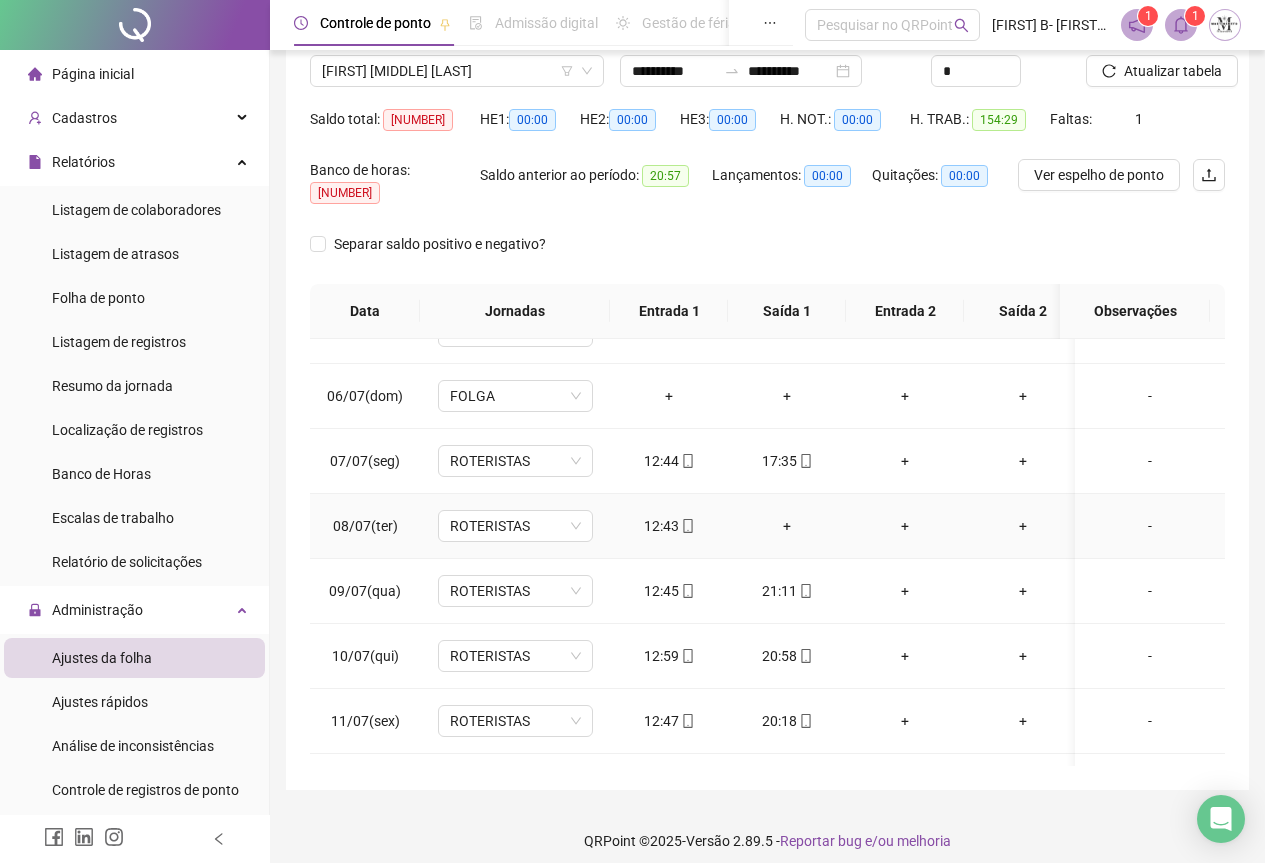 click on "+" at bounding box center (787, 526) 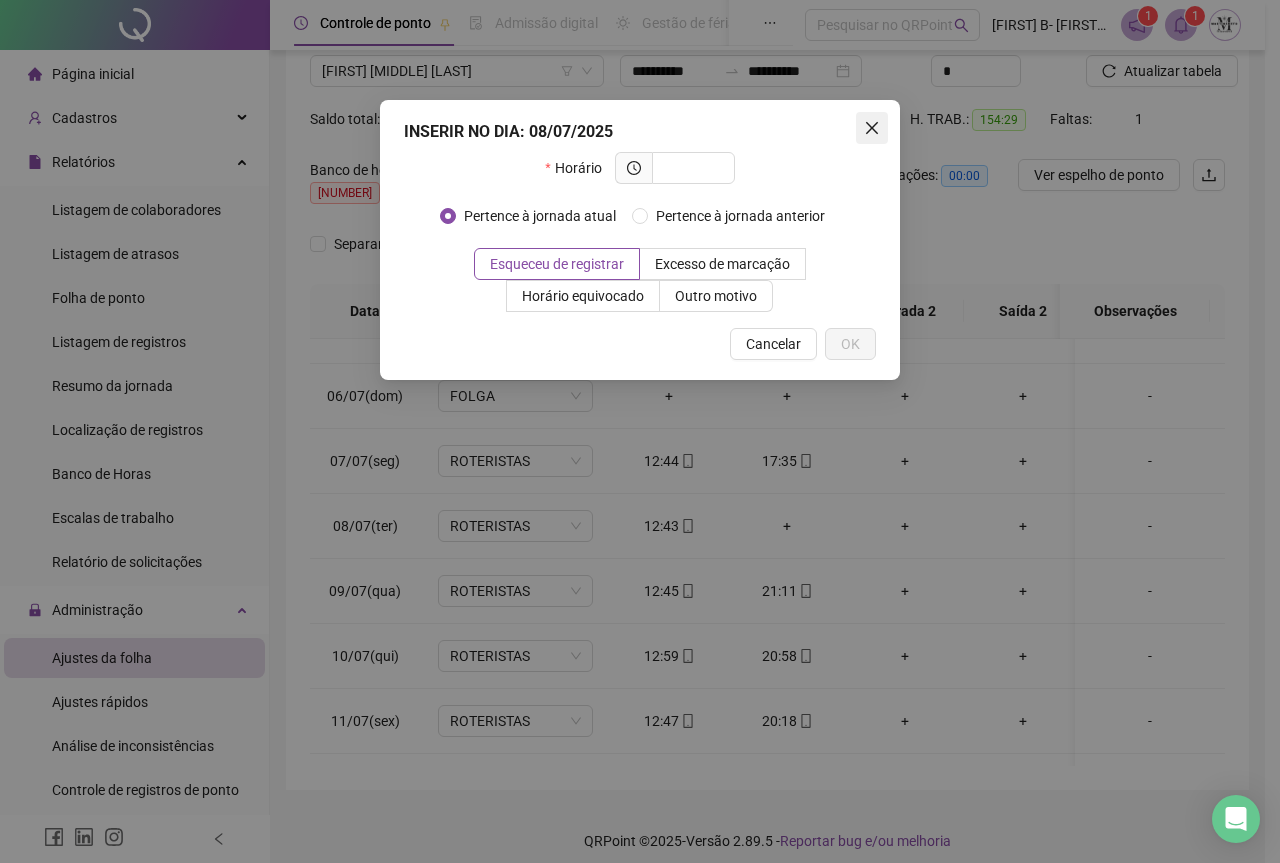click 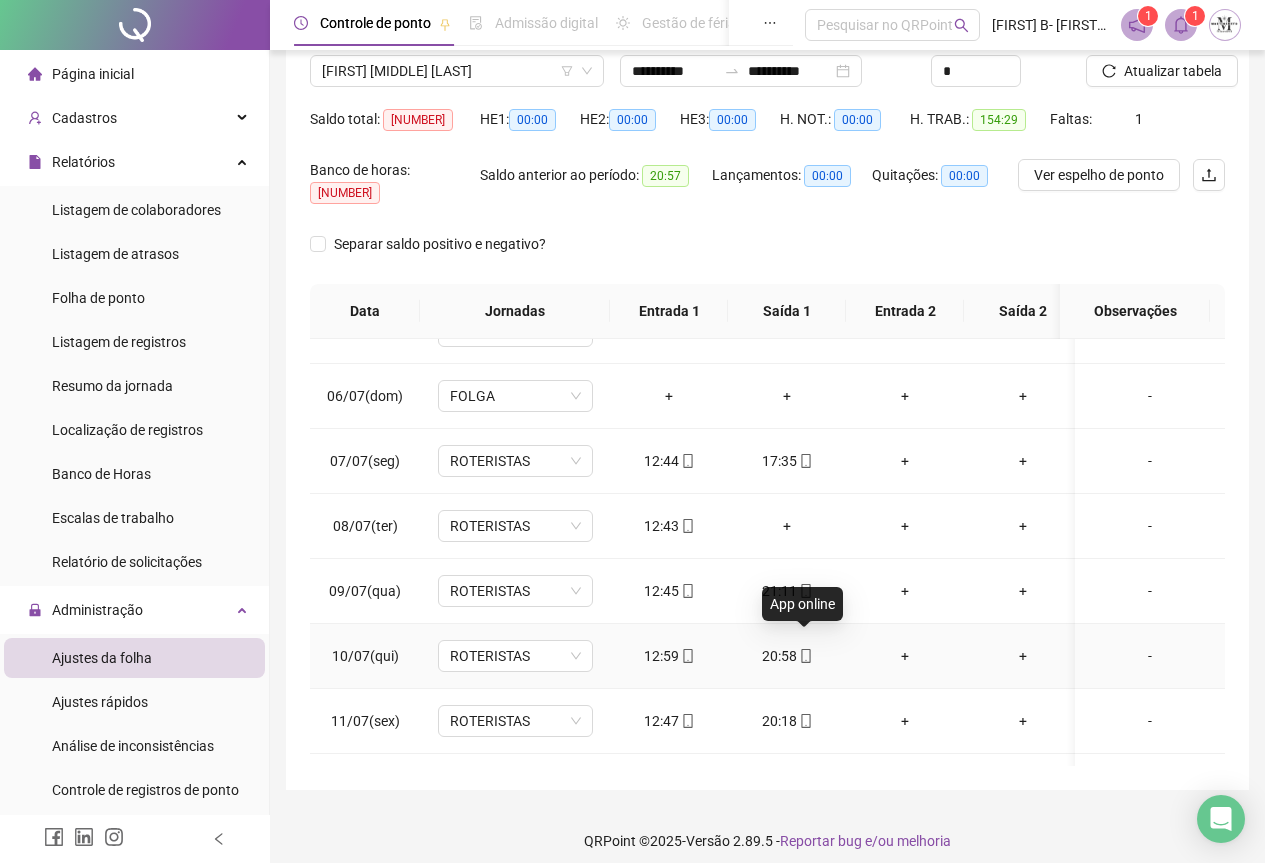 click 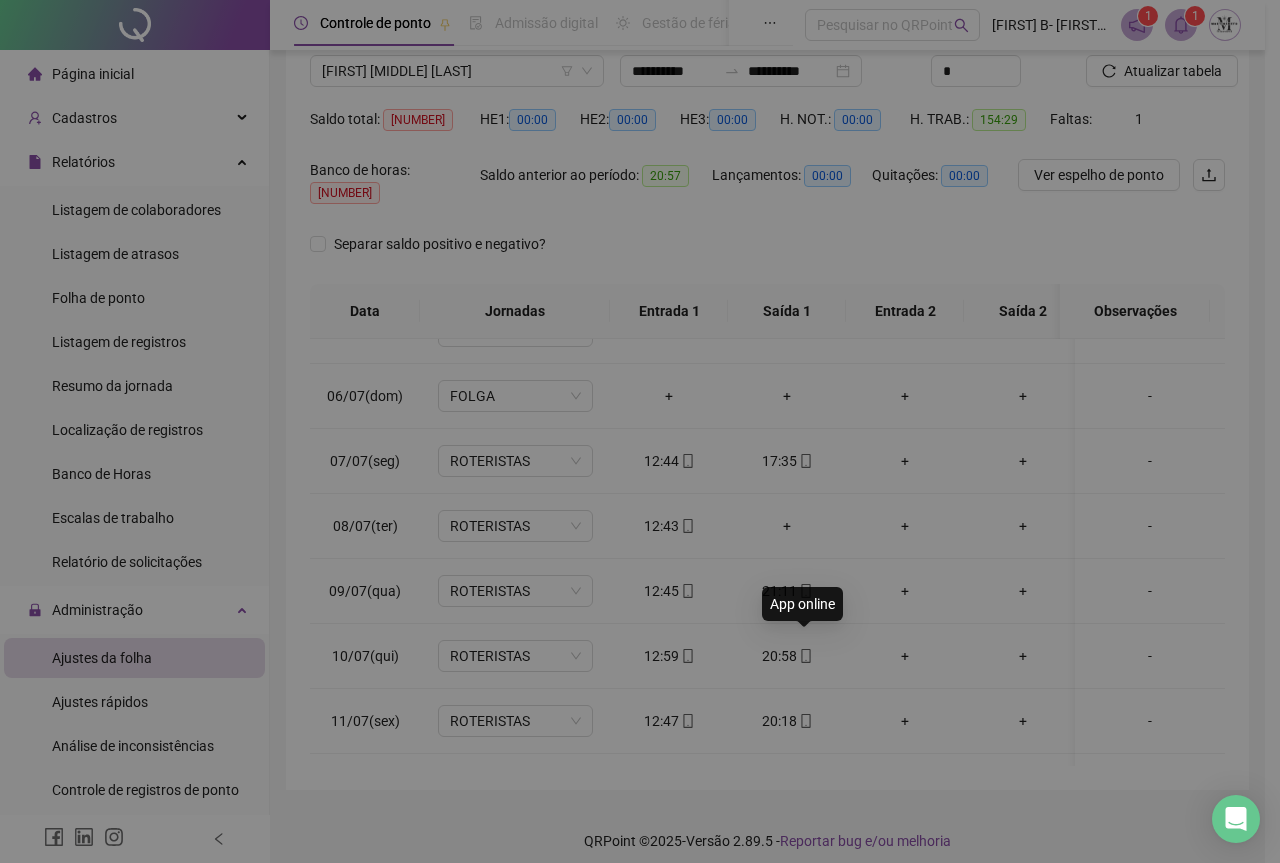 type on "**********" 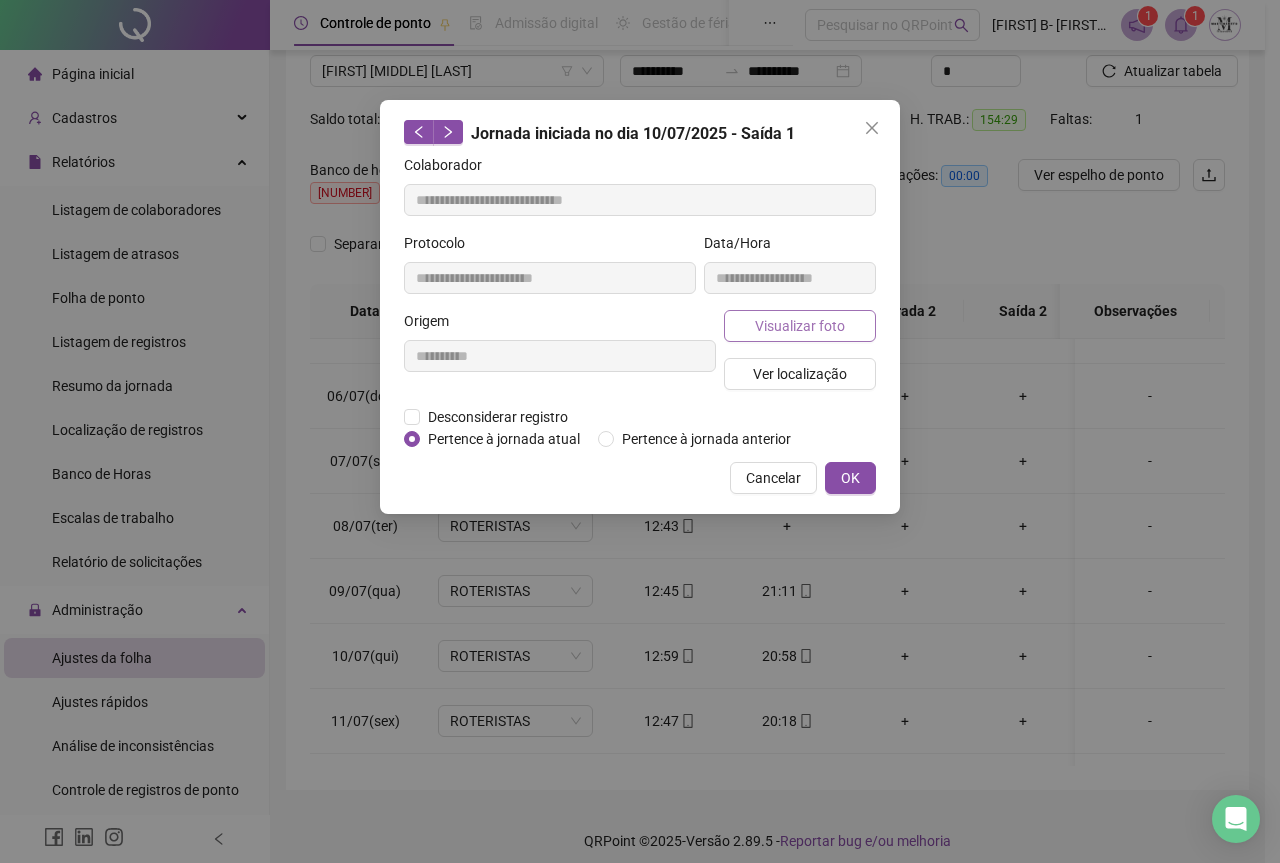 click on "Visualizar foto" at bounding box center (800, 326) 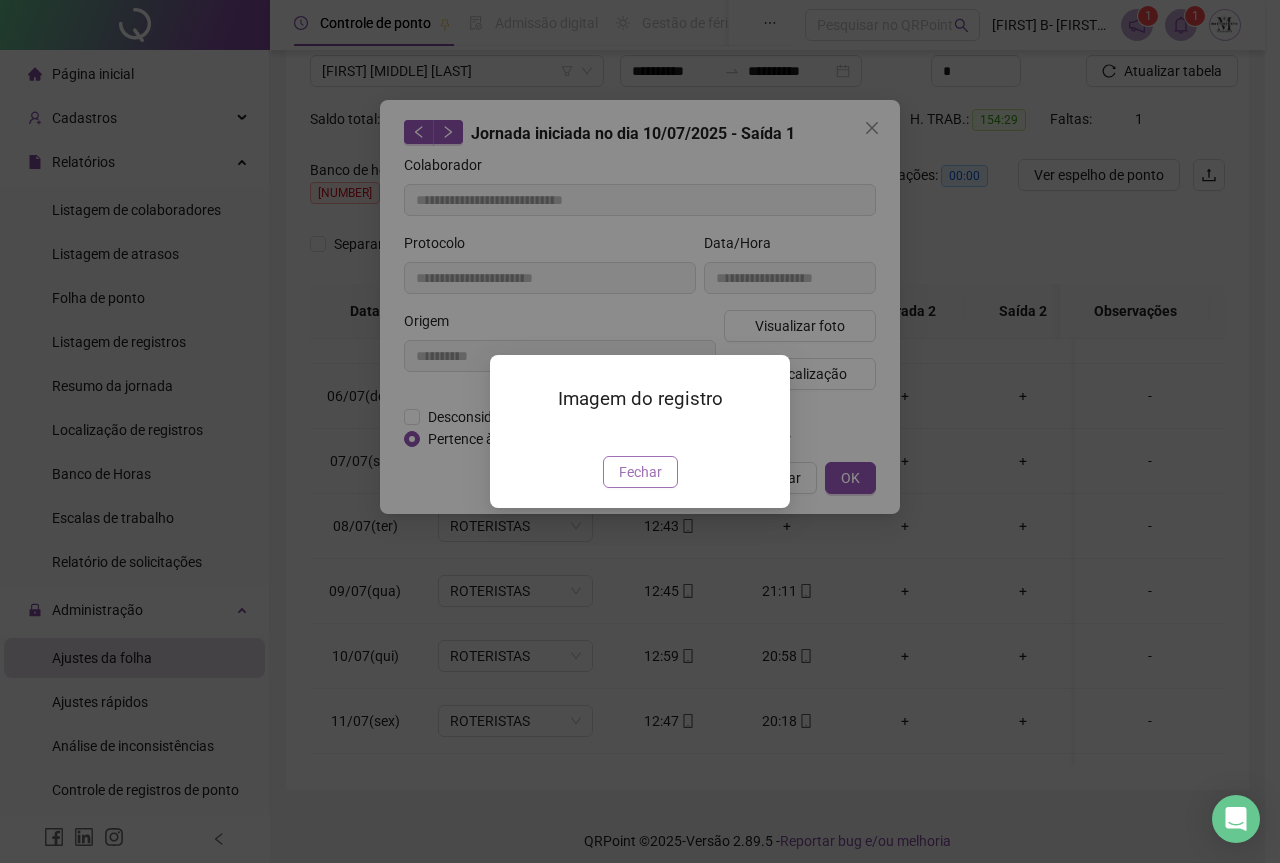 click on "Fechar" at bounding box center [640, 472] 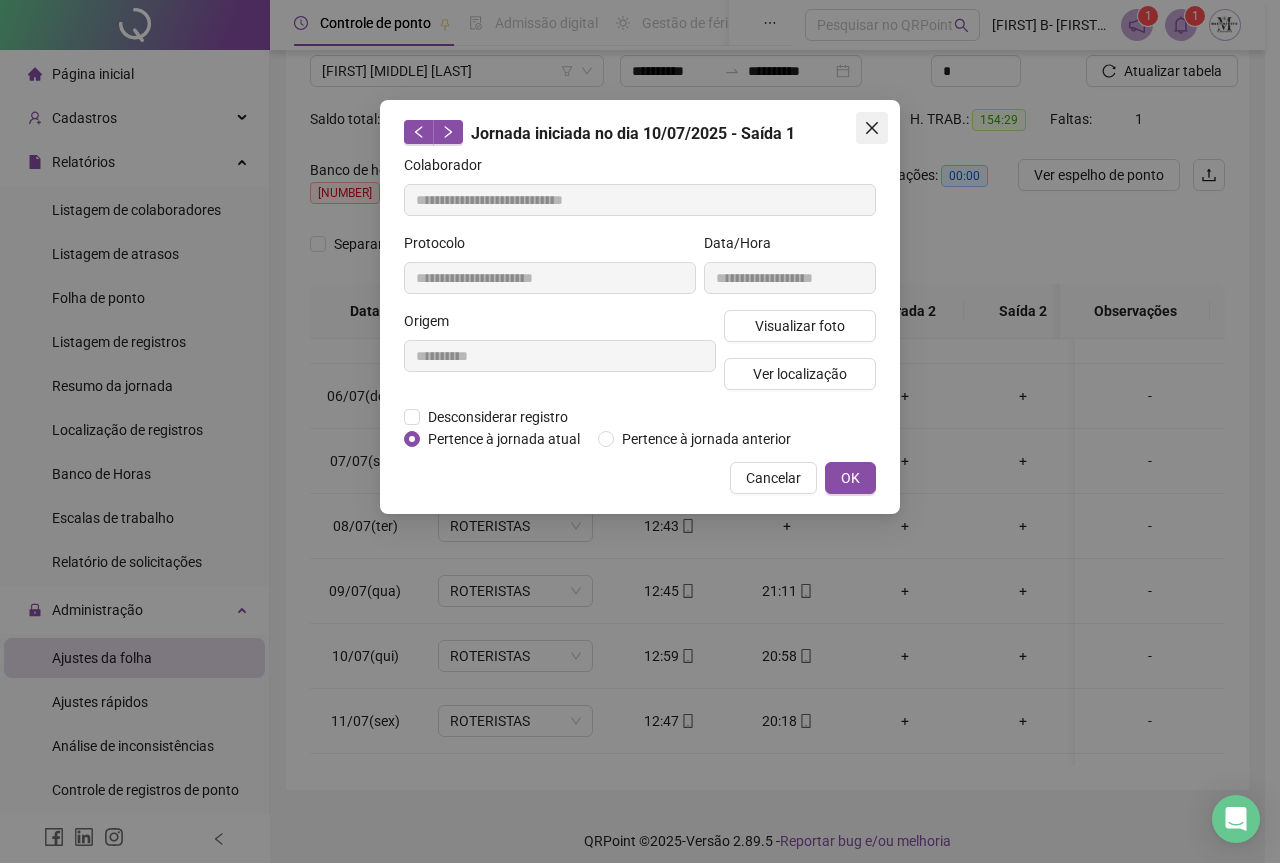 click at bounding box center [872, 128] 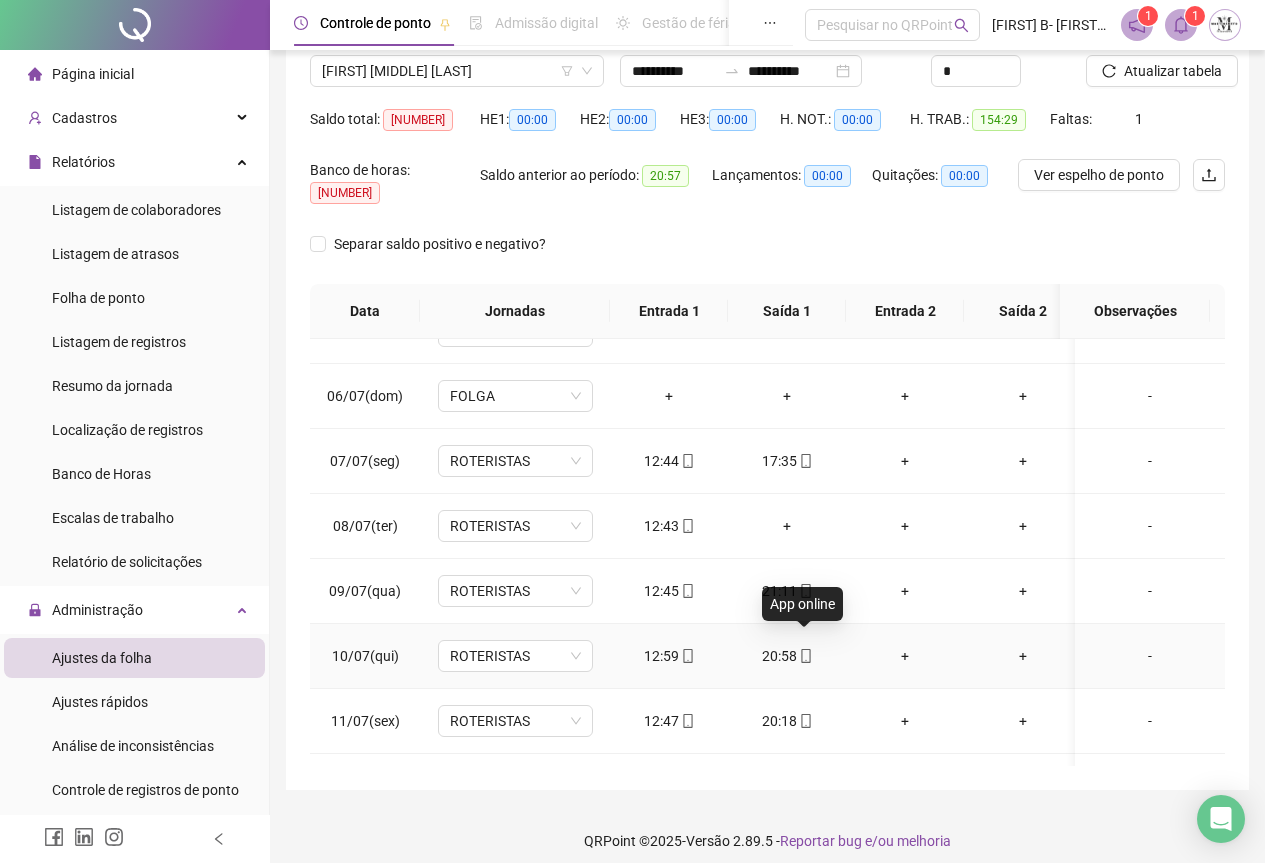 click 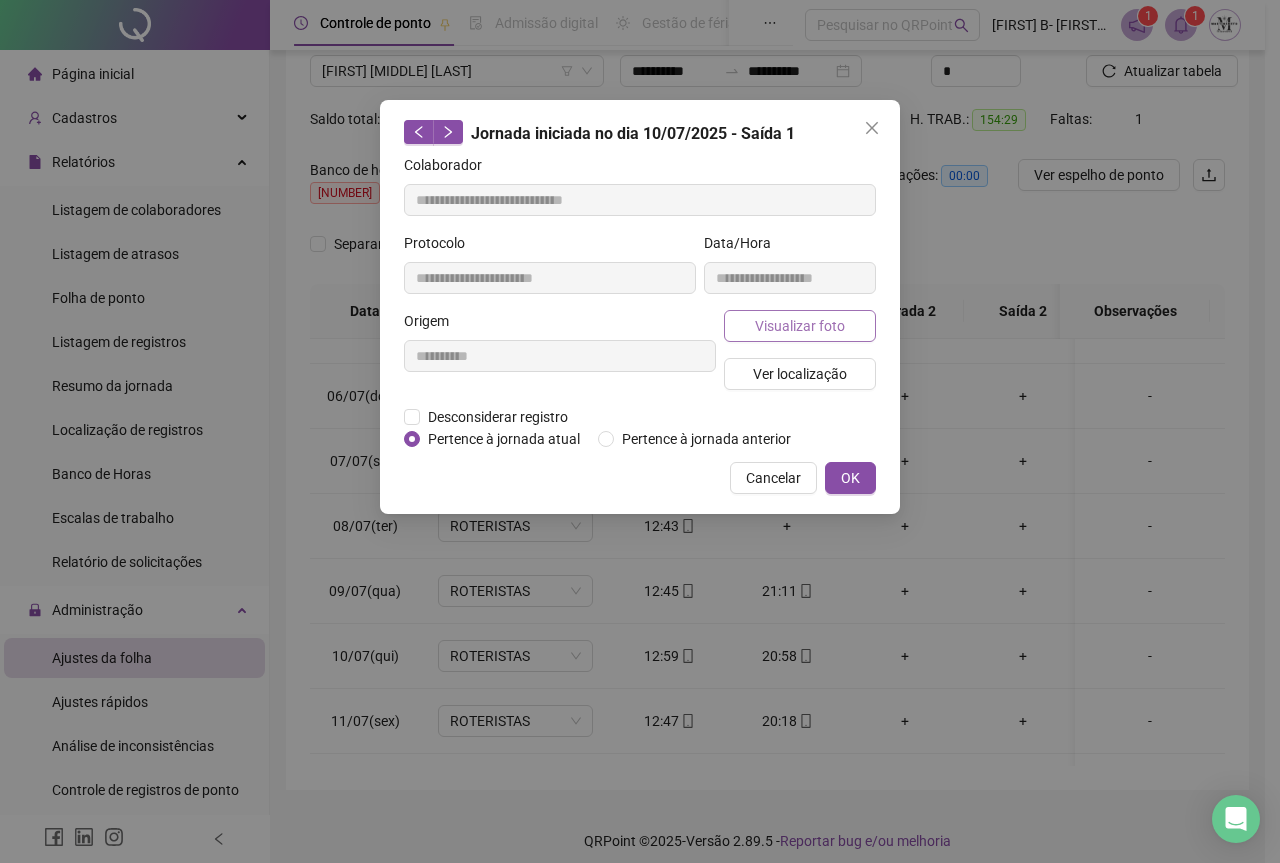 click on "Visualizar foto" at bounding box center [800, 326] 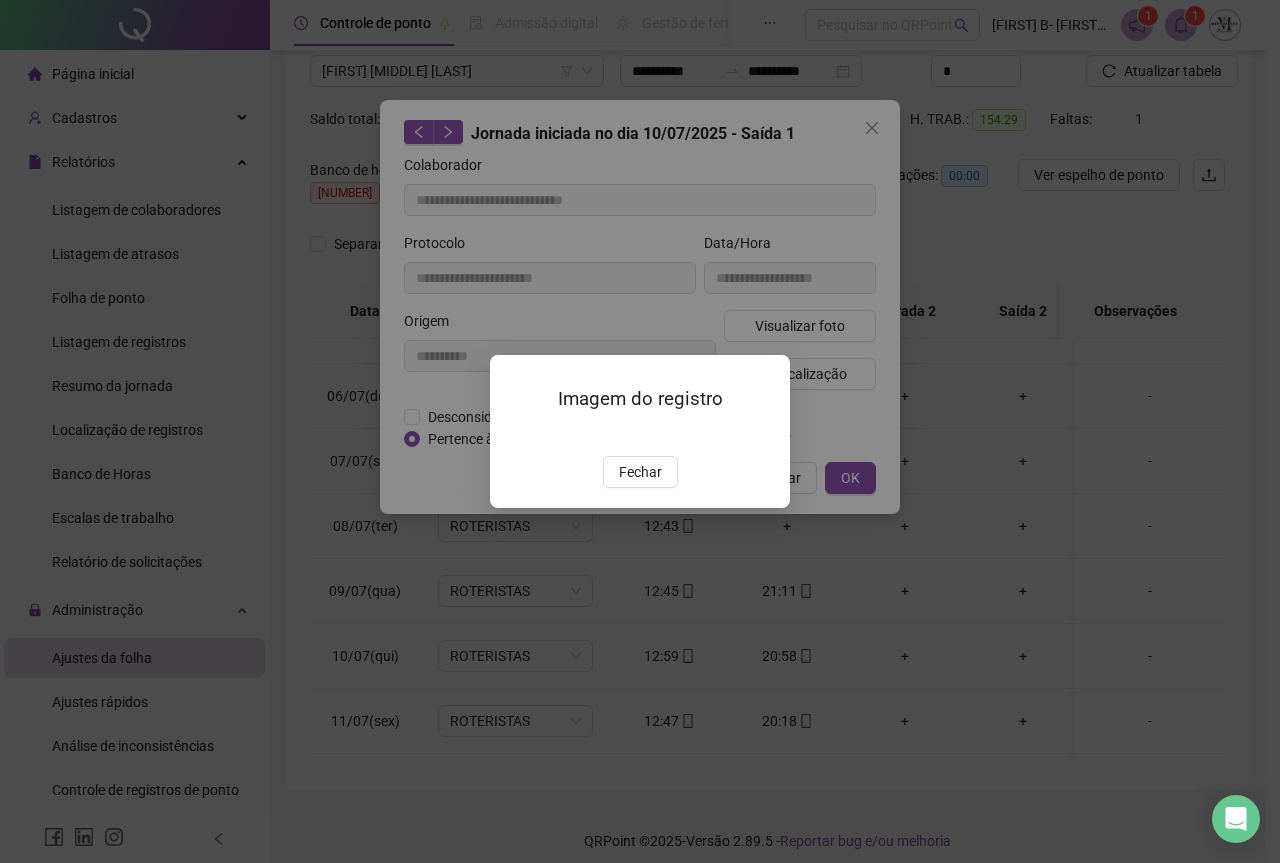 drag, startPoint x: 665, startPoint y: 587, endPoint x: 813, endPoint y: 149, distance: 462.3289 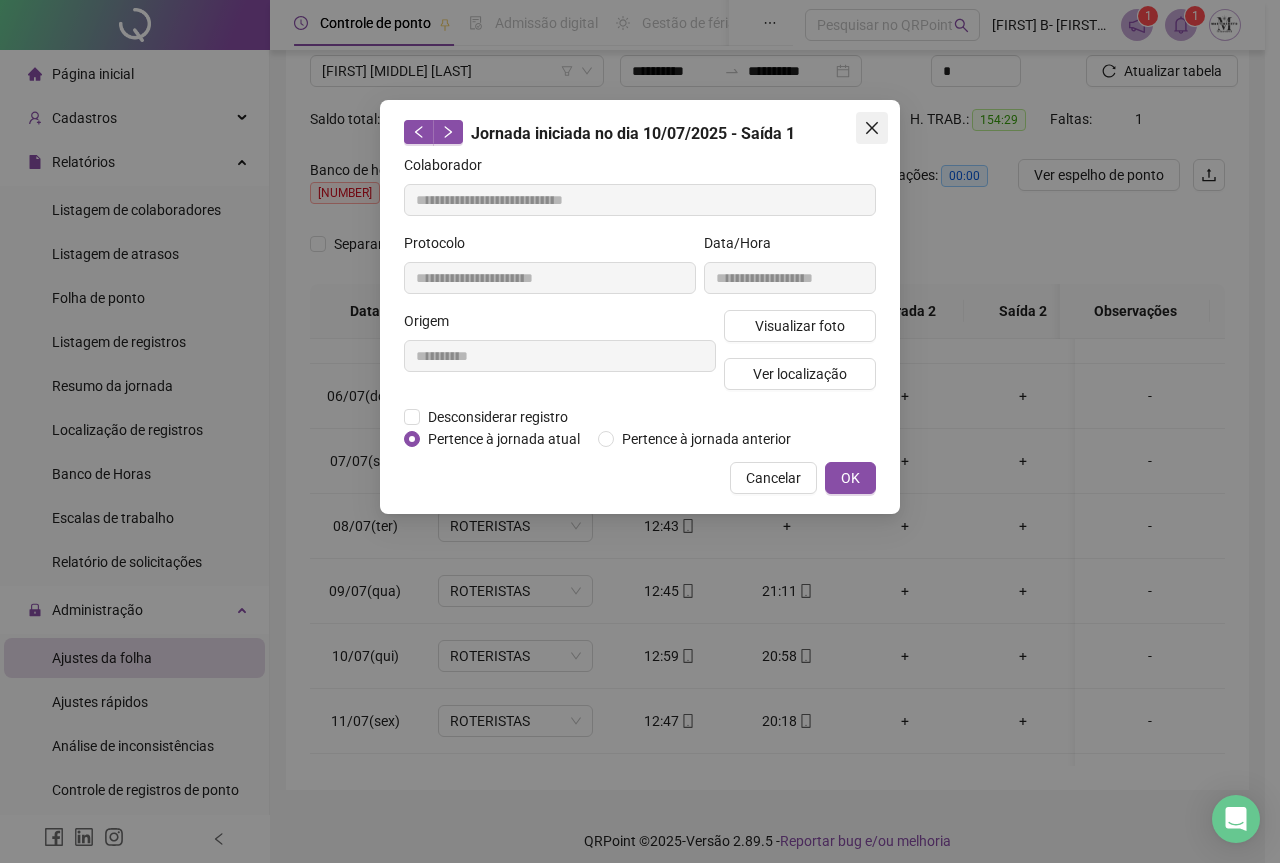 click 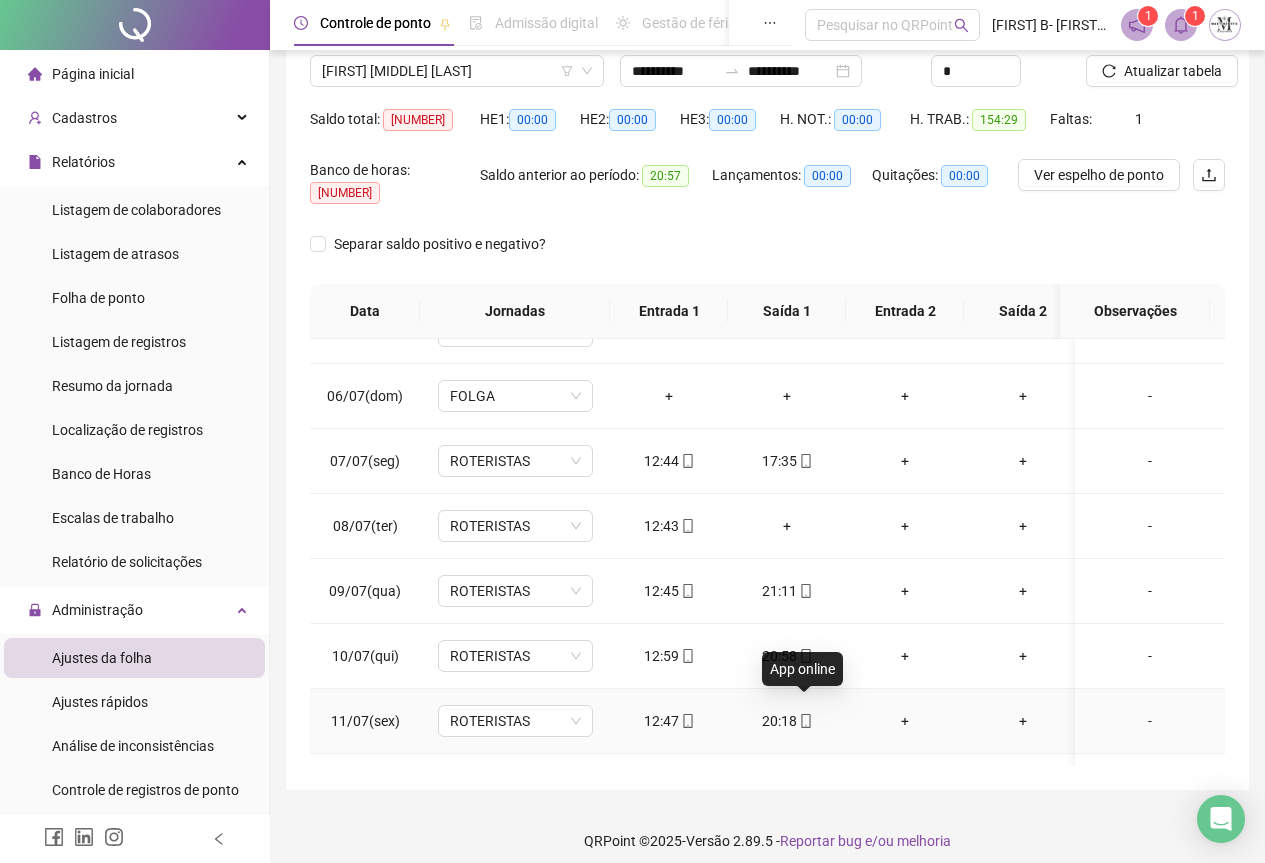 click 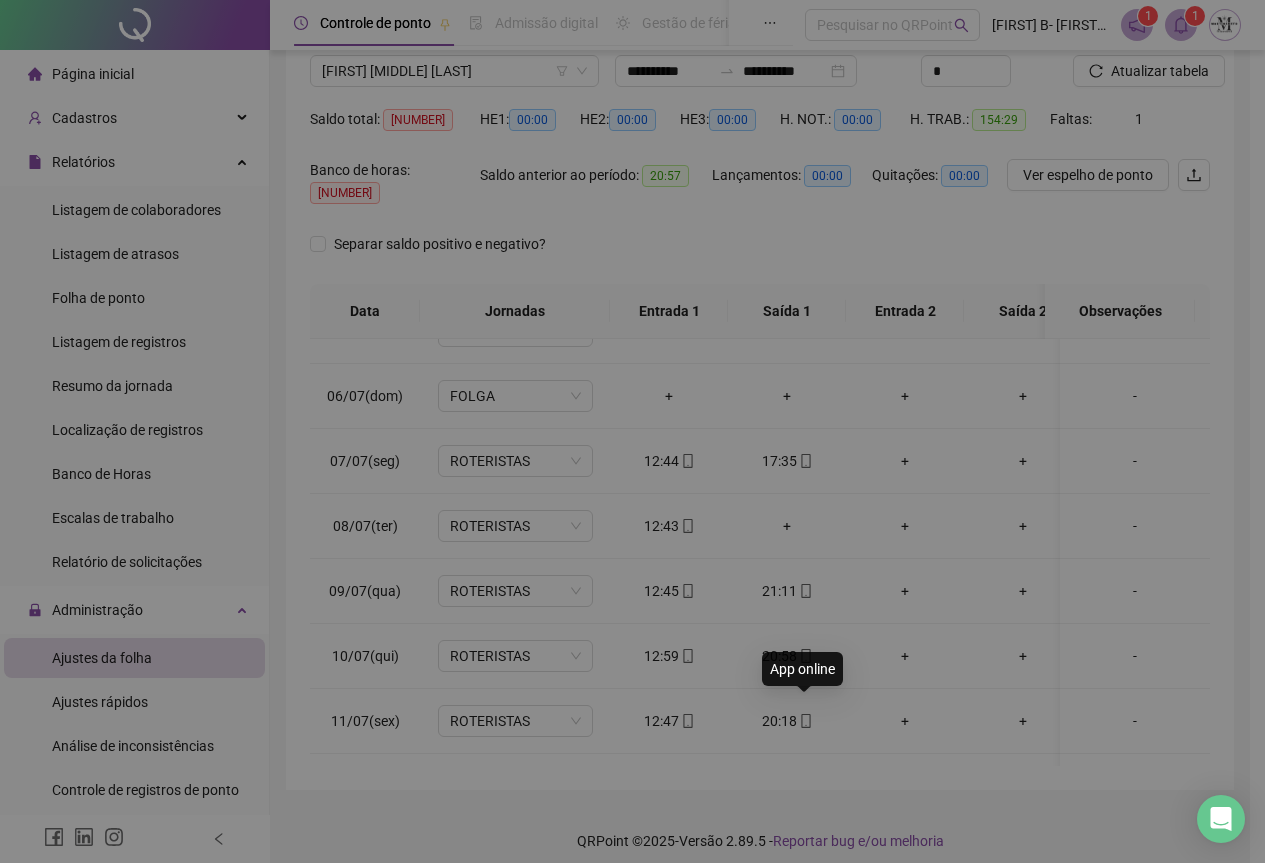 type on "**********" 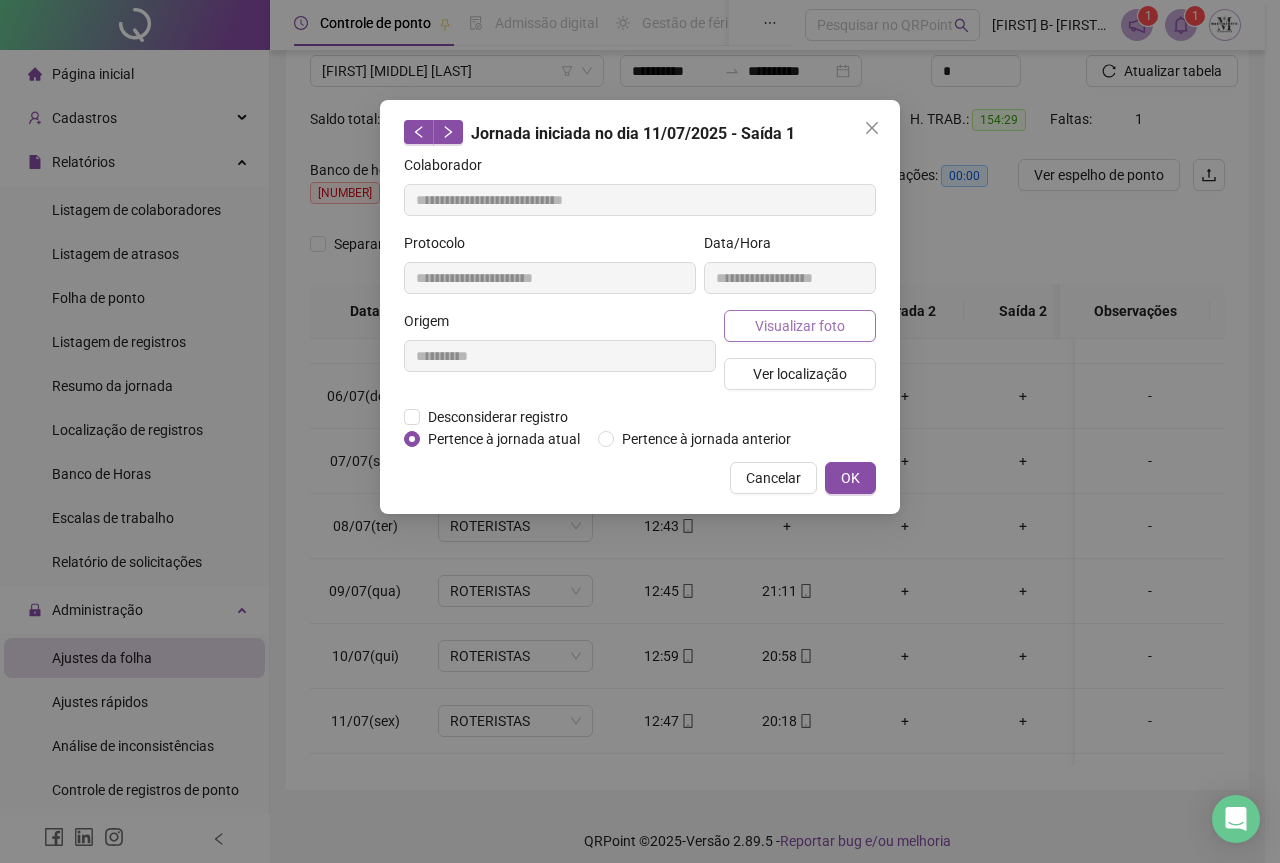 click on "Visualizar foto" at bounding box center (800, 326) 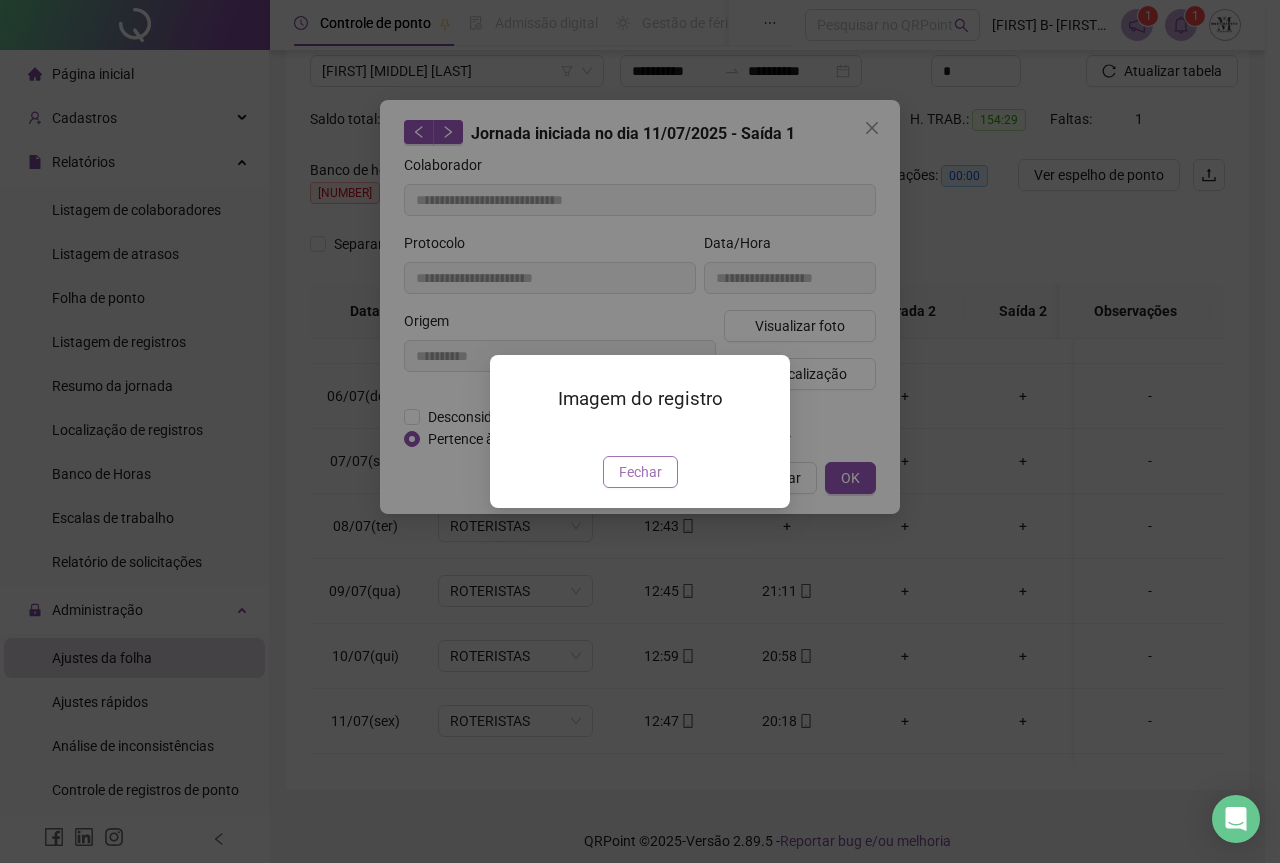 click on "Fechar" at bounding box center [640, 472] 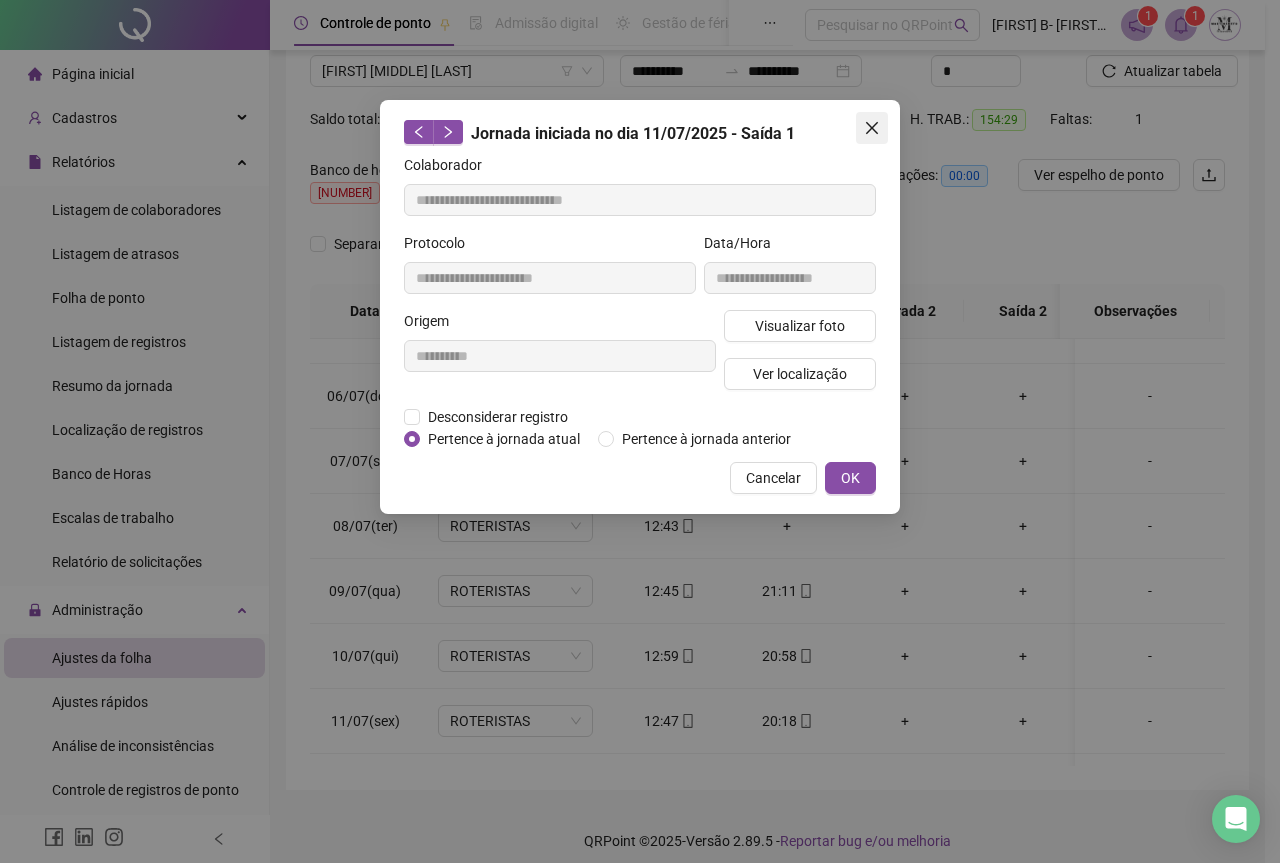 click at bounding box center (872, 128) 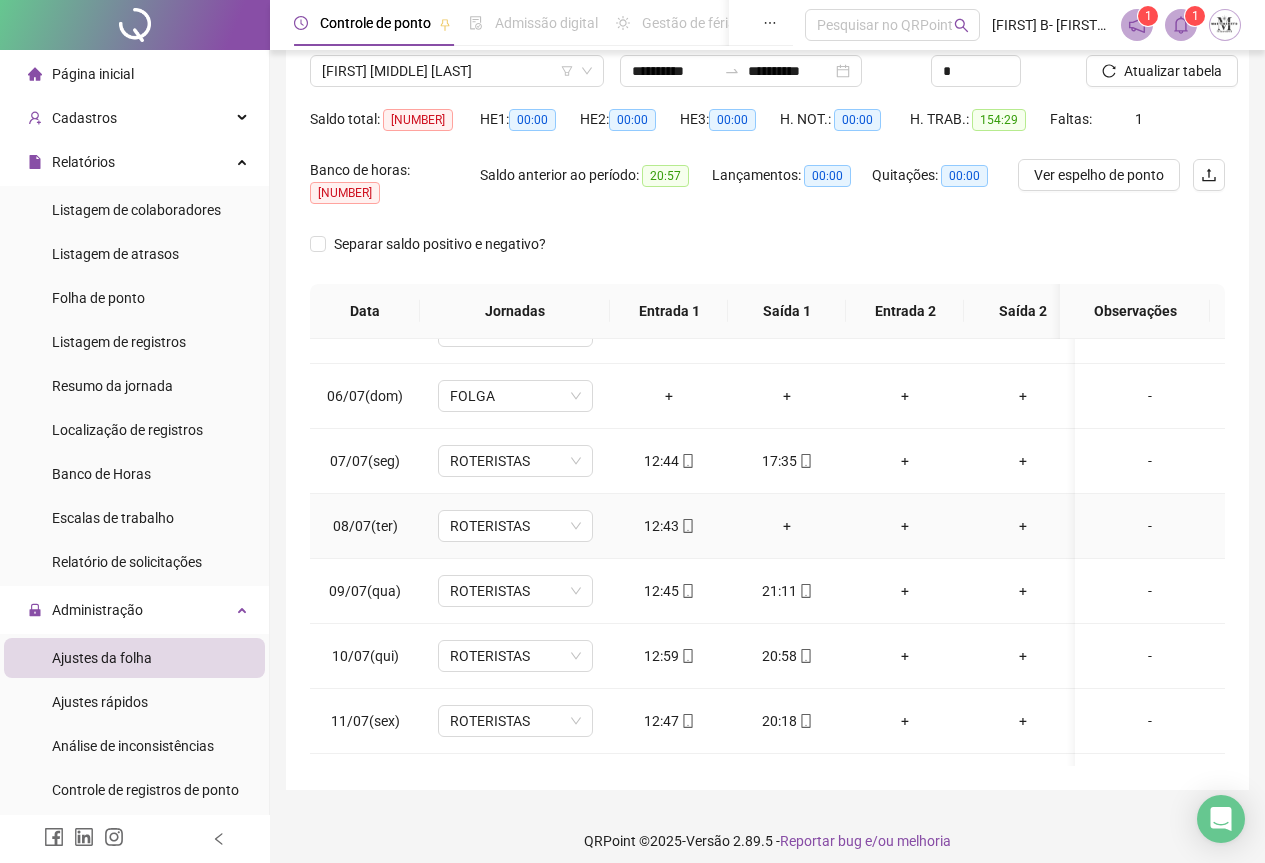 click on "+" at bounding box center [787, 526] 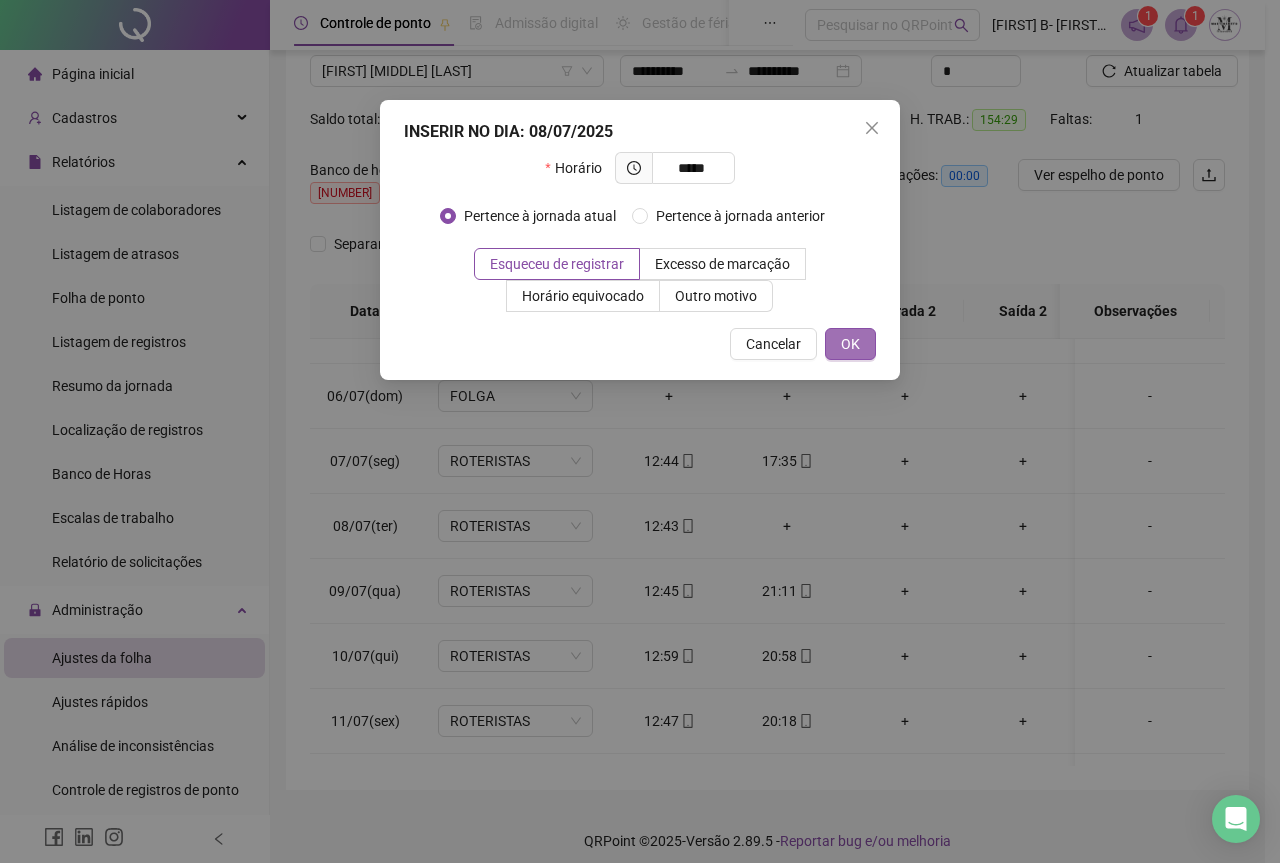 type on "*****" 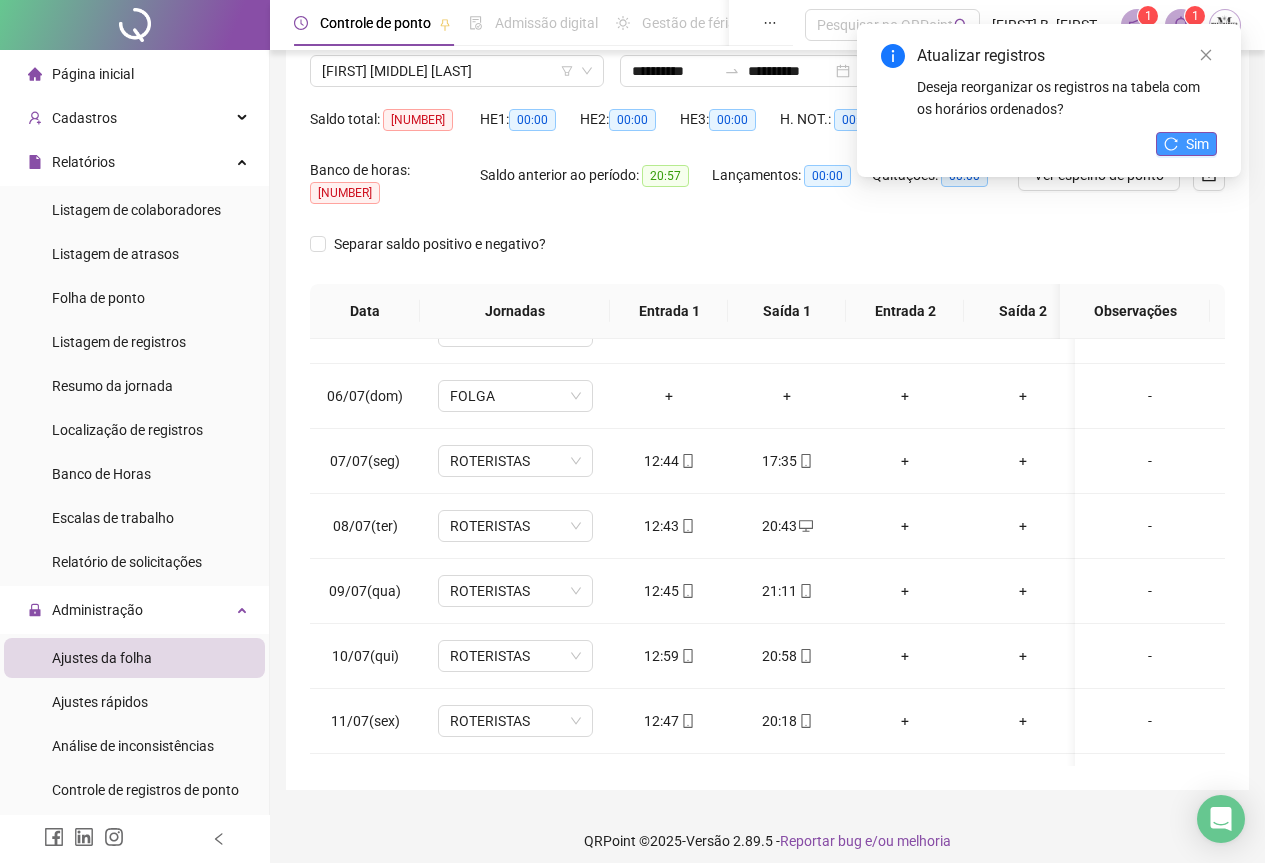click on "Sim" at bounding box center [1197, 144] 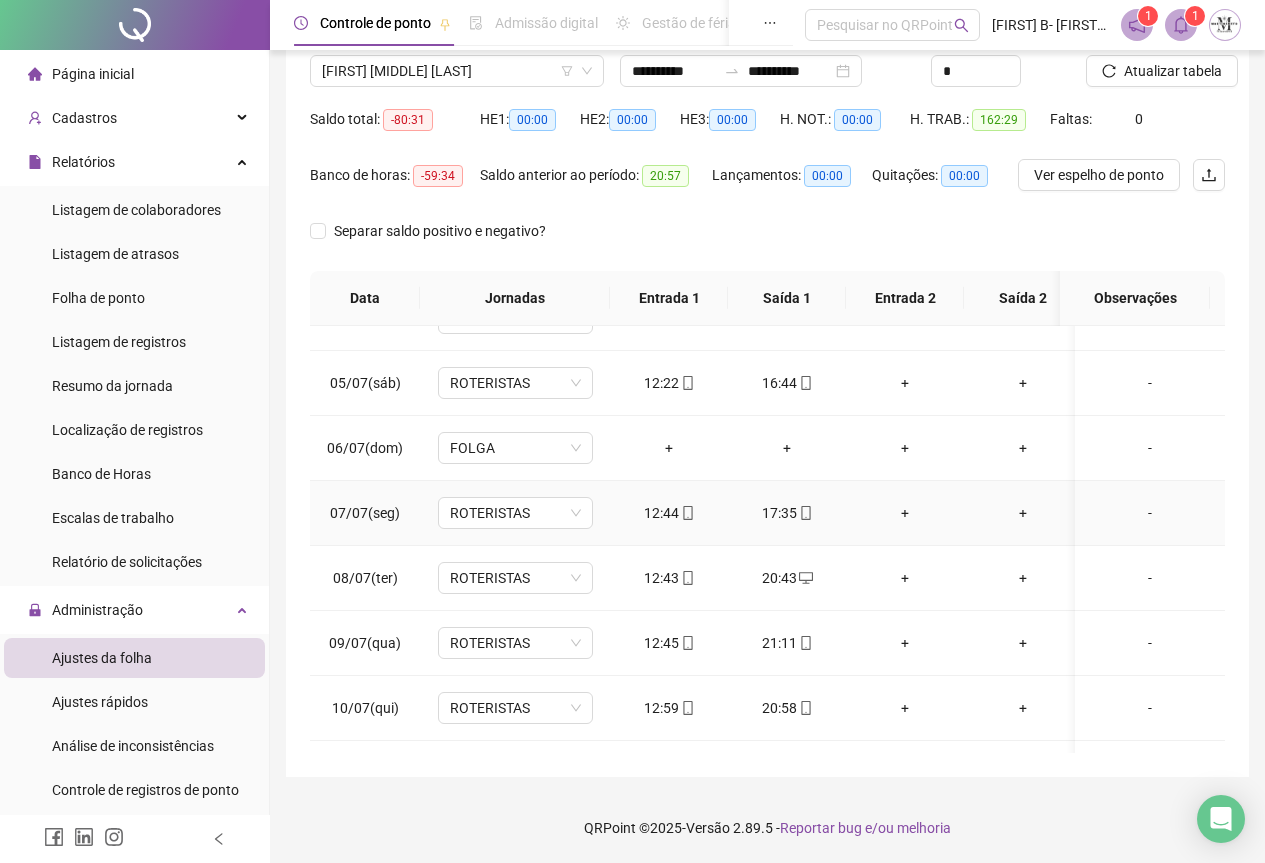 scroll, scrollTop: 200, scrollLeft: 0, axis: vertical 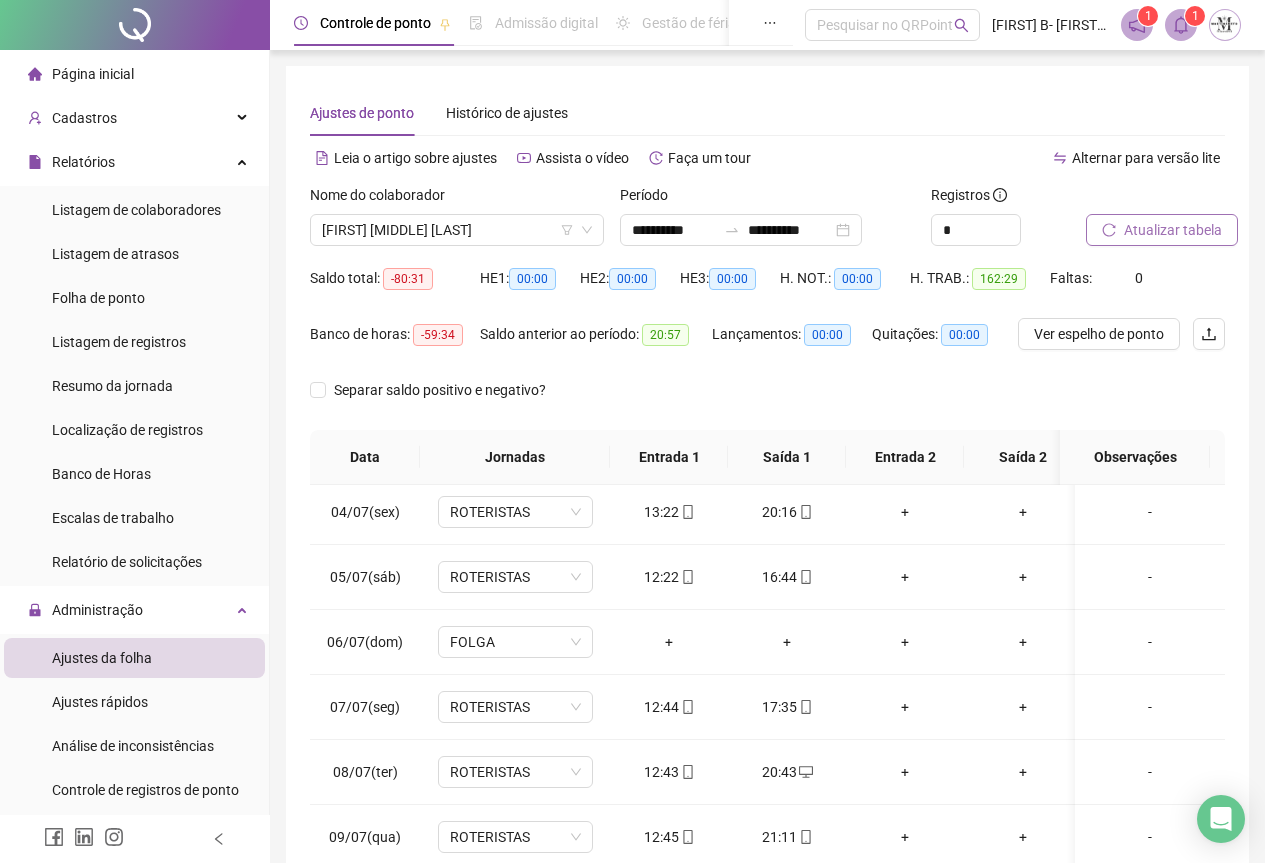 click on "Atualizar tabela" at bounding box center (1173, 230) 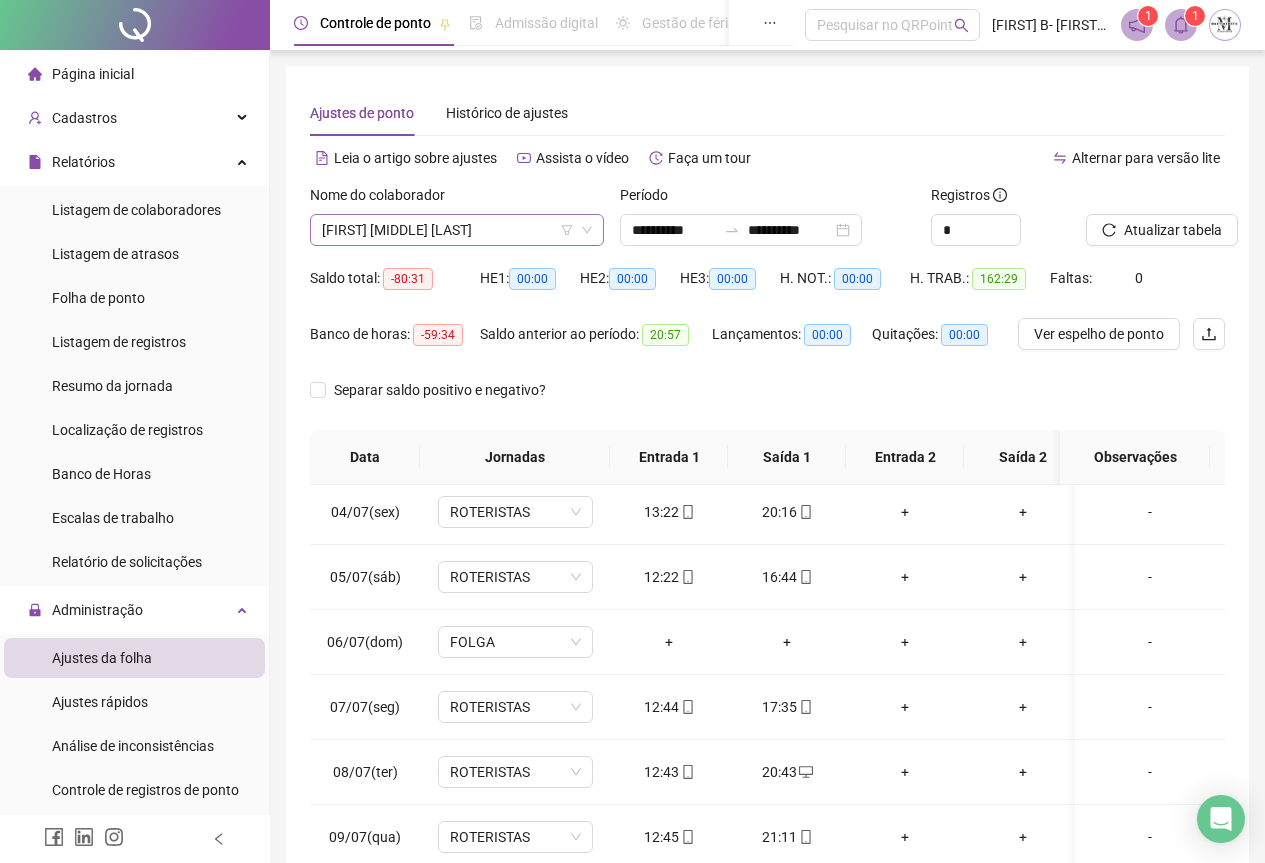 click on "FILIPY GABRIEL PAIVA DE SOUZA" at bounding box center [457, 230] 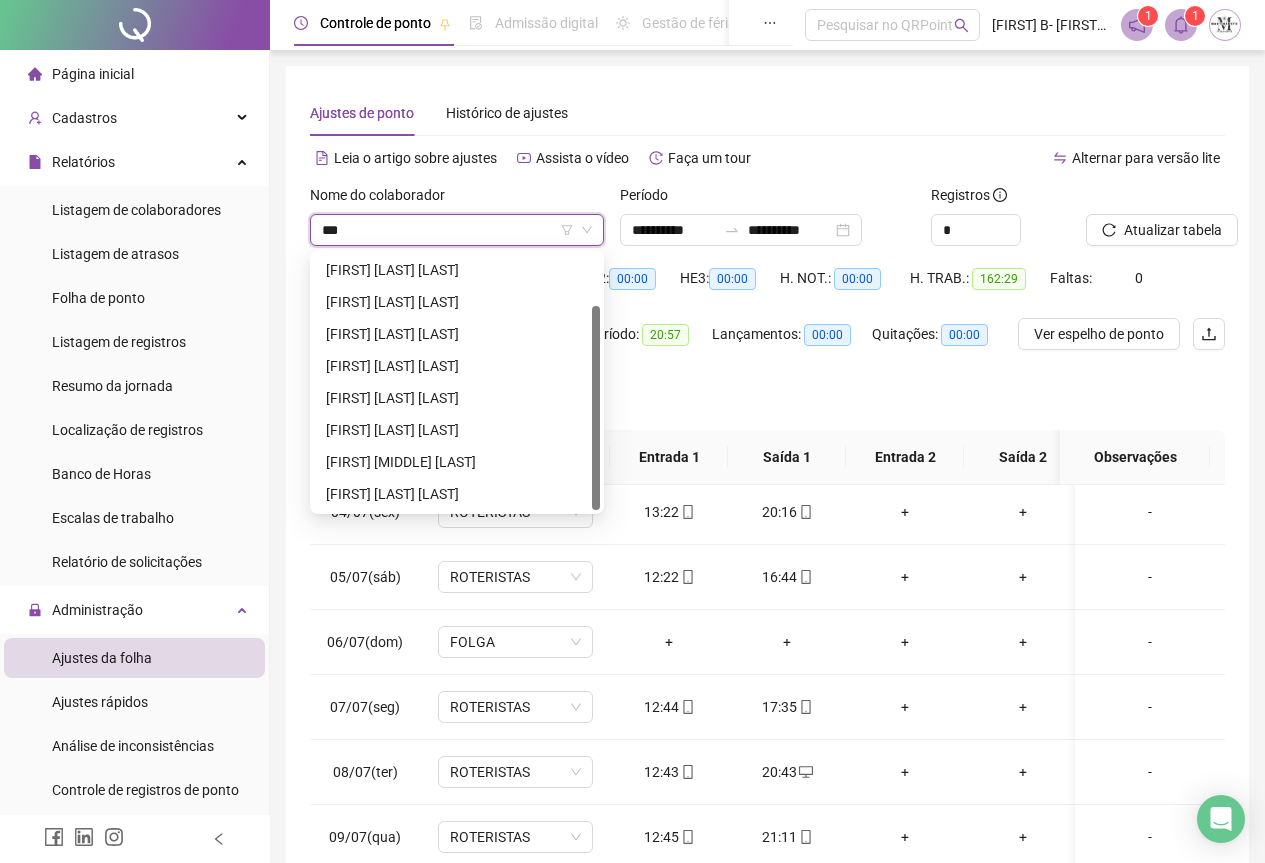 scroll, scrollTop: 0, scrollLeft: 0, axis: both 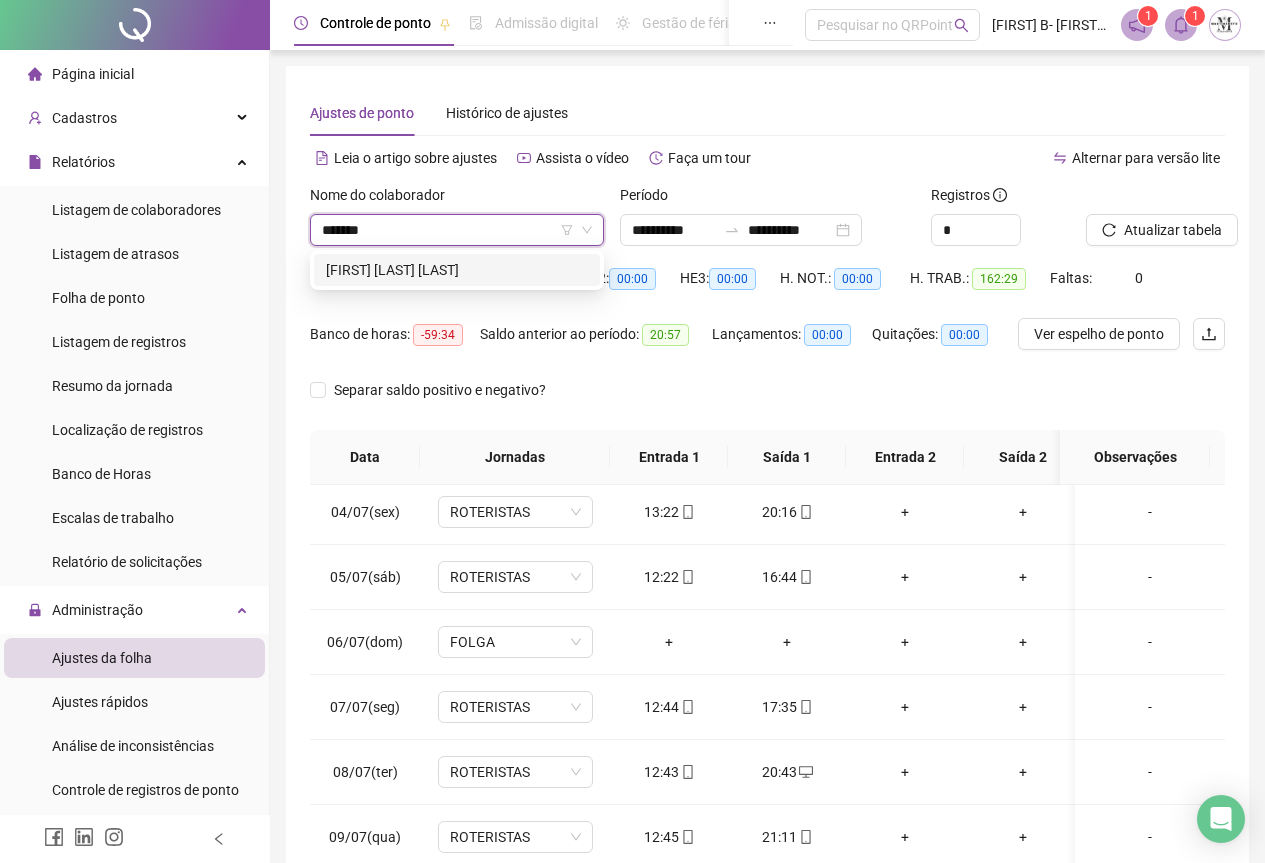 type on "********" 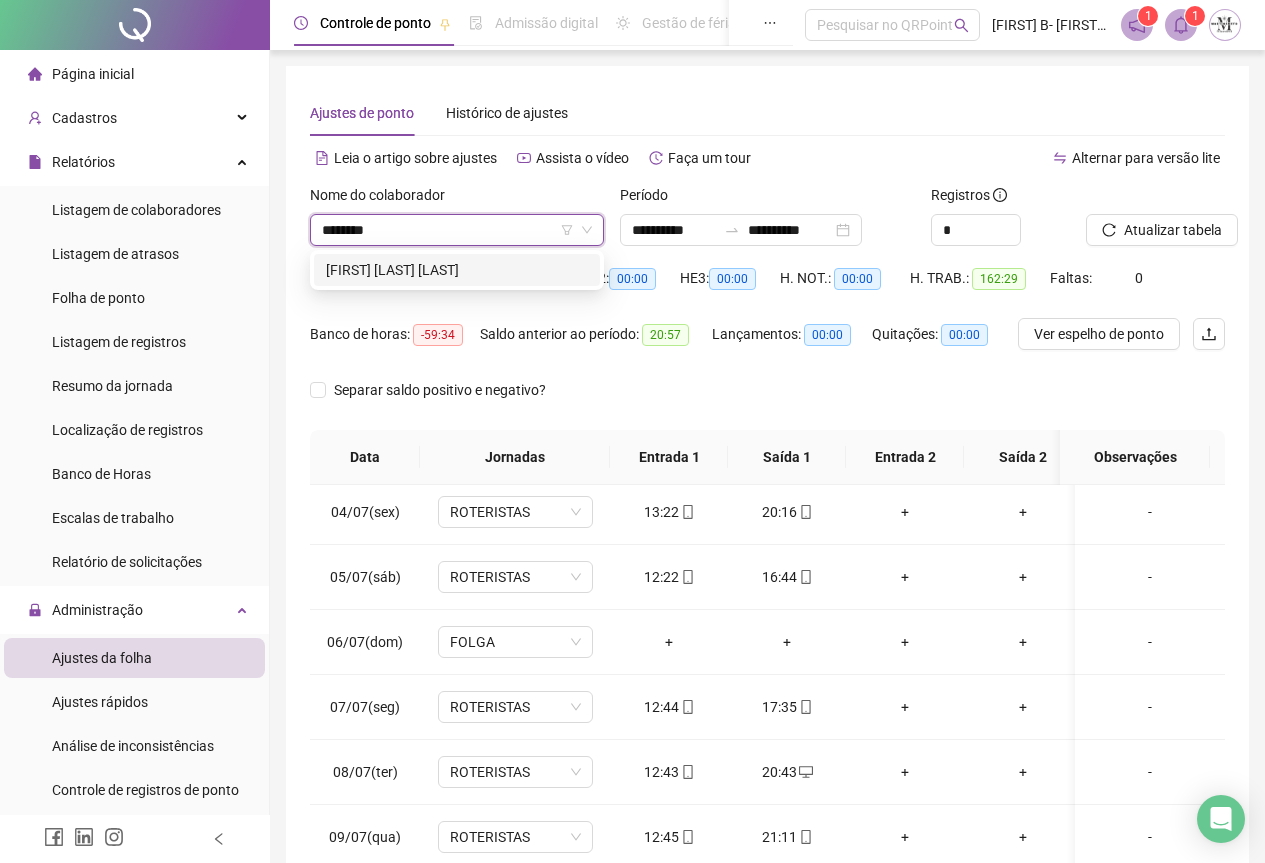 drag, startPoint x: 381, startPoint y: 273, endPoint x: 396, endPoint y: 264, distance: 17.492855 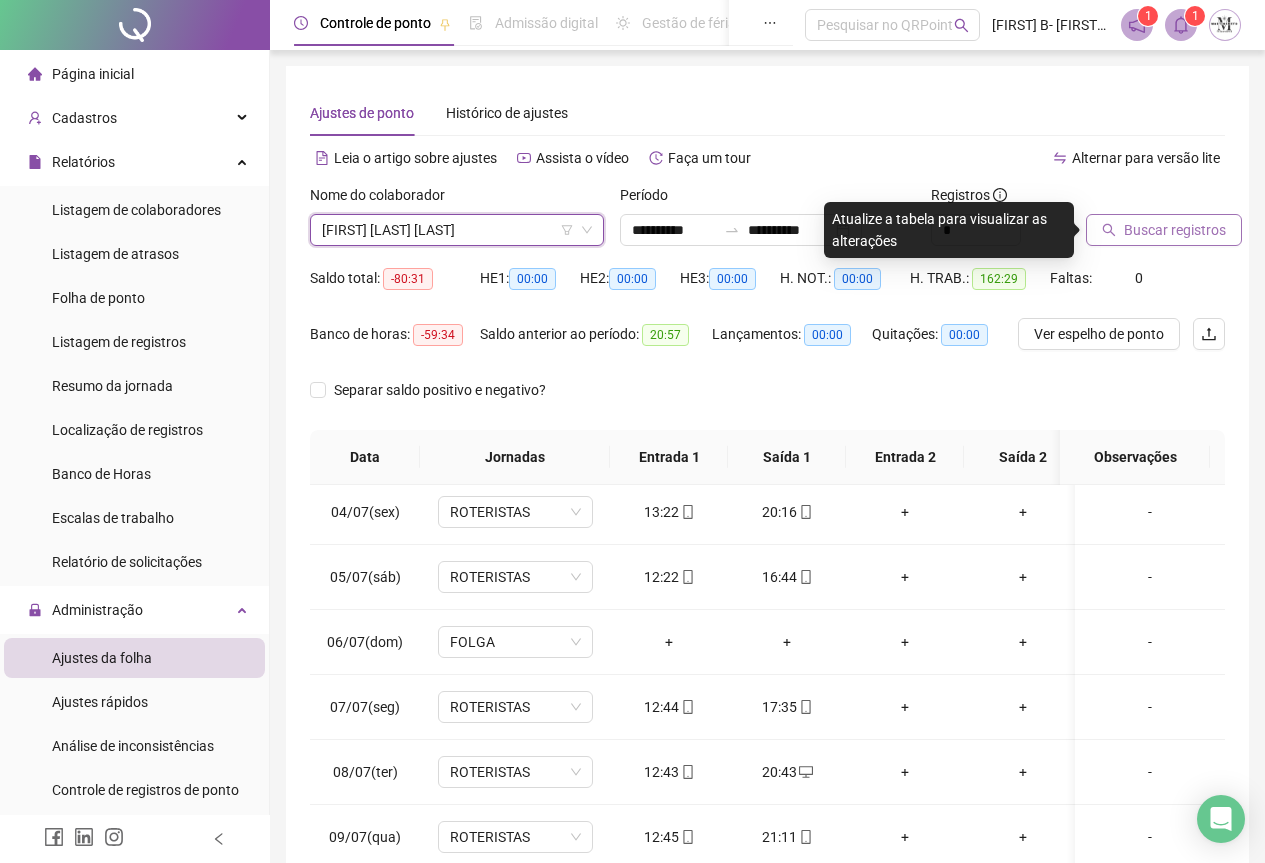 click on "Buscar registros" at bounding box center (1175, 230) 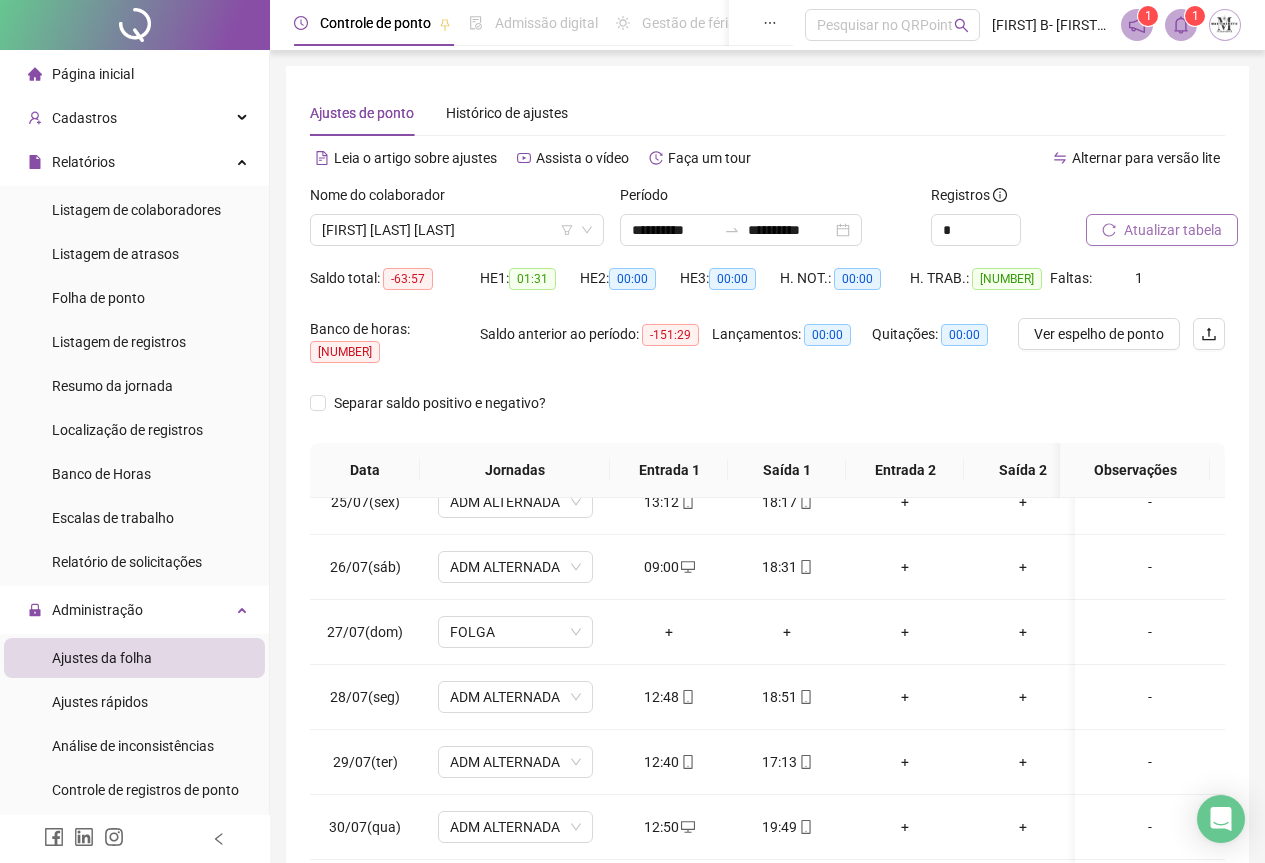 scroll, scrollTop: 1603, scrollLeft: 0, axis: vertical 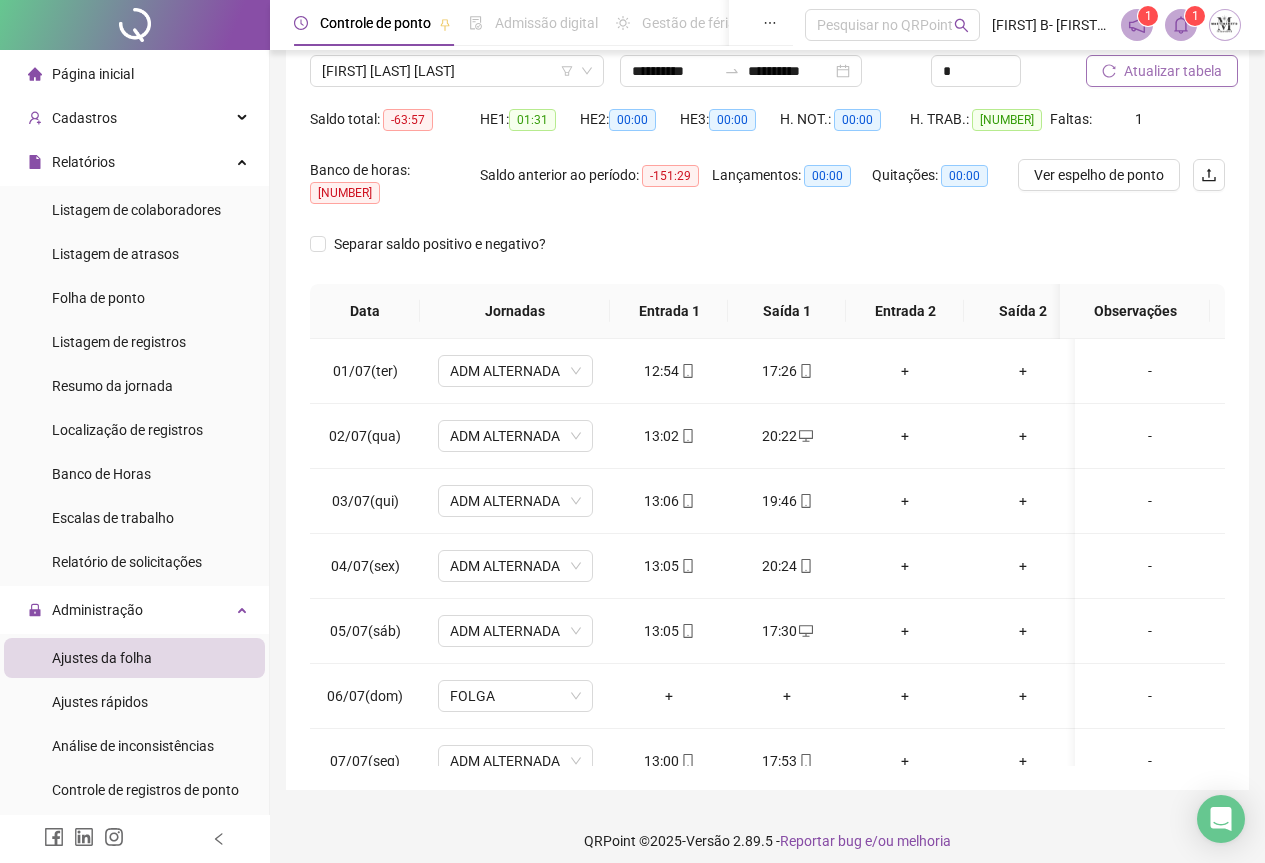 click on "Atualizar tabela" at bounding box center (1162, 71) 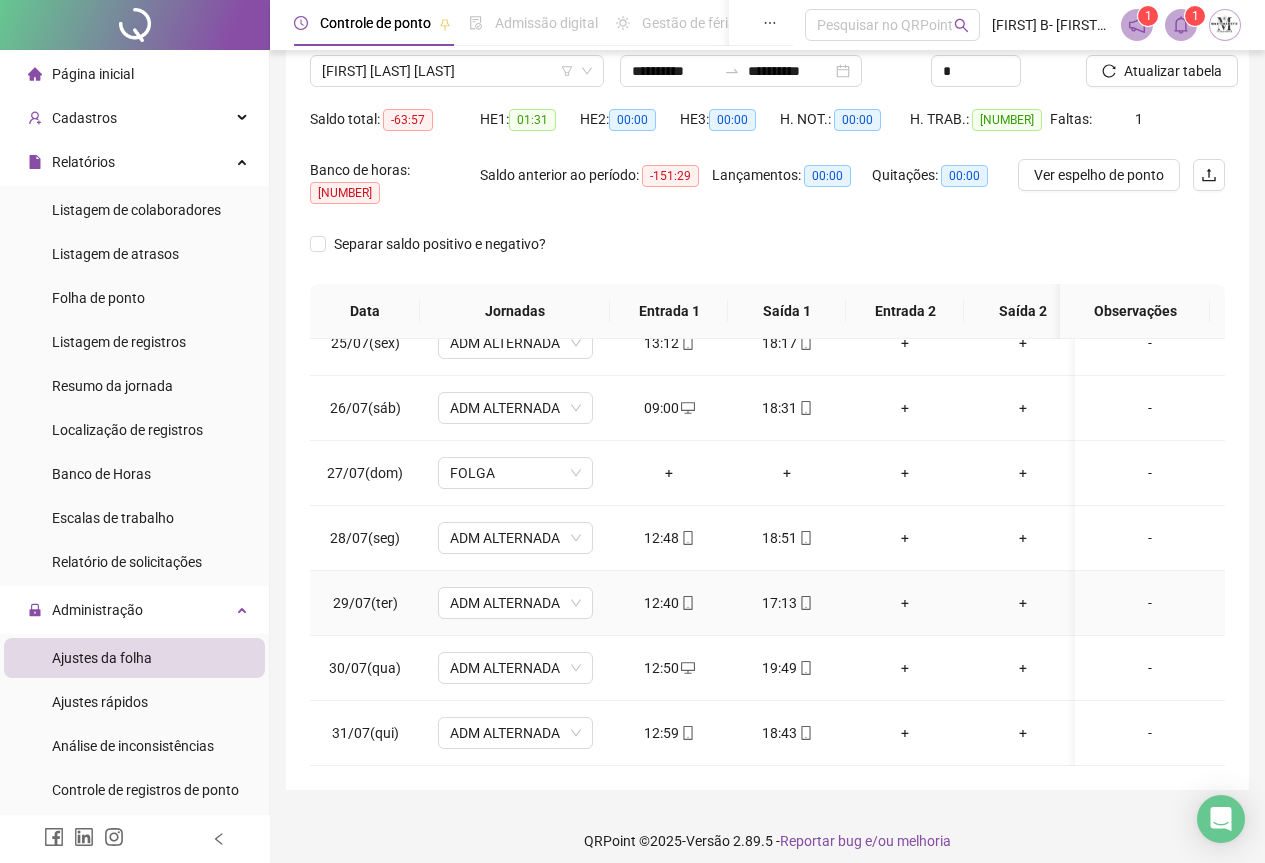 scroll, scrollTop: 1603, scrollLeft: 0, axis: vertical 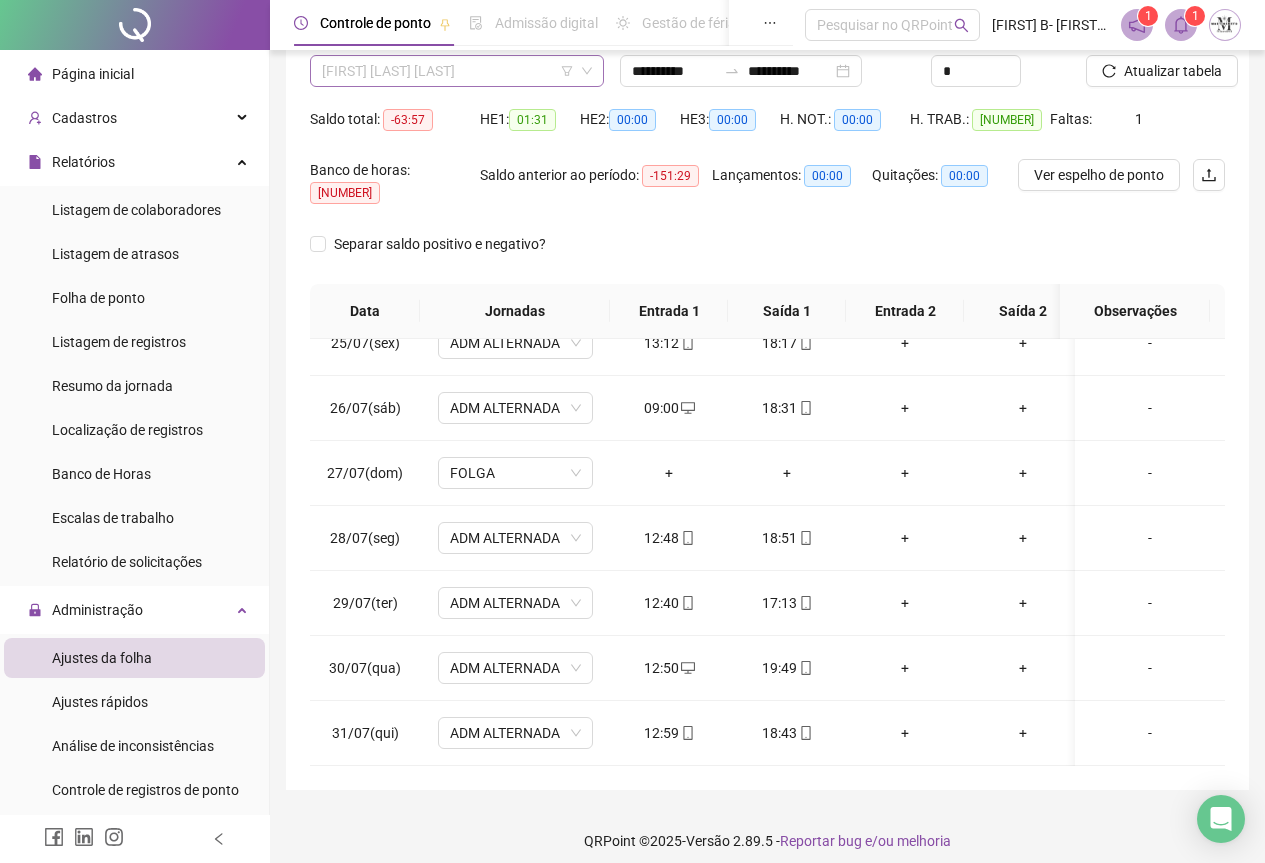 click on "FRANQUERLENE DE JESUS A.LOUZEIRO" at bounding box center (457, 71) 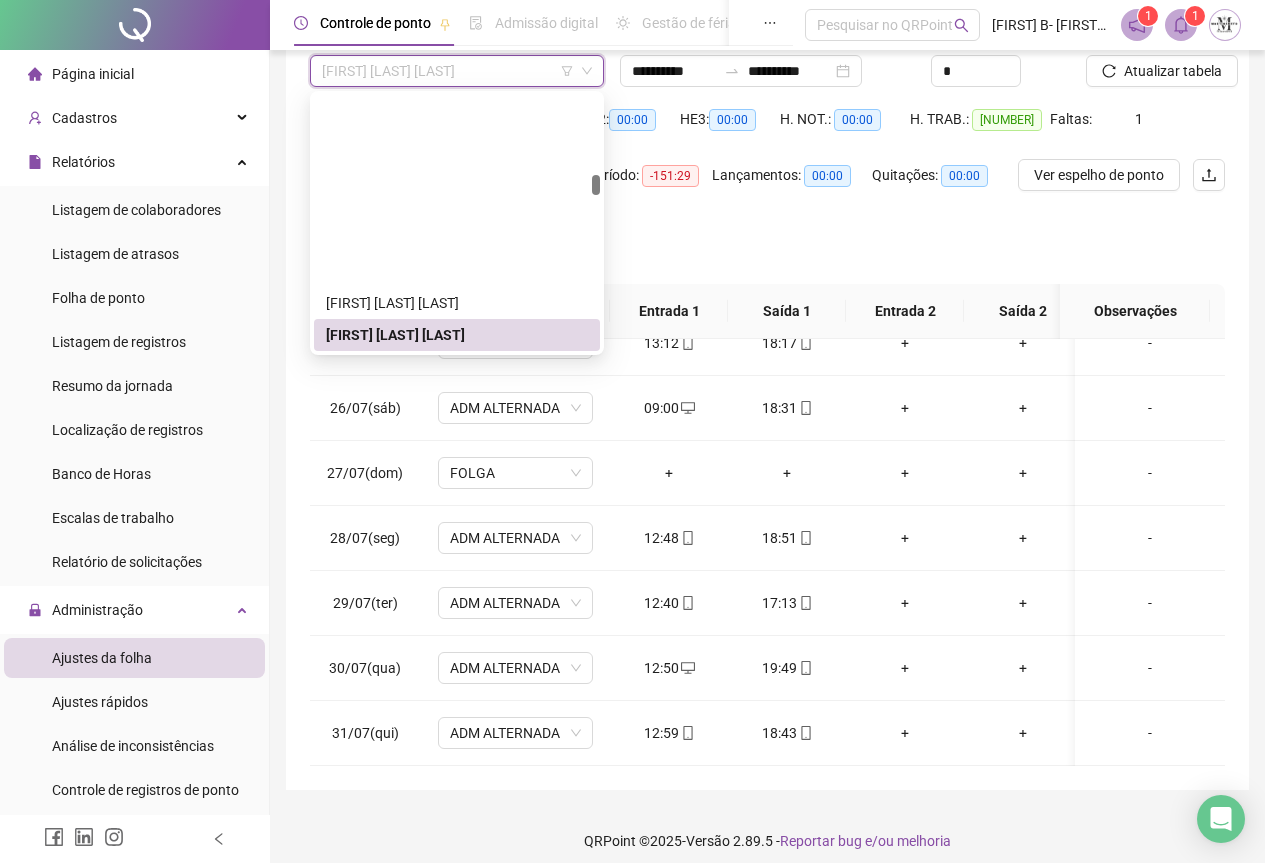 scroll, scrollTop: 2152, scrollLeft: 0, axis: vertical 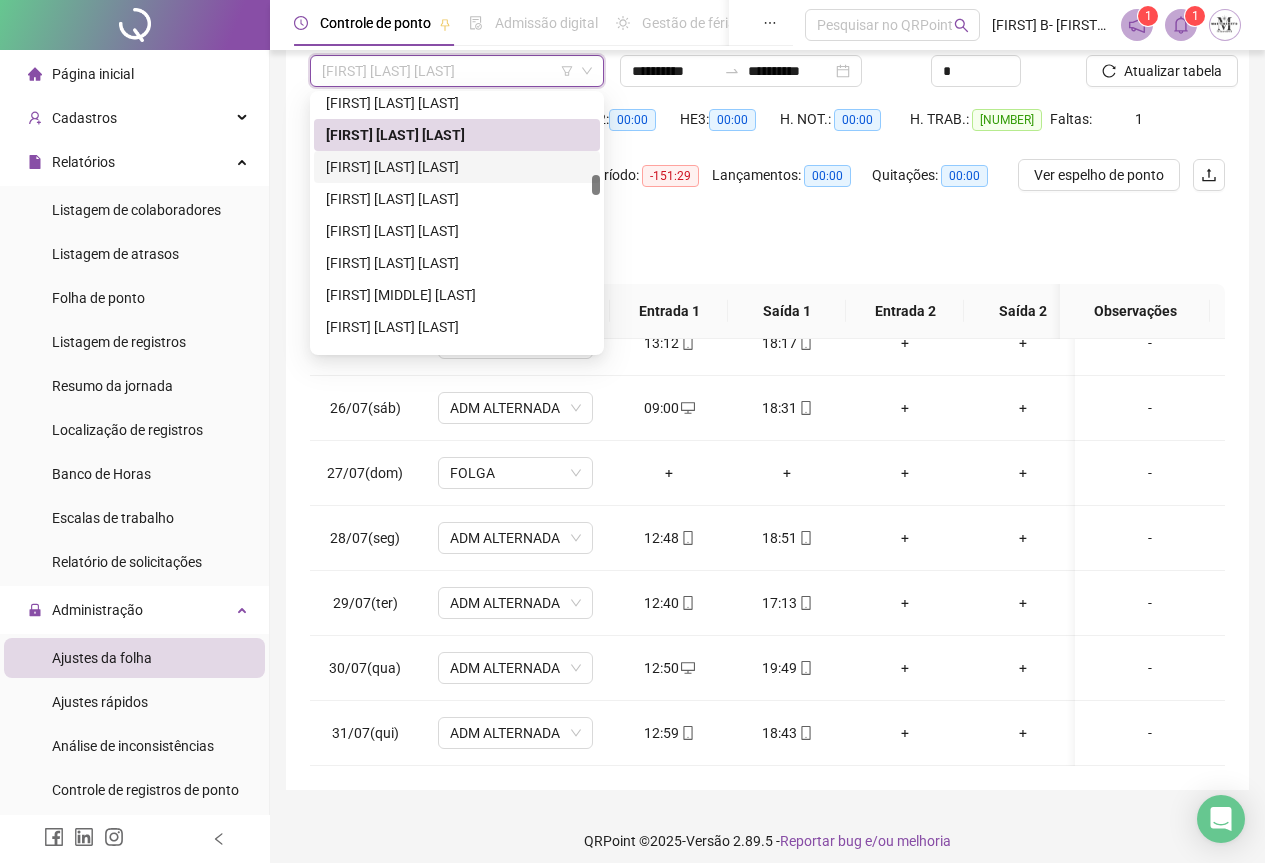 click on "GABRIELE MARINHO MACHADO" at bounding box center (457, 167) 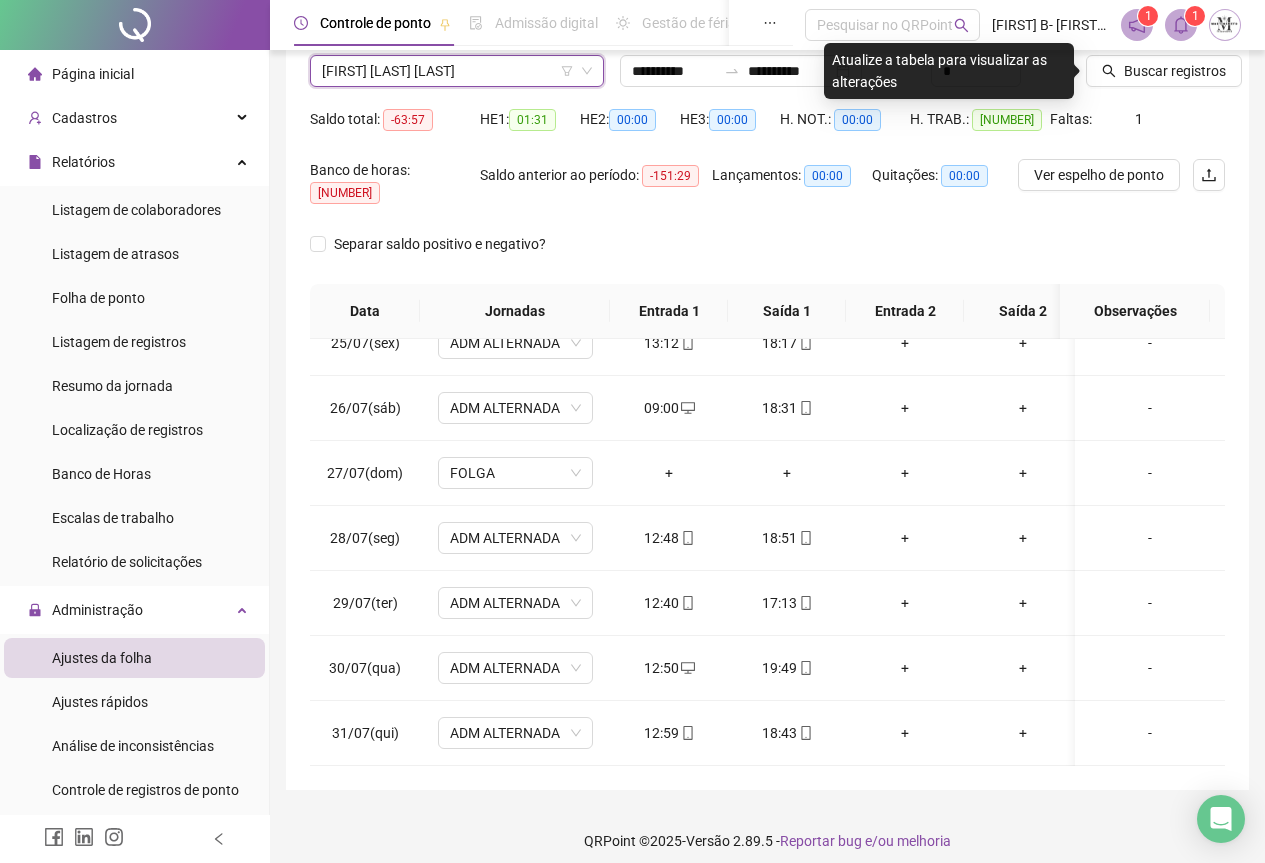 click on "GABRIELE MARINHO MACHADO" at bounding box center [457, 71] 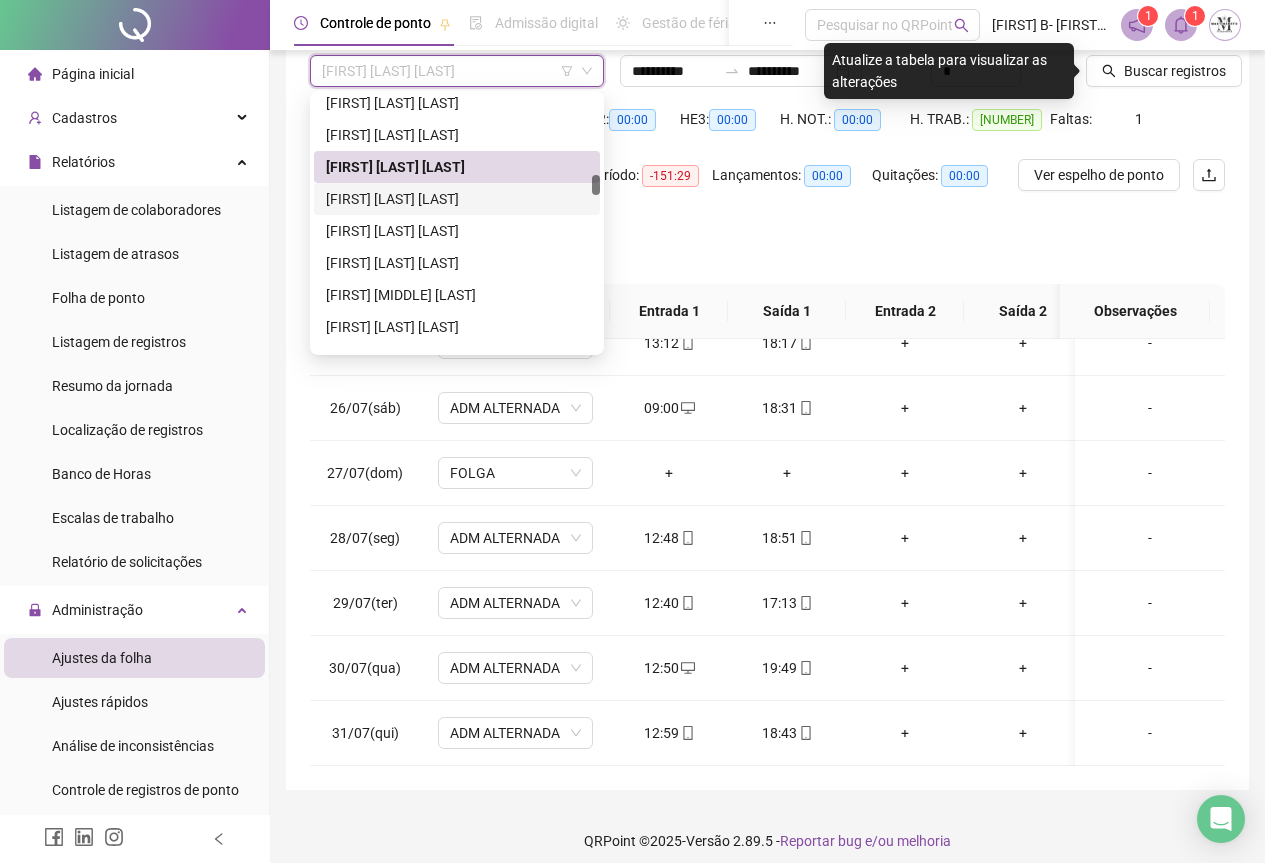 click on "GABRIELLY MARIANO SOARES ALVES" at bounding box center [457, 199] 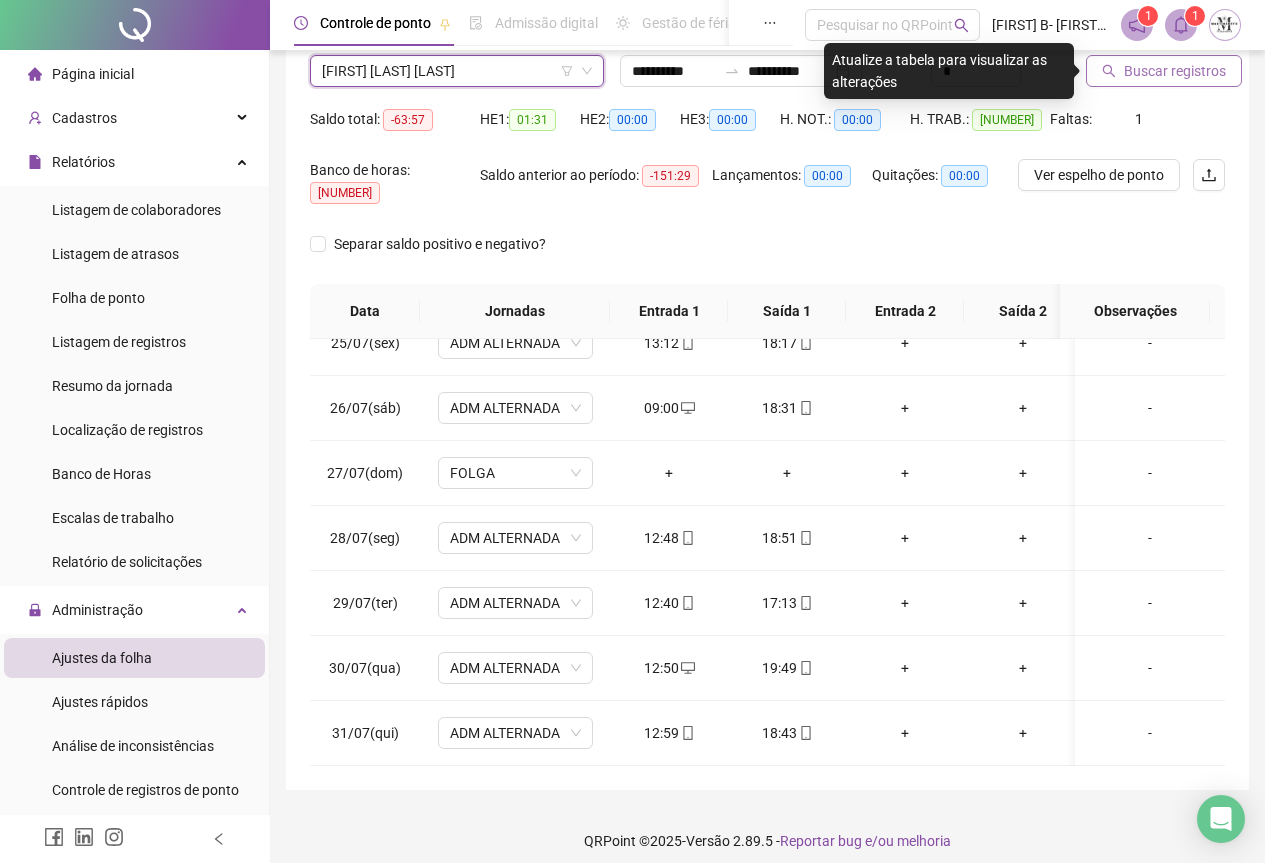 click on "Buscar registros" at bounding box center (1164, 71) 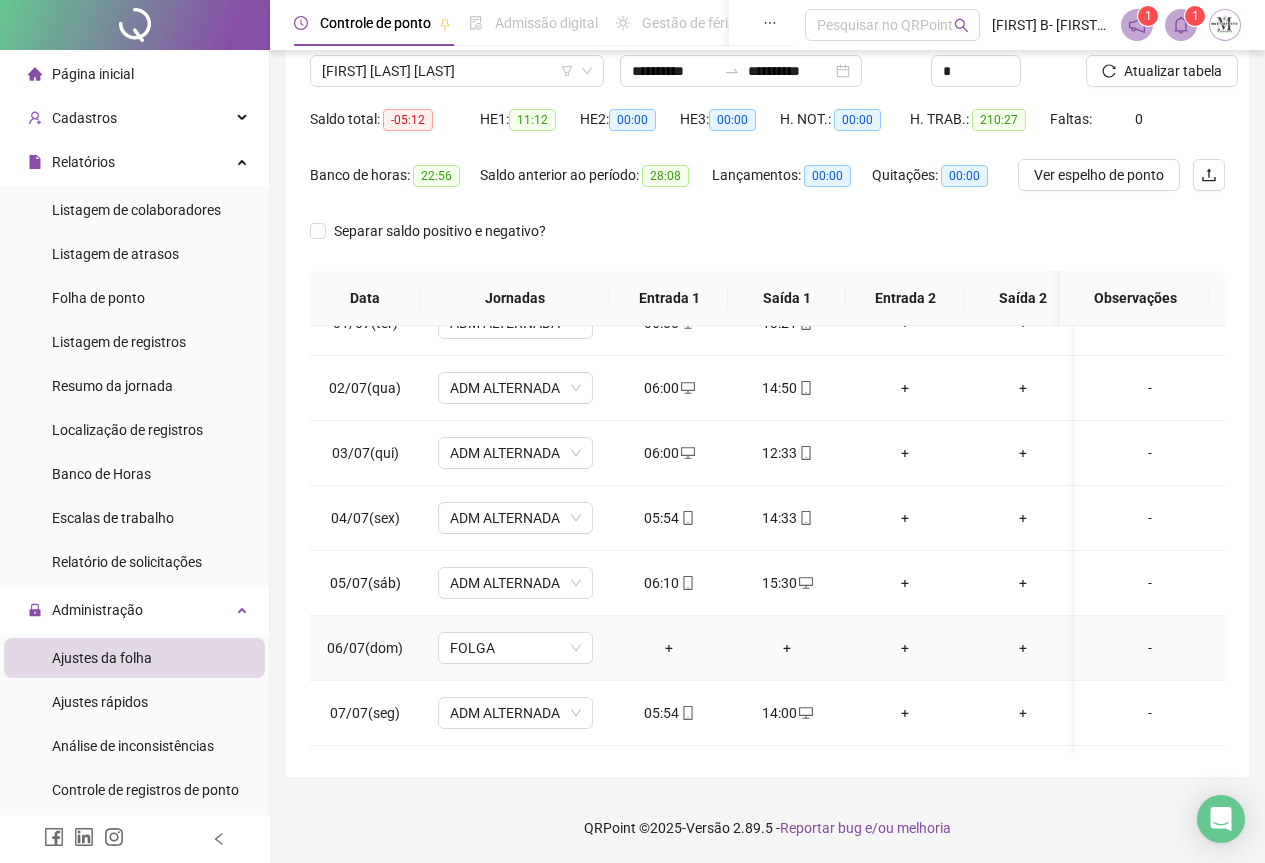 scroll, scrollTop: 0, scrollLeft: 0, axis: both 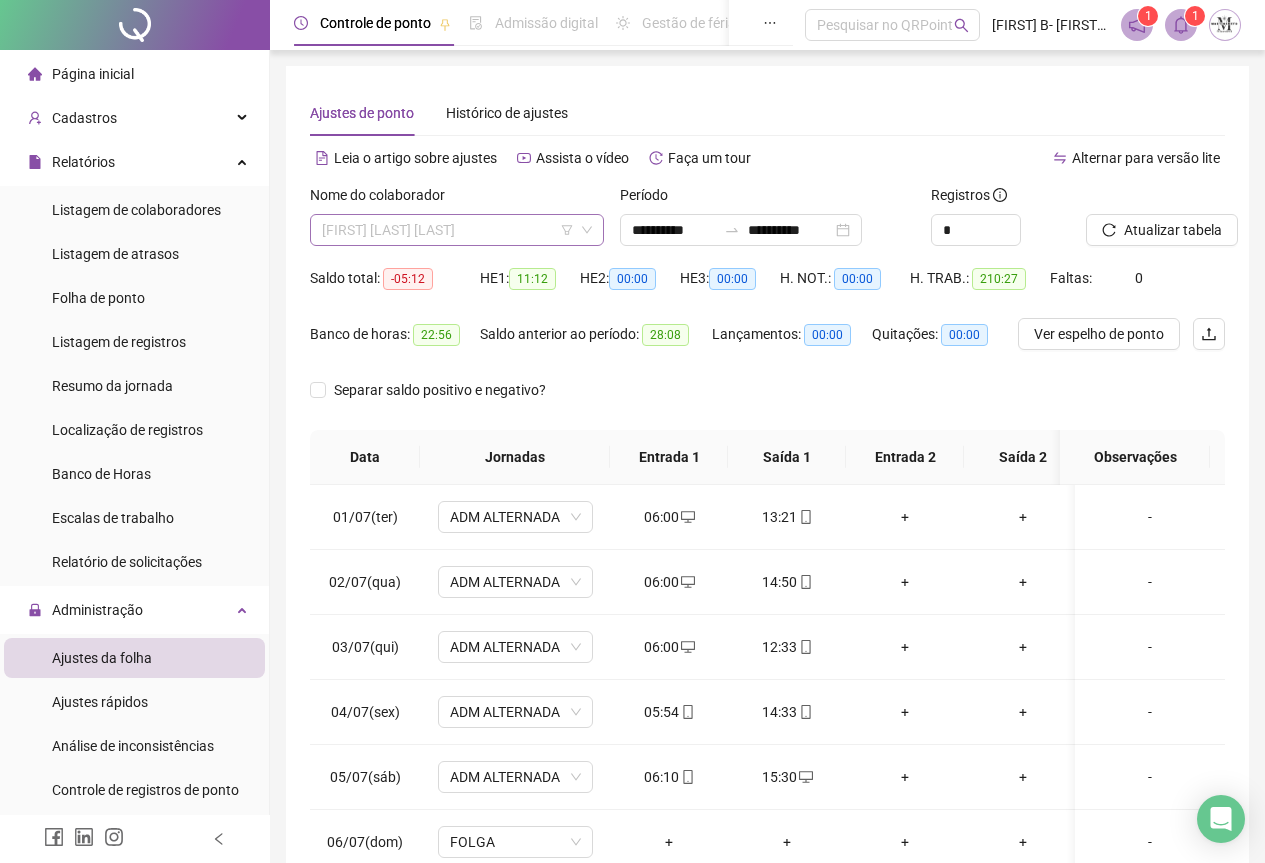 click on "GABRIELLY MARIANO SOARES ALVES" at bounding box center (457, 230) 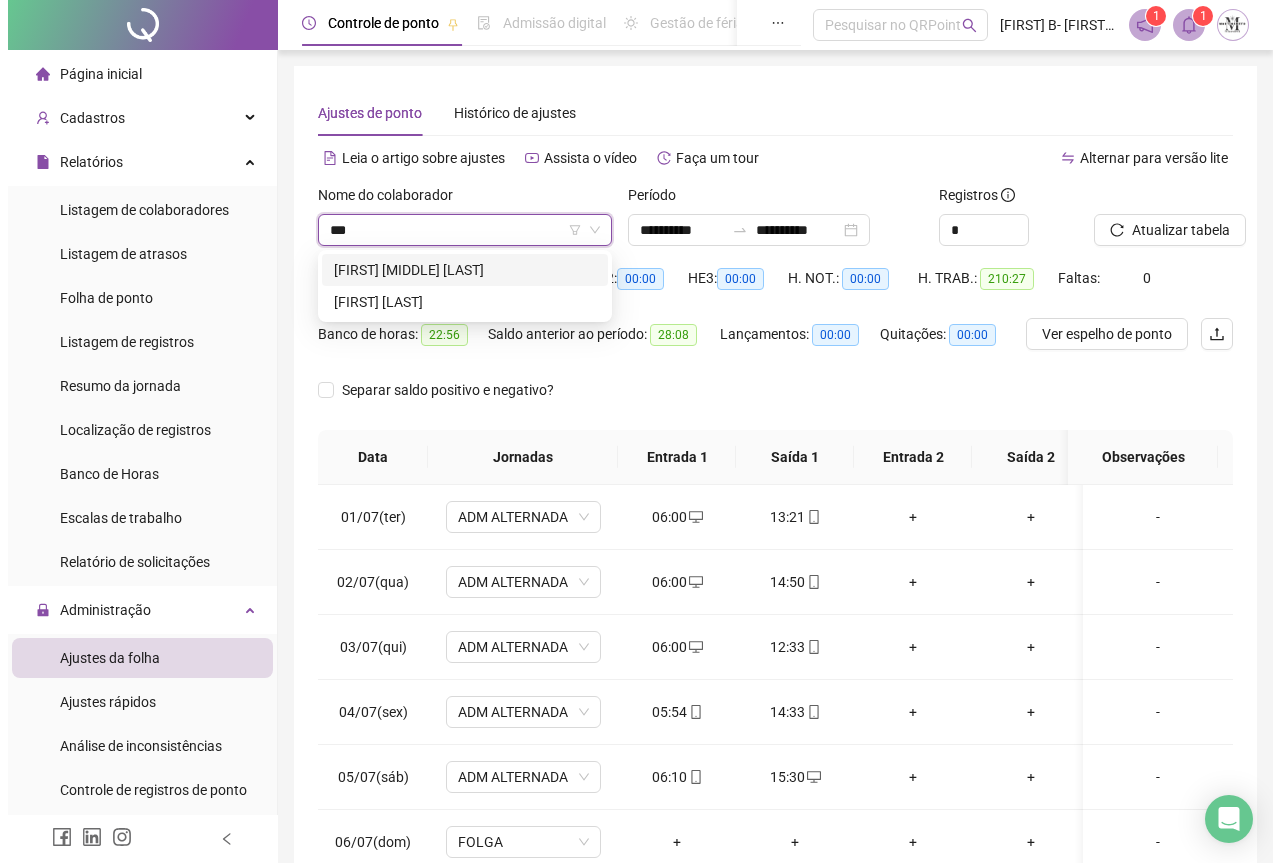 scroll, scrollTop: 0, scrollLeft: 0, axis: both 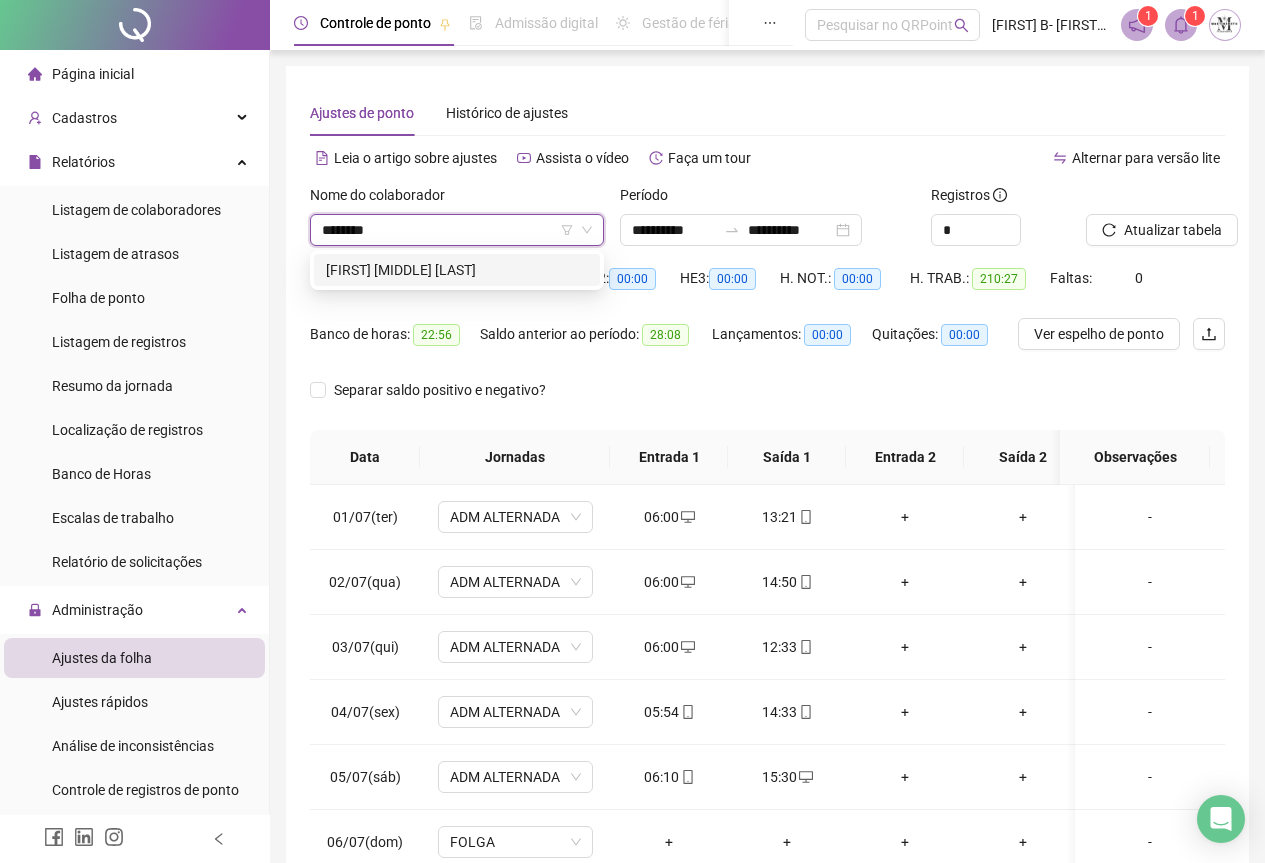 type on "*********" 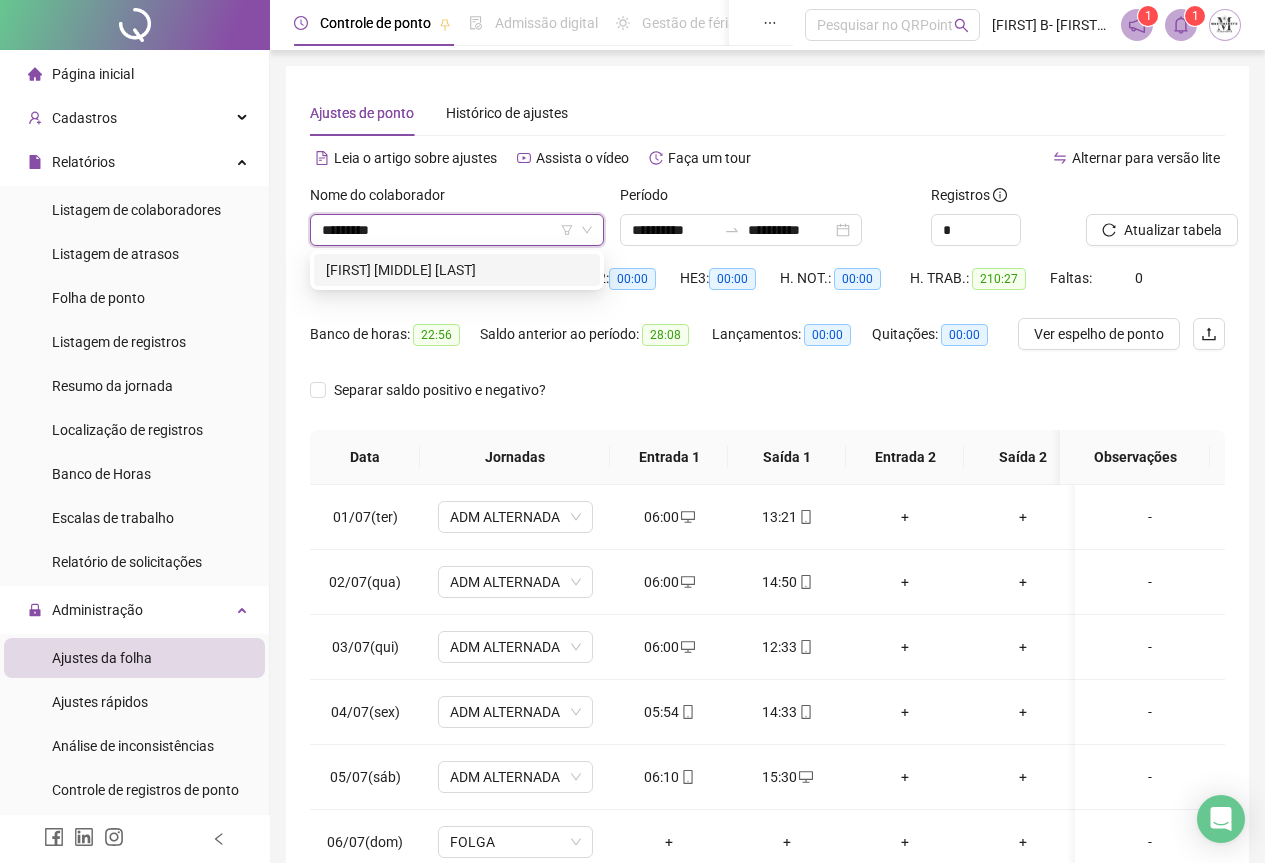 click on "GUILHERME DE SANTANA CARVALHO" at bounding box center (457, 270) 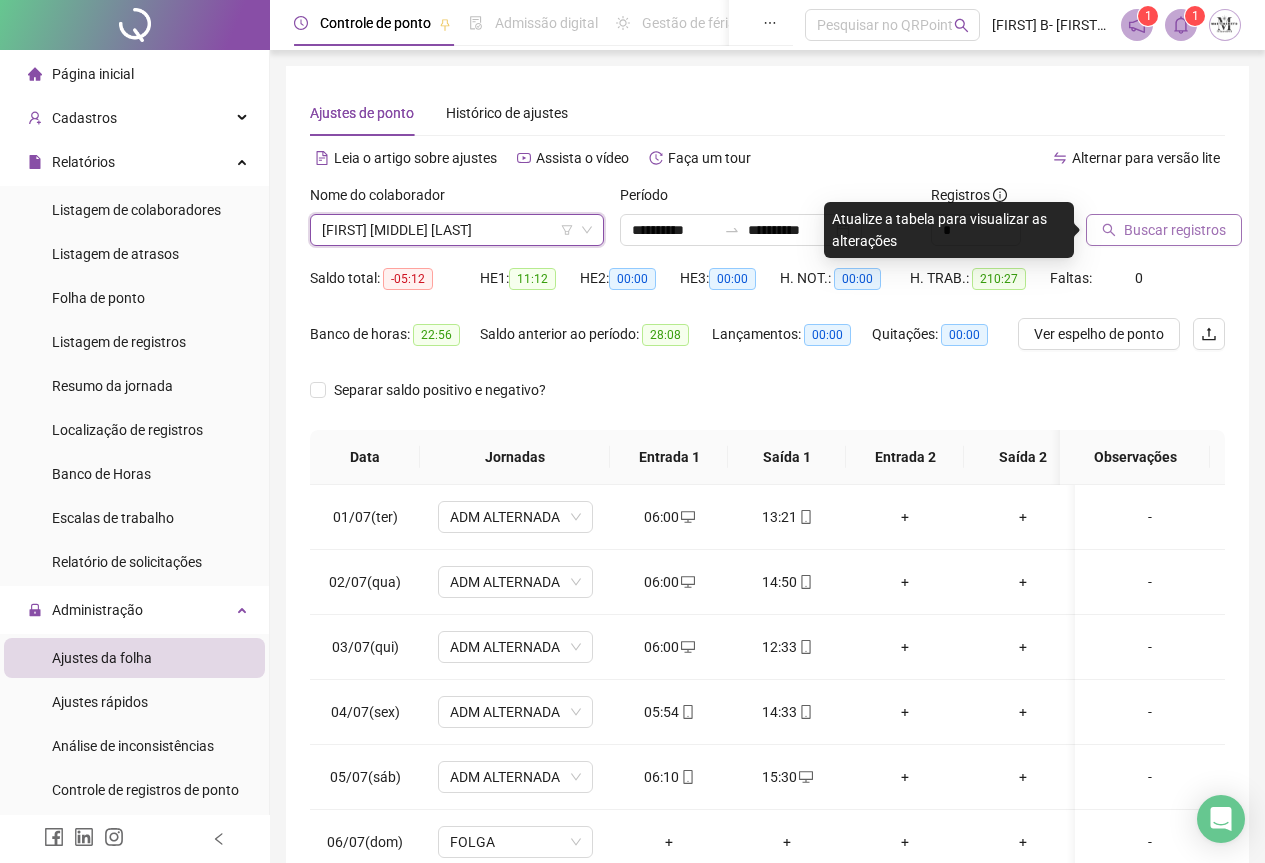 click on "Buscar registros" at bounding box center (1175, 230) 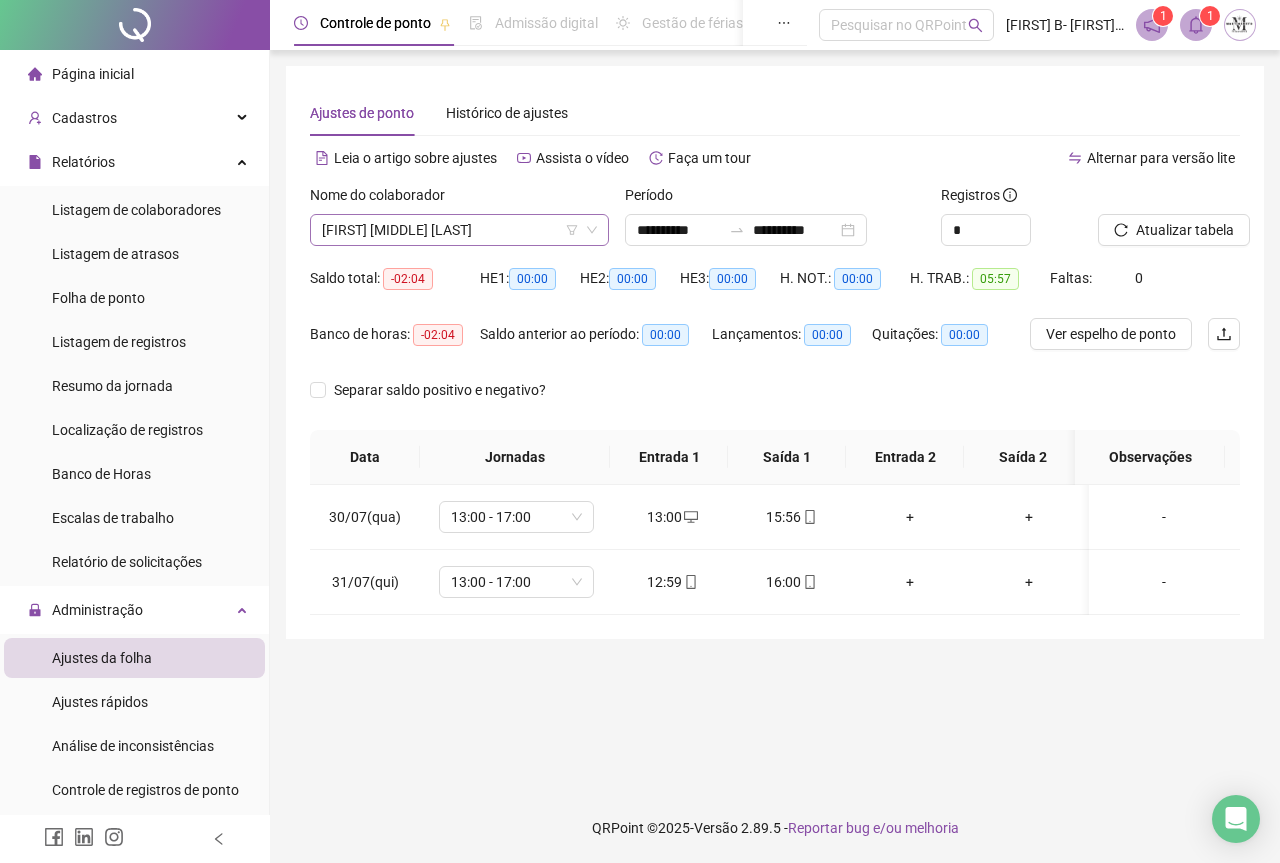 click on "GUILHERME DE SANTANA CARVALHO" at bounding box center (459, 230) 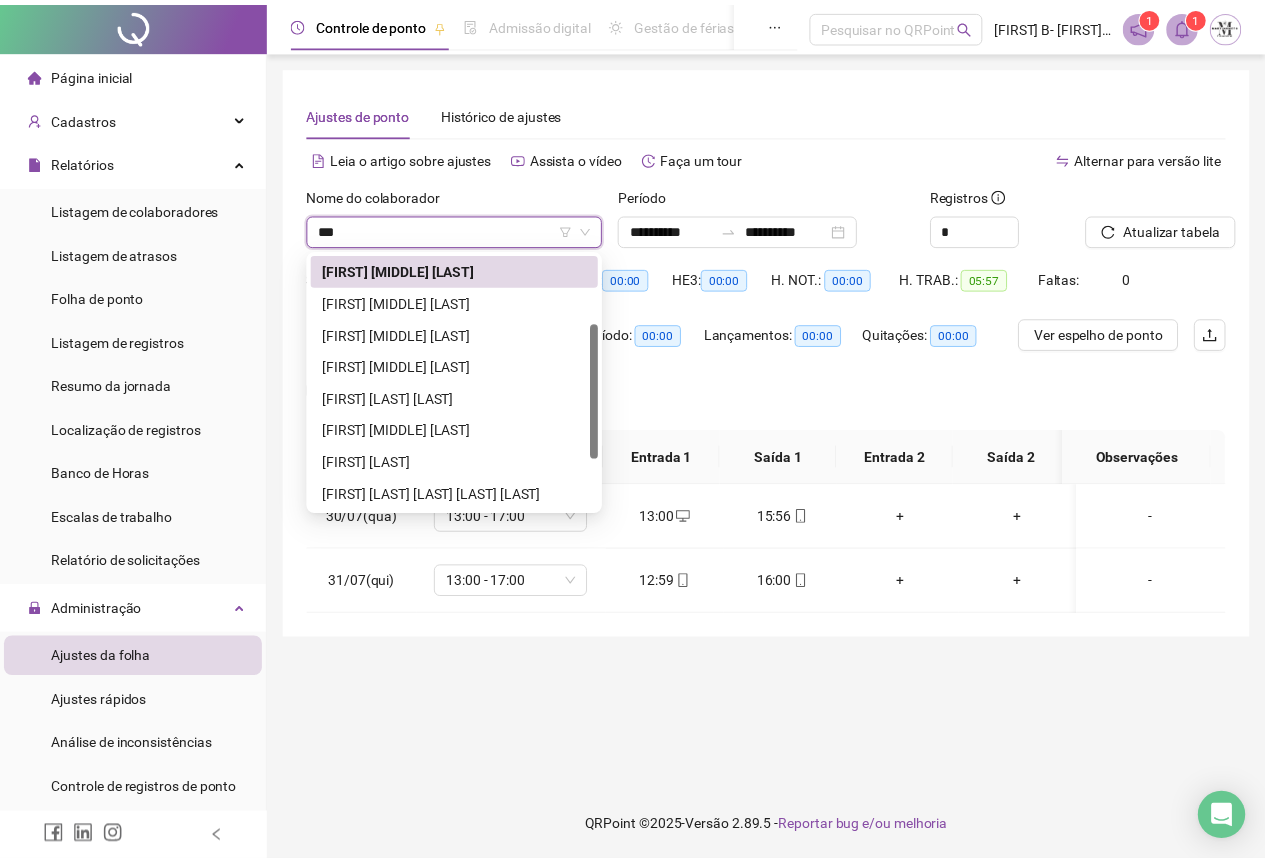 scroll, scrollTop: 0, scrollLeft: 0, axis: both 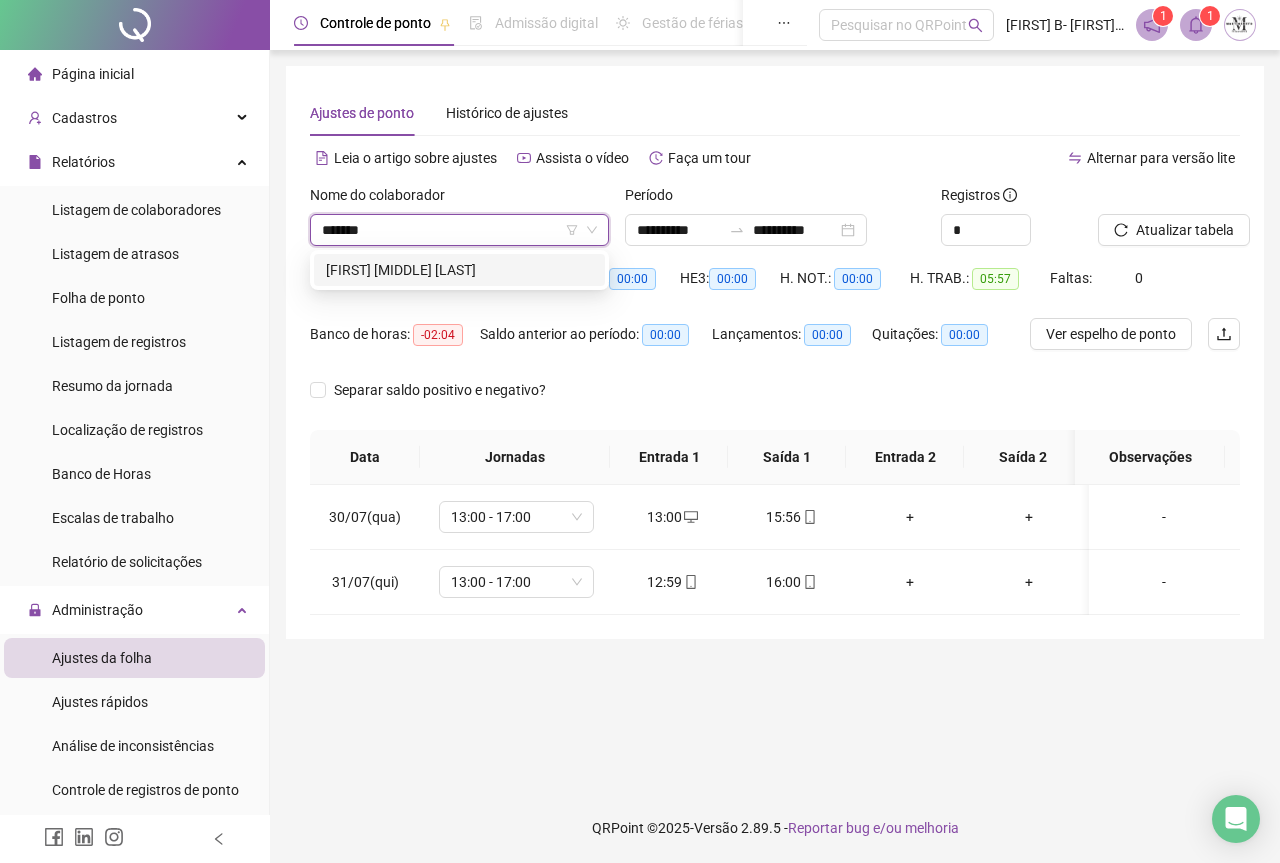 type on "********" 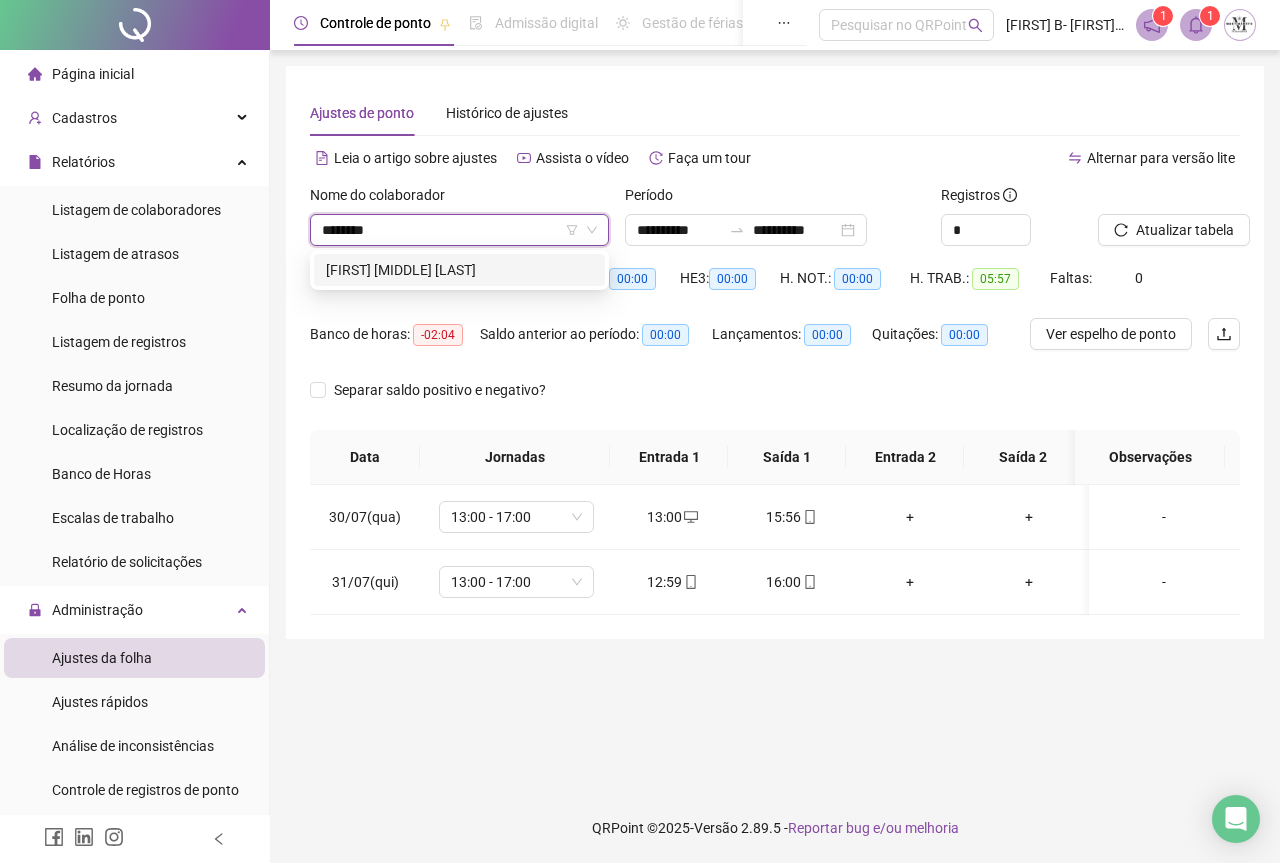 click on "HEVERTON BORGES DA CONCEIÇÃO" at bounding box center [459, 270] 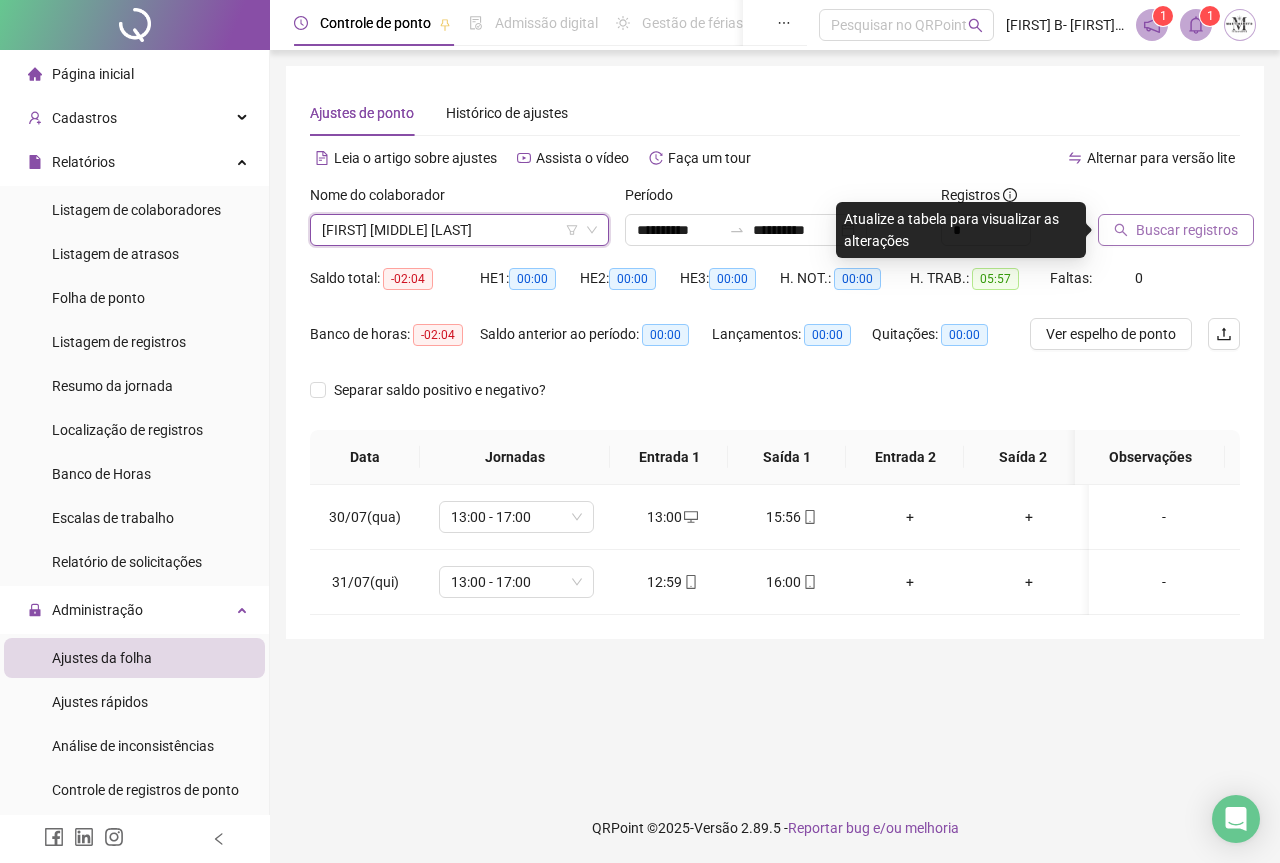 click on "Buscar registros" at bounding box center (1187, 230) 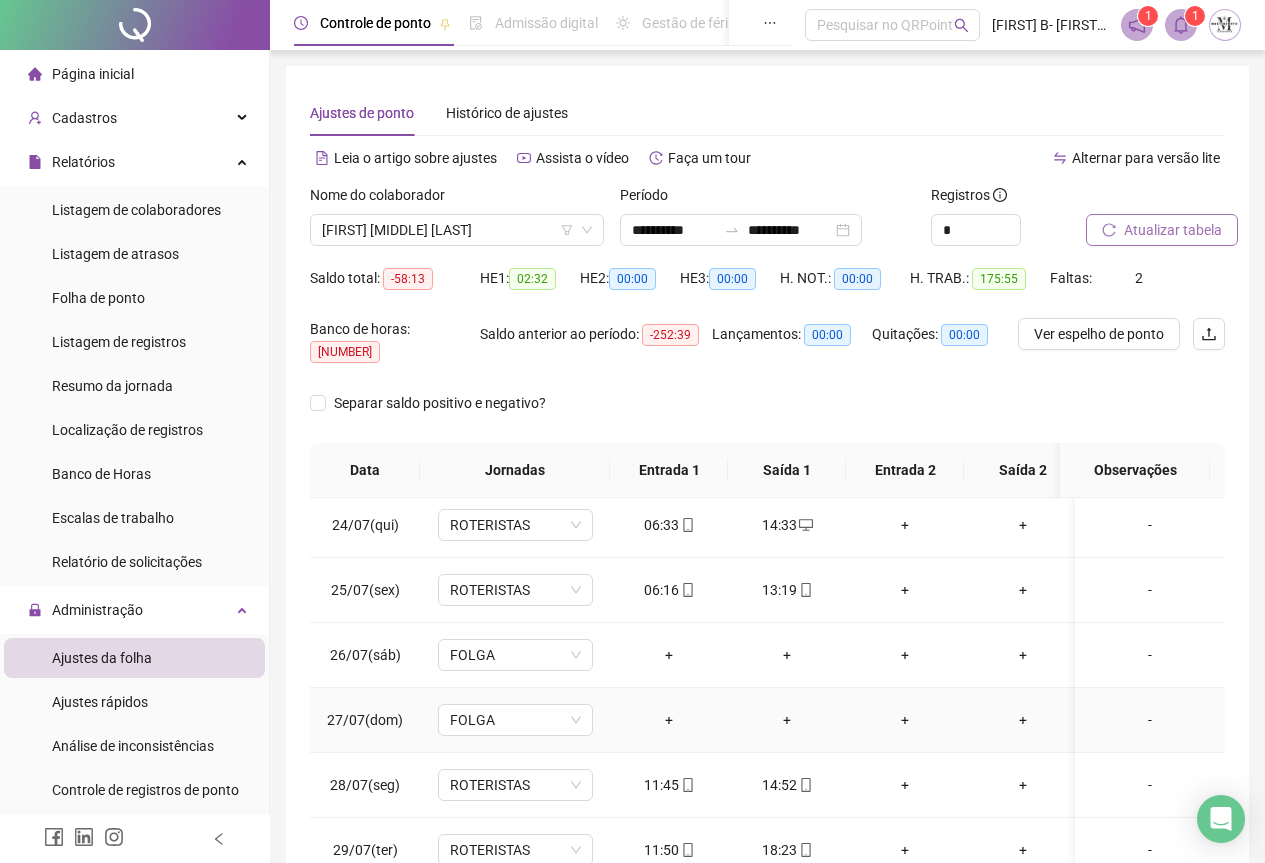scroll, scrollTop: 1603, scrollLeft: 0, axis: vertical 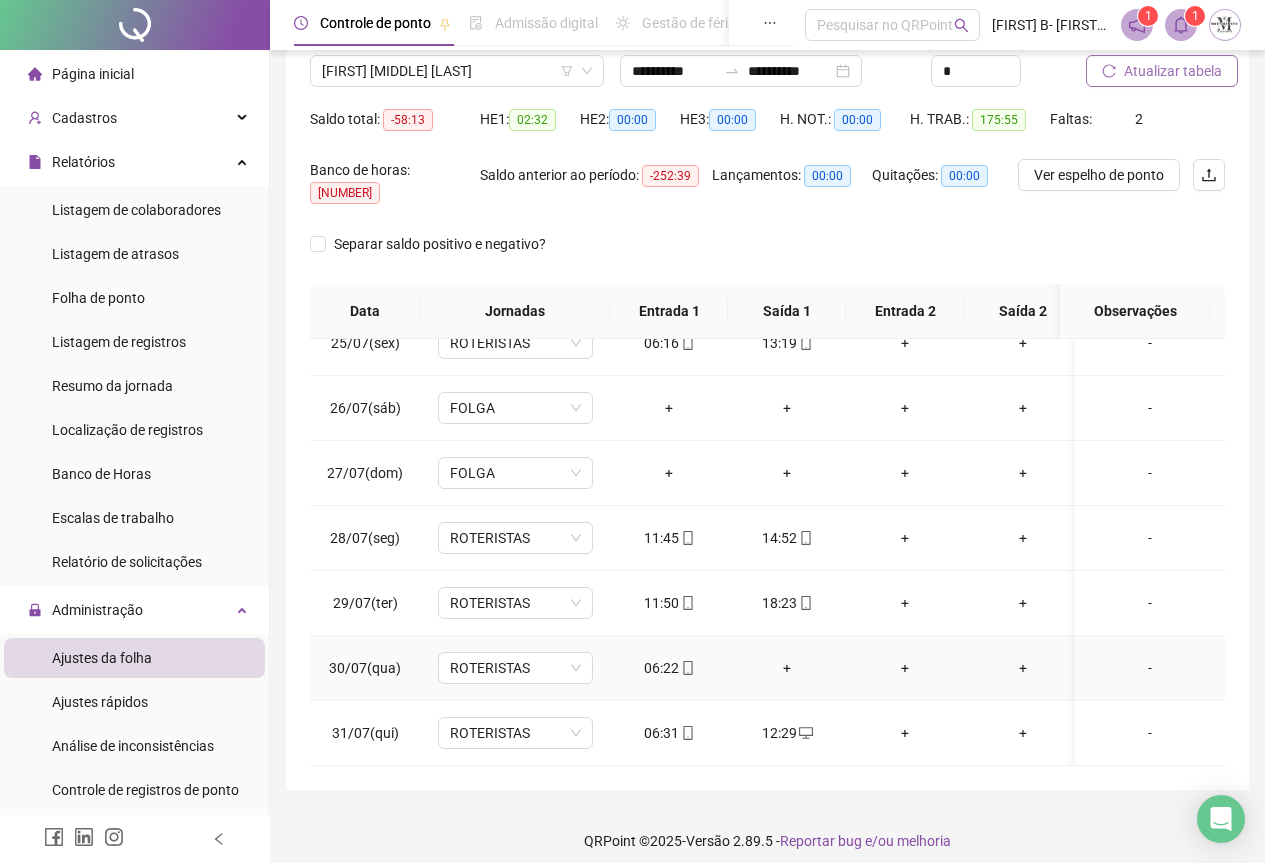 click on "+" at bounding box center (787, 668) 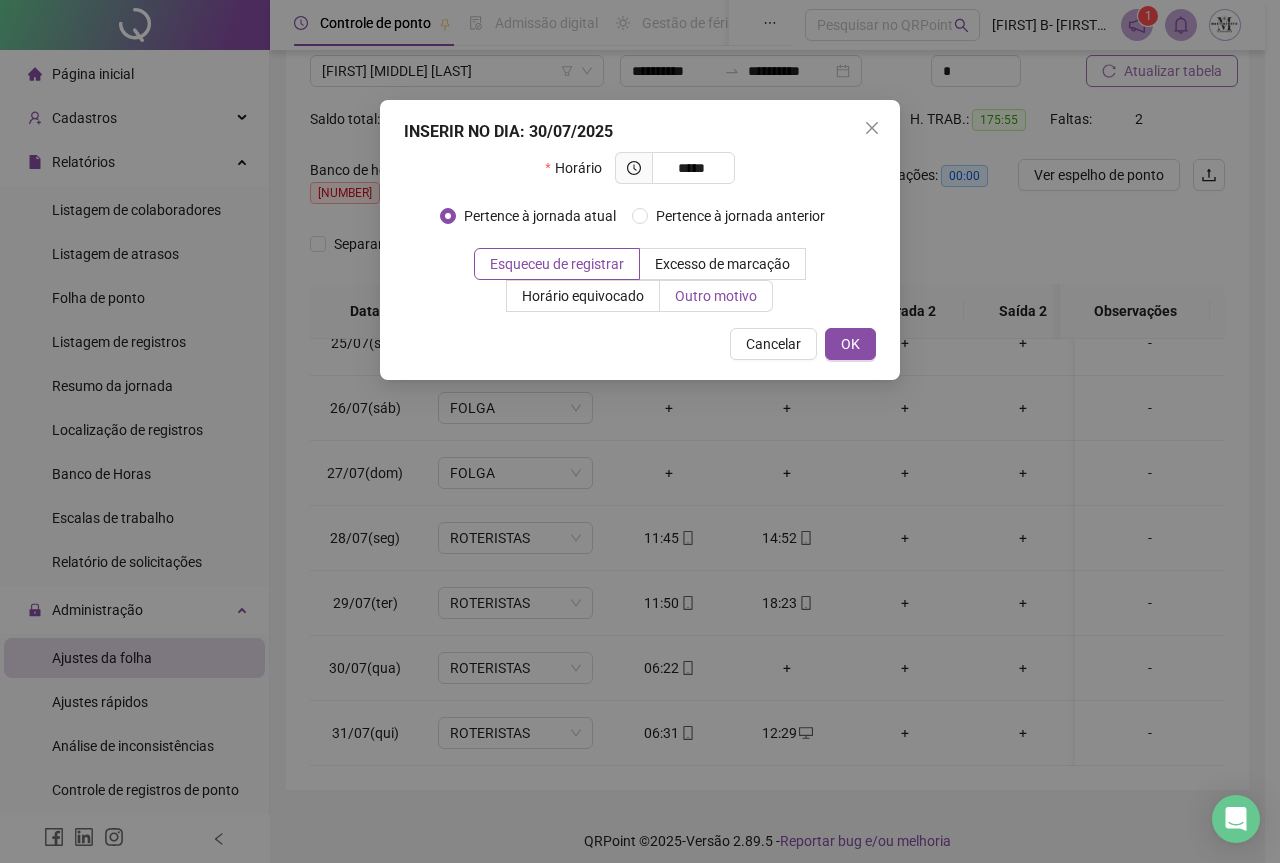 type on "*****" 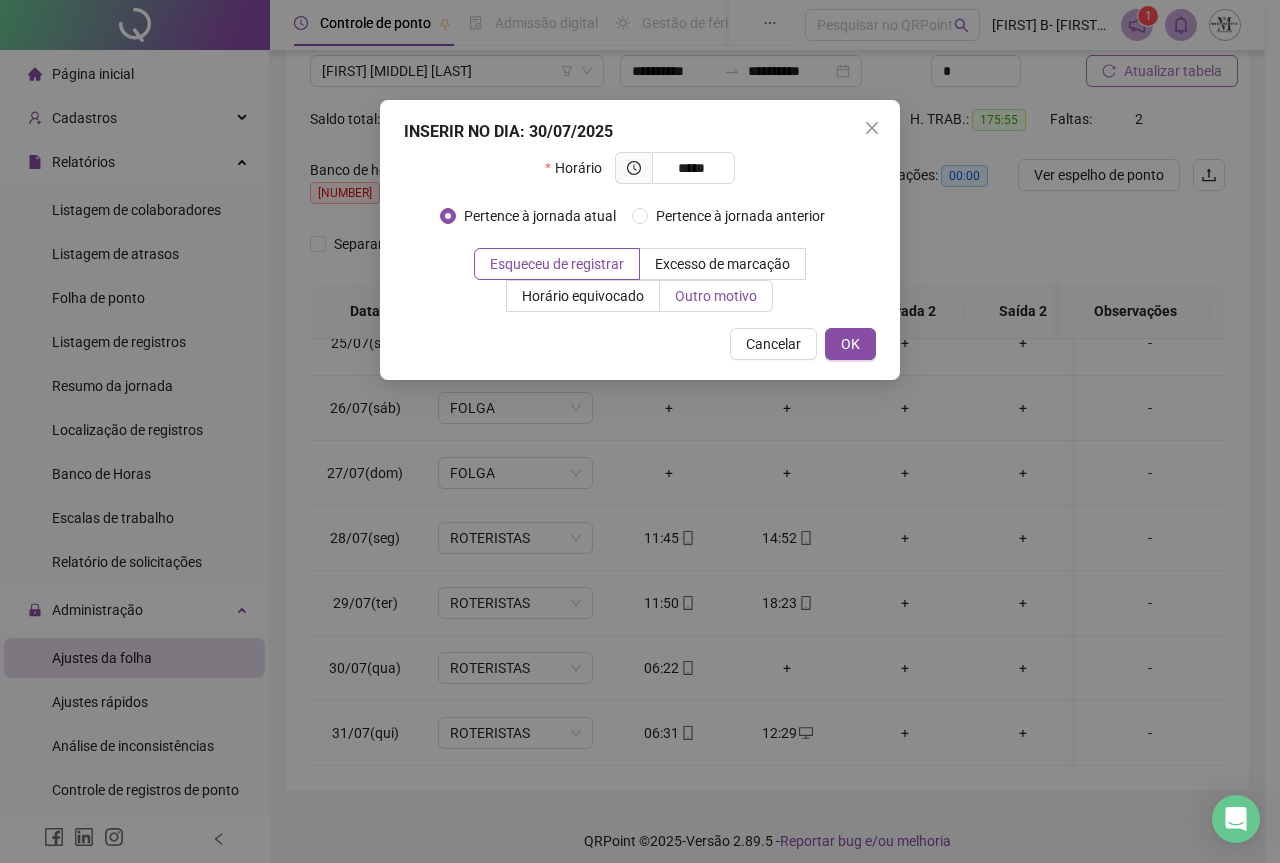 click on "Outro motivo" at bounding box center (716, 296) 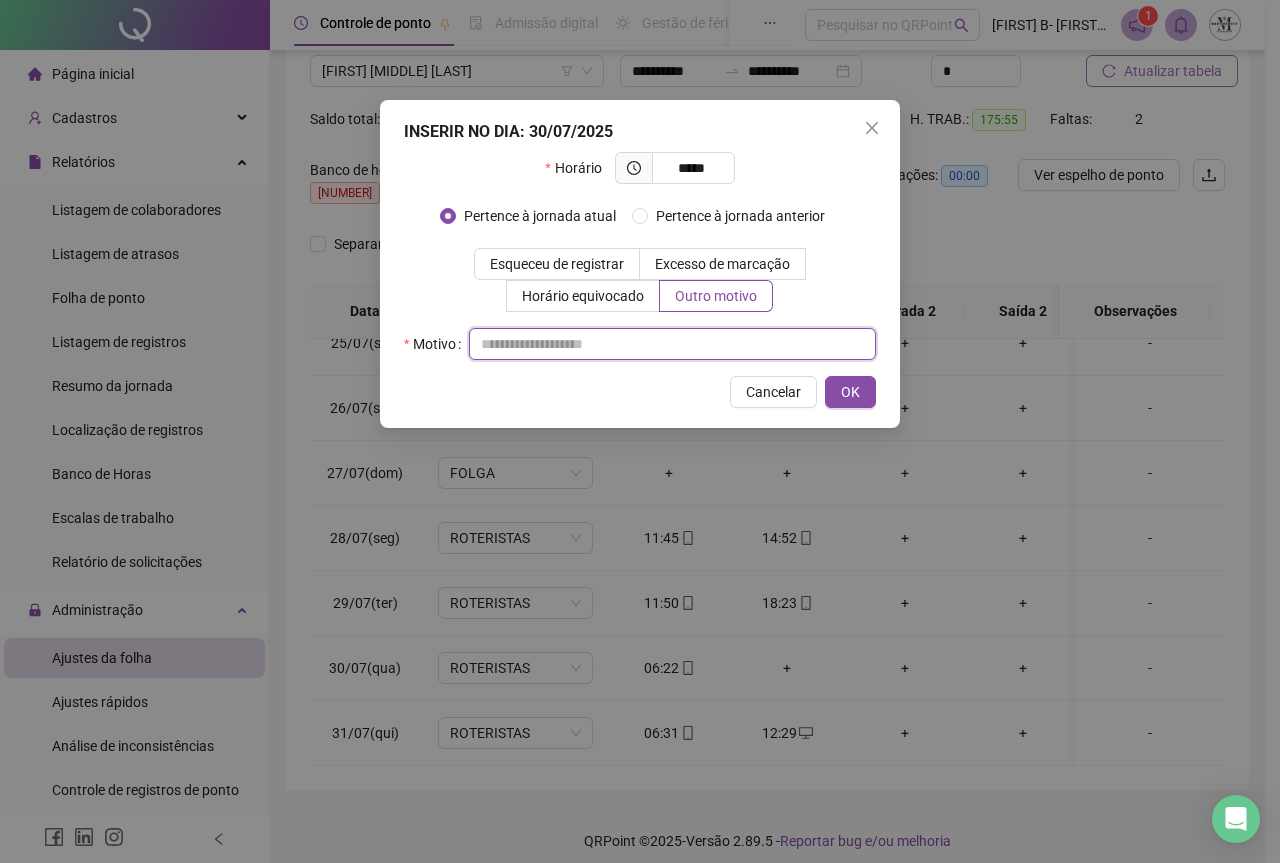 click at bounding box center (672, 344) 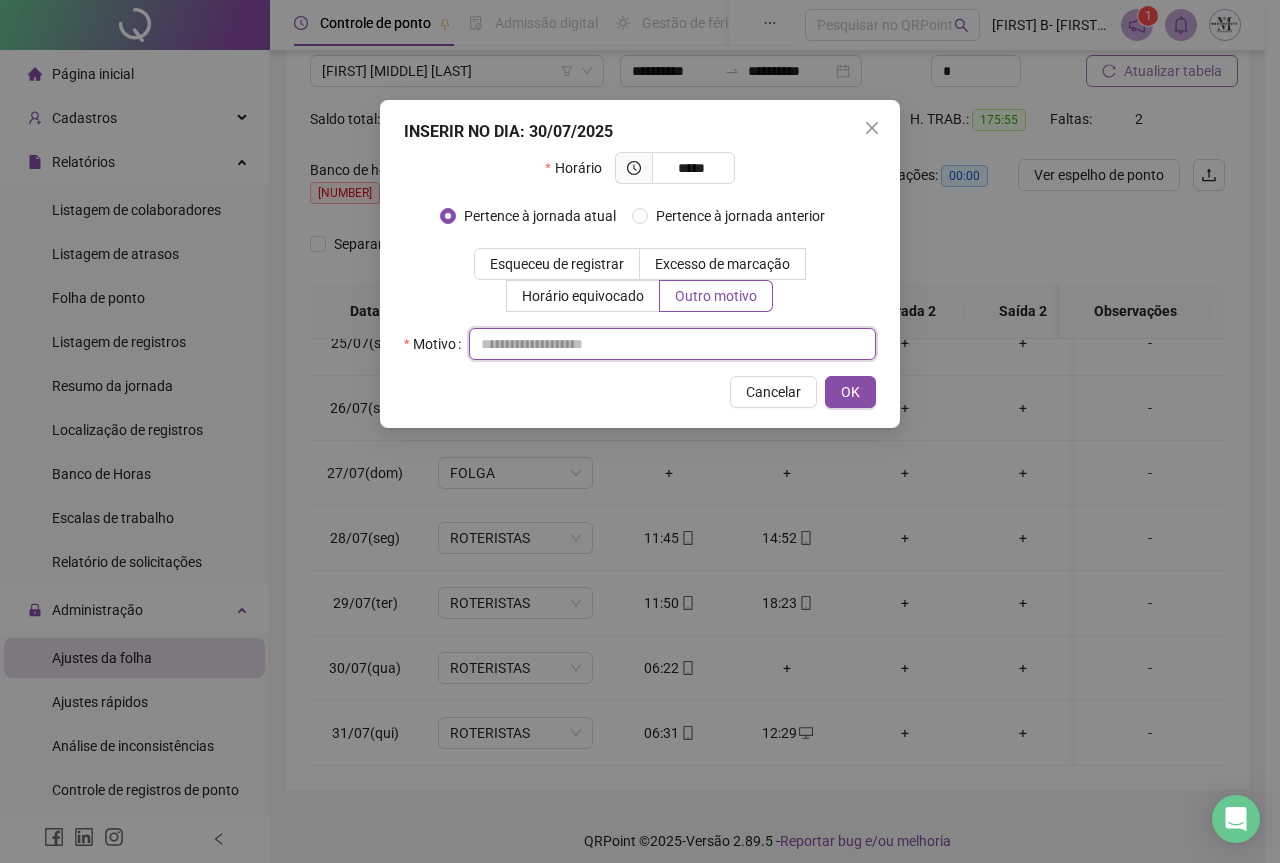 paste on "**********" 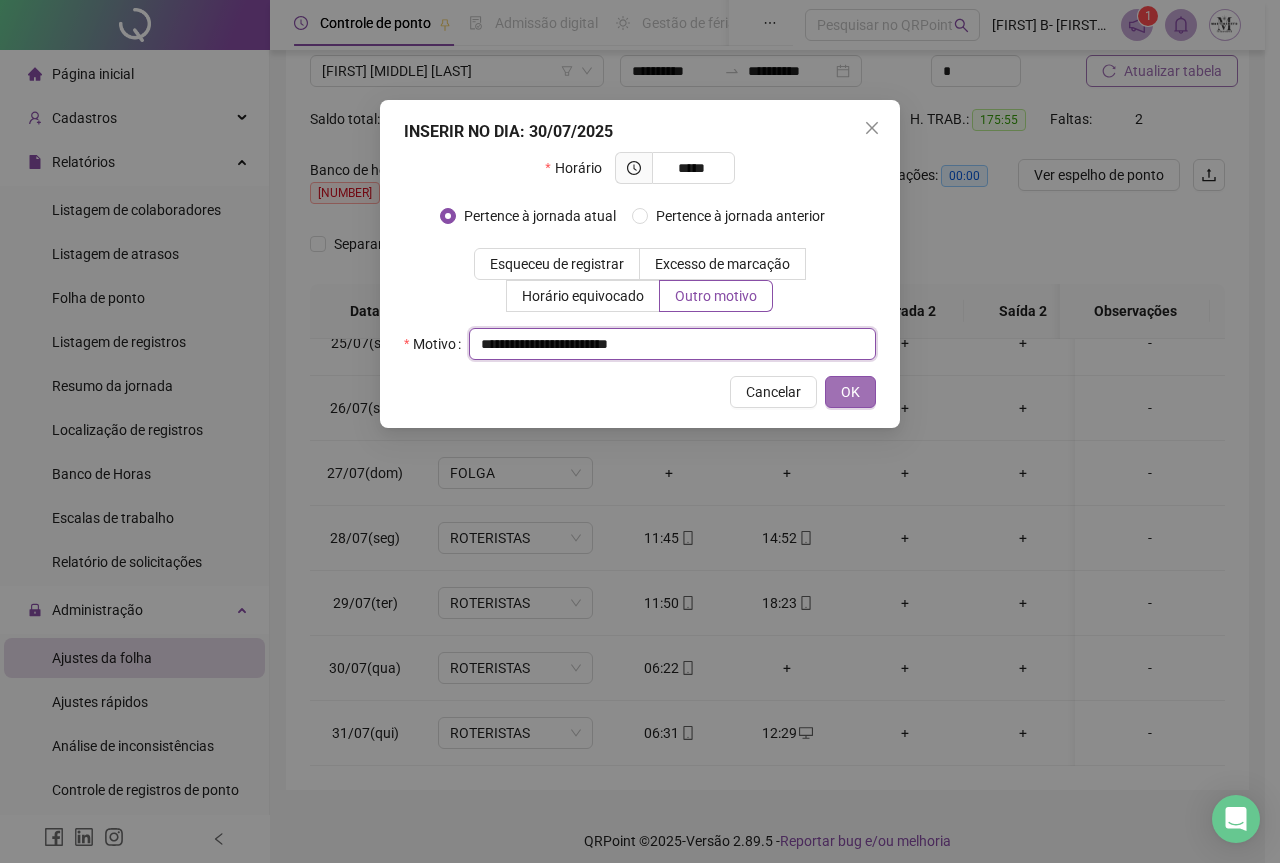 type on "**********" 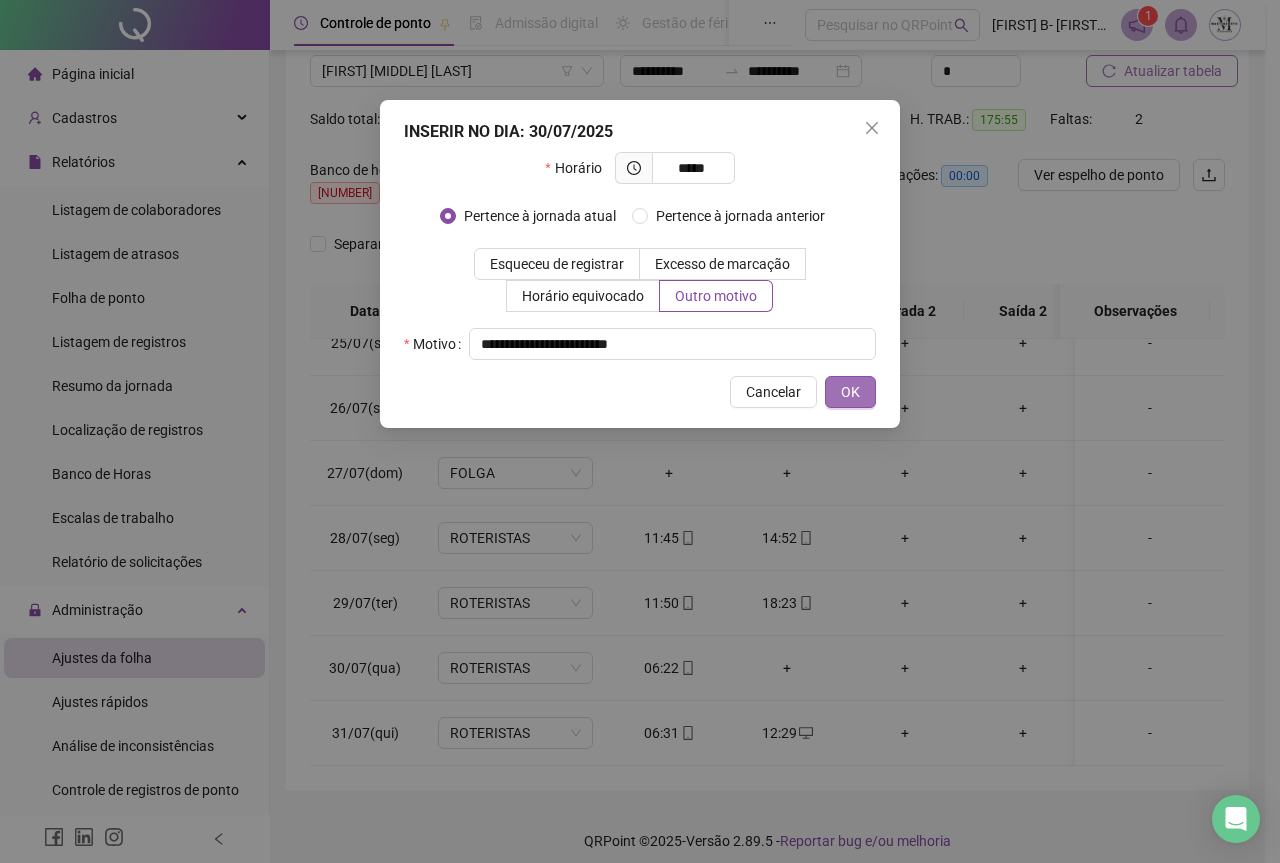 click on "OK" at bounding box center [850, 392] 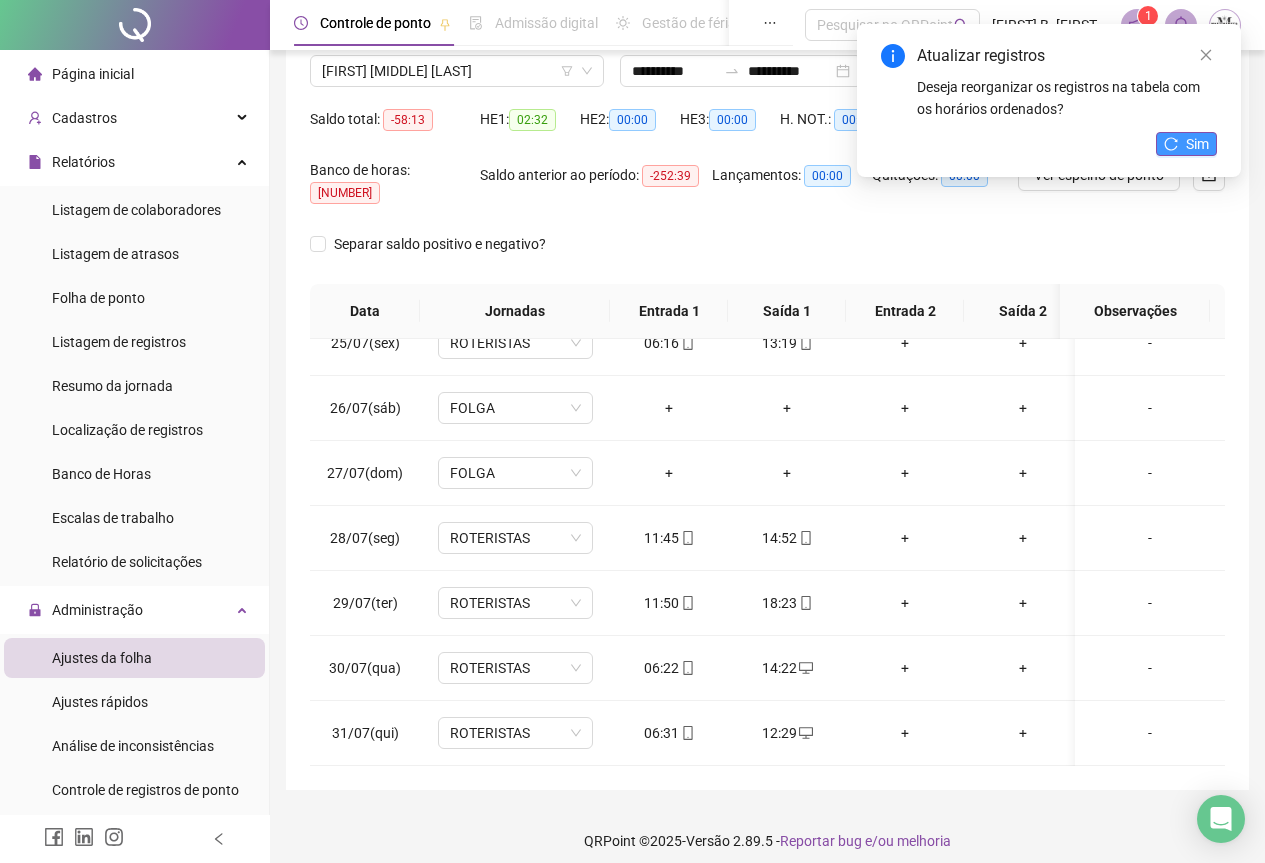 click on "Sim" at bounding box center (1186, 144) 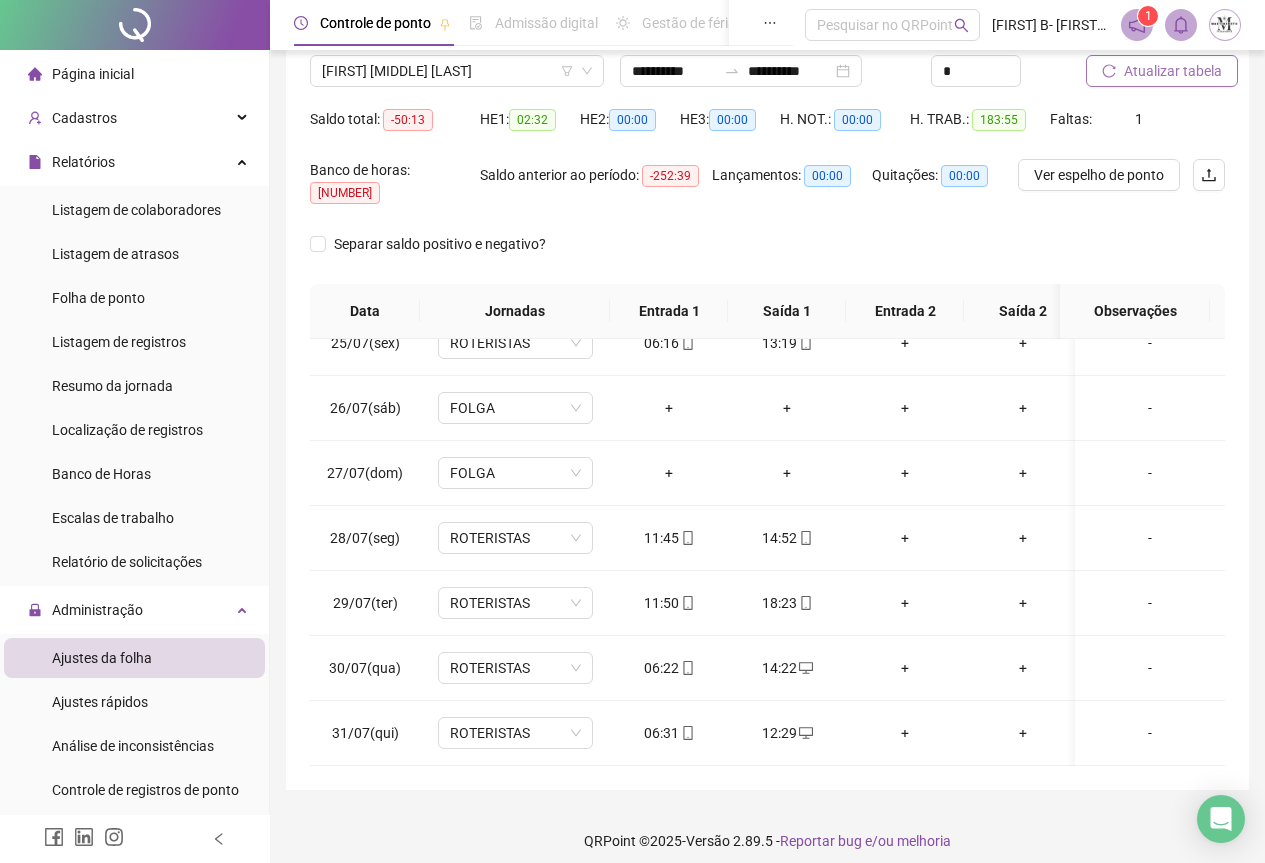 scroll, scrollTop: 1603, scrollLeft: 0, axis: vertical 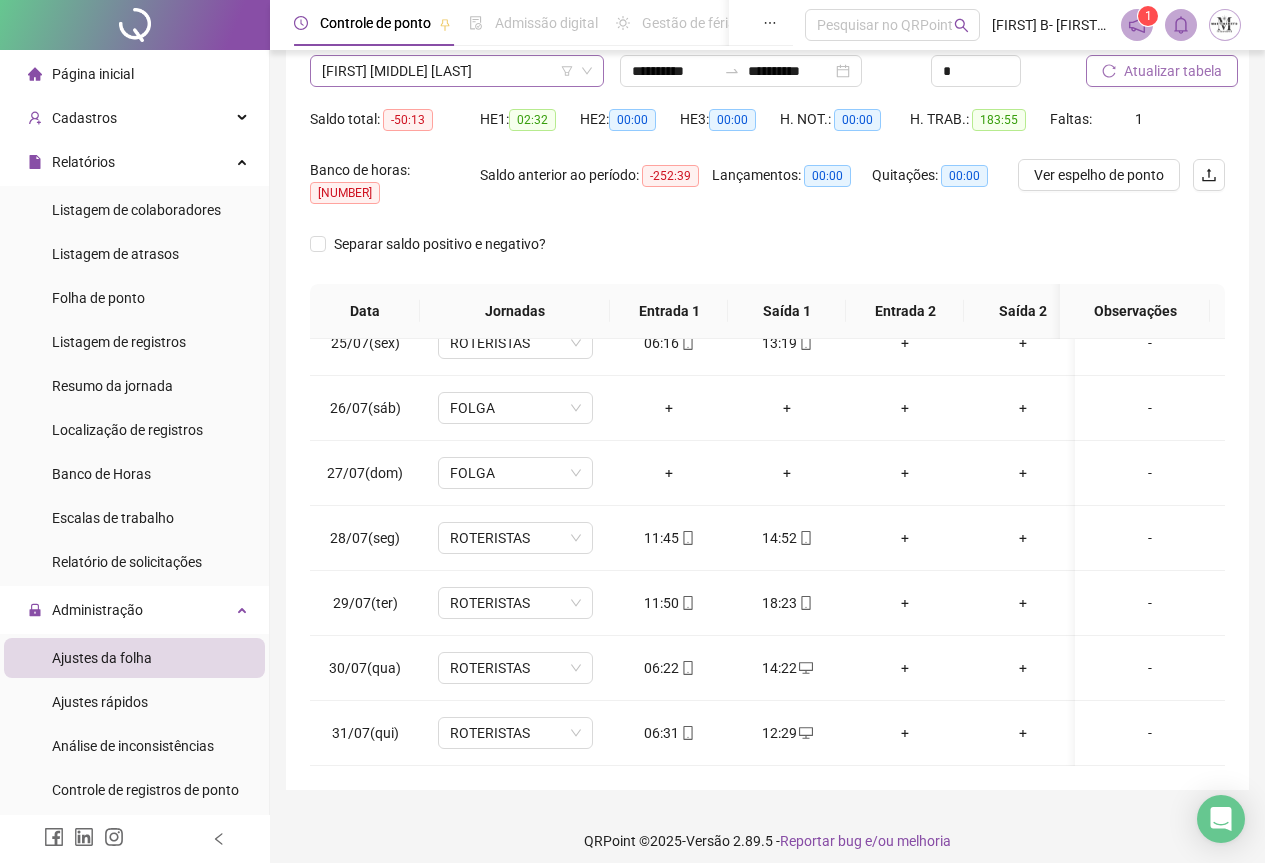 click on "HEVERTON BORGES DA CONCEIÇÃO" at bounding box center [457, 71] 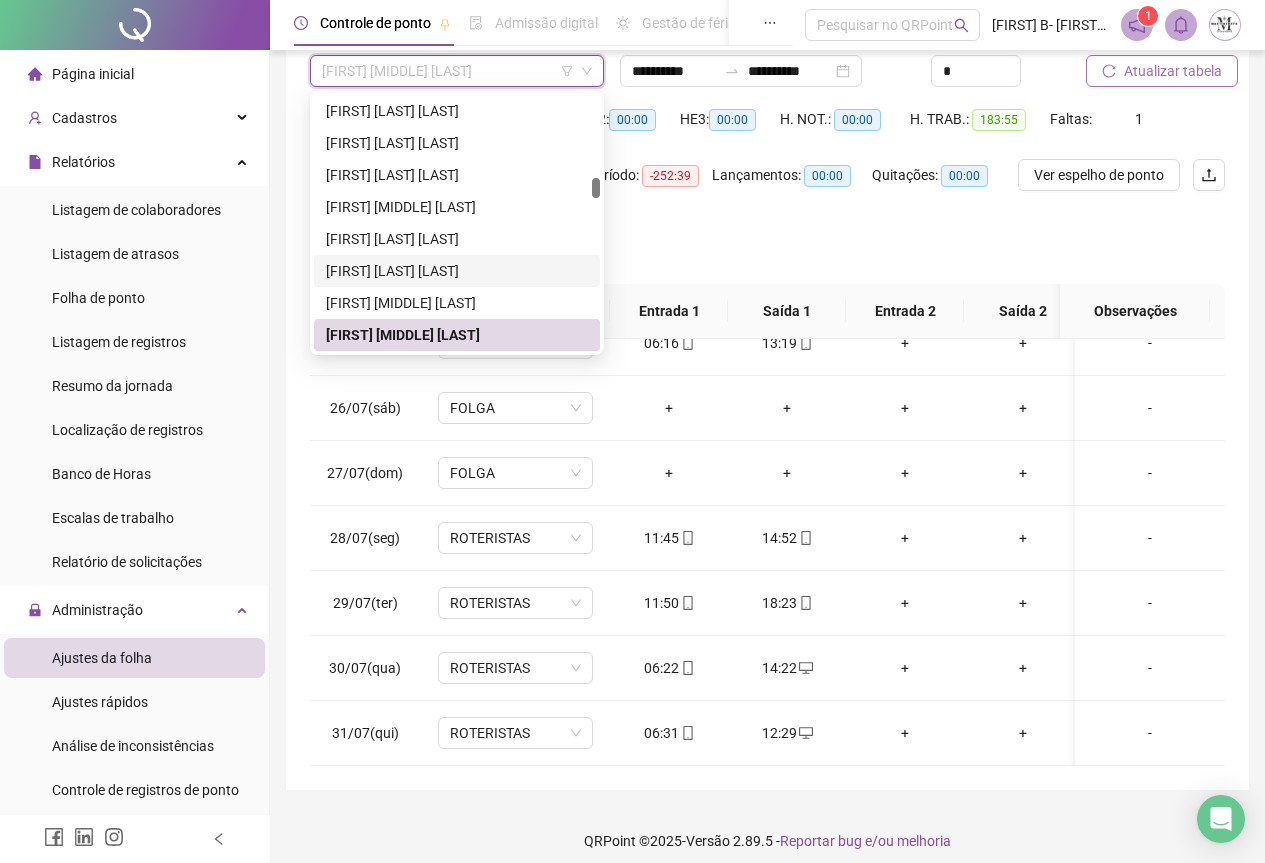 scroll, scrollTop: 2440, scrollLeft: 0, axis: vertical 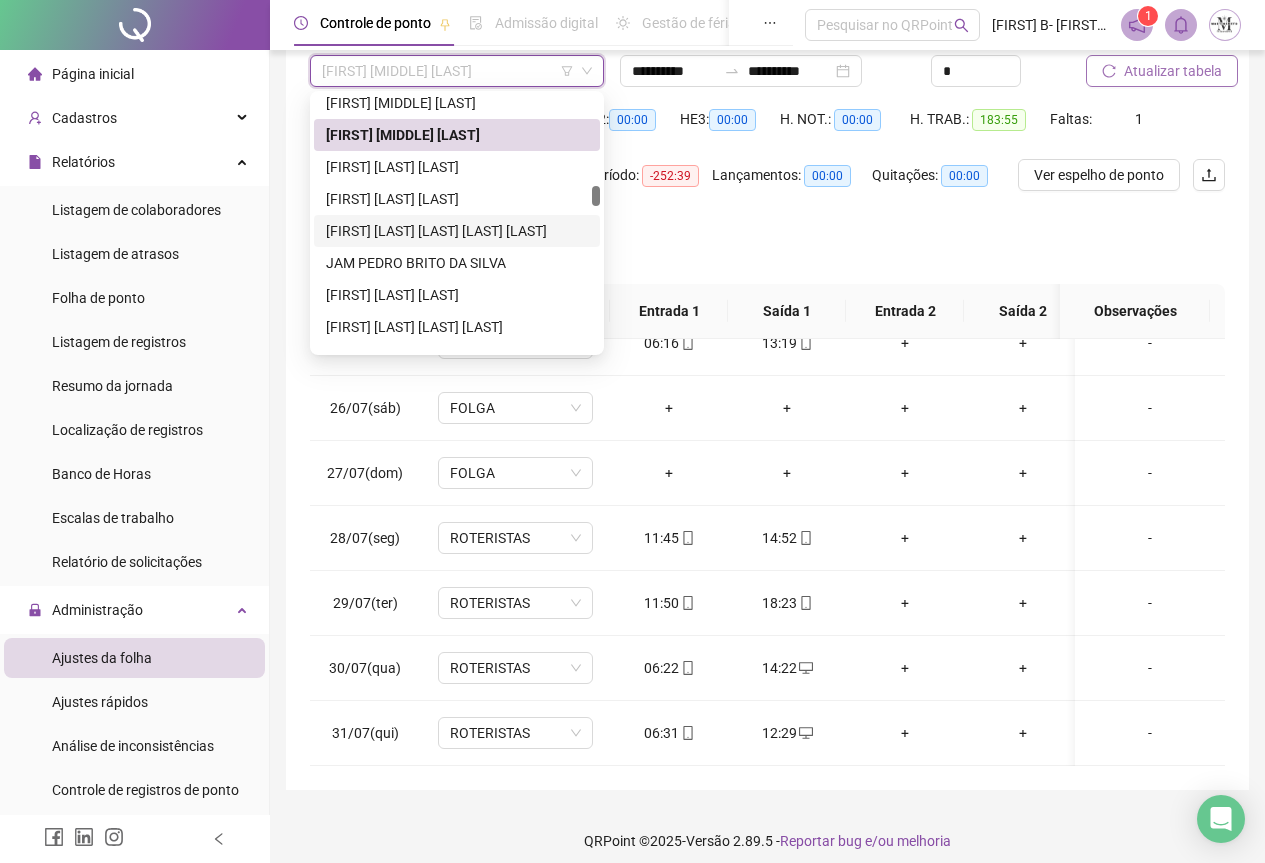 click on "JAILTON PAULINO DE OLIVEIRA DA SILVA" at bounding box center (457, 231) 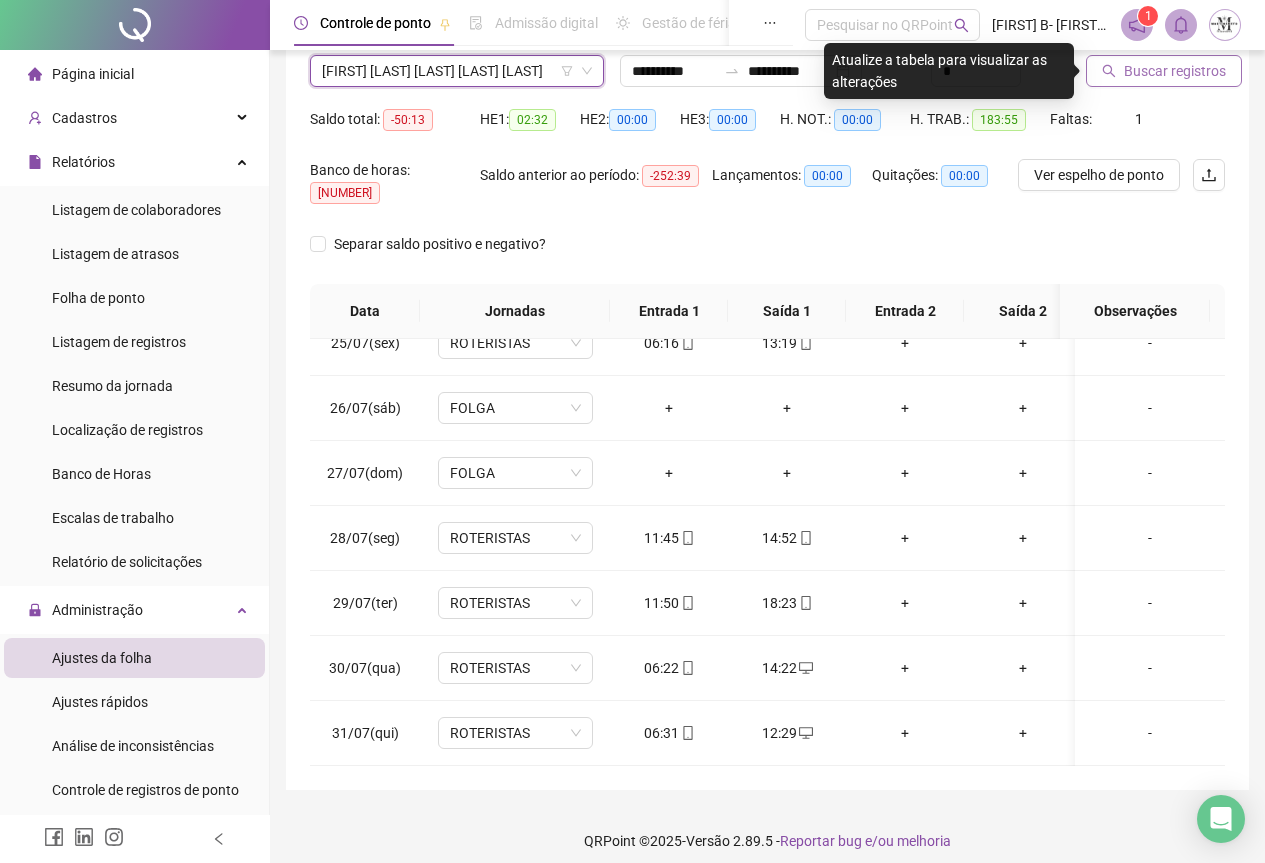 click on "Buscar registros" at bounding box center (1175, 71) 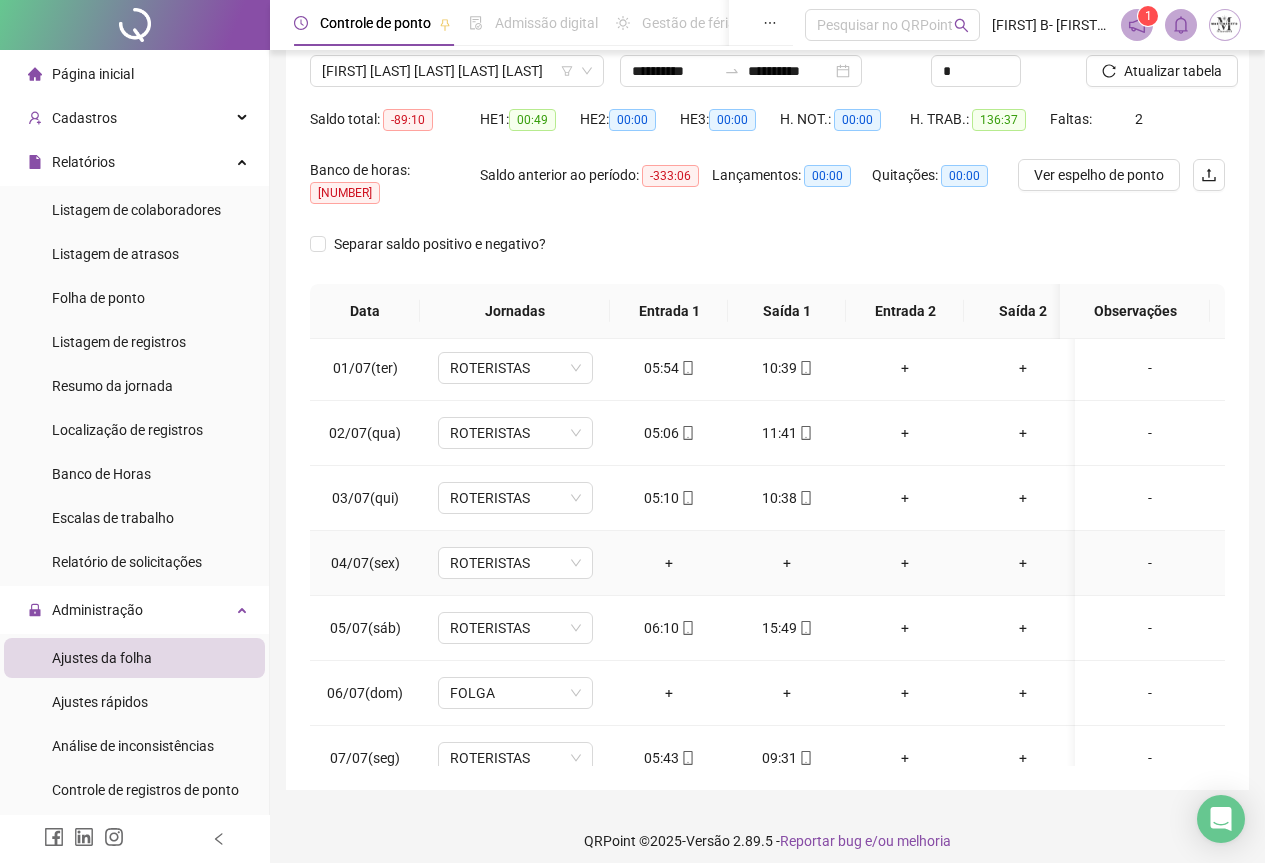 scroll, scrollTop: 0, scrollLeft: 0, axis: both 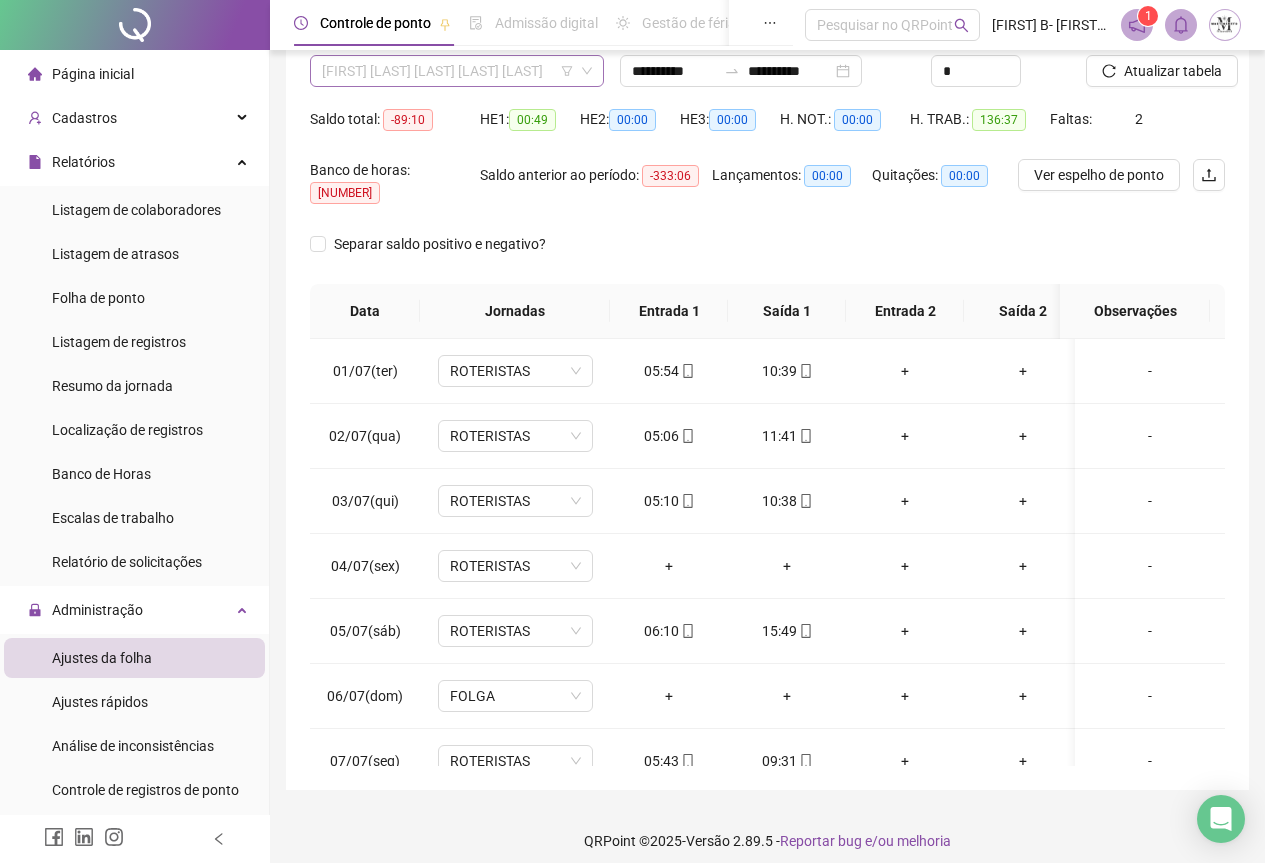 click on "JAILTON PAULINO DE OLIVEIRA DA SILVA" at bounding box center [457, 71] 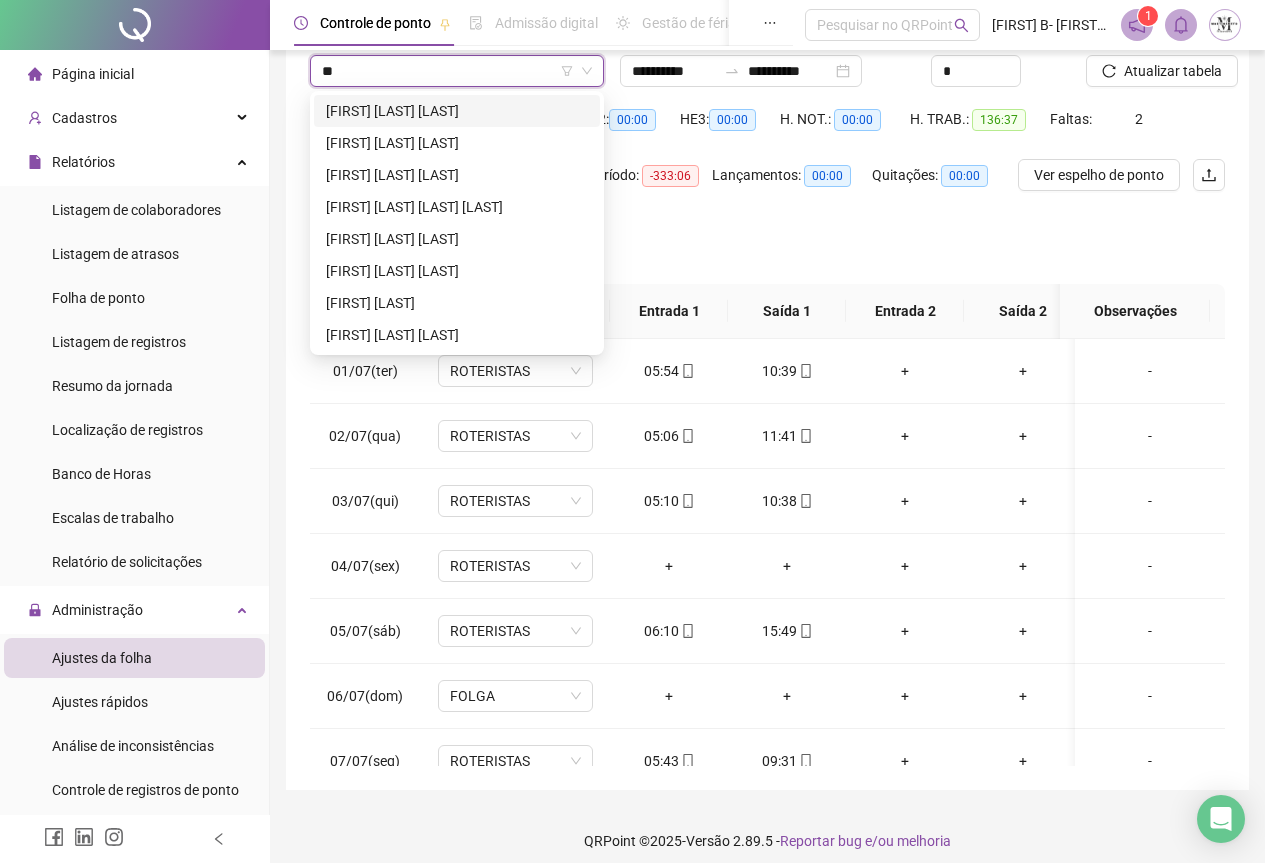 scroll, scrollTop: 0, scrollLeft: 0, axis: both 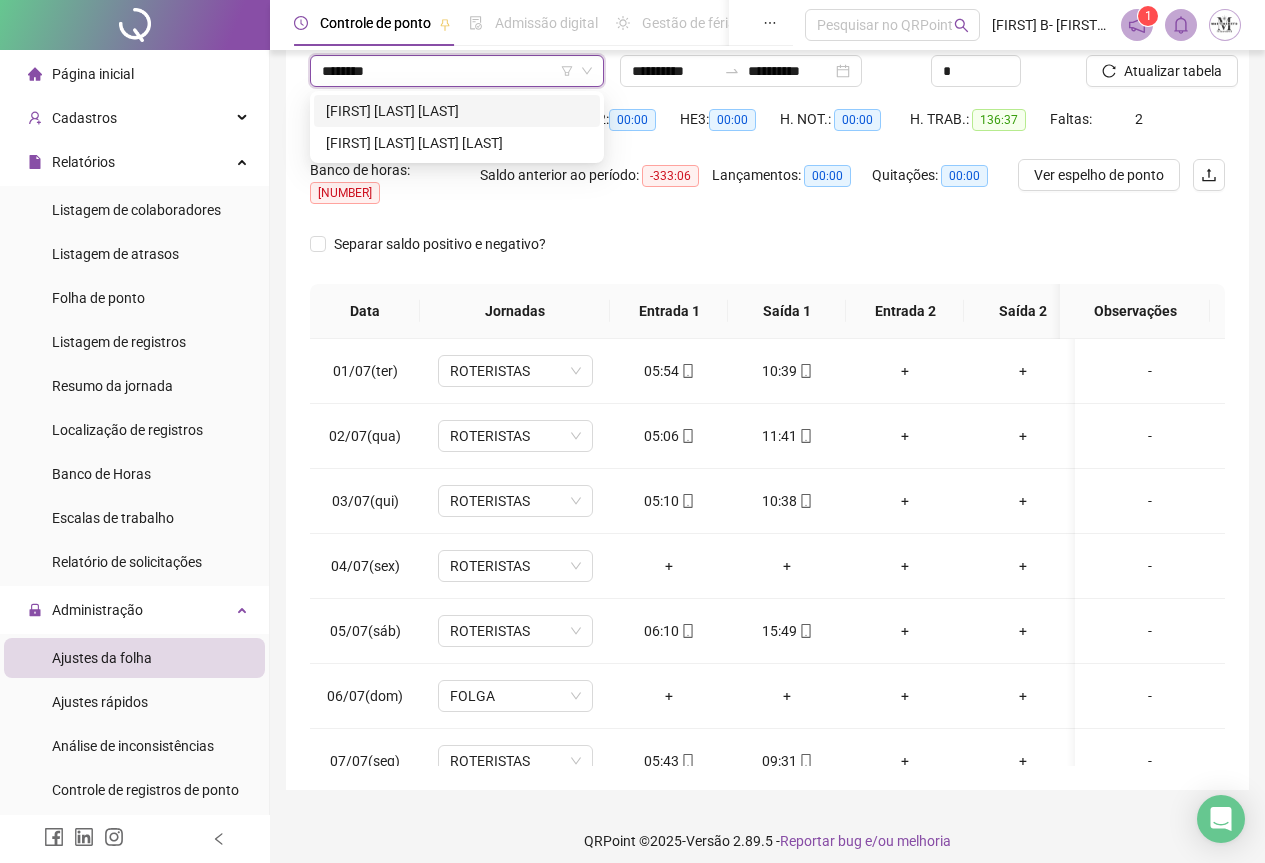 type on "*********" 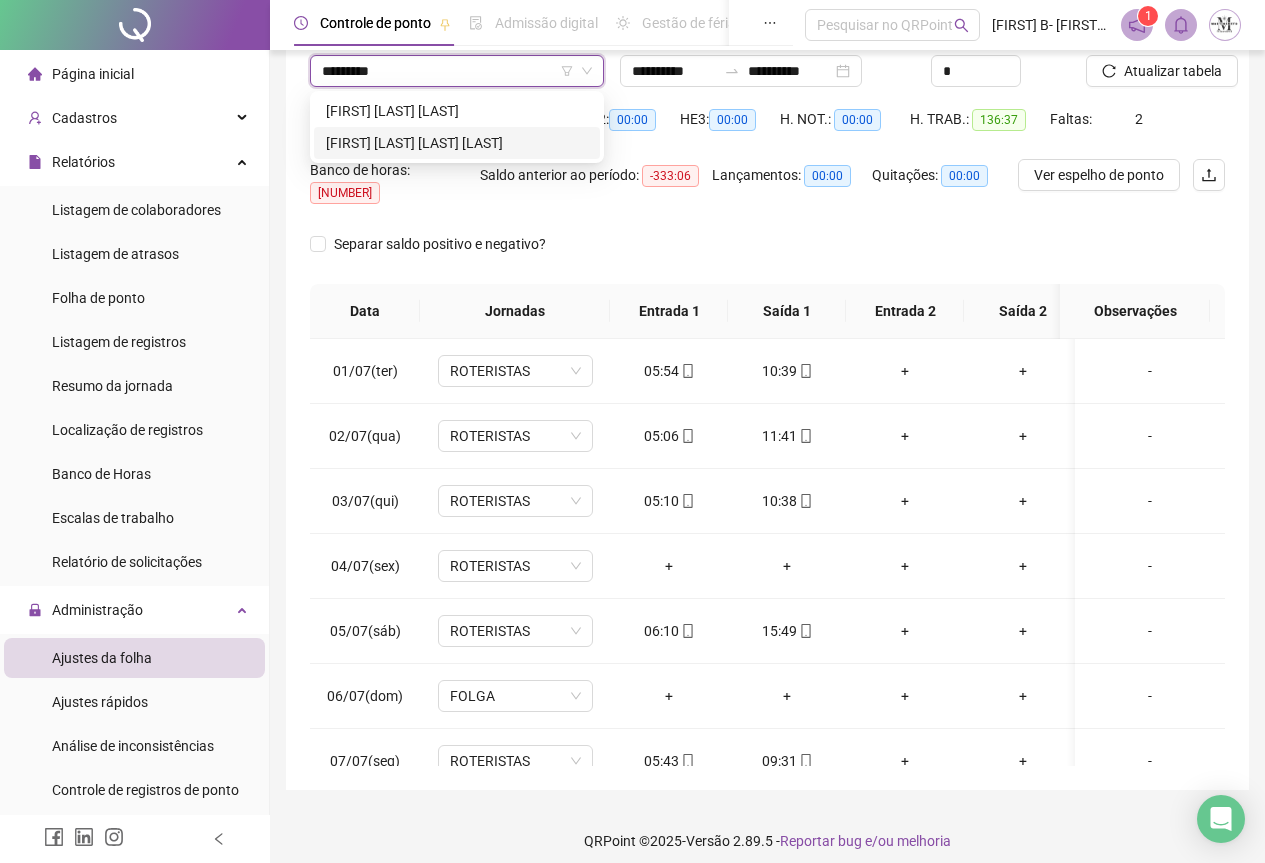 click on "JEFFERSON SOARES RANGEL DA SILVA" at bounding box center [457, 143] 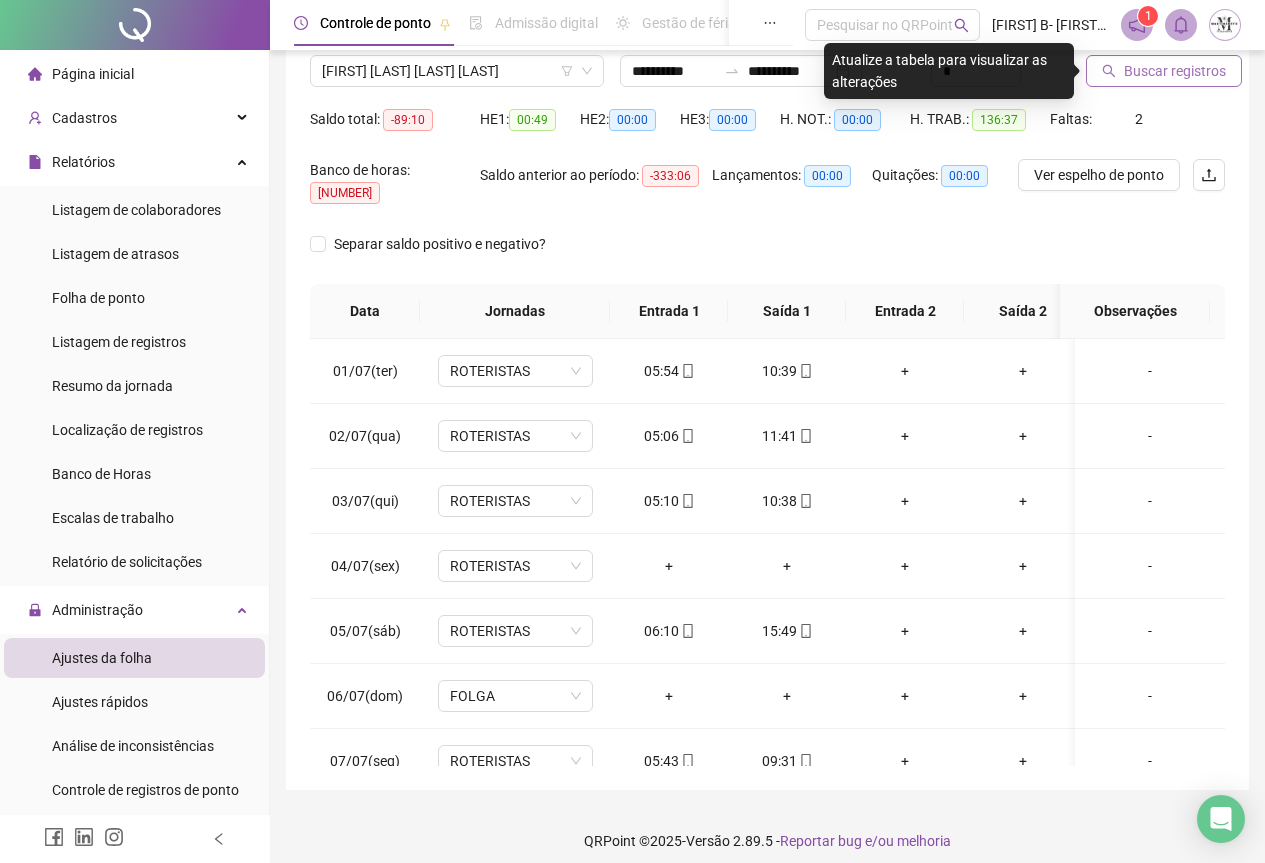 click on "Buscar registros" at bounding box center [1175, 71] 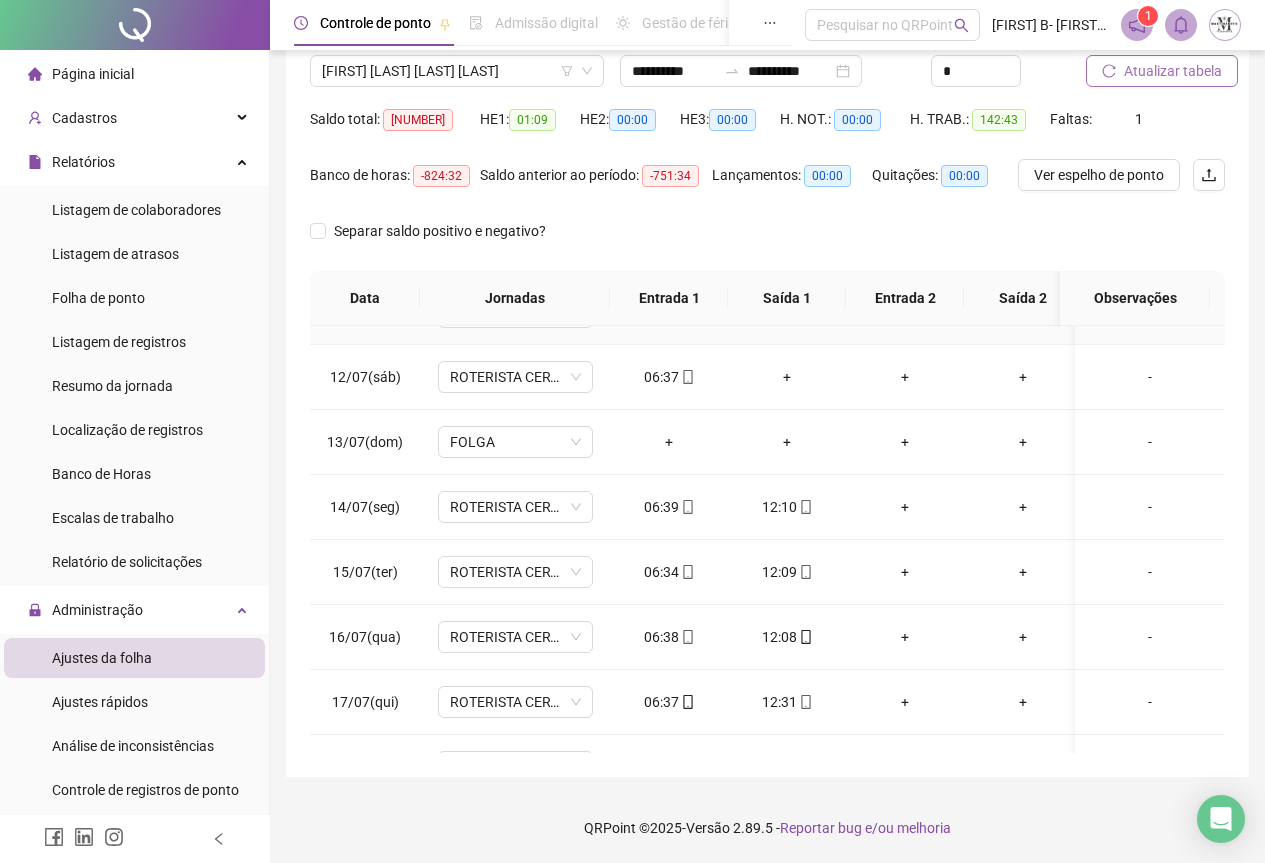 scroll, scrollTop: 700, scrollLeft: 0, axis: vertical 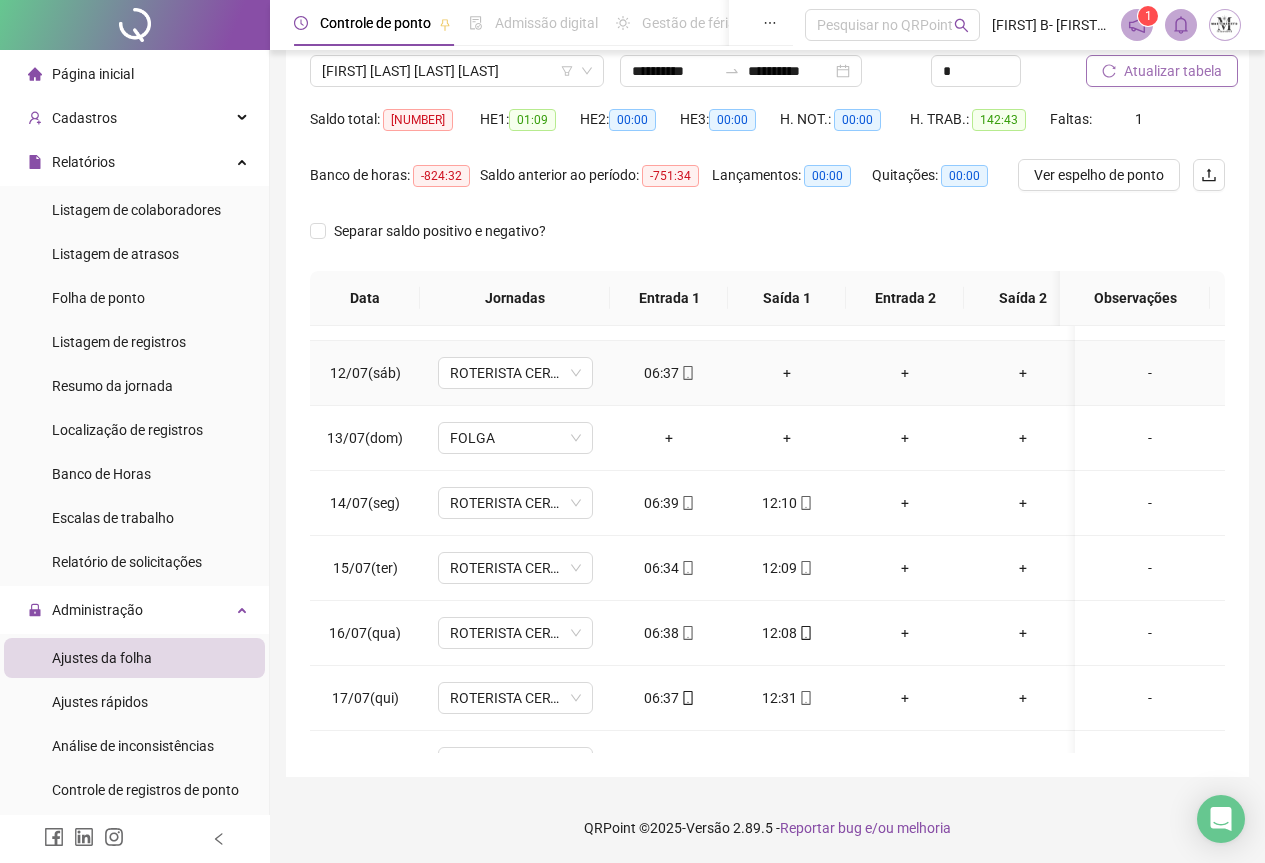 click on "+" at bounding box center (787, 373) 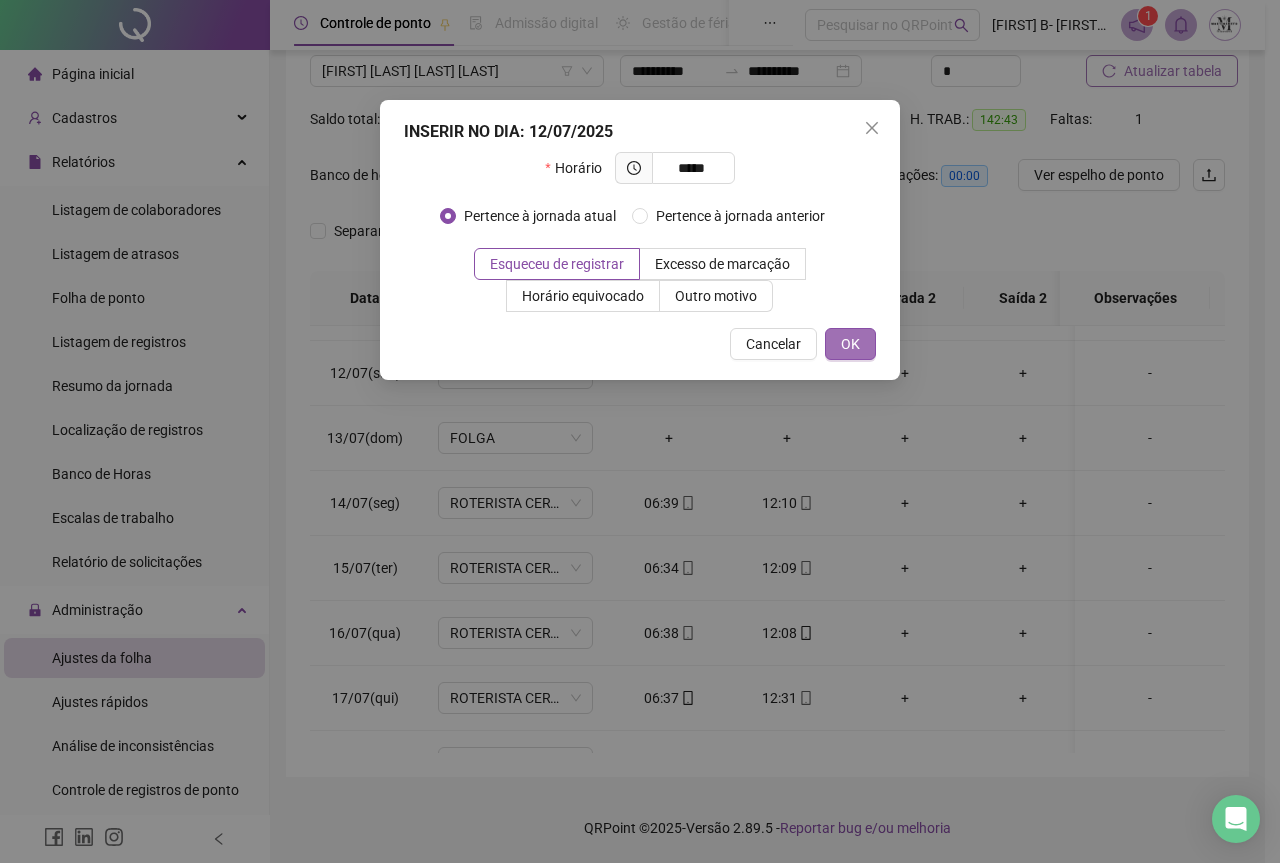 type on "*****" 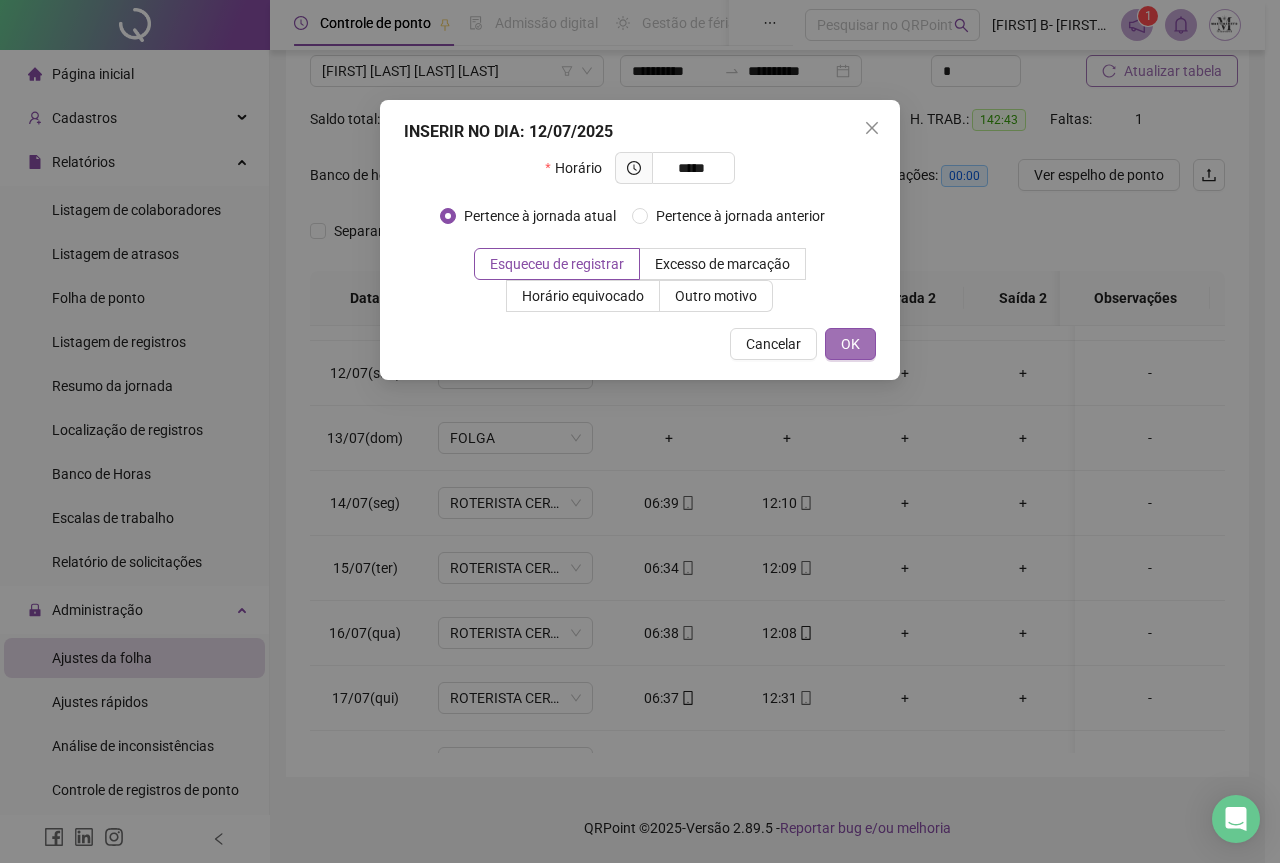 click on "OK" at bounding box center (850, 344) 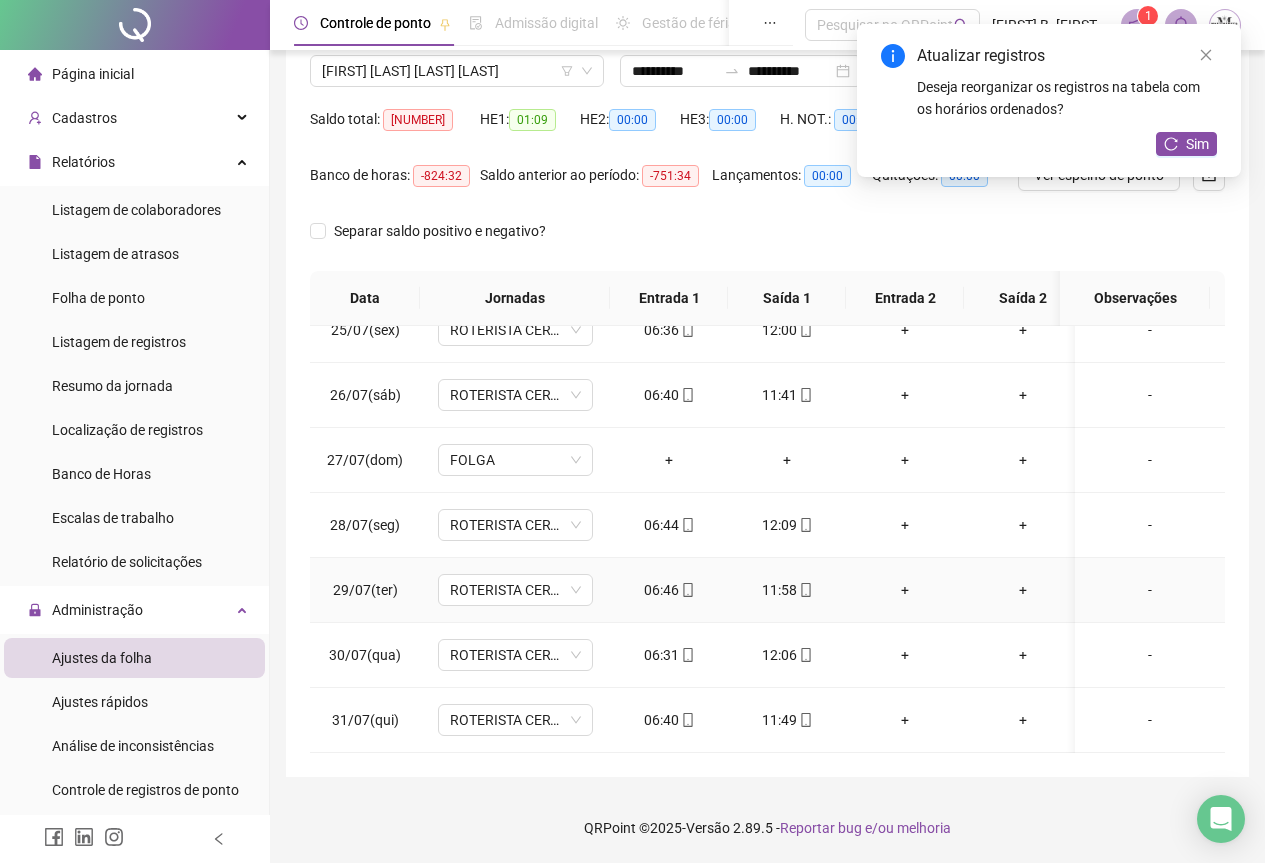 scroll, scrollTop: 1603, scrollLeft: 0, axis: vertical 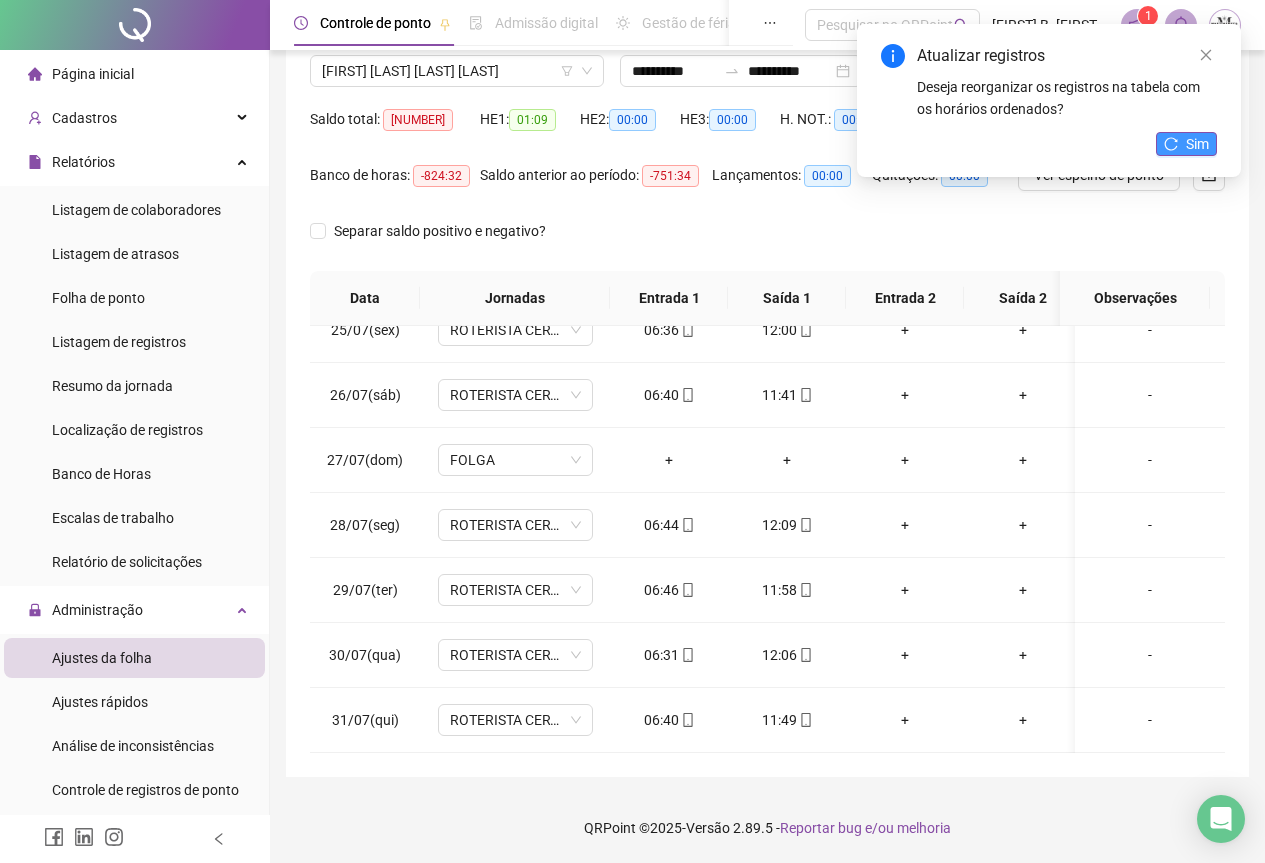 click 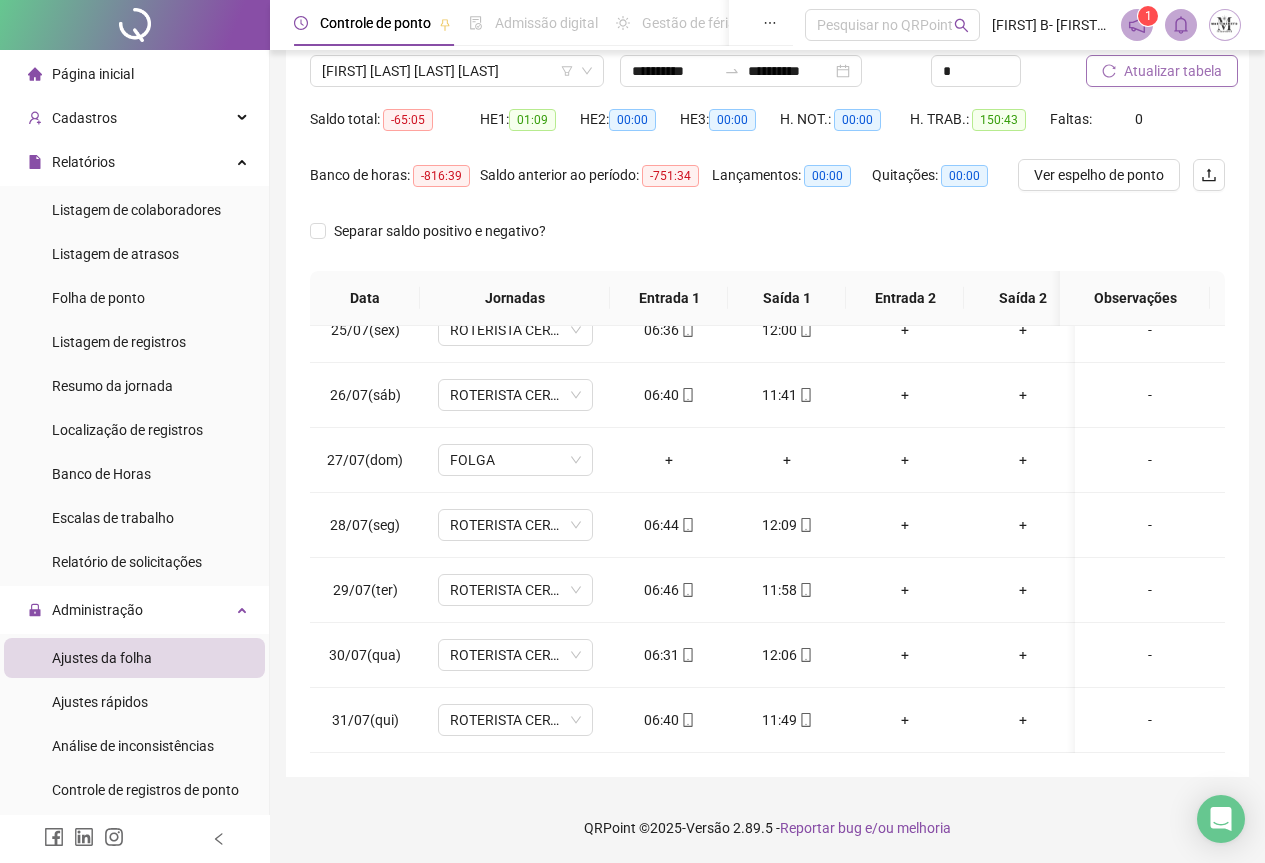 click on "Atualizar tabela" at bounding box center (1173, 71) 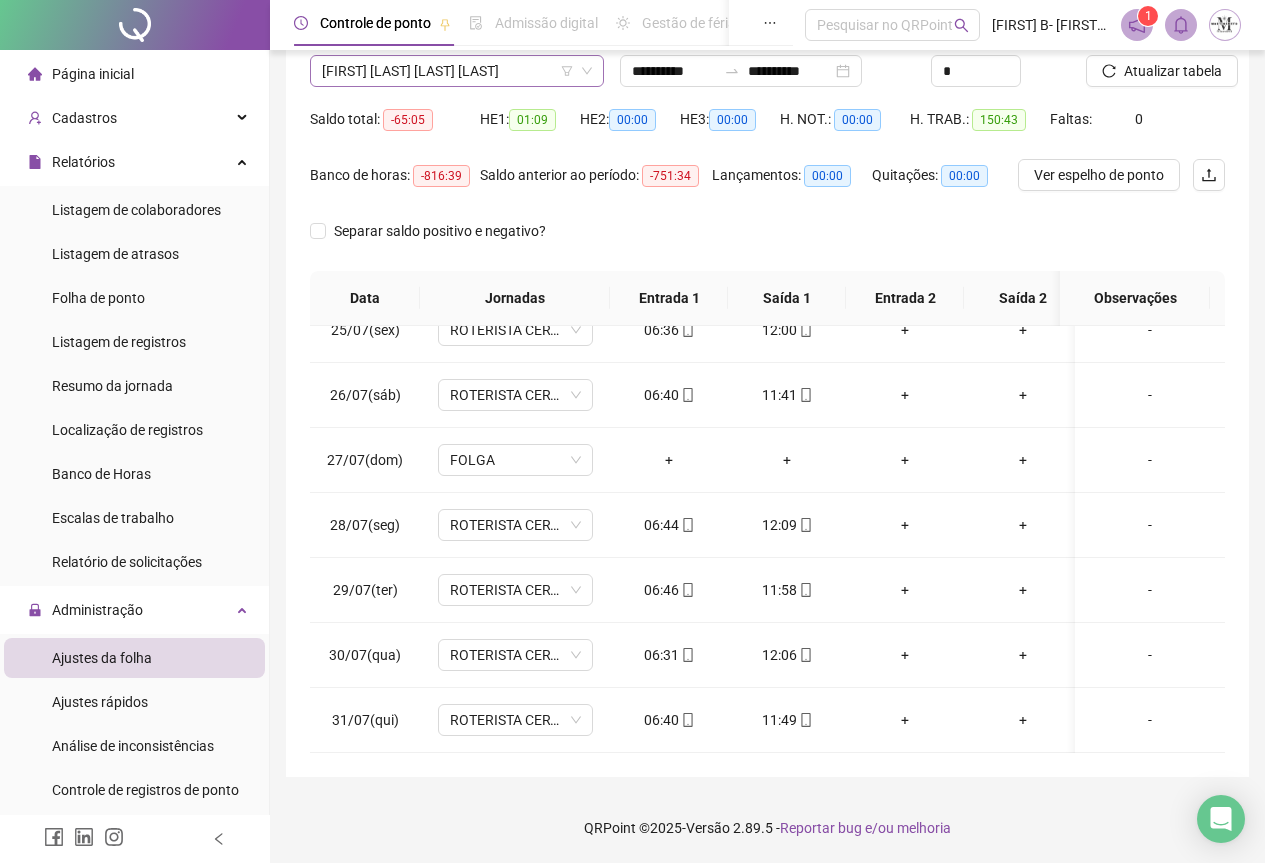 click on "JEFFERSON SOARES RANGEL DA SILVA" at bounding box center [457, 71] 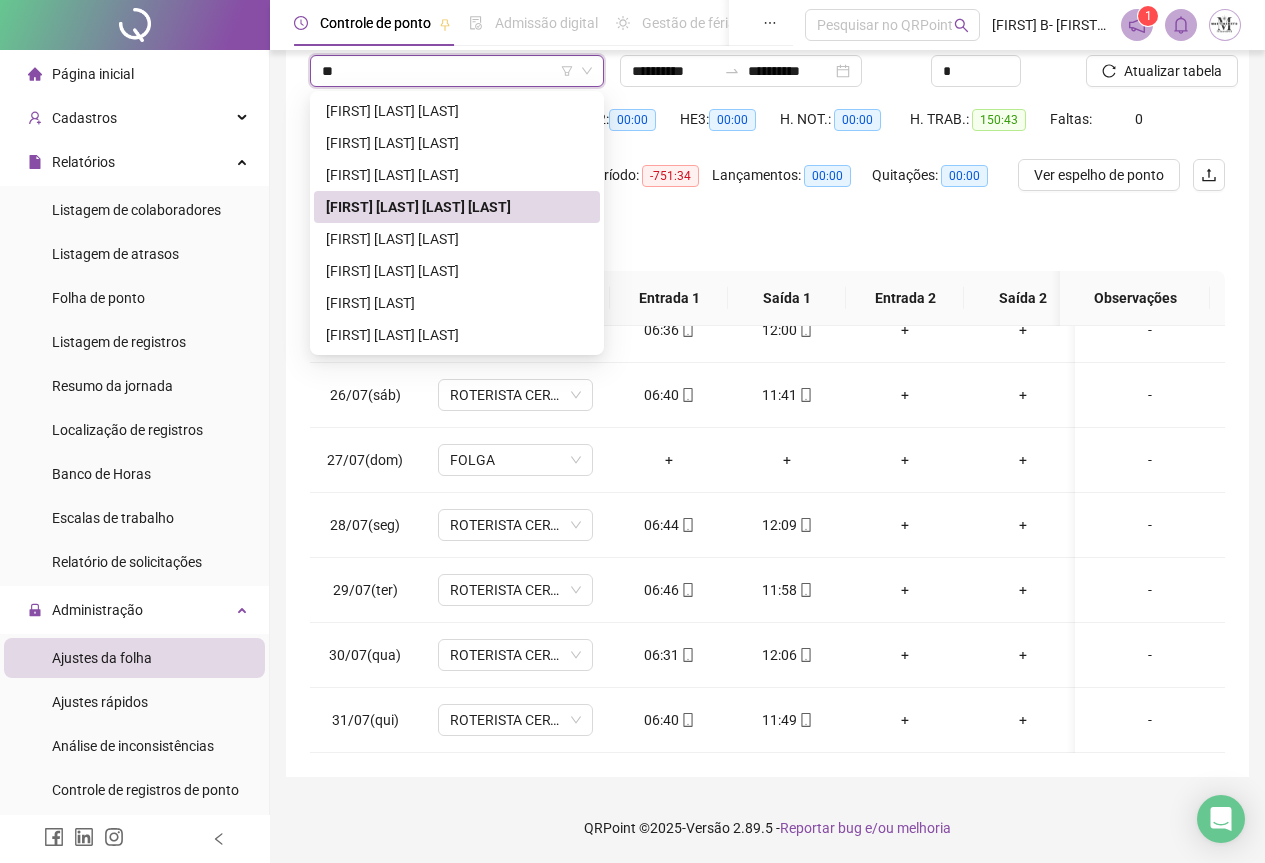 scroll, scrollTop: 0, scrollLeft: 0, axis: both 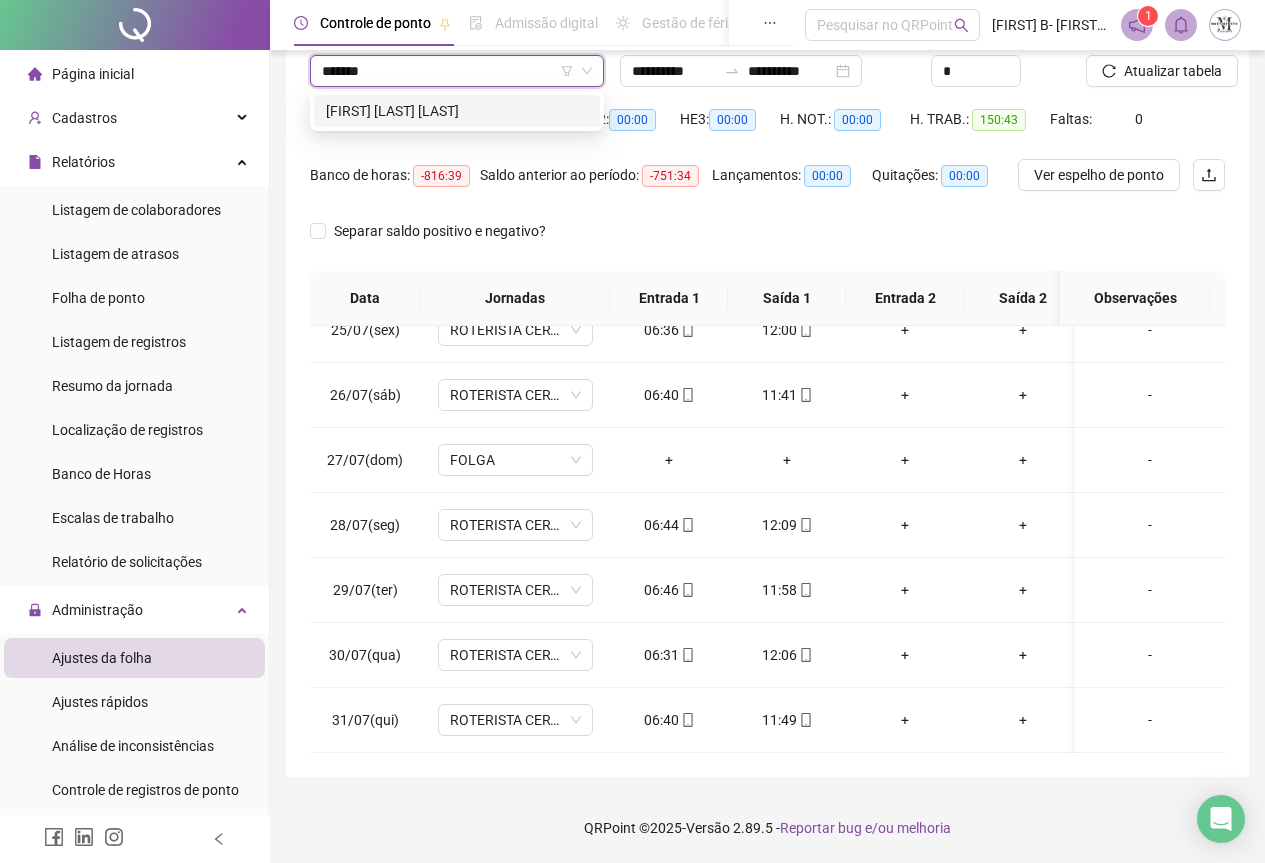 type on "********" 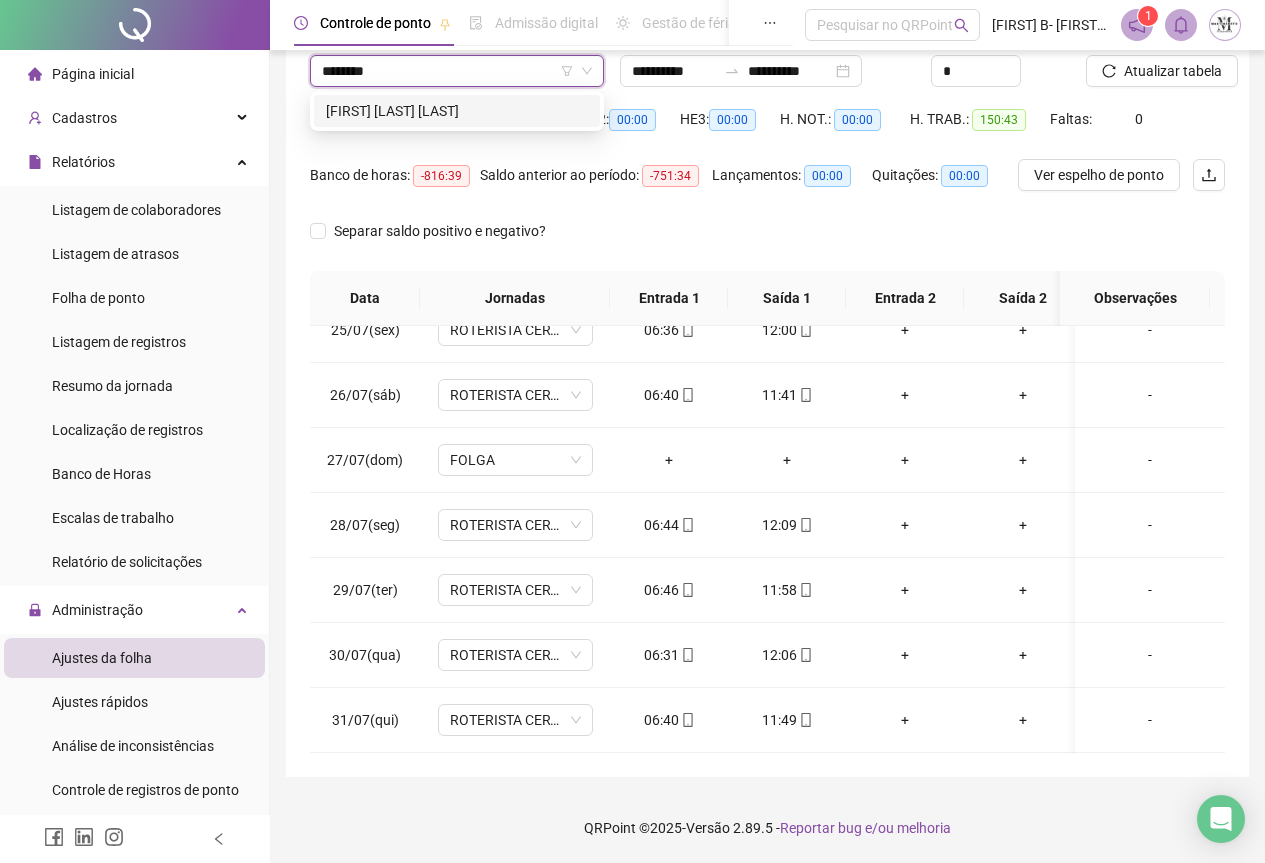 click on "JEREMIAS SILVA COELHO" at bounding box center [457, 111] 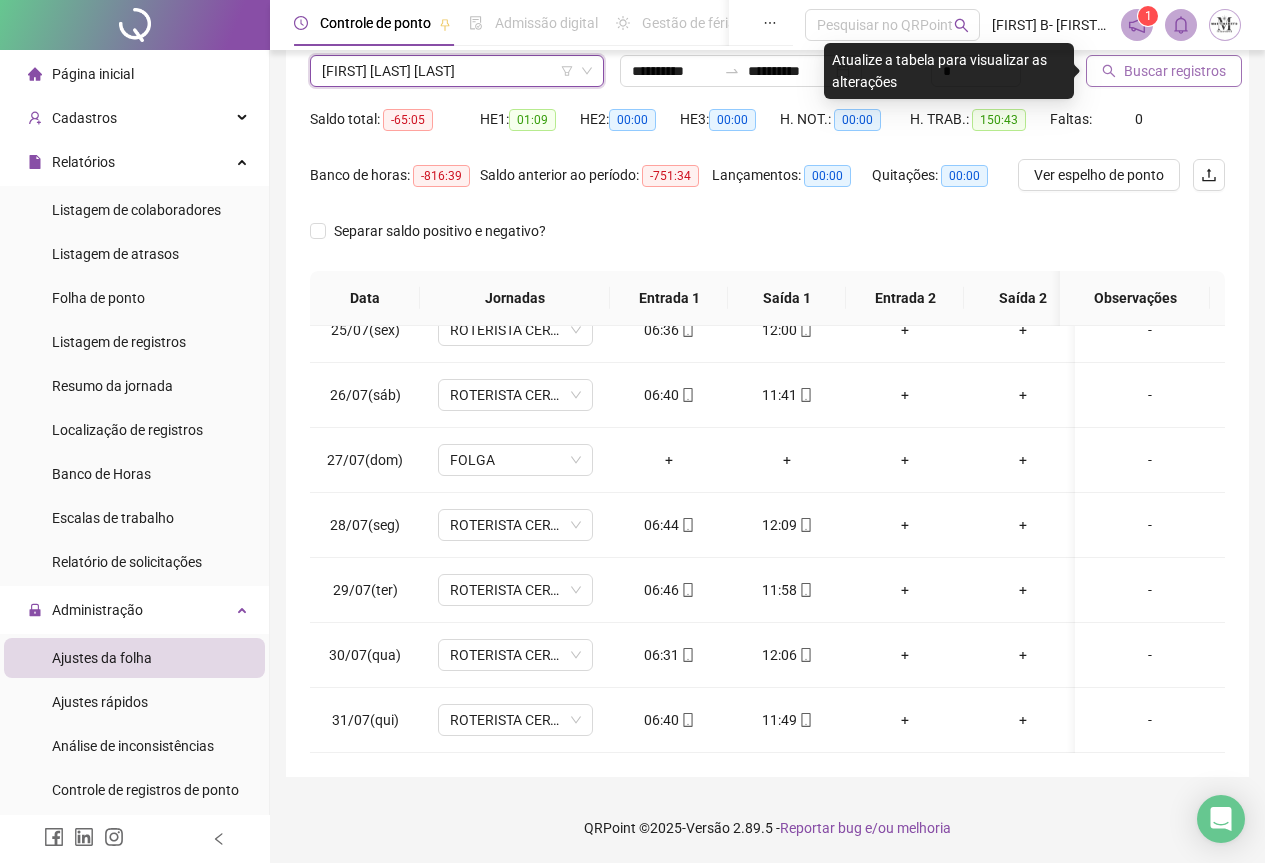 click on "Buscar registros" at bounding box center [1164, 71] 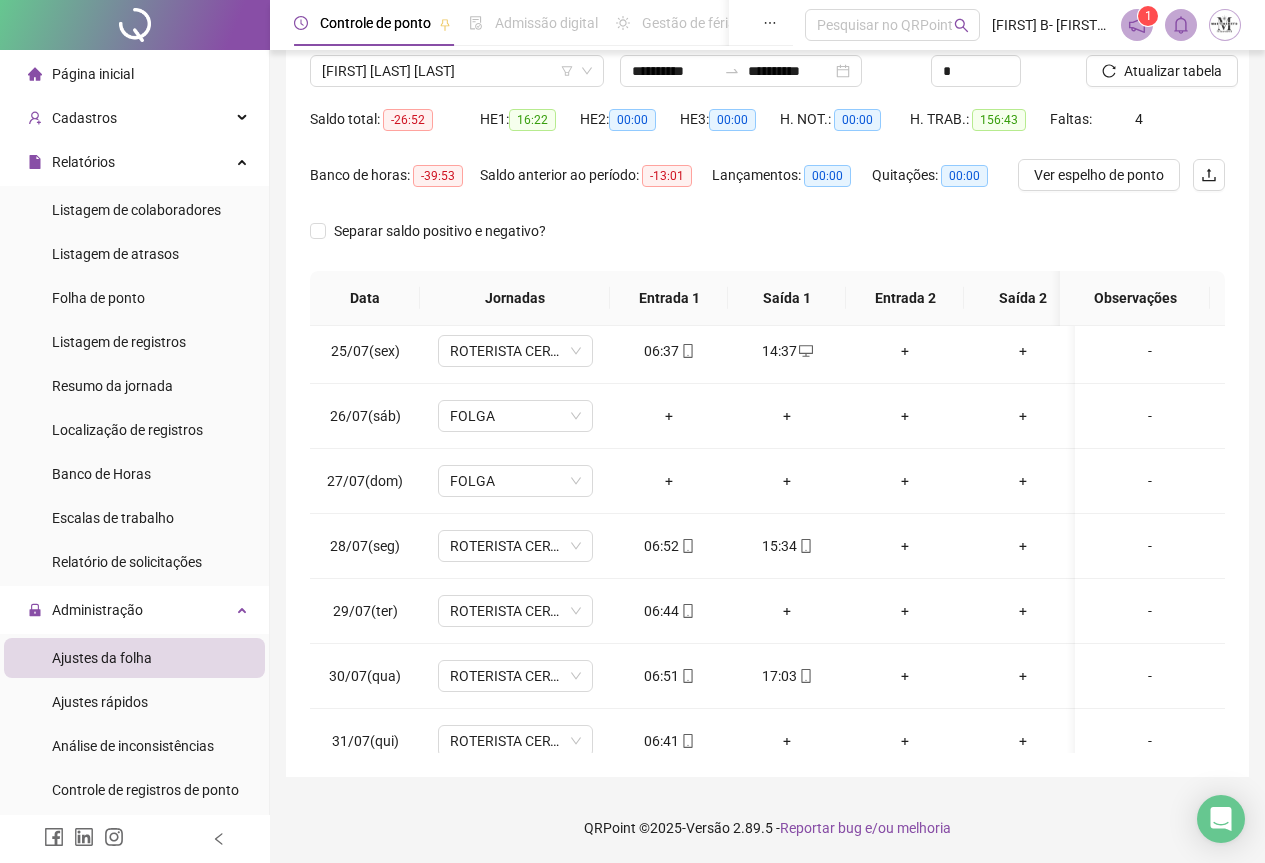 scroll, scrollTop: 1603, scrollLeft: 0, axis: vertical 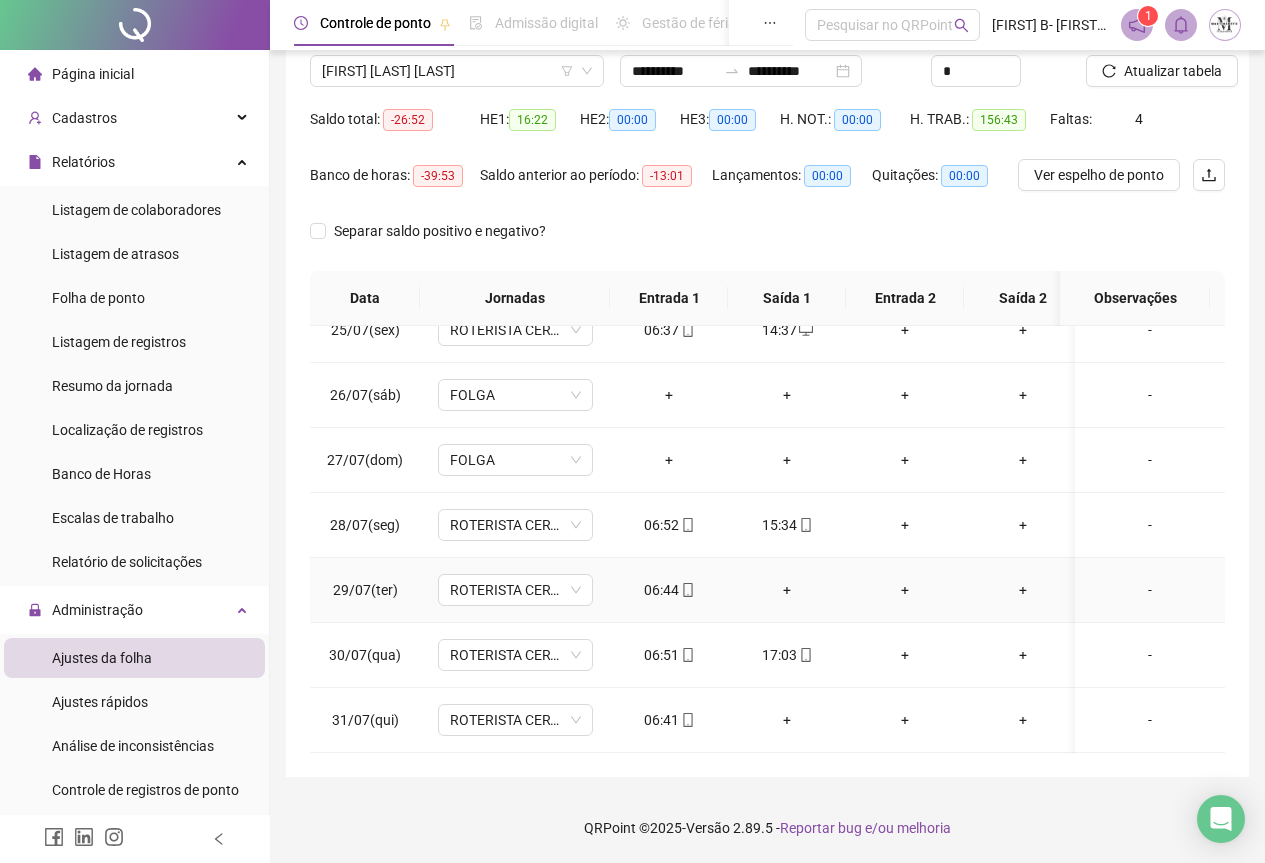 click on "+" at bounding box center (787, 590) 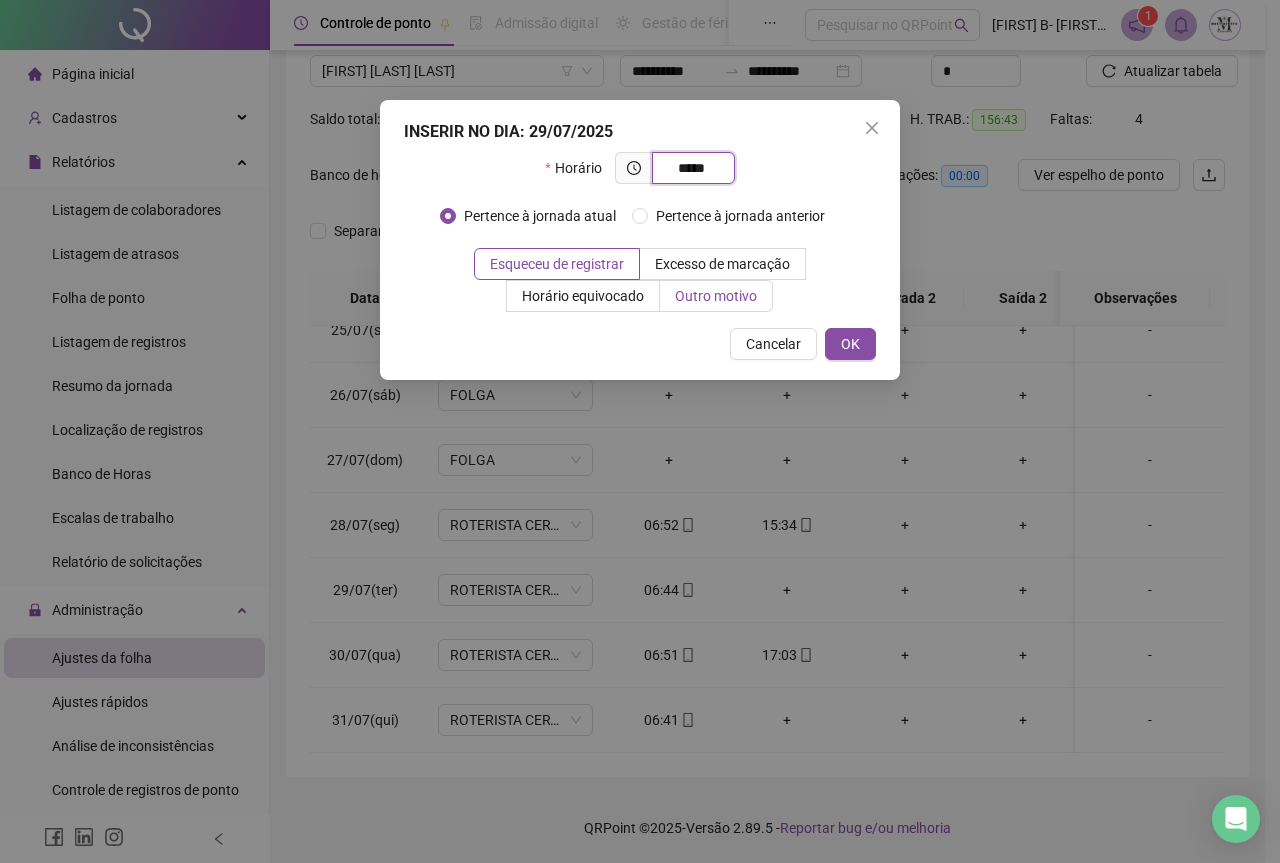 type on "*****" 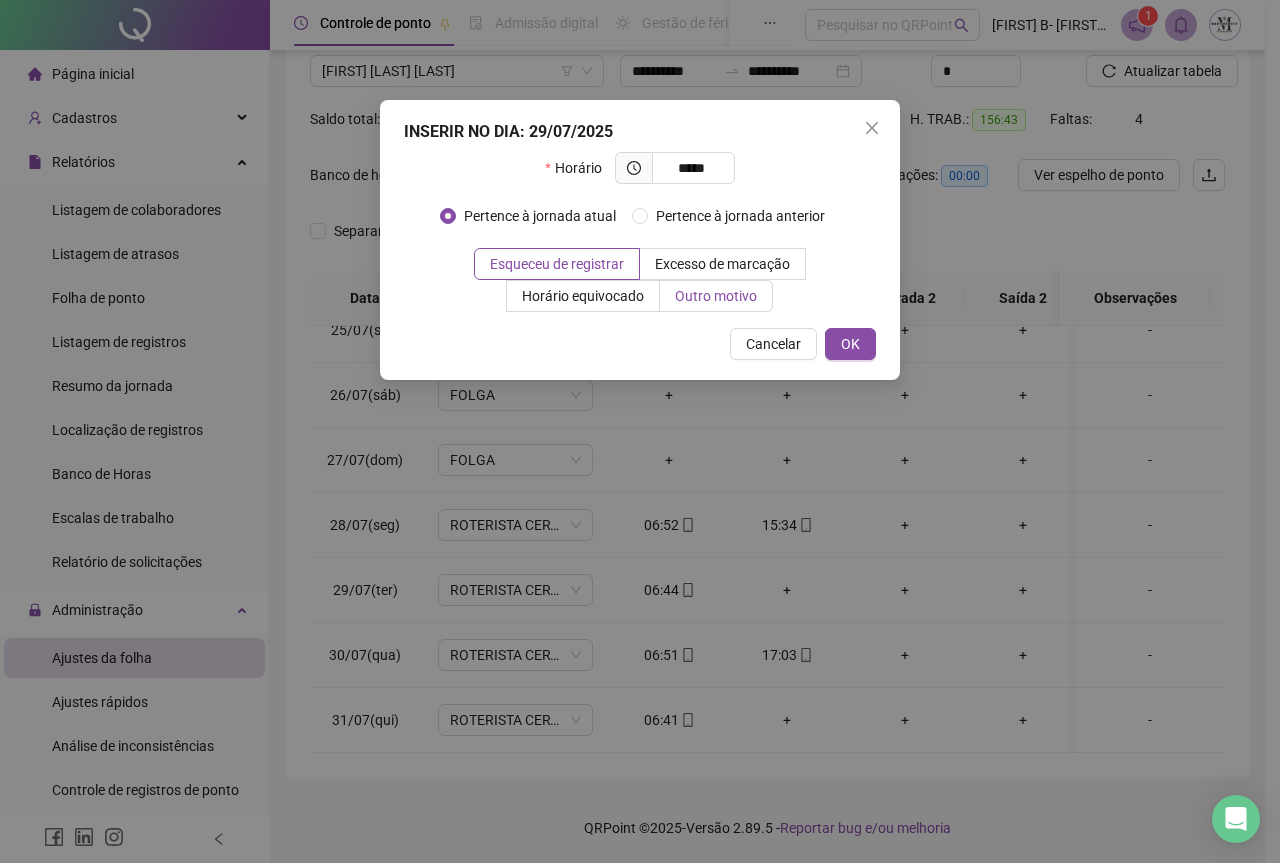 click on "Outro motivo" at bounding box center (716, 296) 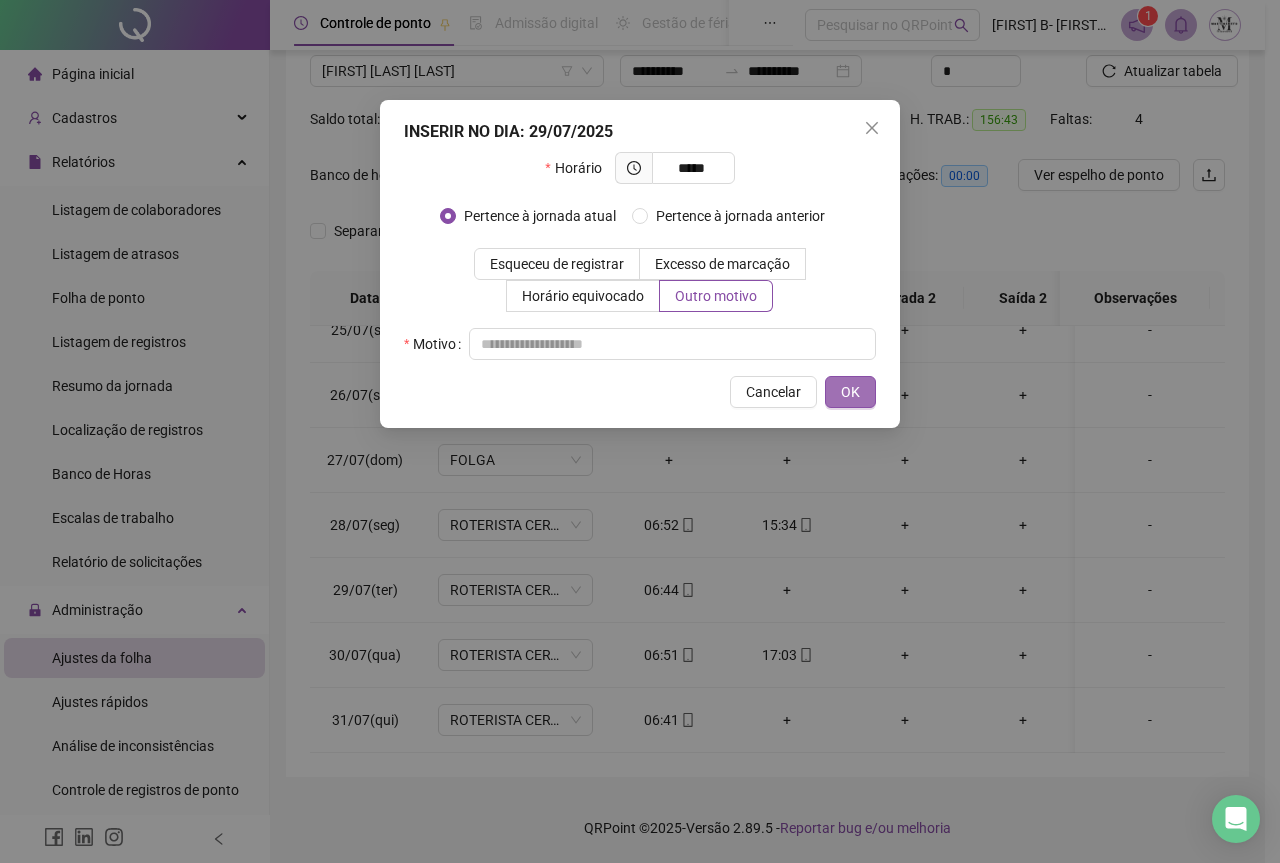 click on "OK" at bounding box center (850, 392) 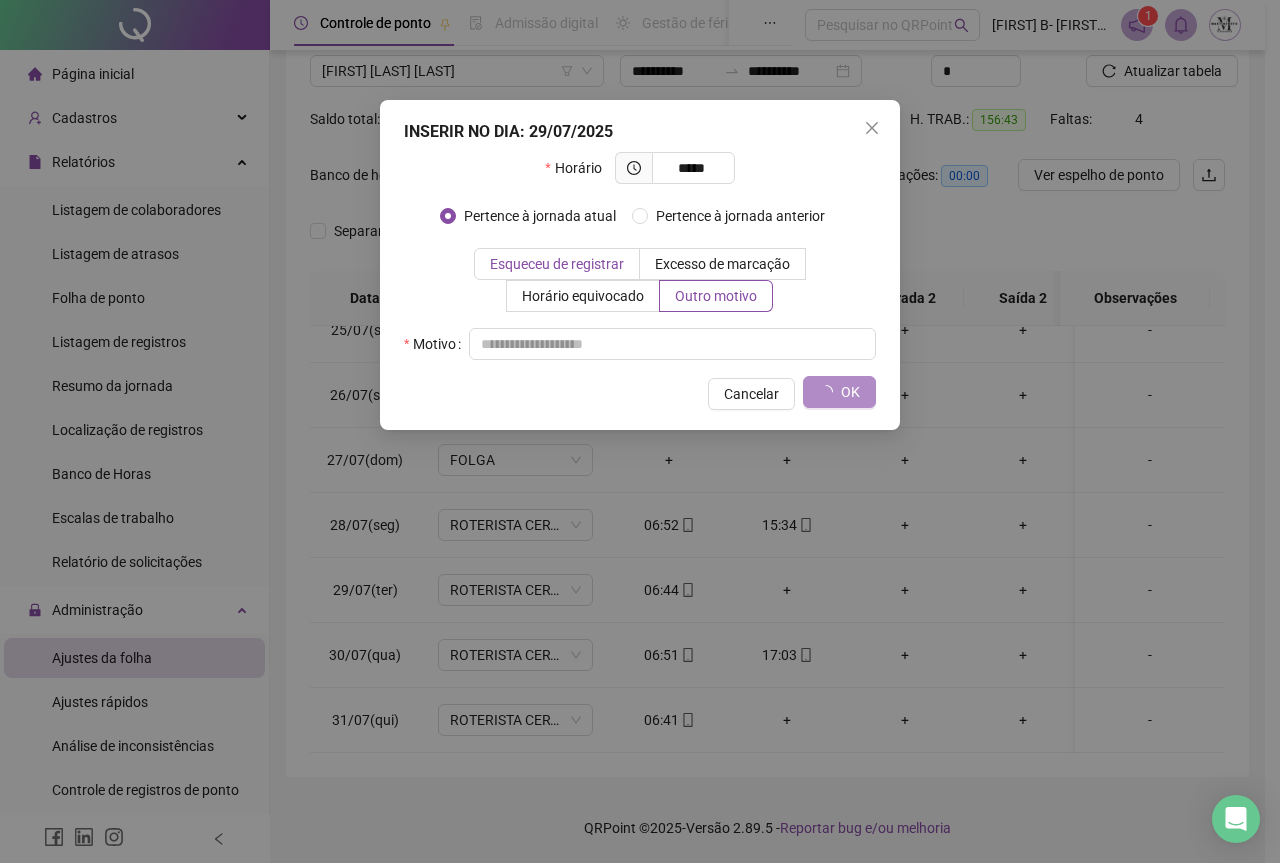 click on "Esqueceu de registrar" at bounding box center (557, 264) 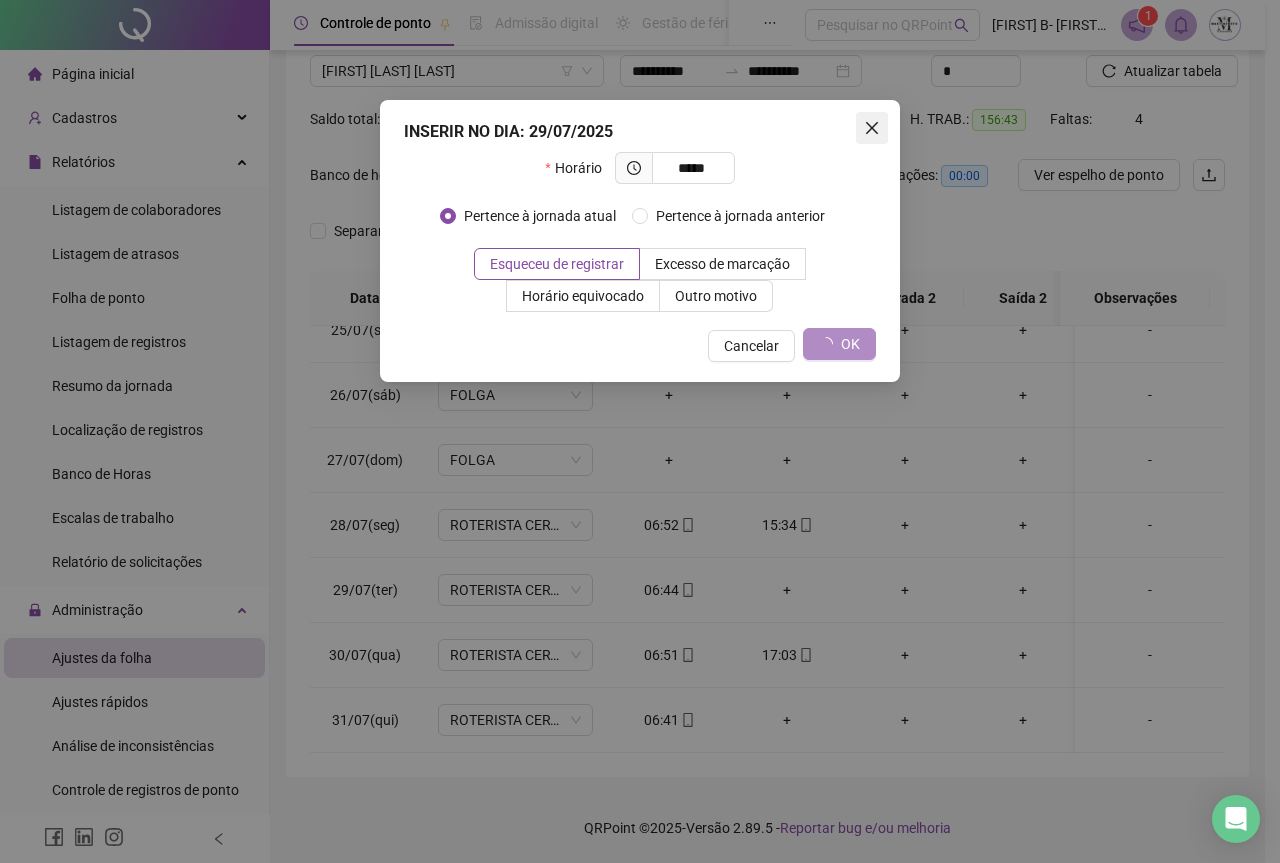 click at bounding box center (872, 128) 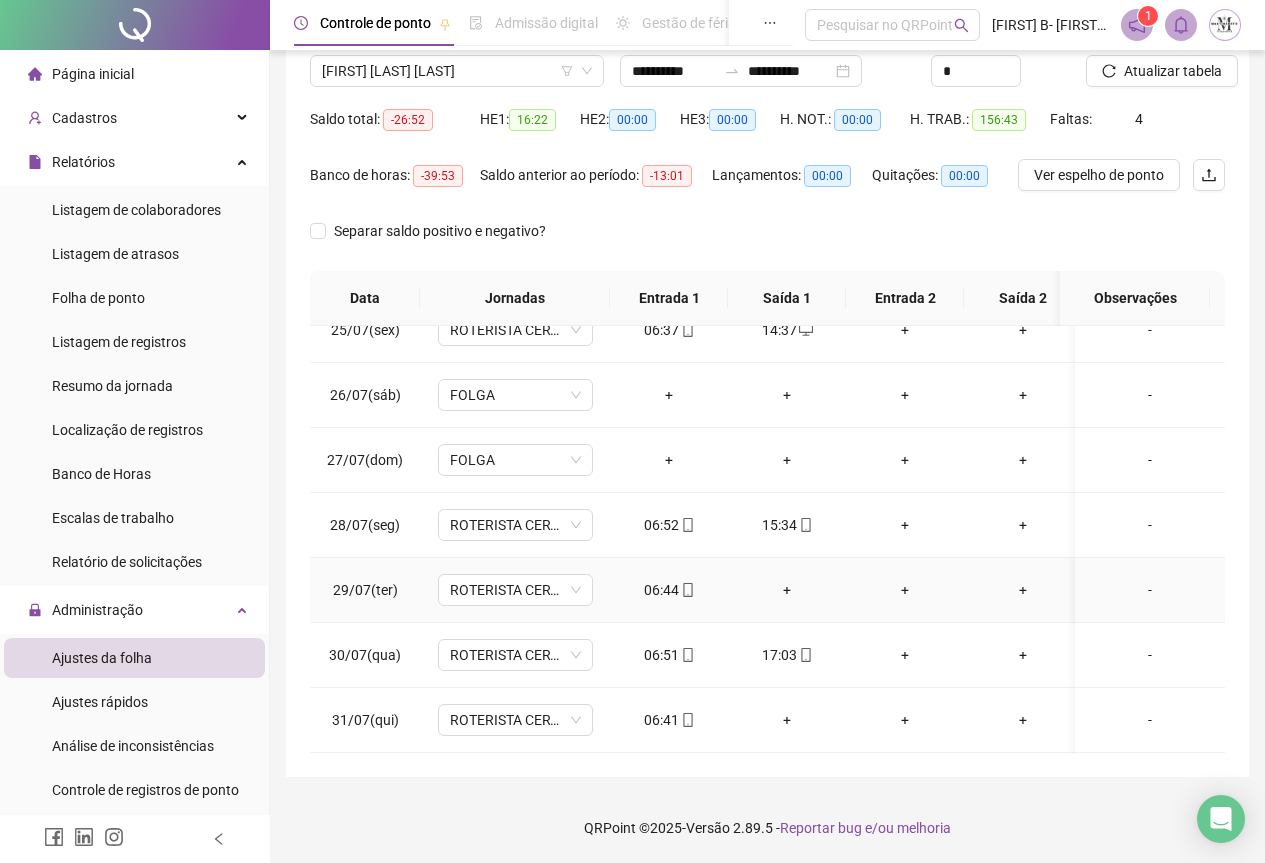 click on "+" at bounding box center [787, 590] 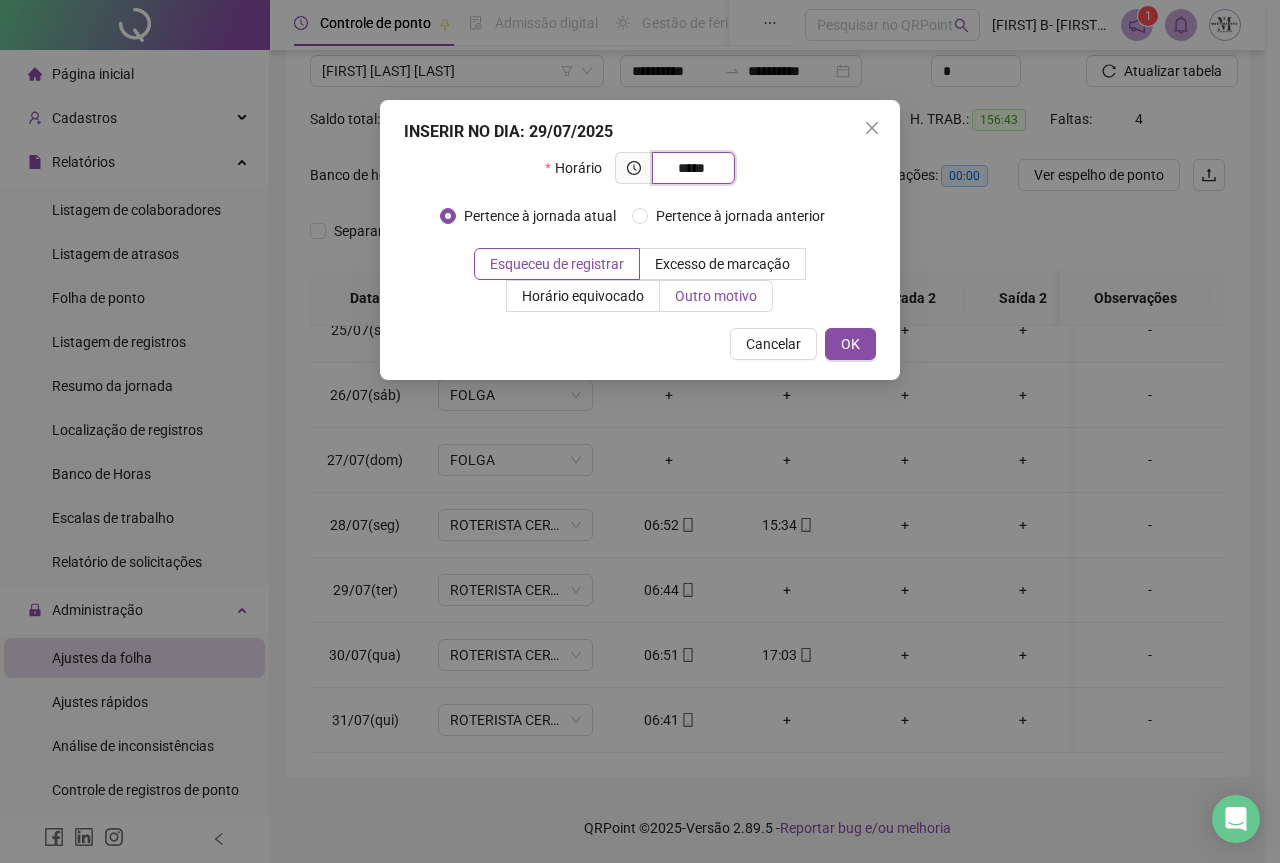 type on "*****" 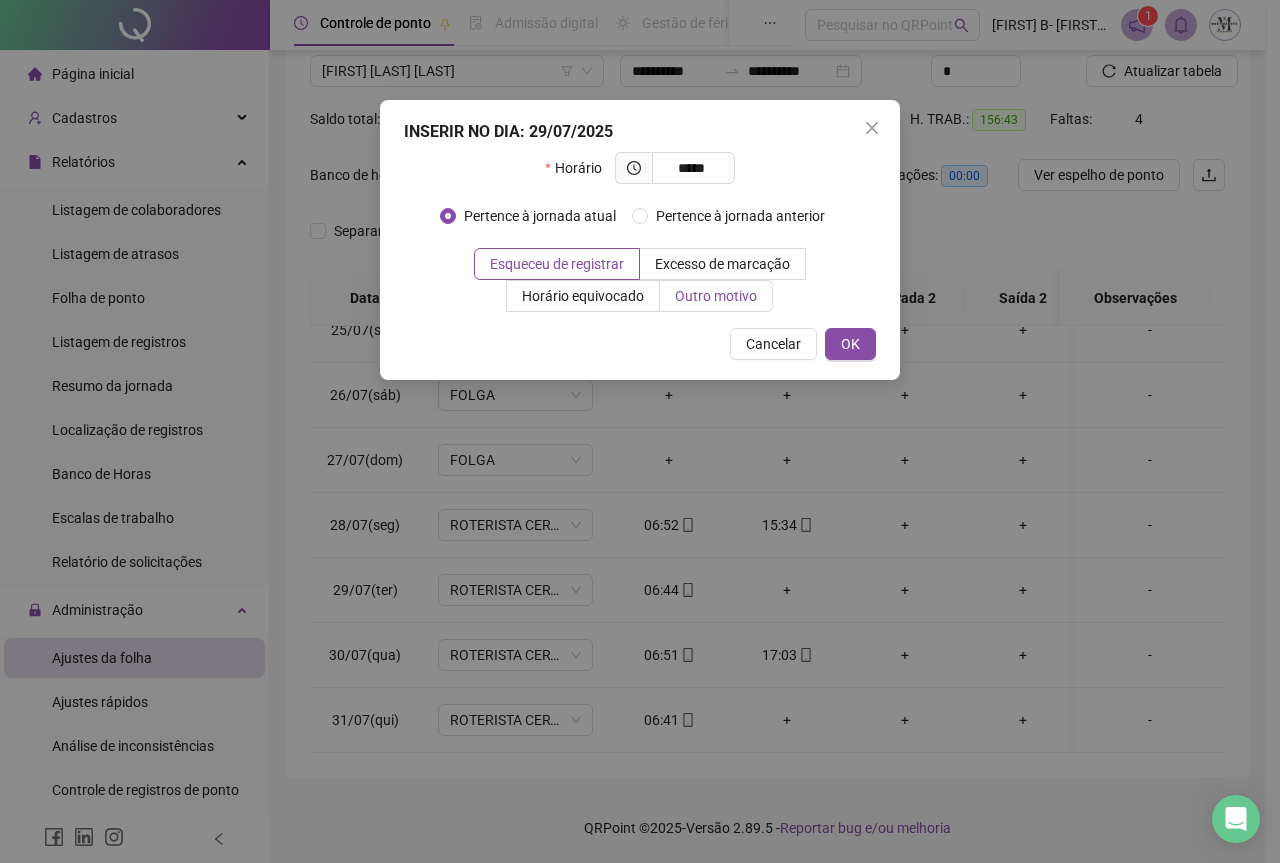 click on "Outro motivo" at bounding box center [716, 296] 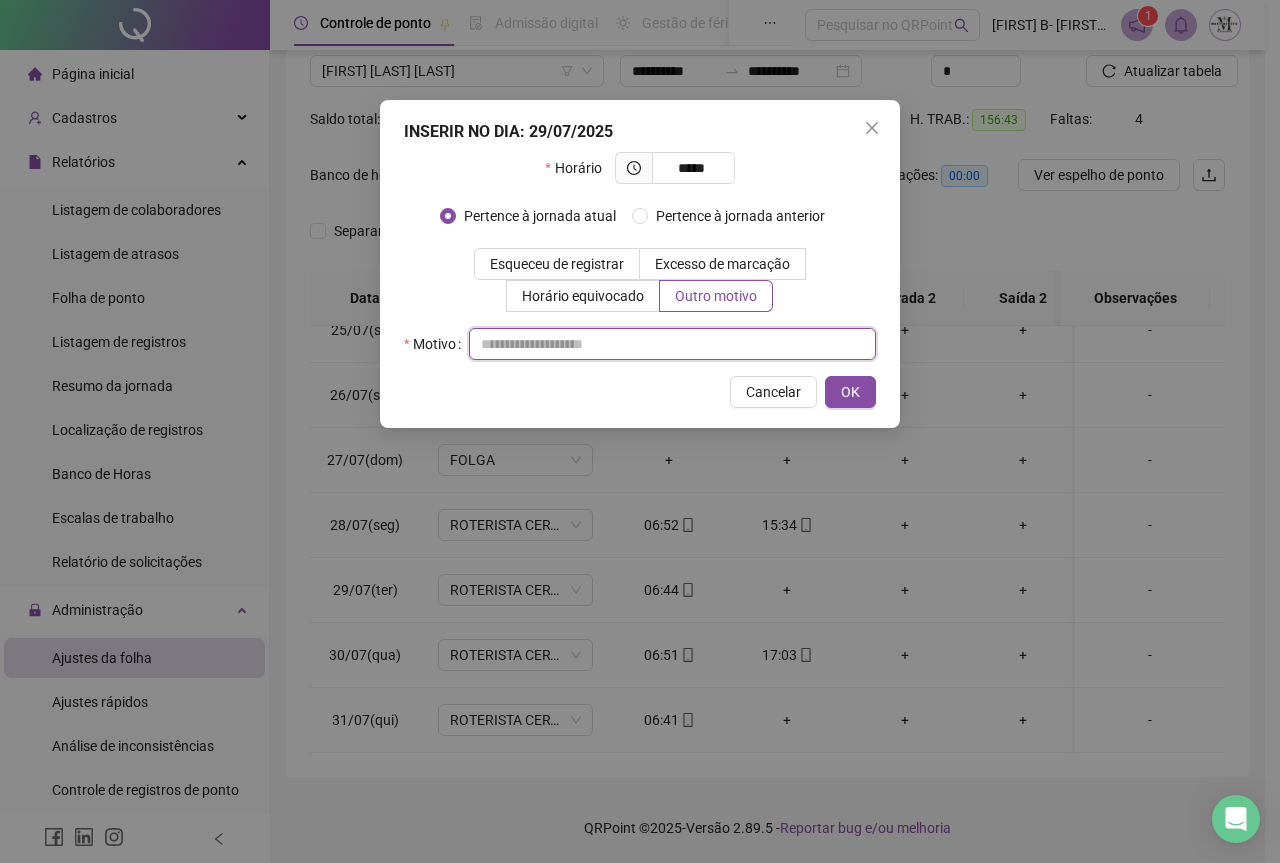 click at bounding box center [672, 344] 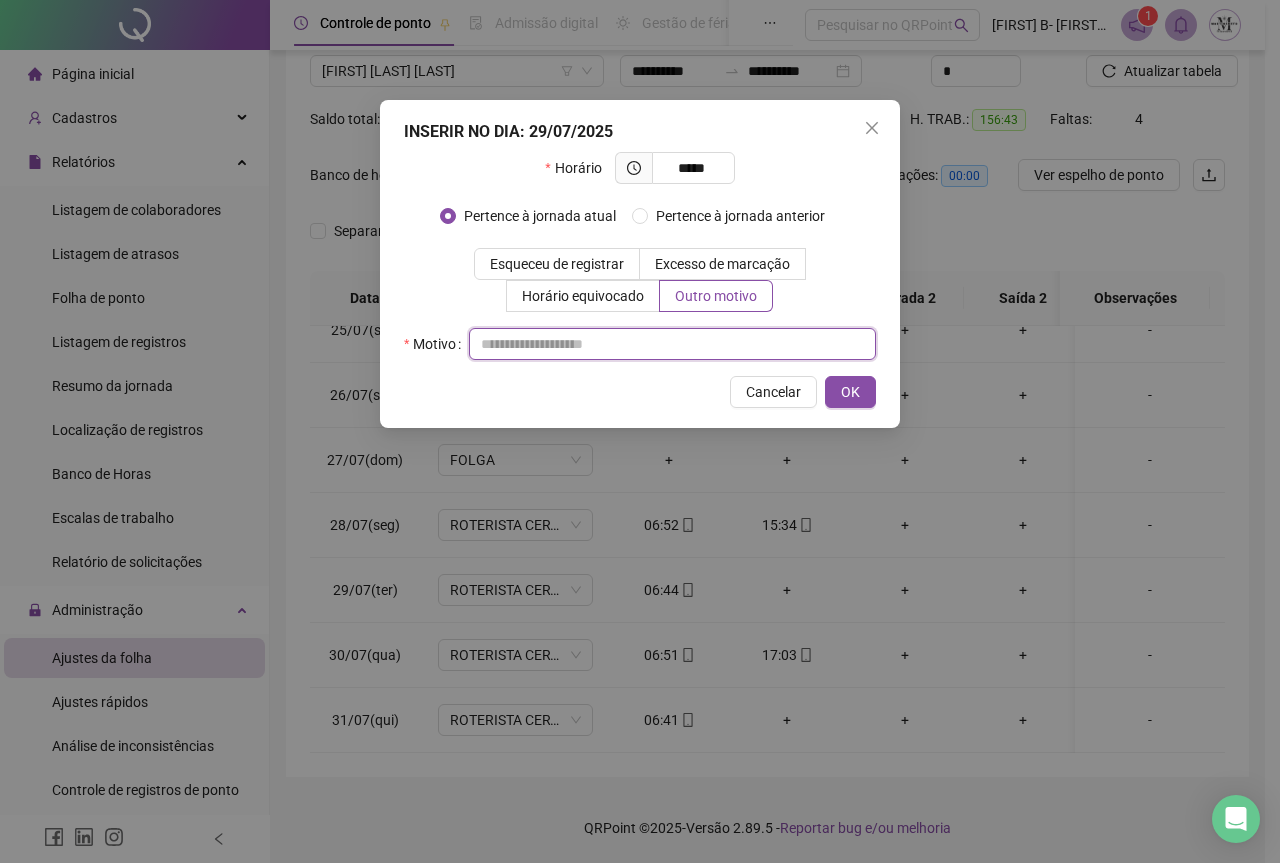 paste on "**********" 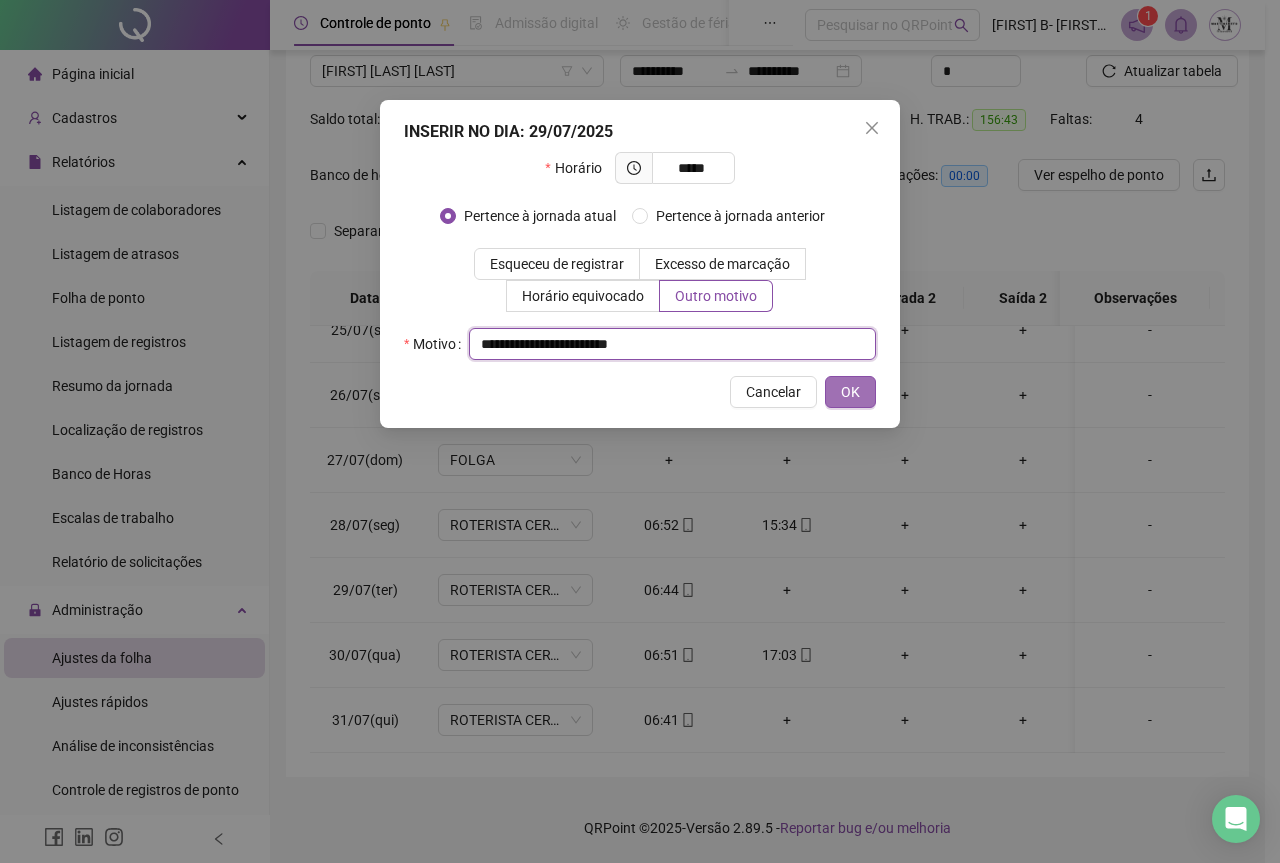 type on "**********" 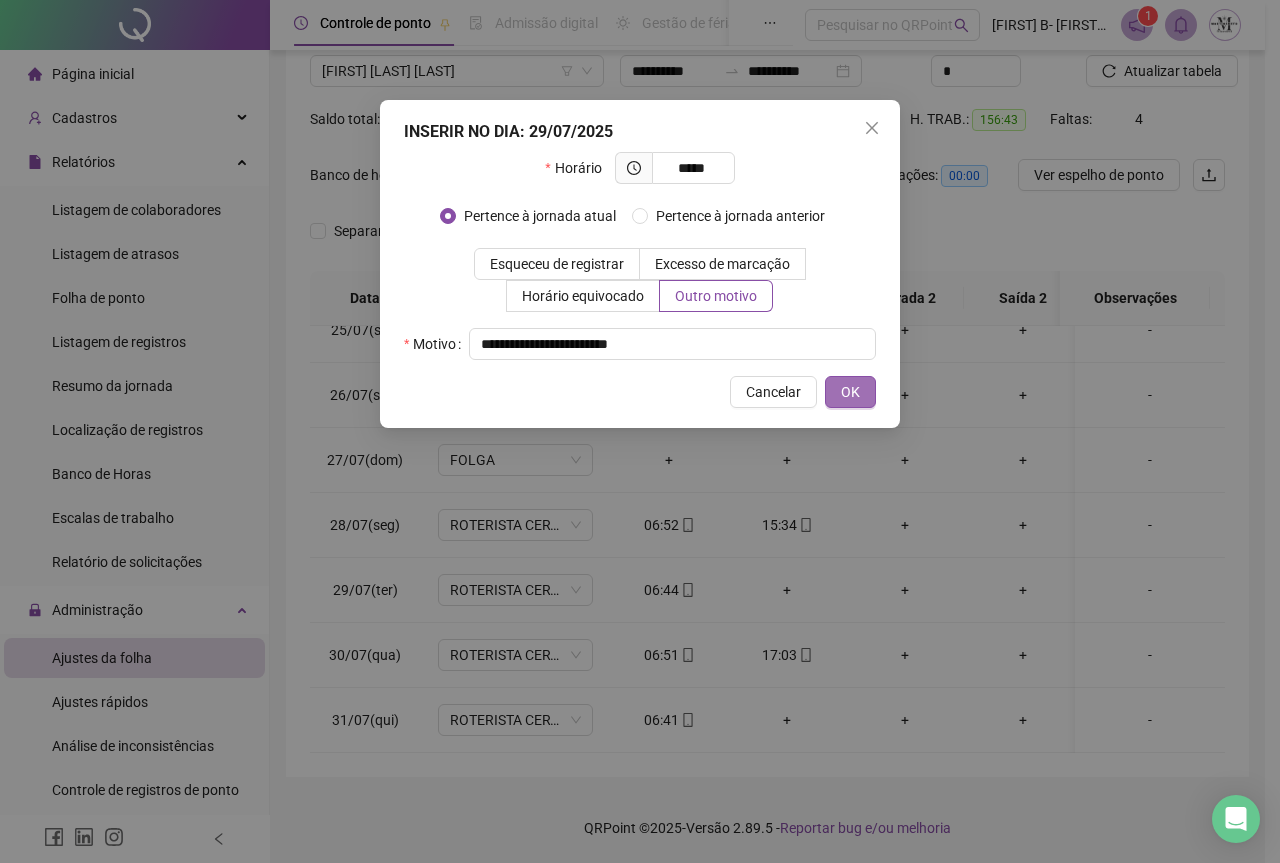 click on "OK" at bounding box center (850, 392) 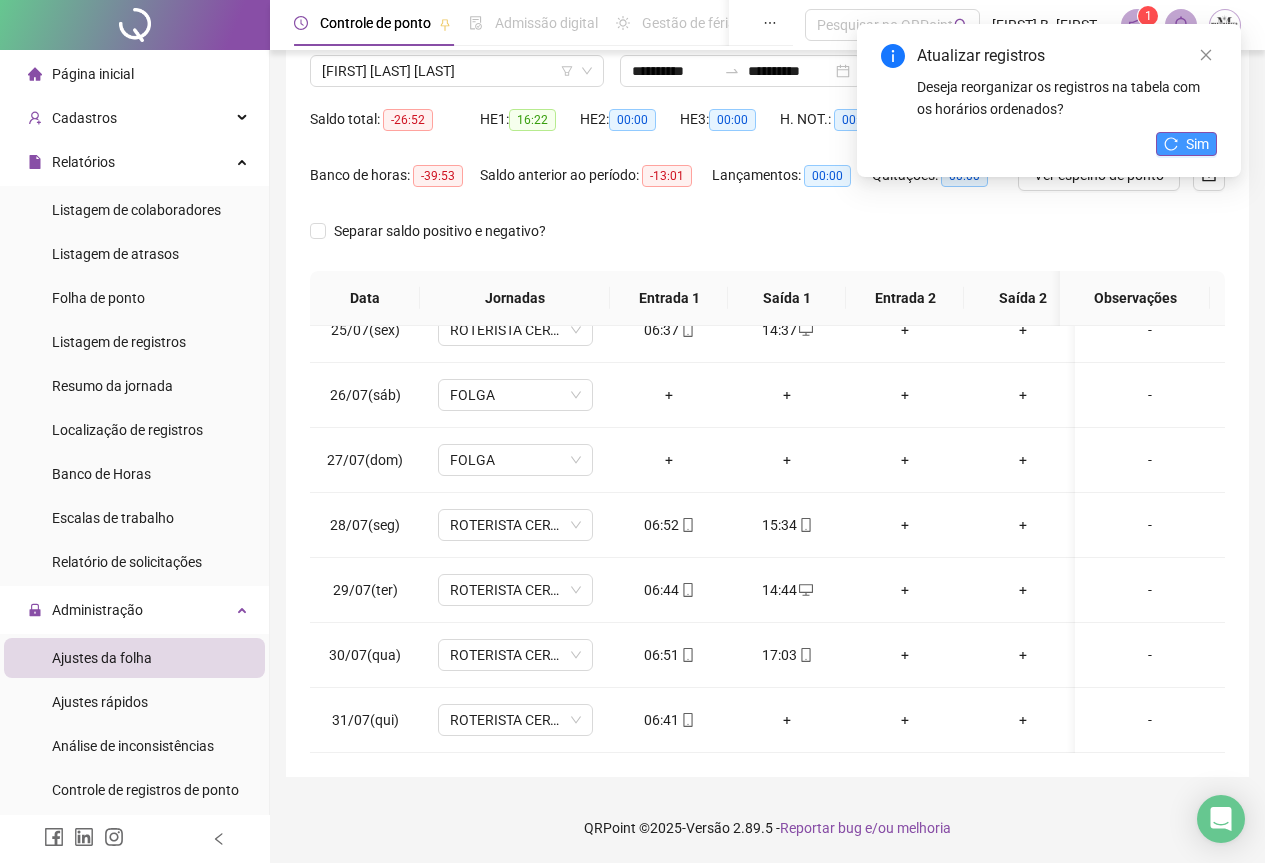 click 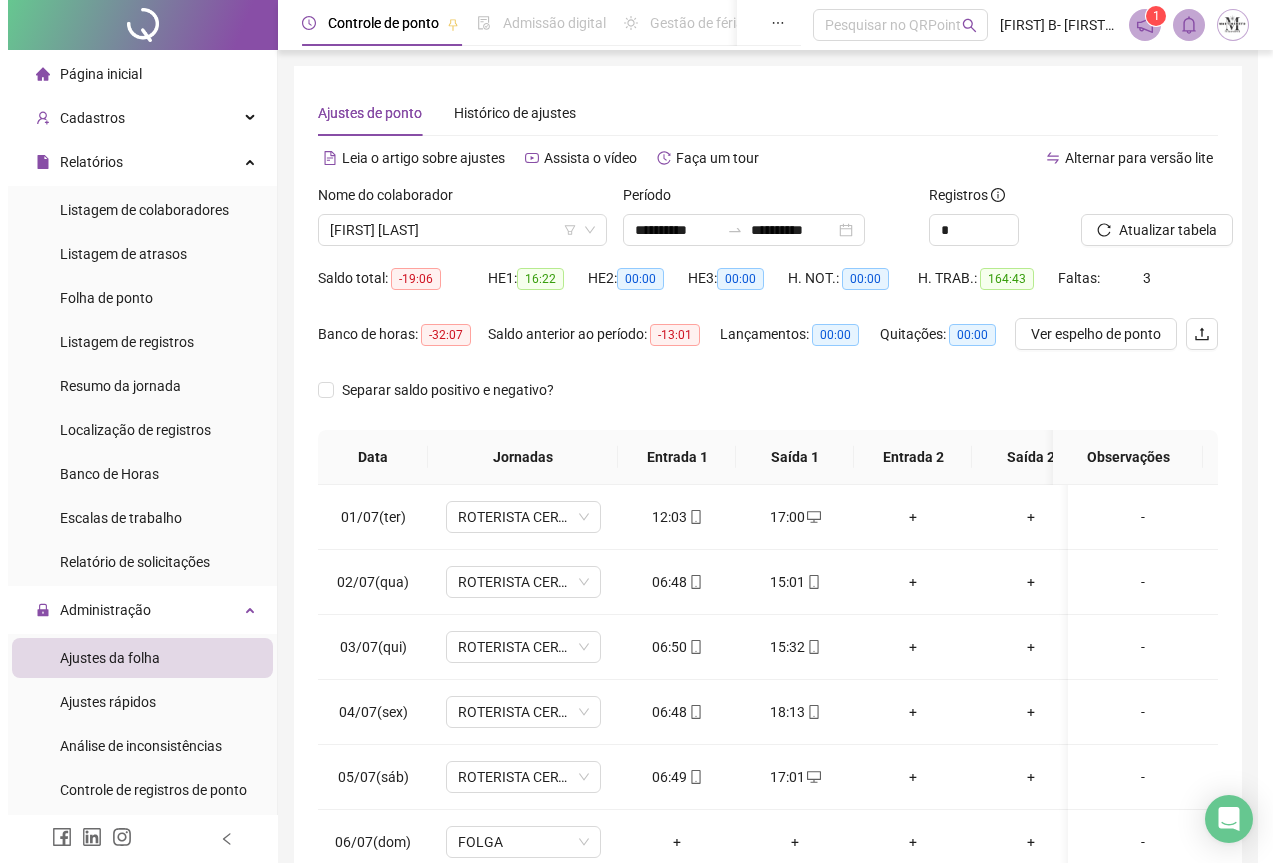 scroll, scrollTop: 159, scrollLeft: 0, axis: vertical 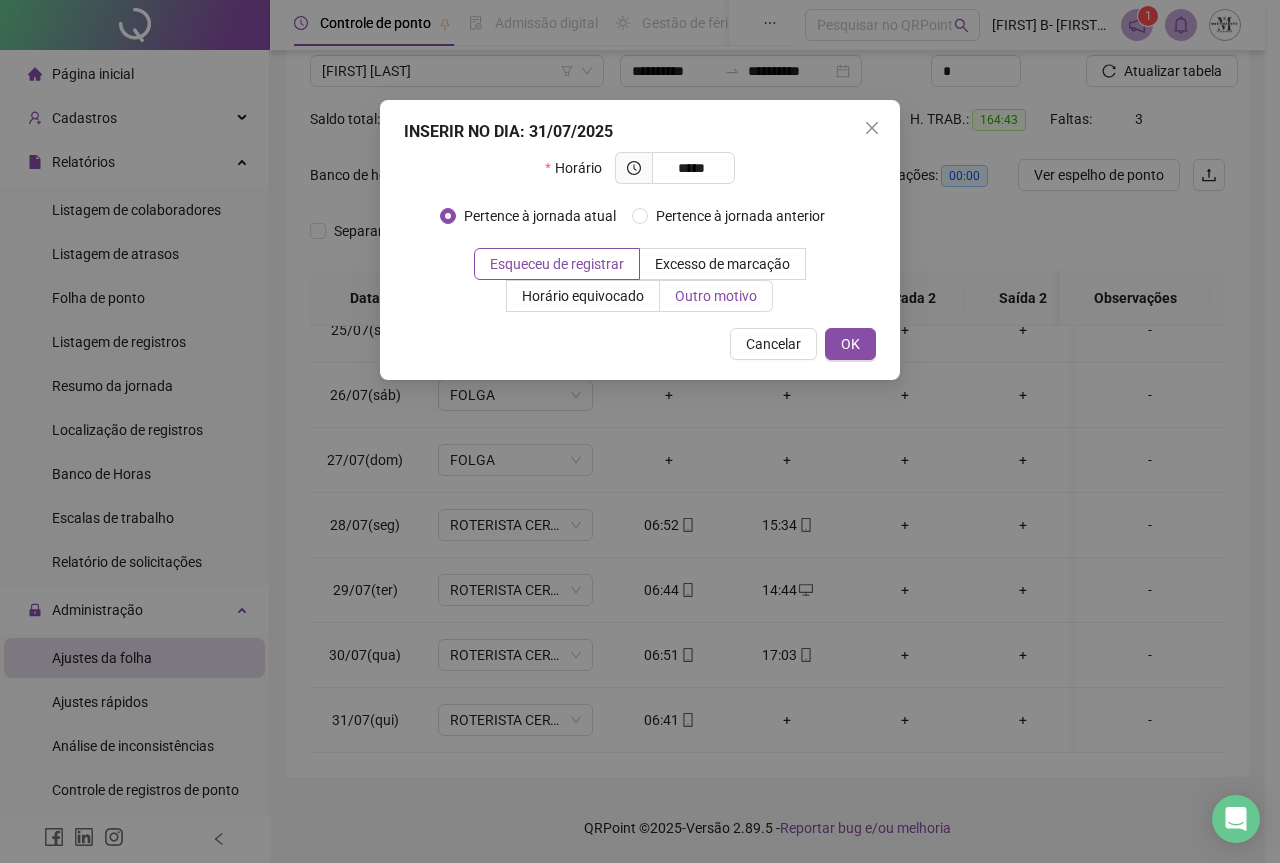 type on "*****" 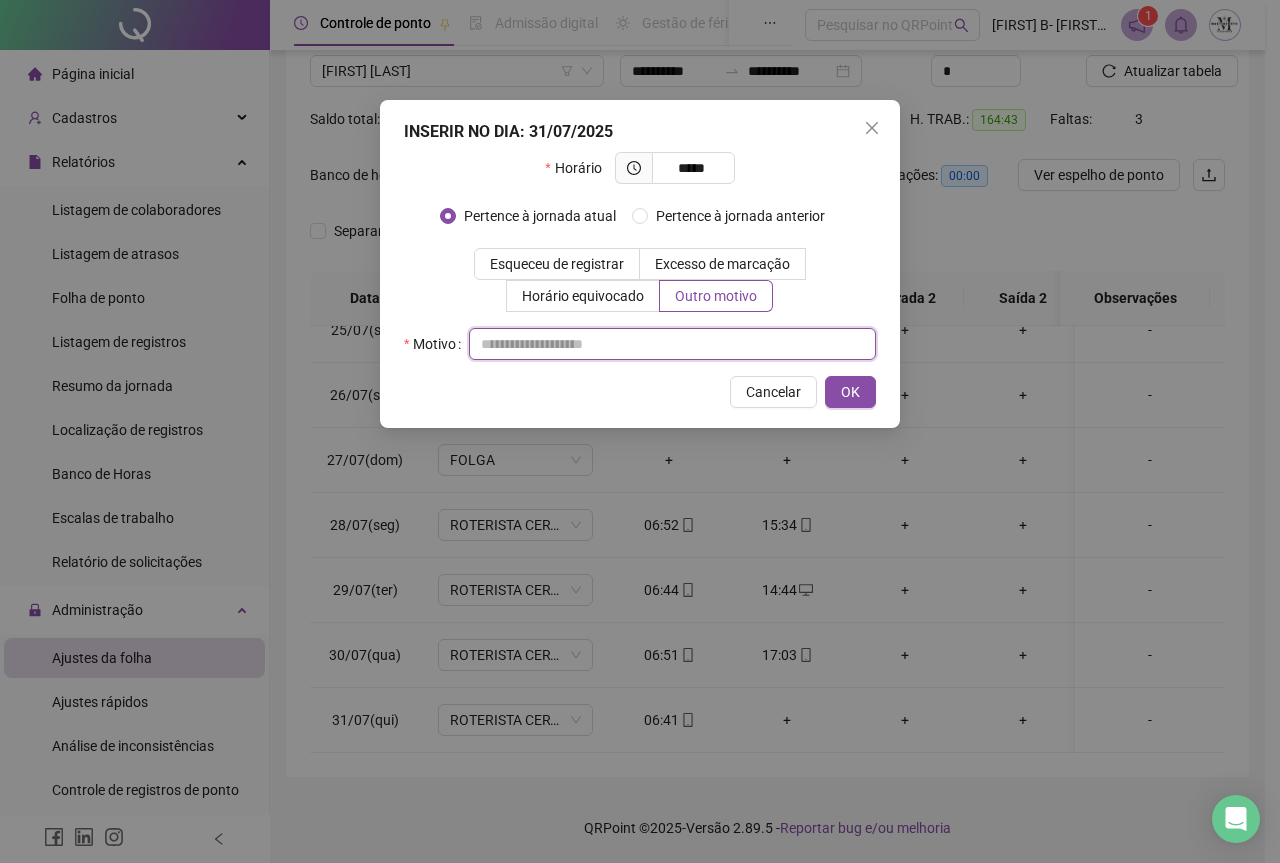 click at bounding box center (672, 344) 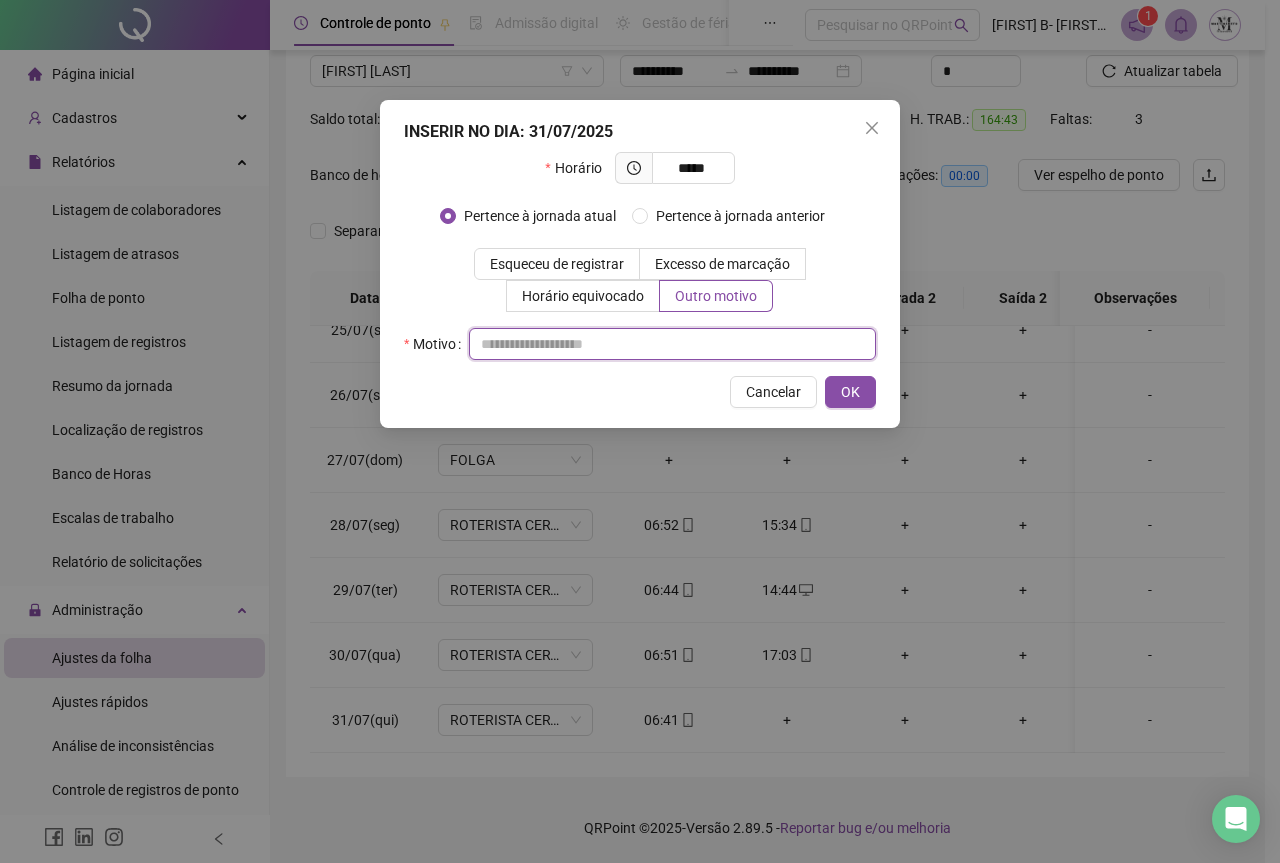 paste on "**********" 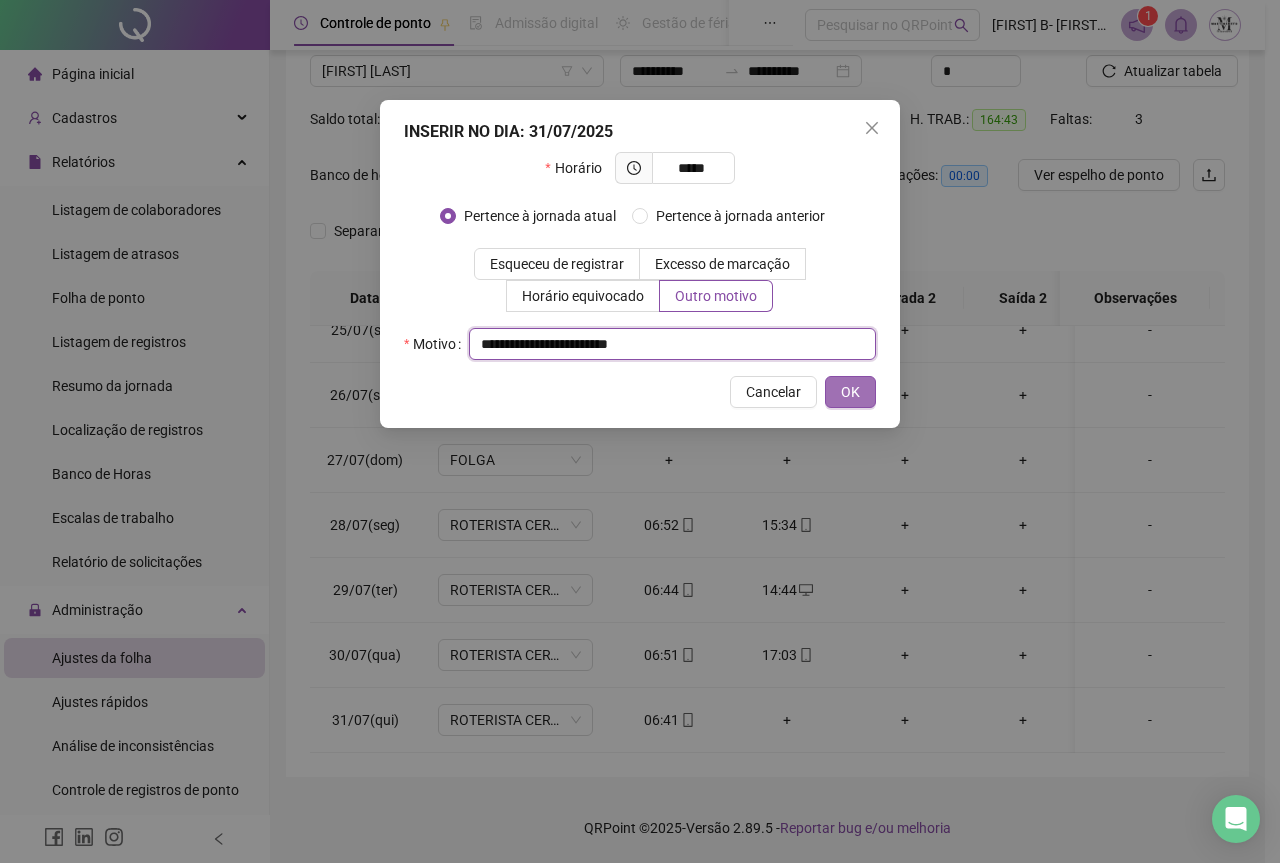 type on "**********" 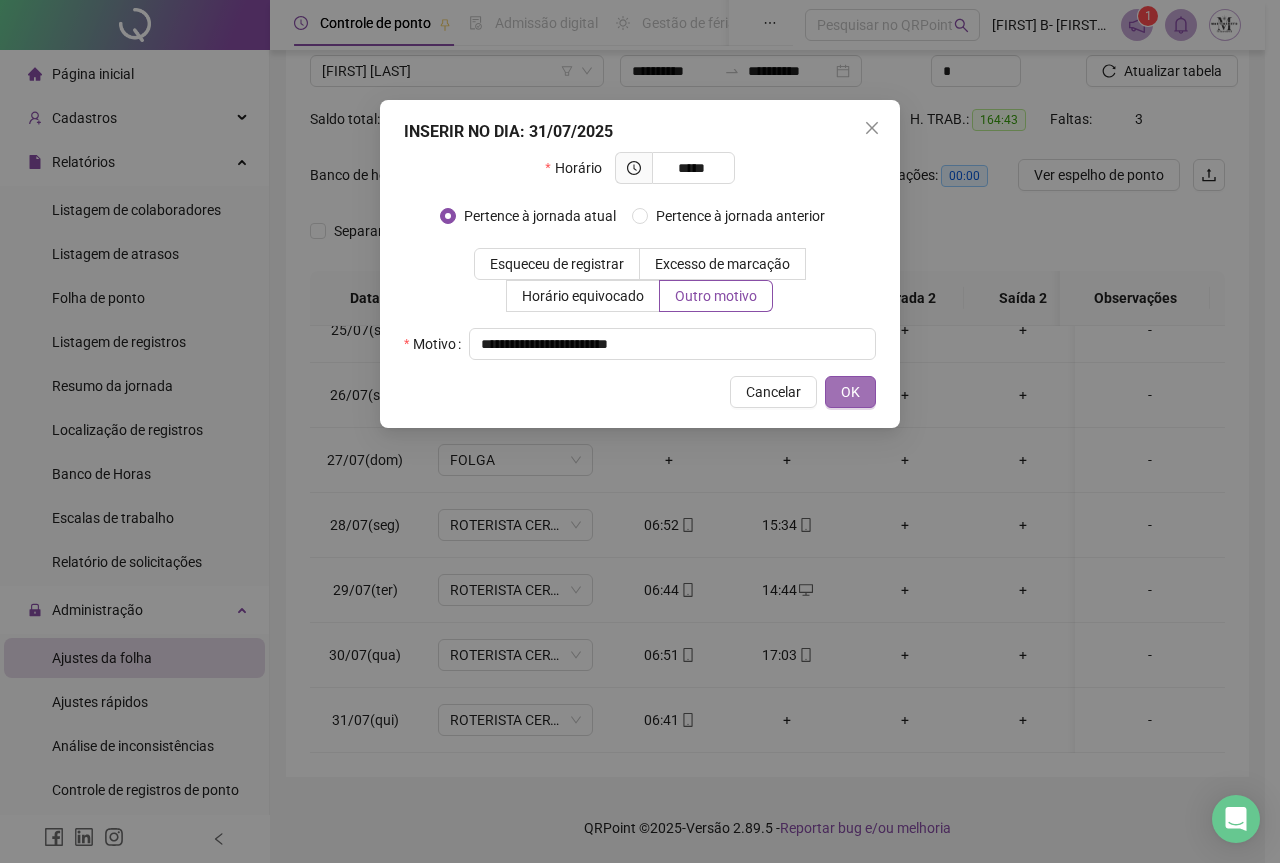 click on "OK" at bounding box center [850, 392] 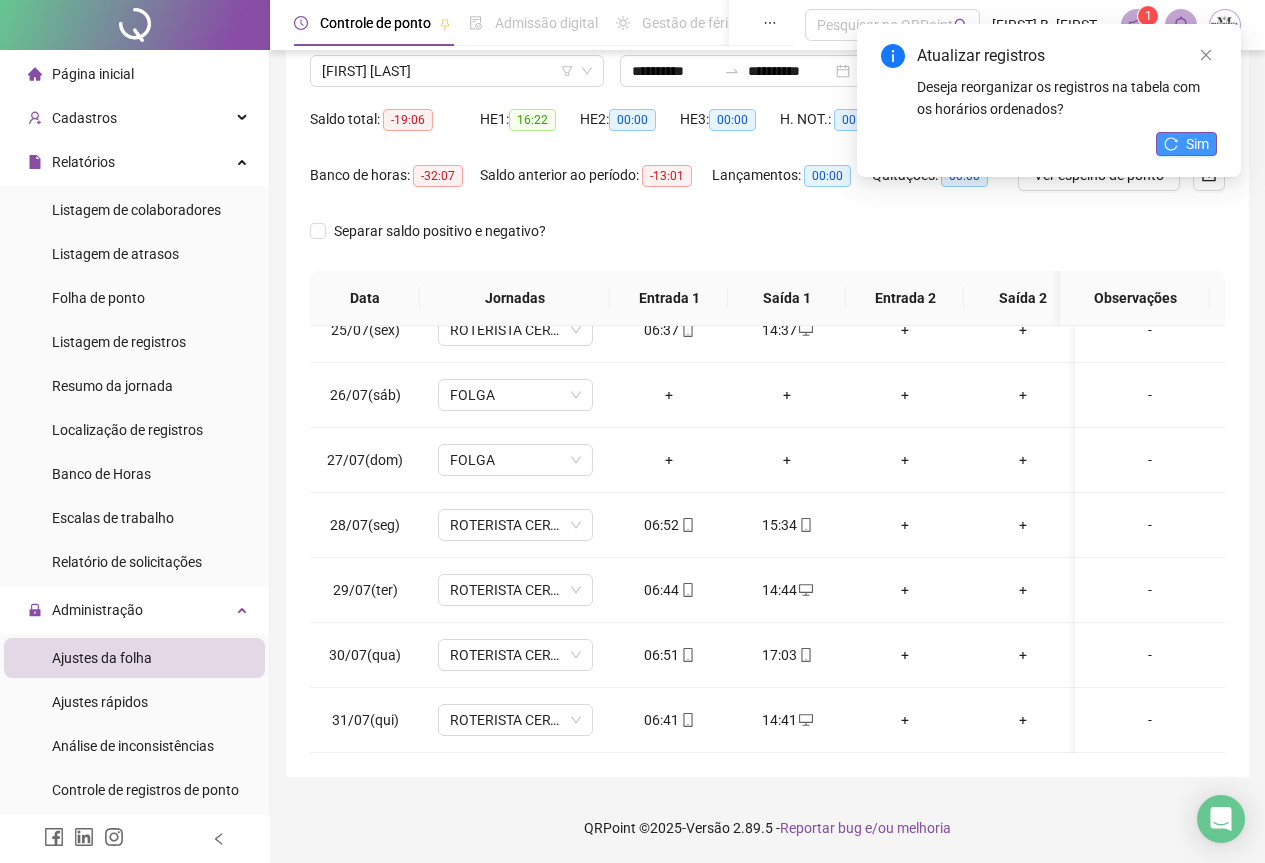 click on "Sim" at bounding box center (1186, 144) 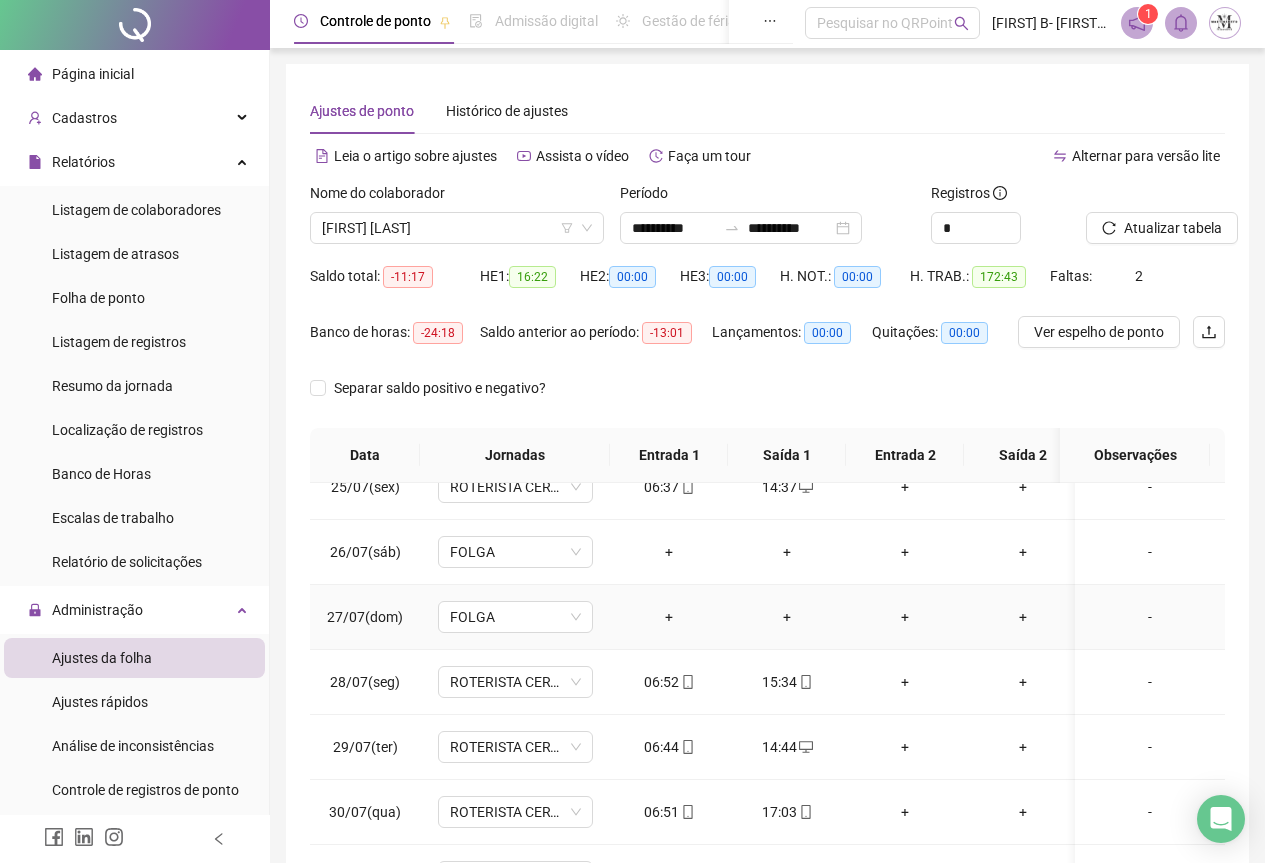 scroll, scrollTop: 0, scrollLeft: 0, axis: both 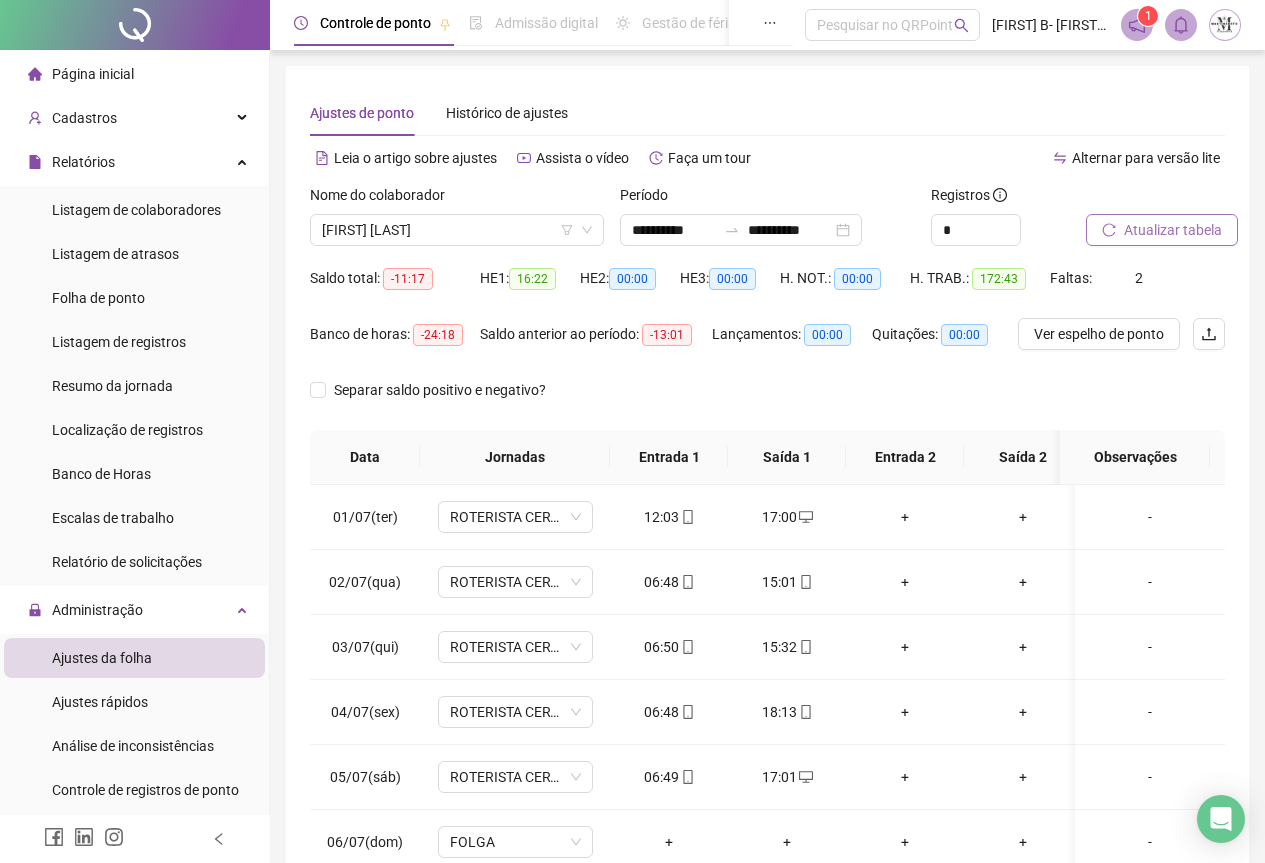 click on "Atualizar tabela" at bounding box center (1173, 230) 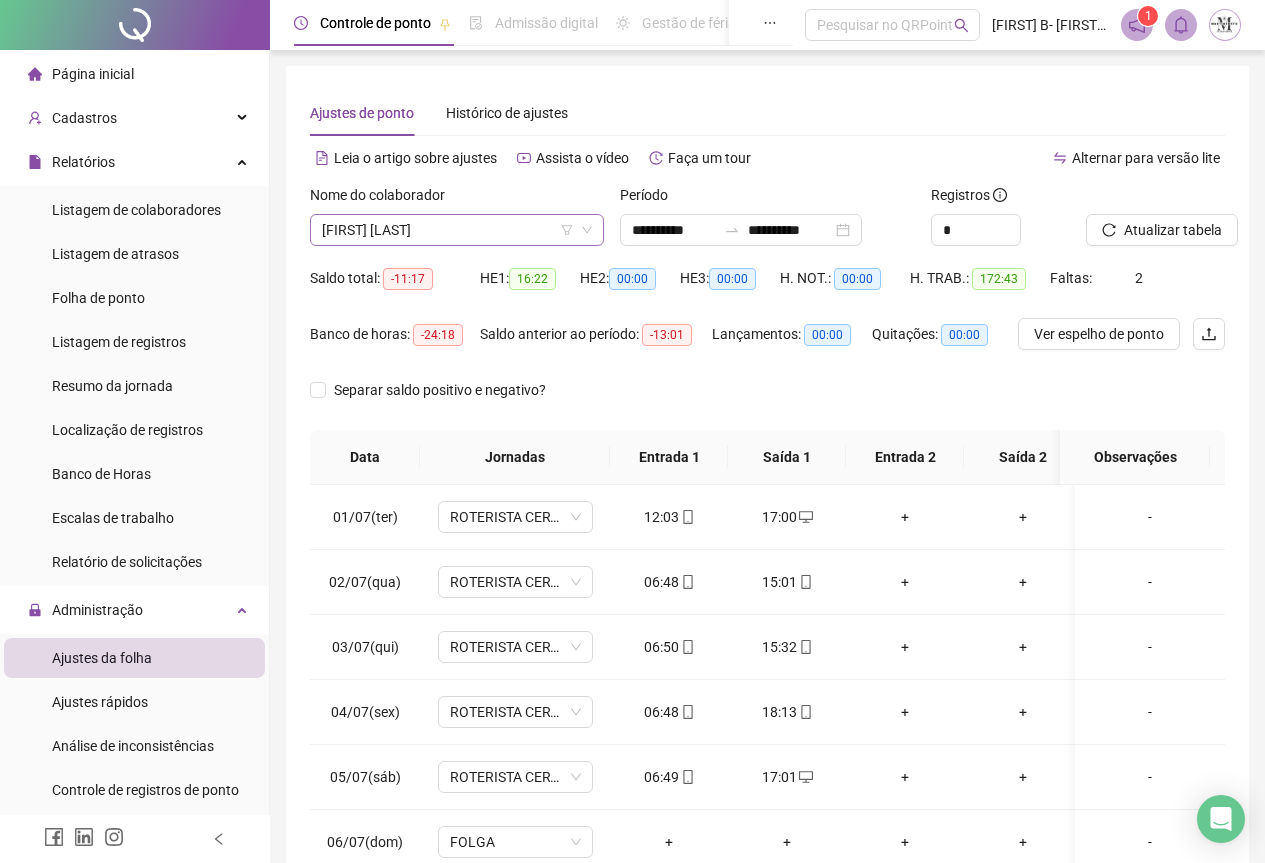 click on "[FIRST] [LAST]" at bounding box center (457, 230) 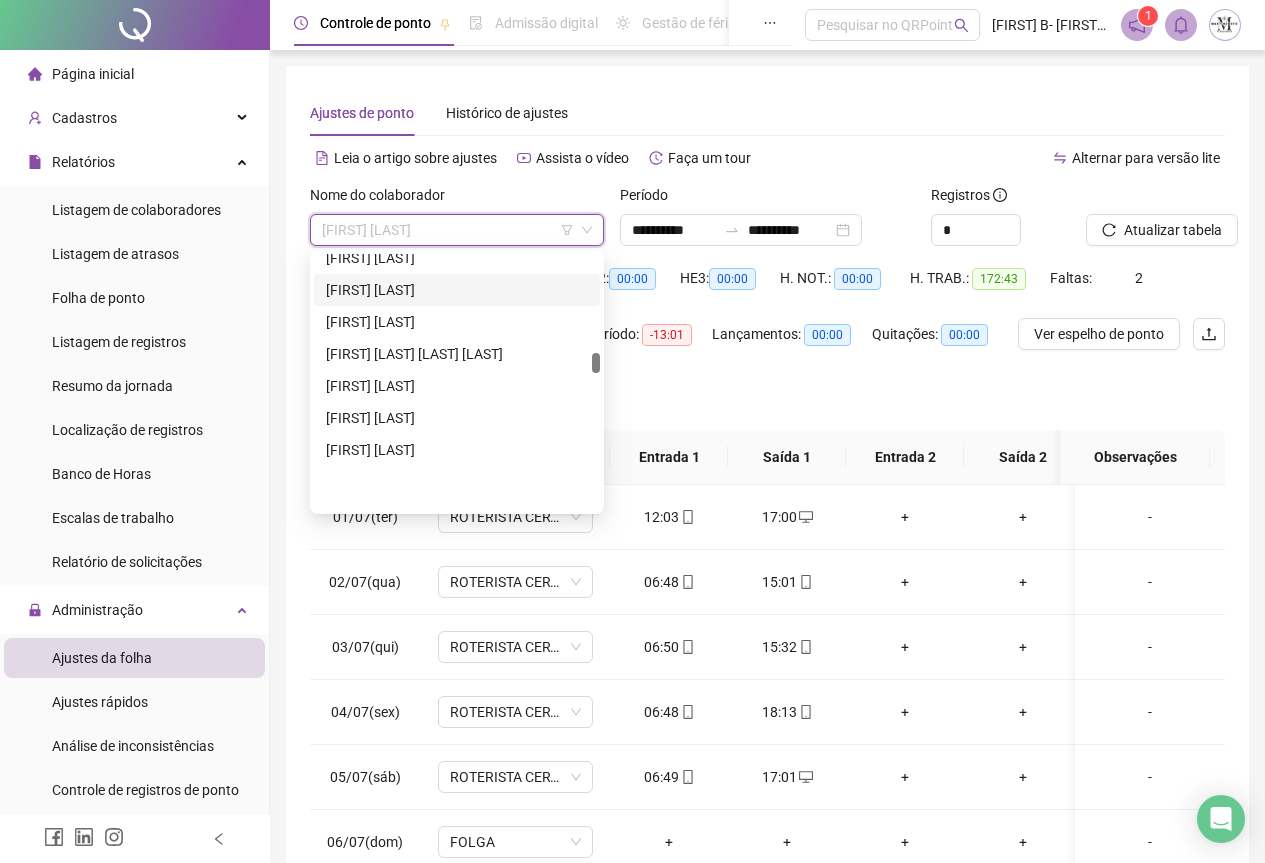scroll, scrollTop: 2664, scrollLeft: 0, axis: vertical 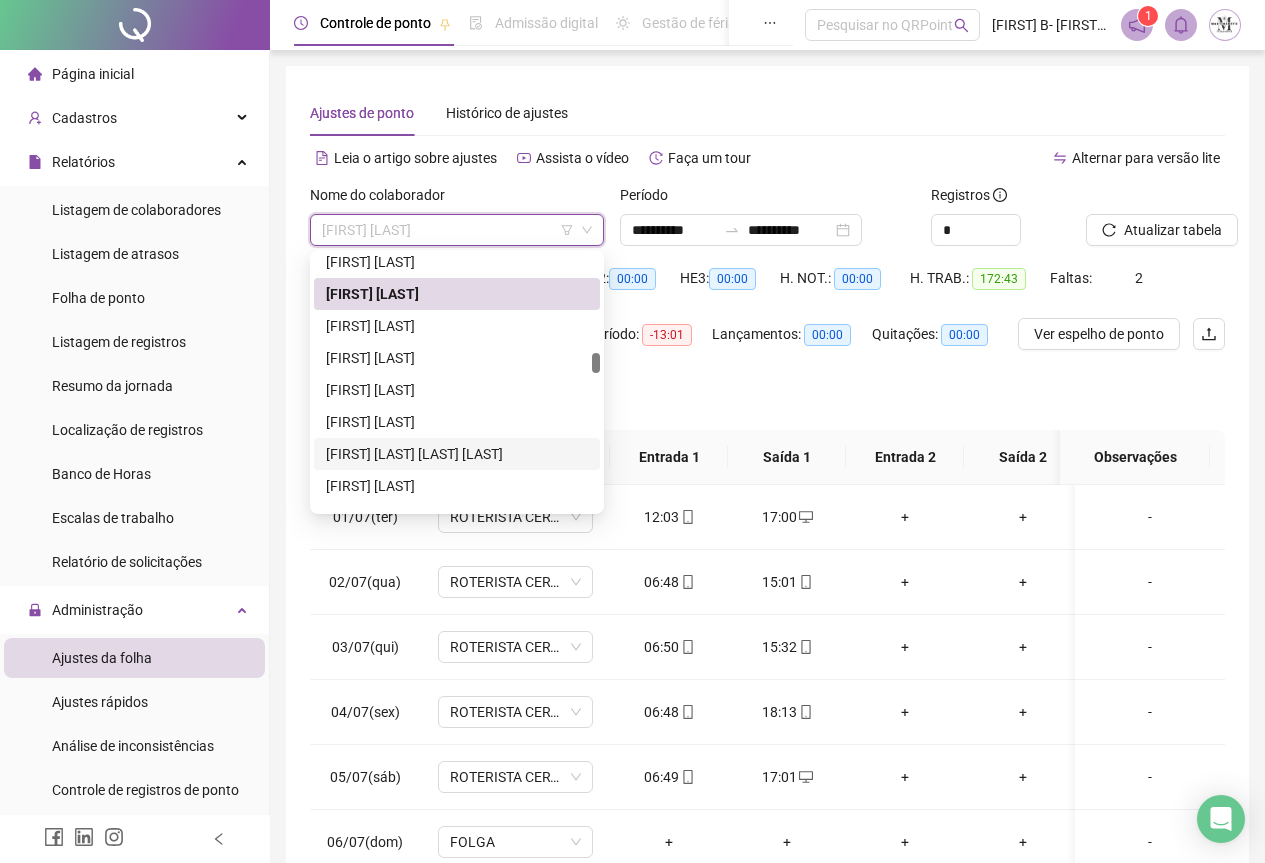 click on "[FIRST] [LAST] [LAST] [LAST]" at bounding box center (457, 454) 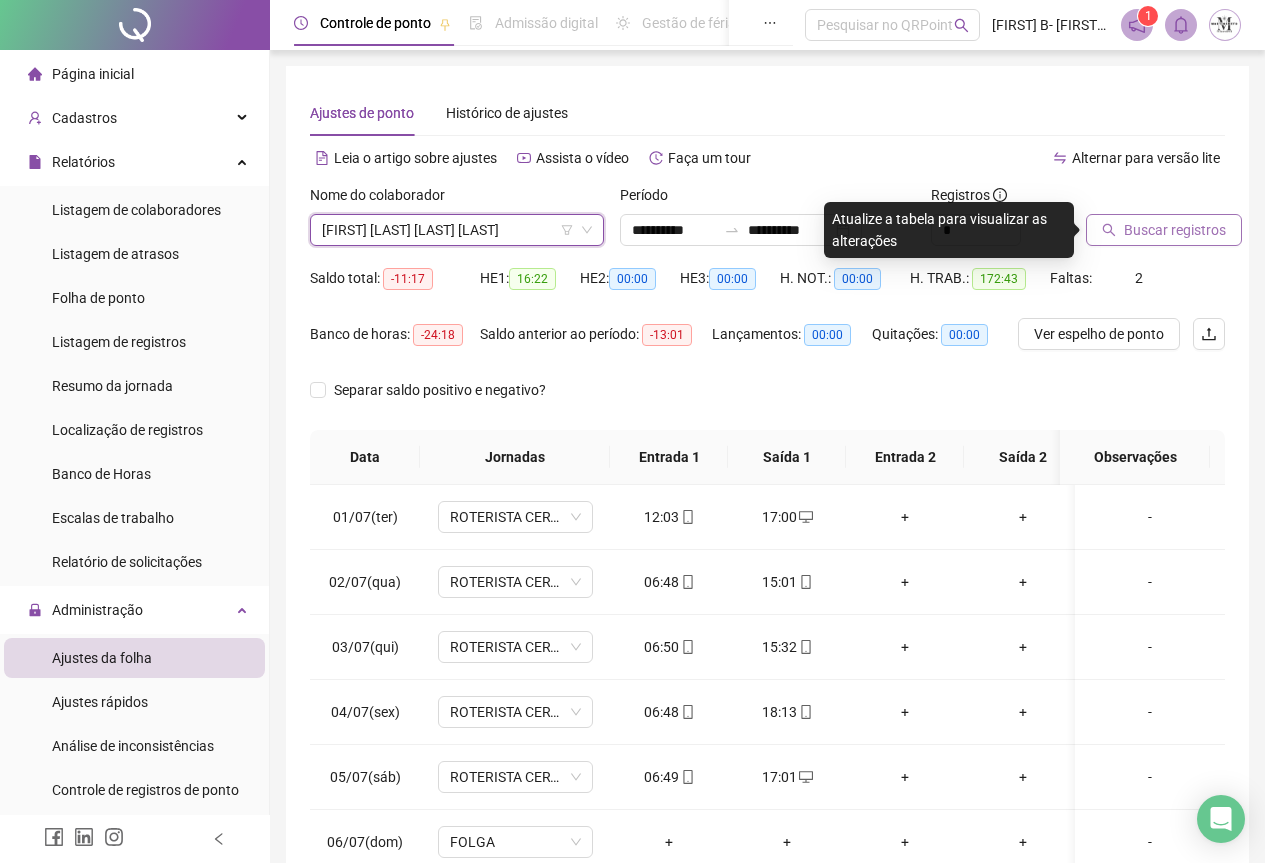 click on "Buscar registros" at bounding box center [1164, 230] 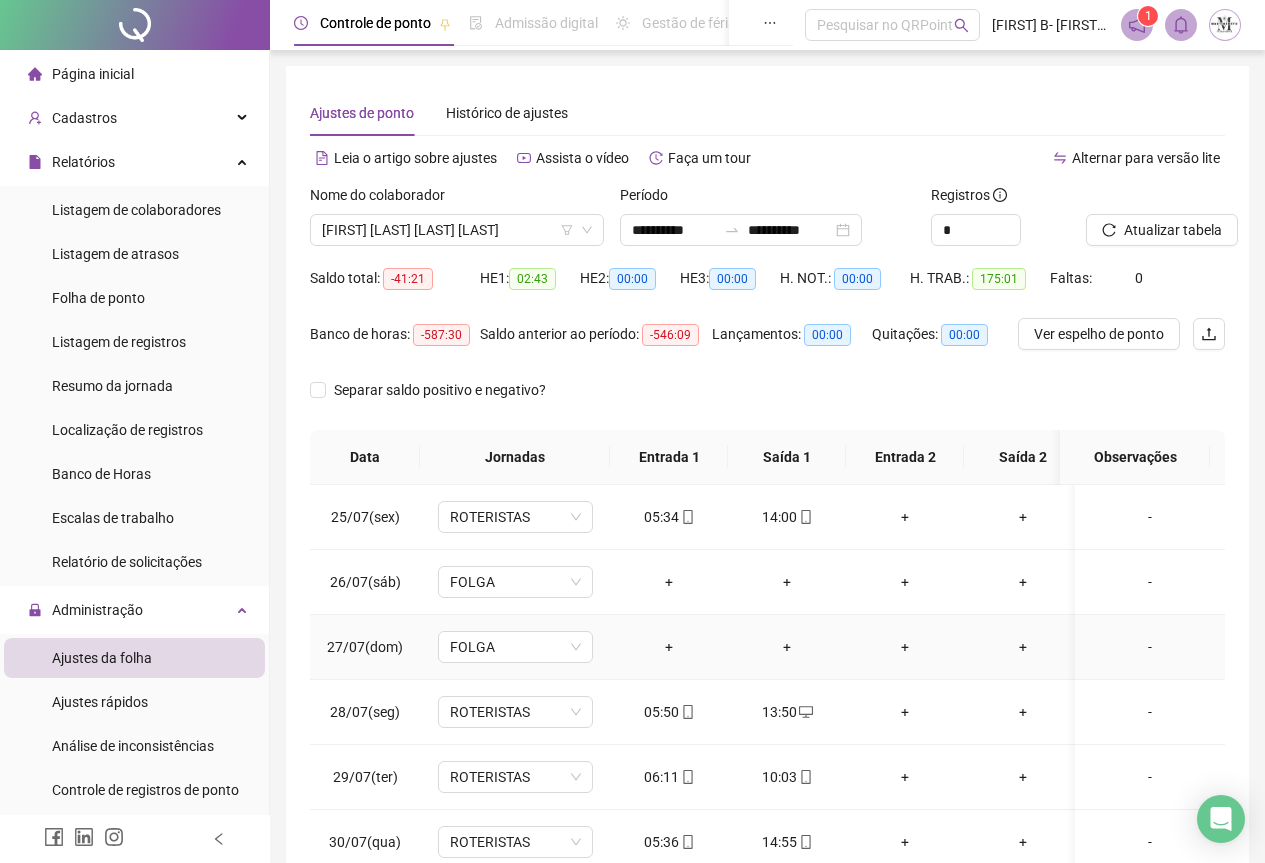 scroll, scrollTop: 1603, scrollLeft: 0, axis: vertical 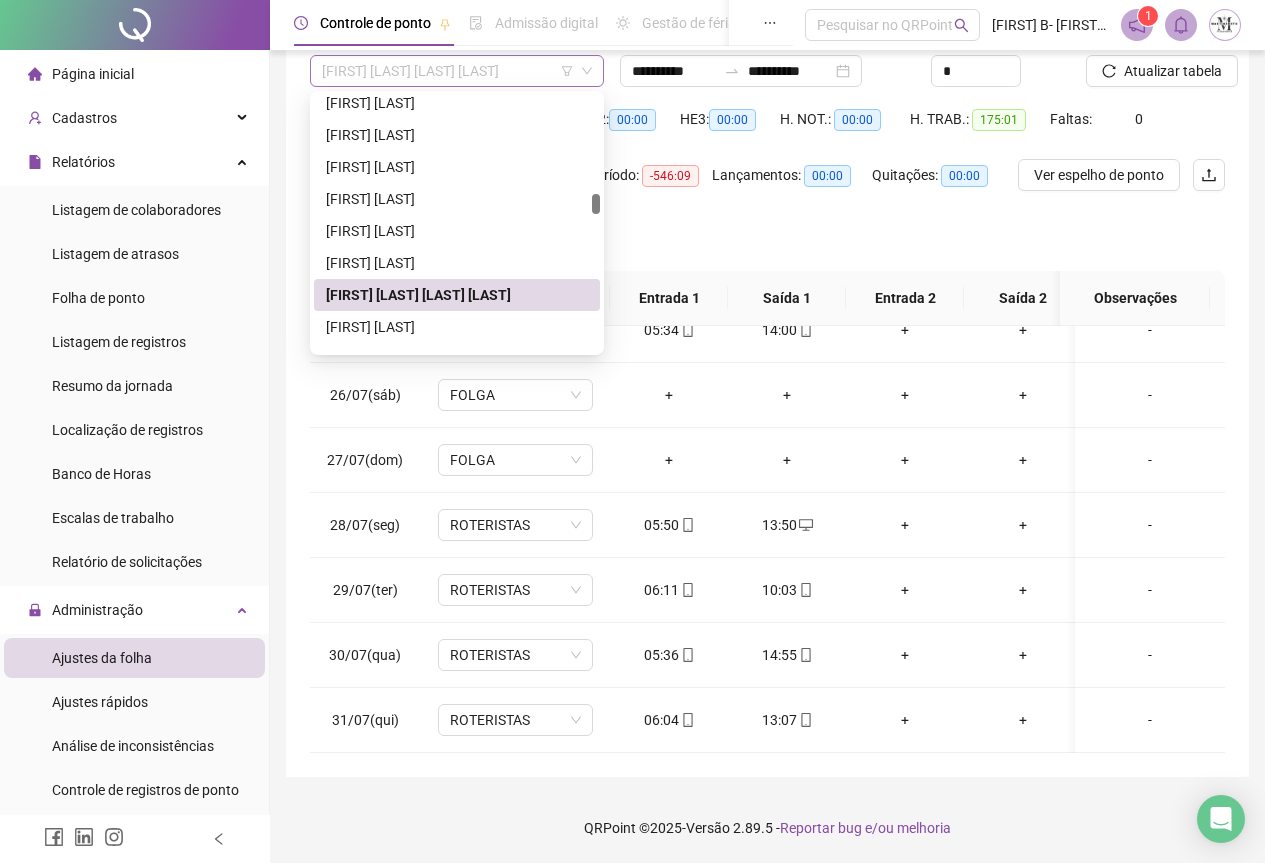 click on "[FIRST] [LAST] [LAST] [LAST]" at bounding box center (457, 71) 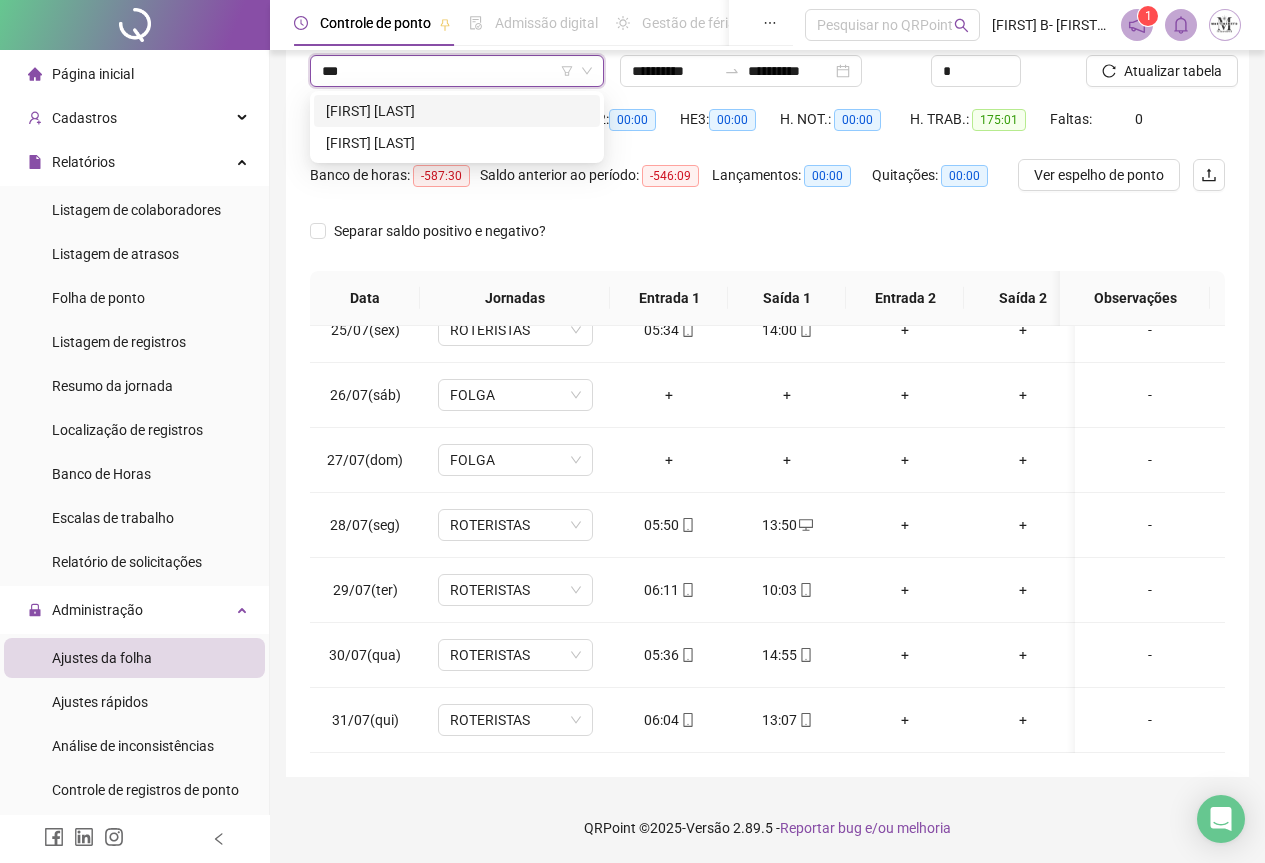 scroll, scrollTop: 0, scrollLeft: 0, axis: both 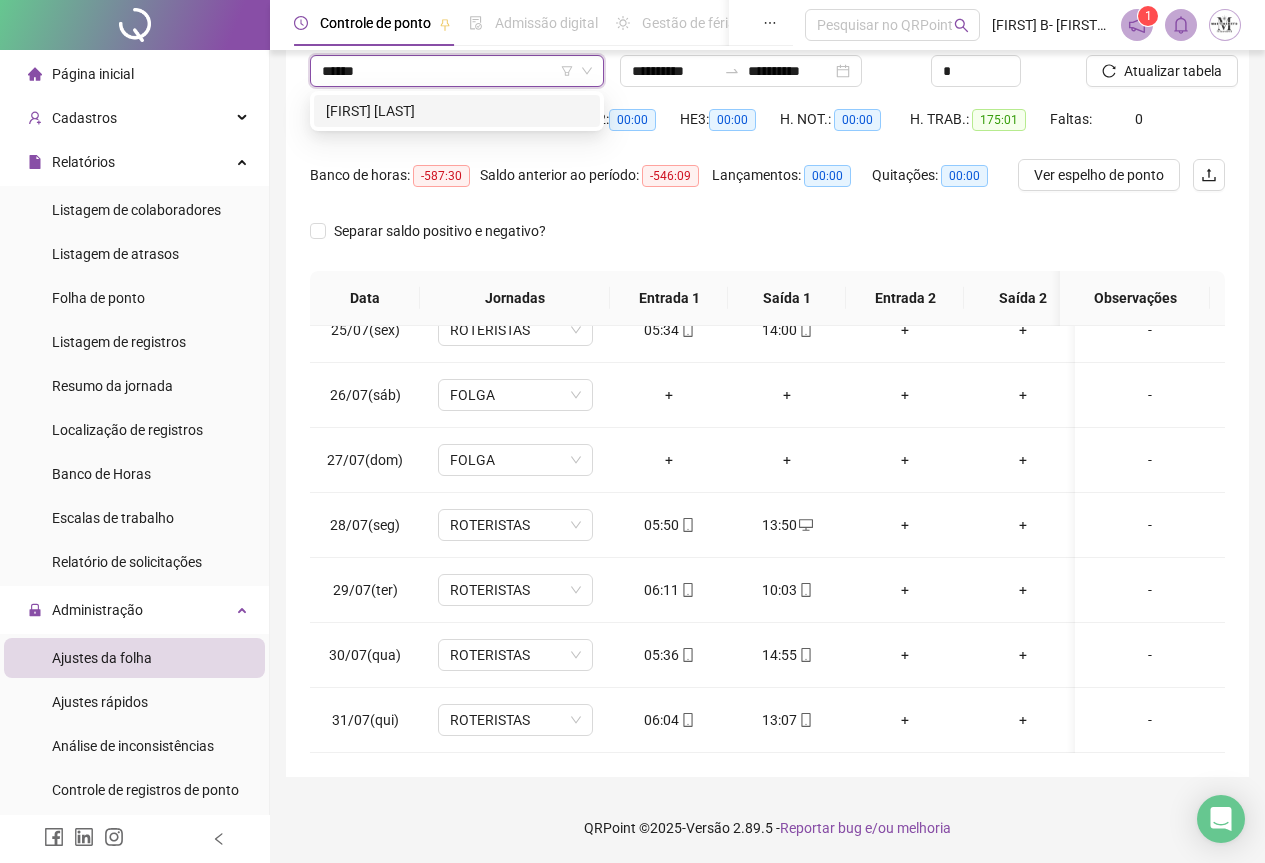 type on "*******" 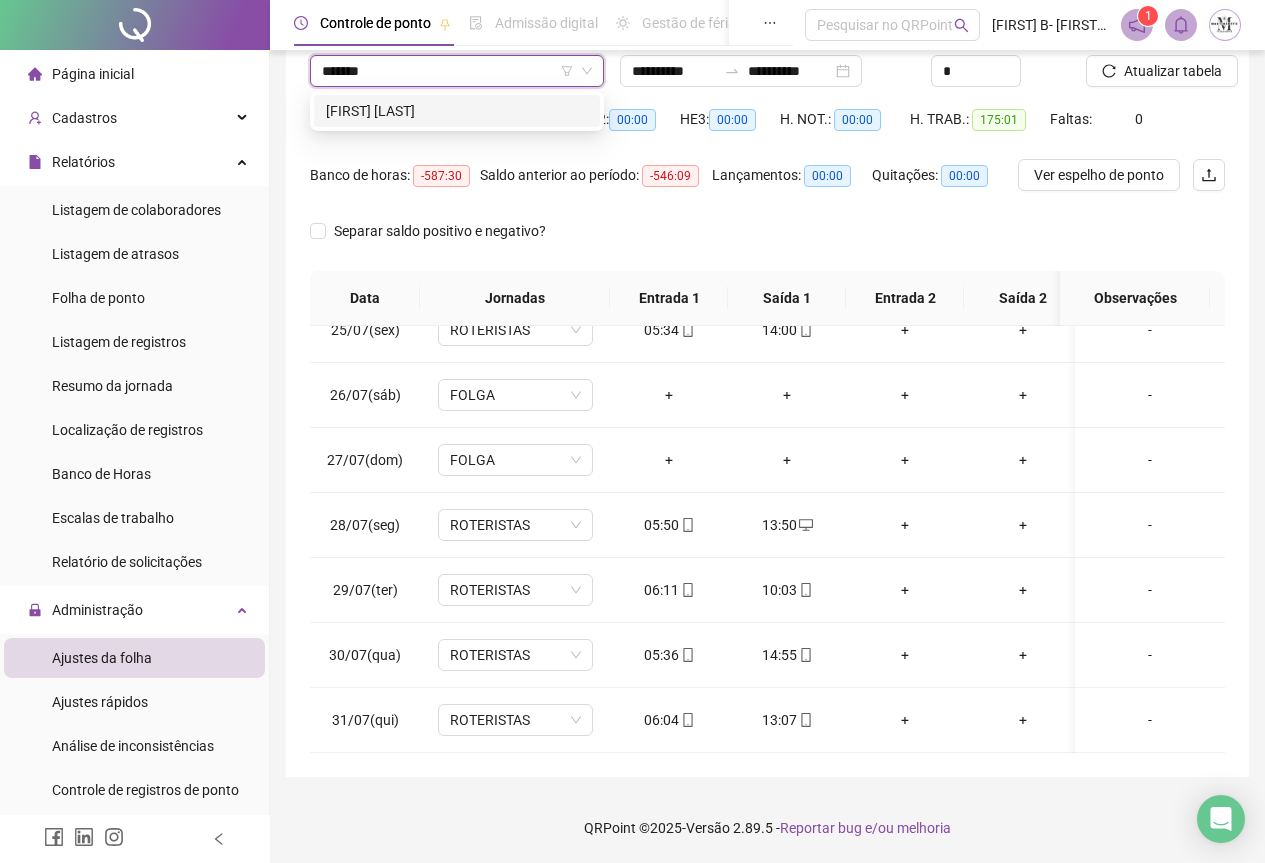 click on "[FIRST] [LAST]" at bounding box center [457, 111] 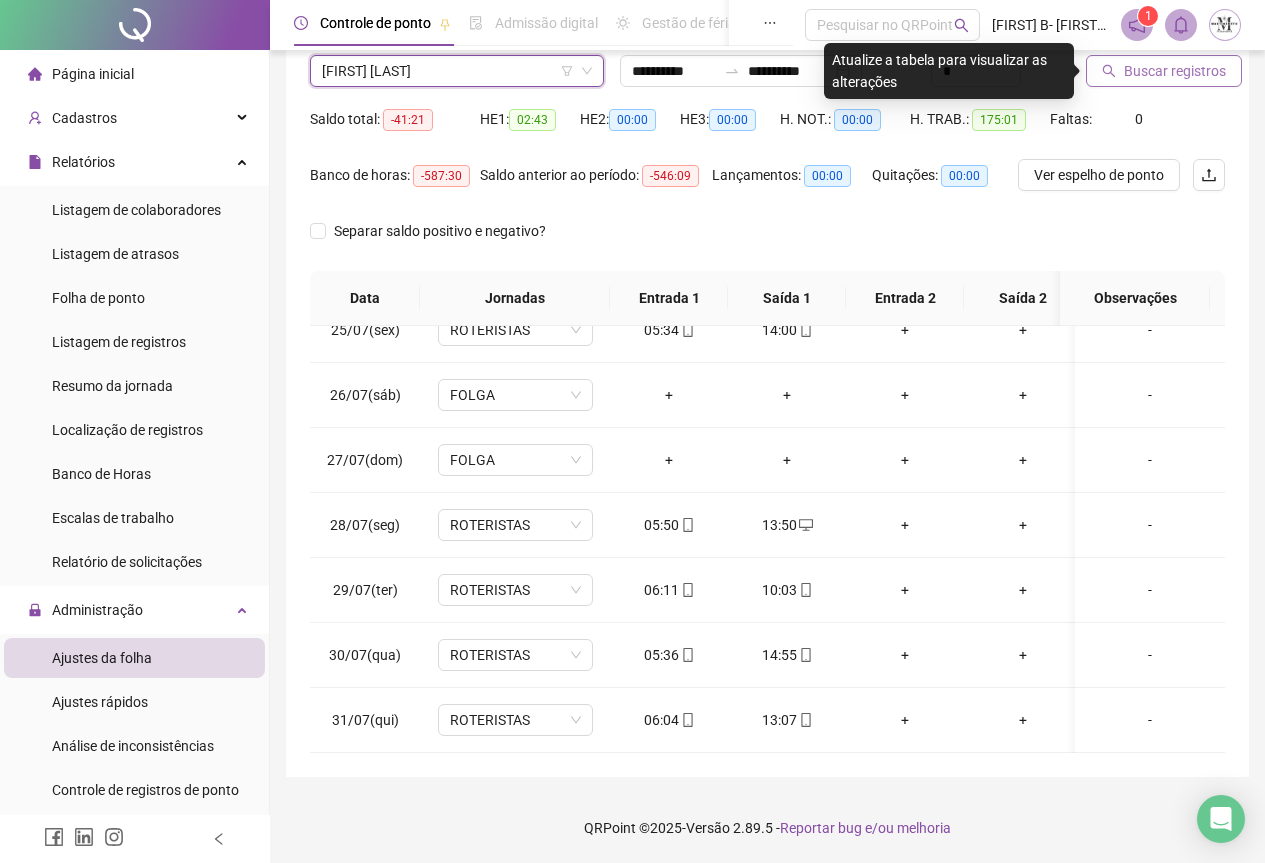 click on "Buscar registros" at bounding box center [1175, 71] 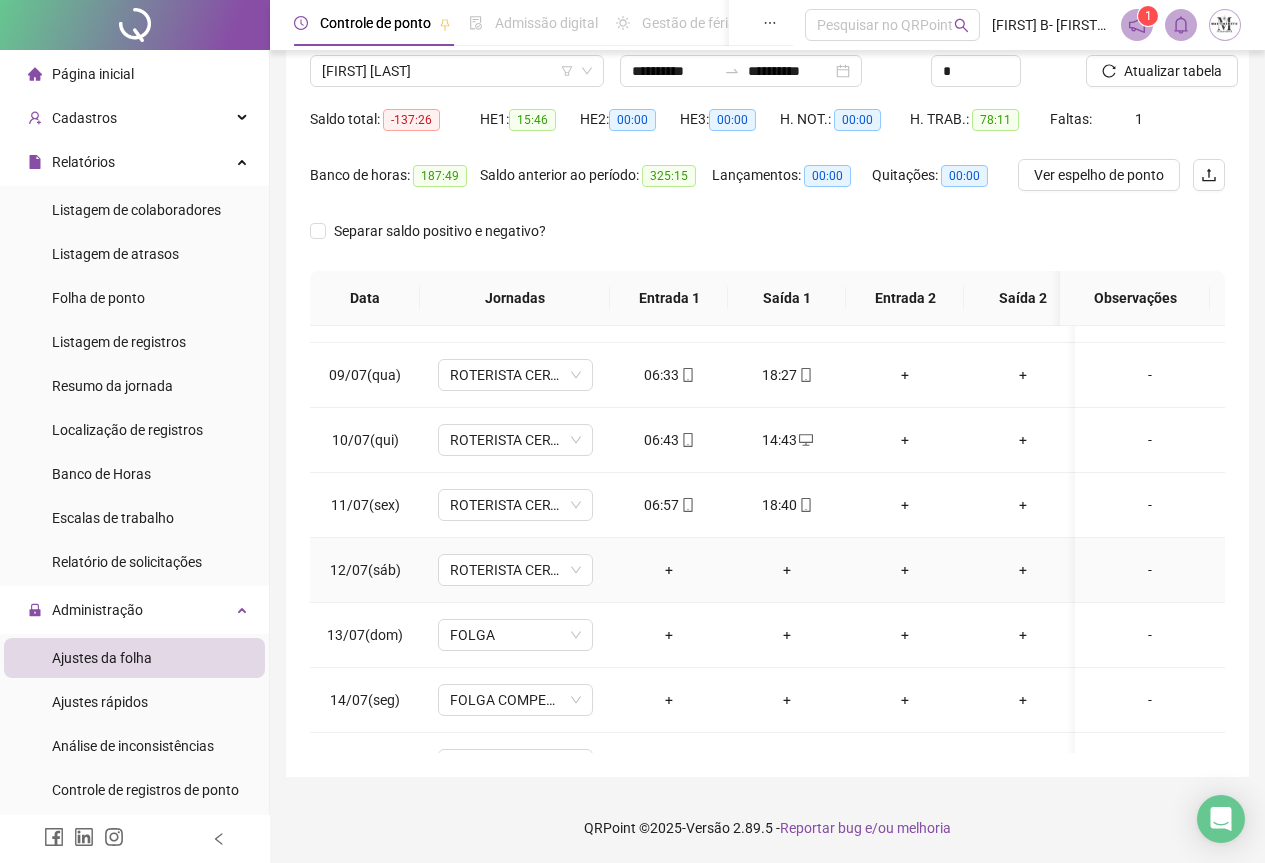 scroll, scrollTop: 603, scrollLeft: 0, axis: vertical 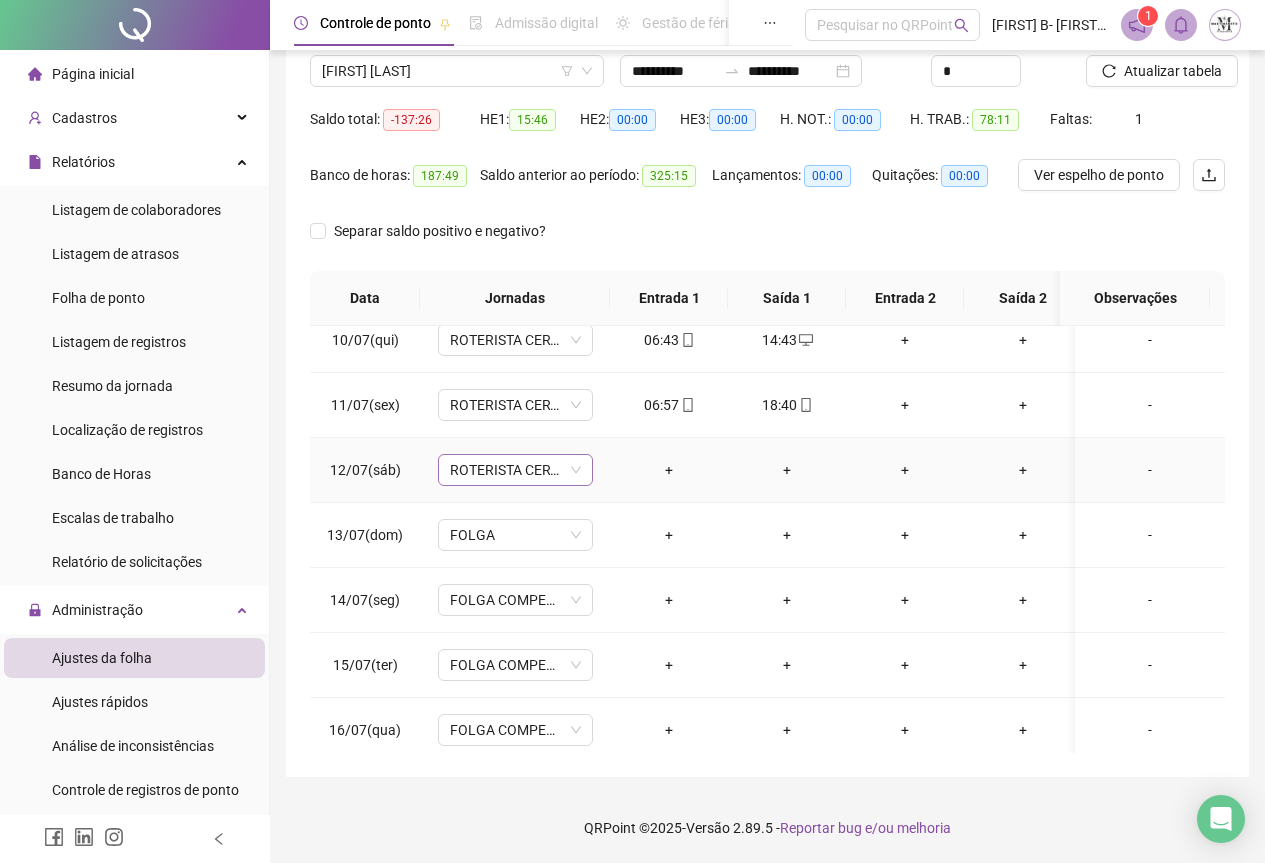 click on "ROTERISTA CERTO SG" at bounding box center (515, 470) 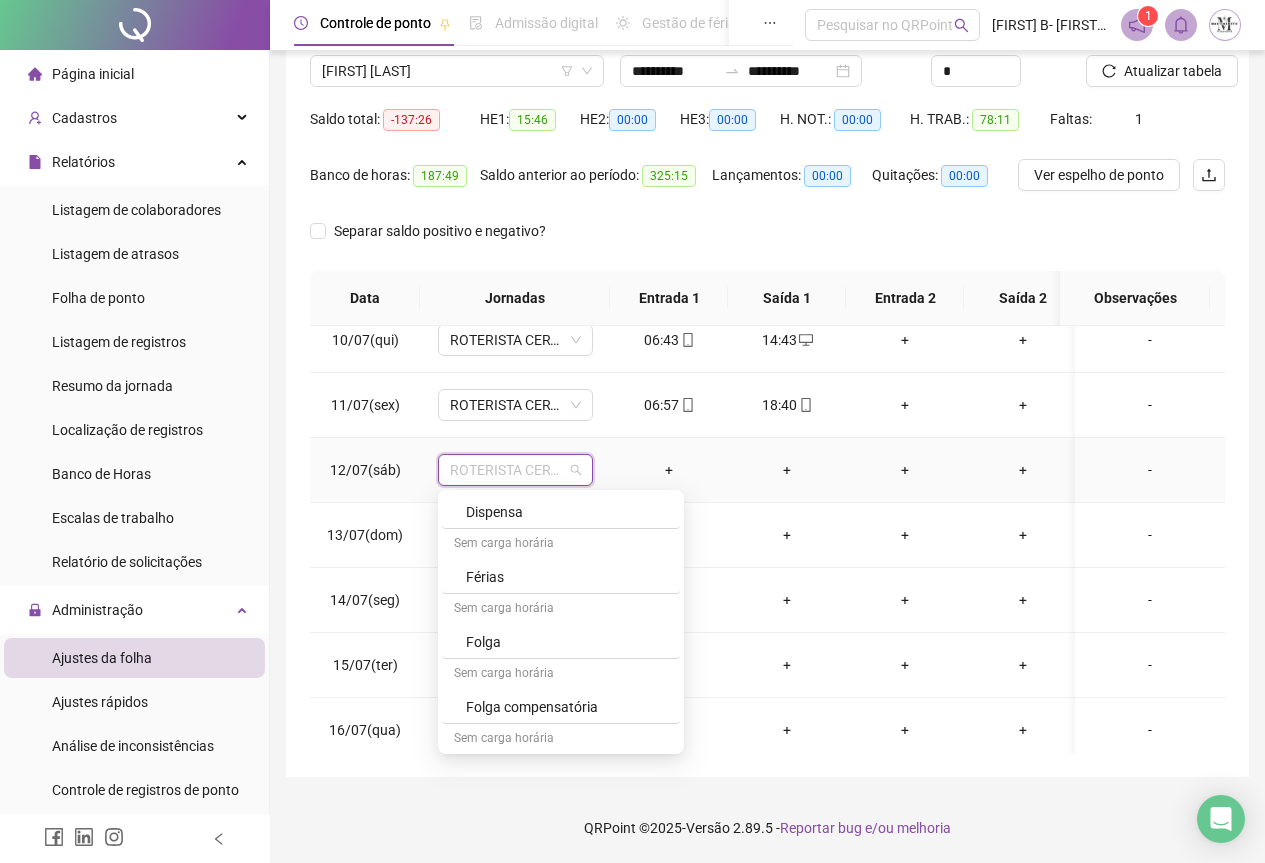 scroll, scrollTop: 1100, scrollLeft: 0, axis: vertical 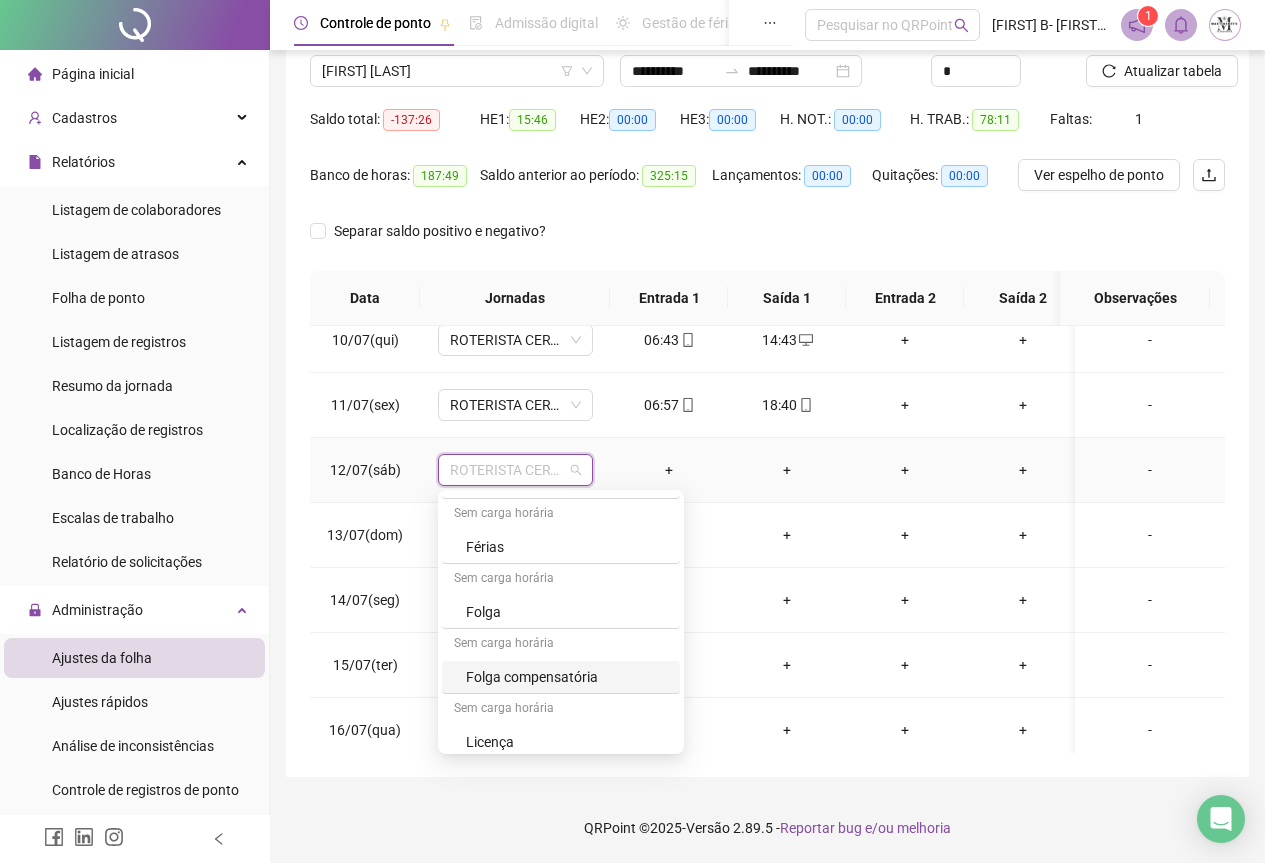 click on "Folga compensatória" at bounding box center (567, 677) 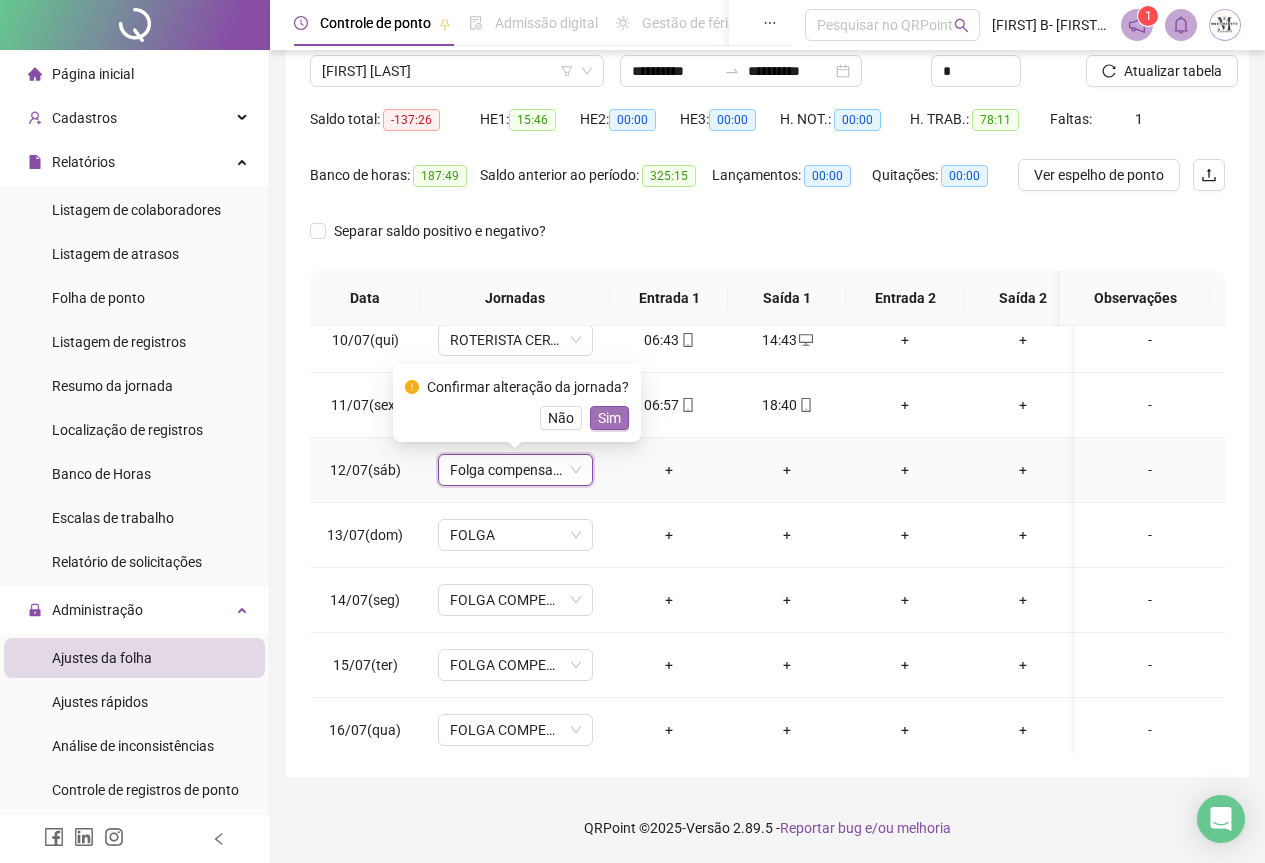 click on "Sim" at bounding box center [609, 418] 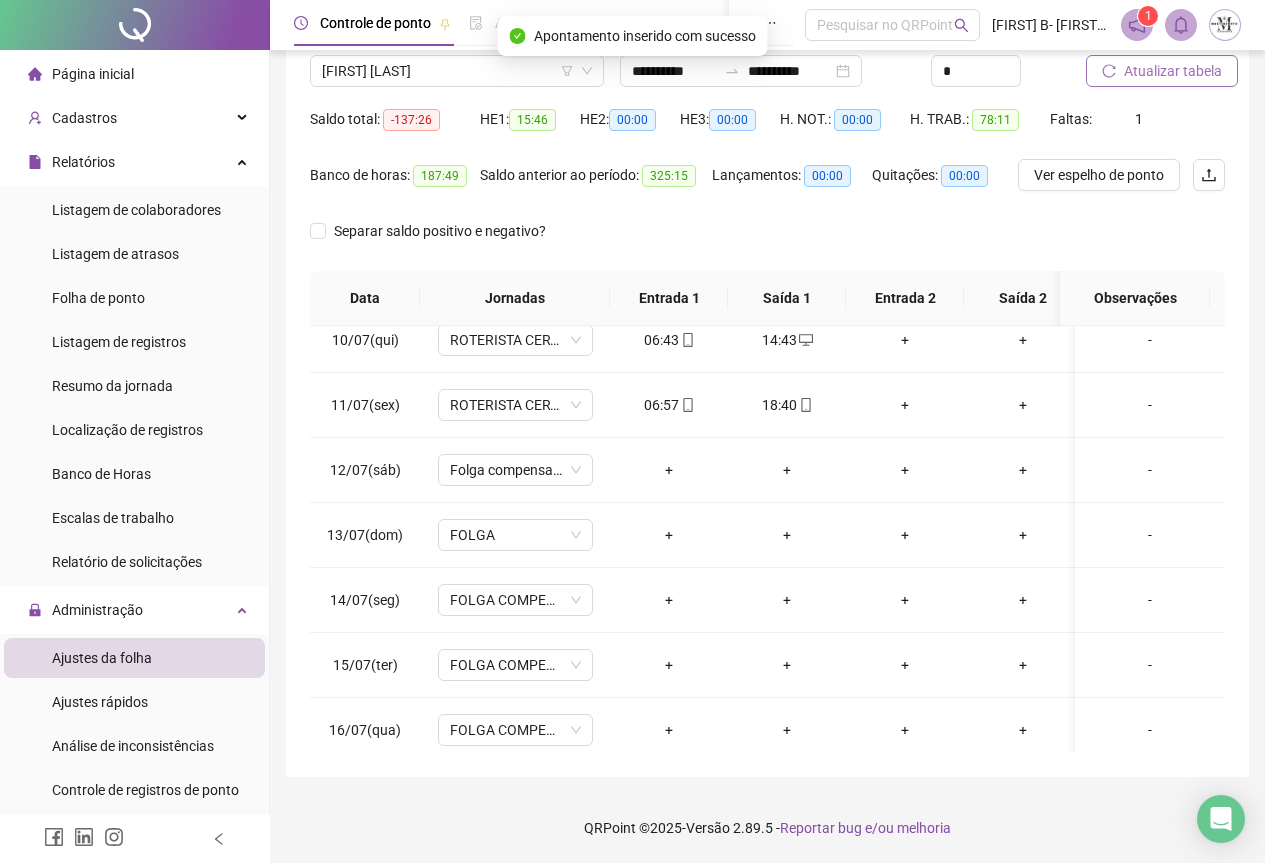 click on "Atualizar tabela" at bounding box center (1173, 71) 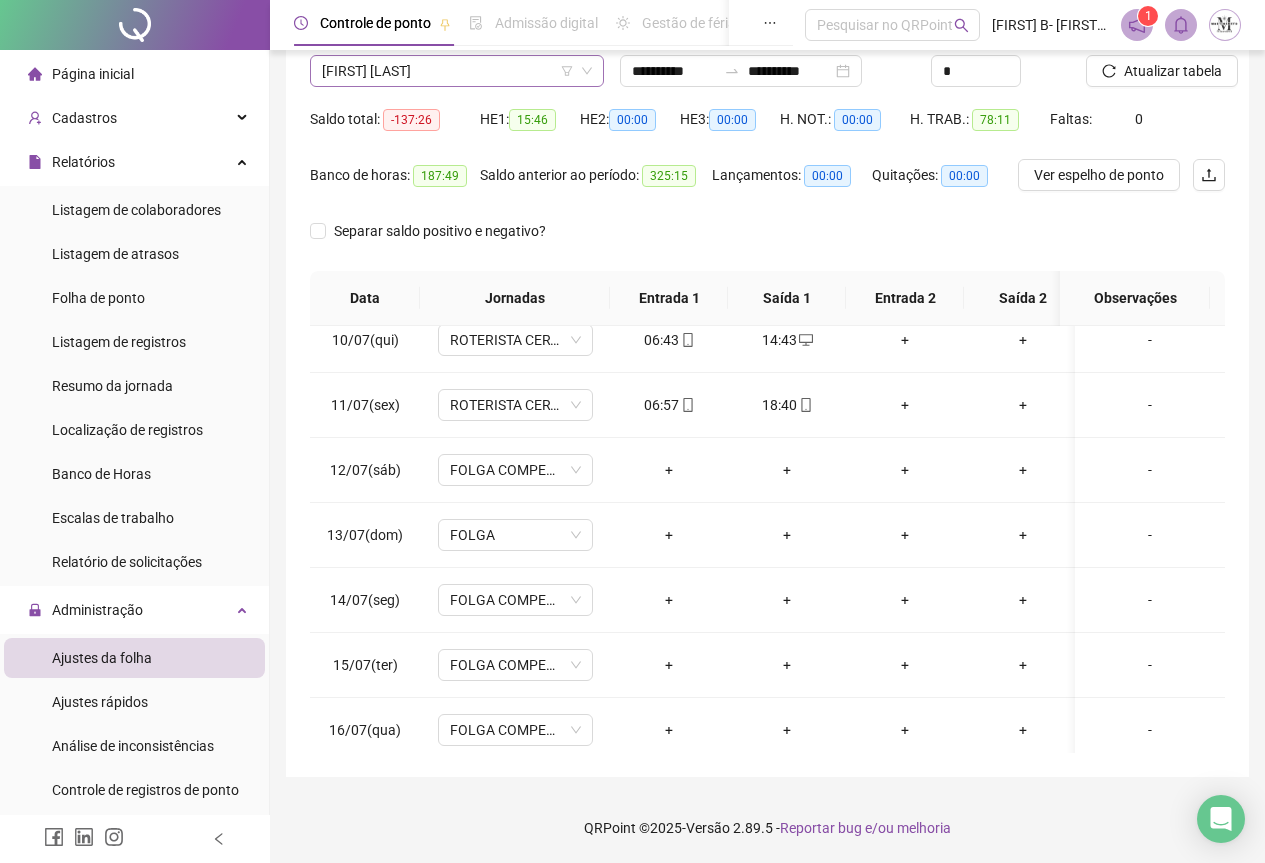 click on "[FIRST] [LAST]" at bounding box center (457, 71) 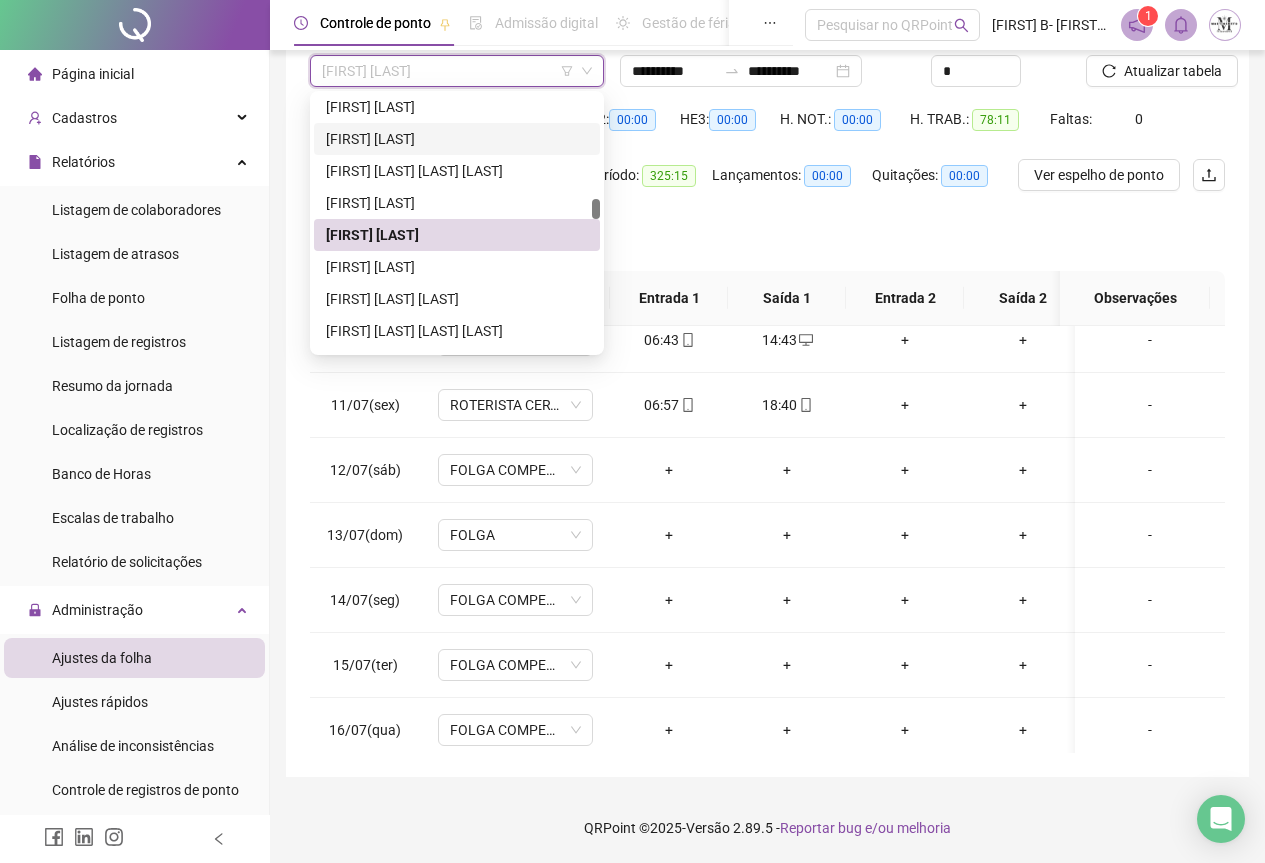 scroll, scrollTop: 2888, scrollLeft: 0, axis: vertical 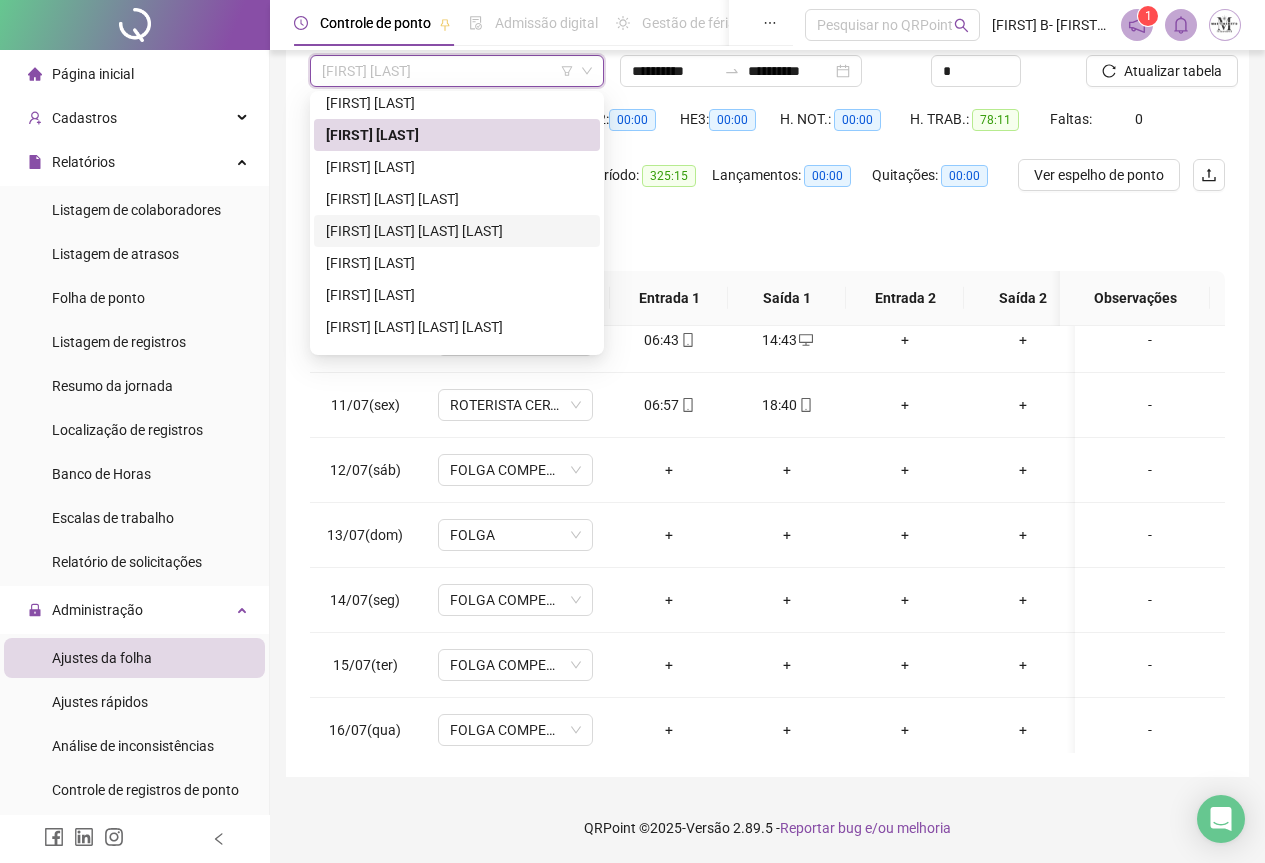 click on "[FIRST] [LAST] [LAST] [LAST]" at bounding box center (457, 231) 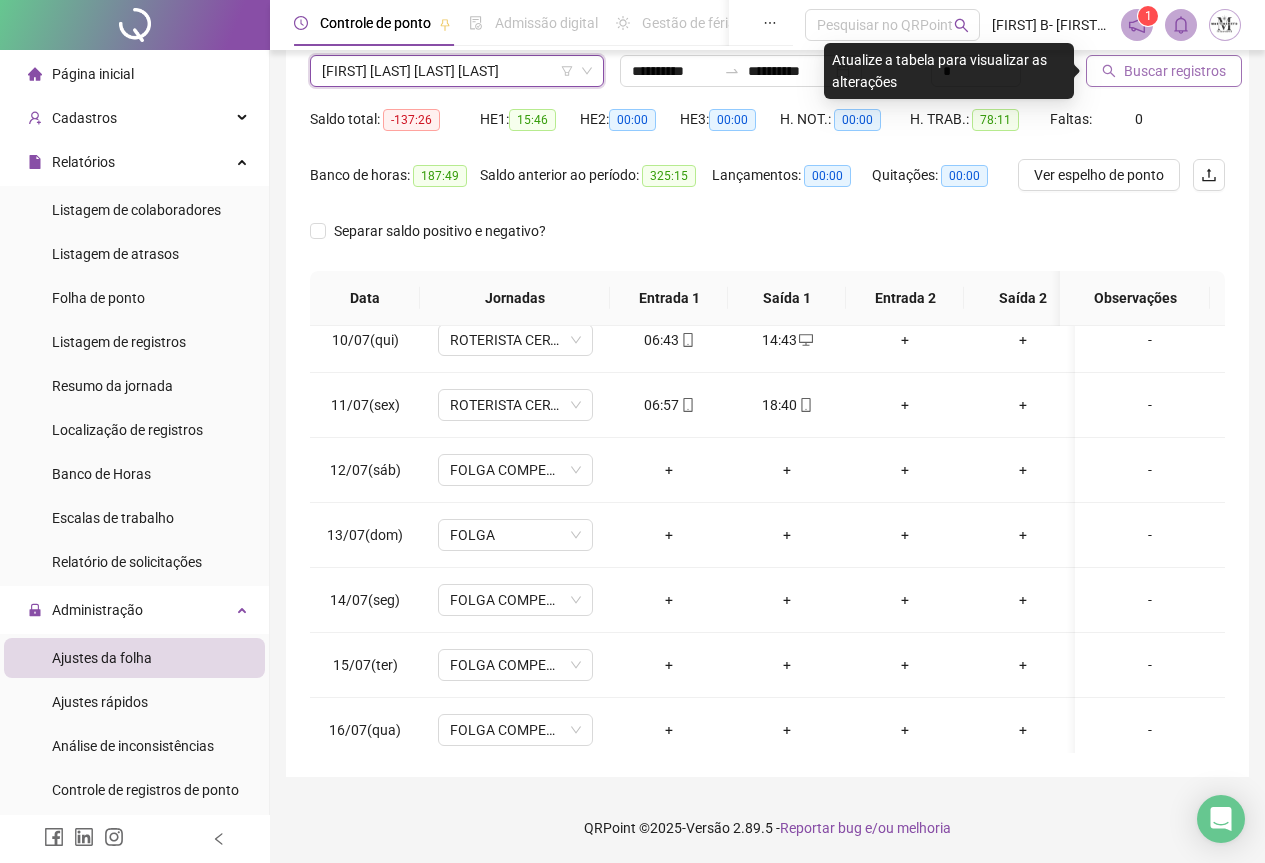 click on "Buscar registros" at bounding box center (1175, 71) 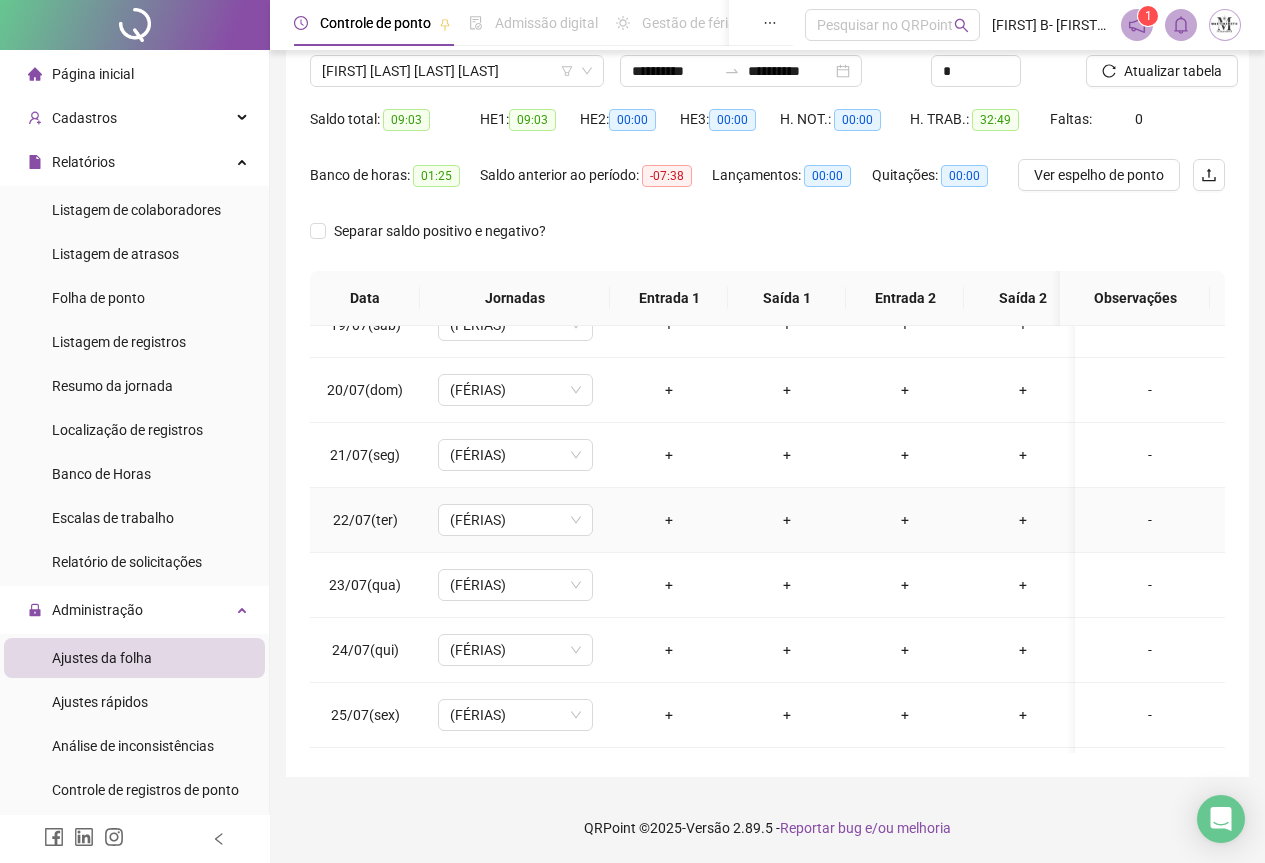 scroll, scrollTop: 1603, scrollLeft: 0, axis: vertical 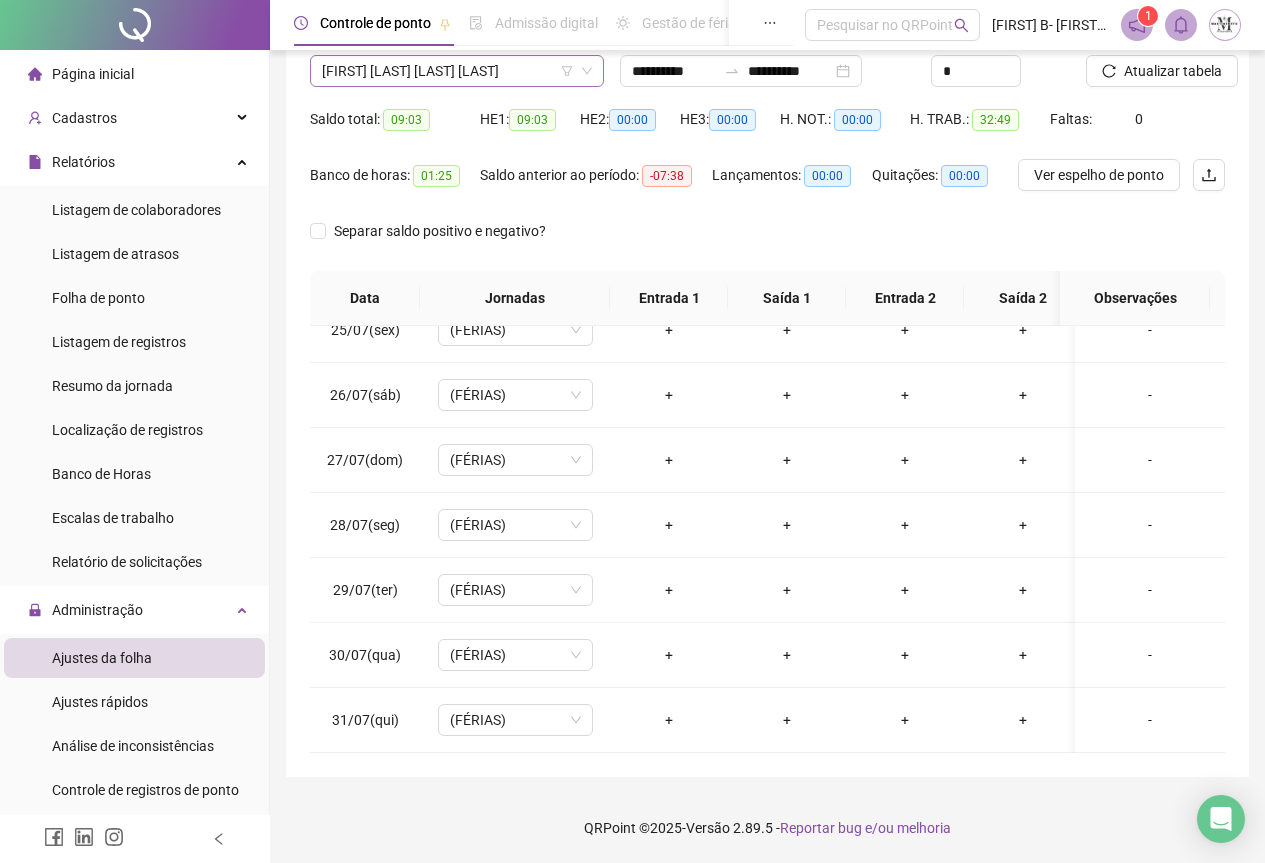 click on "[FIRST] [LAST] [LAST] [LAST]" at bounding box center [457, 71] 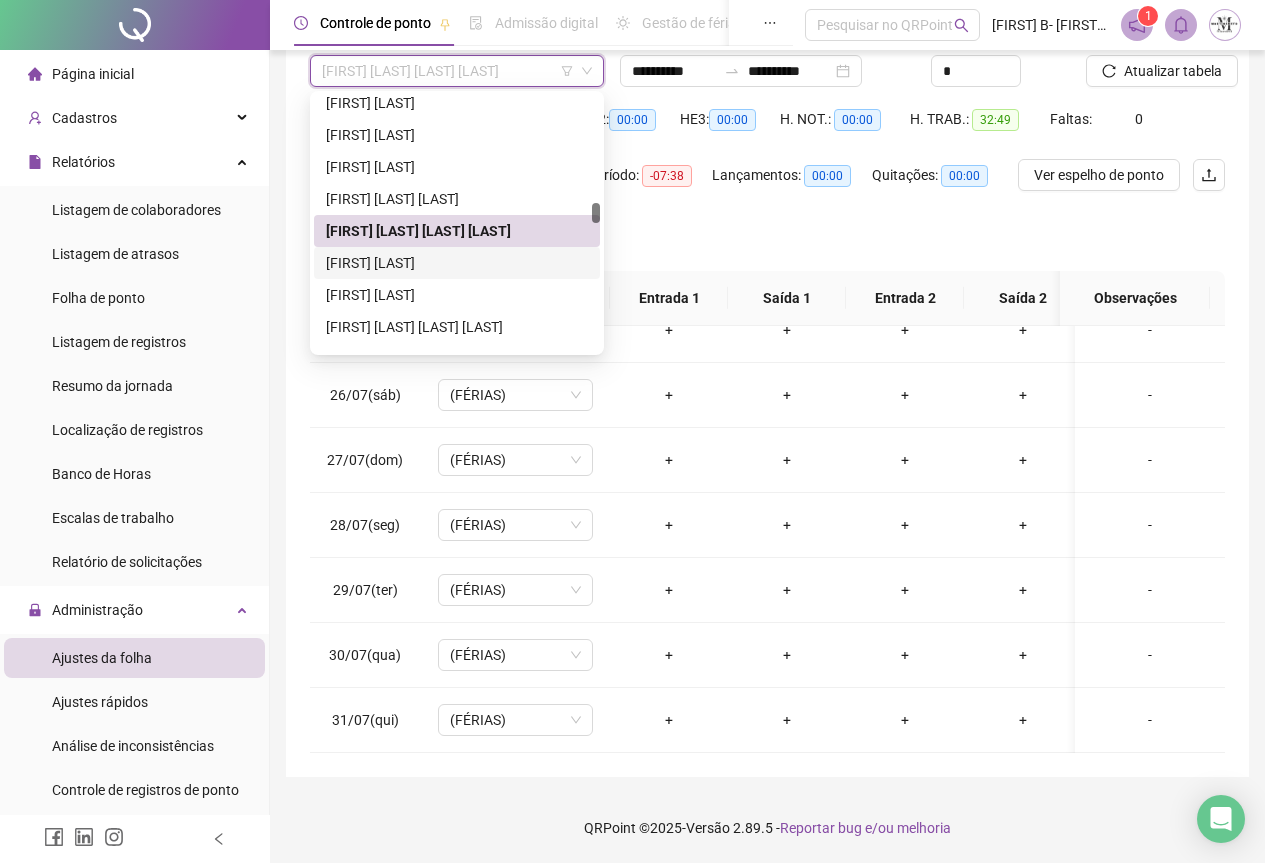 click on "[FIRST] [LAST]" at bounding box center [457, 263] 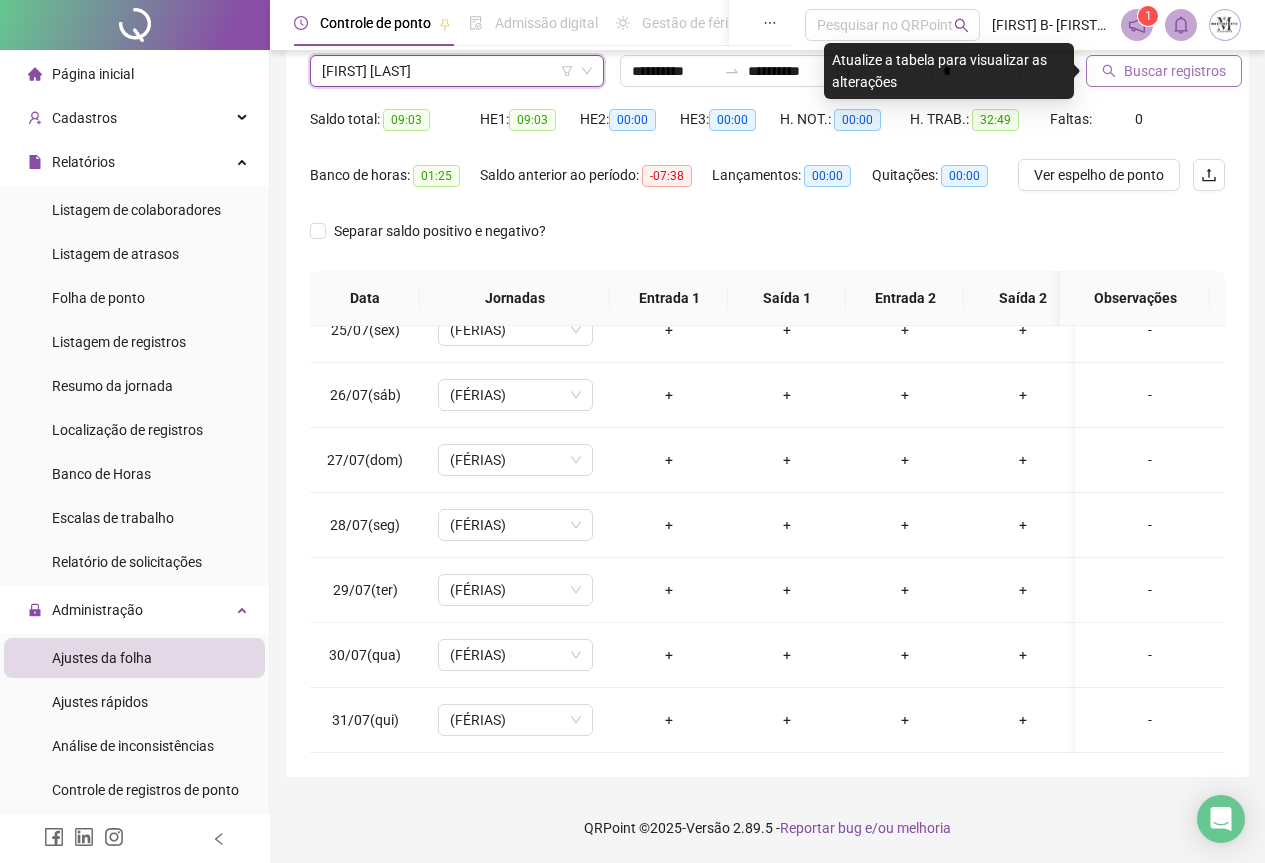 click on "Buscar registros" at bounding box center (1175, 71) 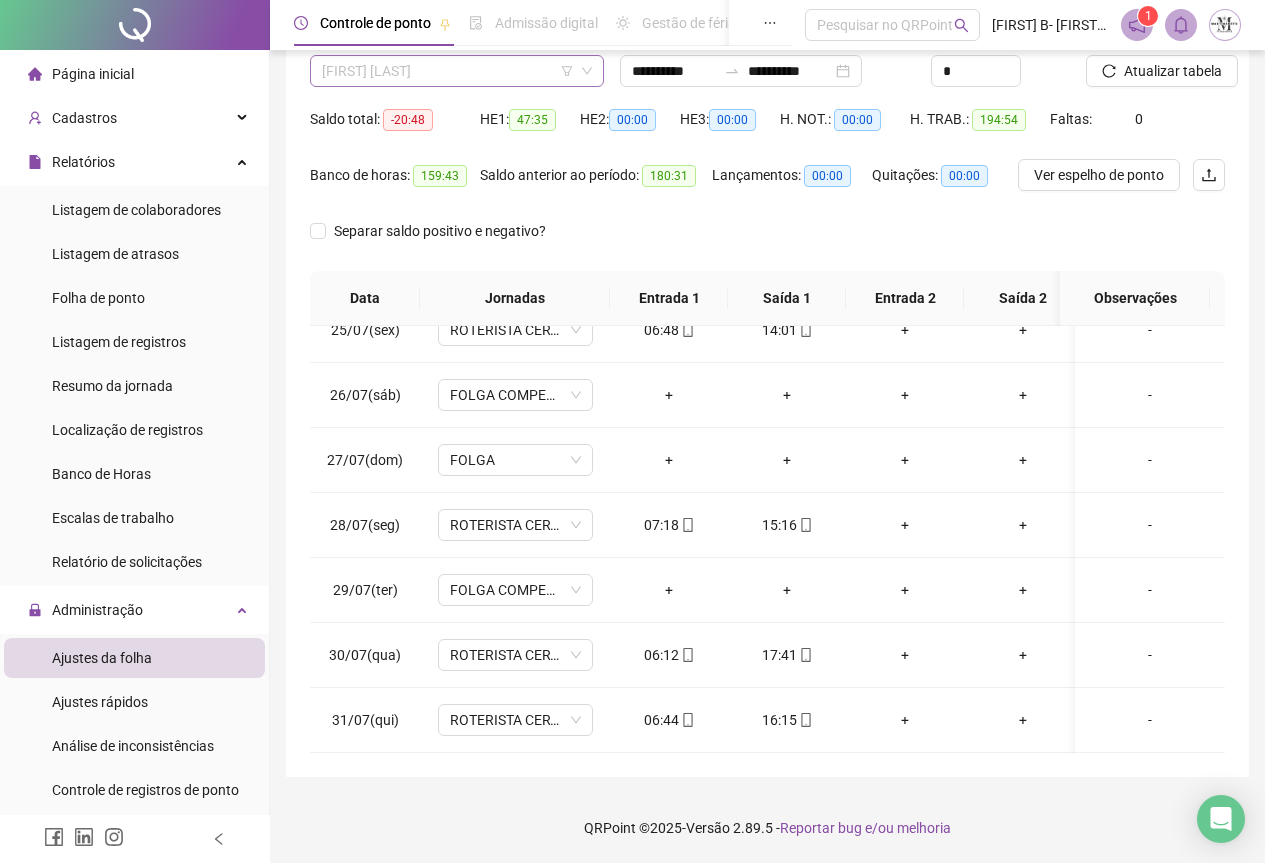 click on "[FIRST] [LAST]" at bounding box center (457, 71) 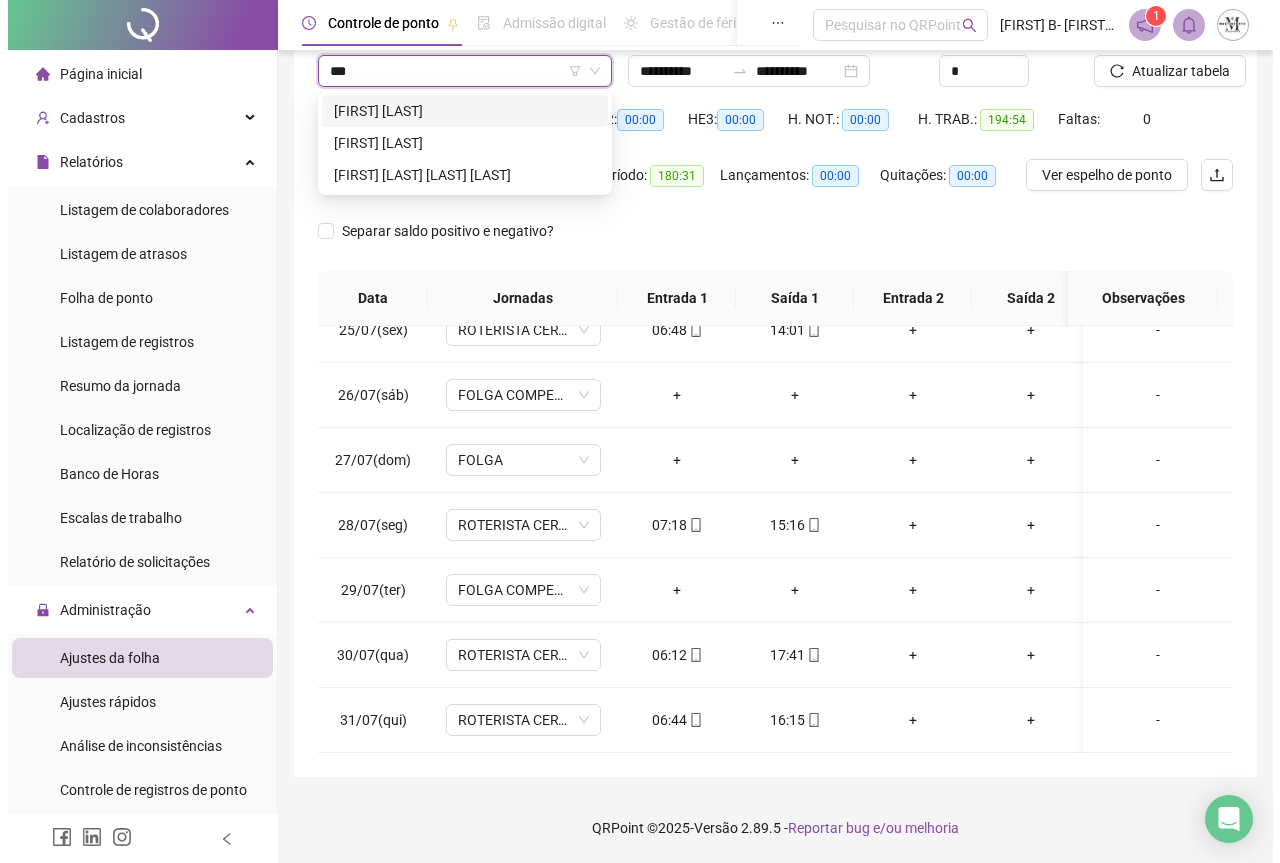 scroll, scrollTop: 0, scrollLeft: 0, axis: both 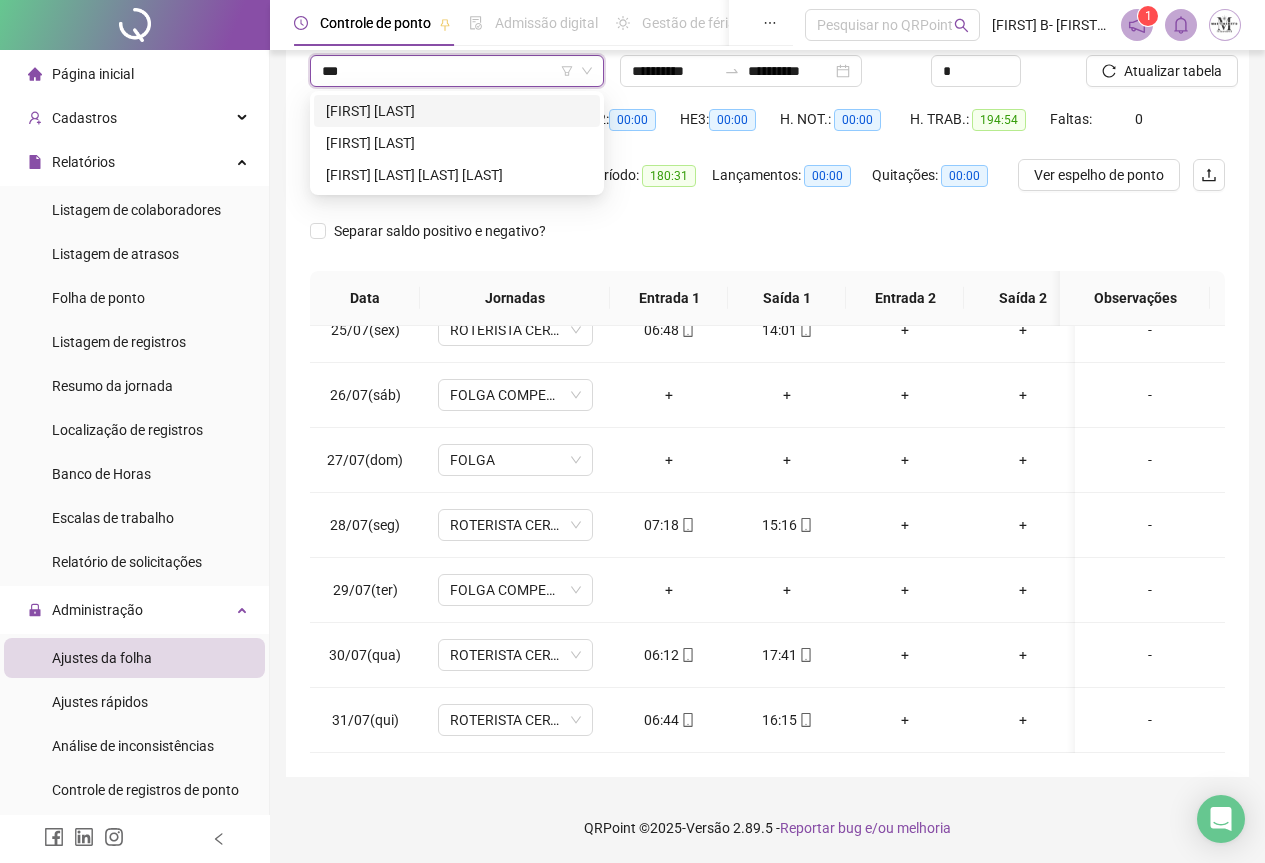type on "****" 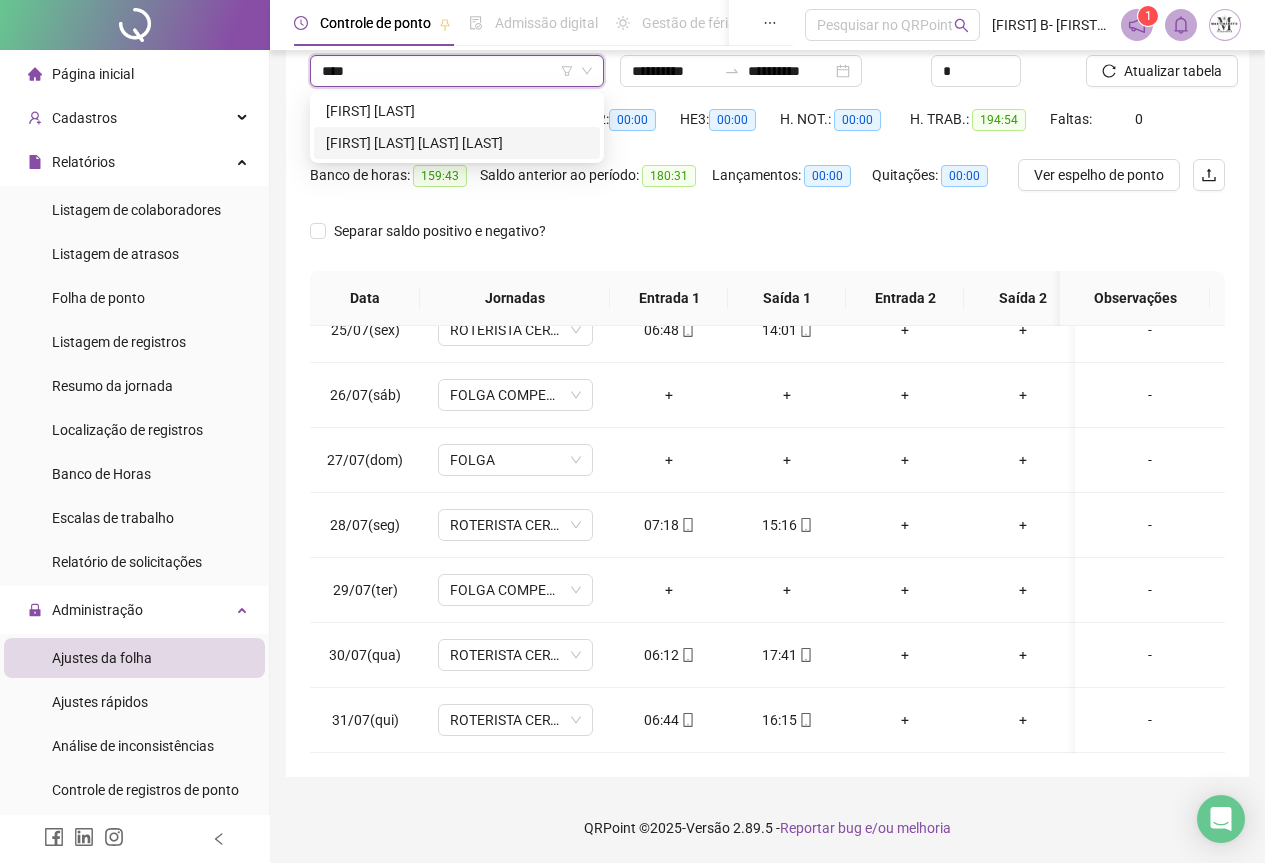 click on "[FIRST] [LAST] [LAST] [LAST]" at bounding box center (457, 143) 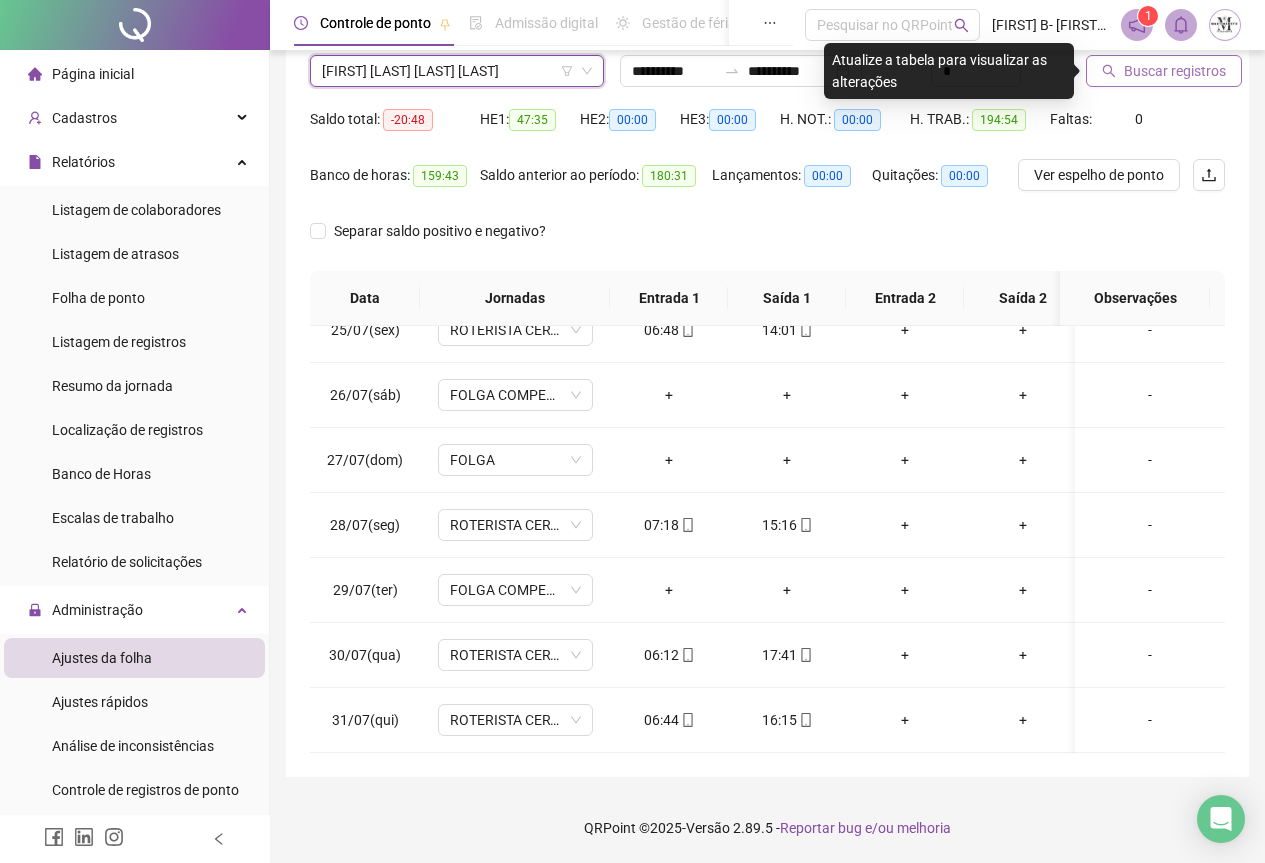 click on "Buscar registros" at bounding box center [1164, 71] 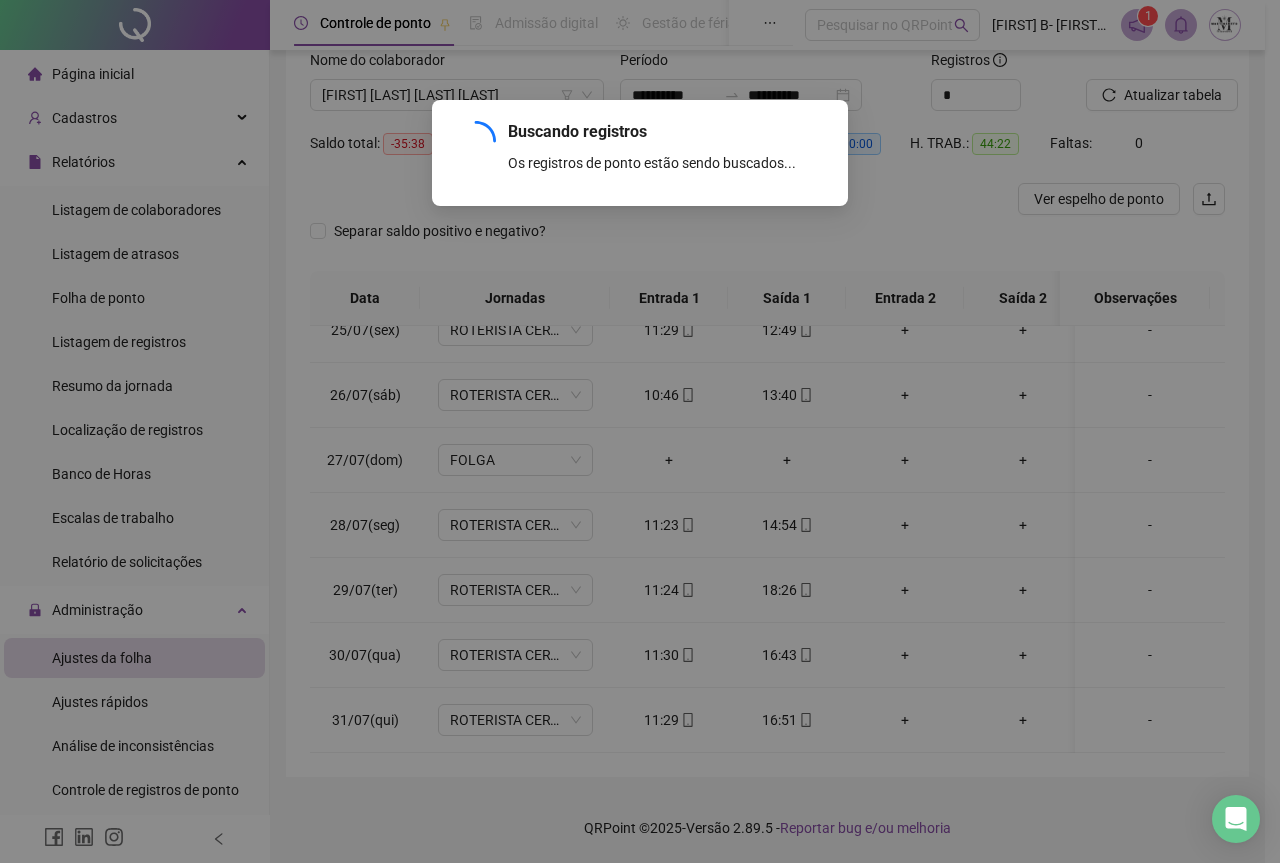 scroll, scrollTop: 135, scrollLeft: 0, axis: vertical 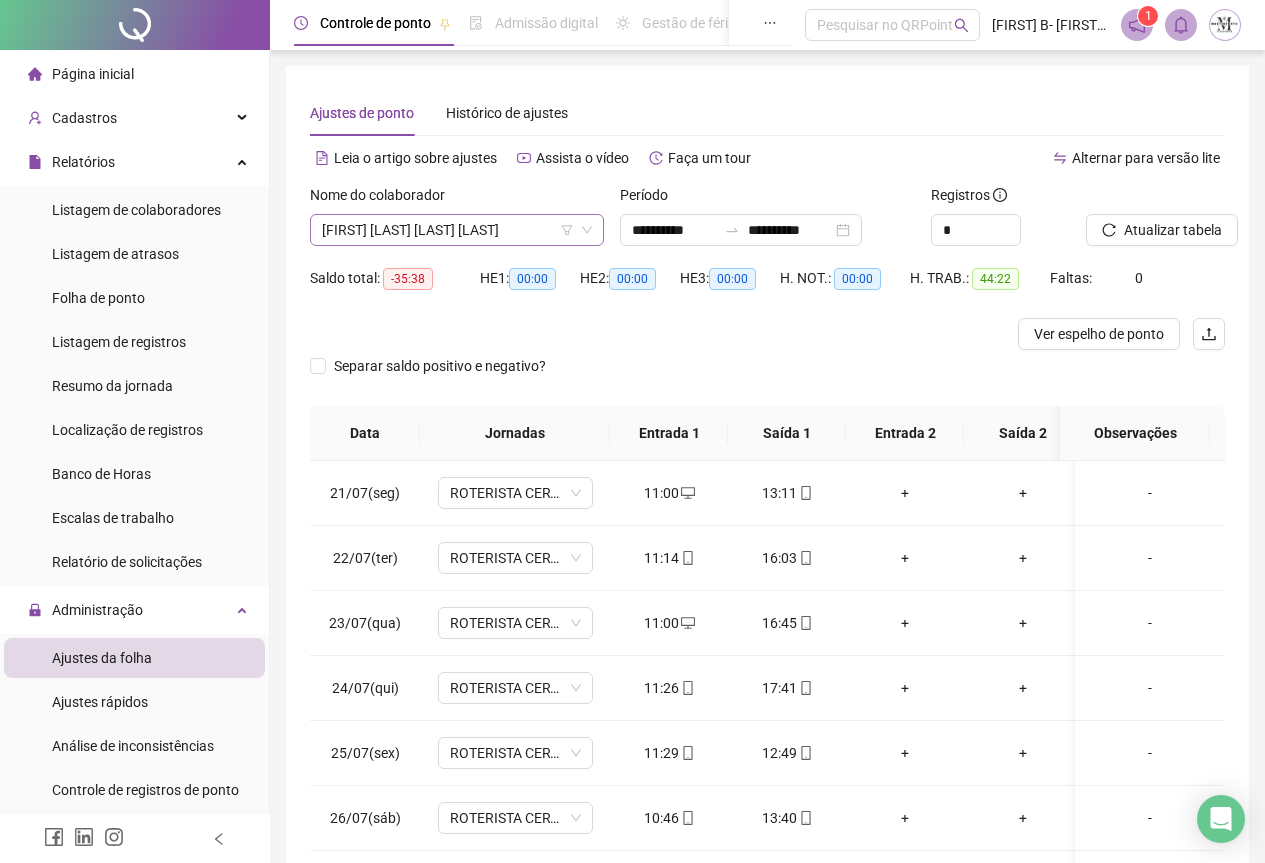 click on "[FIRST] [LAST] [LAST] [LAST]" at bounding box center [457, 230] 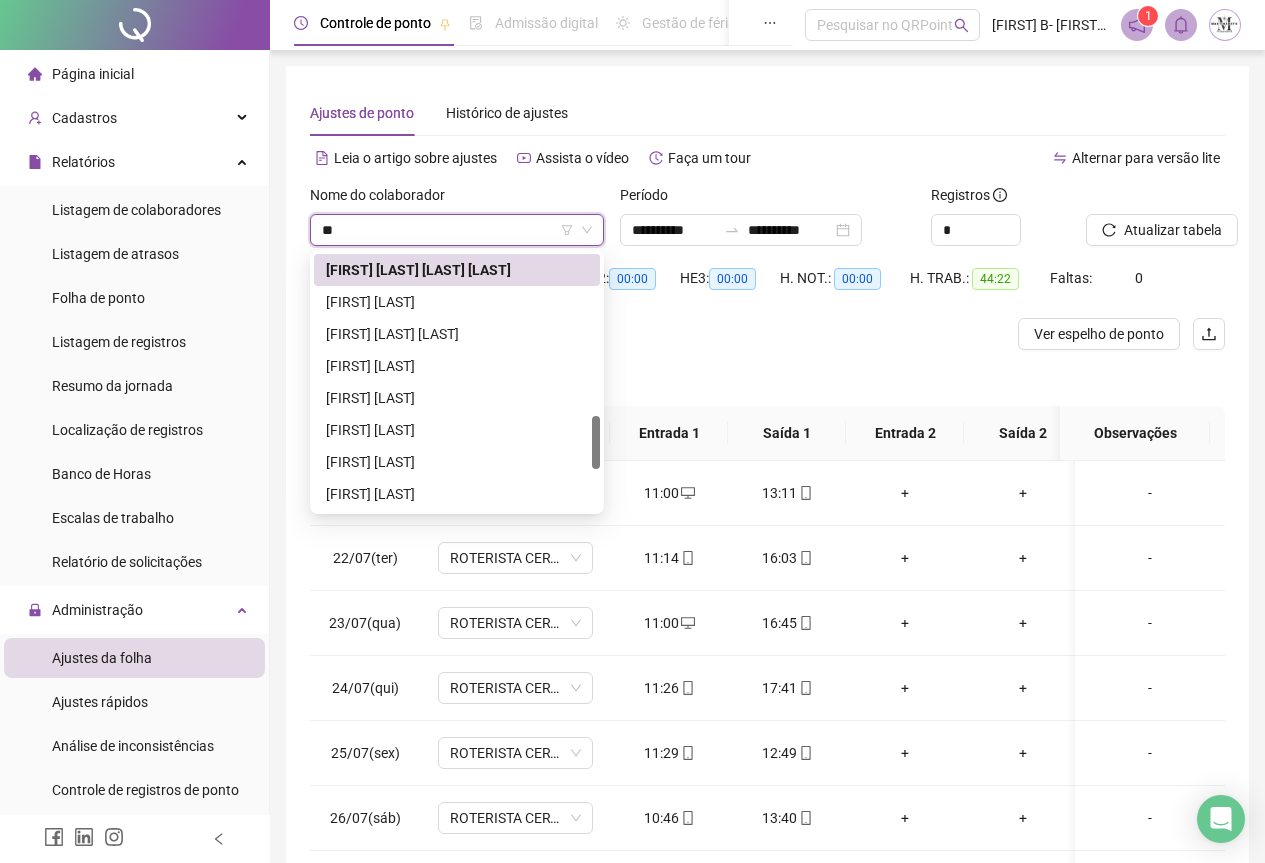 scroll, scrollTop: 0, scrollLeft: 0, axis: both 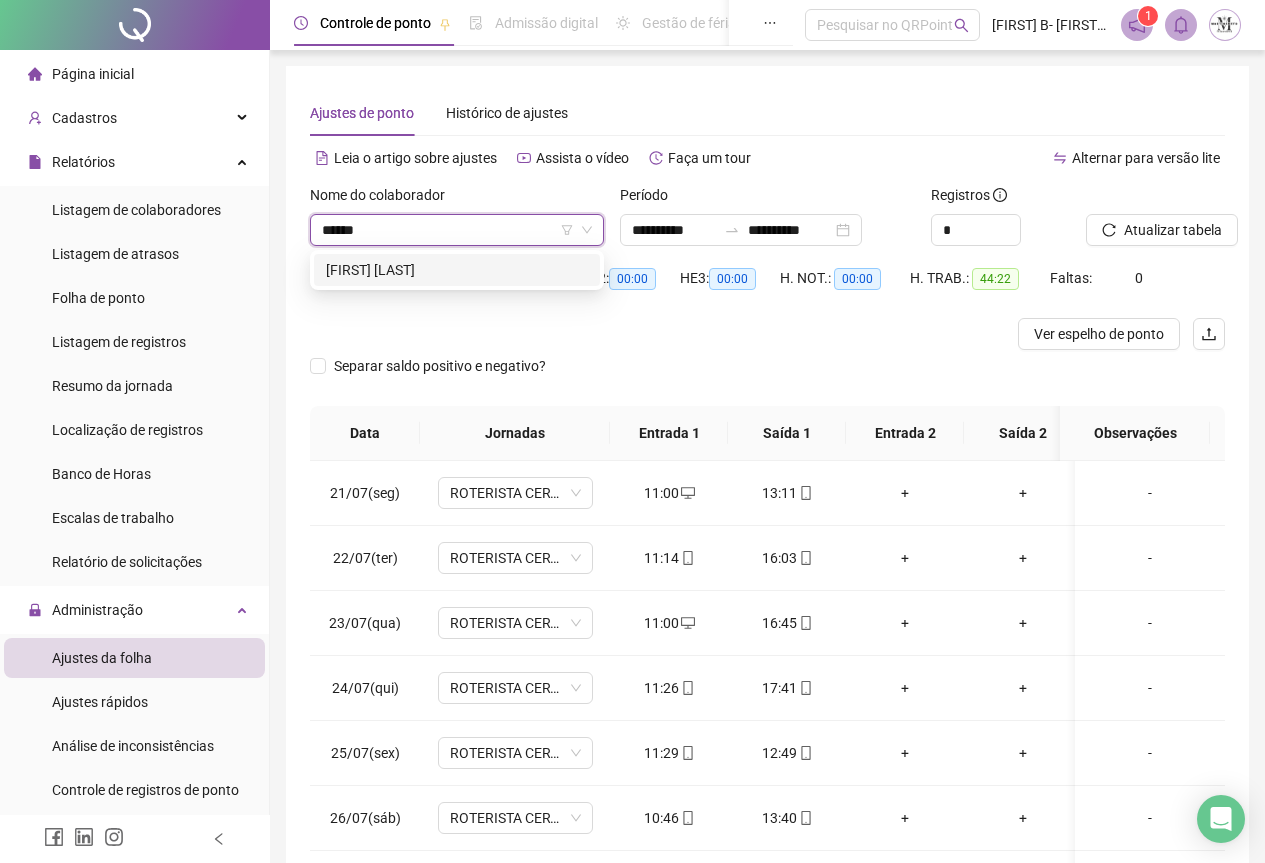 type on "*******" 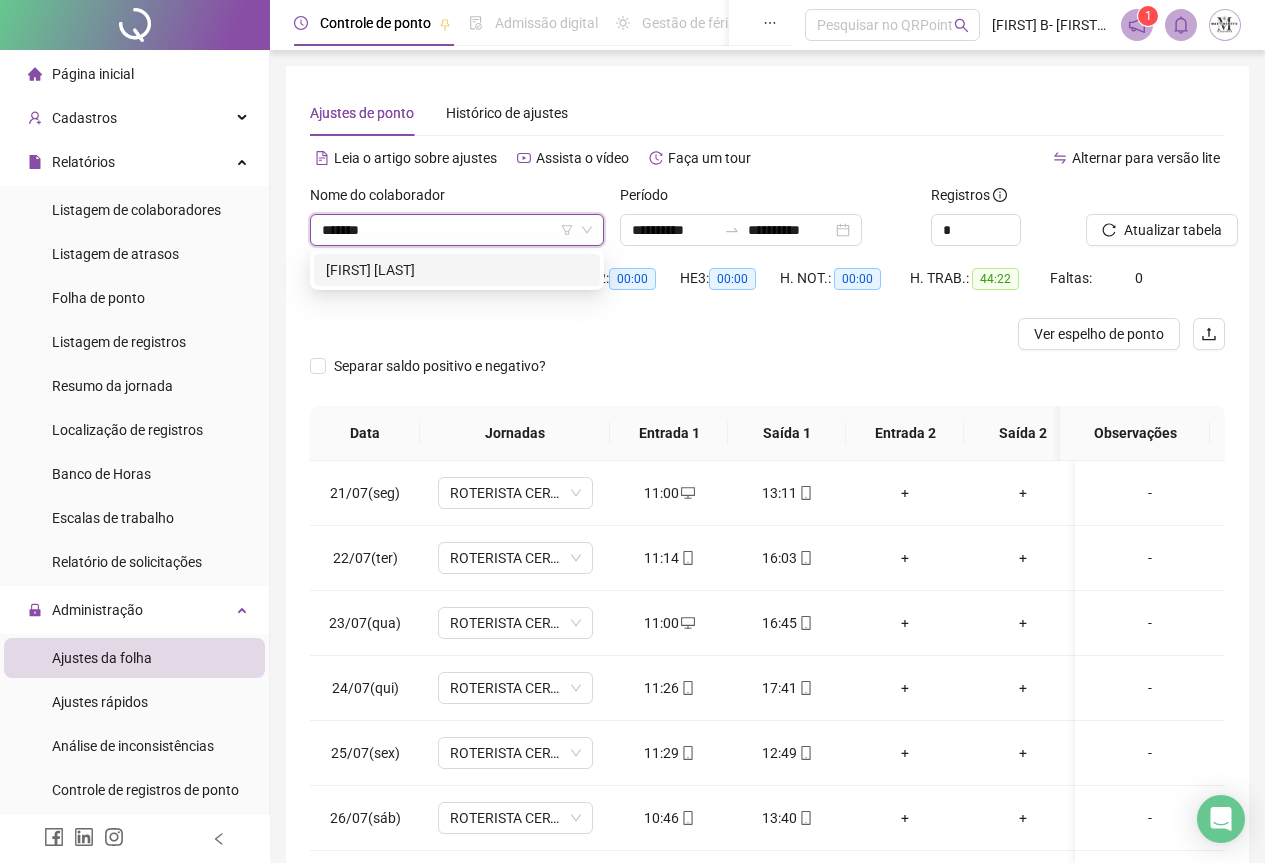 click on "[FIRST] [LAST]" at bounding box center [457, 270] 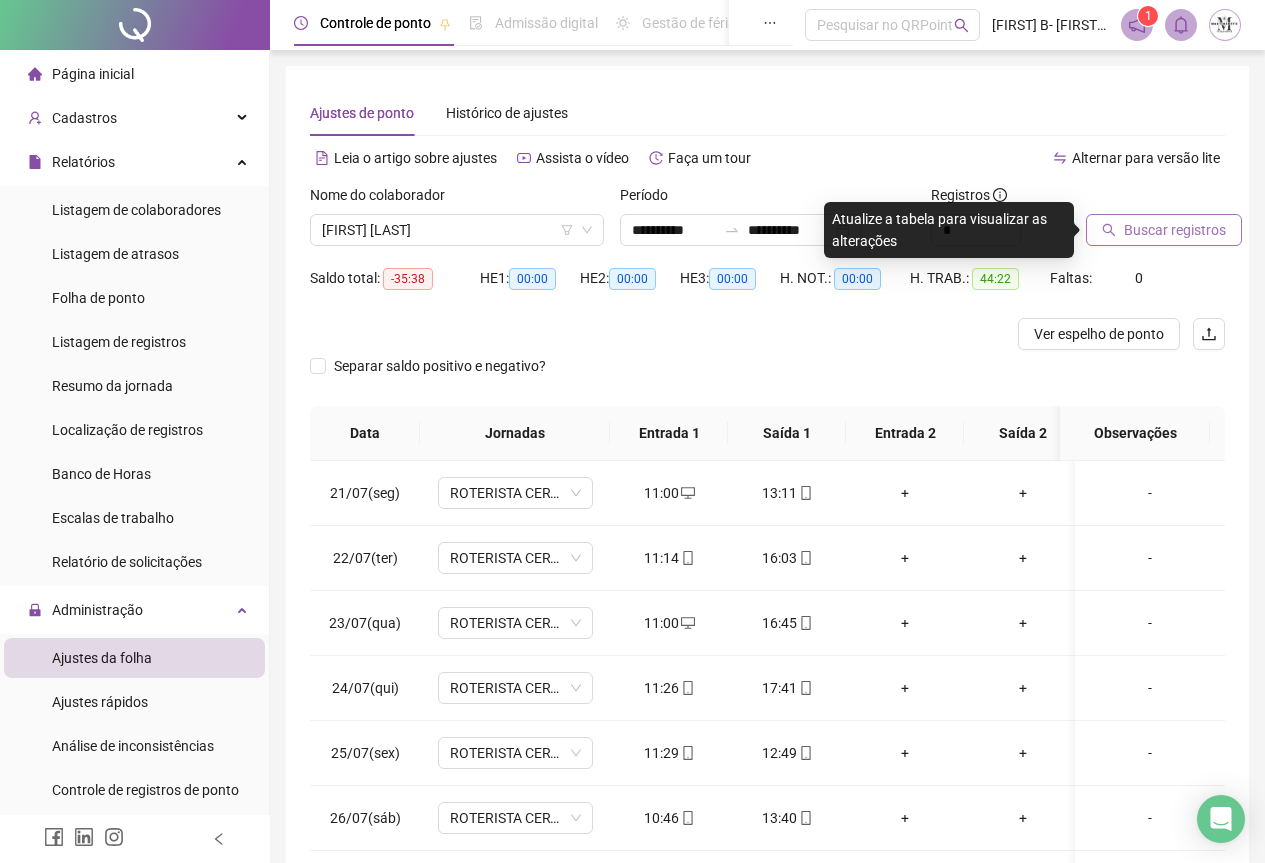 click on "Buscar registros" at bounding box center (1175, 230) 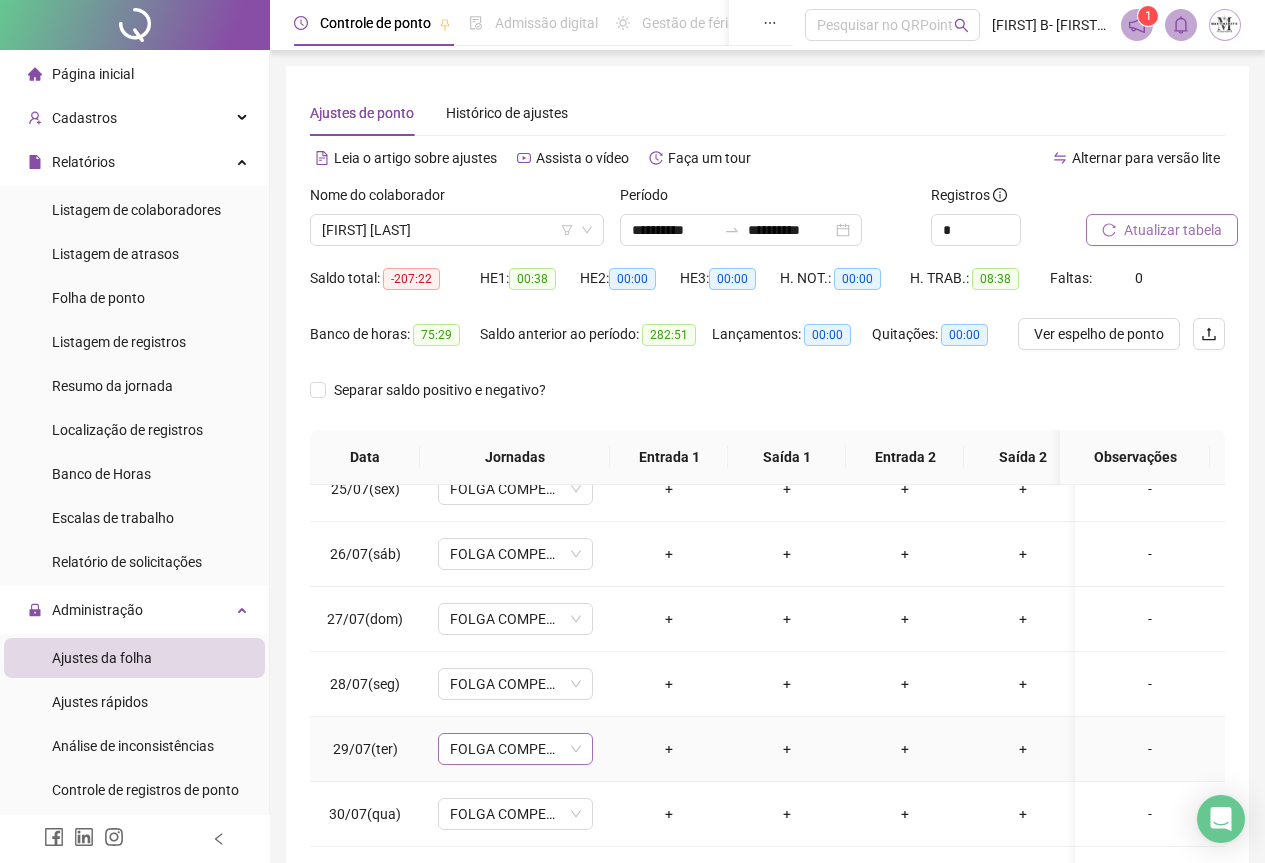 scroll, scrollTop: 1603, scrollLeft: 0, axis: vertical 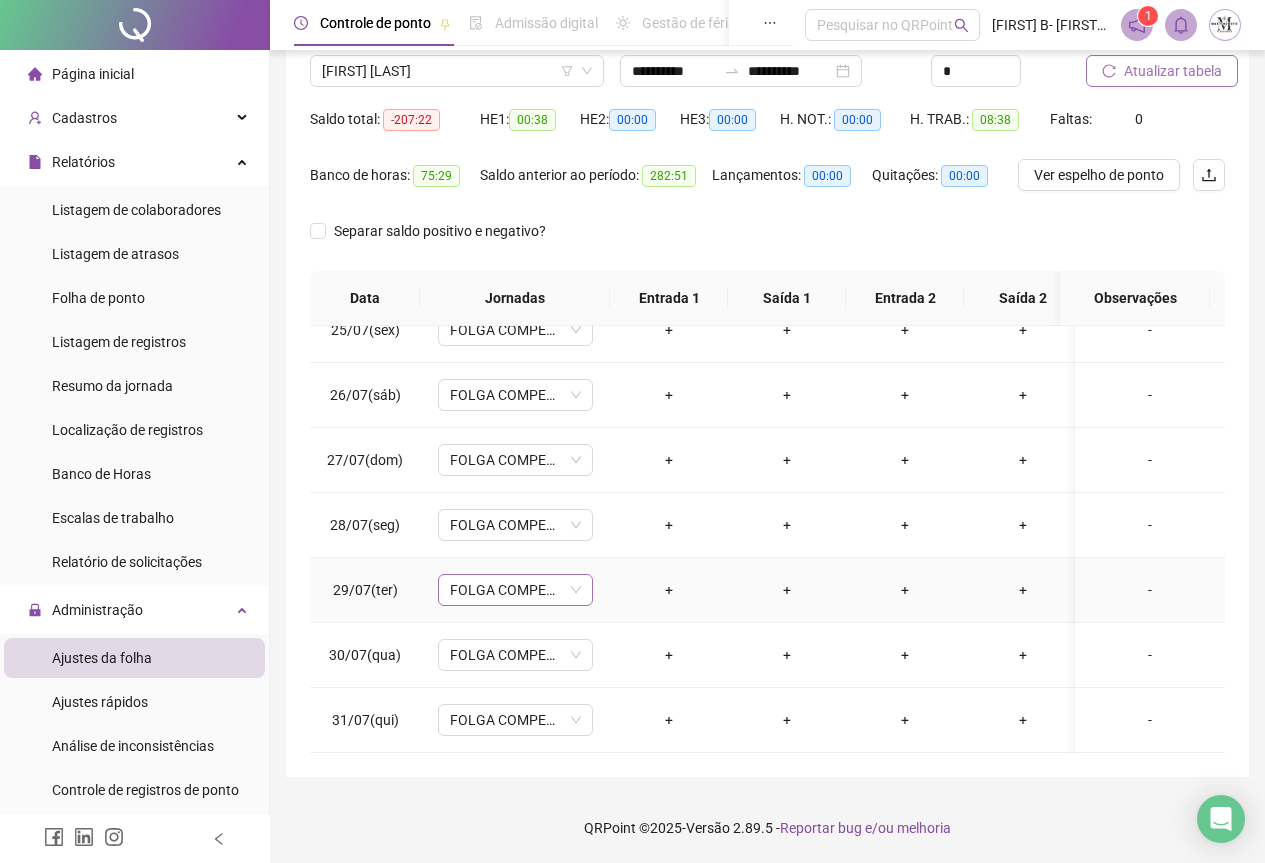type 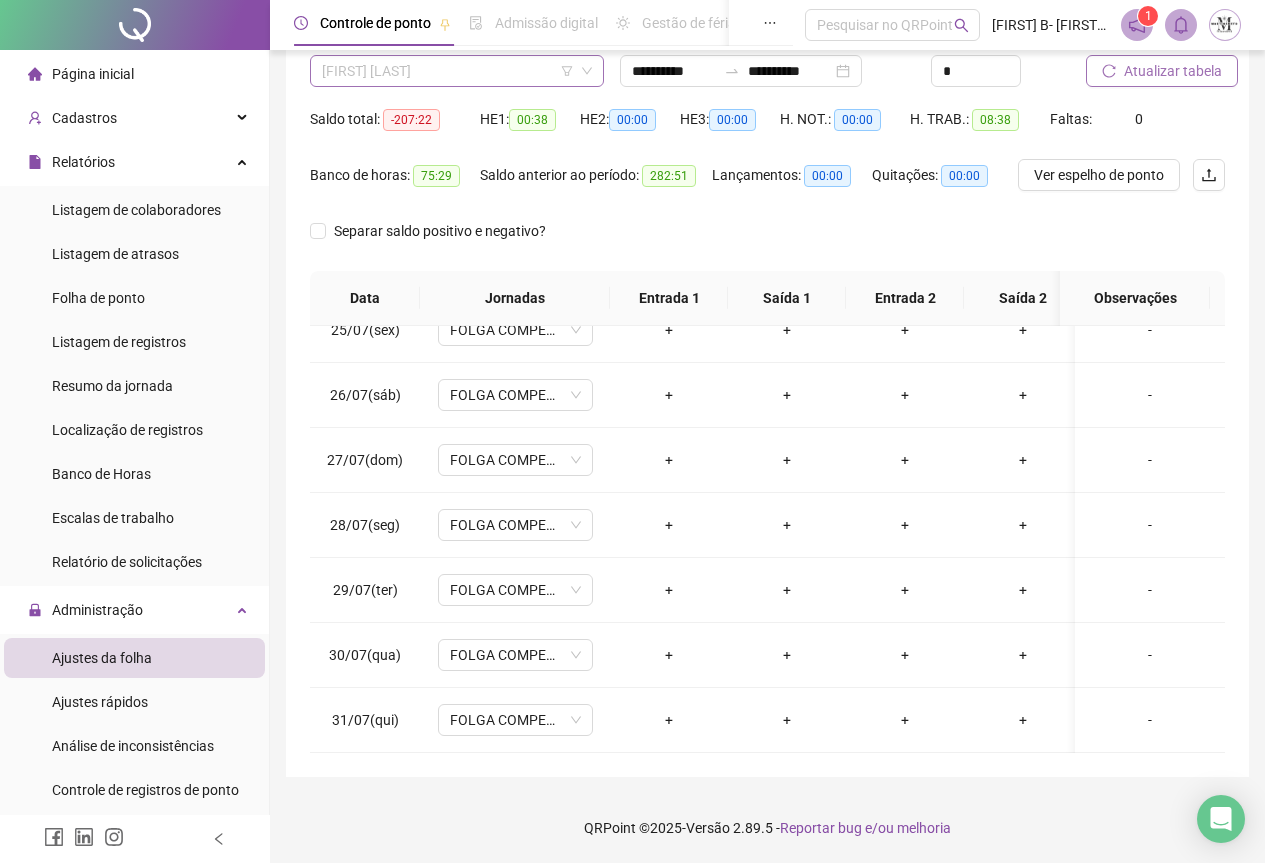 click on "[FIRST] [LAST]" at bounding box center [457, 71] 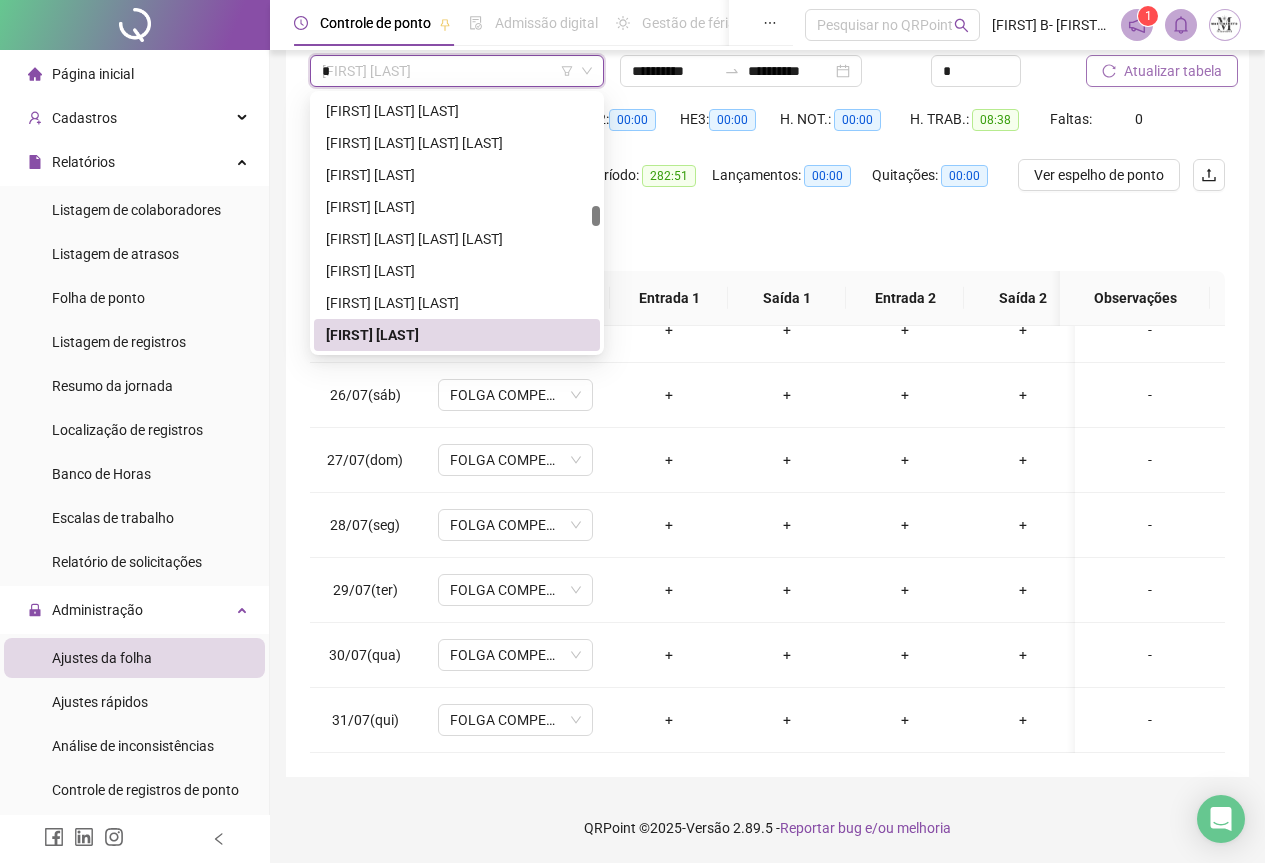 scroll, scrollTop: 0, scrollLeft: 0, axis: both 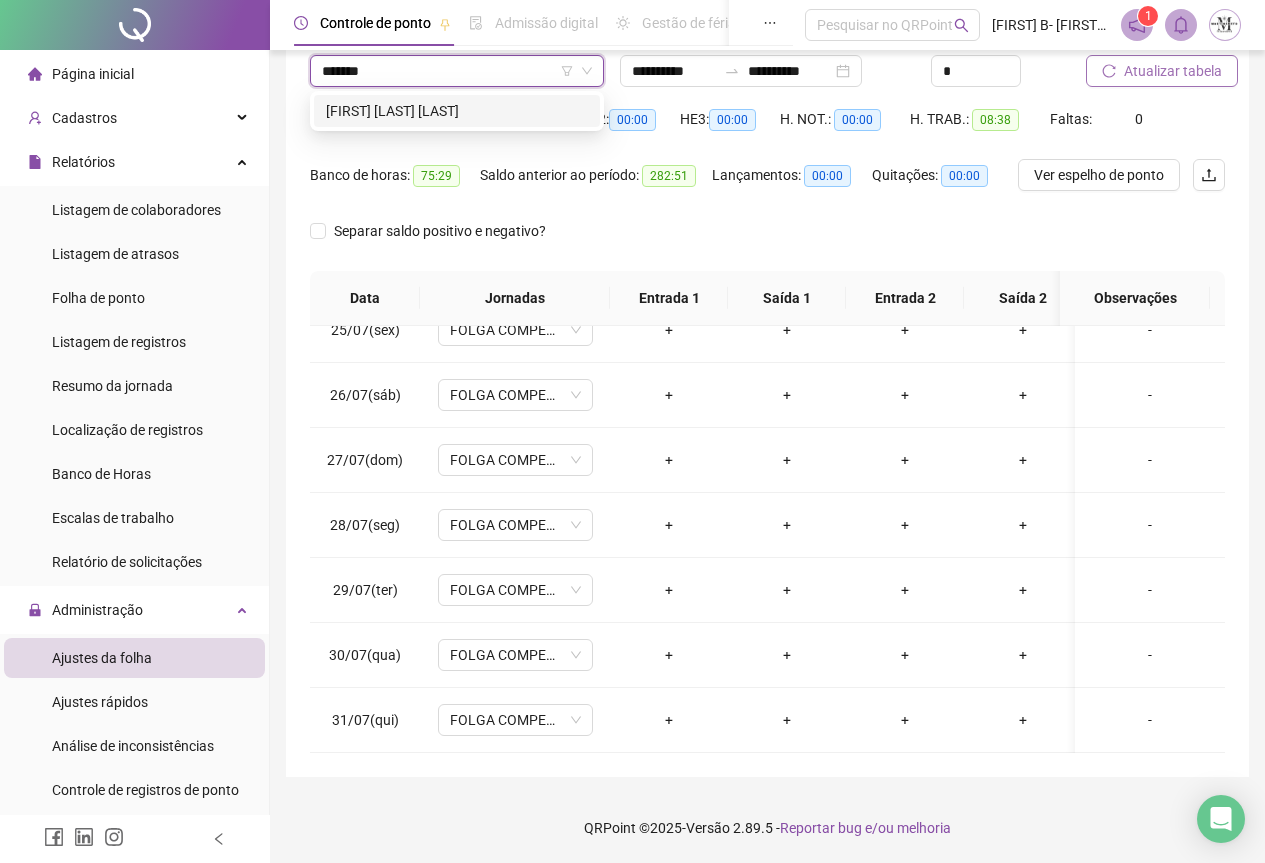 type on "********" 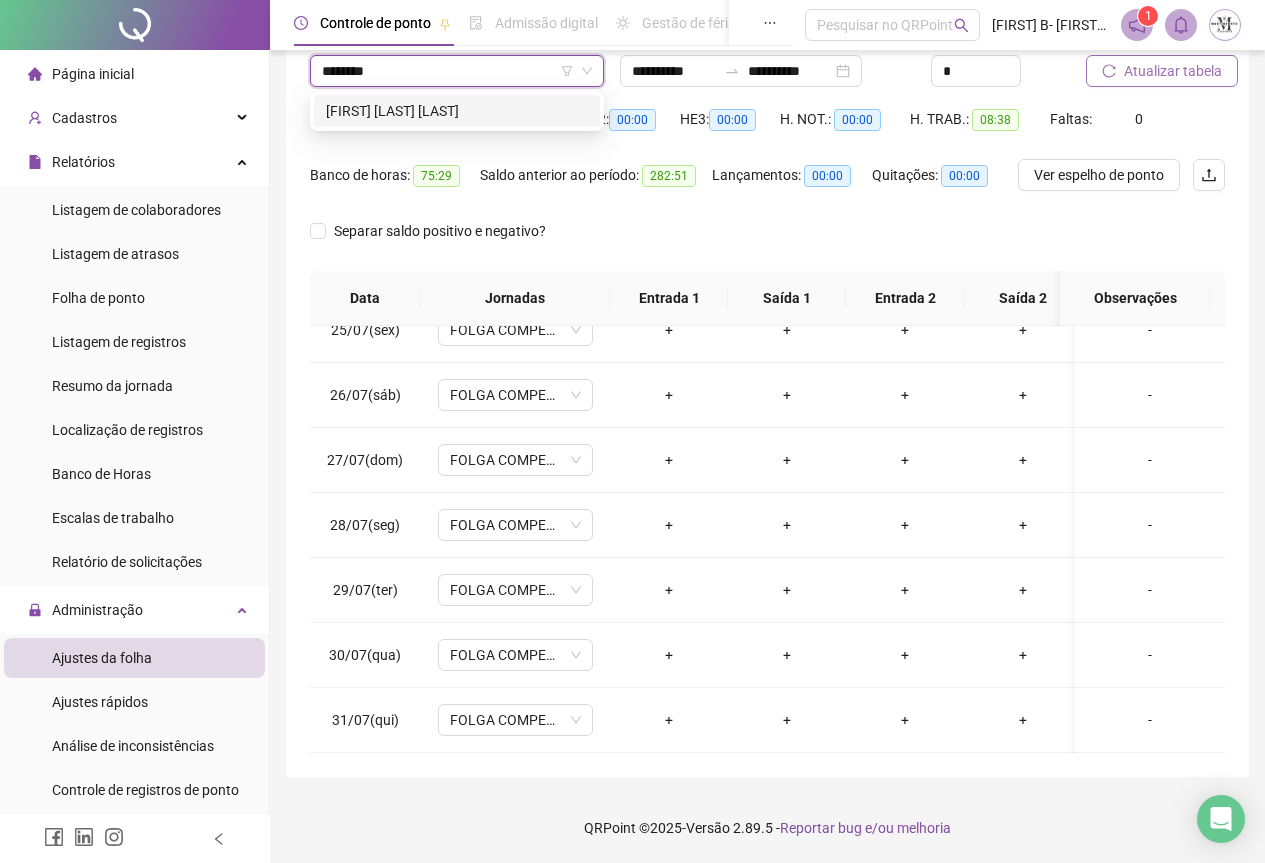 click on "[FIRST] [LAST] [LAST]" at bounding box center (457, 111) 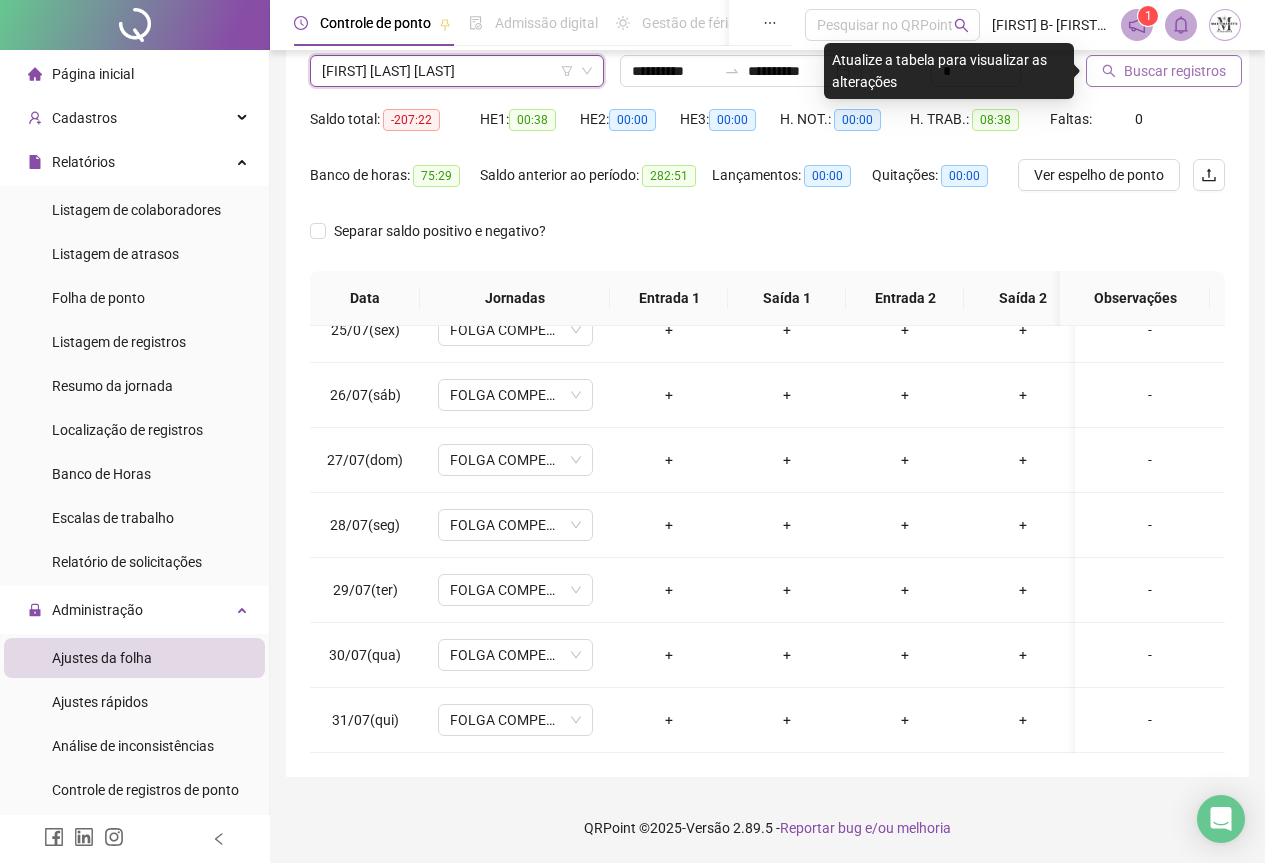 click on "Buscar registros" at bounding box center [1164, 71] 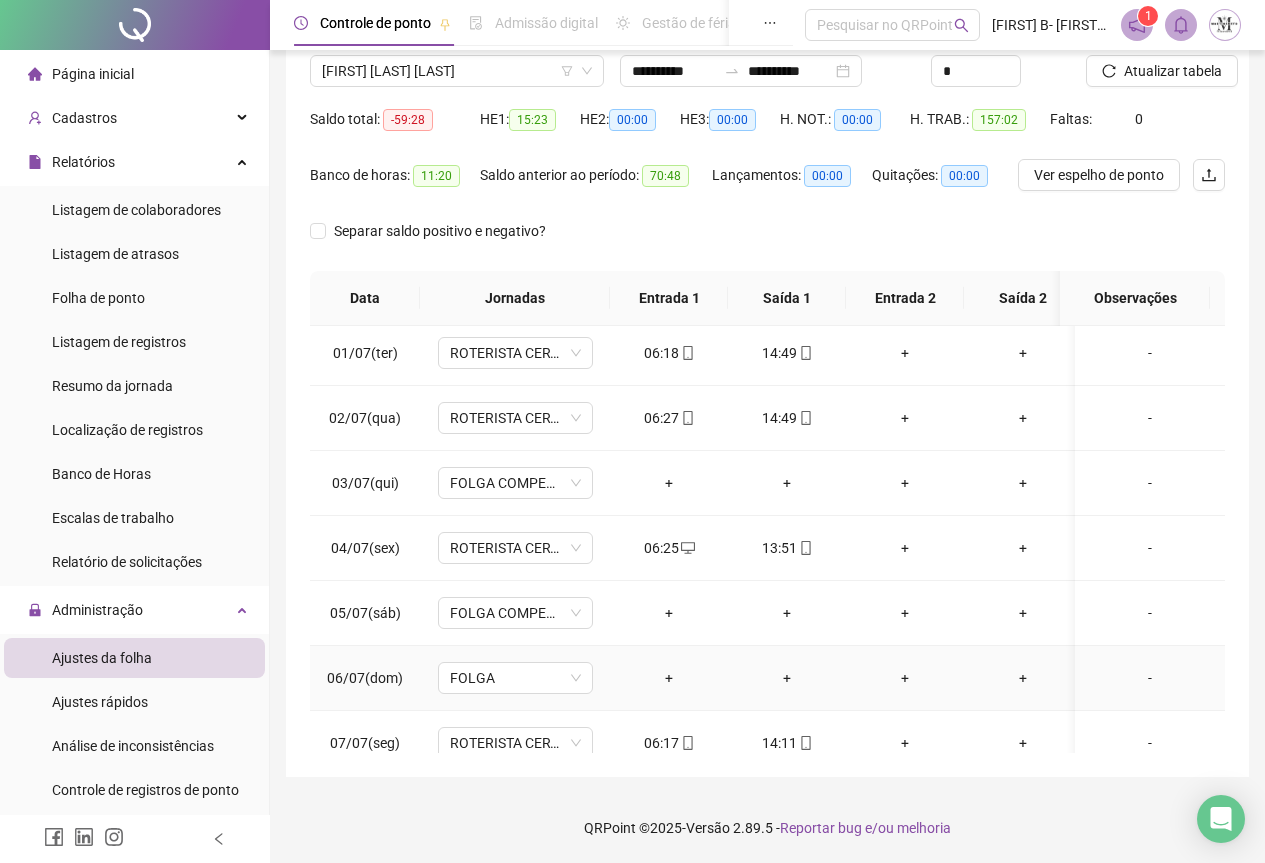 scroll, scrollTop: 0, scrollLeft: 0, axis: both 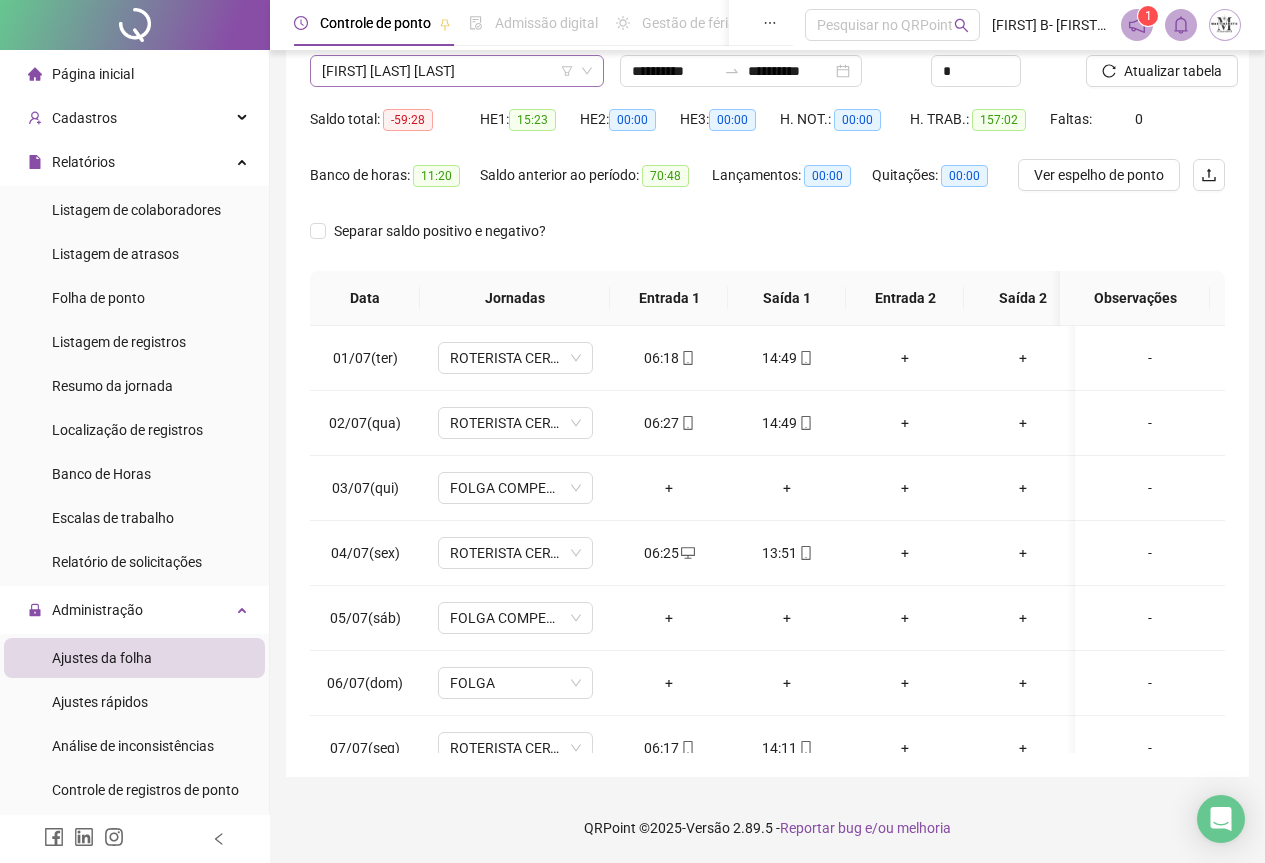 click on "[FIRST] [LAST] [LAST]" at bounding box center [457, 71] 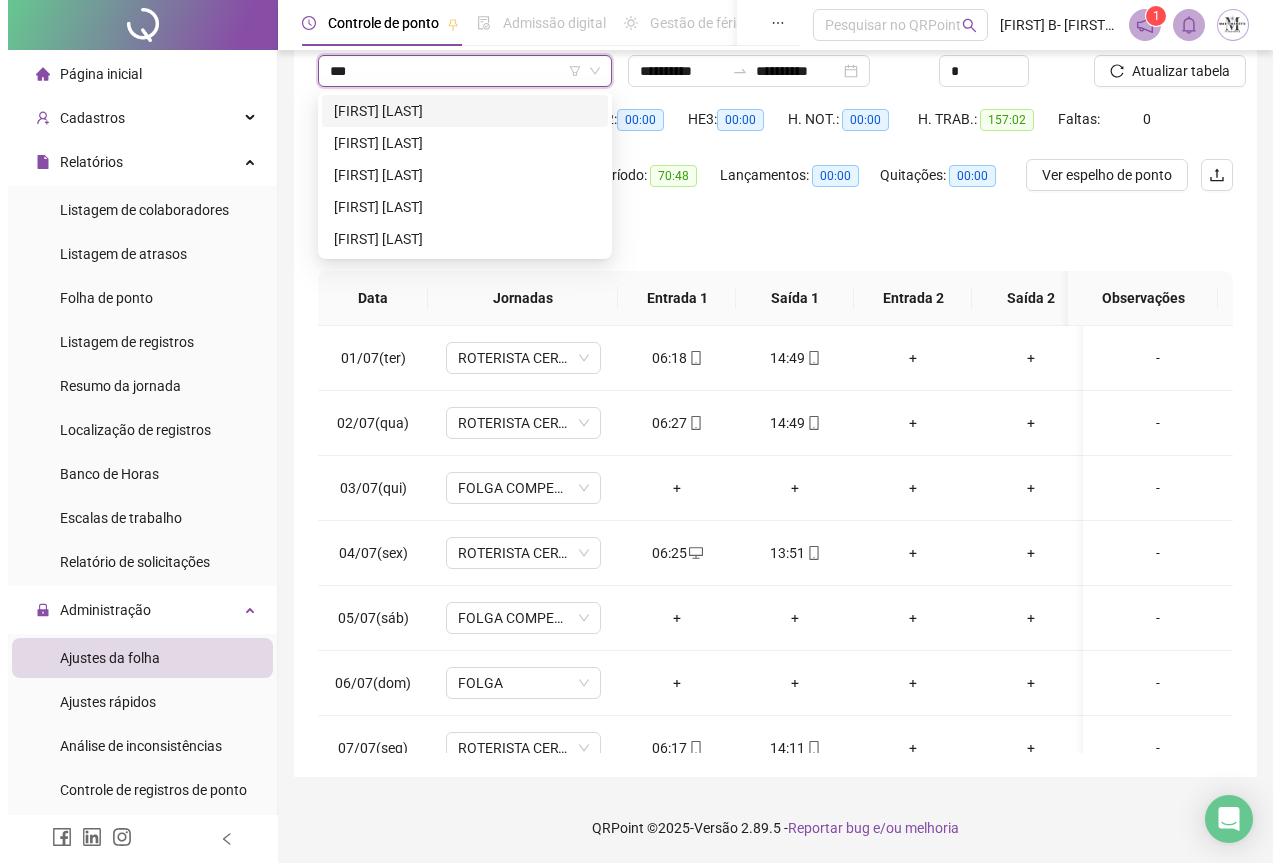 scroll, scrollTop: 0, scrollLeft: 0, axis: both 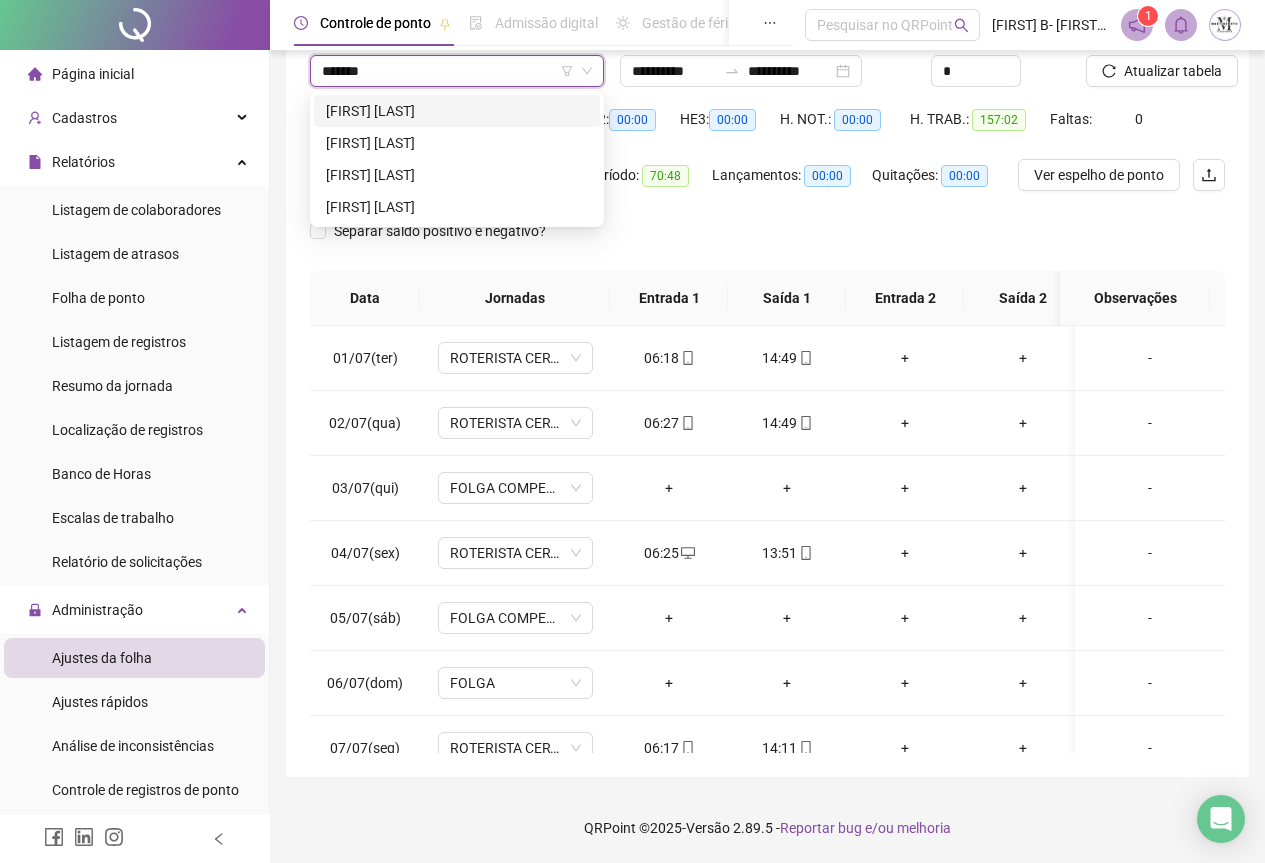 type on "*******" 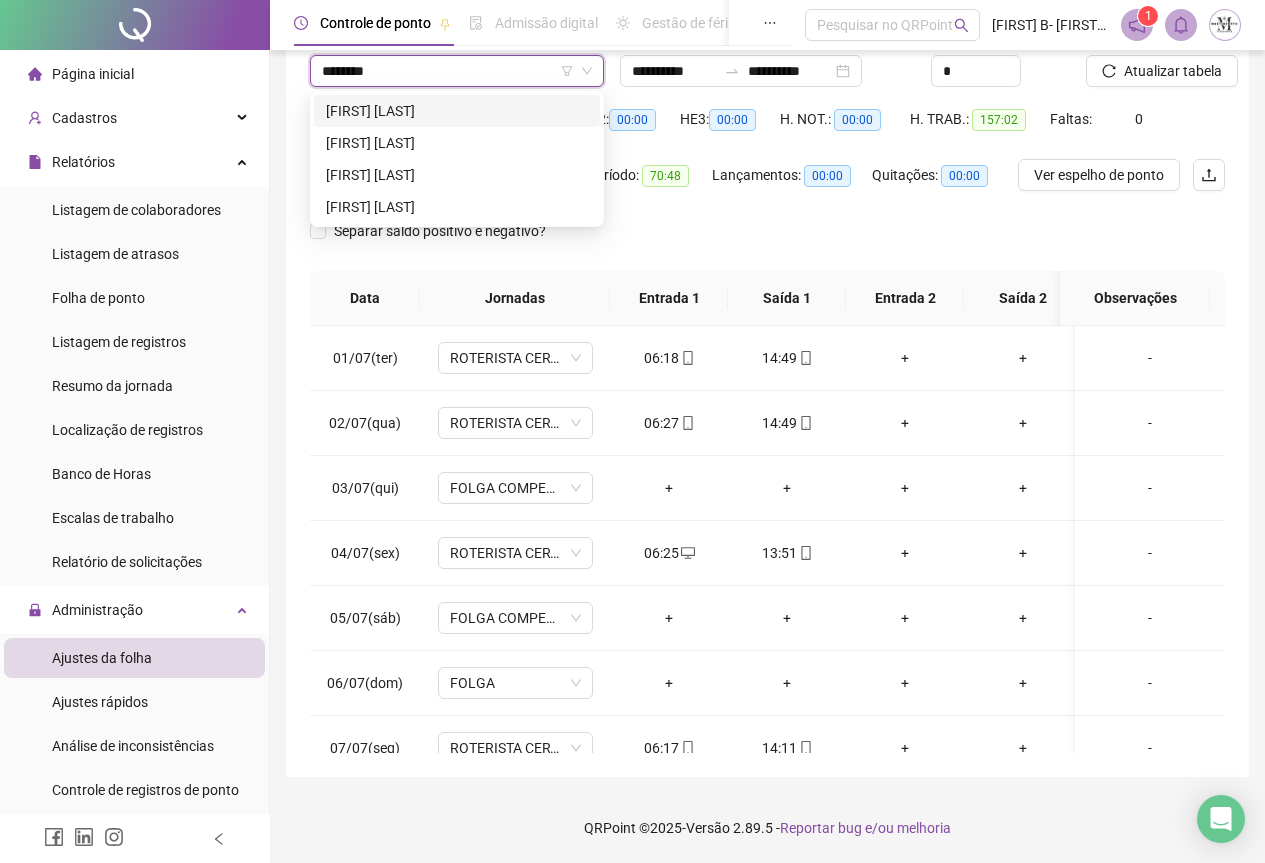 click on "[FIRST] [LAST]" at bounding box center (457, 111) 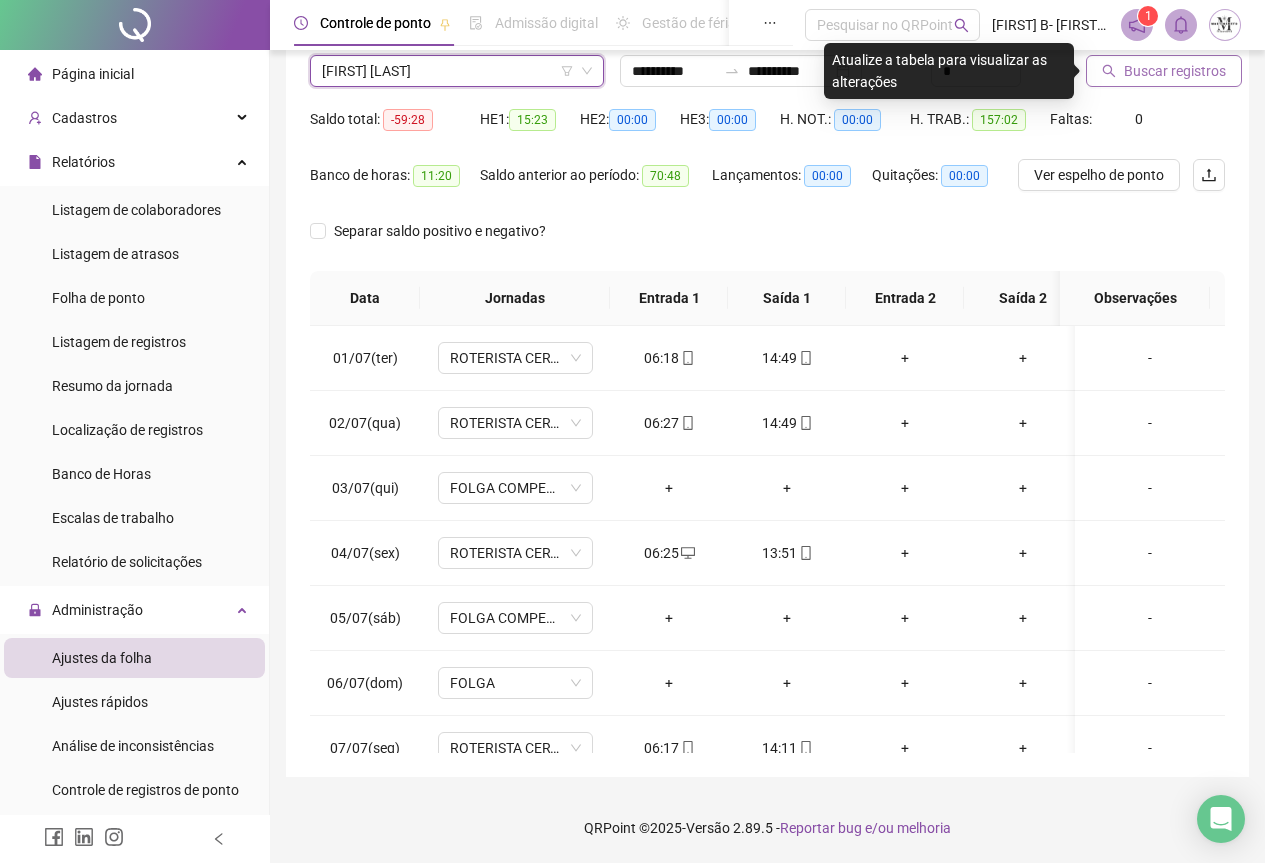 click on "Buscar registros" at bounding box center (1175, 71) 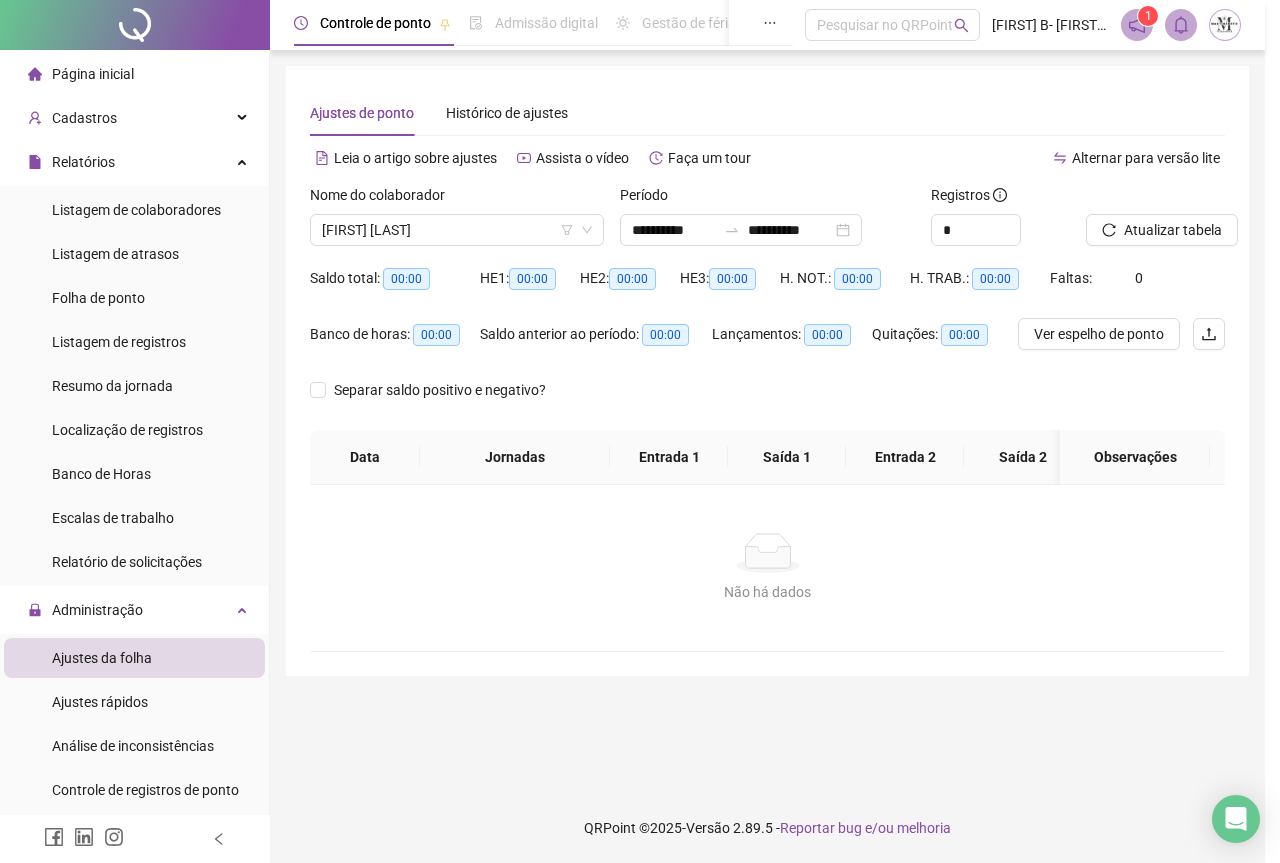scroll, scrollTop: 0, scrollLeft: 0, axis: both 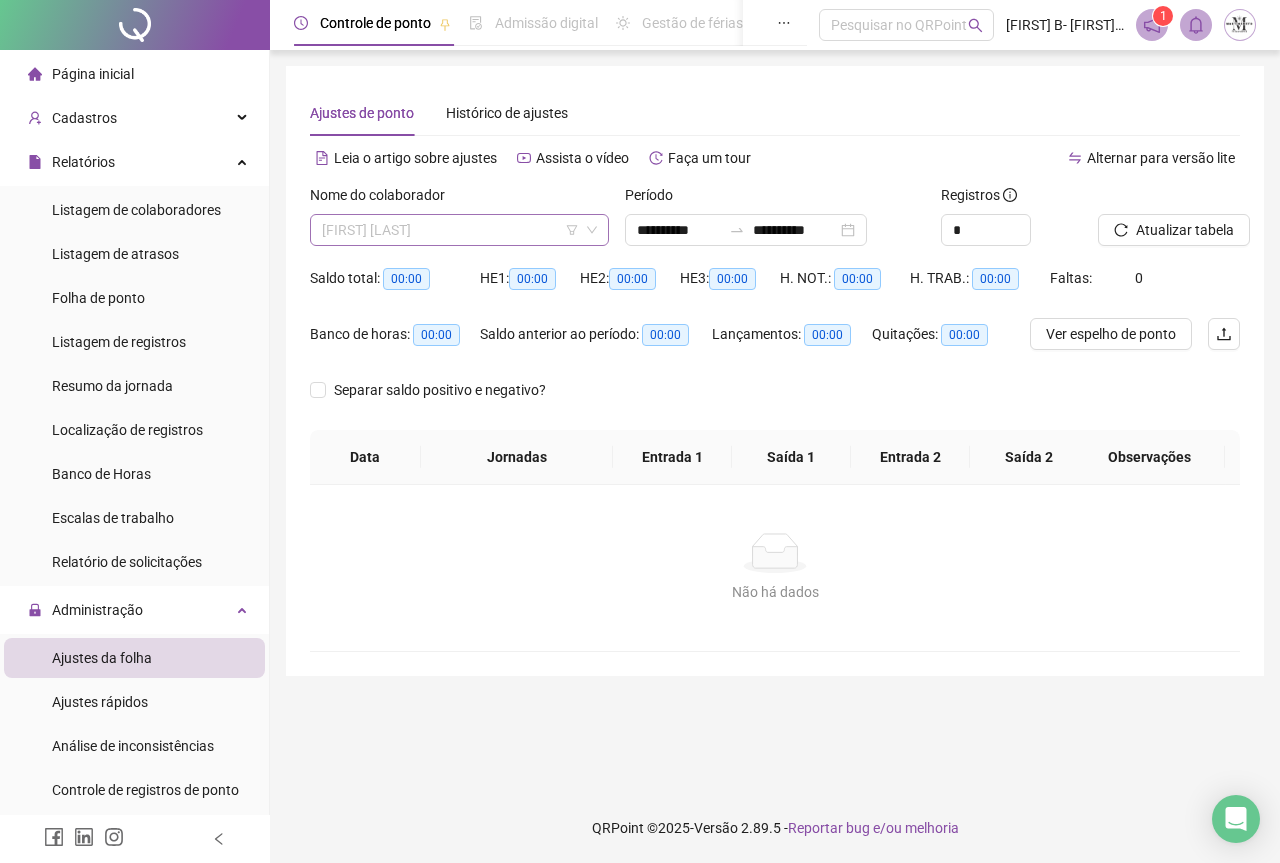 click on "[FIRST] [LAST]" at bounding box center (459, 230) 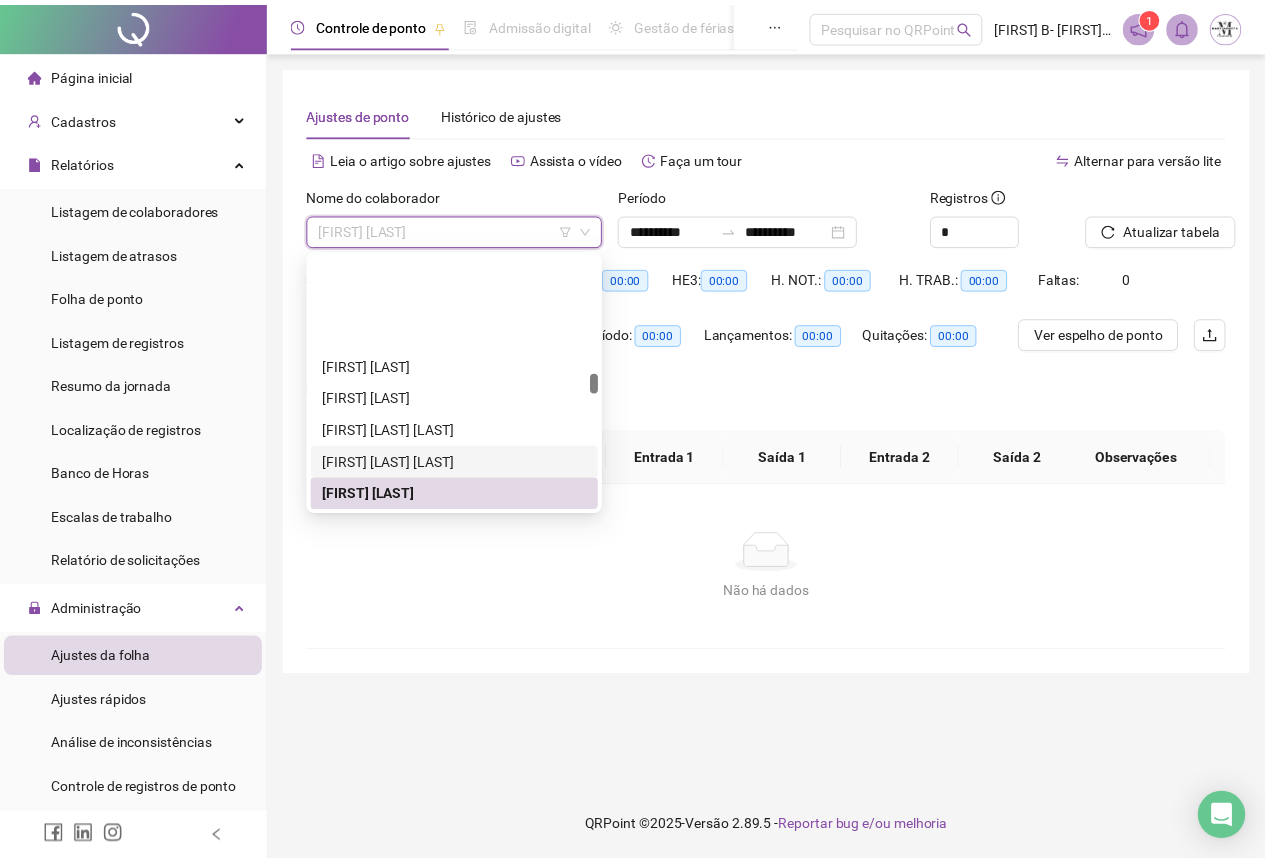 scroll, scrollTop: 3304, scrollLeft: 0, axis: vertical 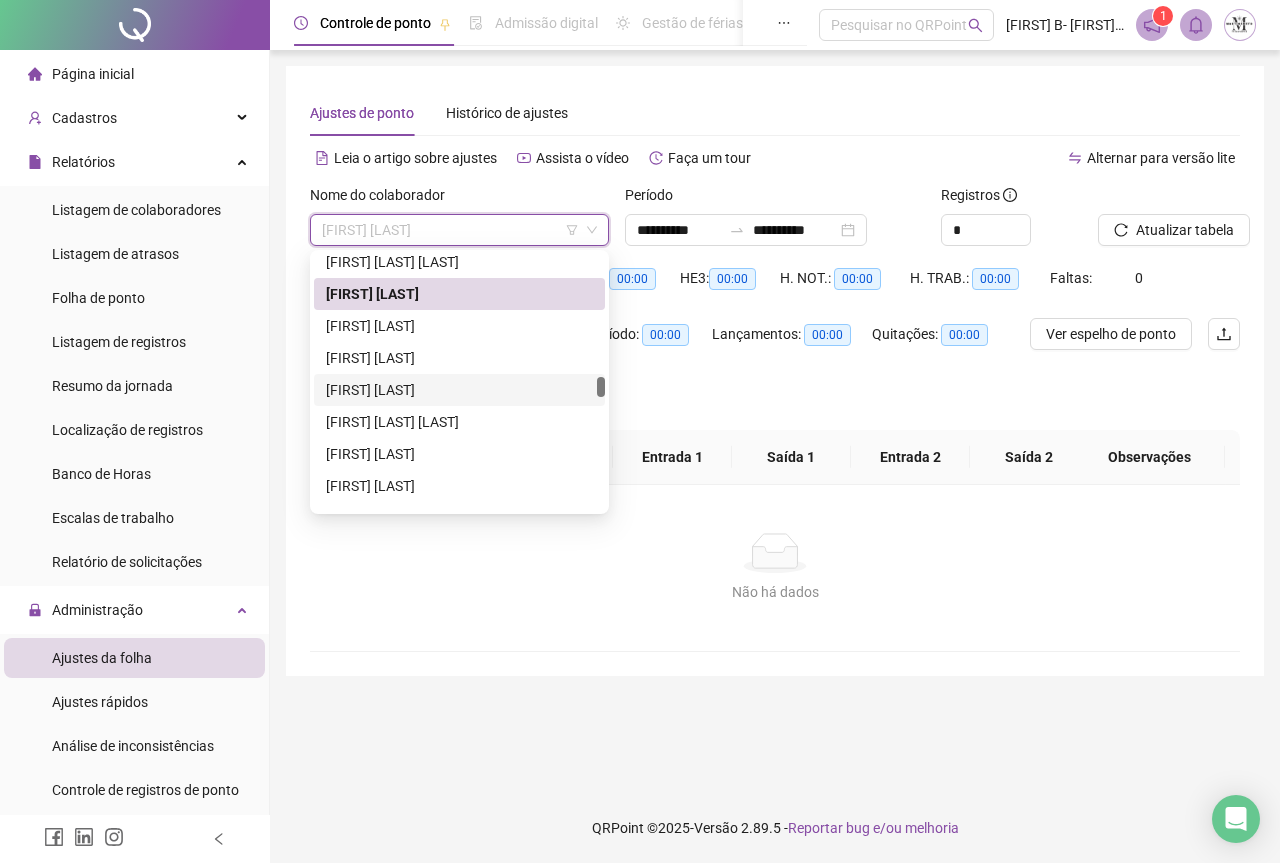 click on "[FIRST] [LAST]" at bounding box center [459, 390] 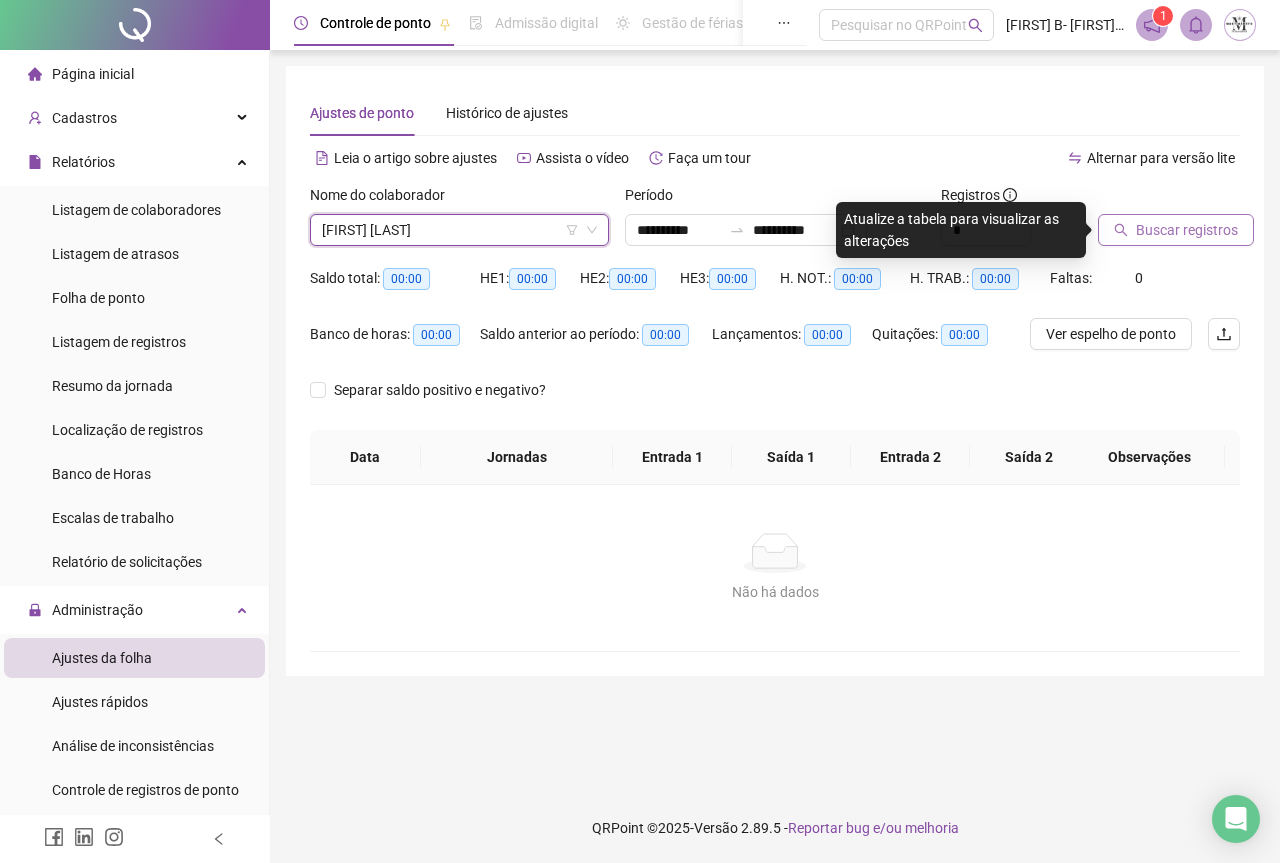 click on "Buscar registros" at bounding box center (1176, 230) 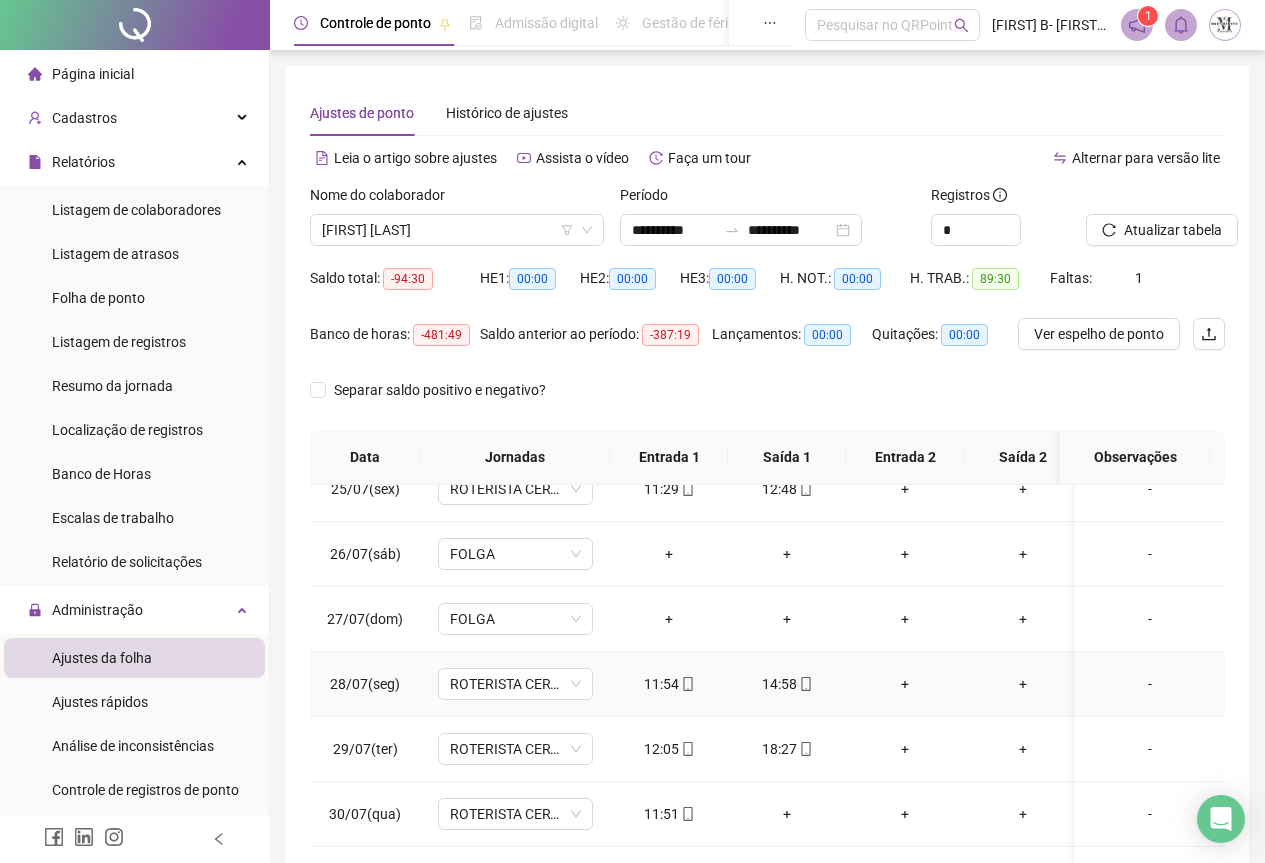 scroll, scrollTop: 1603, scrollLeft: 0, axis: vertical 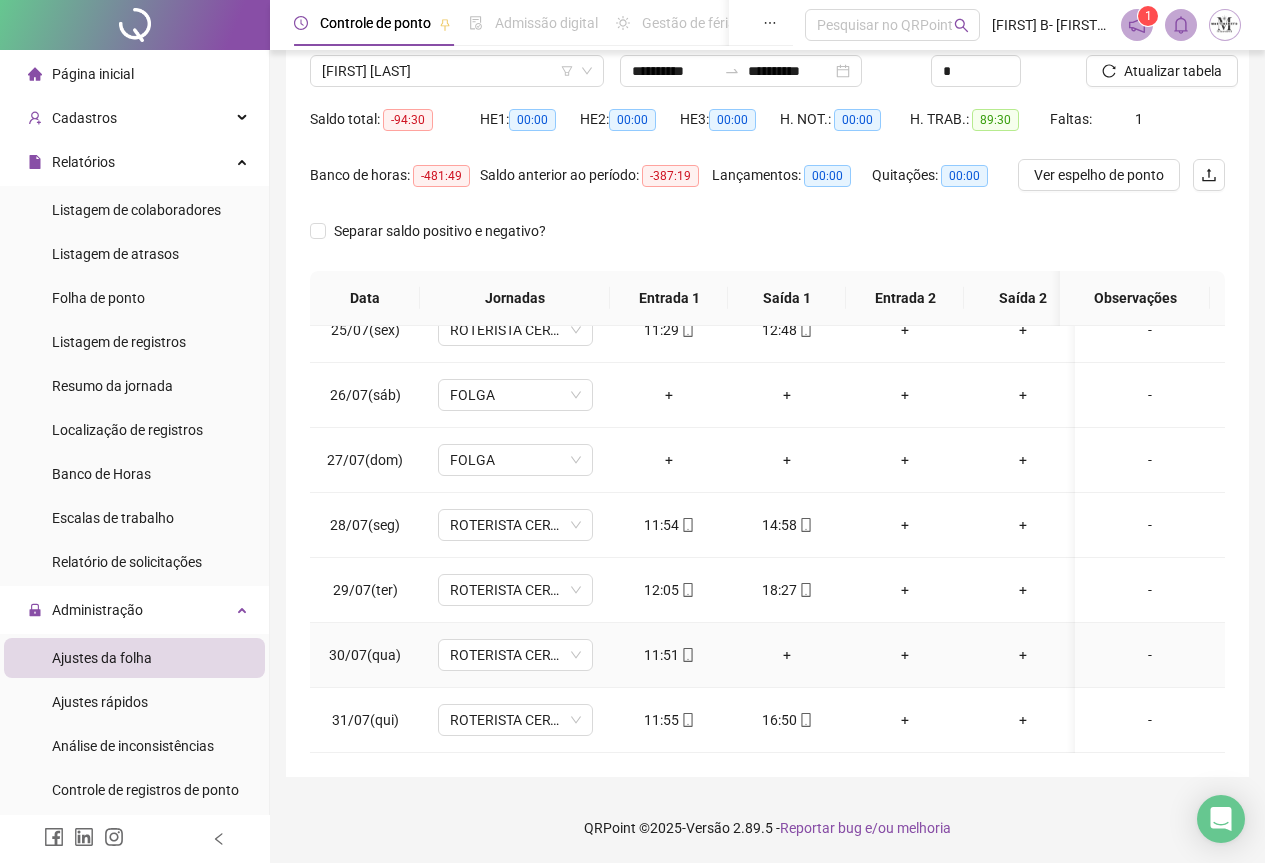 click on "+" at bounding box center [787, 655] 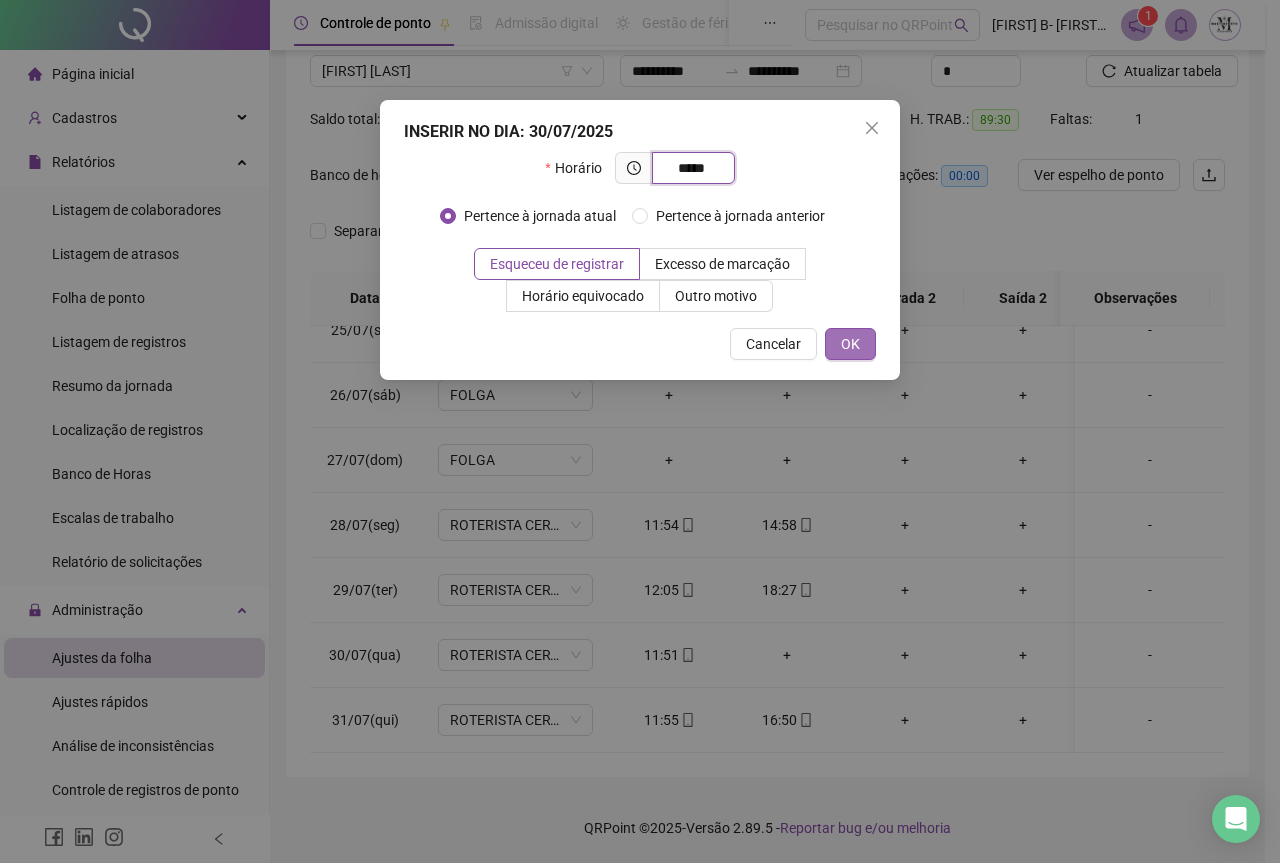 type on "*****" 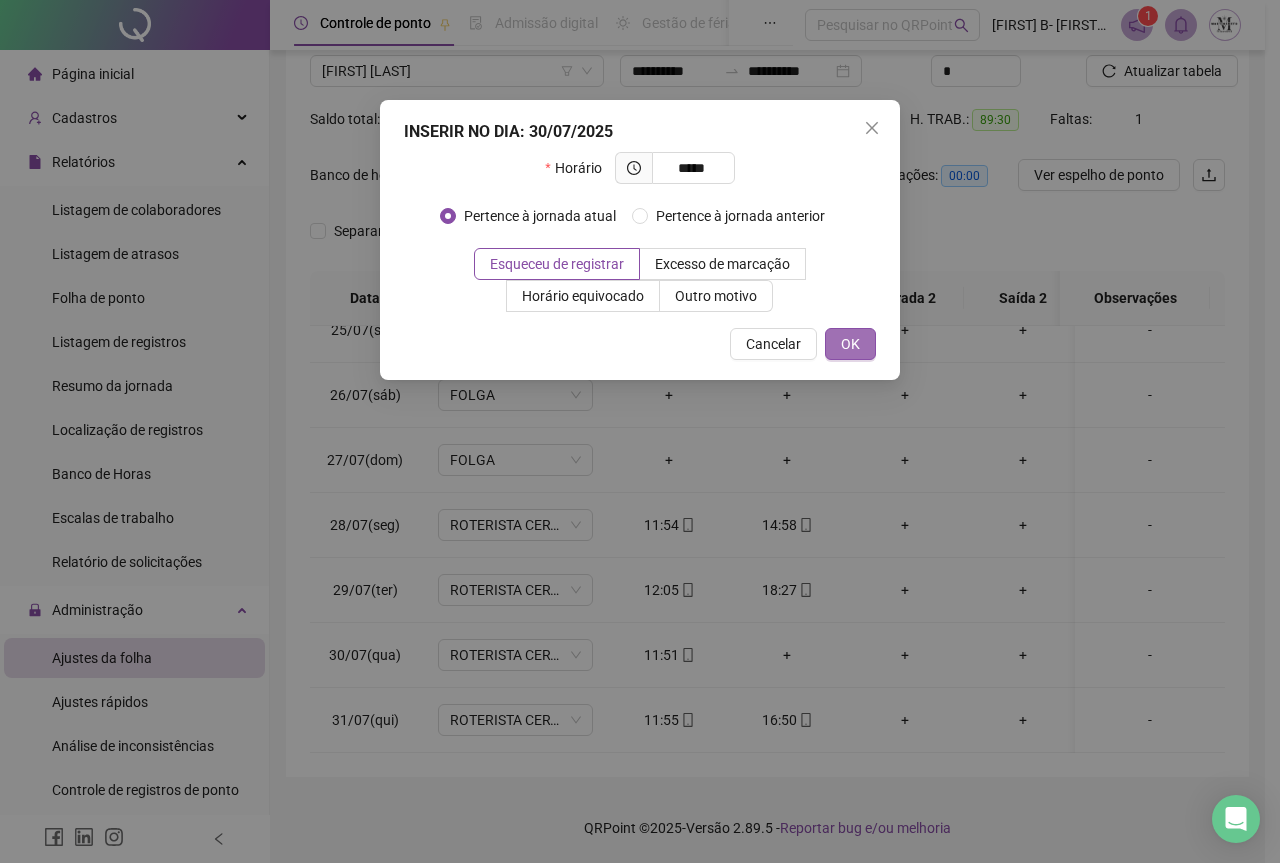 click on "OK" at bounding box center [850, 344] 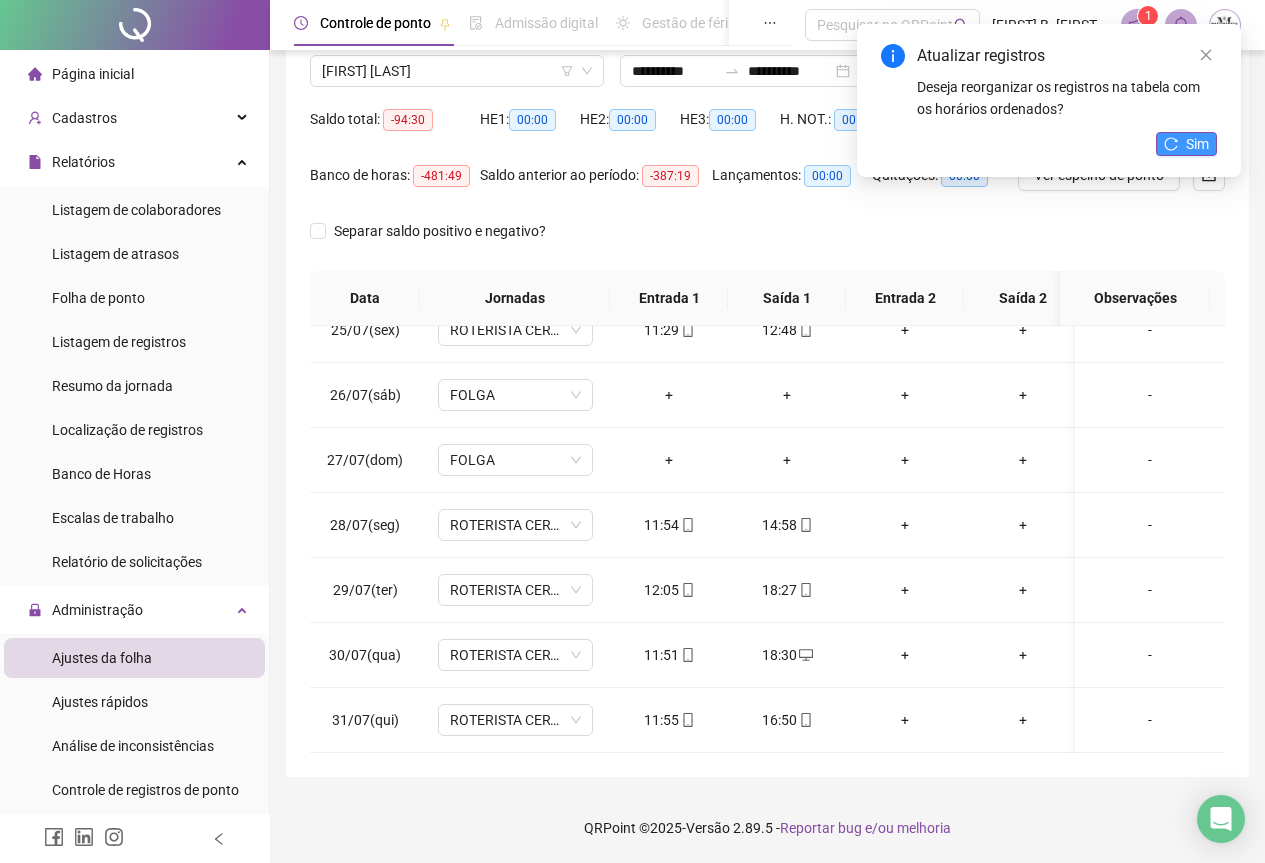 click 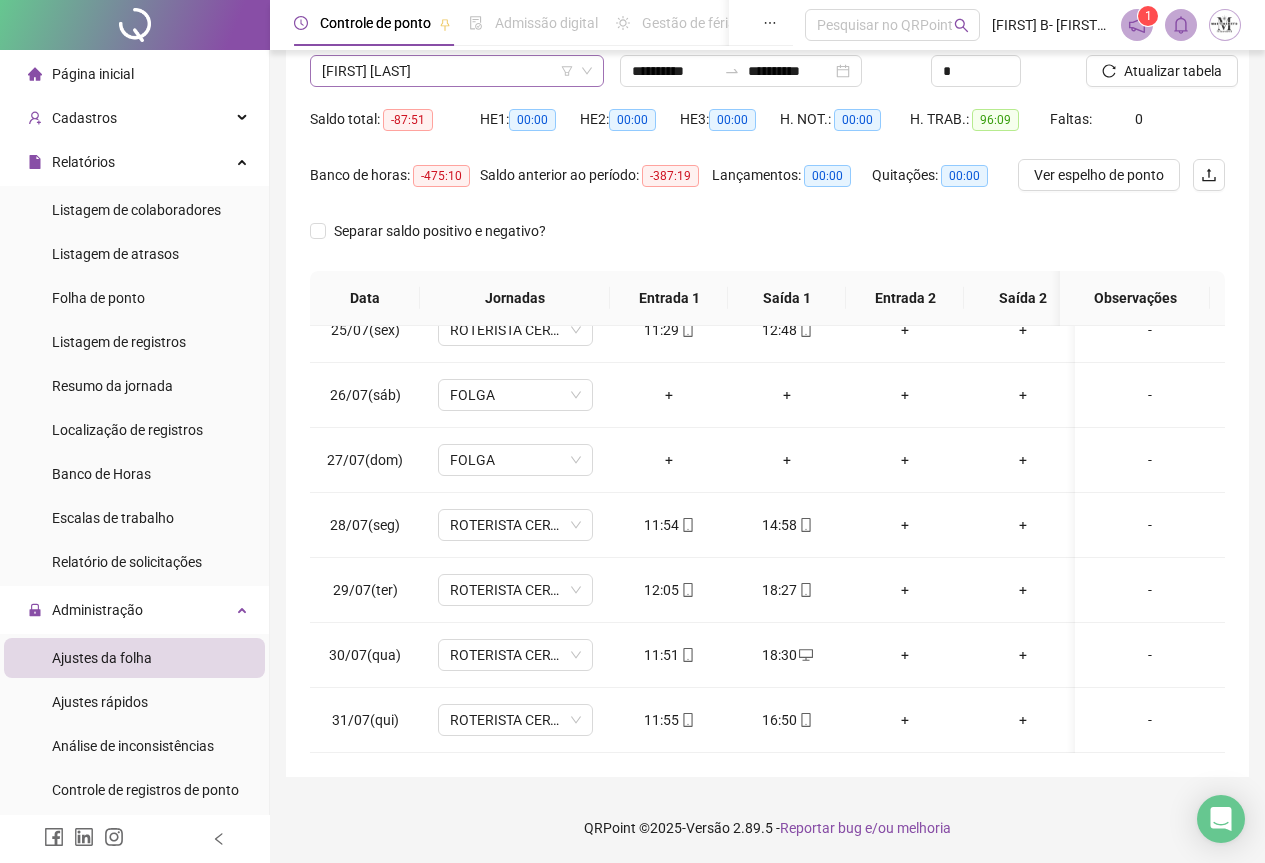 click on "[FIRST] [LAST]" at bounding box center (457, 71) 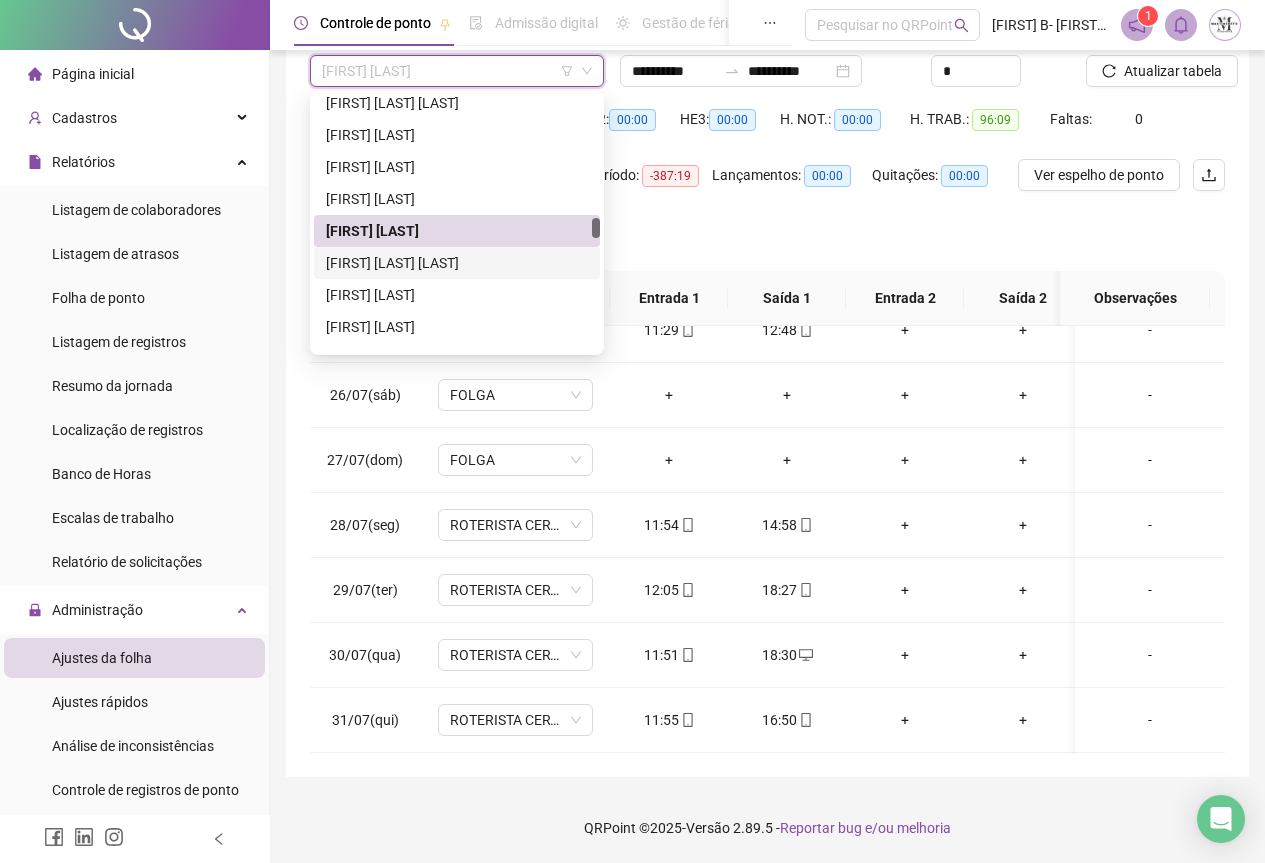 click on "[FIRST] [LAST] [LAST]" at bounding box center (457, 263) 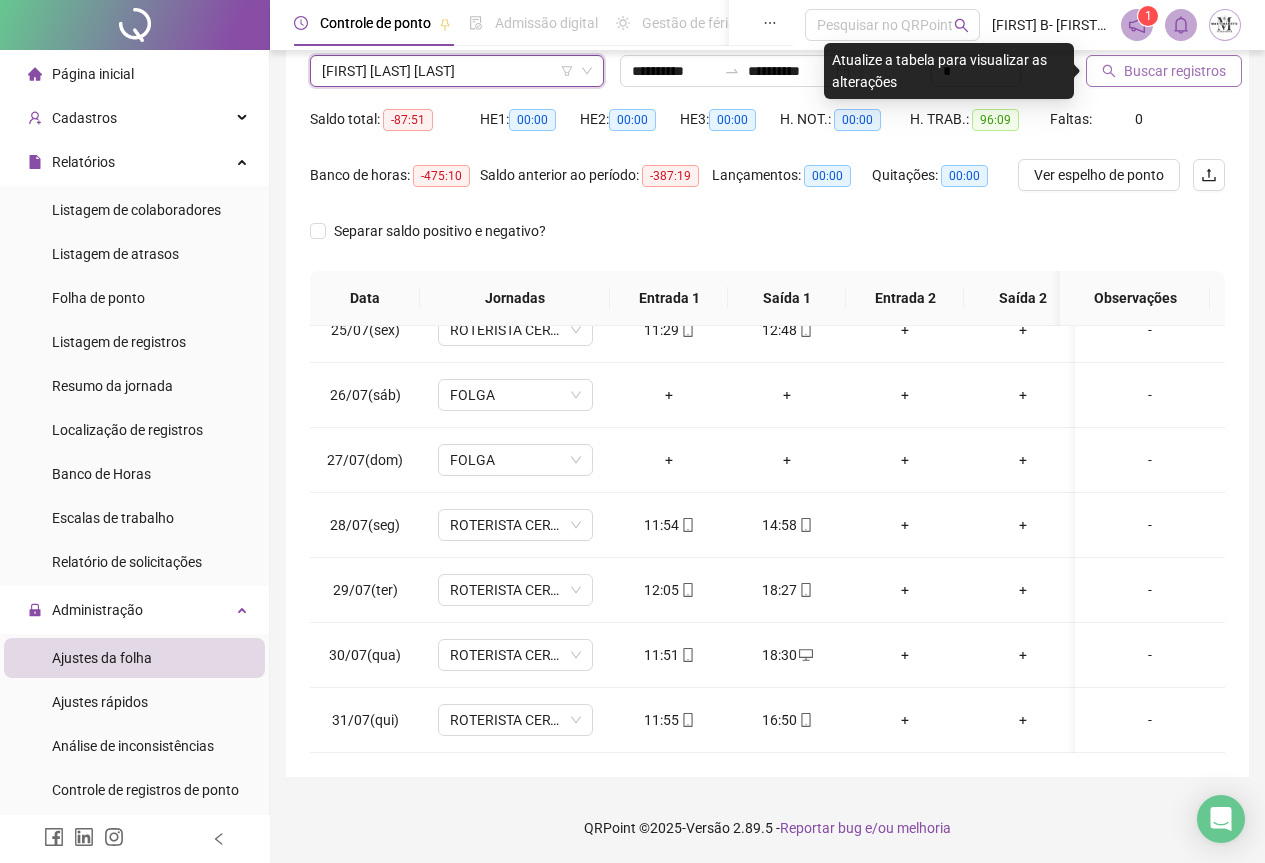 click on "Buscar registros" at bounding box center [1175, 71] 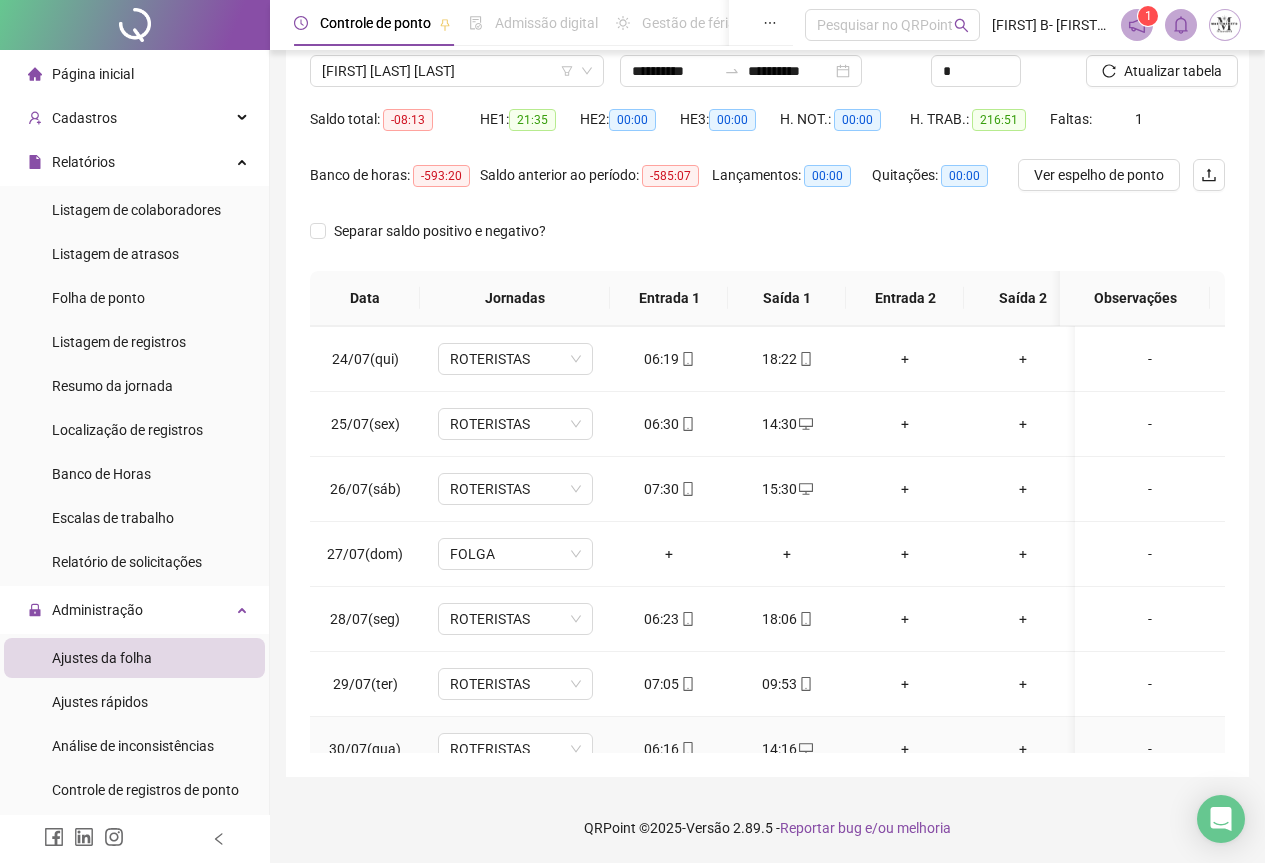 scroll, scrollTop: 1603, scrollLeft: 0, axis: vertical 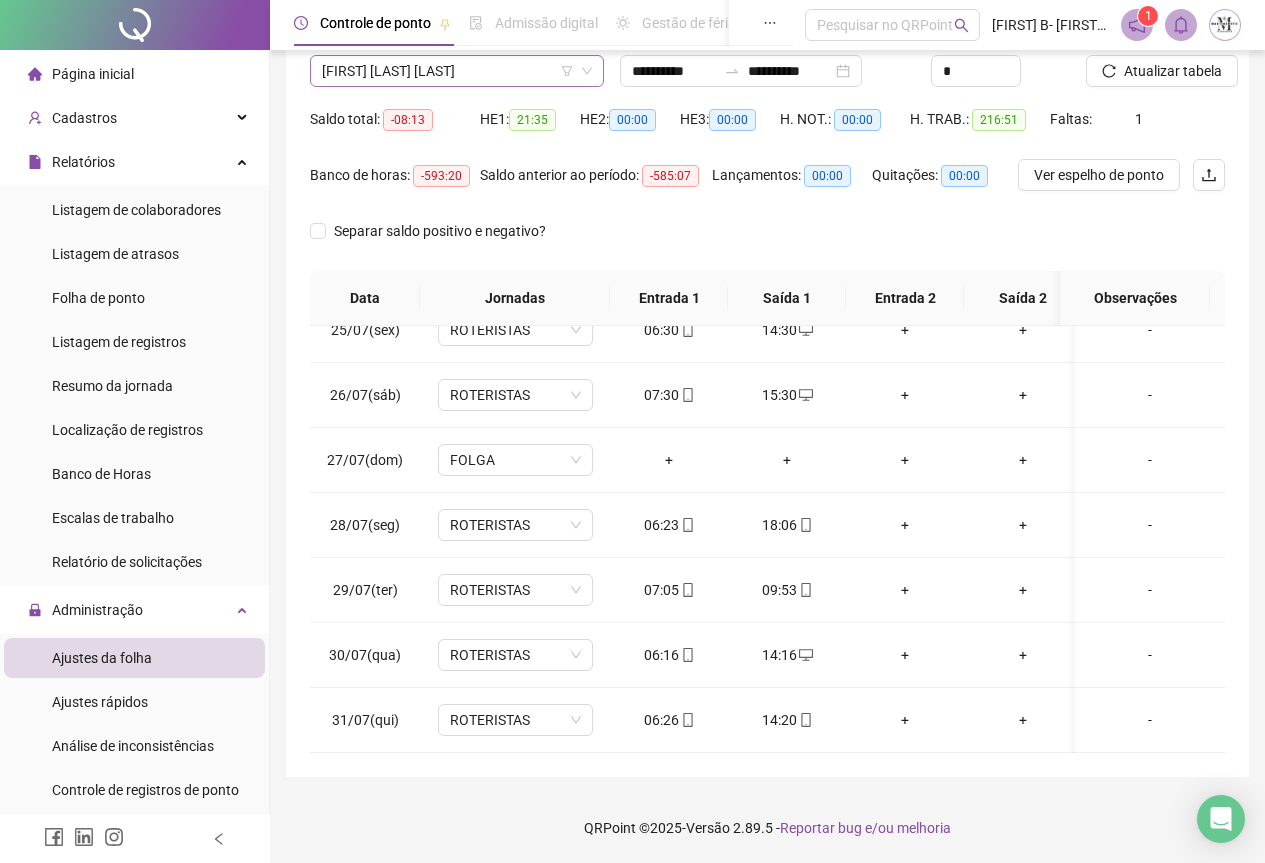 click on "[FIRST] [LAST] [LAST]" at bounding box center [457, 71] 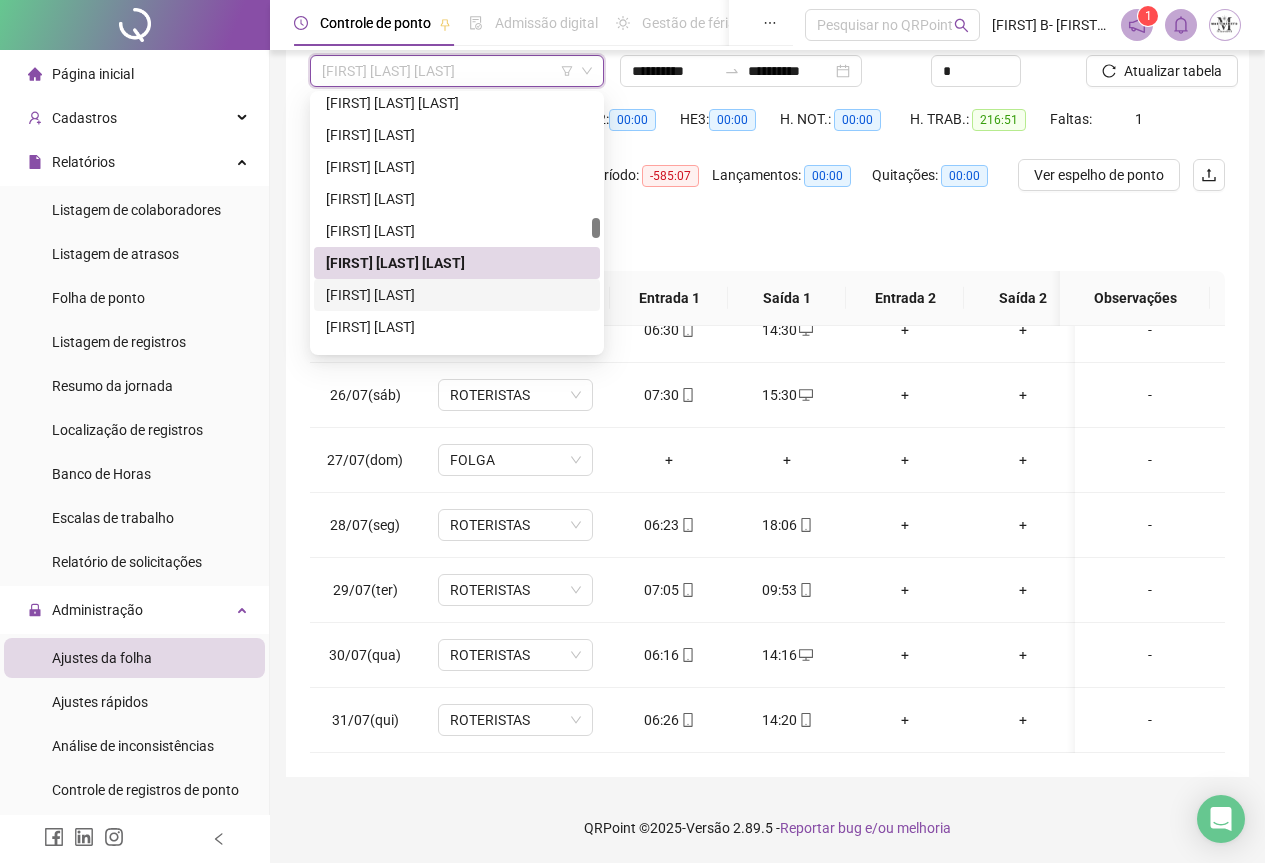 click on "[FIRST] [LAST]" at bounding box center [457, 295] 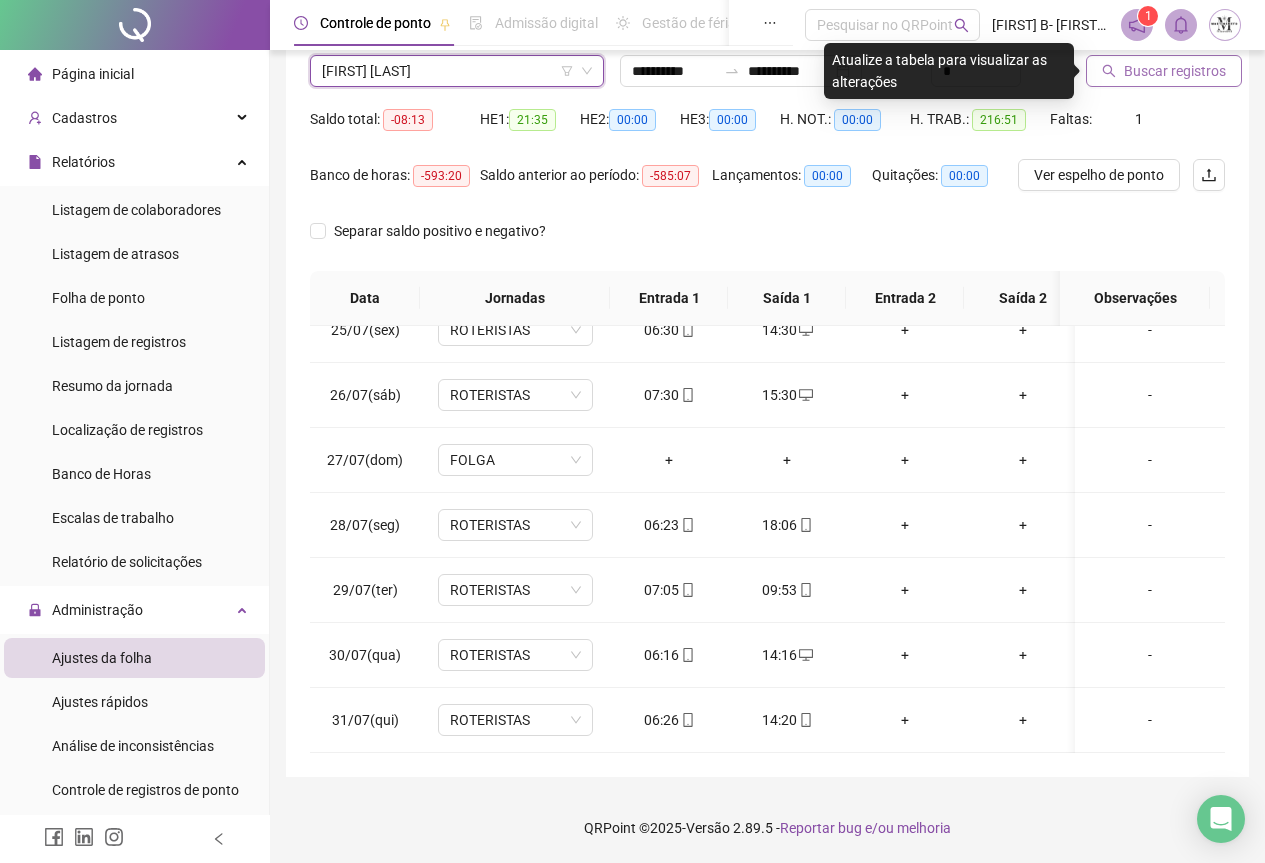 click on "Buscar registros" at bounding box center [1175, 71] 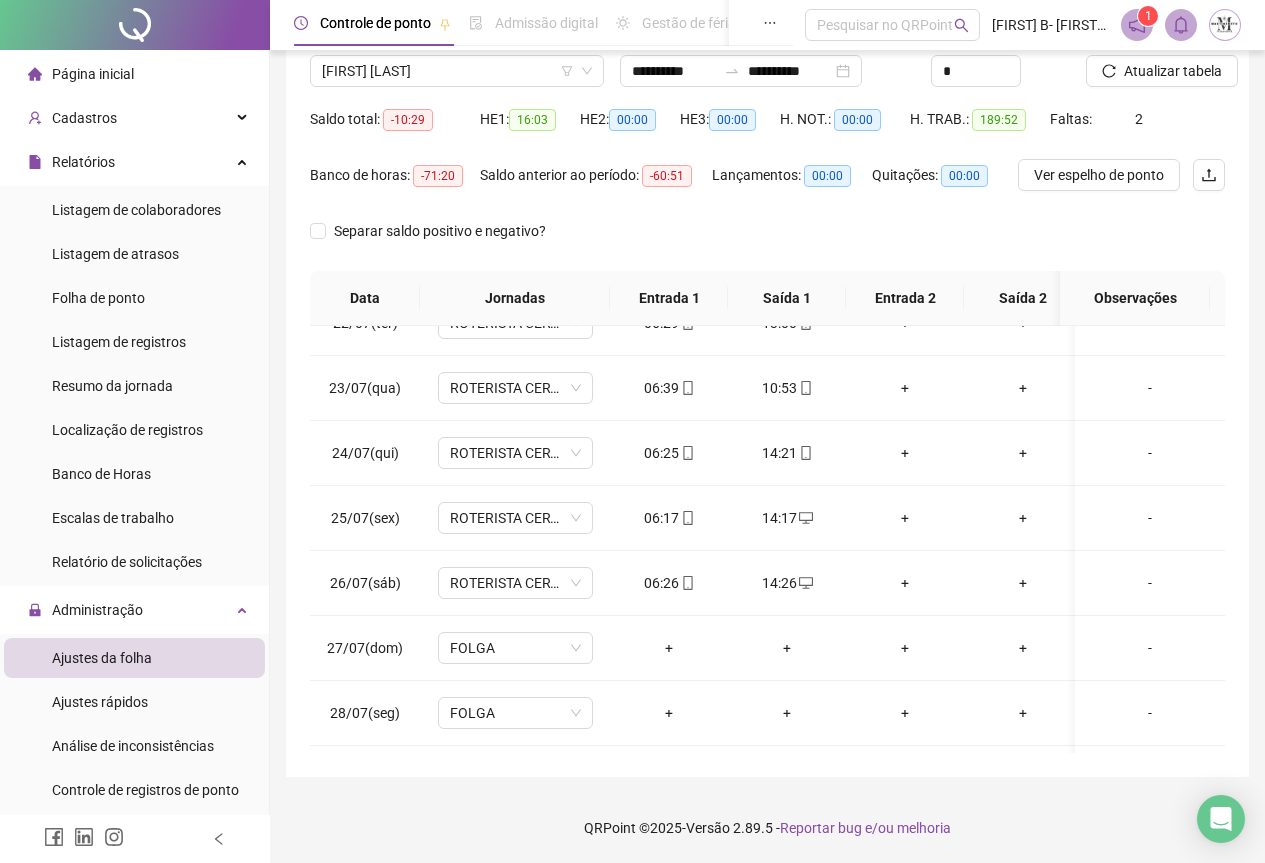 scroll, scrollTop: 1603, scrollLeft: 0, axis: vertical 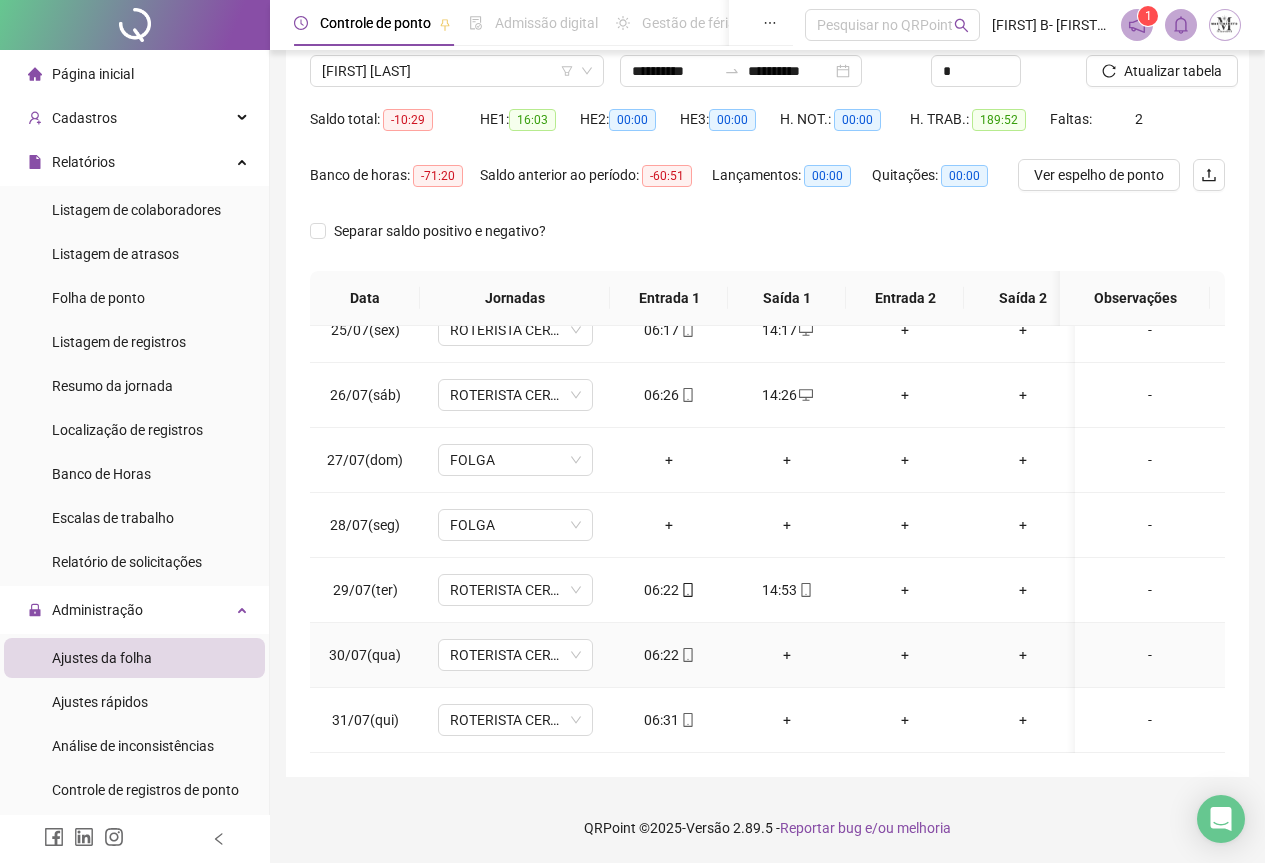 click on "+" at bounding box center [787, 655] 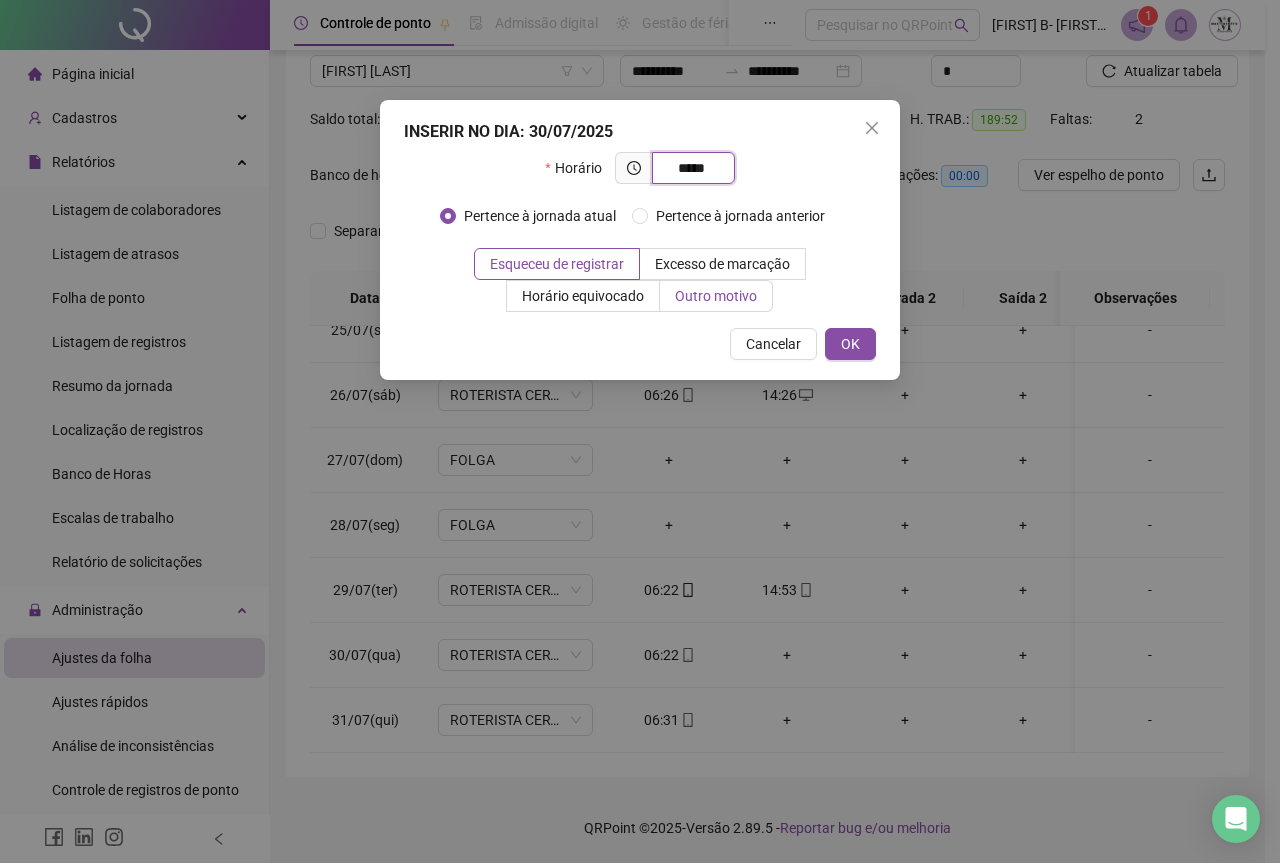 type on "*****" 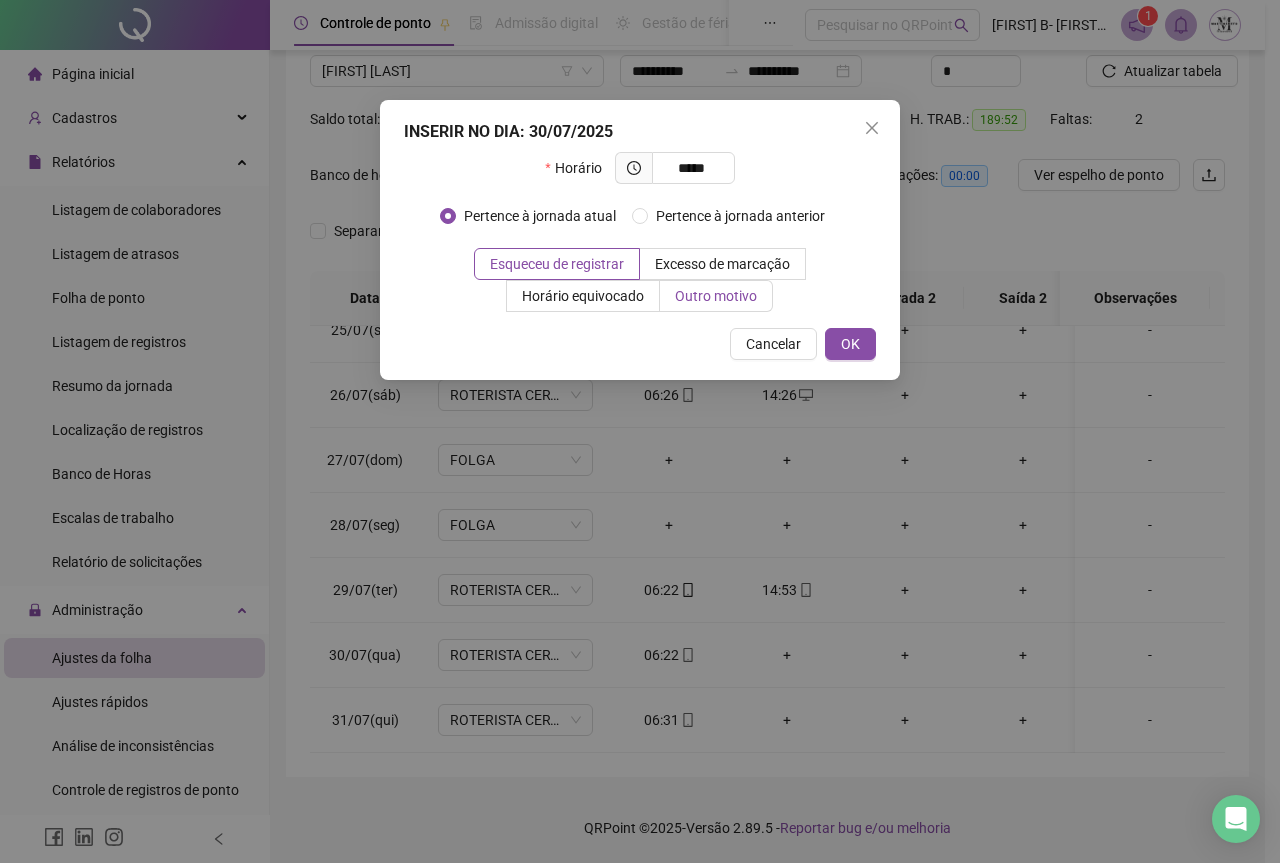 click on "Outro motivo" at bounding box center (716, 296) 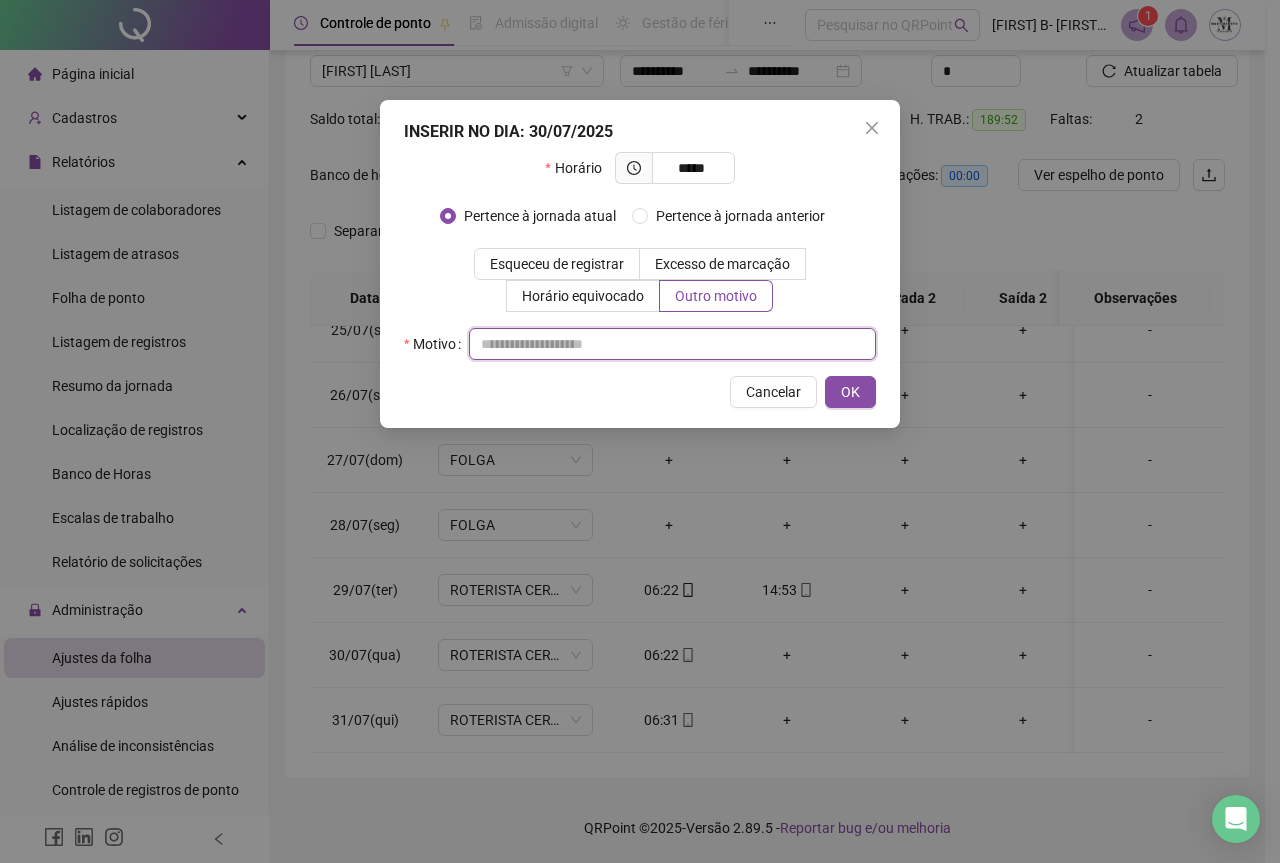 click at bounding box center (672, 344) 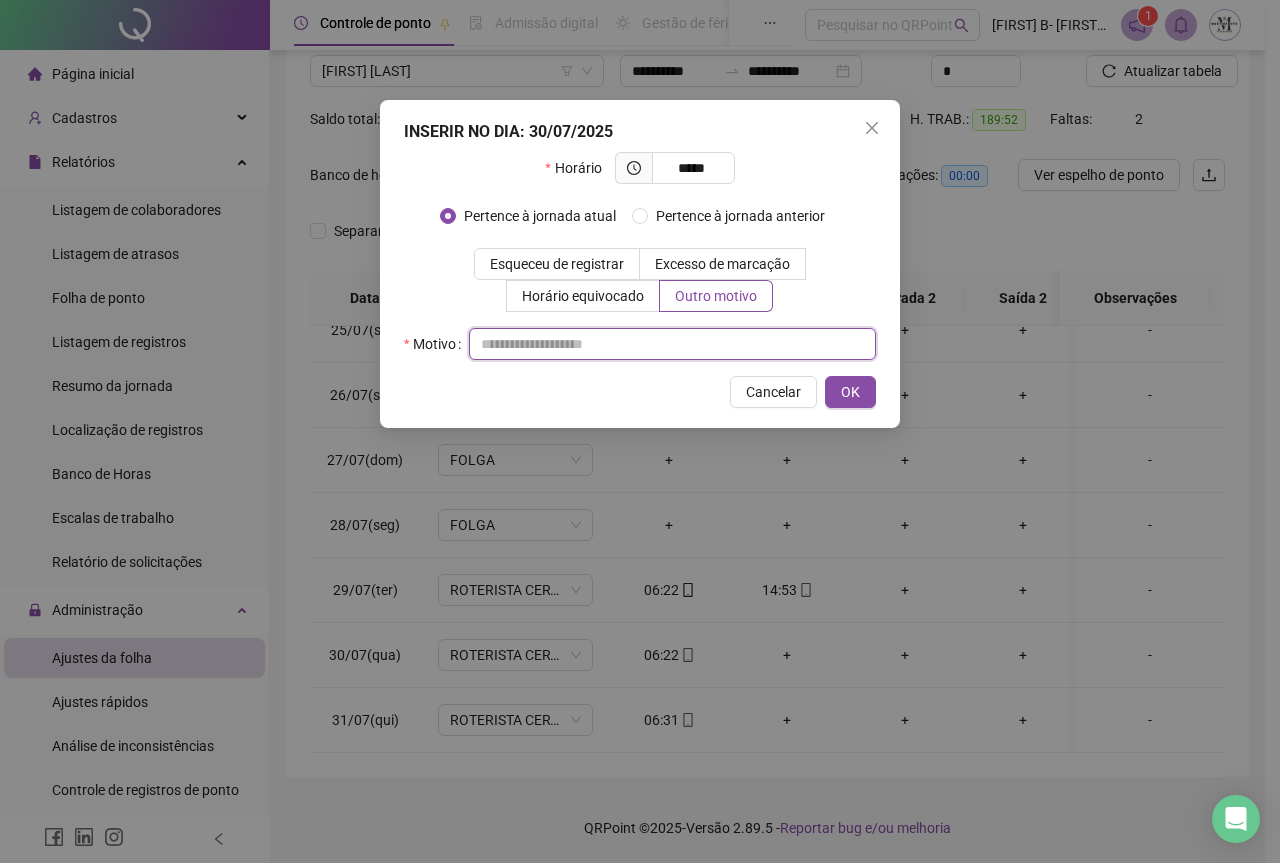 paste on "**********" 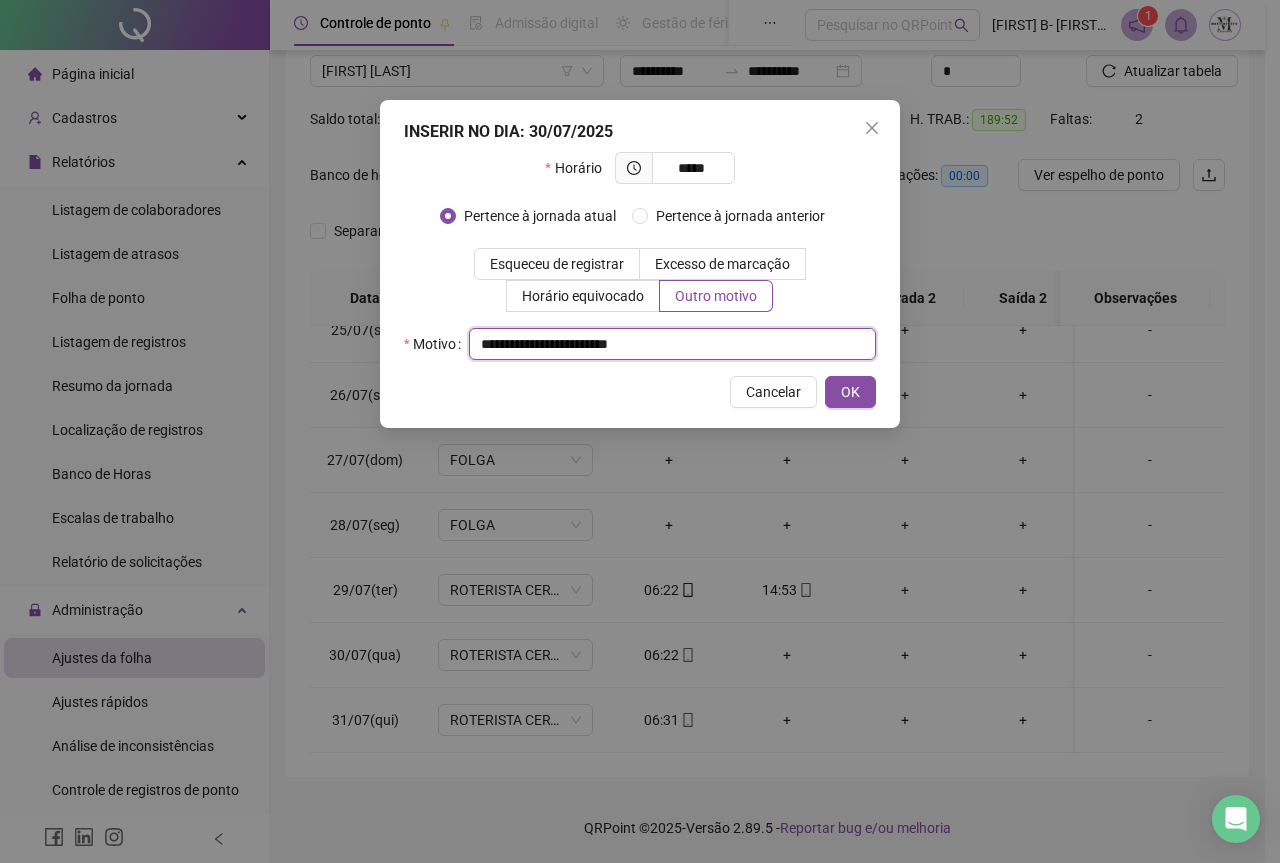 type on "**********" 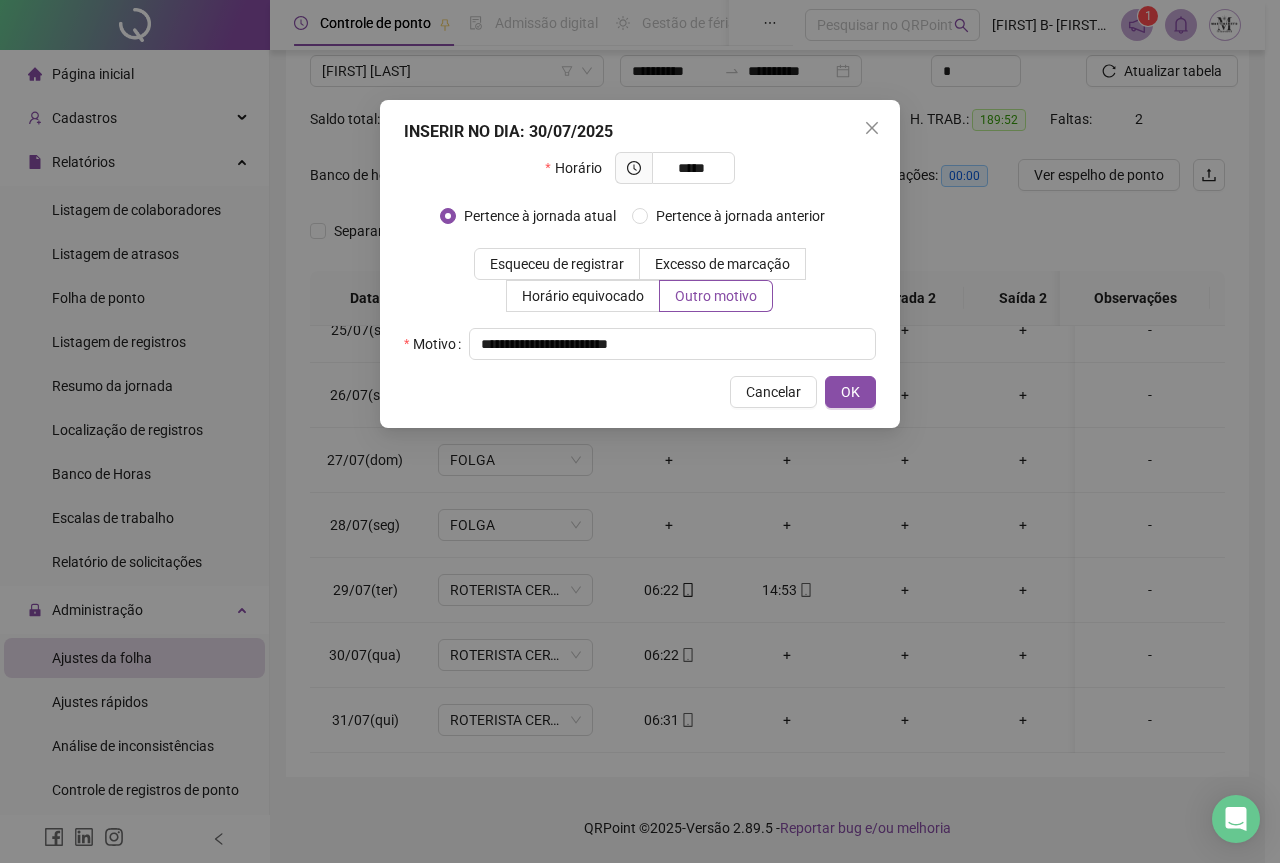 click on "**********" at bounding box center [640, 264] 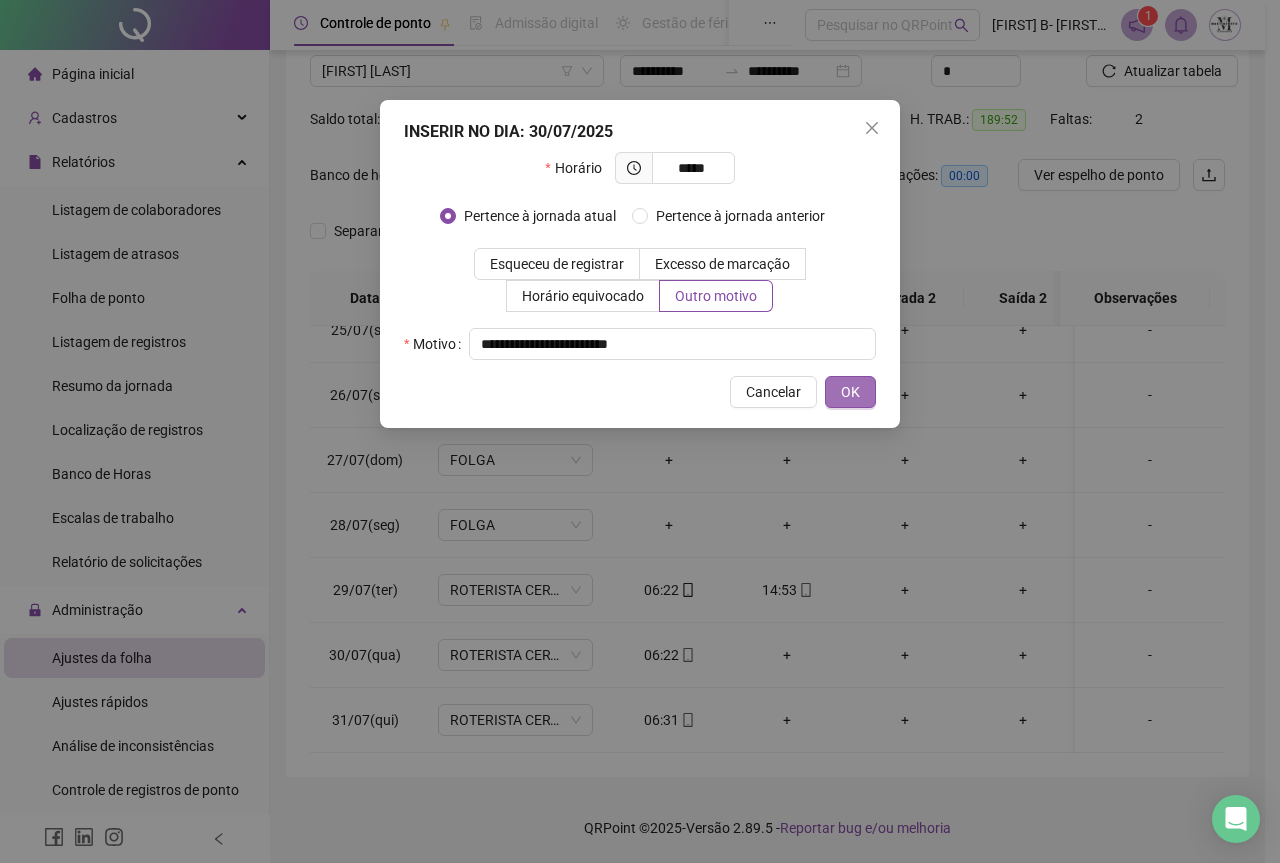 click on "OK" at bounding box center [850, 392] 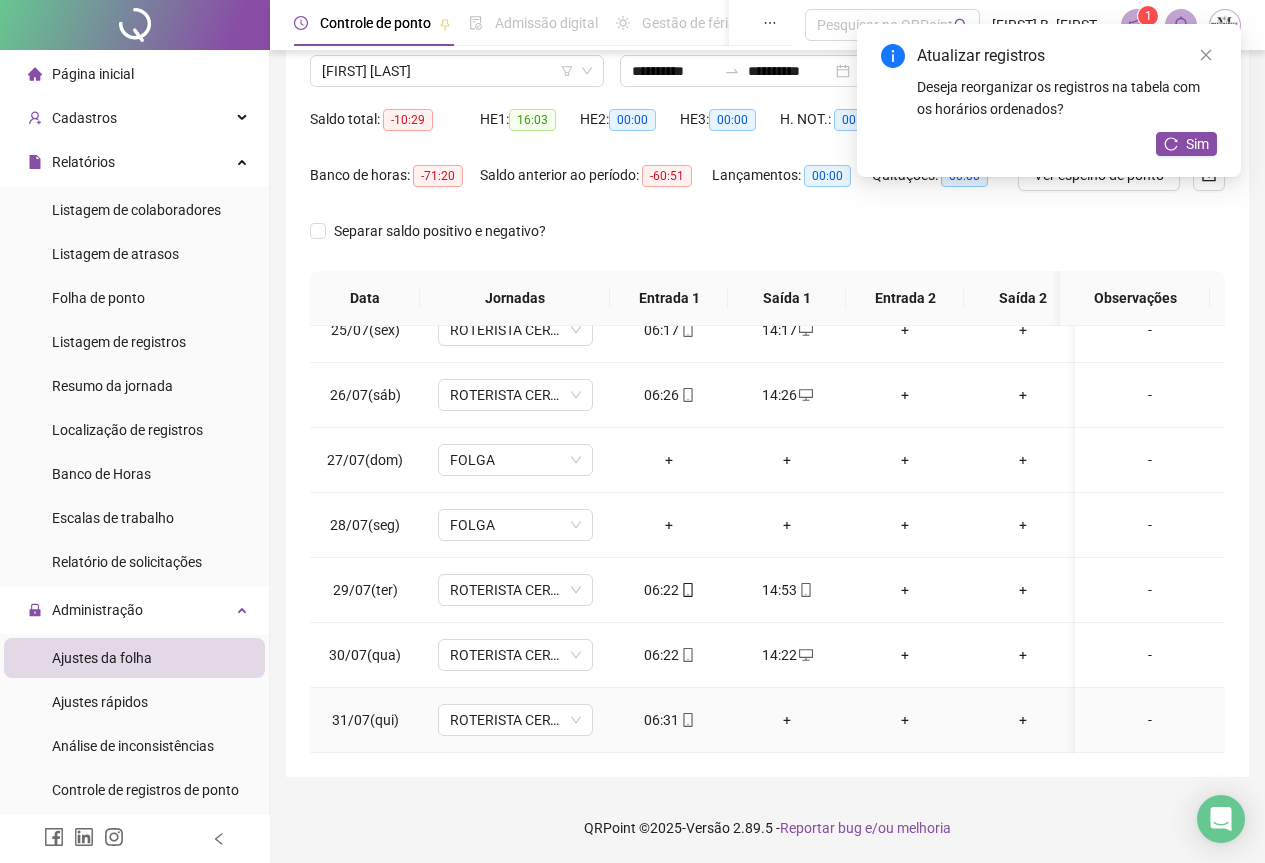 click on "+" at bounding box center [787, 720] 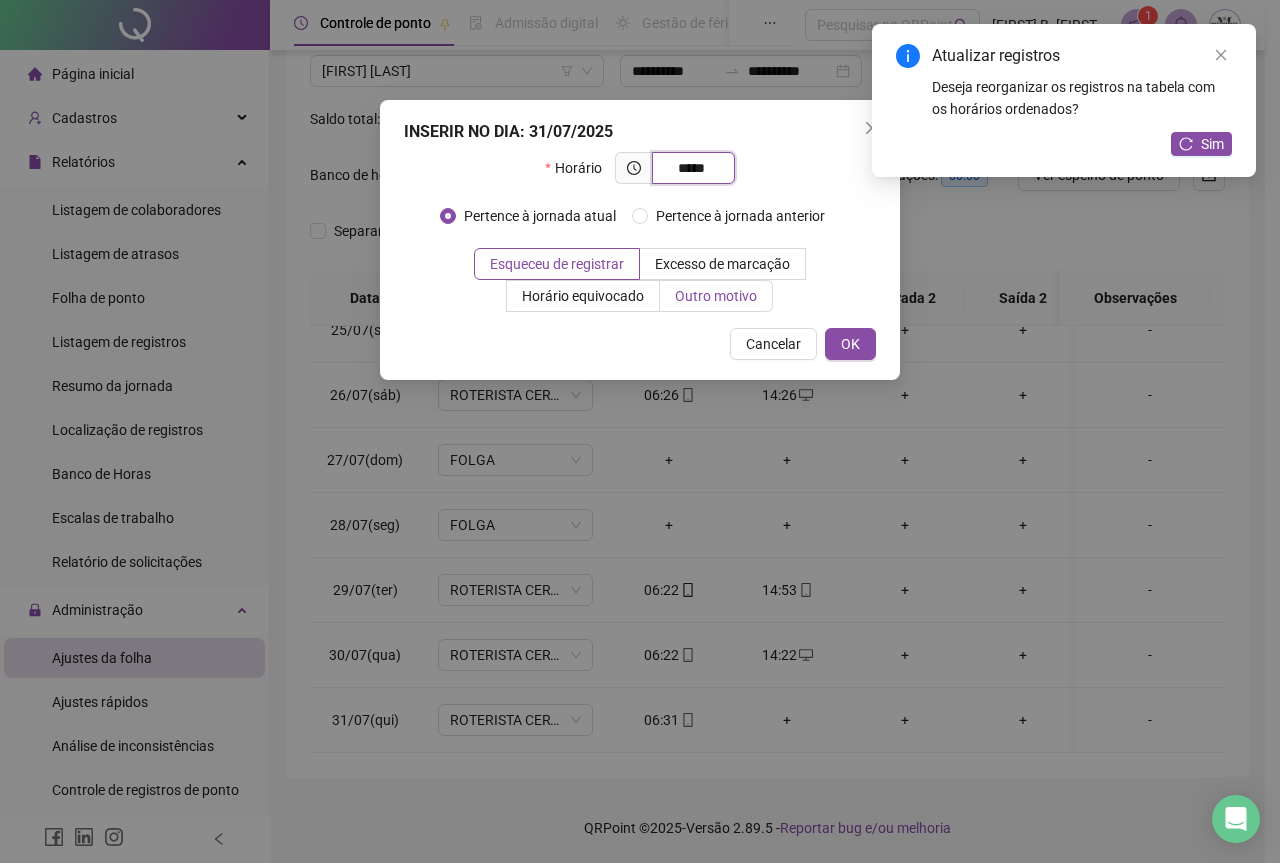 type on "*****" 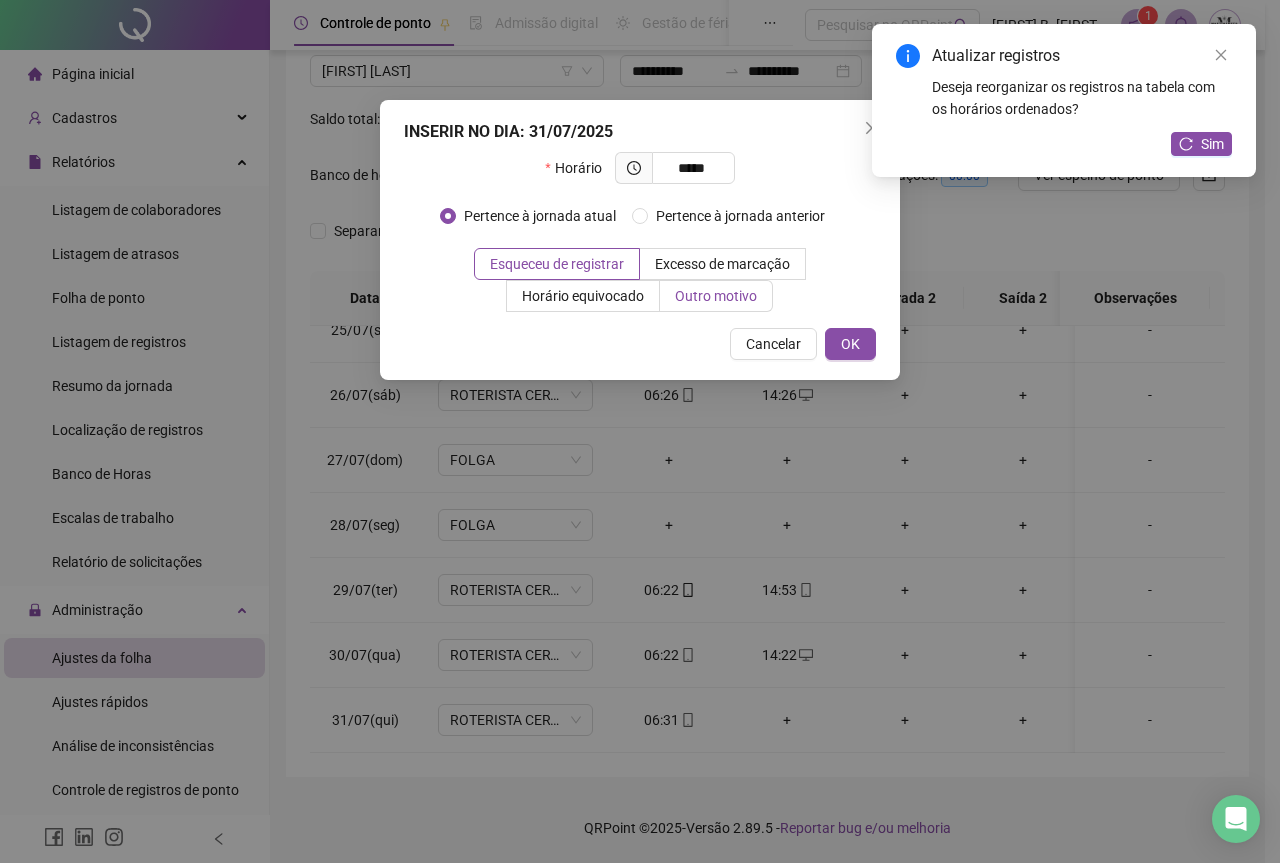 click on "Outro motivo" at bounding box center [716, 296] 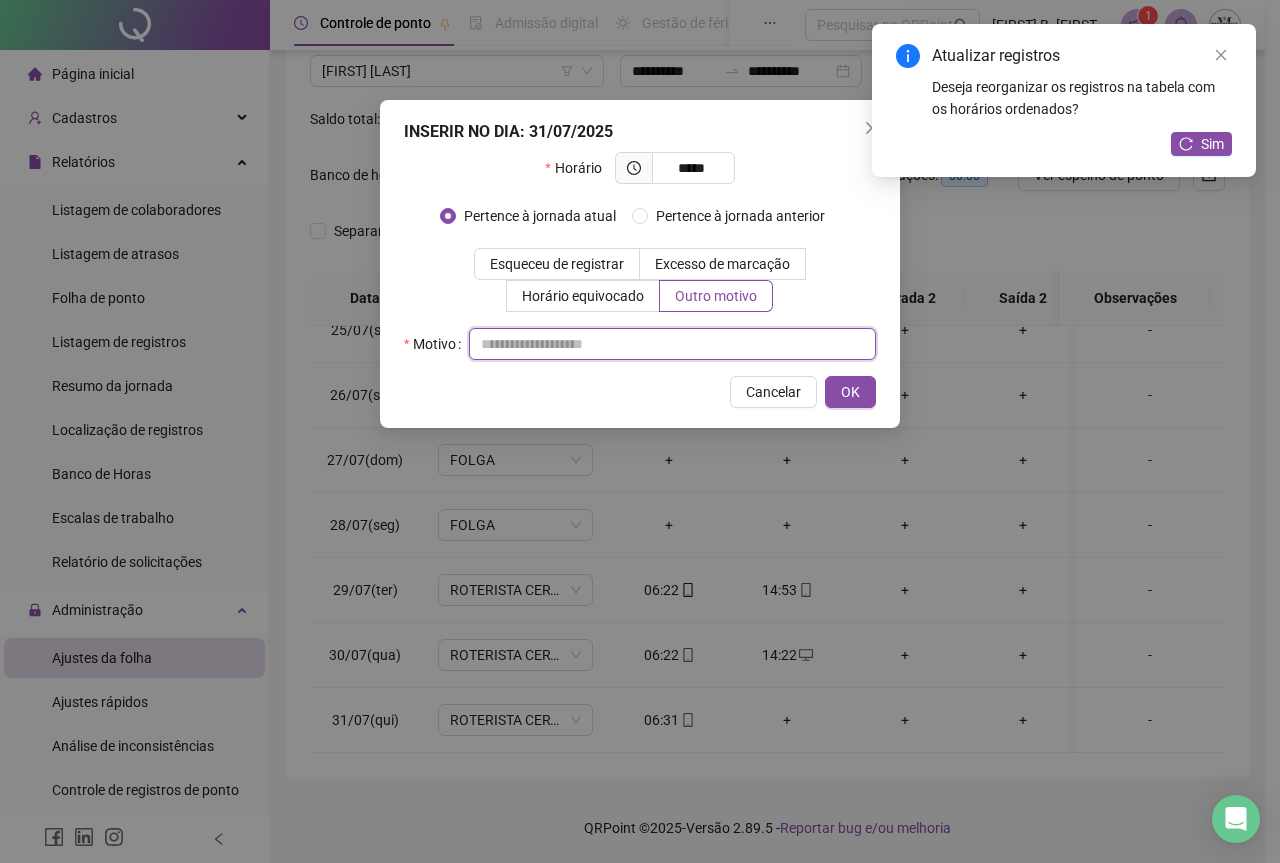 click at bounding box center (672, 344) 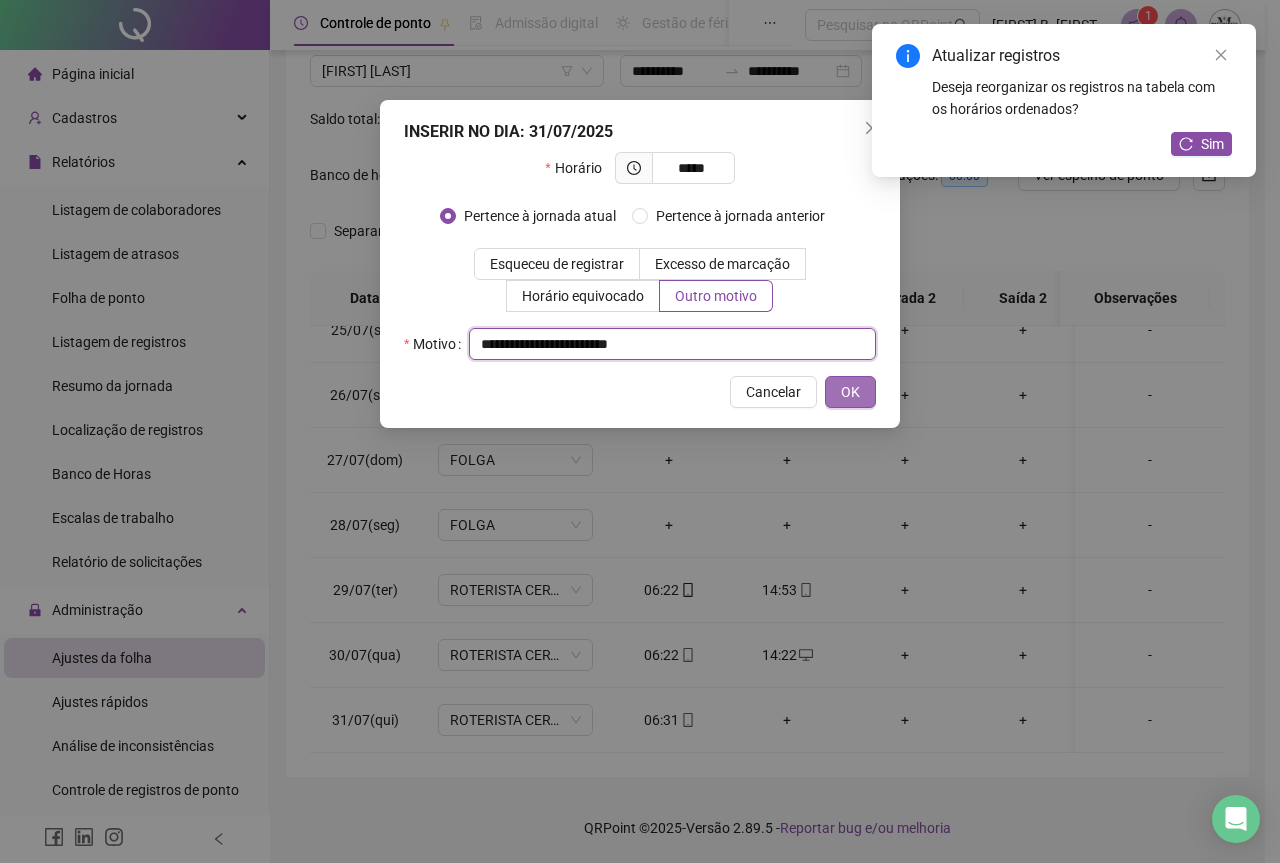type on "**********" 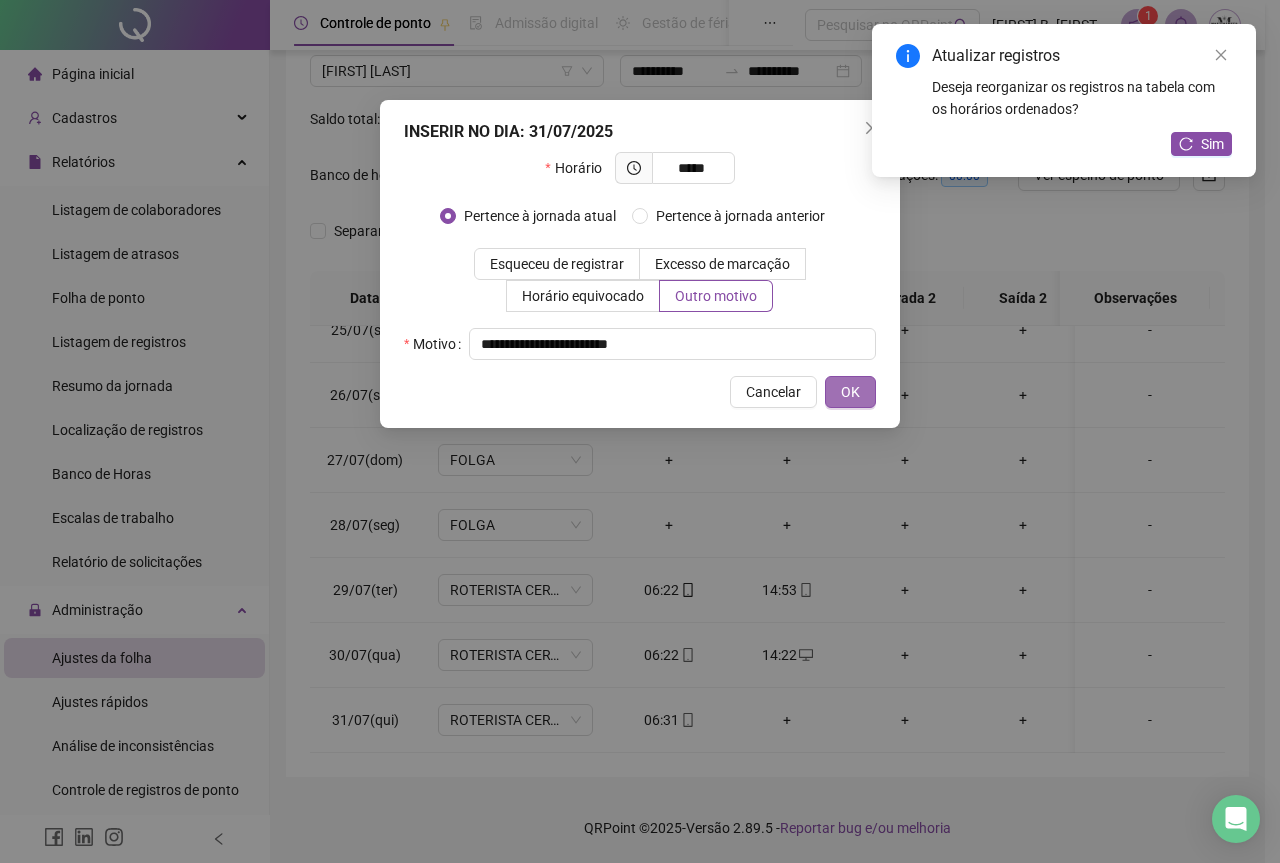 click on "OK" at bounding box center [850, 392] 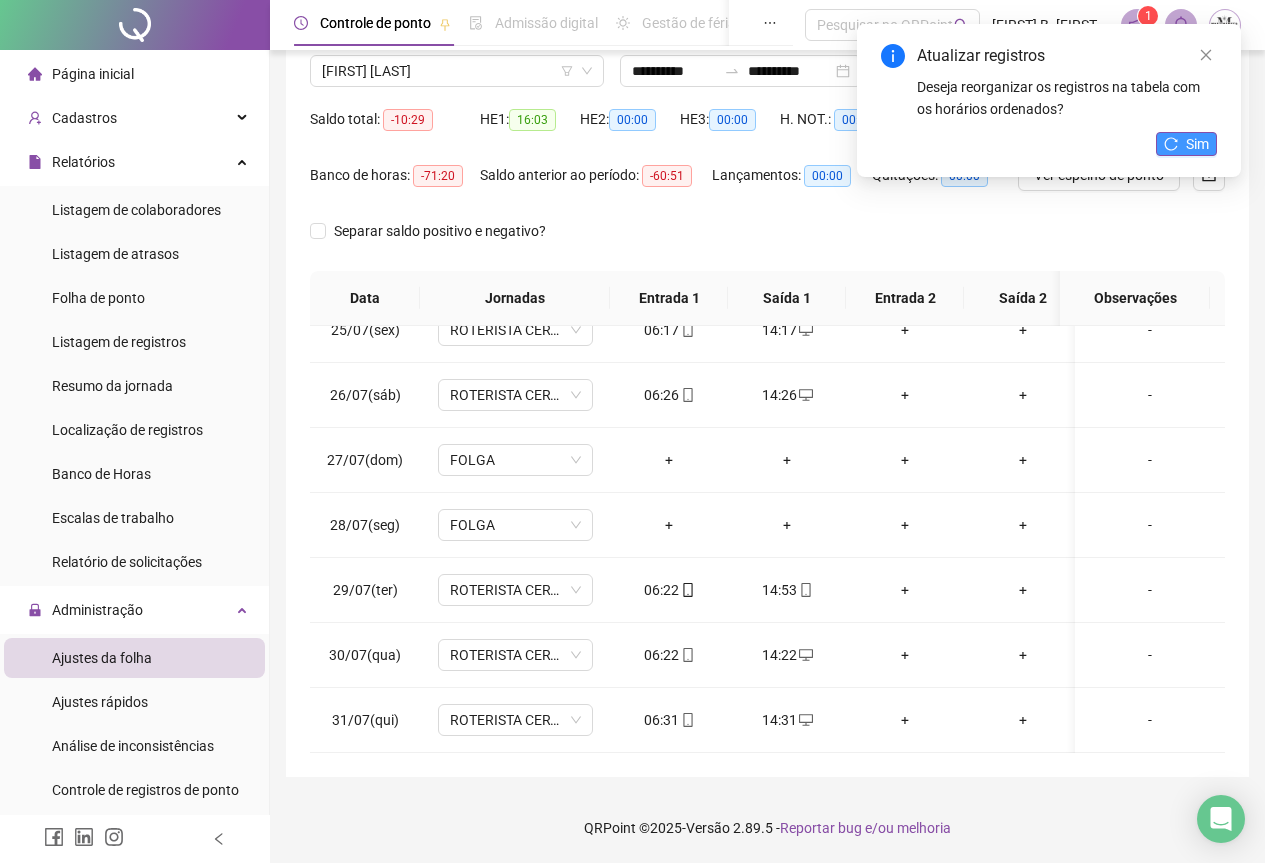 click 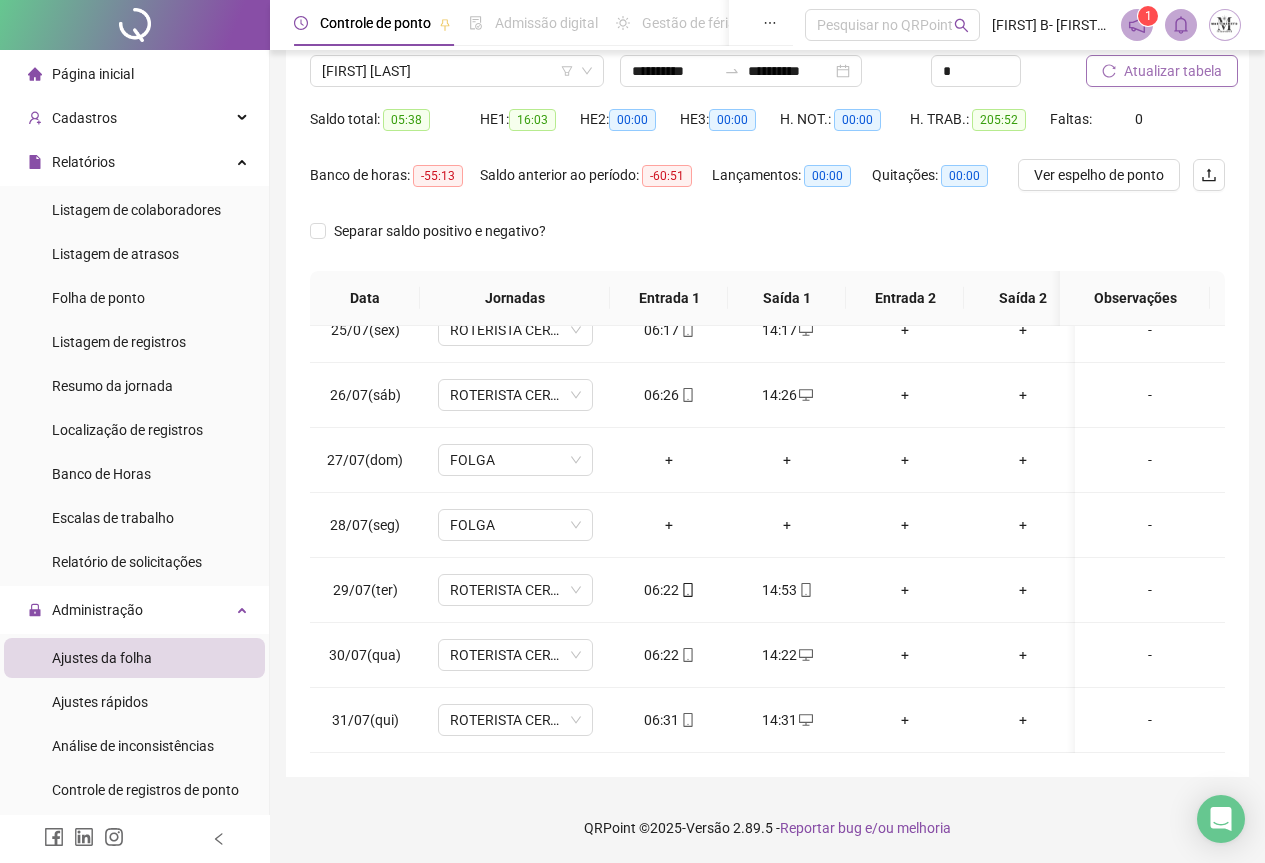 click on "Atualizar tabela" at bounding box center [1173, 71] 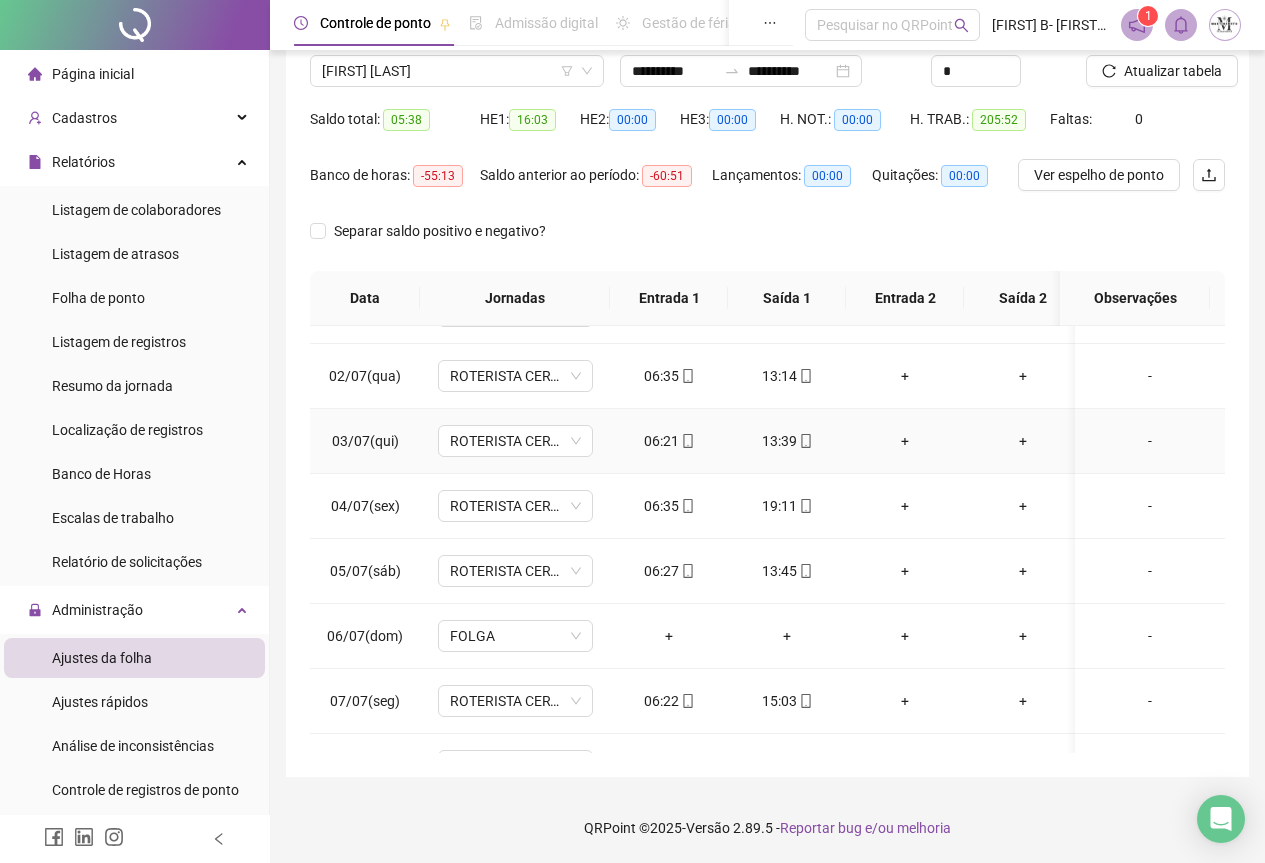 scroll, scrollTop: 0, scrollLeft: 0, axis: both 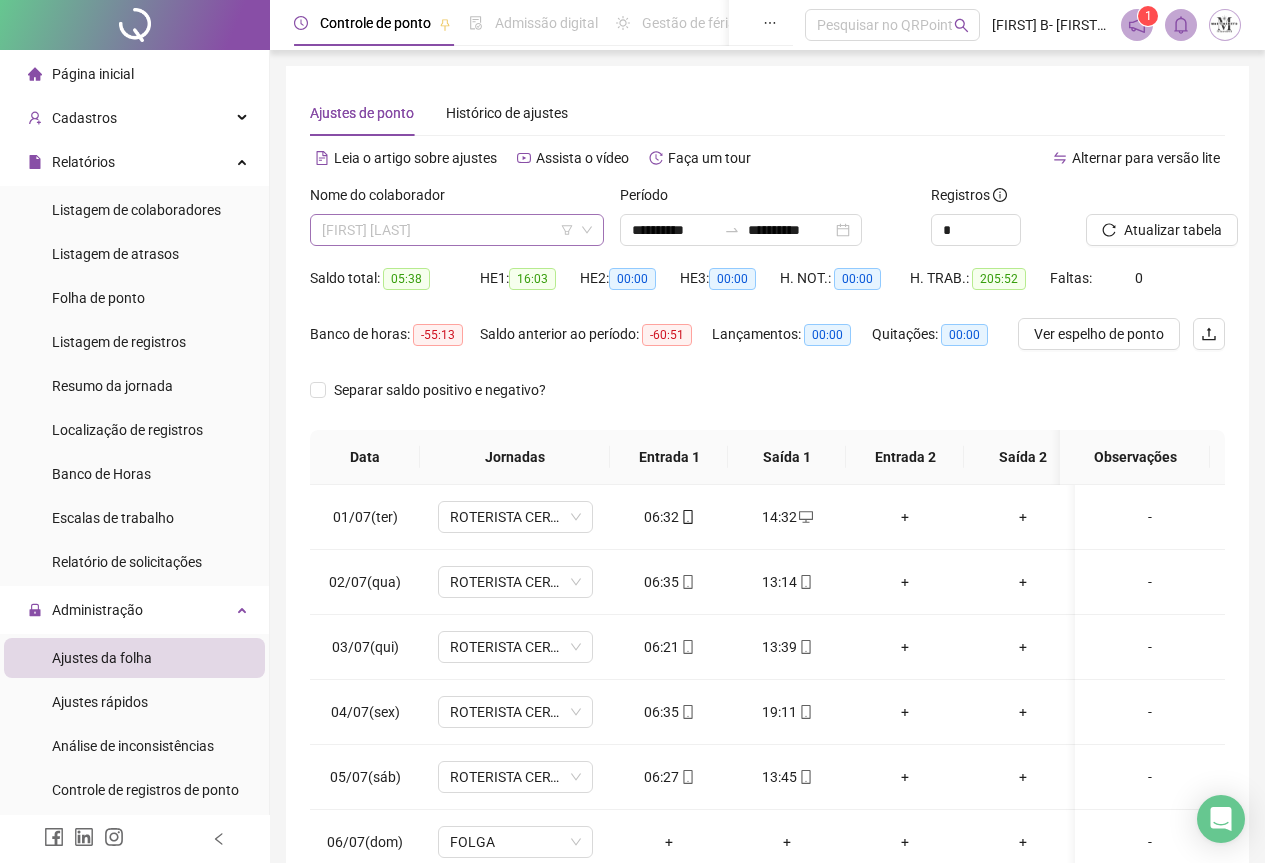 click on "[FIRST] [LAST]" at bounding box center (457, 230) 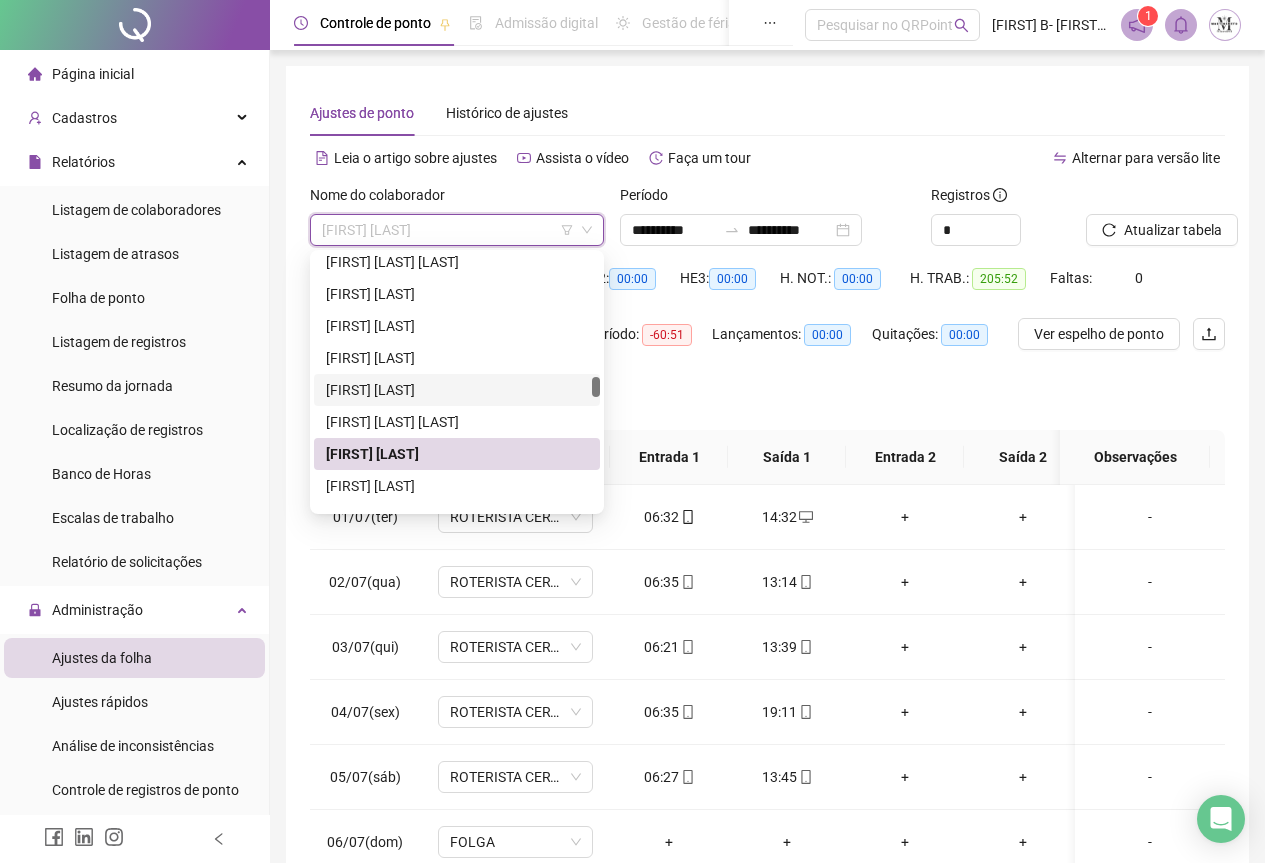 scroll, scrollTop: 3504, scrollLeft: 0, axis: vertical 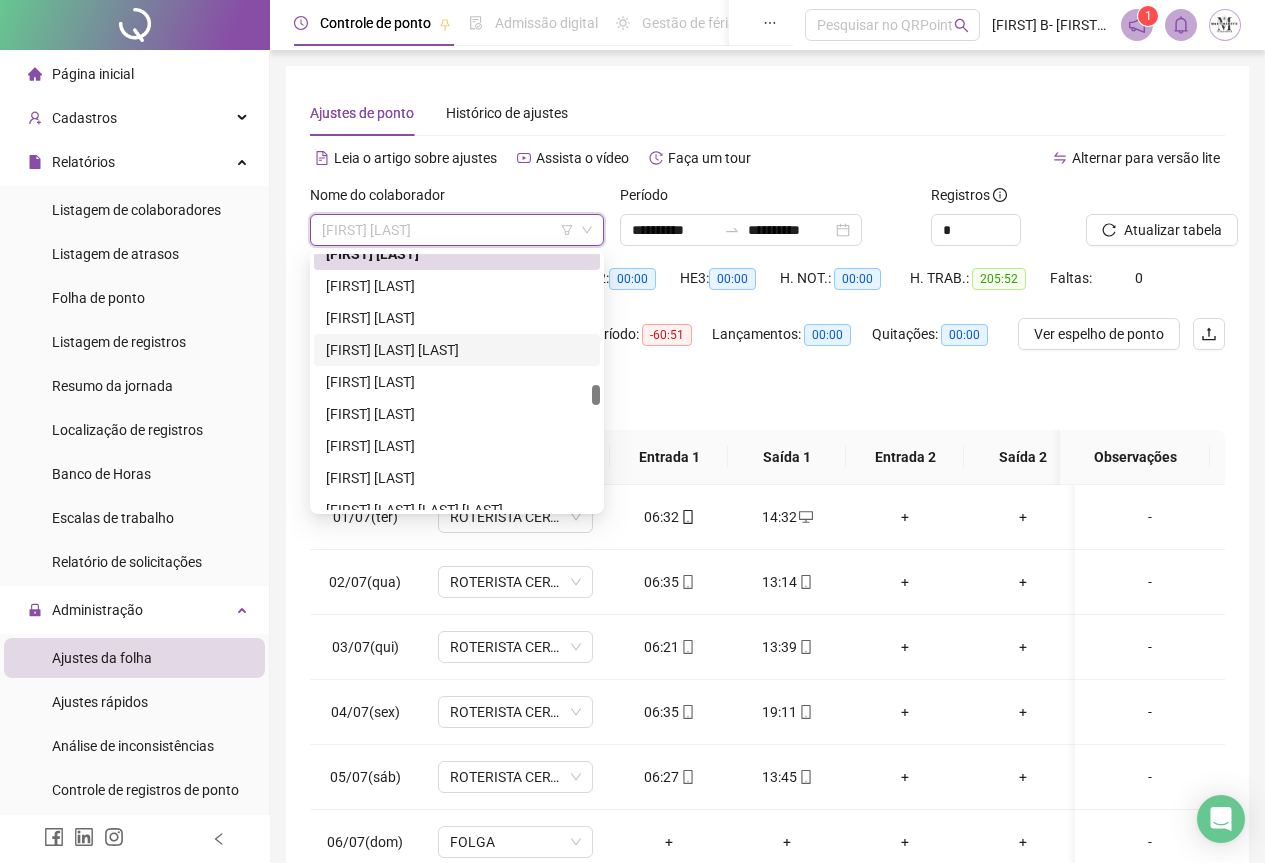drag, startPoint x: 435, startPoint y: 343, endPoint x: 592, endPoint y: 360, distance: 157.9177 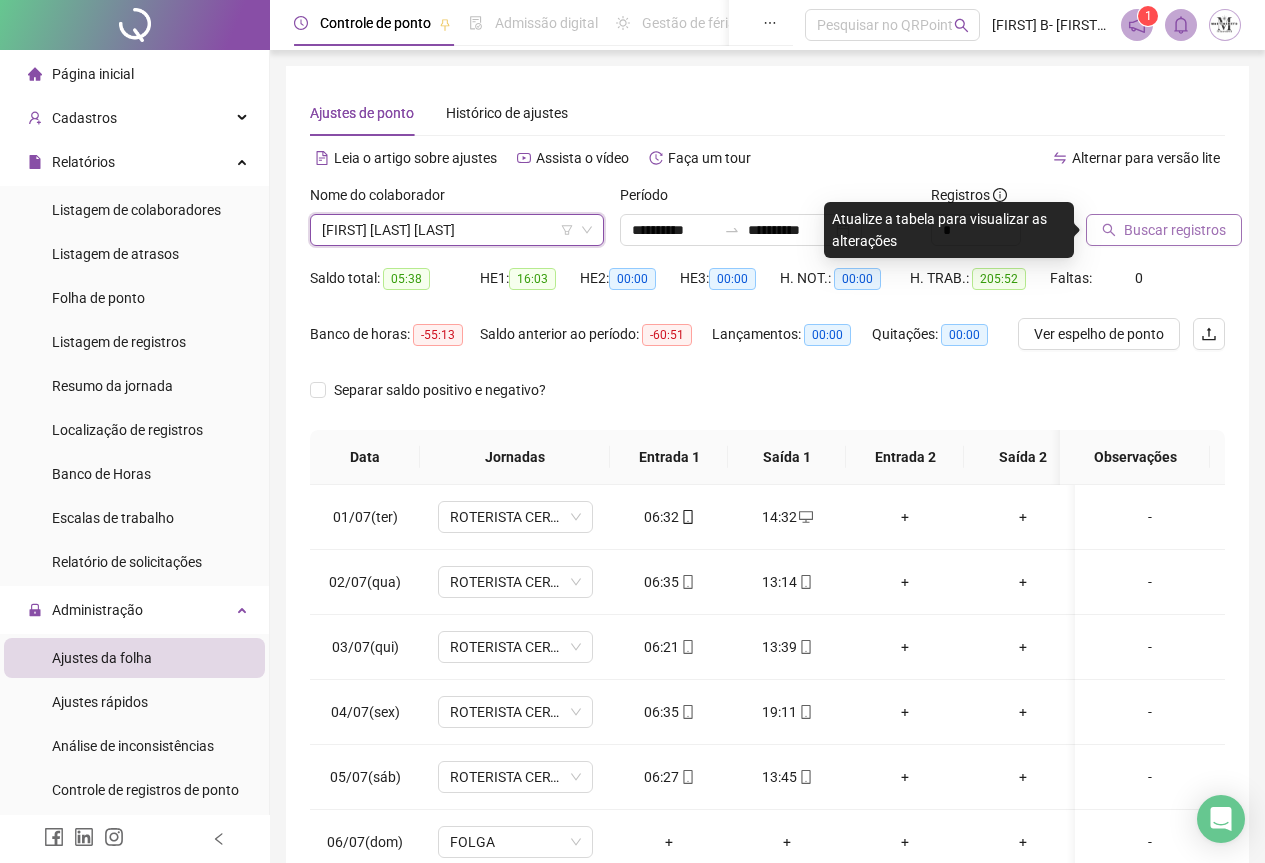 click on "Buscar registros" at bounding box center (1175, 230) 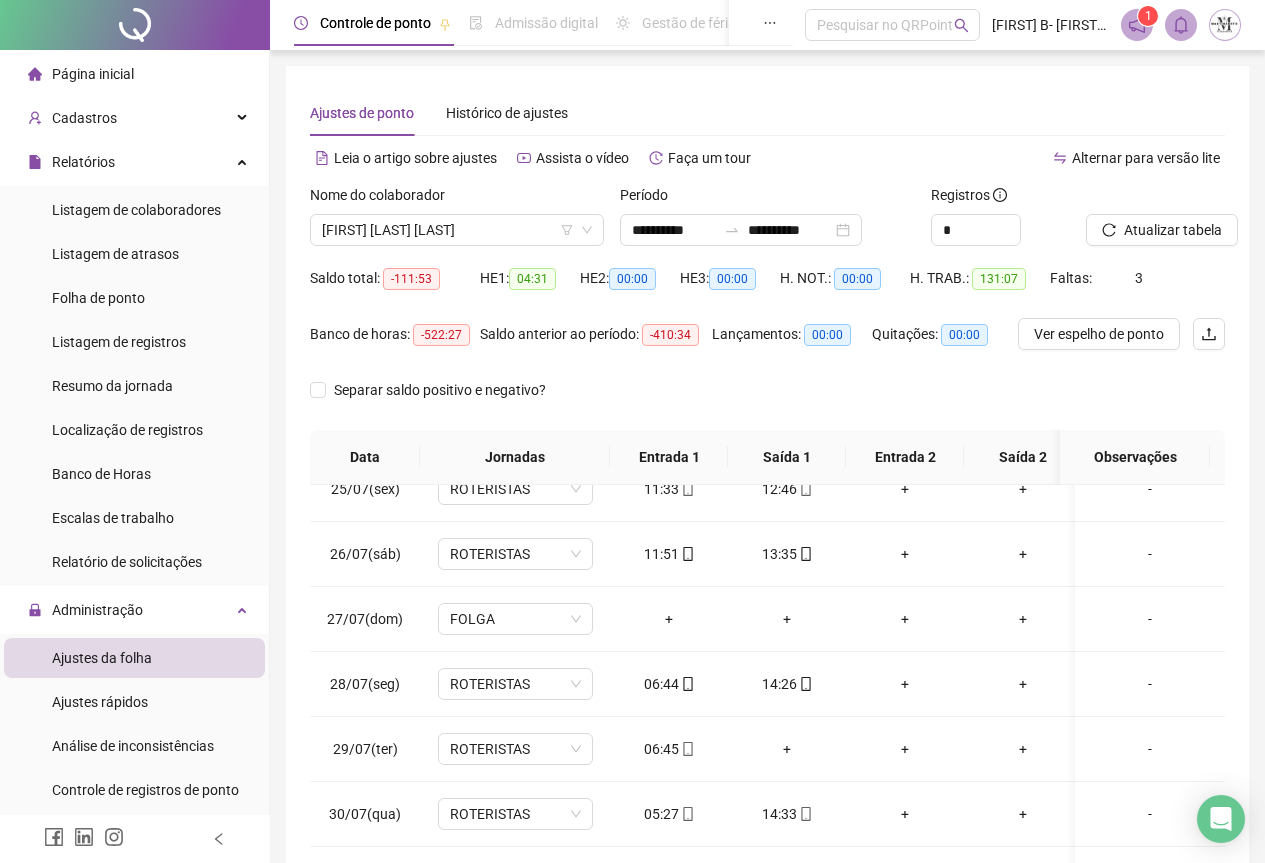 scroll, scrollTop: 1603, scrollLeft: 0, axis: vertical 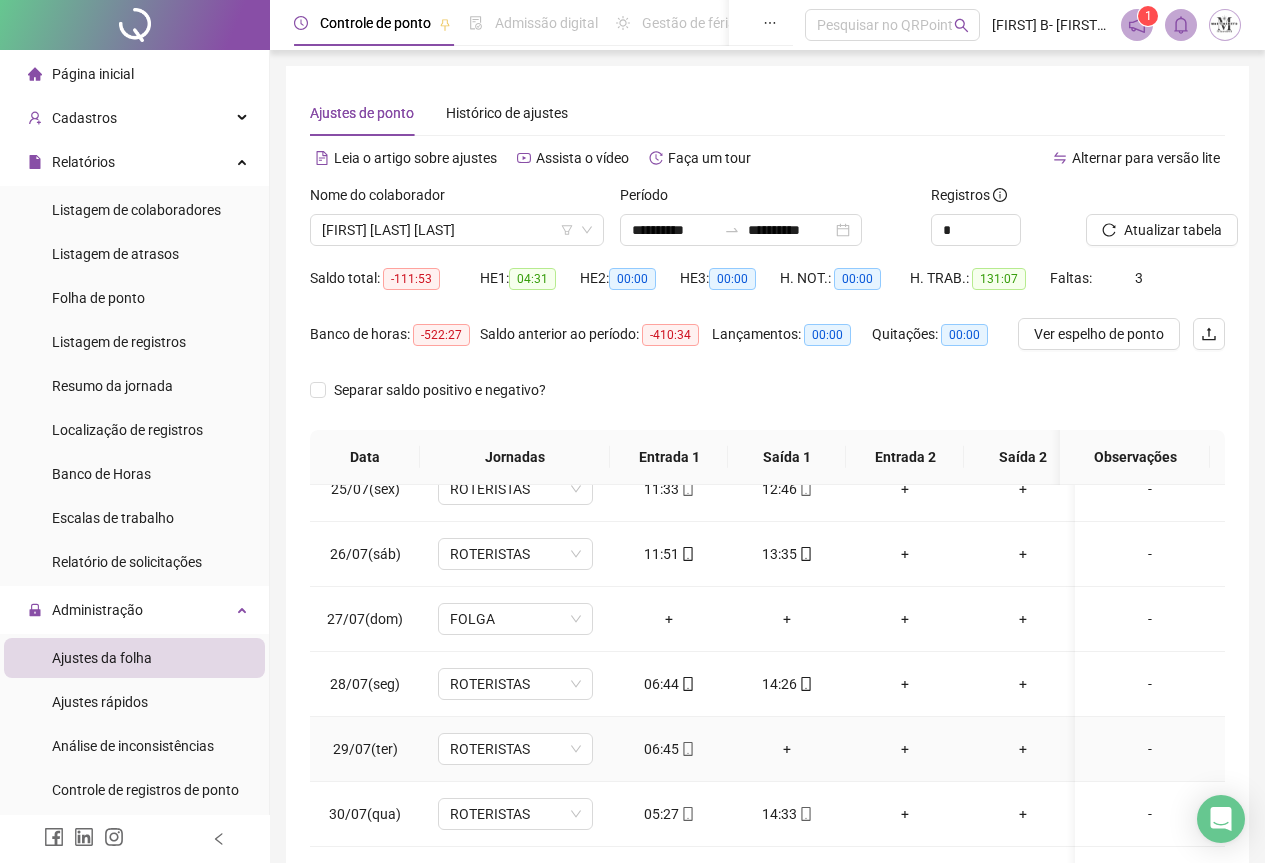 click on "+" at bounding box center [787, 749] 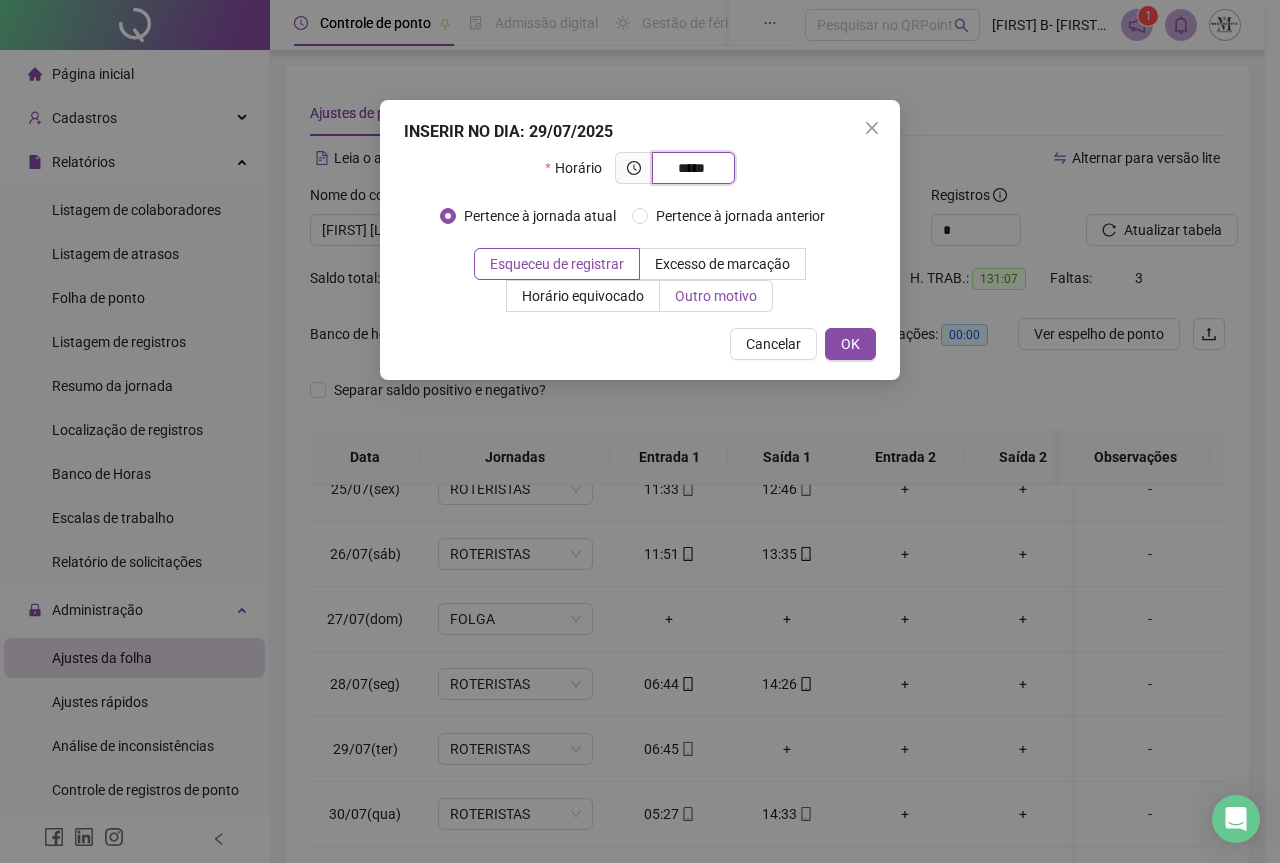 type on "*****" 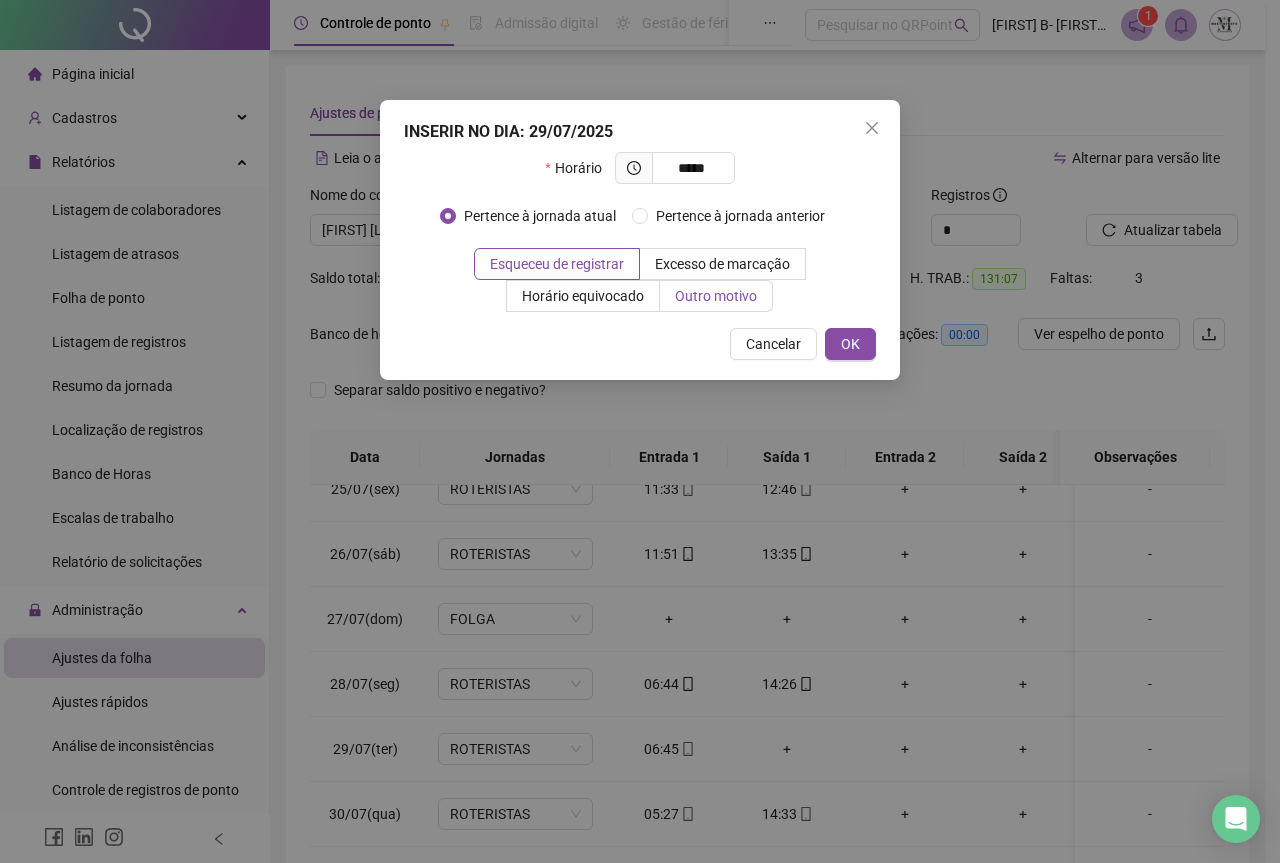 click on "Outro motivo" at bounding box center [716, 296] 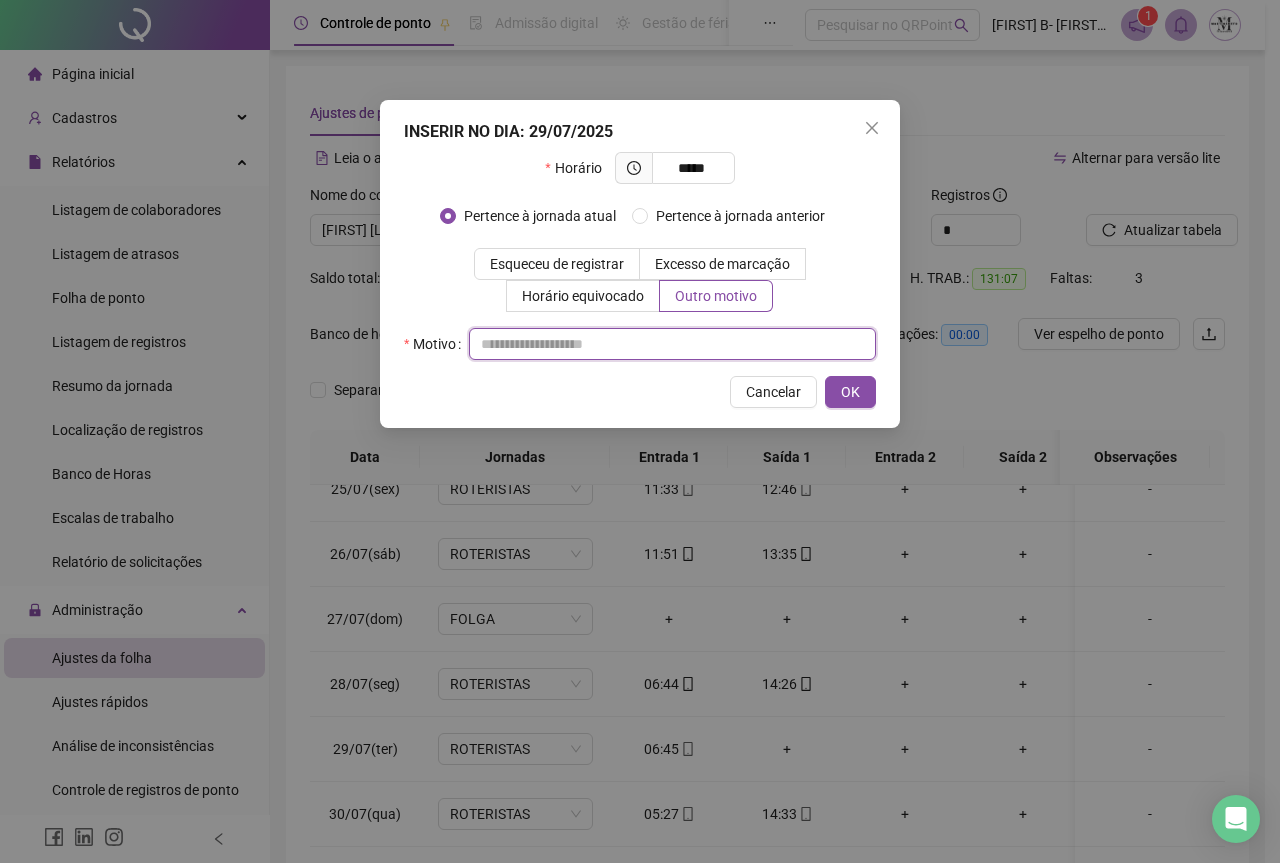 click at bounding box center (672, 344) 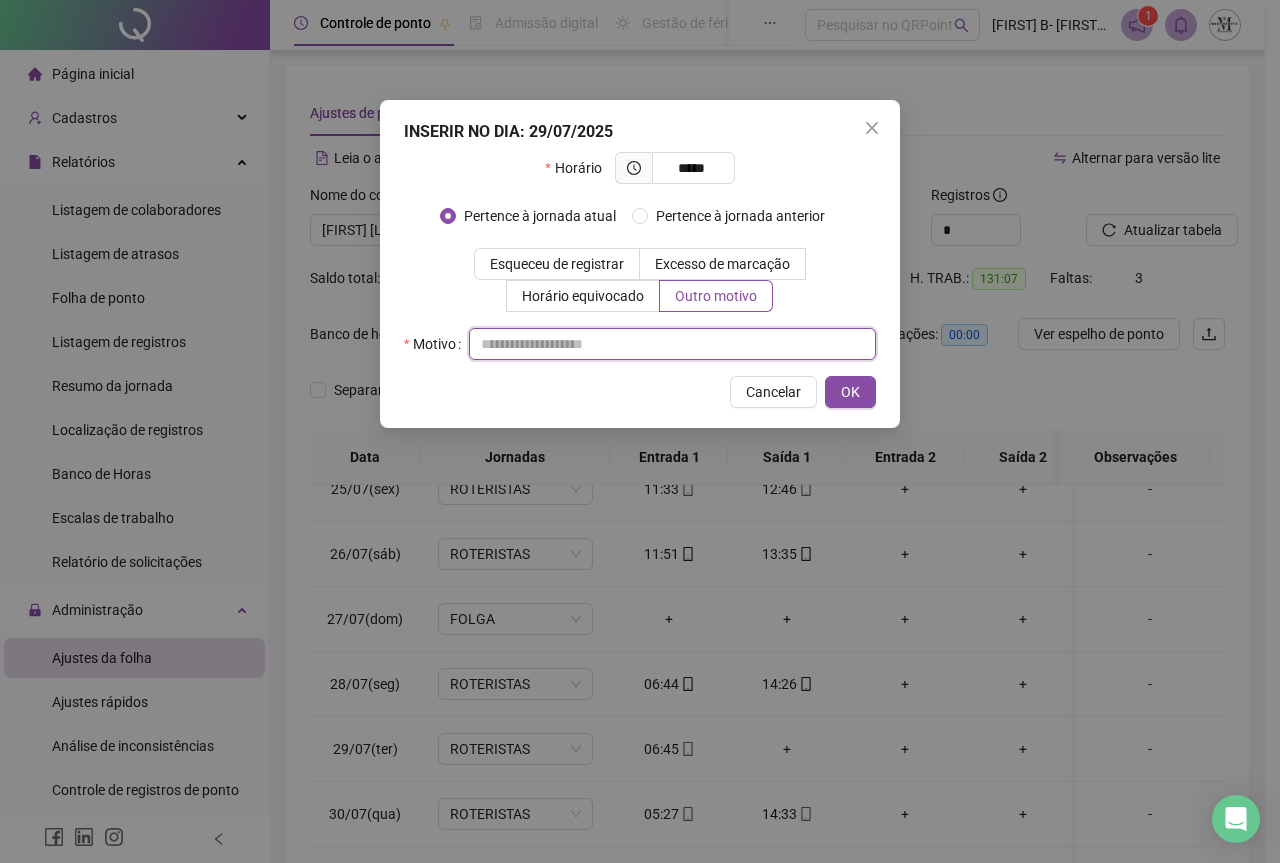 paste on "**********" 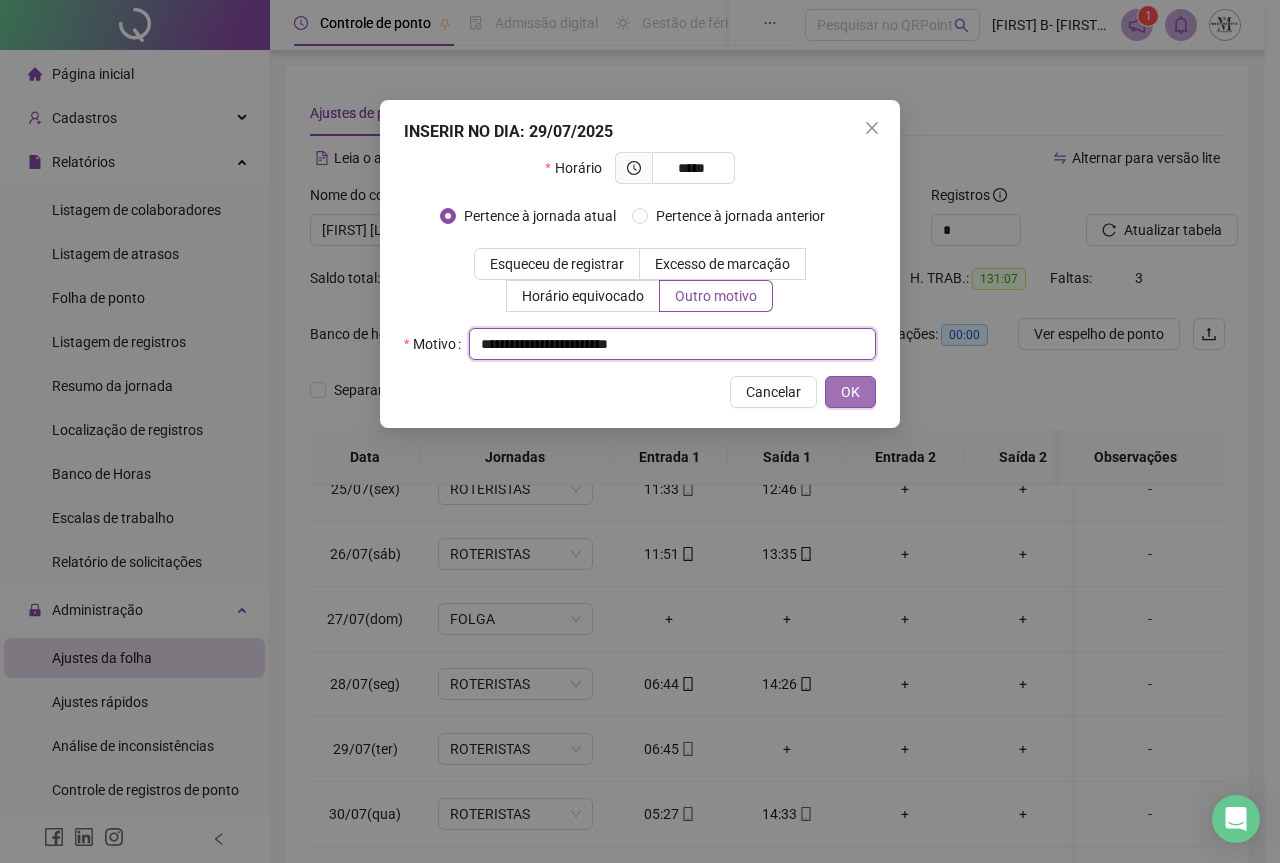 type on "**********" 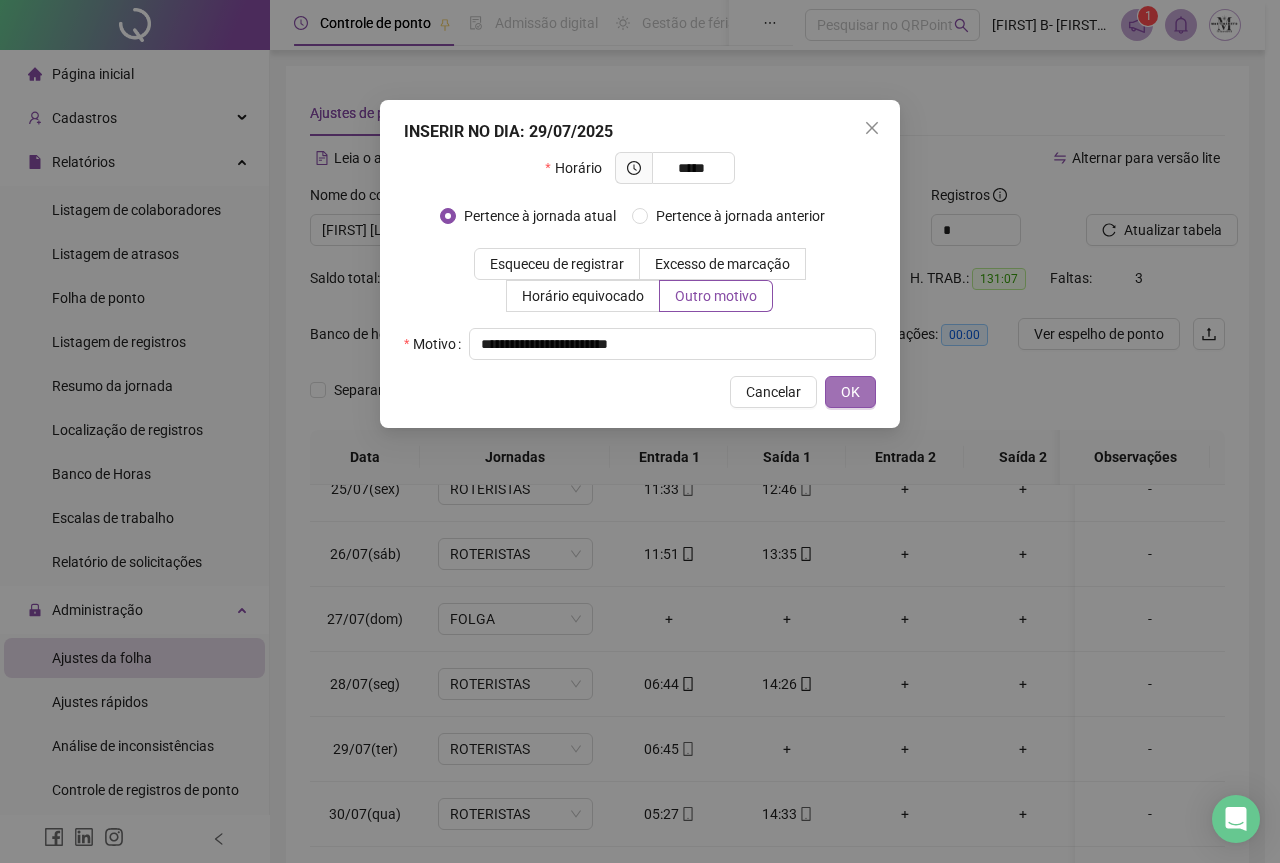 click on "OK" at bounding box center (850, 392) 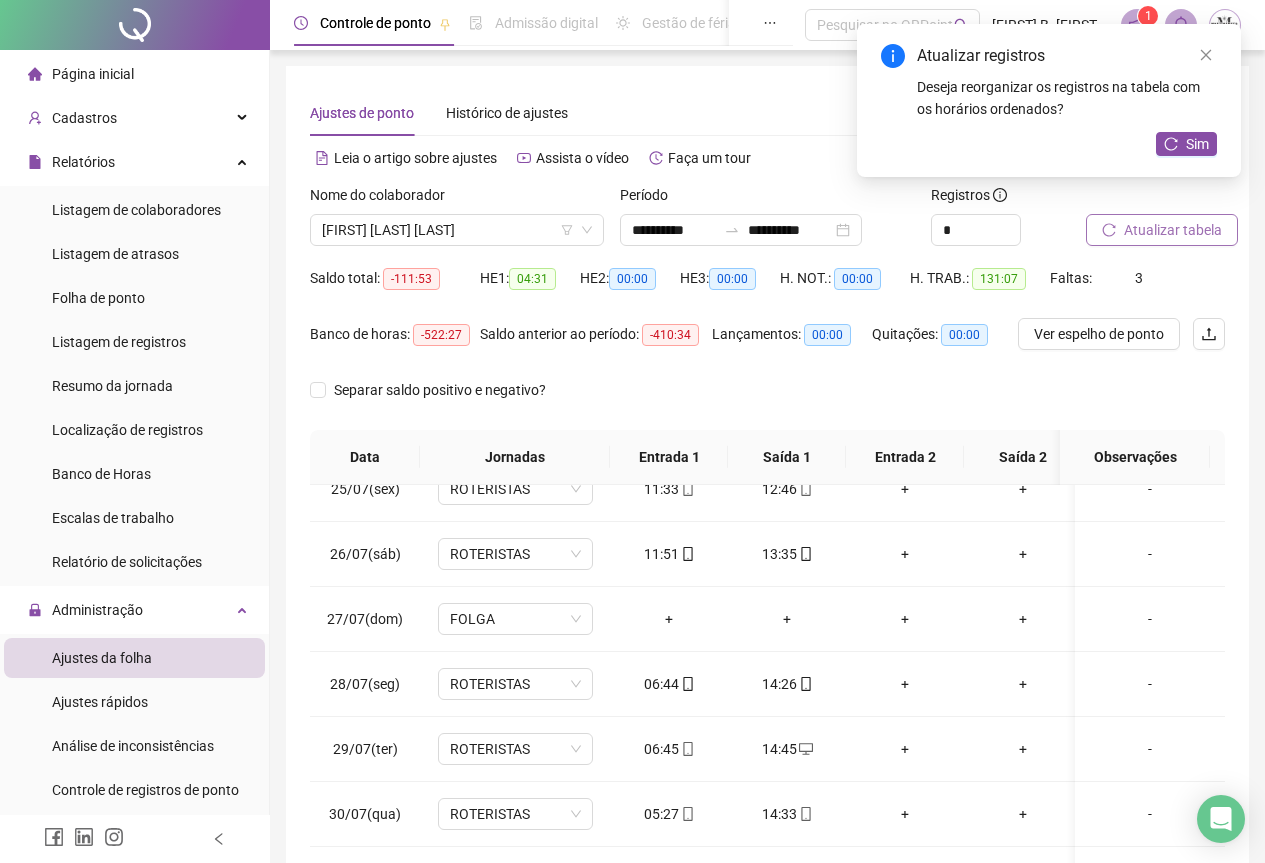 click on "Atualizar tabela" at bounding box center [1173, 230] 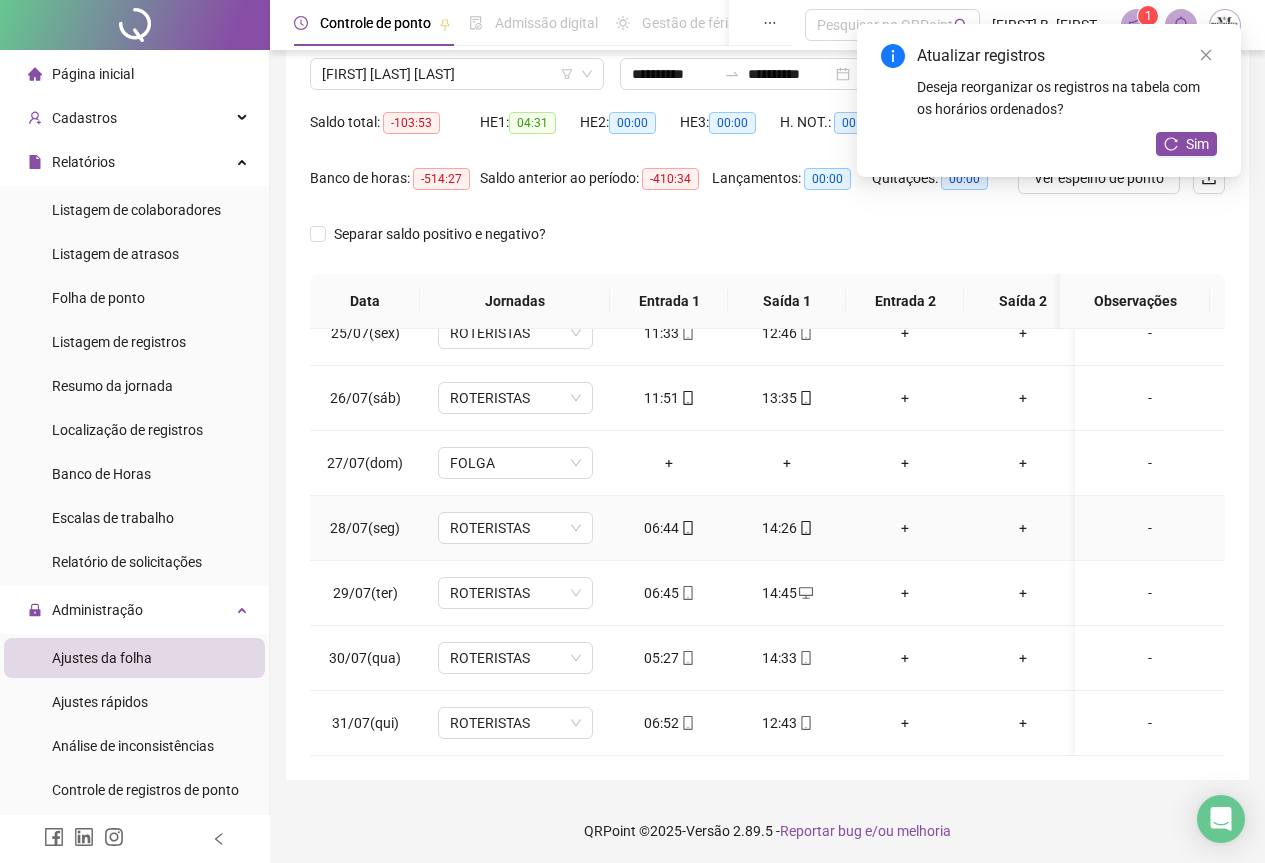 scroll, scrollTop: 159, scrollLeft: 0, axis: vertical 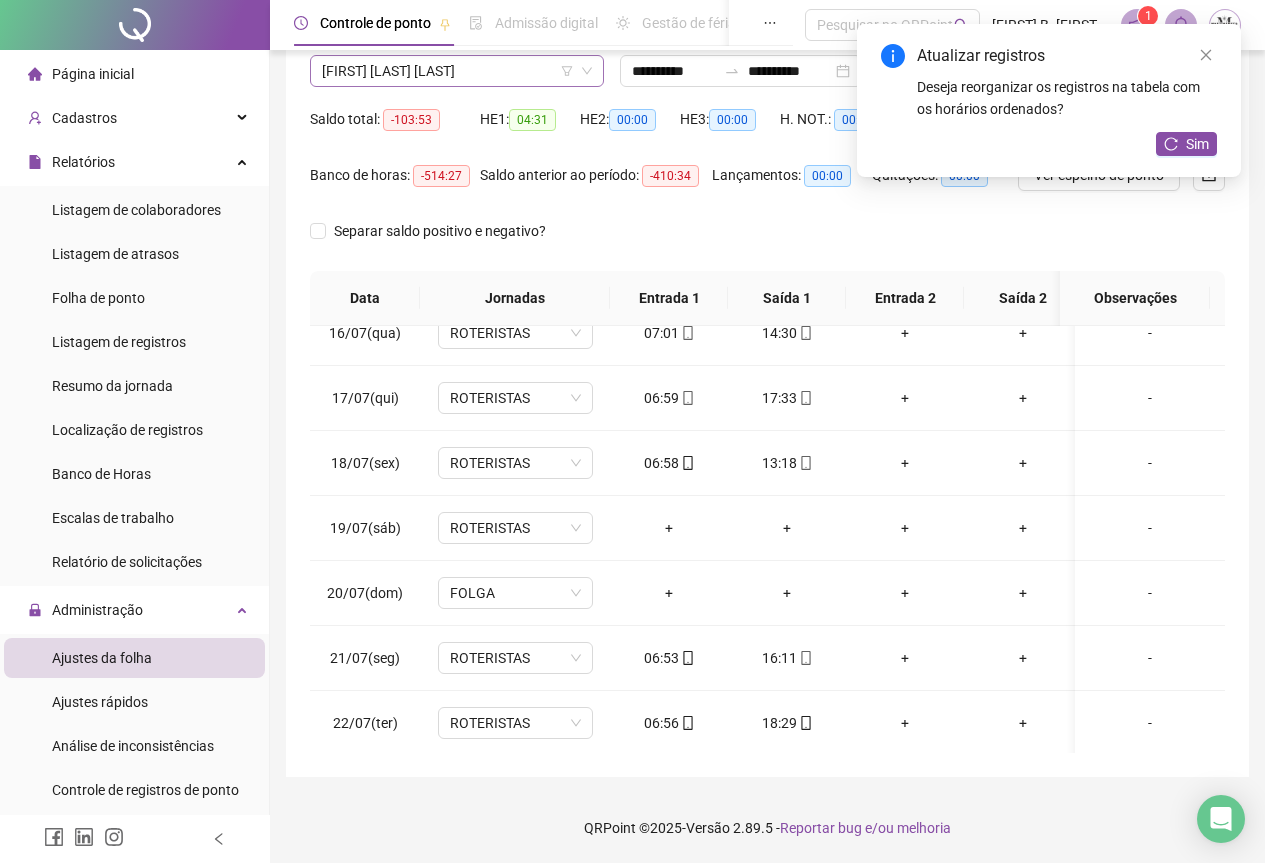 click on "[FIRST] [LAST] [LAST]" at bounding box center [457, 71] 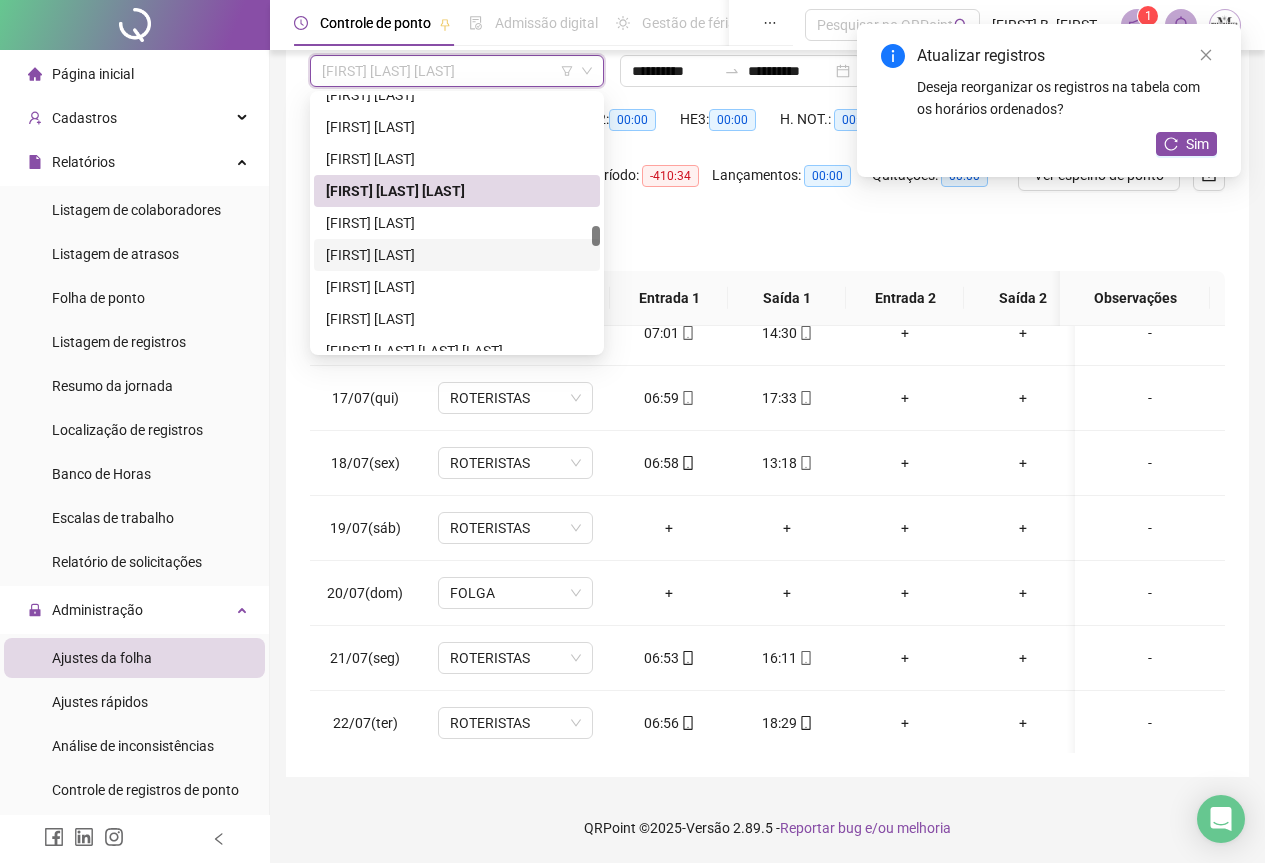 click on "[FIRST] [LAST]" at bounding box center [457, 255] 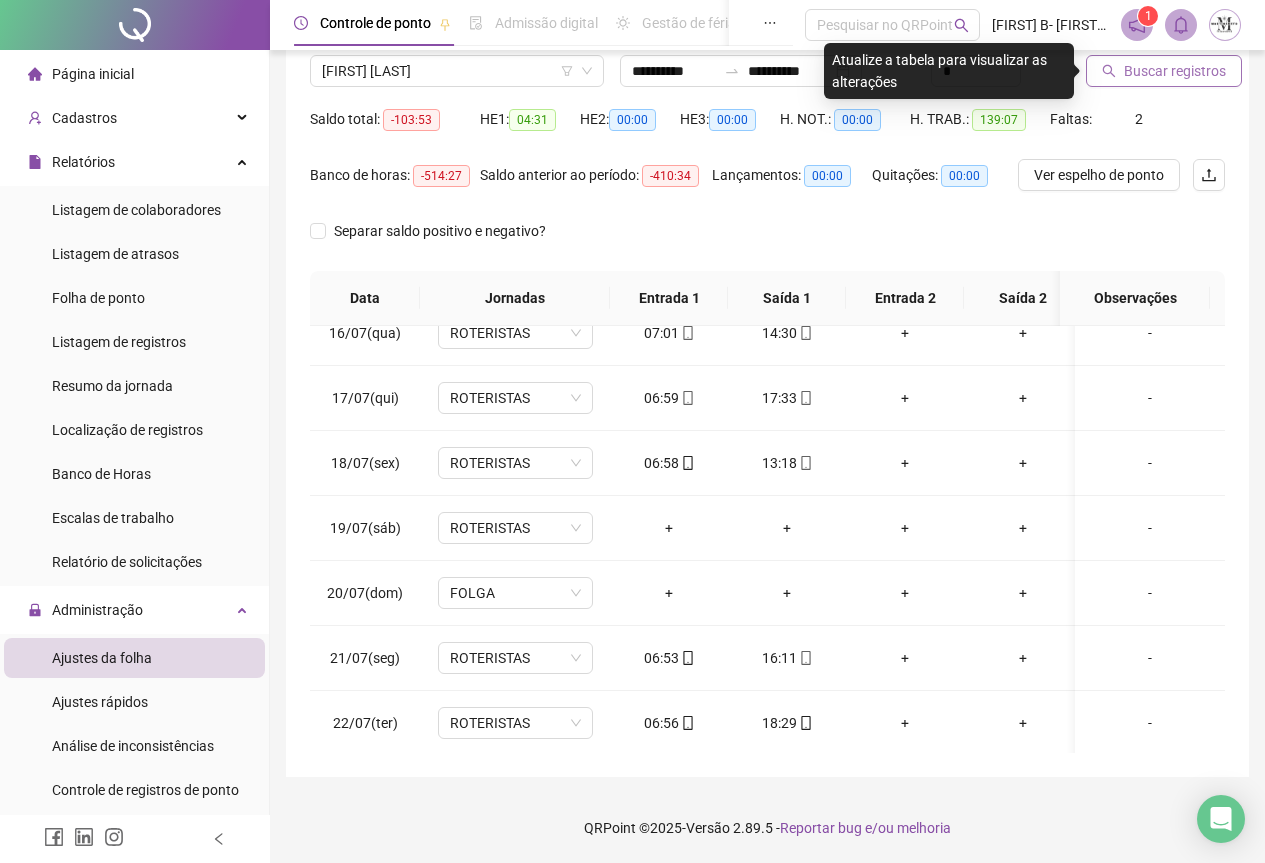 click on "Buscar registros" at bounding box center (1175, 71) 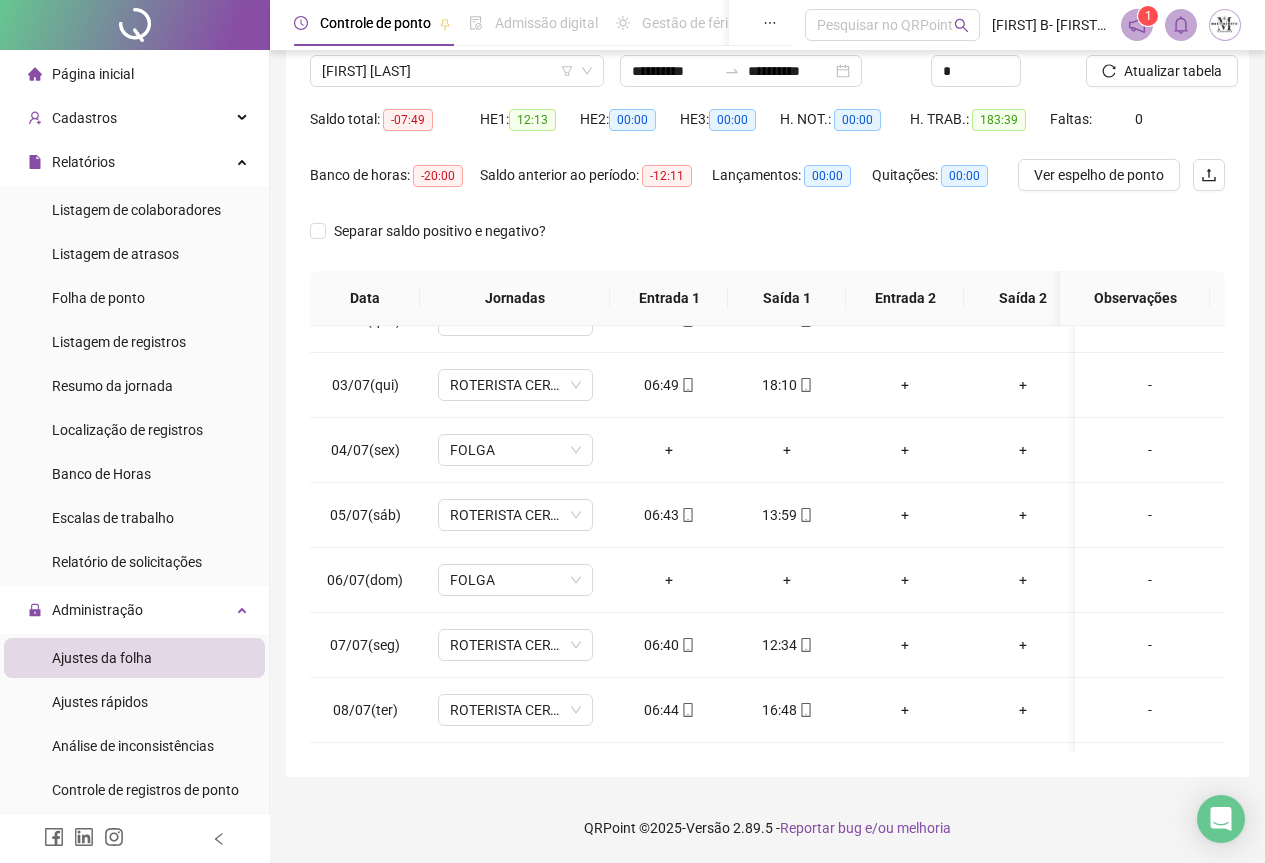 scroll, scrollTop: 0, scrollLeft: 0, axis: both 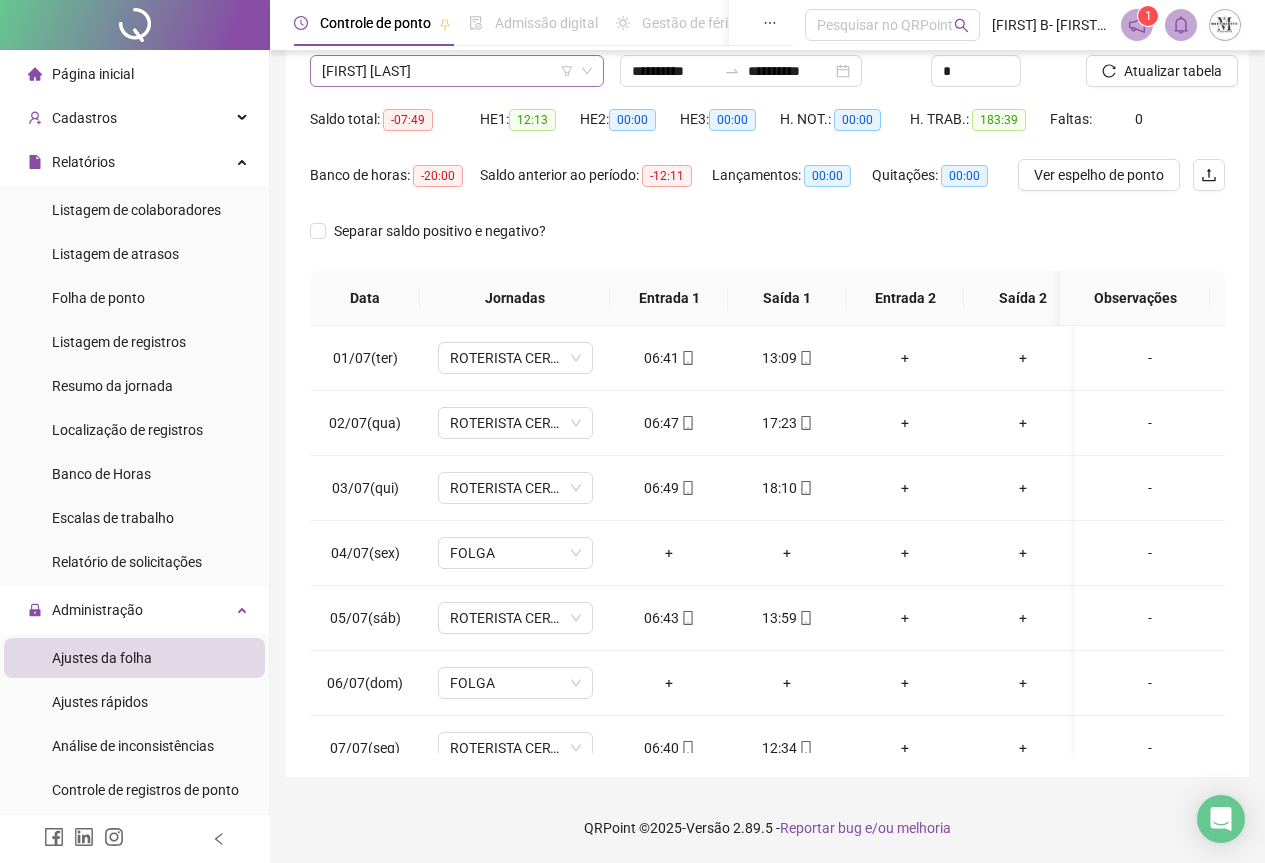 click on "[FIRST] [LAST]" at bounding box center (457, 71) 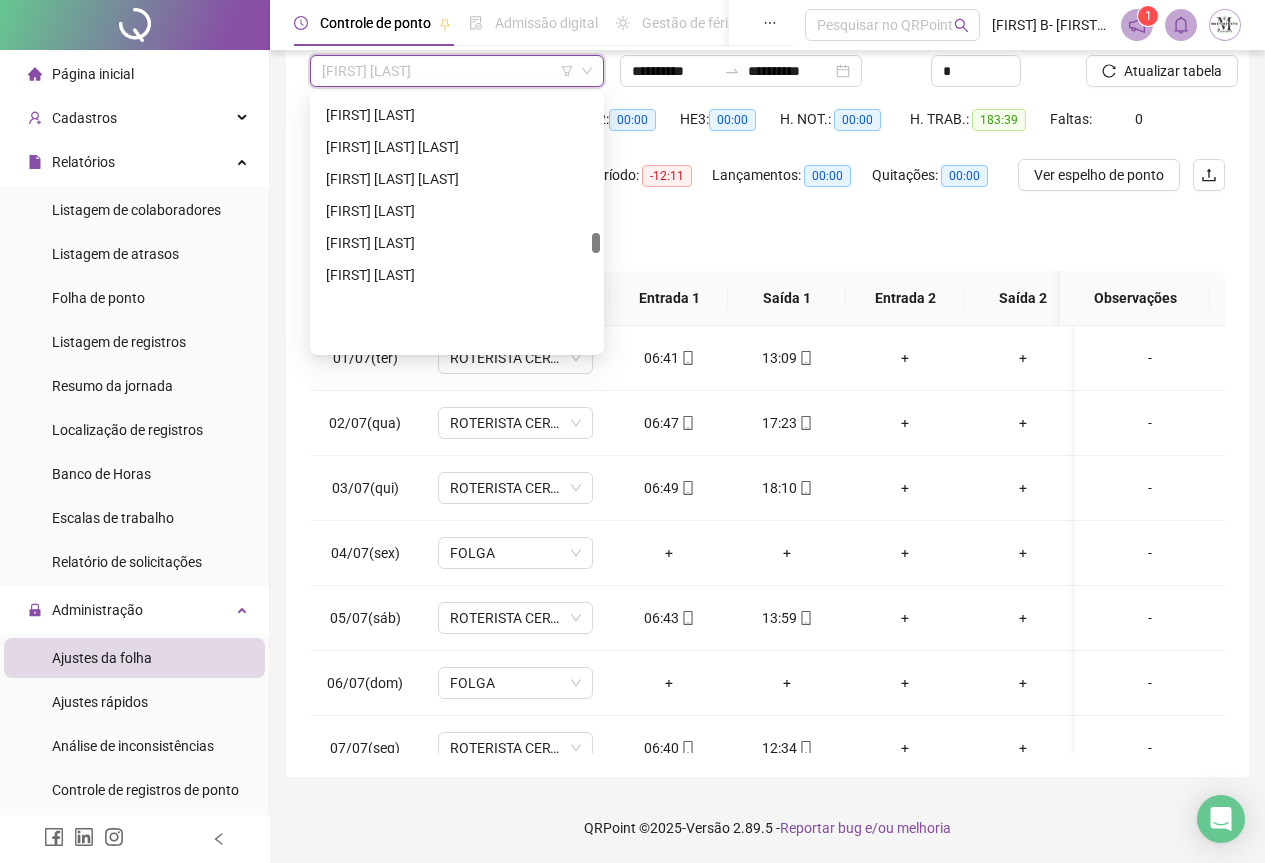 scroll, scrollTop: 3704, scrollLeft: 0, axis: vertical 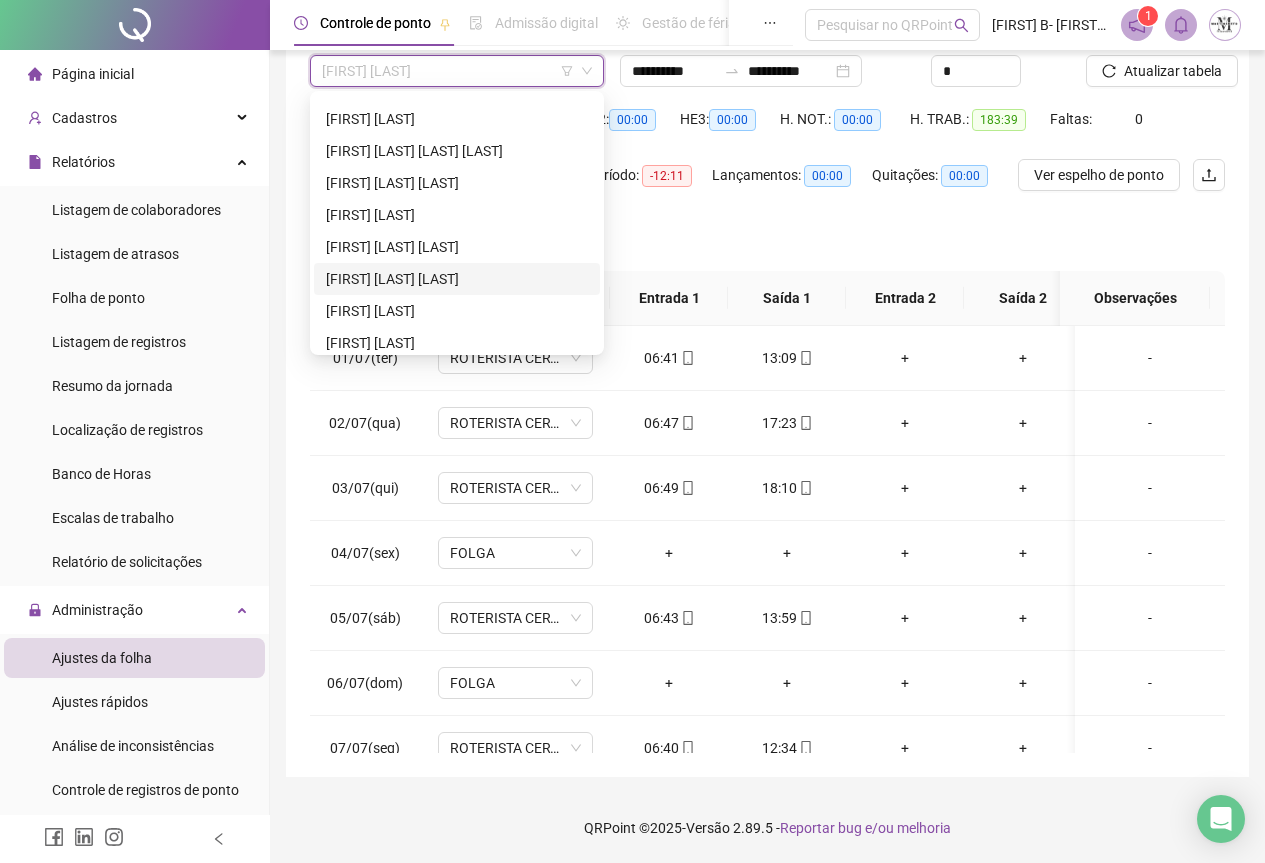 drag, startPoint x: 405, startPoint y: 274, endPoint x: 439, endPoint y: 283, distance: 35.17101 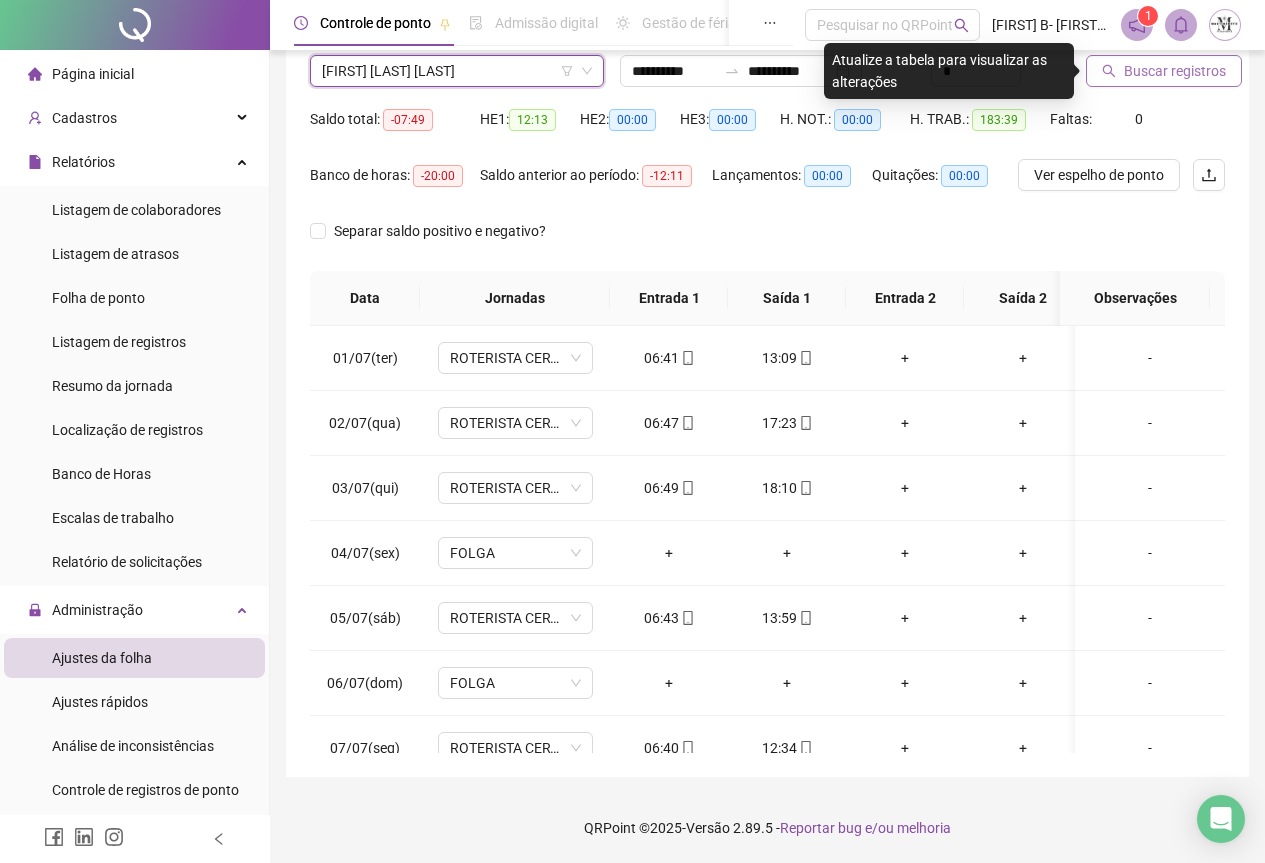 click on "Buscar registros" at bounding box center [1175, 71] 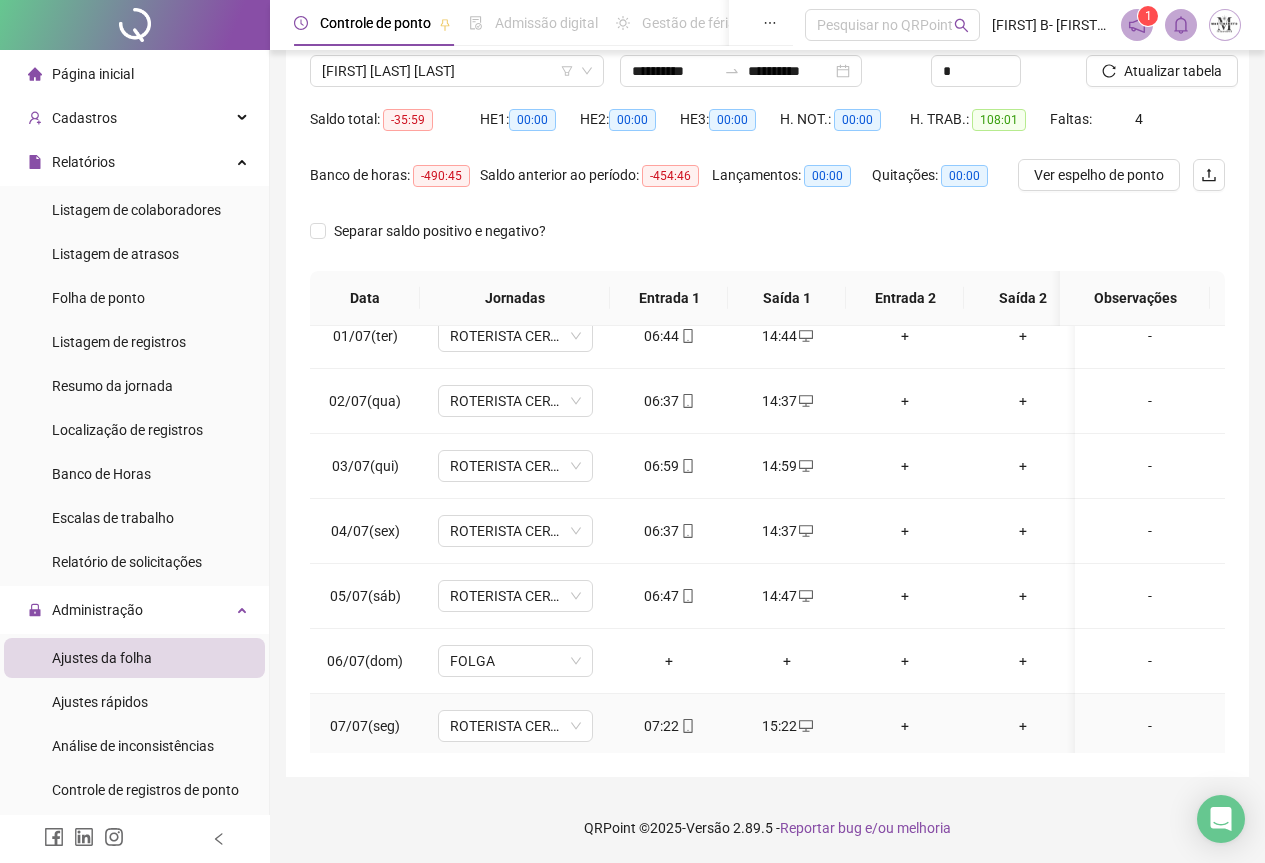 scroll, scrollTop: 0, scrollLeft: 0, axis: both 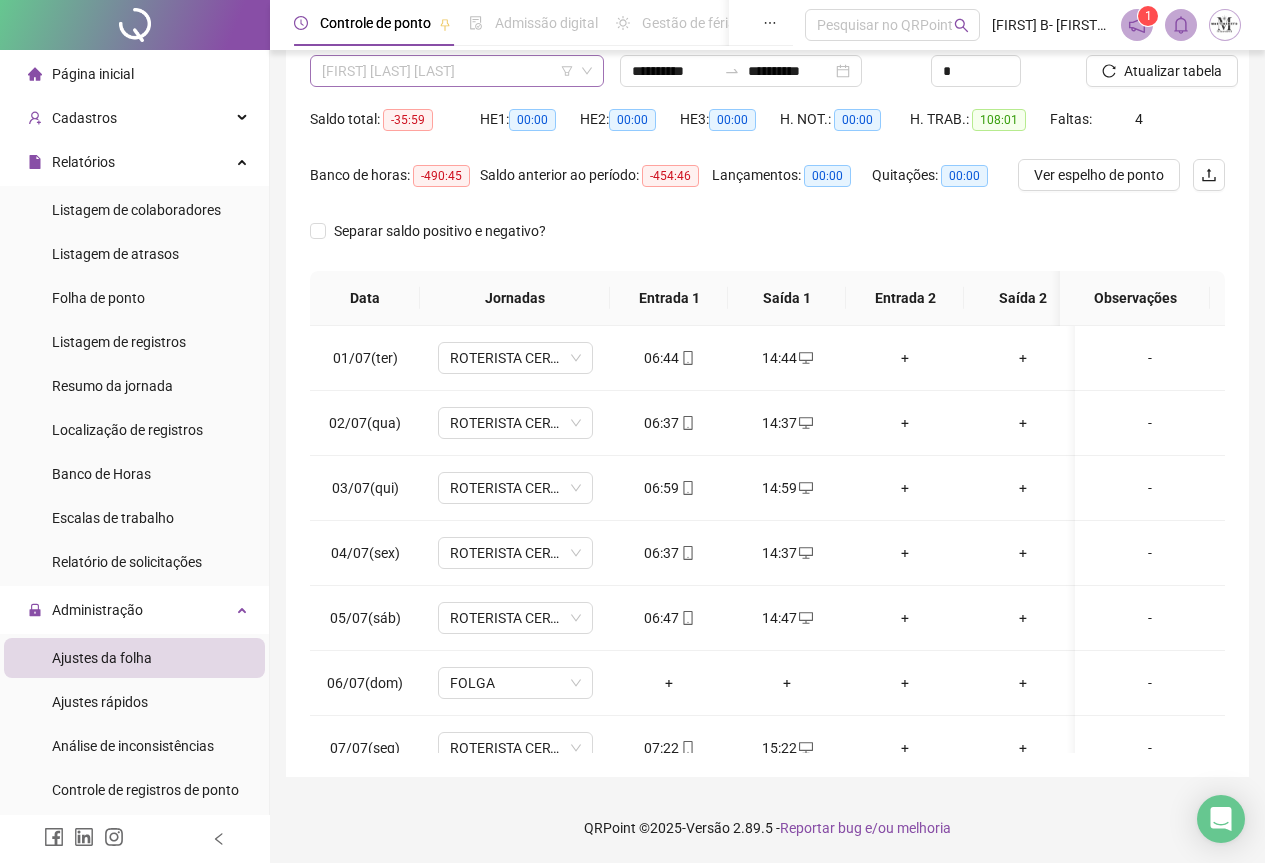 click on "[FIRST] [LAST] [LAST]" at bounding box center [457, 71] 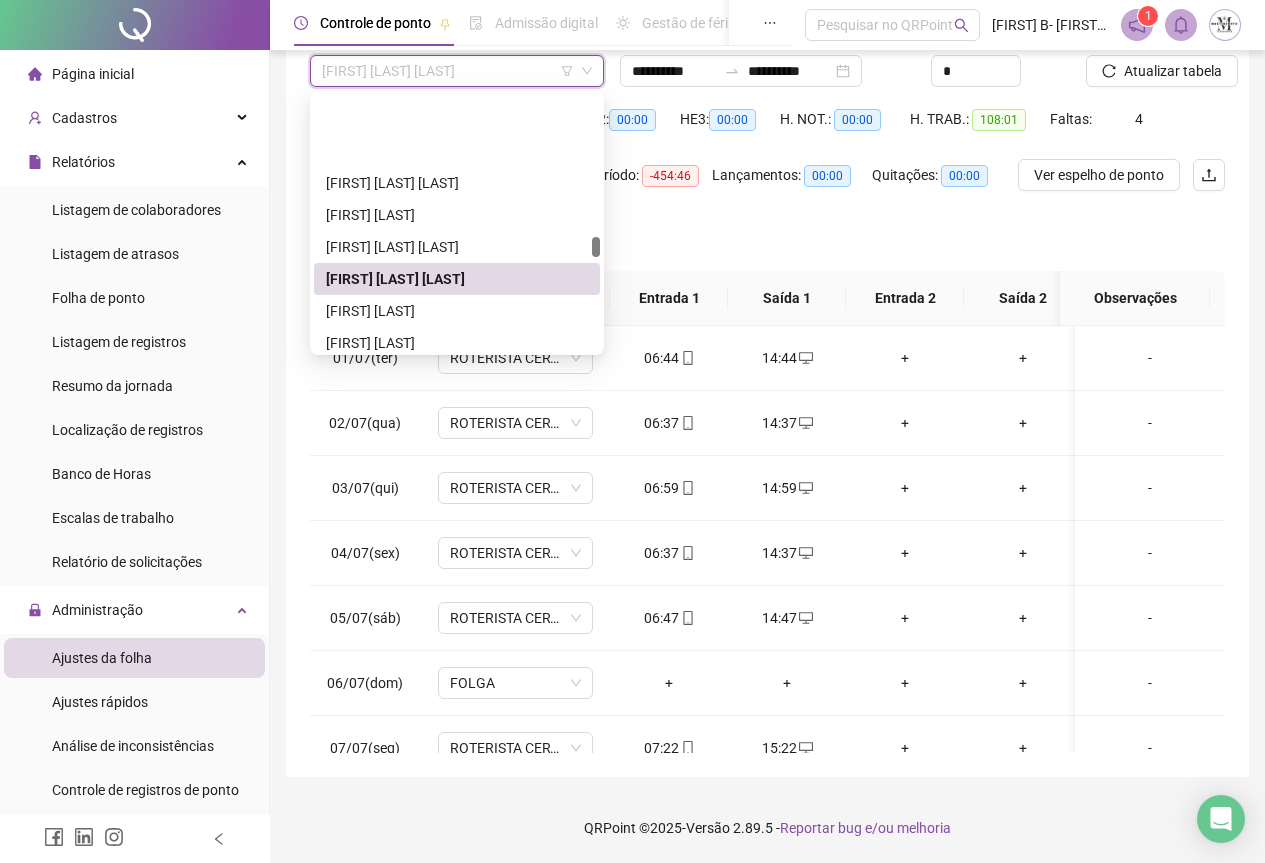 scroll, scrollTop: 3804, scrollLeft: 0, axis: vertical 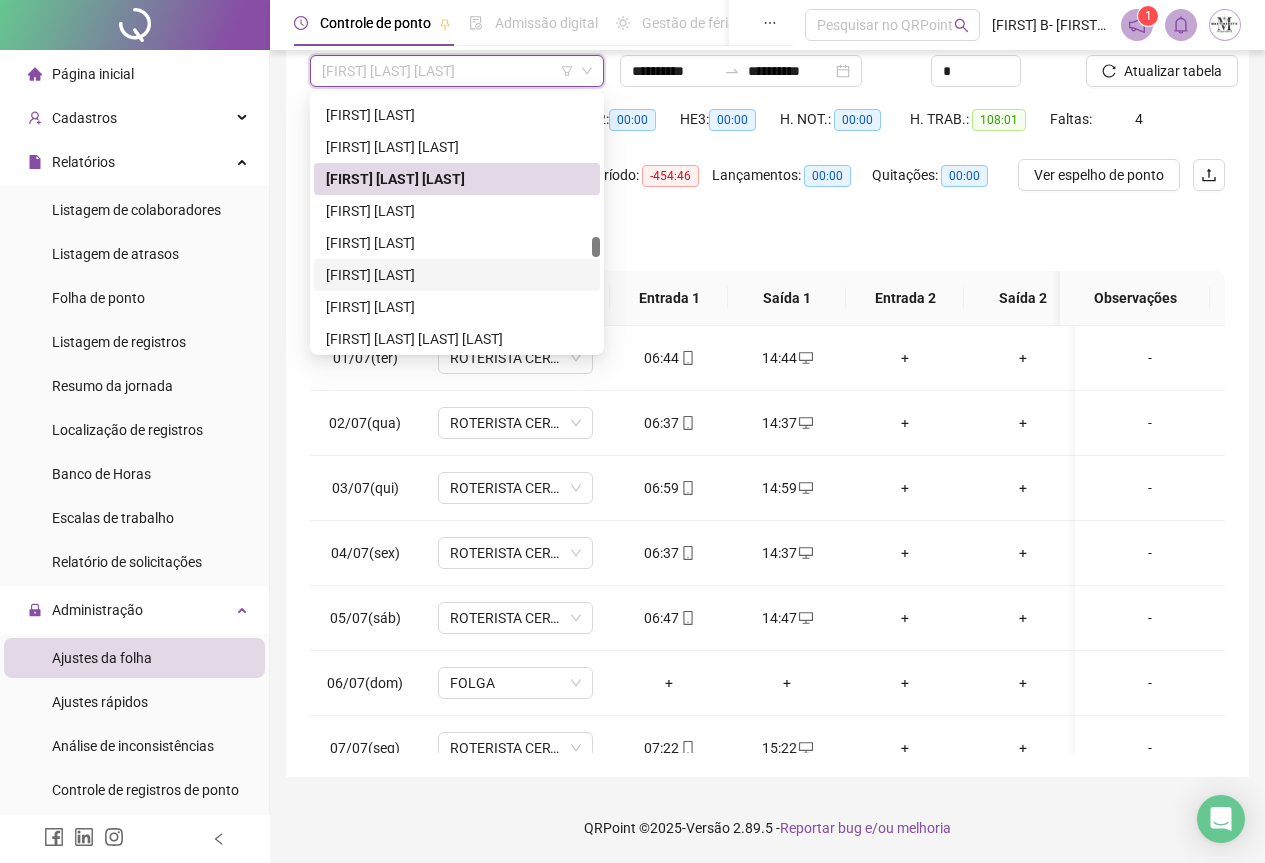 click on "[FIRST] [LAST]" at bounding box center (457, 275) 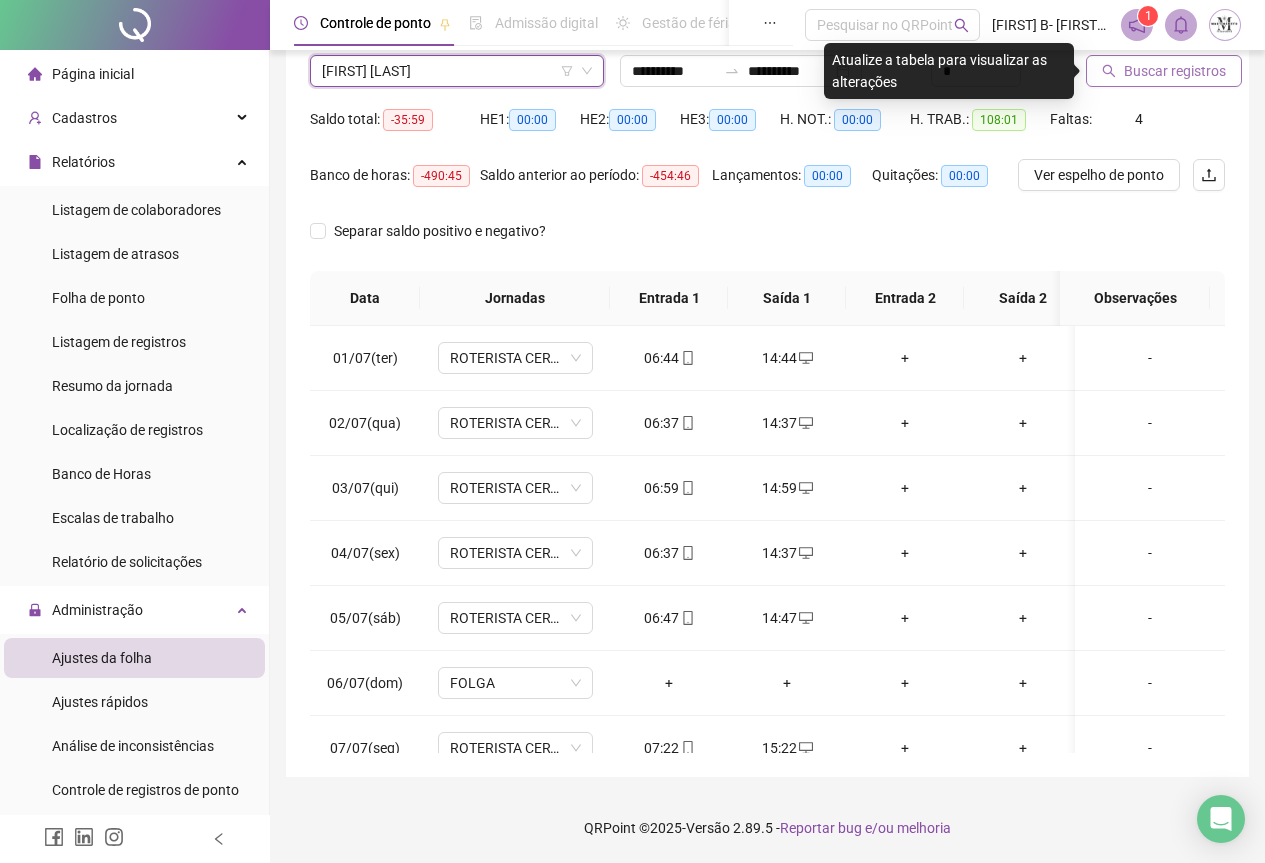 click on "Buscar registros" at bounding box center (1175, 71) 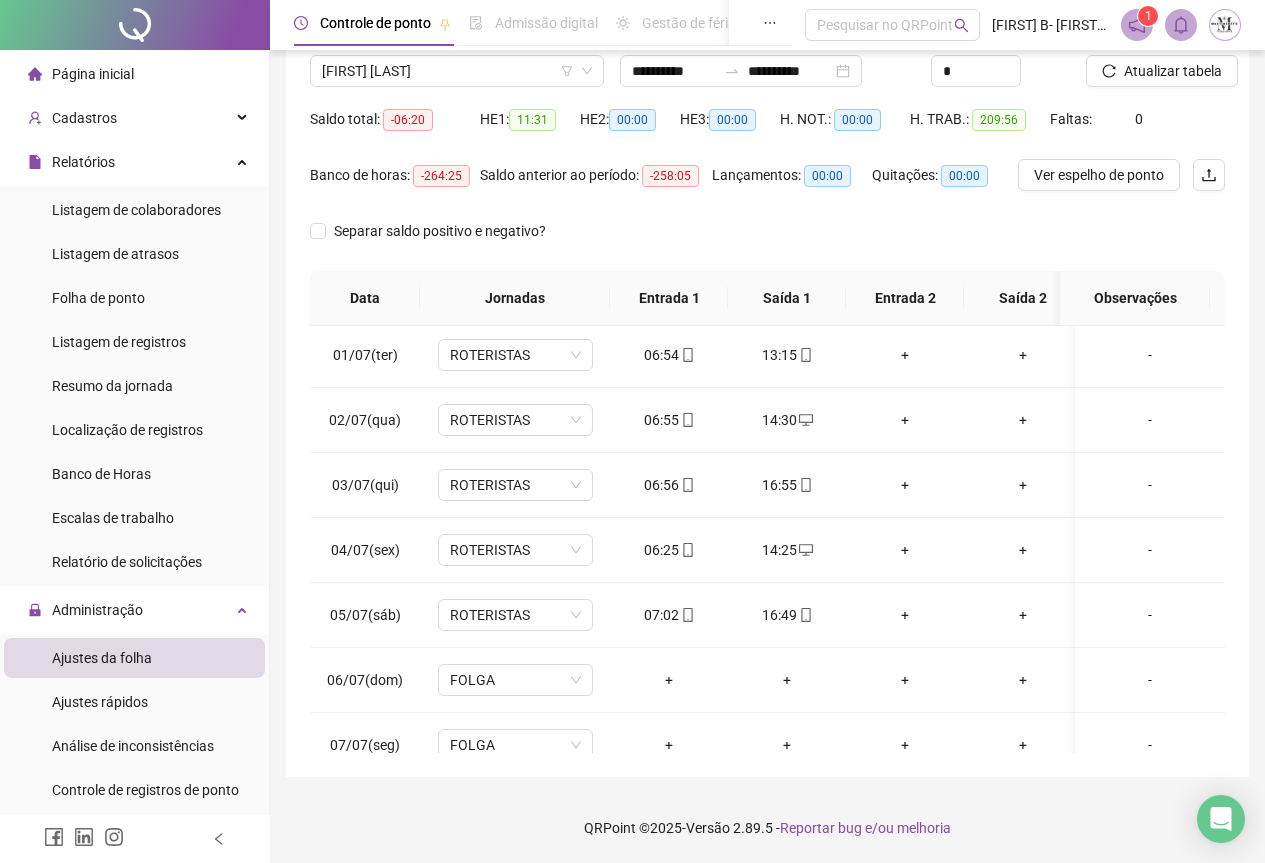 scroll, scrollTop: 0, scrollLeft: 0, axis: both 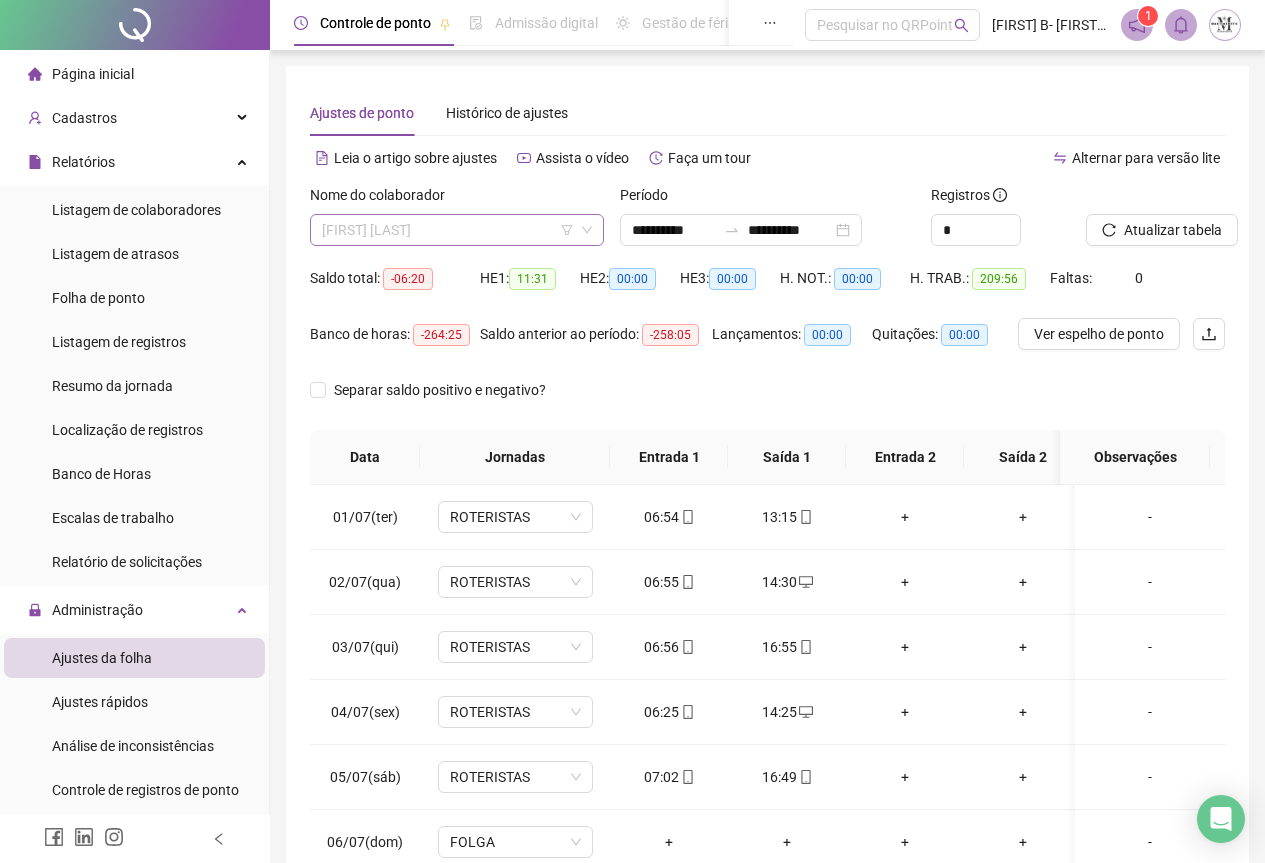 click on "[FIRST] [LAST]" at bounding box center (457, 230) 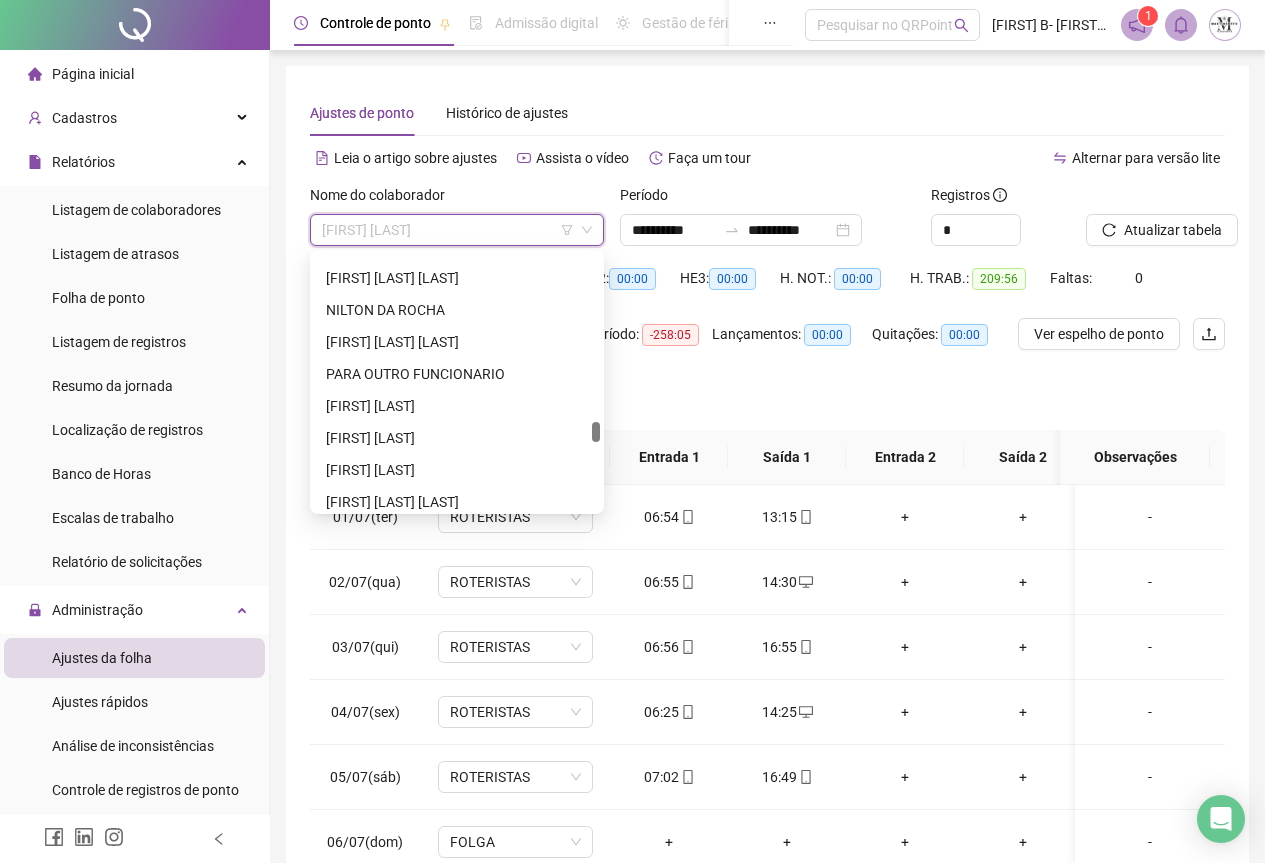 scroll, scrollTop: 4804, scrollLeft: 0, axis: vertical 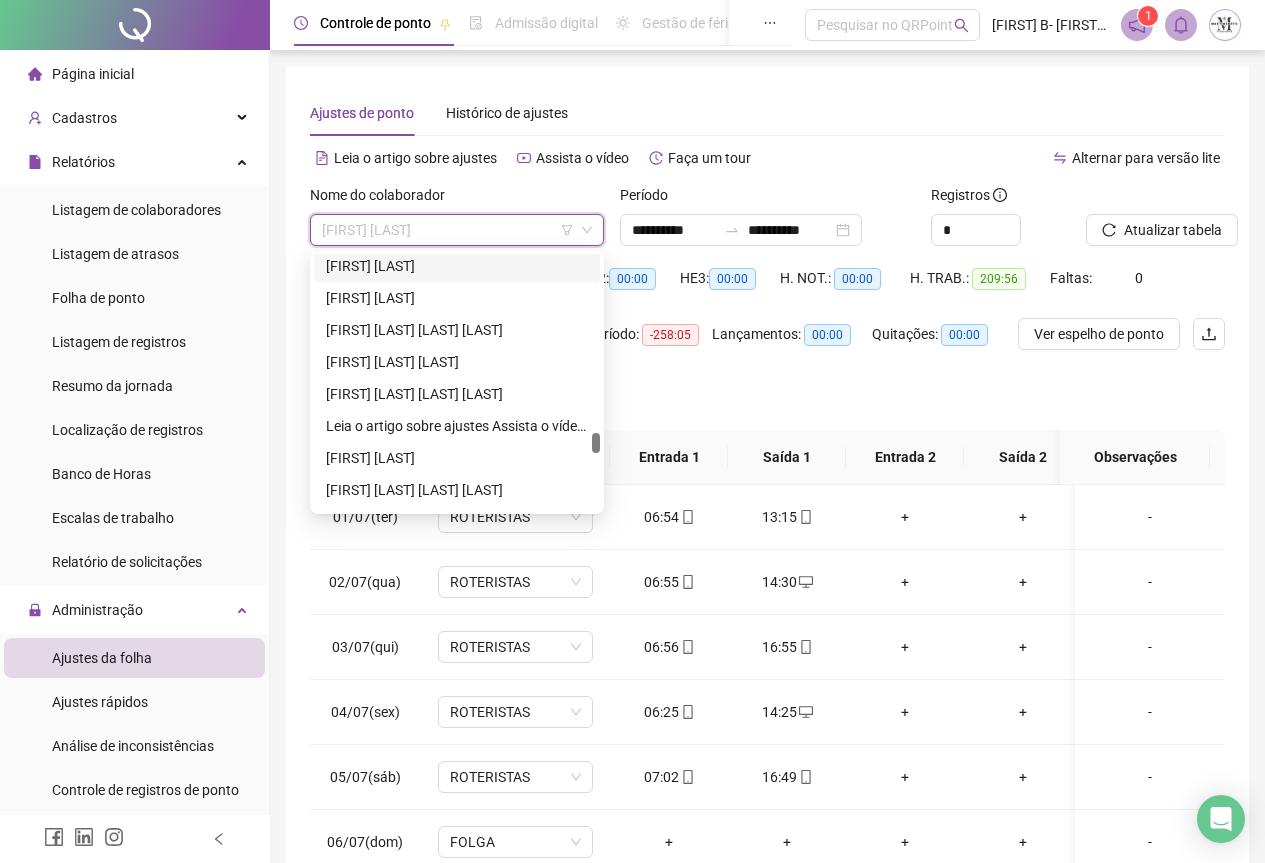 click on "[FIRST] [LAST]" at bounding box center (457, 230) 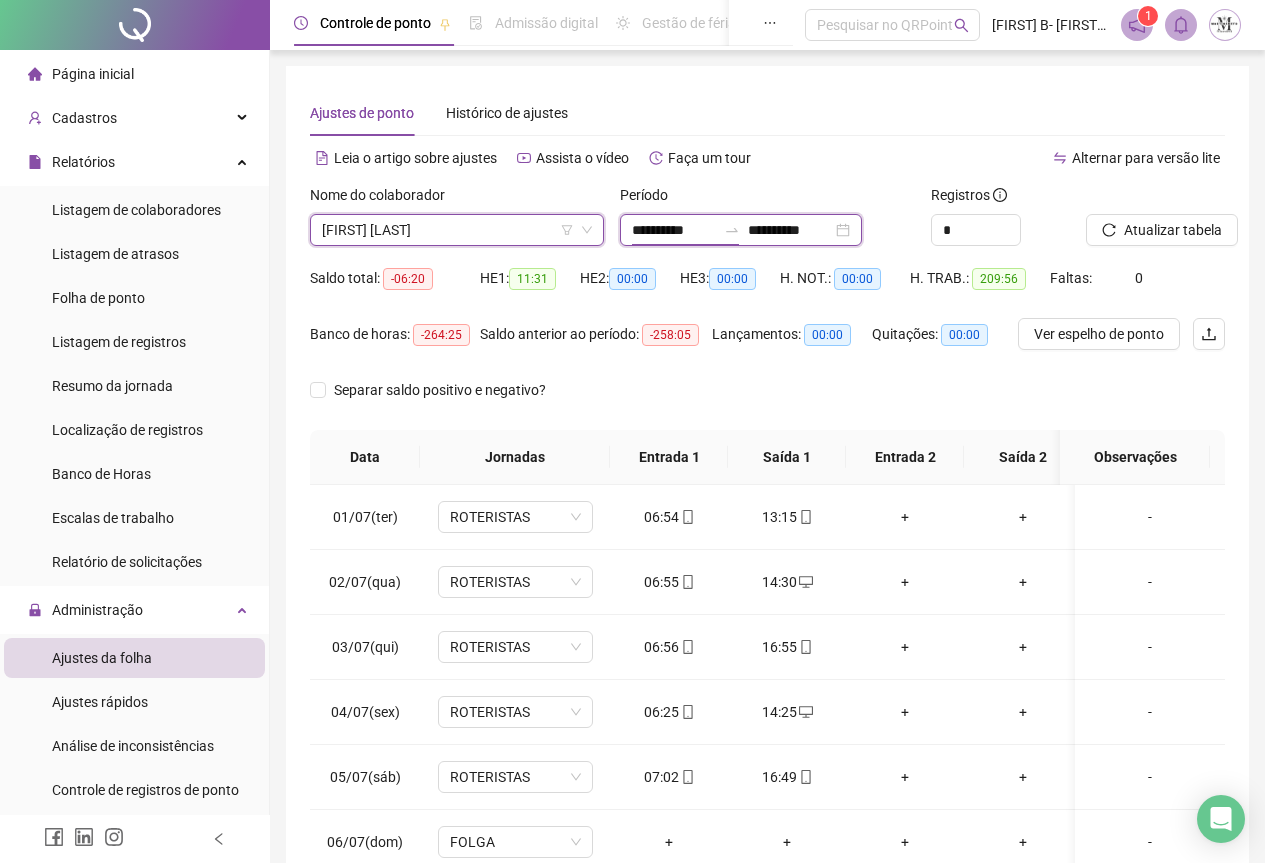 click on "**********" at bounding box center (674, 230) 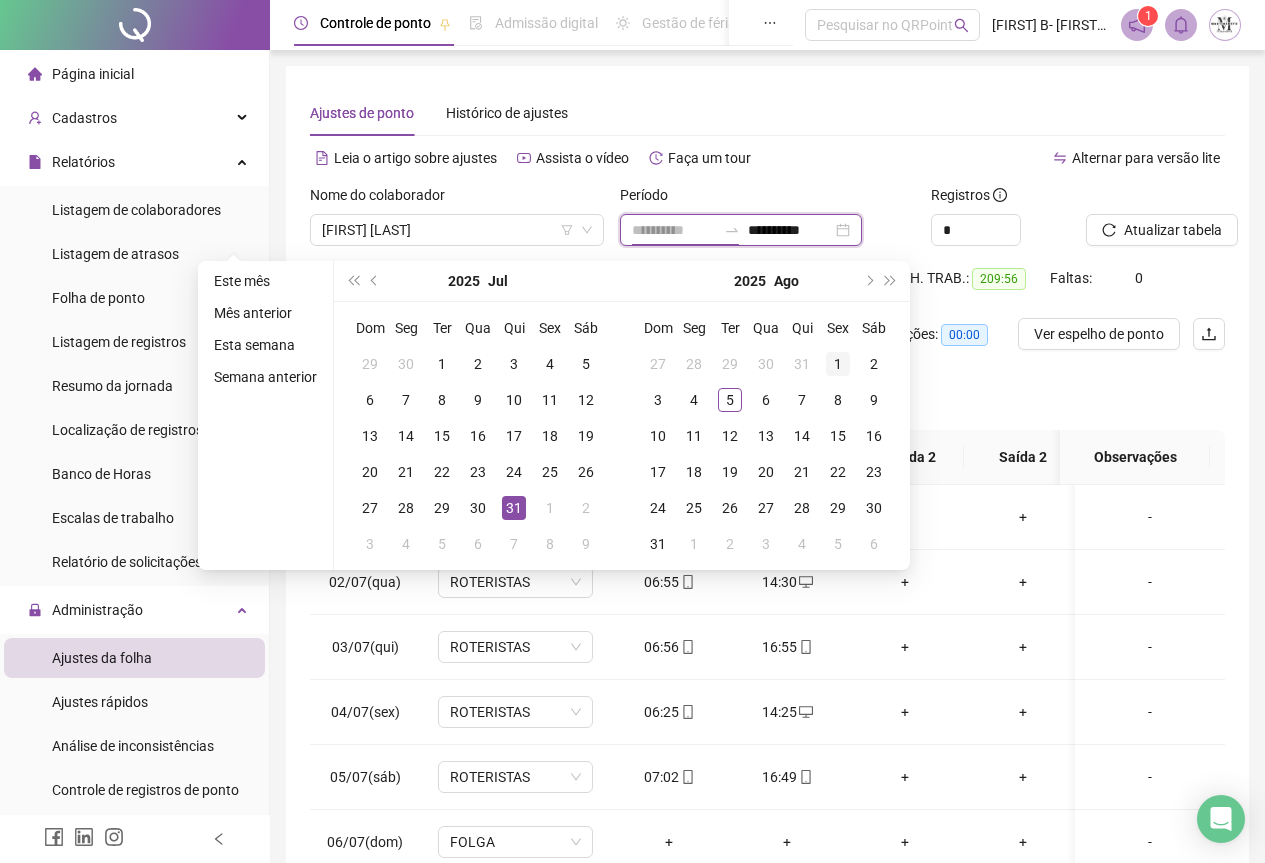 type on "**********" 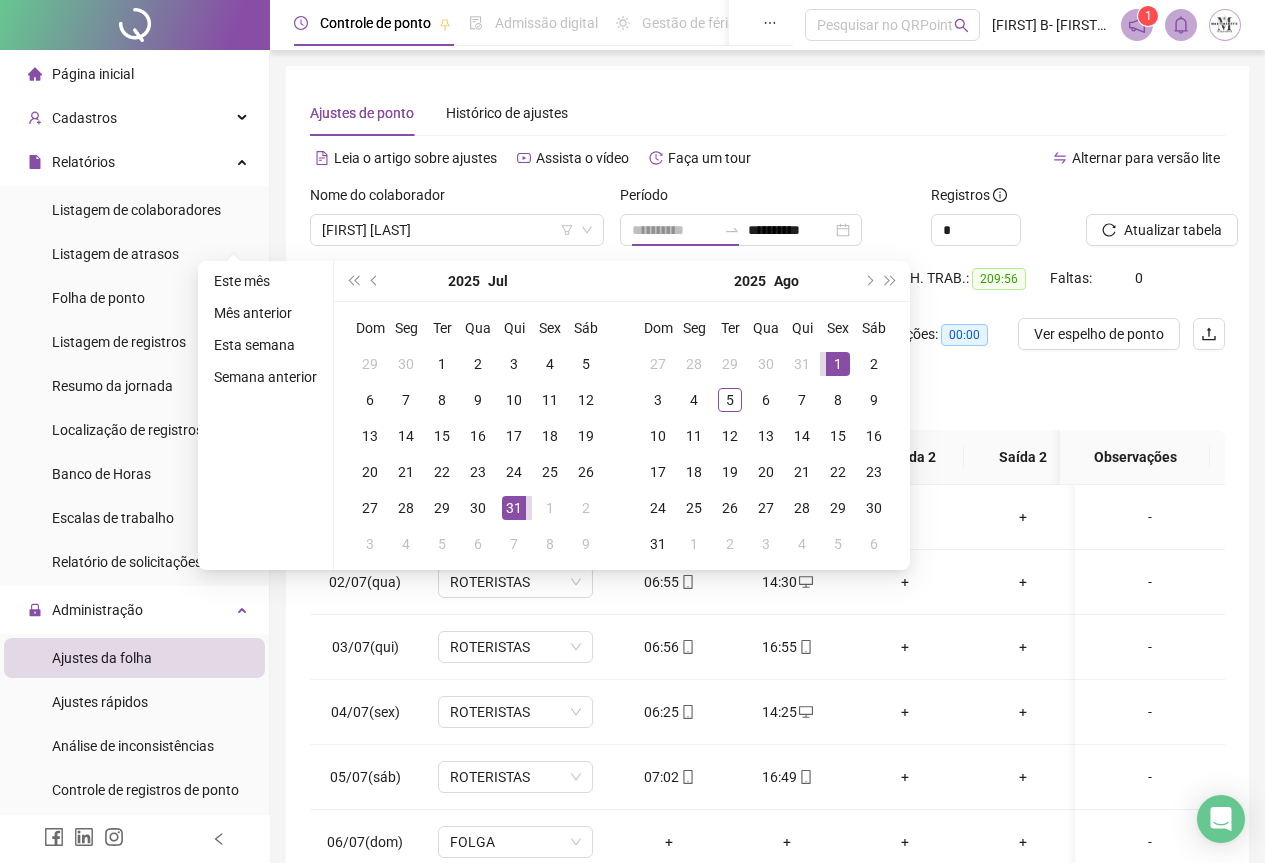click on "1" at bounding box center [838, 364] 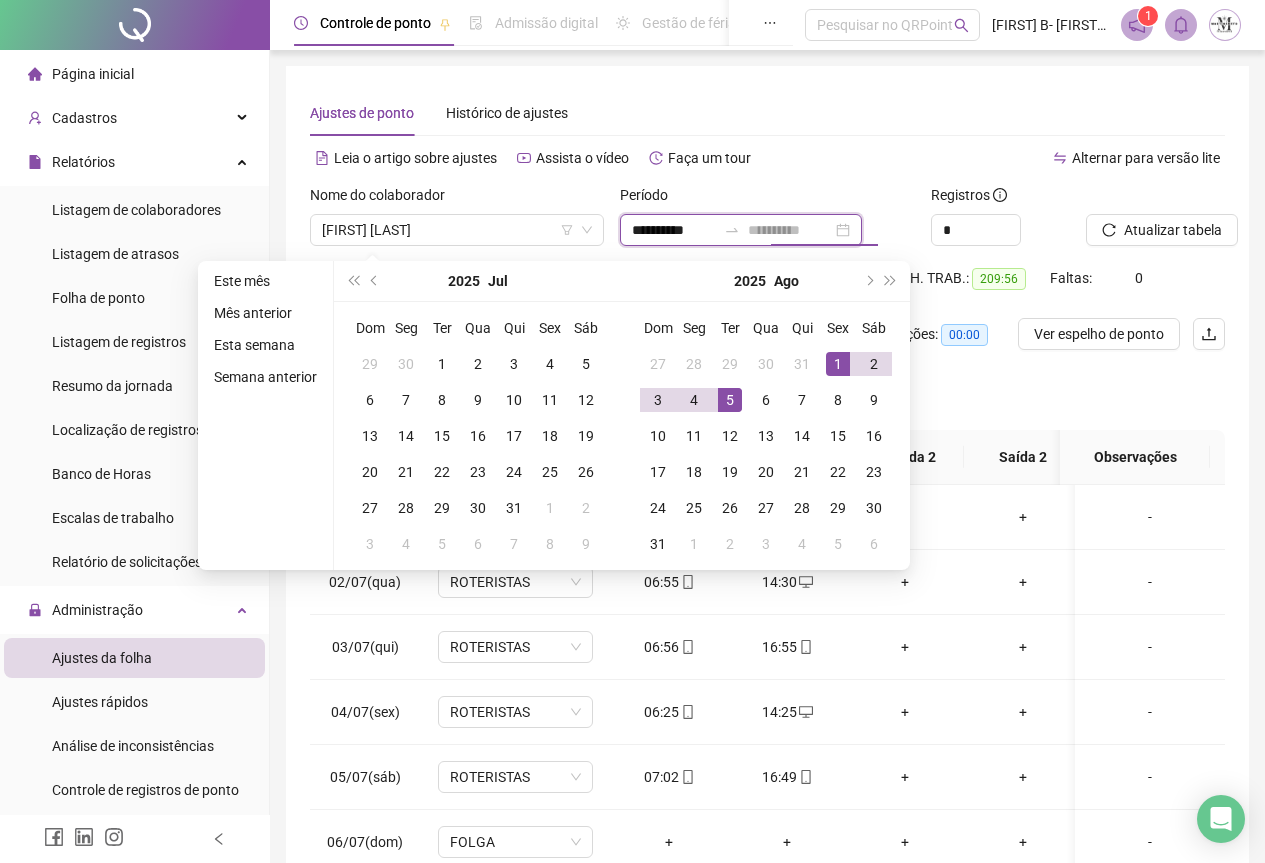 type on "**********" 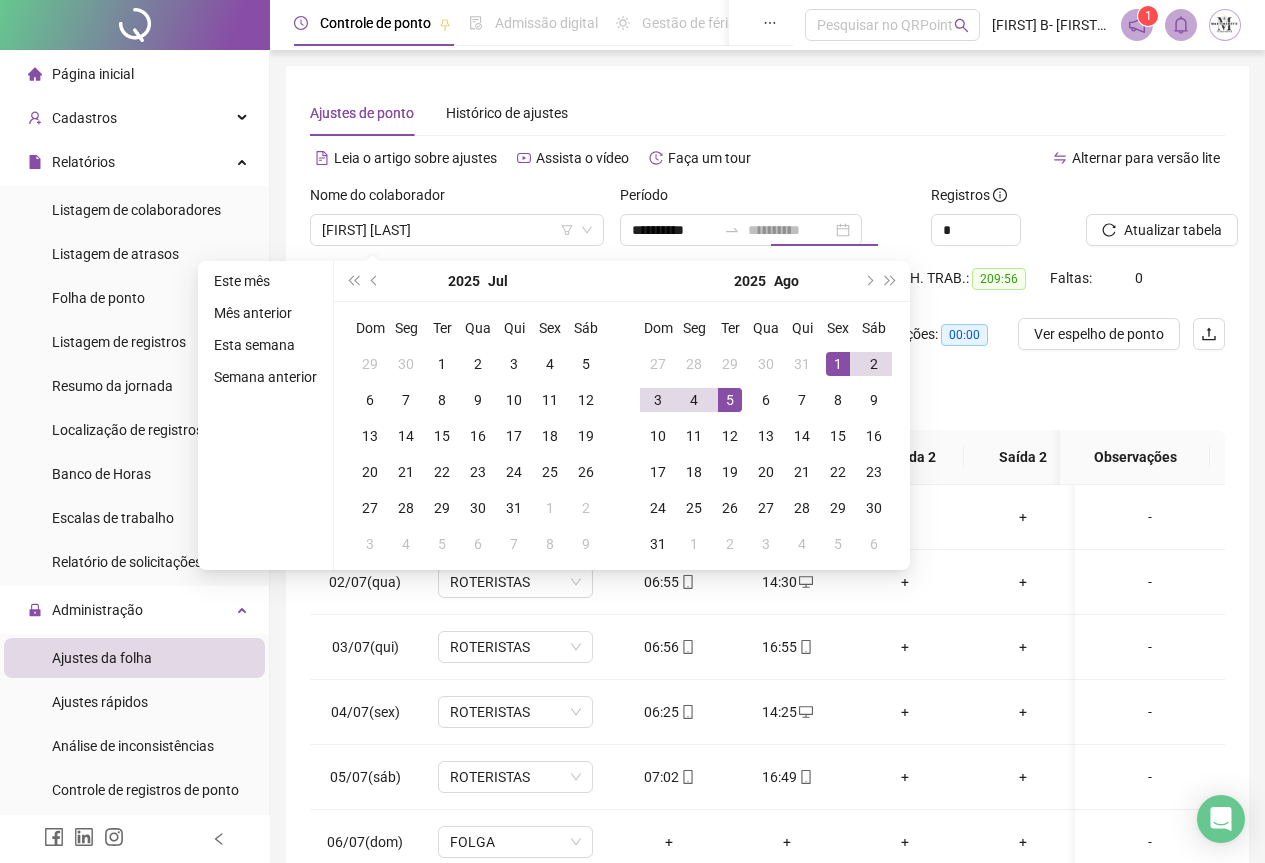 click on "5" at bounding box center [730, 400] 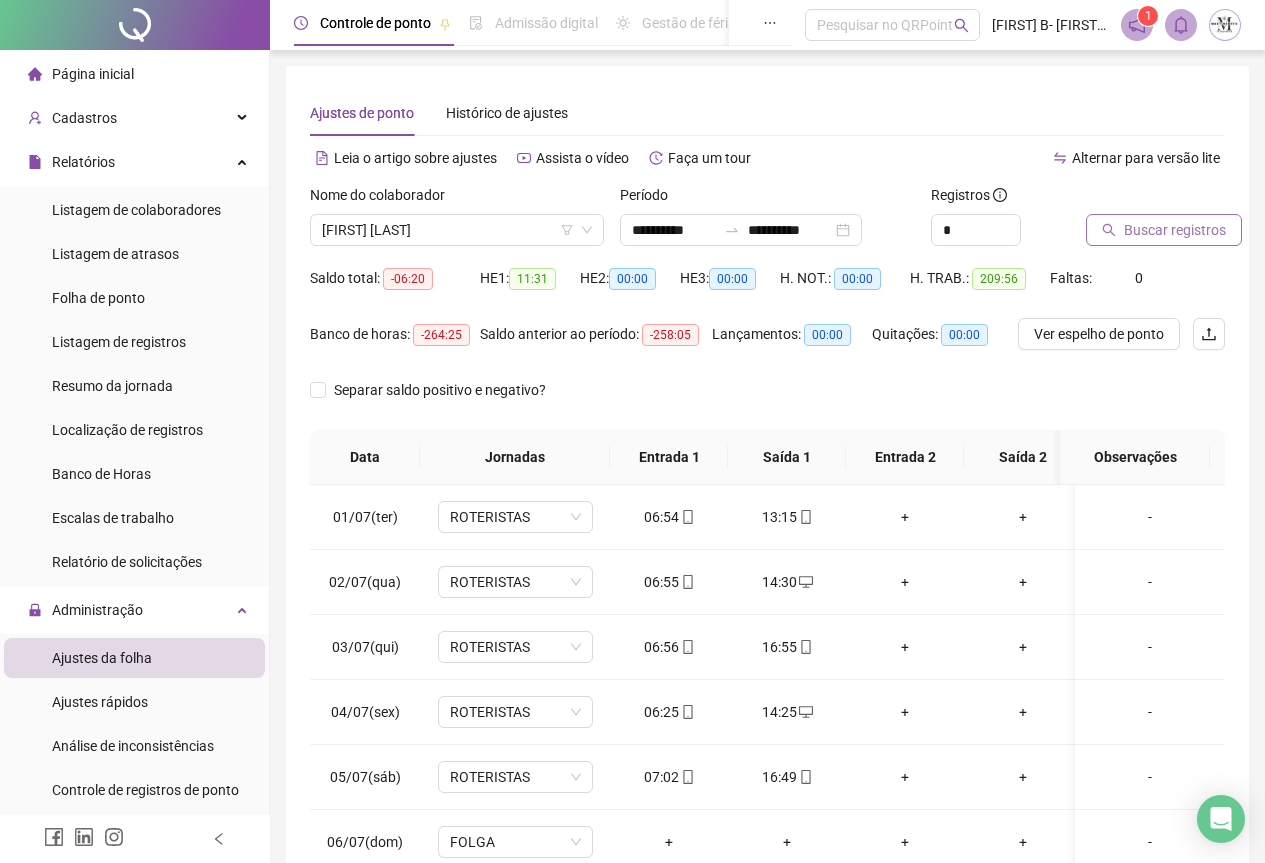 click on "Buscar registros" at bounding box center [1175, 230] 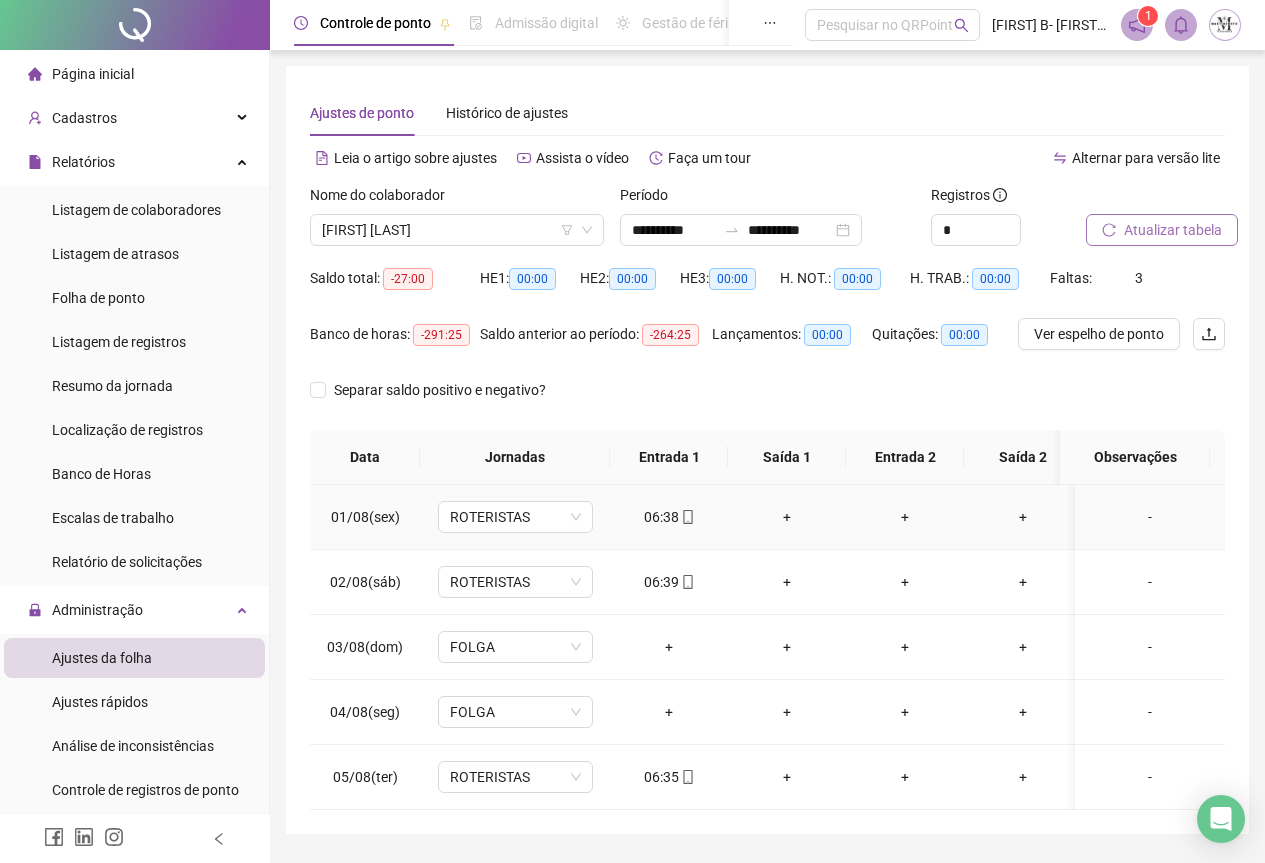 click on "+" at bounding box center (787, 517) 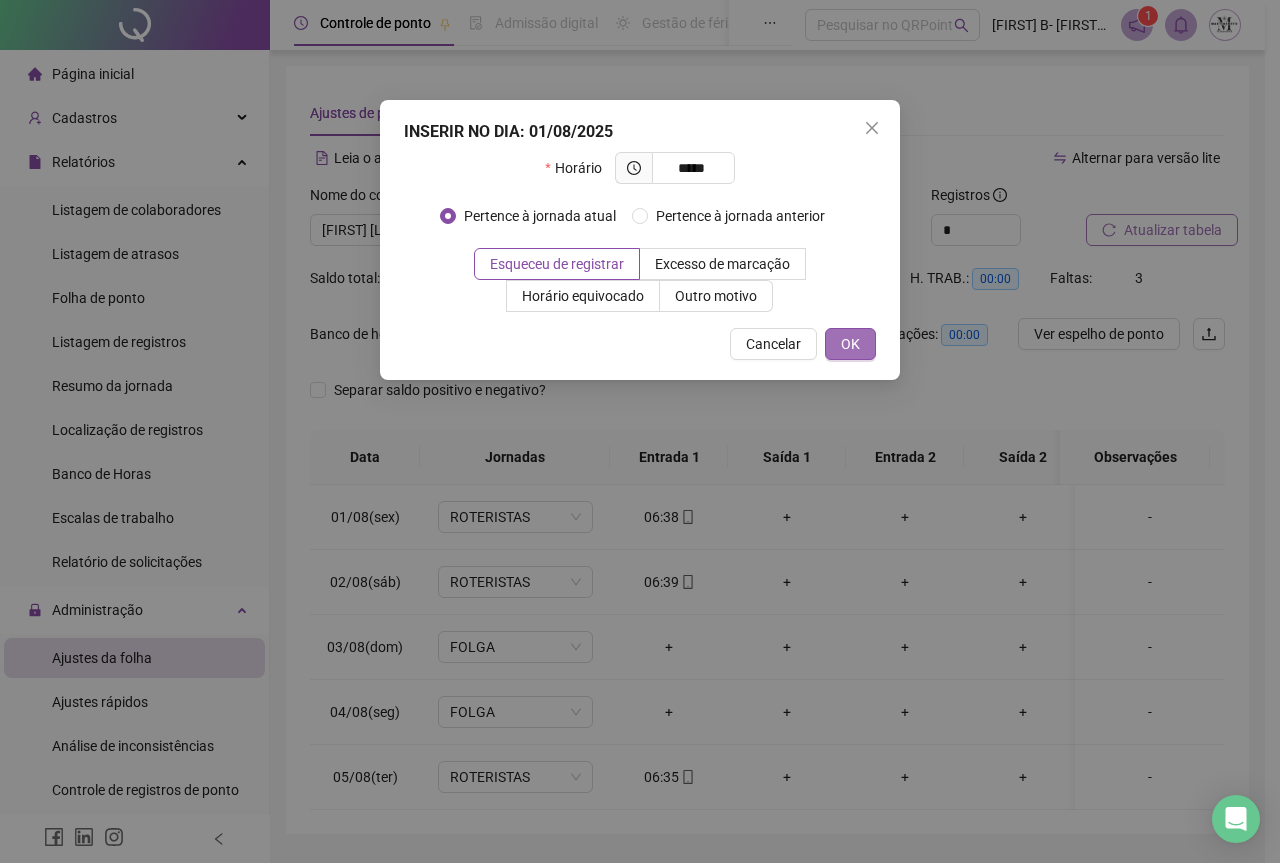 type on "*****" 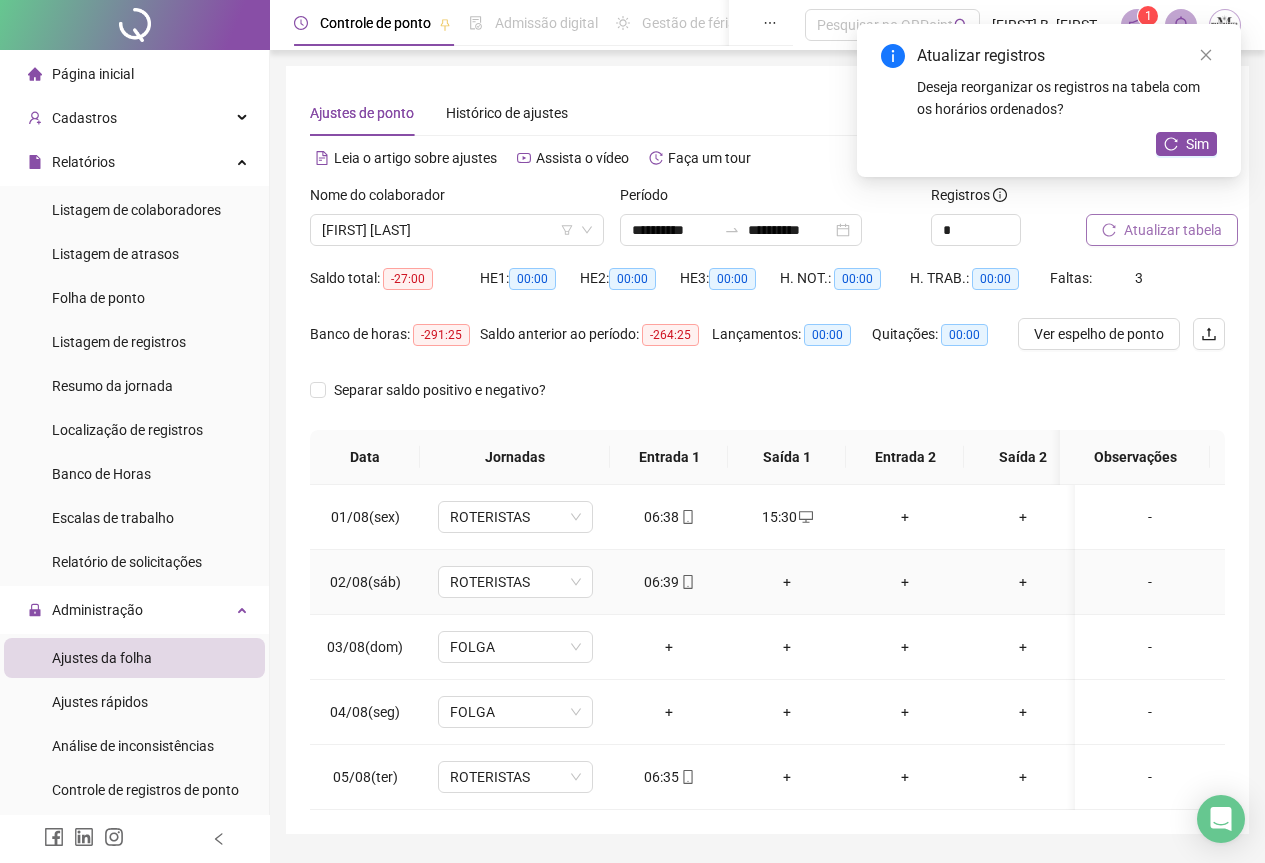 click on "+" at bounding box center [787, 582] 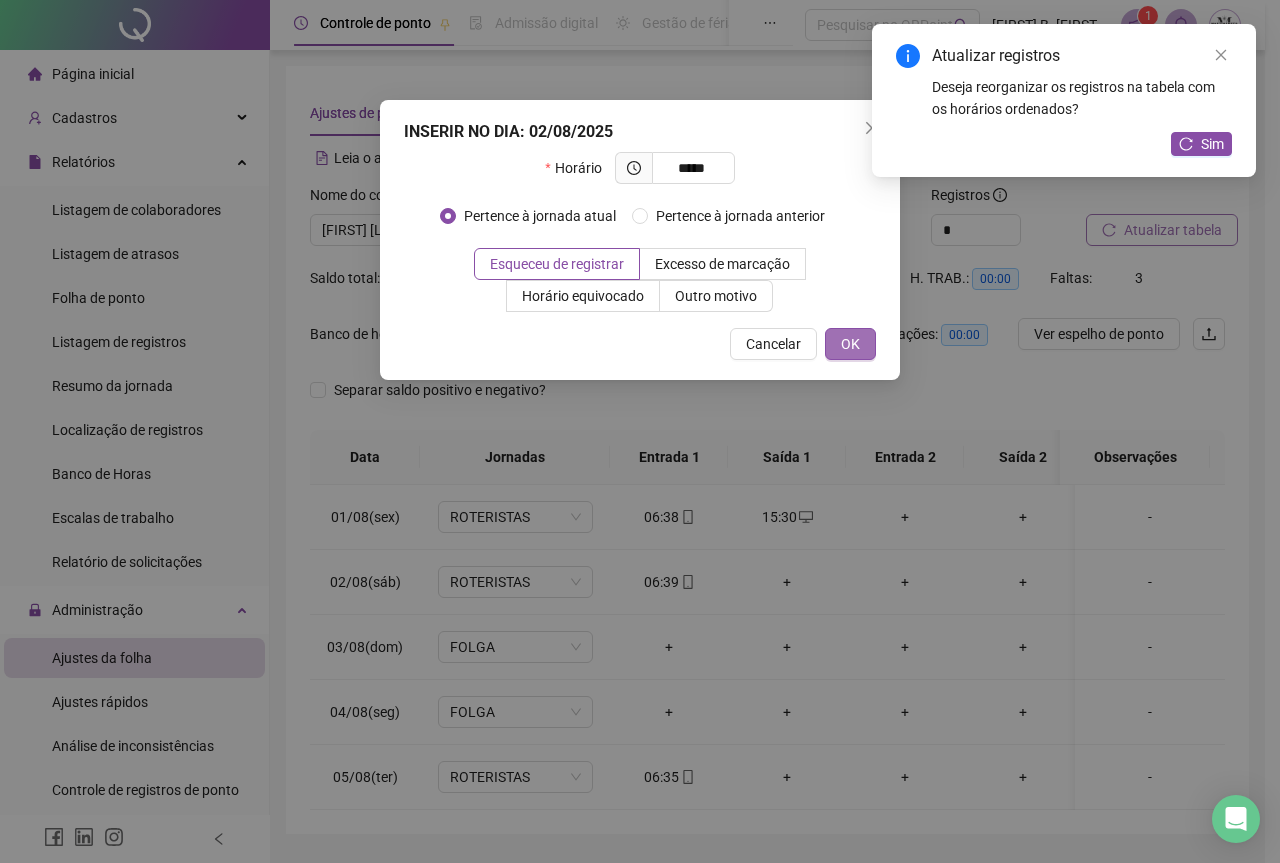 type on "*****" 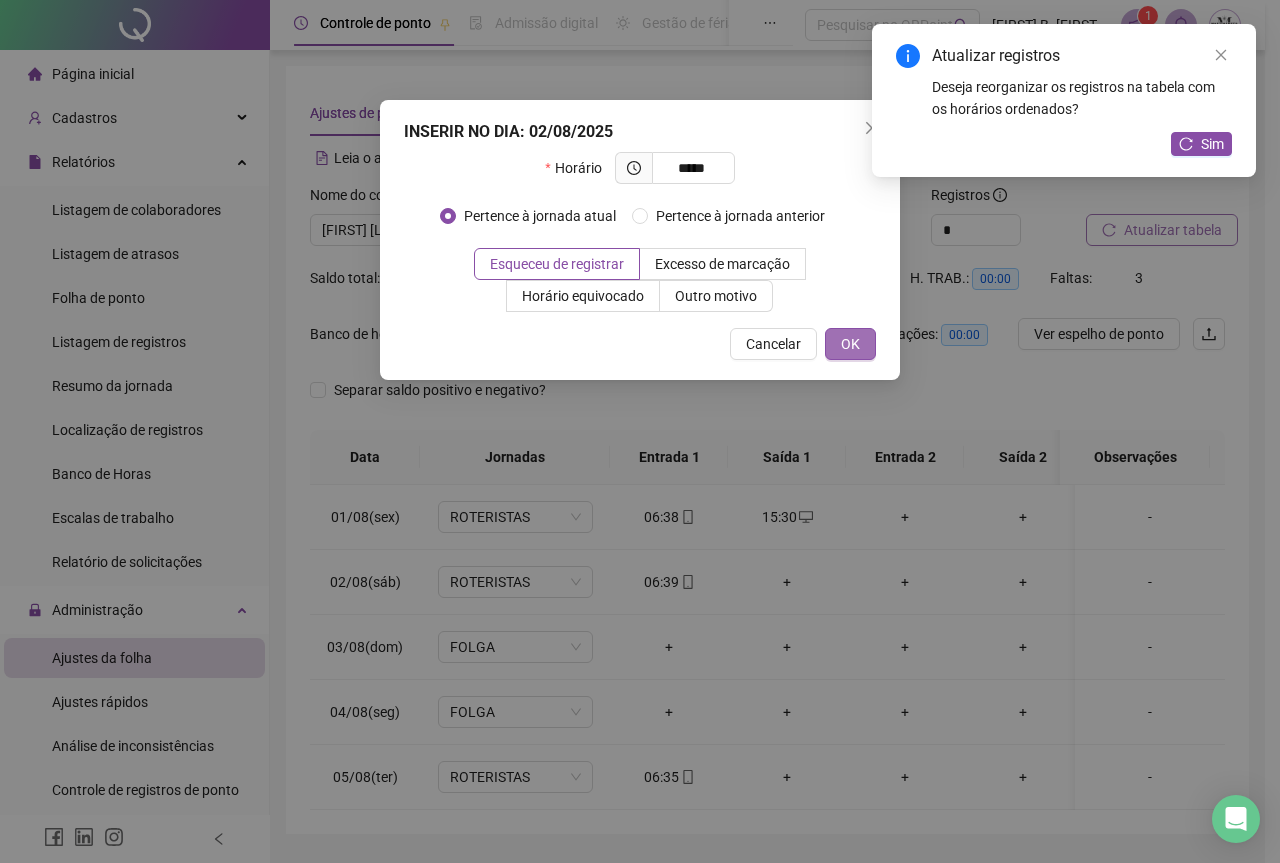 click on "OK" at bounding box center [850, 344] 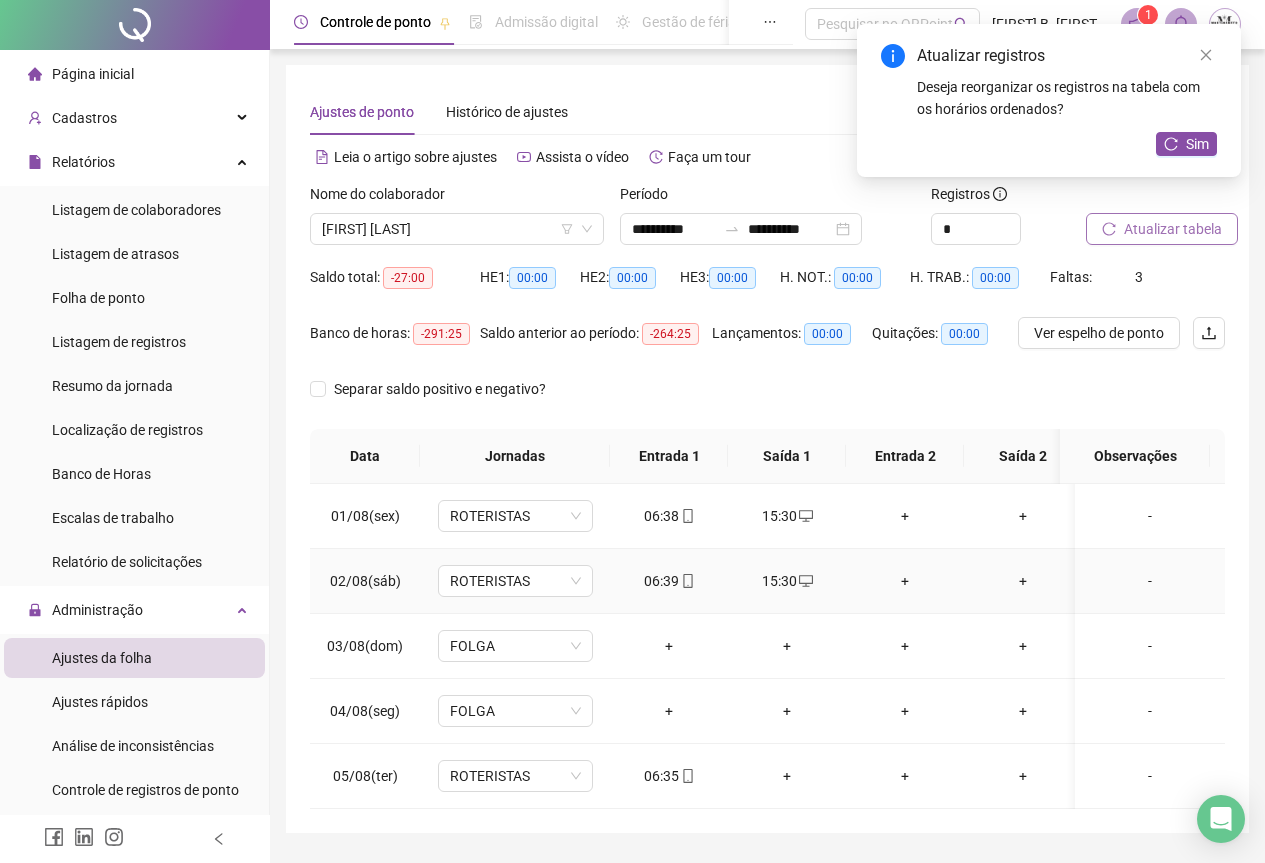 scroll, scrollTop: 72, scrollLeft: 0, axis: vertical 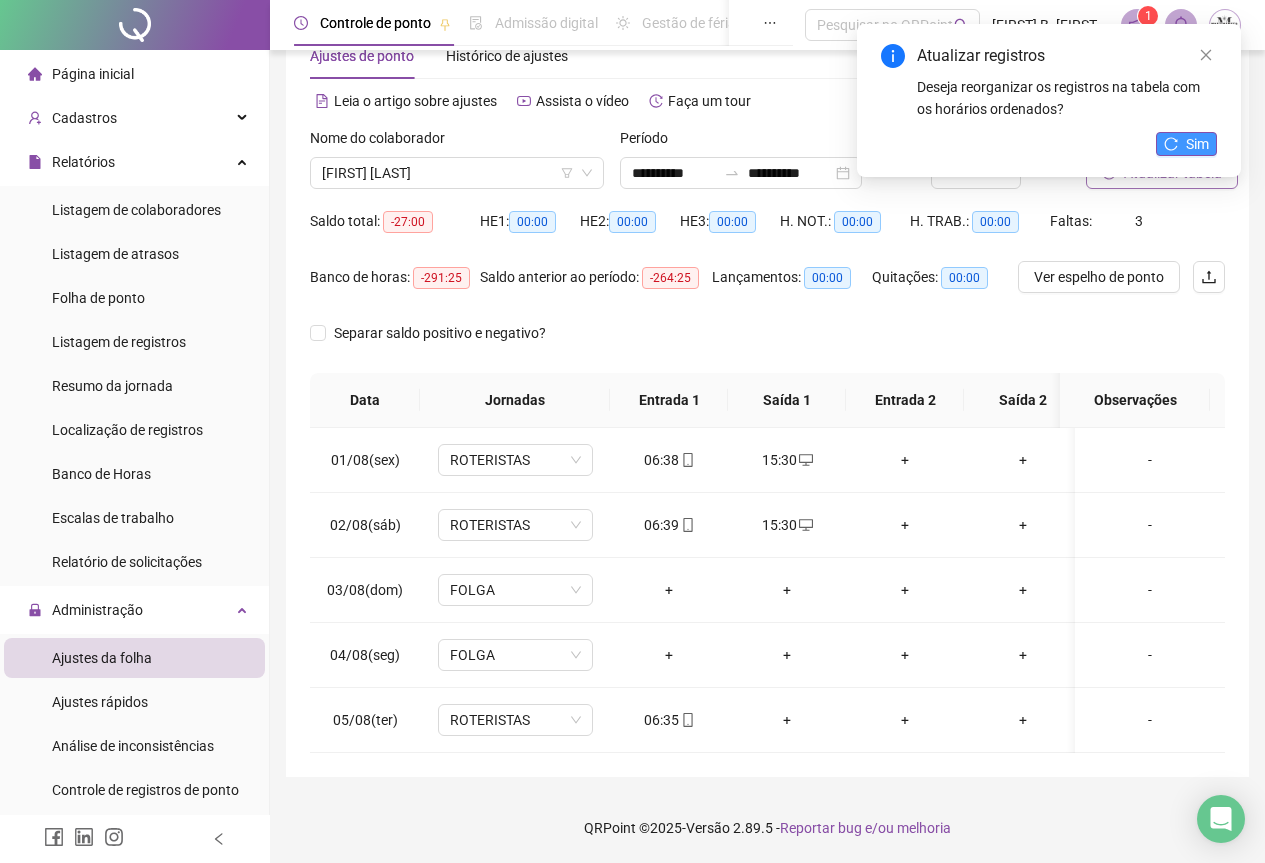 click on "Sim" at bounding box center [1197, 144] 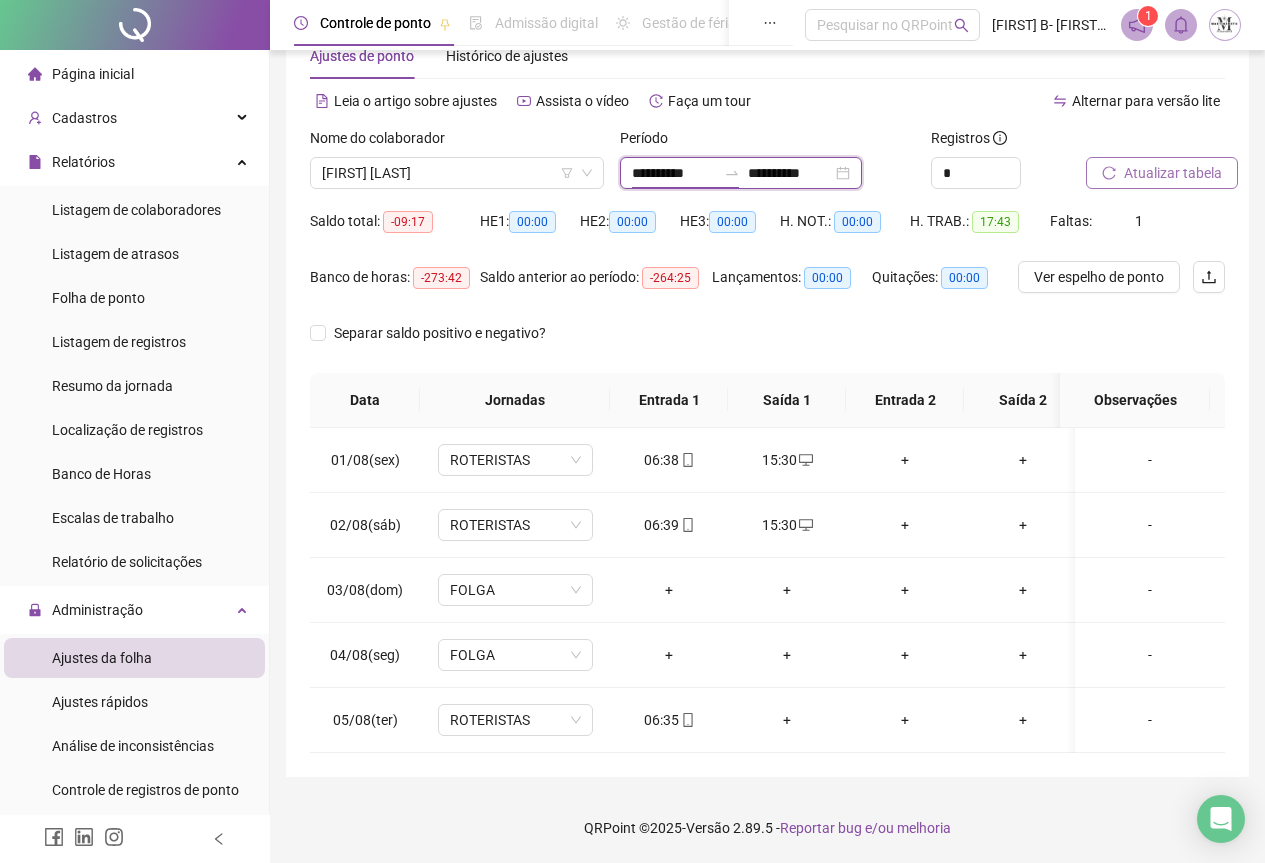 click on "**********" at bounding box center [674, 173] 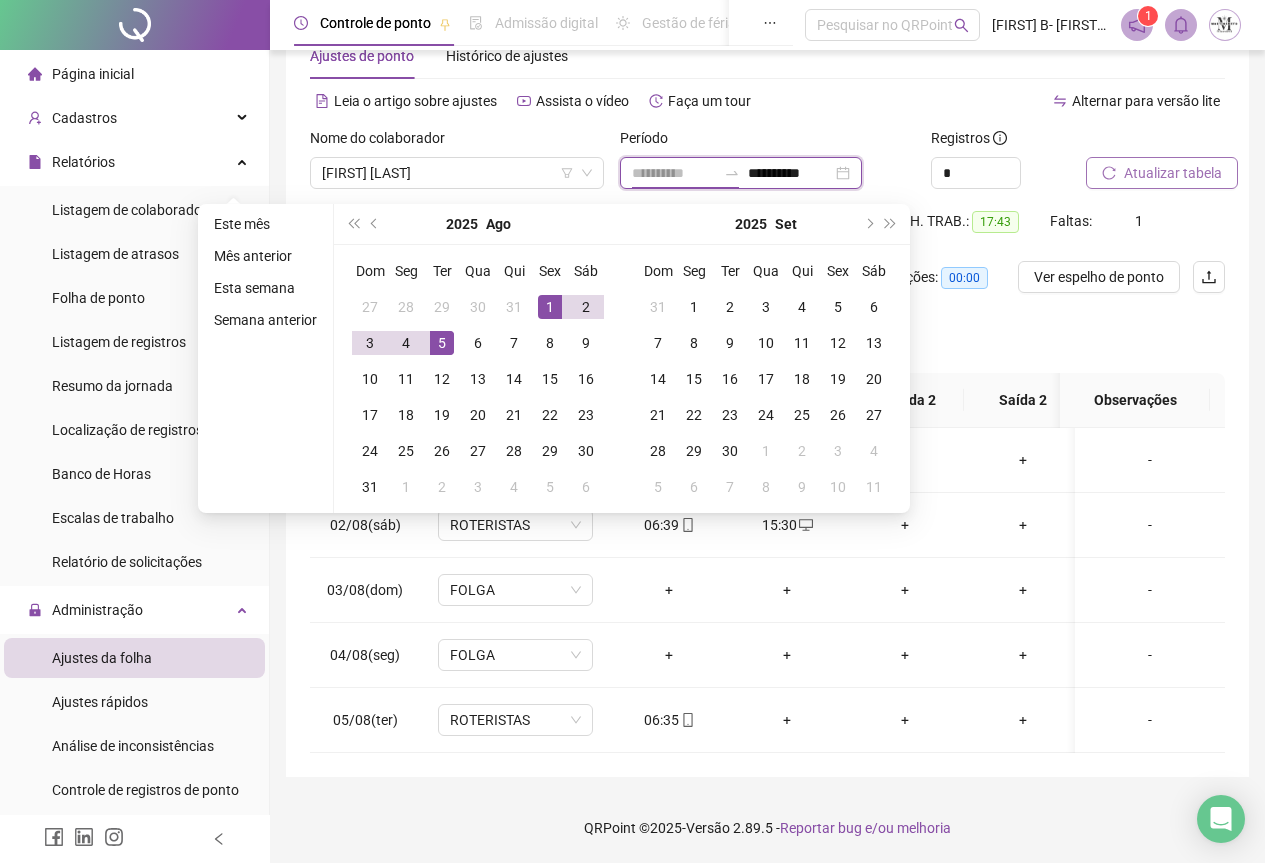 type on "**********" 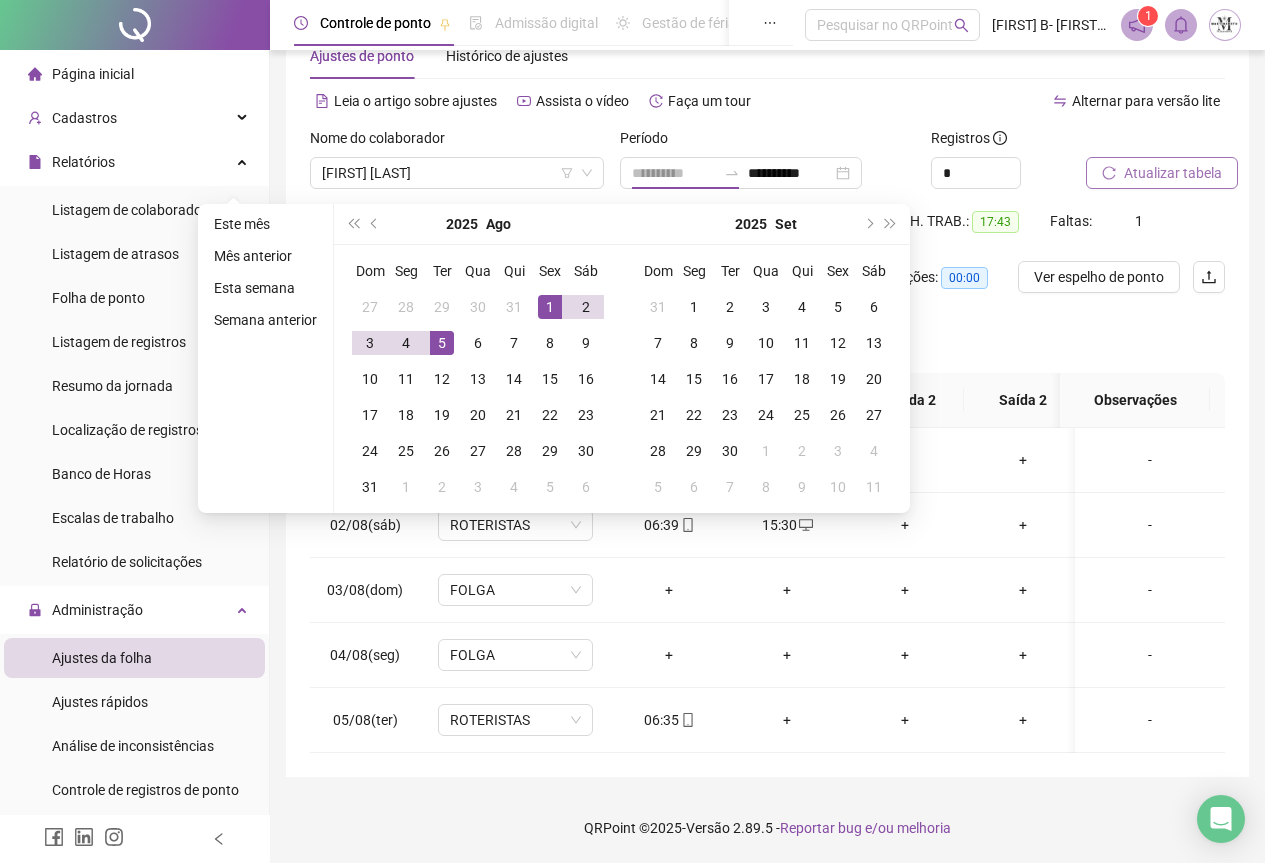 click on "1" at bounding box center [550, 307] 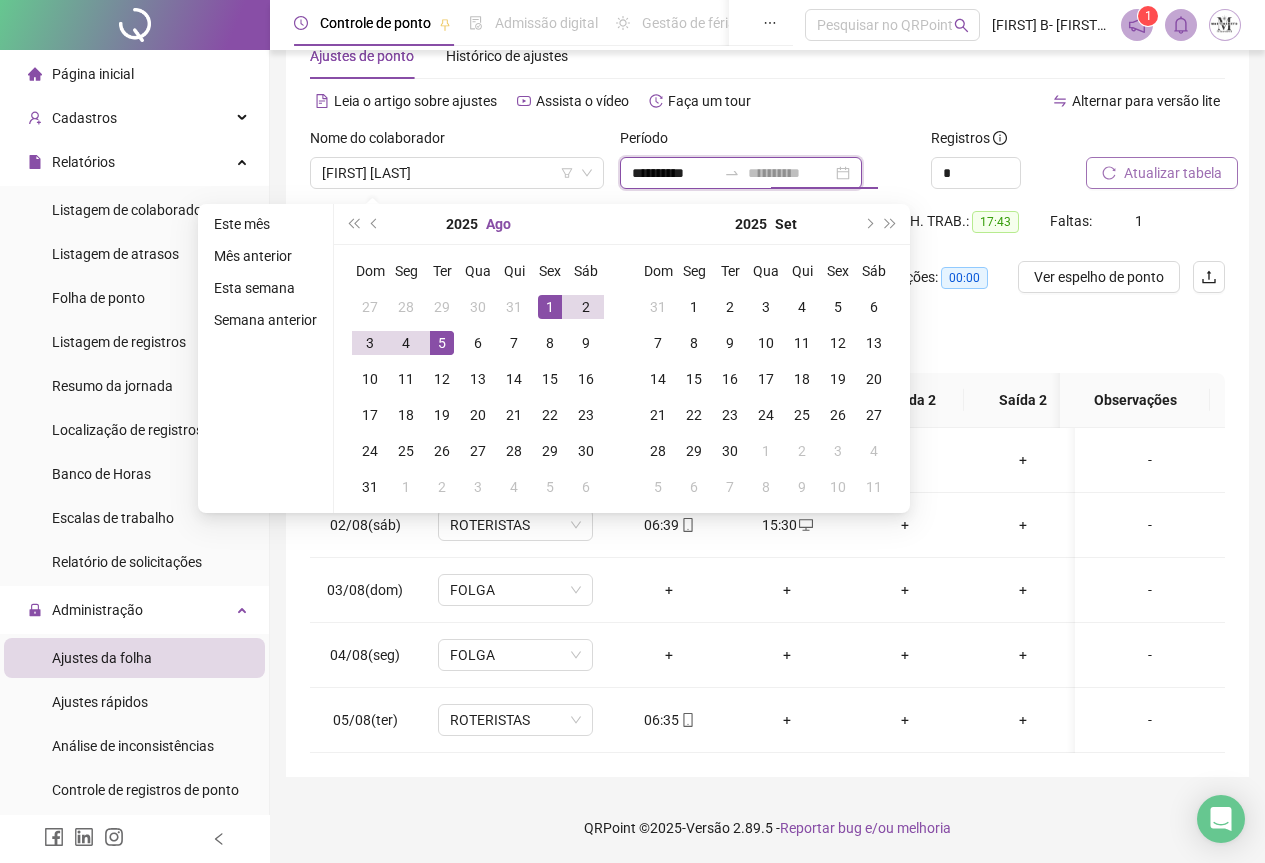 type on "**********" 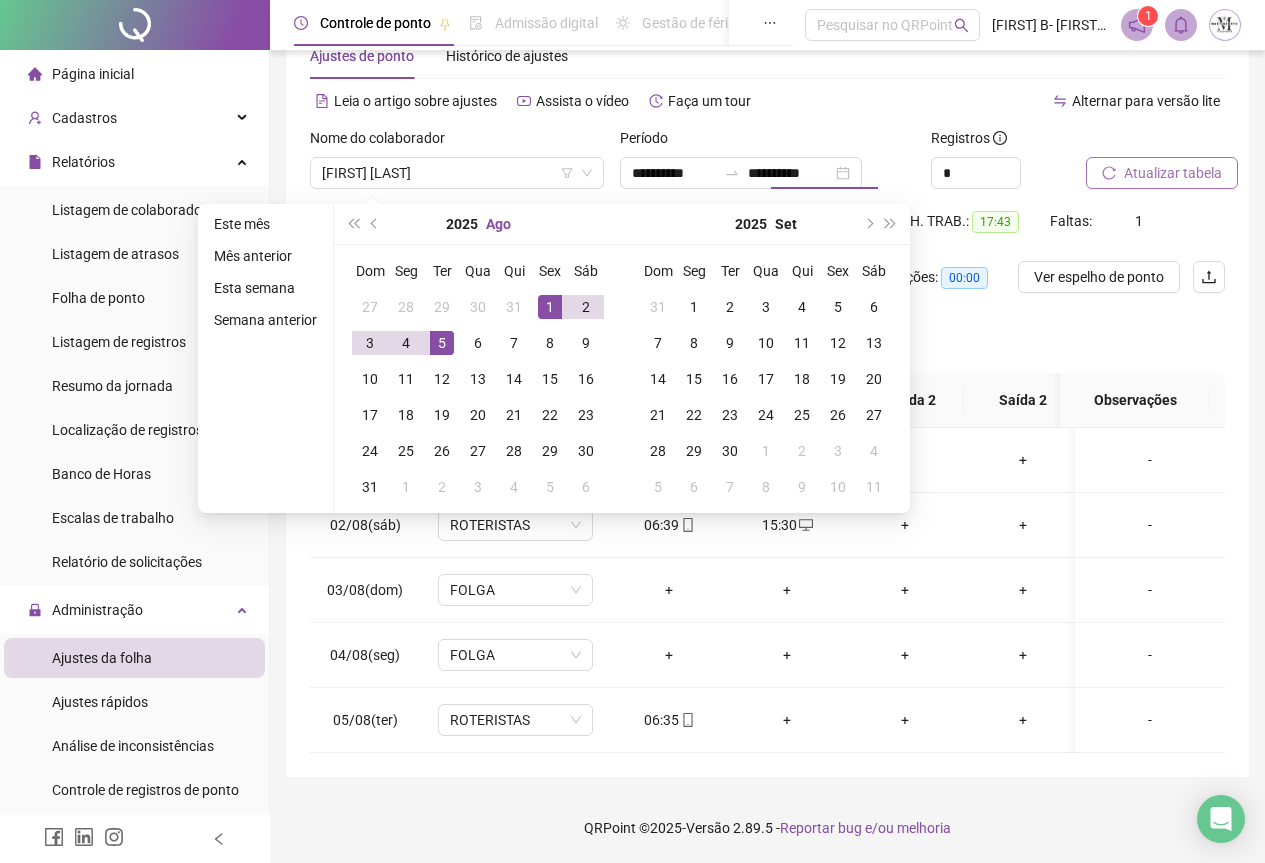 click on "Ago" at bounding box center [498, 224] 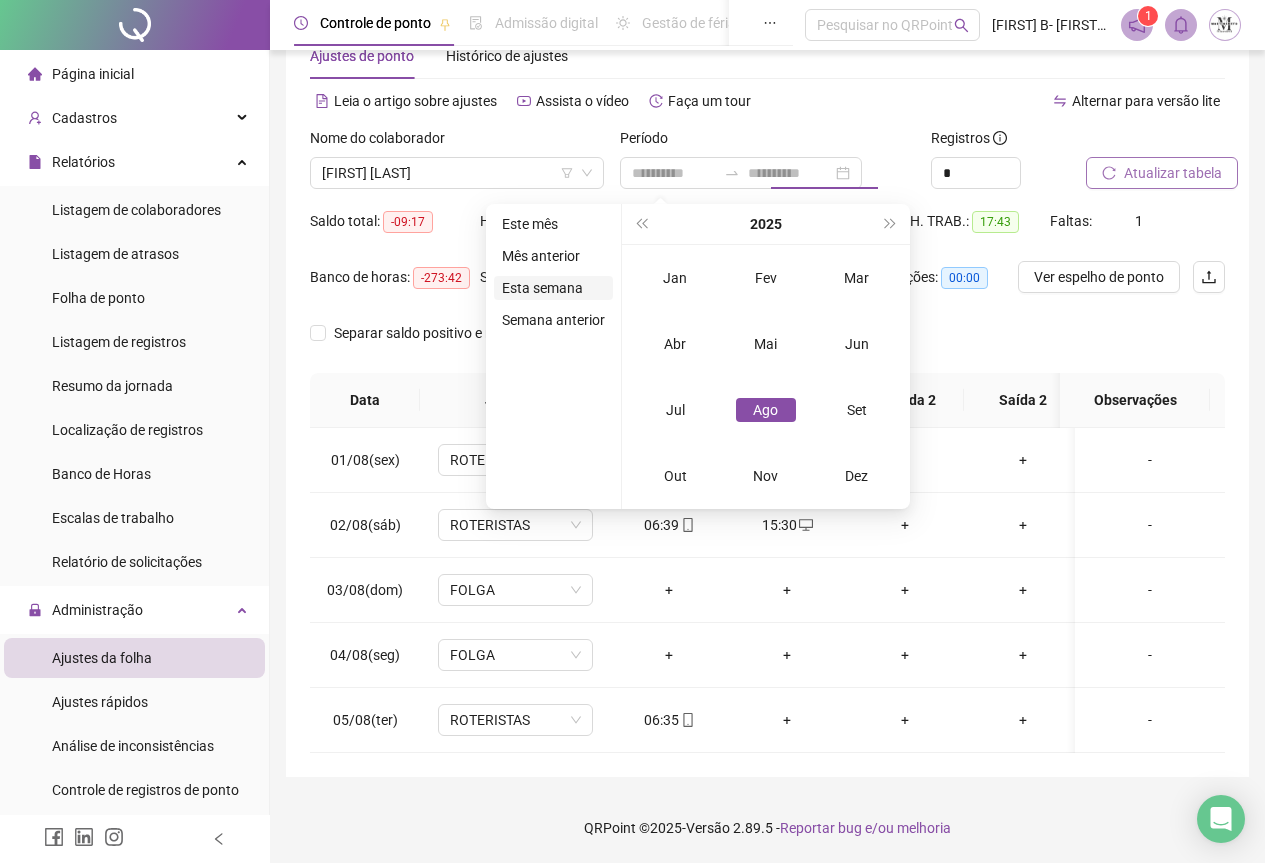 type on "**********" 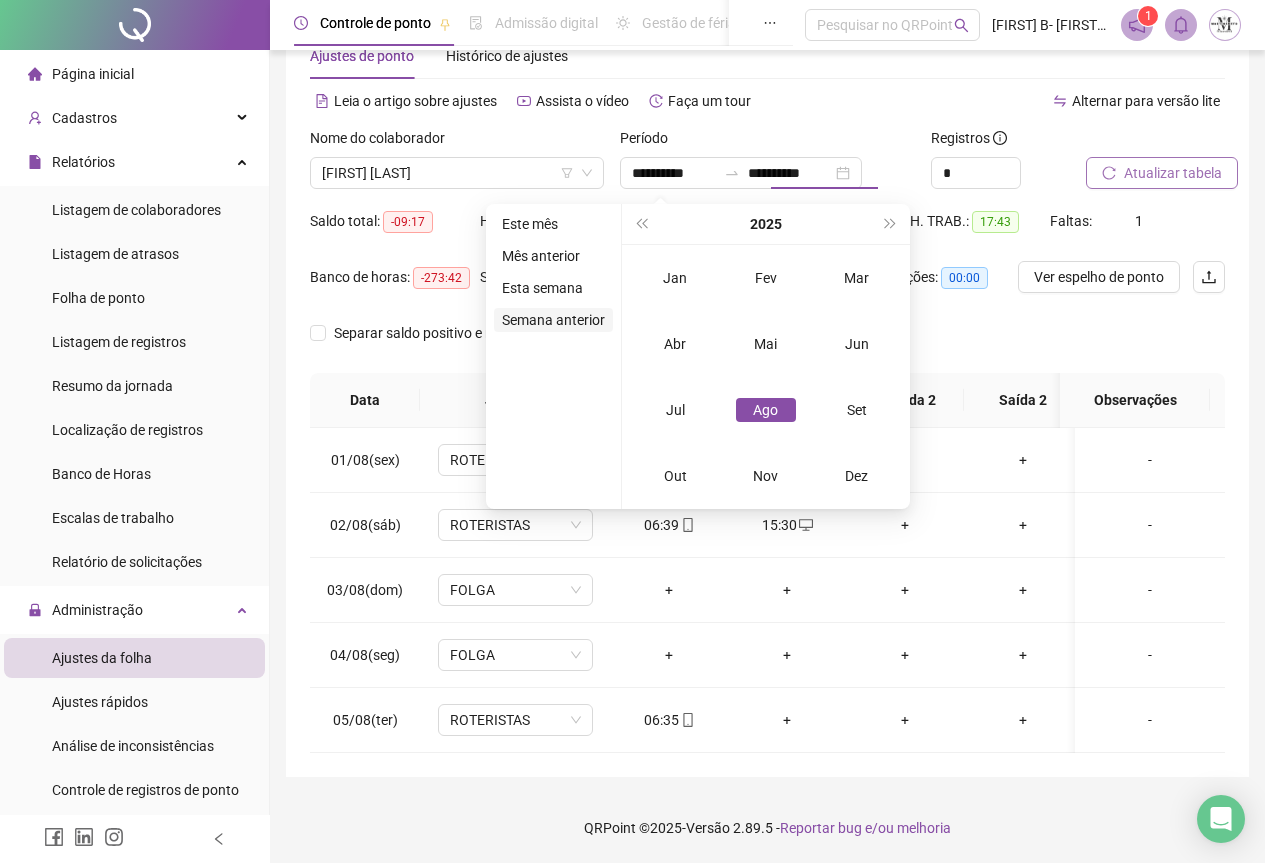 type on "**********" 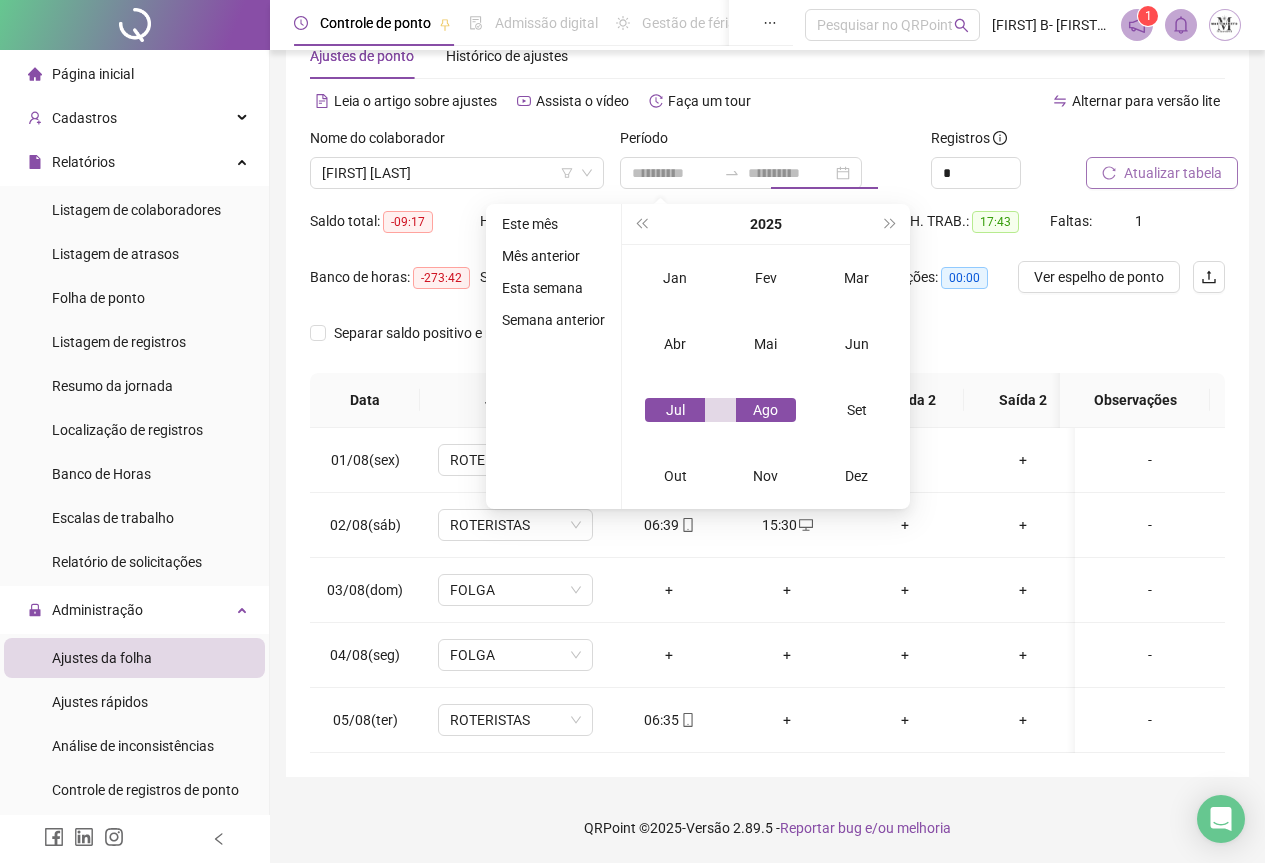 type on "**********" 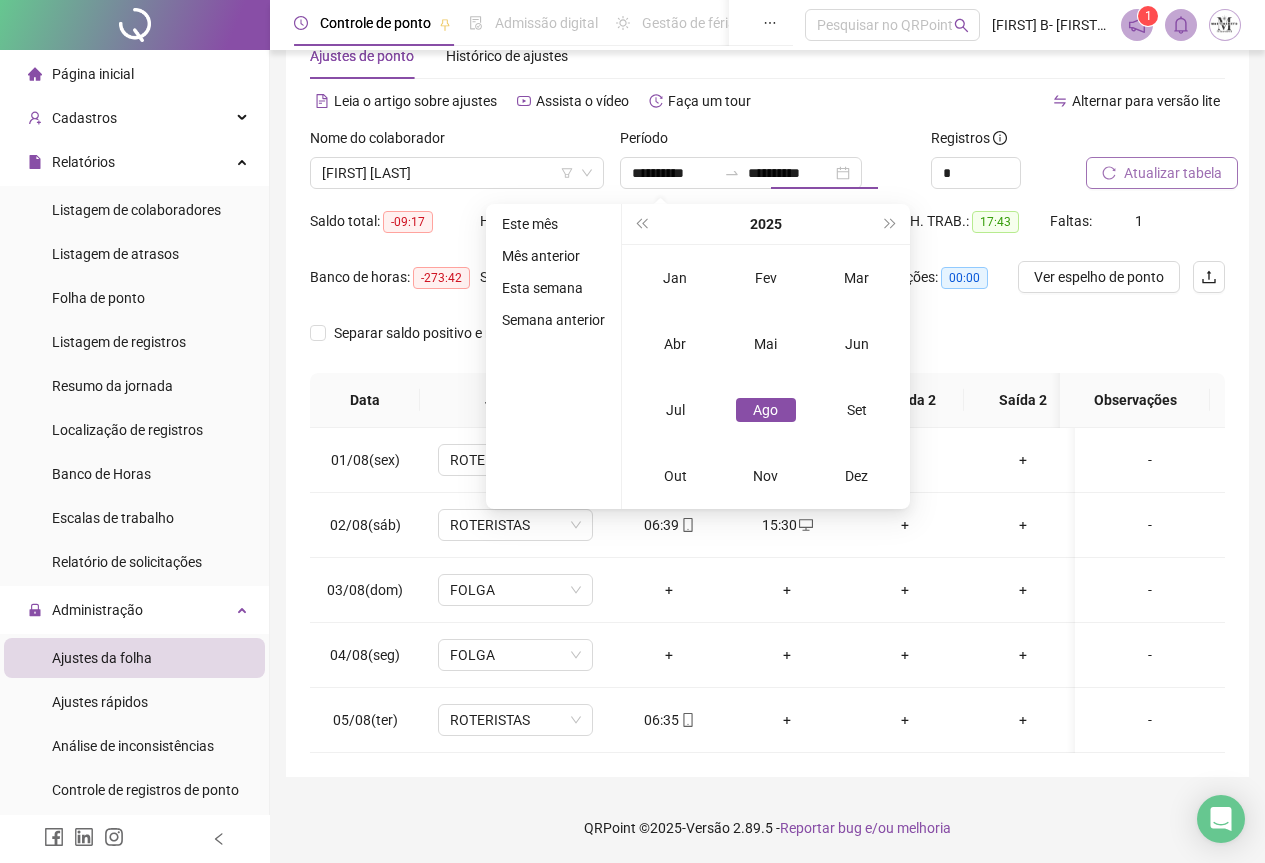click on "**********" at bounding box center [767, 393] 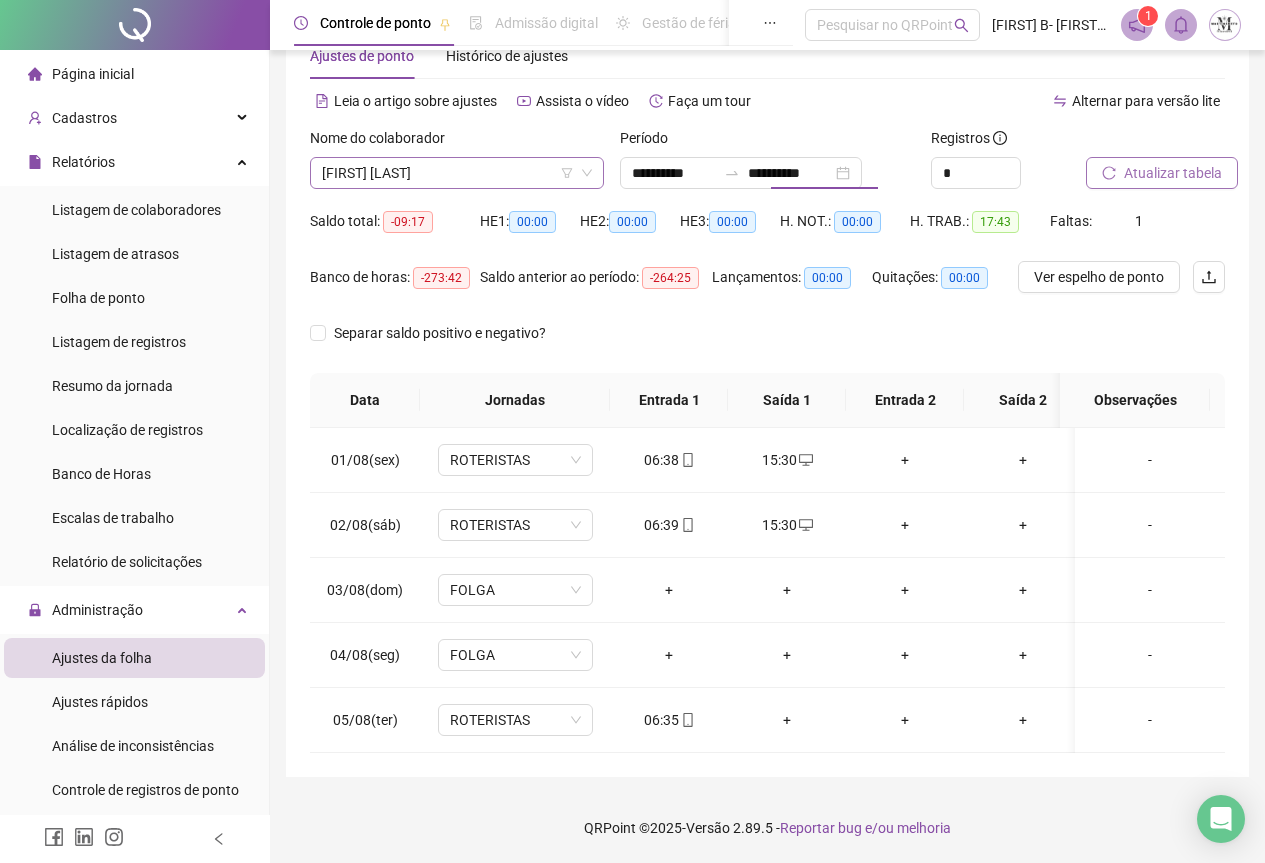 click on "MARCELO RAMOS VERDAN" at bounding box center [457, 173] 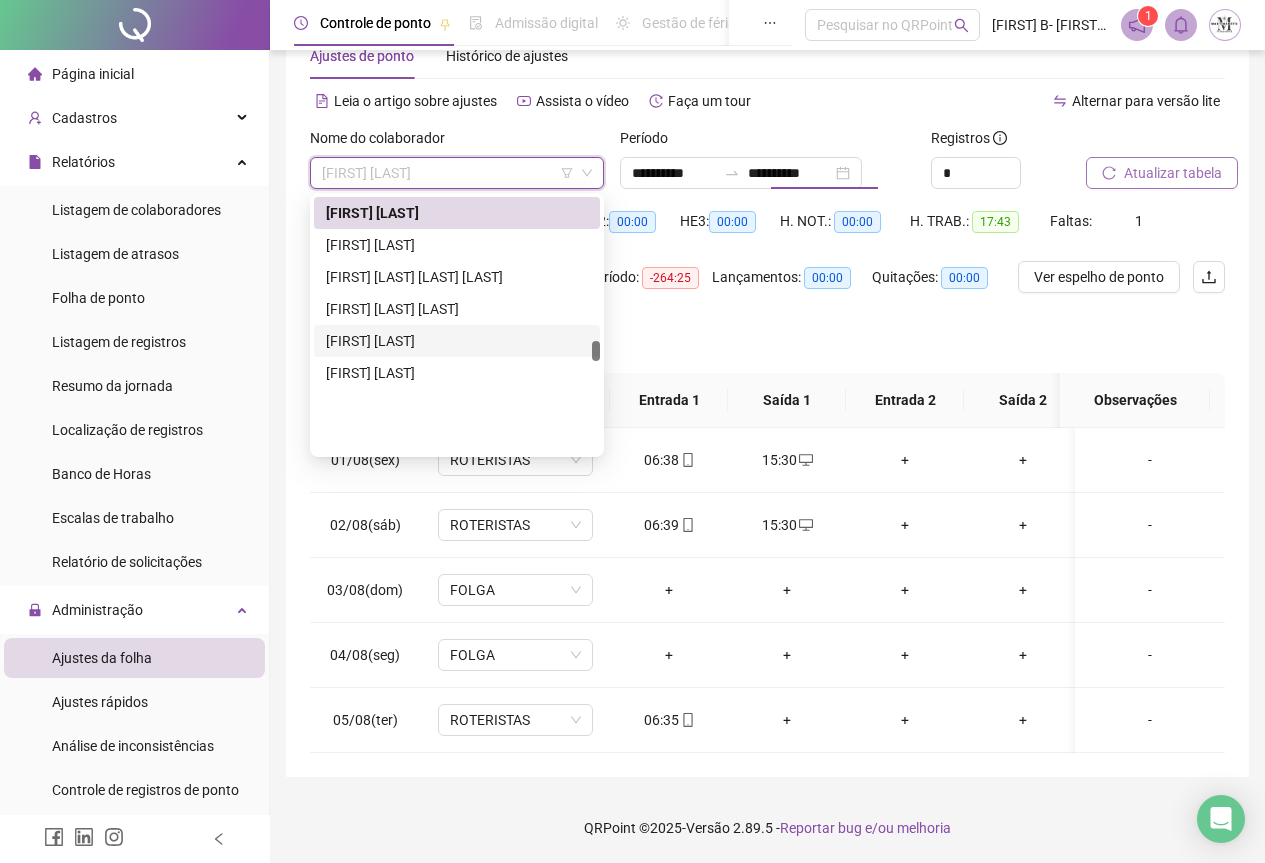 scroll, scrollTop: 3868, scrollLeft: 0, axis: vertical 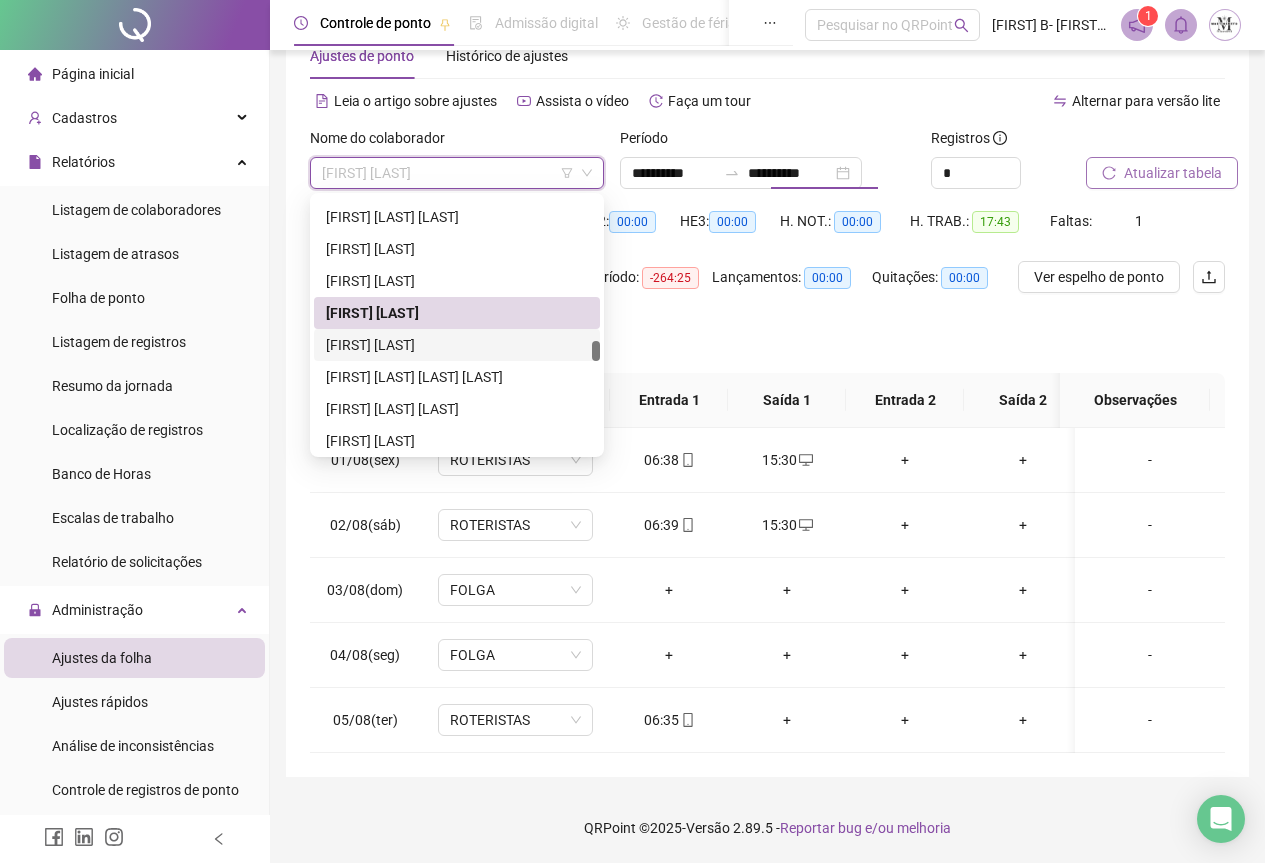 click on "MARCELO RIBEIRO PEREIRA" at bounding box center (457, 345) 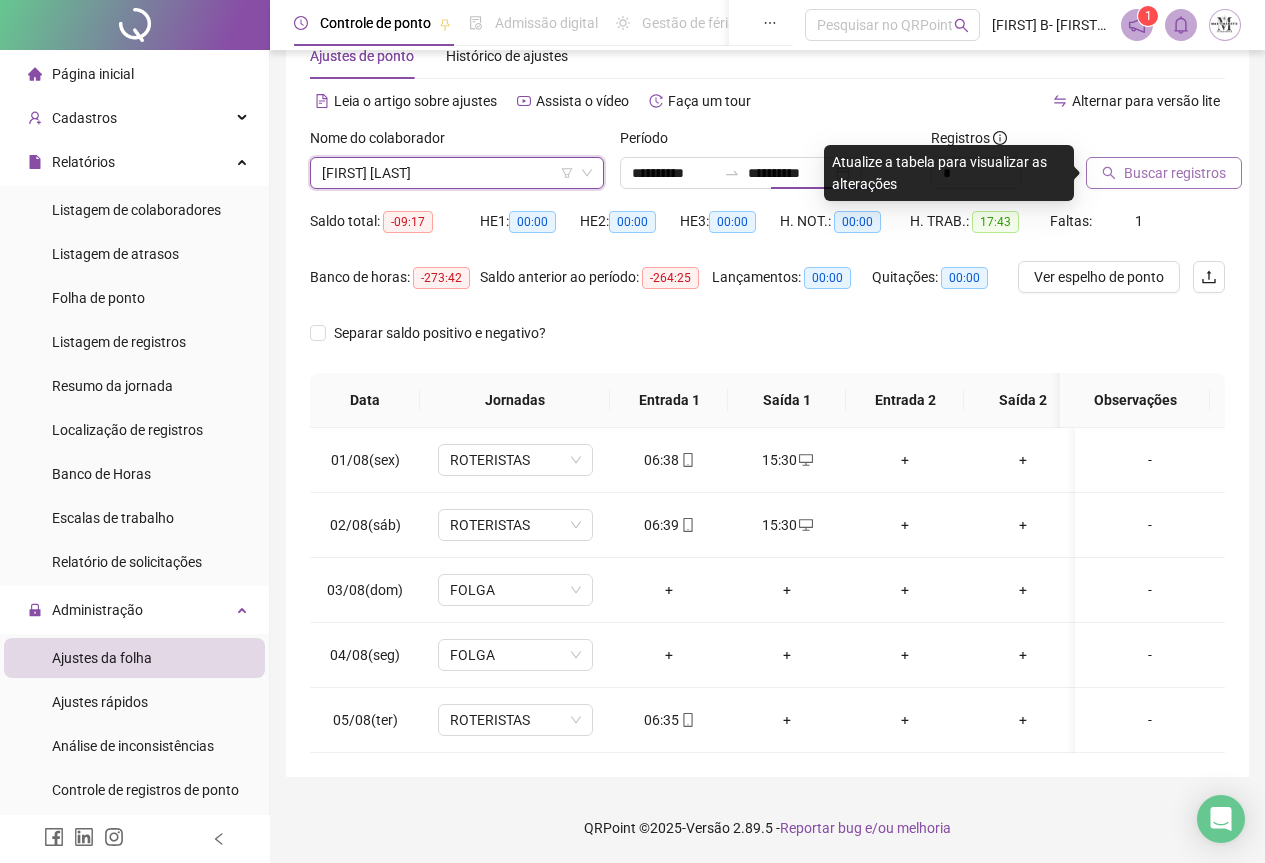 click on "Buscar registros" at bounding box center [1175, 173] 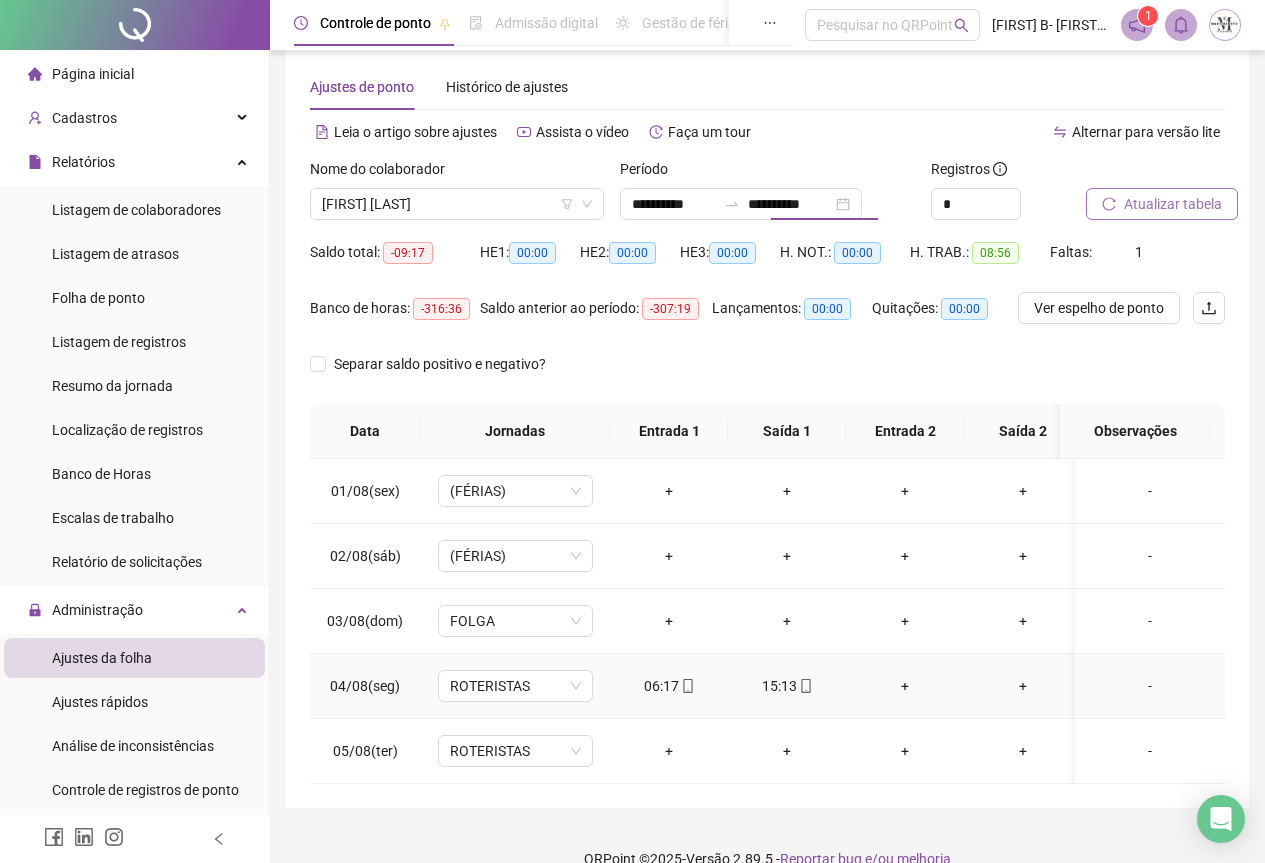 scroll, scrollTop: 0, scrollLeft: 0, axis: both 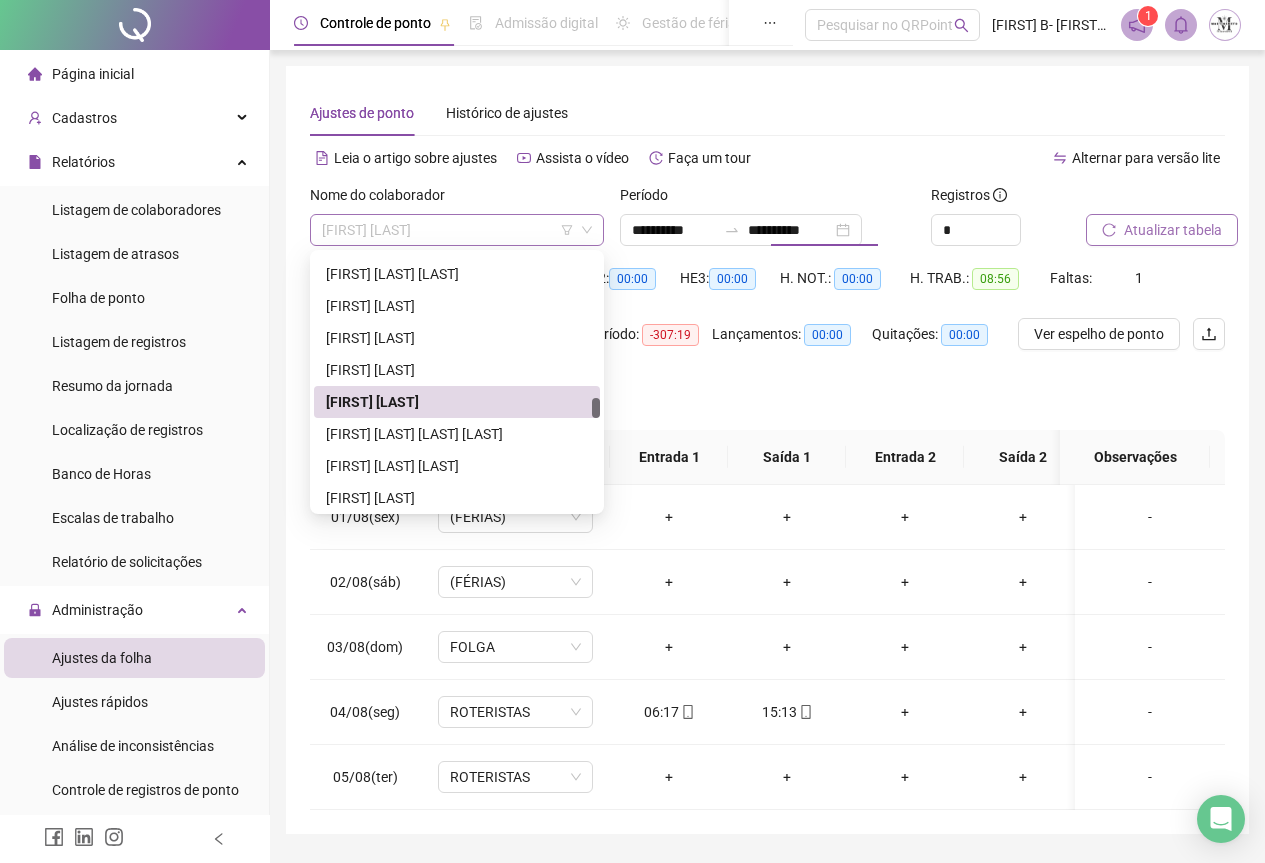 click on "MARCELO RIBEIRO PEREIRA" at bounding box center (457, 230) 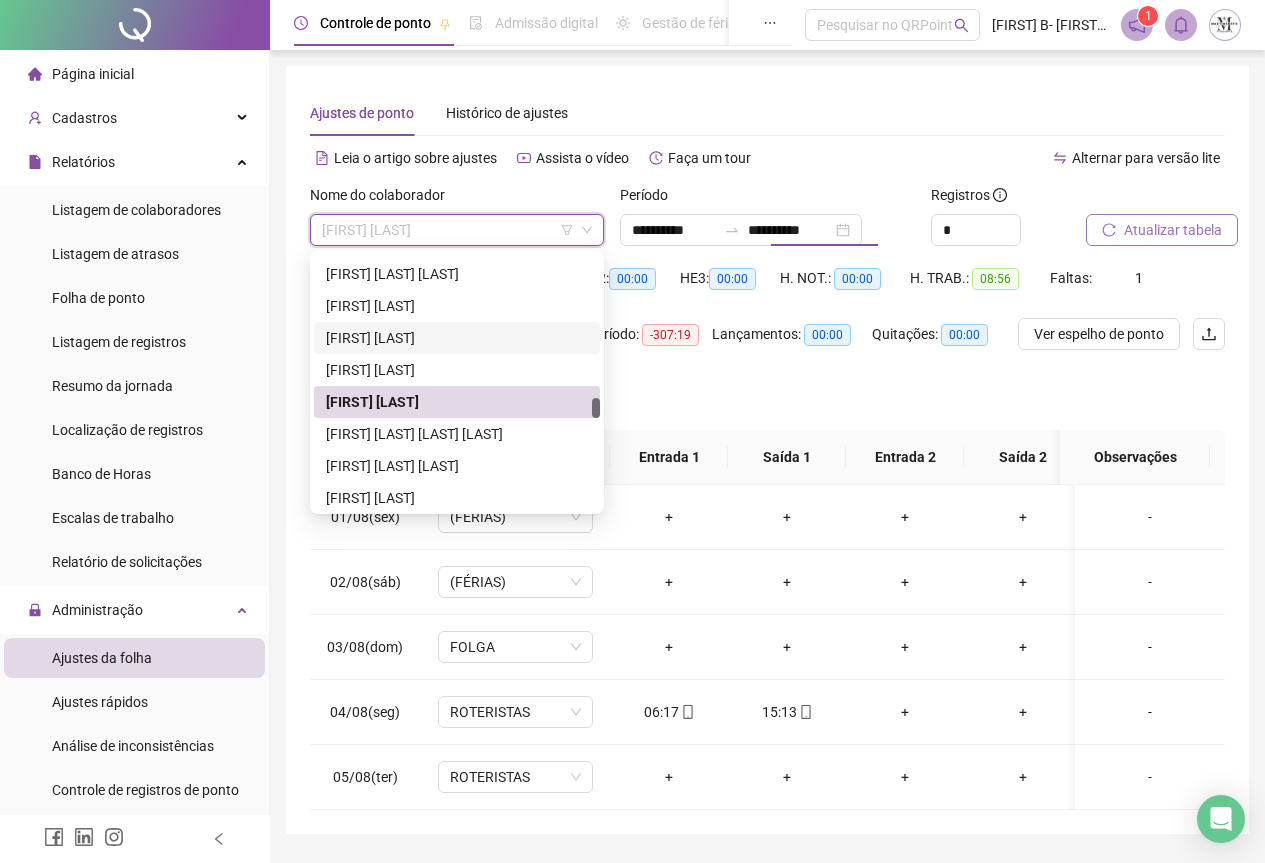 scroll, scrollTop: 3968, scrollLeft: 0, axis: vertical 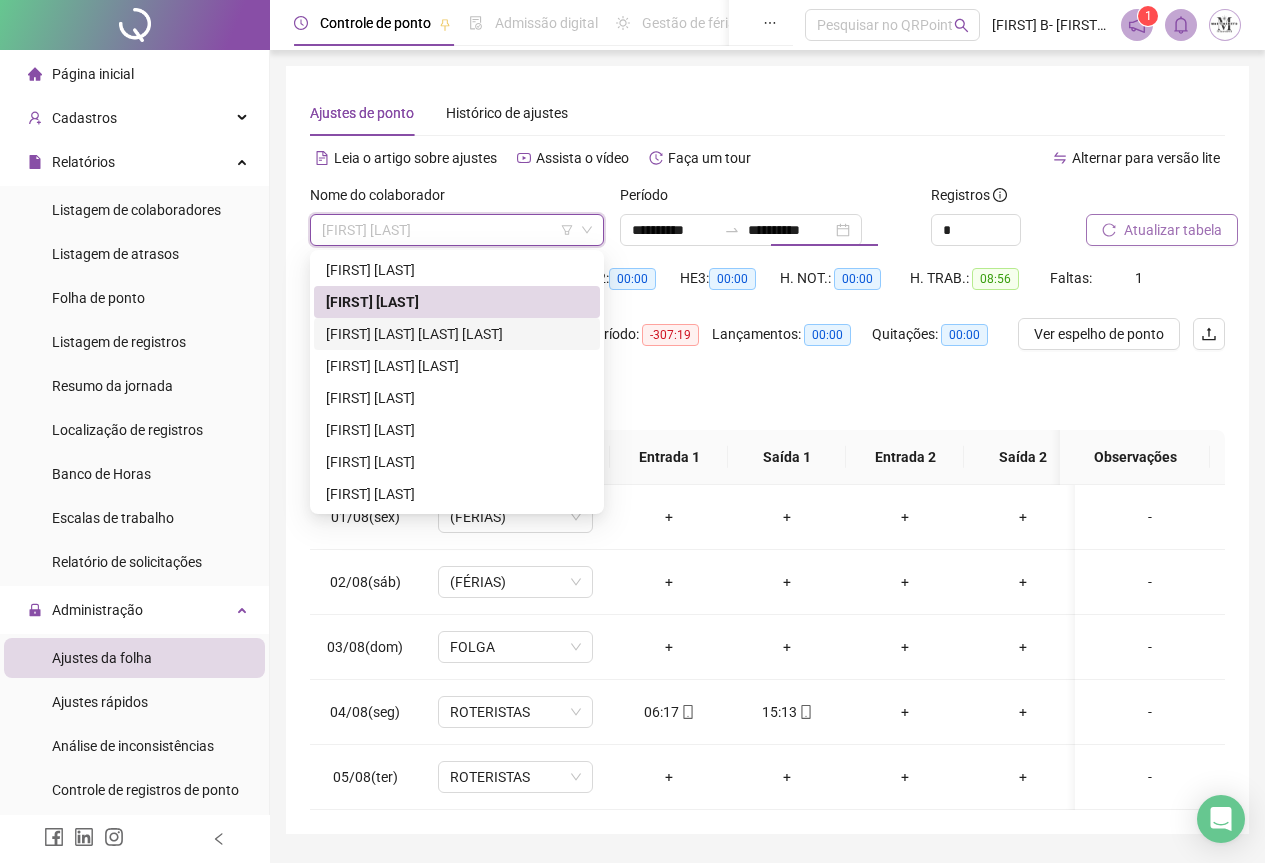 click on "MARCIO ALEXANDRE DE LIMA PEREIRA" at bounding box center (457, 334) 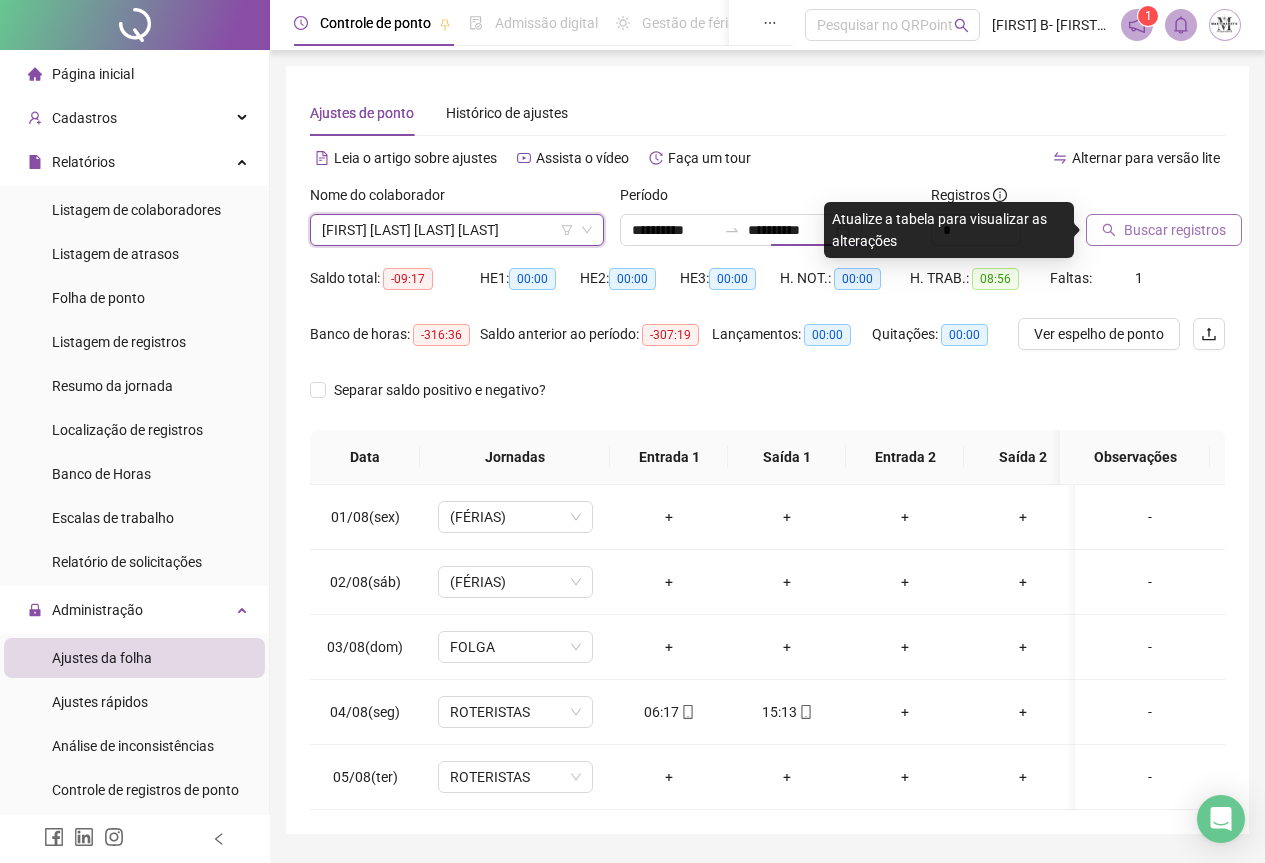 click on "Buscar registros" at bounding box center [1175, 230] 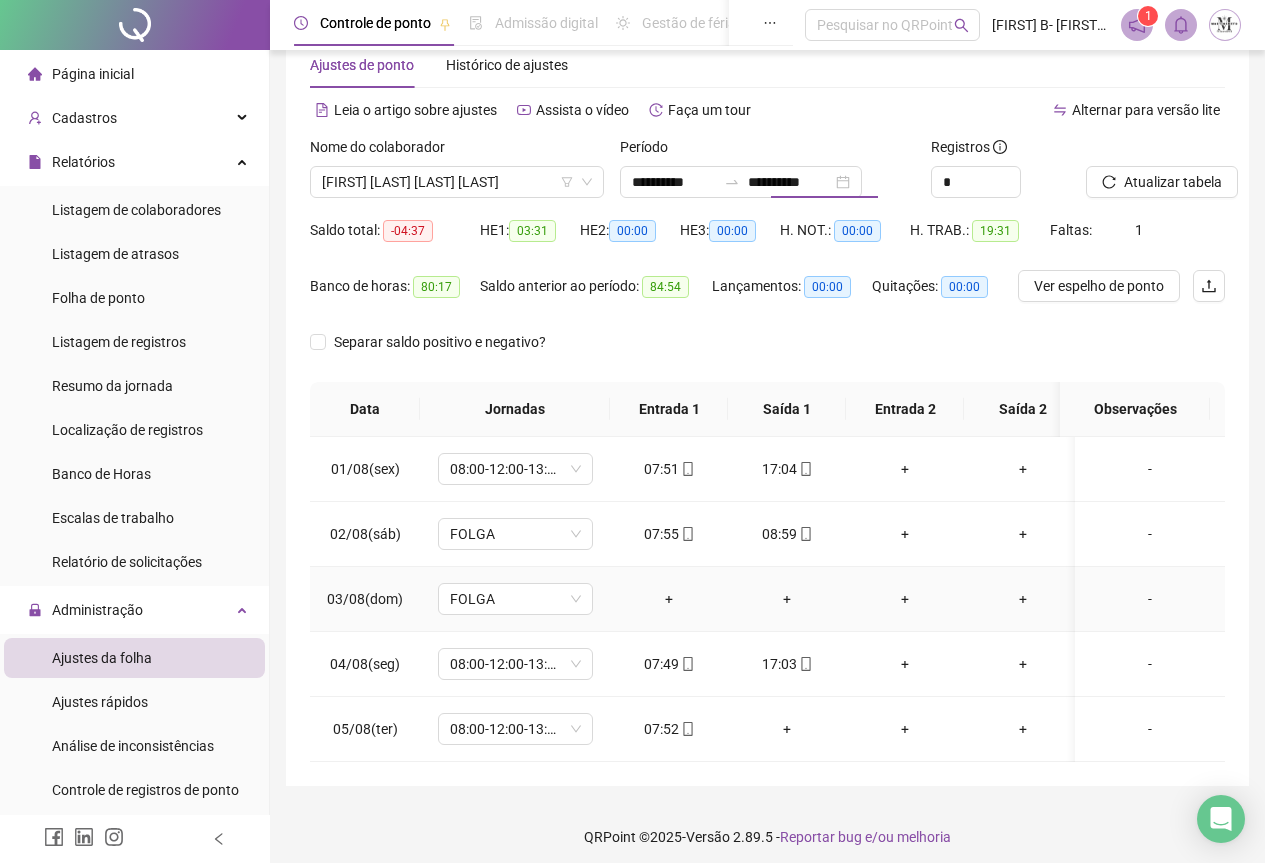 scroll, scrollTop: 72, scrollLeft: 0, axis: vertical 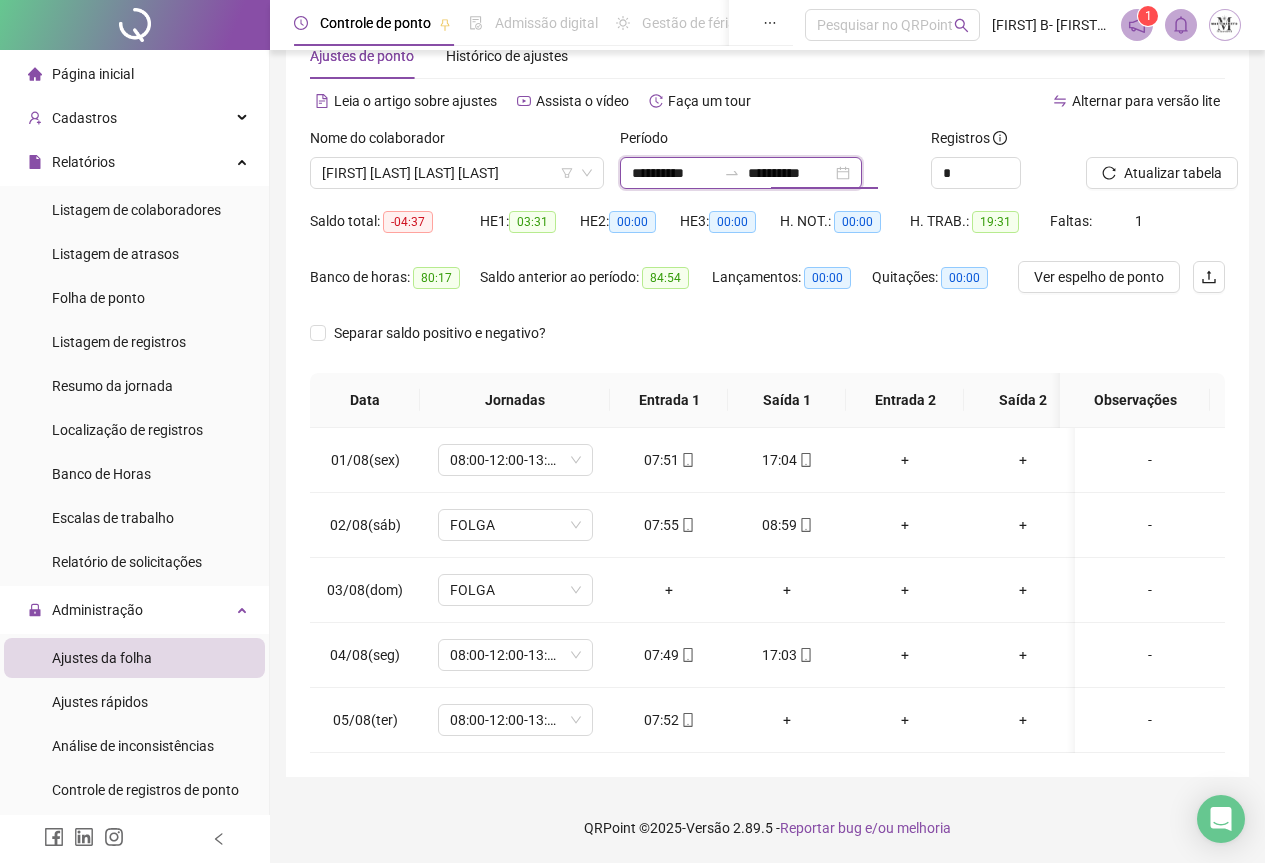 click on "**********" at bounding box center [674, 173] 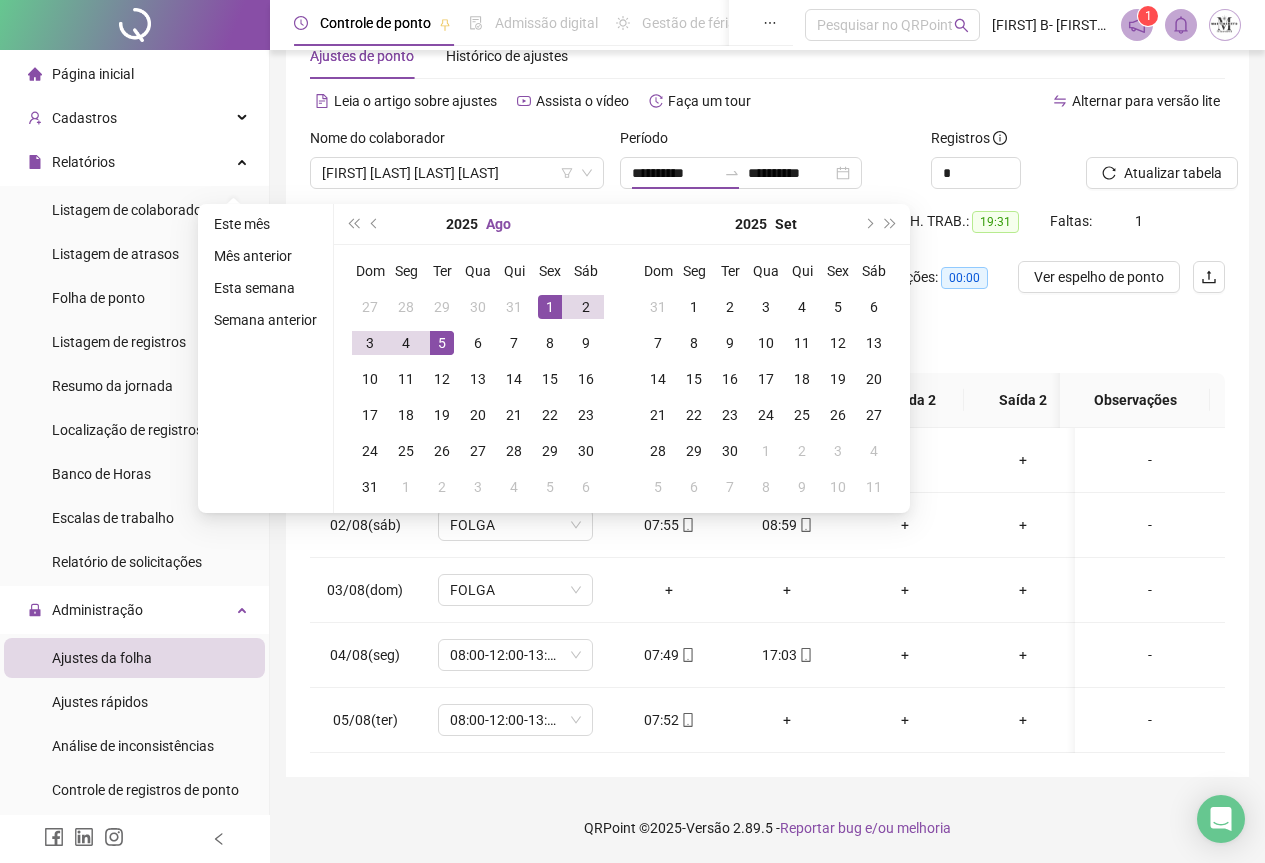 click on "Ago" at bounding box center [498, 224] 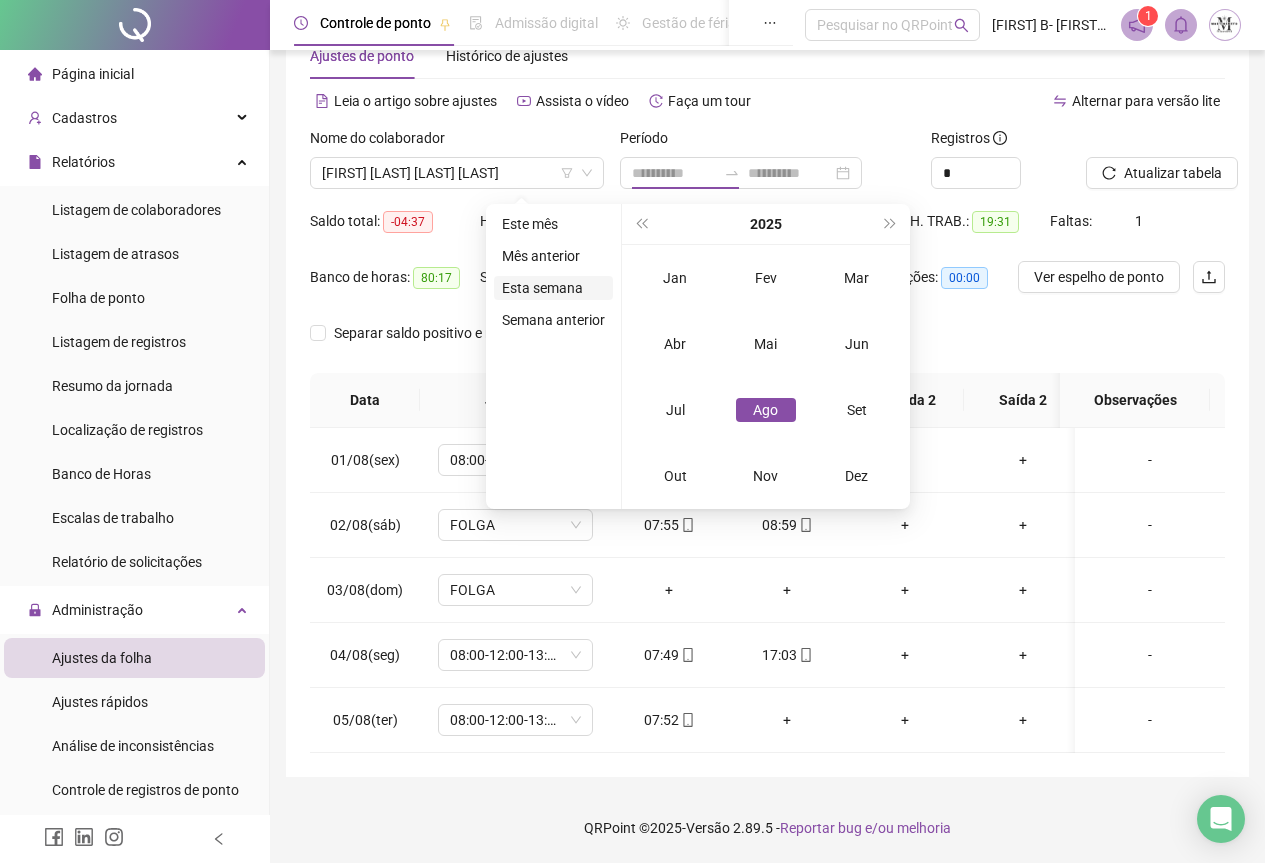 type on "**********" 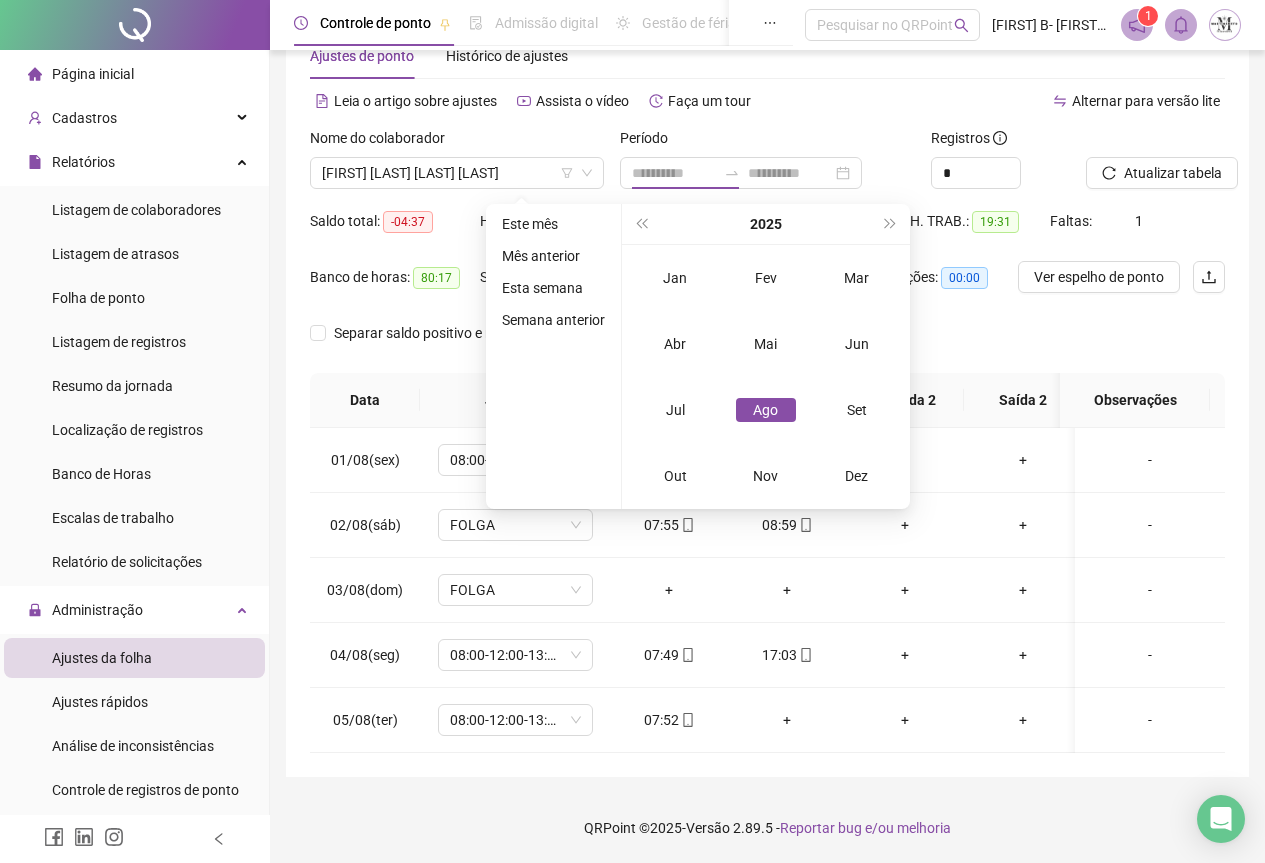 type on "**********" 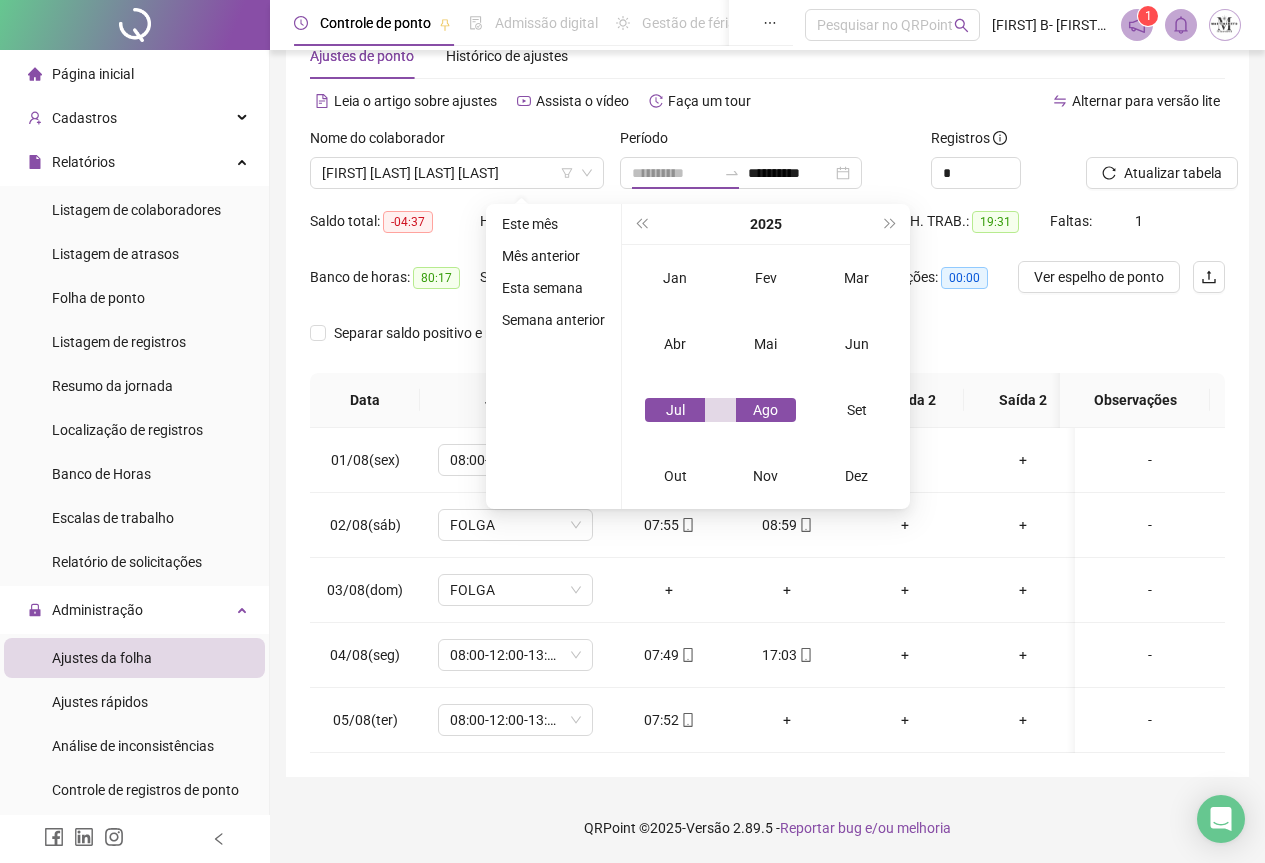 click on "Jul" at bounding box center (675, 410) 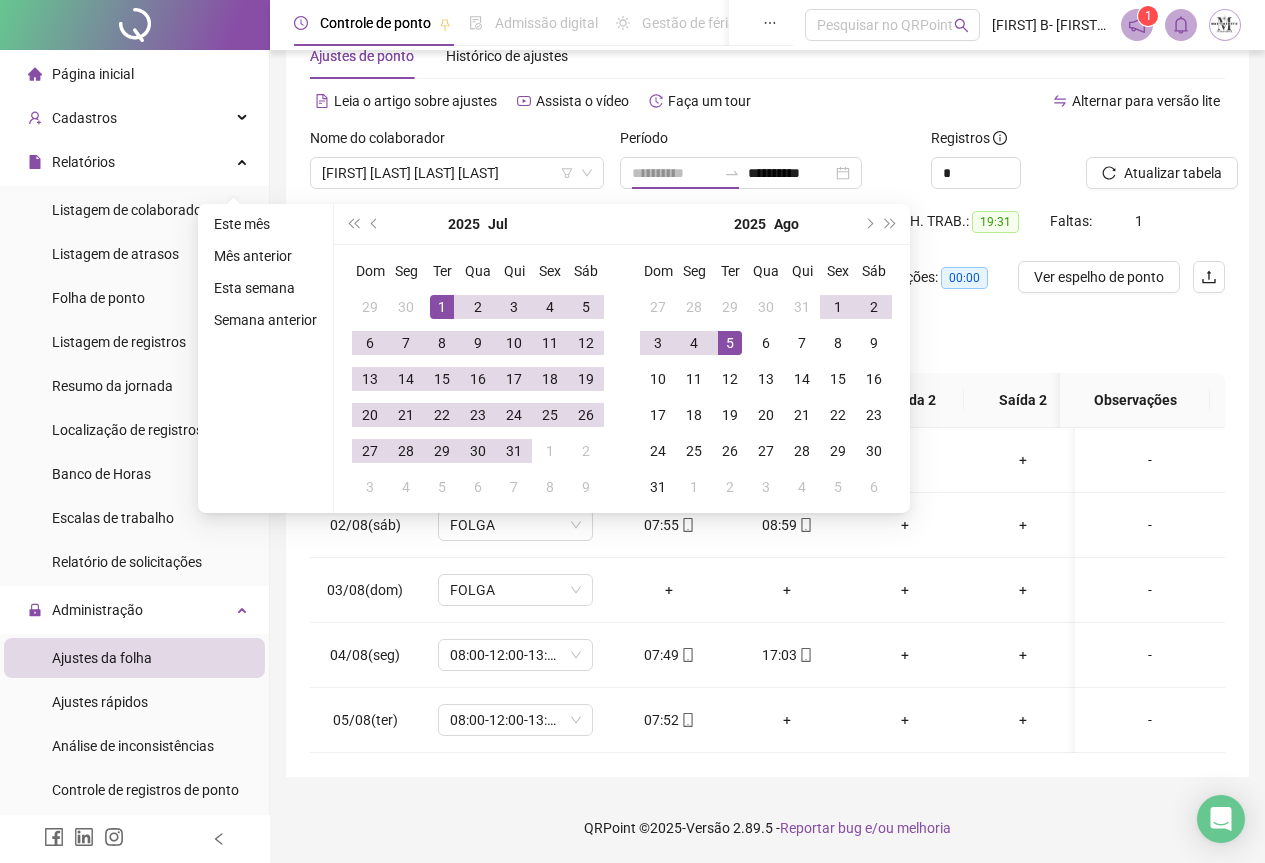 click on "1" at bounding box center [442, 307] 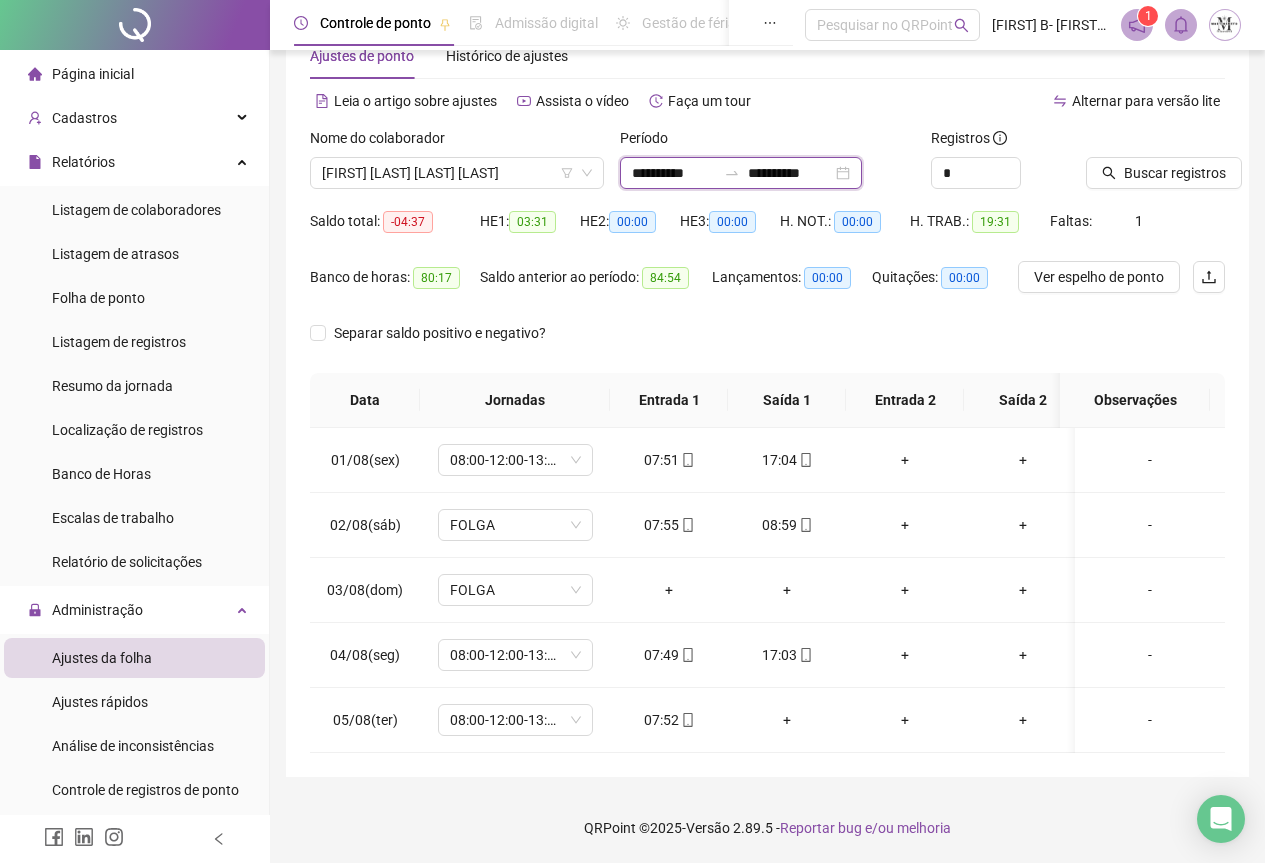 click on "**********" at bounding box center [674, 173] 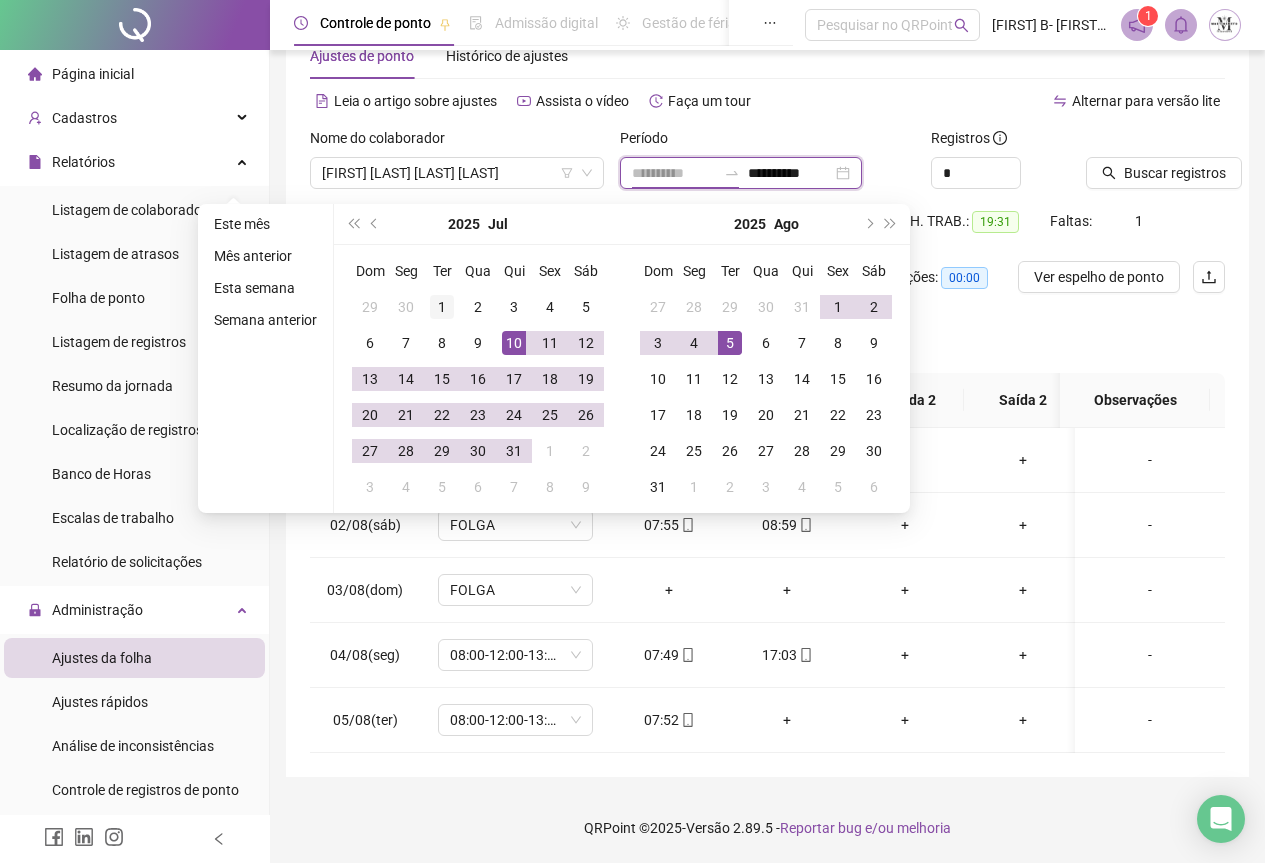 type on "**********" 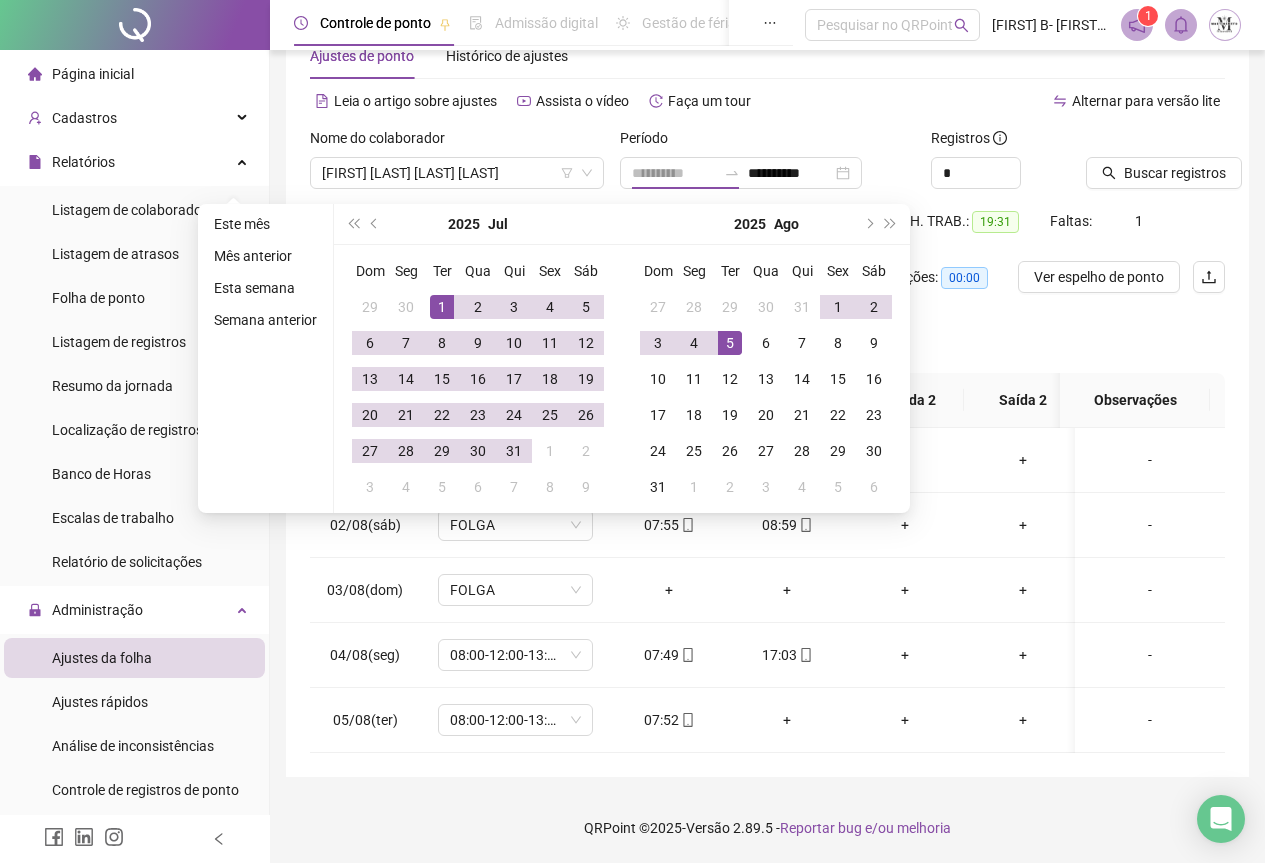 click on "1" at bounding box center [442, 307] 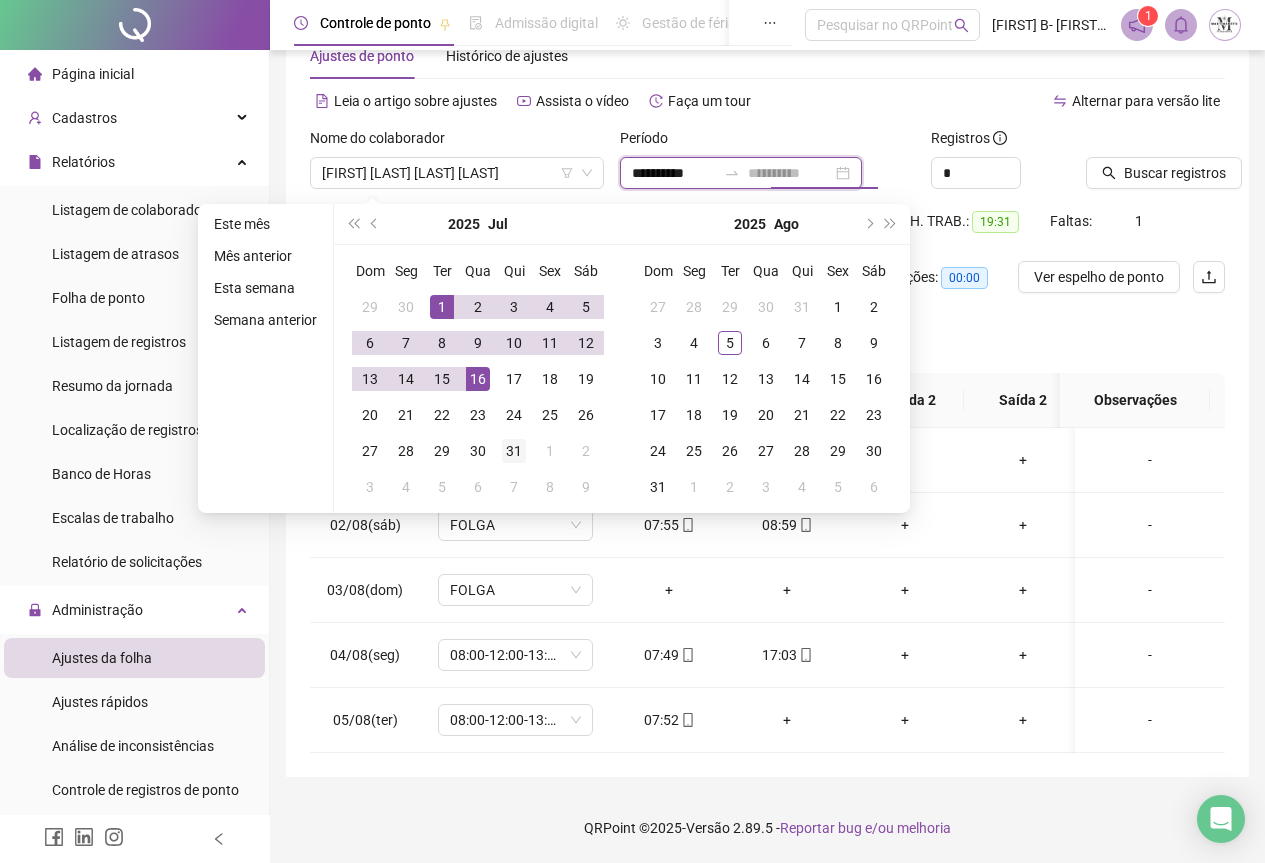 type on "**********" 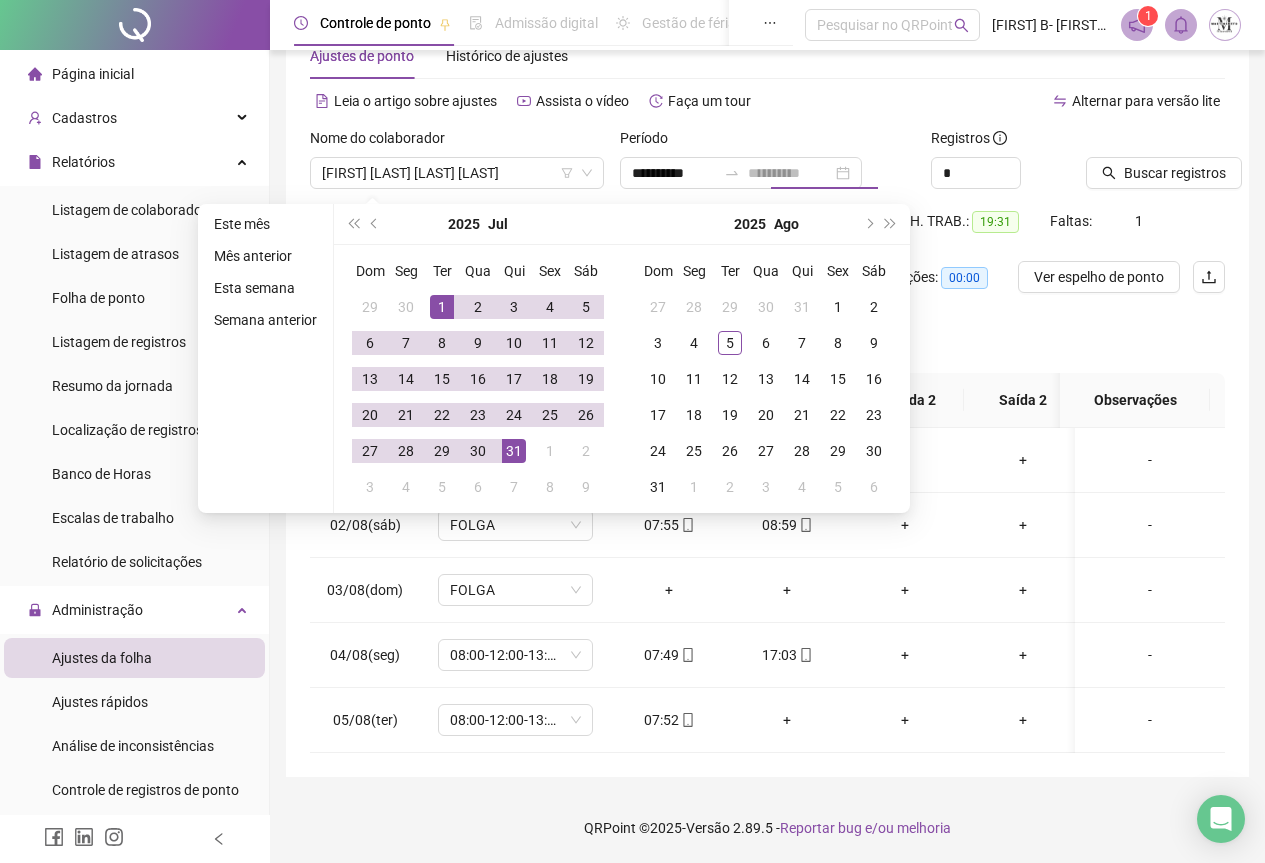 click on "31" at bounding box center [514, 451] 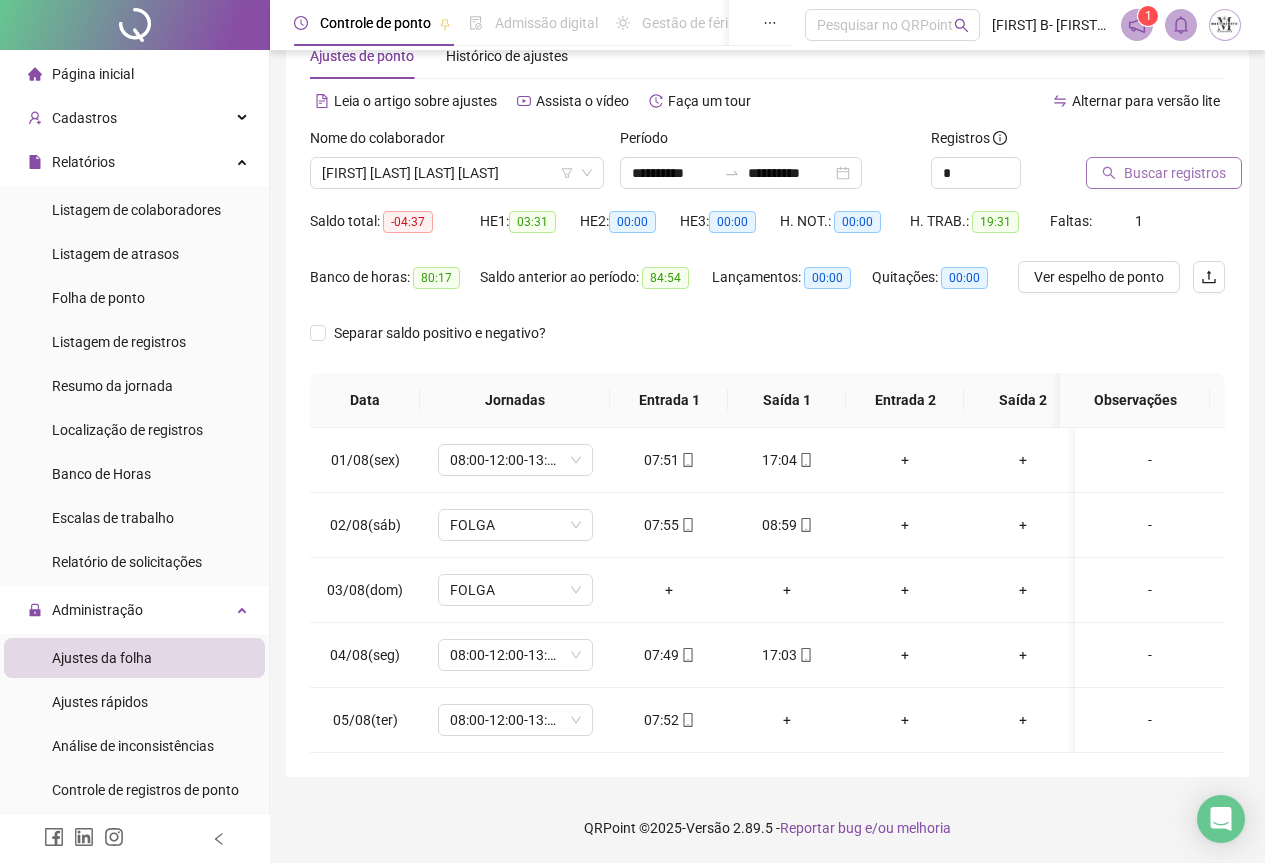 click on "Buscar registros" at bounding box center (1175, 173) 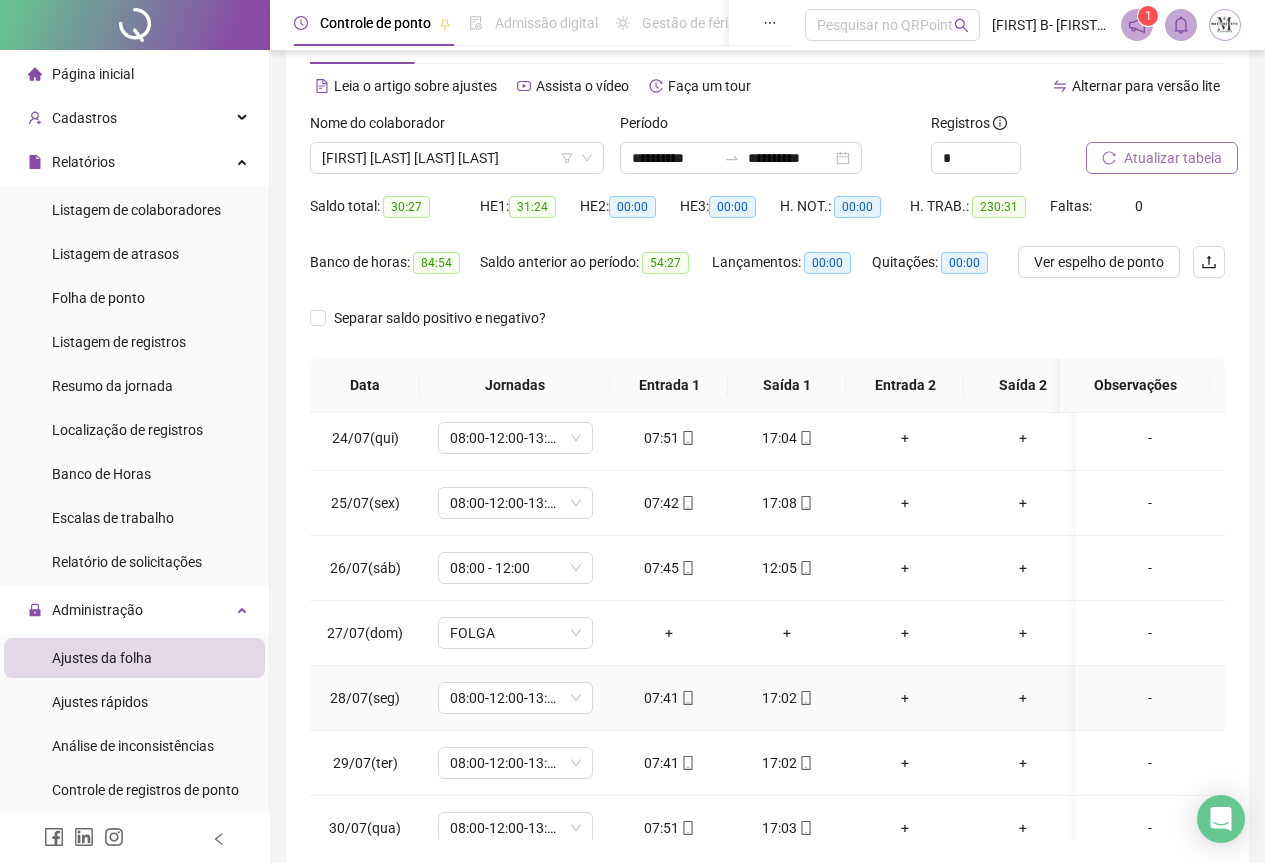 scroll, scrollTop: 1603, scrollLeft: 0, axis: vertical 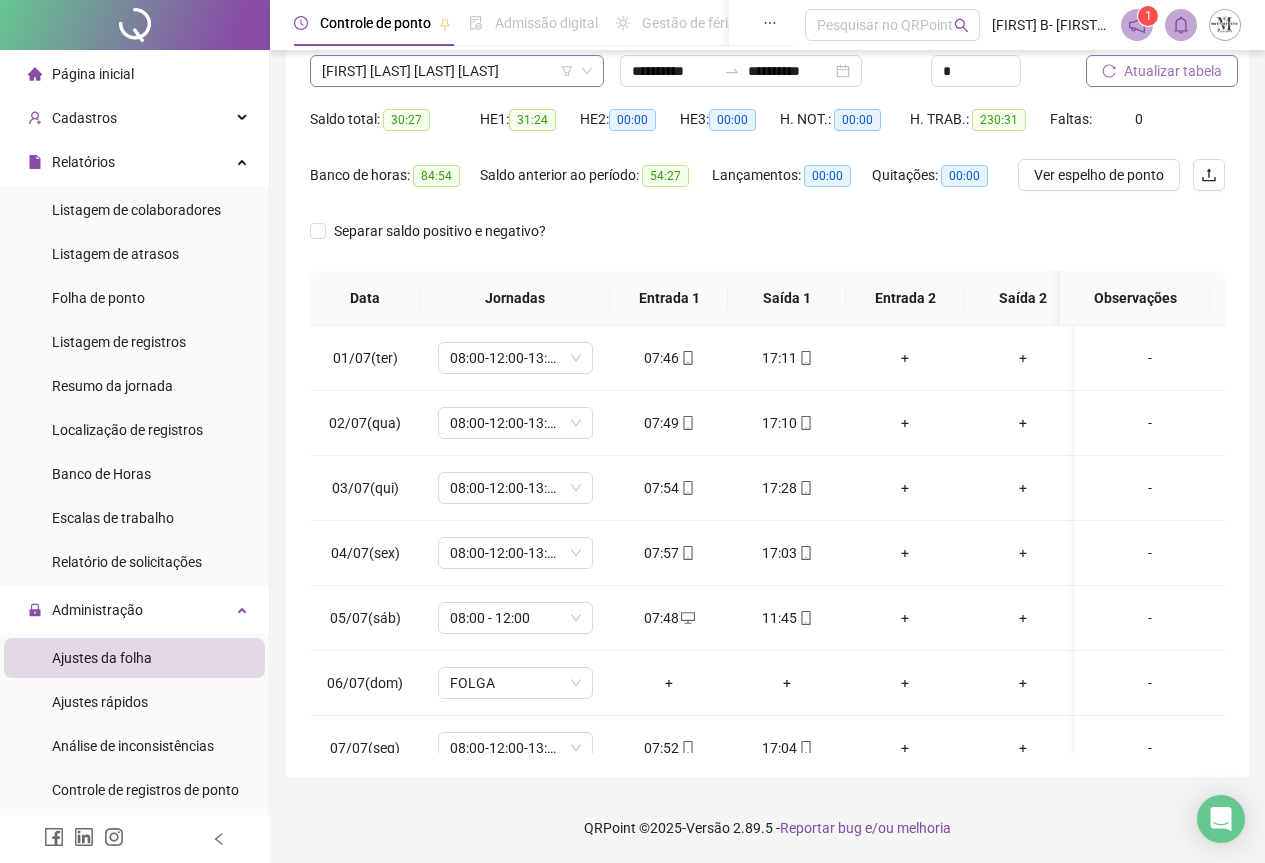 click on "MARCIO ALEXANDRE DE LIMA PEREIRA" at bounding box center [457, 71] 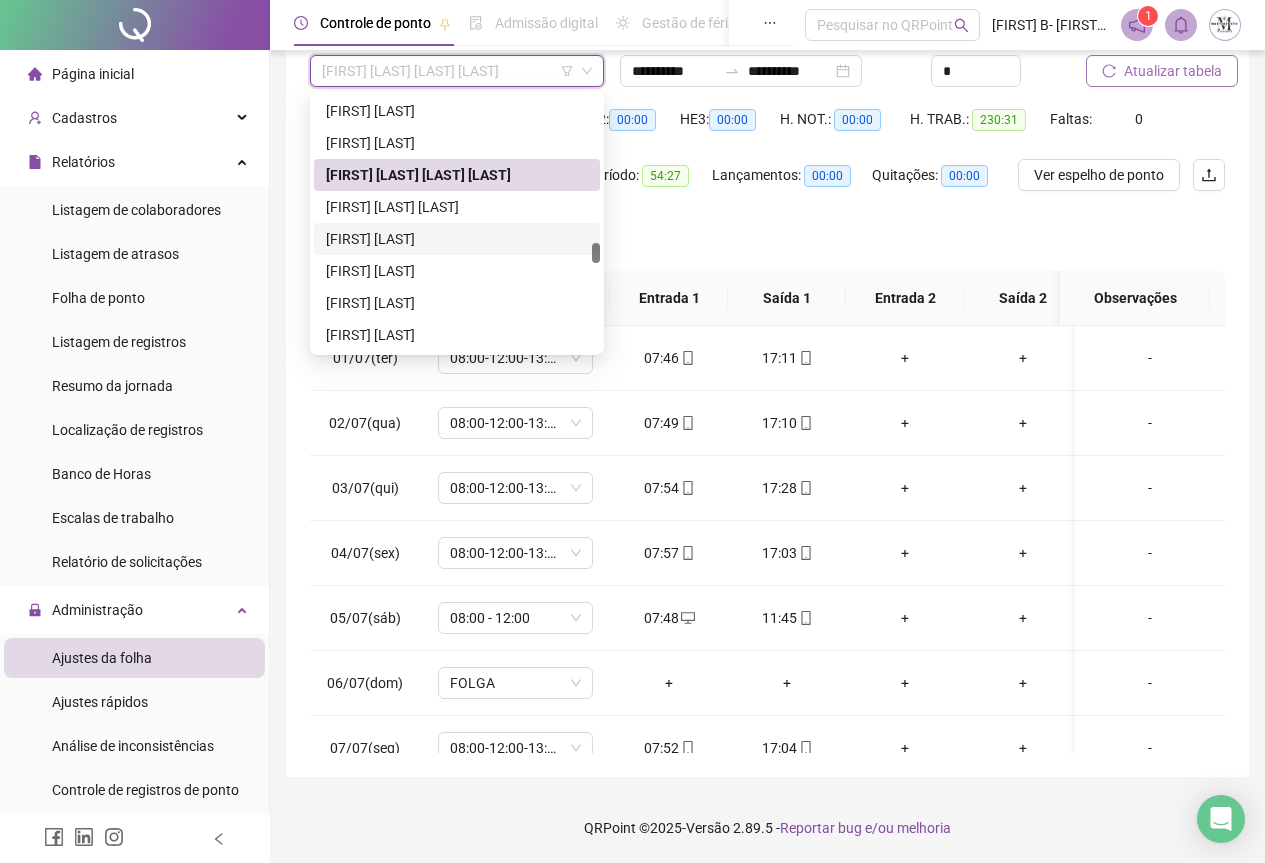 click on "MARCOS HENRIQUE DA SILVA DE ANDRADE" at bounding box center (457, 239) 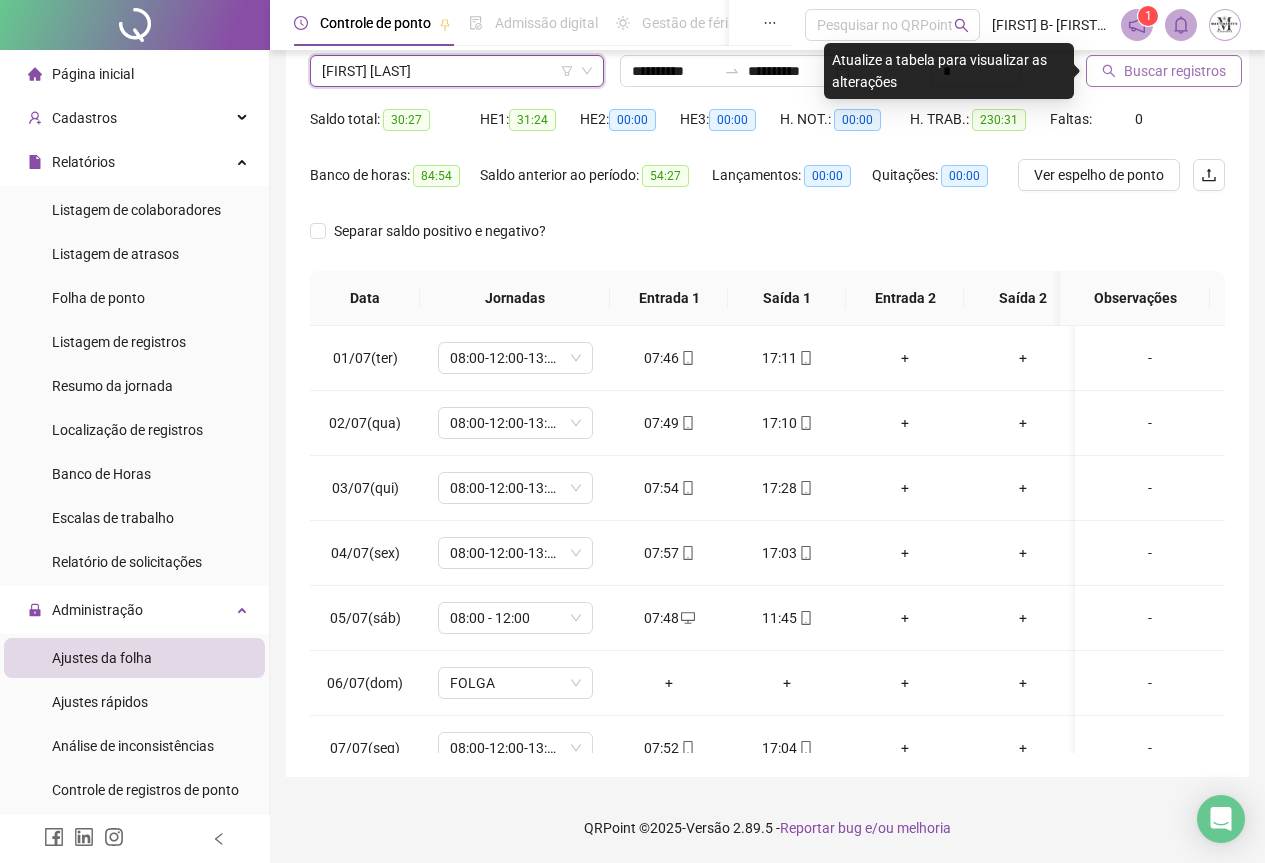 click on "Buscar registros" at bounding box center [1175, 71] 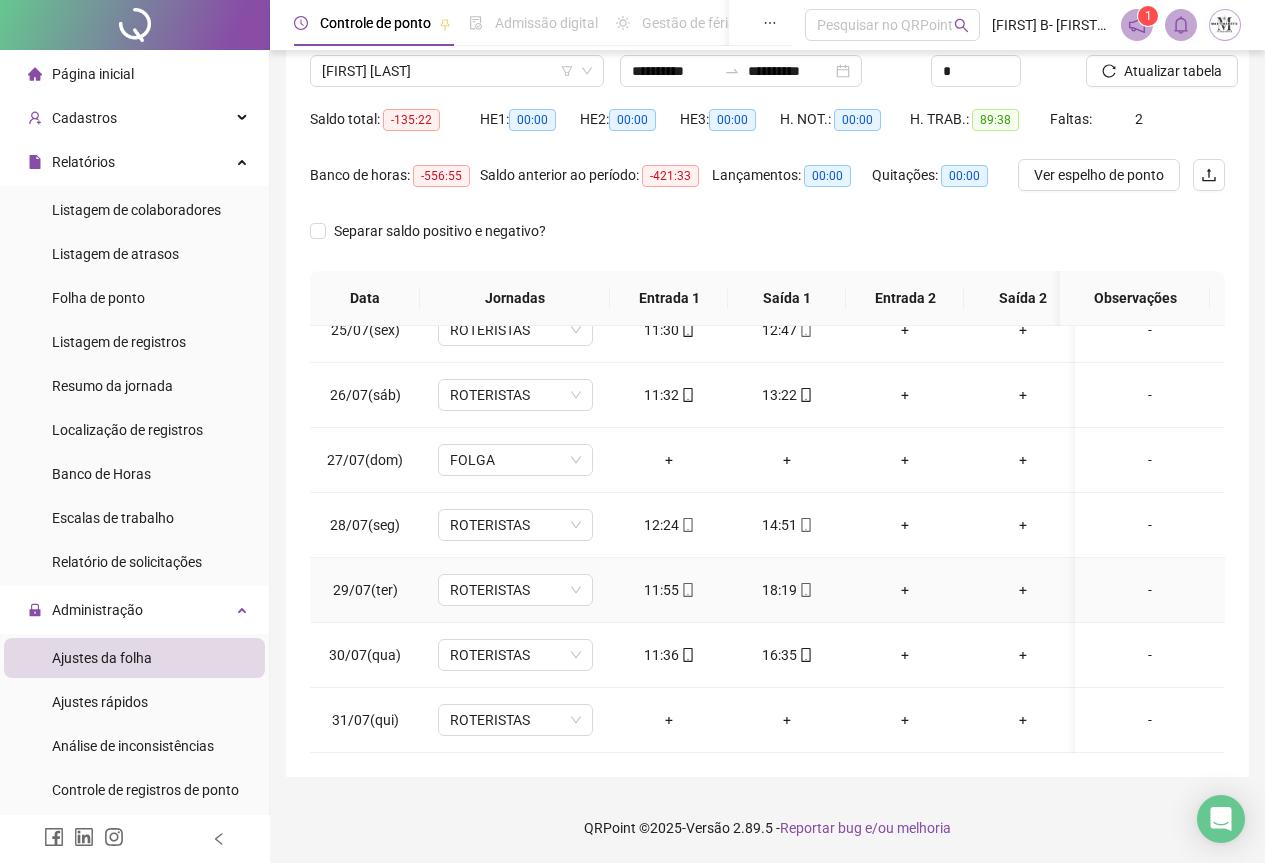 scroll, scrollTop: 1603, scrollLeft: 0, axis: vertical 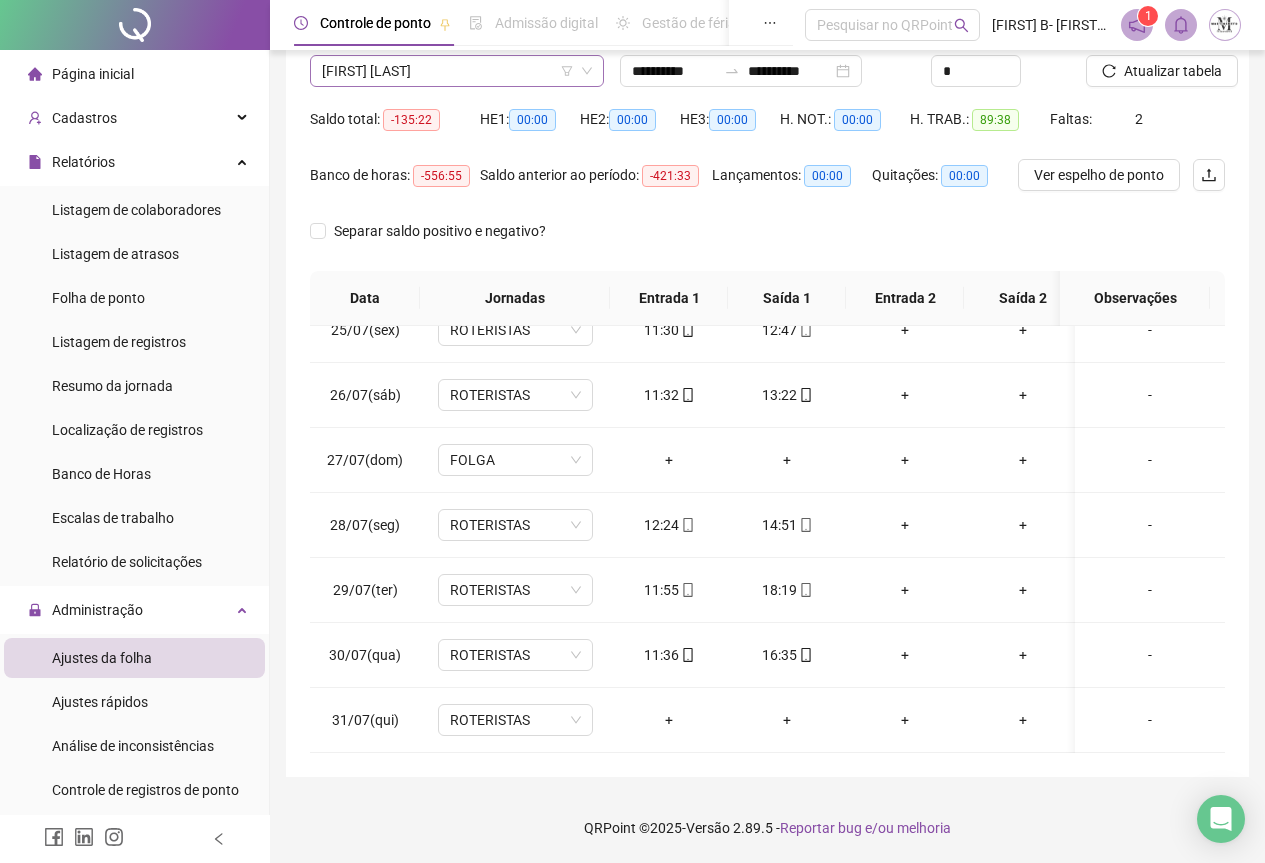 click on "MARCOS HENRIQUE DA SILVA DE ANDRADE" at bounding box center (457, 71) 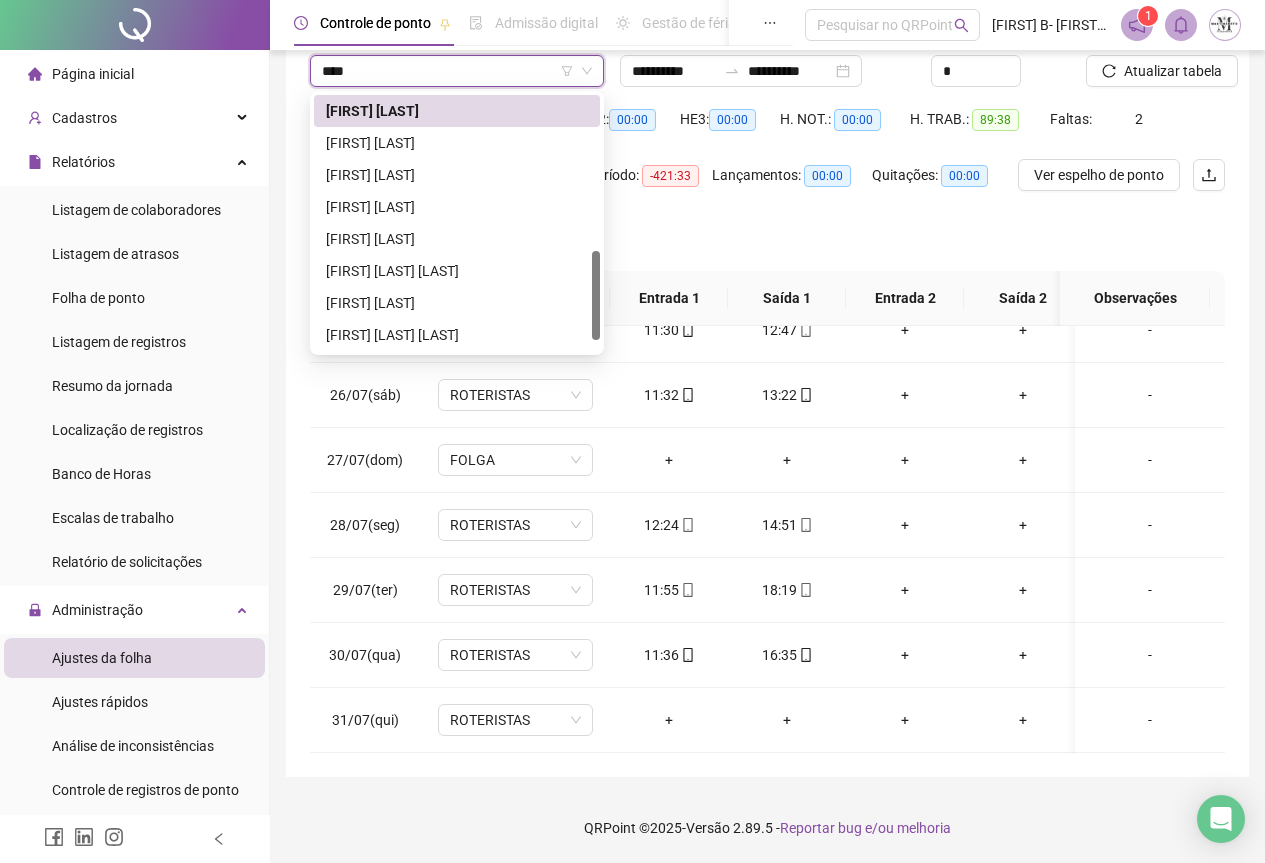 scroll, scrollTop: 0, scrollLeft: 0, axis: both 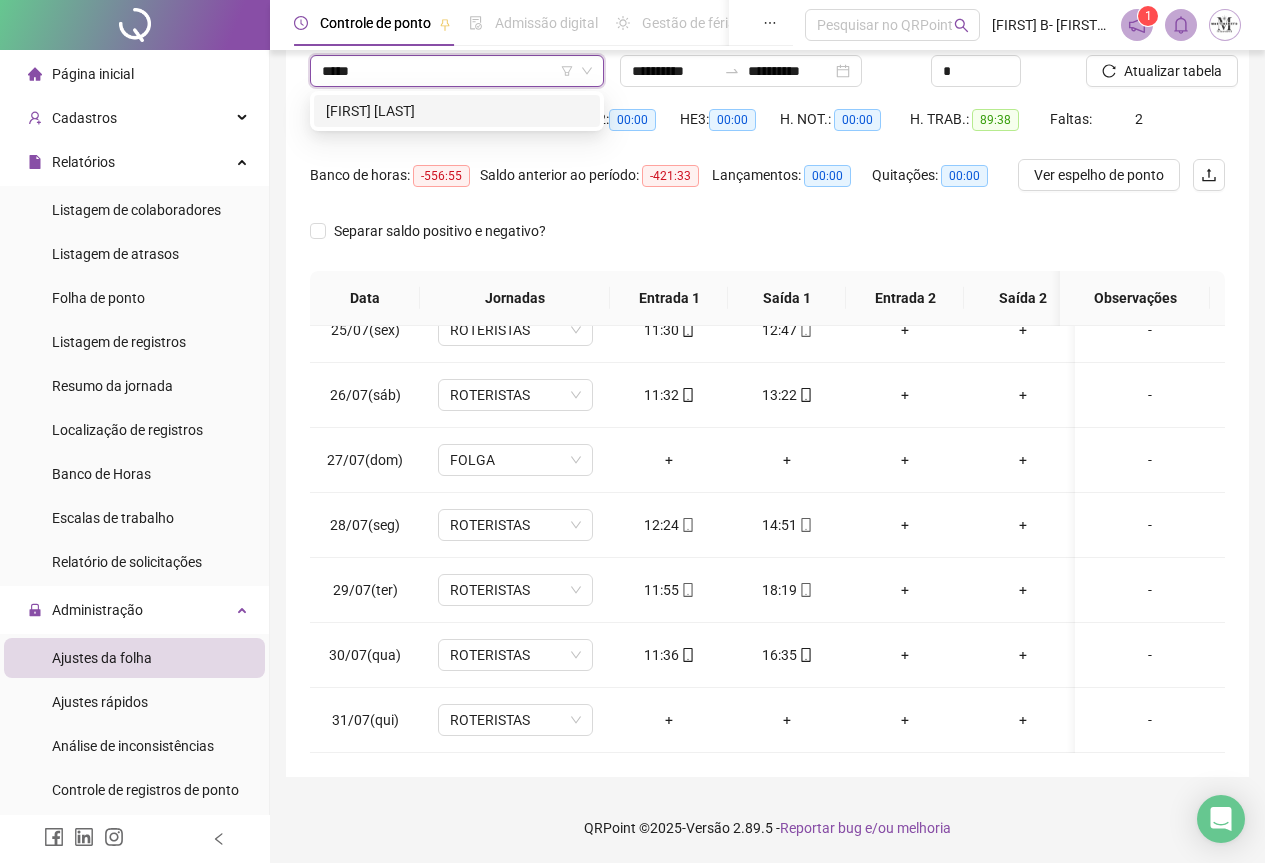 type on "******" 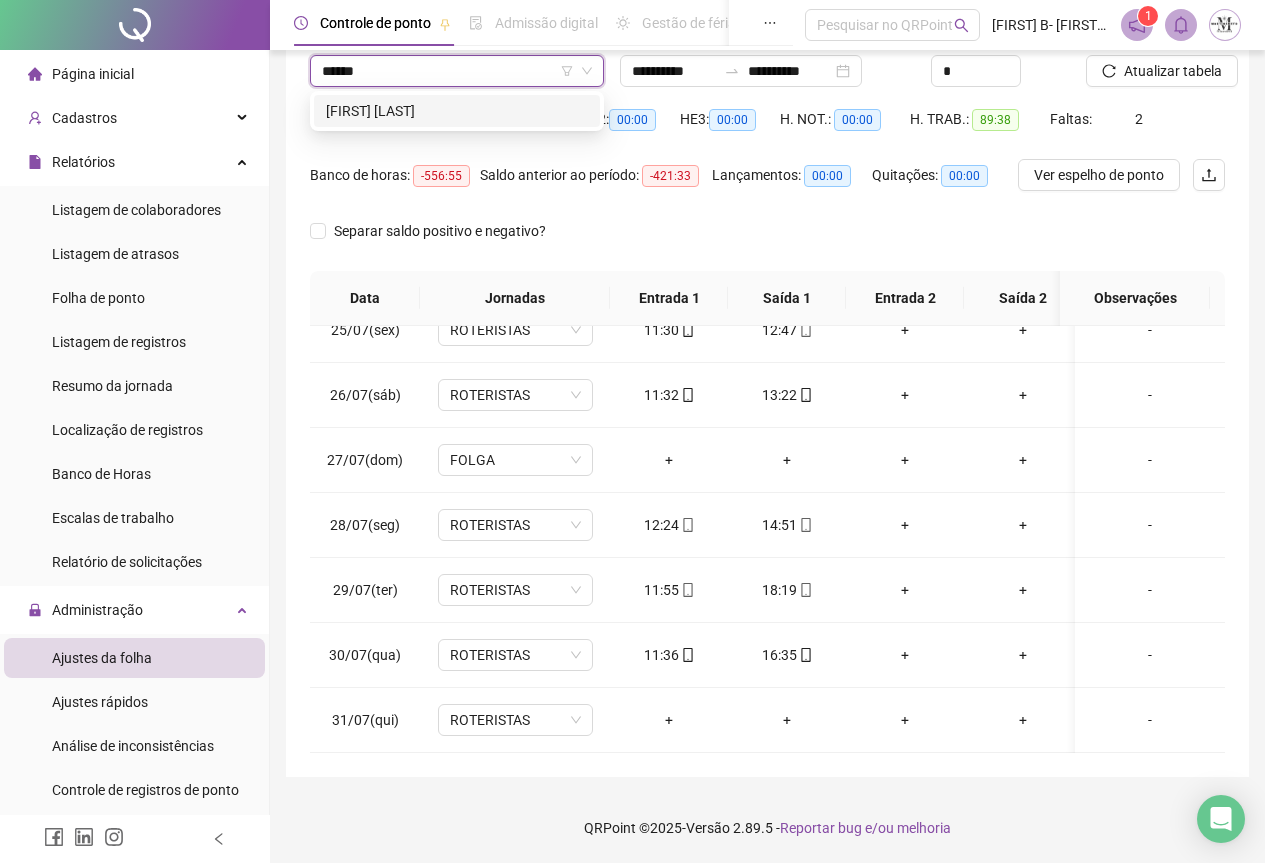 click on "MARLON DA SILVA DE SOUZA" at bounding box center [457, 111] 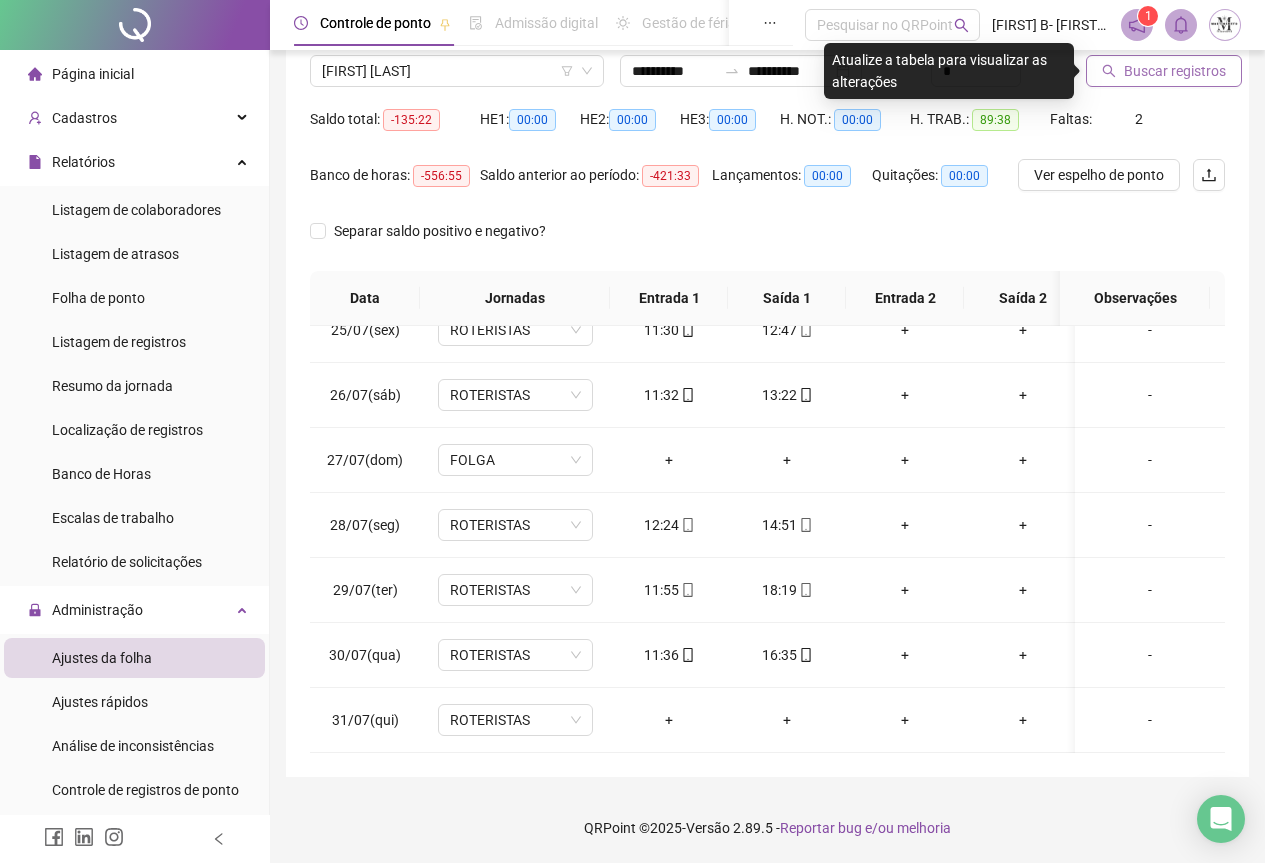 click on "Buscar registros" at bounding box center (1164, 71) 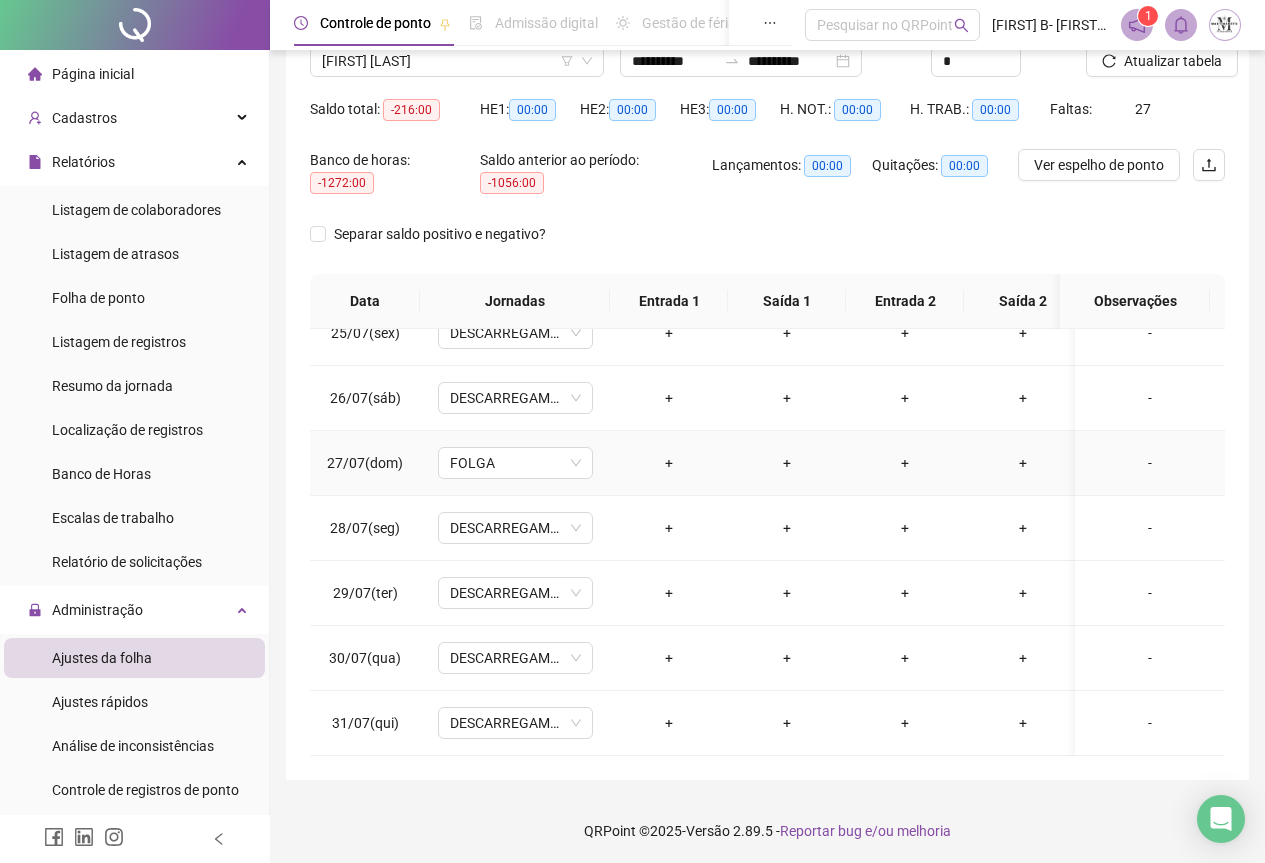 scroll, scrollTop: 171, scrollLeft: 0, axis: vertical 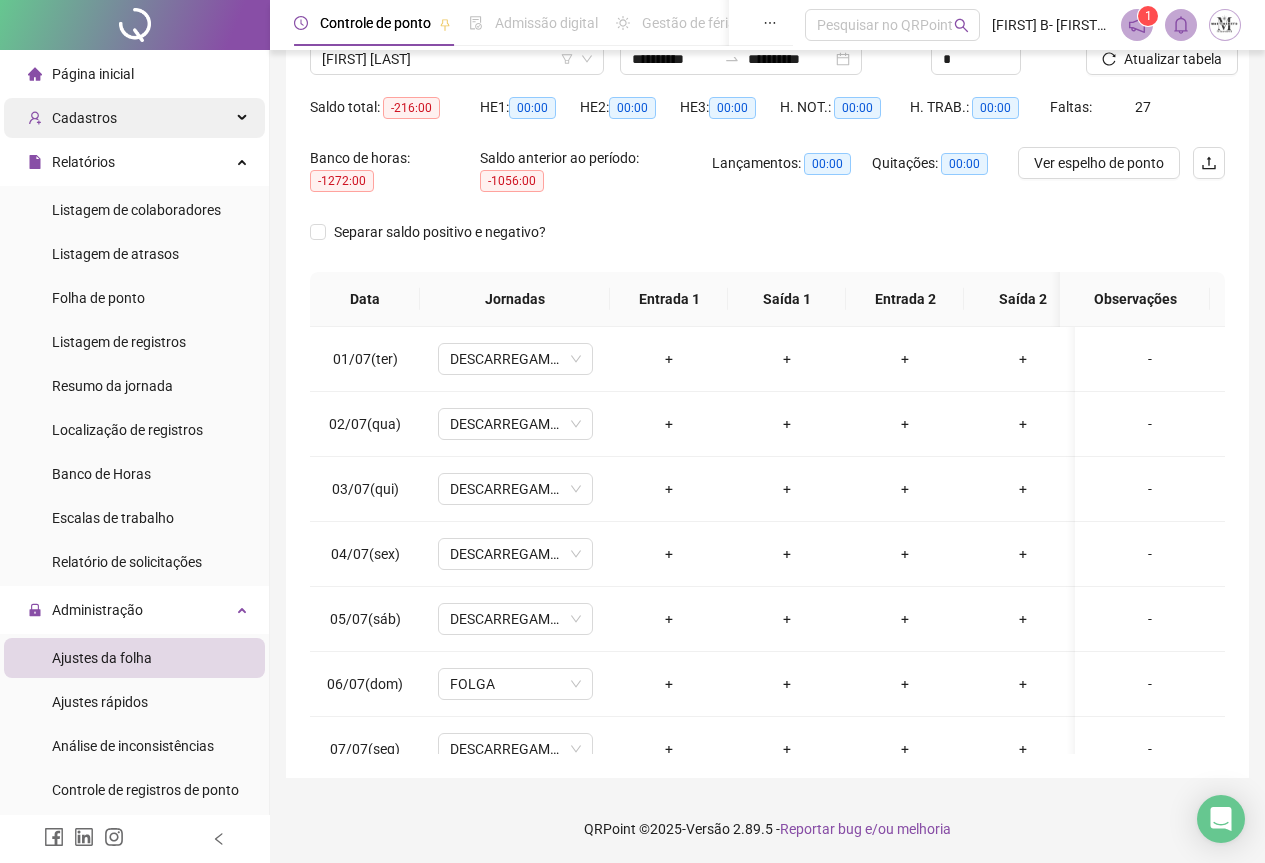 click on "Cadastros" at bounding box center [134, 118] 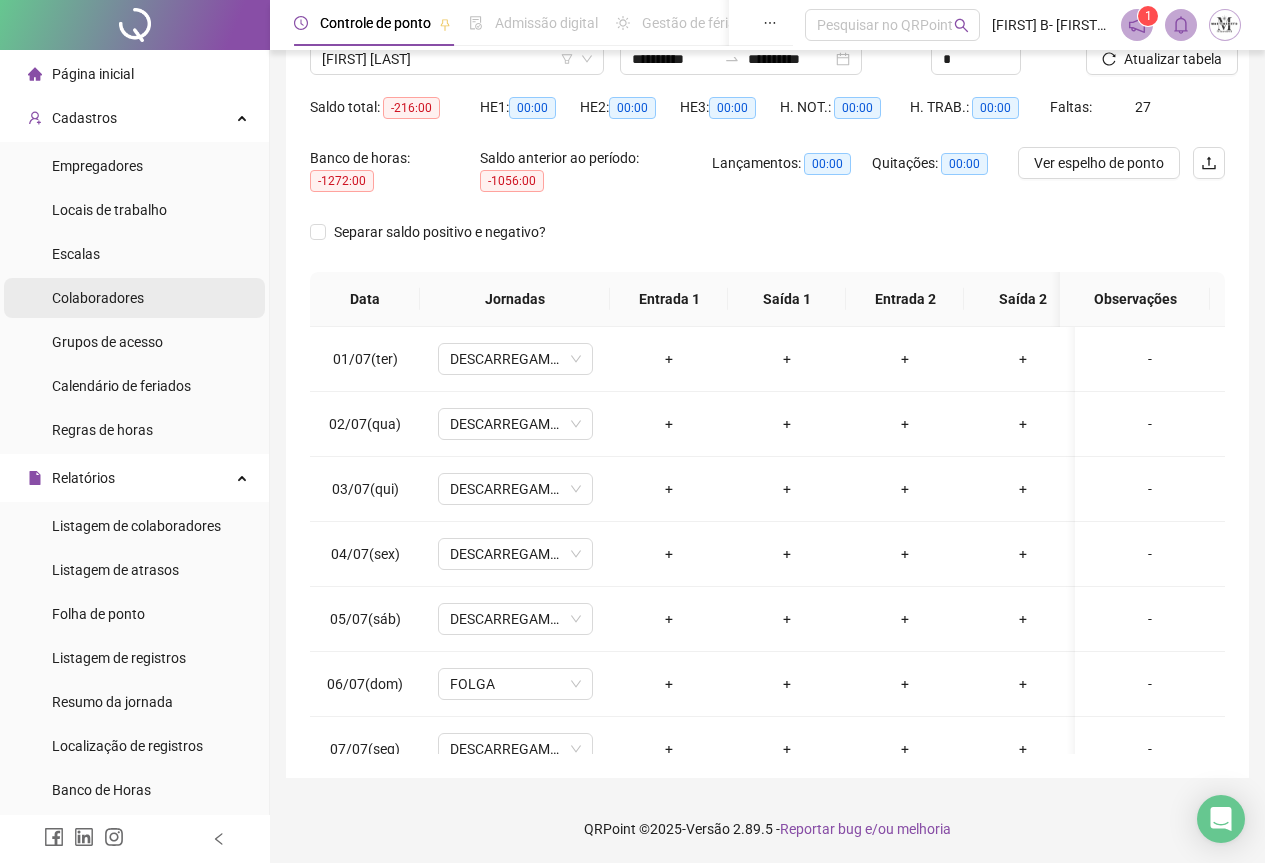 click on "Colaboradores" at bounding box center [98, 298] 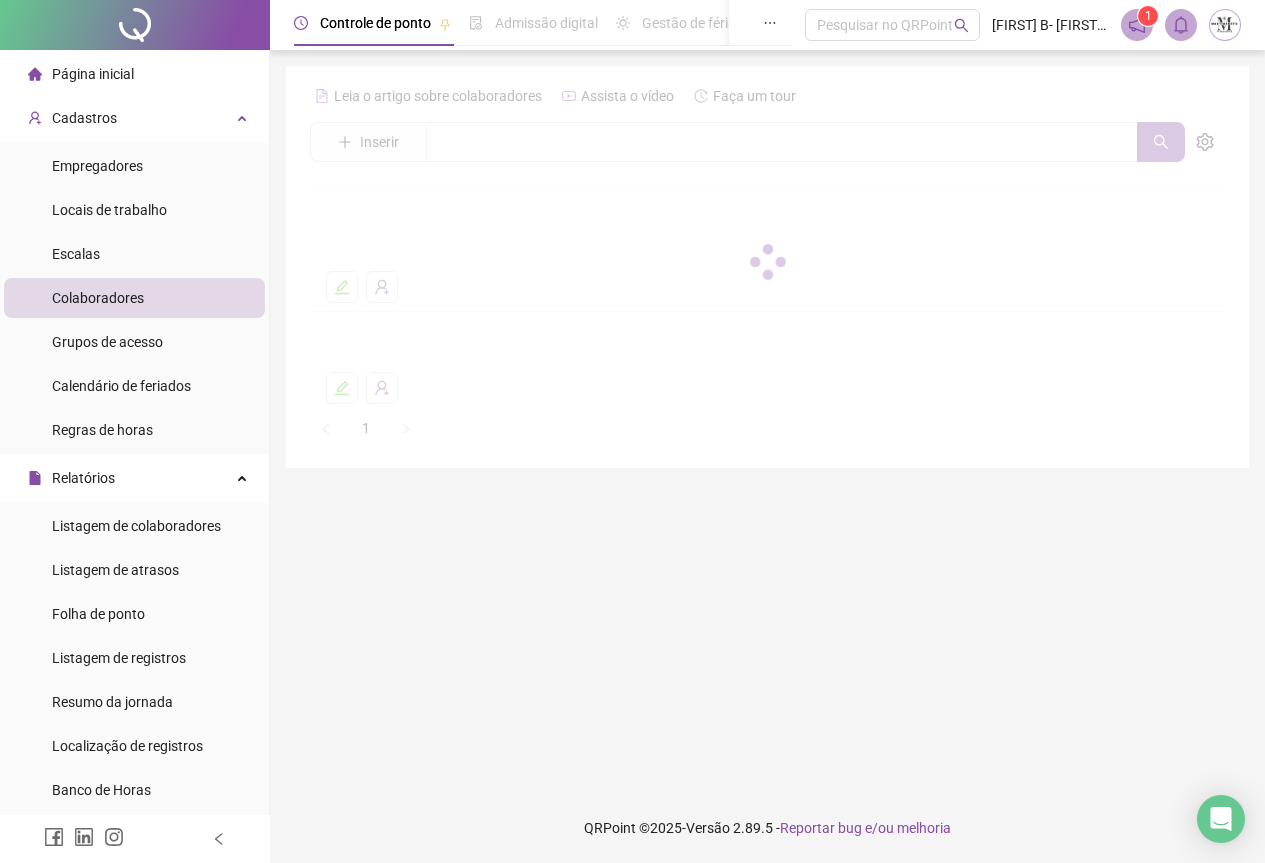 scroll, scrollTop: 0, scrollLeft: 0, axis: both 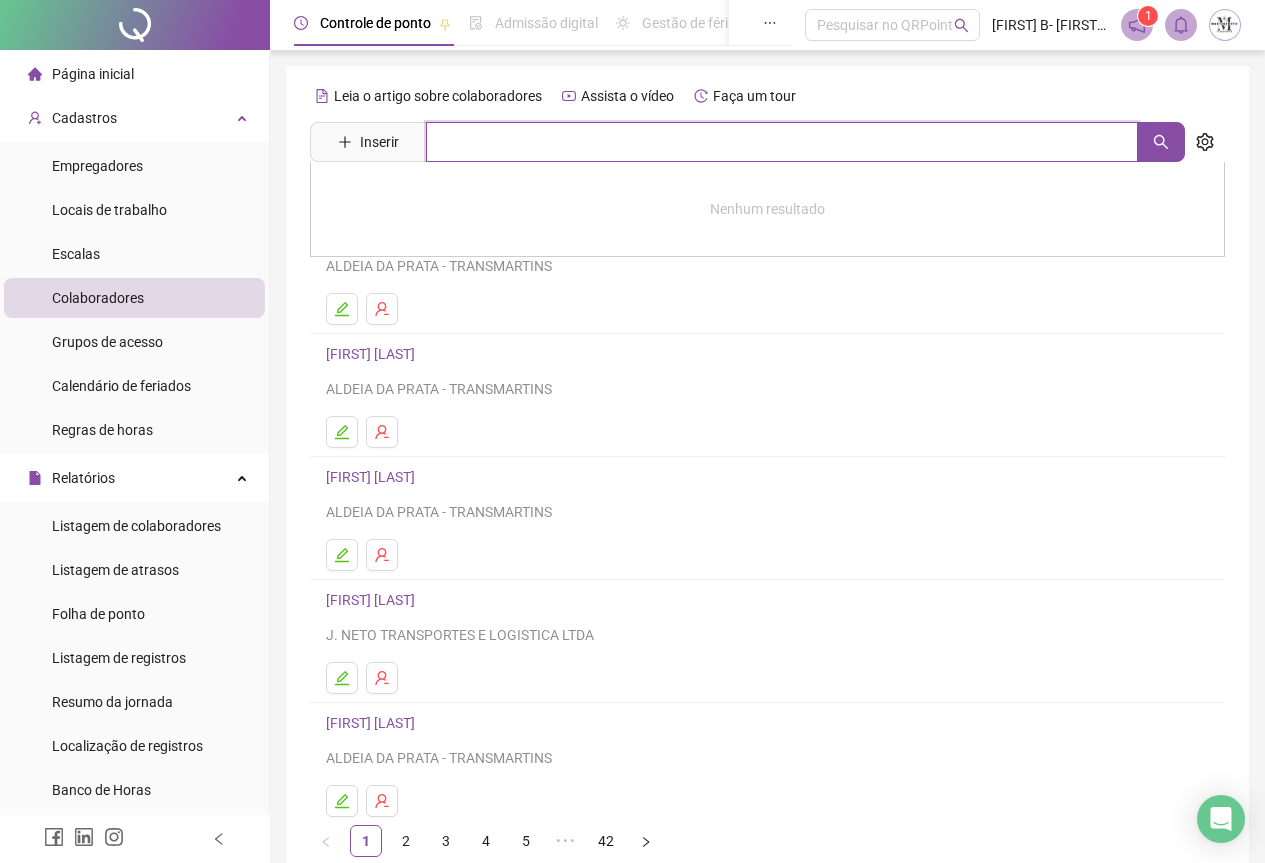 click at bounding box center (782, 142) 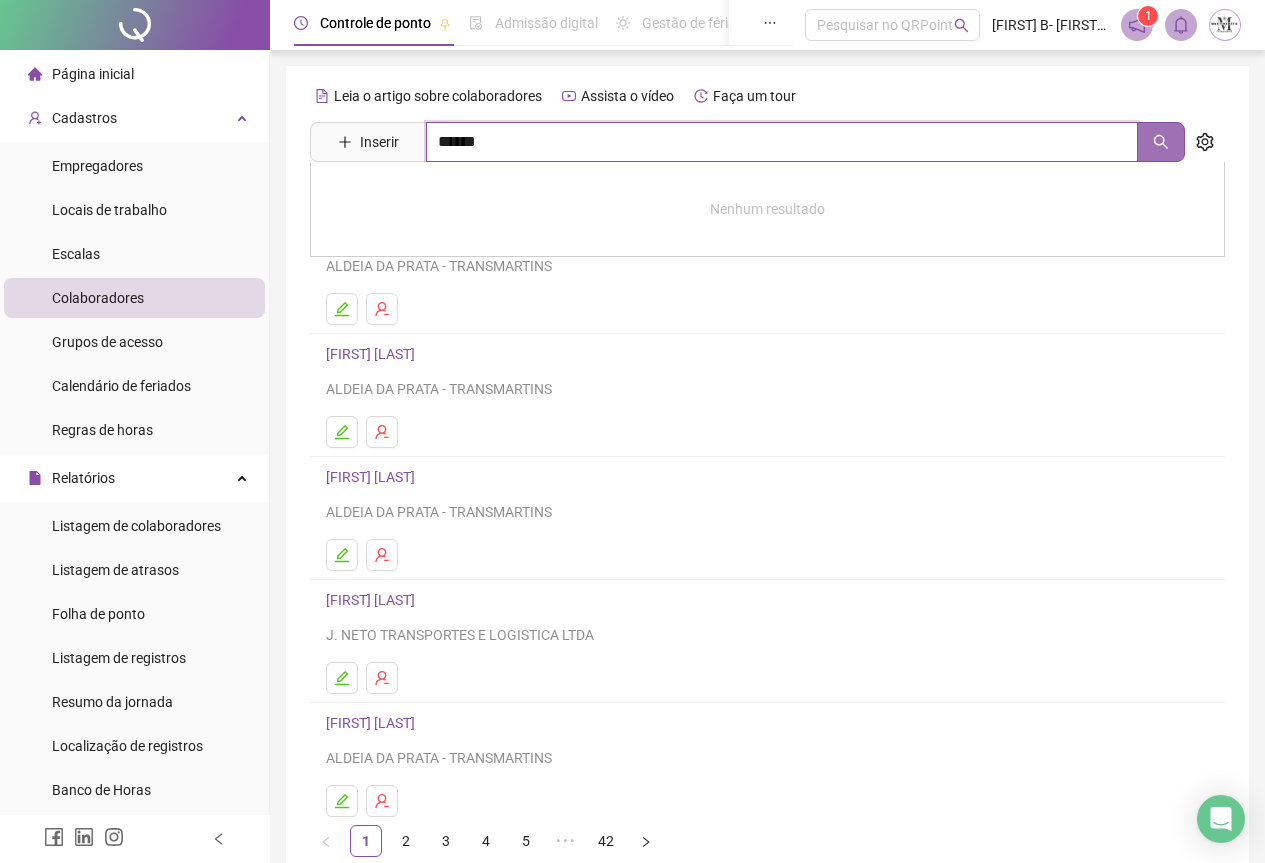 click 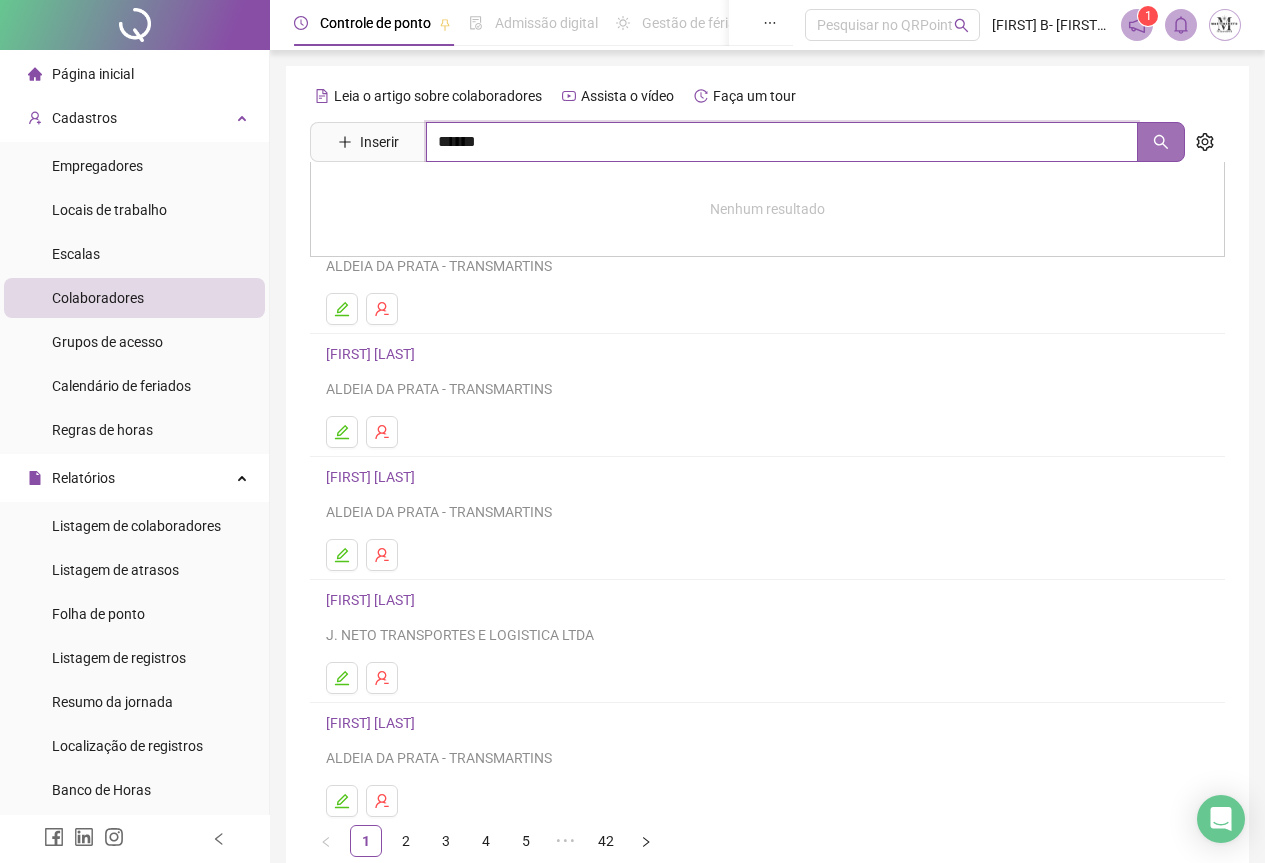 click at bounding box center (1161, 142) 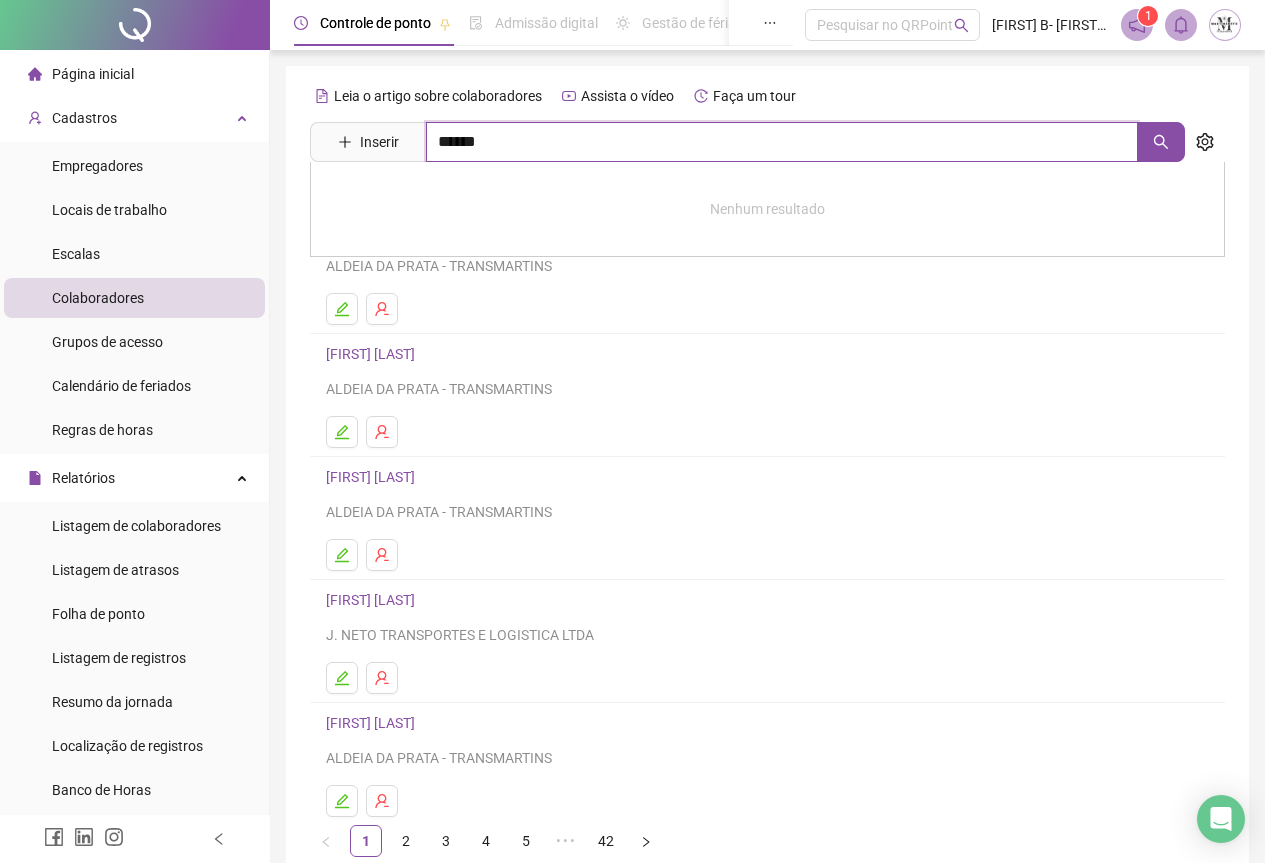 click on "******" at bounding box center (782, 142) 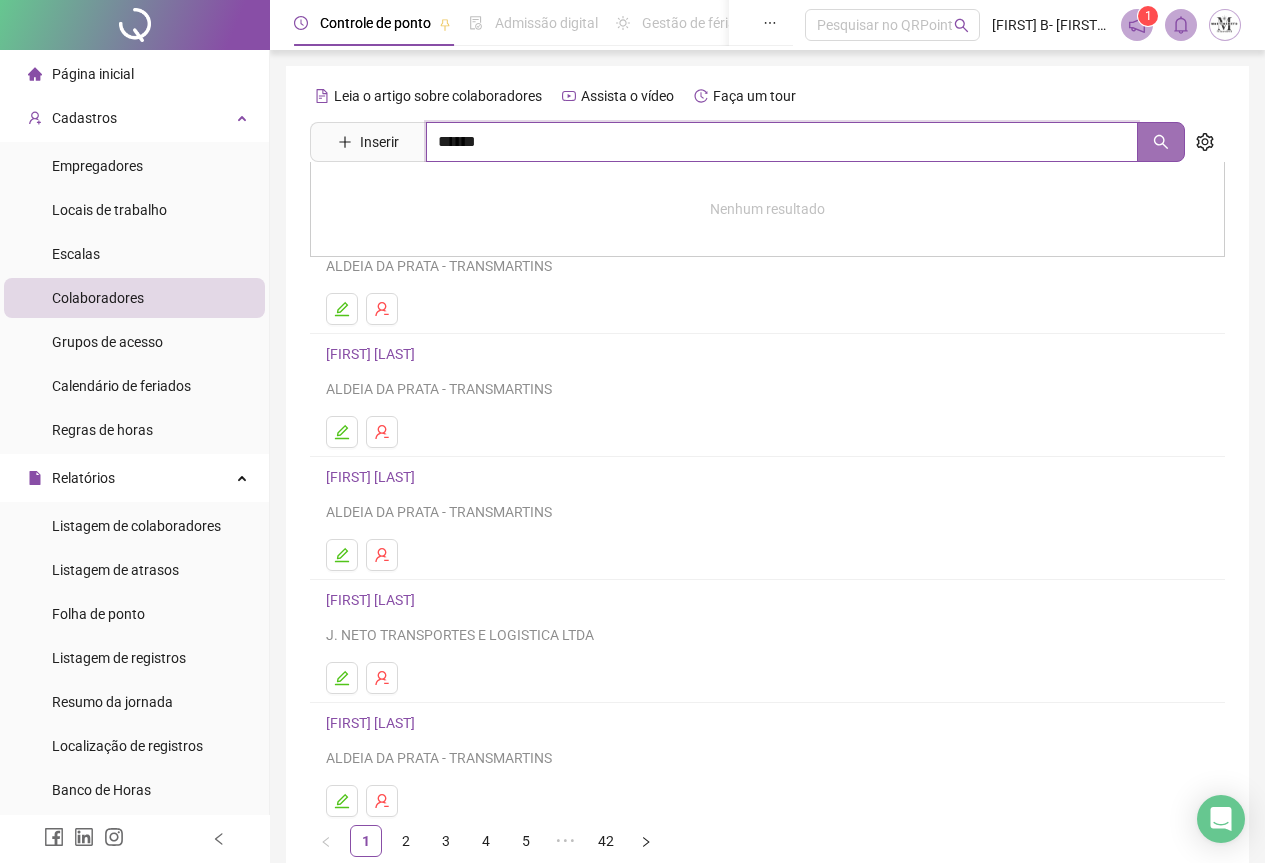 click 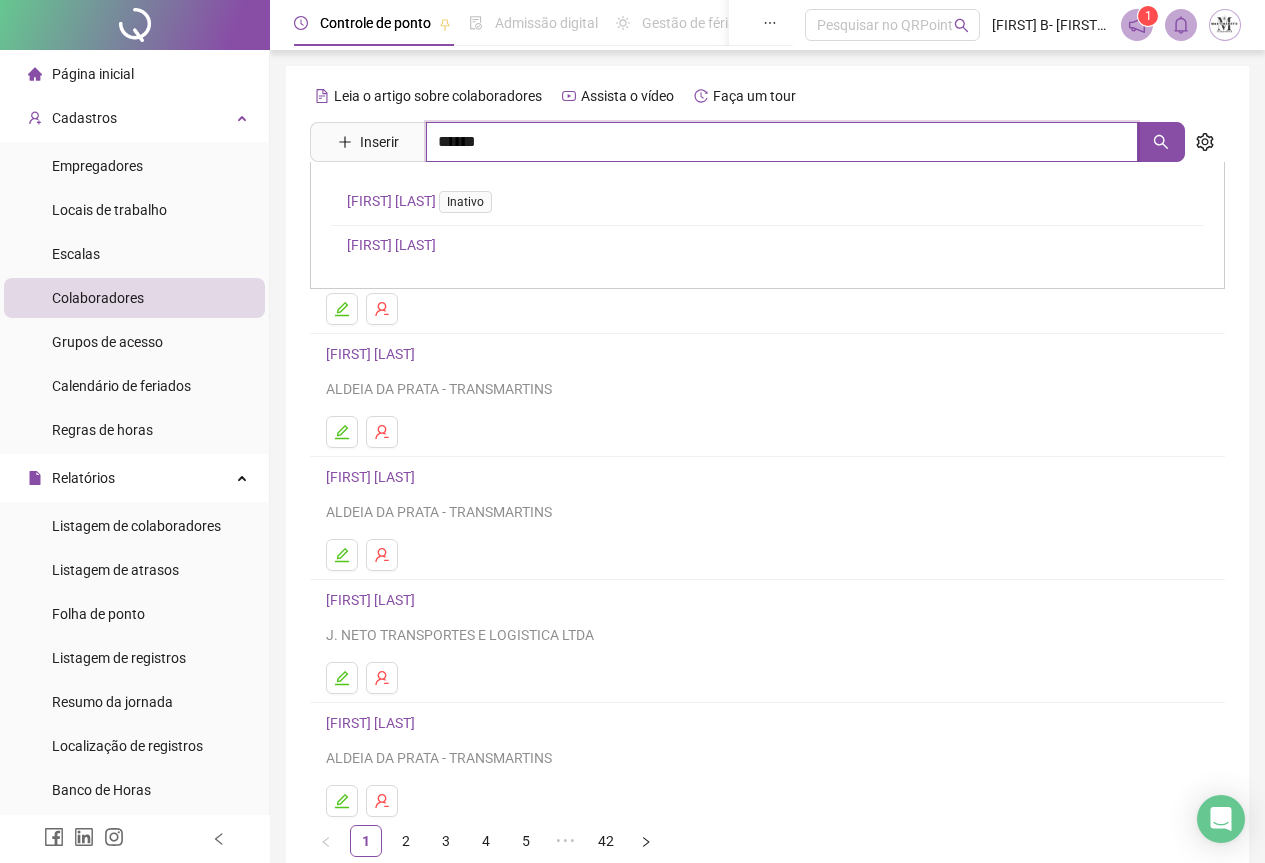 type on "******" 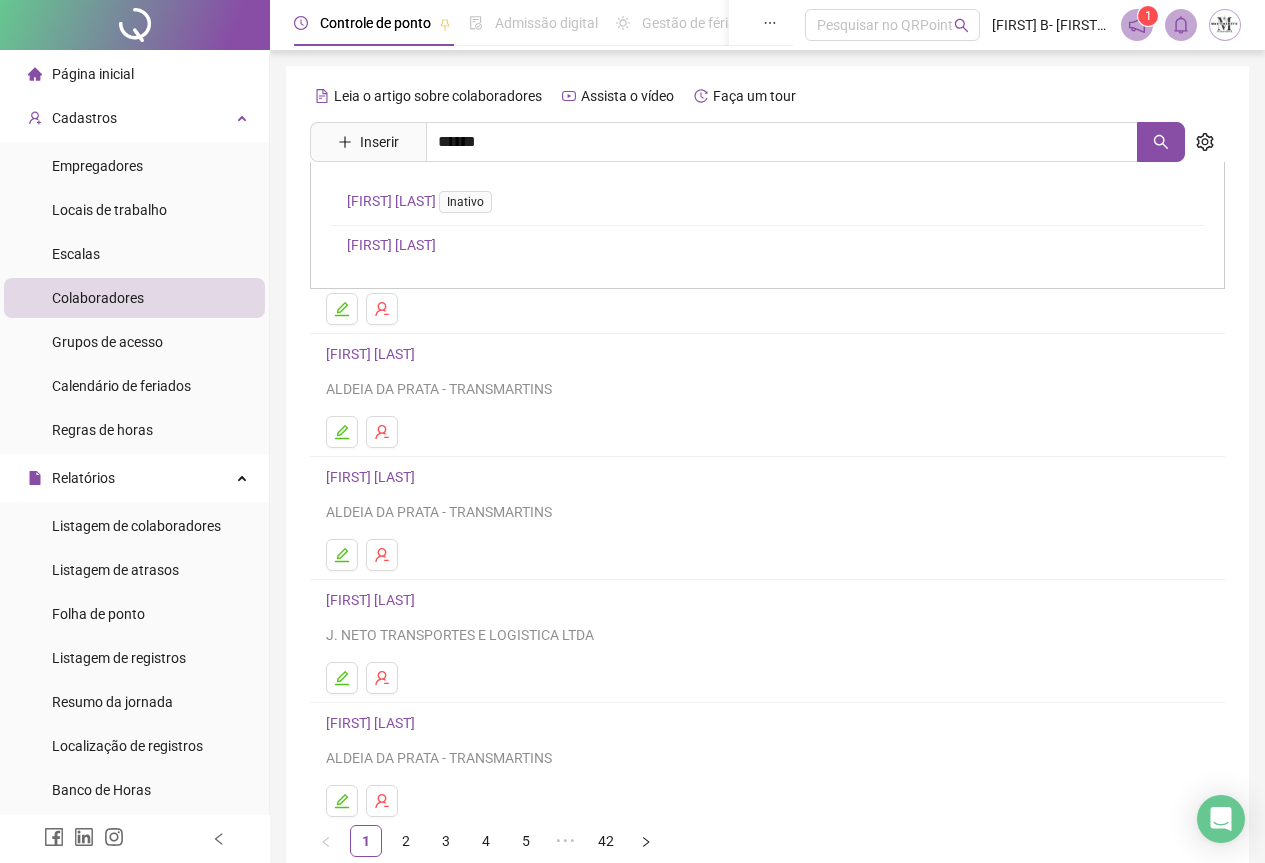 click on "MARLON DA SILVA DE SOUZA" at bounding box center [391, 245] 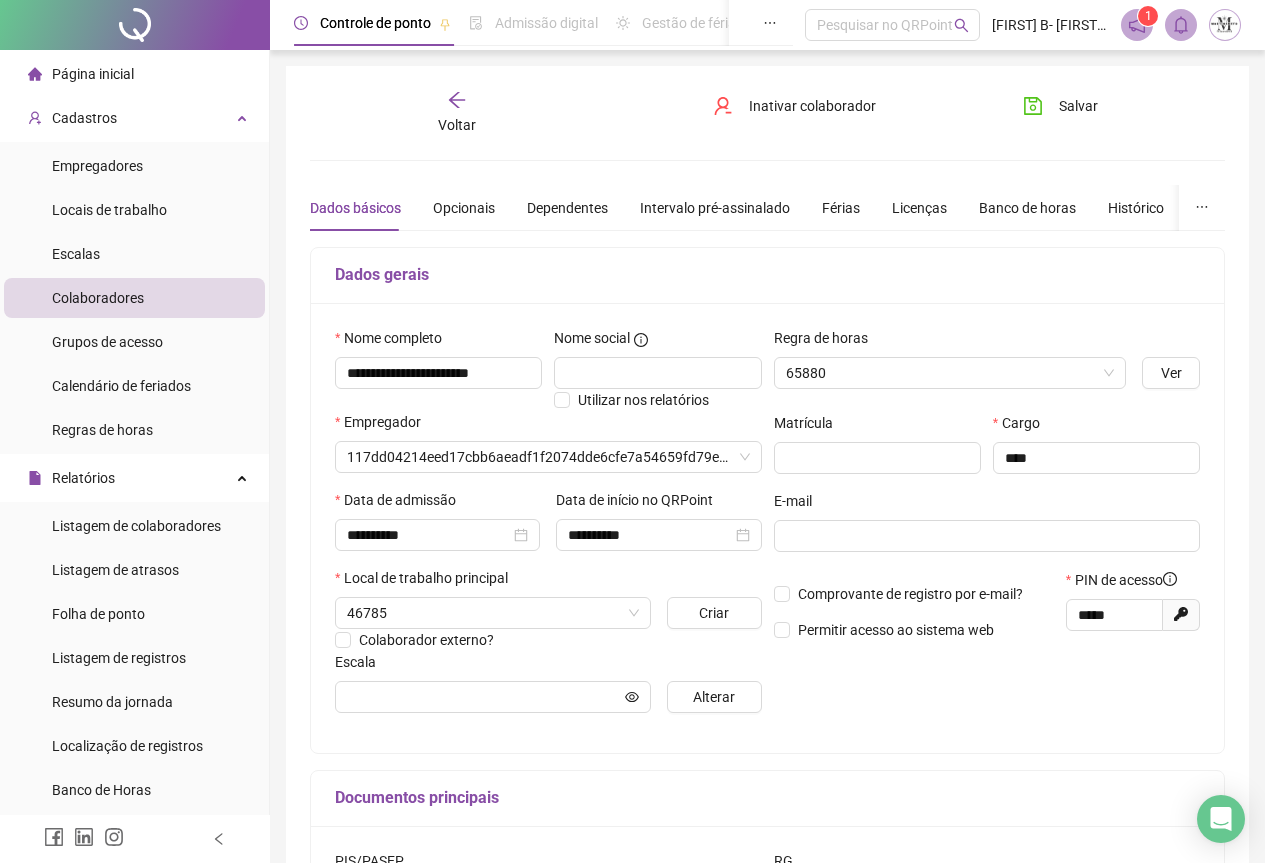 type on "**********" 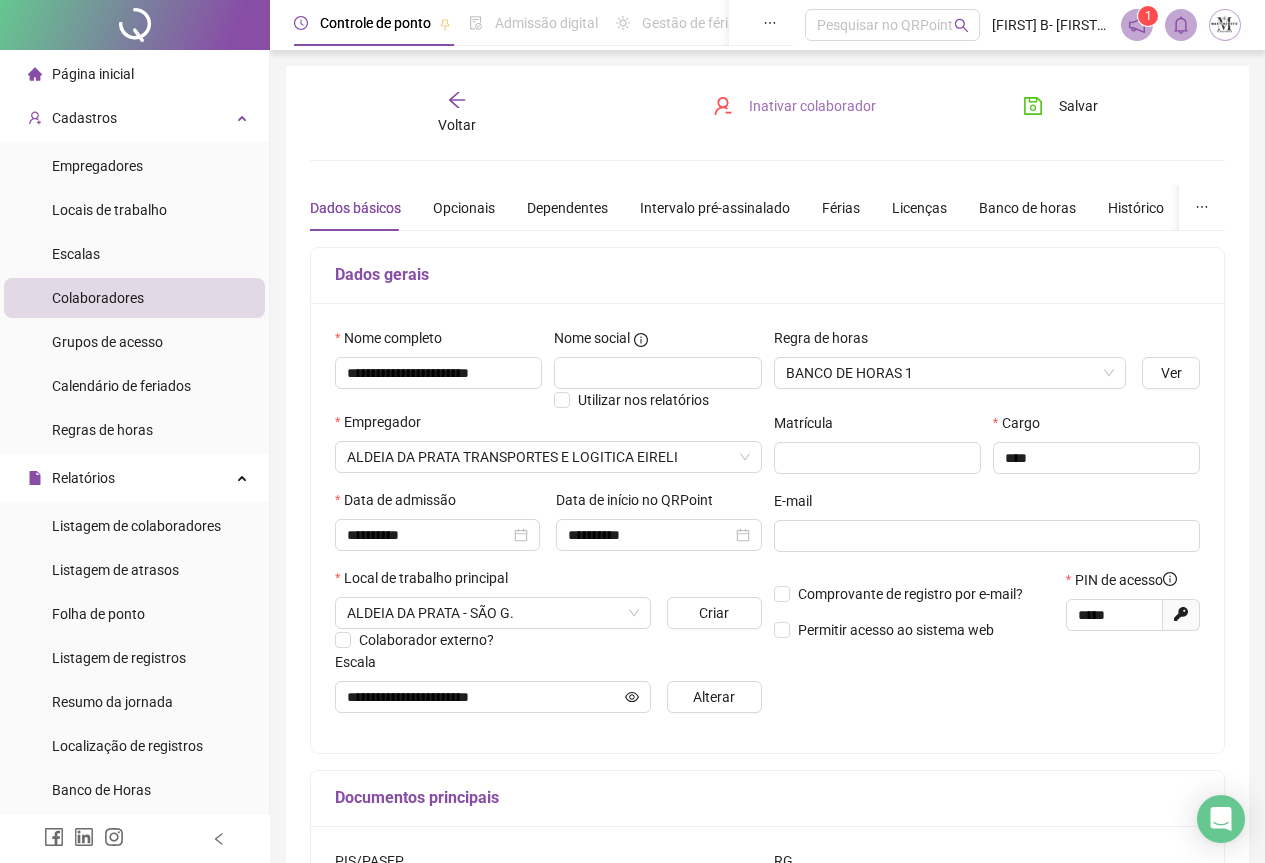 click on "Inativar colaborador" at bounding box center [812, 106] 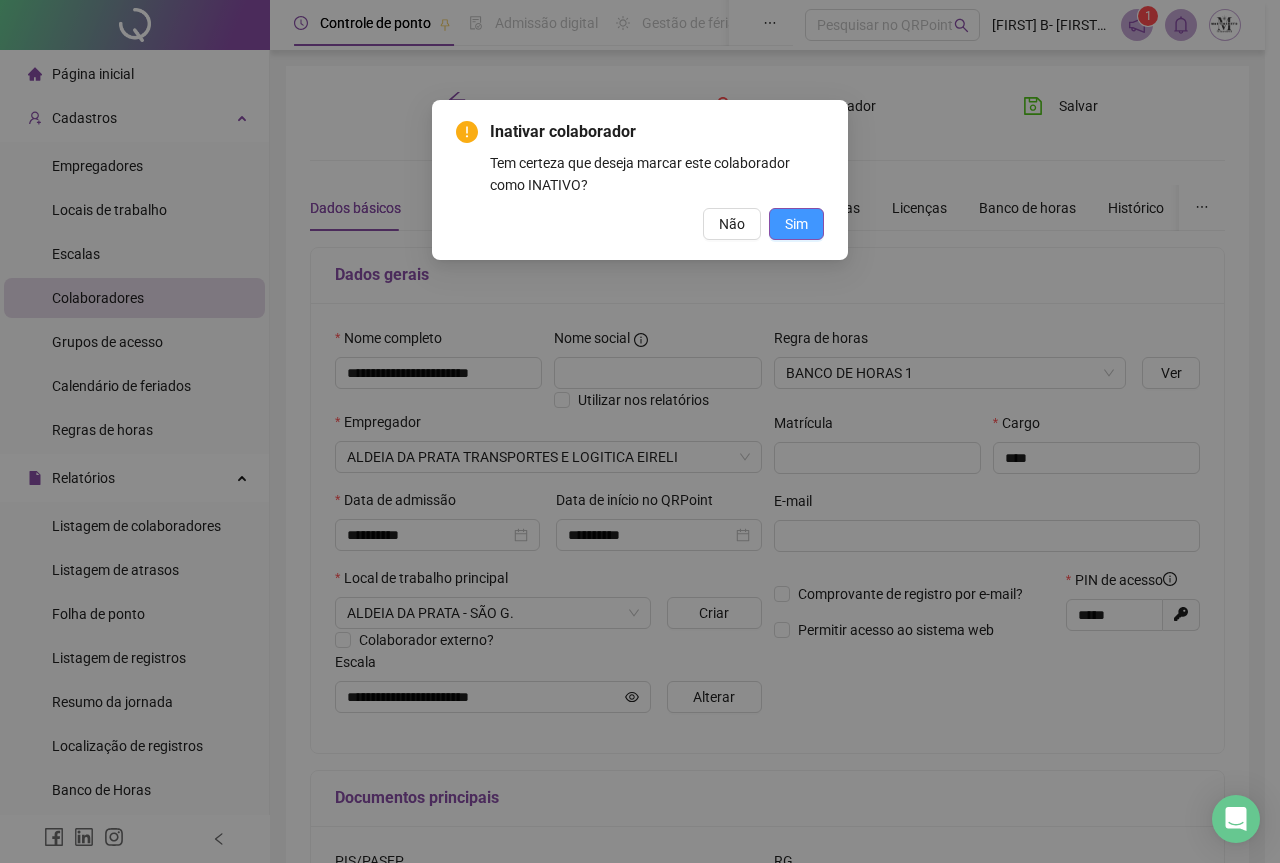 click on "Sim" at bounding box center (796, 224) 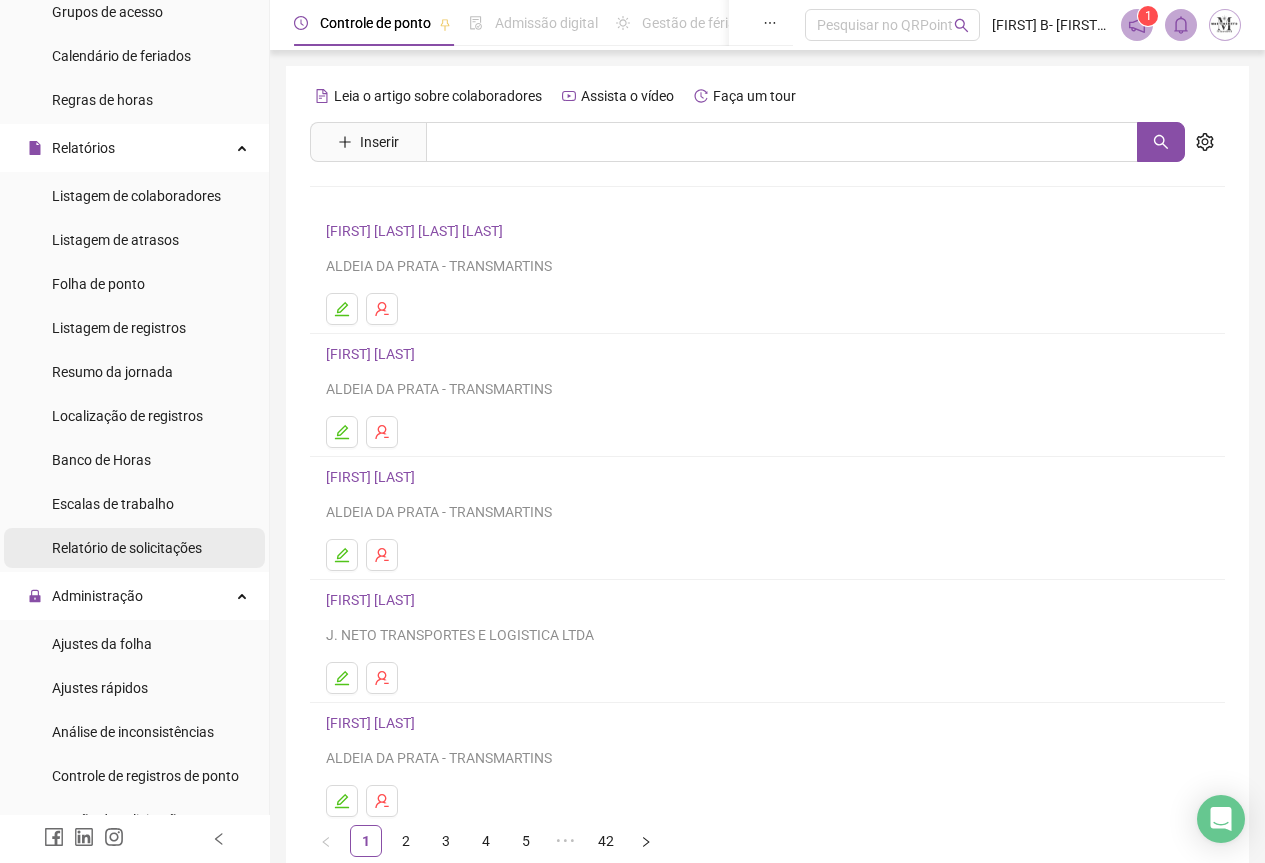 scroll, scrollTop: 400, scrollLeft: 0, axis: vertical 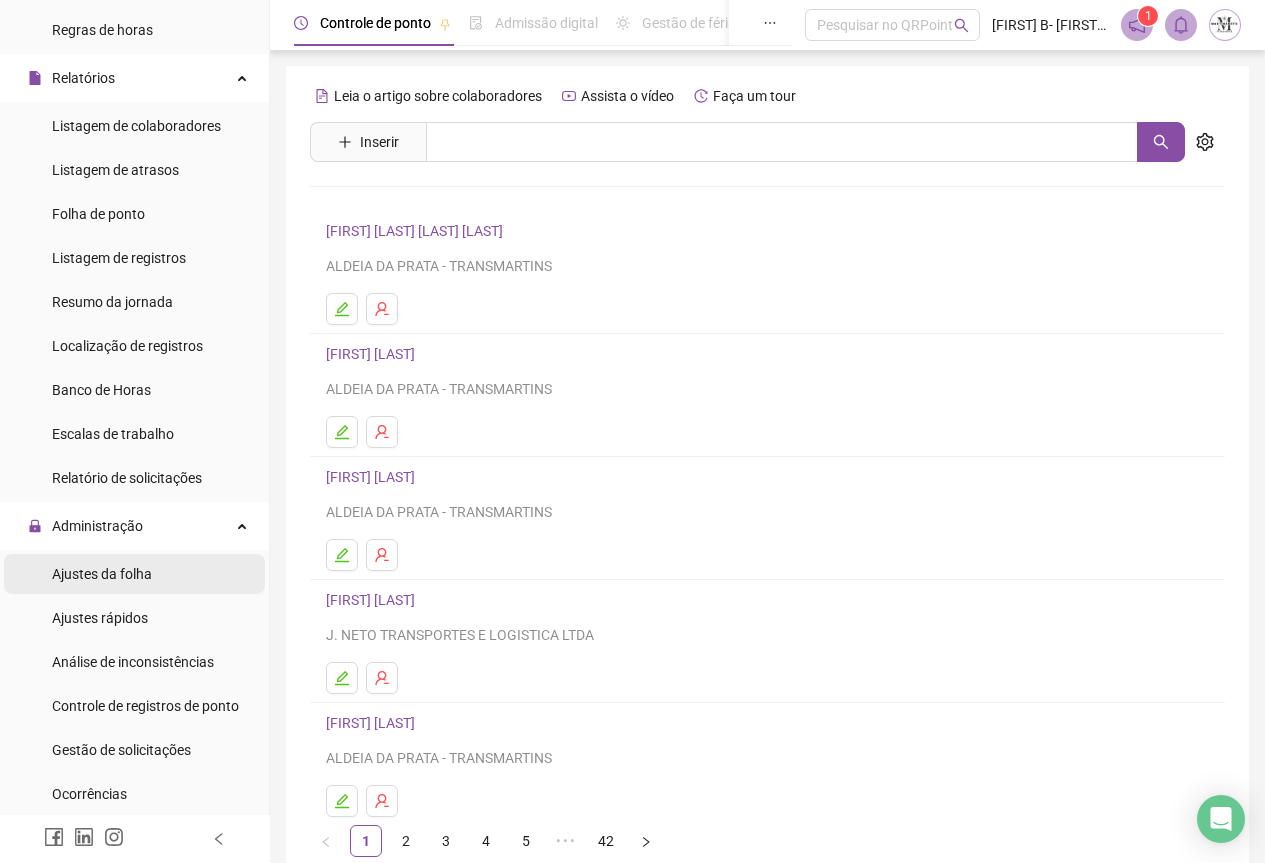 click on "Ajustes da folha" at bounding box center (102, 574) 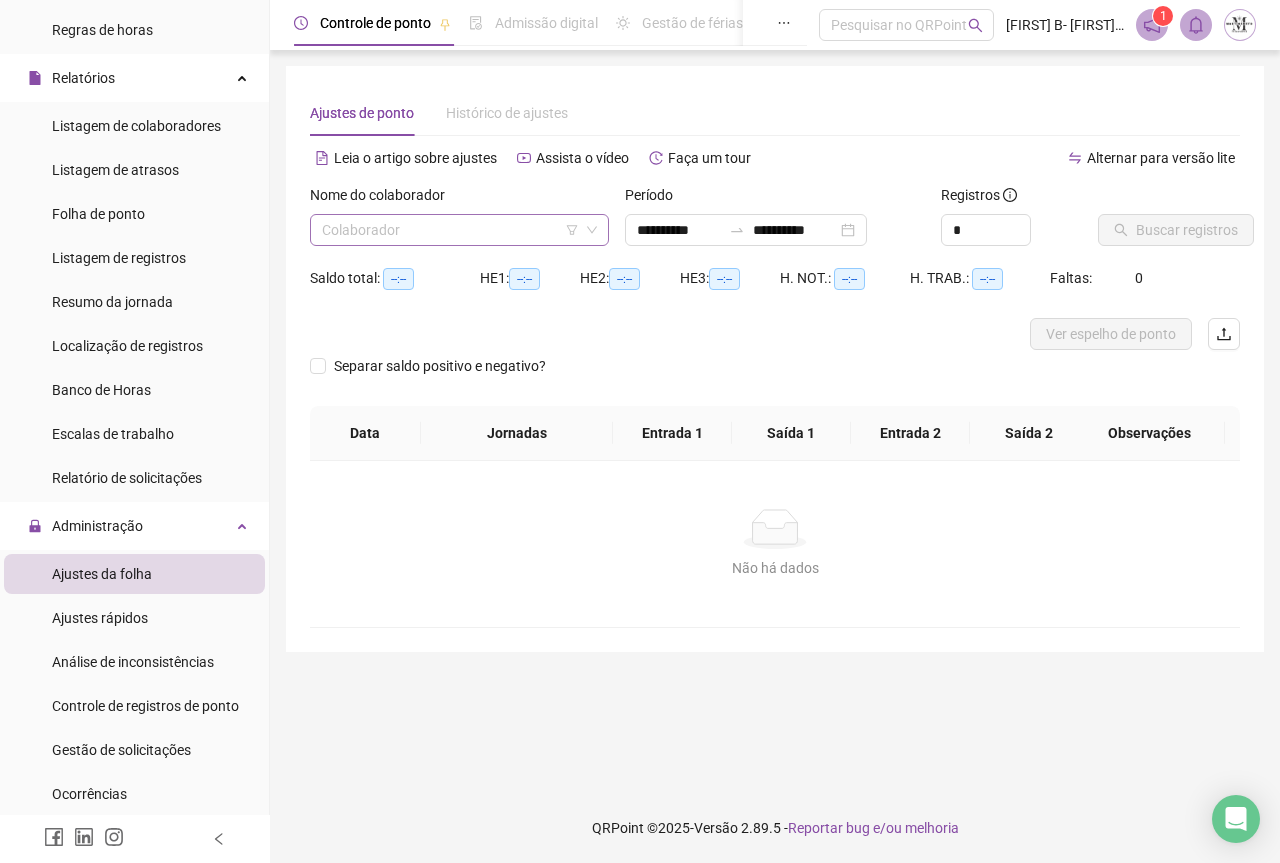 click at bounding box center [450, 230] 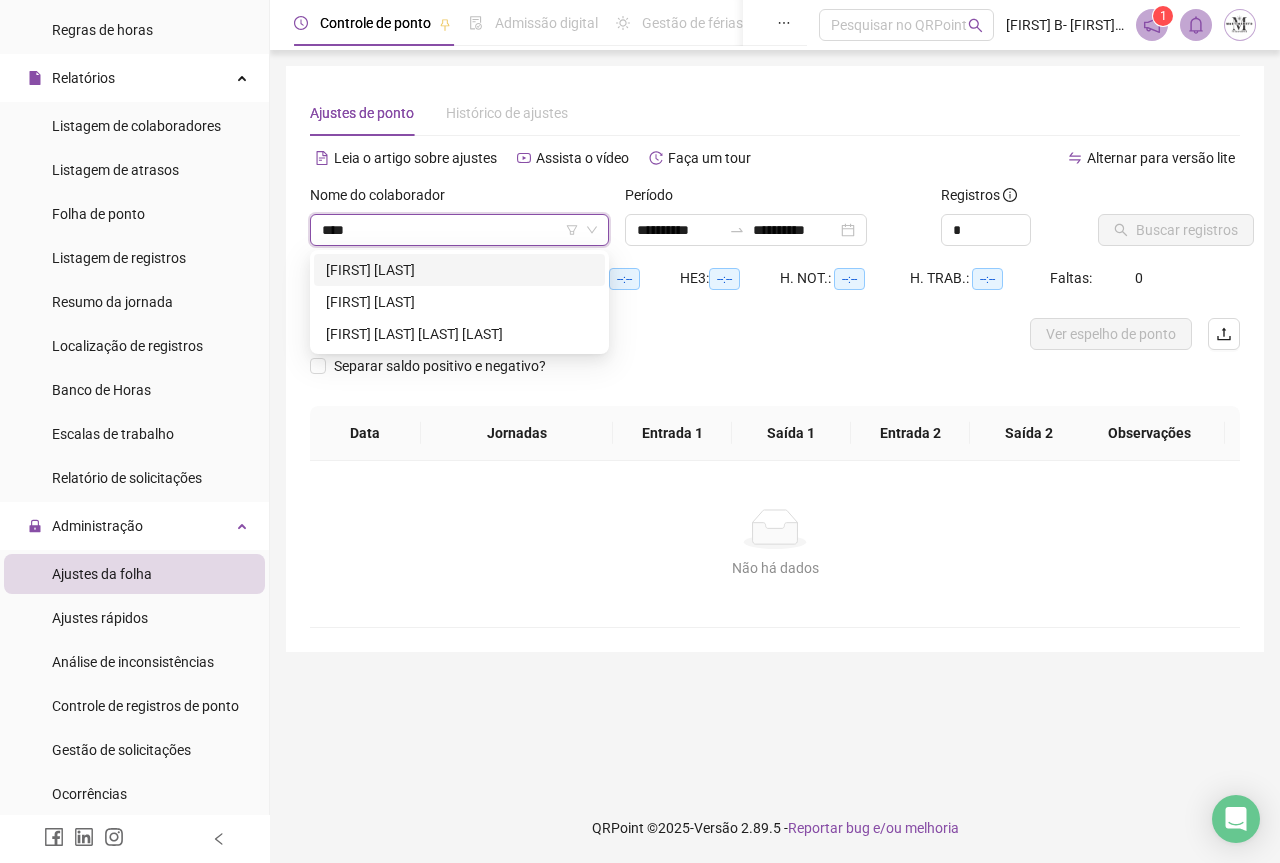 type on "*****" 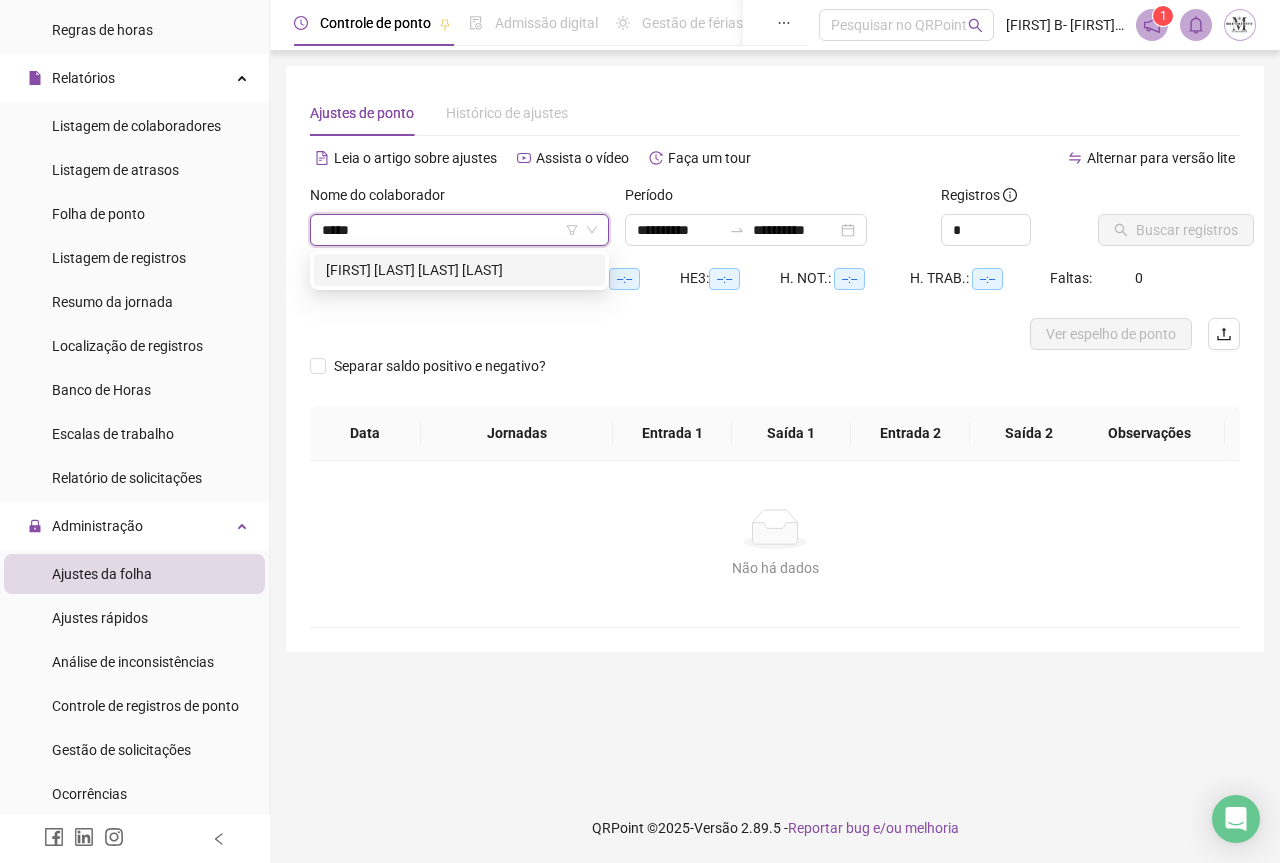 click on "MAURO CESAR FERNANDES DA FONSECA" at bounding box center (459, 270) 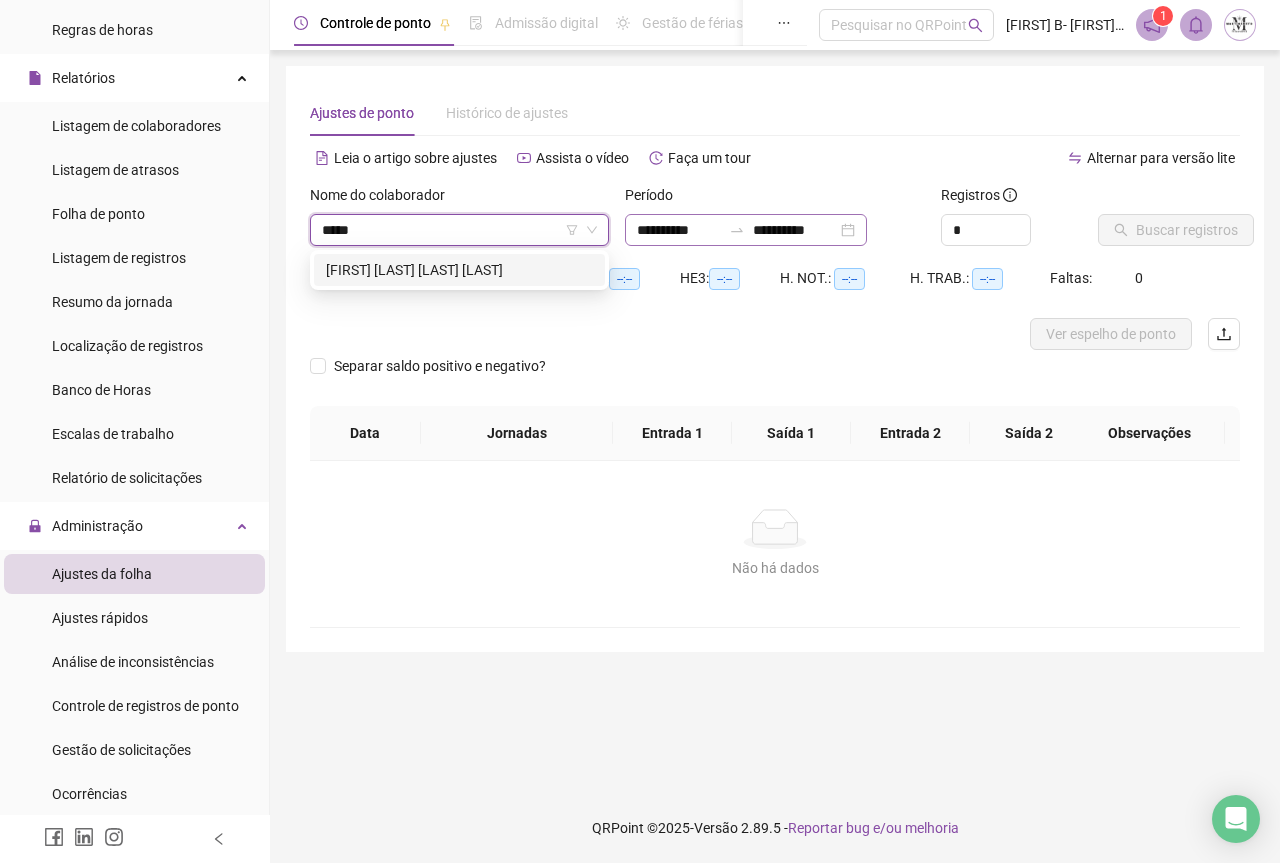 type 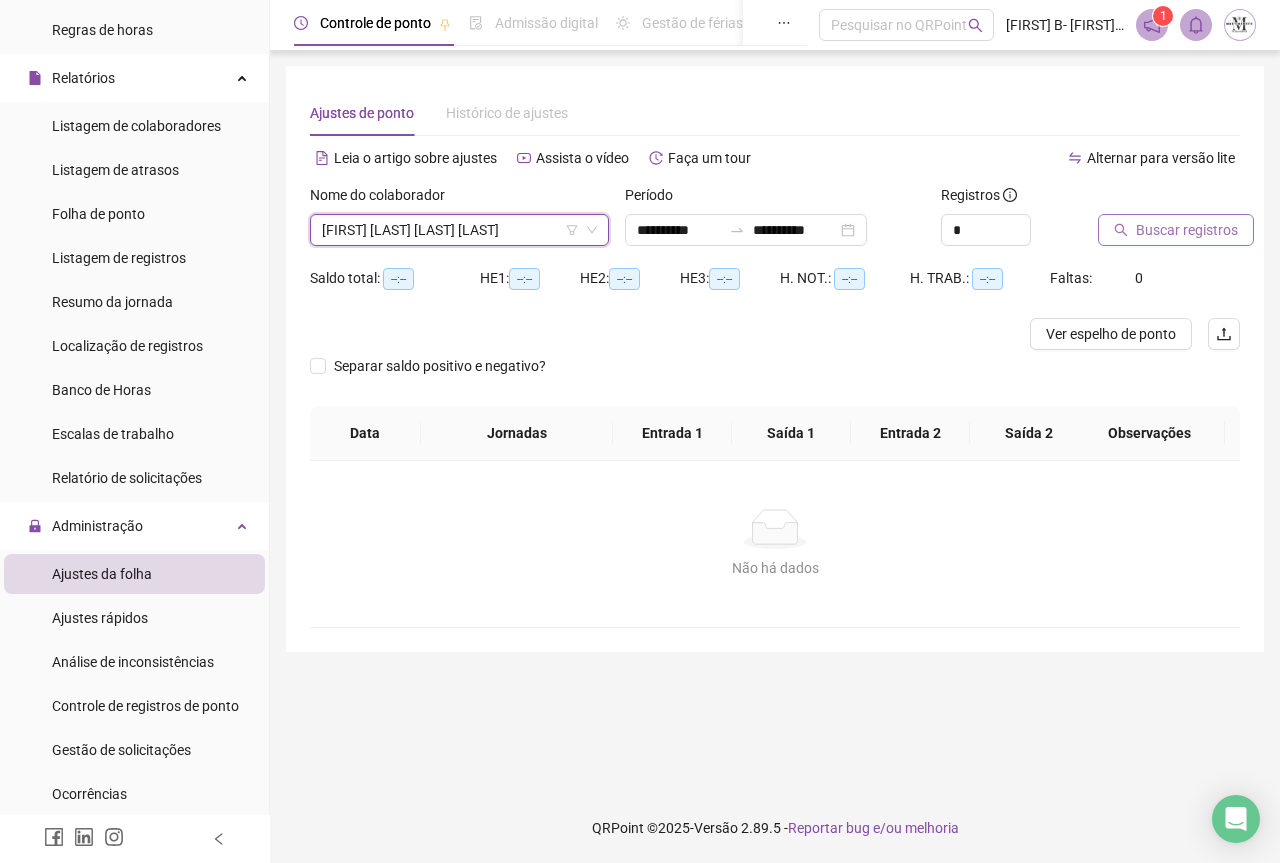 click on "Buscar registros" at bounding box center (1187, 230) 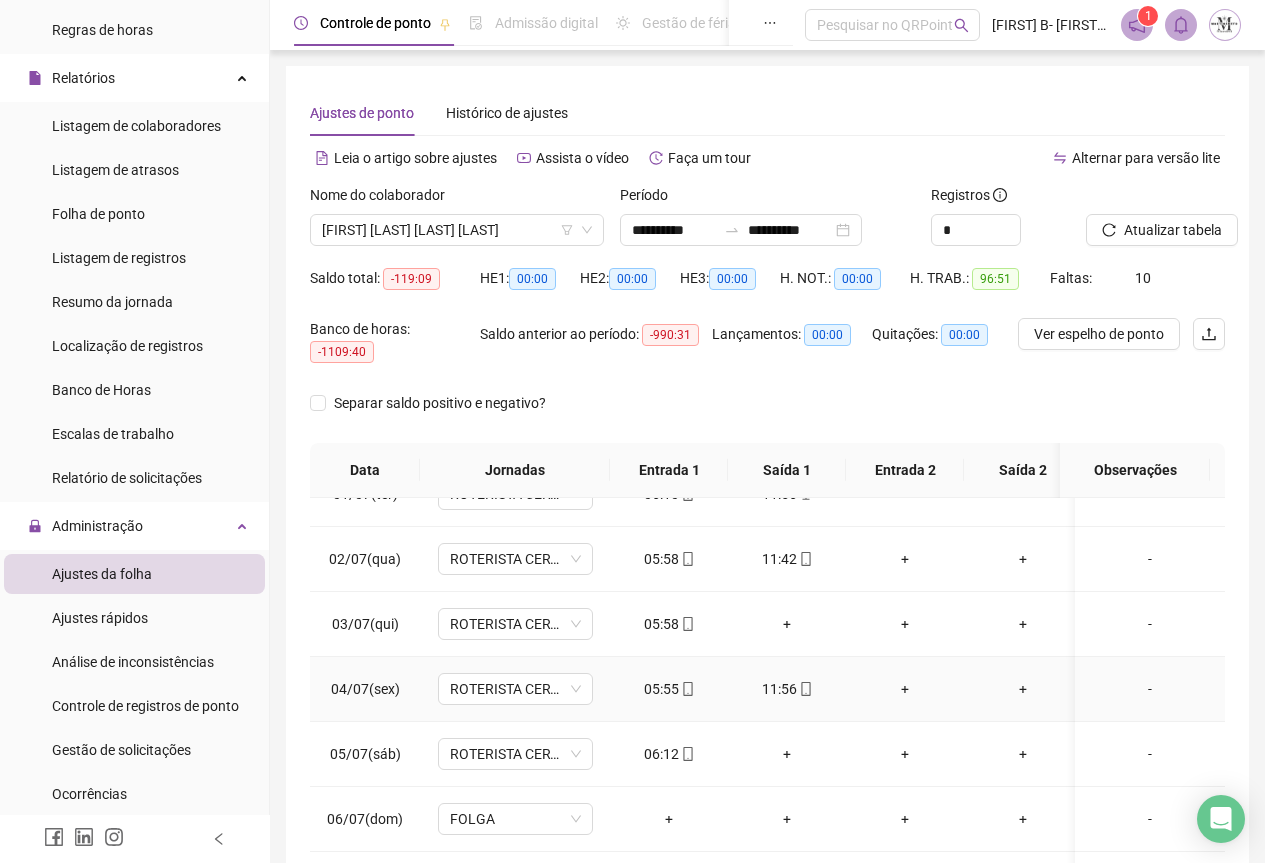 scroll, scrollTop: 0, scrollLeft: 0, axis: both 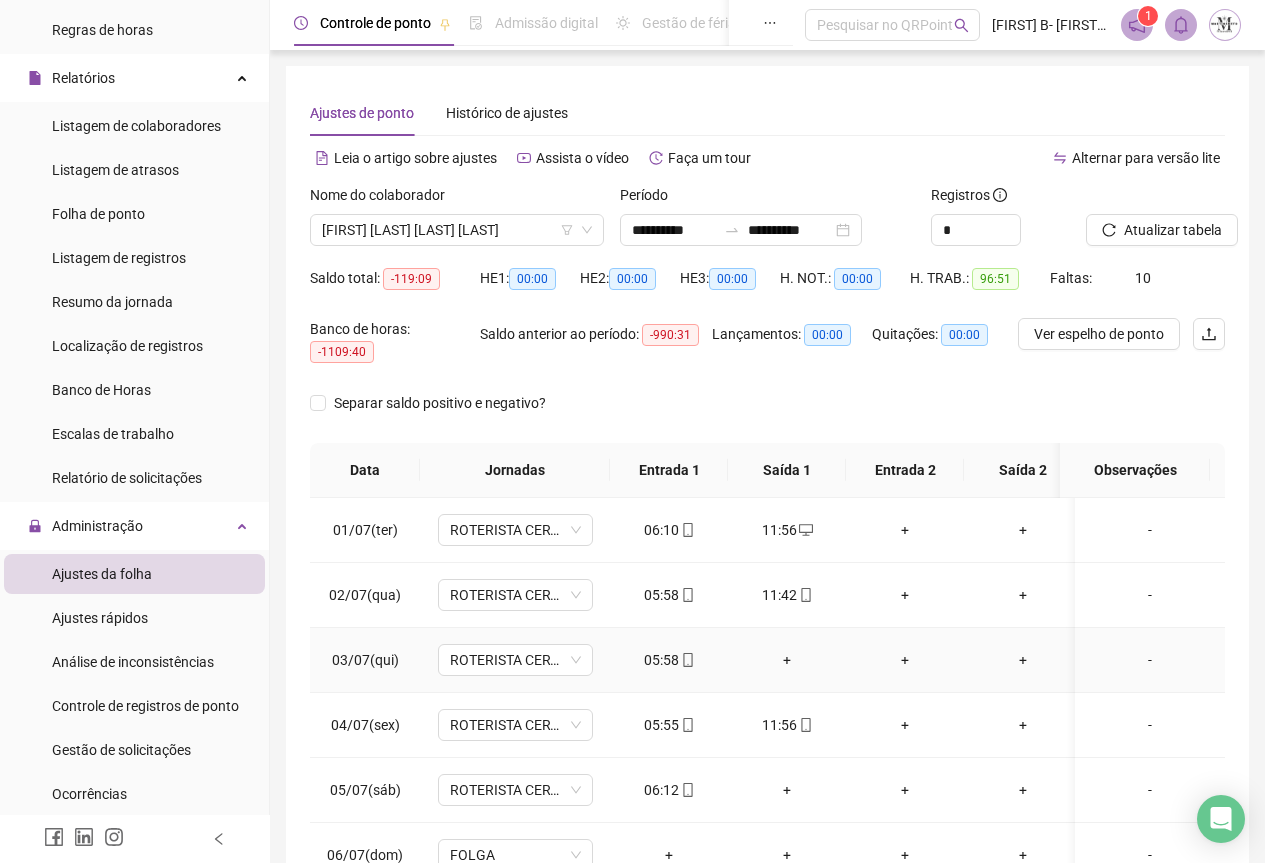 click on "+" at bounding box center [787, 660] 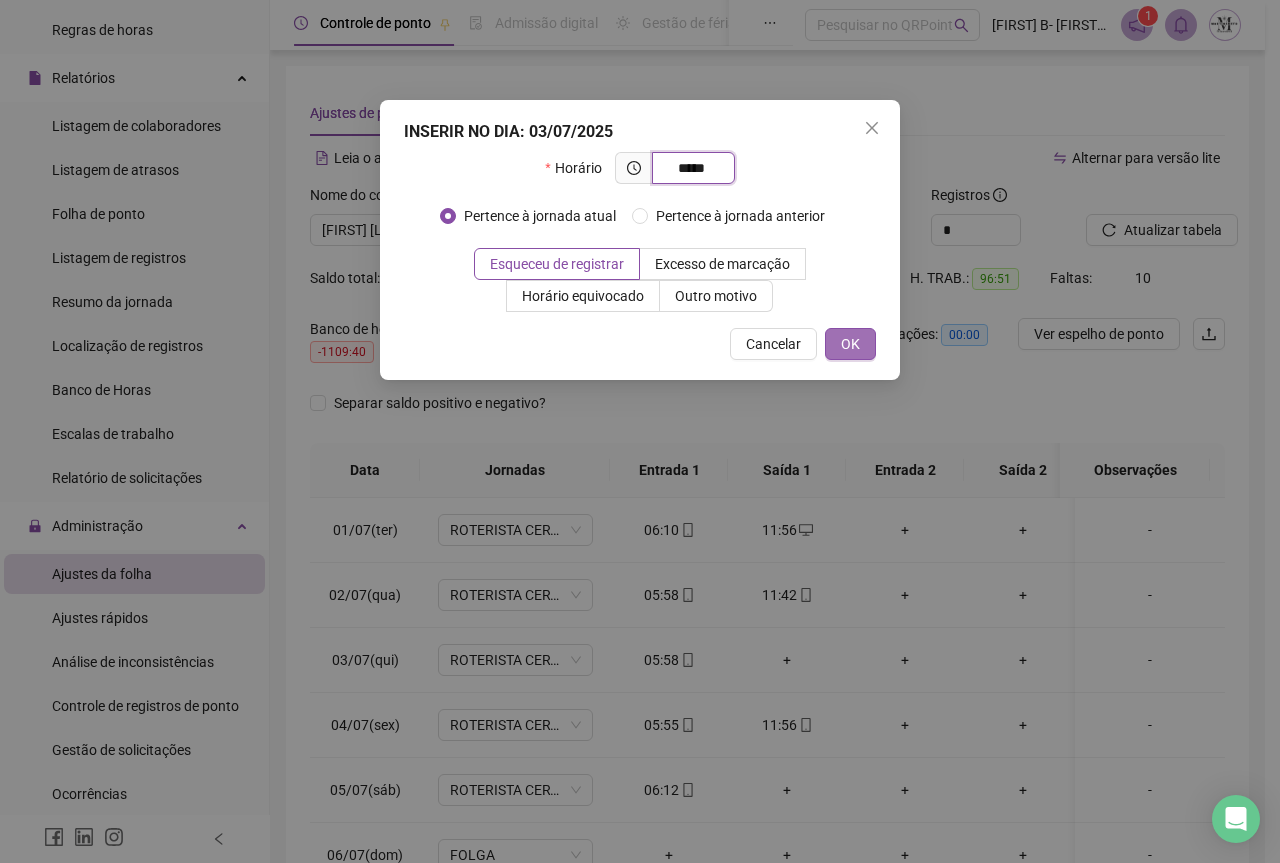 type on "*****" 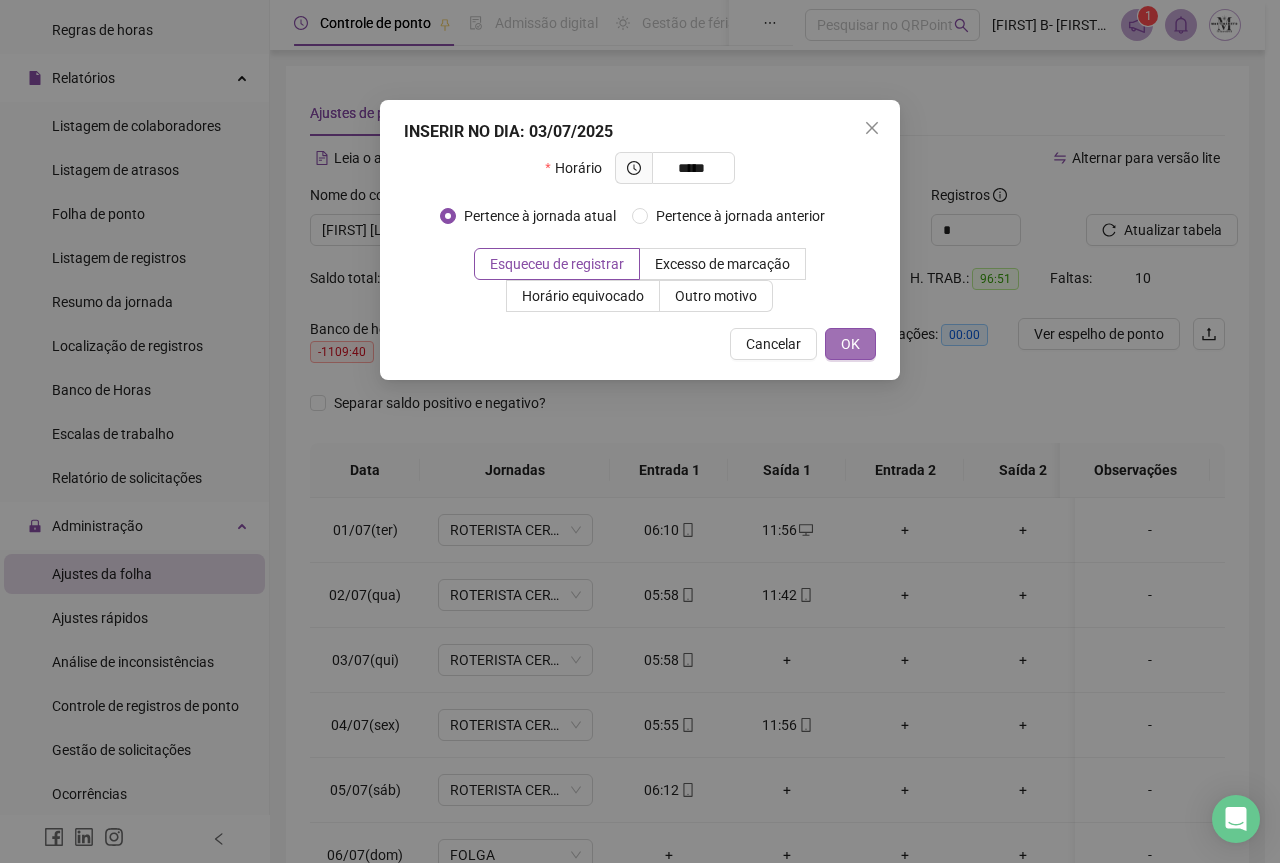 click on "OK" at bounding box center [850, 344] 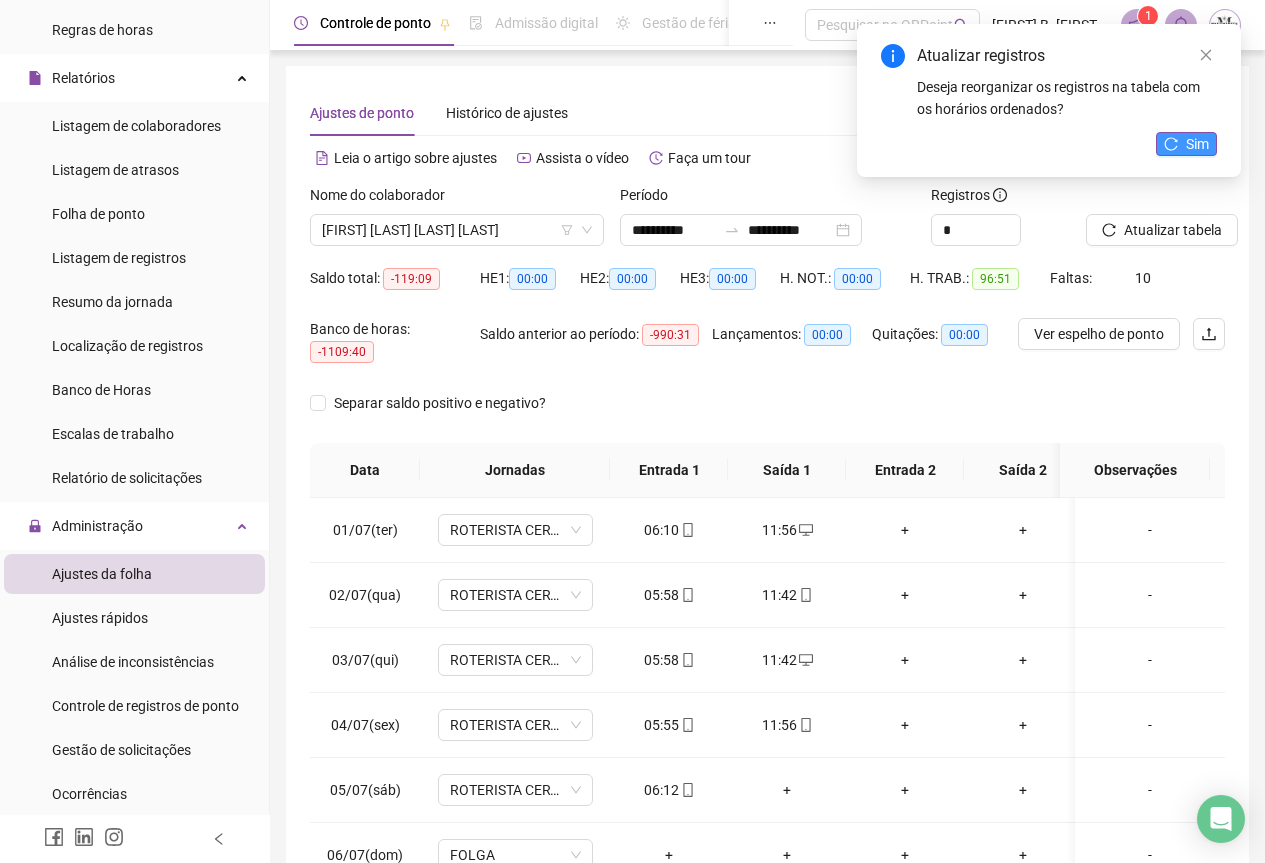click on "Sim" at bounding box center [1186, 144] 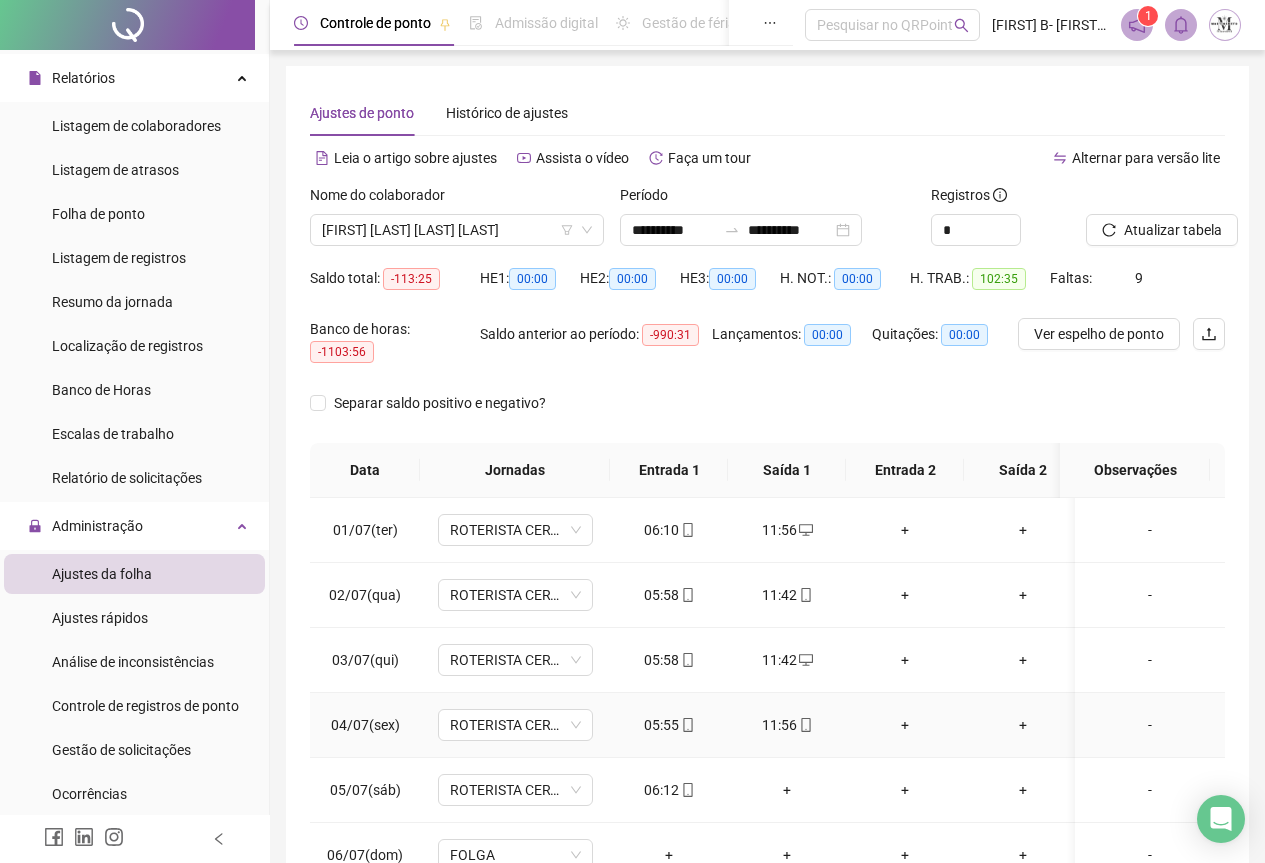 scroll, scrollTop: 171, scrollLeft: 0, axis: vertical 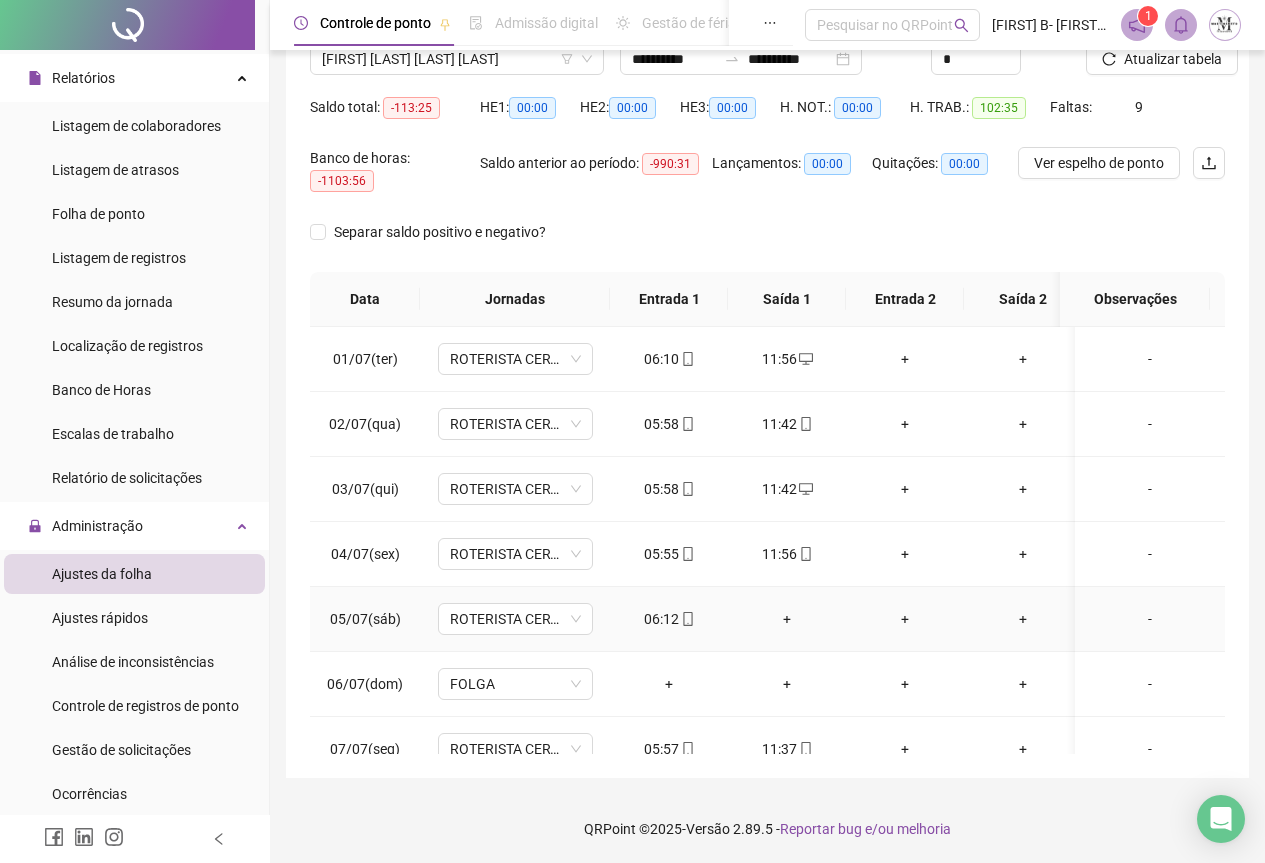 click on "+" at bounding box center (787, 619) 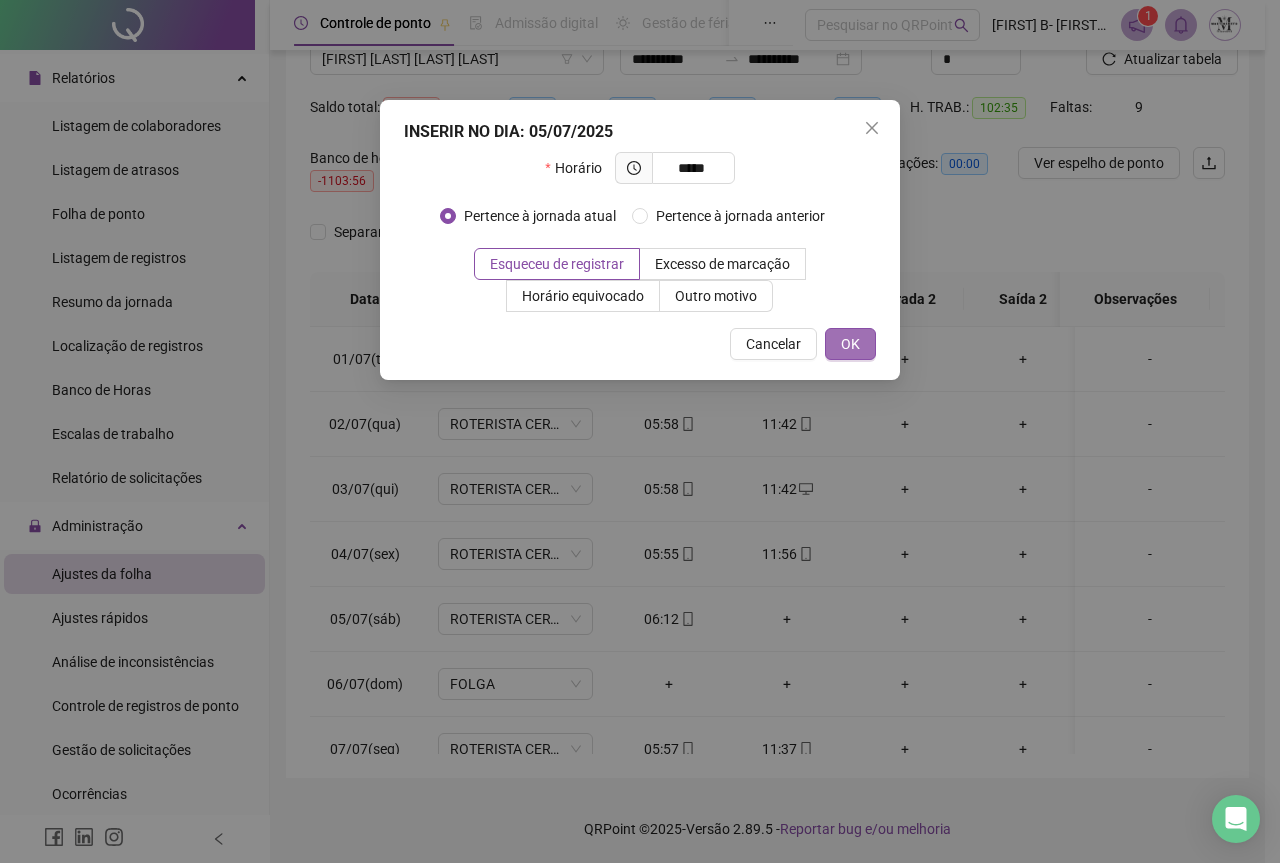 type on "*****" 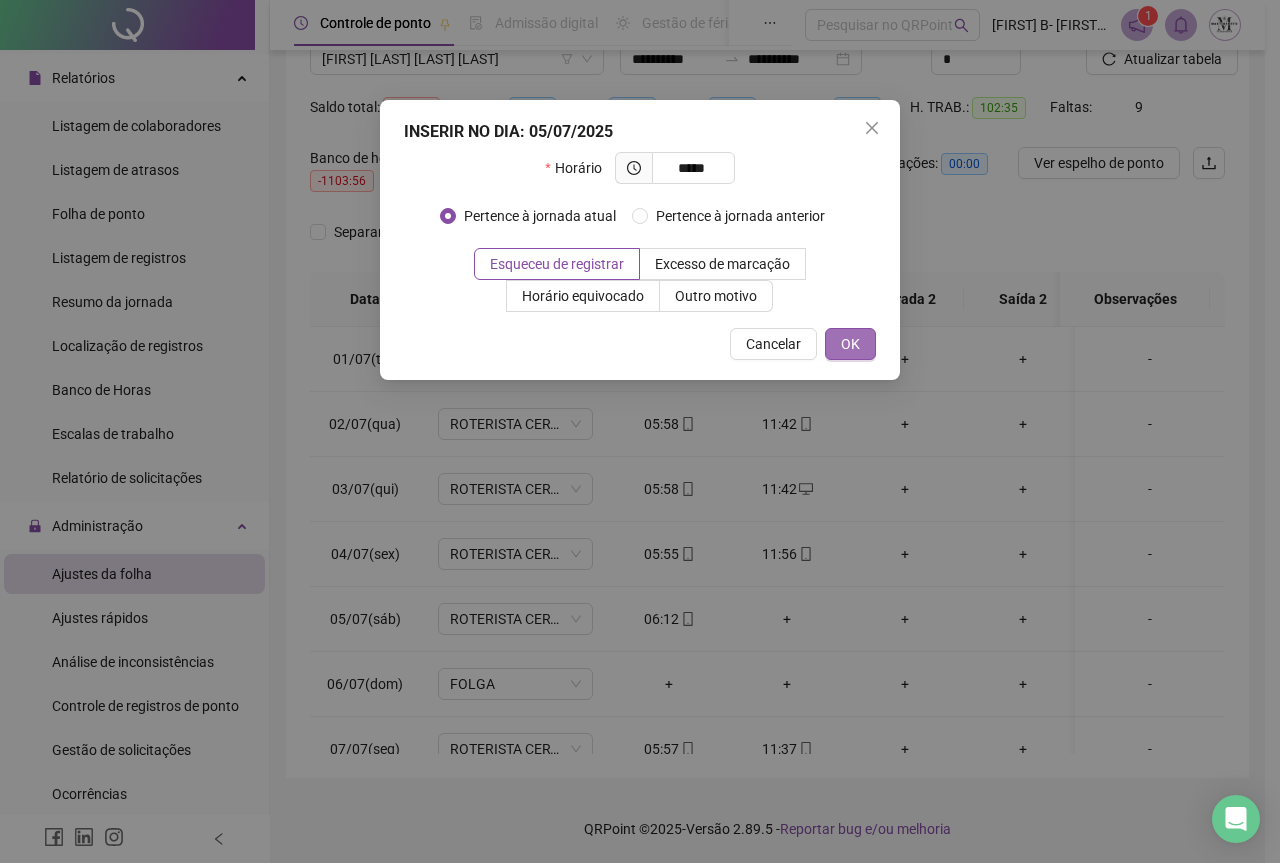 click on "OK" at bounding box center (850, 344) 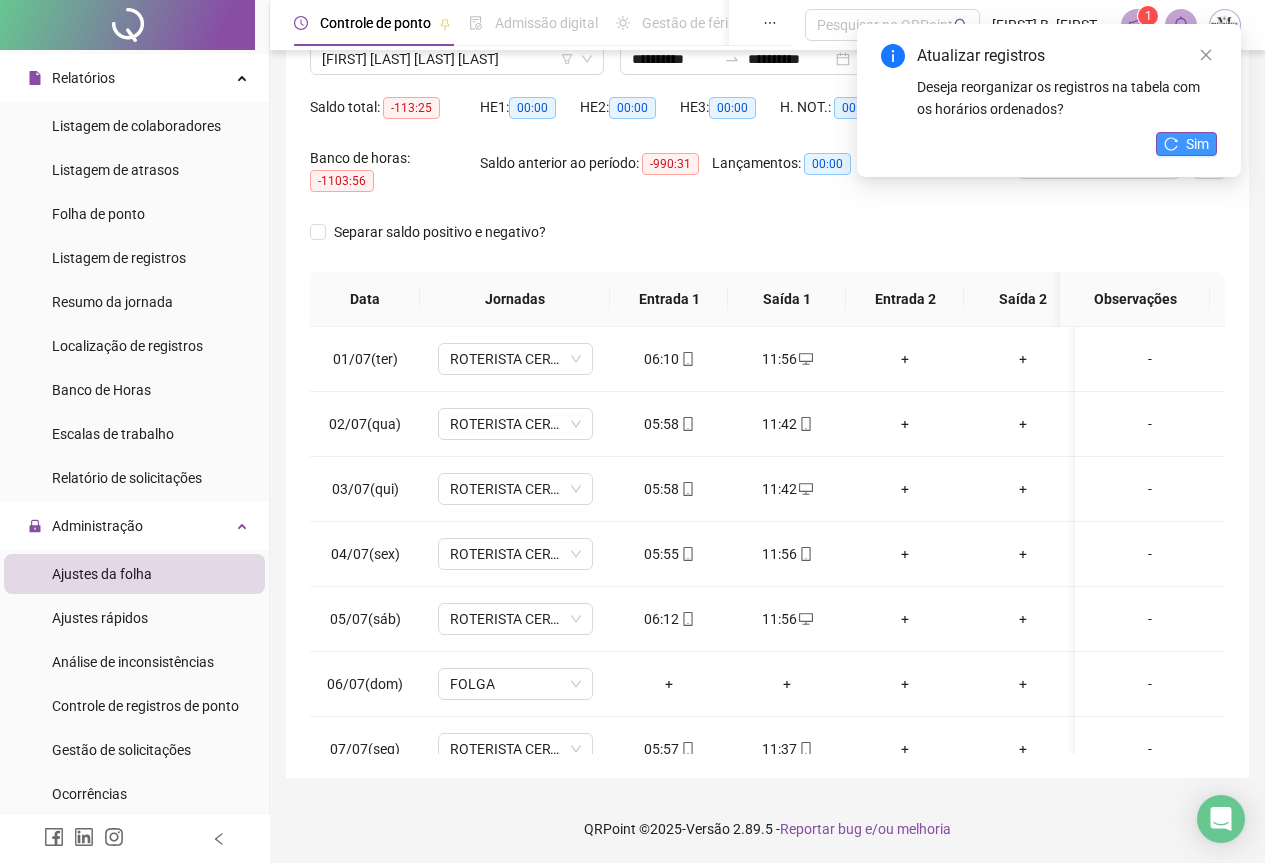 click 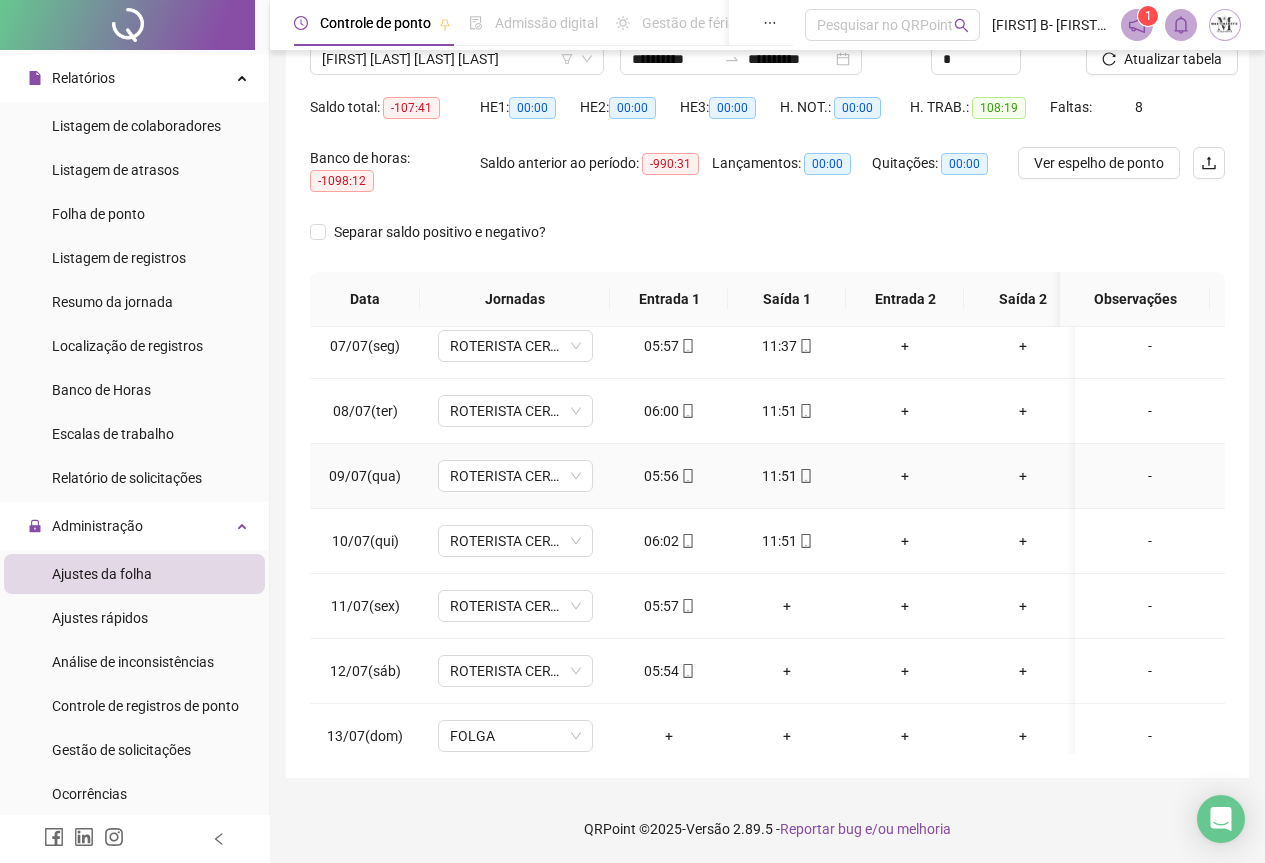 scroll, scrollTop: 503, scrollLeft: 0, axis: vertical 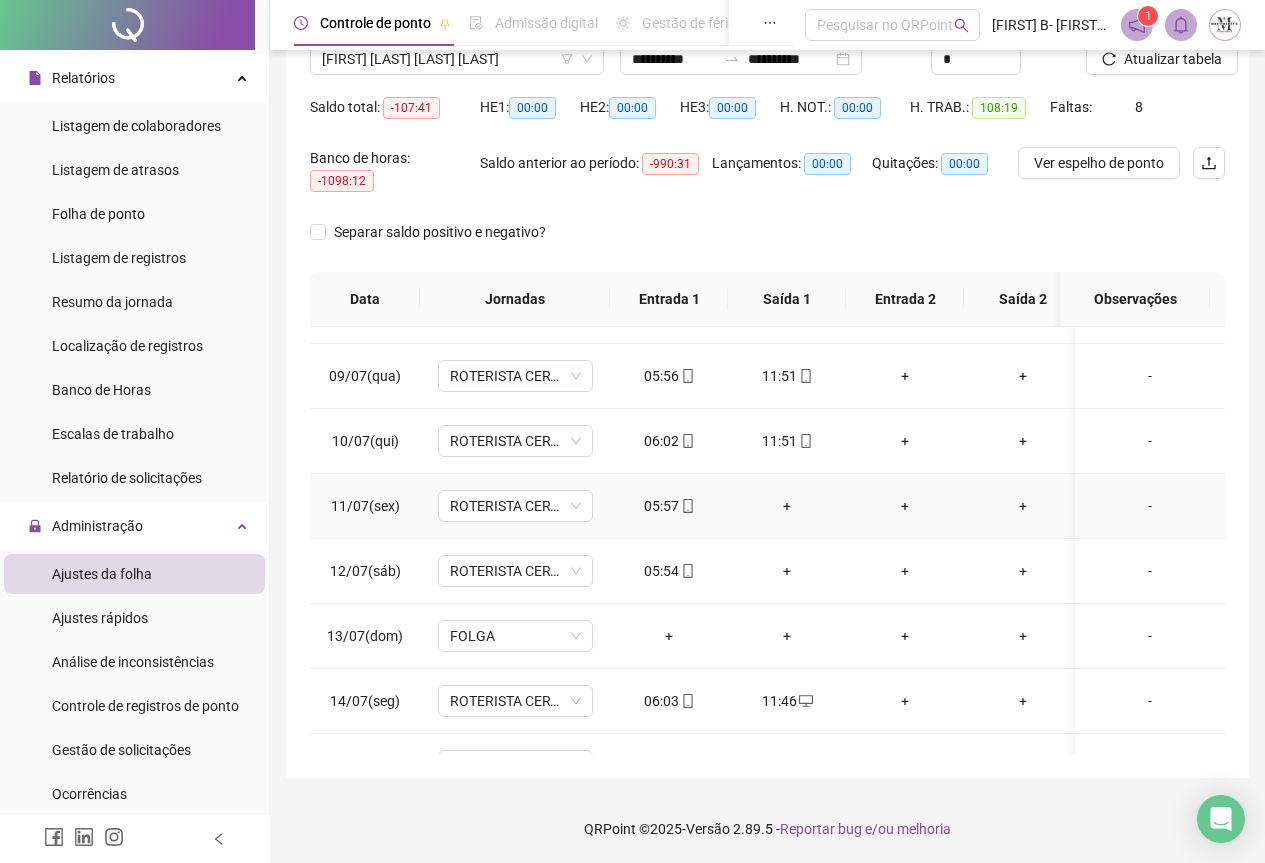 click on "+" at bounding box center [787, 506] 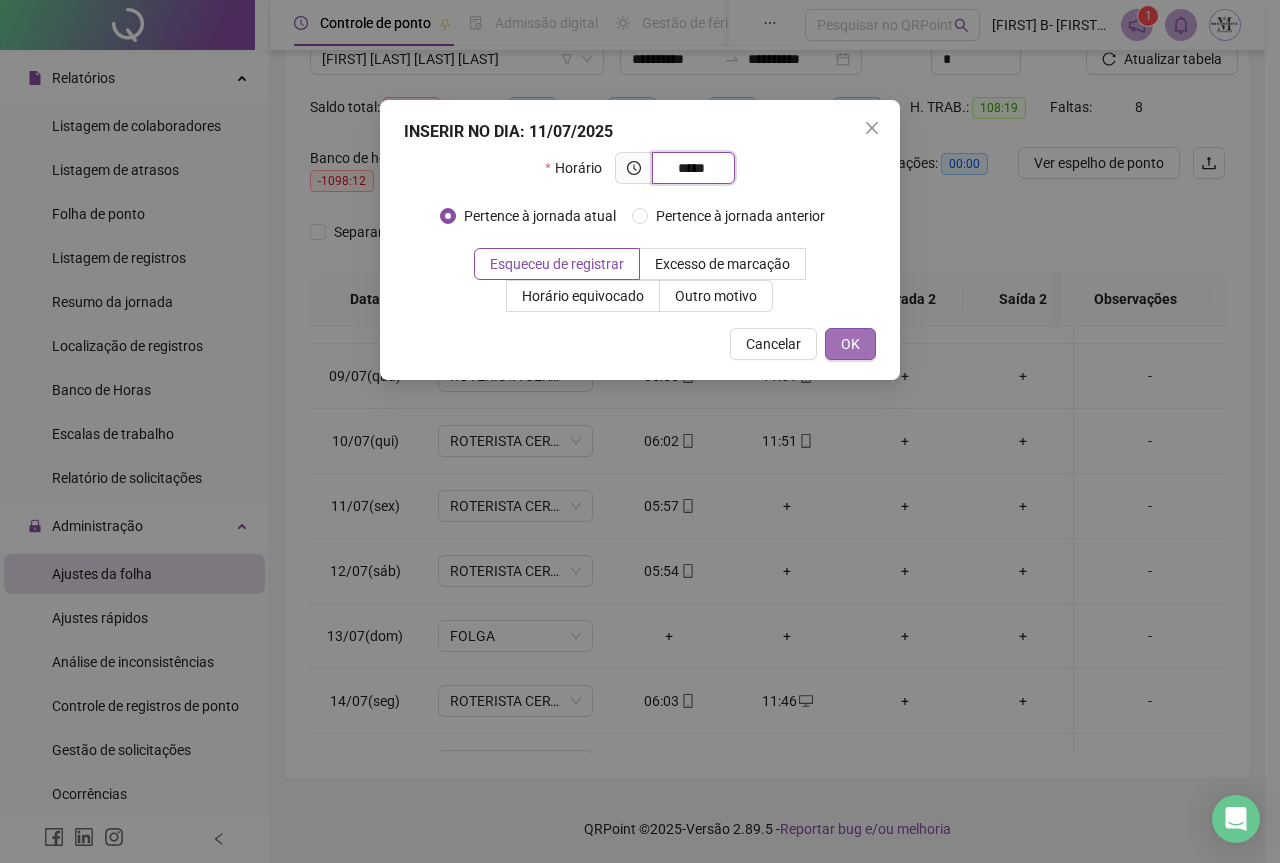 type on "*****" 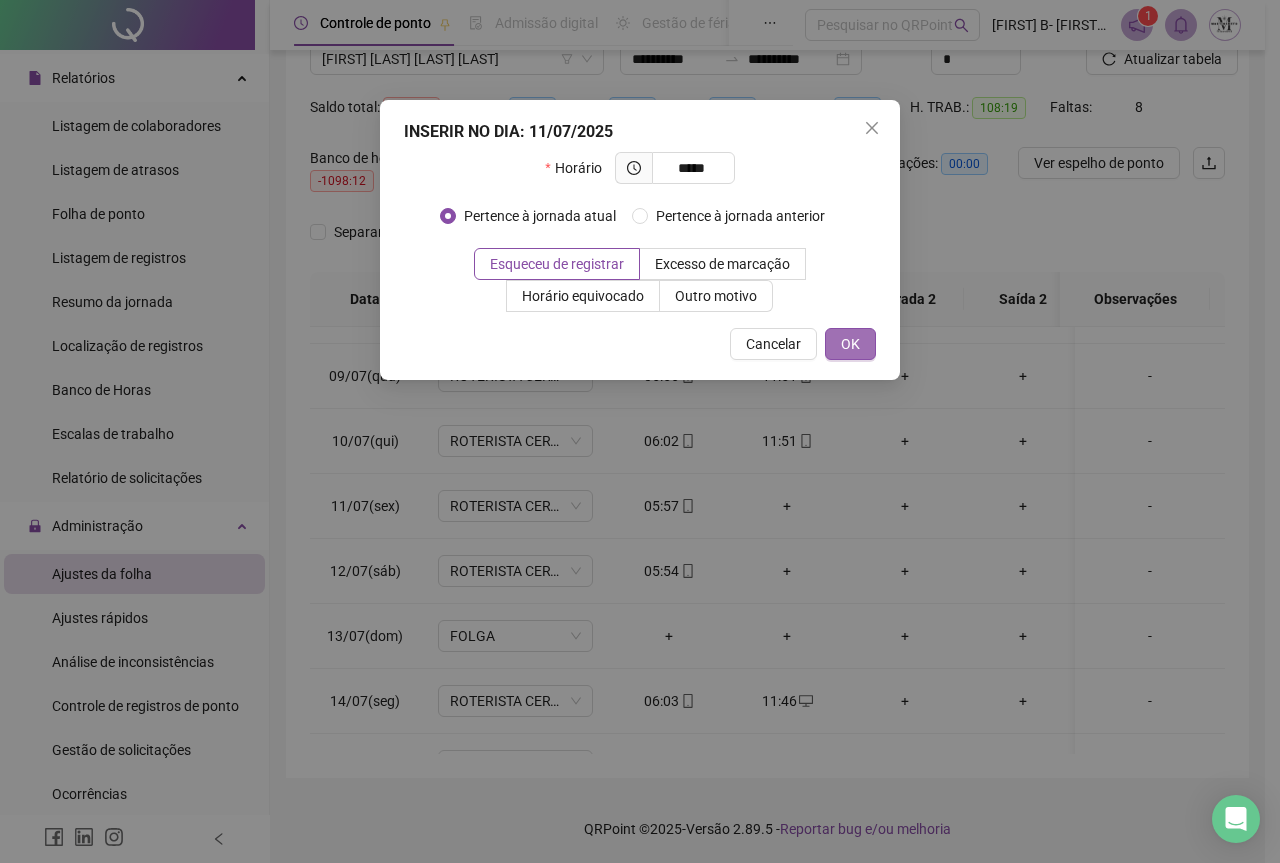 click on "OK" at bounding box center (850, 344) 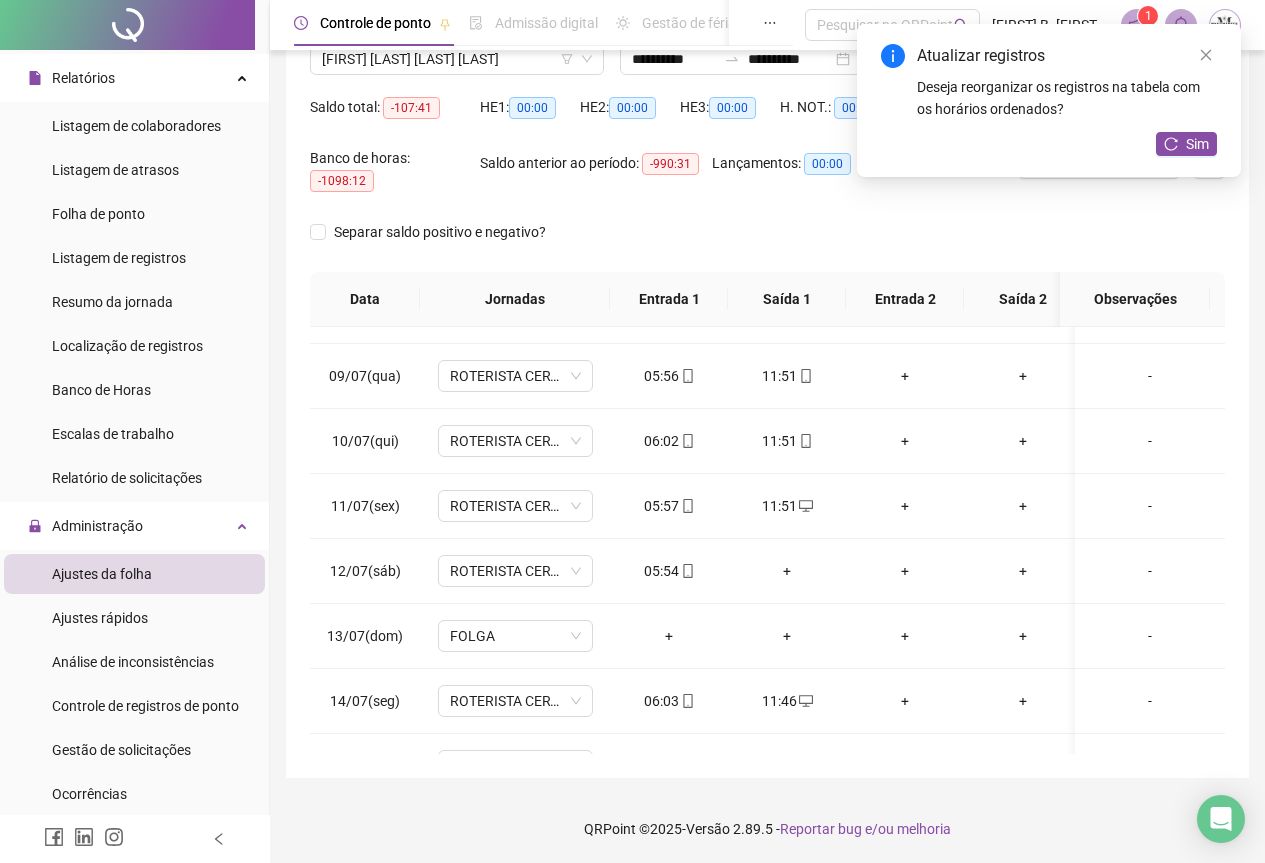 click on "+" at bounding box center (787, 571) 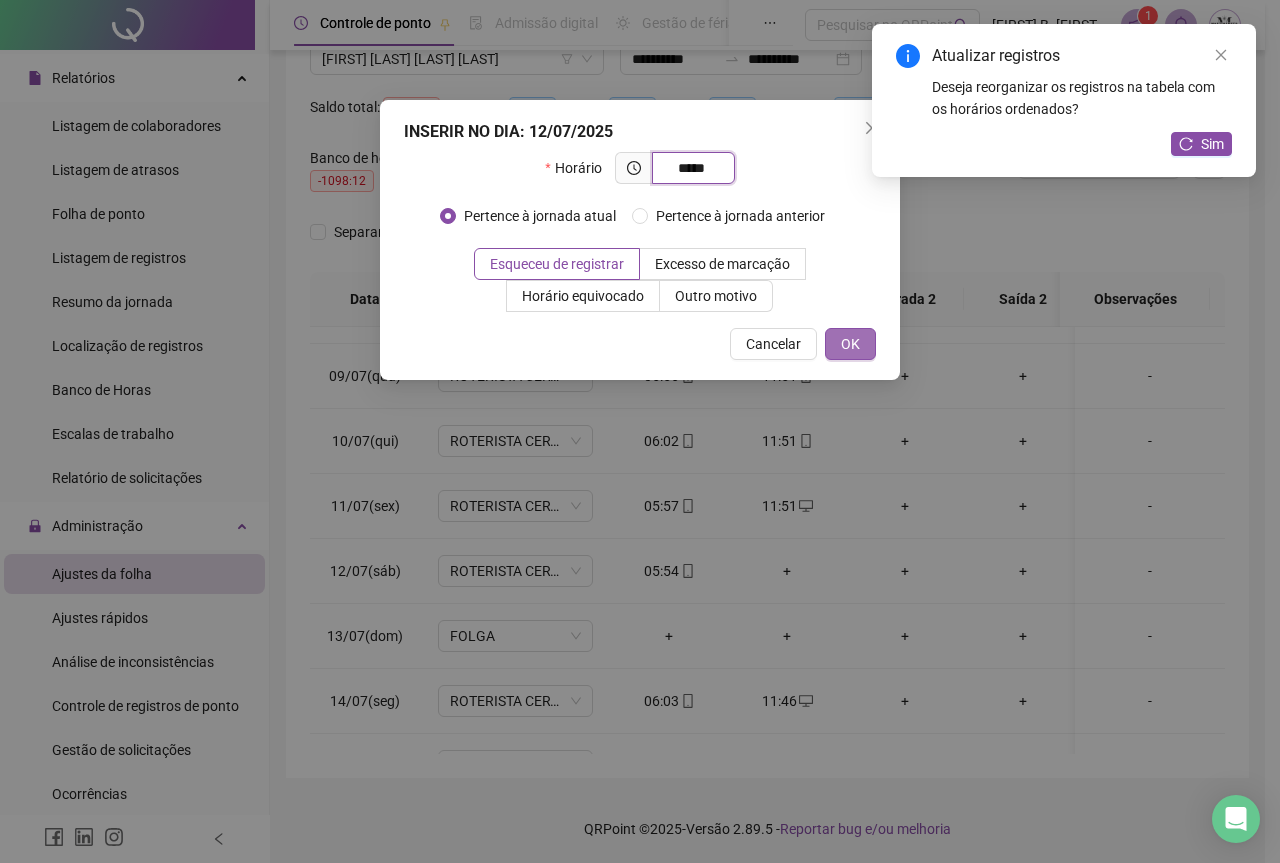 type on "*****" 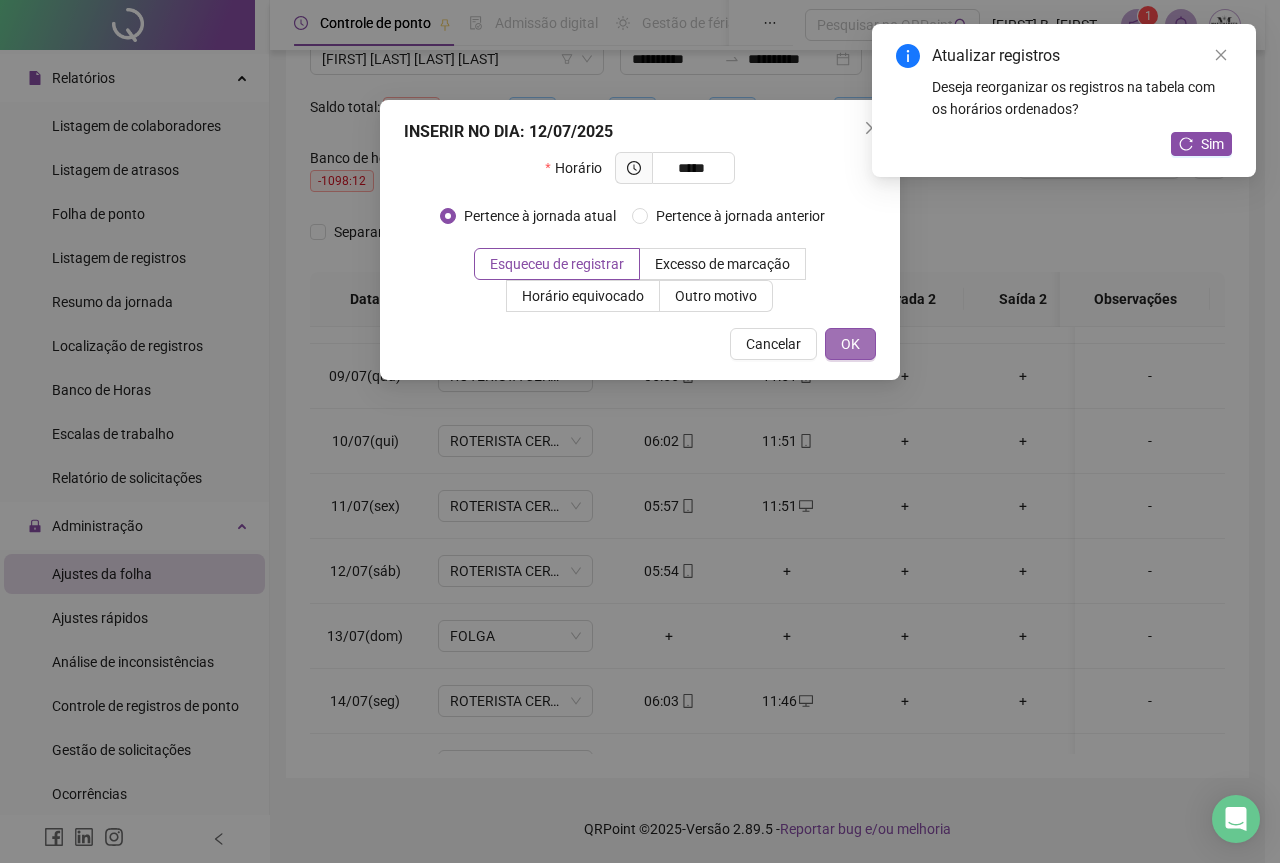 click on "OK" at bounding box center (850, 344) 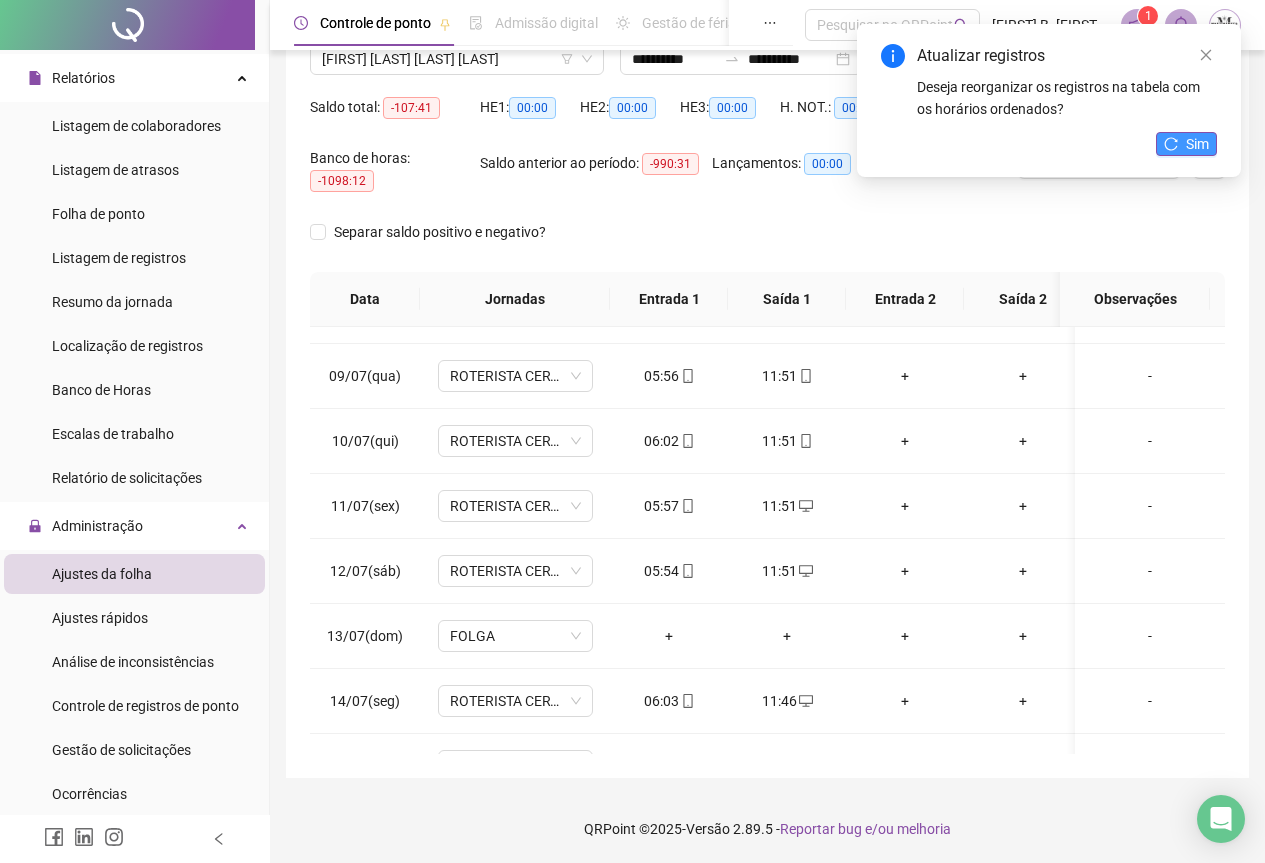 click 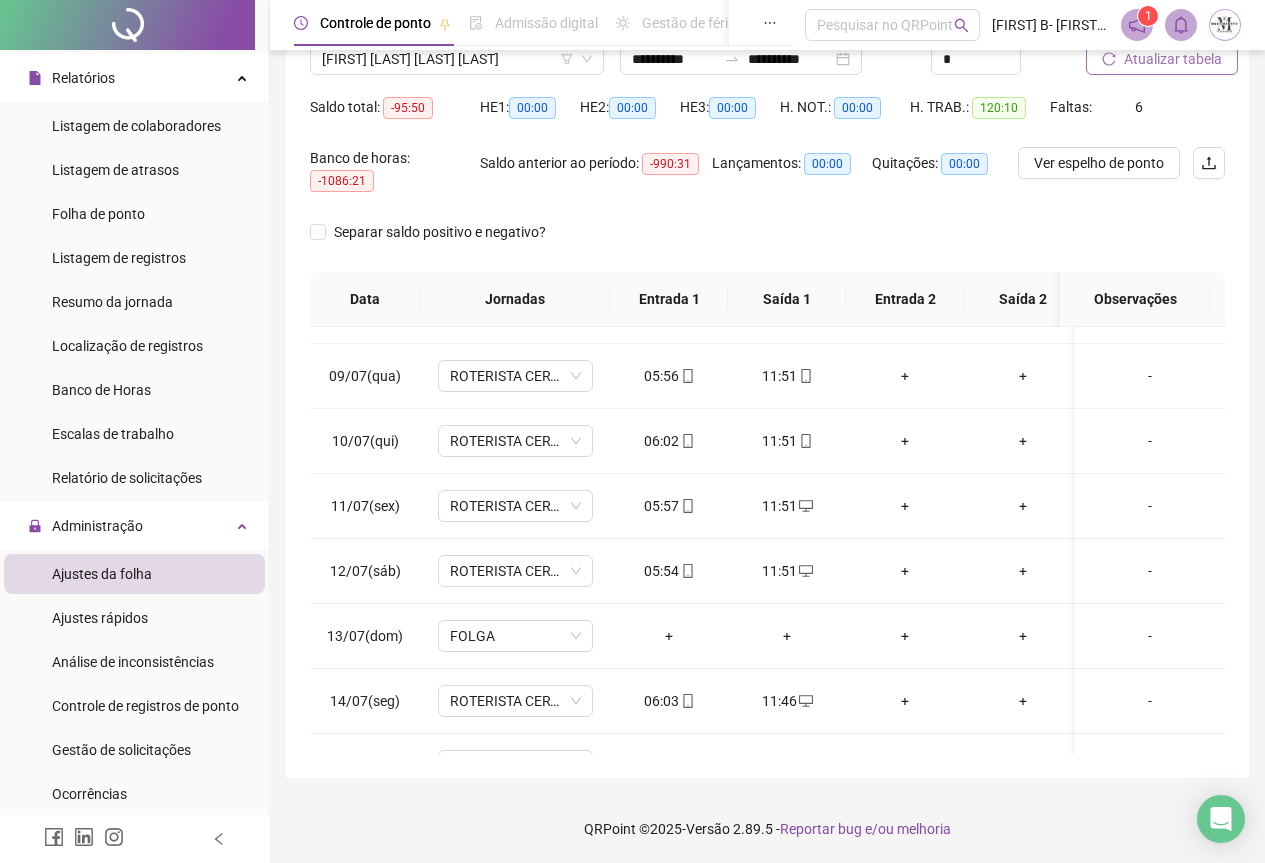 click on "Atualizar tabela" at bounding box center (1173, 59) 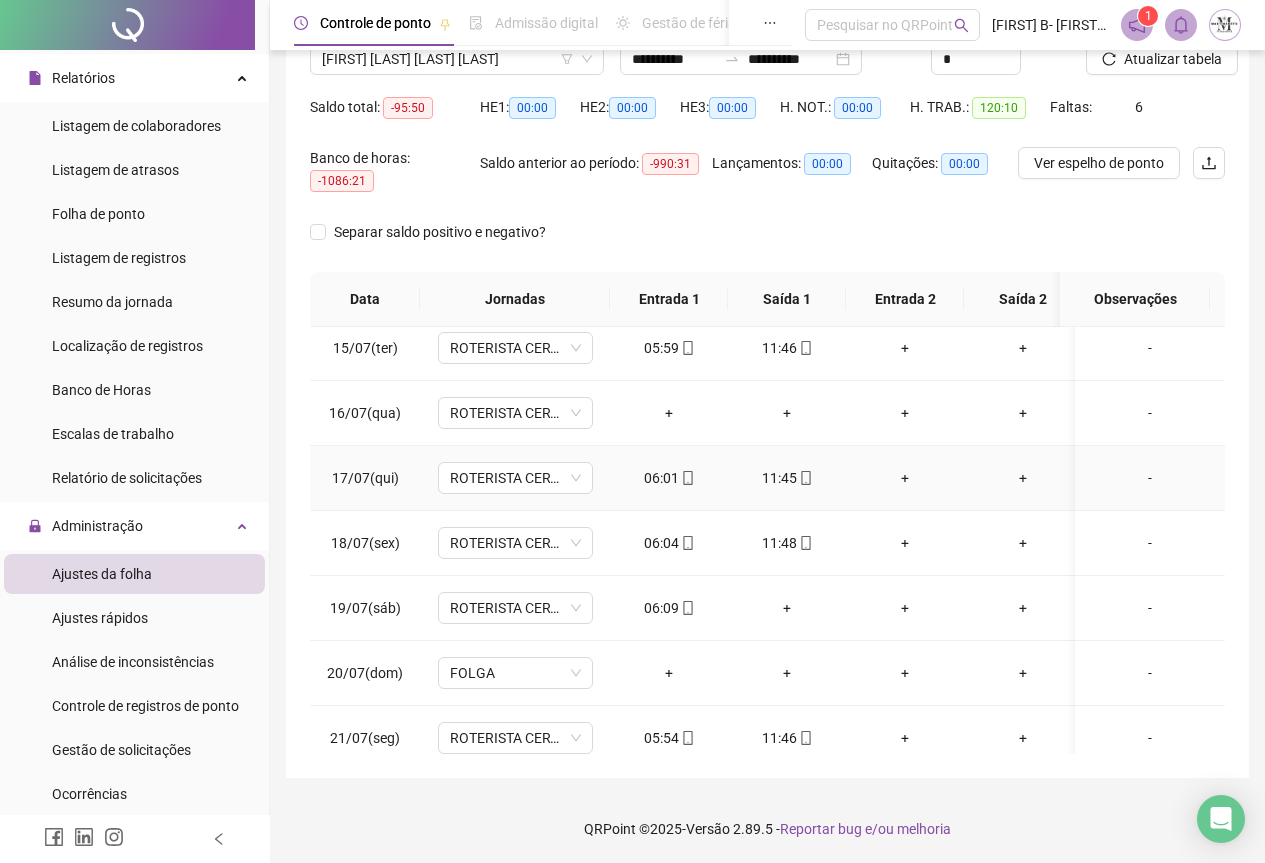 scroll, scrollTop: 1003, scrollLeft: 0, axis: vertical 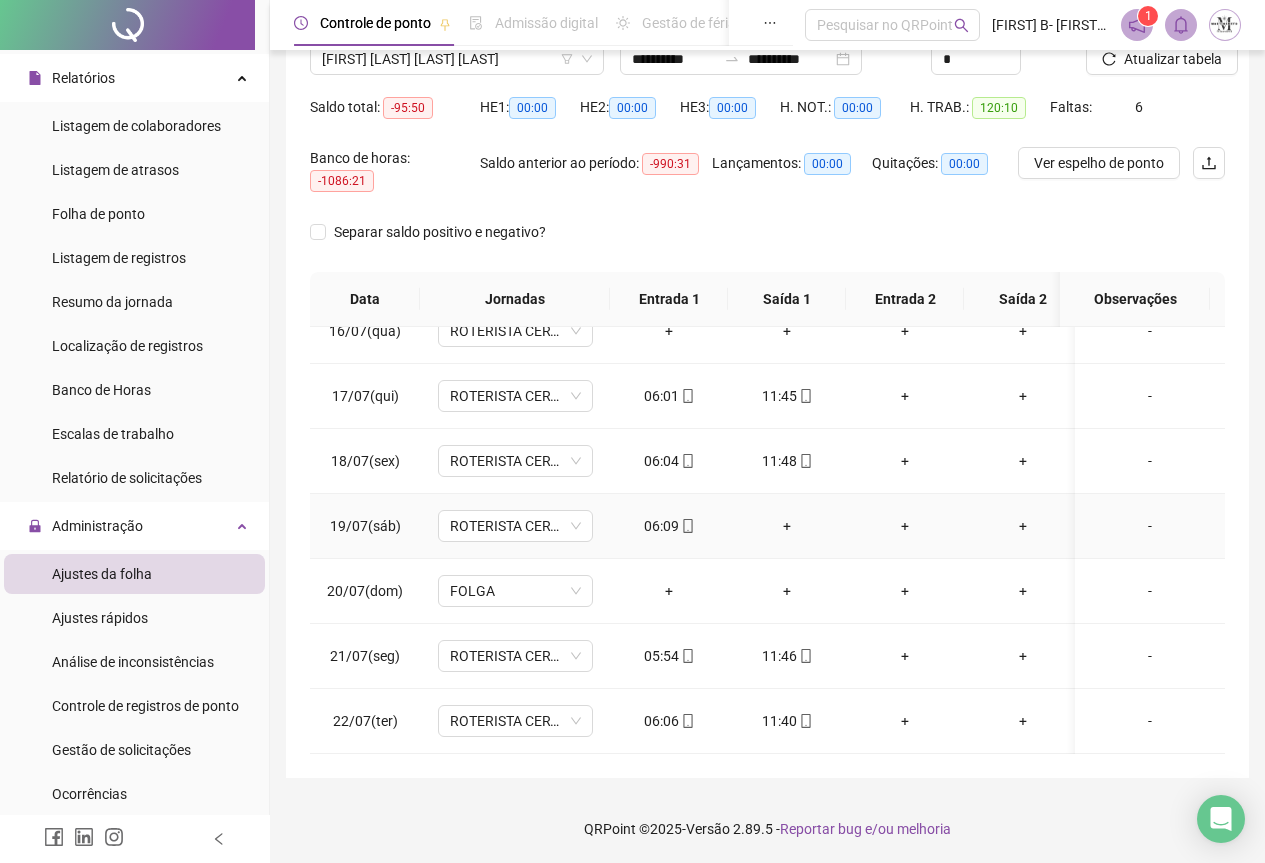 click on "+" at bounding box center [787, 526] 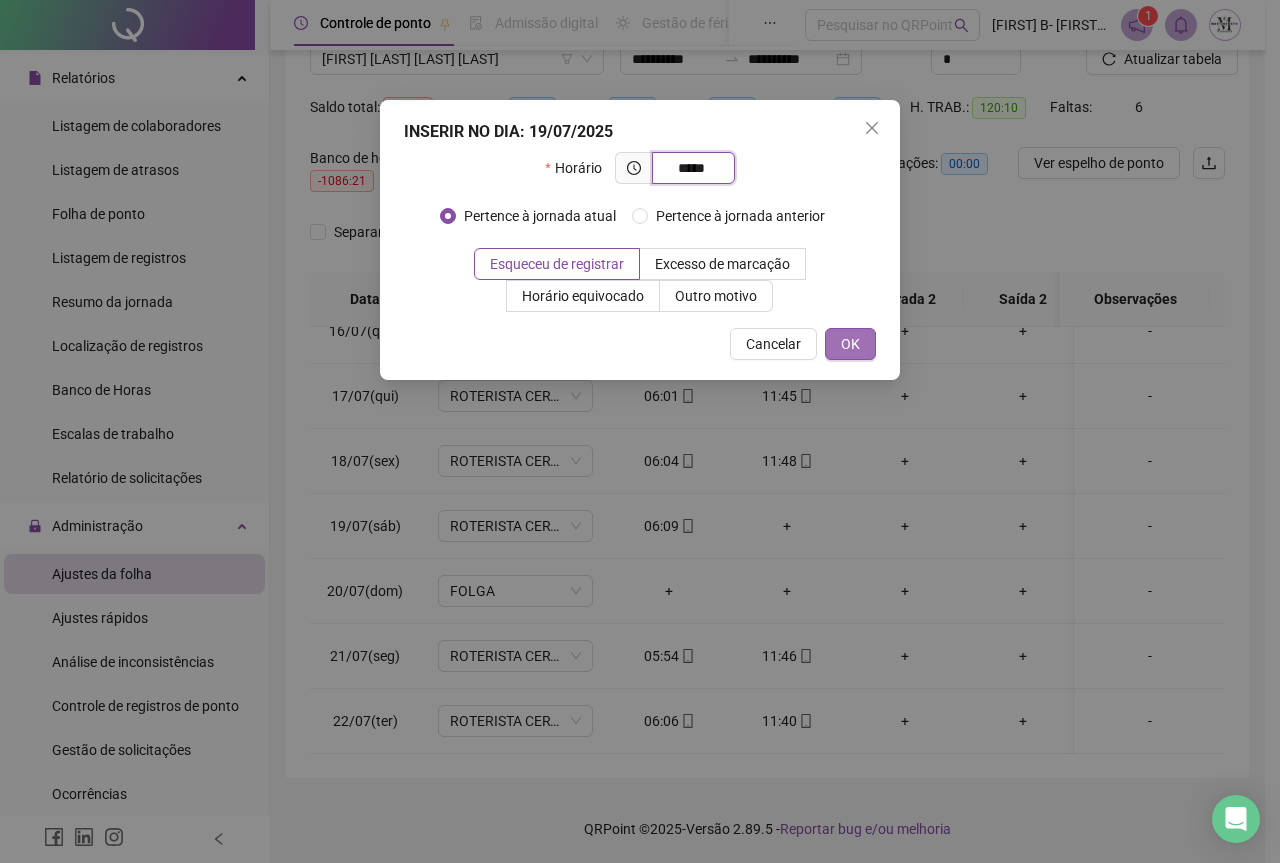 type on "*****" 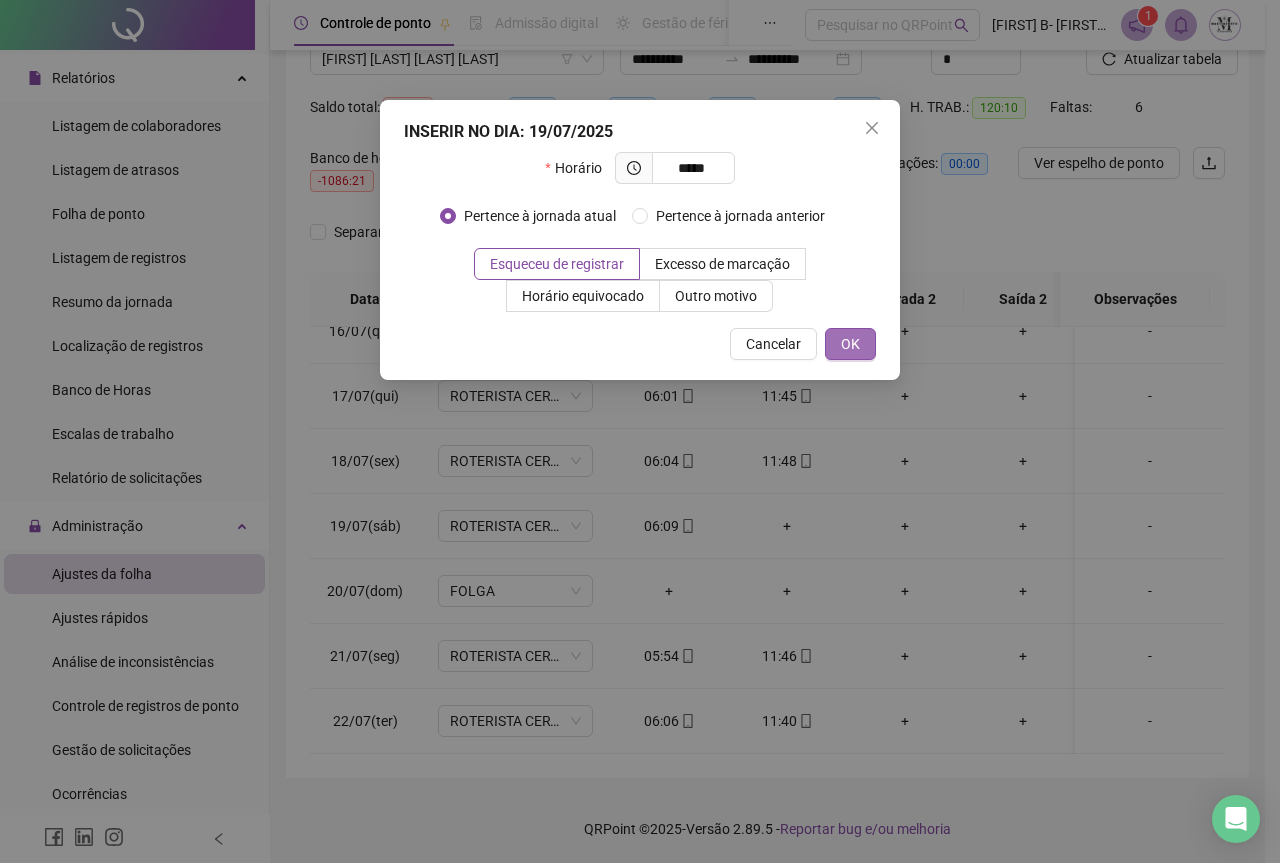 click on "OK" at bounding box center [850, 344] 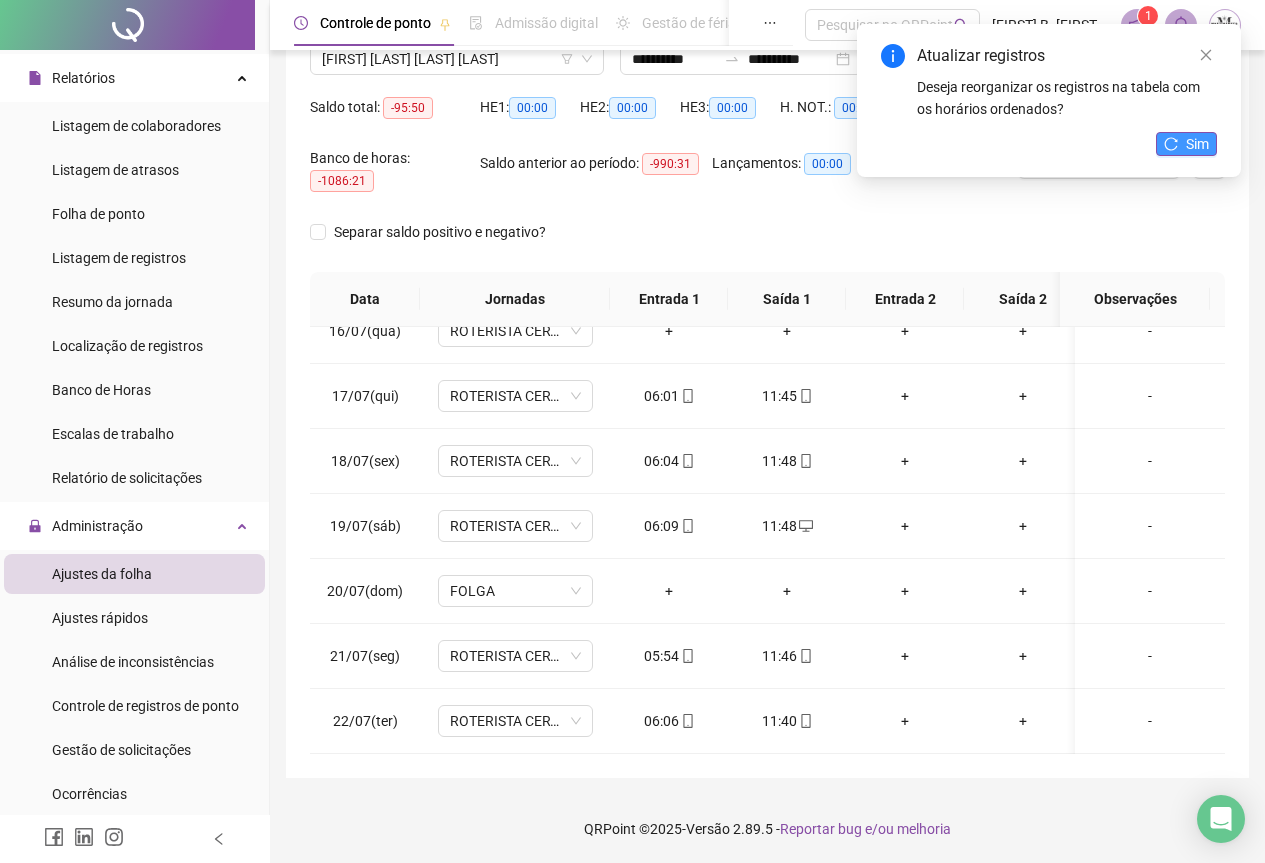 click 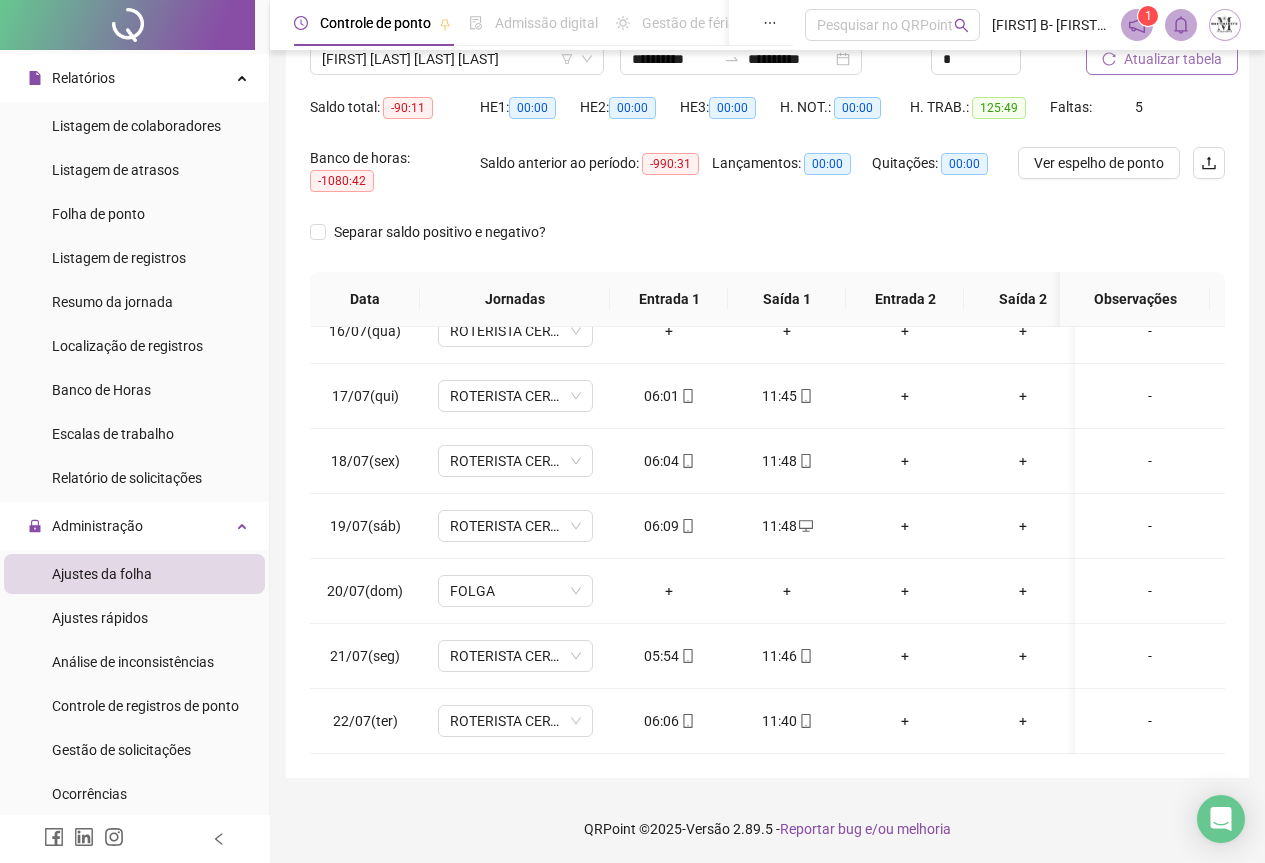 click on "Atualizar tabela" at bounding box center (1173, 59) 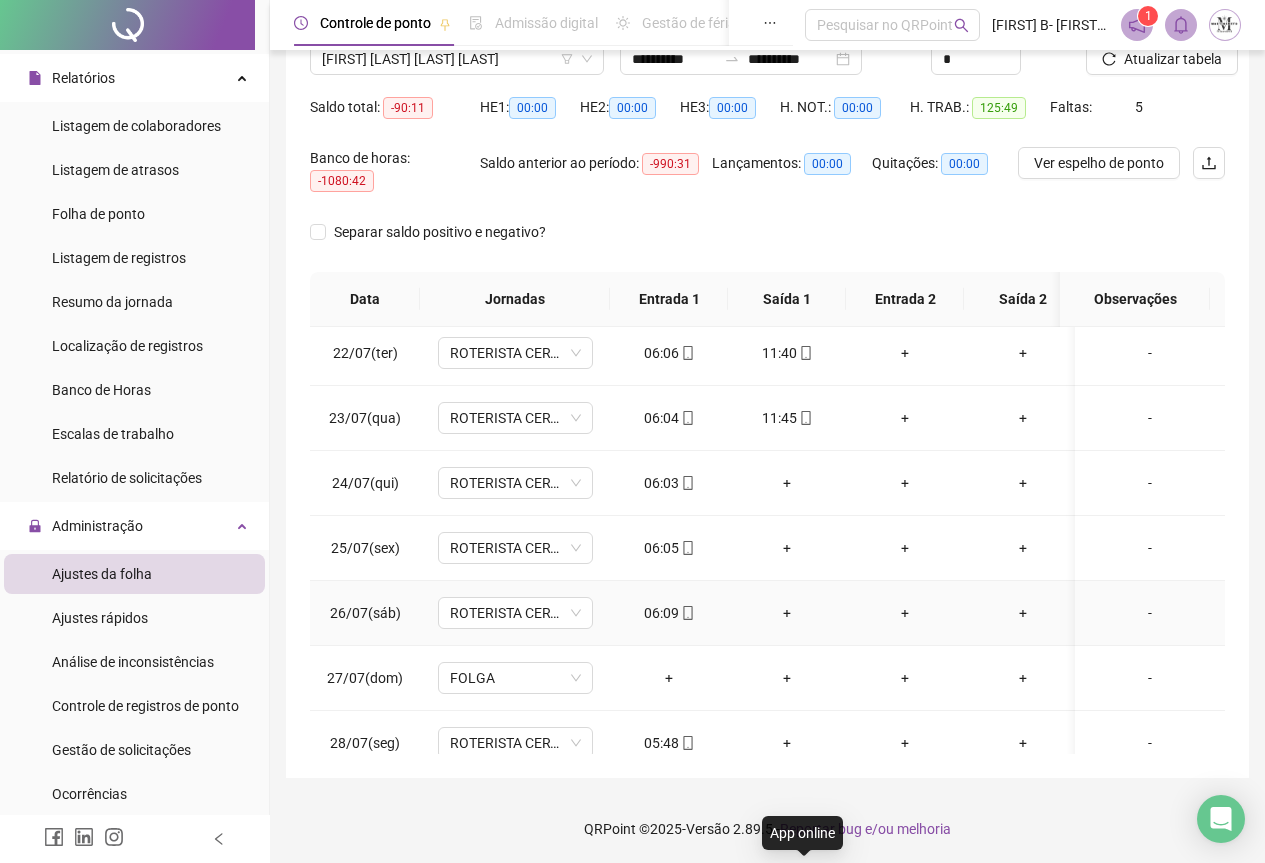 scroll, scrollTop: 1303, scrollLeft: 0, axis: vertical 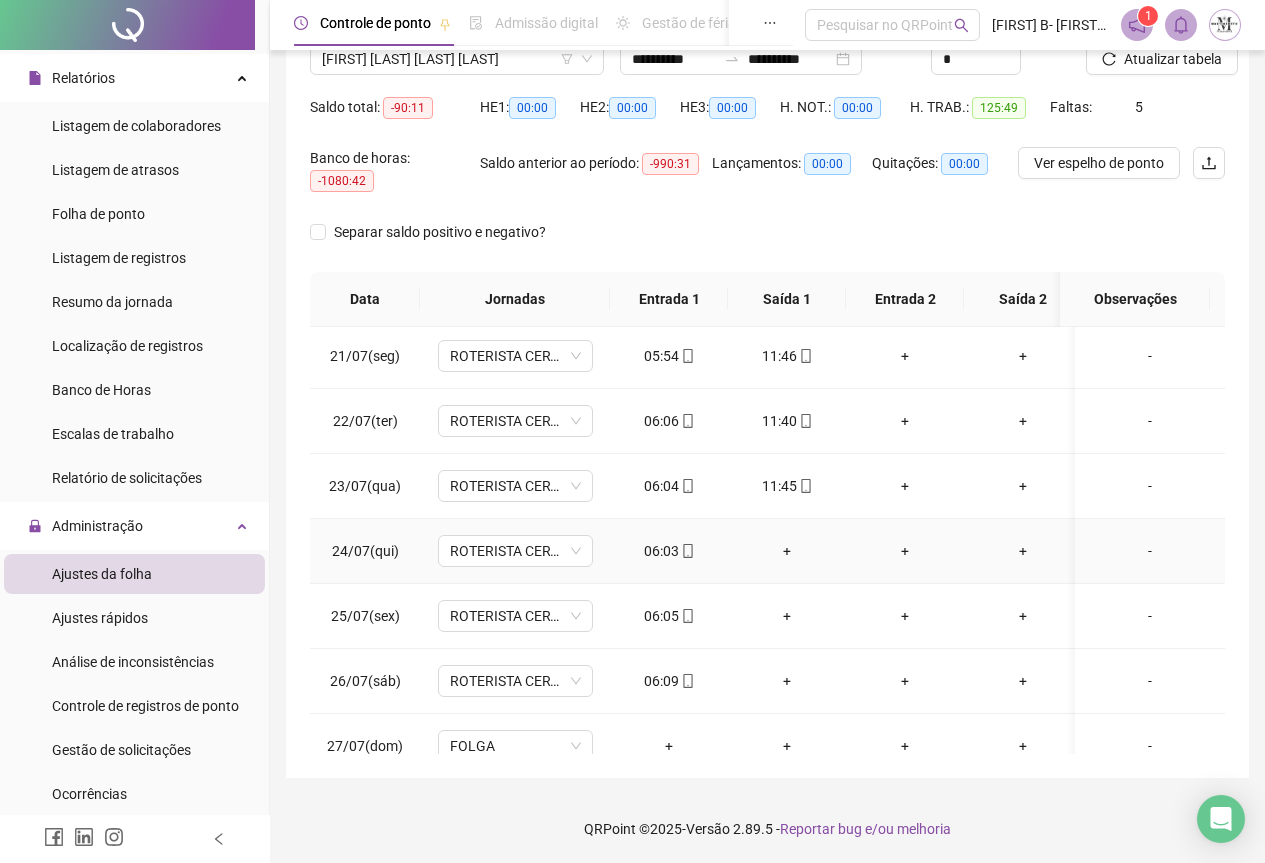 click on "+" at bounding box center (787, 551) 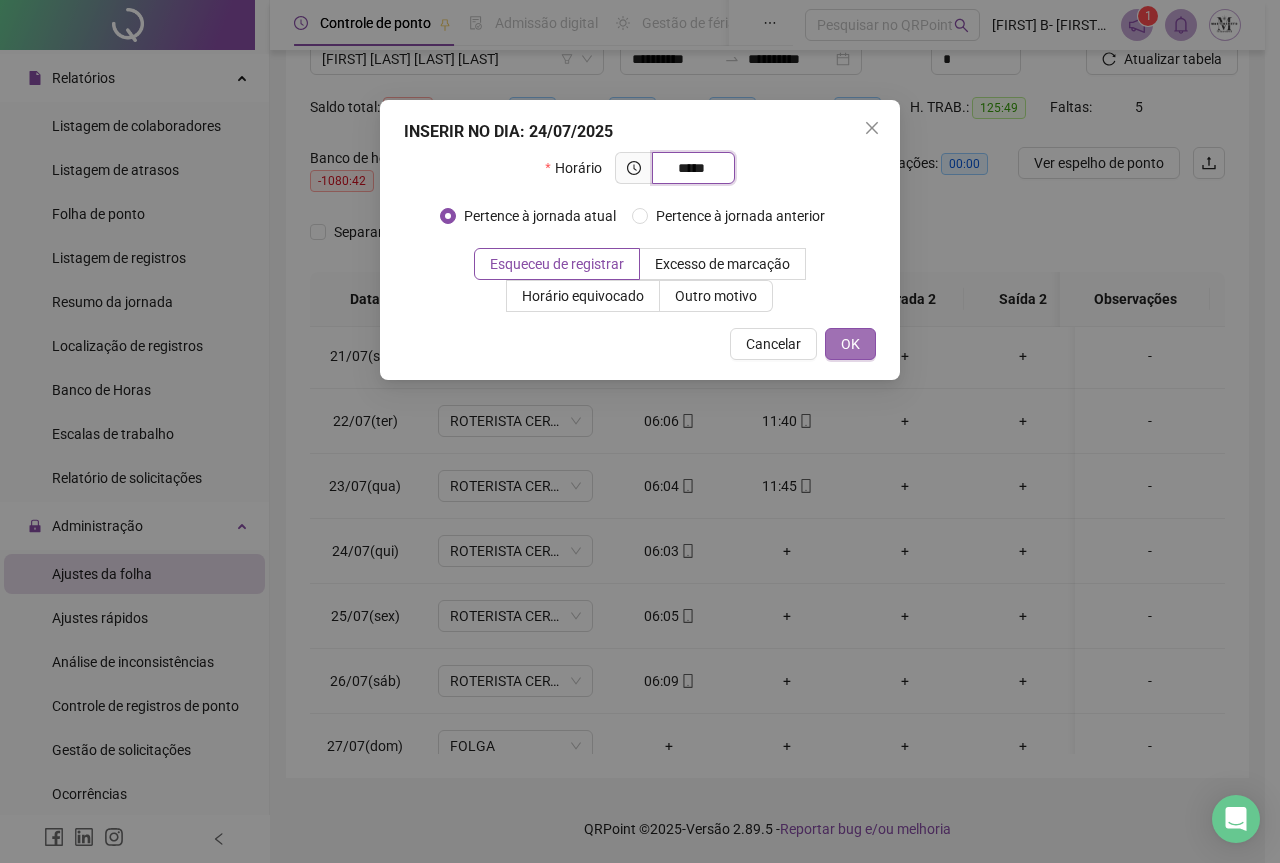 type on "*****" 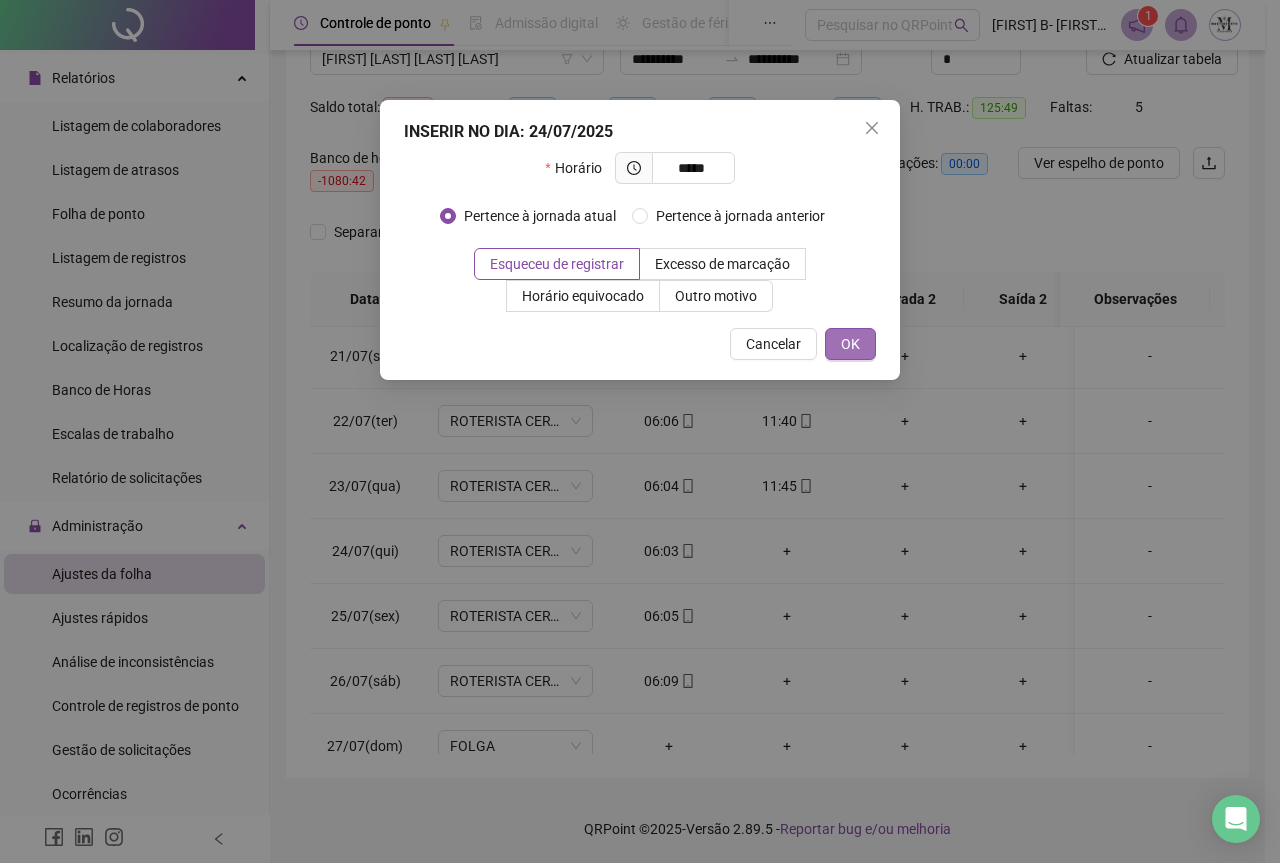 click on "OK" at bounding box center (850, 344) 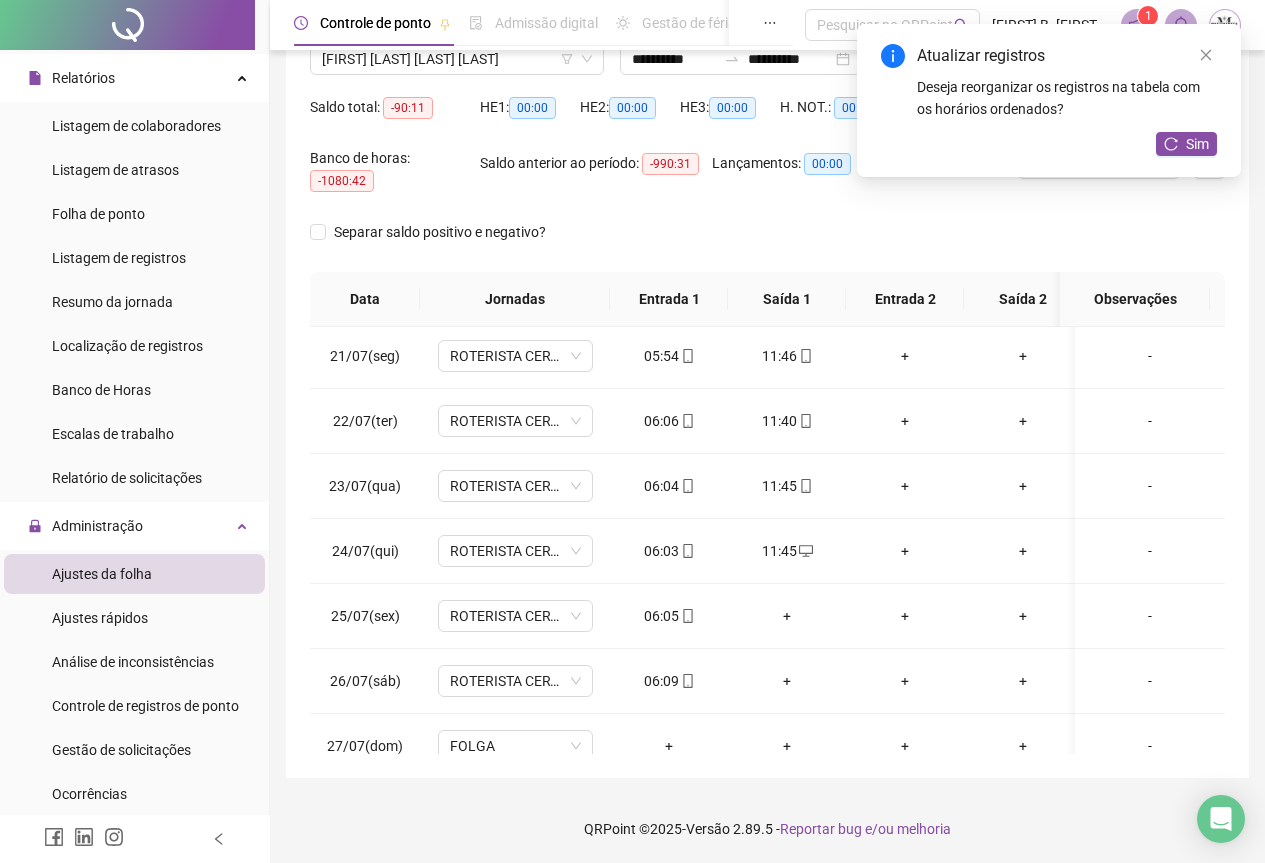 click on "+" at bounding box center (787, 616) 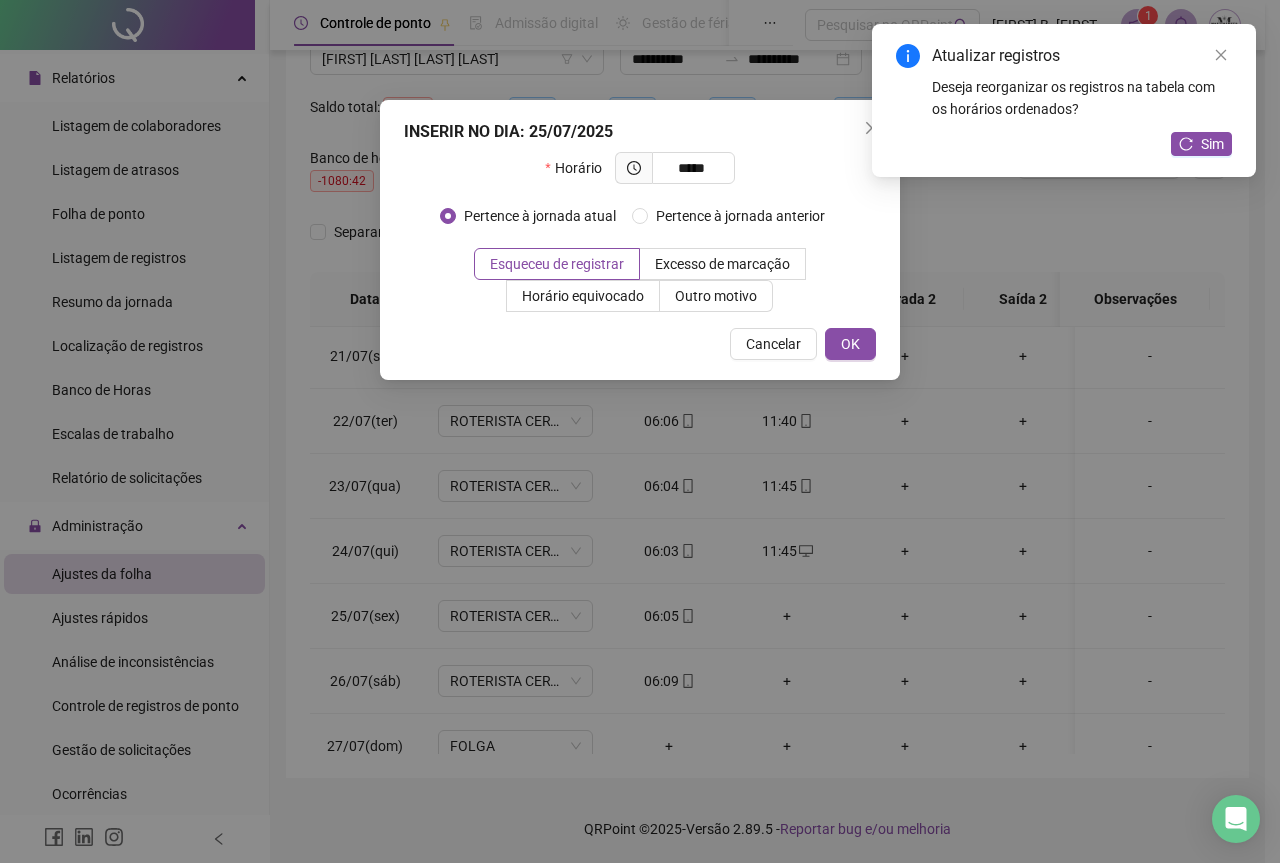 type on "*****" 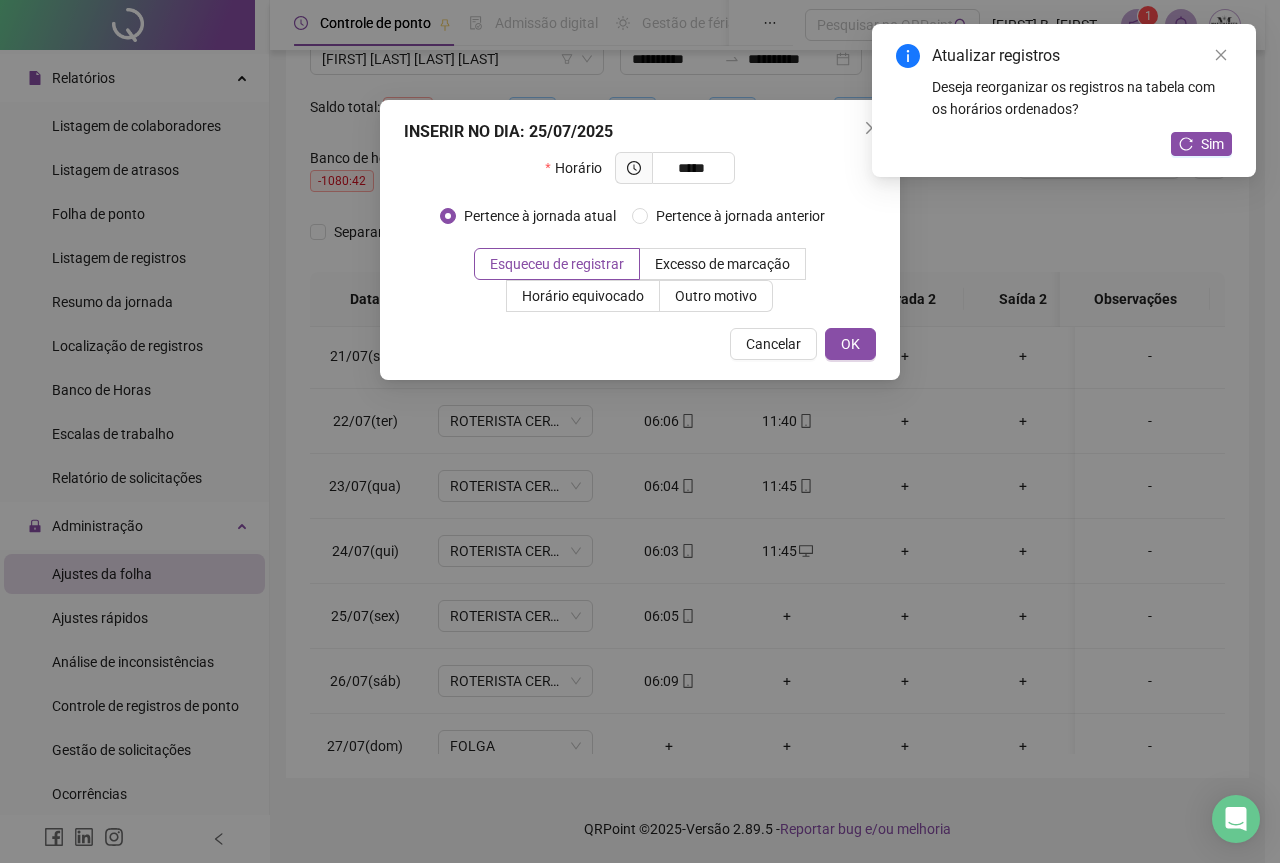 click on "INSERIR NO DIA :   25/07/2025 Horário ***** Pertence à jornada atual Pertence à jornada anterior Esqueceu de registrar Excesso de marcação Horário equivocado Outro motivo Motivo Cancelar OK" at bounding box center [640, 240] 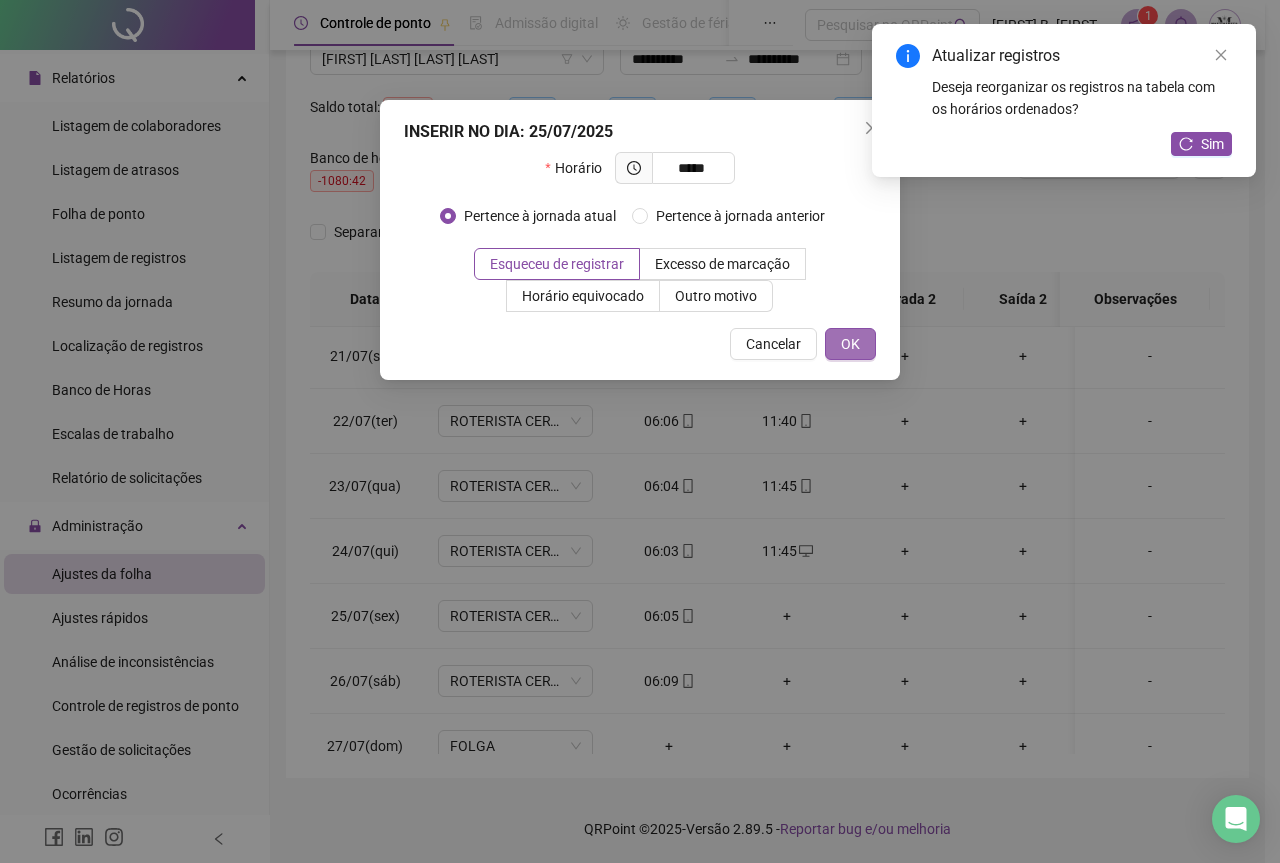 click on "OK" at bounding box center [850, 344] 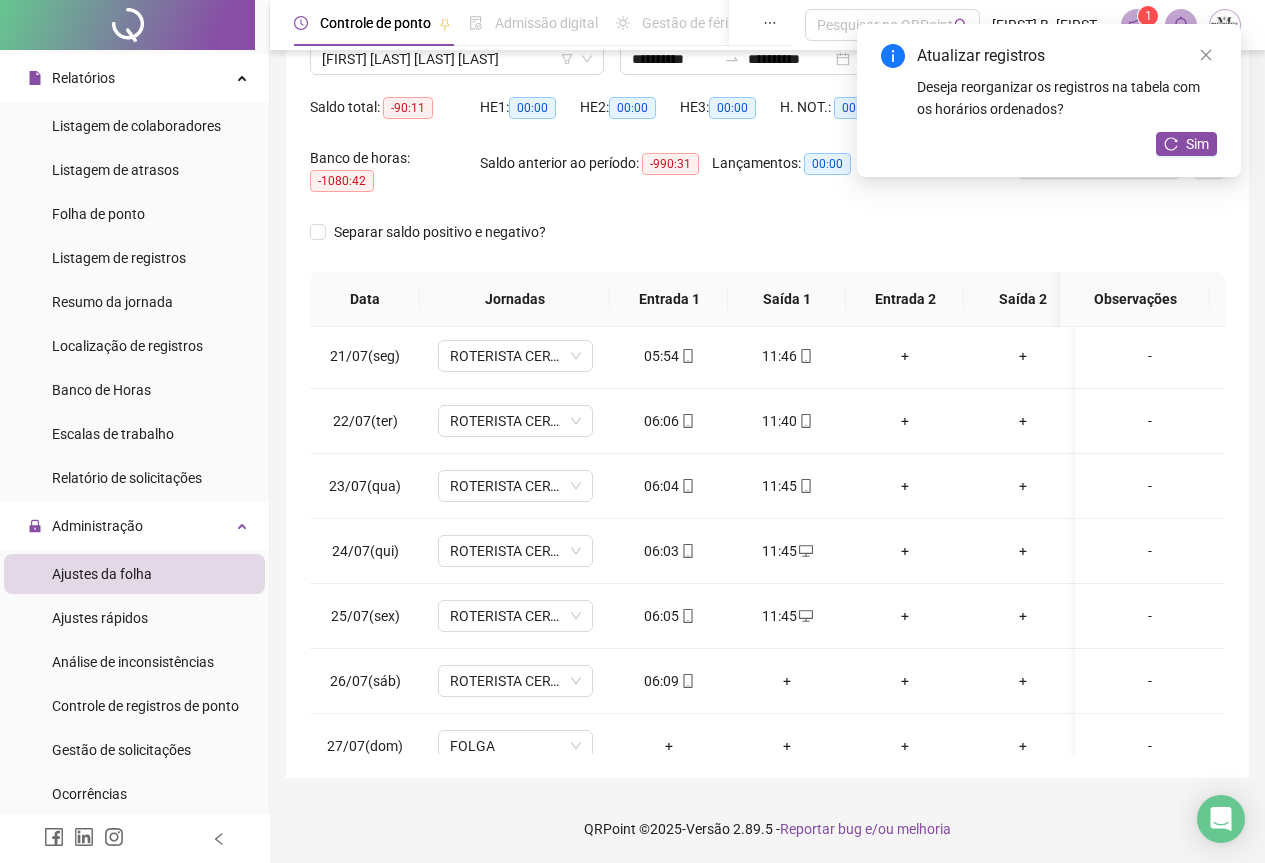 click on "Sim" at bounding box center [1186, 144] 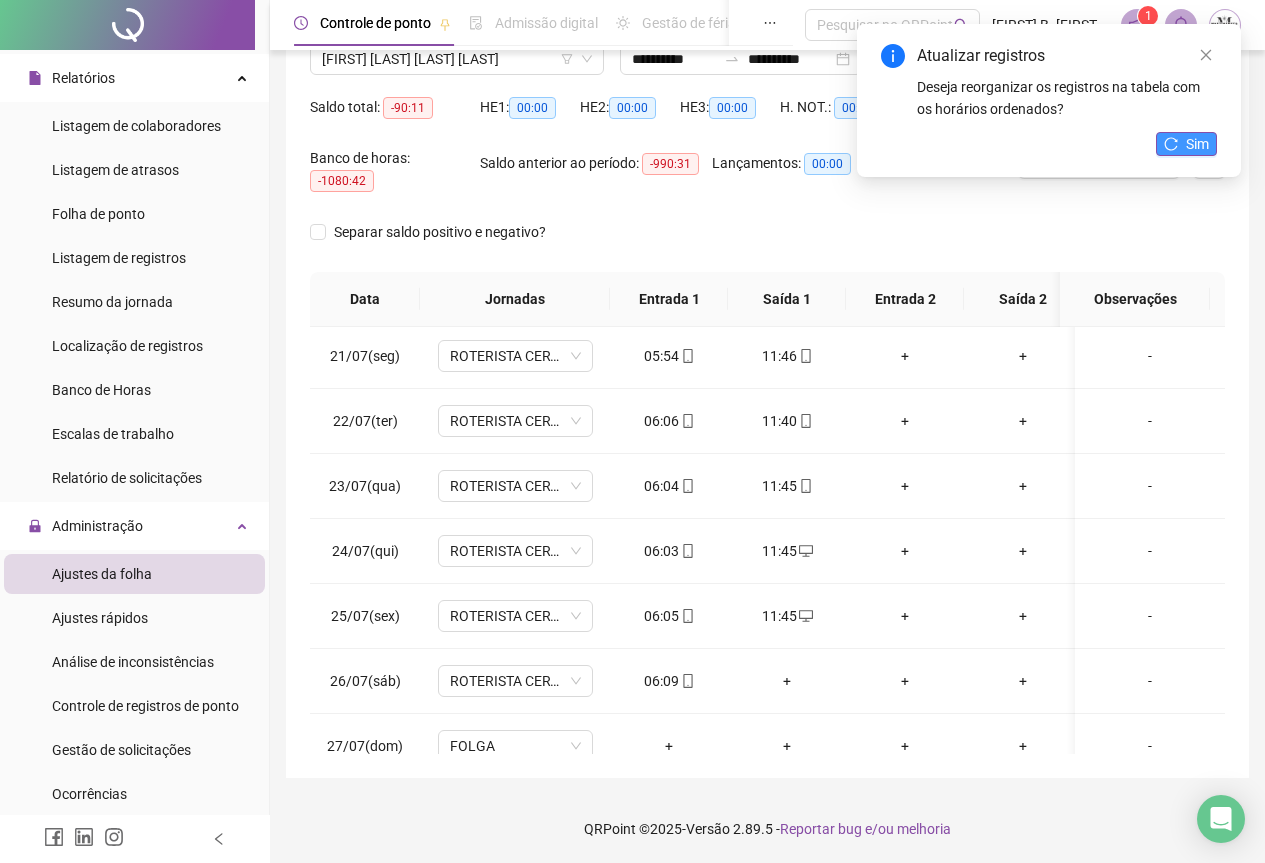 click 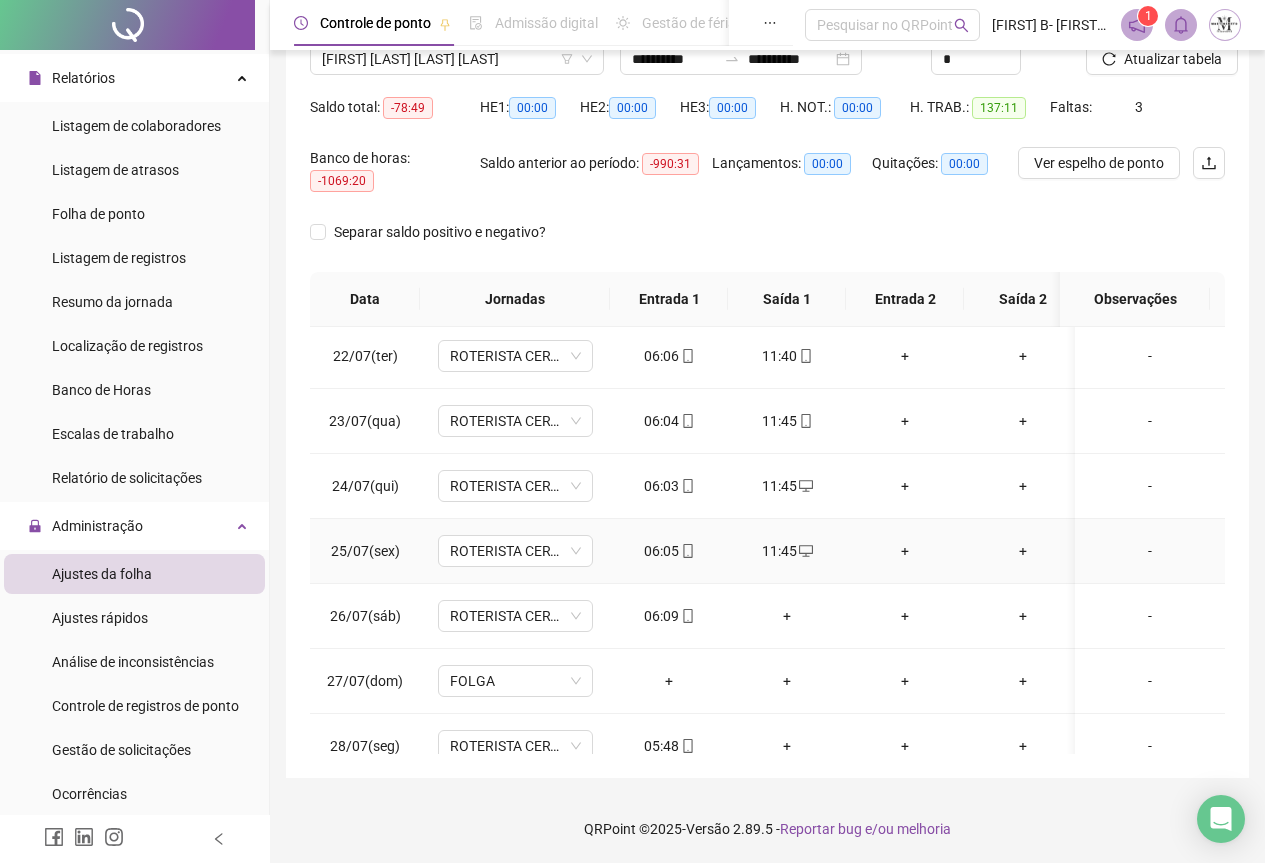 scroll, scrollTop: 1403, scrollLeft: 0, axis: vertical 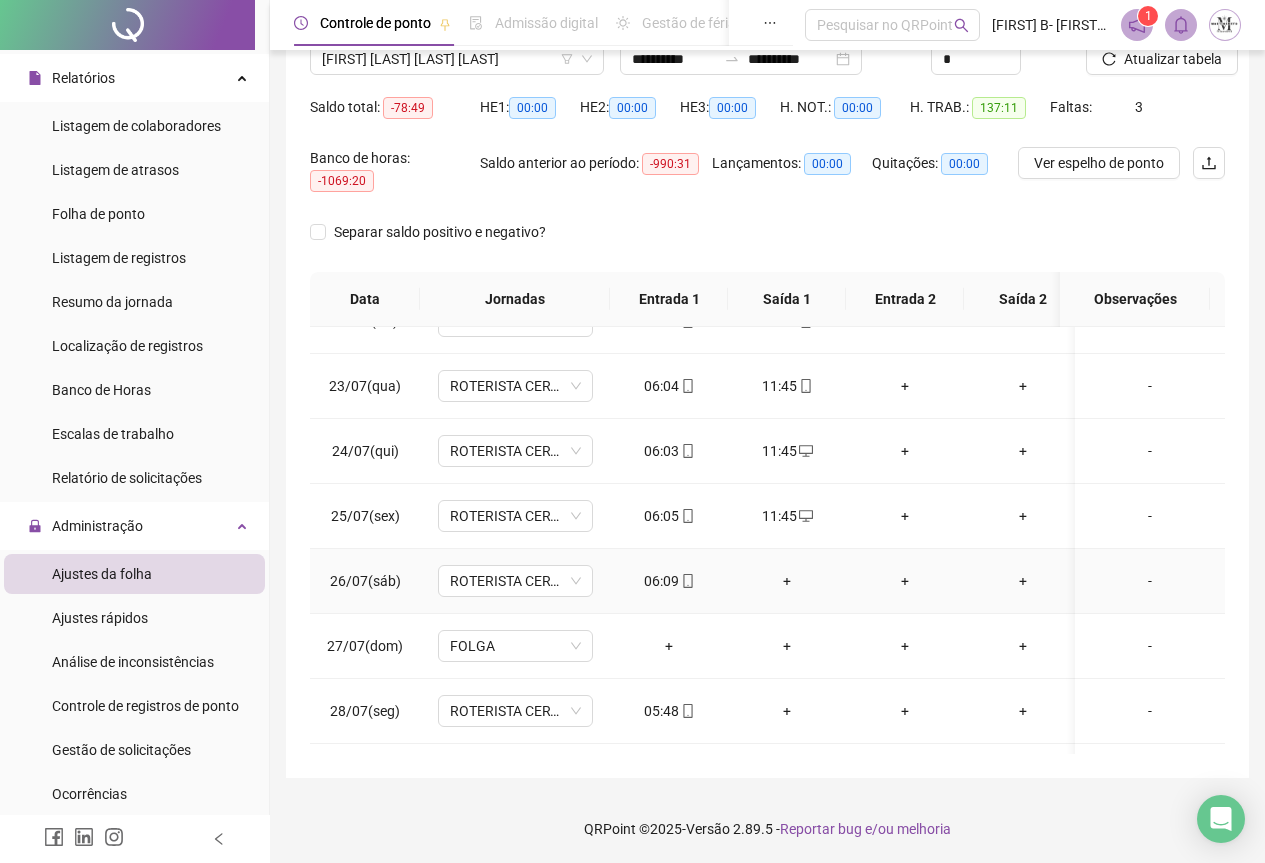 click on "+" at bounding box center [787, 581] 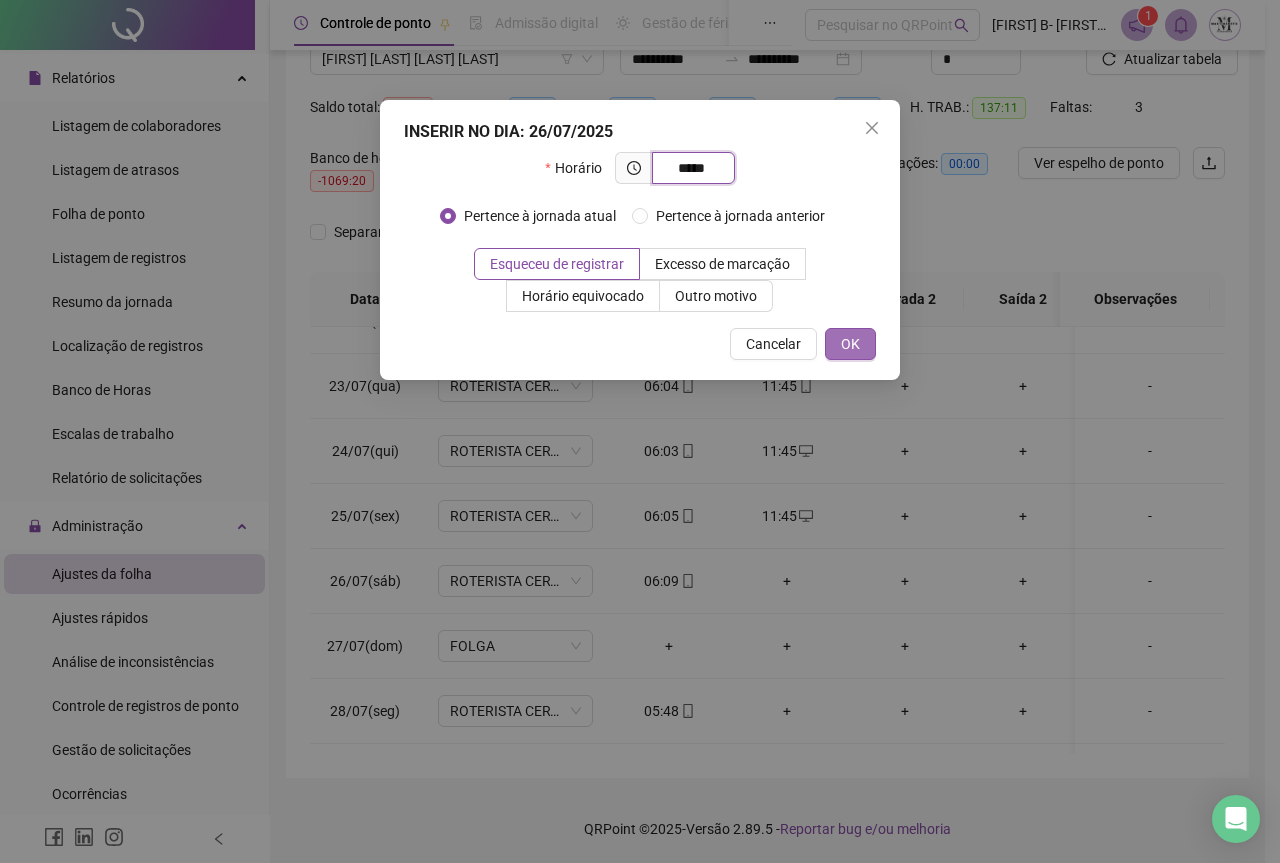 type on "*****" 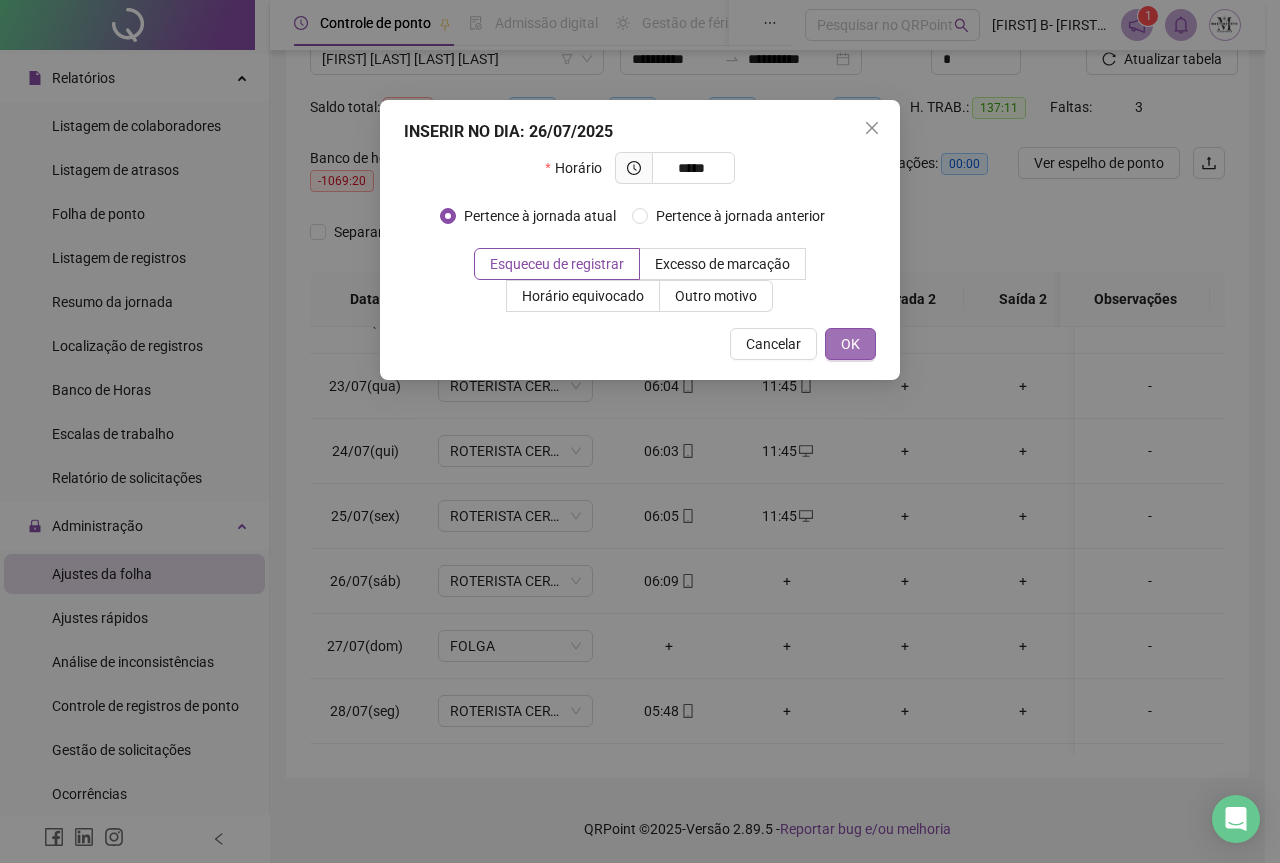 click on "OK" at bounding box center (850, 344) 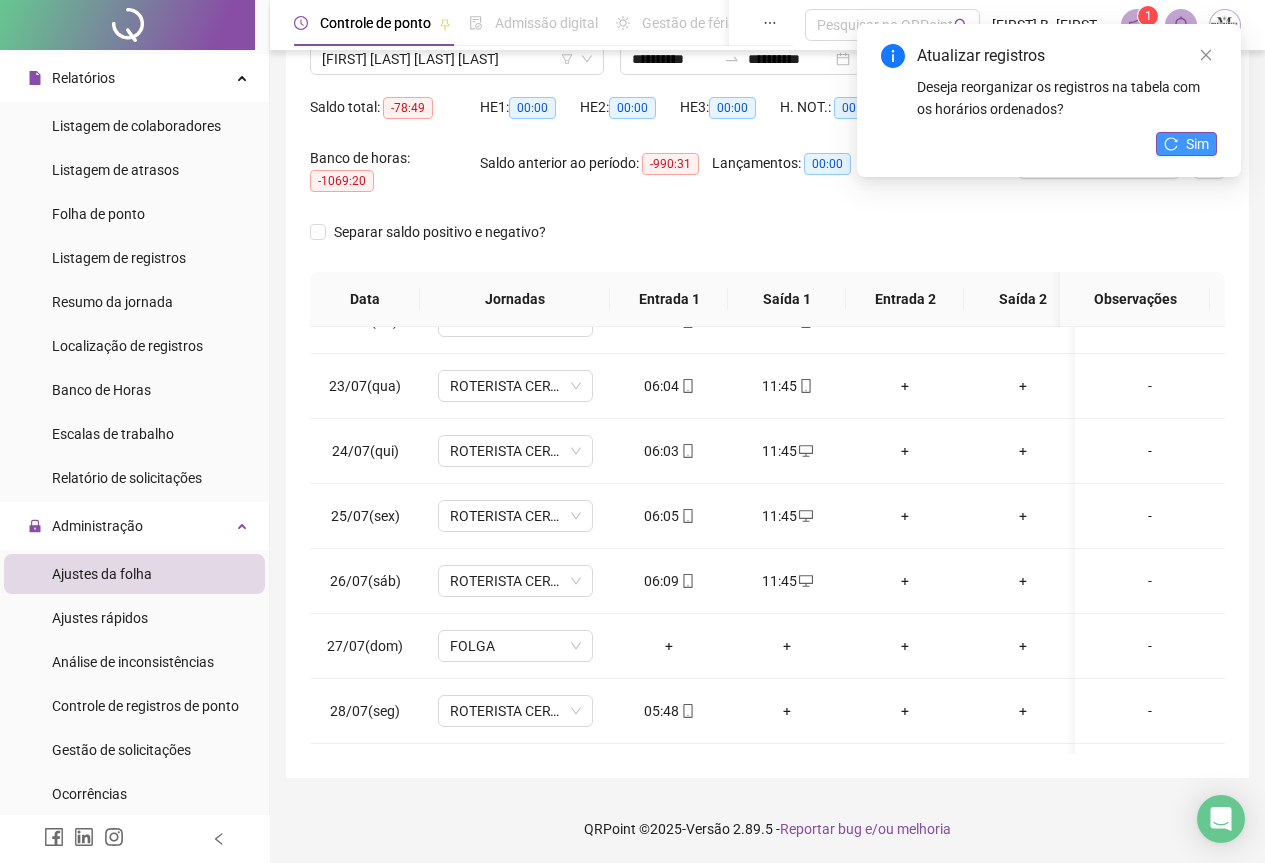 click on "Sim" at bounding box center (1186, 144) 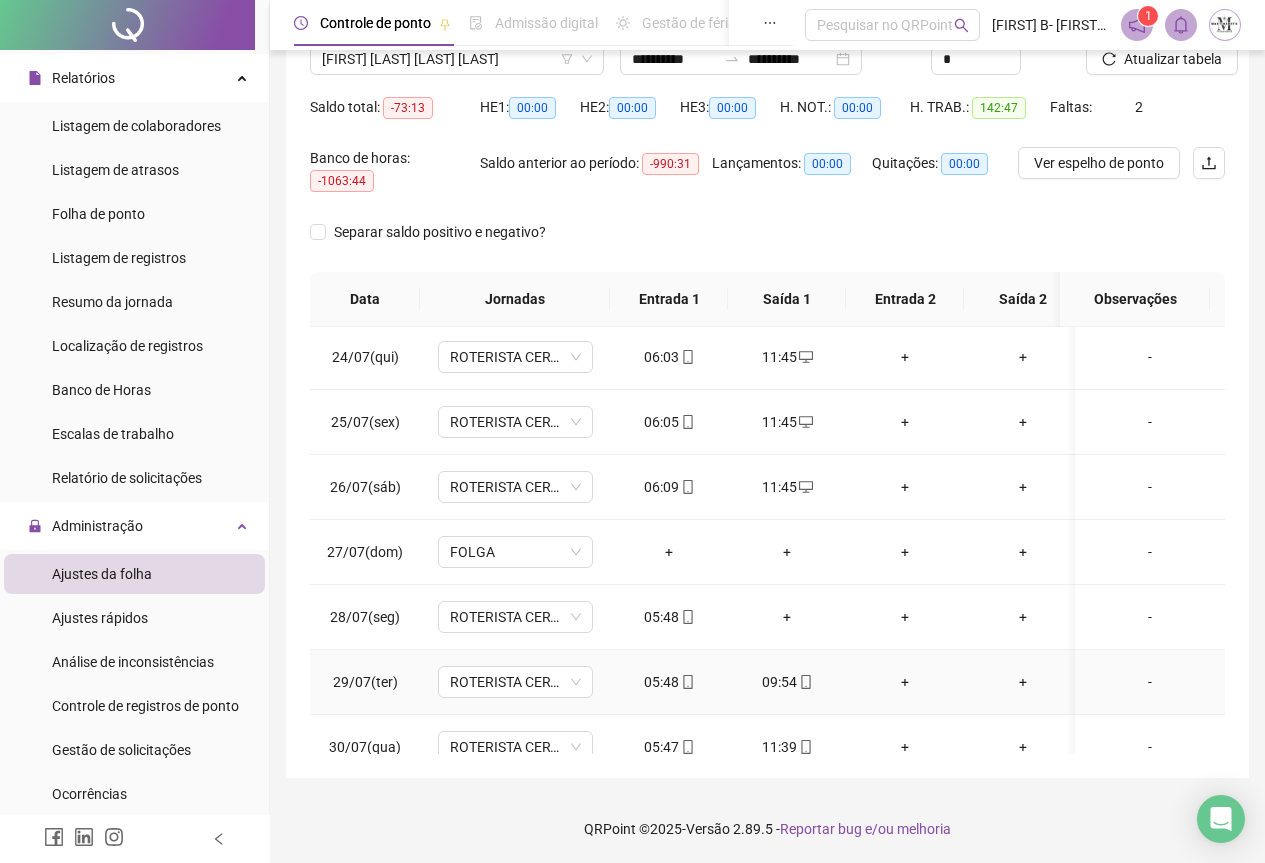 scroll, scrollTop: 1603, scrollLeft: 0, axis: vertical 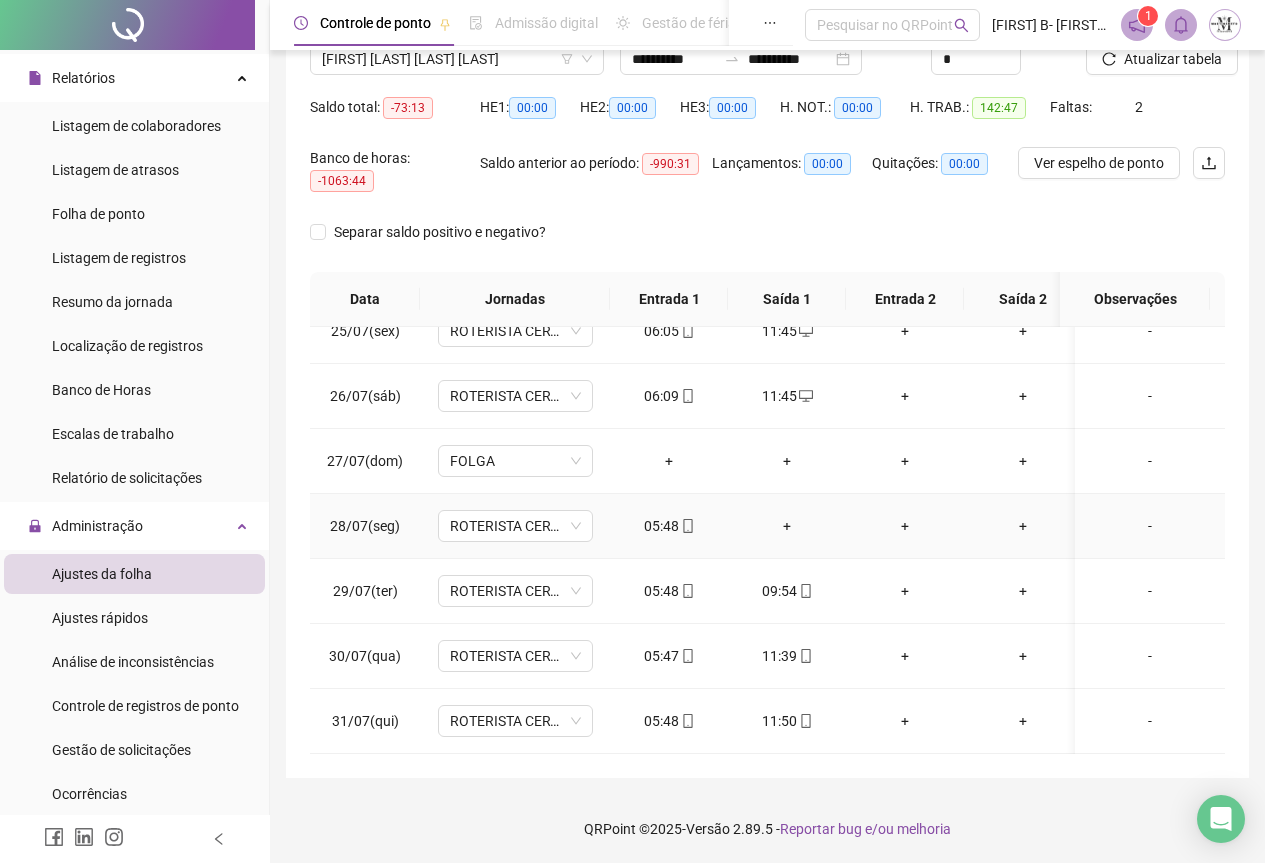 click on "+" at bounding box center [787, 526] 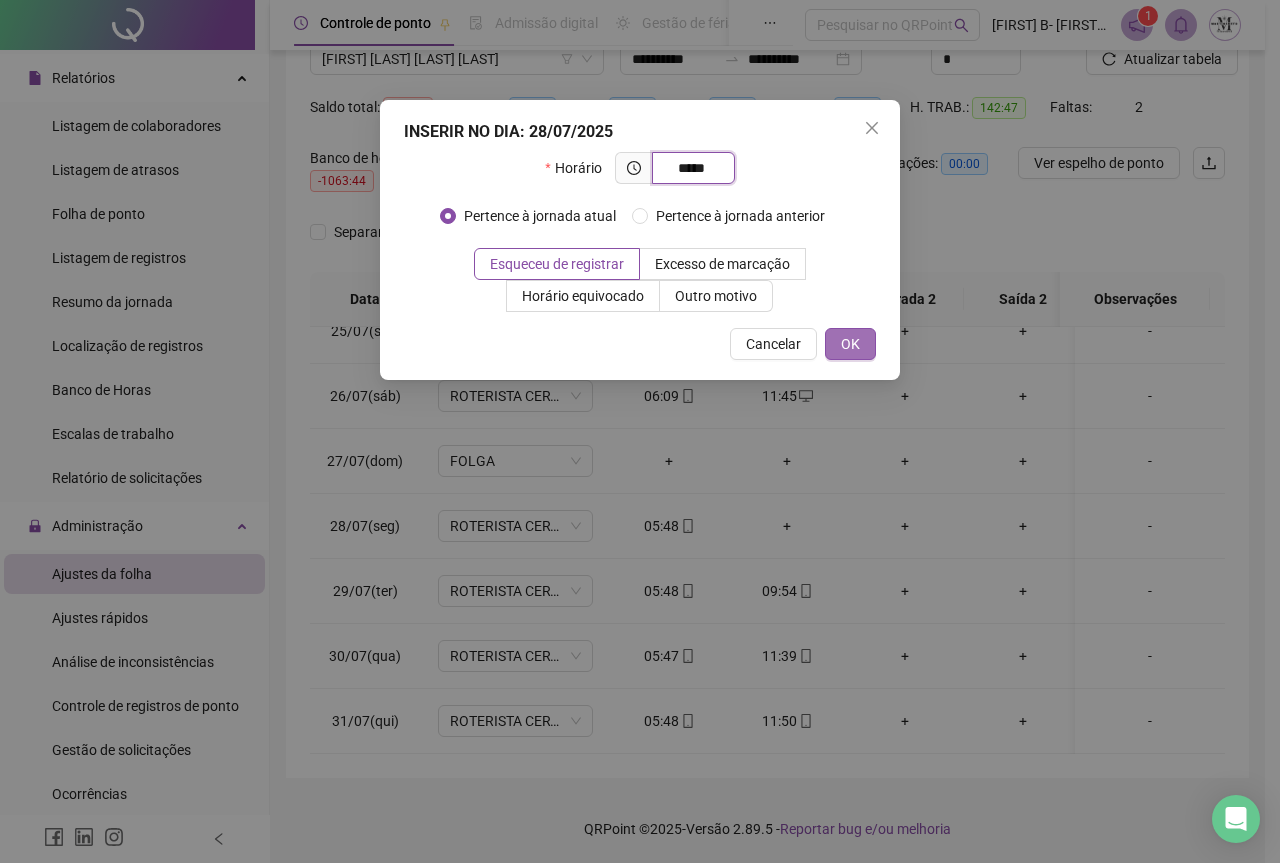 type on "*****" 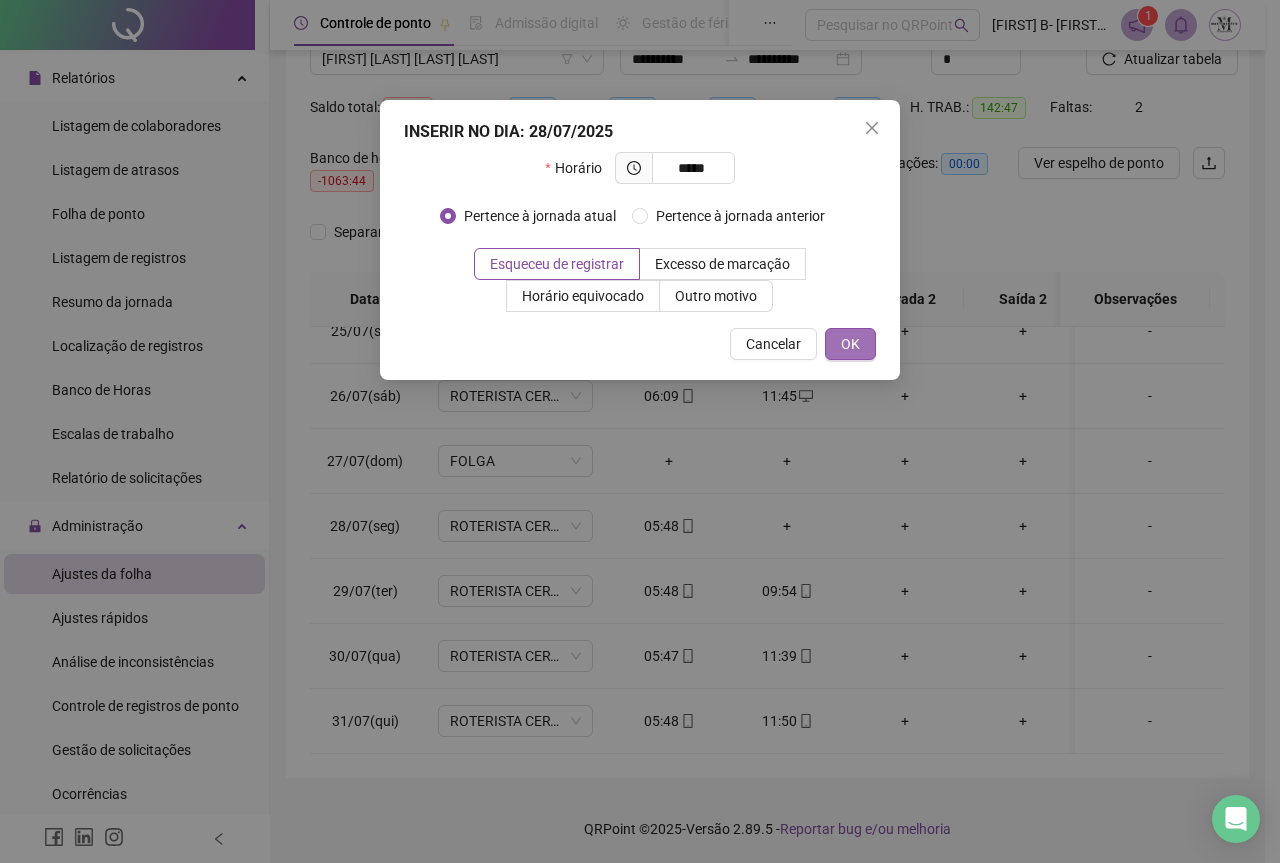 drag, startPoint x: 839, startPoint y: 338, endPoint x: 849, endPoint y: 352, distance: 17.20465 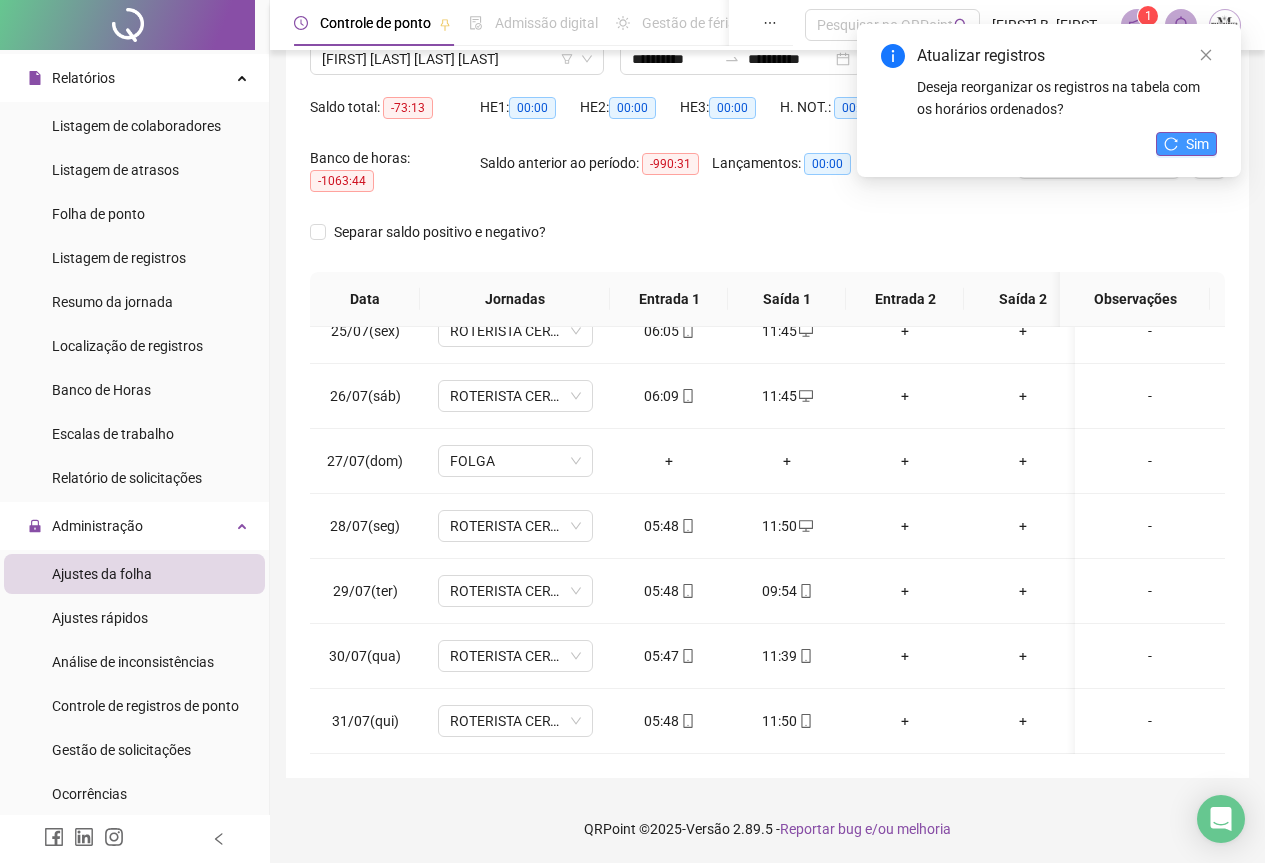 click on "Sim" at bounding box center (1186, 144) 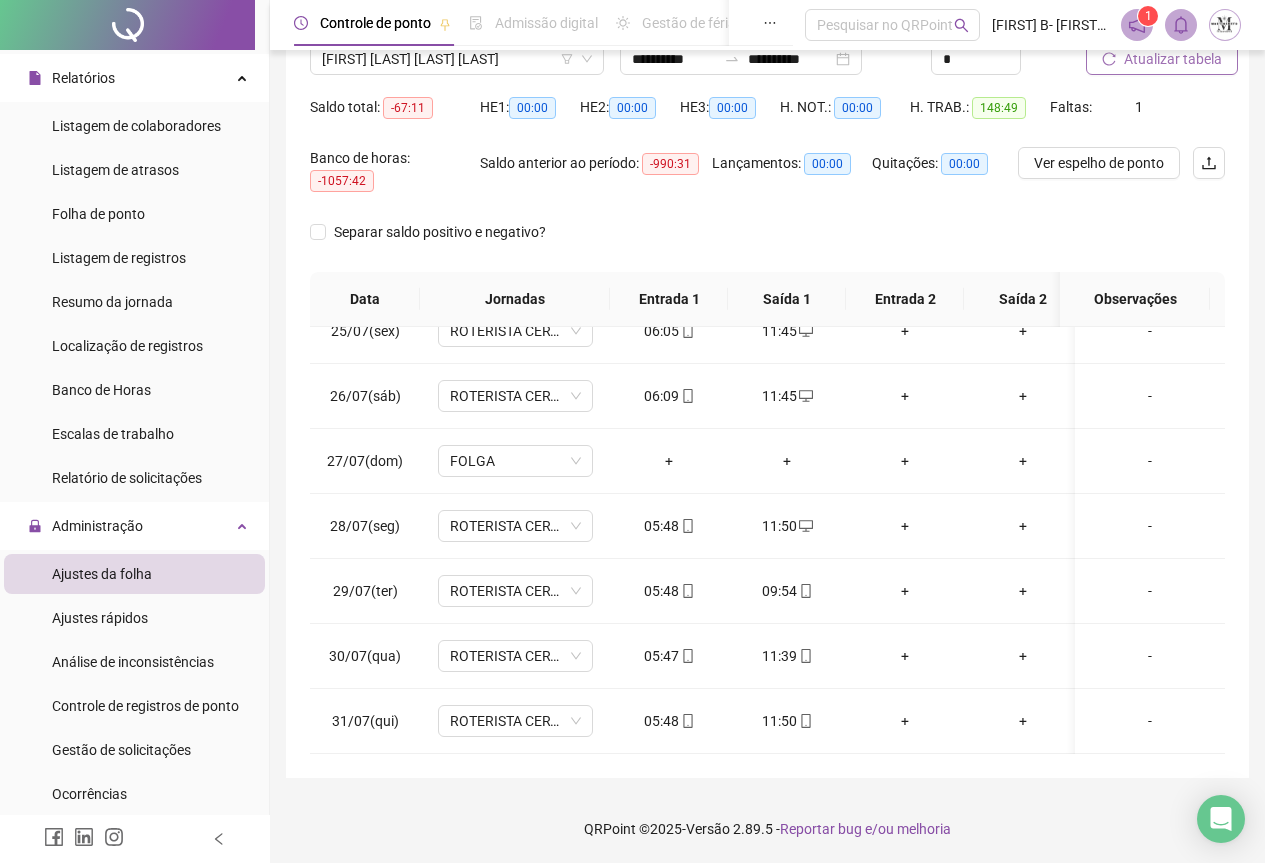 click on "Atualizar tabela" at bounding box center (1173, 59) 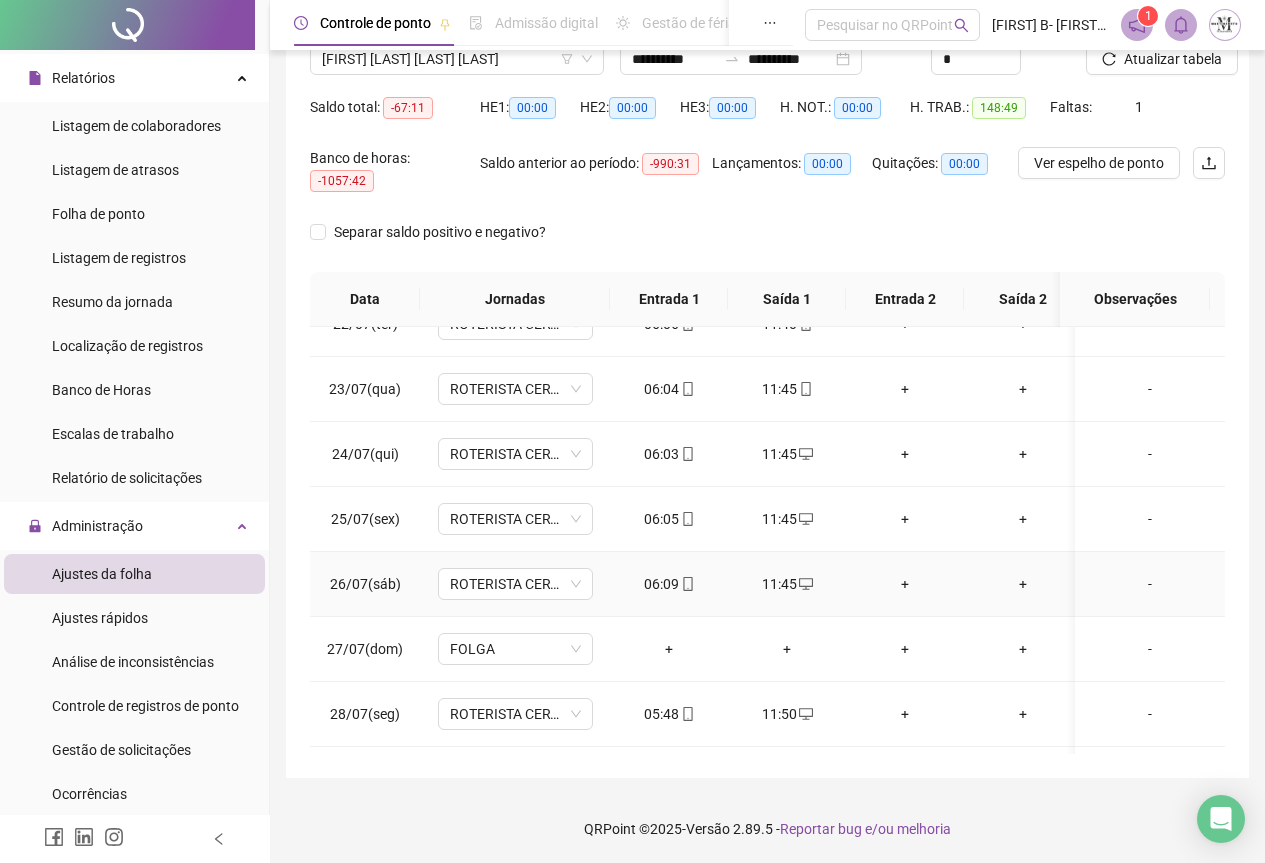 scroll, scrollTop: 1603, scrollLeft: 0, axis: vertical 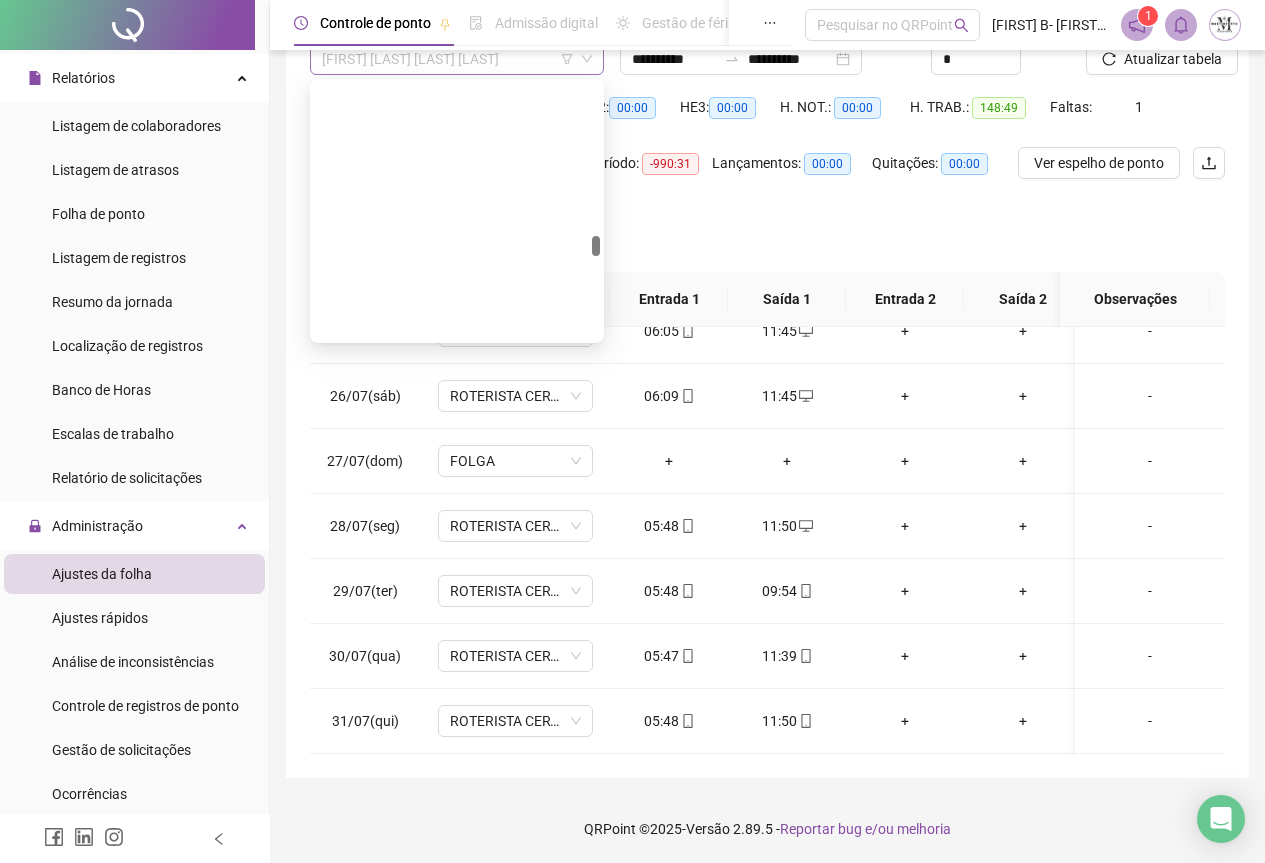 click on "MAURO CESAR FERNANDES DA FONSECA" at bounding box center [457, 59] 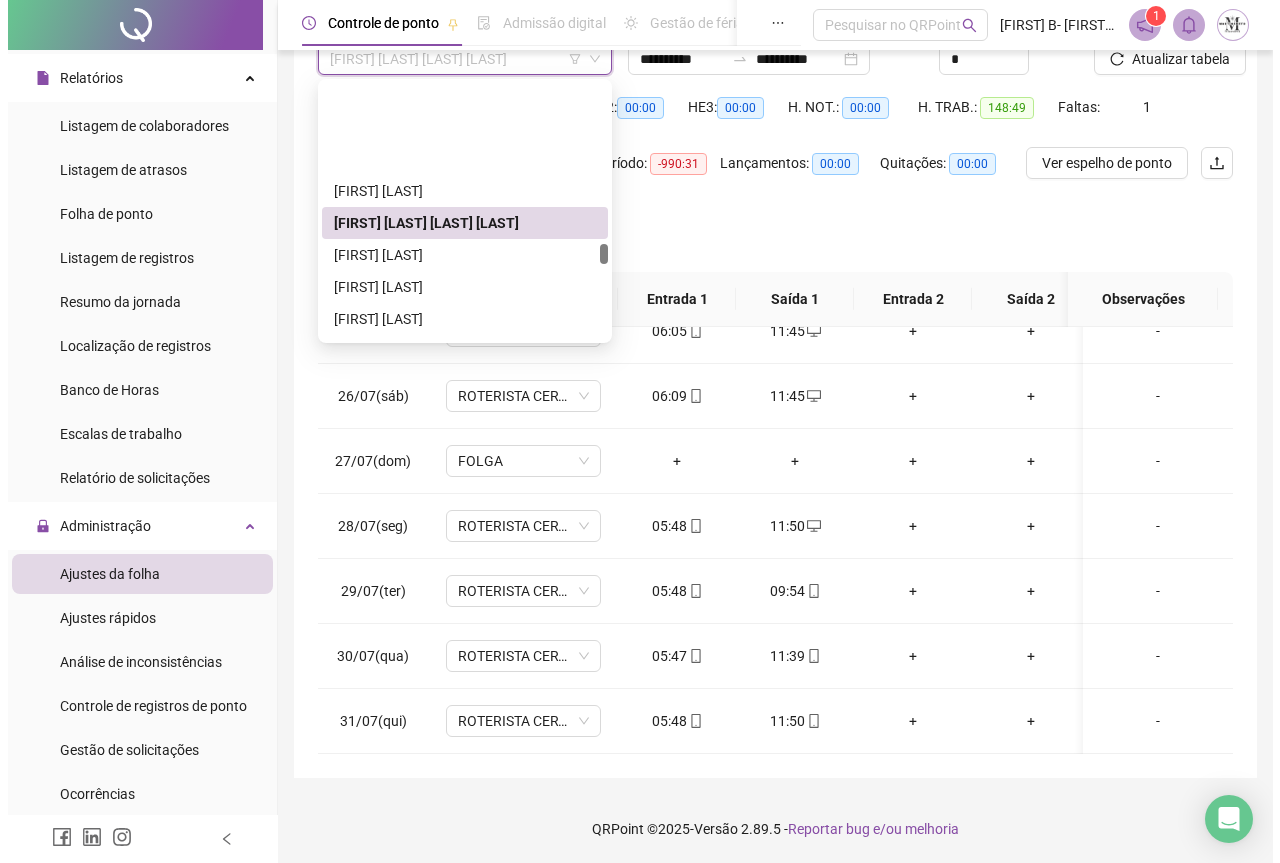 scroll, scrollTop: 4296, scrollLeft: 0, axis: vertical 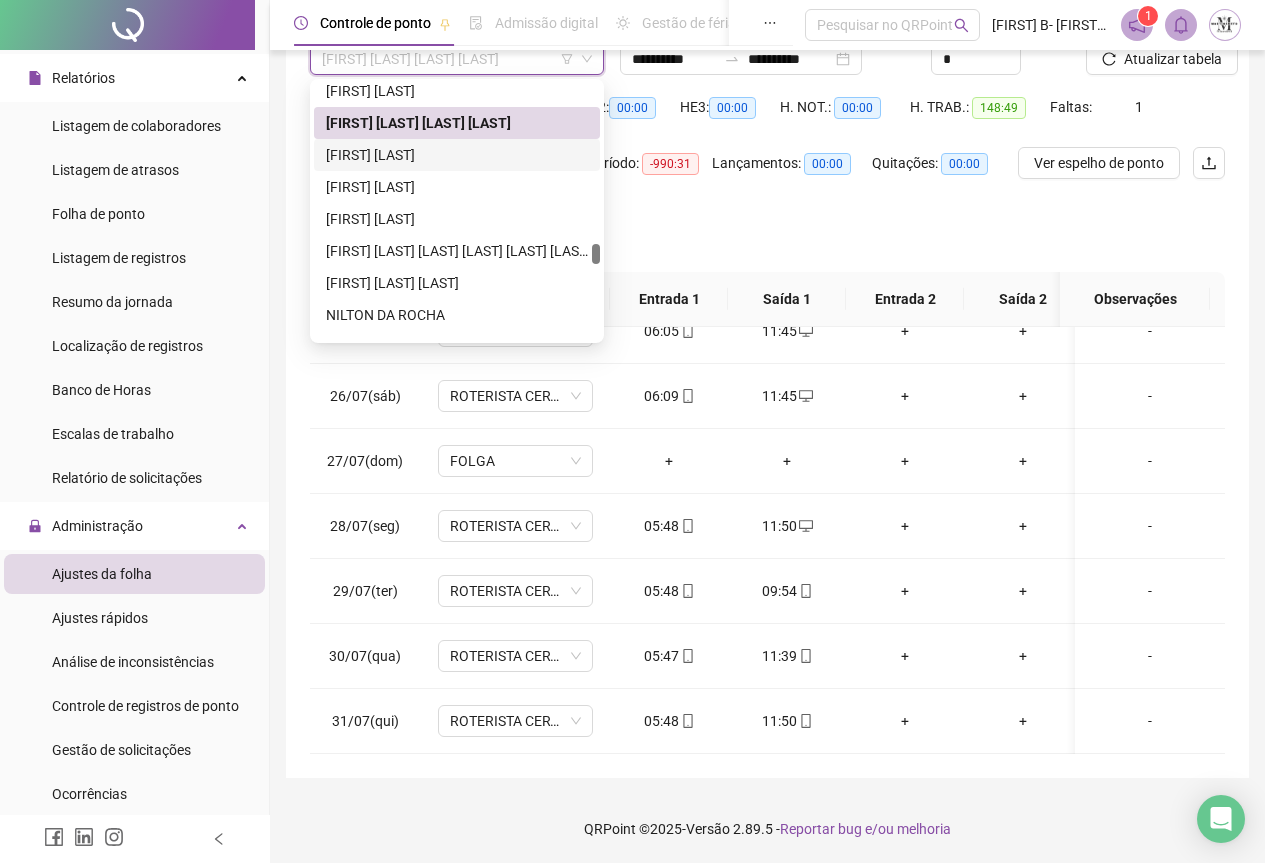 click on "MAYAN NASCIMENTO COSTA" at bounding box center [457, 155] 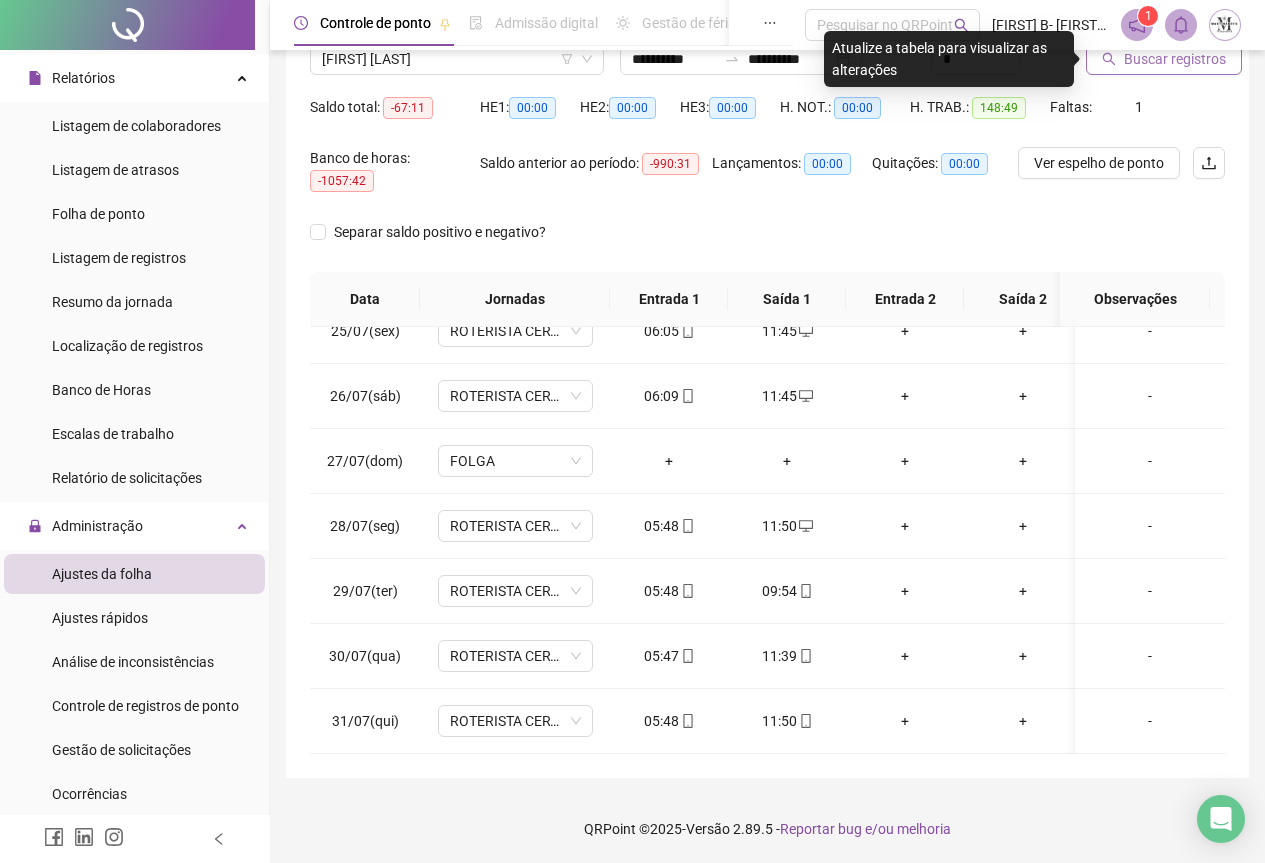 click on "Buscar registros" at bounding box center (1175, 59) 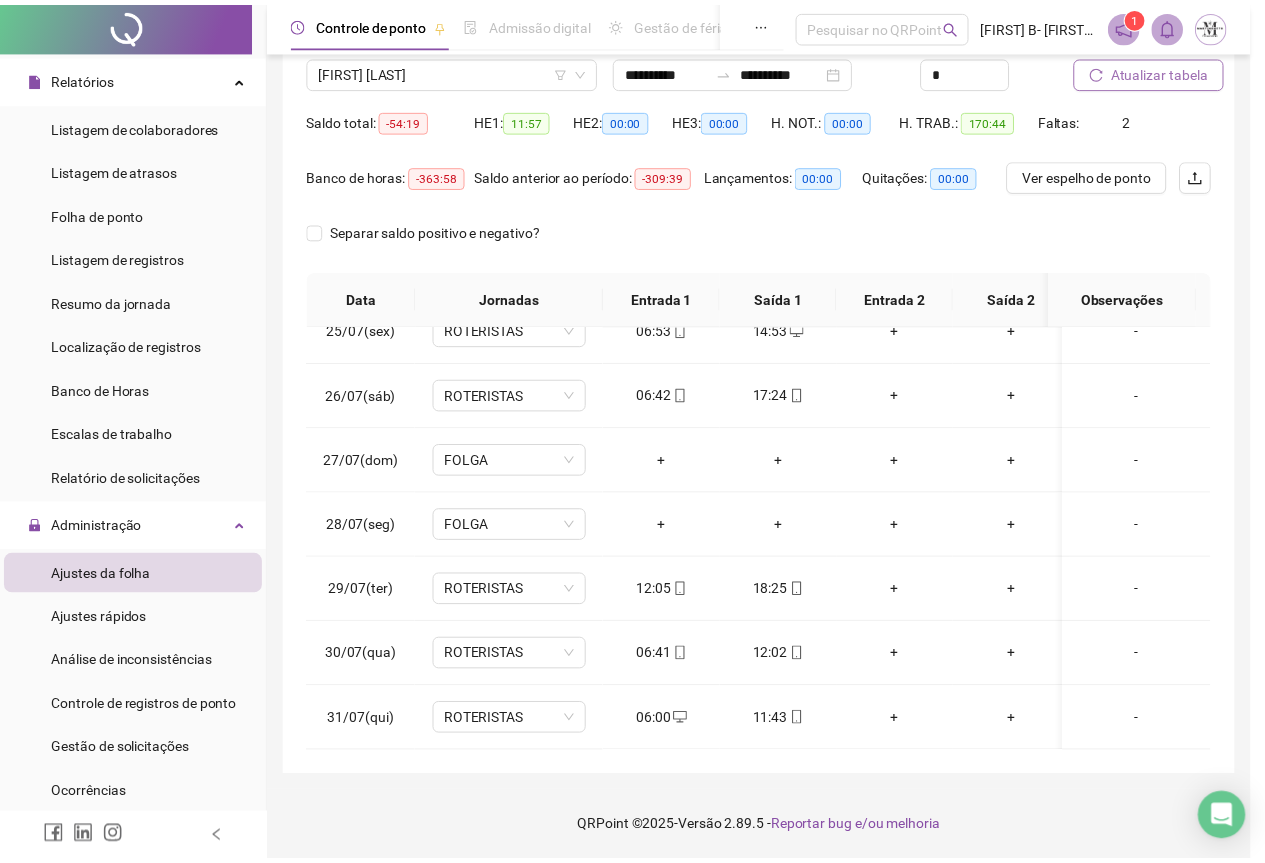 scroll, scrollTop: 159, scrollLeft: 0, axis: vertical 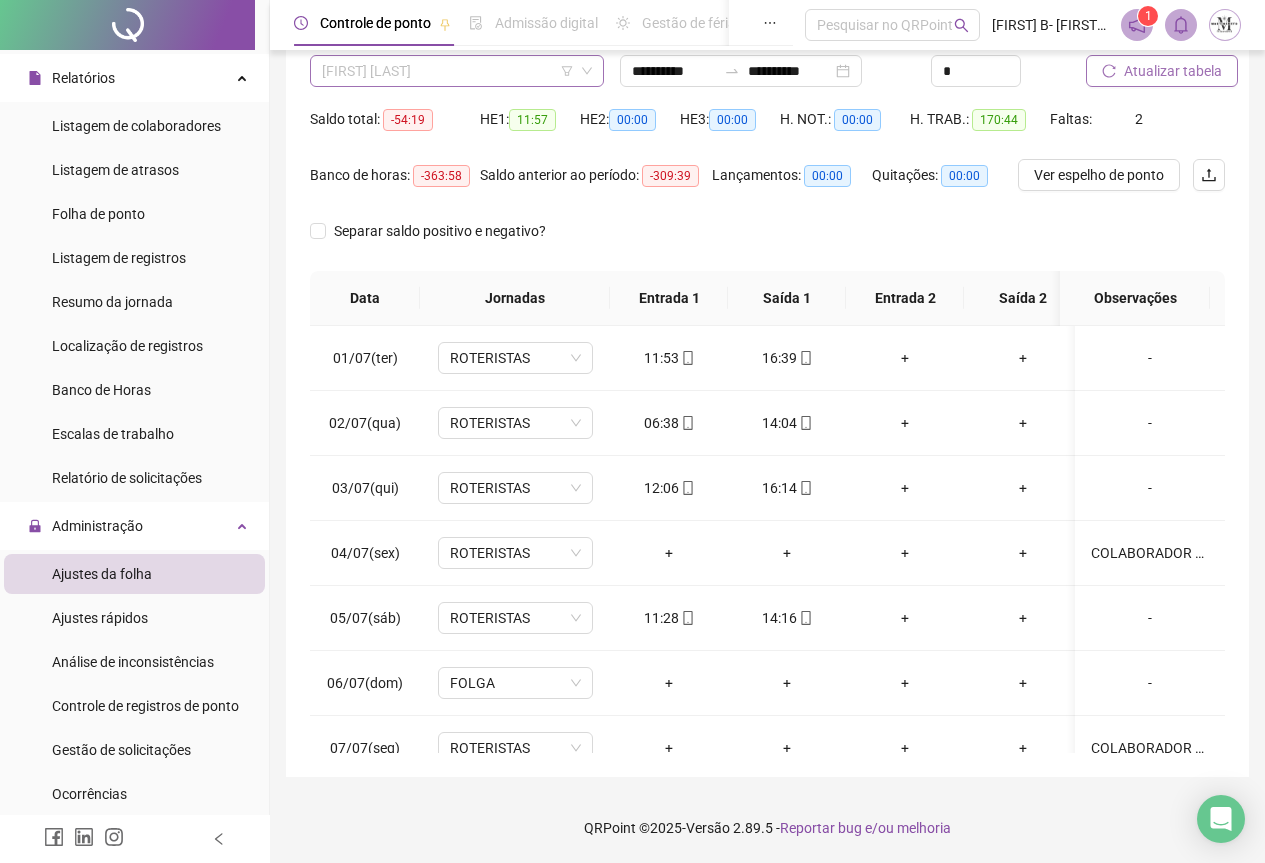 click on "MAYAN NASCIMENTO COSTA" at bounding box center [457, 71] 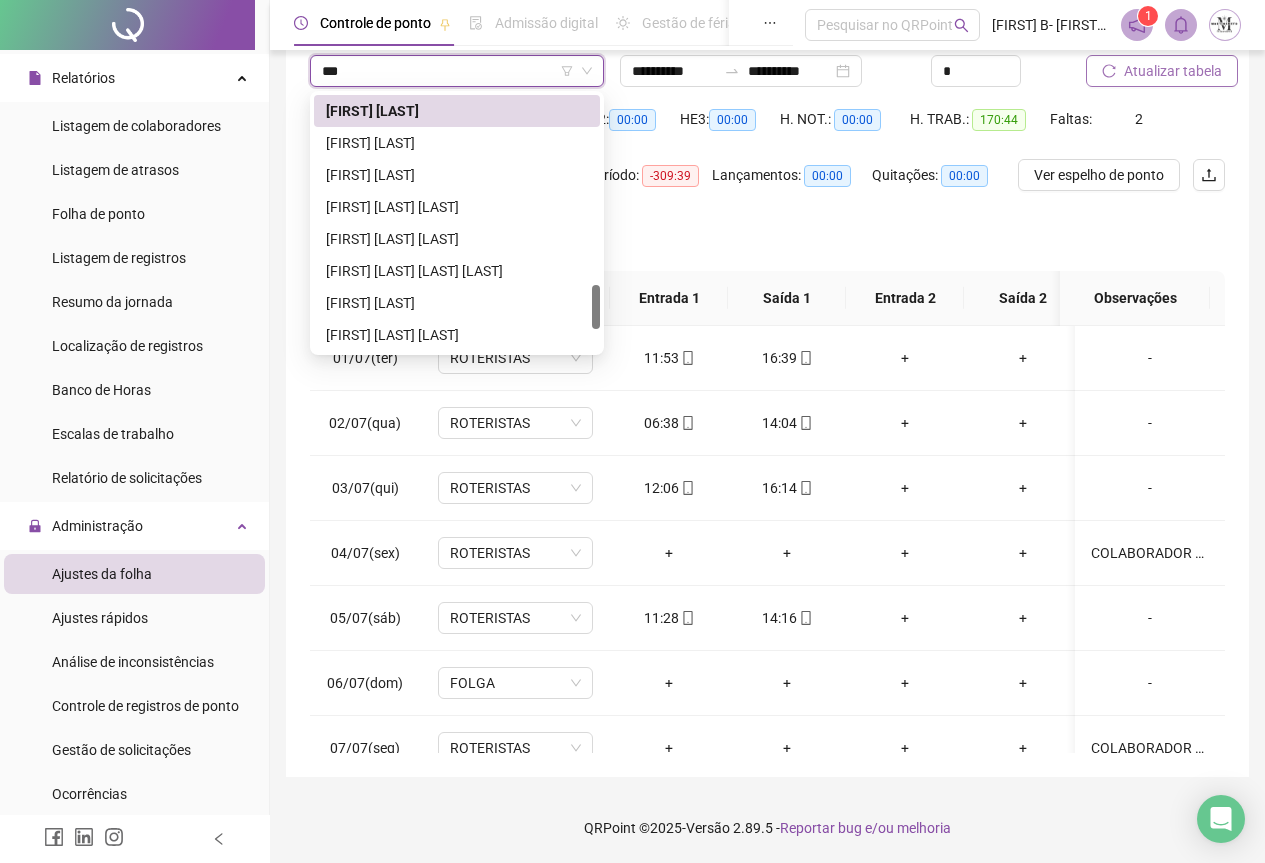 scroll, scrollTop: 0, scrollLeft: 0, axis: both 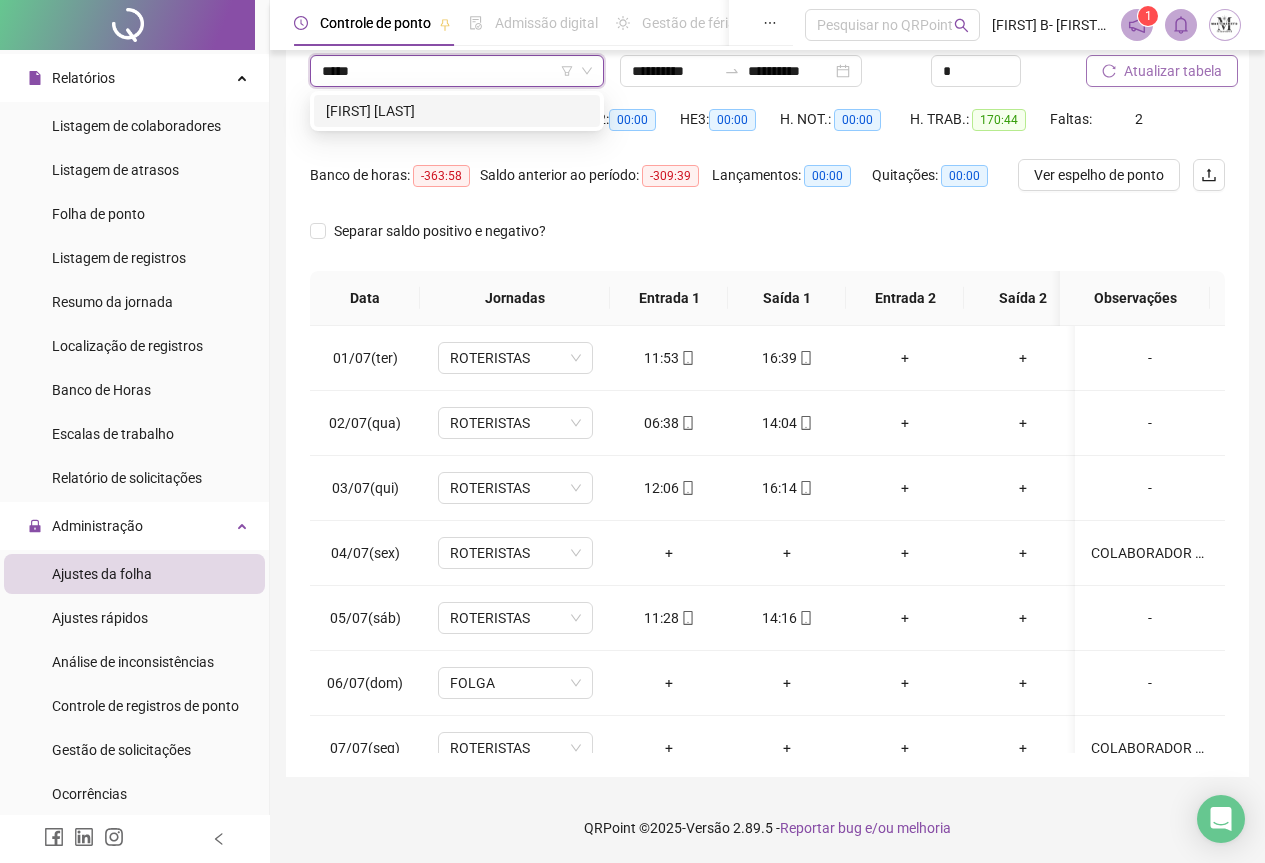 type on "******" 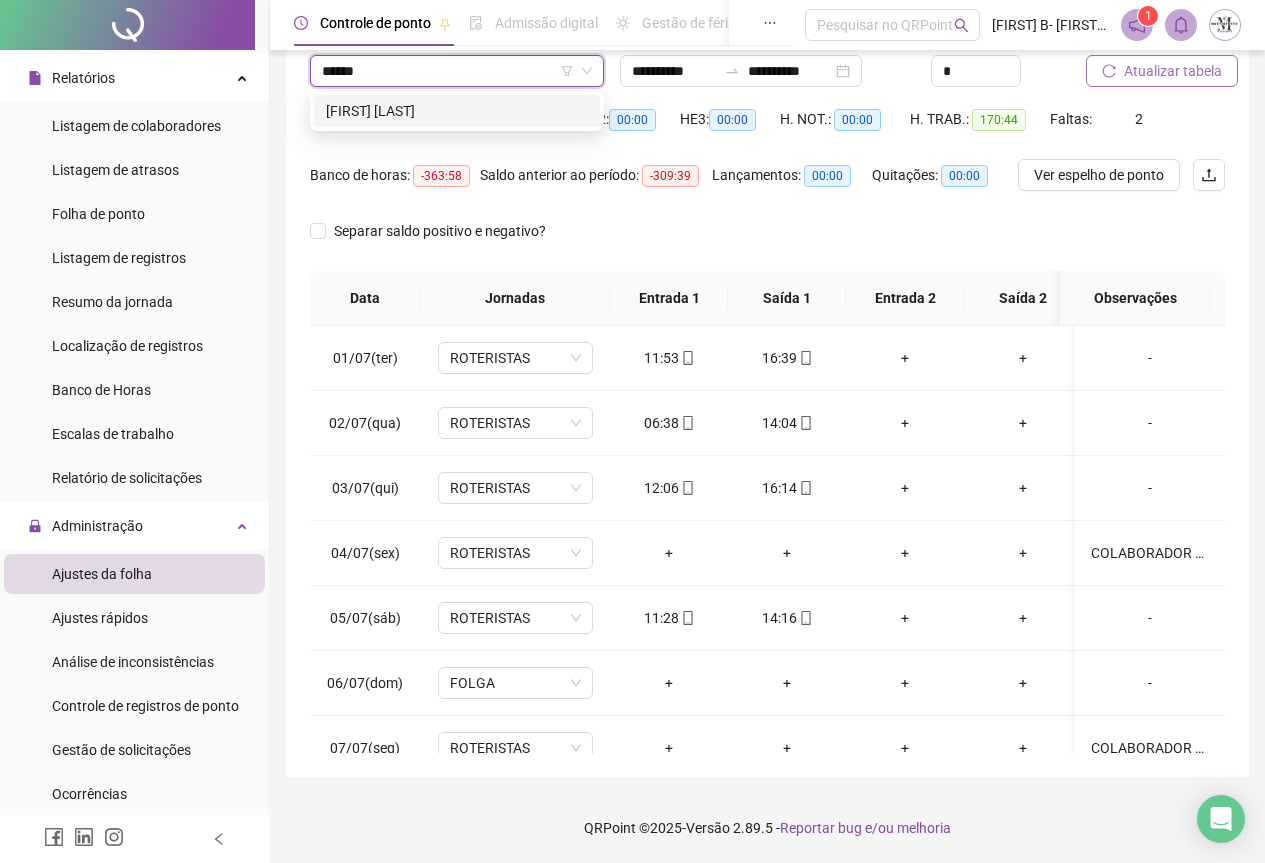 click on "MAYCON DA SILVA DE CANELLAS" at bounding box center [457, 111] 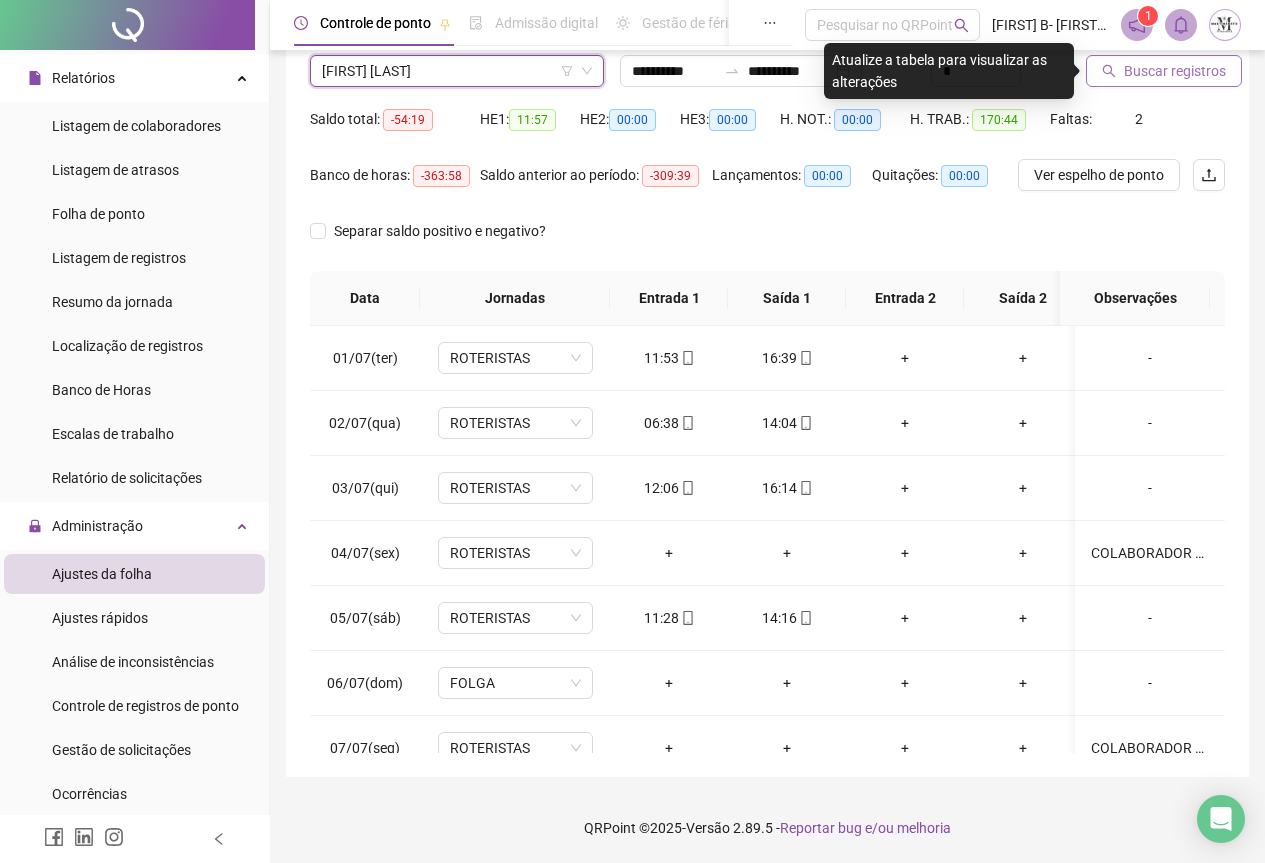 click on "Buscar registros" at bounding box center (1175, 71) 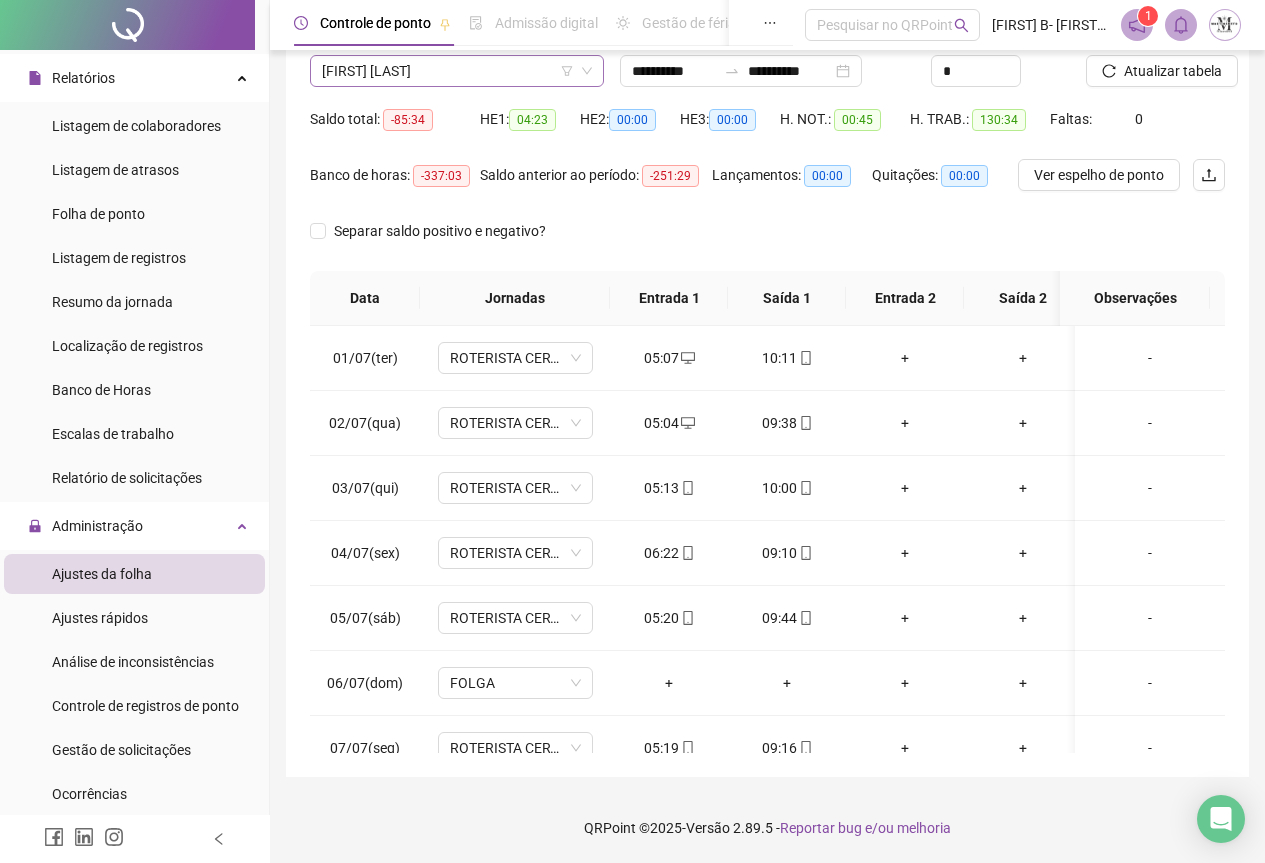 click on "MAYCON DA SILVA DE CANELLAS" at bounding box center [457, 71] 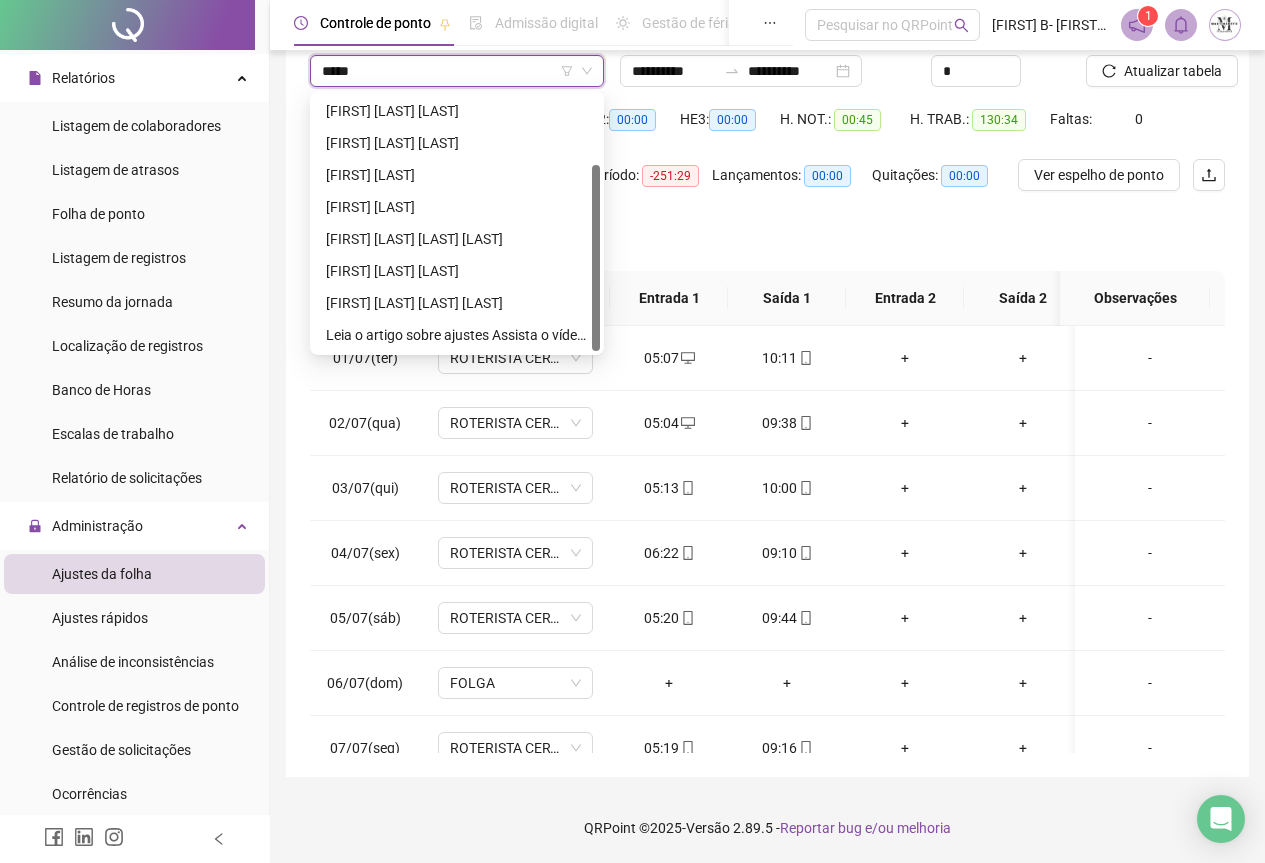 scroll, scrollTop: 64, scrollLeft: 0, axis: vertical 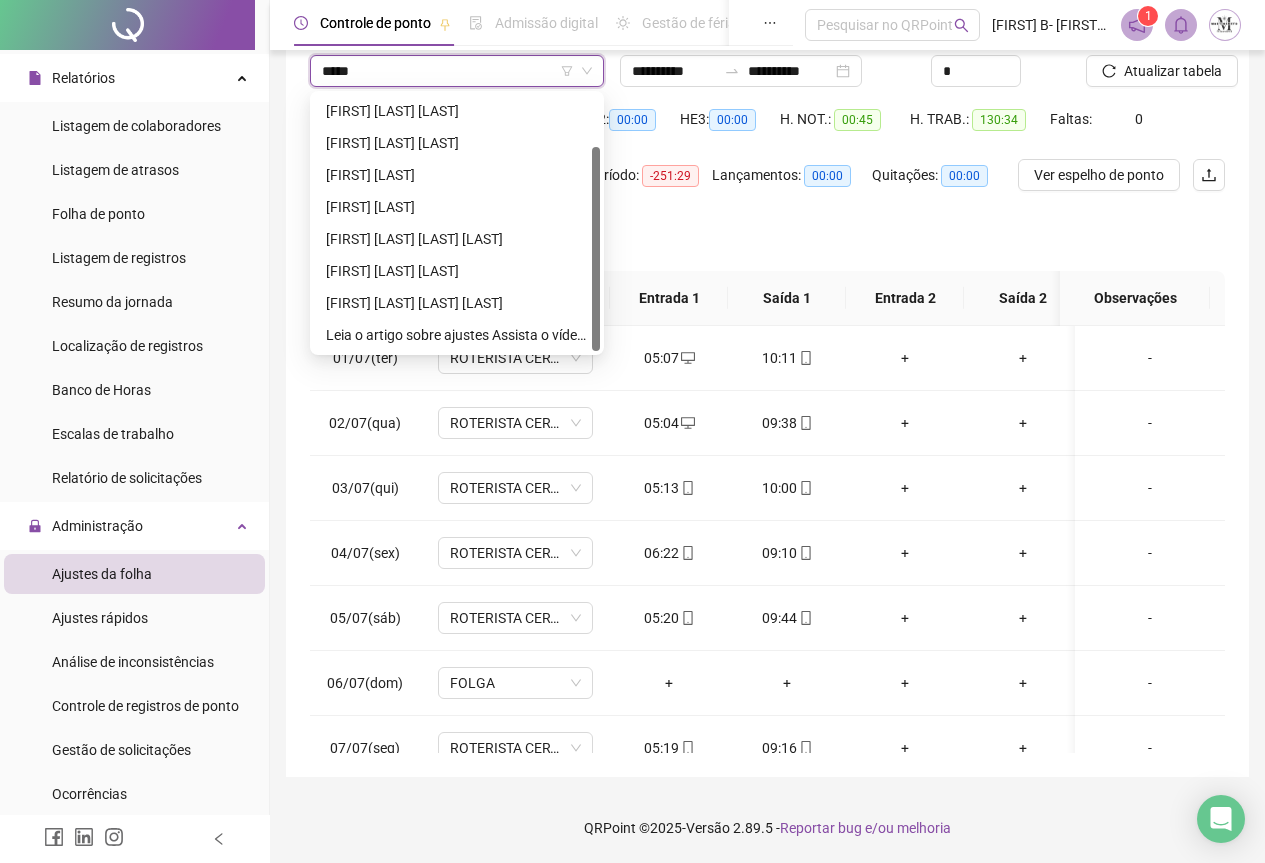 type on "*****" 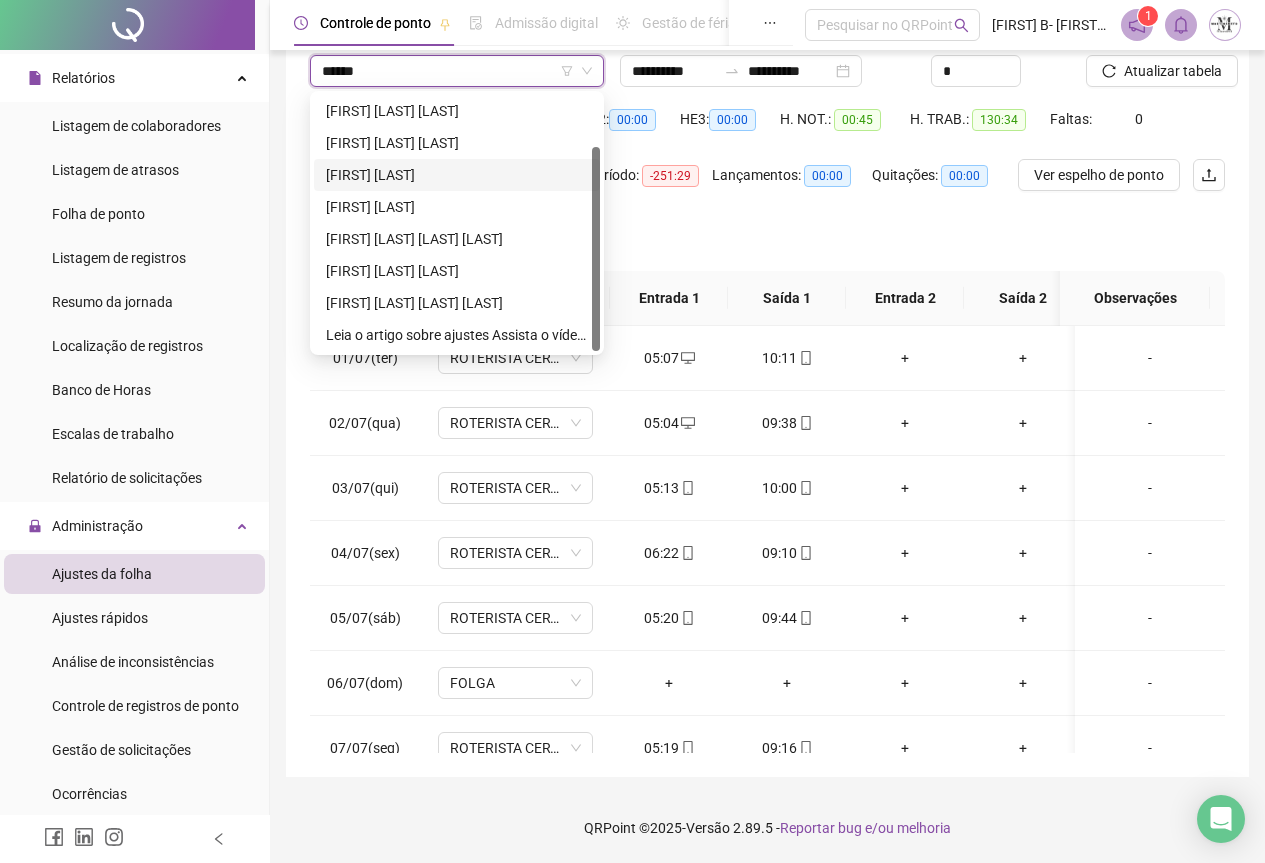 click on "PAULO DOS SANTOS OLIVEIRA" at bounding box center (457, 175) 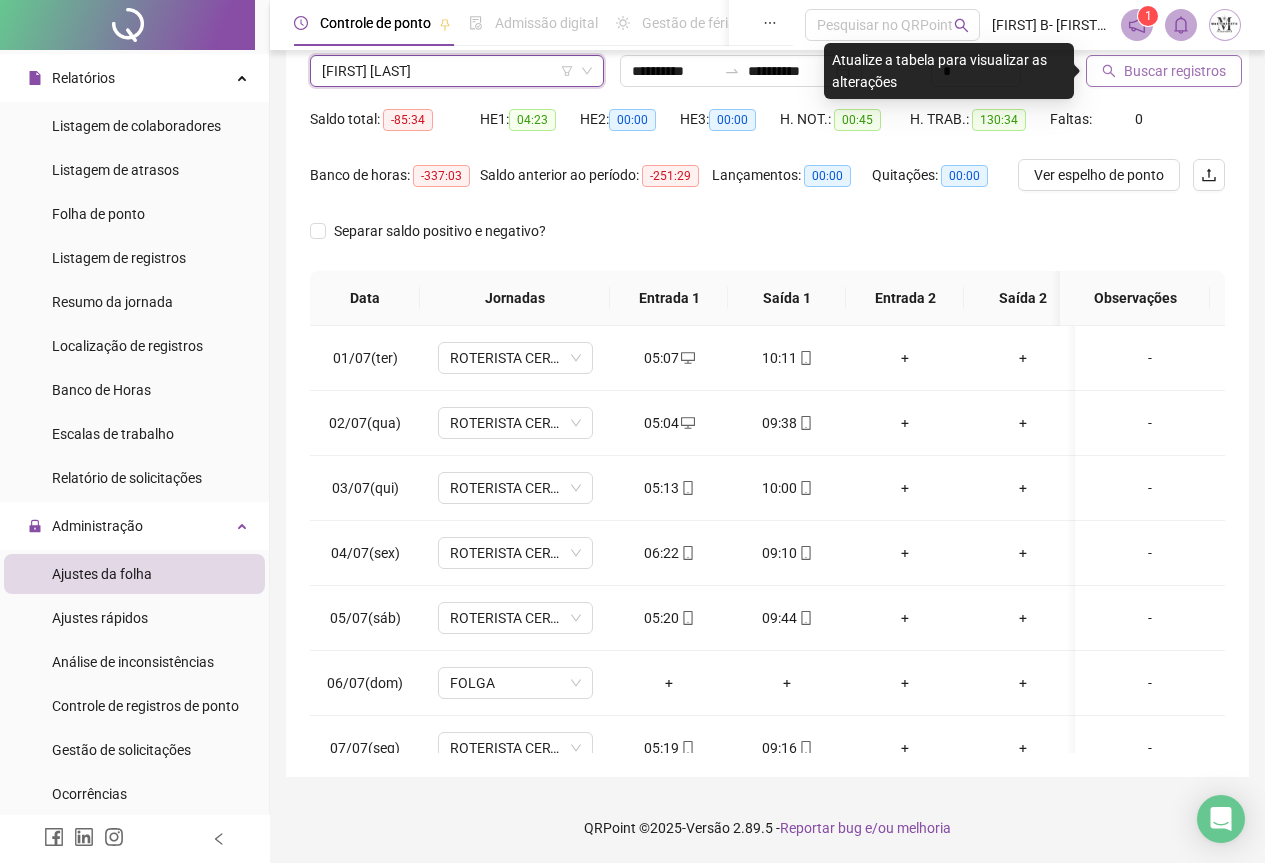 click on "Buscar registros" at bounding box center [1175, 71] 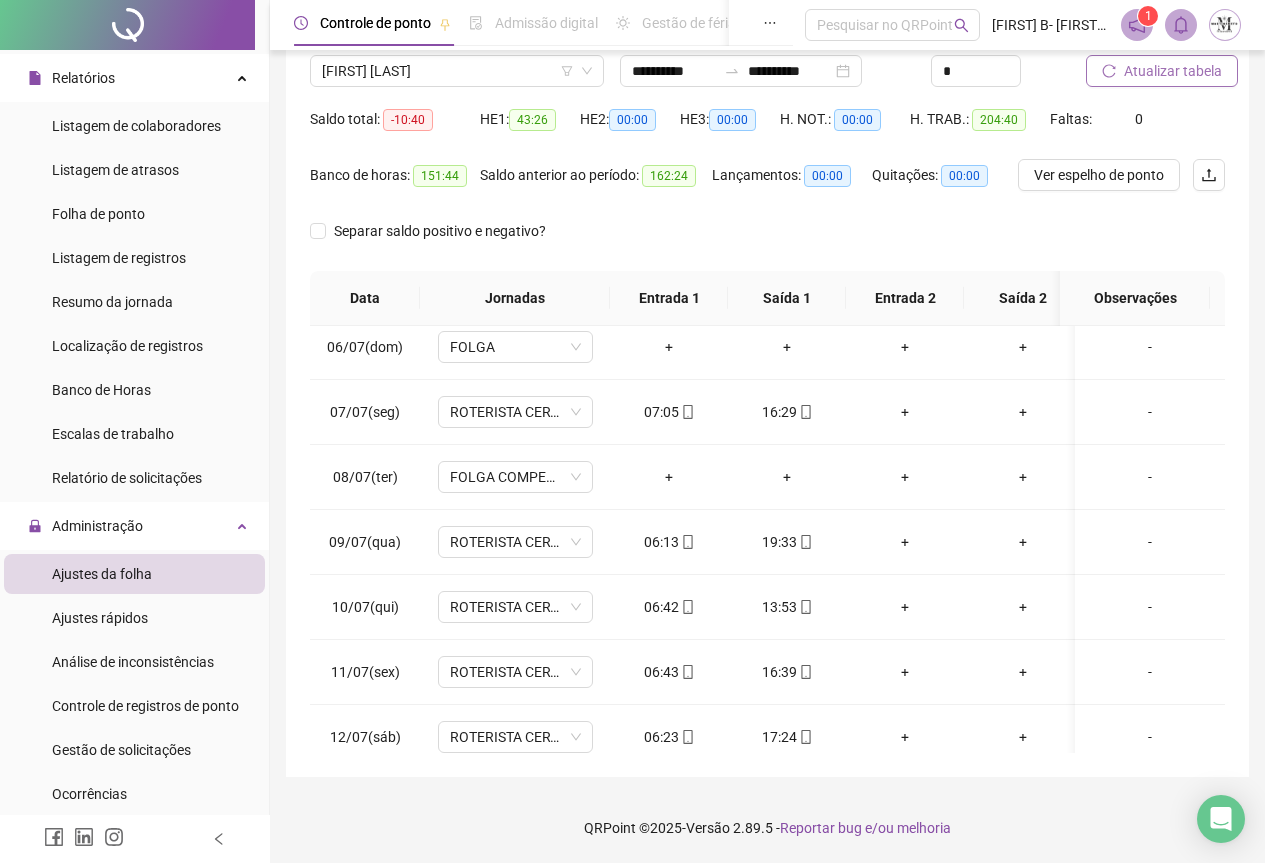 scroll, scrollTop: 303, scrollLeft: 0, axis: vertical 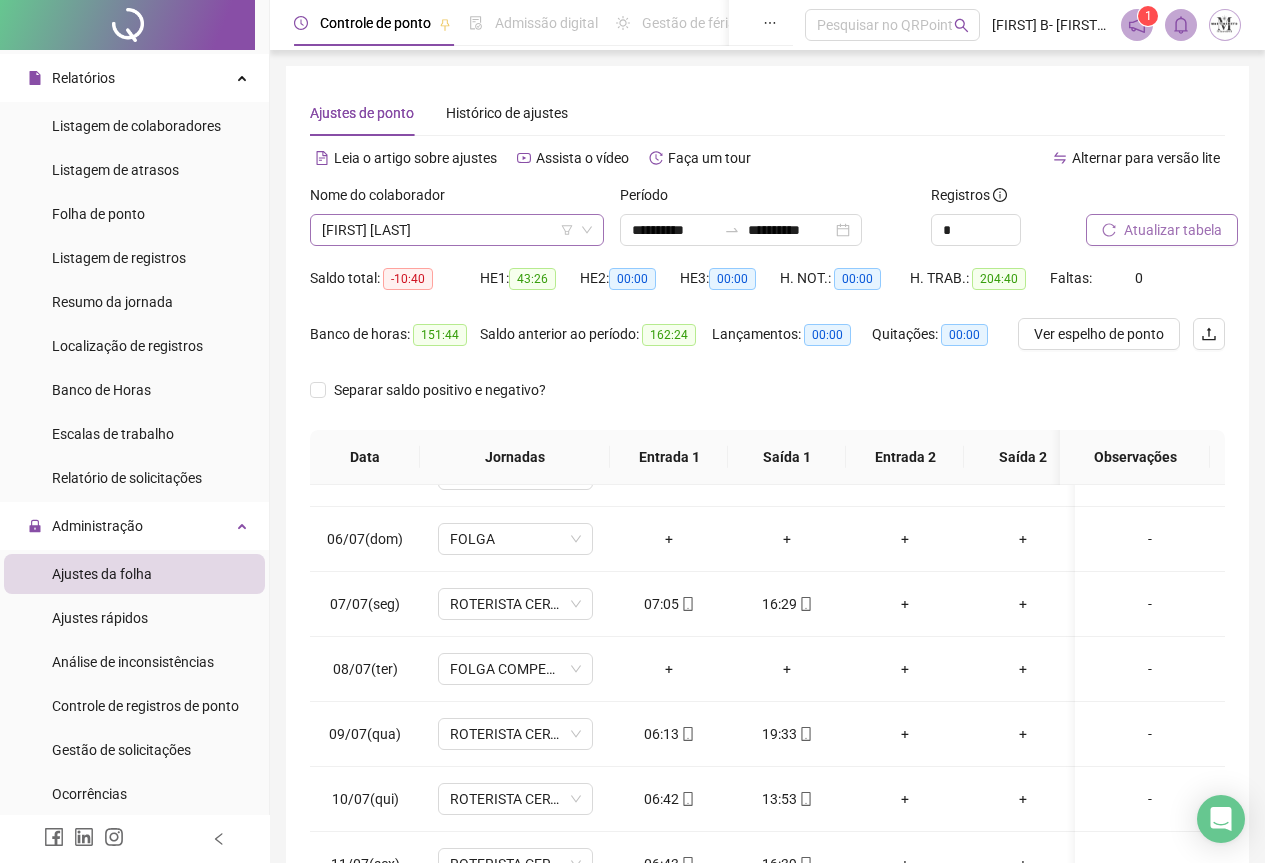 click on "PAULO DOS SANTOS OLIVEIRA" at bounding box center (457, 230) 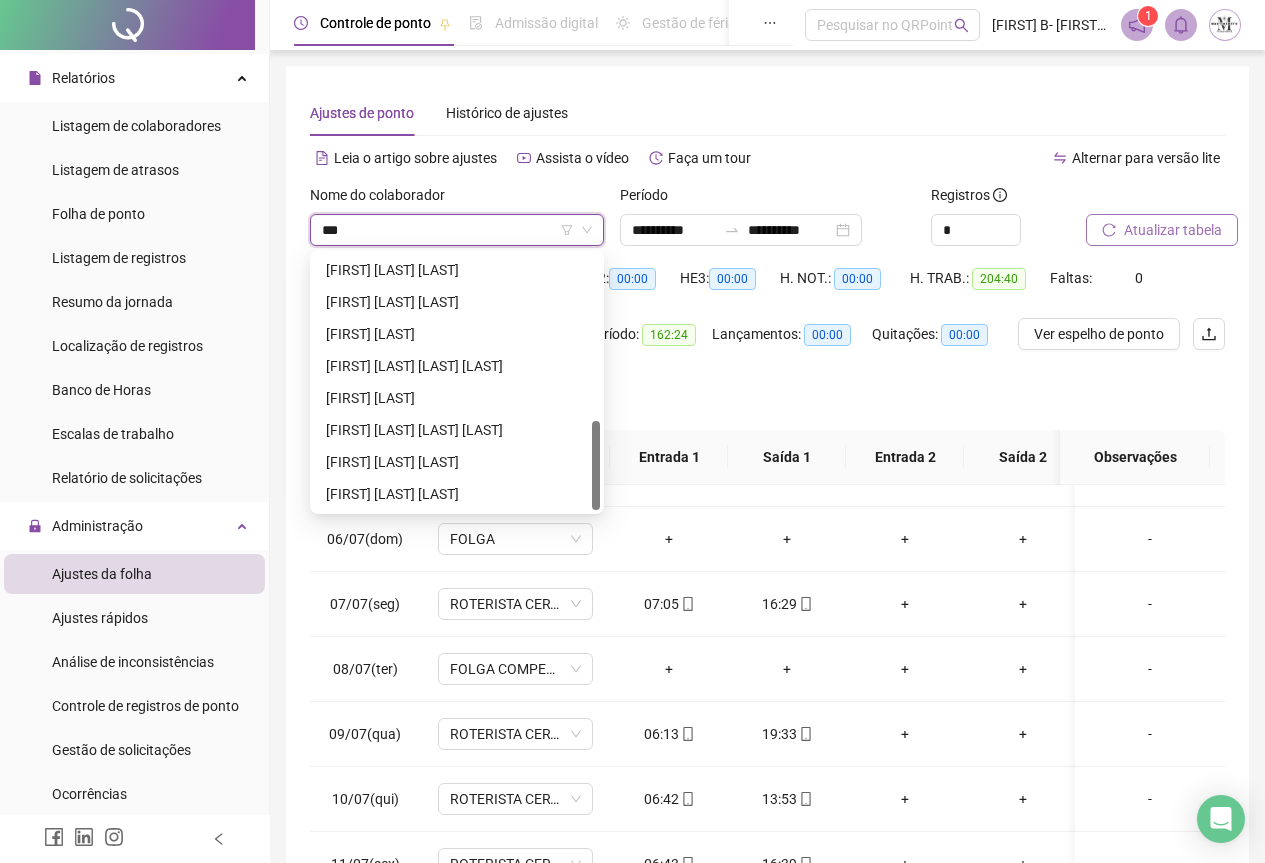 scroll, scrollTop: 0, scrollLeft: 0, axis: both 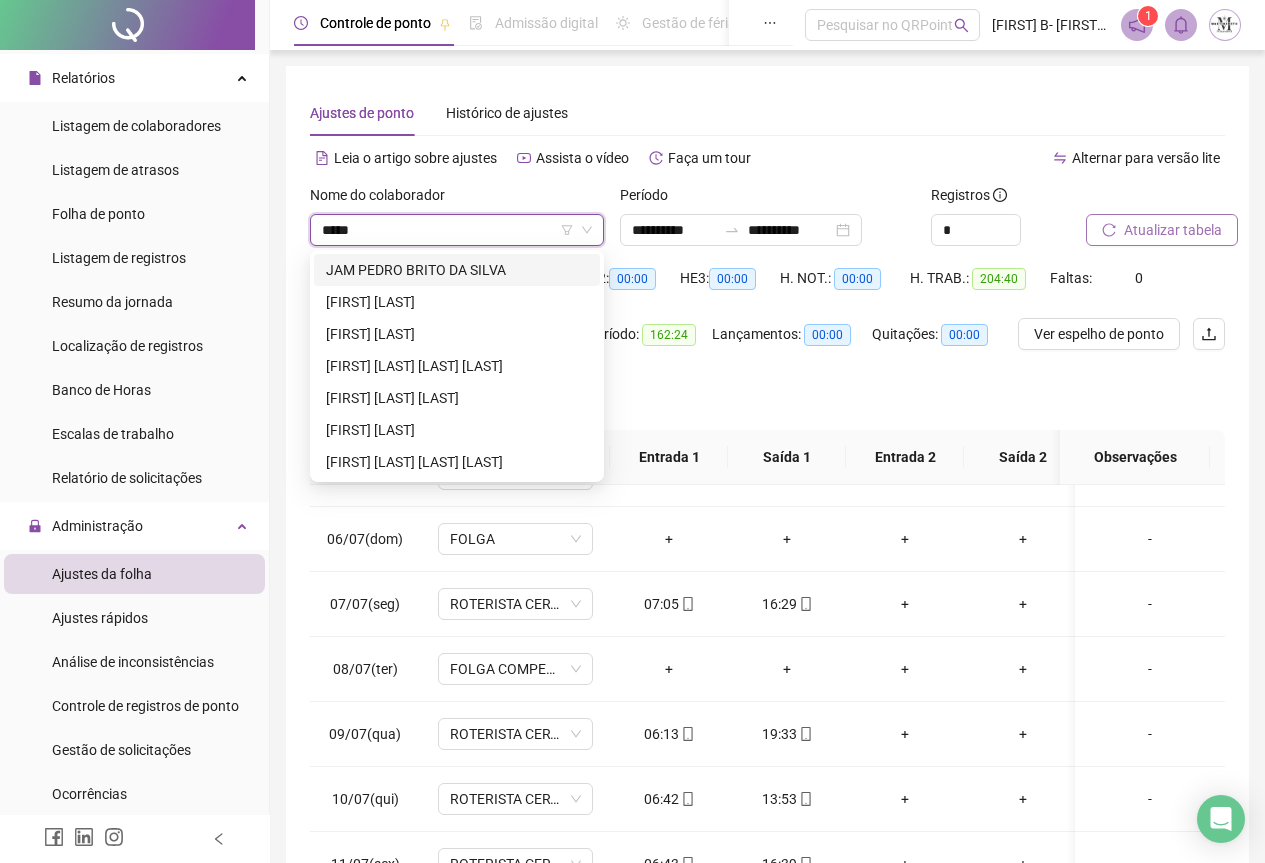 type on "*****" 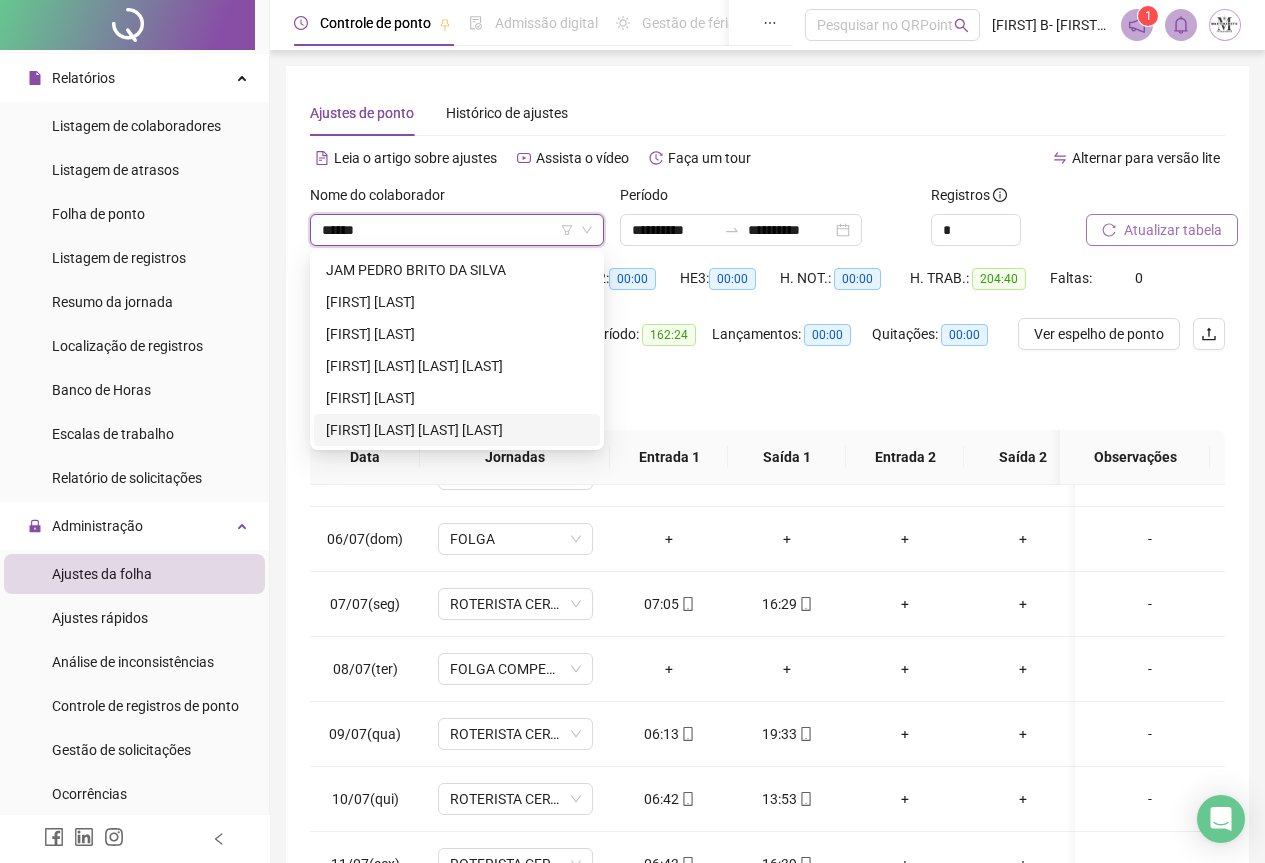 click on "PEDRO LUCAS DA SILVA DO NASCIMENTO" at bounding box center [457, 430] 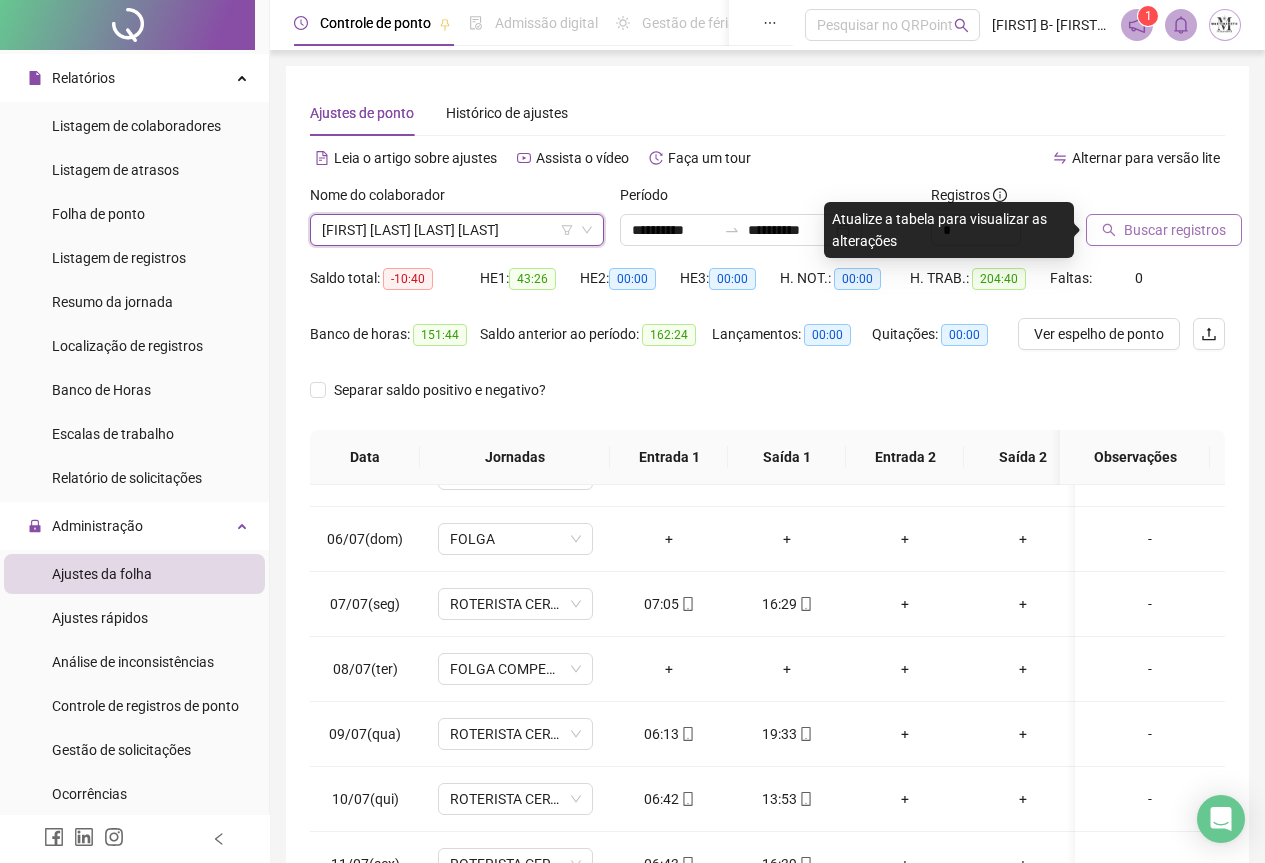 click on "Buscar registros" at bounding box center (1175, 230) 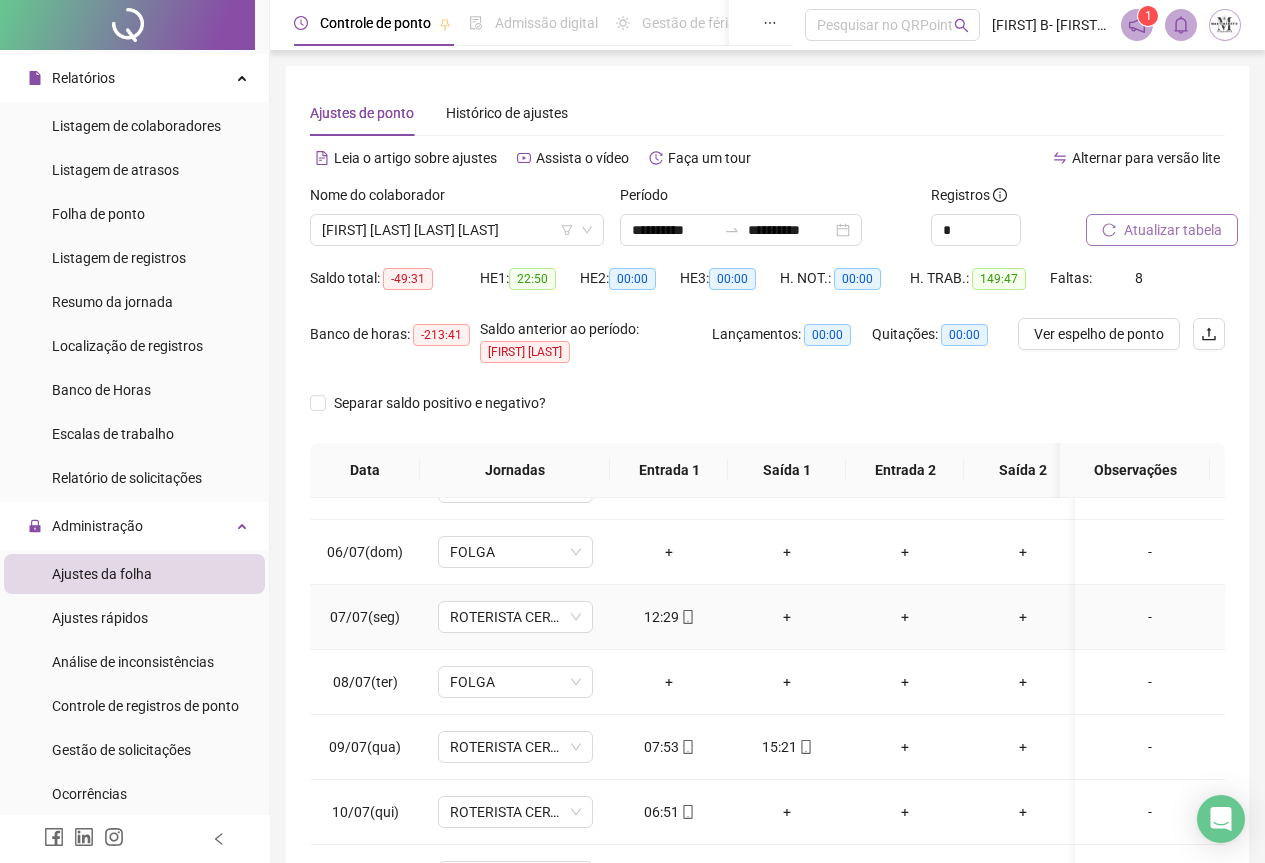 scroll, scrollTop: 403, scrollLeft: 0, axis: vertical 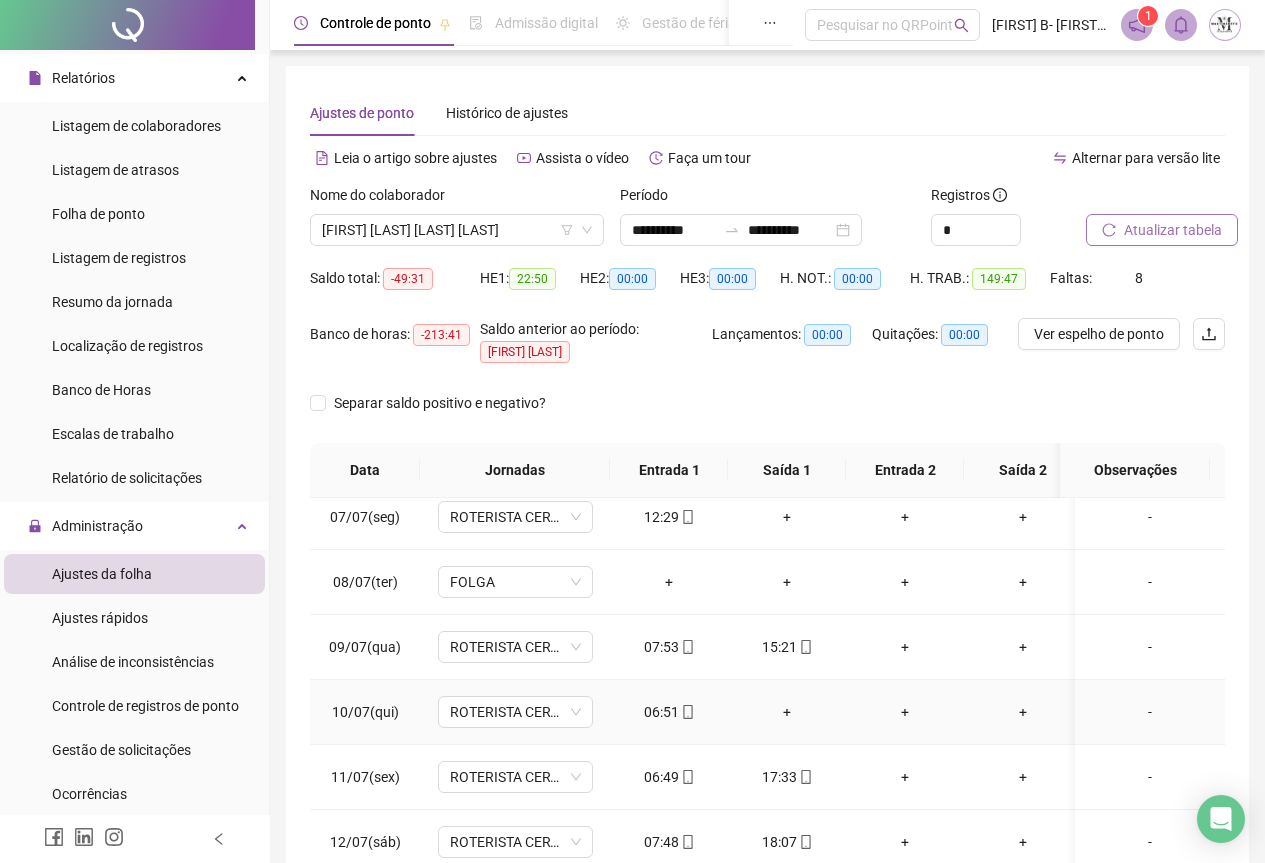 click on "+" at bounding box center [787, 712] 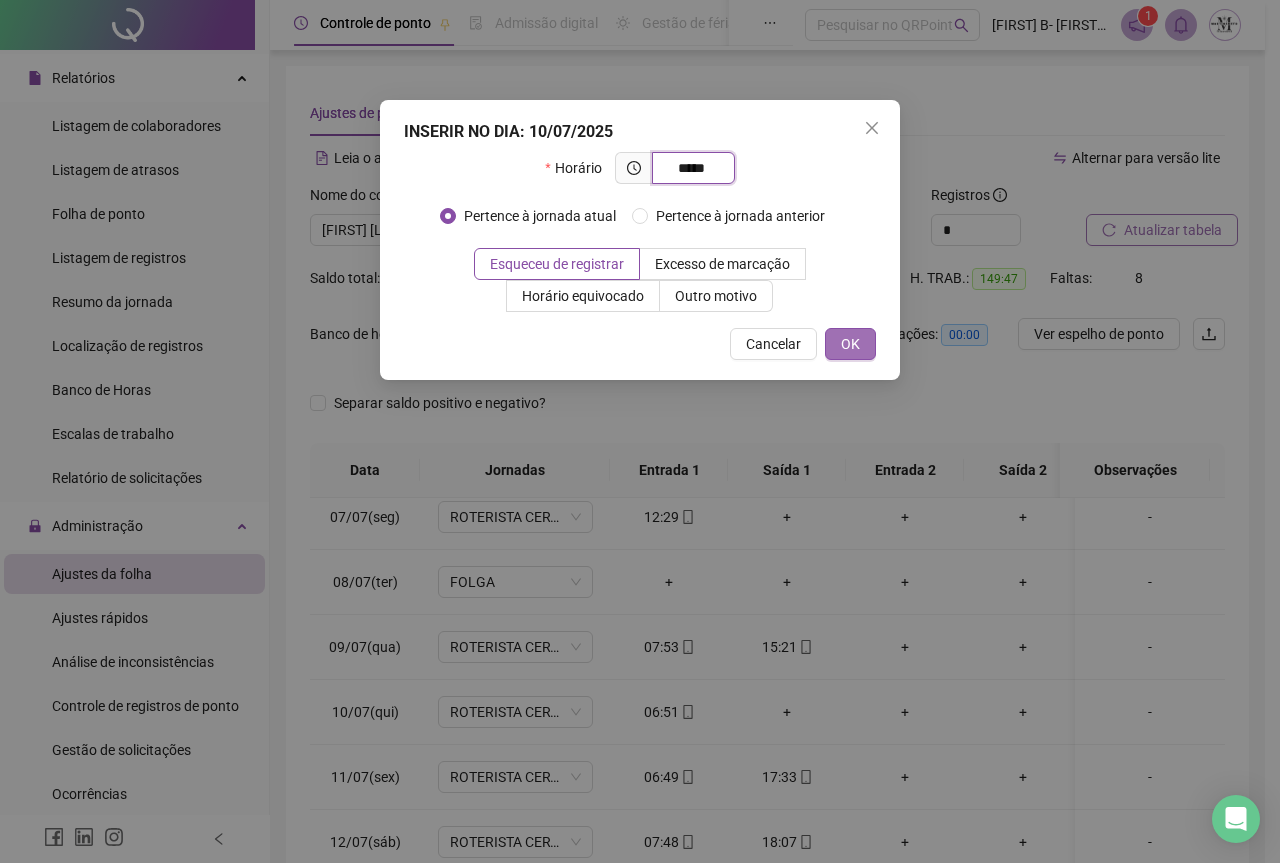 type on "*****" 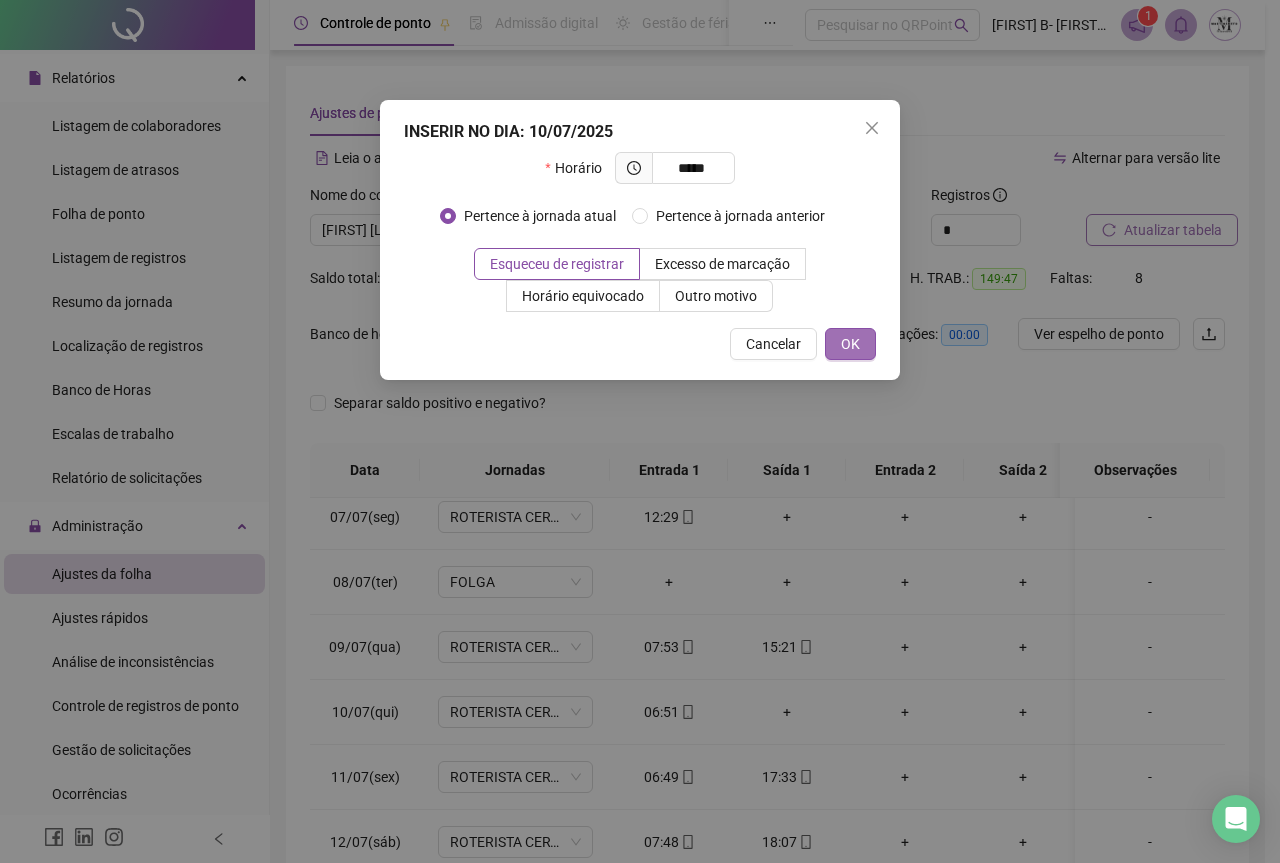 click on "OK" at bounding box center [850, 344] 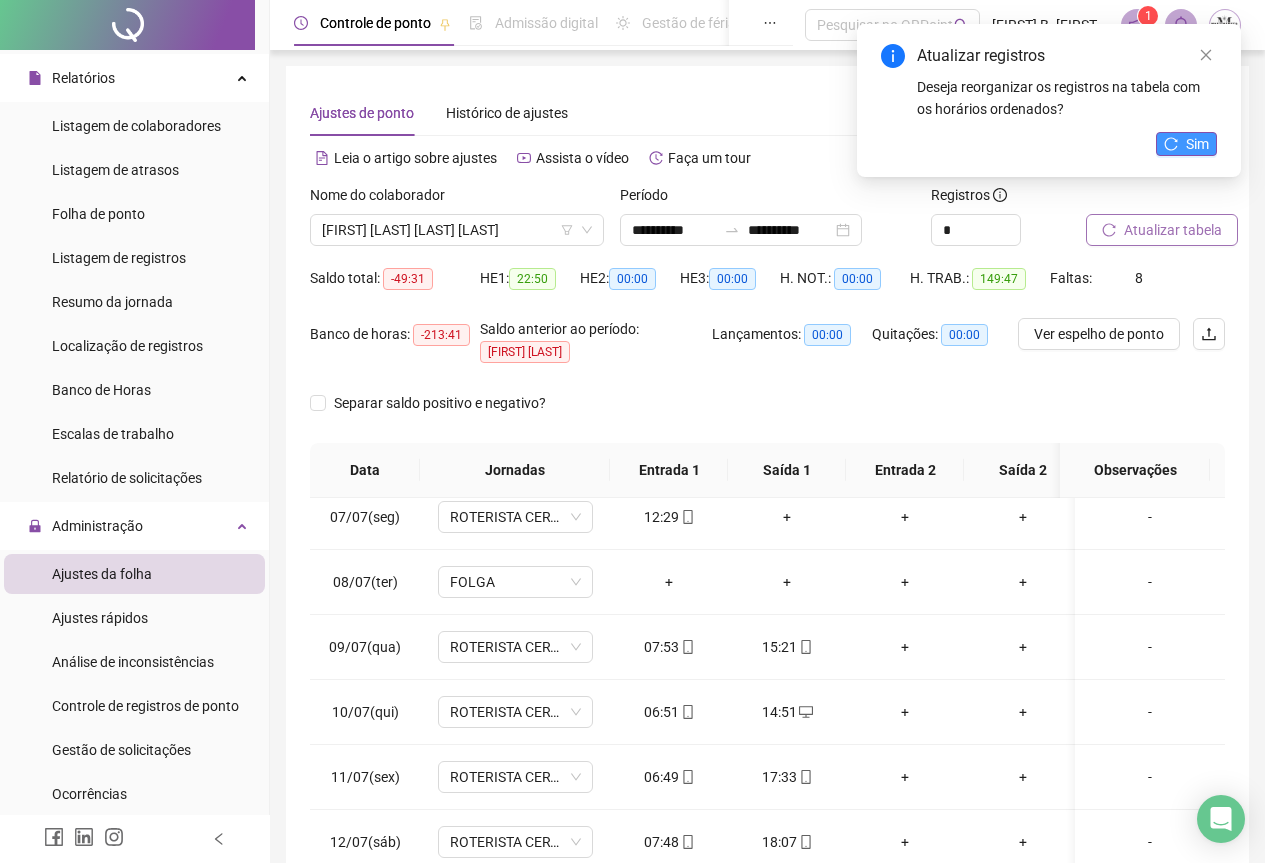click on "Sim" at bounding box center (1197, 144) 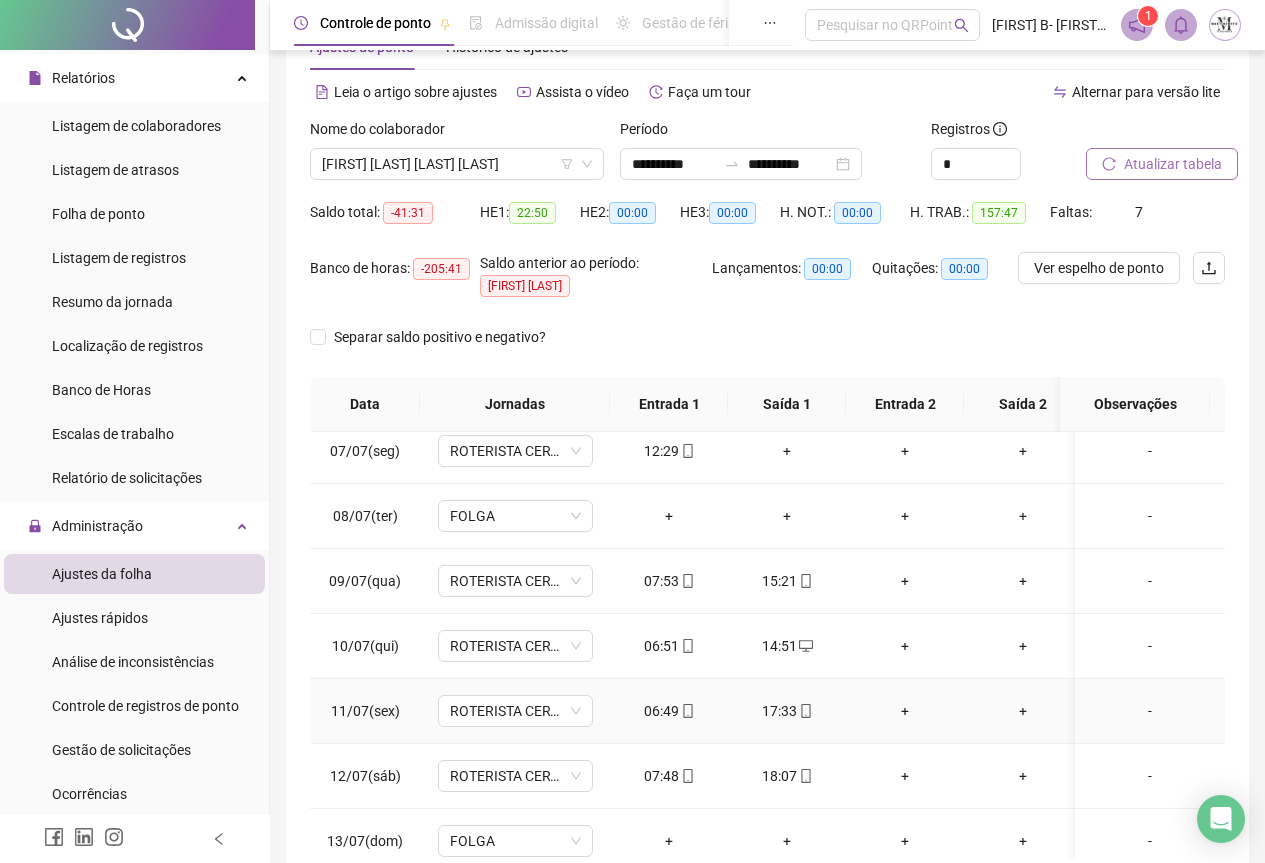 scroll, scrollTop: 100, scrollLeft: 0, axis: vertical 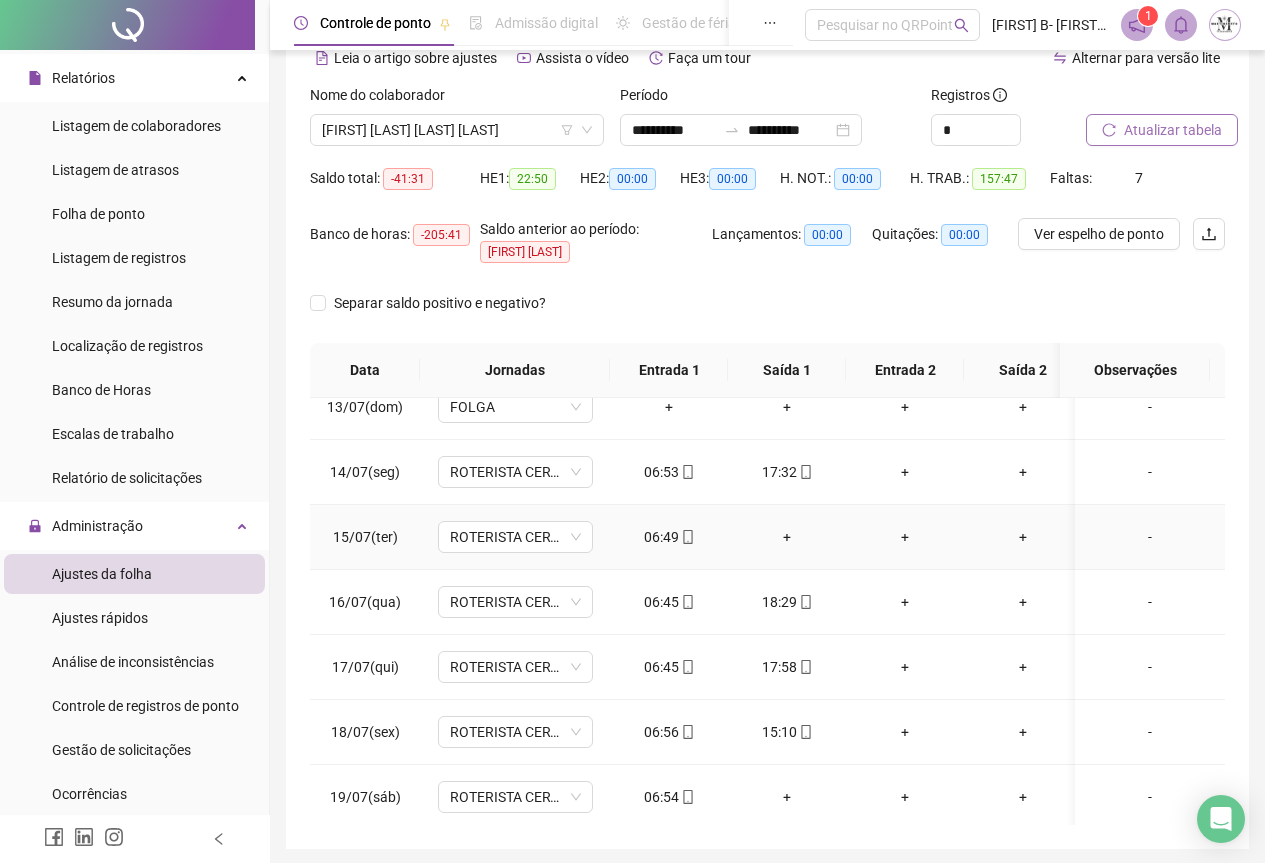click on "+" at bounding box center (787, 537) 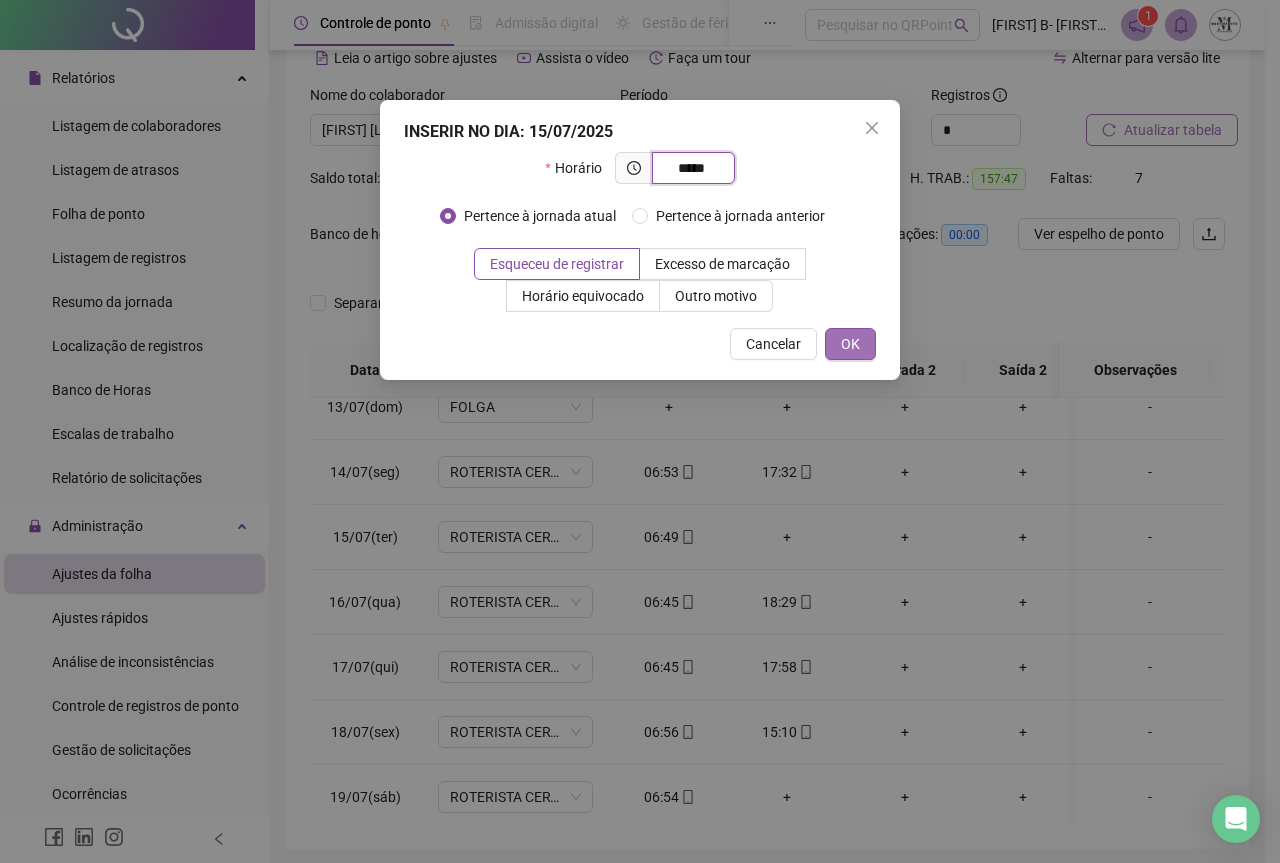 type on "*****" 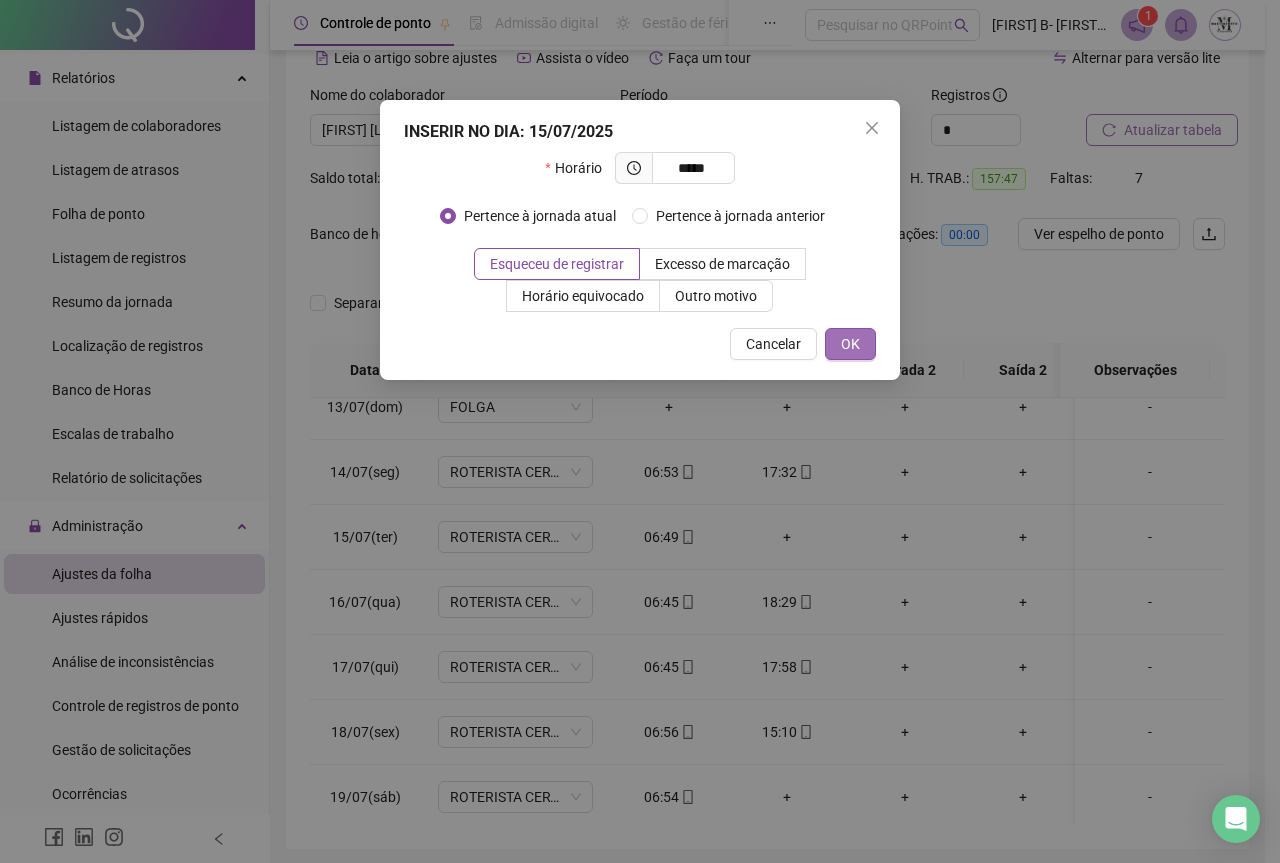 click on "OK" at bounding box center (850, 344) 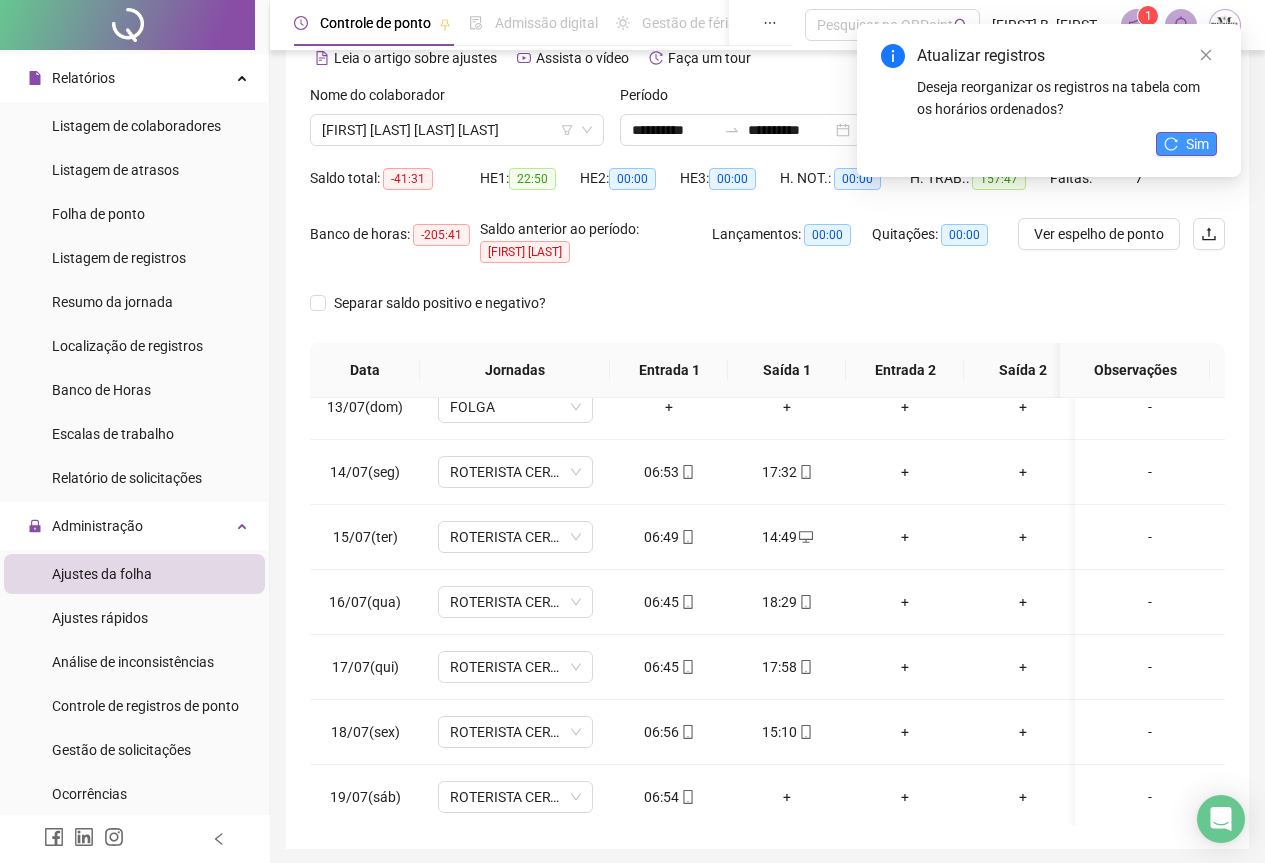 click on "Sim" at bounding box center (1186, 144) 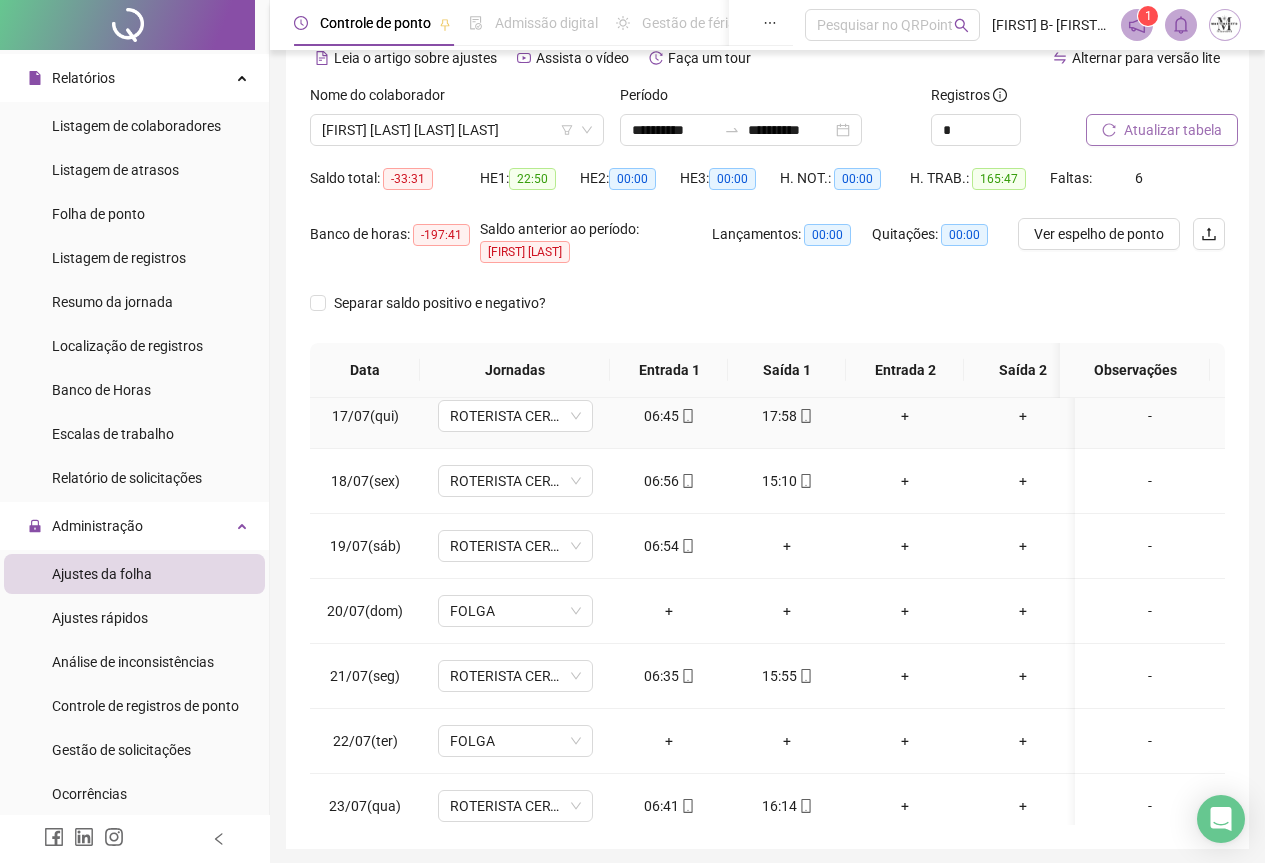 scroll, scrollTop: 1103, scrollLeft: 0, axis: vertical 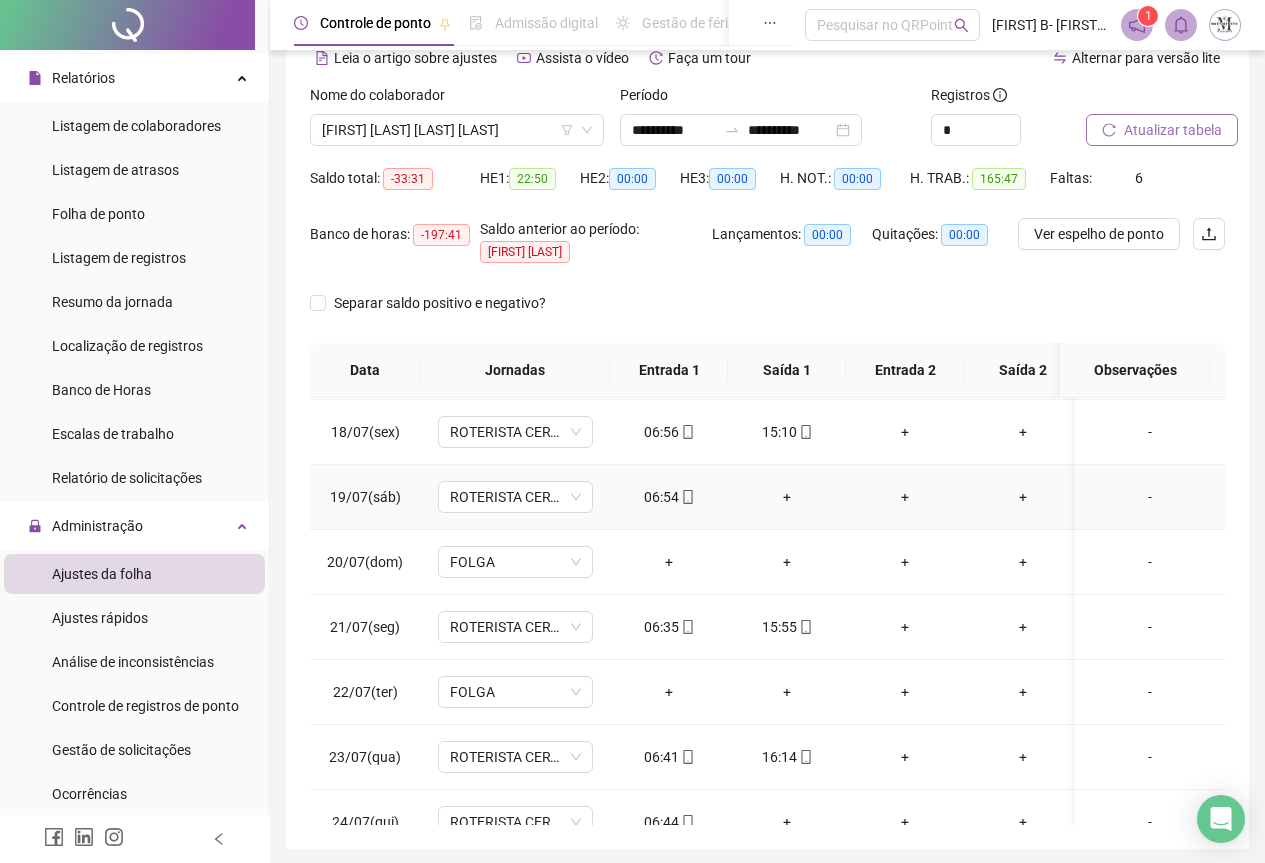 click on "+" at bounding box center (787, 497) 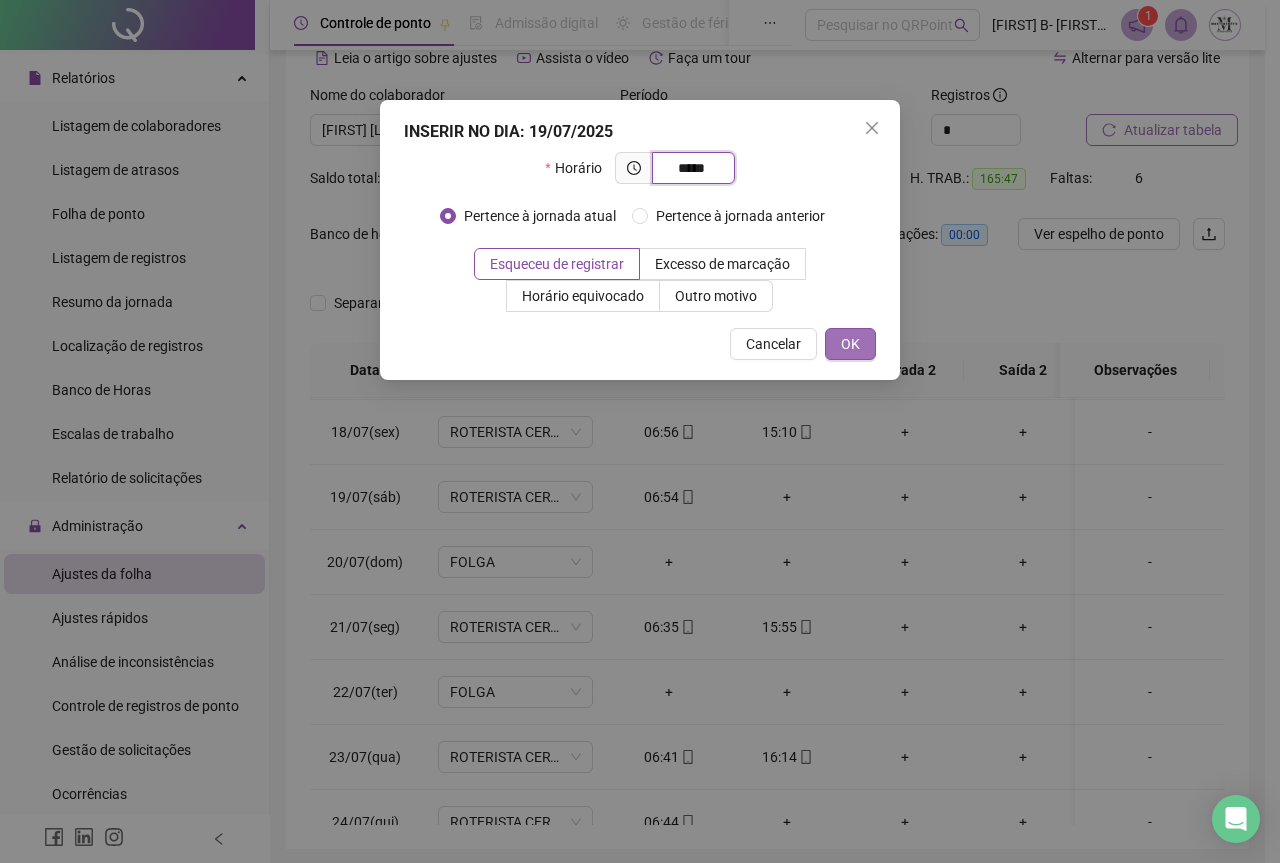 type on "*****" 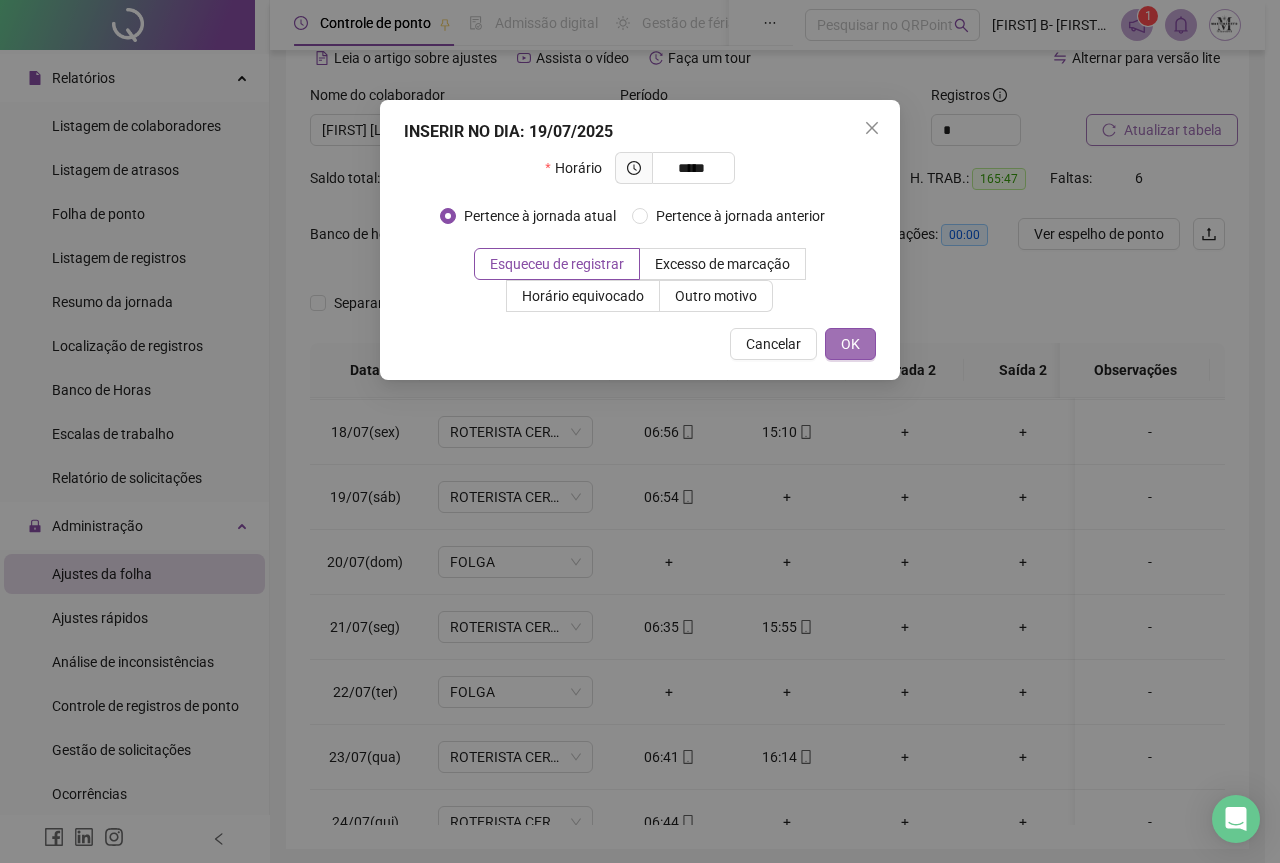 click on "OK" at bounding box center [850, 344] 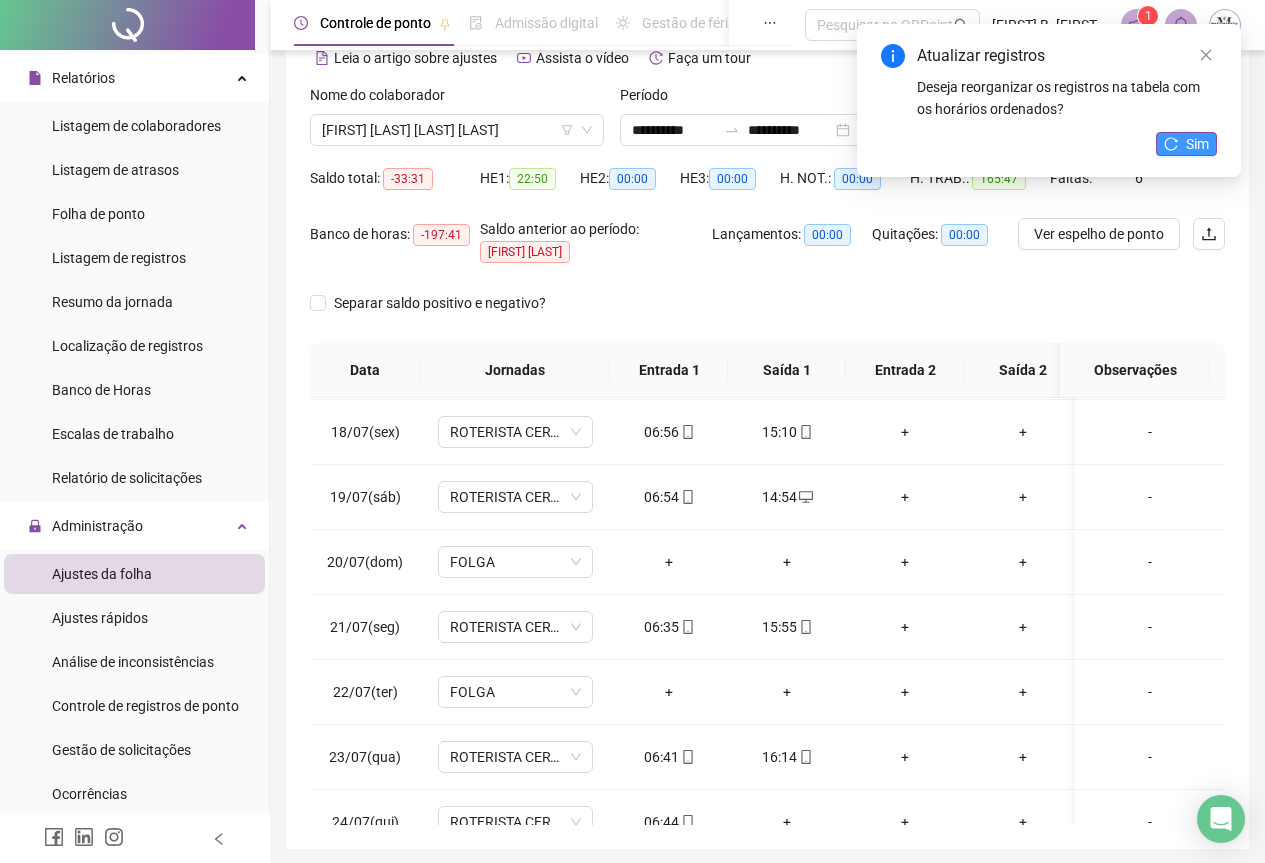 click on "Sim" at bounding box center [1197, 144] 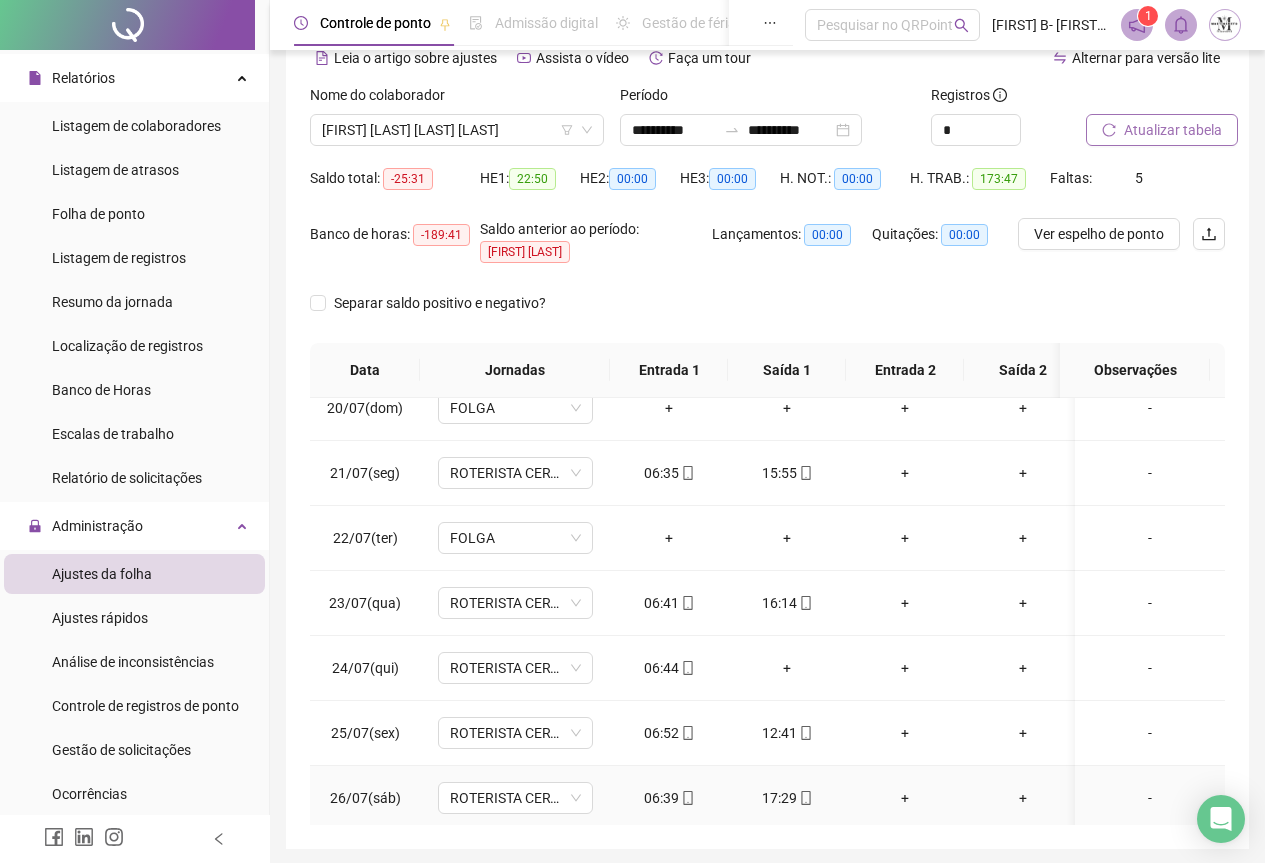 scroll, scrollTop: 1403, scrollLeft: 0, axis: vertical 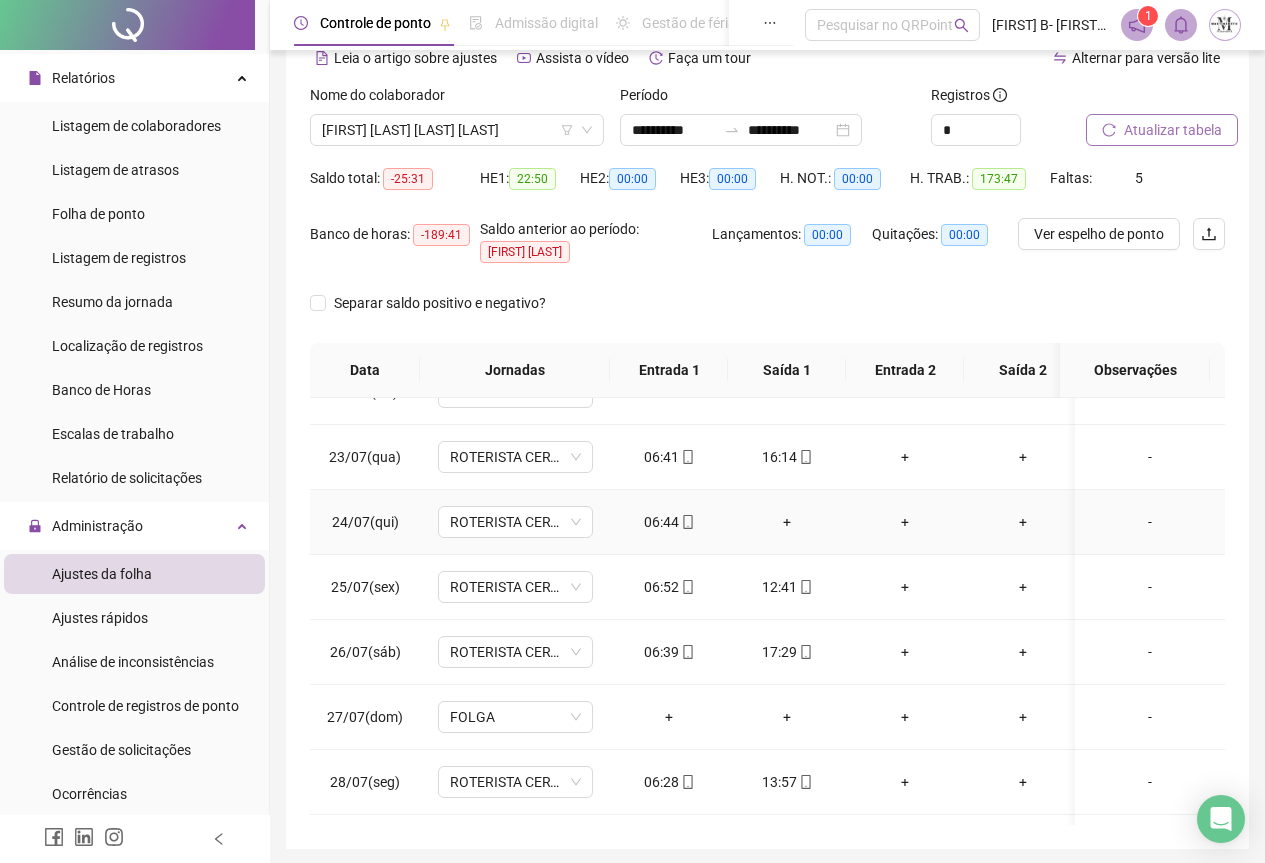 click on "+" at bounding box center [787, 522] 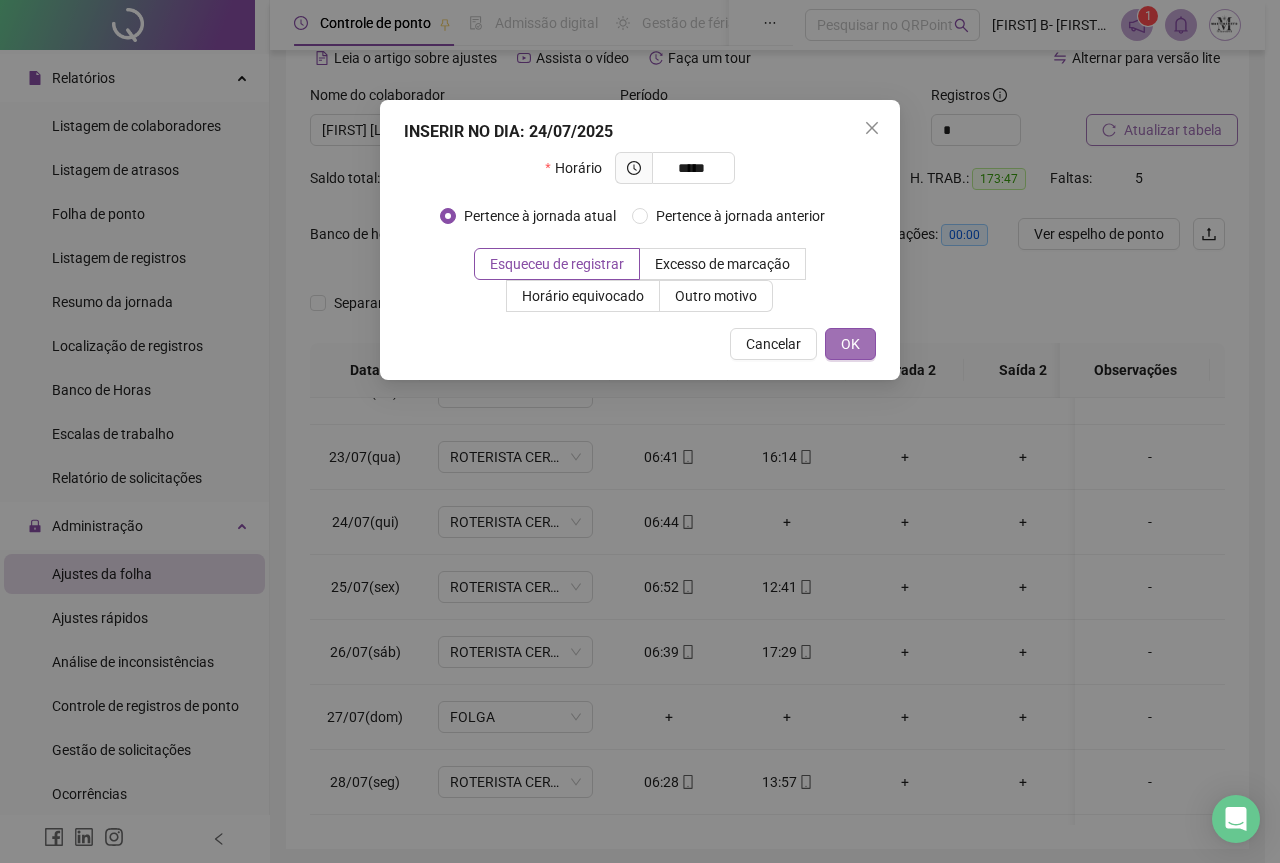 type on "*****" 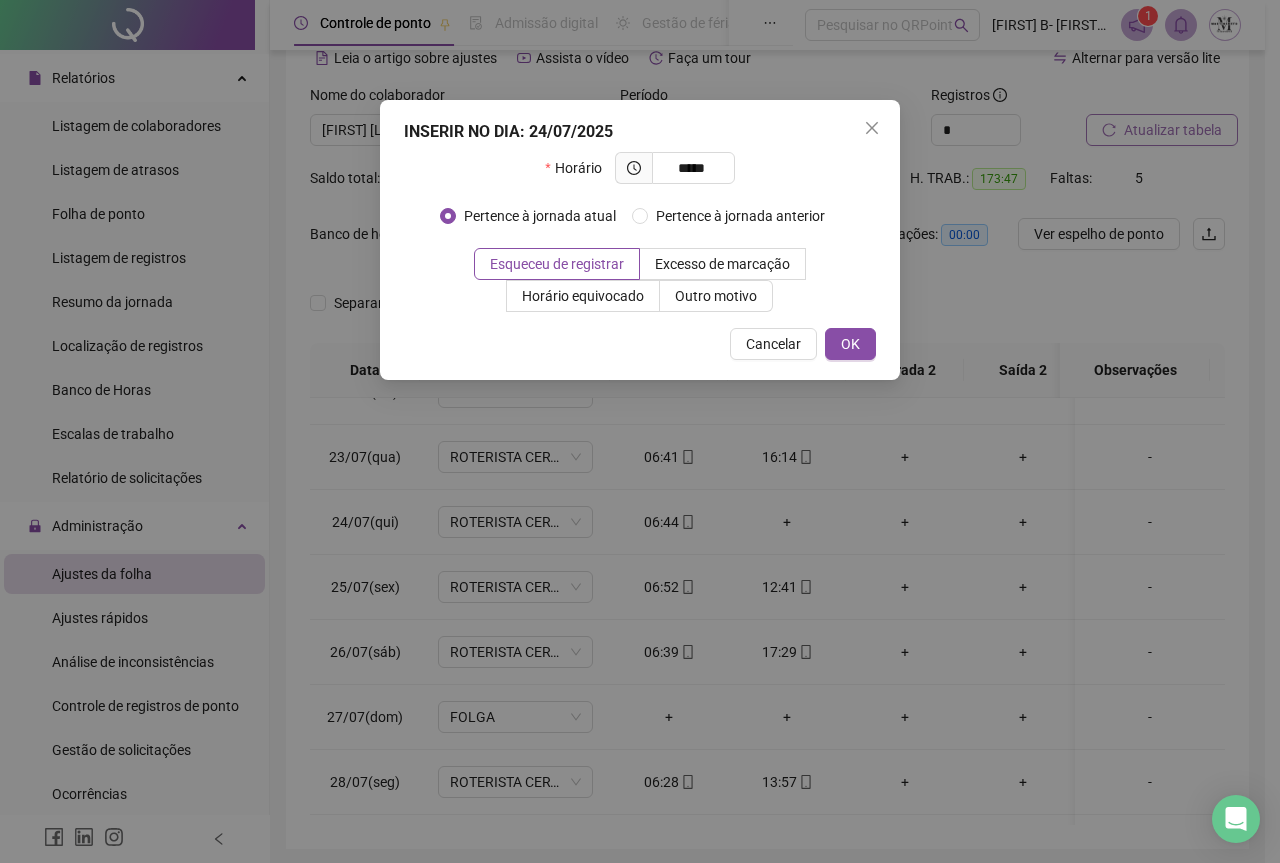 drag, startPoint x: 843, startPoint y: 343, endPoint x: 852, endPoint y: 442, distance: 99.40825 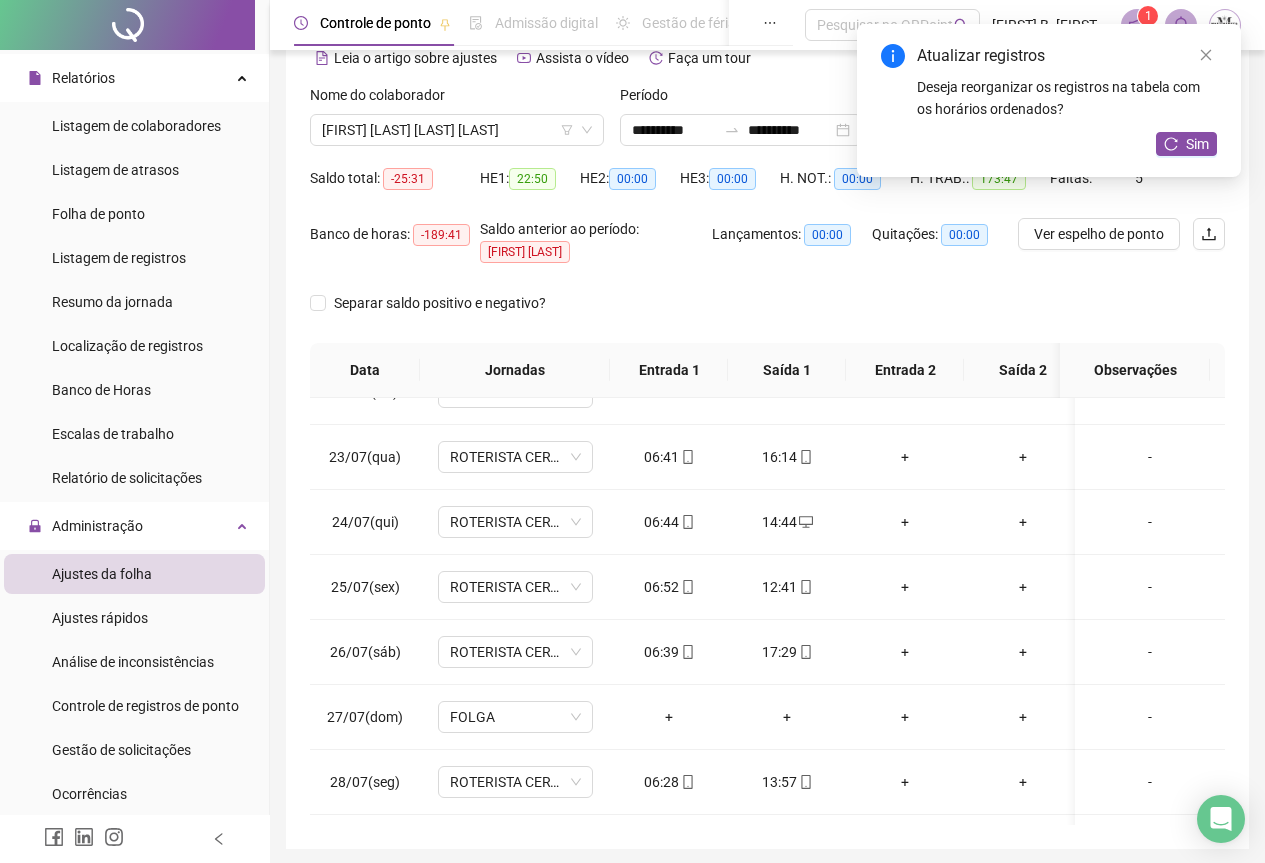 scroll, scrollTop: 1603, scrollLeft: 0, axis: vertical 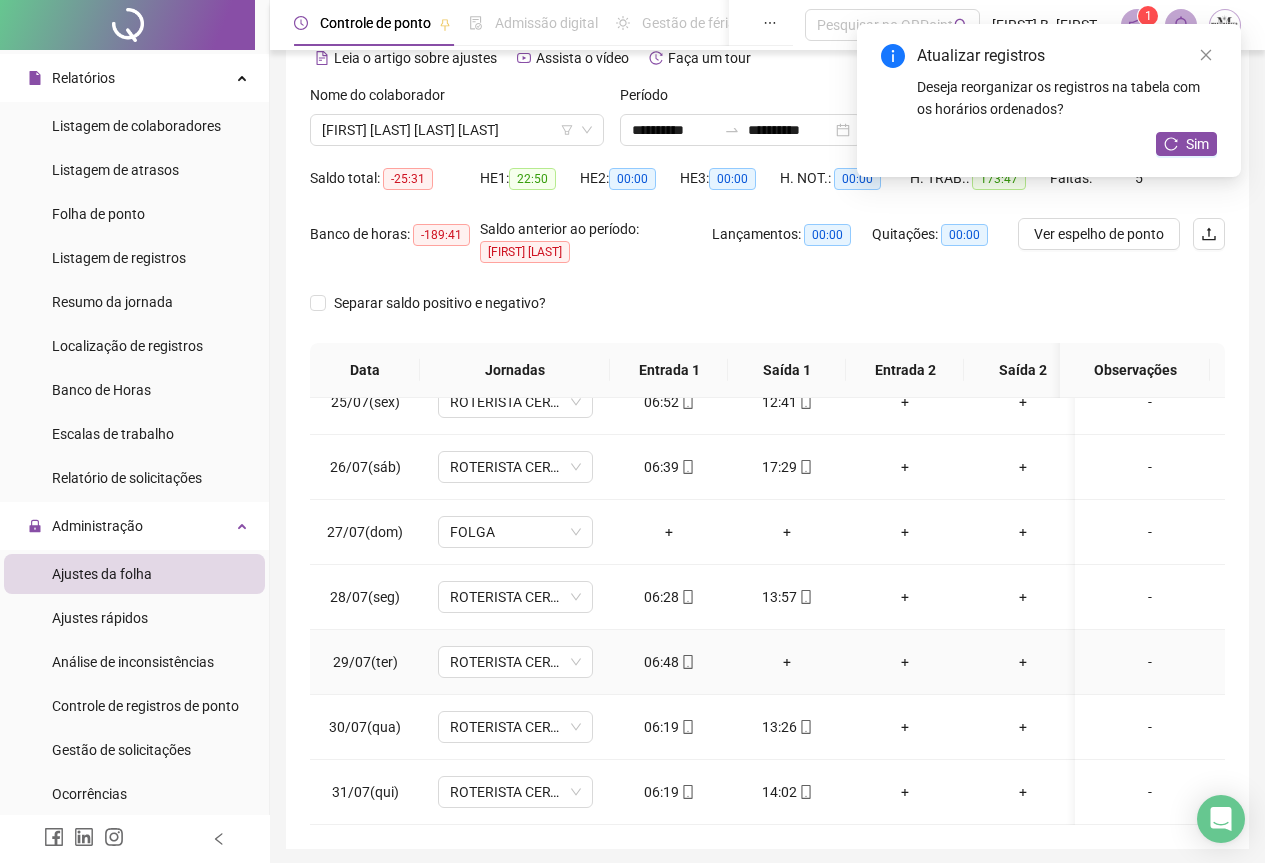 click on "+" at bounding box center [787, 662] 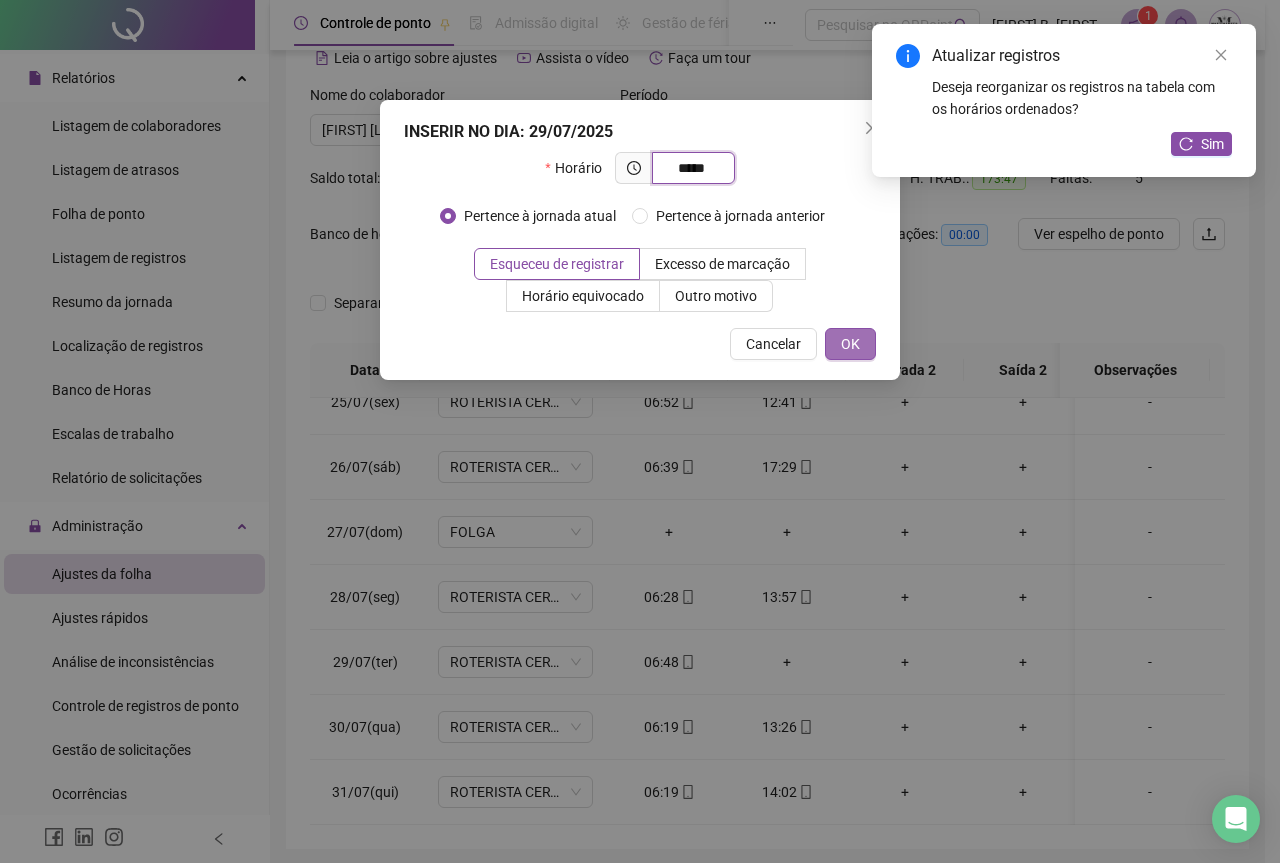 type on "*****" 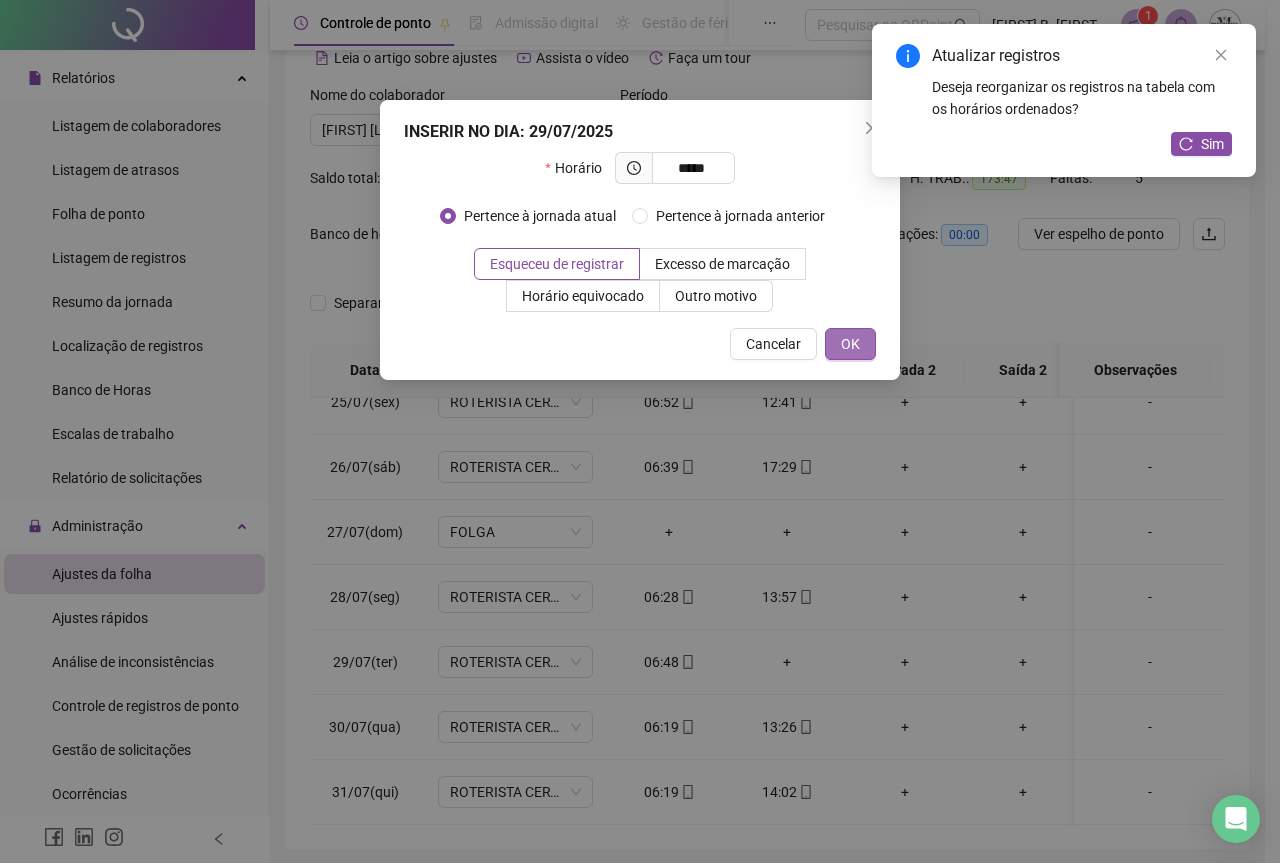 click on "OK" at bounding box center (850, 344) 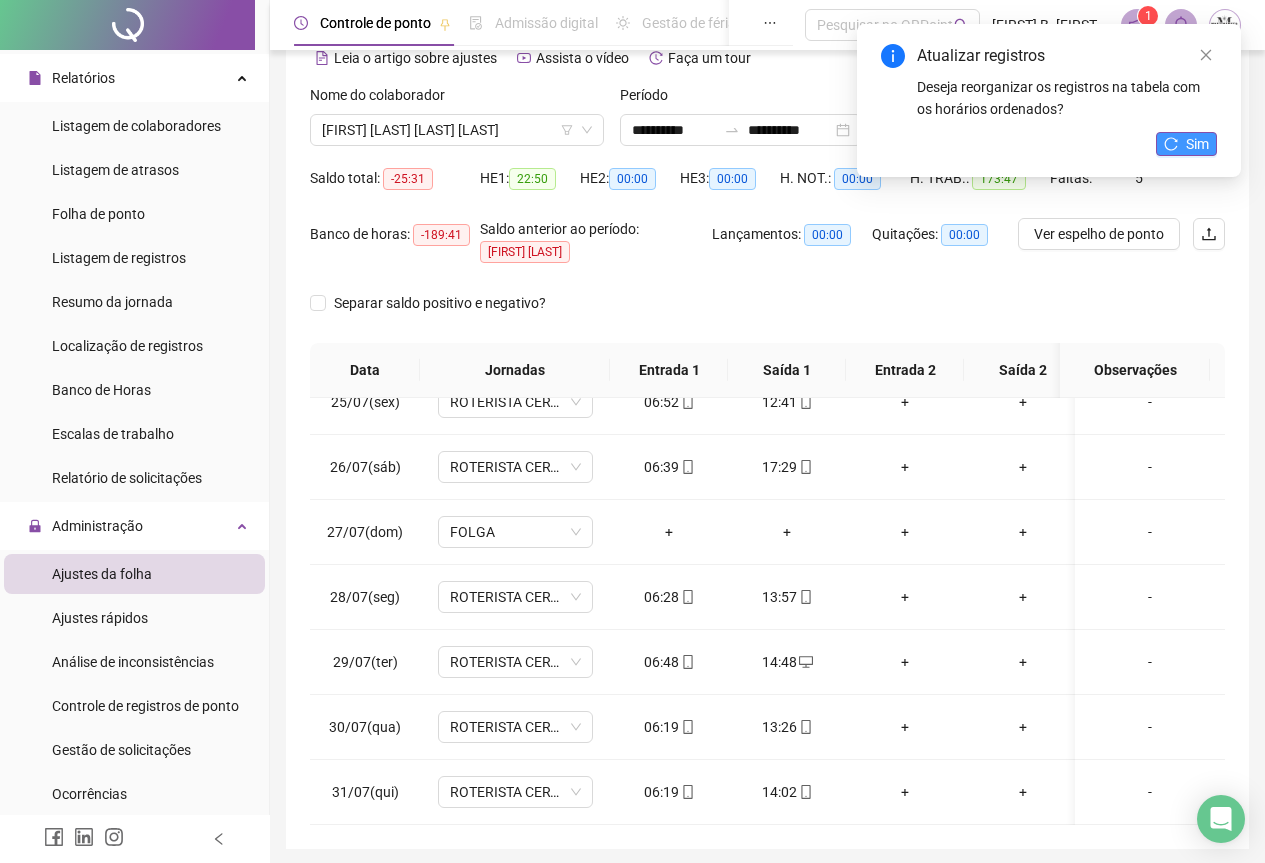 click on "Sim" at bounding box center [1186, 144] 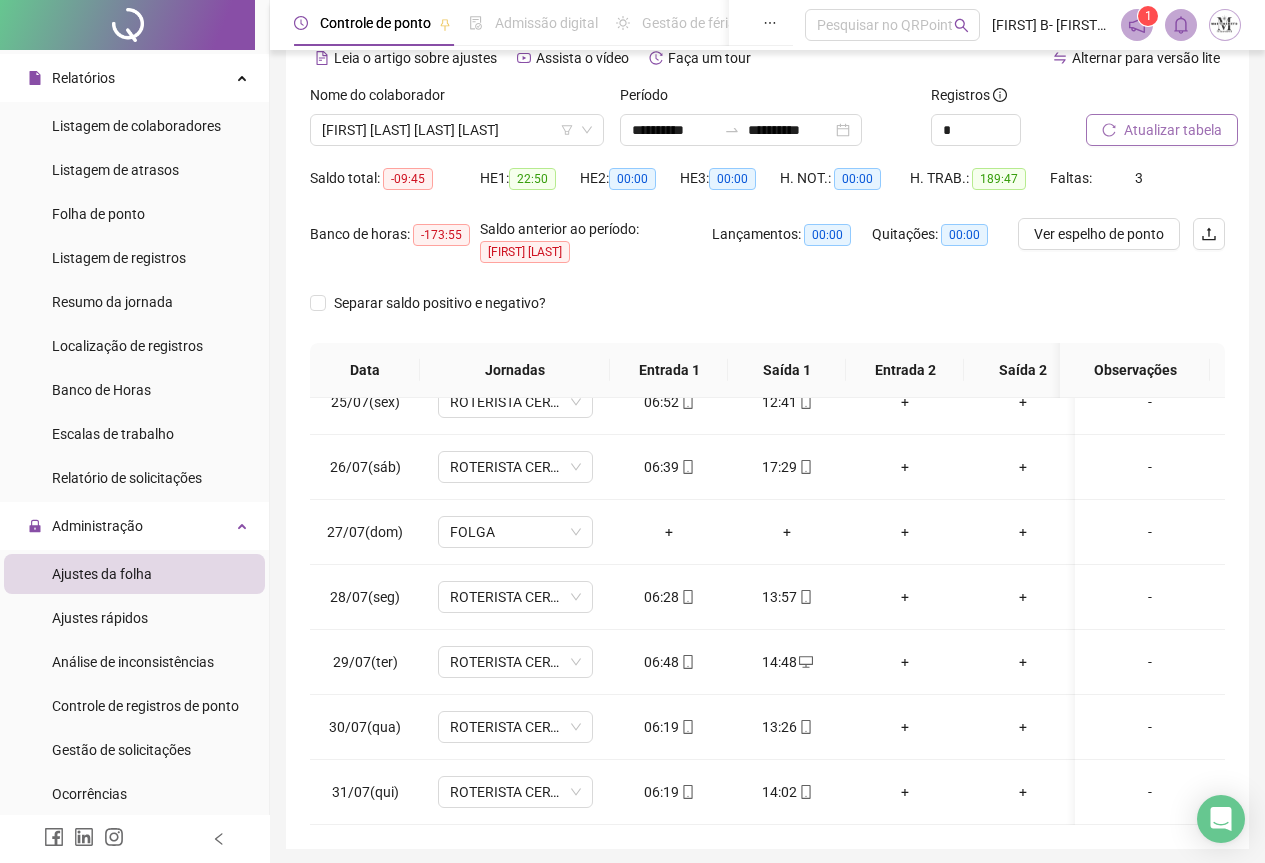 click on "Atualizar tabela" at bounding box center [1173, 130] 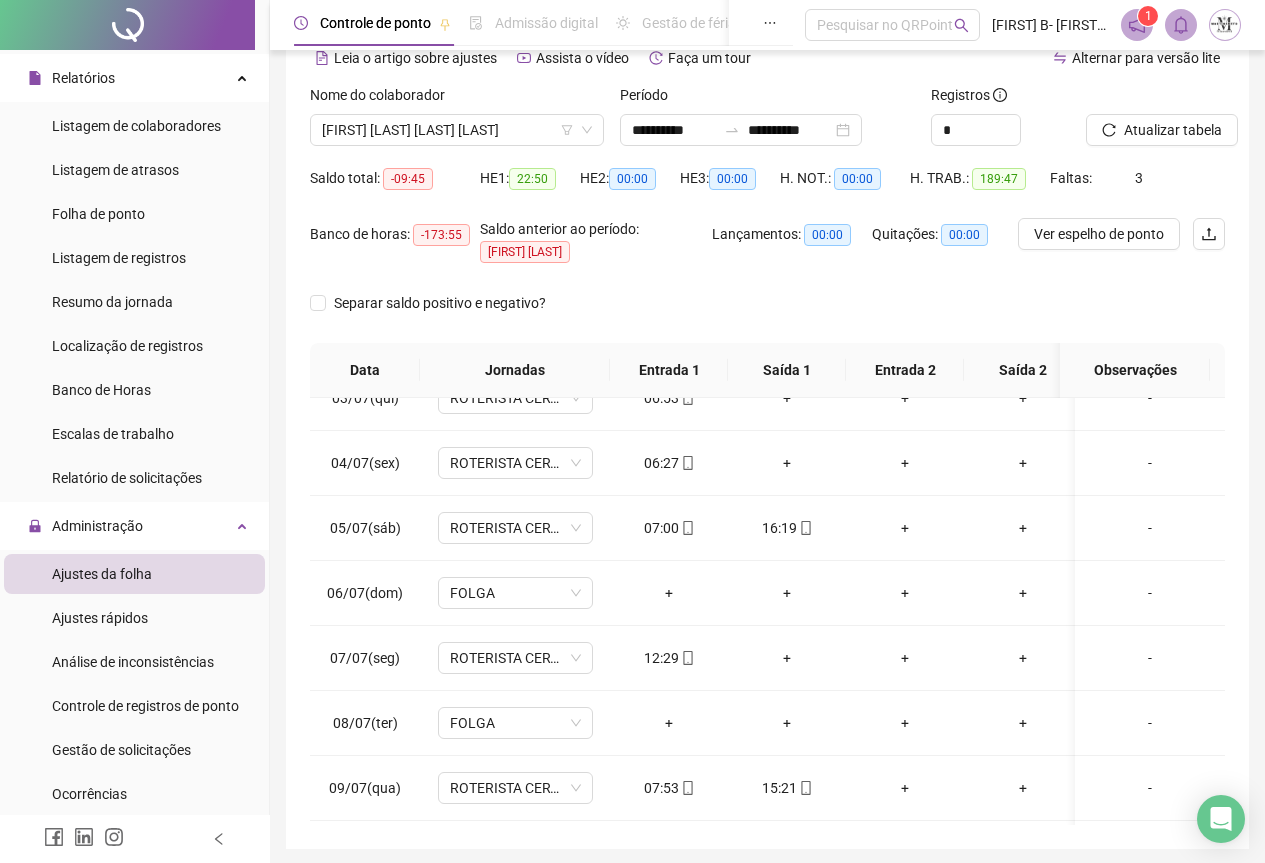 scroll, scrollTop: 103, scrollLeft: 0, axis: vertical 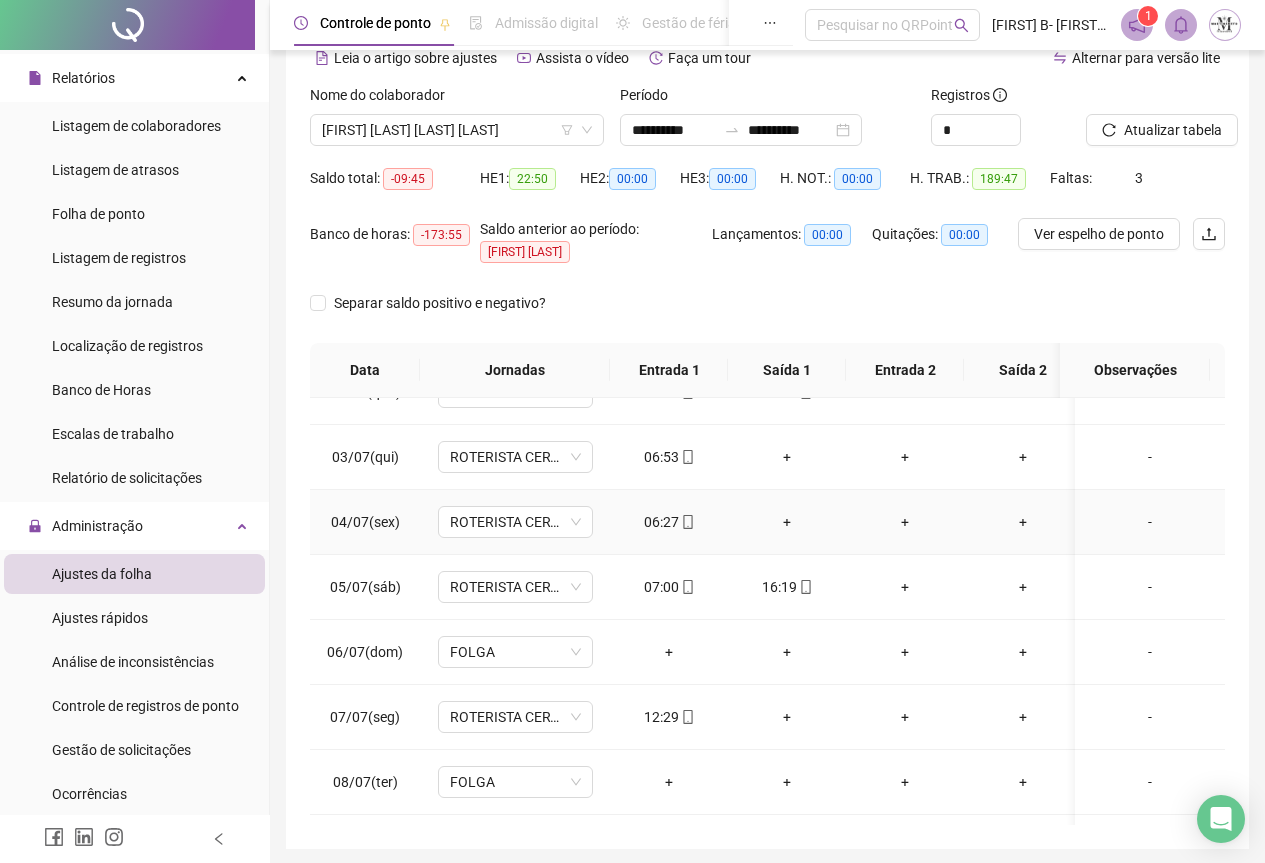 click on "+" at bounding box center [787, 522] 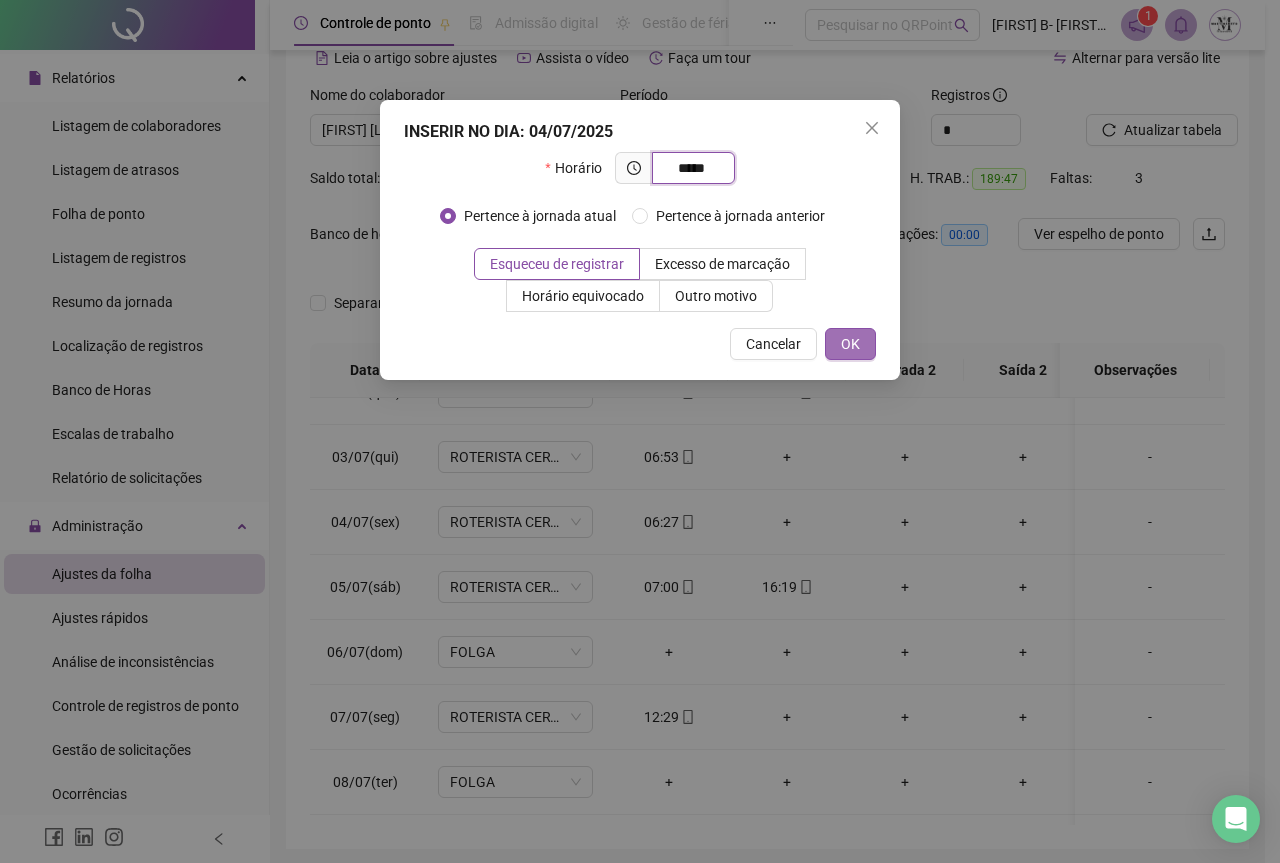type on "*****" 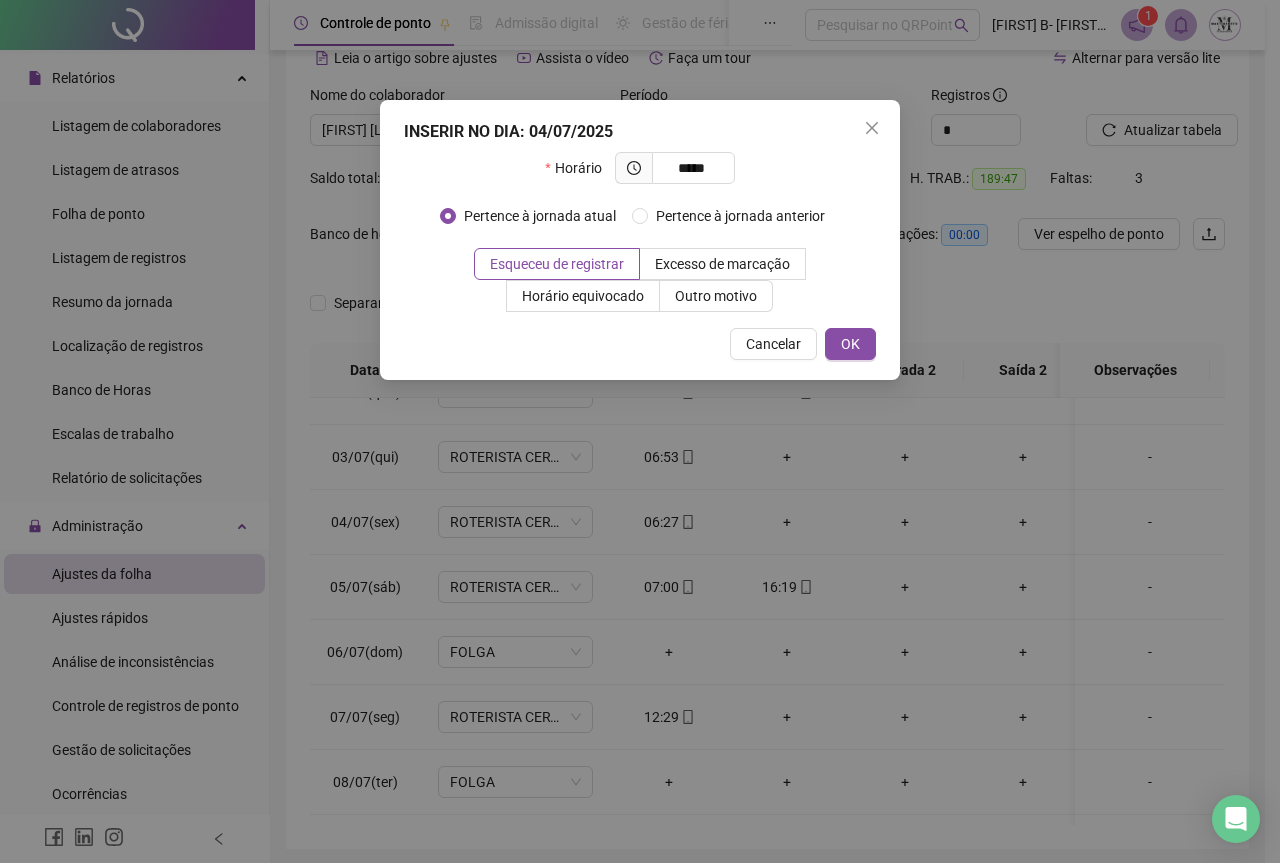 drag, startPoint x: 855, startPoint y: 338, endPoint x: 851, endPoint y: 429, distance: 91.08787 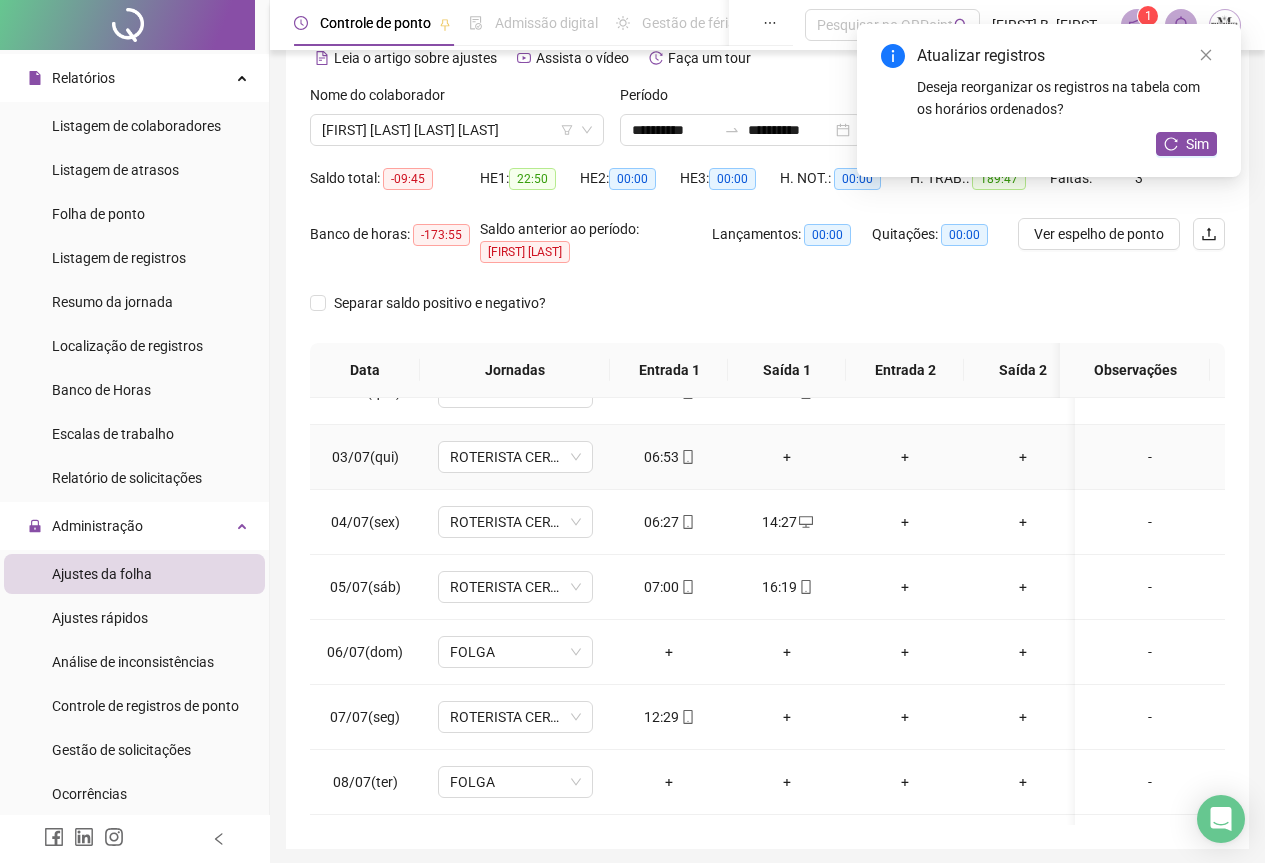 click on "+" at bounding box center (787, 457) 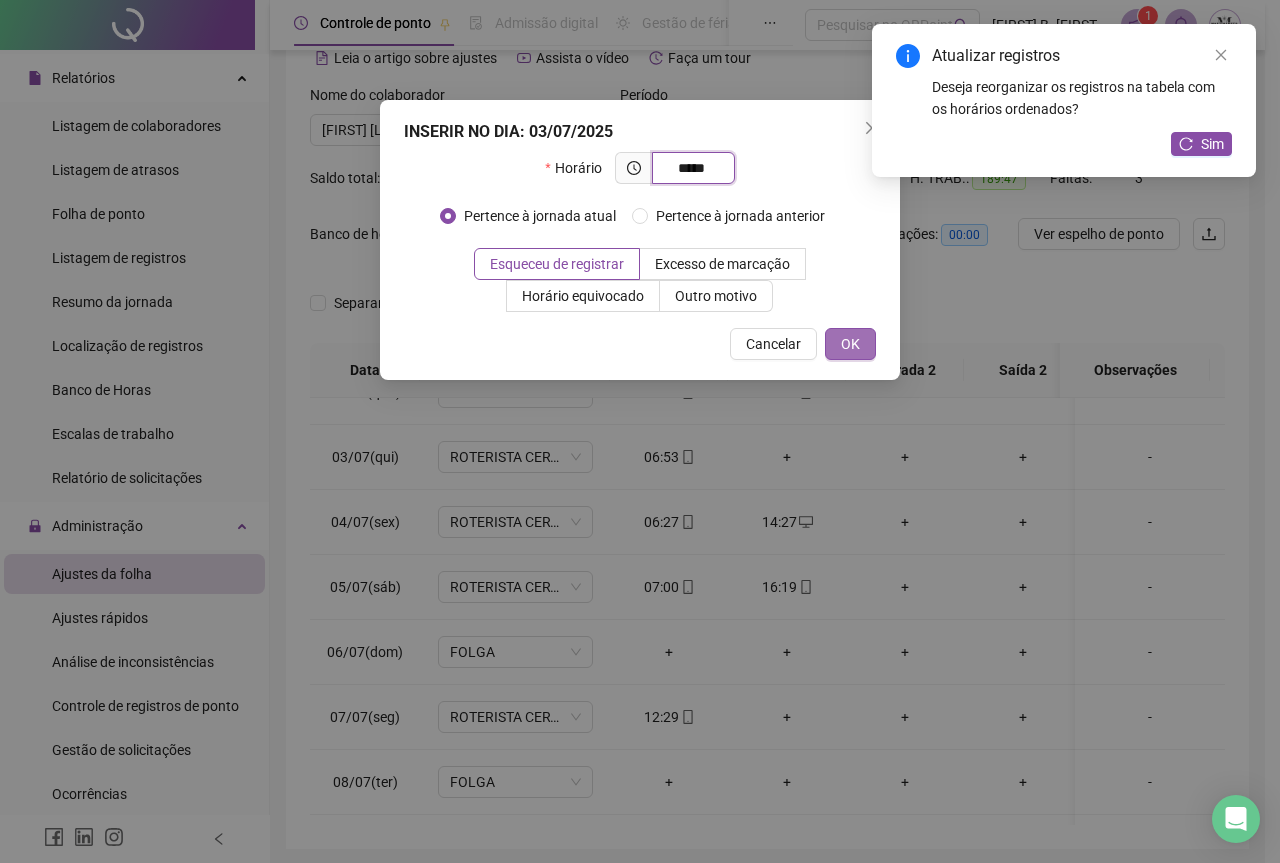 type on "*****" 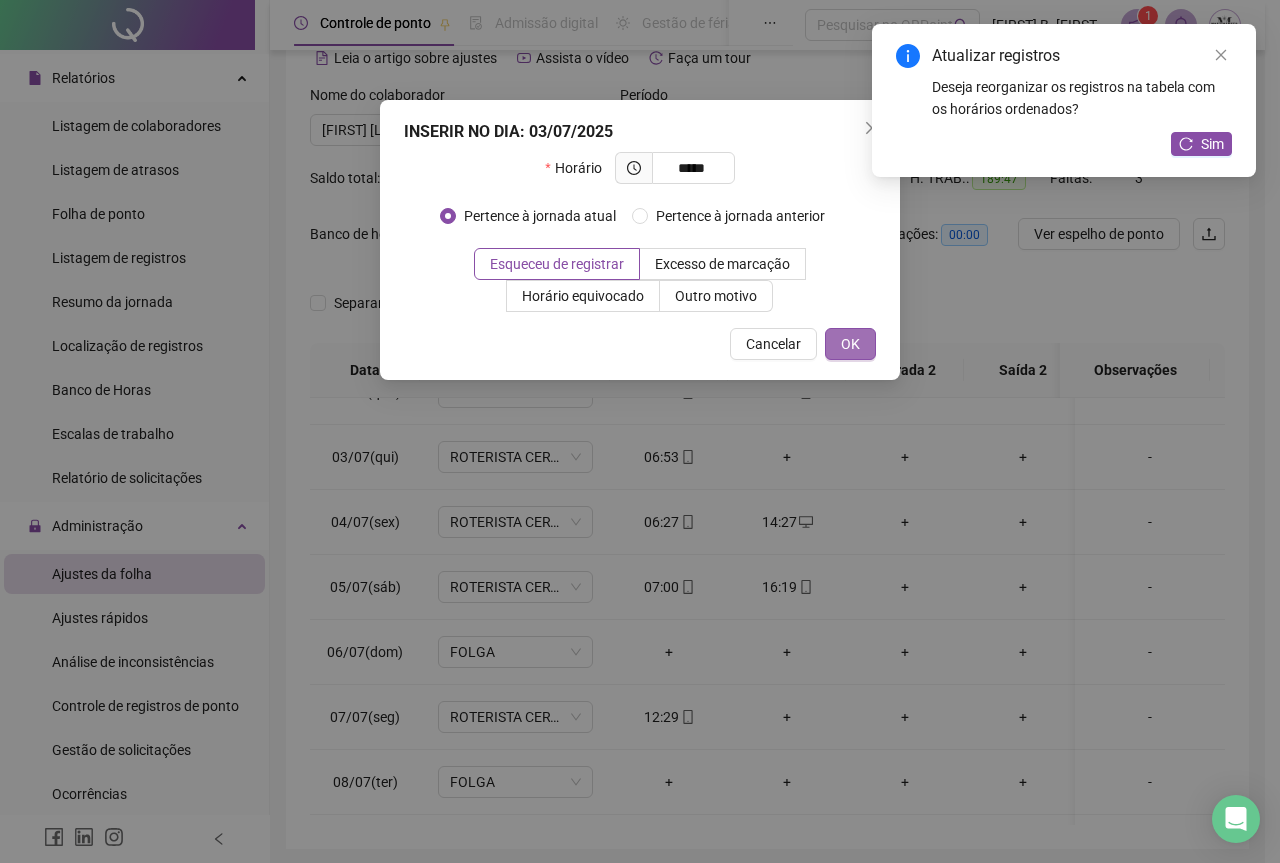 click on "OK" at bounding box center [850, 344] 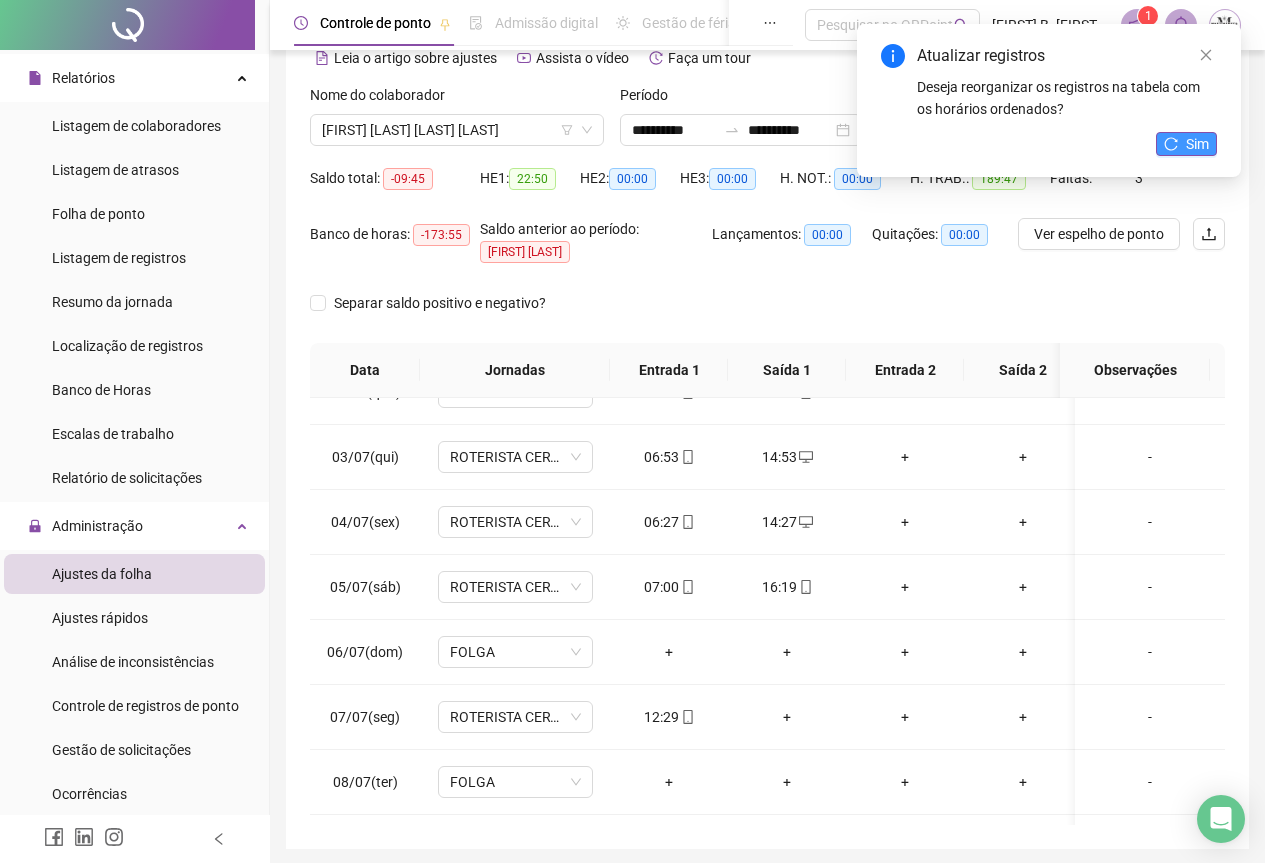click on "Sim" at bounding box center (1197, 144) 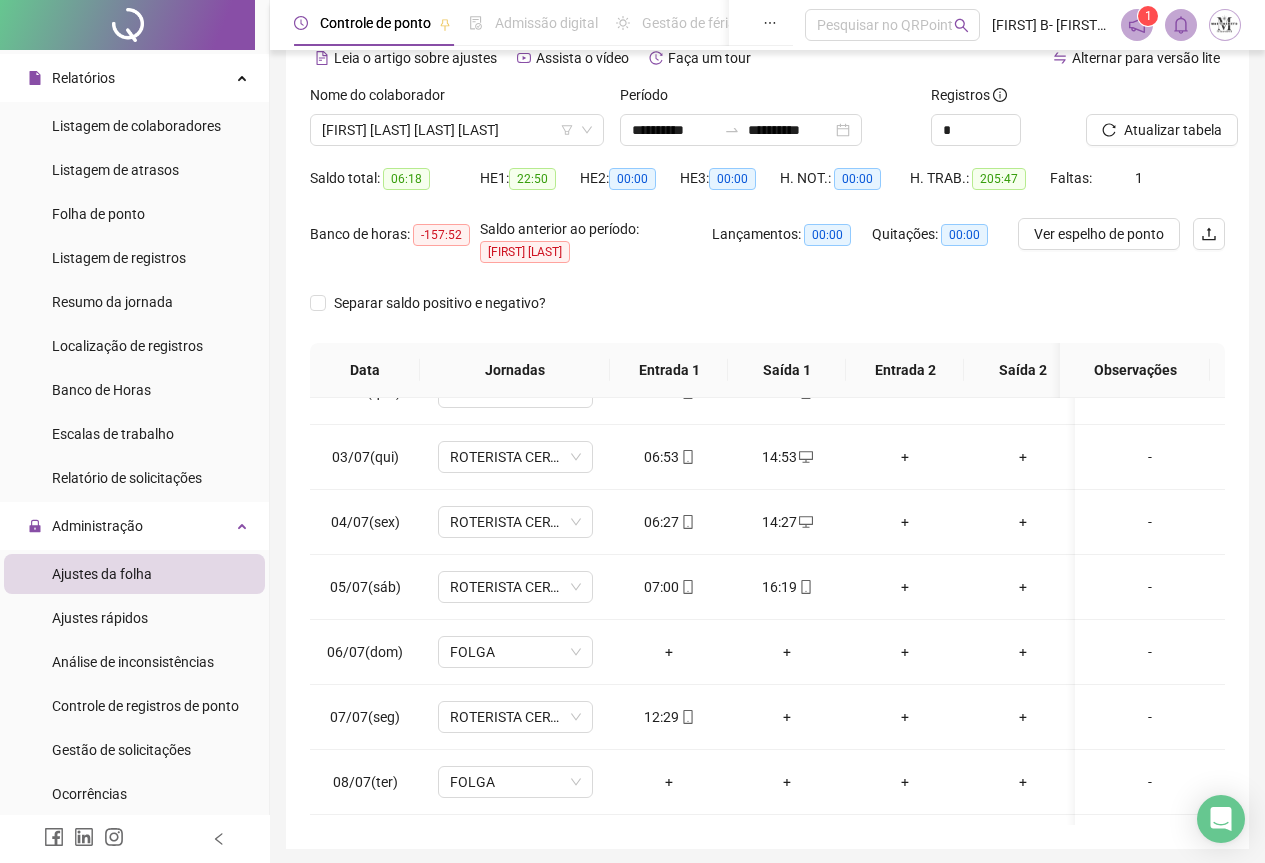 click on "Atualizar tabela" at bounding box center (1173, 130) 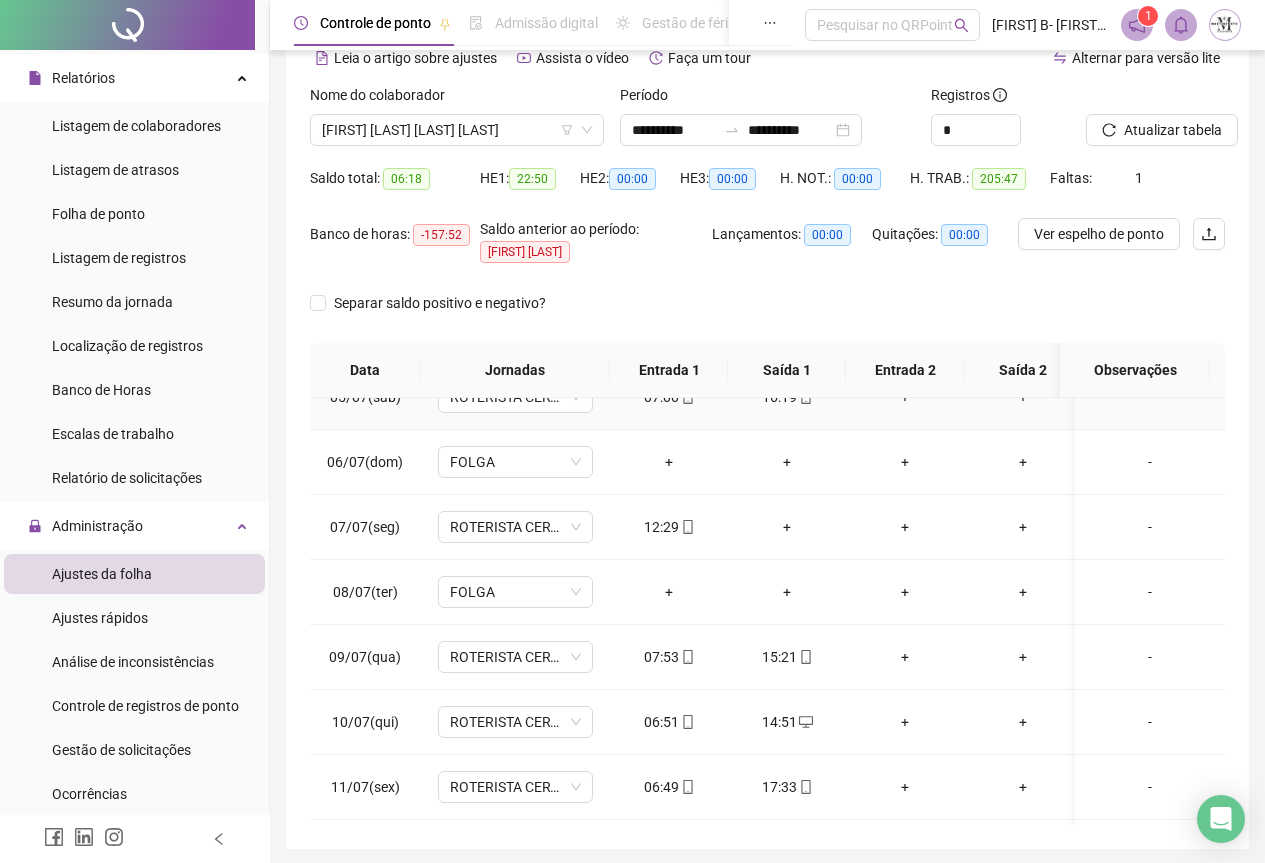 scroll, scrollTop: 303, scrollLeft: 0, axis: vertical 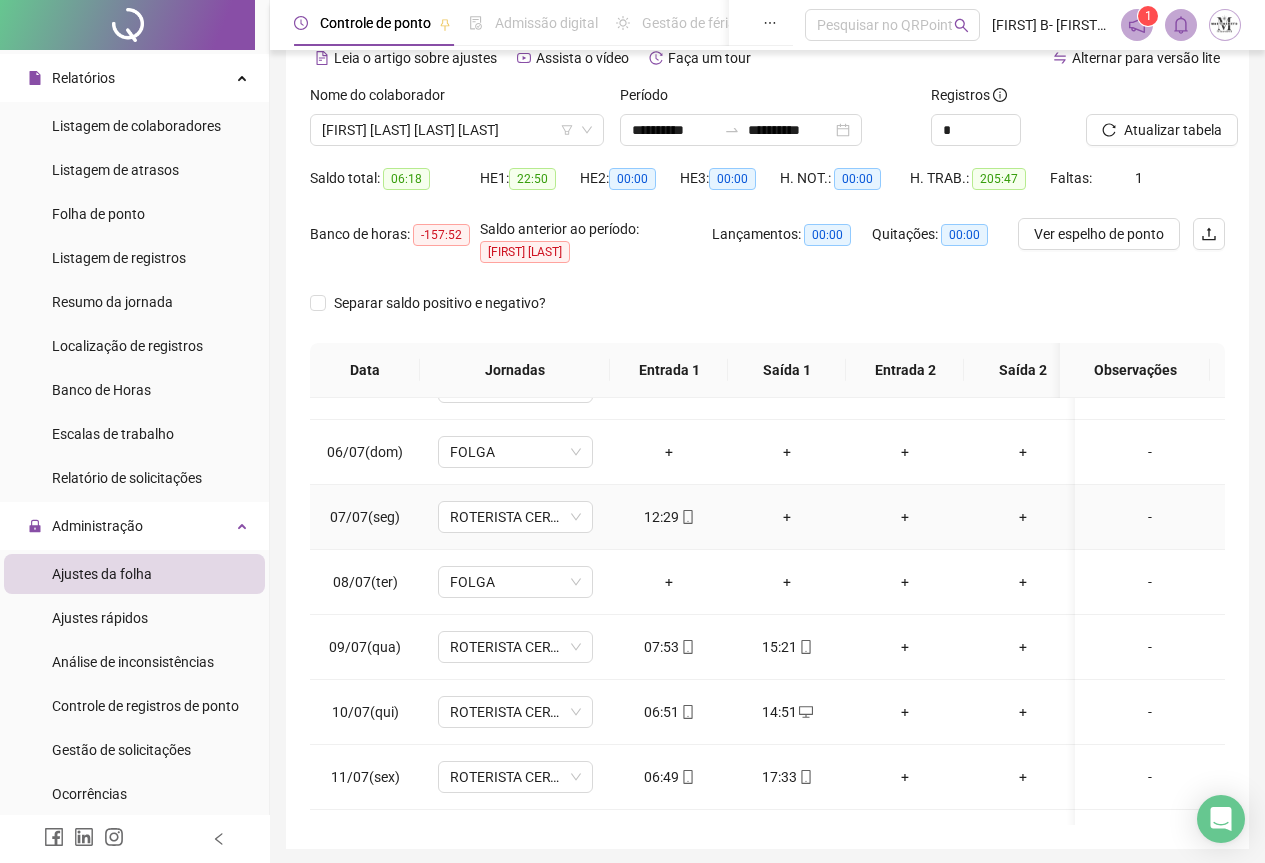 click on "-" at bounding box center (1150, 517) 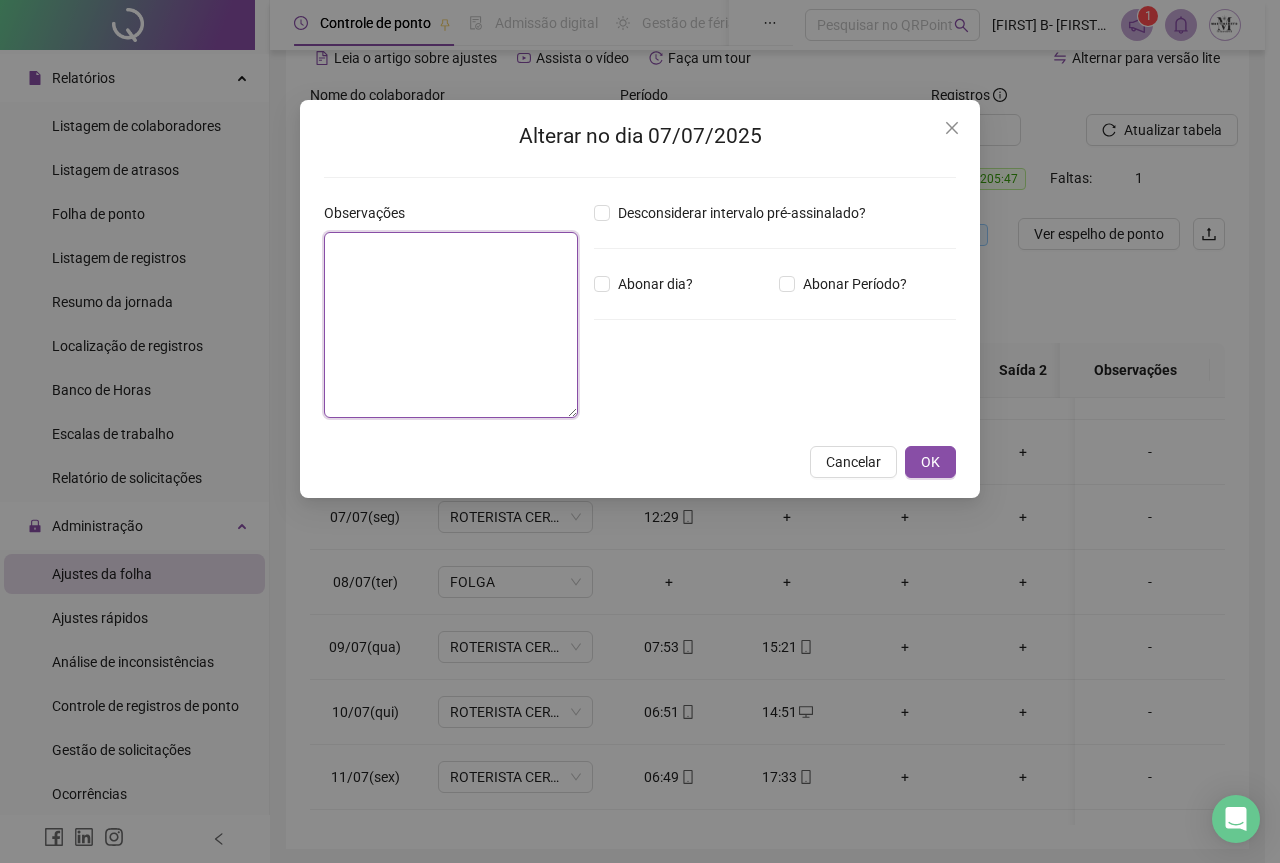 click at bounding box center (451, 325) 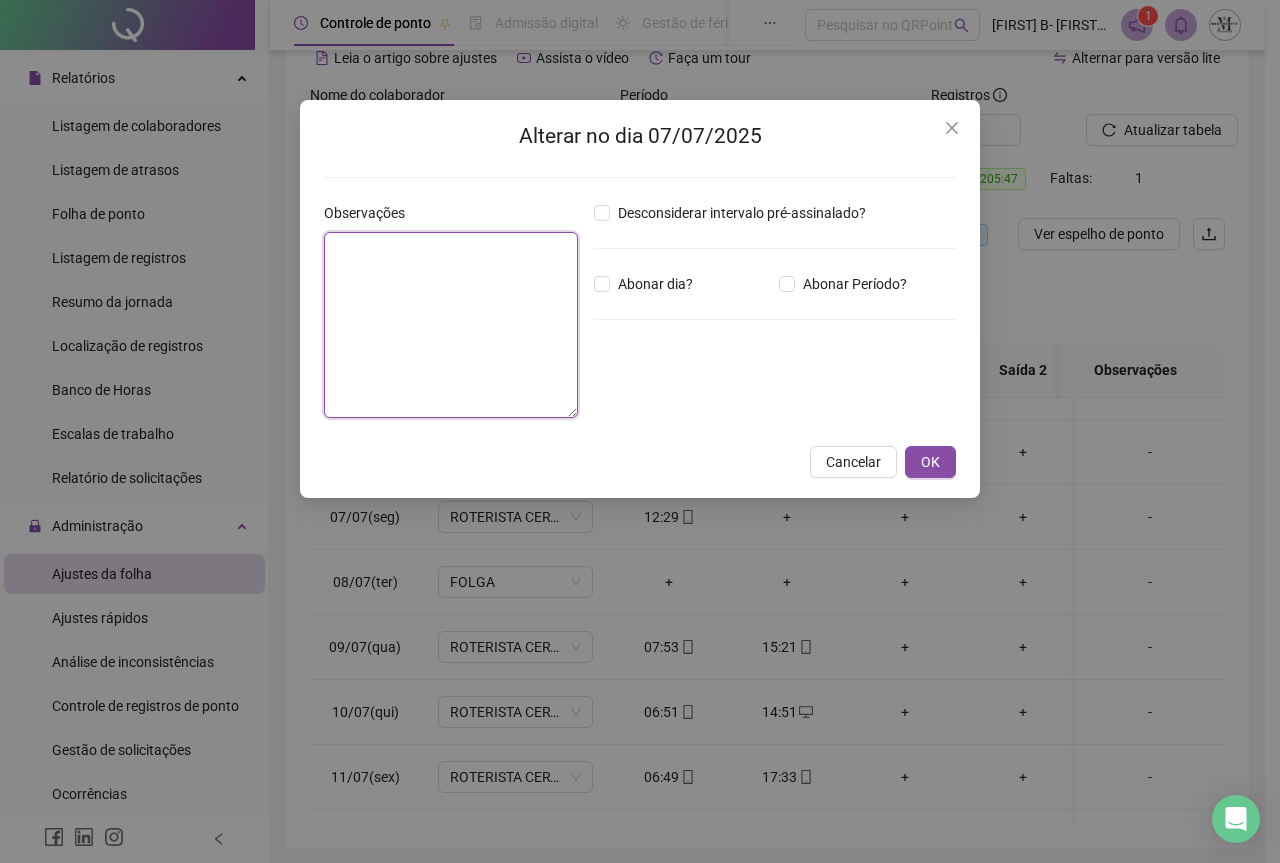 paste on "**********" 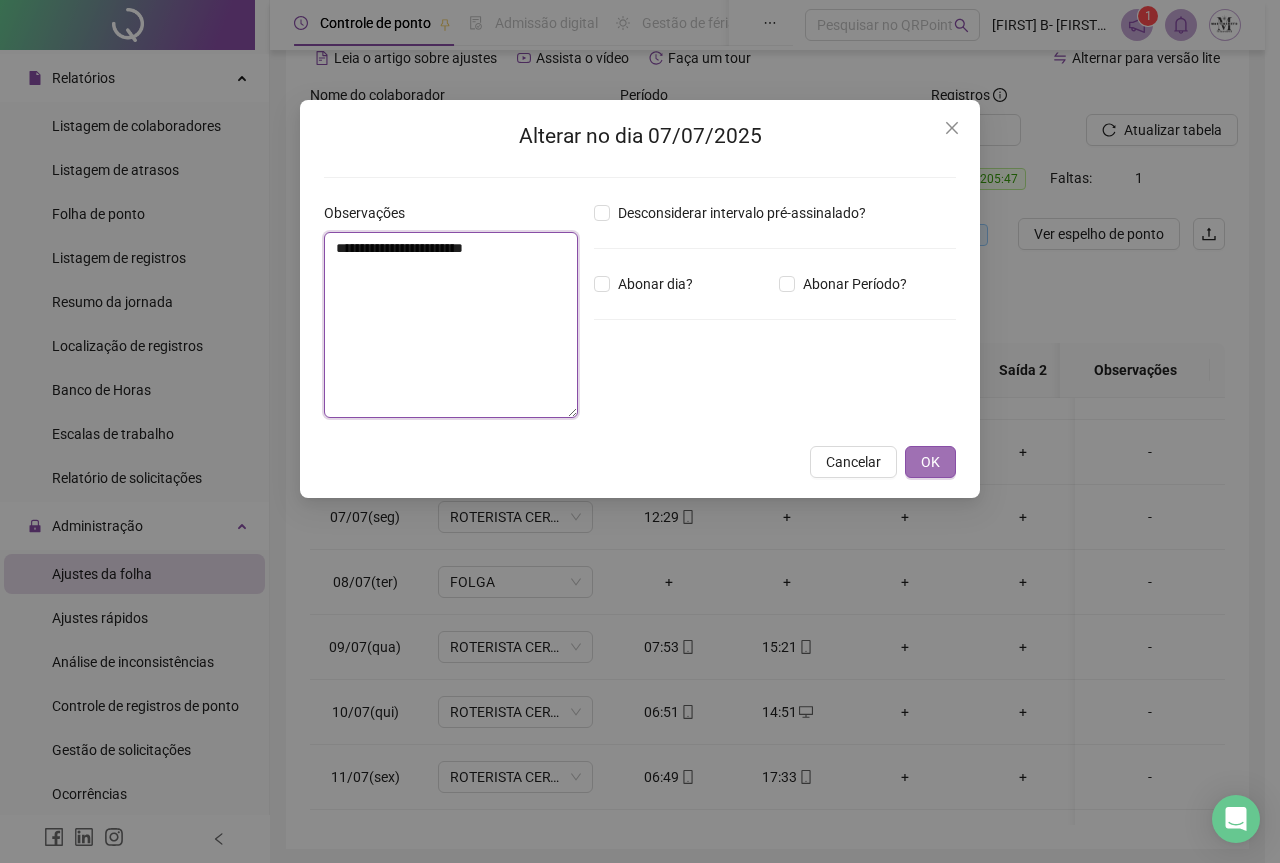 type on "**********" 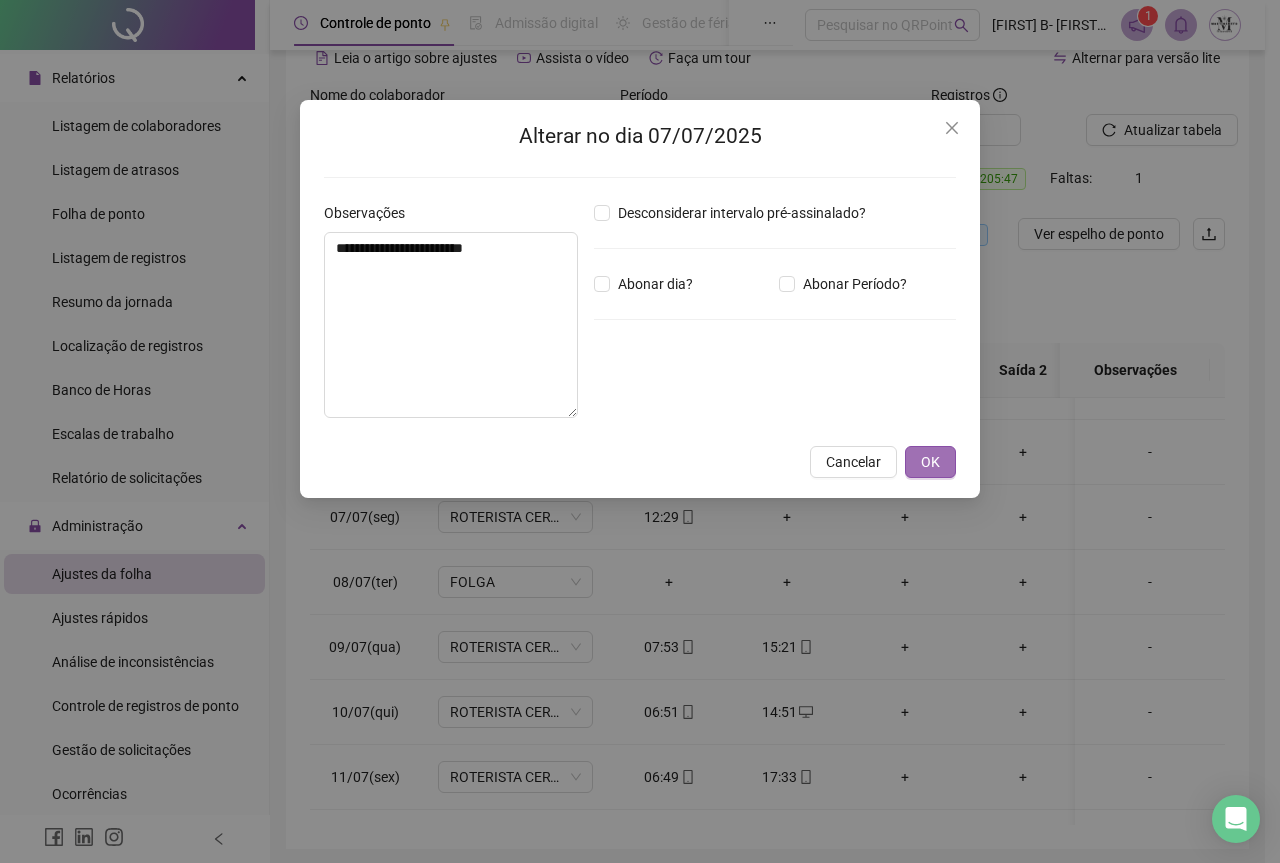 click on "OK" at bounding box center [930, 462] 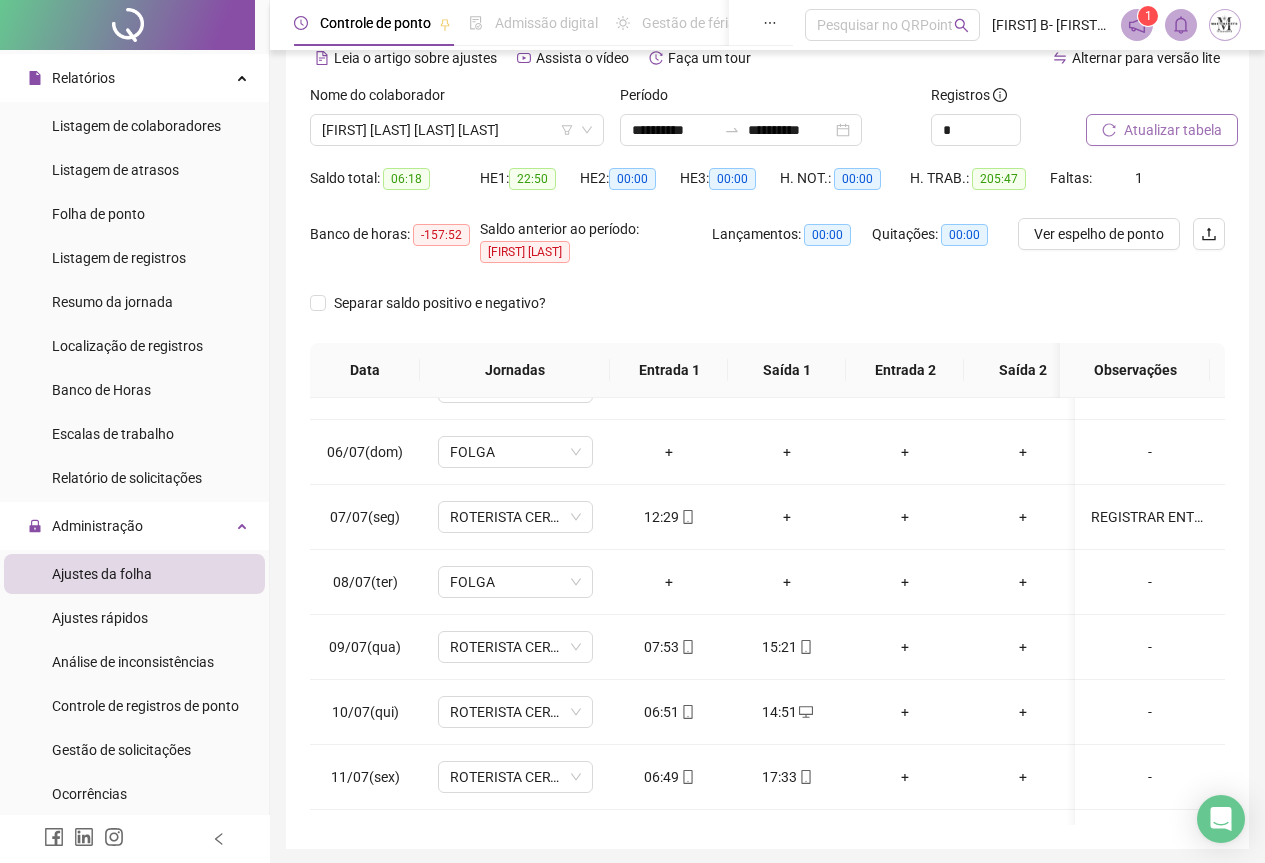click on "Atualizar tabela" at bounding box center (1130, 115) 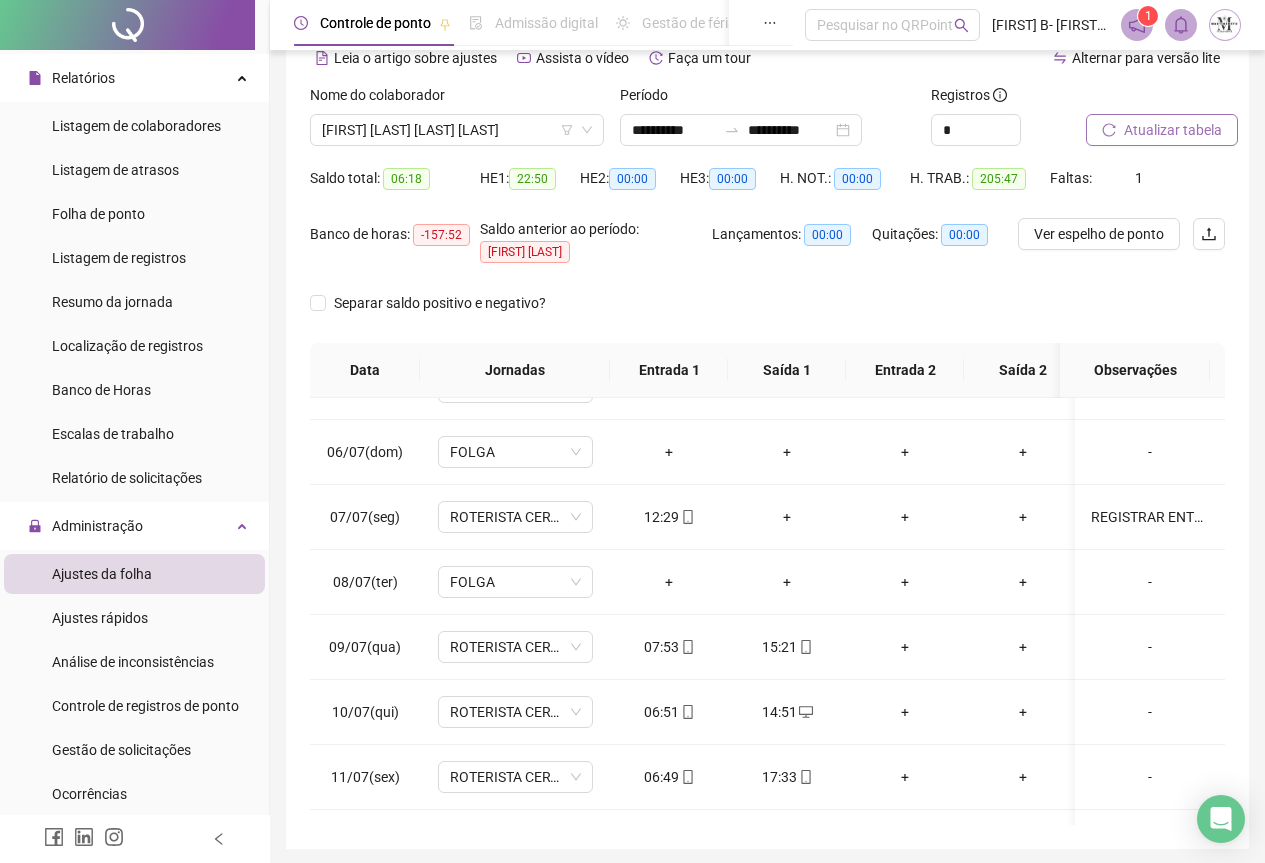 click on "Atualizar tabela" at bounding box center (1173, 130) 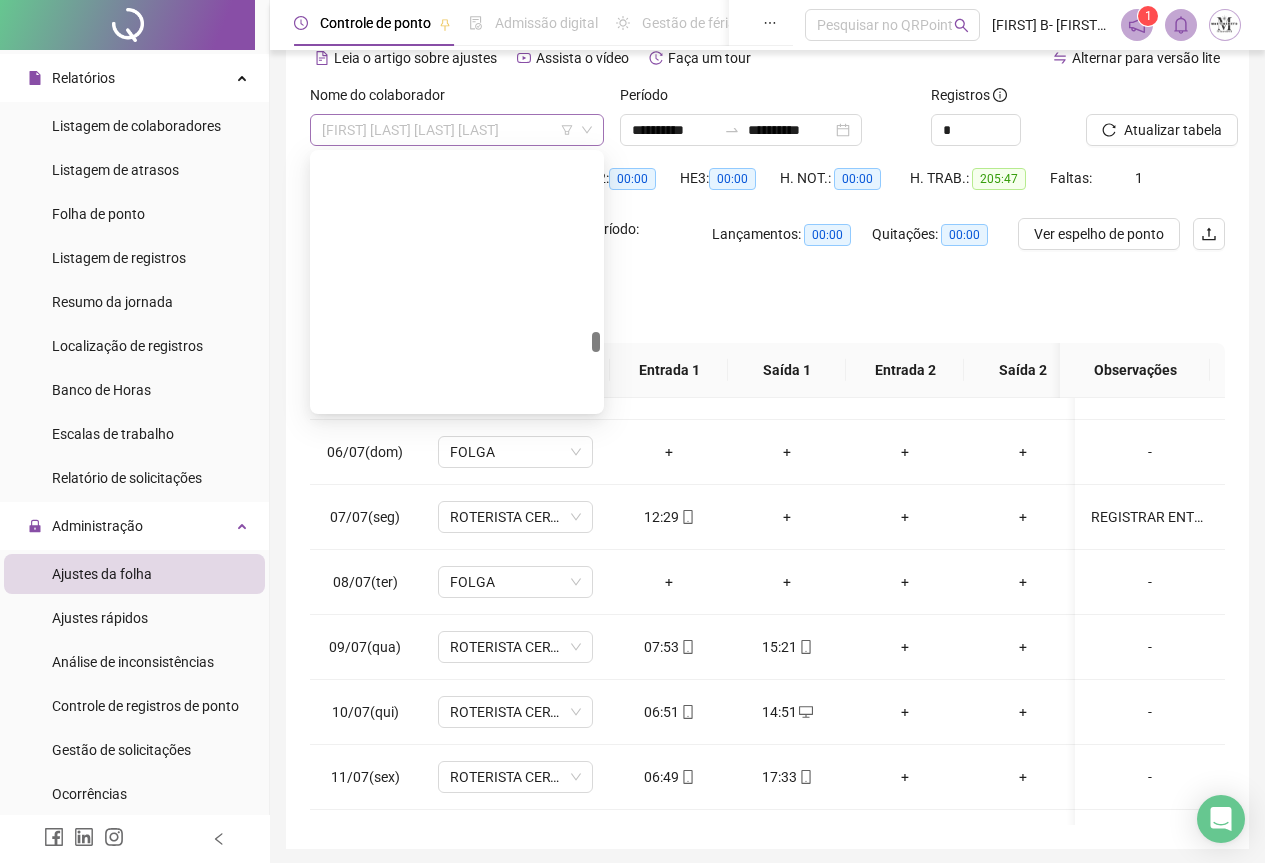 click on "PEDRO LUCAS DA SILVA DO NASCIMENTO" at bounding box center (457, 130) 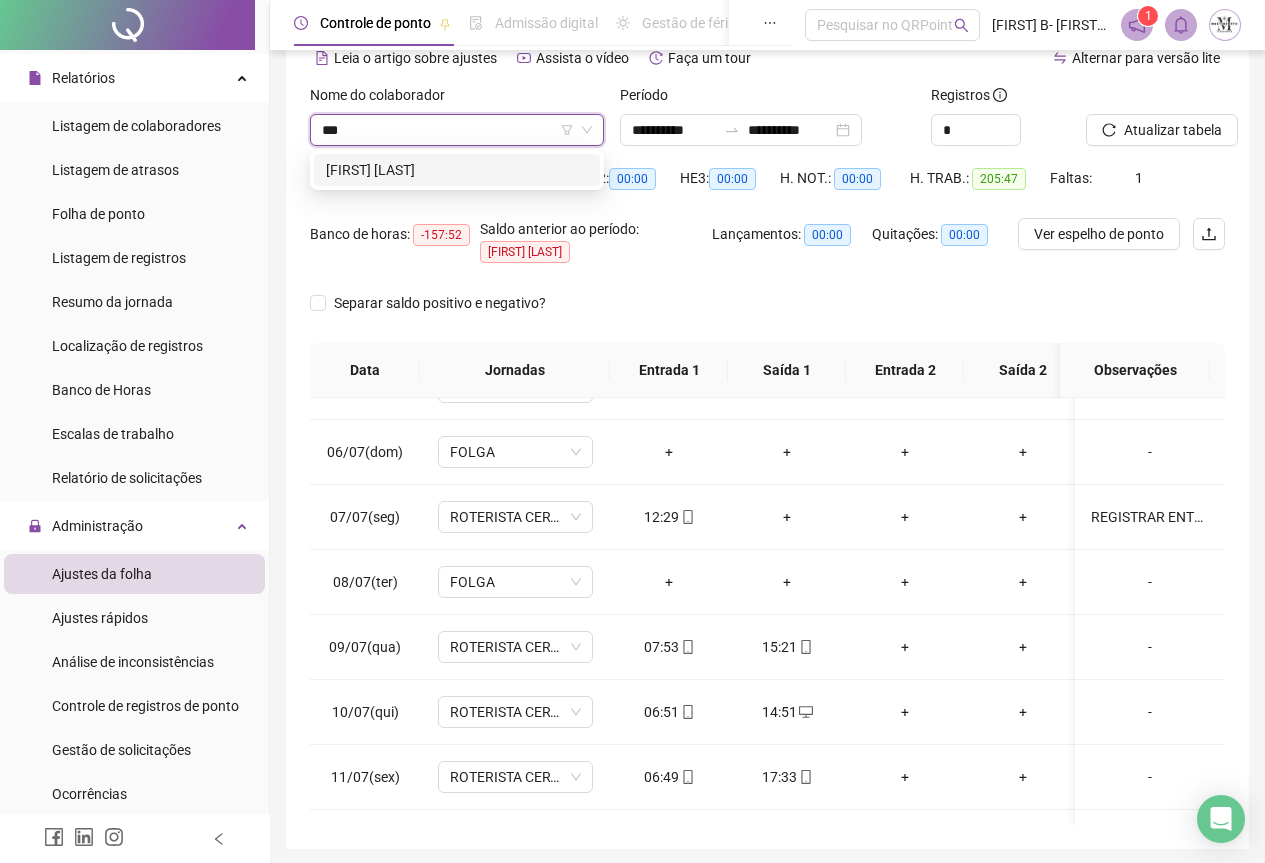 scroll, scrollTop: 0, scrollLeft: 0, axis: both 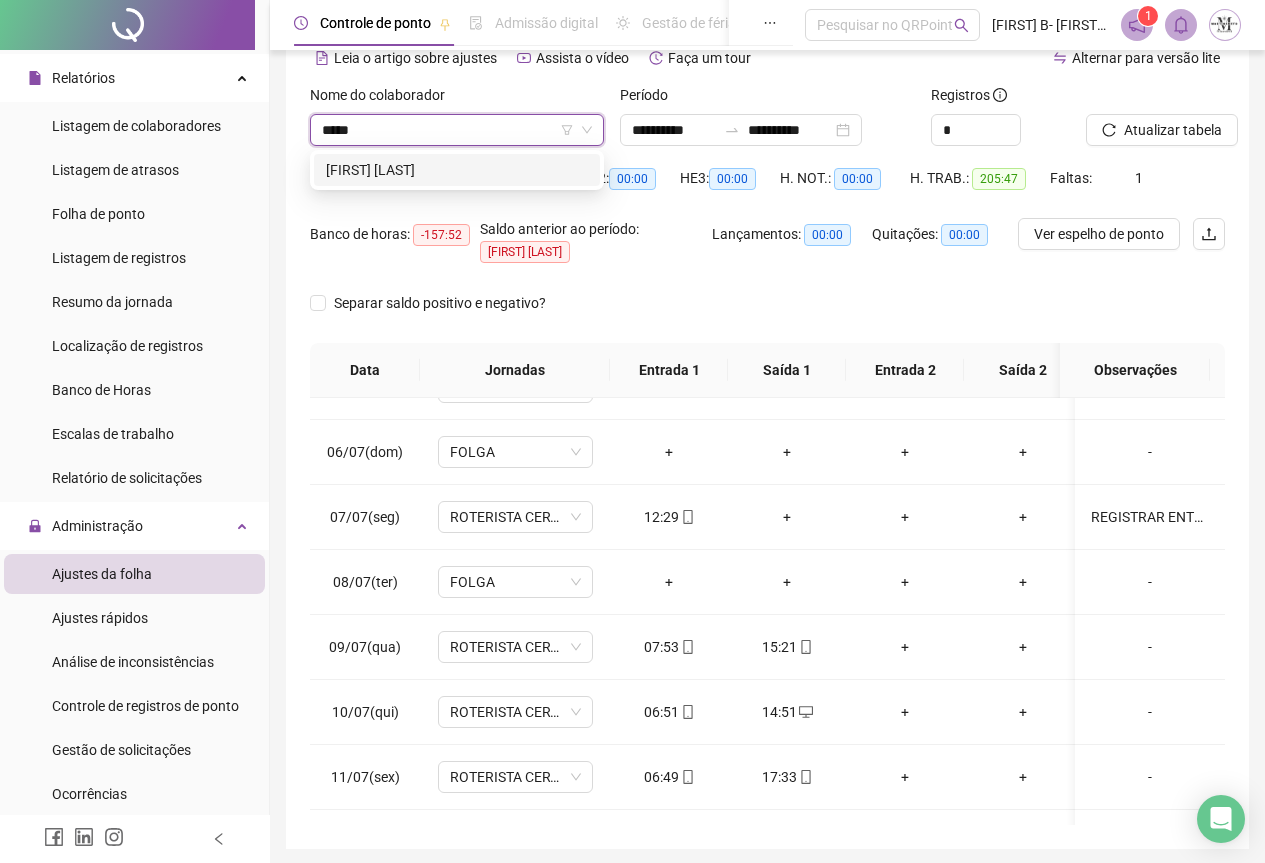 type on "******" 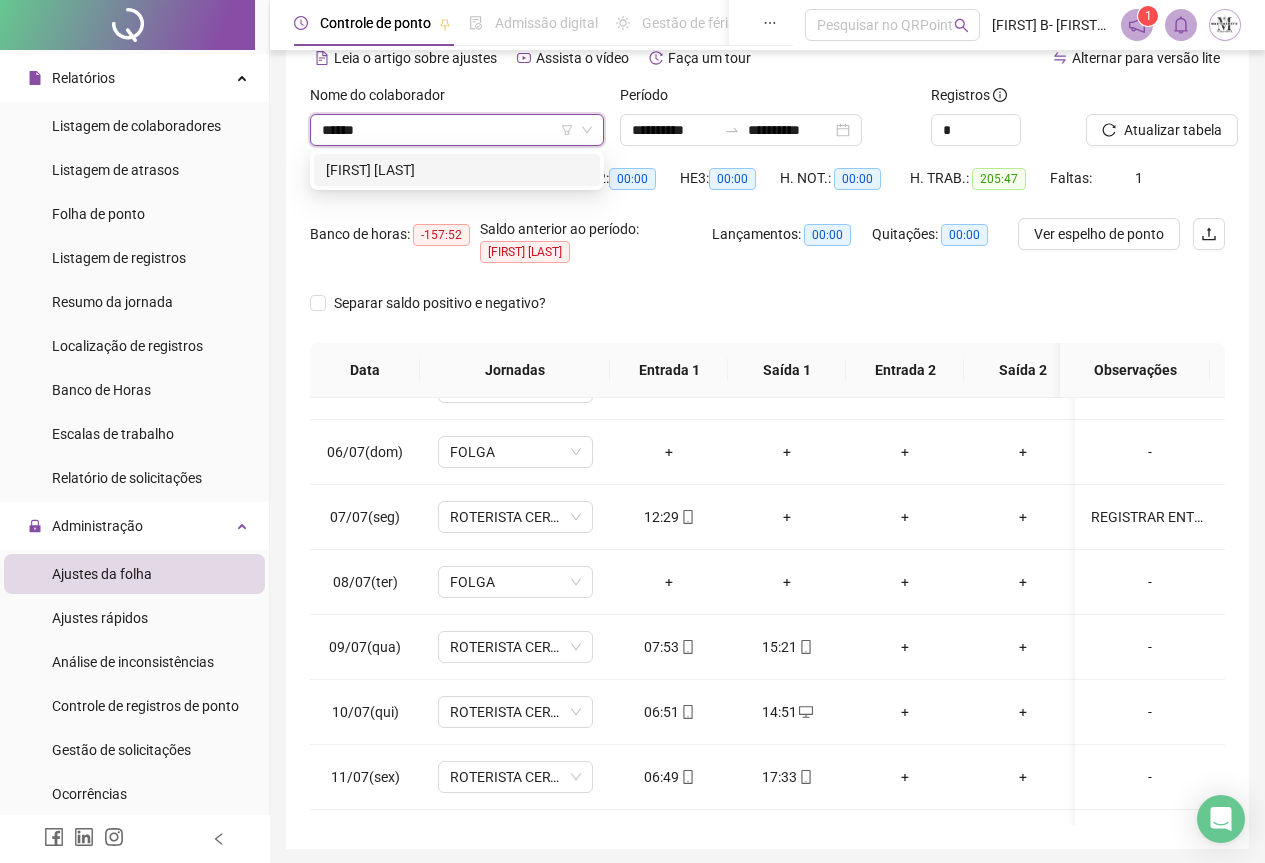 click on "RAFAEL GRAÇA GARCIA ROSA" at bounding box center (457, 170) 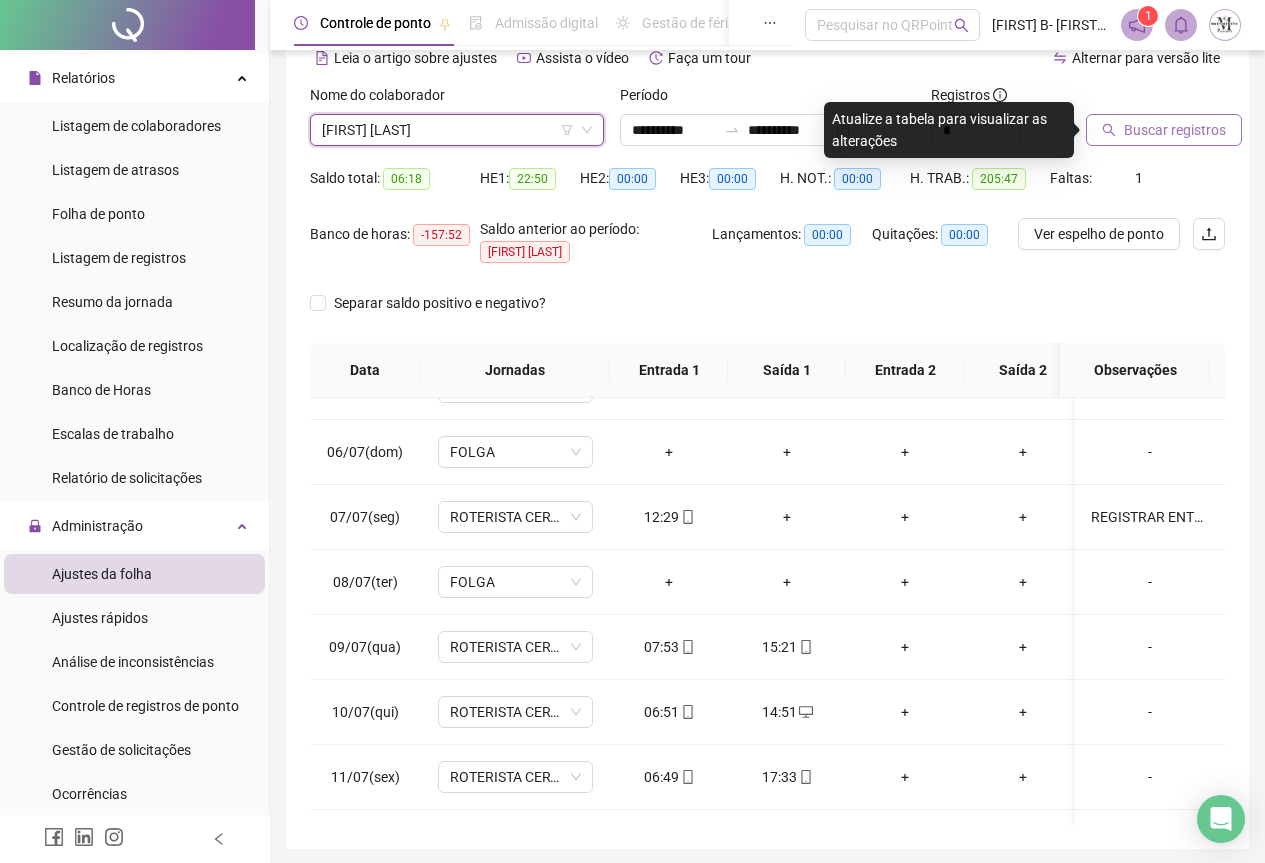 click on "Buscar registros" at bounding box center [1175, 130] 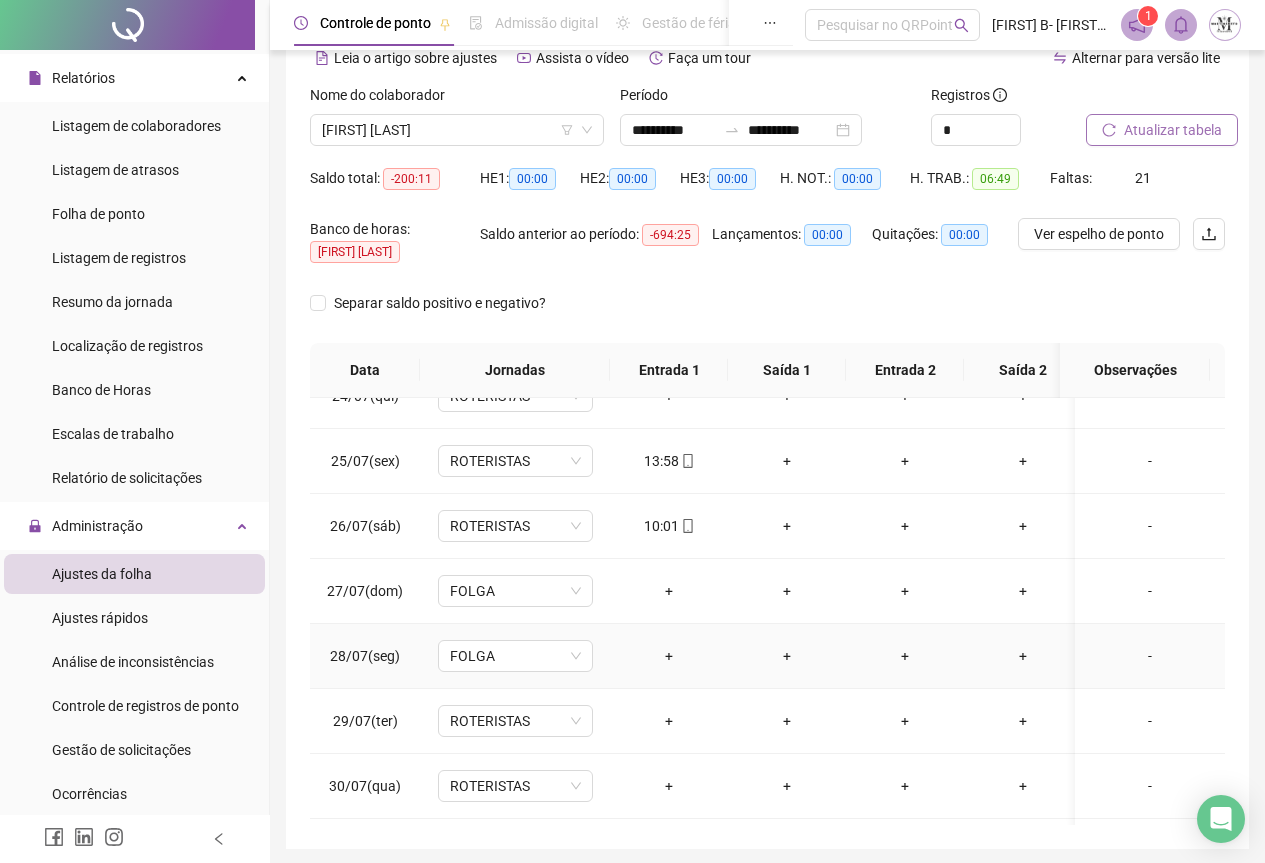 scroll, scrollTop: 1603, scrollLeft: 0, axis: vertical 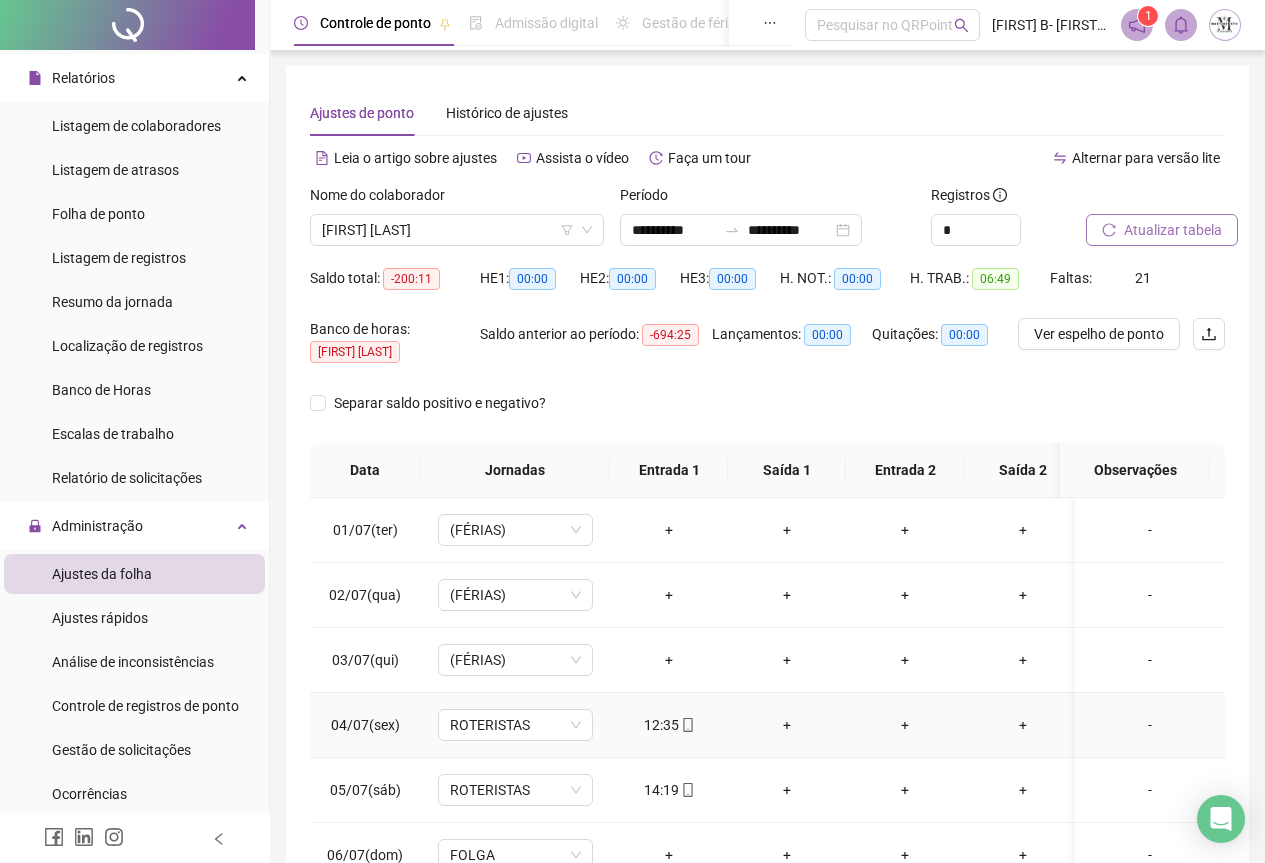 click on "-" at bounding box center [1150, 725] 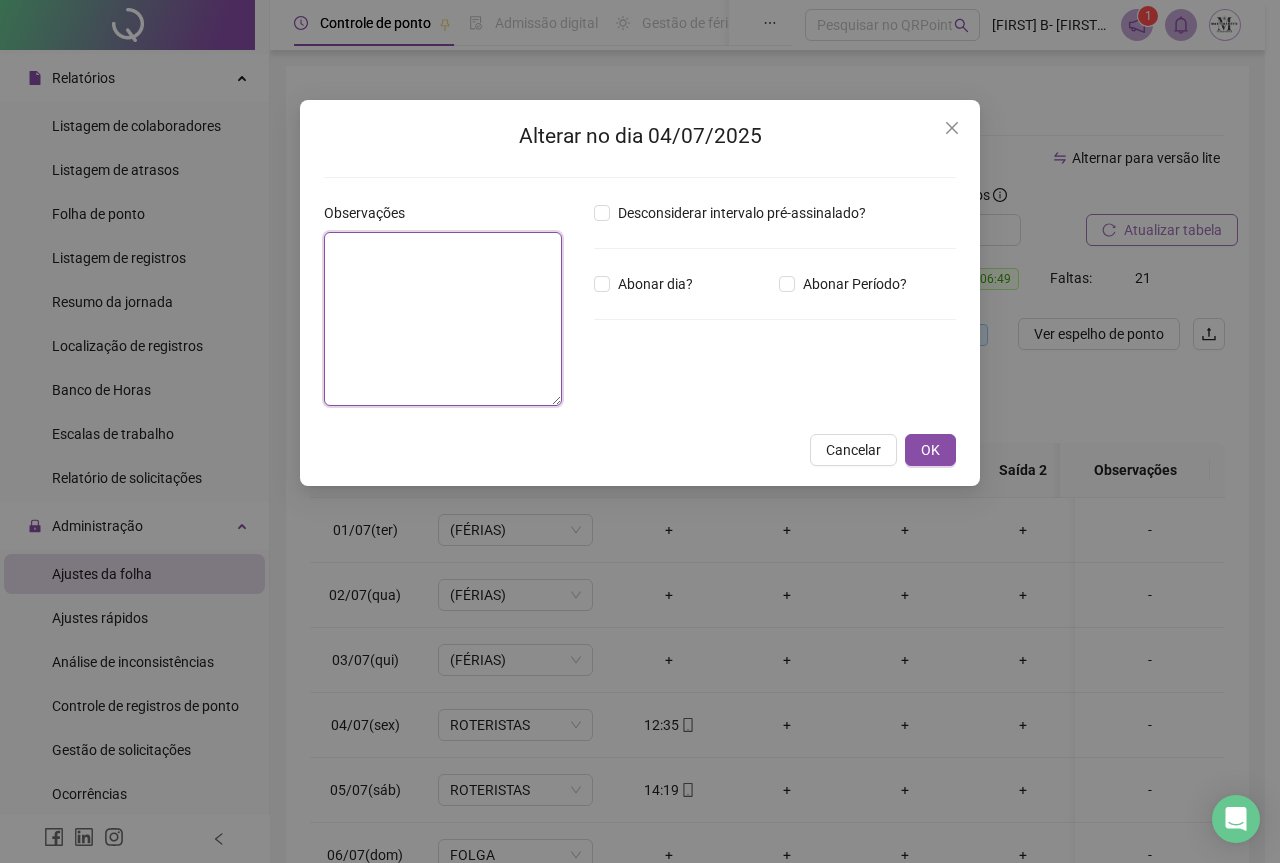 click at bounding box center (443, 319) 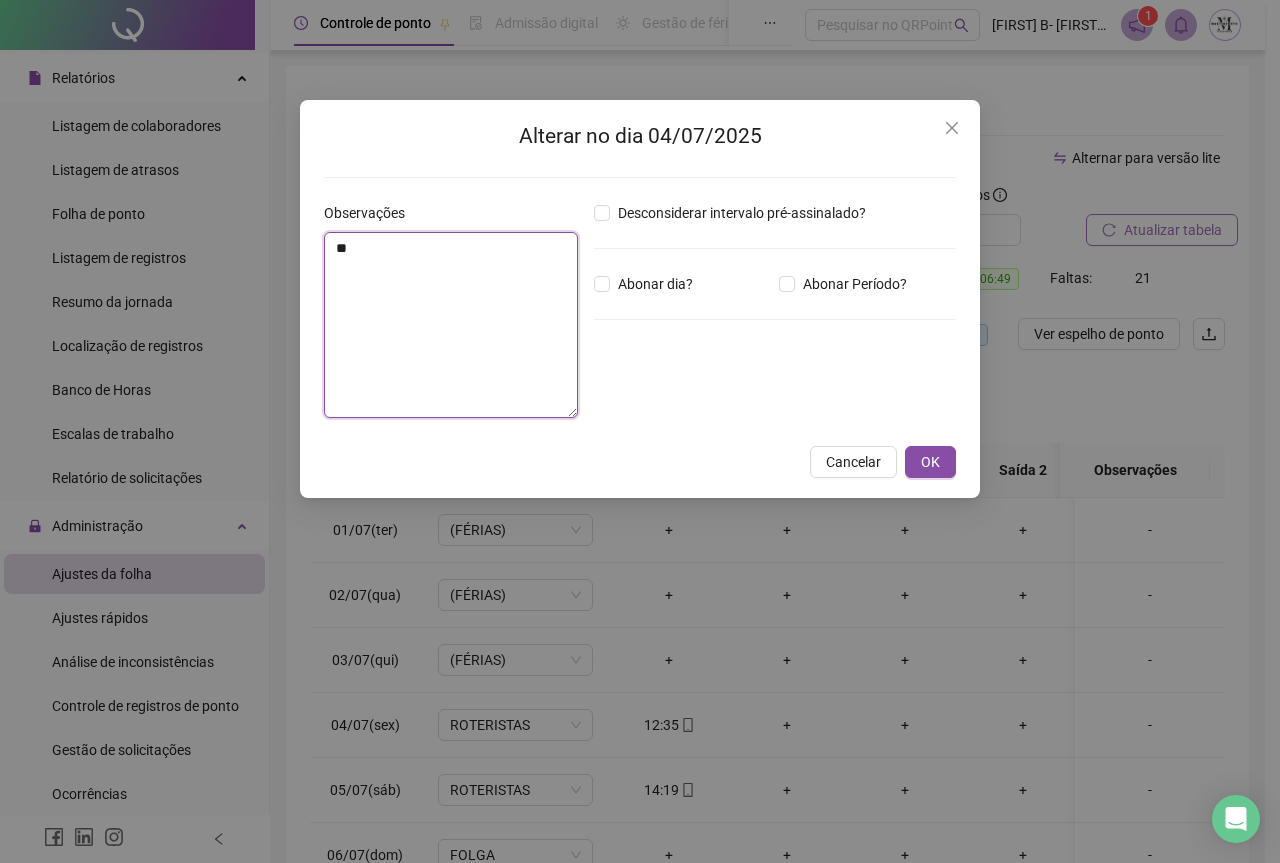 type on "*" 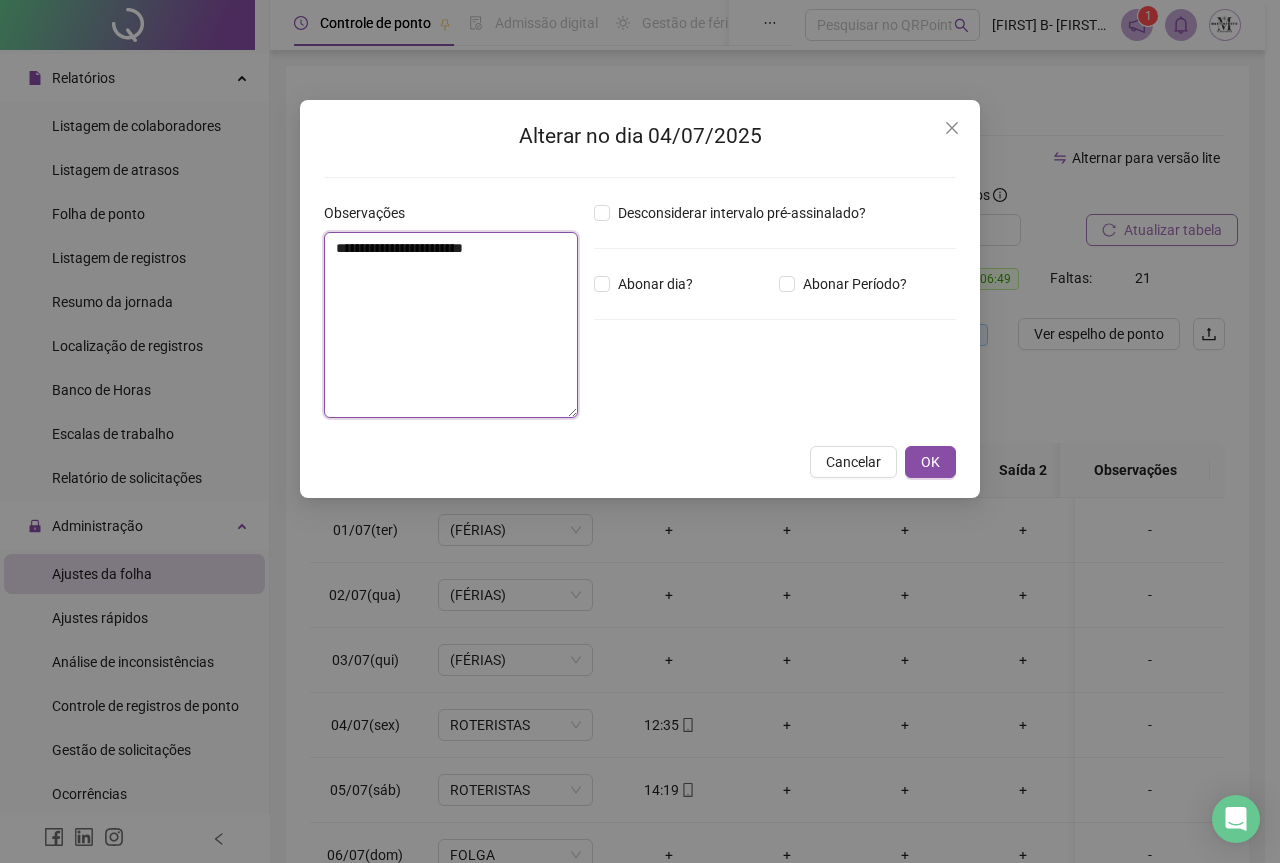 drag, startPoint x: 538, startPoint y: 246, endPoint x: 311, endPoint y: 260, distance: 227.4313 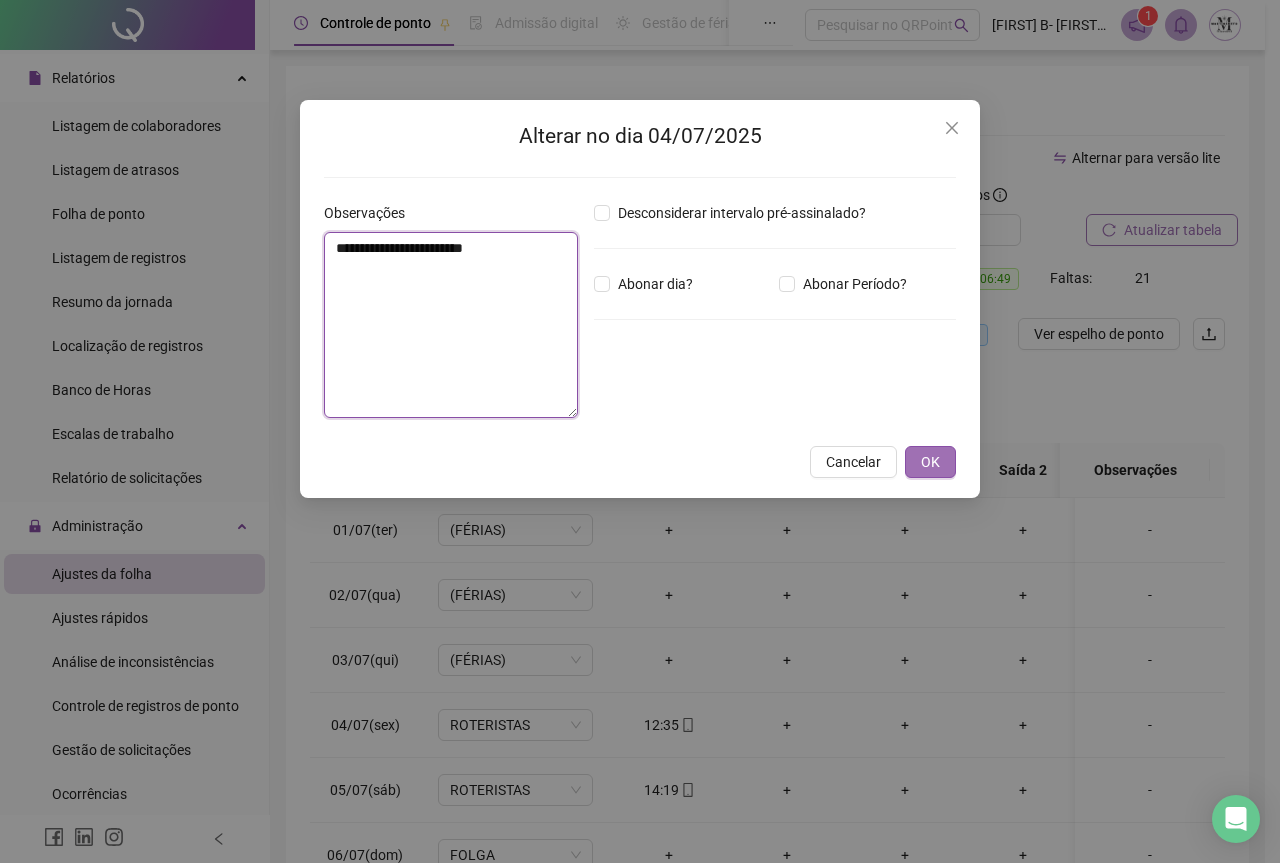 type on "**********" 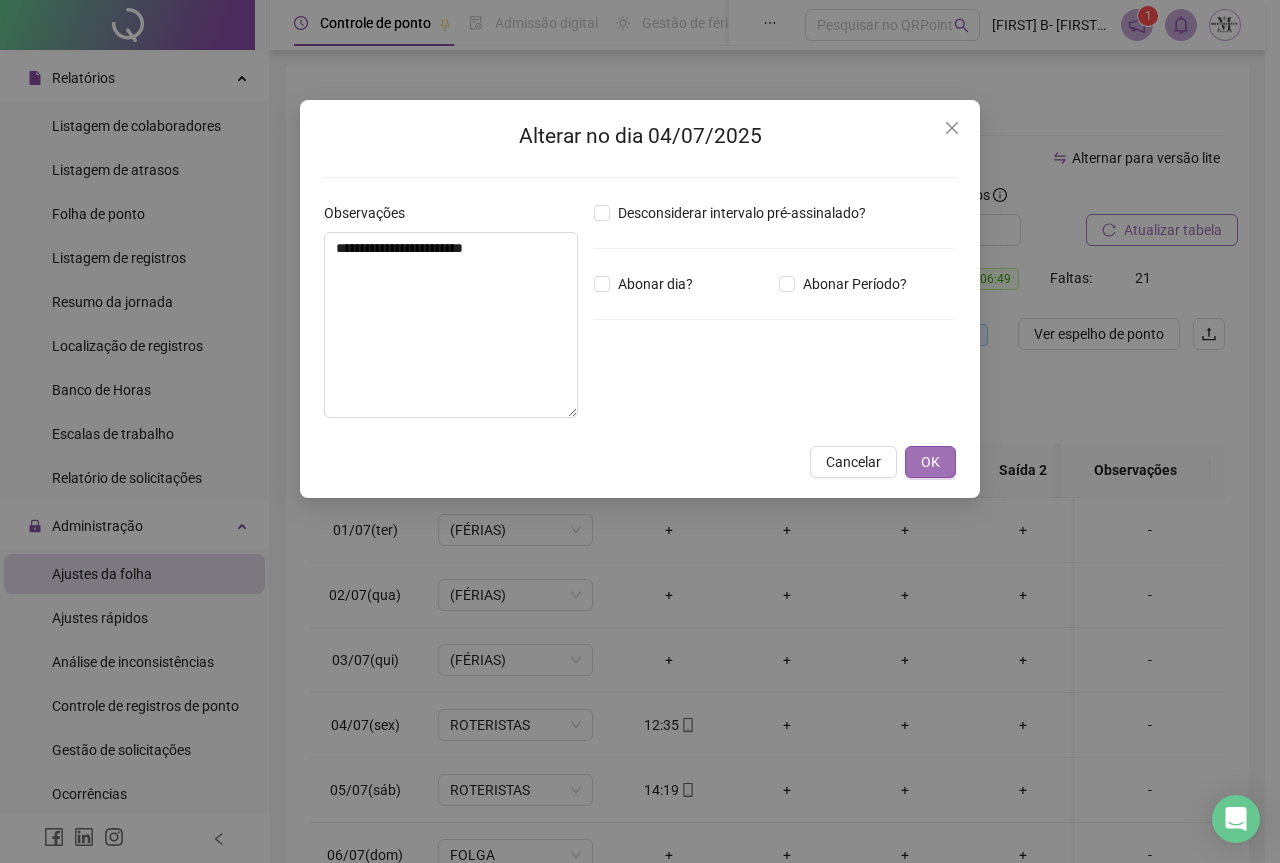 click on "OK" at bounding box center (930, 462) 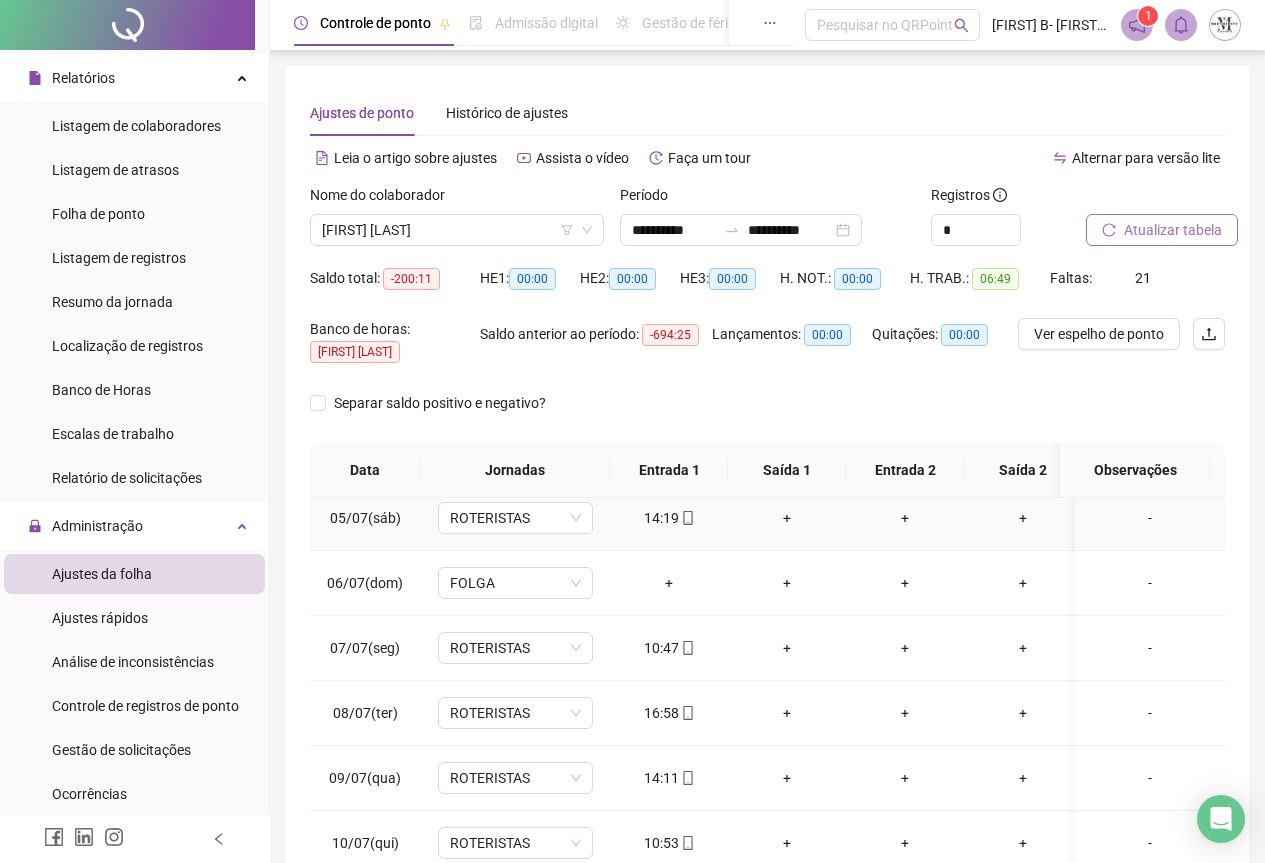 scroll, scrollTop: 0, scrollLeft: 0, axis: both 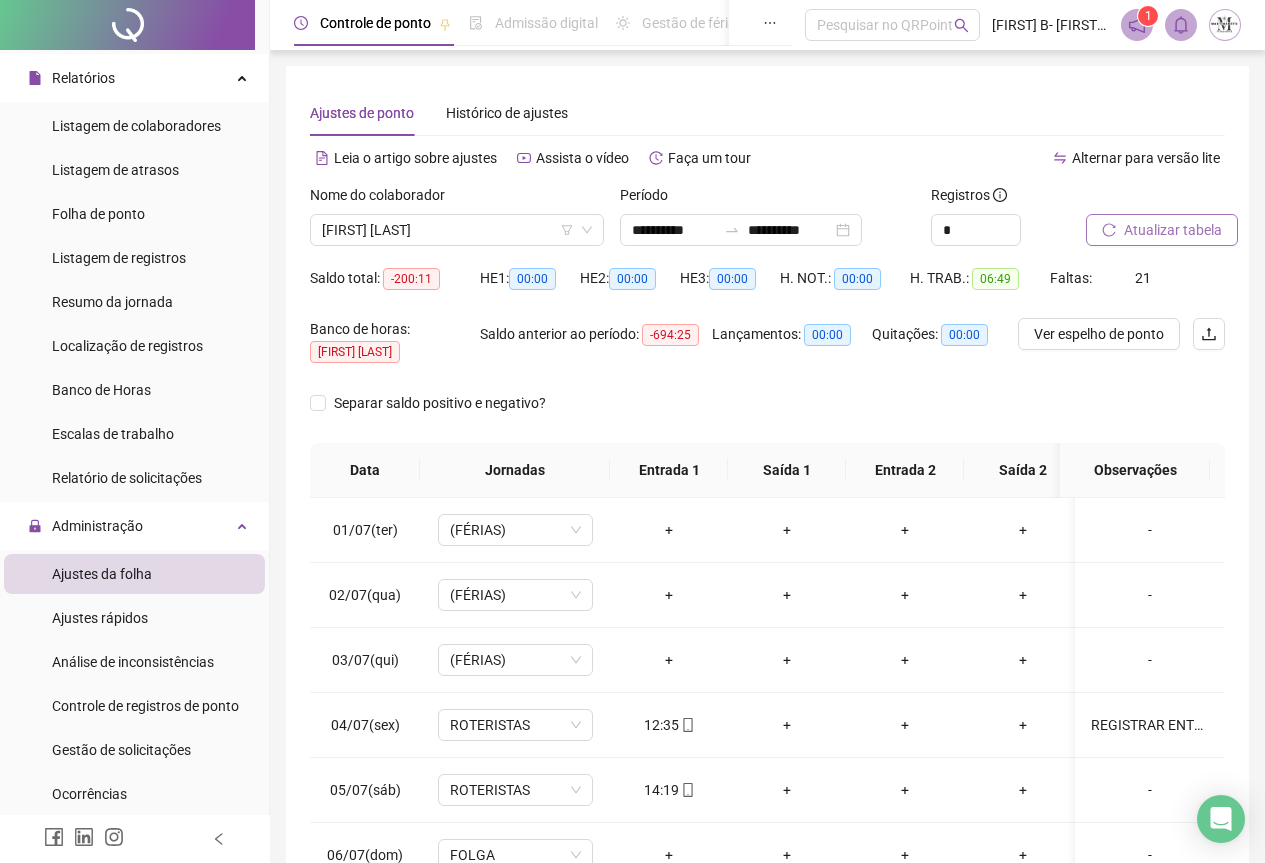 click on "Atualizar tabela" at bounding box center (1173, 230) 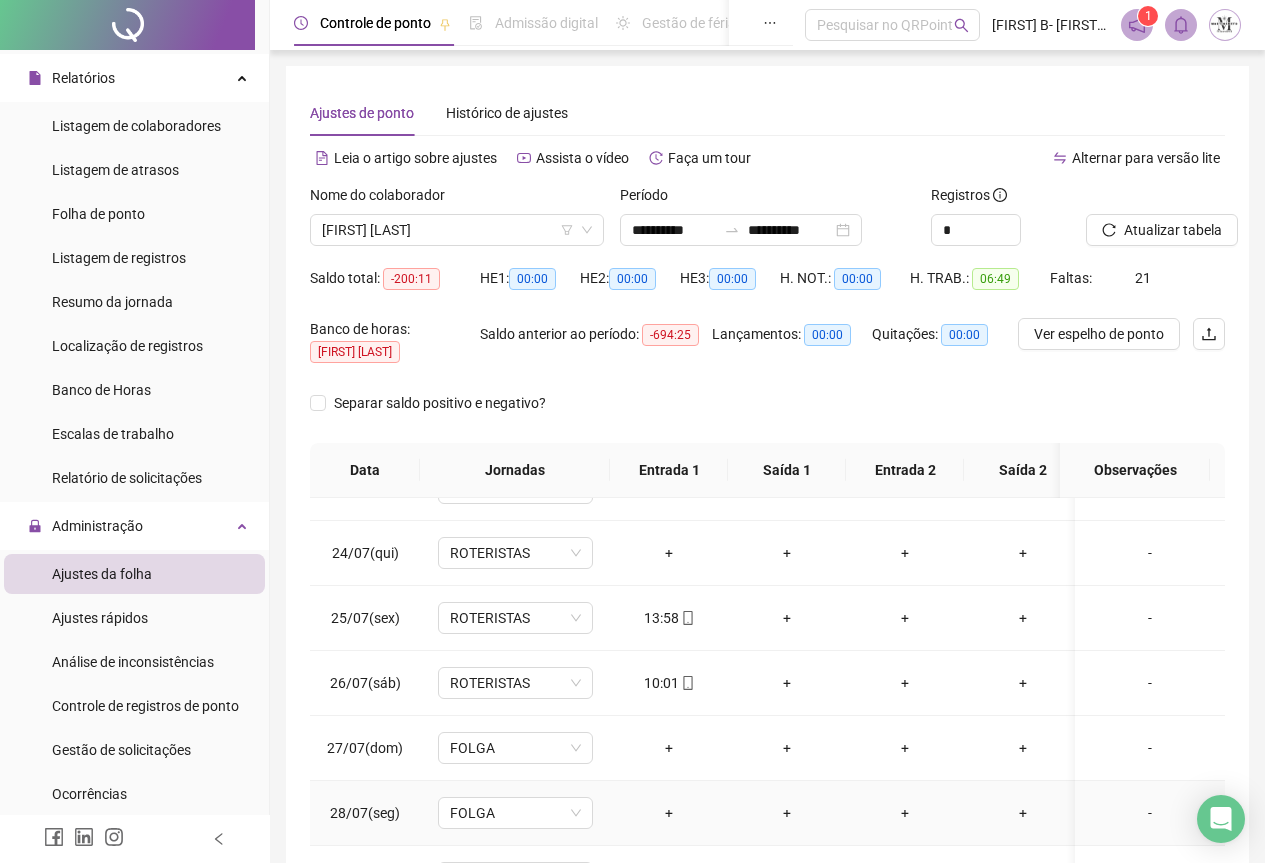 scroll, scrollTop: 1603, scrollLeft: 0, axis: vertical 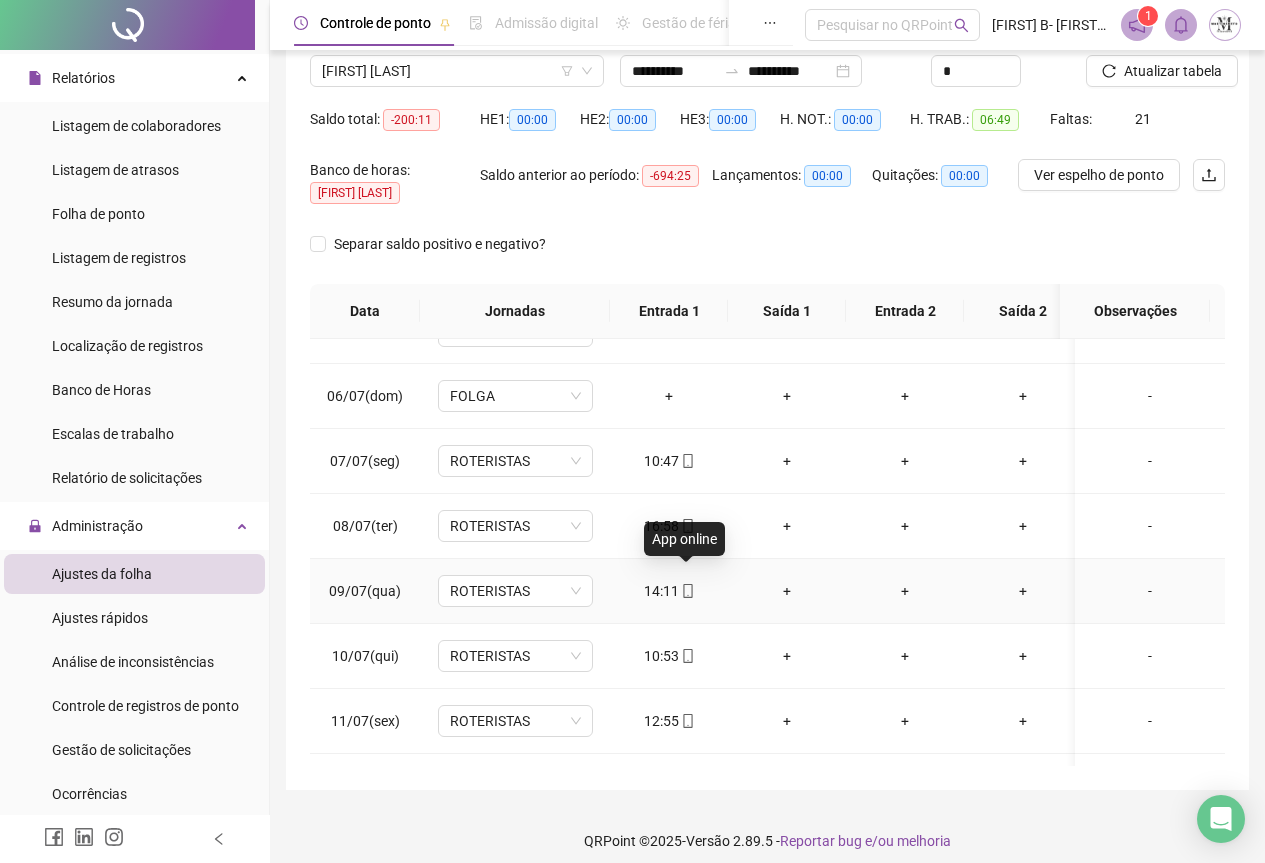 click 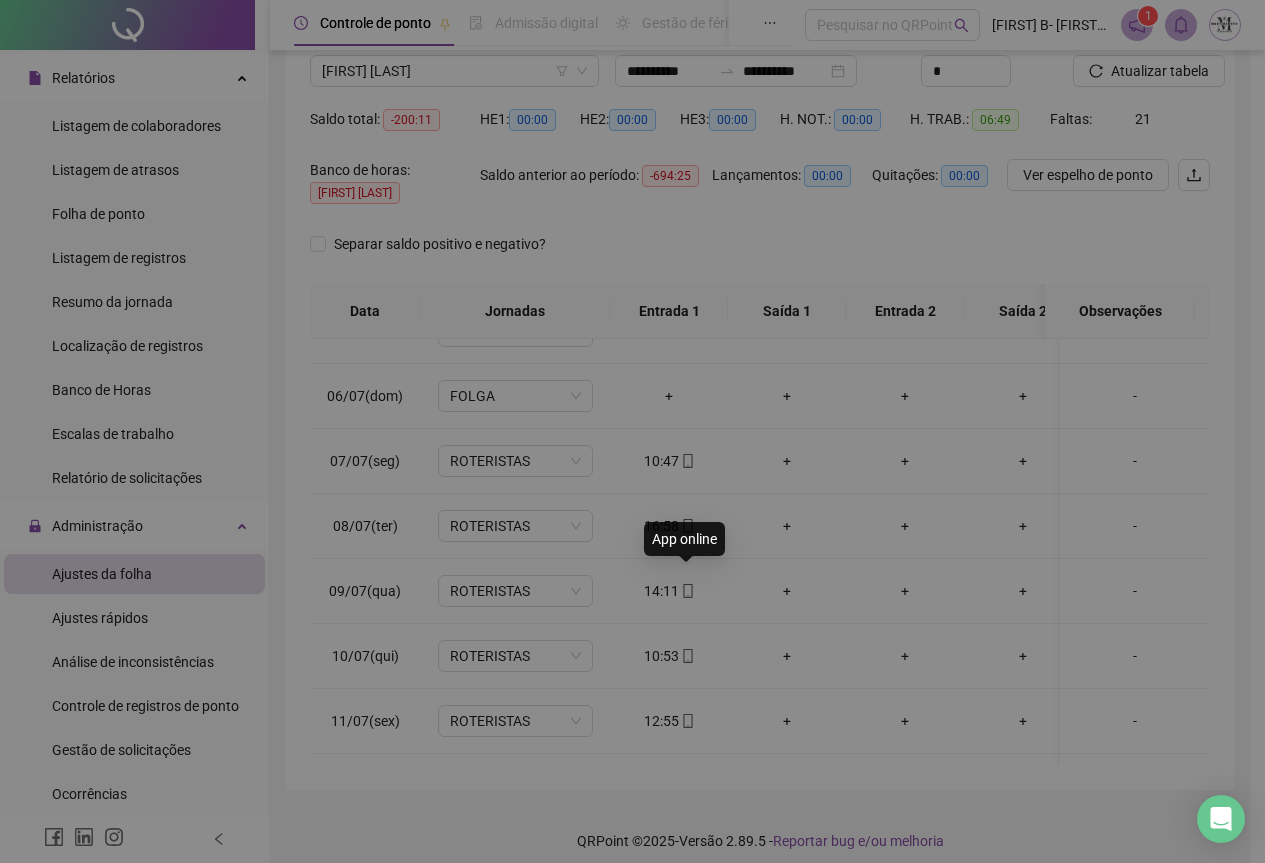 type on "**********" 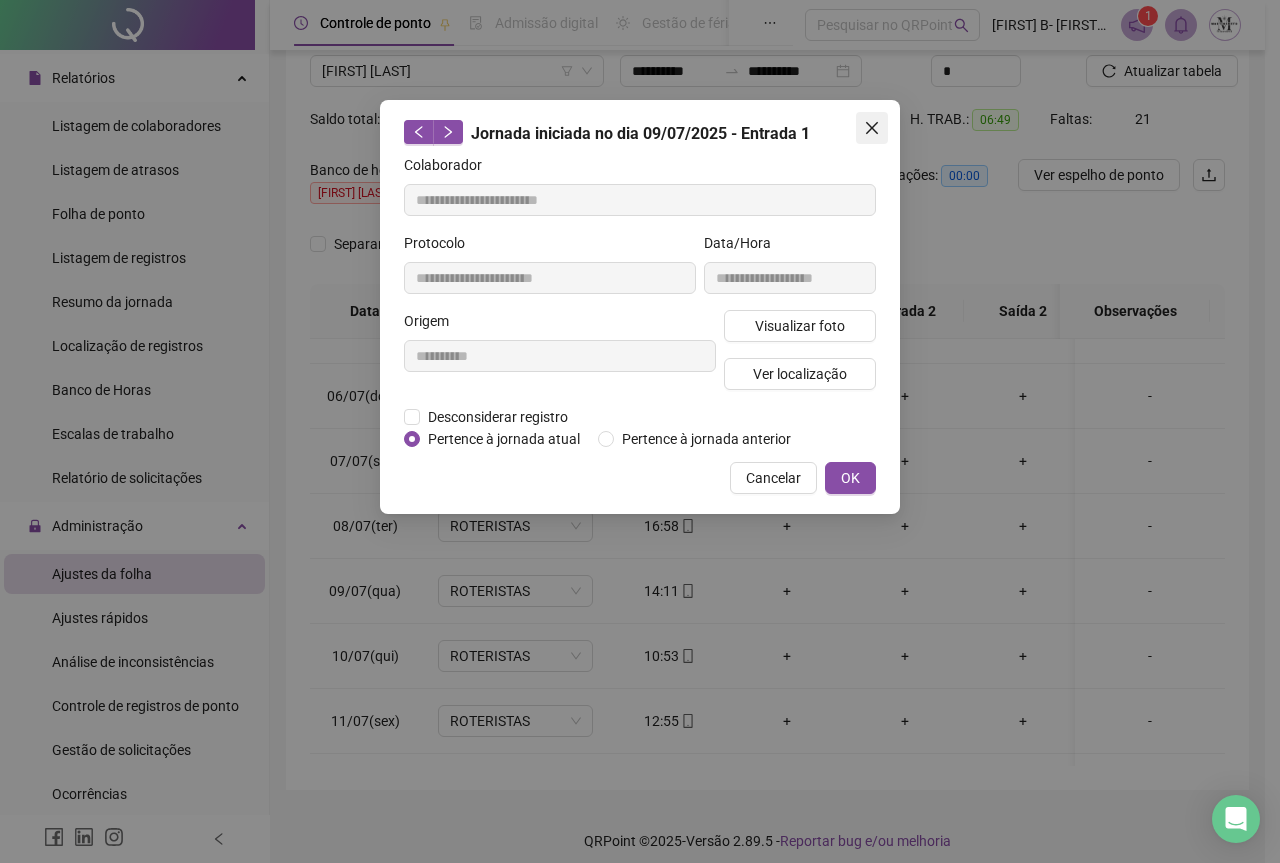 click 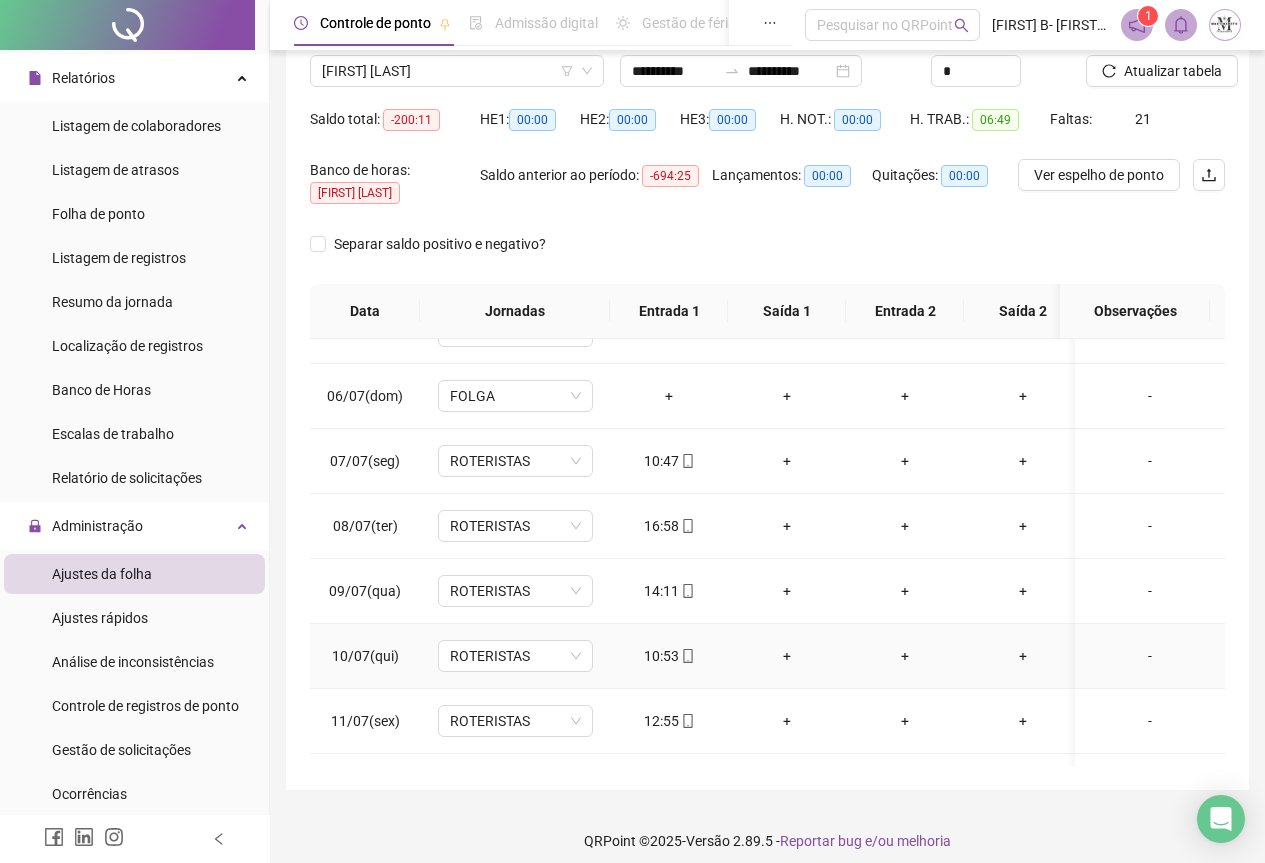 scroll, scrollTop: 0, scrollLeft: 0, axis: both 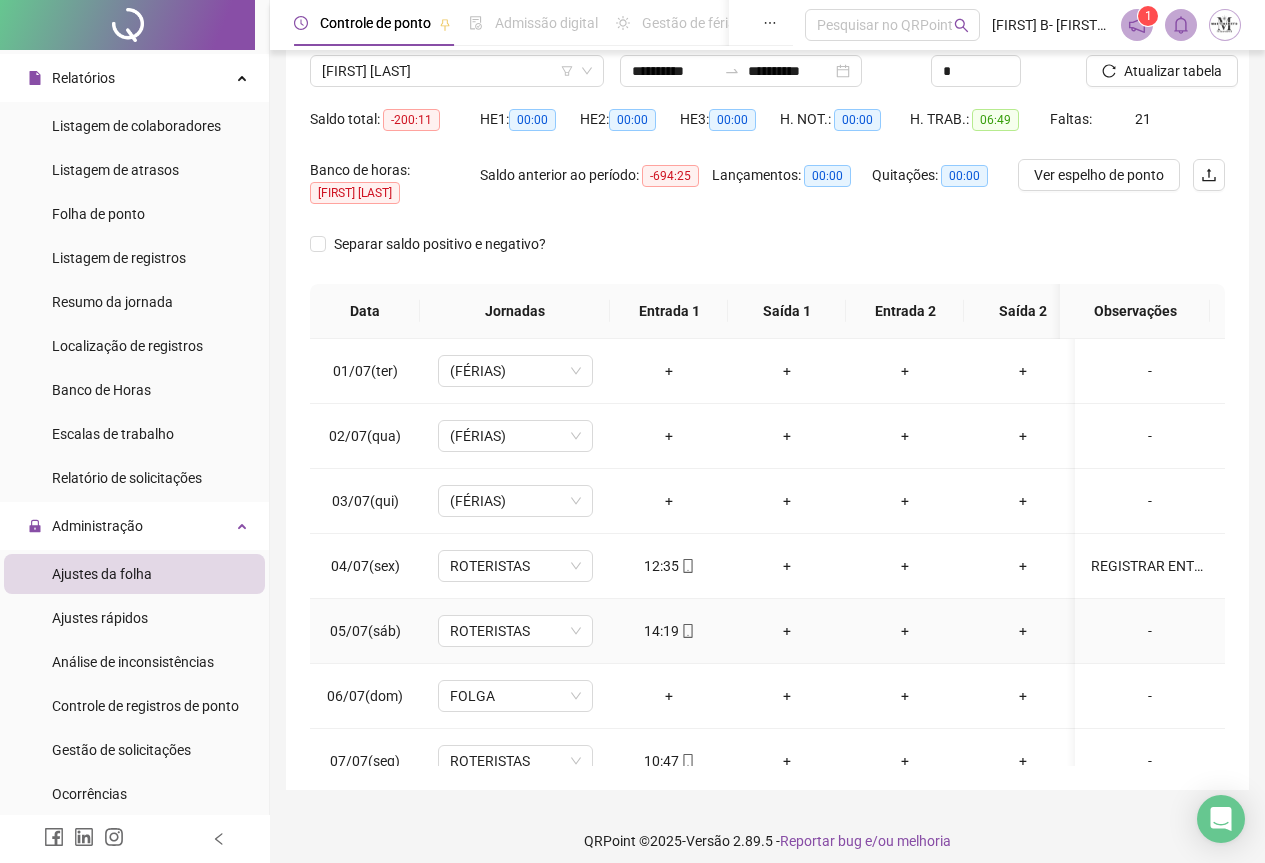 click on "+" at bounding box center (787, 631) 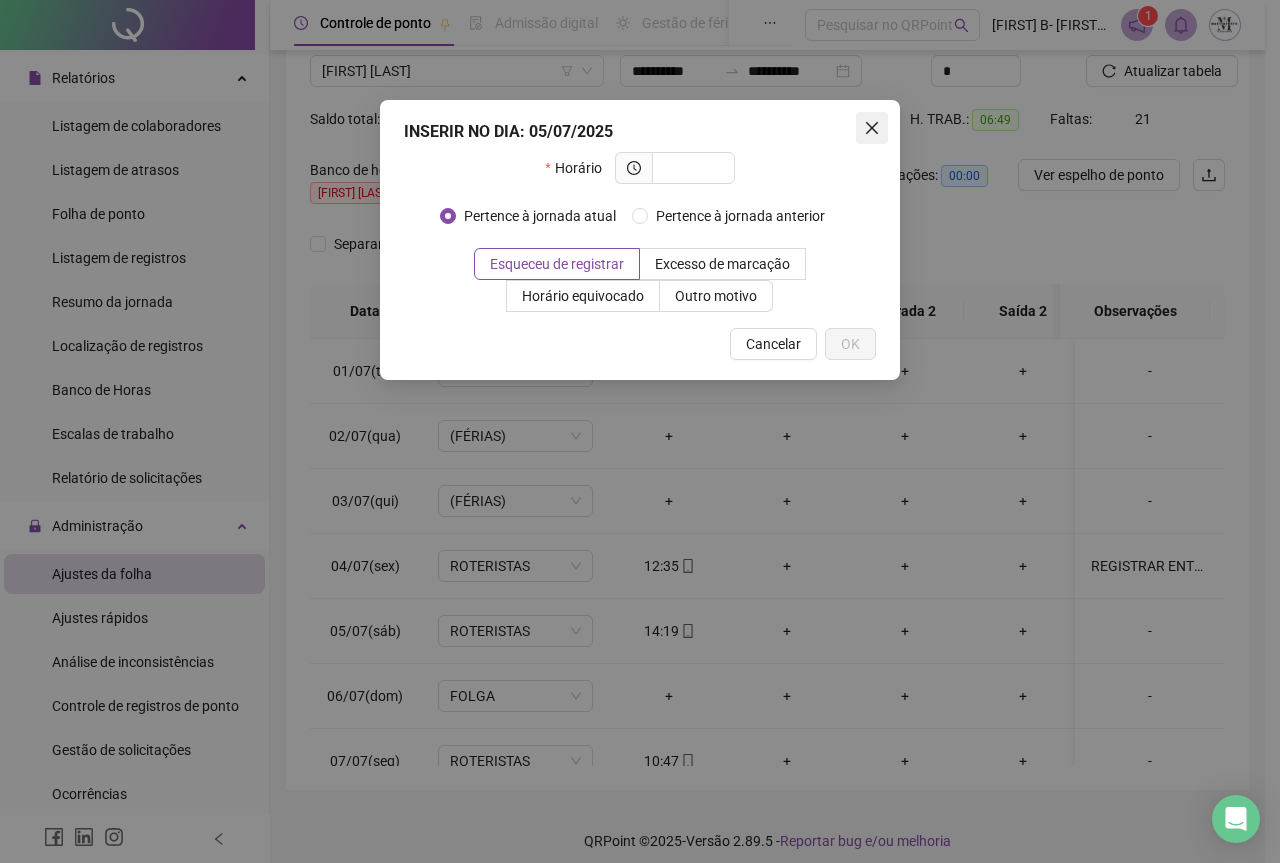 click at bounding box center [872, 128] 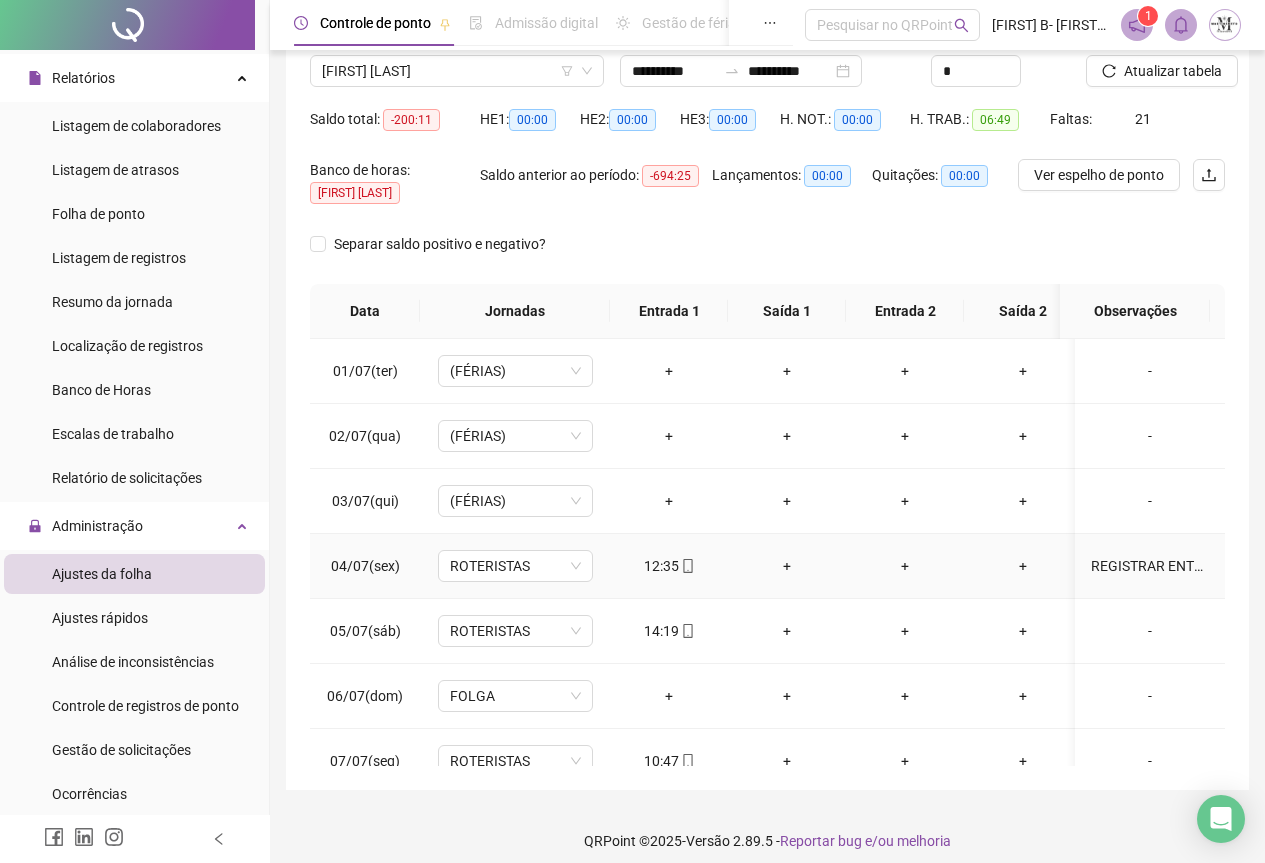 click on "+" at bounding box center [787, 566] 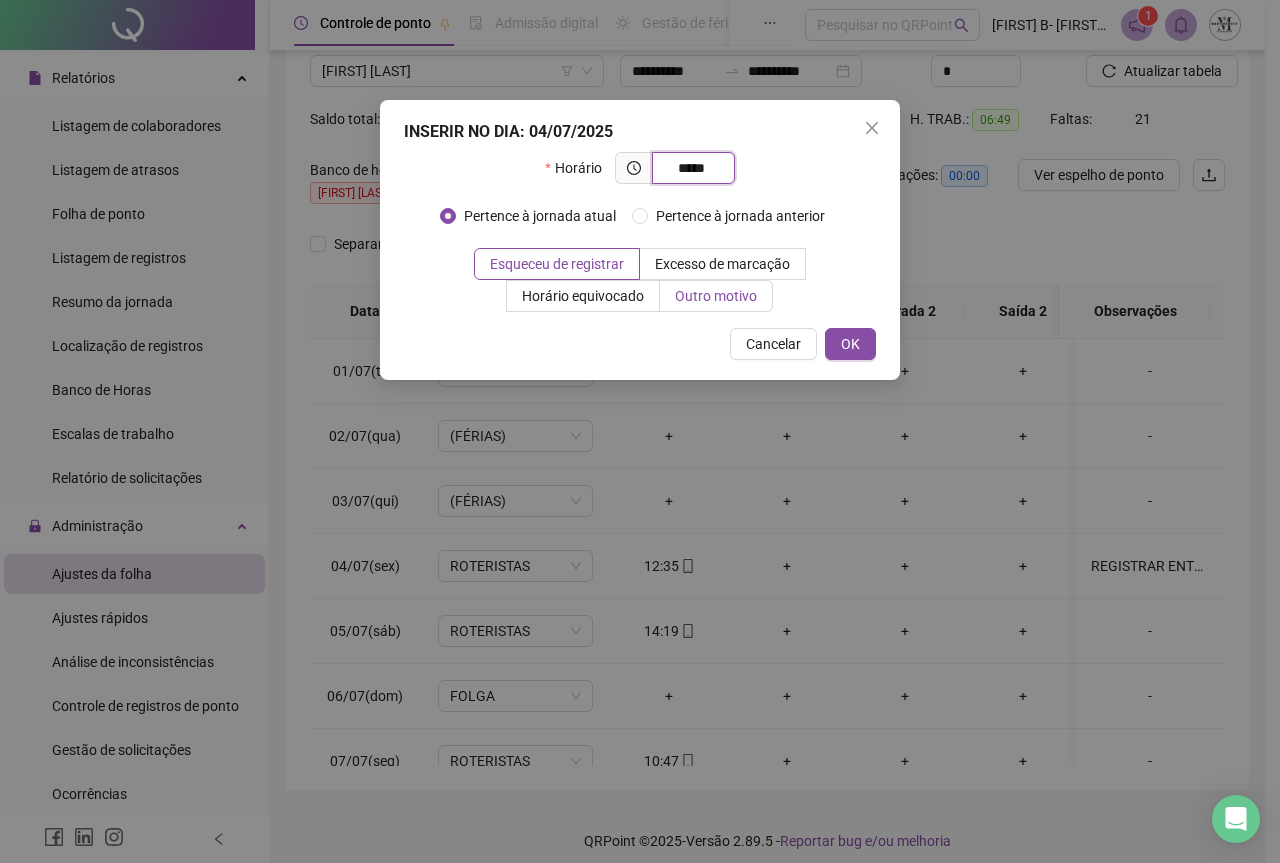 type on "*****" 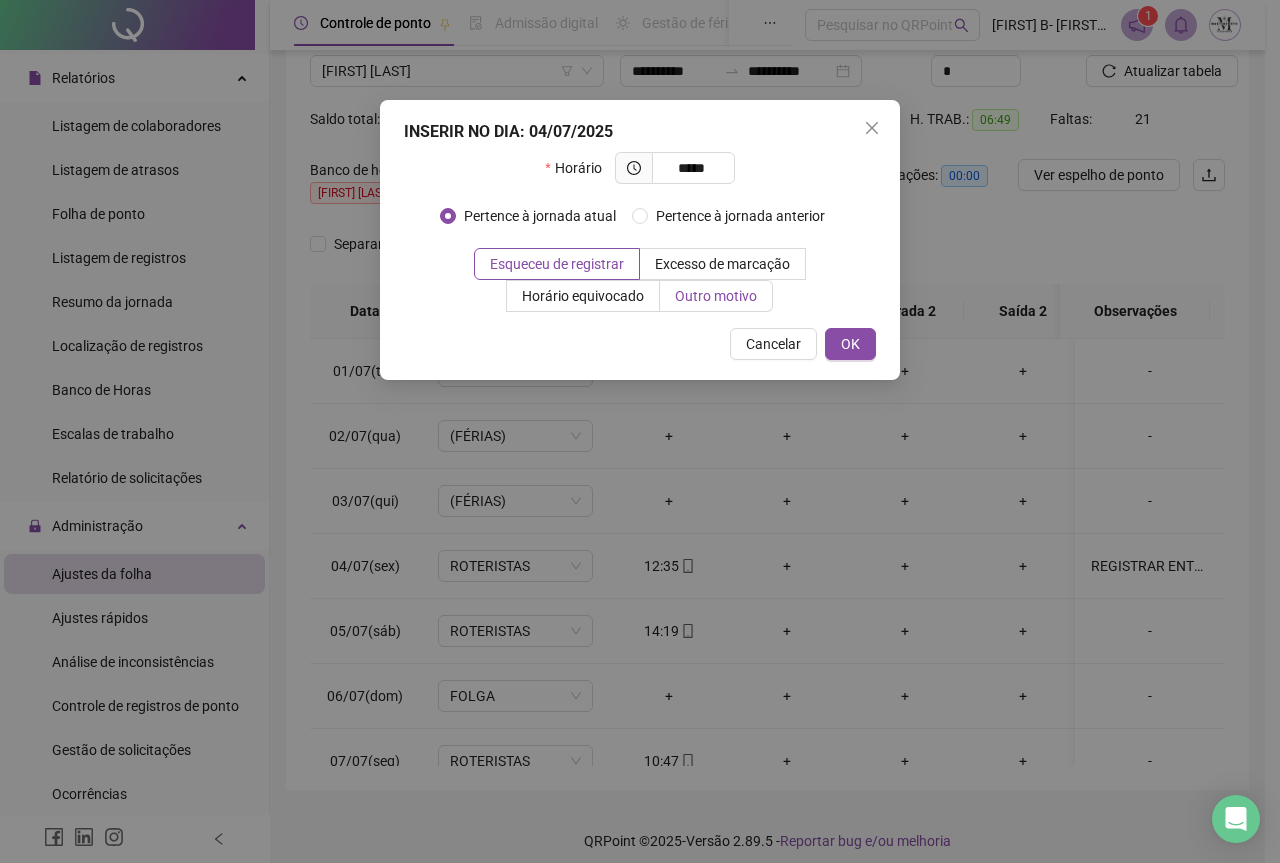 click on "Outro motivo" at bounding box center [716, 296] 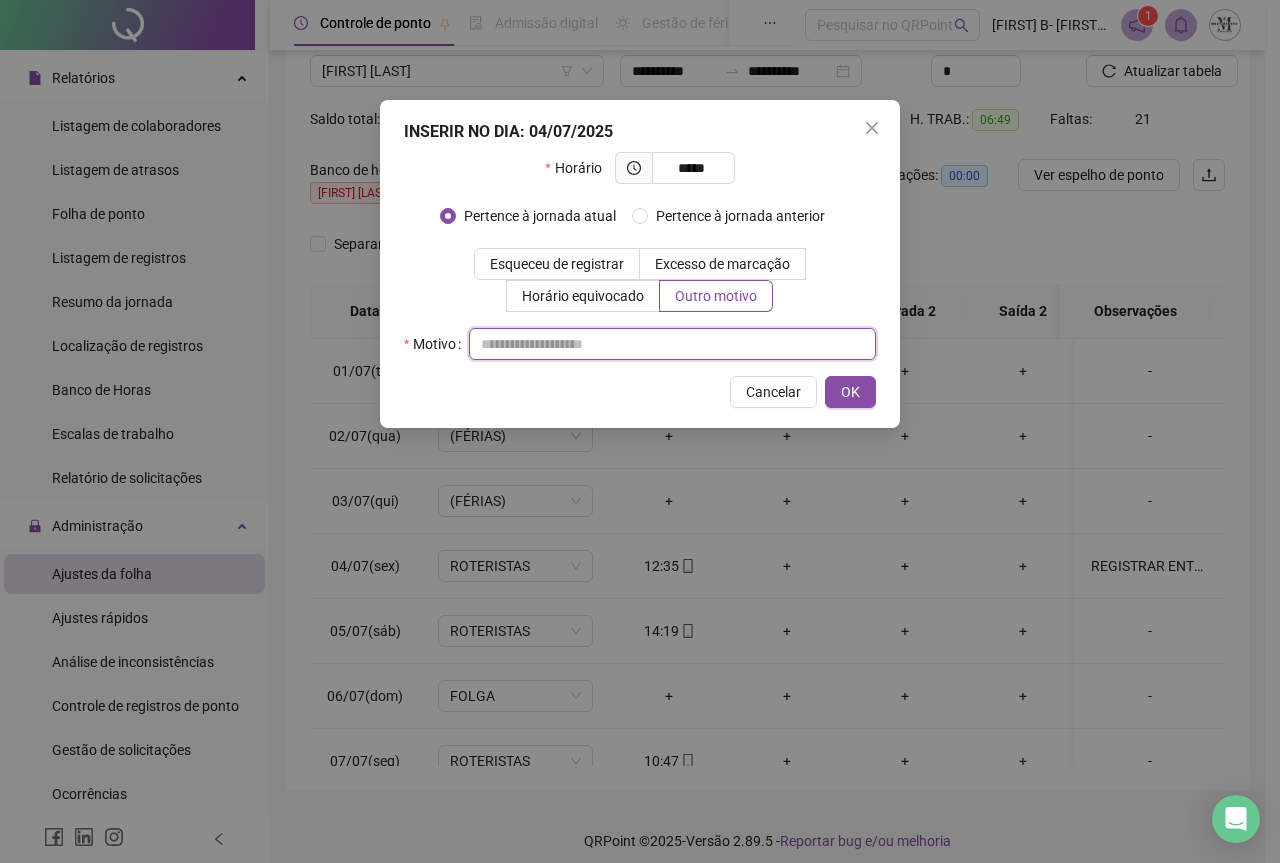 click at bounding box center (672, 344) 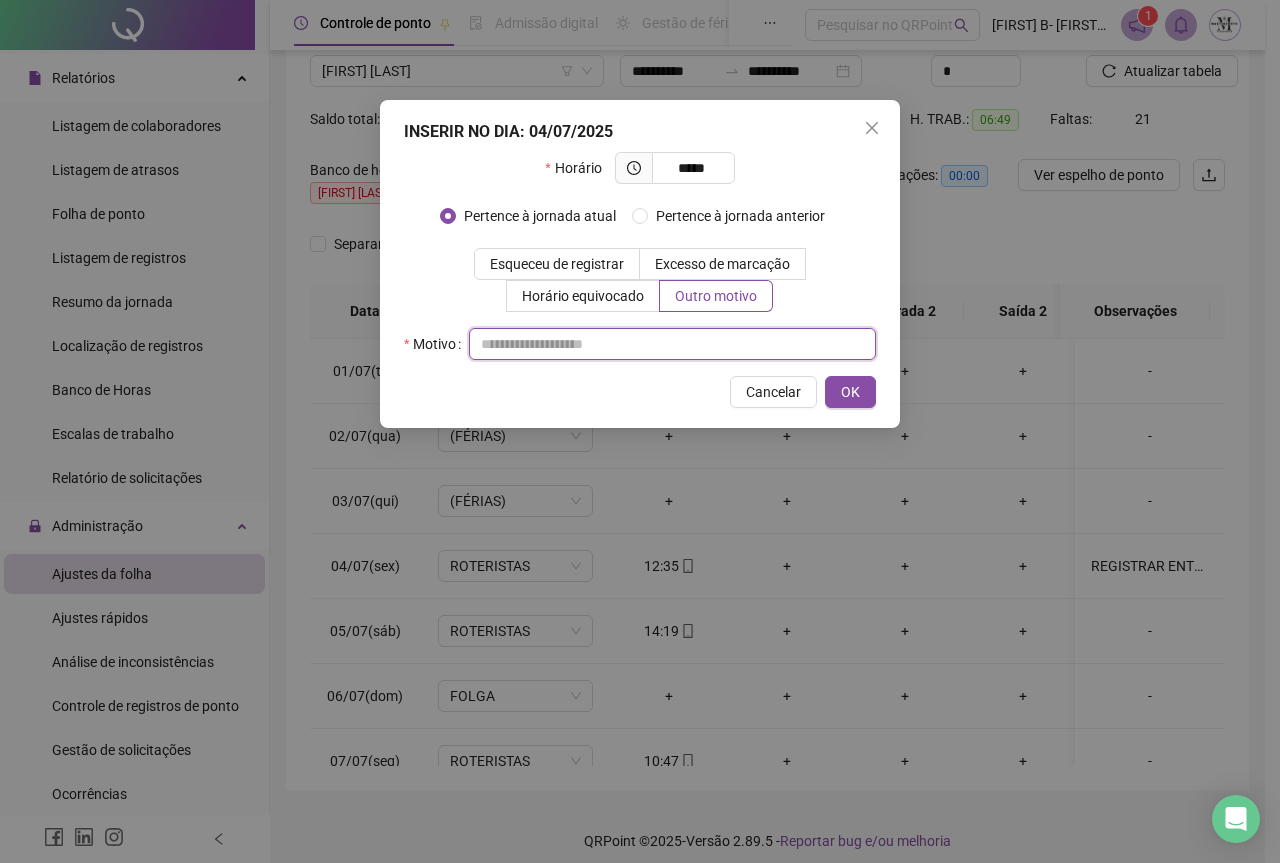 paste on "**********" 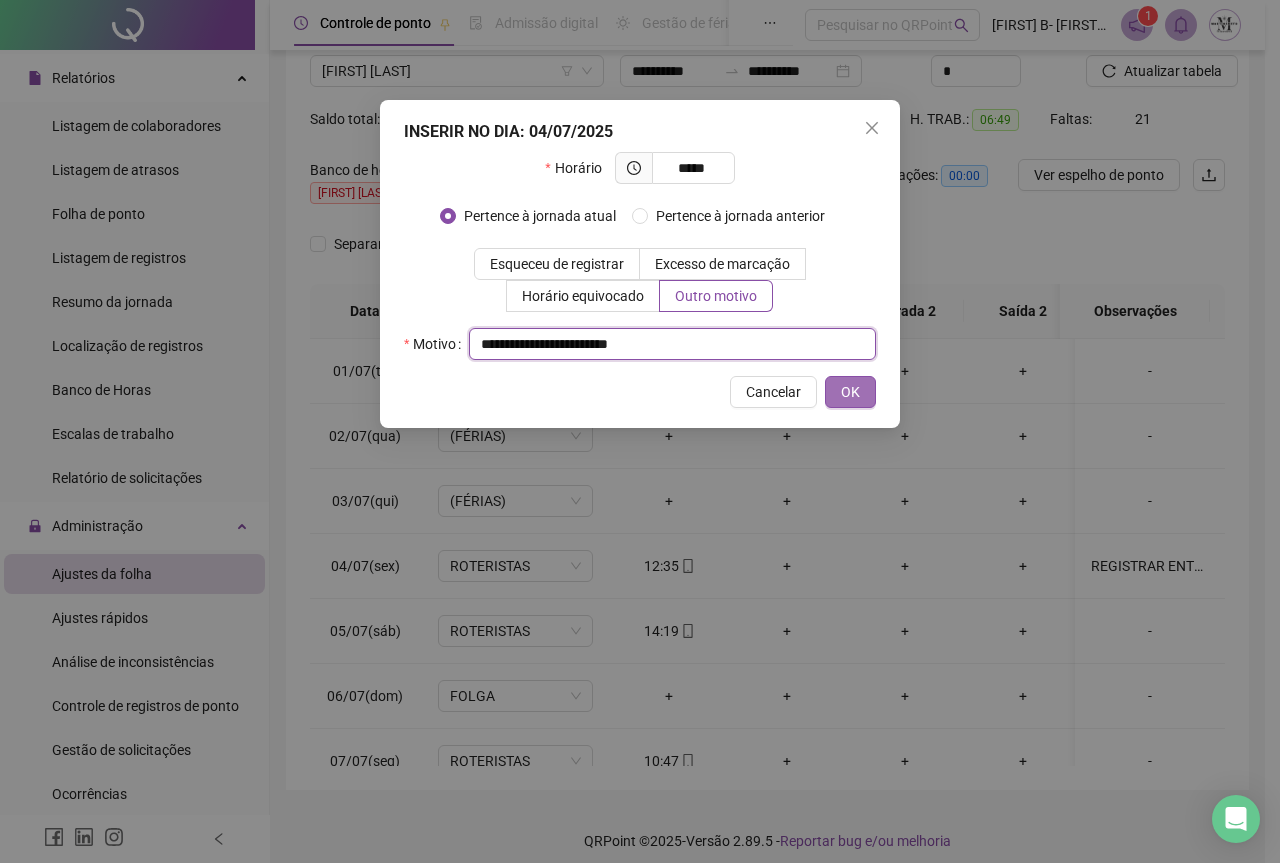 type on "**********" 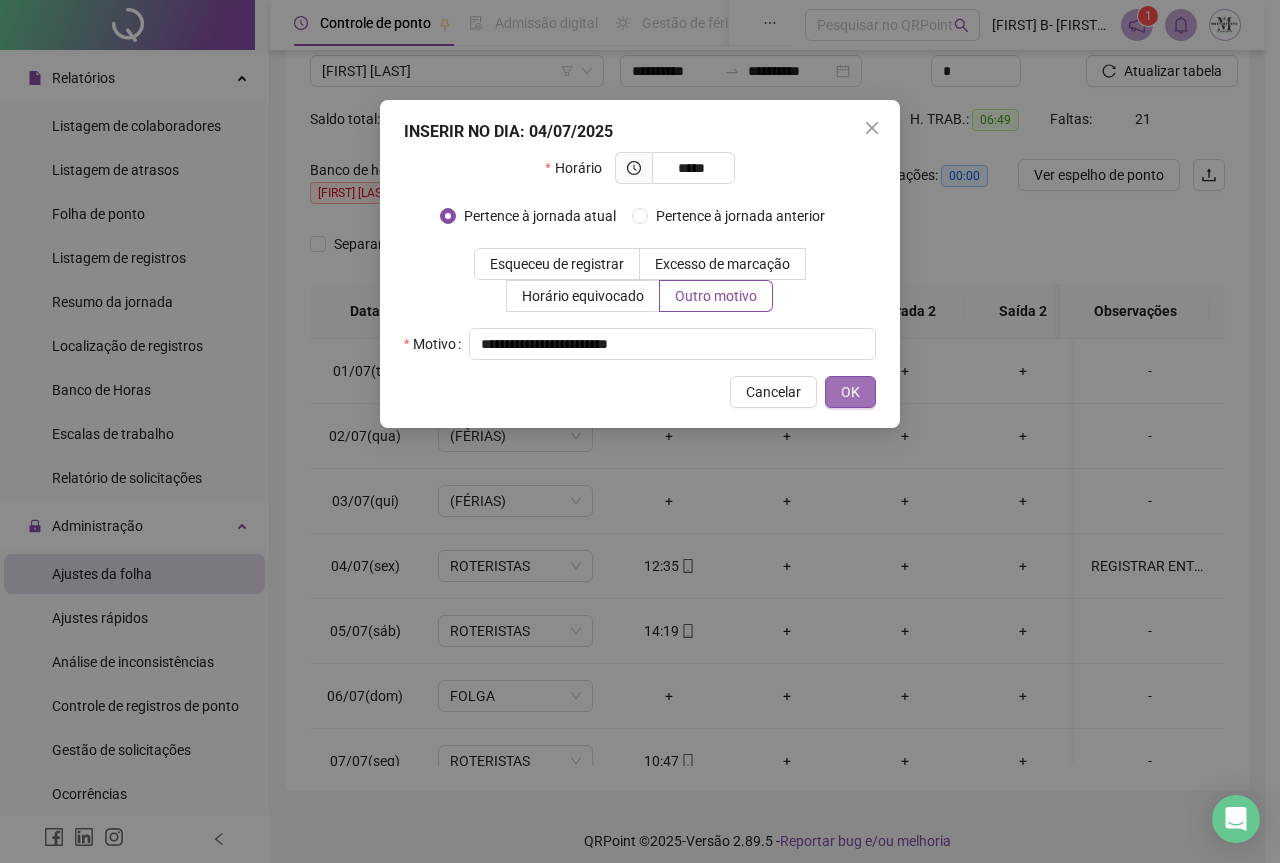 click on "OK" at bounding box center (850, 392) 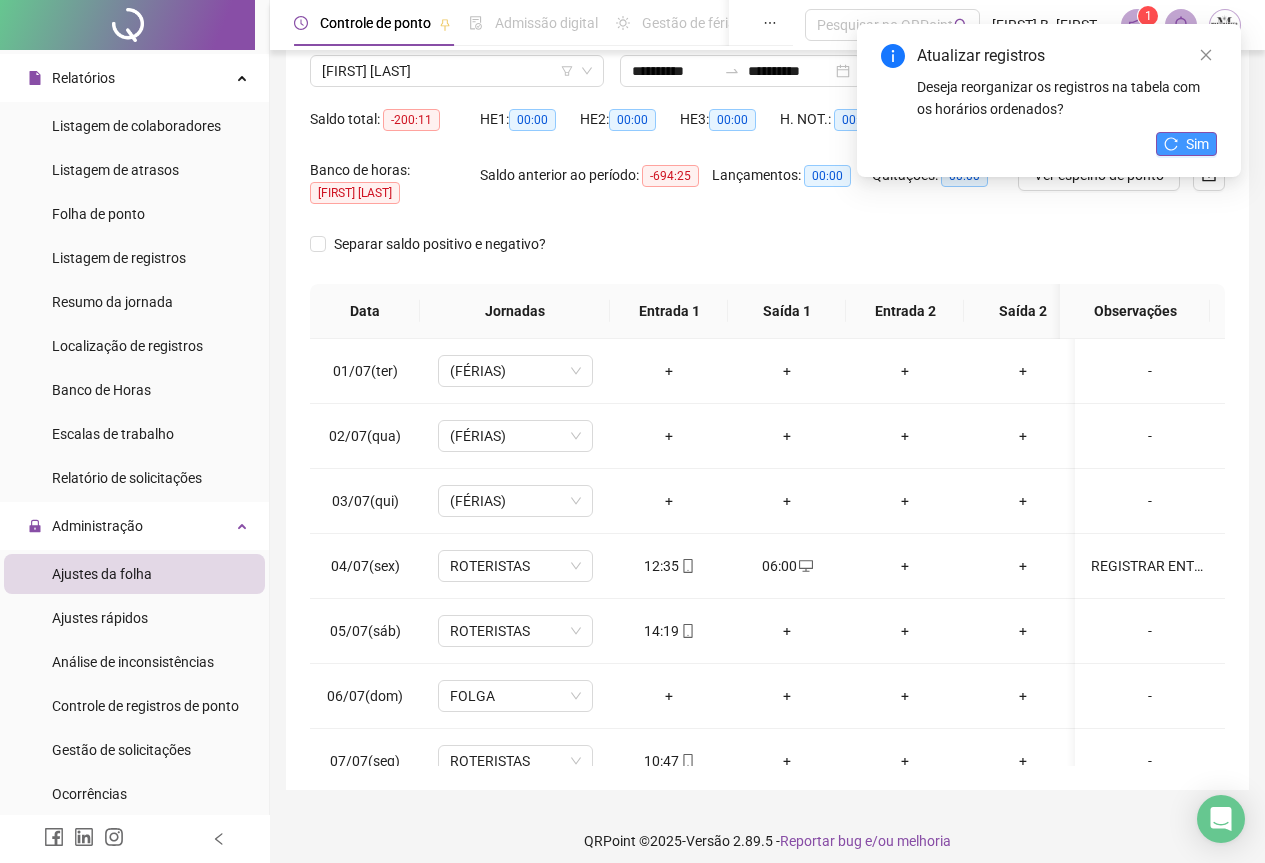 click on "Sim" at bounding box center (1186, 144) 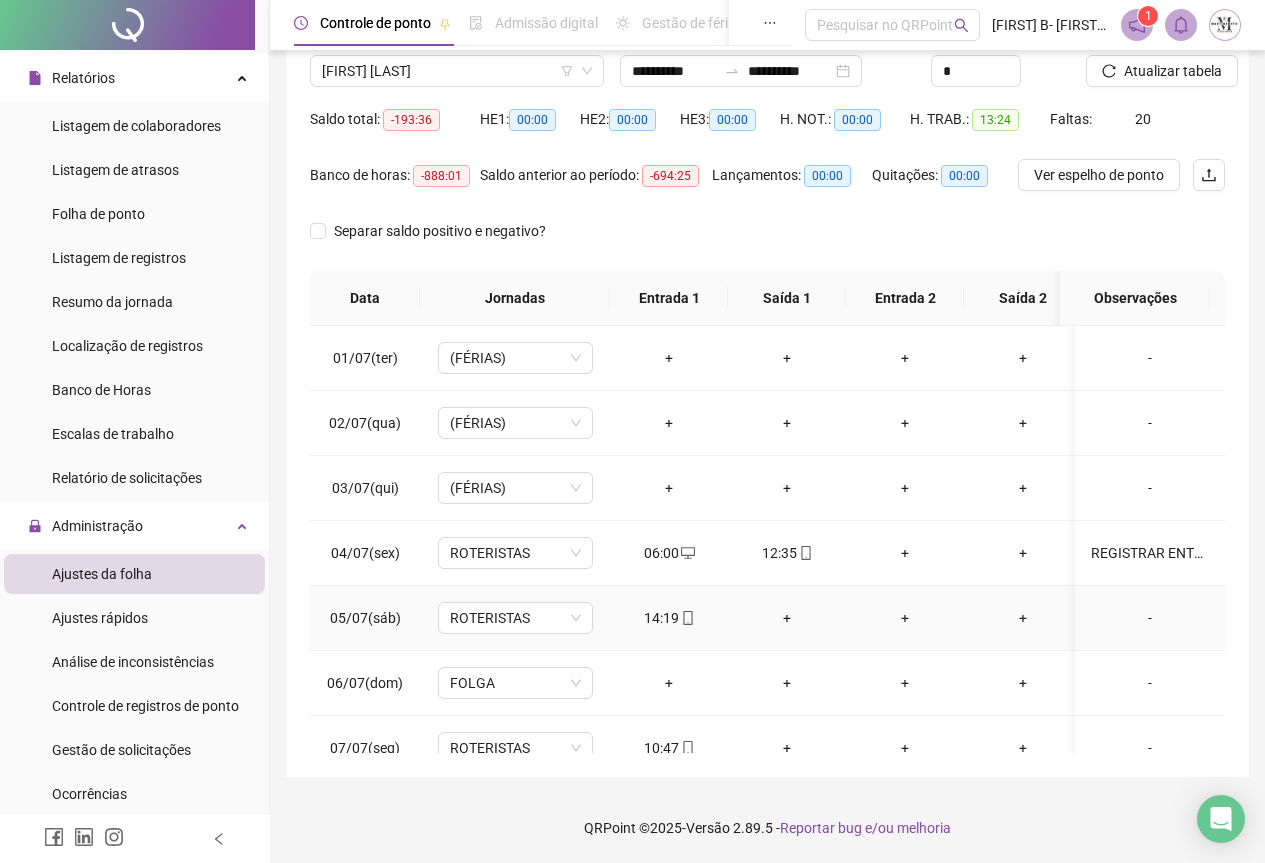 click on "+" at bounding box center (787, 618) 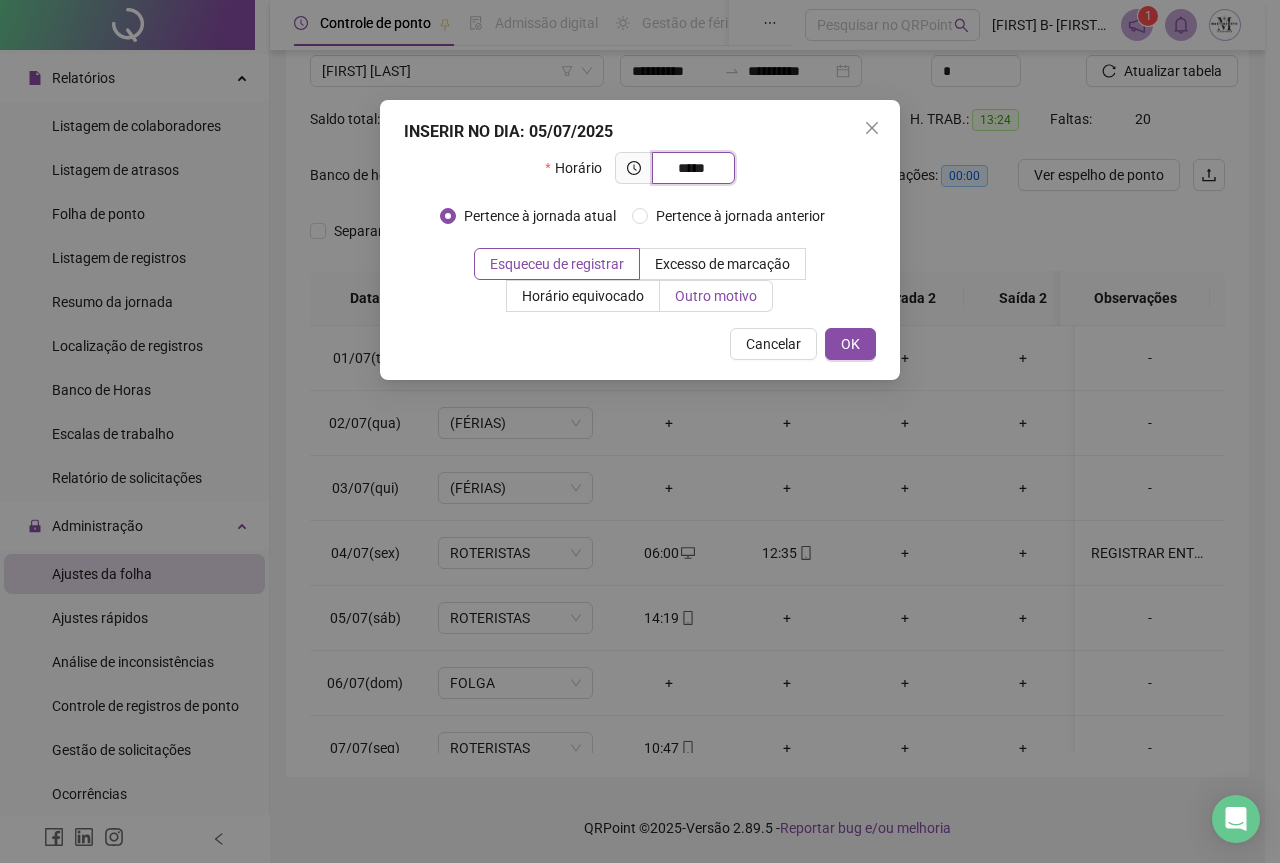 type on "*****" 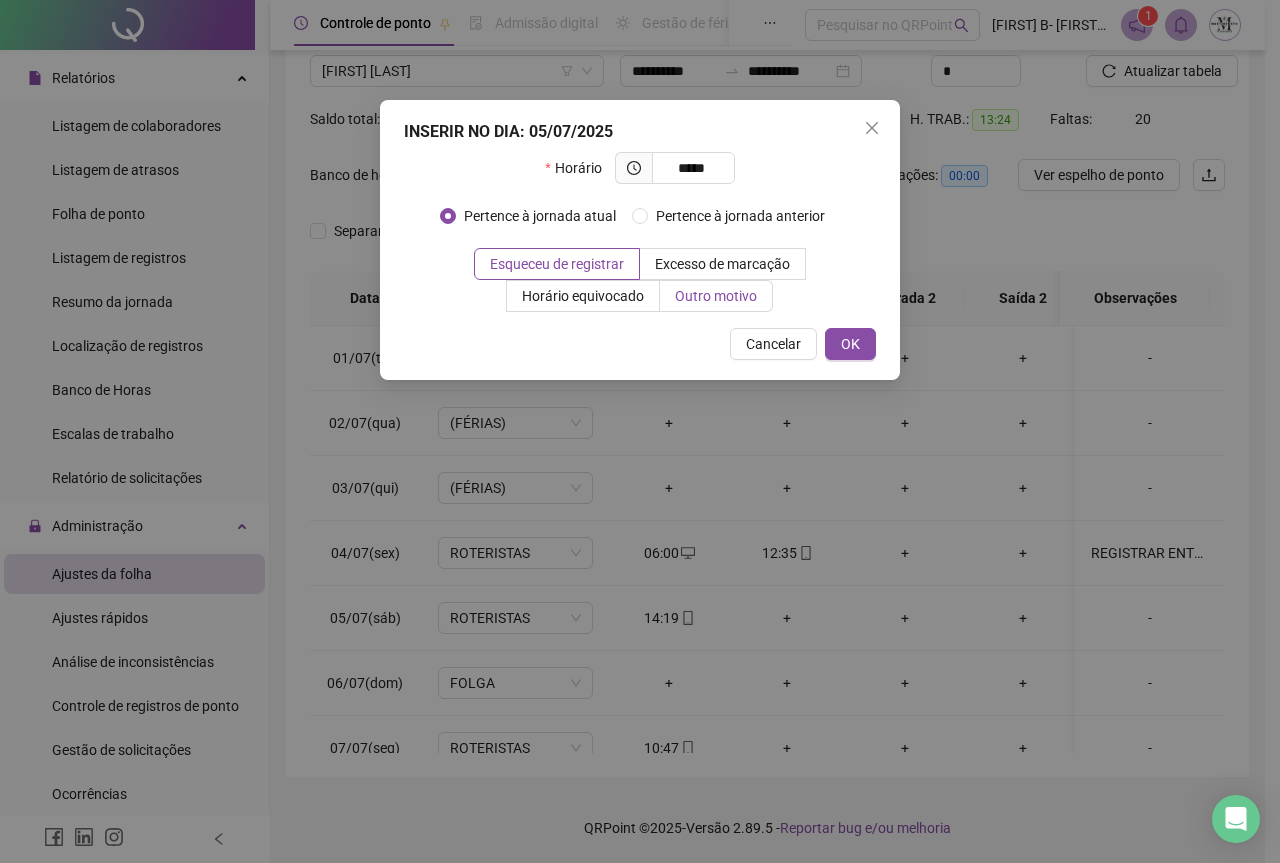 click on "Outro motivo" at bounding box center [716, 296] 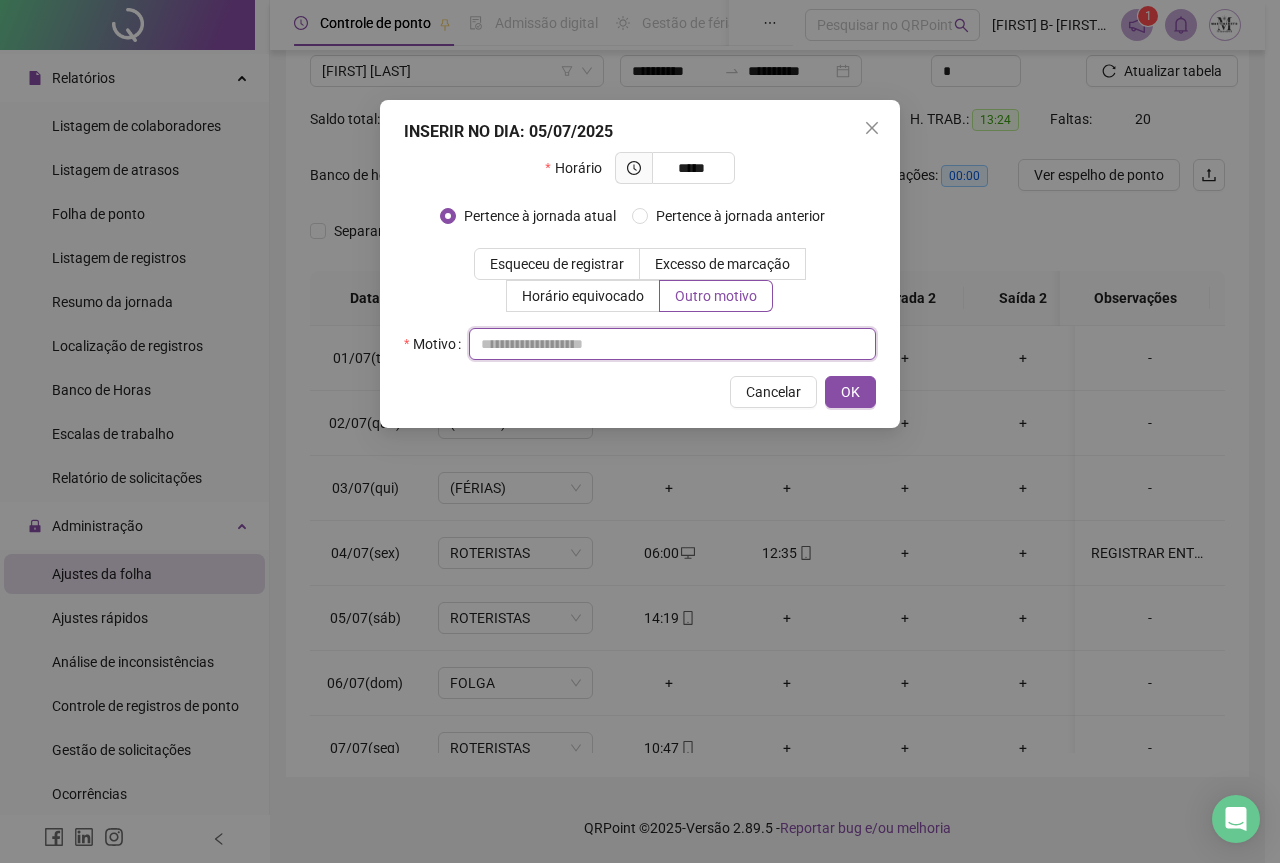 click at bounding box center [672, 344] 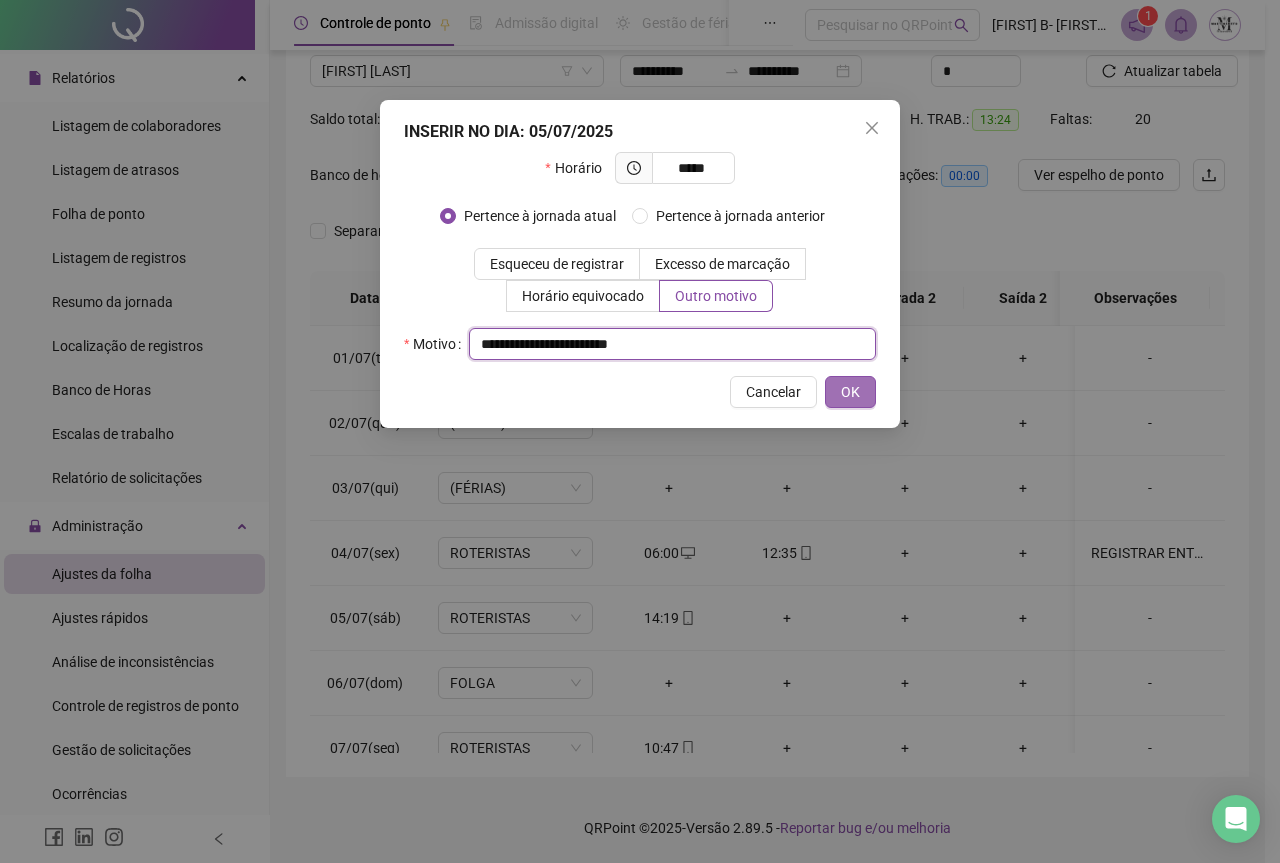 type on "**********" 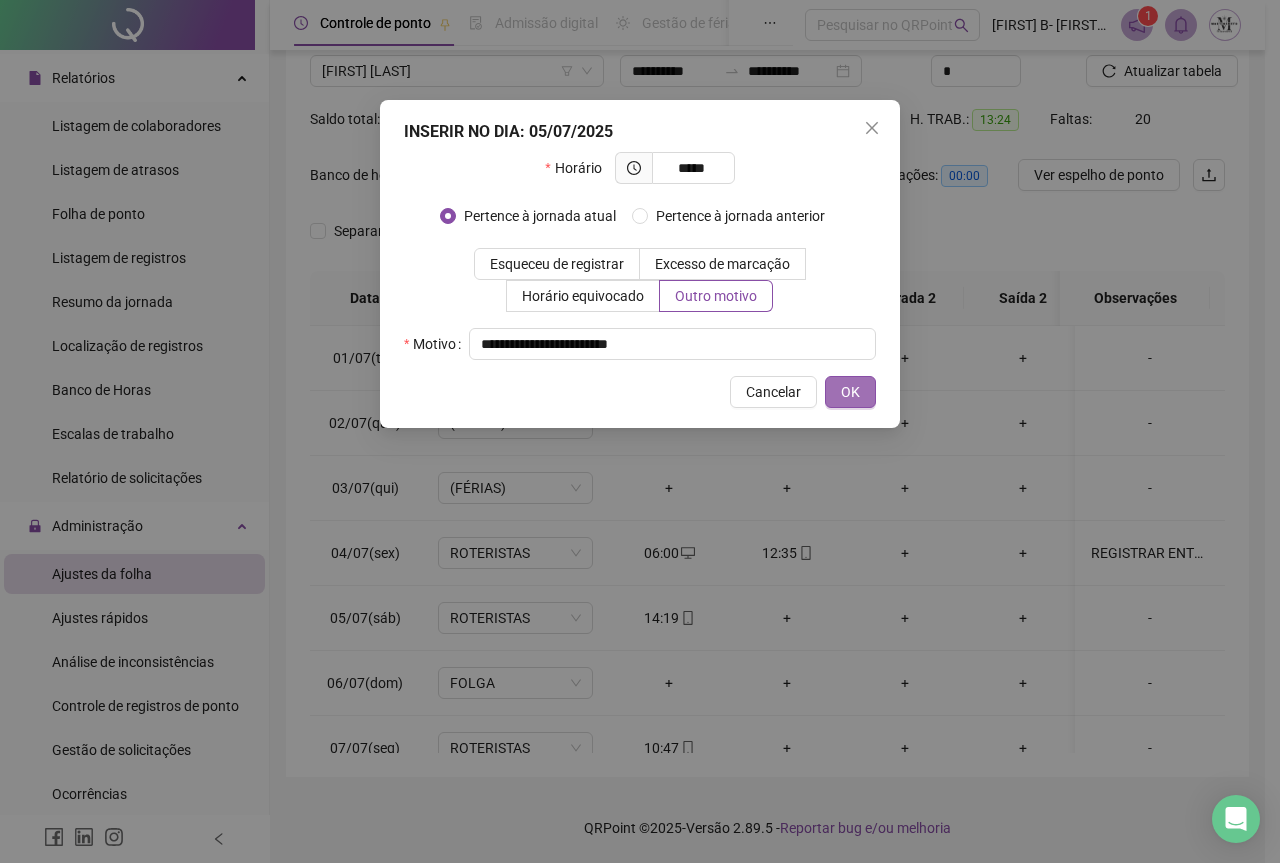click on "OK" at bounding box center [850, 392] 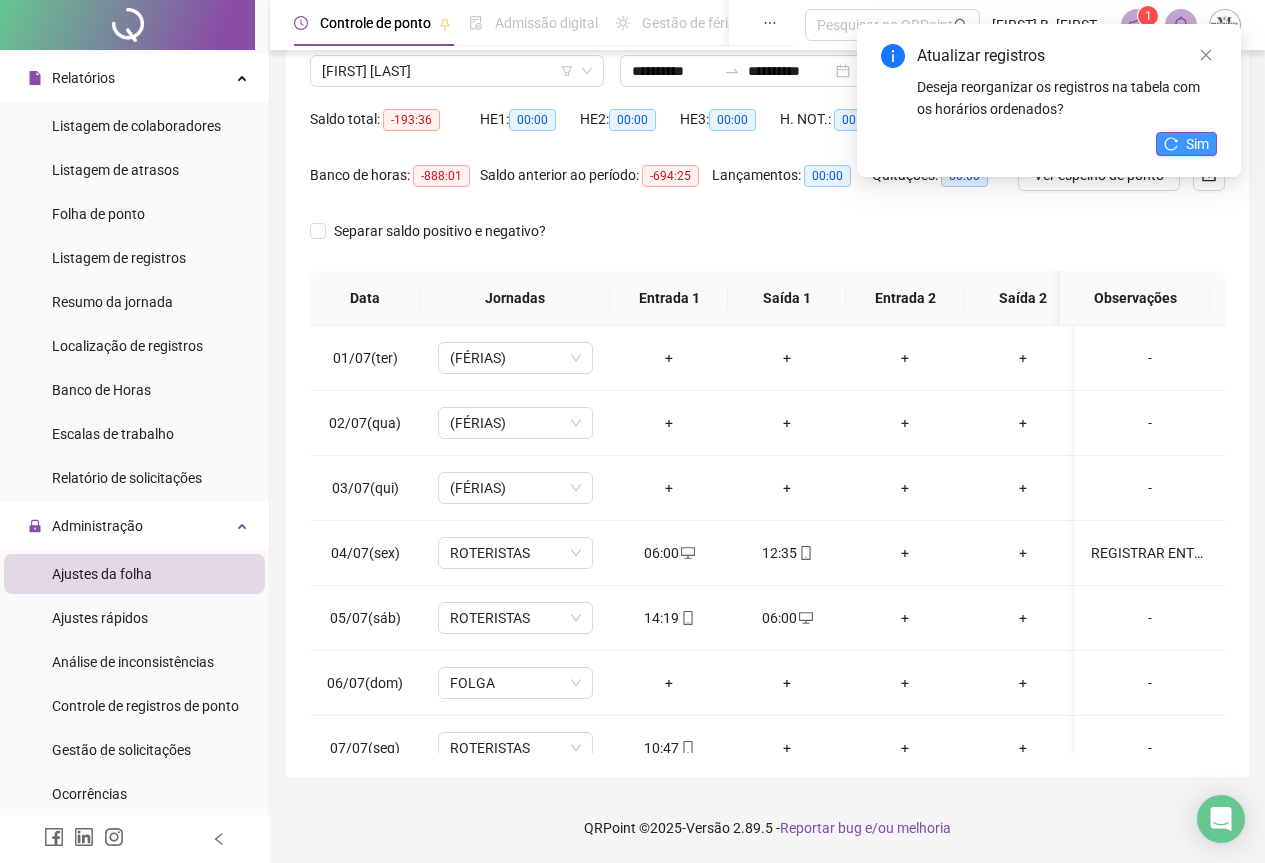 click 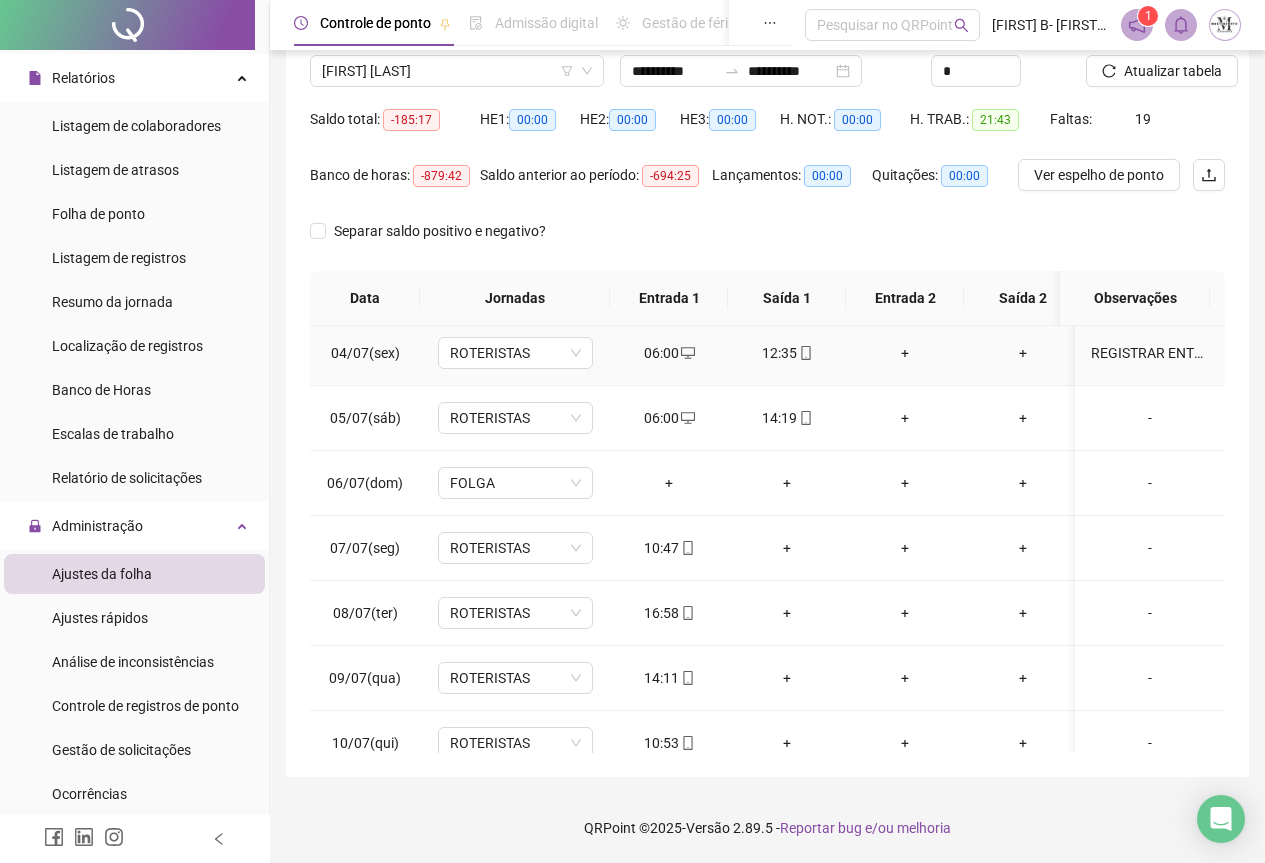 scroll, scrollTop: 300, scrollLeft: 0, axis: vertical 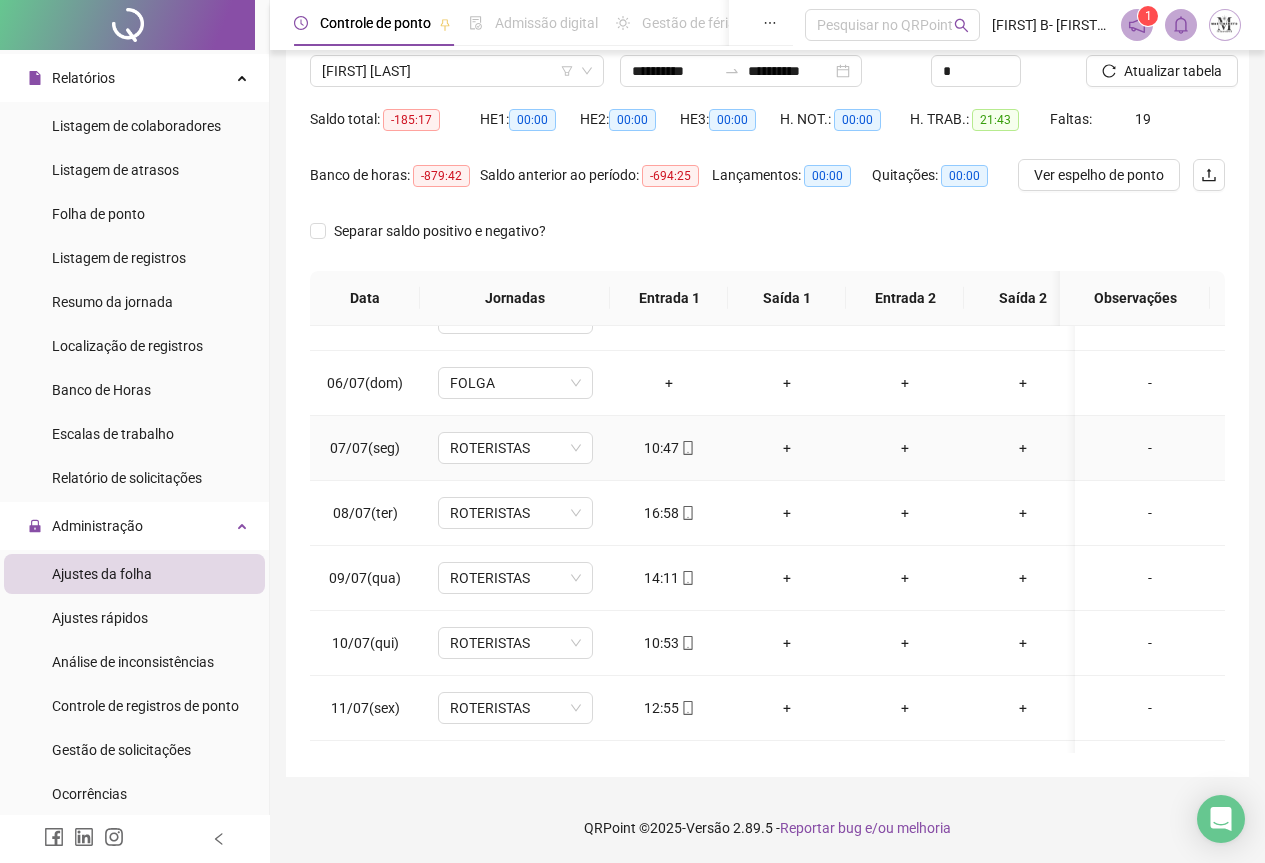 click on "+" at bounding box center [787, 448] 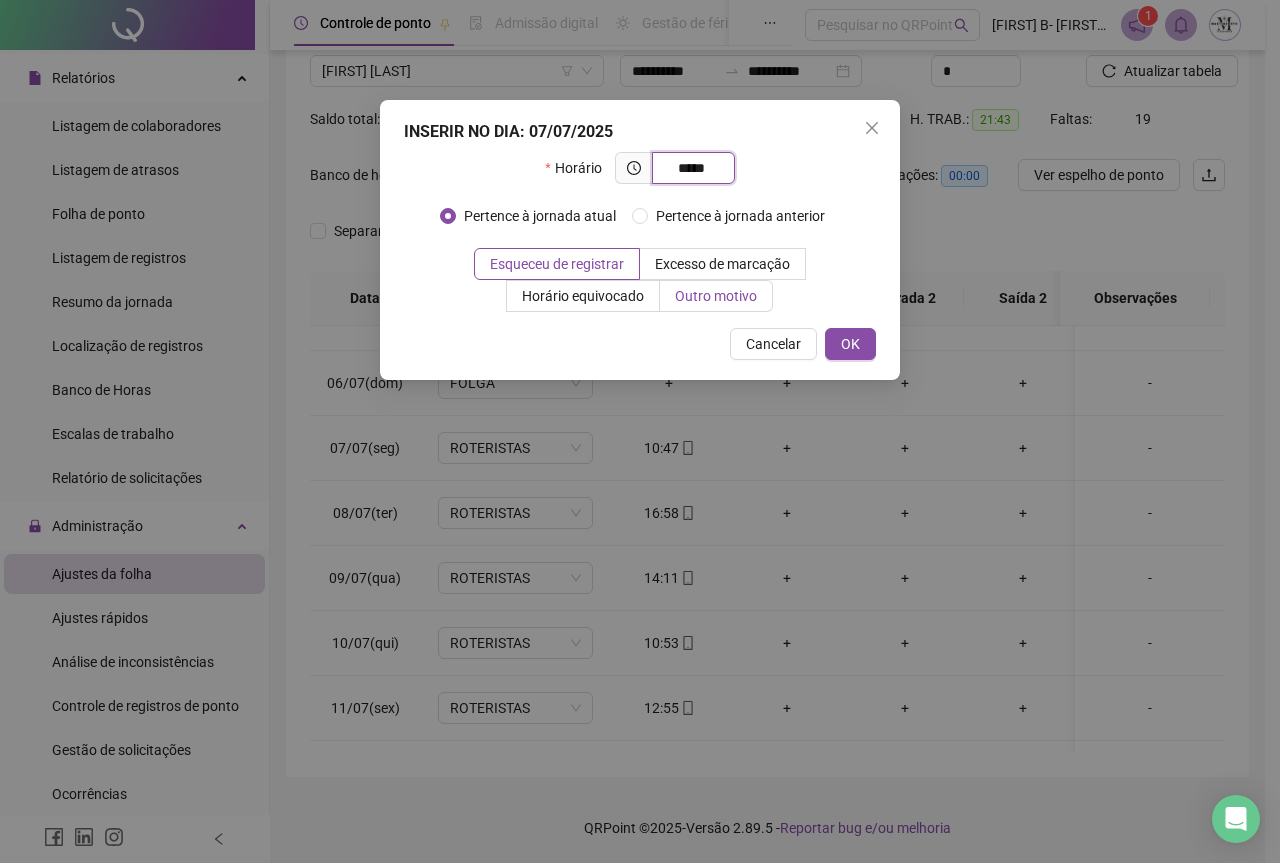 type on "*****" 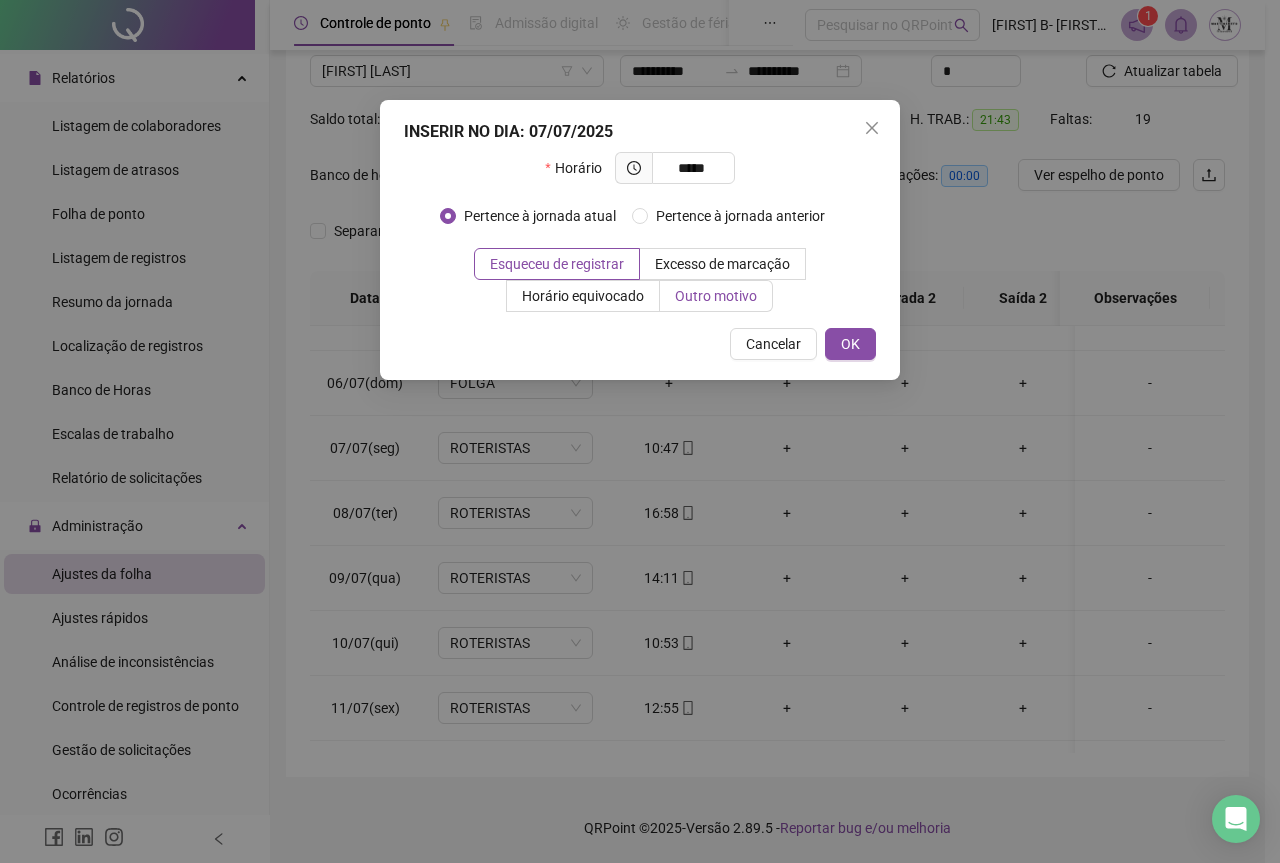 click on "Outro motivo" at bounding box center [716, 296] 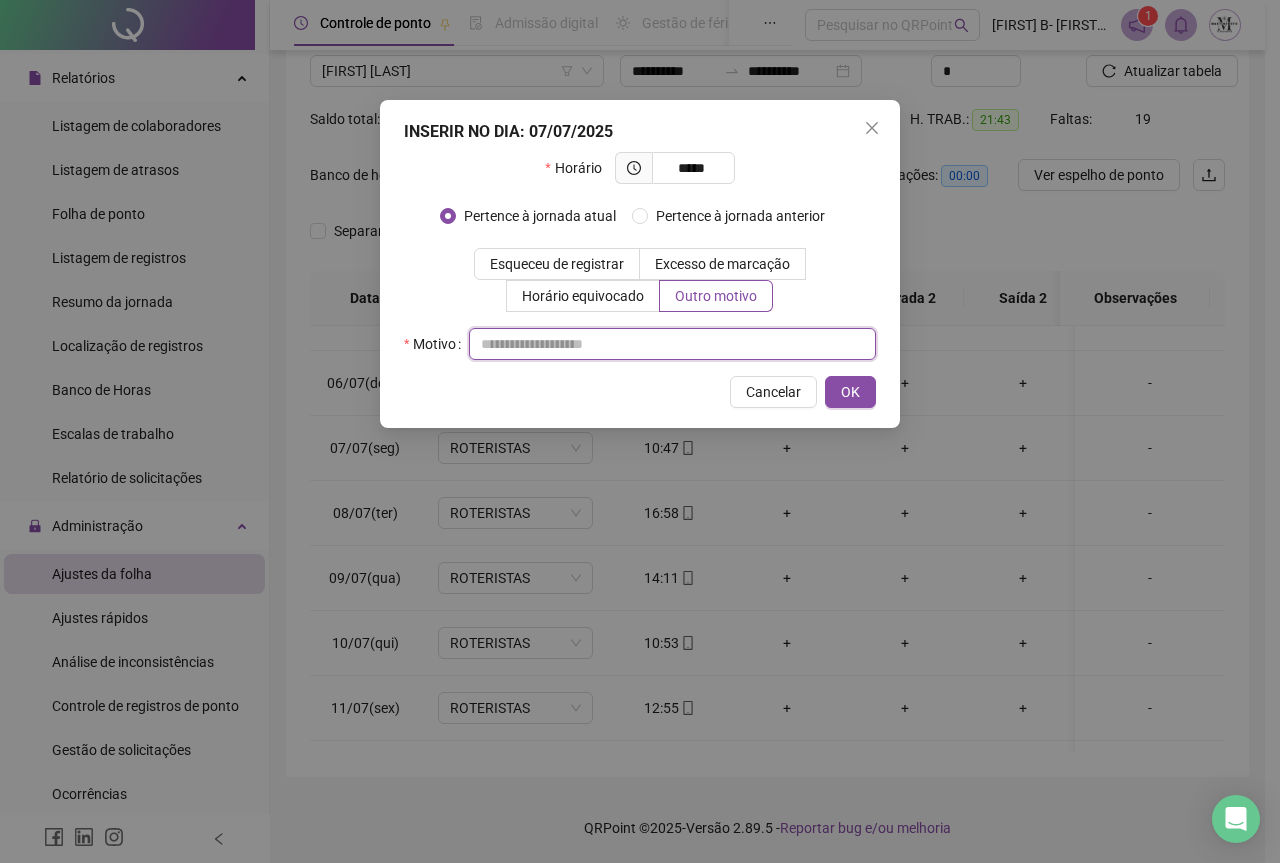 click at bounding box center [672, 344] 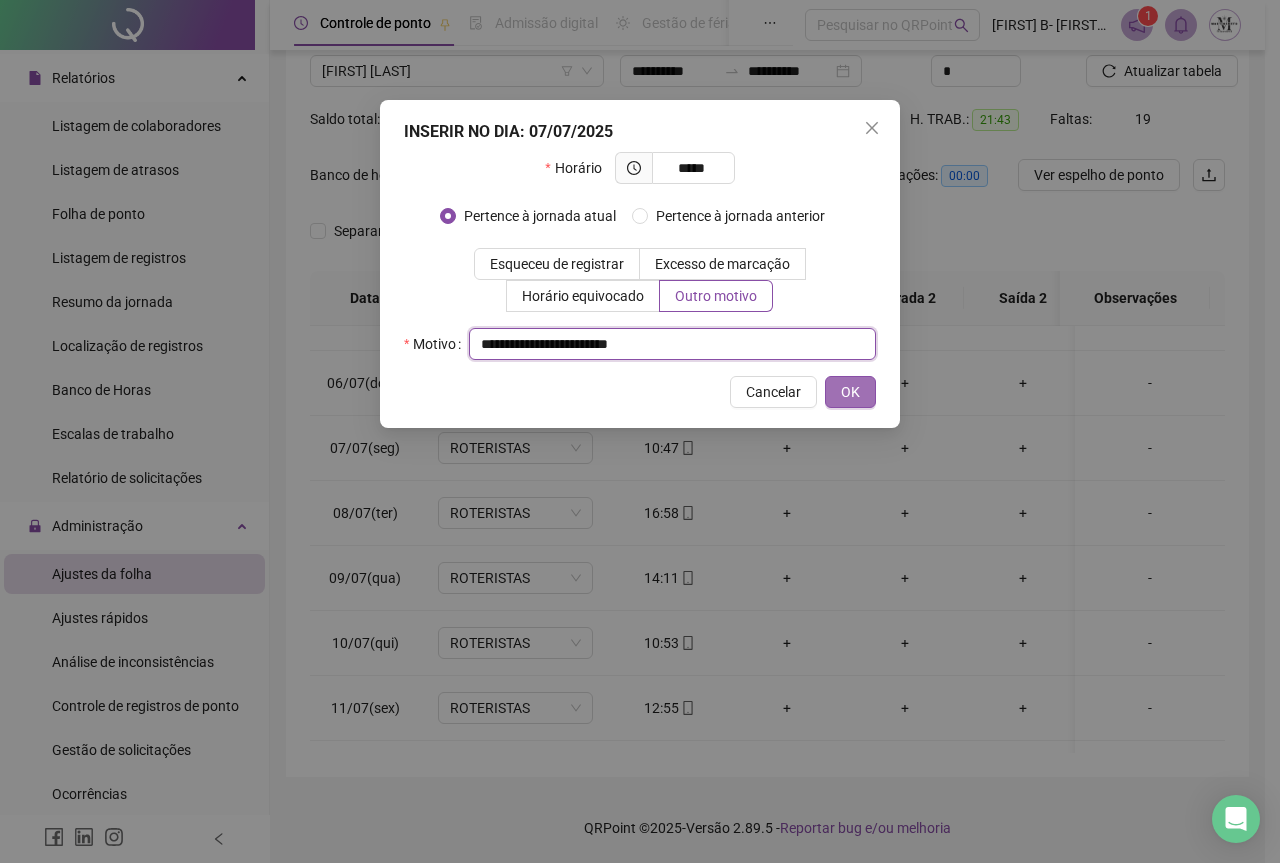 type on "**********" 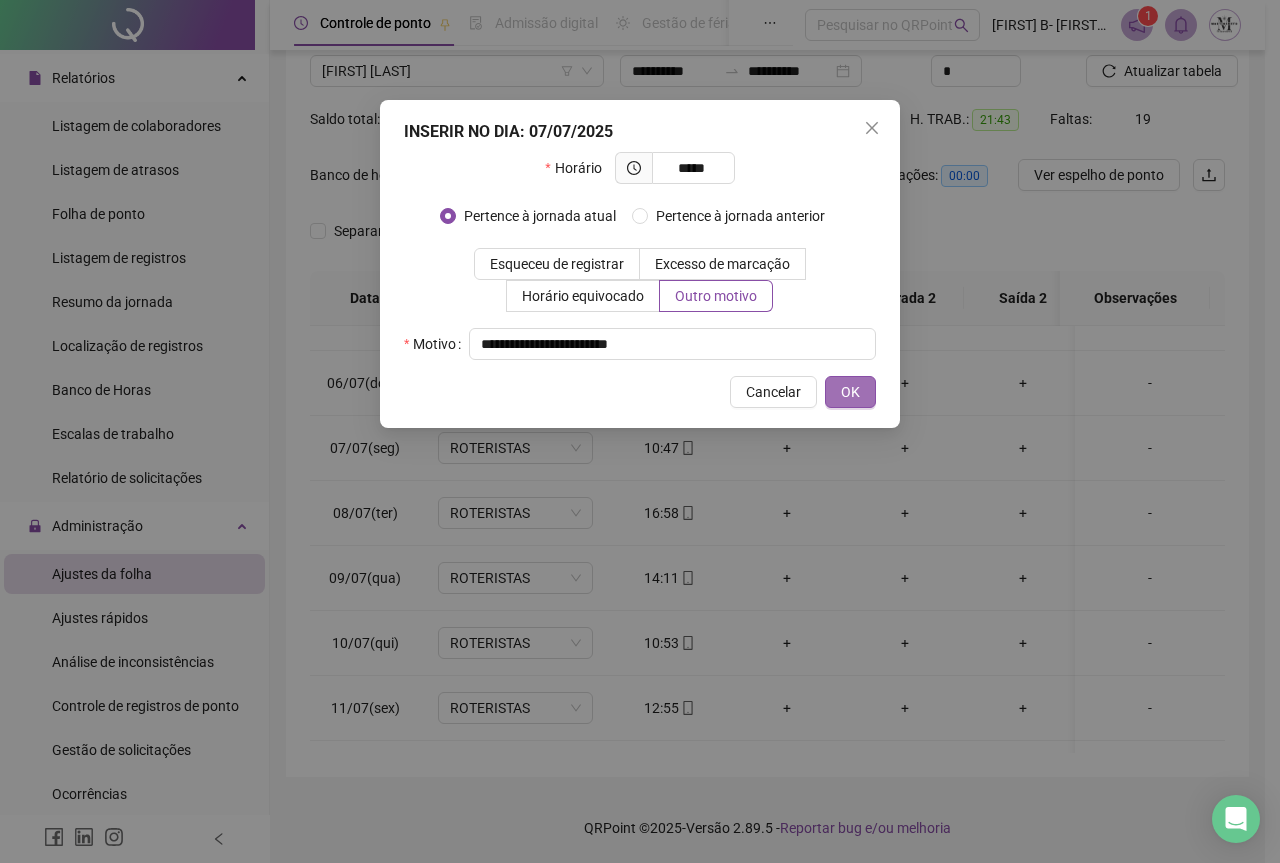 click on "OK" at bounding box center (850, 392) 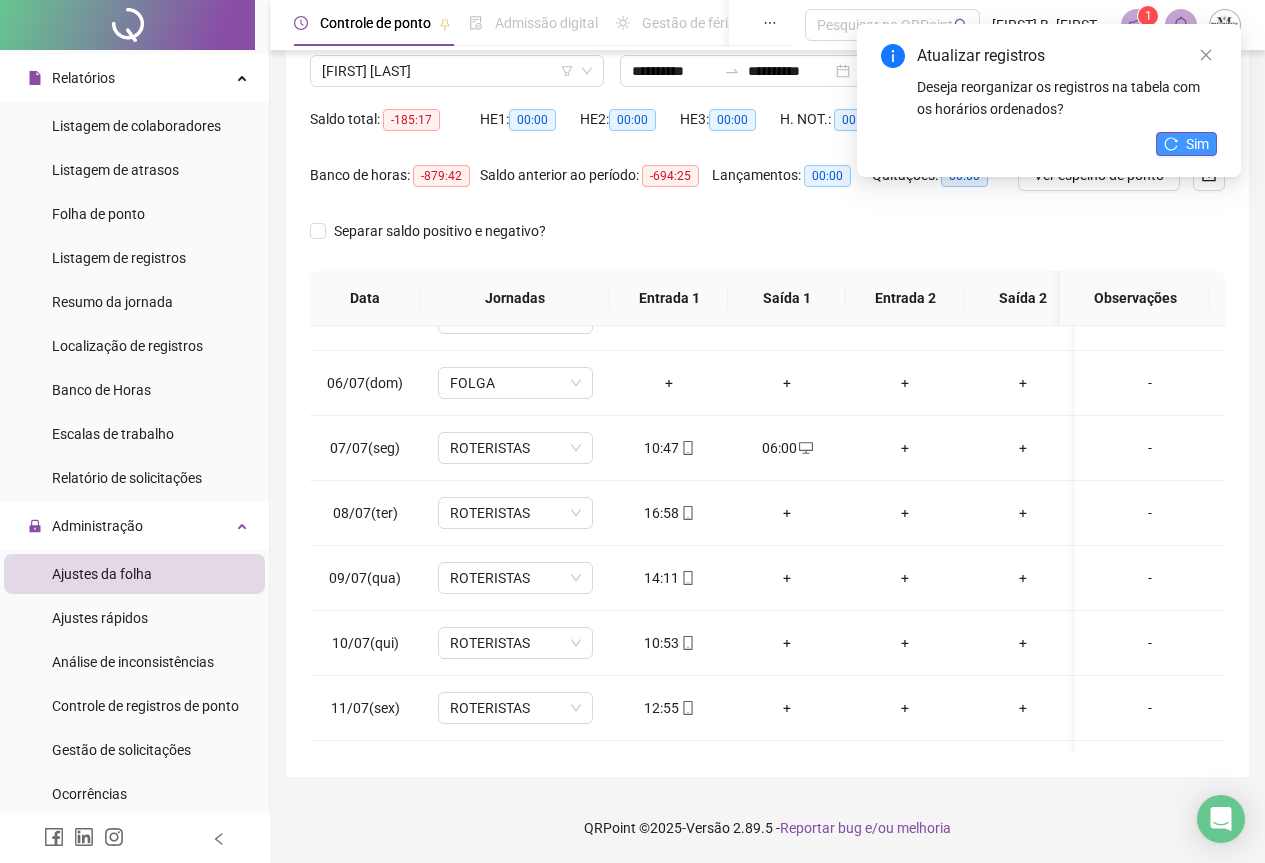 click 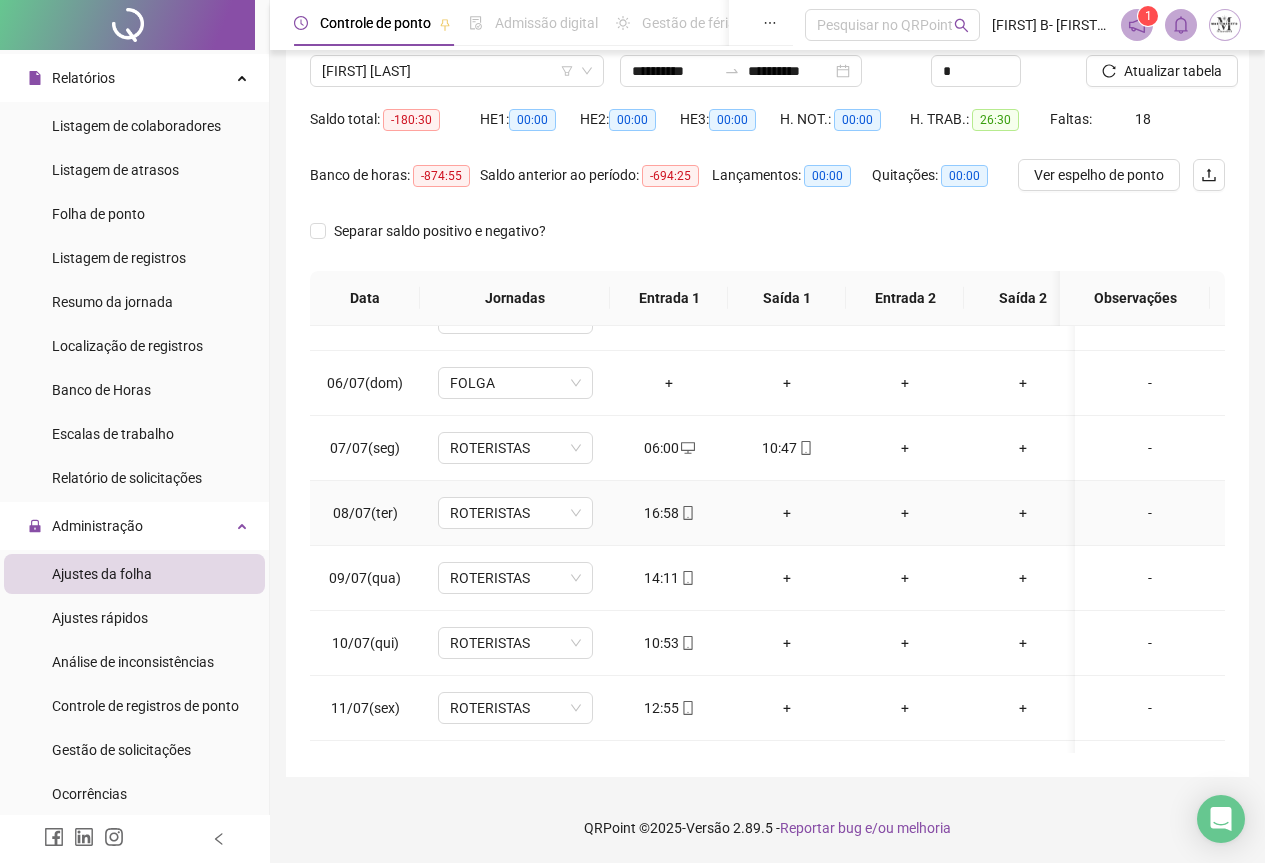 click on "+" at bounding box center (787, 513) 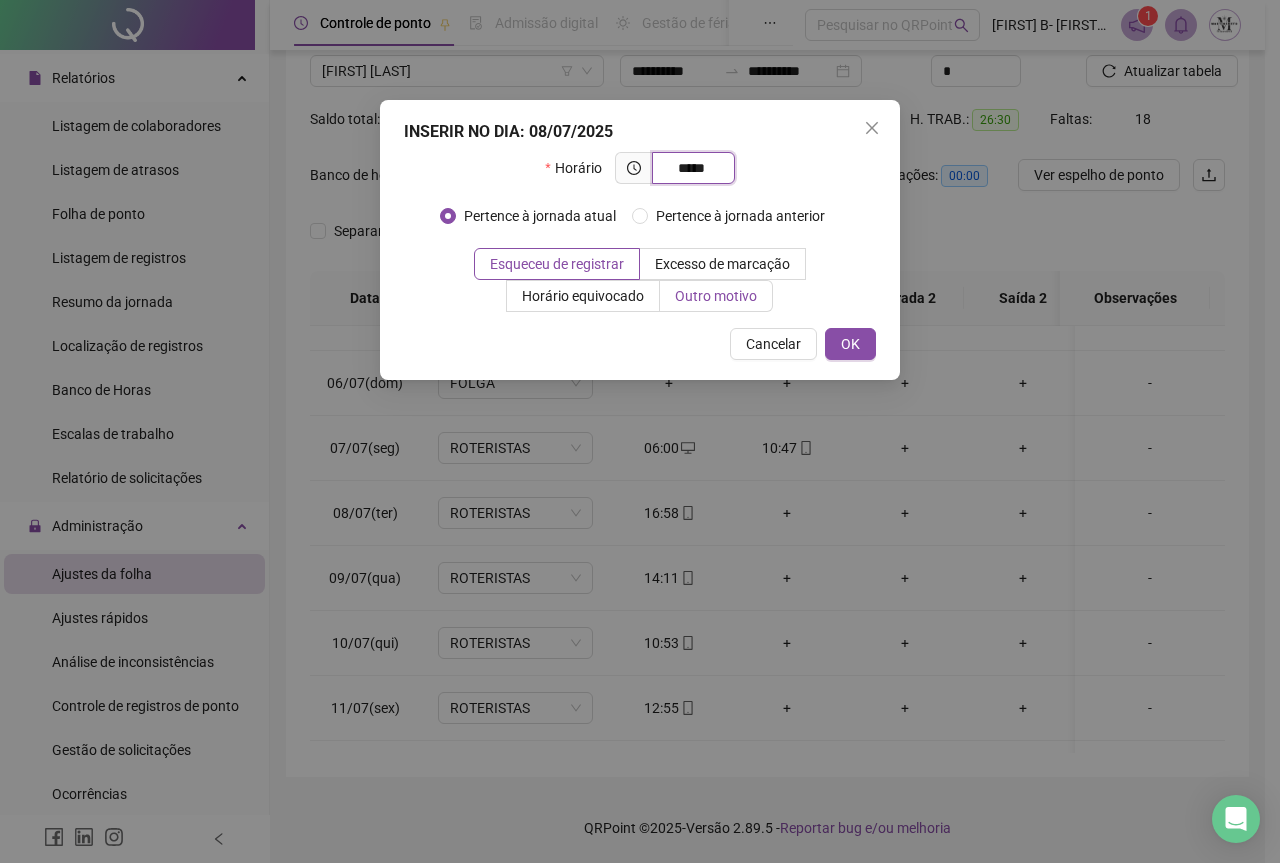 type on "*****" 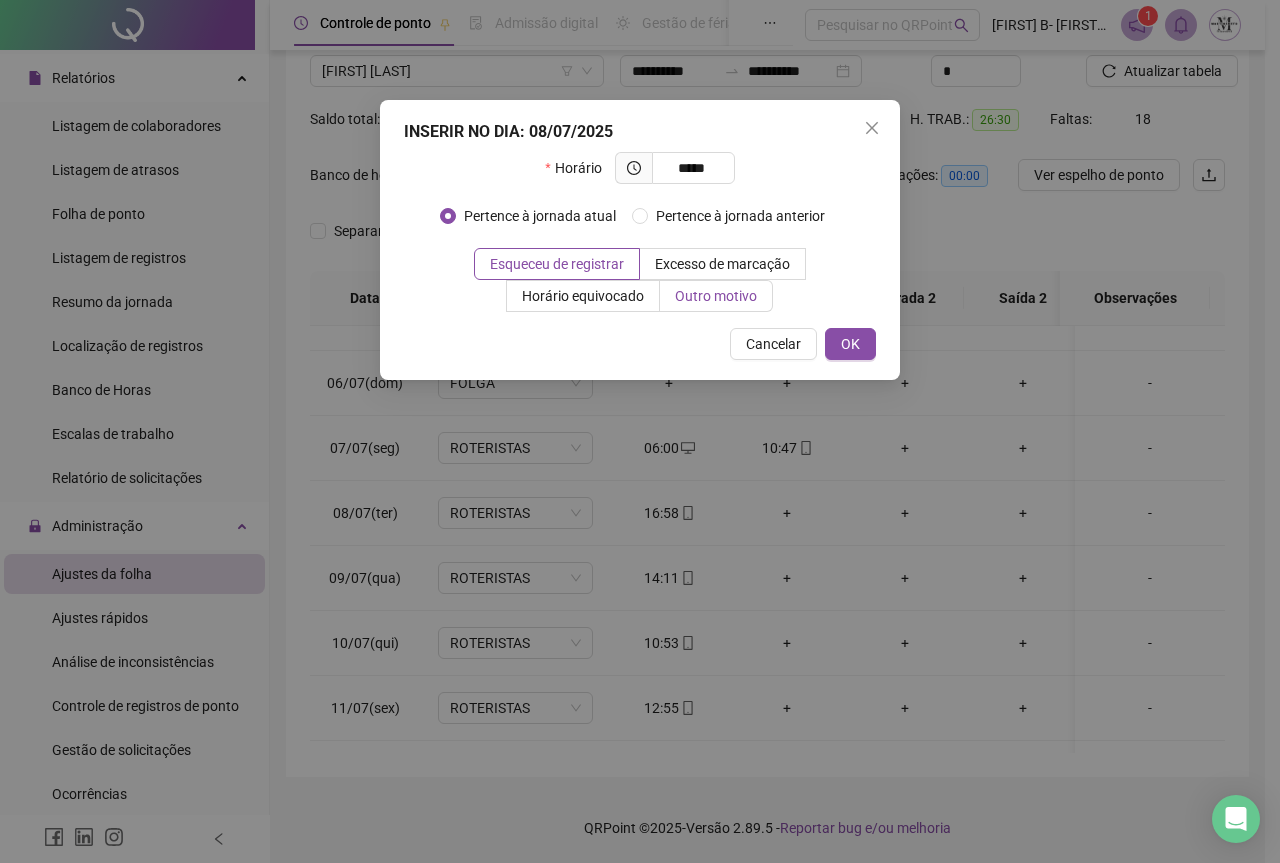 click on "Outro motivo" at bounding box center (716, 296) 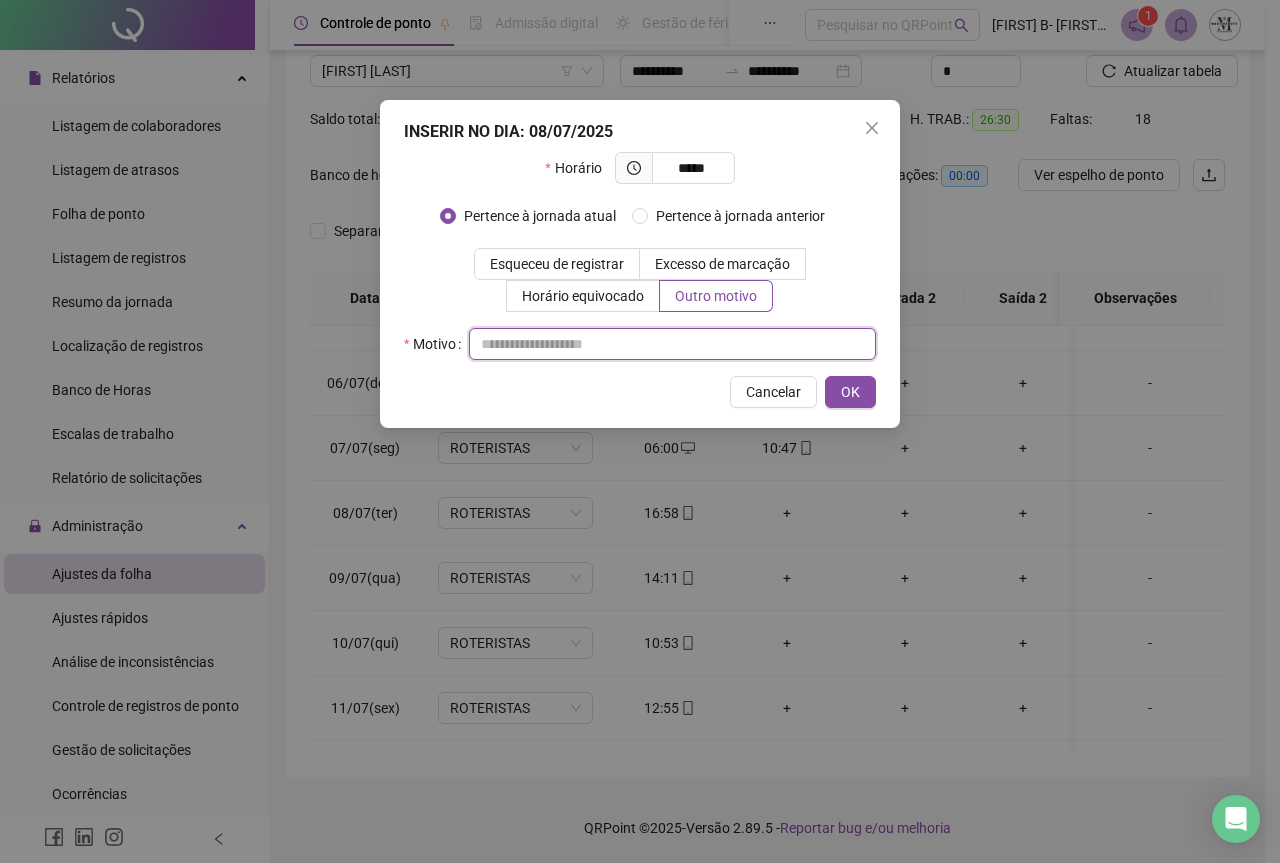 click at bounding box center [672, 344] 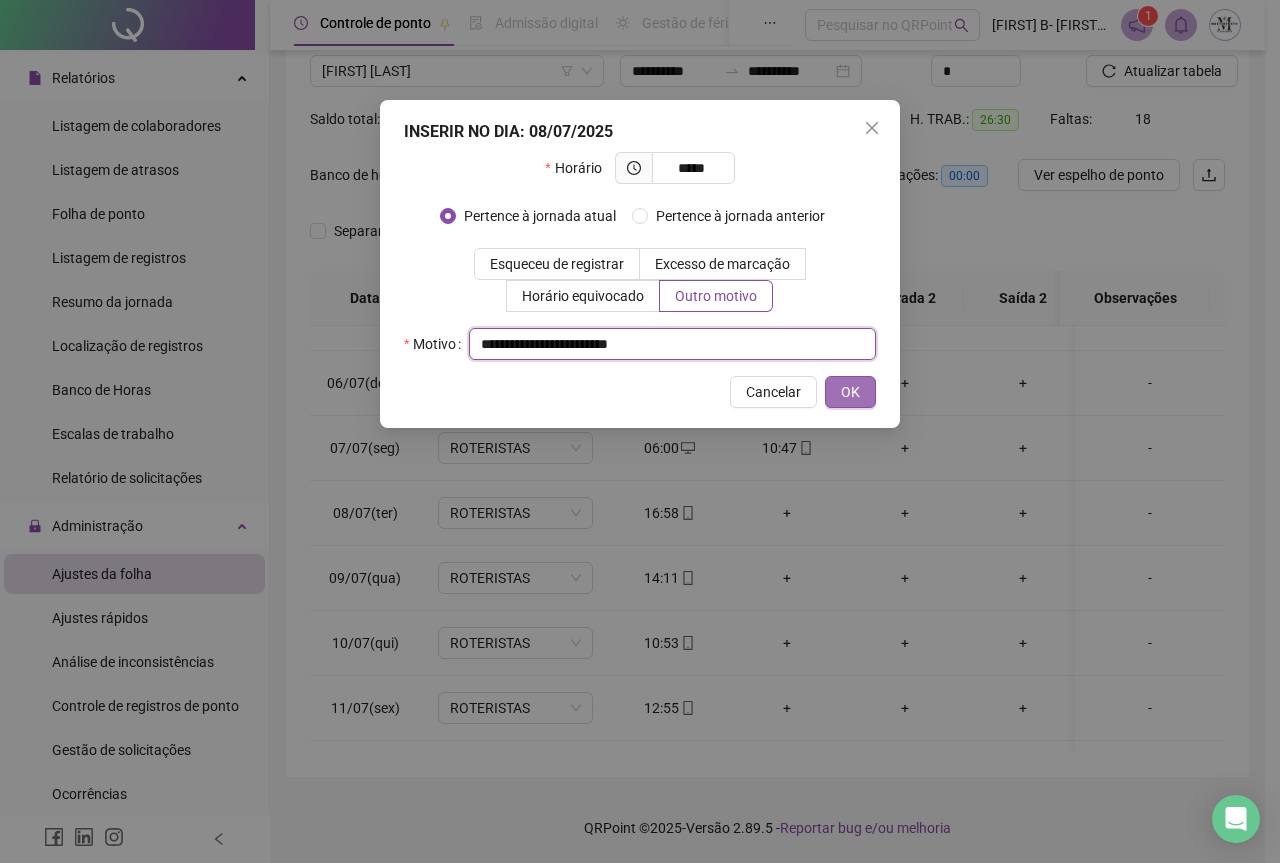 type on "**********" 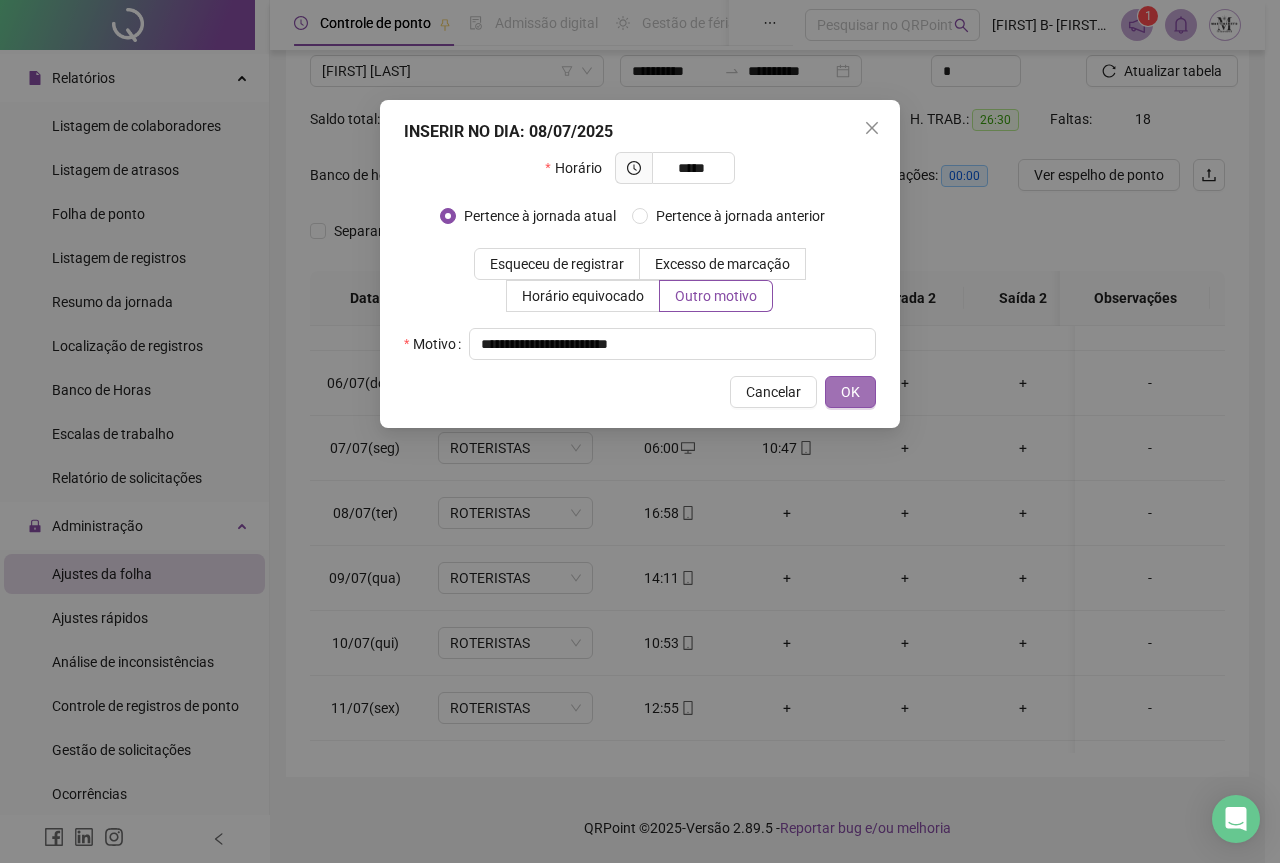 click on "OK" at bounding box center (850, 392) 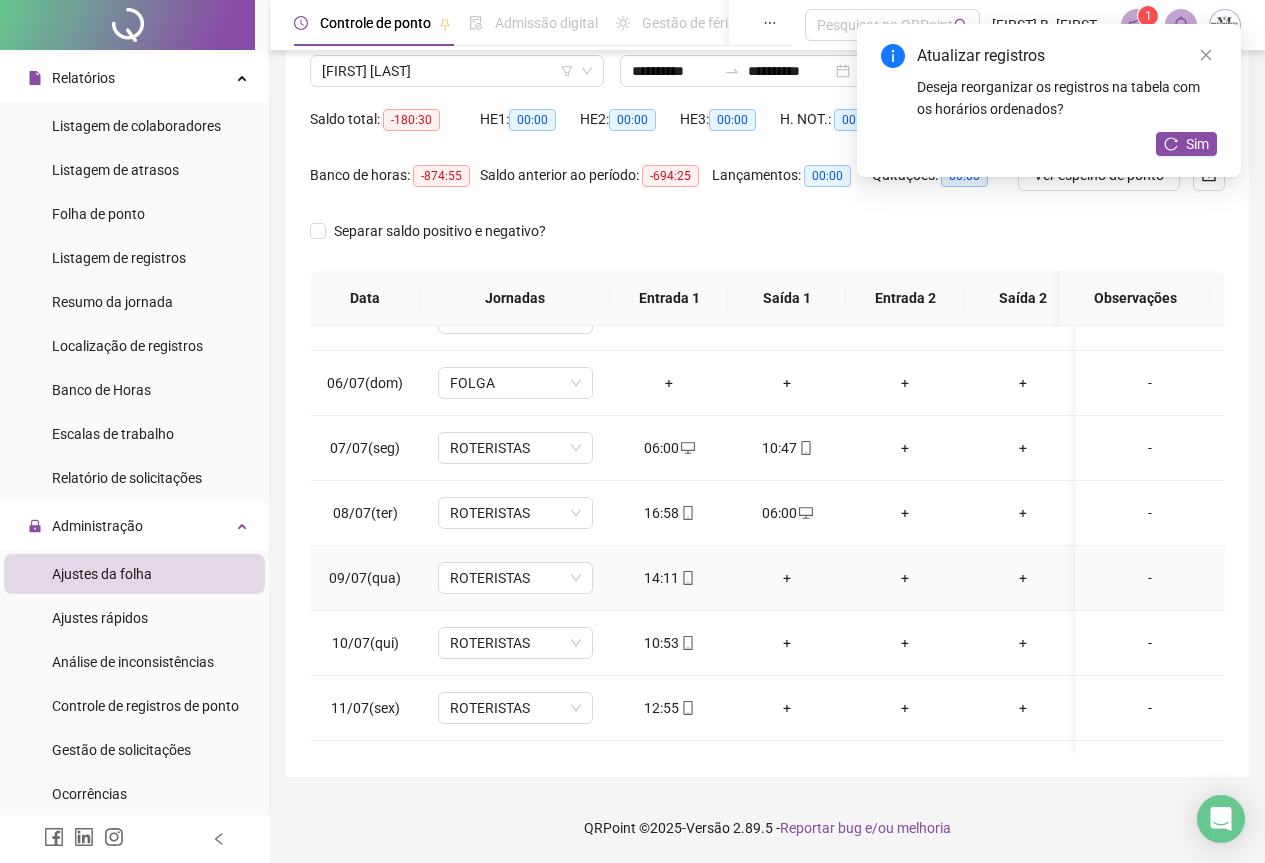click on "+" at bounding box center (787, 578) 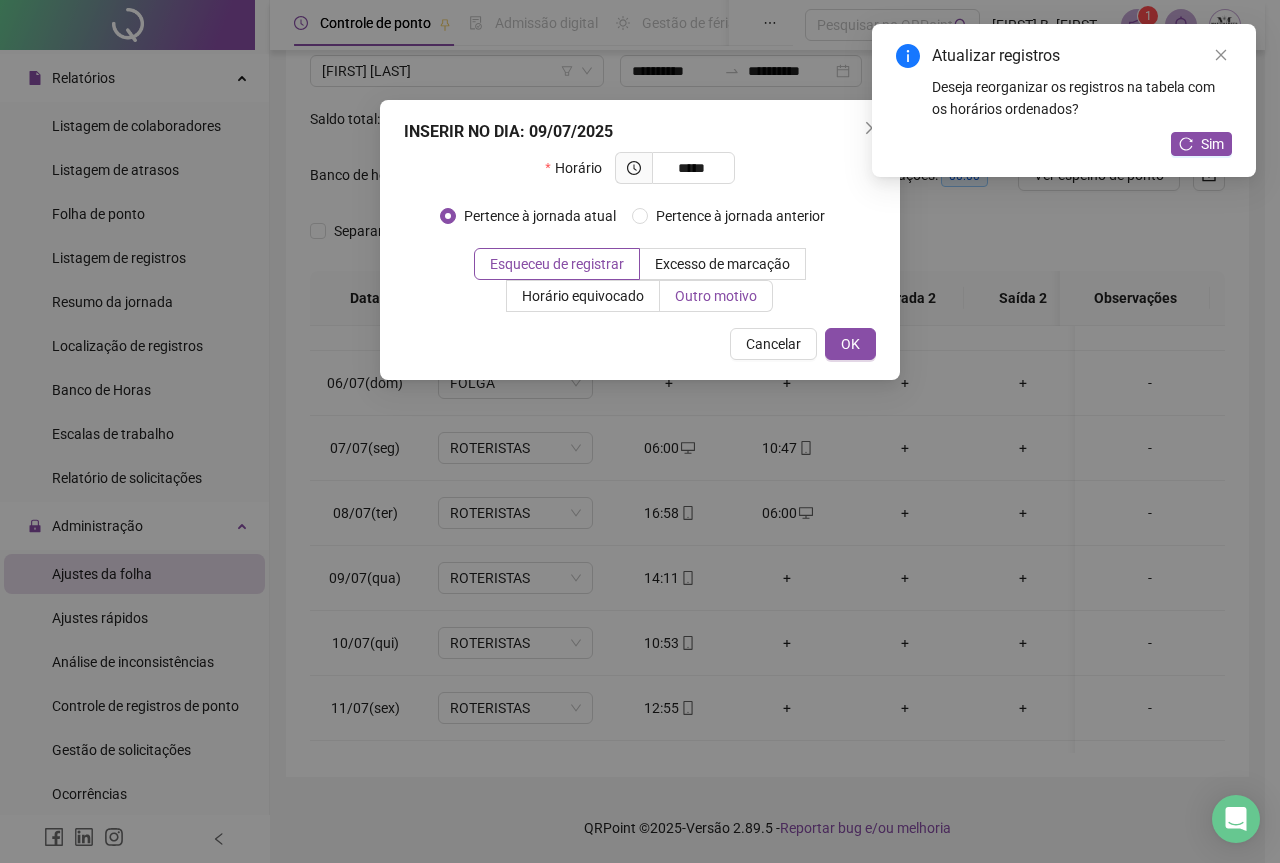 type on "*****" 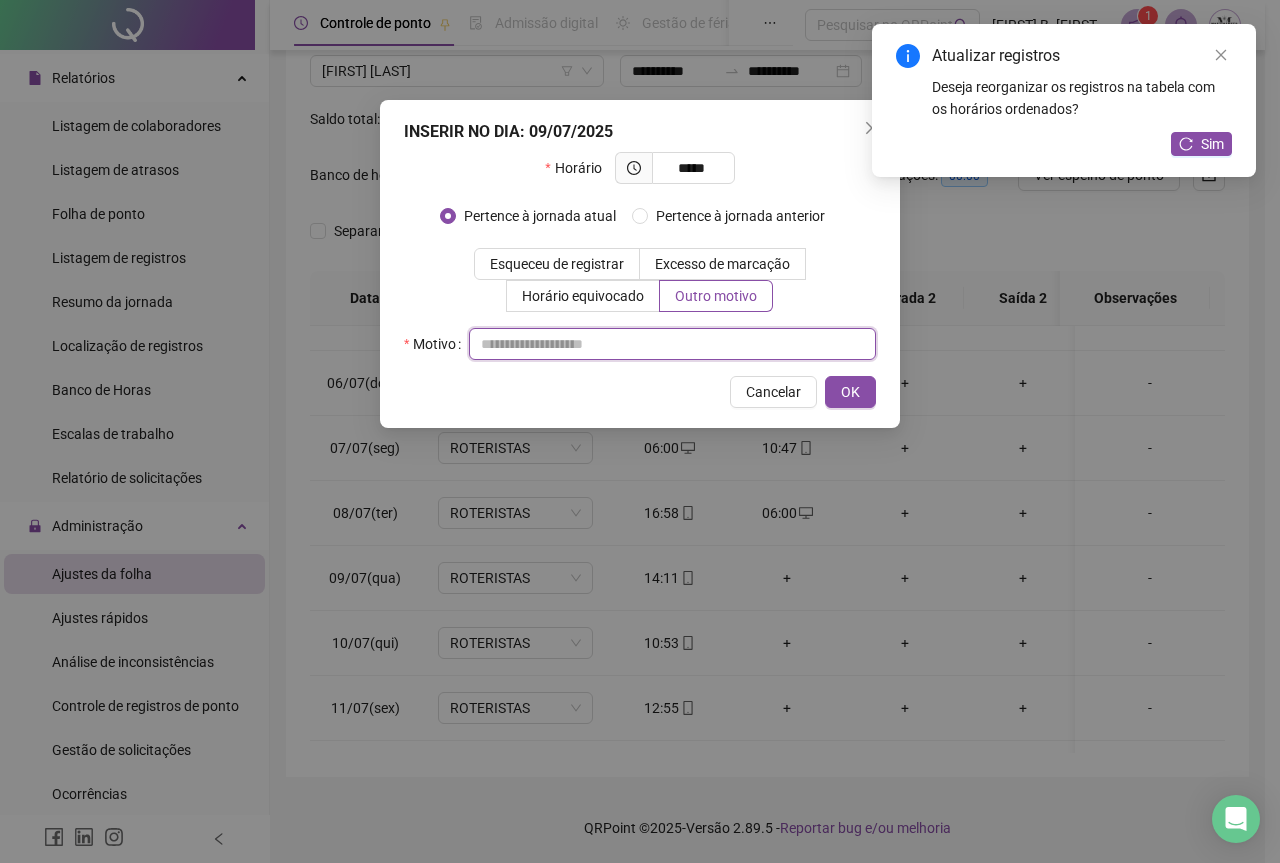 click at bounding box center (672, 344) 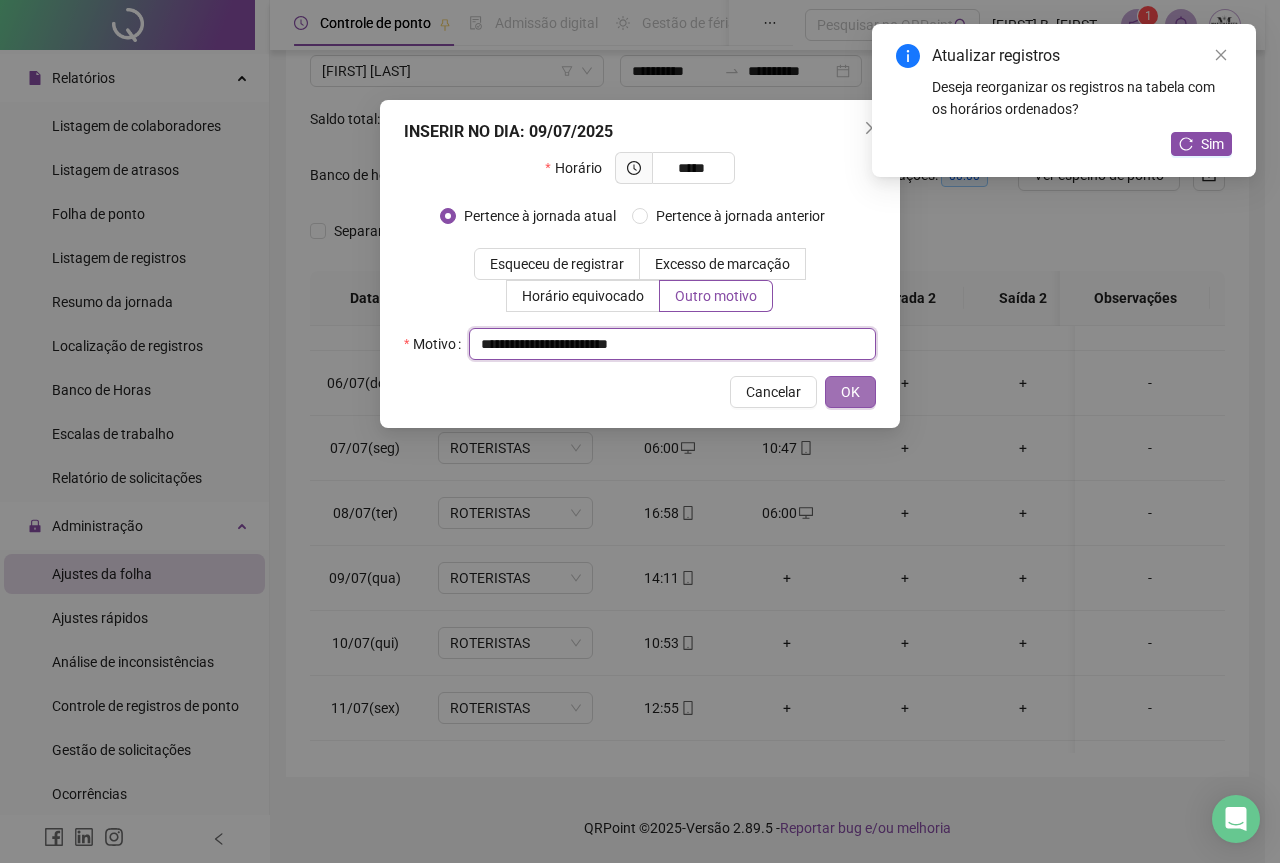 type on "**********" 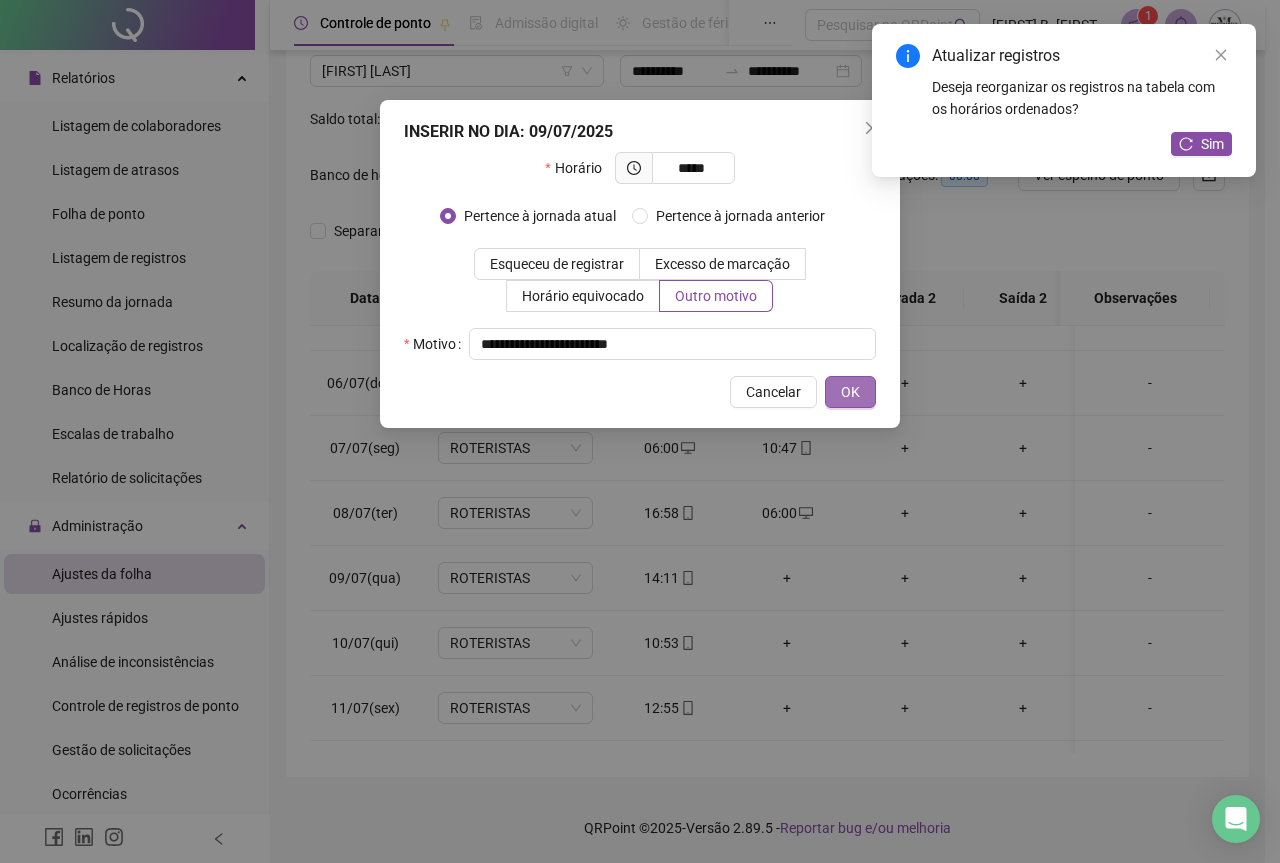 click on "OK" at bounding box center [850, 392] 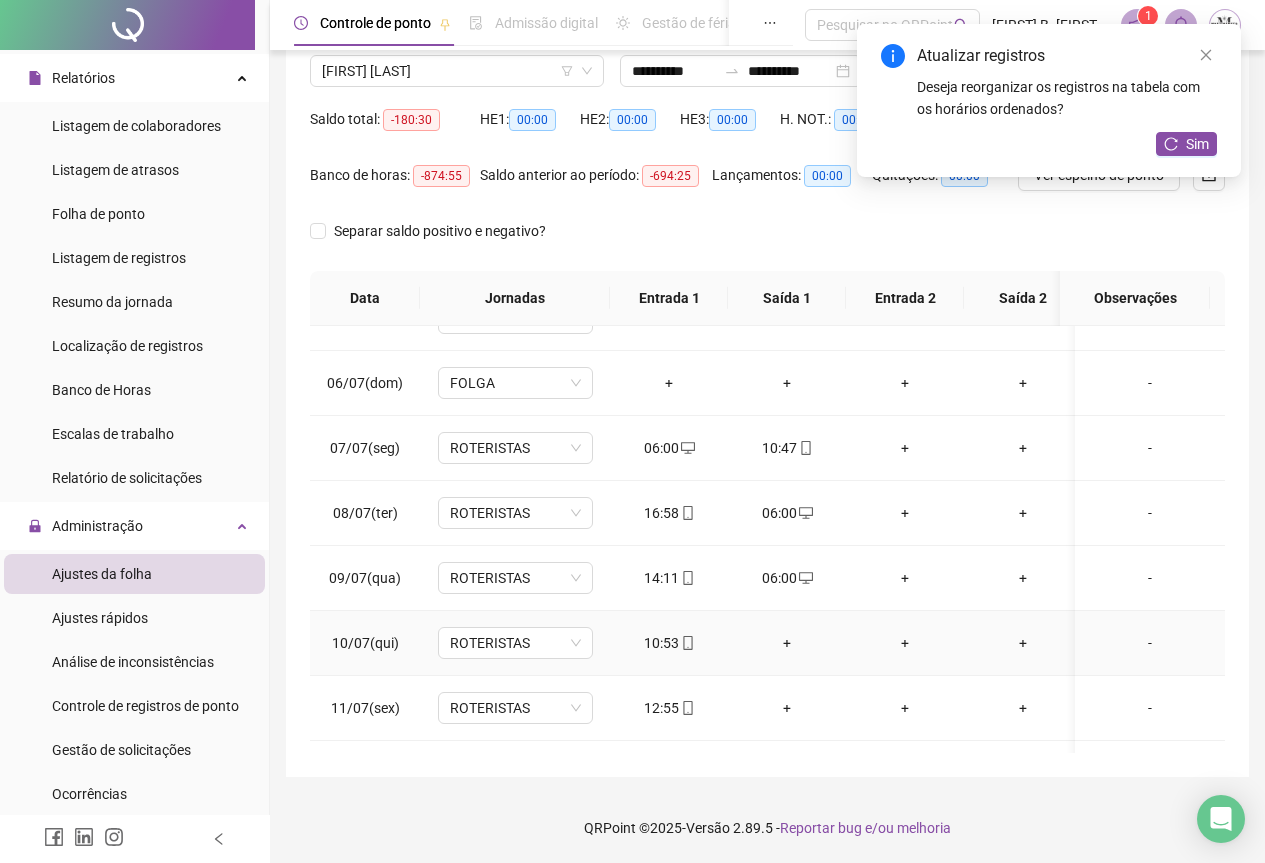 click on "+" at bounding box center (787, 643) 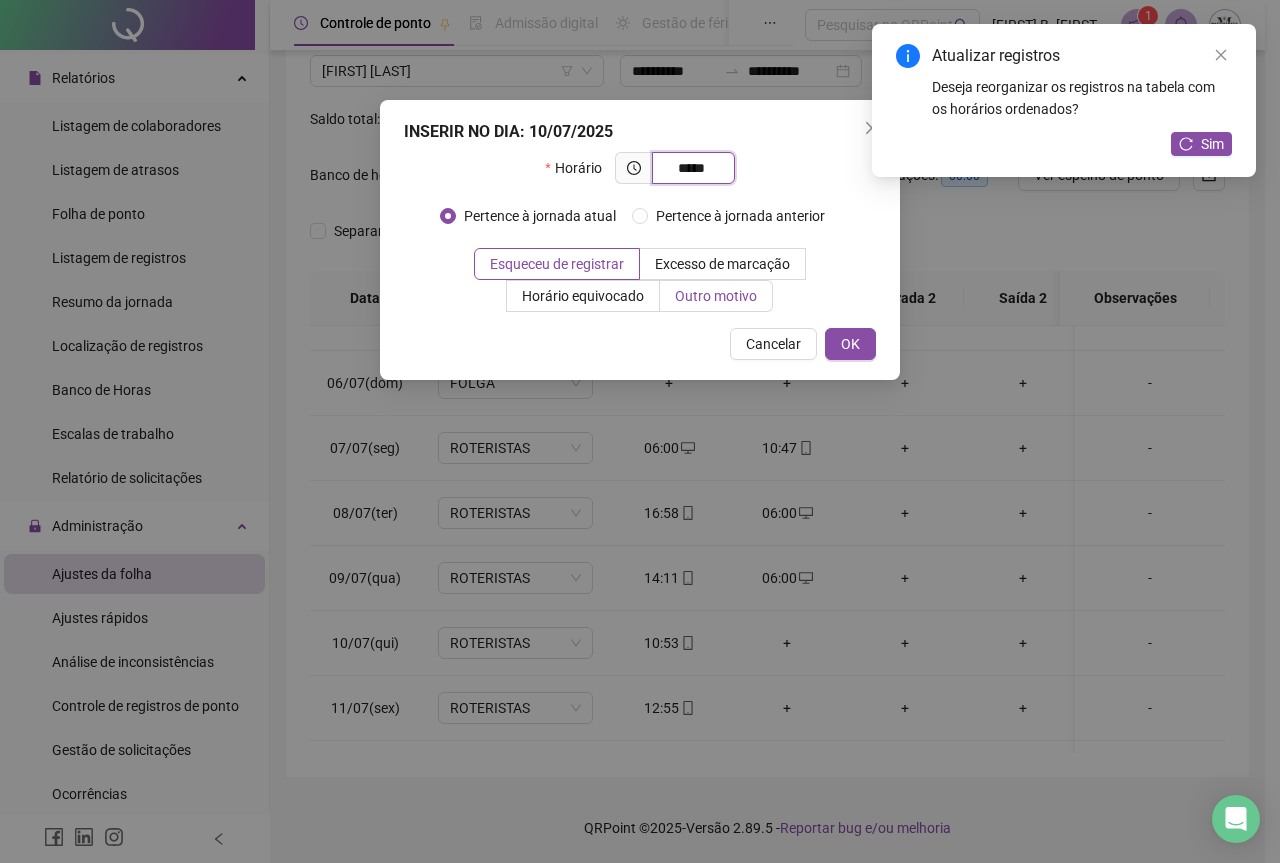type on "*****" 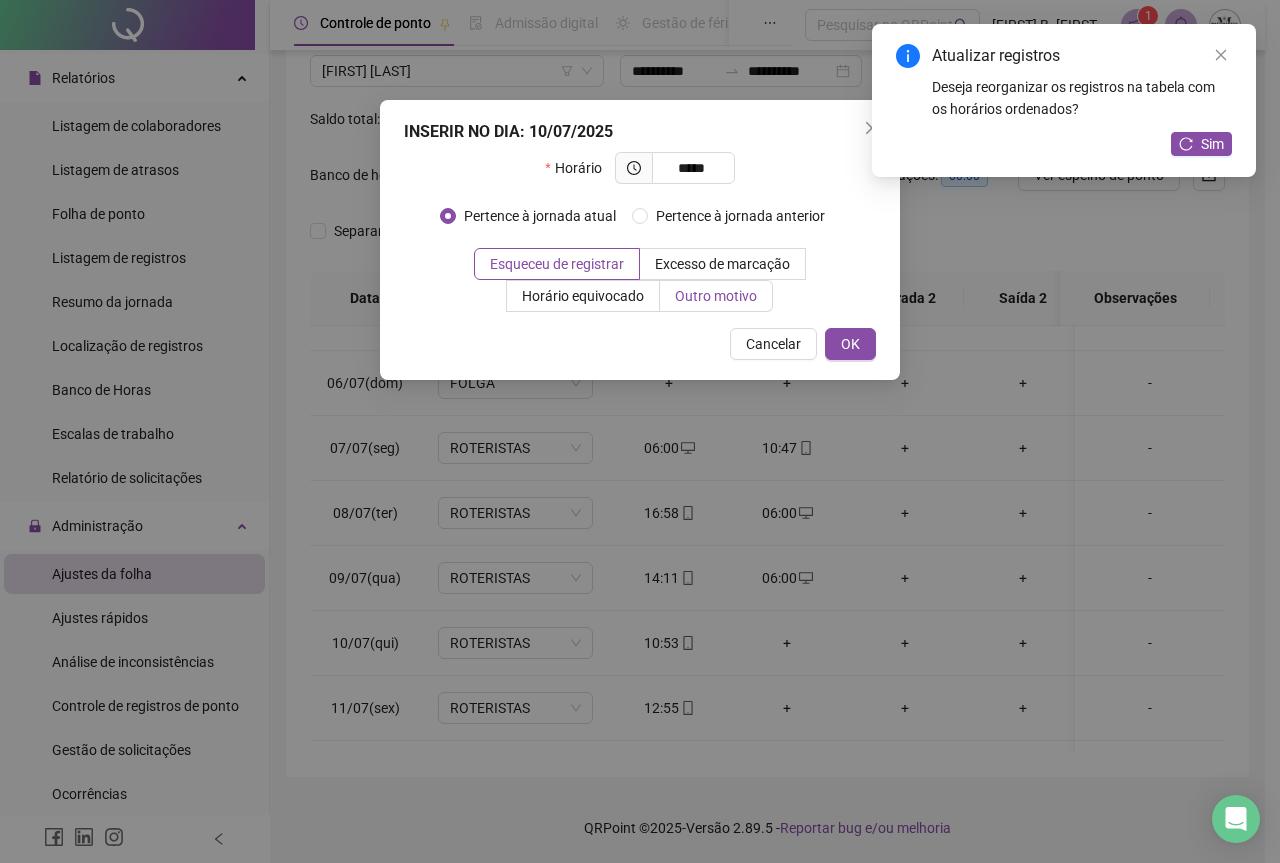 click on "Outro motivo" at bounding box center [716, 296] 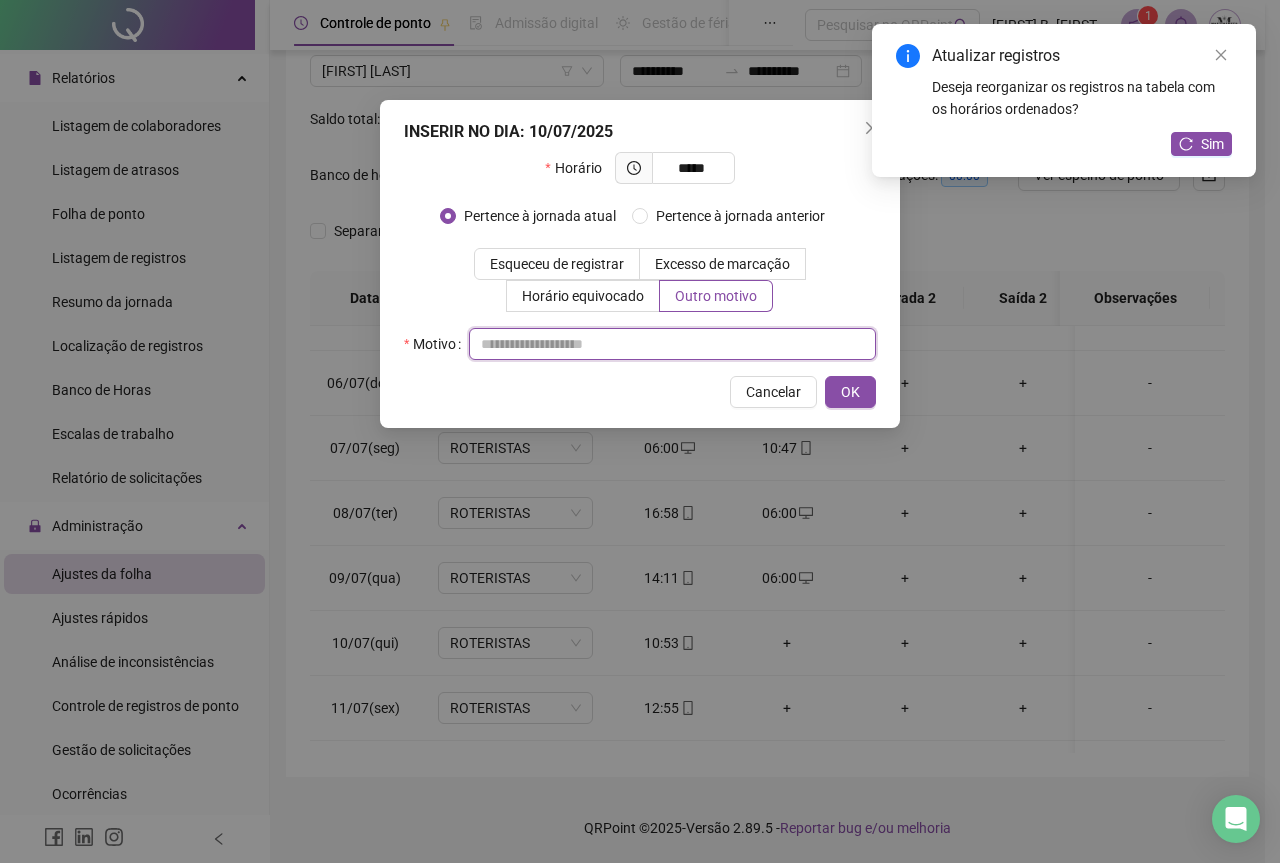 click at bounding box center (672, 344) 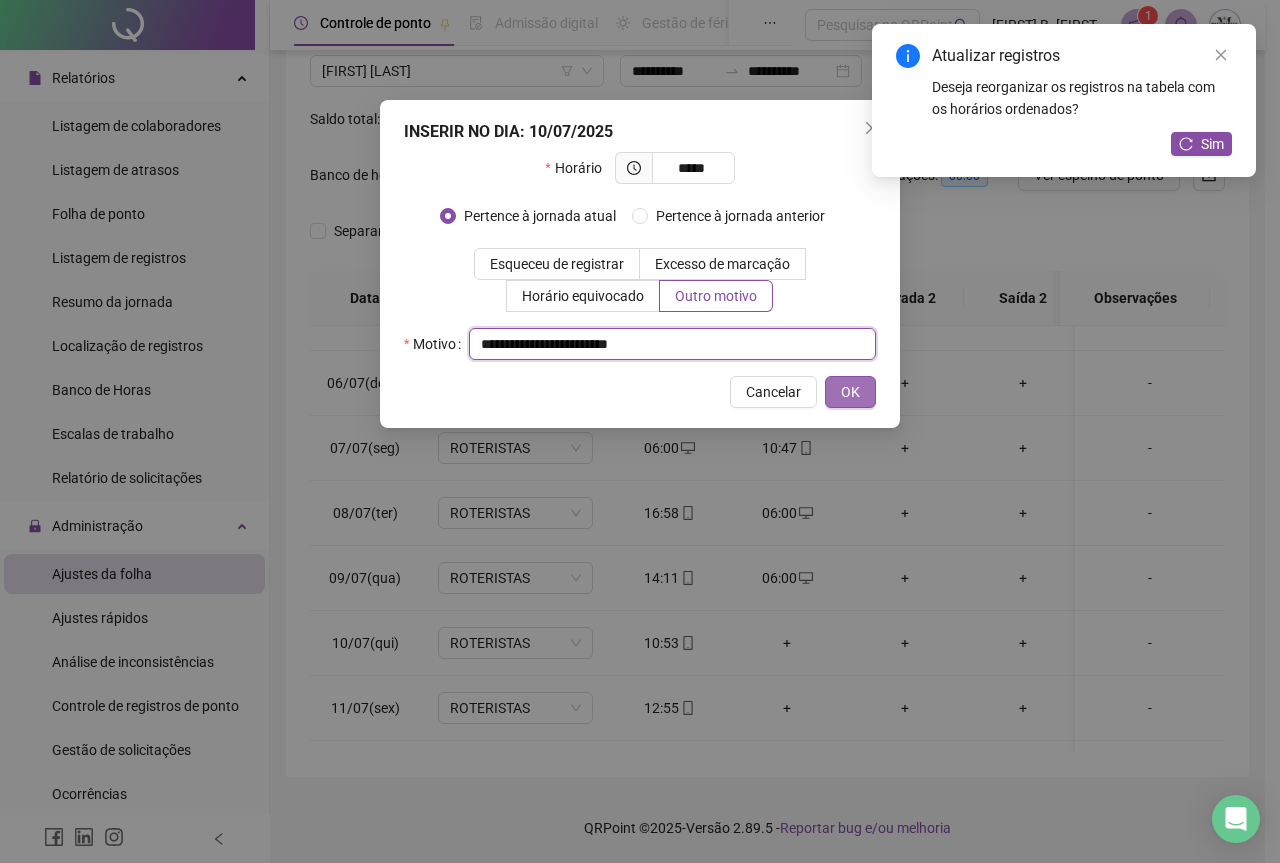 type on "**********" 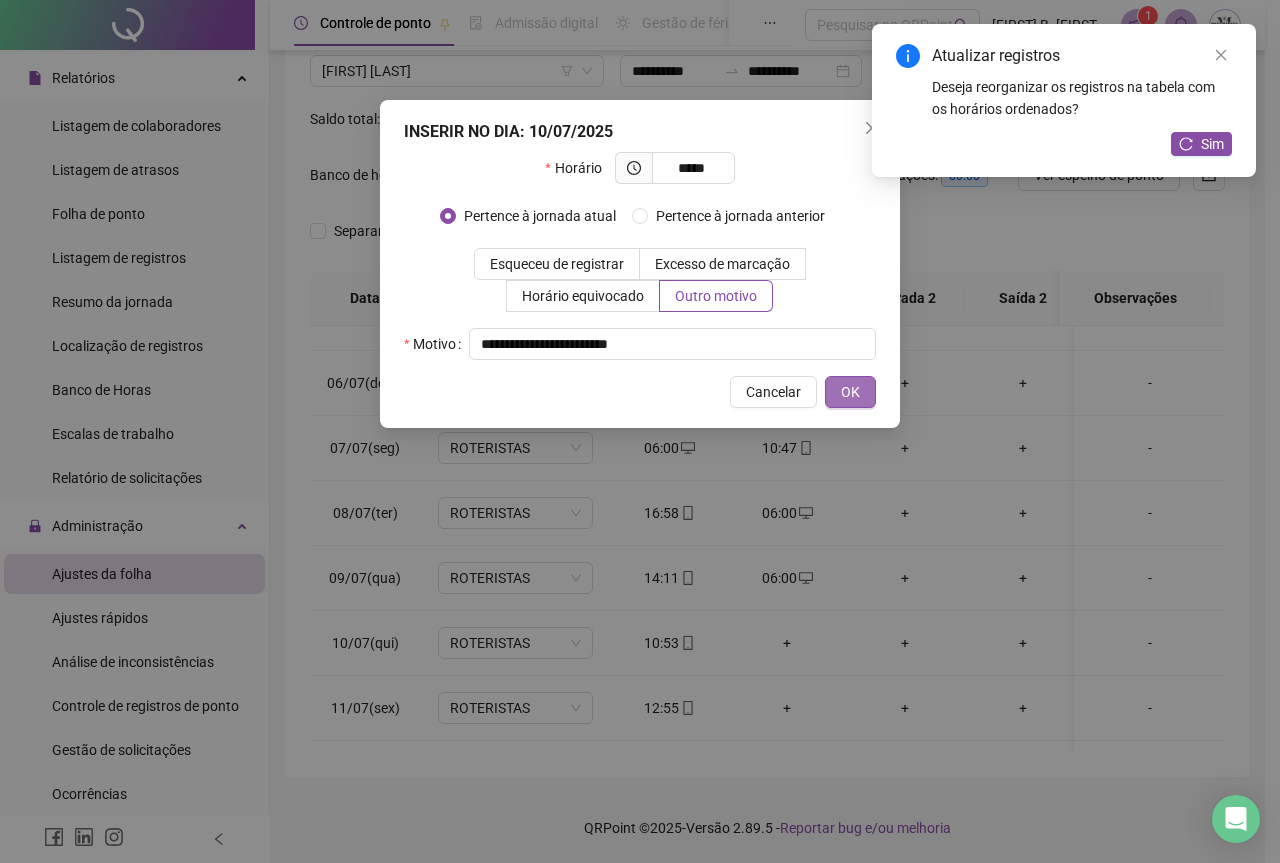 click on "OK" at bounding box center (850, 392) 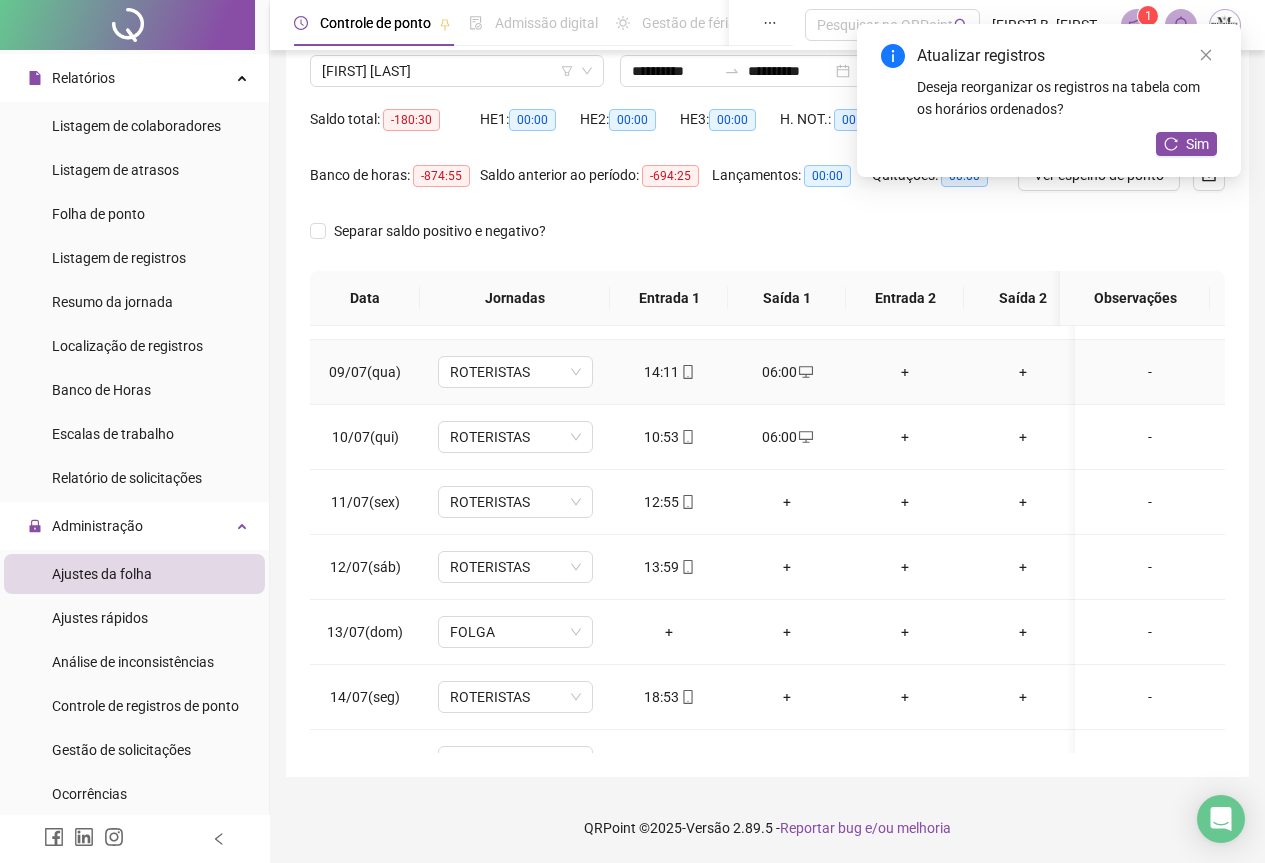 scroll, scrollTop: 600, scrollLeft: 0, axis: vertical 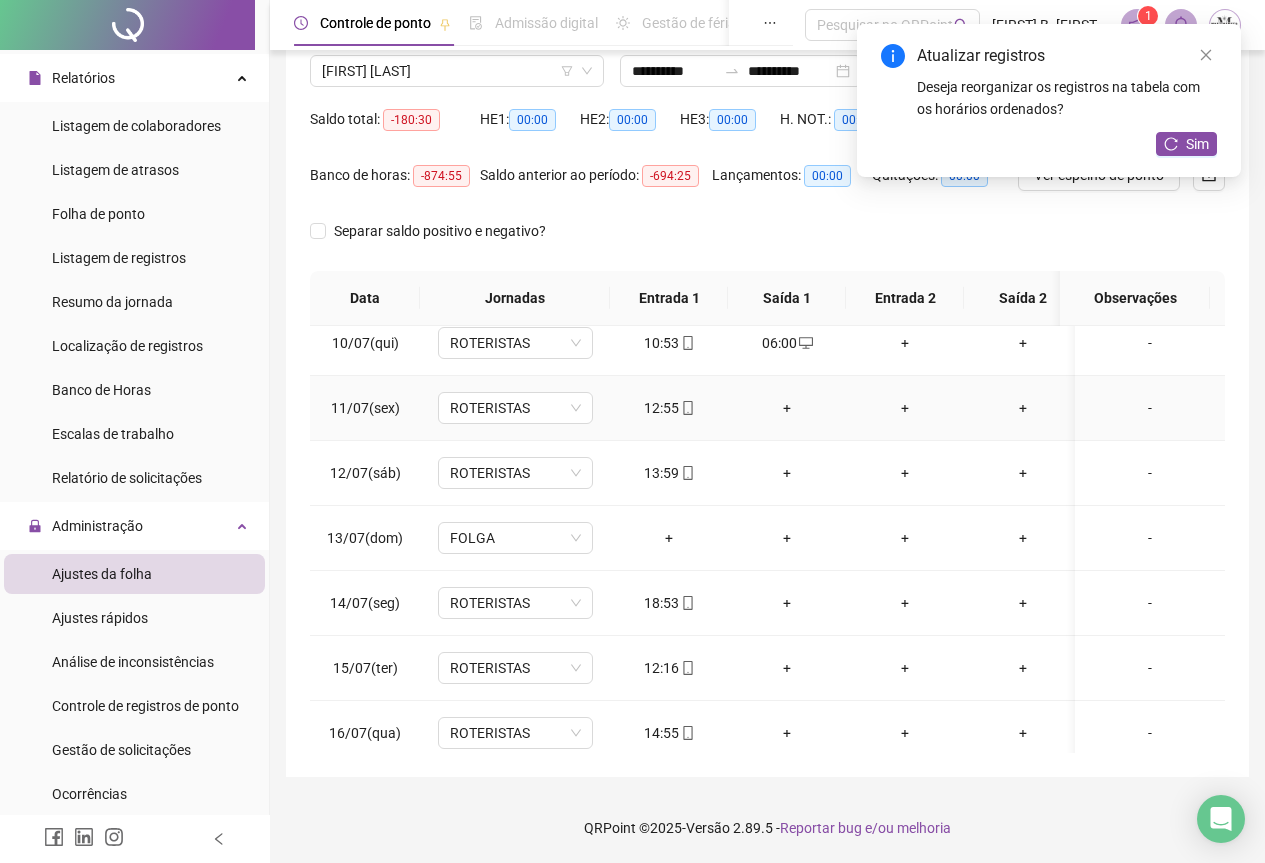 click on "+" at bounding box center (787, 408) 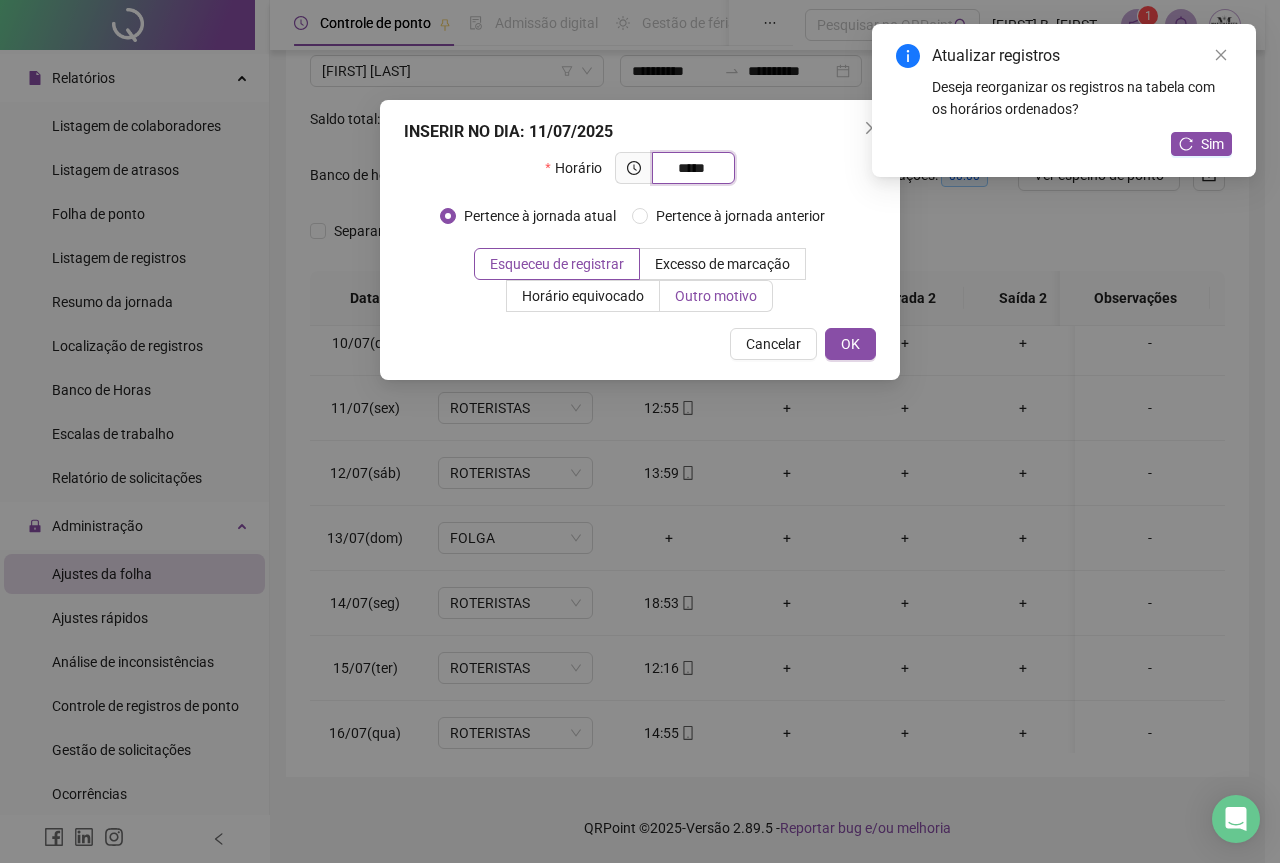 type on "*****" 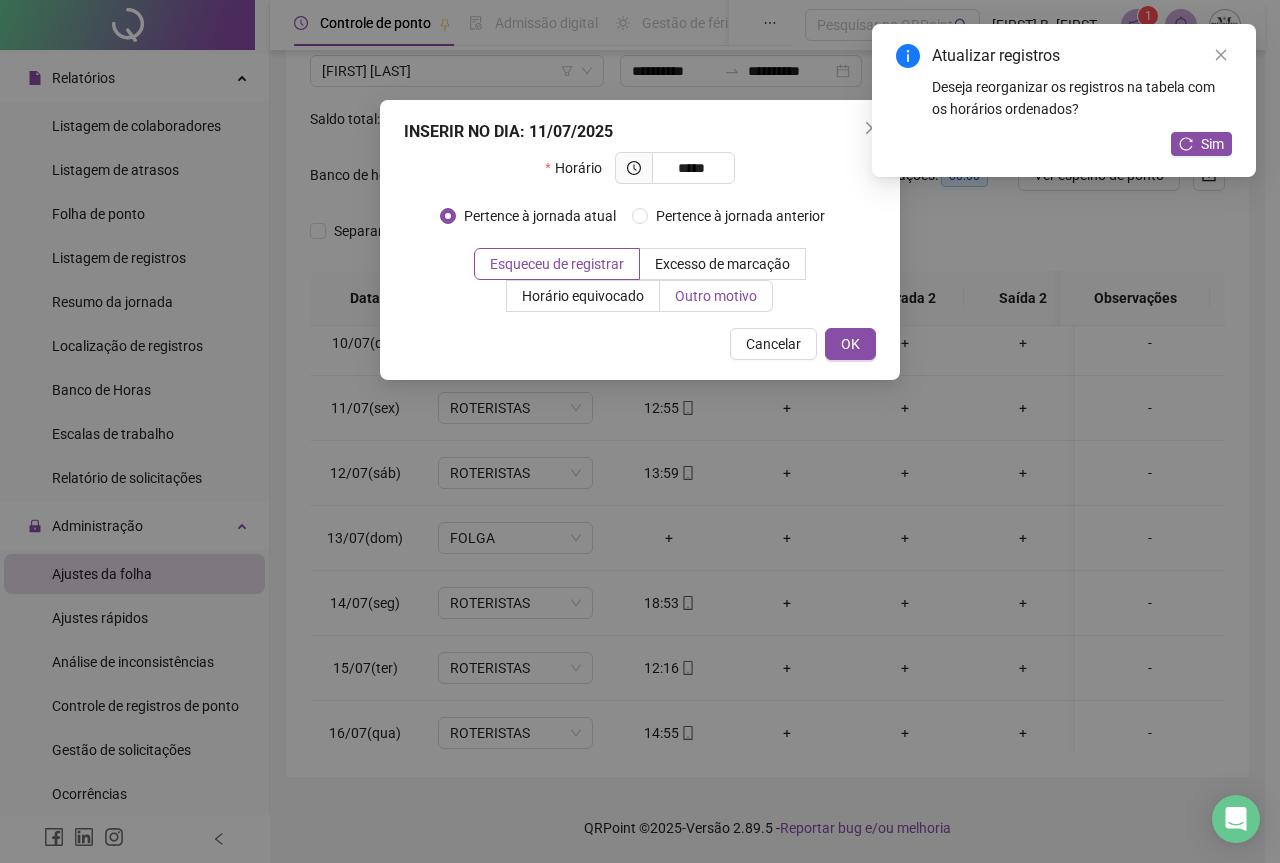 click on "Outro motivo" at bounding box center [716, 296] 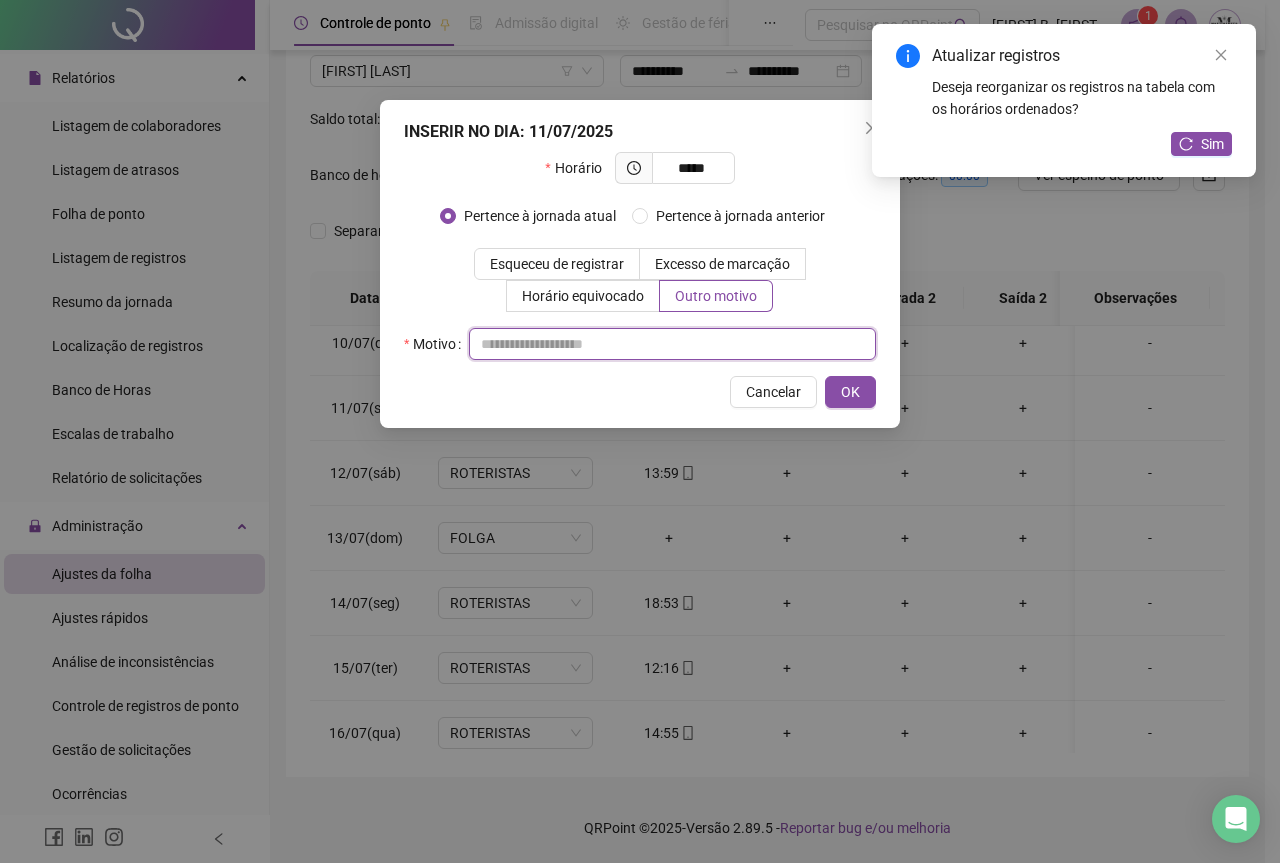 click at bounding box center (672, 344) 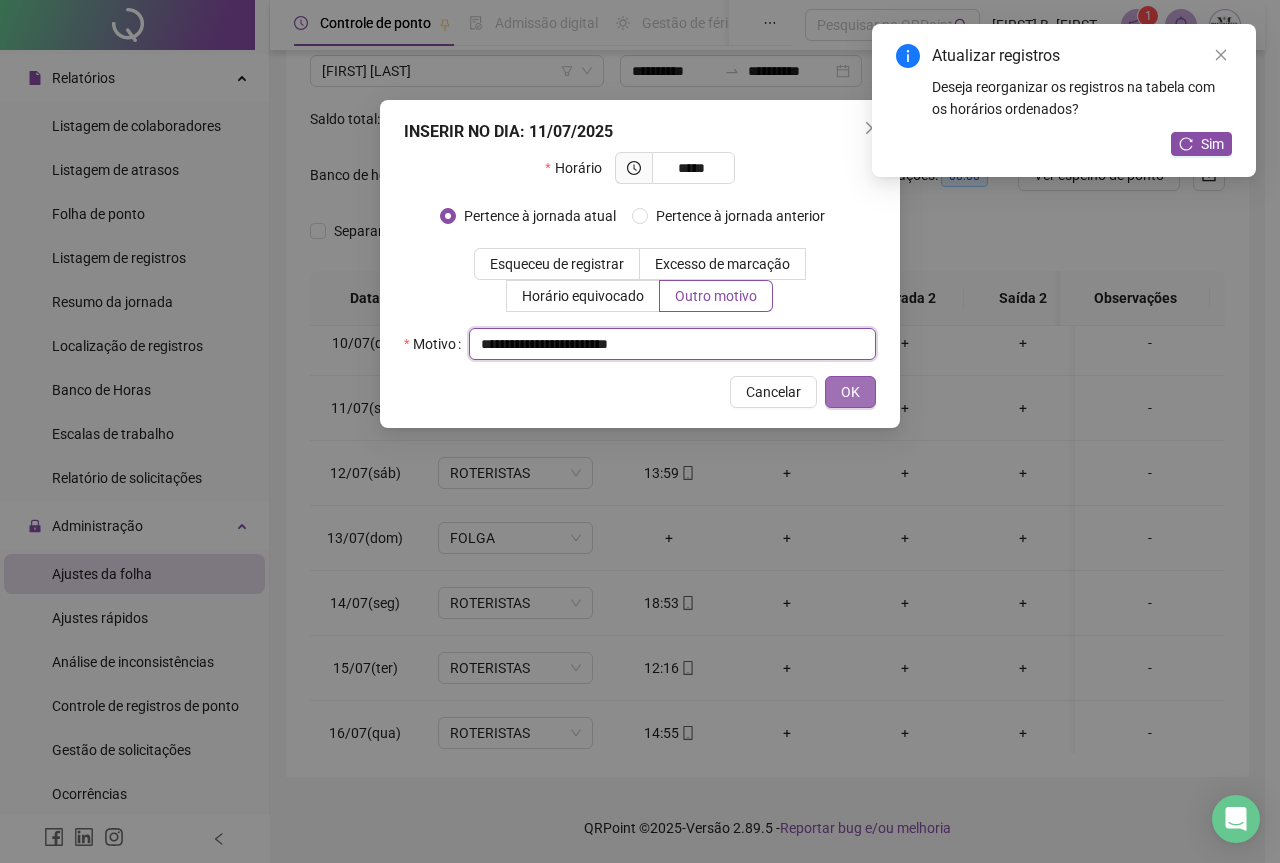 type on "**********" 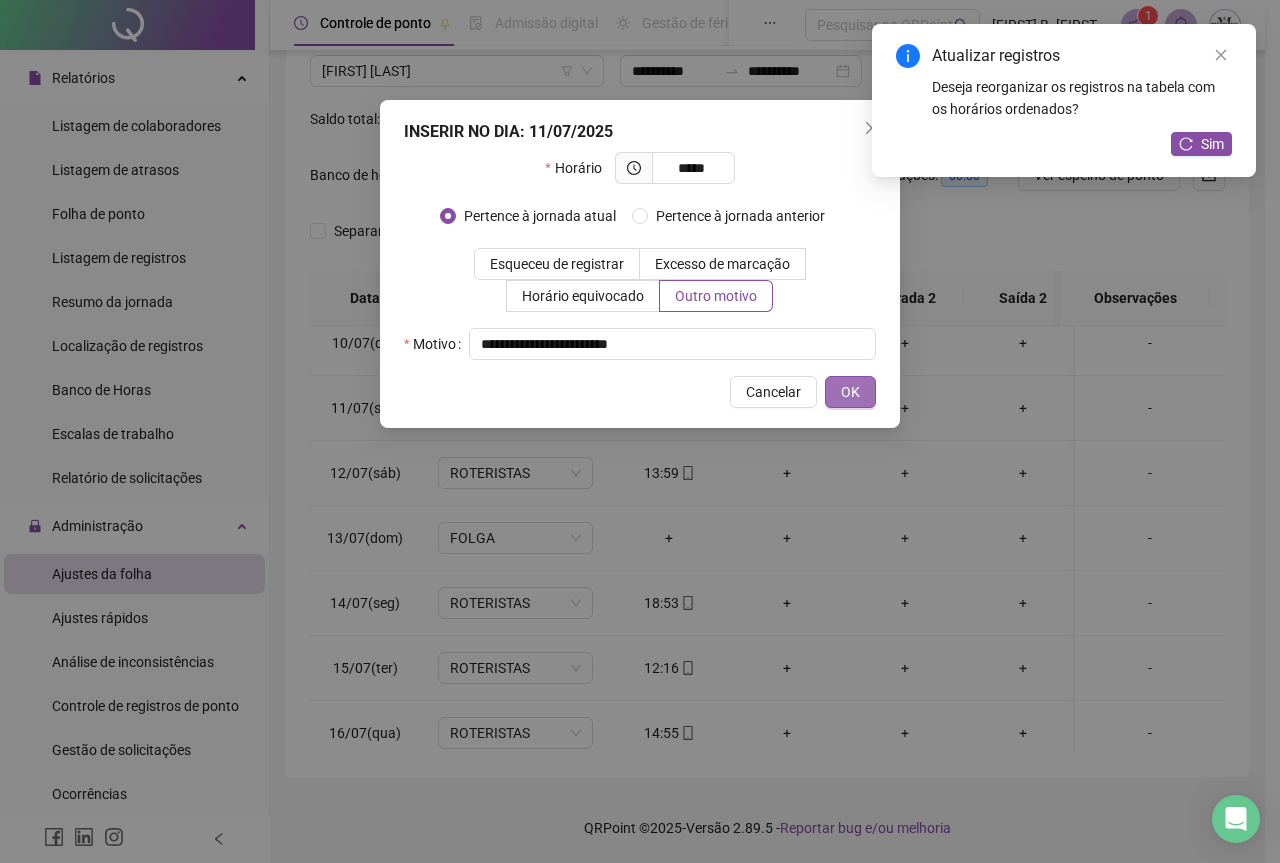 click on "OK" at bounding box center (850, 392) 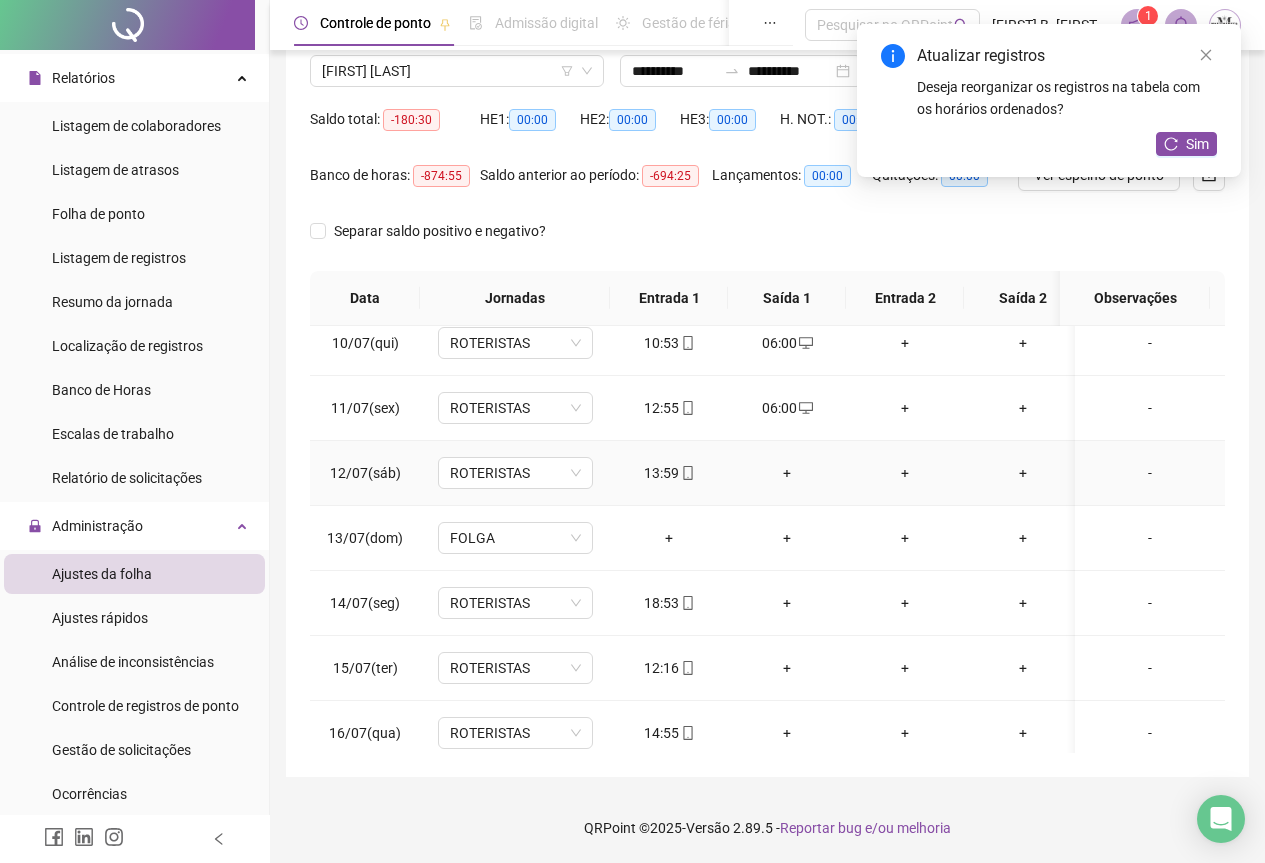 click on "+" at bounding box center [787, 473] 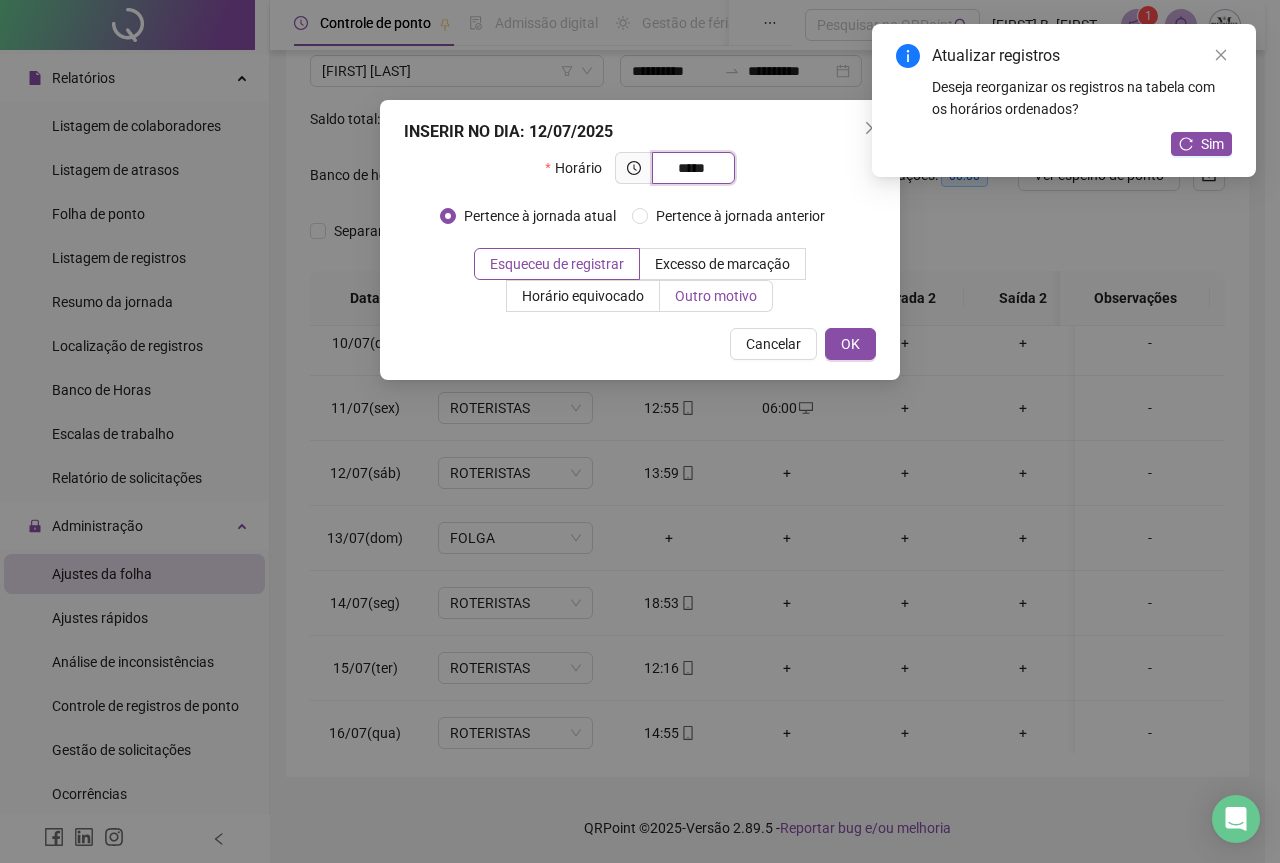 type on "*****" 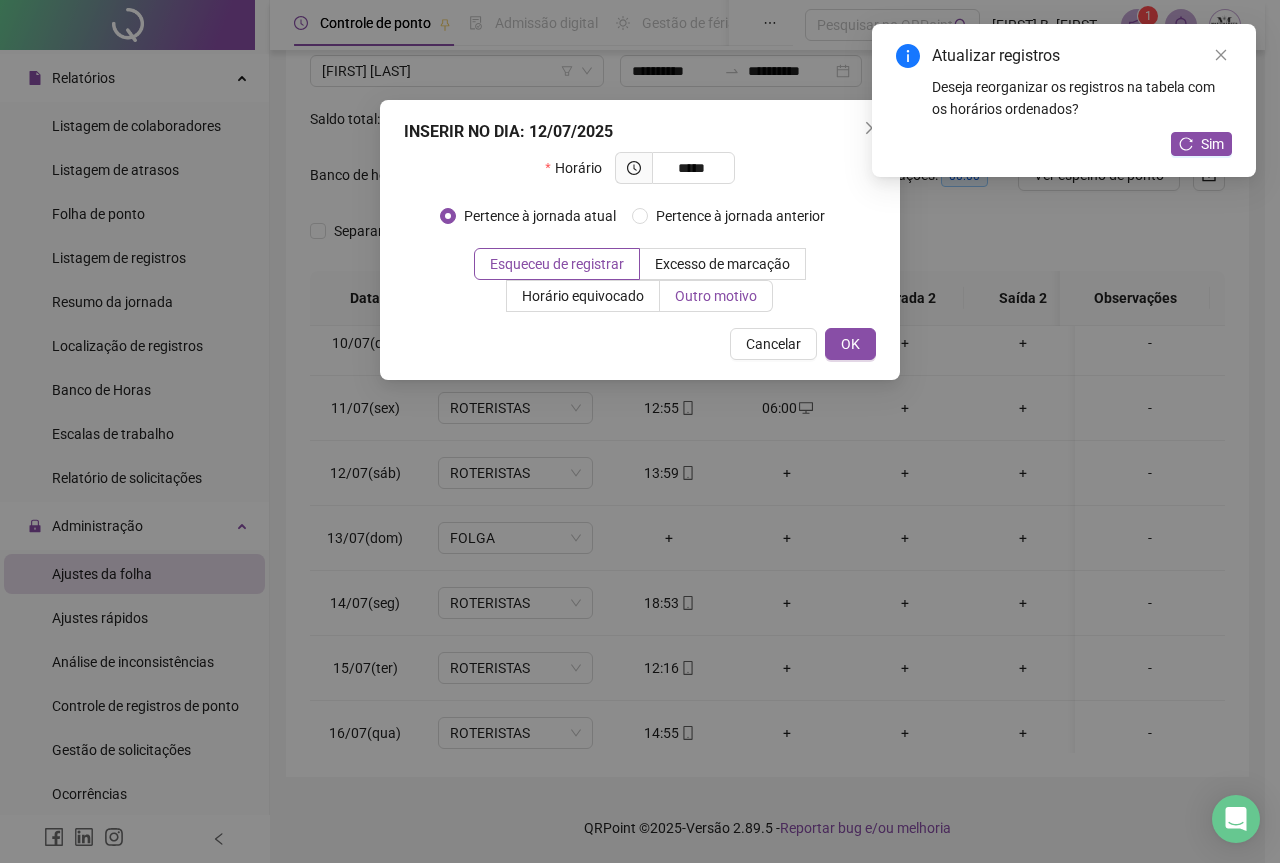 click on "Outro motivo" at bounding box center (716, 296) 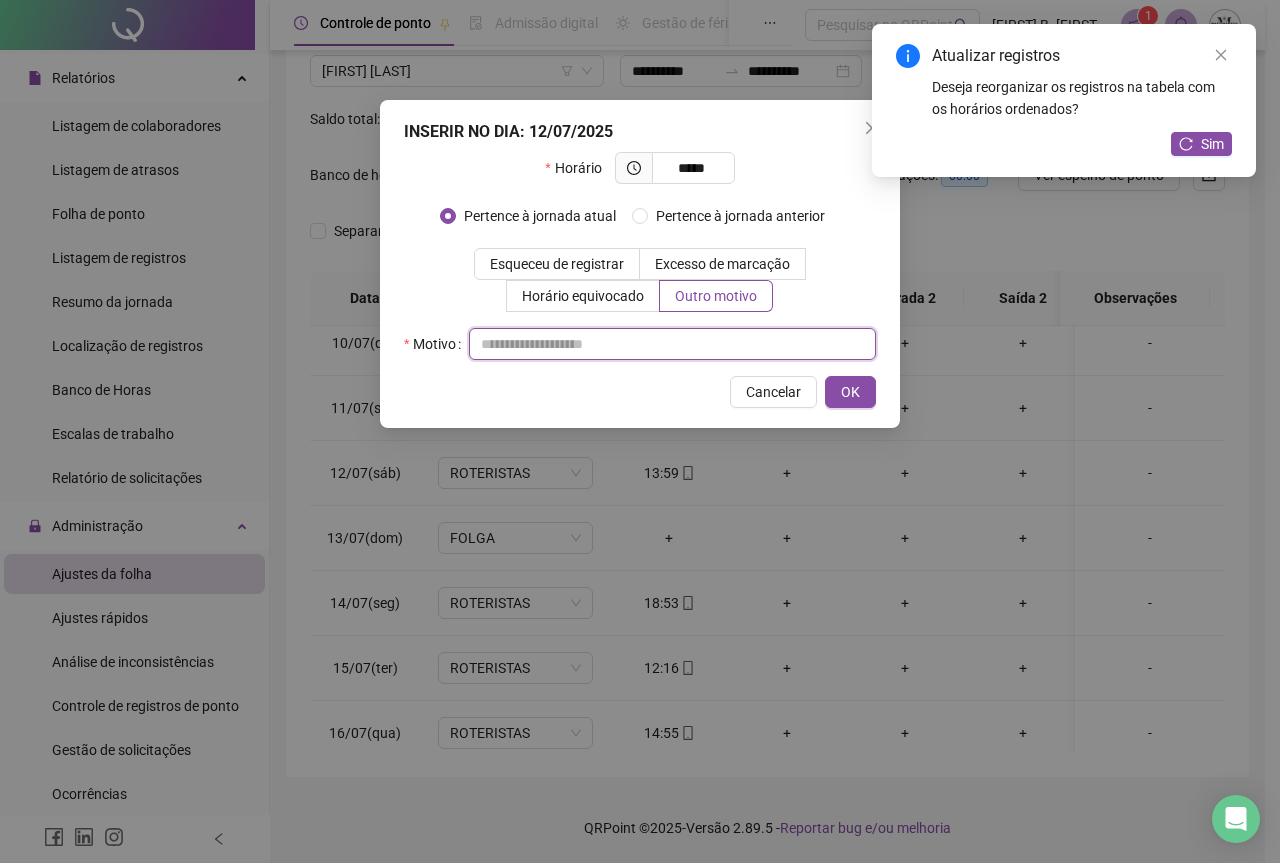 click at bounding box center (672, 344) 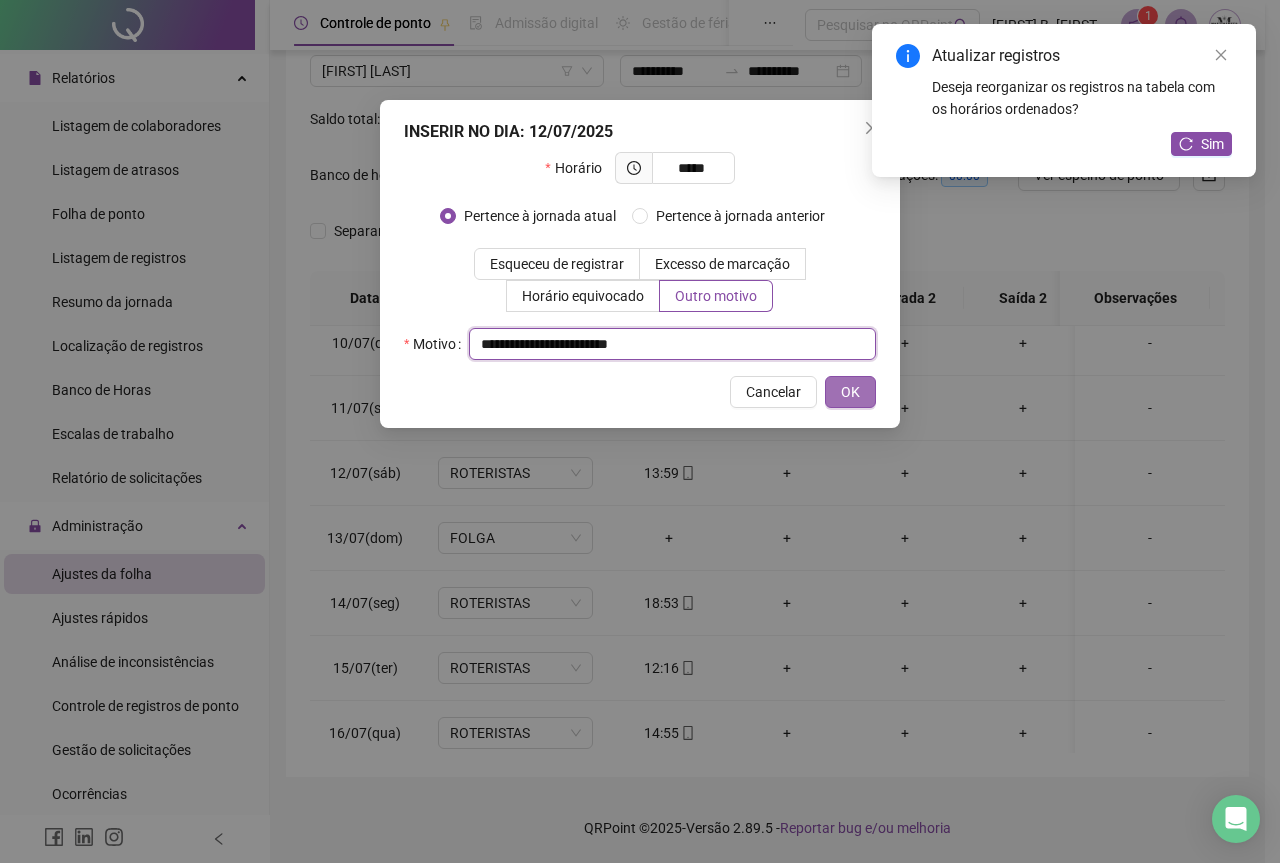 type on "**********" 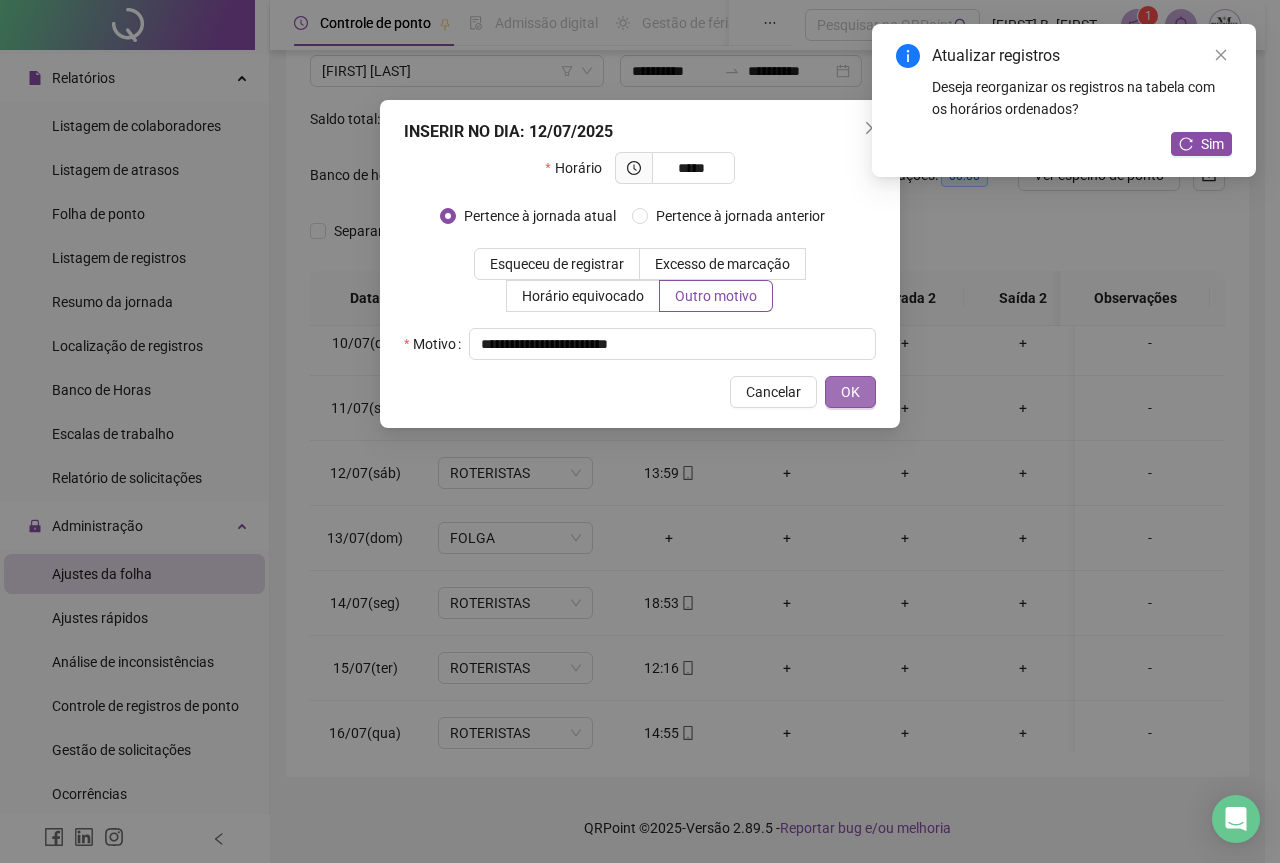 click on "OK" at bounding box center [850, 392] 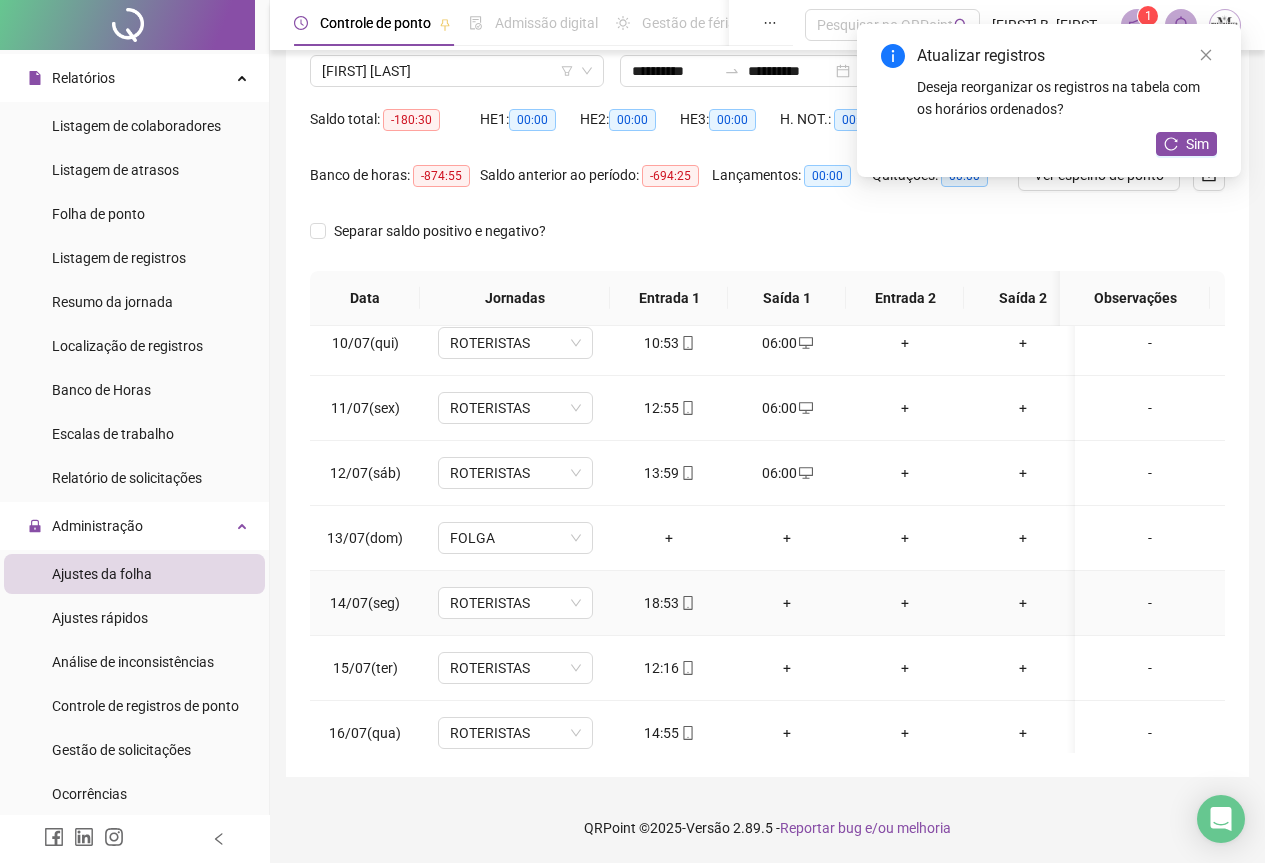 click on "+" at bounding box center [787, 603] 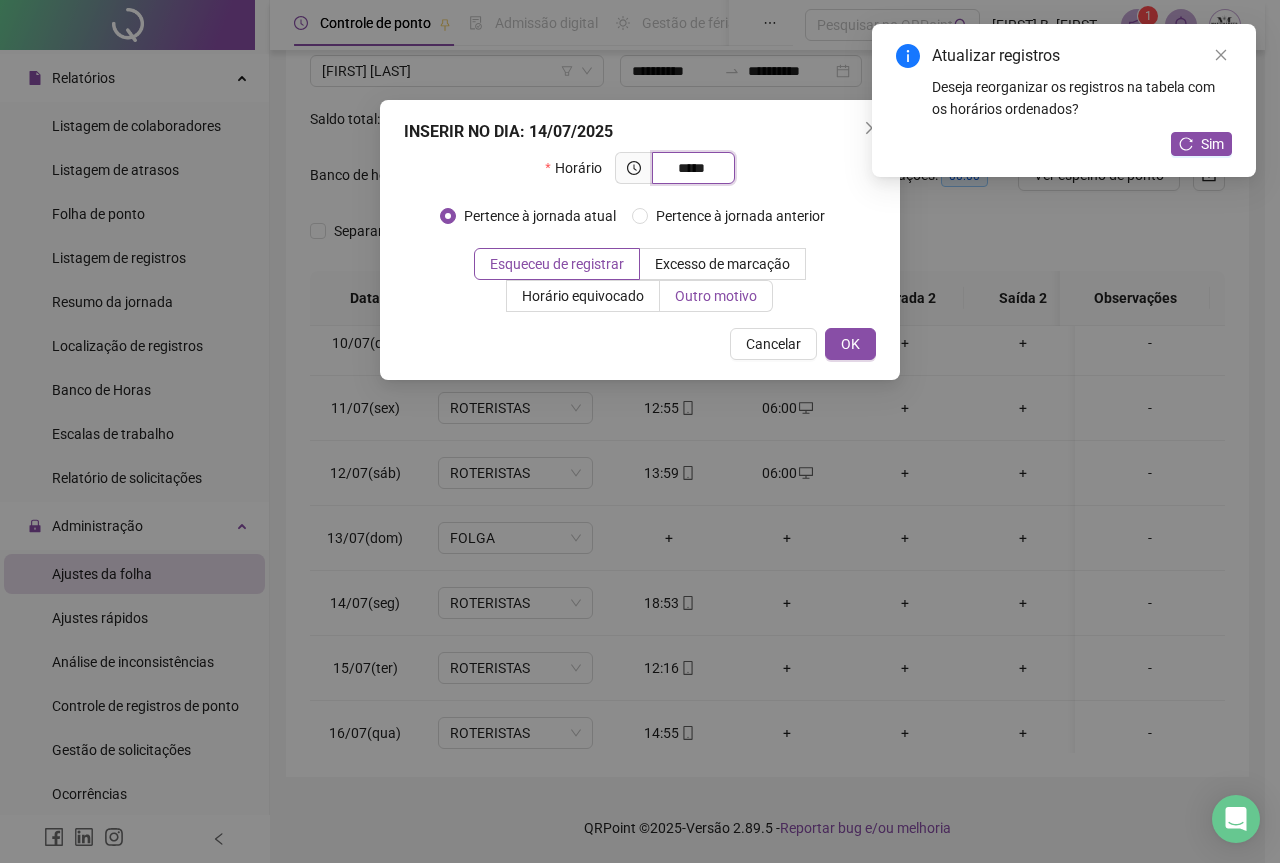 type on "*****" 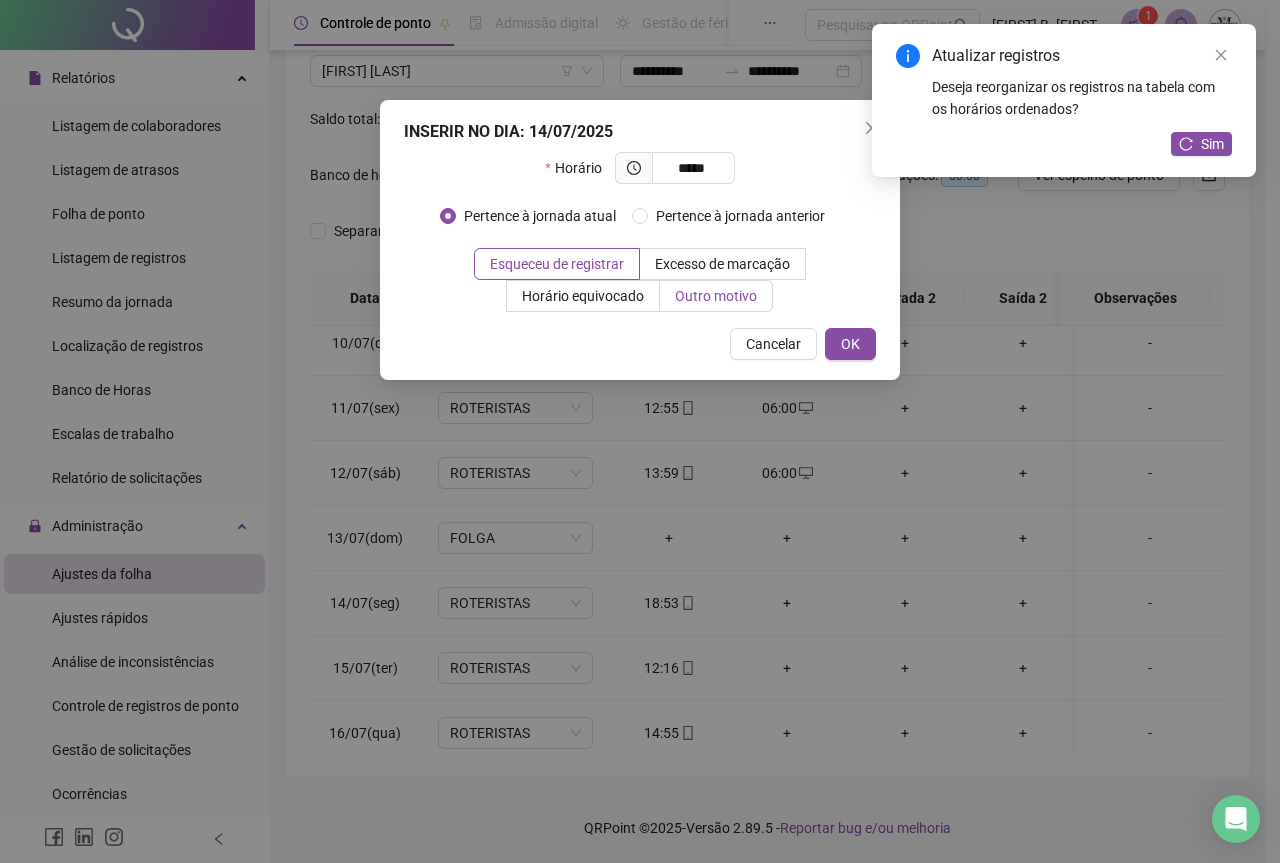 click on "Outro motivo" at bounding box center [716, 296] 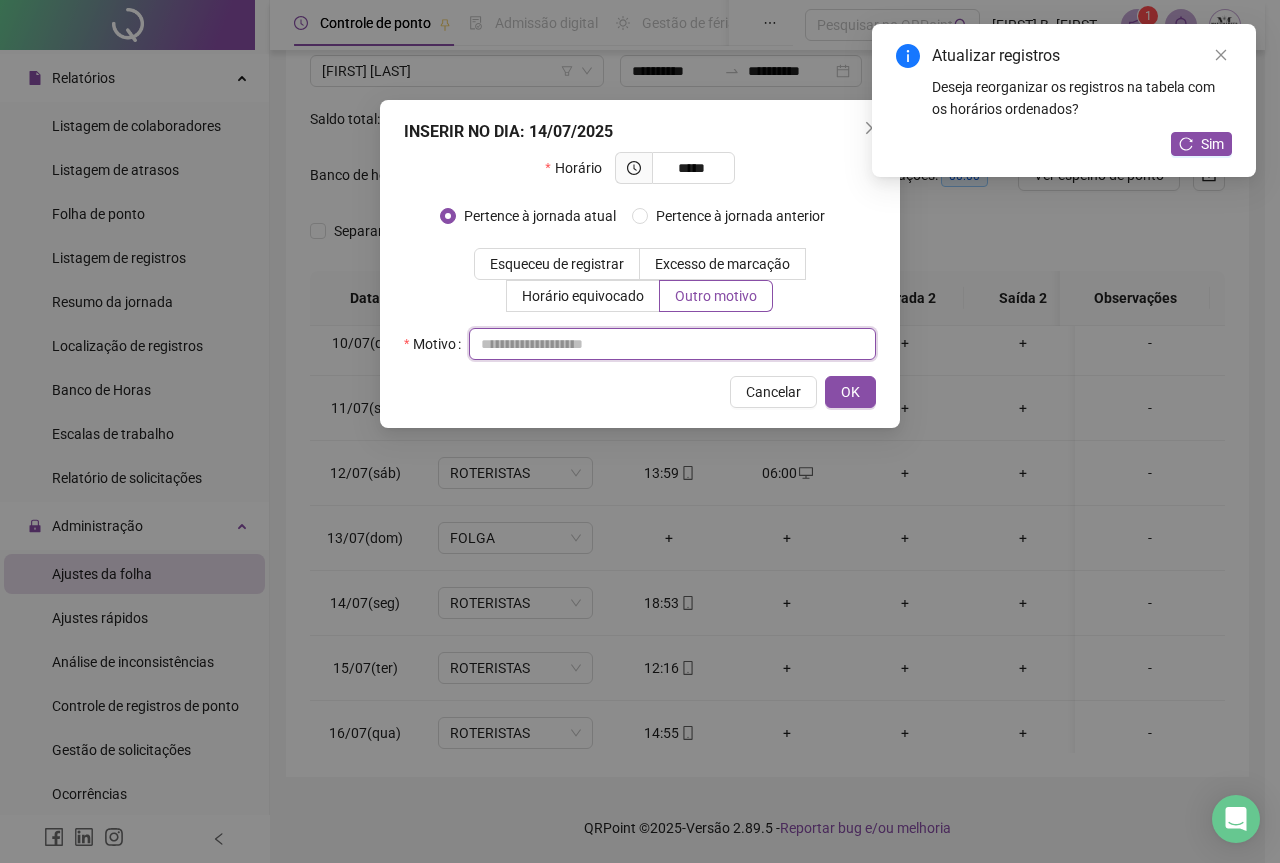 click at bounding box center (672, 344) 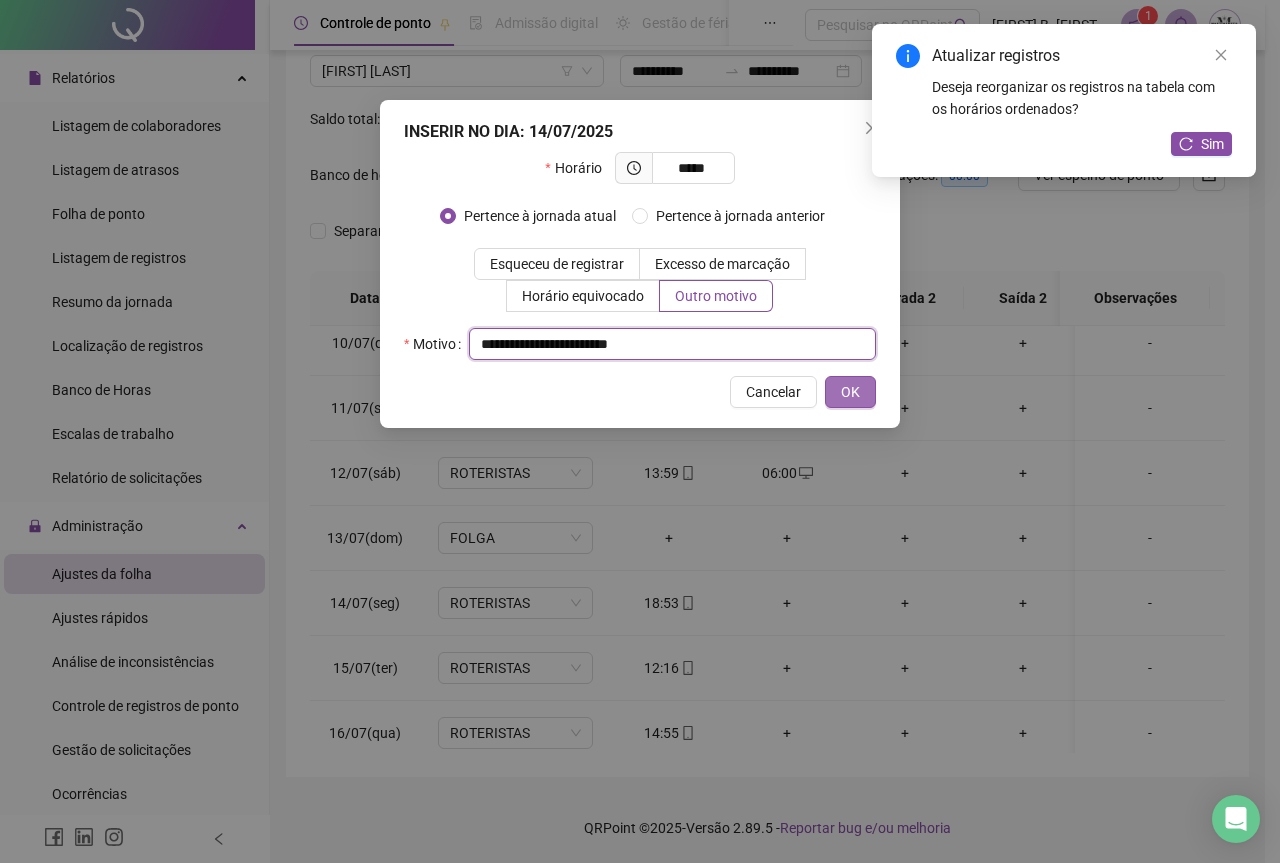 type on "**********" 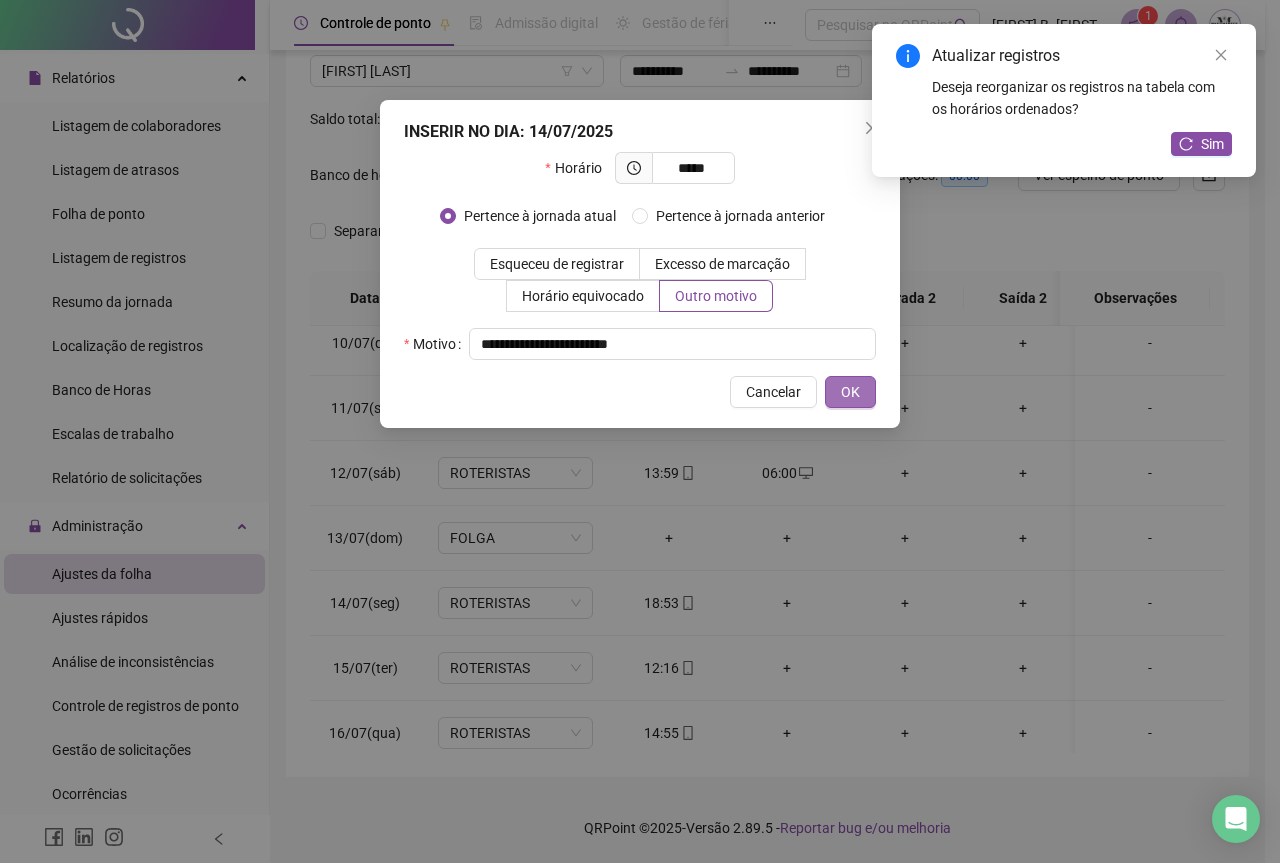 click on "OK" at bounding box center [850, 392] 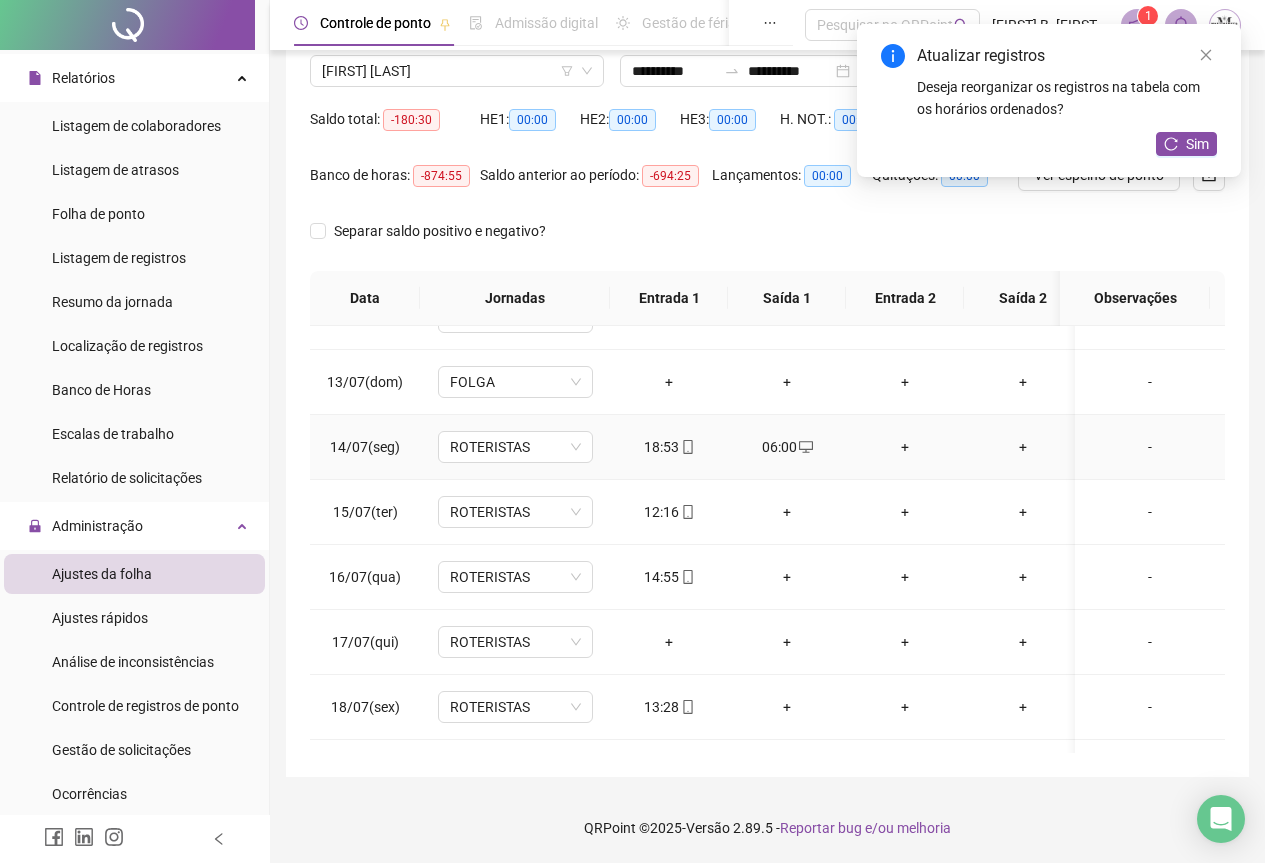 scroll, scrollTop: 800, scrollLeft: 0, axis: vertical 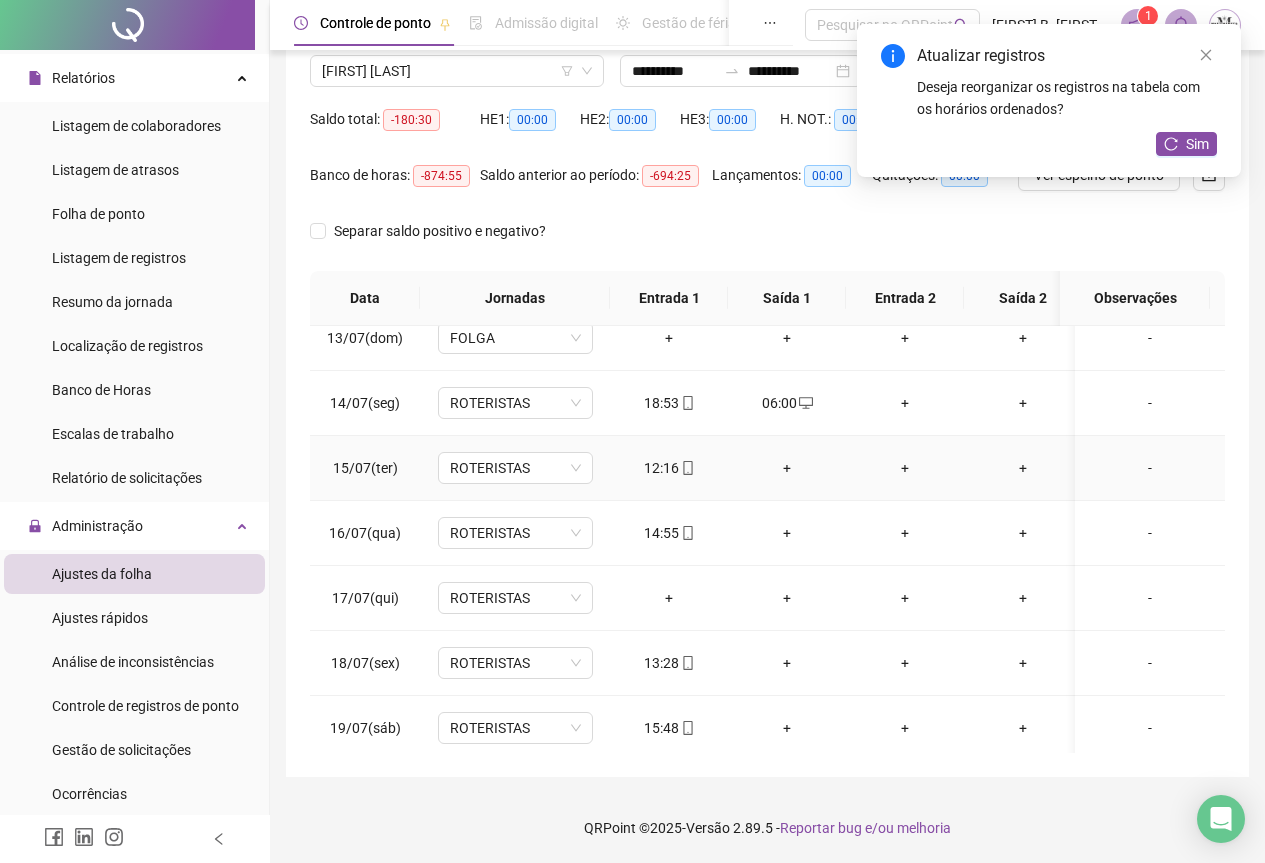 click on "+" at bounding box center (787, 468) 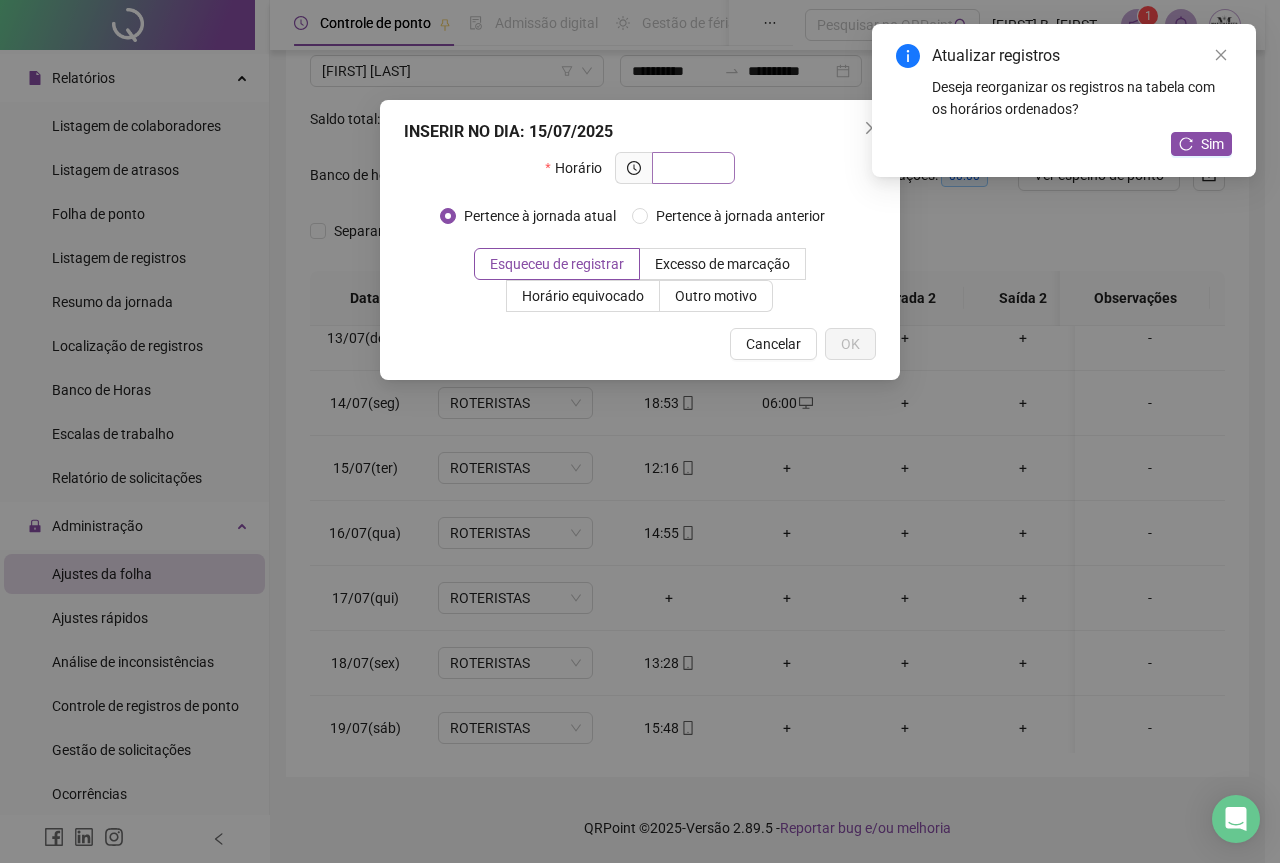 click at bounding box center (691, 168) 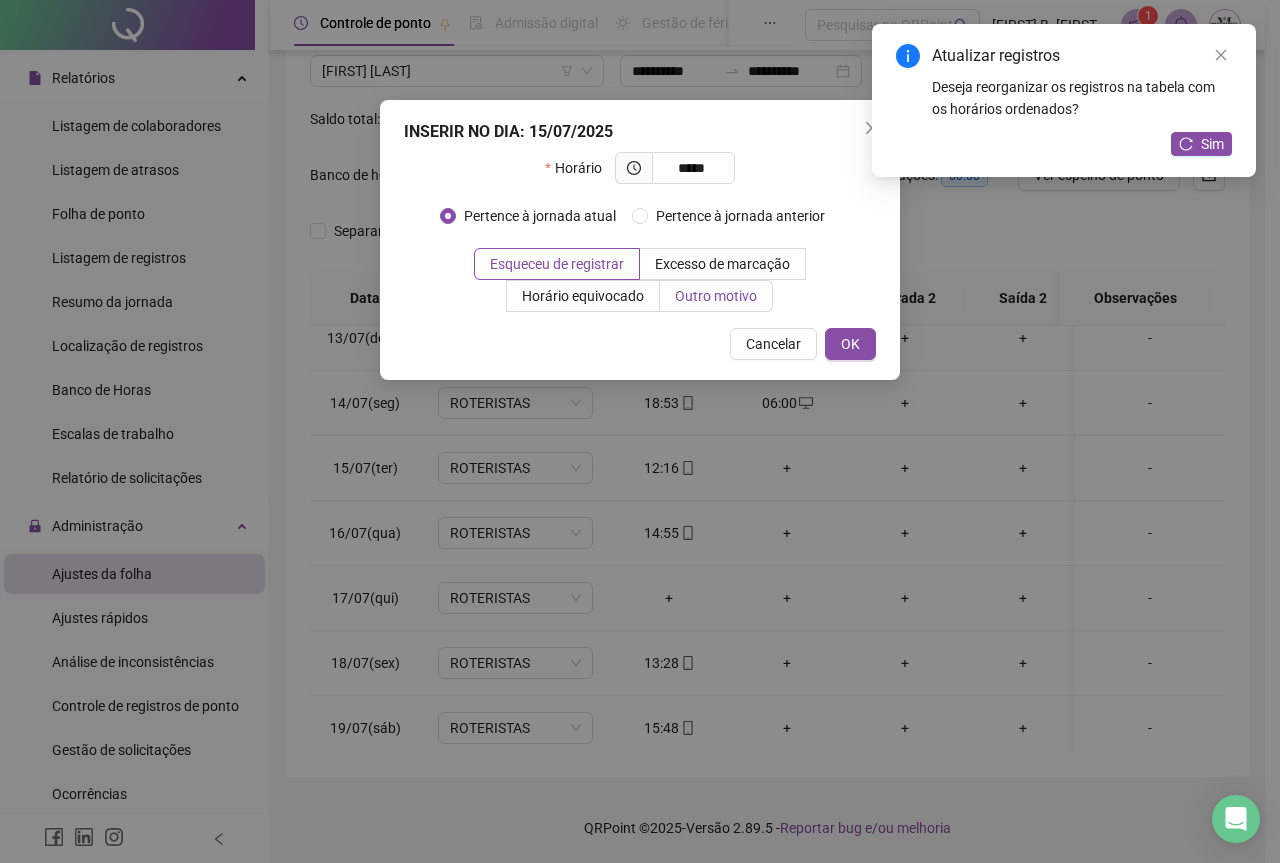 type on "*****" 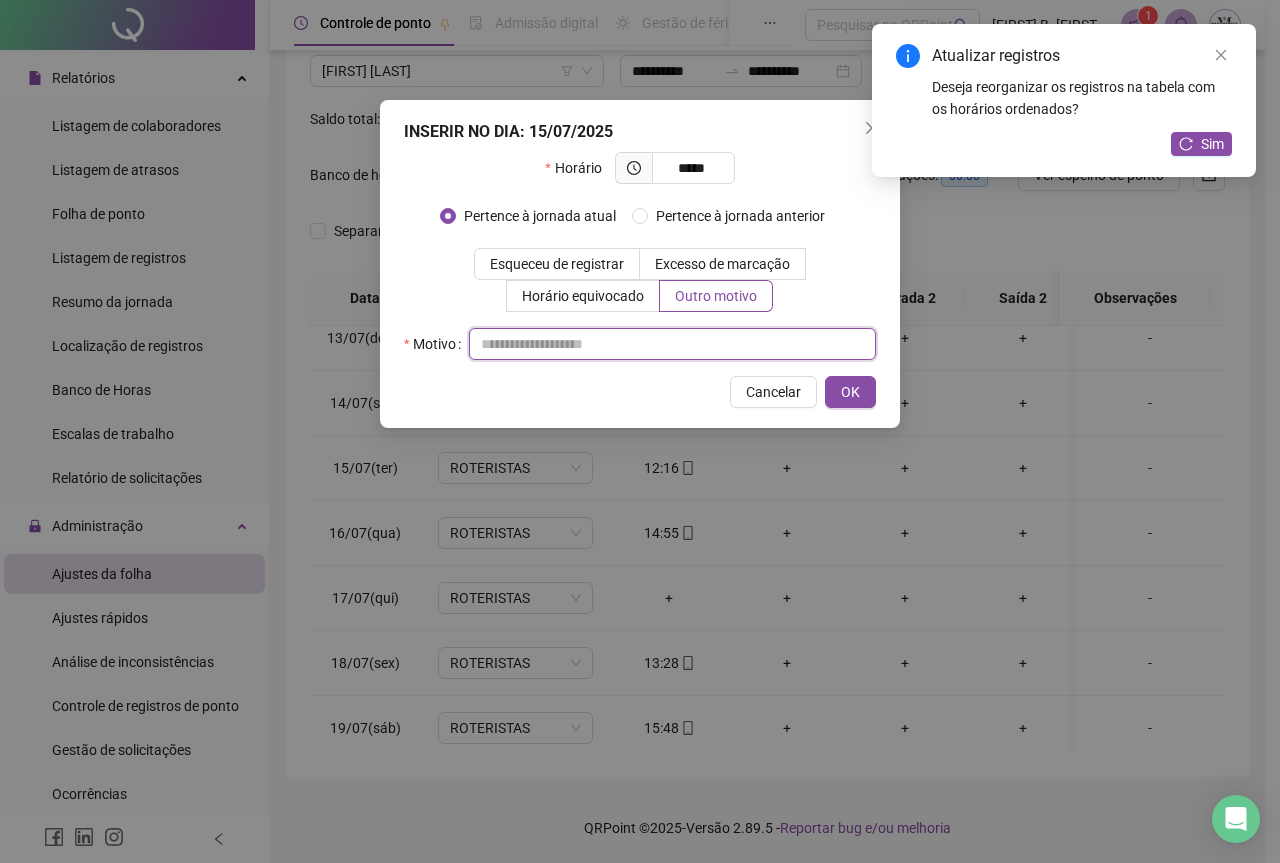 click at bounding box center (672, 344) 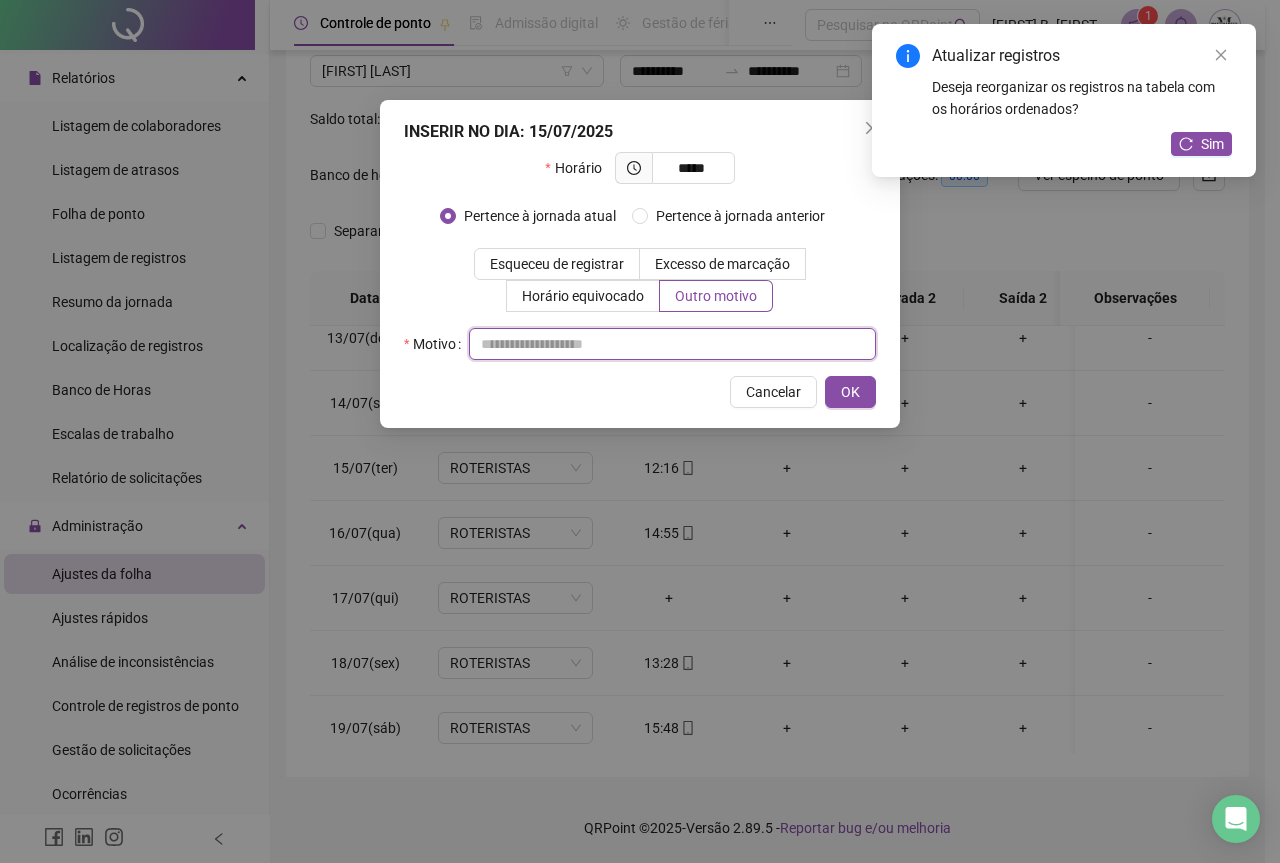 paste on "**********" 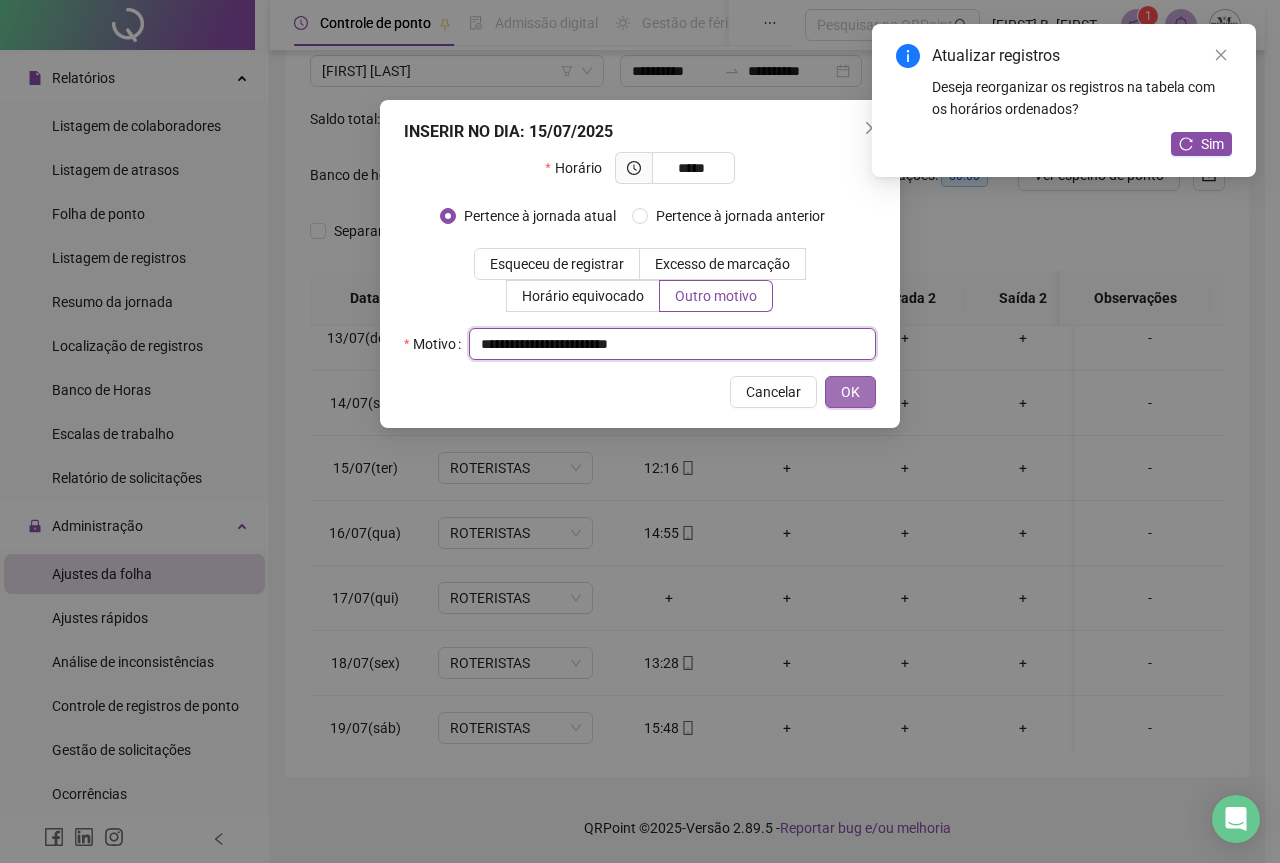 type on "**********" 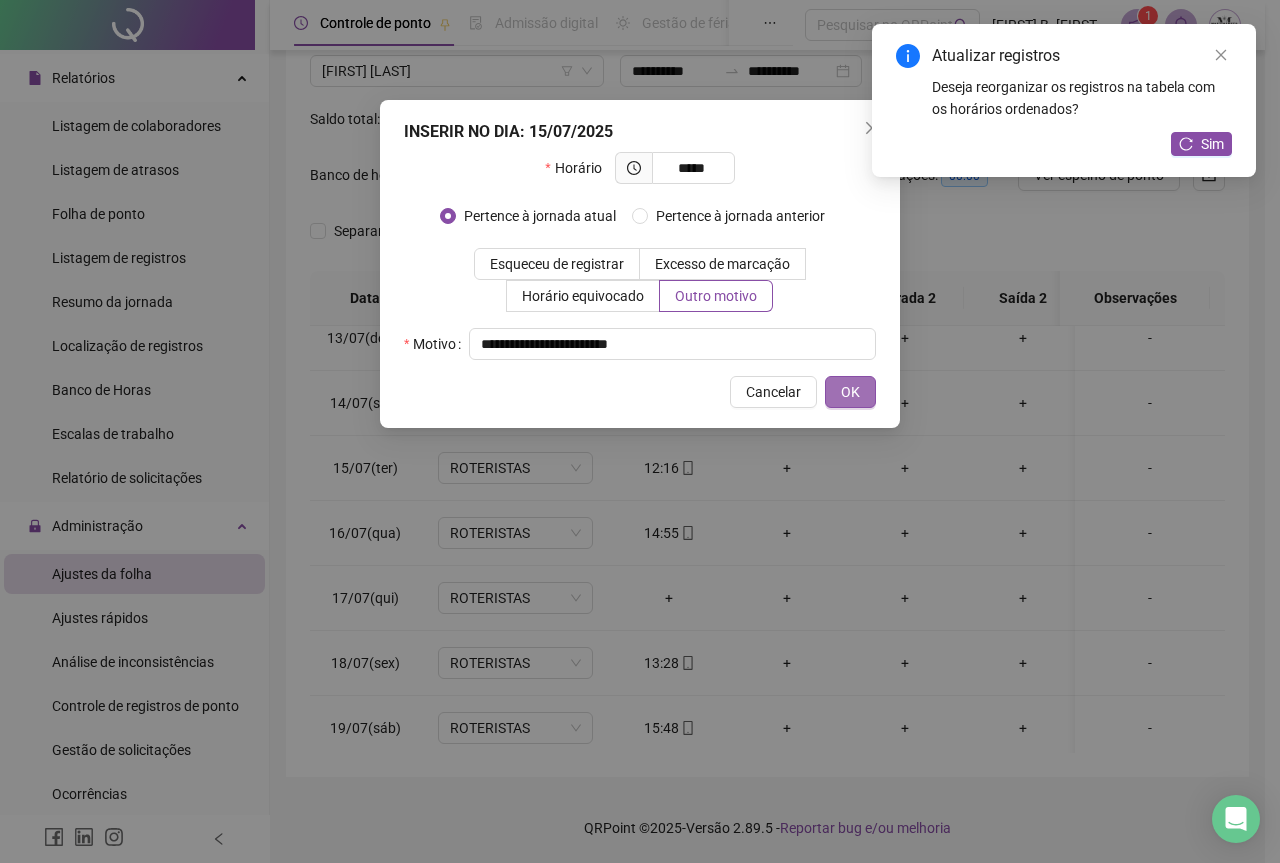 click on "OK" at bounding box center (850, 392) 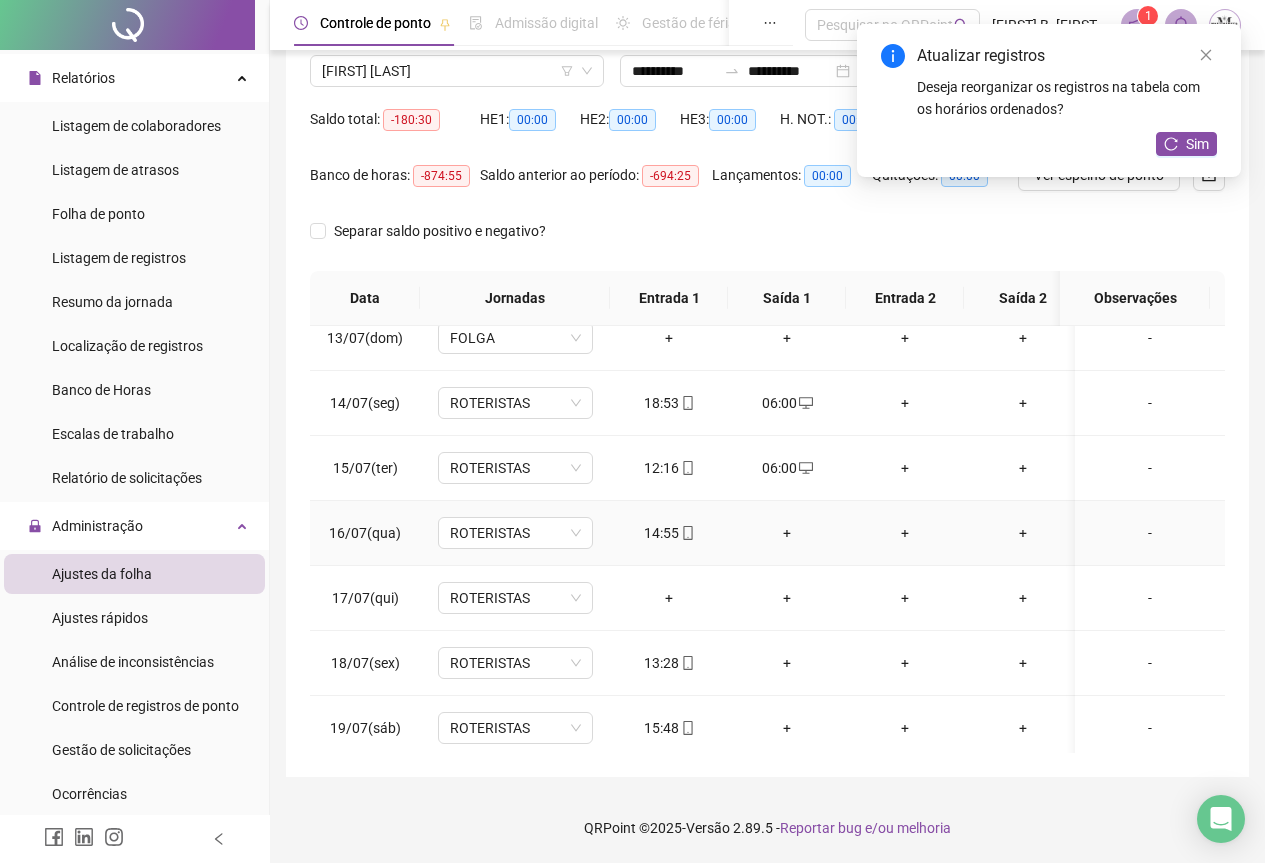 click on "+" at bounding box center (787, 533) 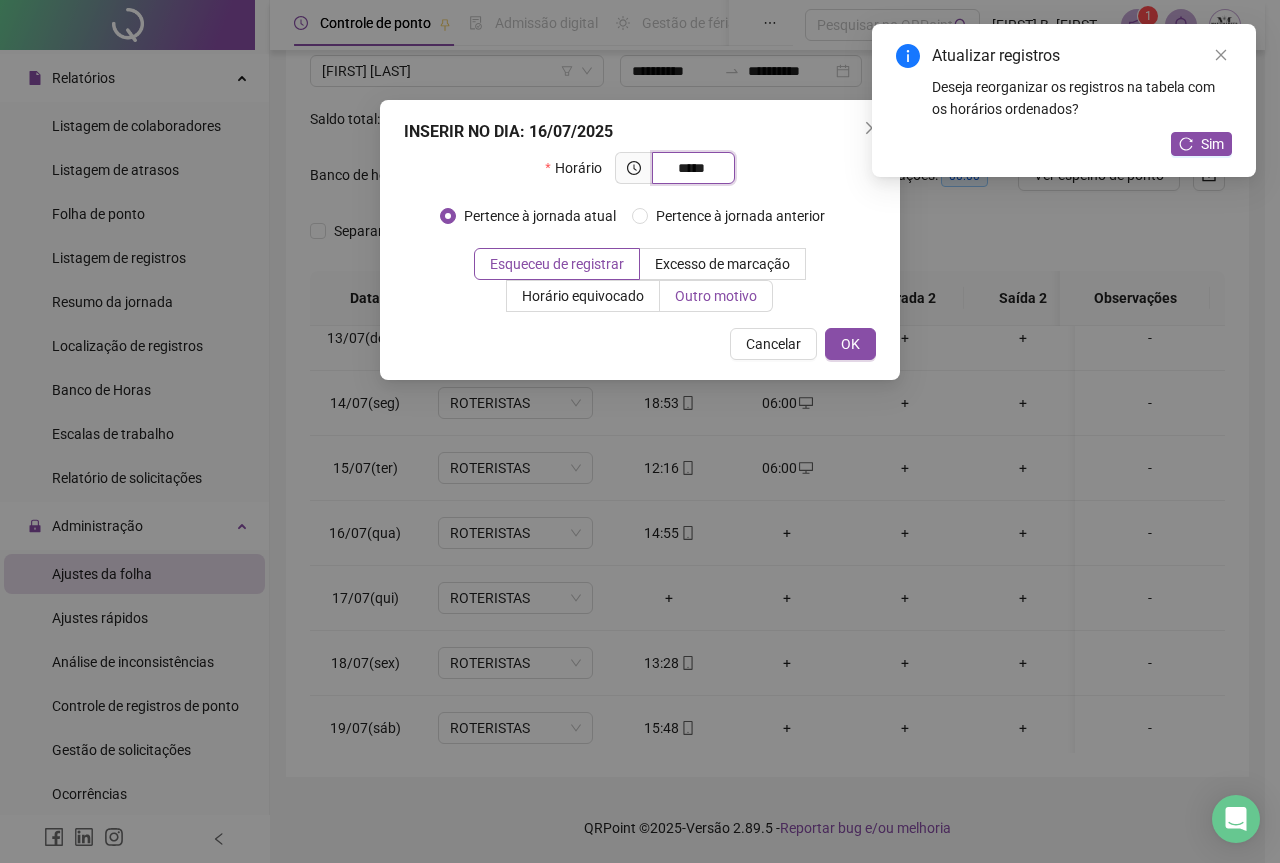 type on "*****" 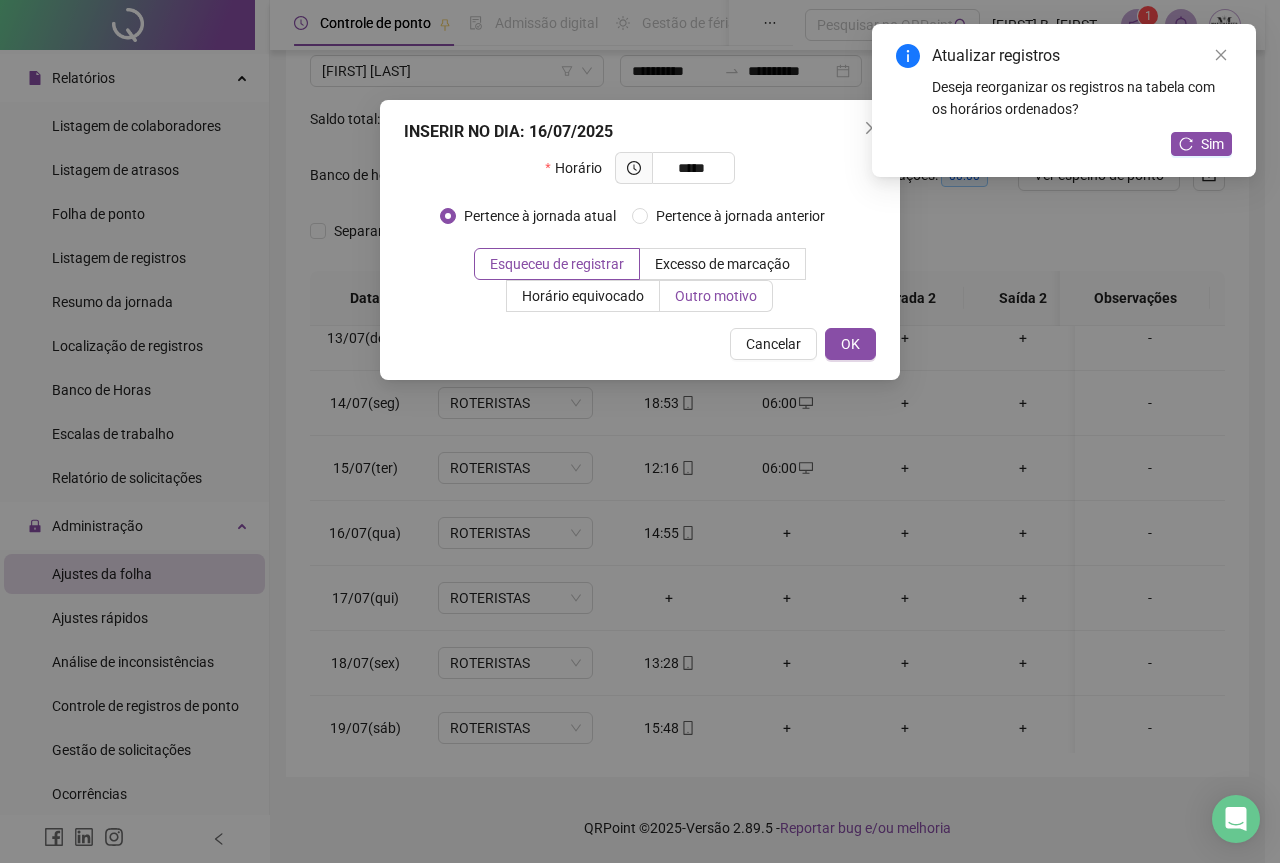 click on "Outro motivo" at bounding box center [716, 296] 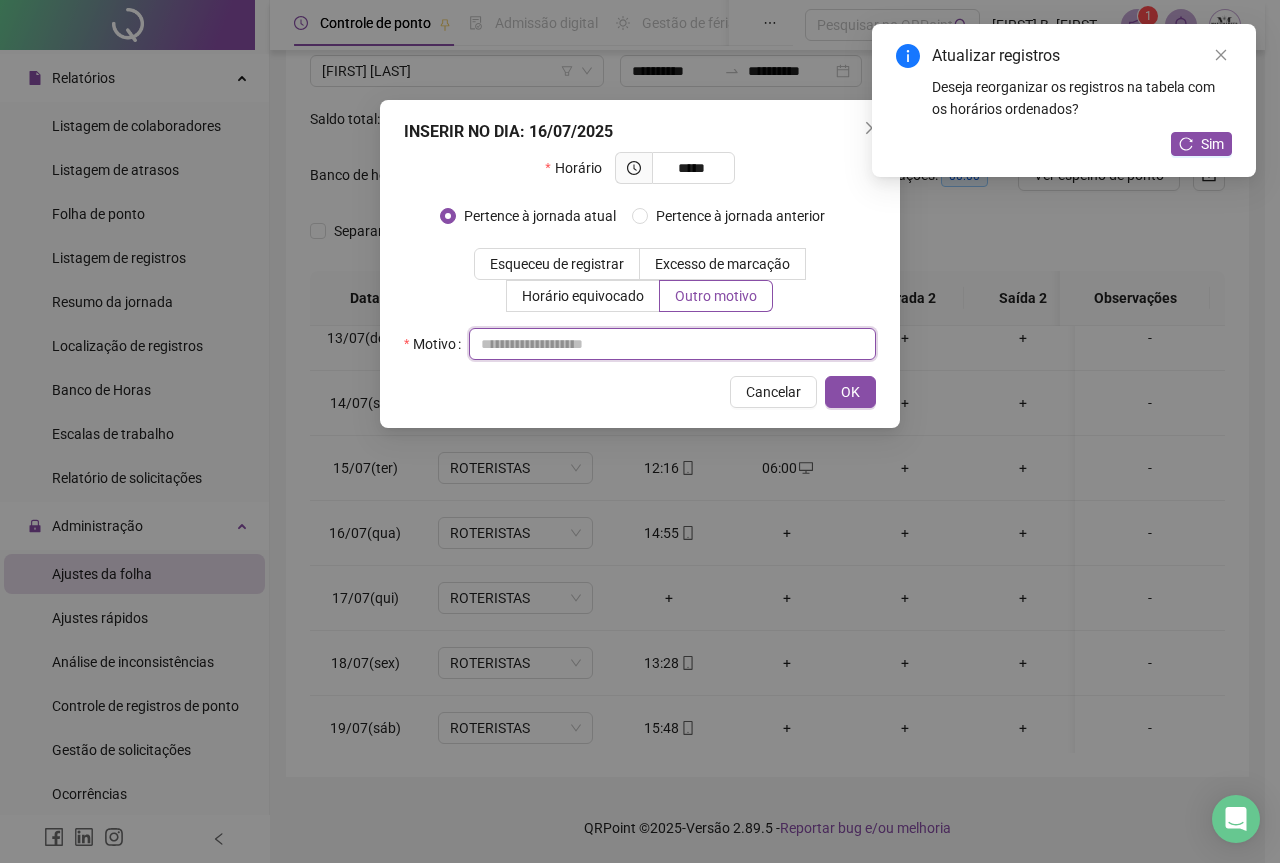 click at bounding box center [672, 344] 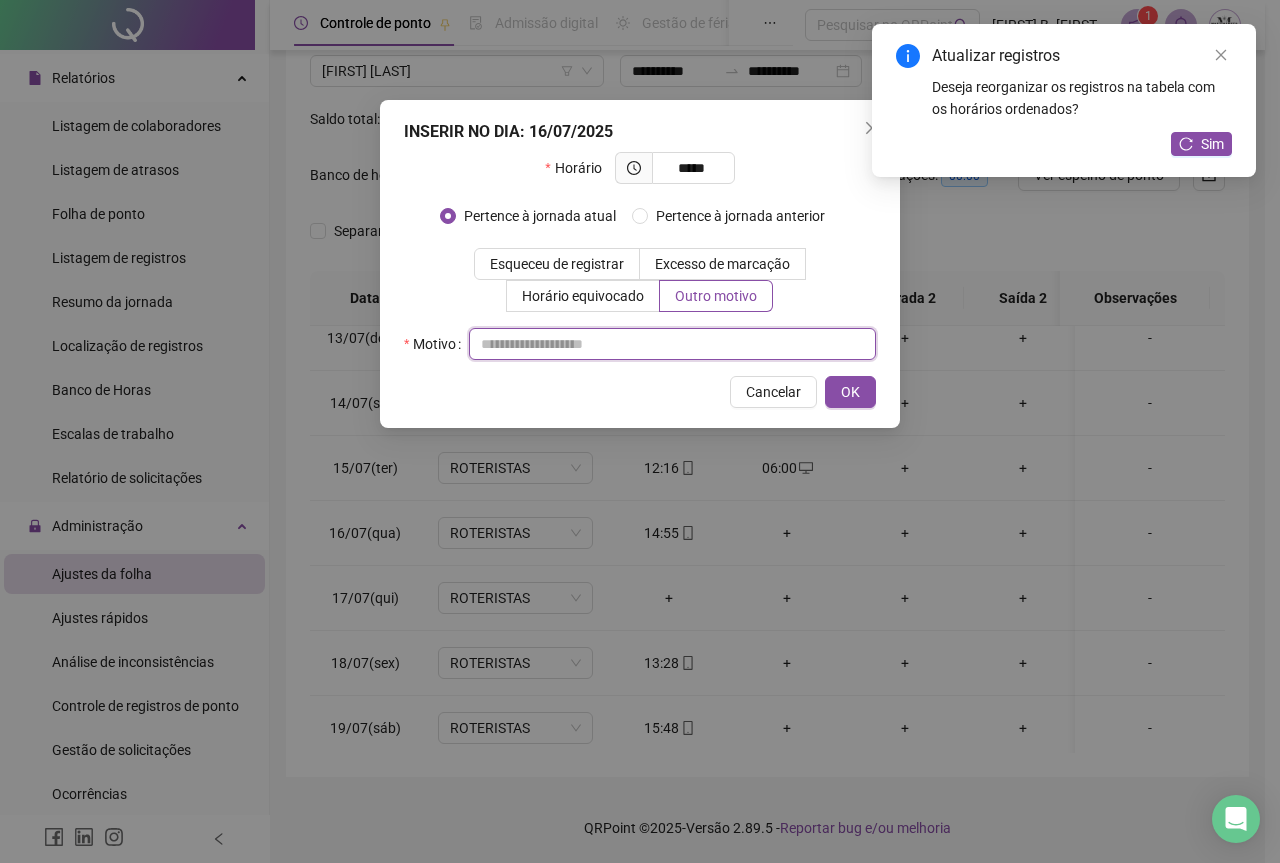paste on "**********" 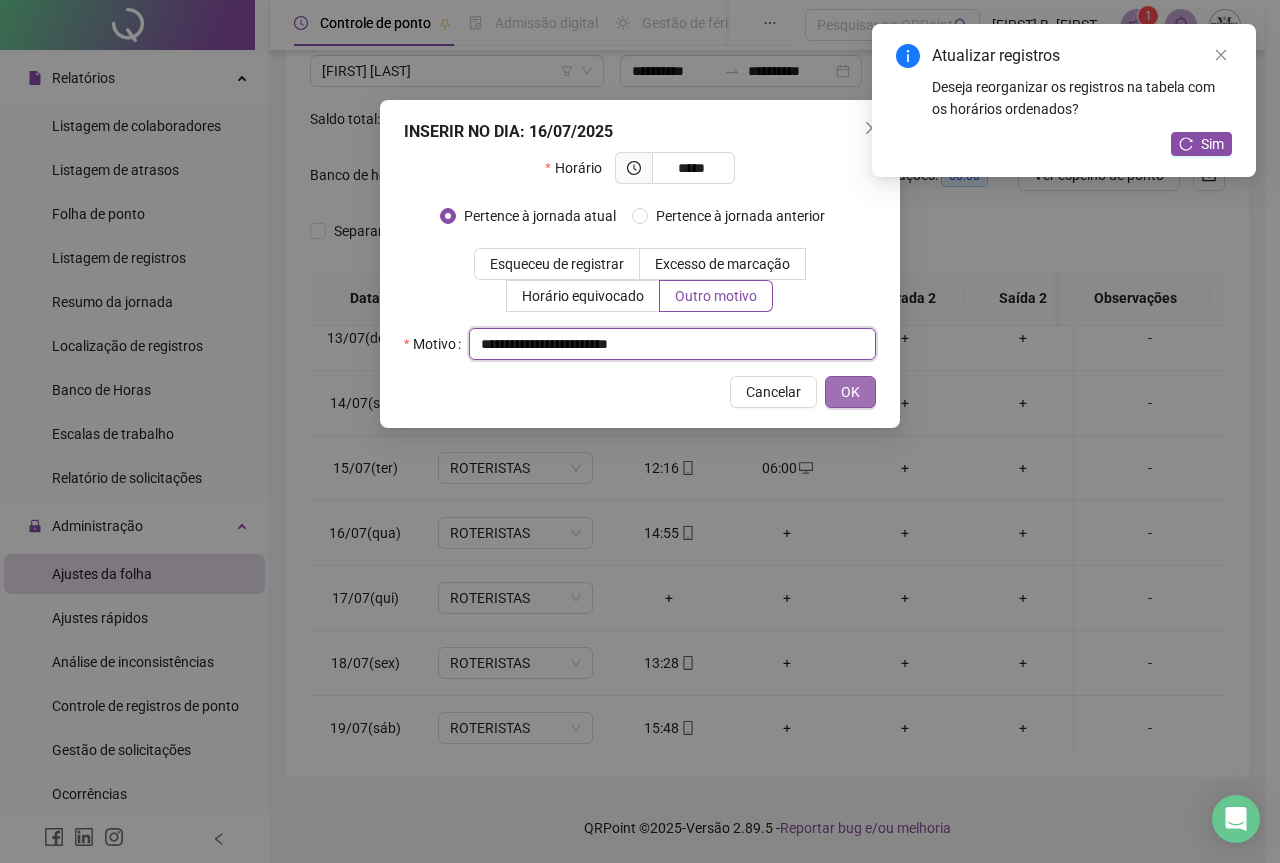 type on "**********" 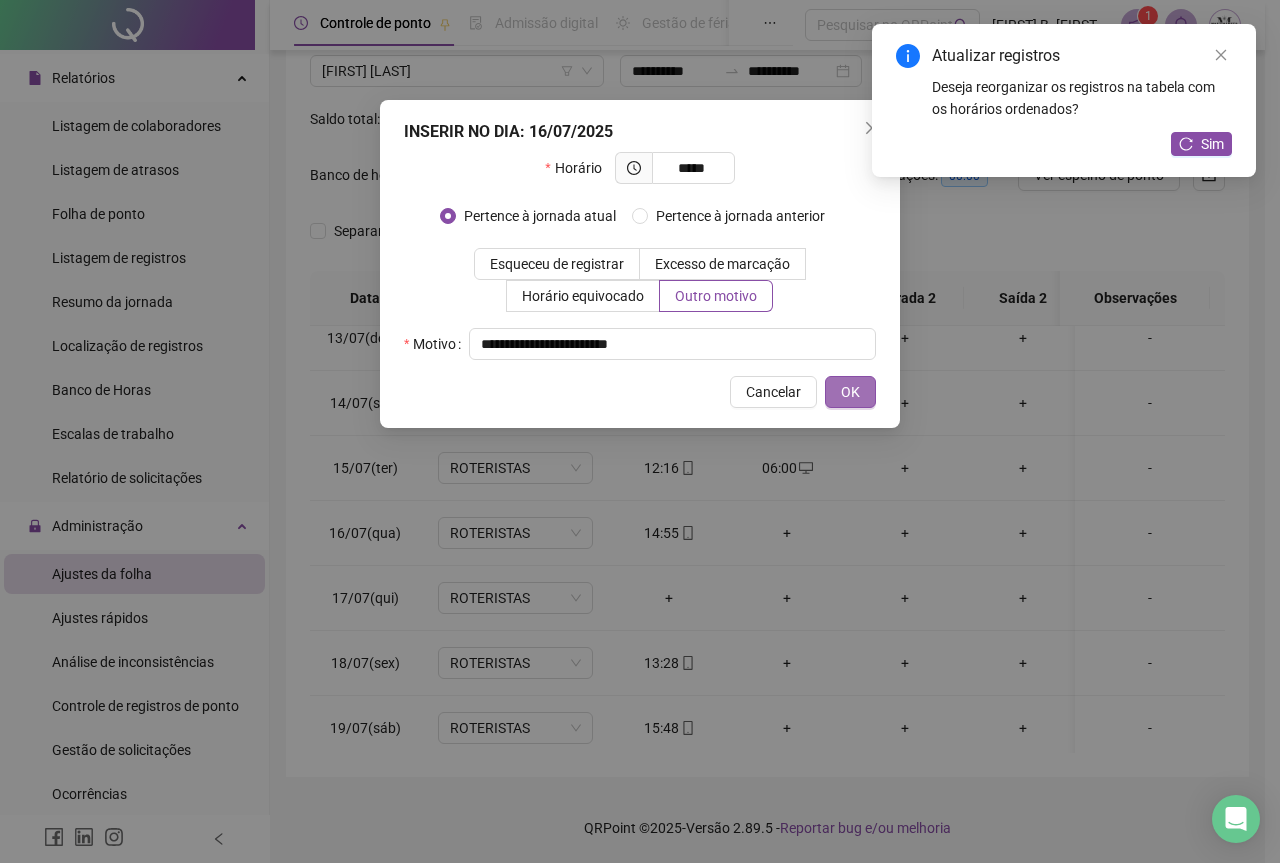 click on "OK" at bounding box center (850, 392) 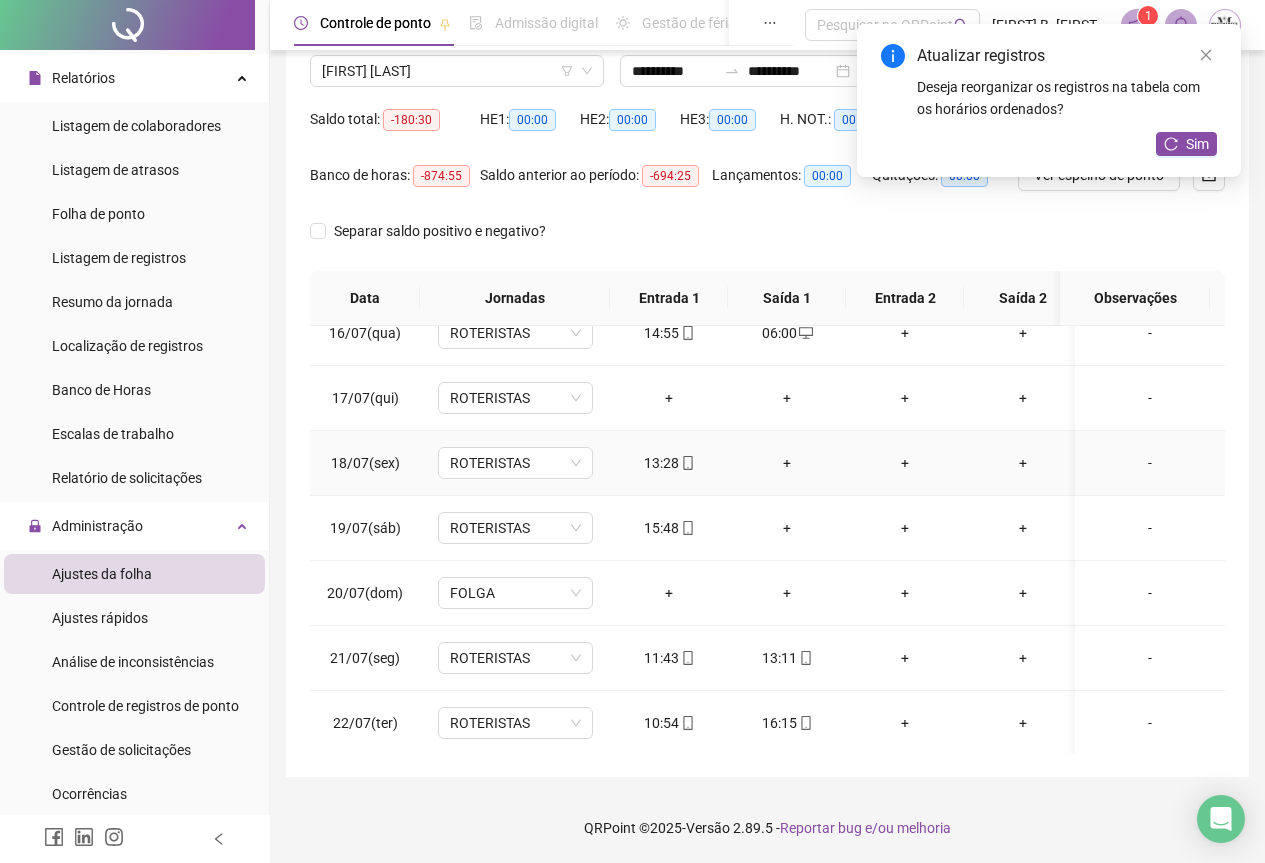 scroll, scrollTop: 900, scrollLeft: 0, axis: vertical 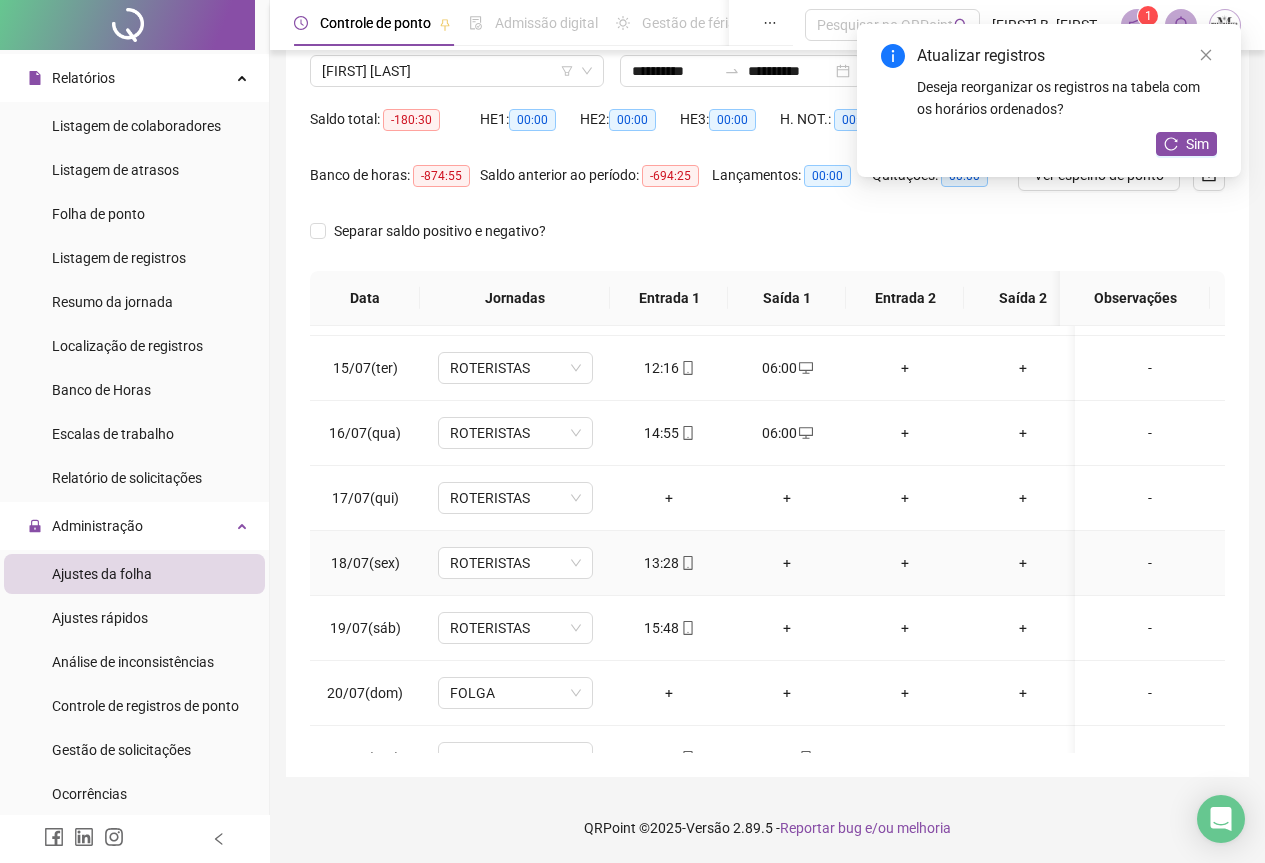 click on "+" at bounding box center (787, 563) 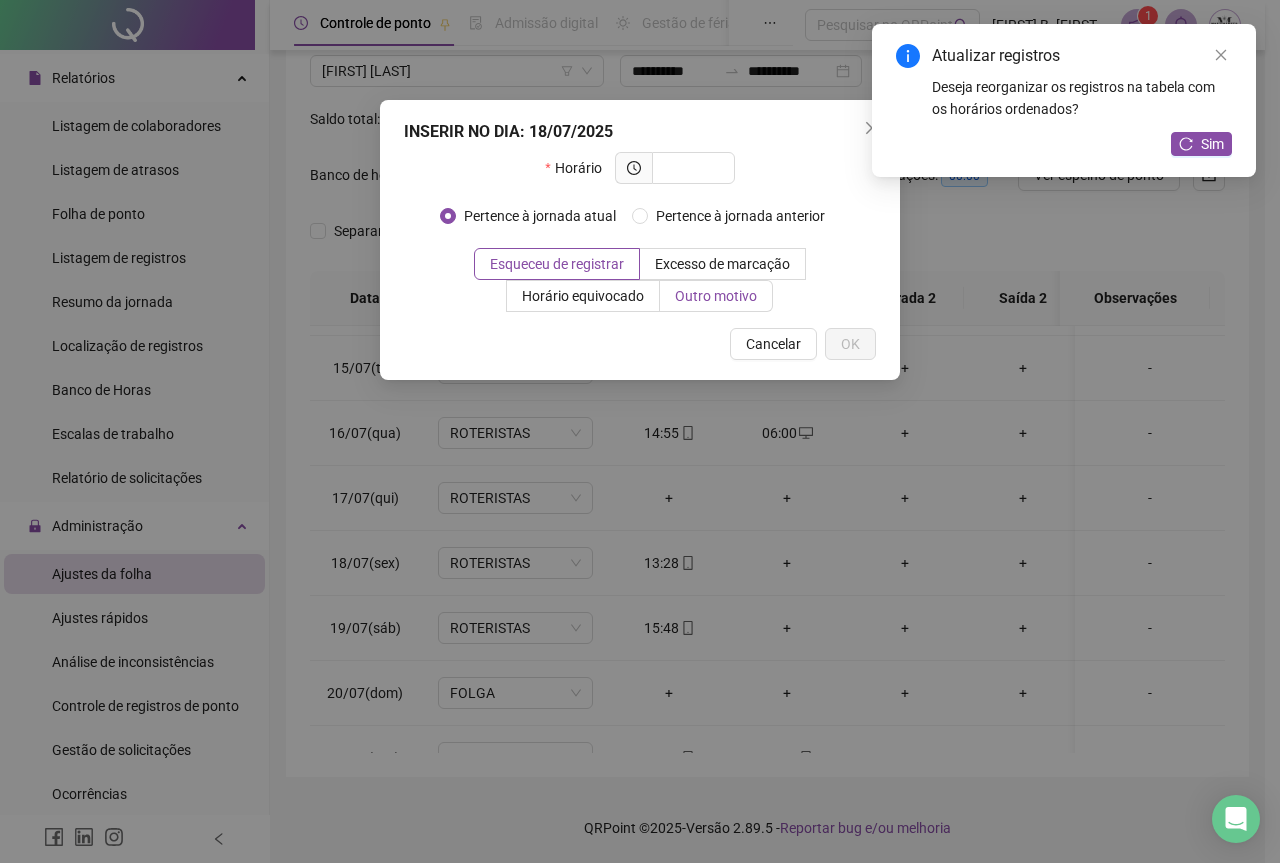 click on "Outro motivo" at bounding box center [716, 296] 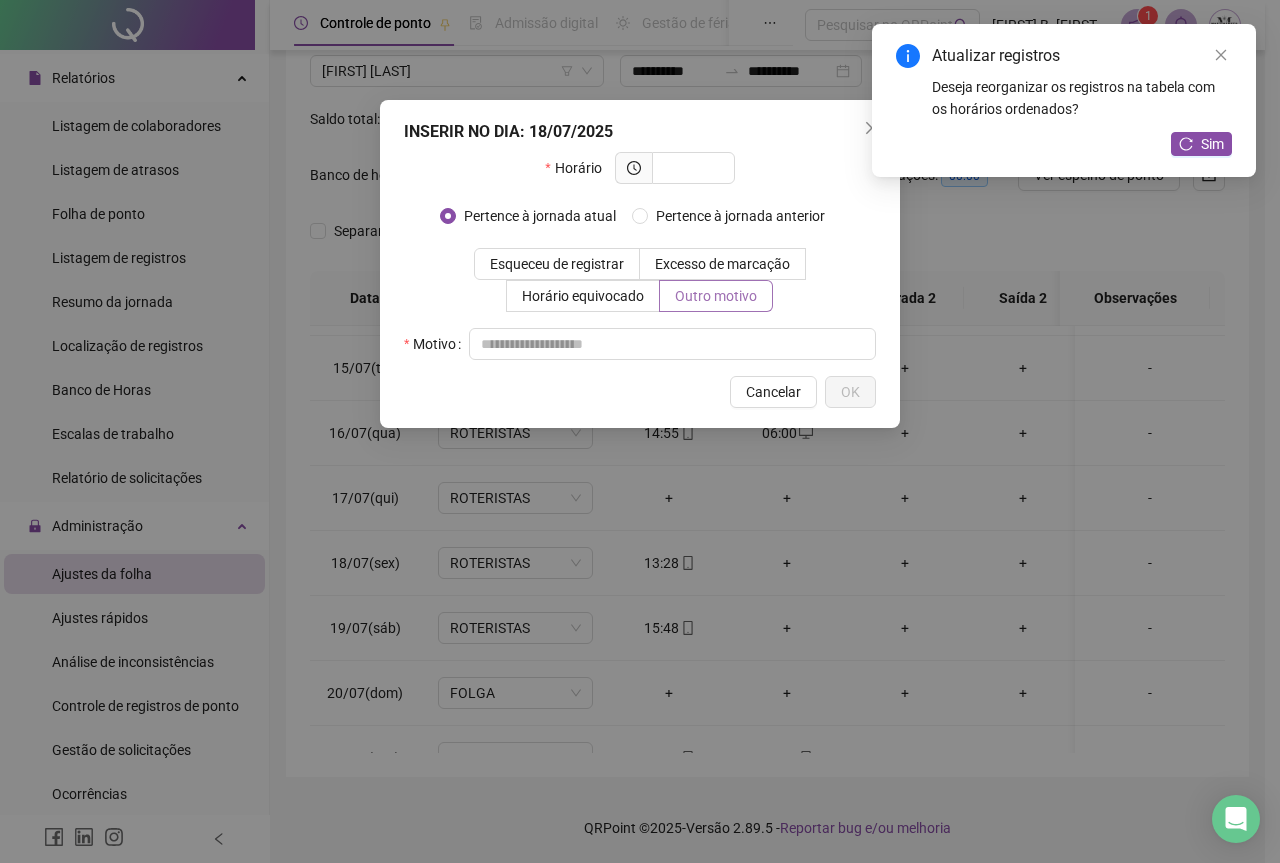 click on "Outro motivo" at bounding box center (716, 296) 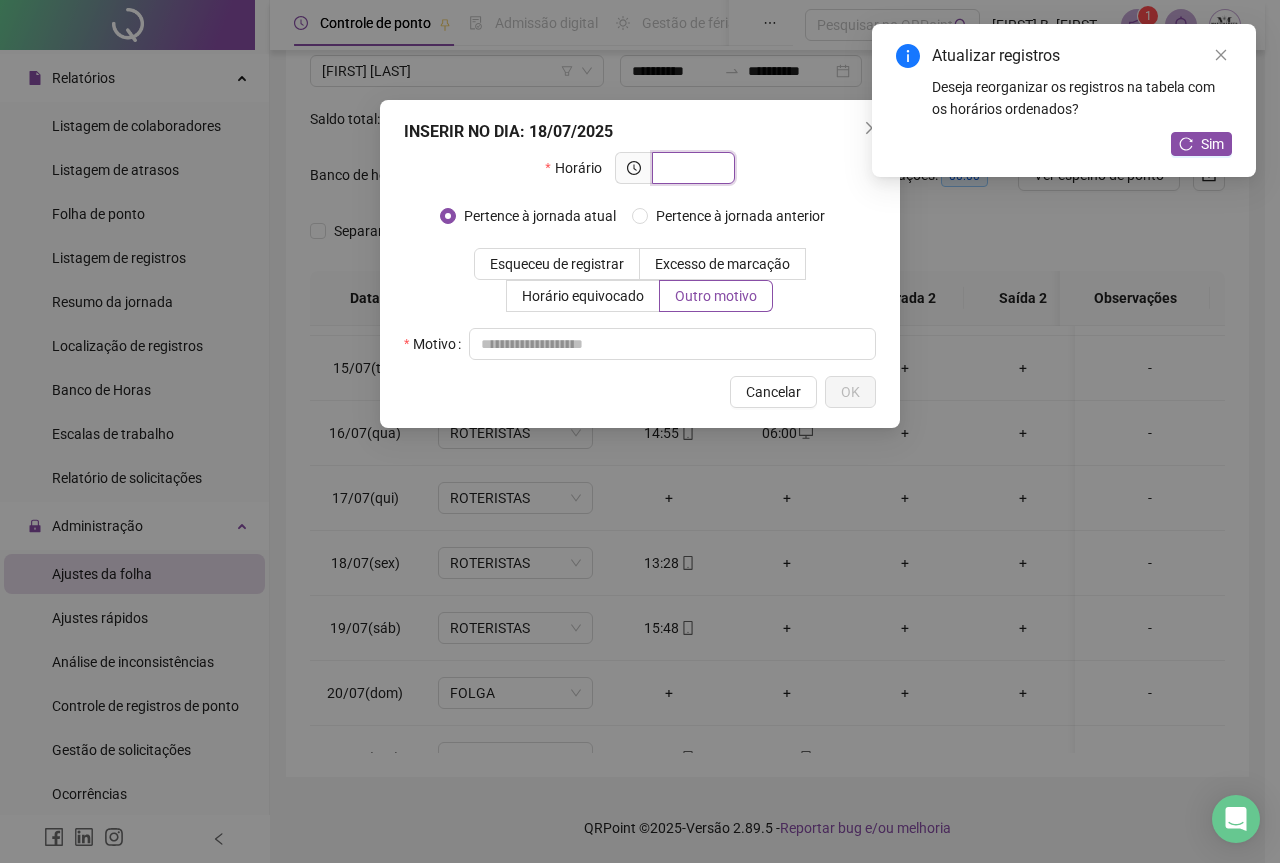 click at bounding box center [691, 168] 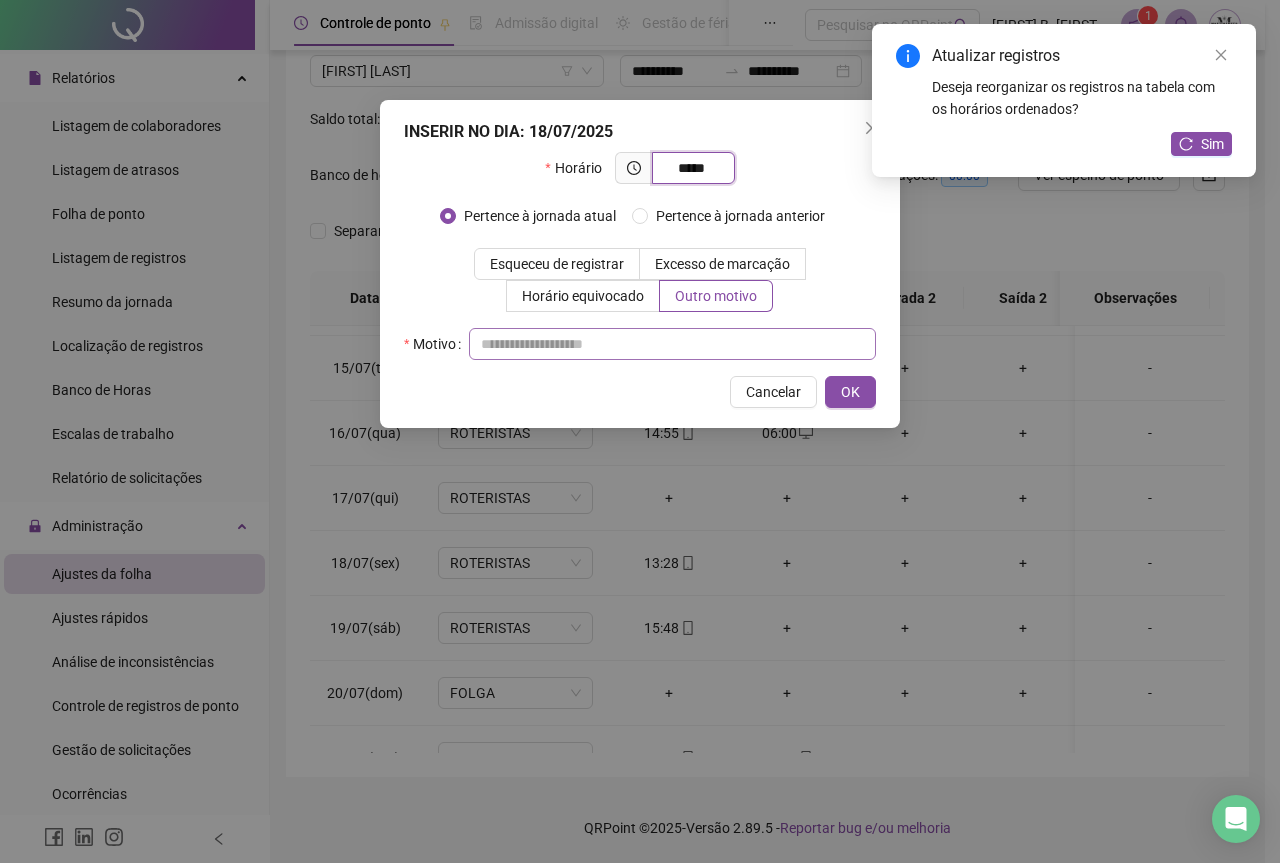 type on "*****" 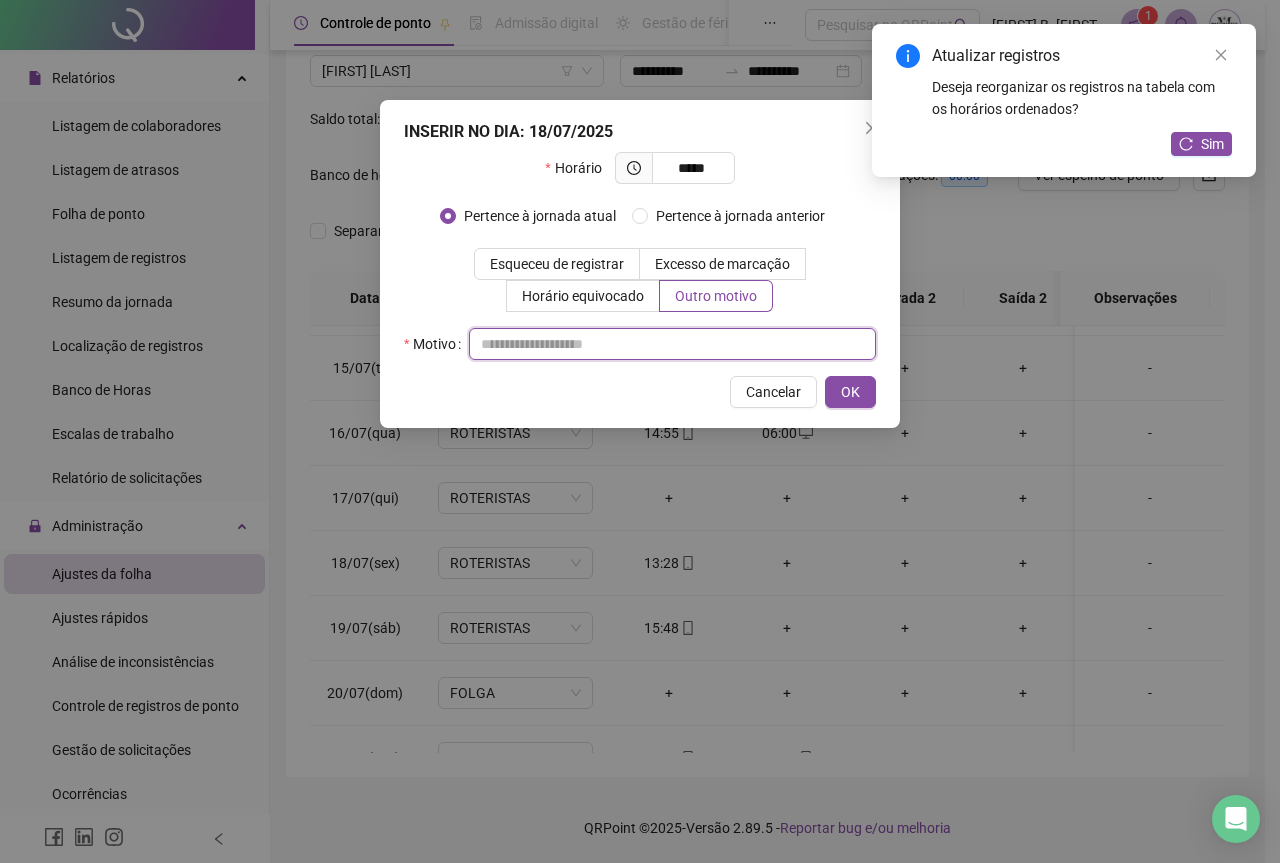 click at bounding box center [672, 344] 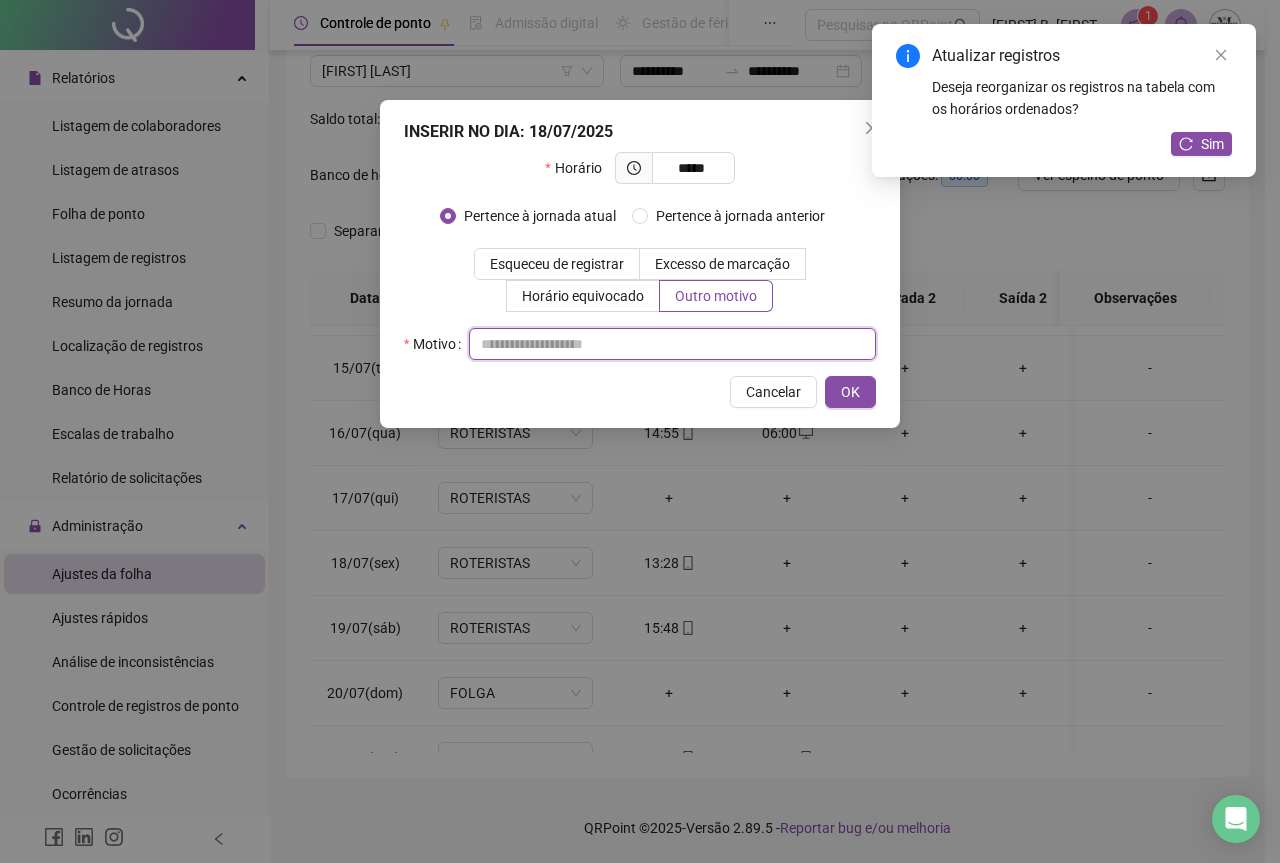 paste on "**********" 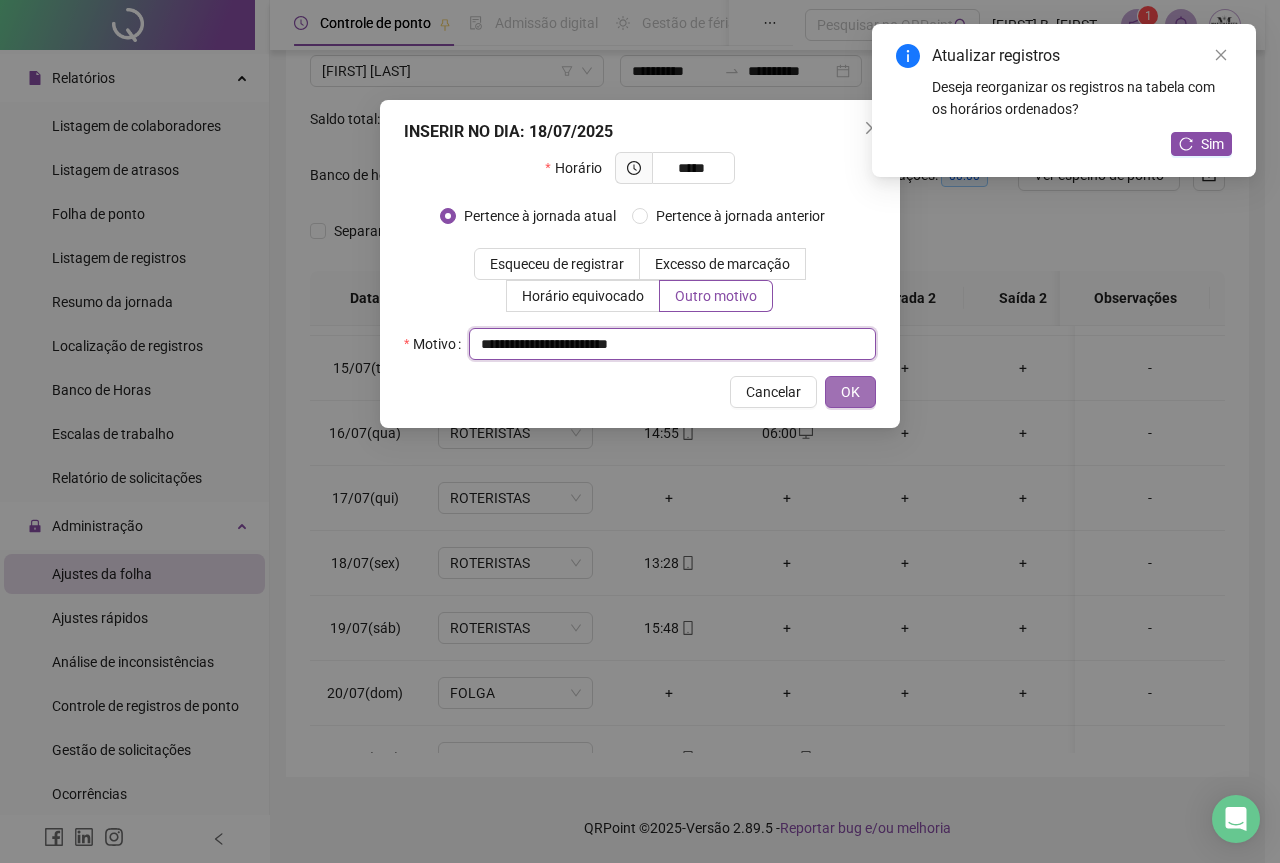 type on "**********" 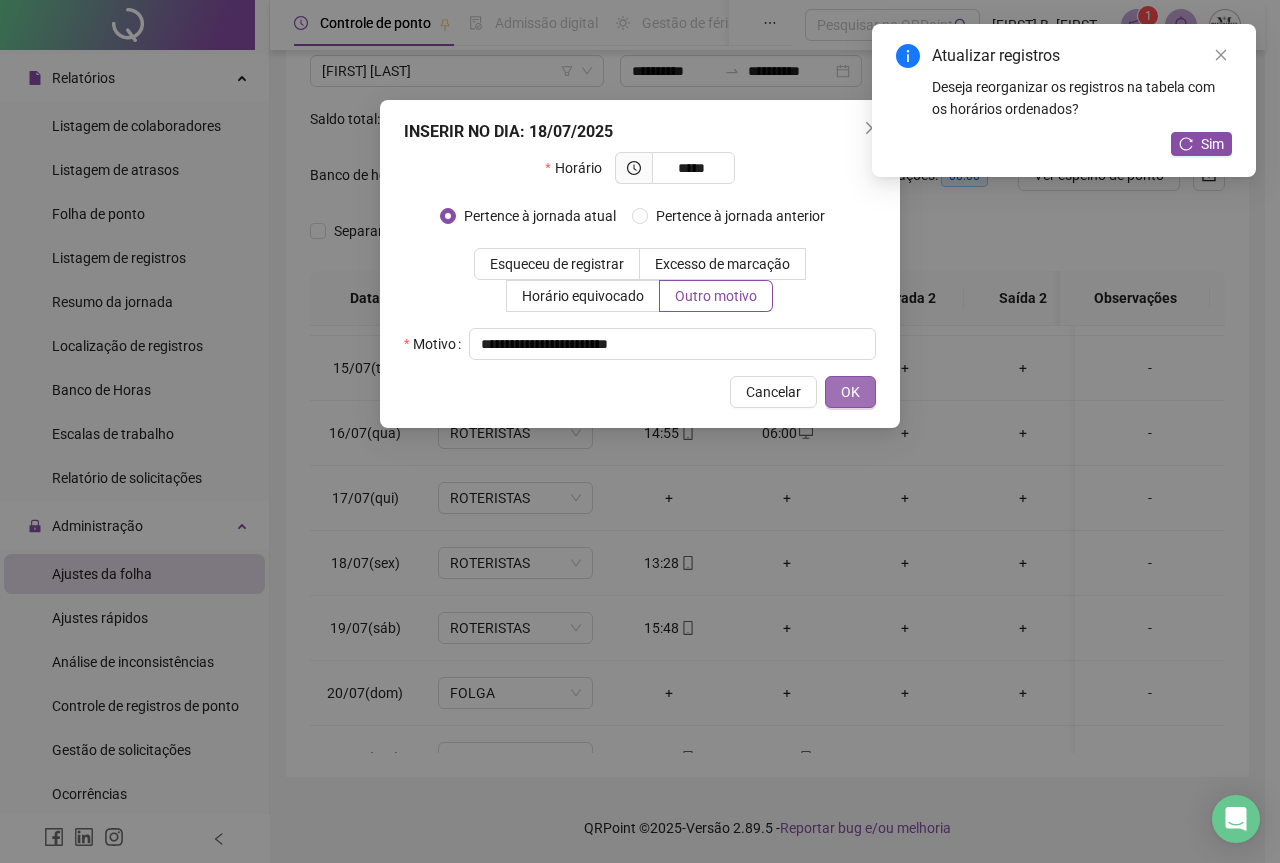click on "OK" at bounding box center [850, 392] 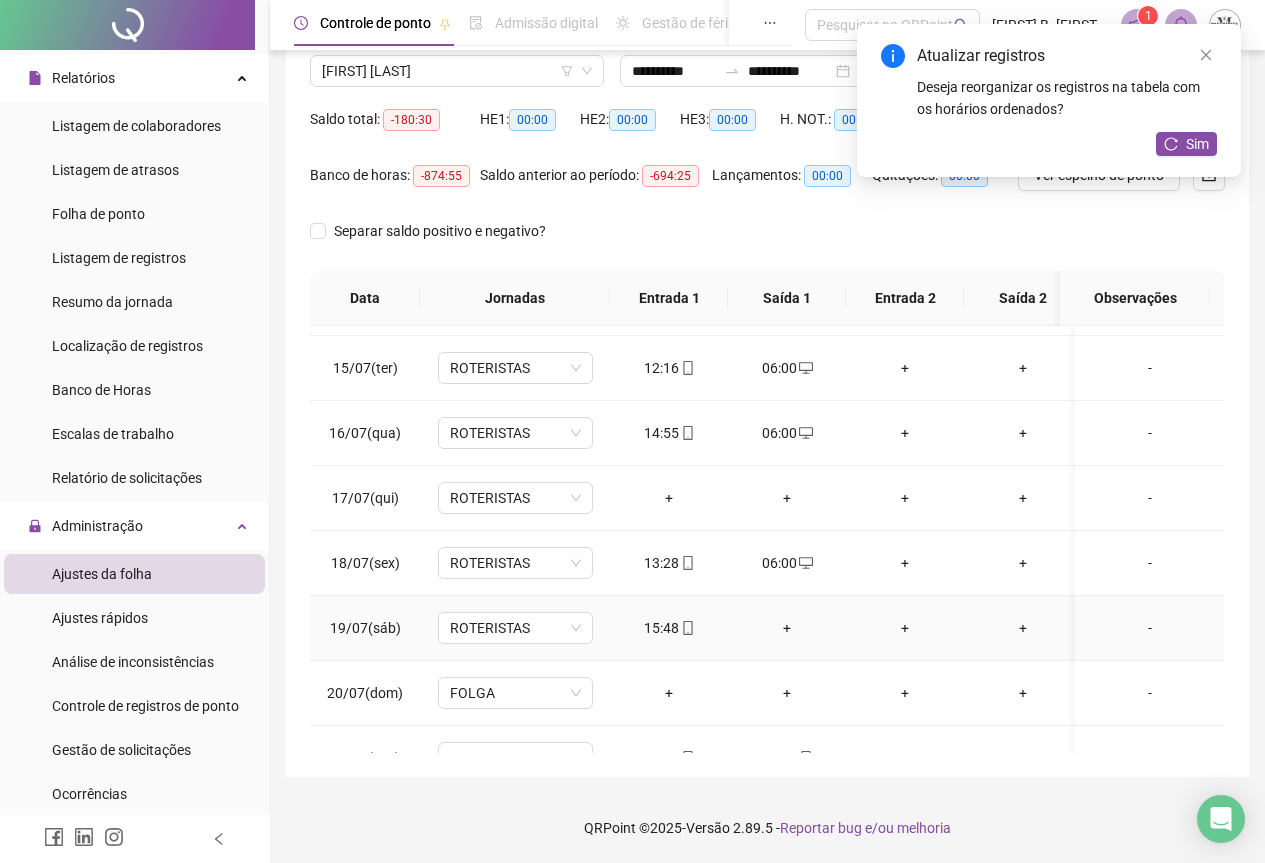 click on "+" at bounding box center (787, 628) 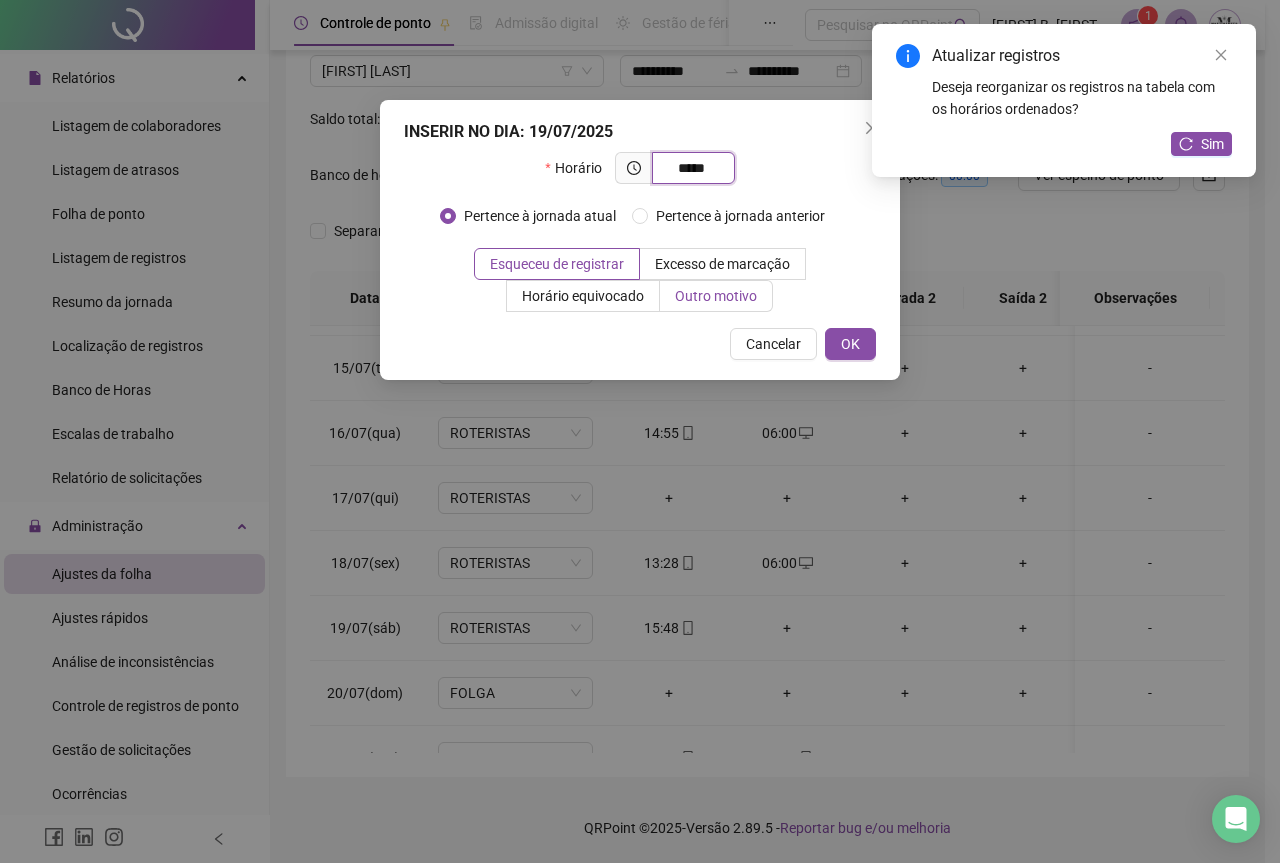 type on "*****" 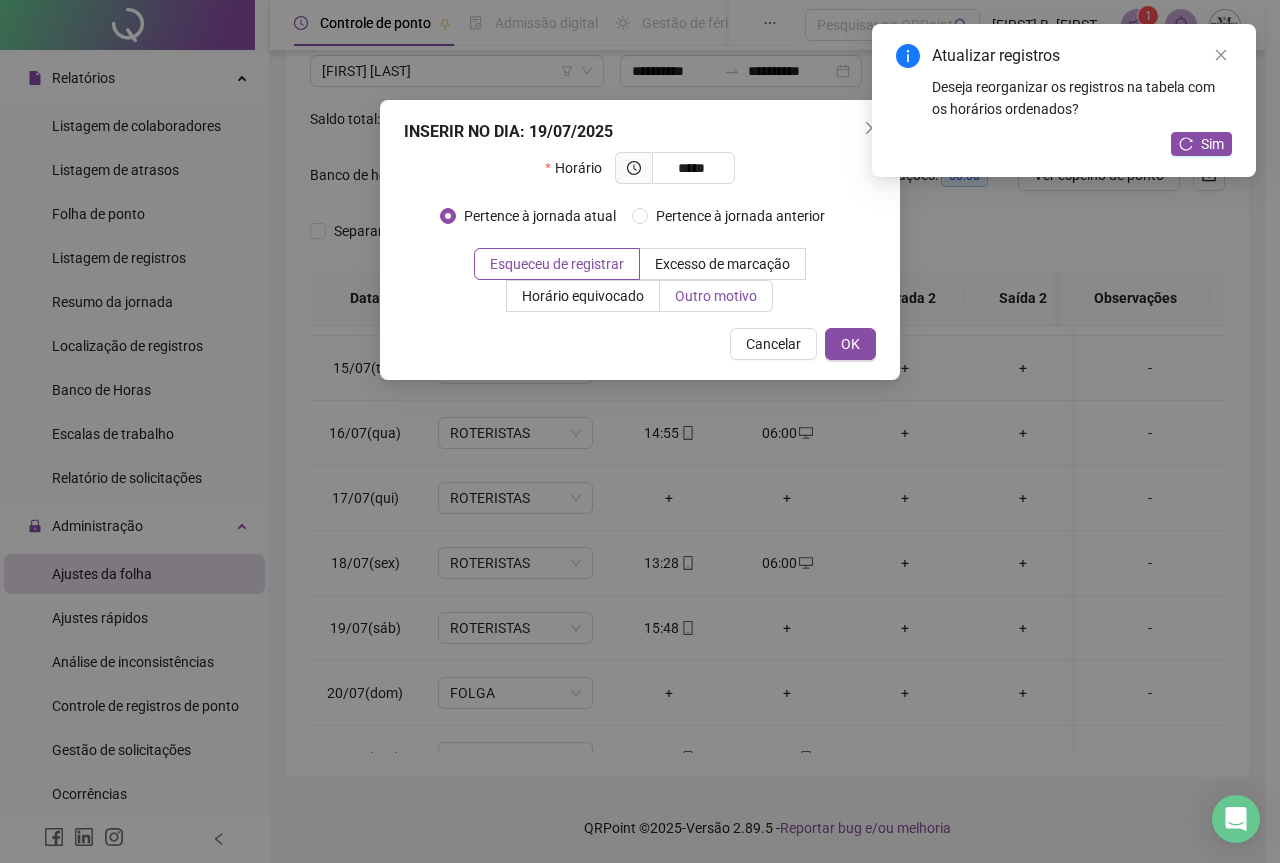click on "Outro motivo" at bounding box center [716, 296] 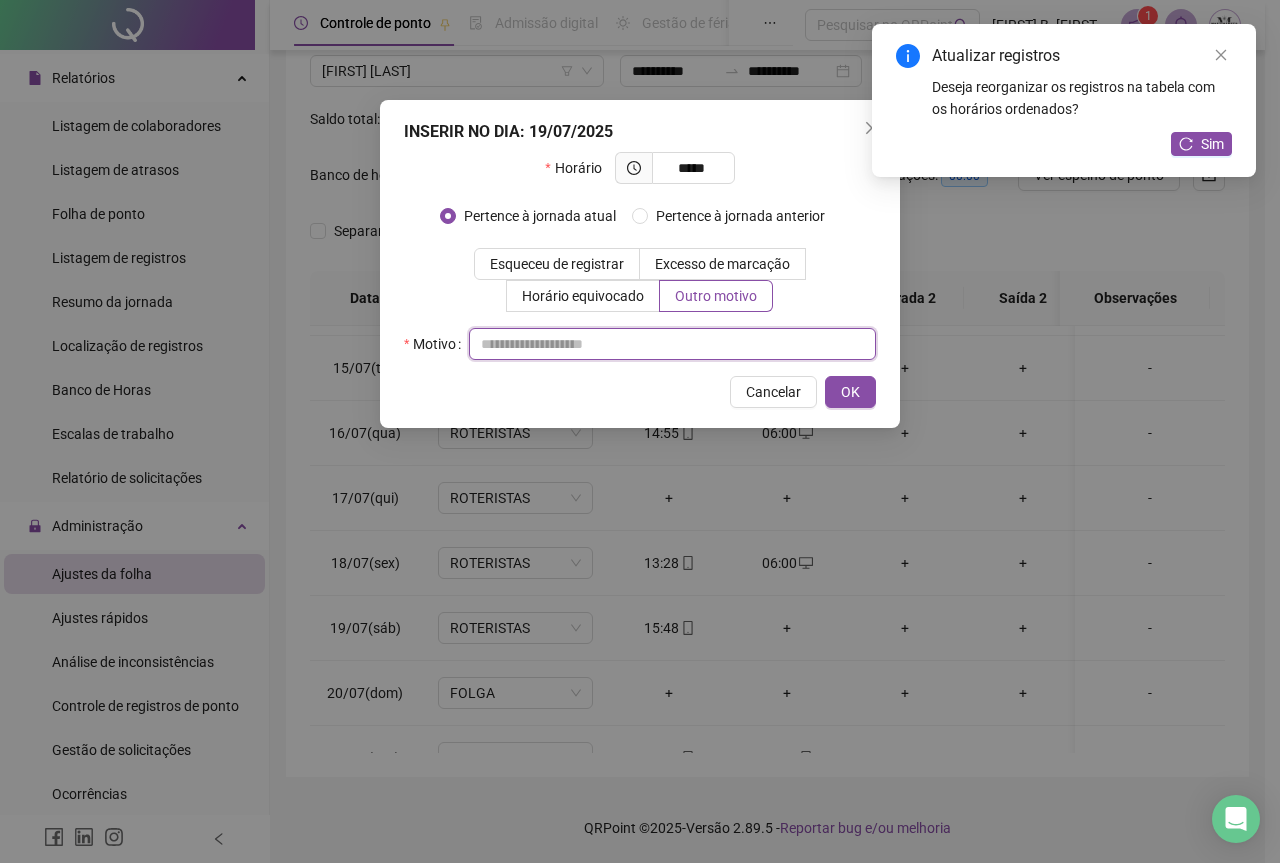 click at bounding box center [672, 344] 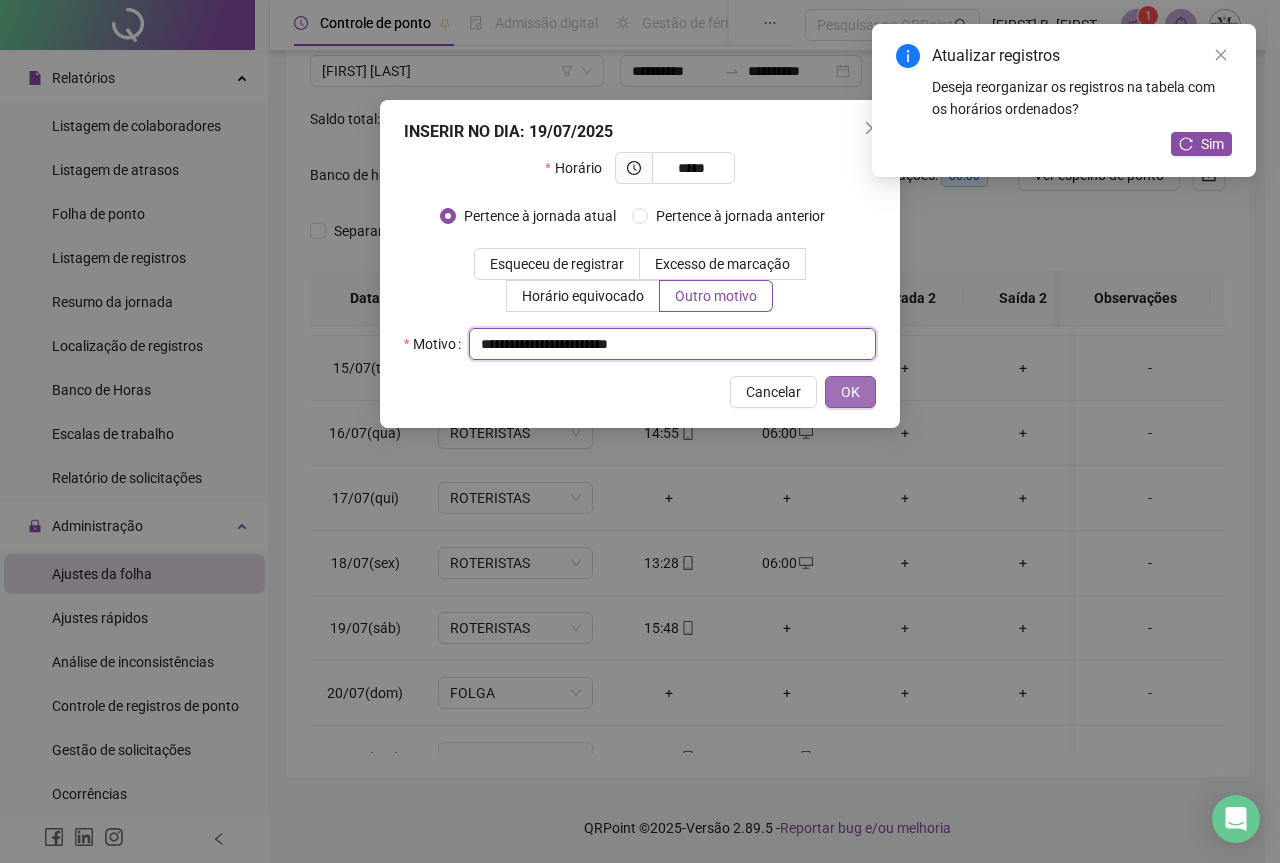 type on "**********" 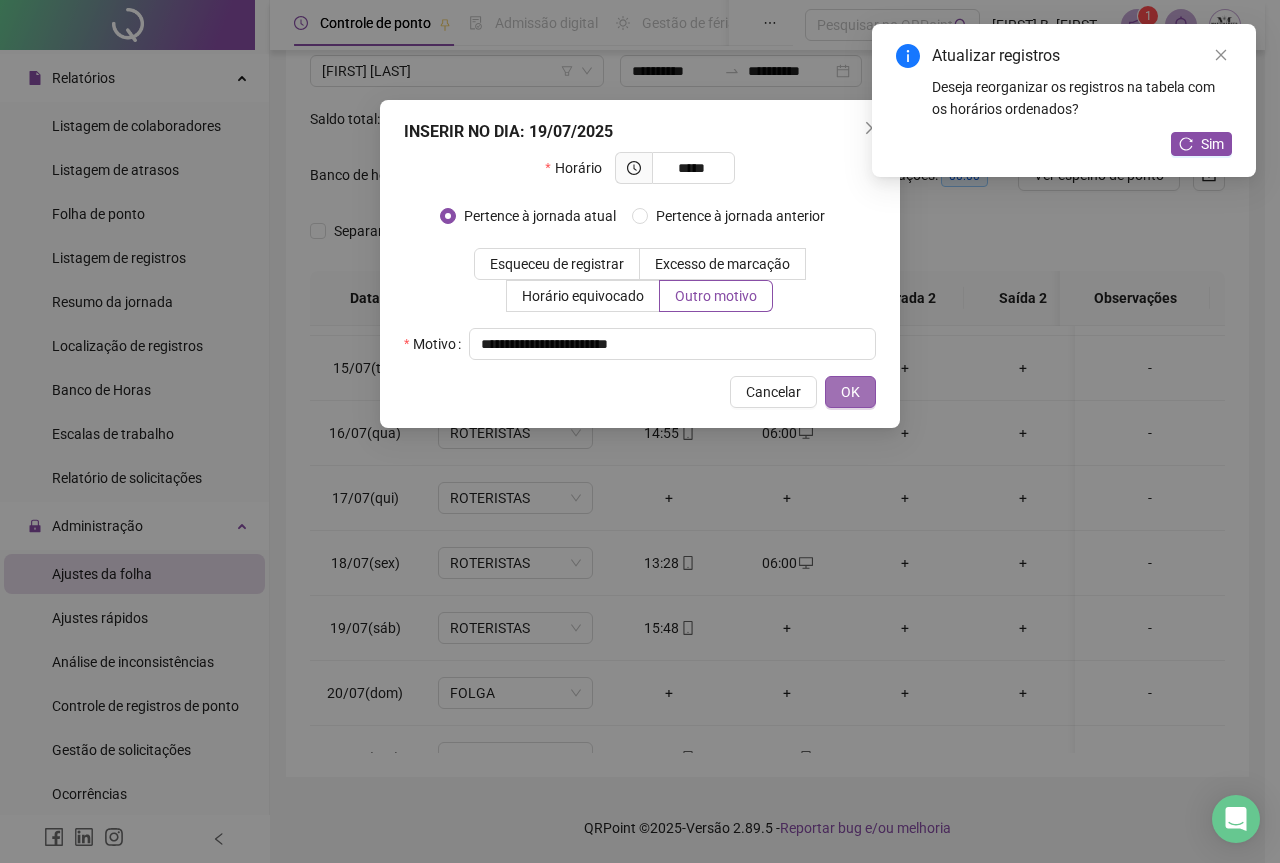 click on "OK" at bounding box center (850, 392) 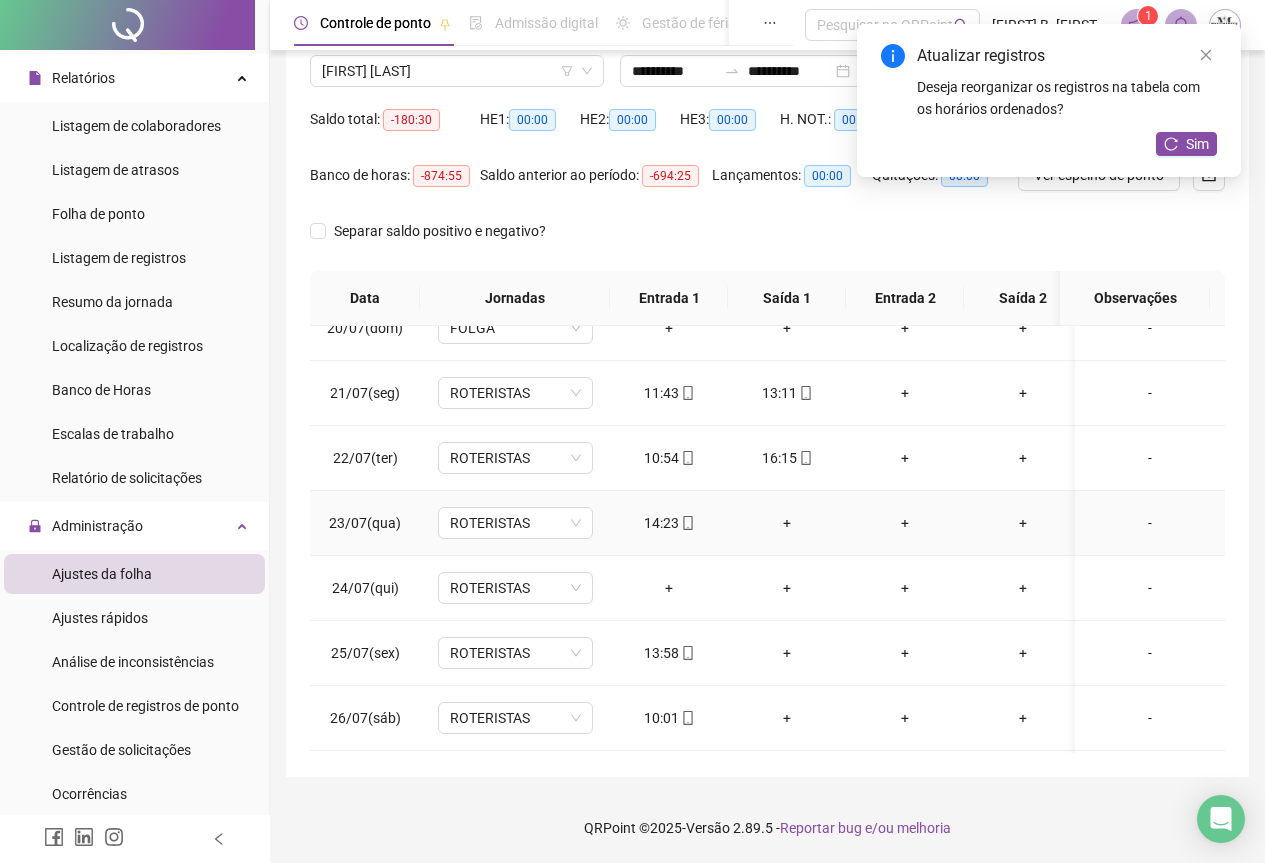 scroll, scrollTop: 1300, scrollLeft: 0, axis: vertical 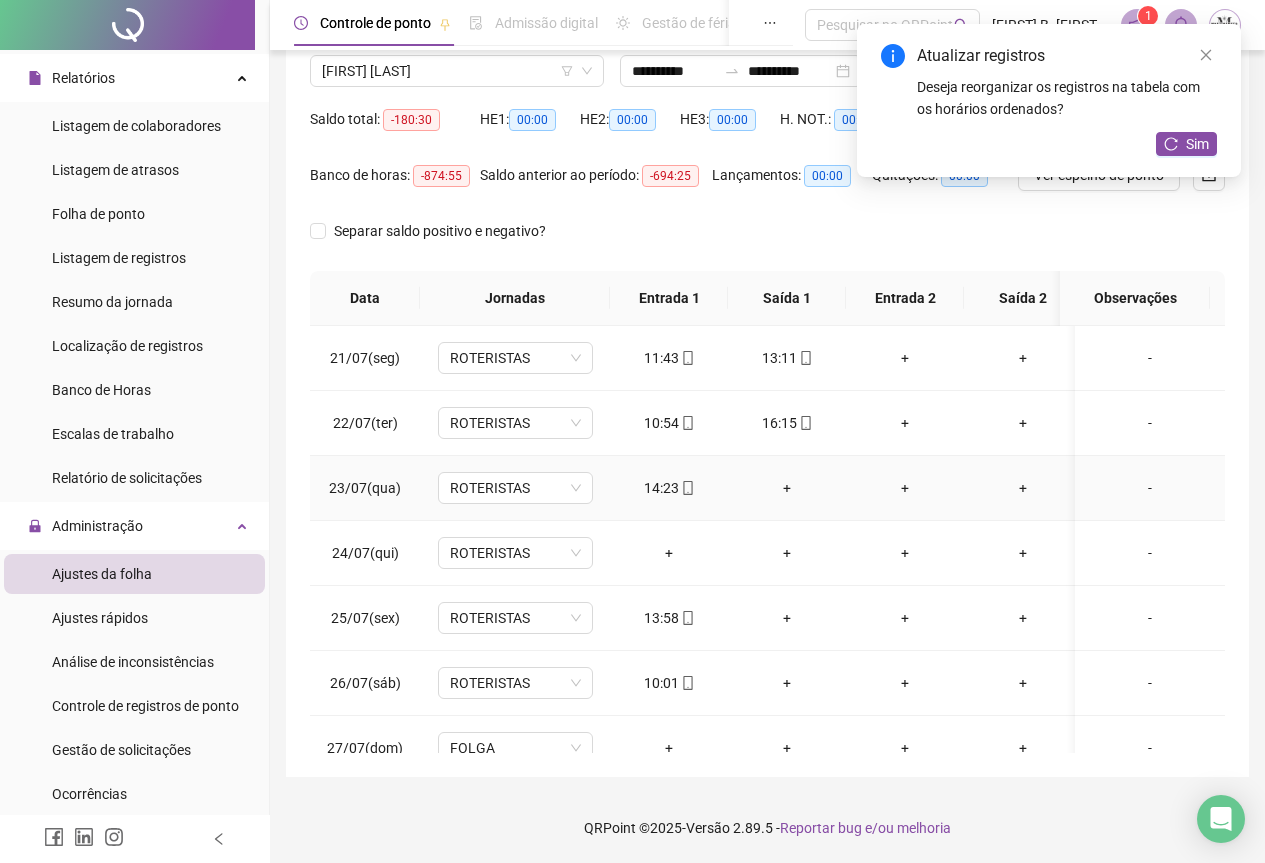 click on "+" at bounding box center (787, 488) 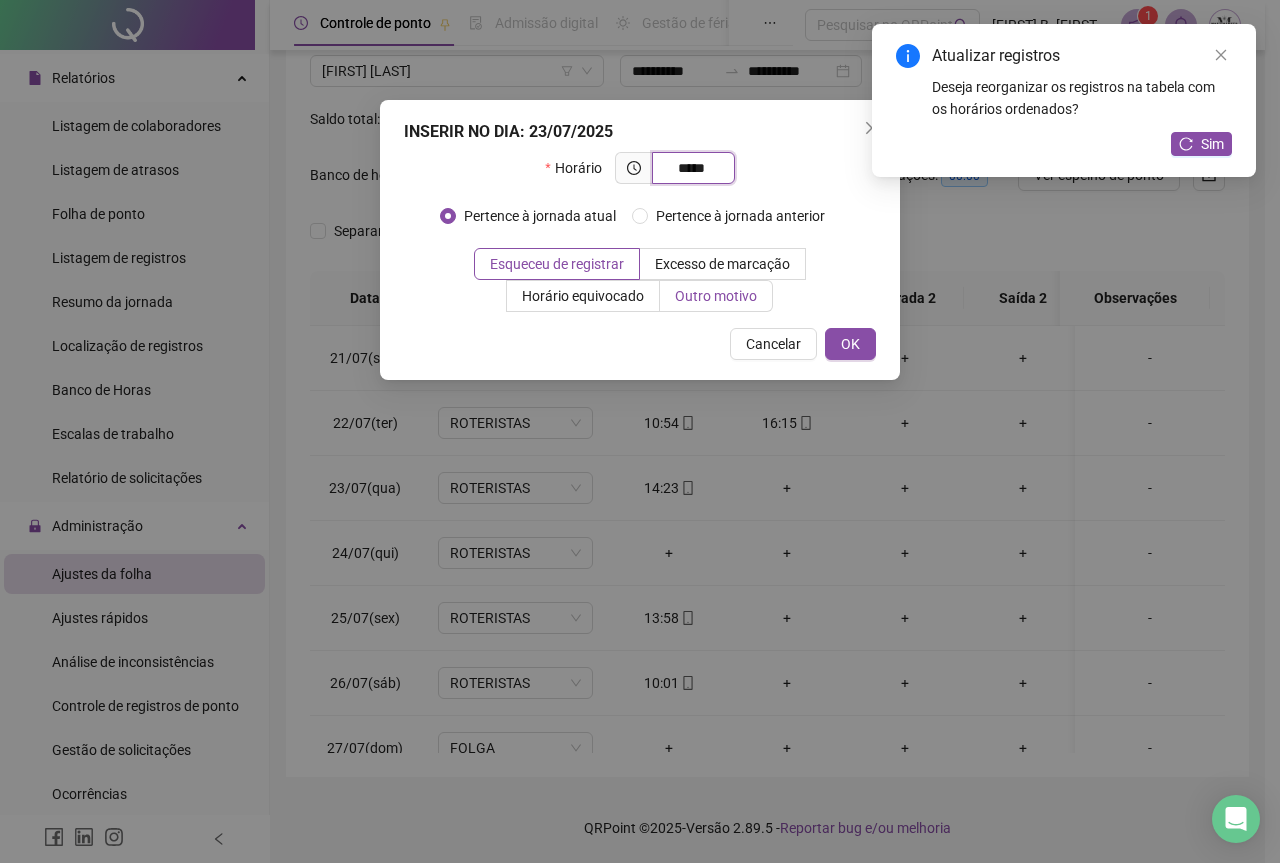 type on "*****" 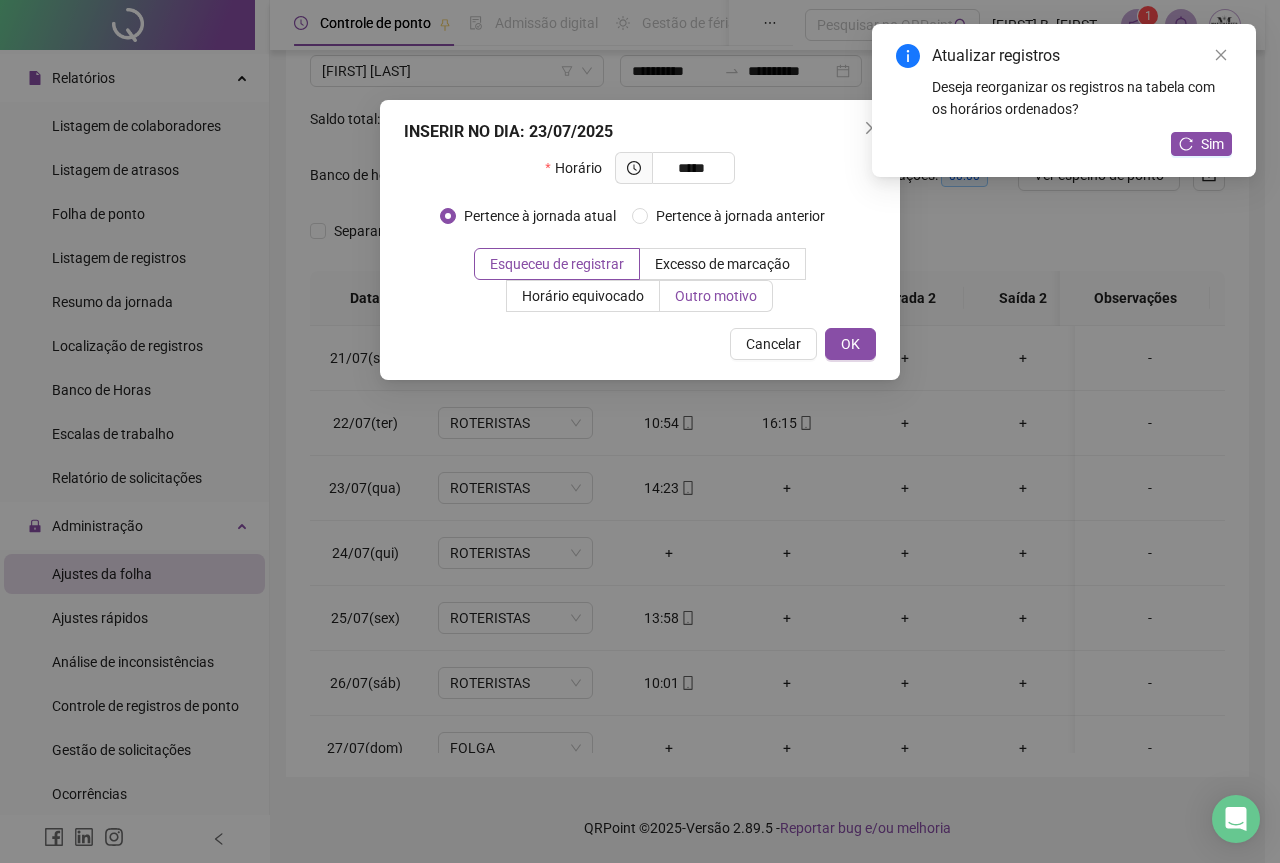 click on "Outro motivo" at bounding box center (716, 296) 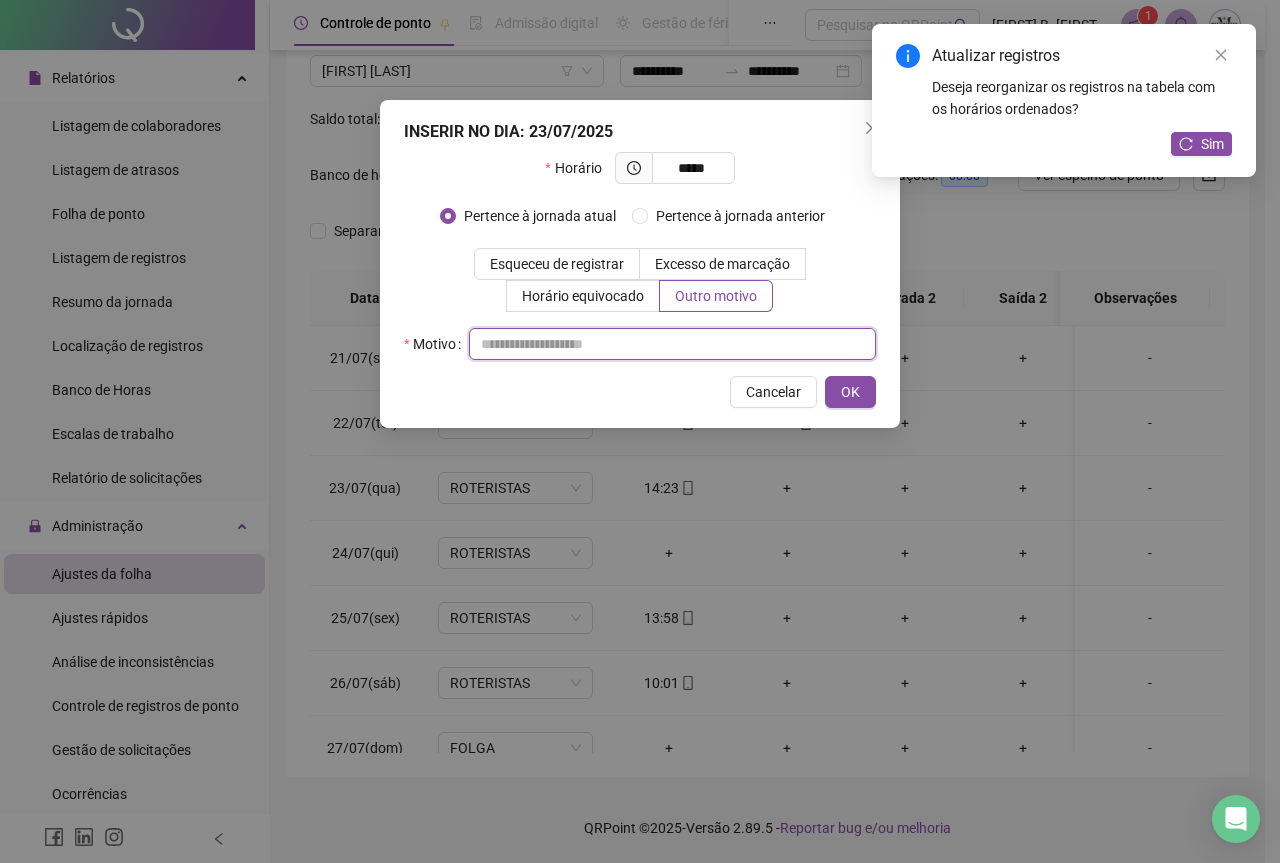 click at bounding box center [672, 344] 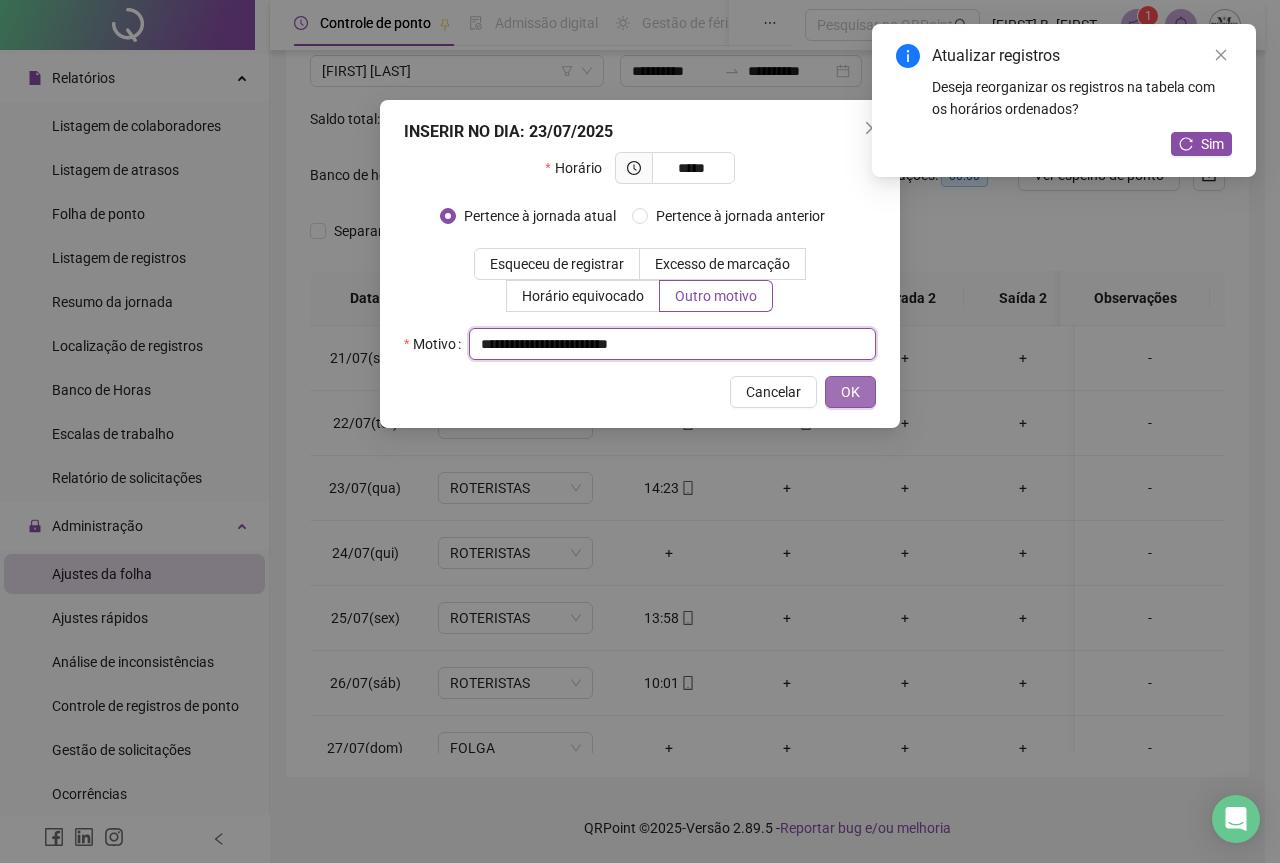 type on "**********" 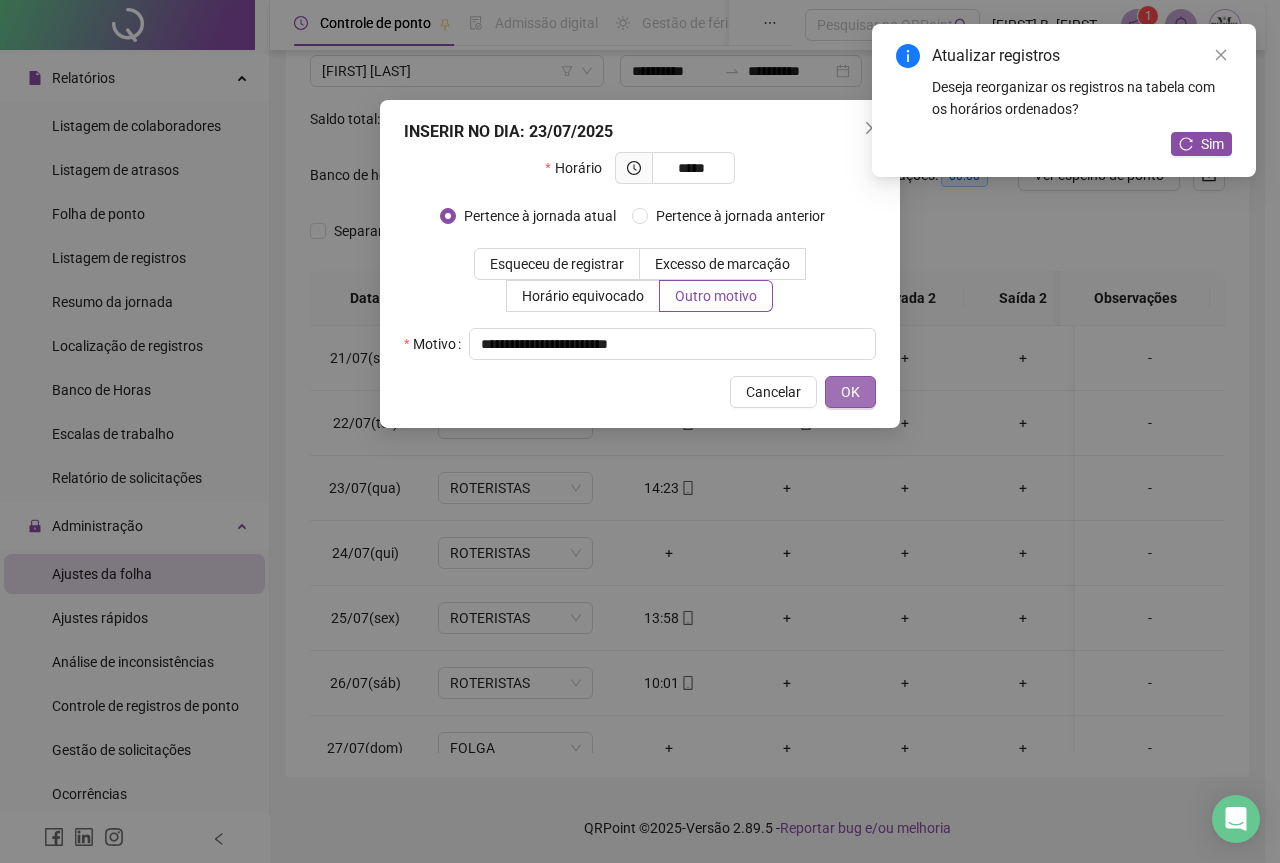 click on "OK" at bounding box center [850, 392] 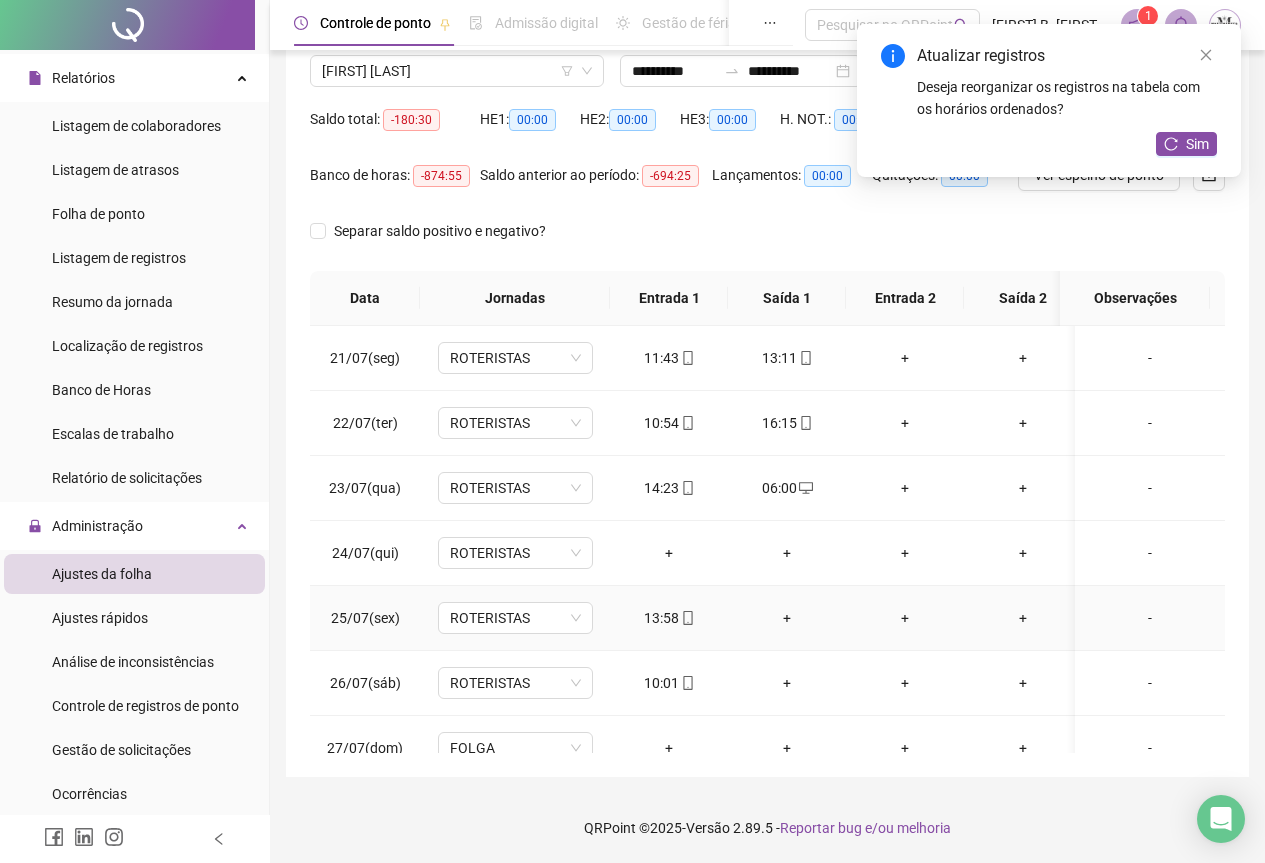 click on "+" at bounding box center [787, 618] 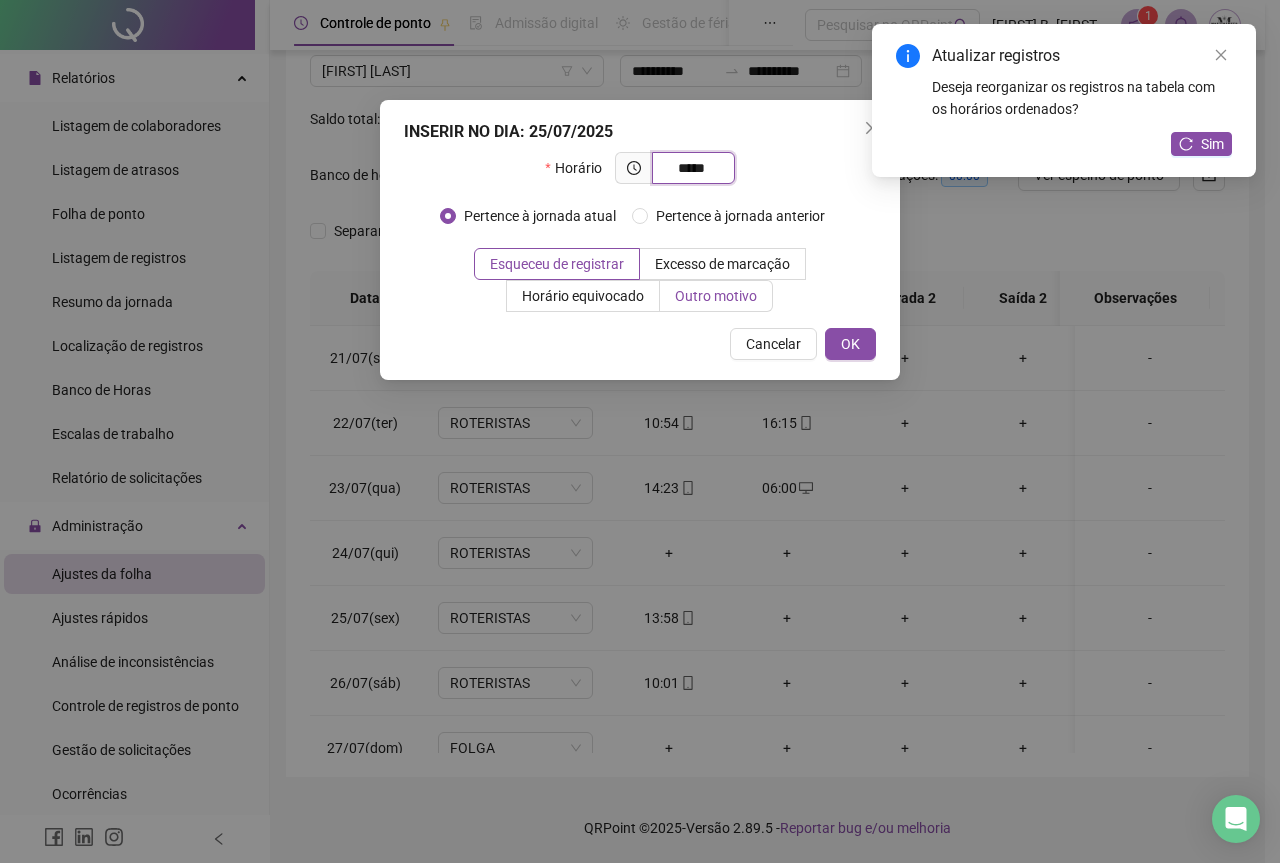 type on "*****" 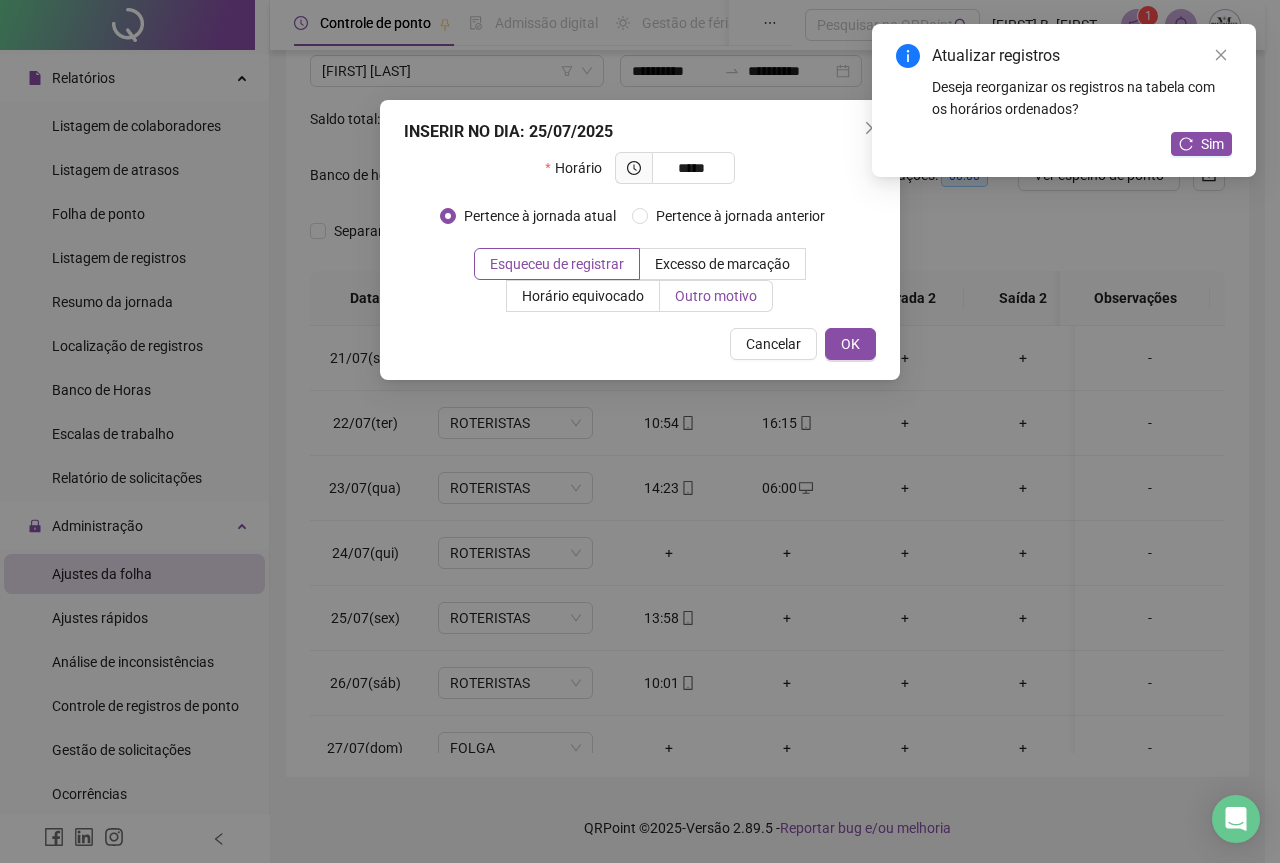 click on "Outro motivo" at bounding box center (716, 296) 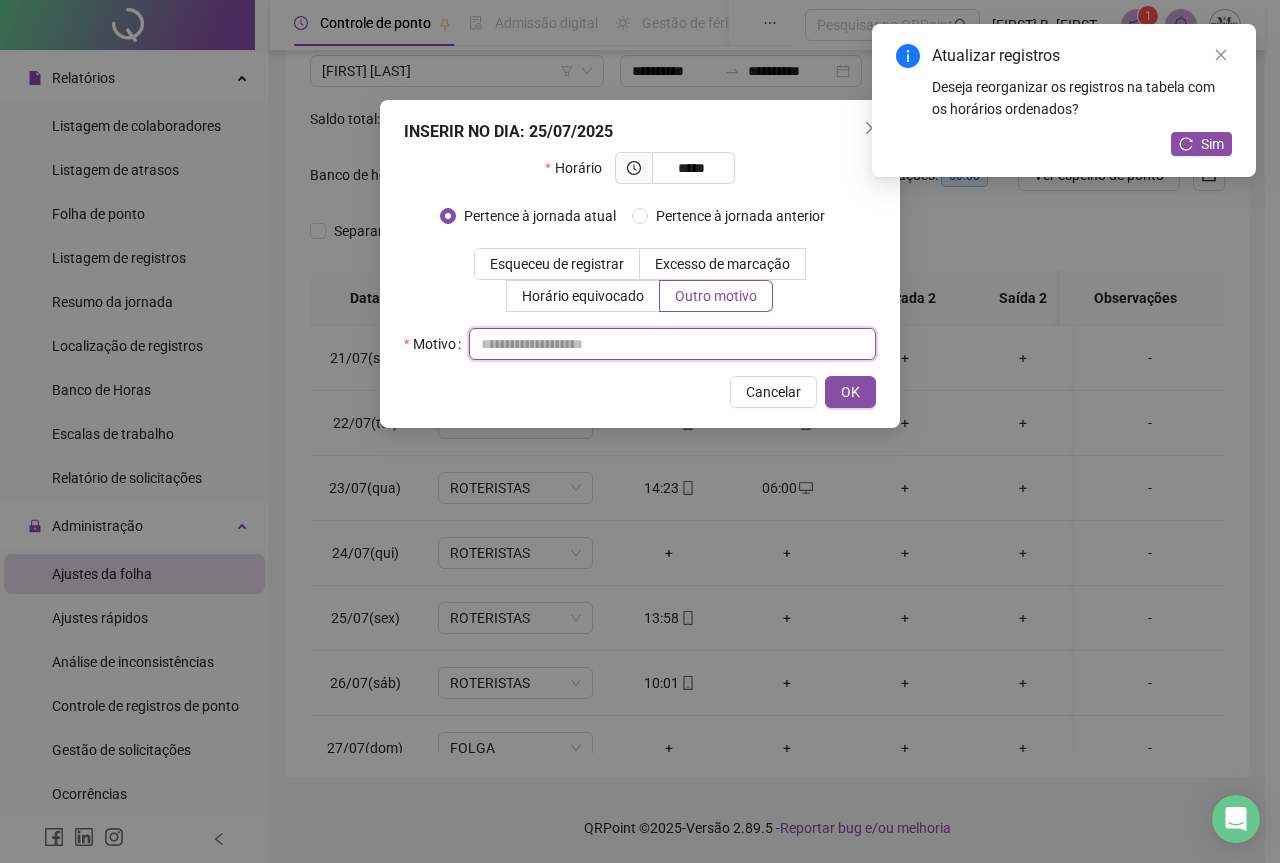 click at bounding box center (672, 344) 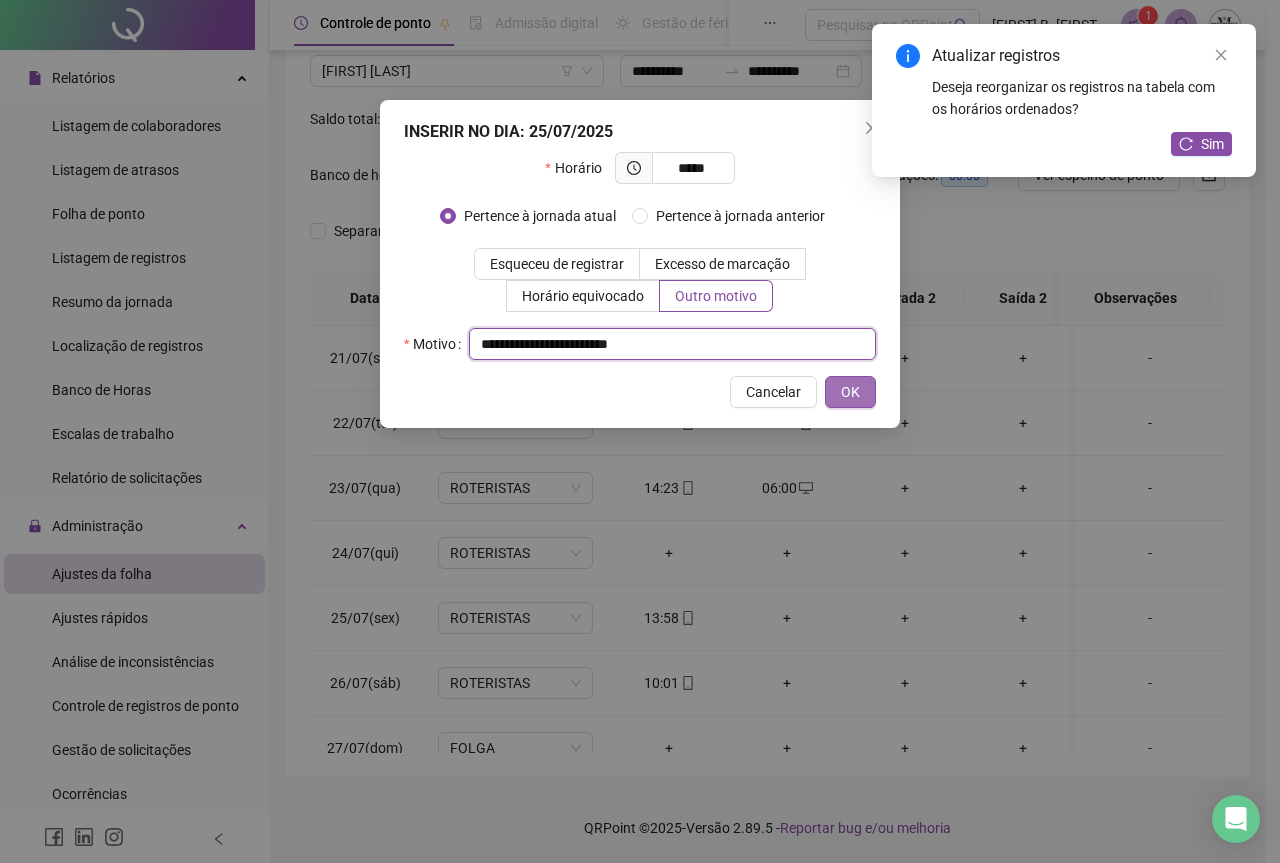 type on "**********" 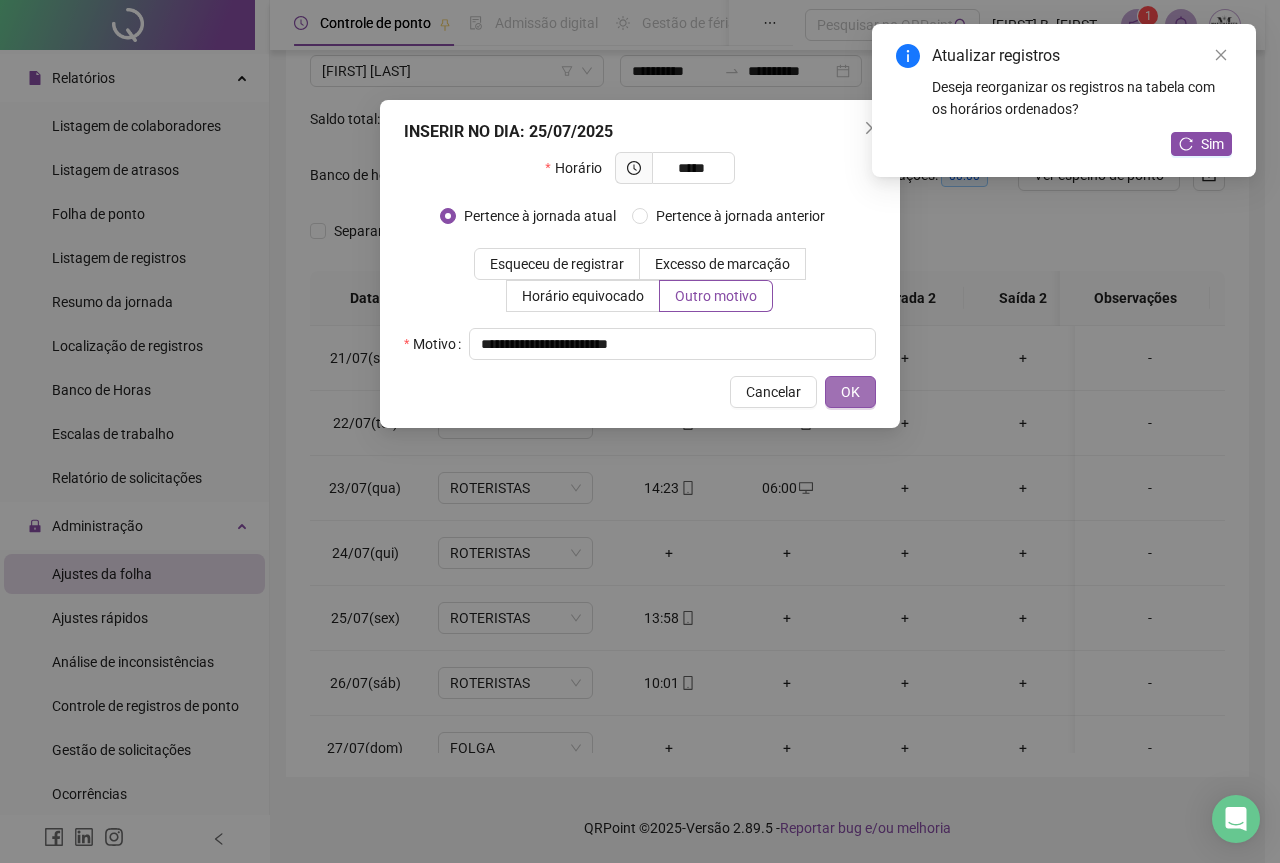 click on "OK" at bounding box center (850, 392) 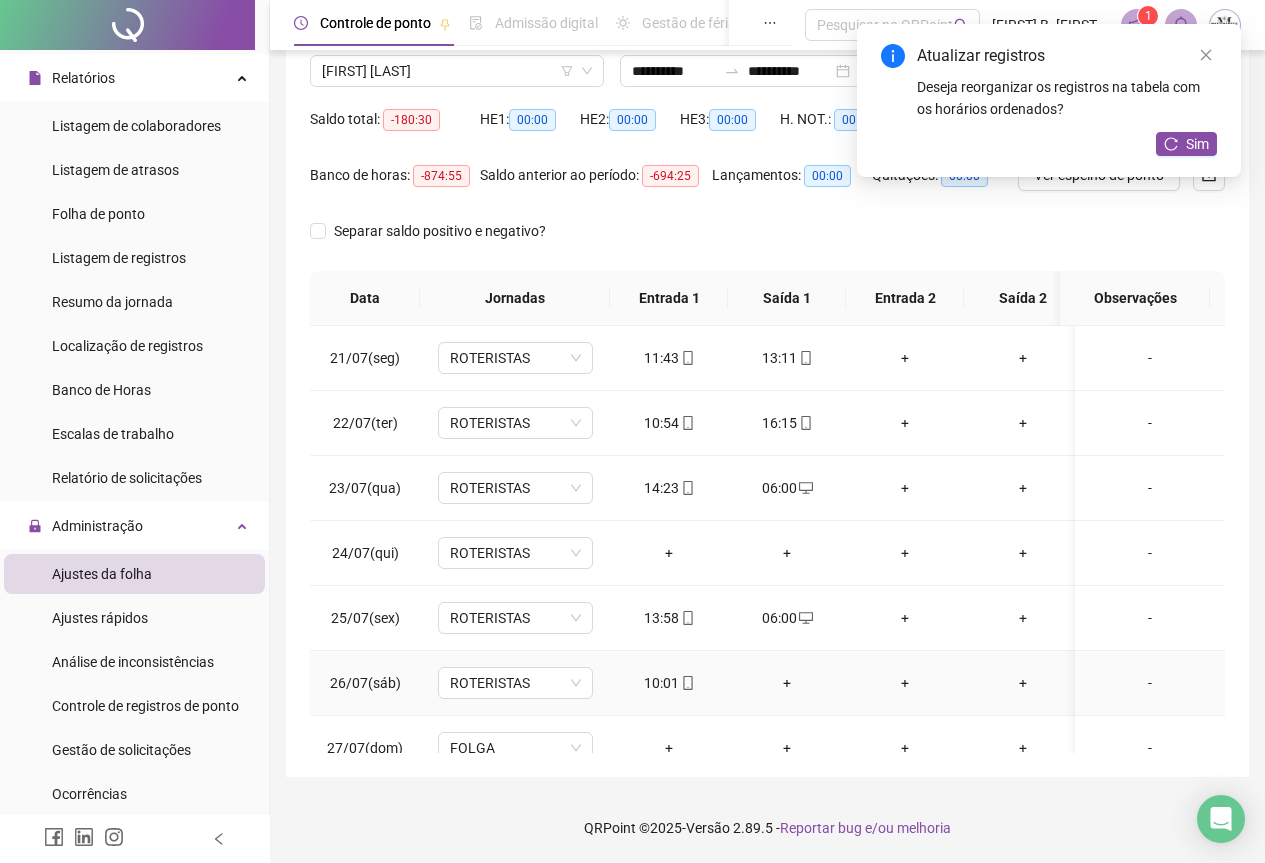 click on "+" at bounding box center [787, 683] 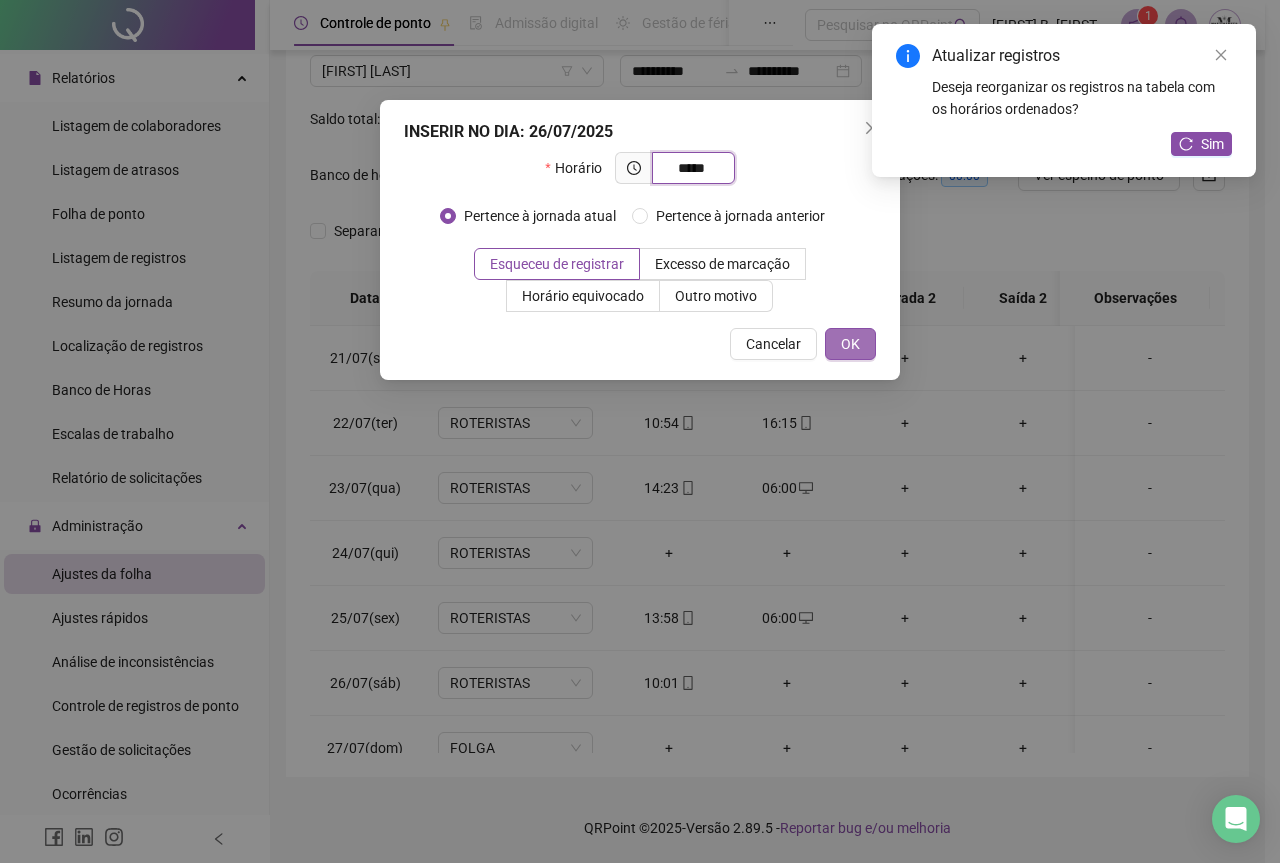 type on "*****" 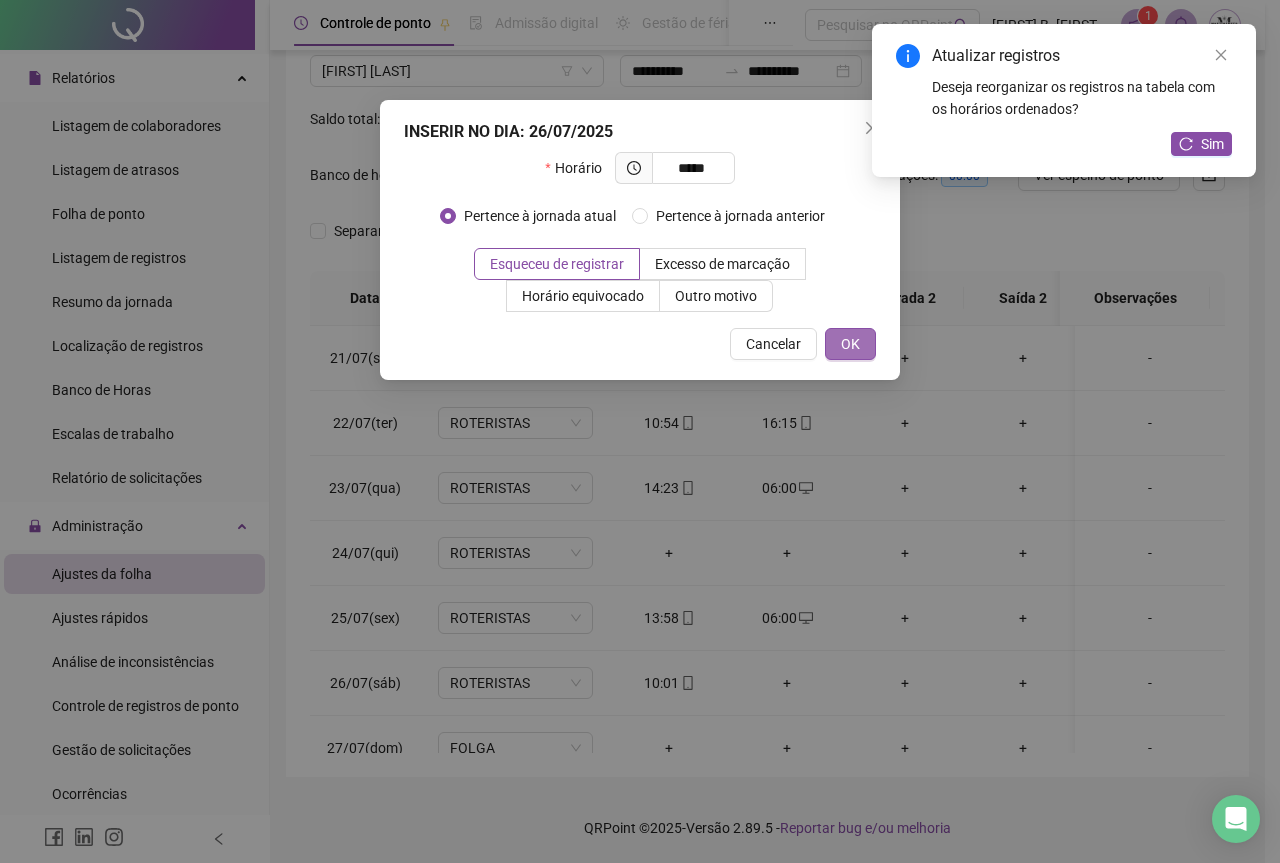 click on "OK" at bounding box center [850, 344] 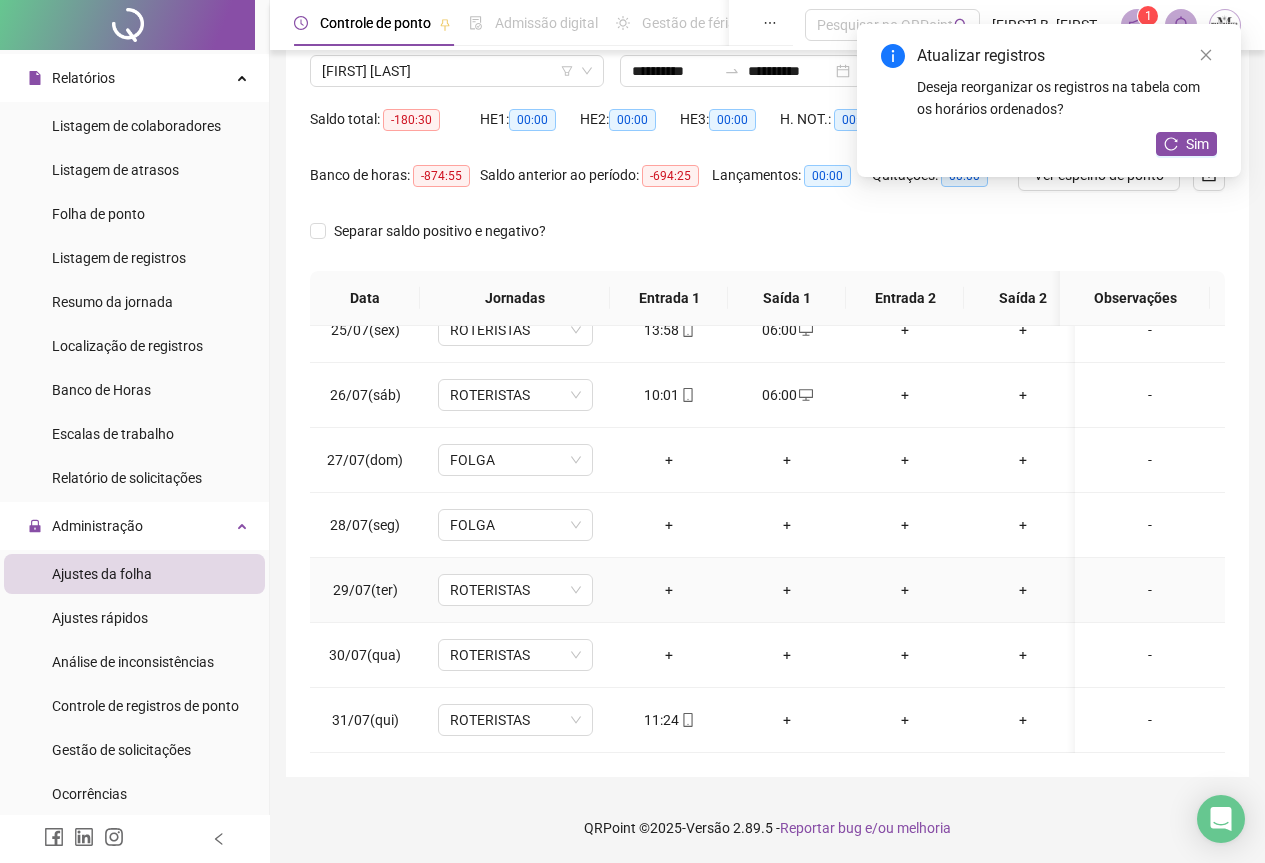 scroll, scrollTop: 1603, scrollLeft: 0, axis: vertical 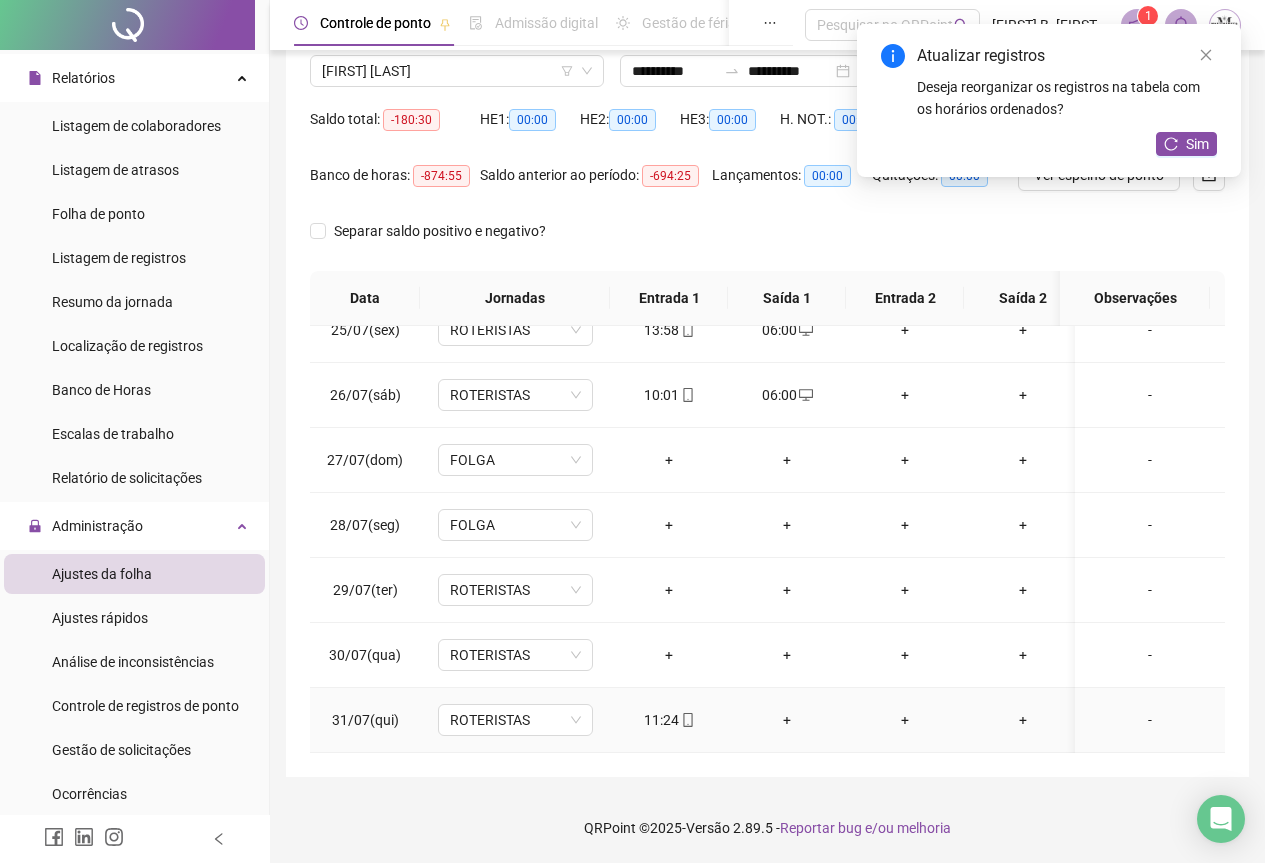click on "+" at bounding box center [787, 720] 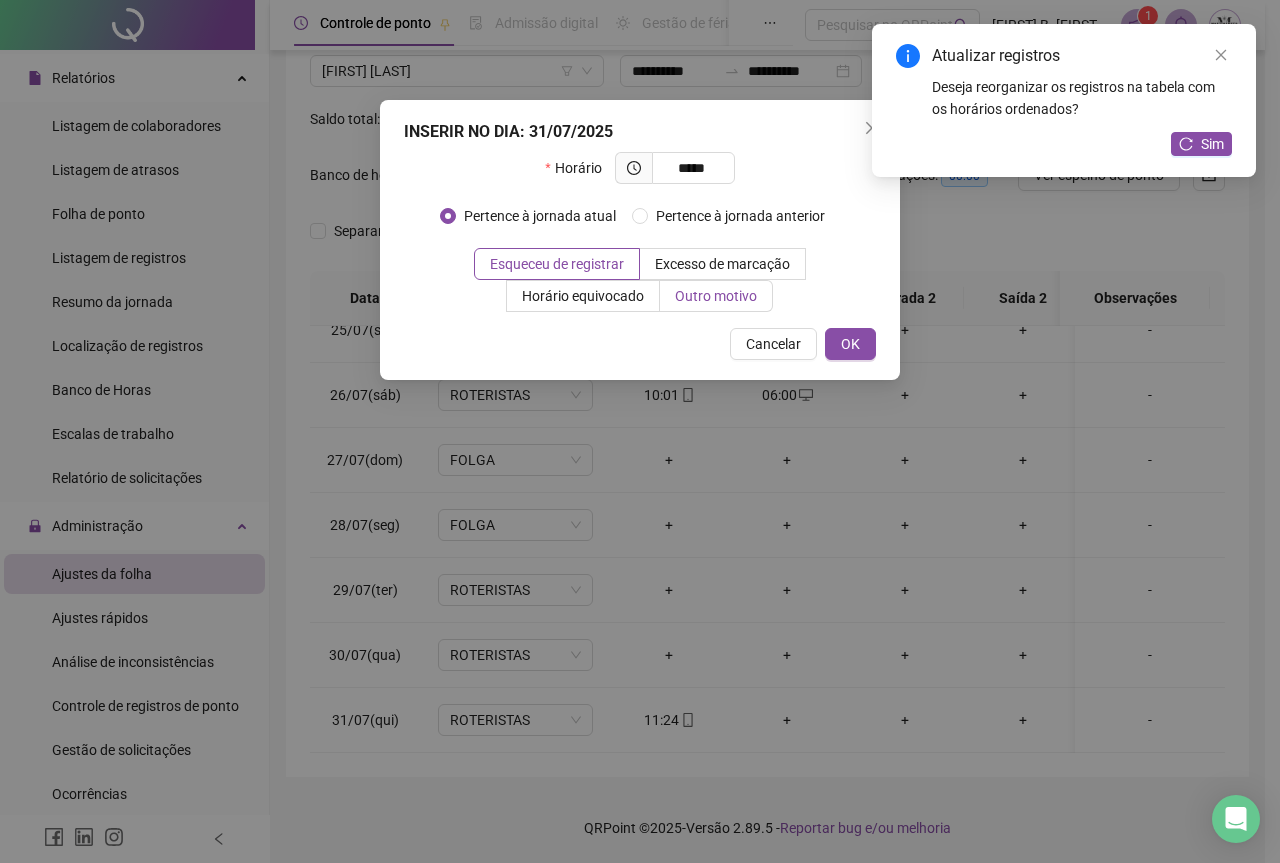 type on "*****" 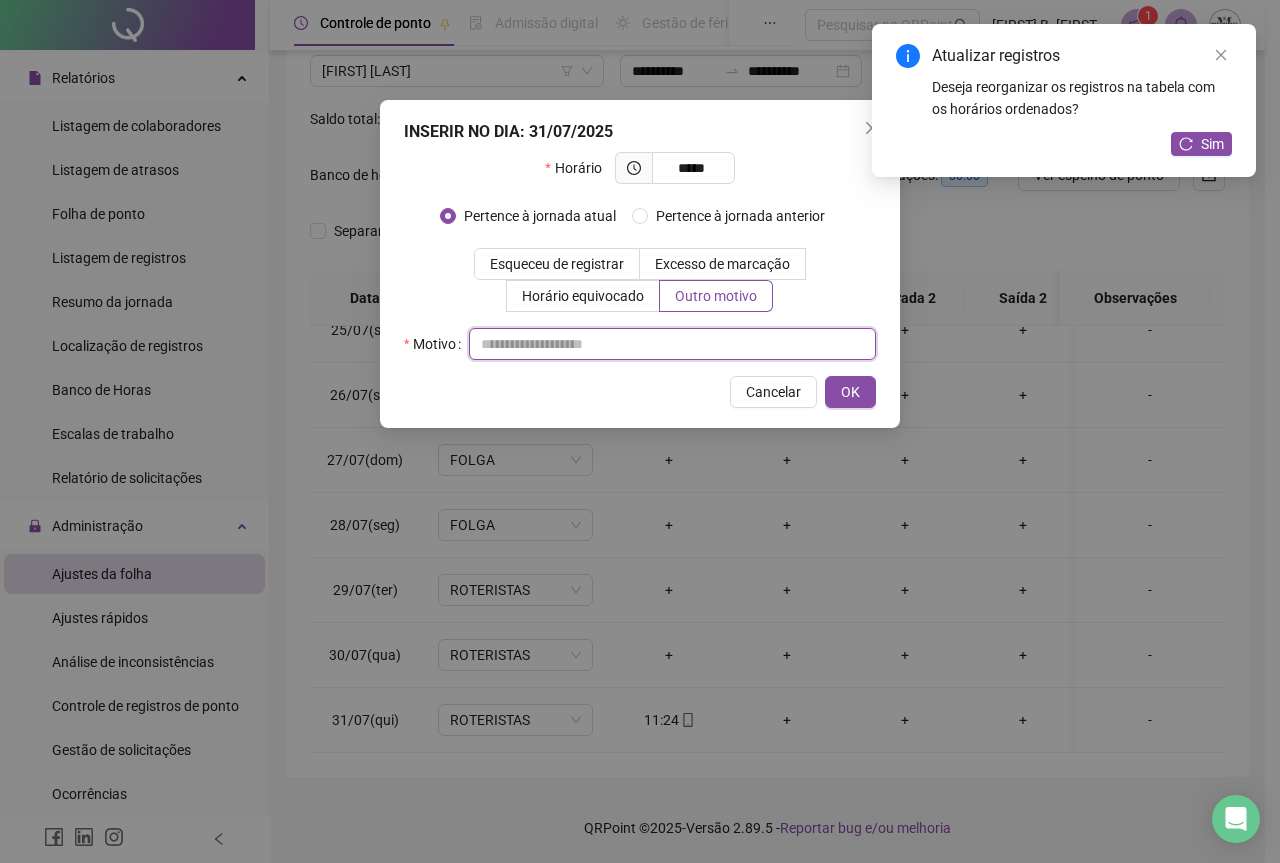 click at bounding box center [672, 344] 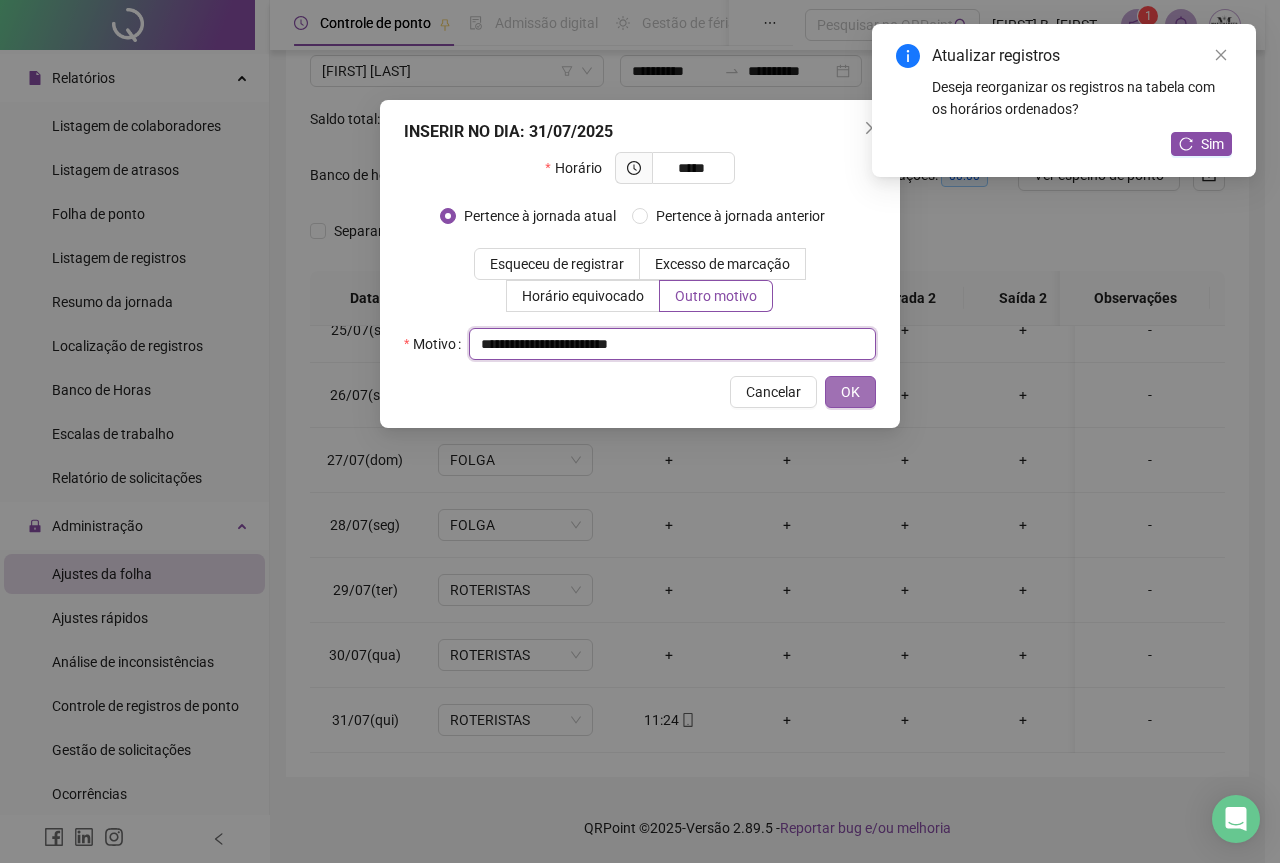 type on "**********" 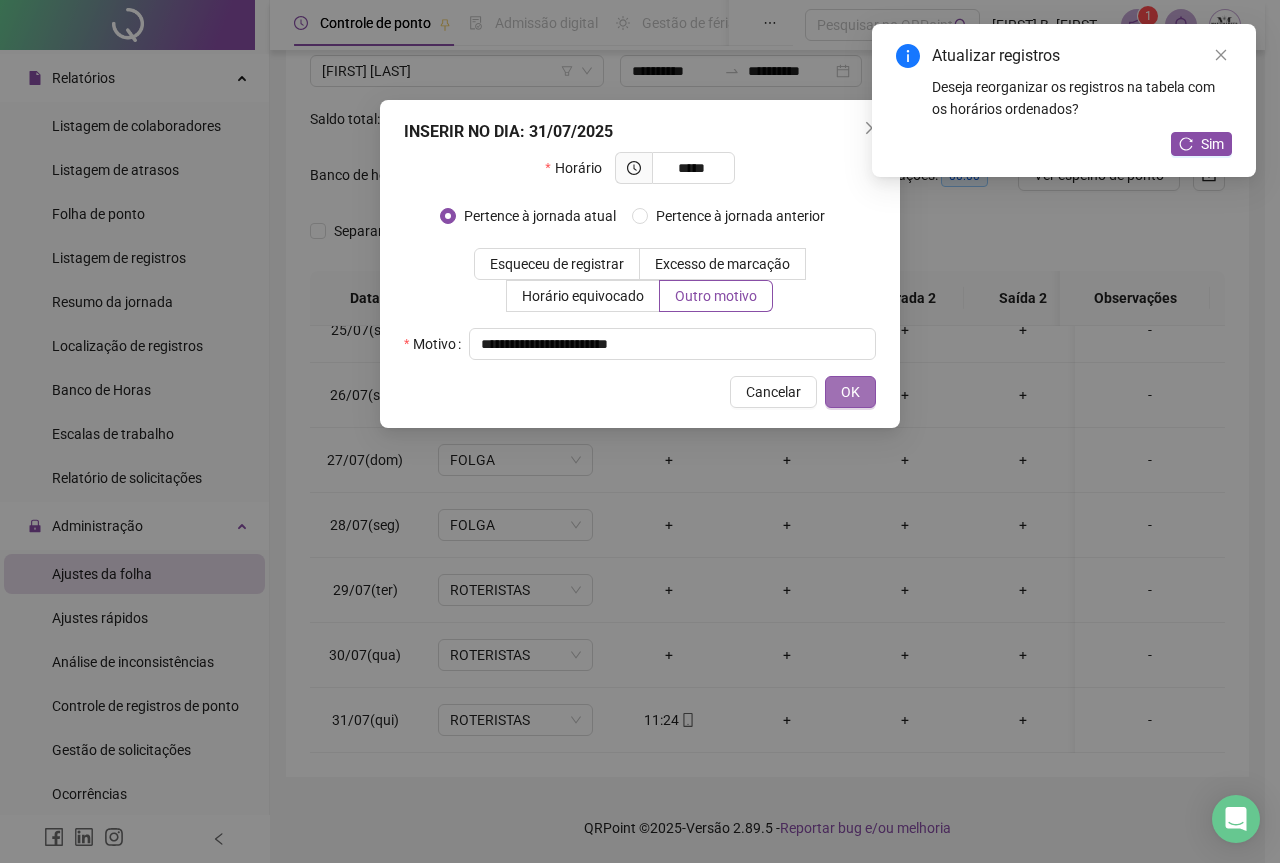 click on "OK" at bounding box center [850, 392] 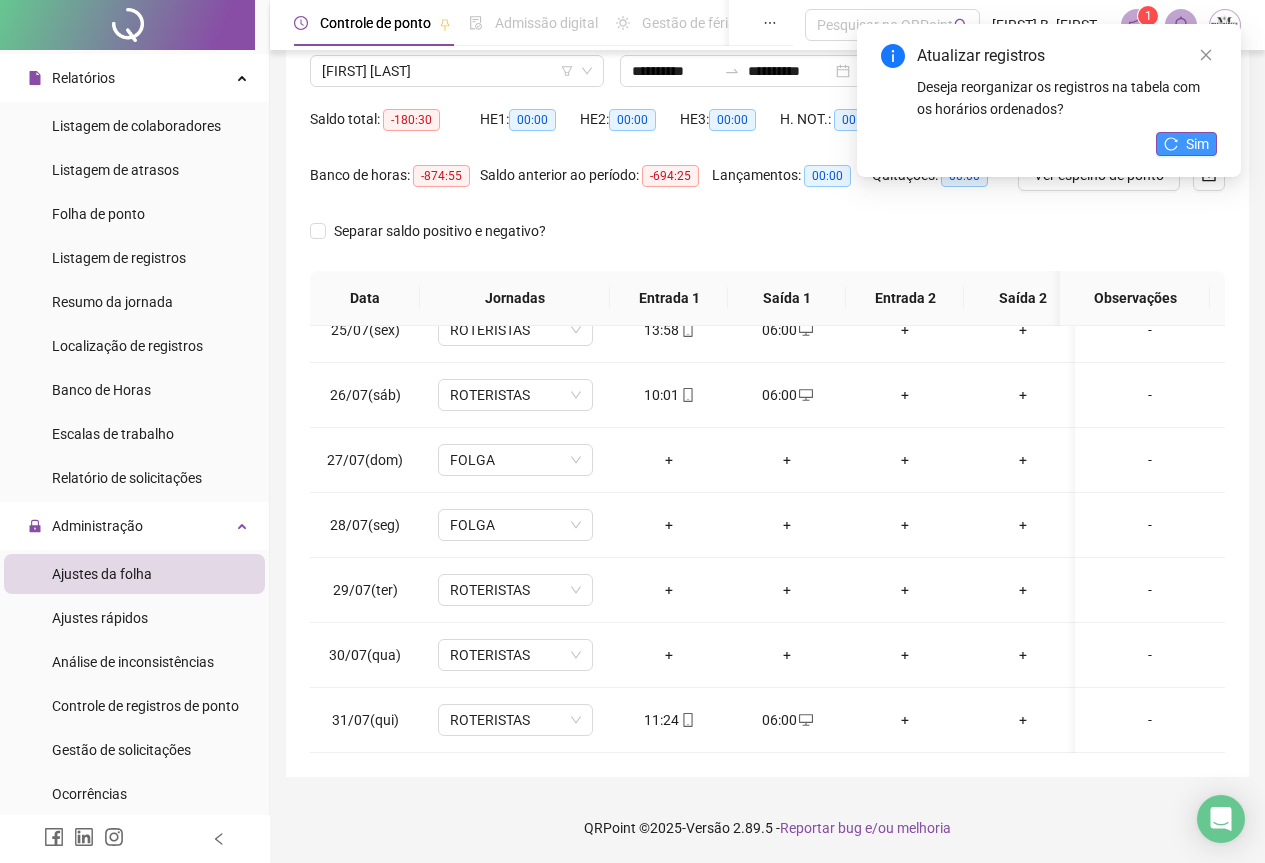 click on "Sim" at bounding box center [1197, 144] 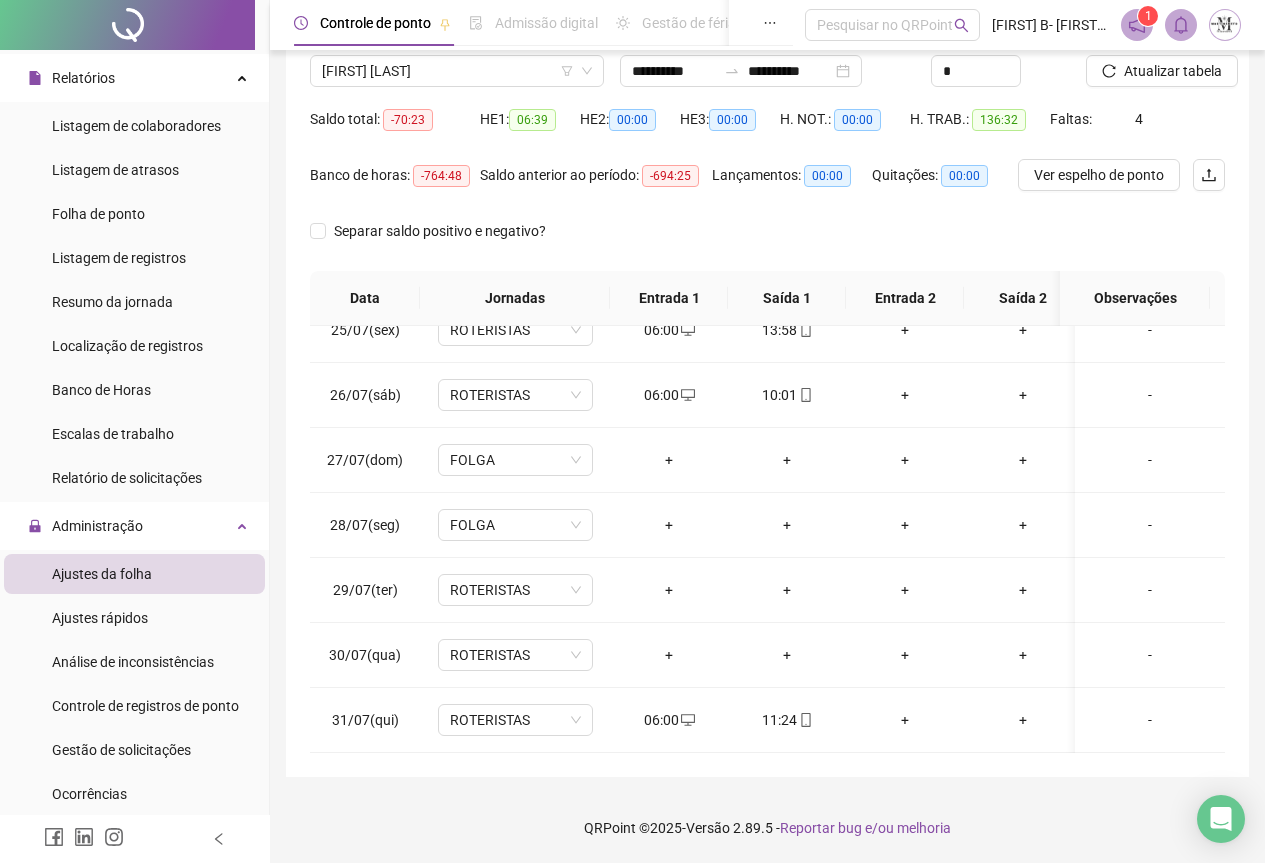 click on "Atualizar tabela" at bounding box center [1173, 71] 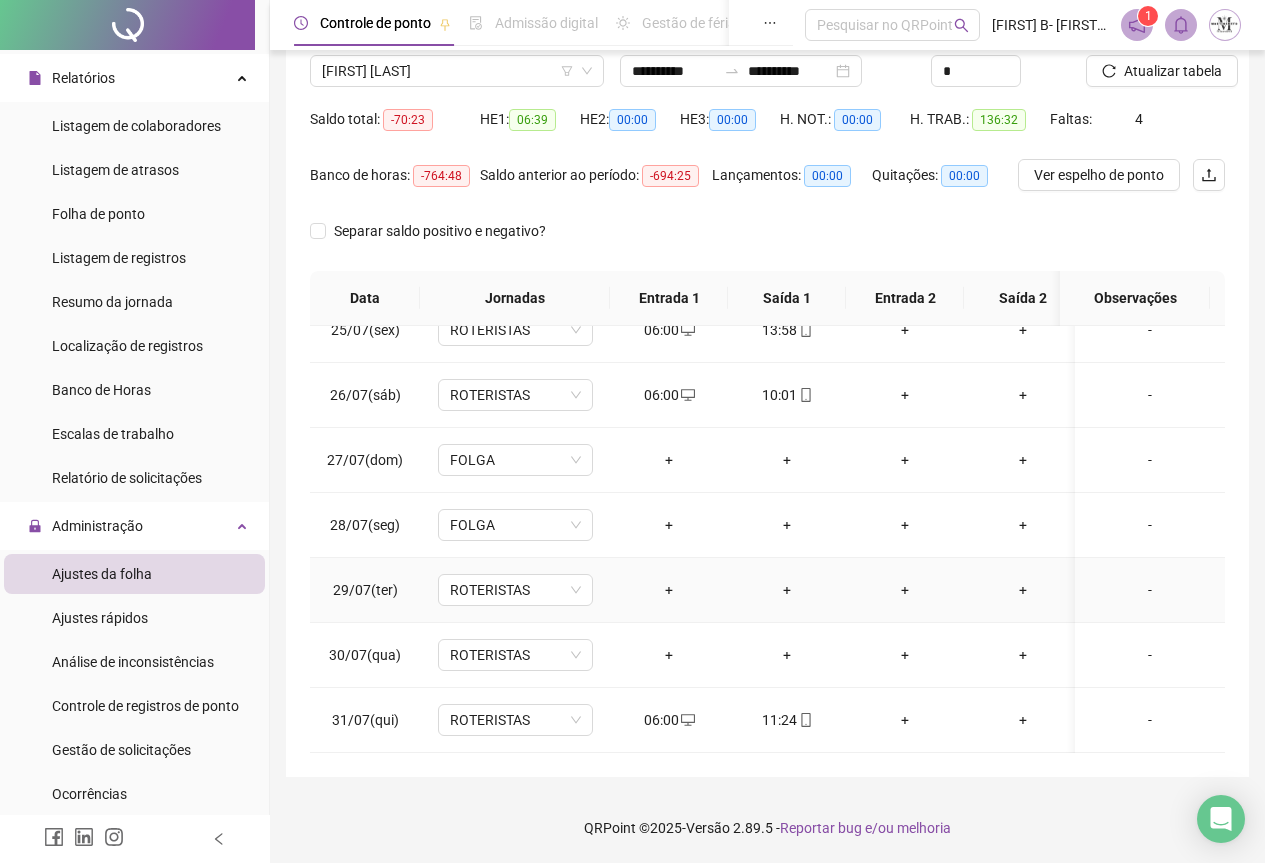 click on "-" at bounding box center [1150, 590] 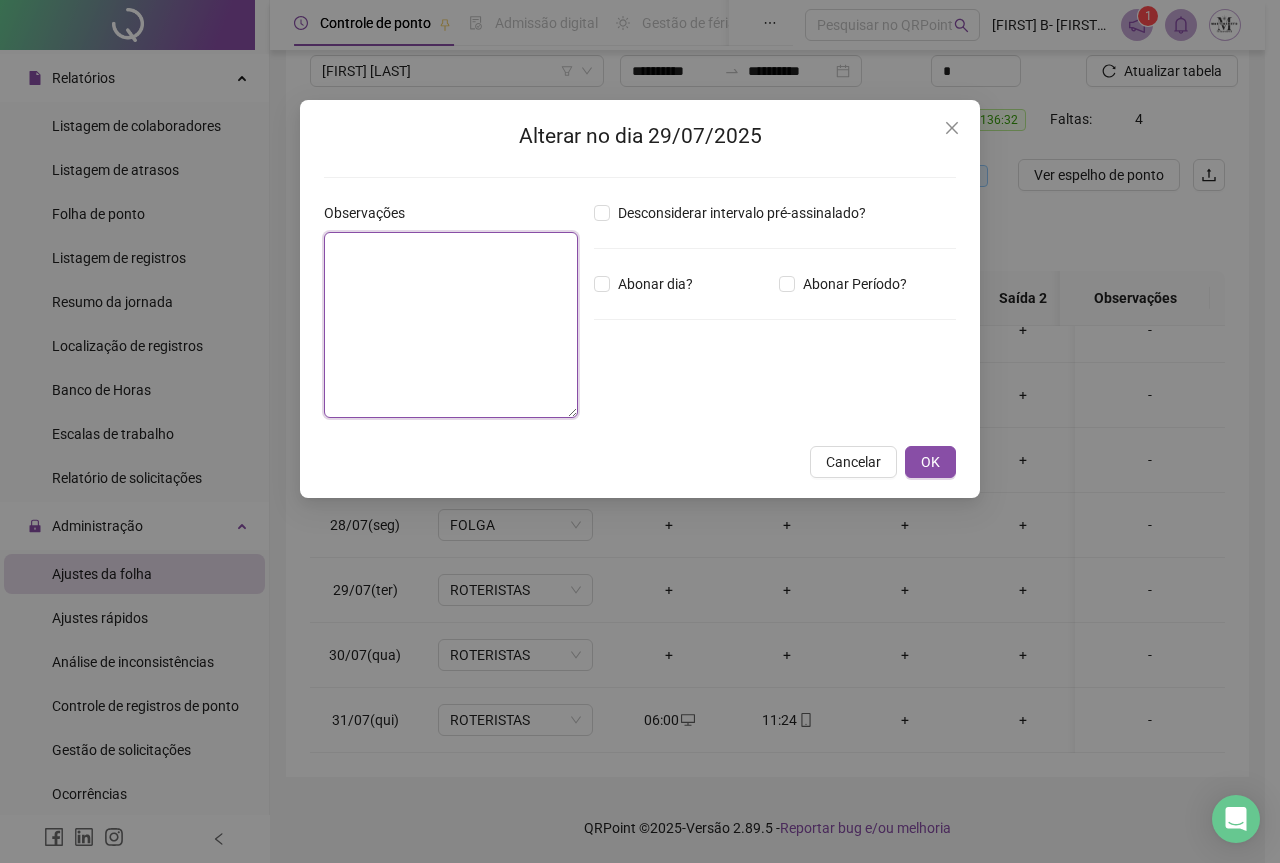 click at bounding box center [451, 325] 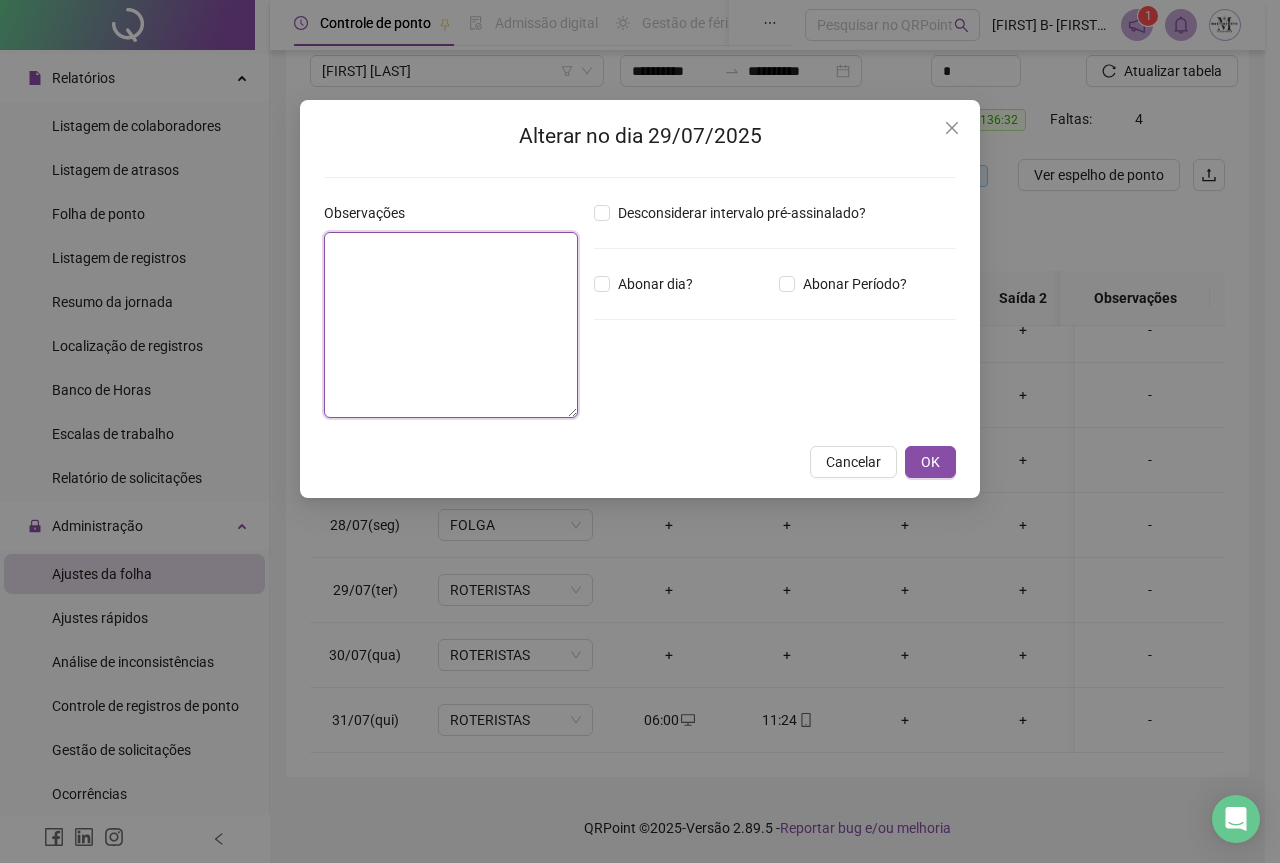 paste on "**********" 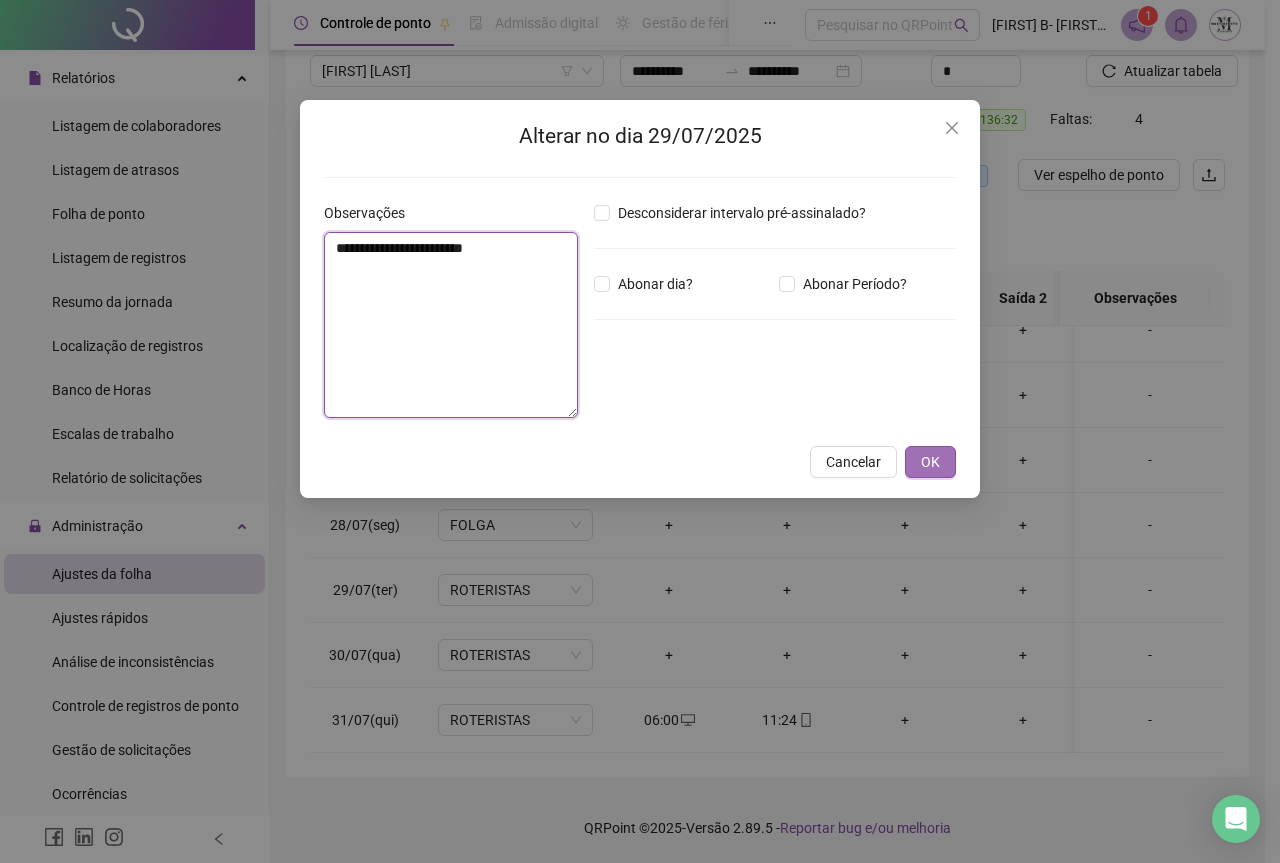 type on "**********" 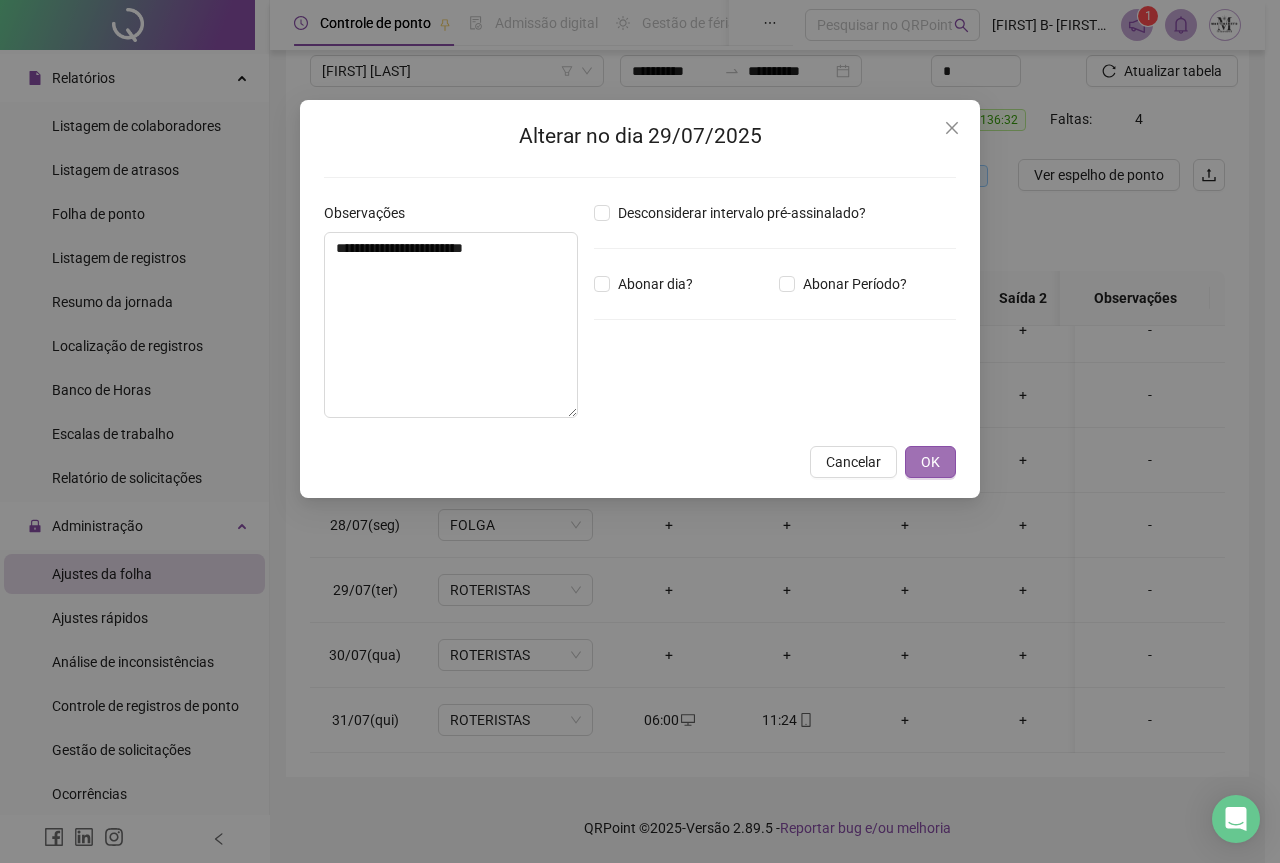 click on "OK" at bounding box center (930, 462) 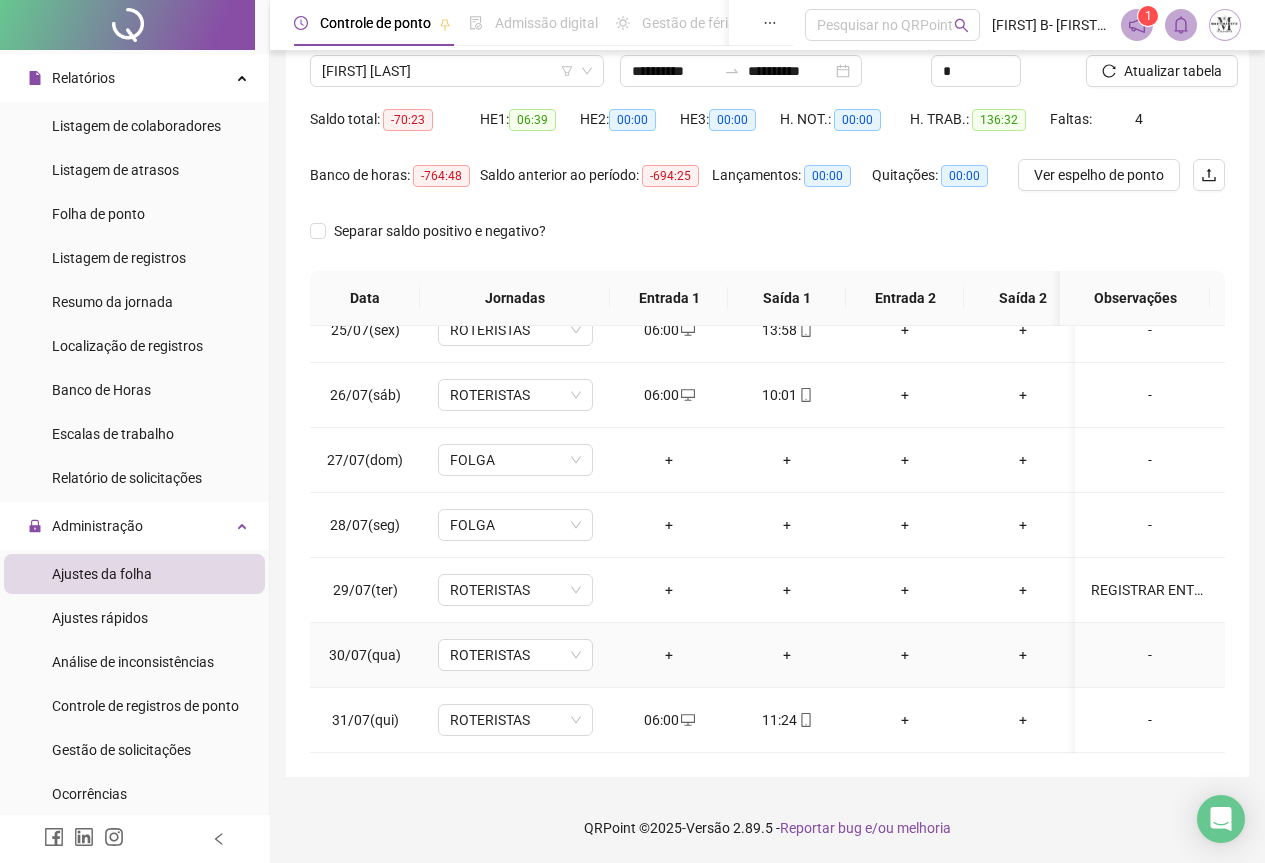 click on "-" at bounding box center (1150, 655) 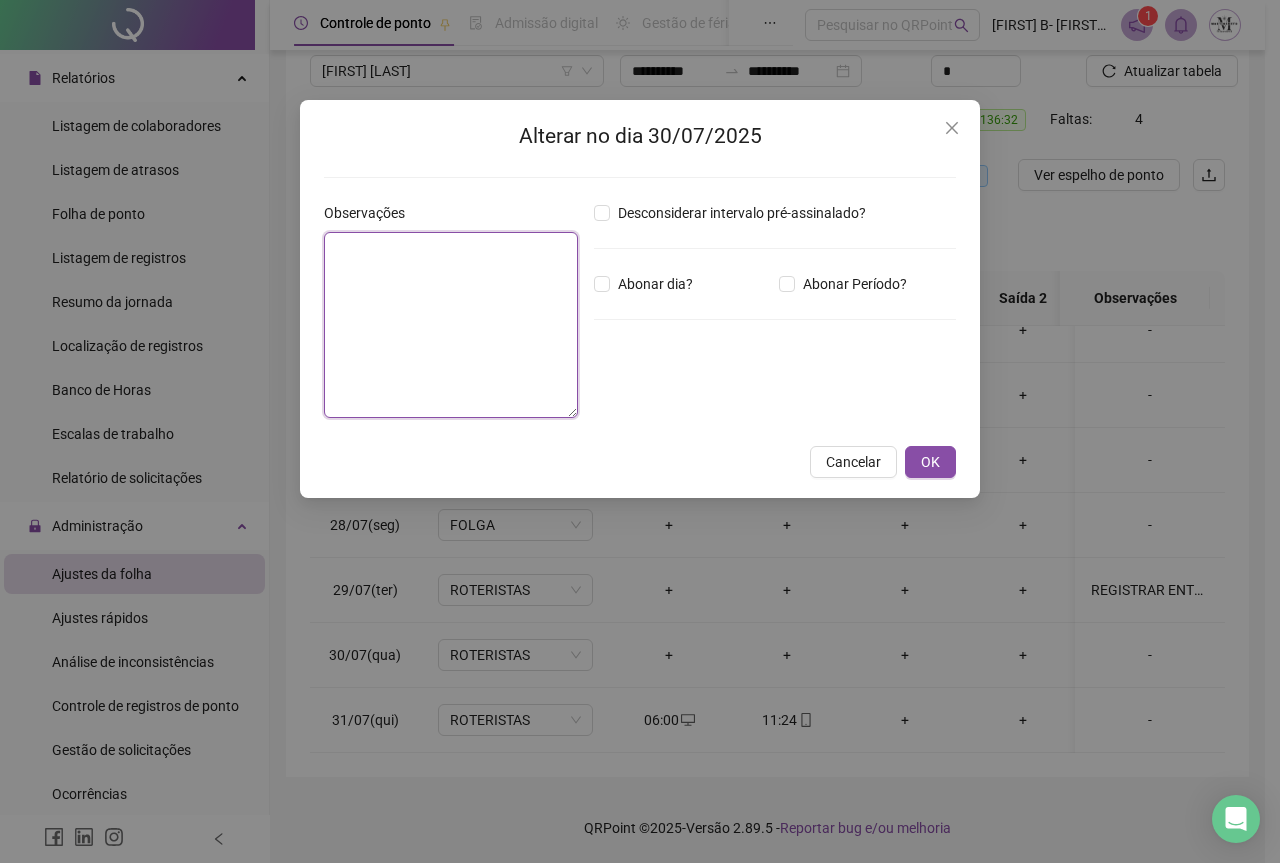 click at bounding box center (451, 325) 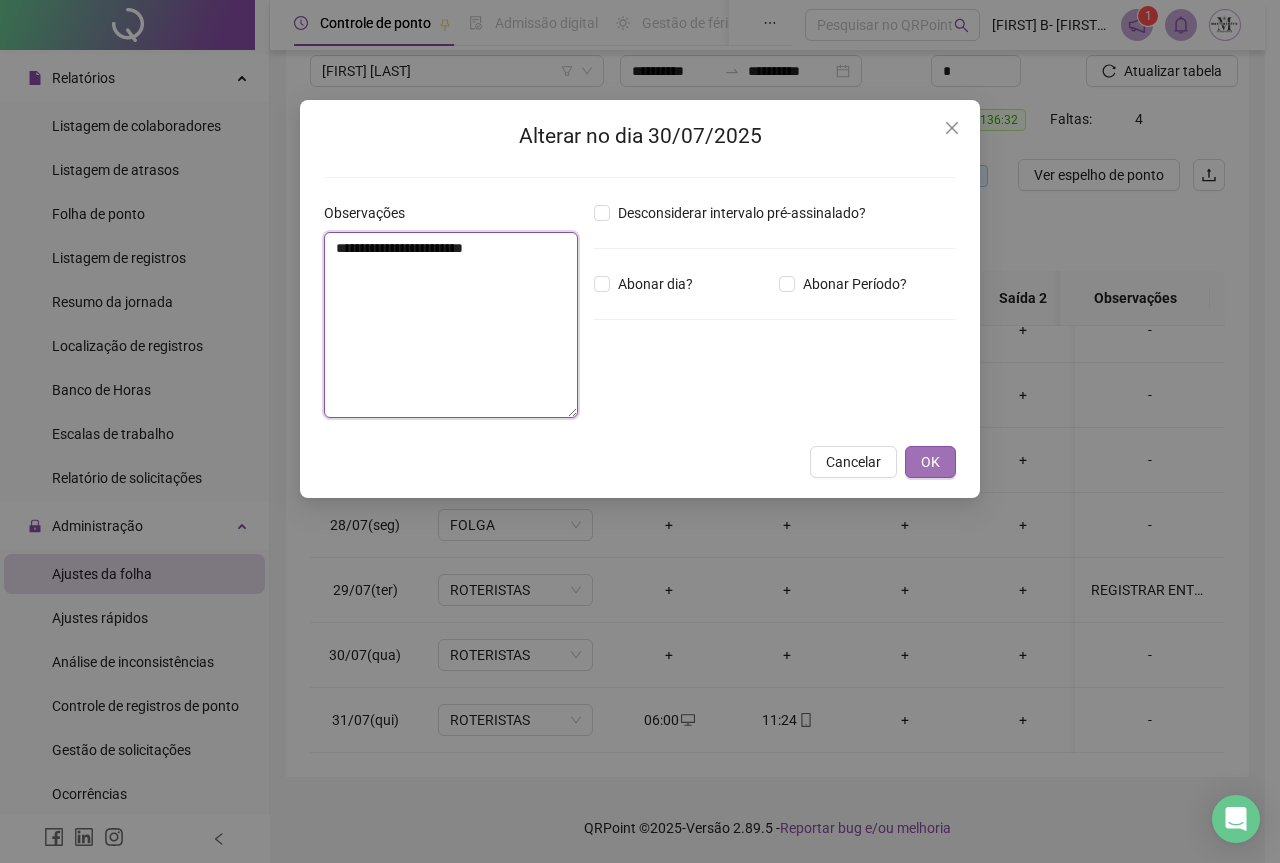 type on "**********" 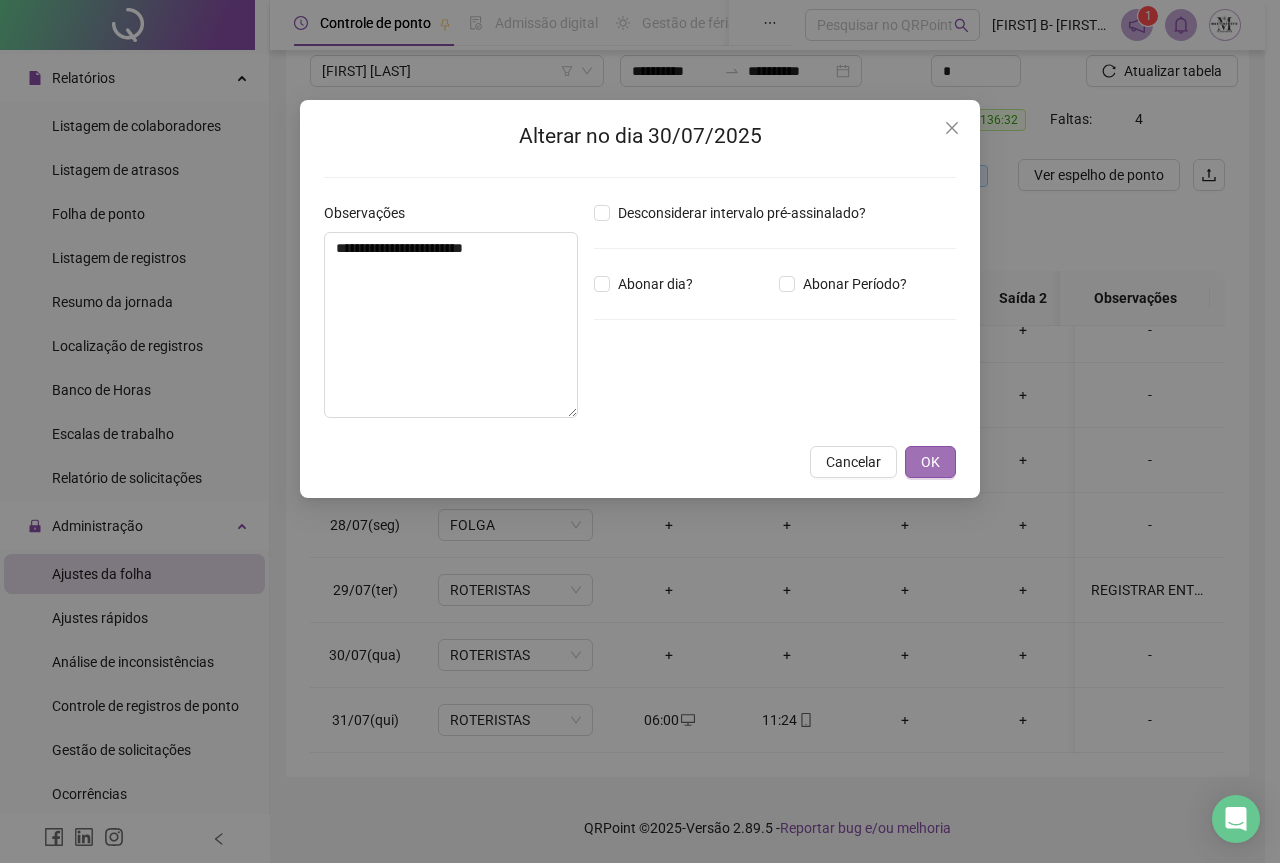 click on "OK" at bounding box center (930, 462) 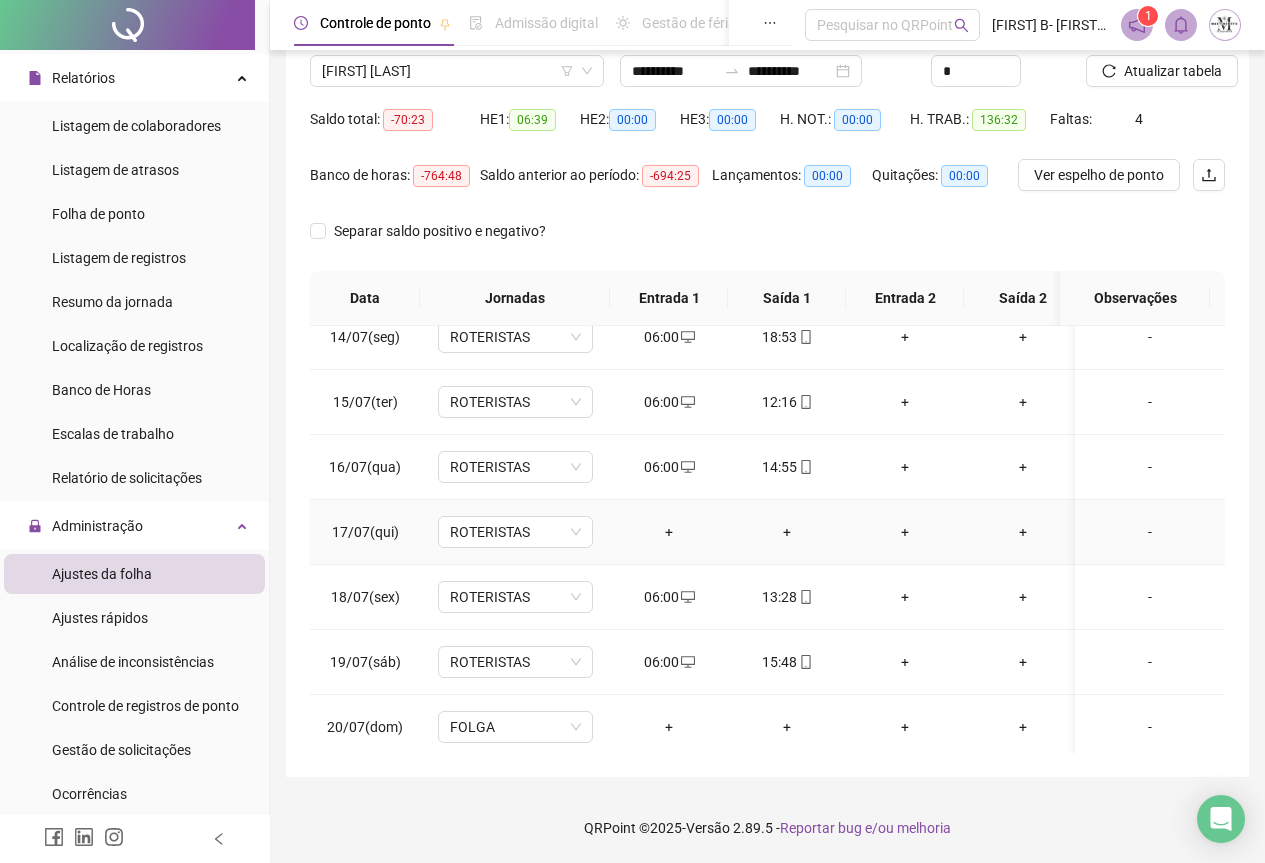 scroll, scrollTop: 900, scrollLeft: 0, axis: vertical 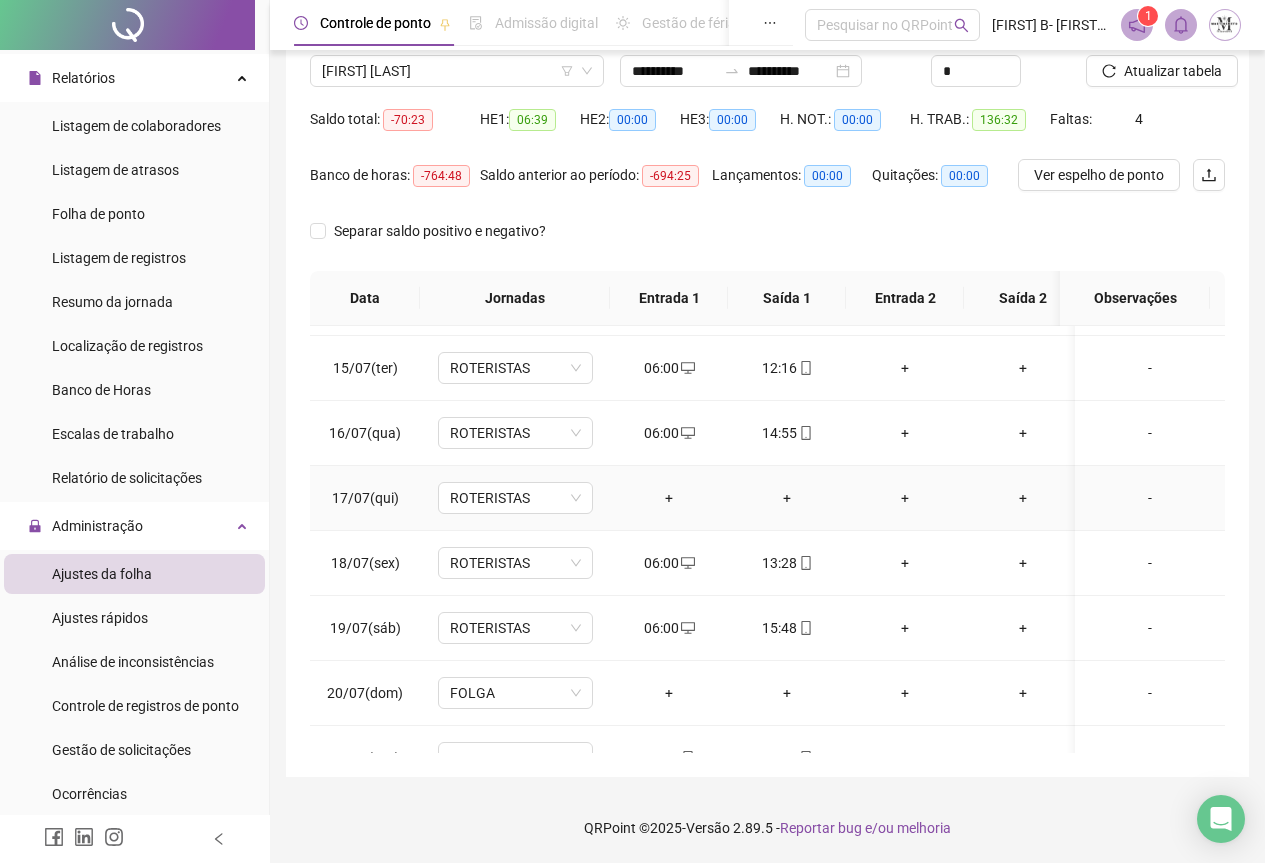click on "-" at bounding box center (1150, 498) 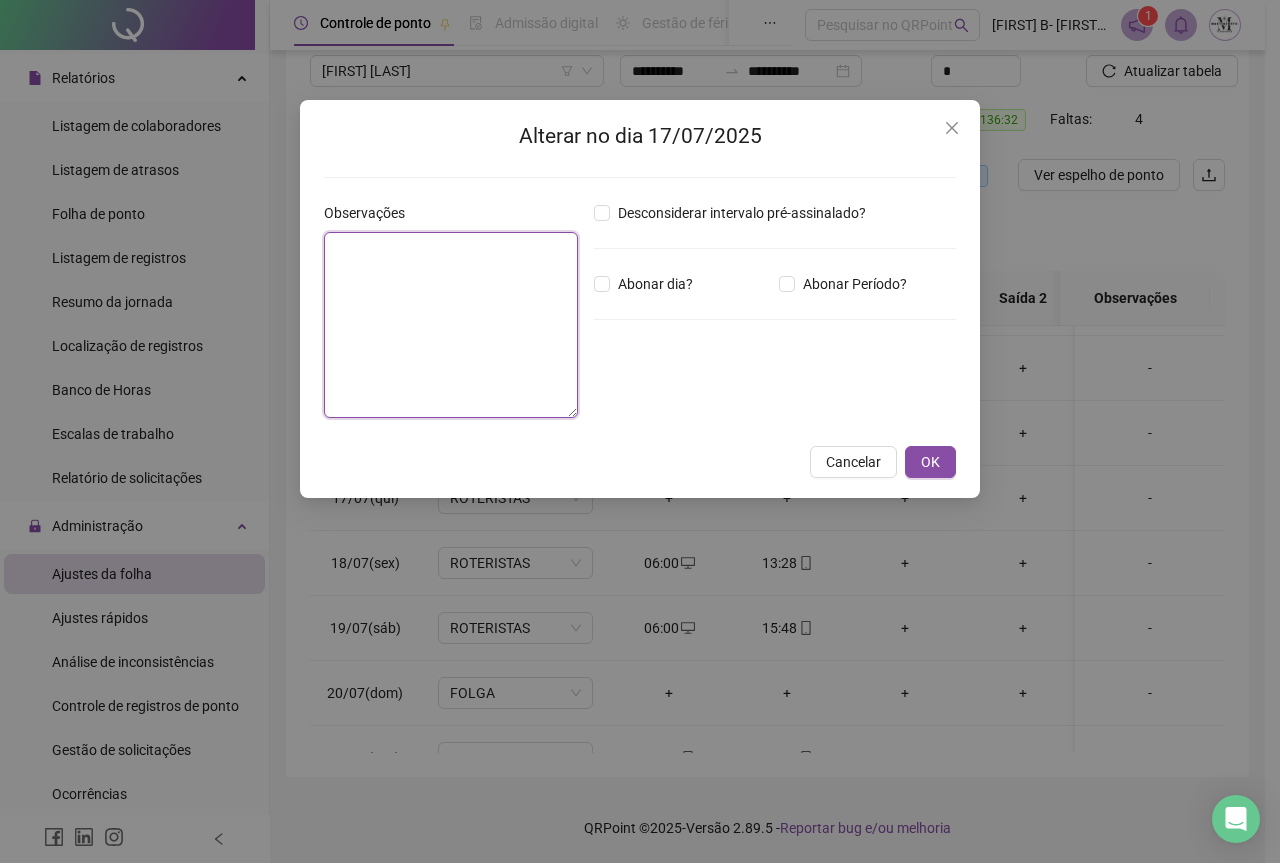 click at bounding box center (451, 325) 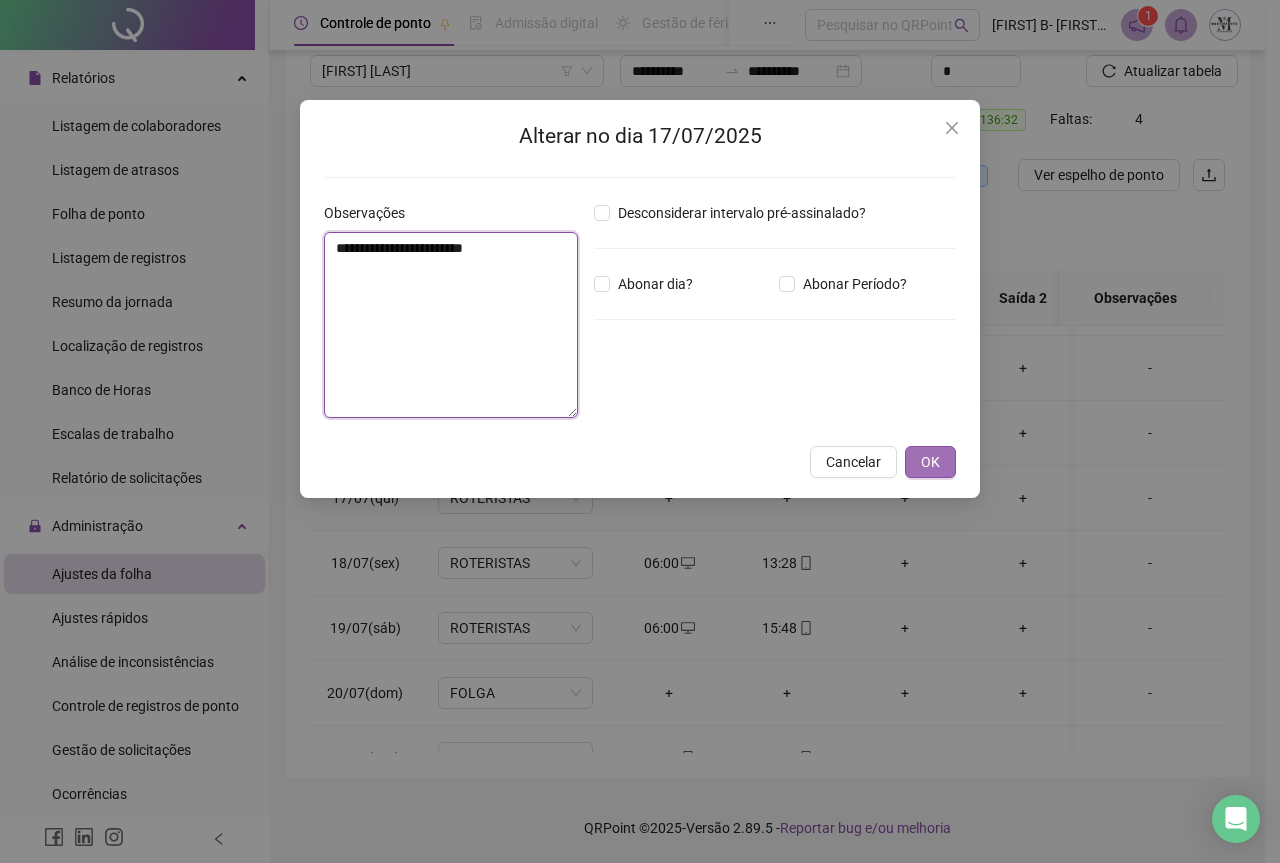 type on "**********" 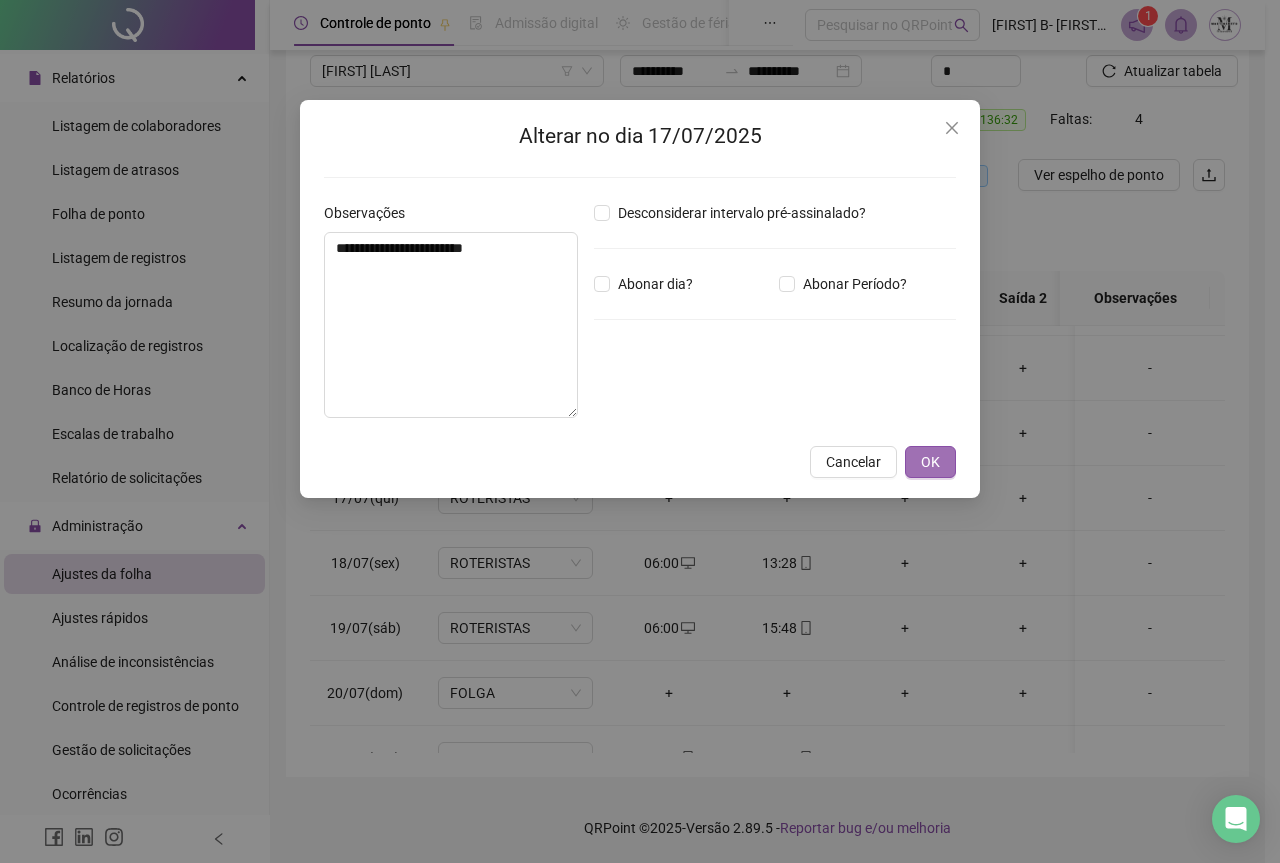 click on "OK" at bounding box center (930, 462) 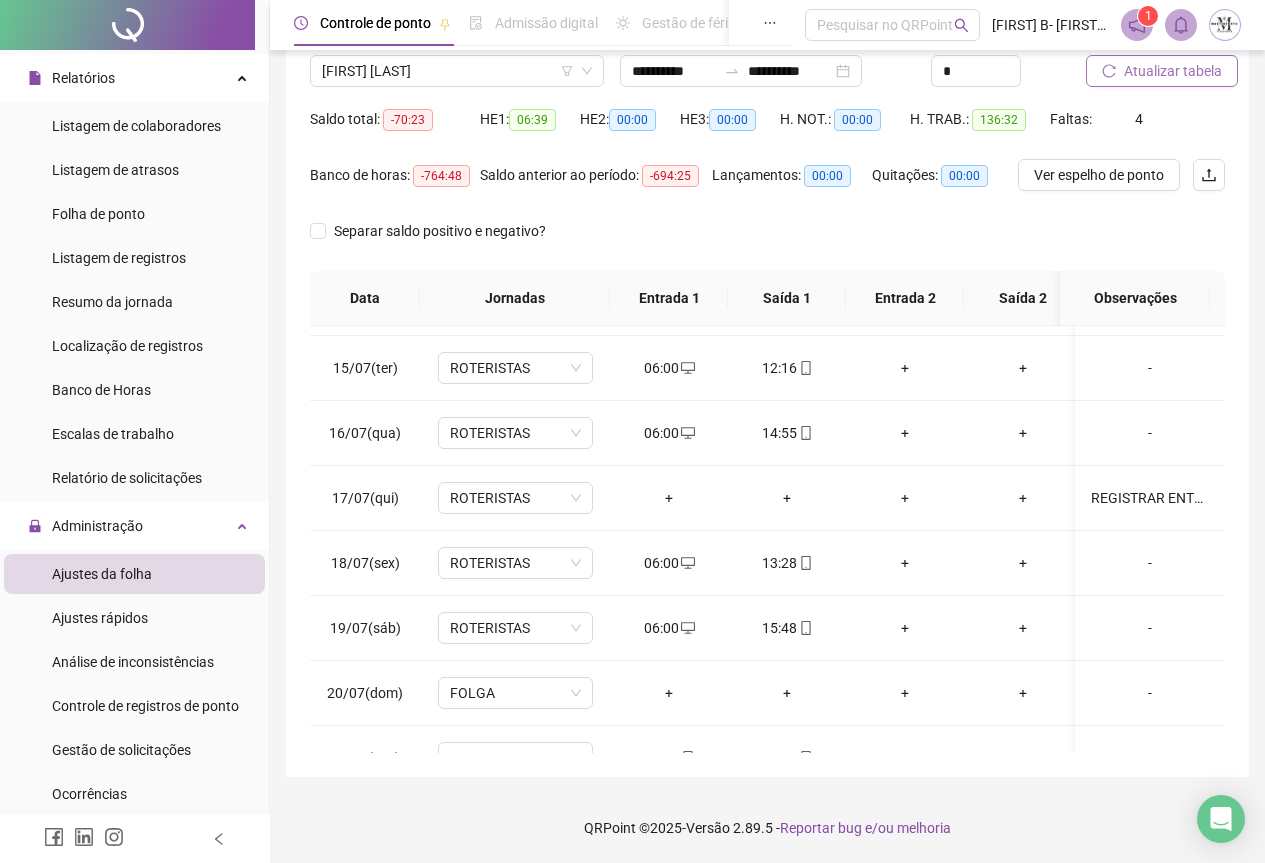 click on "Atualizar tabela" at bounding box center (1173, 71) 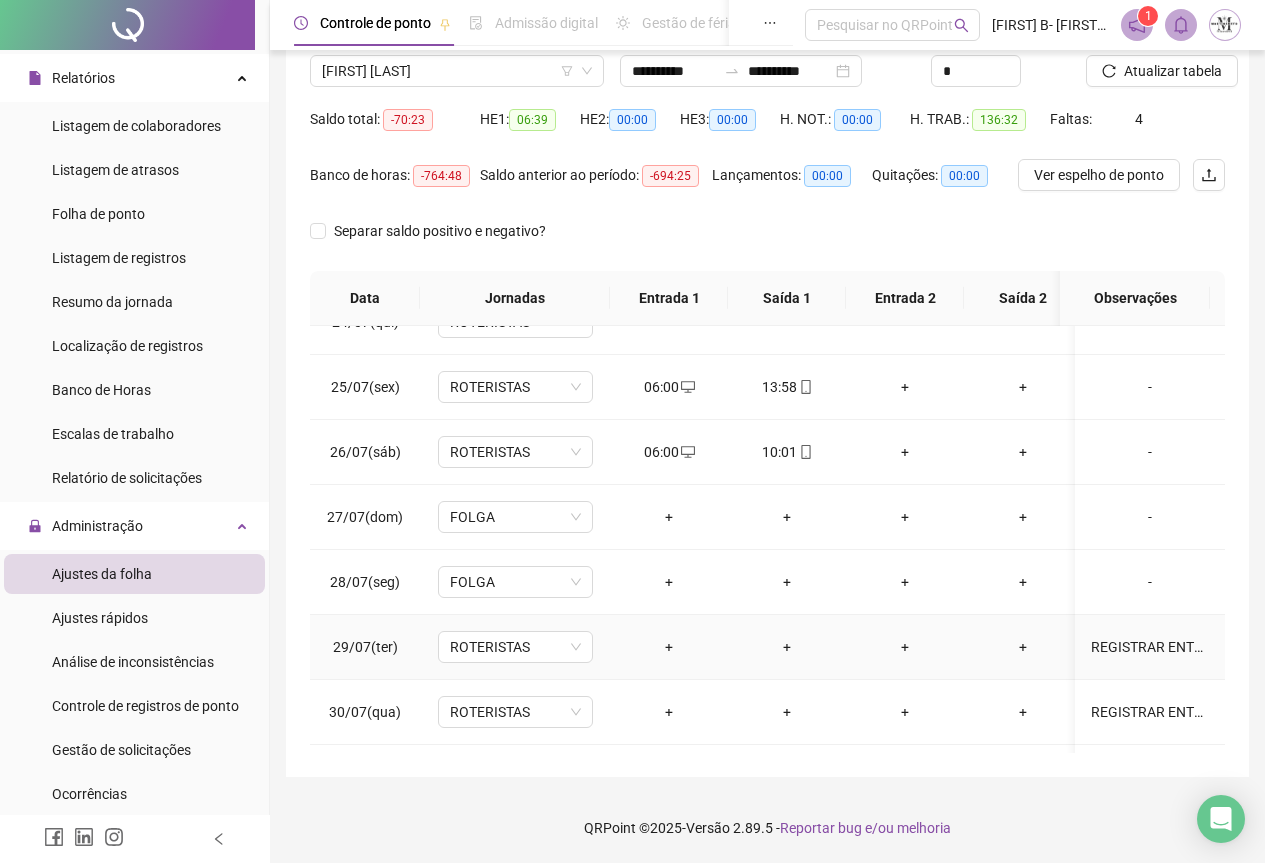 scroll, scrollTop: 1603, scrollLeft: 0, axis: vertical 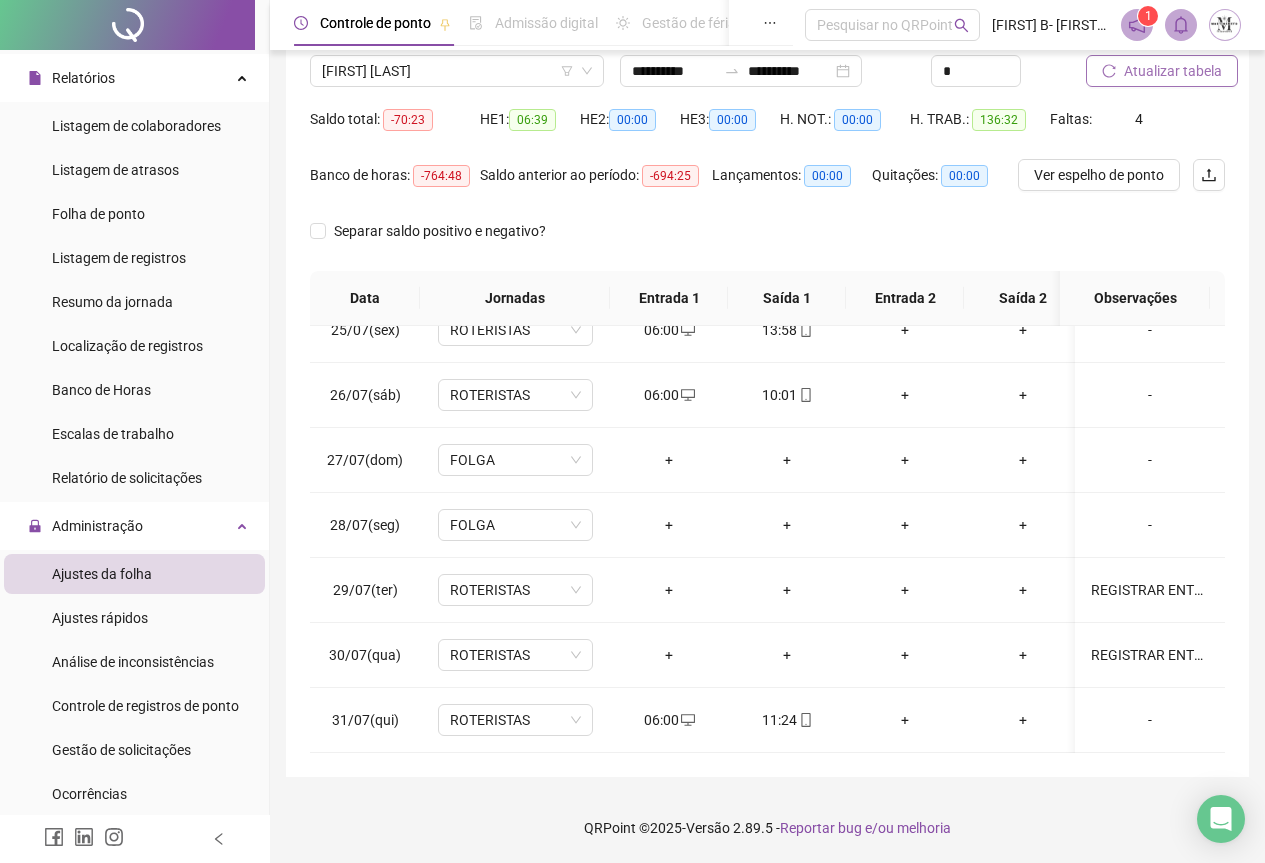 click on "Atualizar tabela" at bounding box center [1173, 71] 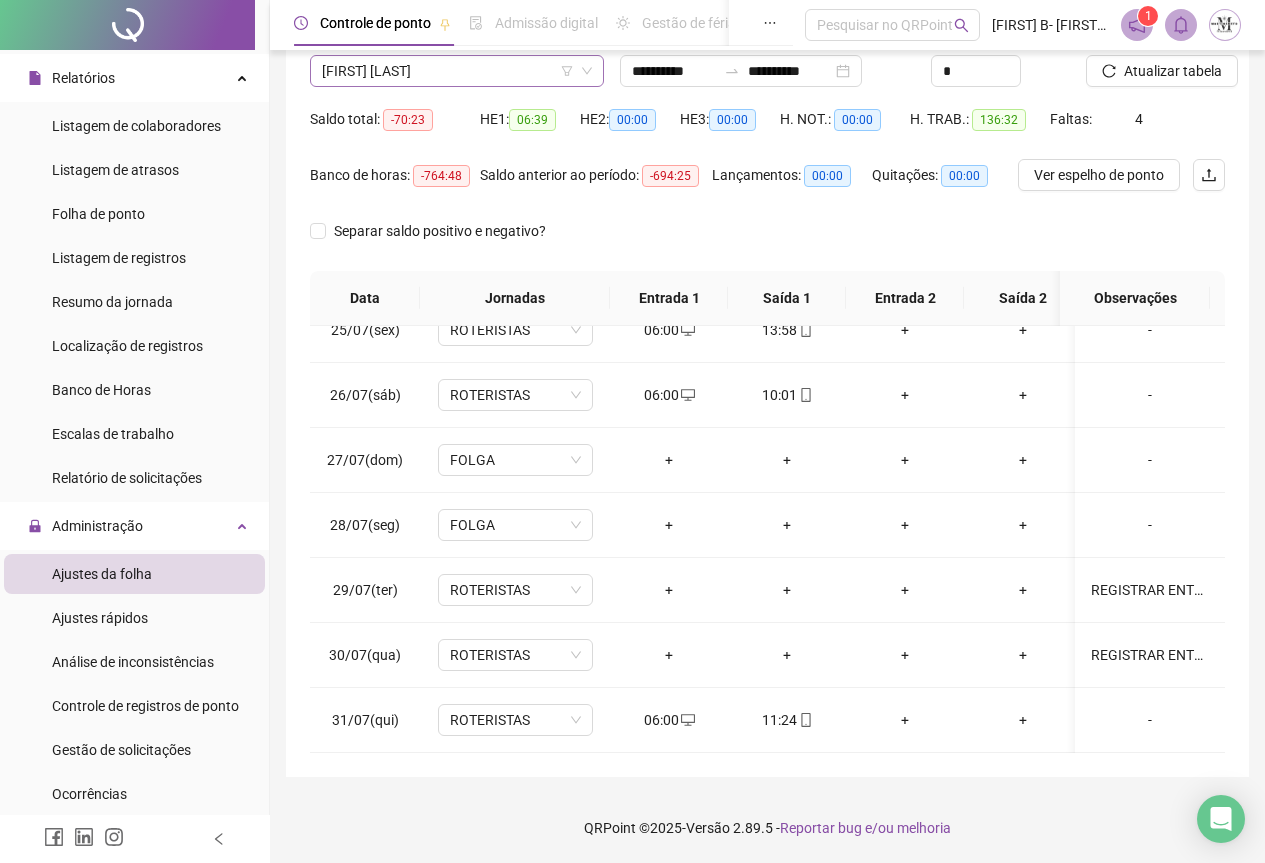 click on "RAFAEL GRAÇA GARCIA ROSA" at bounding box center (457, 71) 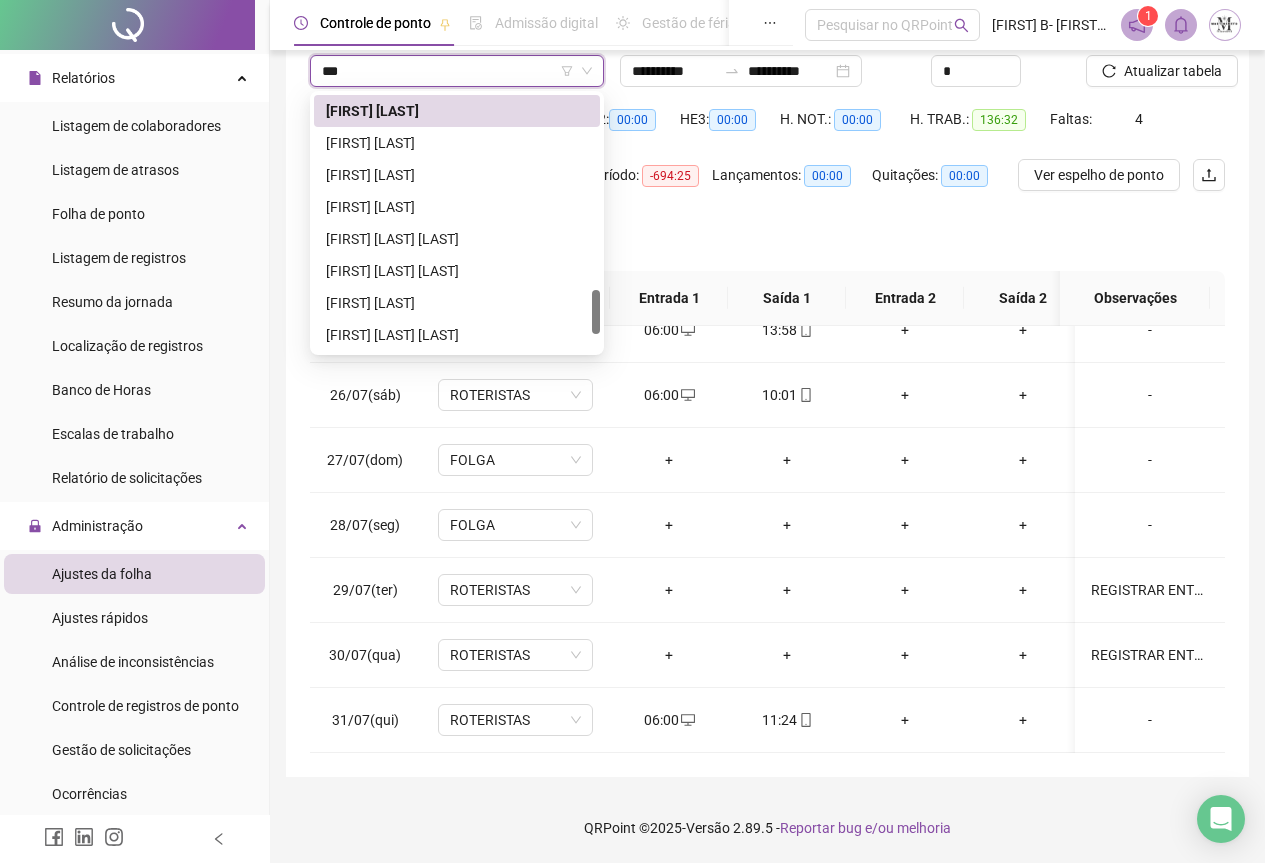 scroll, scrollTop: 96, scrollLeft: 0, axis: vertical 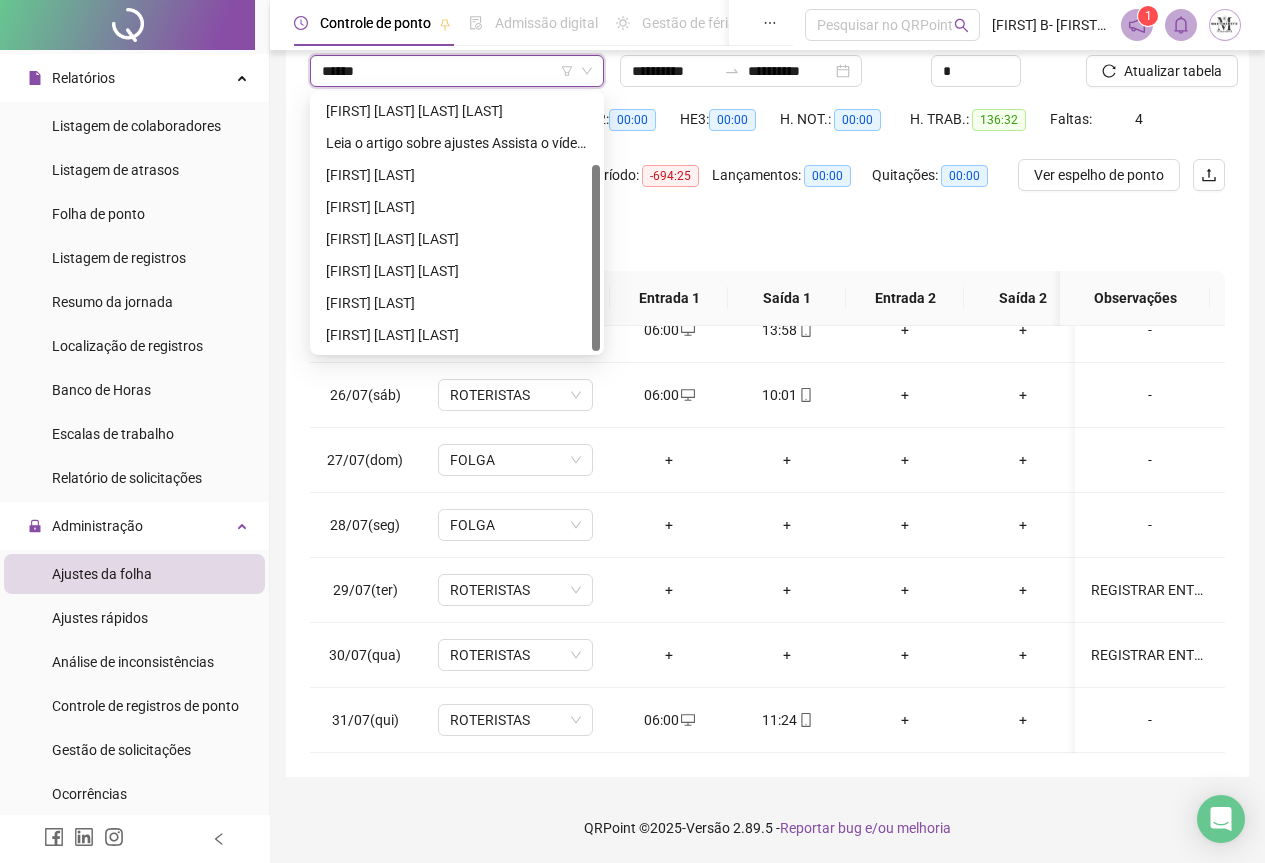 type on "*******" 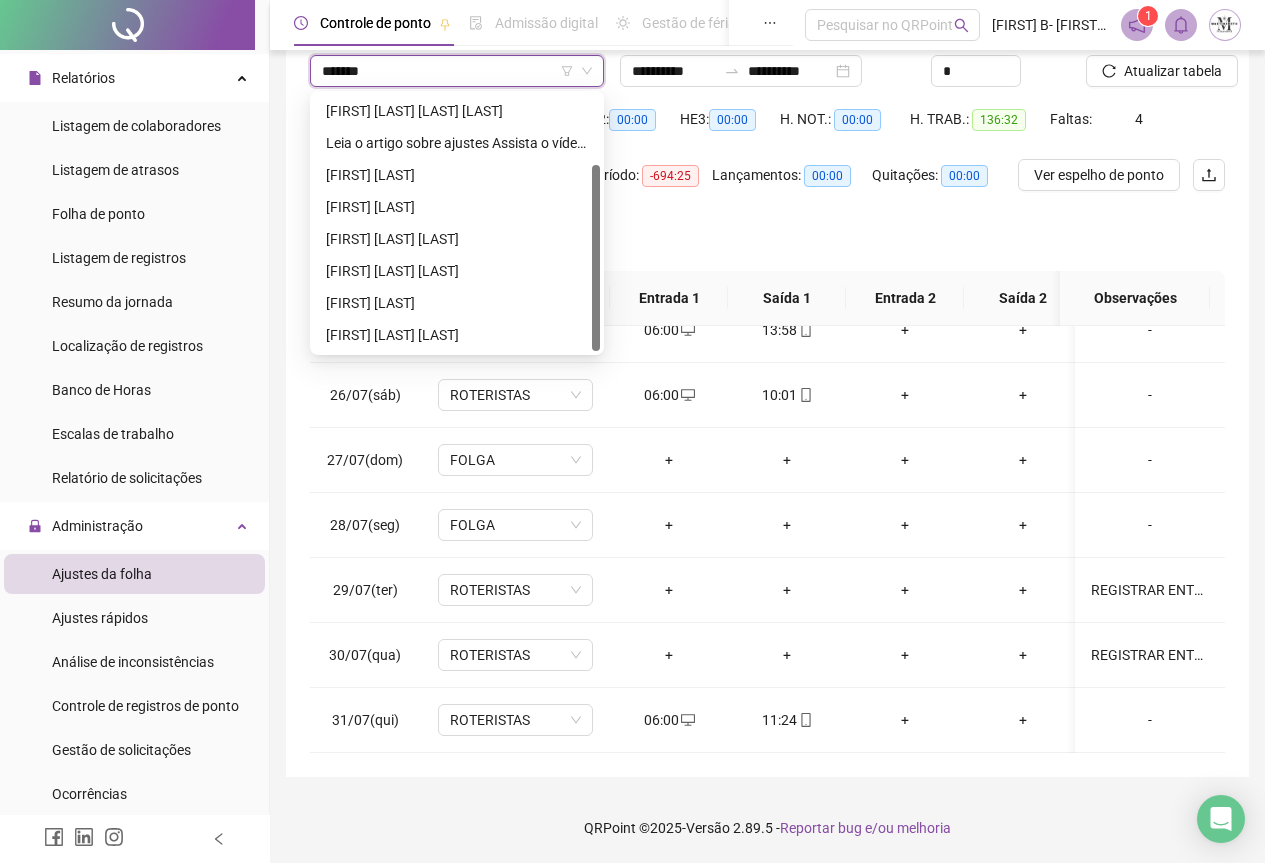 scroll, scrollTop: 0, scrollLeft: 0, axis: both 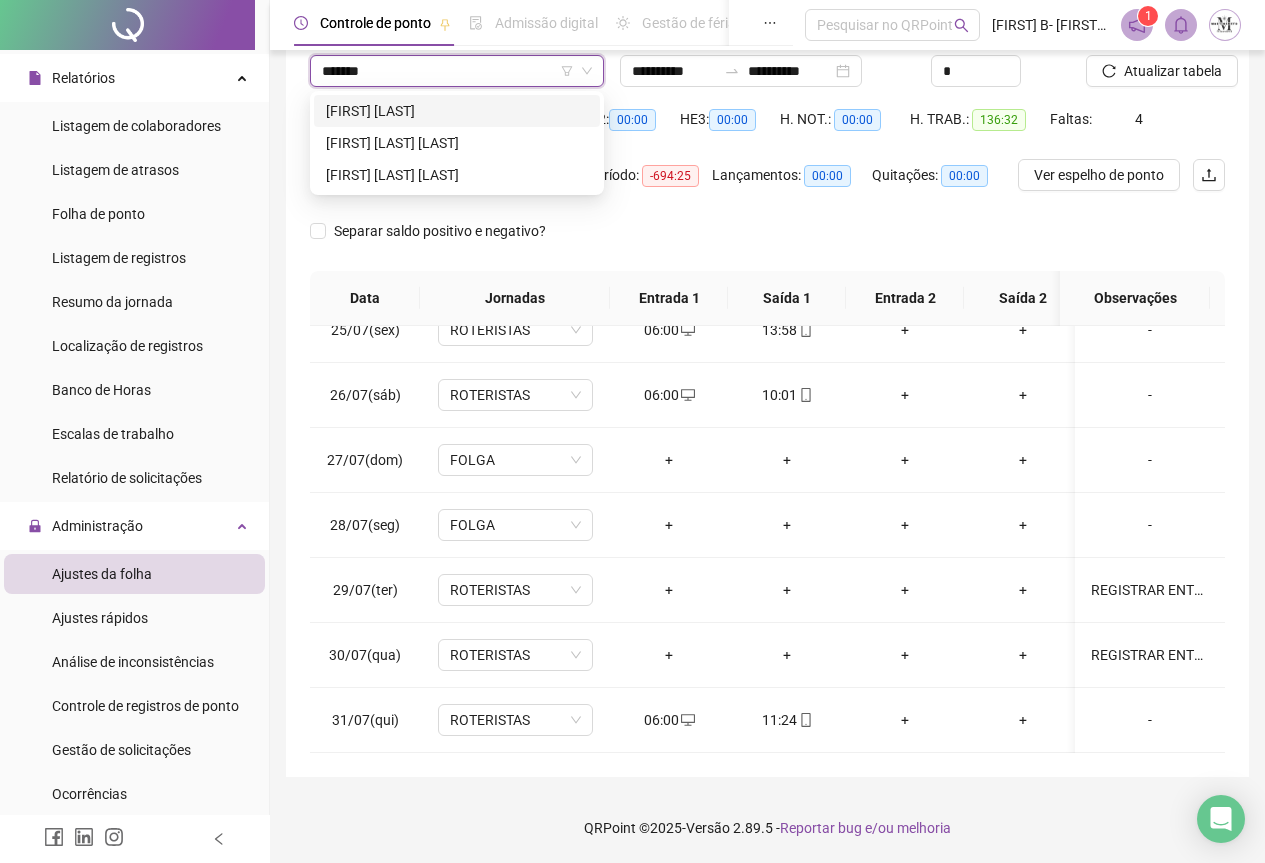 click on "RODRIGO DE OLIVEIRA FONTES CAÇANES" at bounding box center (457, 111) 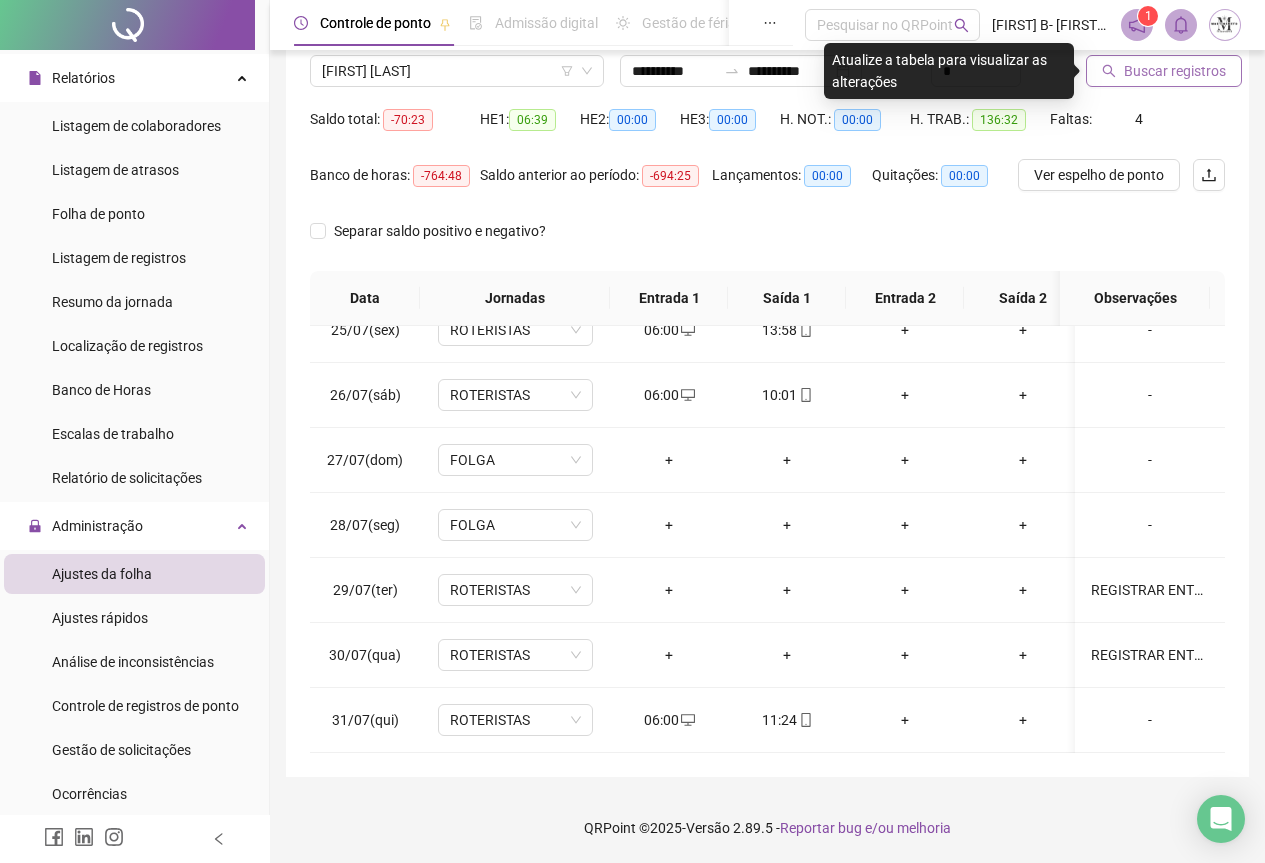 click on "Buscar registros" at bounding box center (1164, 71) 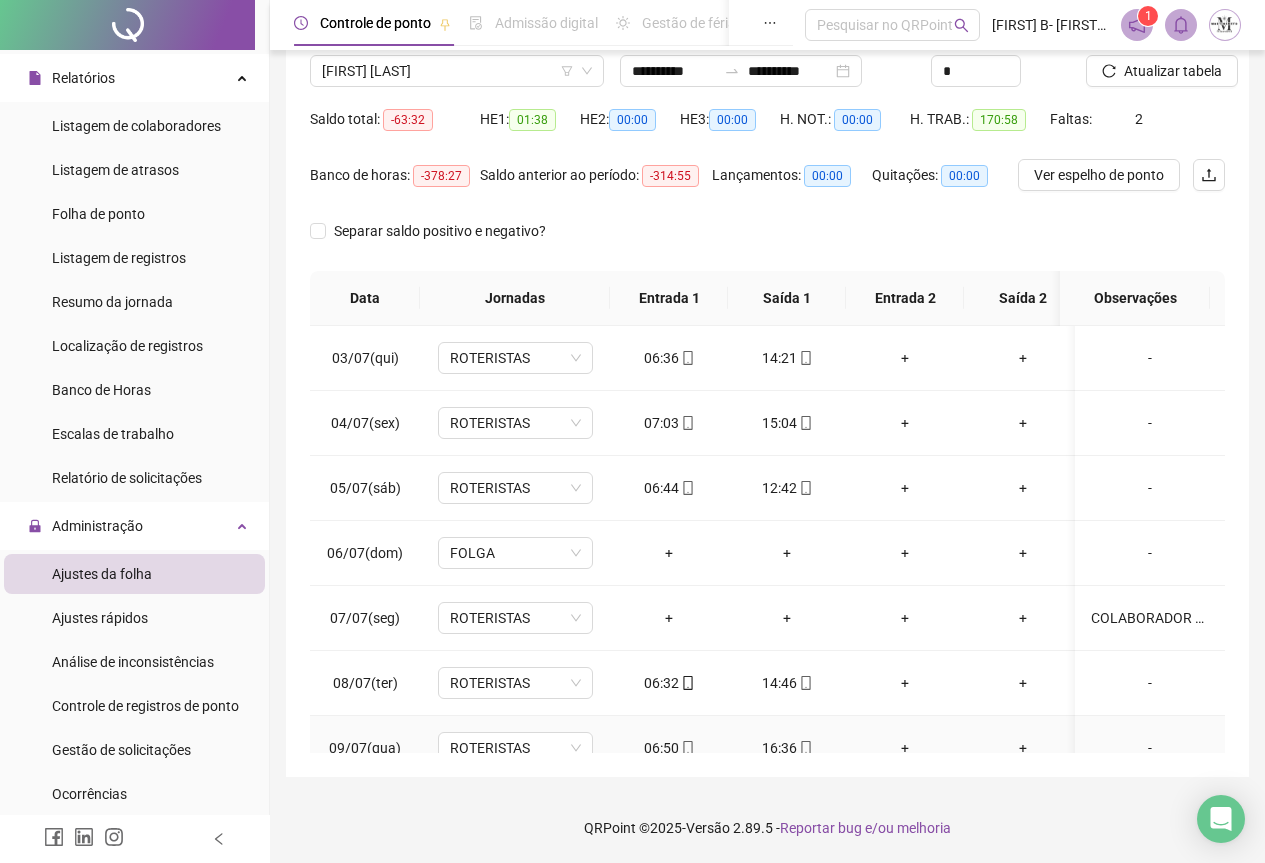scroll, scrollTop: 0, scrollLeft: 0, axis: both 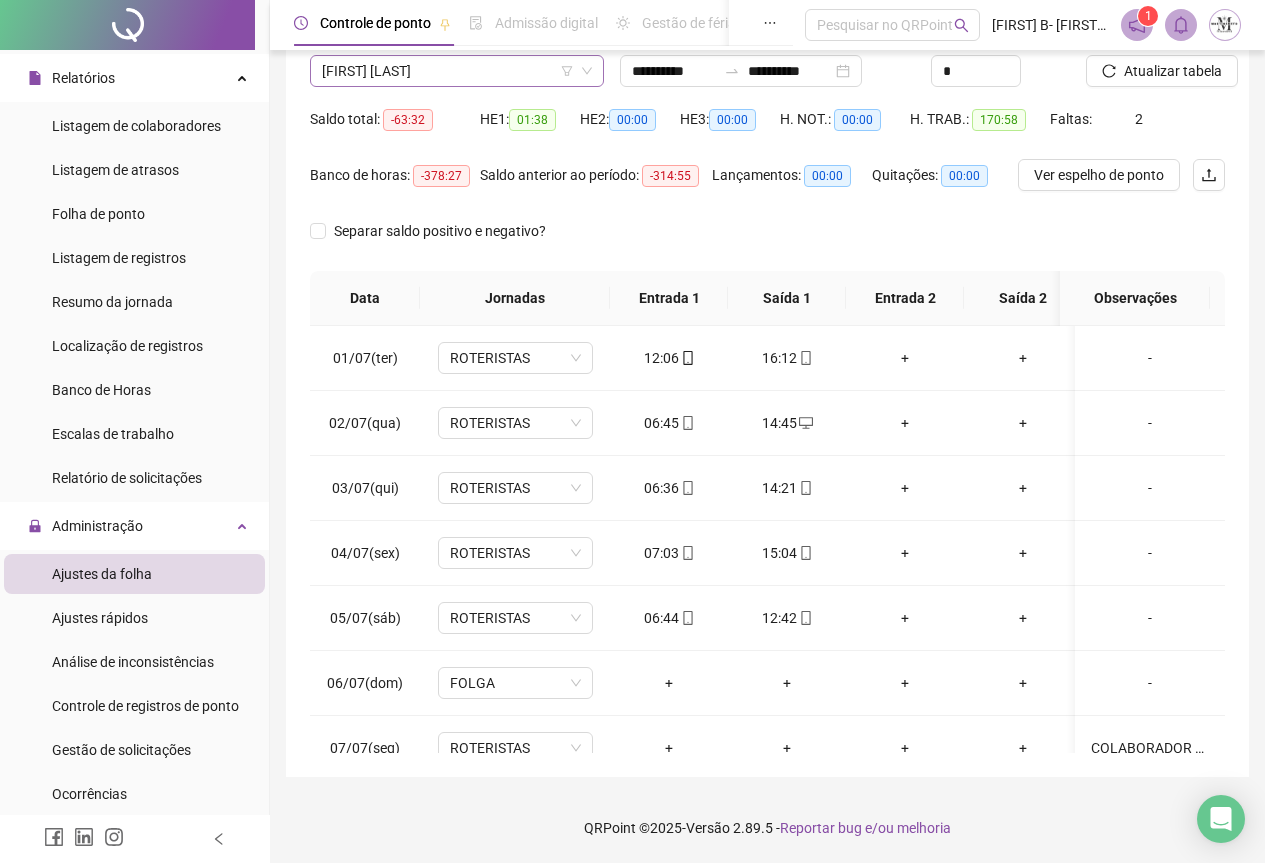 click on "RODRIGO DE OLIVEIRA FONTES CAÇANES" at bounding box center (457, 71) 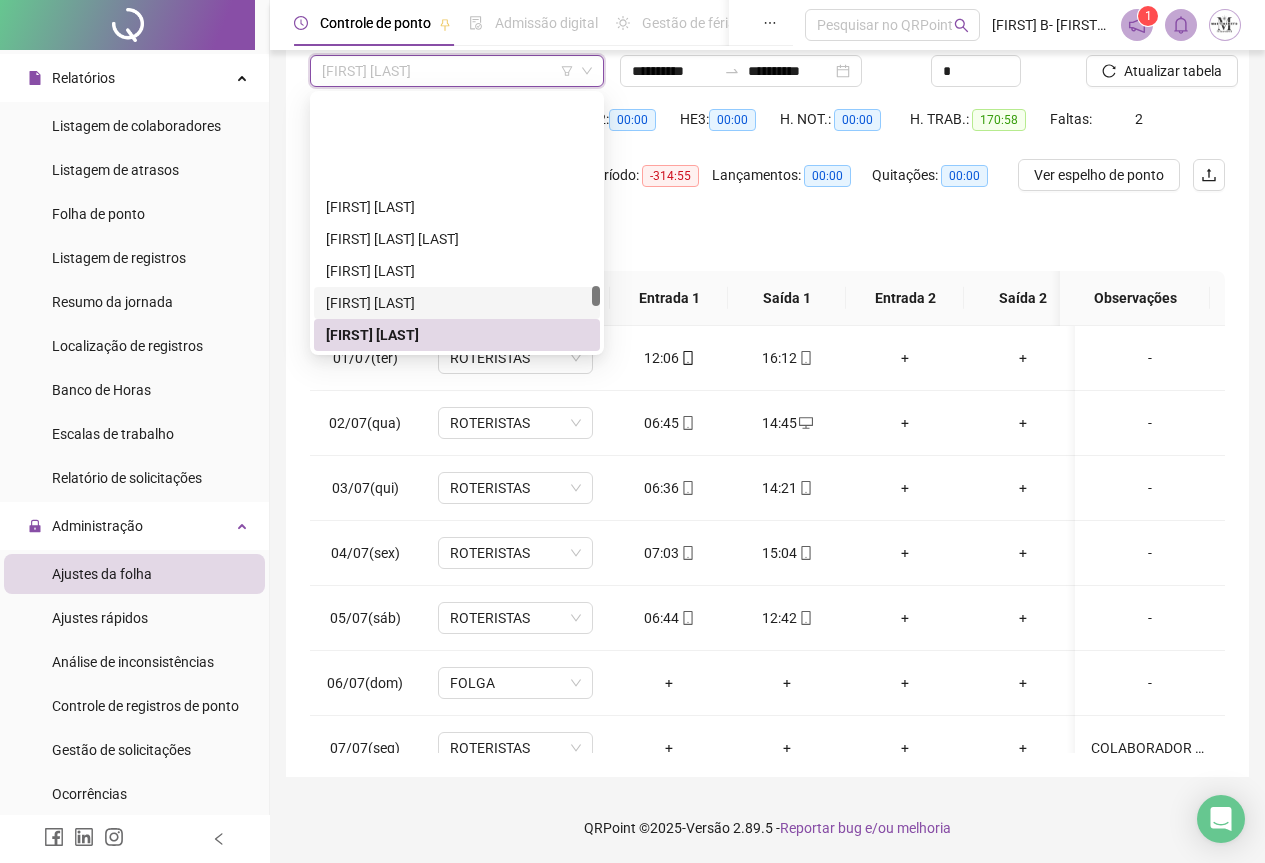 scroll, scrollTop: 5092, scrollLeft: 0, axis: vertical 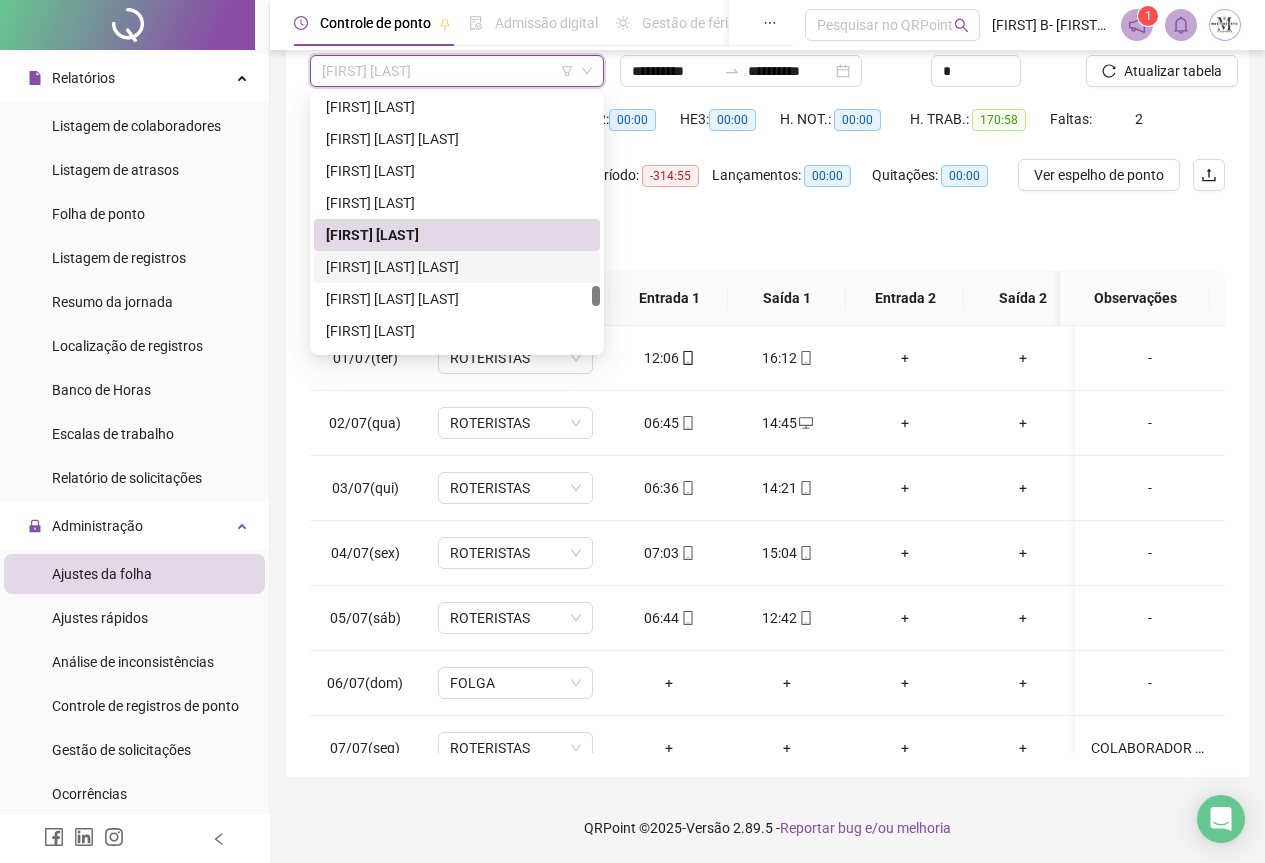 drag, startPoint x: 407, startPoint y: 269, endPoint x: 409, endPoint y: 252, distance: 17.117243 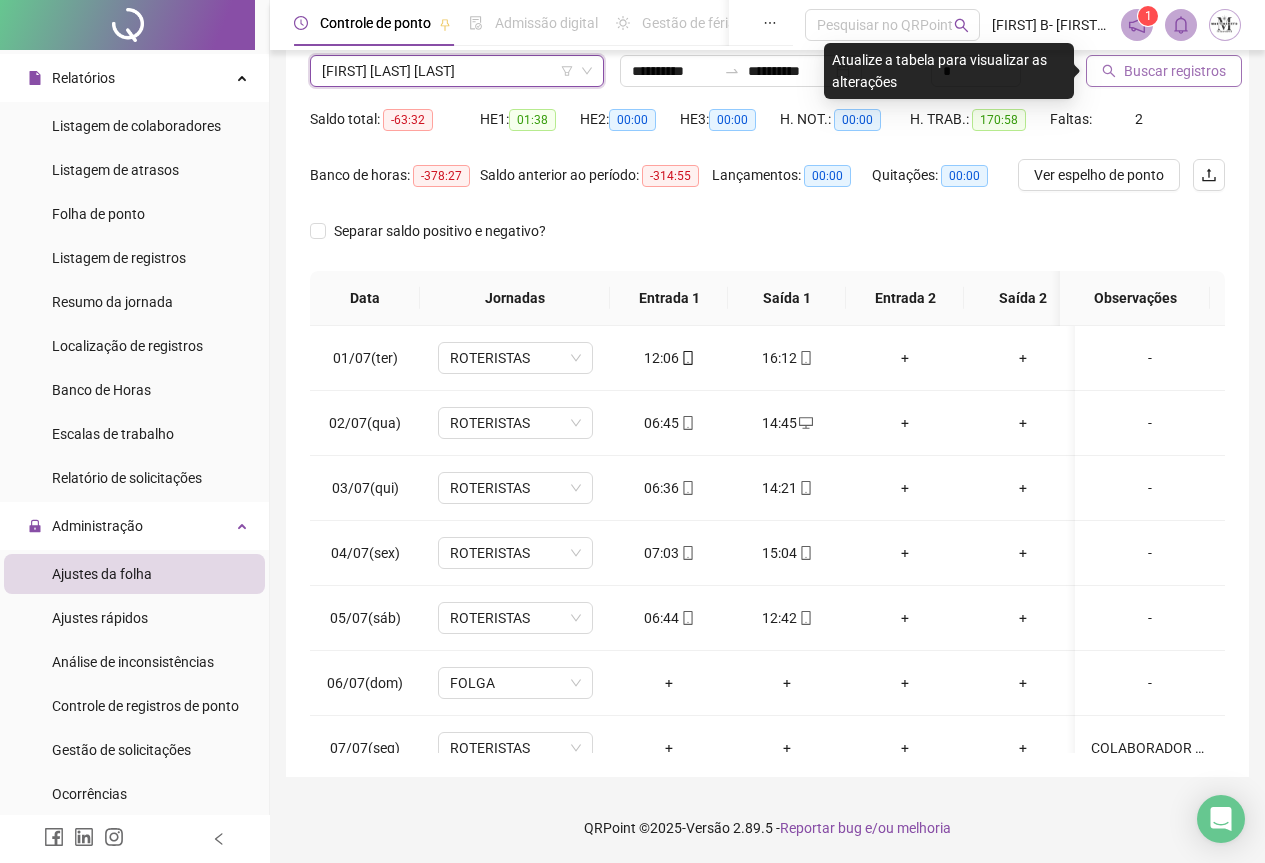 click on "Buscar registros" at bounding box center (1175, 71) 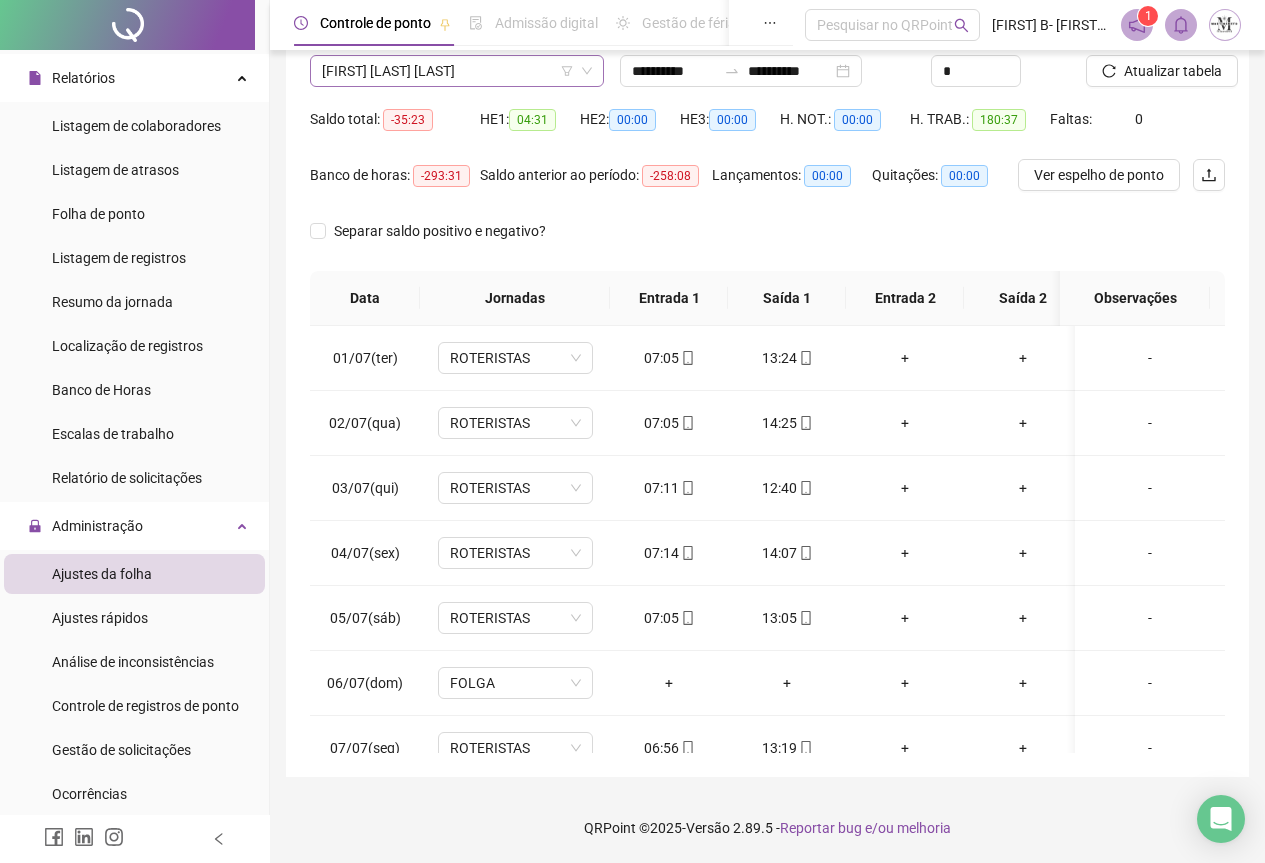click on "RODRIGO SOUZA DA SILVA" at bounding box center [457, 71] 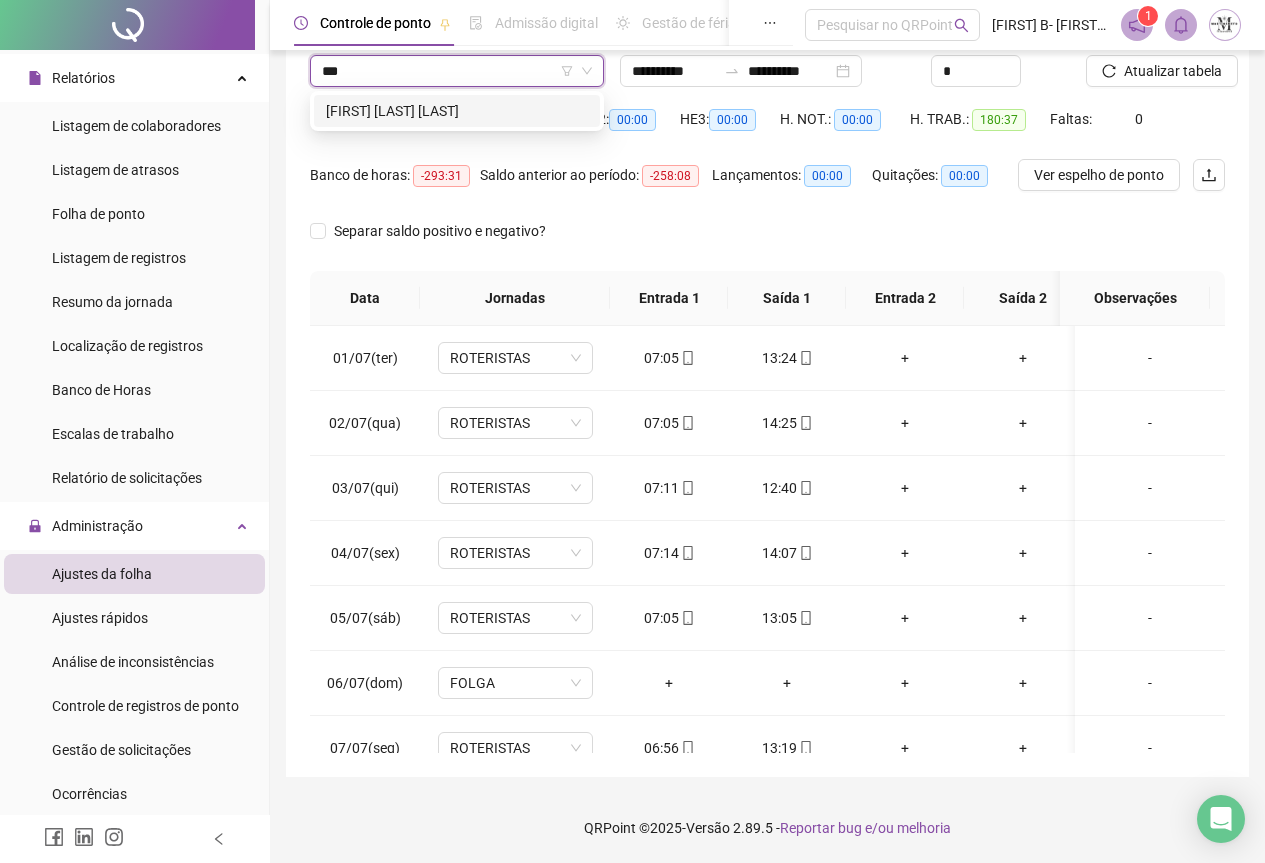 scroll, scrollTop: 0, scrollLeft: 0, axis: both 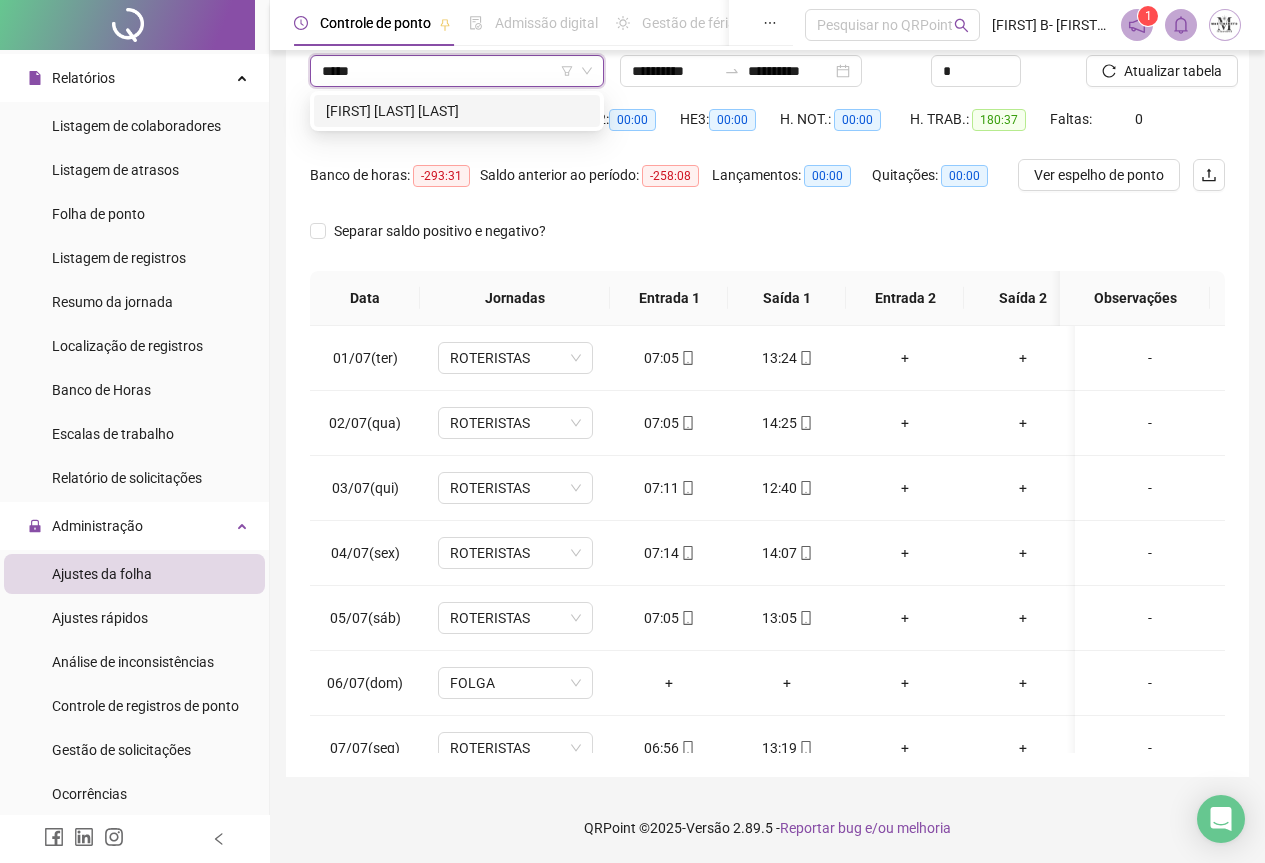 type on "******" 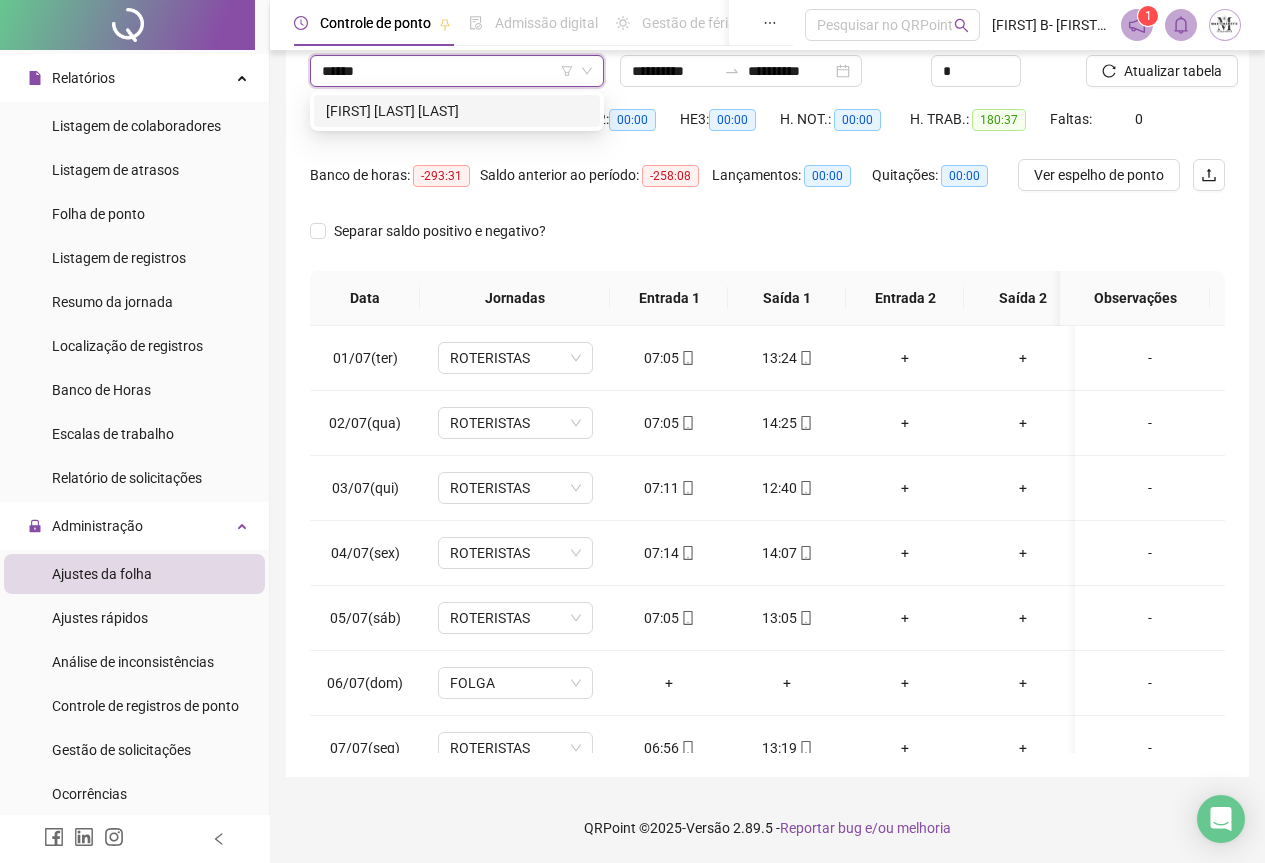 click on "SAMUEL FIDELES DE SOUSA" at bounding box center [457, 111] 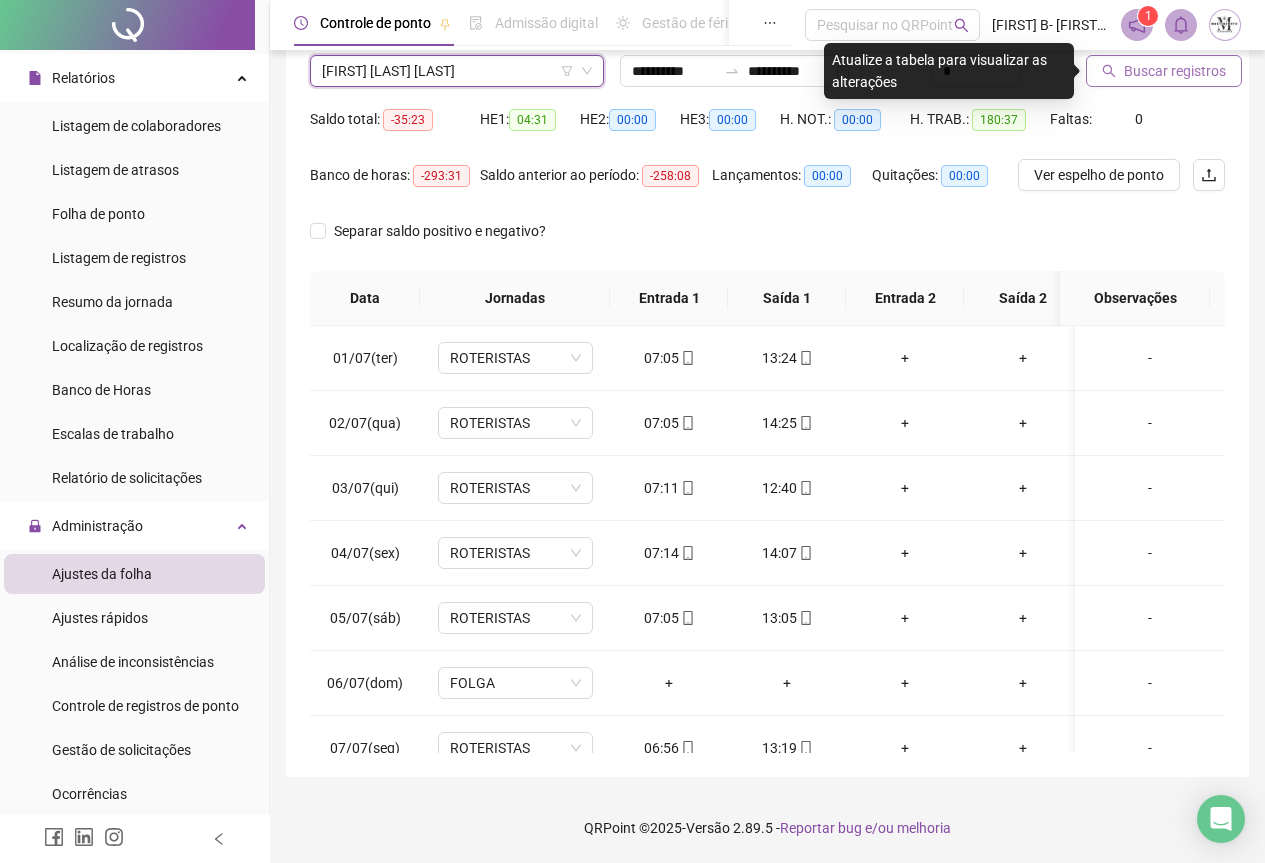click on "Buscar registros" at bounding box center (1175, 71) 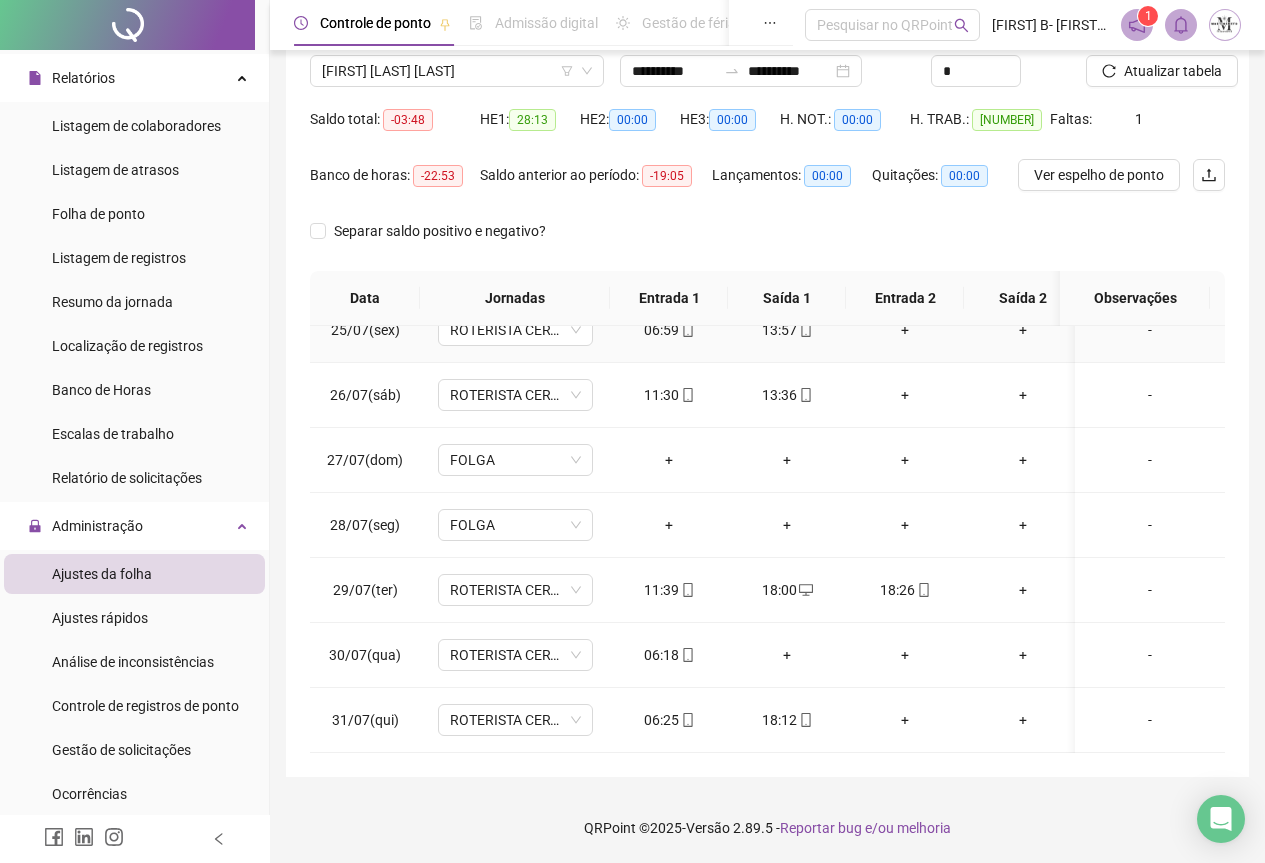 scroll, scrollTop: 1603, scrollLeft: 0, axis: vertical 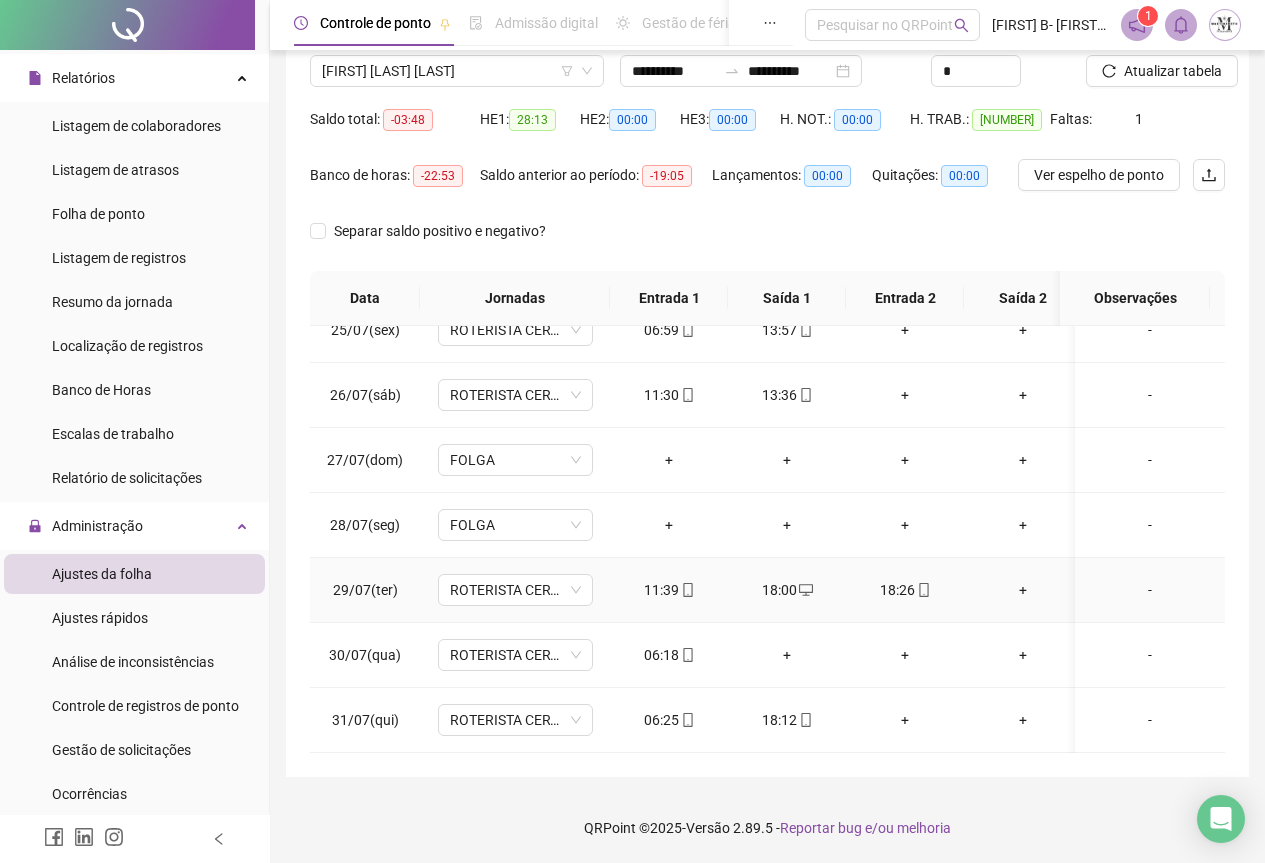 click on "18:00" at bounding box center (787, 590) 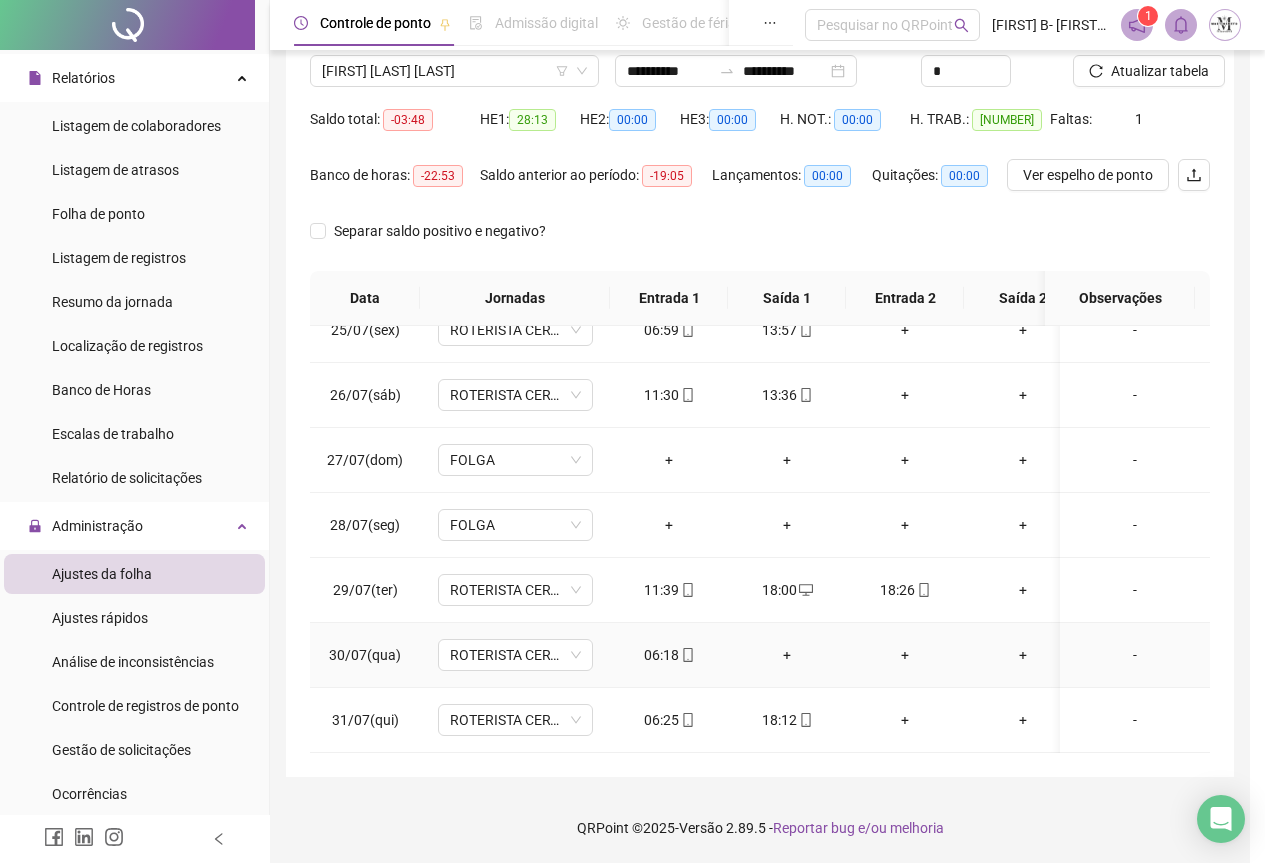 type on "**********" 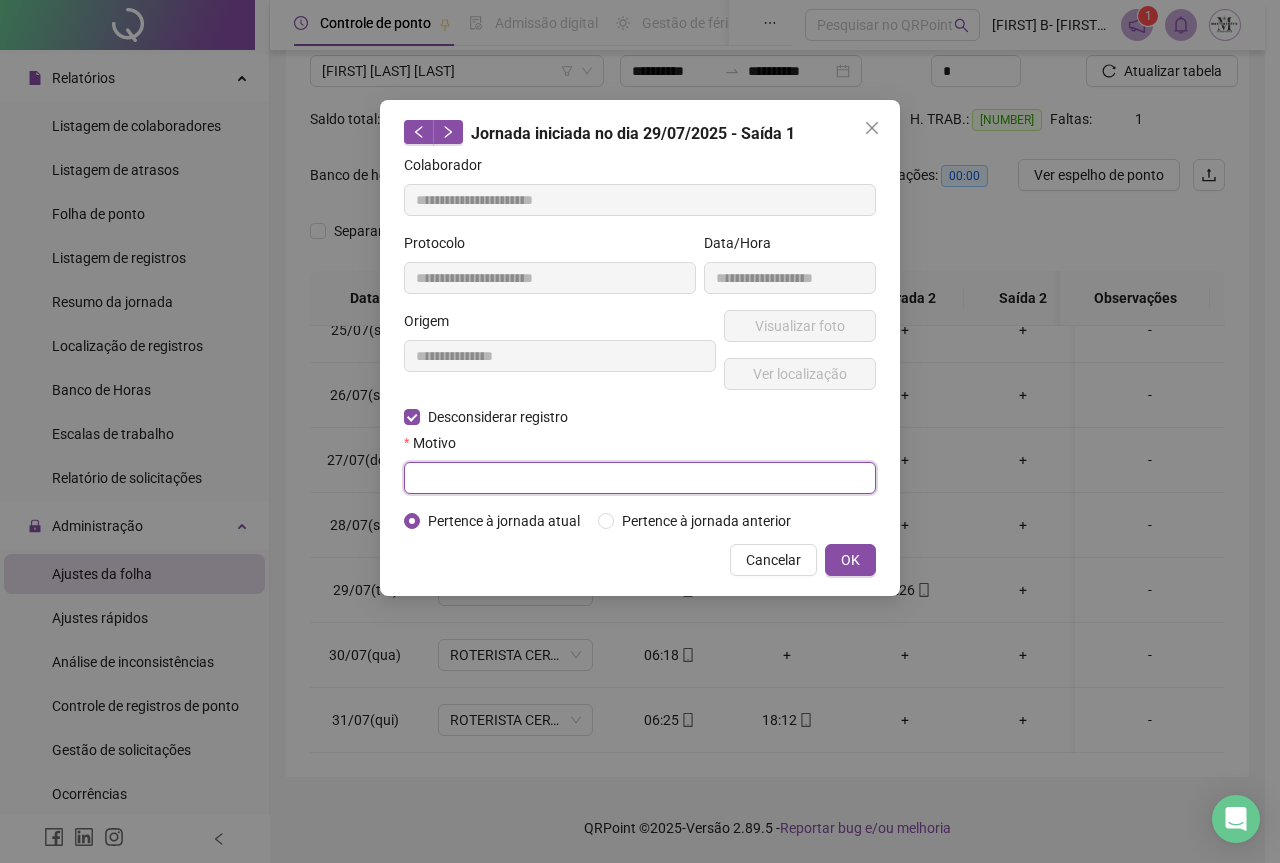 click at bounding box center [640, 478] 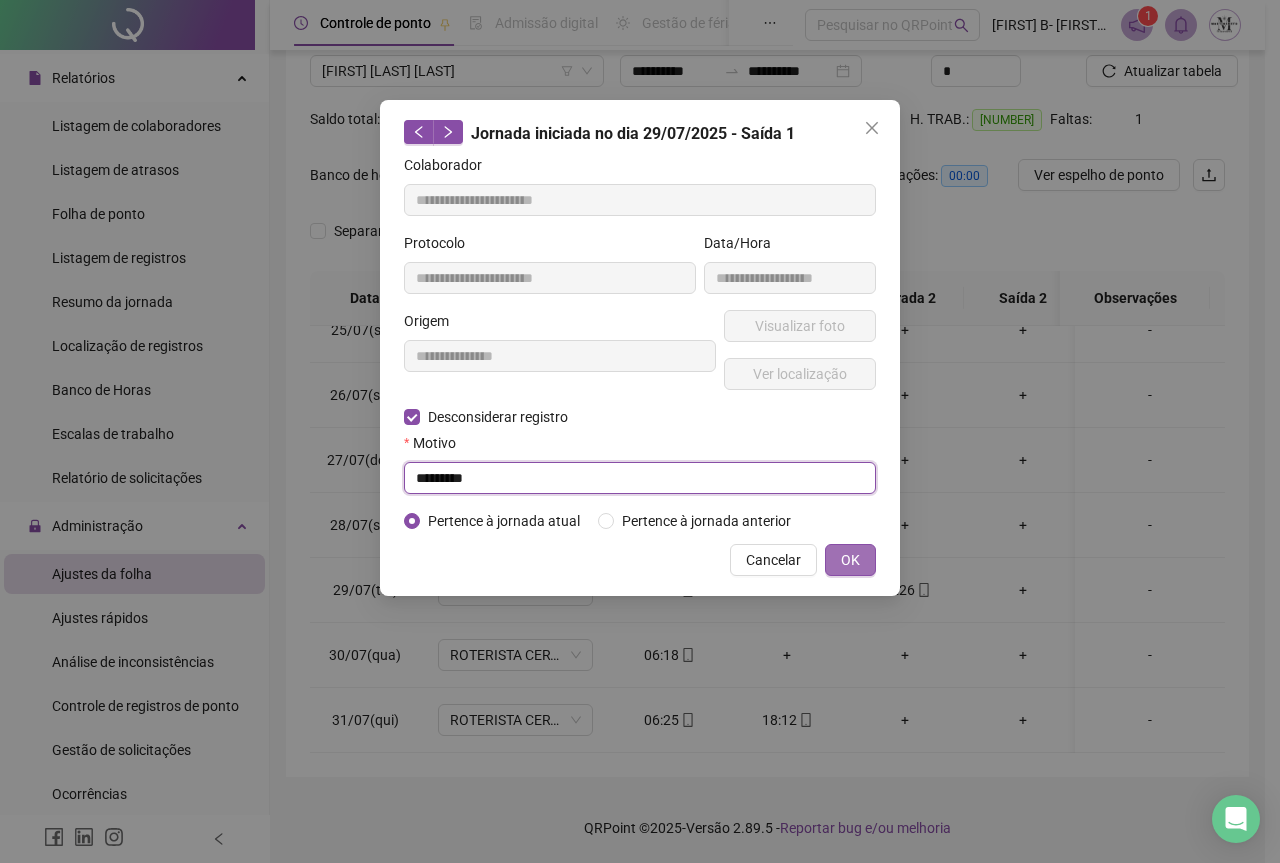 type on "*********" 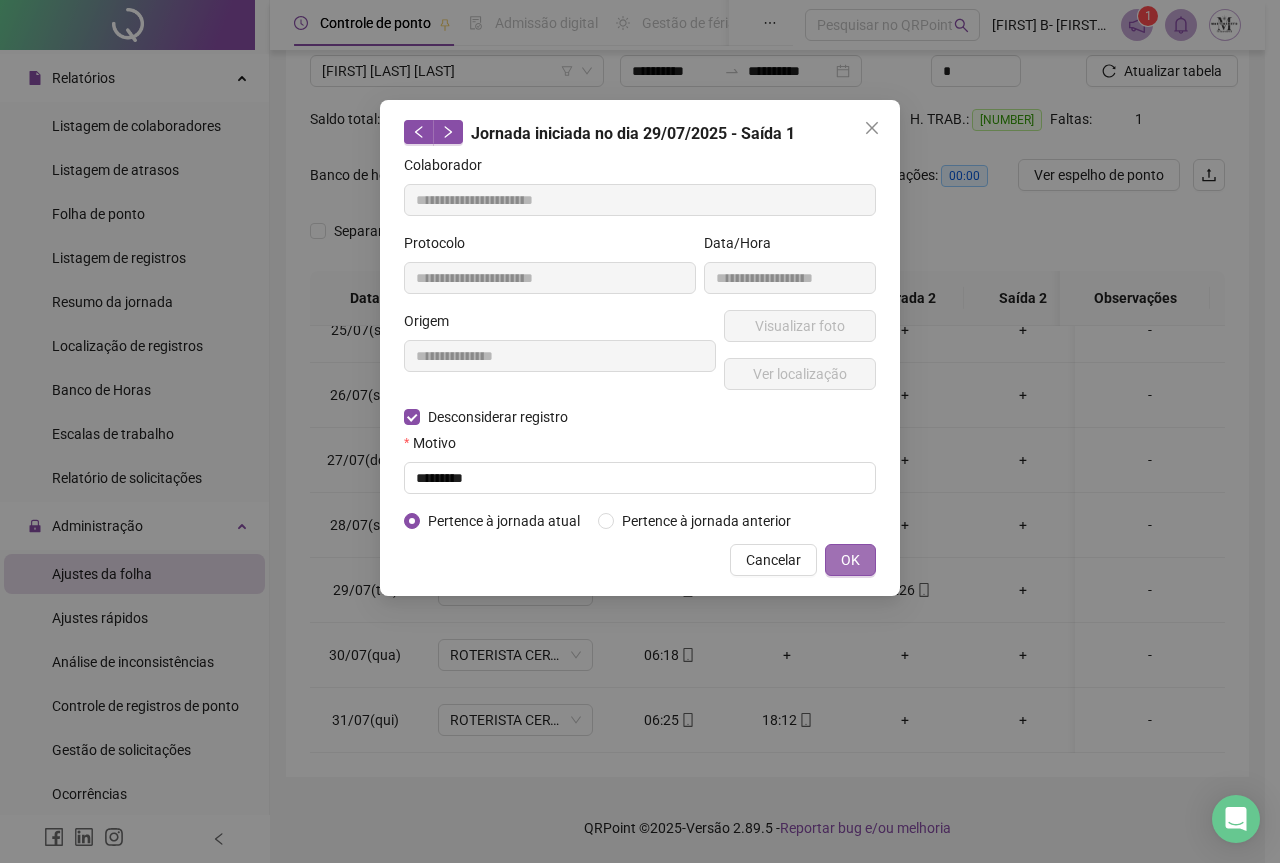click on "OK" at bounding box center (850, 560) 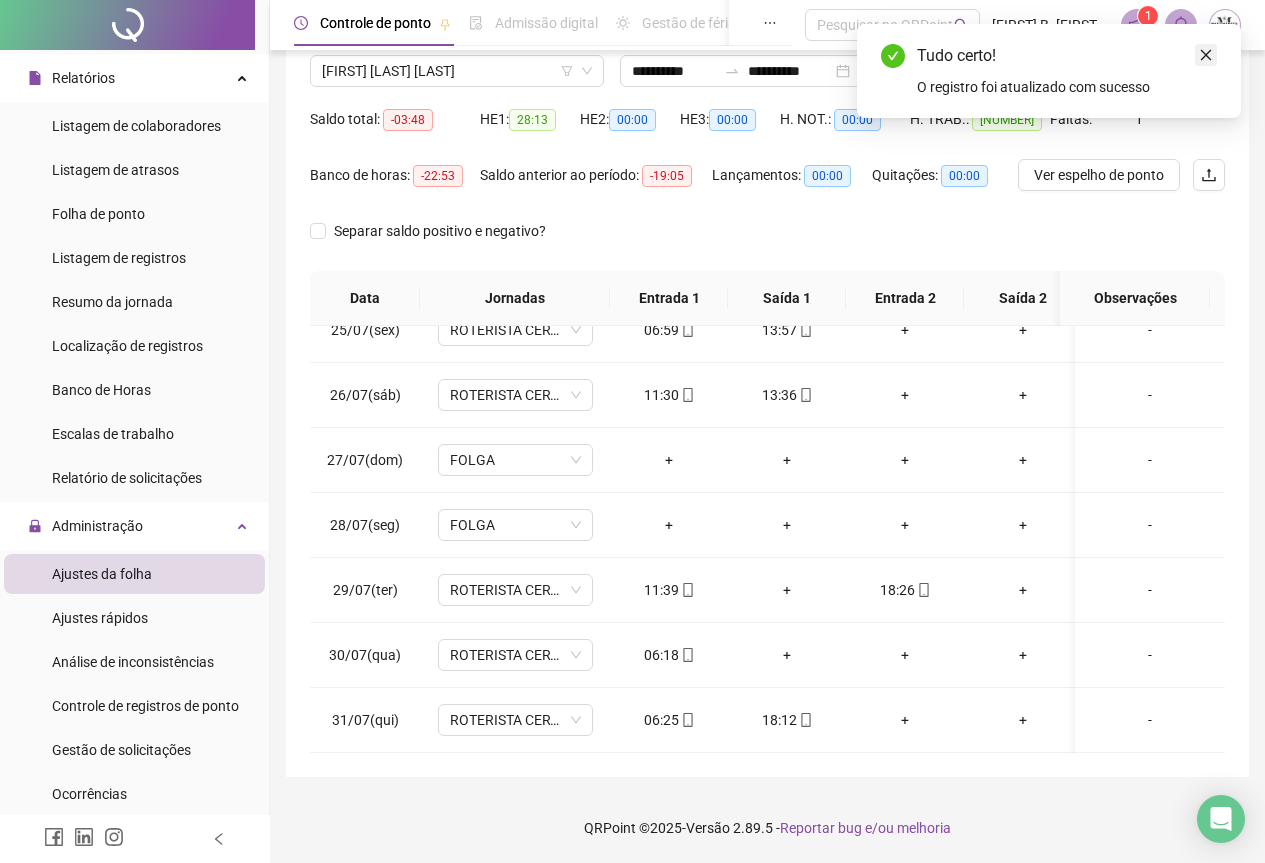 click at bounding box center [1206, 55] 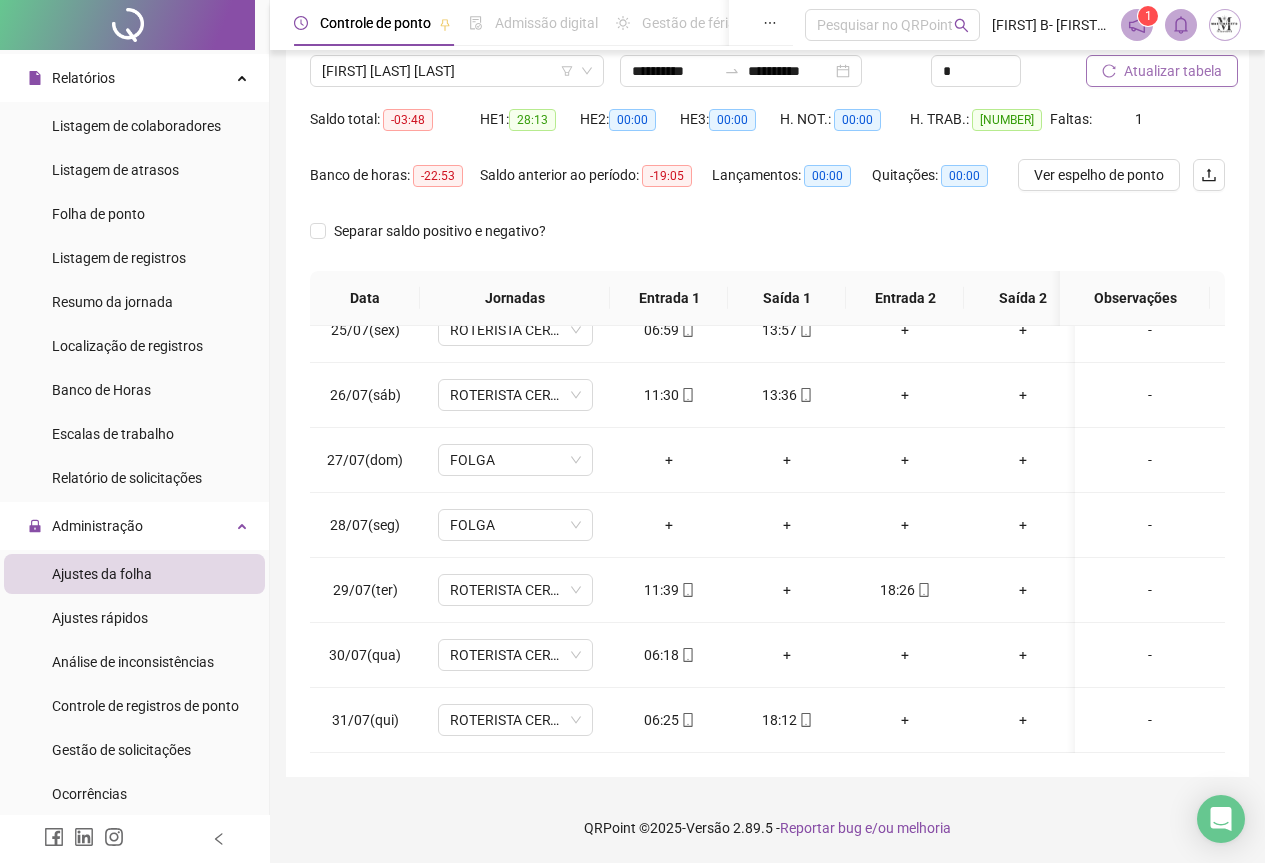 click on "Atualizar tabela" at bounding box center (1162, 71) 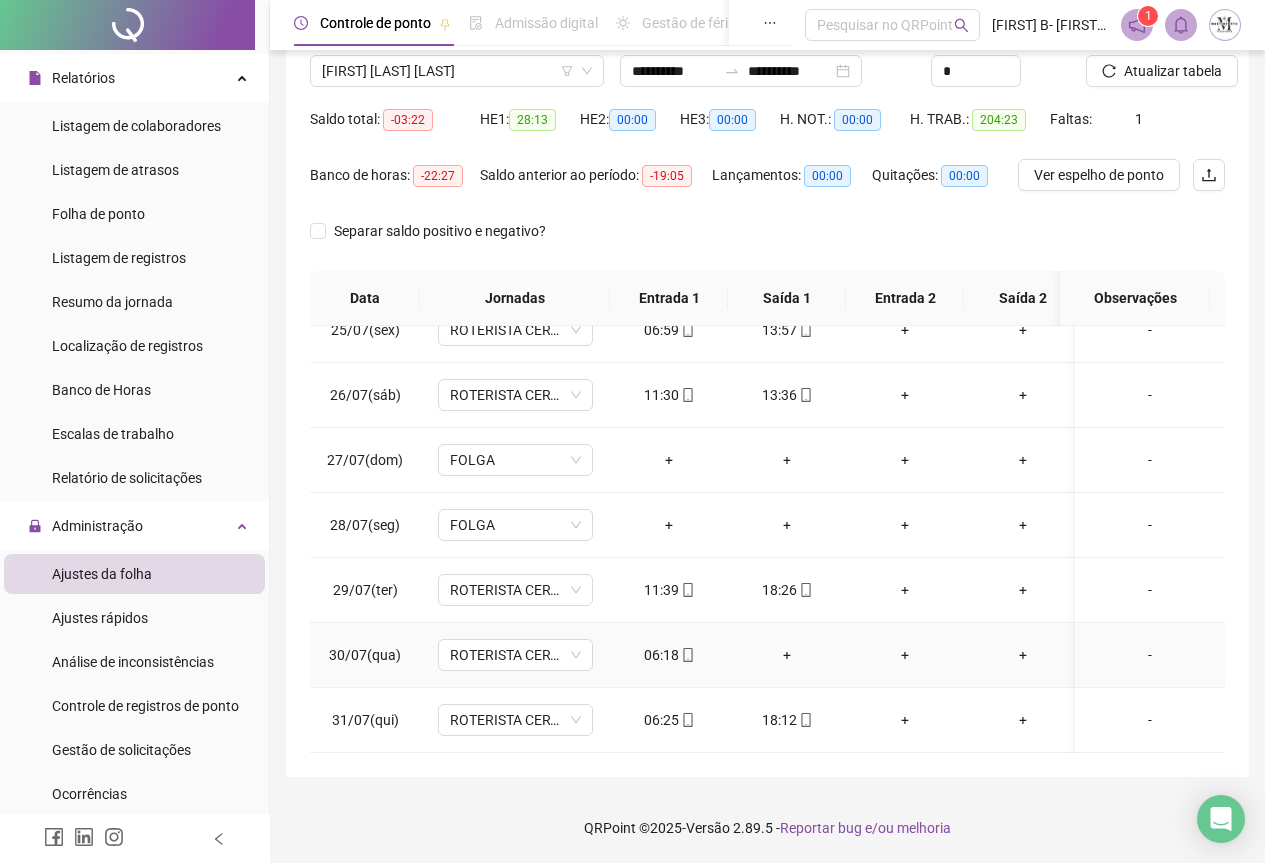 click on "+" at bounding box center (787, 655) 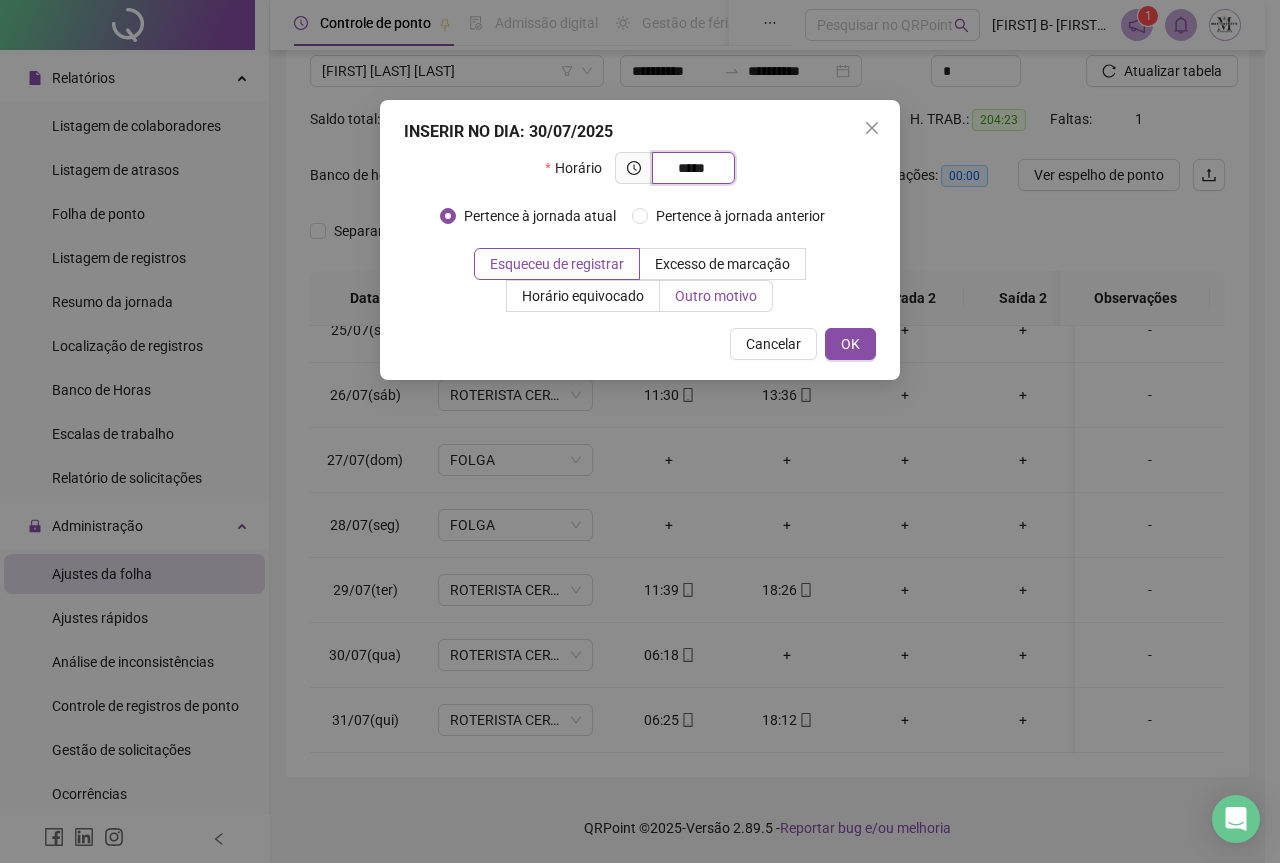 type on "*****" 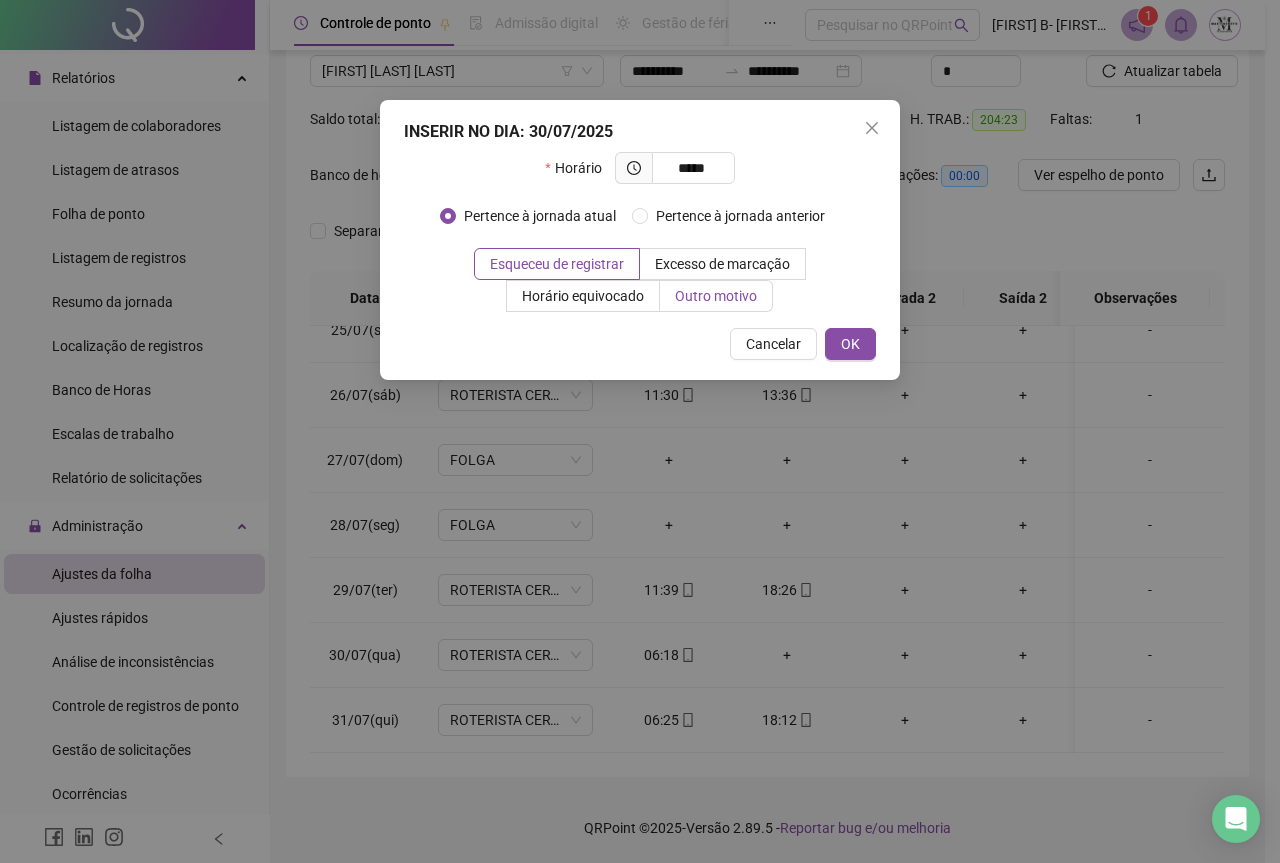 click on "Outro motivo" at bounding box center [716, 296] 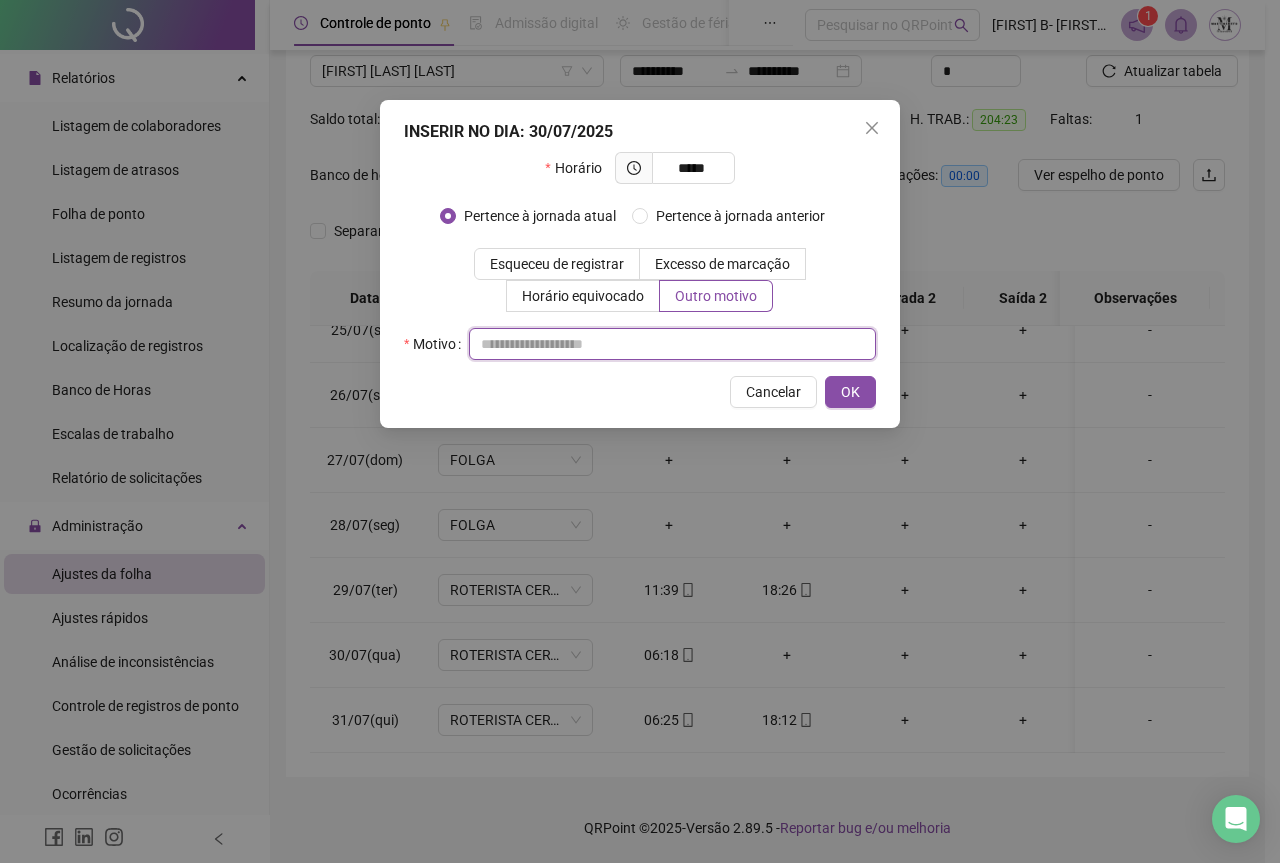 click at bounding box center (672, 344) 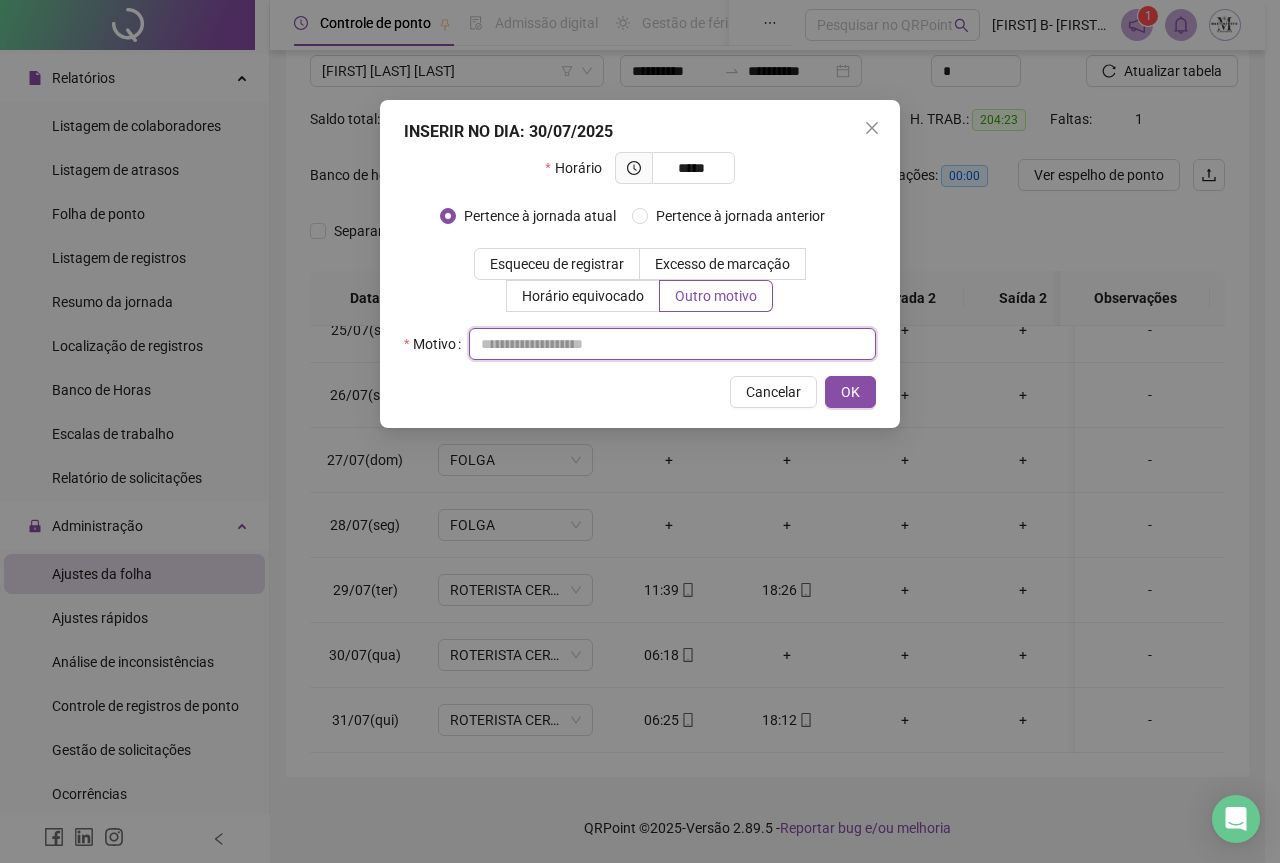 paste on "**********" 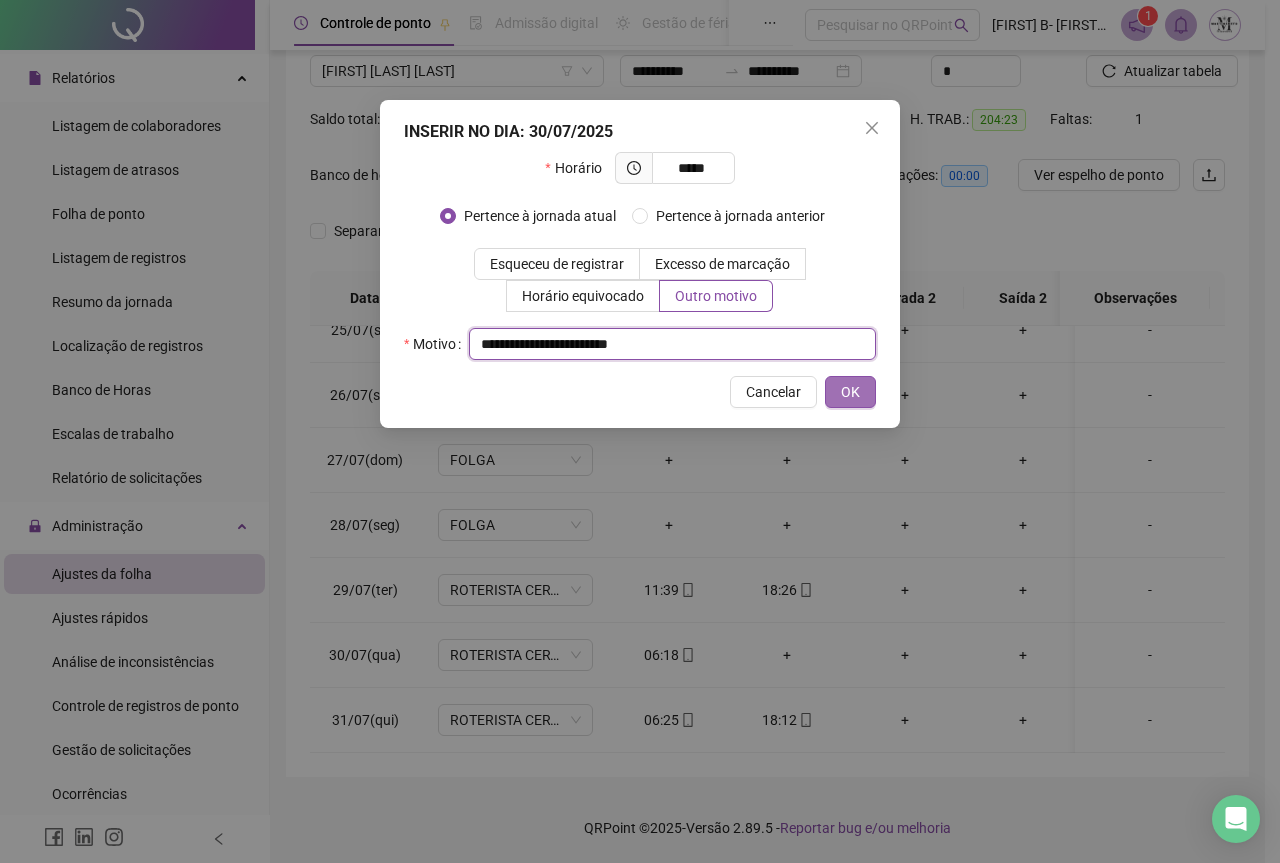 type on "**********" 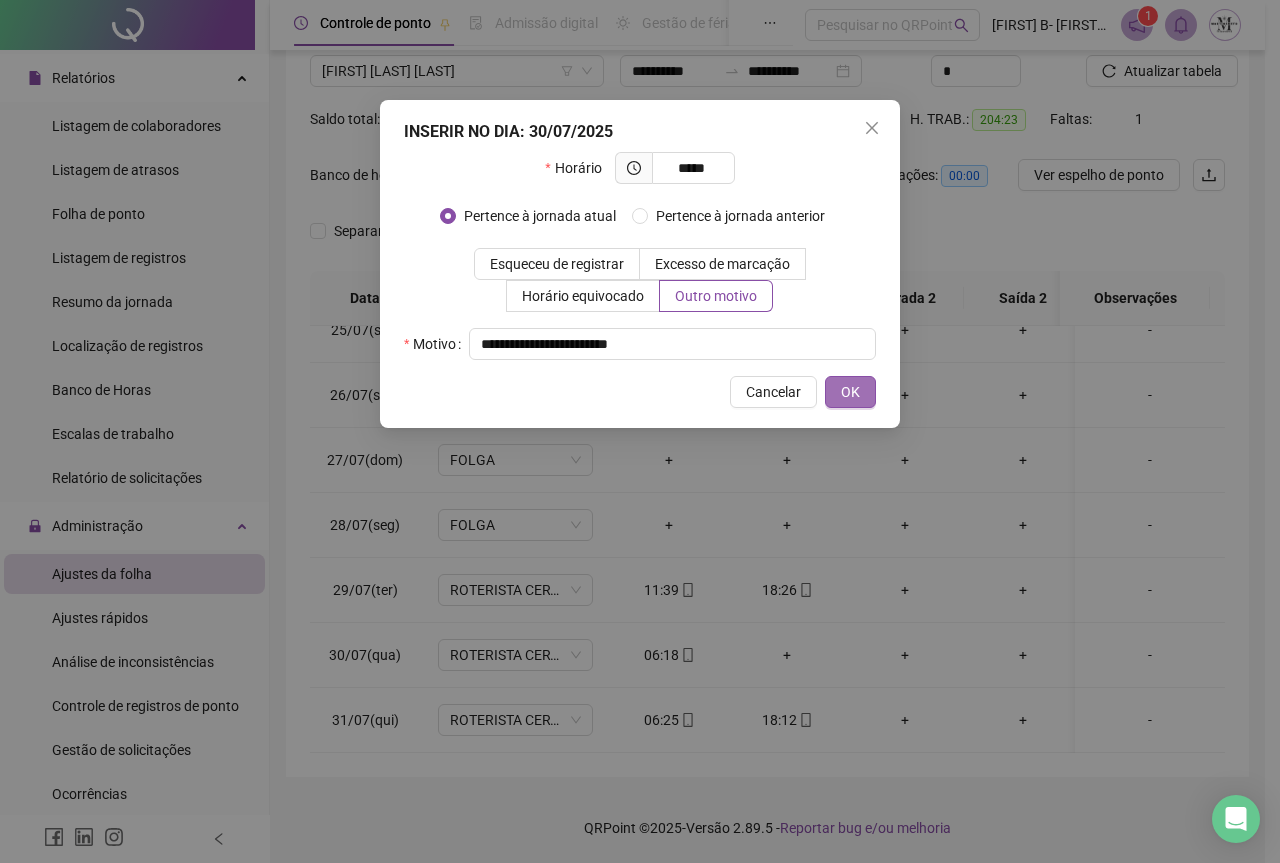 click on "OK" at bounding box center (850, 392) 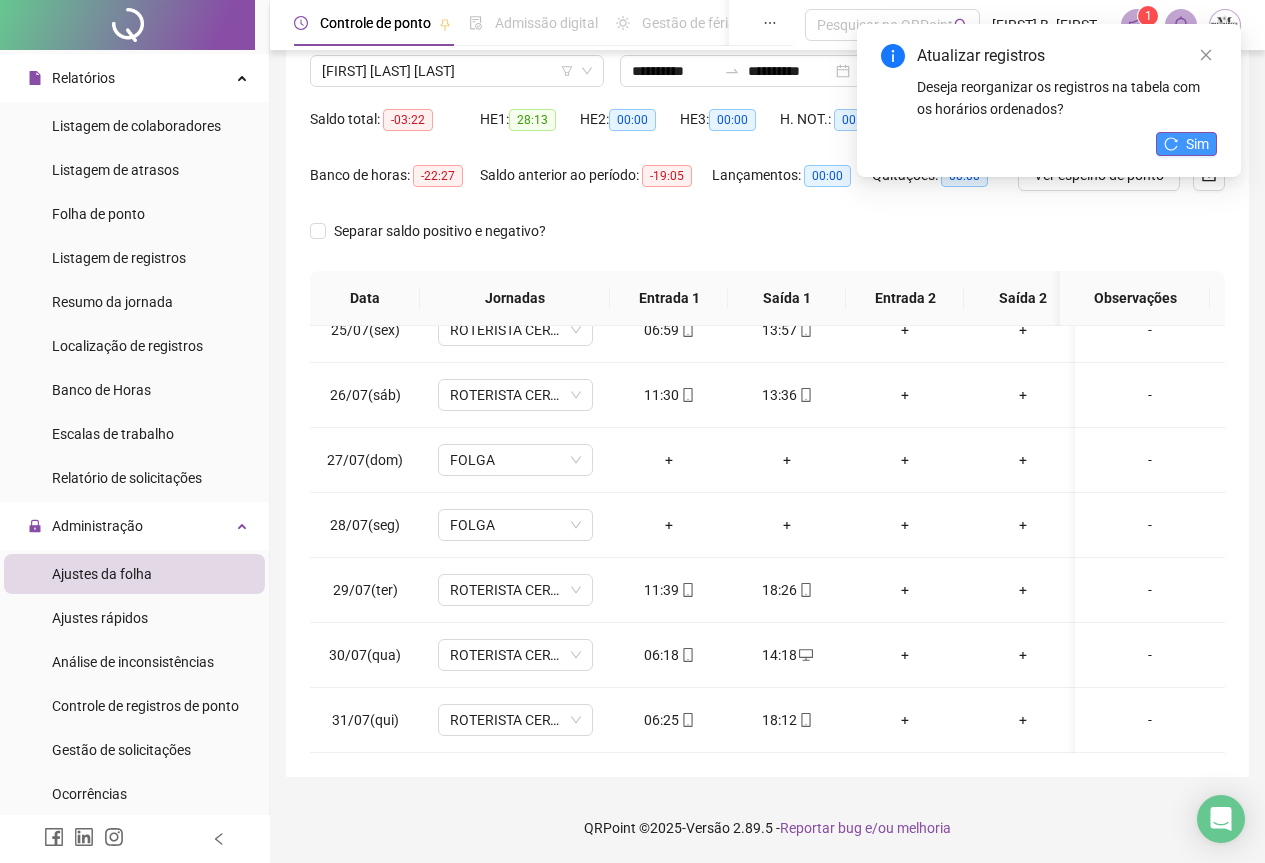 click on "Sim" at bounding box center [1197, 144] 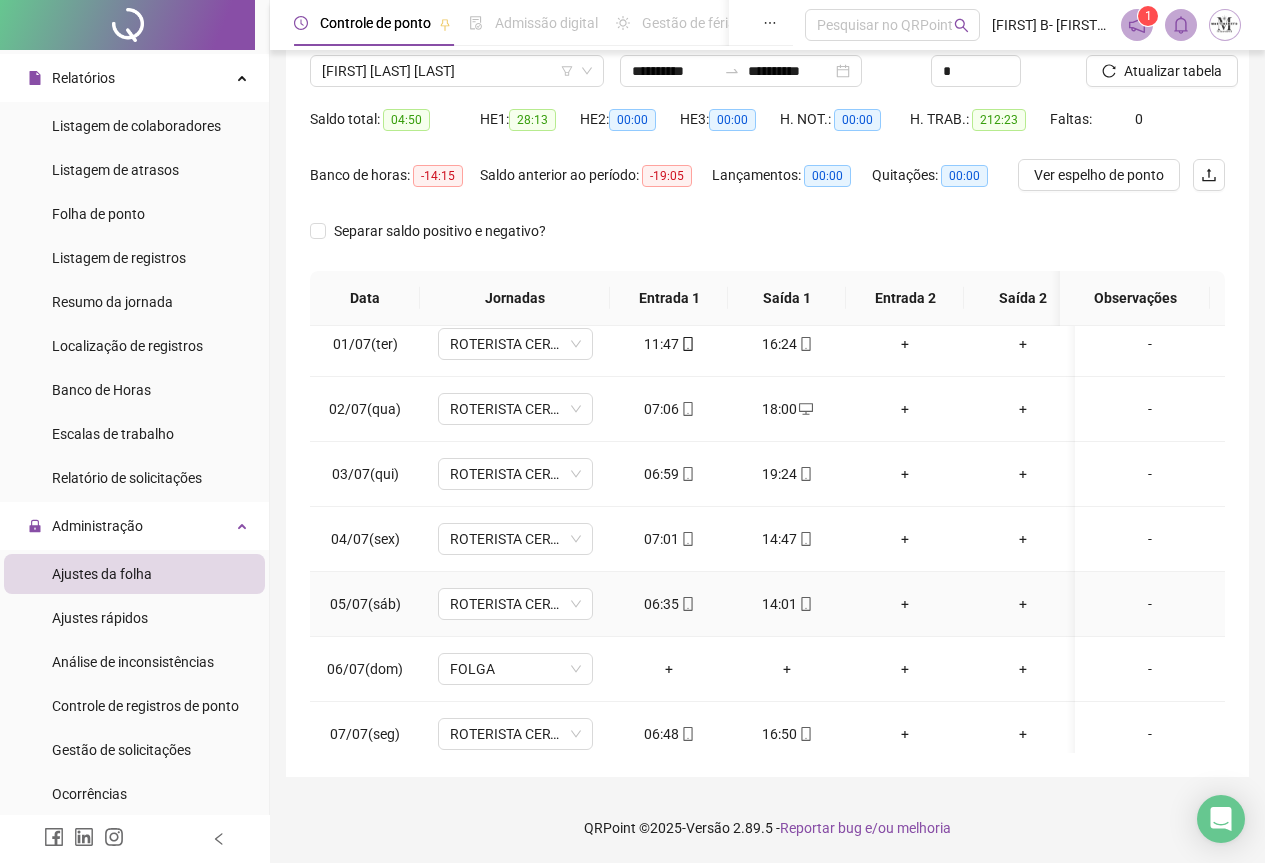 scroll, scrollTop: 0, scrollLeft: 0, axis: both 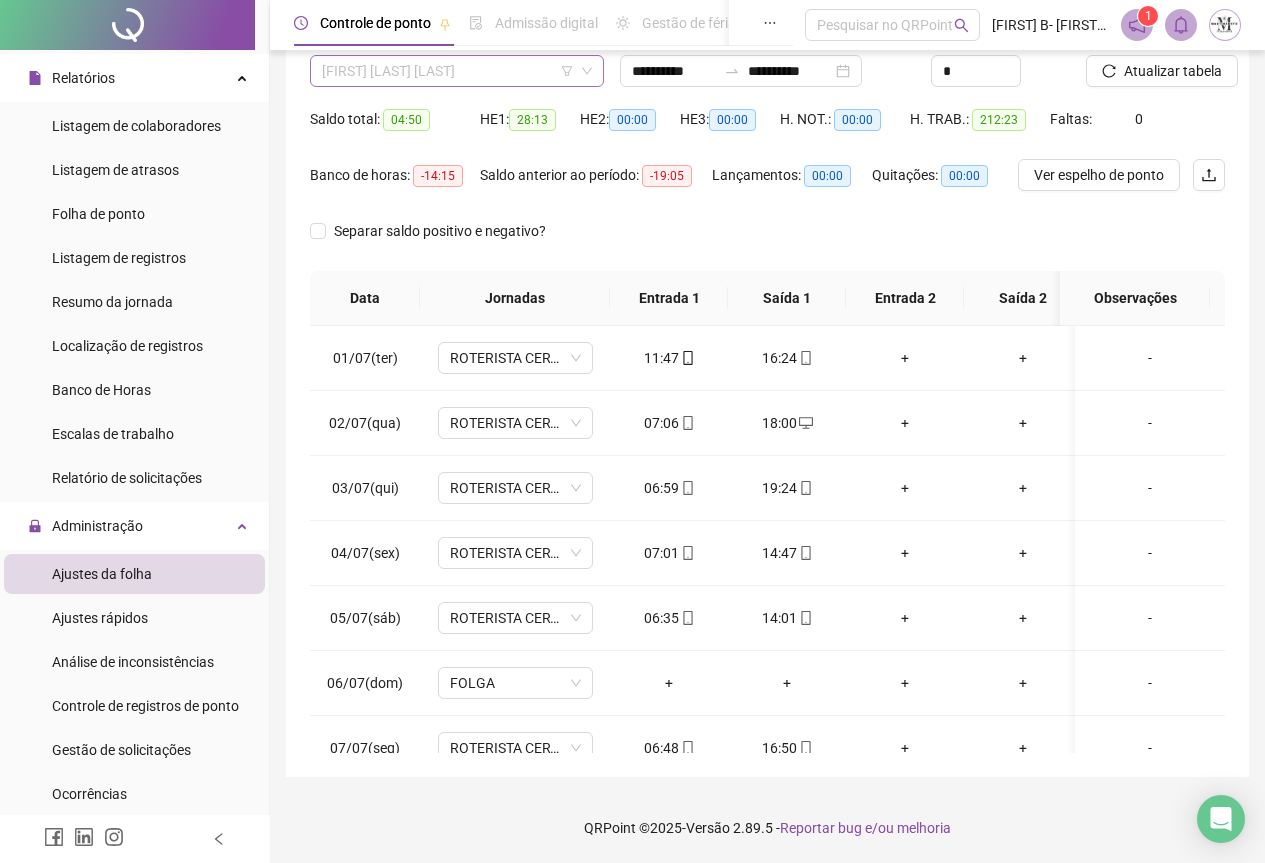 click on "SAMUEL FIDELES DE SOUSA" at bounding box center [457, 71] 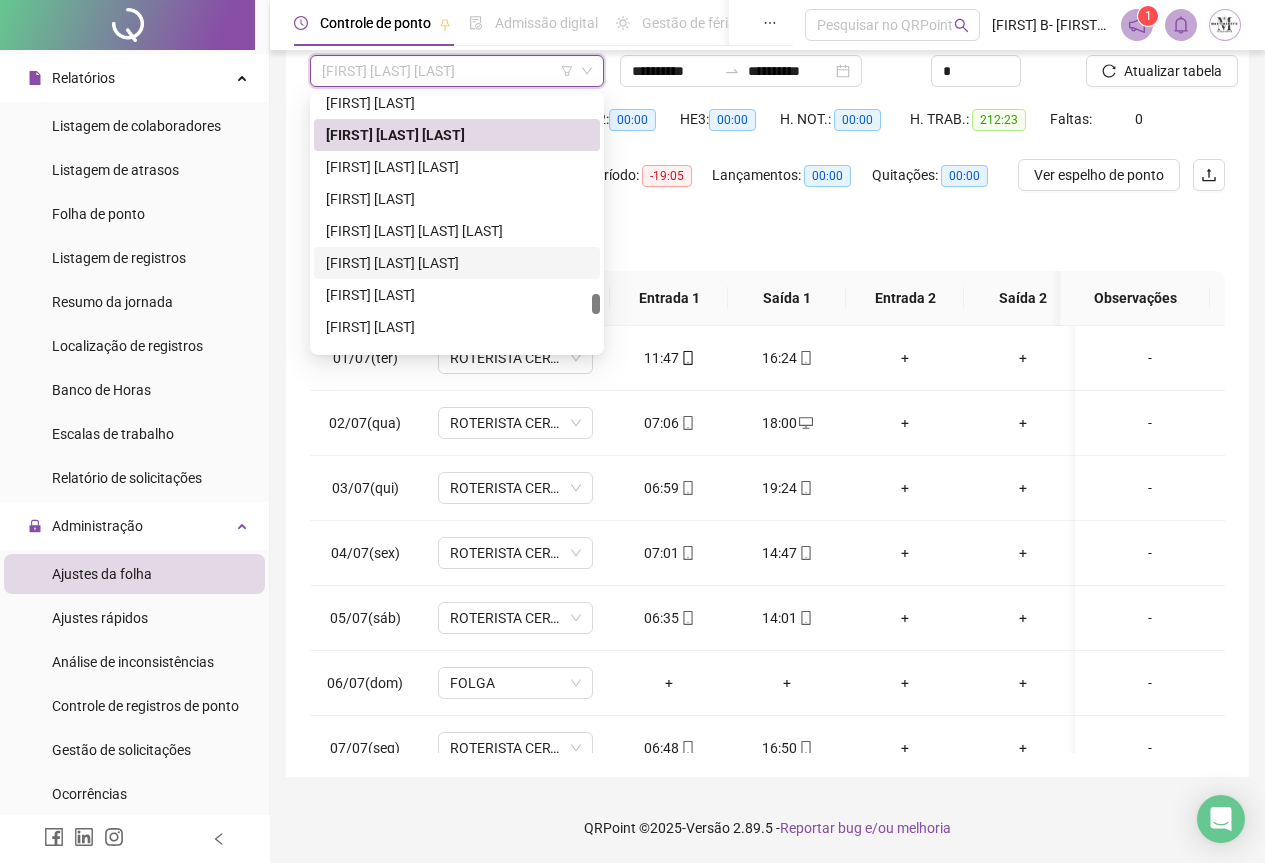 scroll, scrollTop: 5320, scrollLeft: 0, axis: vertical 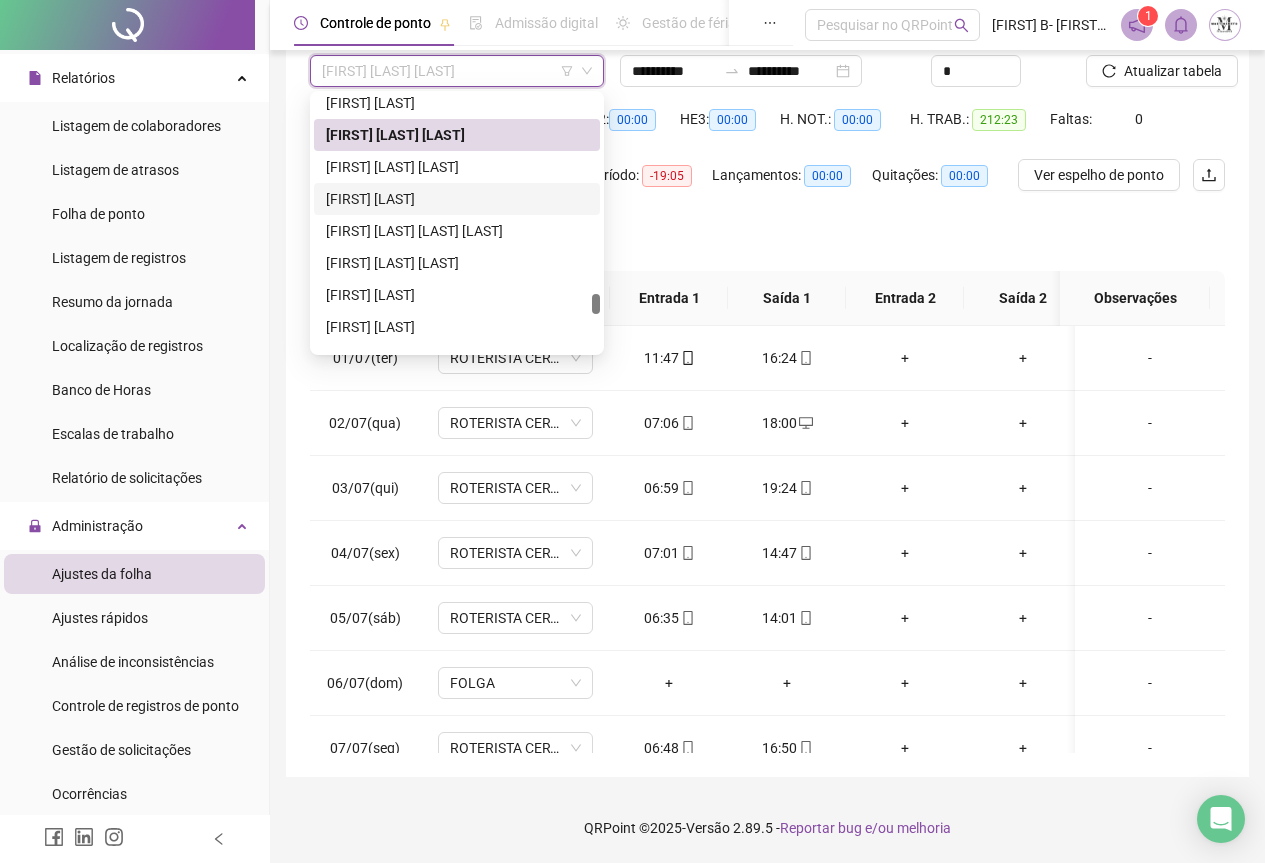 click on "SERGIO RITA DE OLIVEIRAS" at bounding box center [457, 199] 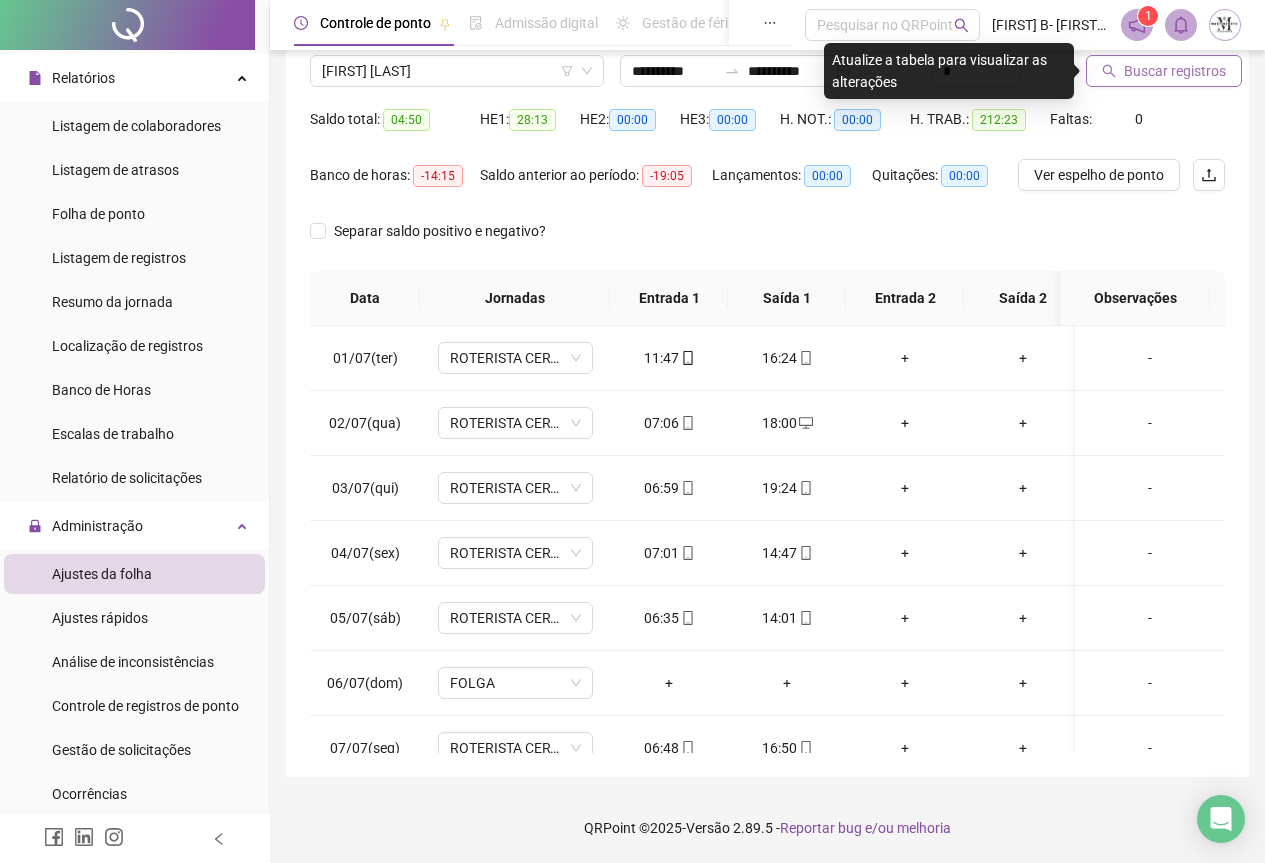 click on "Buscar registros" at bounding box center [1175, 71] 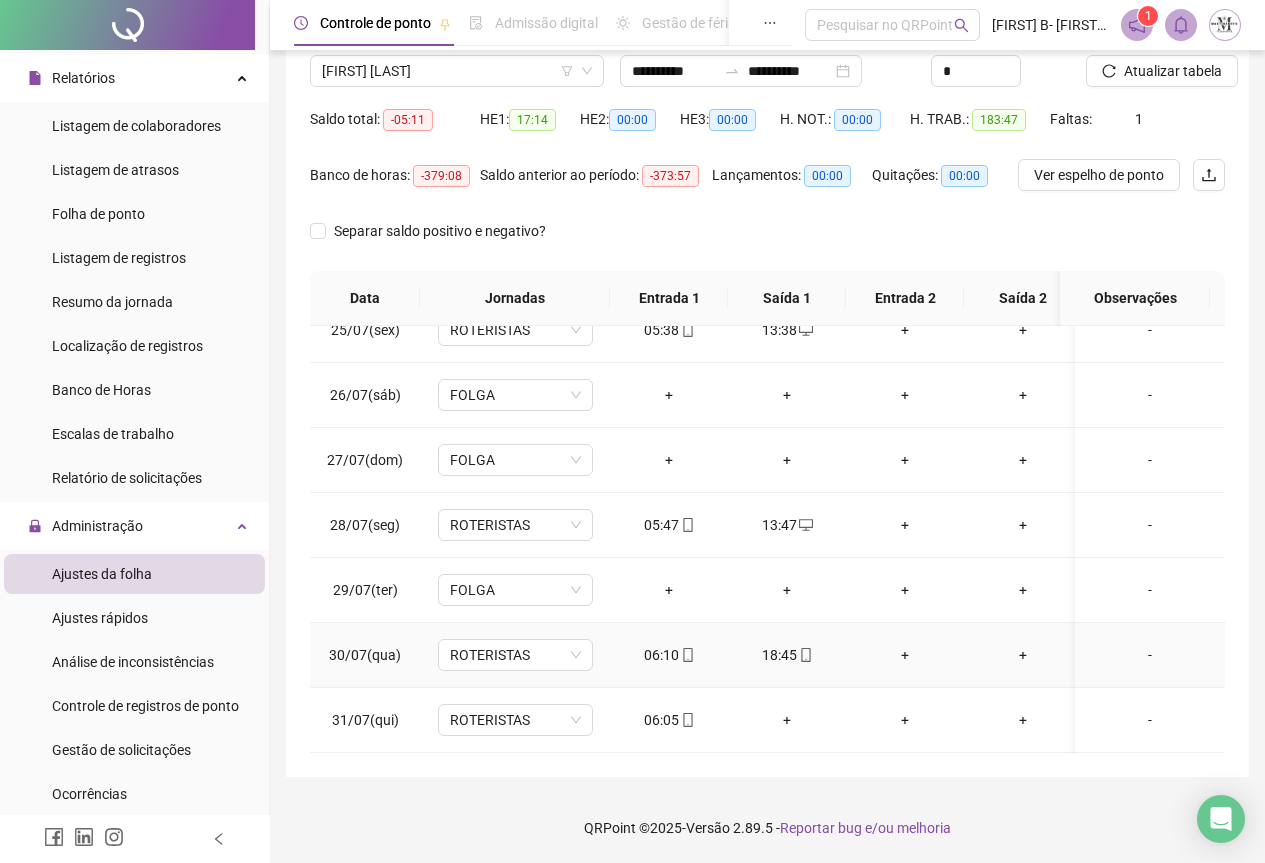scroll, scrollTop: 1603, scrollLeft: 0, axis: vertical 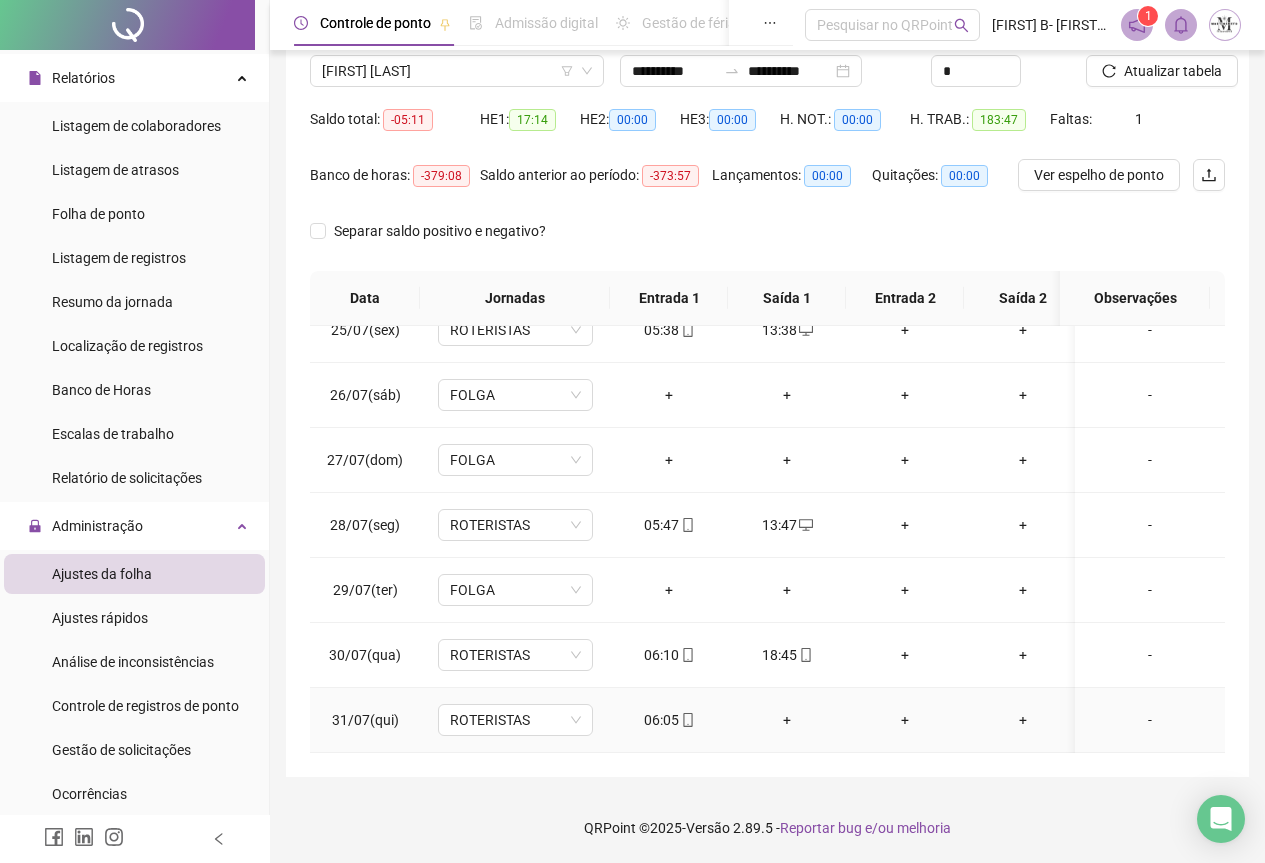 click on "+" at bounding box center [787, 720] 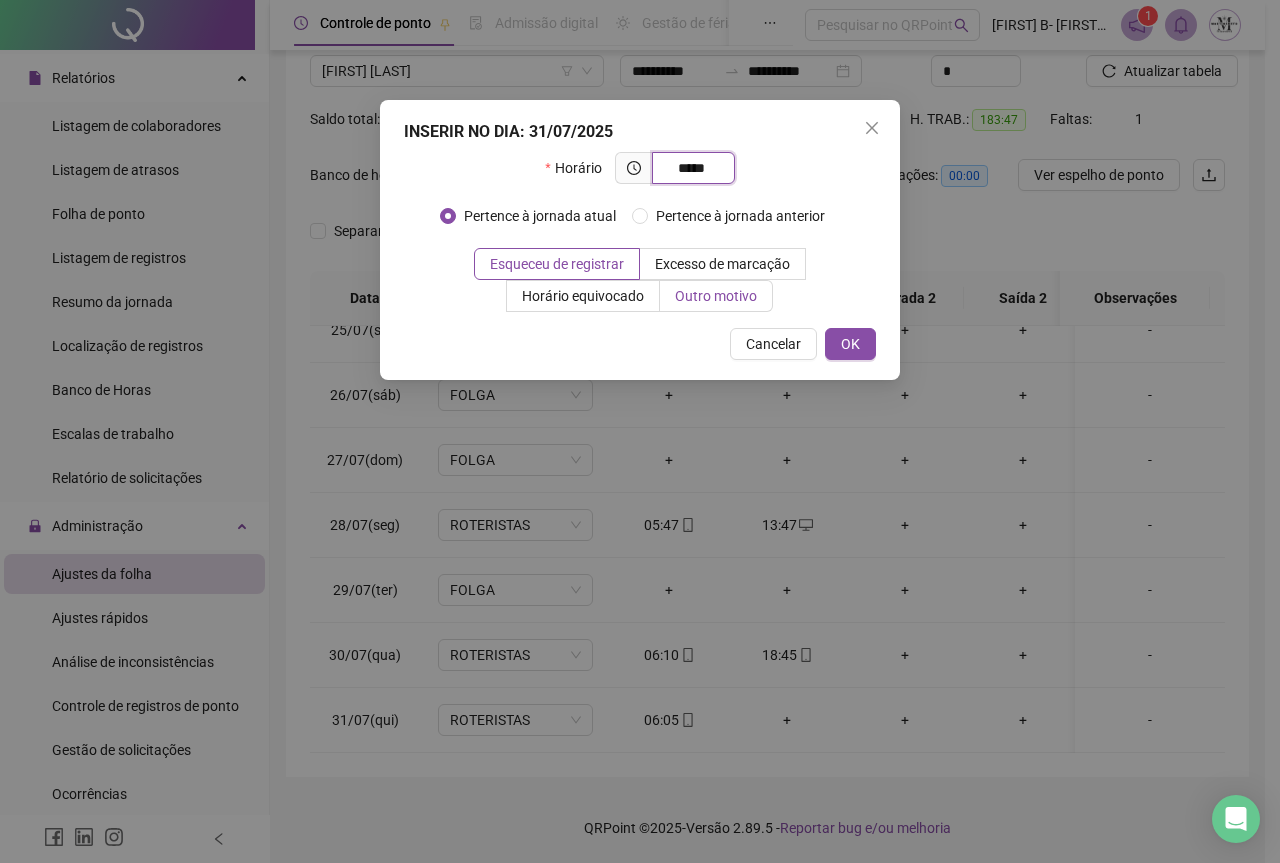 type on "*****" 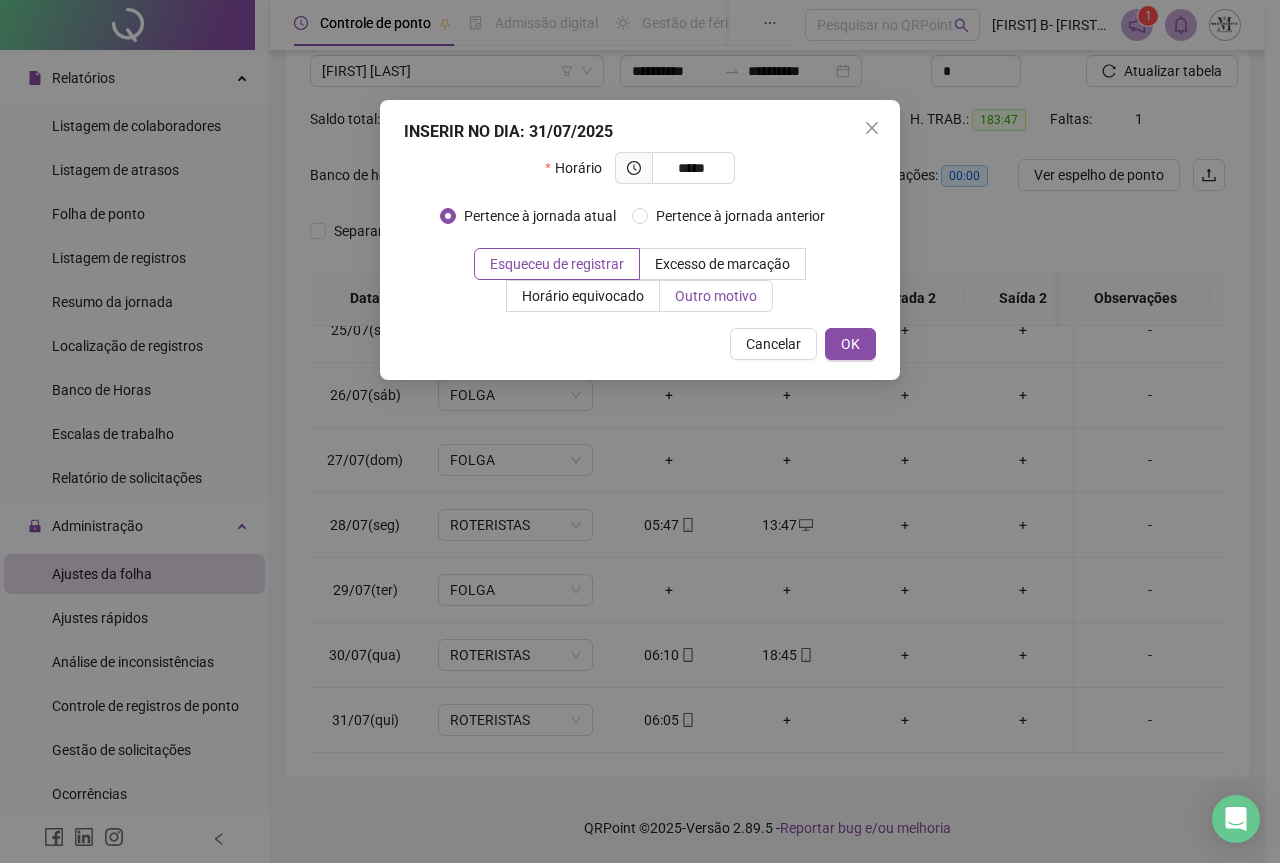 click on "Outro motivo" at bounding box center (716, 296) 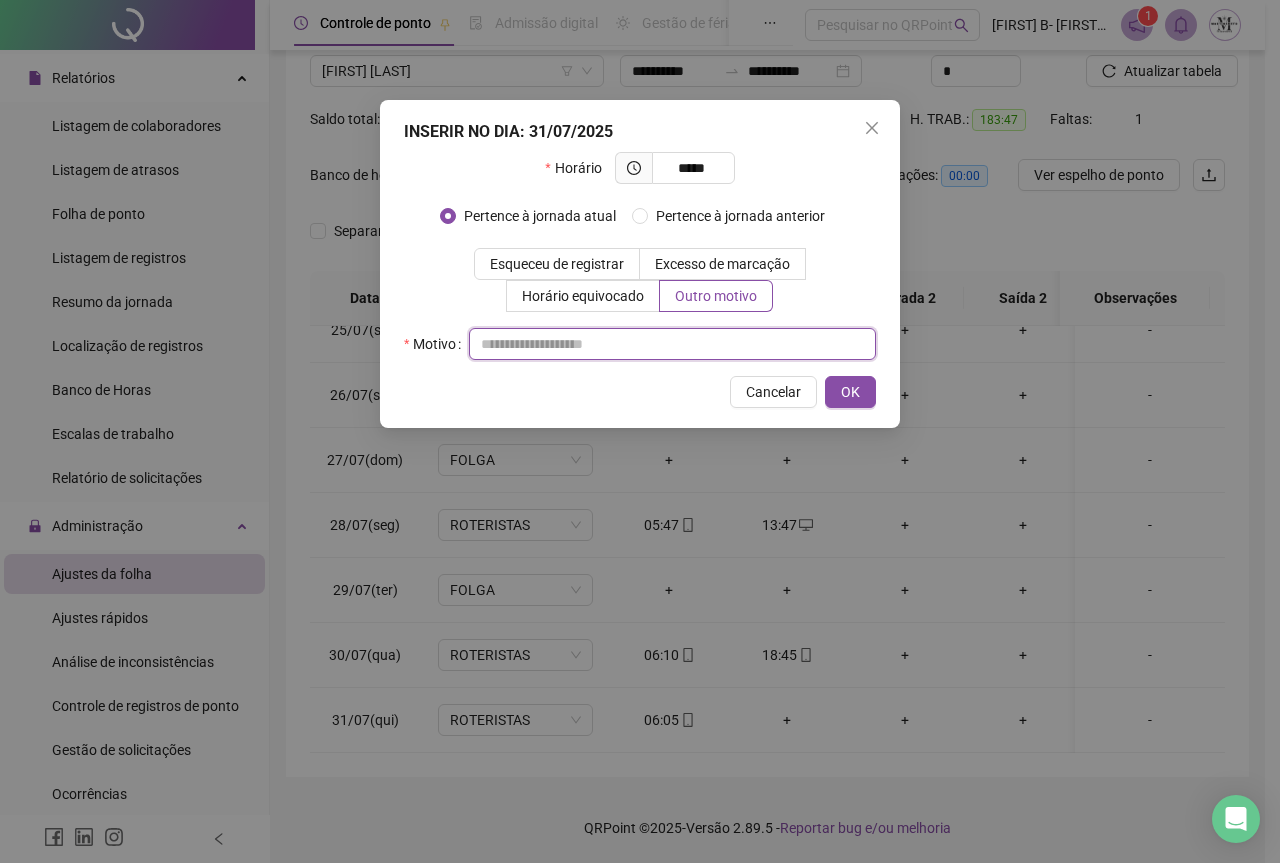 click at bounding box center [672, 344] 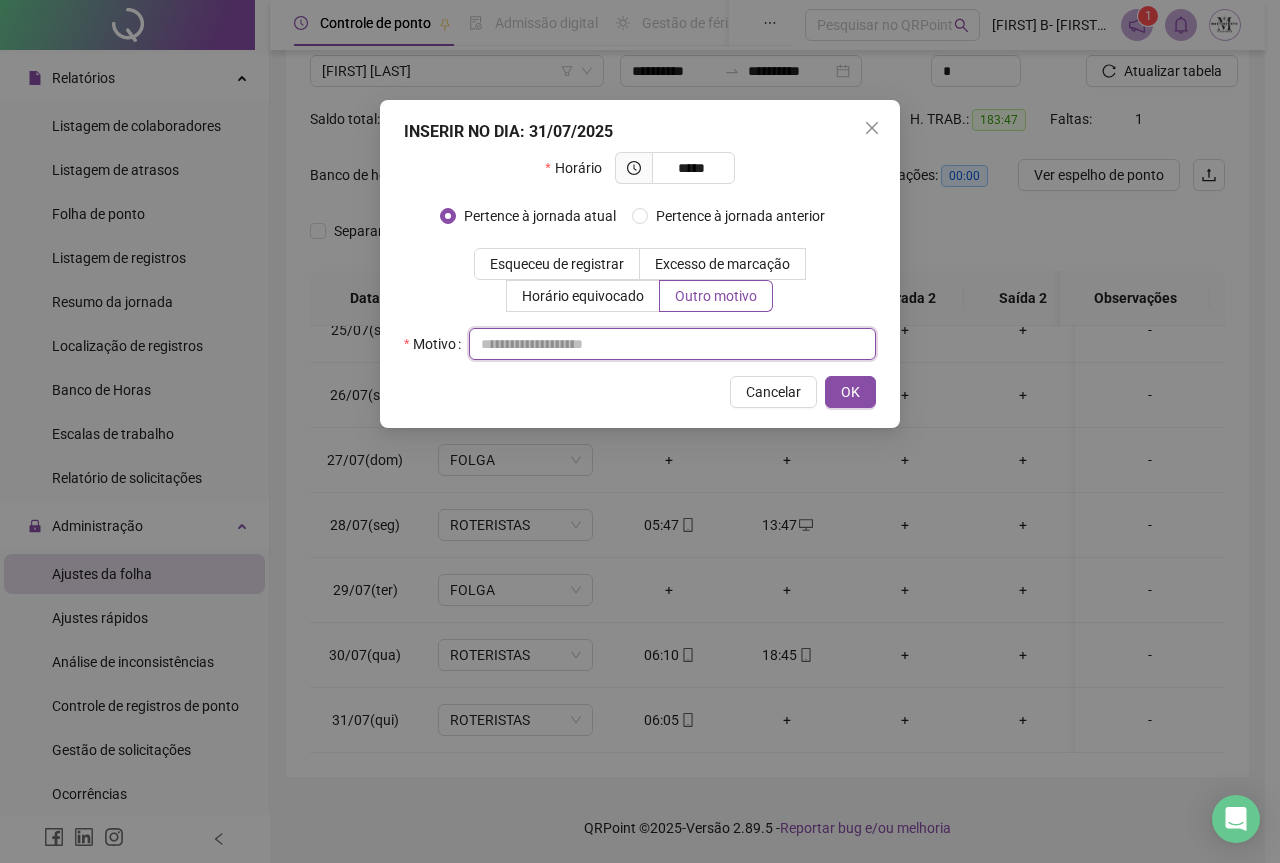 paste on "**********" 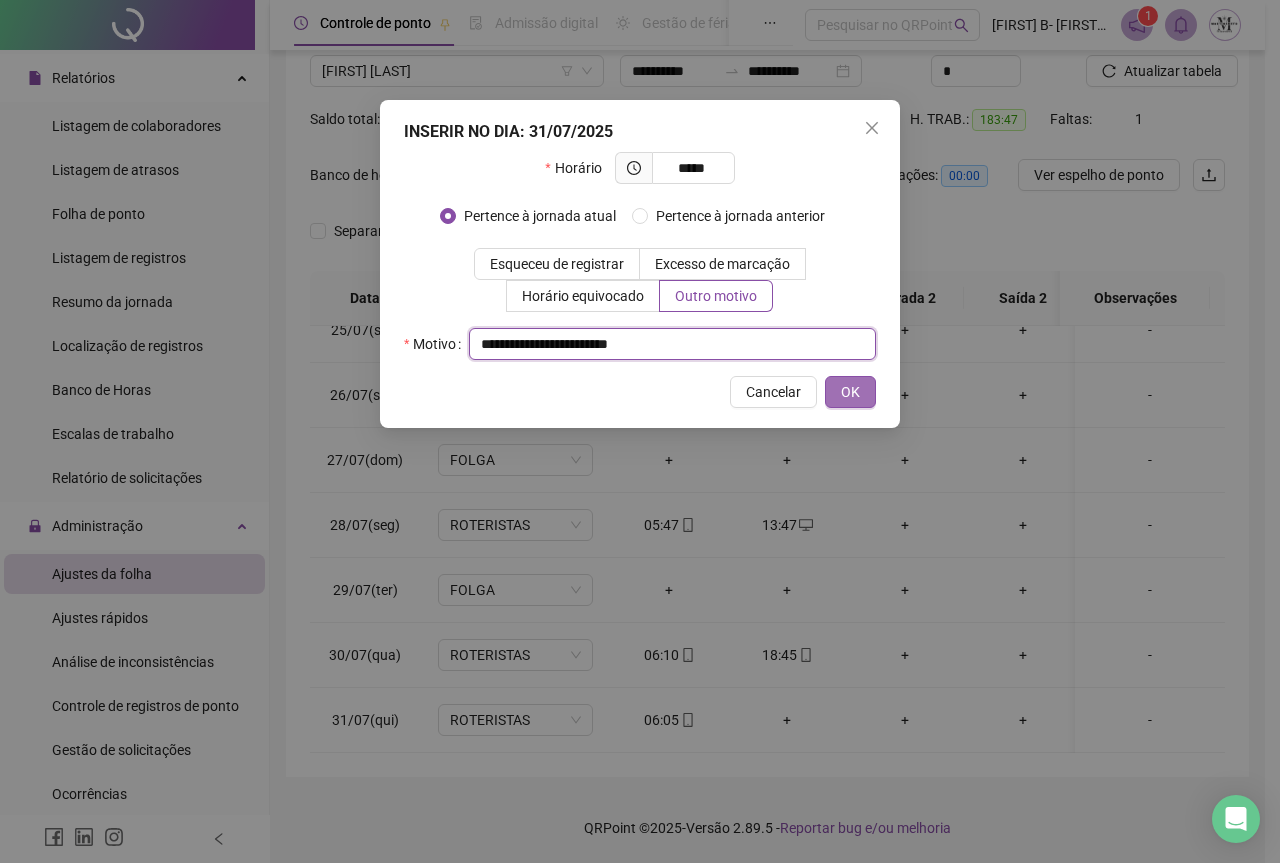 type on "**********" 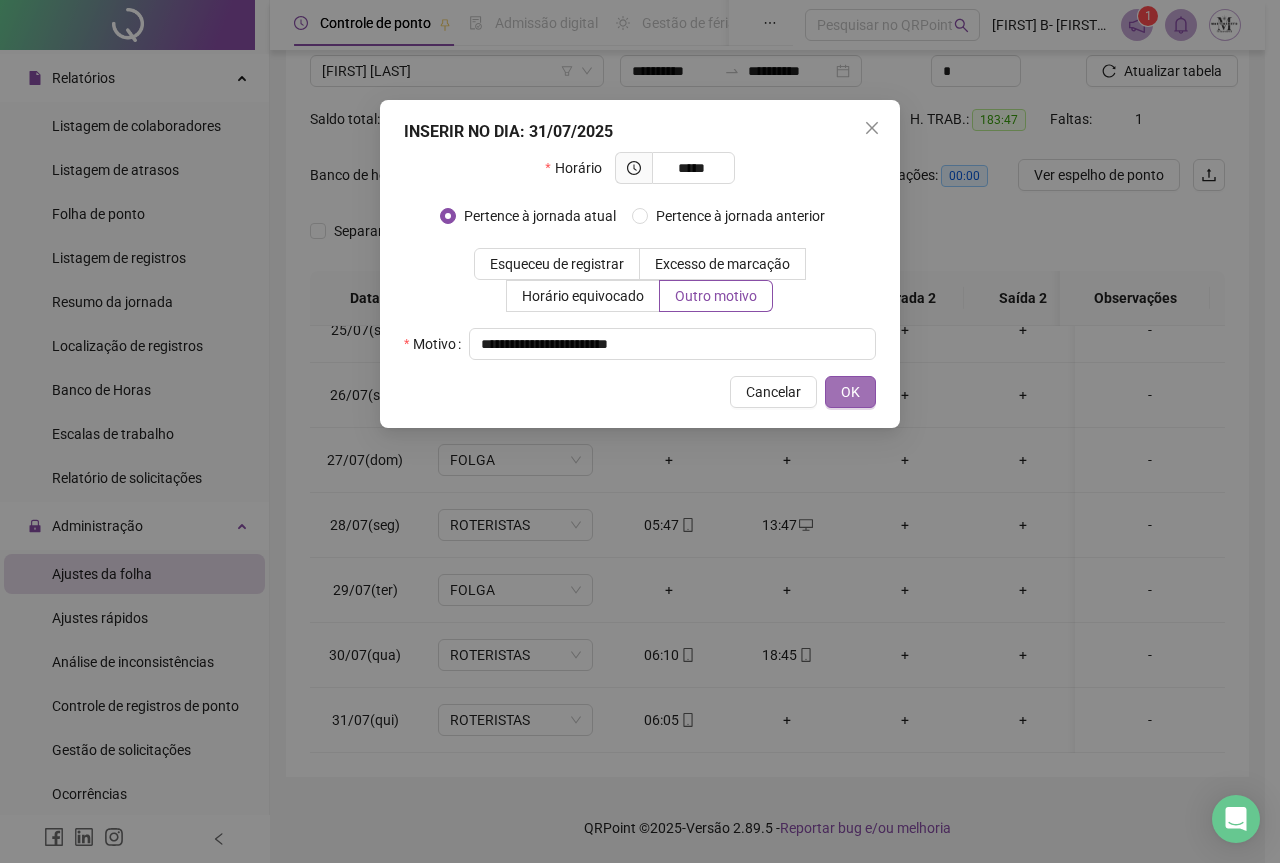 click on "OK" at bounding box center [850, 392] 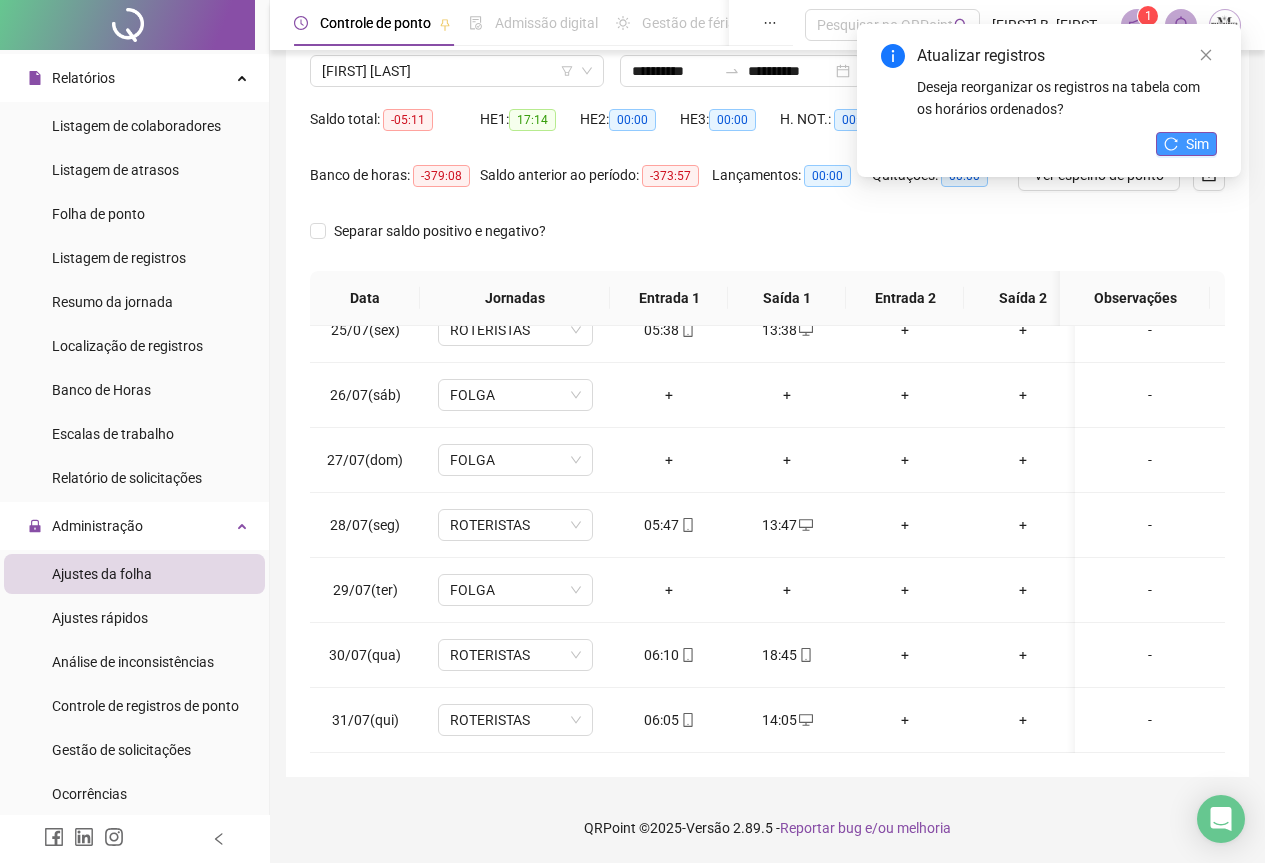 click on "Sim" at bounding box center (1197, 144) 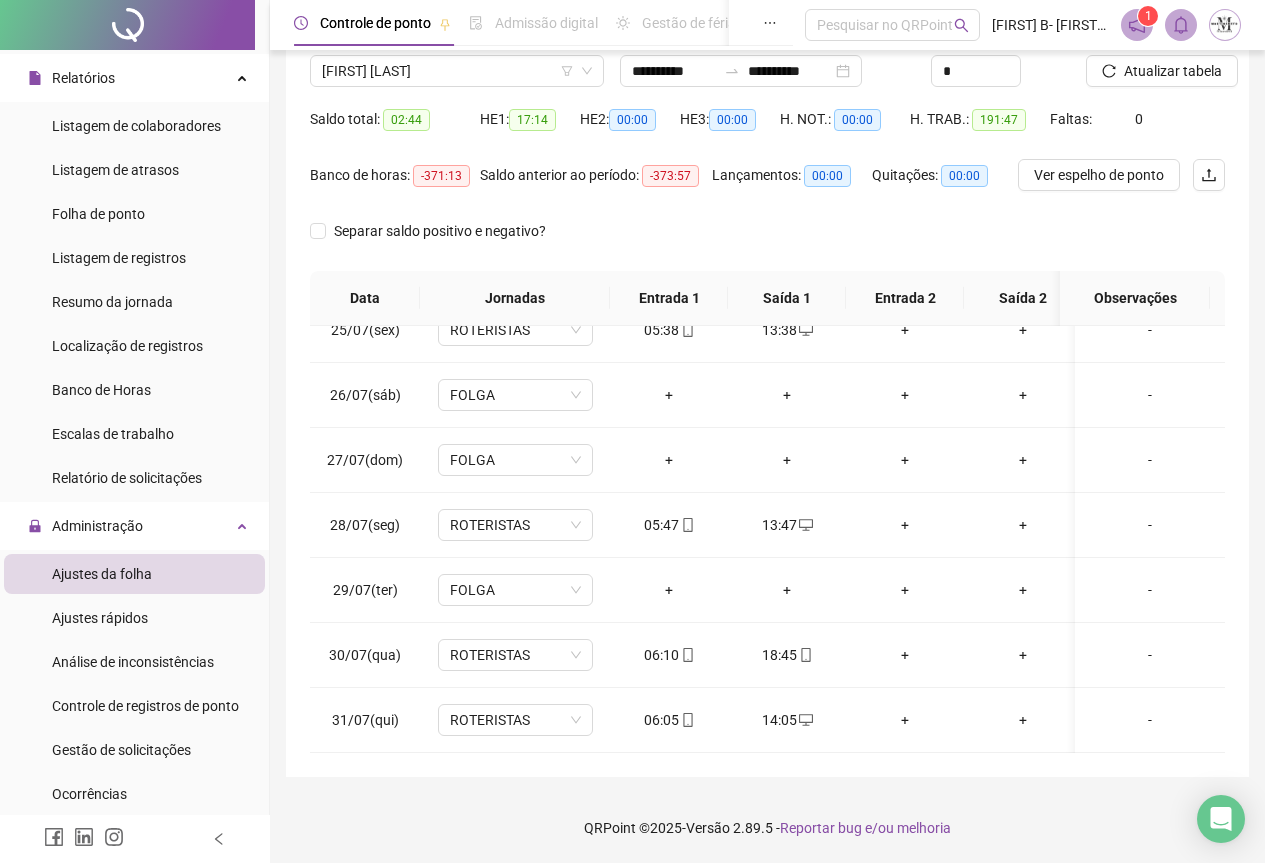 click on "Atualizar tabela" at bounding box center [1173, 71] 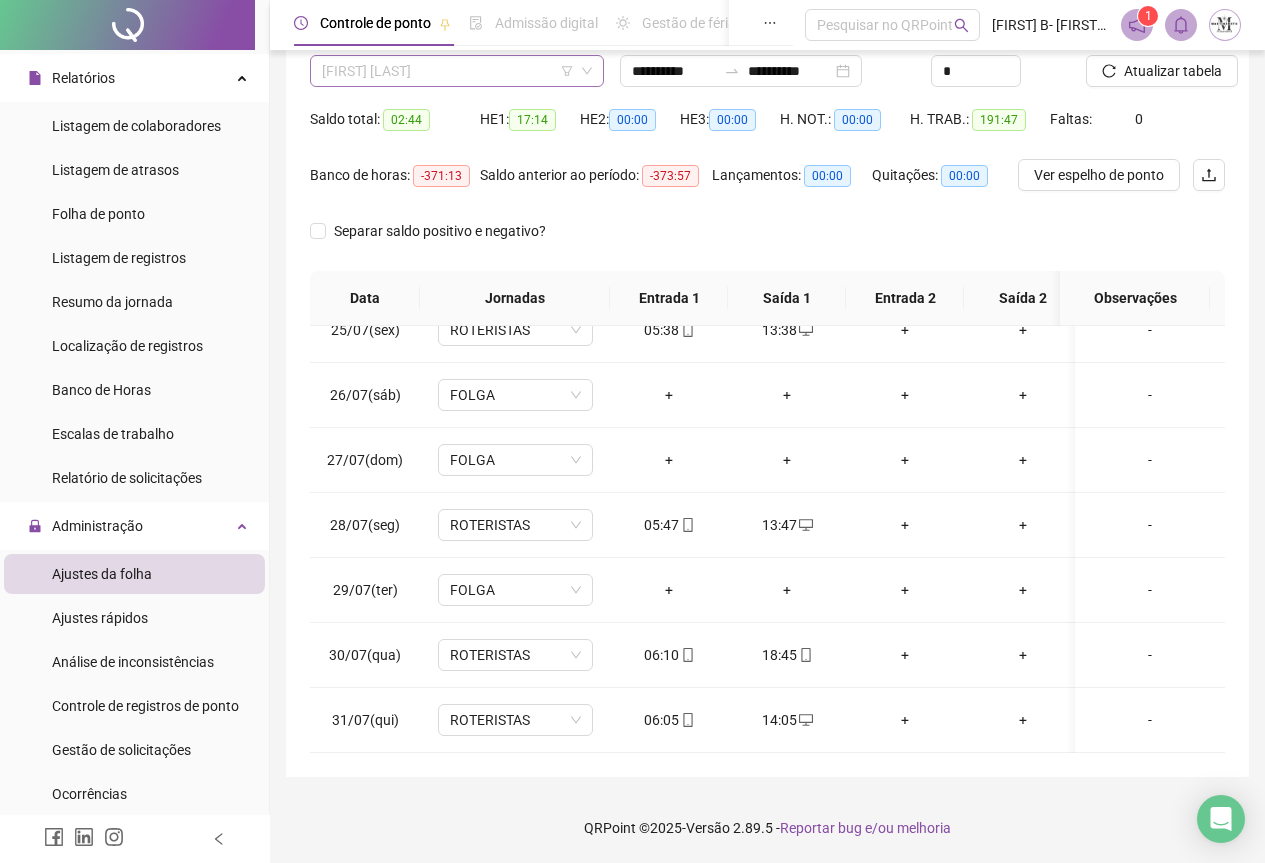 click on "SERGIO RITA DE OLIVEIRAS" at bounding box center [457, 71] 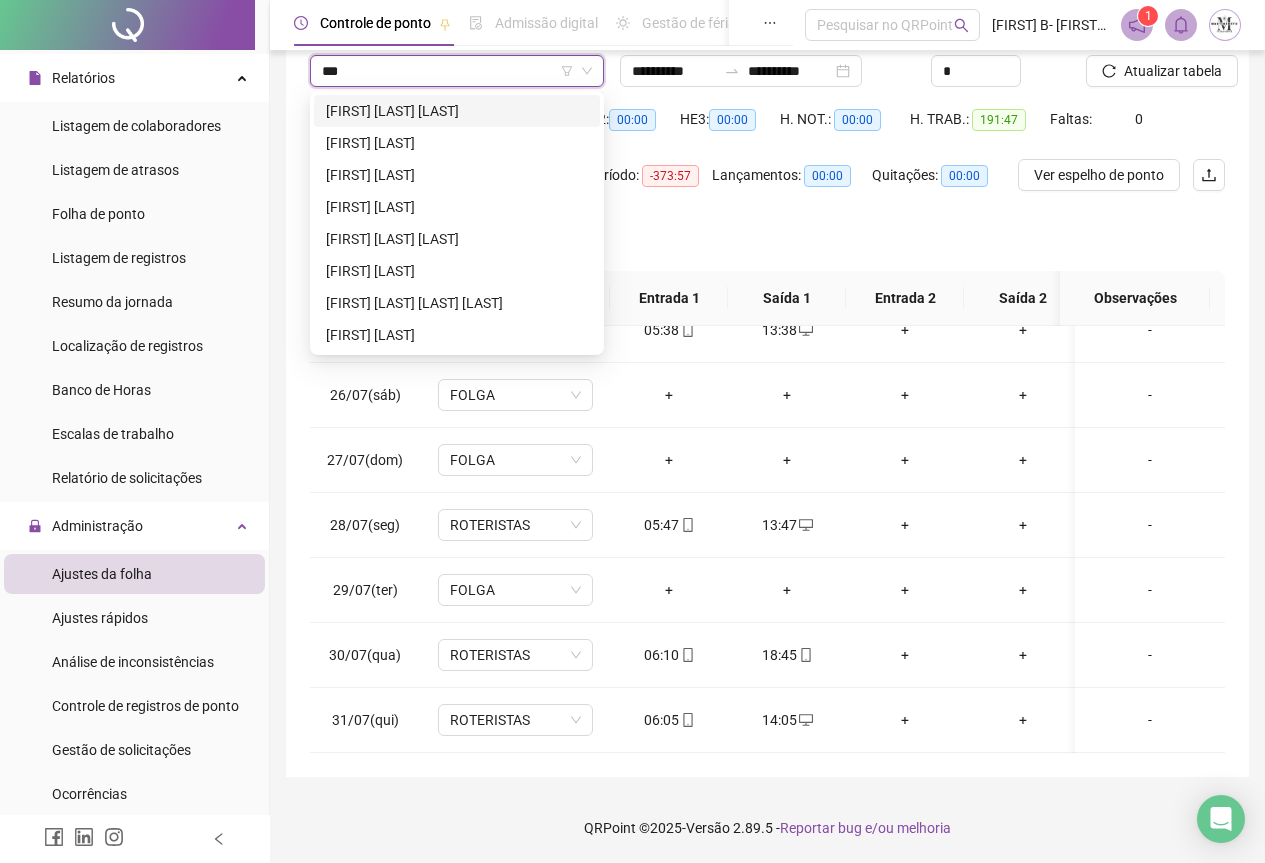 scroll, scrollTop: 0, scrollLeft: 0, axis: both 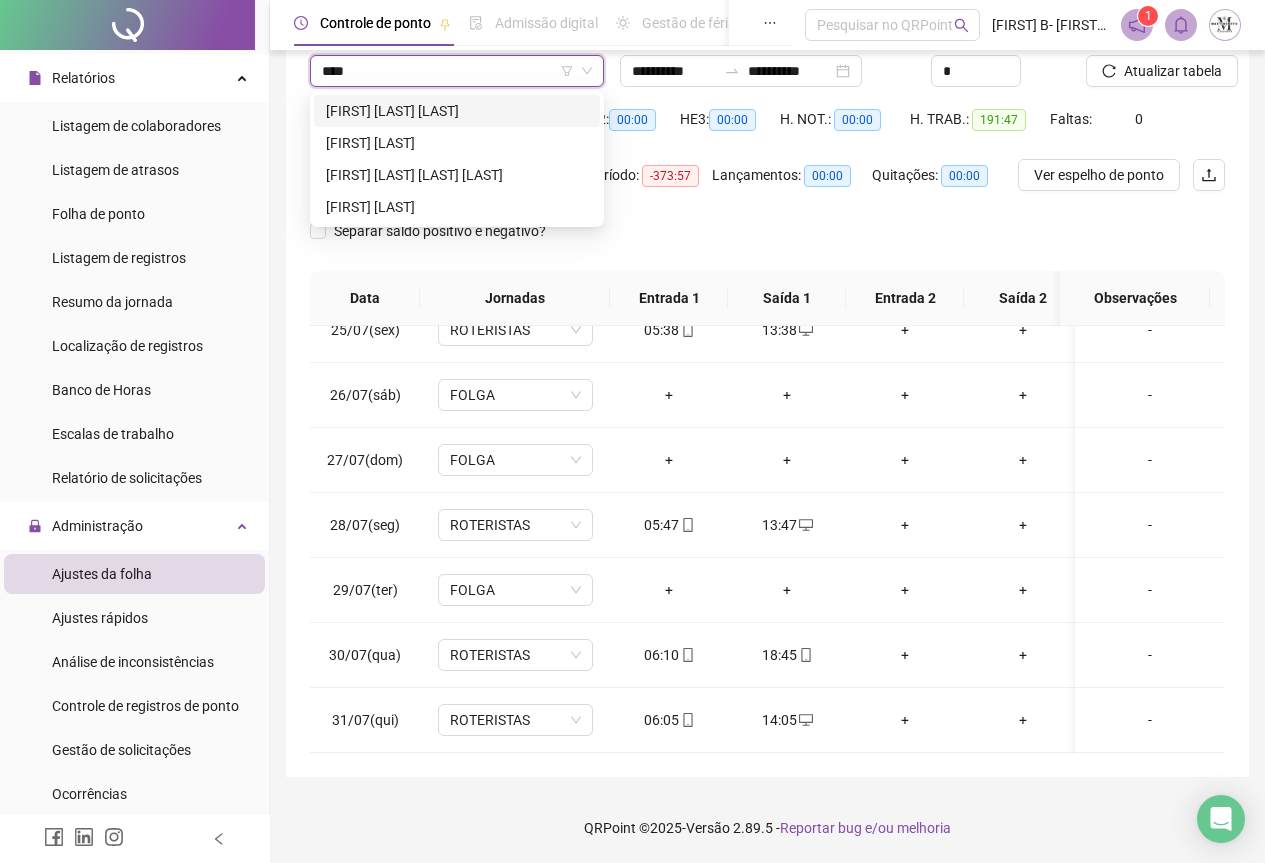 type on "*****" 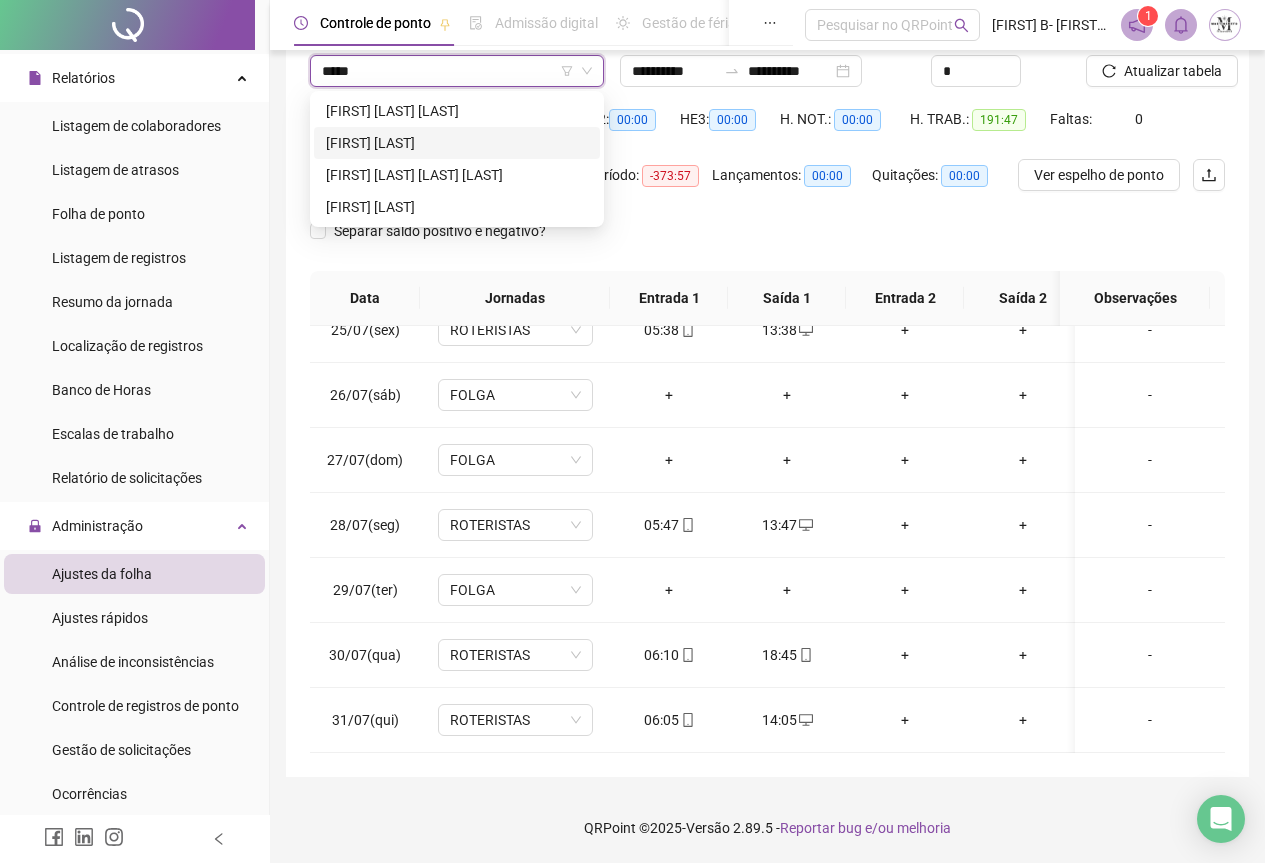 click on "TIAGO DOS SANTOS ANDRADE" at bounding box center [457, 143] 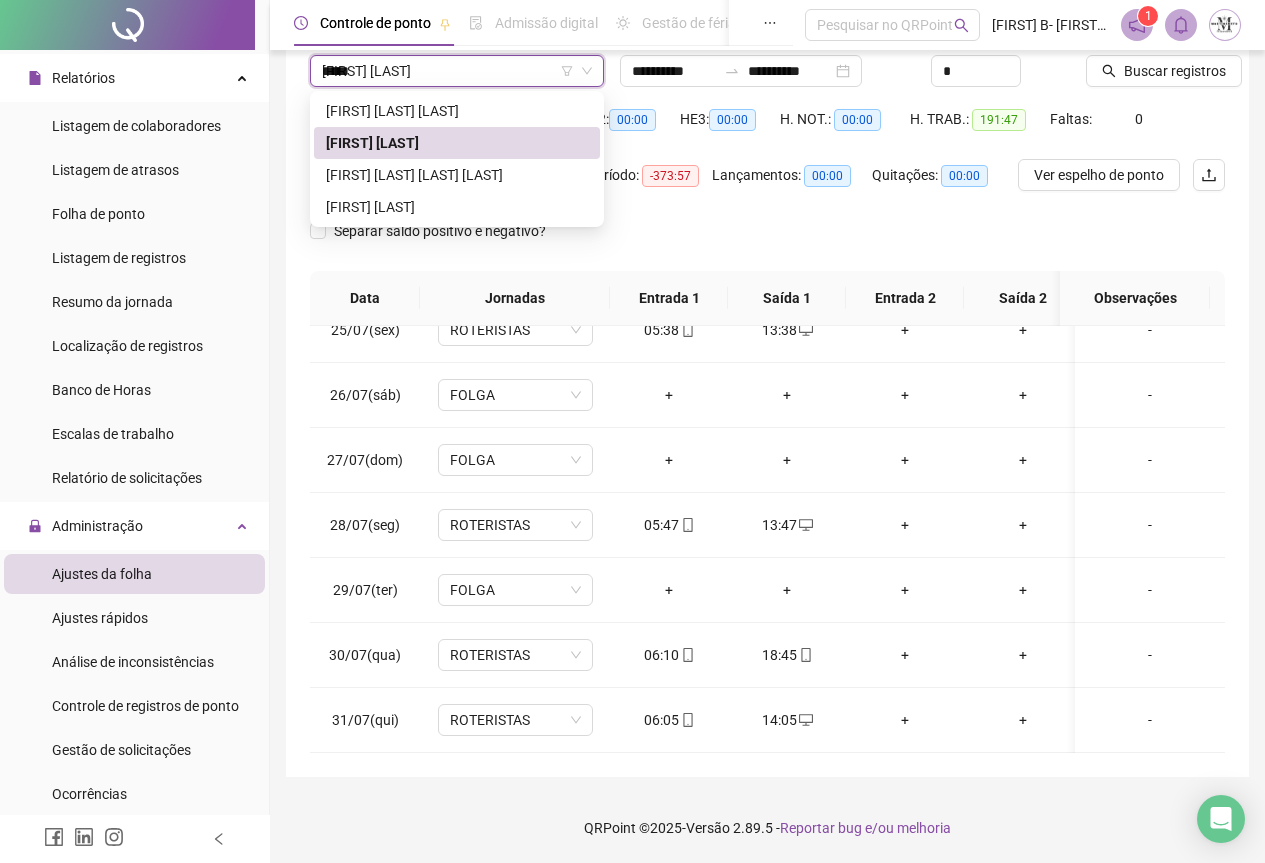 type 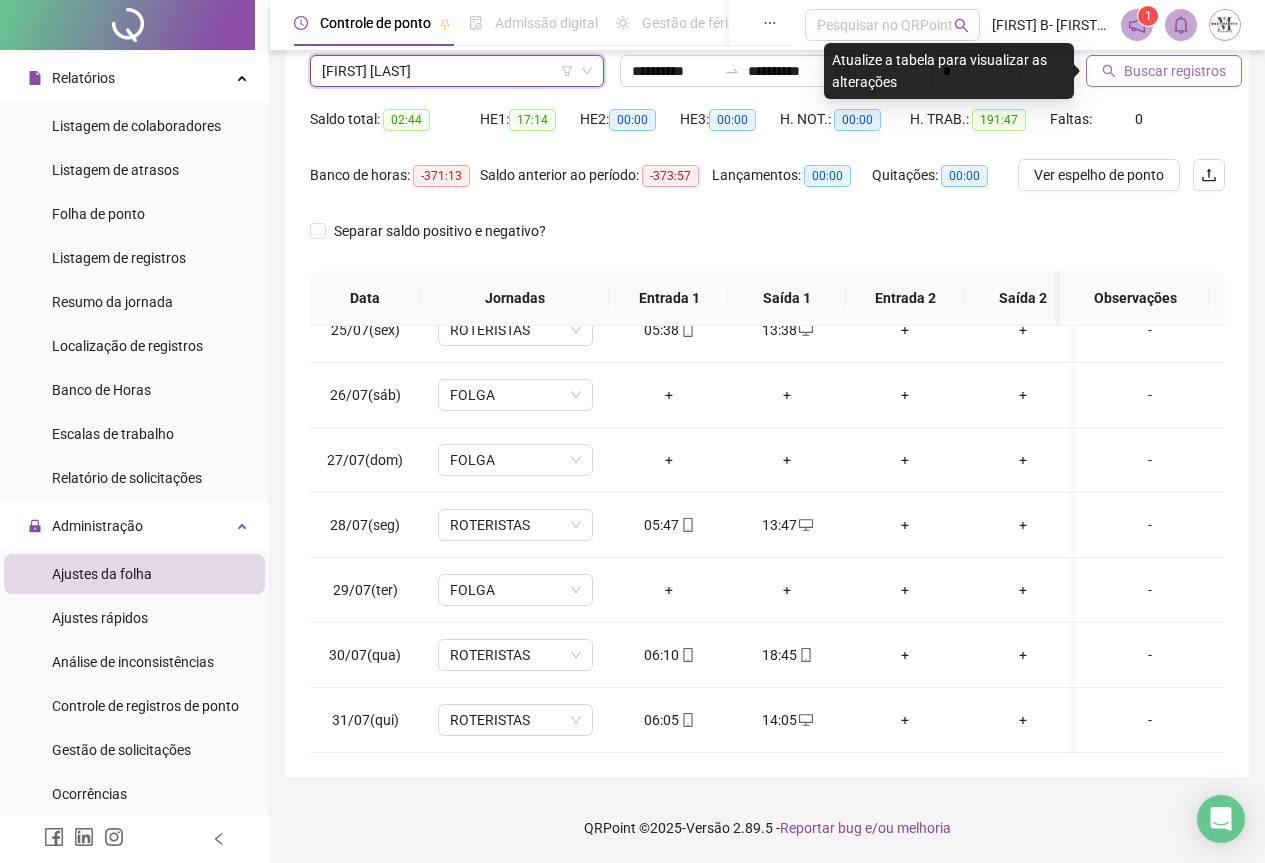 click on "Buscar registros" at bounding box center (1175, 71) 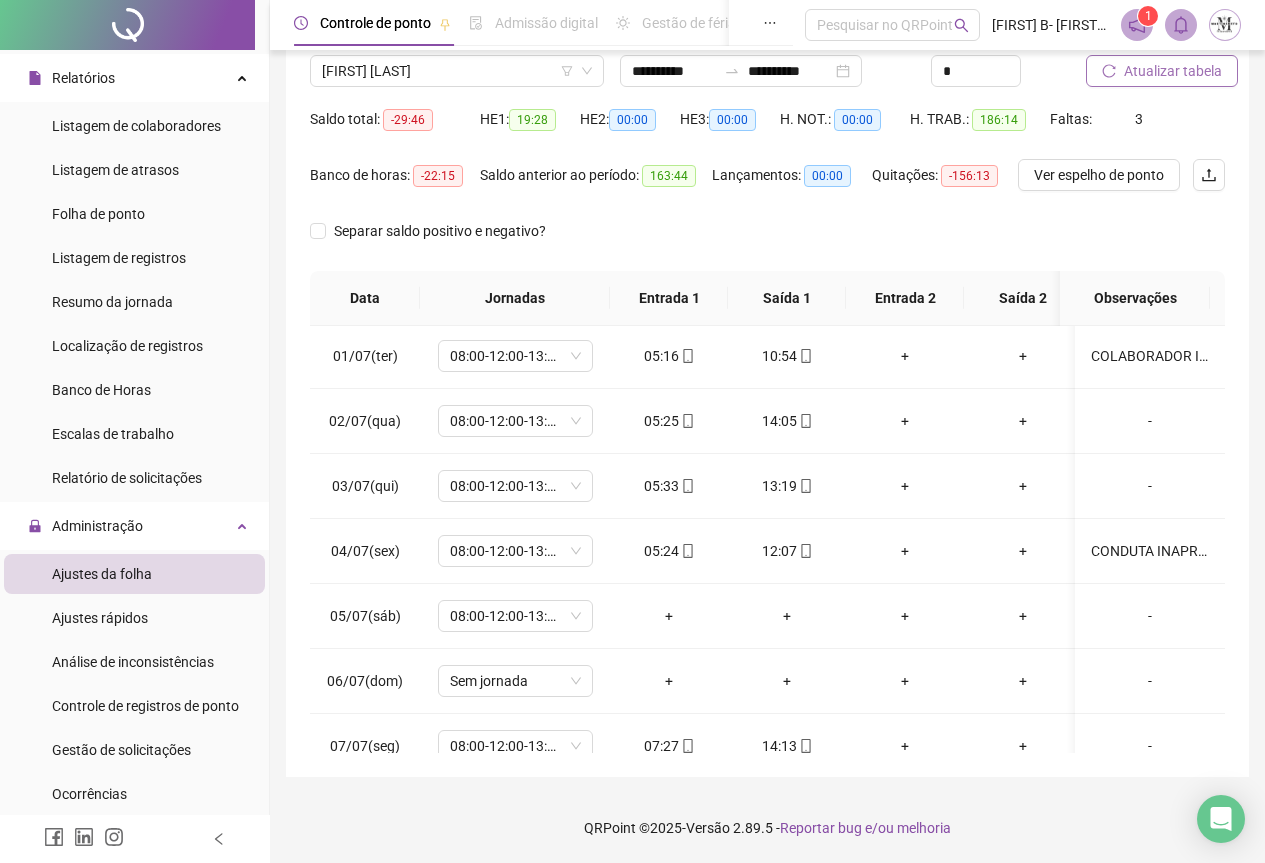 scroll, scrollTop: 0, scrollLeft: 0, axis: both 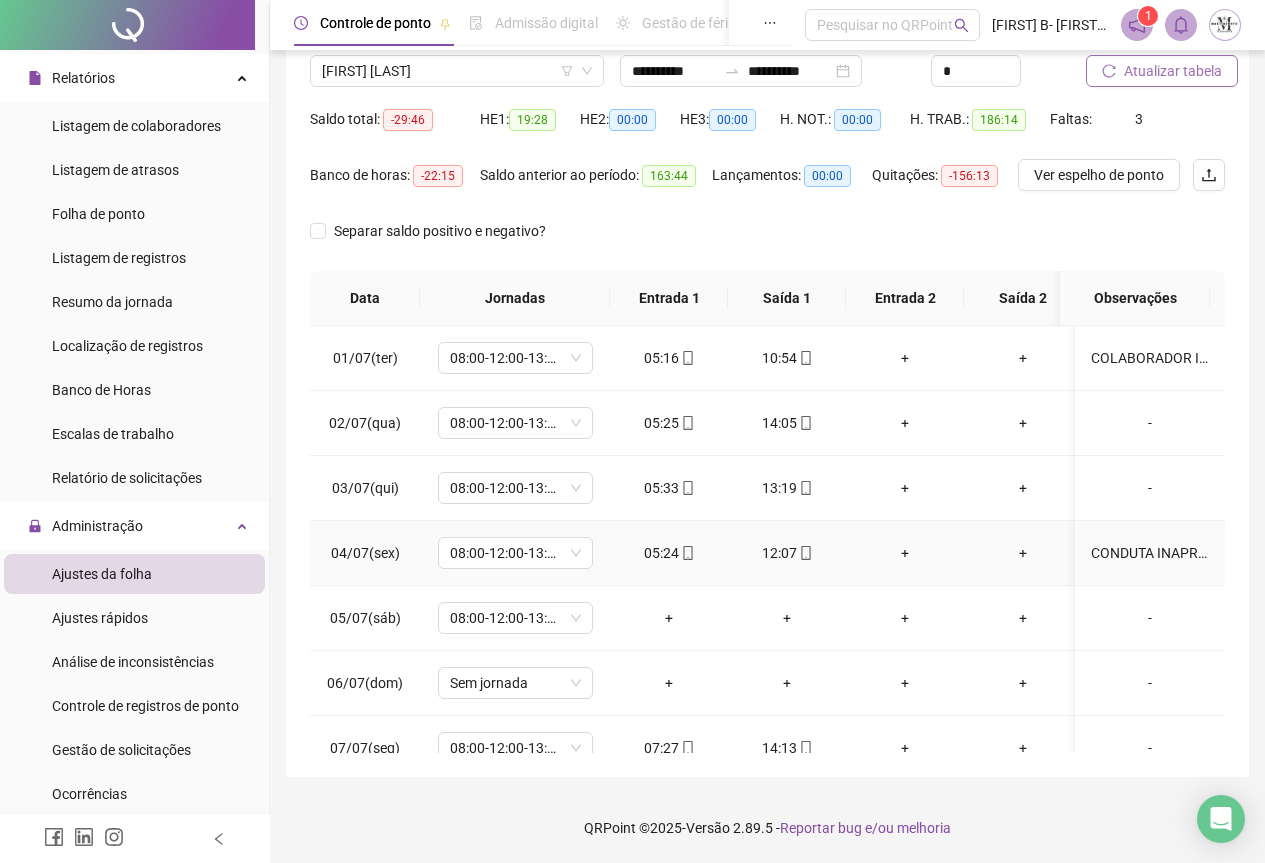 click on "CONDUTA INAPROPRIADA" at bounding box center [1150, 553] 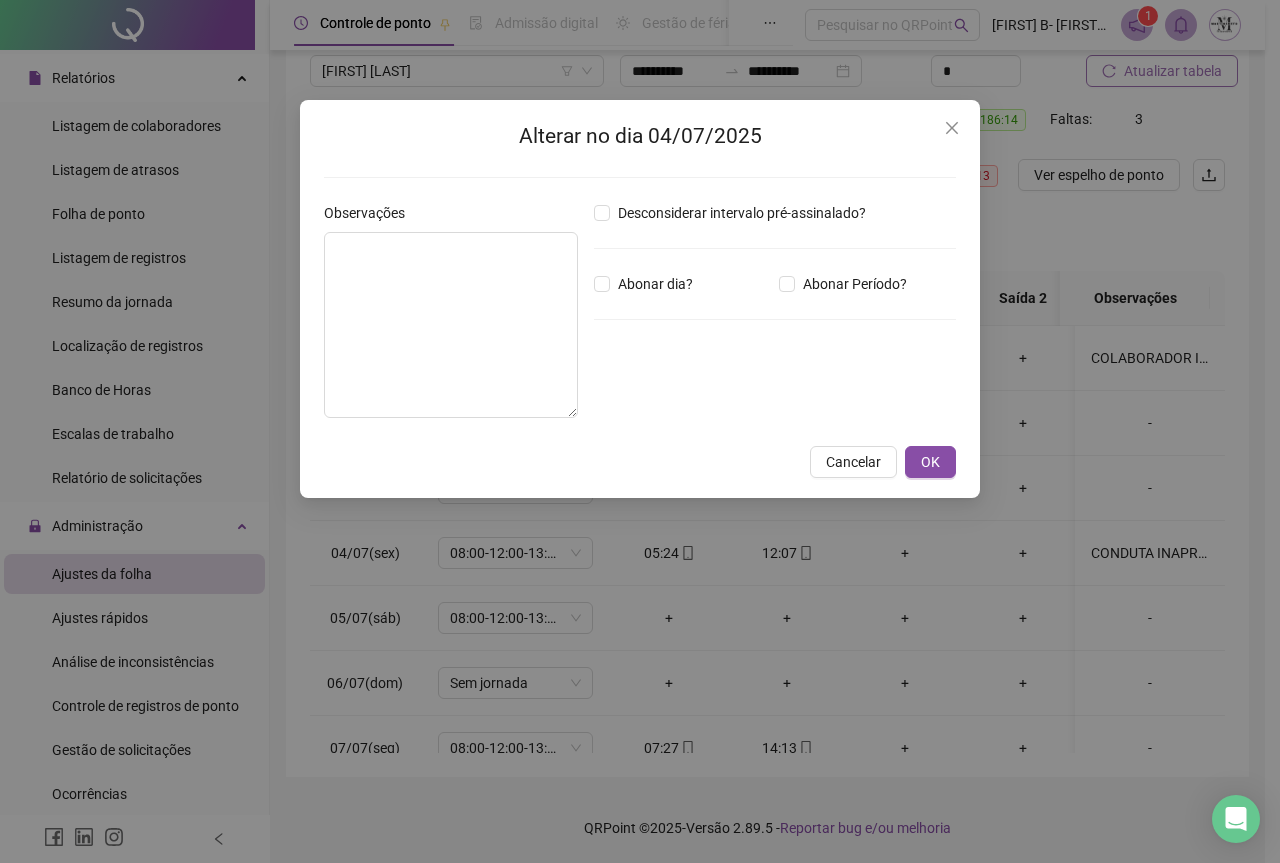 type on "**********" 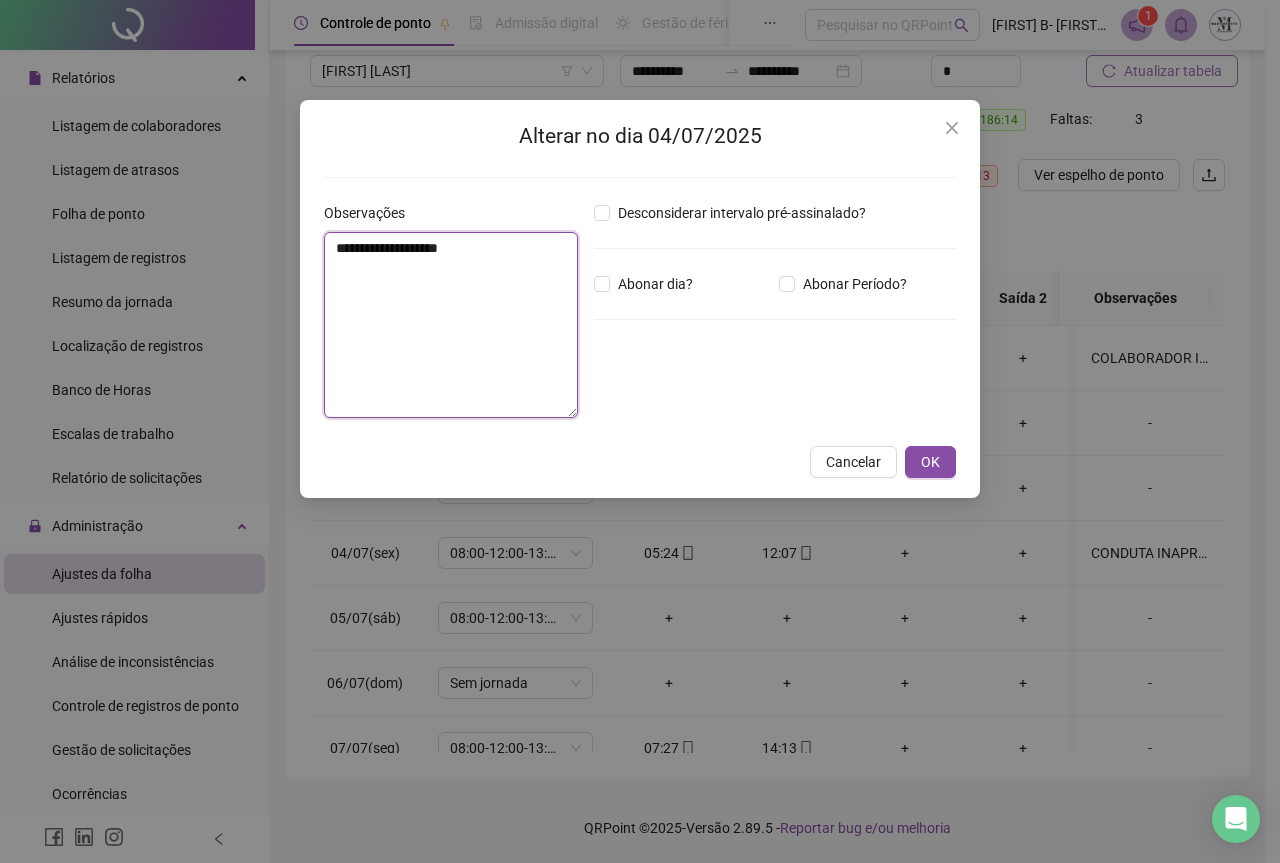 drag, startPoint x: 509, startPoint y: 248, endPoint x: 323, endPoint y: 248, distance: 186 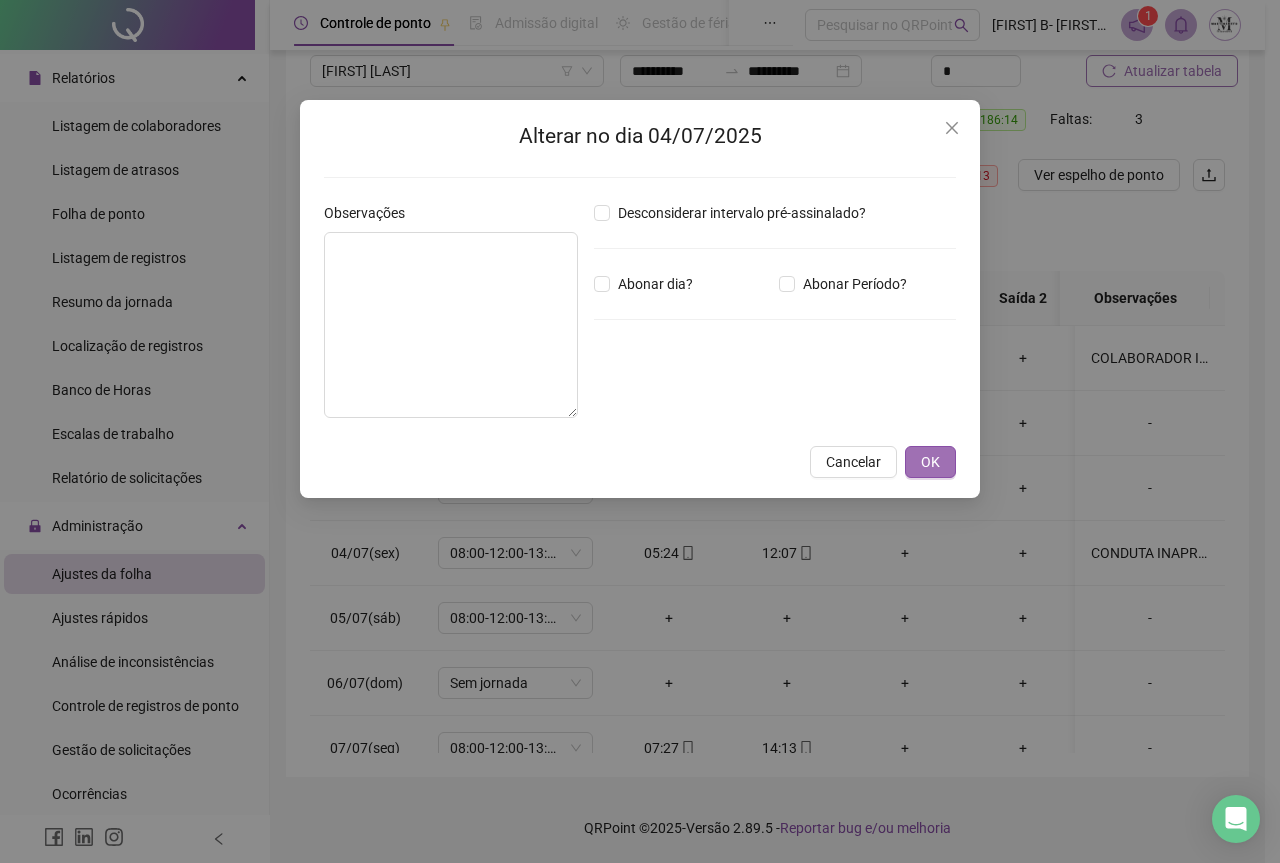 click on "OK" at bounding box center (930, 462) 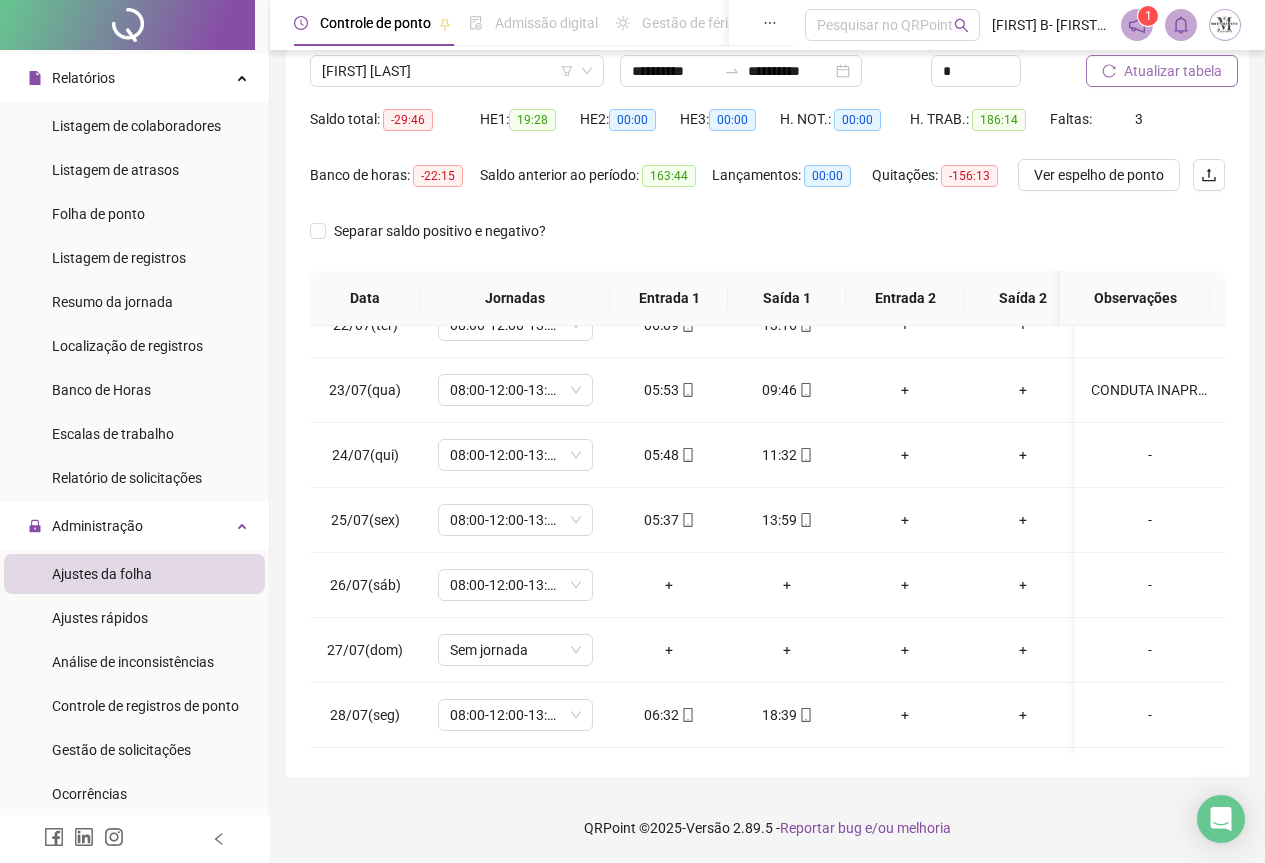 scroll, scrollTop: 1400, scrollLeft: 0, axis: vertical 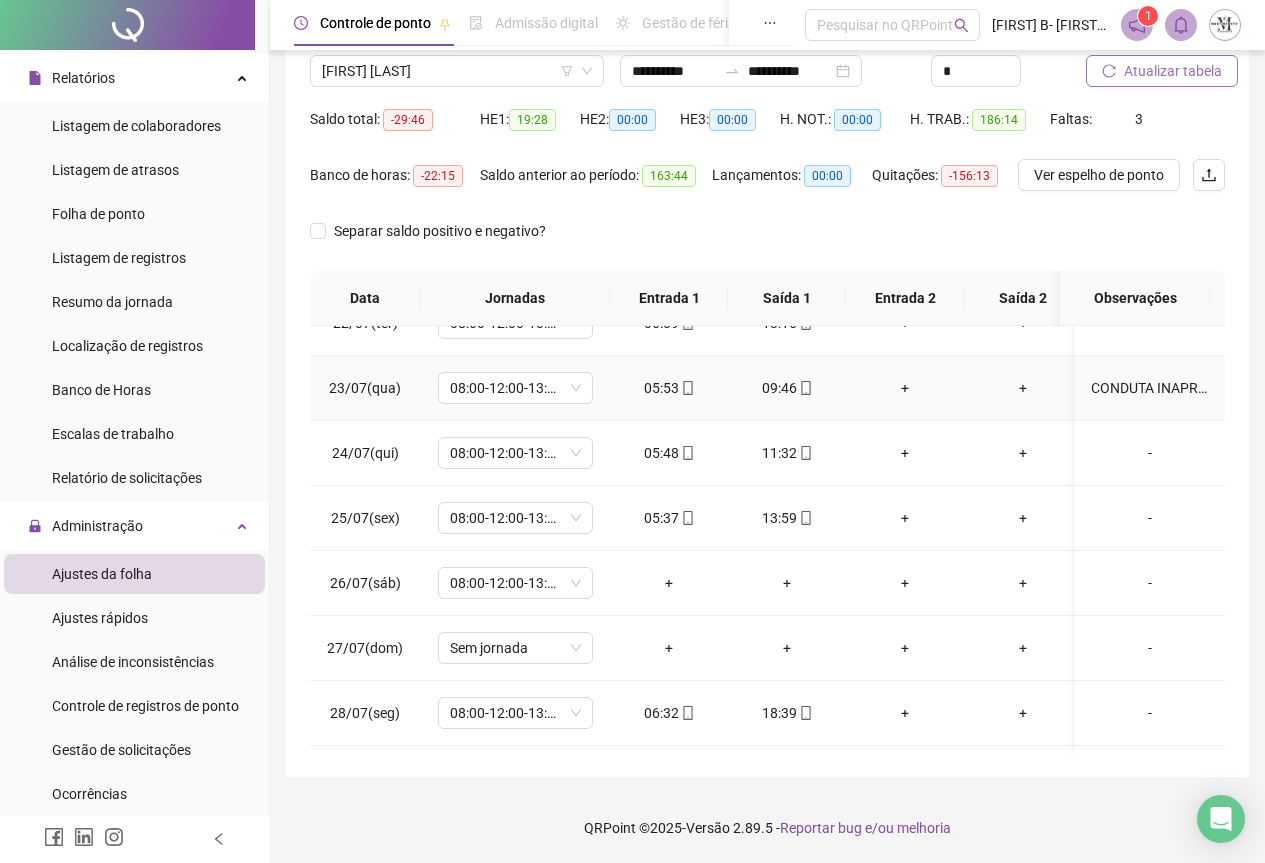 click on "CONDUTA INAPROPRIADA" at bounding box center (1150, 388) 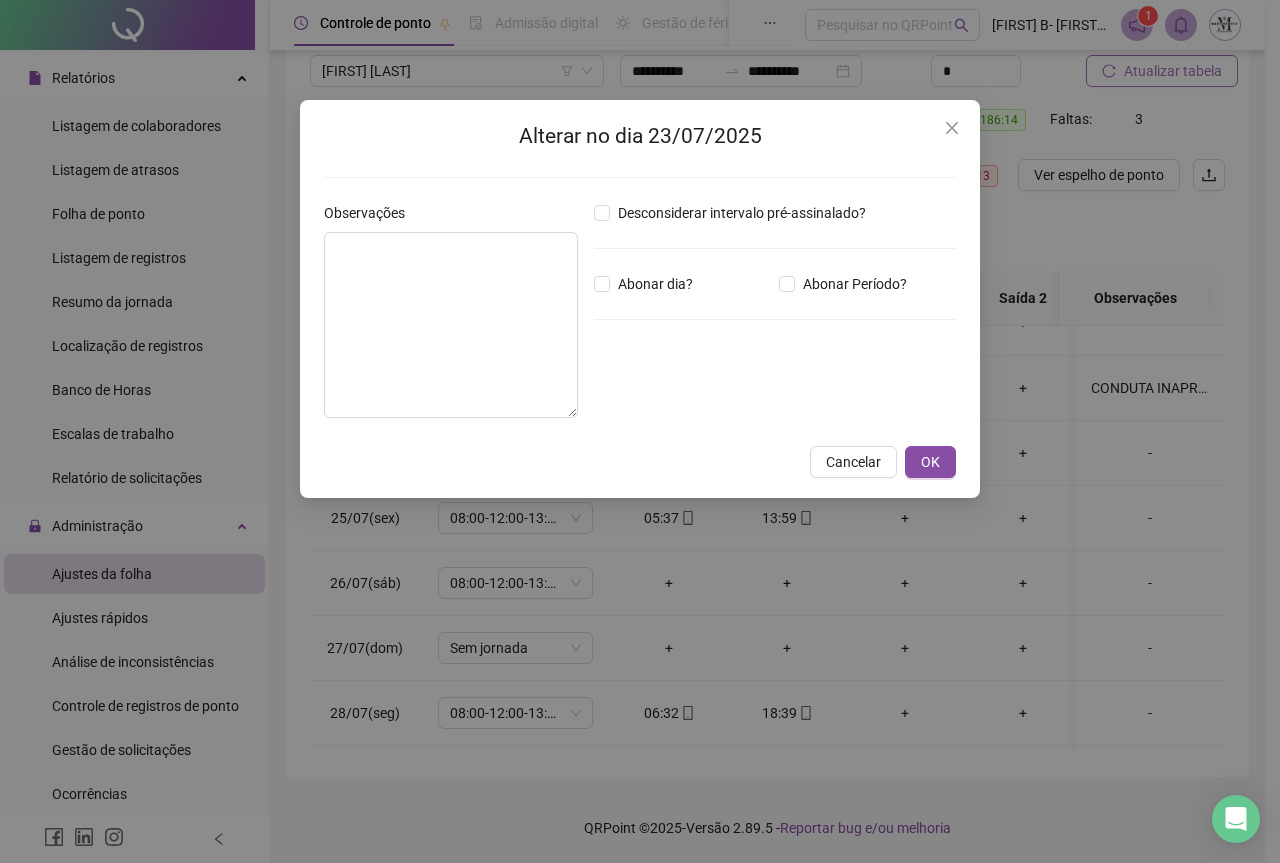 type on "**********" 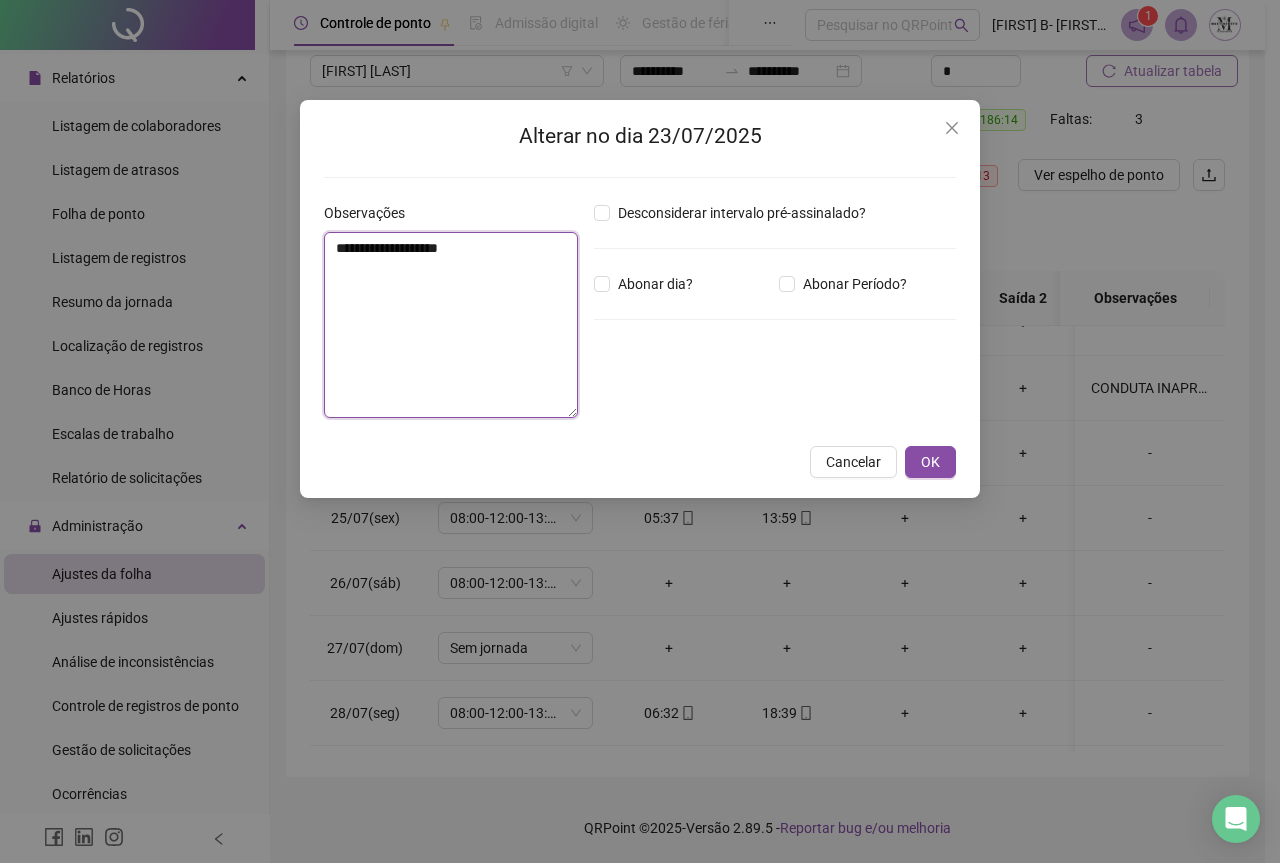 drag, startPoint x: 310, startPoint y: 262, endPoint x: 244, endPoint y: 265, distance: 66.068146 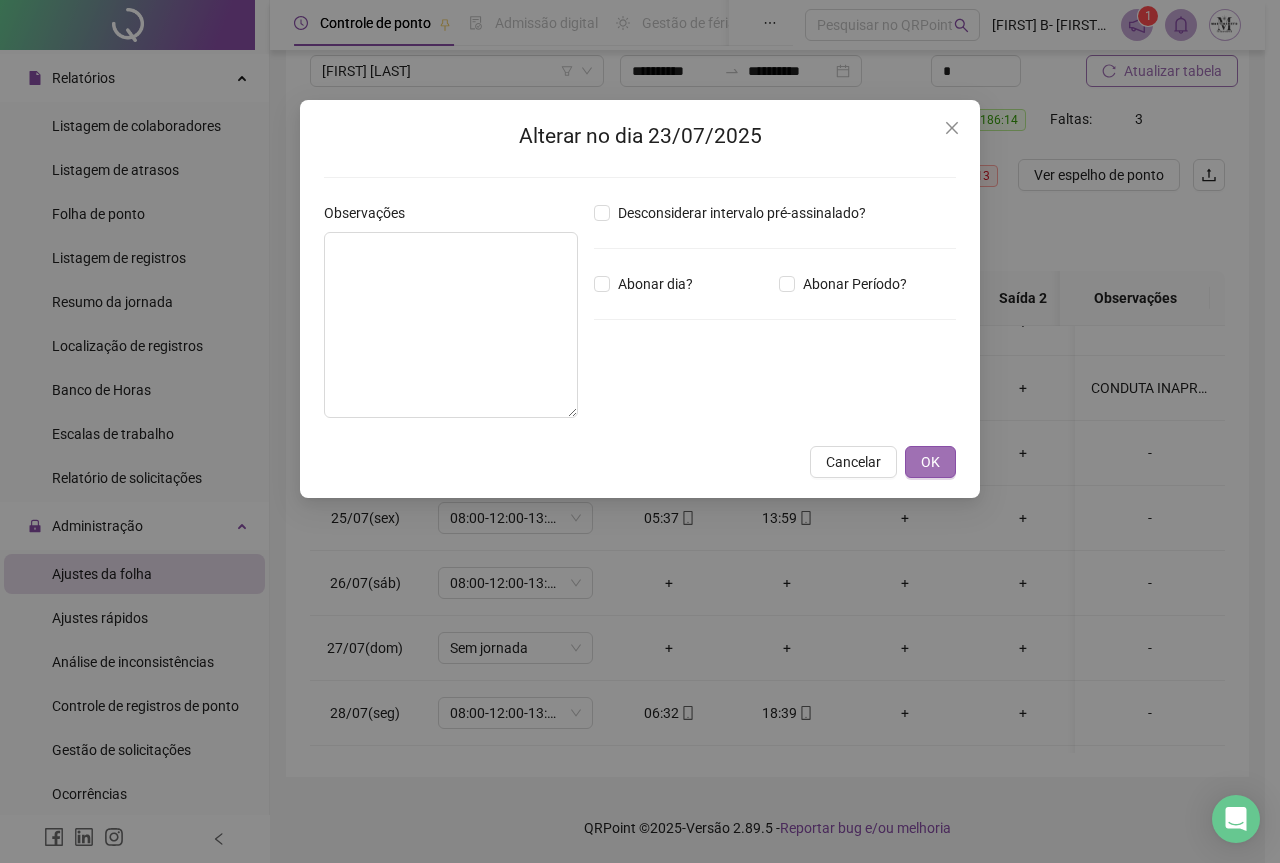 click on "OK" at bounding box center [930, 462] 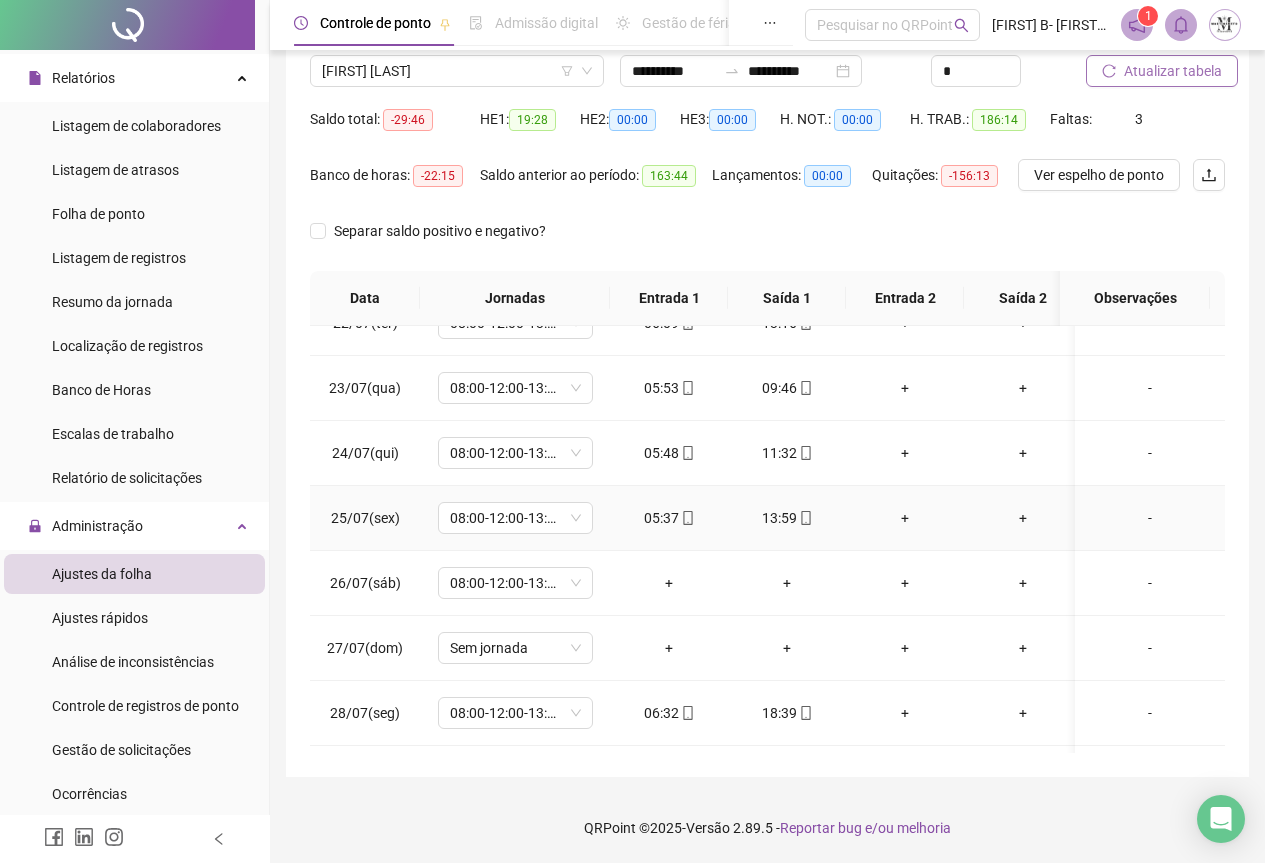 scroll, scrollTop: 1603, scrollLeft: 0, axis: vertical 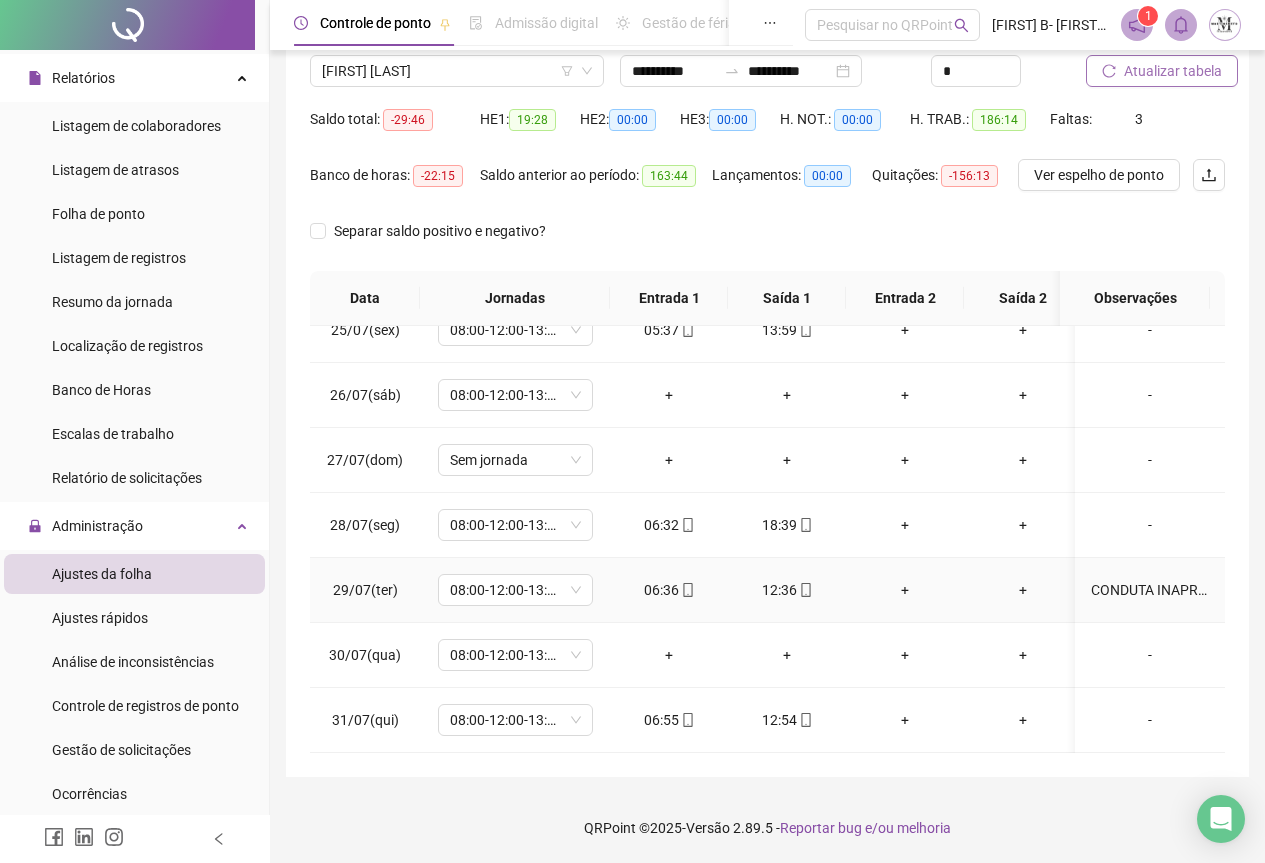 click on "CONDUTA INAPROPRIADA" at bounding box center [1150, 590] 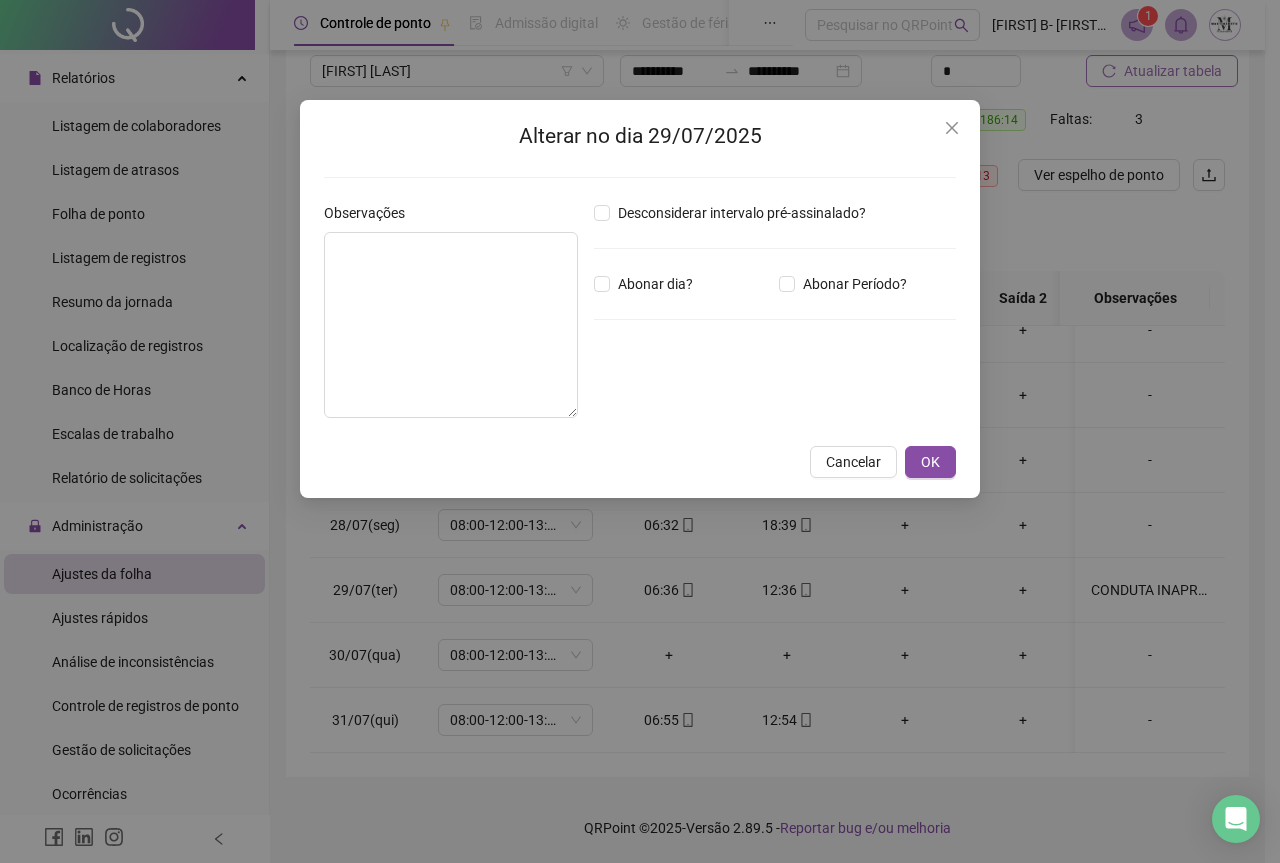 type on "**********" 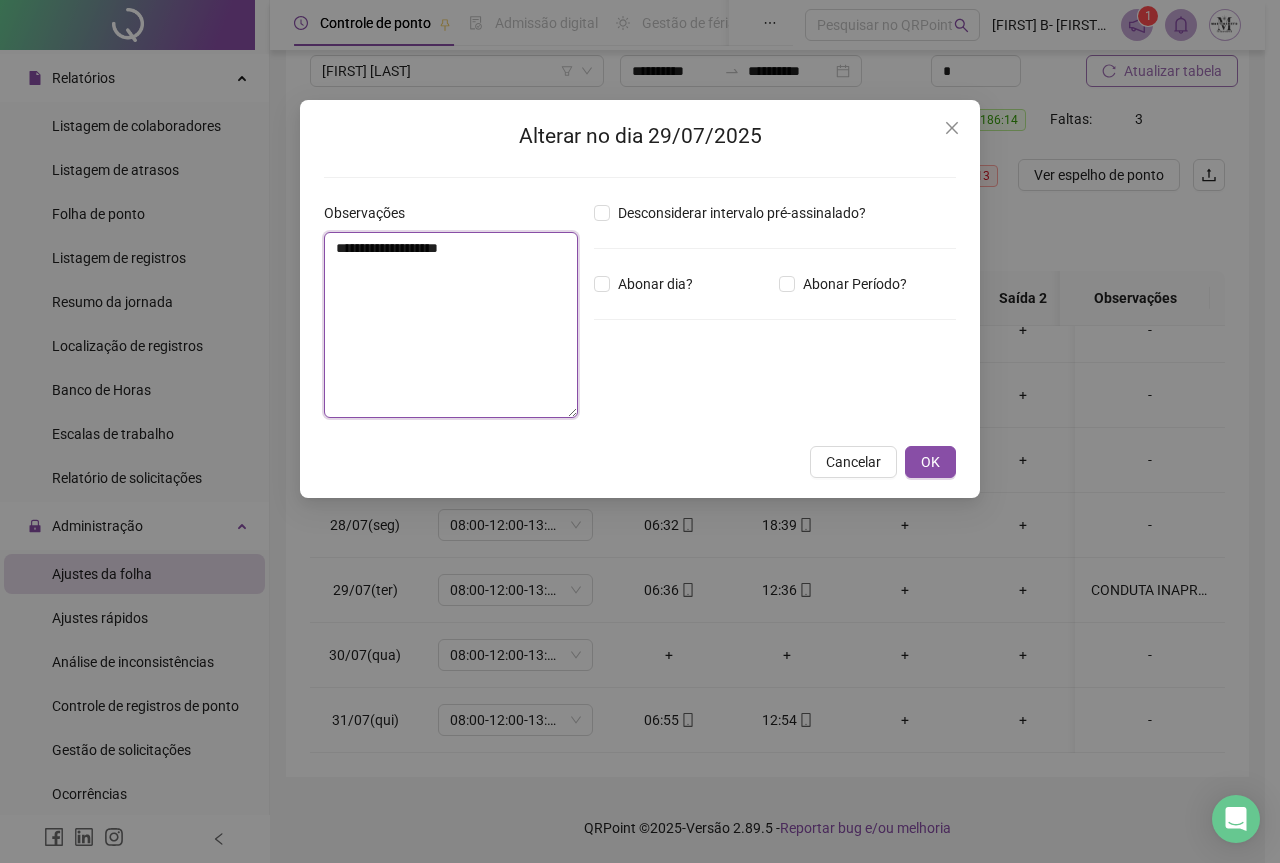 drag, startPoint x: 522, startPoint y: 246, endPoint x: 243, endPoint y: 246, distance: 279 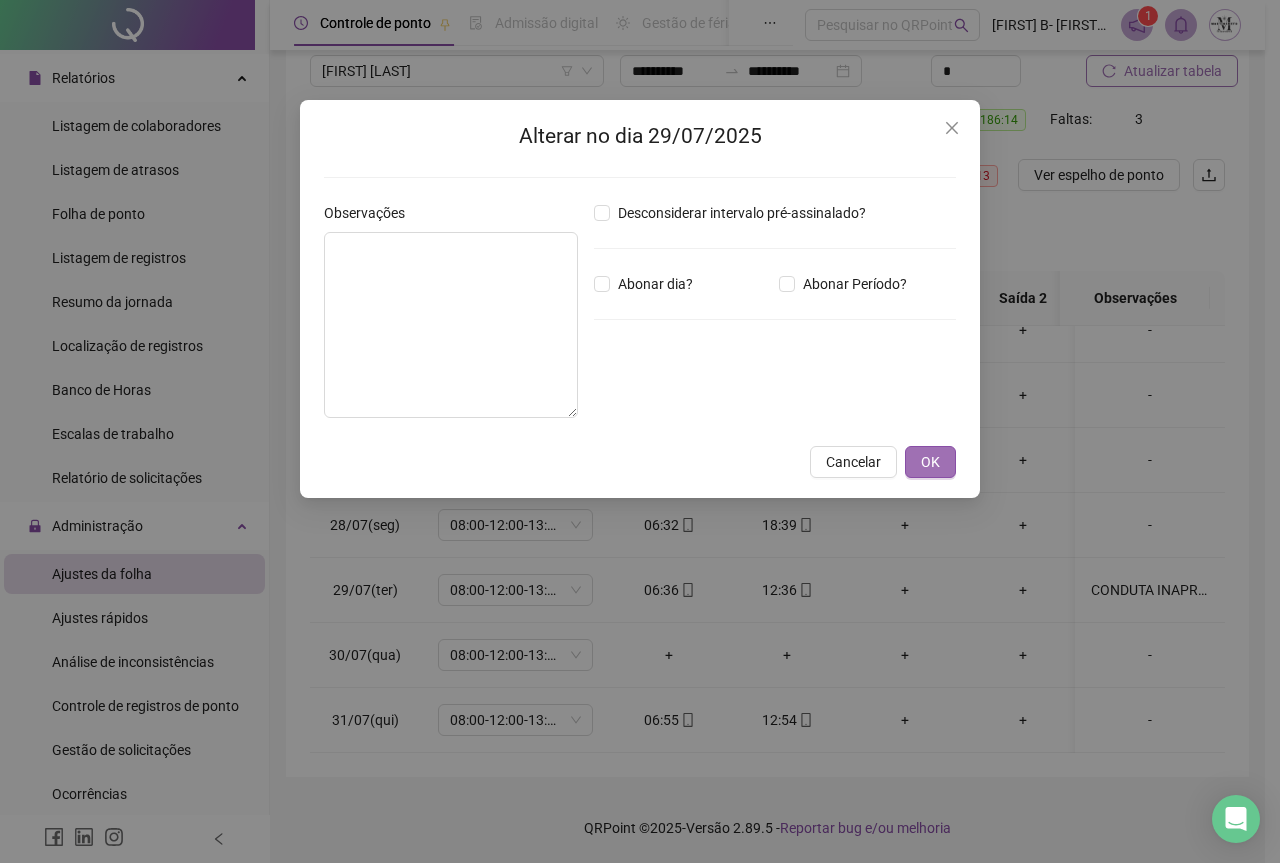click on "OK" at bounding box center [930, 462] 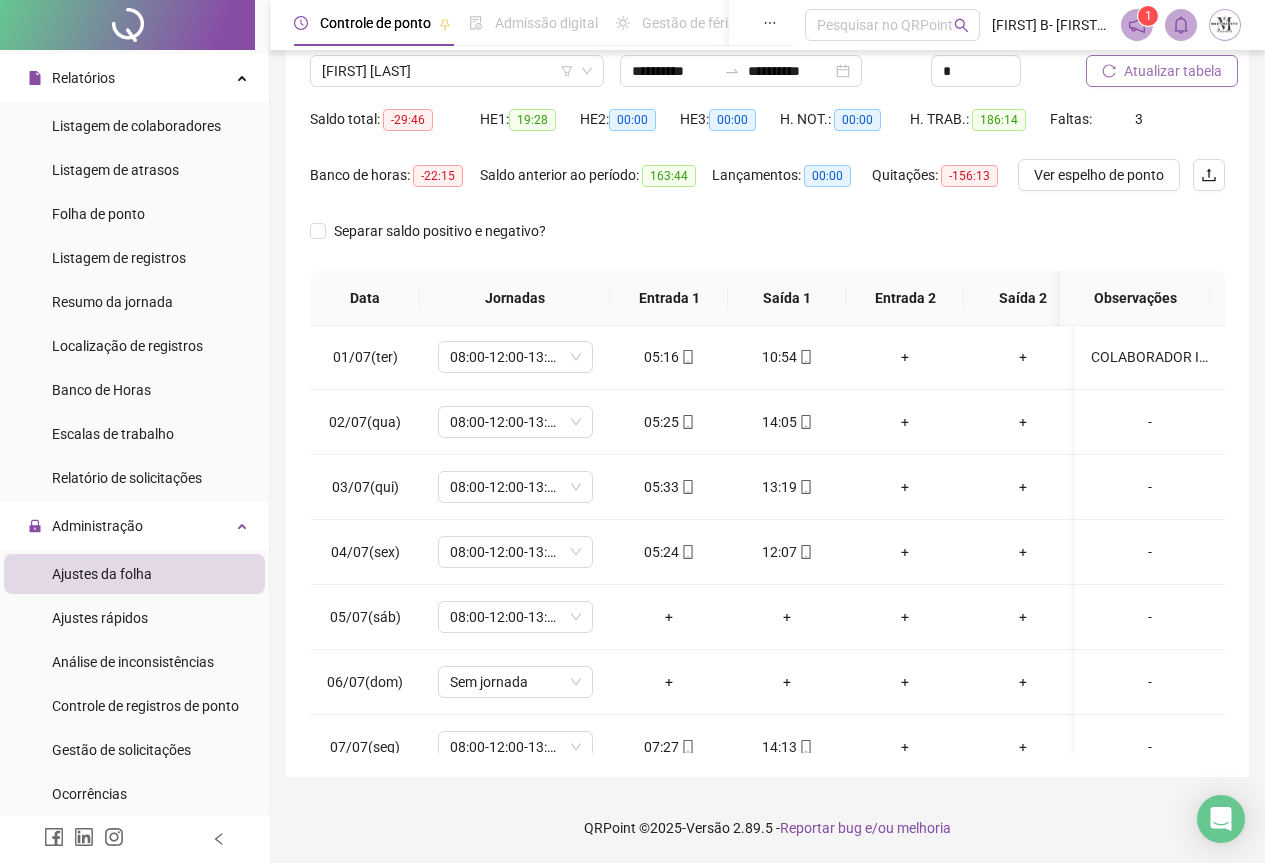 scroll, scrollTop: 0, scrollLeft: 0, axis: both 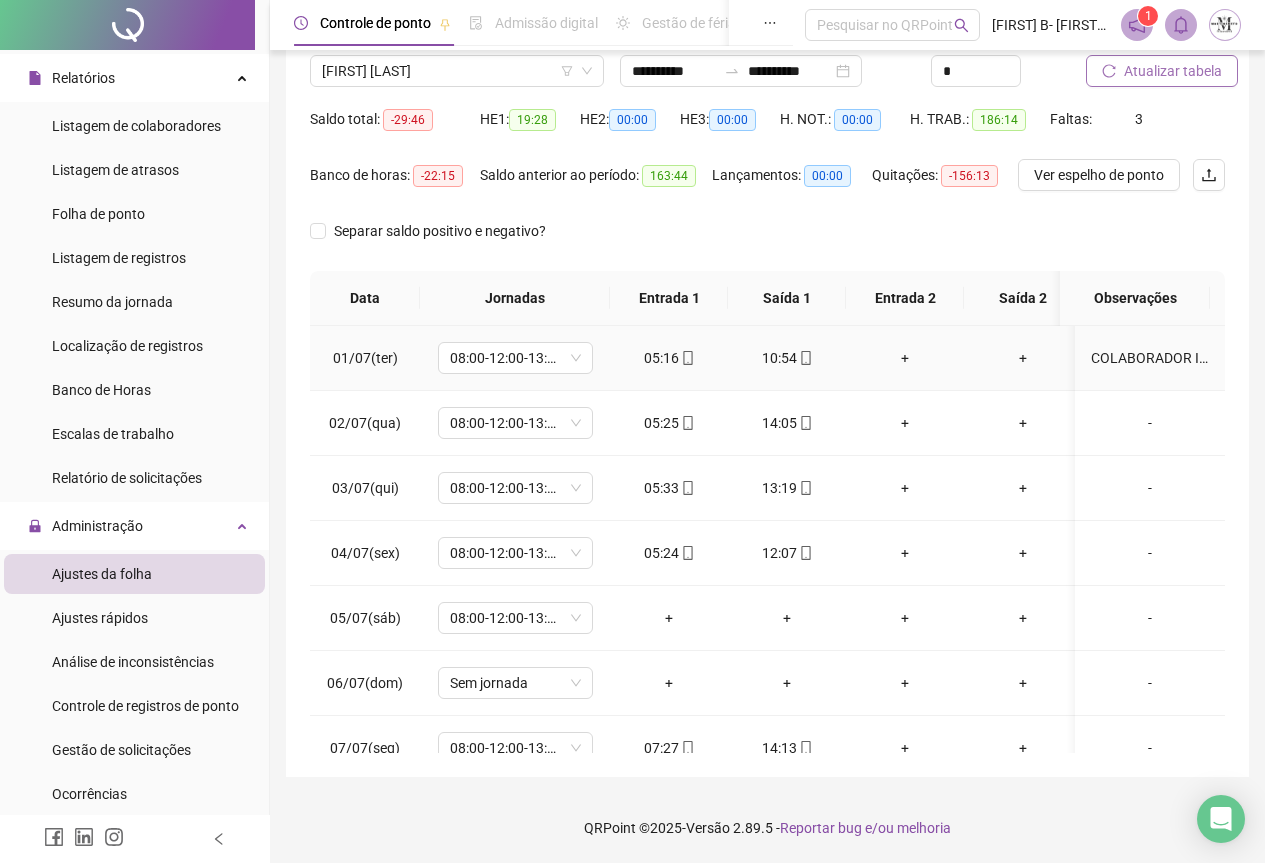 click on "COLABORADOR INFORMADO SOBRE O REGISTRO DO PONTO SOMENTE NO LOCAL DE TRABALHO." at bounding box center (1150, 358) 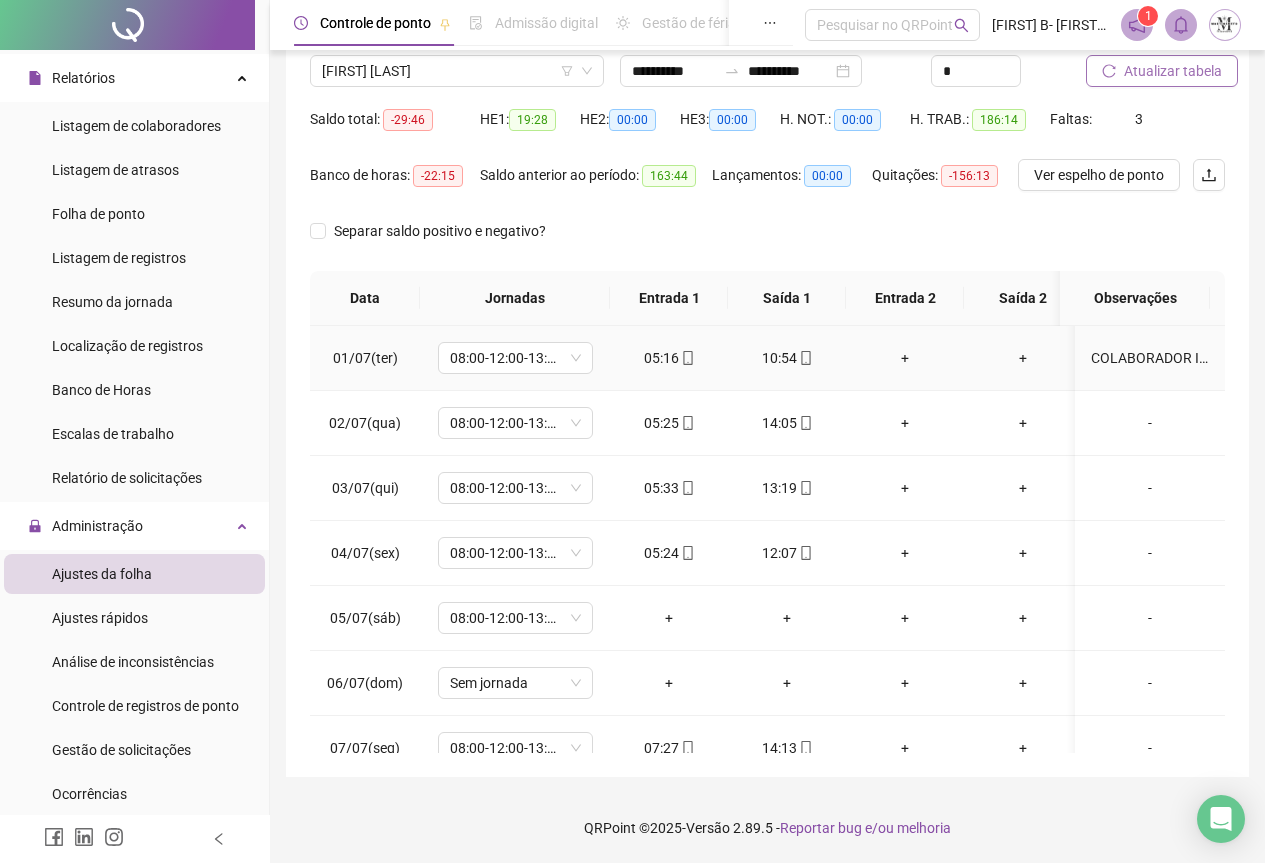 click on "COLABORADOR INFORMADO SOBRE O REGISTRO DO PONTO SOMENTE NO LOCAL DE TRABALHO." at bounding box center [1150, 358] 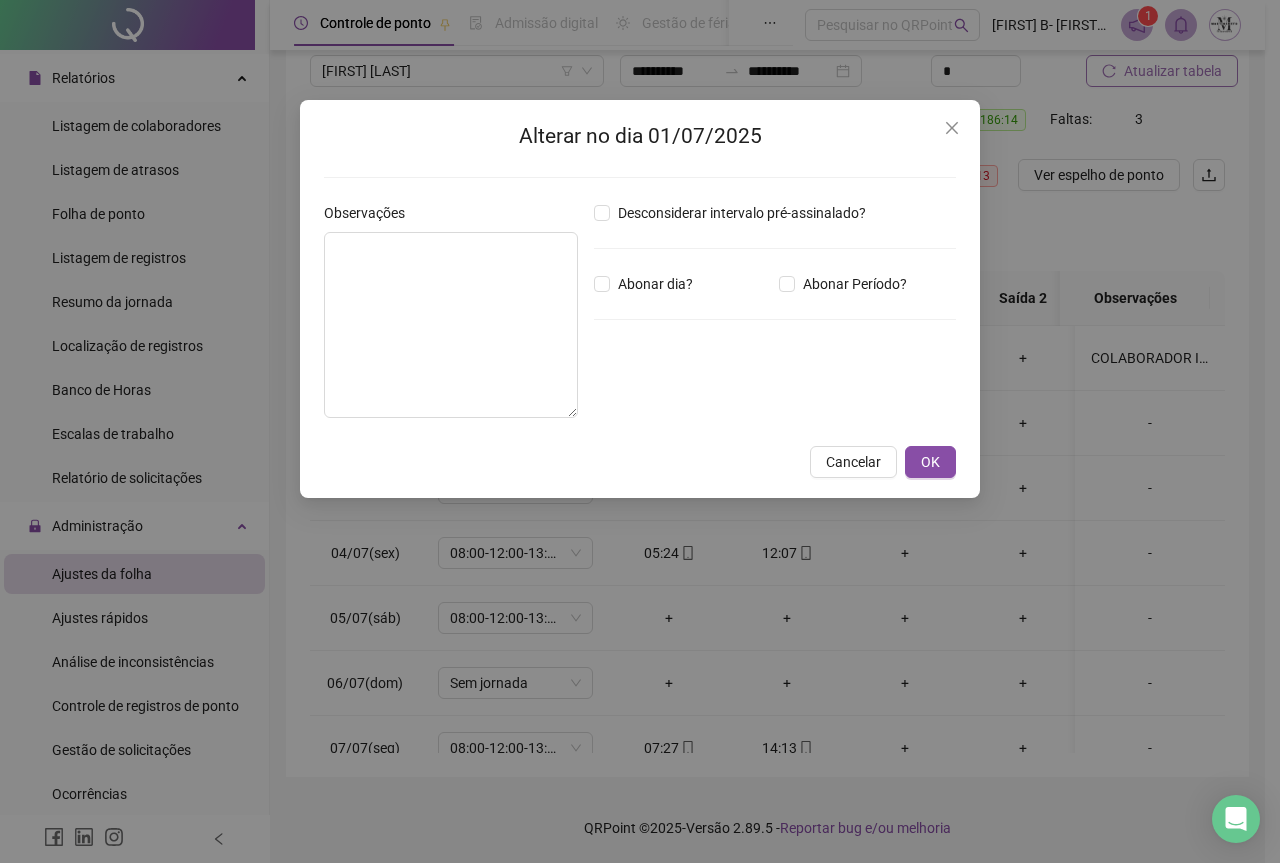 type on "**********" 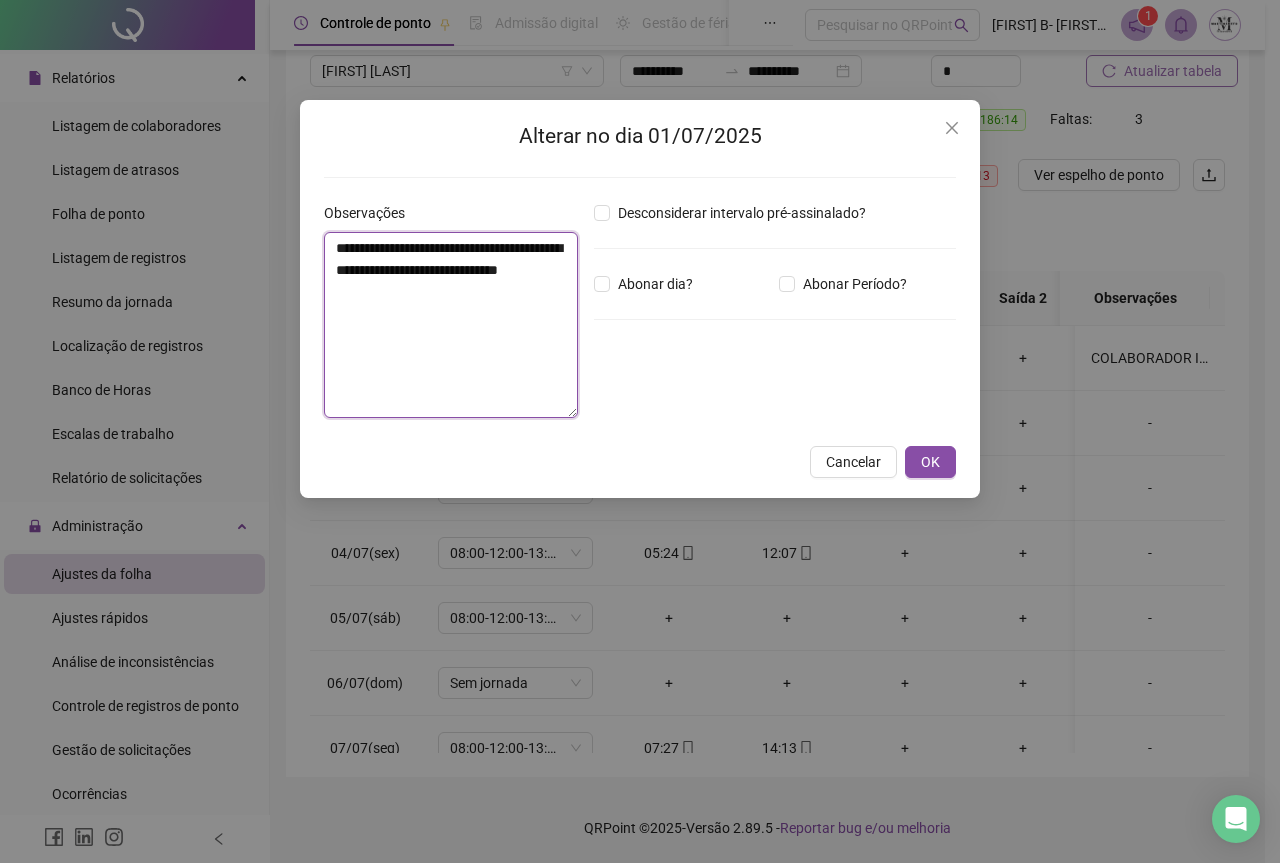 drag, startPoint x: 333, startPoint y: 248, endPoint x: 567, endPoint y: 299, distance: 239.49321 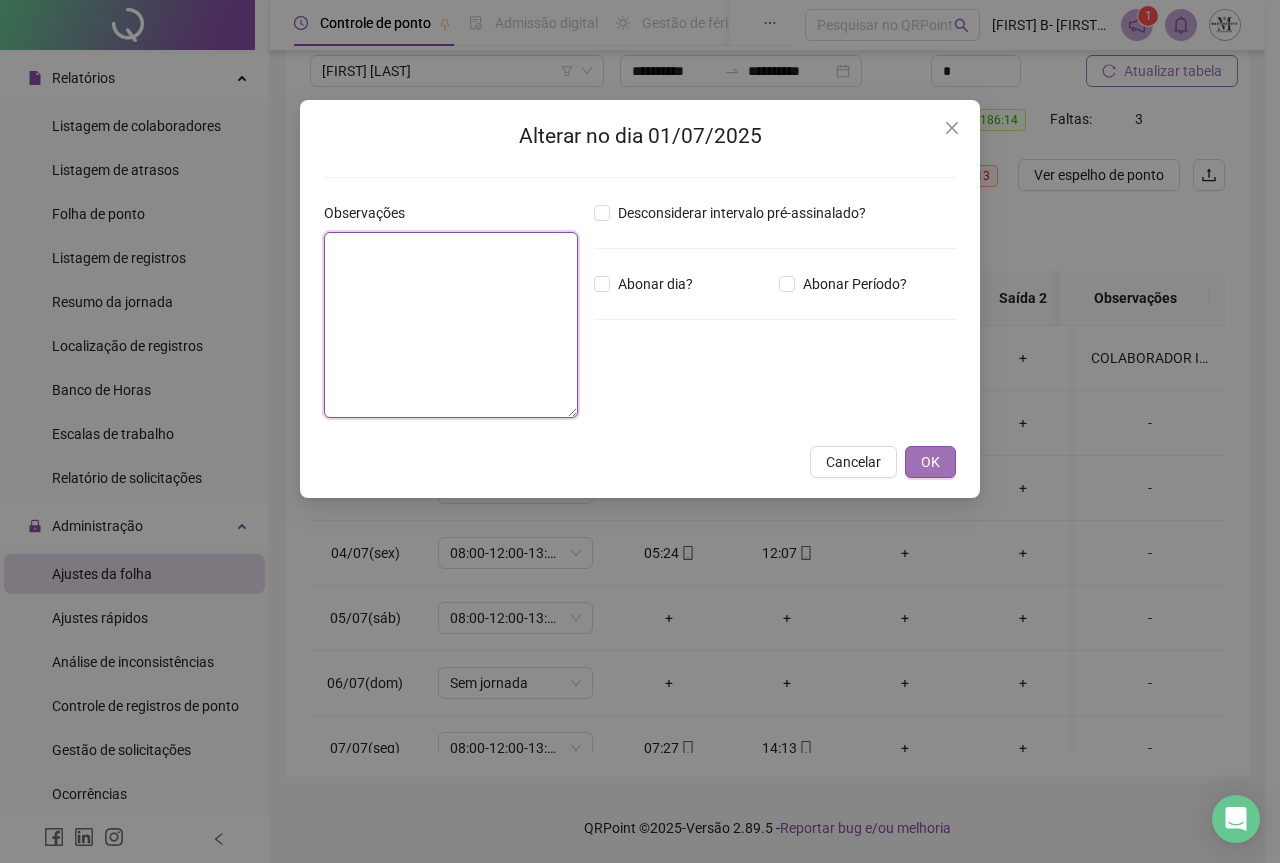 type 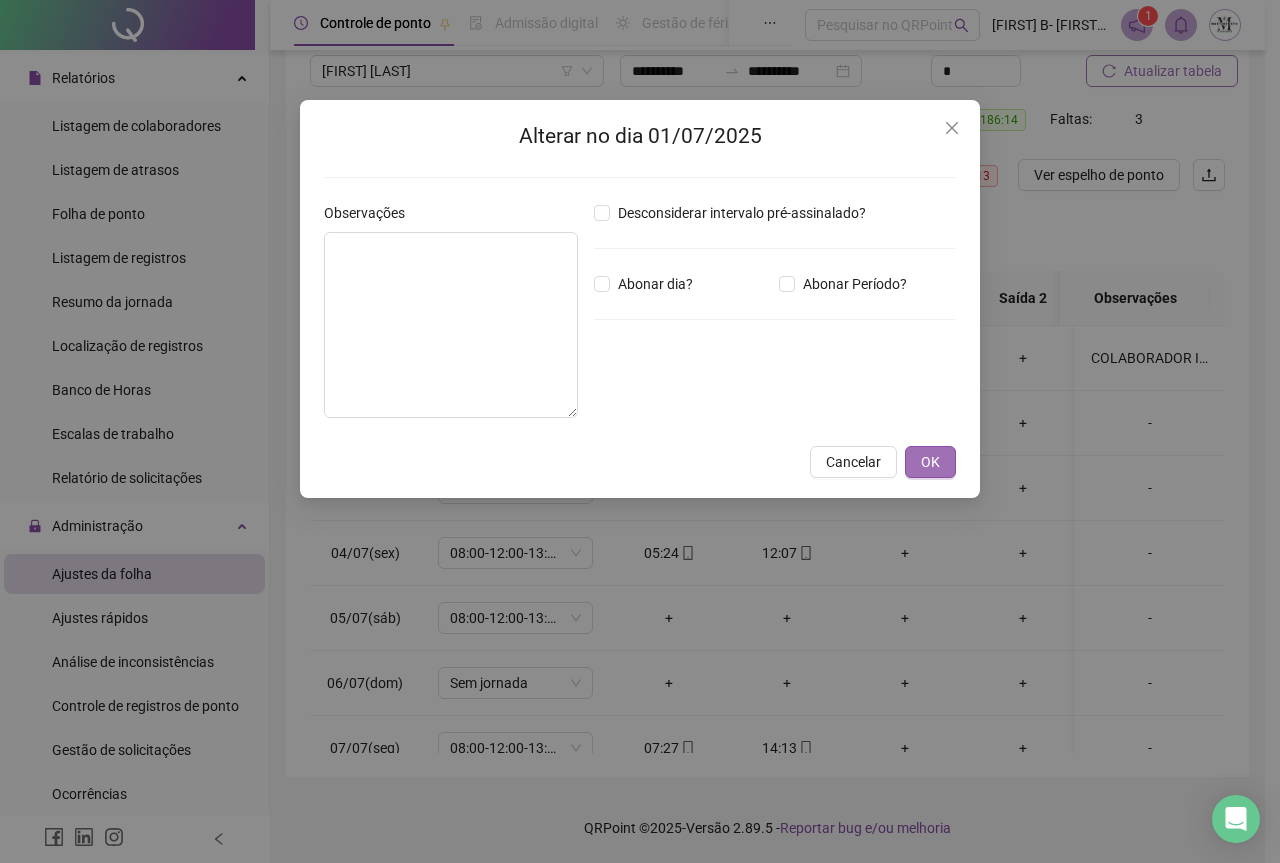 click on "OK" at bounding box center [930, 462] 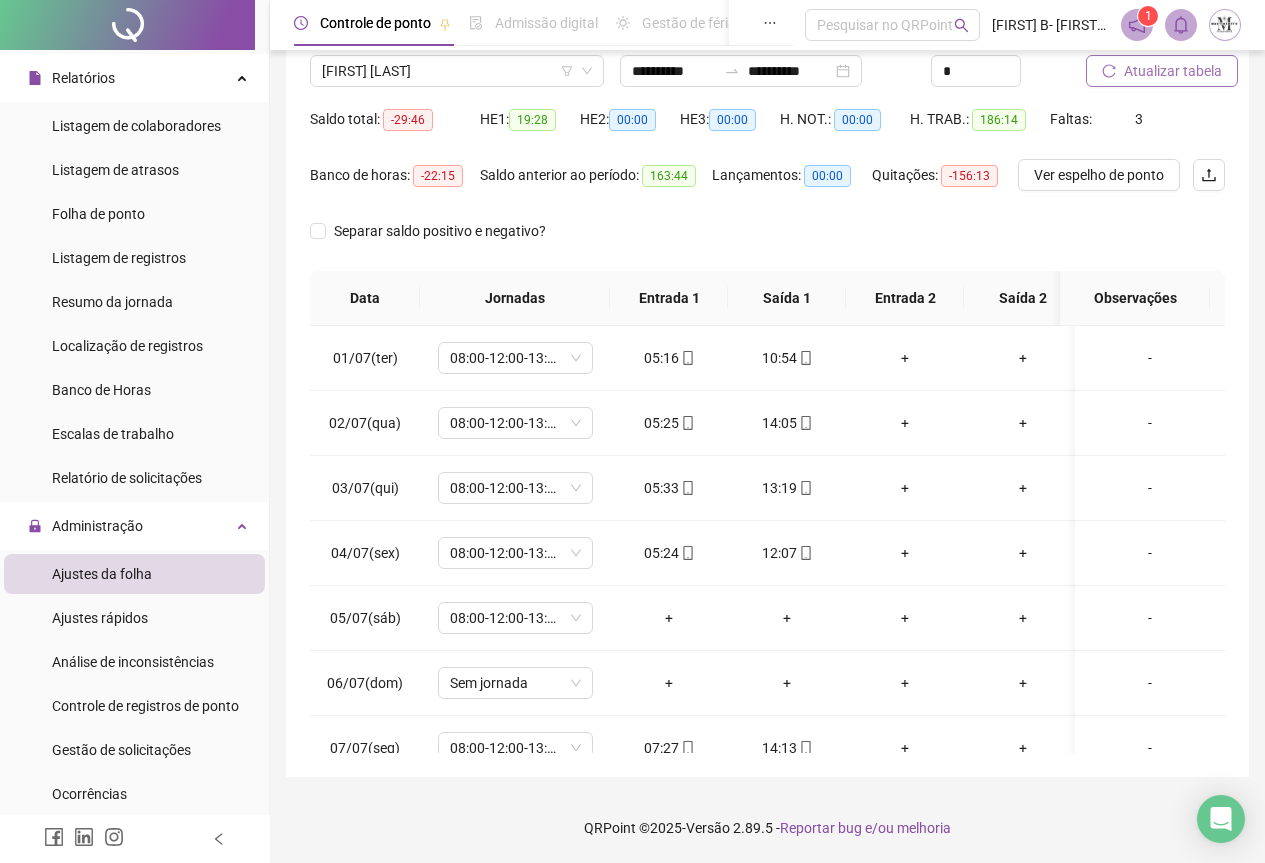 click on "Atualizar tabela" at bounding box center [1162, 71] 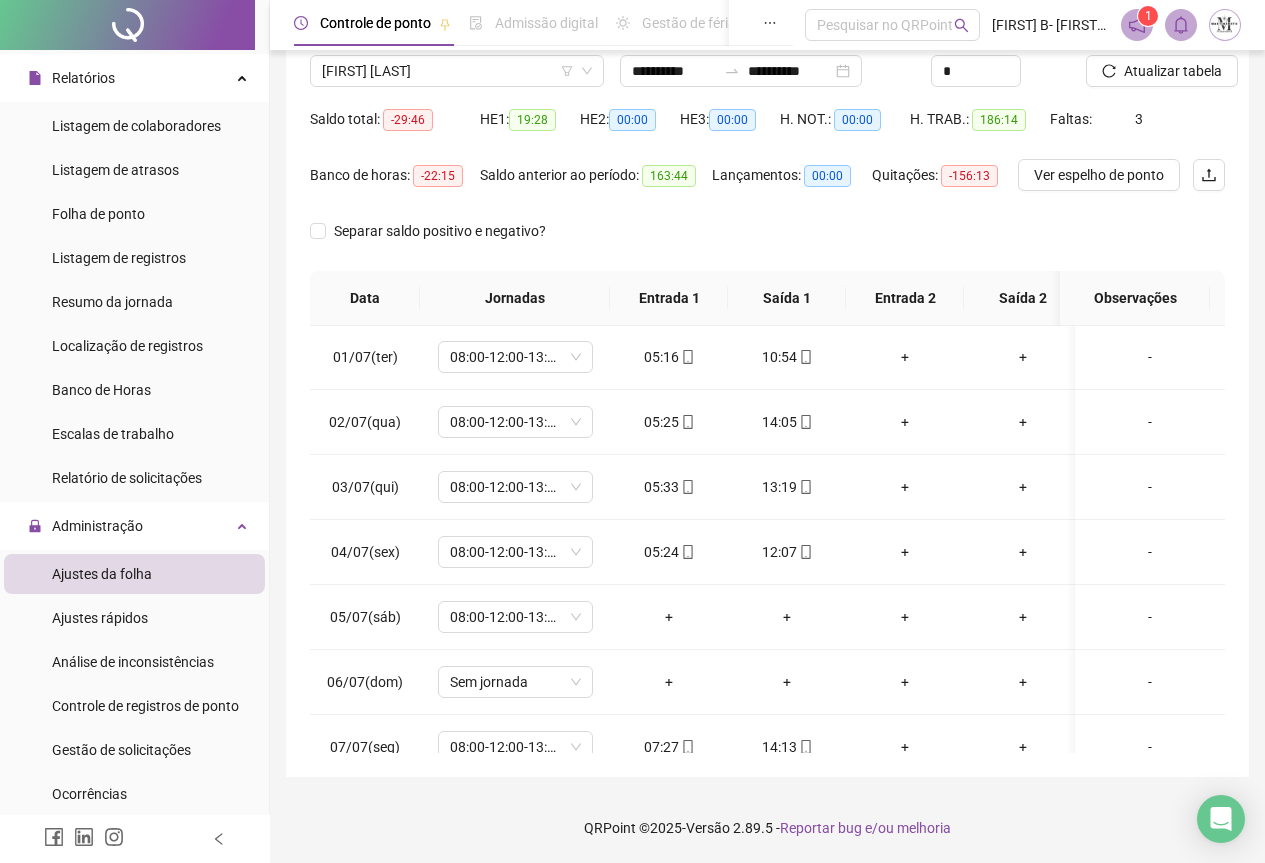 scroll, scrollTop: 0, scrollLeft: 0, axis: both 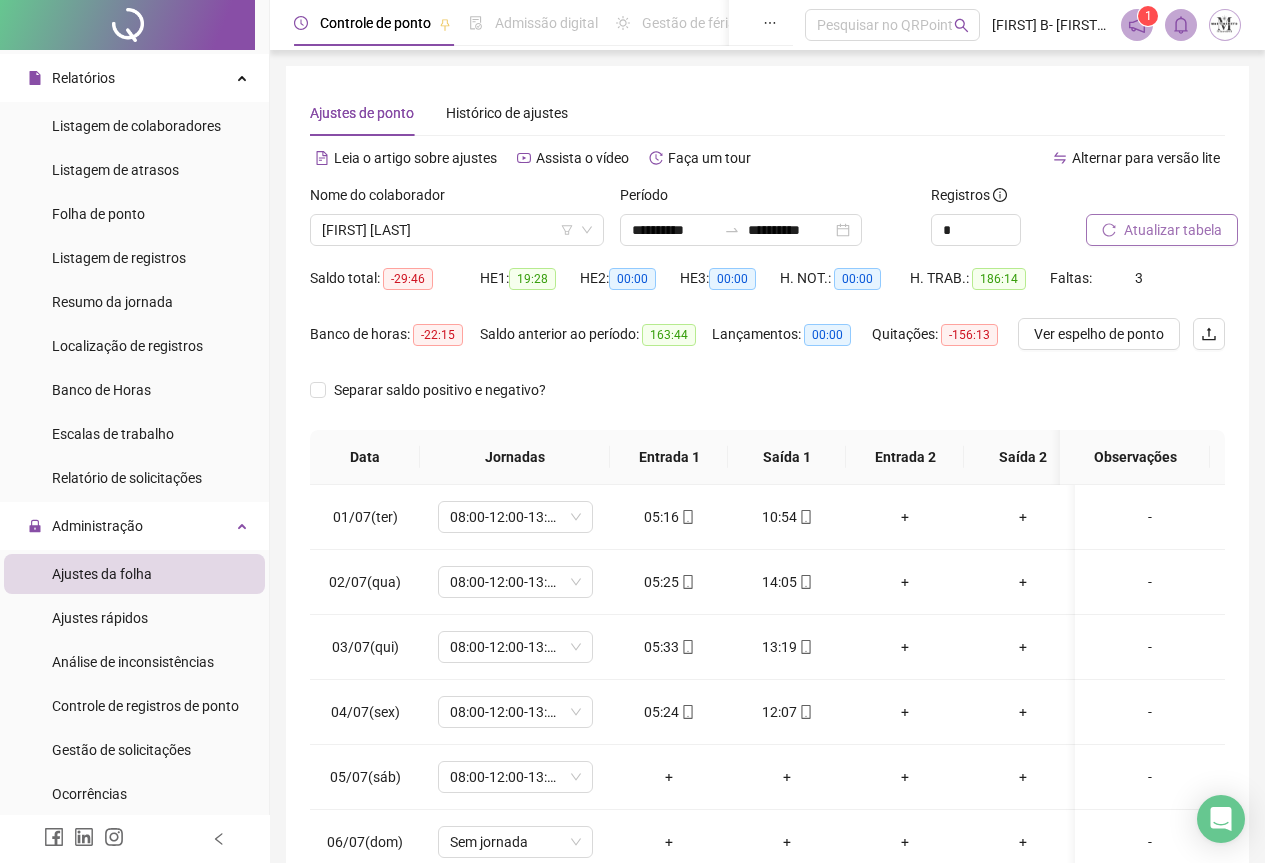 click on "Atualizar tabela" at bounding box center [1173, 230] 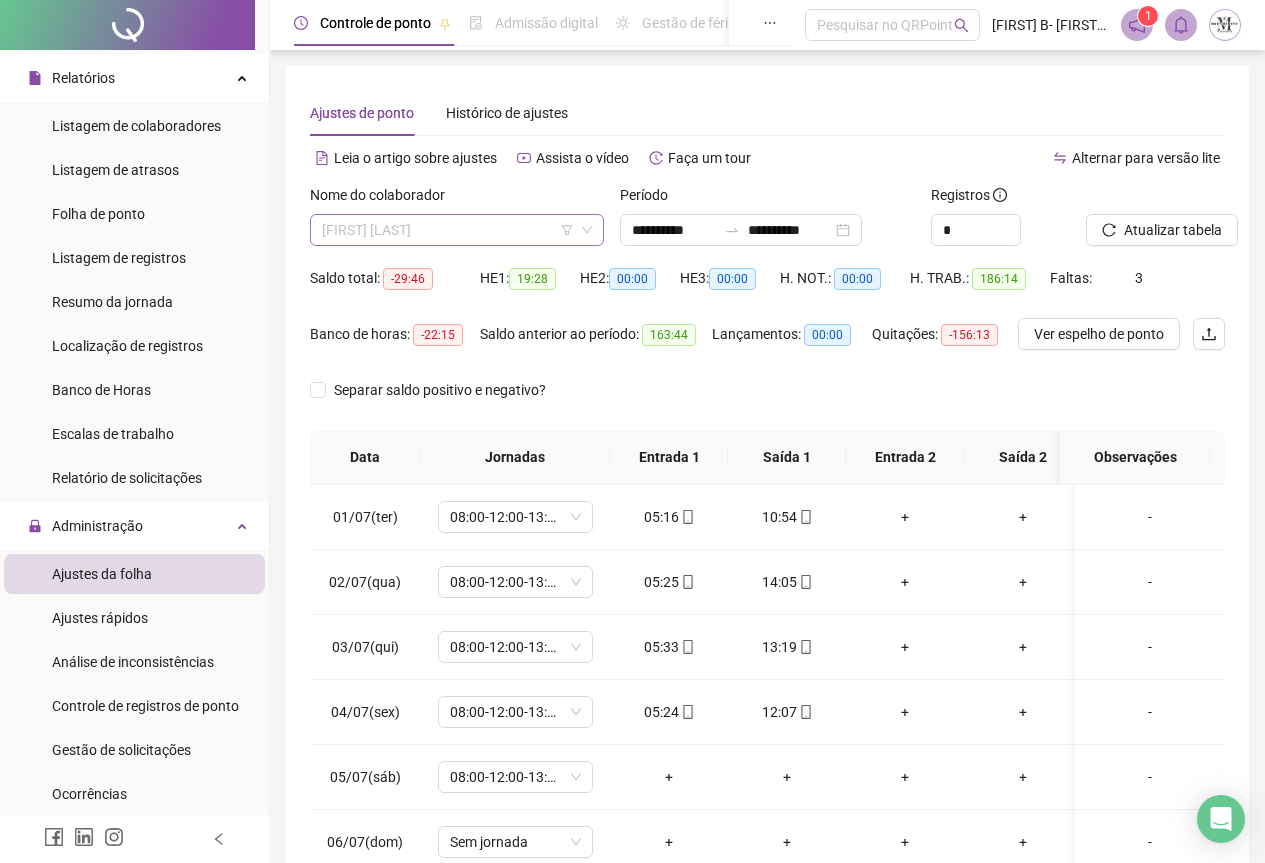 click on "TIAGO DOS SANTOS ANDRADE" at bounding box center [457, 230] 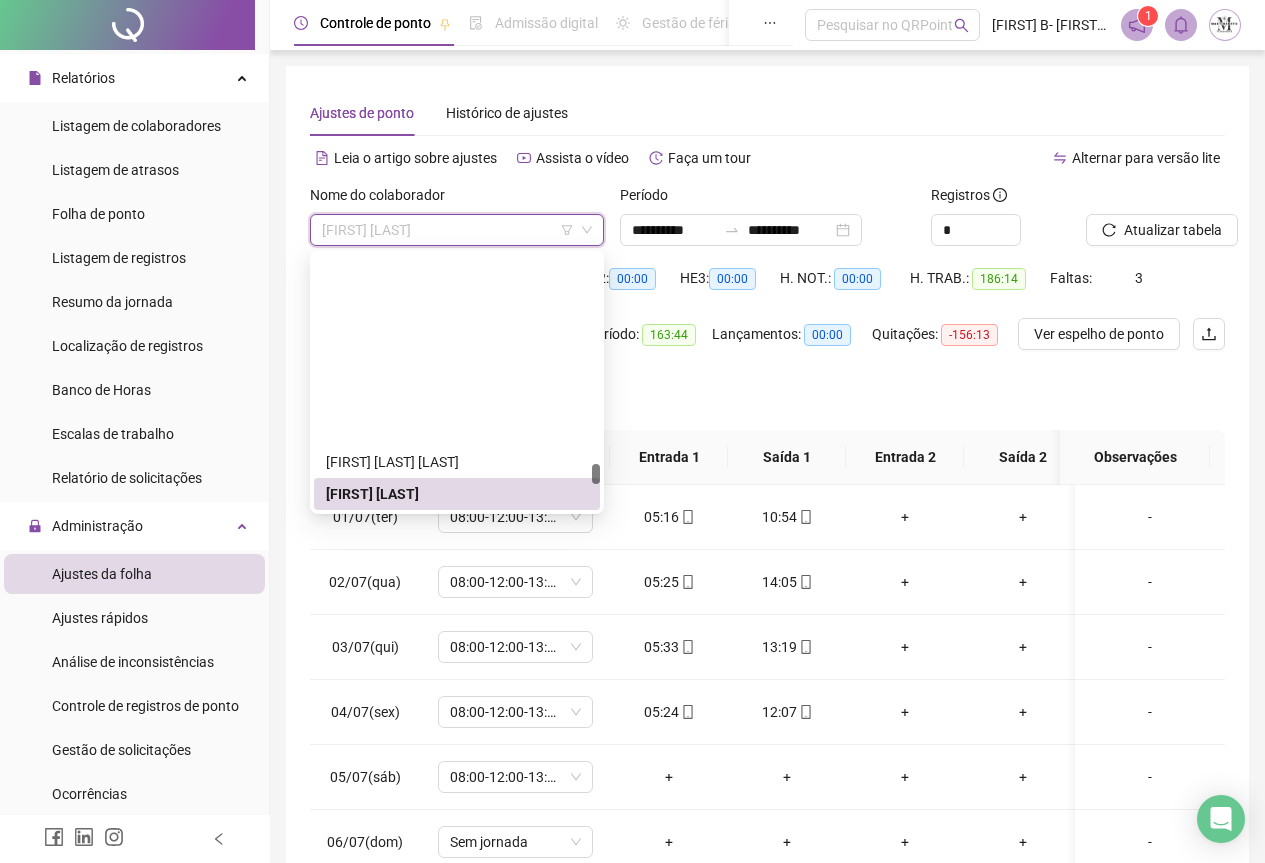 scroll, scrollTop: 5608, scrollLeft: 0, axis: vertical 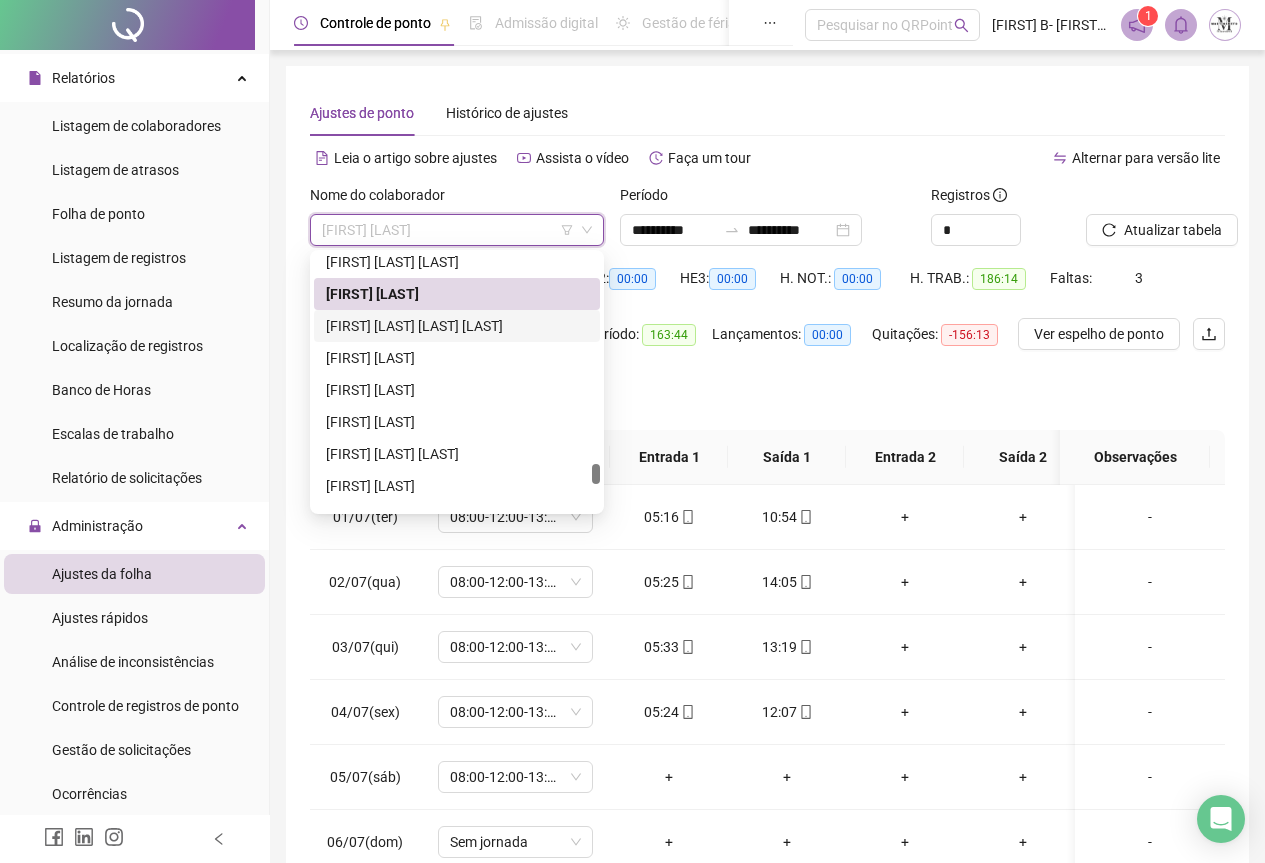 click on "TIAGO FREDIRICO DA SILVA" at bounding box center [457, 326] 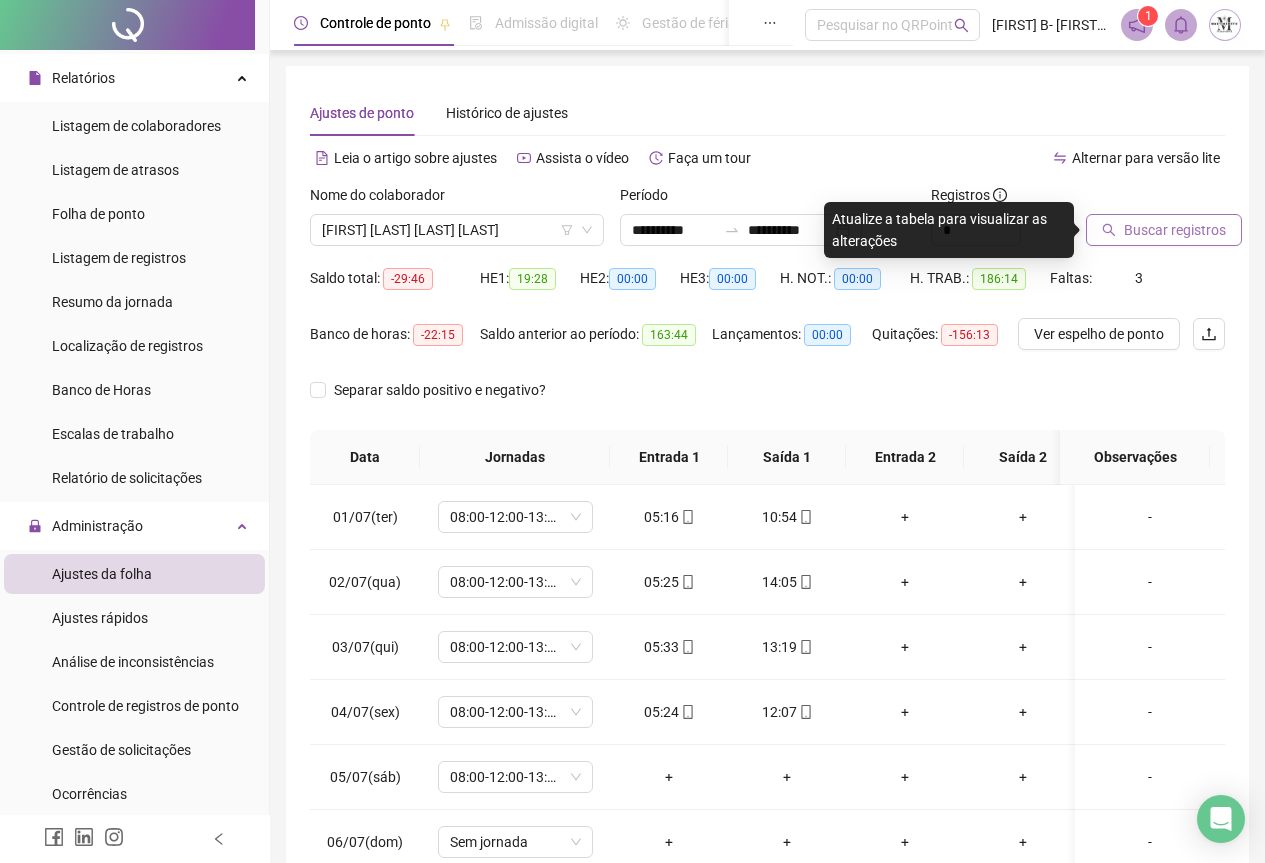 click on "Buscar registros" at bounding box center (1175, 230) 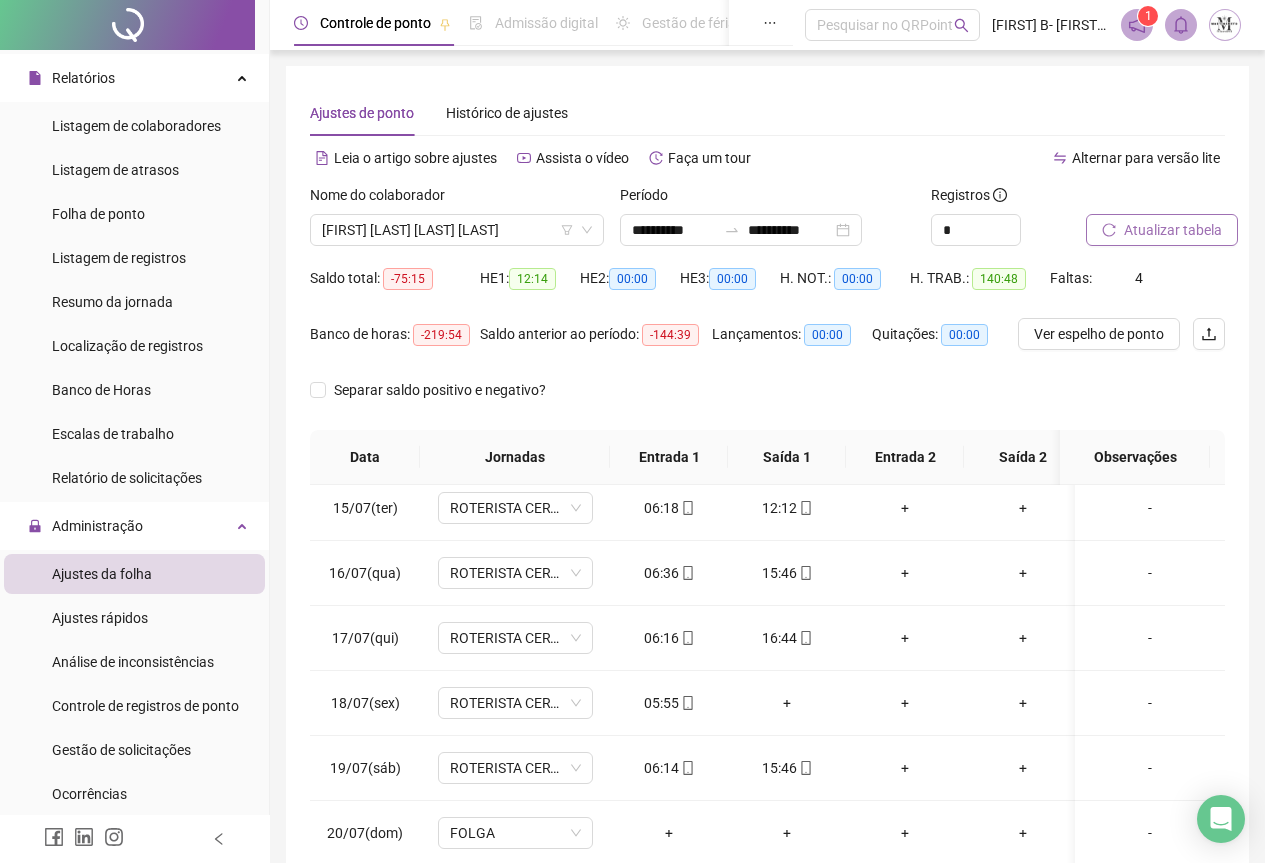 scroll, scrollTop: 900, scrollLeft: 0, axis: vertical 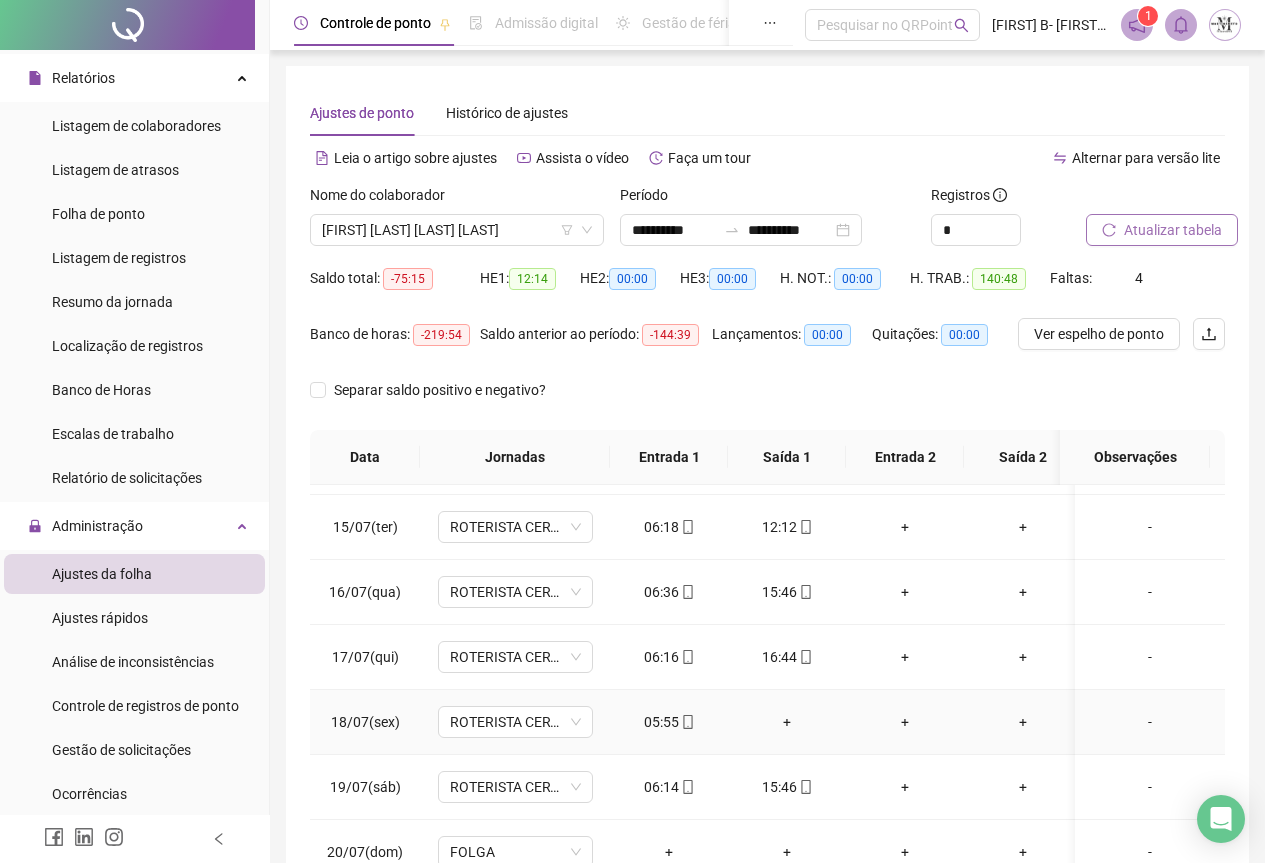 click on "+" at bounding box center [787, 722] 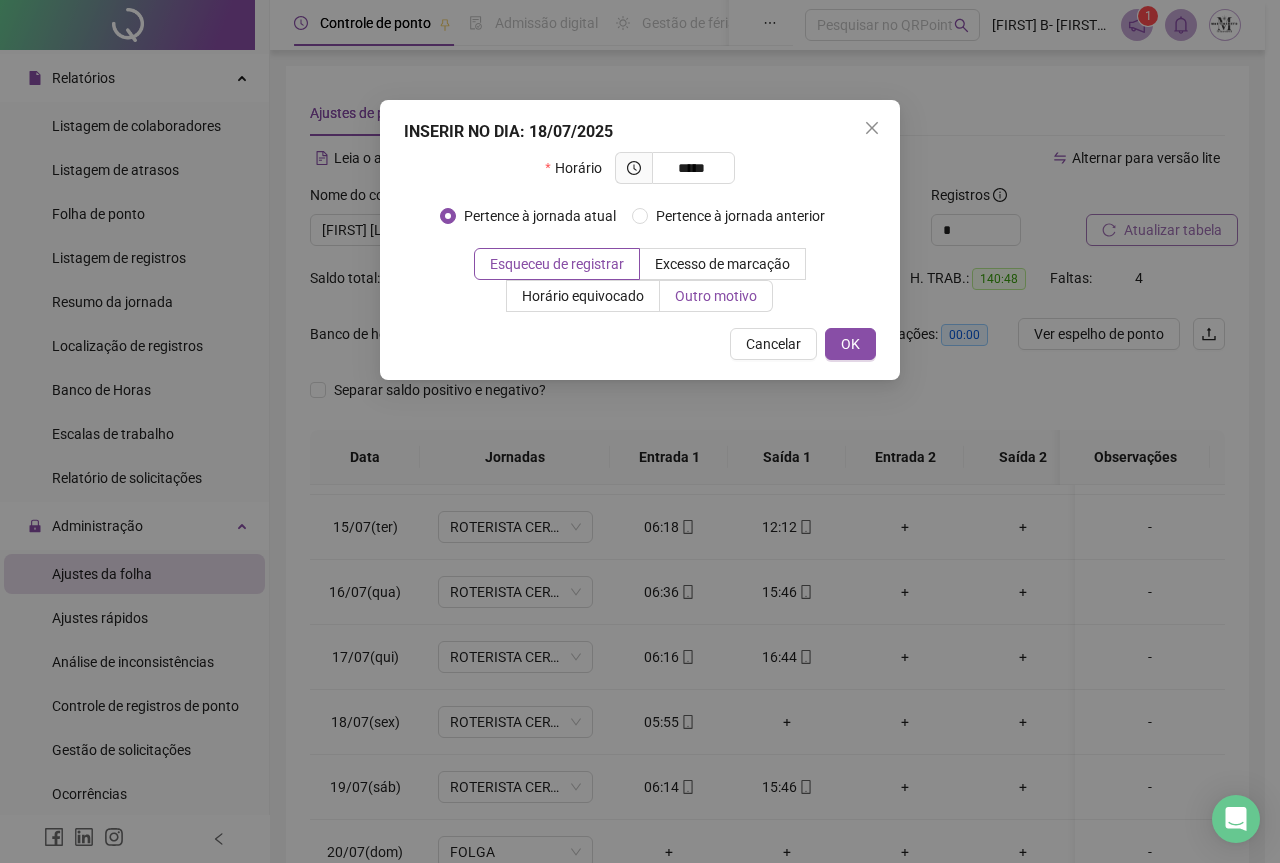 type on "*****" 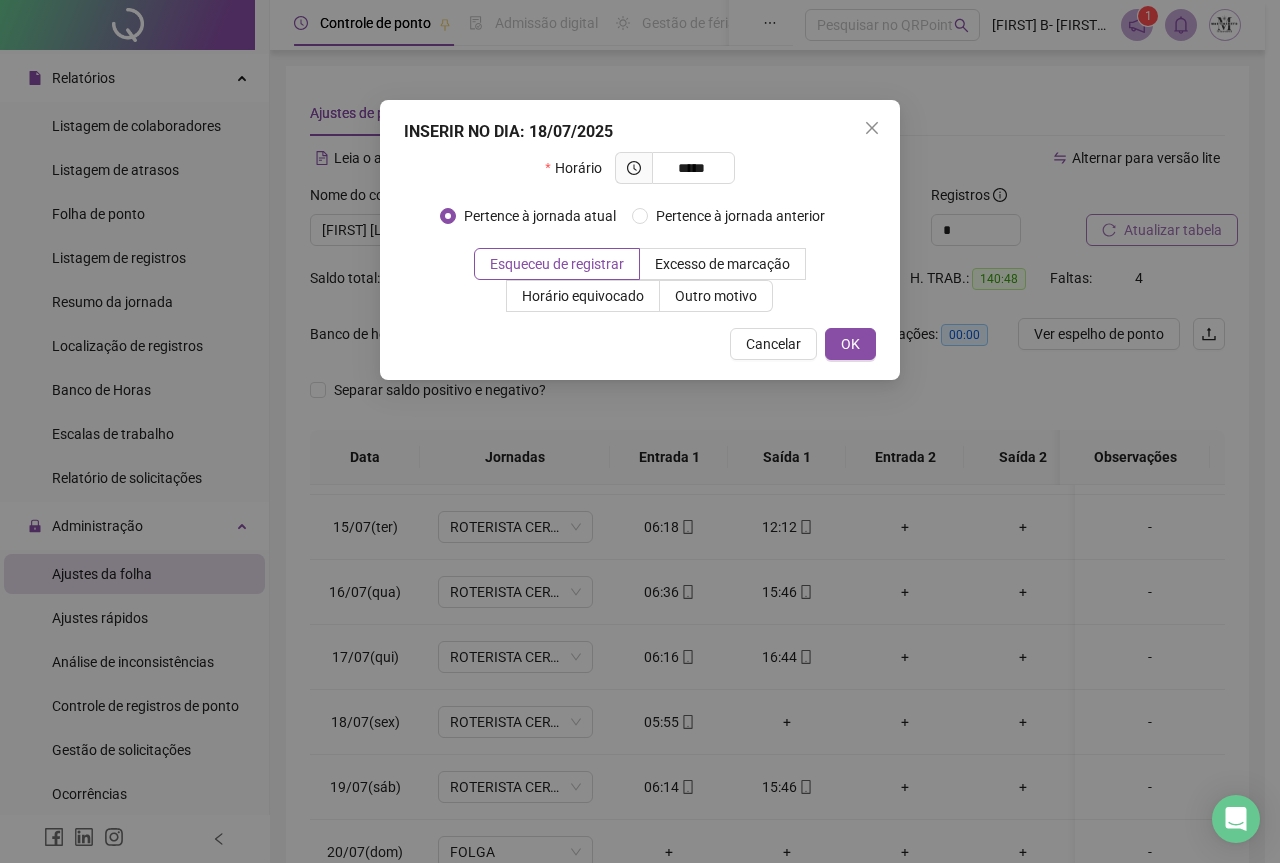 click on "Outro motivo" at bounding box center [716, 296] 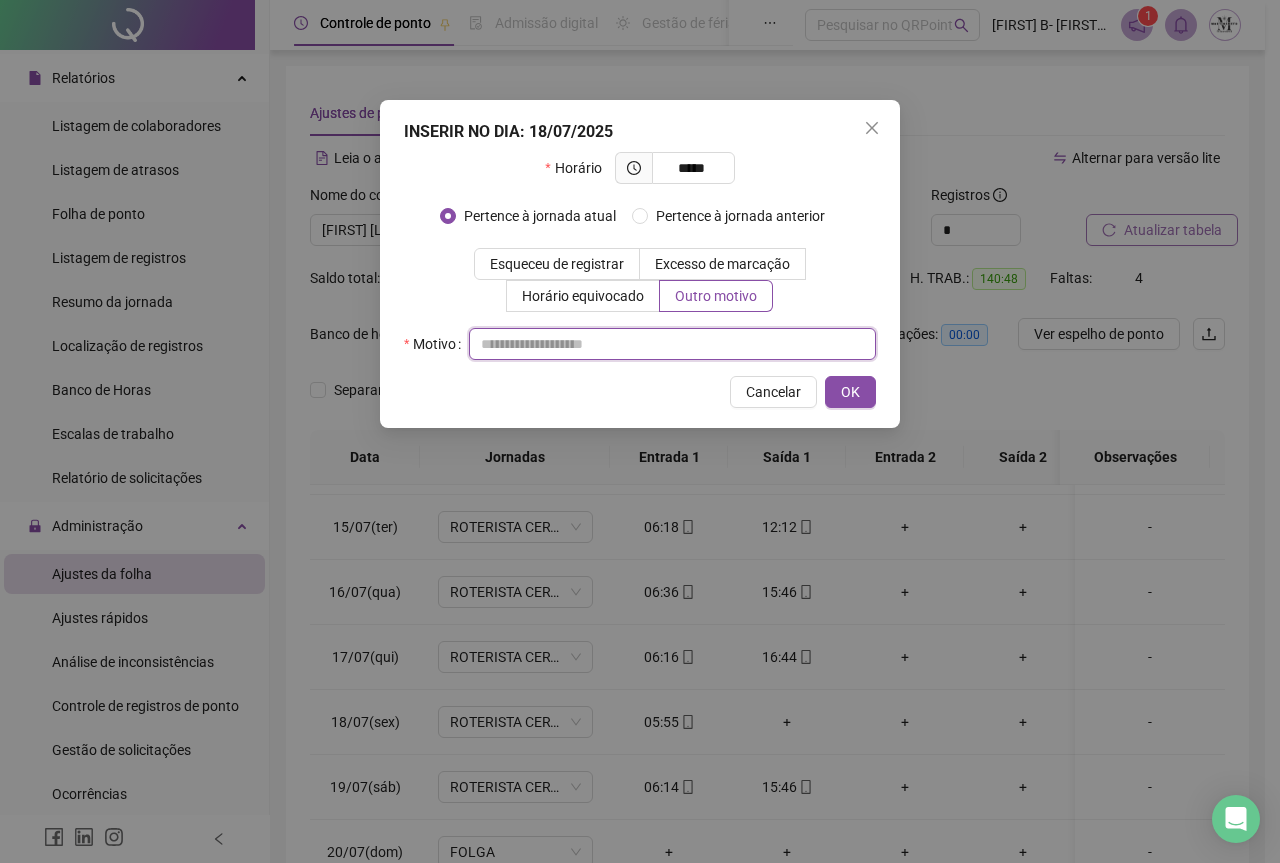 click at bounding box center [672, 344] 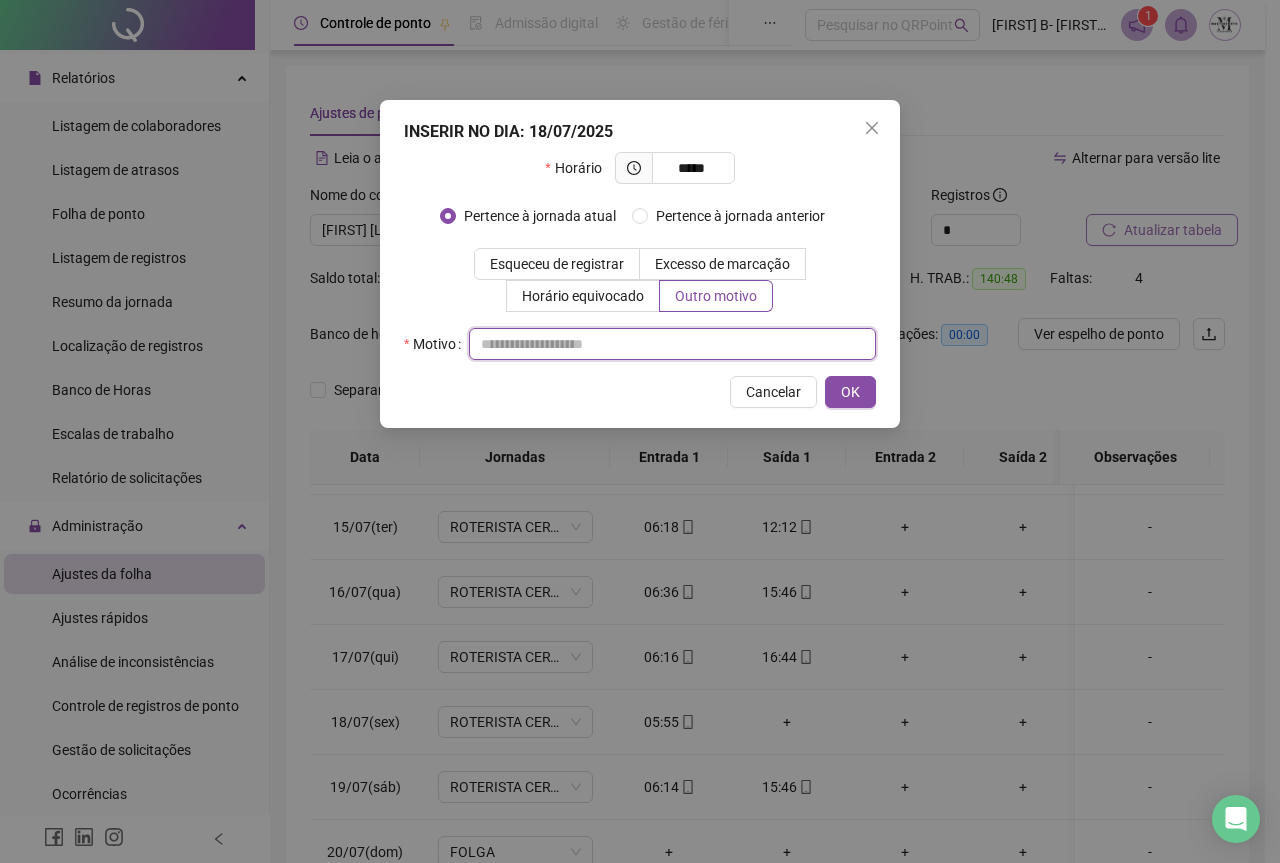 paste on "**********" 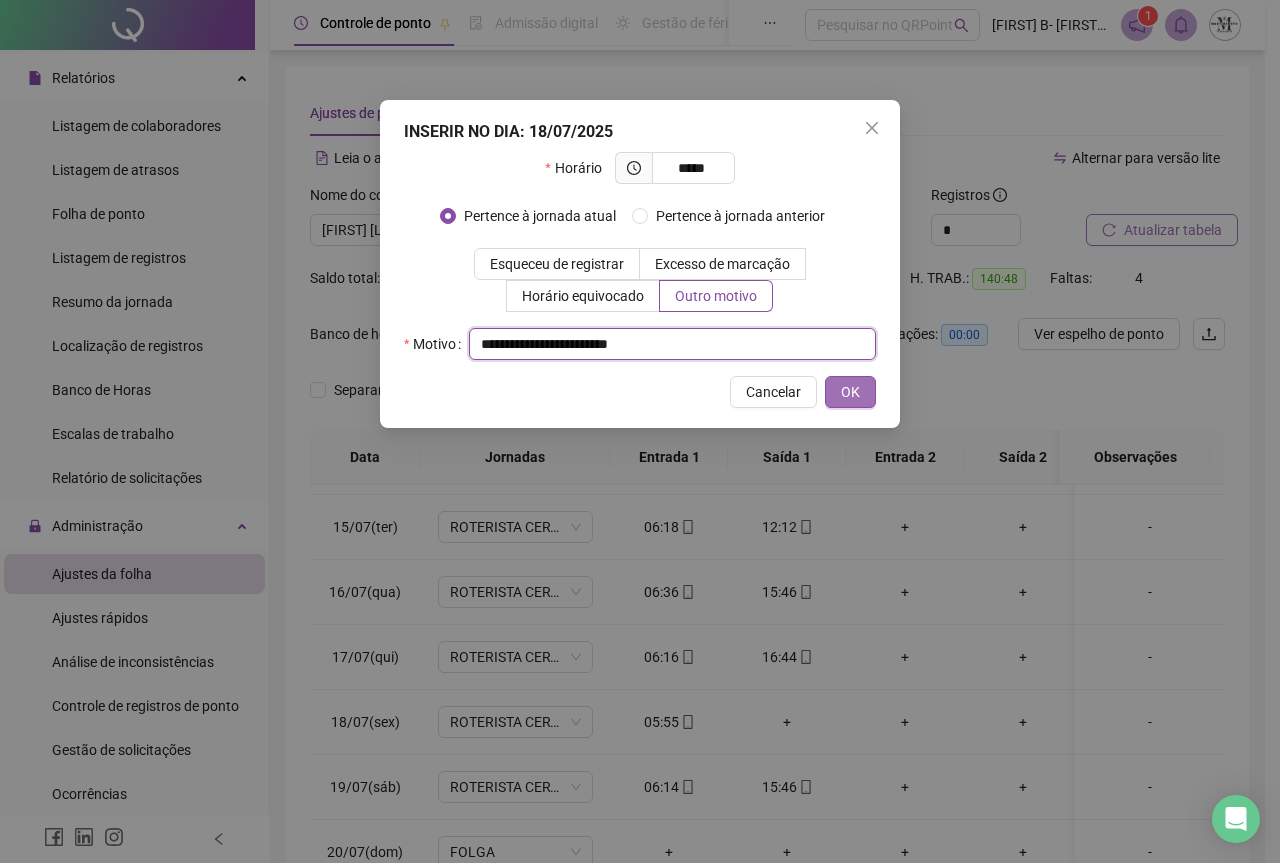 type on "**********" 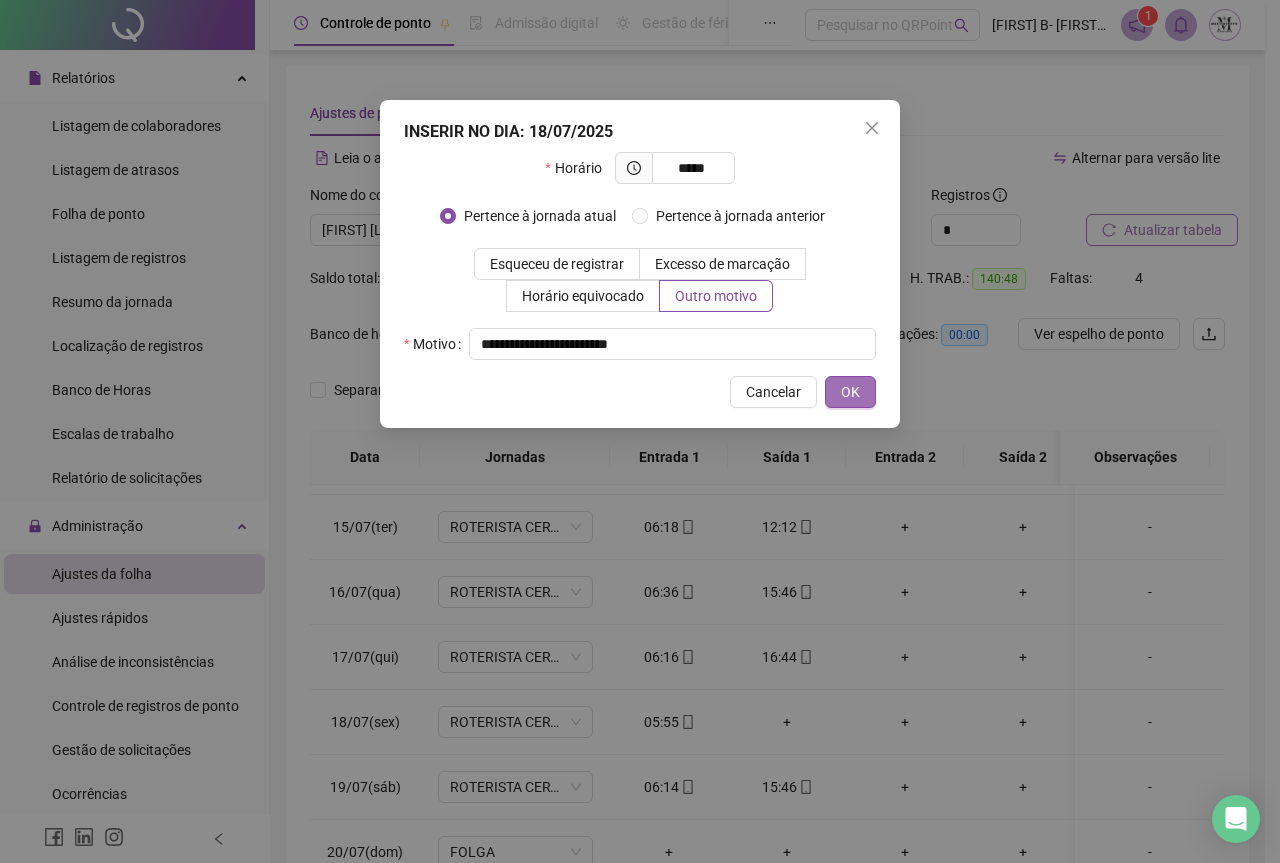 click on "OK" at bounding box center [850, 392] 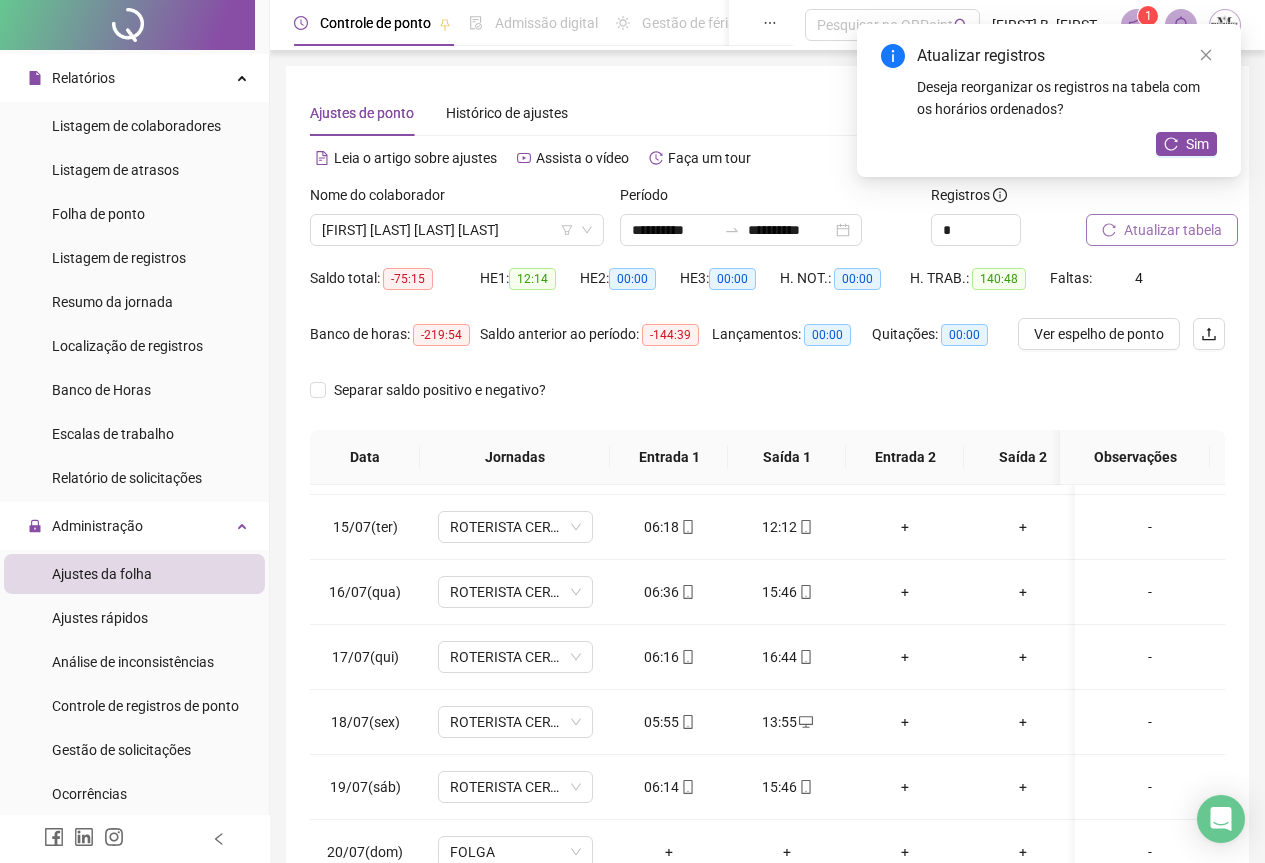 click on "Atualizar tabela" at bounding box center (1173, 230) 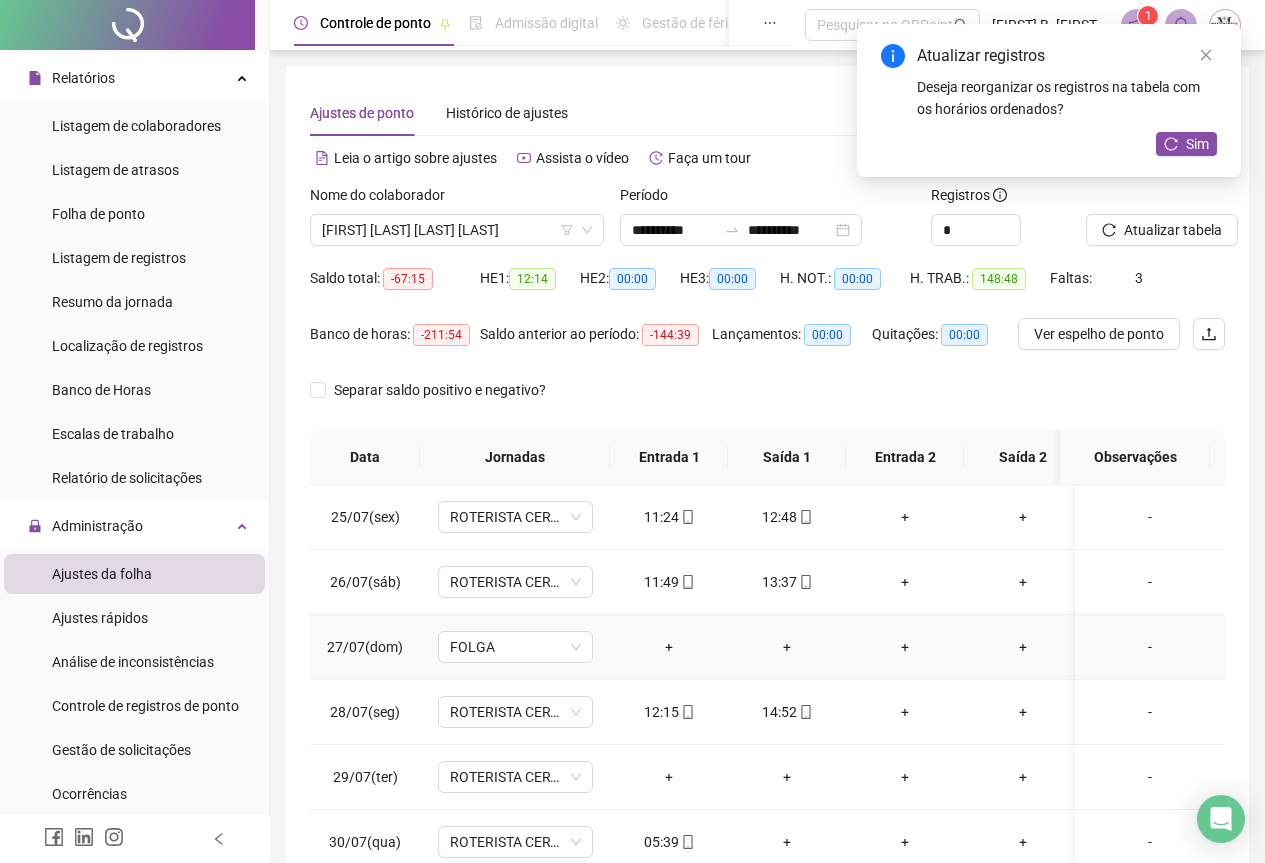 scroll, scrollTop: 1603, scrollLeft: 0, axis: vertical 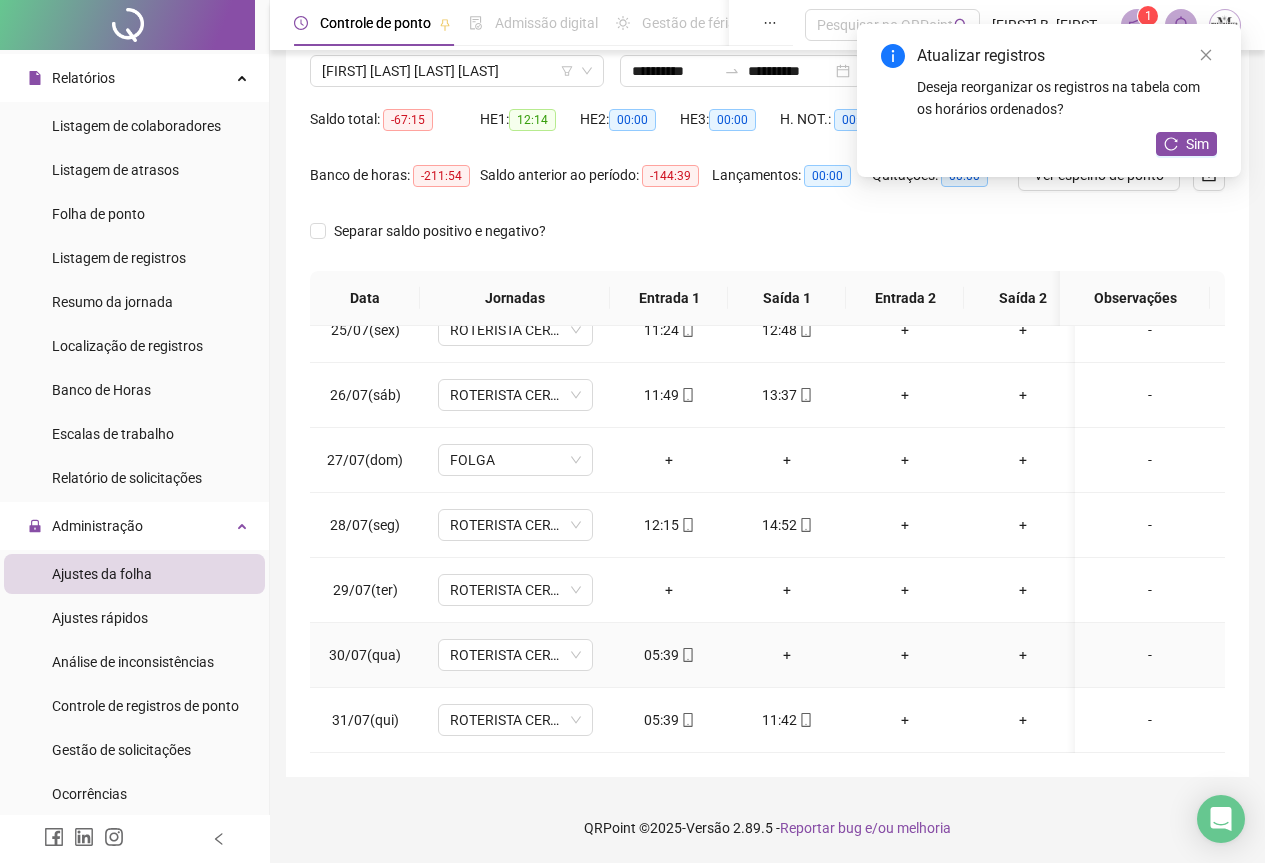 click on "+" at bounding box center (787, 655) 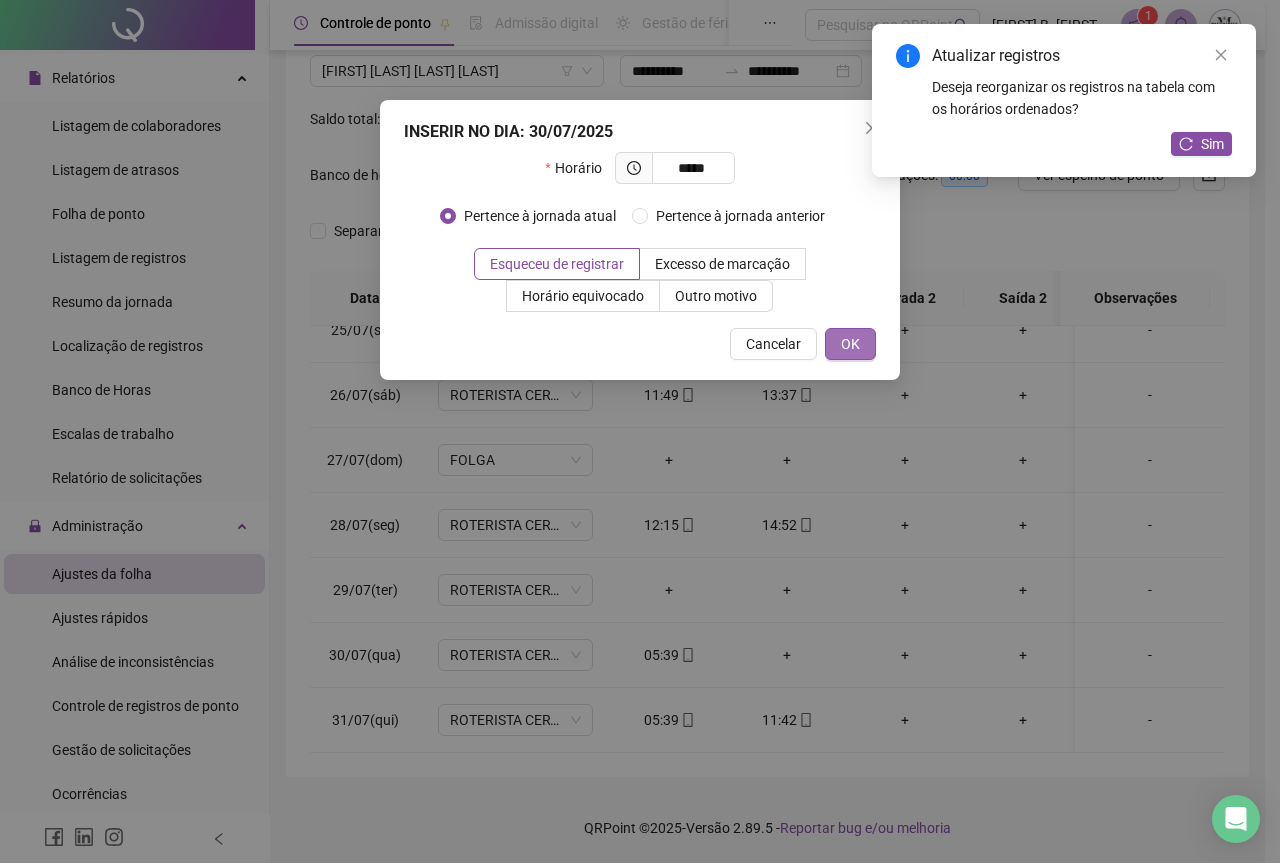 type on "*****" 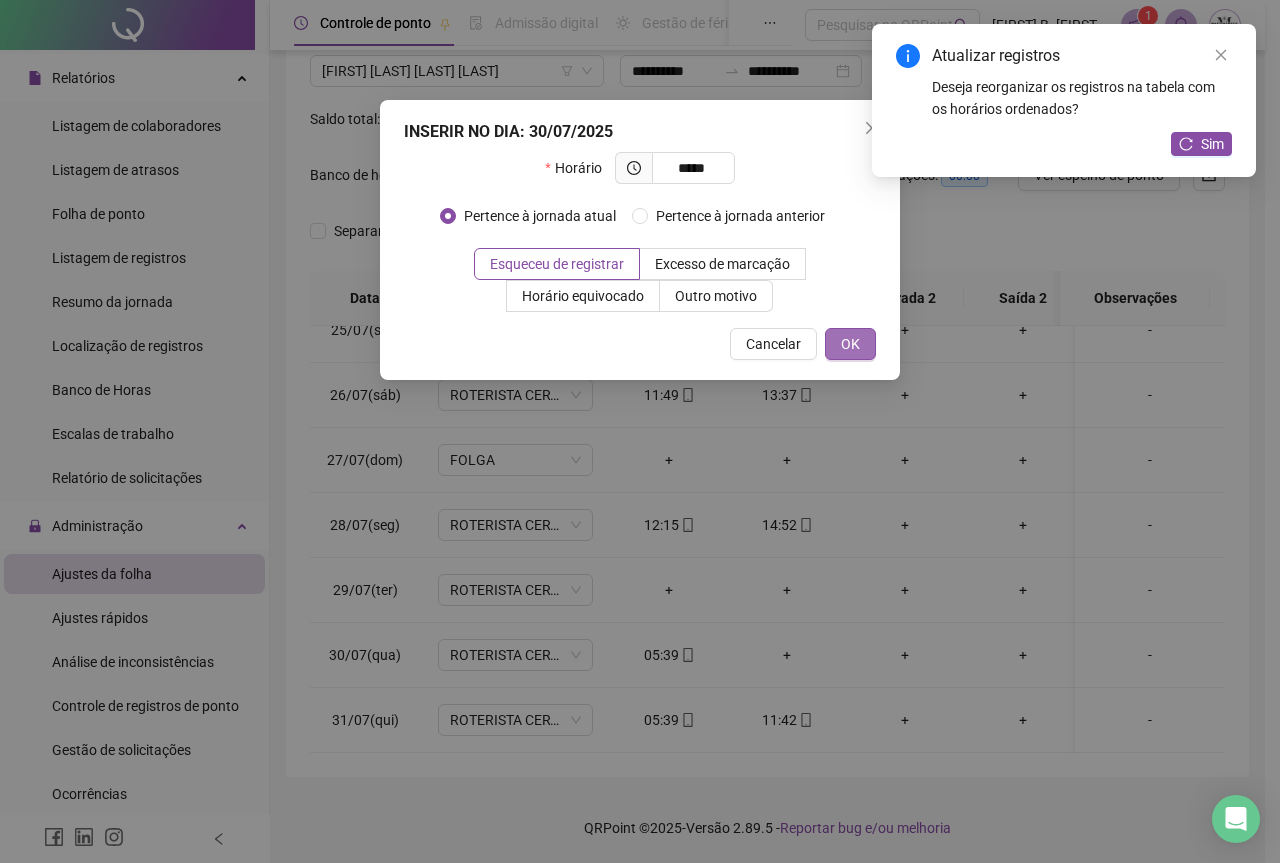 click on "OK" at bounding box center (850, 344) 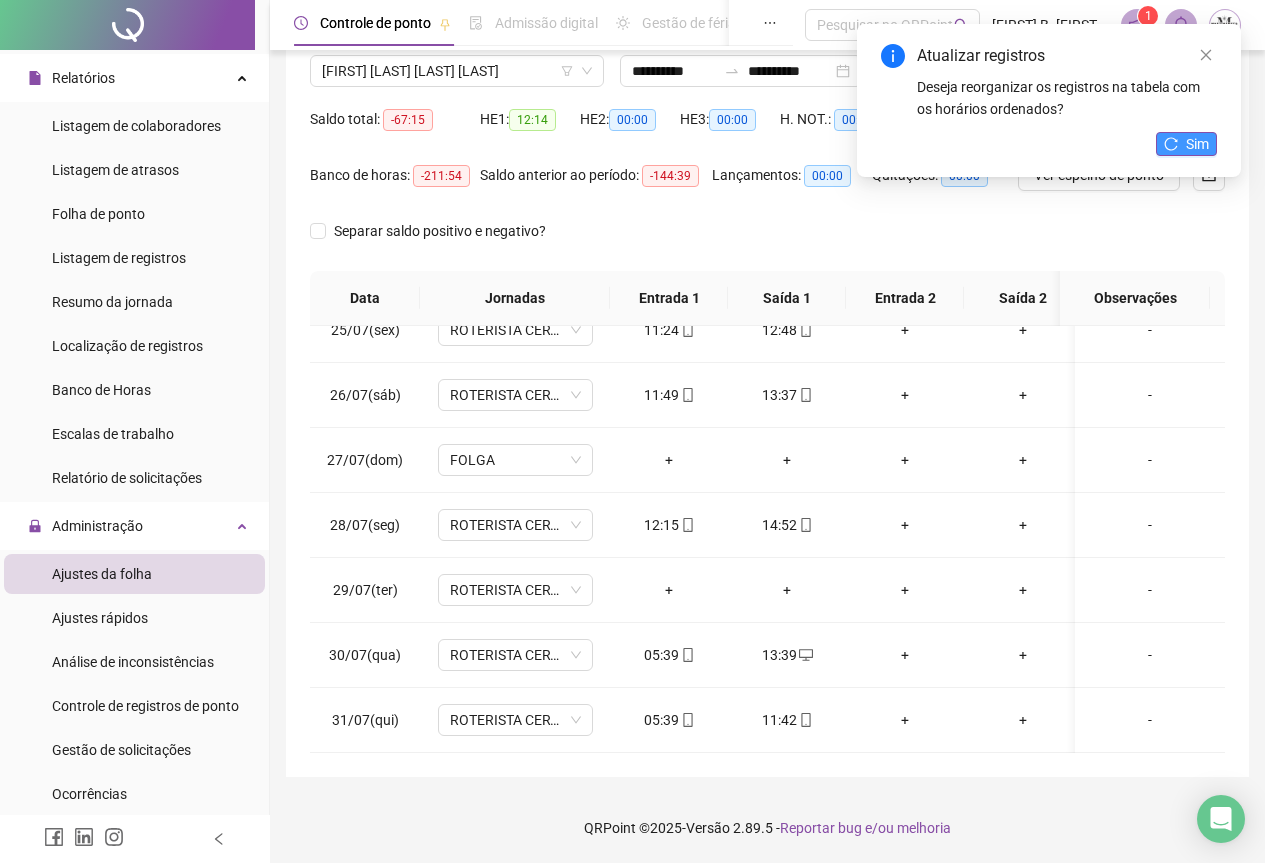 click on "Sim" at bounding box center (1186, 144) 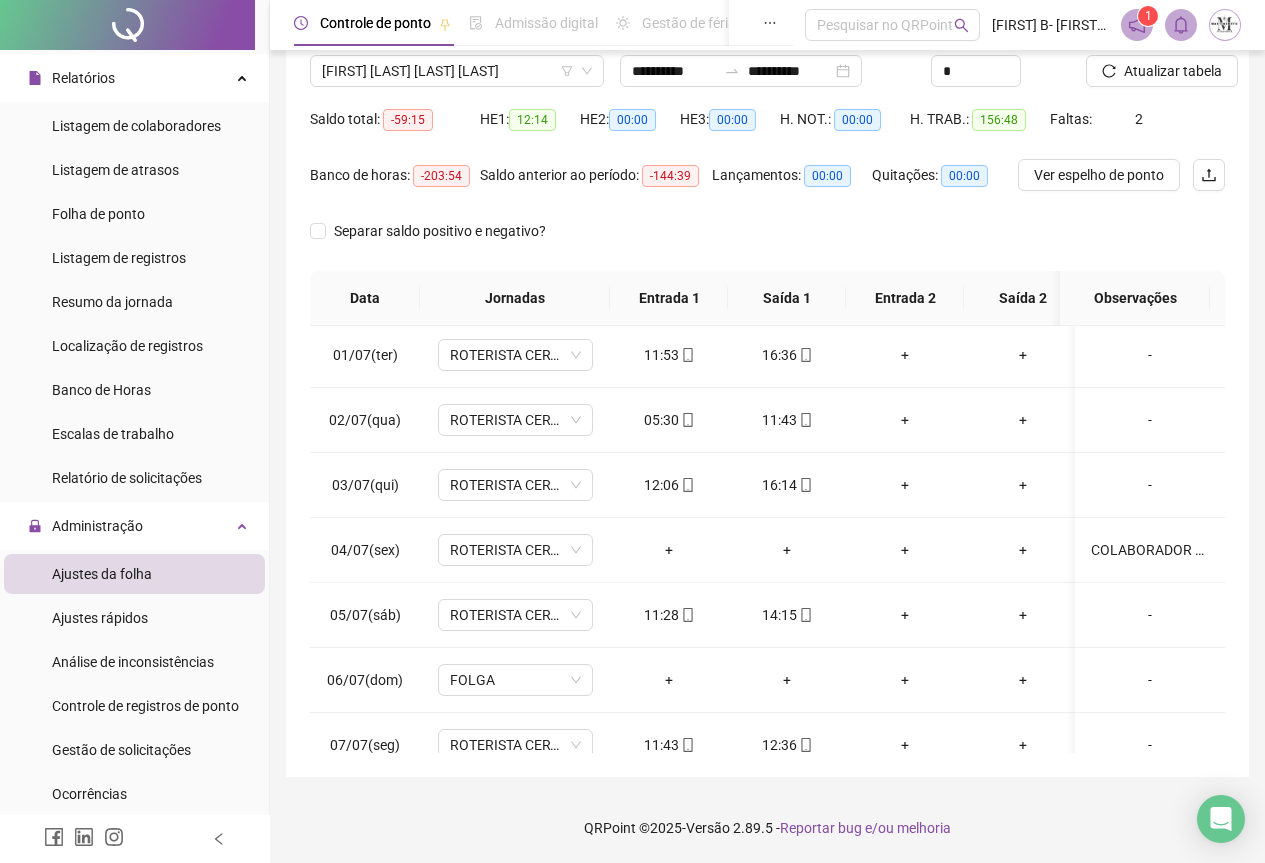 scroll, scrollTop: 0, scrollLeft: 0, axis: both 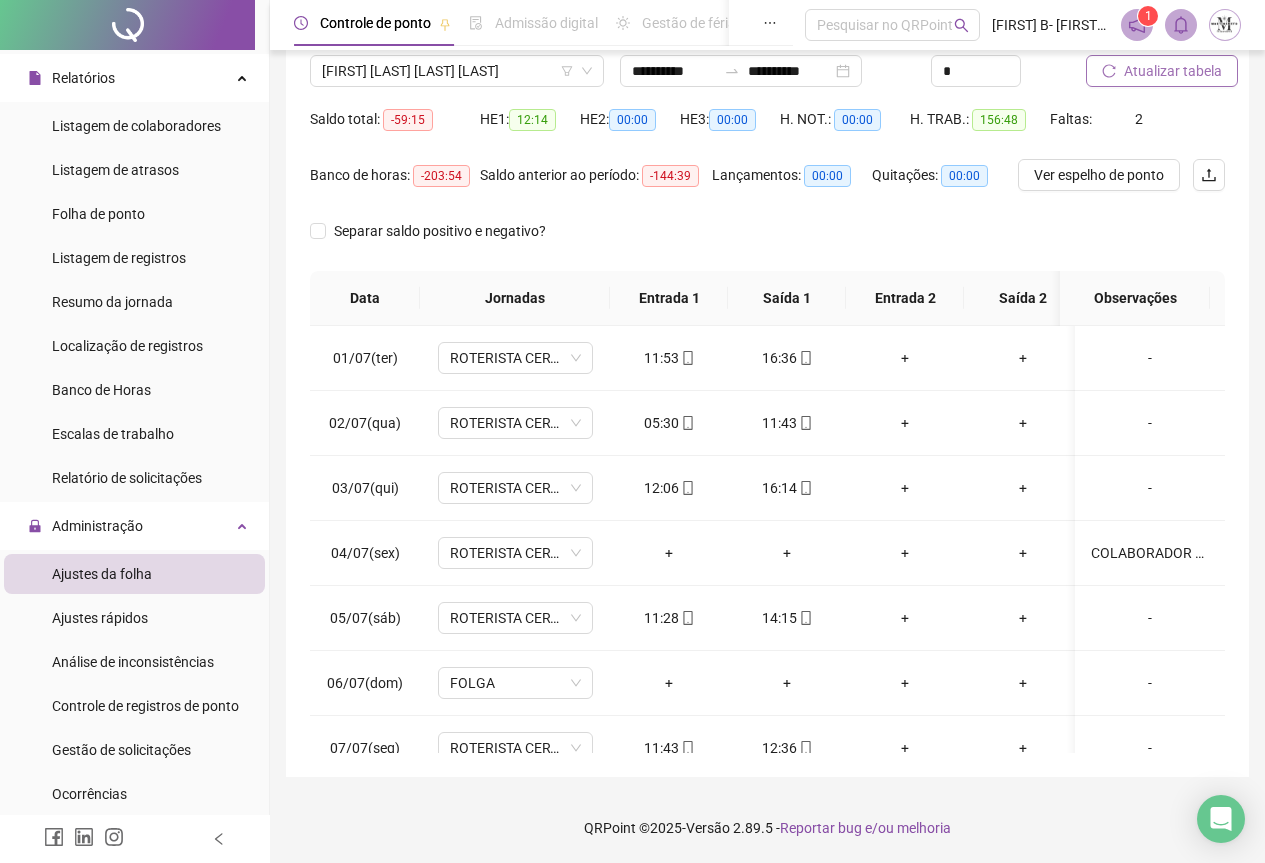 click on "Atualizar tabela" at bounding box center [1173, 71] 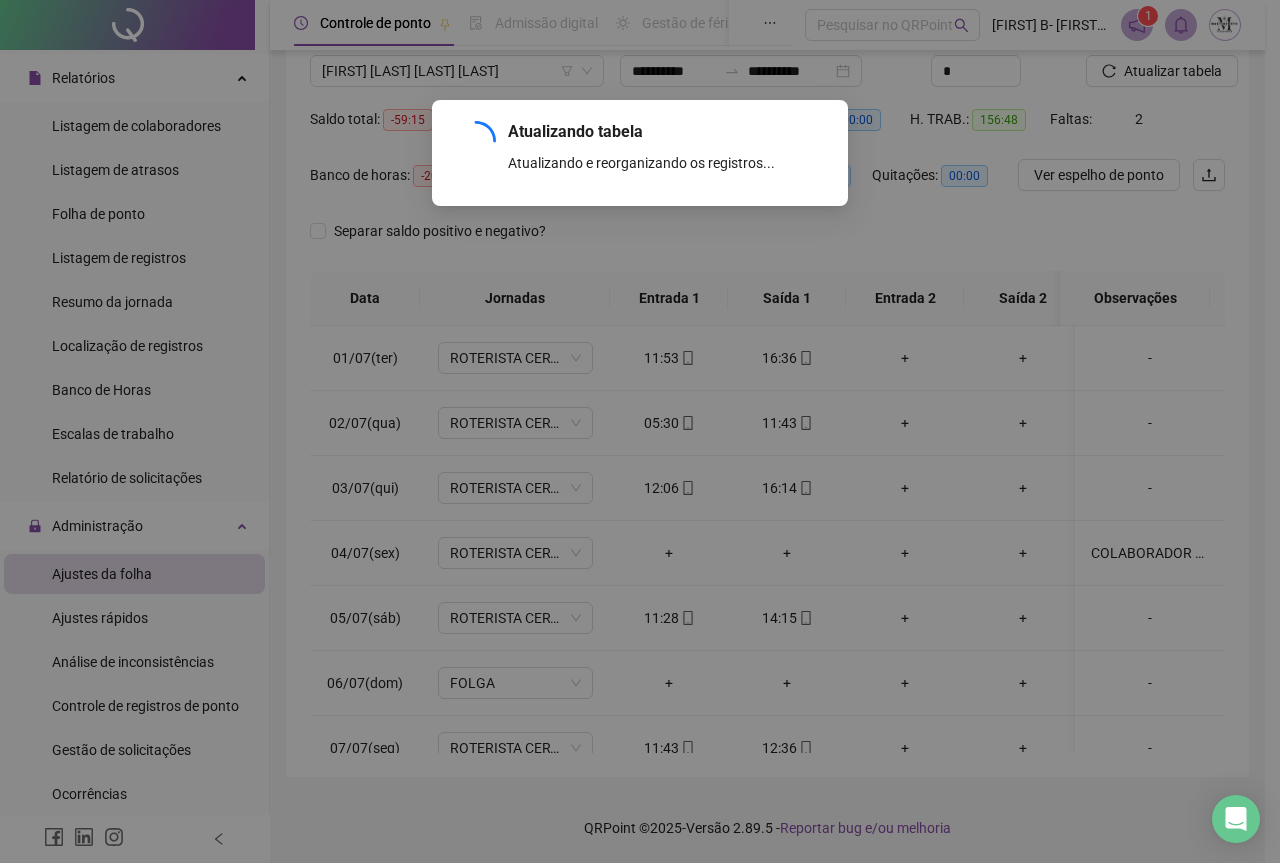 click on "Atualizando tabela Atualizando e reorganizando os registros... OK" at bounding box center [640, 431] 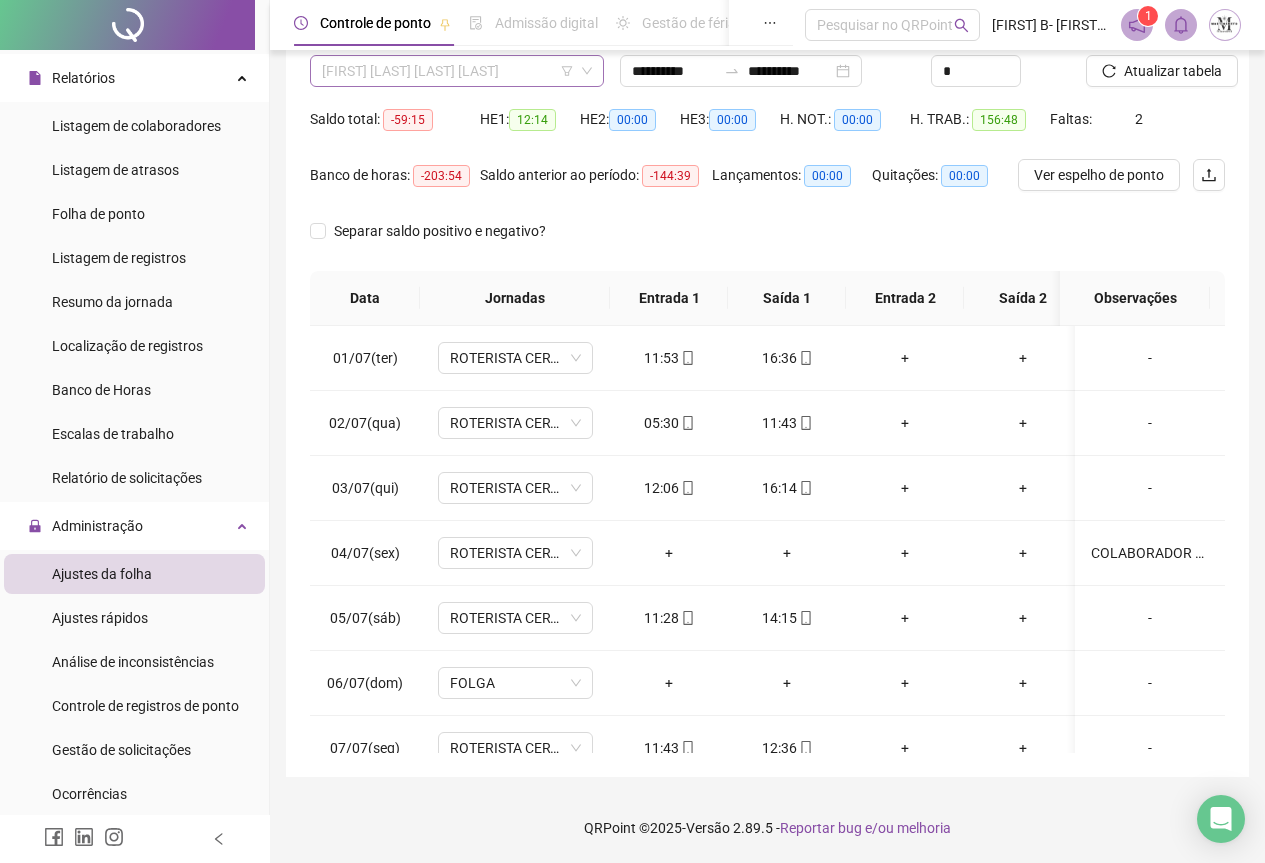 click on "TIAGO FREDIRICO DA SILVA" at bounding box center [457, 71] 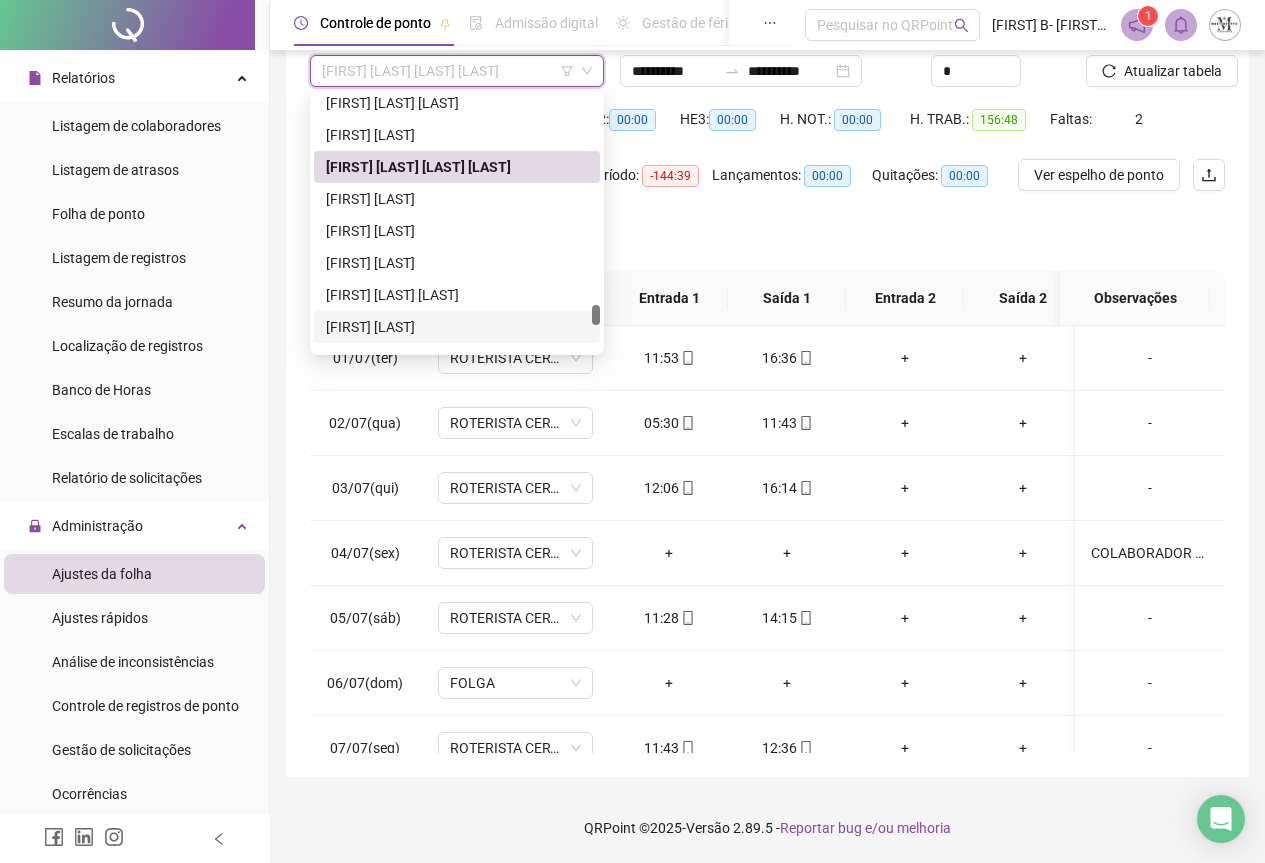 click on "VALMIR MARIANO DOS SANTOS" at bounding box center (457, 327) 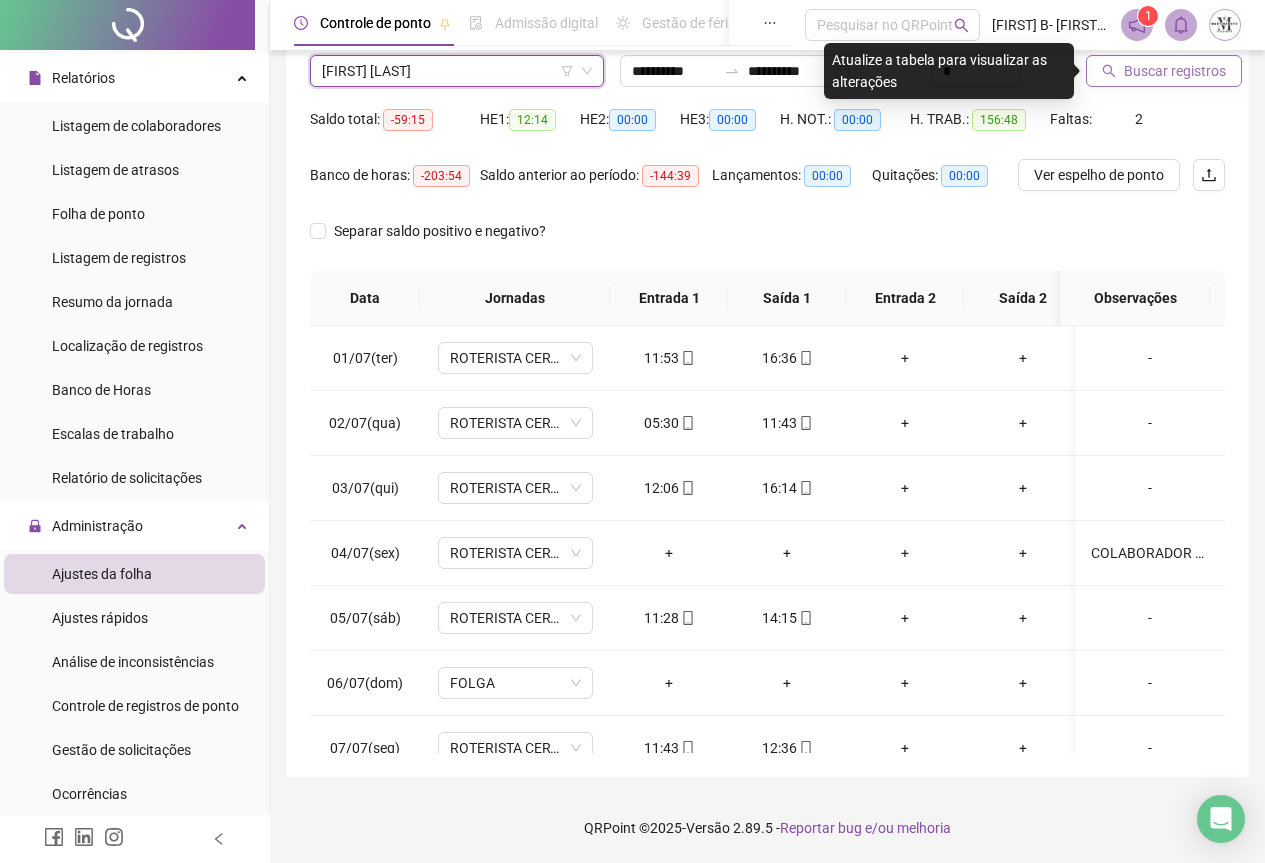 click on "Buscar registros" at bounding box center (1175, 71) 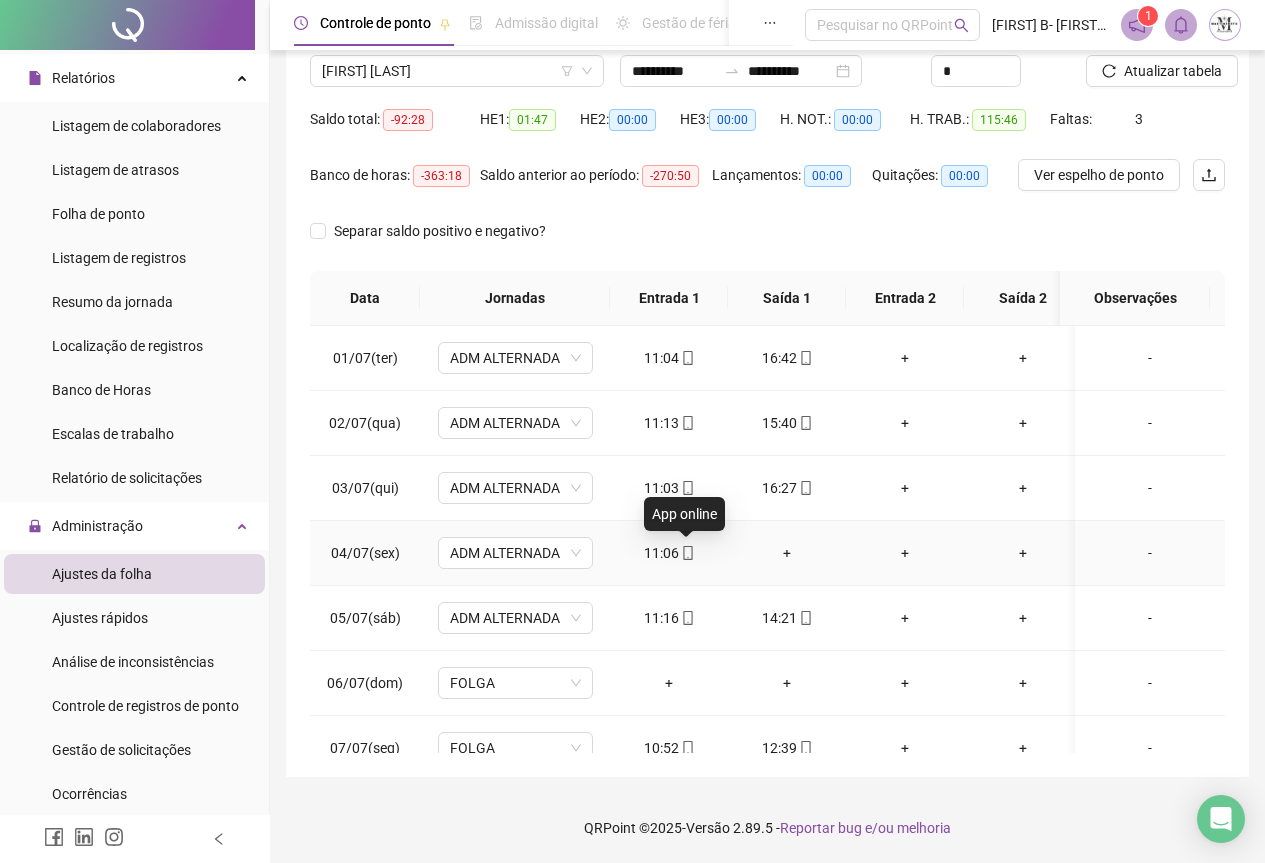 click 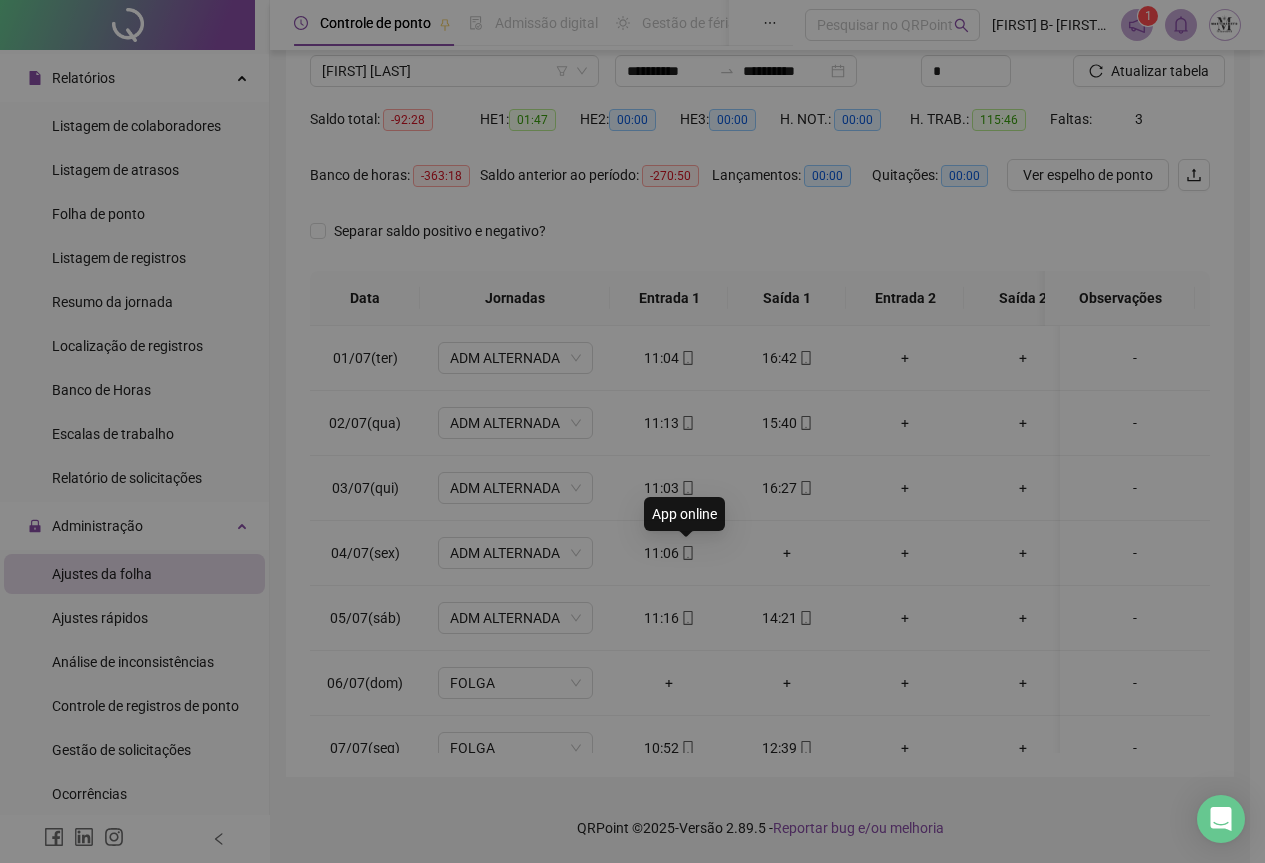 type on "**********" 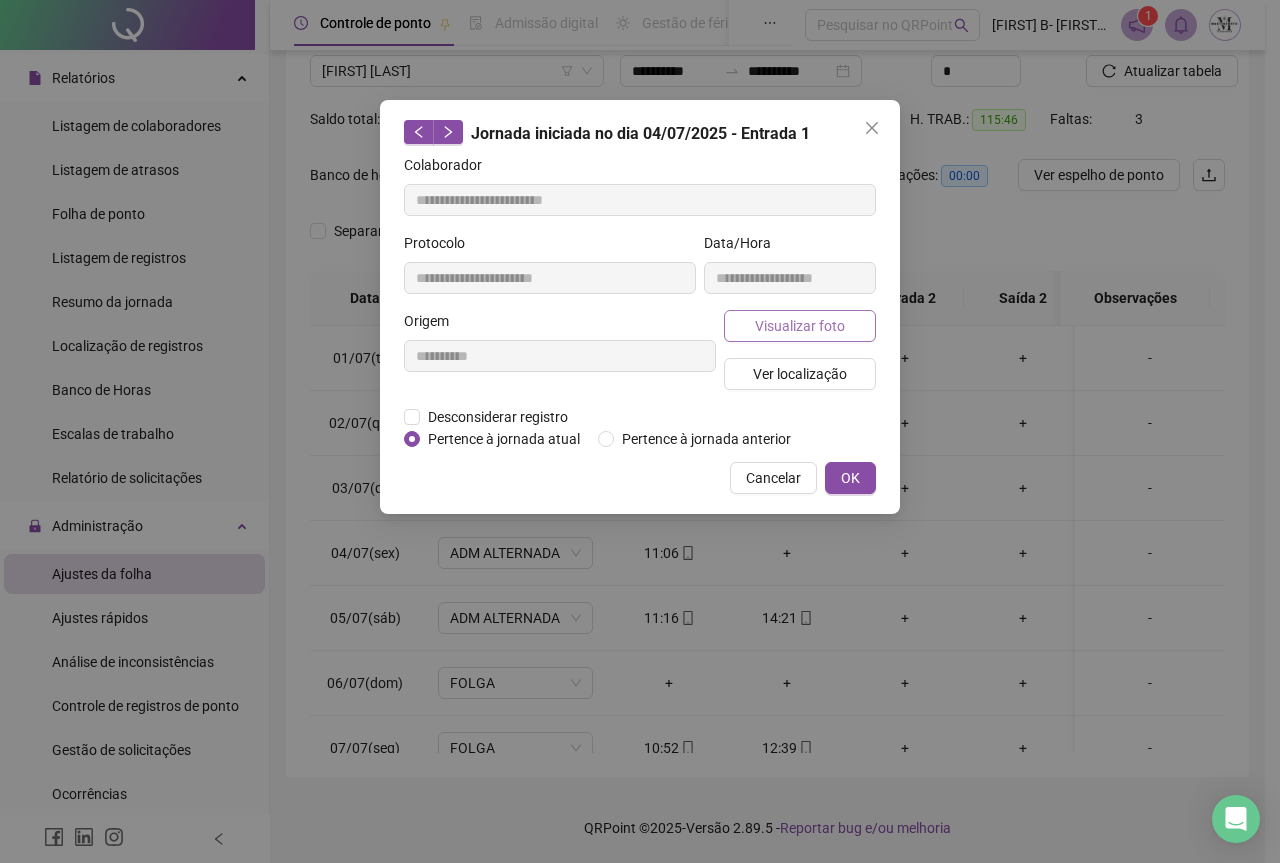 click on "Visualizar foto" at bounding box center [800, 326] 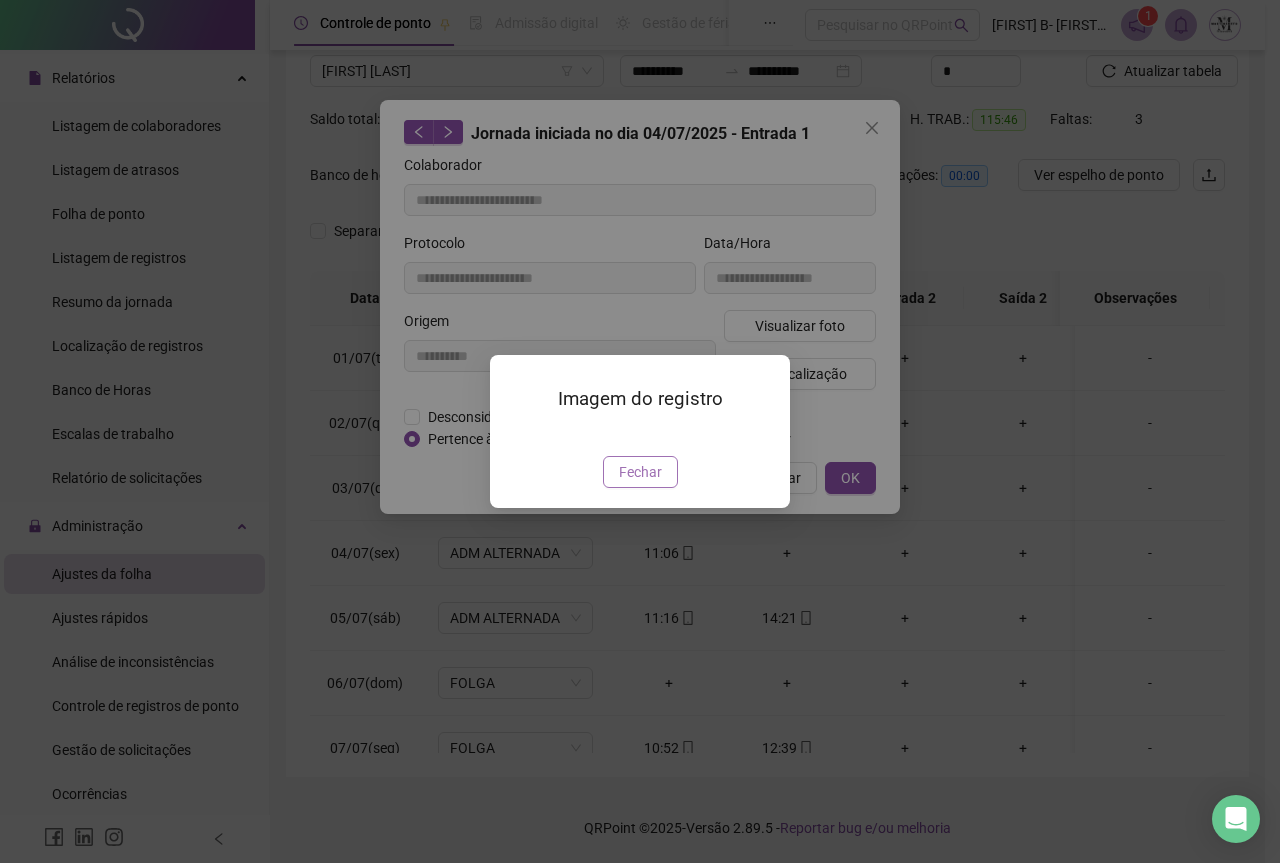 click on "Fechar" at bounding box center [640, 472] 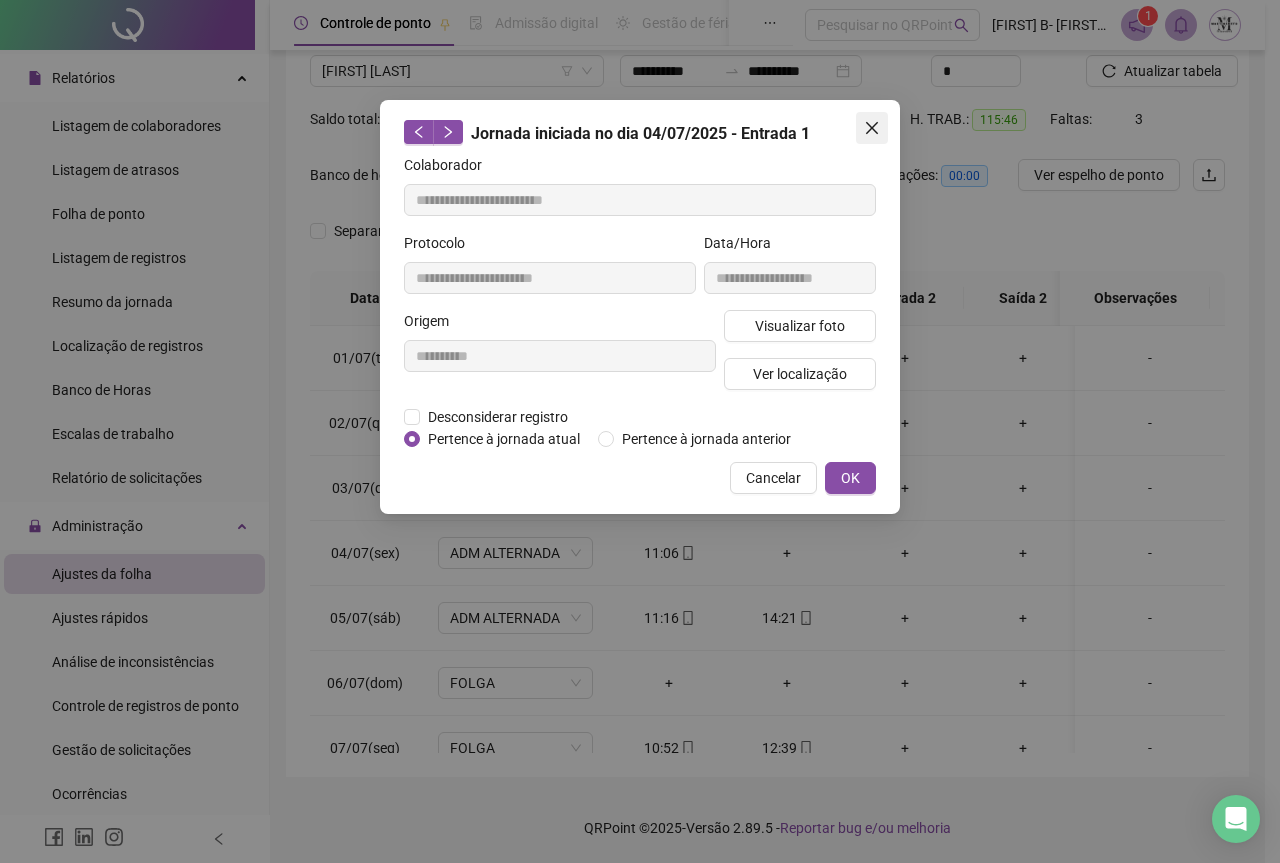 click 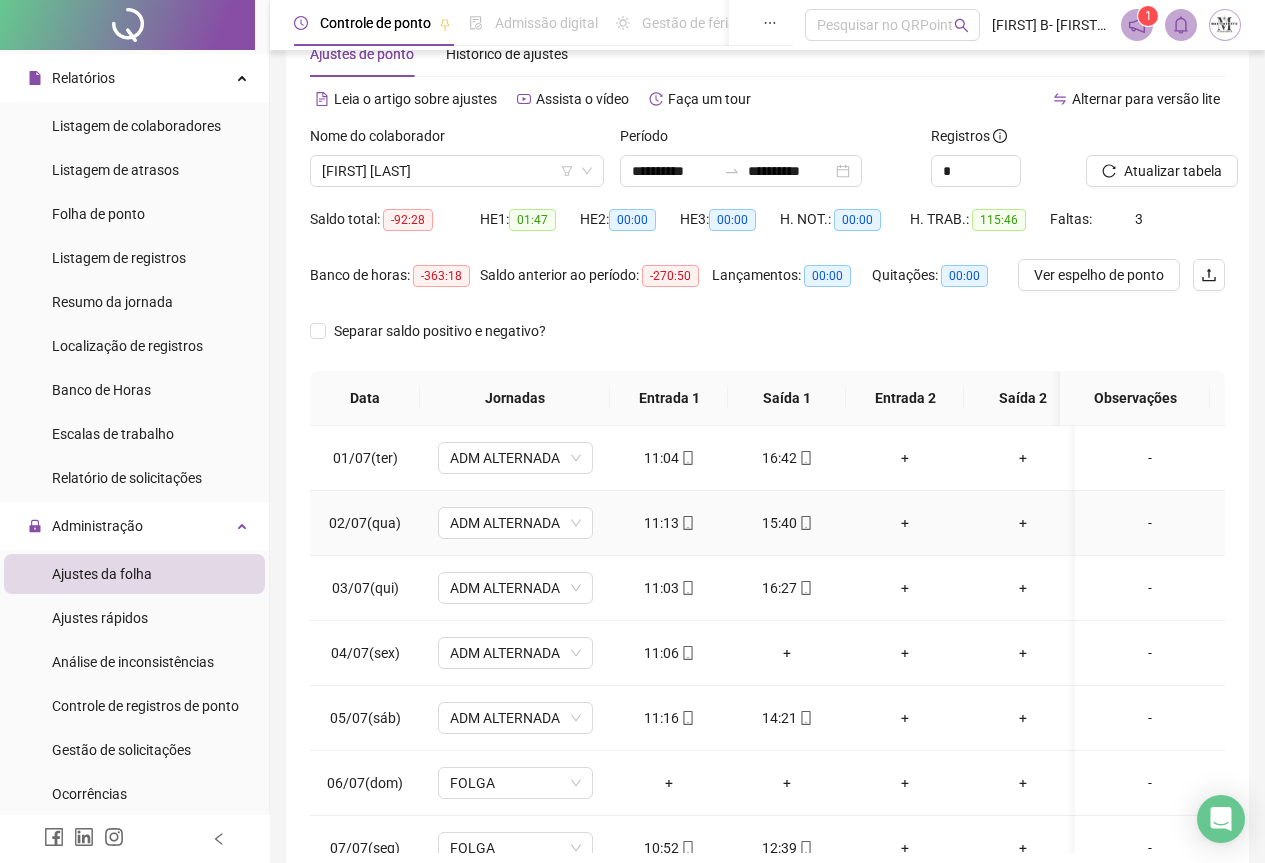 scroll, scrollTop: 159, scrollLeft: 0, axis: vertical 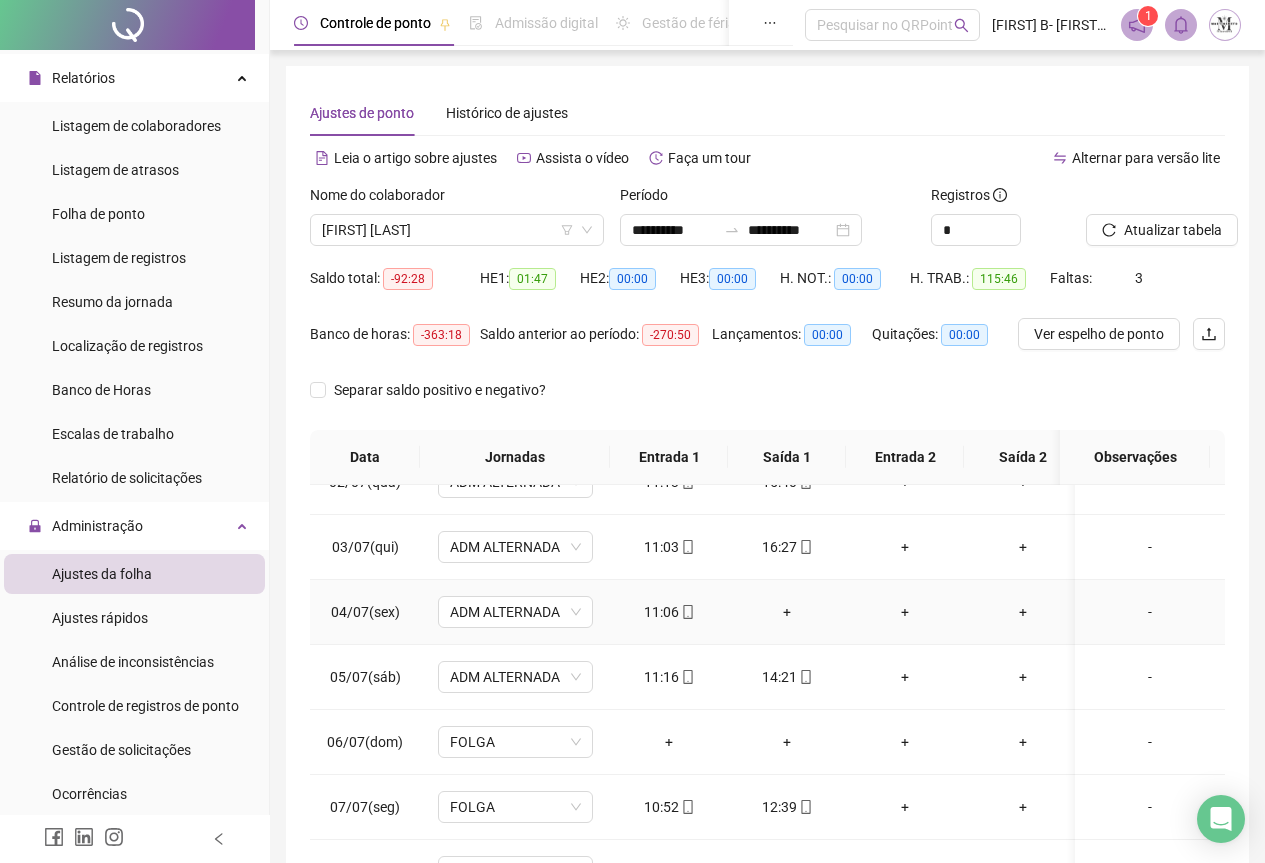 click on "+" at bounding box center (787, 612) 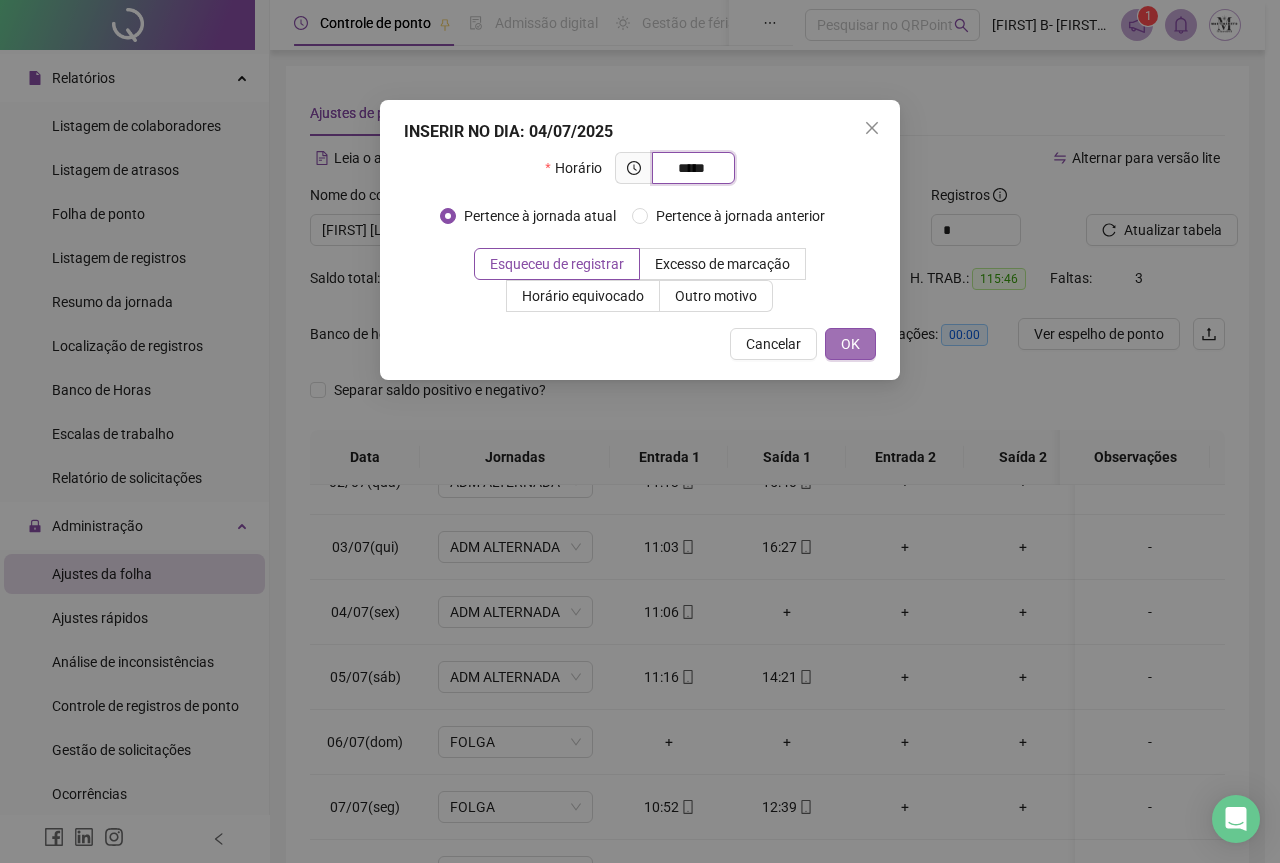 type on "*****" 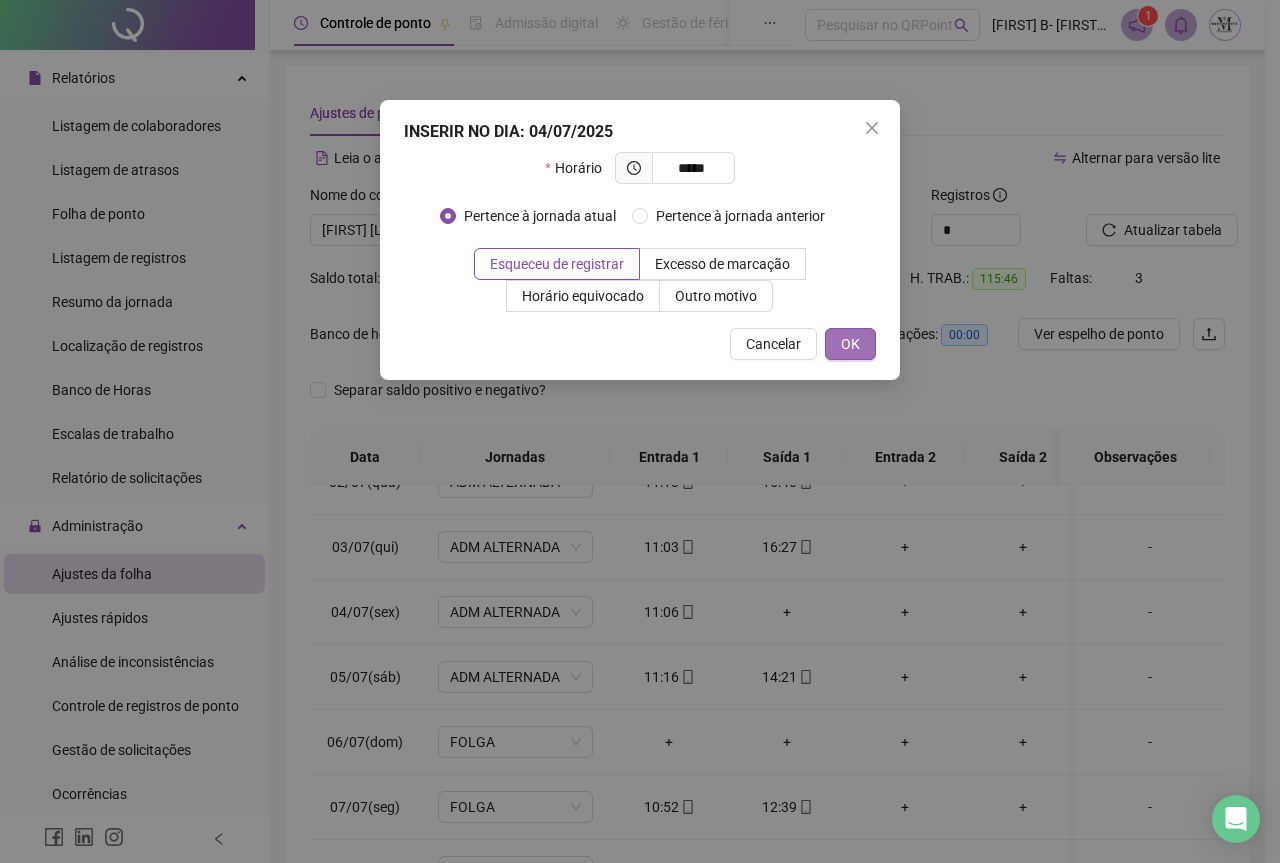 click on "OK" at bounding box center (850, 344) 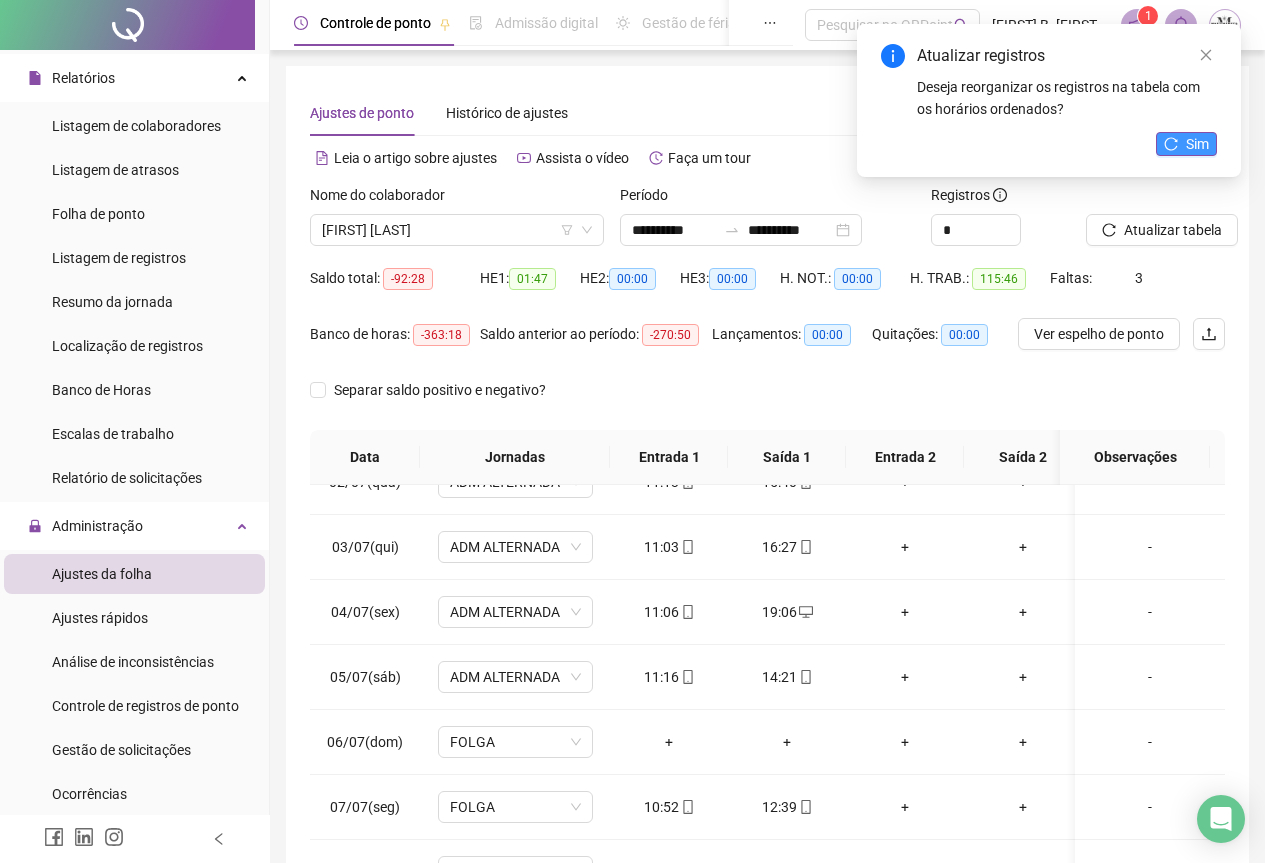 click on "Sim" at bounding box center (1197, 144) 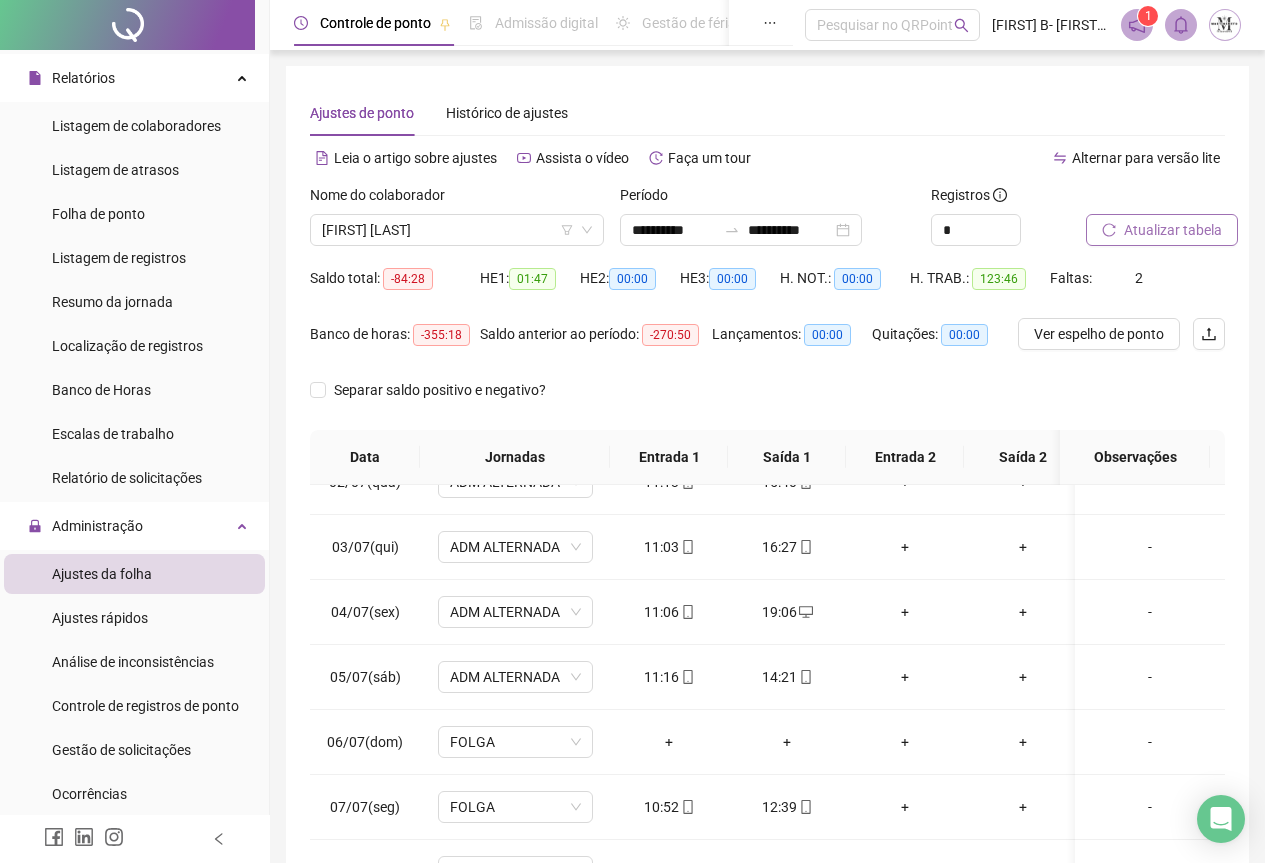 click on "Atualizar tabela" at bounding box center (1173, 230) 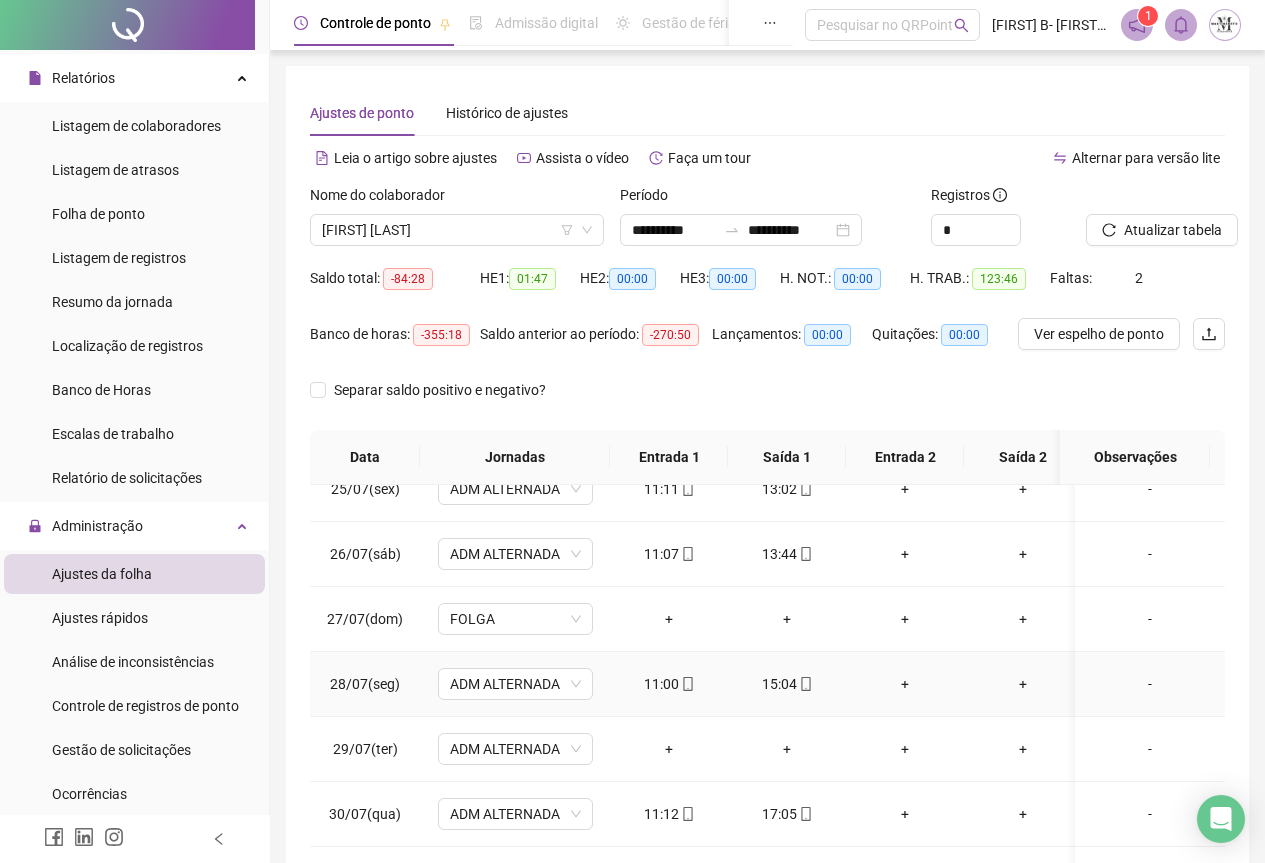 scroll, scrollTop: 1603, scrollLeft: 0, axis: vertical 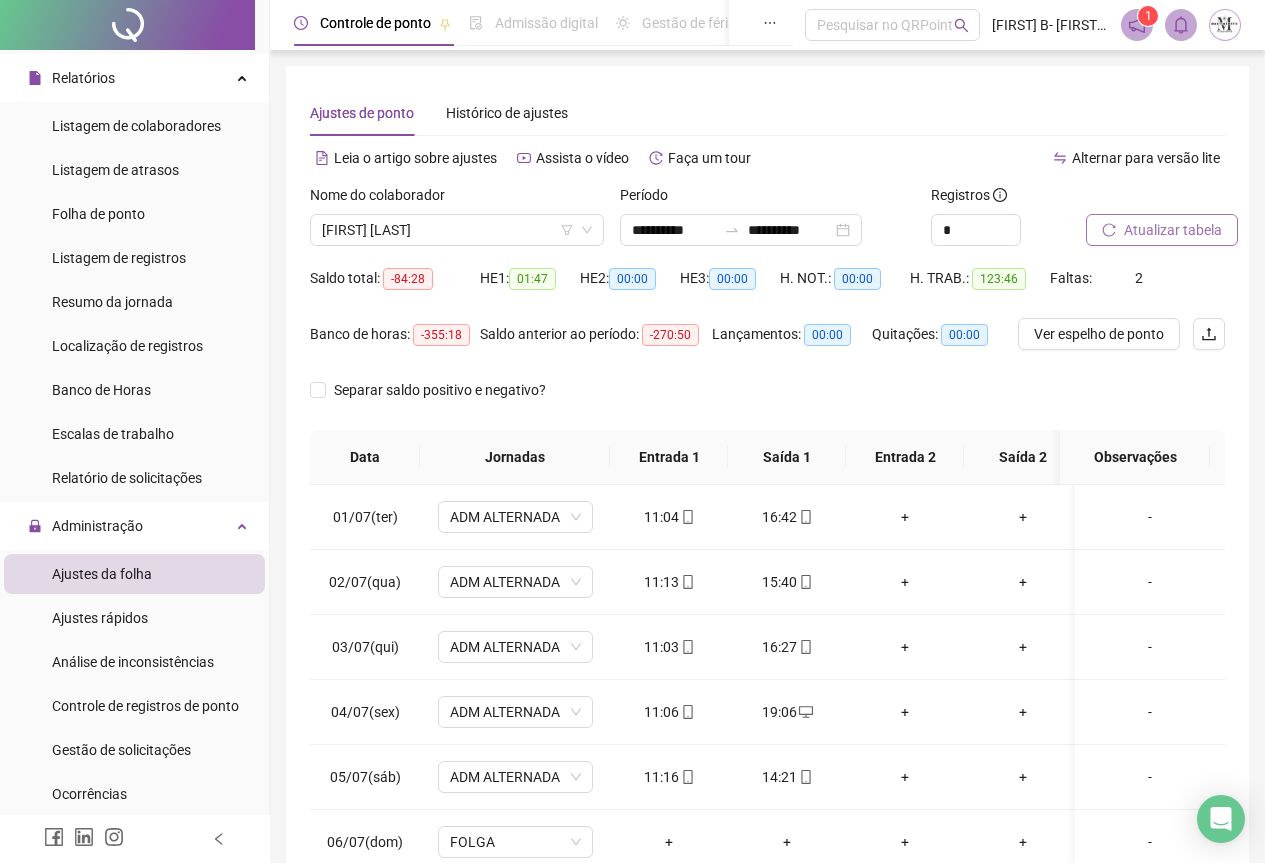 click on "Atualizar tabela" at bounding box center [1173, 230] 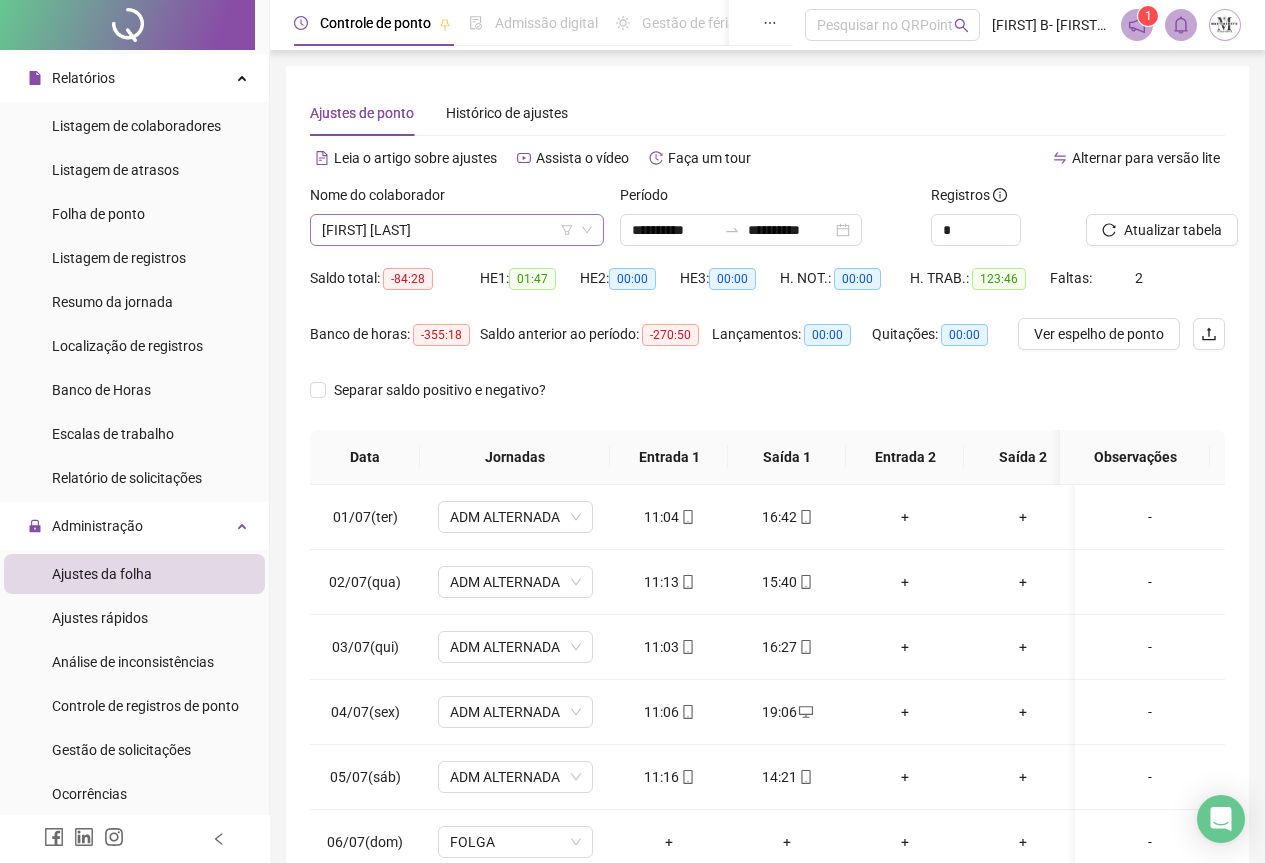 click on "VALMIR MARIANO DOS SANTOS" at bounding box center (457, 230) 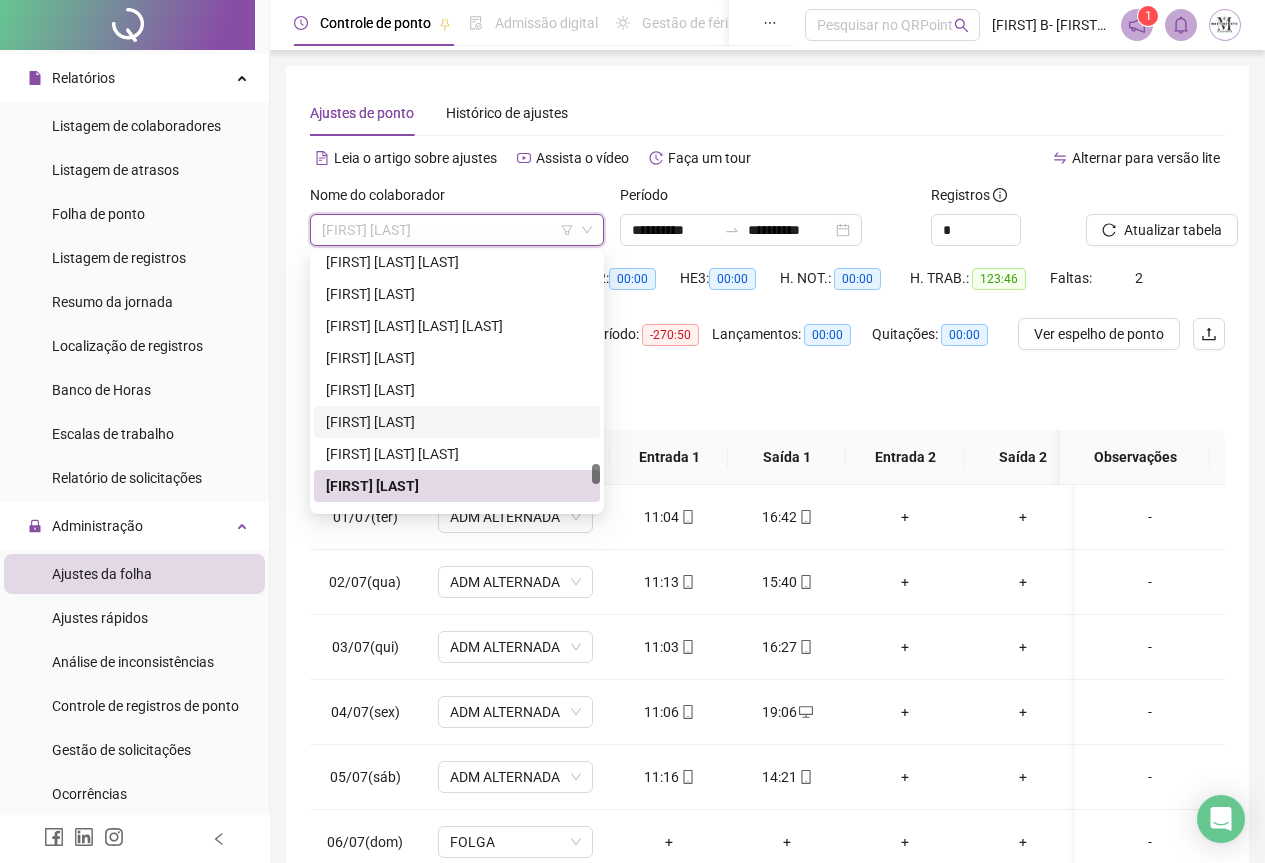 scroll, scrollTop: 5808, scrollLeft: 0, axis: vertical 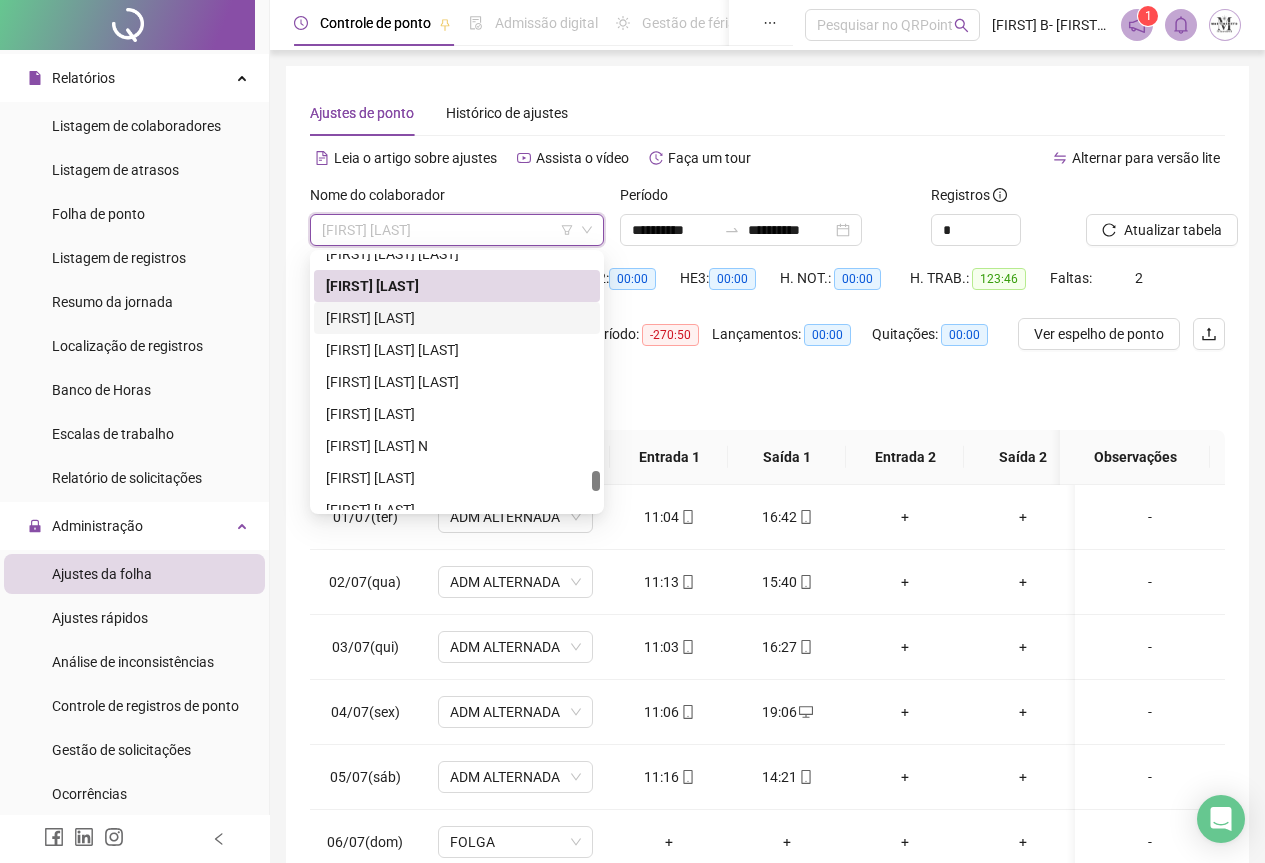 click on "VICTOR CORREA COSTA" at bounding box center [457, 318] 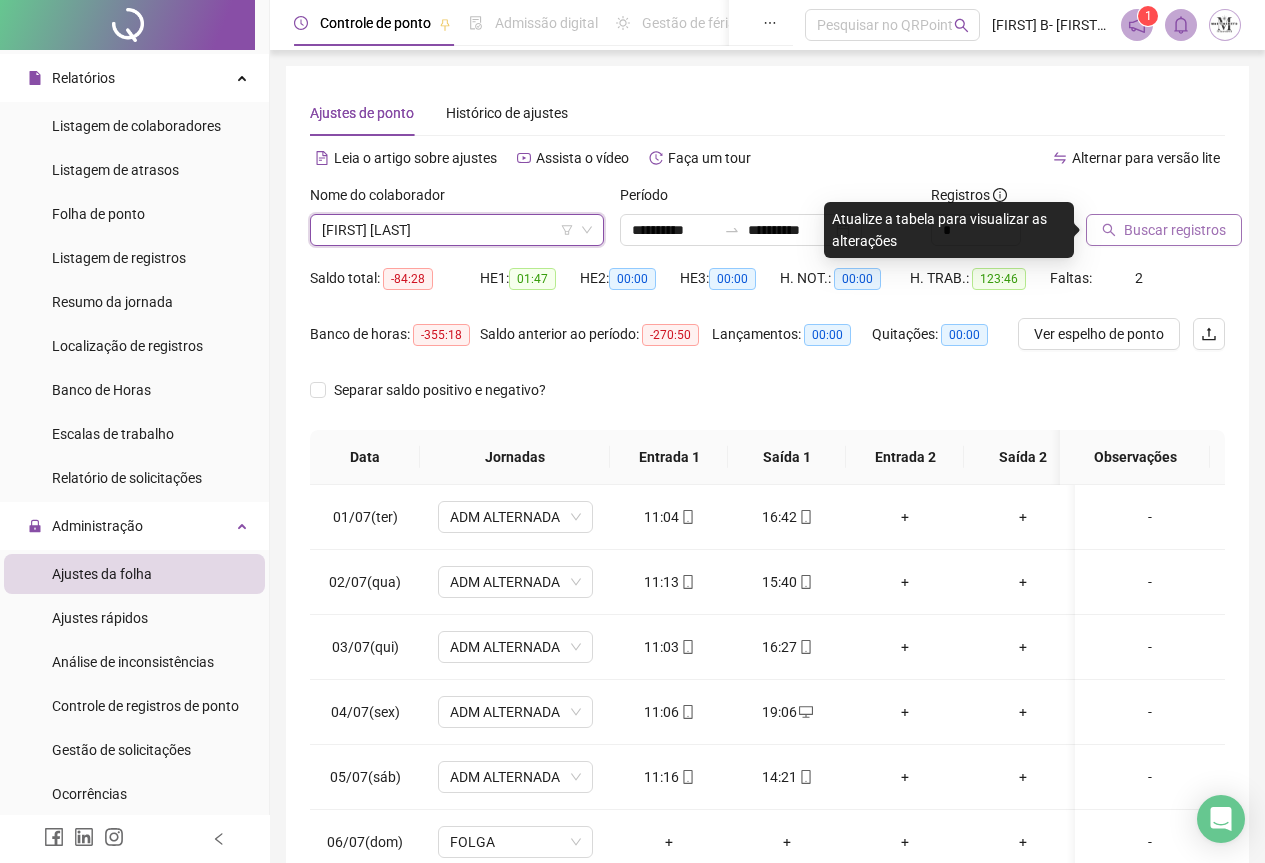 click on "Buscar registros" at bounding box center (1175, 230) 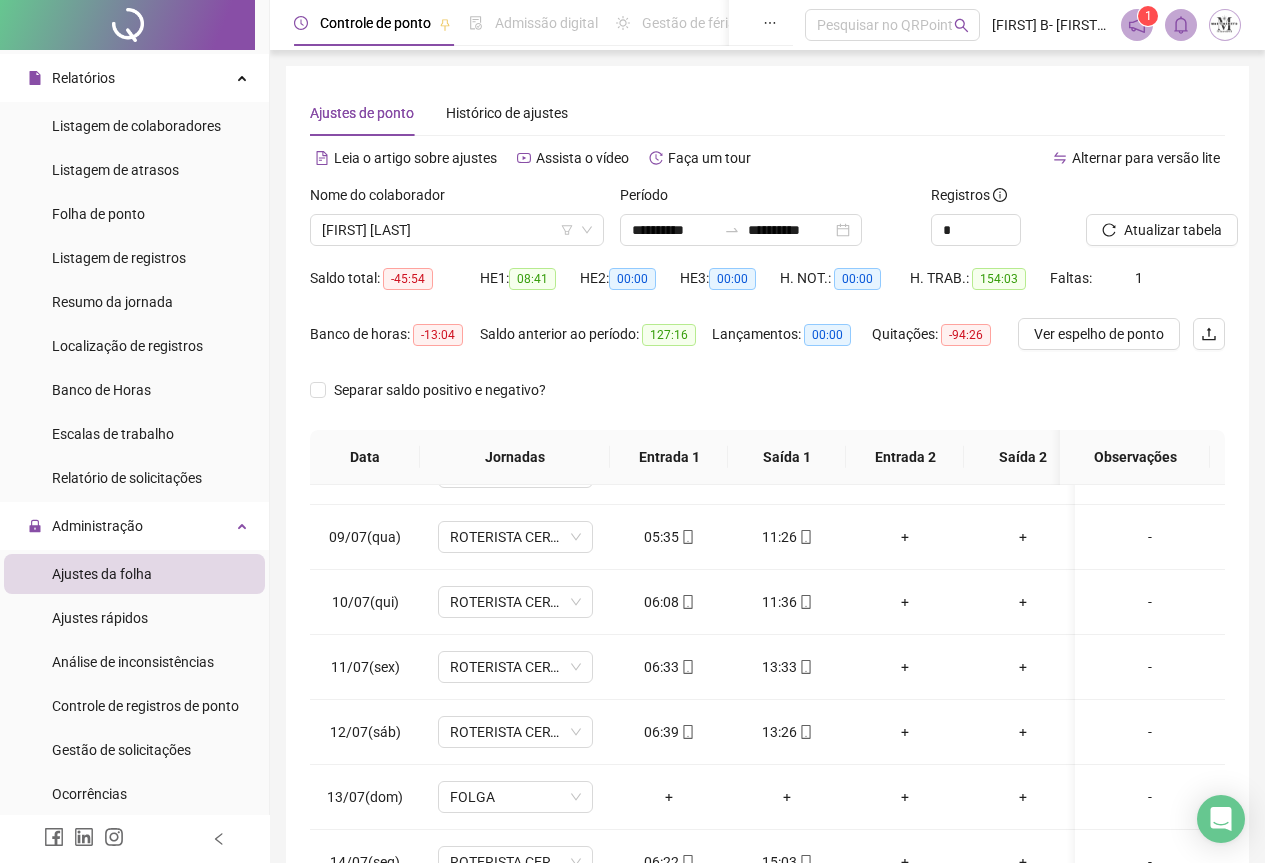 scroll, scrollTop: 300, scrollLeft: 0, axis: vertical 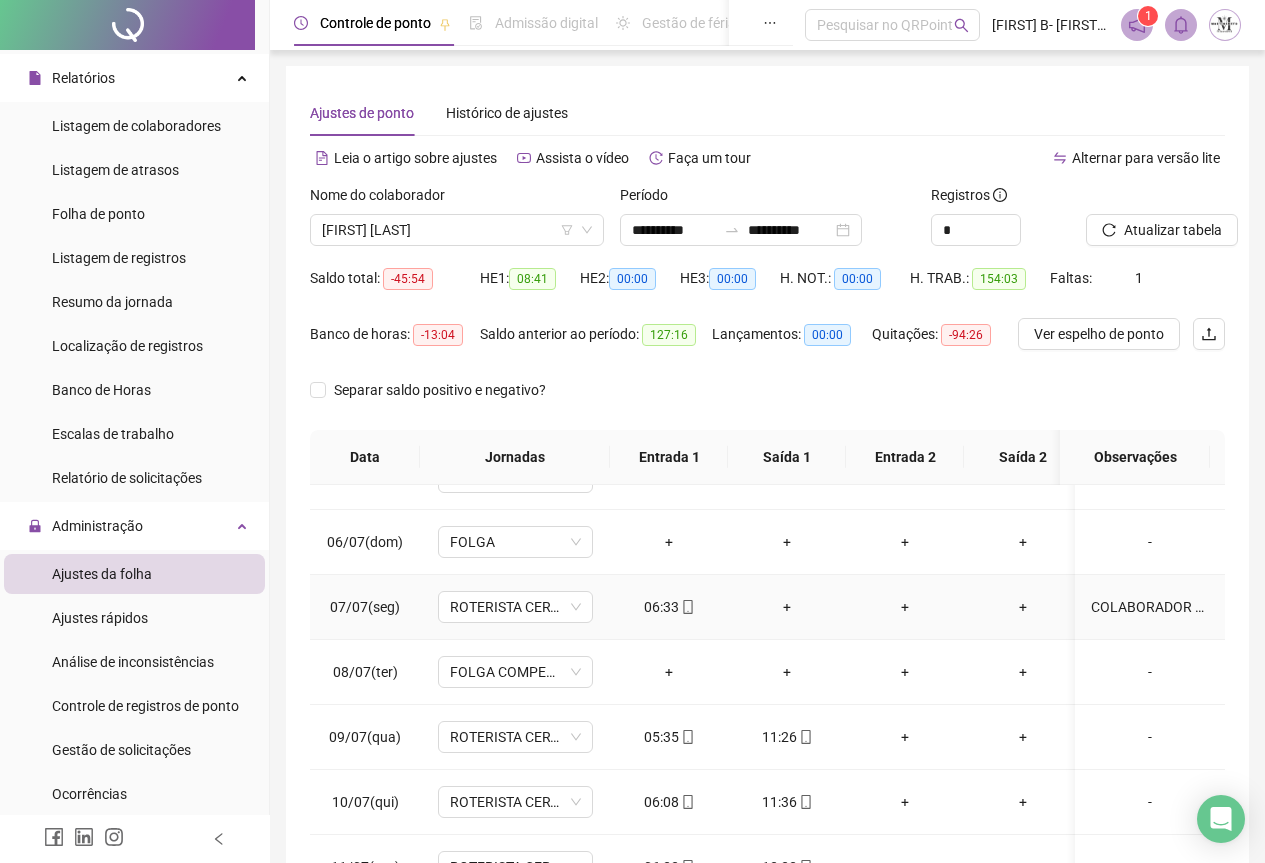 click on "+" at bounding box center (787, 607) 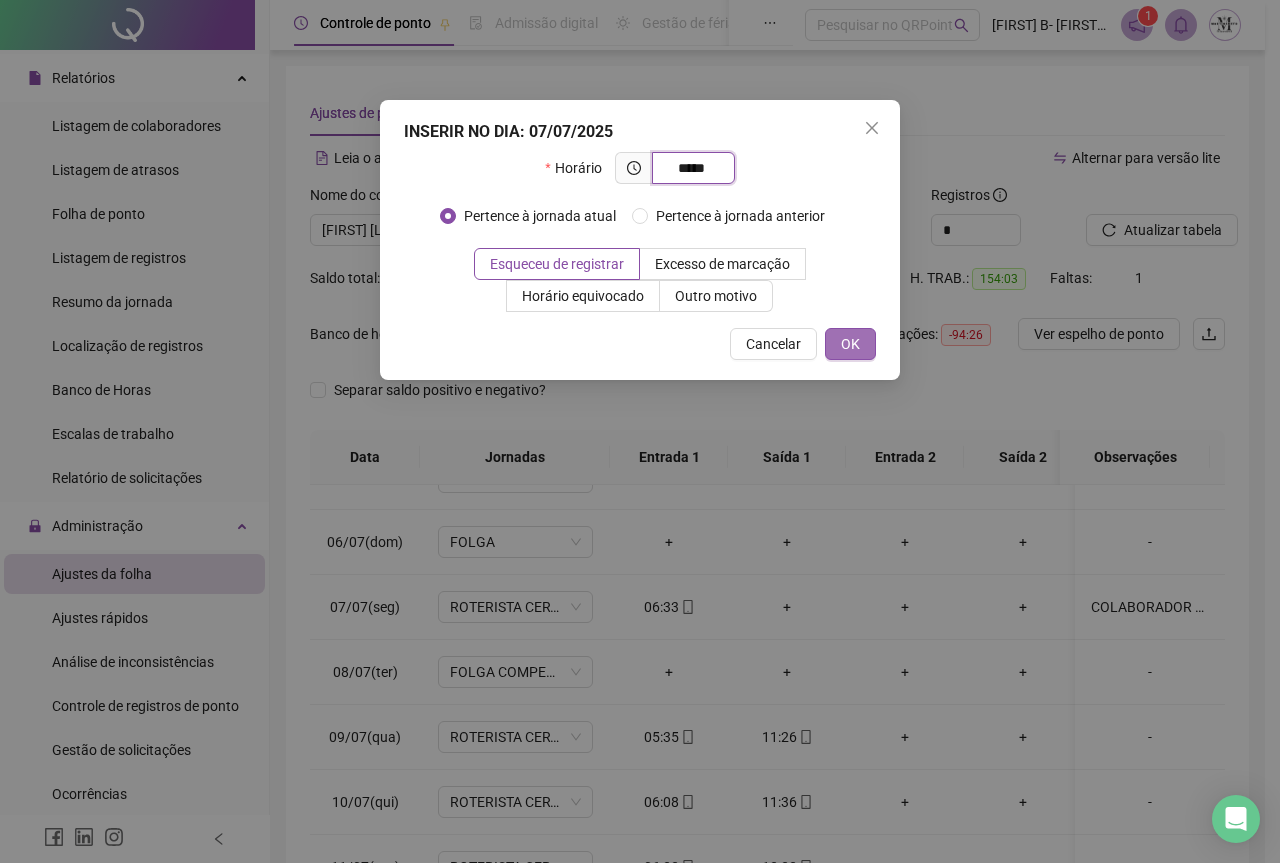 type on "*****" 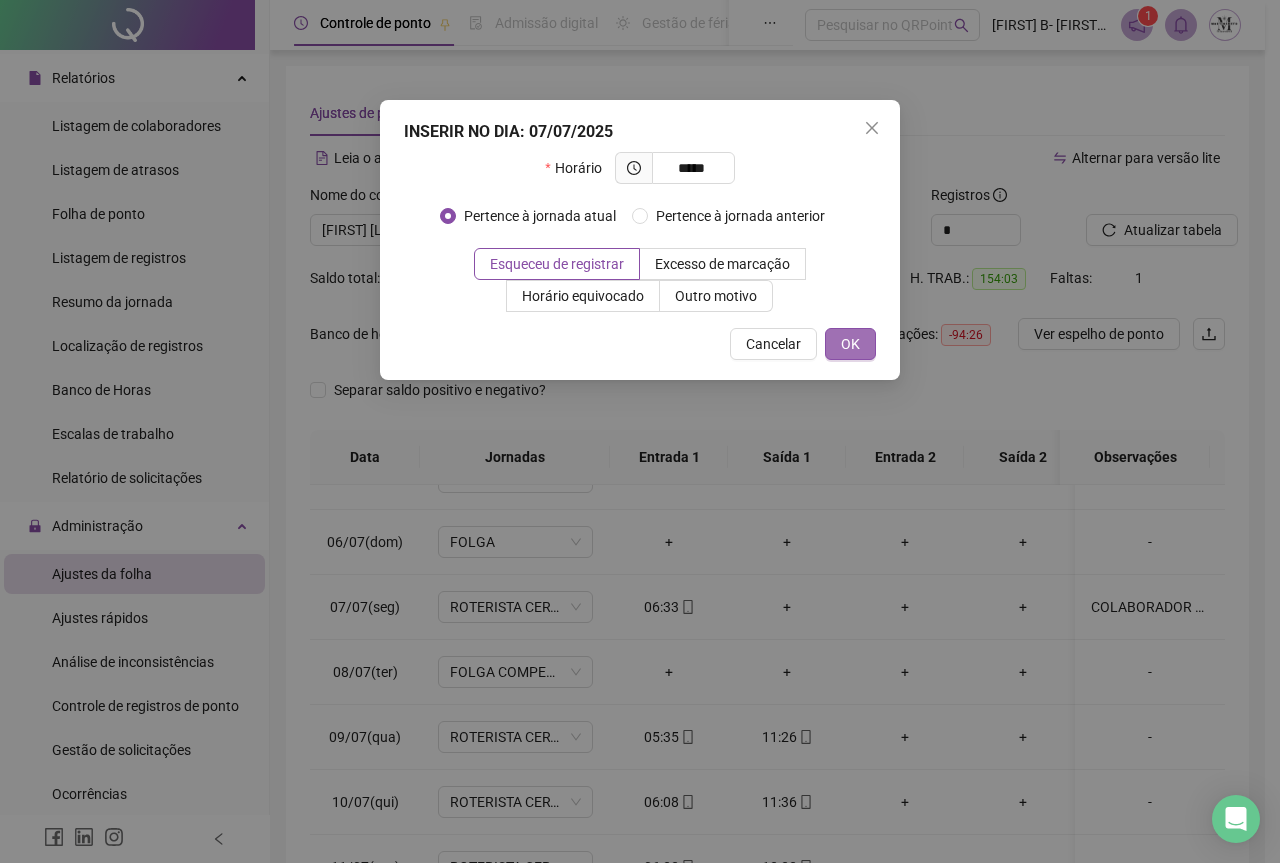 click on "OK" at bounding box center [850, 344] 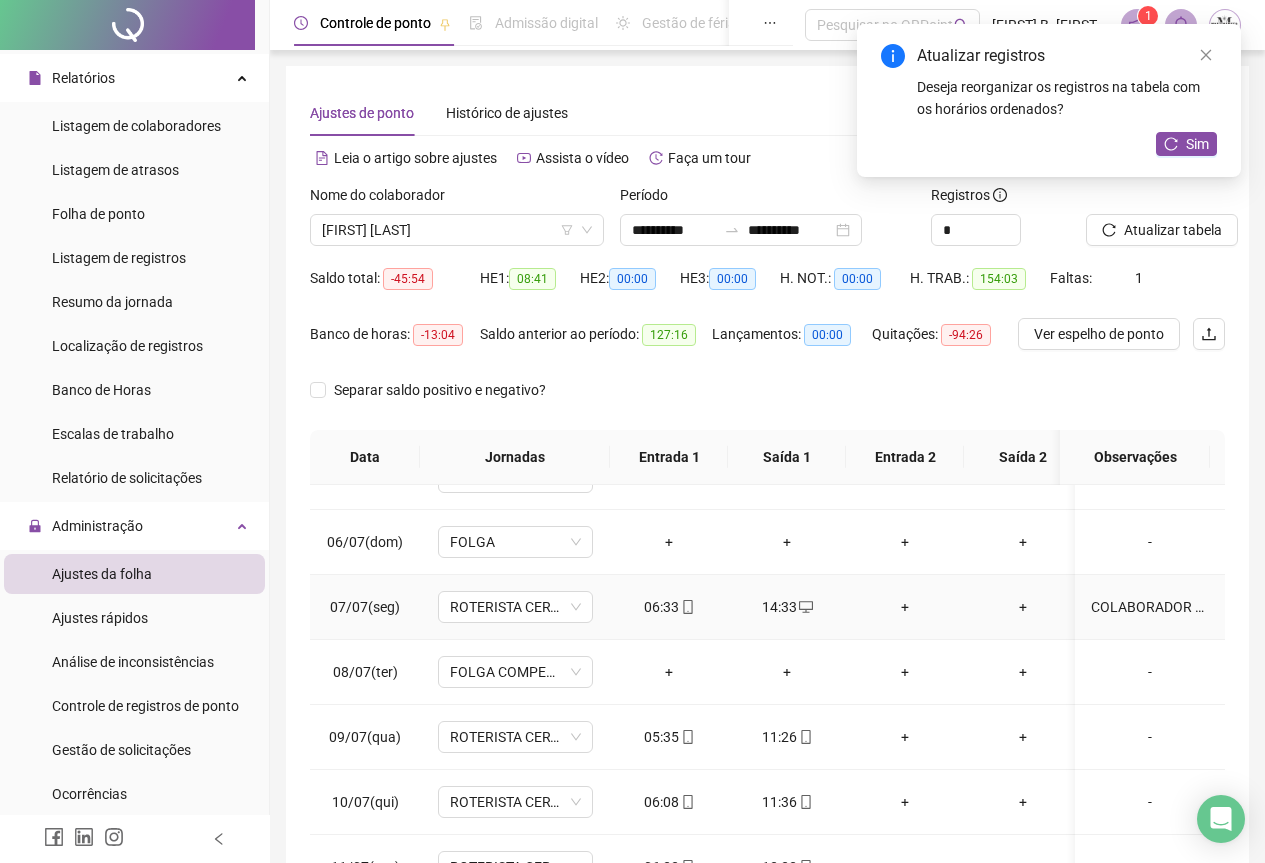 click on "COLABORADOR REGISTRAR ENTRADA E SAÍDA" at bounding box center [1150, 607] 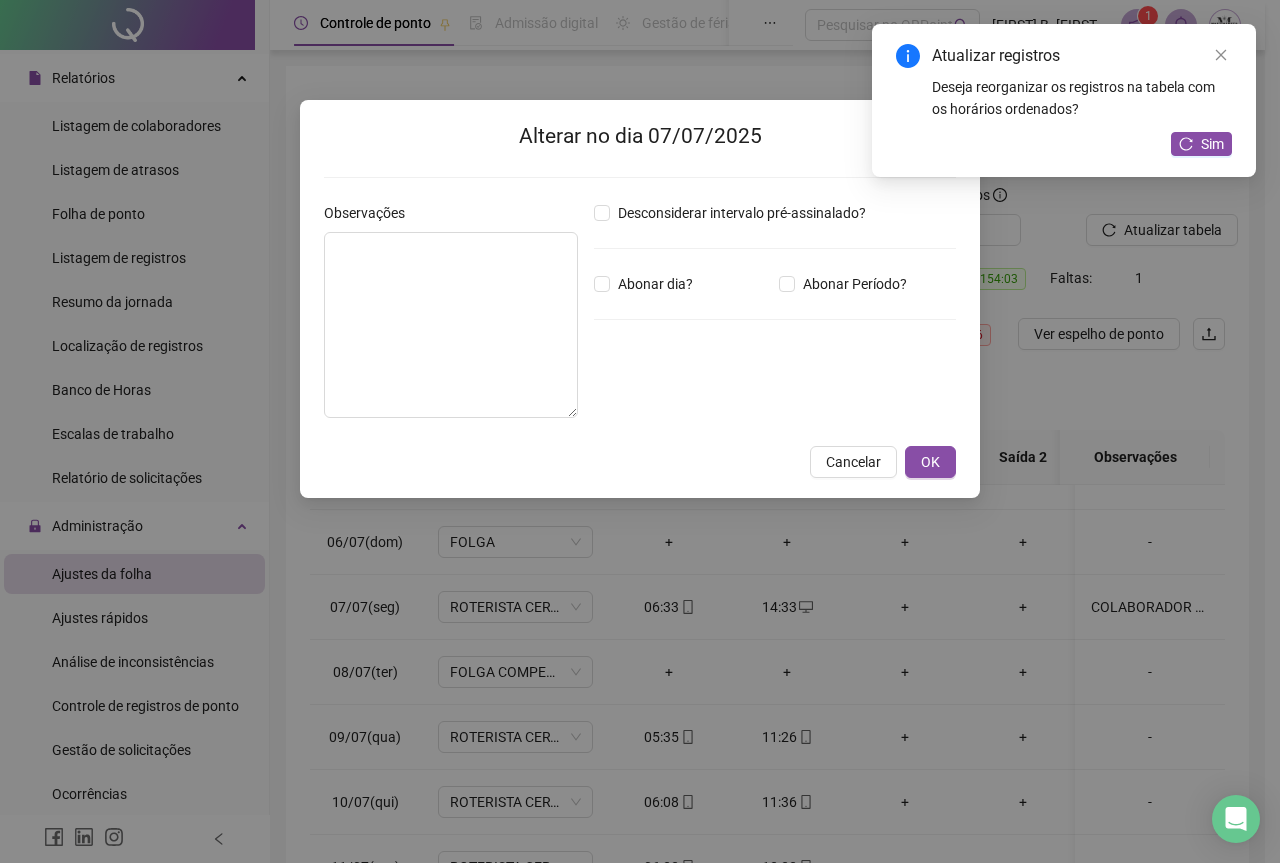 type on "**********" 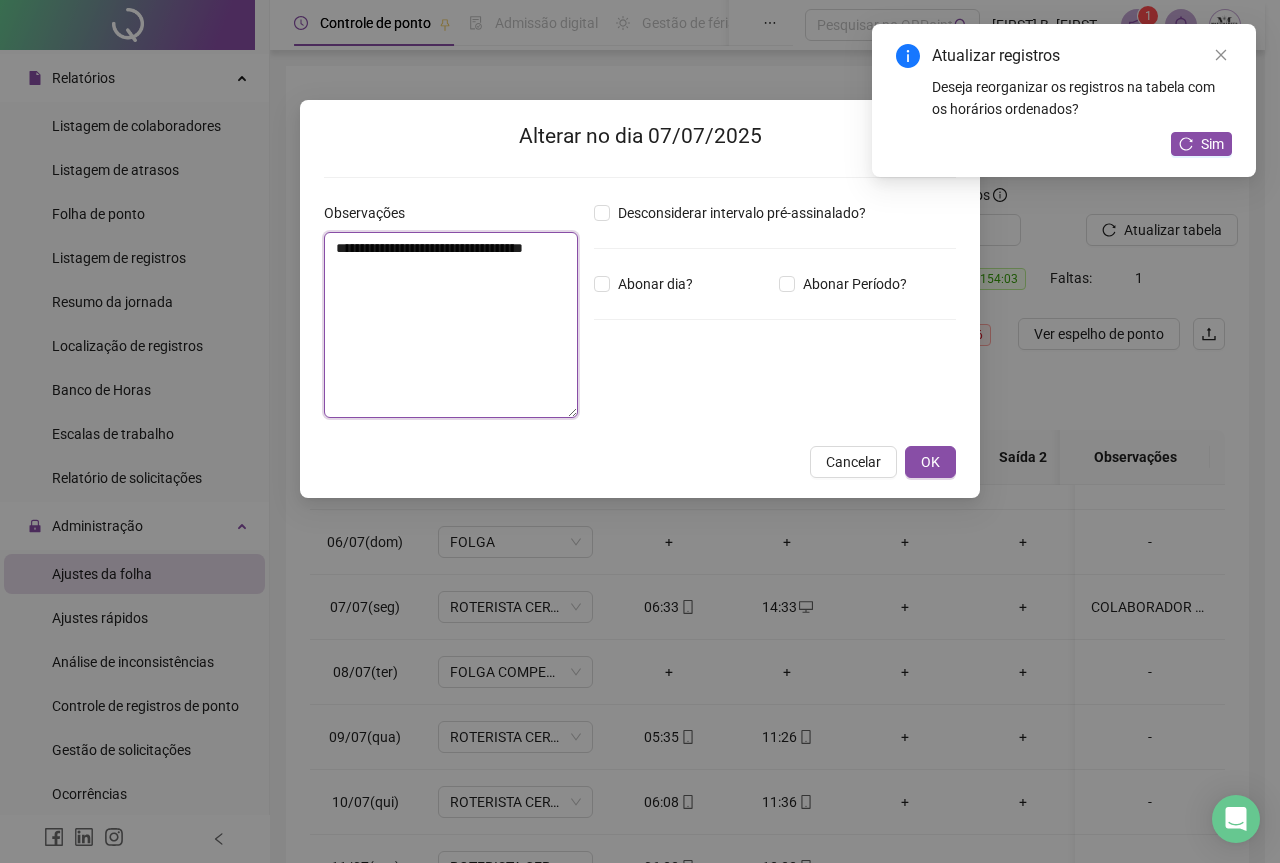 drag, startPoint x: 334, startPoint y: 245, endPoint x: 489, endPoint y: 295, distance: 162.86497 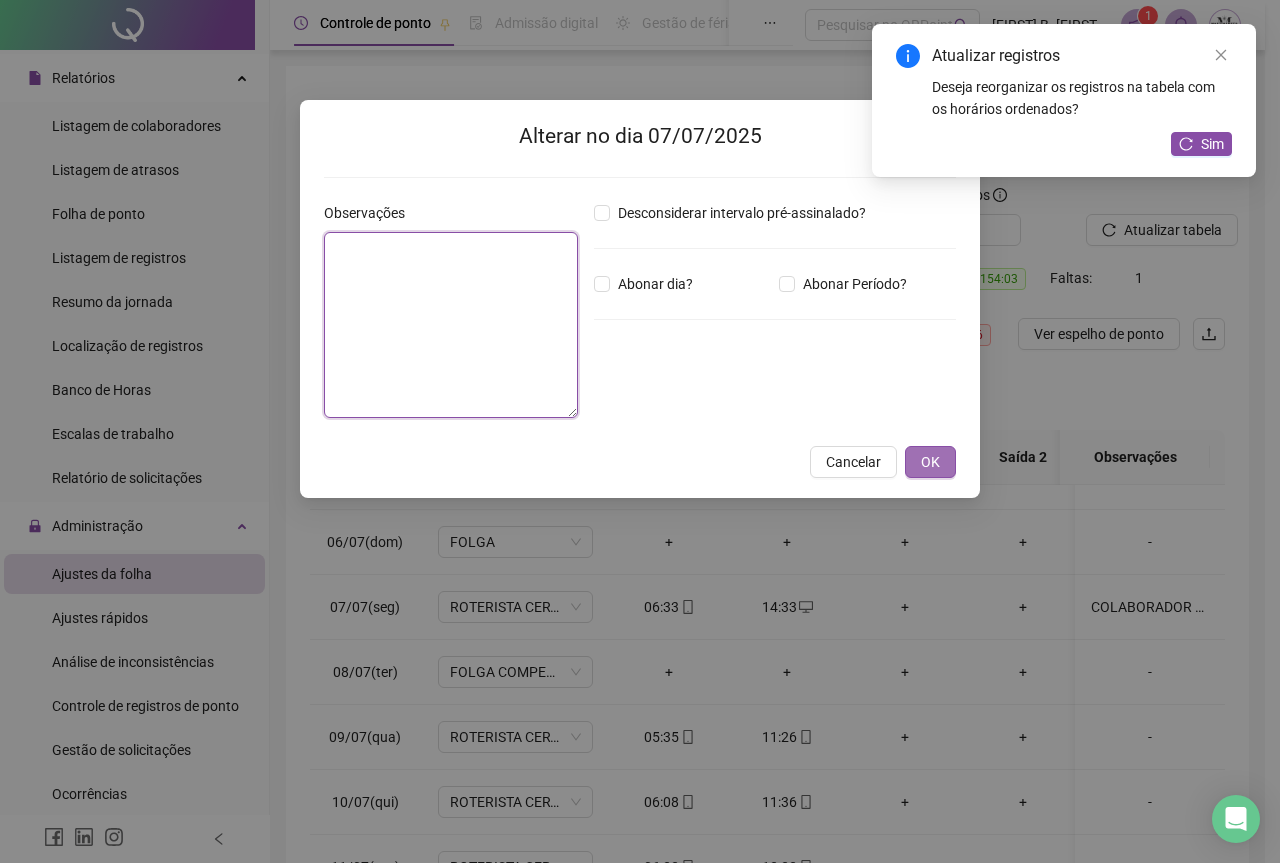 type 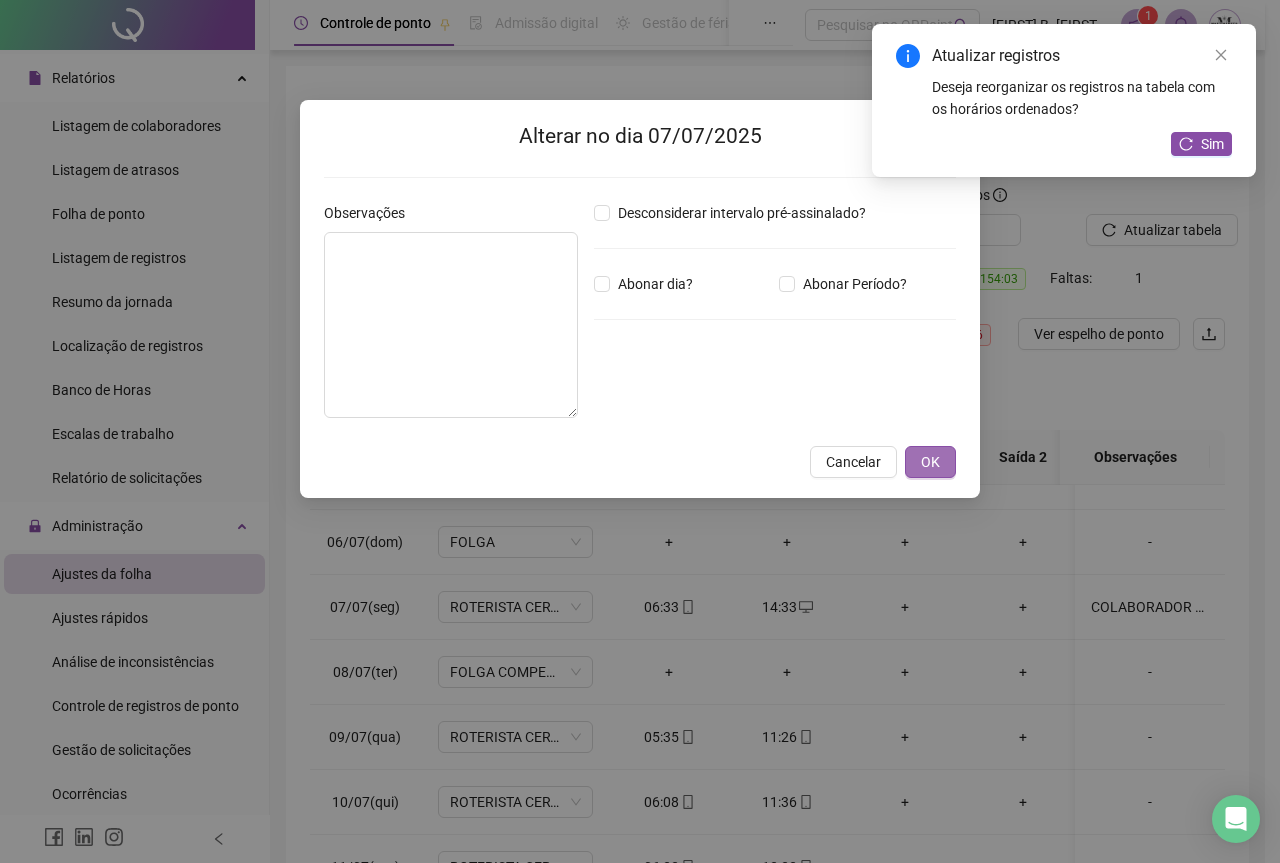 click on "OK" at bounding box center (930, 462) 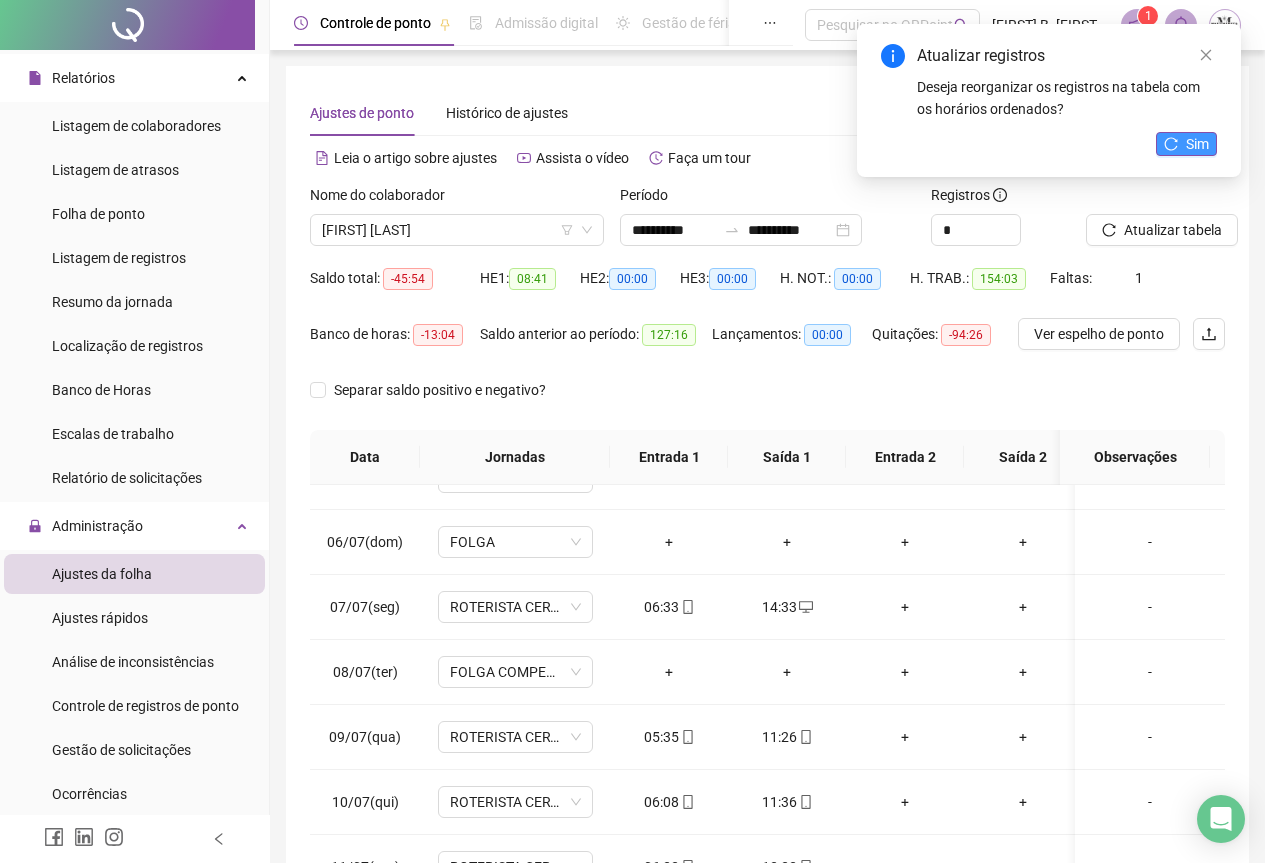 click on "Sim" at bounding box center (1197, 144) 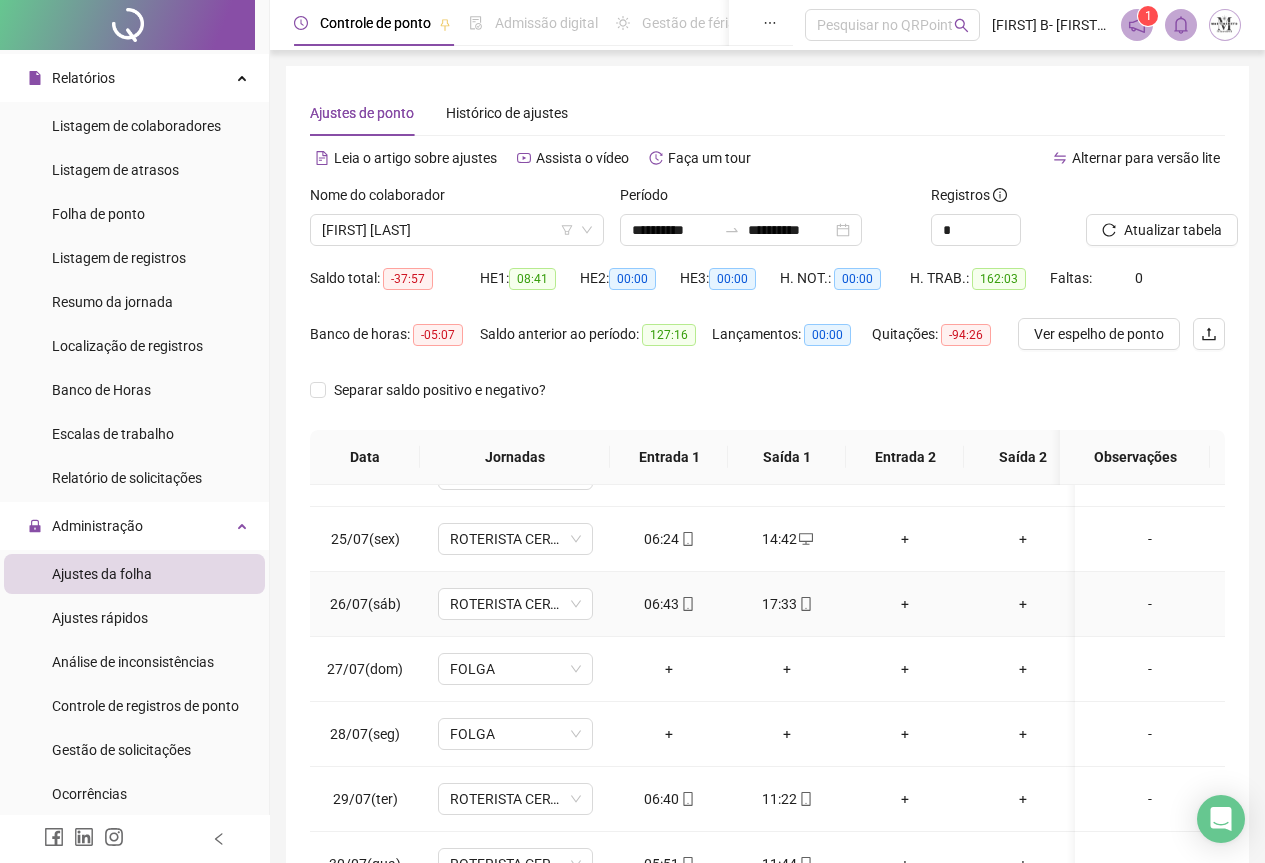 scroll, scrollTop: 1603, scrollLeft: 0, axis: vertical 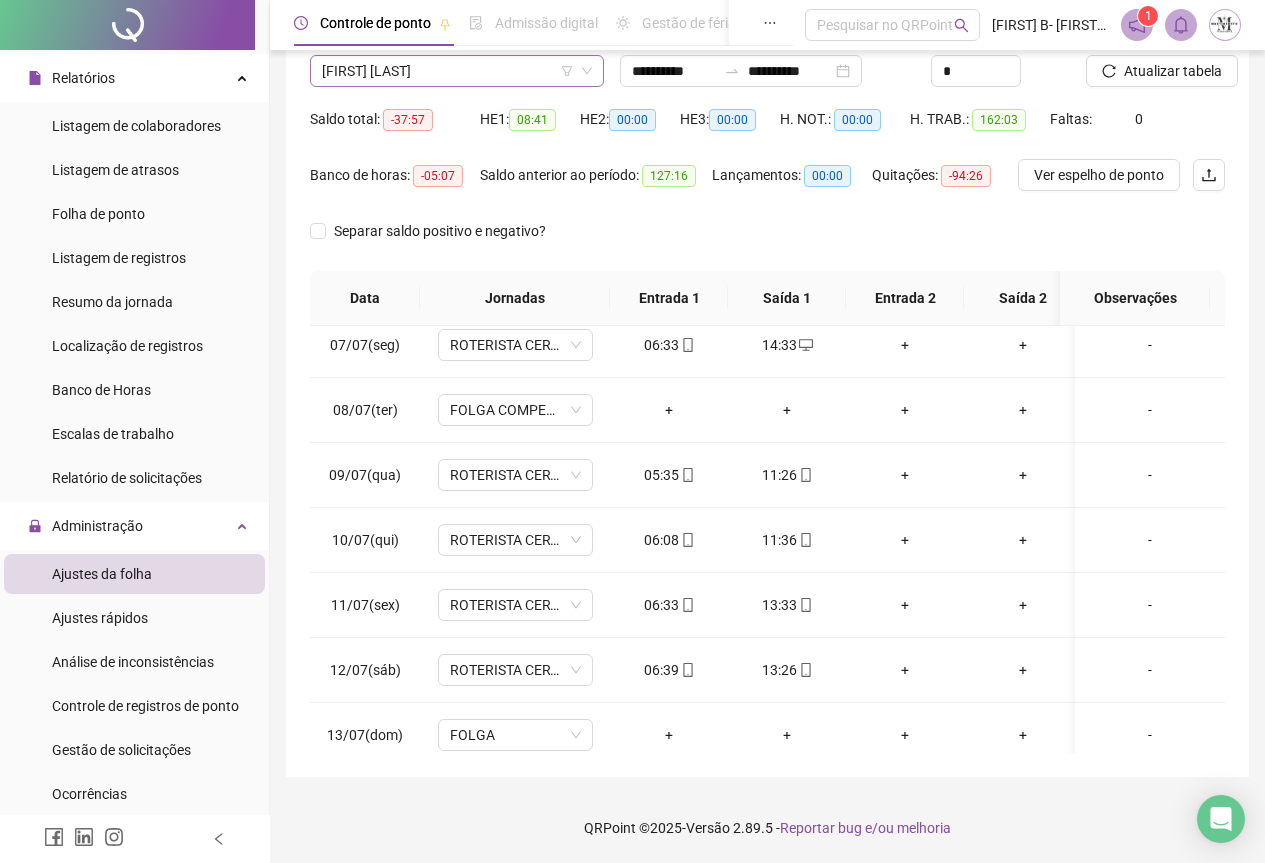 click on "VICTOR CORREA COSTA" at bounding box center [457, 71] 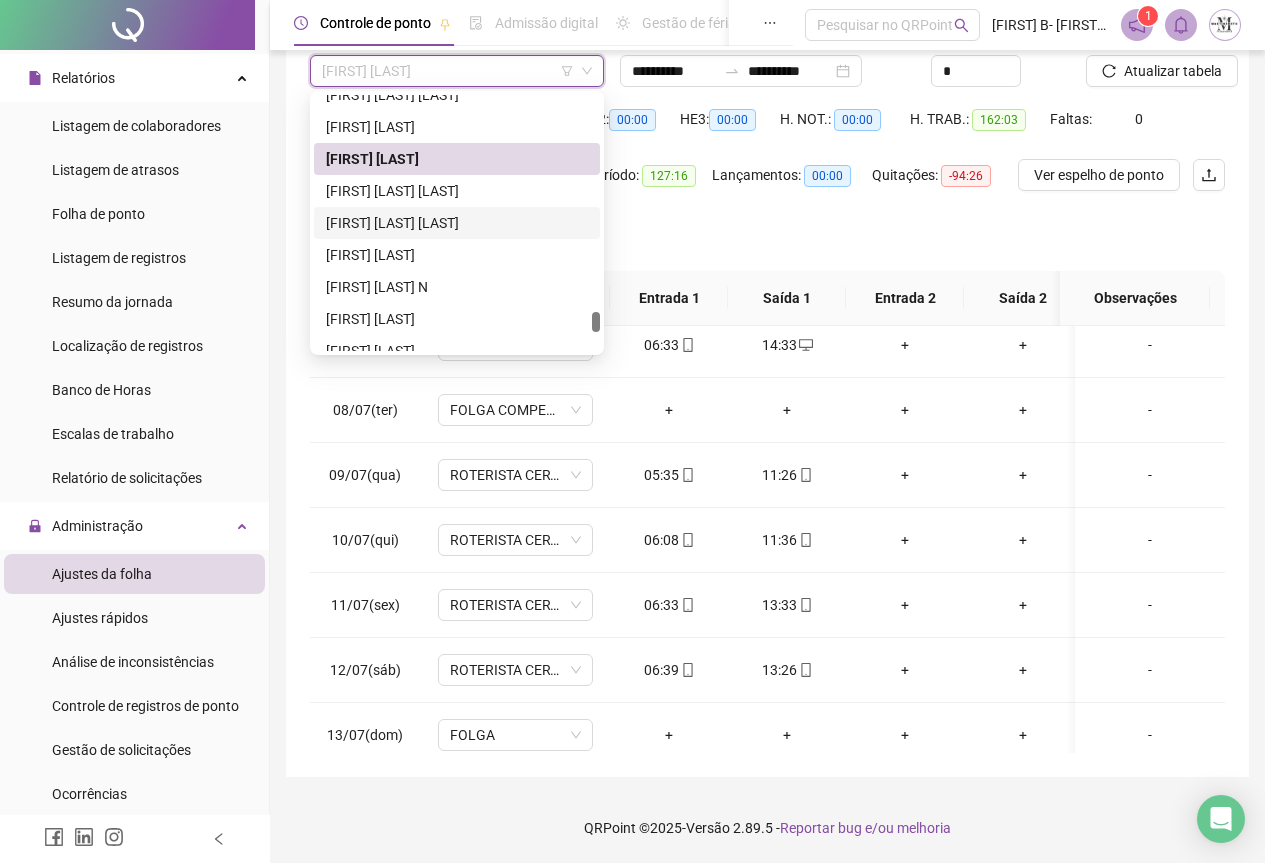click on "VINICIUS CONCEIÇÃO DE SOUZA" at bounding box center [457, 223] 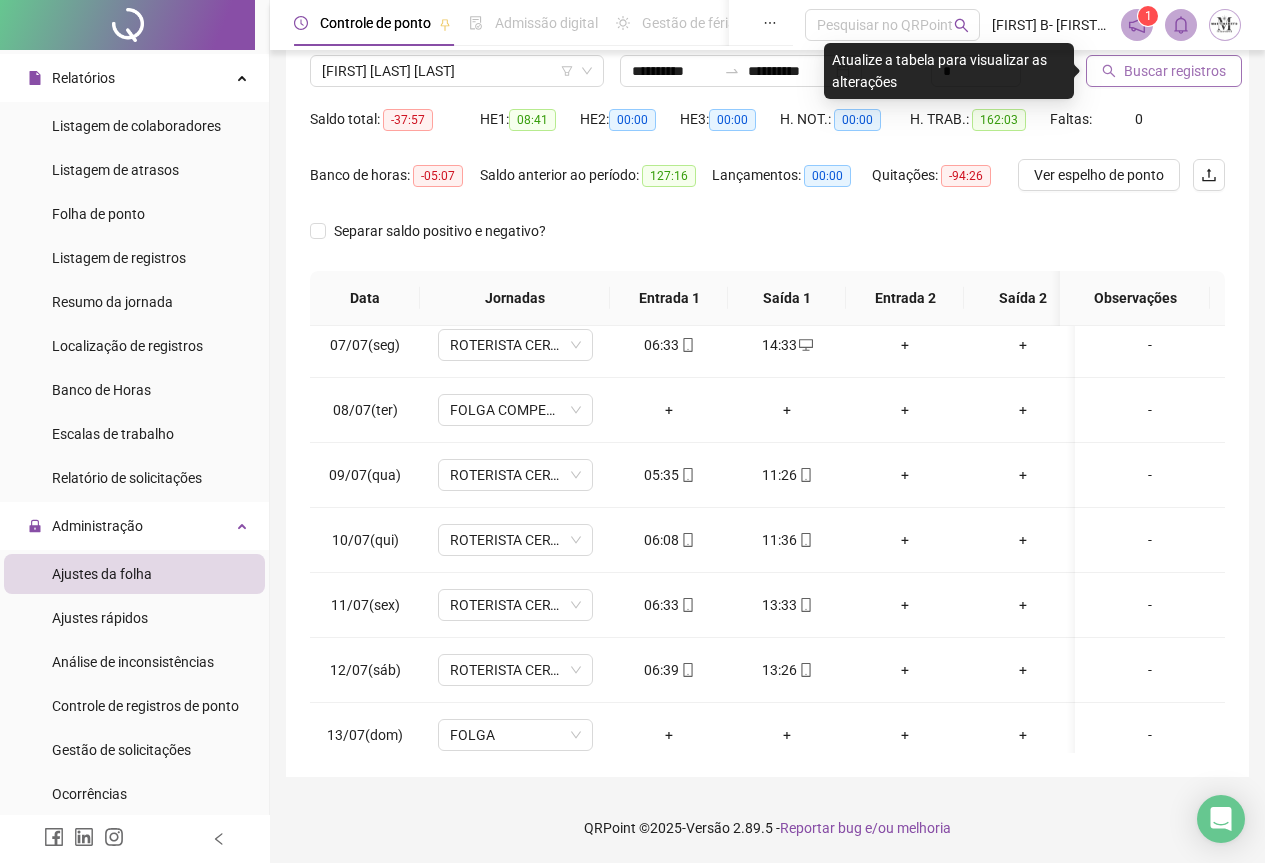 click on "Buscar registros" at bounding box center [1175, 71] 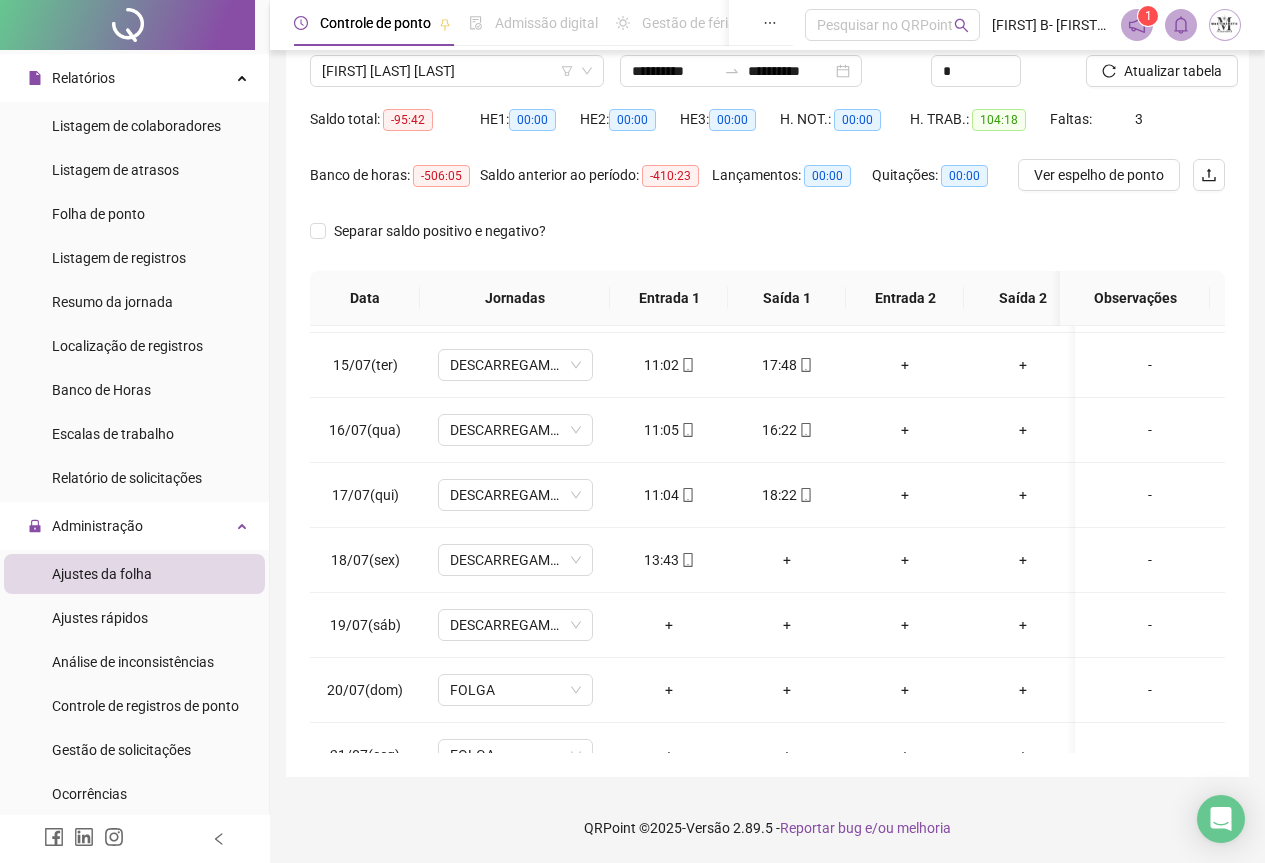 scroll, scrollTop: 1003, scrollLeft: 0, axis: vertical 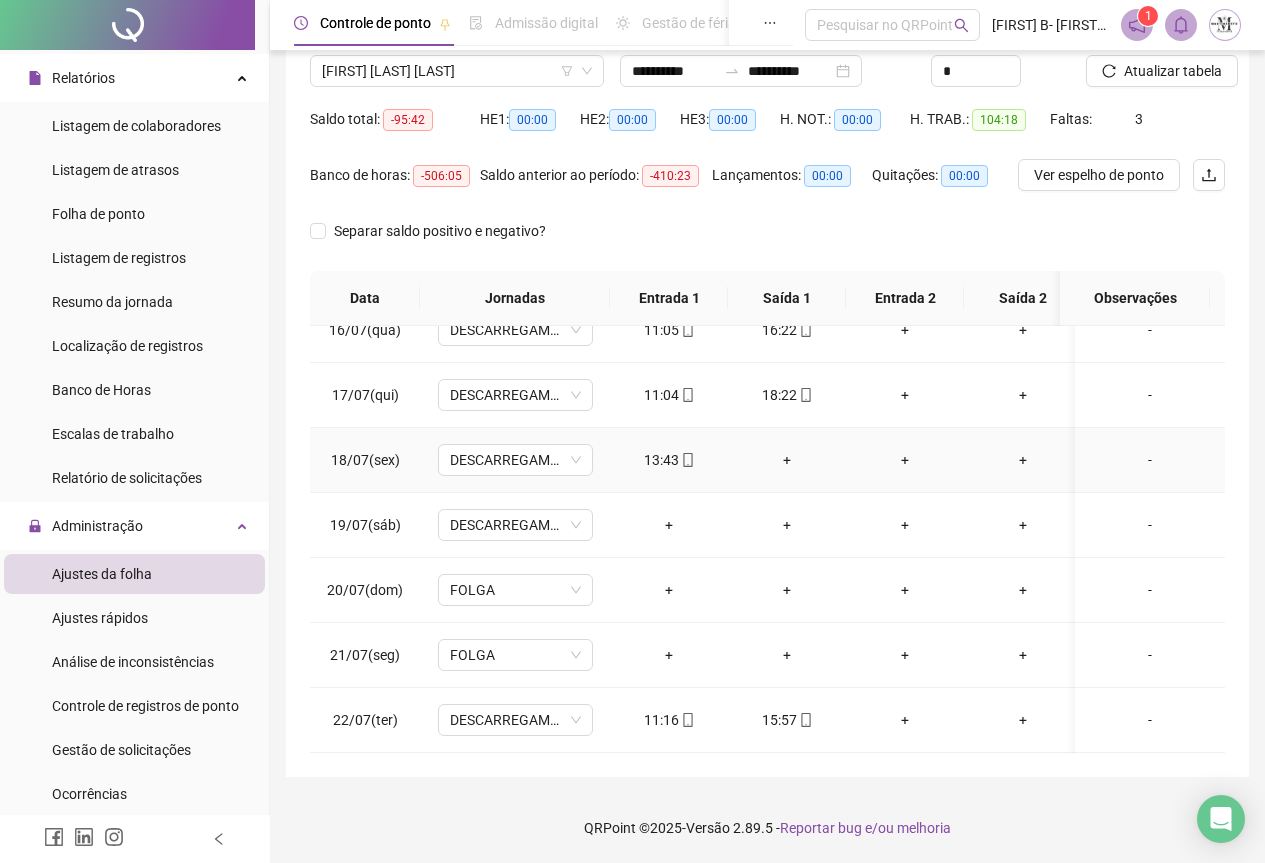 click on "+" at bounding box center [787, 460] 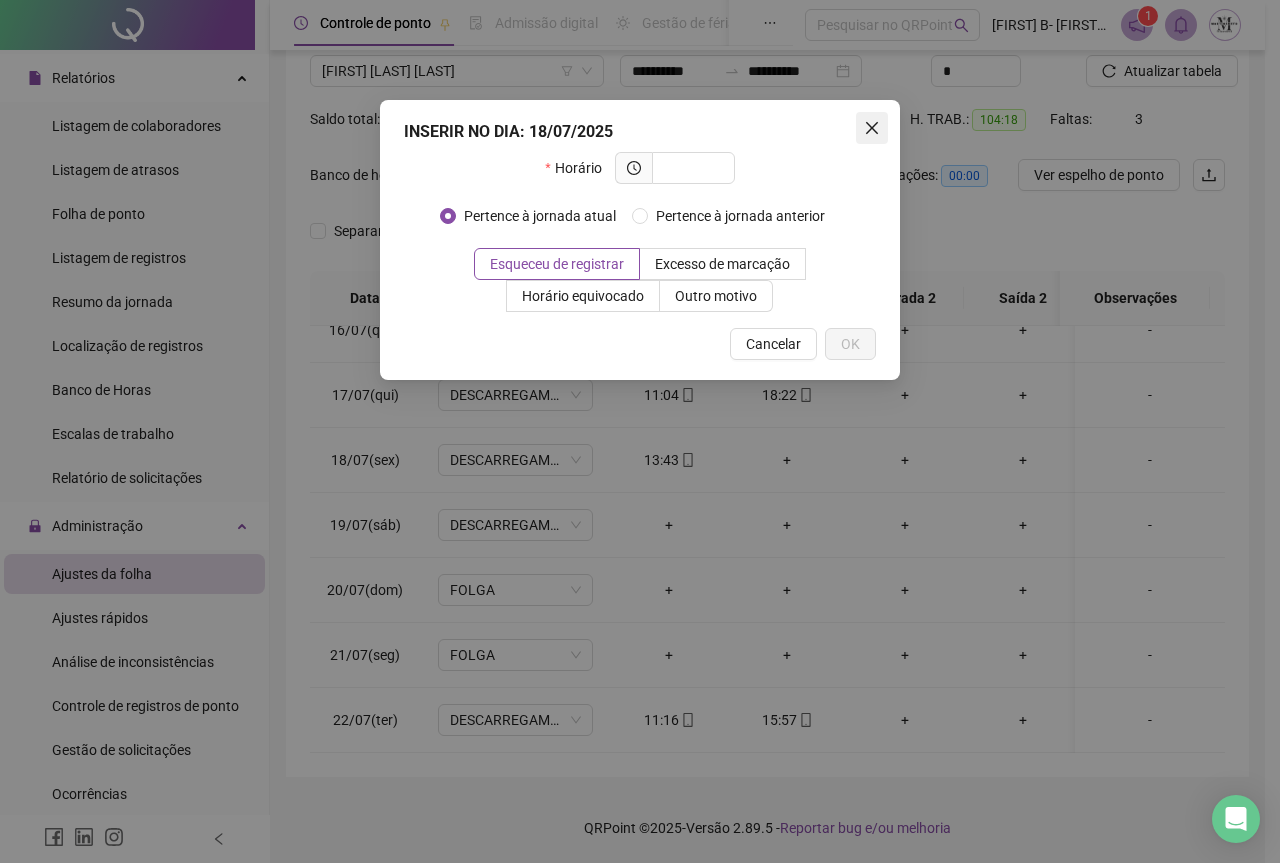 click 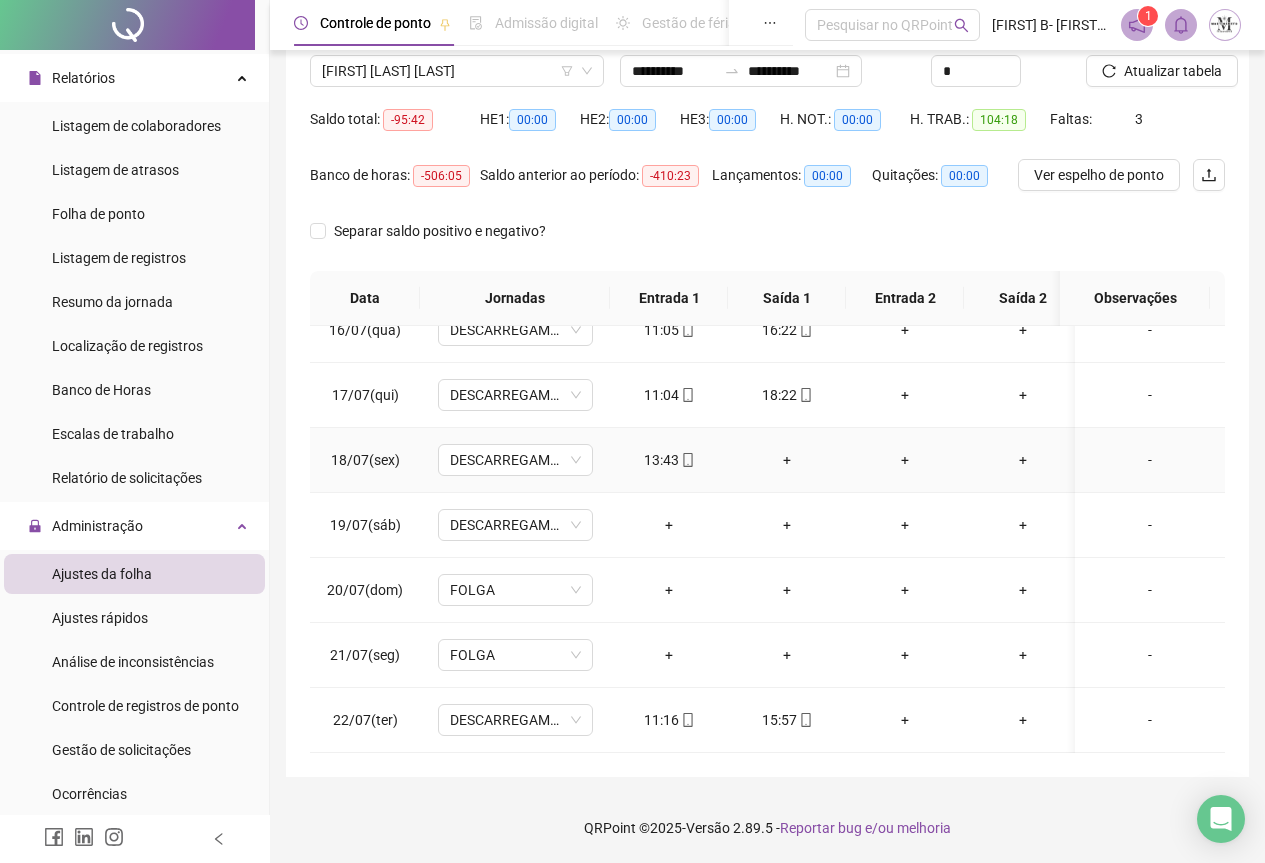 click on "+" at bounding box center [787, 460] 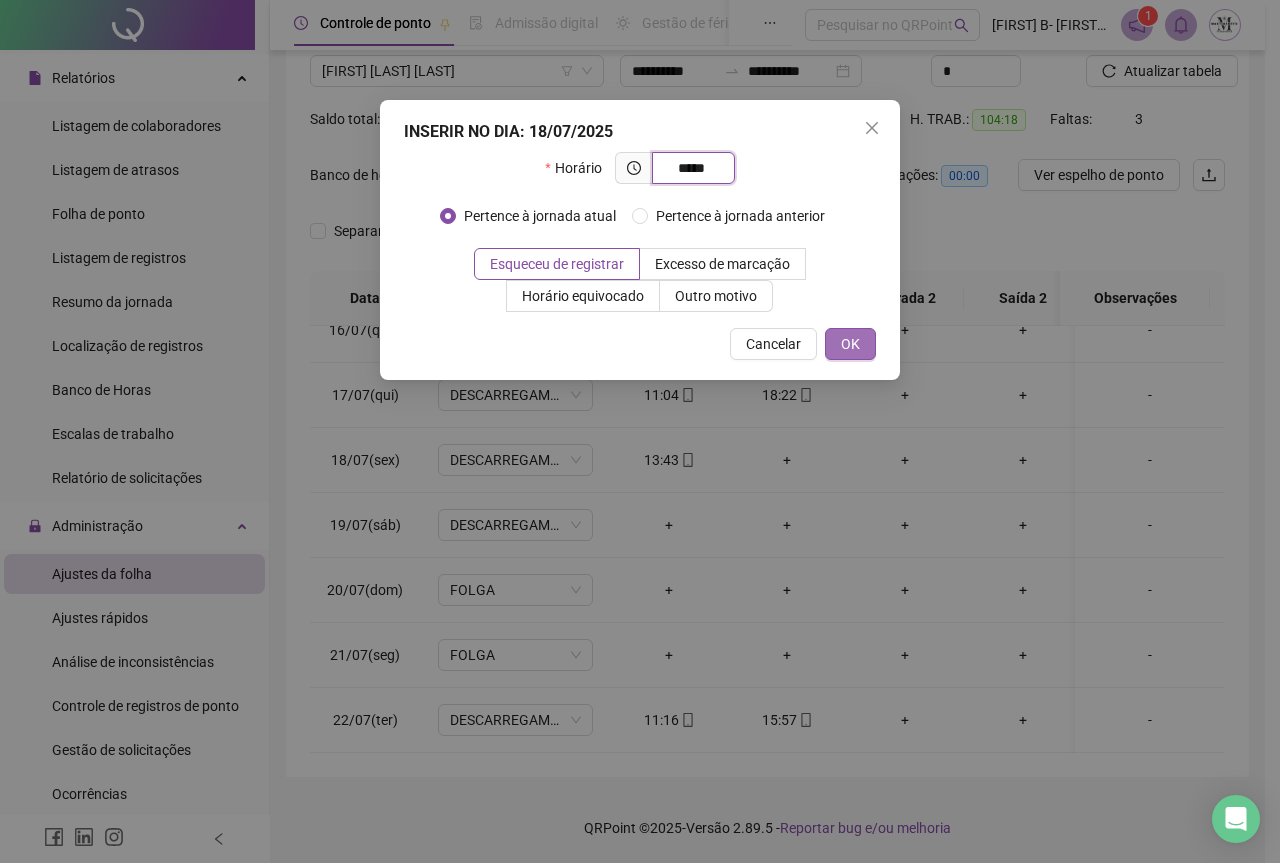 type on "*****" 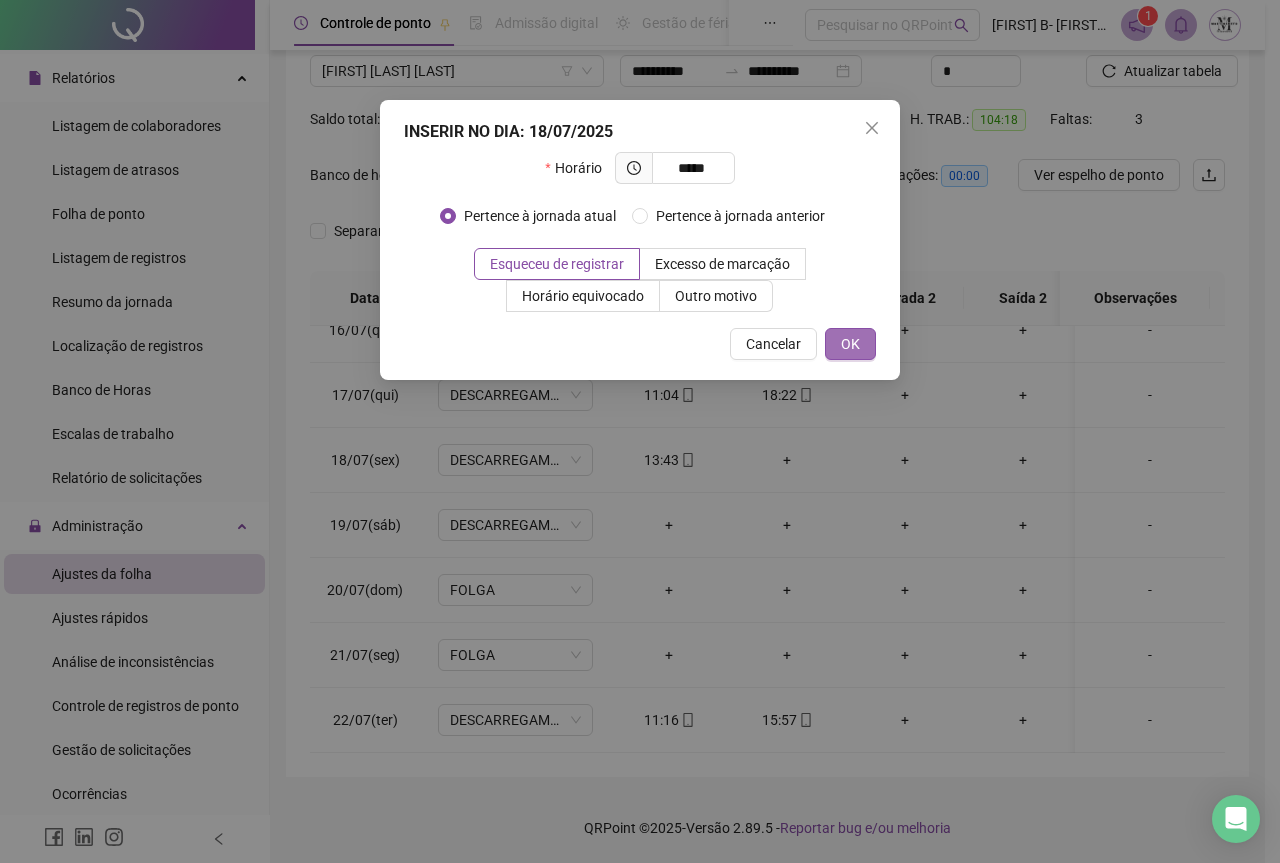 click on "OK" at bounding box center [850, 344] 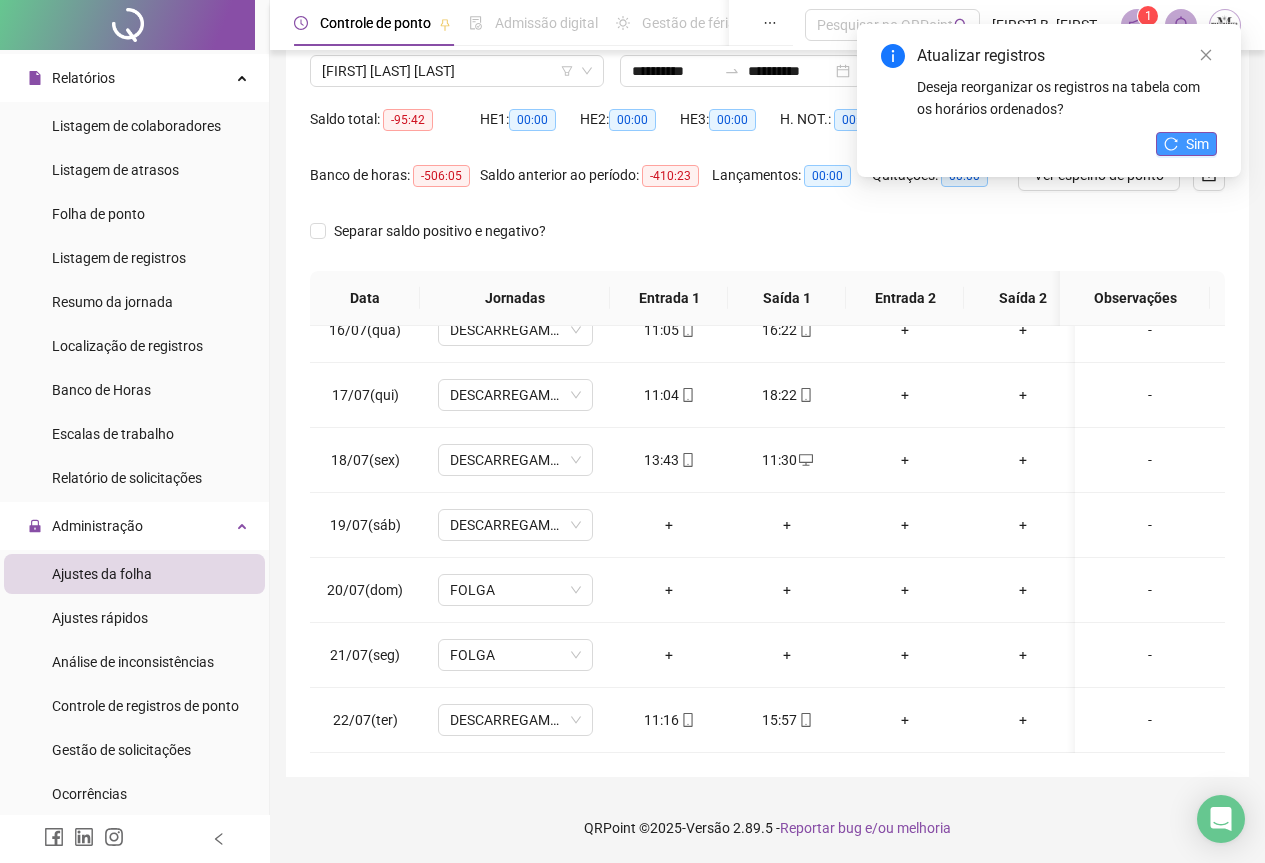 click on "Sim" at bounding box center (1197, 144) 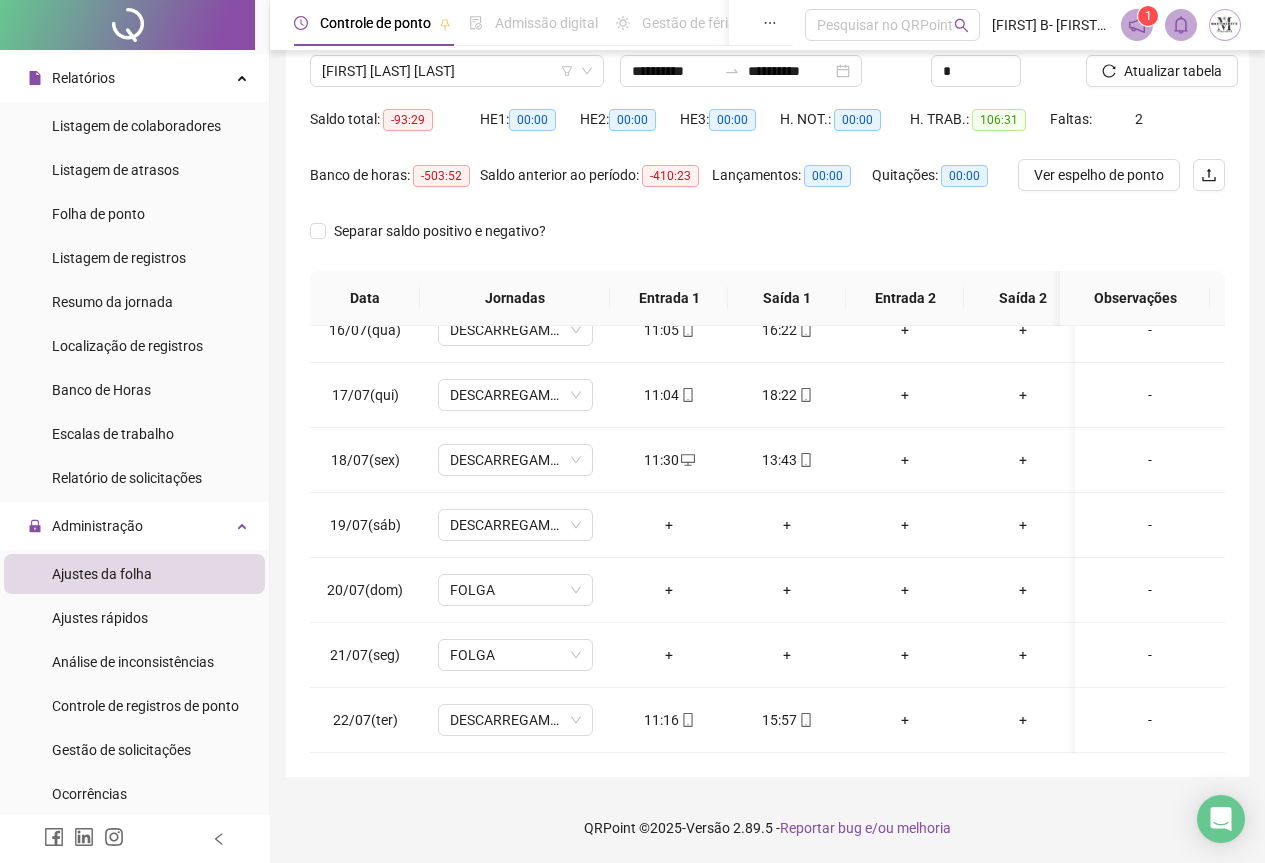 click on "Atualizar tabela" at bounding box center (1173, 71) 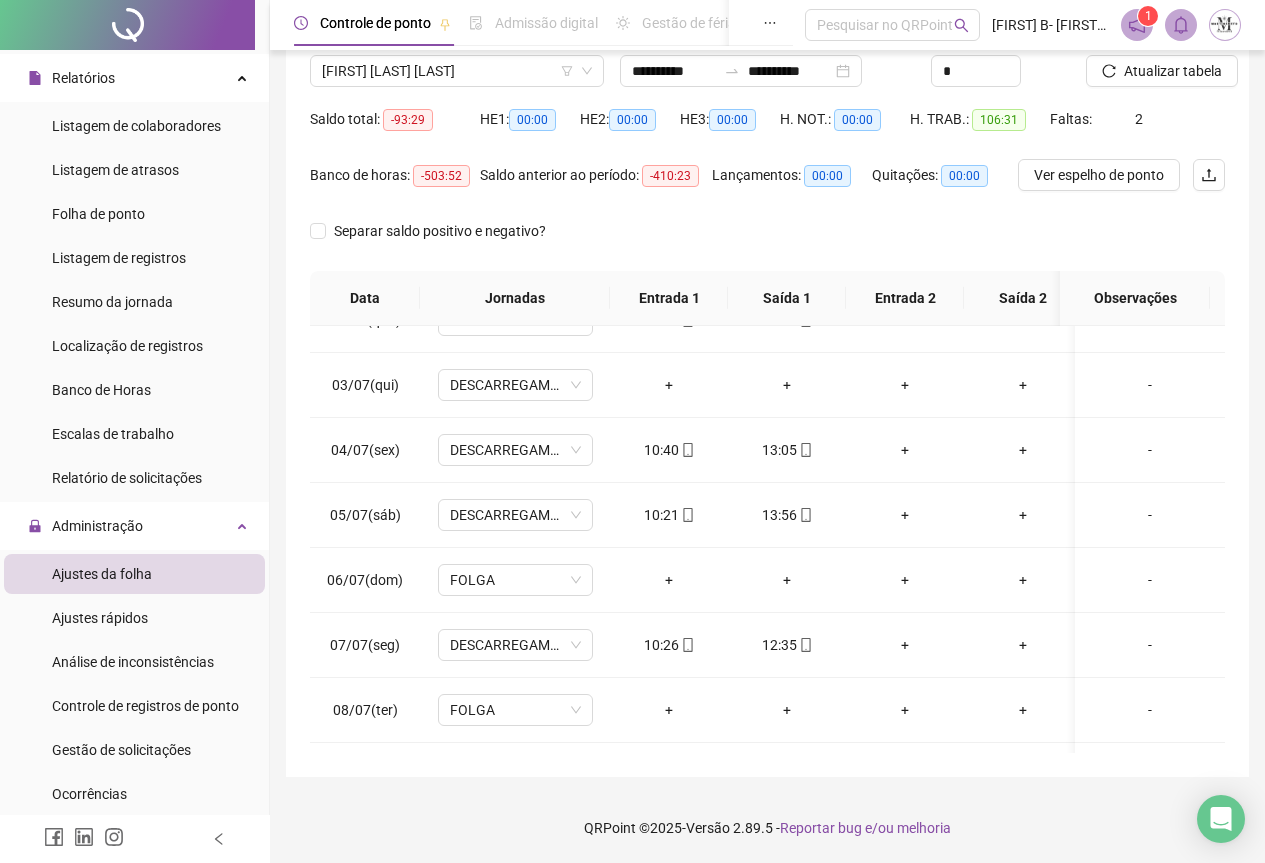 scroll, scrollTop: 0, scrollLeft: 0, axis: both 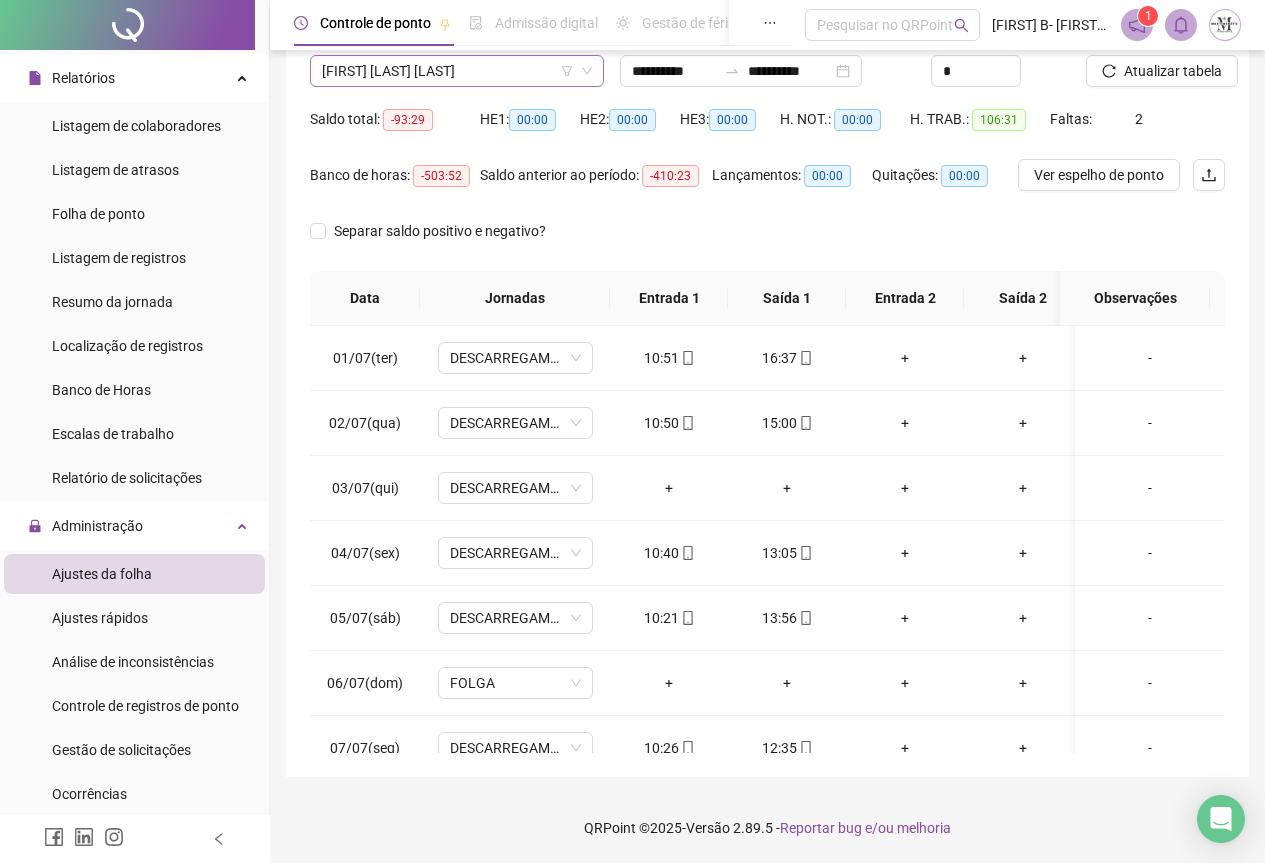 click on "VINICIUS CONCEIÇÃO DE SOUZA" at bounding box center [457, 71] 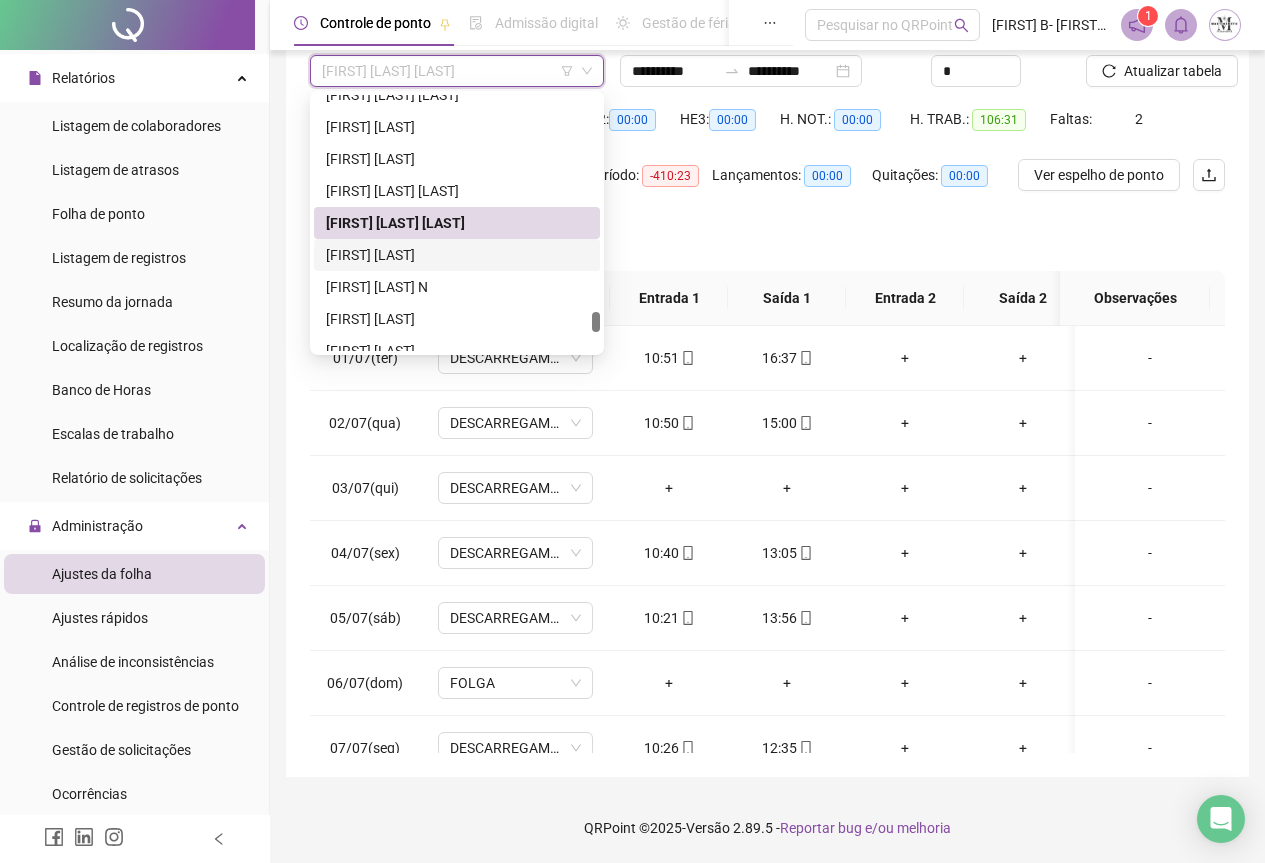 click on "VINICIUS DA SILVA DOS SANTOS" at bounding box center (457, 255) 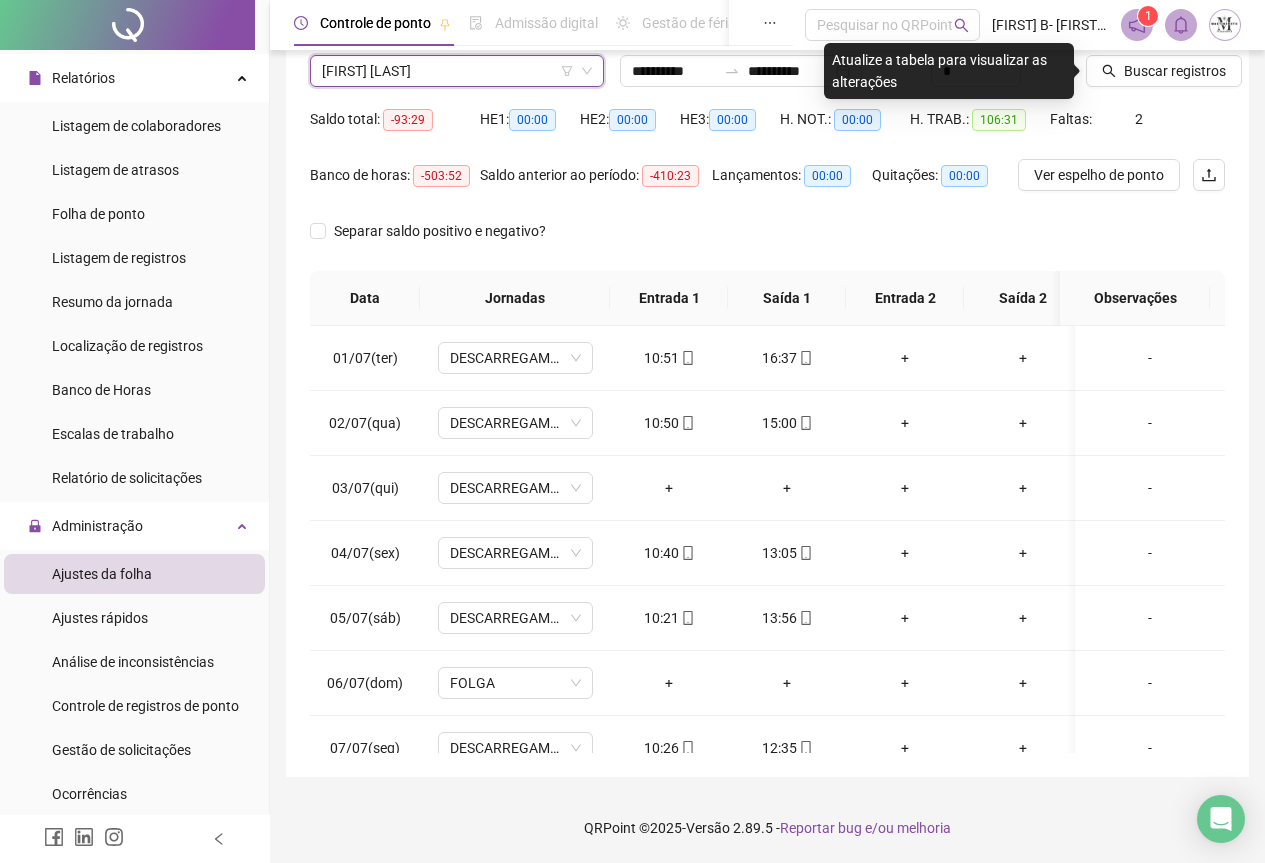 click on "VINICIUS DA SILVA DOS SANTOS" at bounding box center [457, 71] 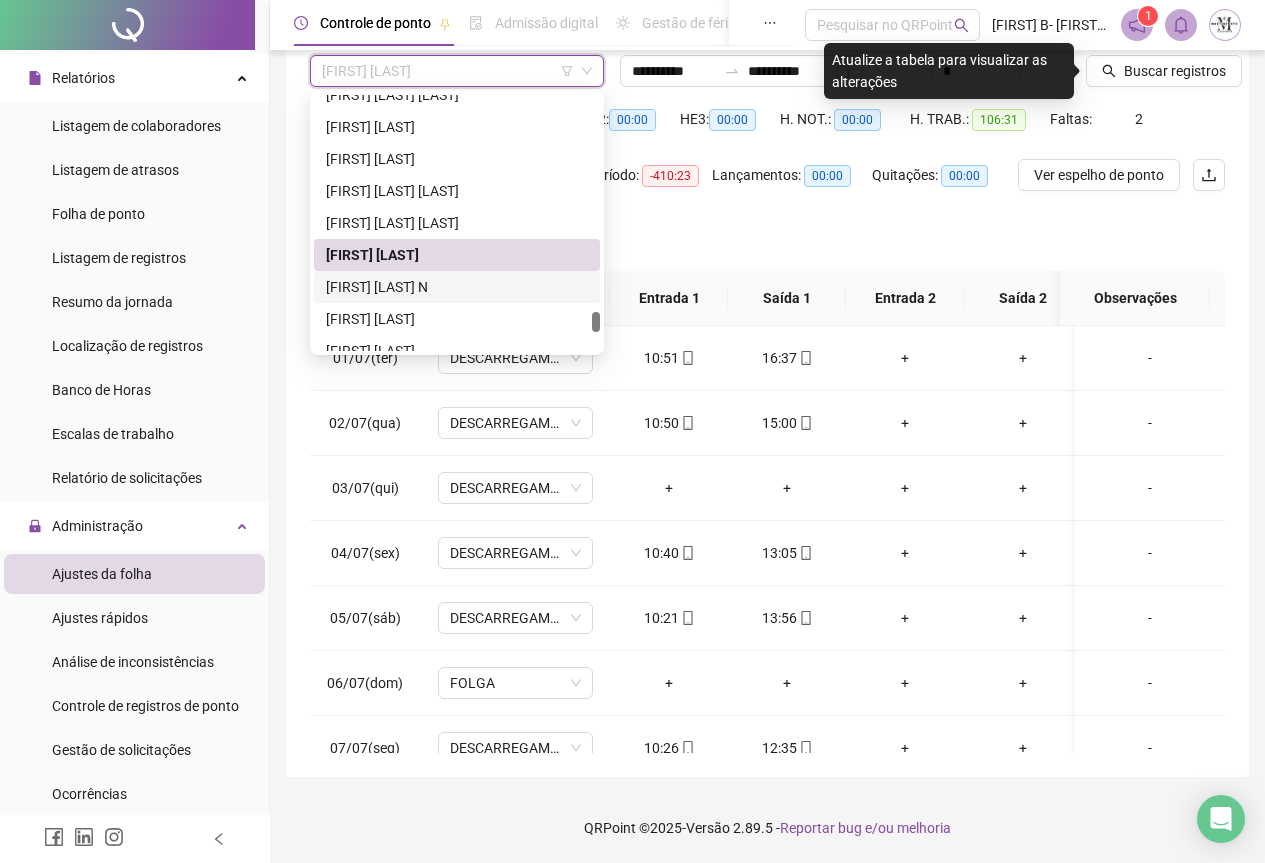 click on "VINICIUS DOS SANTOS REIS  N" at bounding box center [457, 287] 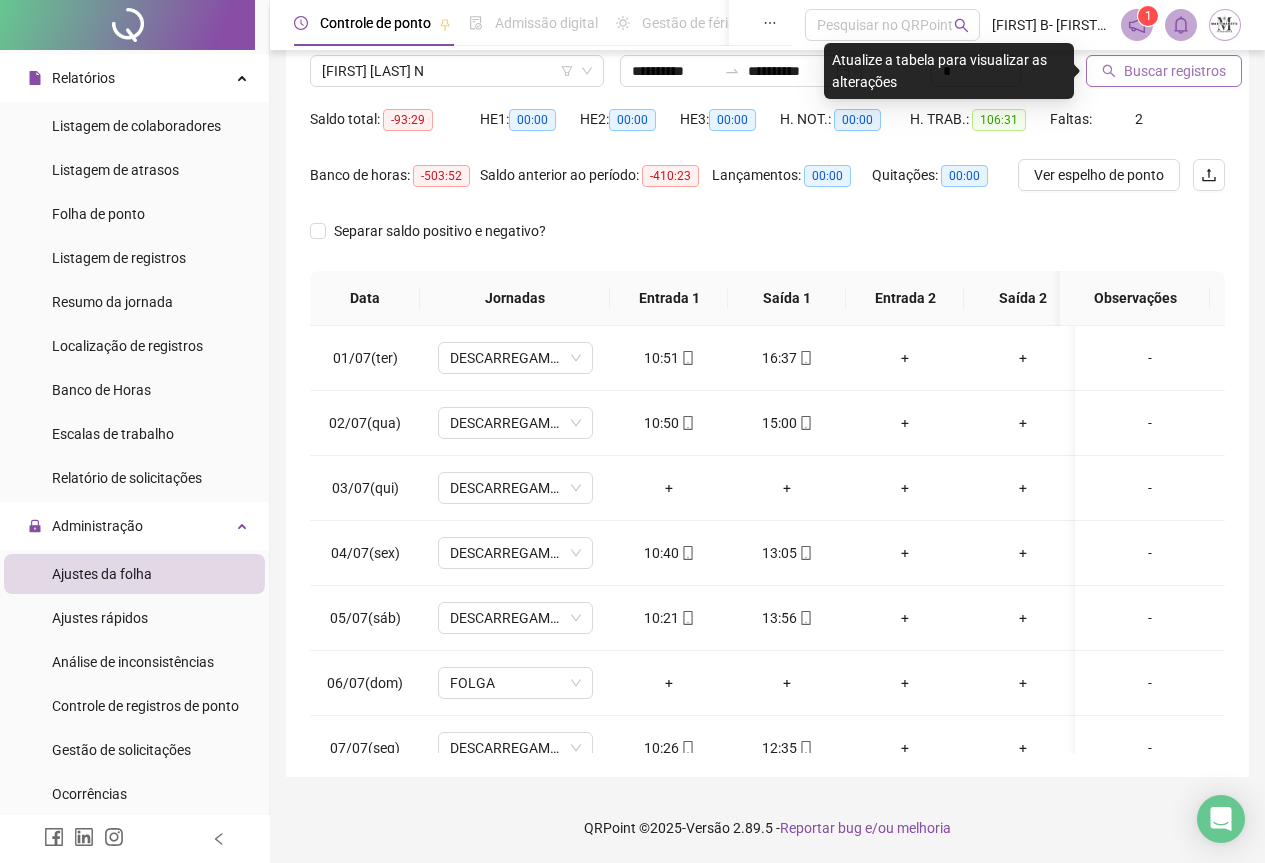 click on "Buscar registros" at bounding box center (1175, 71) 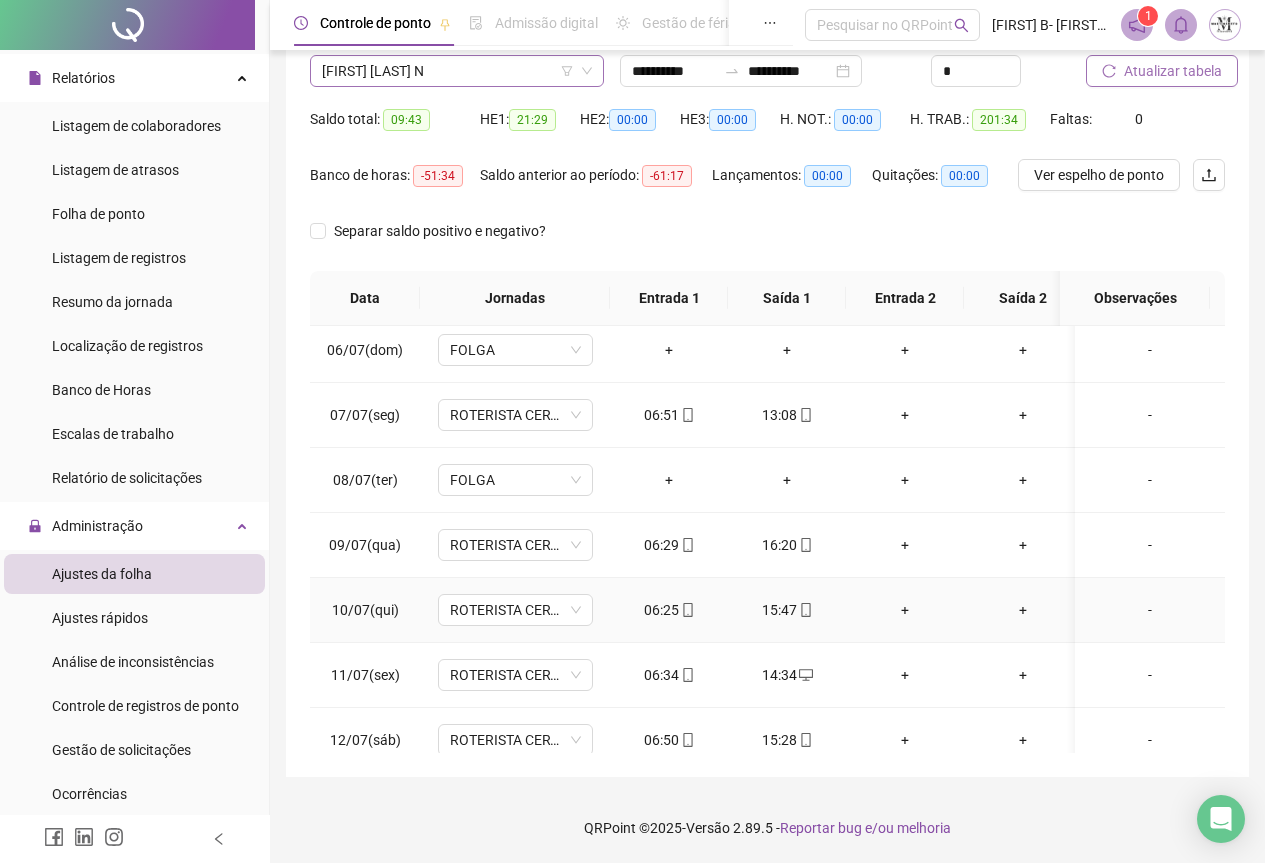 scroll, scrollTop: 400, scrollLeft: 0, axis: vertical 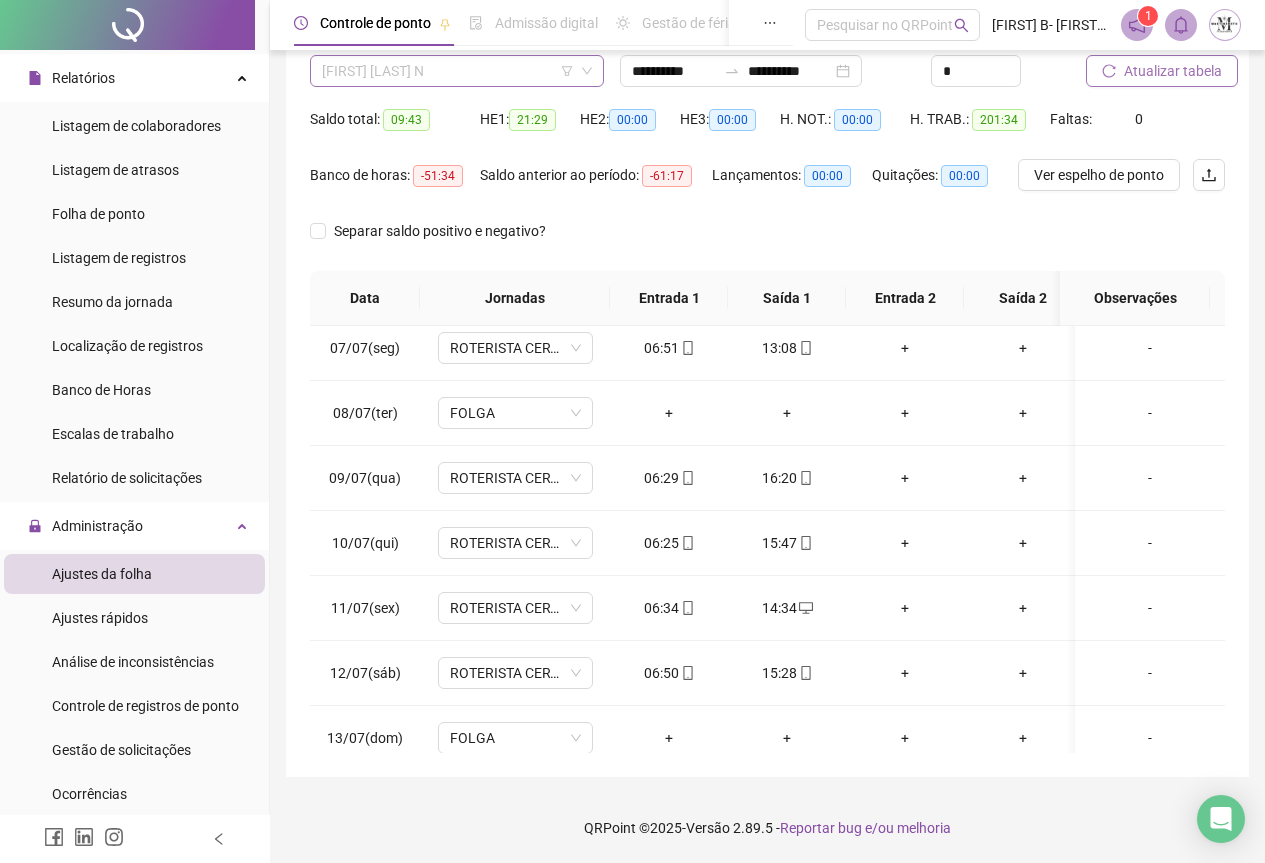 click on "VINICIUS DOS SANTOS REIS  N" at bounding box center (457, 71) 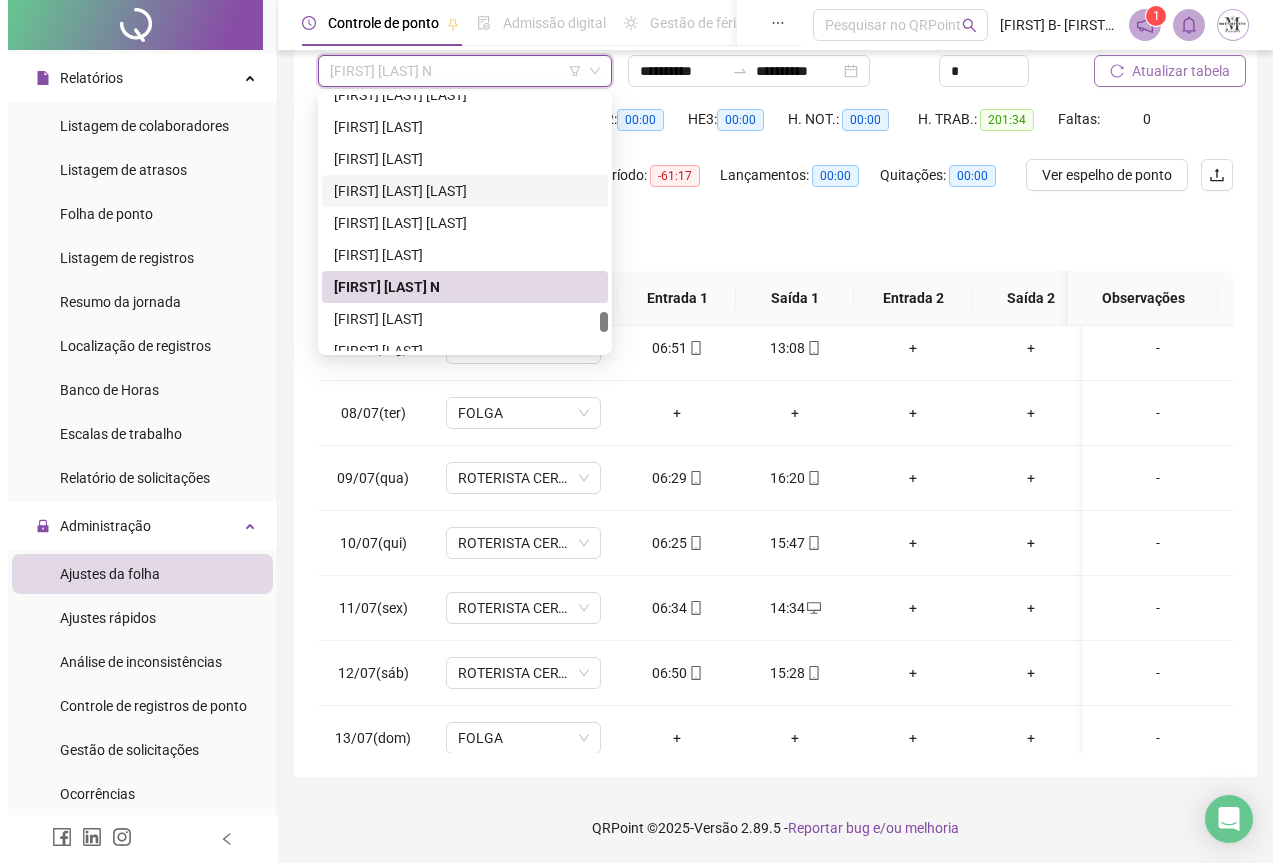 scroll, scrollTop: 6008, scrollLeft: 0, axis: vertical 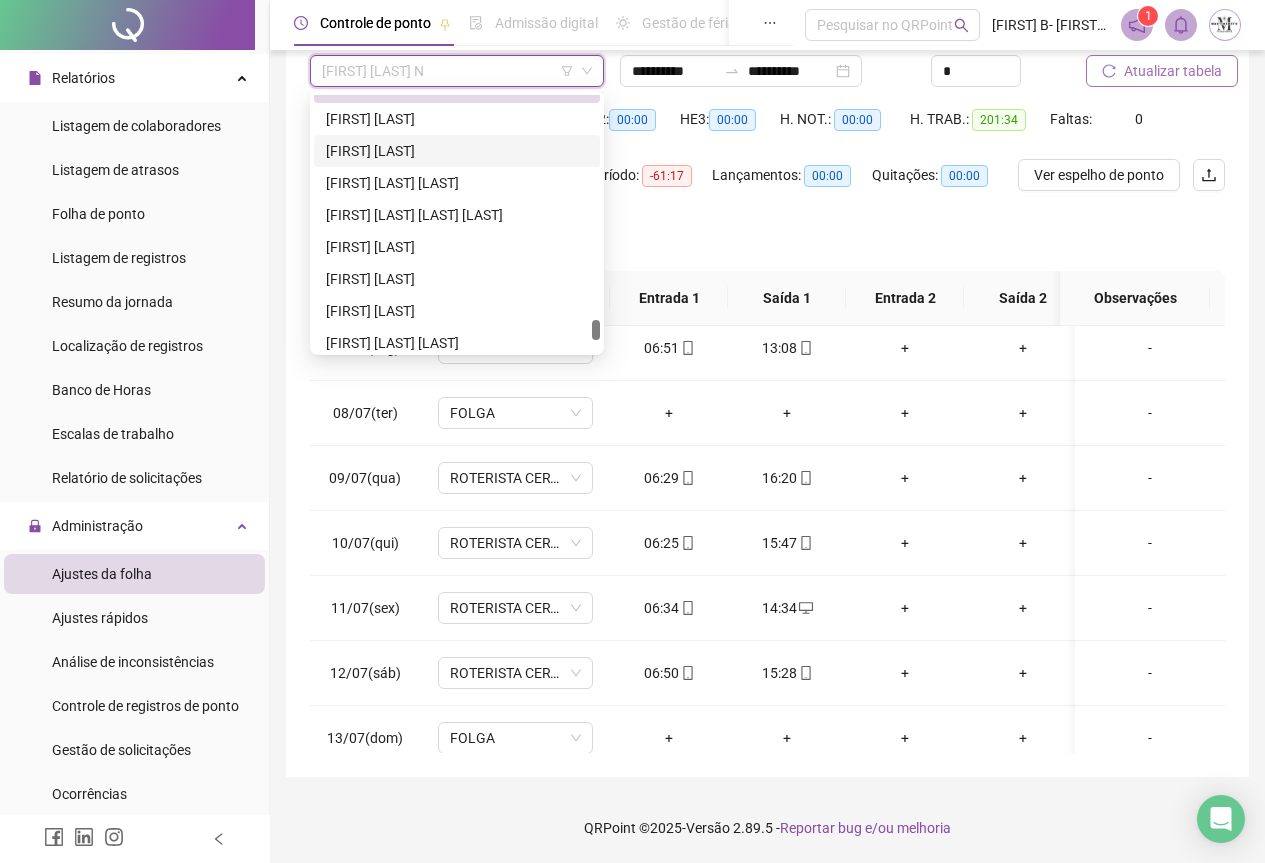 click on "VITOR DE SOUZA" at bounding box center [457, 151] 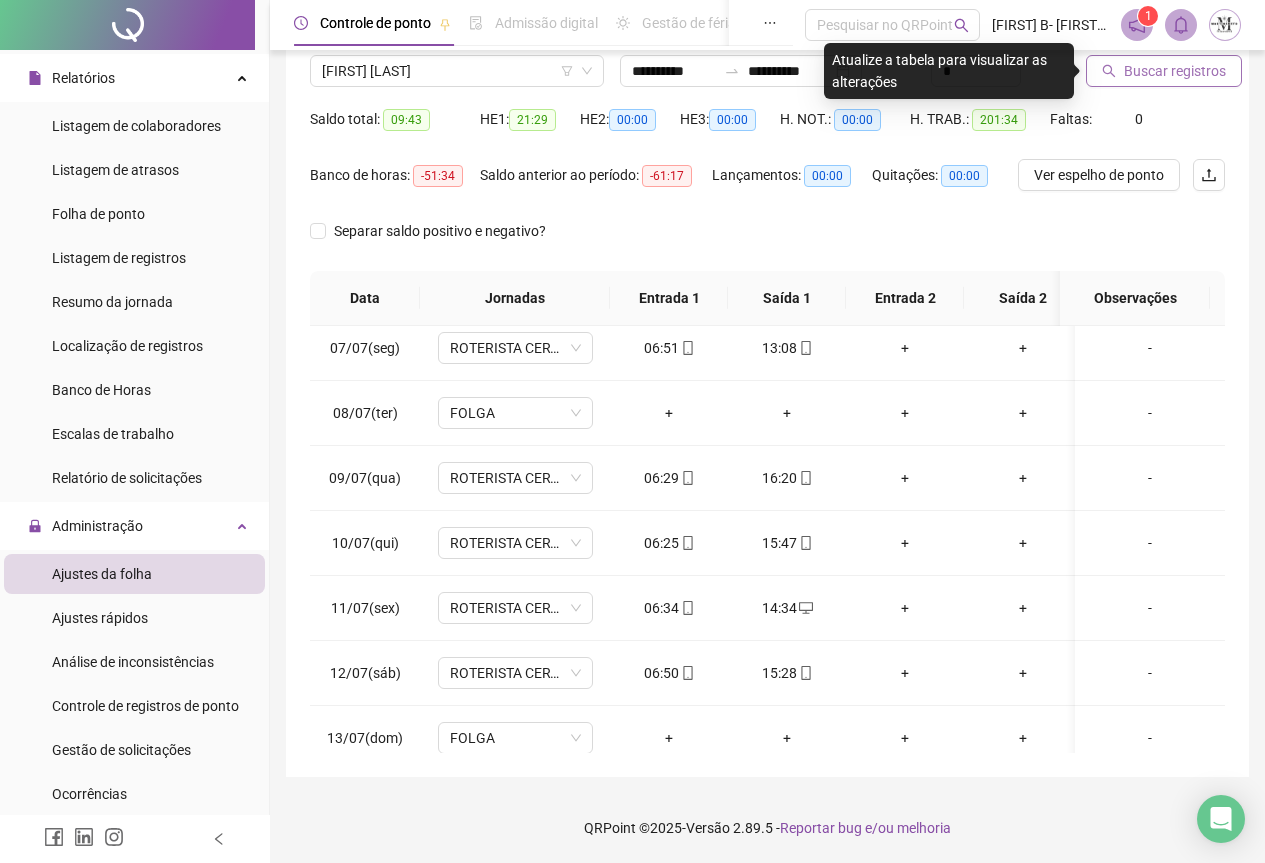 click on "Buscar registros" at bounding box center (1175, 71) 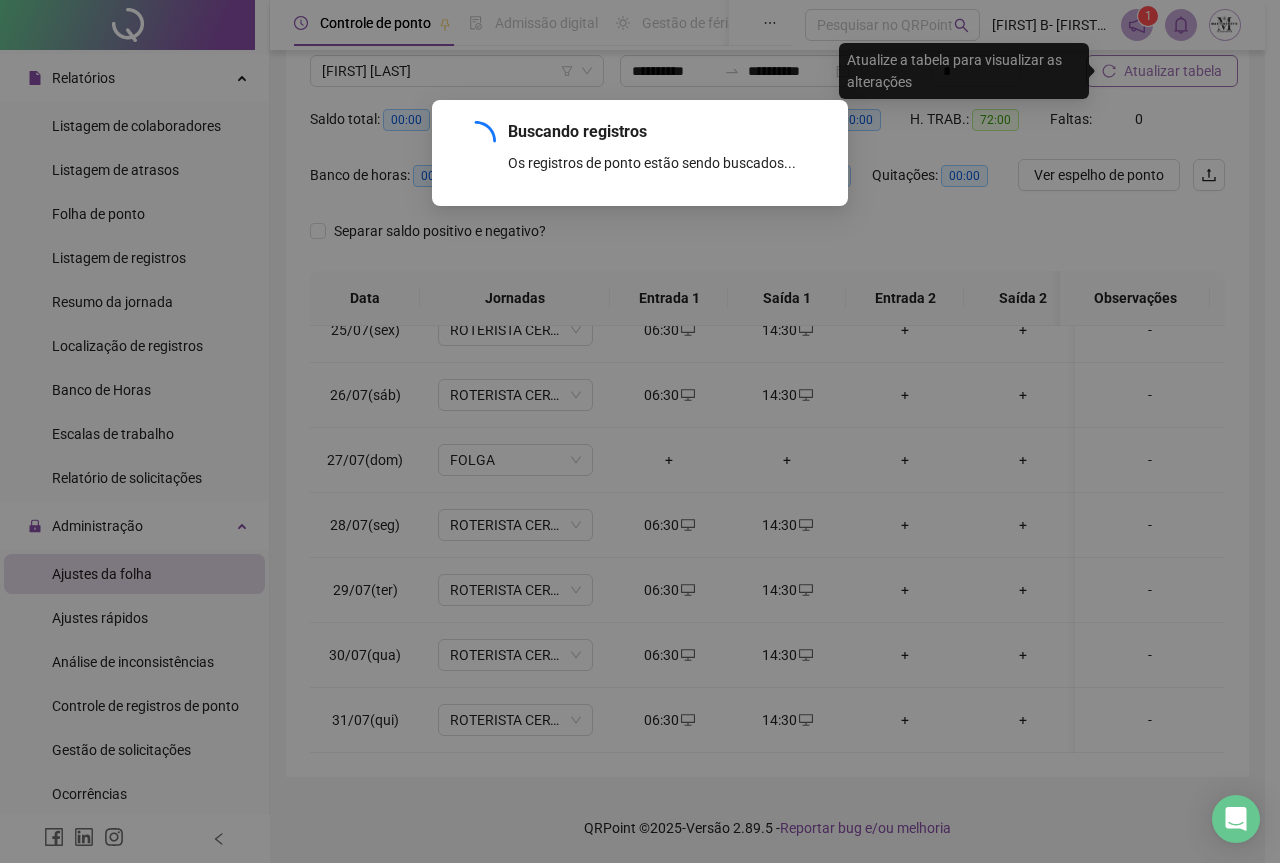 scroll, scrollTop: 303, scrollLeft: 0, axis: vertical 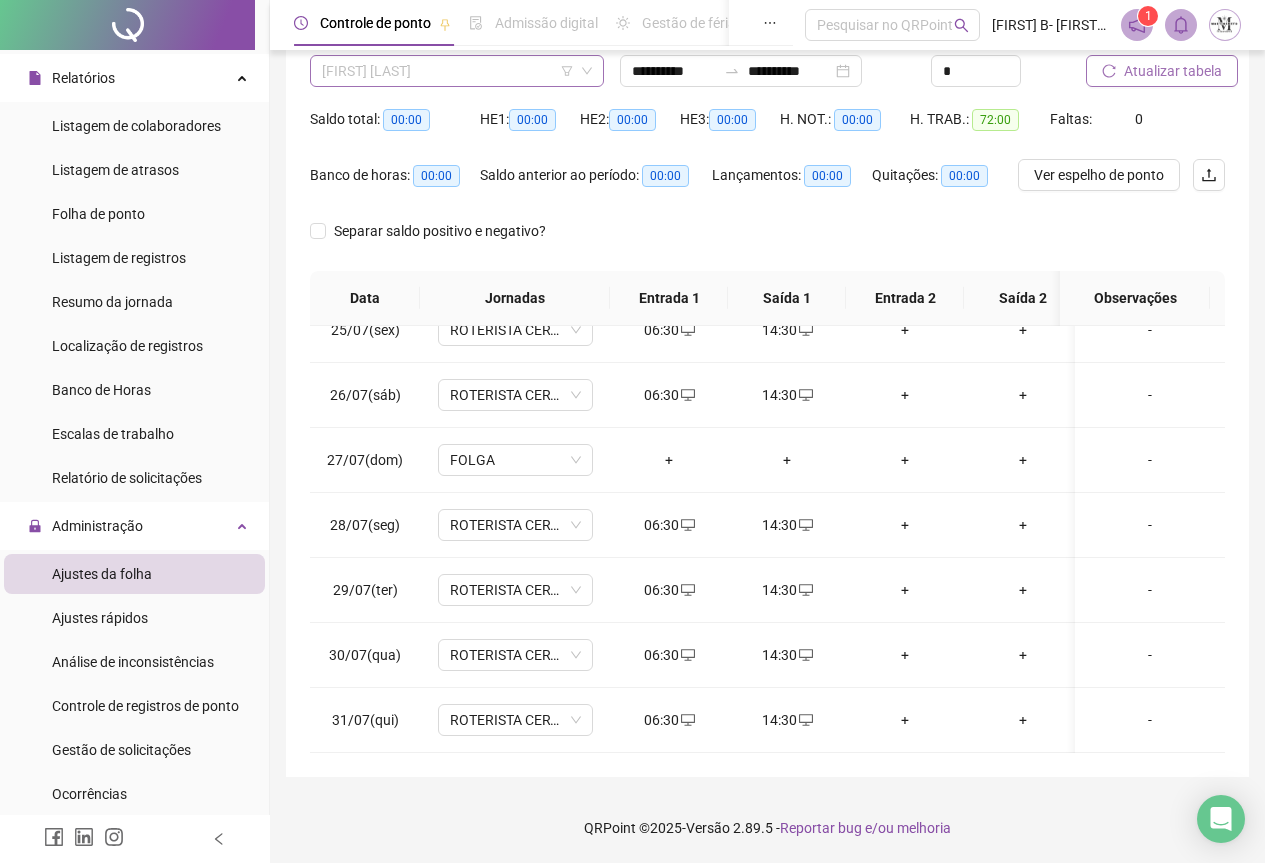 click on "VITOR DE SOUZA" at bounding box center (457, 71) 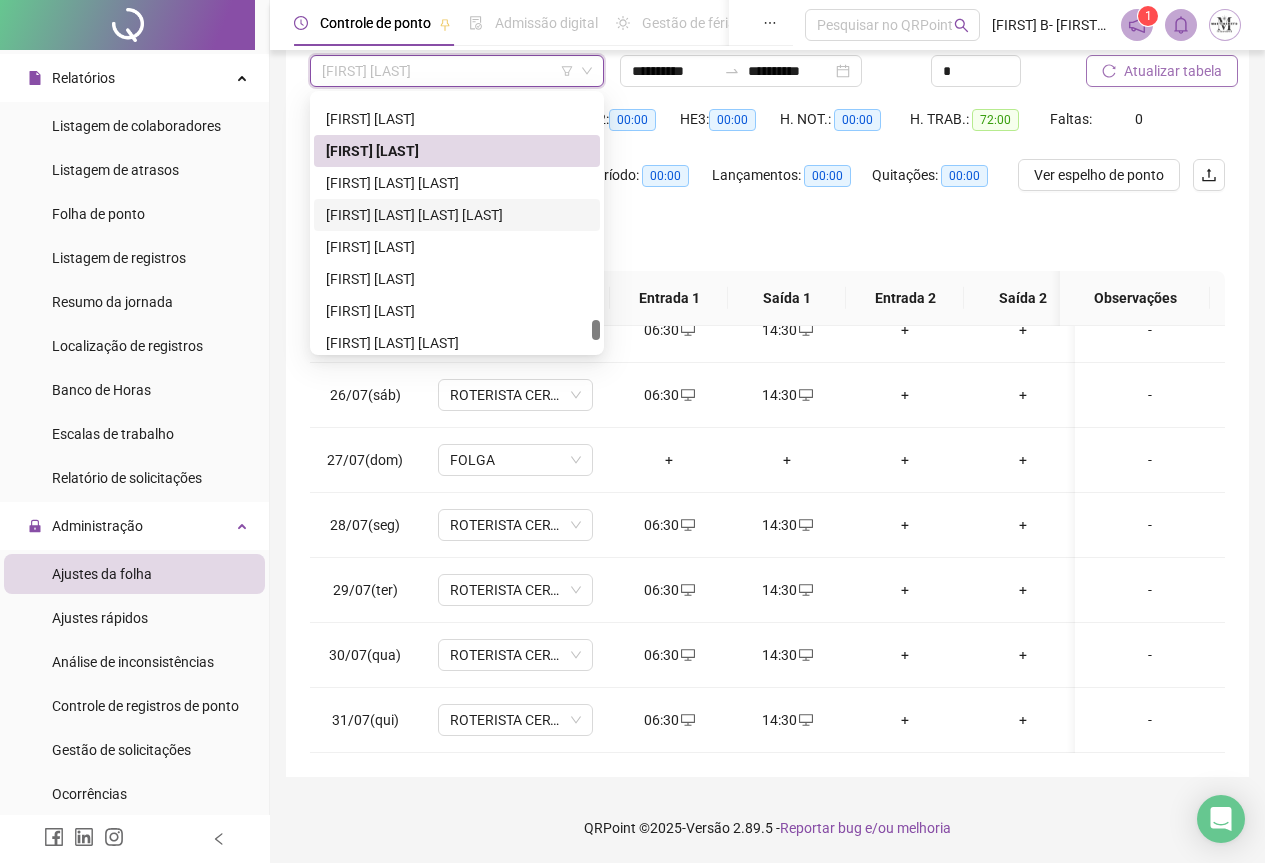click on "VITOR HUGO DOS SANTOS SOUZA" at bounding box center (457, 215) 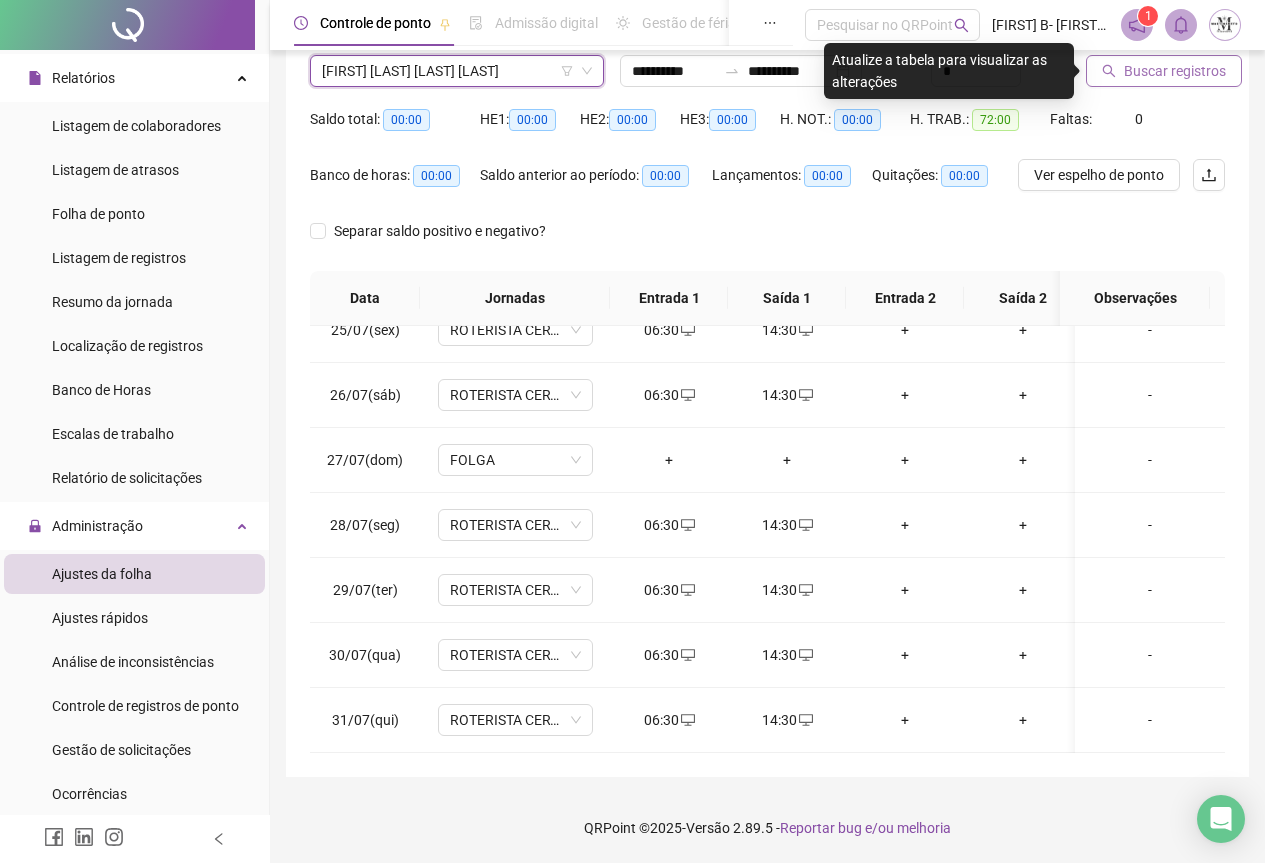 click on "Buscar registros" at bounding box center [1175, 71] 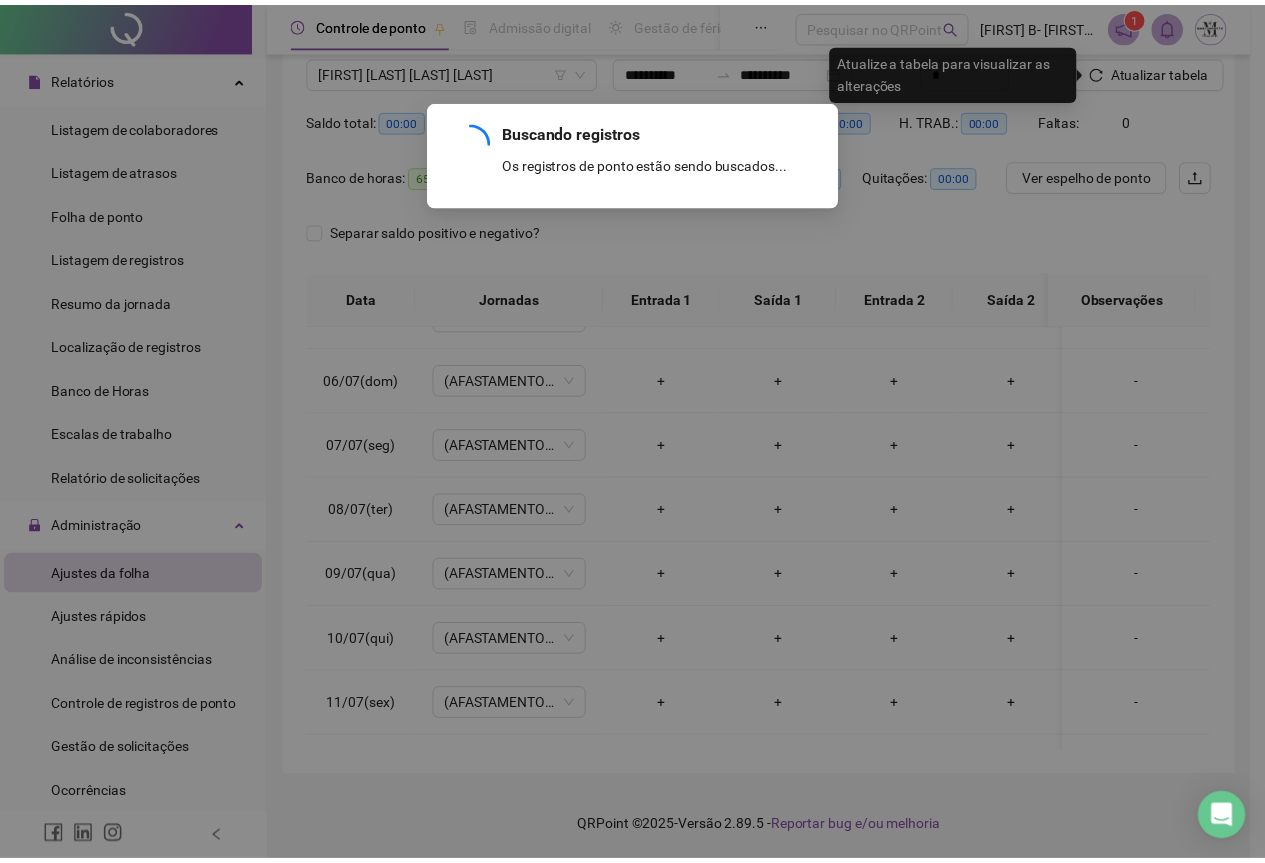 scroll, scrollTop: 400, scrollLeft: 0, axis: vertical 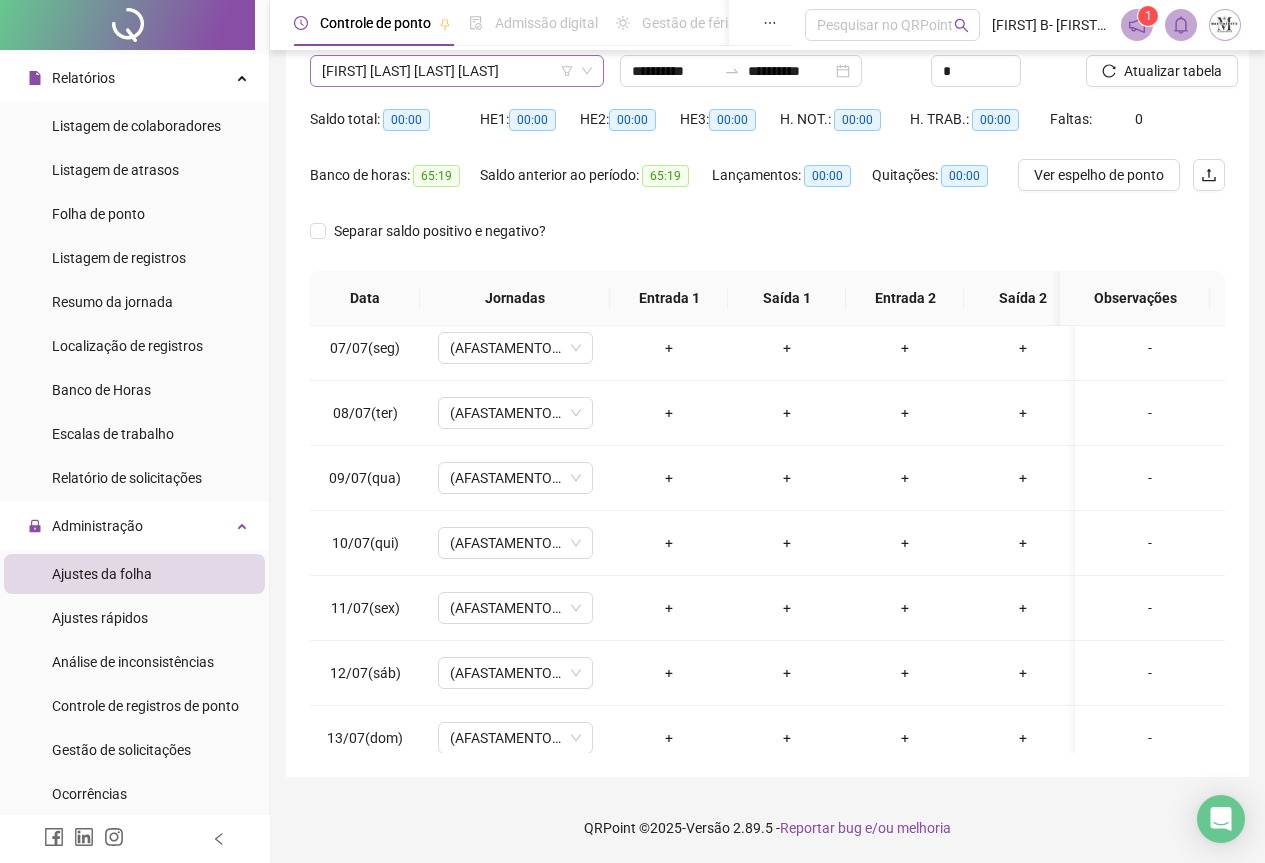 click on "VITOR HUGO DOS SANTOS SOUZA" at bounding box center (457, 71) 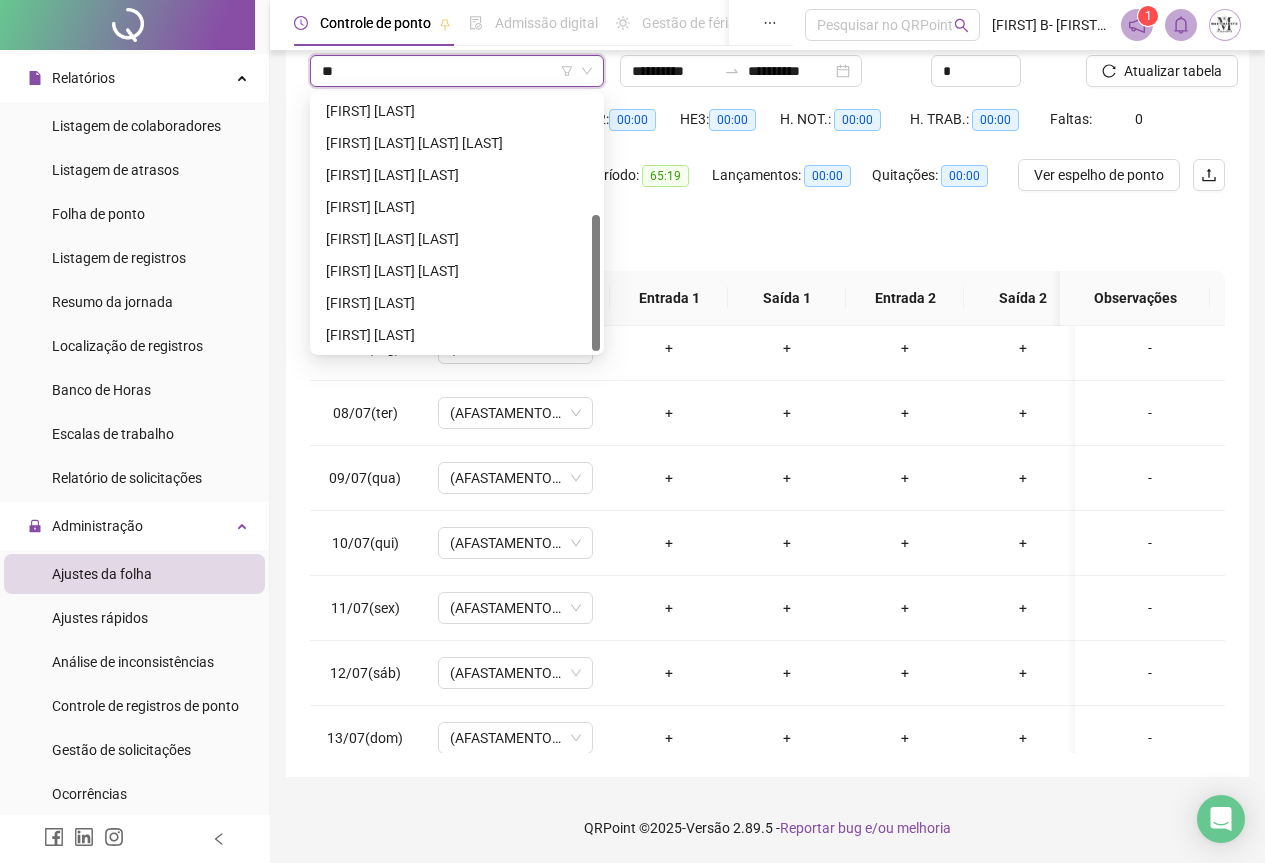 scroll, scrollTop: 0, scrollLeft: 0, axis: both 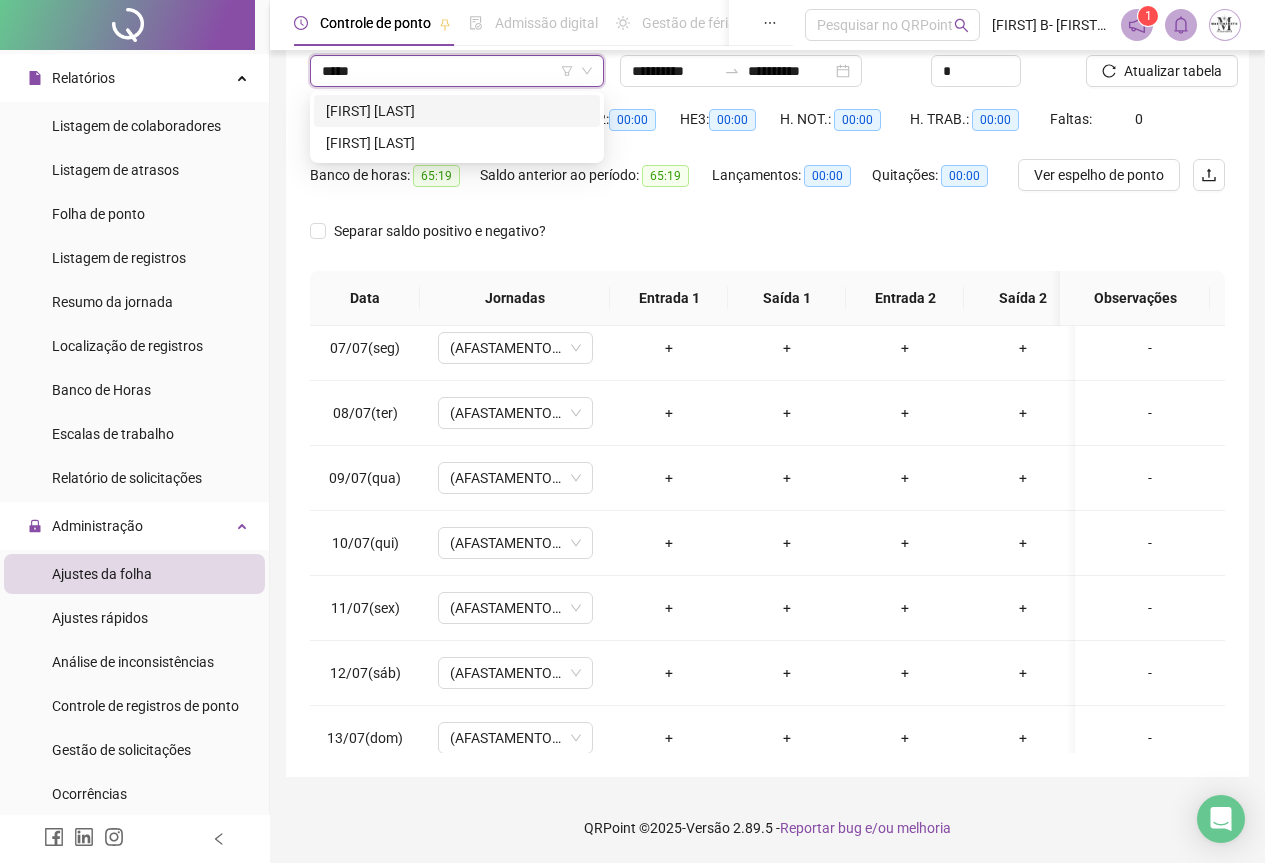 type on "******" 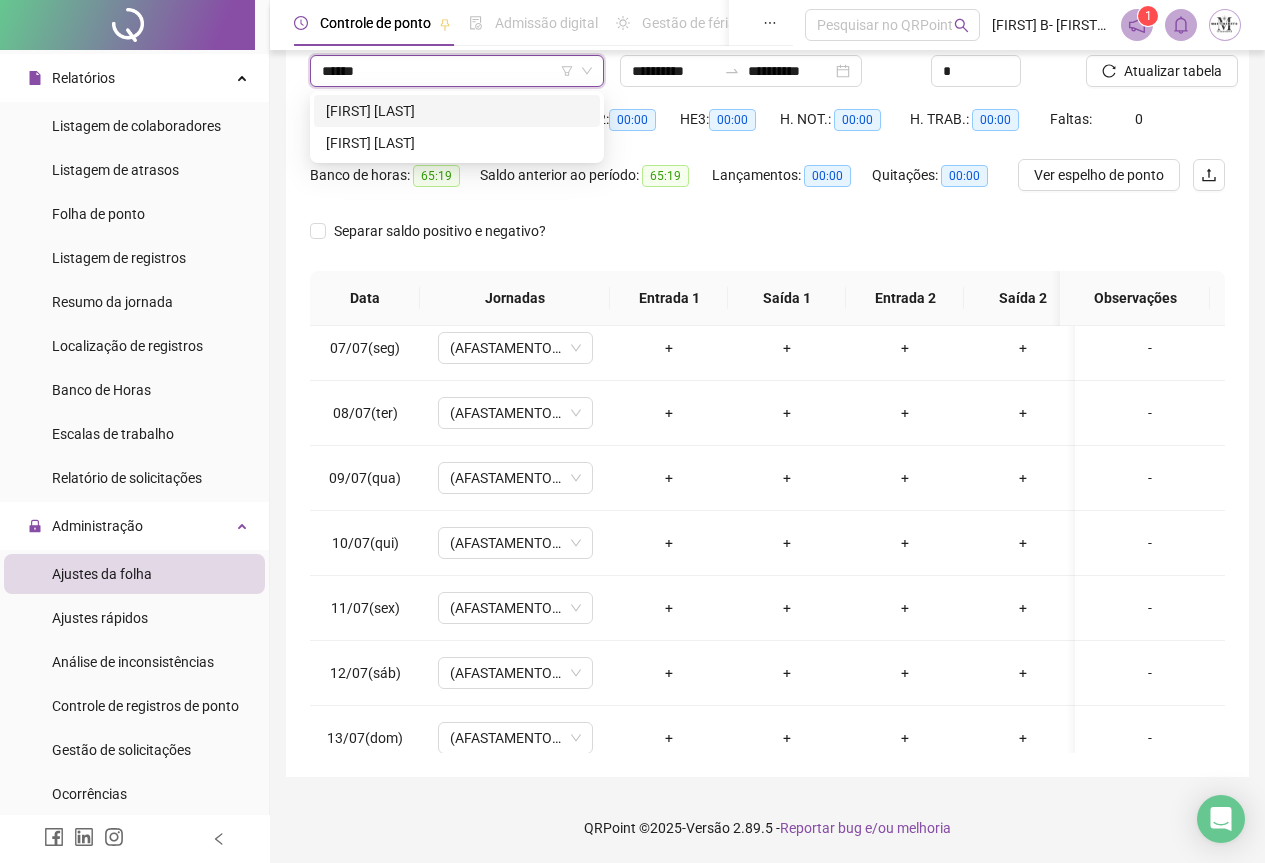 click on "WAGNER LUIZ DOS SANTOS" at bounding box center [457, 111] 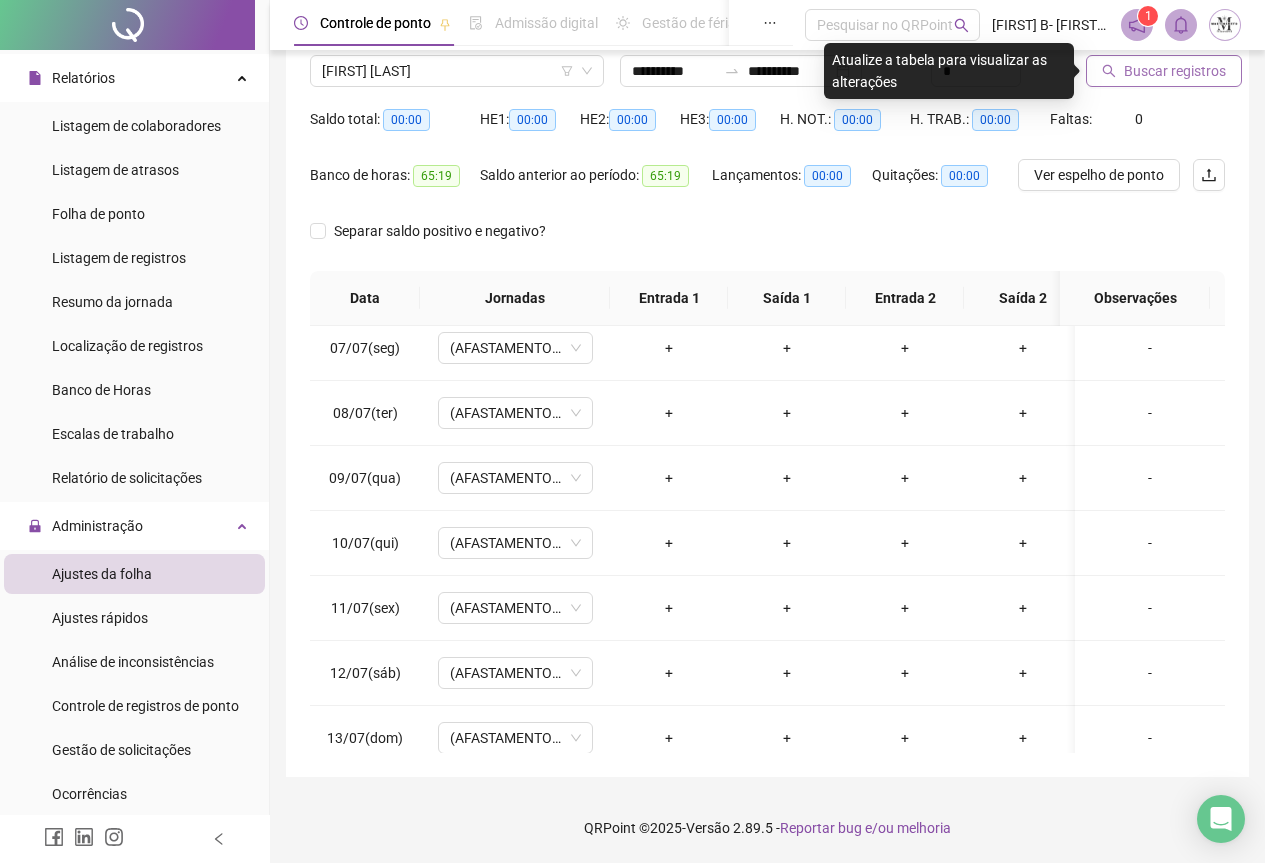 click on "Buscar registros" at bounding box center [1175, 71] 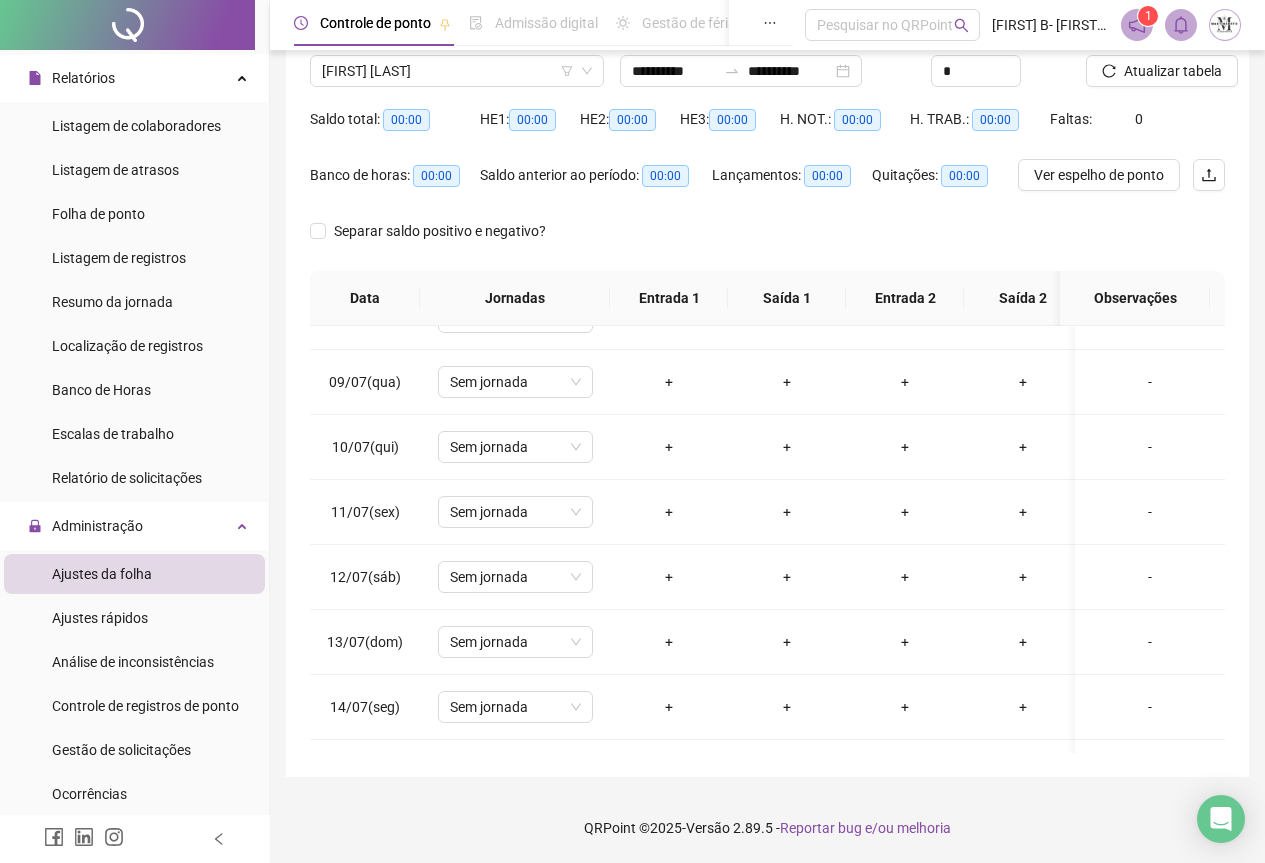 scroll, scrollTop: 400, scrollLeft: 0, axis: vertical 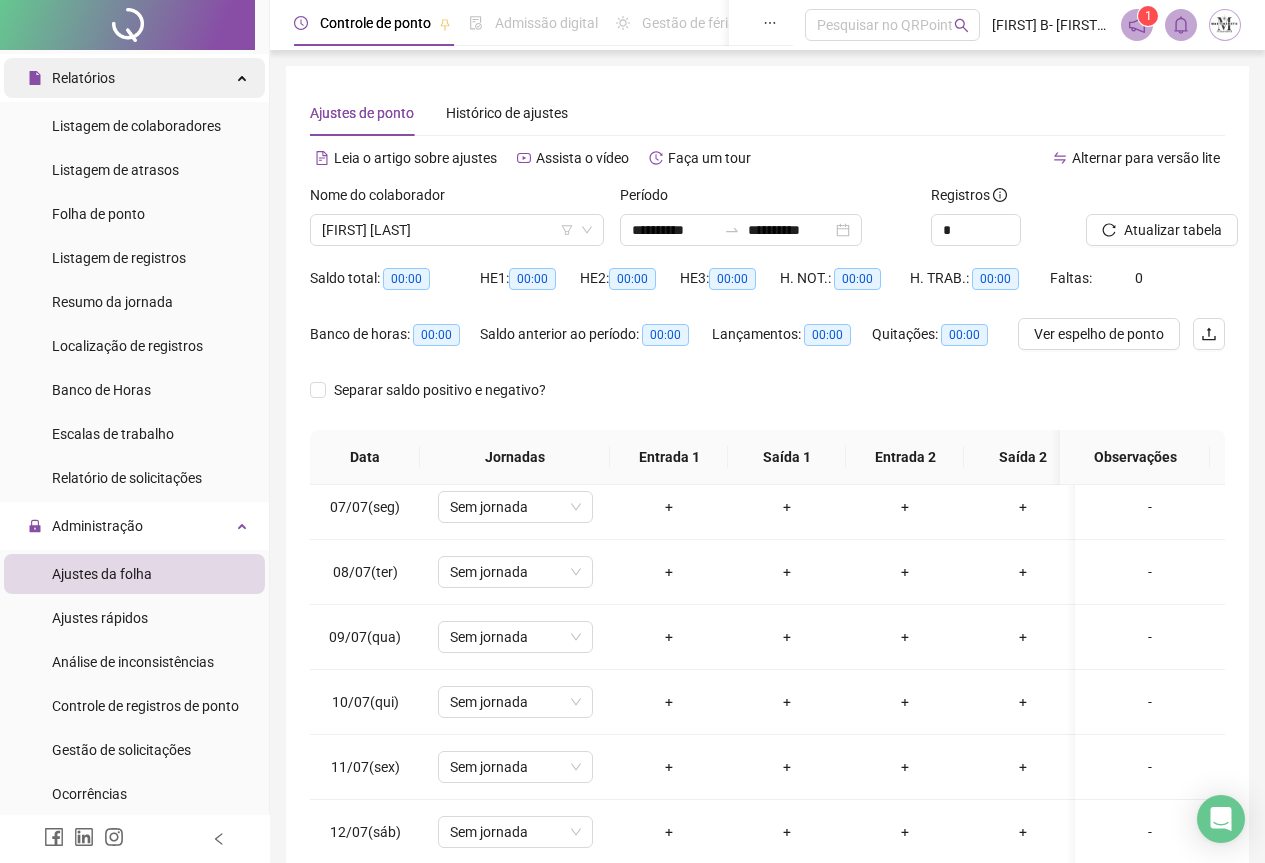 click on "Relatórios" at bounding box center (134, 78) 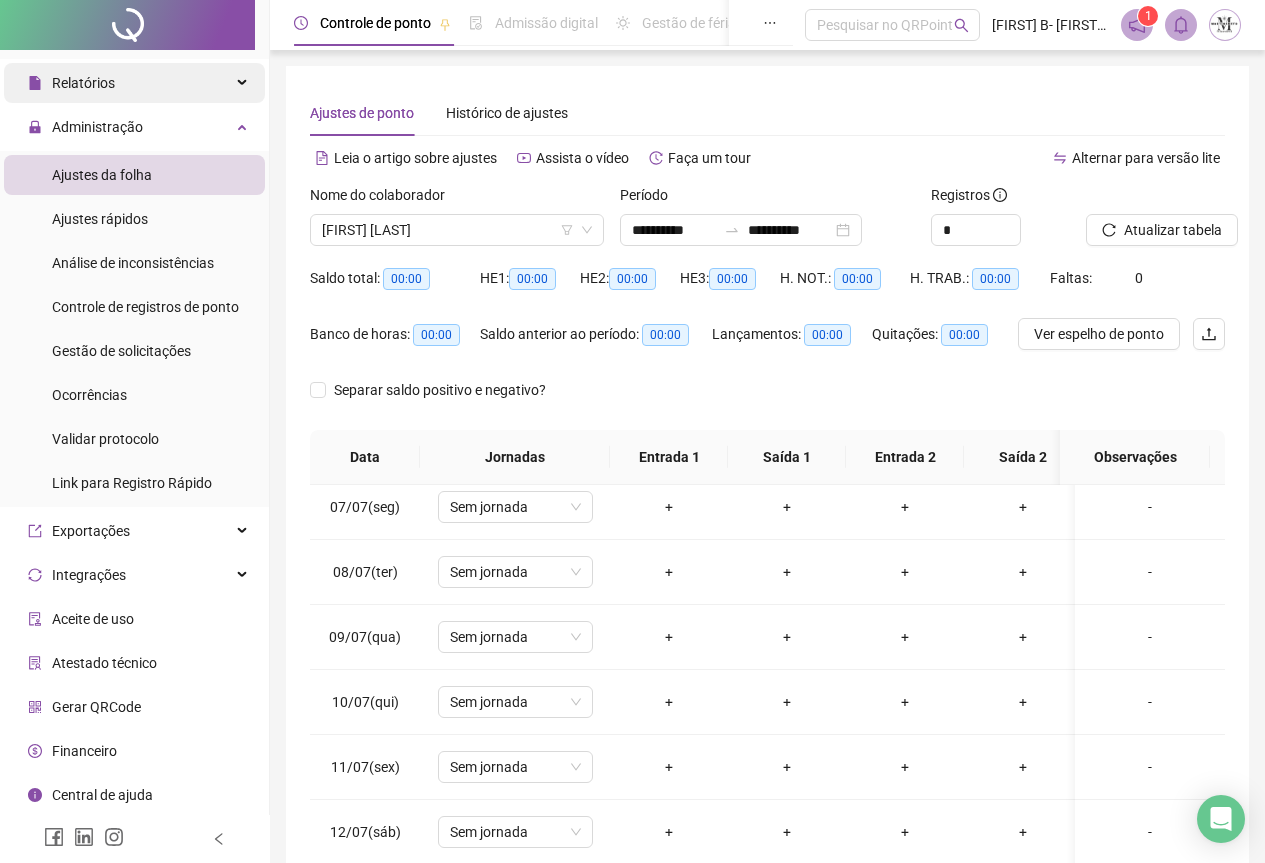 click on "Relatórios" at bounding box center [134, 83] 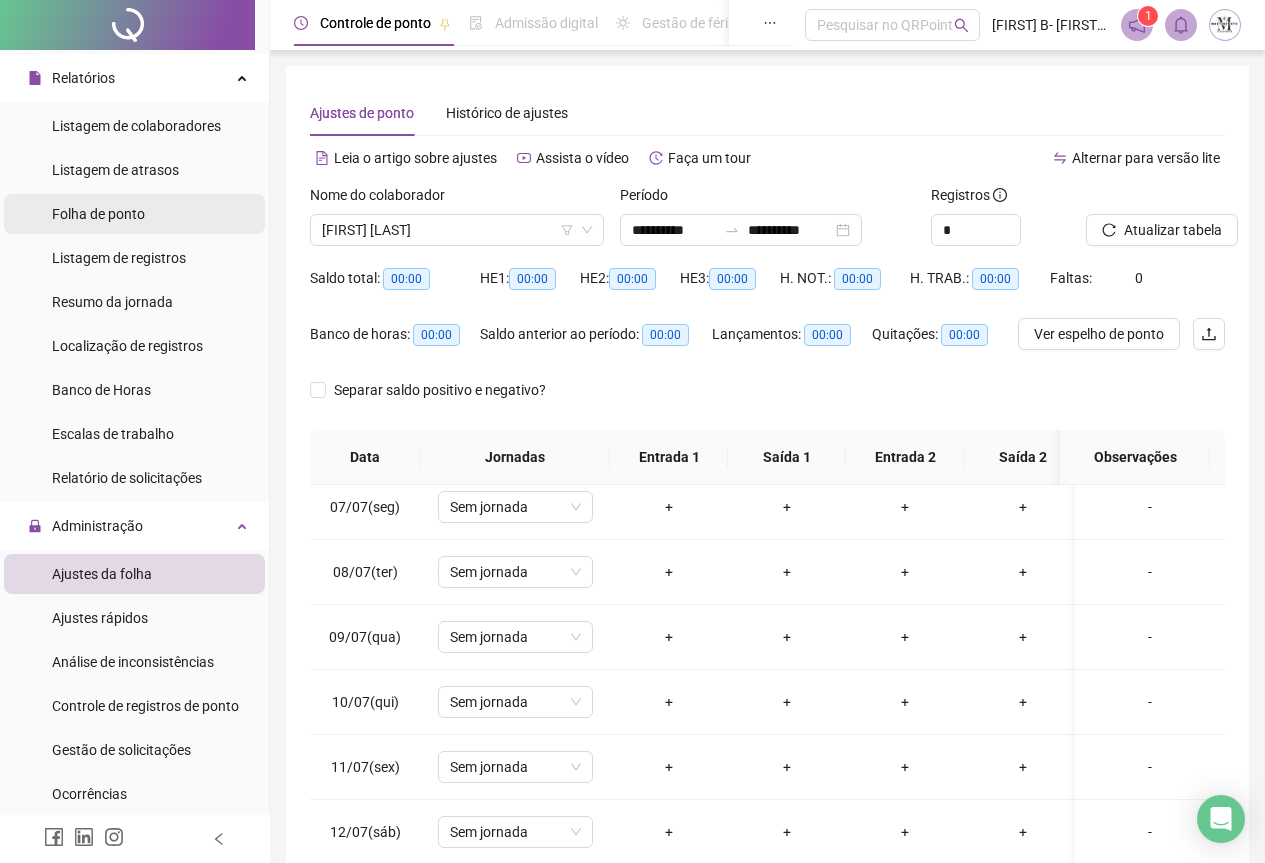 scroll, scrollTop: 0, scrollLeft: 0, axis: both 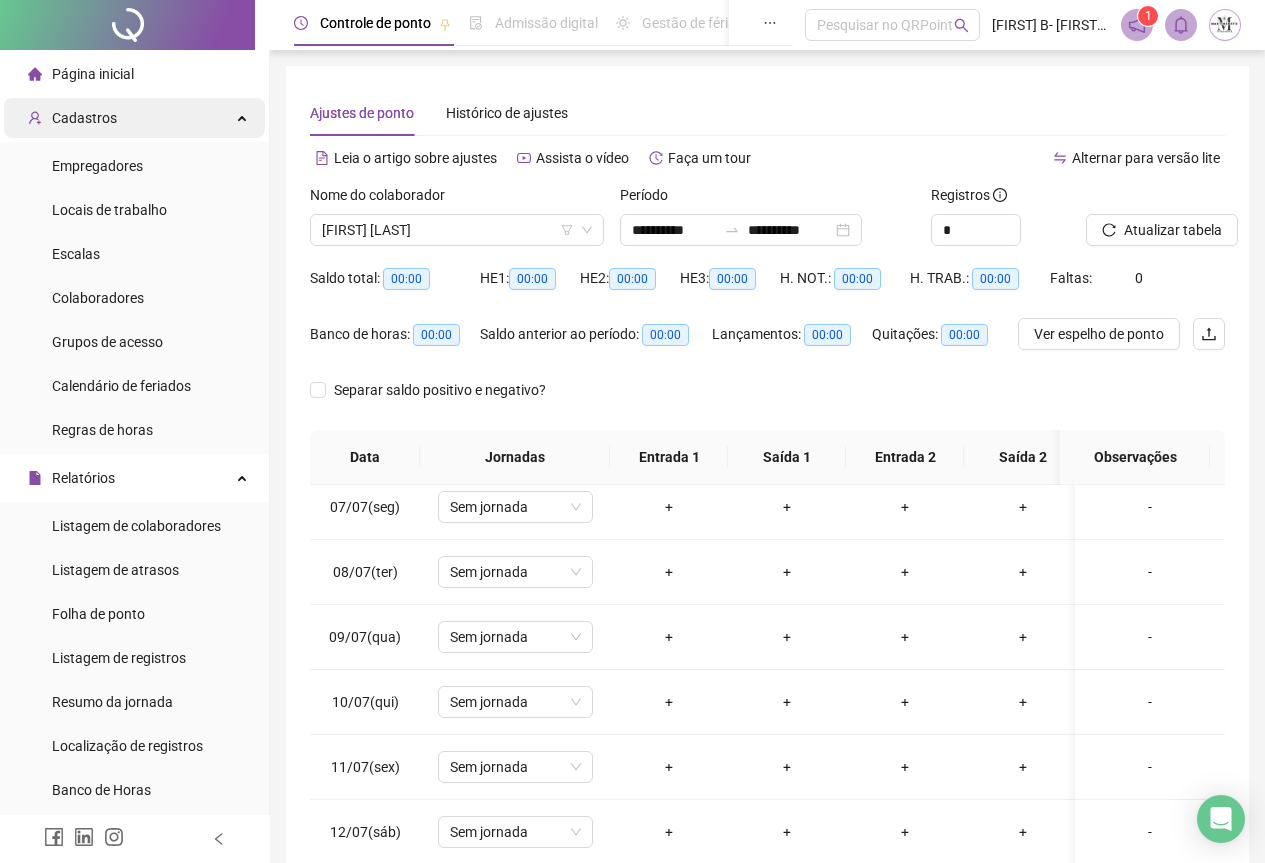 click on "Cadastros" at bounding box center (84, 118) 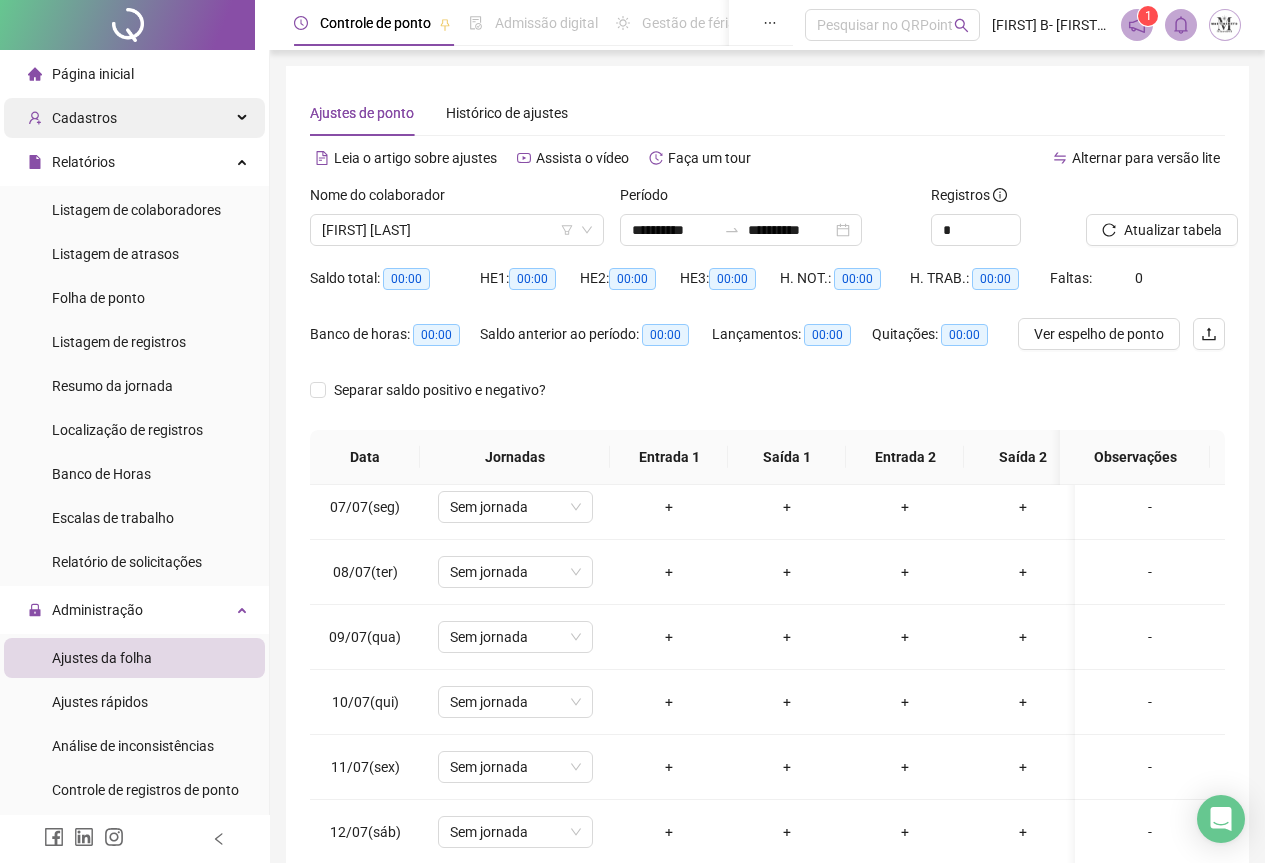 click on "Cadastros" at bounding box center (134, 118) 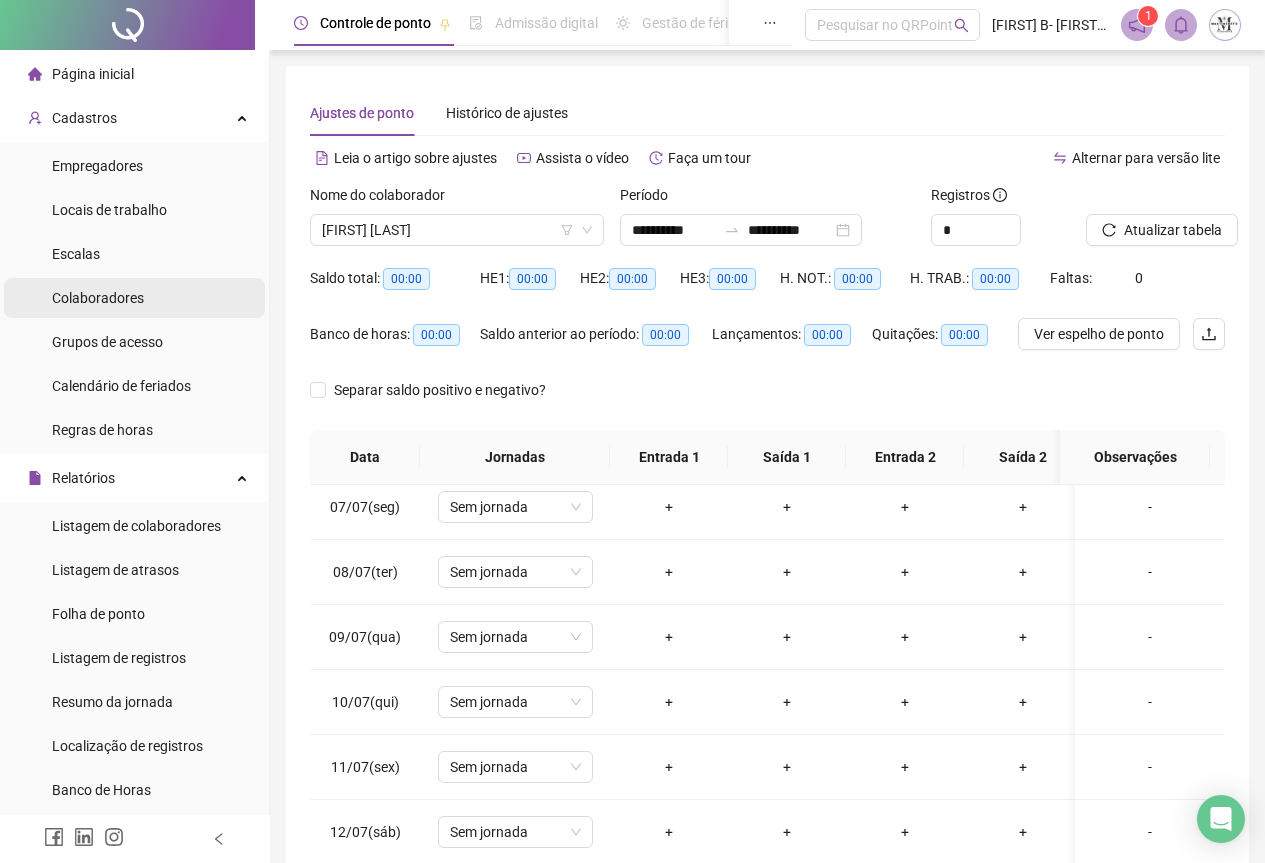 click on "Colaboradores" at bounding box center (98, 298) 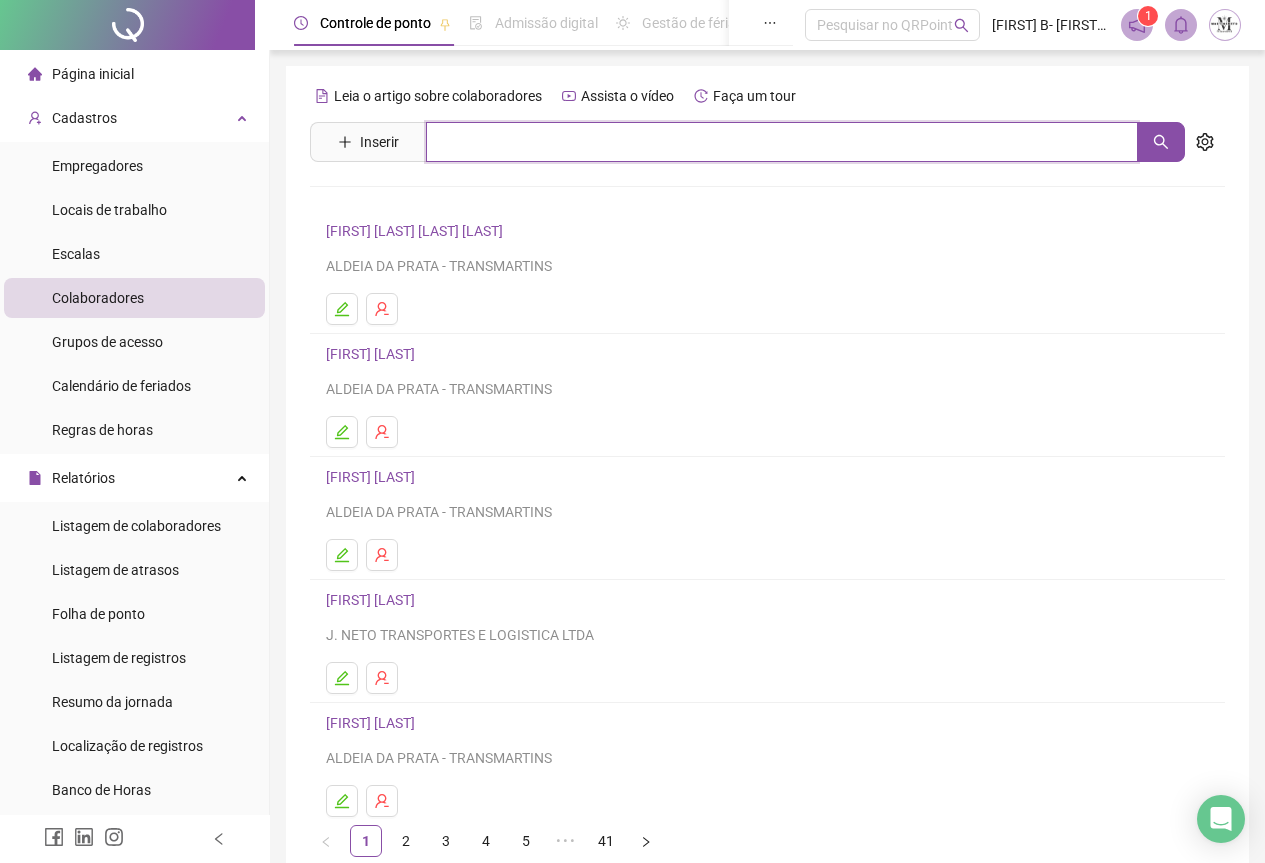 click at bounding box center (782, 142) 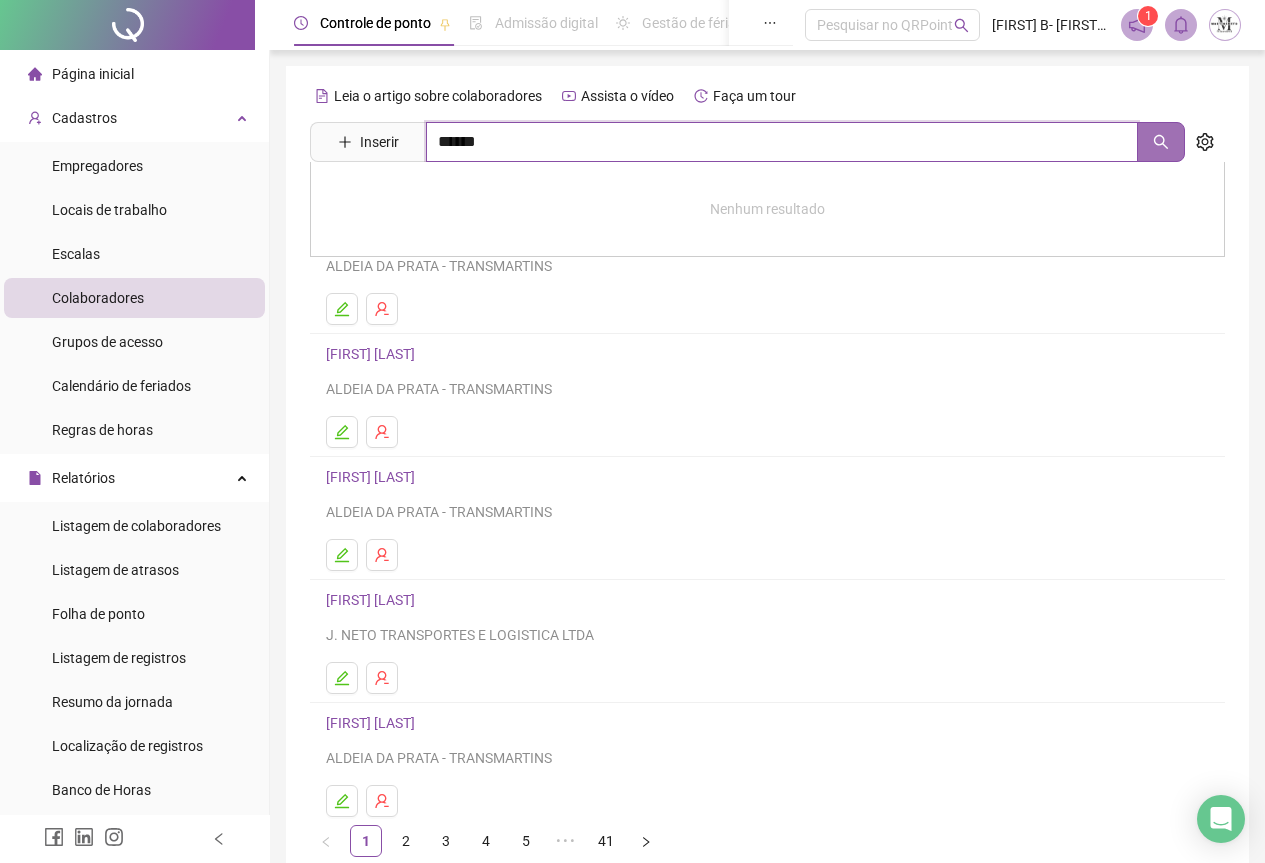click 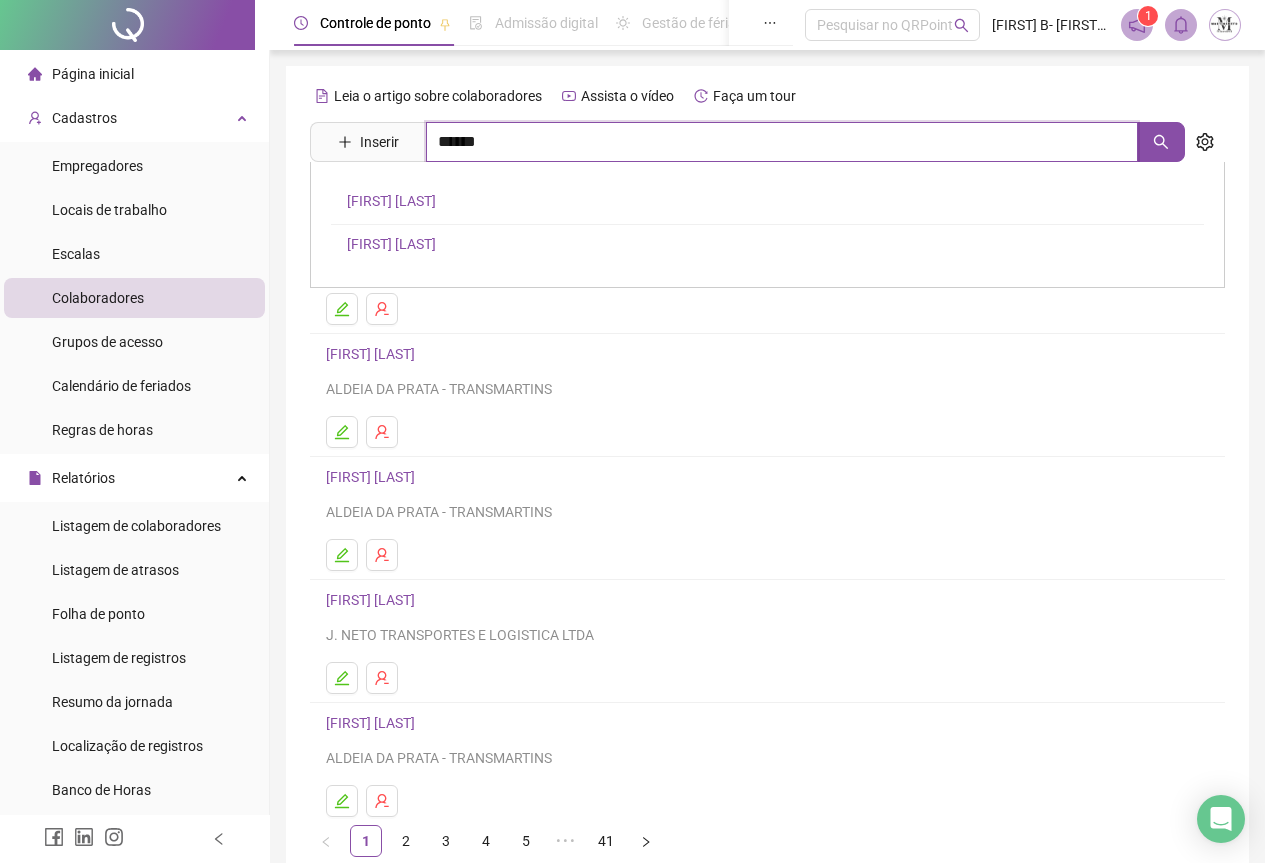 type on "******" 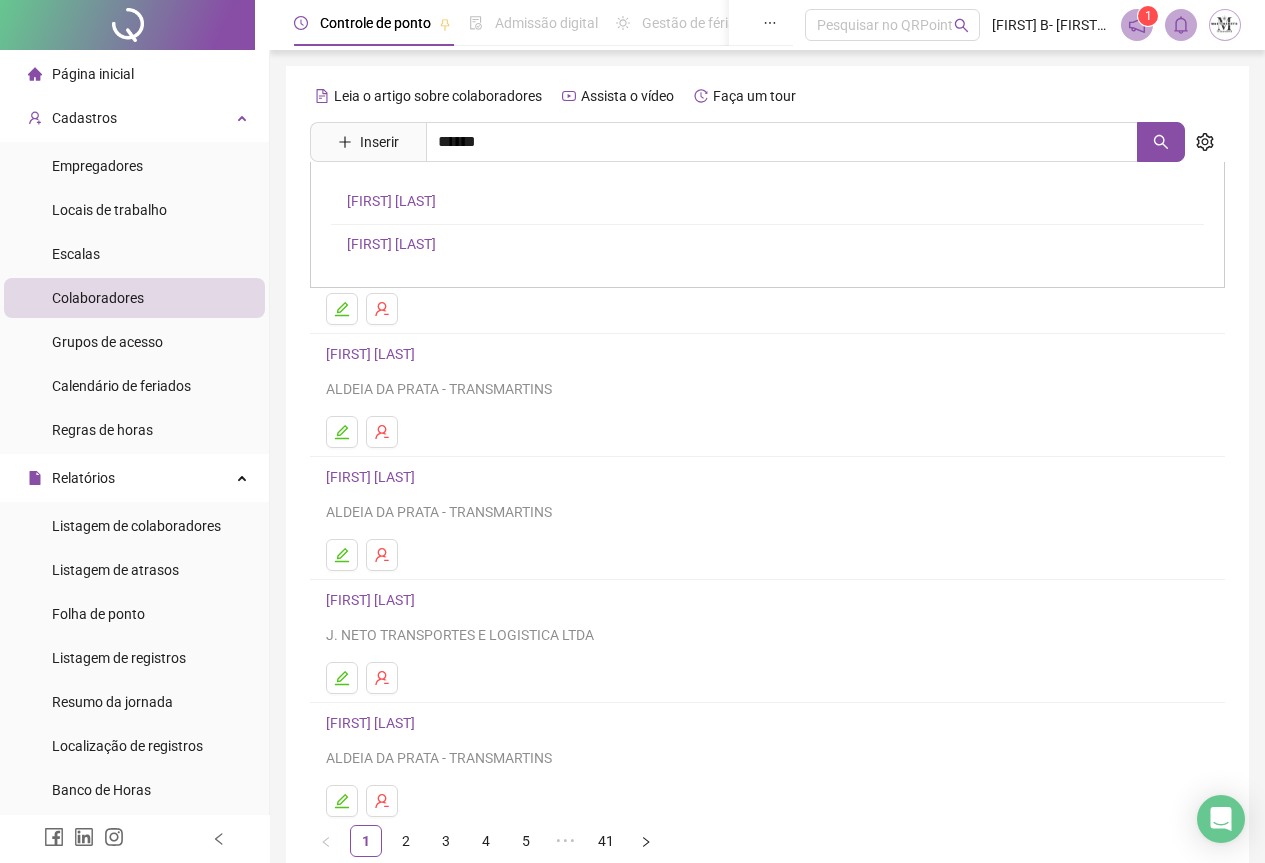 click on "WAGNER LUIZ DOS SANTOS" at bounding box center [391, 201] 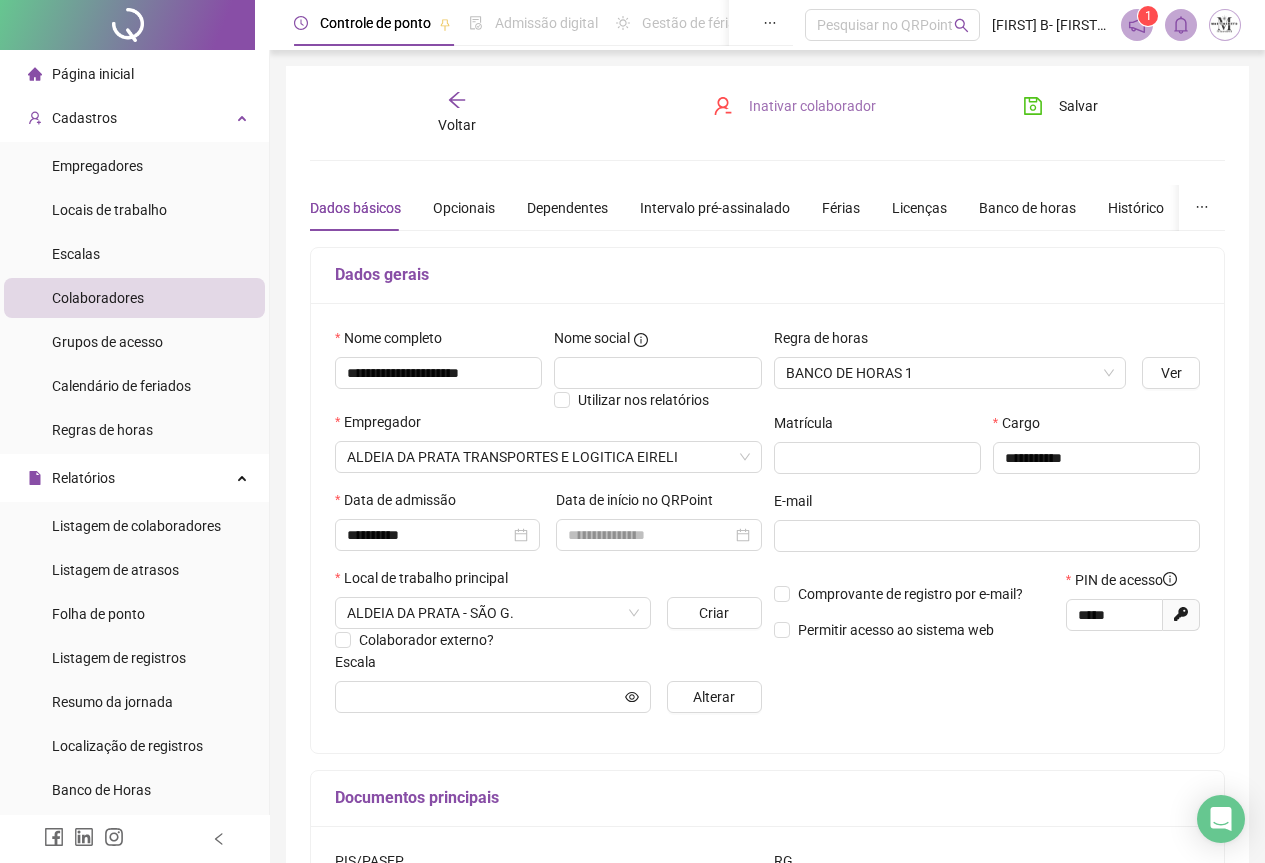 click on "Inativar colaborador" at bounding box center [812, 106] 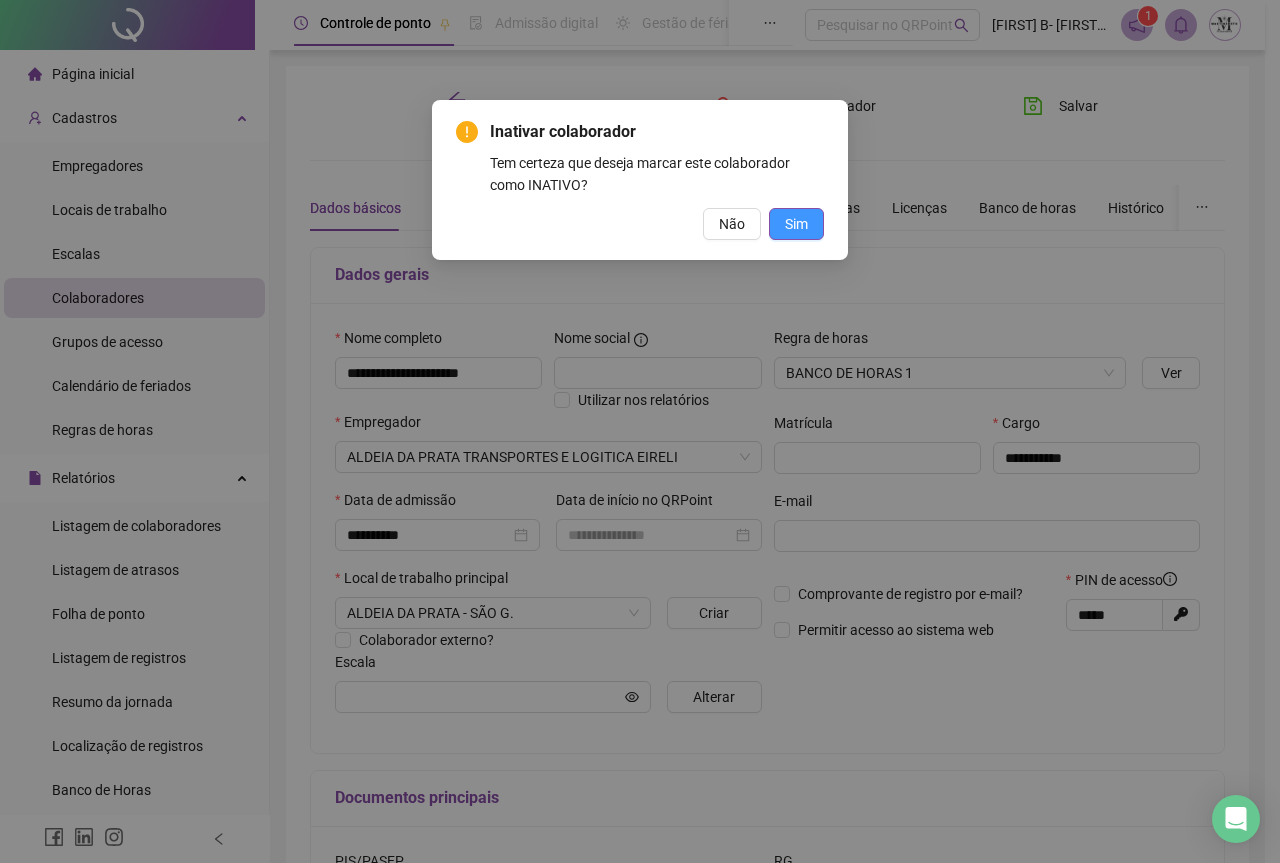 click on "Sim" at bounding box center (796, 224) 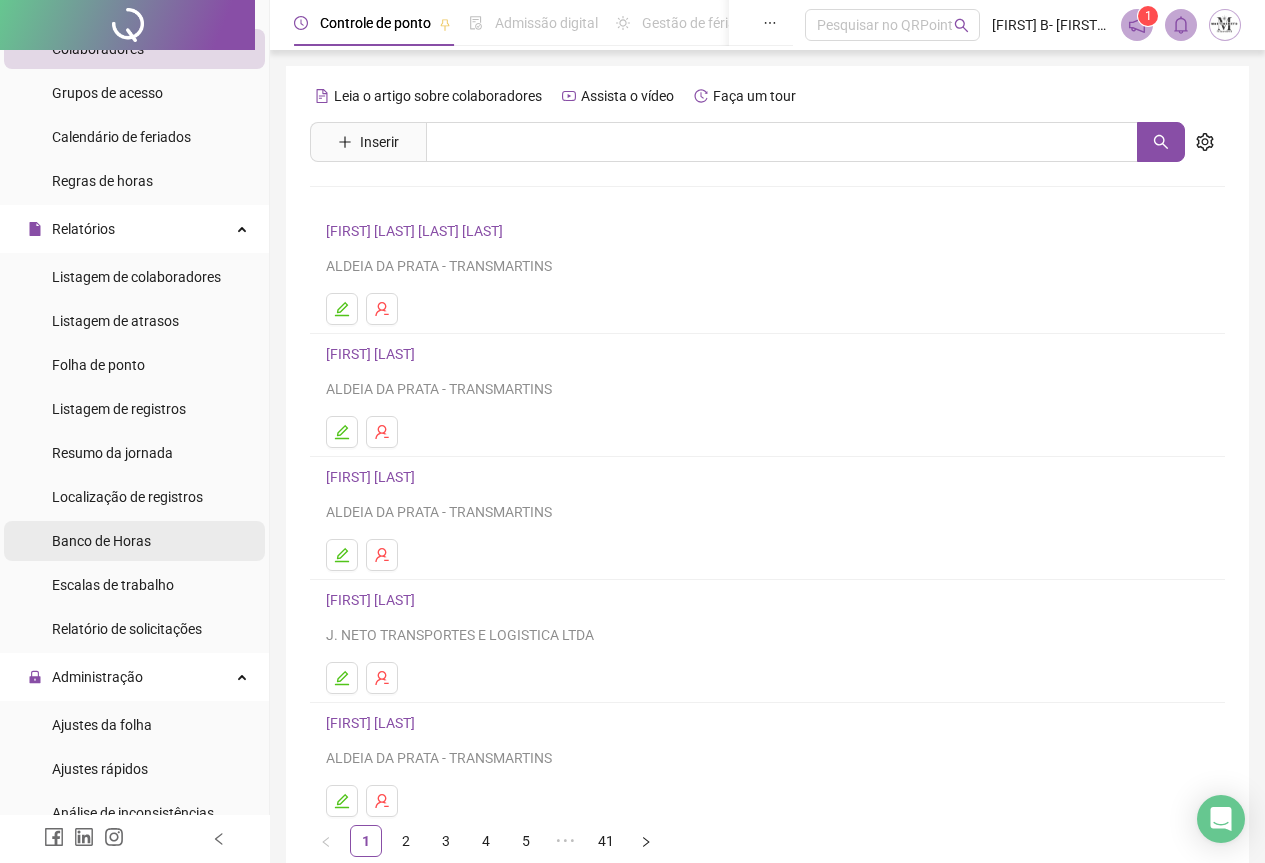 scroll, scrollTop: 400, scrollLeft: 0, axis: vertical 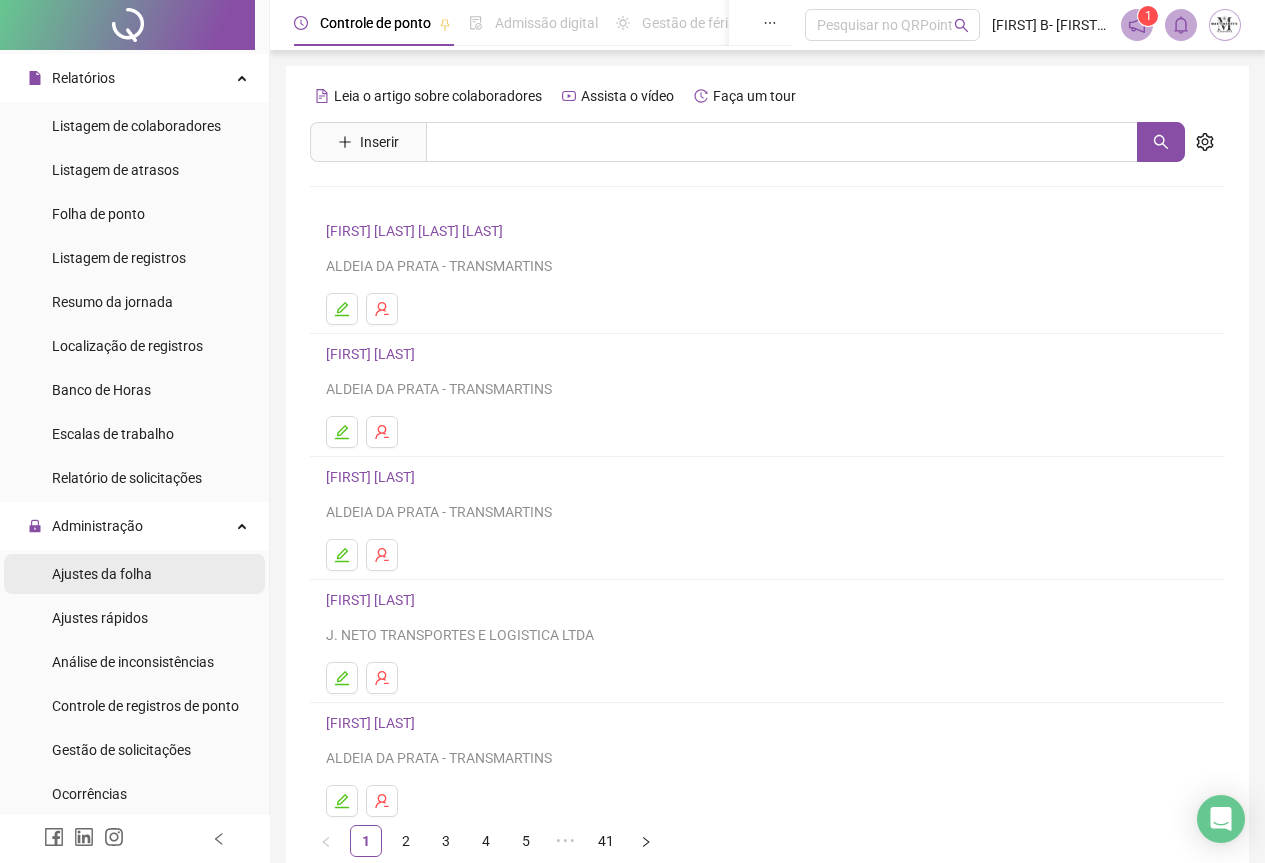 click on "Ajustes da folha" at bounding box center [102, 574] 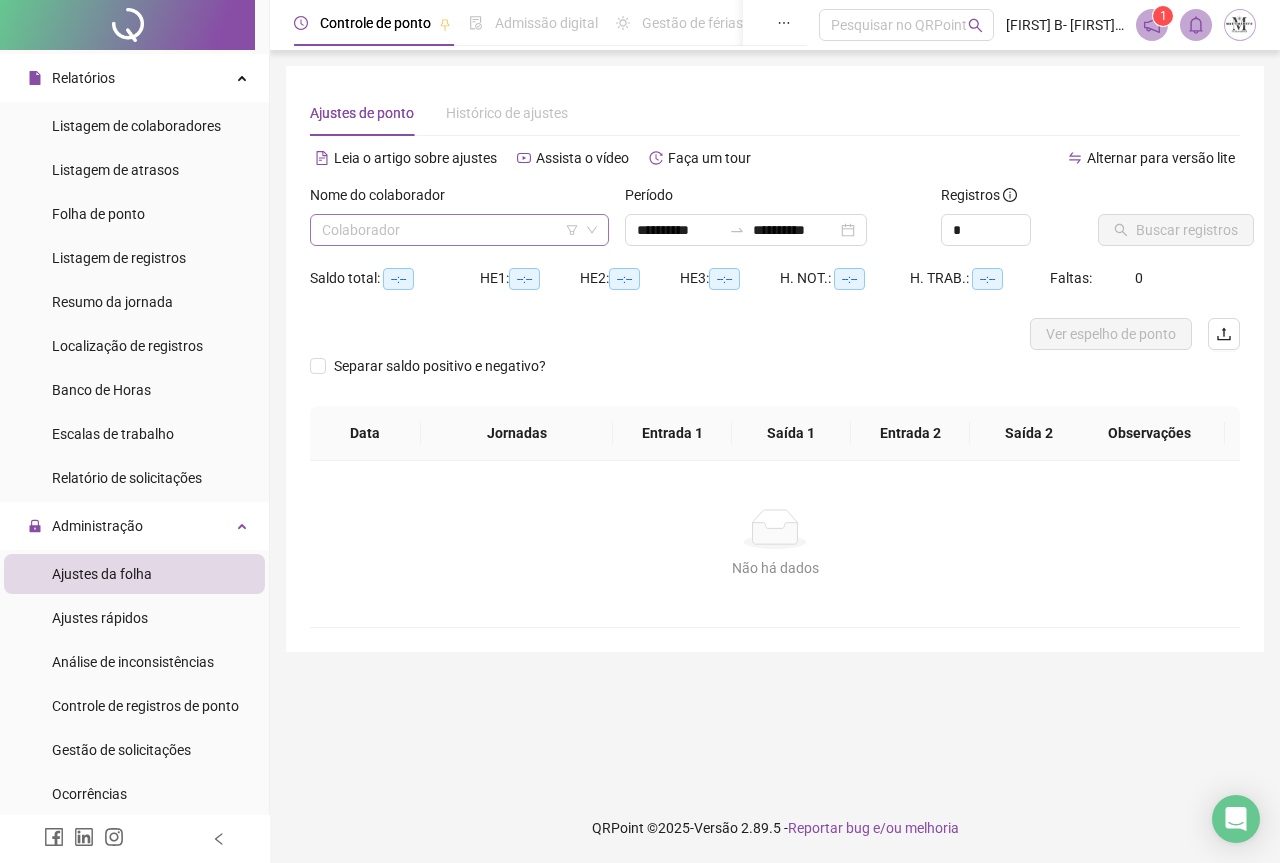 click at bounding box center (450, 230) 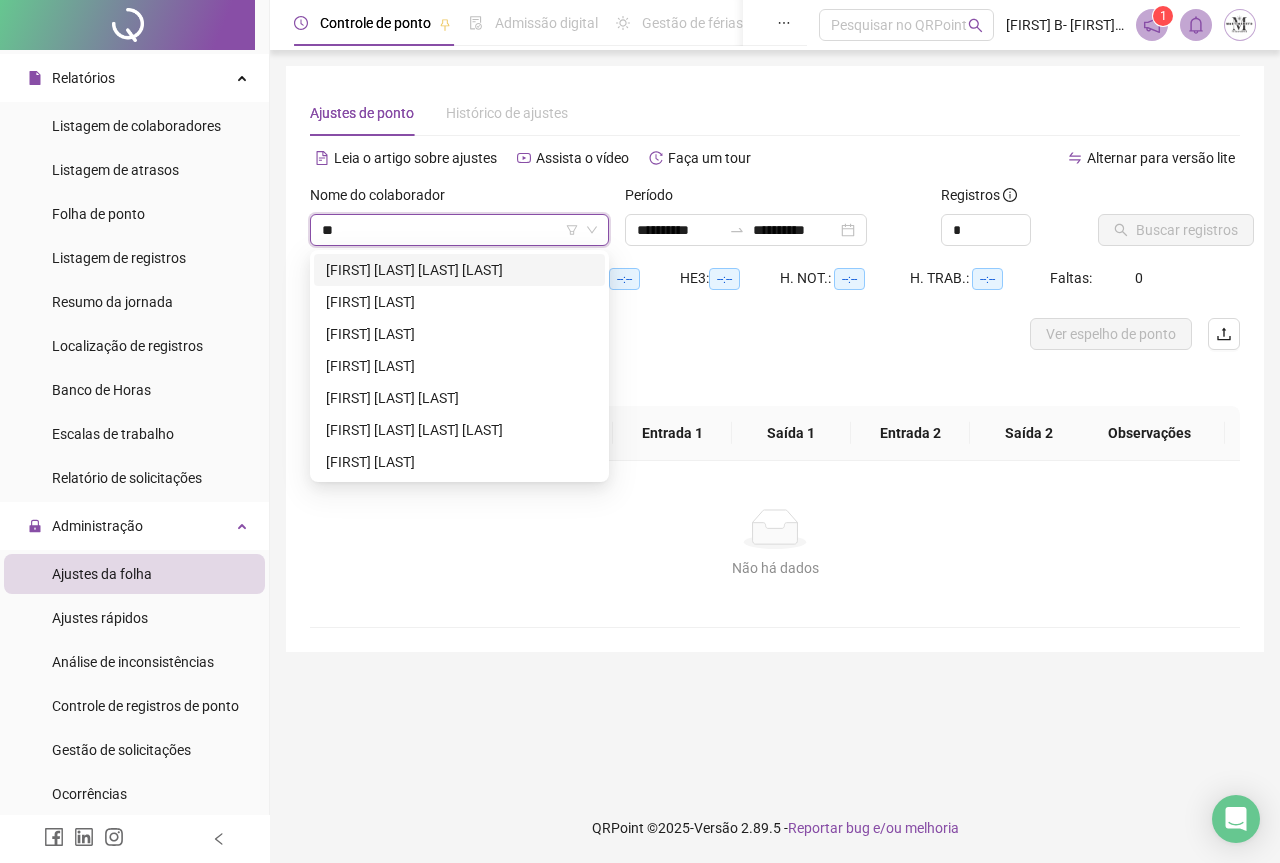 type on "*" 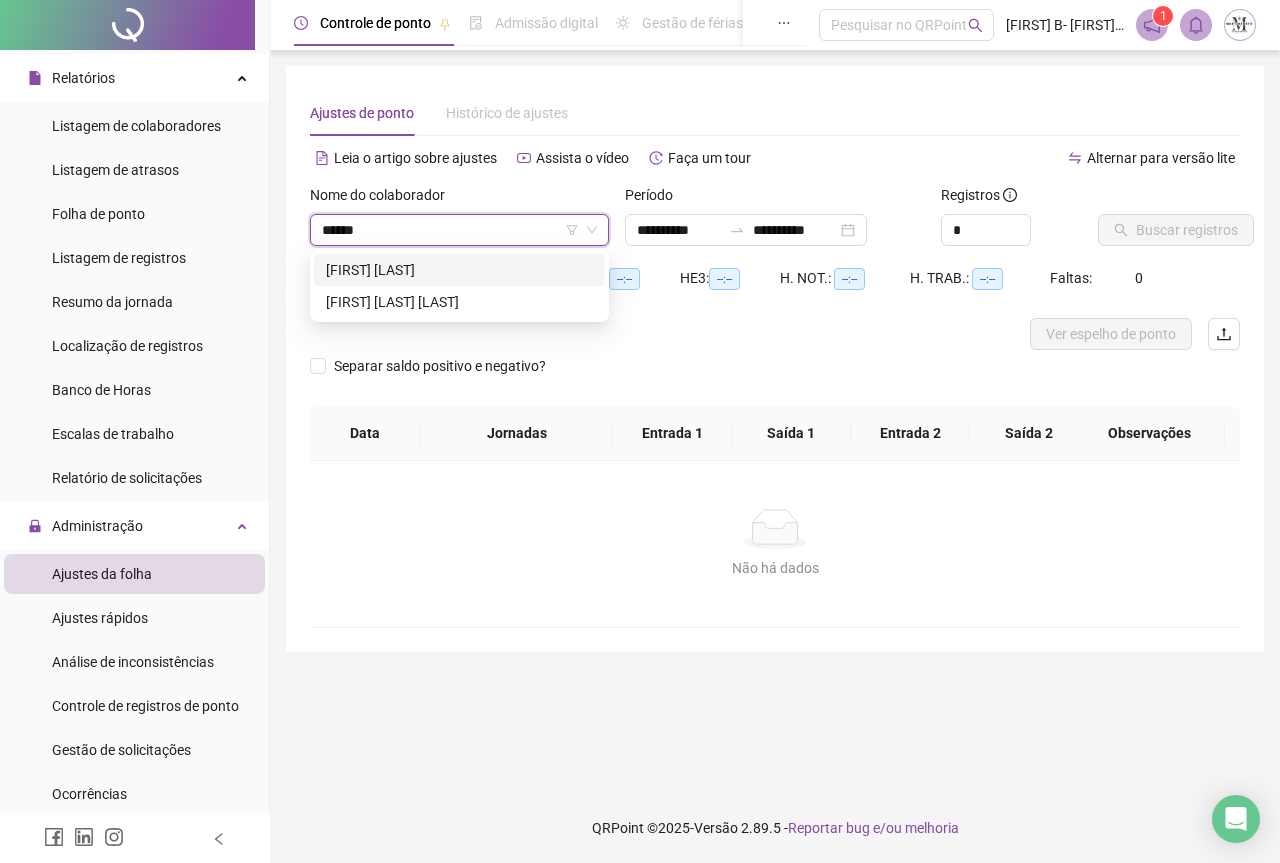 type on "*******" 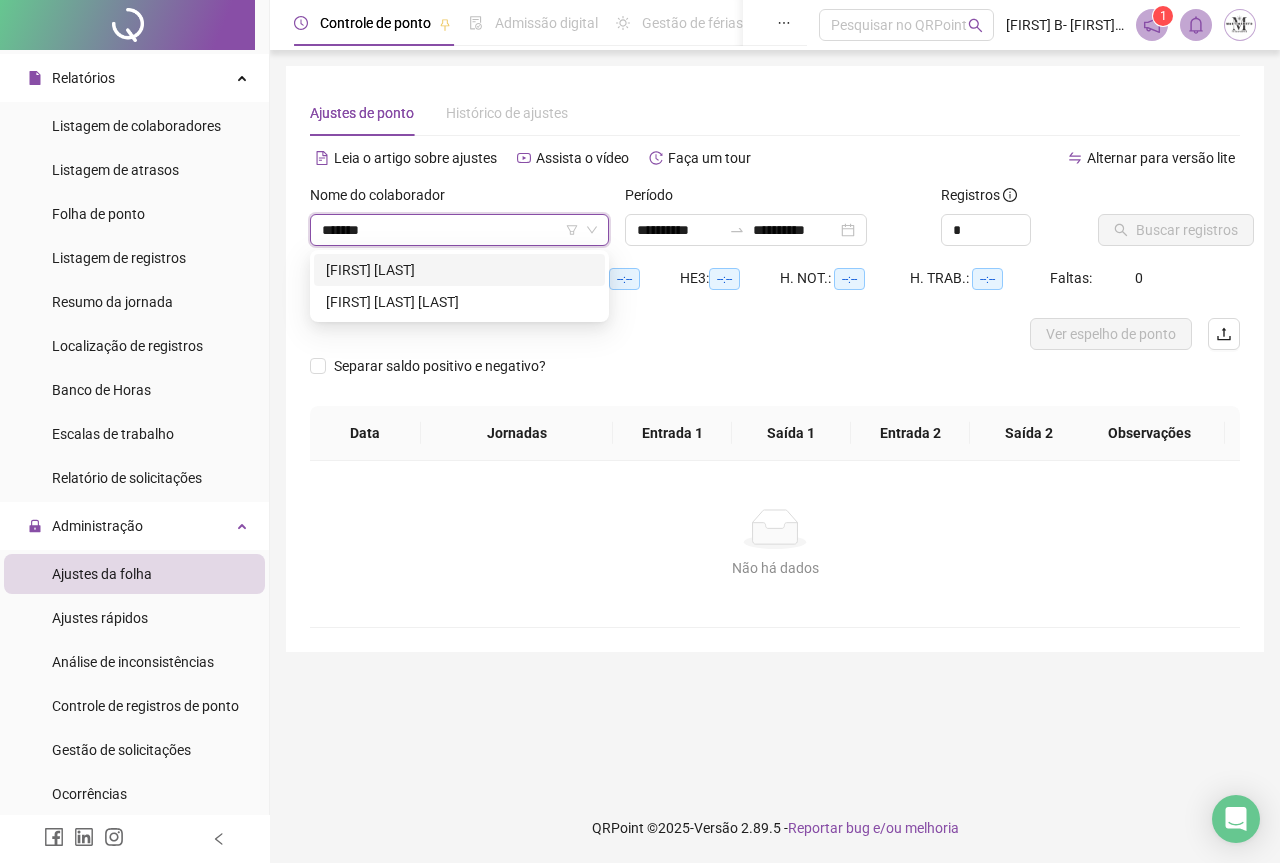 click on "WALLACE DE OLIVEIRA DIAS" at bounding box center (459, 270) 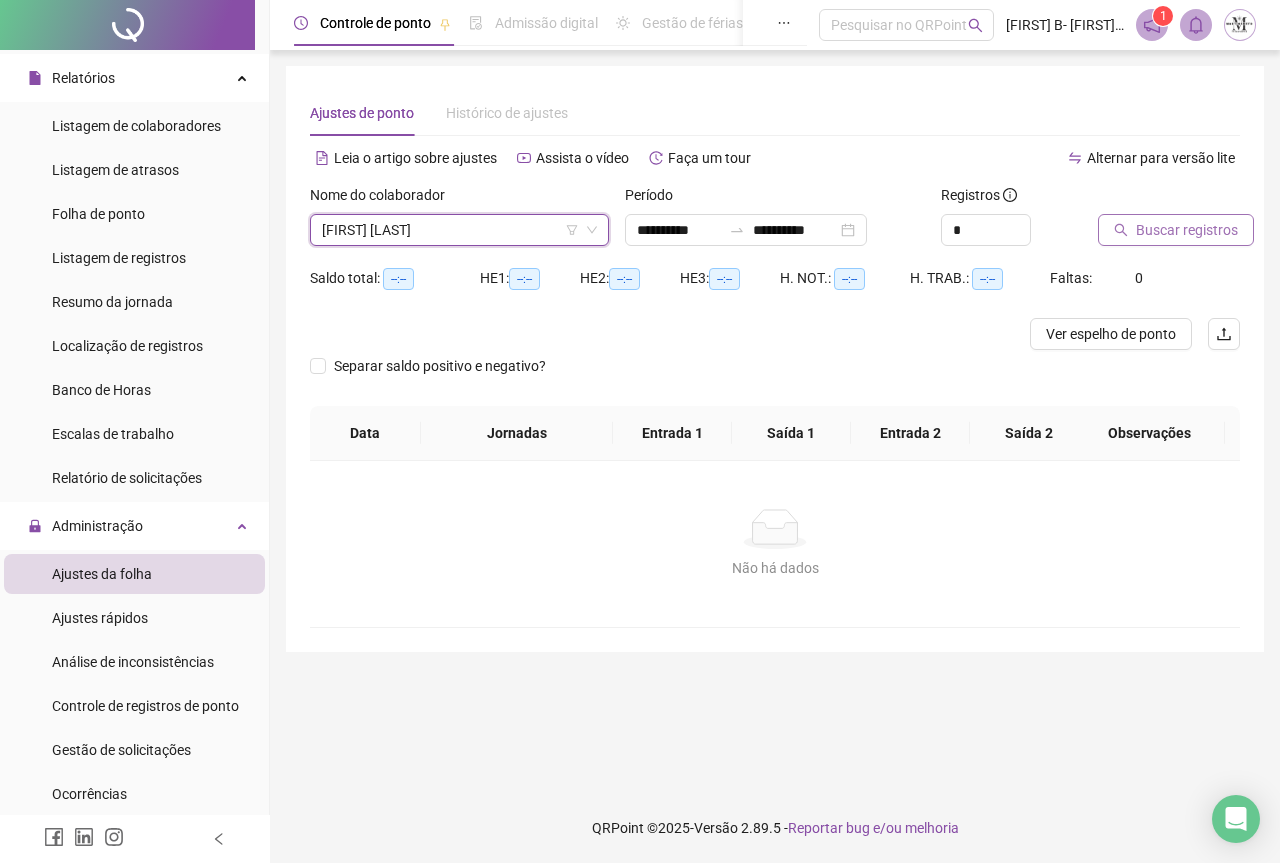 click on "Buscar registros" at bounding box center (1187, 230) 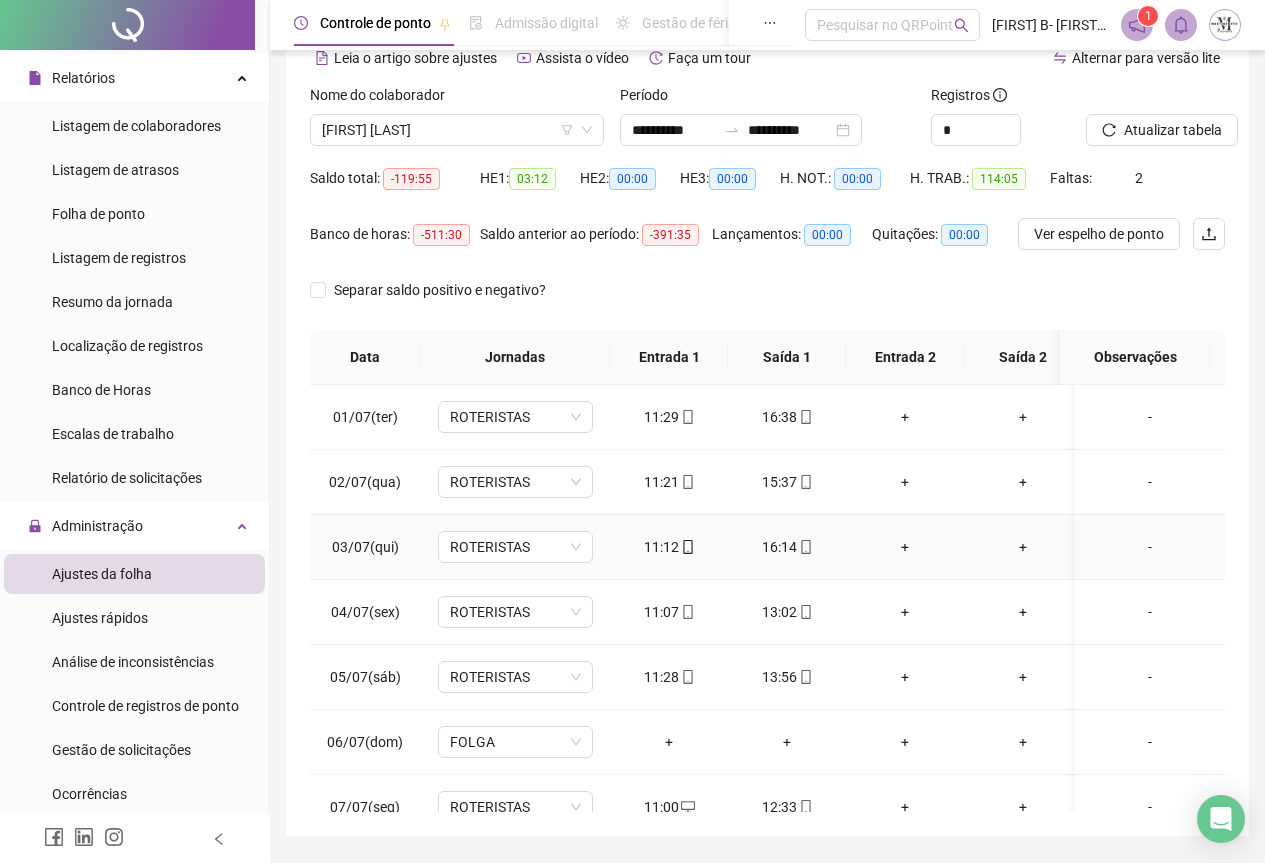 scroll, scrollTop: 159, scrollLeft: 0, axis: vertical 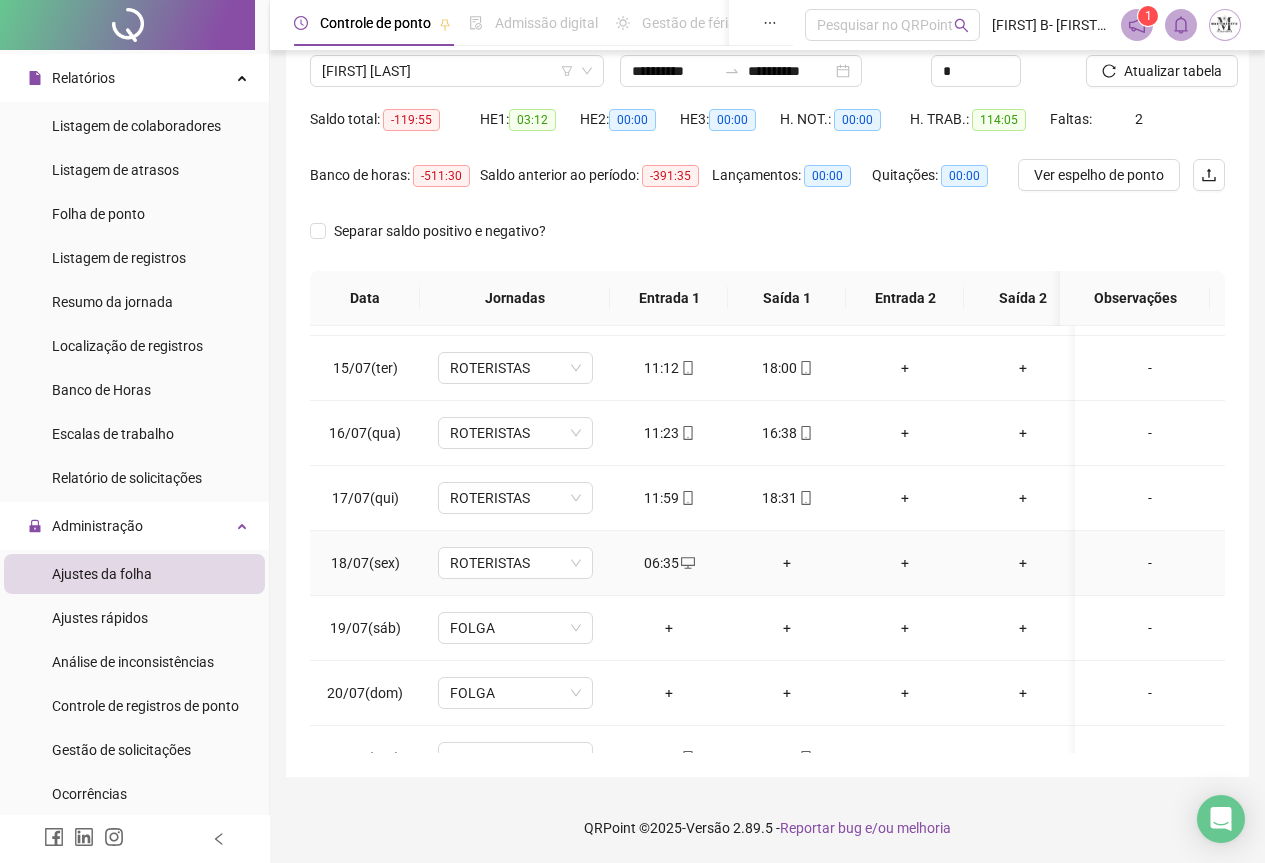 click on "+" at bounding box center (787, 563) 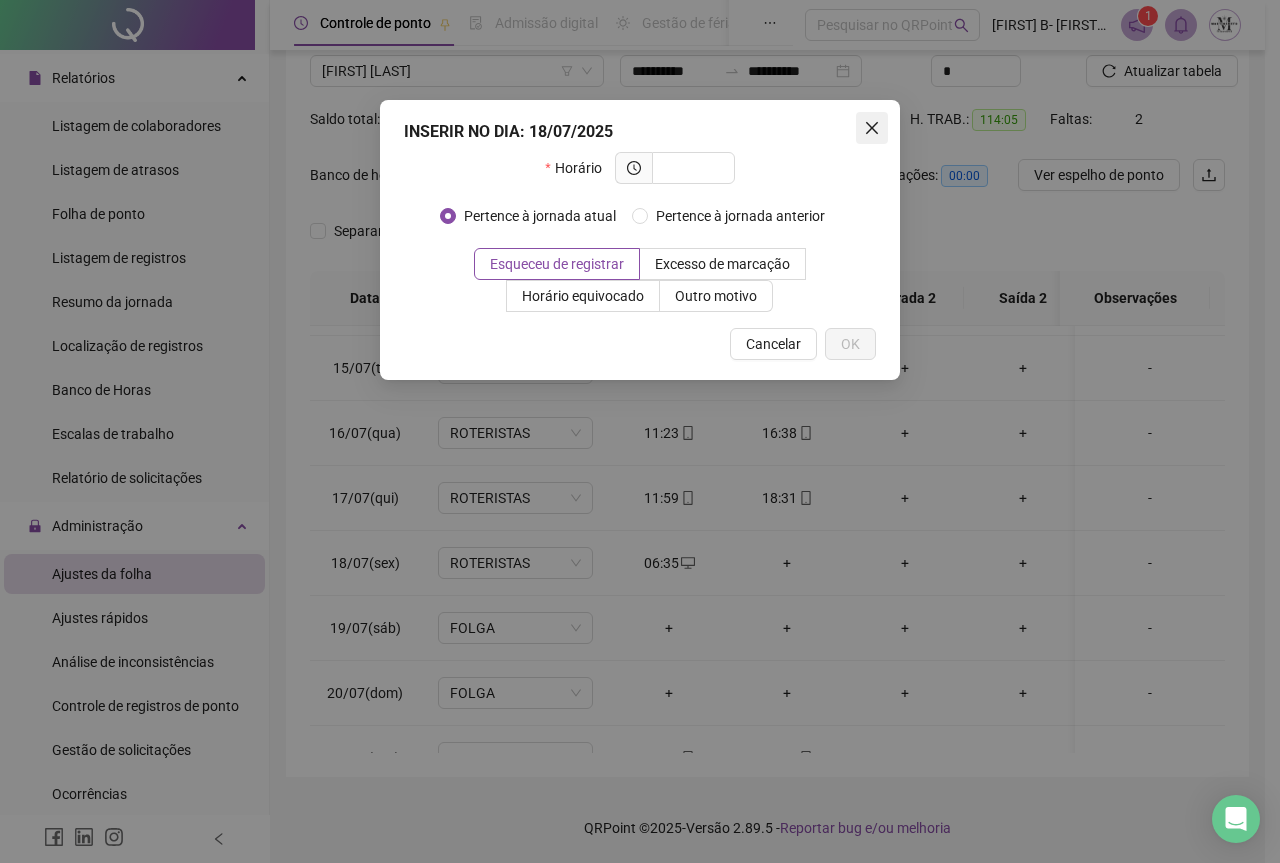click 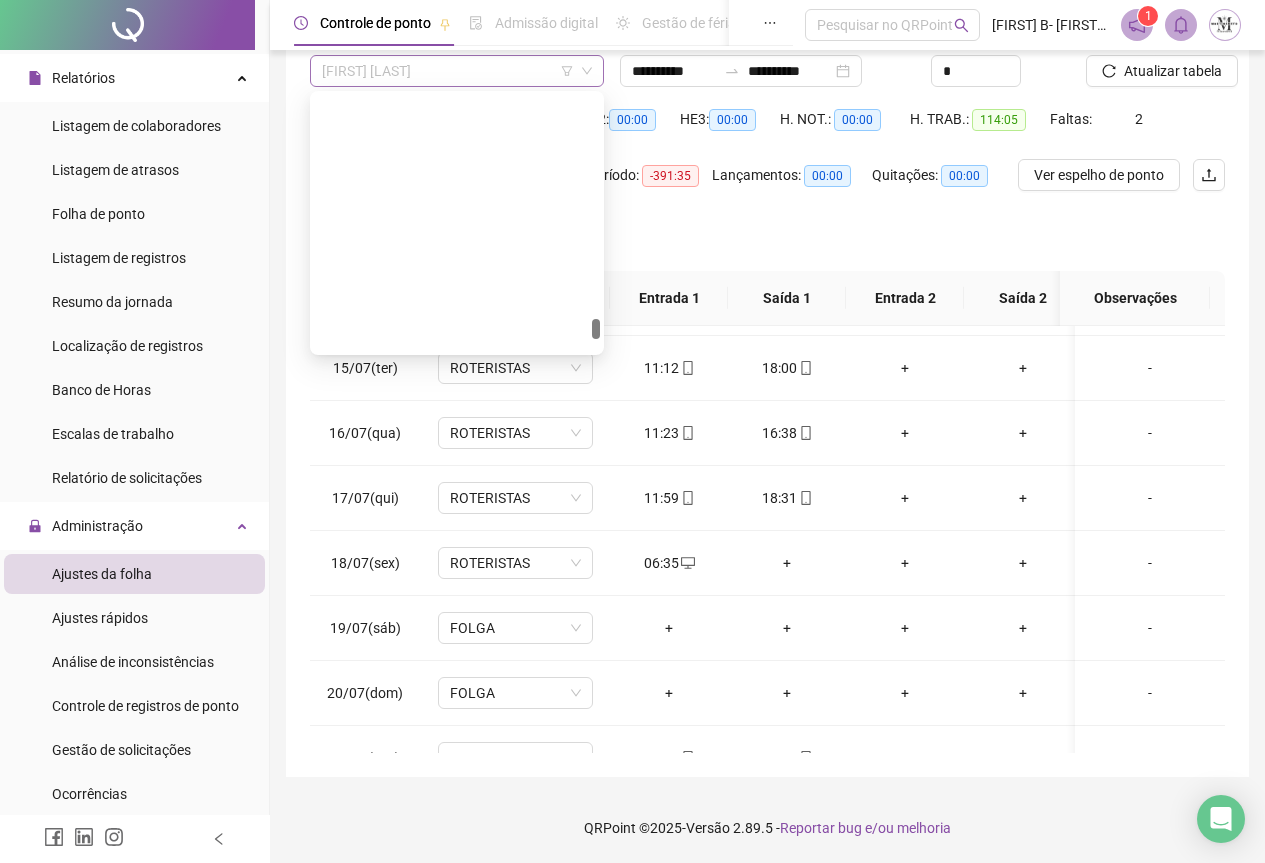 click on "WALLACE DE OLIVEIRA DIAS" at bounding box center (457, 71) 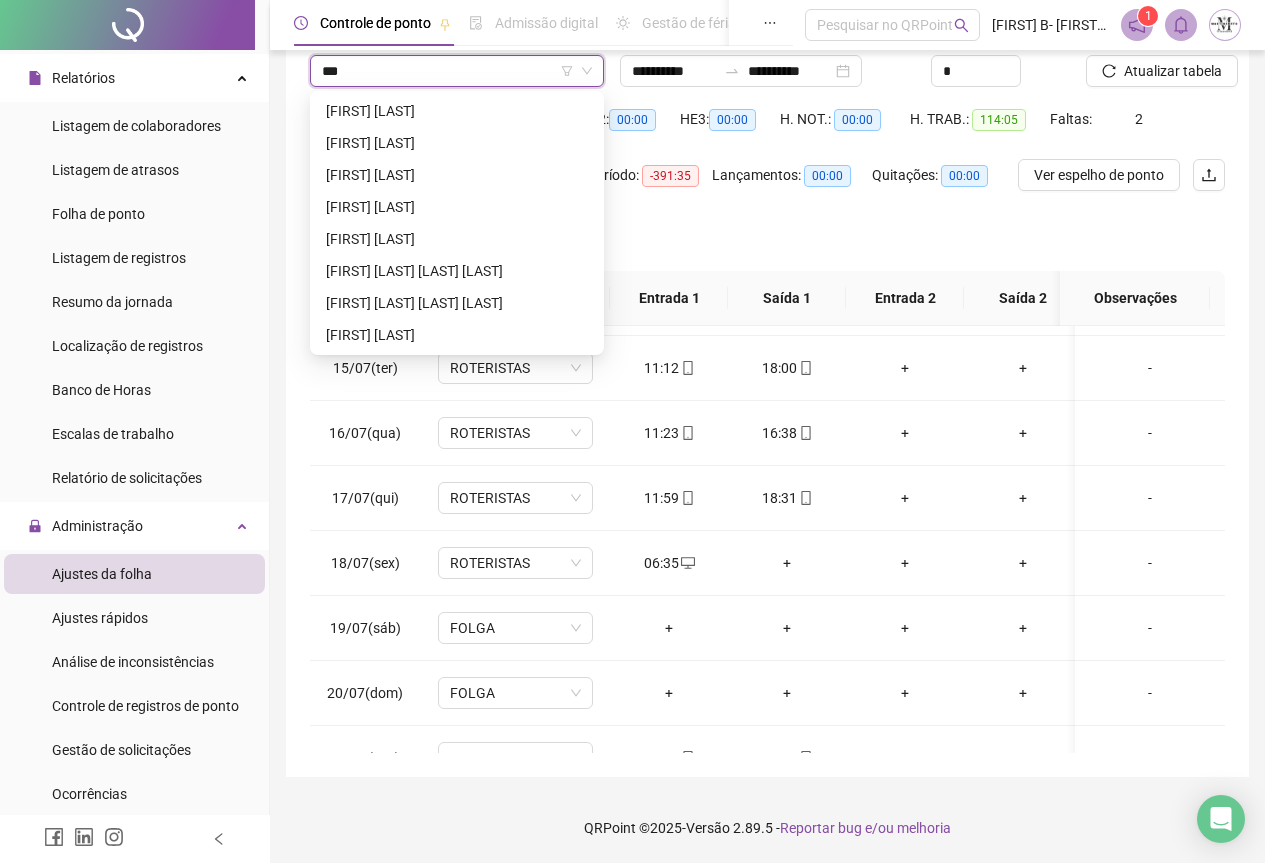 scroll, scrollTop: 32, scrollLeft: 0, axis: vertical 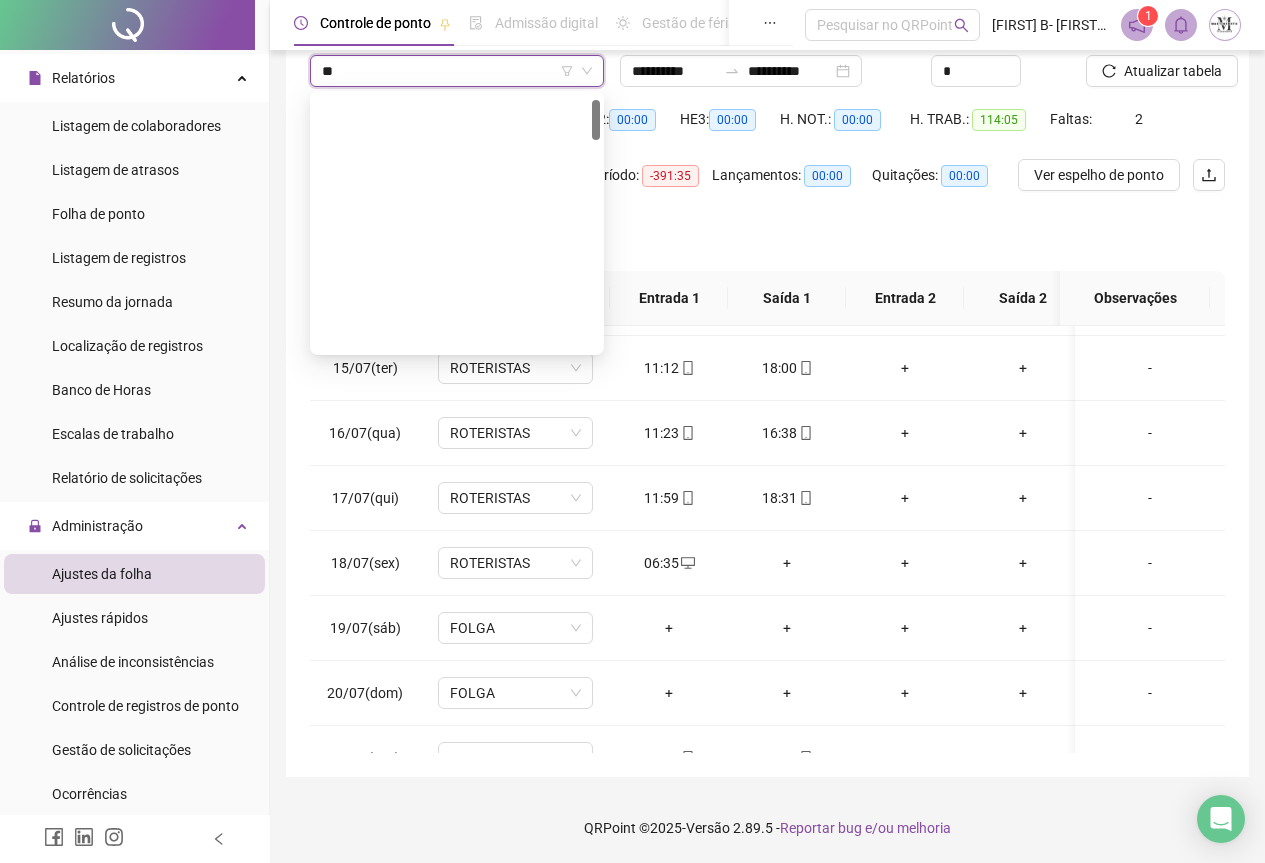 type on "*" 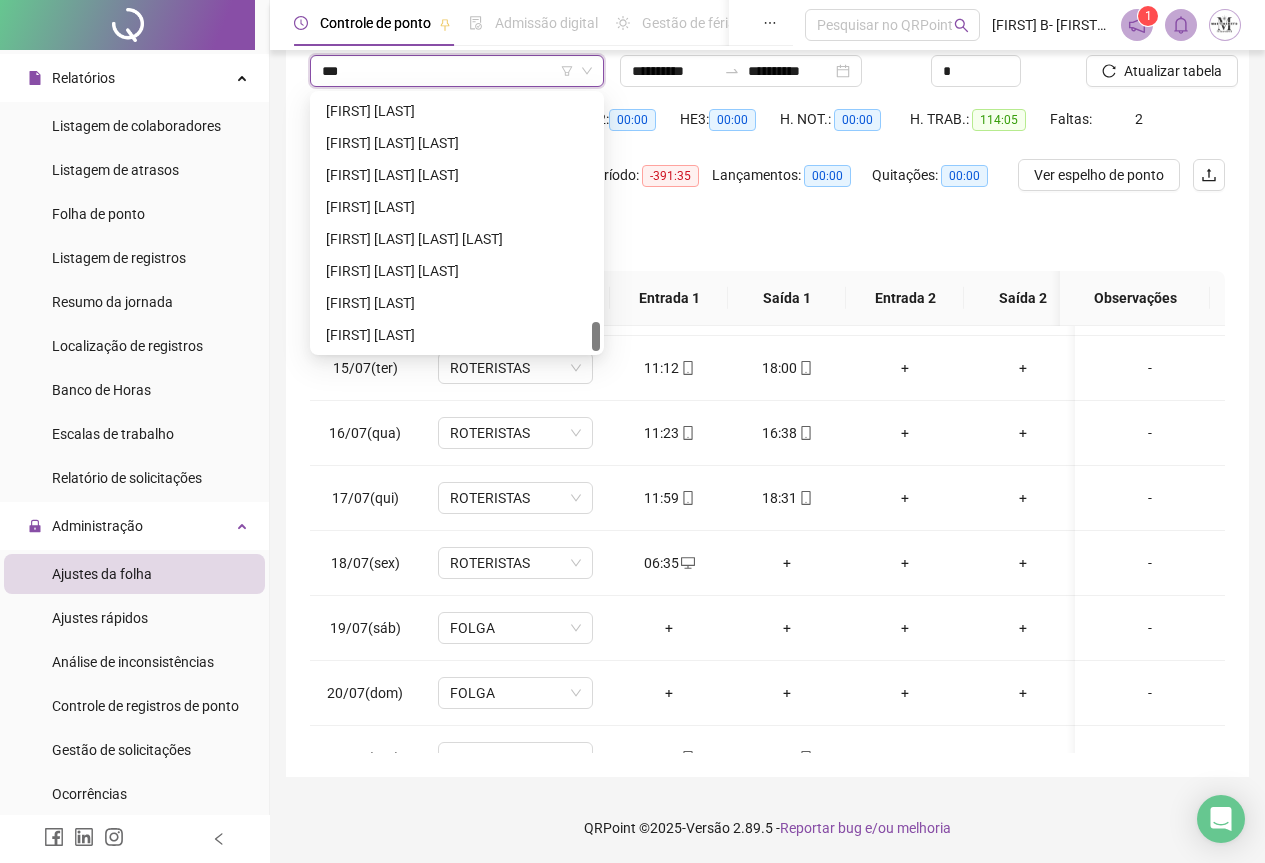 scroll, scrollTop: 0, scrollLeft: 0, axis: both 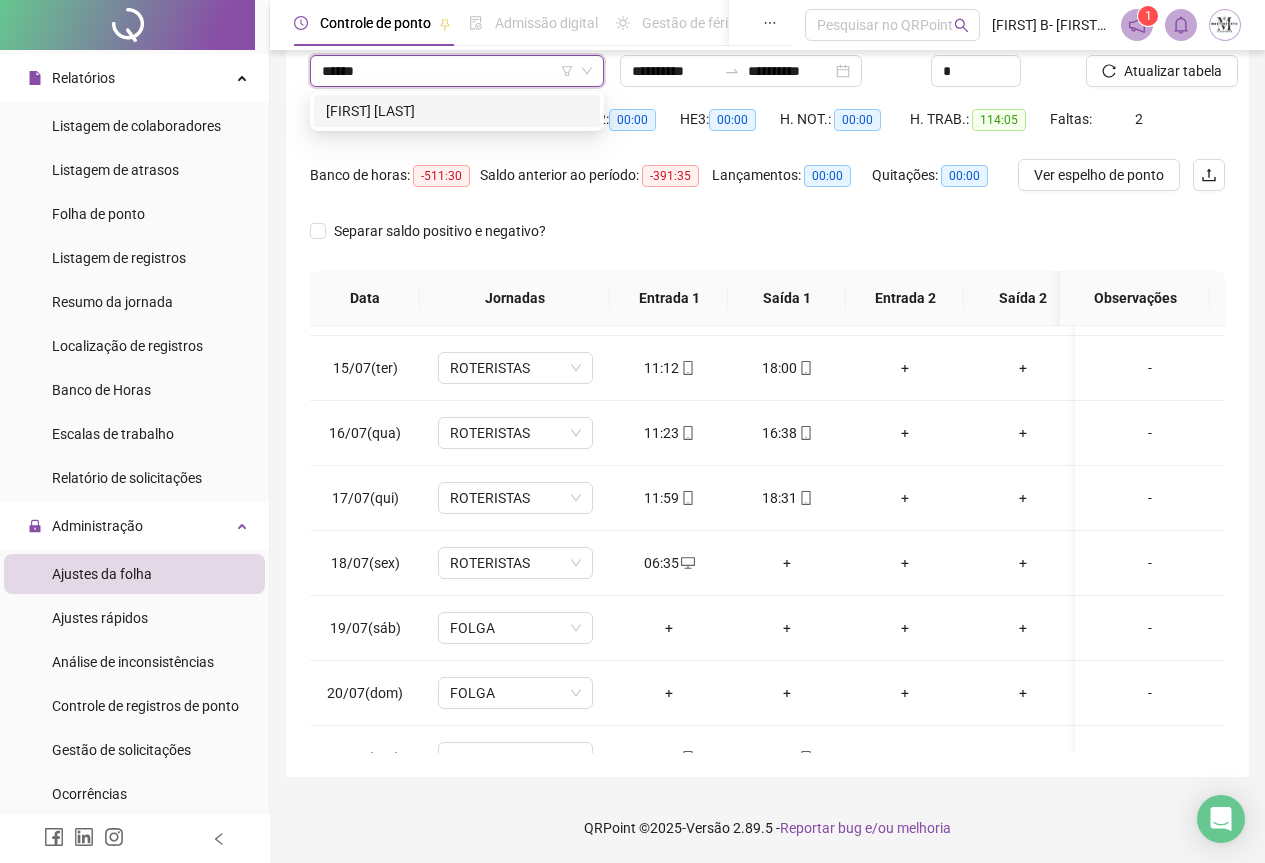 type on "*******" 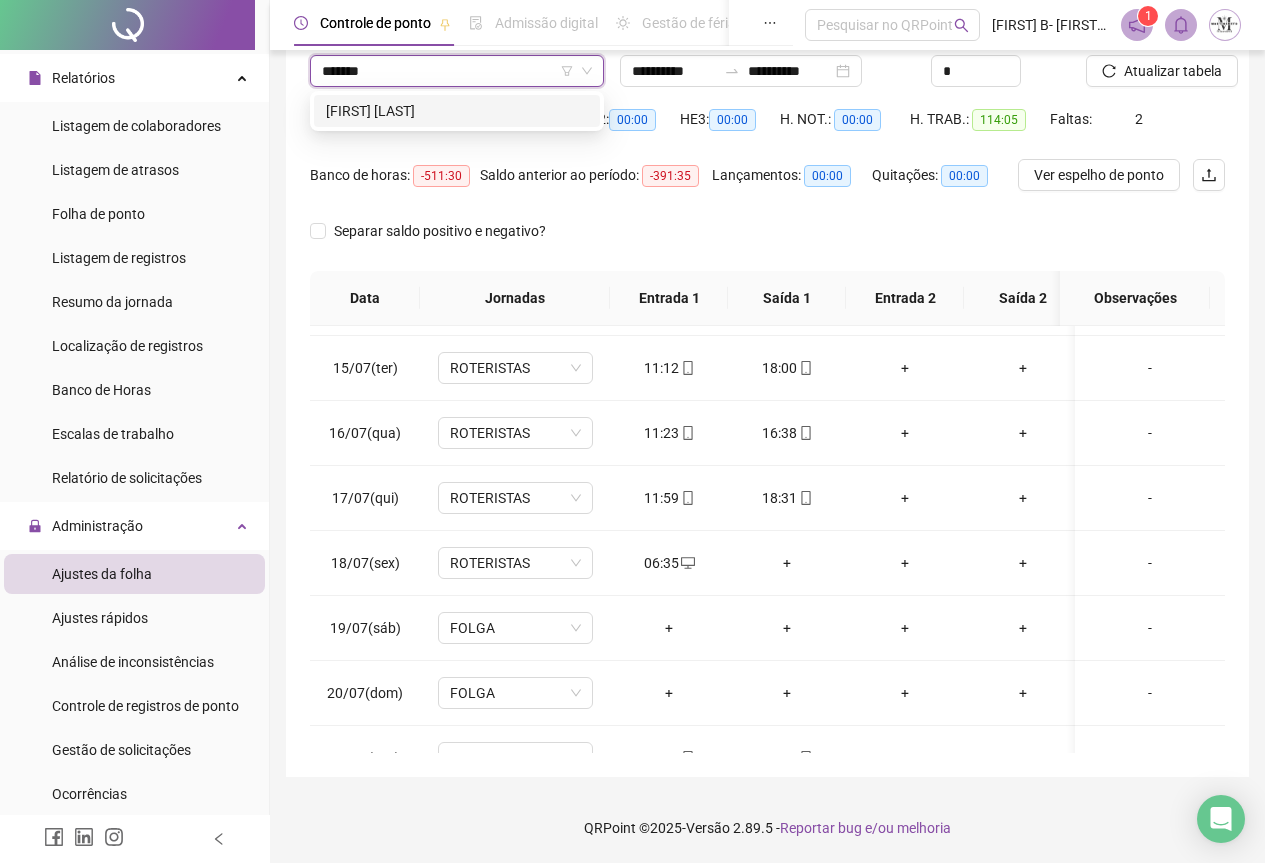 click on "ALEXANDRO ESTEVÃO DOS SANTOS" at bounding box center [457, 111] 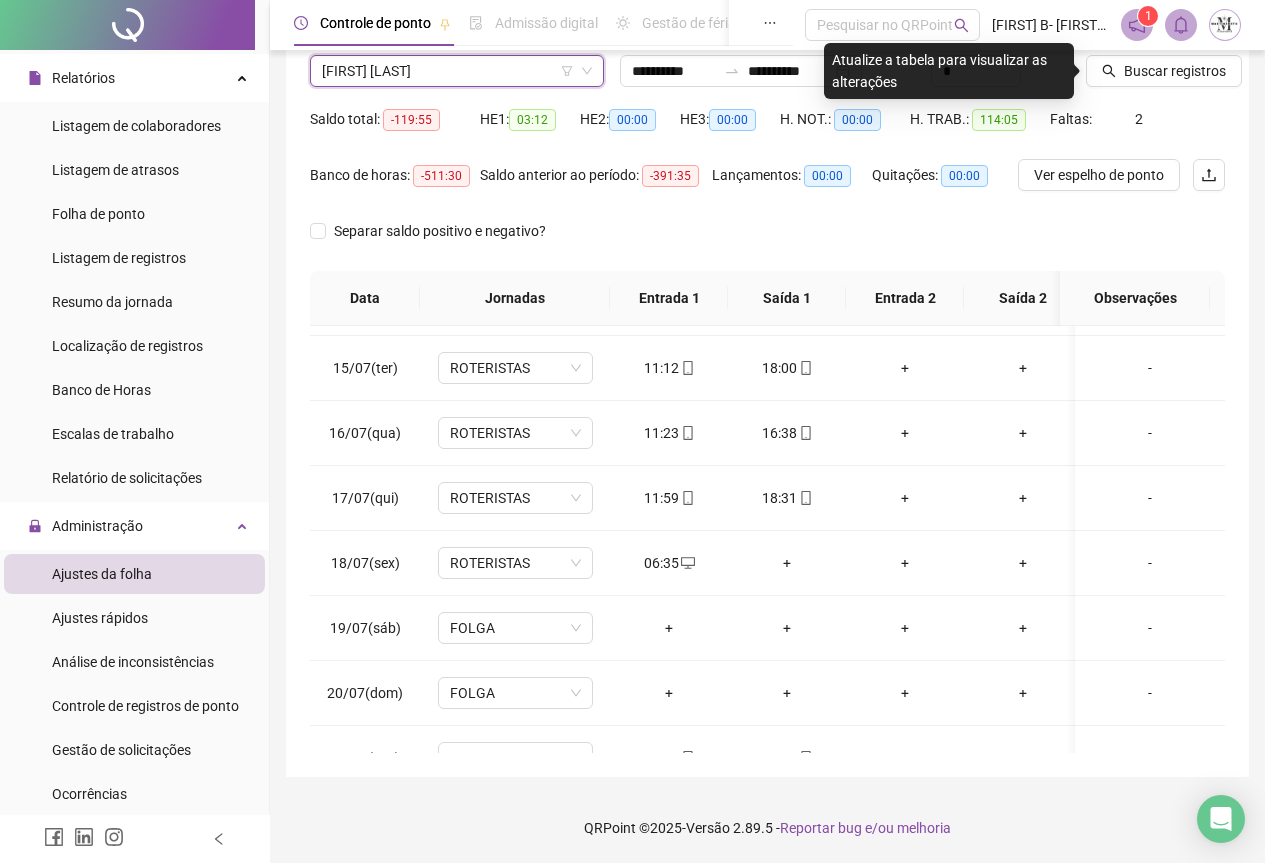 click at bounding box center [1130, 40] 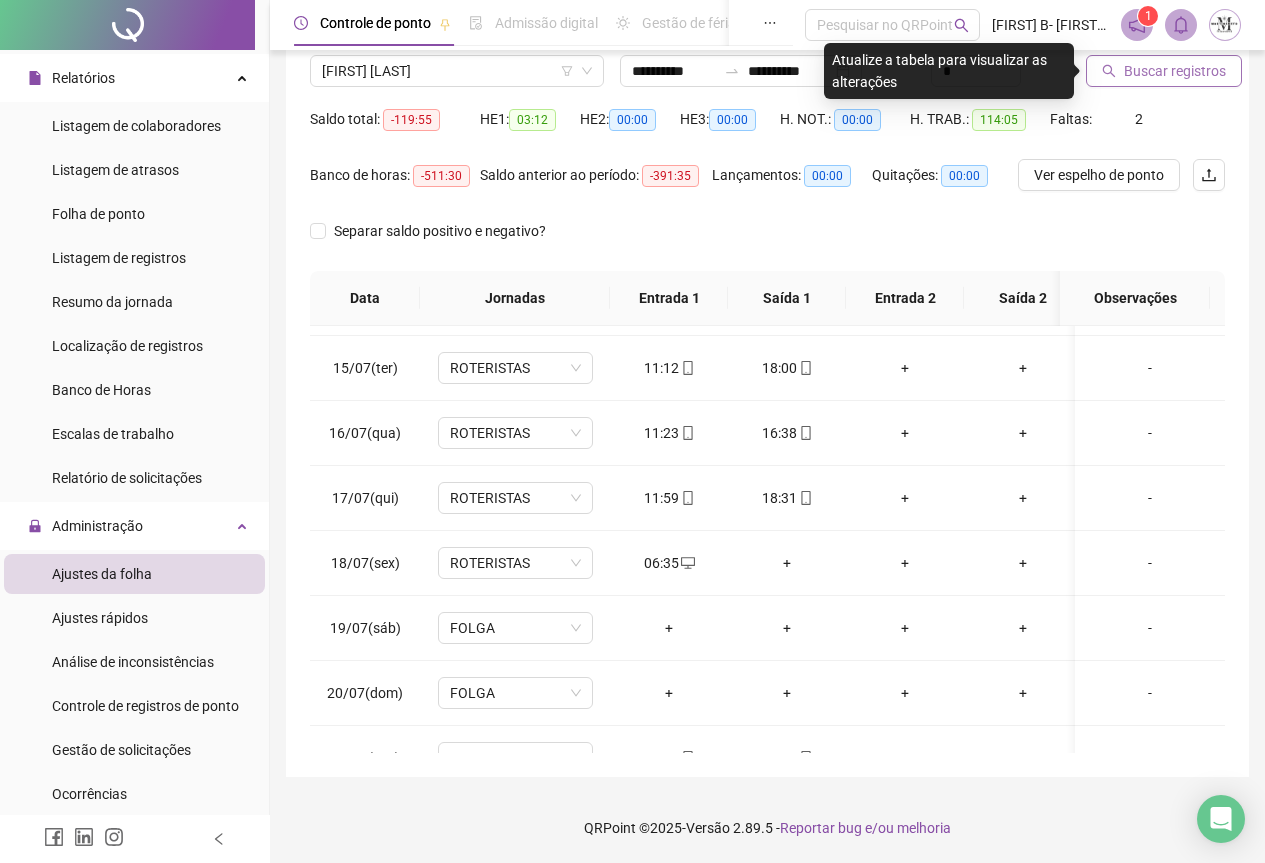 click on "Buscar registros" at bounding box center [1175, 71] 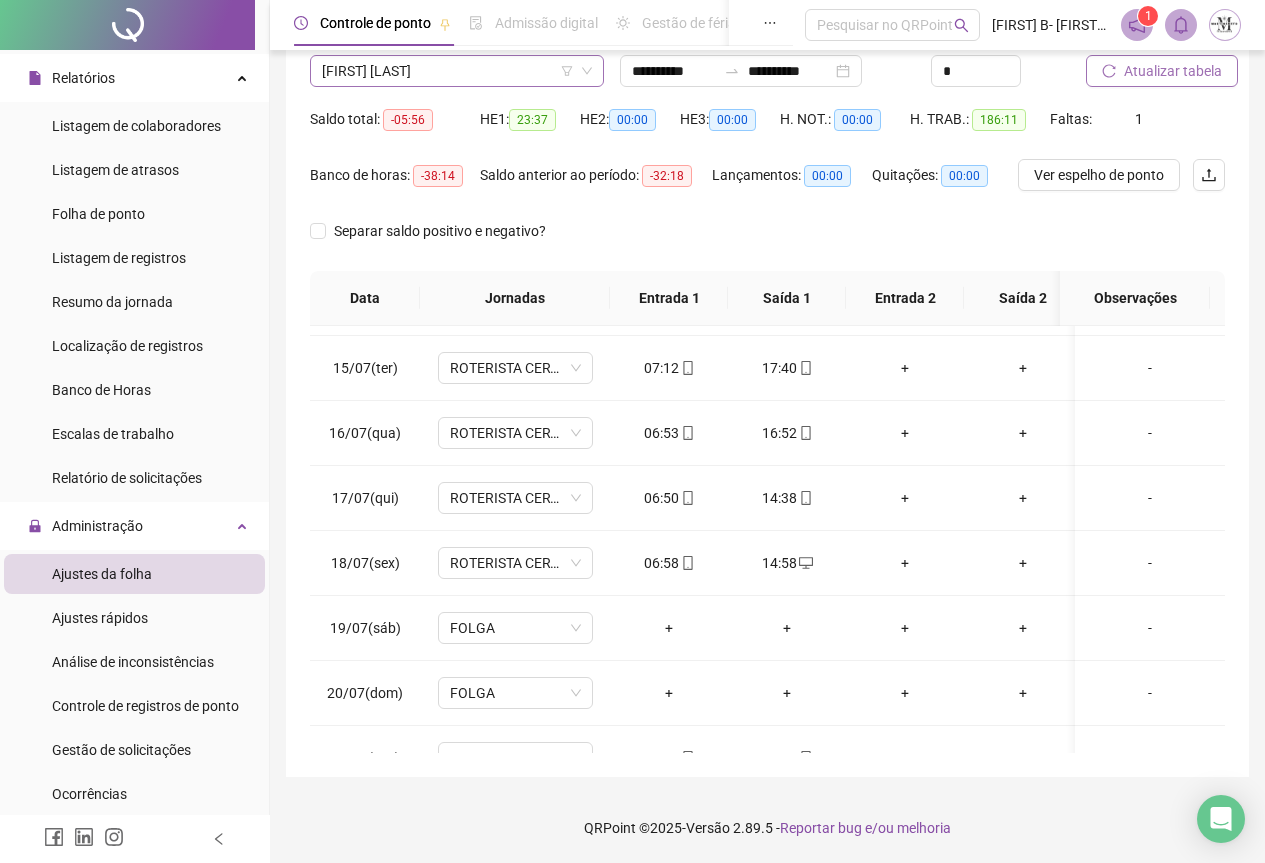 click on "ALEXANDRO ESTEVÃO DOS SANTOS" at bounding box center (457, 71) 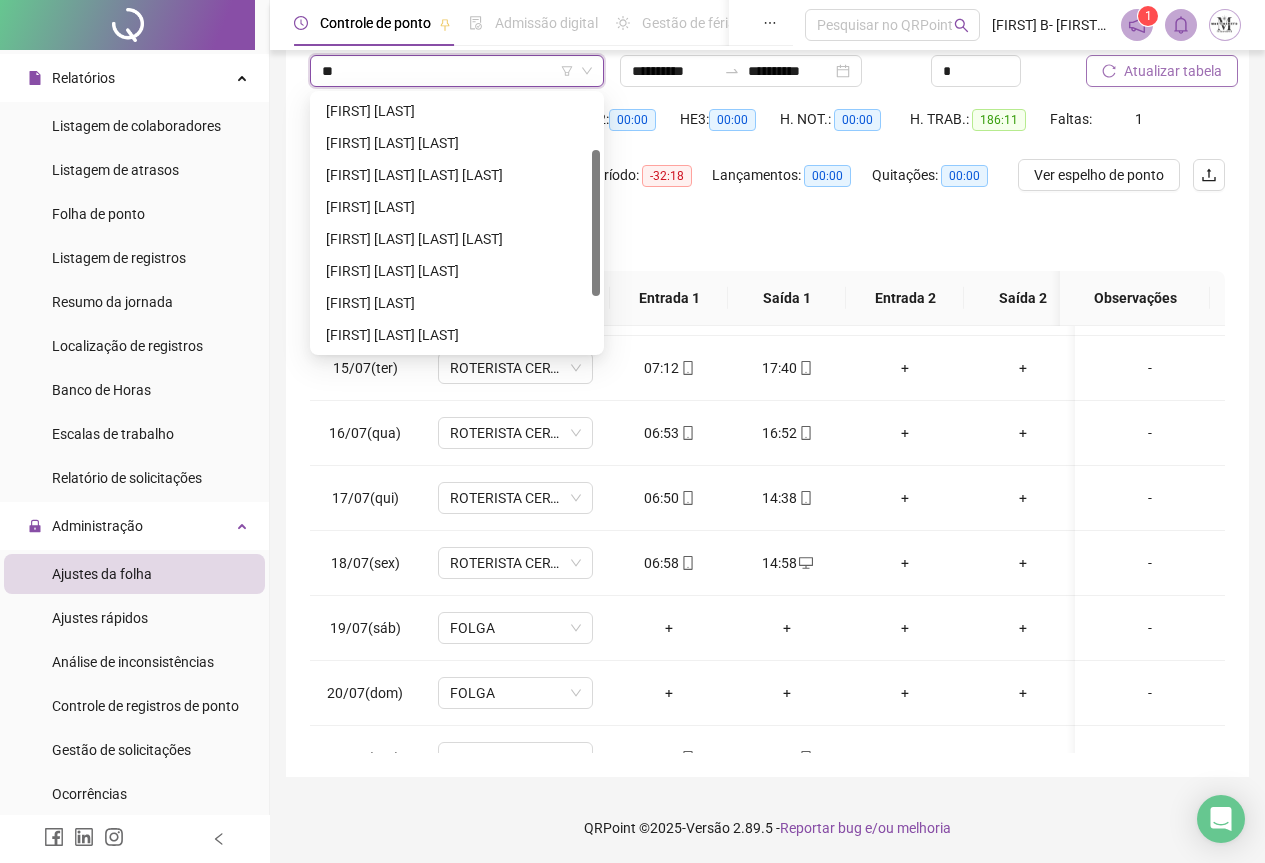 scroll, scrollTop: 0, scrollLeft: 0, axis: both 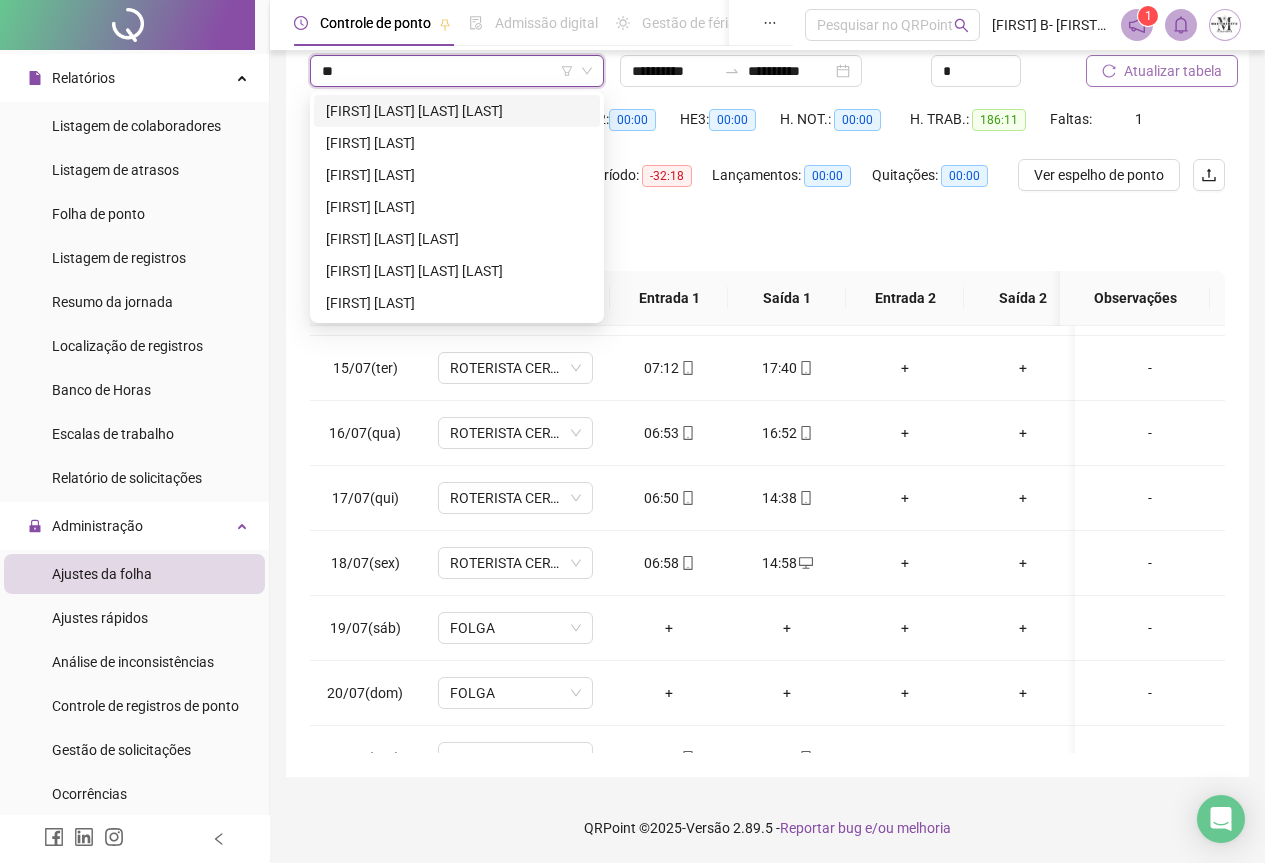 type on "***" 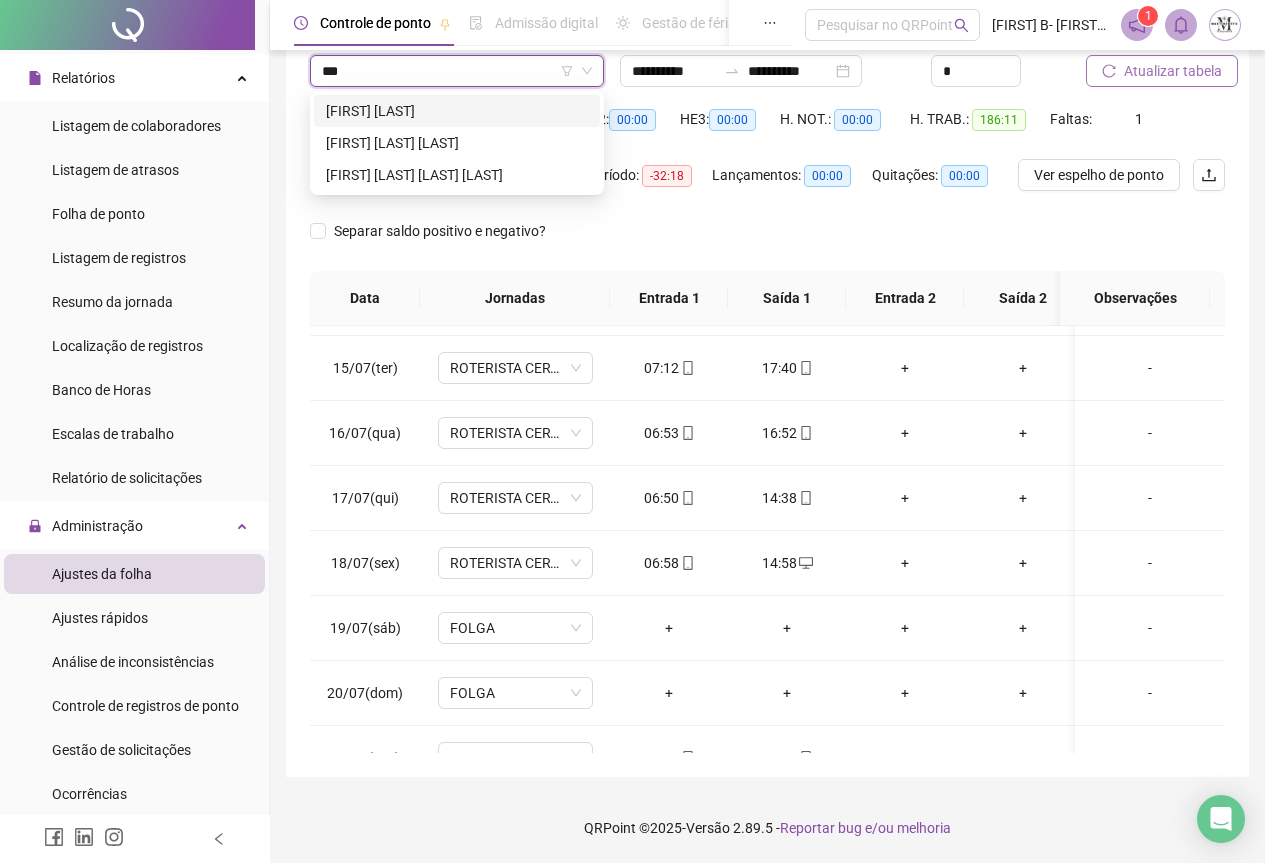 click on "WALLACE DE OLIVEIRA DIAS" at bounding box center [457, 111] 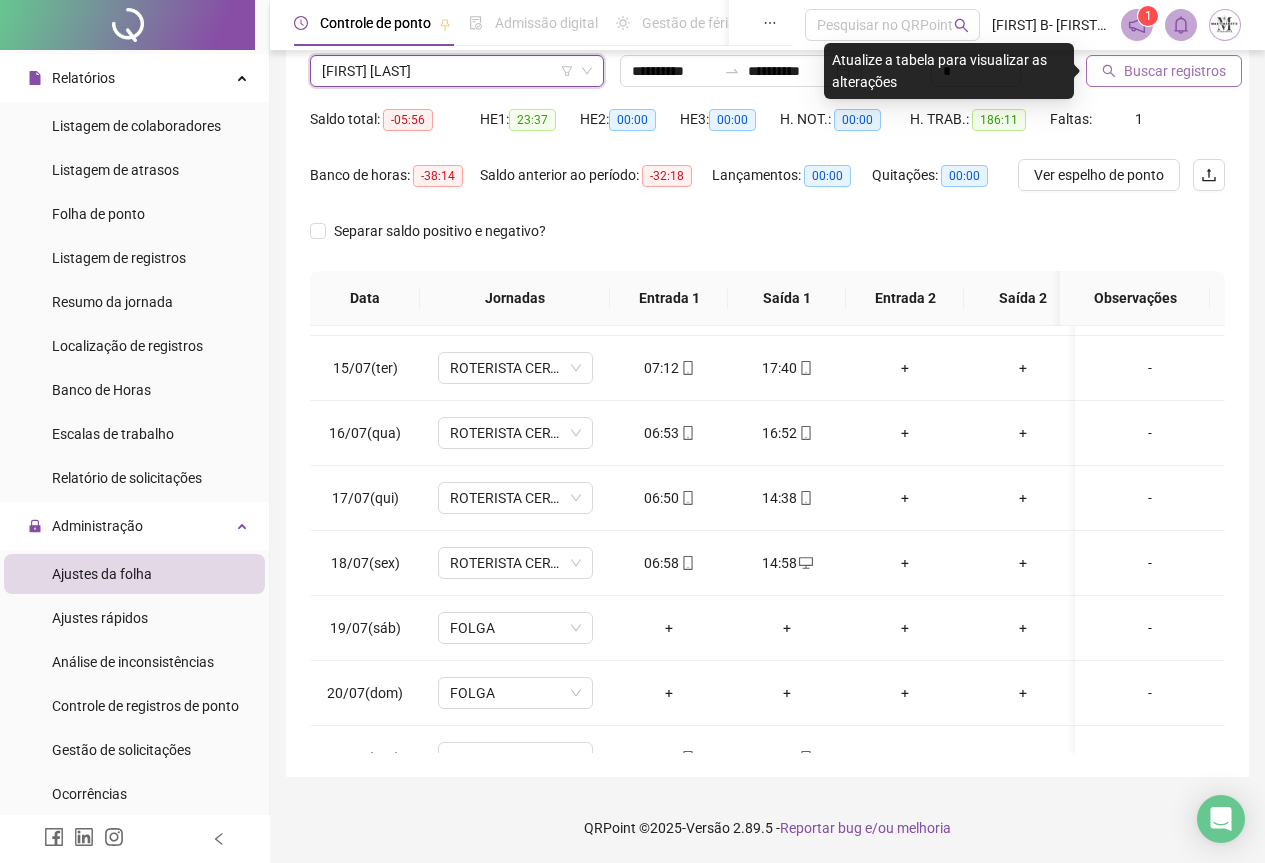click on "Buscar registros" at bounding box center [1164, 71] 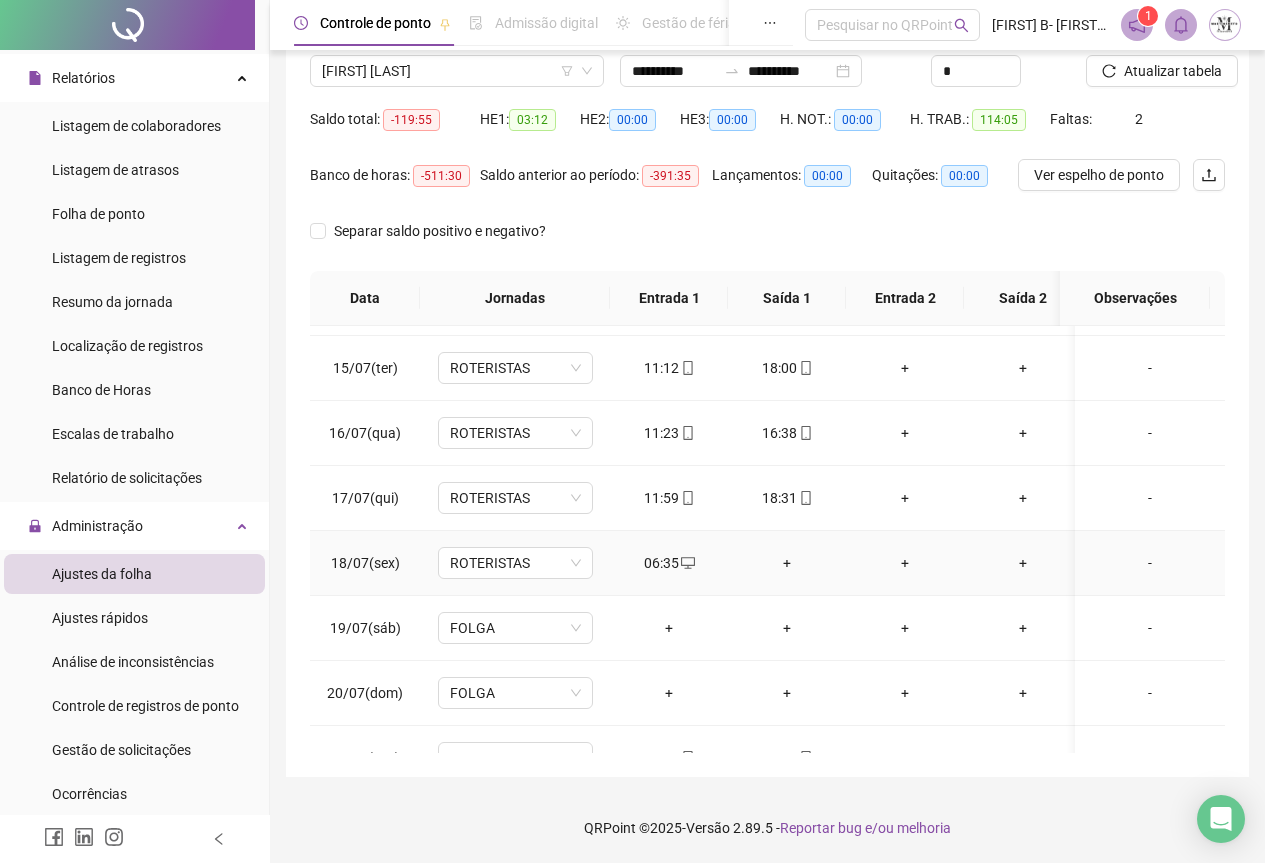 click on "+" at bounding box center [787, 563] 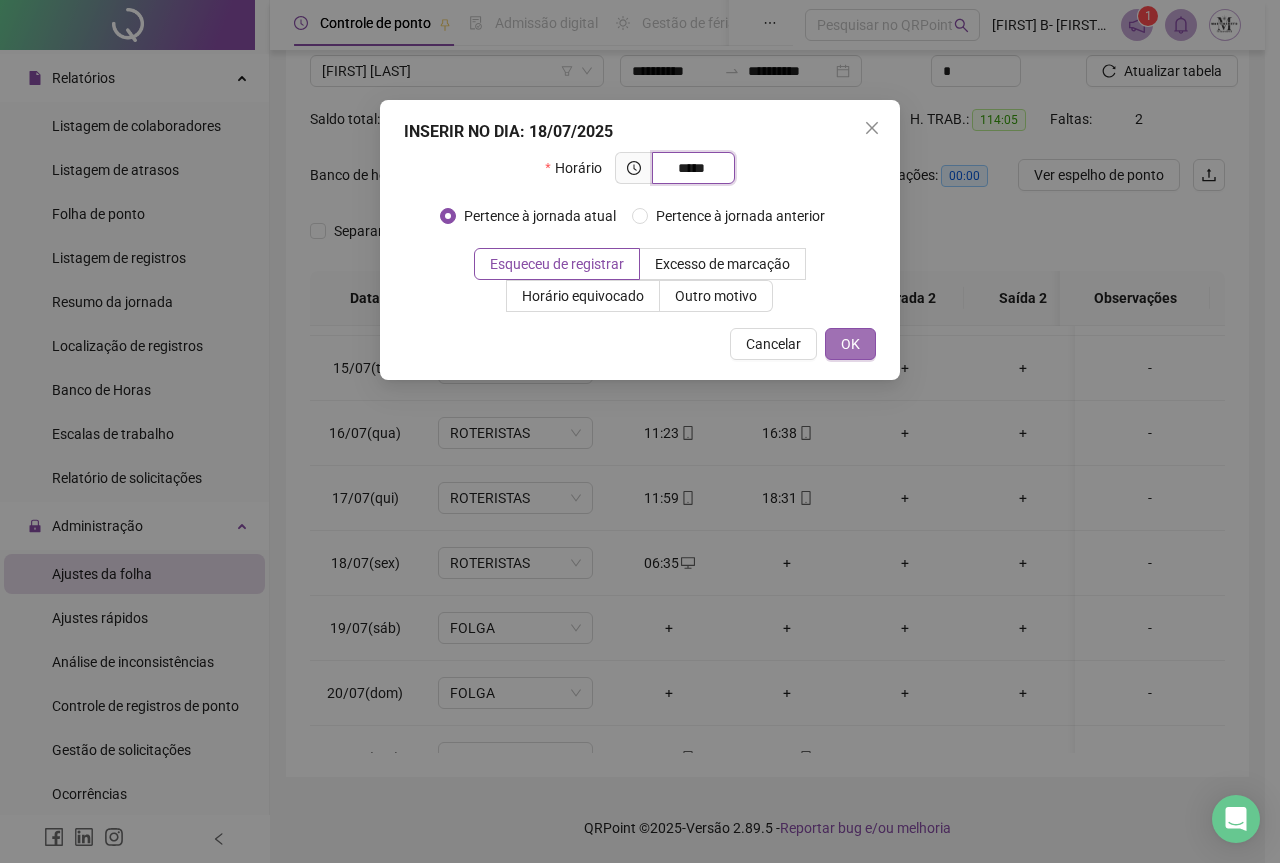 type on "*****" 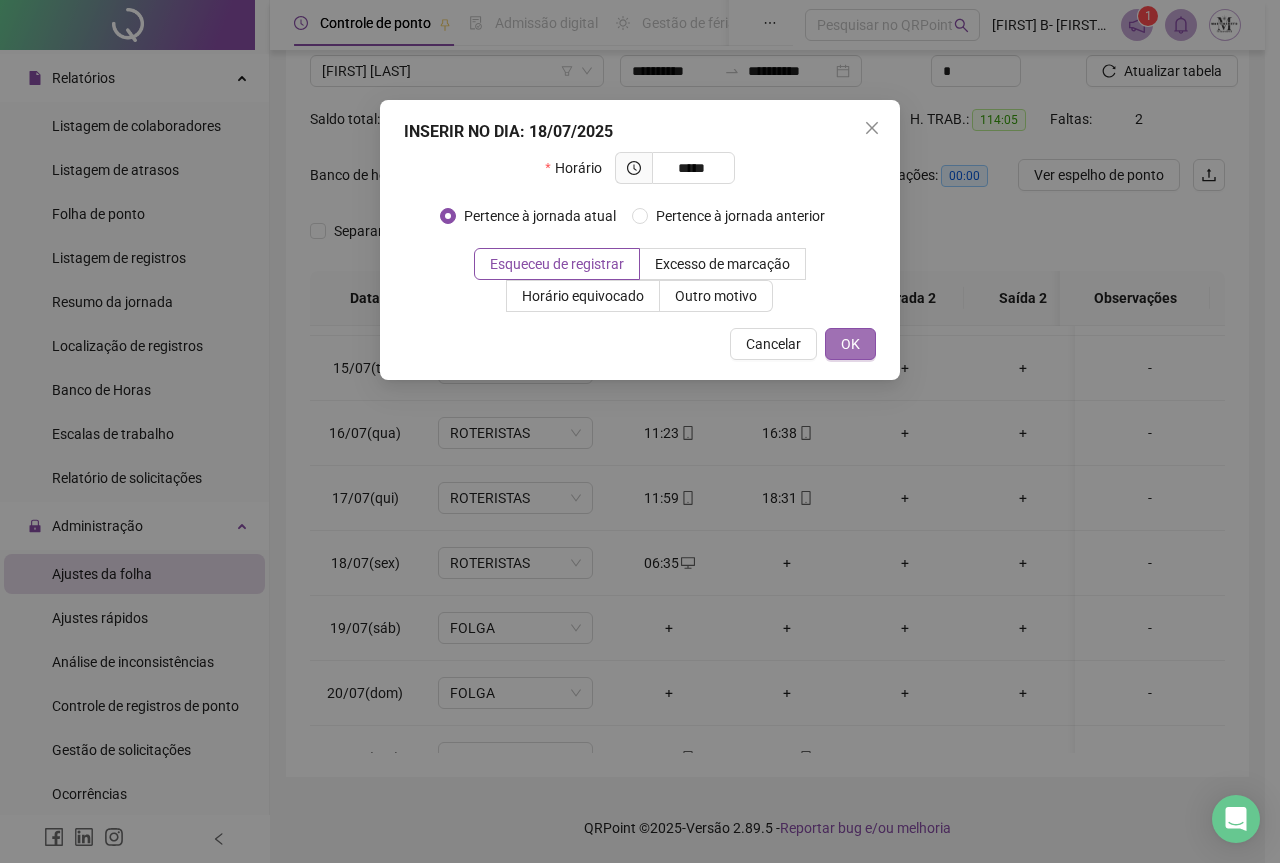 click on "OK" at bounding box center [850, 344] 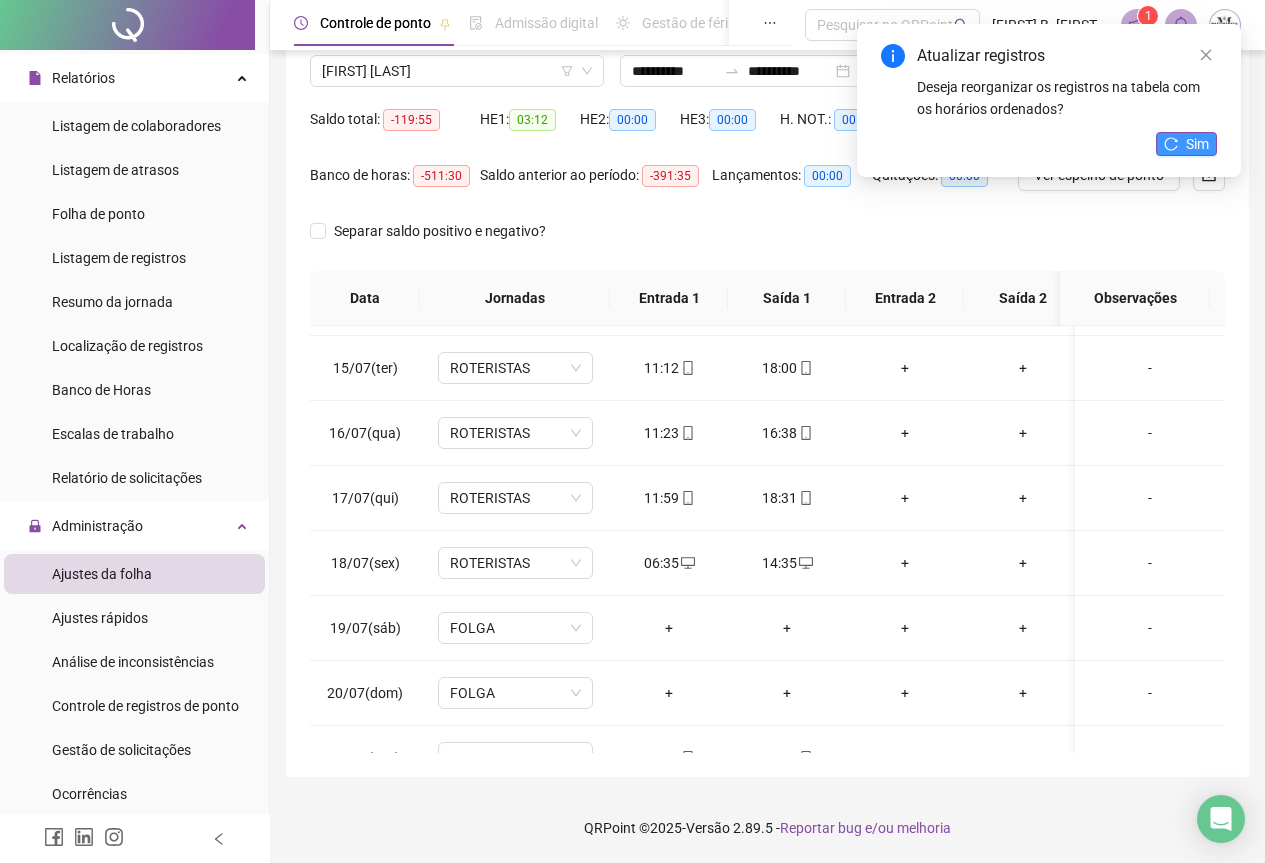 click on "Sim" at bounding box center [1186, 144] 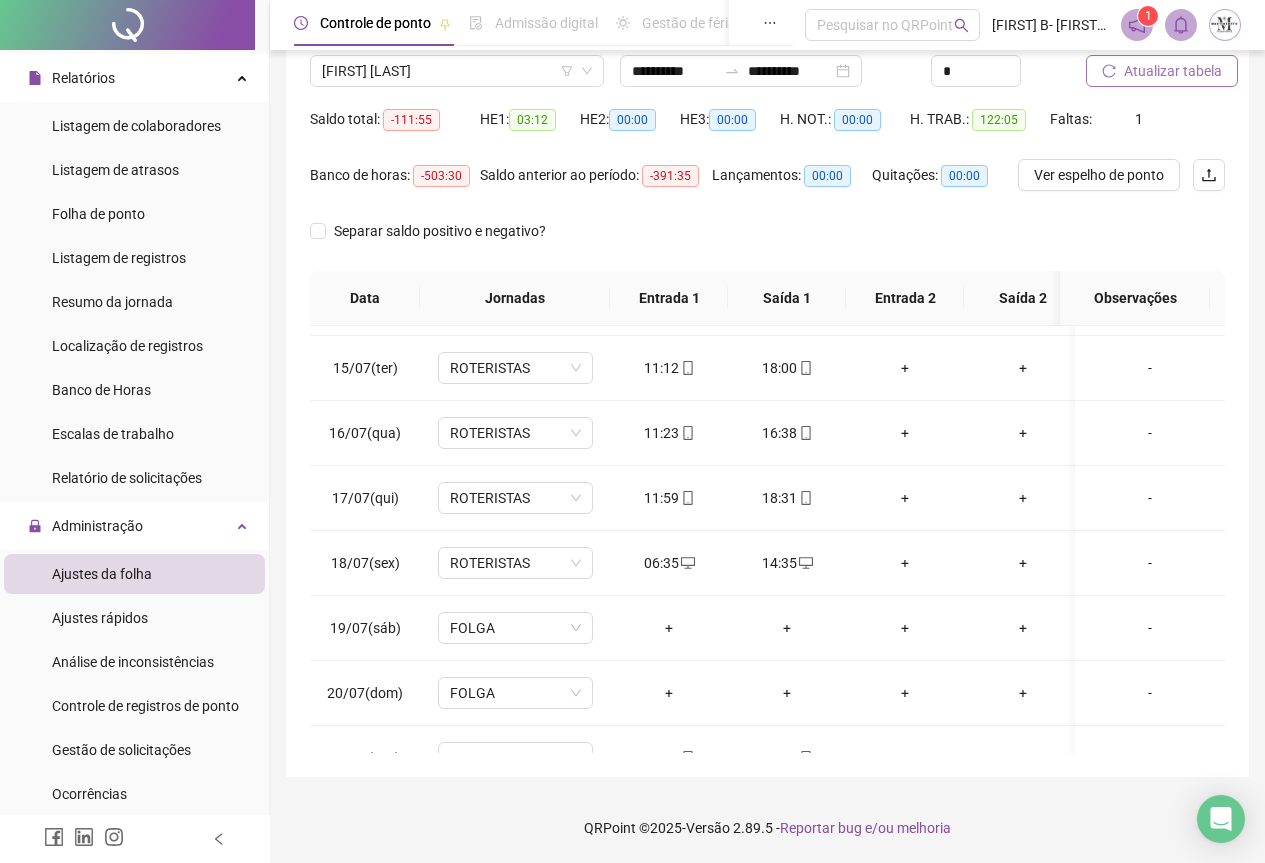click on "Atualizar tabela" at bounding box center [1173, 71] 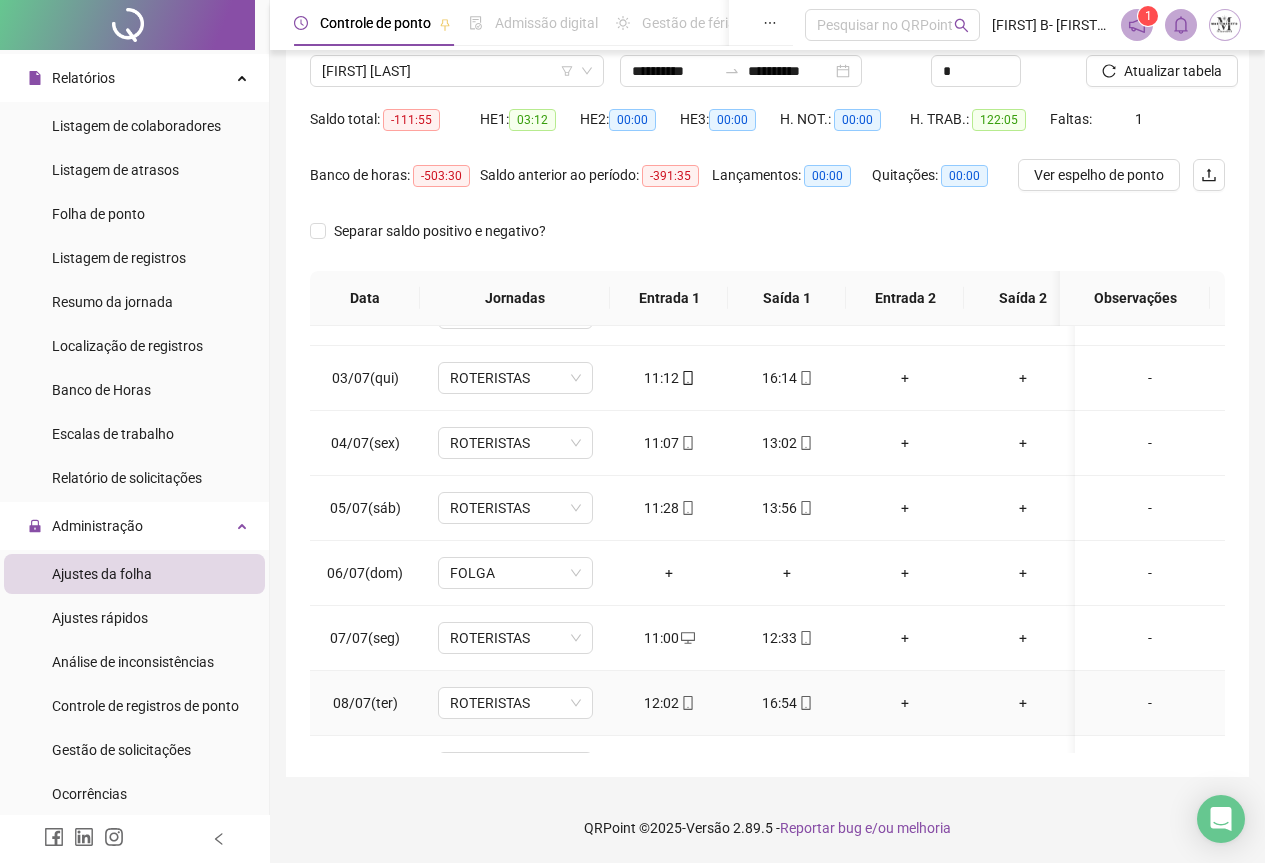 scroll, scrollTop: 0, scrollLeft: 0, axis: both 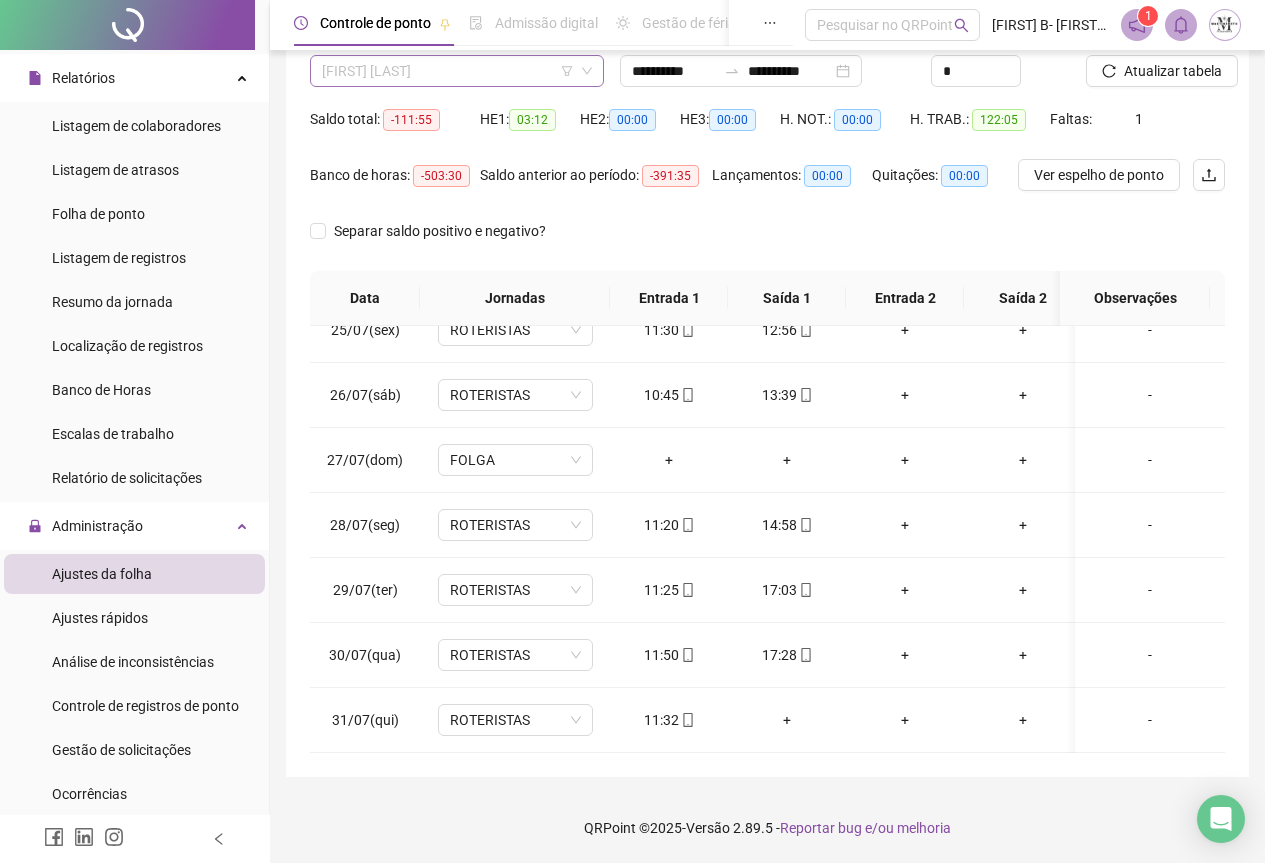 click on "WALLACE DE OLIVEIRA DIAS" at bounding box center [457, 71] 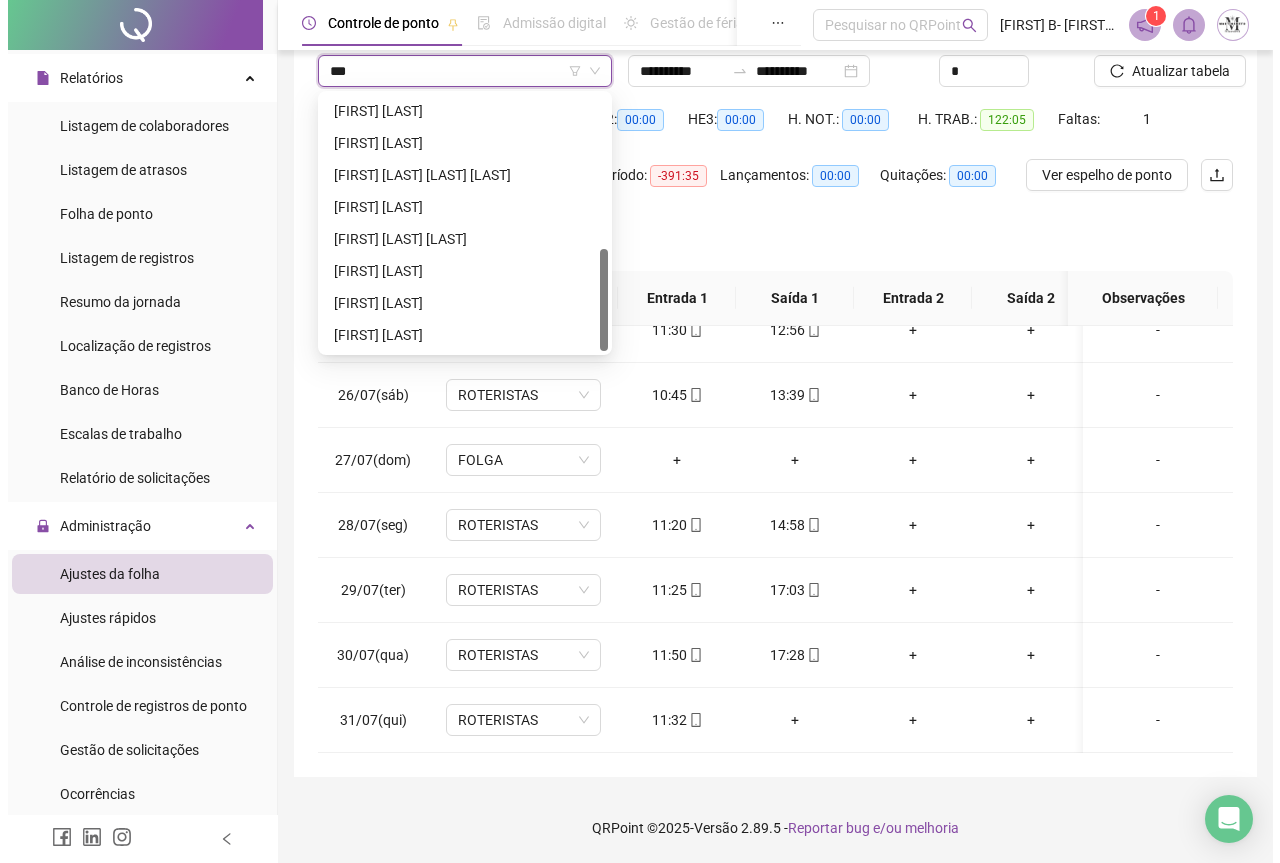 scroll, scrollTop: 0, scrollLeft: 0, axis: both 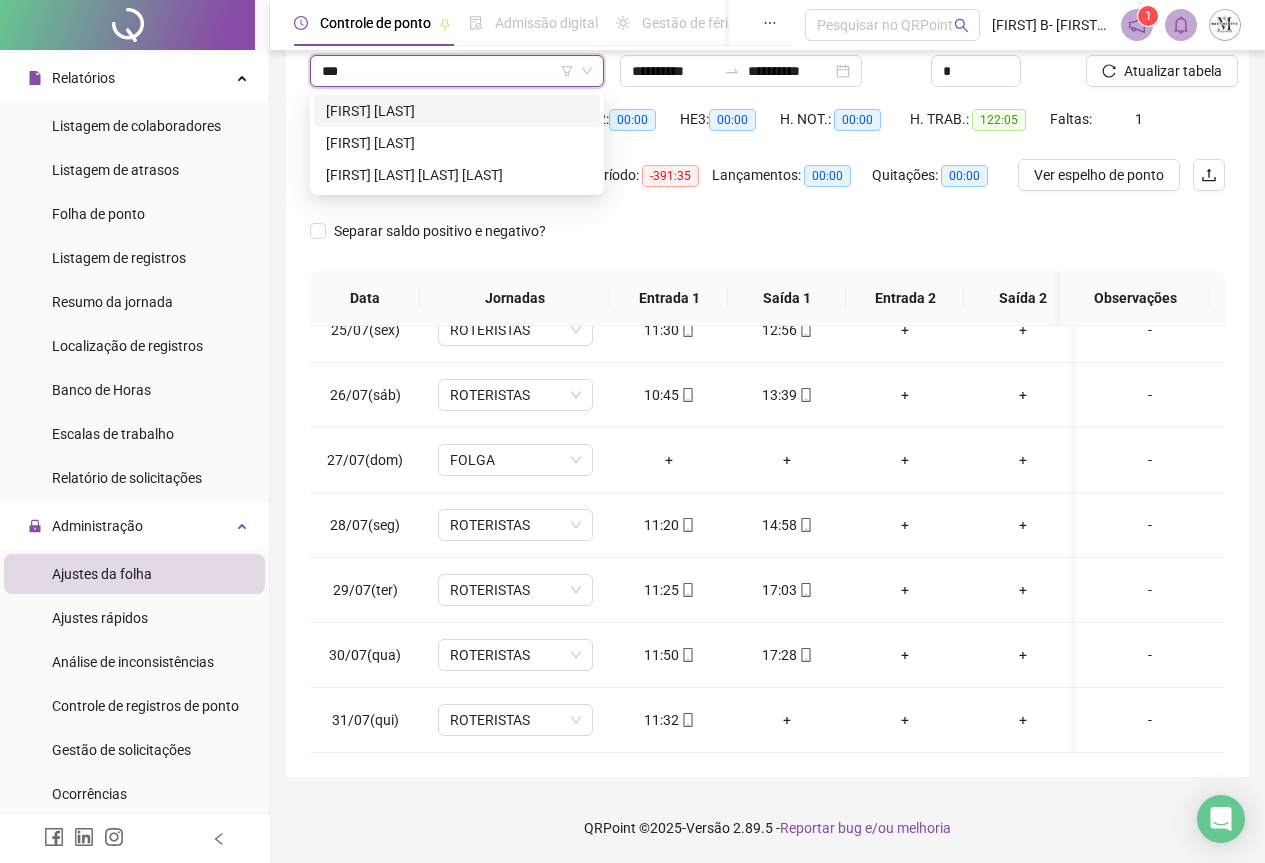 type on "****" 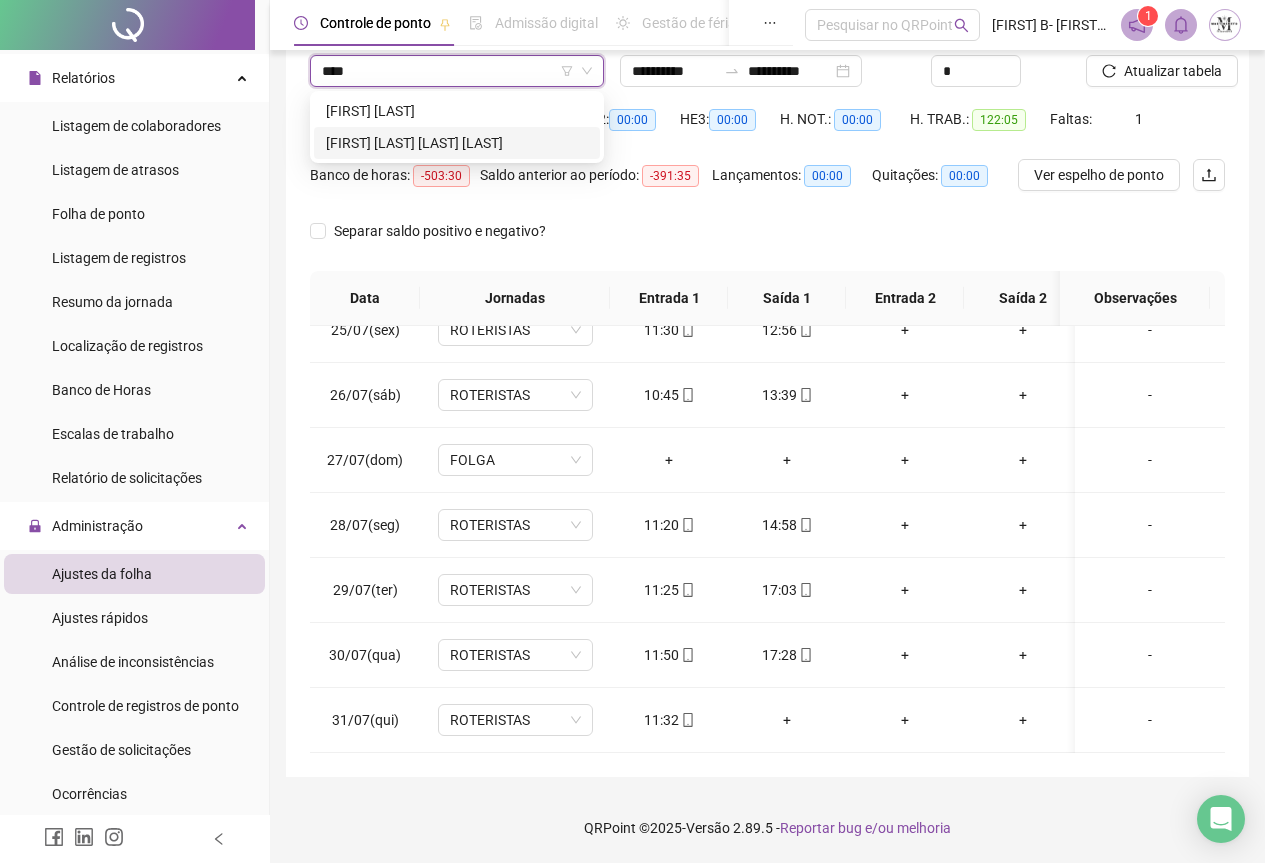 click on "JOSÉ FRANCISCO DA SILVA" at bounding box center [457, 143] 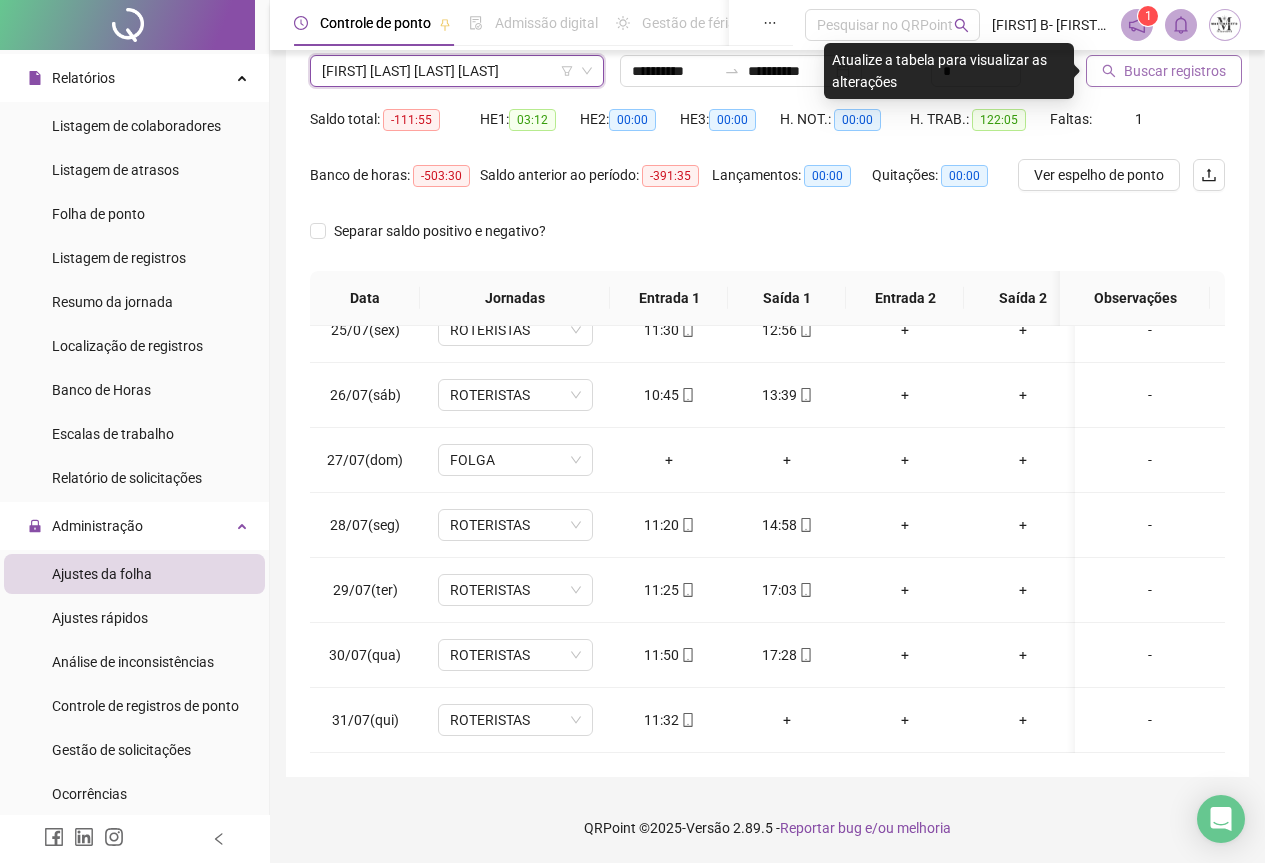 click on "Buscar registros" at bounding box center [1175, 71] 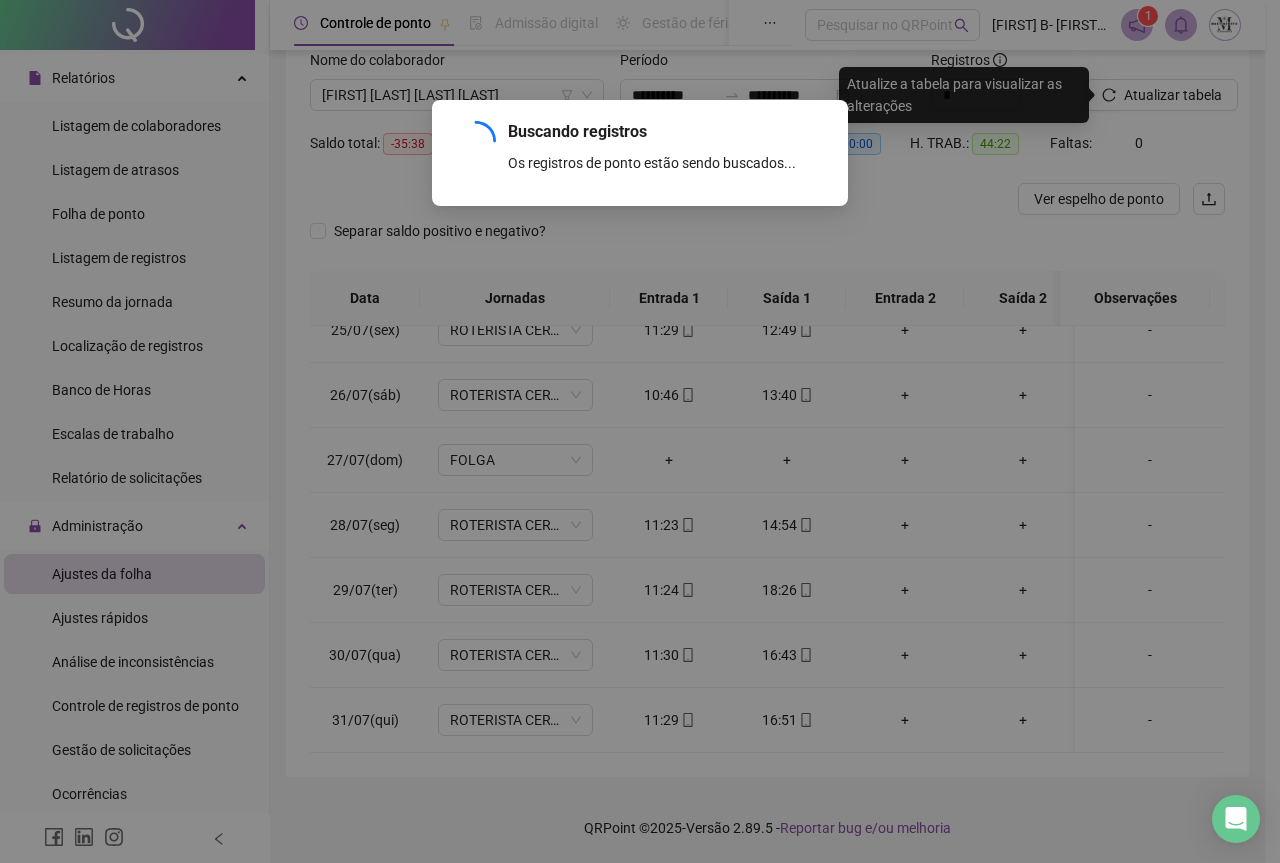 scroll, scrollTop: 135, scrollLeft: 0, axis: vertical 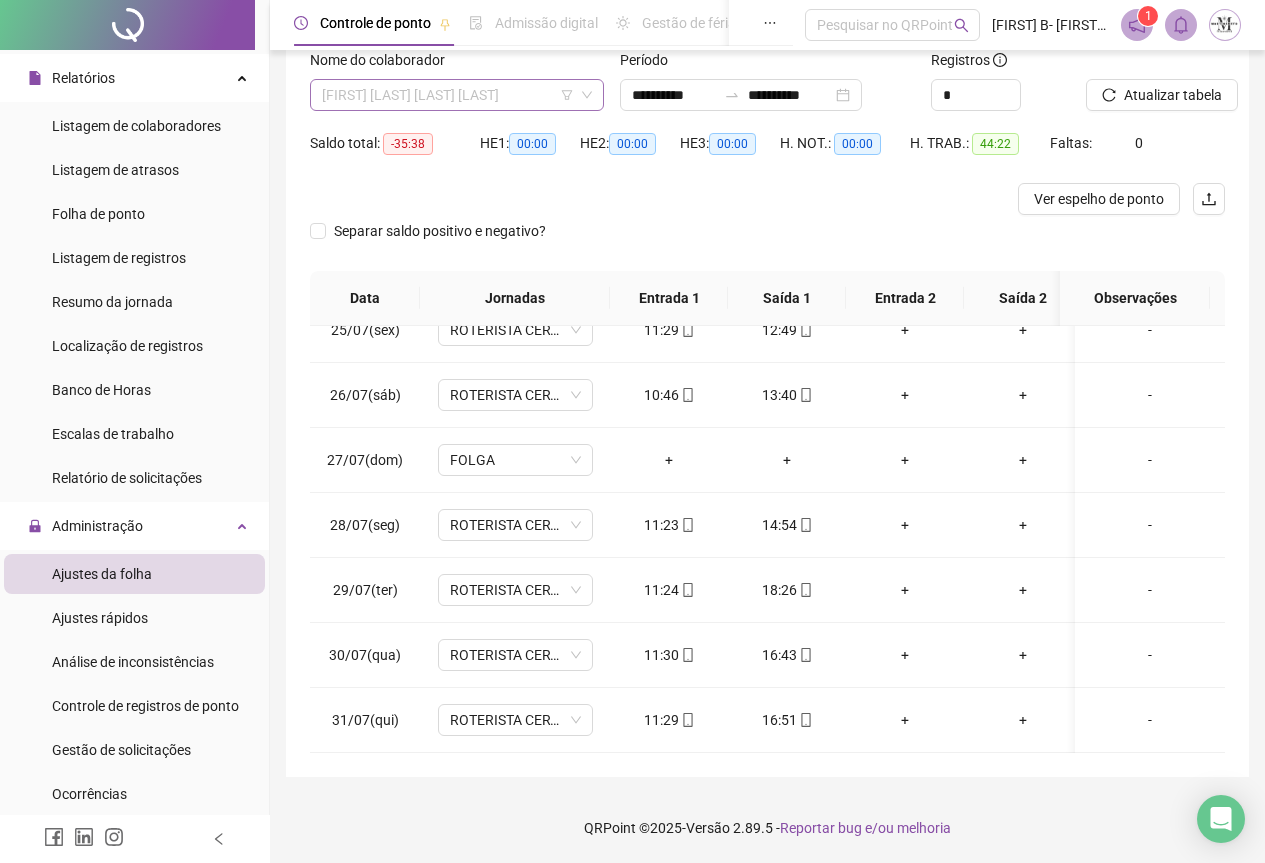 click on "JOSÉ FRANCISCO DA SILVA" at bounding box center (457, 95) 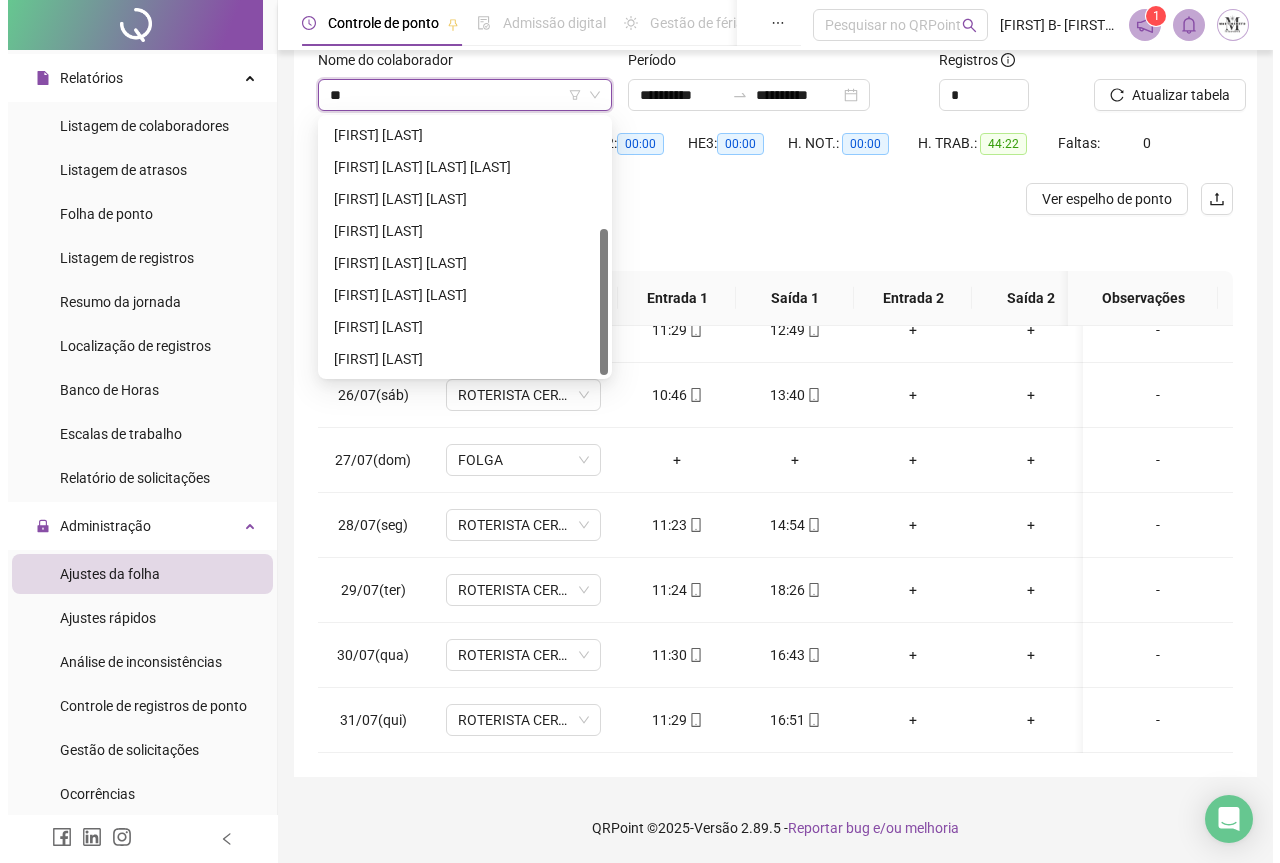 scroll, scrollTop: 0, scrollLeft: 0, axis: both 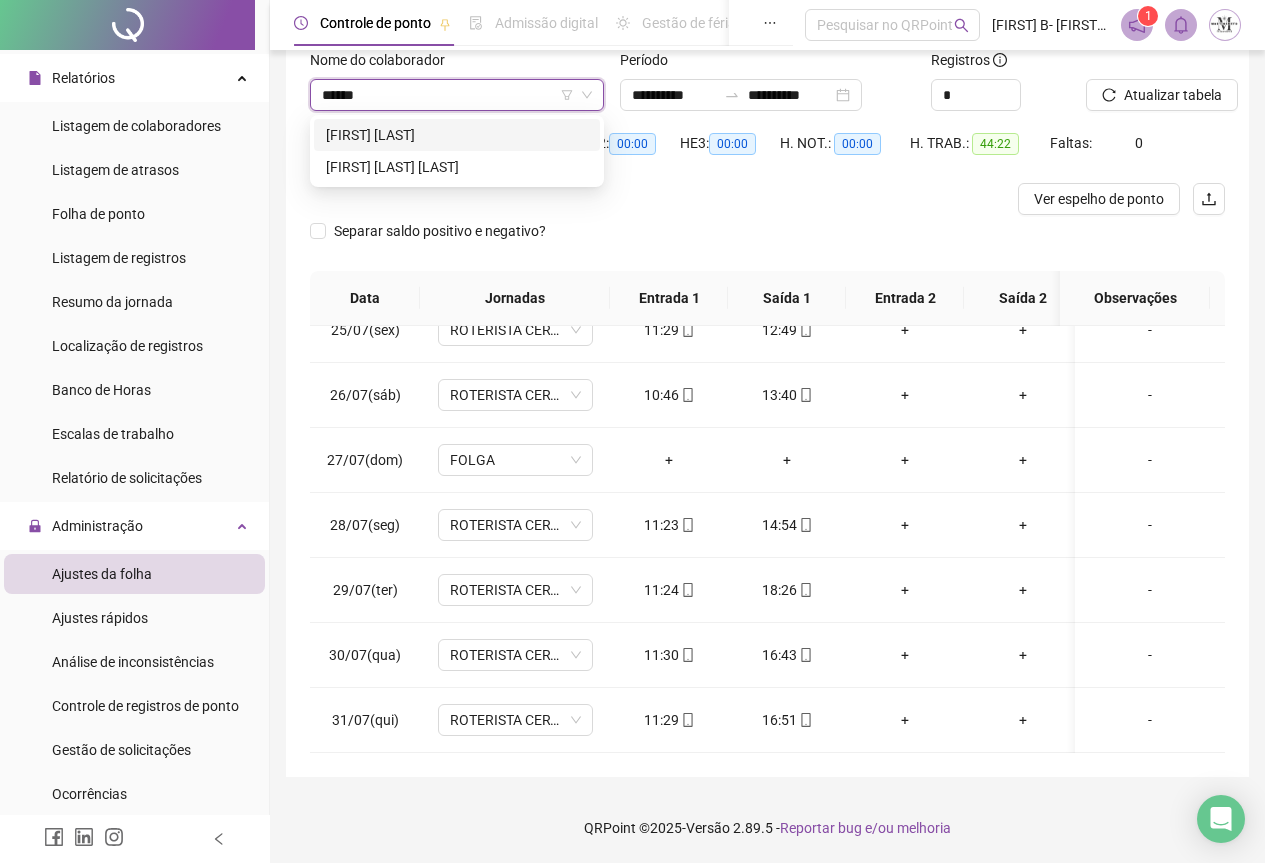 type on "*******" 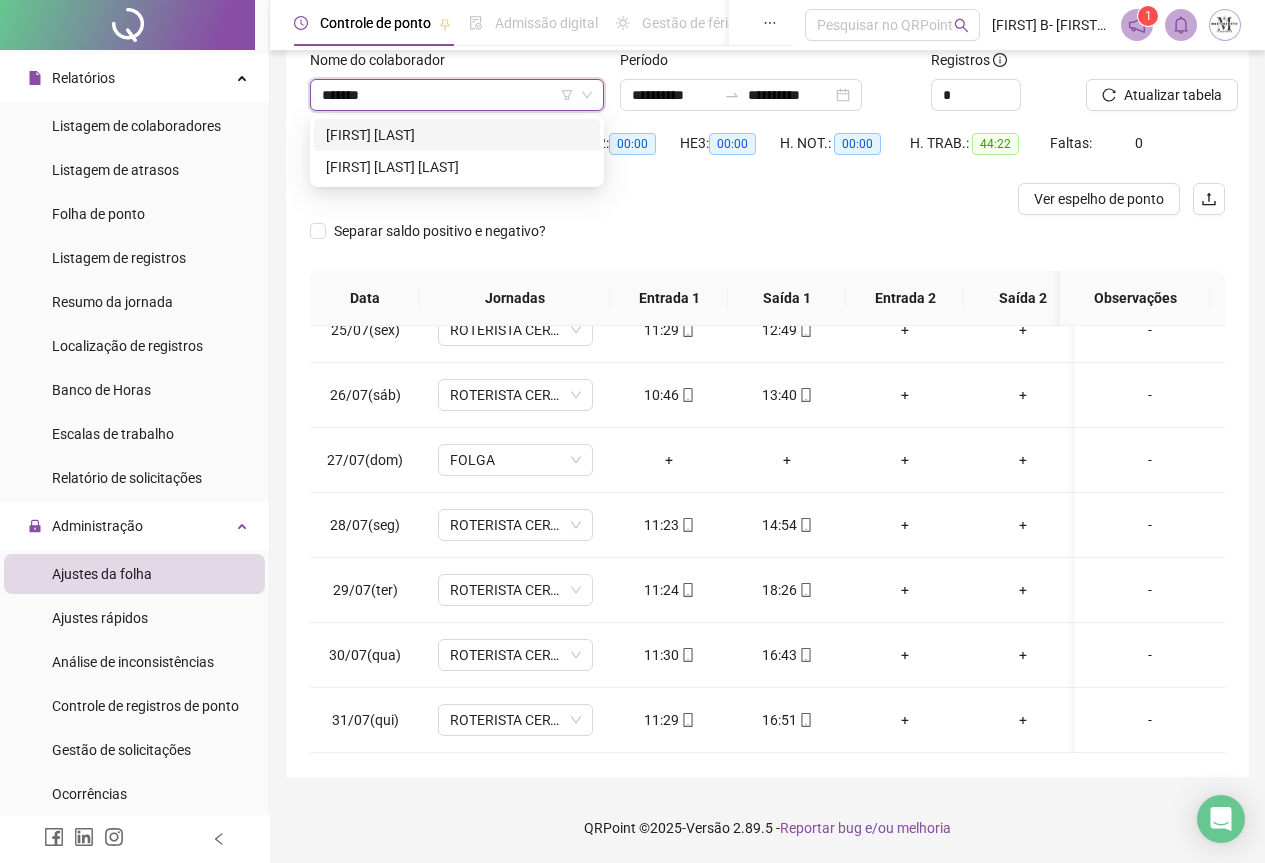 click on "WALLACE DE OLIVEIRA DIAS" at bounding box center [457, 135] 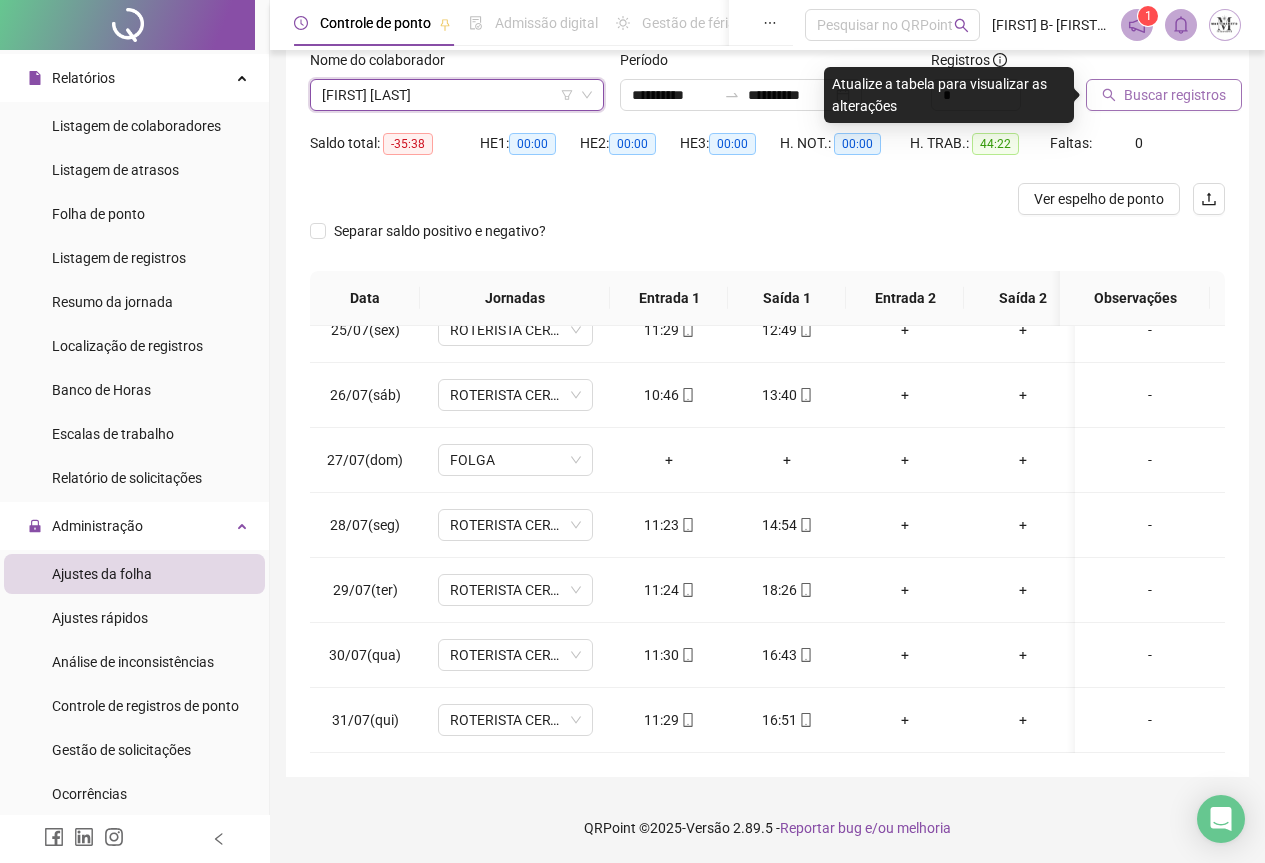 click on "Buscar registros" at bounding box center [1175, 95] 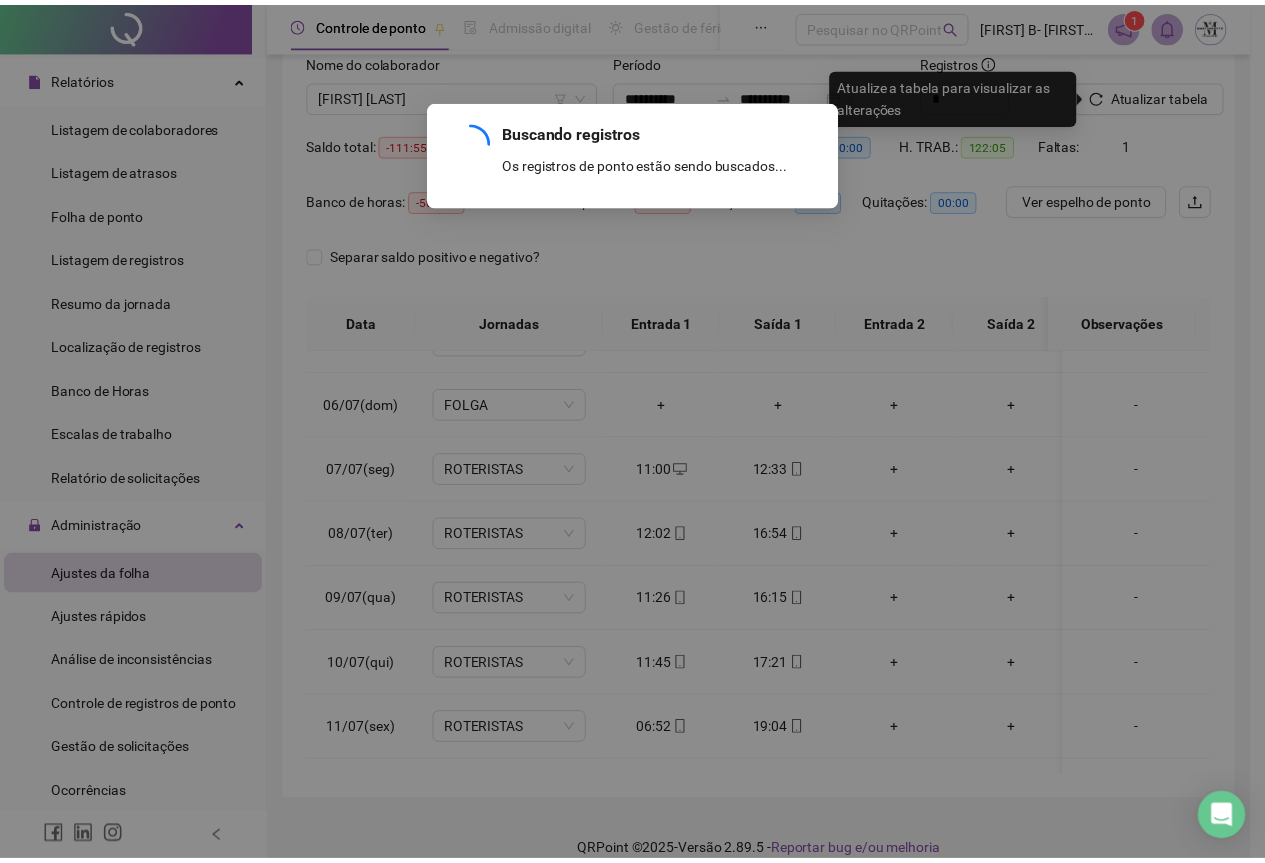 scroll, scrollTop: 1603, scrollLeft: 0, axis: vertical 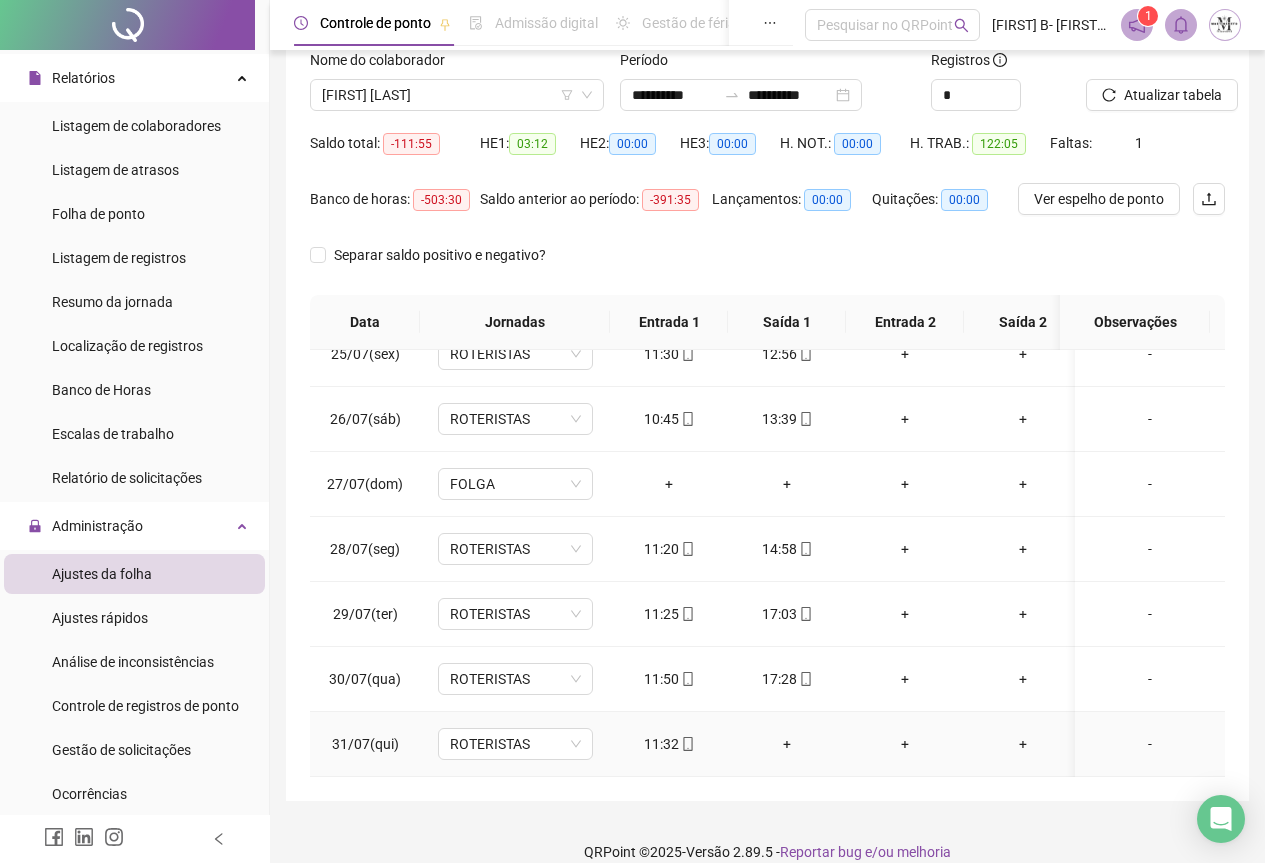 click on "+" at bounding box center [787, 744] 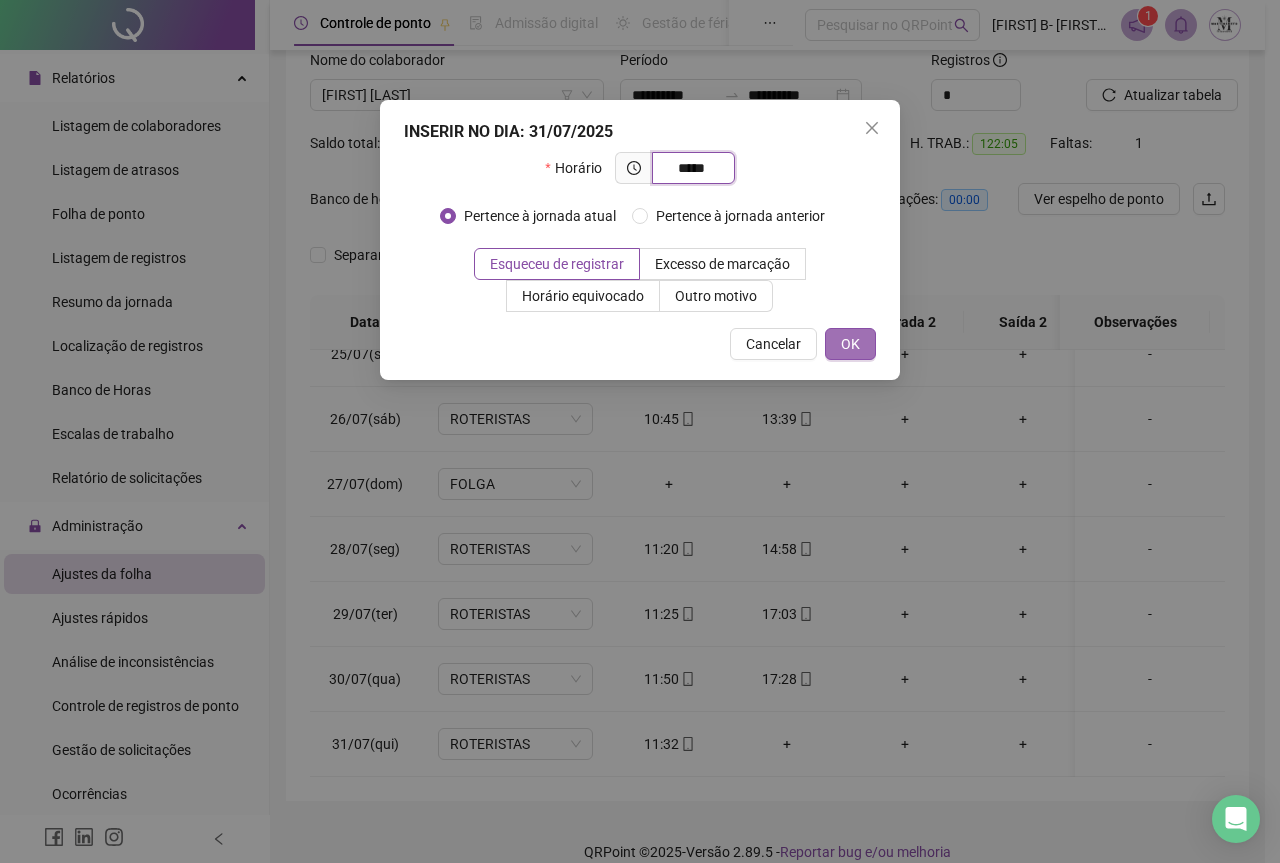 type on "*****" 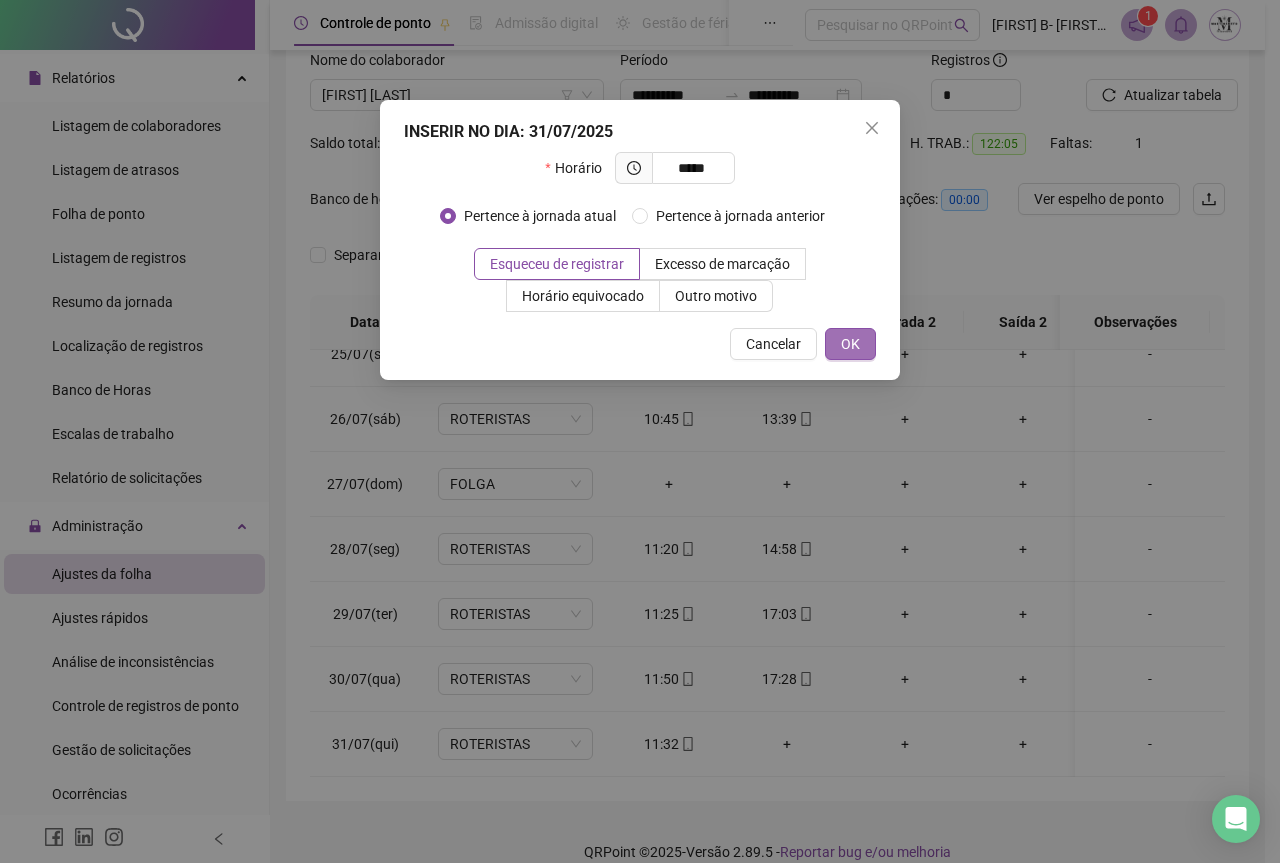 click on "OK" at bounding box center [850, 344] 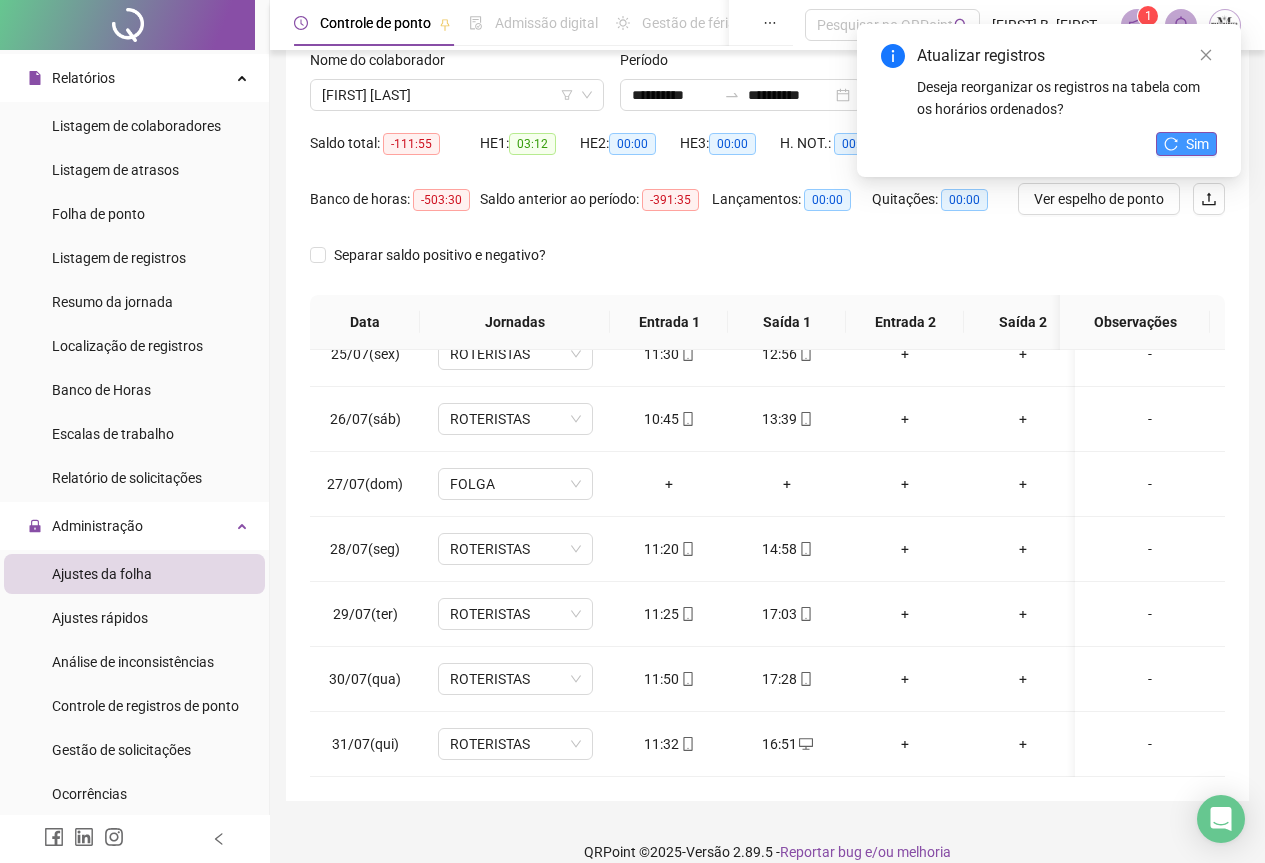 click on "Sim" at bounding box center [1186, 144] 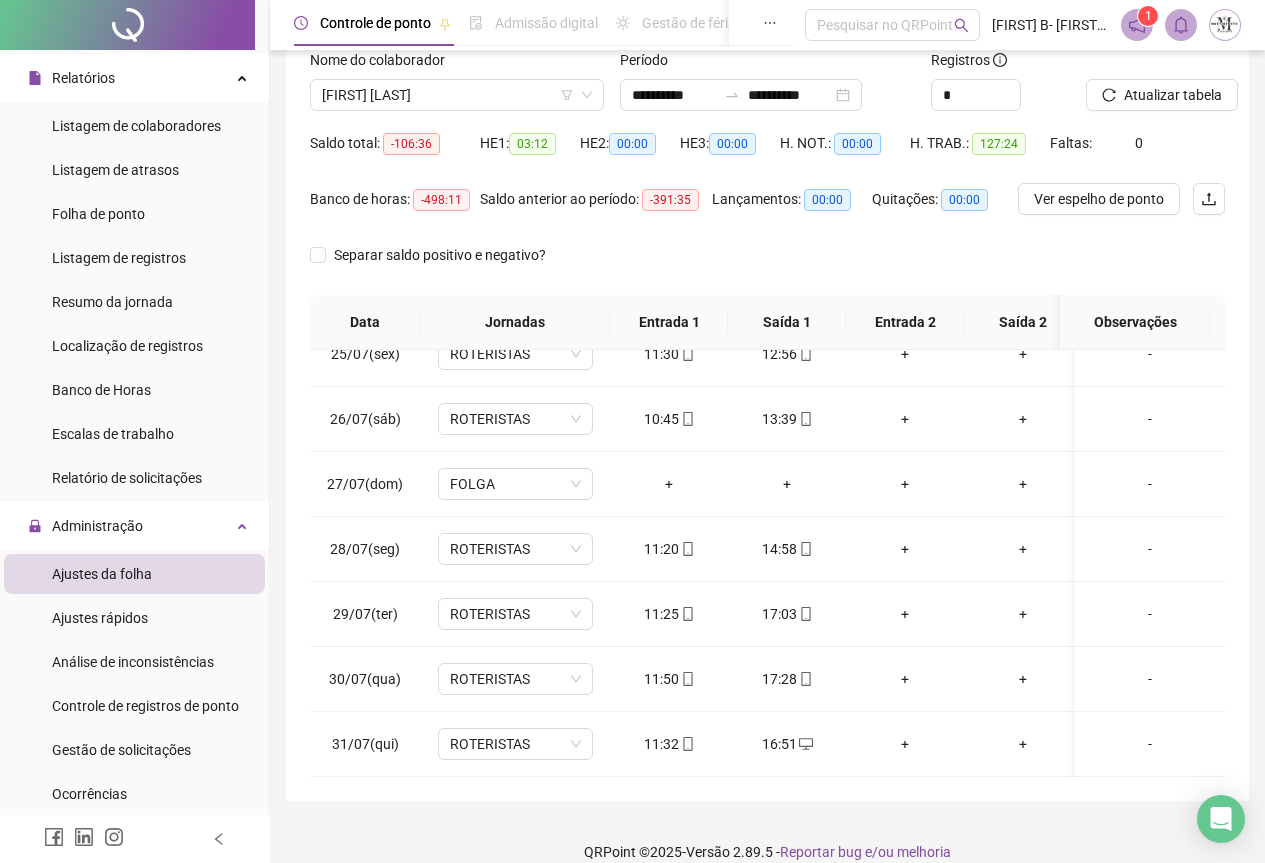 click on "Atualizar tabela" at bounding box center (1173, 95) 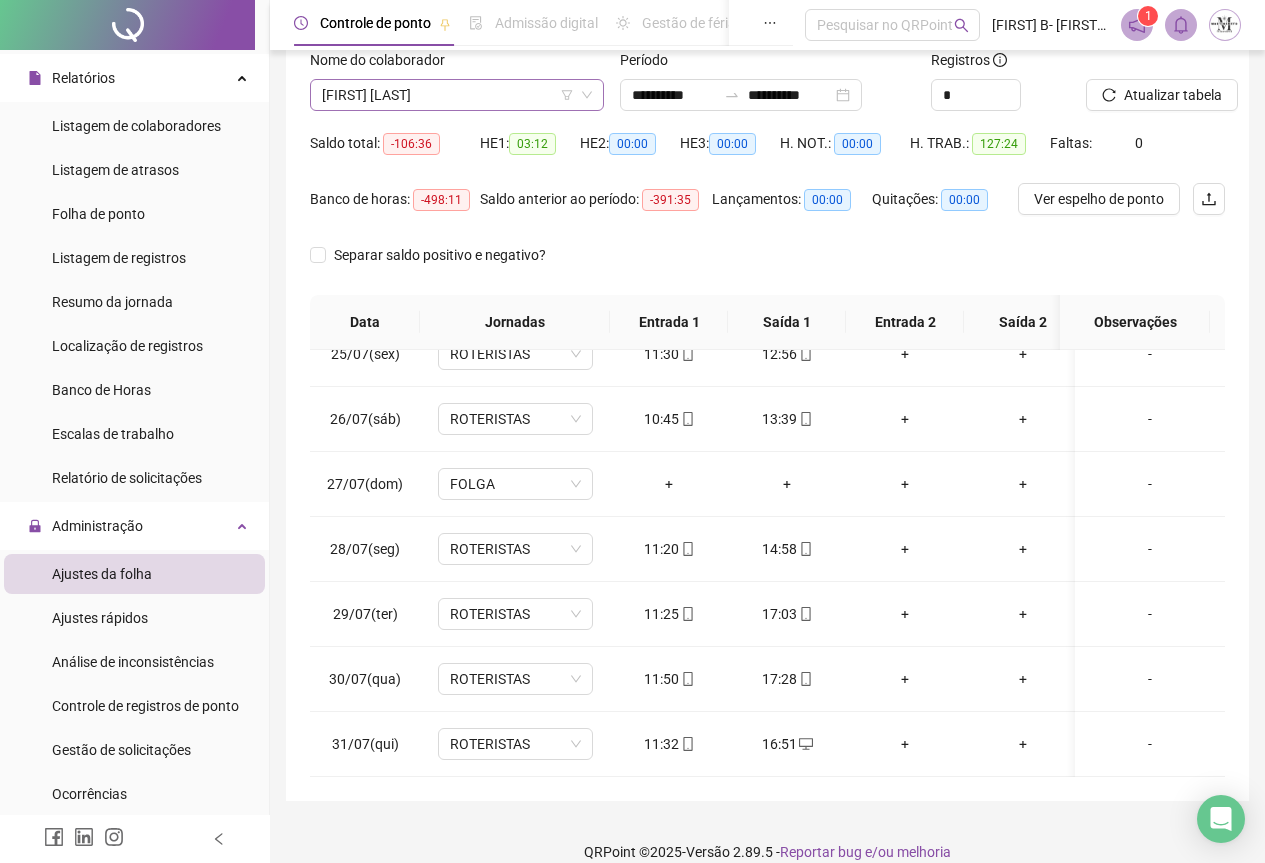 click on "WALLACE DE OLIVEIRA DIAS" at bounding box center (457, 95) 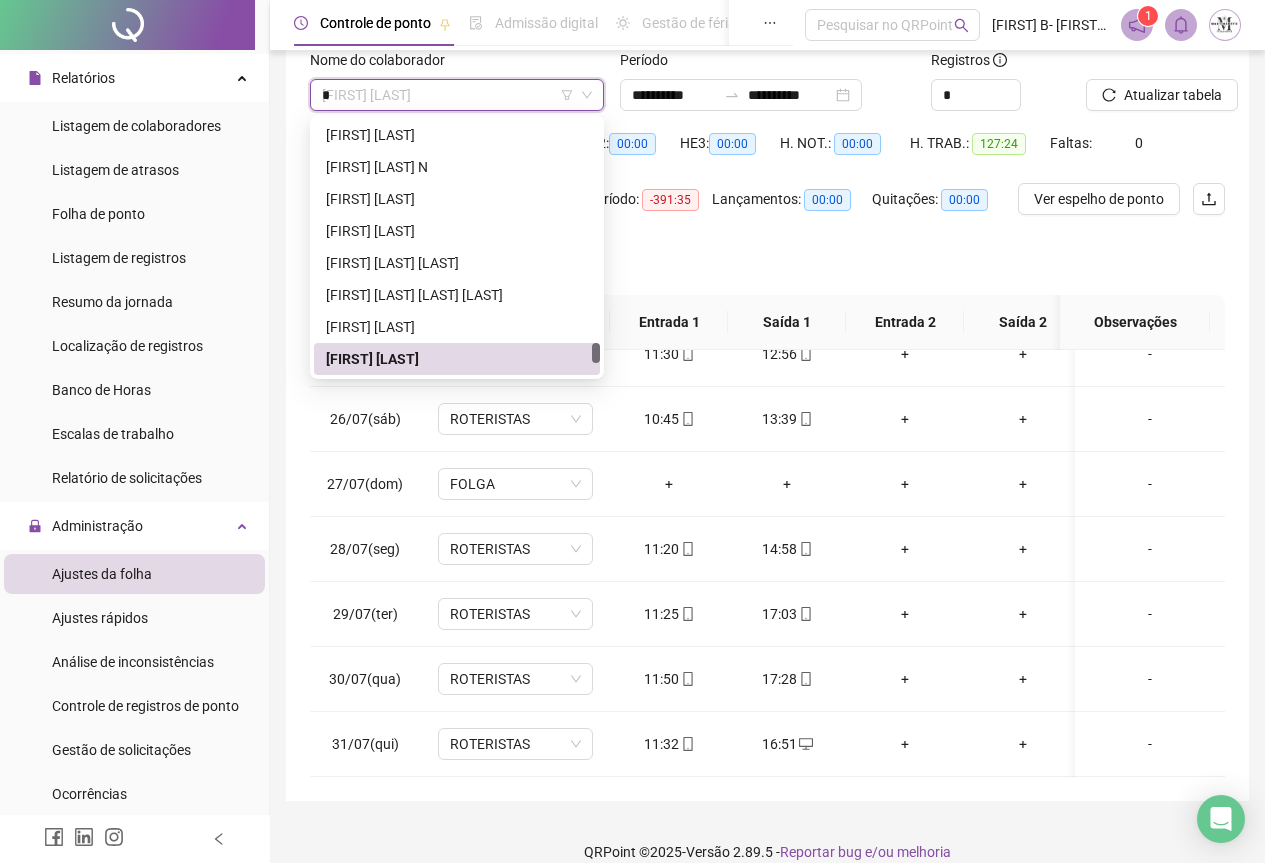 scroll, scrollTop: 96, scrollLeft: 0, axis: vertical 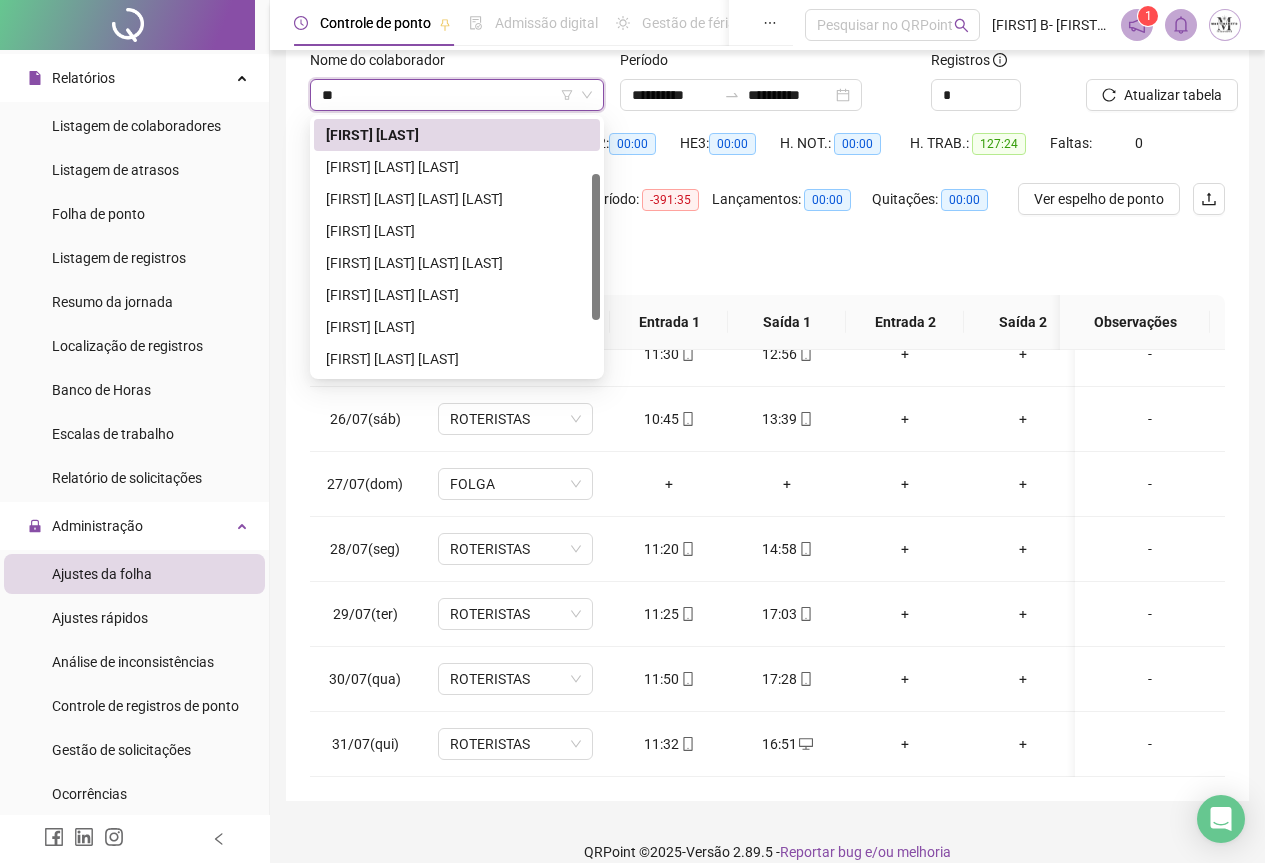 type on "***" 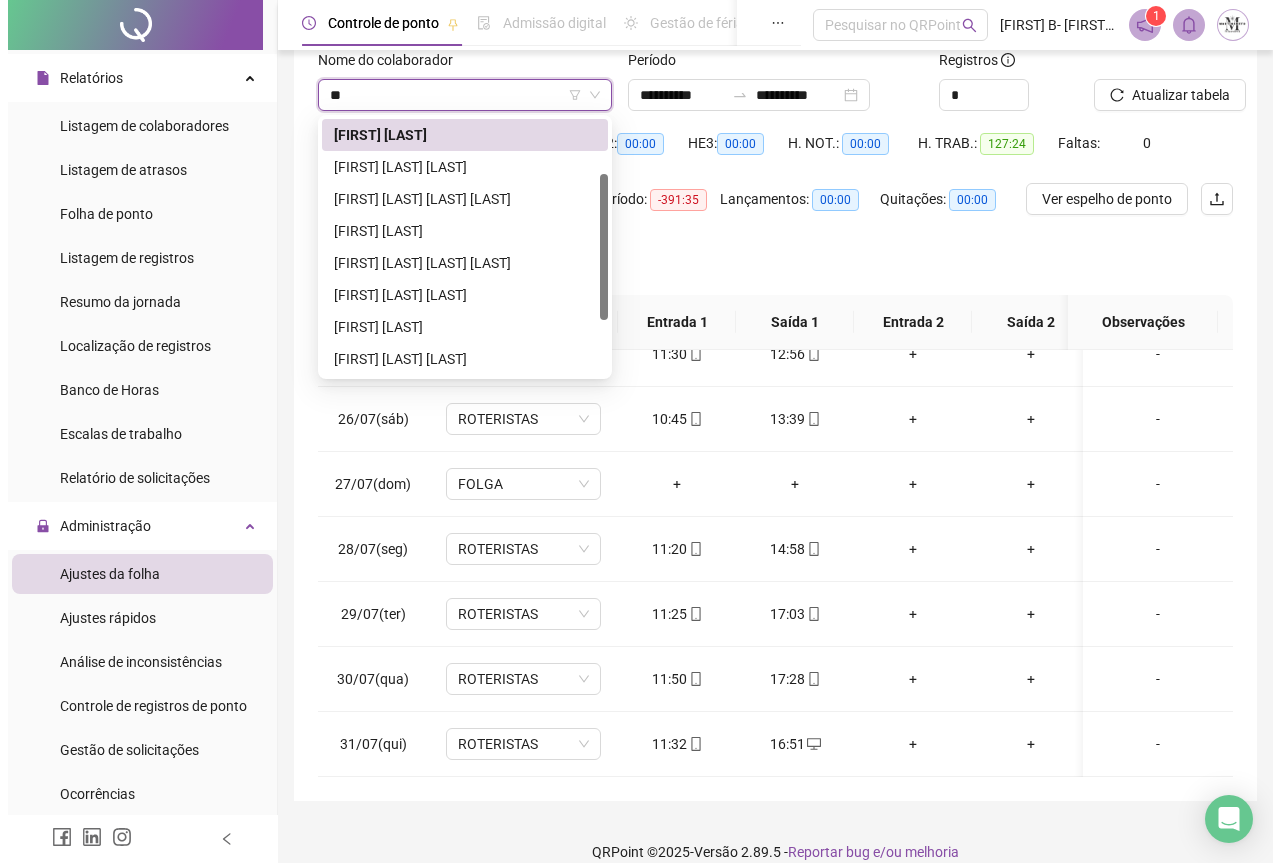 scroll, scrollTop: 0, scrollLeft: 0, axis: both 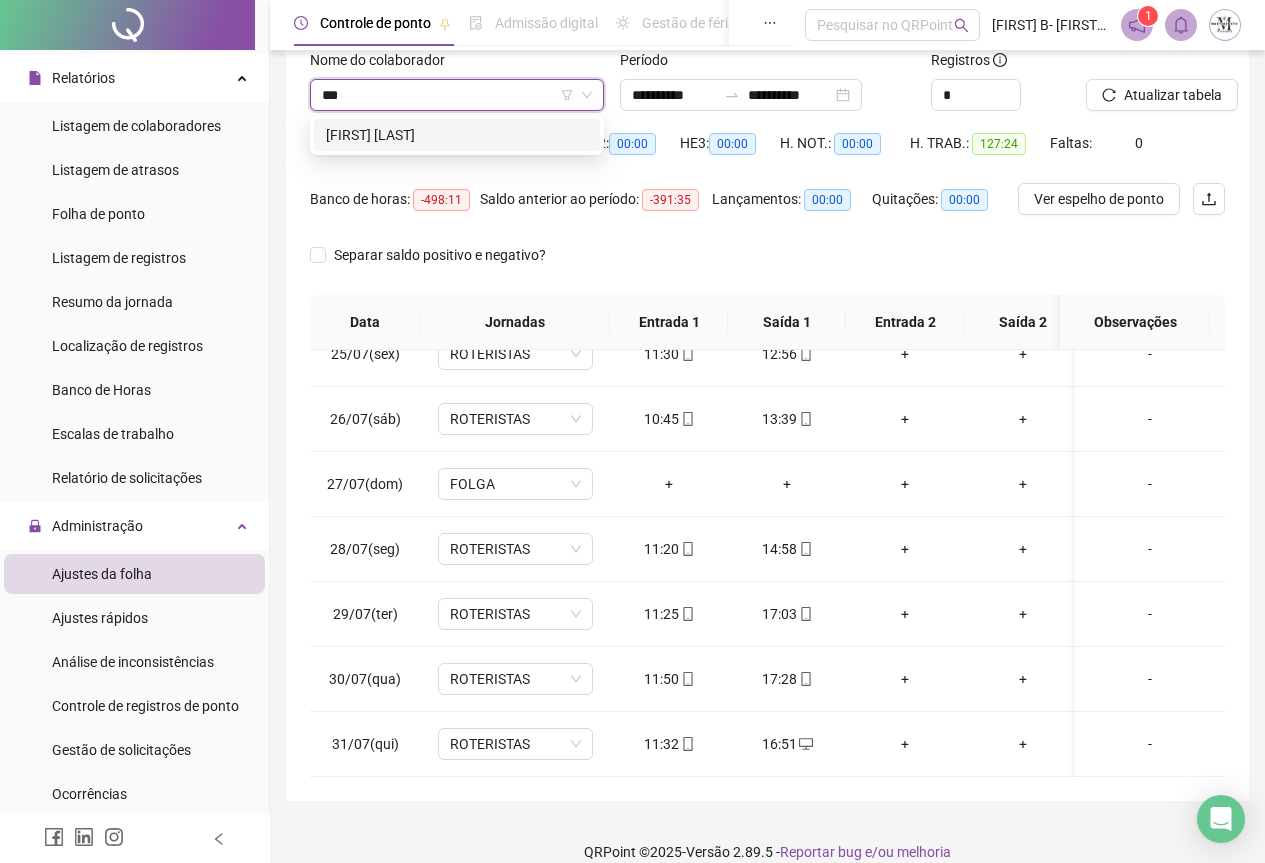 click on "WASHINGTON ALVES DE OLIVEIRA" at bounding box center (457, 135) 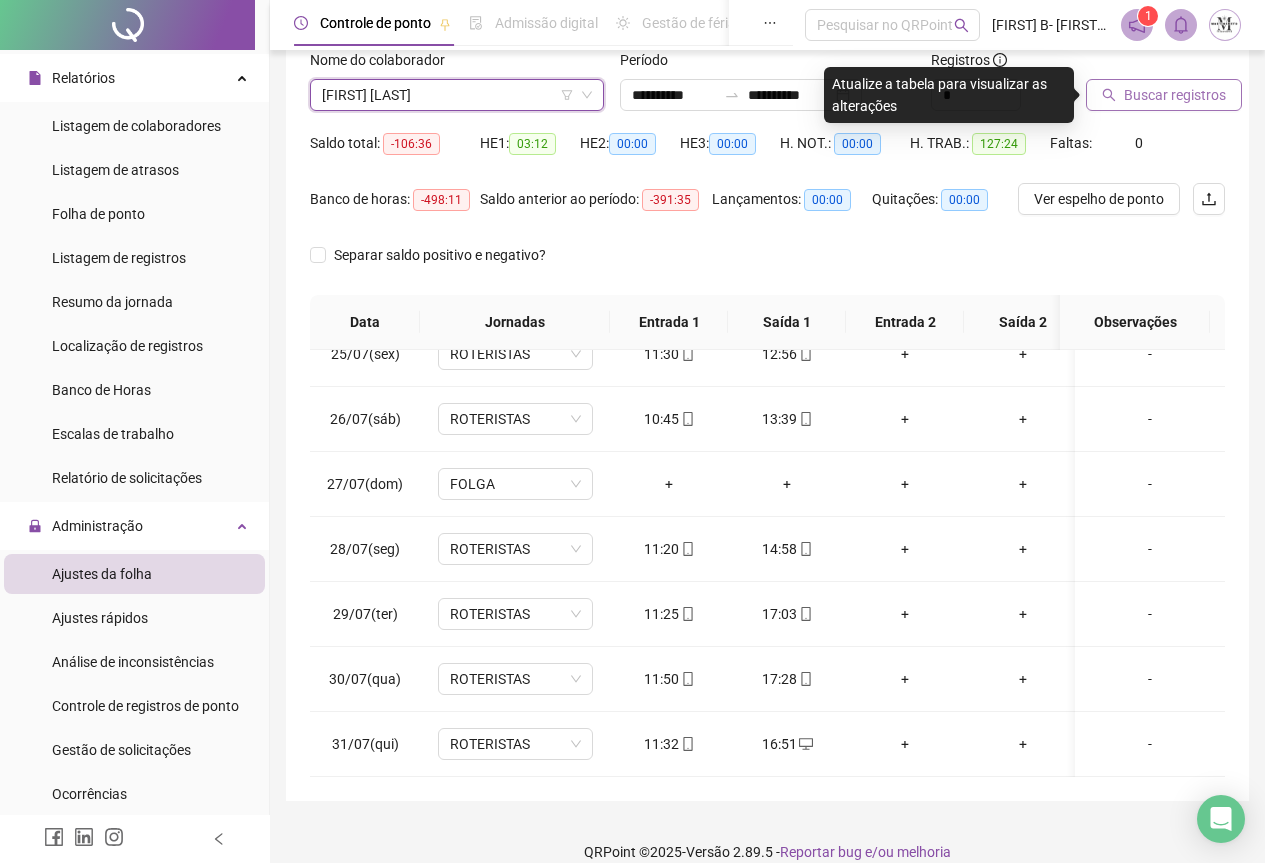 click on "Buscar registros" at bounding box center [1175, 95] 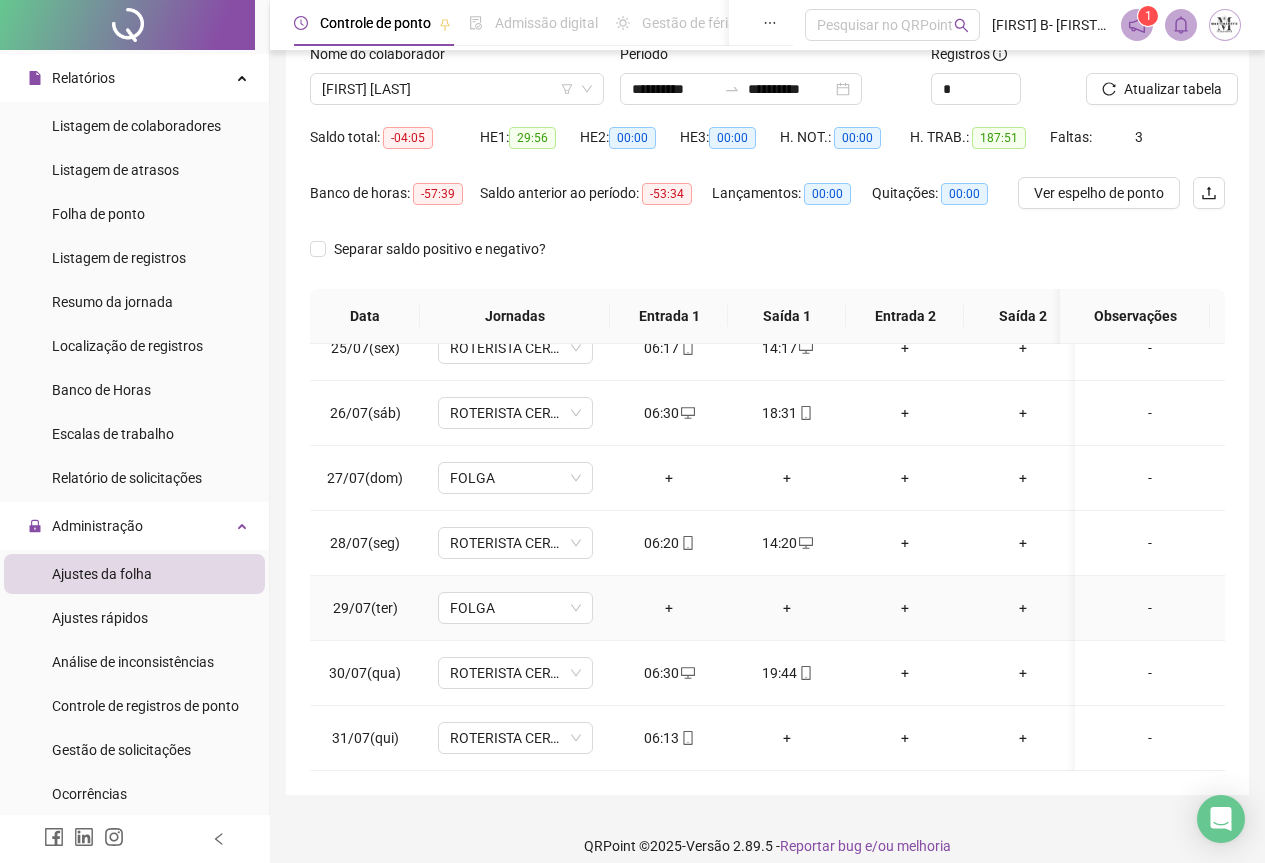 scroll, scrollTop: 159, scrollLeft: 0, axis: vertical 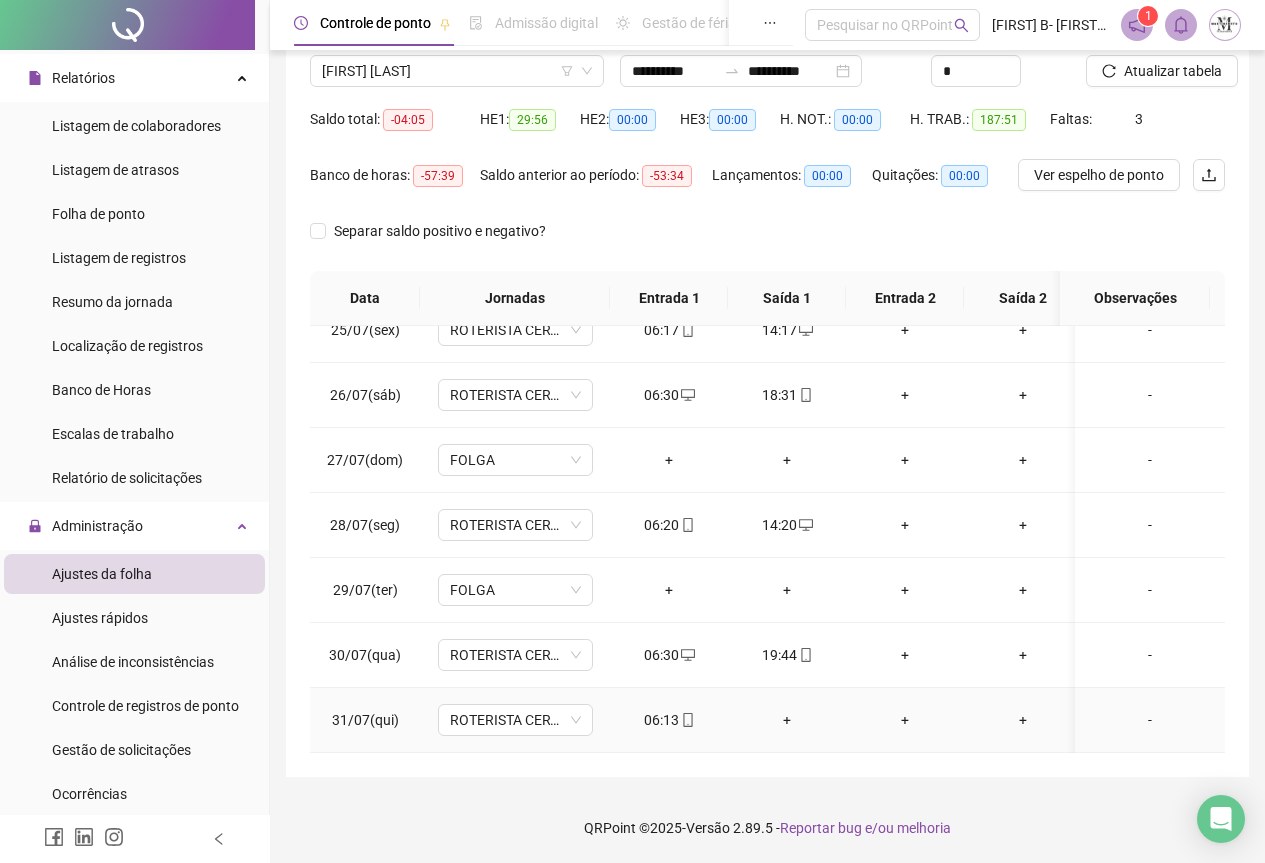 click on "+" at bounding box center (787, 720) 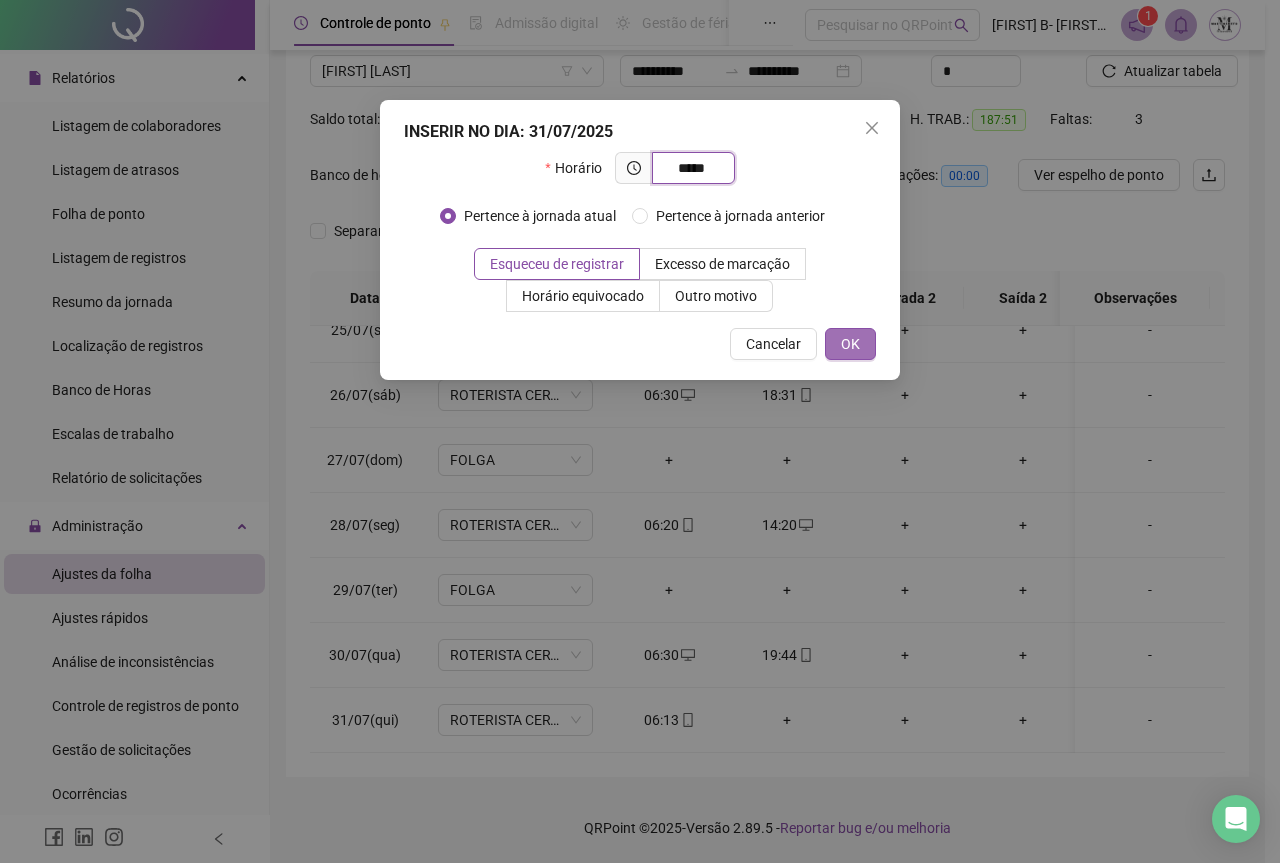 type on "*****" 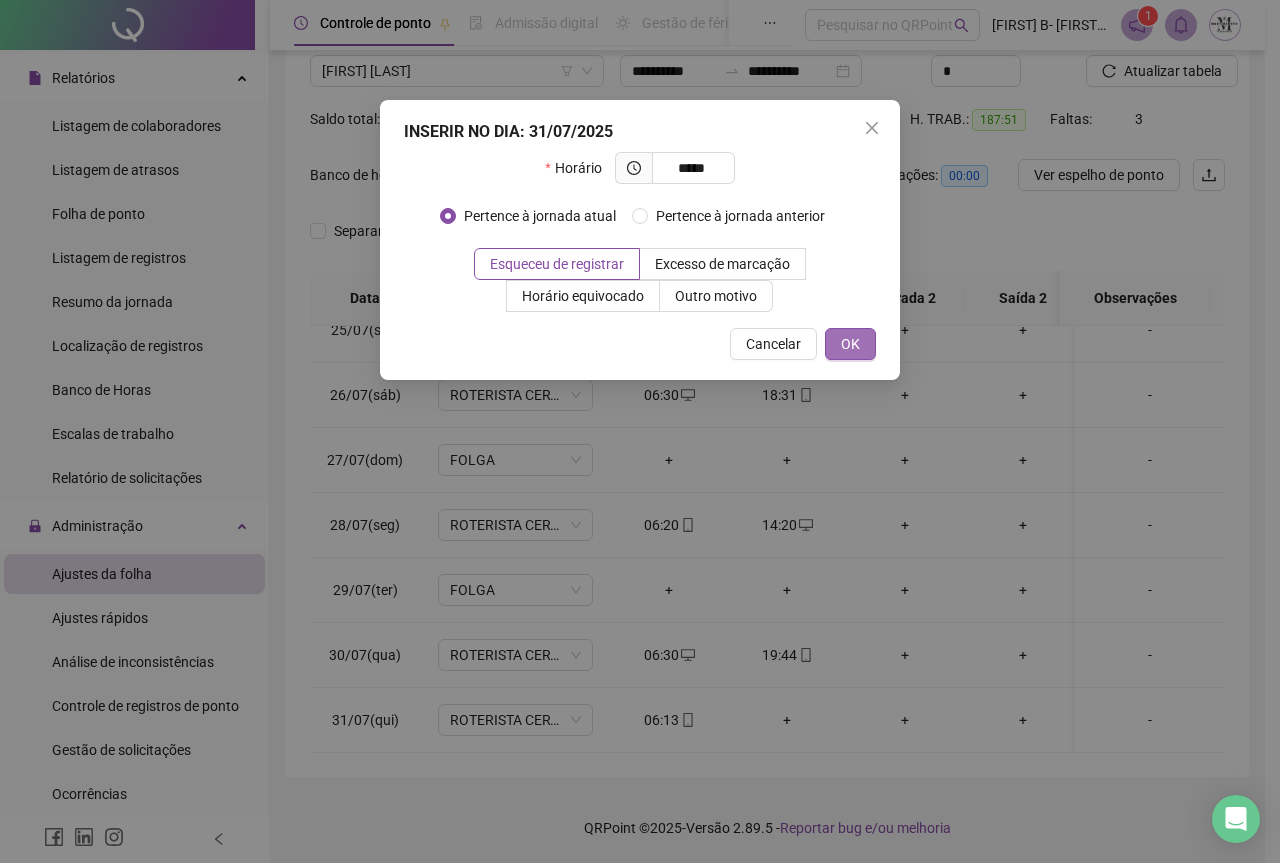 click on "OK" at bounding box center (850, 344) 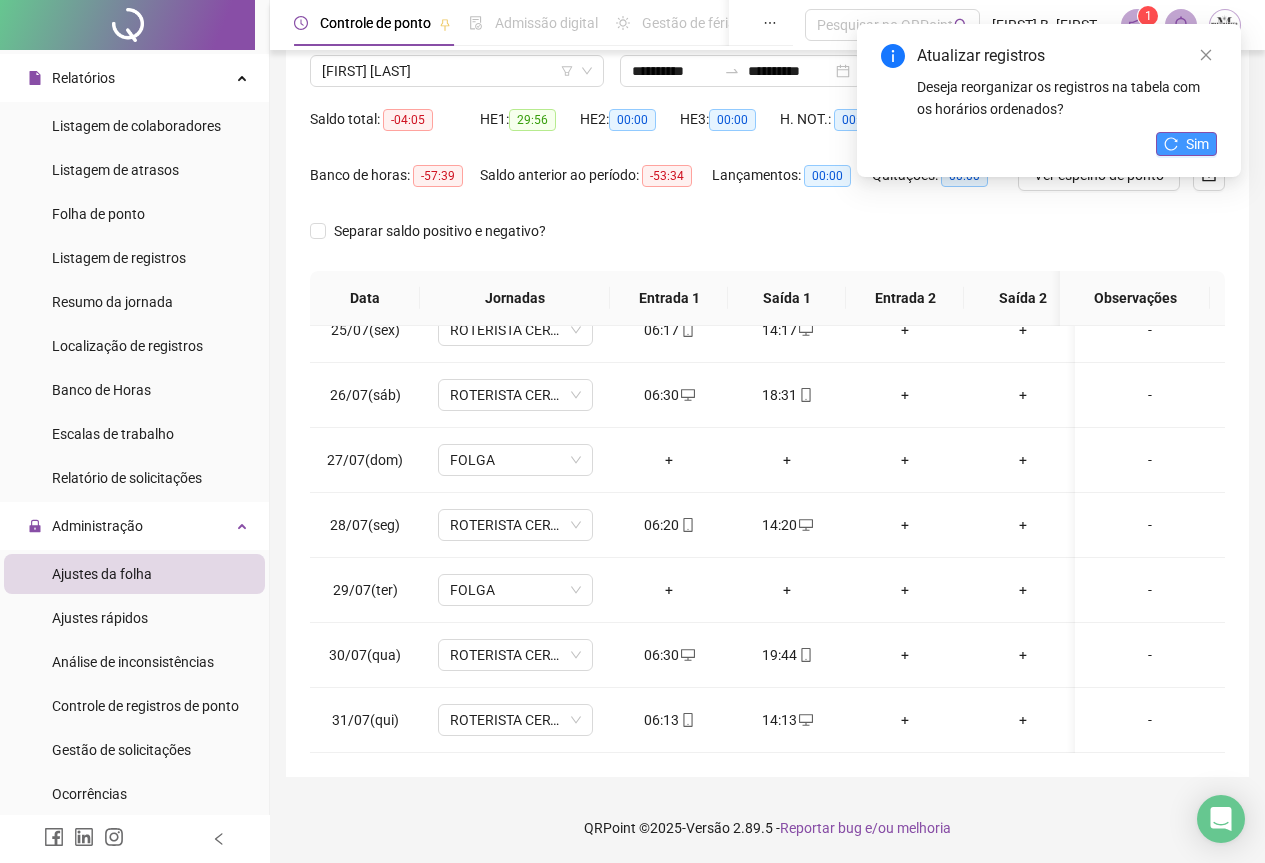 click on "Sim" at bounding box center [1197, 144] 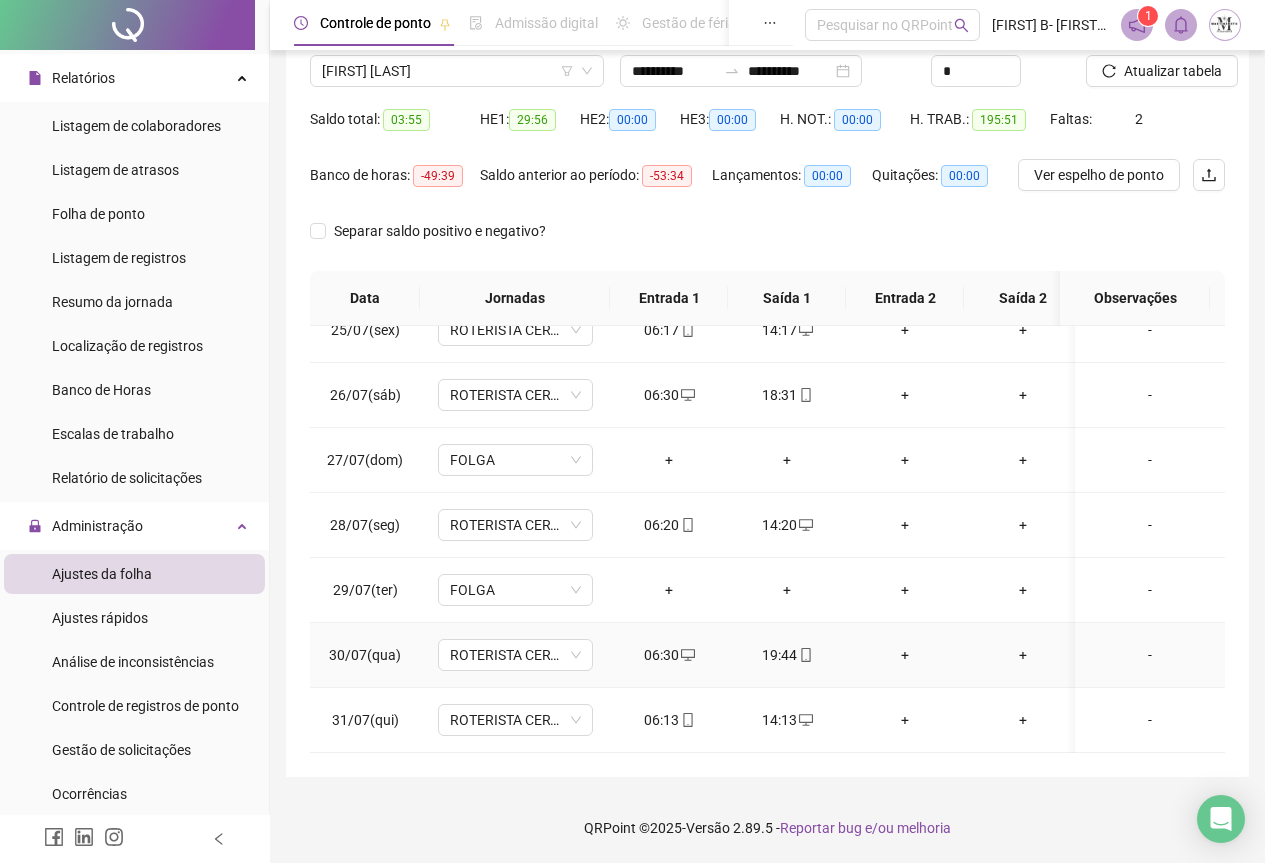 scroll, scrollTop: 1603, scrollLeft: 0, axis: vertical 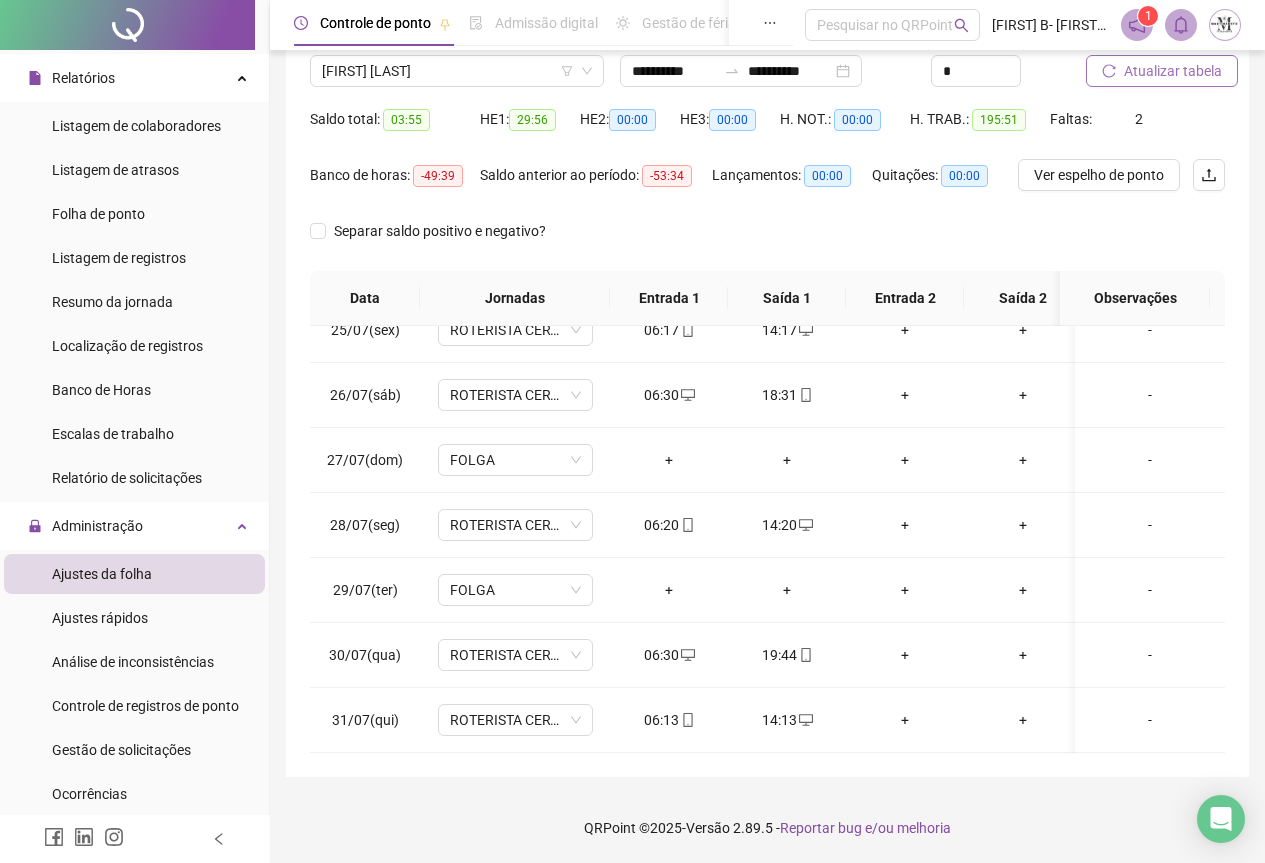 click on "Atualizar tabela" at bounding box center (1162, 71) 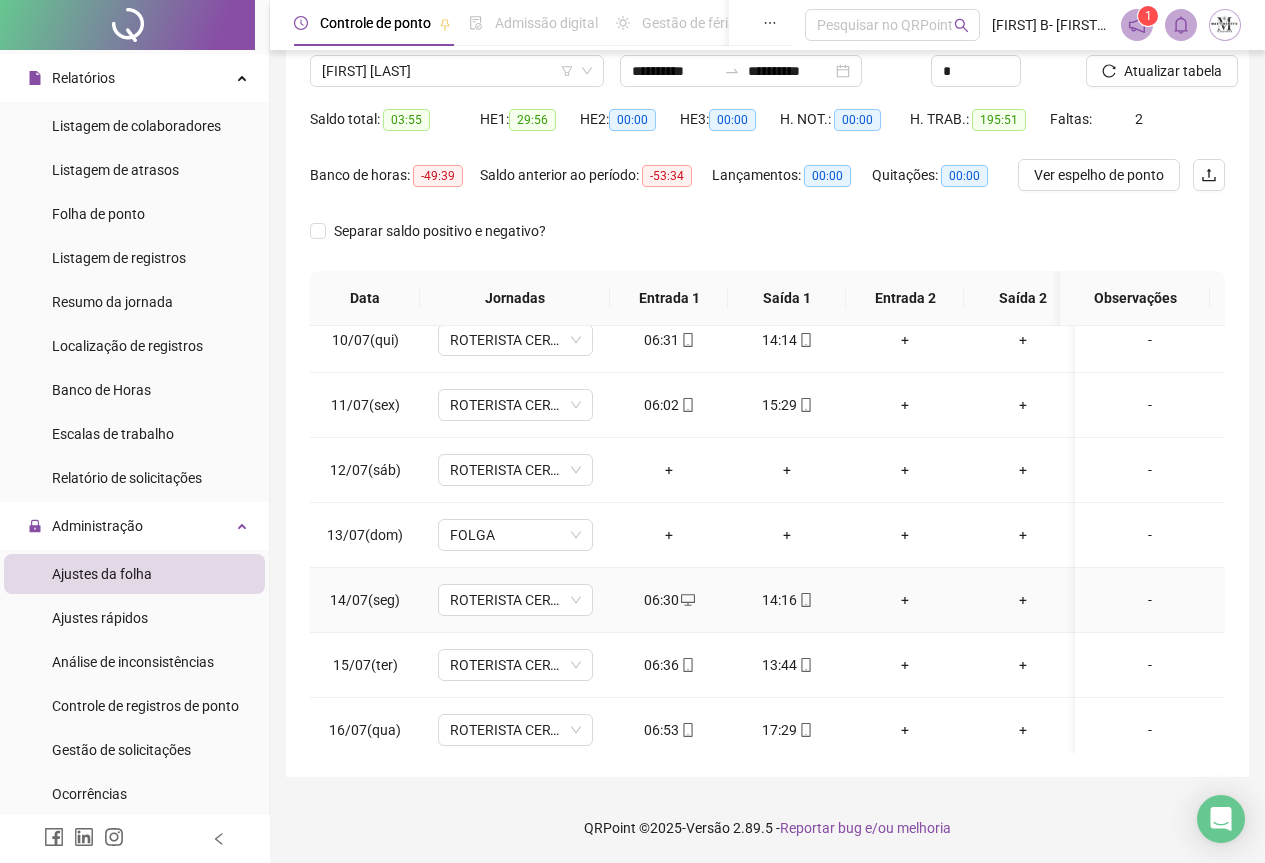 scroll, scrollTop: 503, scrollLeft: 0, axis: vertical 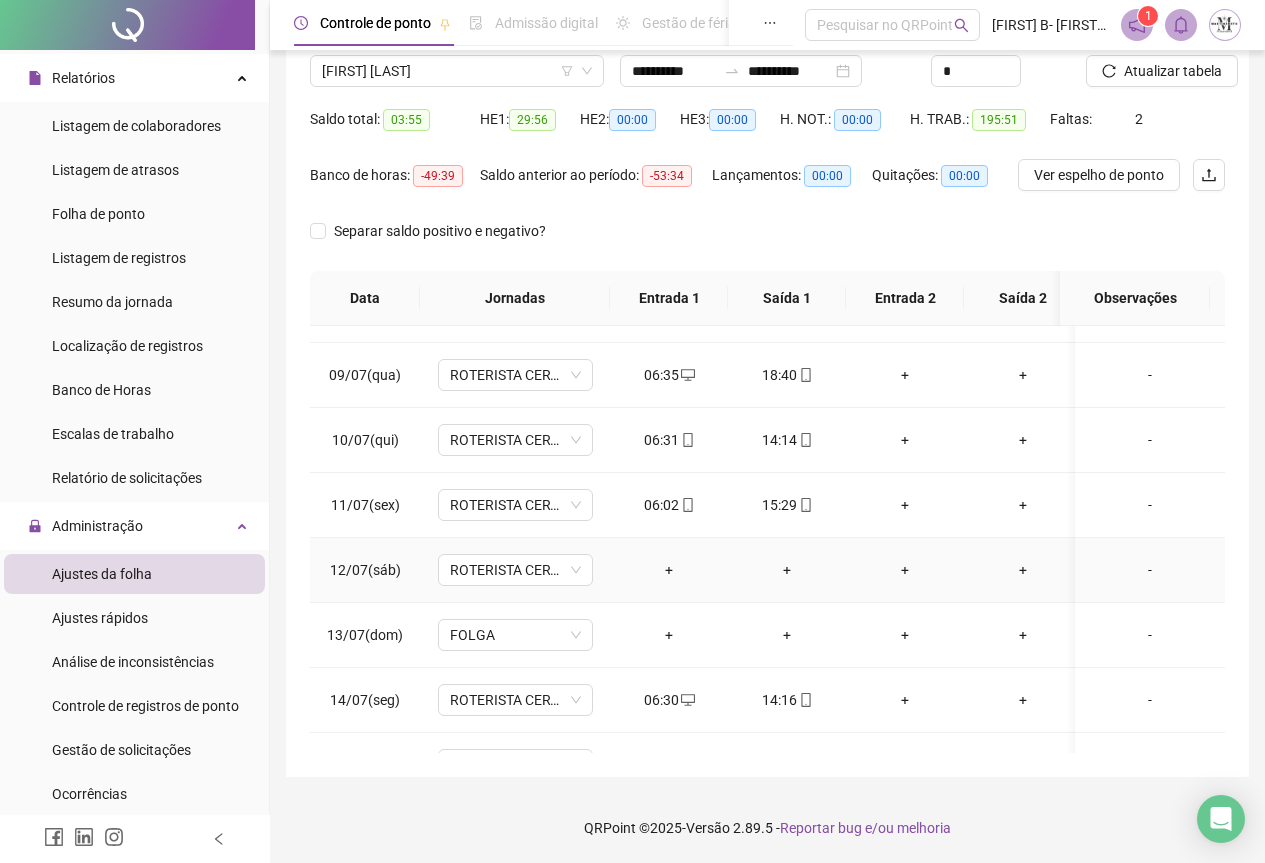 click on "-" at bounding box center (1150, 570) 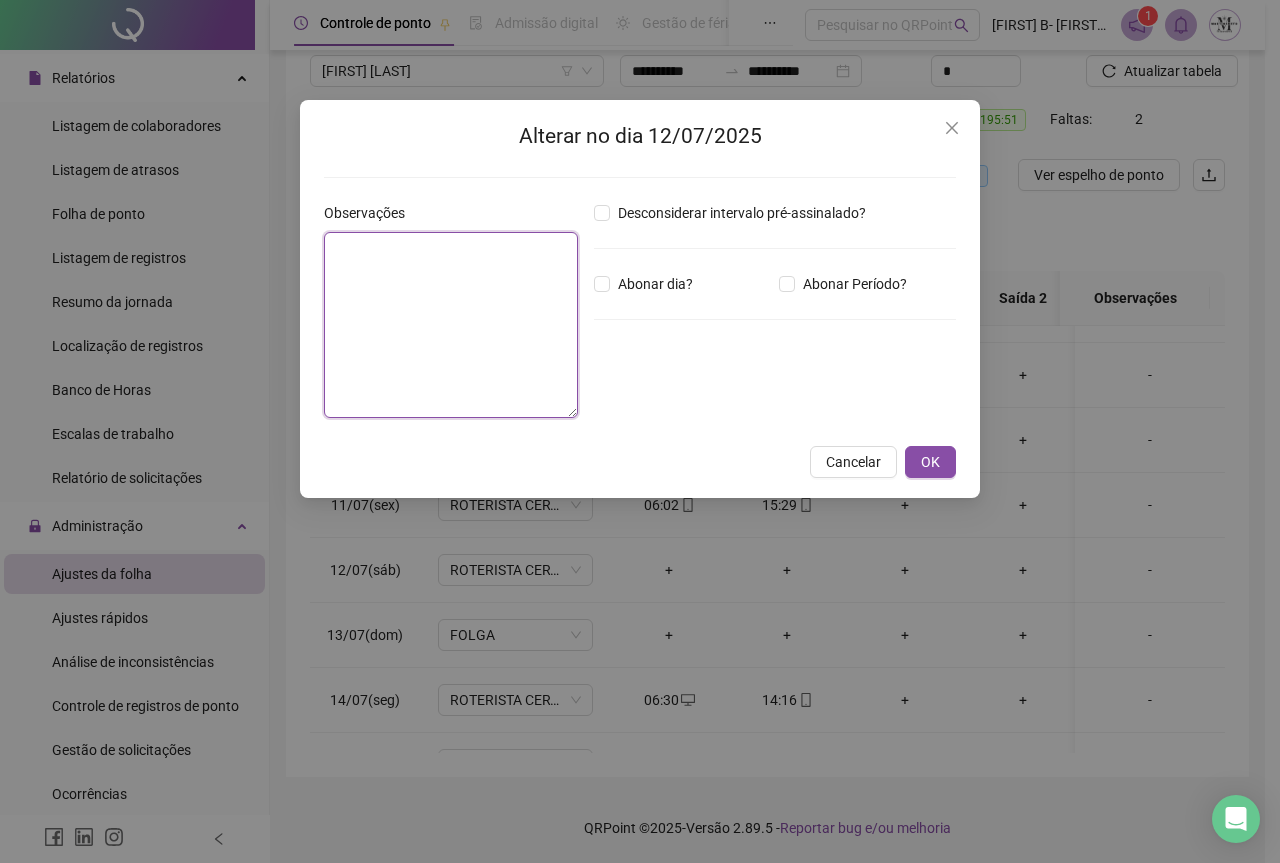 click at bounding box center (451, 325) 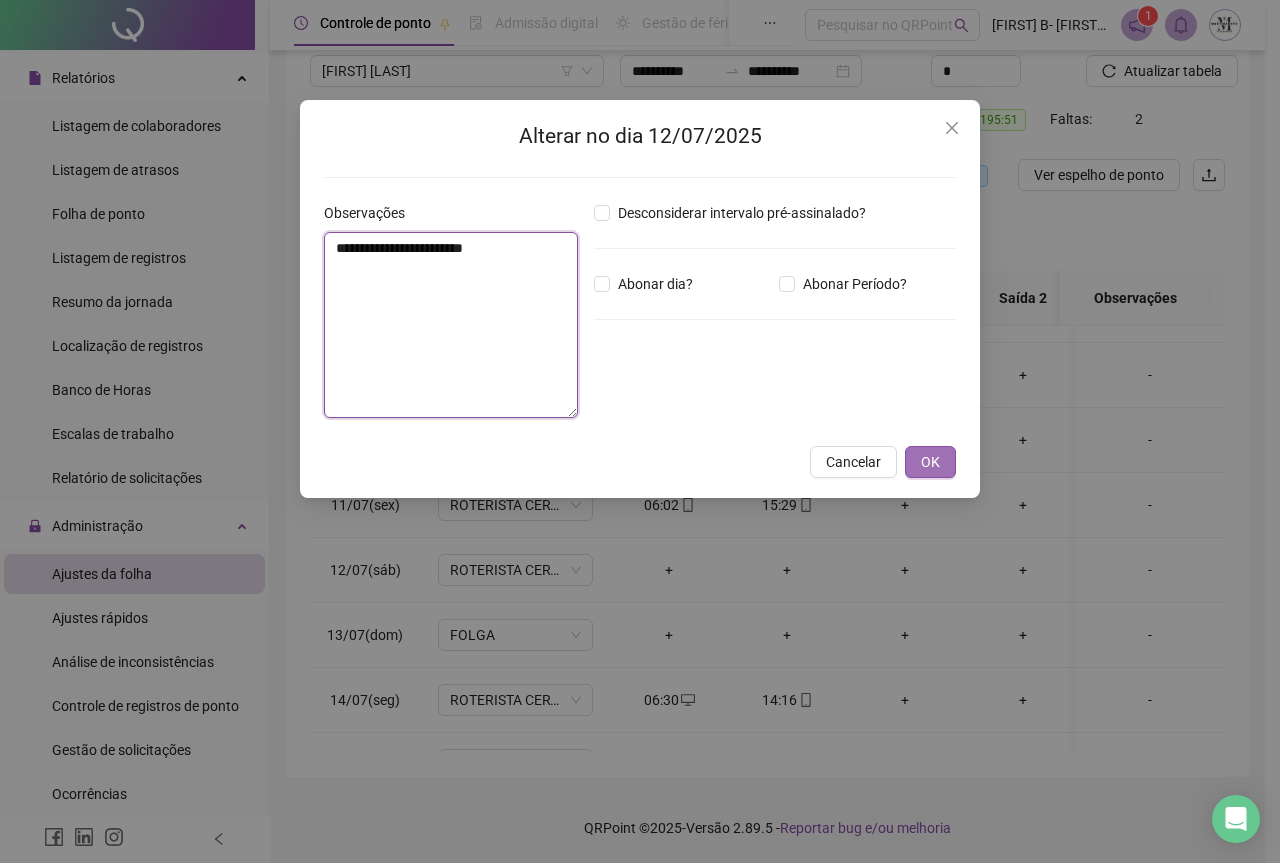 type on "**********" 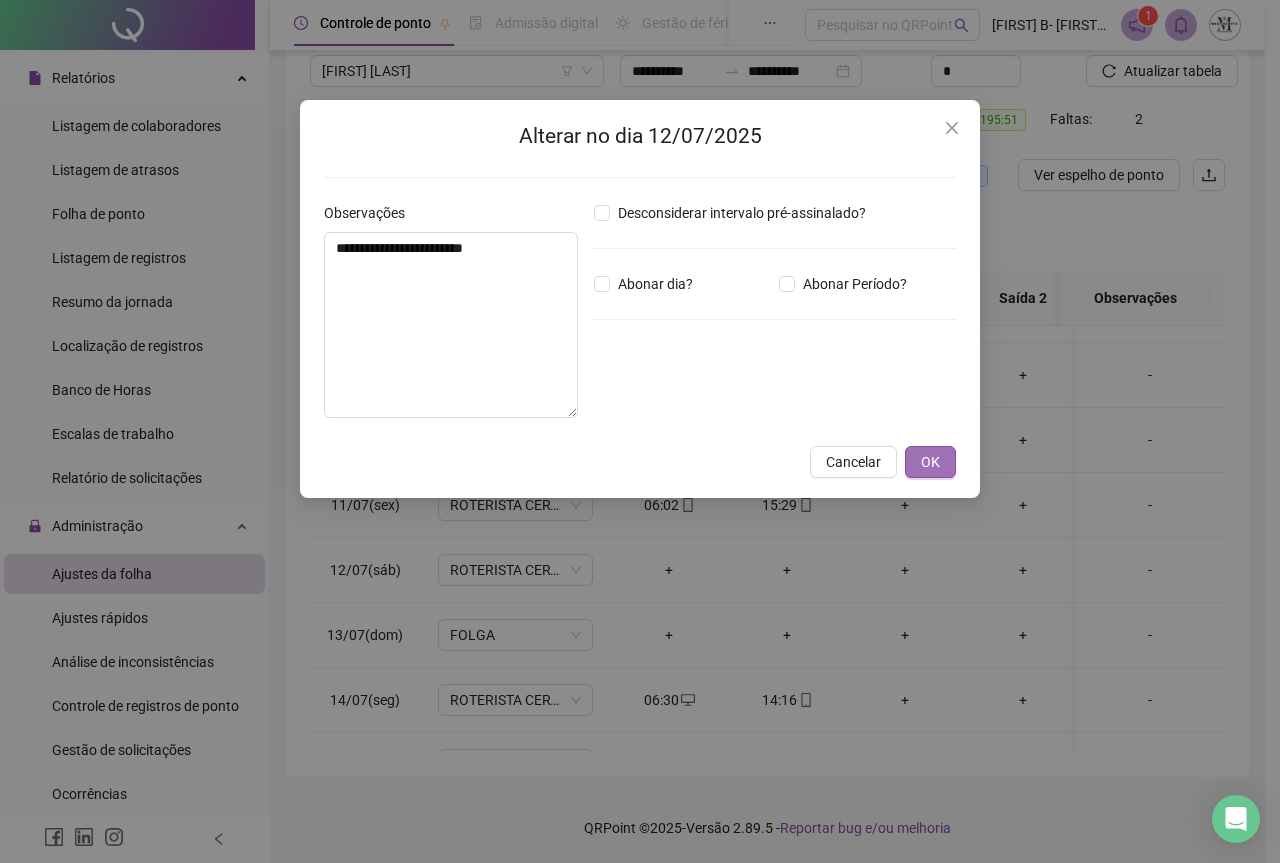 click on "OK" at bounding box center [930, 462] 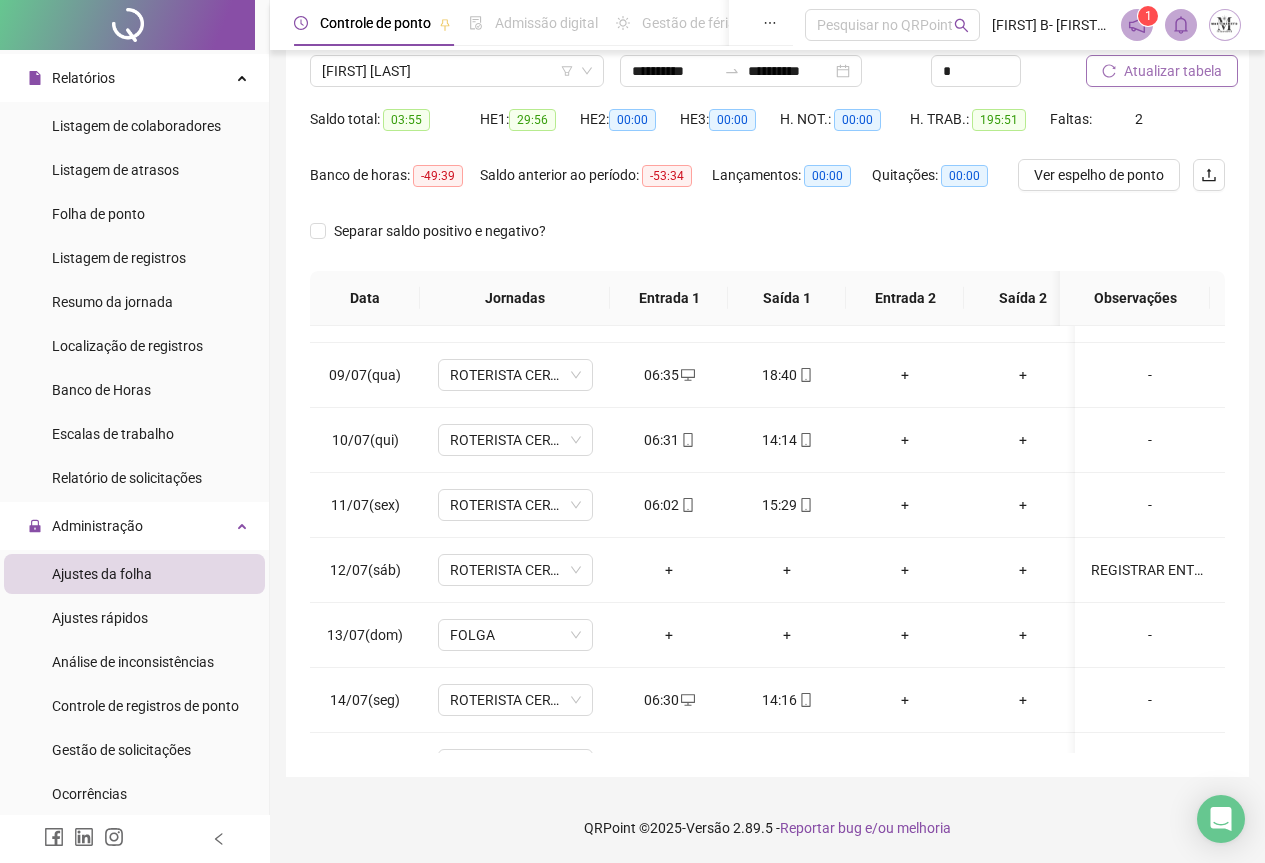 click on "Atualizar tabela" at bounding box center (1162, 71) 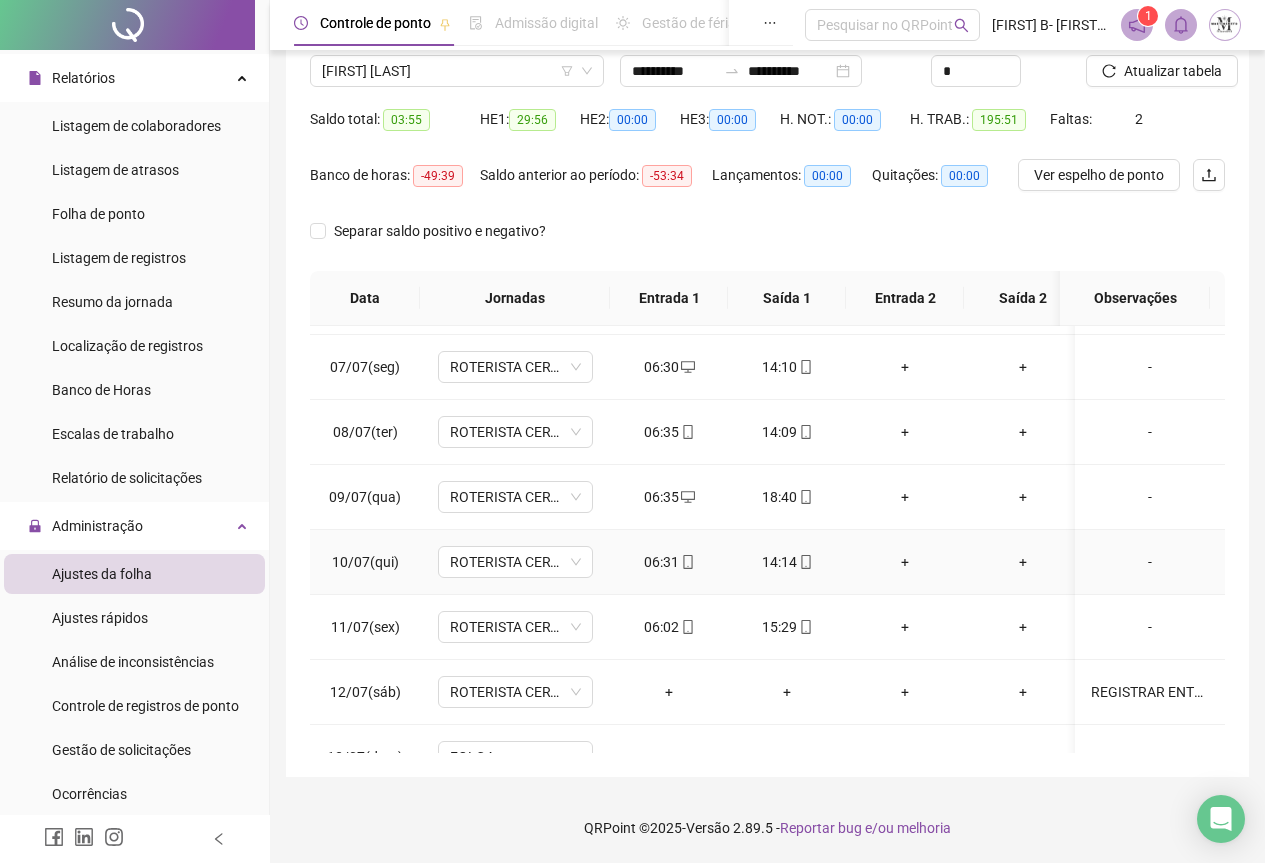 scroll, scrollTop: 203, scrollLeft: 0, axis: vertical 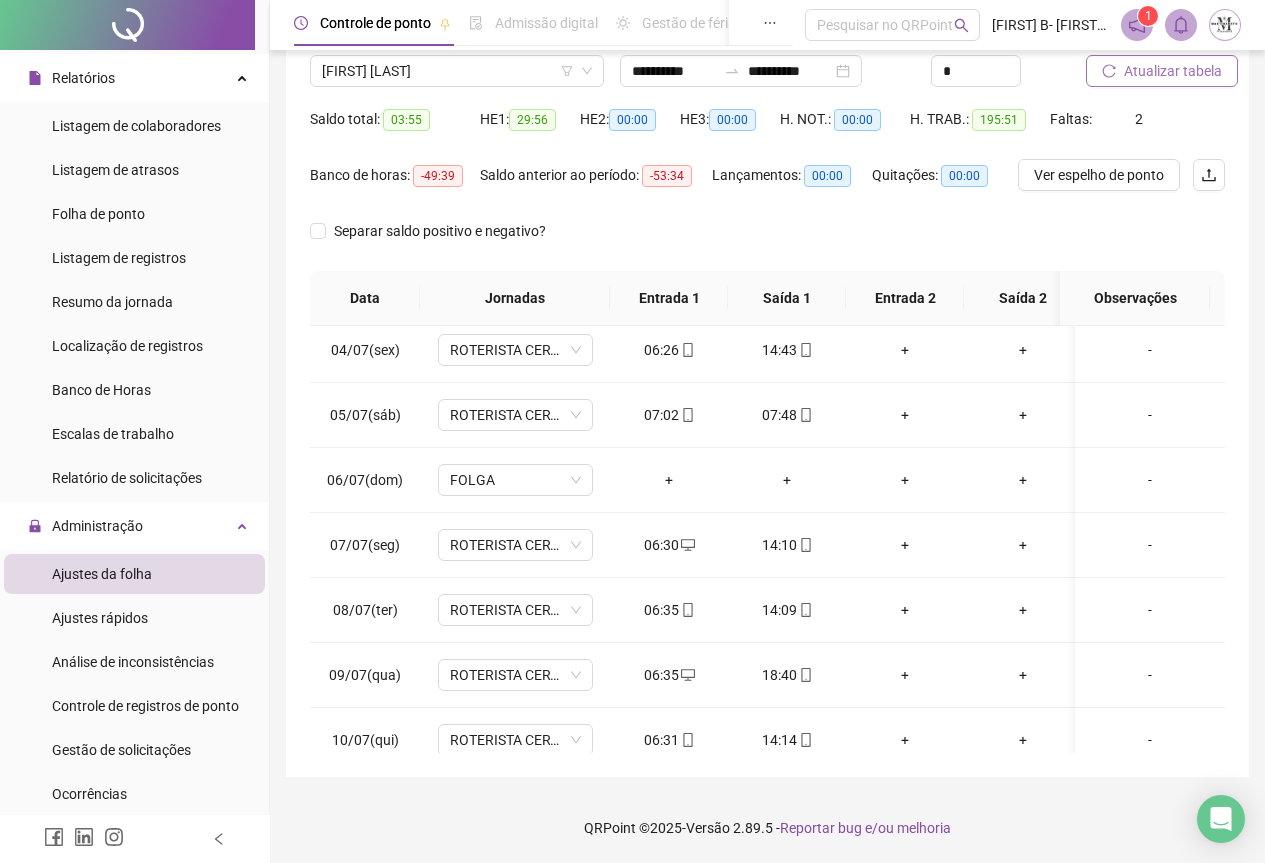 click on "Atualizar tabela" at bounding box center [1173, 71] 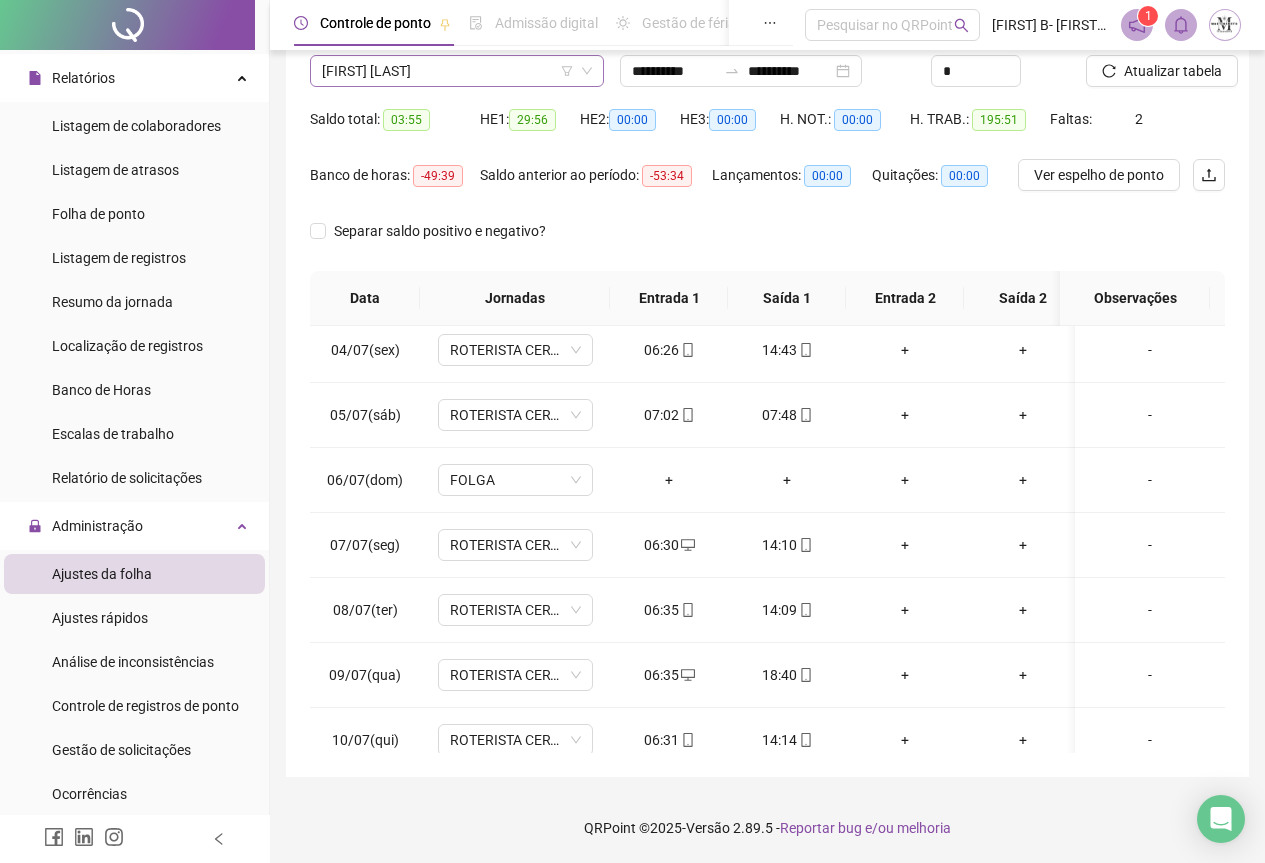click on "WASHINGTON ALVES DE OLIVEIRA" at bounding box center [457, 71] 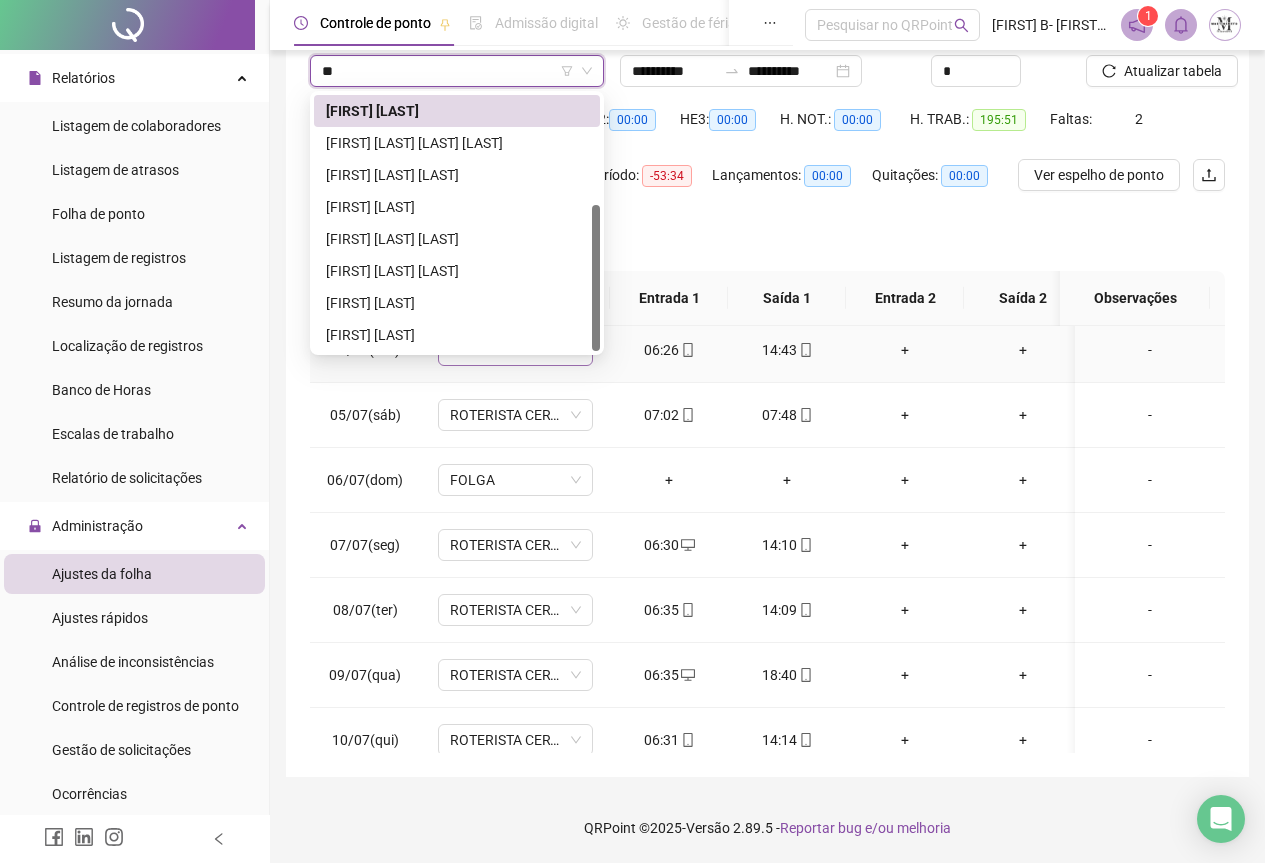 scroll, scrollTop: 0, scrollLeft: 0, axis: both 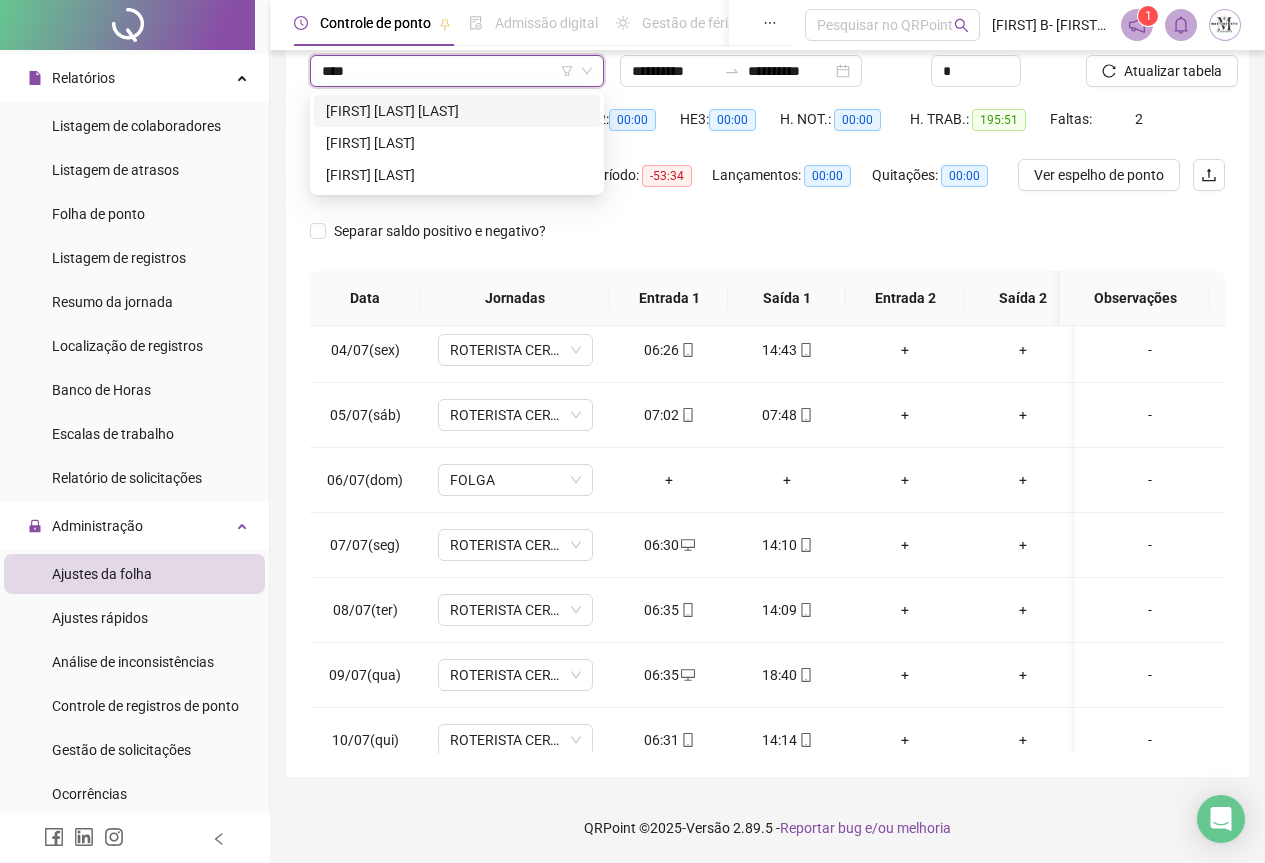 type on "***" 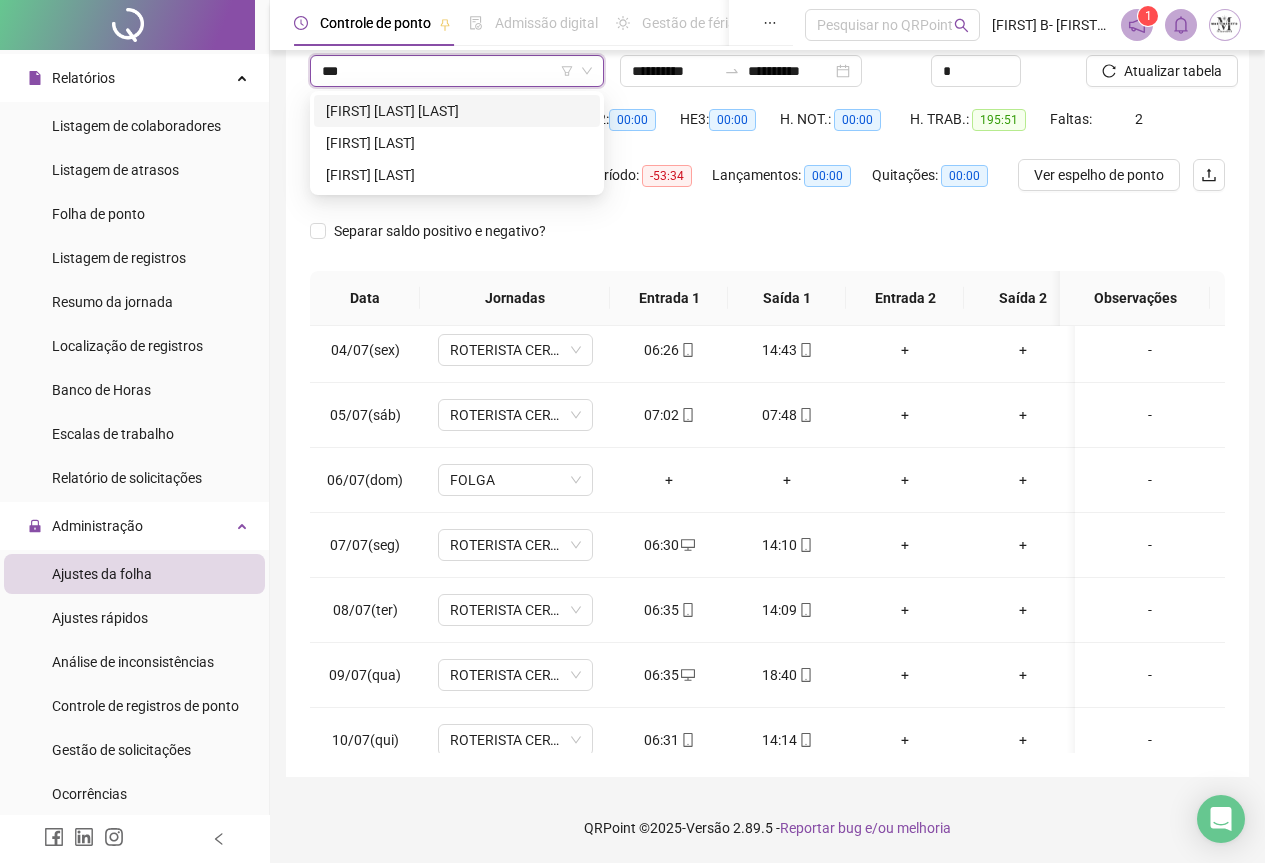 click on "WILLIAM SERPA DO NASCIMENTO" at bounding box center (457, 111) 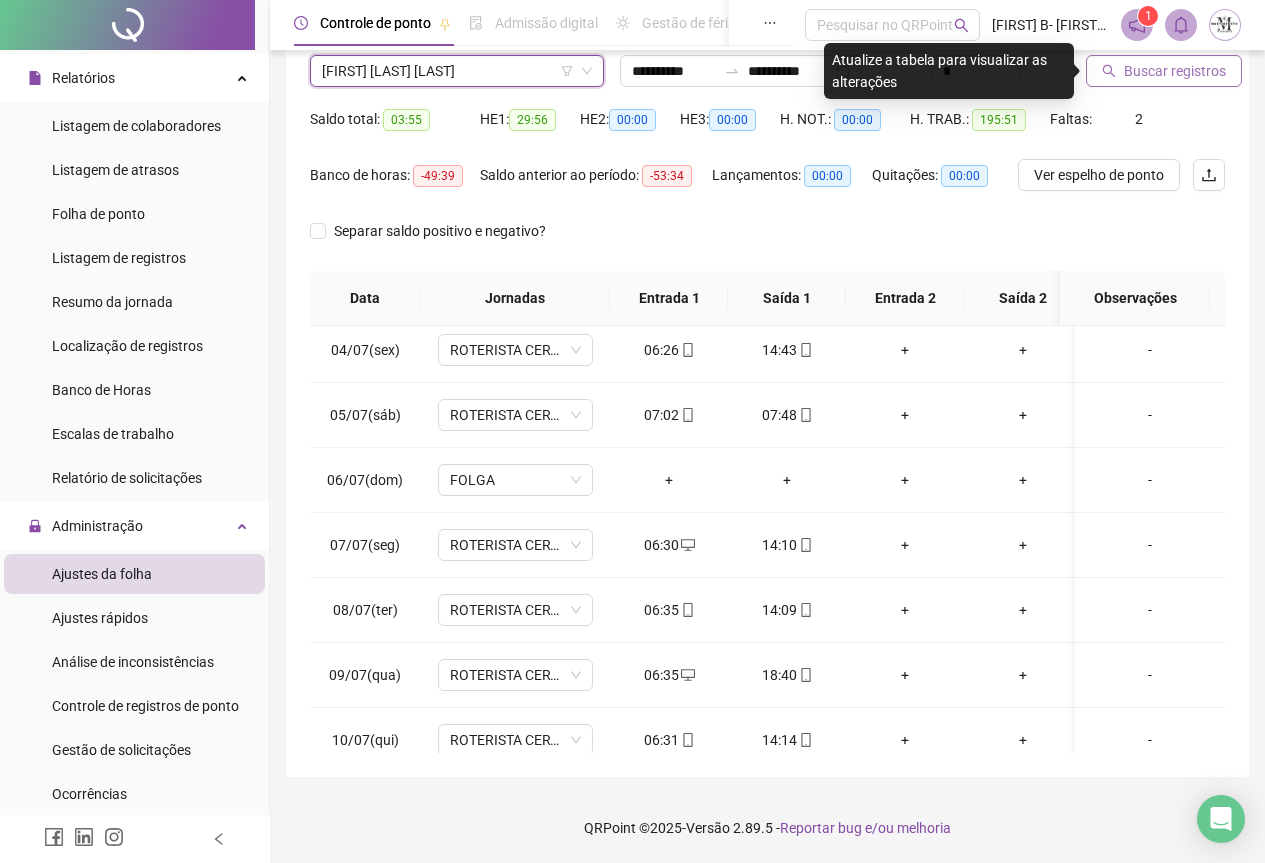 click on "Buscar registros" at bounding box center [1164, 71] 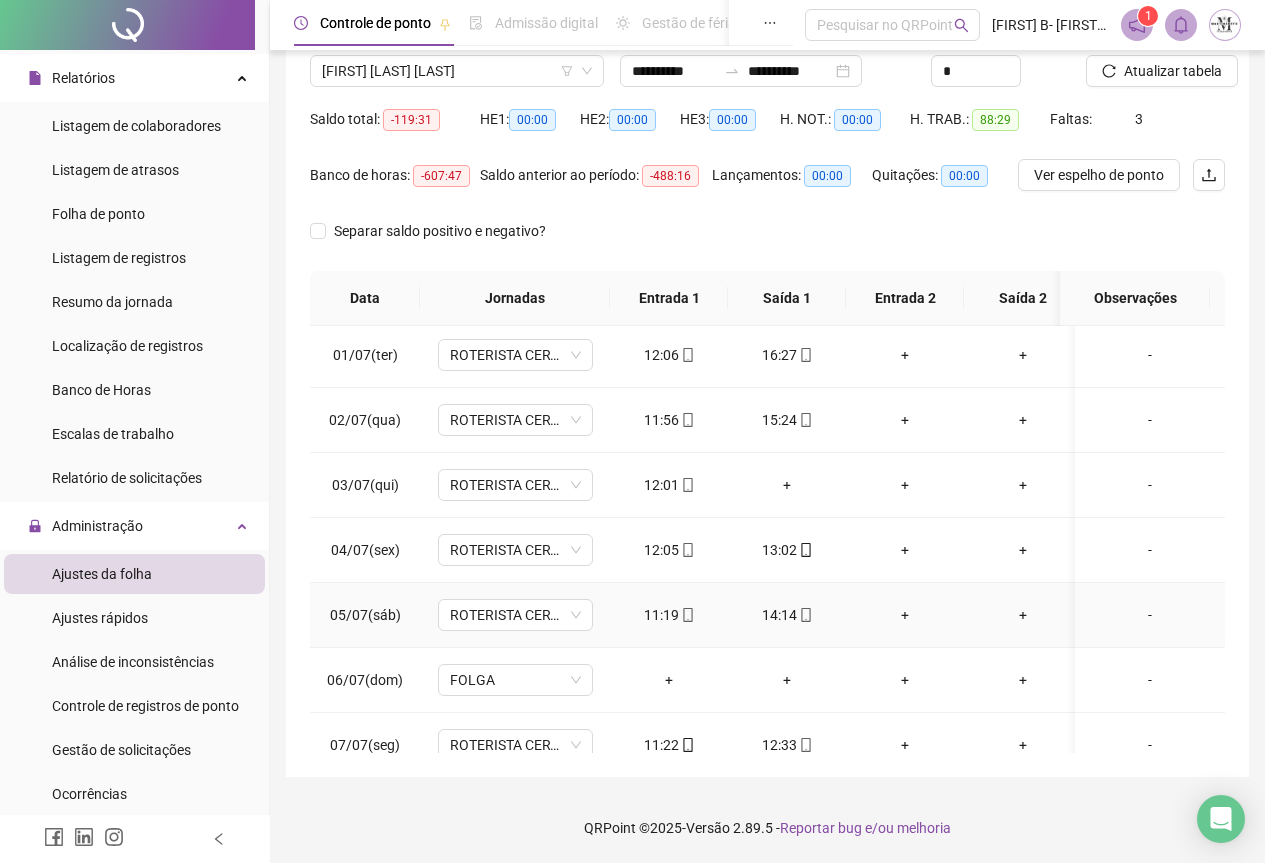 scroll, scrollTop: 0, scrollLeft: 0, axis: both 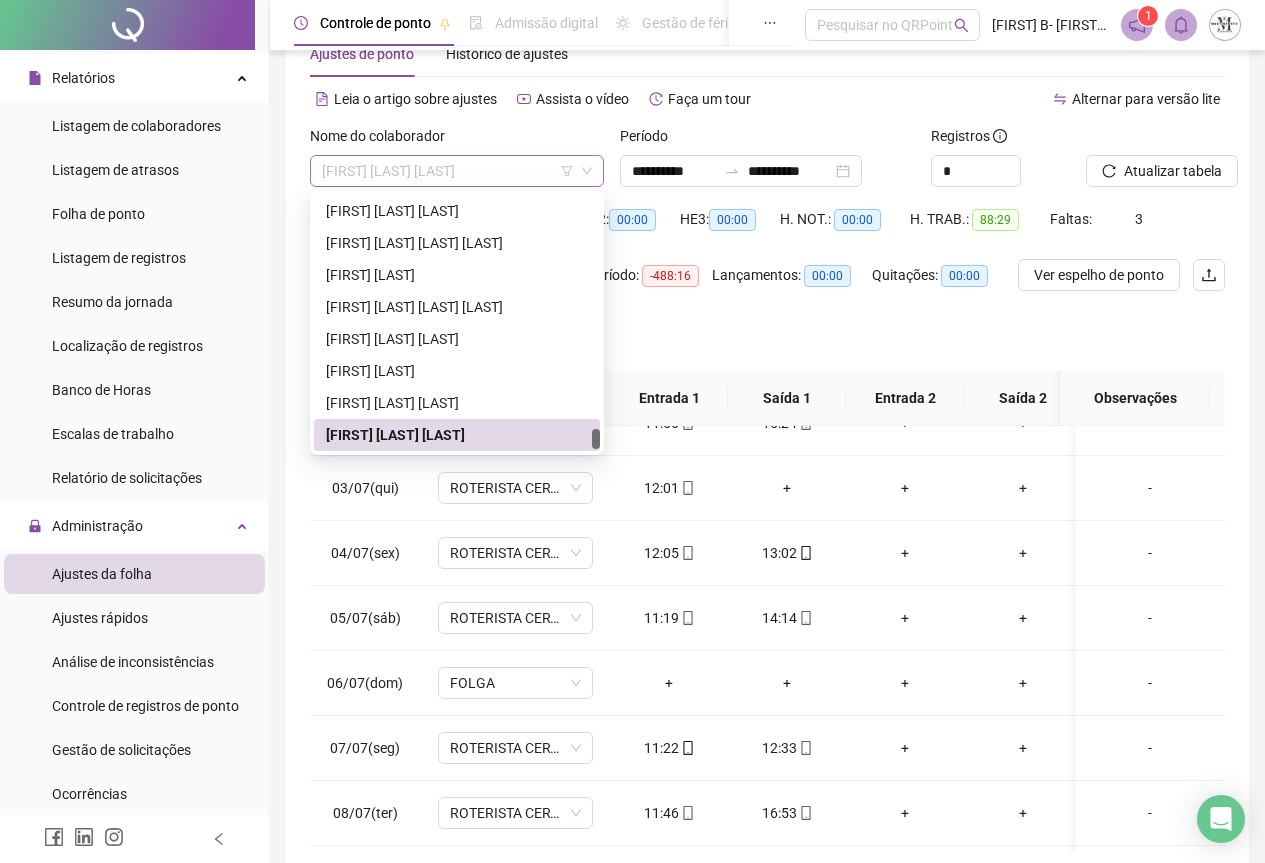 click on "WILLIAM SERPA DO NASCIMENTO" at bounding box center (457, 171) 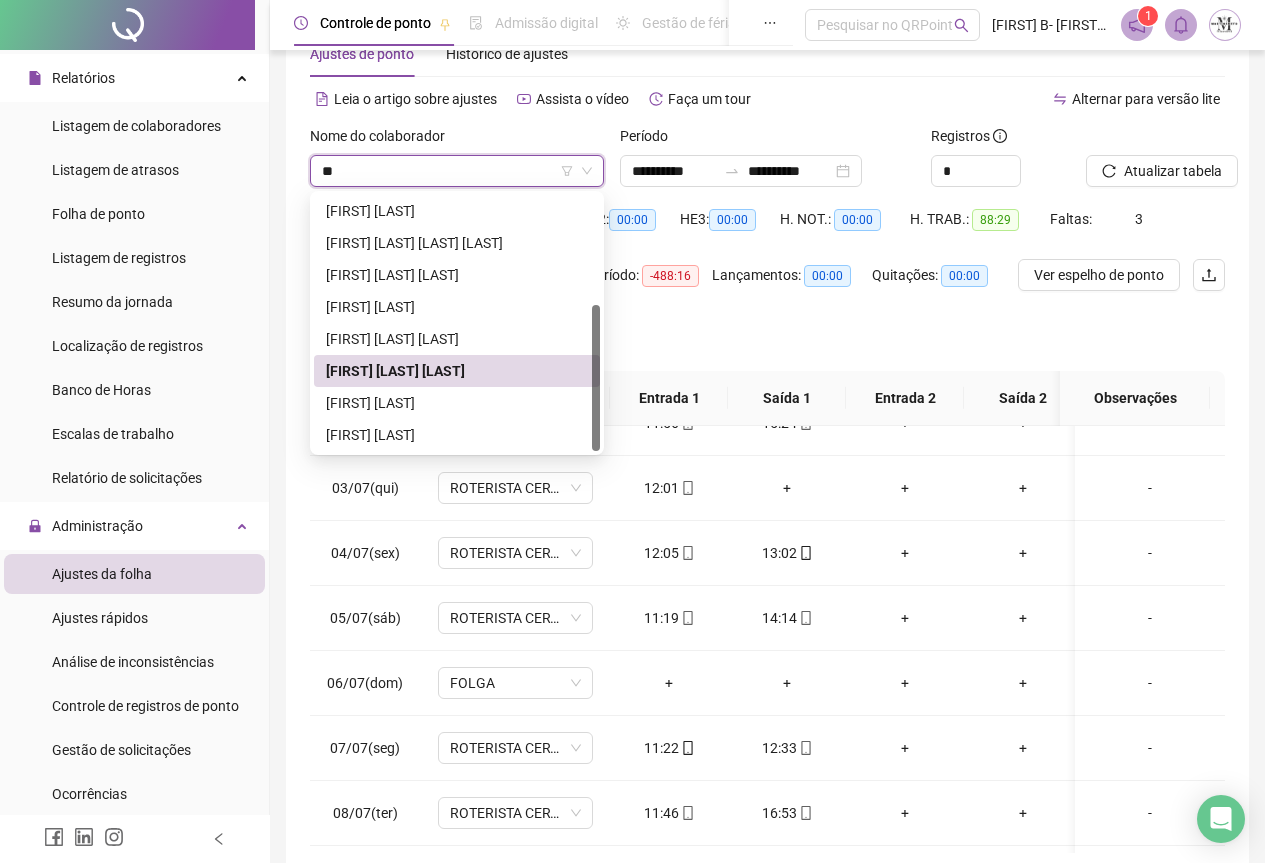 scroll, scrollTop: 0, scrollLeft: 0, axis: both 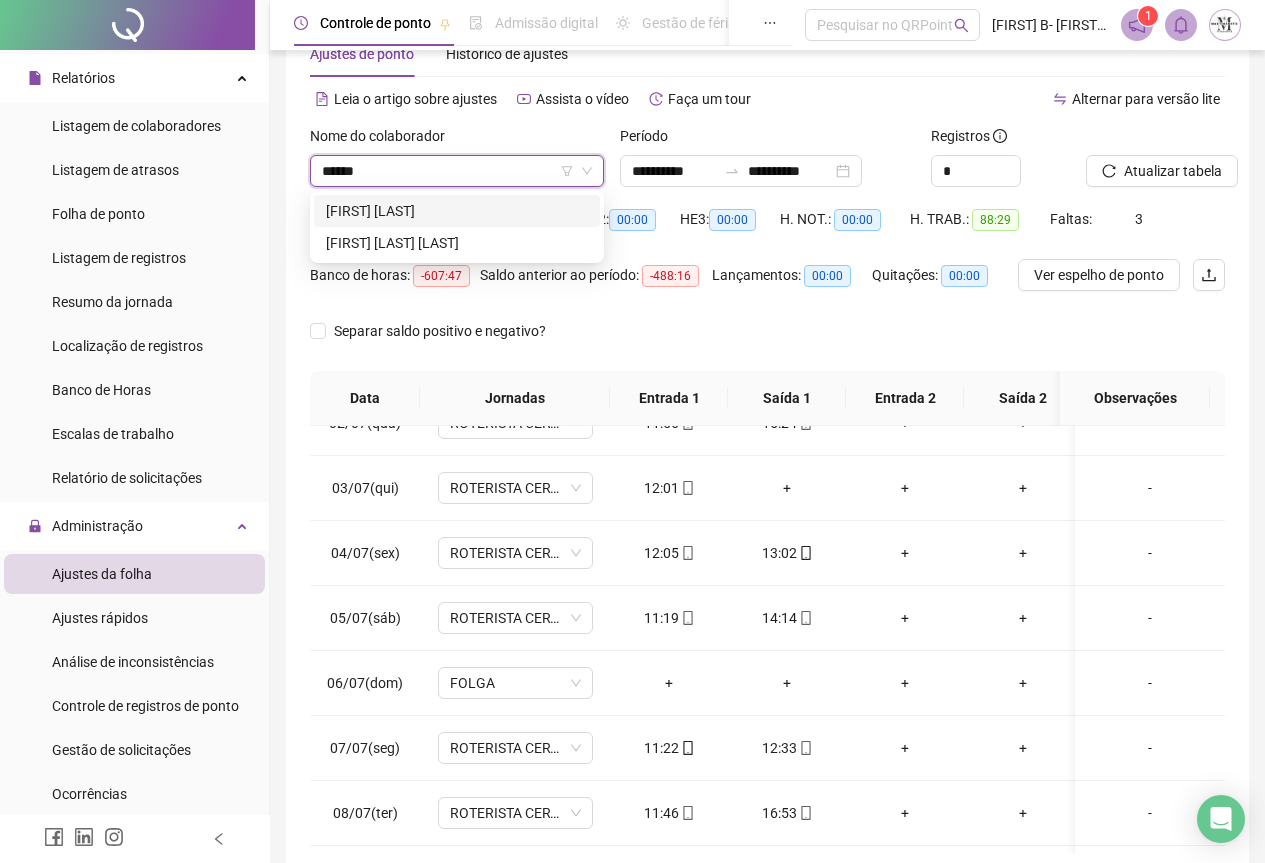 type on "*******" 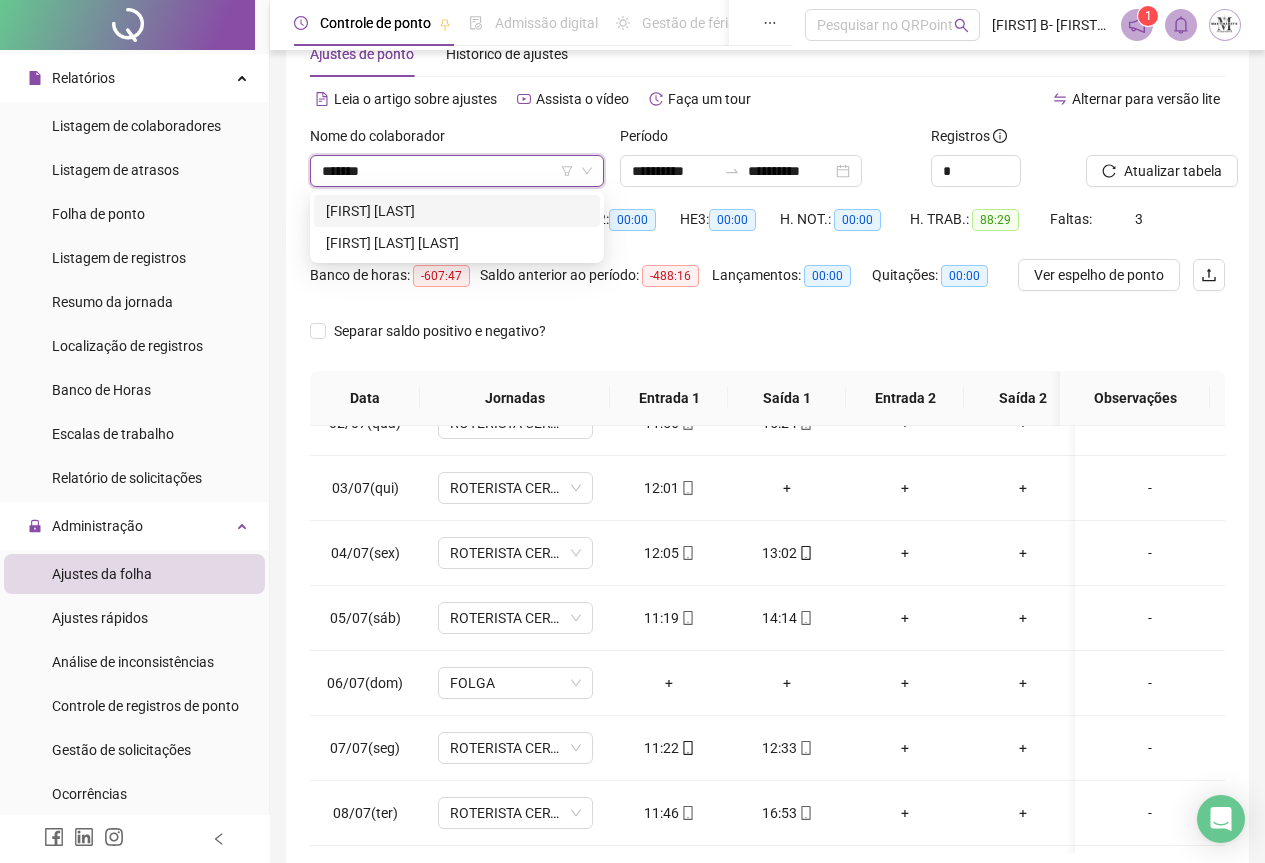 click on "WALLACE DE OLIVEIRA DIAS" at bounding box center [457, 211] 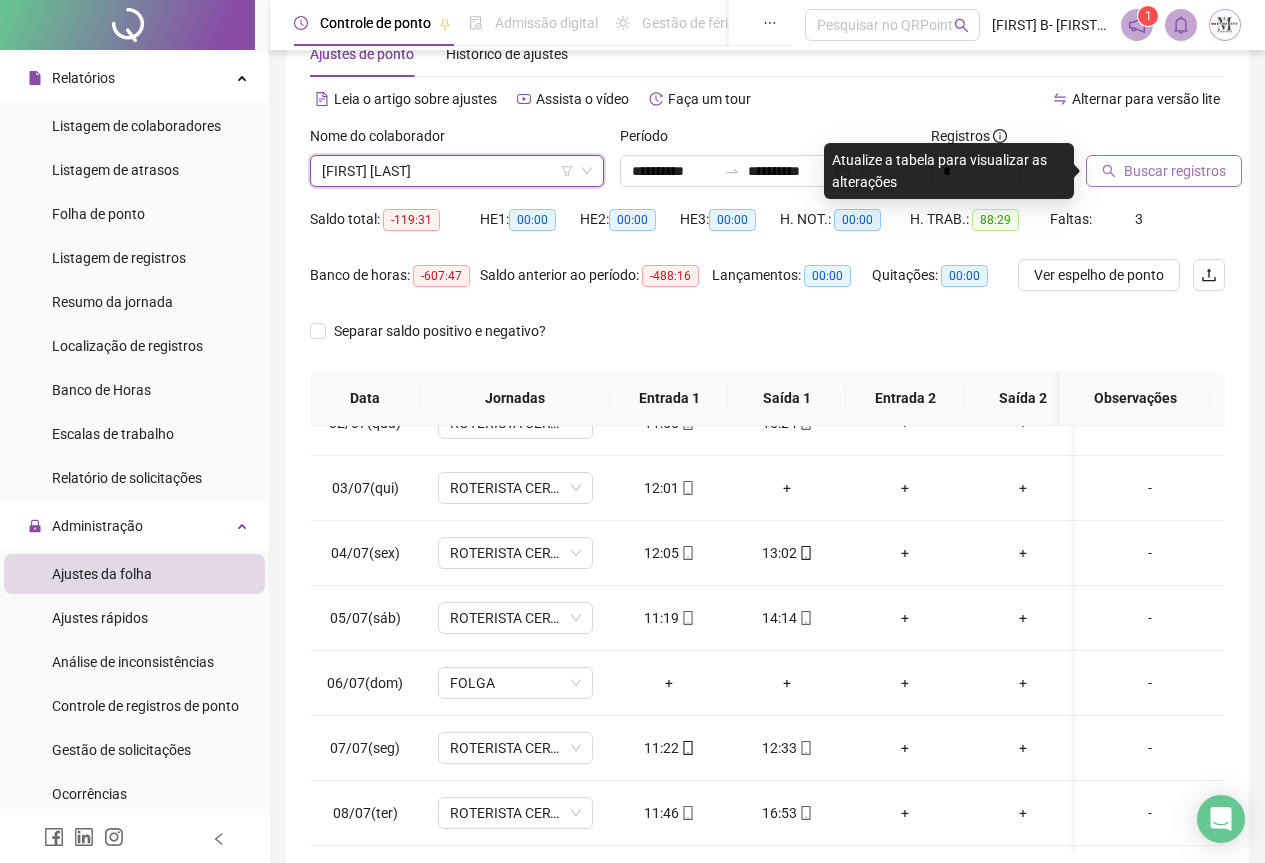 click on "Buscar registros" at bounding box center (1164, 171) 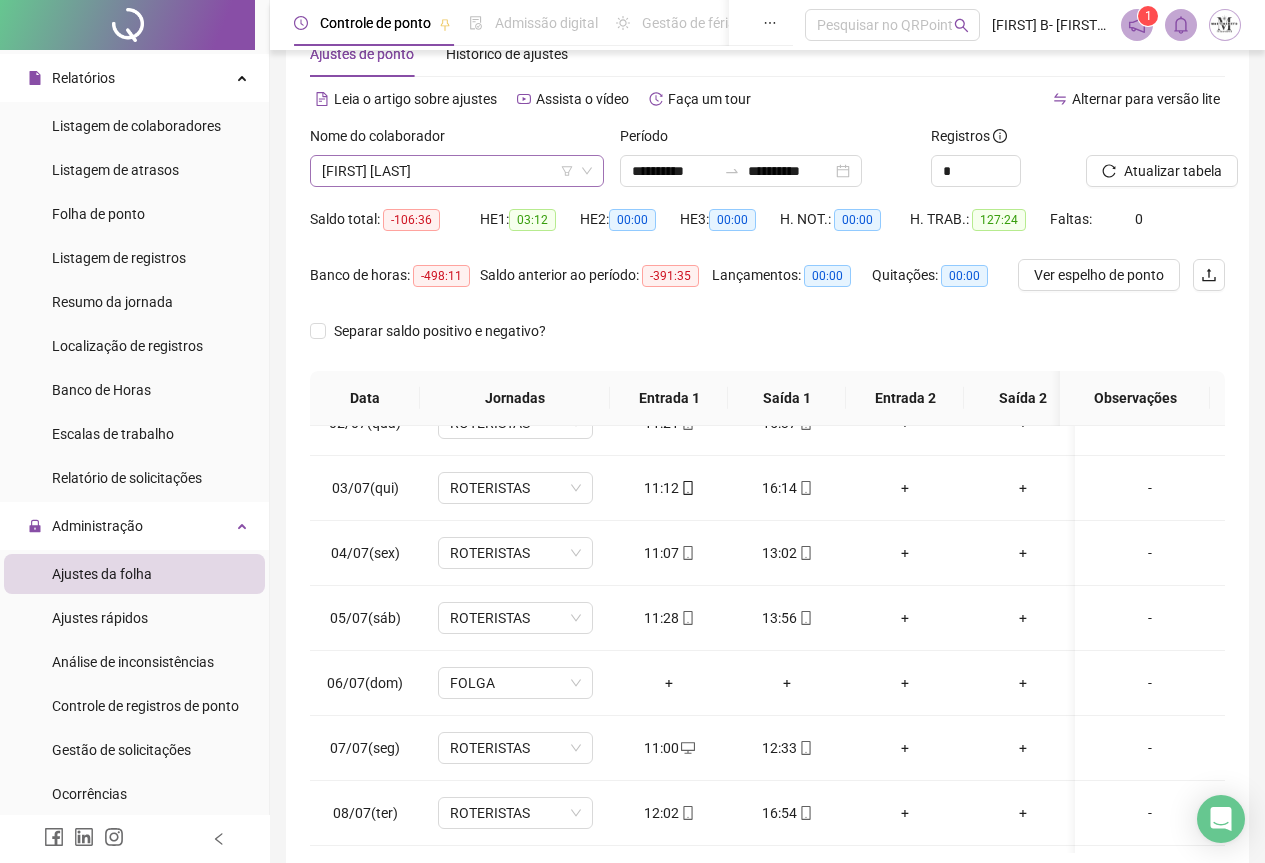 click on "WALLACE DE OLIVEIRA DIAS" at bounding box center [457, 171] 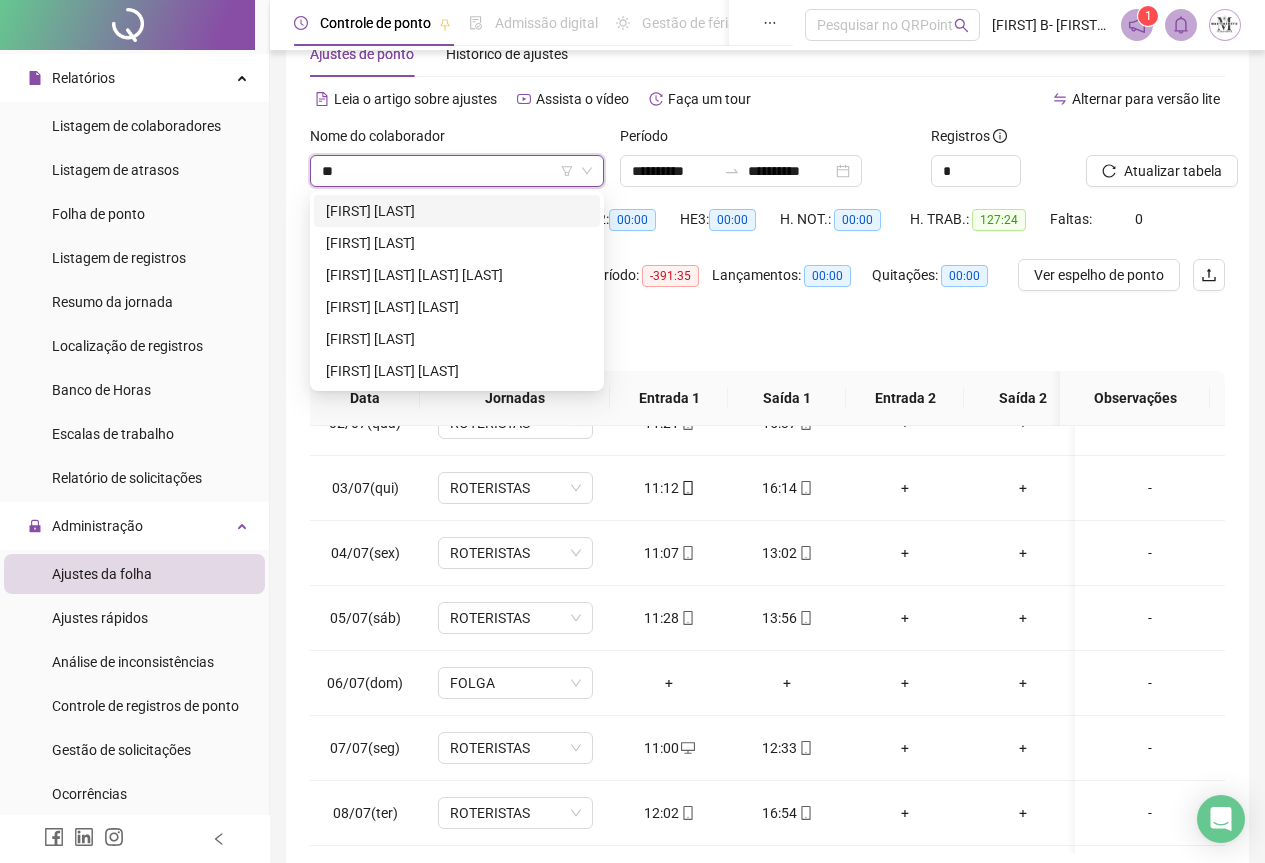 scroll, scrollTop: 0, scrollLeft: 0, axis: both 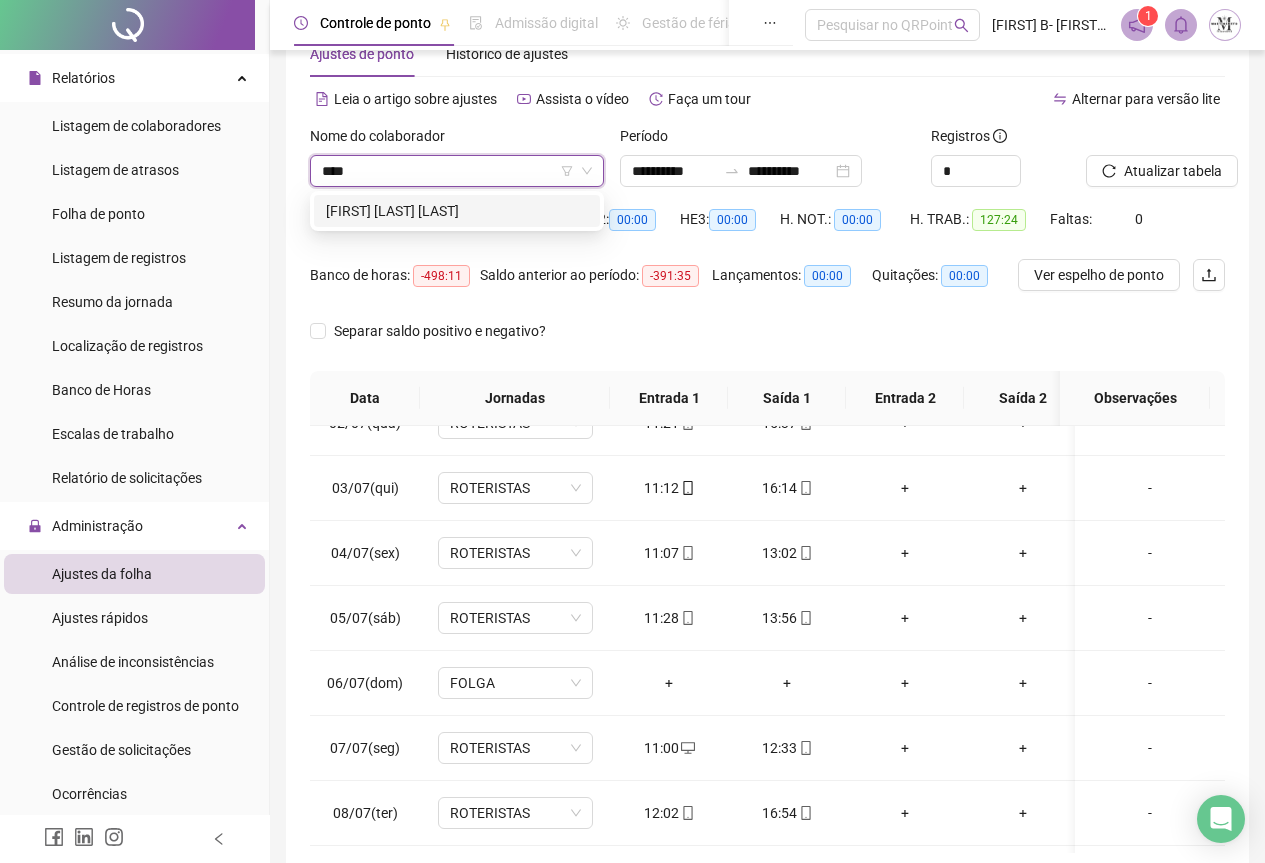 type on "*****" 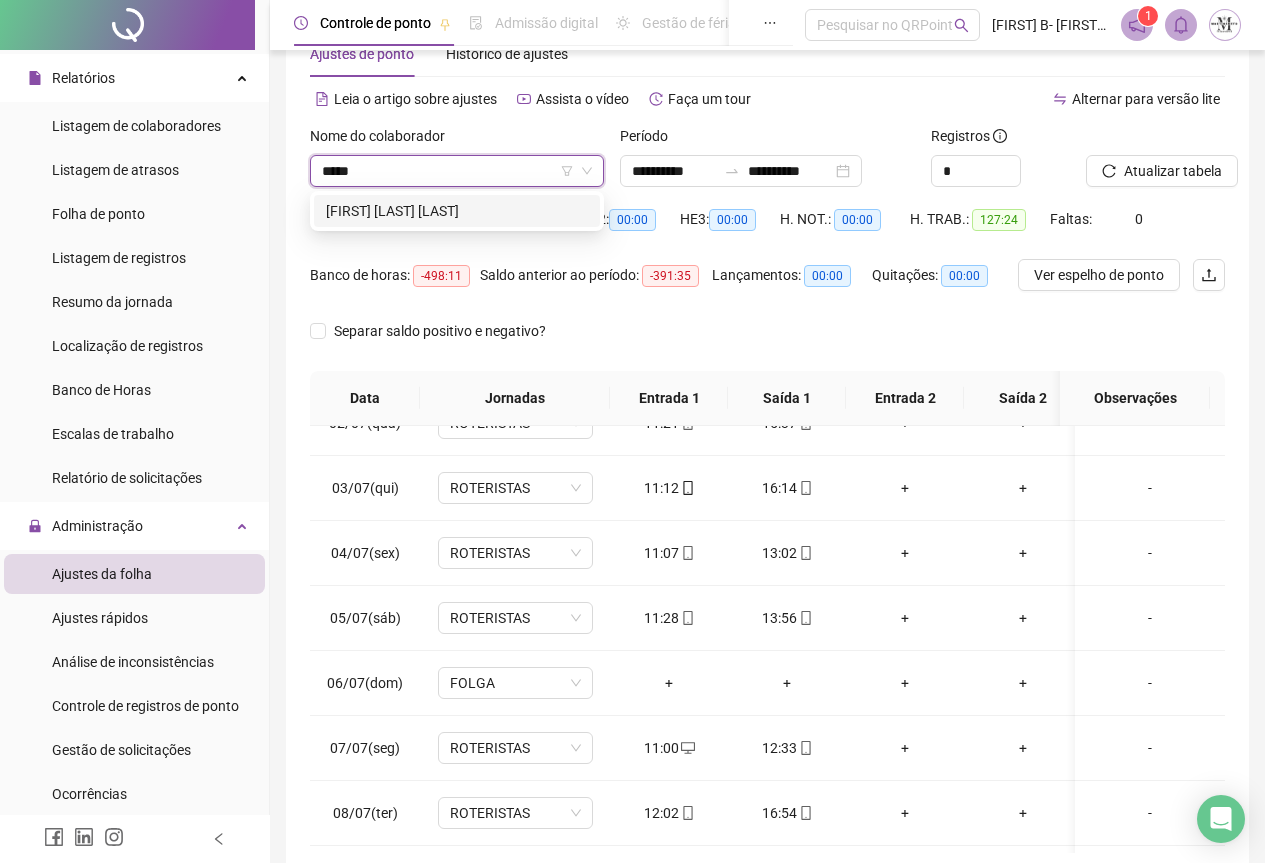 click on "WILLIAM SERPA DO NASCIMENTO" at bounding box center (457, 211) 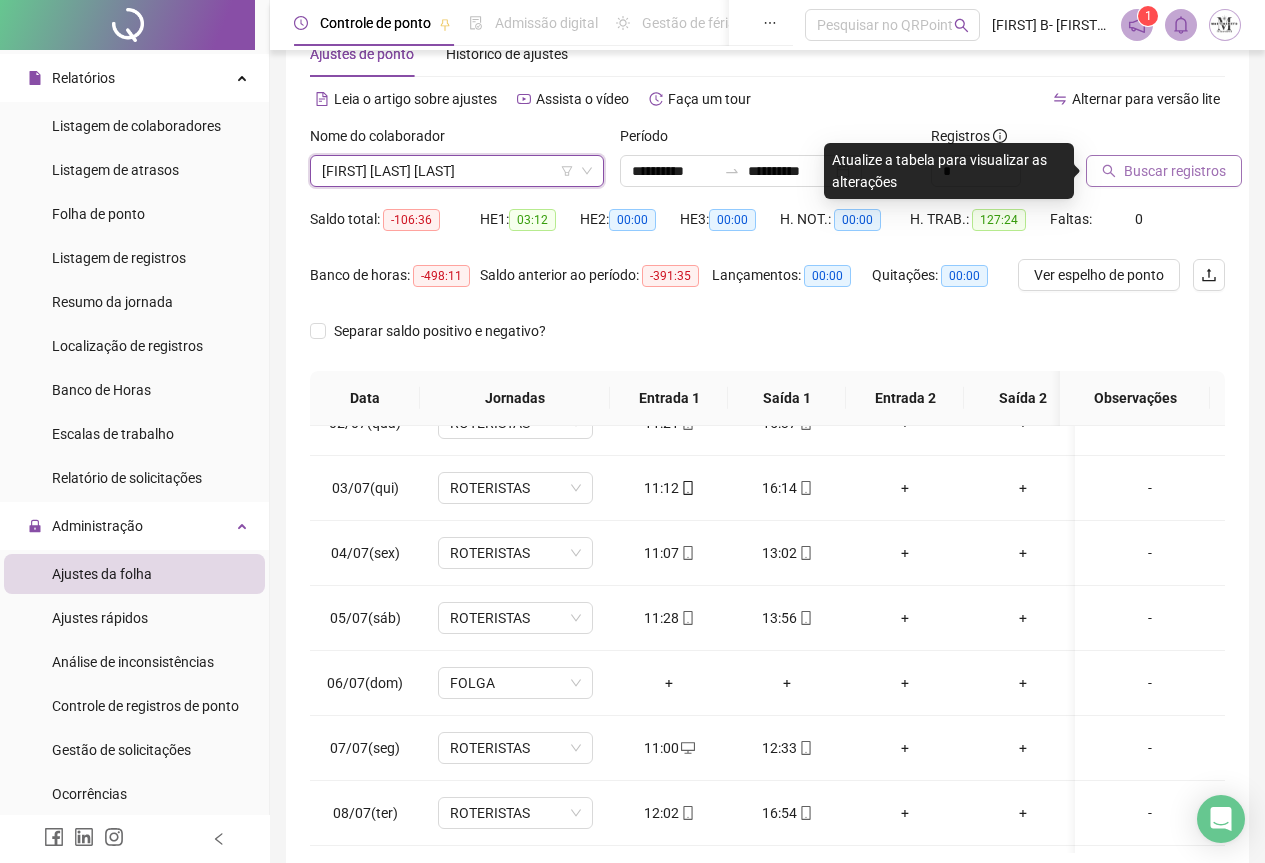 click on "Buscar registros" at bounding box center [1175, 171] 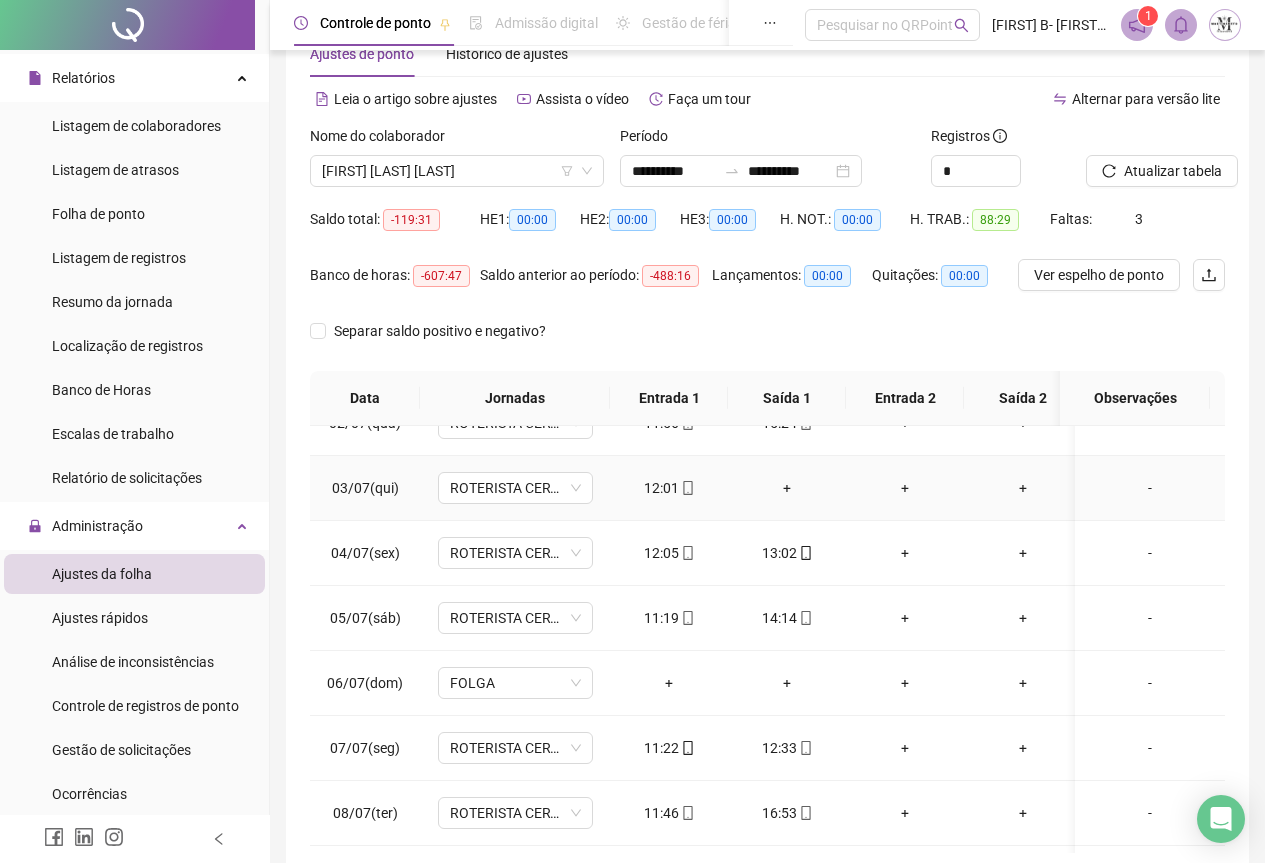 click on "+" at bounding box center (787, 488) 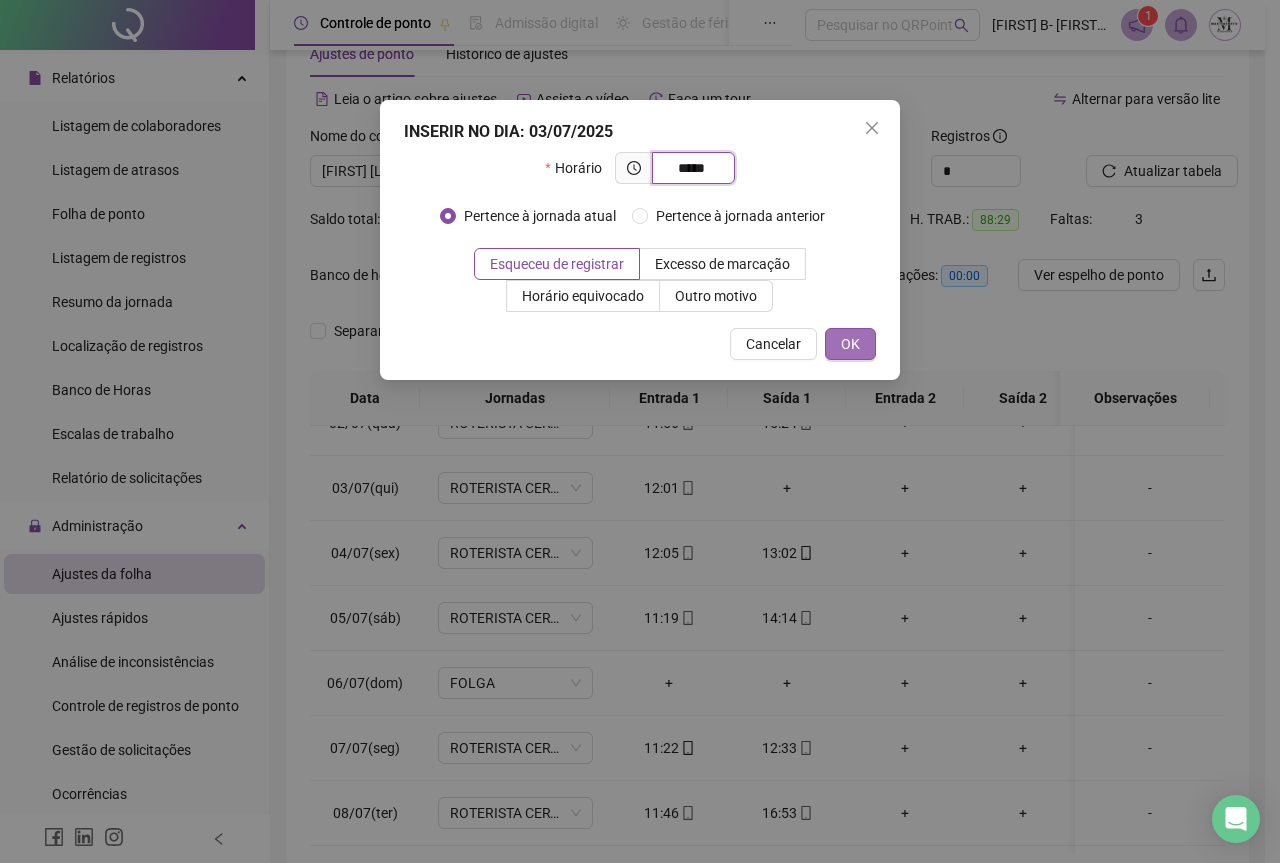 type on "*****" 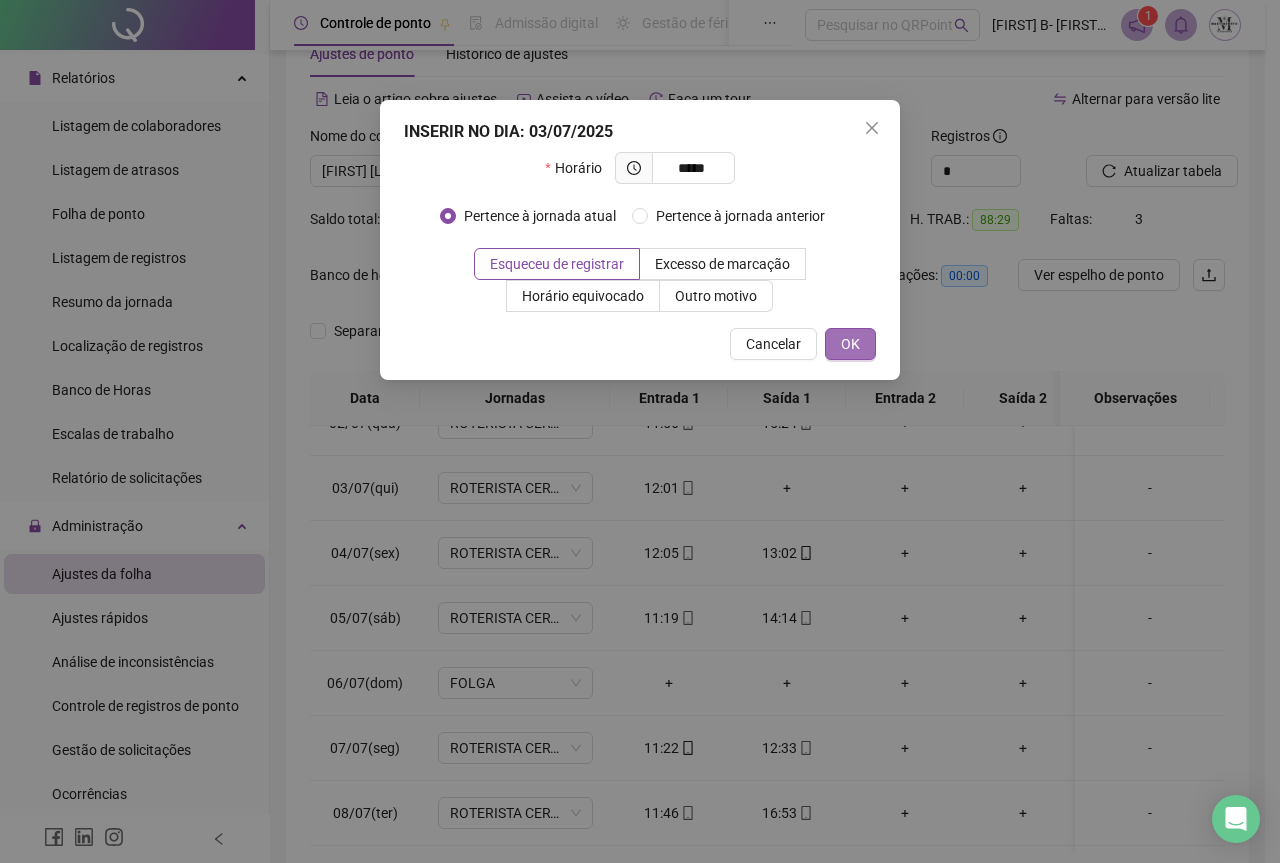 drag, startPoint x: 835, startPoint y: 331, endPoint x: 838, endPoint y: 350, distance: 19.235384 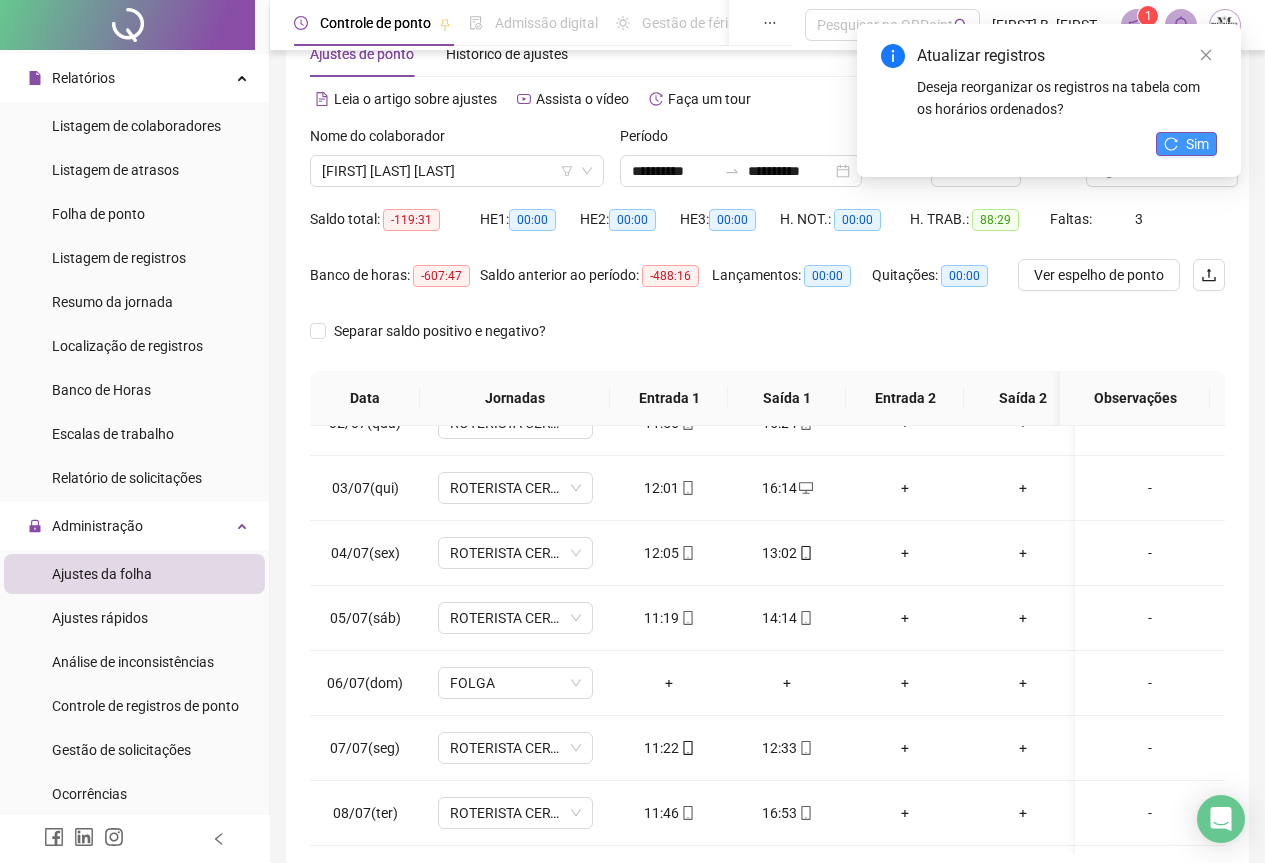 click on "Sim" at bounding box center (1197, 144) 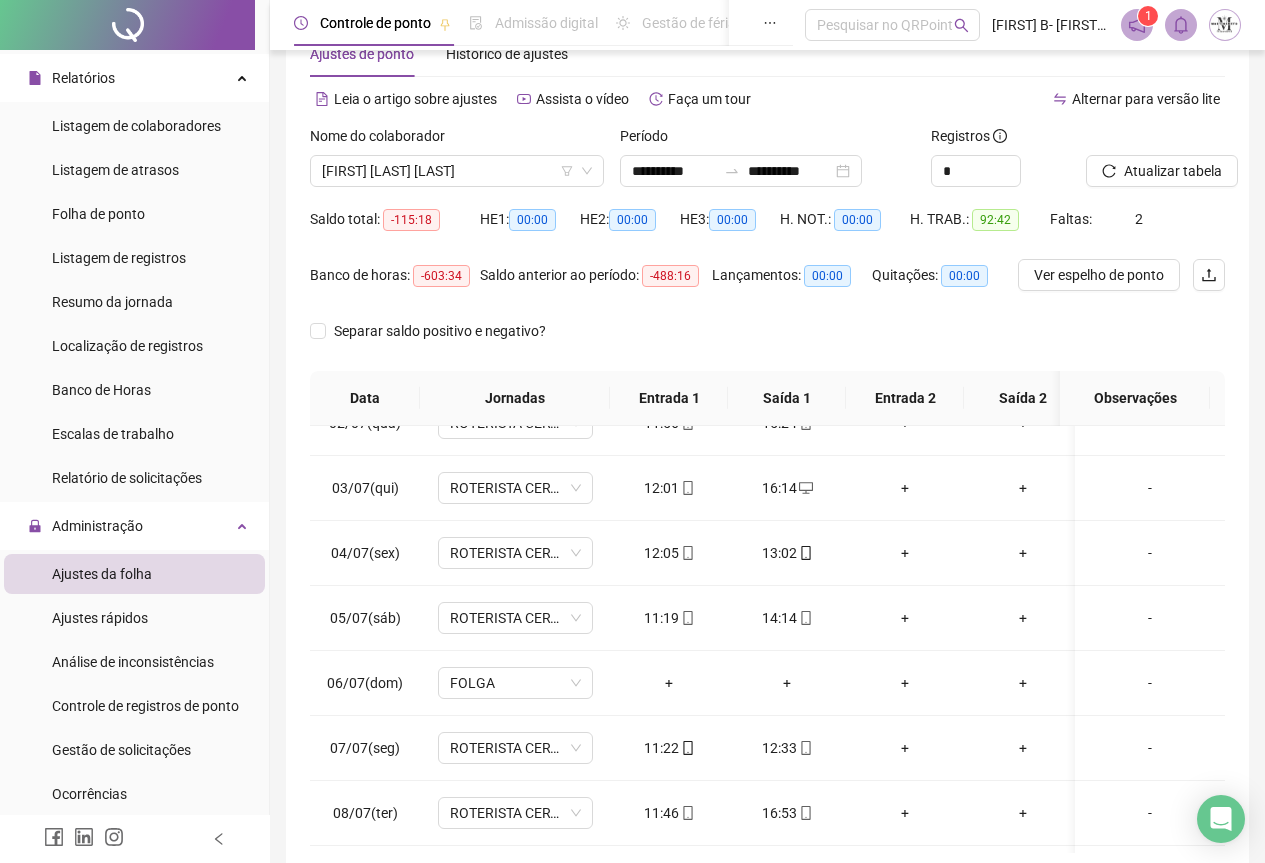 click on "Atualizar tabela" at bounding box center (1173, 171) 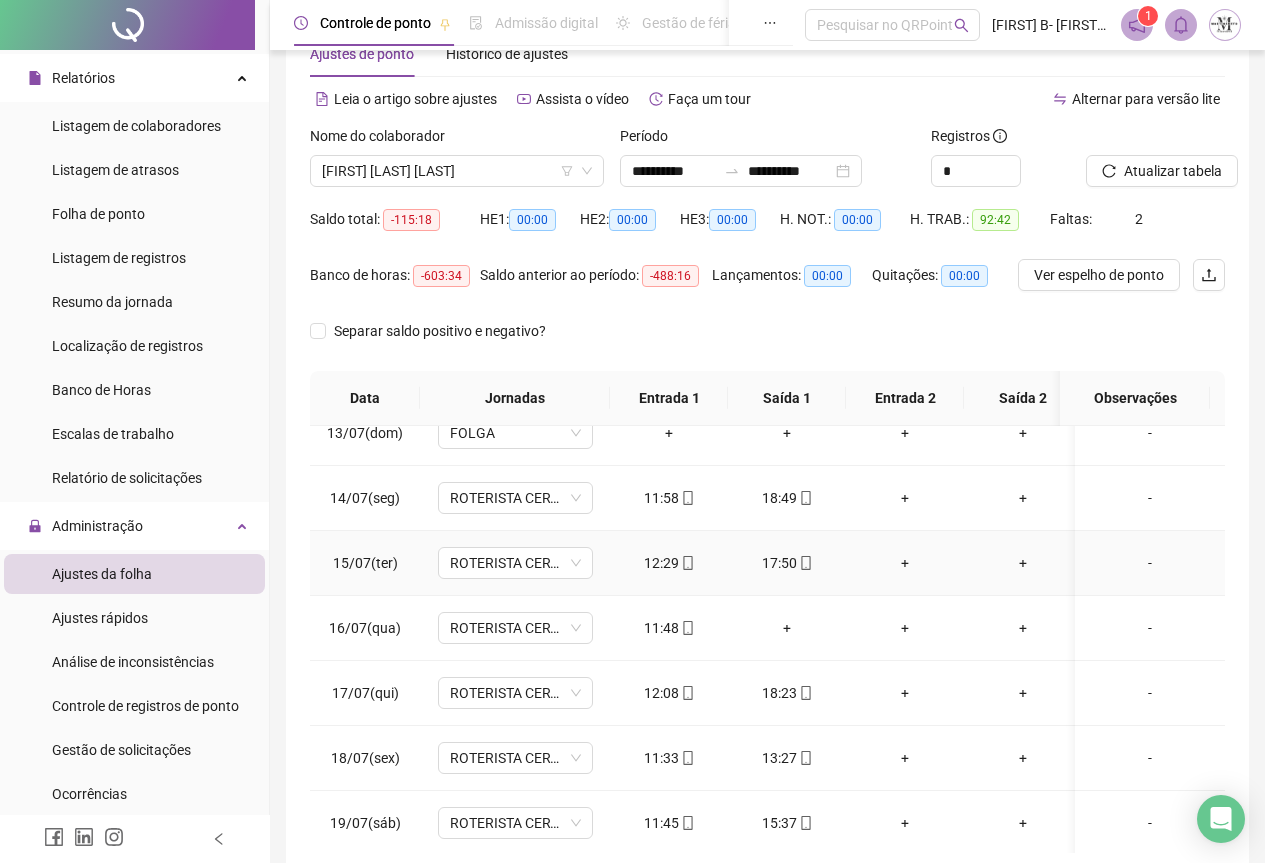 scroll, scrollTop: 800, scrollLeft: 0, axis: vertical 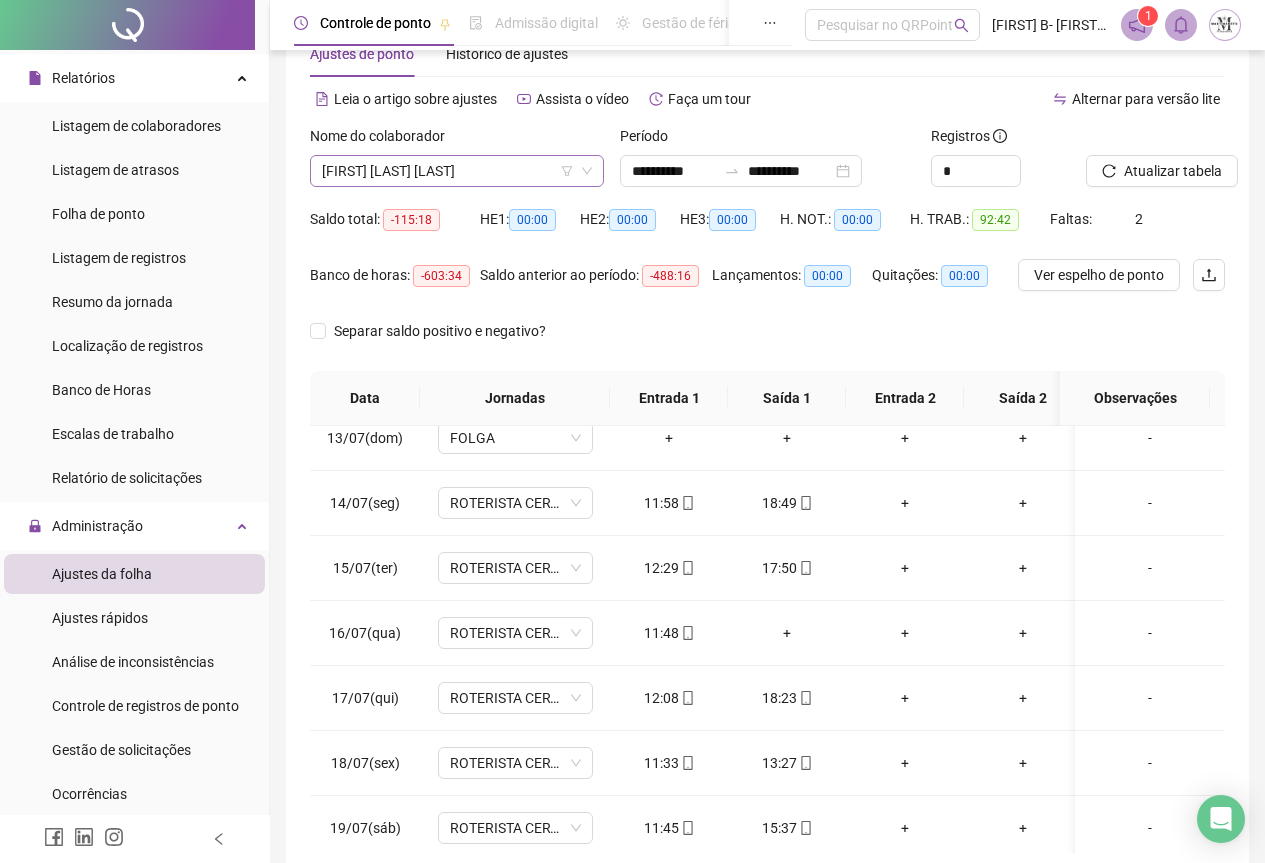 click on "WILLIAM SERPA DO NASCIMENTO" at bounding box center [457, 171] 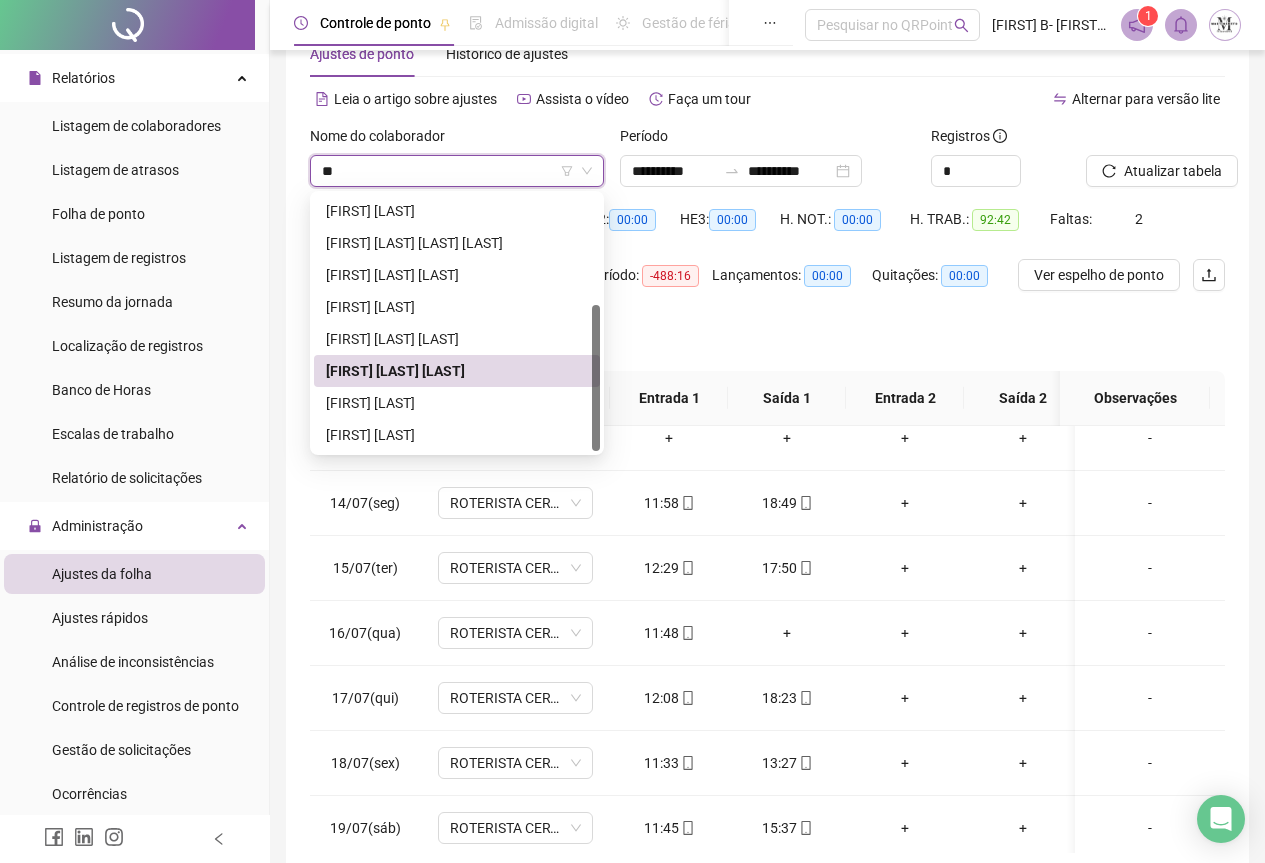 scroll, scrollTop: 0, scrollLeft: 0, axis: both 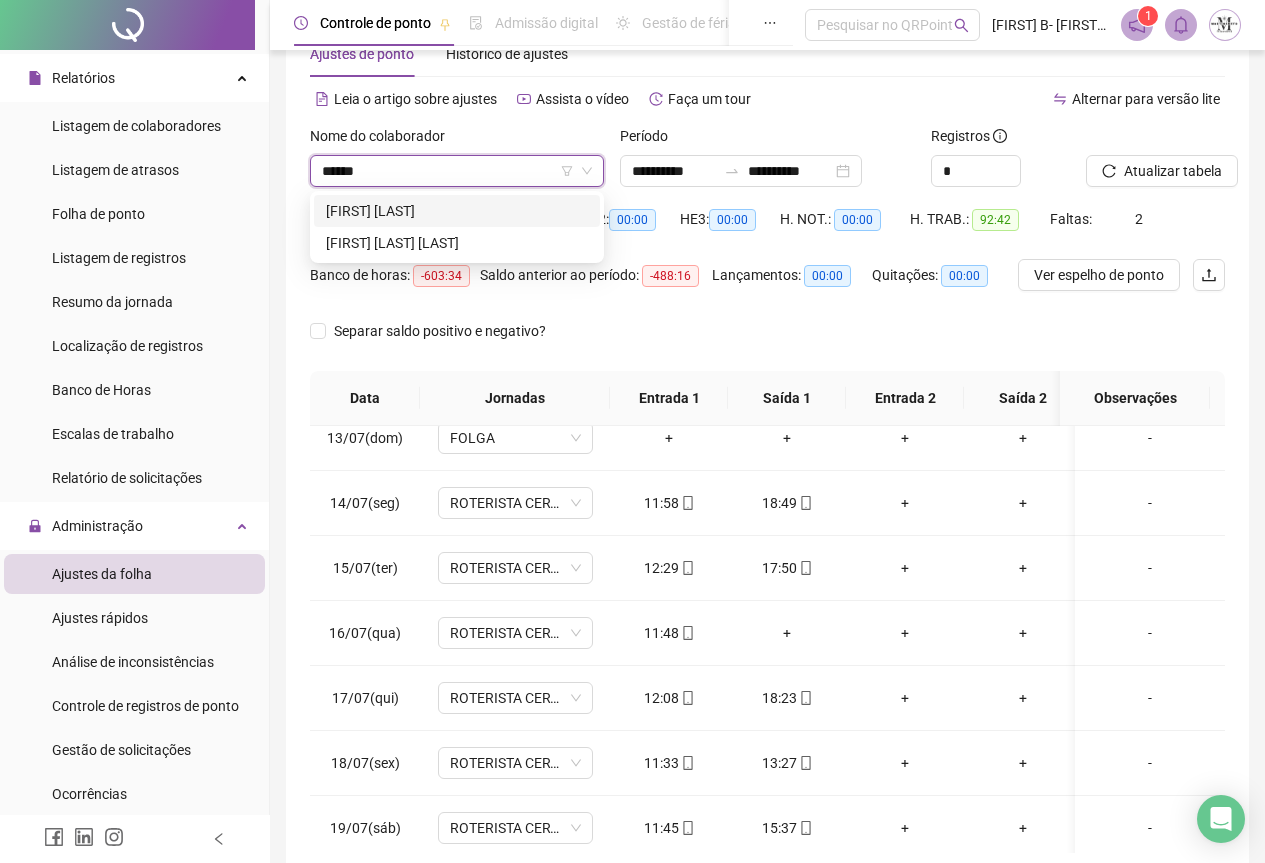 type on "*******" 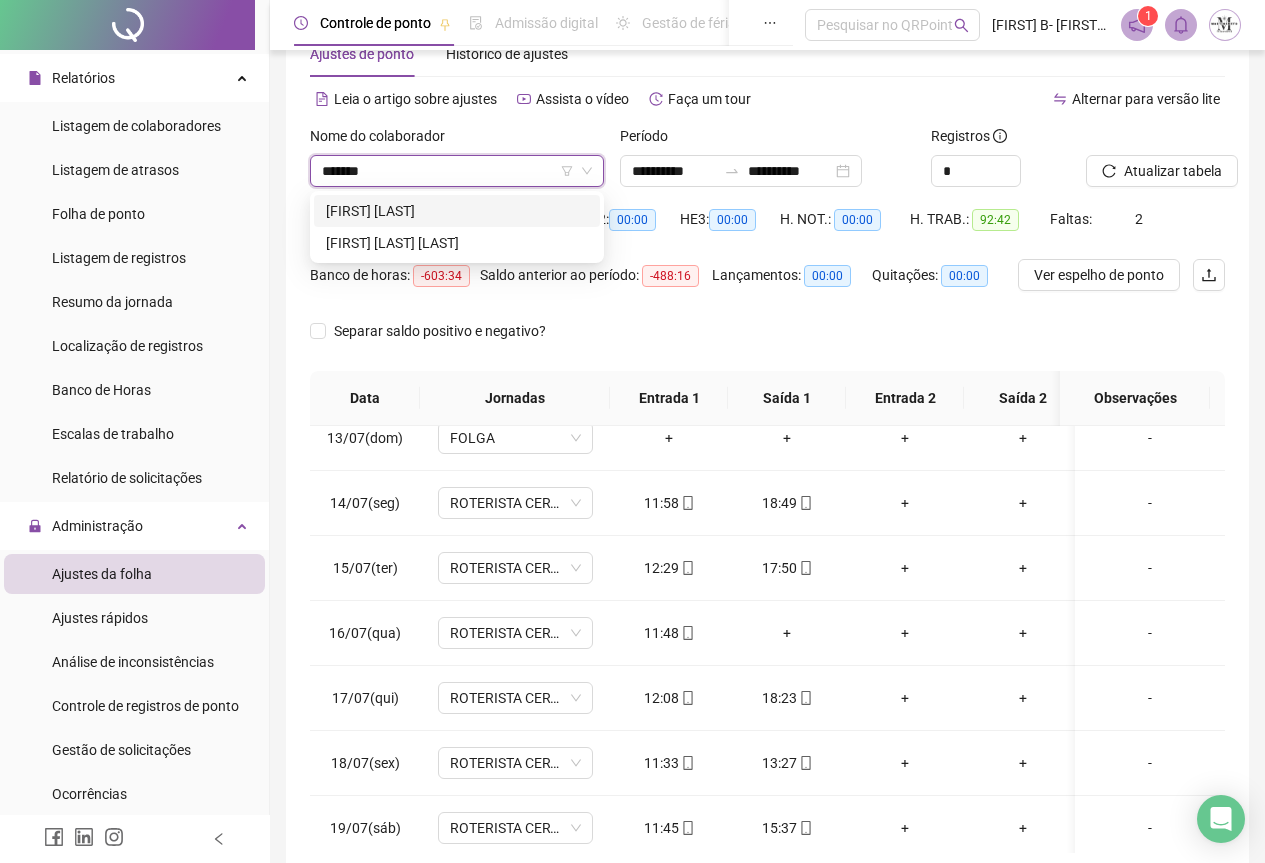 click on "WALLACE DE OLIVEIRA DIAS" at bounding box center (457, 211) 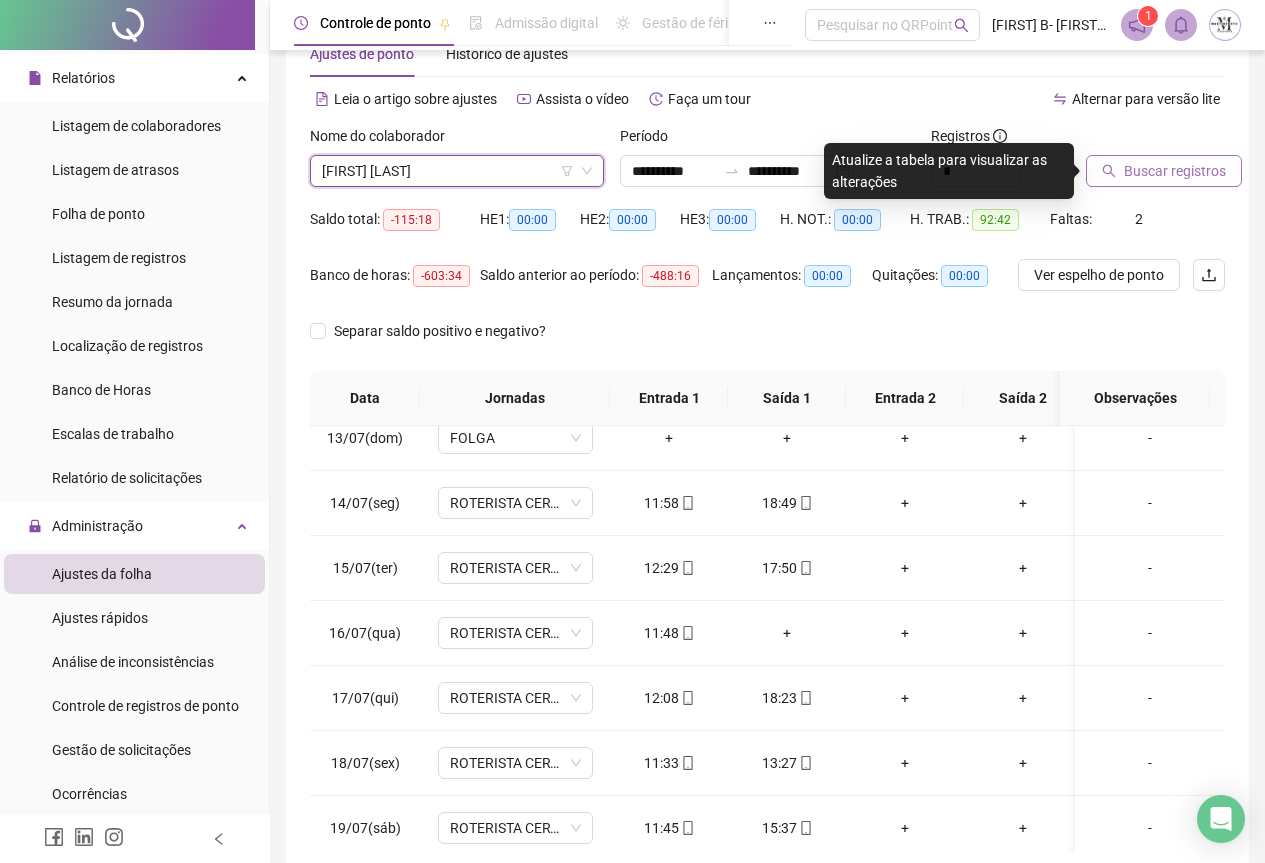 click on "Buscar registros" at bounding box center [1164, 171] 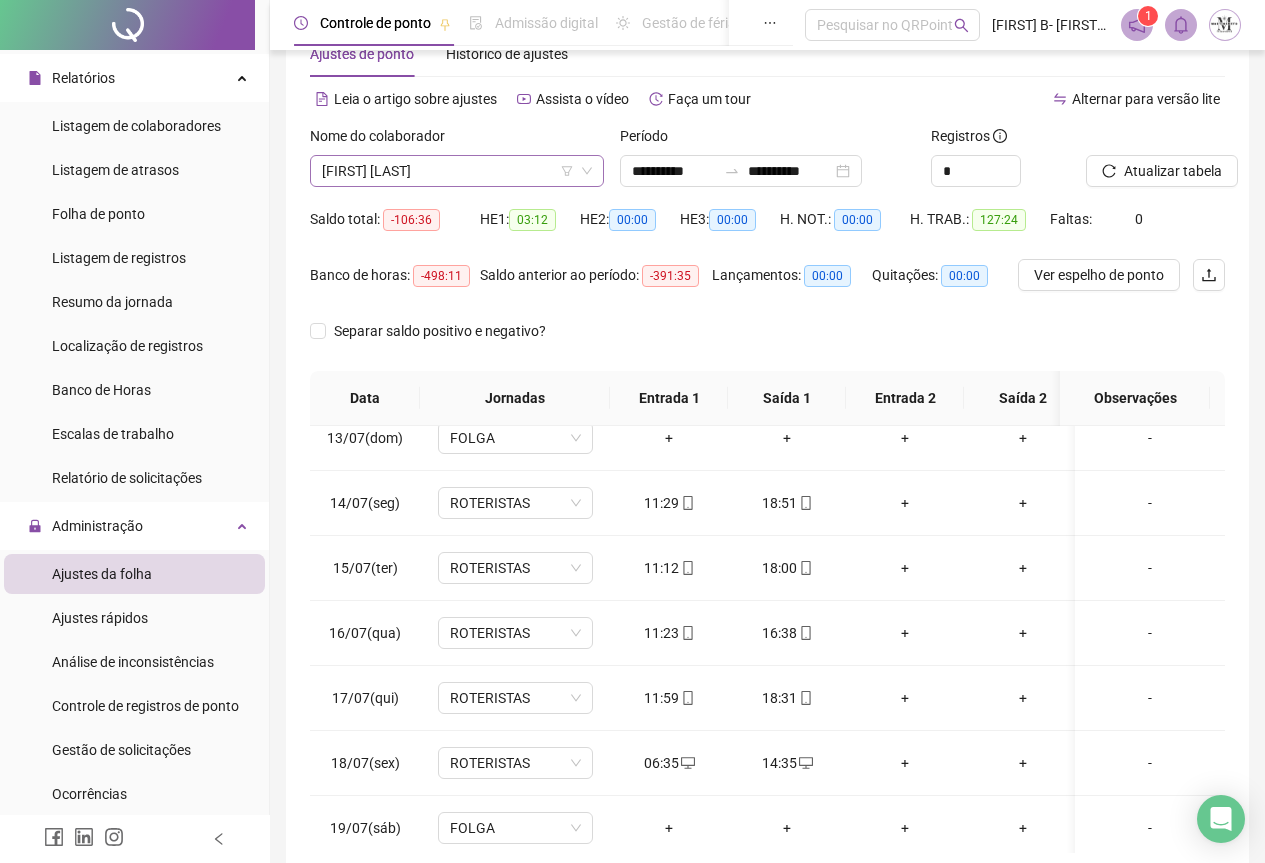 click on "WALLACE DE OLIVEIRA DIAS" at bounding box center [457, 171] 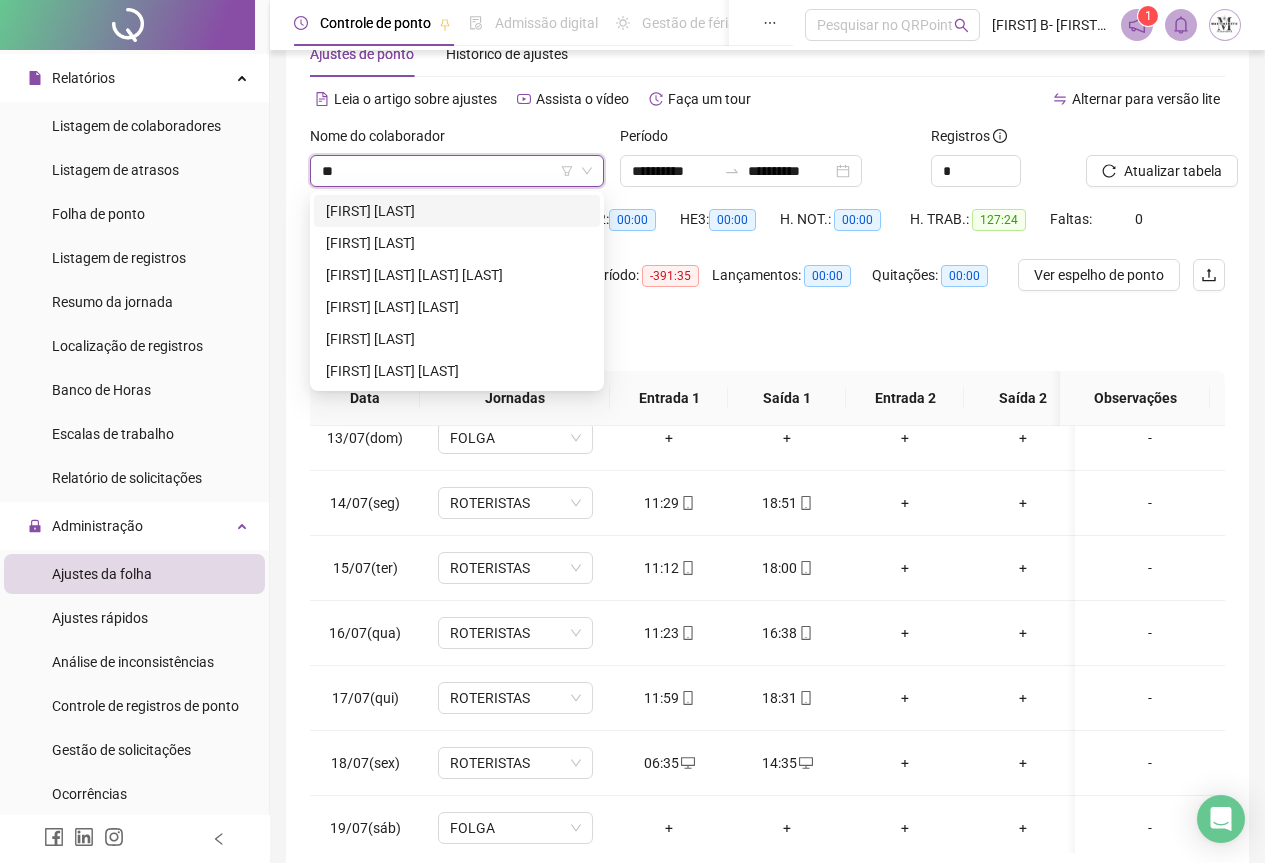 scroll, scrollTop: 0, scrollLeft: 0, axis: both 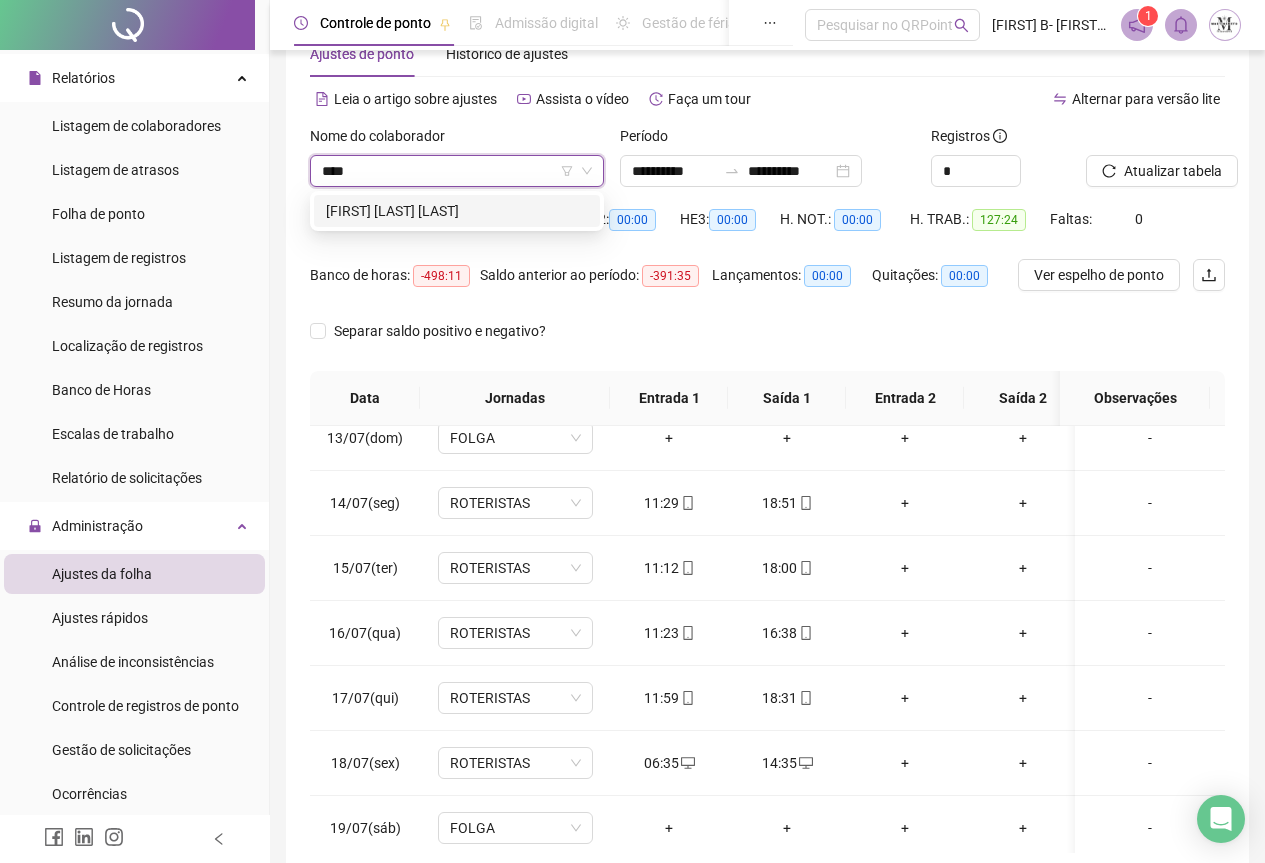 type on "*****" 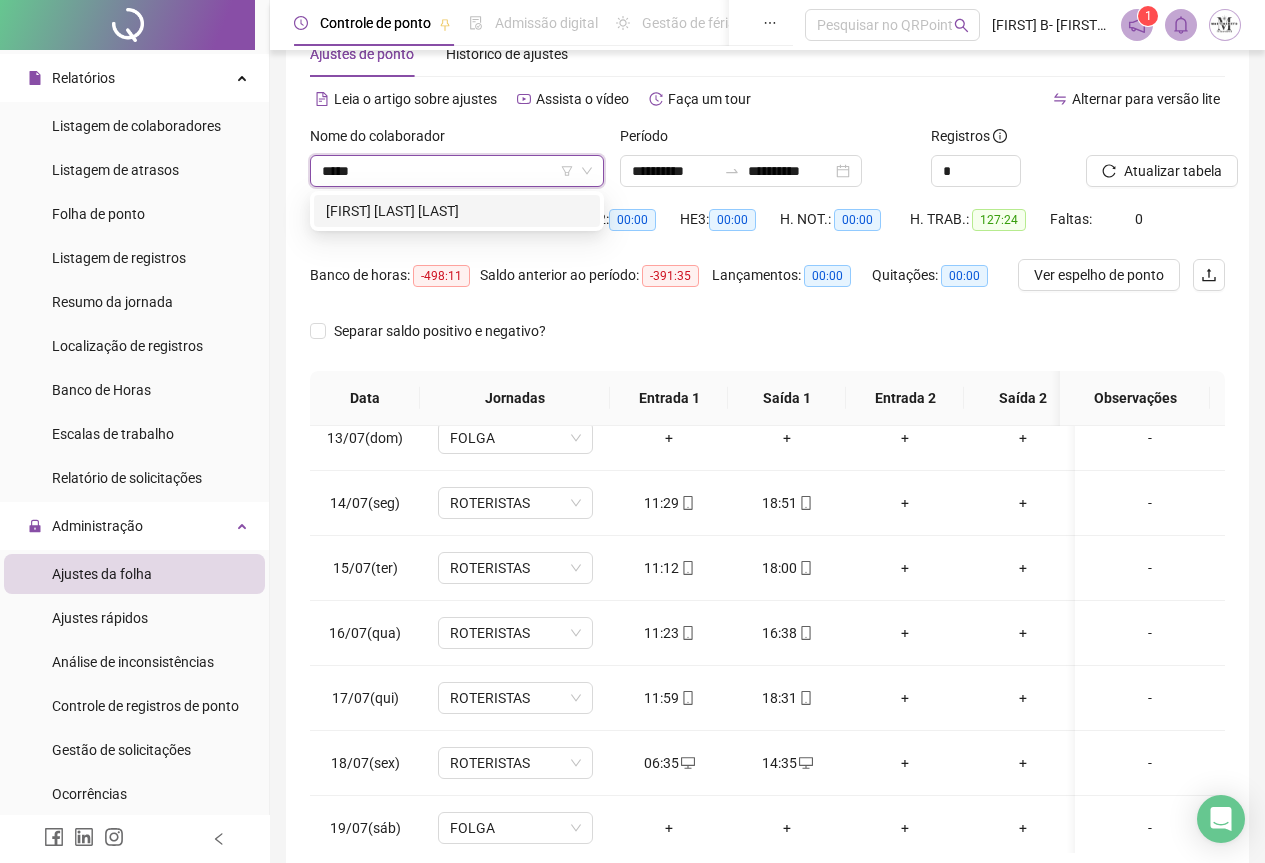 click on "WILLIAM SERPA DO NASCIMENTO" at bounding box center [457, 211] 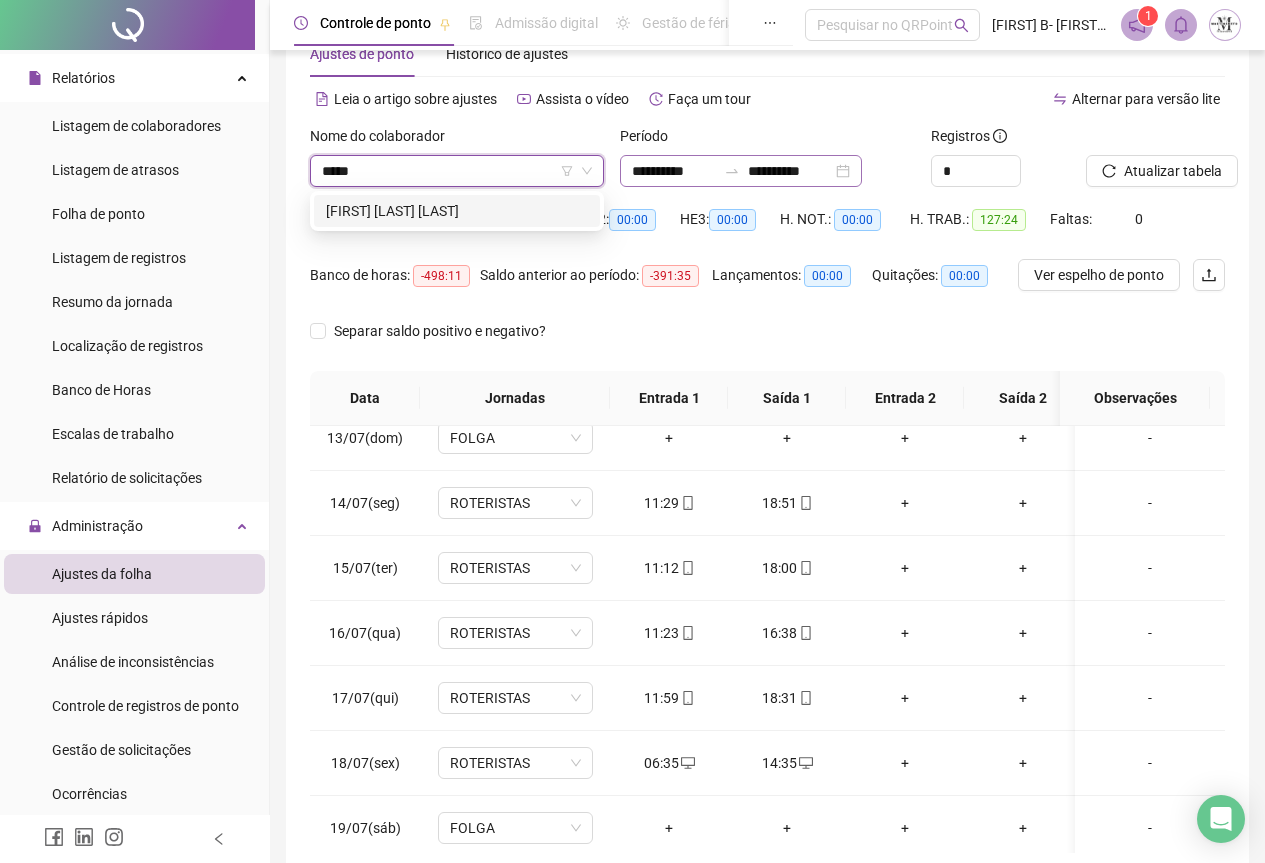 type 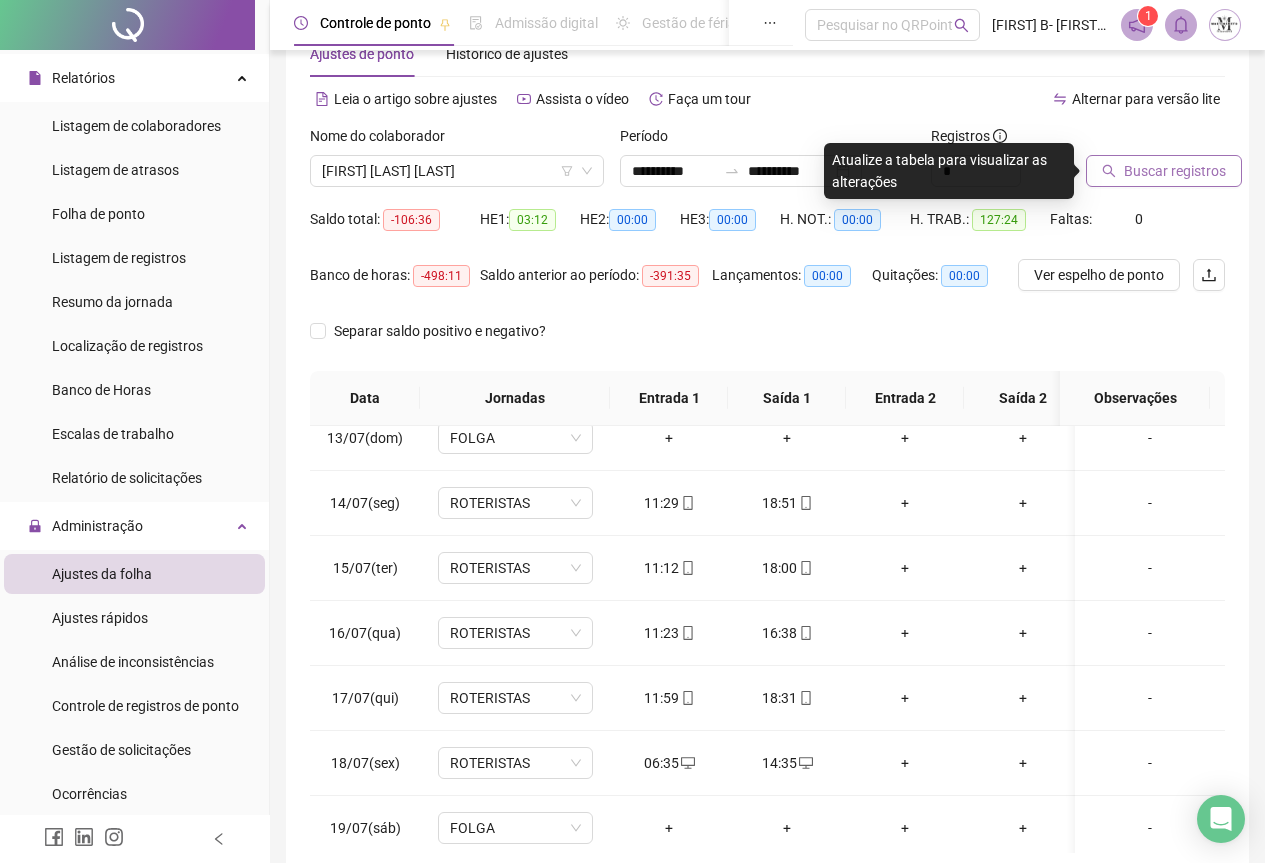 click on "Buscar registros" at bounding box center (1175, 171) 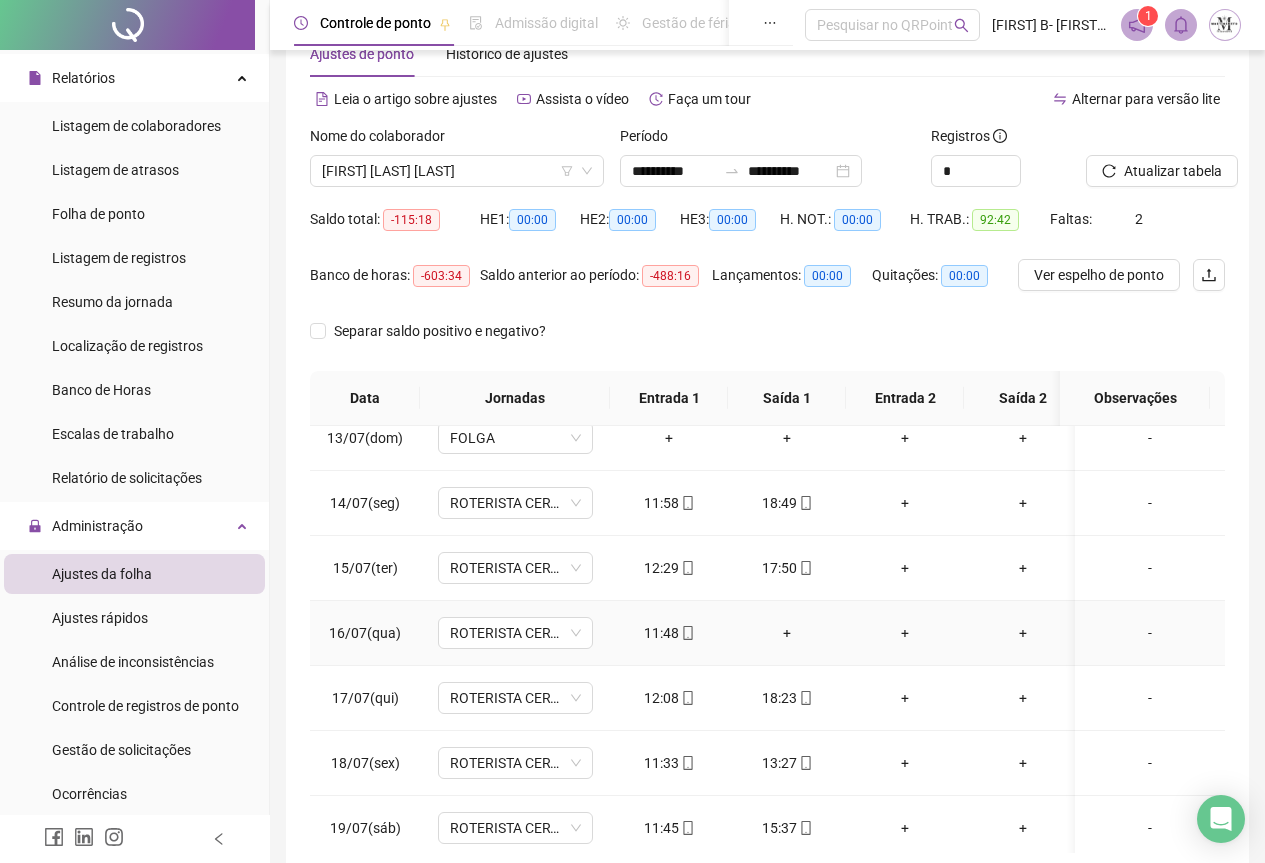 click on "+" at bounding box center [787, 633] 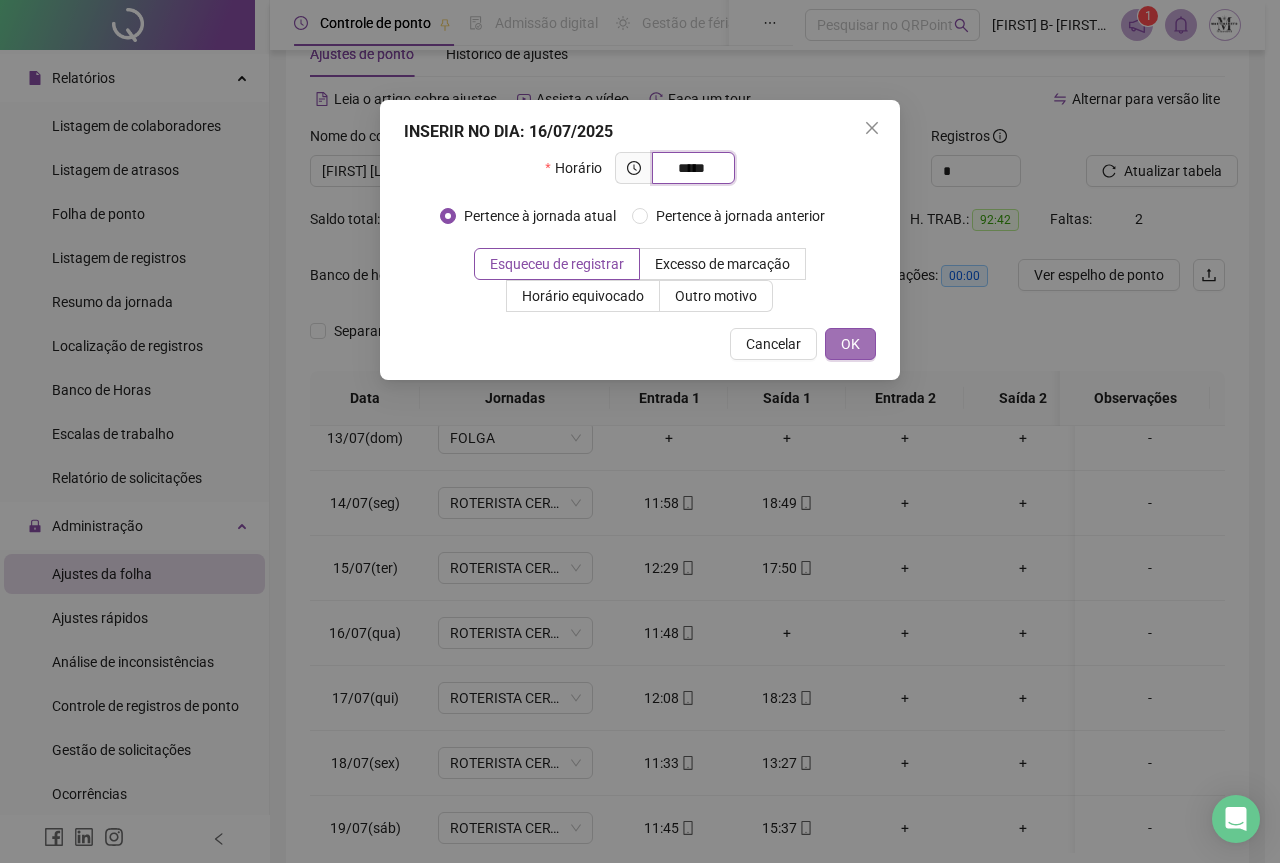 type on "*****" 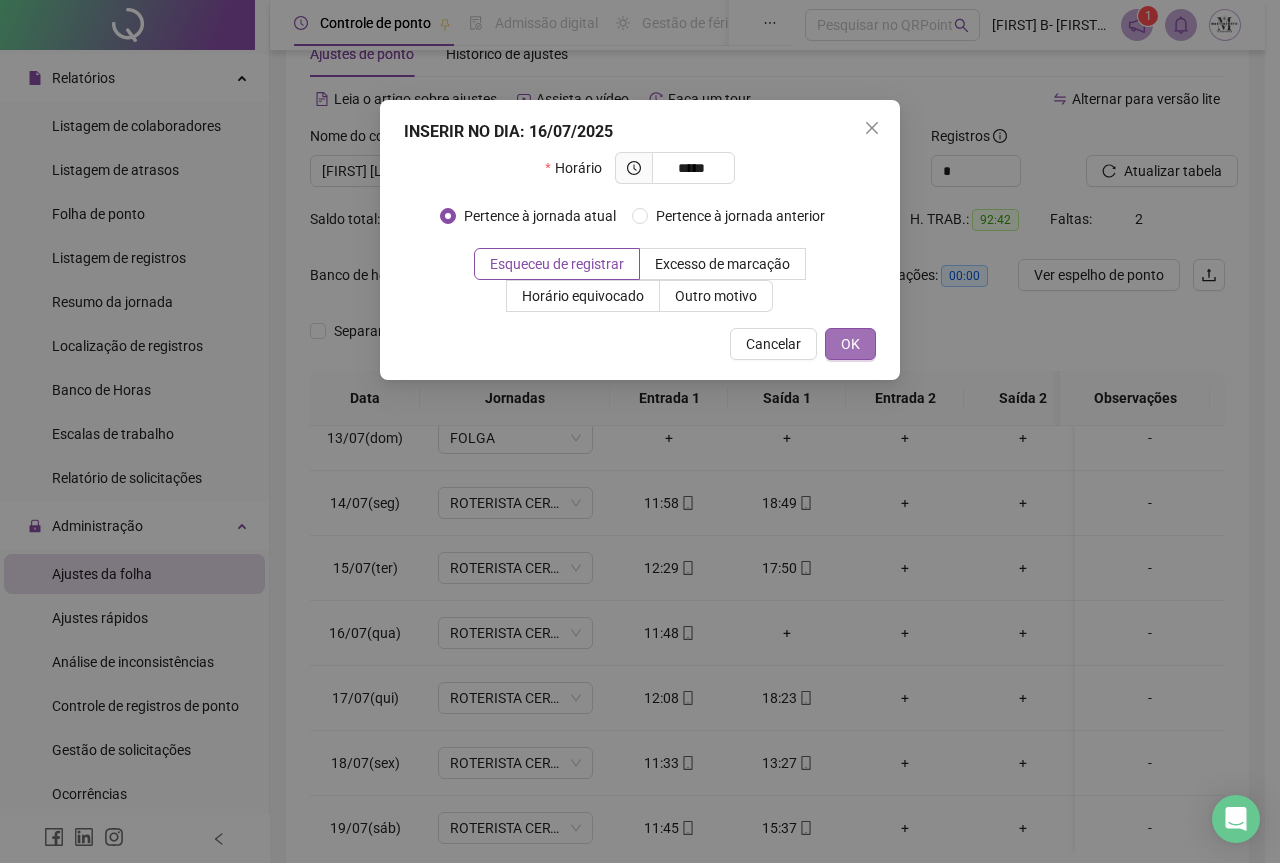 click on "OK" at bounding box center (850, 344) 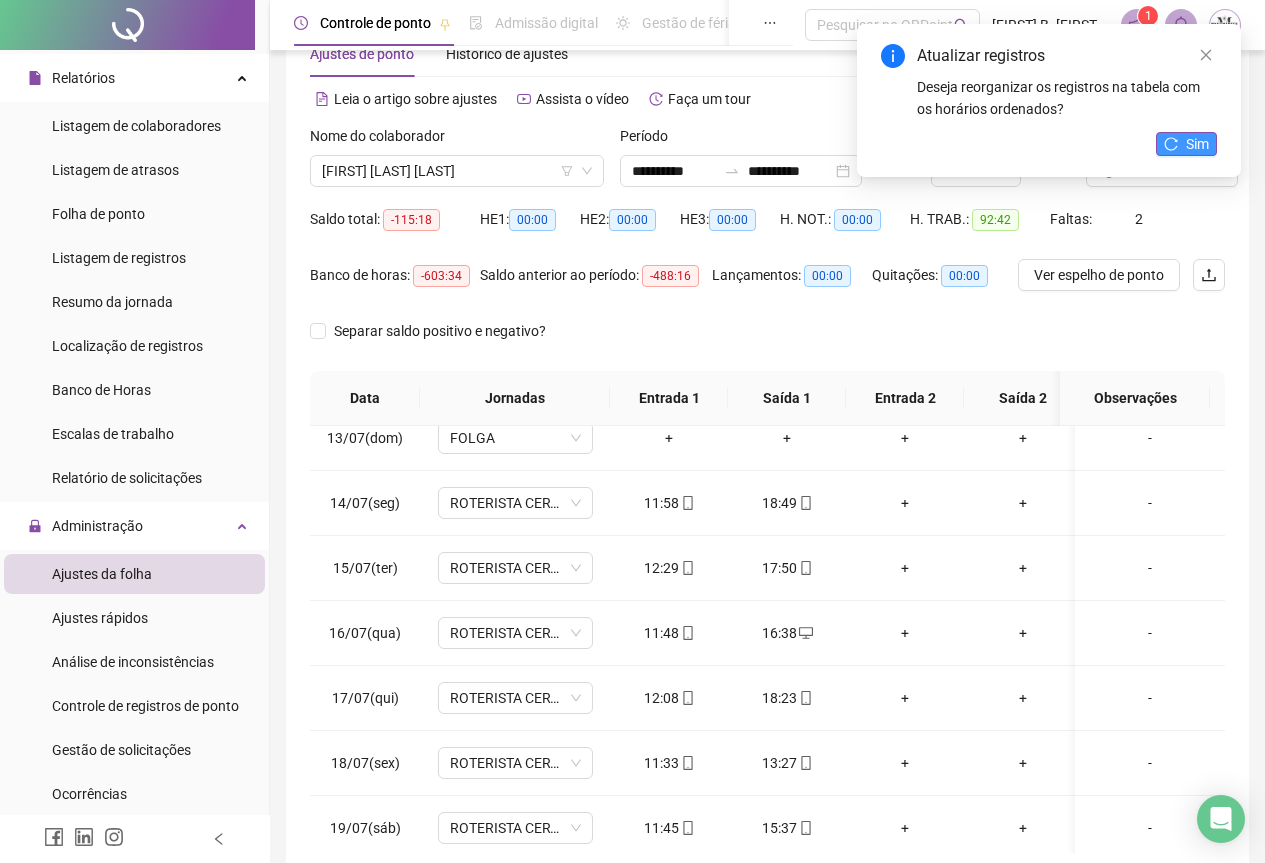 click 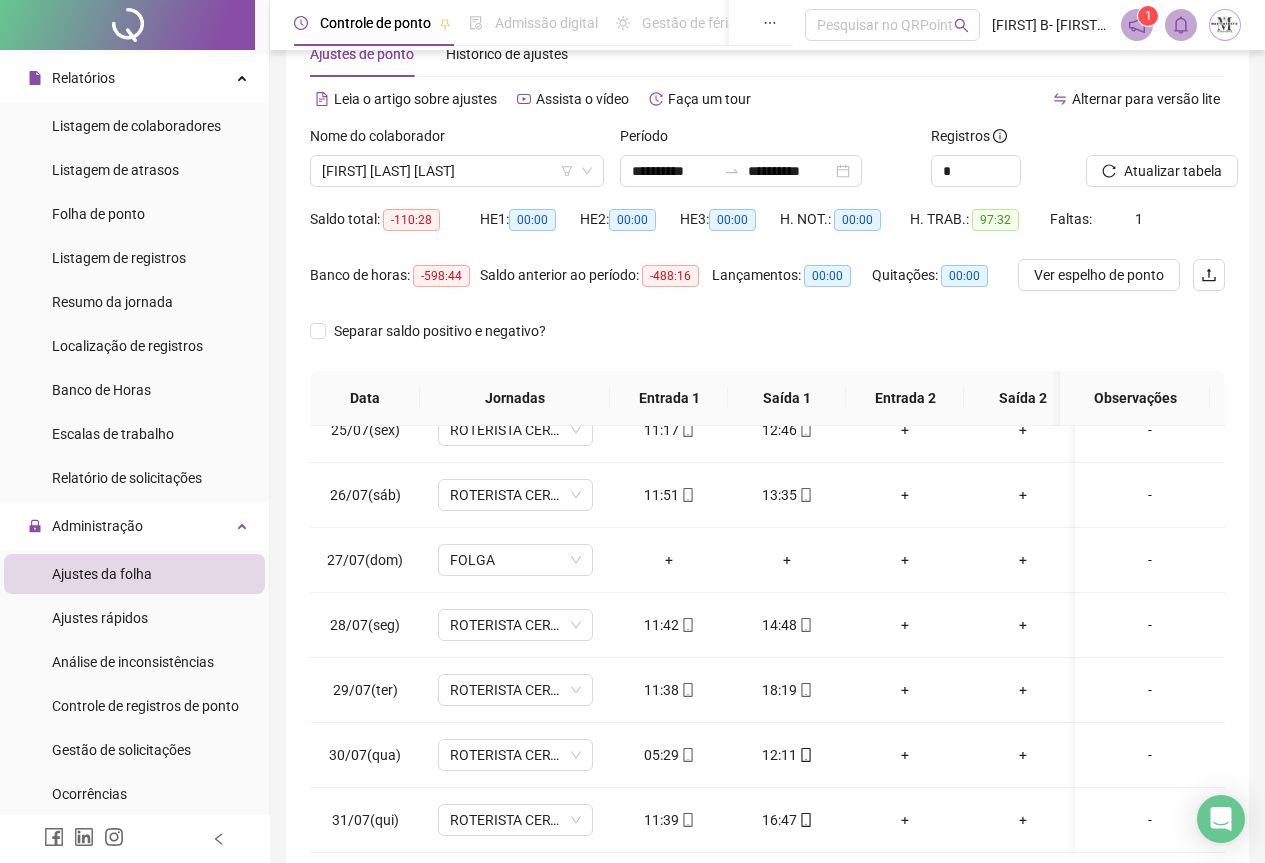 scroll, scrollTop: 1603, scrollLeft: 0, axis: vertical 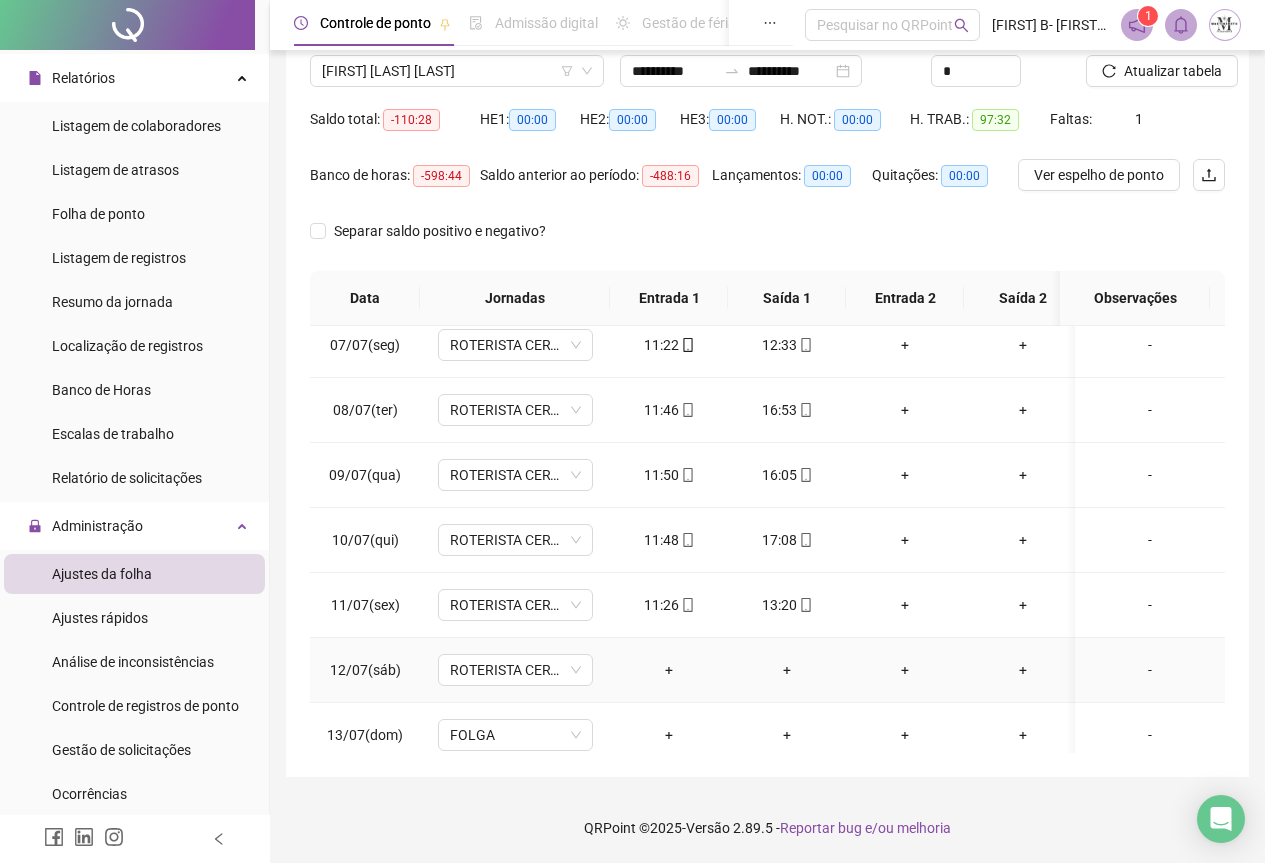 click on "-" at bounding box center (1150, 670) 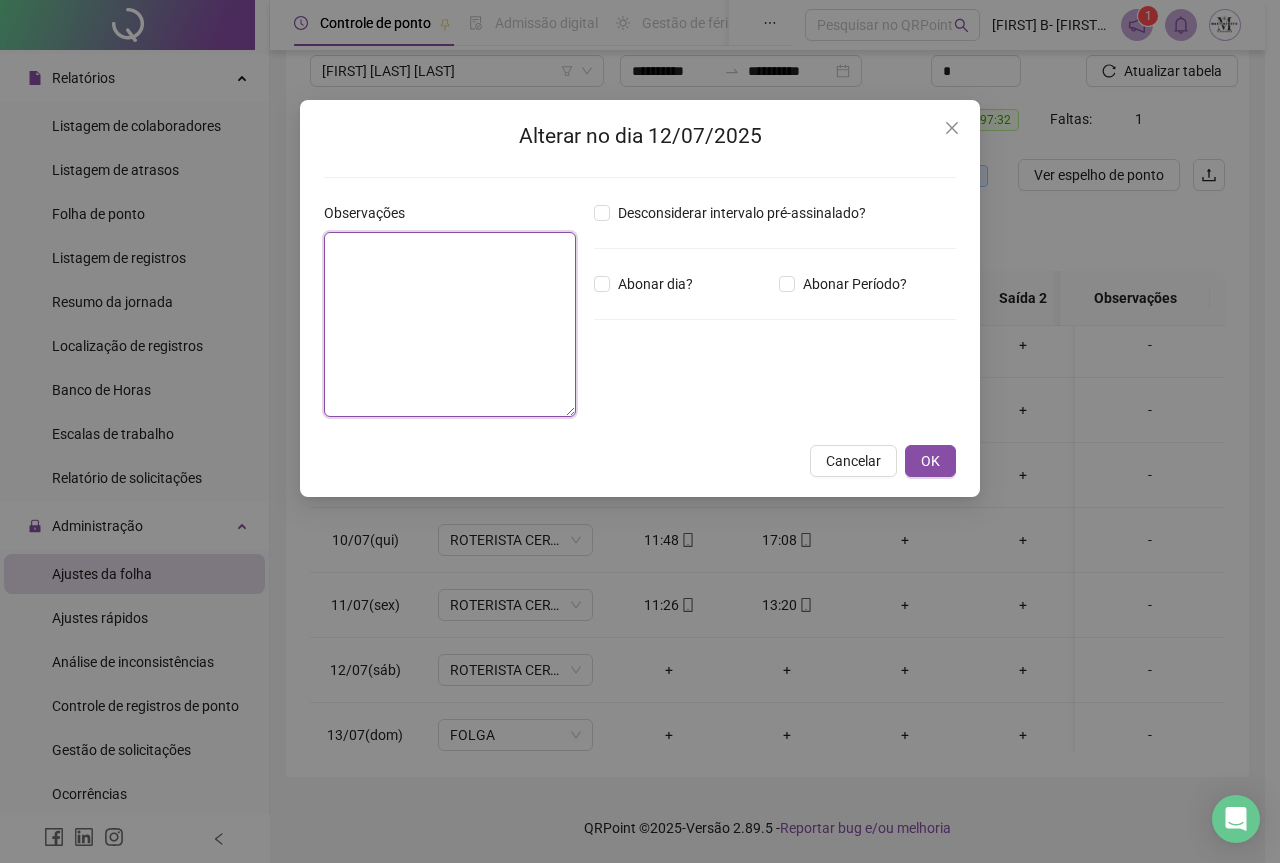 click at bounding box center [450, 324] 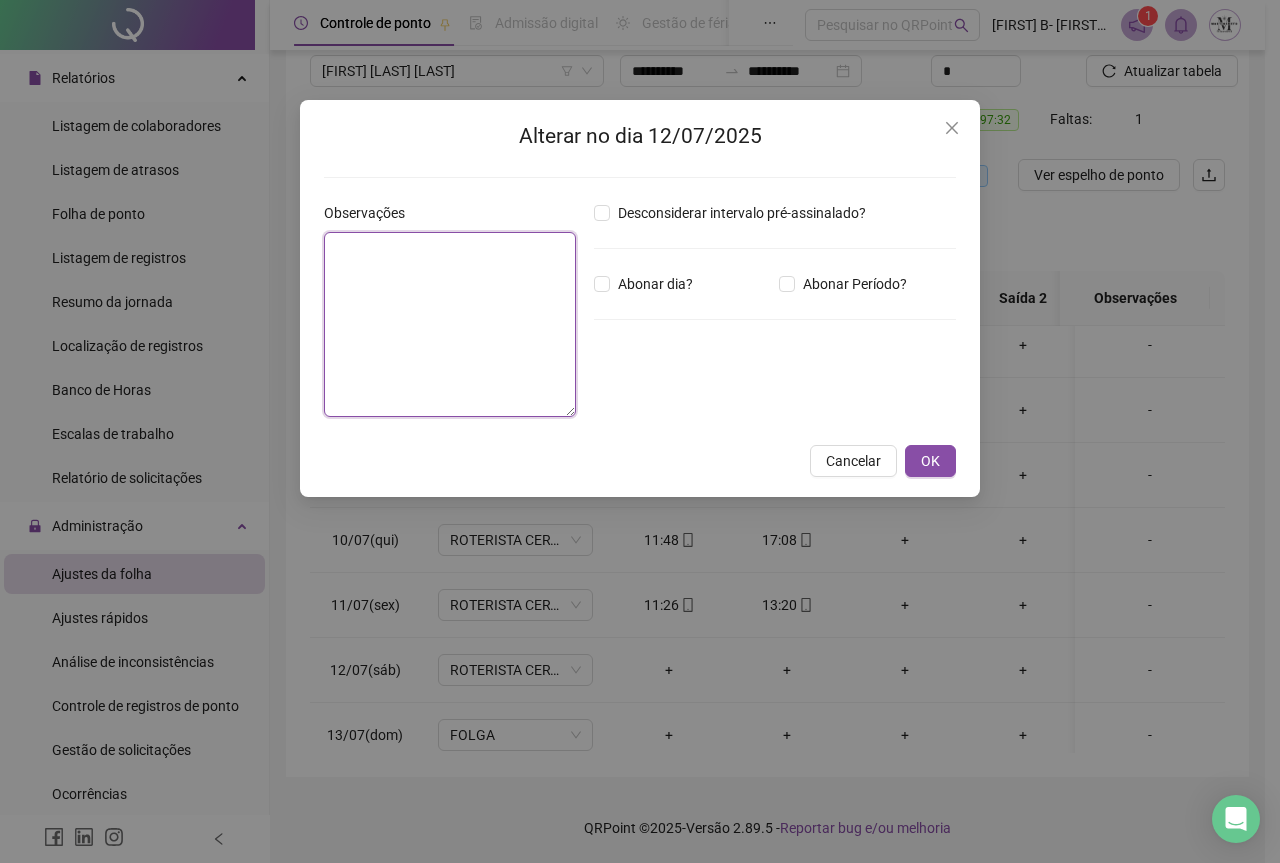 paste on "**********" 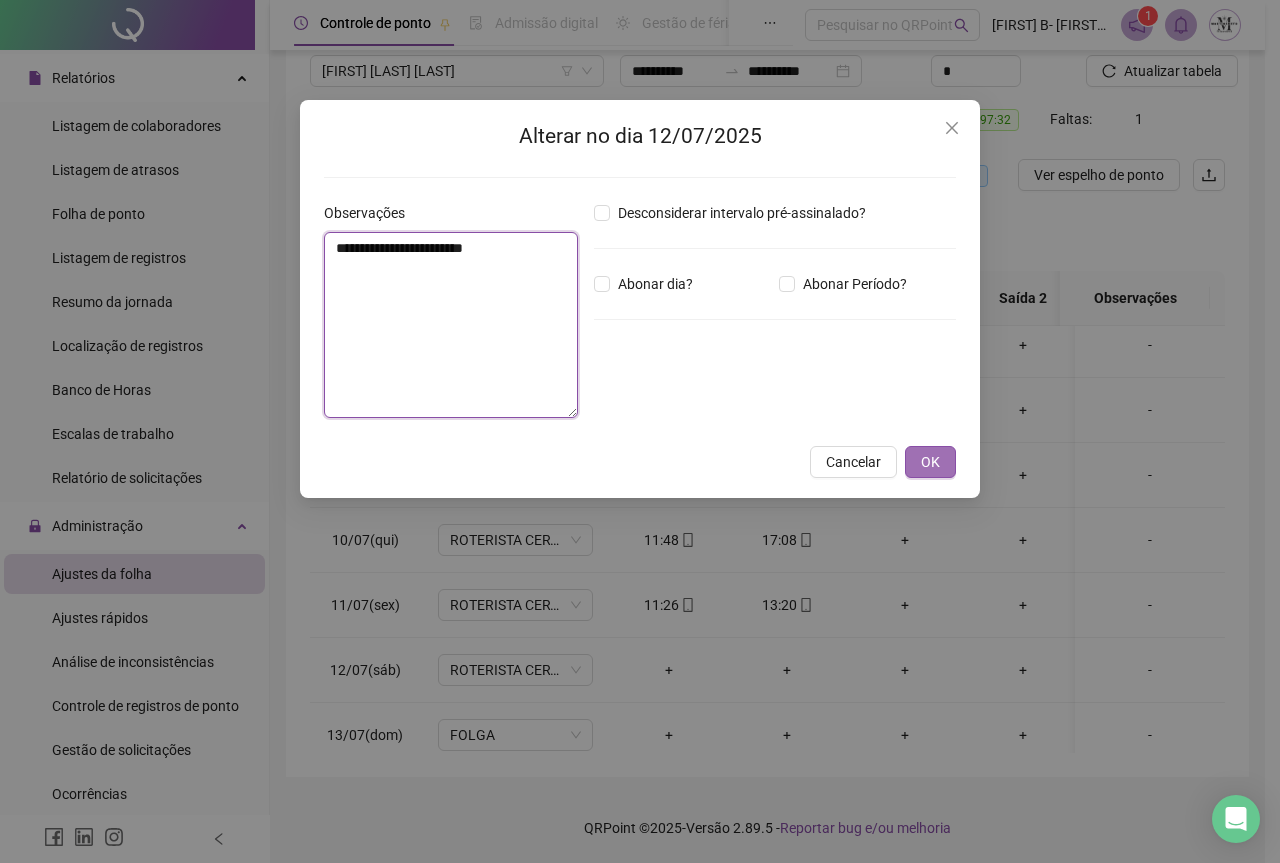 type on "**********" 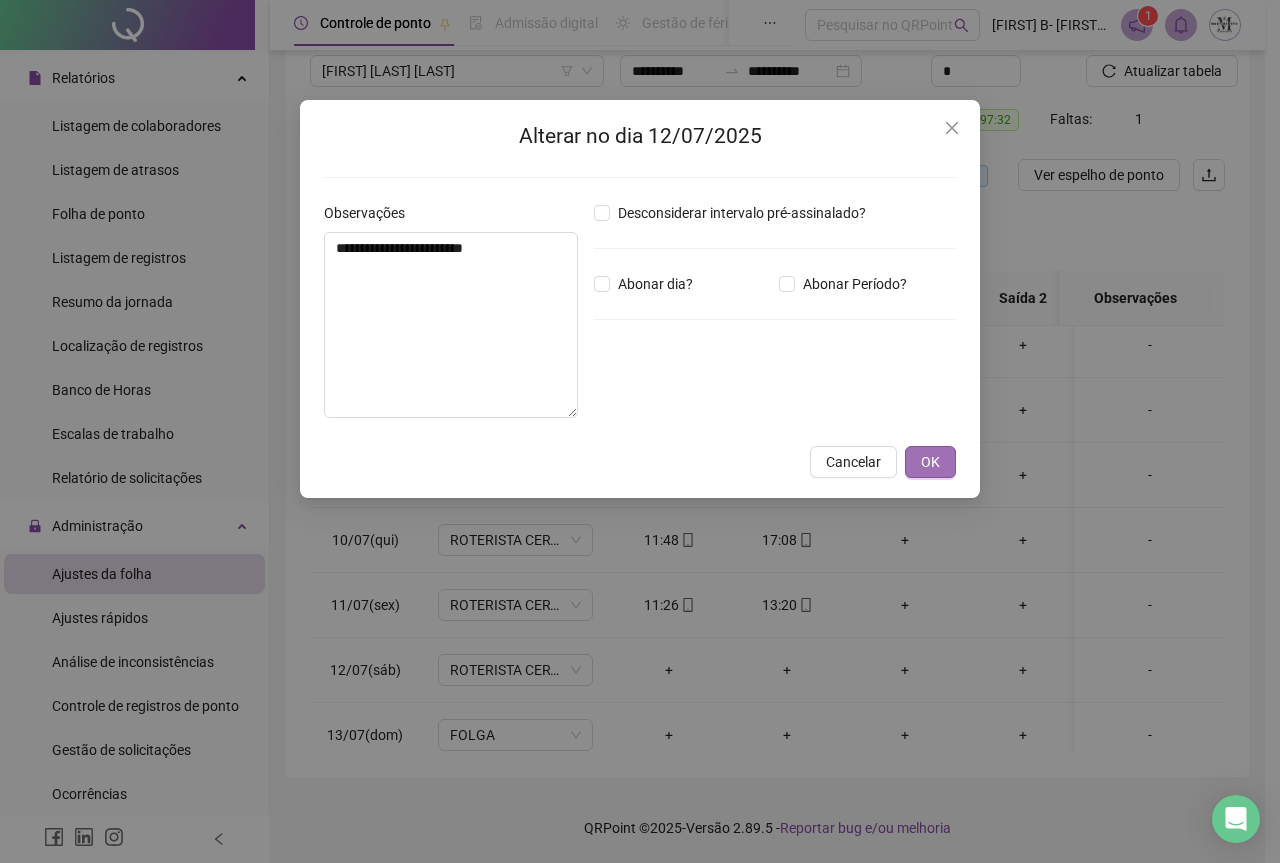 click on "OK" at bounding box center (930, 462) 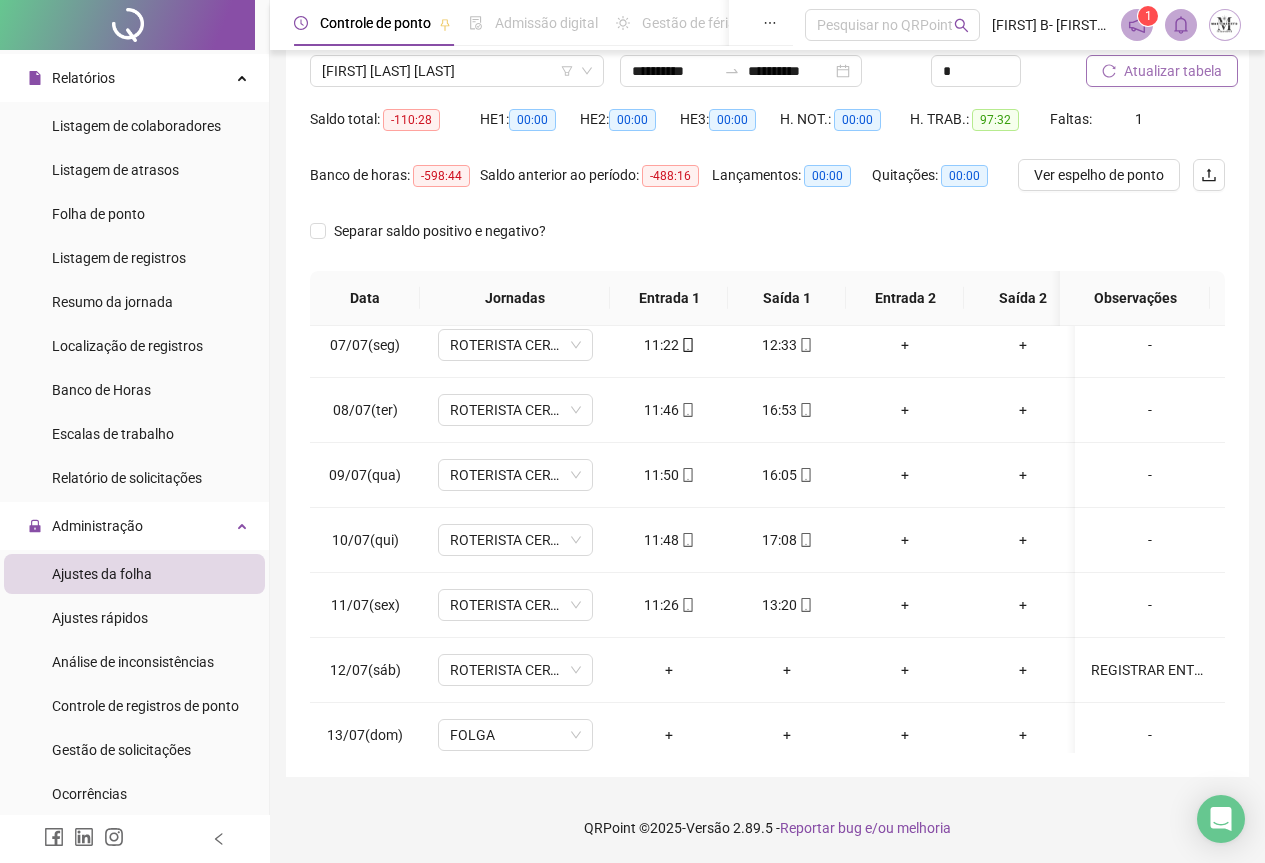 click on "Atualizar tabela" at bounding box center (1162, 71) 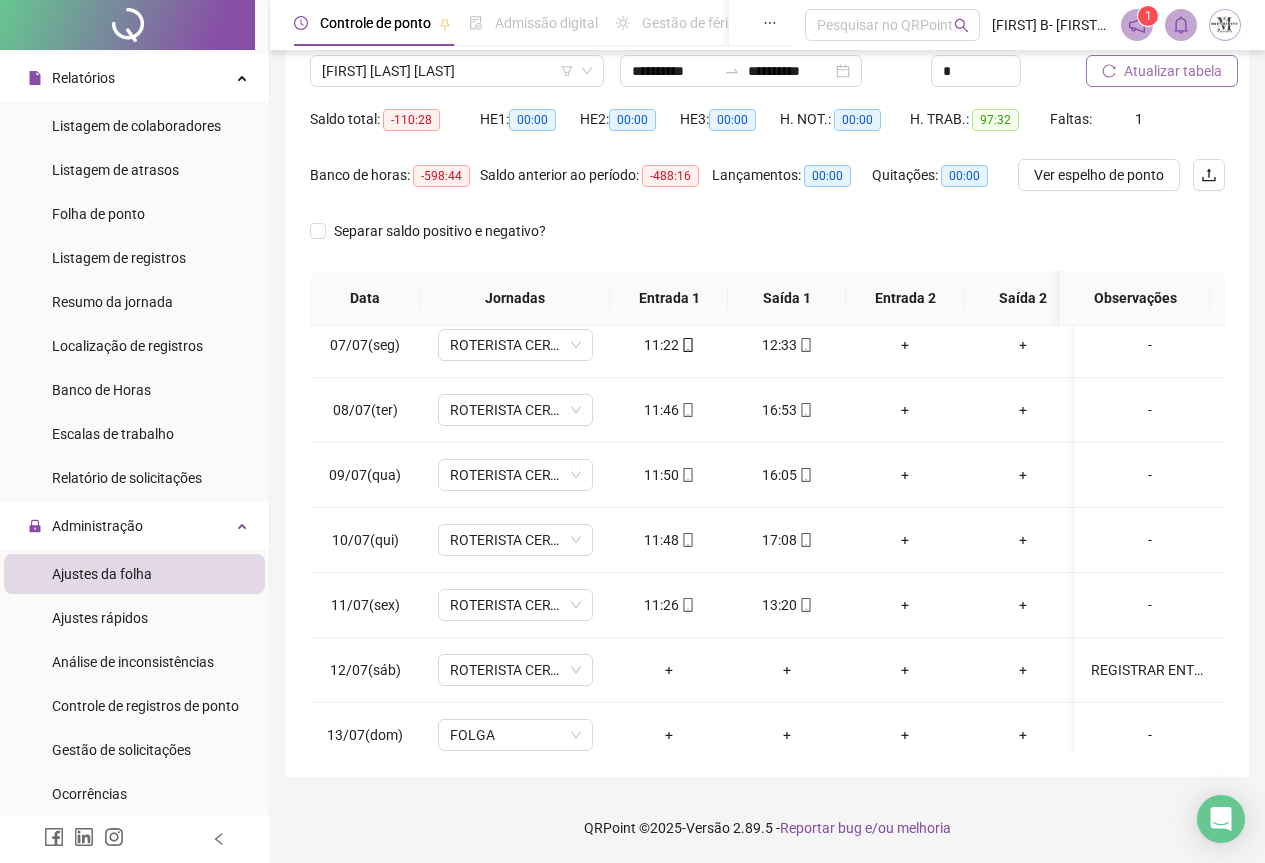 click on "Atualizar tabela" at bounding box center (1173, 71) 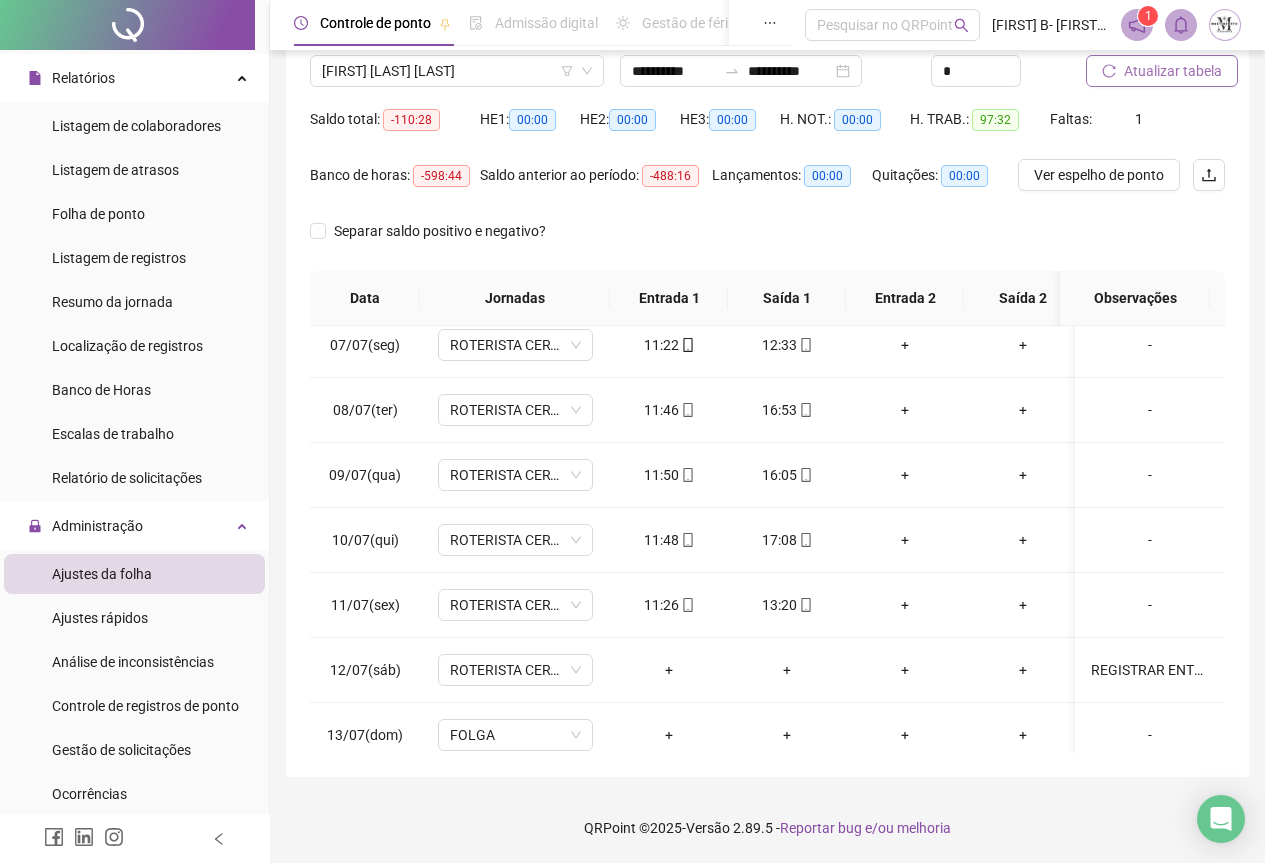 click on "Atualizar tabela" at bounding box center (1173, 71) 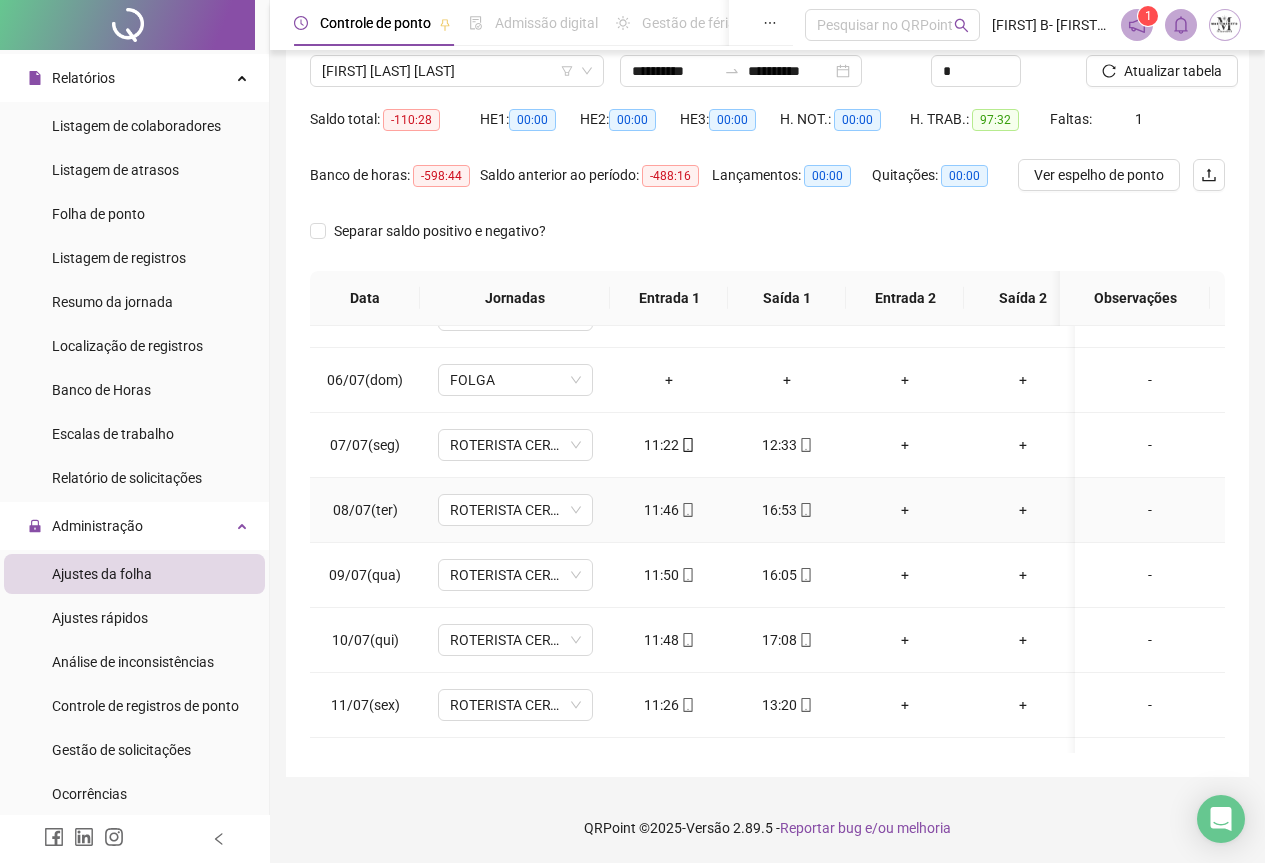 scroll, scrollTop: 103, scrollLeft: 0, axis: vertical 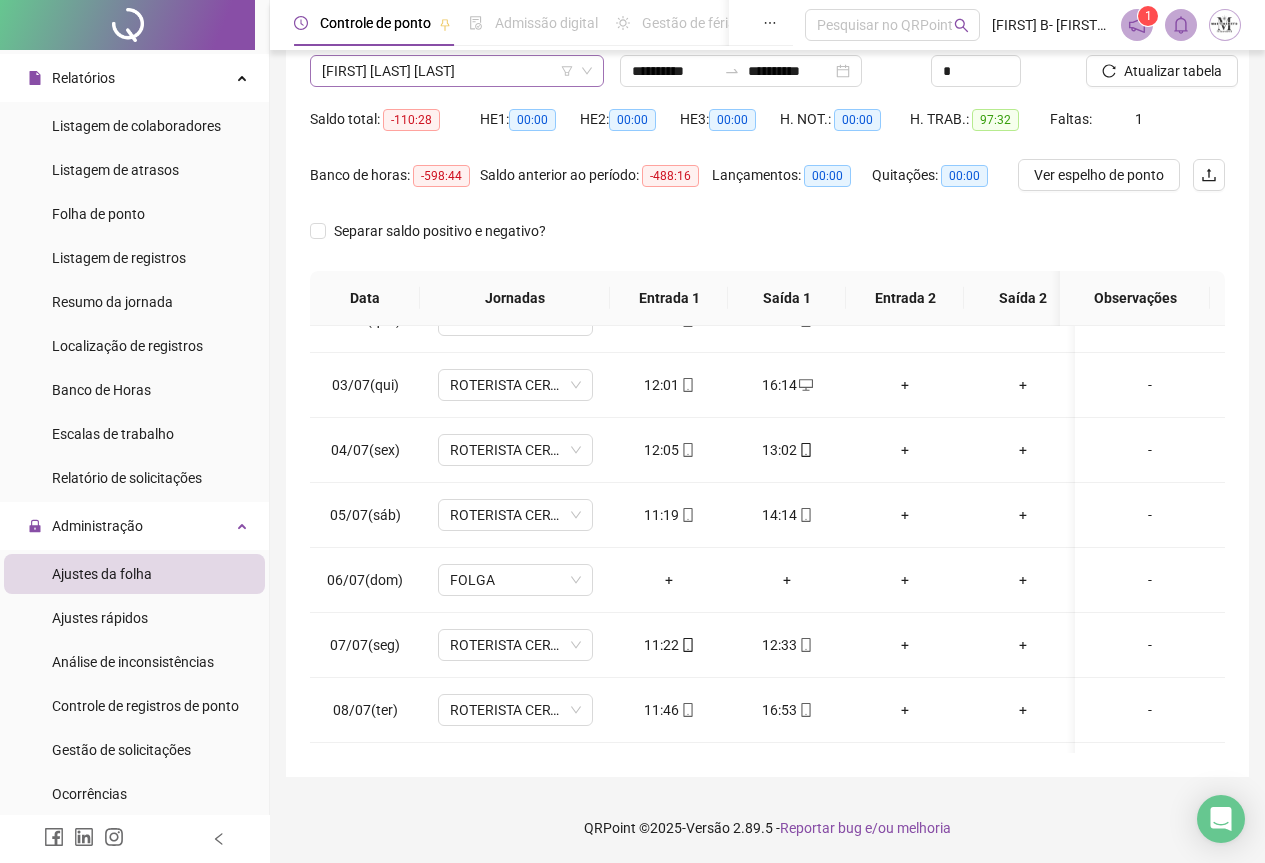 click on "WILLIAM SERPA DO NASCIMENTO" at bounding box center [457, 71] 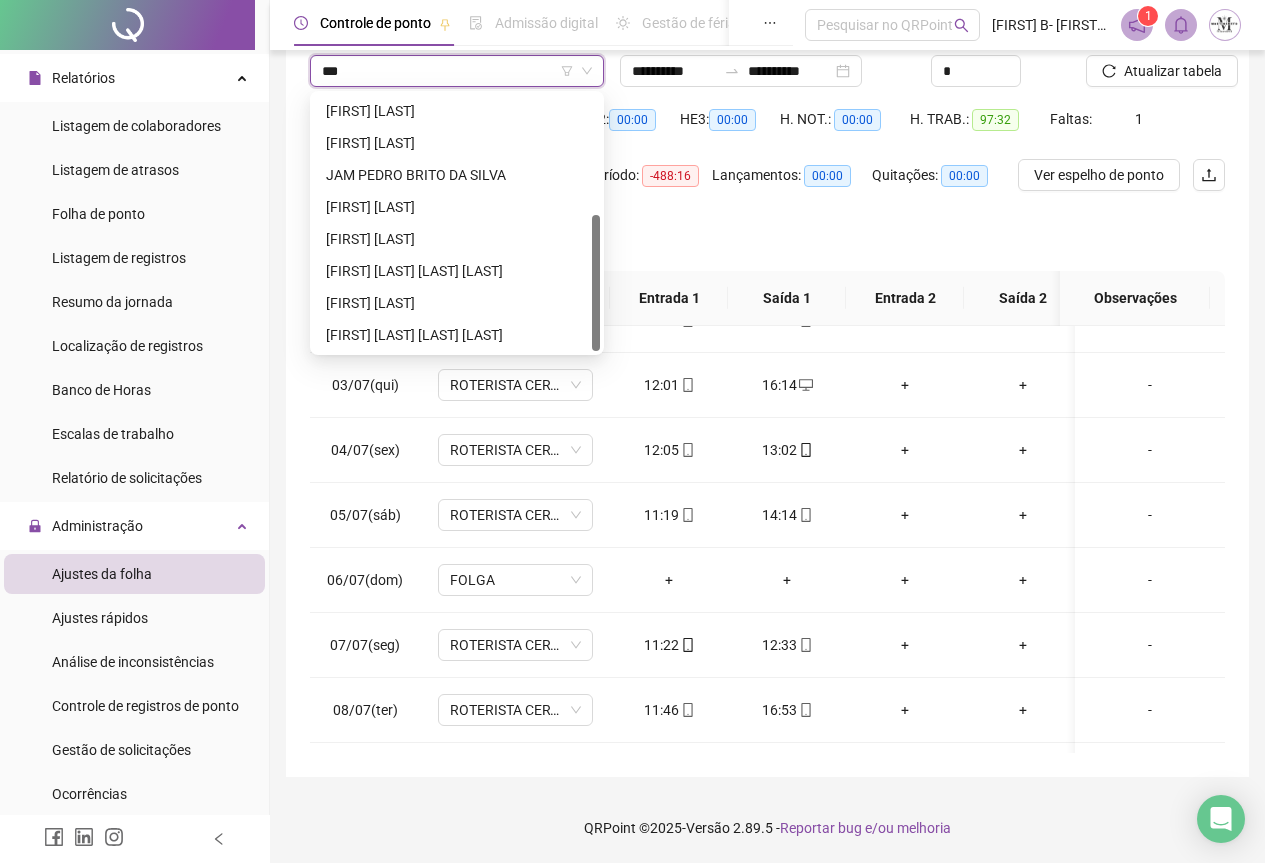 scroll, scrollTop: 0, scrollLeft: 0, axis: both 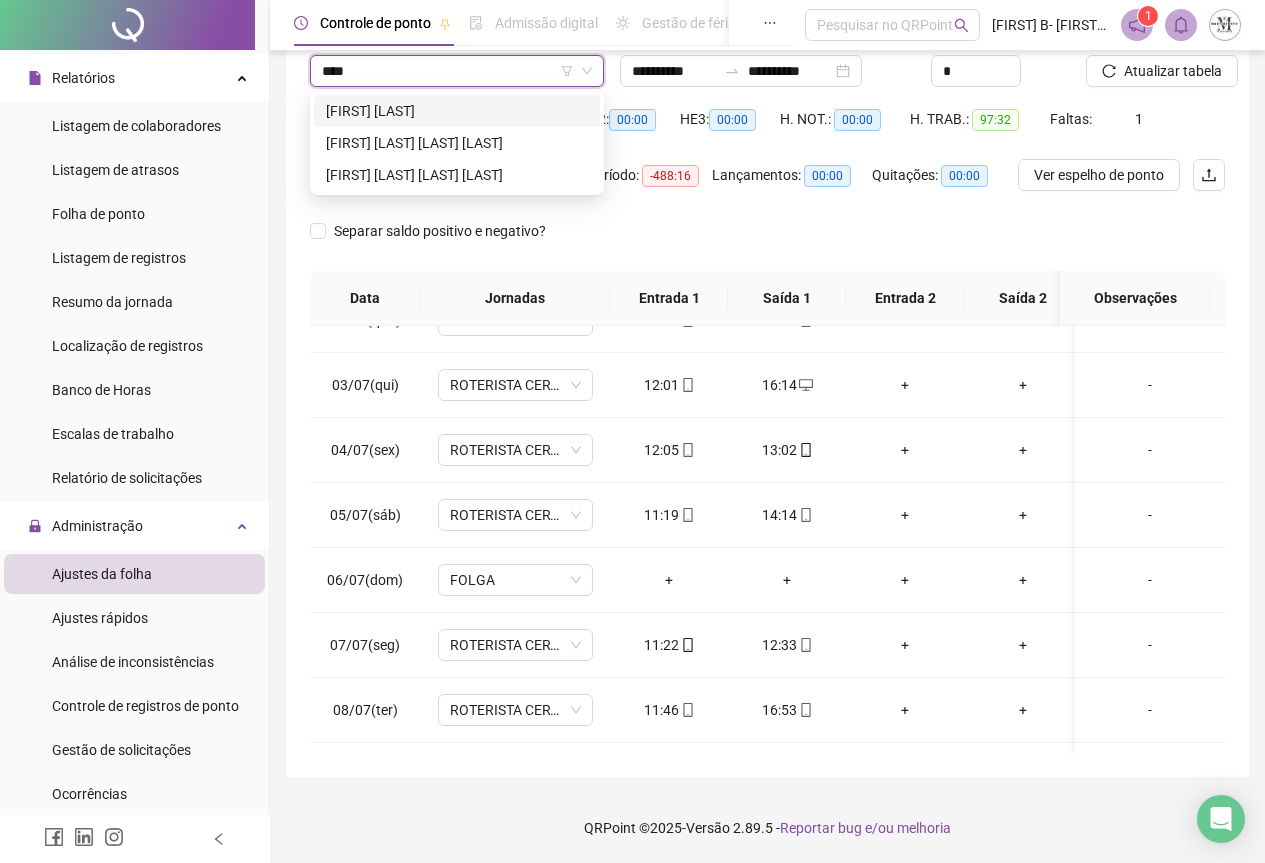 type on "*****" 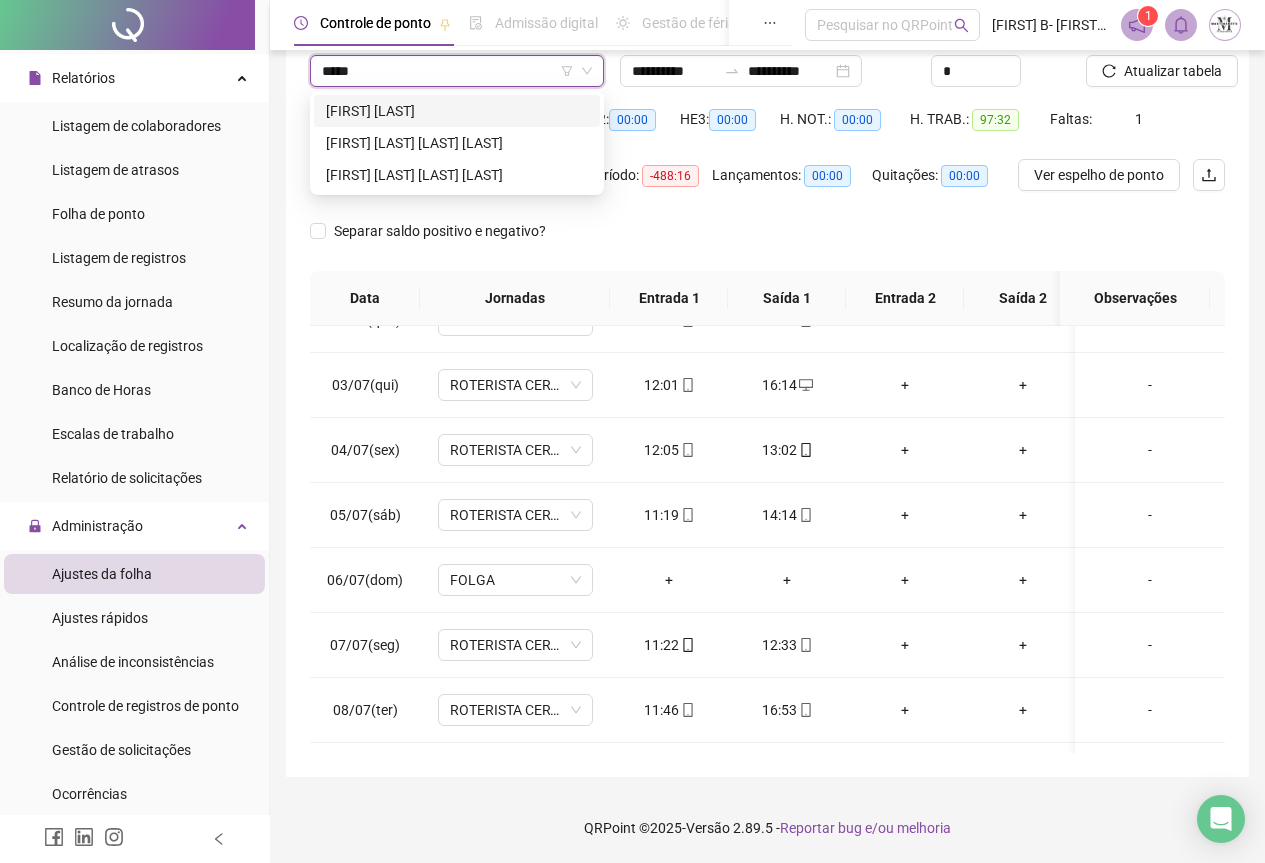 click on "BRUNO DE SOUZA SOARES" at bounding box center [457, 111] 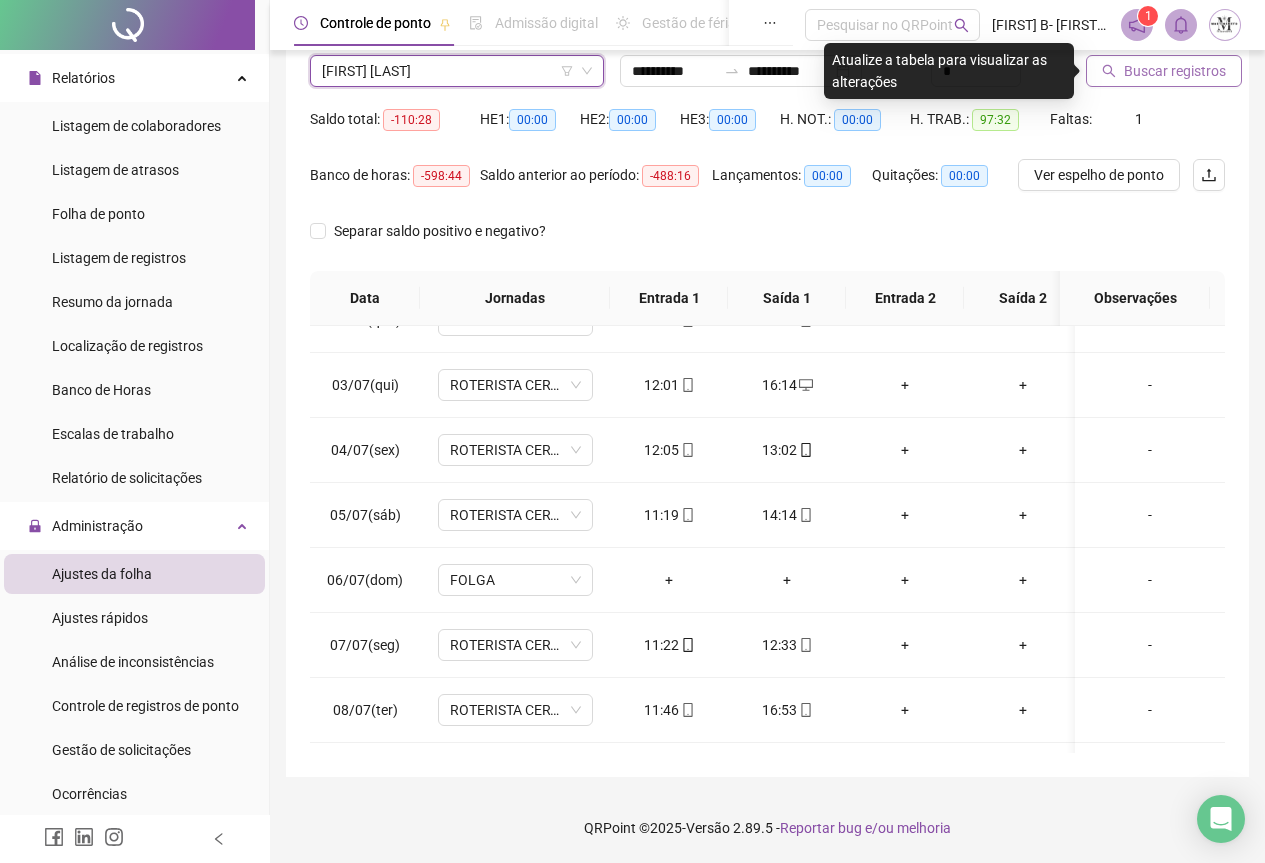 click on "Buscar registros" at bounding box center (1175, 71) 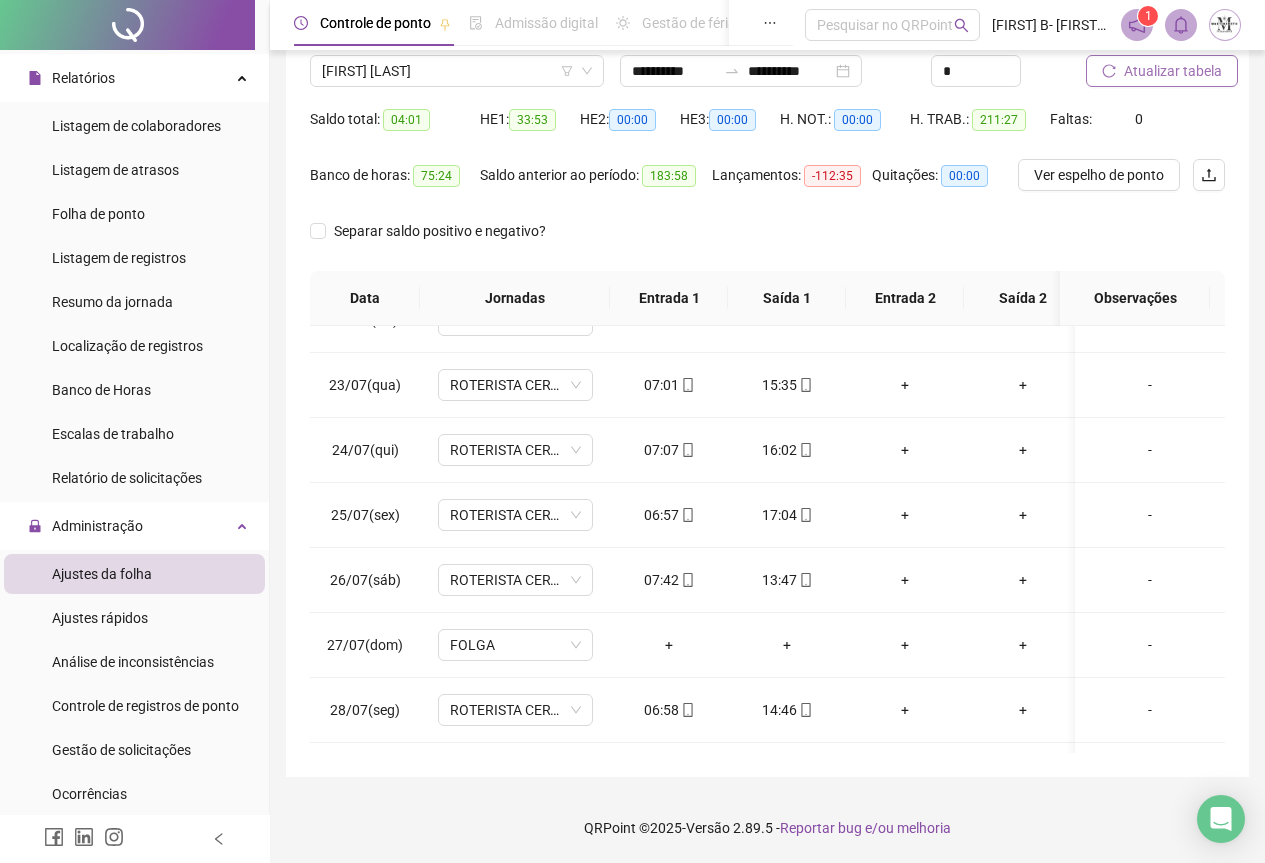 scroll, scrollTop: 1603, scrollLeft: 0, axis: vertical 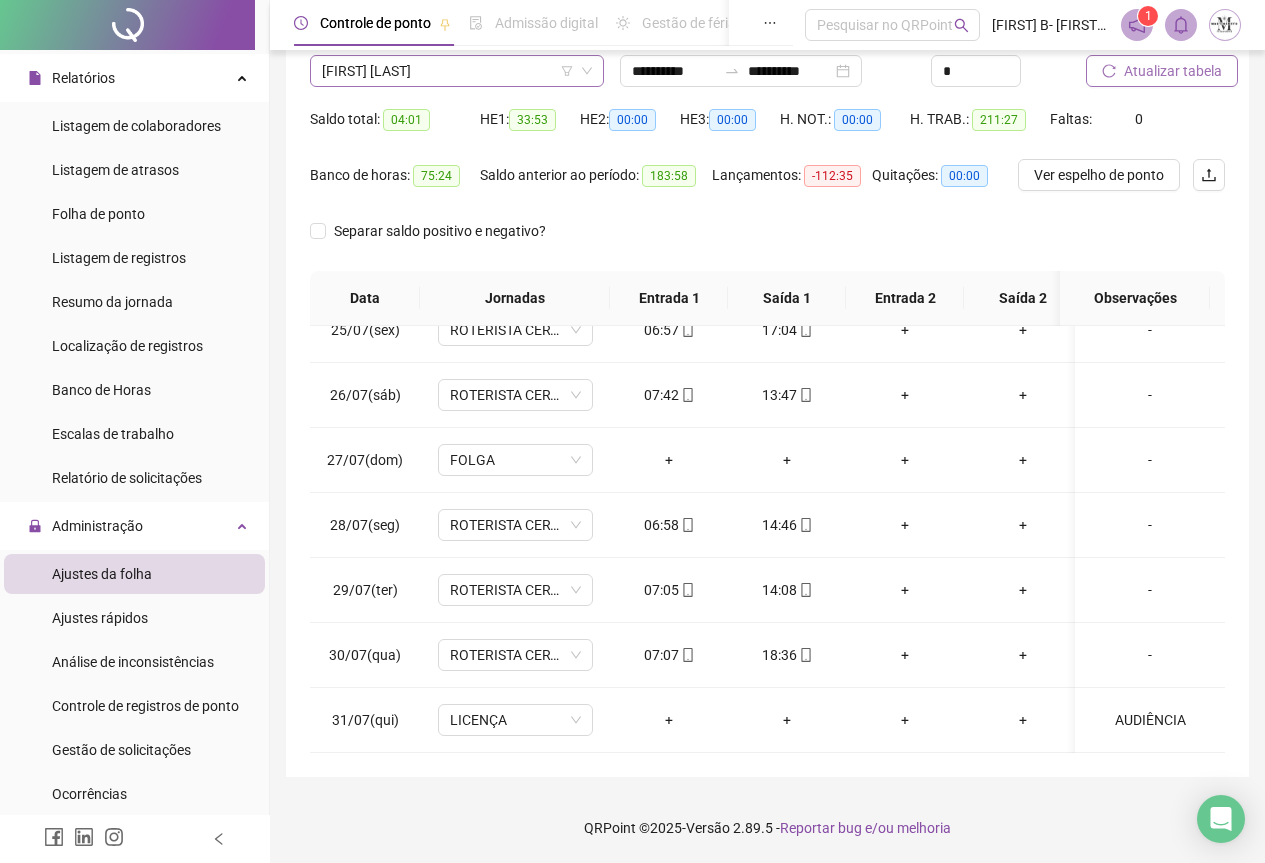click on "BRUNO DE SOUZA SOARES" at bounding box center [457, 71] 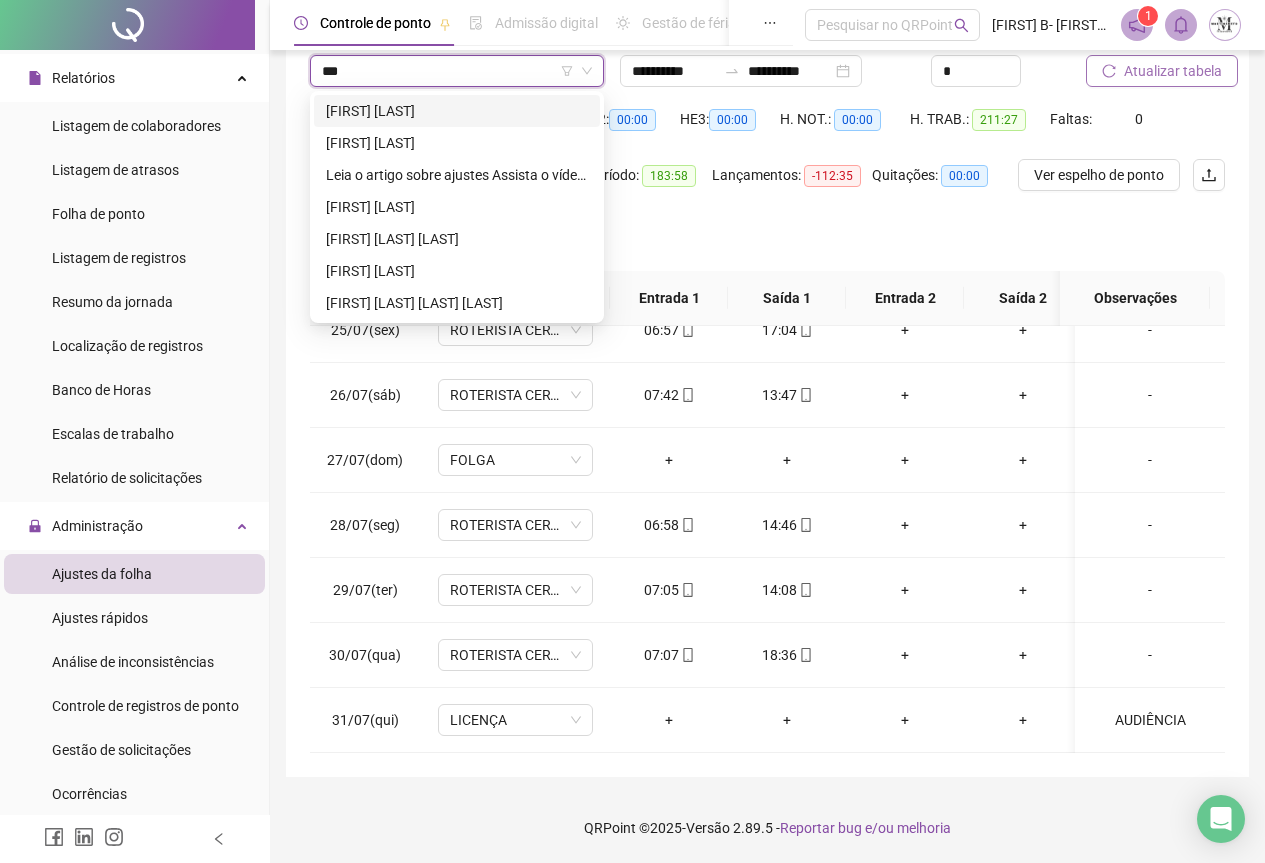 scroll, scrollTop: 0, scrollLeft: 0, axis: both 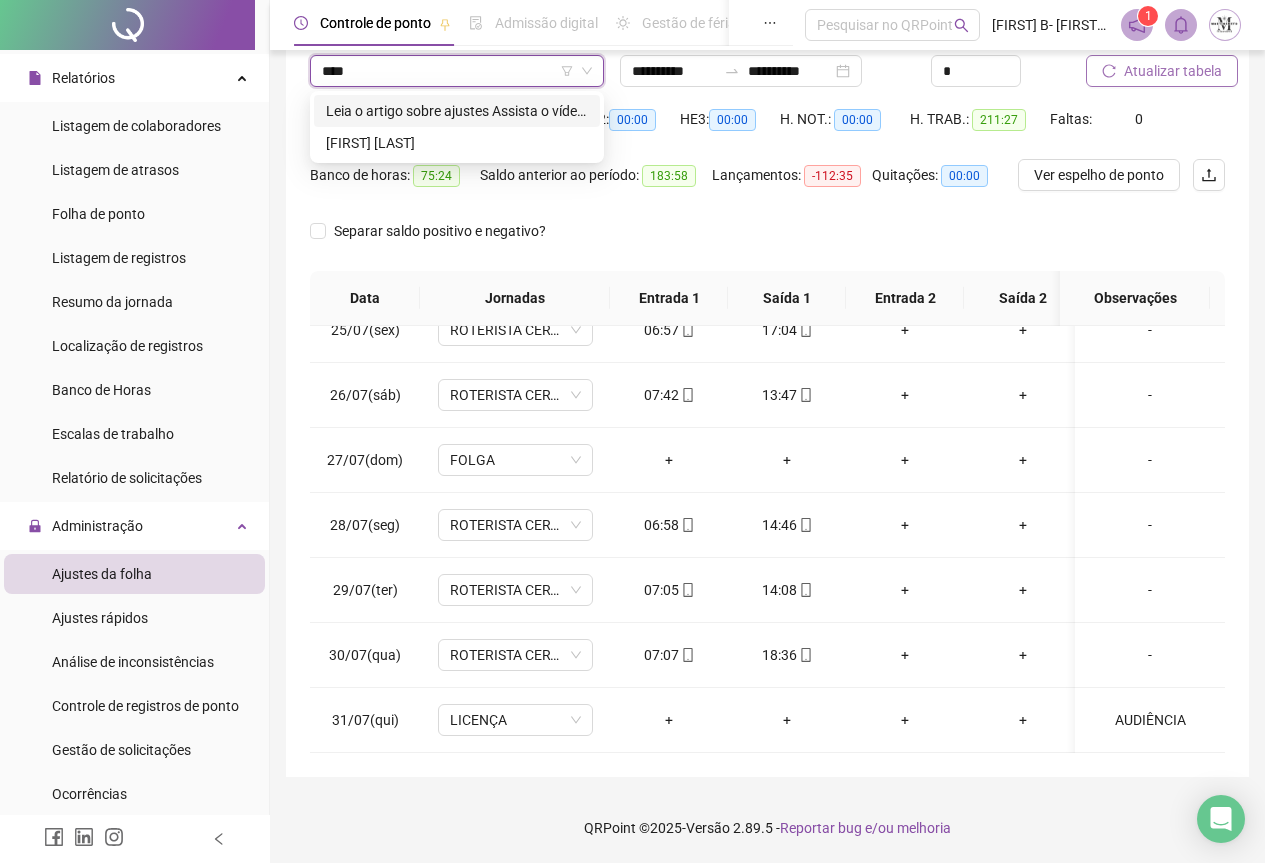 type on "*****" 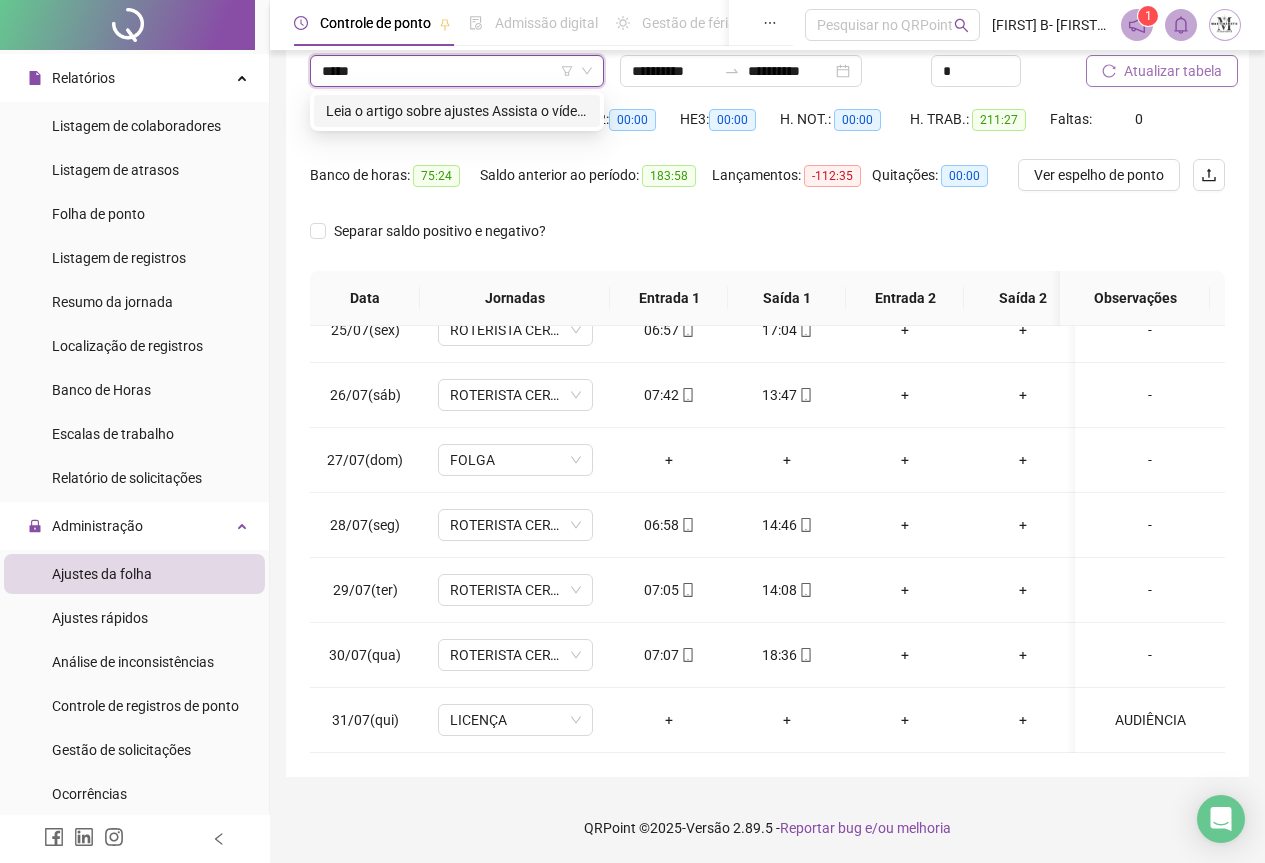 click on "CARLOS ALBERTO BORGES FRAGA" at bounding box center [457, 111] 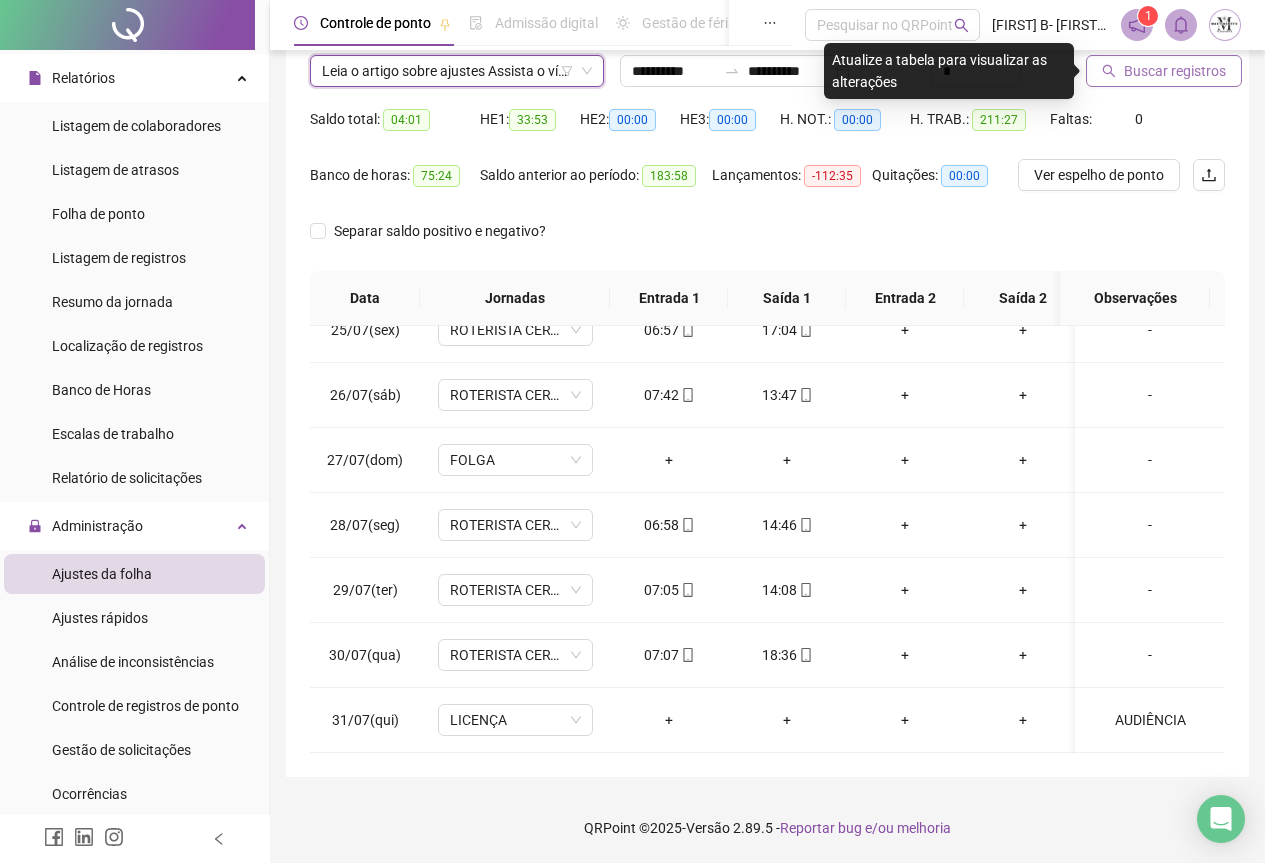 click on "Buscar registros" at bounding box center (1164, 71) 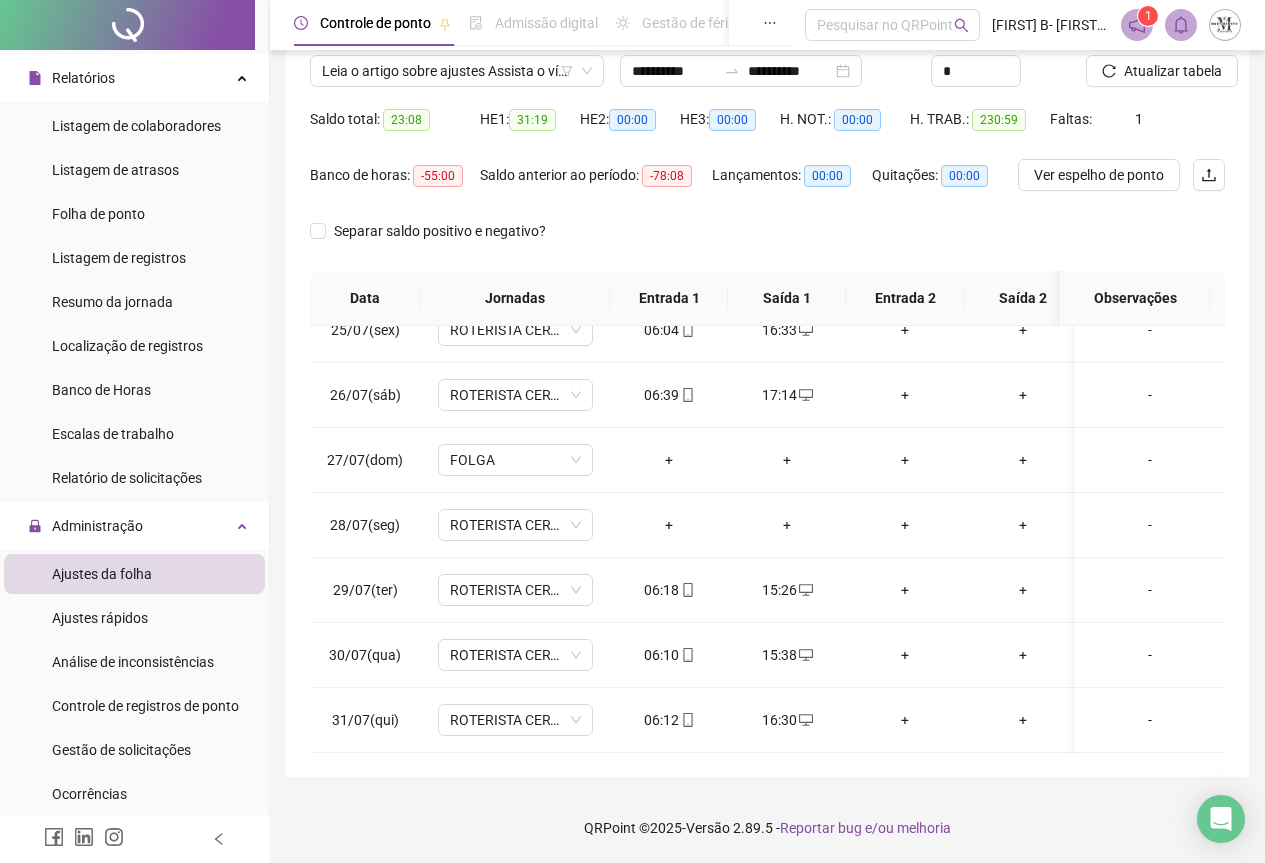 scroll, scrollTop: 1603, scrollLeft: 0, axis: vertical 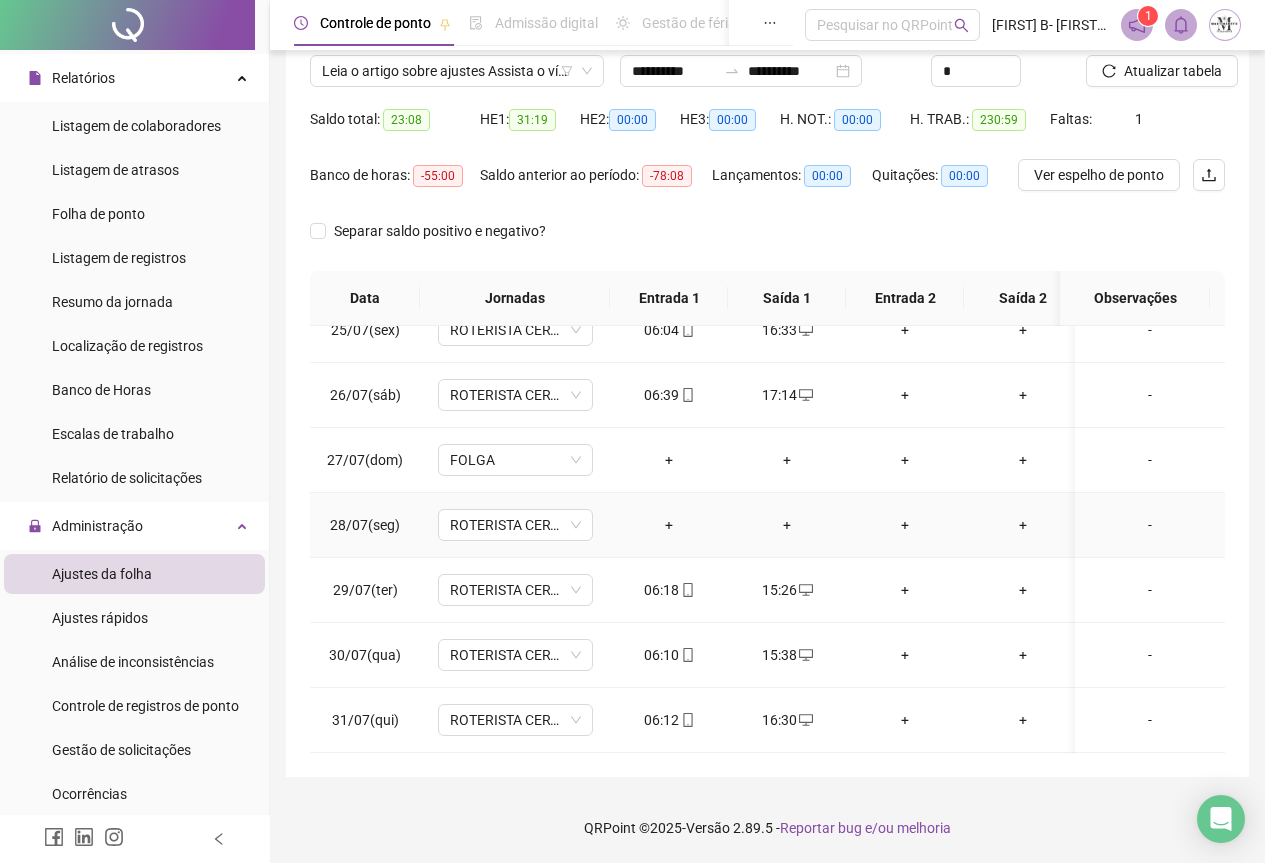 click on "-" at bounding box center (1150, 525) 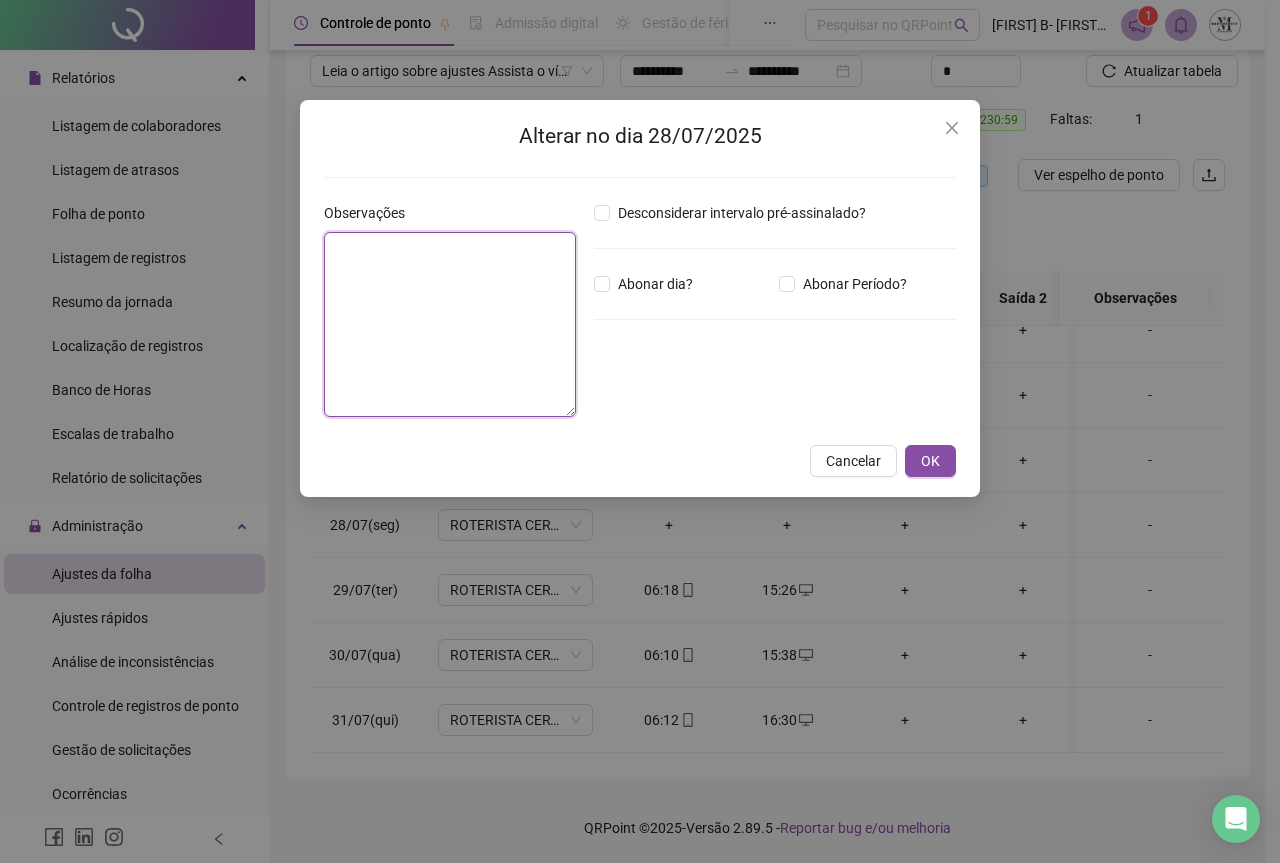 click at bounding box center [450, 324] 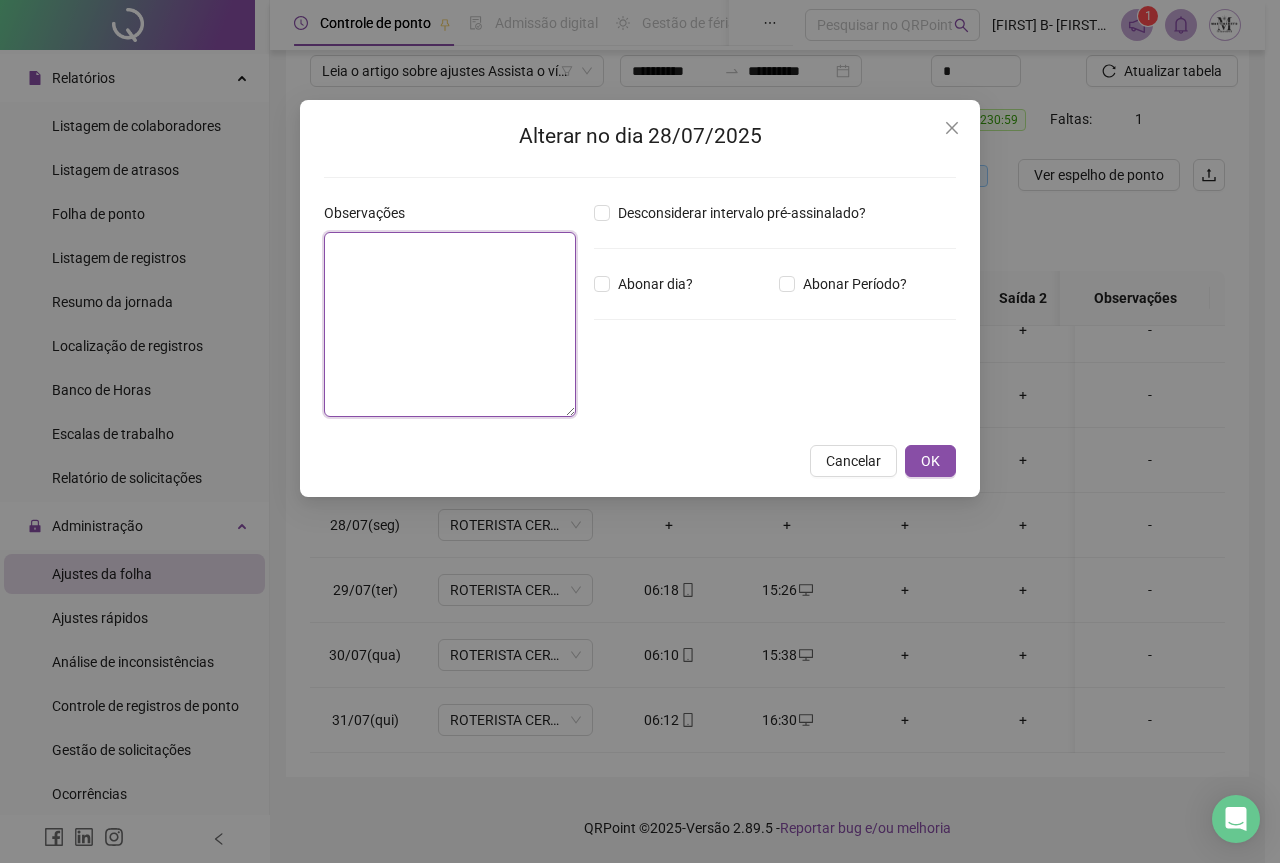 paste on "**********" 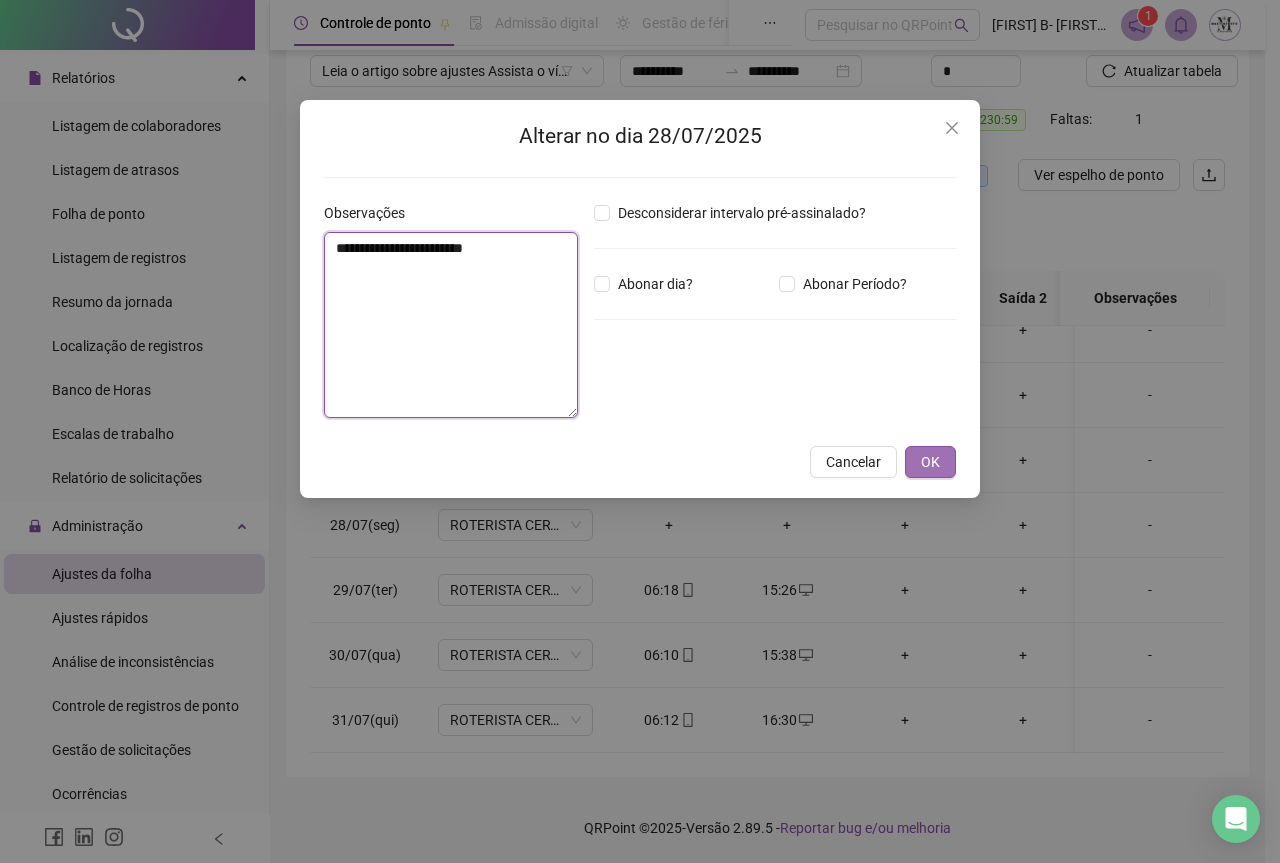 type on "**********" 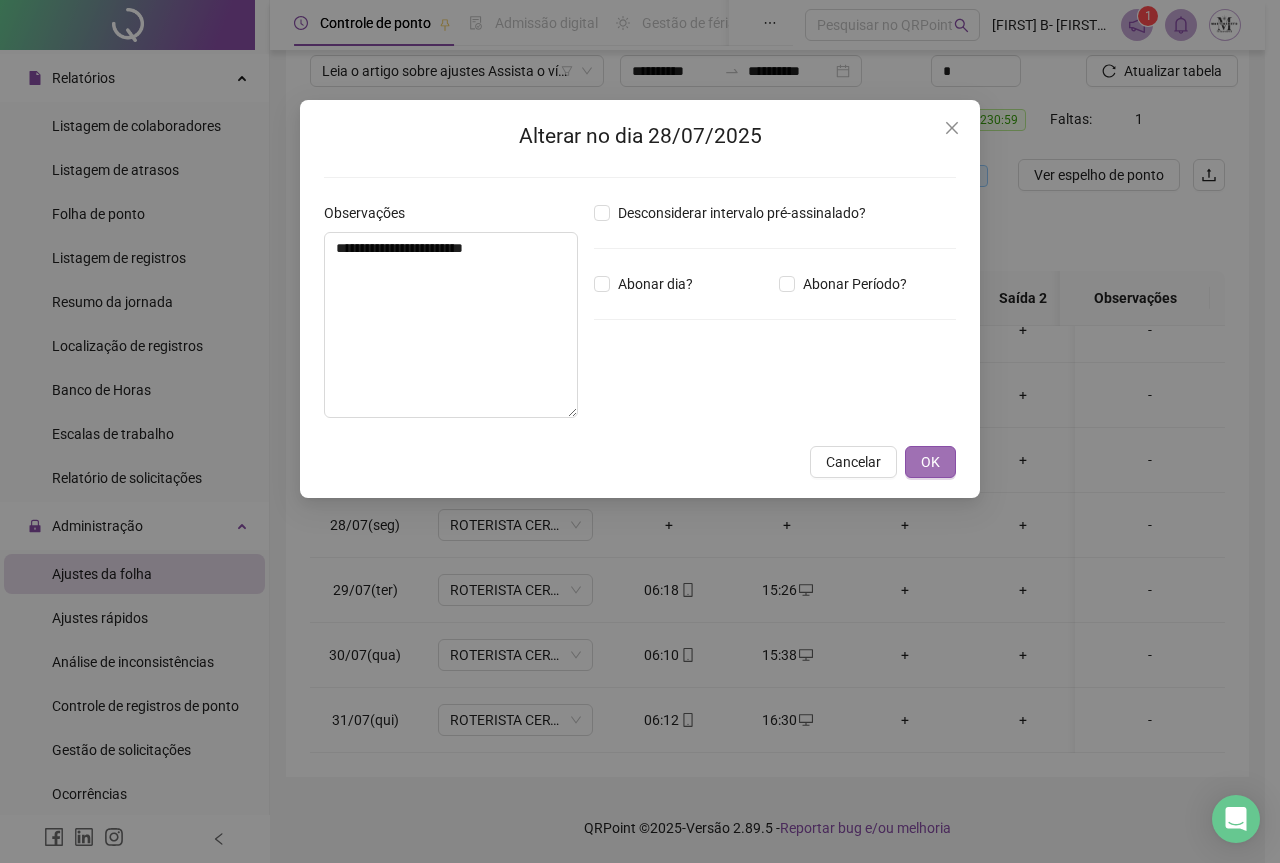 click on "OK" at bounding box center (930, 462) 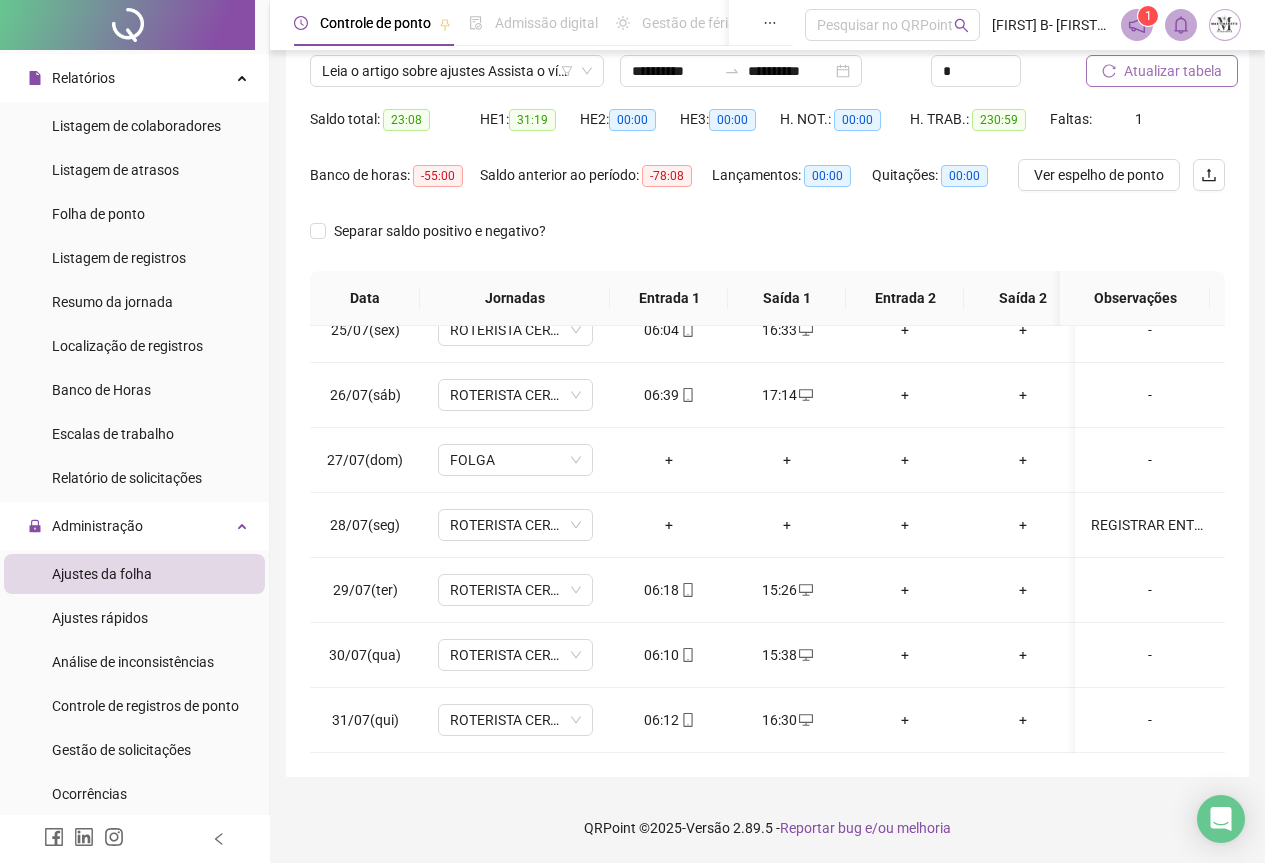 click on "Atualizar tabela" at bounding box center [1173, 71] 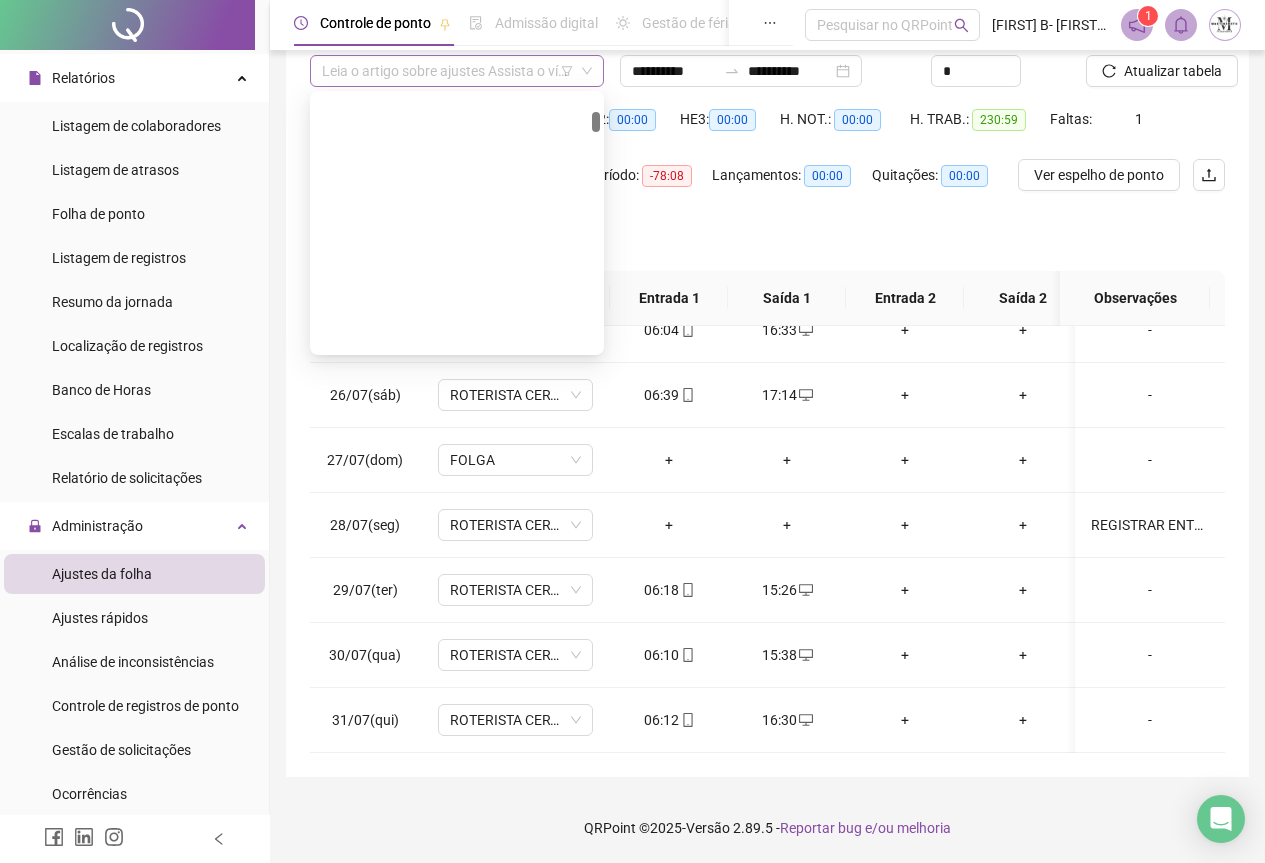 click on "CARLOS ALBERTO BORGES FRAGA" at bounding box center (457, 71) 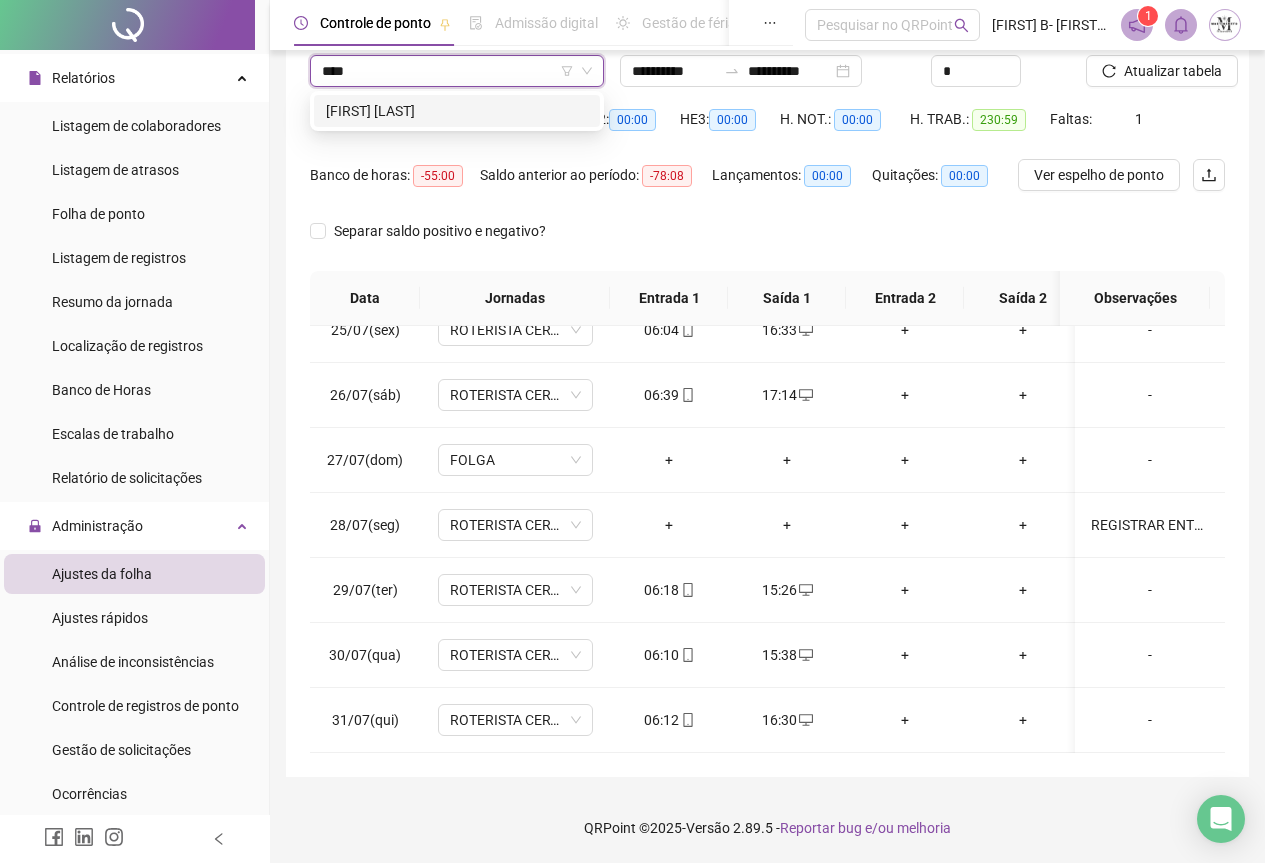 scroll, scrollTop: 0, scrollLeft: 0, axis: both 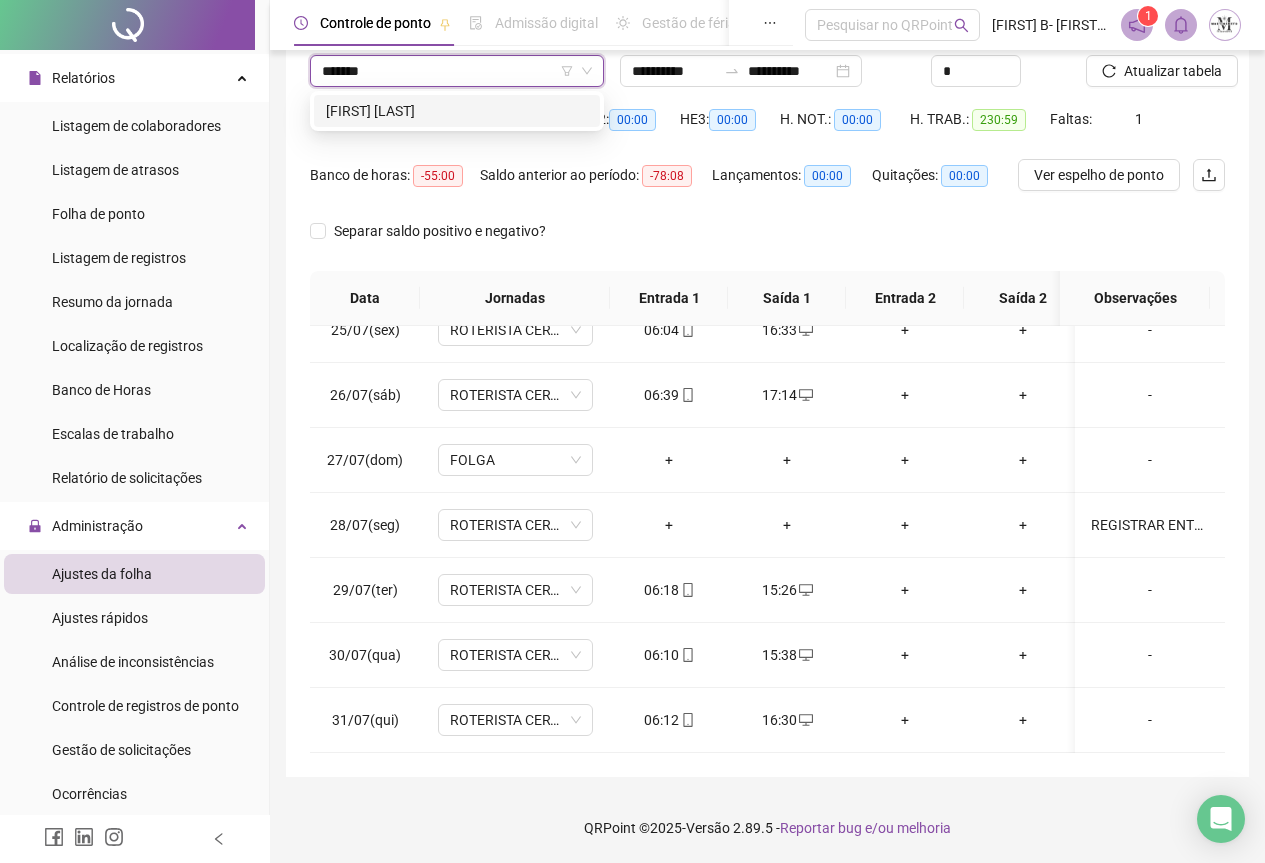 type on "********" 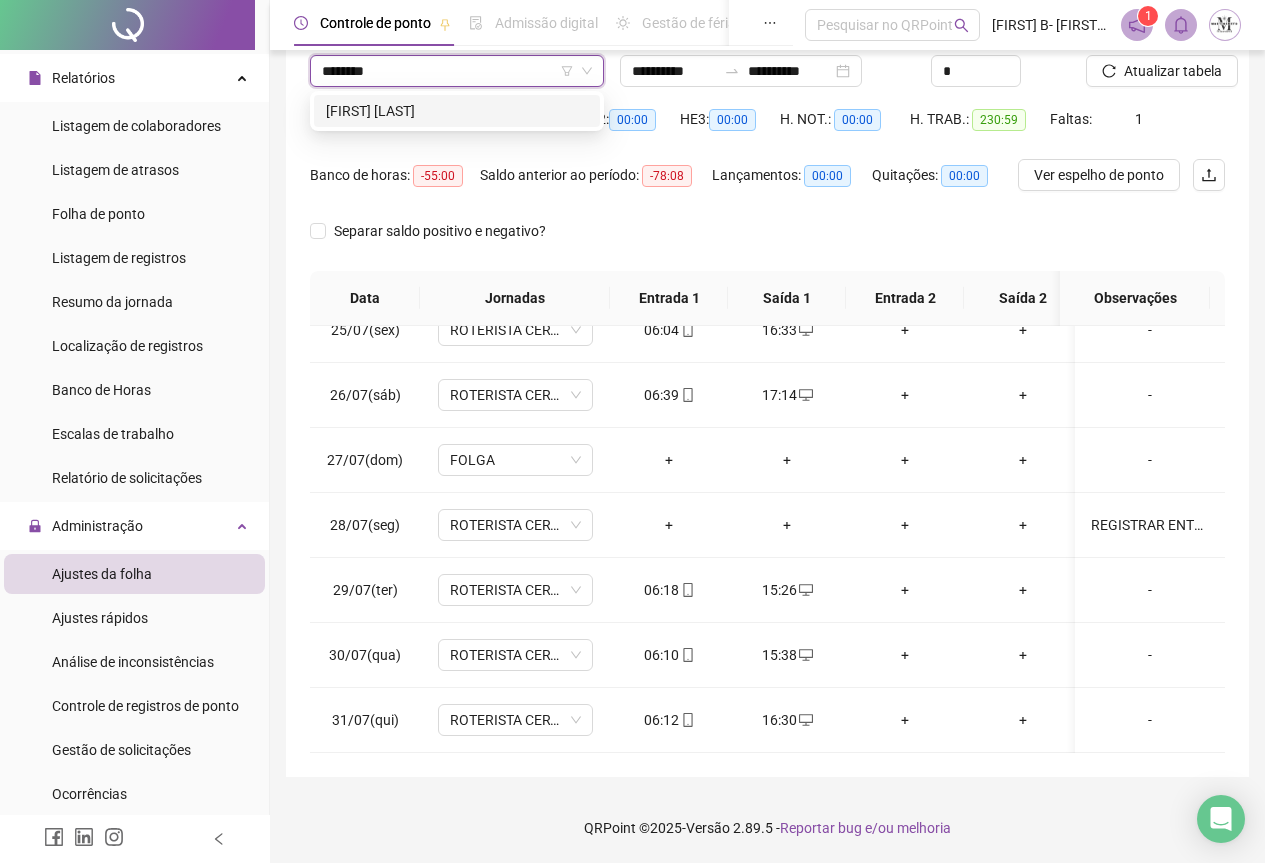 click on "CARLOS HENRIQUE DO NASCIMENTO CARNEIRO" at bounding box center [457, 111] 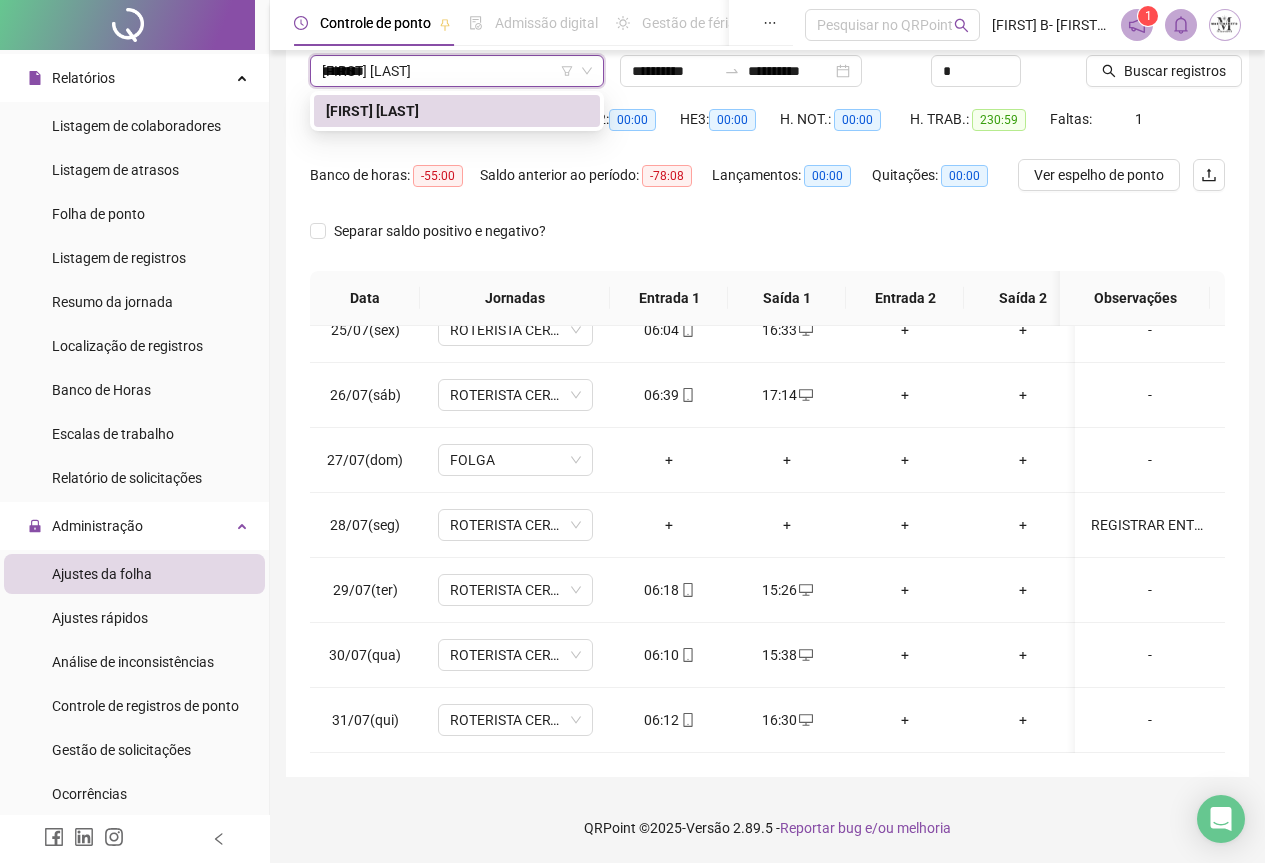 type 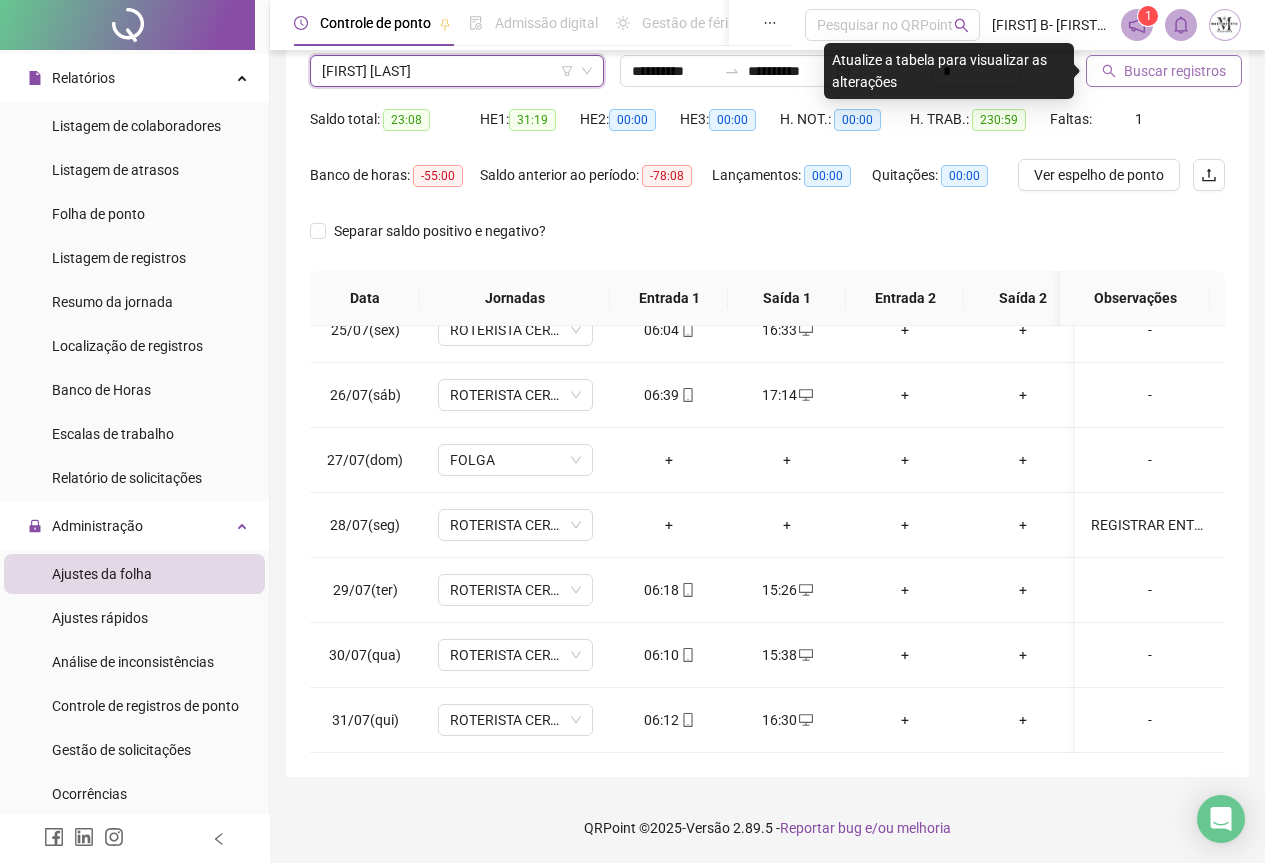 click on "Buscar registros" at bounding box center [1175, 71] 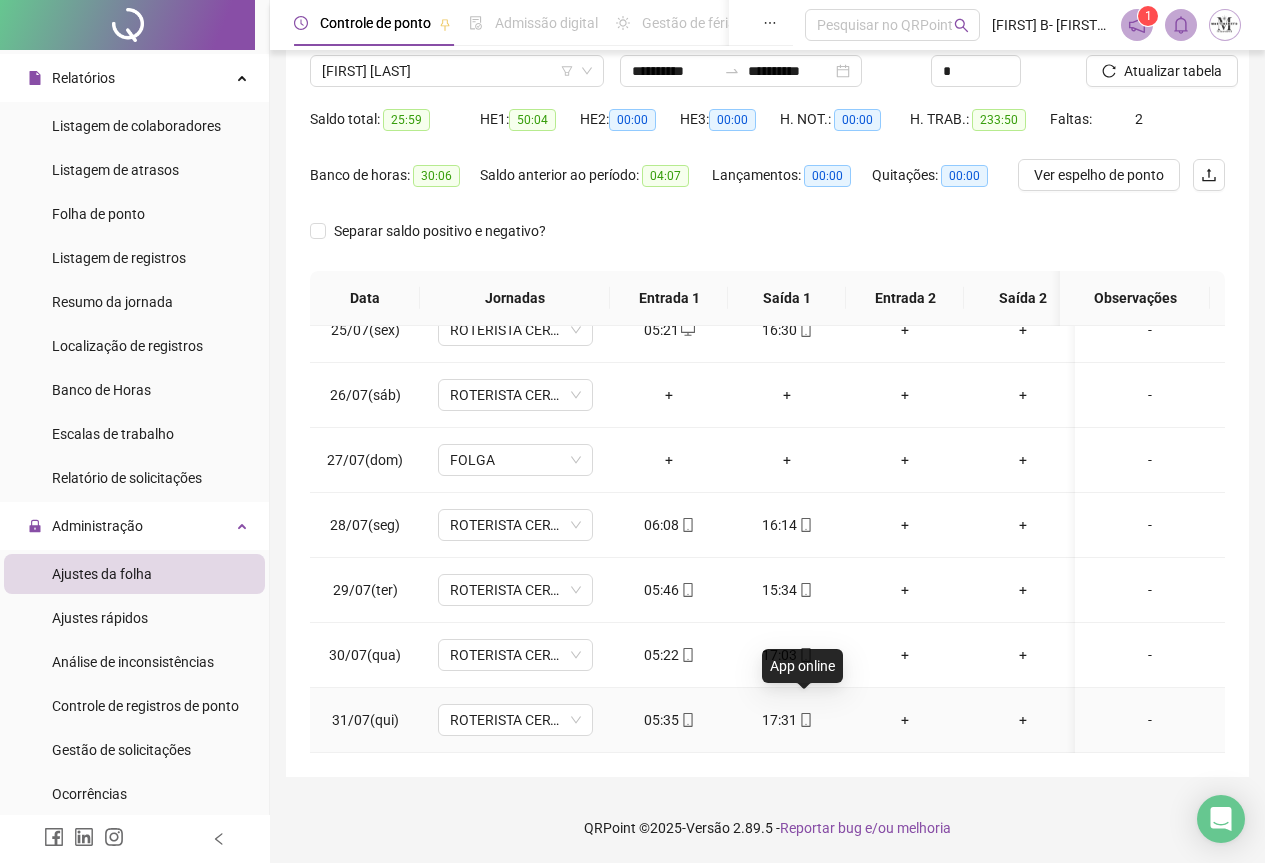 click 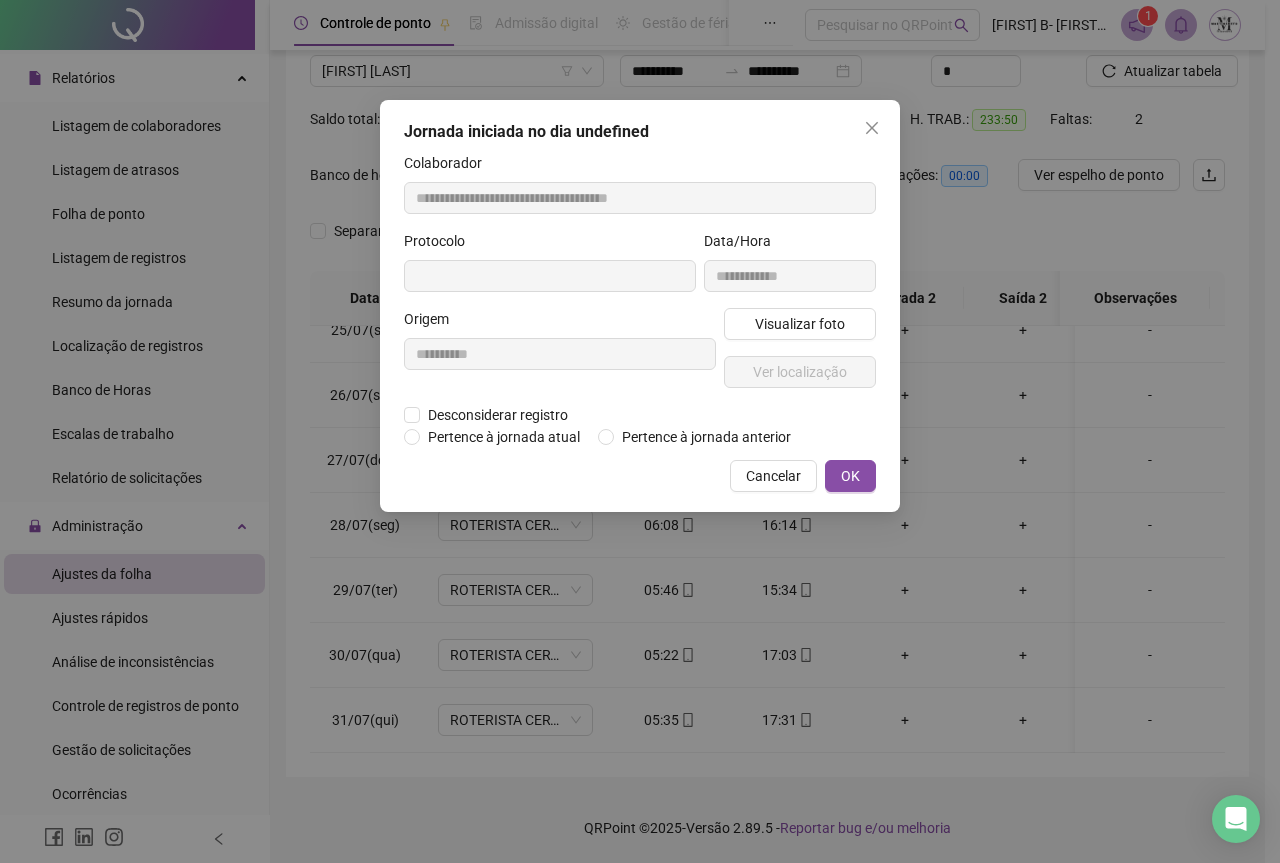 type on "**********" 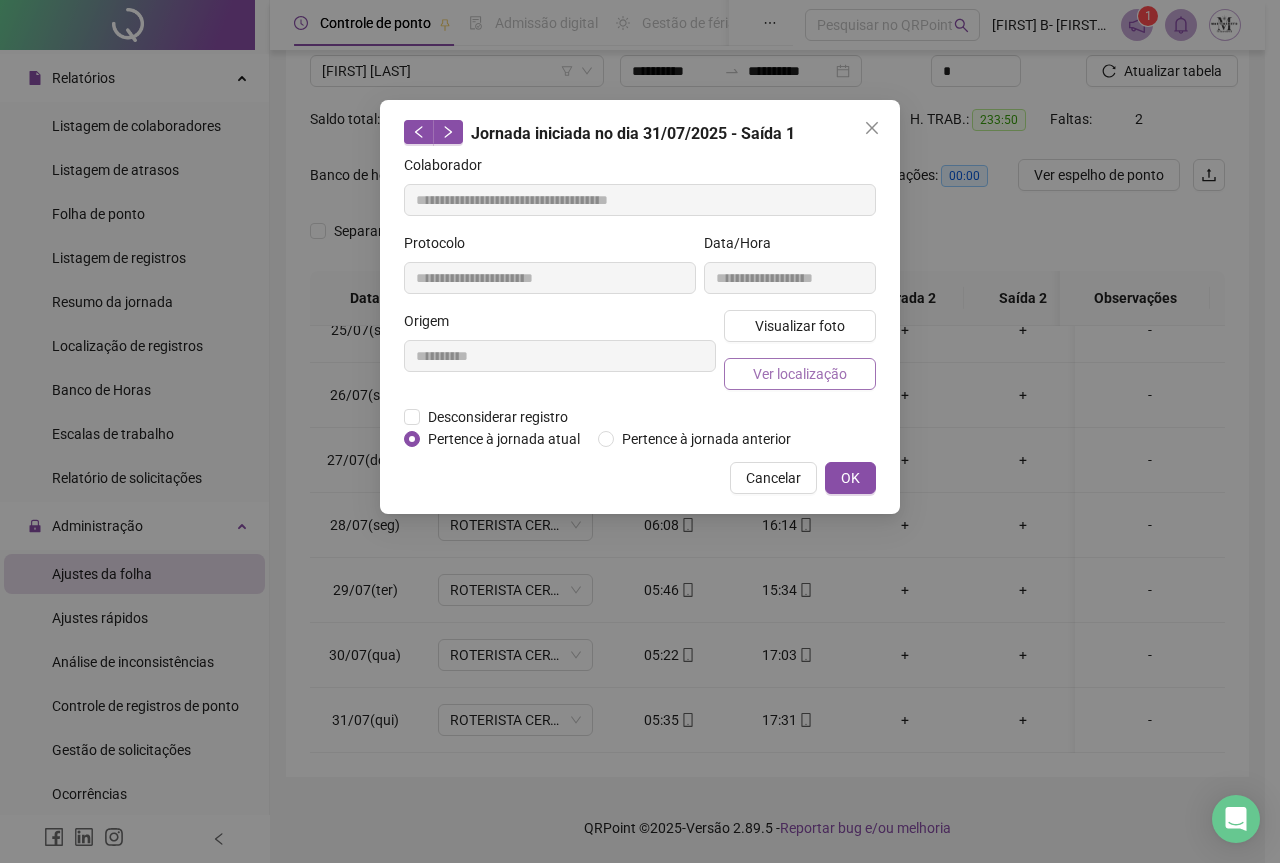 click on "Ver localização" at bounding box center [800, 374] 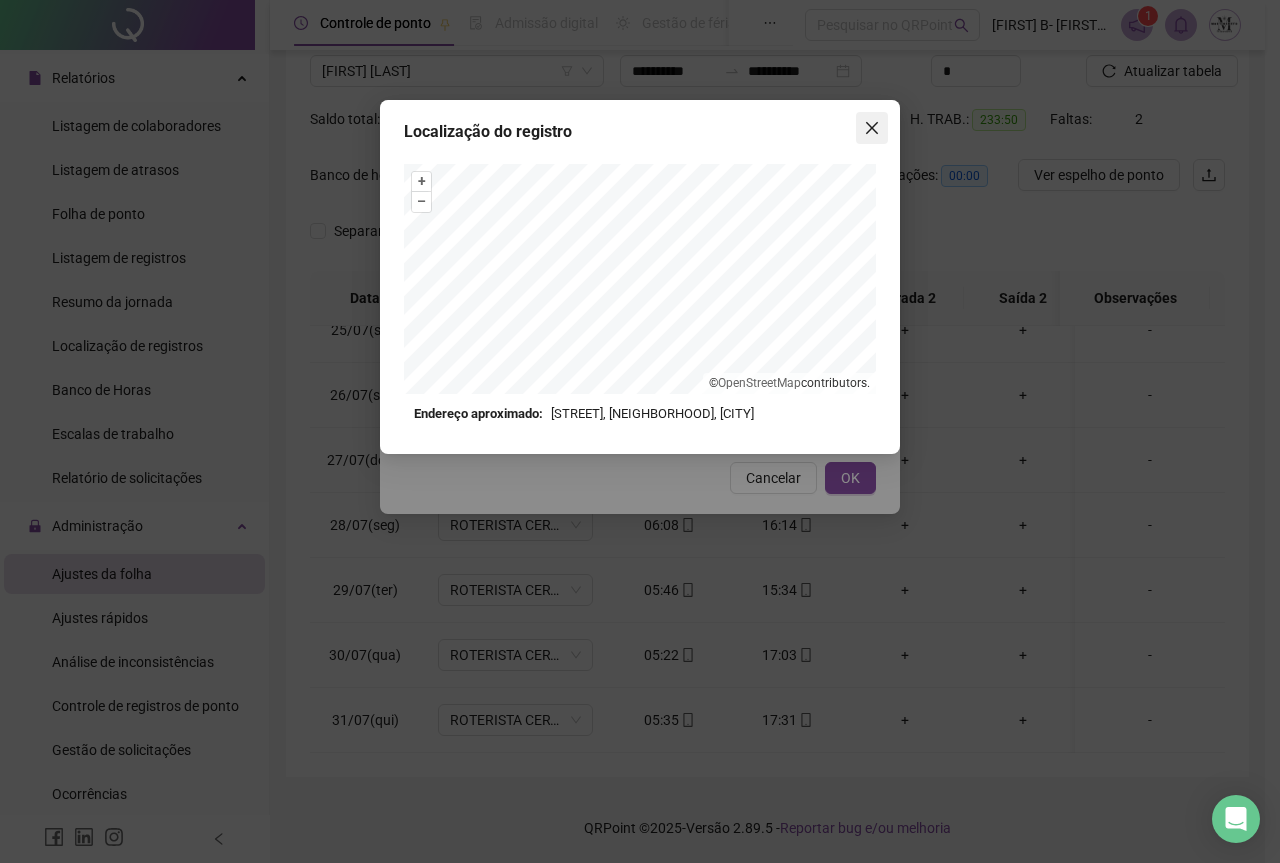 click 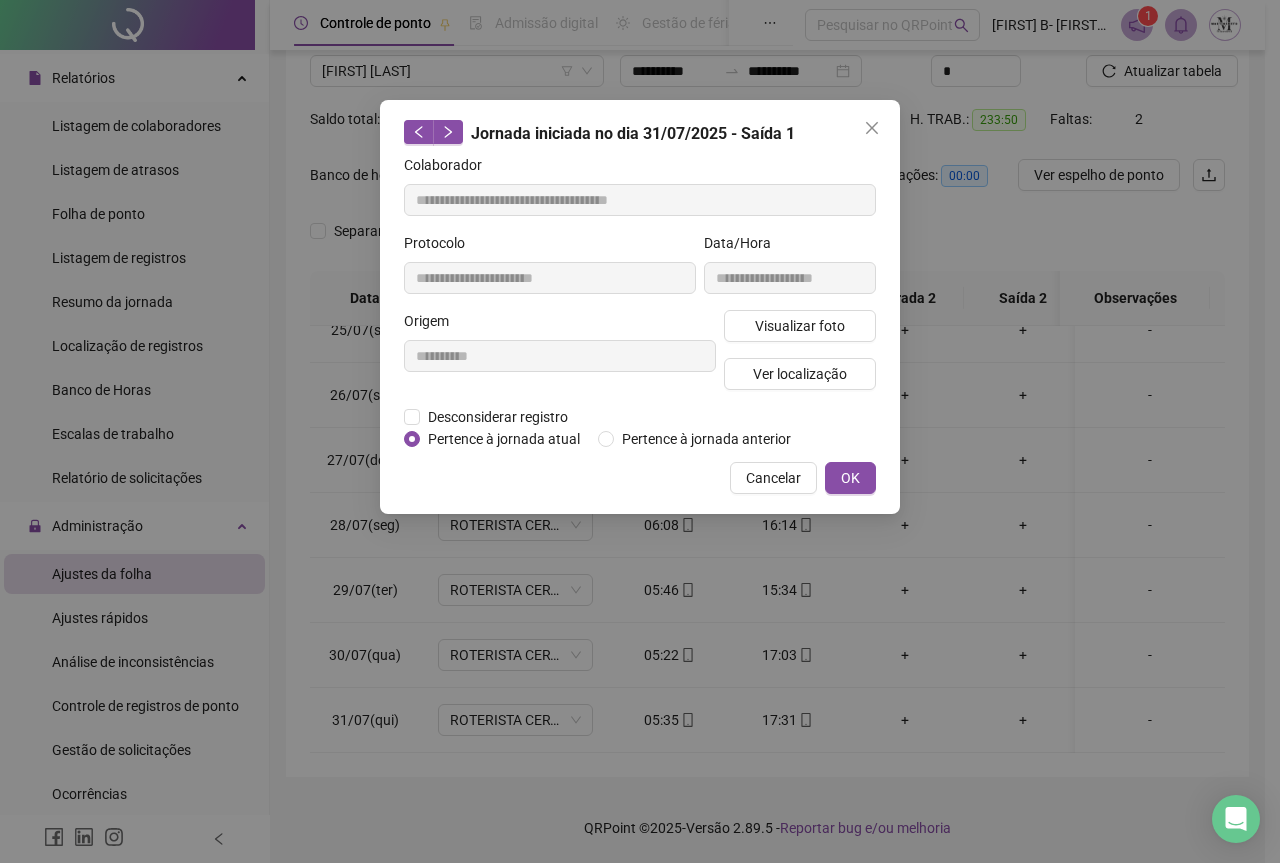 click 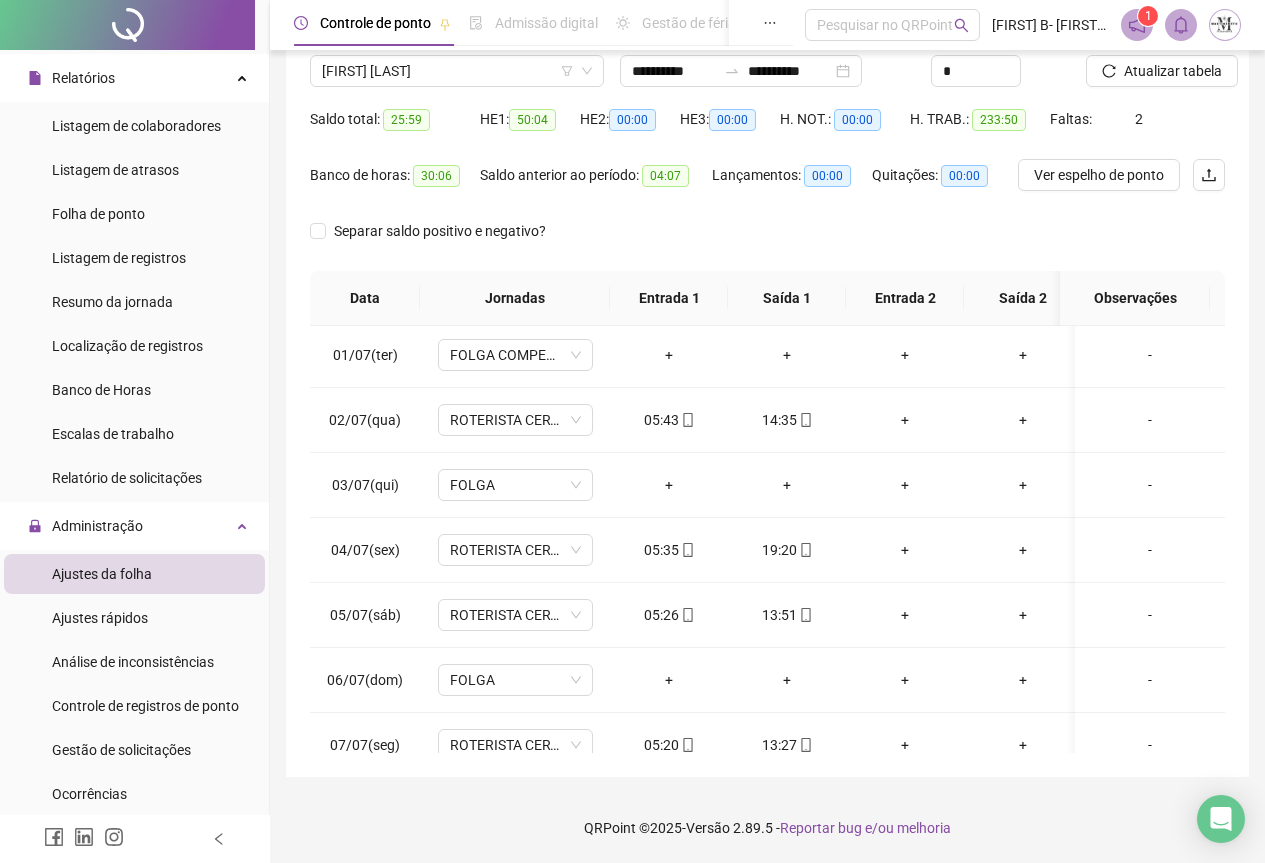 scroll, scrollTop: 0, scrollLeft: 0, axis: both 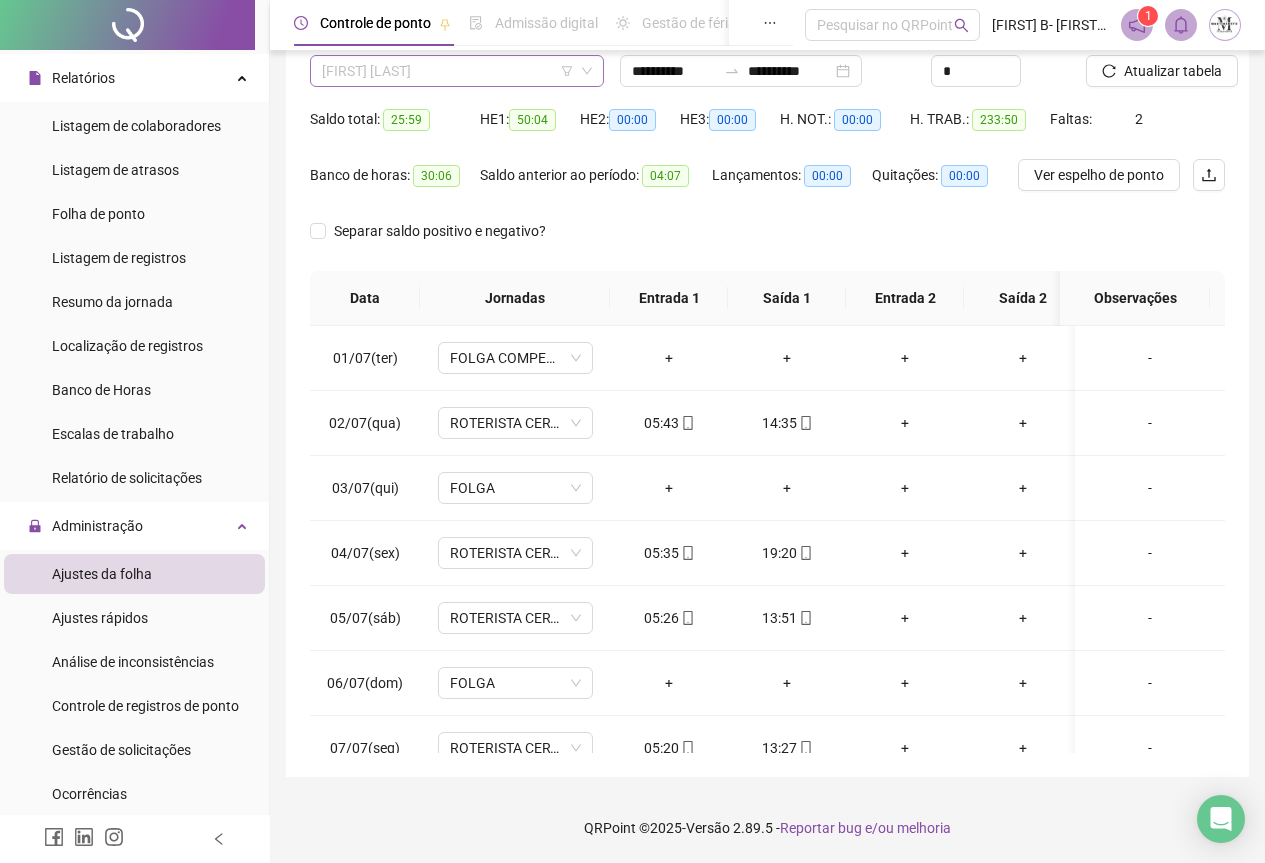 click on "CARLOS HENRIQUE DO NASCIMENTO CARNEIRO" at bounding box center [457, 71] 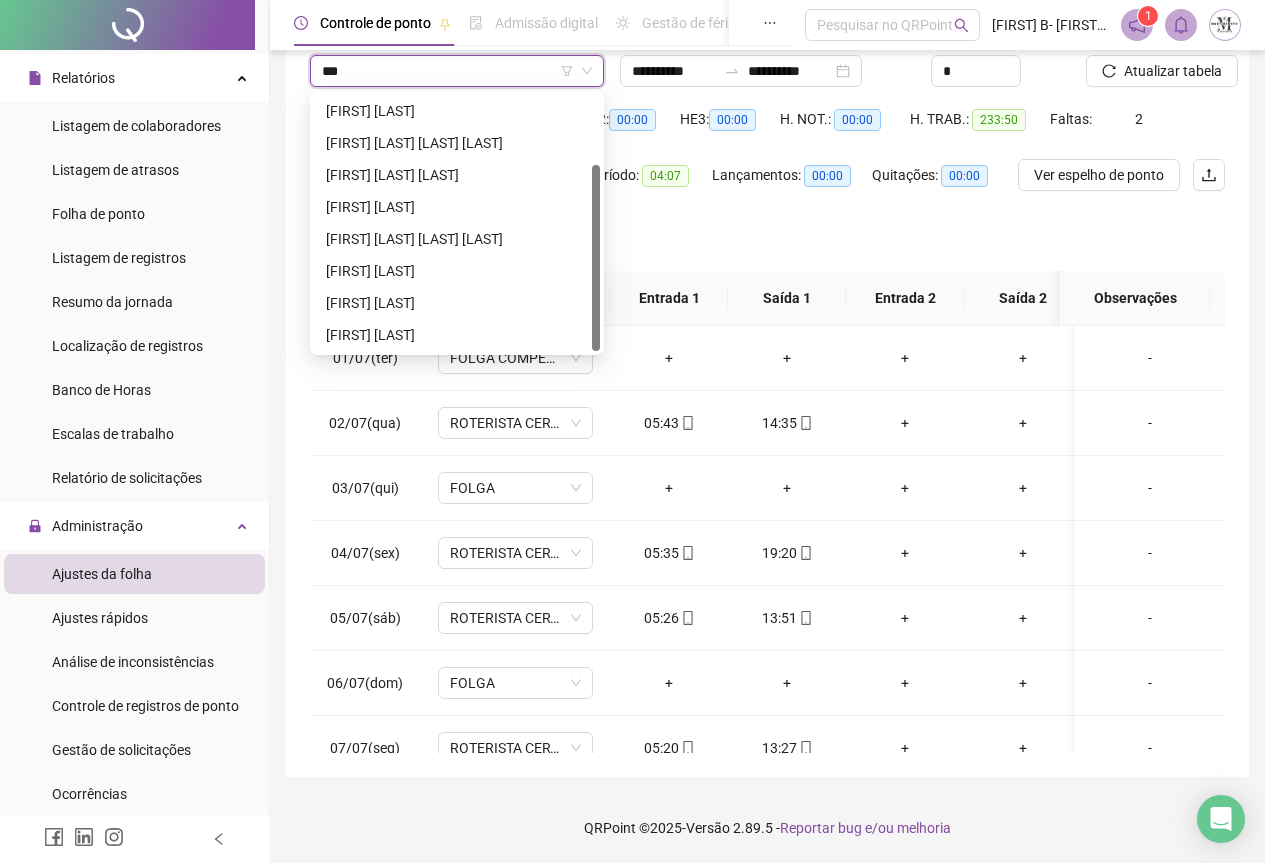 scroll, scrollTop: 0, scrollLeft: 0, axis: both 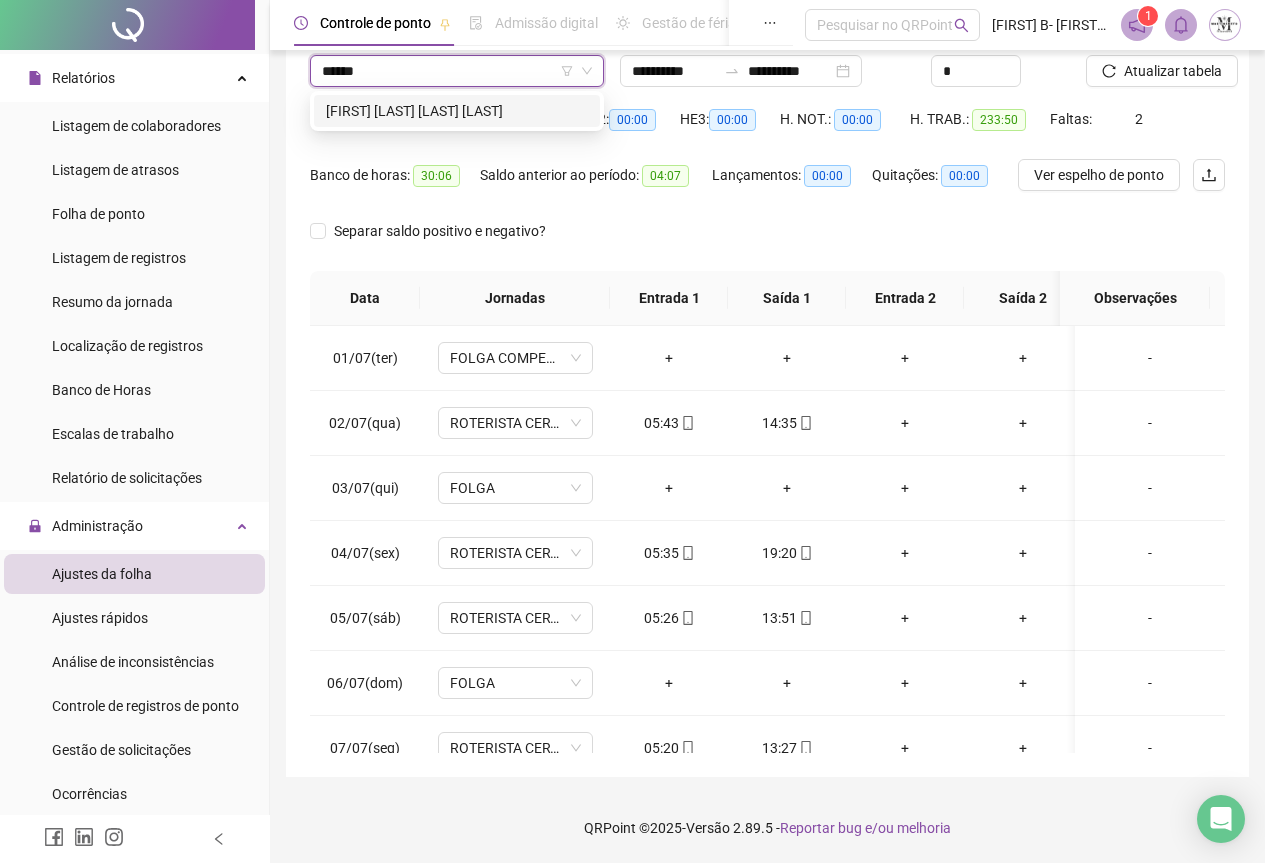 type on "*******" 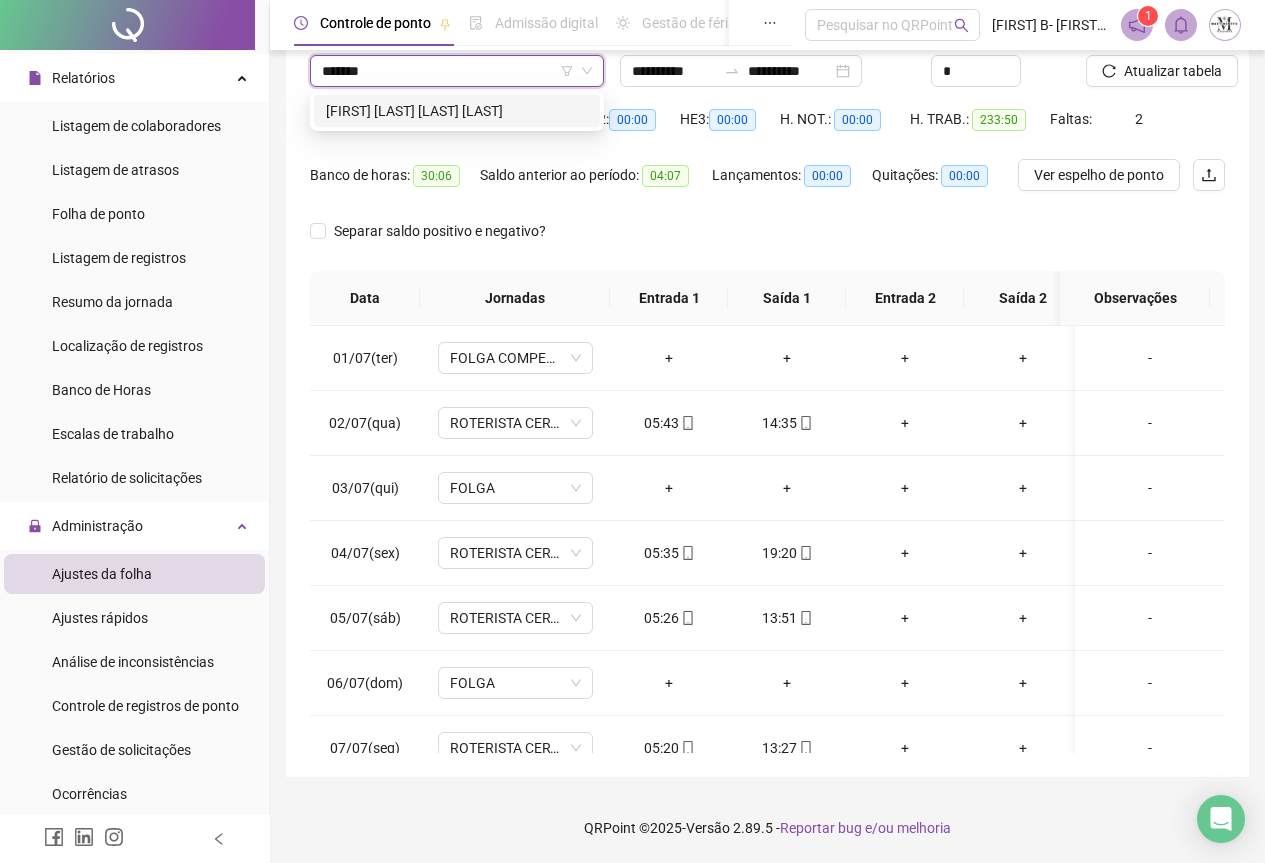 drag, startPoint x: 438, startPoint y: 110, endPoint x: 776, endPoint y: 134, distance: 338.851 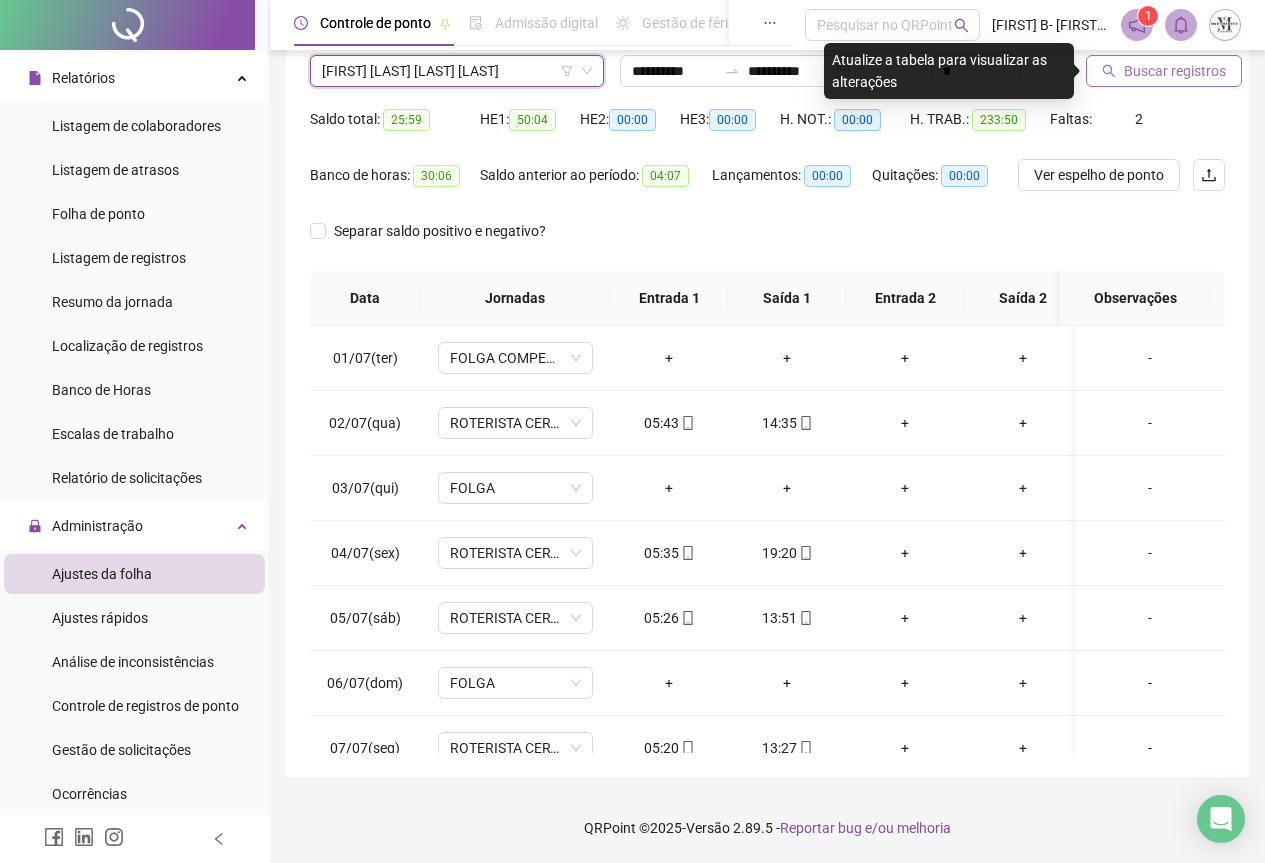 click on "Buscar registros" at bounding box center (1175, 71) 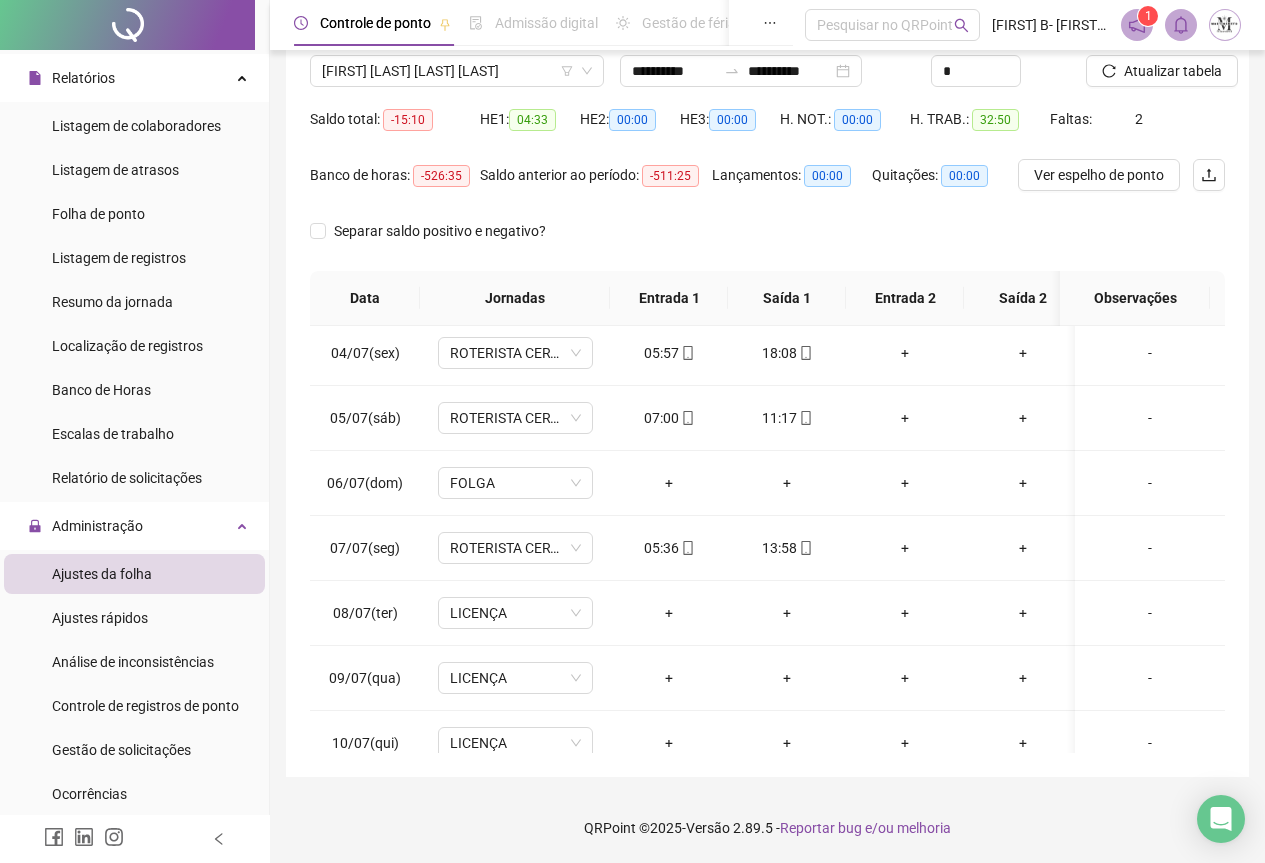 scroll, scrollTop: 0, scrollLeft: 0, axis: both 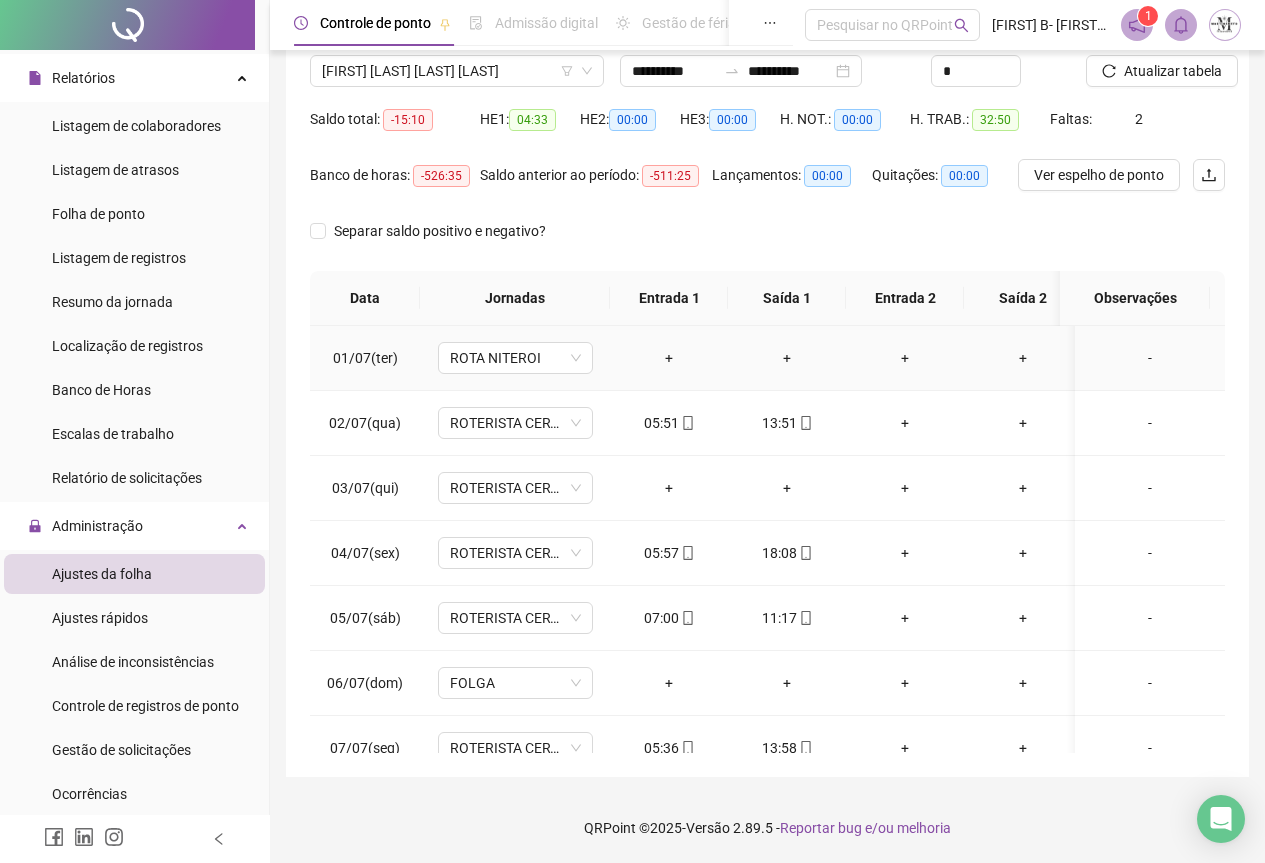 click on "-" at bounding box center [1150, 358] 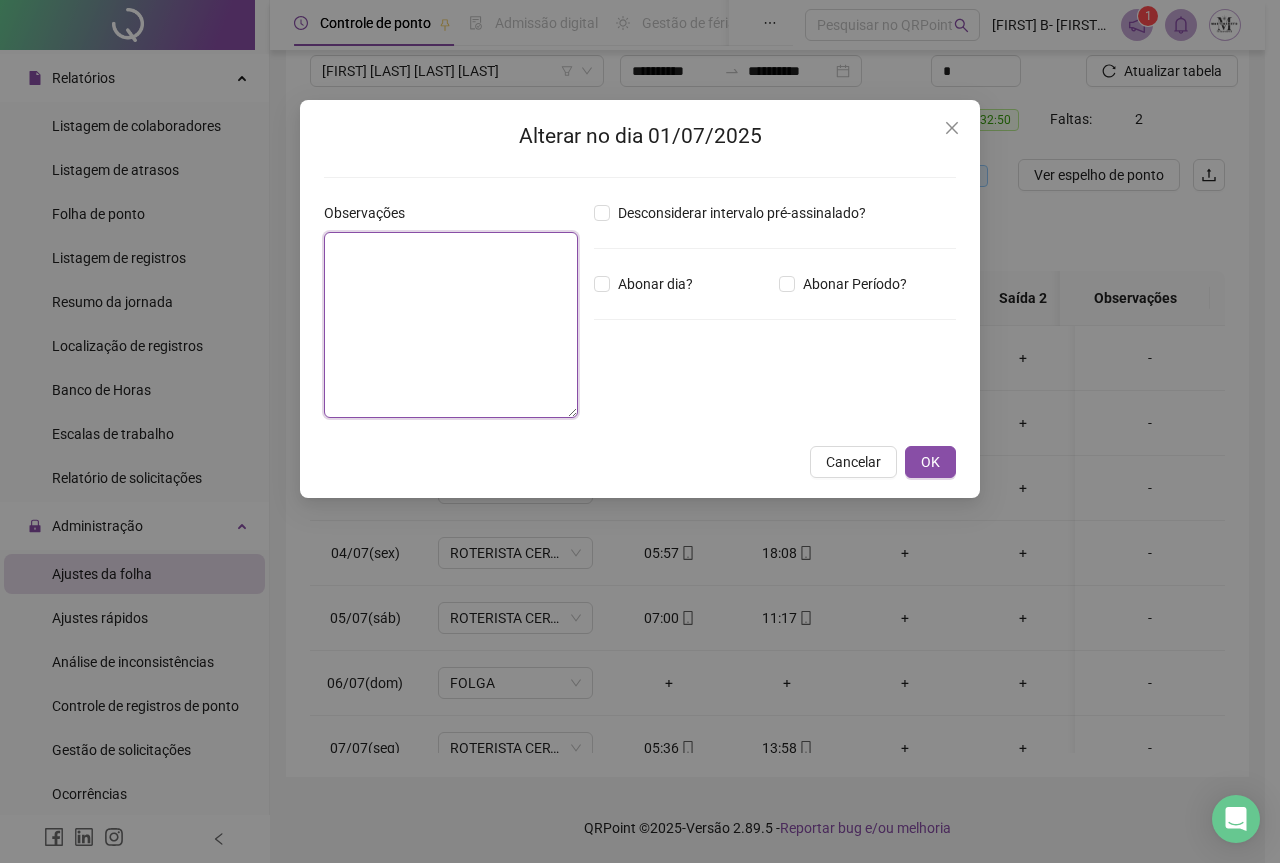 click at bounding box center (451, 325) 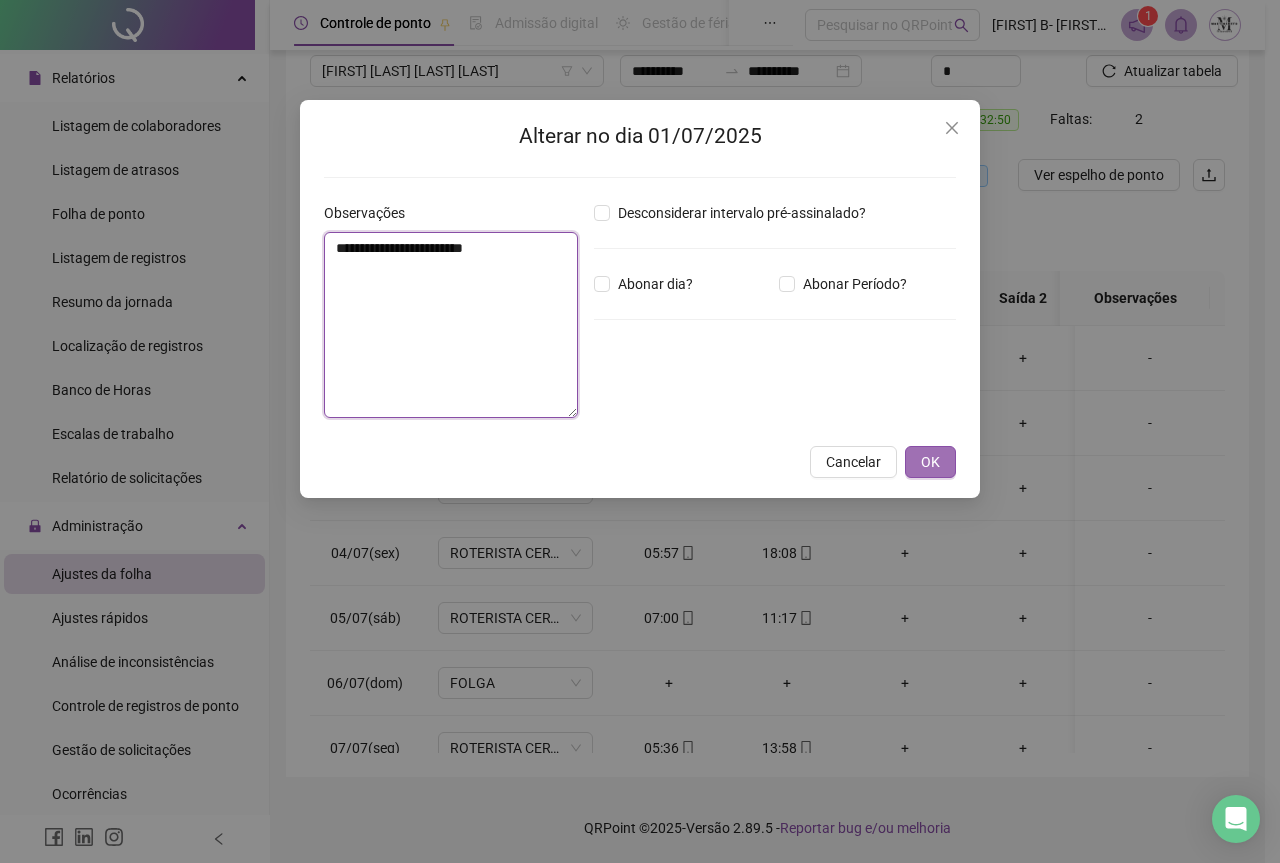 type on "**********" 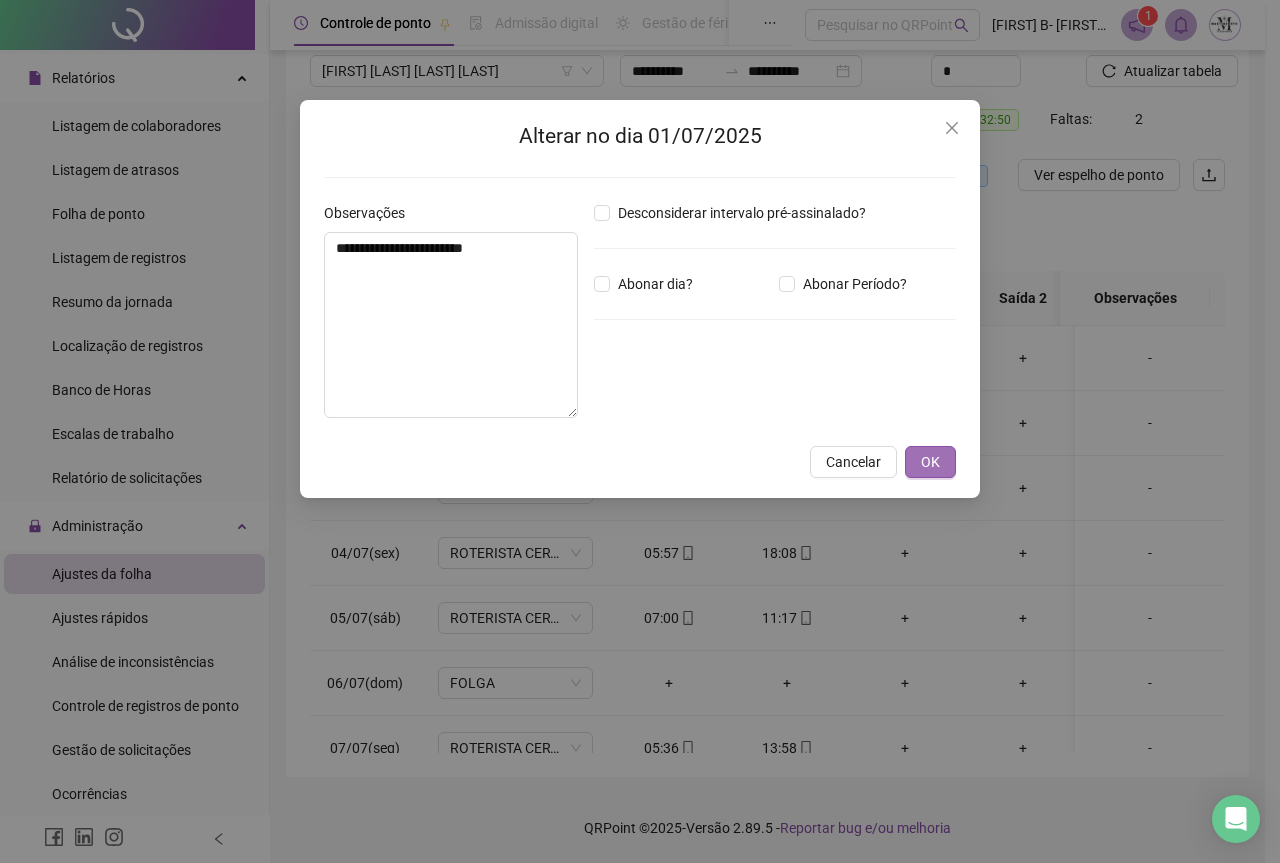 click on "OK" at bounding box center (930, 462) 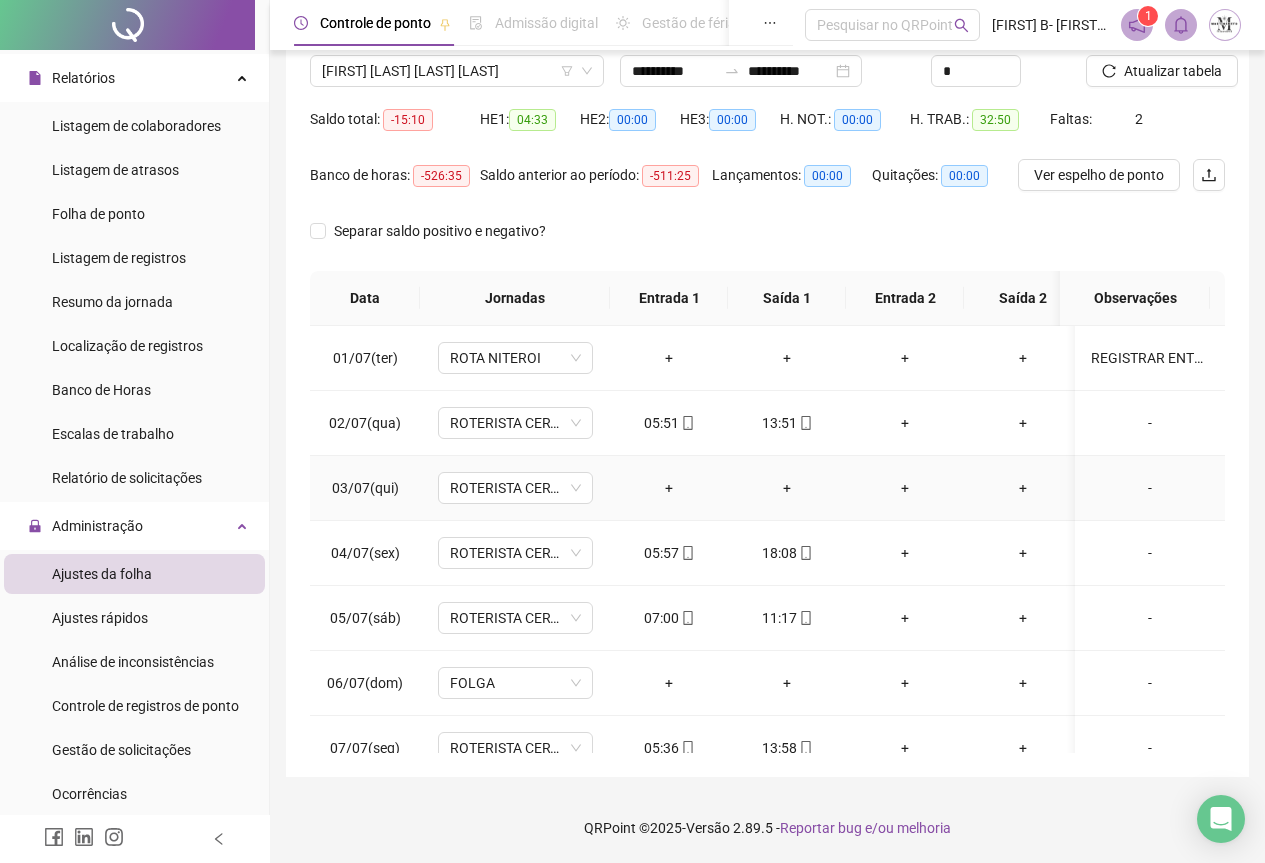 click on "-" at bounding box center (1150, 488) 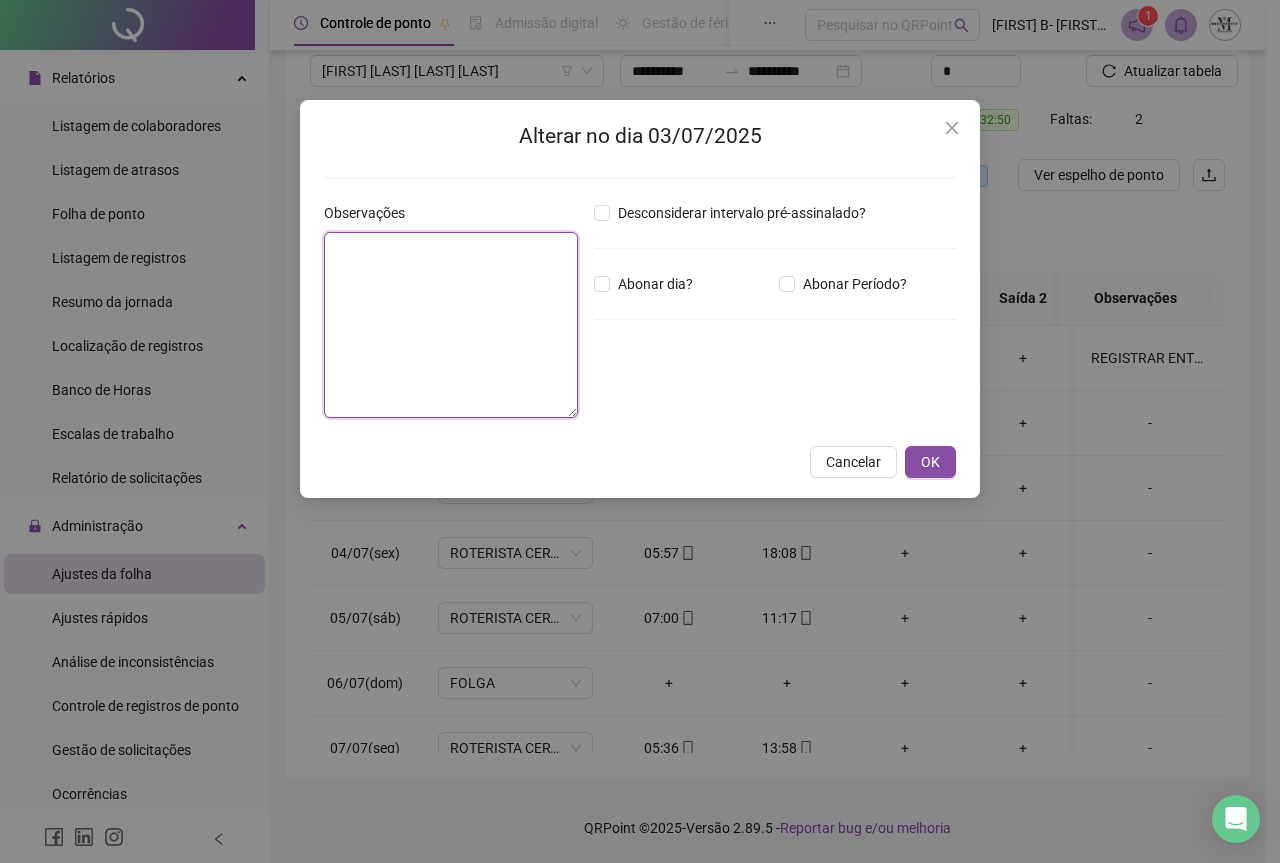 click at bounding box center (451, 325) 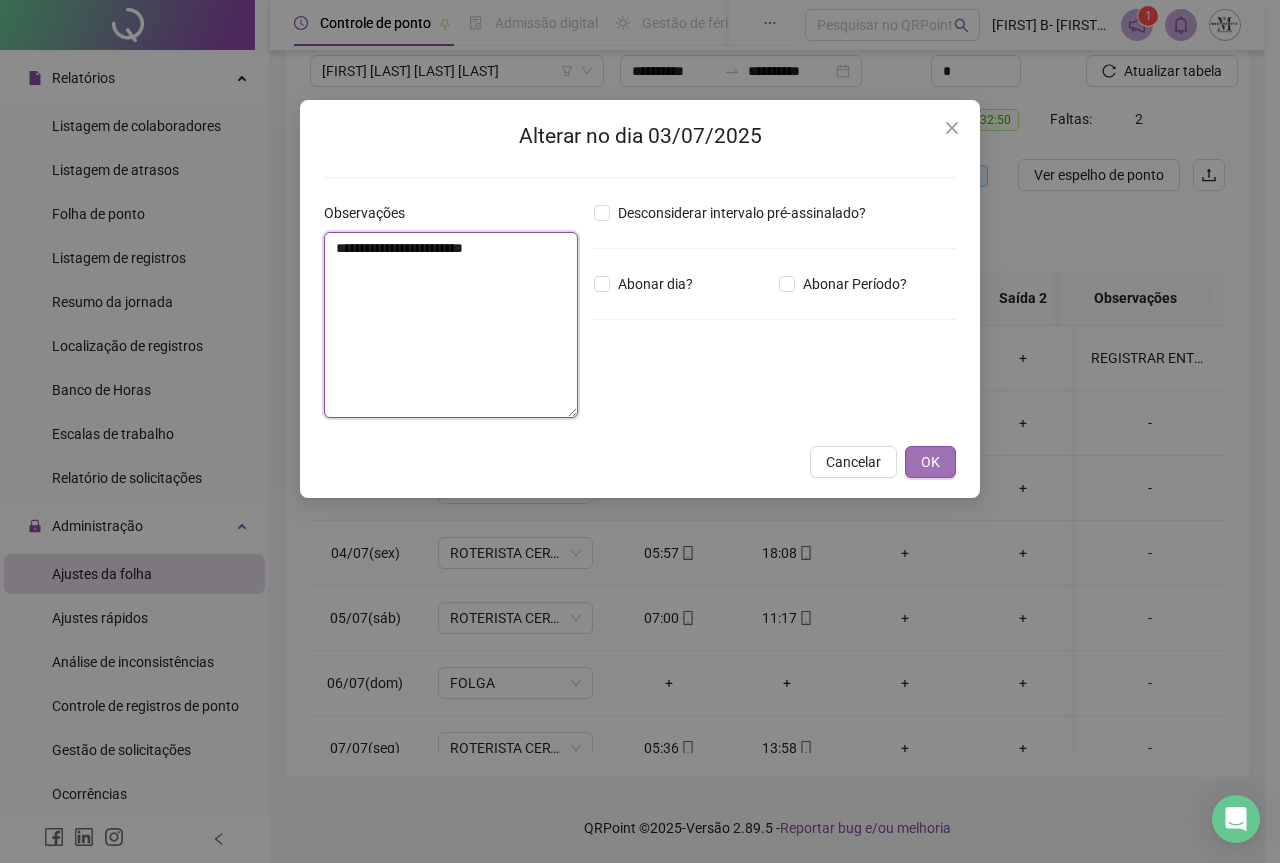 type on "**********" 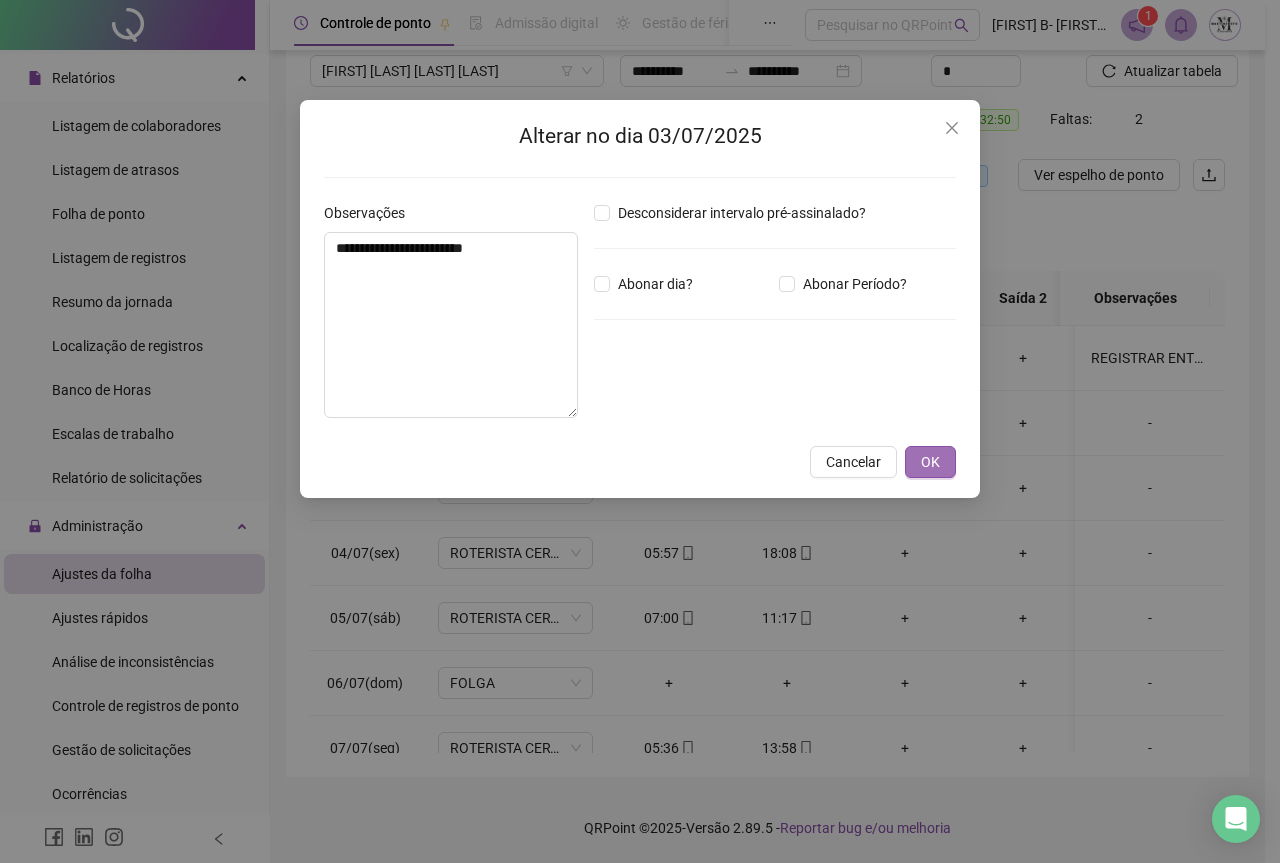 click on "OK" at bounding box center (930, 462) 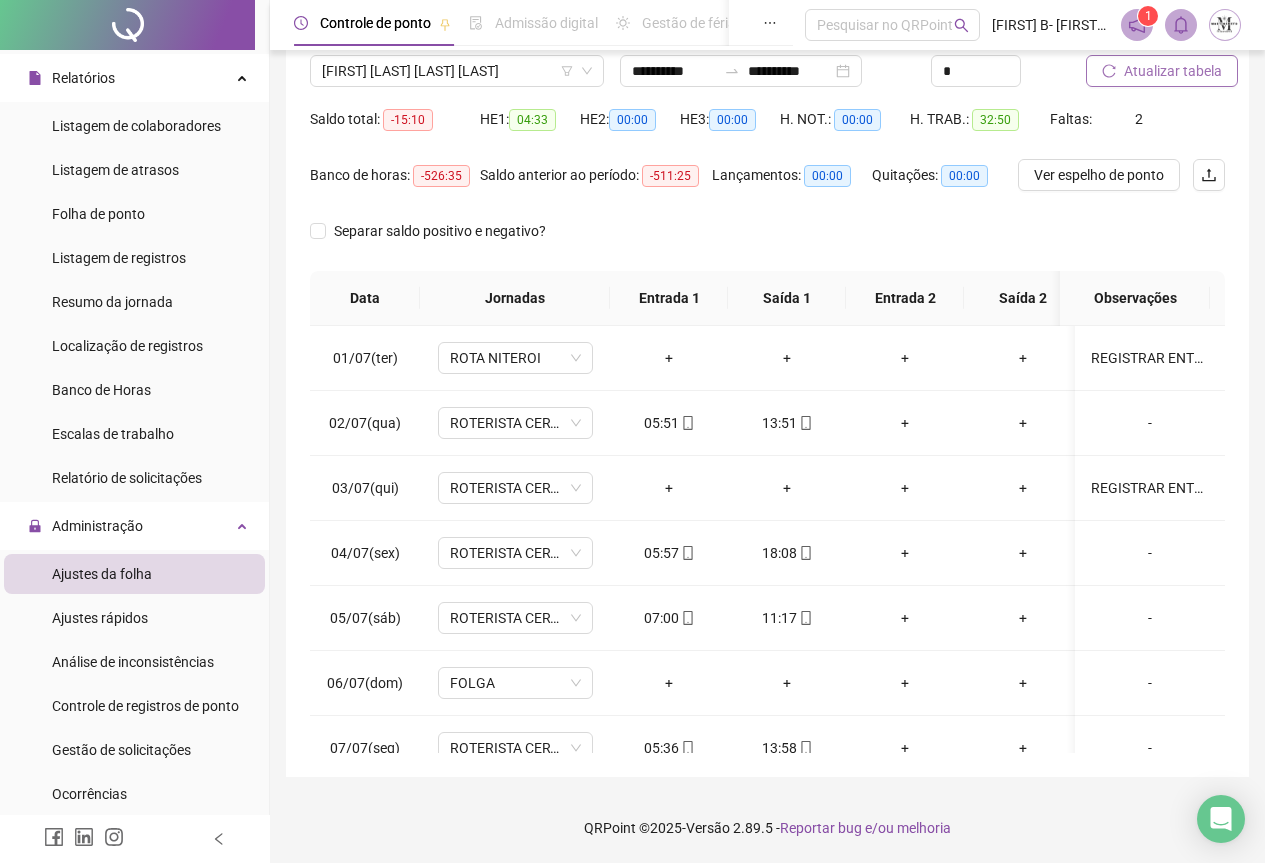 click on "Atualizar tabela" at bounding box center (1162, 71) 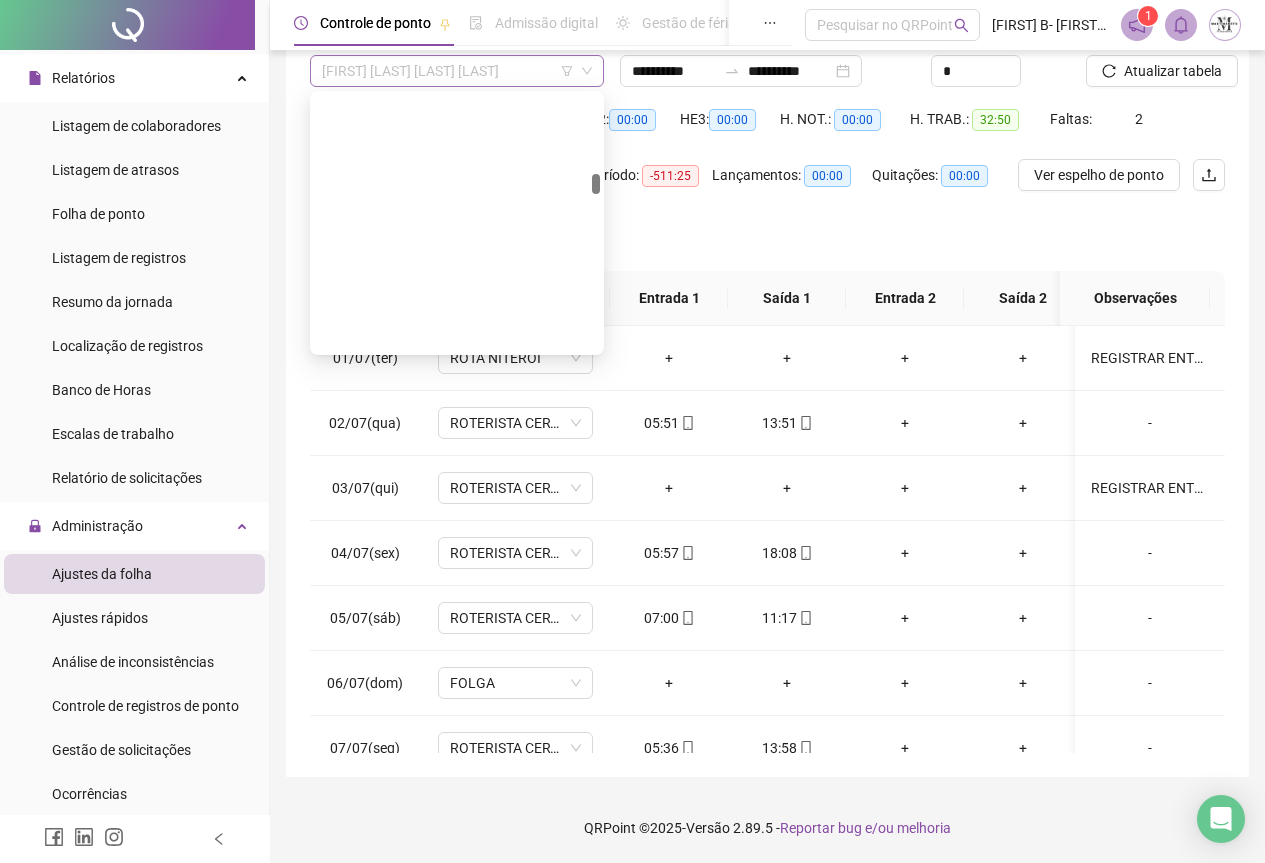 click on "GERALDO ALCEBIADES DE ALMEIDA" at bounding box center [457, 71] 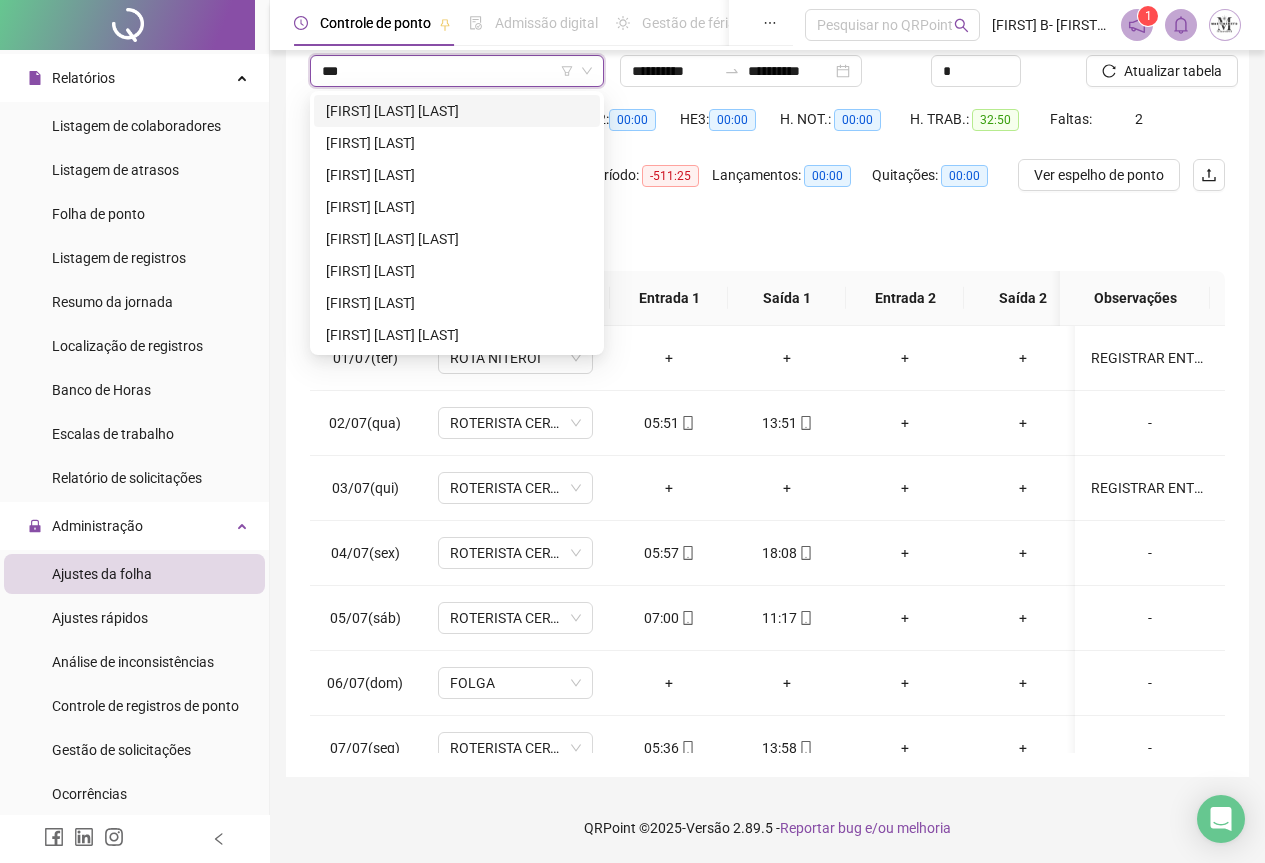 scroll, scrollTop: 0, scrollLeft: 0, axis: both 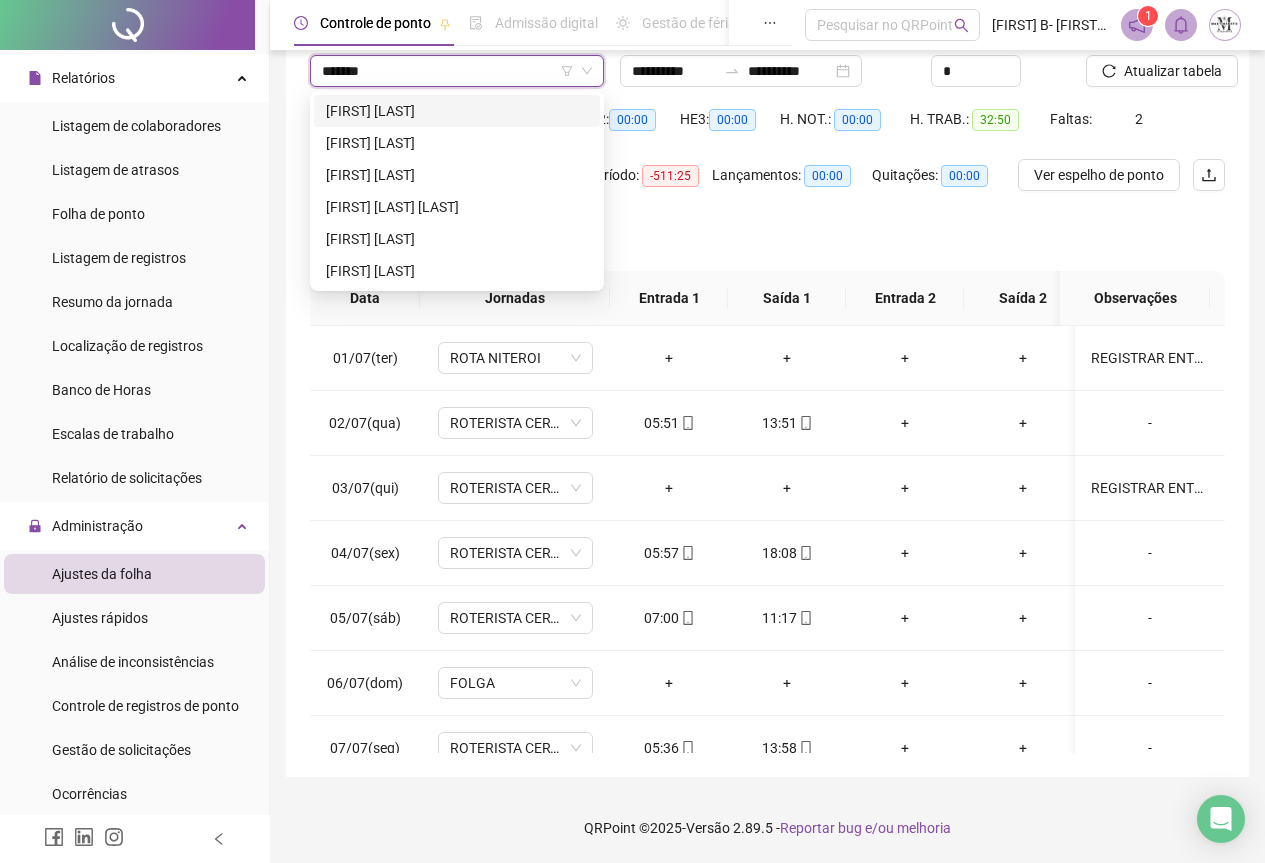 type on "********" 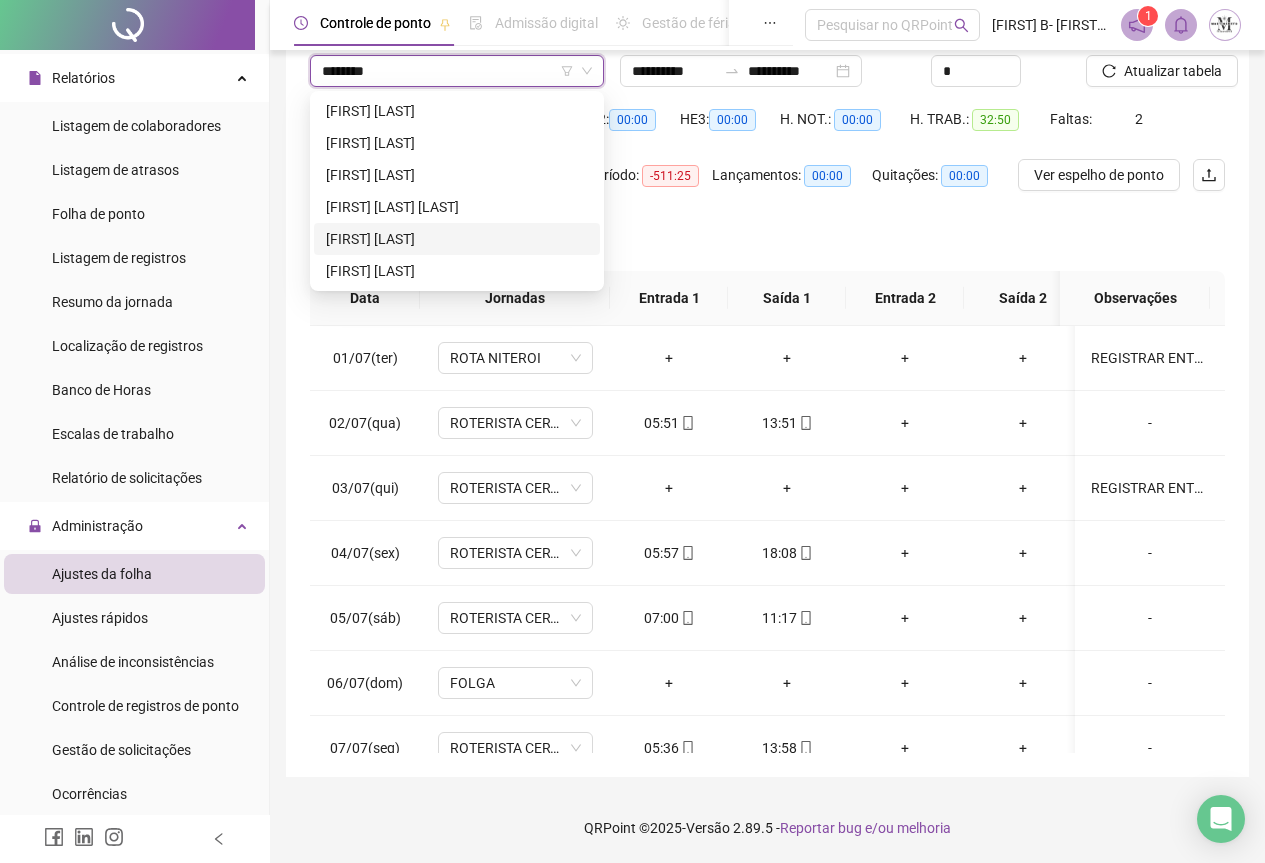click on "LEONARDO SOUZA DA SILVA" at bounding box center [457, 239] 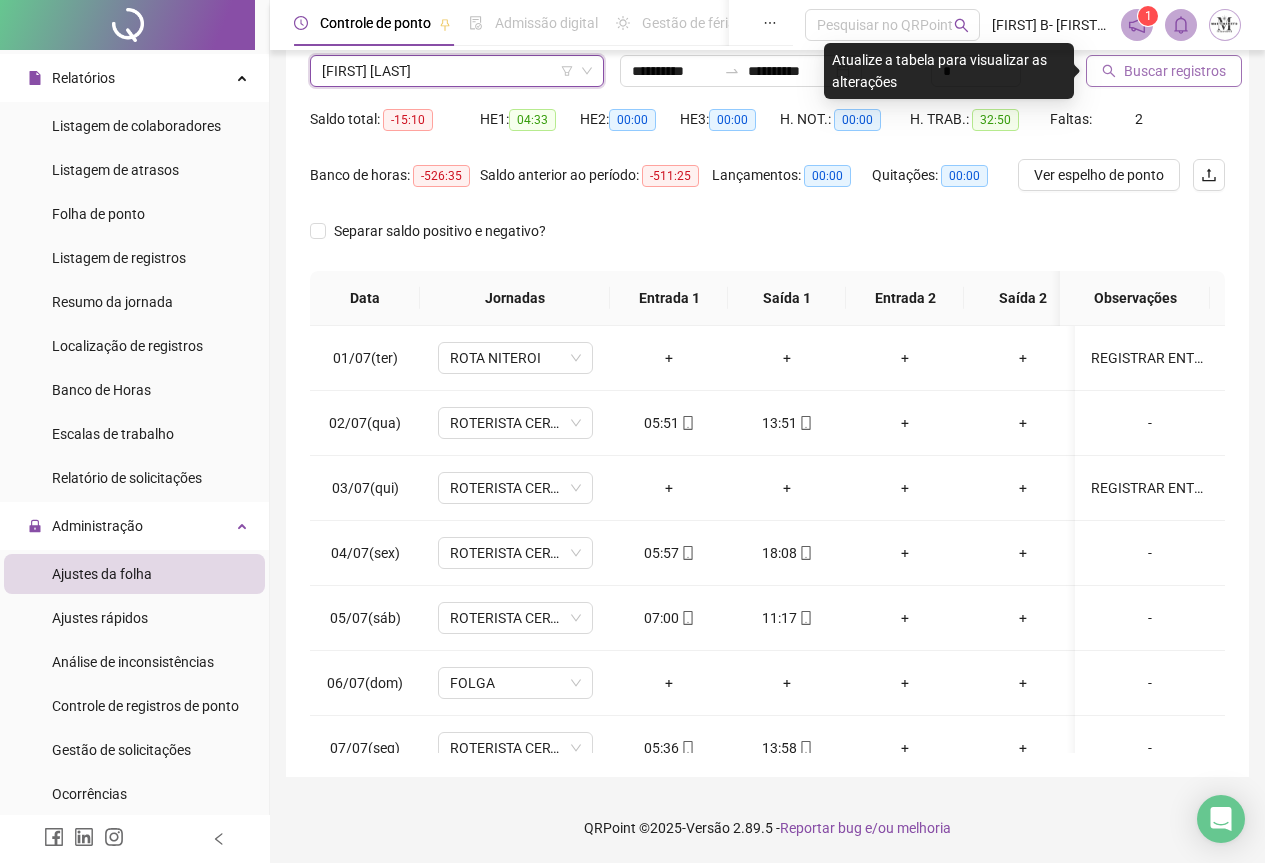 click on "Buscar registros" at bounding box center (1175, 71) 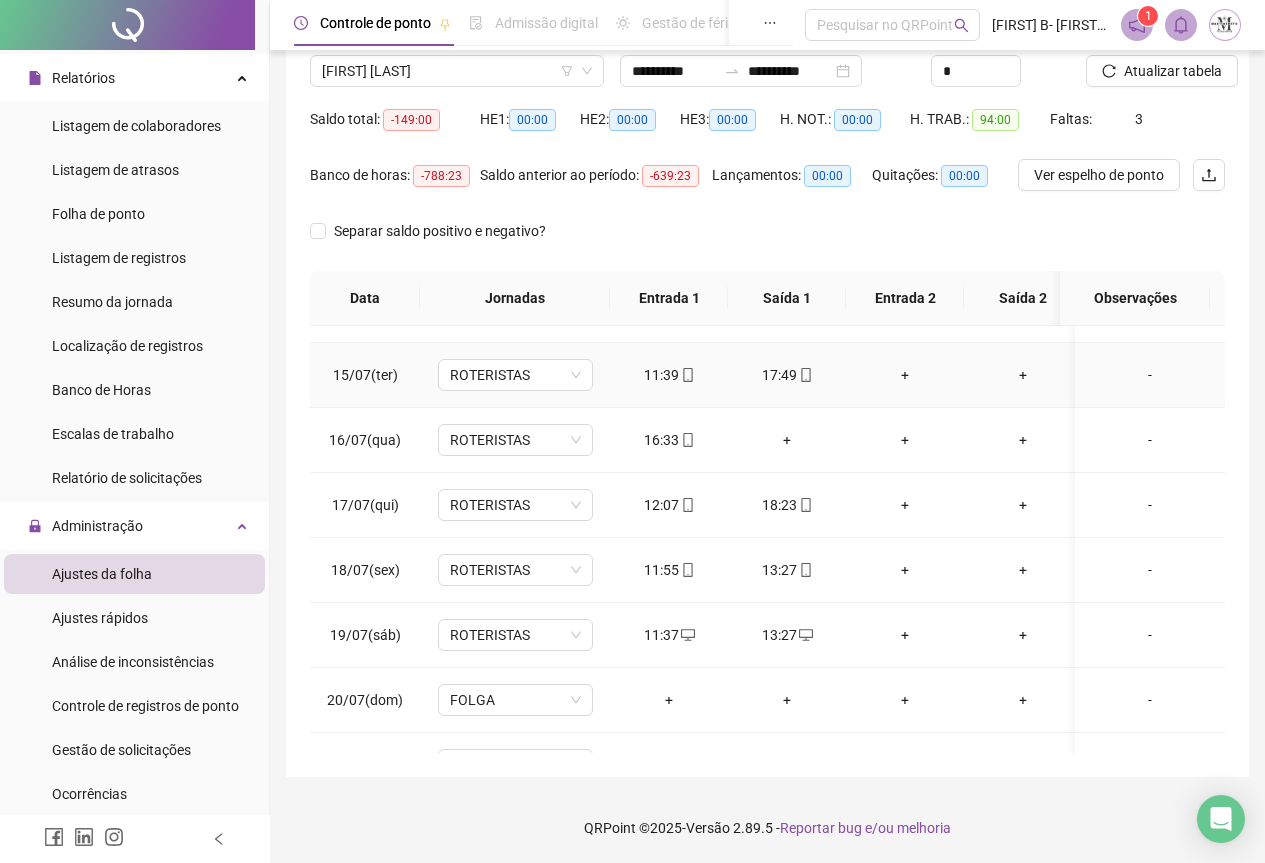 scroll, scrollTop: 900, scrollLeft: 0, axis: vertical 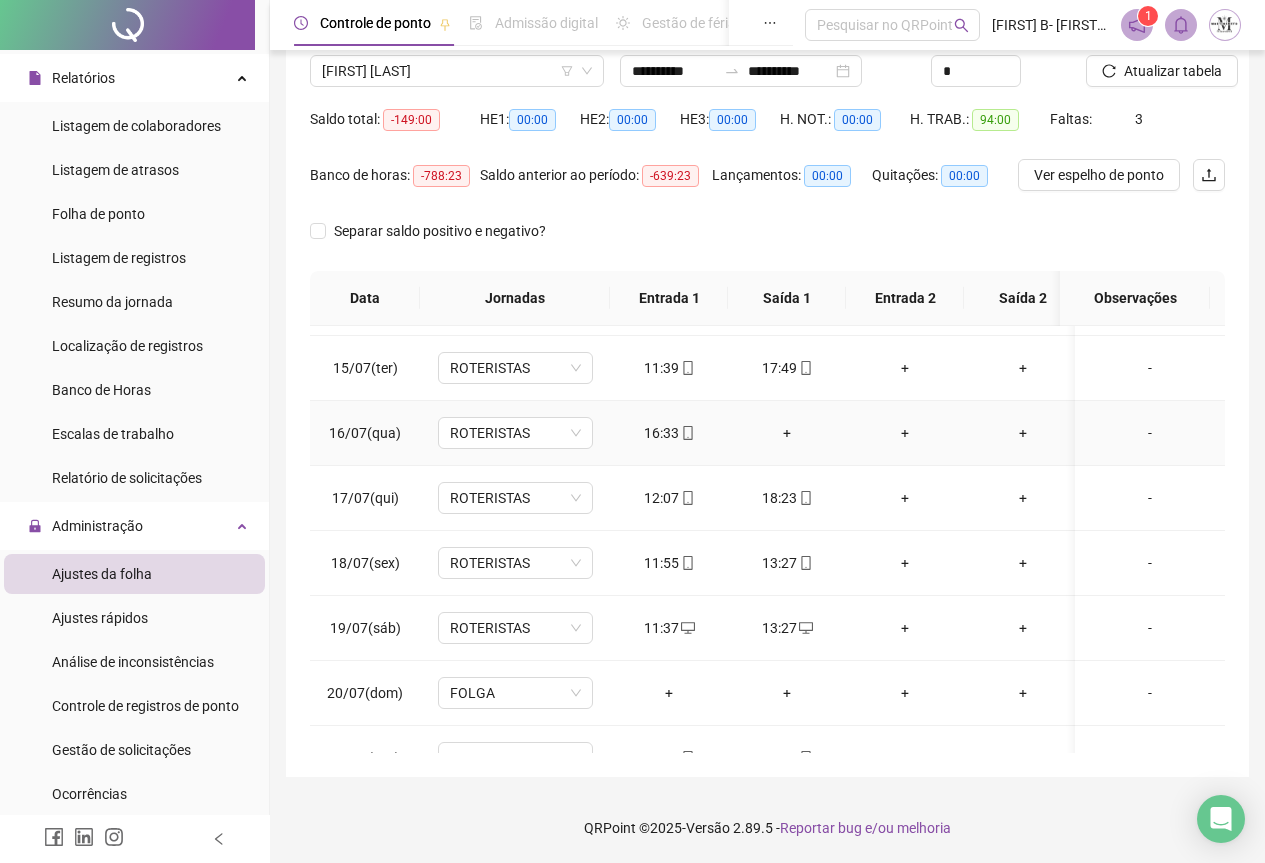 click on "+" at bounding box center (787, 433) 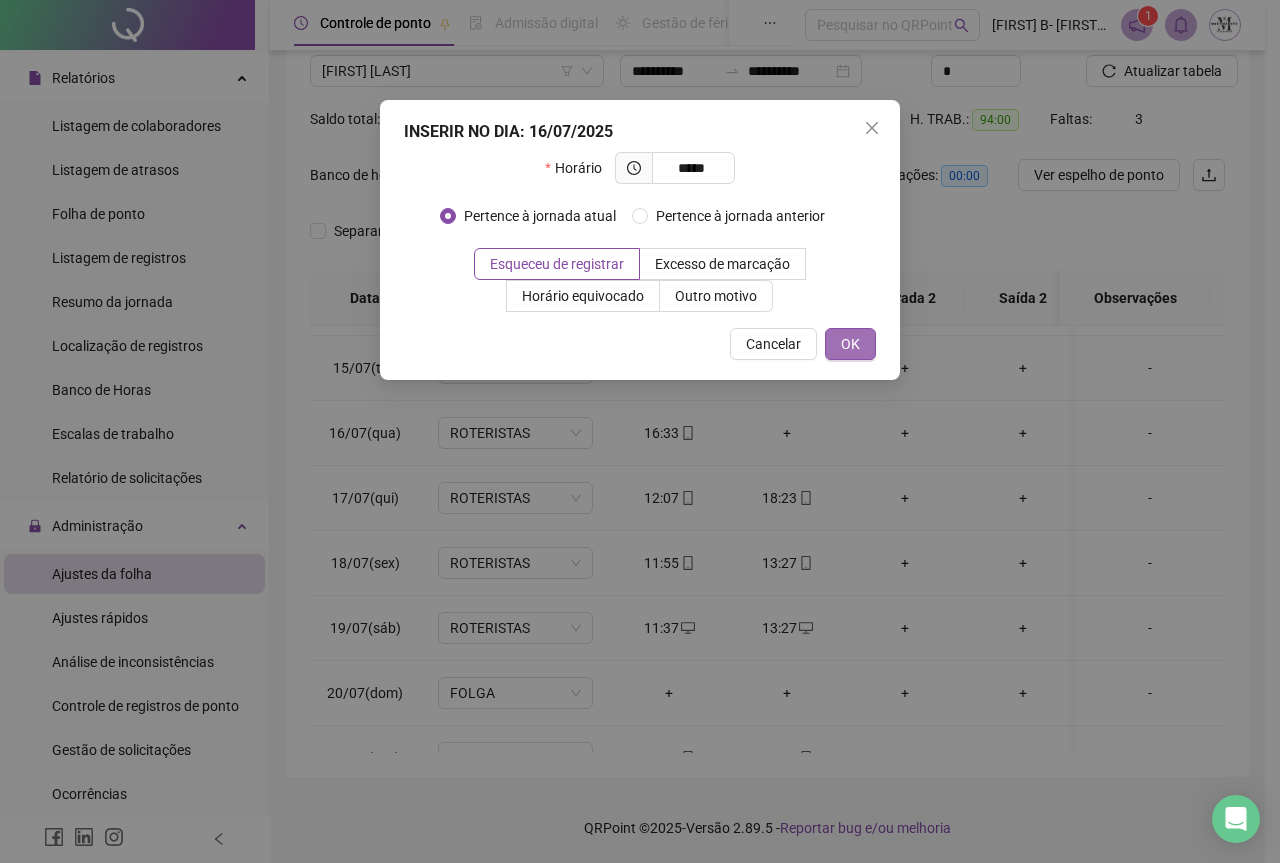 type on "*****" 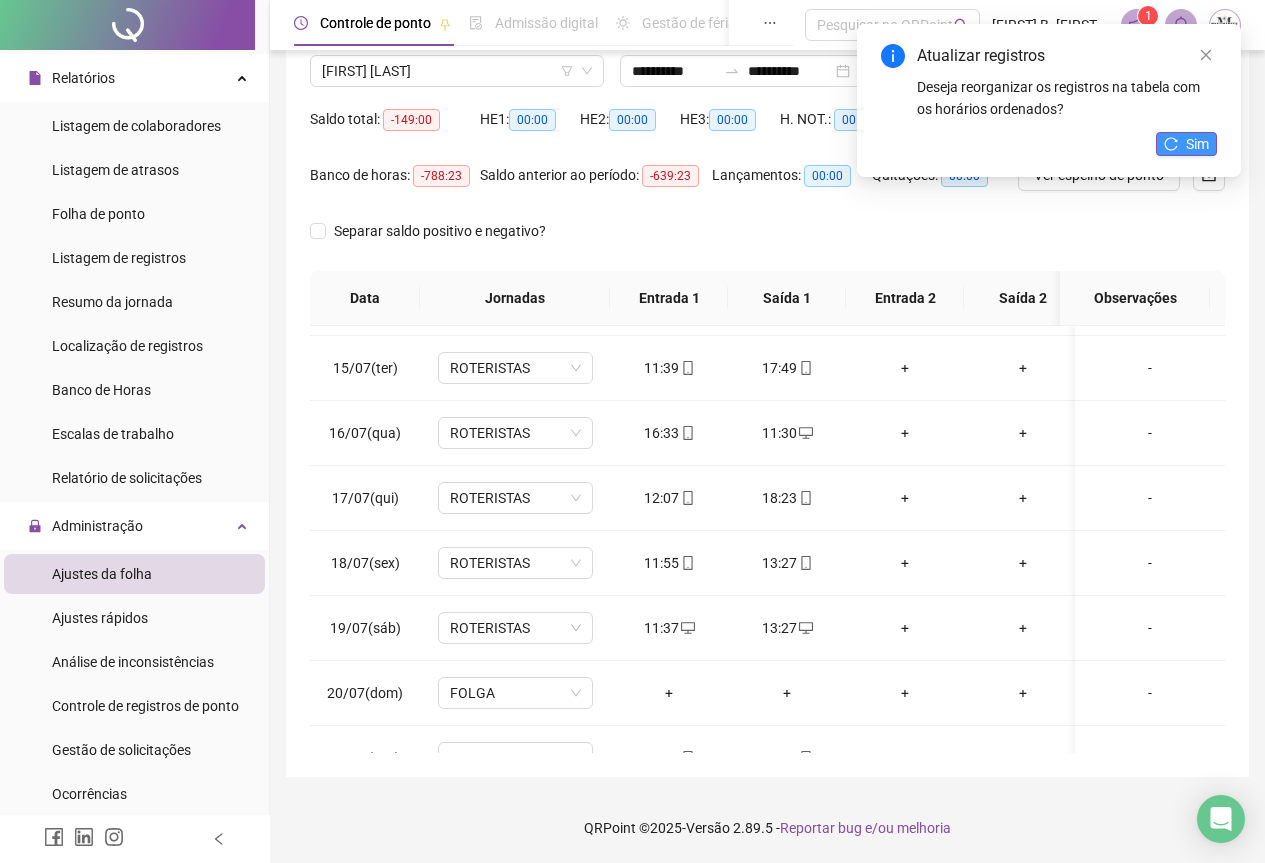 click on "Sim" at bounding box center [1197, 144] 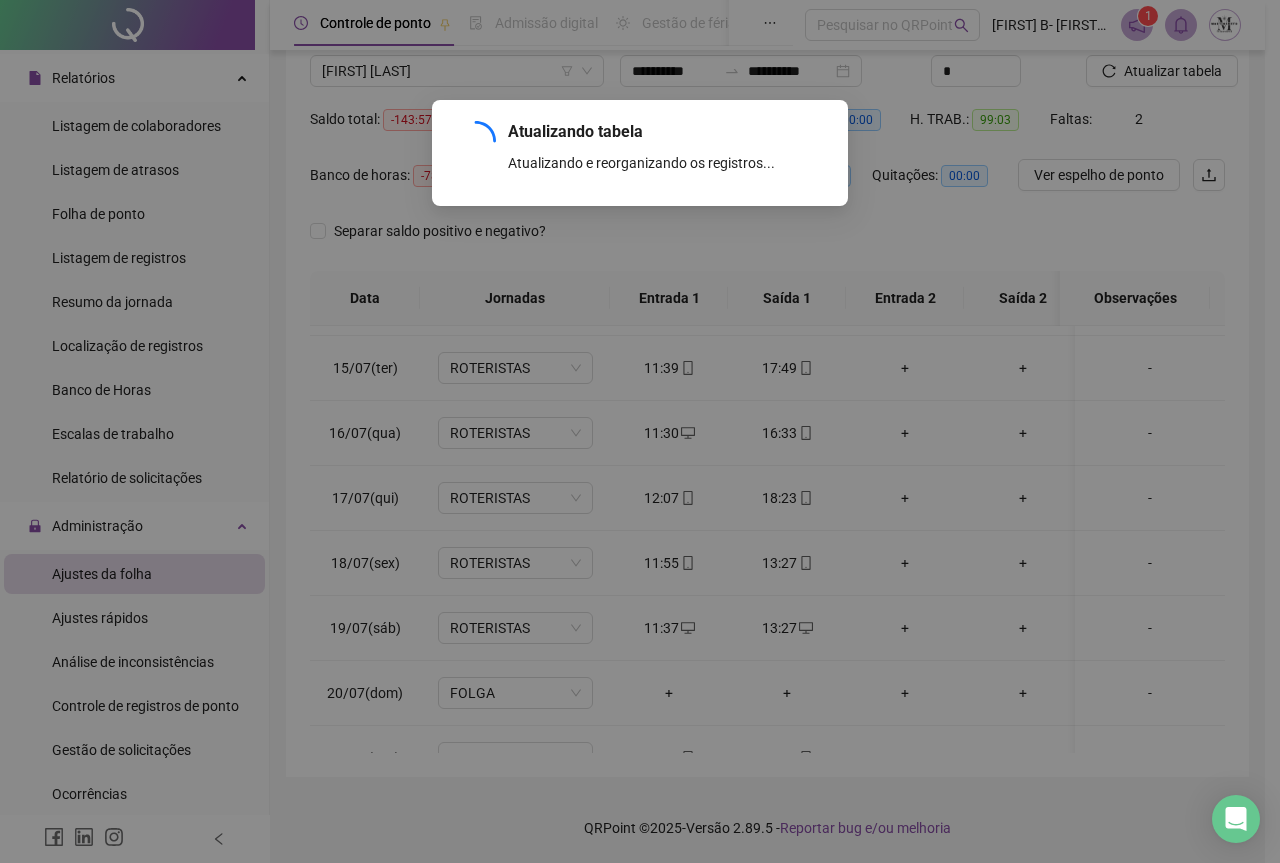 click on "Atualizando tabela Atualizando e reorganizando os registros... OK" at bounding box center [640, 431] 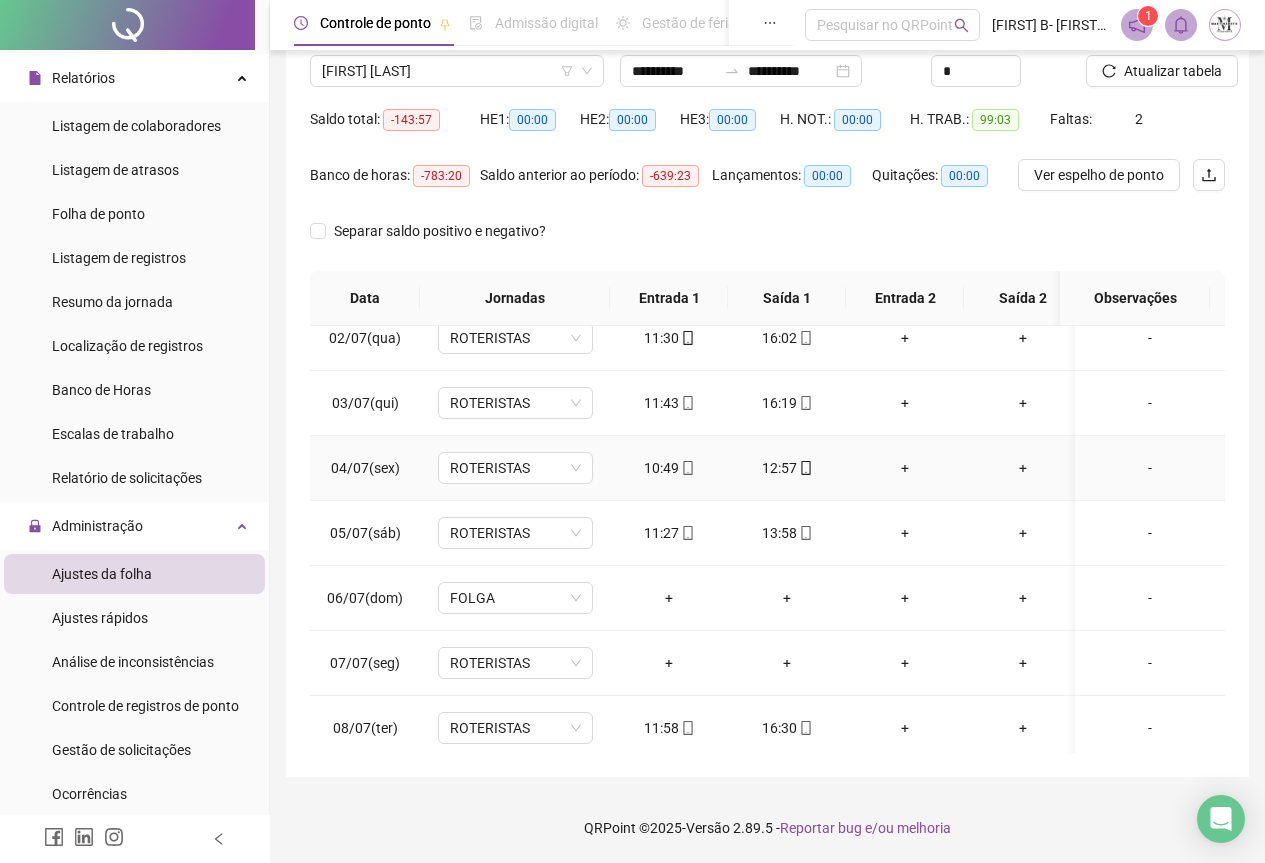 scroll, scrollTop: 200, scrollLeft: 0, axis: vertical 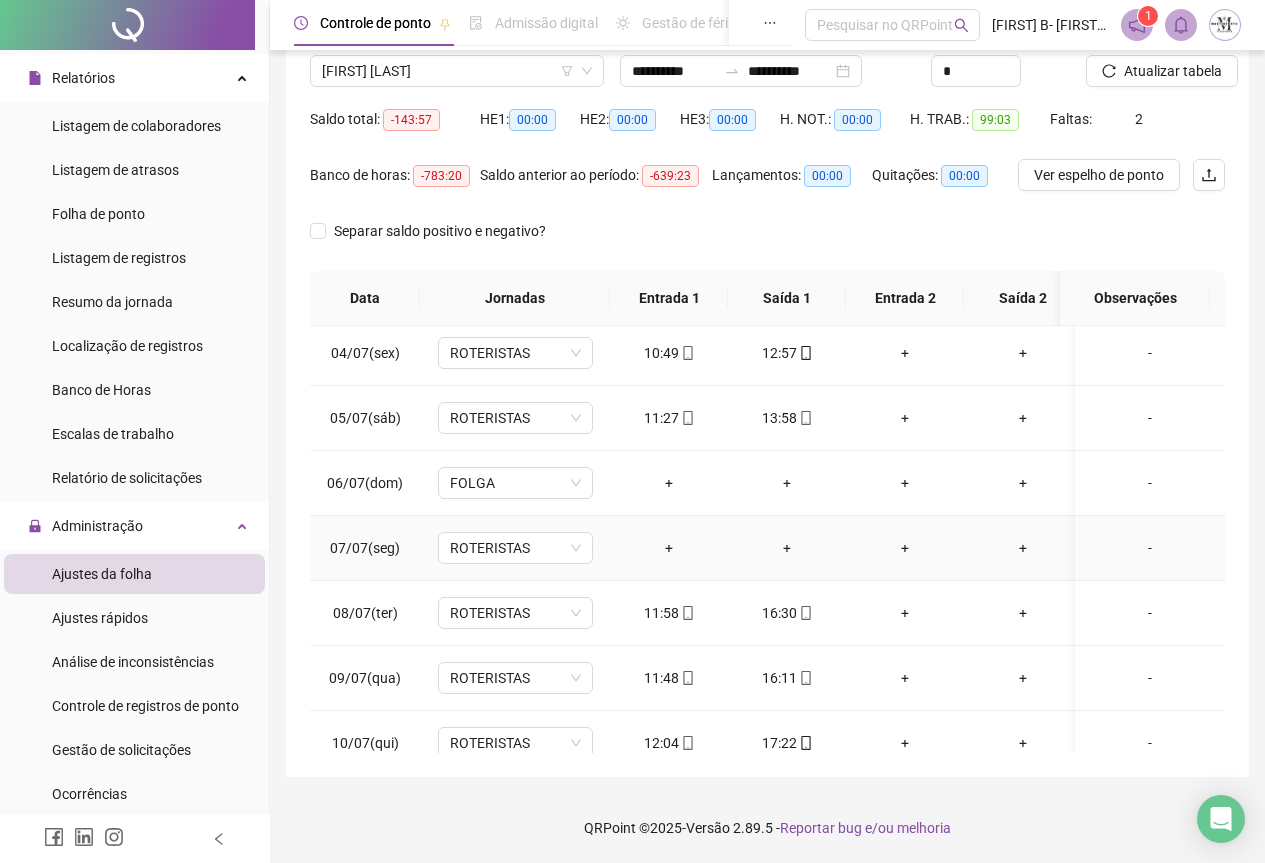 click on "-" at bounding box center (1150, 548) 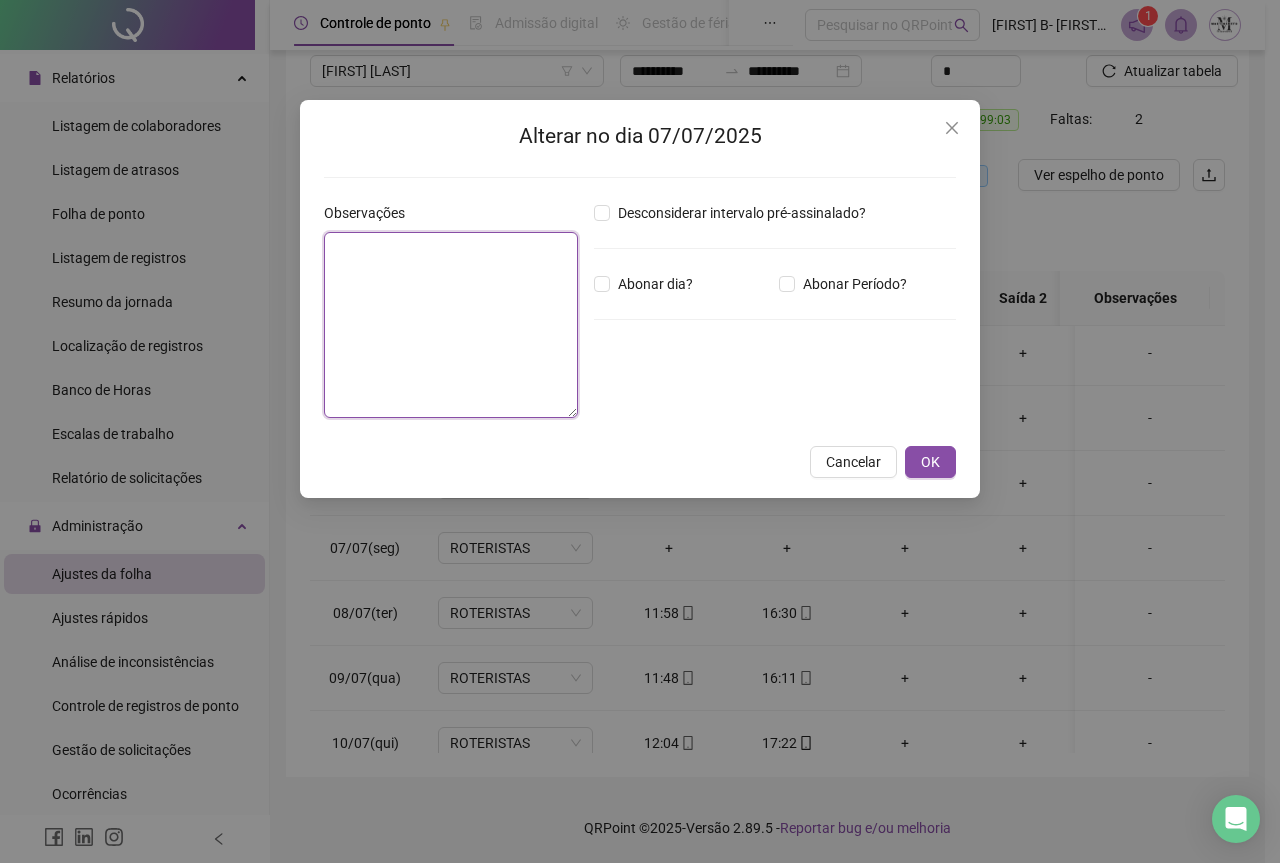 click at bounding box center (451, 325) 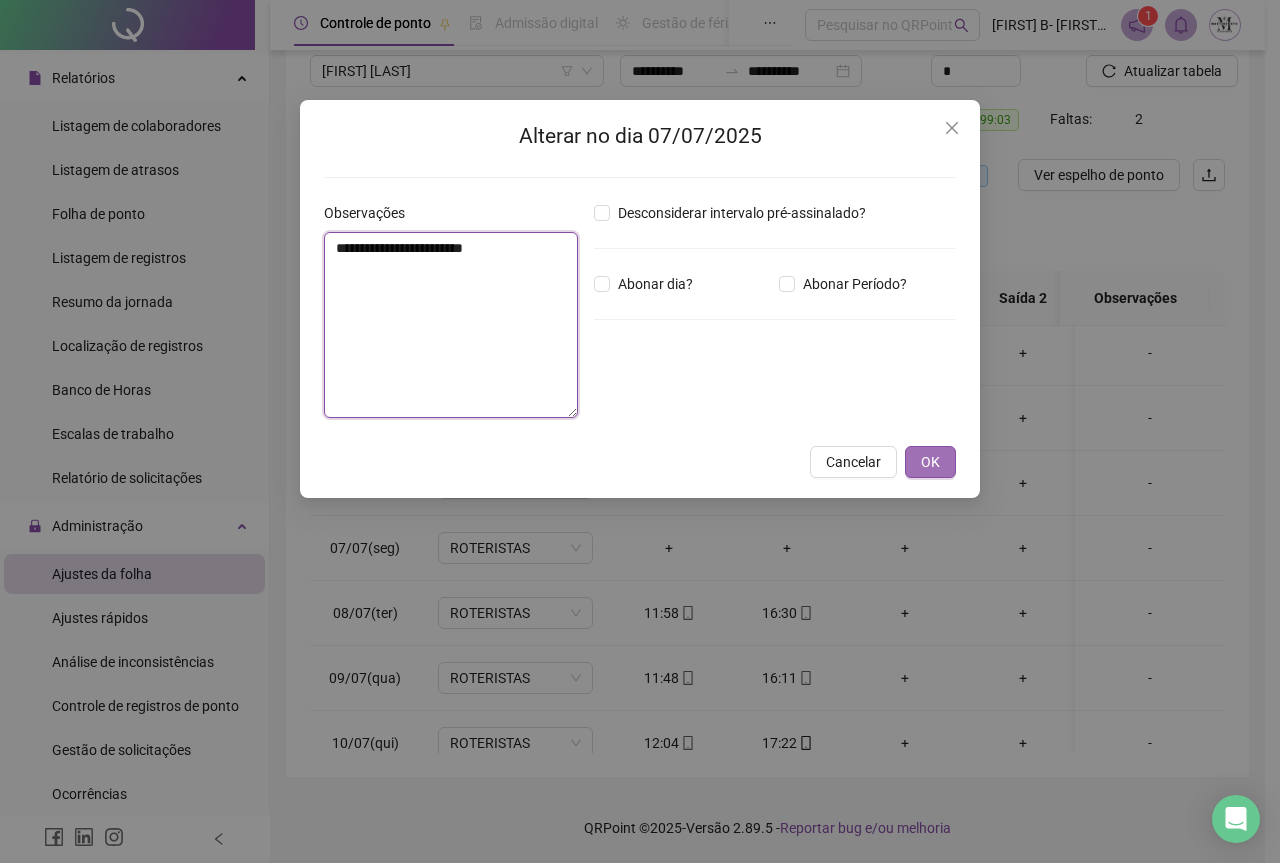 type on "**********" 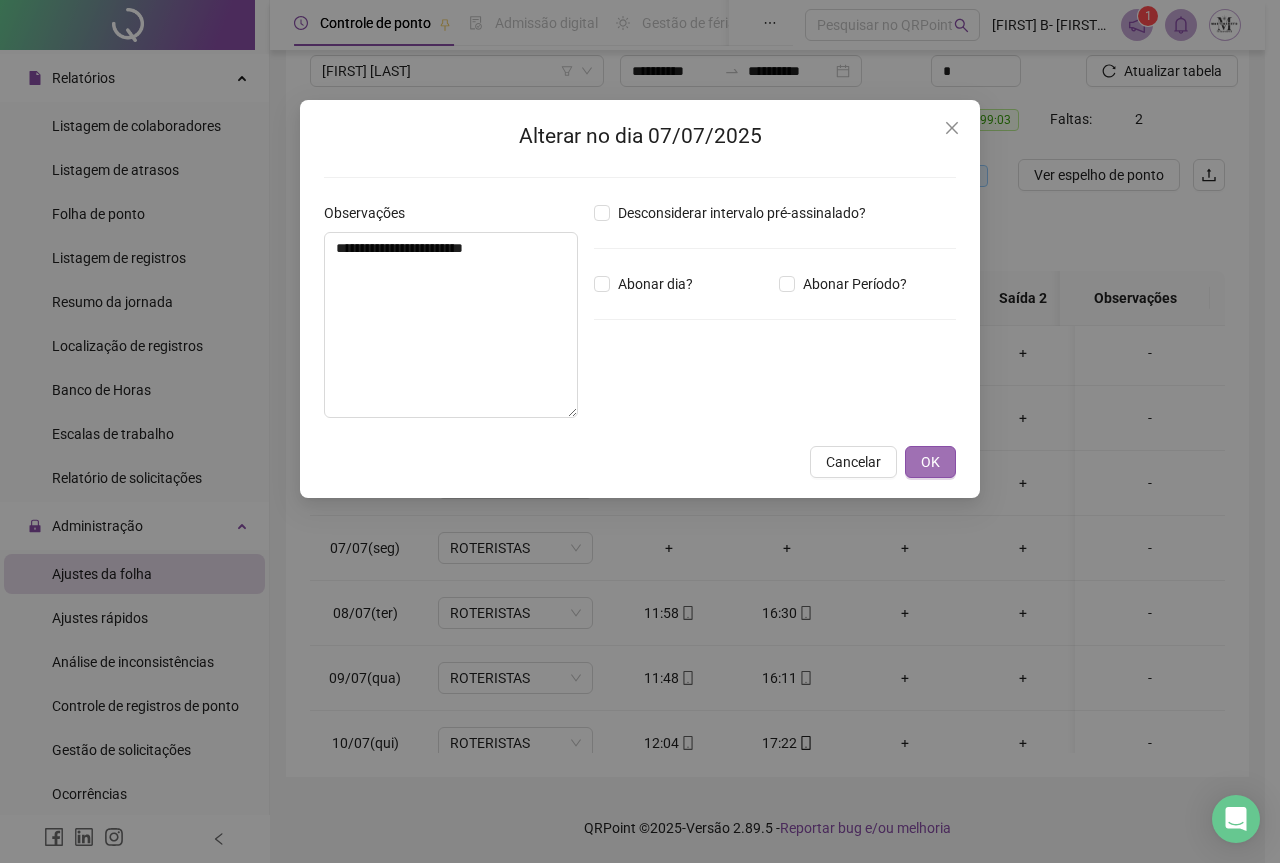 click on "OK" at bounding box center (930, 462) 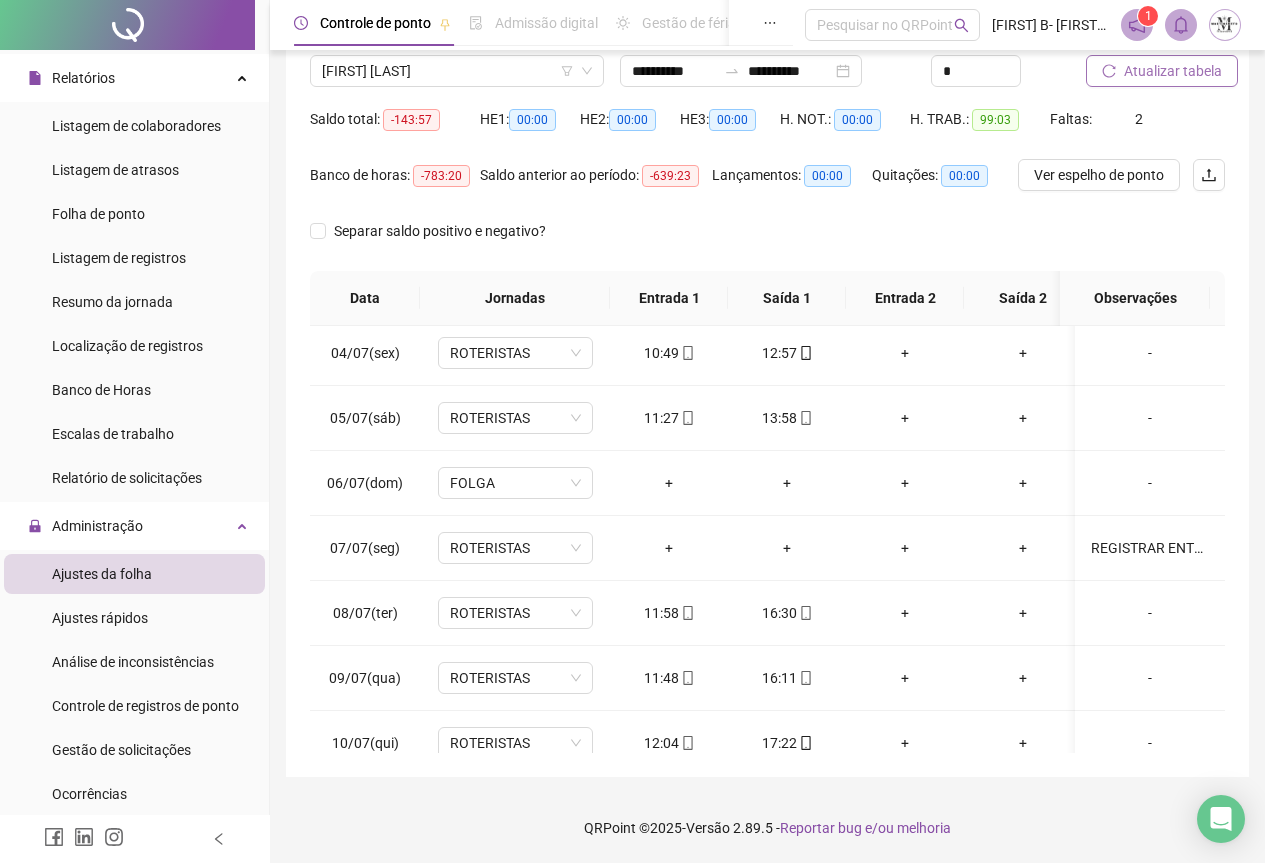 click on "Atualizar tabela" at bounding box center [1173, 71] 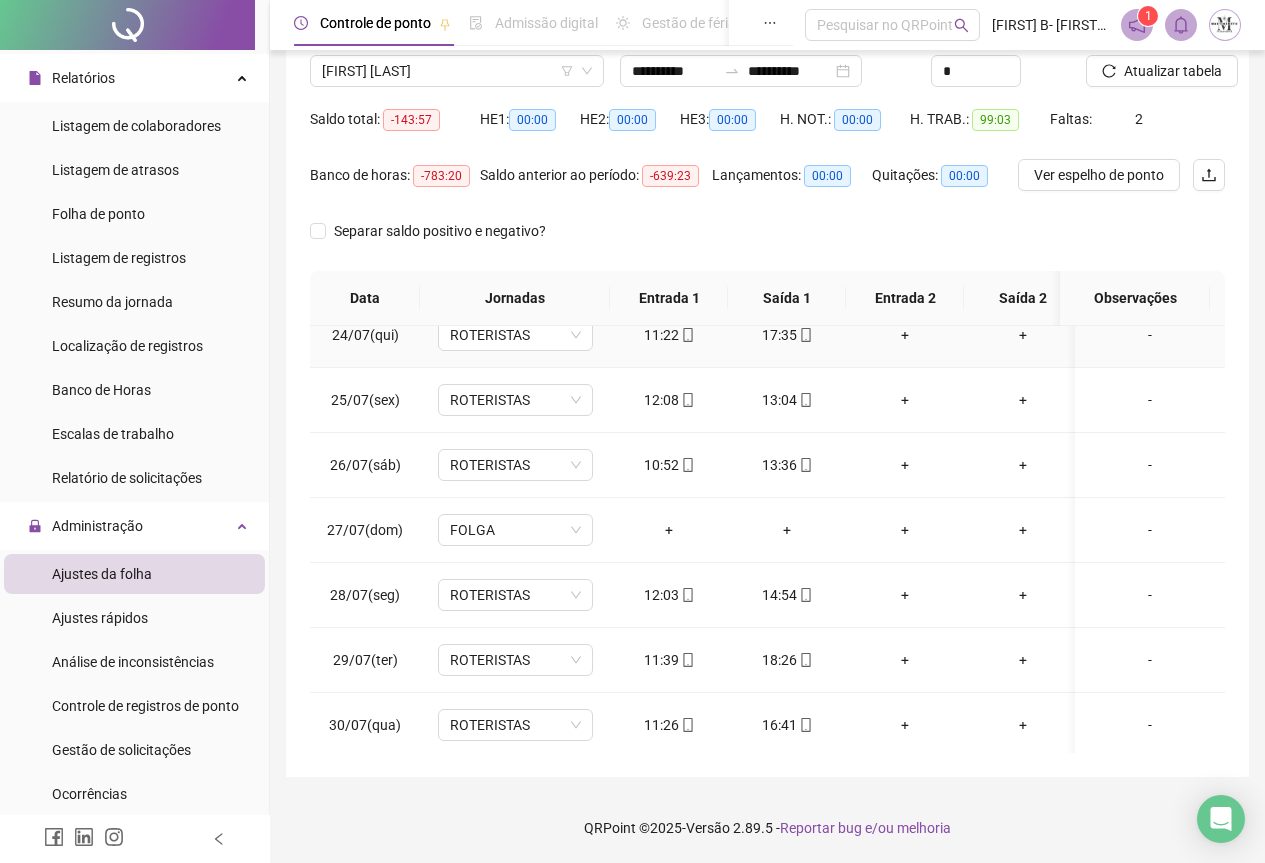scroll, scrollTop: 1603, scrollLeft: 0, axis: vertical 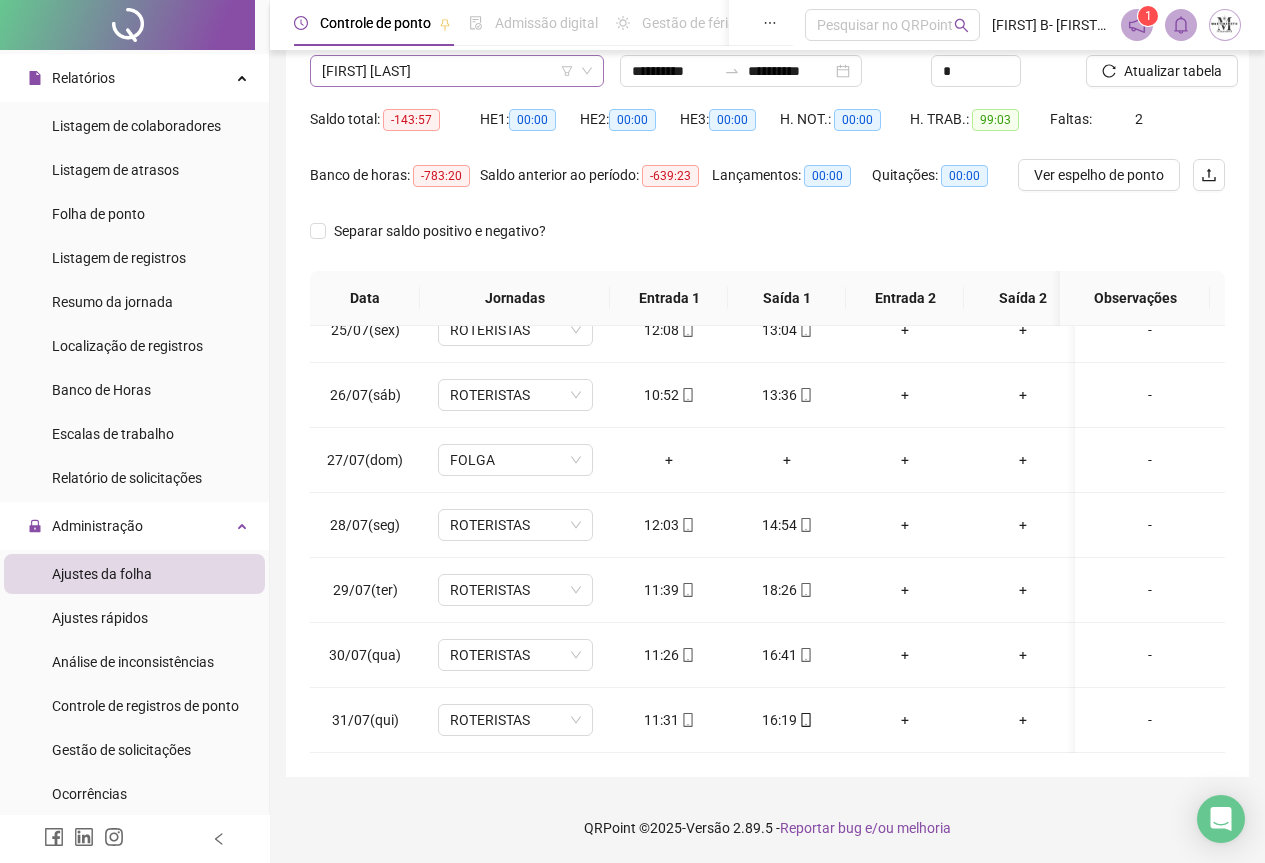 click on "LEONARDO SOUZA DA SILVA" at bounding box center [457, 71] 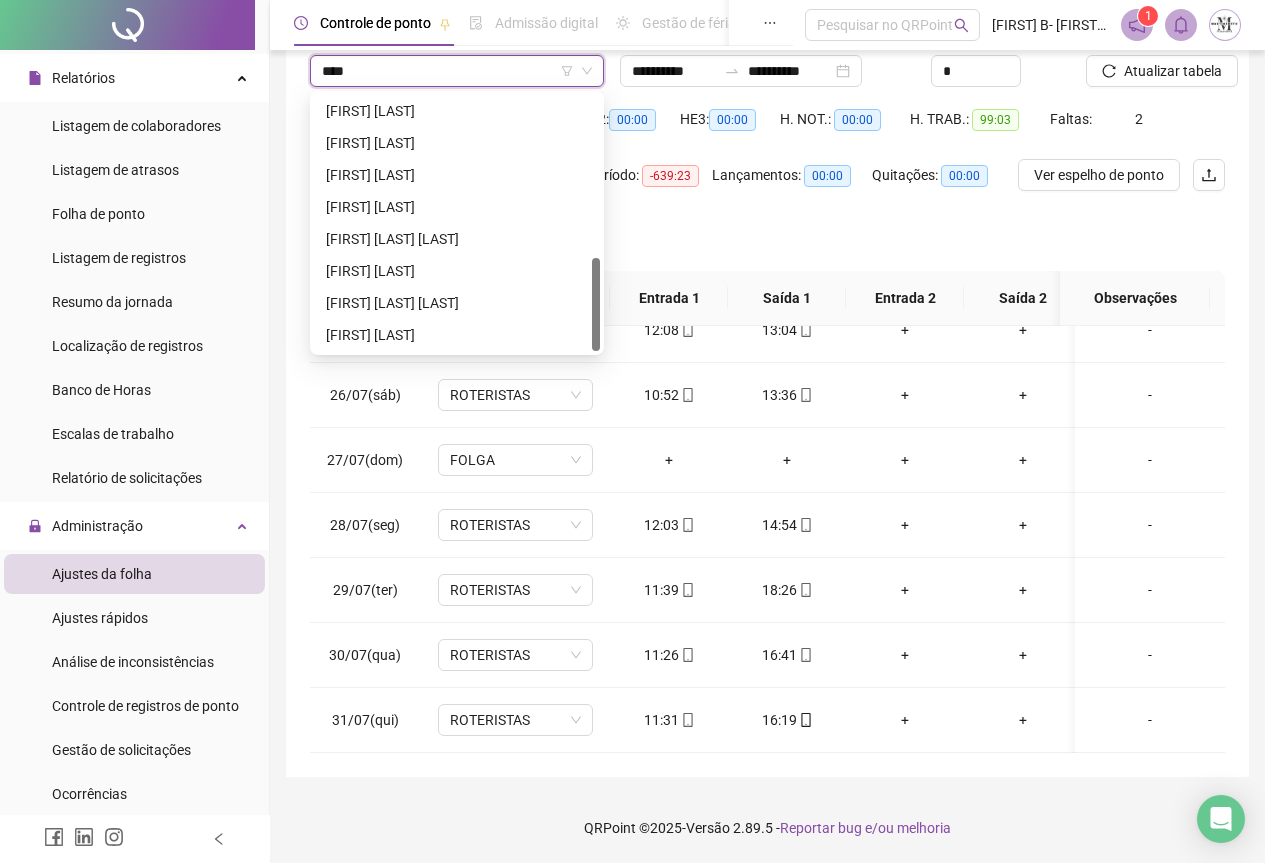 scroll, scrollTop: 0, scrollLeft: 0, axis: both 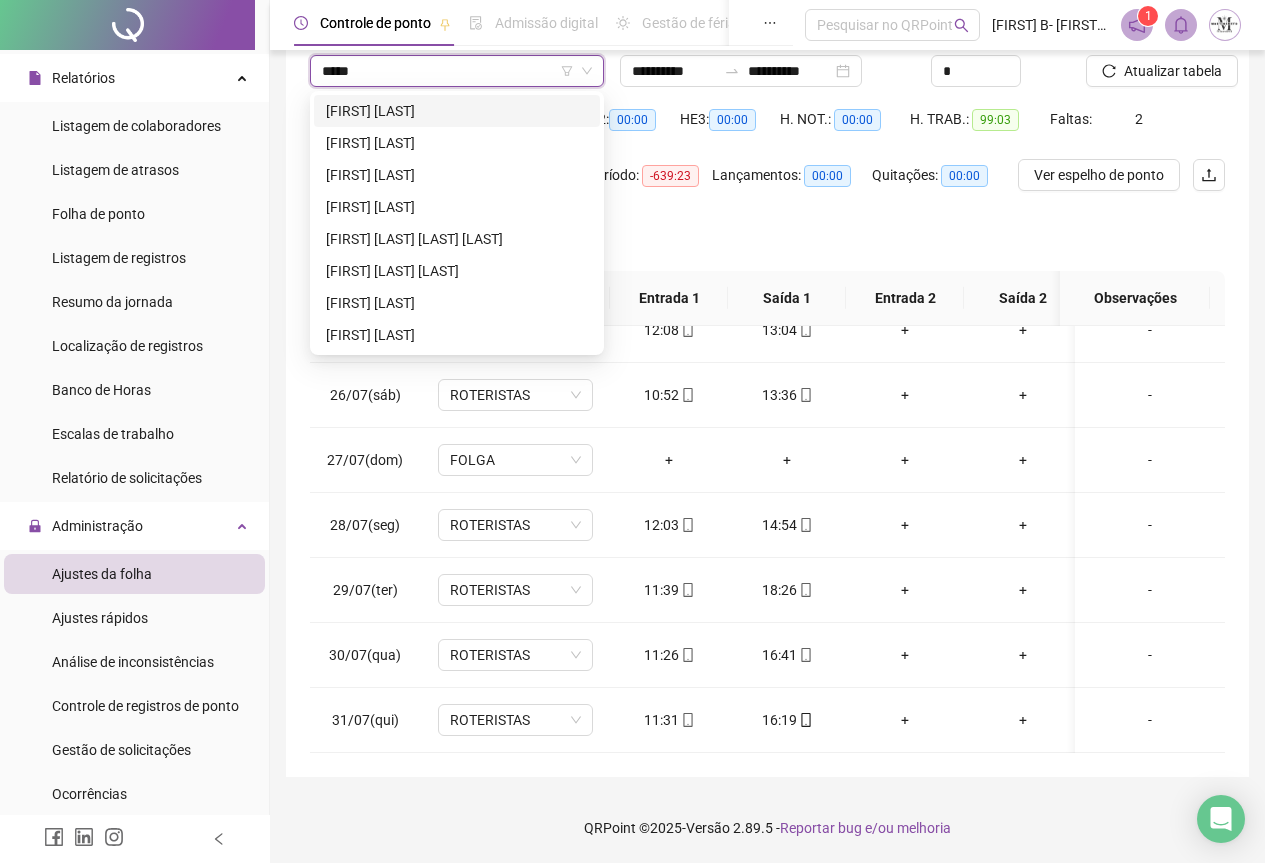 type on "******" 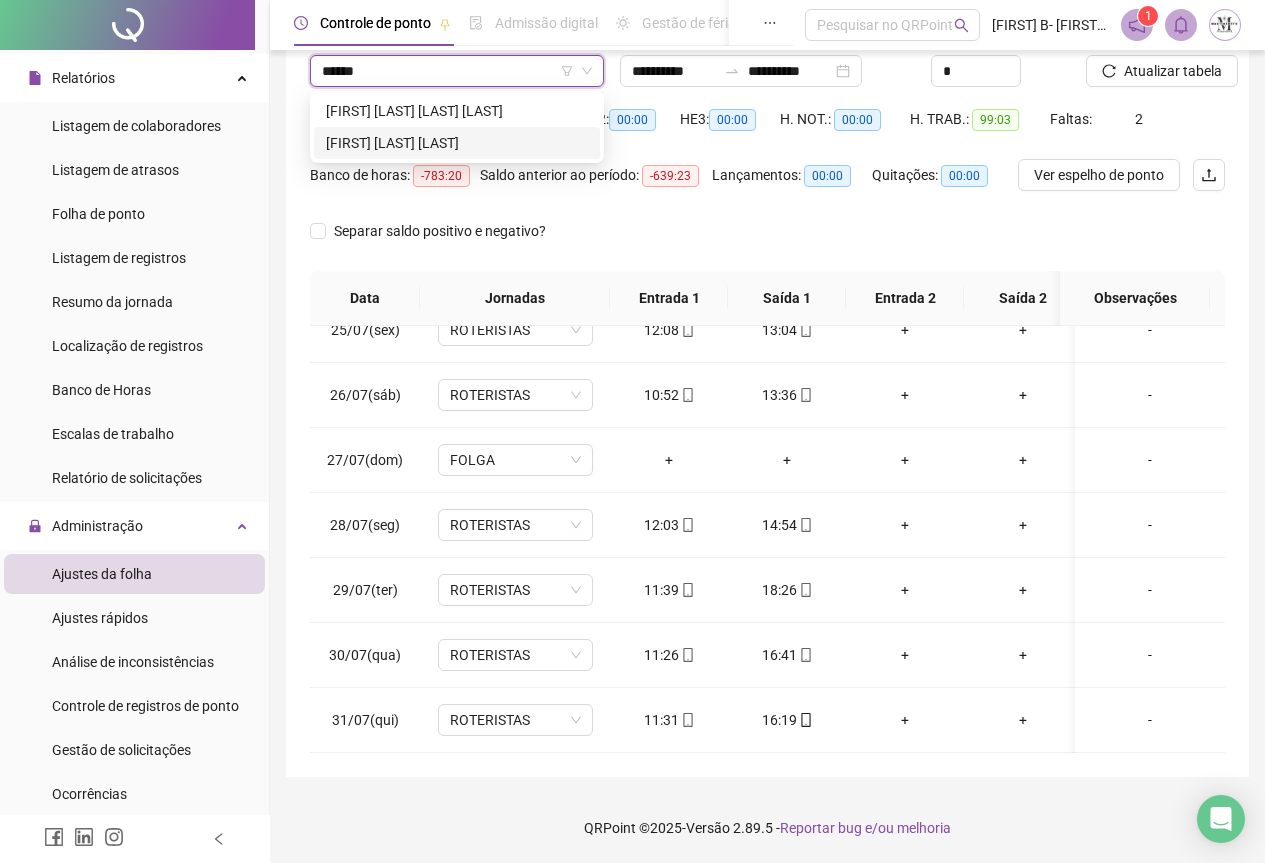 click on "MARCIO MATAINI CARDOSO" at bounding box center (457, 143) 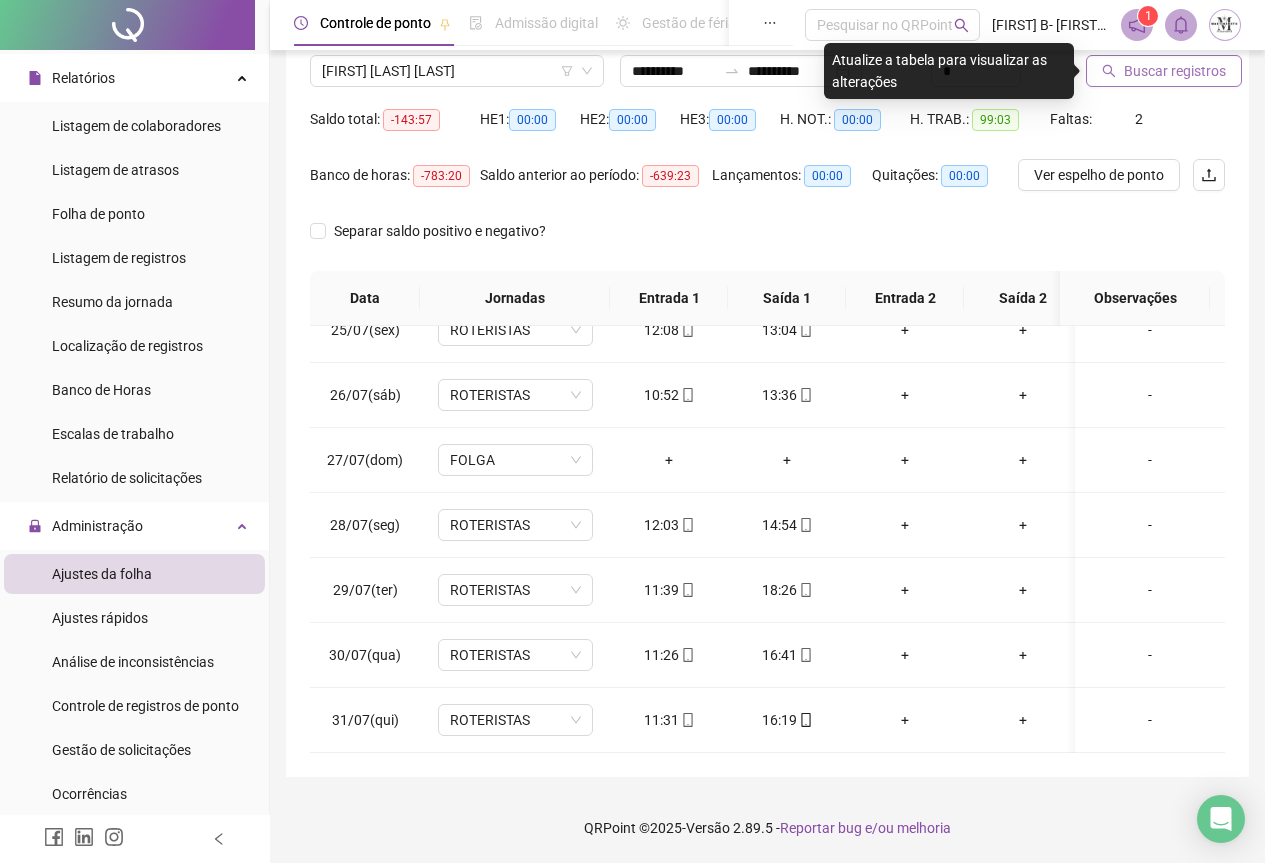 click on "Buscar registros" at bounding box center [1175, 71] 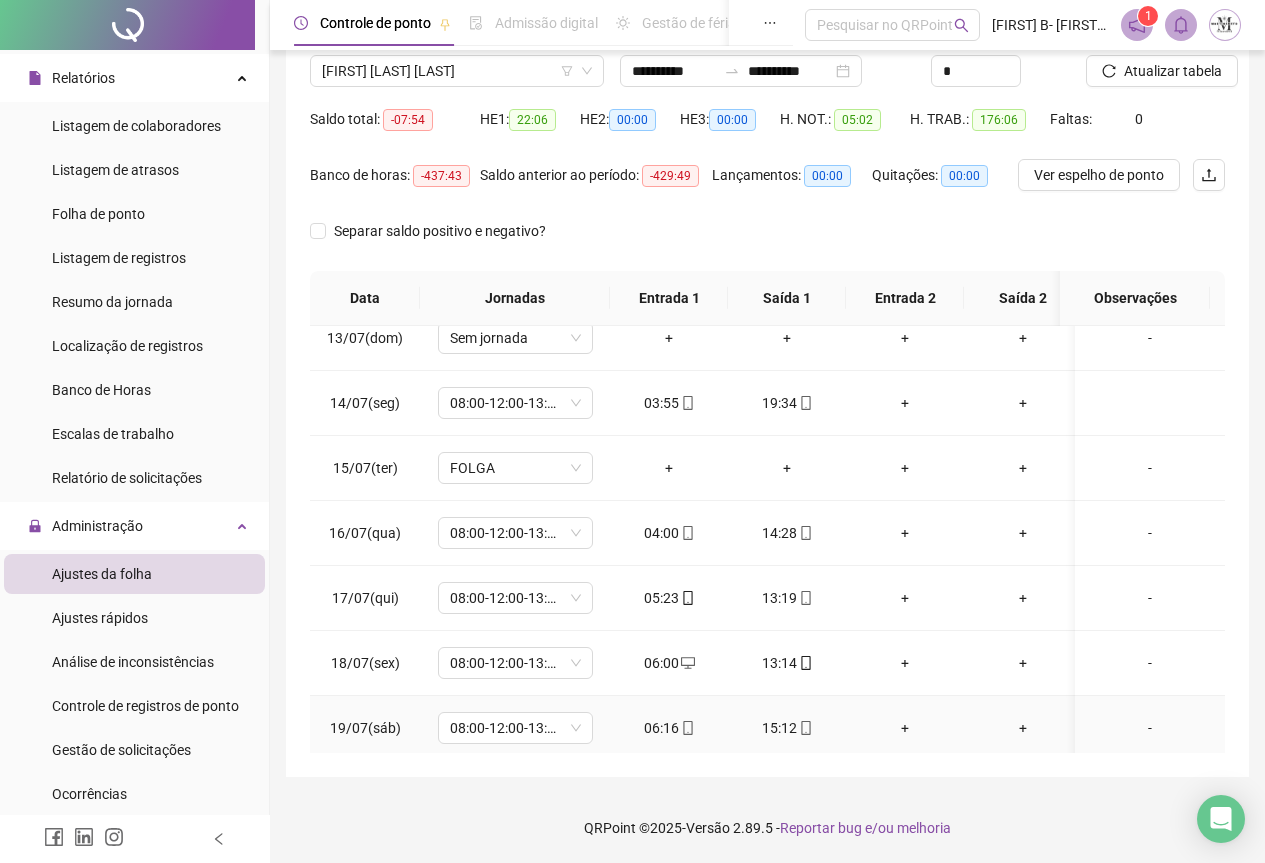 scroll, scrollTop: 700, scrollLeft: 0, axis: vertical 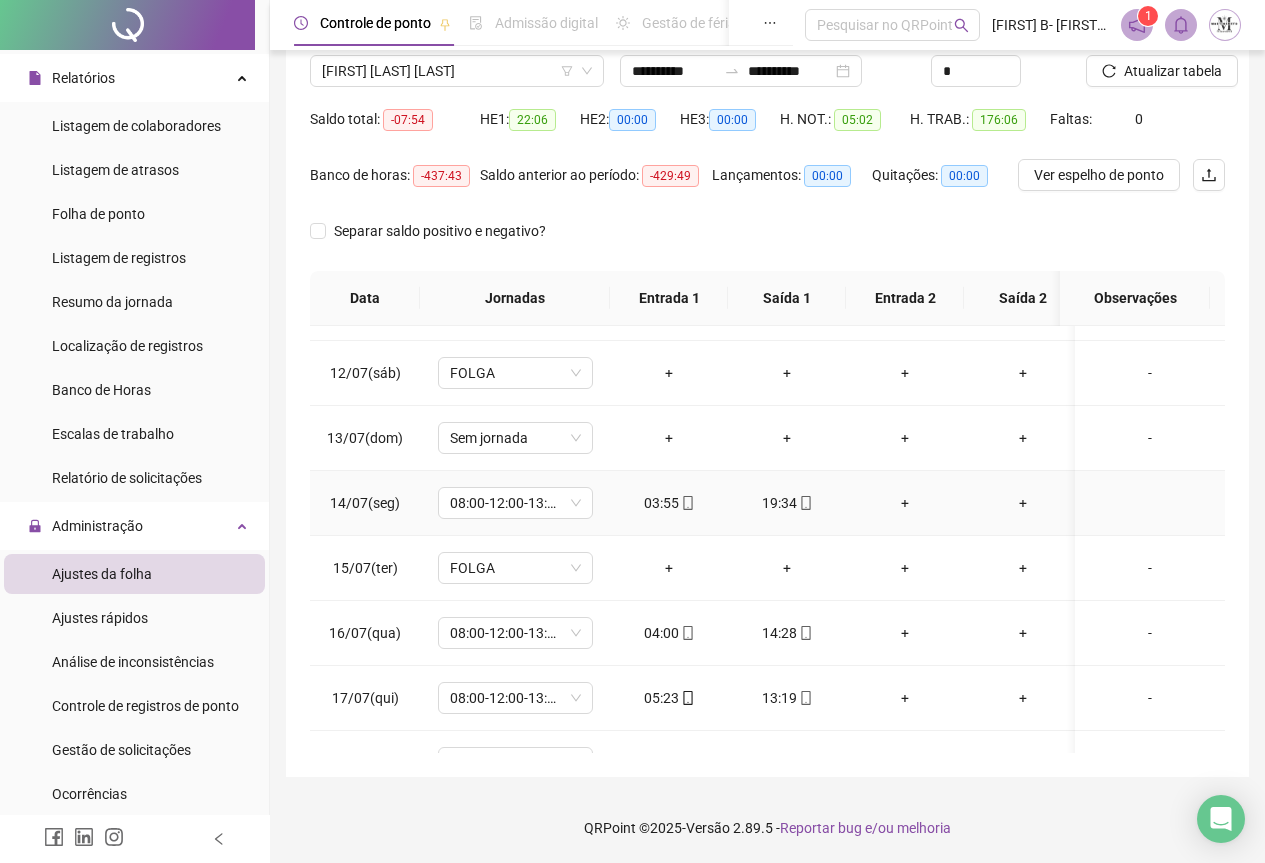 click at bounding box center (1150, 503) 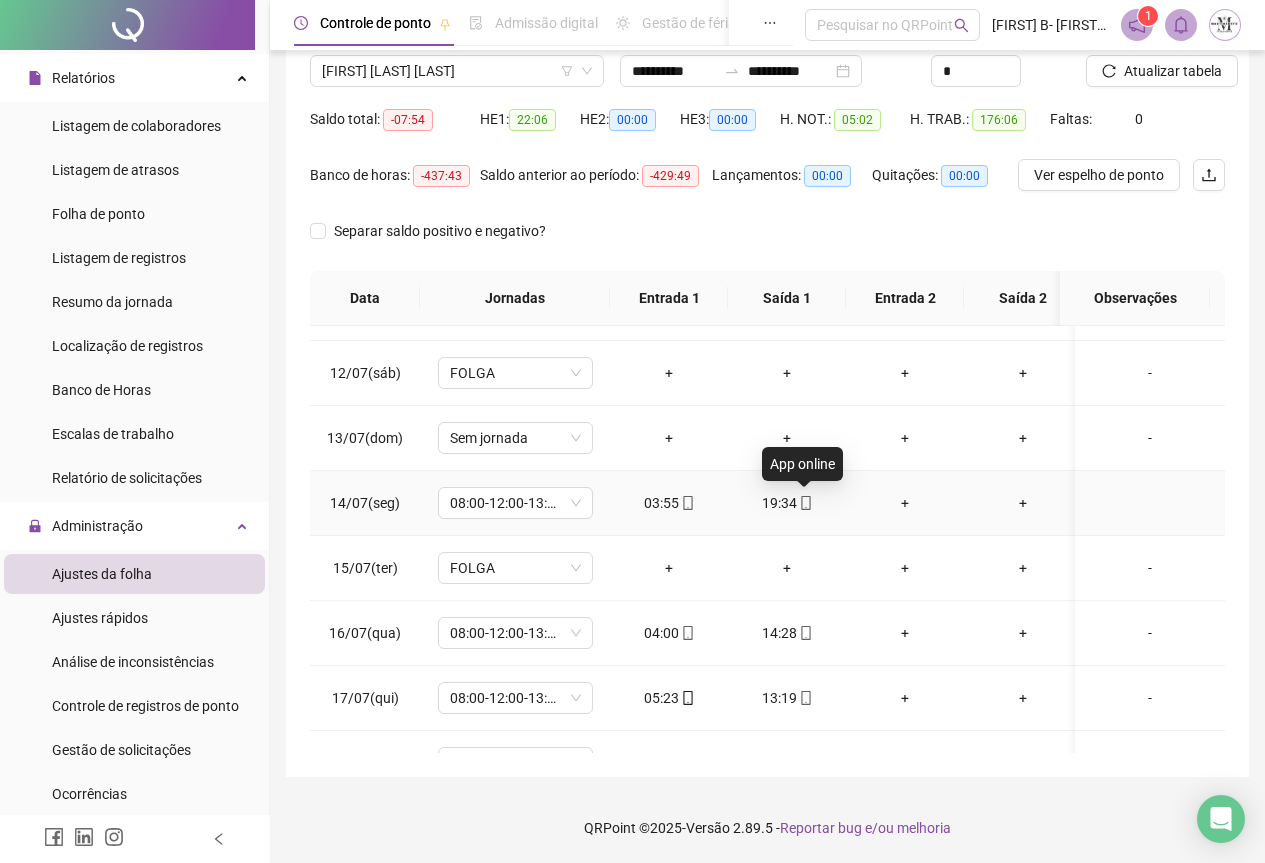 click 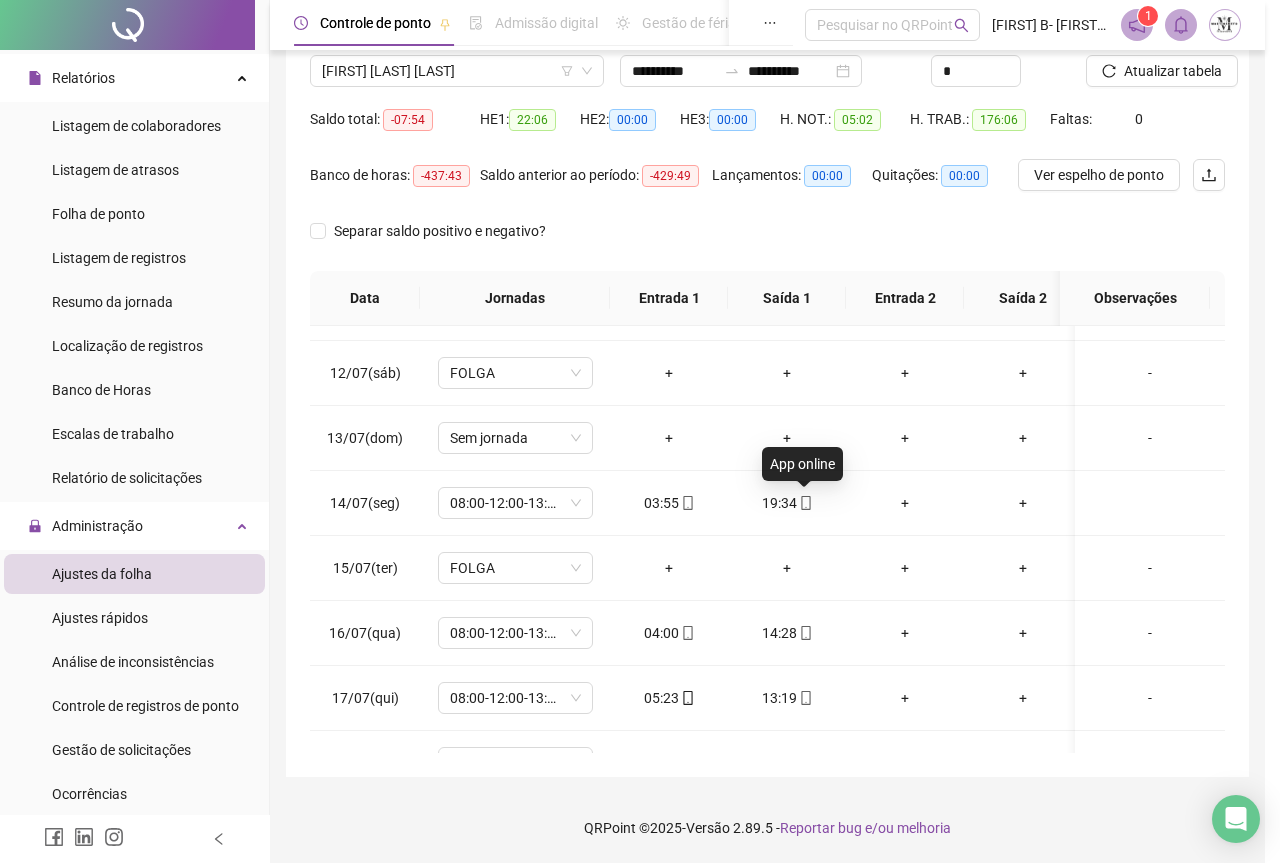 type on "**********" 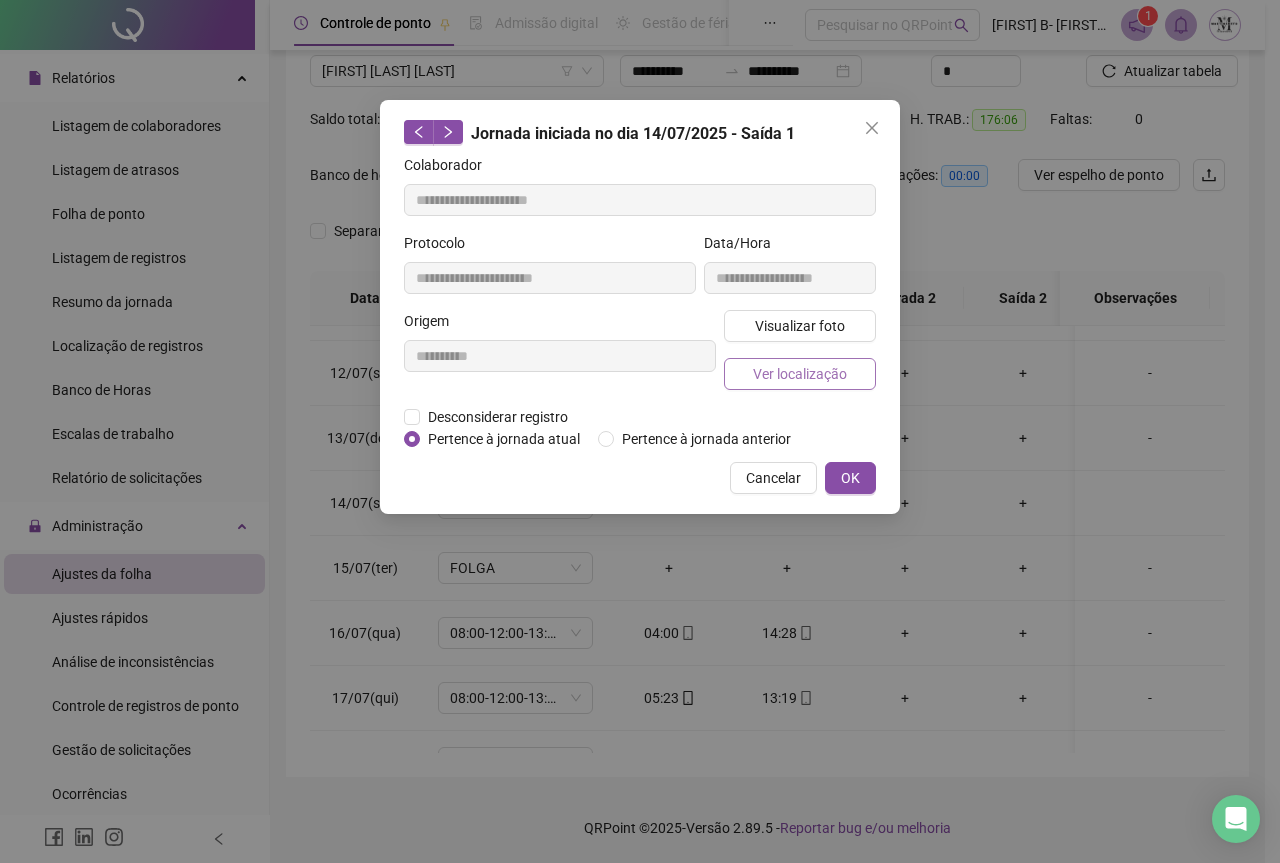 click on "Ver localização" at bounding box center (800, 374) 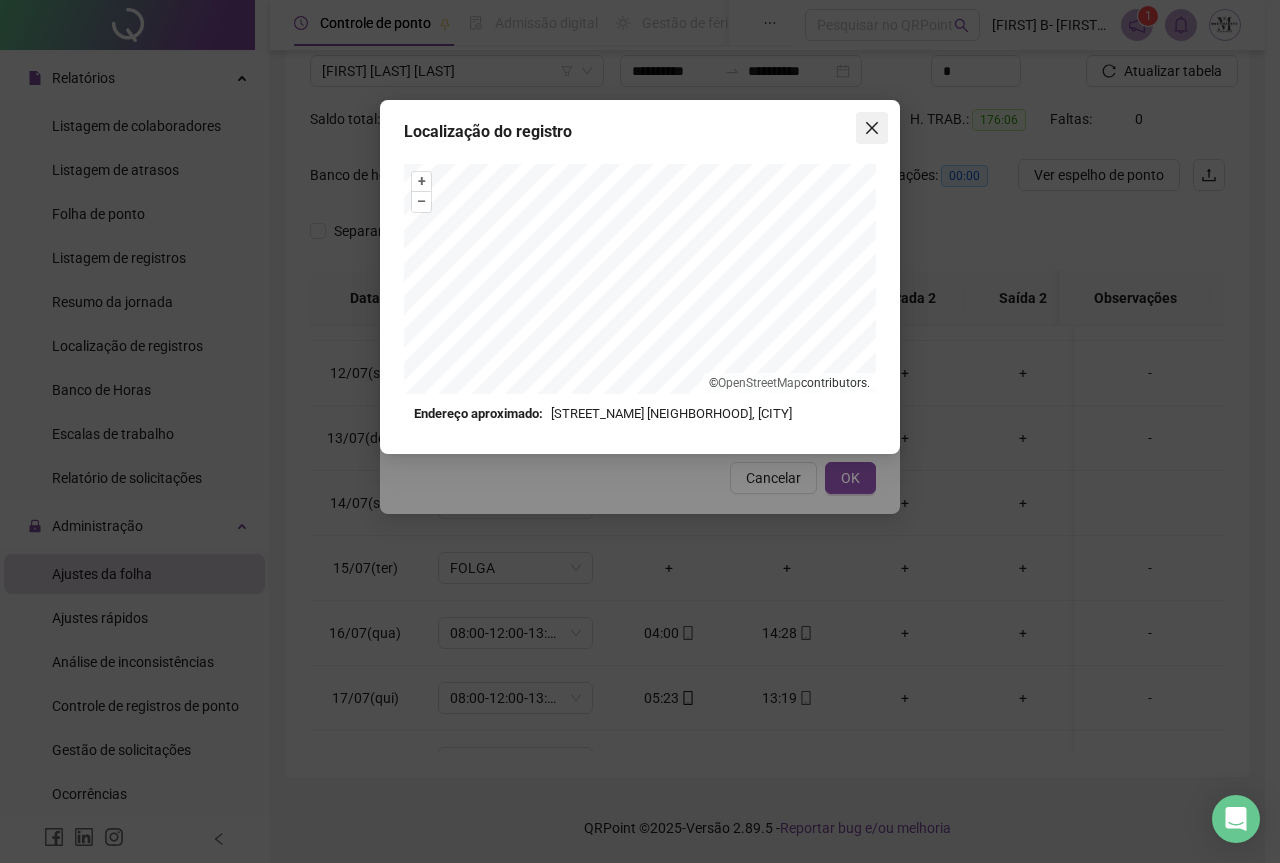 click 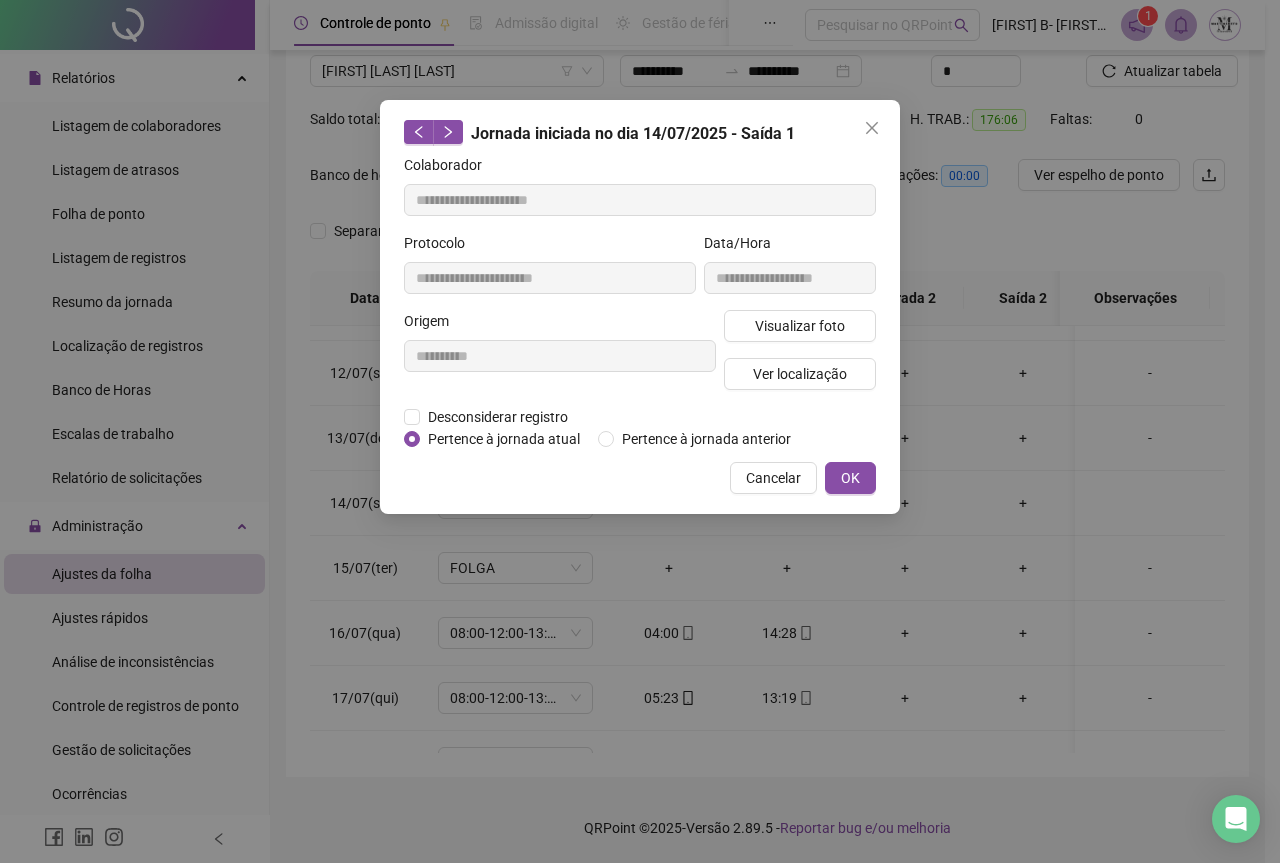 click 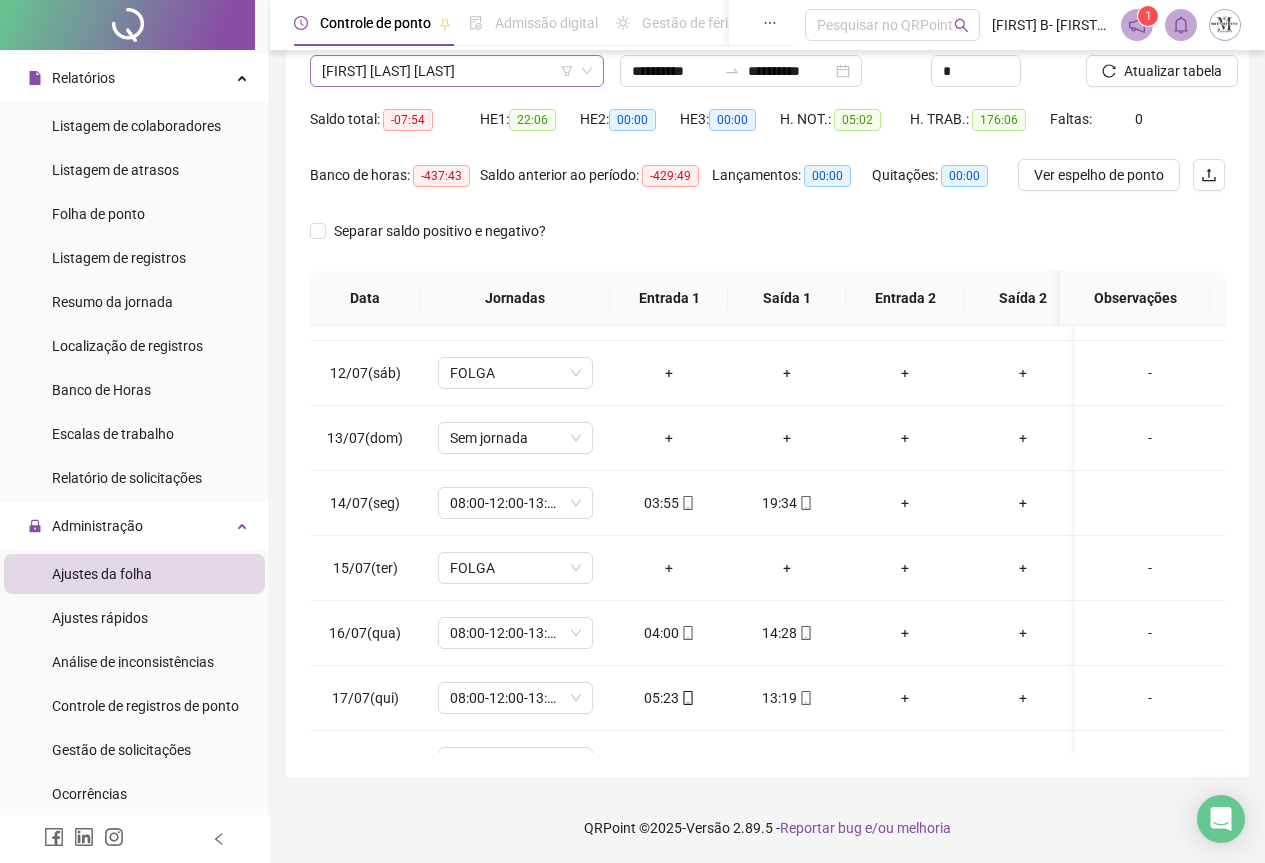 click on "MARCIO MATAINI CARDOSO" at bounding box center [457, 71] 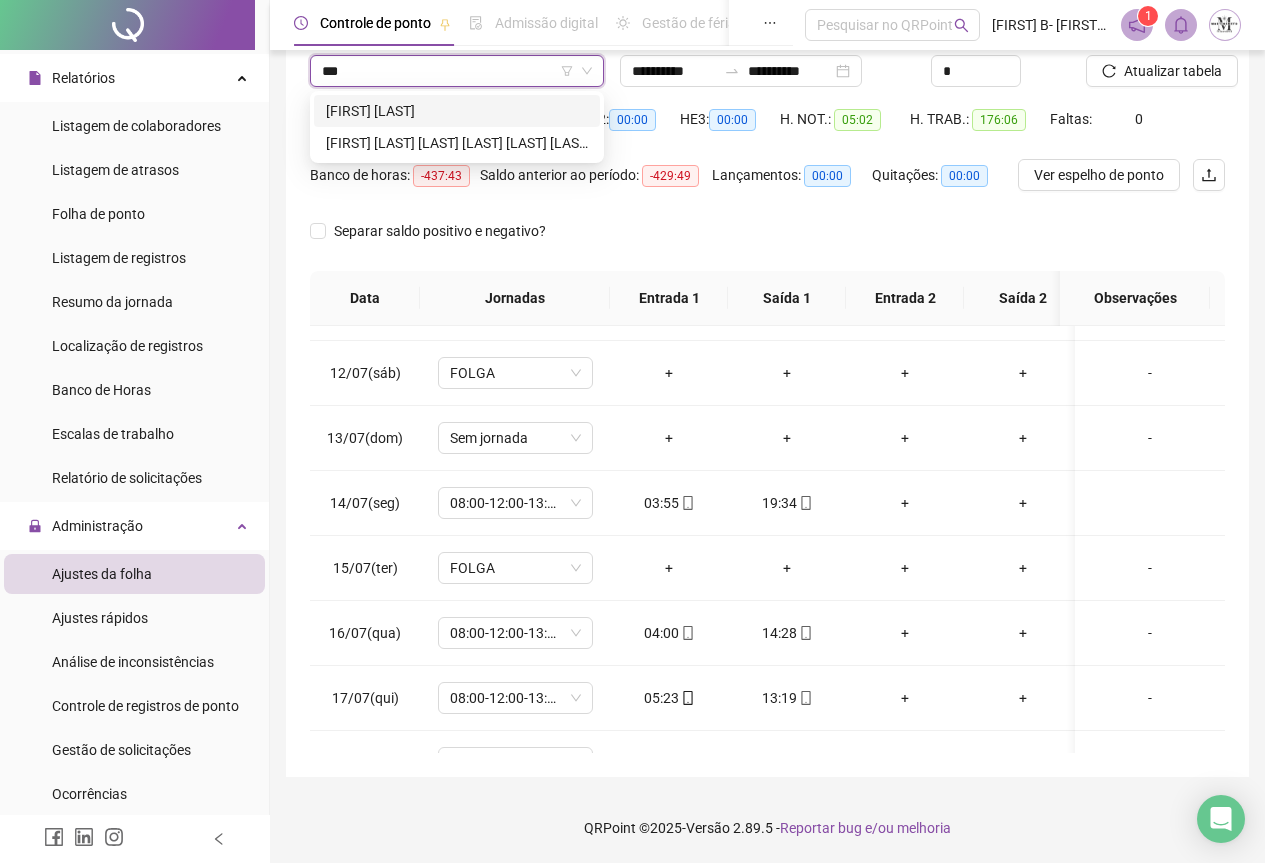 scroll, scrollTop: 0, scrollLeft: 0, axis: both 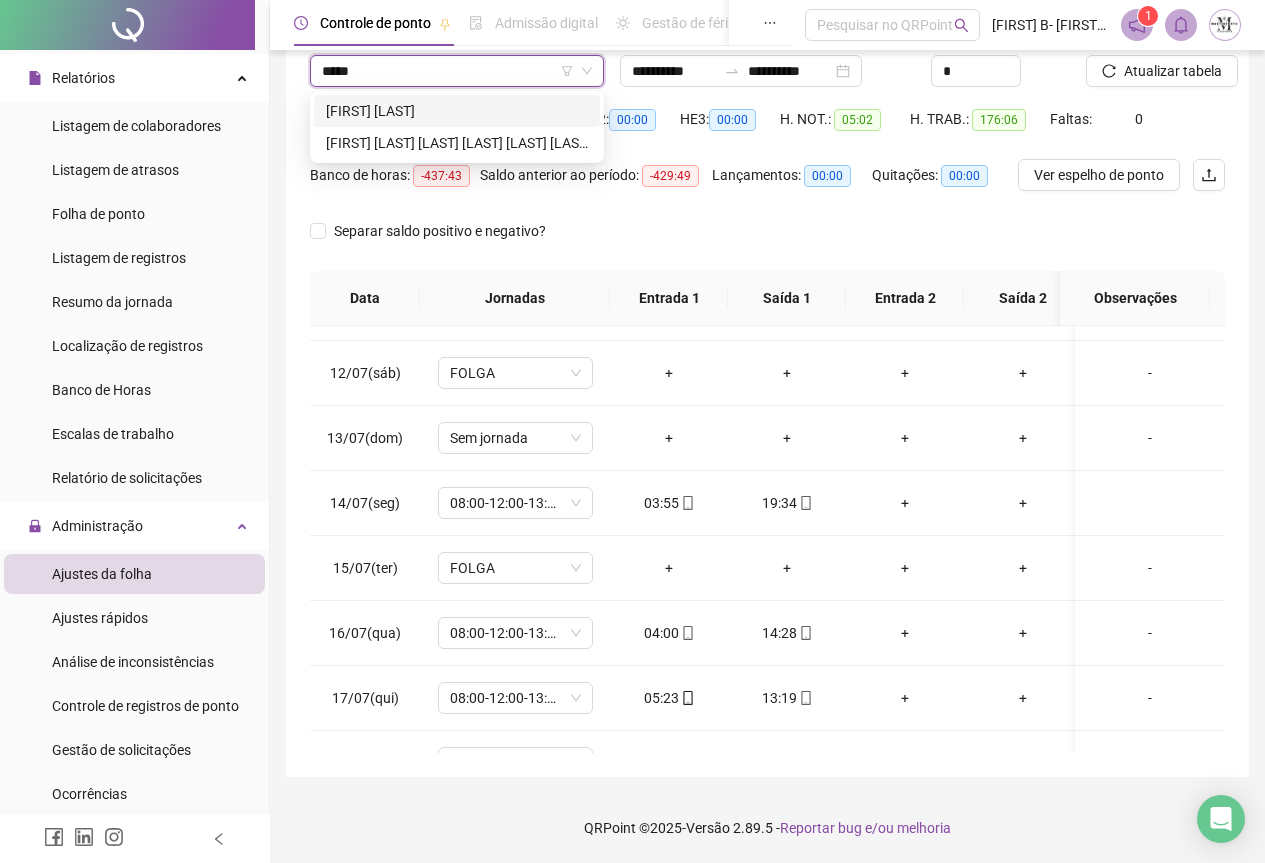 type on "******" 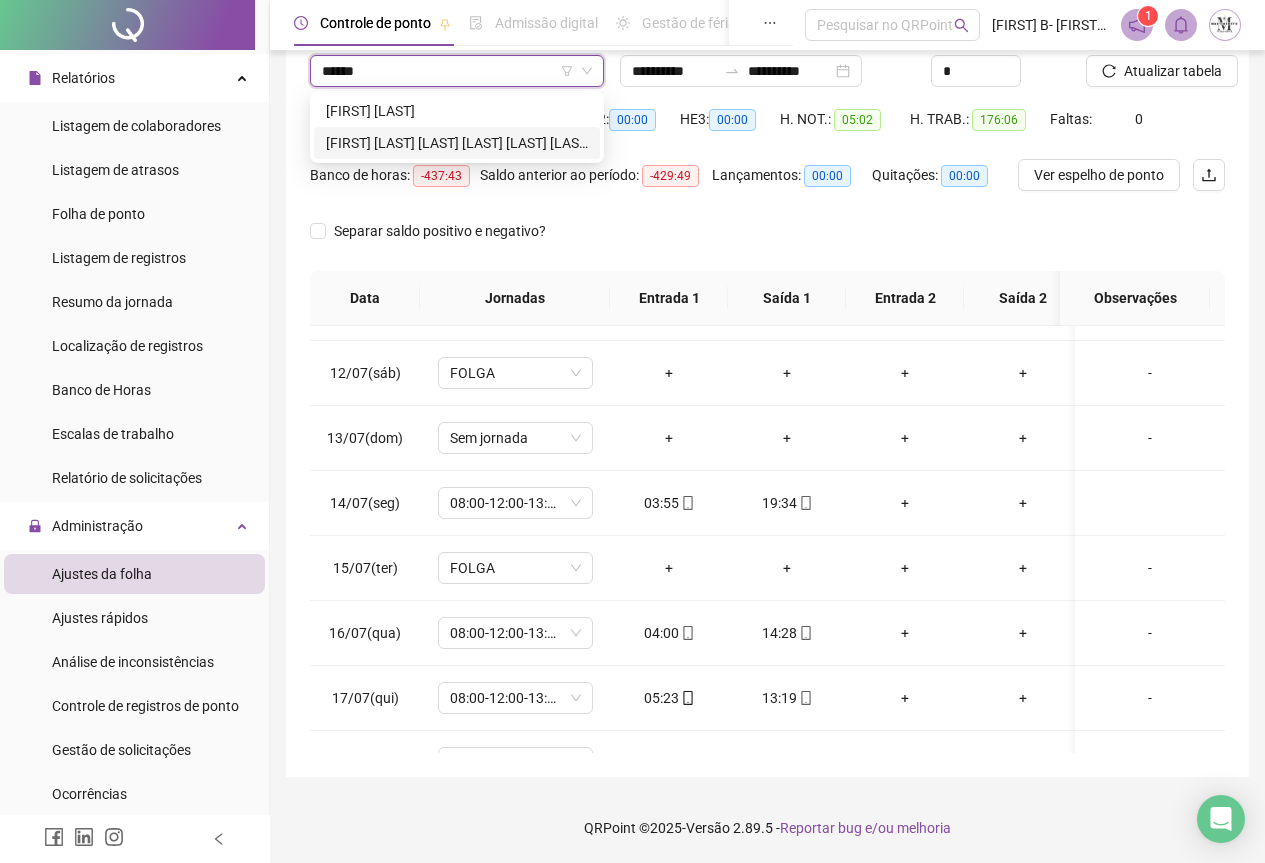 click on "MICHEL LUIS TAVARES DA SILVA BEZERRA DO NASCIMENTO" at bounding box center (457, 143) 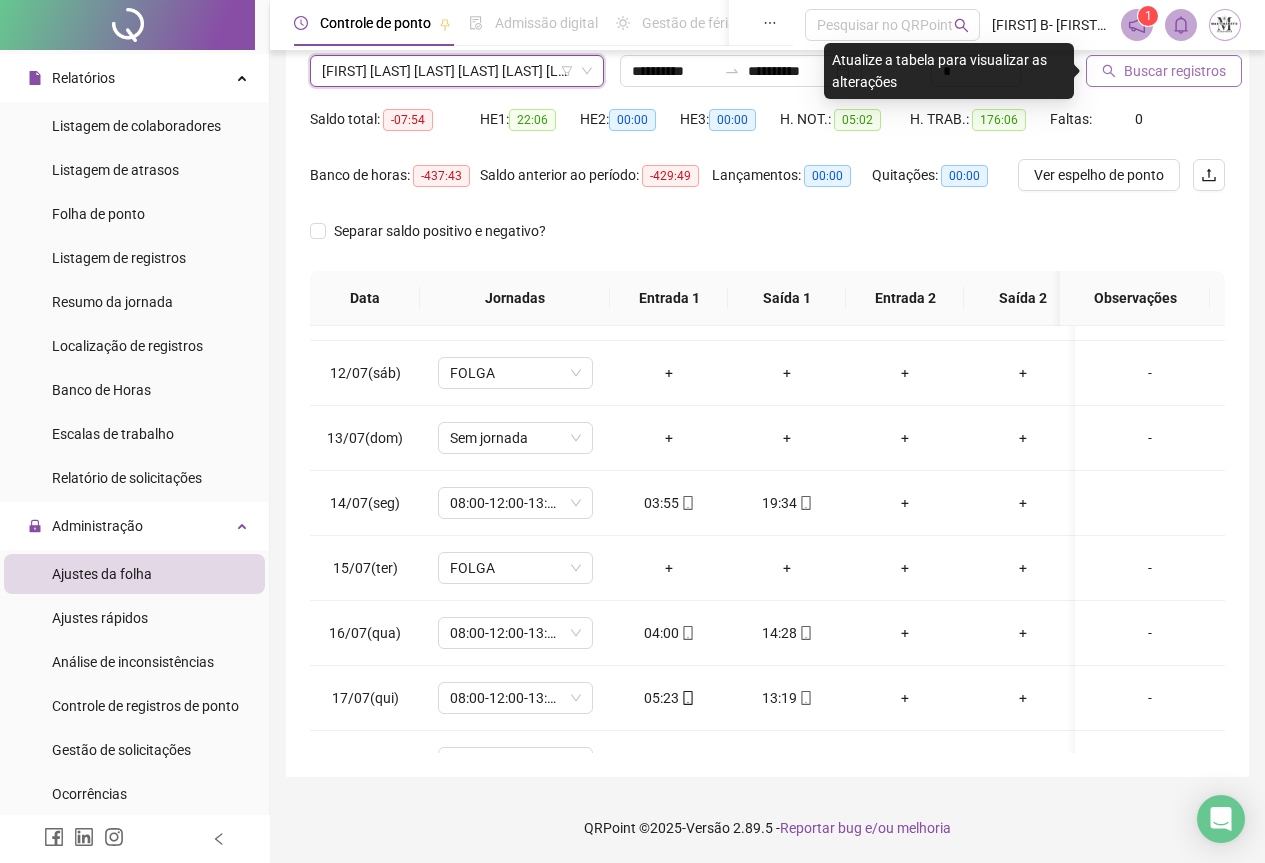 click on "Buscar registros" at bounding box center [1164, 71] 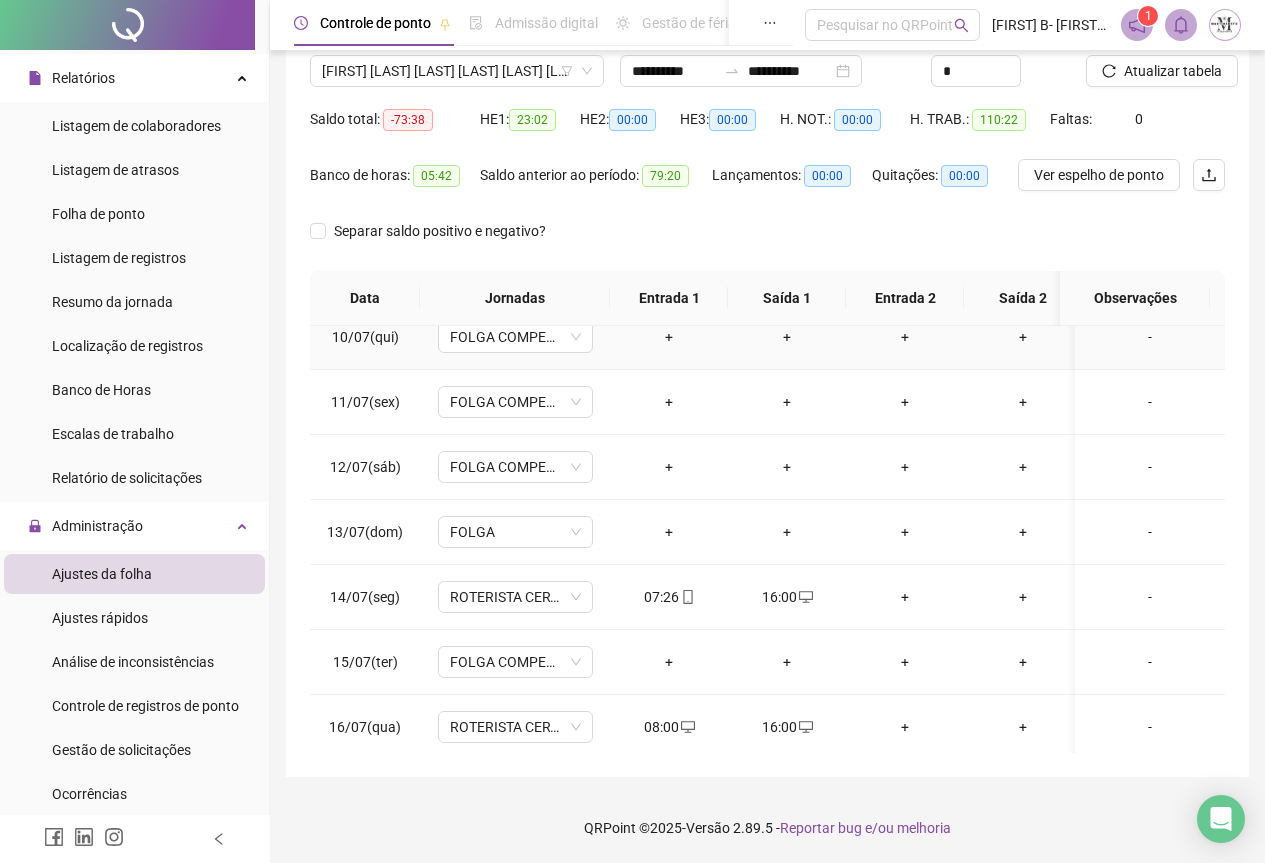 scroll, scrollTop: 603, scrollLeft: 0, axis: vertical 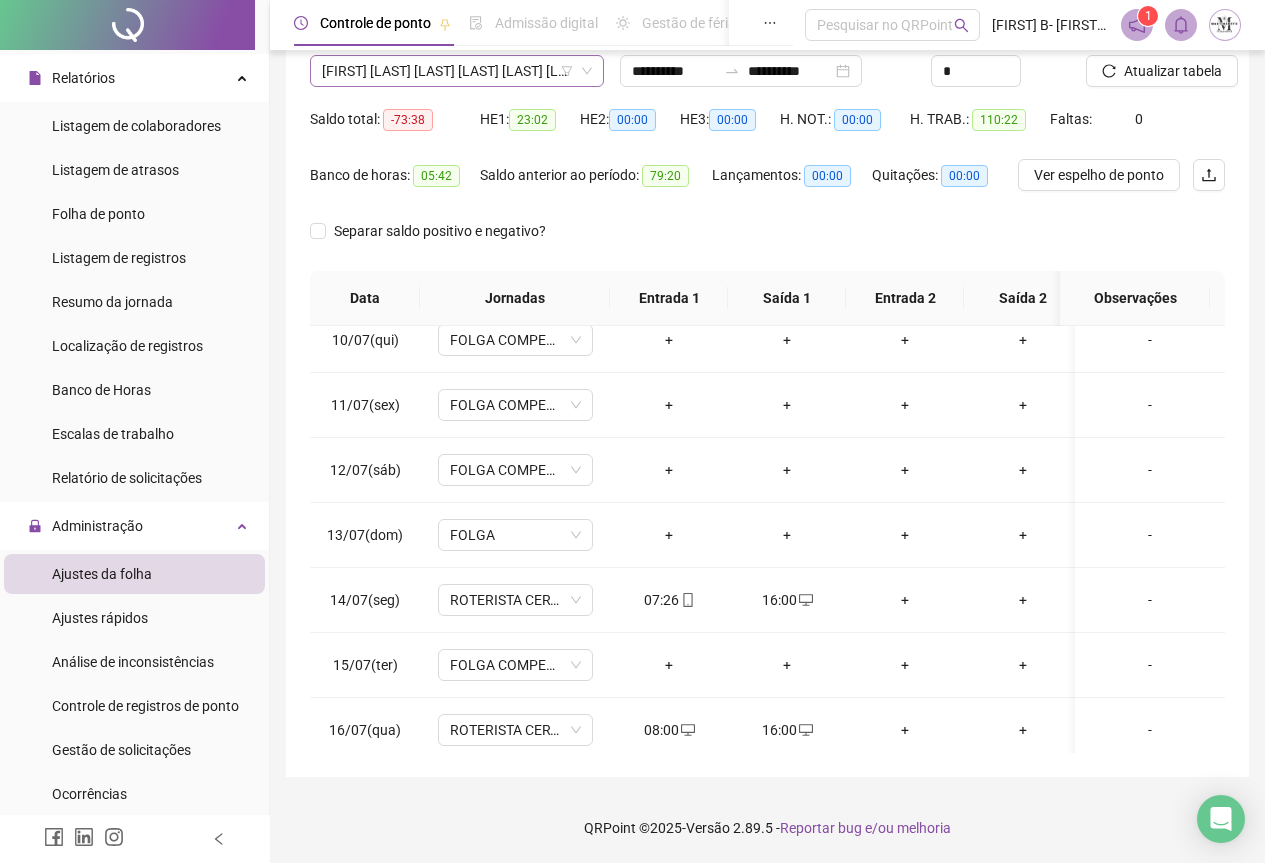click on "MICHEL LUIS TAVARES DA SILVA BEZERRA DO NASCIMENTO" at bounding box center (457, 71) 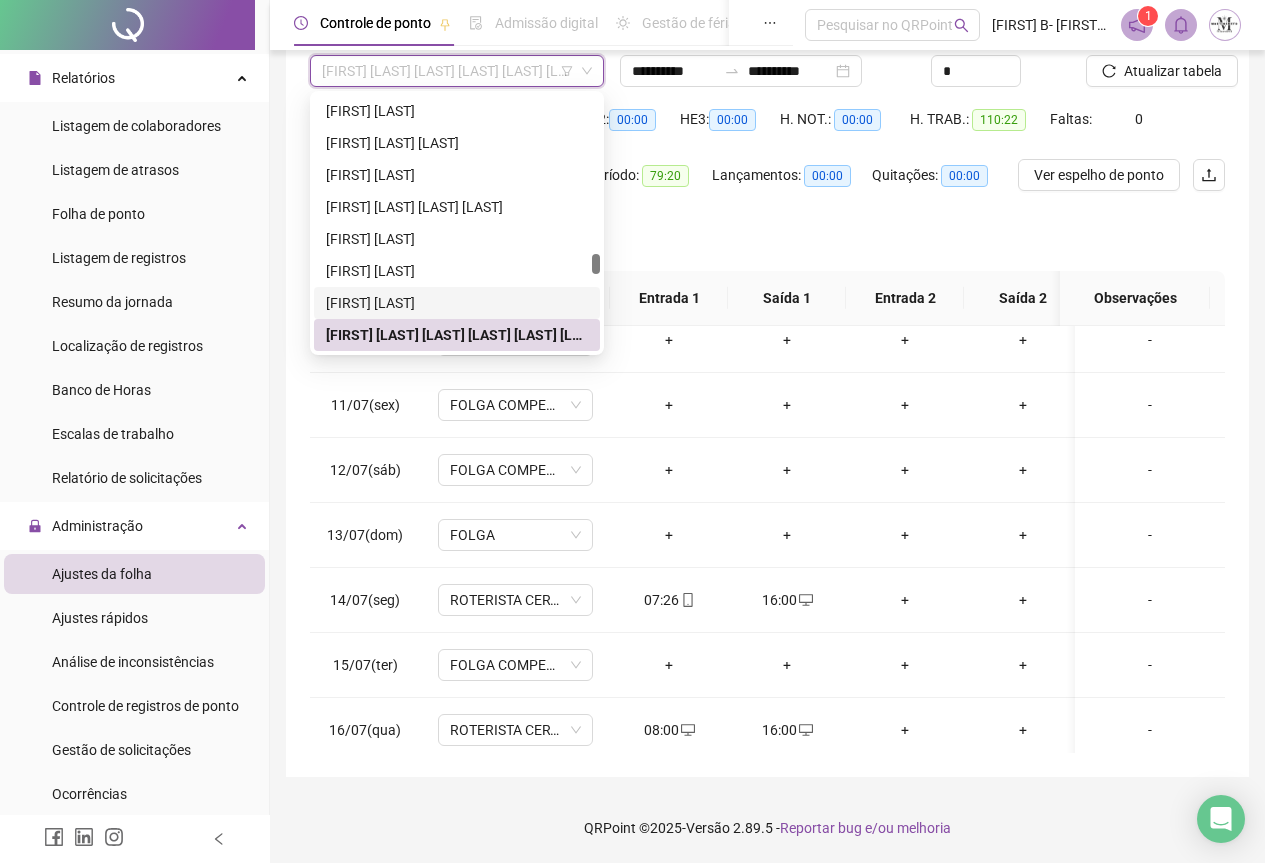 click on "MICHEL ALLAN DOS REIS SANTANA" at bounding box center [457, 303] 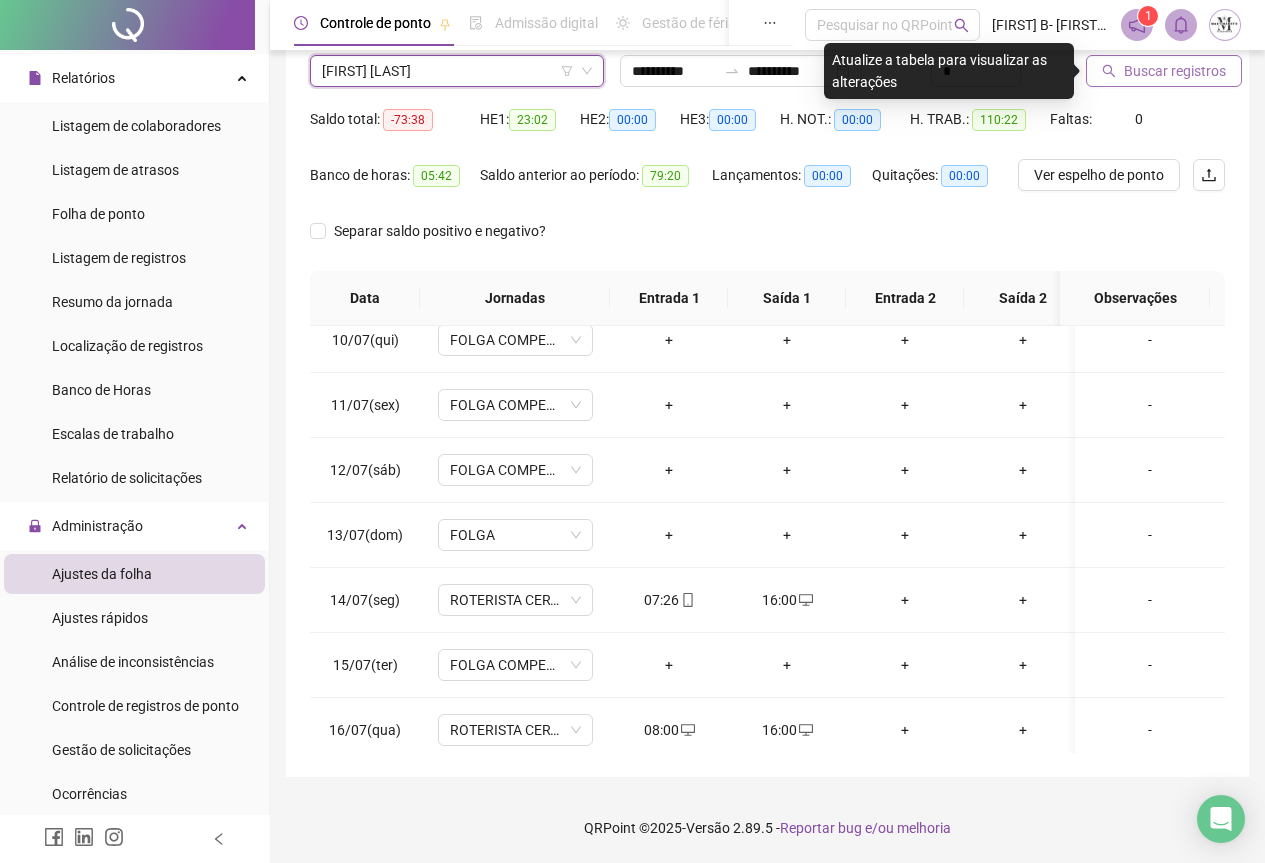 click on "Buscar registros" at bounding box center [1164, 71] 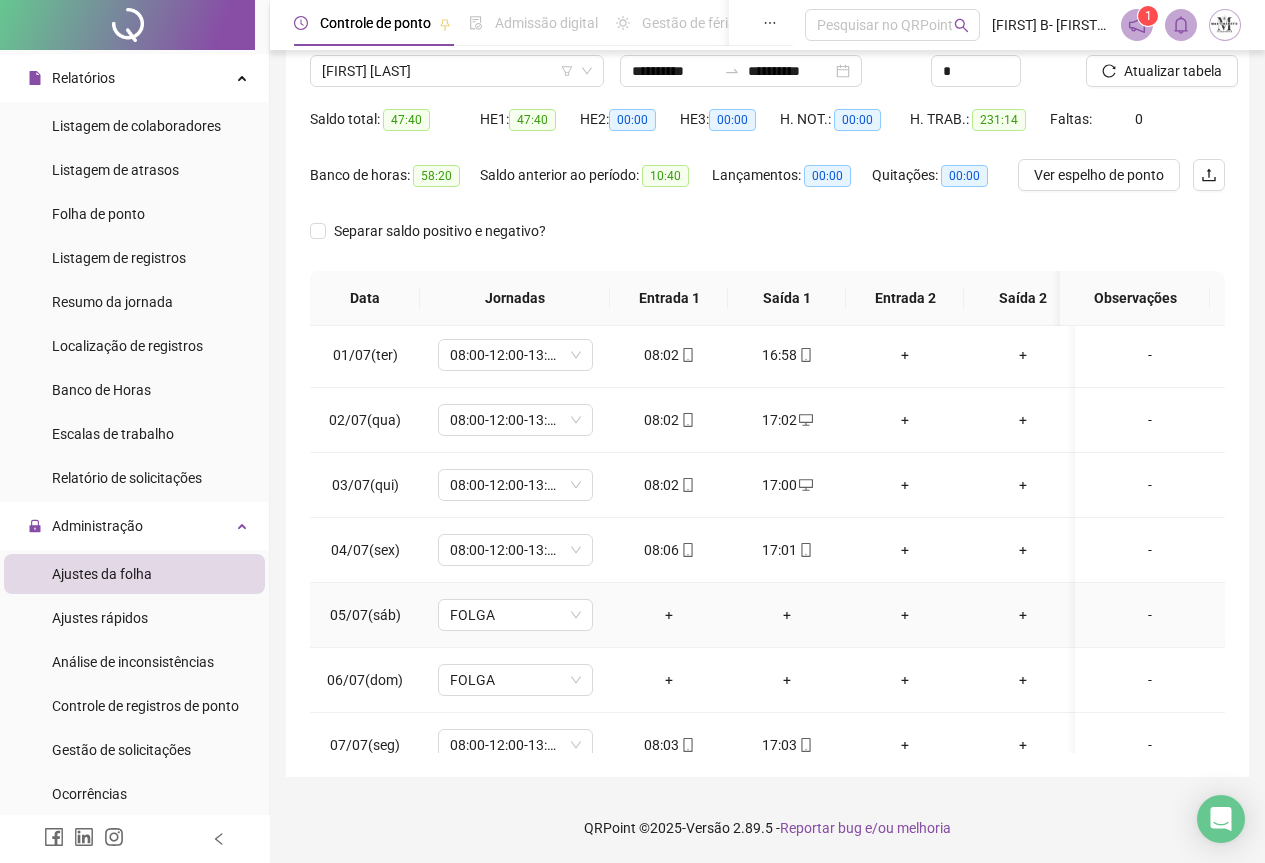 scroll, scrollTop: 0, scrollLeft: 0, axis: both 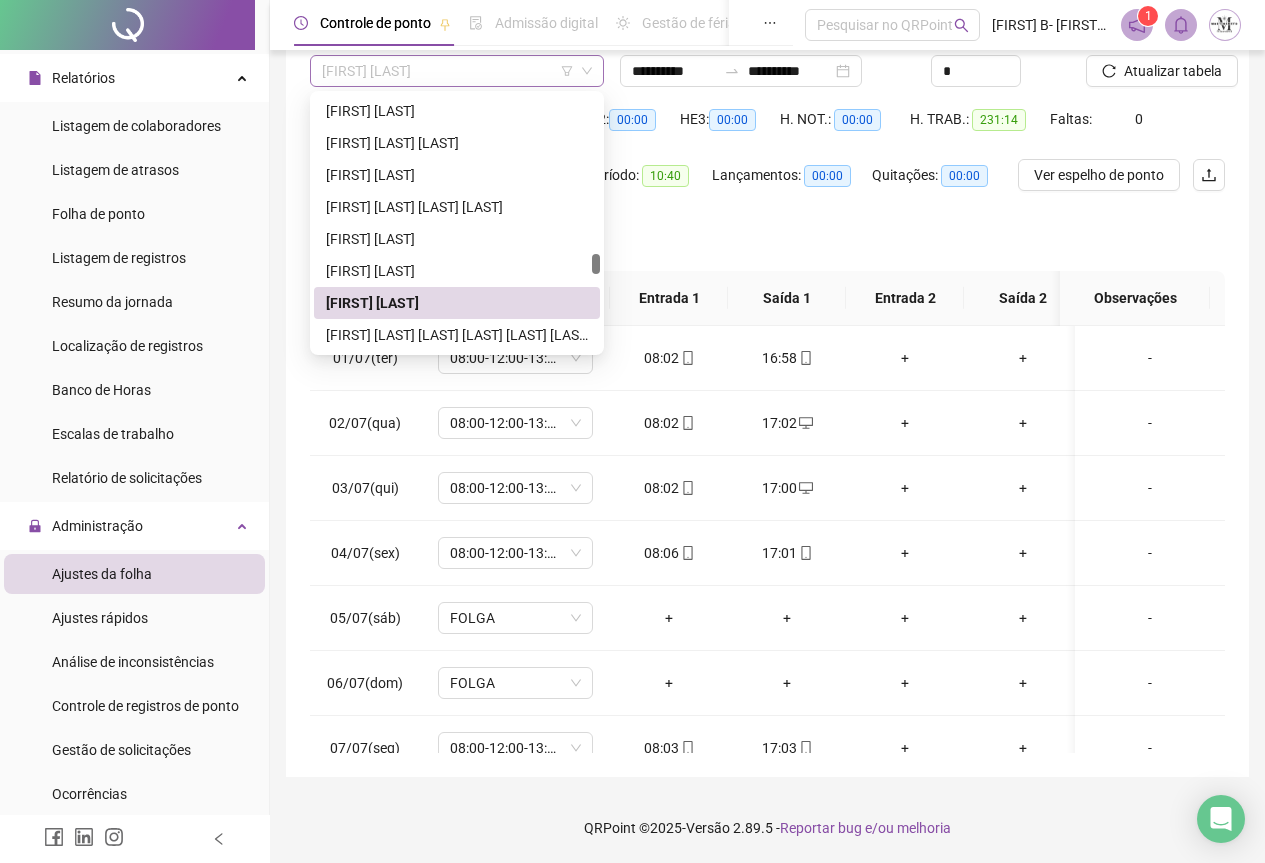 click on "MICHEL ALLAN DOS REIS SANTANA" at bounding box center [457, 71] 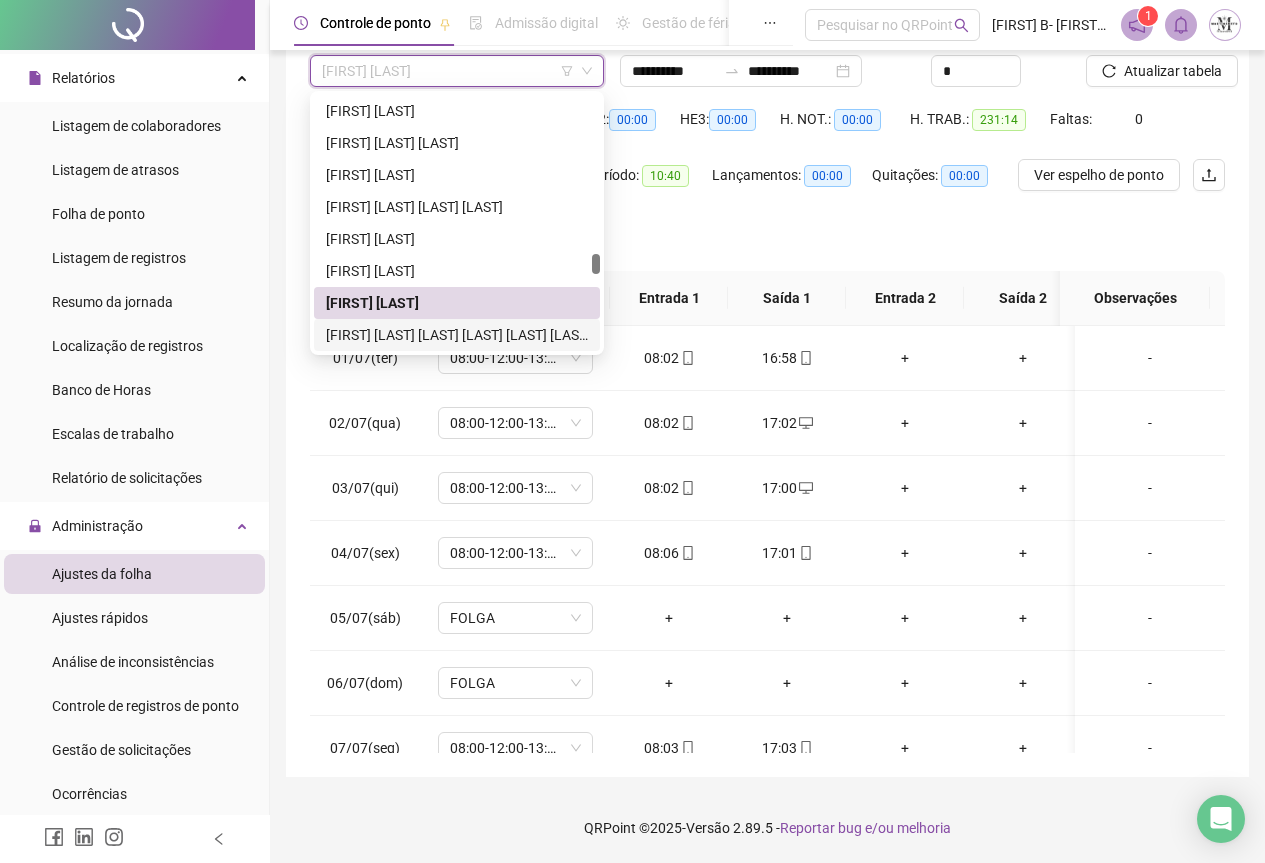 click on "MICHEL LUIS TAVARES DA SILVA BEZERRA DO NASCIMENTO" at bounding box center (457, 335) 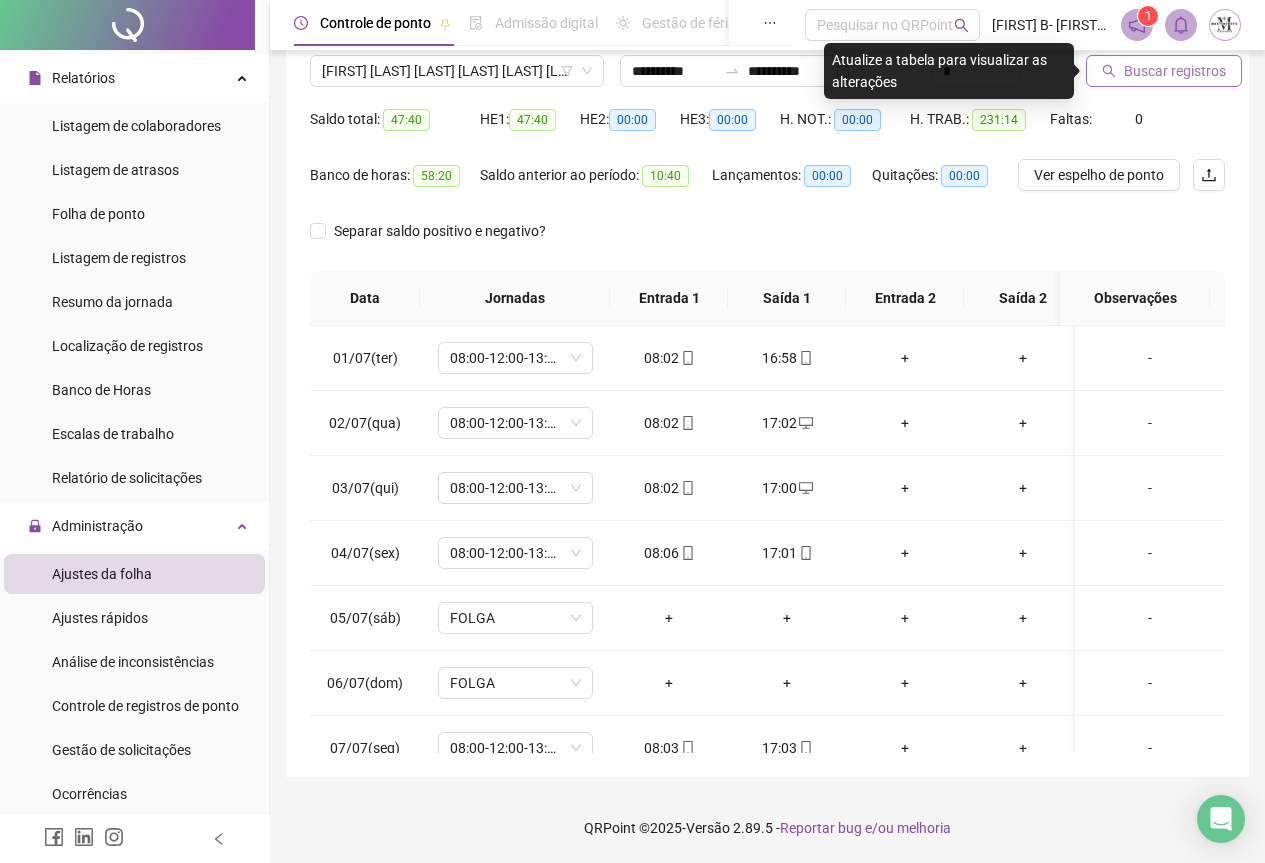 click 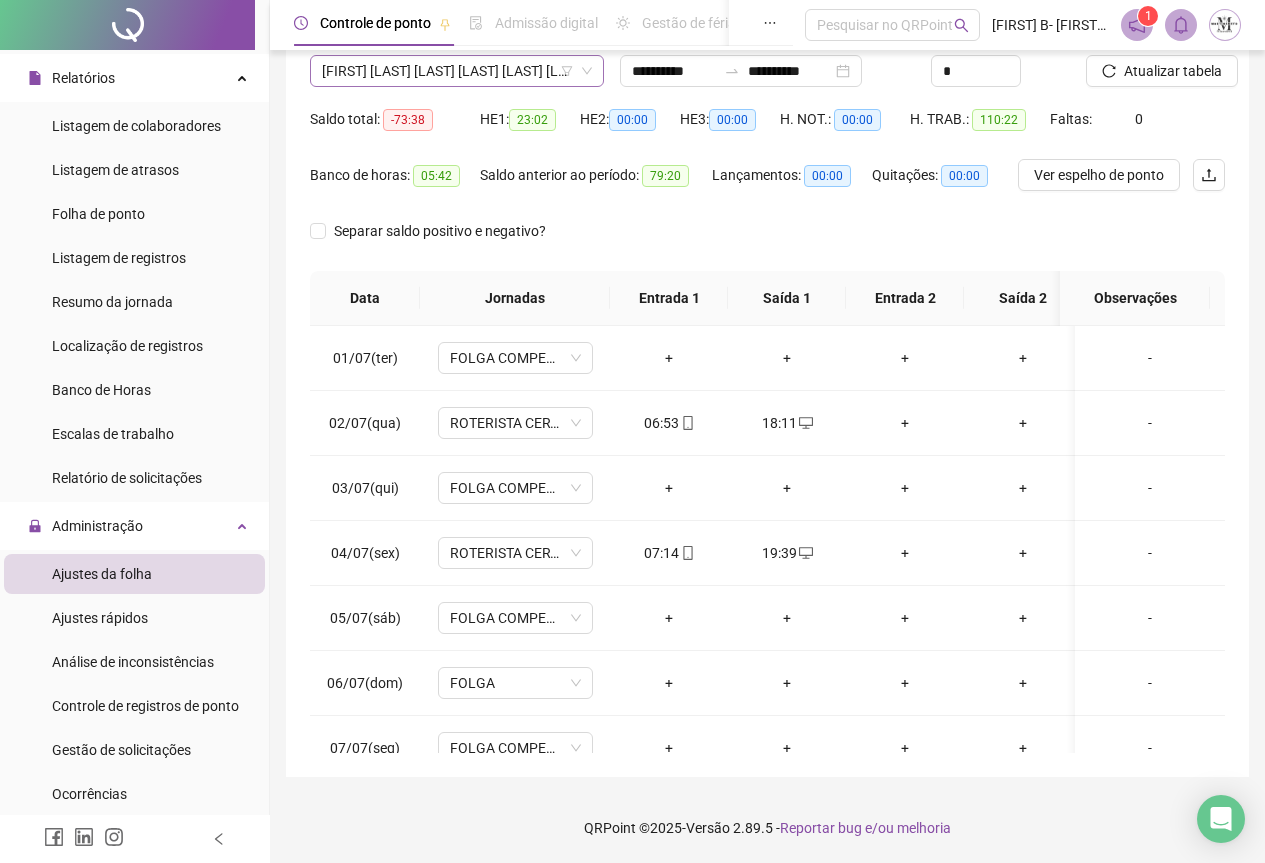 click on "MICHEL LUIS TAVARES DA SILVA BEZERRA DO NASCIMENTO" at bounding box center (457, 71) 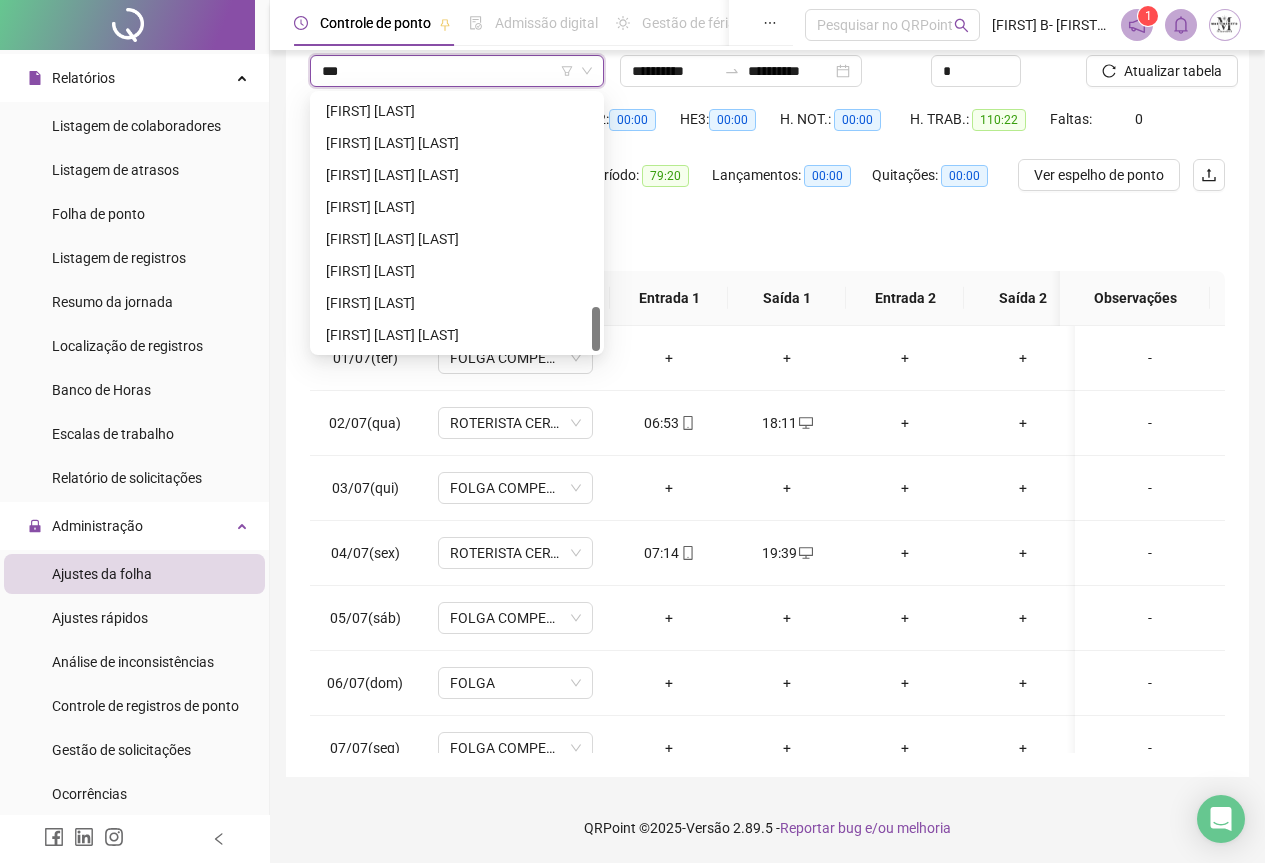 scroll, scrollTop: 0, scrollLeft: 0, axis: both 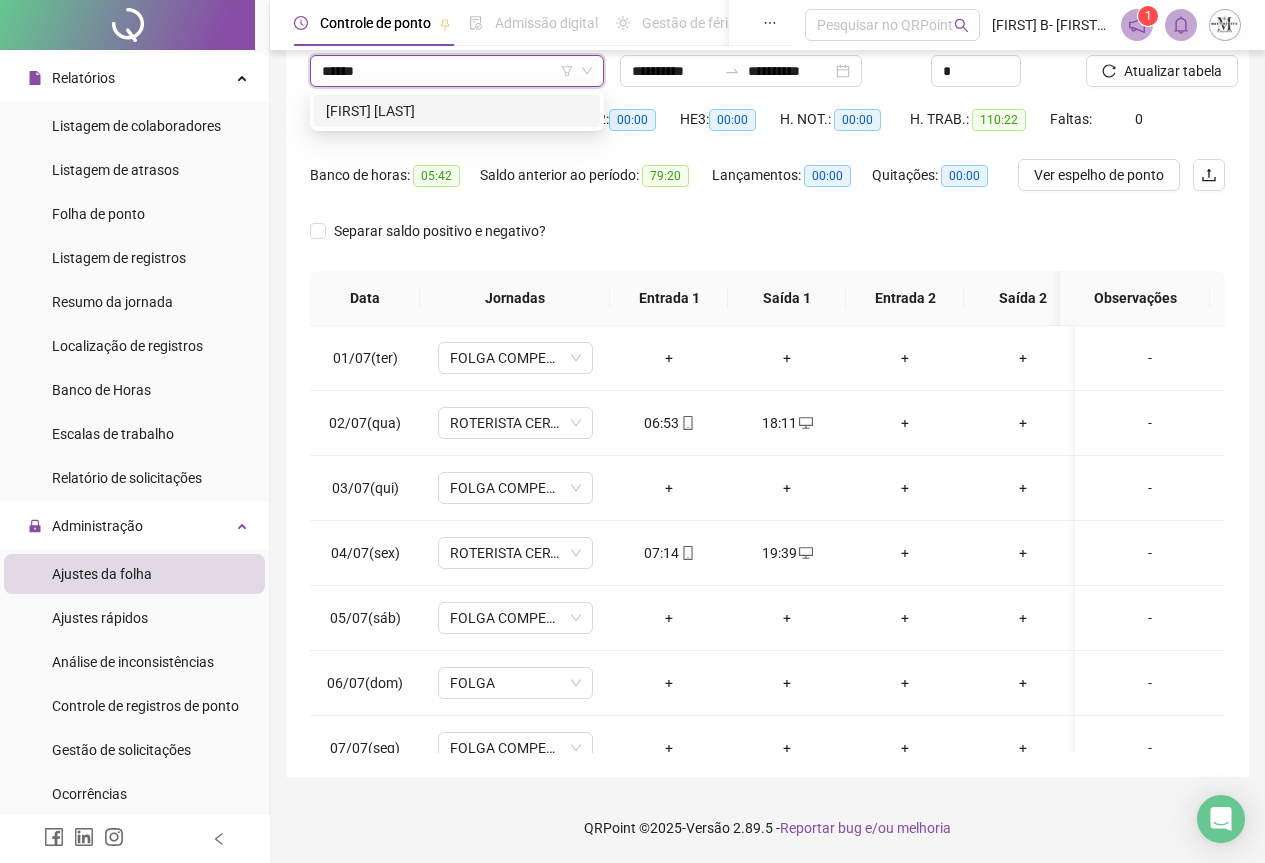 type on "*******" 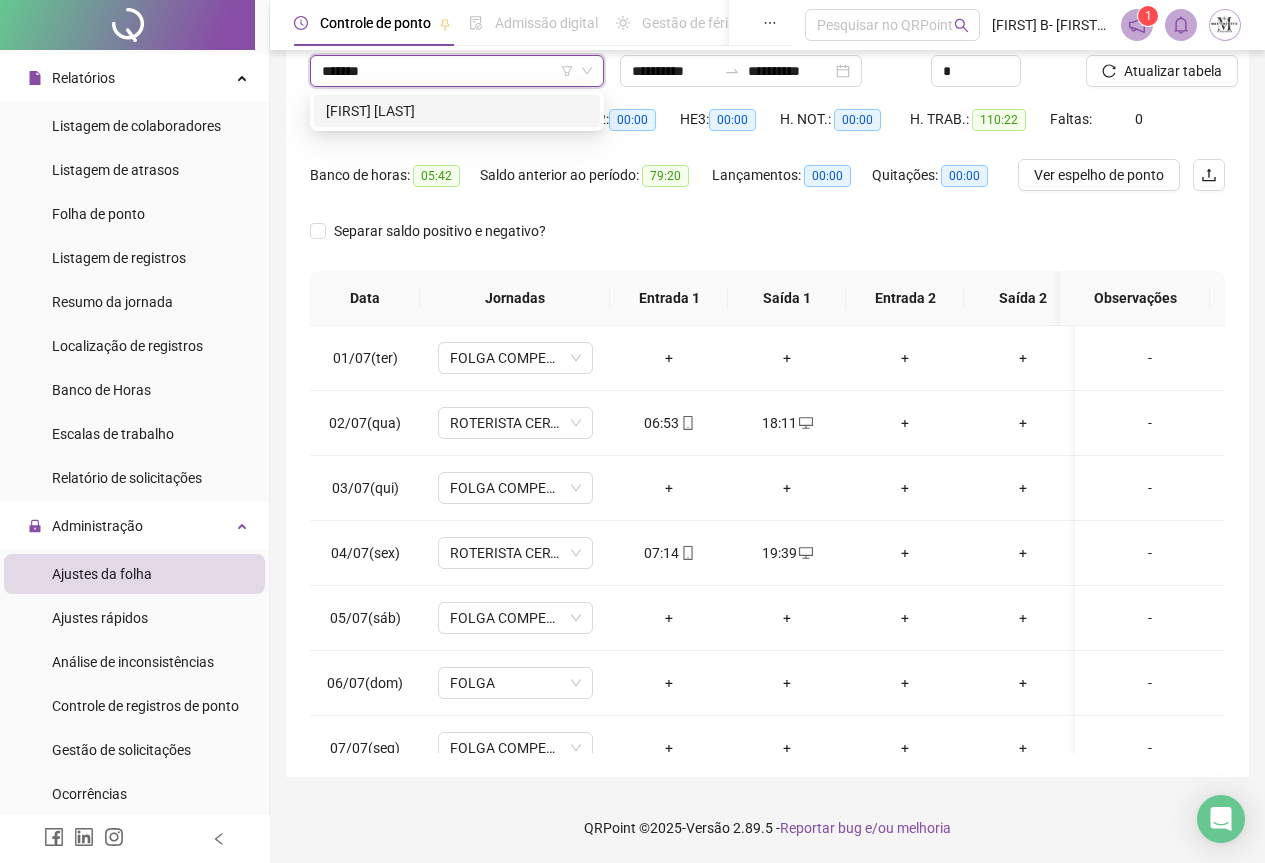 click on "ROBERIO RODRIGUES OLIVEIRA" at bounding box center [457, 111] 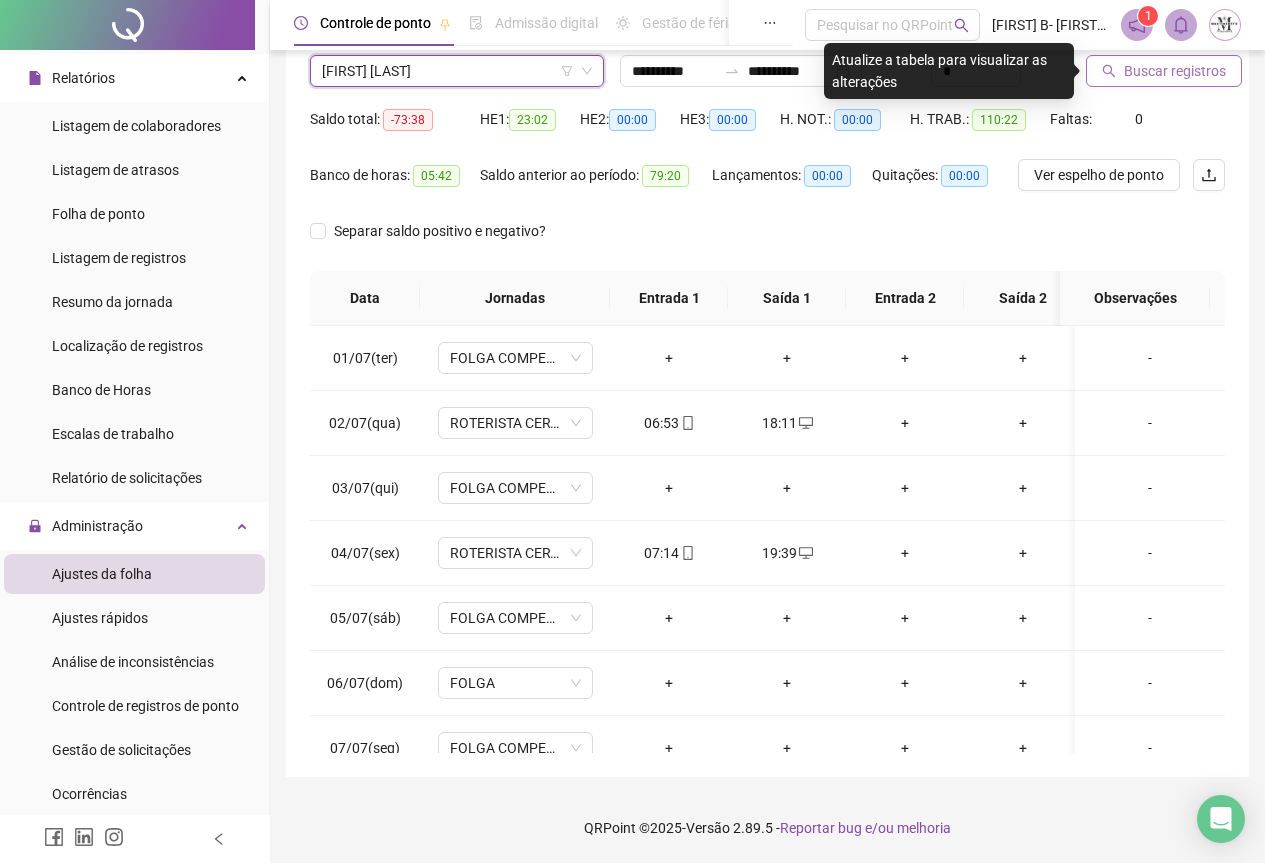 click on "Buscar registros" at bounding box center [1175, 71] 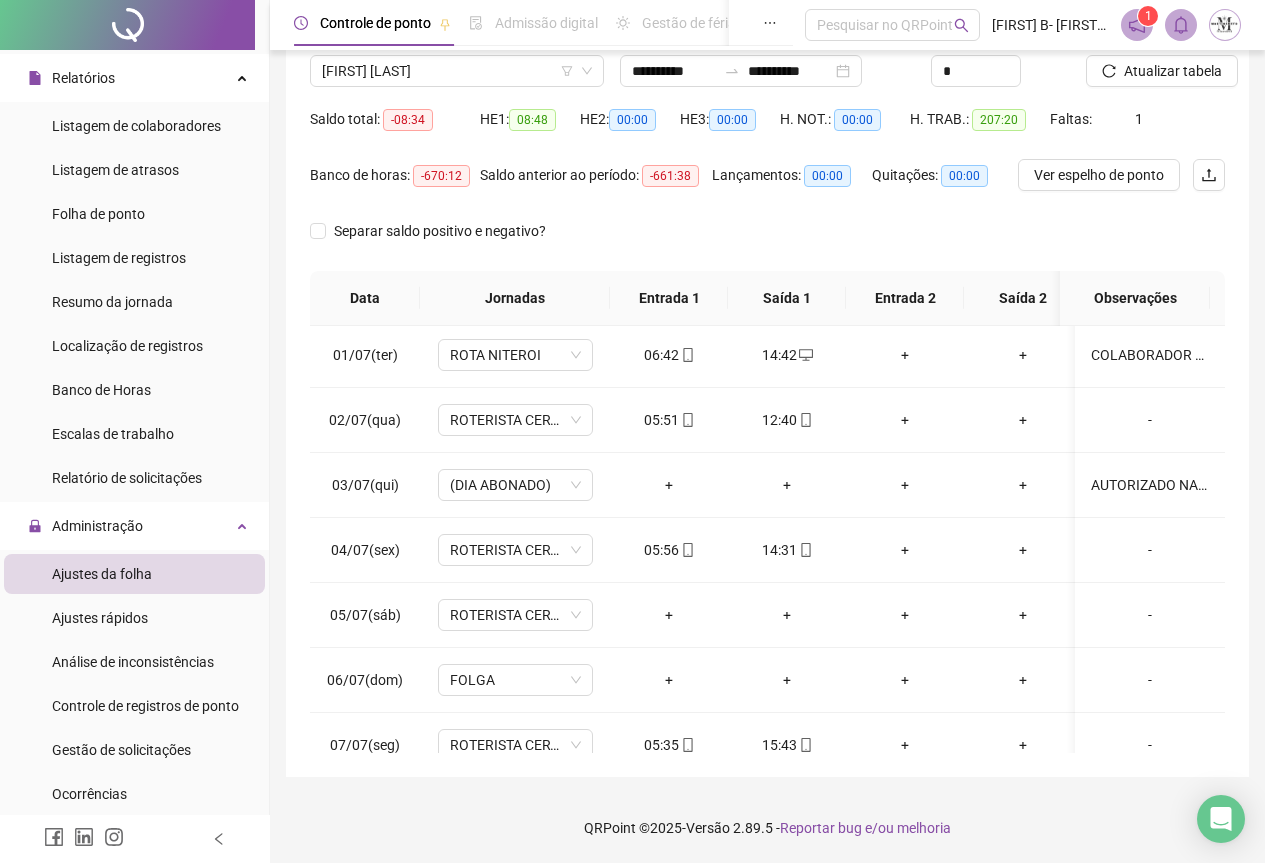 scroll, scrollTop: 0, scrollLeft: 0, axis: both 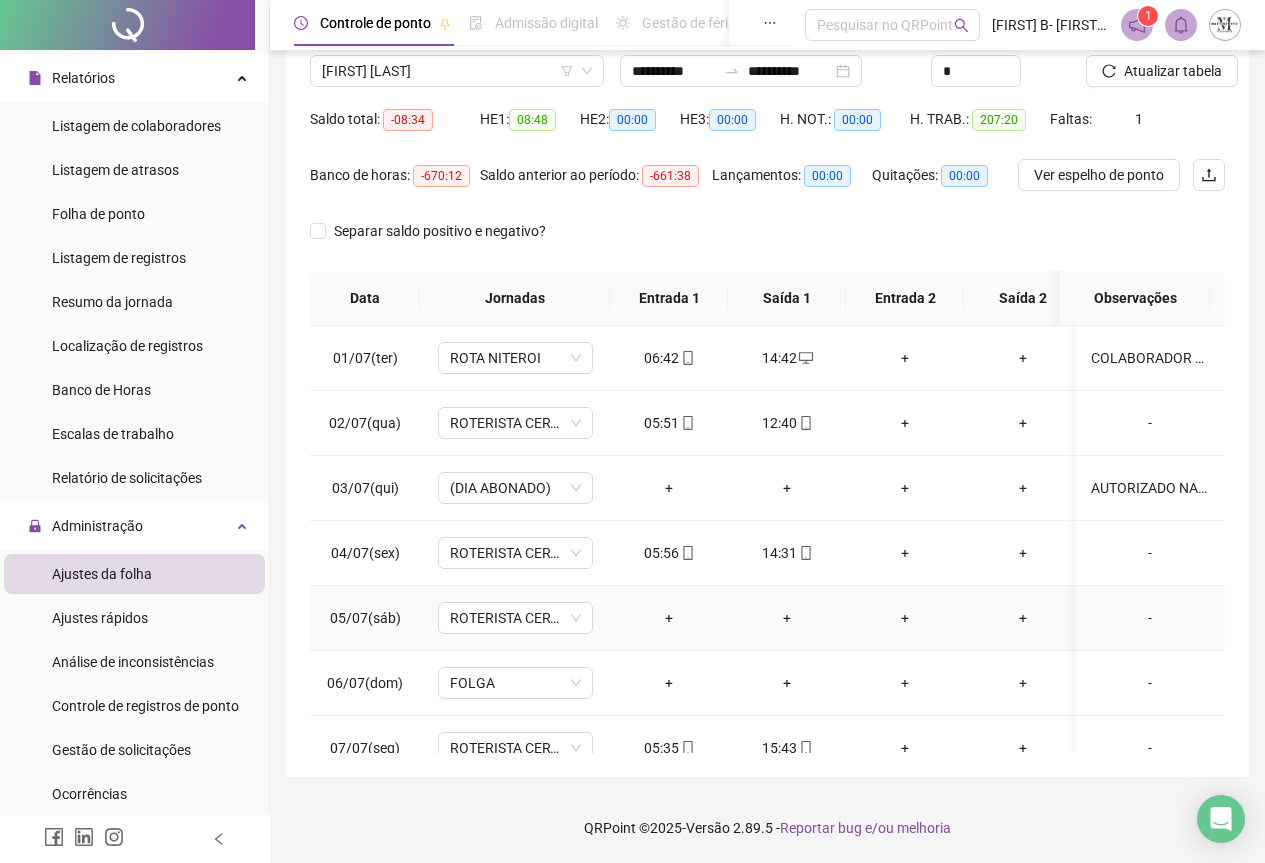 click on "-" at bounding box center (1150, 618) 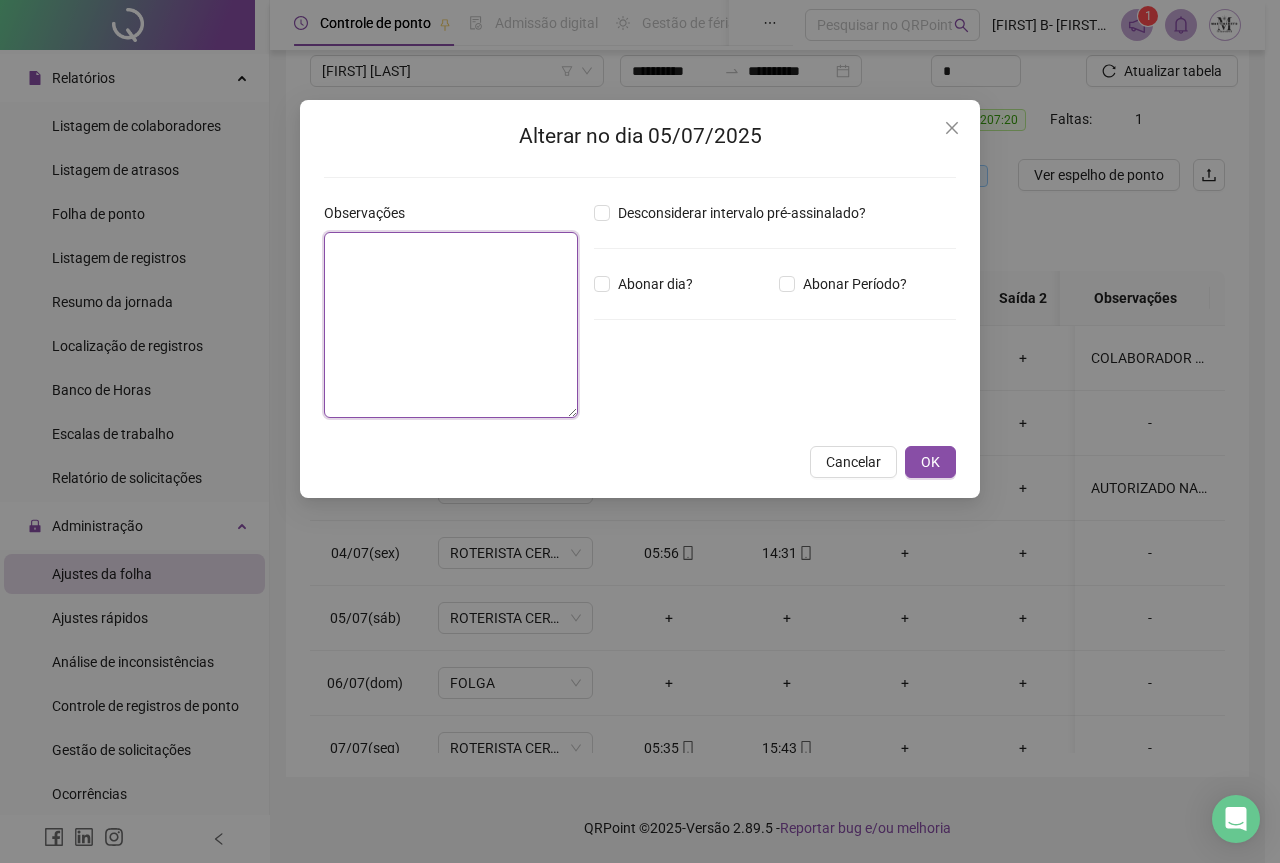 click at bounding box center (451, 325) 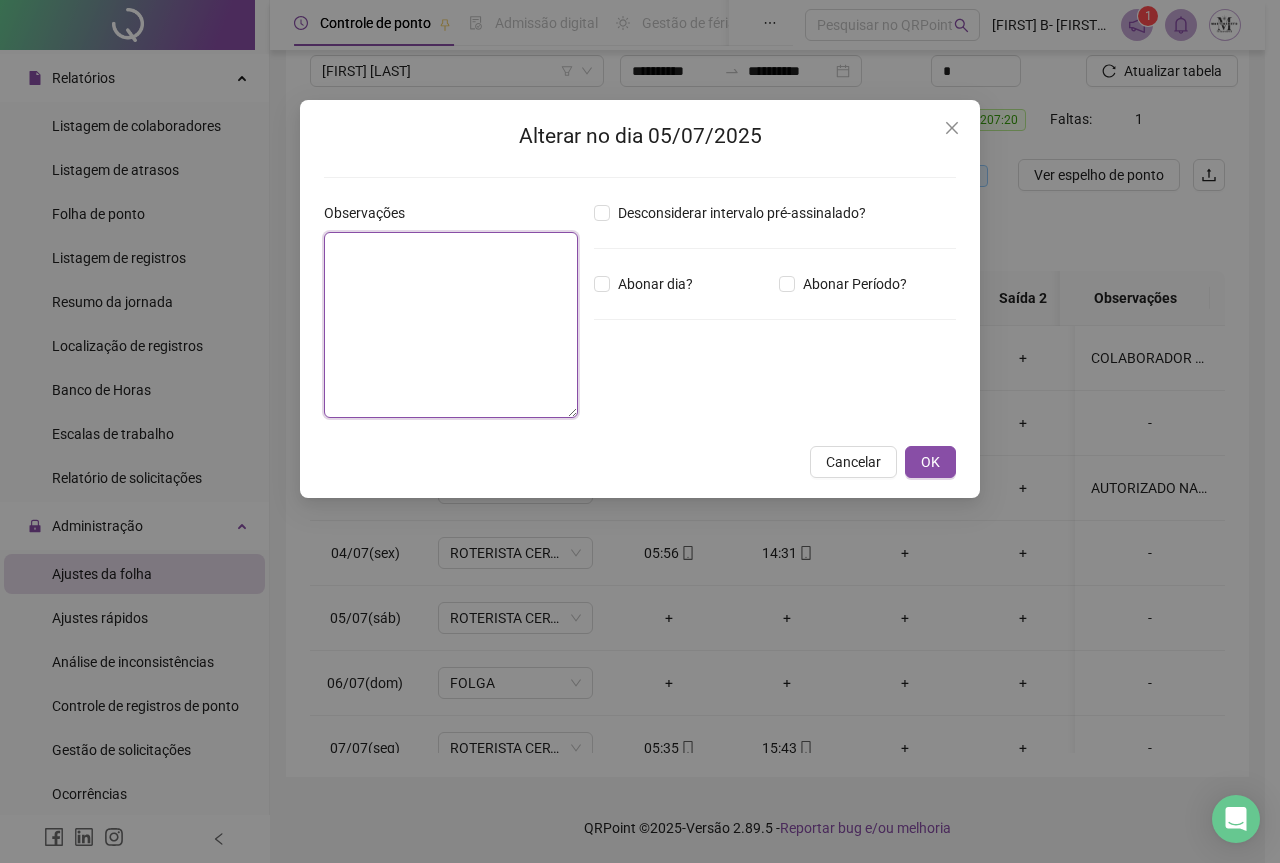 paste on "**********" 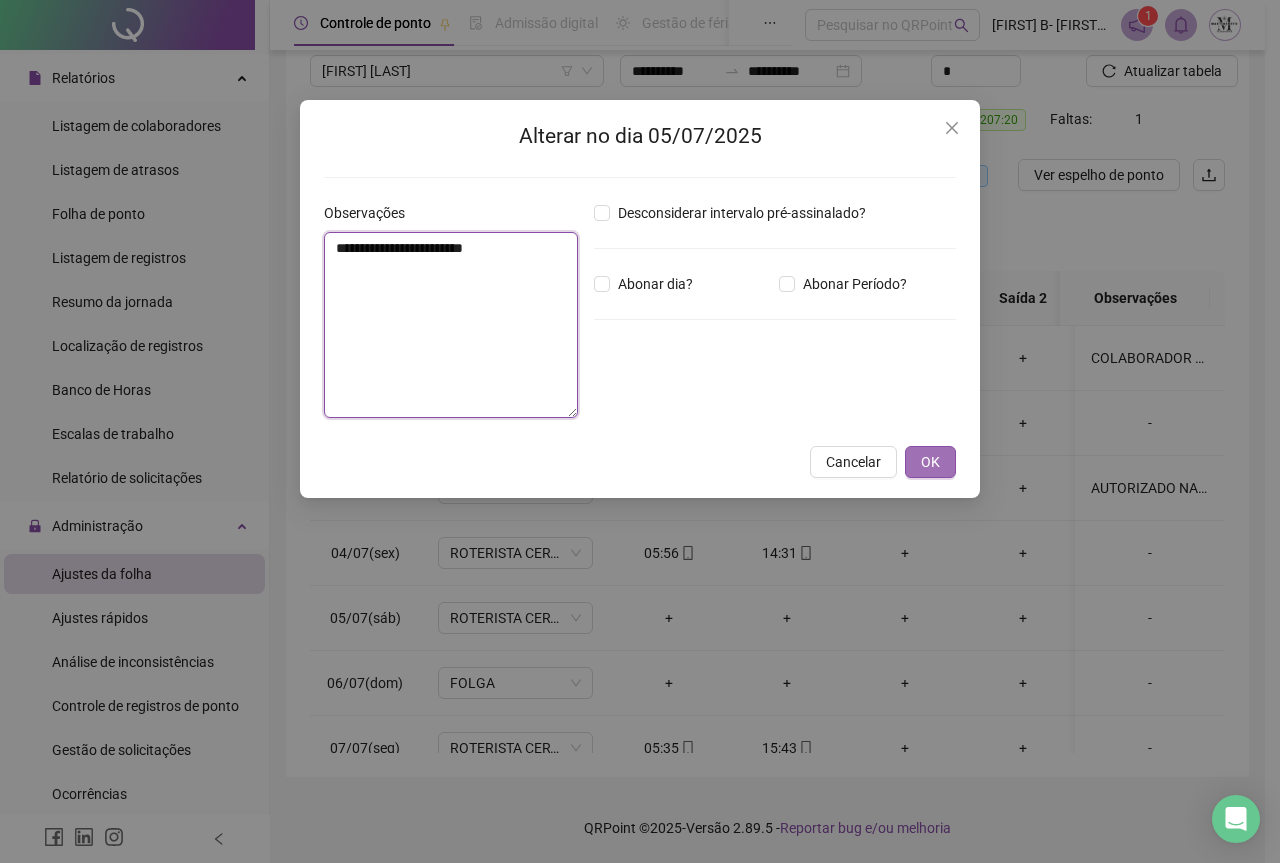 type on "**********" 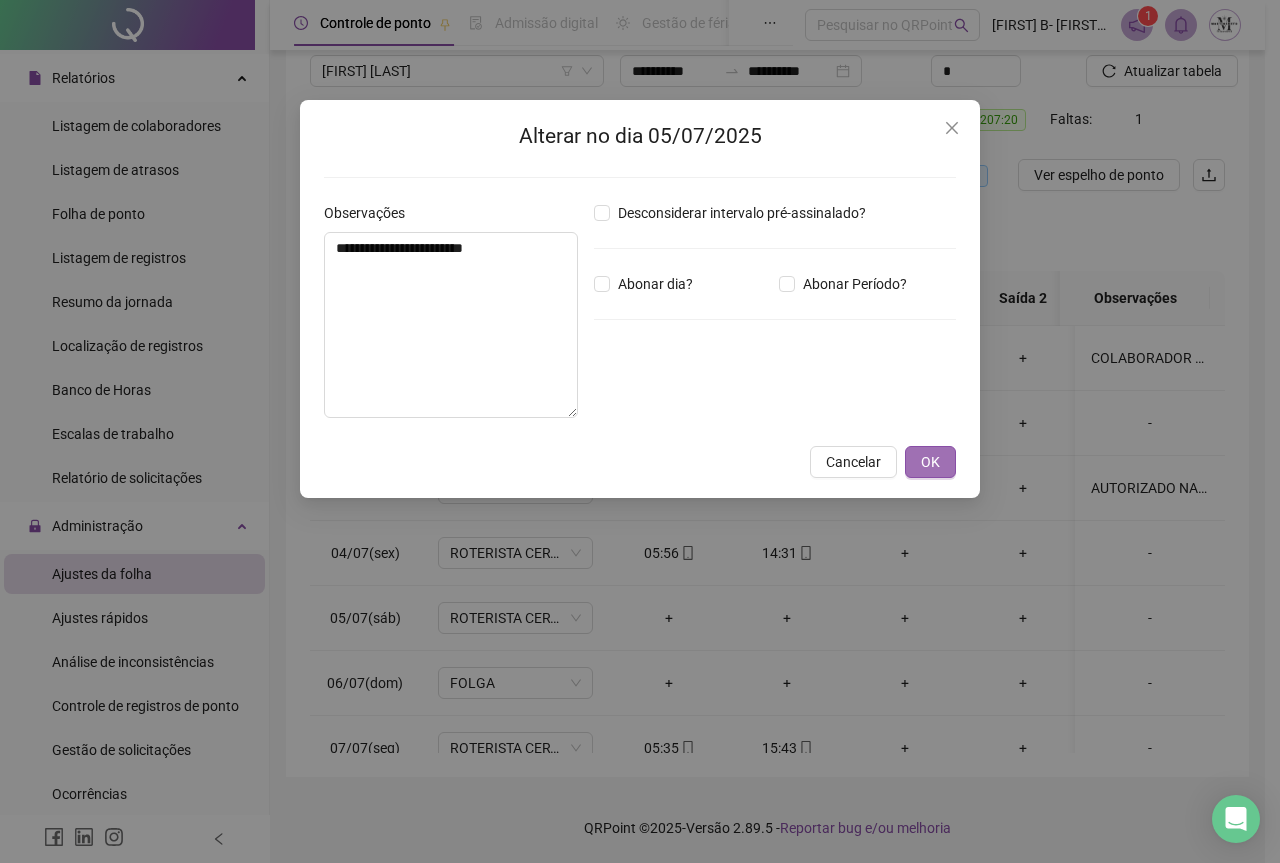 click on "OK" at bounding box center (930, 462) 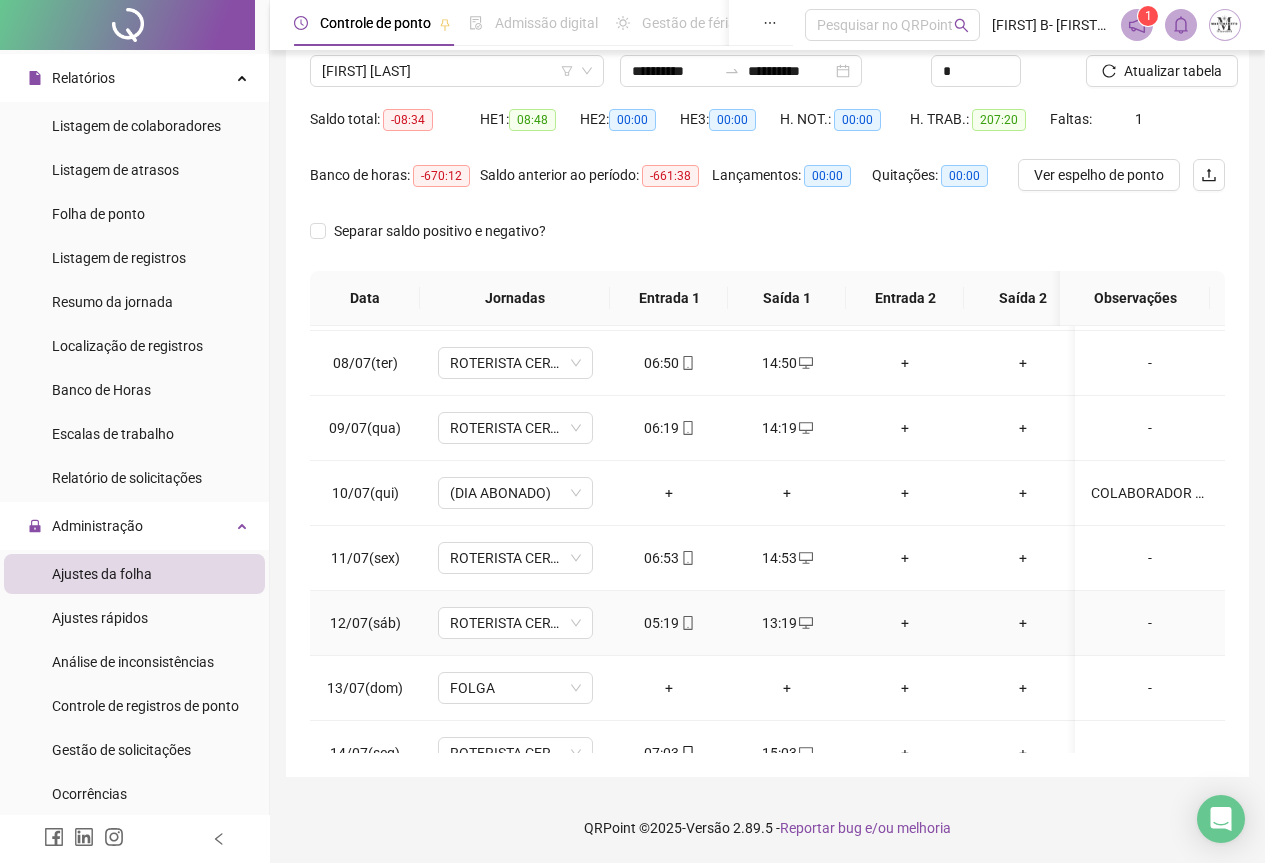scroll, scrollTop: 403, scrollLeft: 0, axis: vertical 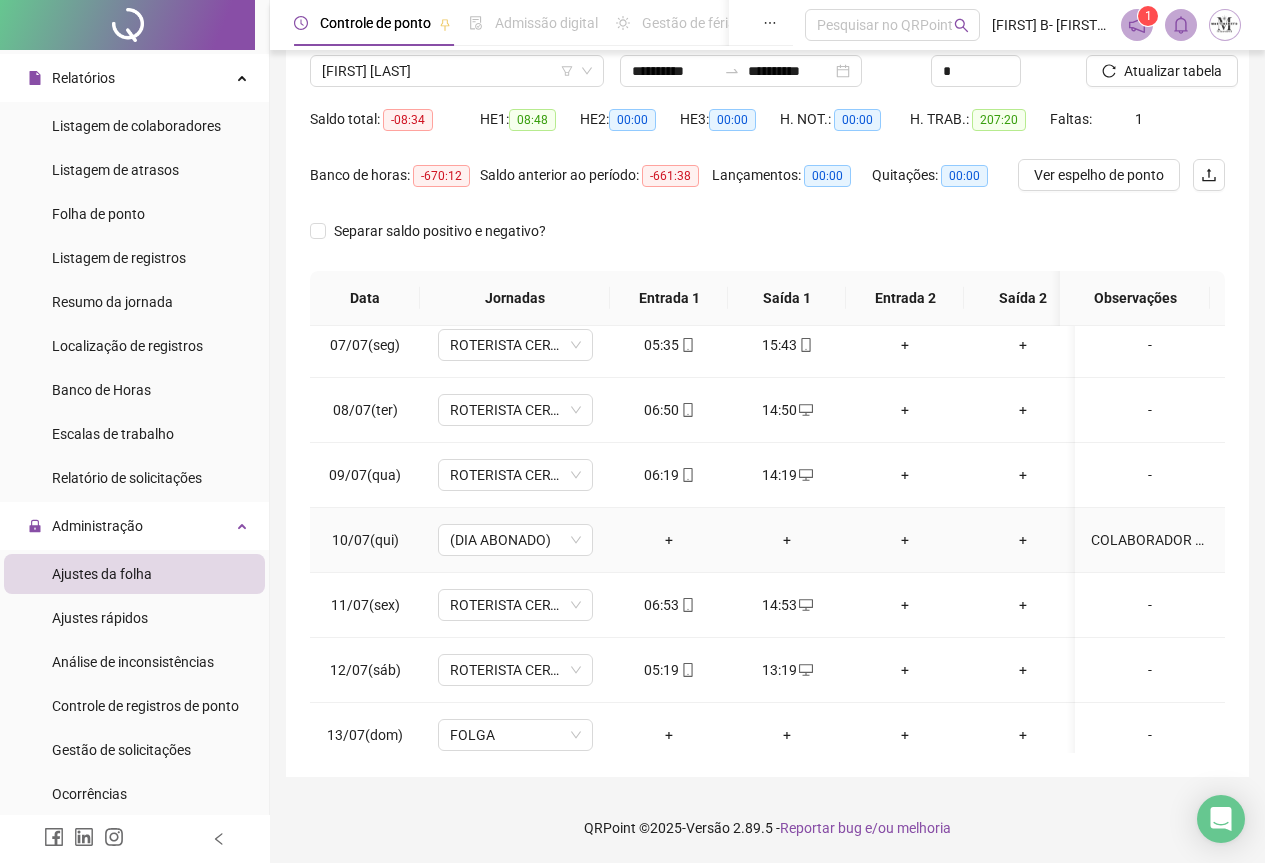 click on "COLABORADOR ESTA A DISPOSIÇÃO  DA EMPRESA" at bounding box center [1150, 540] 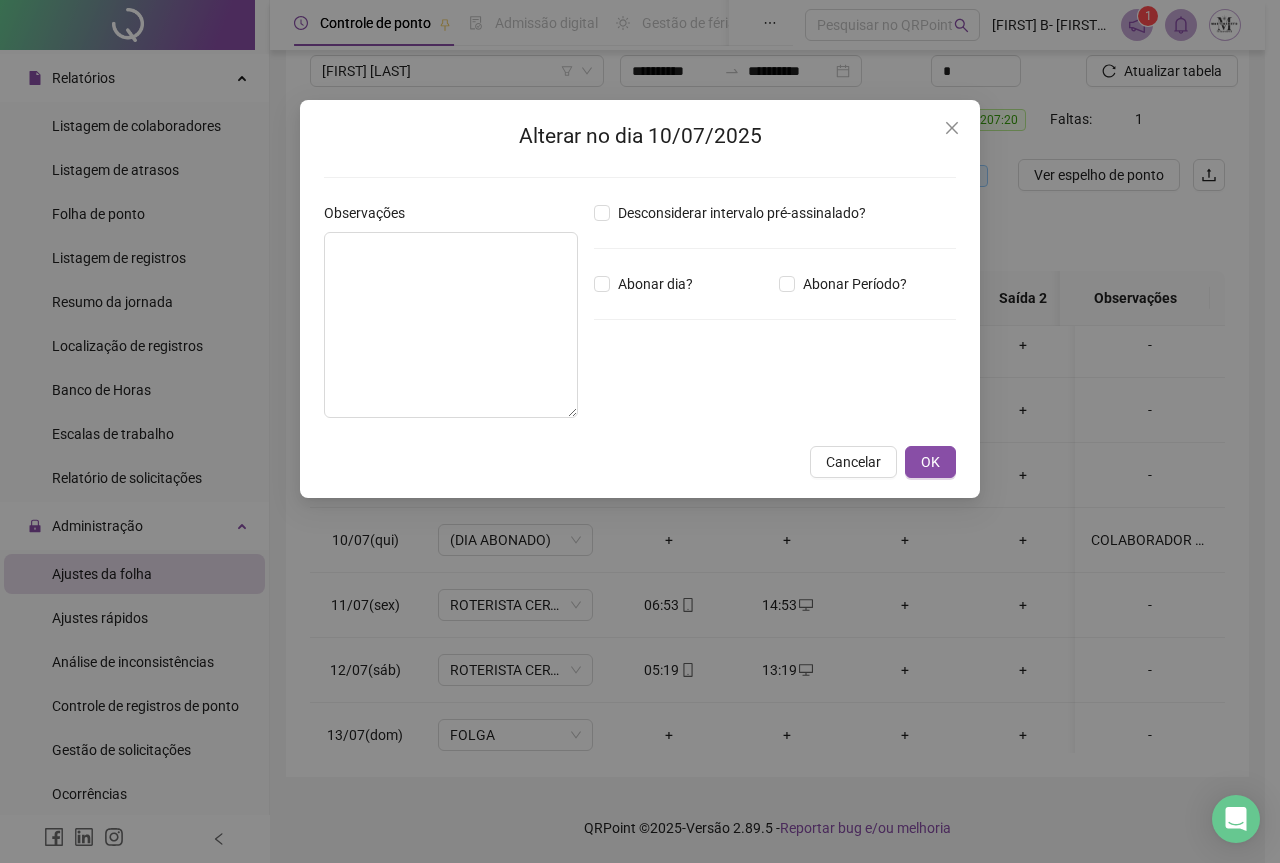 type on "**********" 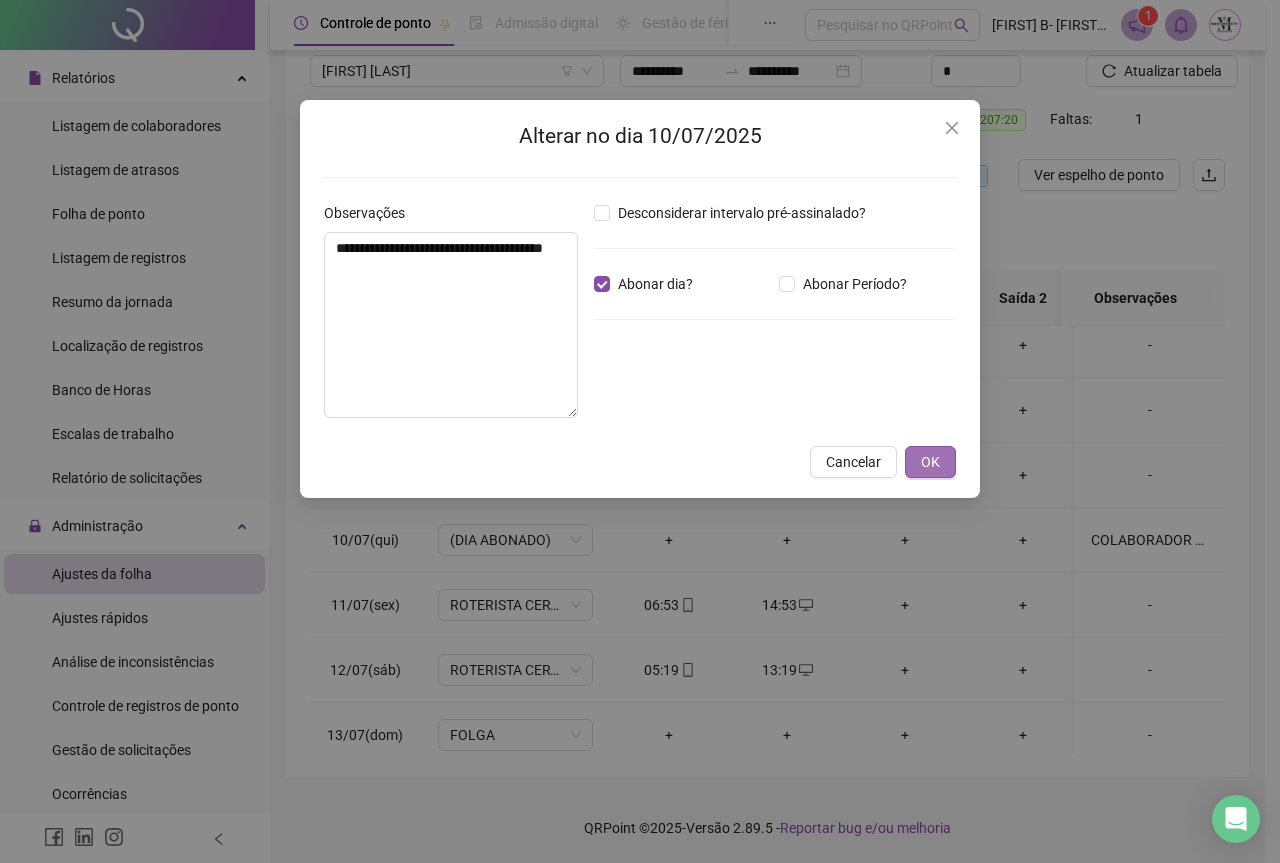 click on "OK" at bounding box center [930, 462] 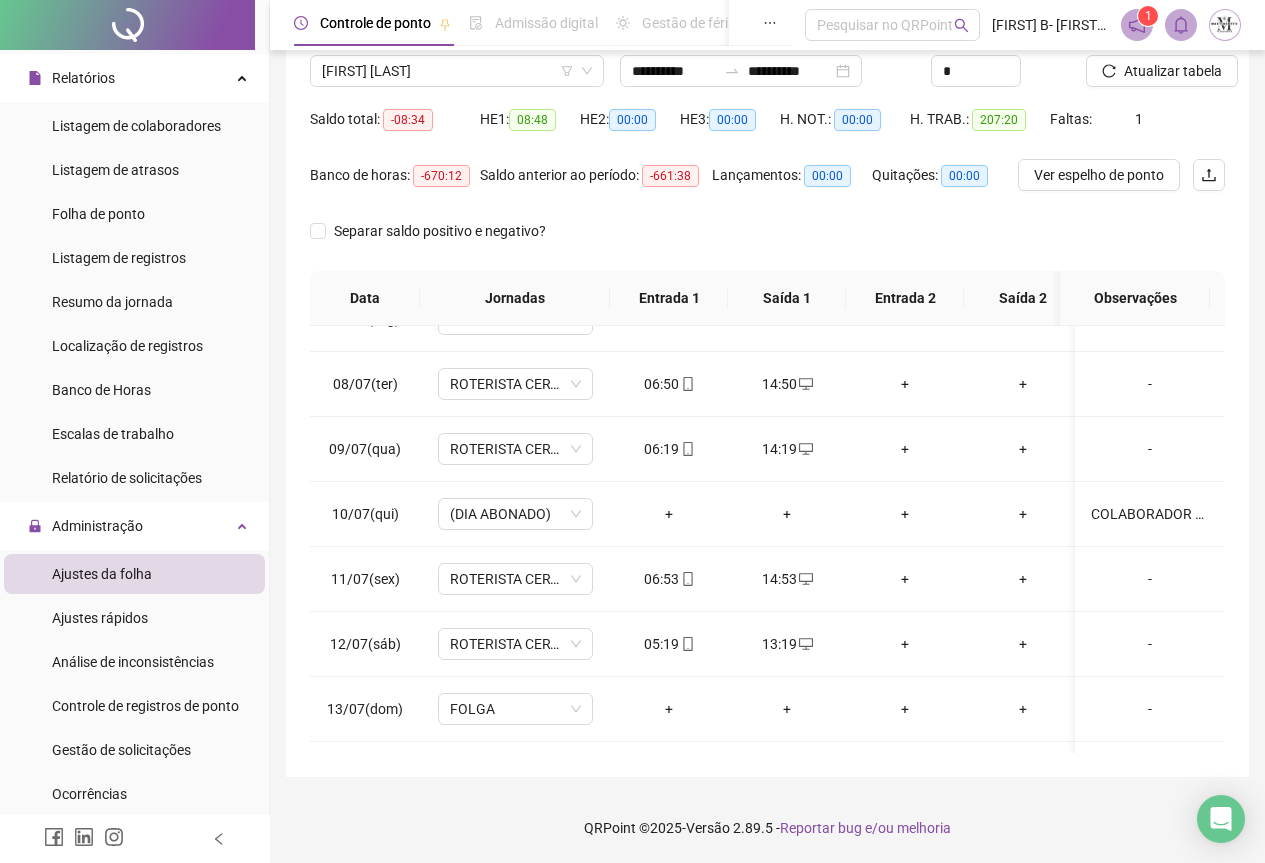 scroll, scrollTop: 303, scrollLeft: 0, axis: vertical 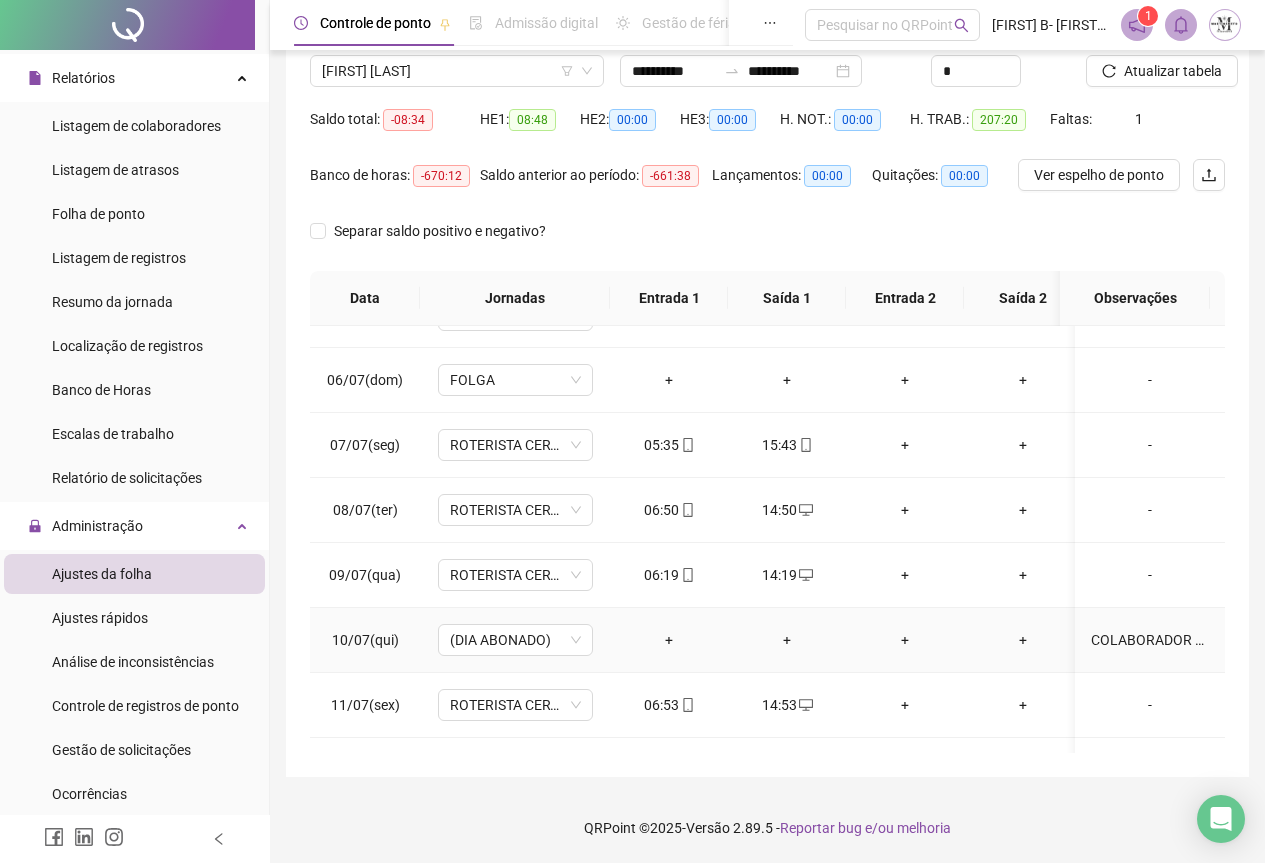 click on "COLABORADOR ESTA A DISPOSIÇÃO  DA EMPRESA" at bounding box center (1150, 640) 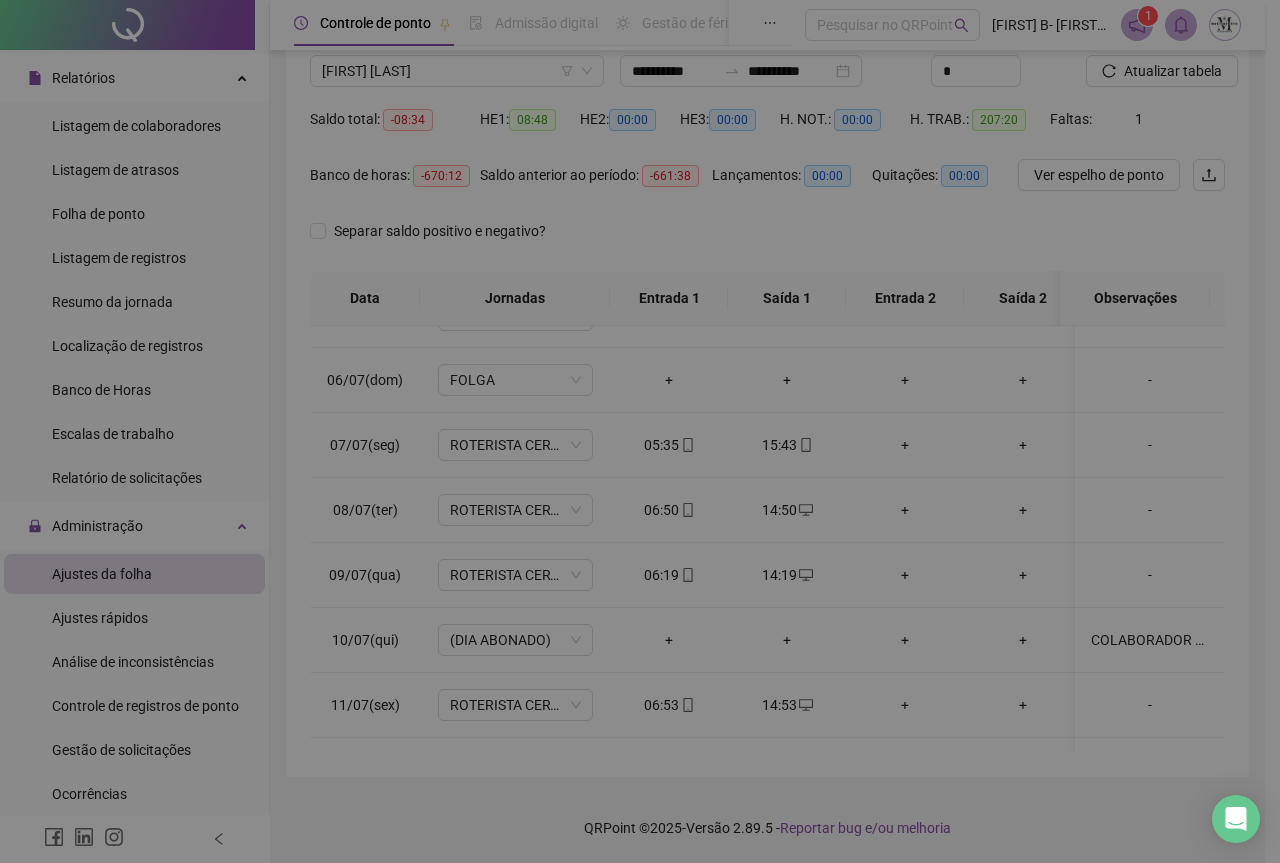 type on "**********" 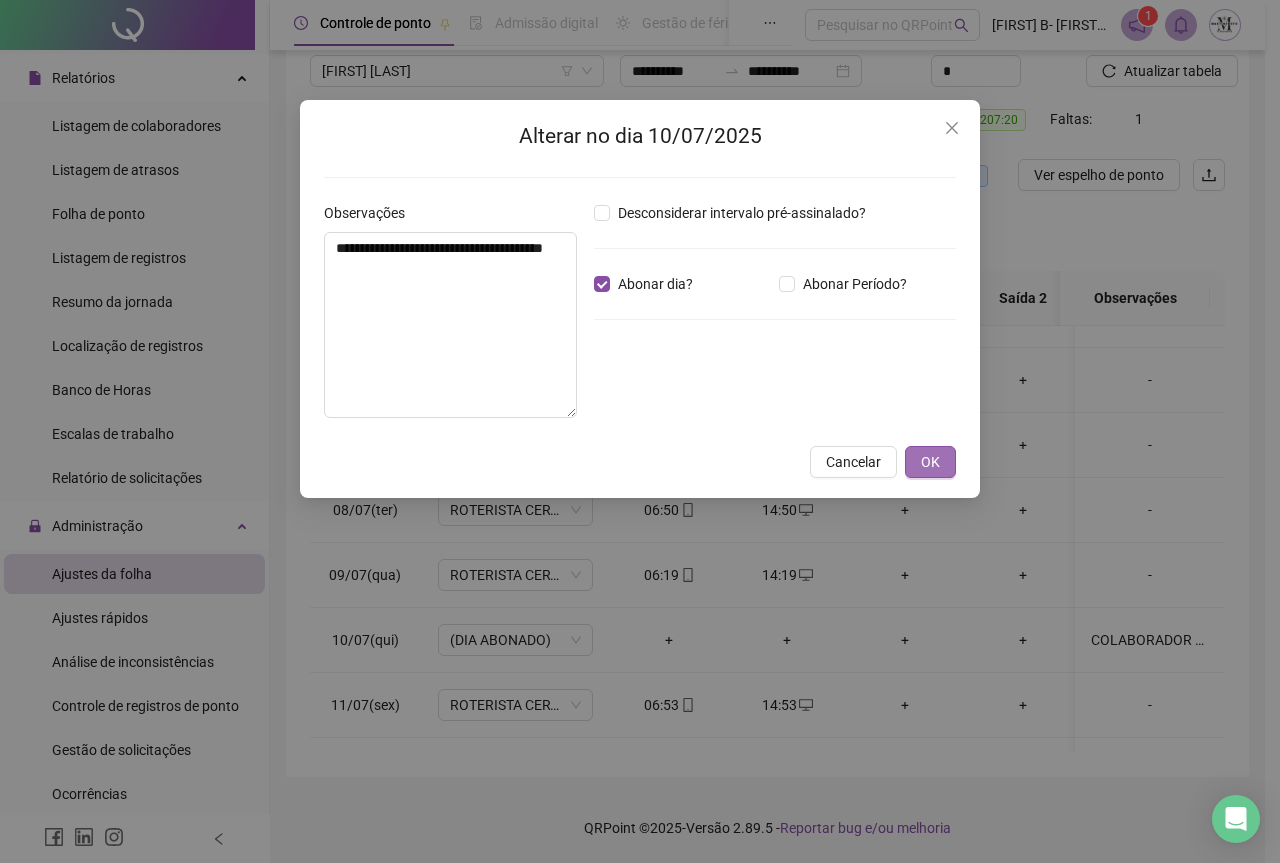 click on "OK" at bounding box center (930, 462) 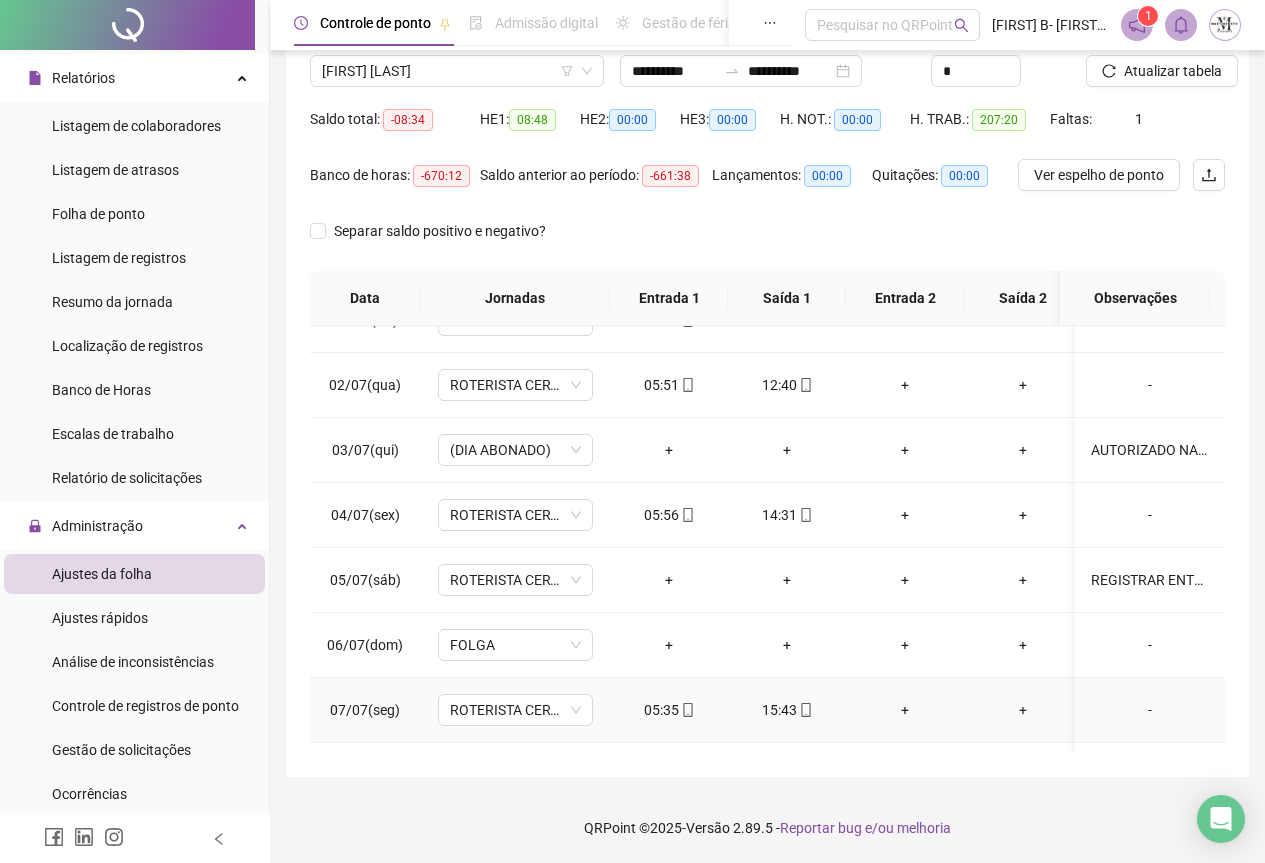 scroll, scrollTop: 3, scrollLeft: 0, axis: vertical 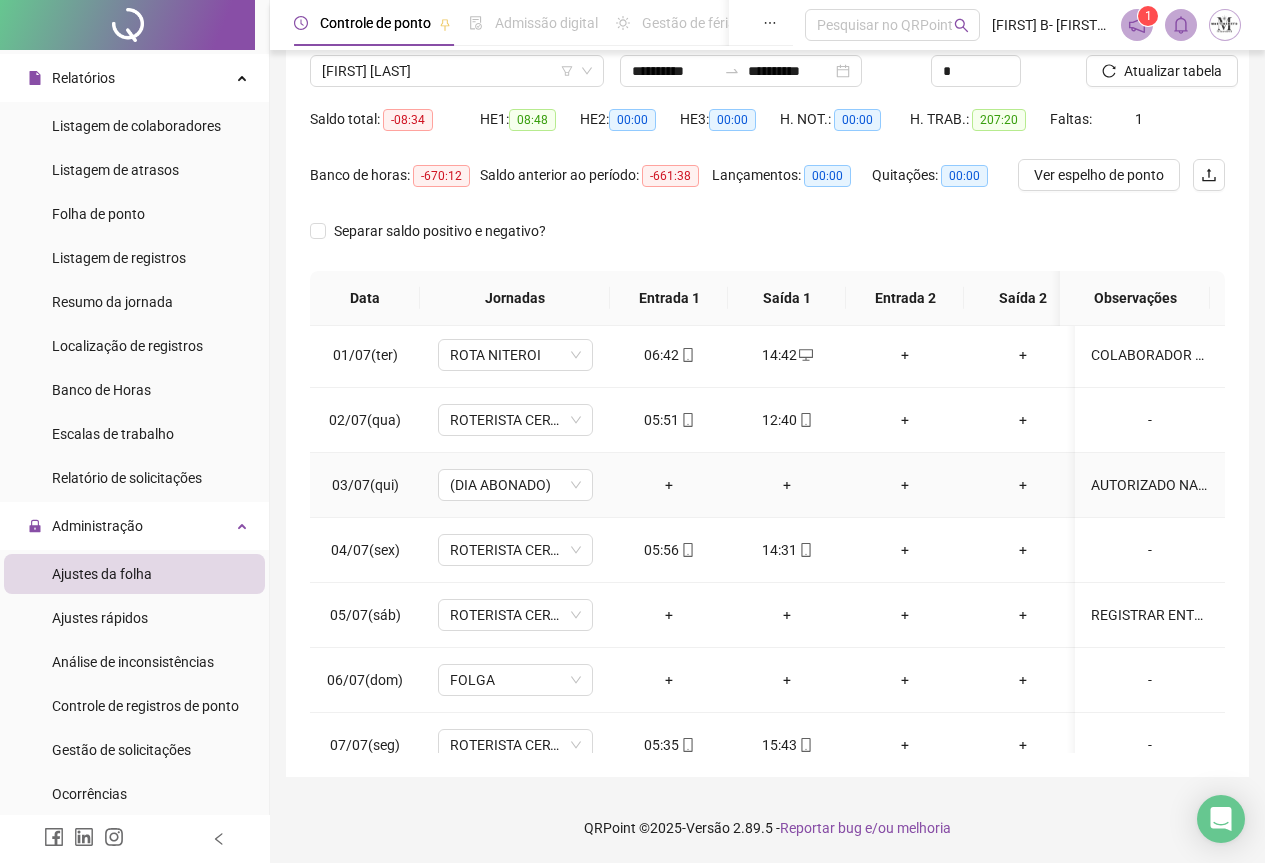 click on "AUTORIZADO  NA SEDE" at bounding box center (1150, 485) 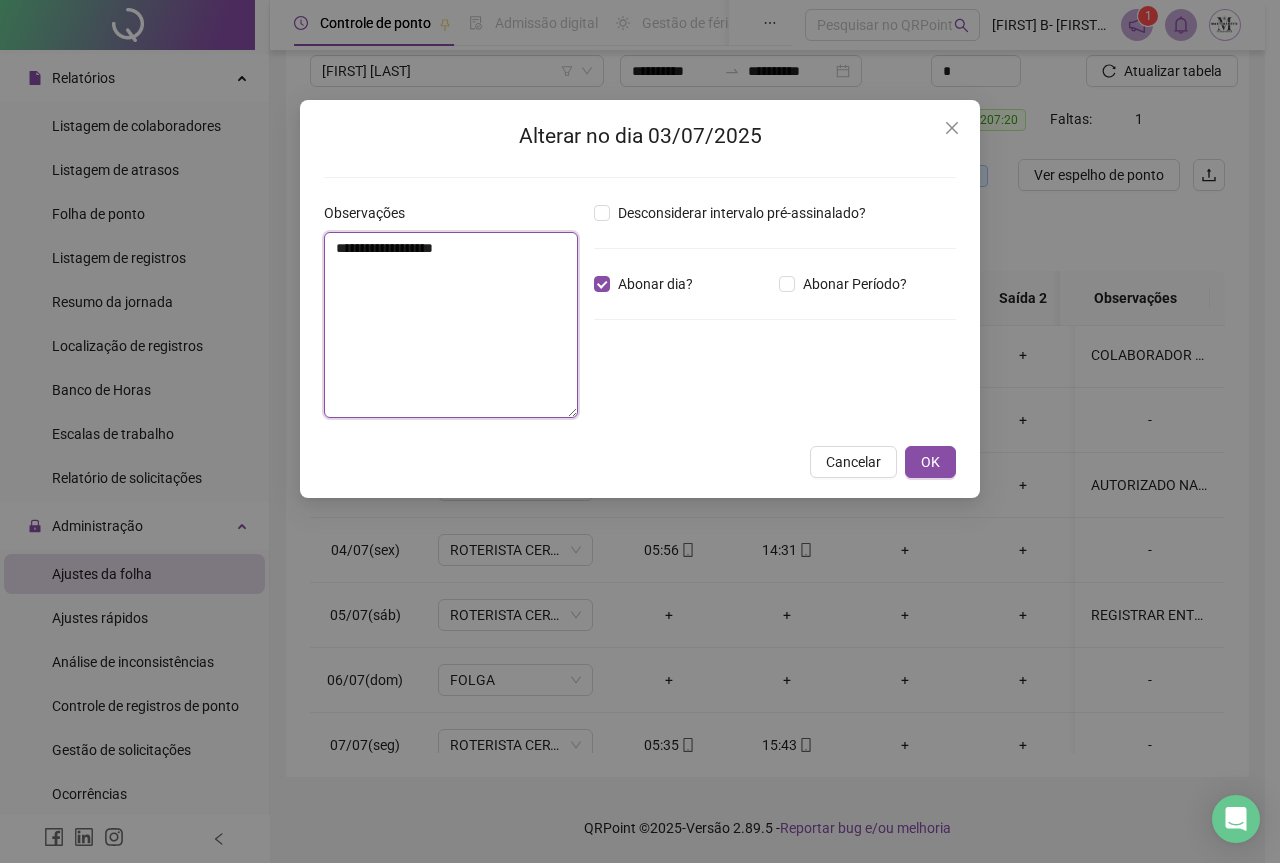 click on "**********" at bounding box center [451, 325] 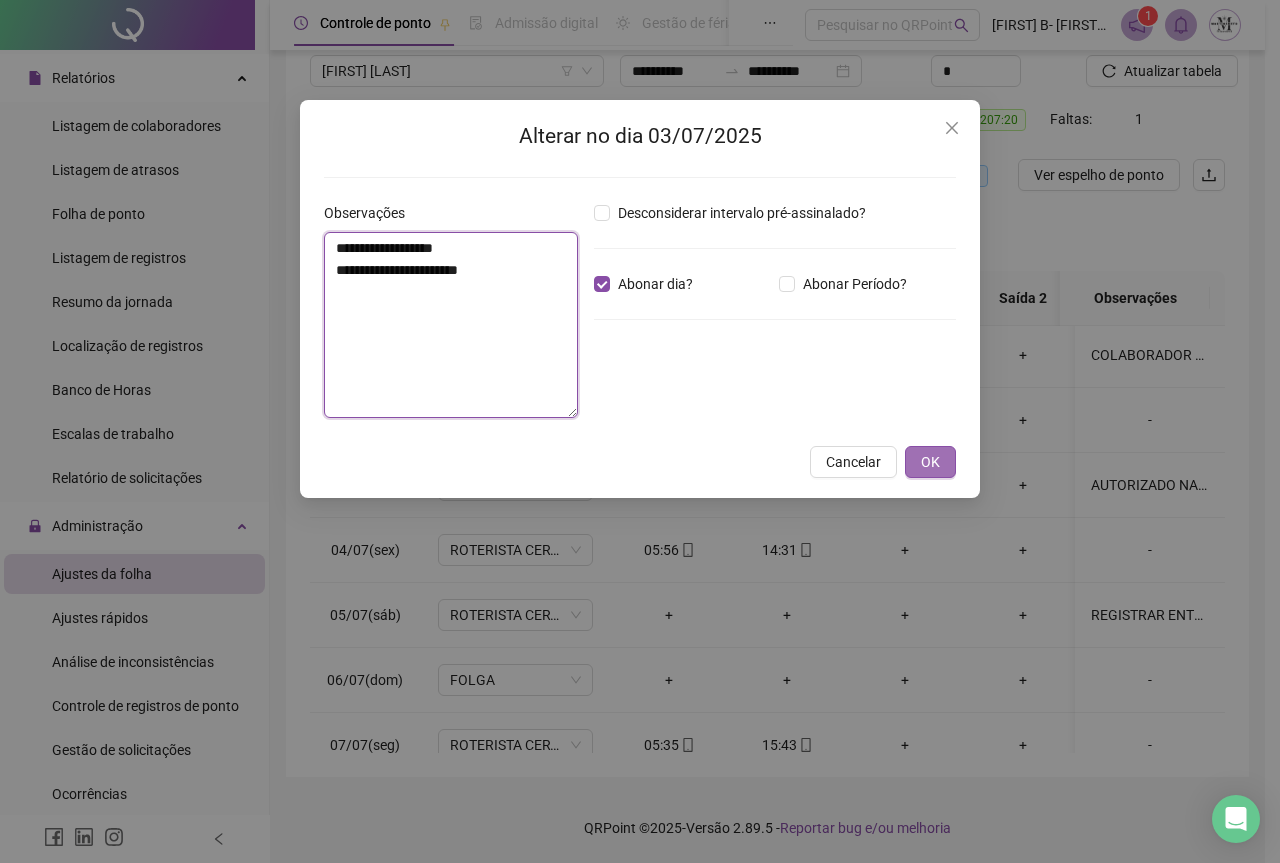 type on "**********" 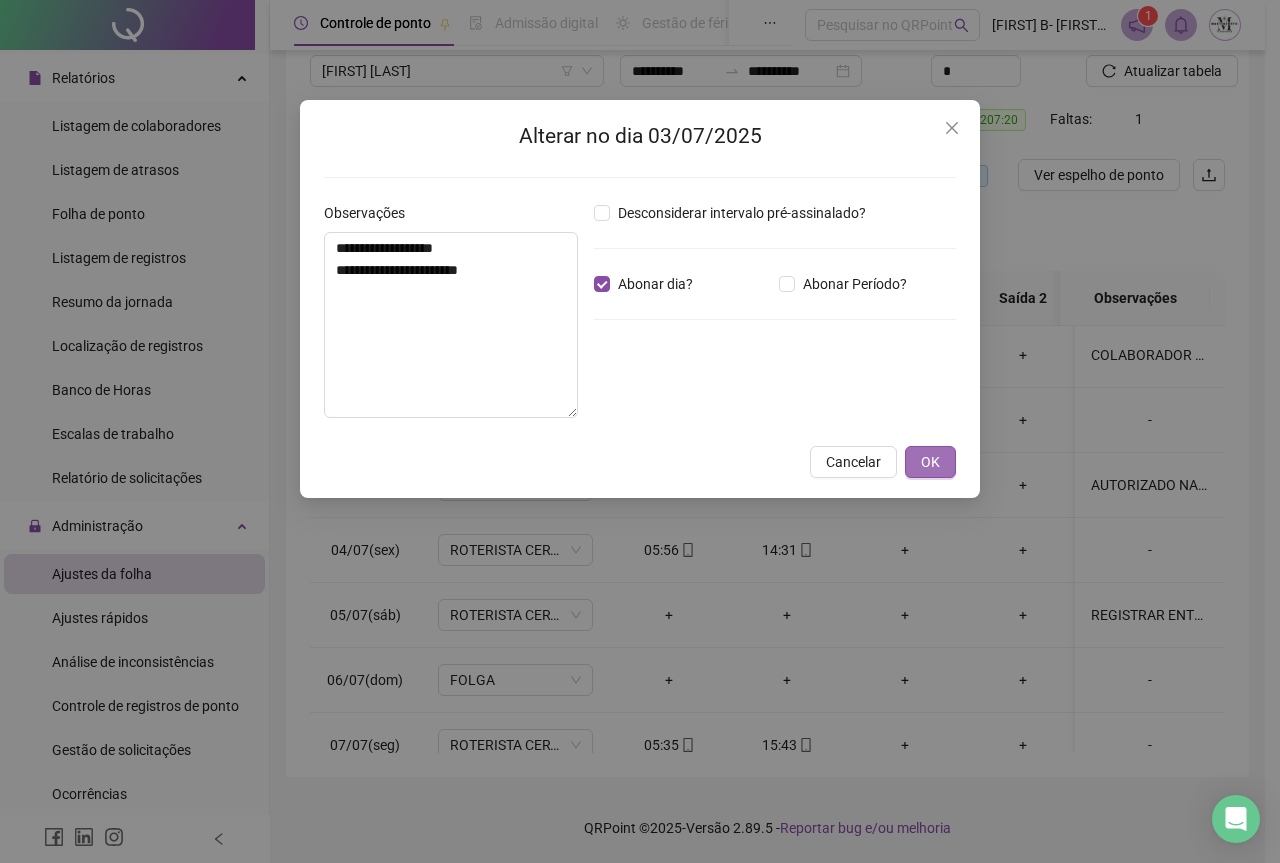 click on "OK" at bounding box center [930, 462] 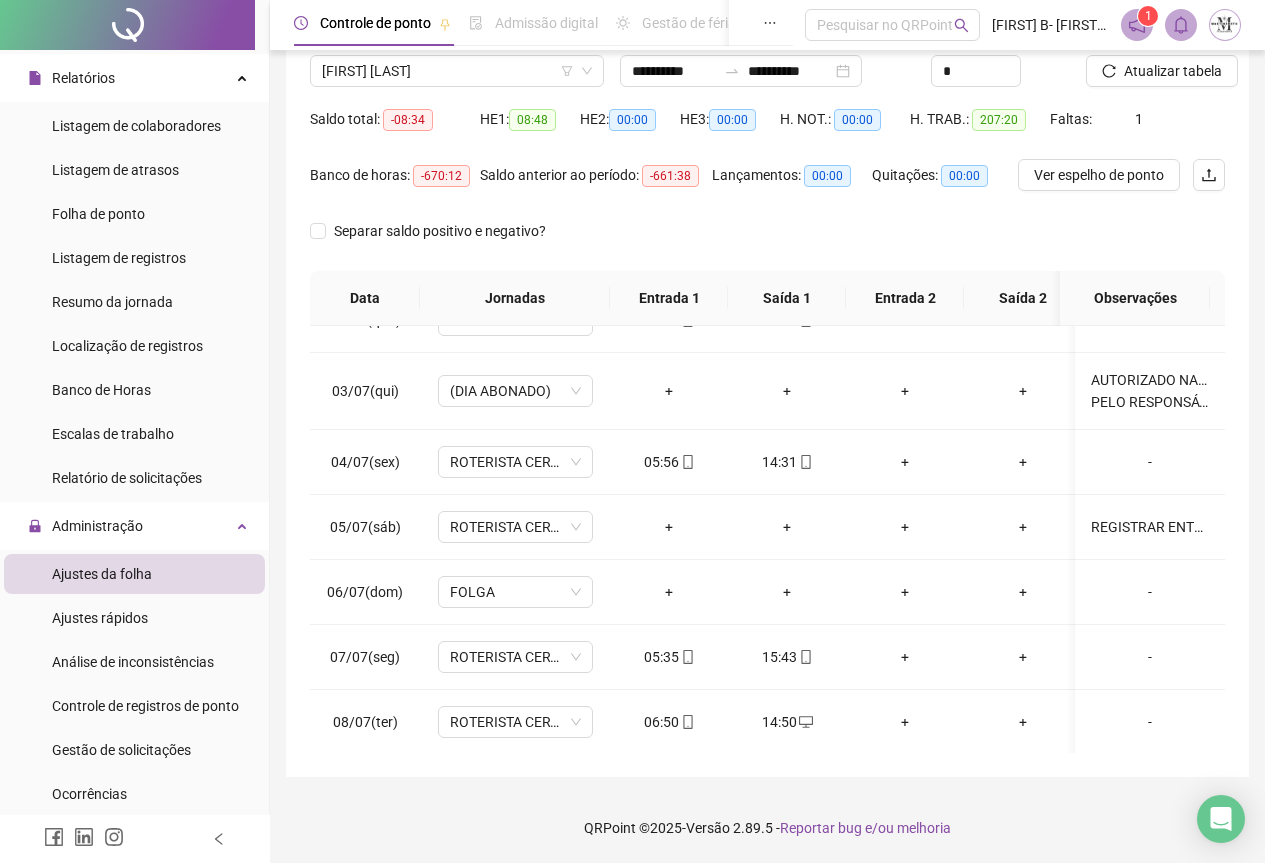 scroll, scrollTop: 0, scrollLeft: 0, axis: both 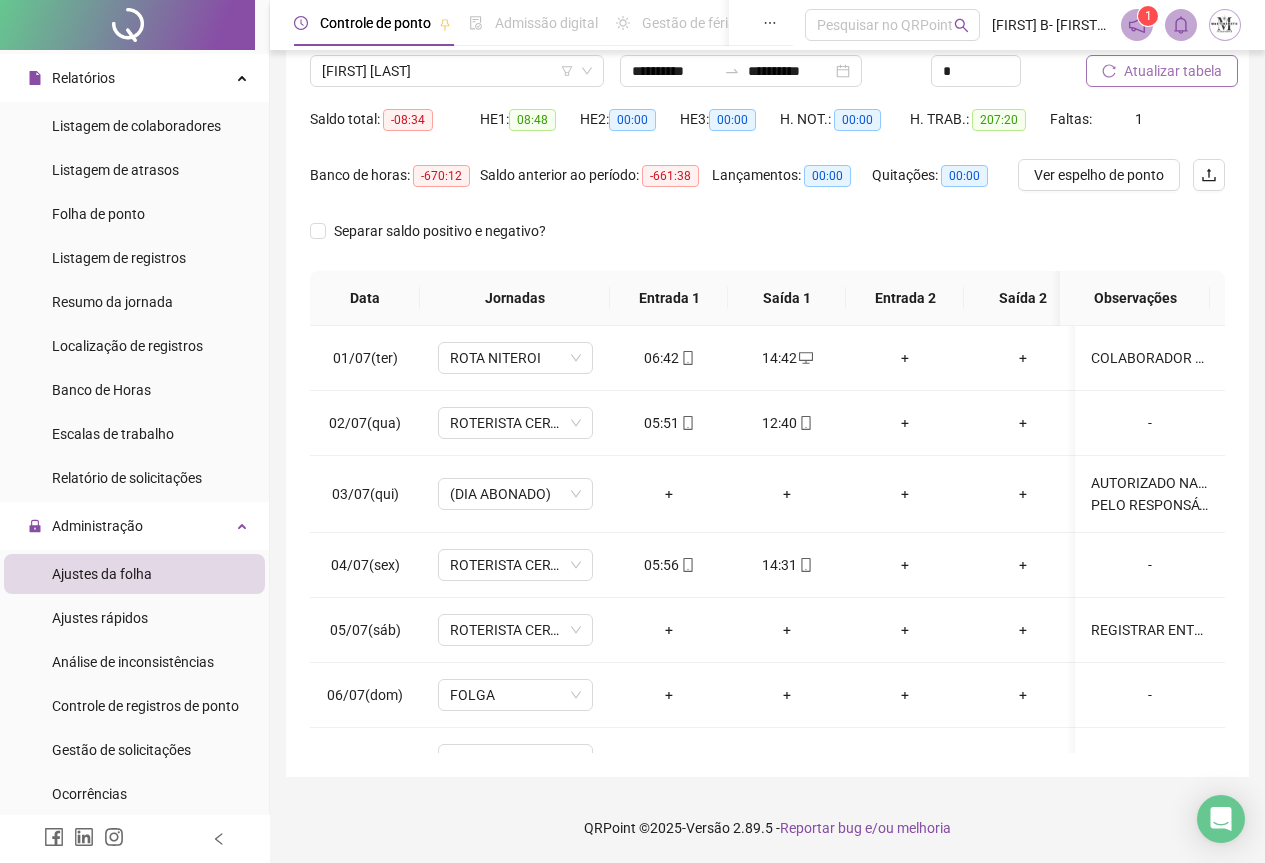 click on "Atualizar tabela" at bounding box center [1173, 71] 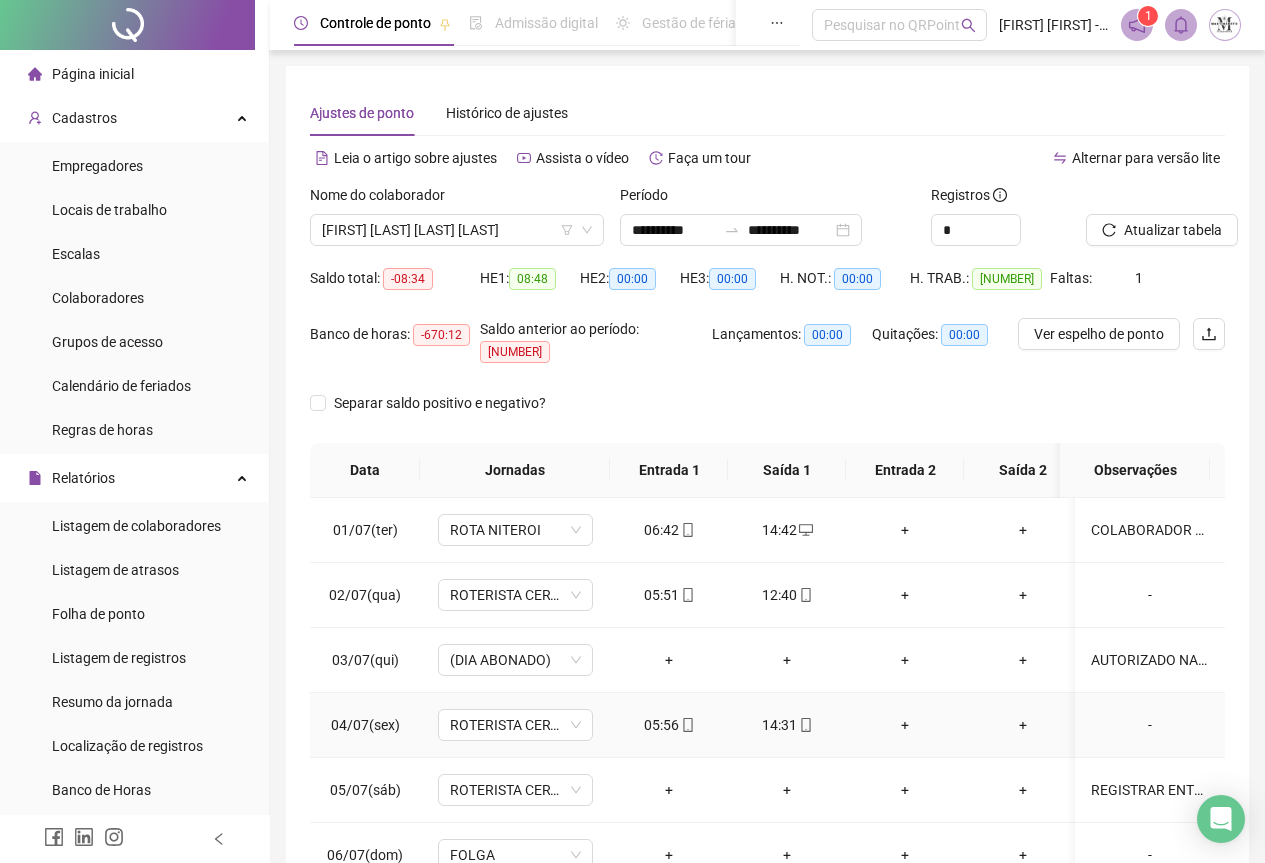 scroll, scrollTop: 159, scrollLeft: 0, axis: vertical 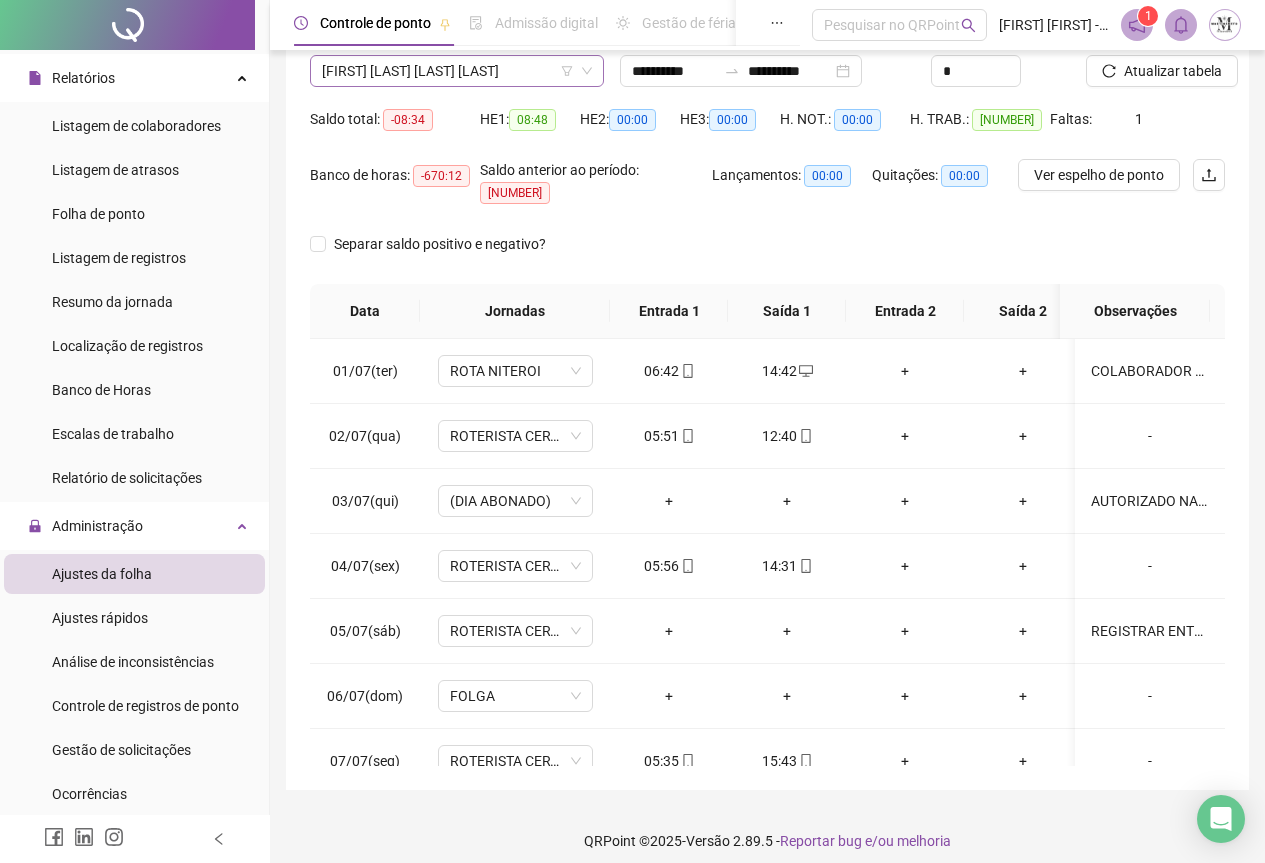 click on "[FIRST] [LAST] [LAST] [LAST]" at bounding box center [457, 71] 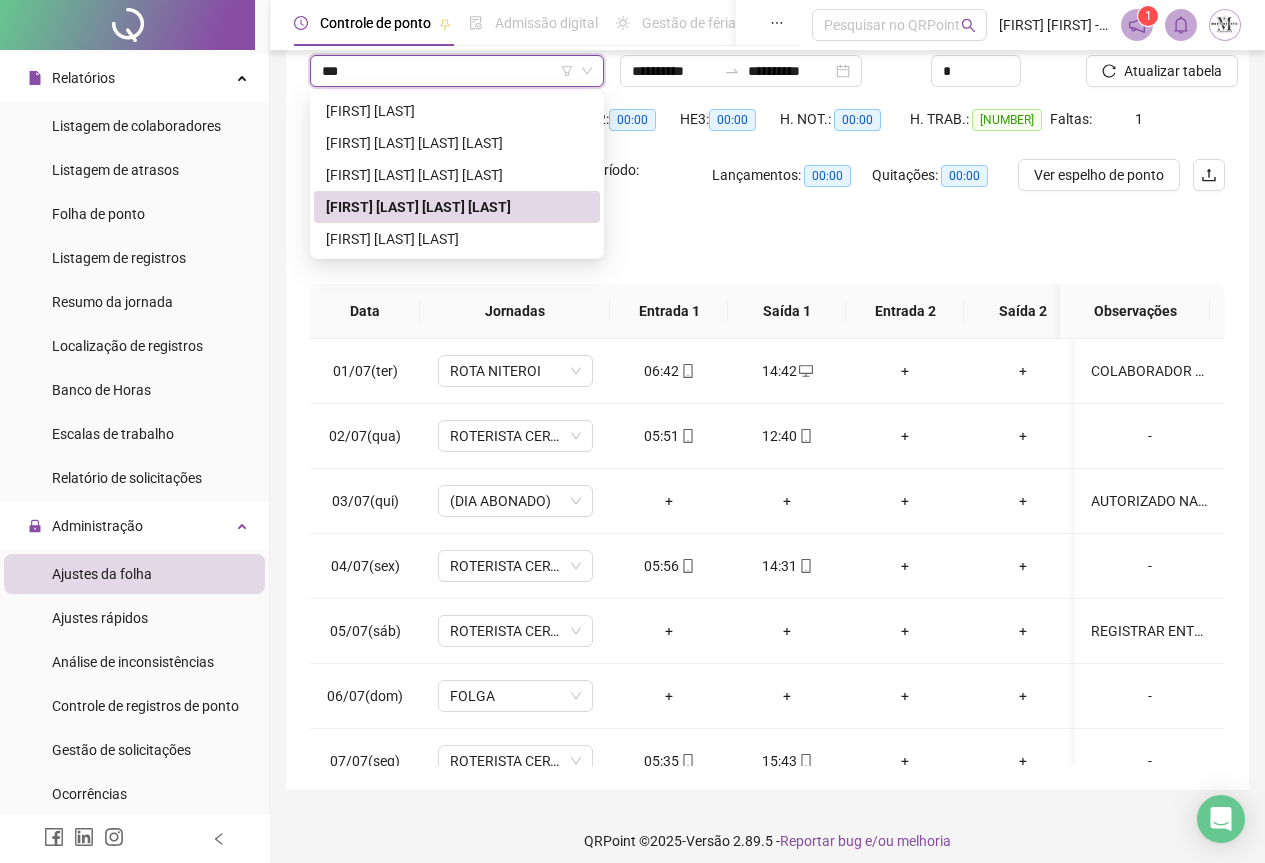 scroll, scrollTop: 0, scrollLeft: 0, axis: both 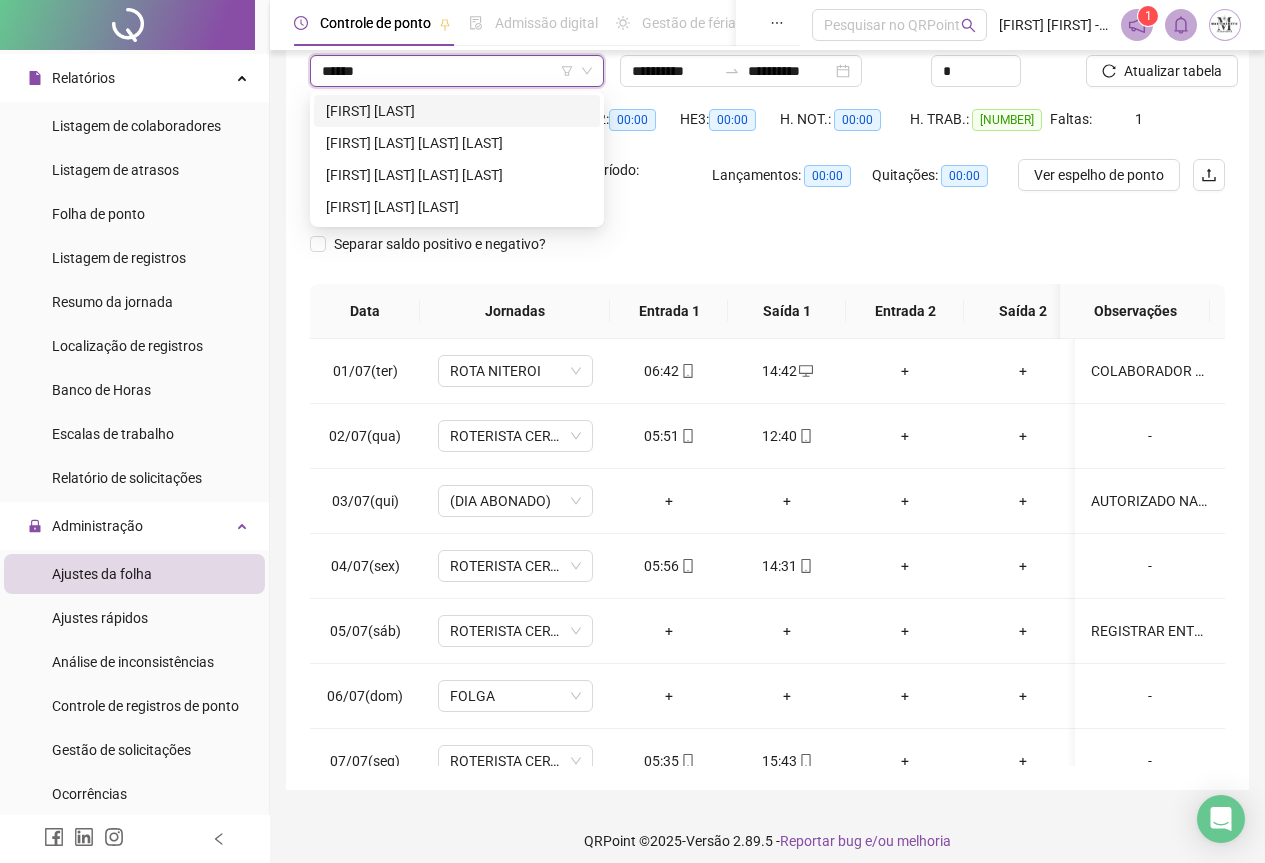 type on "*******" 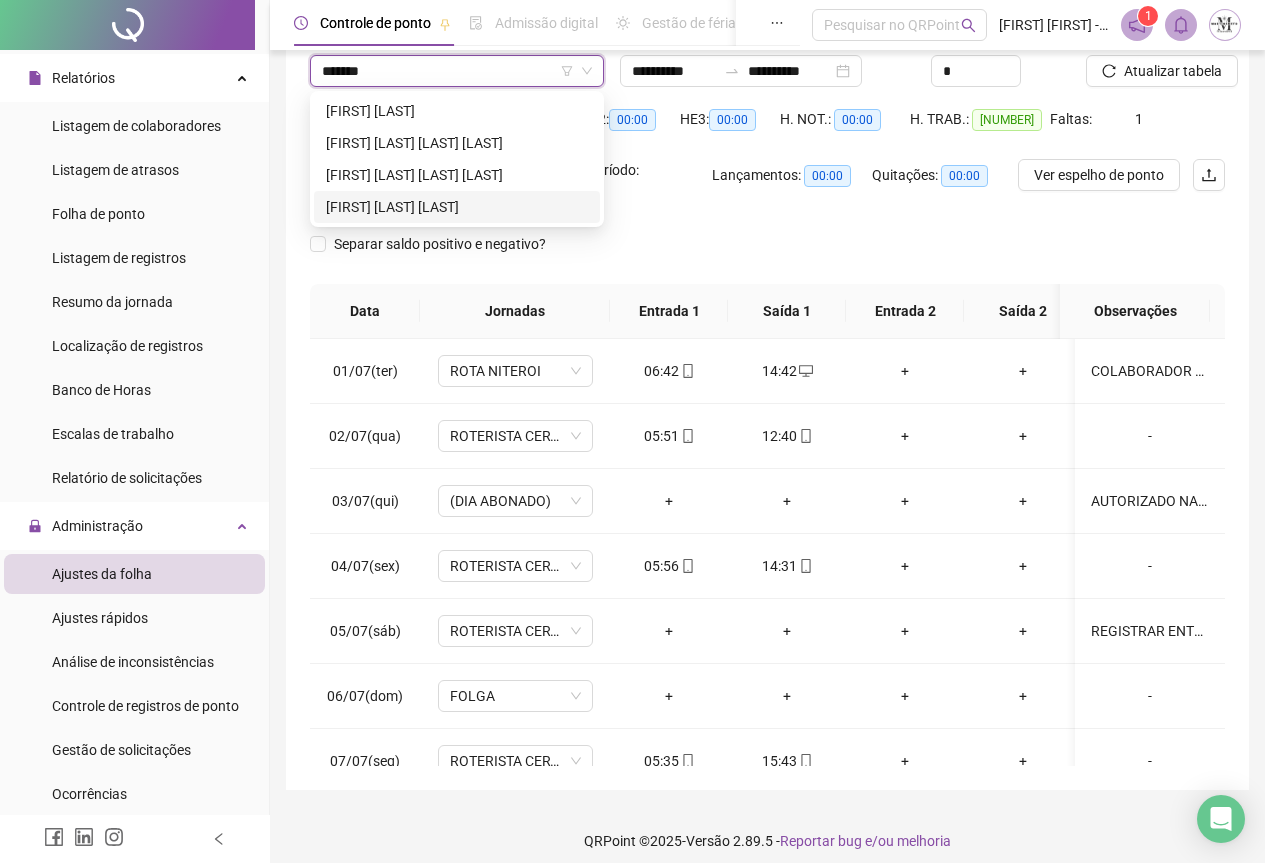 click on "[FIRST] [LAST] [LAST]" at bounding box center [457, 207] 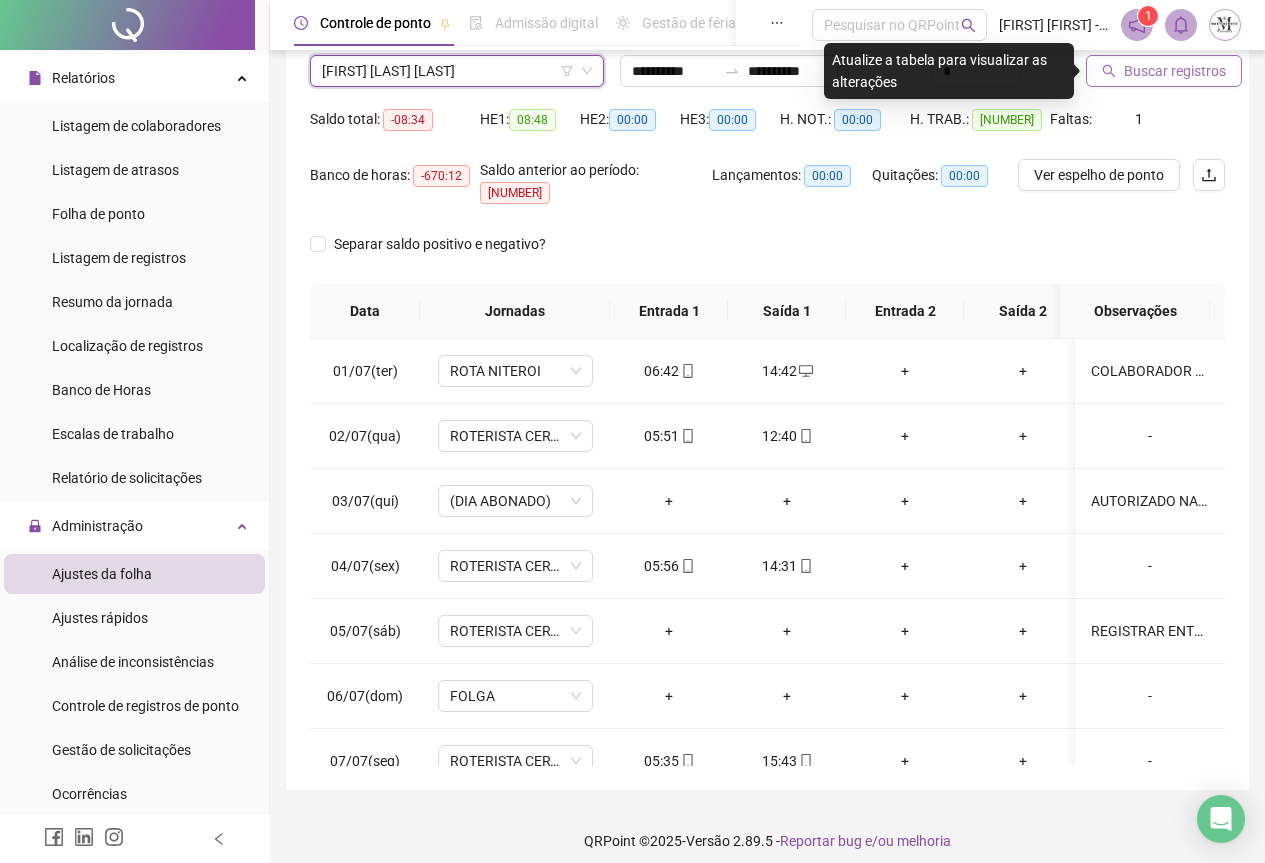 click on "Buscar registros" at bounding box center [1175, 71] 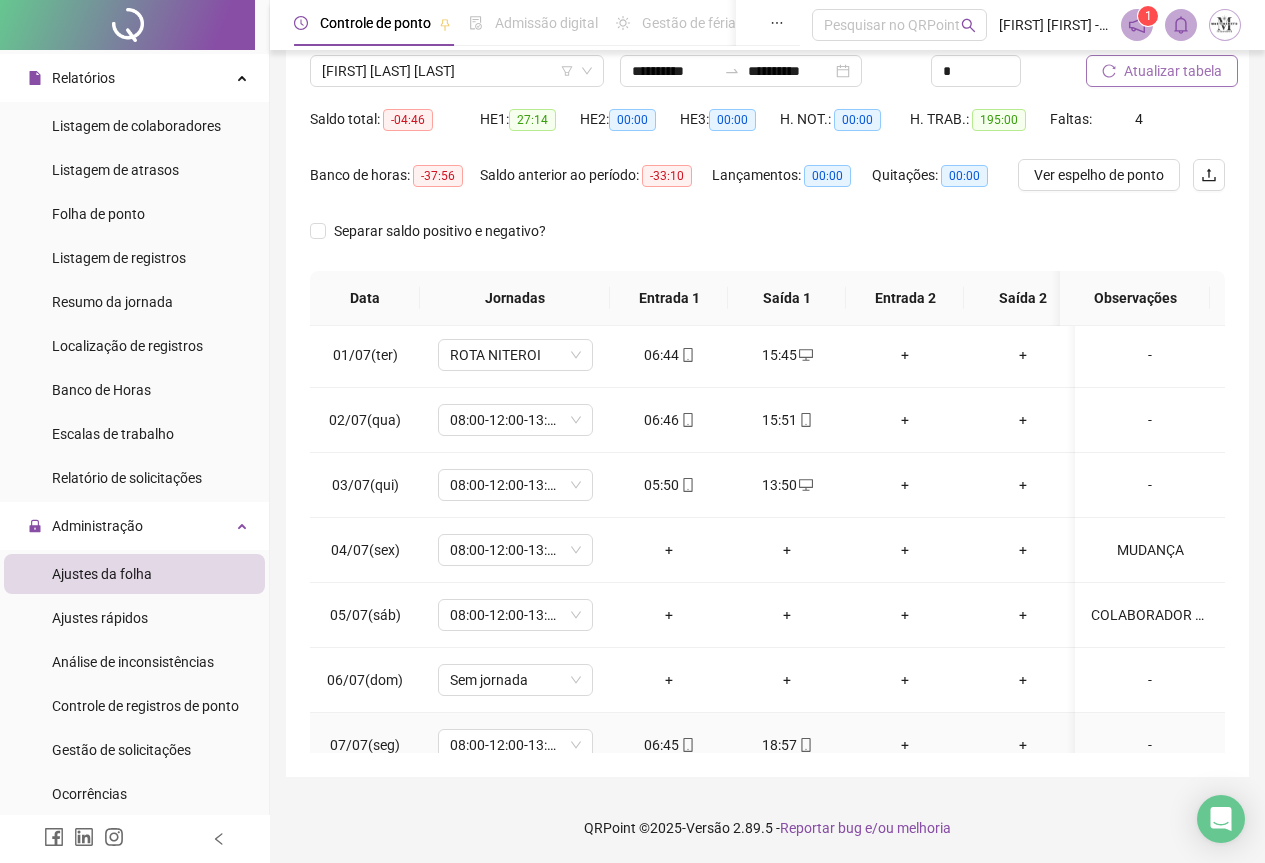 scroll, scrollTop: 0, scrollLeft: 0, axis: both 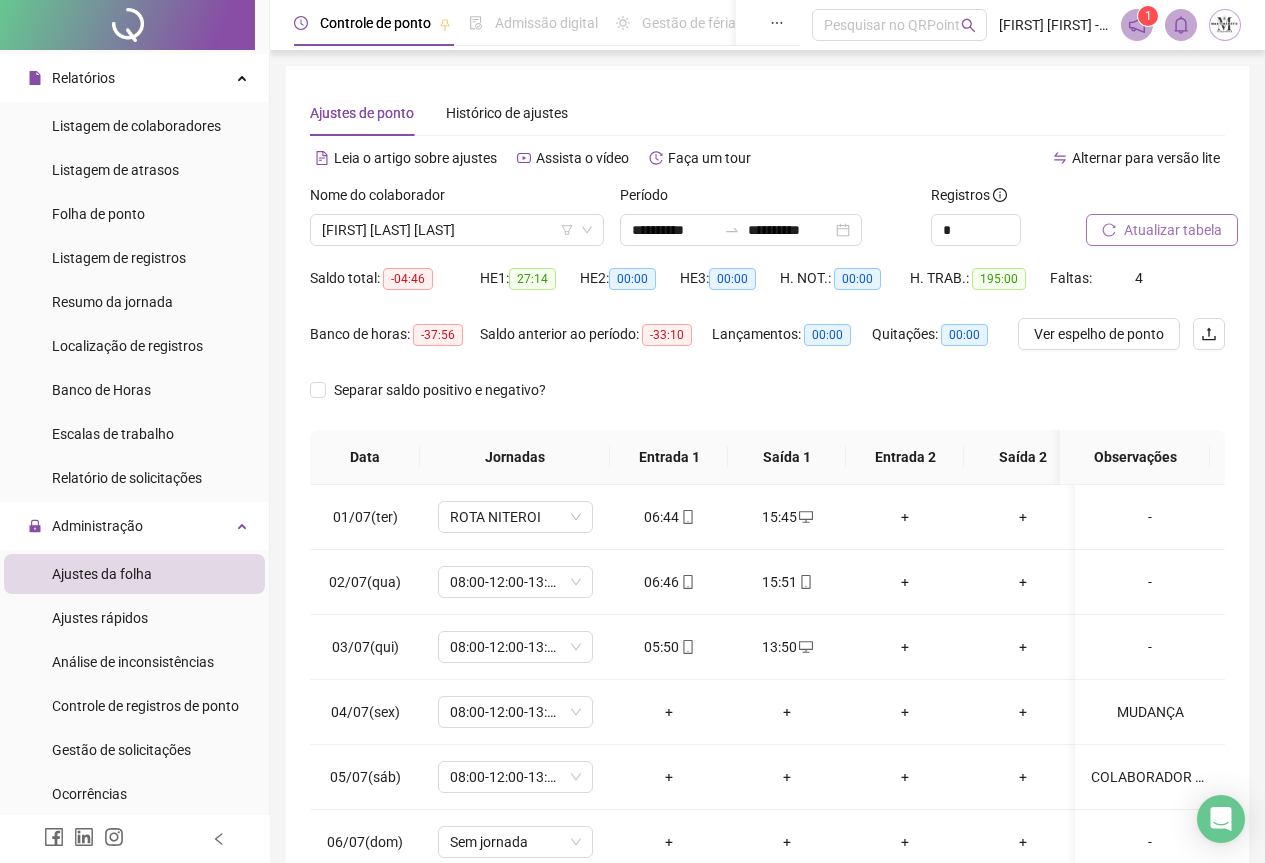 click on "Atualizar tabela" at bounding box center [1173, 230] 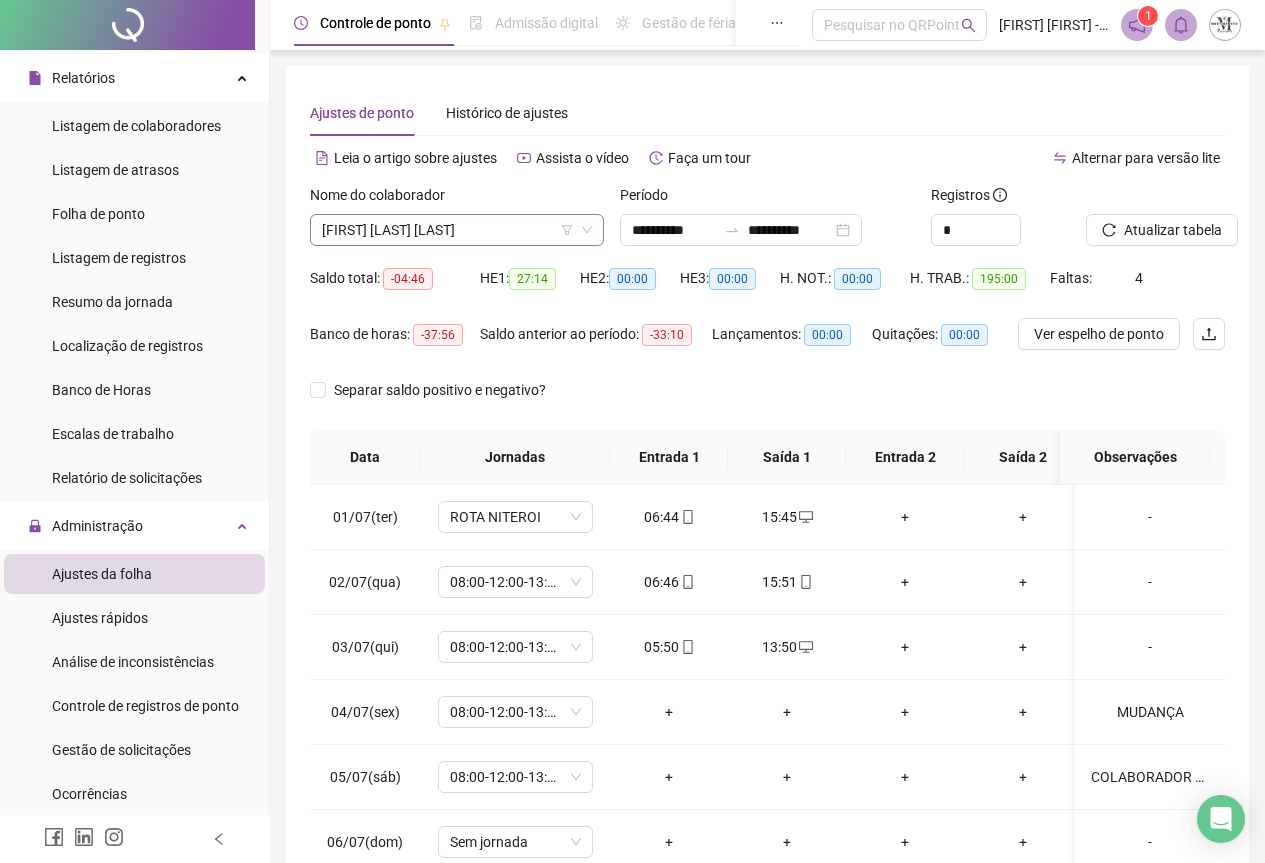 click on "[FIRST] [LAST]" at bounding box center [457, 230] 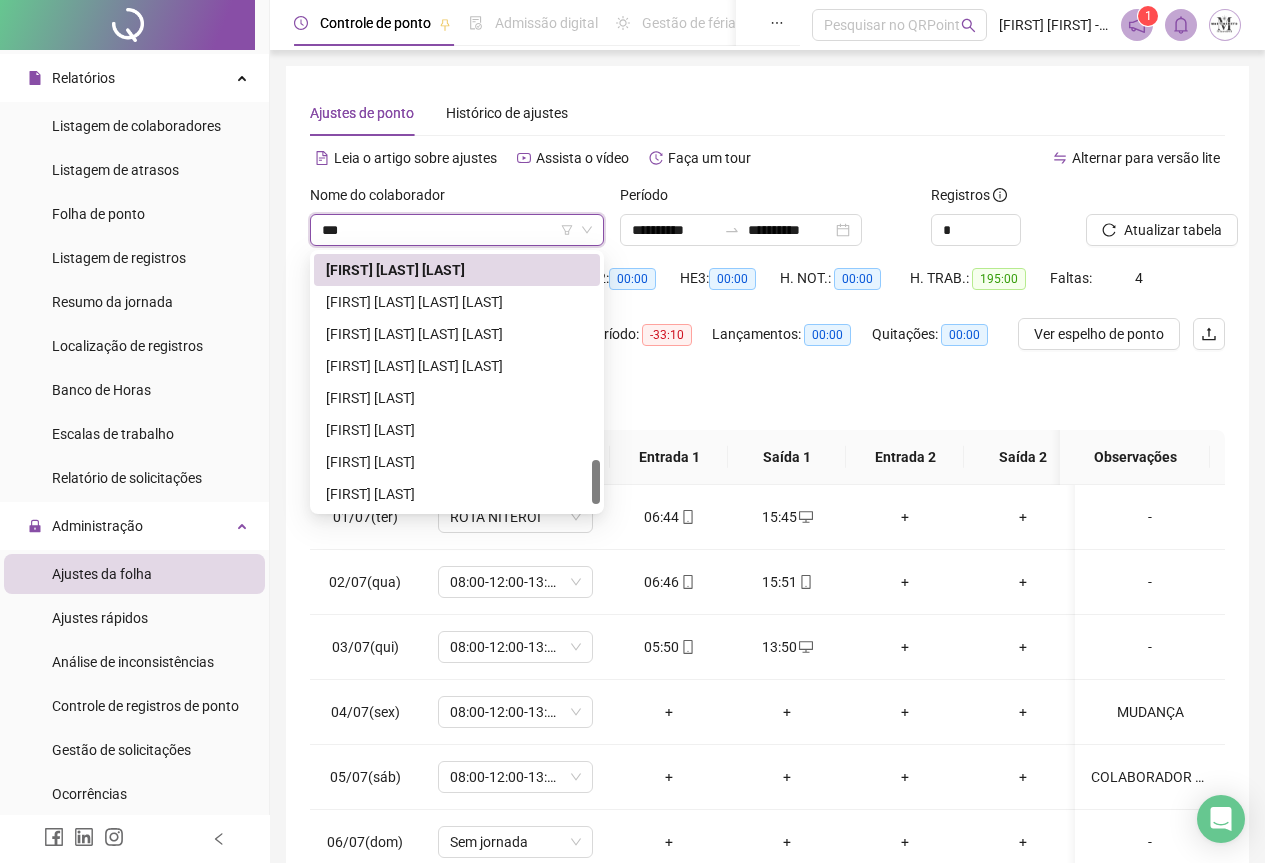 scroll, scrollTop: 0, scrollLeft: 0, axis: both 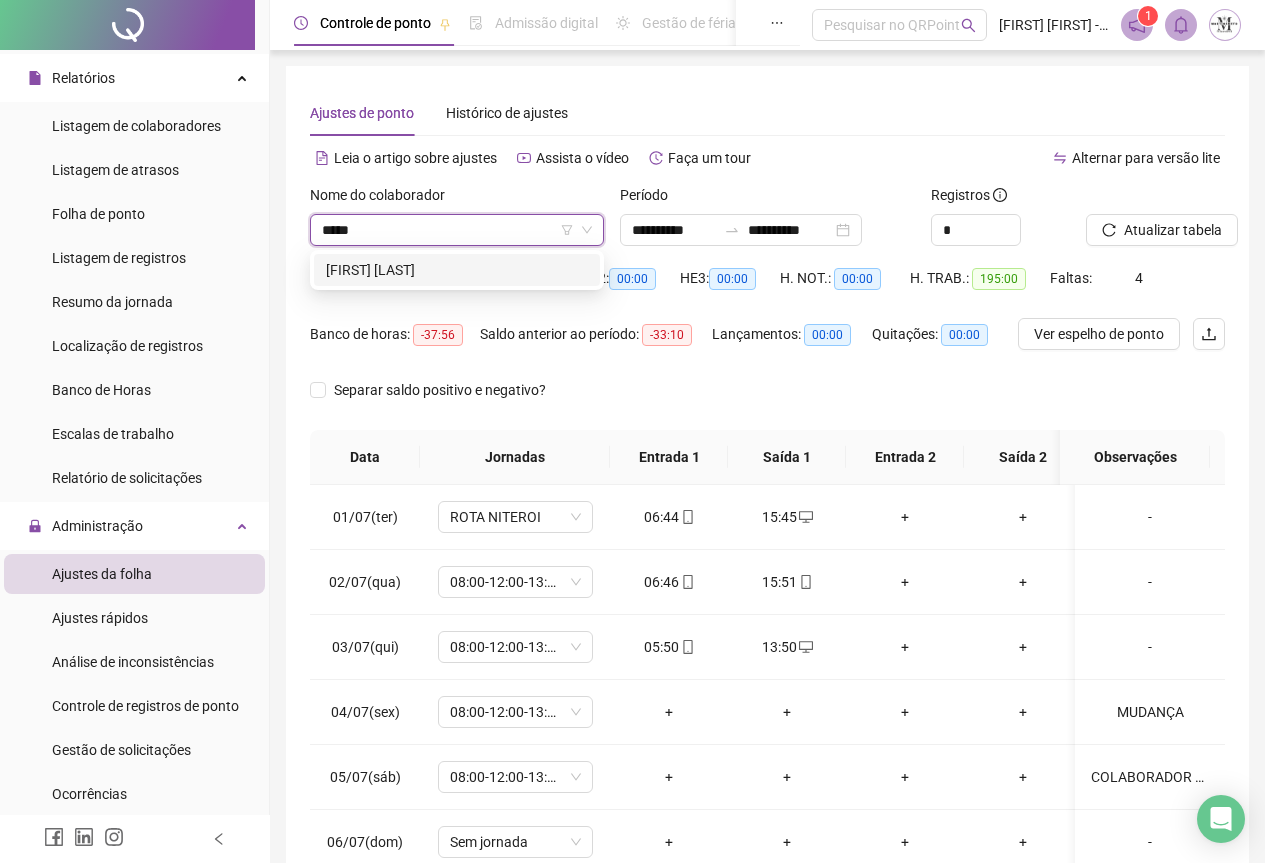 type on "******" 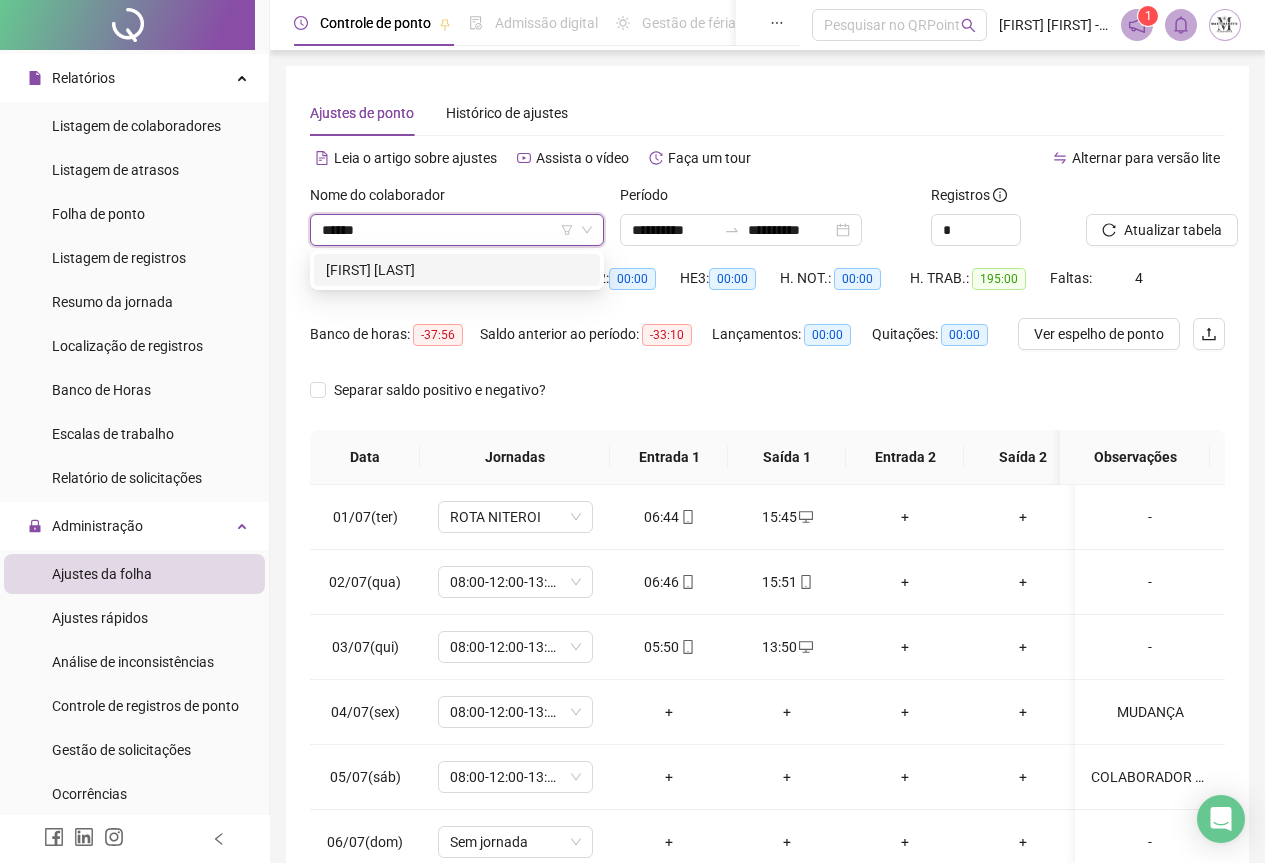 click on "[FIRST] [LAST]" at bounding box center (457, 270) 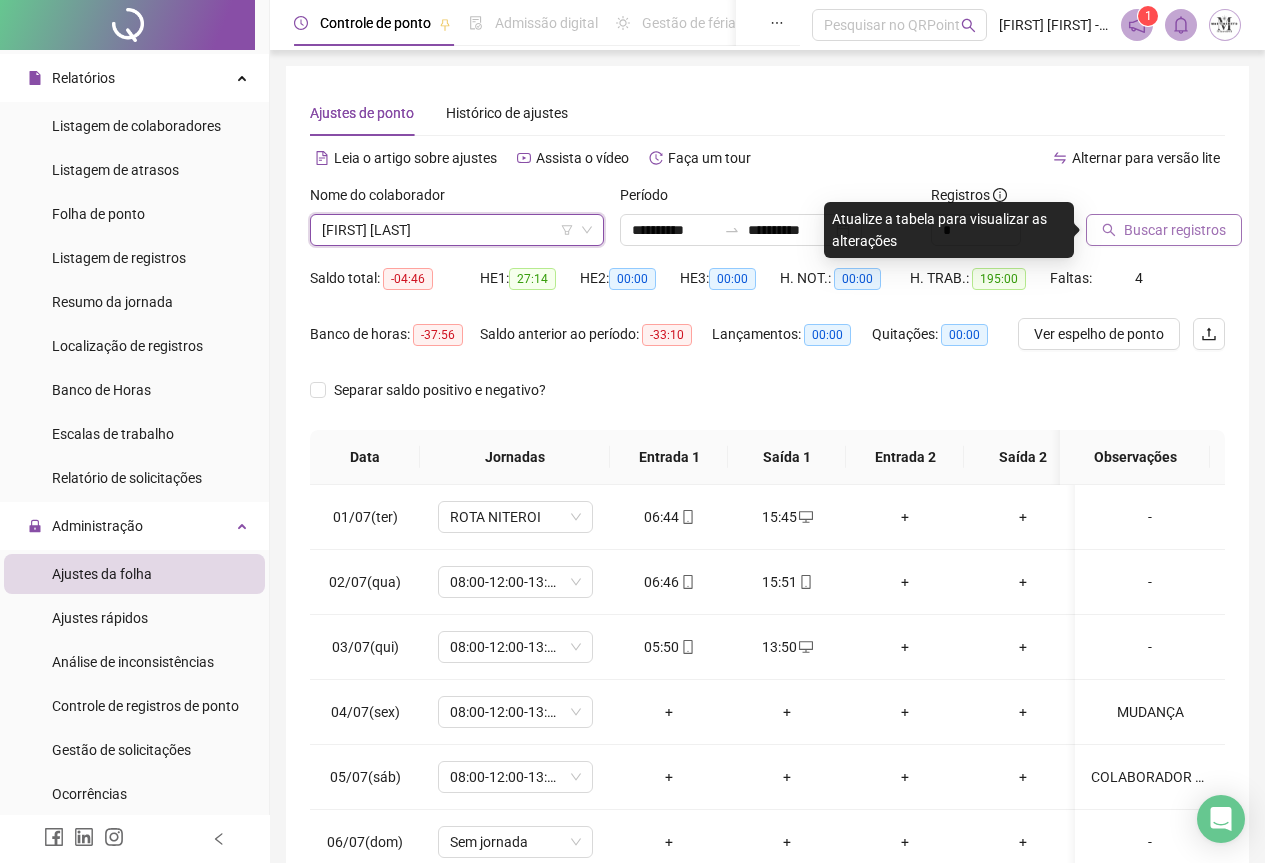 click on "Buscar registros" at bounding box center [1175, 230] 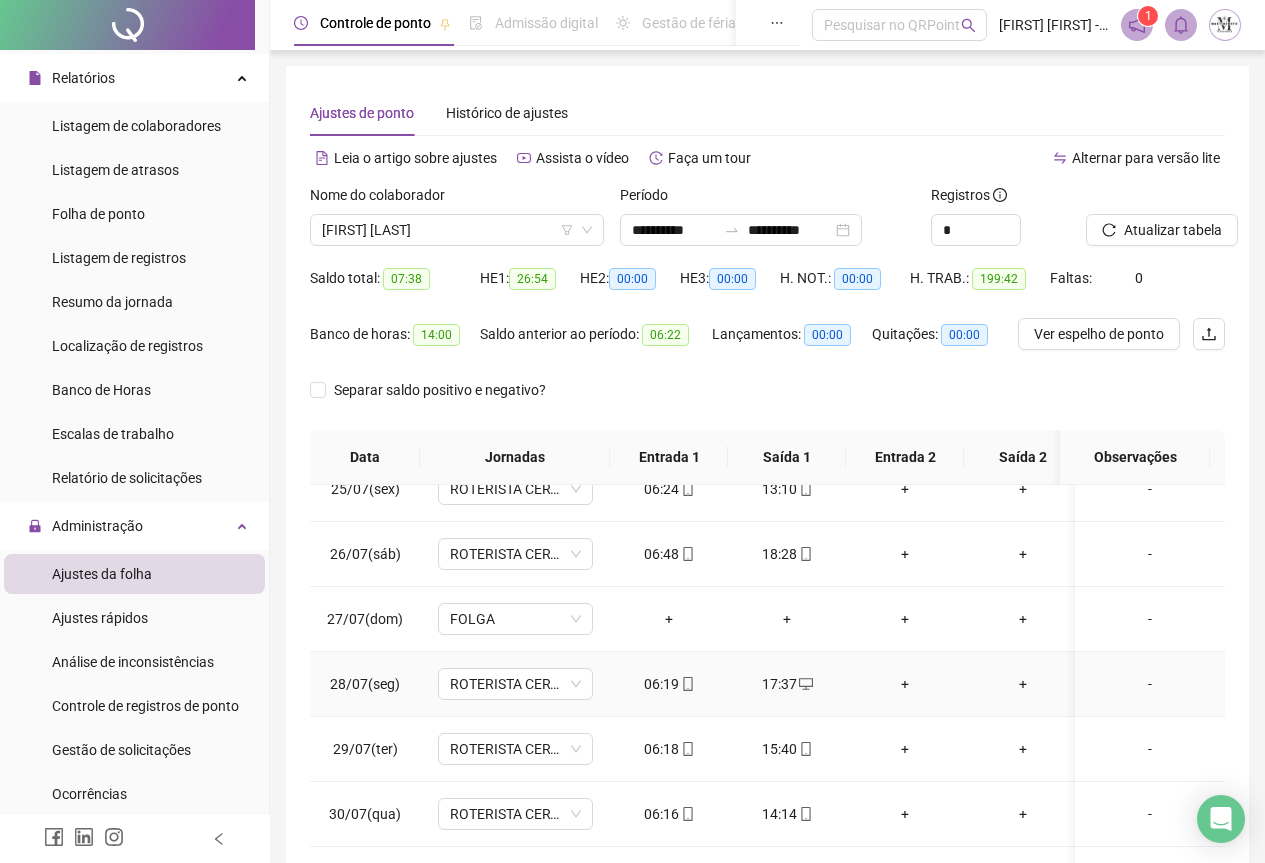 scroll, scrollTop: 1603, scrollLeft: 0, axis: vertical 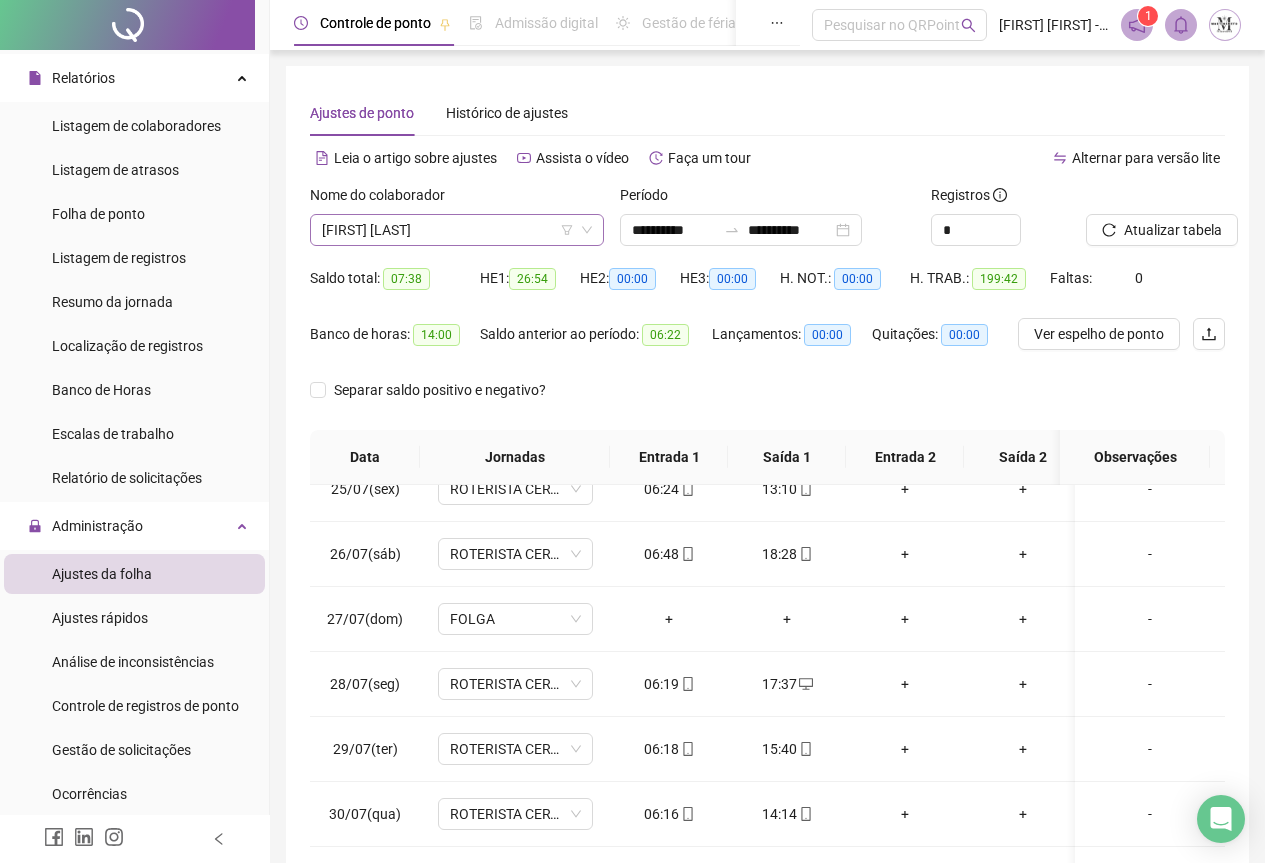 click on "[FIRST] [LAST]" at bounding box center (457, 230) 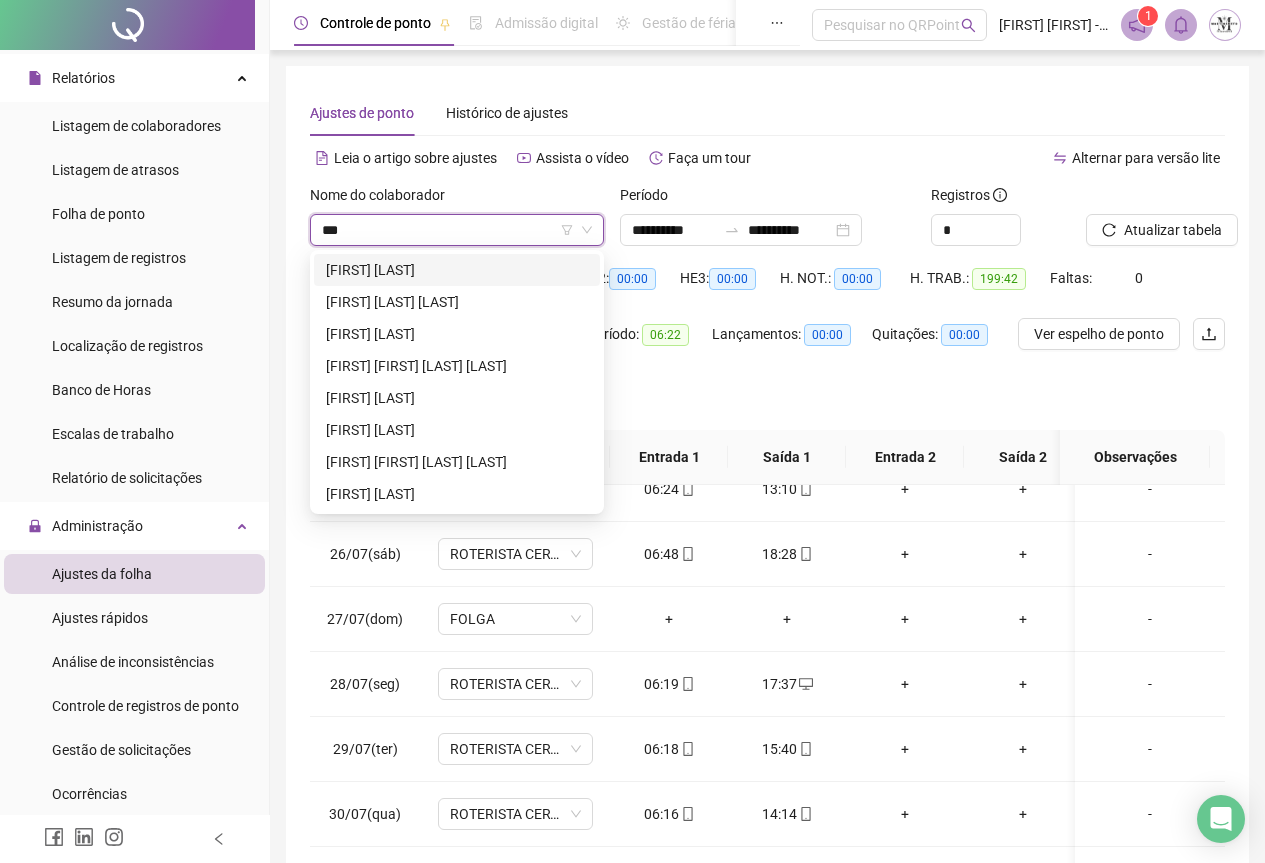 scroll, scrollTop: 0, scrollLeft: 0, axis: both 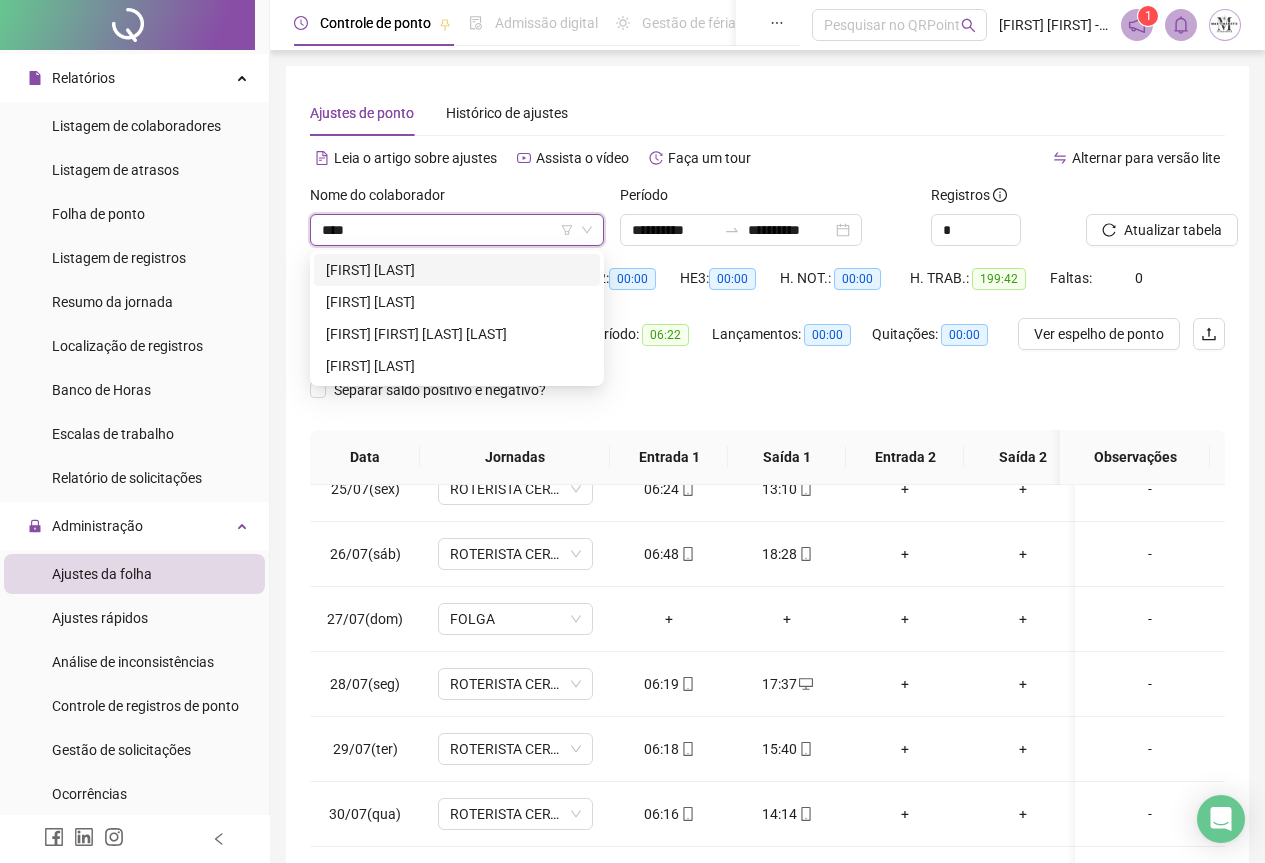 type on "*****" 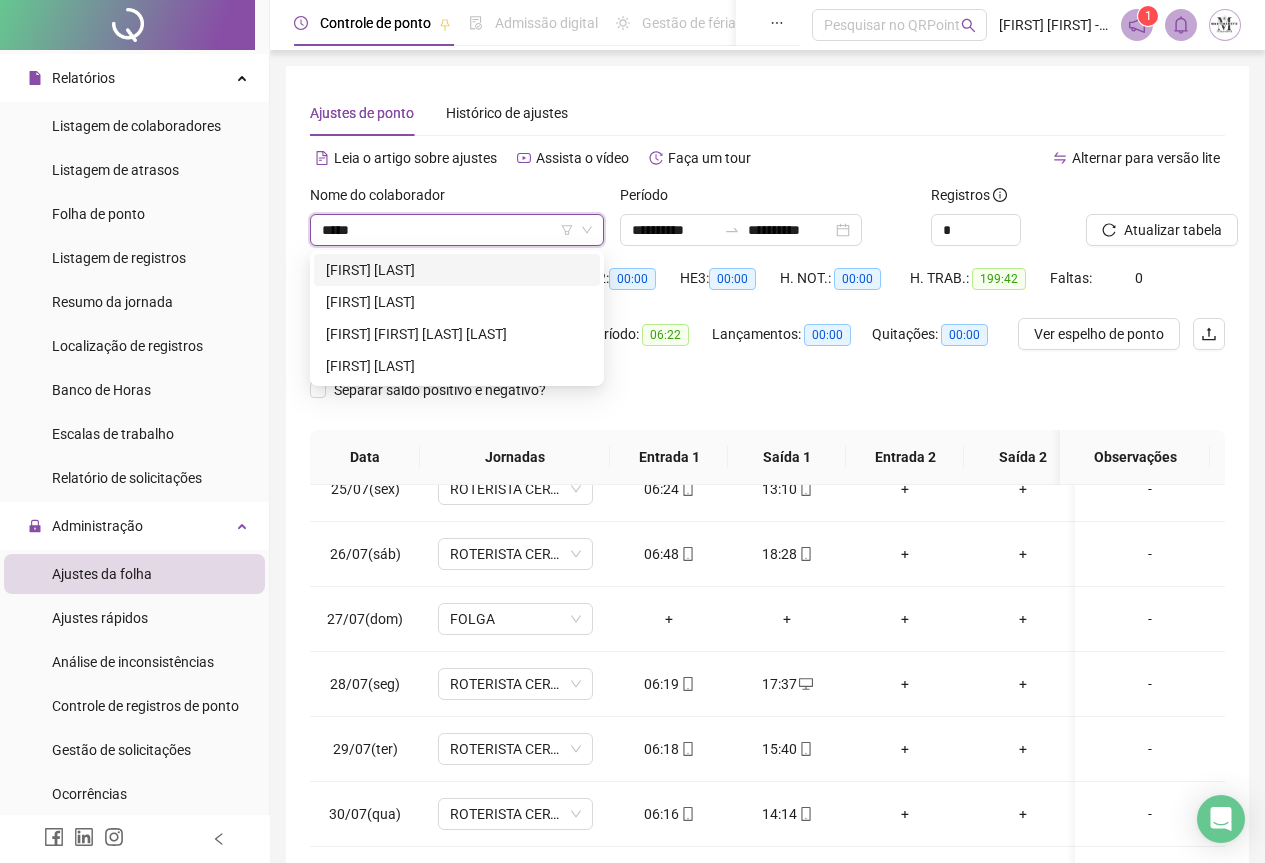click on "[FIRST] [LAST] [LAST]" at bounding box center (457, 270) 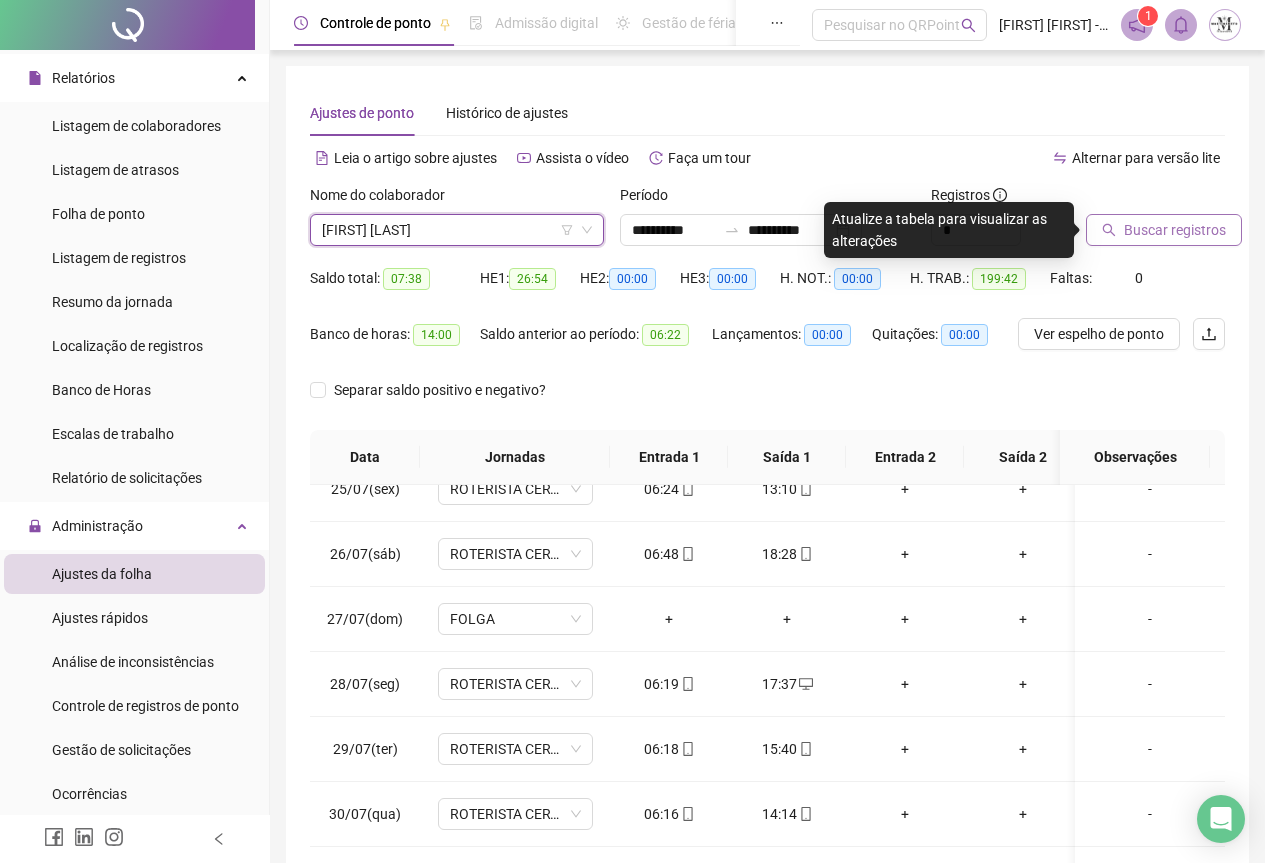 click on "Buscar registros" at bounding box center [1175, 230] 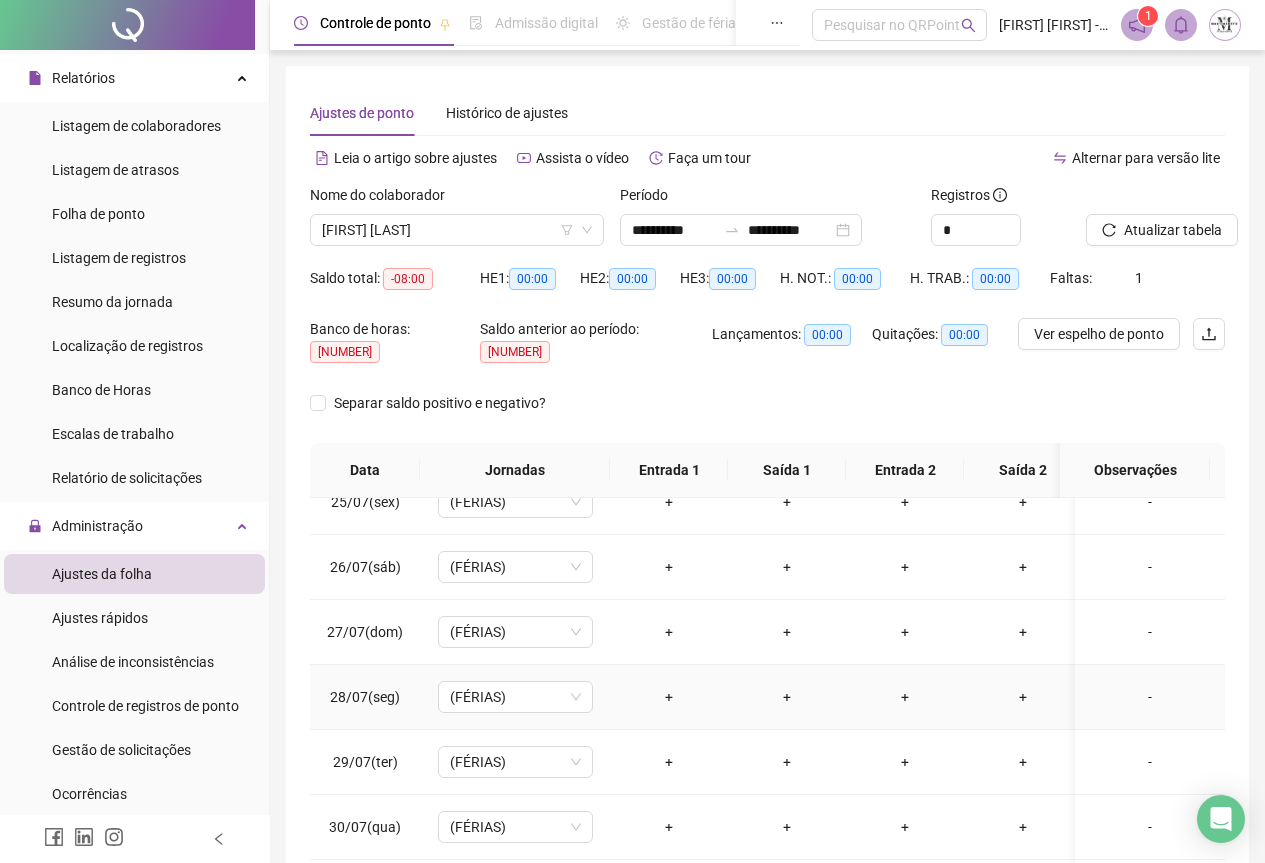 scroll, scrollTop: 159, scrollLeft: 0, axis: vertical 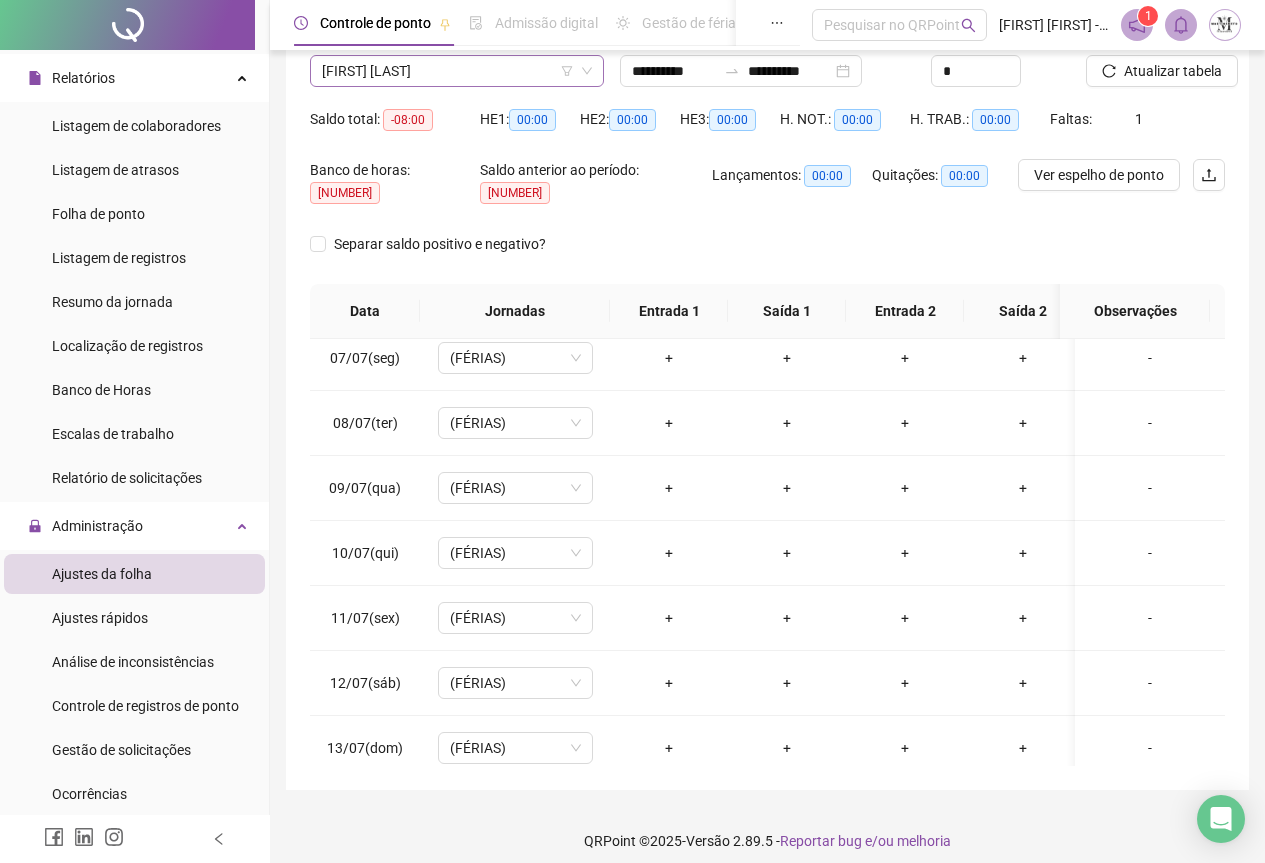 click on "[FIRST] [LAST] [LAST]" at bounding box center [457, 71] 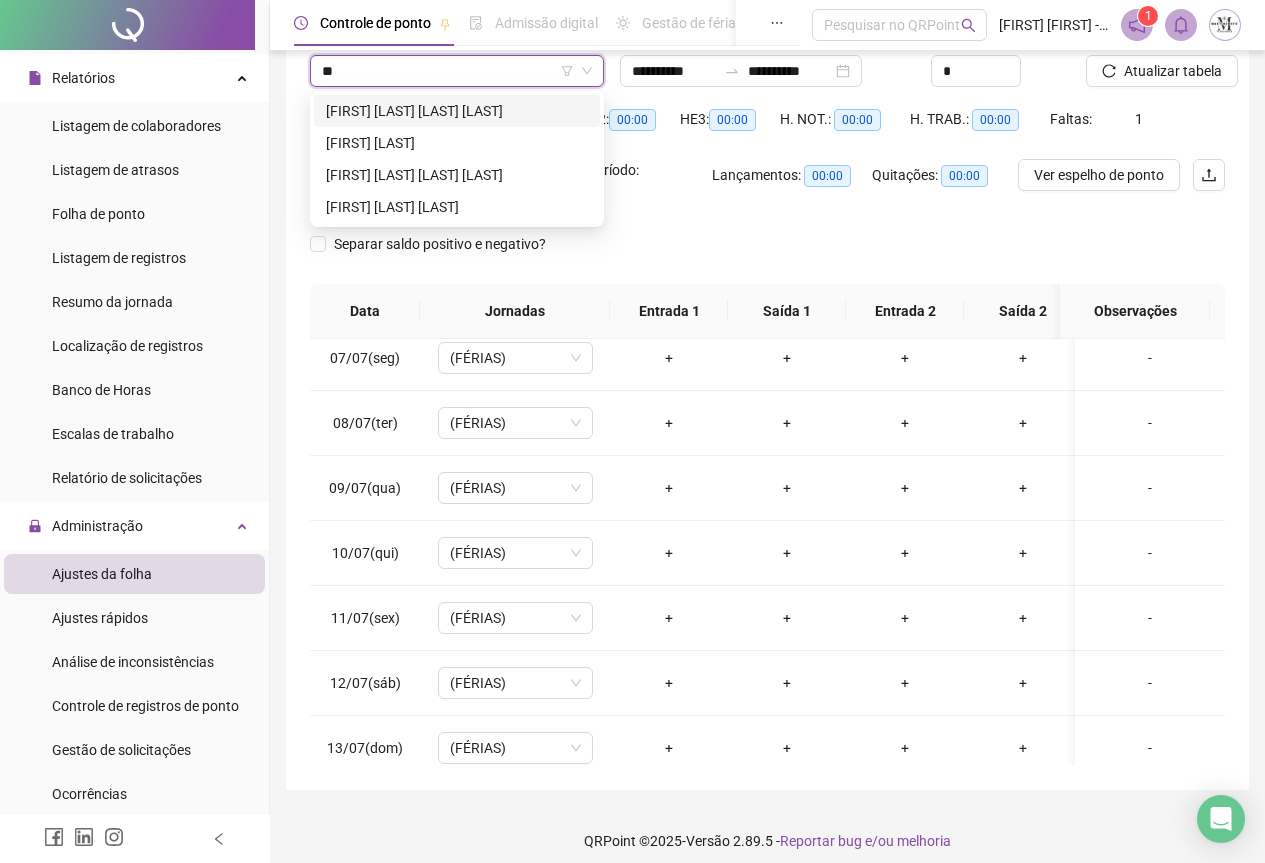 scroll, scrollTop: 0, scrollLeft: 0, axis: both 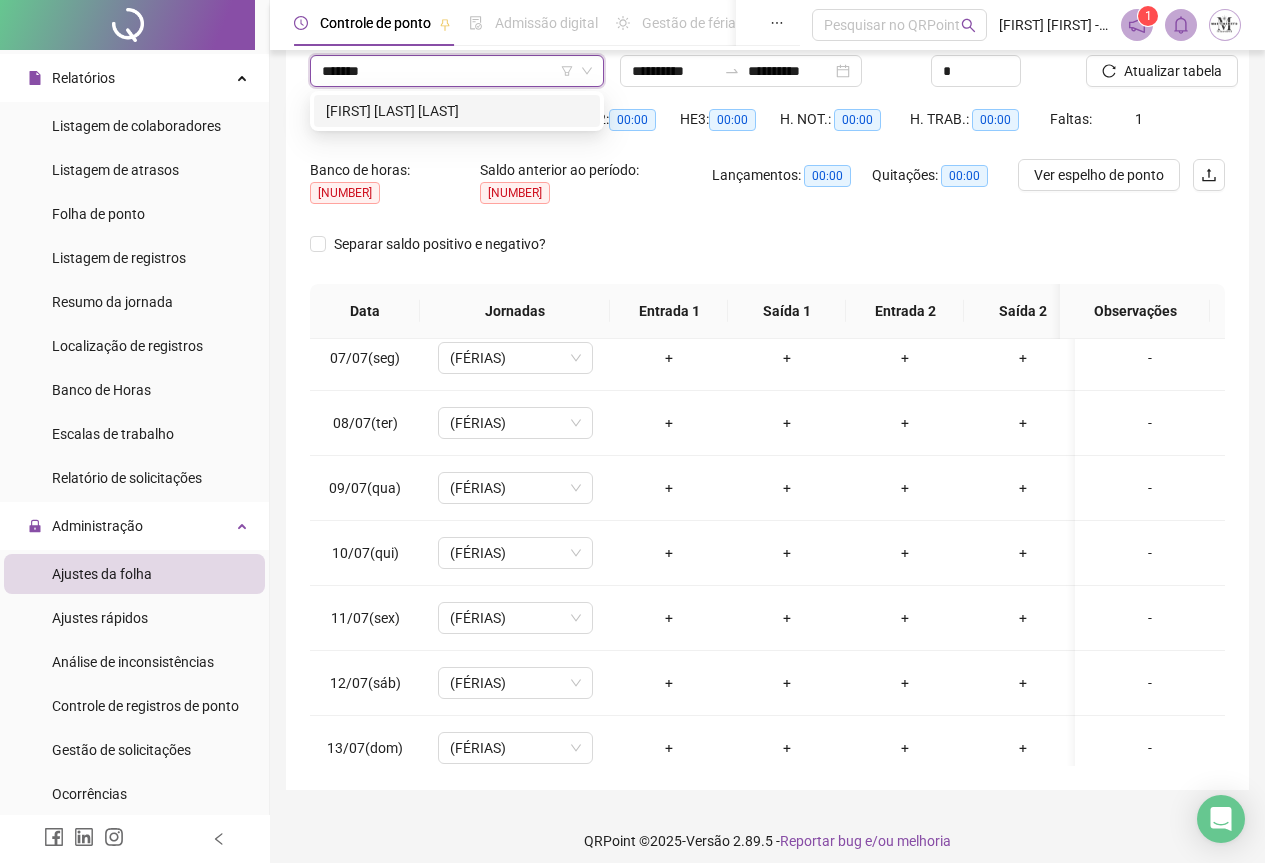 type on "********" 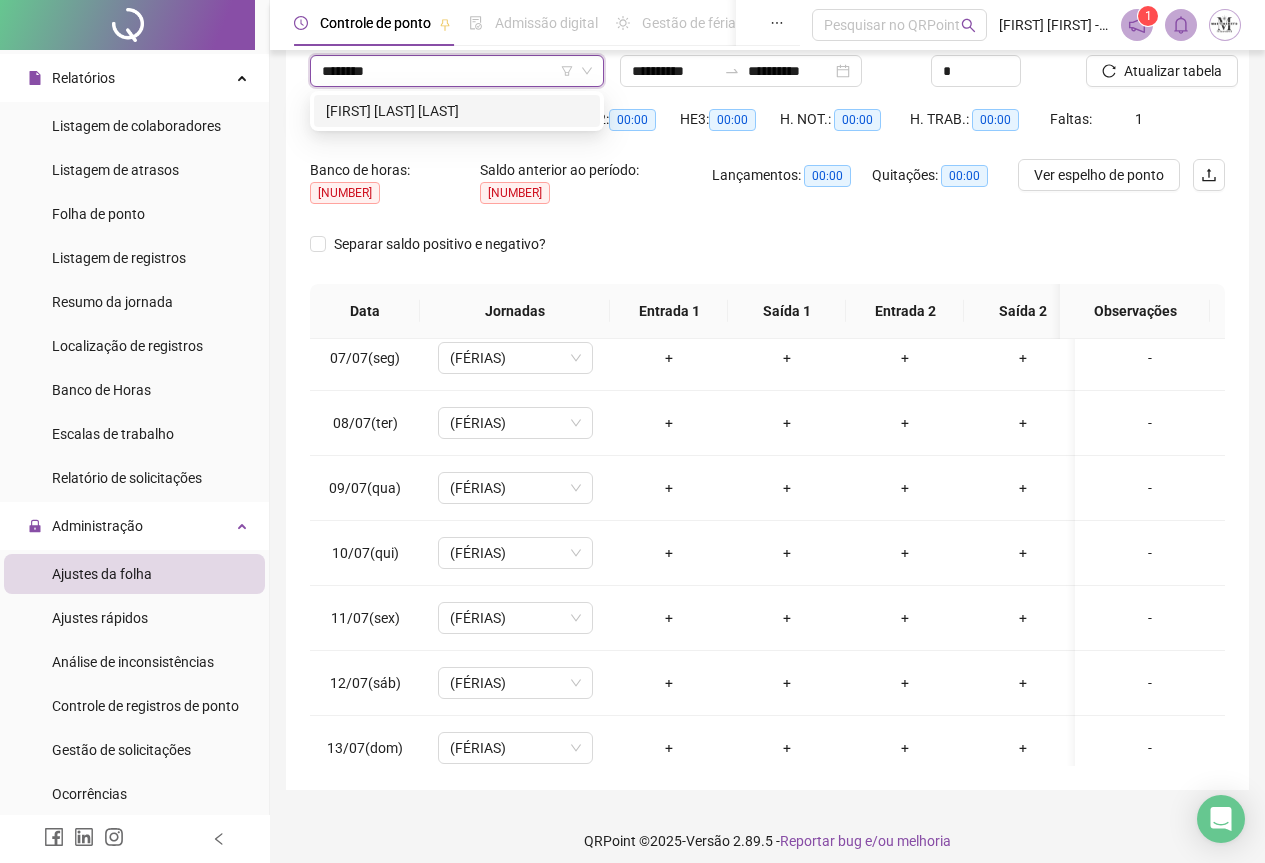 click on "[FIRST] [LAST] [LAST]" at bounding box center [457, 111] 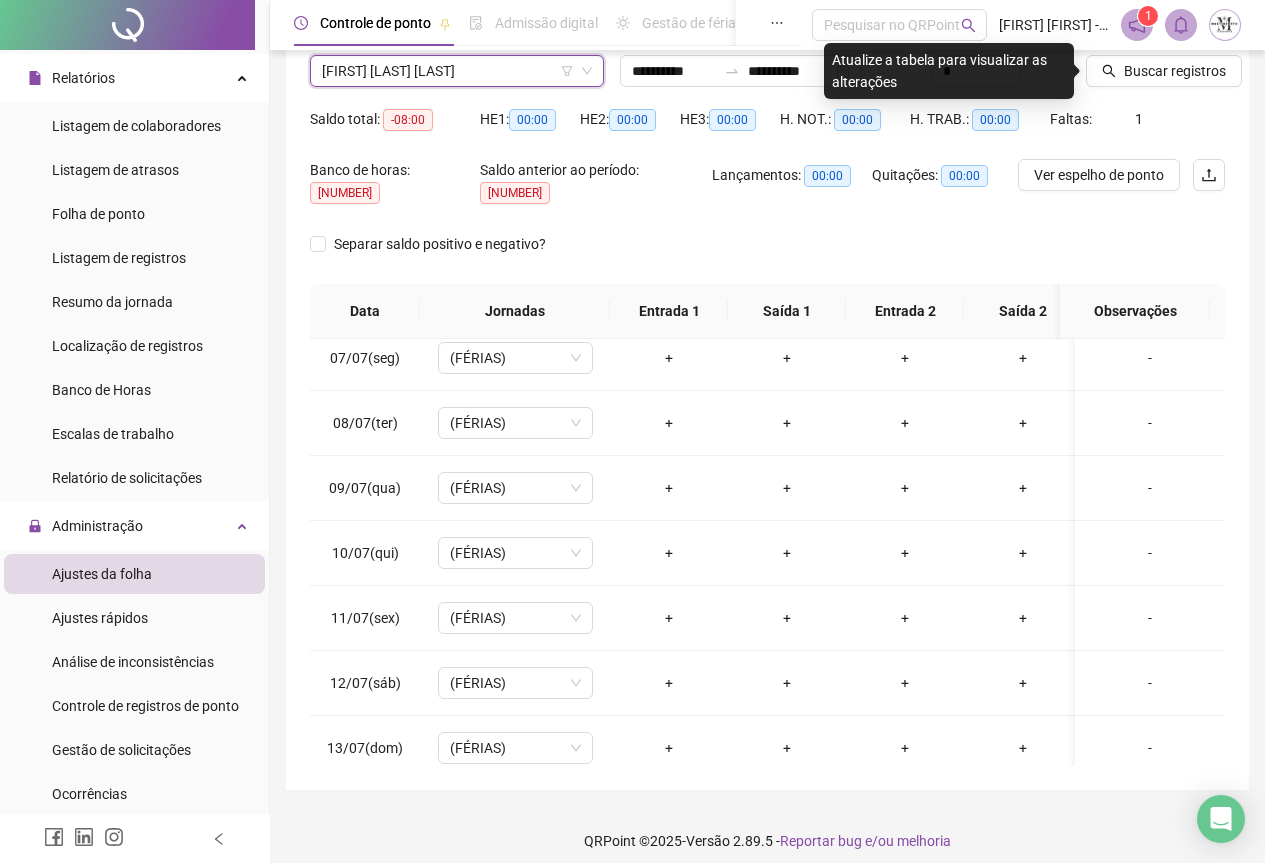 click on "Buscar registros" at bounding box center [1155, 64] 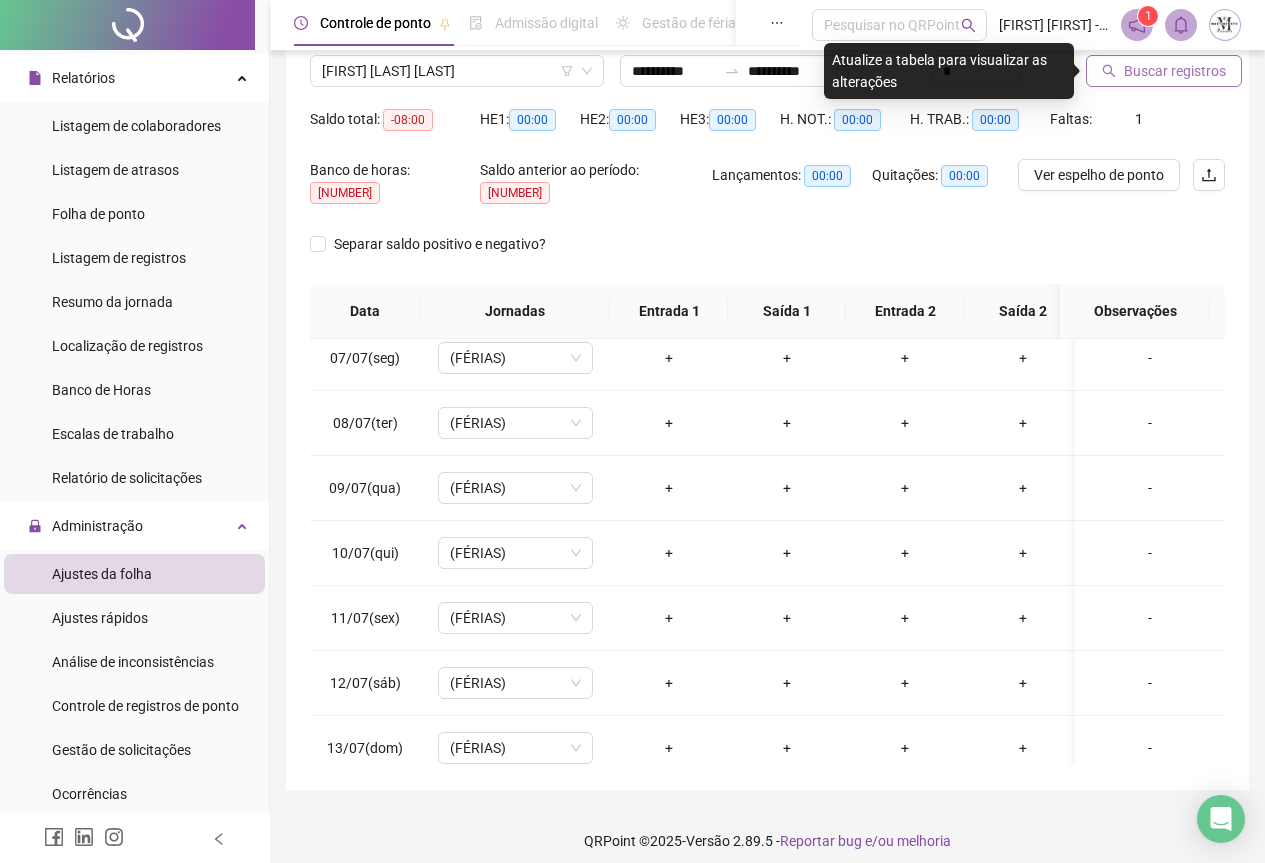click on "Buscar registros" at bounding box center (1175, 71) 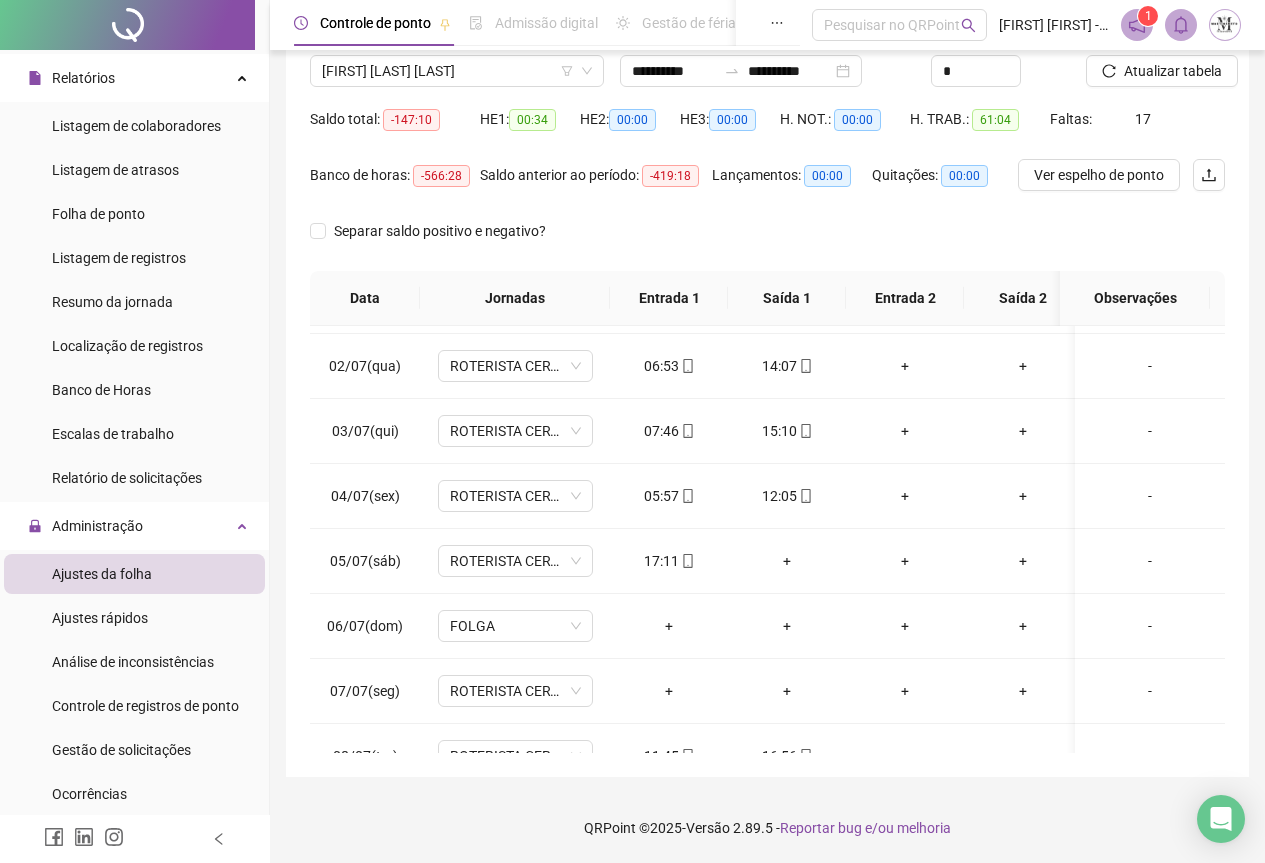 scroll, scrollTop: 0, scrollLeft: 0, axis: both 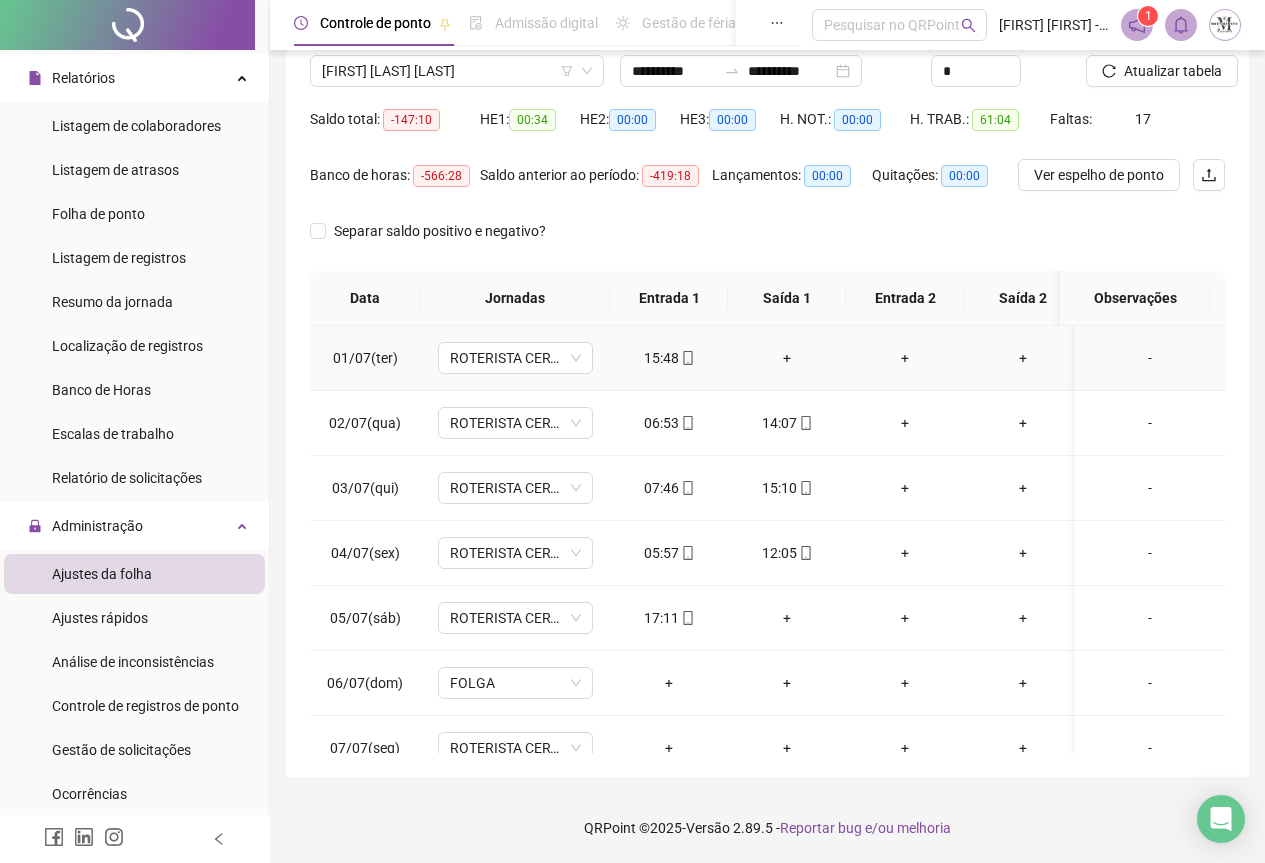 click on "+" at bounding box center [787, 358] 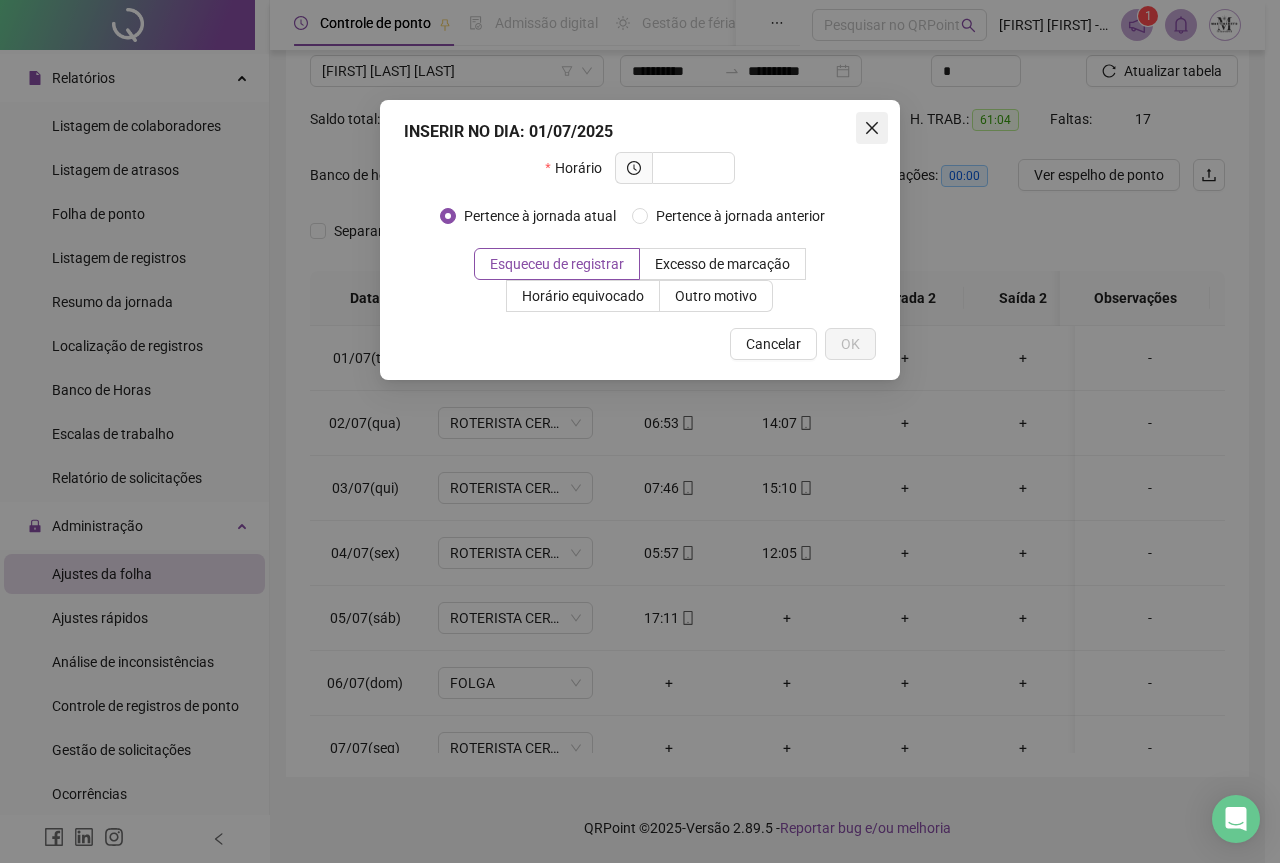click 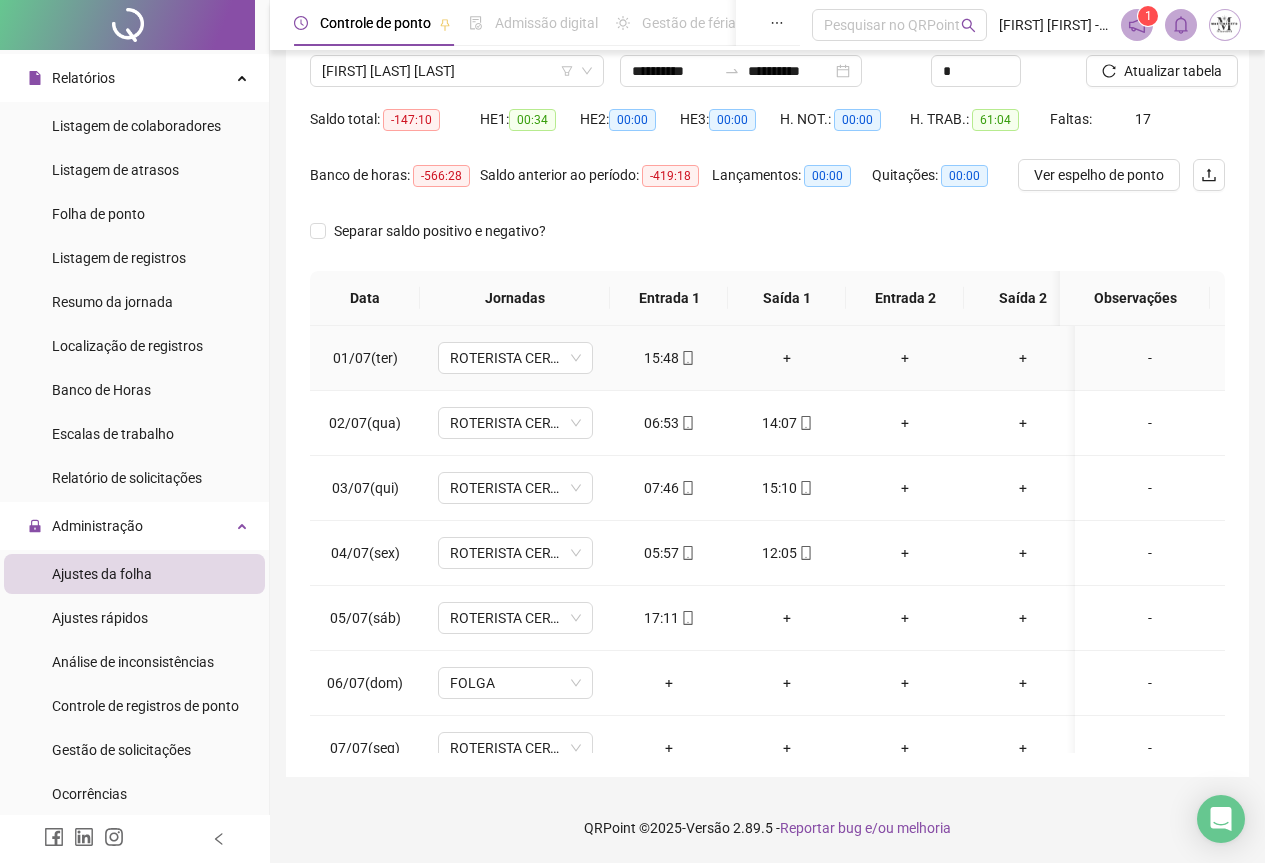 click on "+" at bounding box center [787, 358] 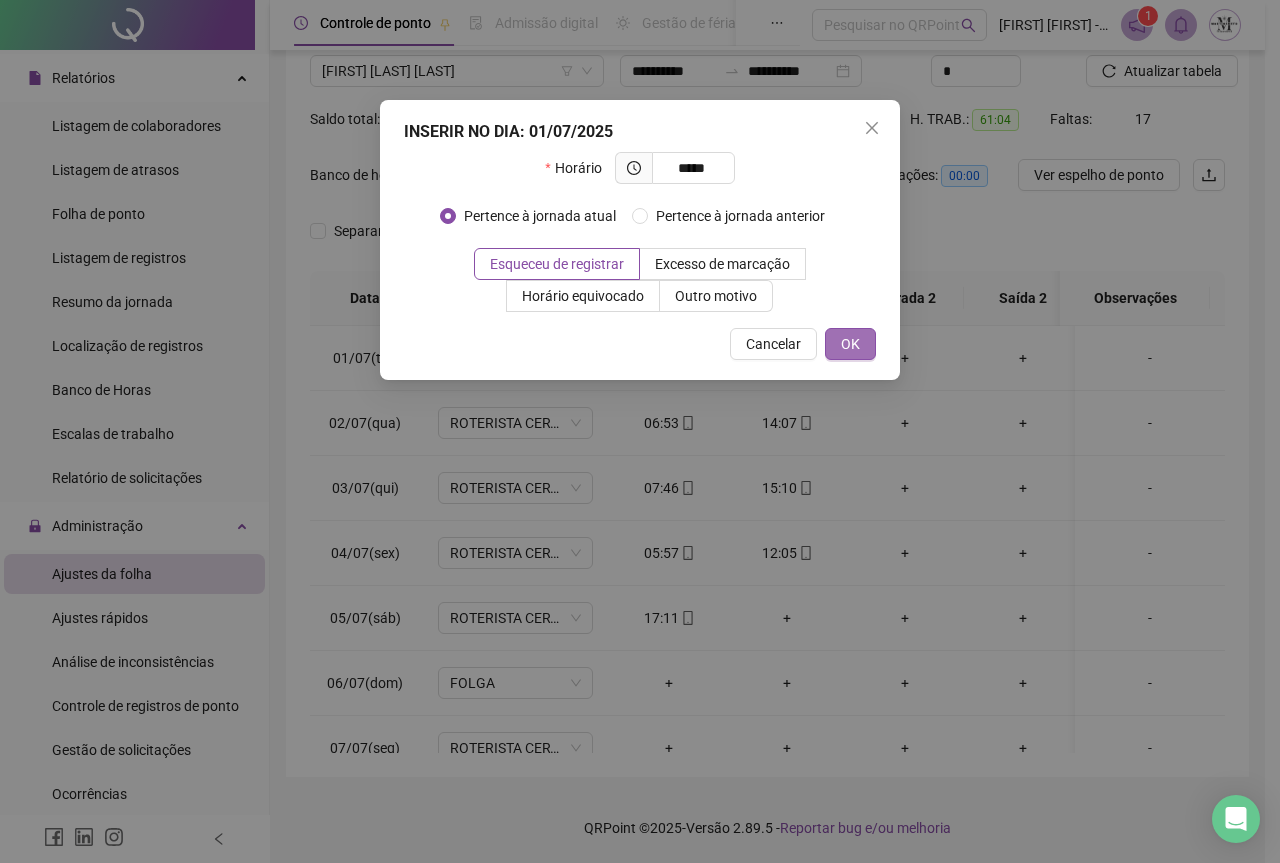 type on "*****" 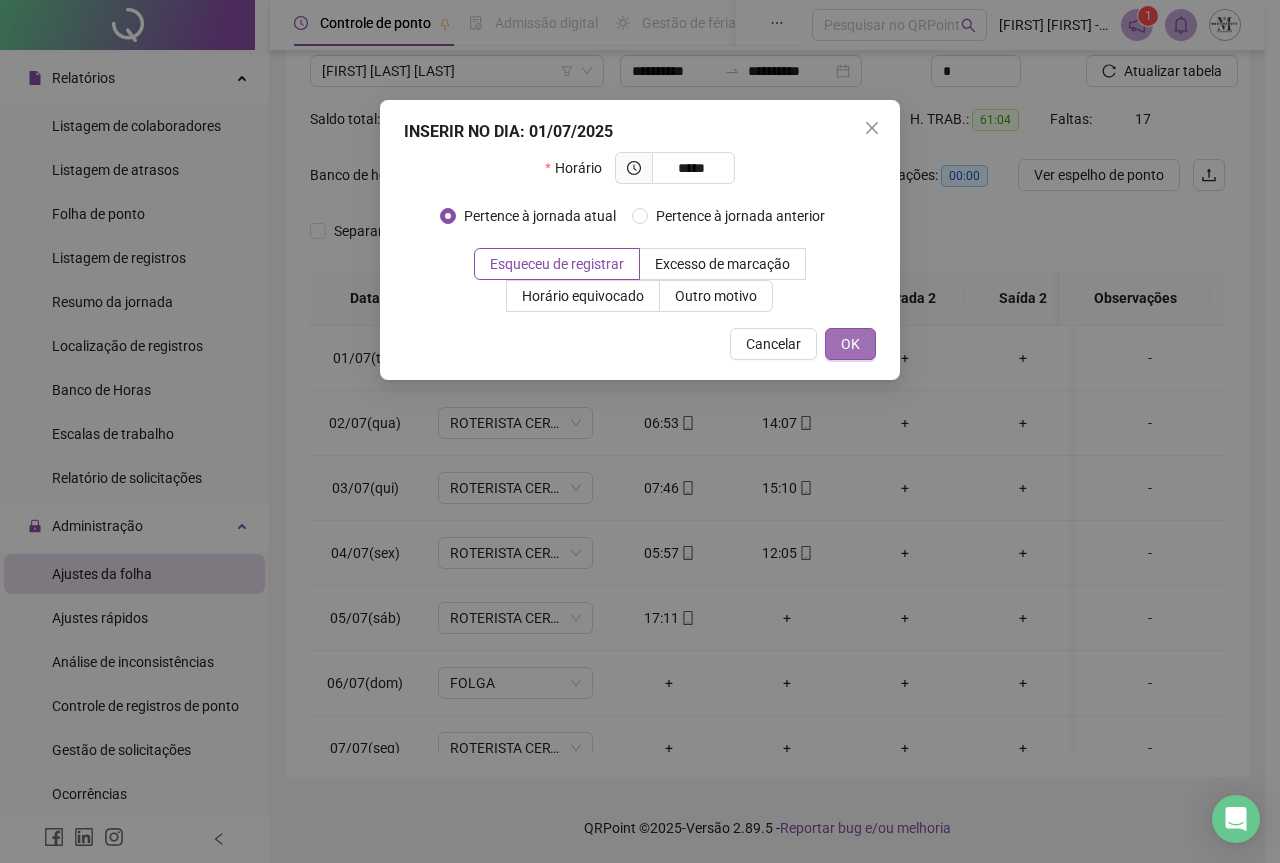 click on "OK" at bounding box center (850, 344) 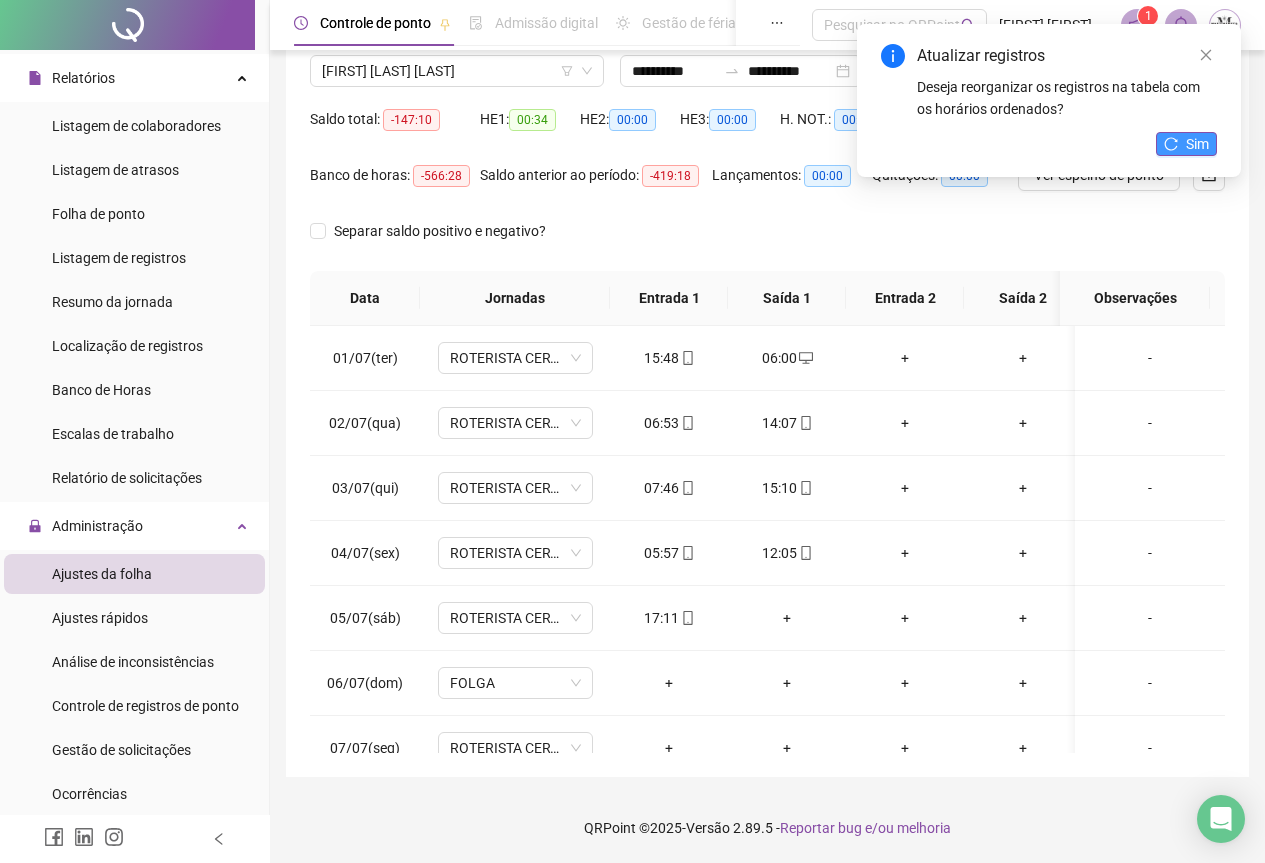 click on "Sim" at bounding box center (1186, 144) 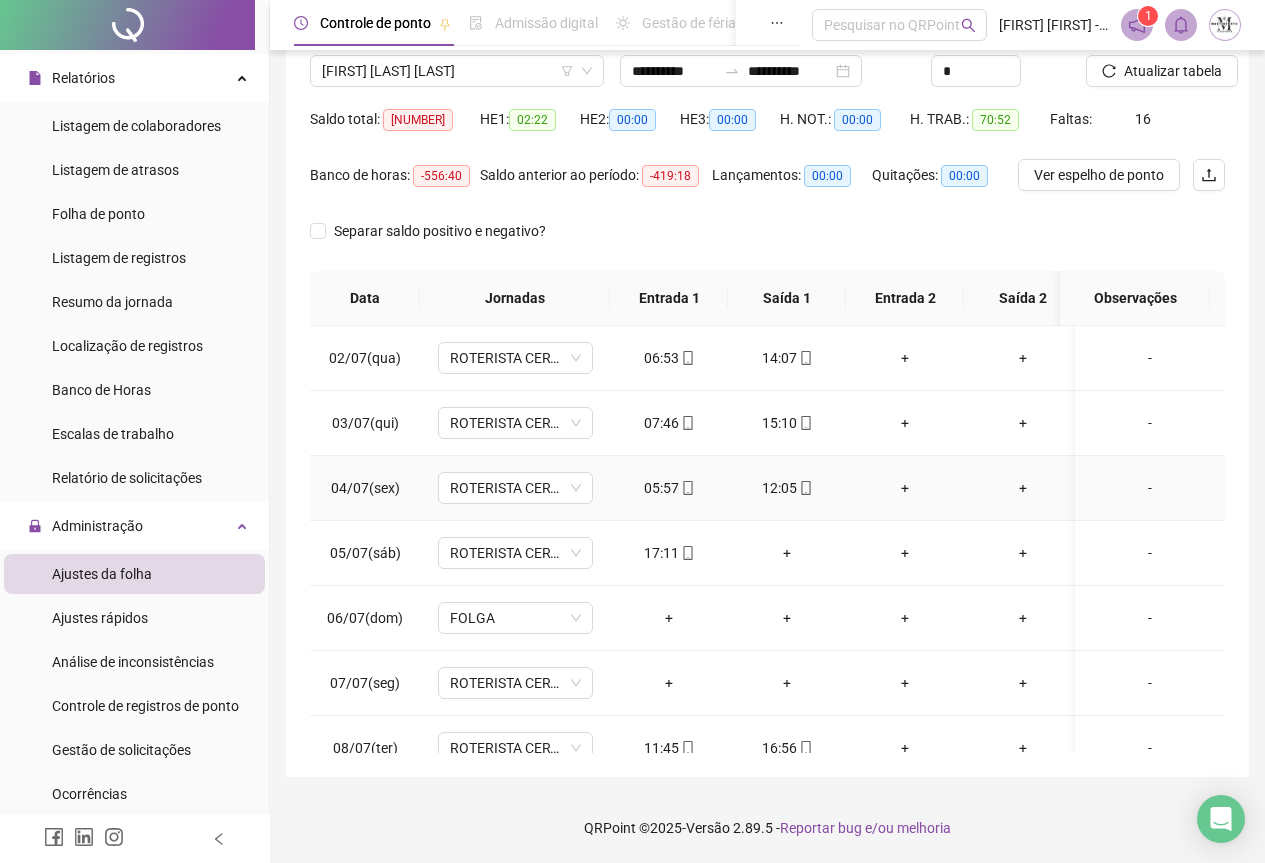 scroll, scrollTop: 100, scrollLeft: 0, axis: vertical 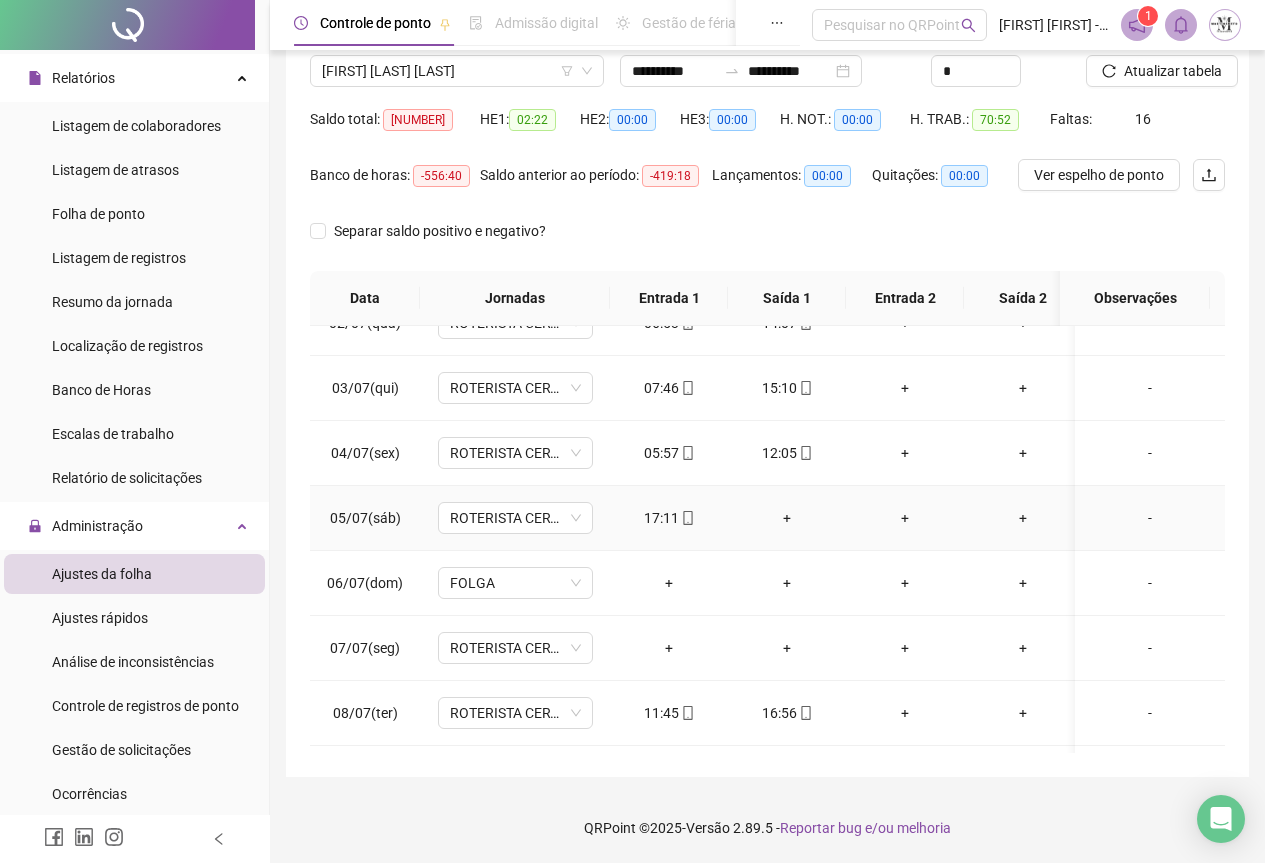 click on "+" at bounding box center (787, 518) 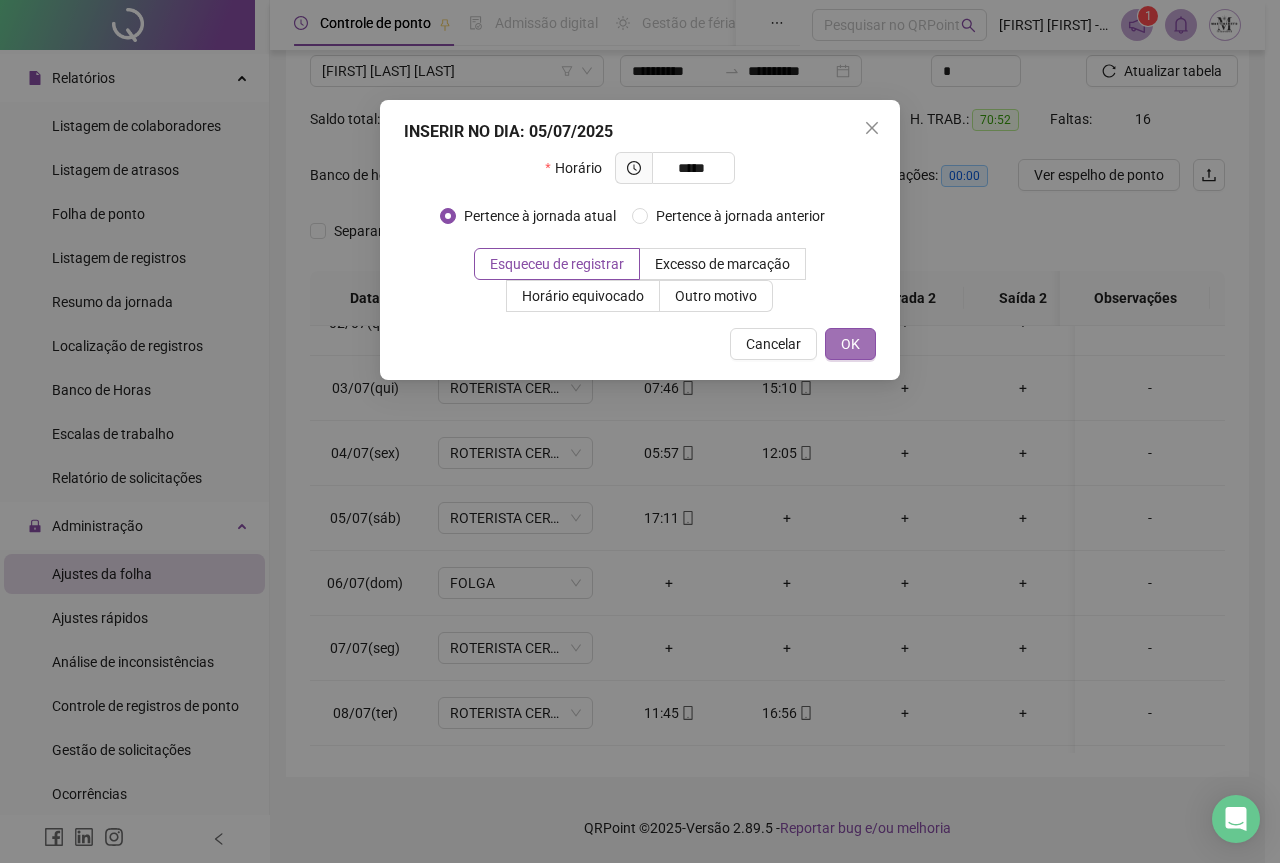type on "*****" 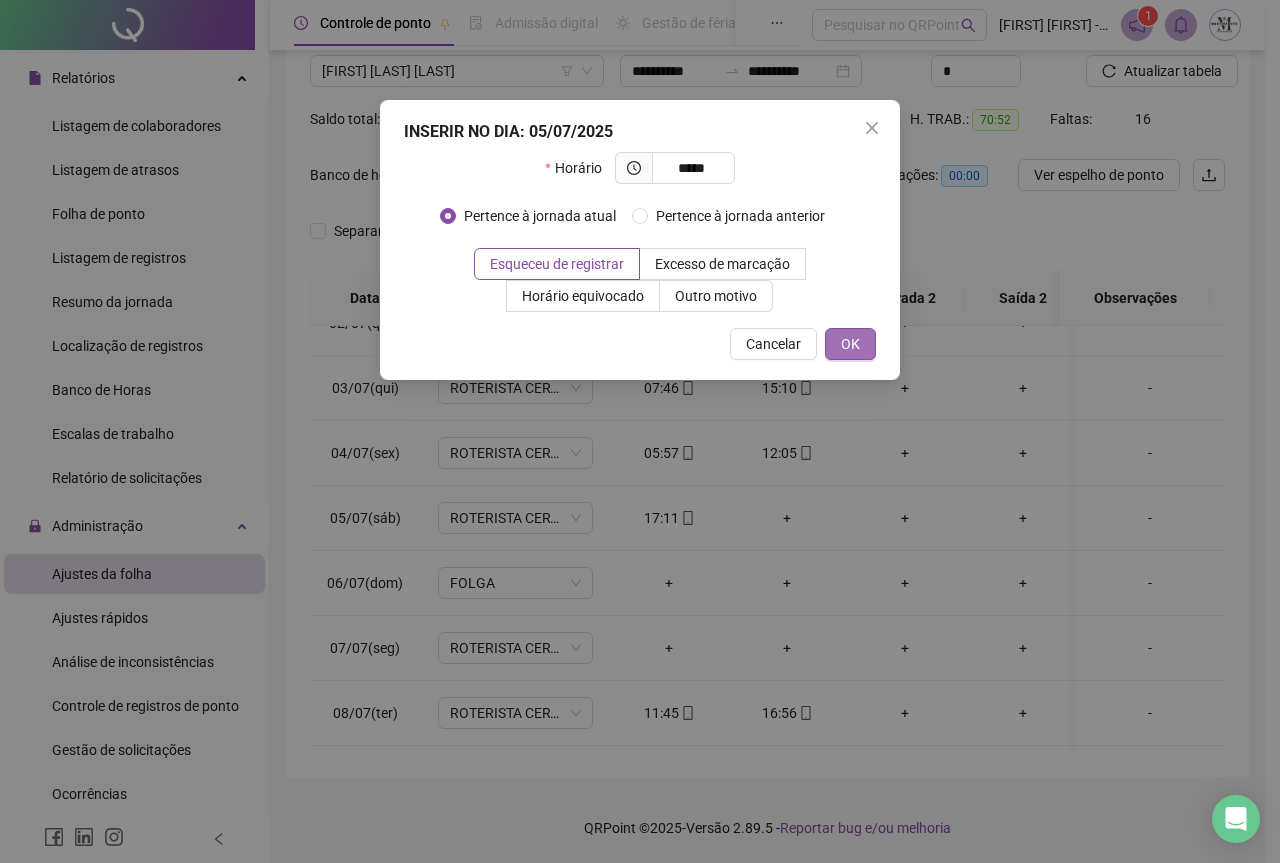 click on "OK" at bounding box center (850, 344) 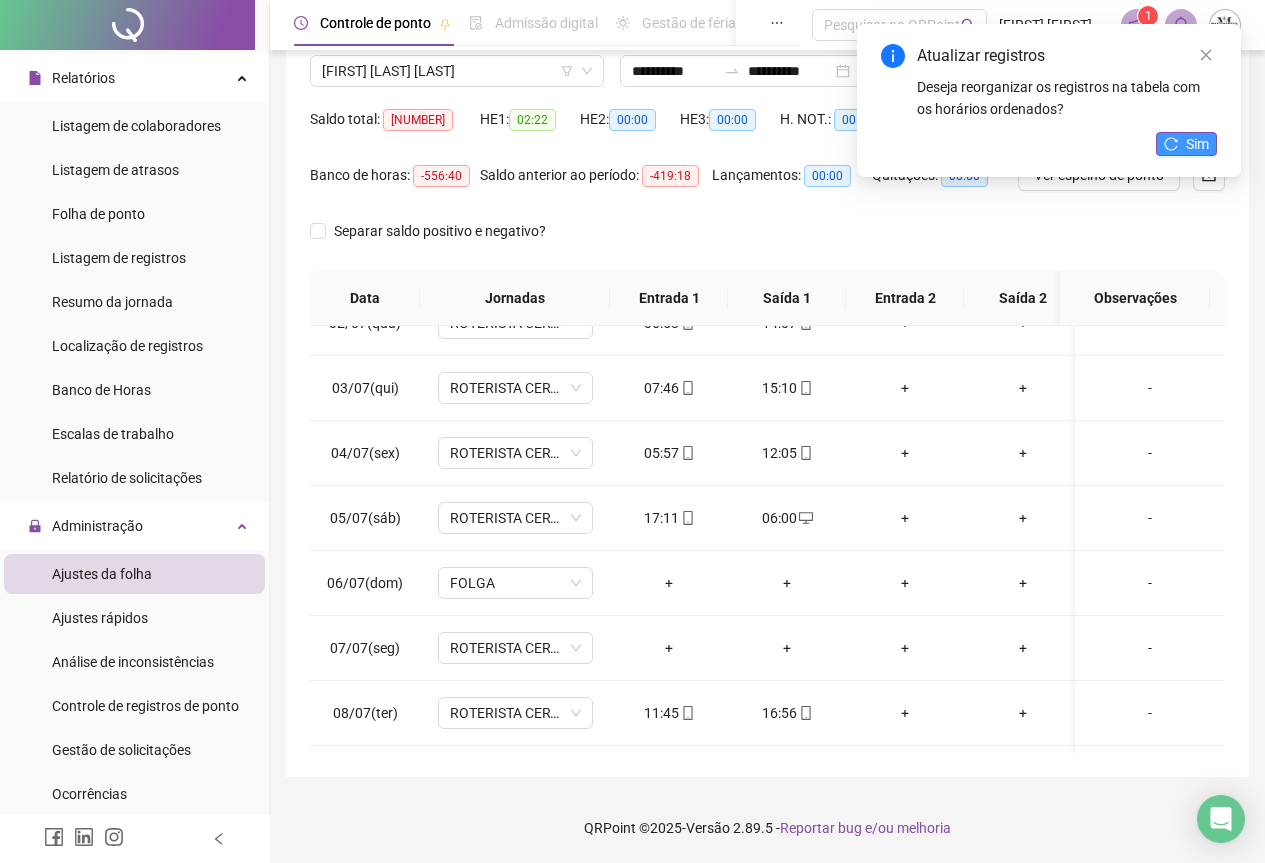 click 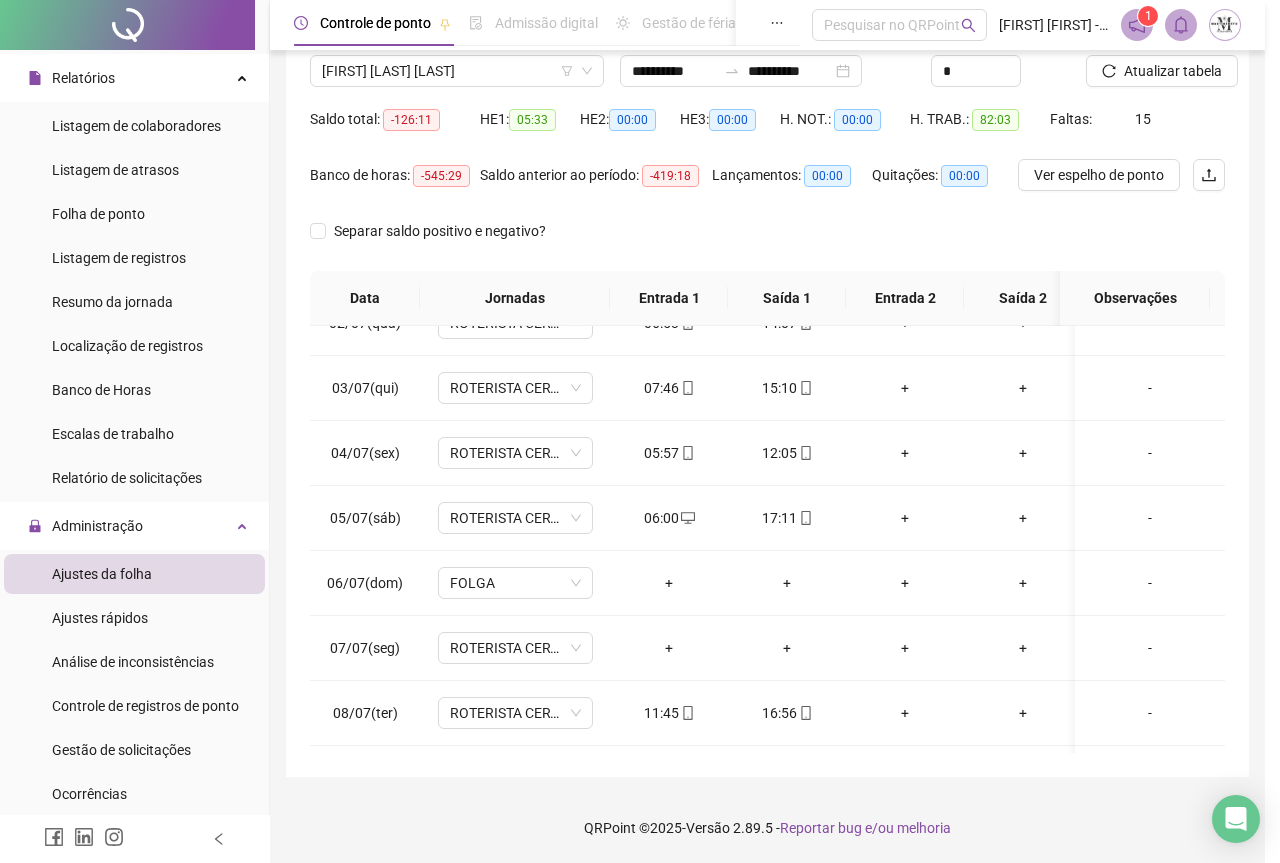 click on "Atualizar tabela" at bounding box center [1173, 71] 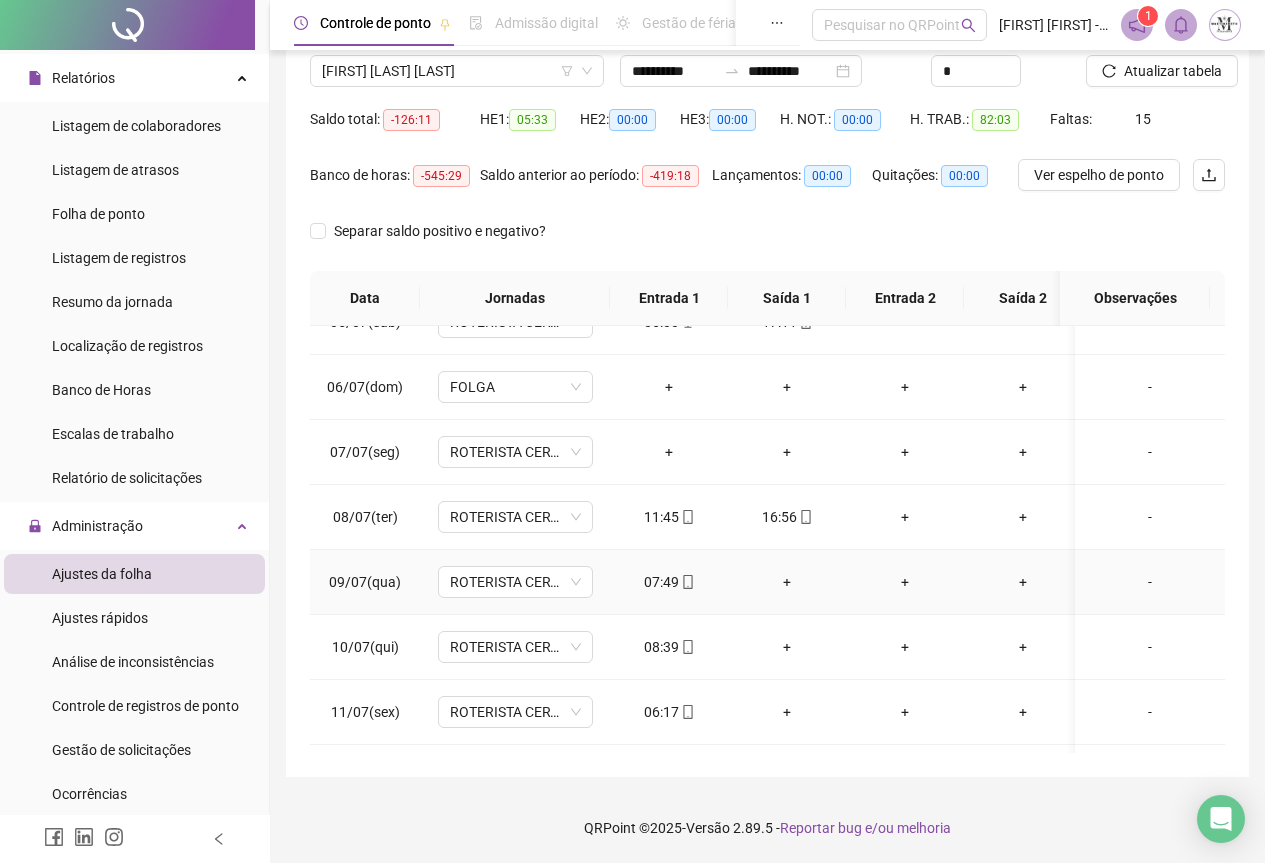 scroll, scrollTop: 300, scrollLeft: 0, axis: vertical 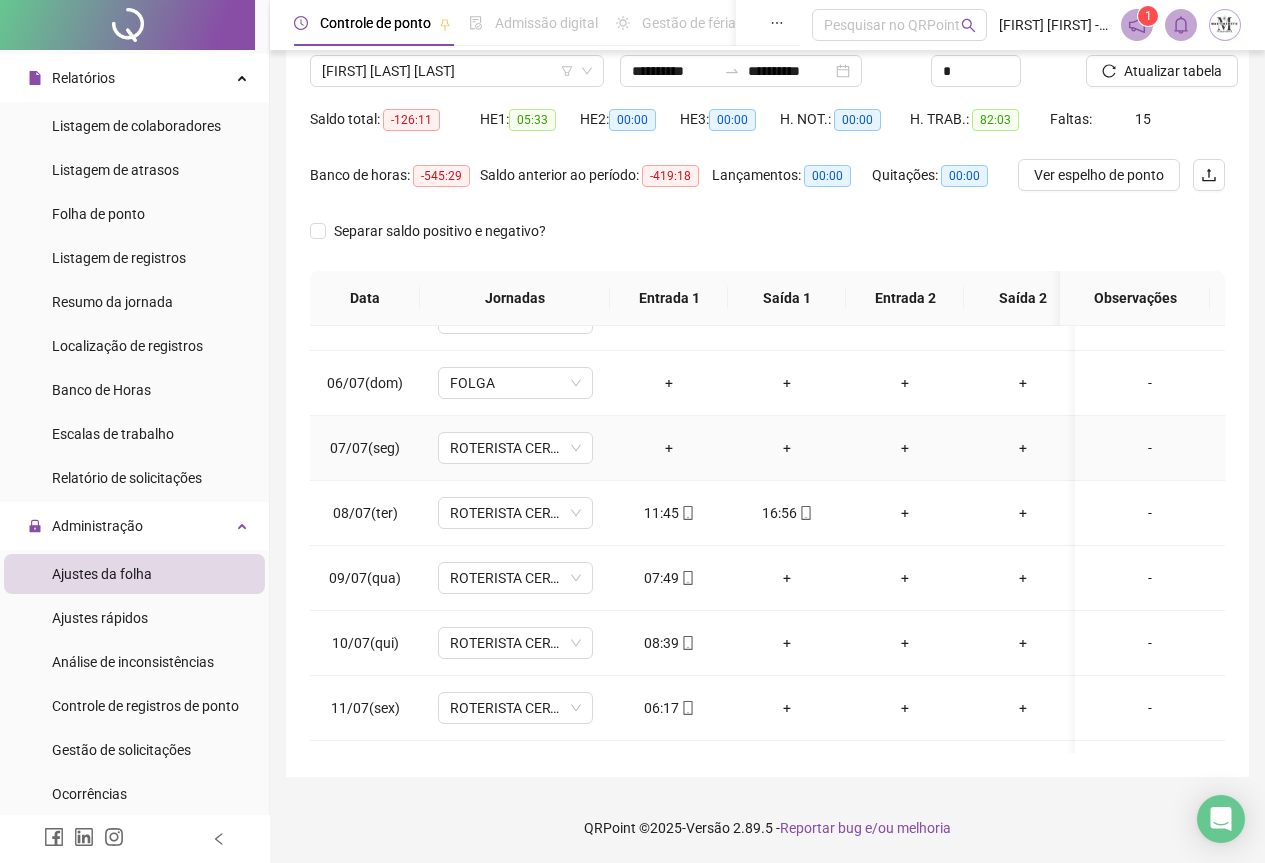 click on "-" at bounding box center [1150, 448] 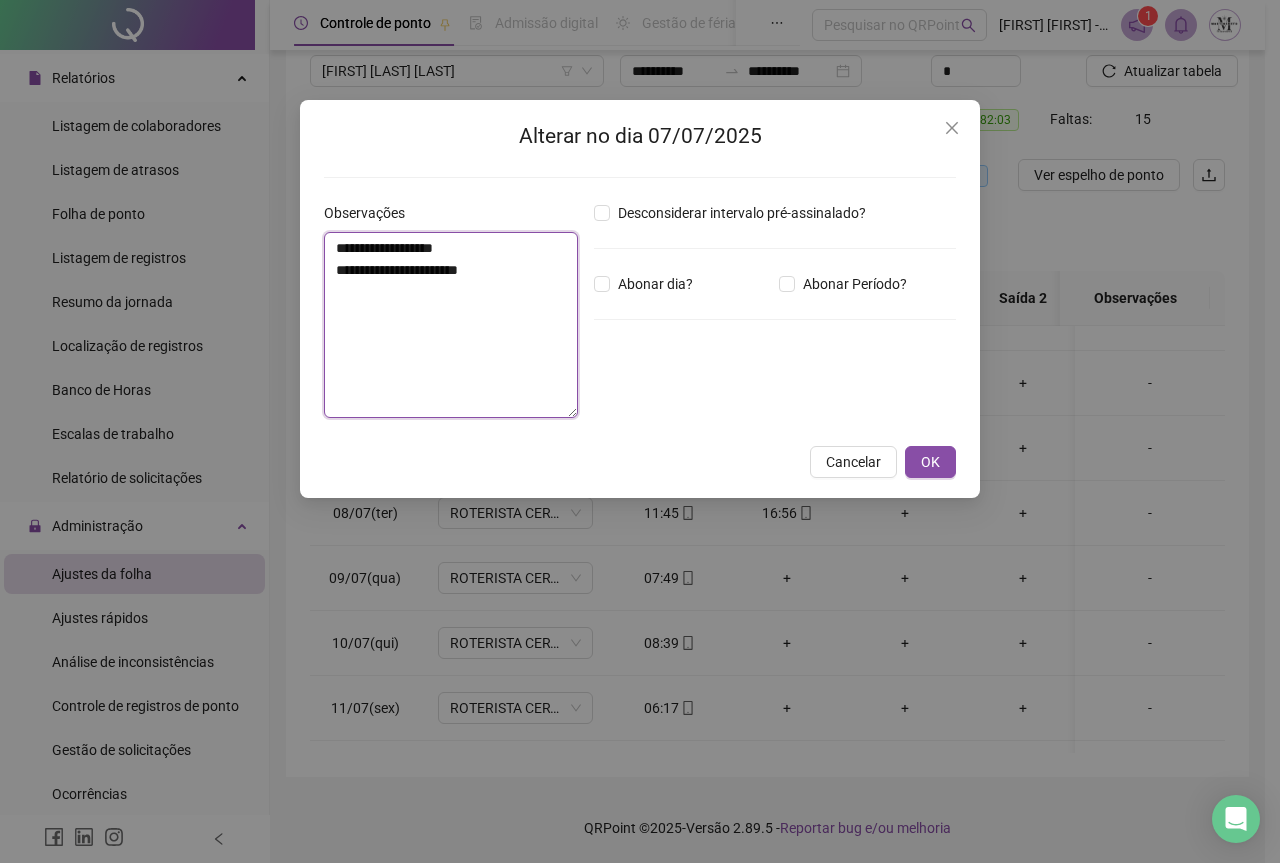 click on "**********" at bounding box center [451, 325] 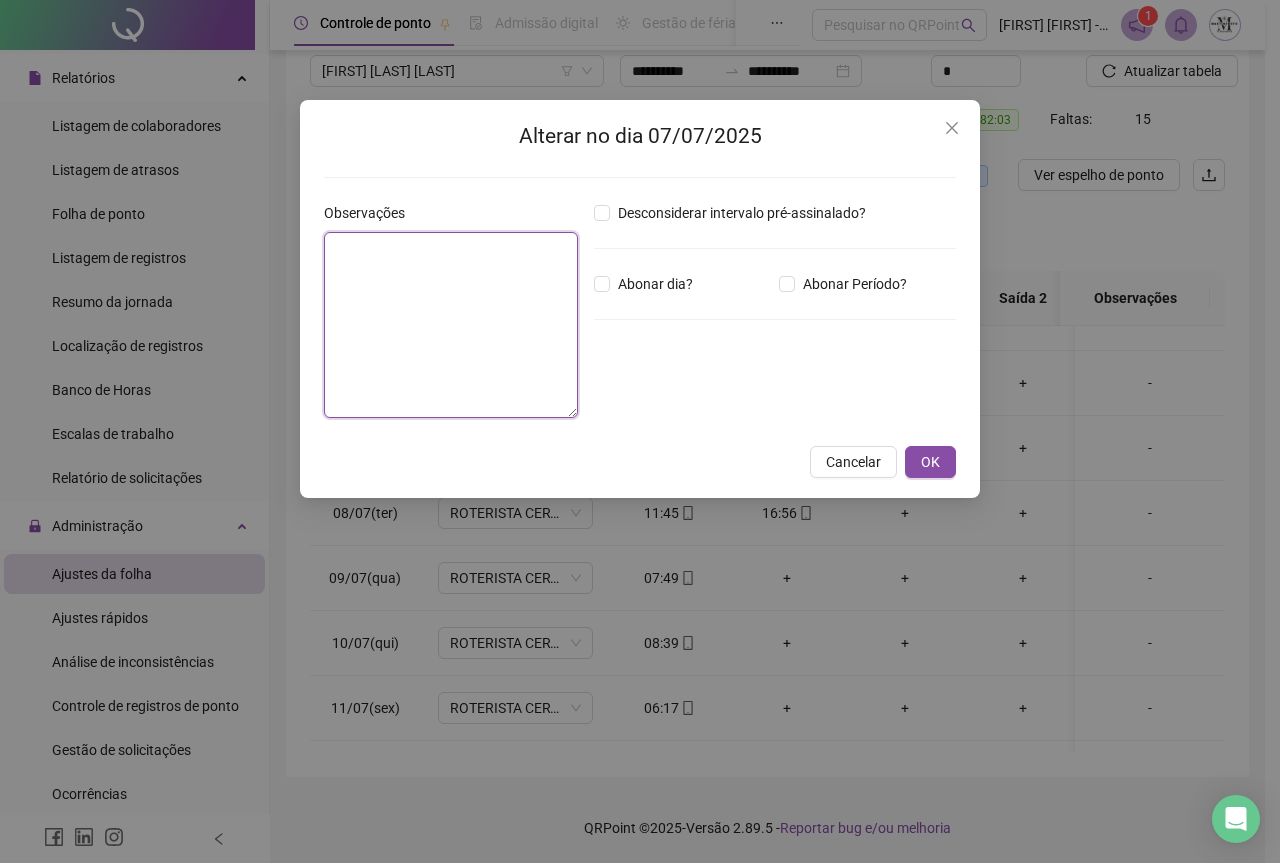 paste on "**********" 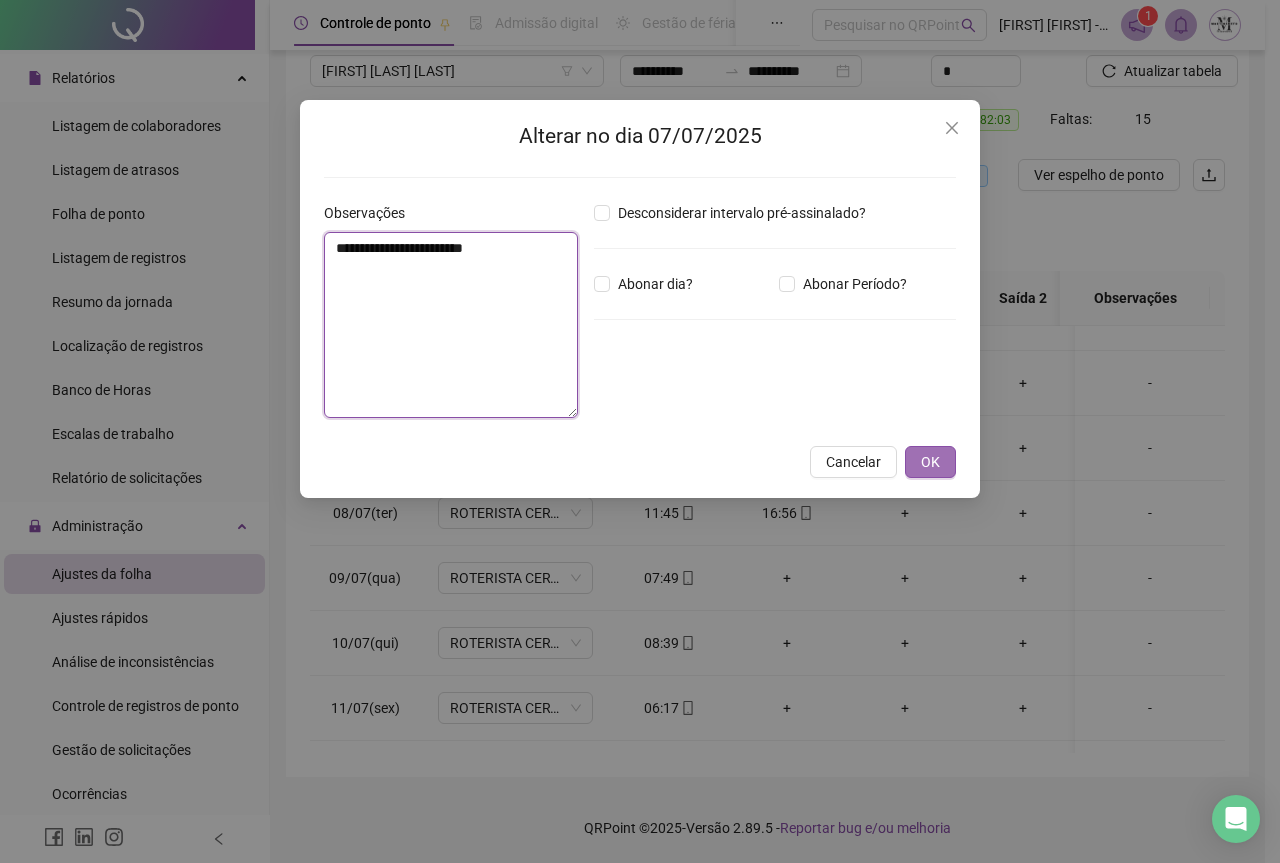 type on "**********" 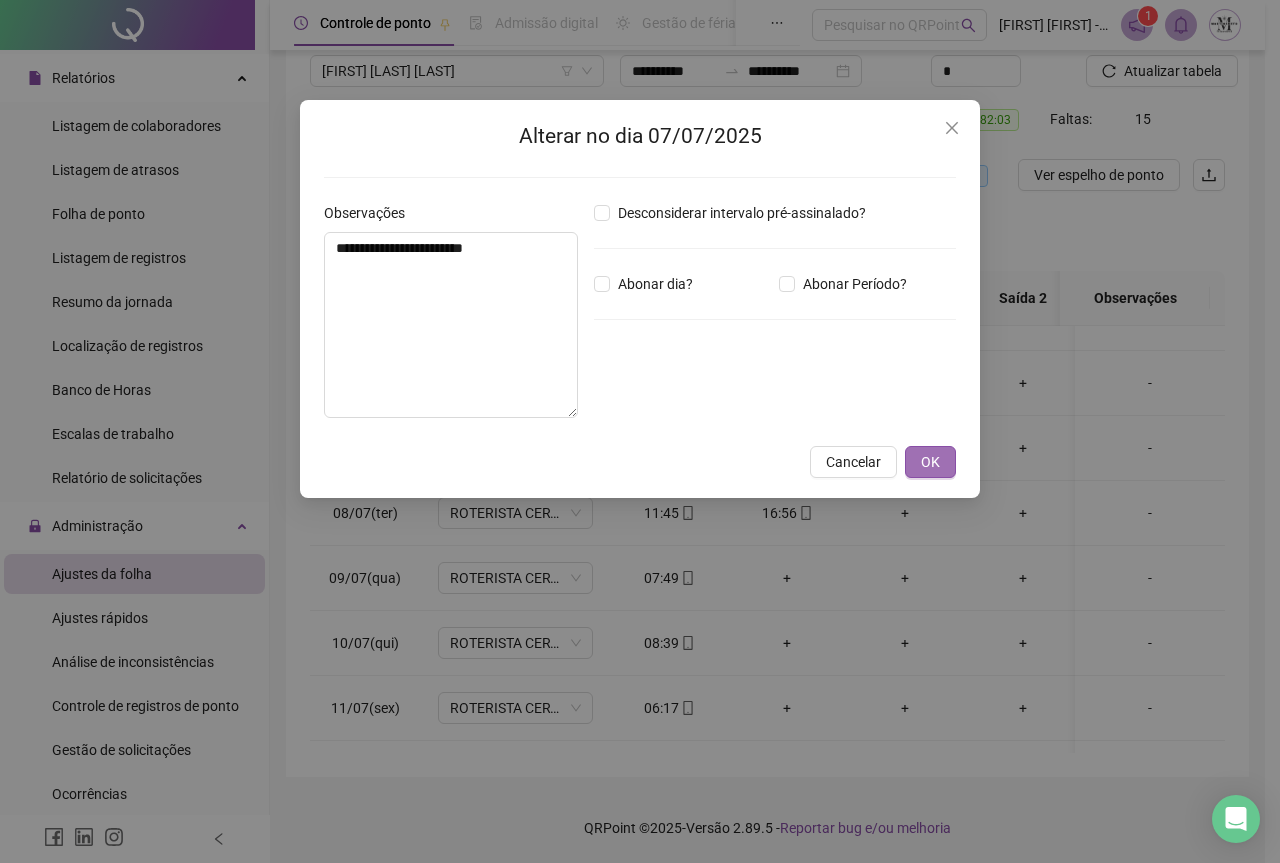 click on "OK" at bounding box center [930, 462] 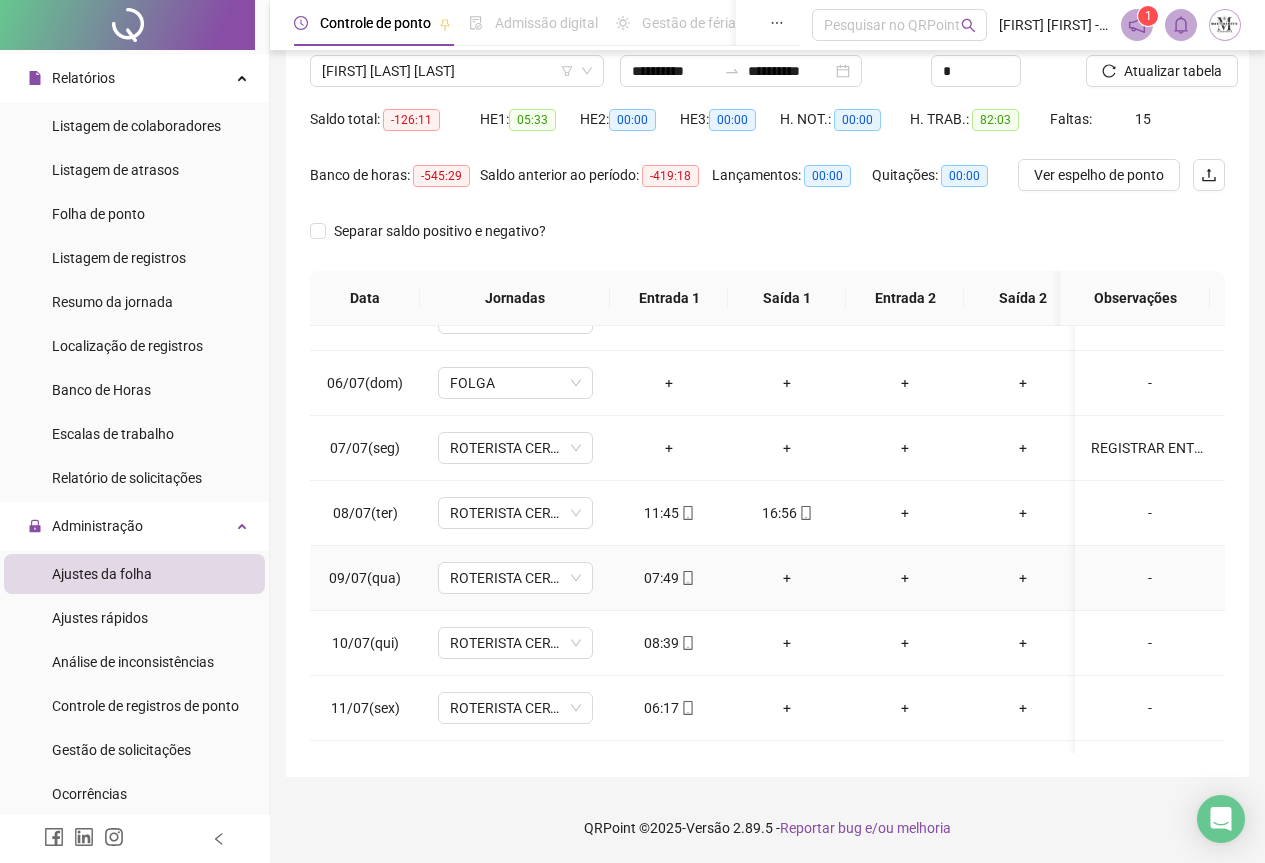 click on "+" at bounding box center [787, 578] 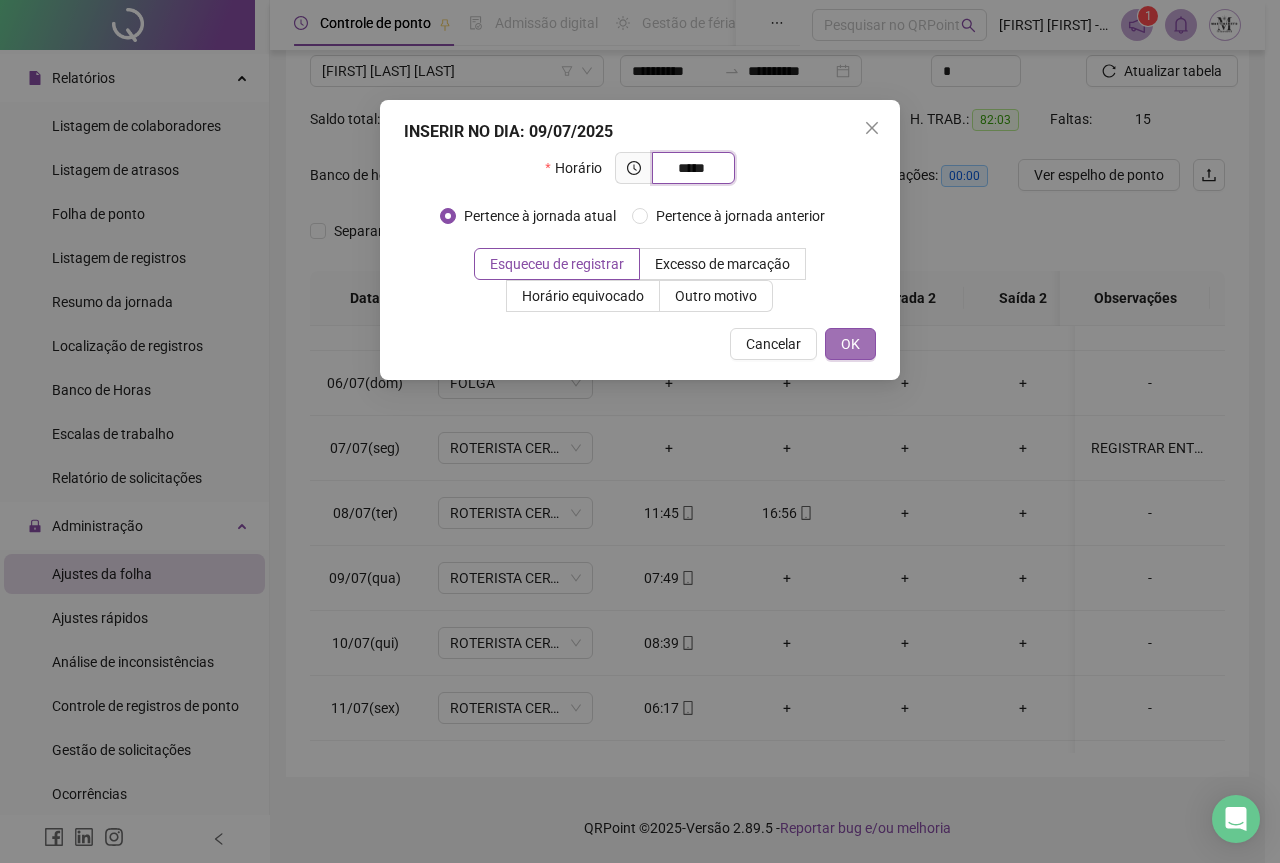 type on "*****" 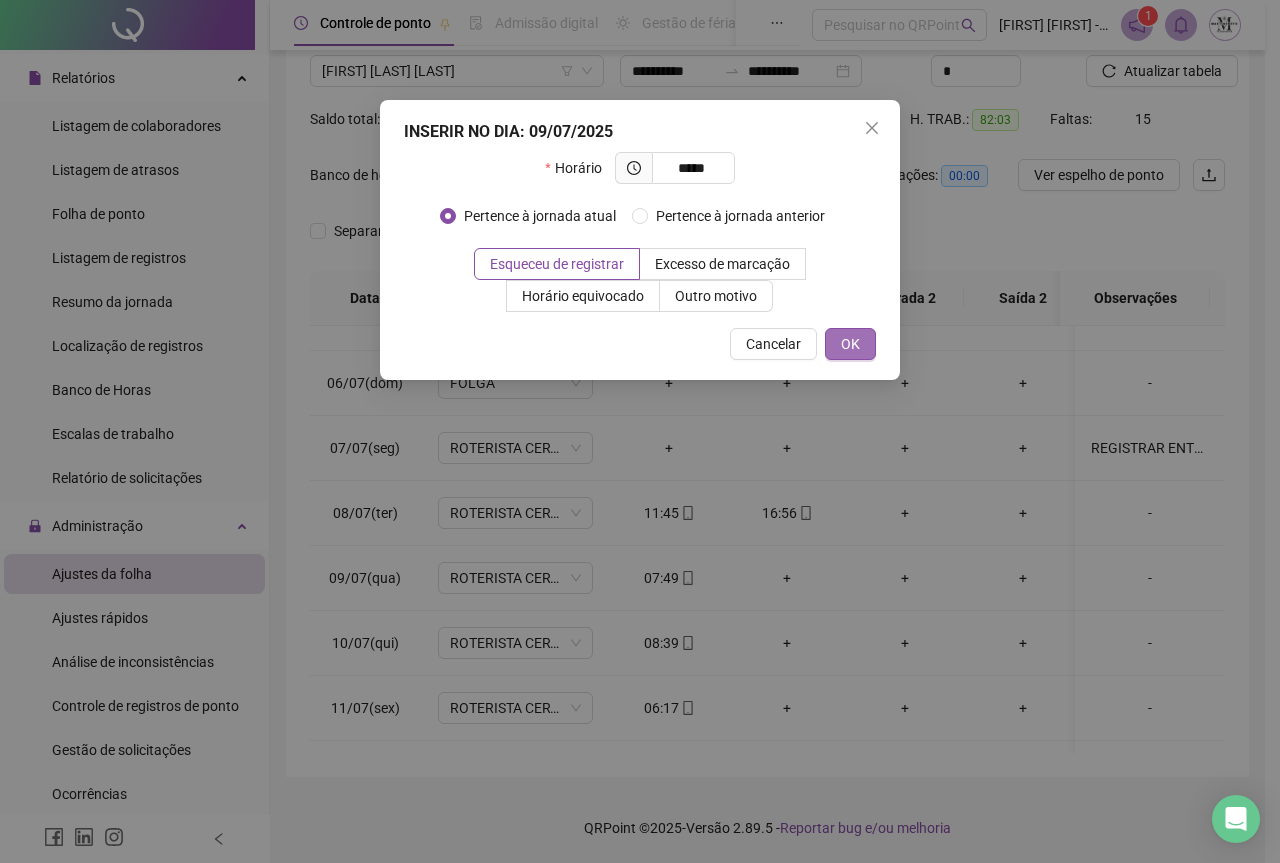 click on "OK" at bounding box center (850, 344) 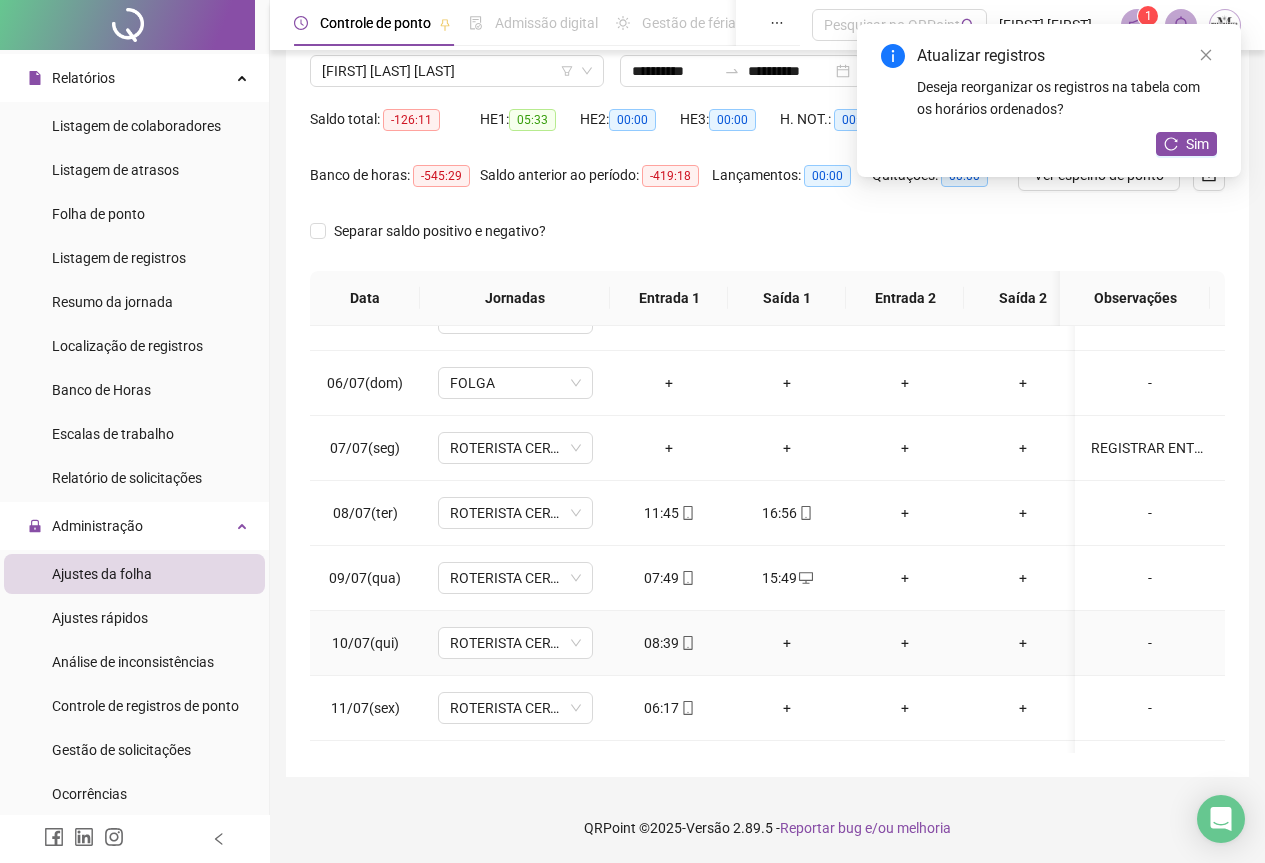 click on "+" at bounding box center [787, 643] 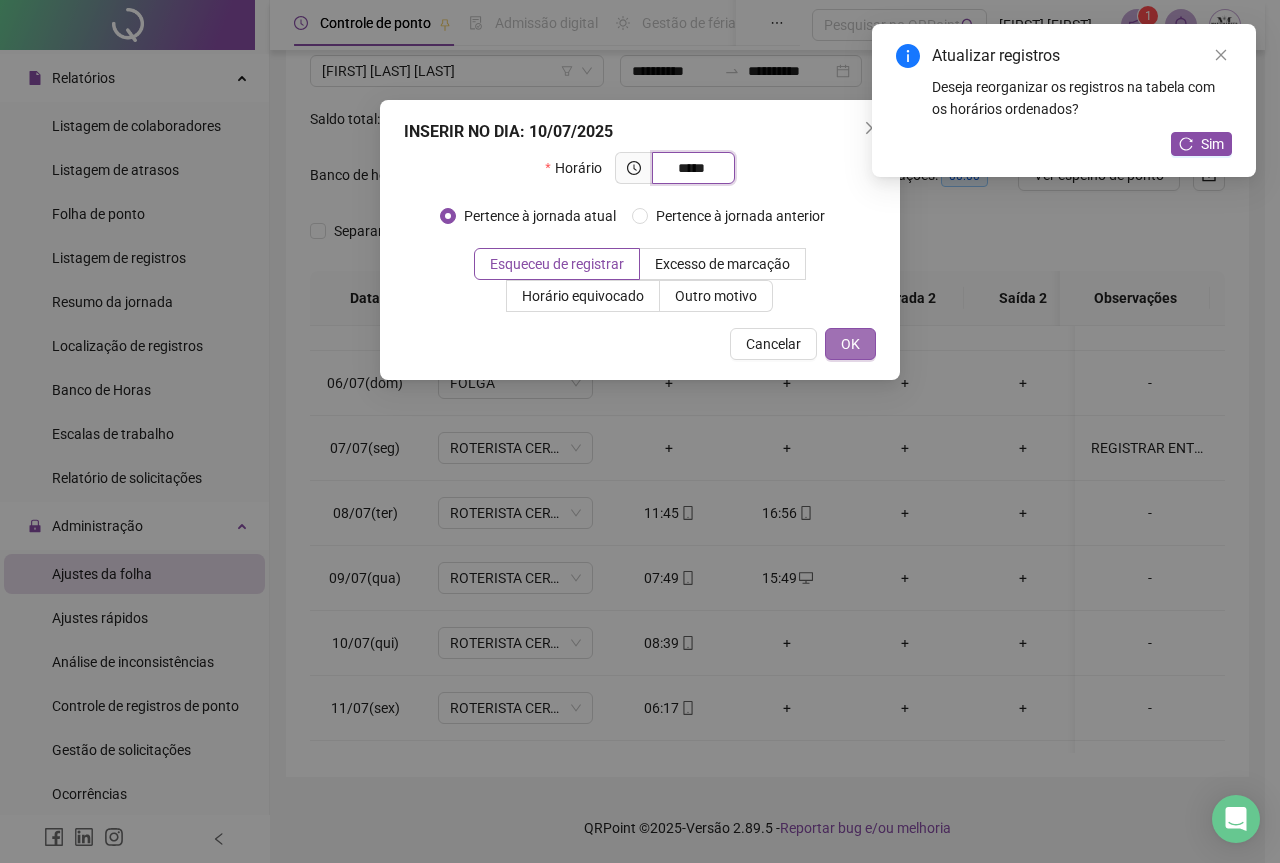 type on "*****" 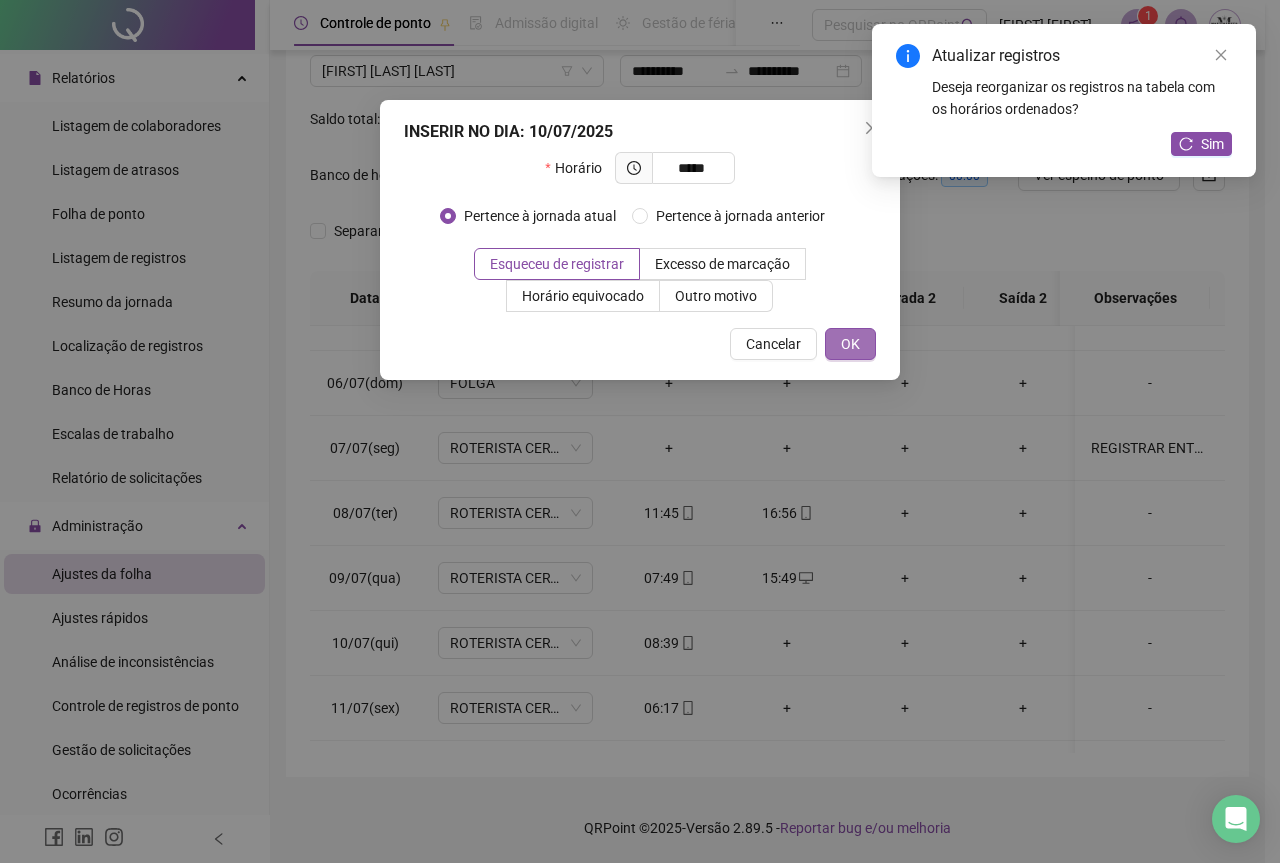 click on "OK" at bounding box center (850, 344) 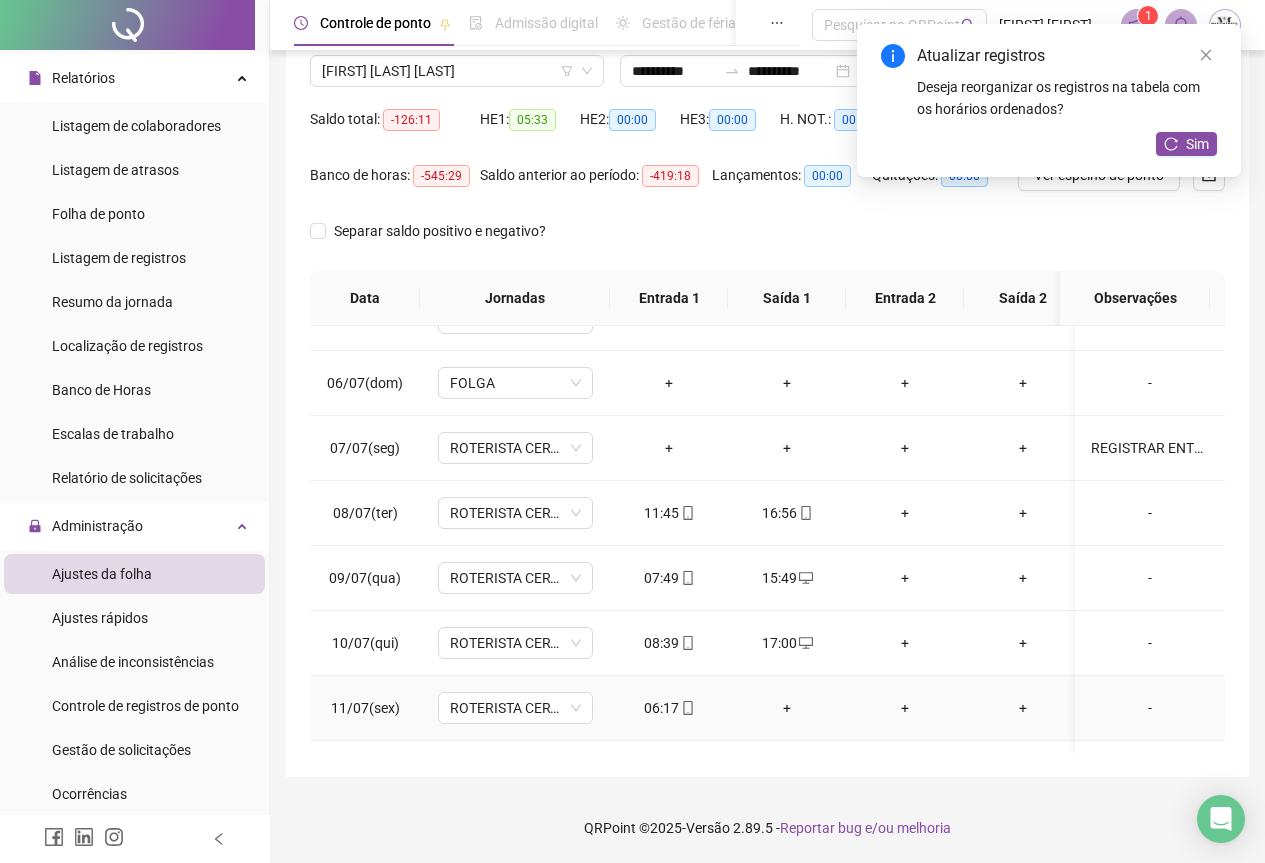 click on "+" at bounding box center [787, 708] 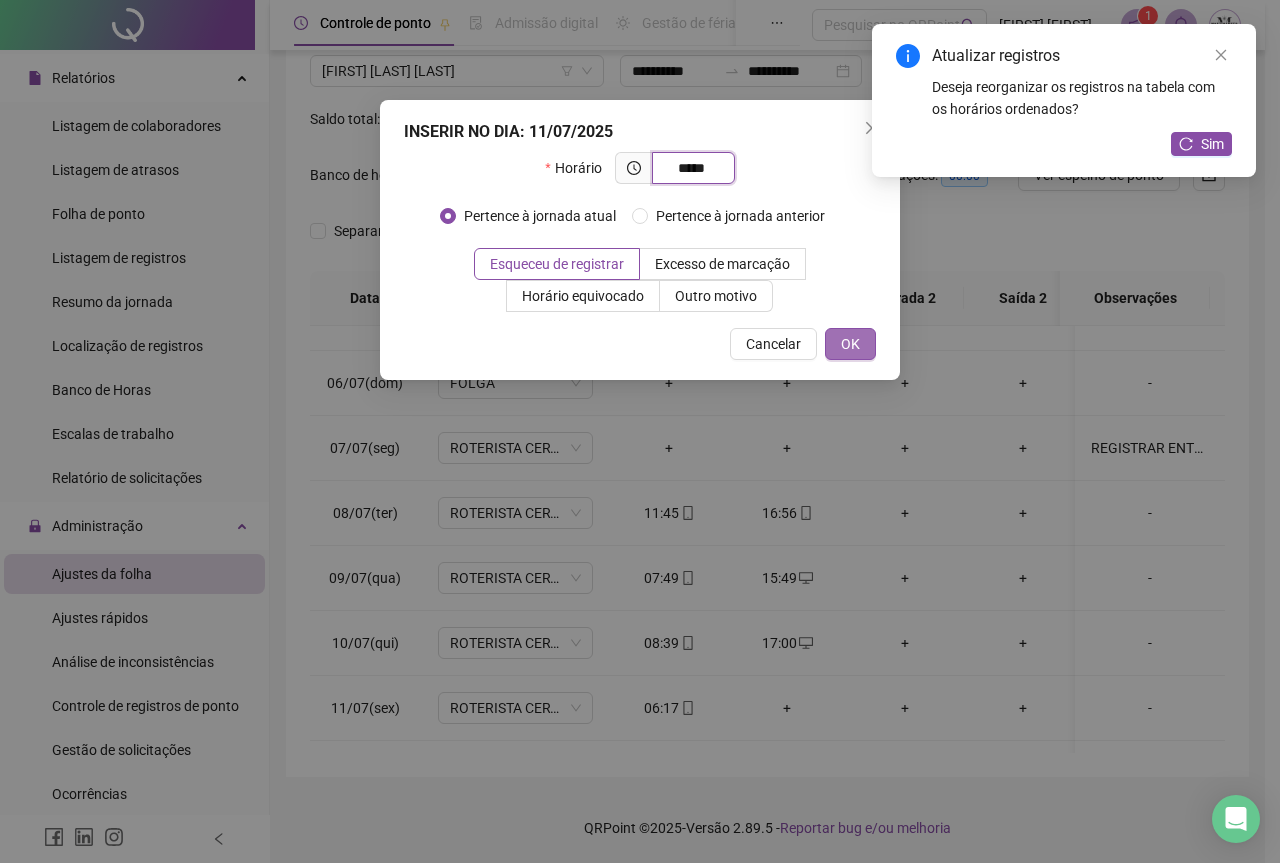 type on "*****" 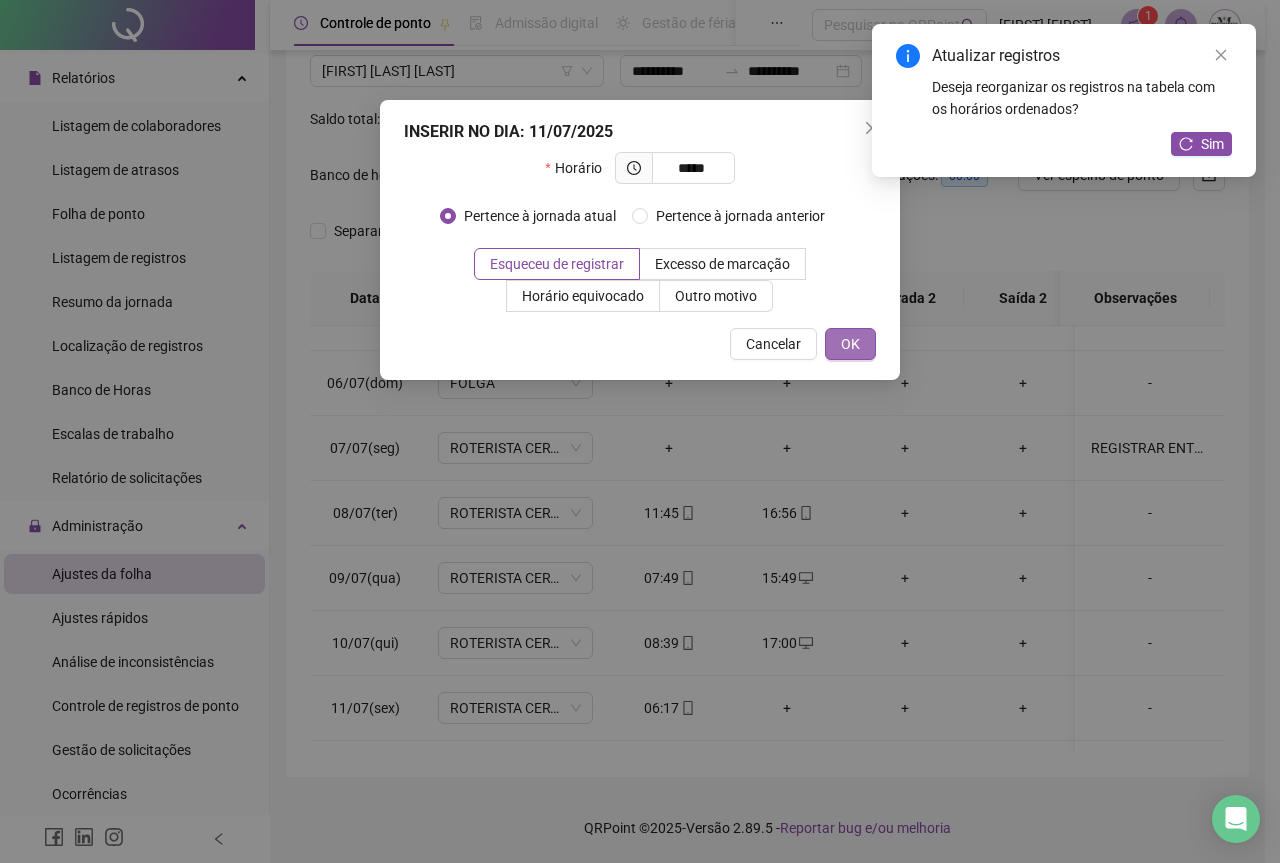 click on "OK" at bounding box center [850, 344] 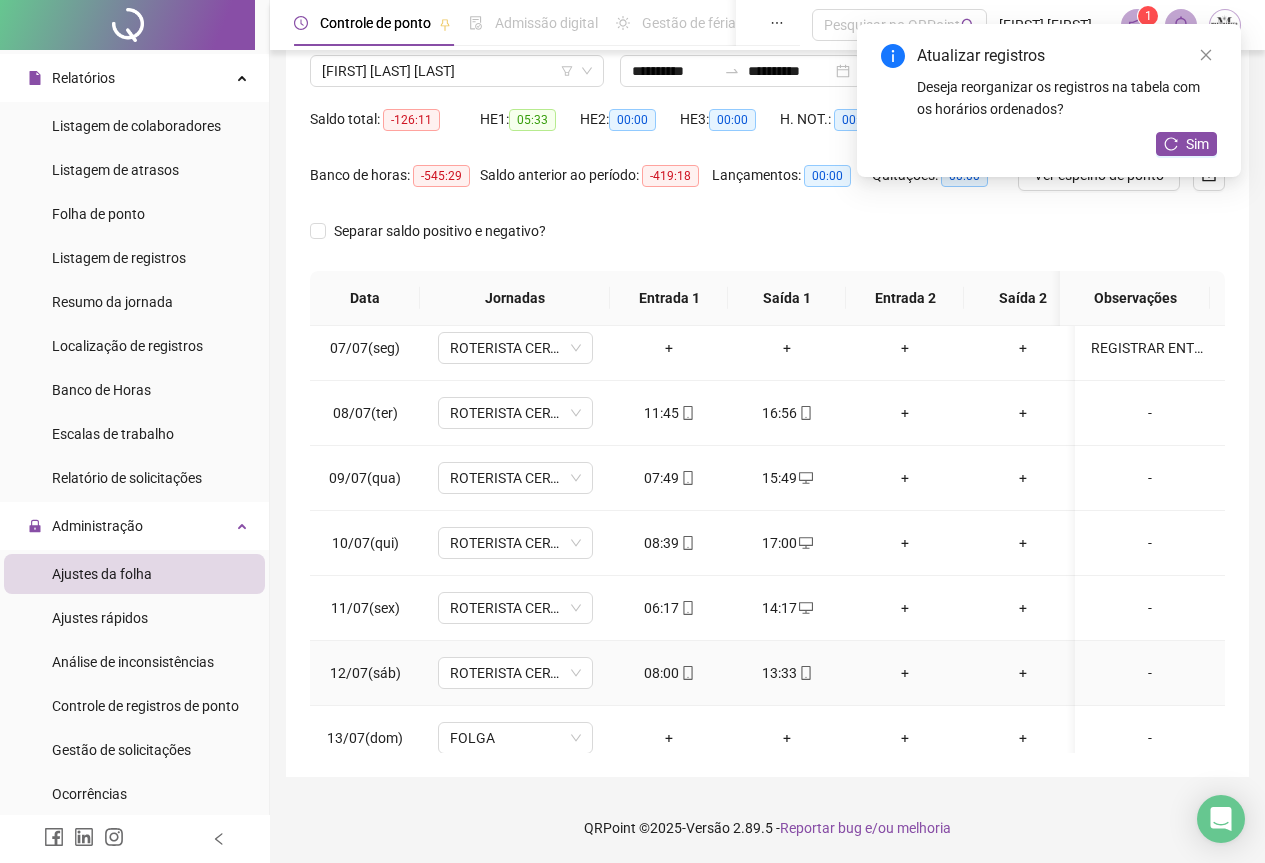 scroll, scrollTop: 0, scrollLeft: 0, axis: both 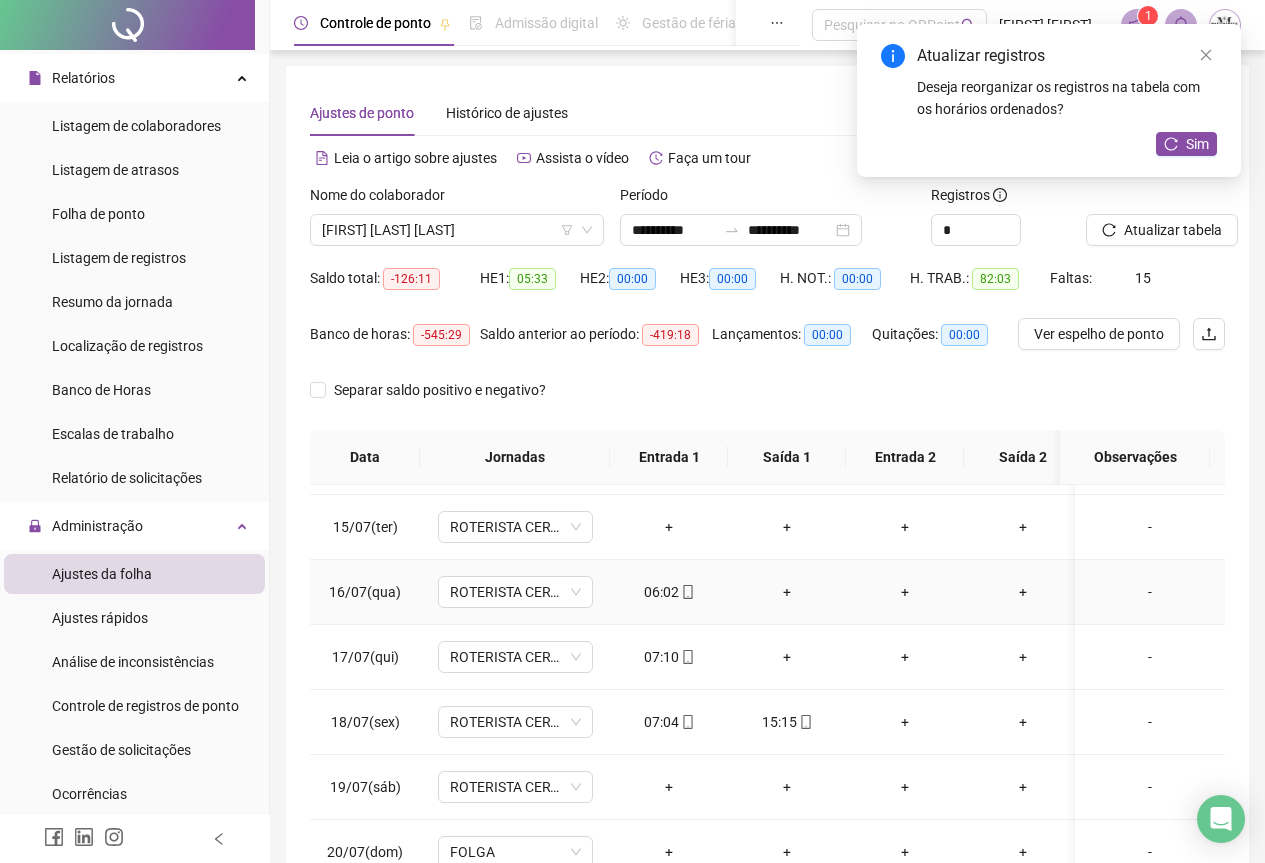 click on "+" at bounding box center (787, 592) 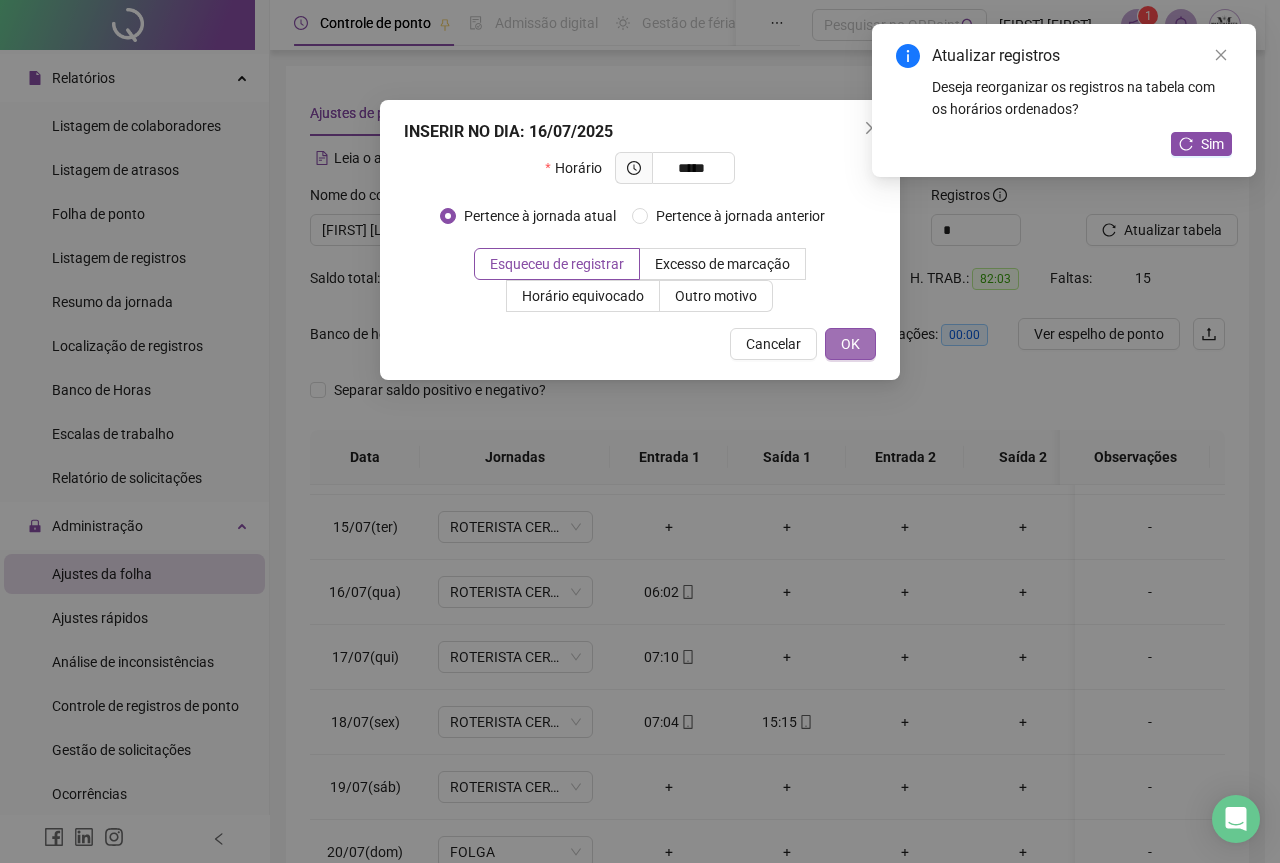 type on "*****" 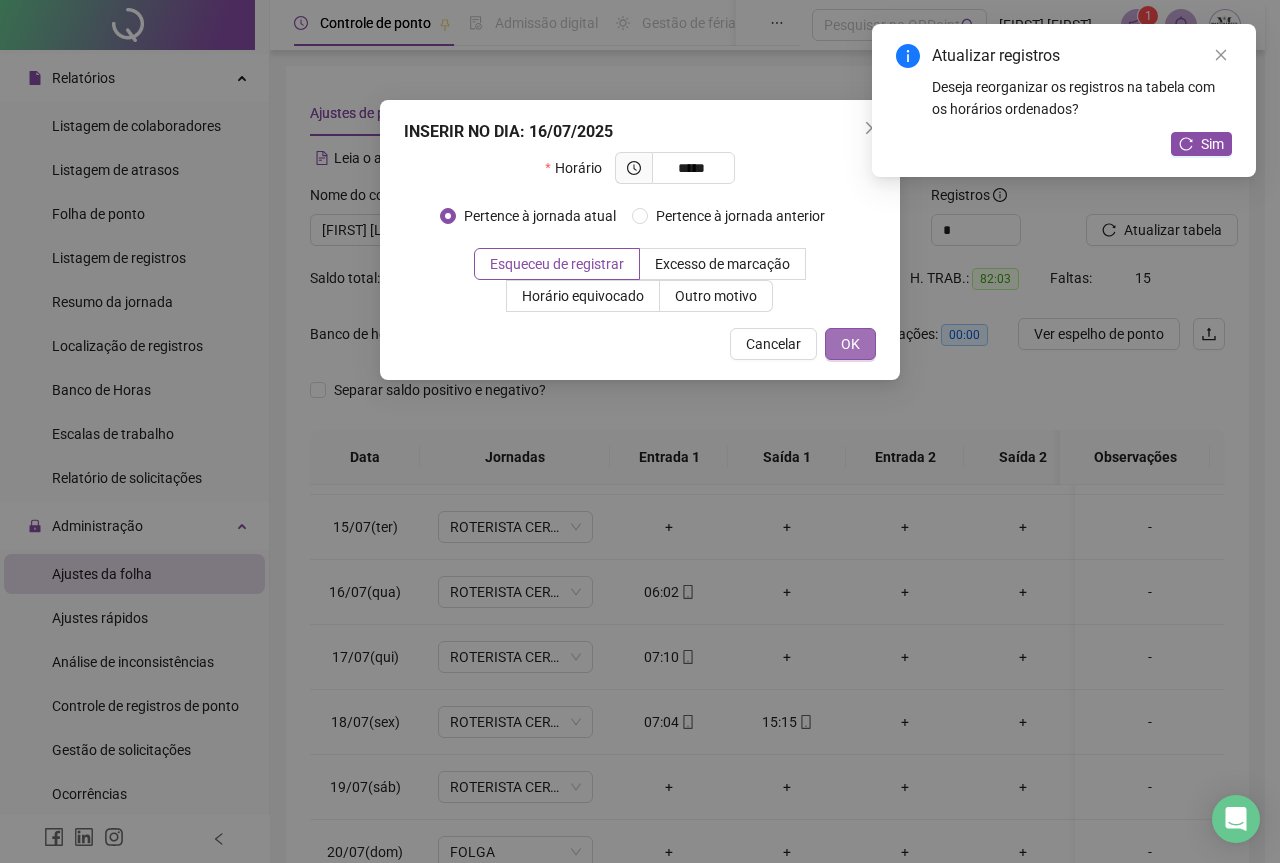 click on "OK" at bounding box center (850, 344) 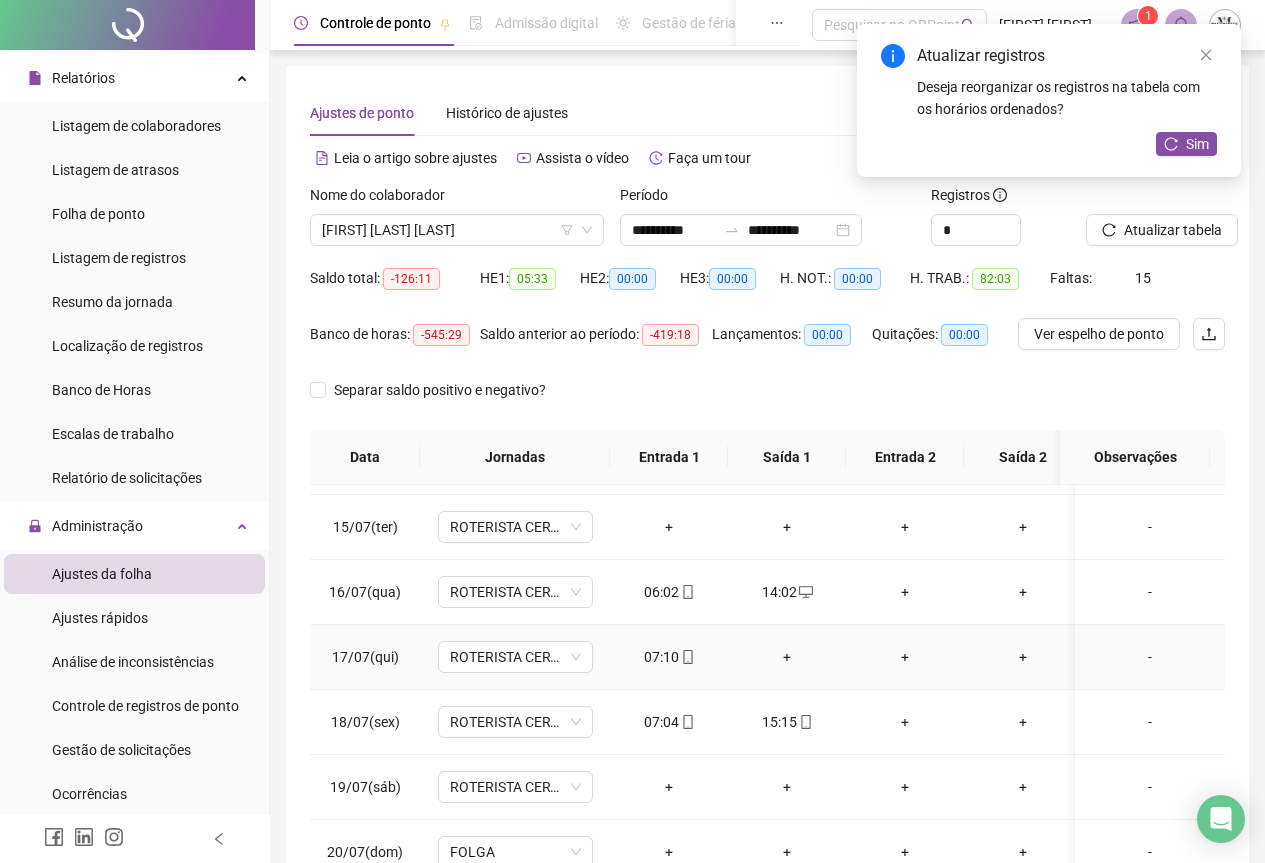 click on "+" at bounding box center [787, 657] 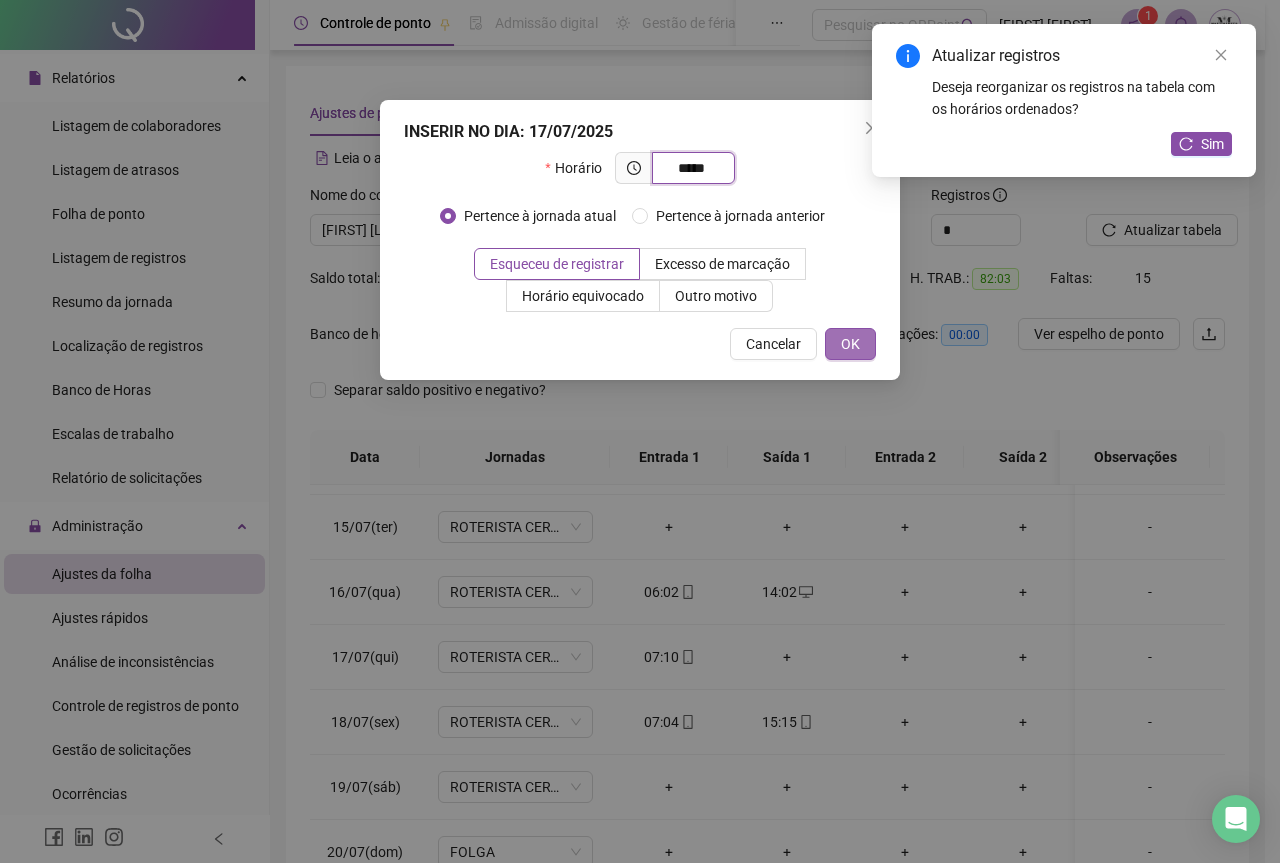 type on "*****" 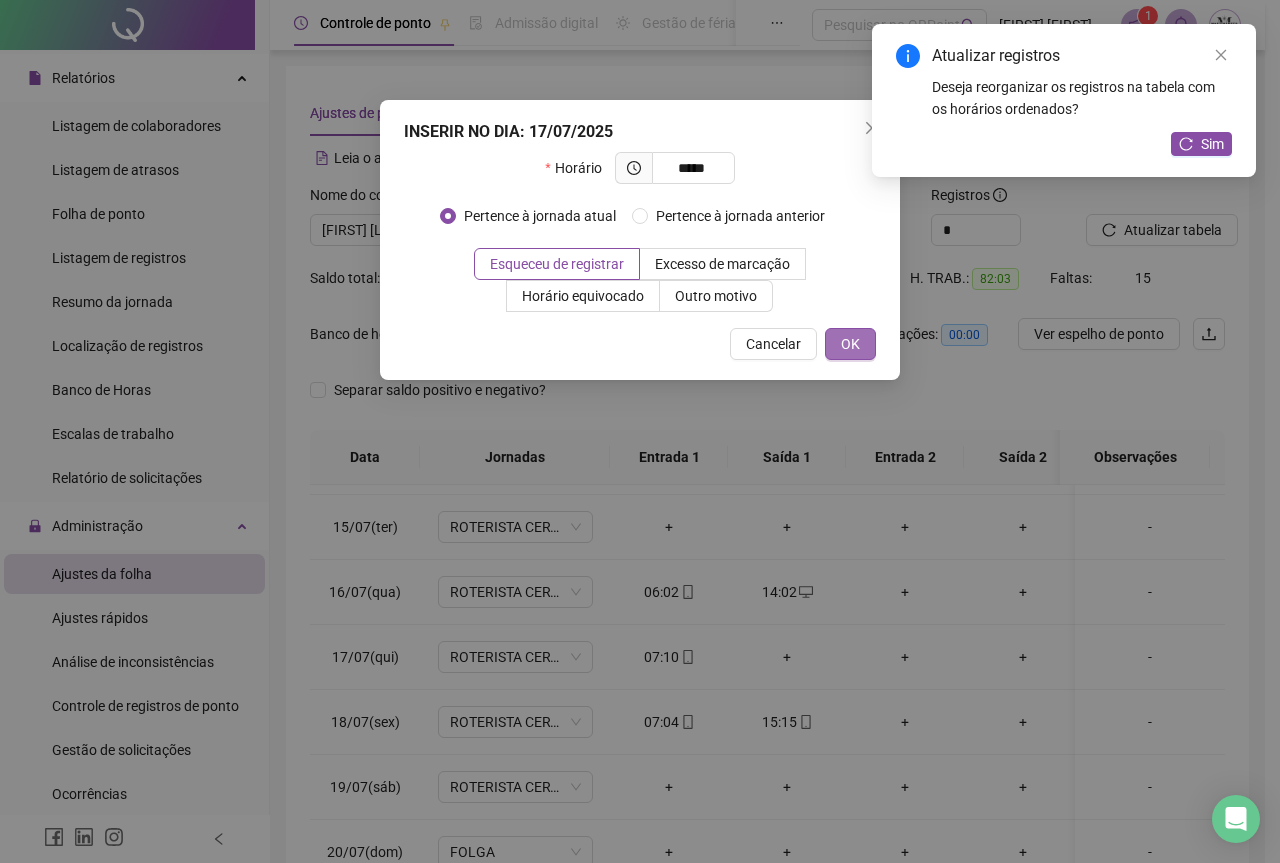 click on "OK" at bounding box center (850, 344) 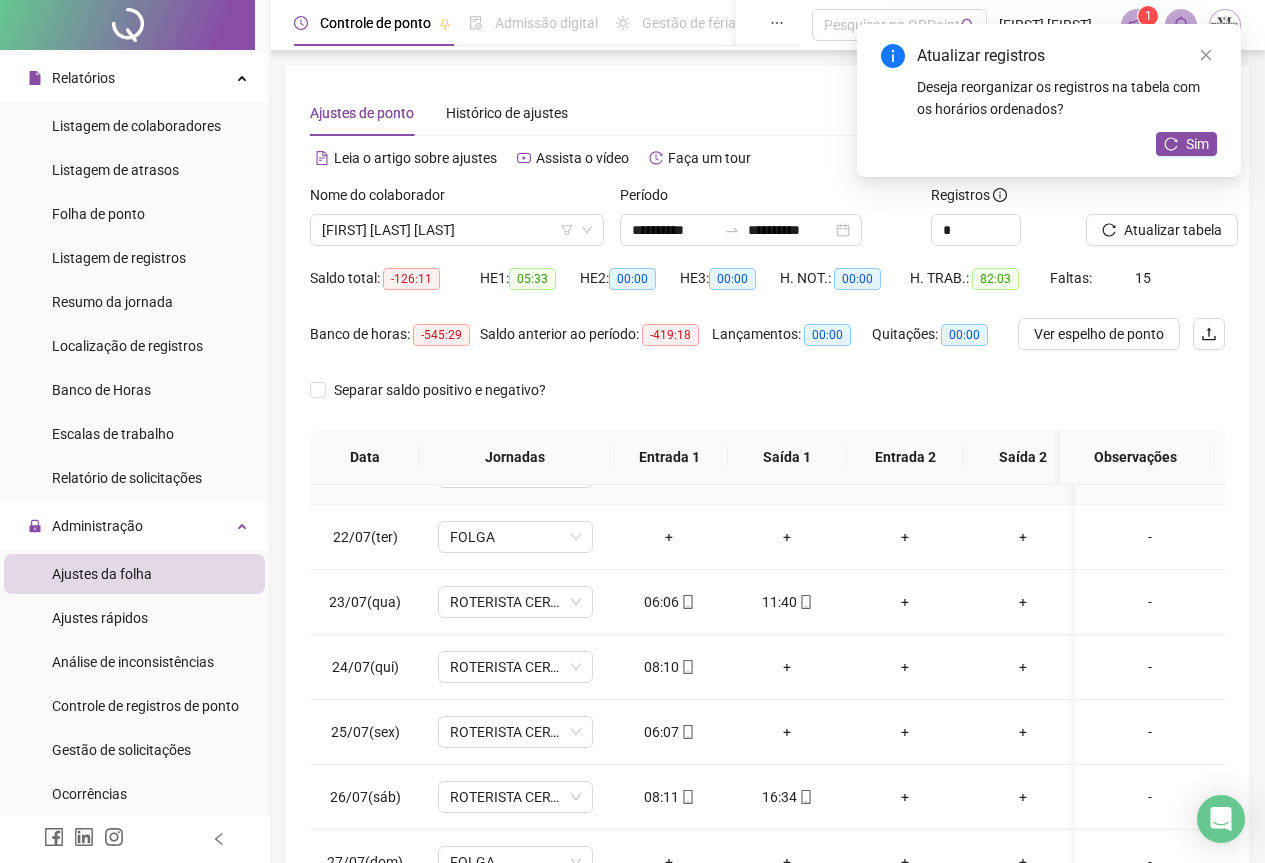 scroll, scrollTop: 1400, scrollLeft: 0, axis: vertical 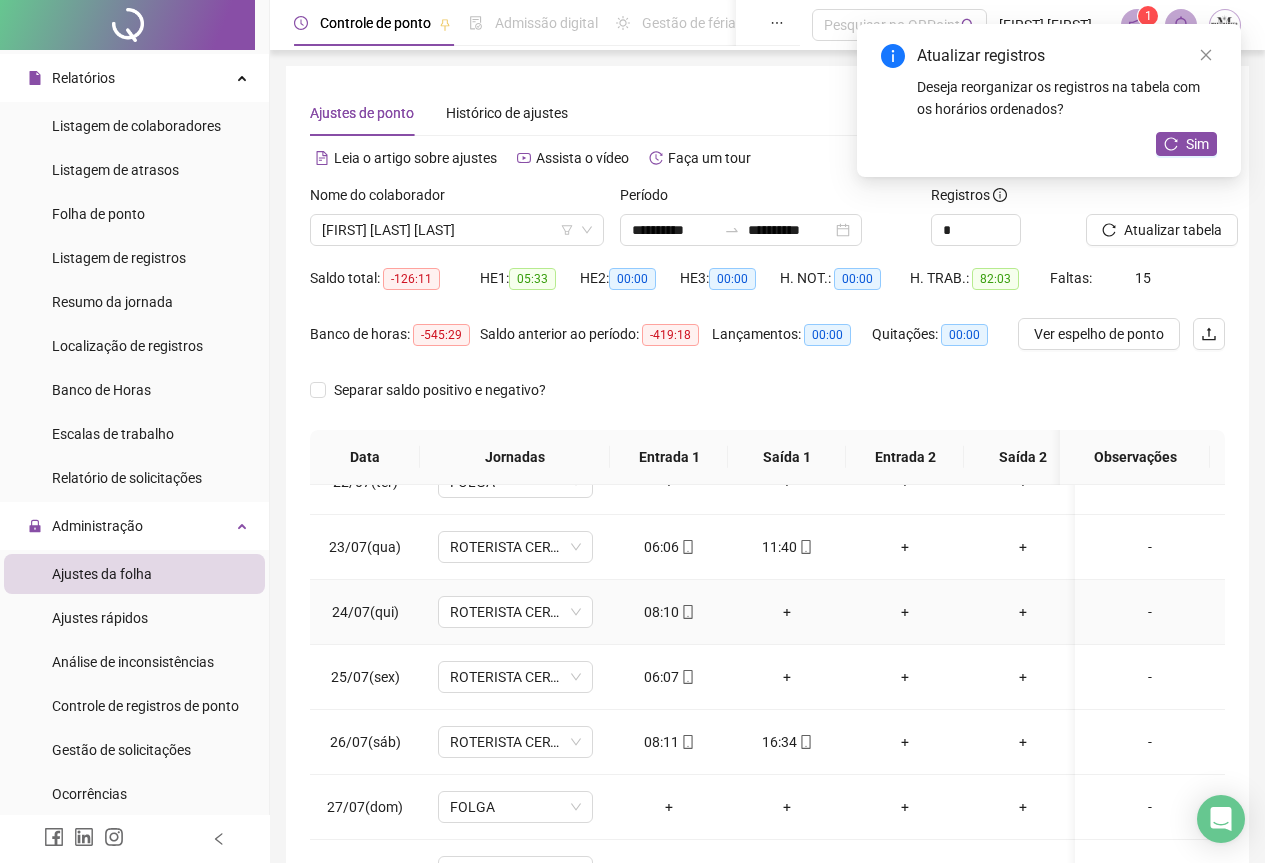 click on "+" at bounding box center [787, 612] 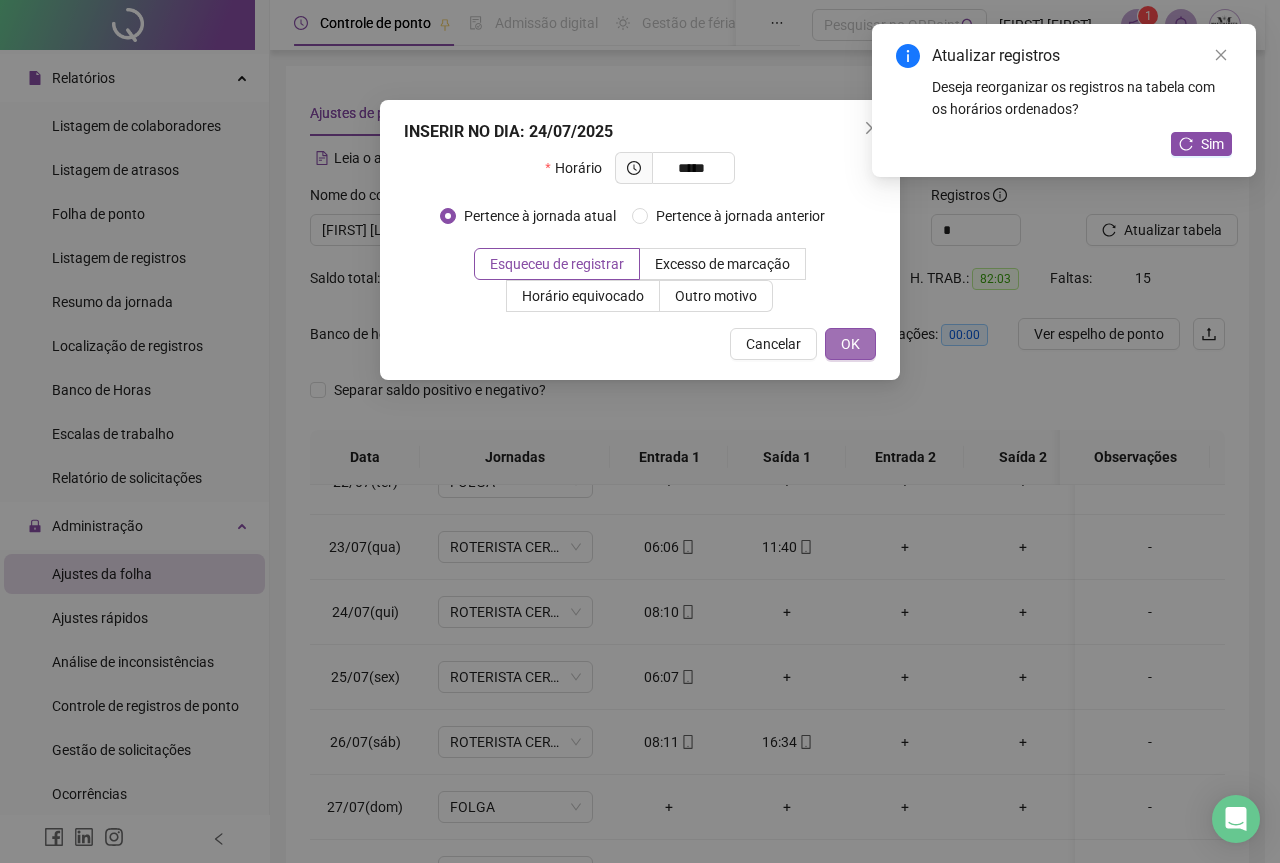 type on "*****" 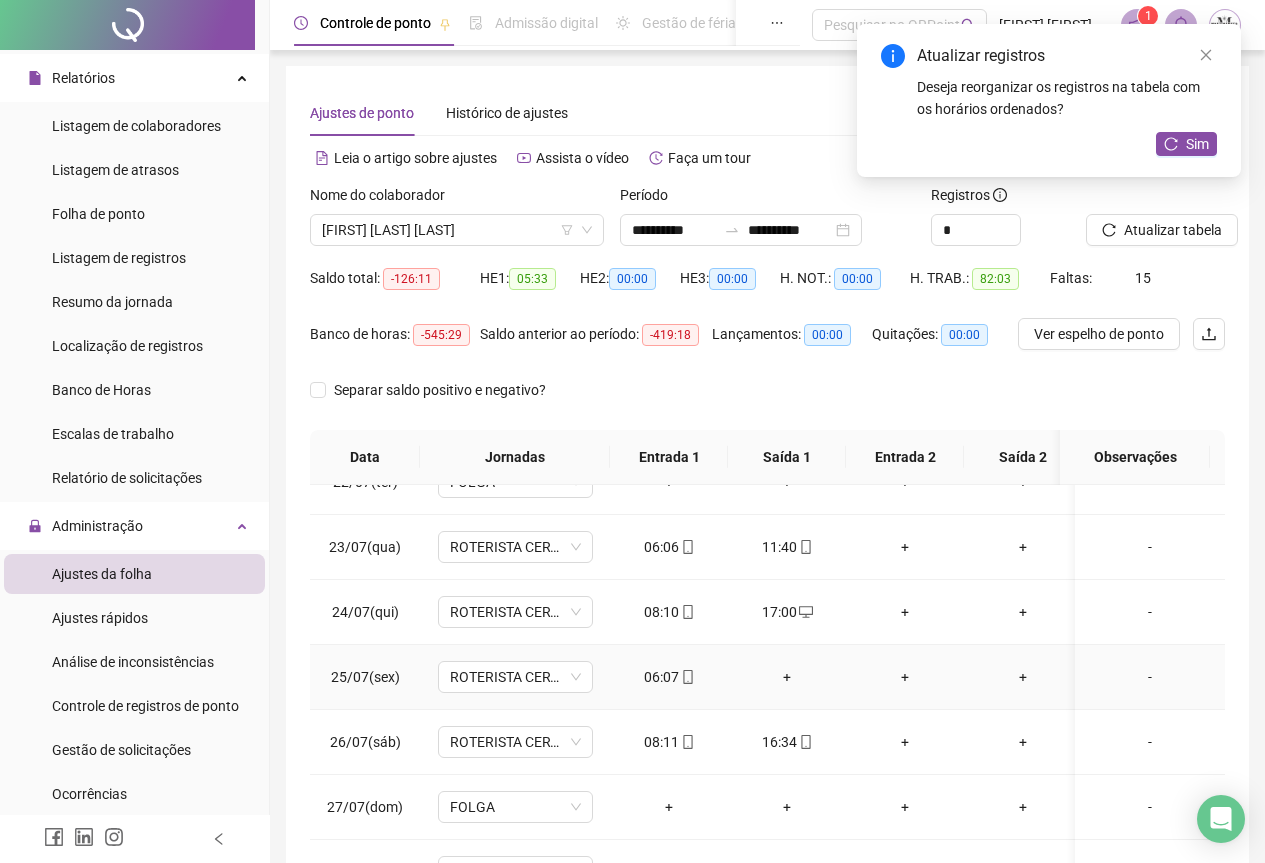 click on "+" at bounding box center [787, 677] 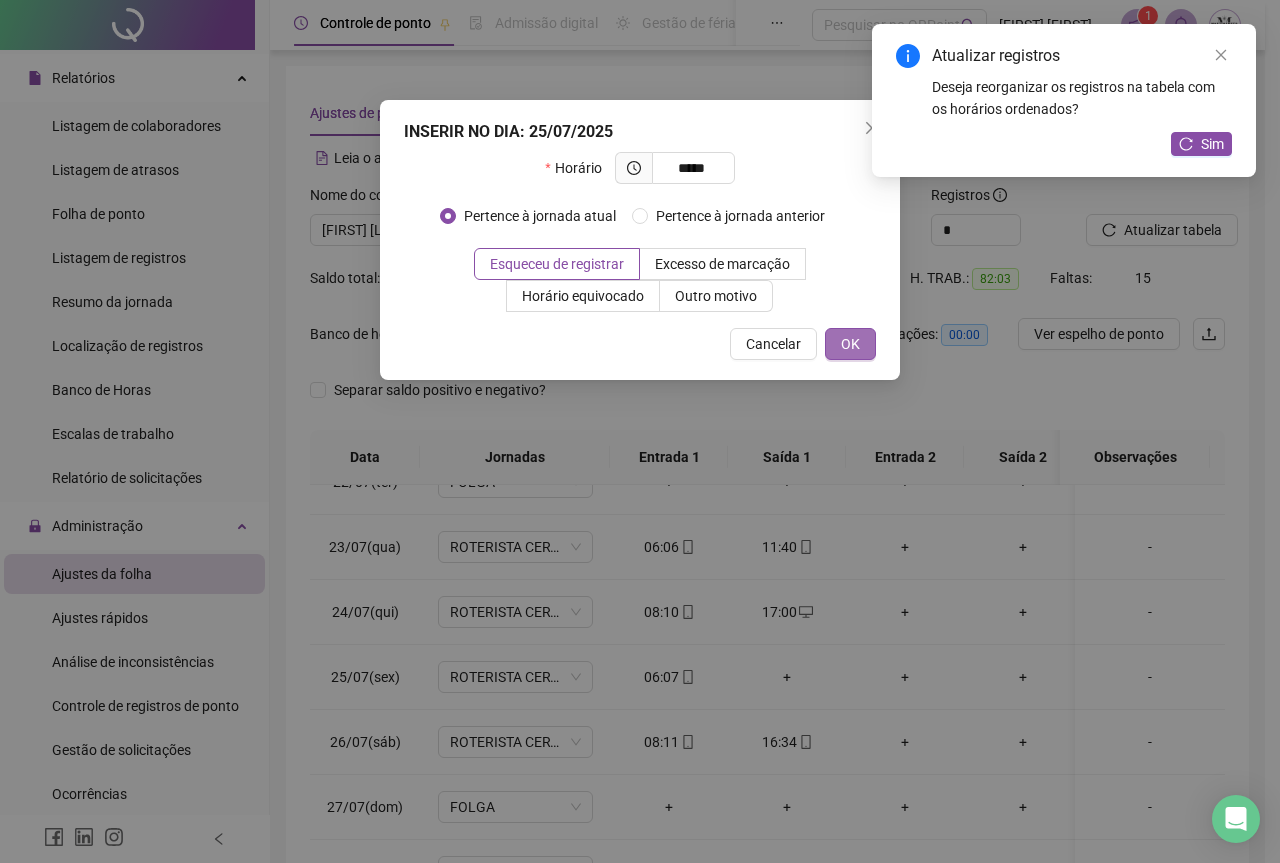 type on "*****" 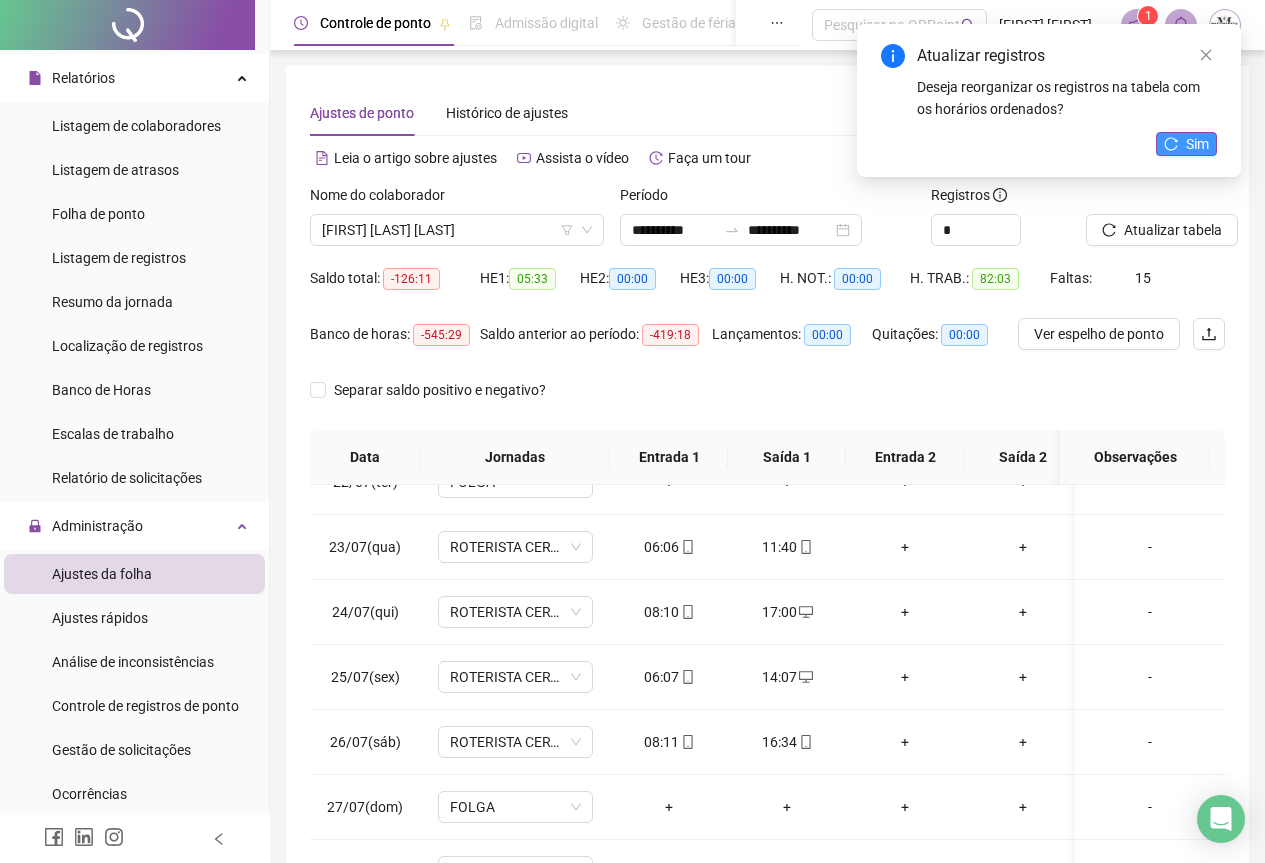 click on "Sim" at bounding box center [1197, 144] 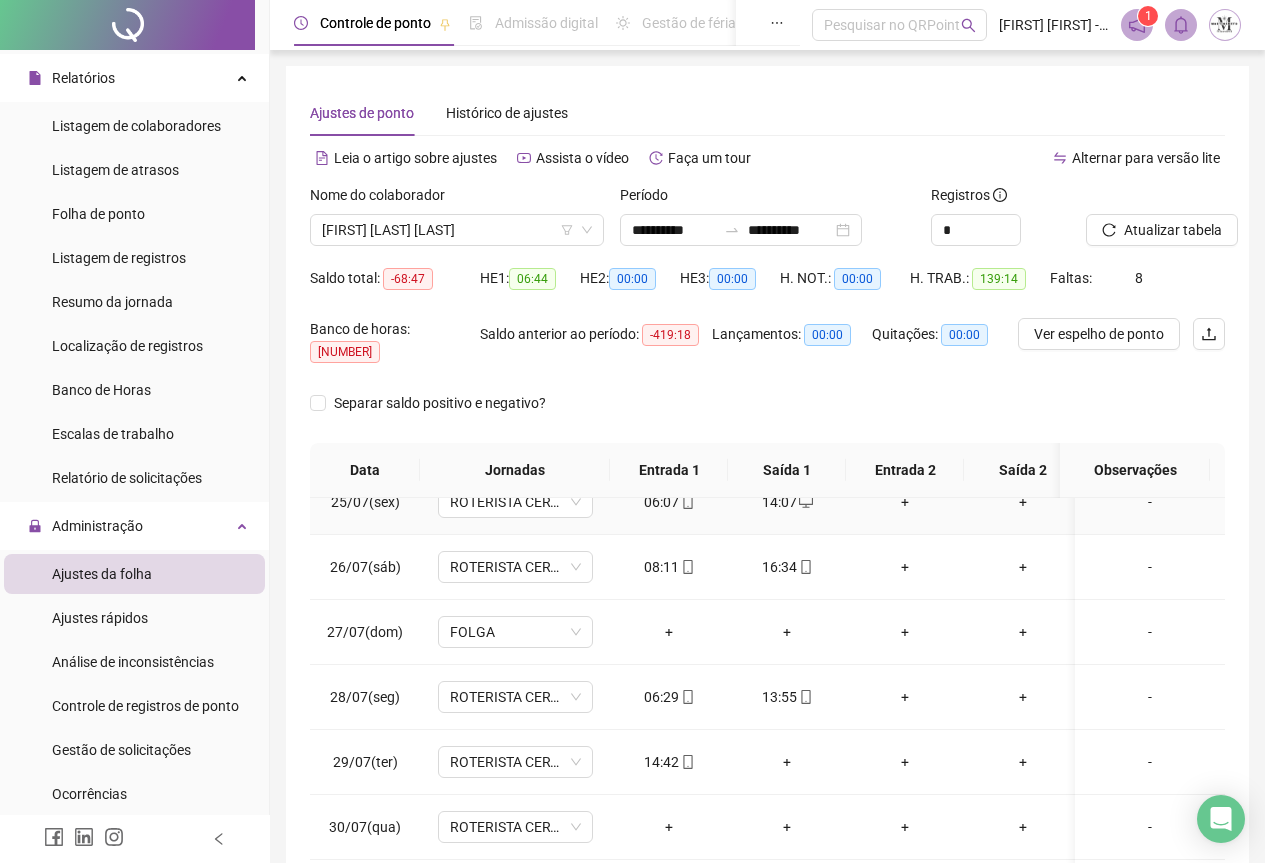 scroll, scrollTop: 1603, scrollLeft: 0, axis: vertical 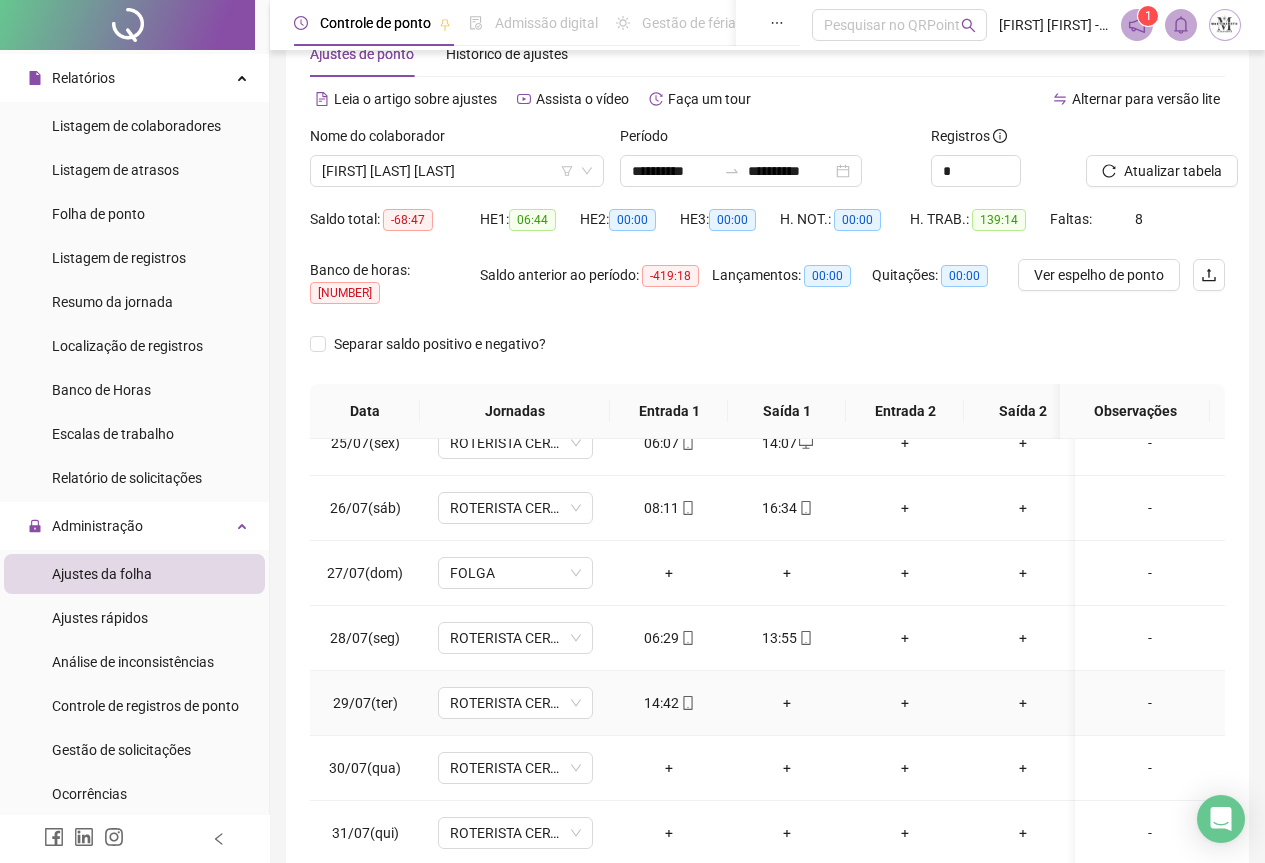 click on "+" at bounding box center [787, 703] 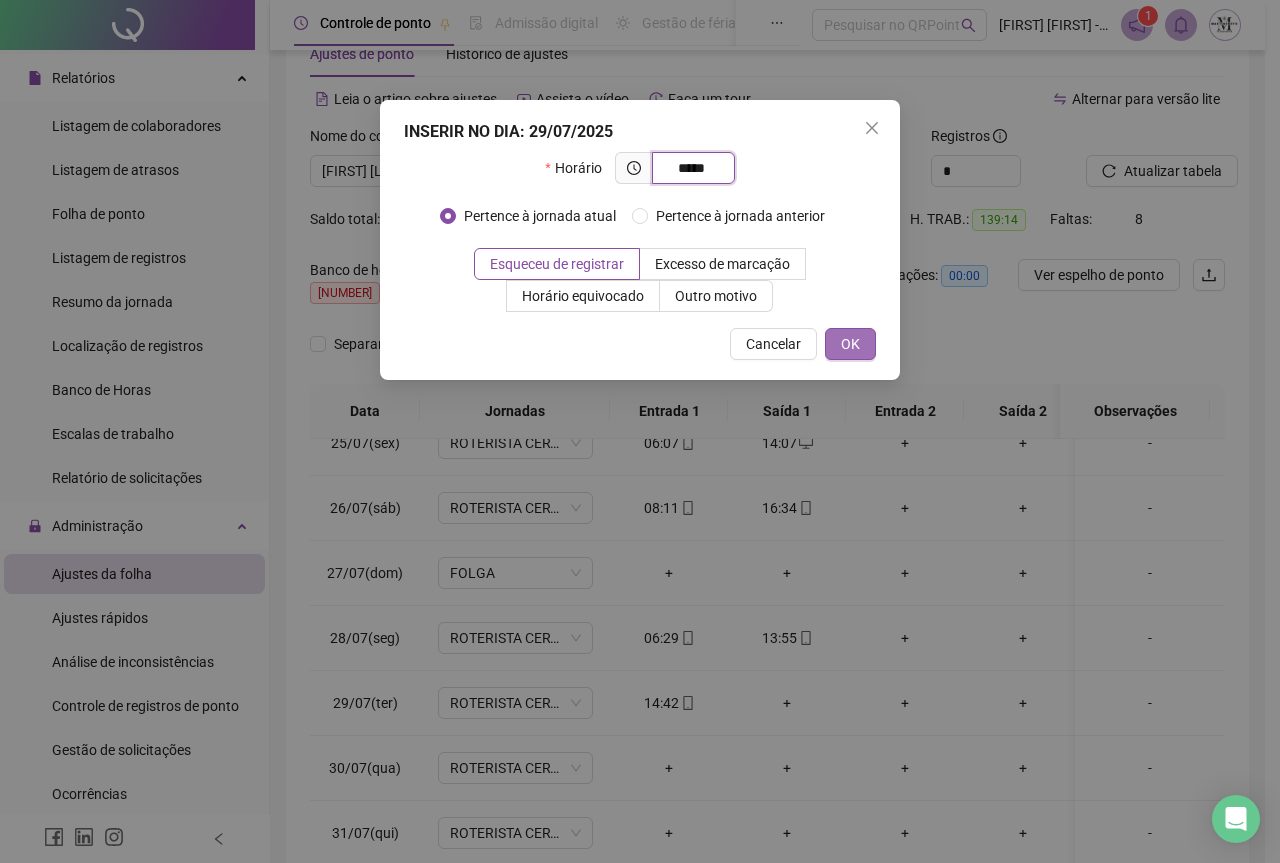 type on "*****" 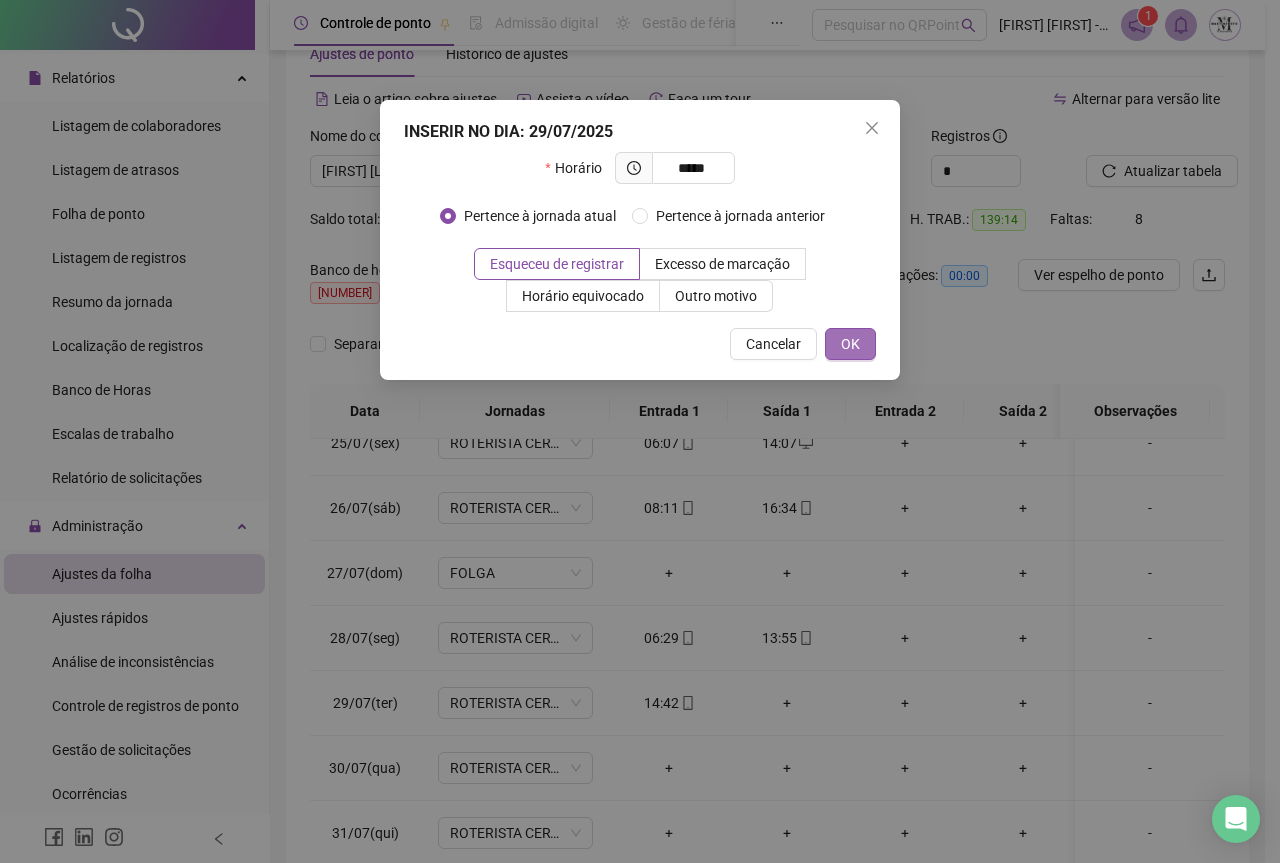 click on "OK" at bounding box center (850, 344) 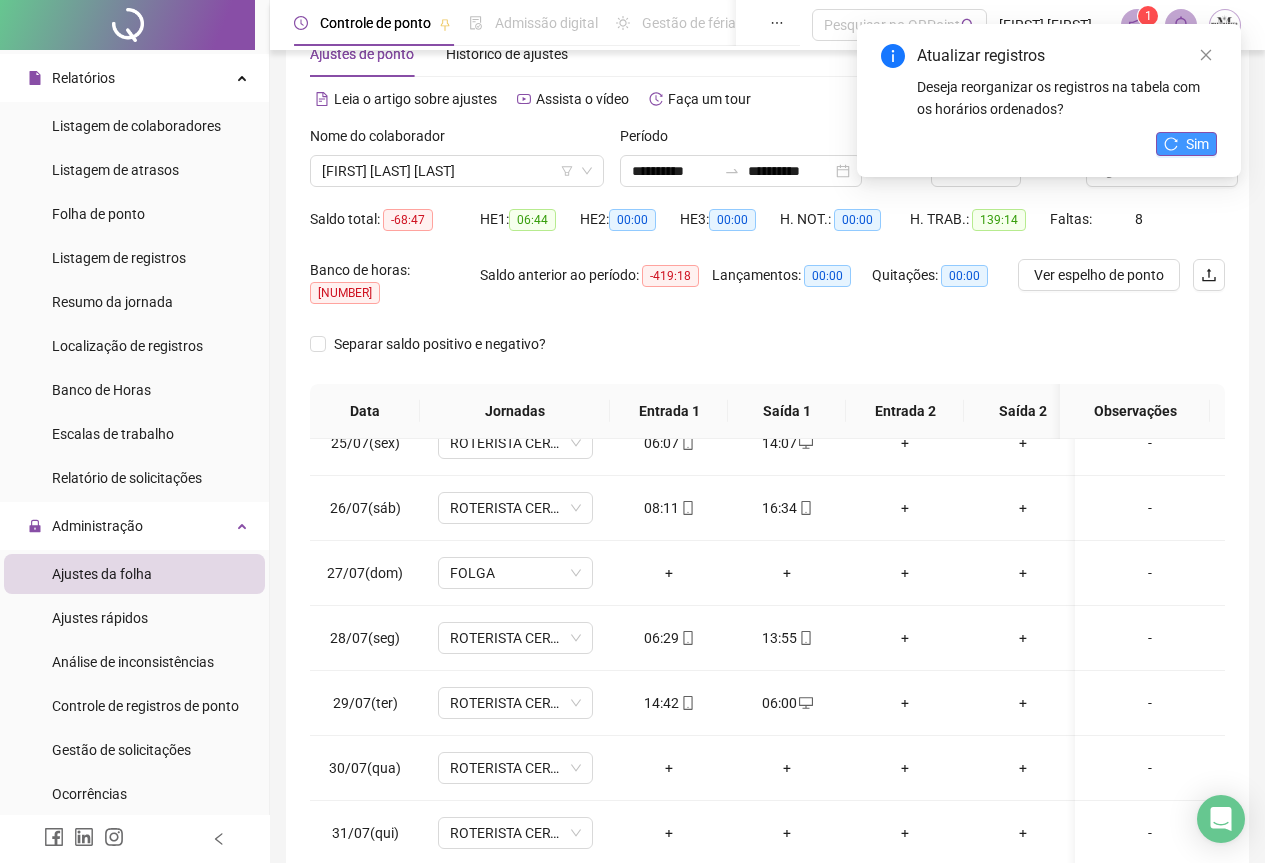 click 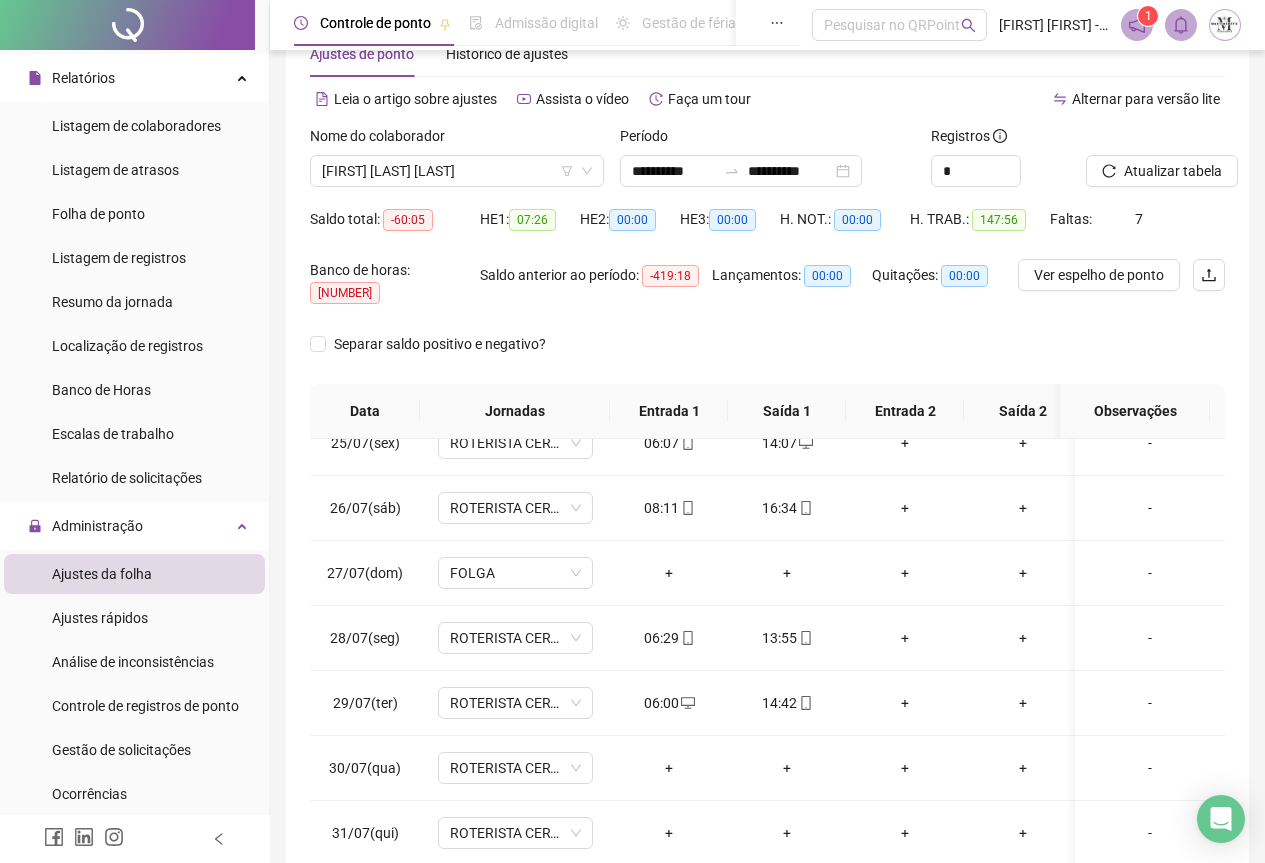 click on "Atualizar tabela" at bounding box center (1173, 171) 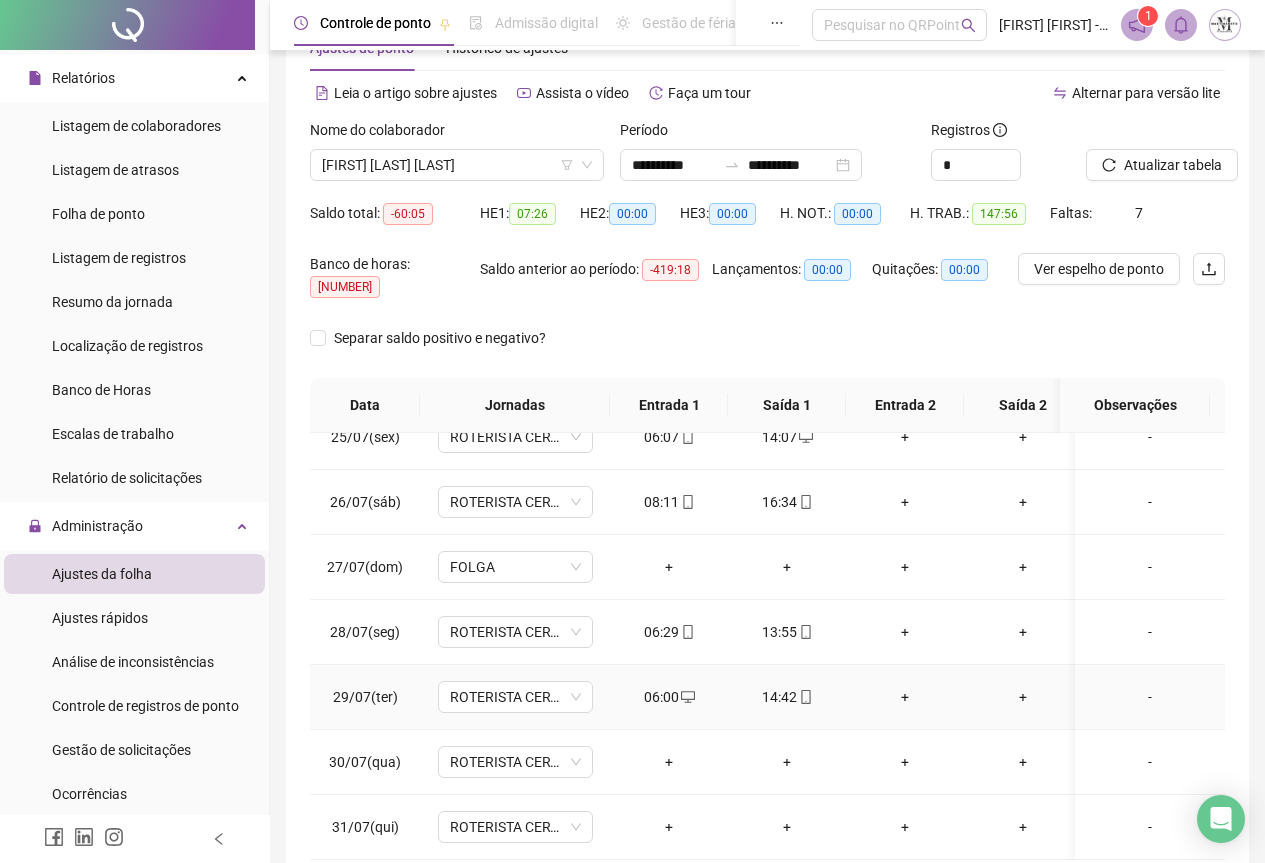 scroll, scrollTop: 159, scrollLeft: 0, axis: vertical 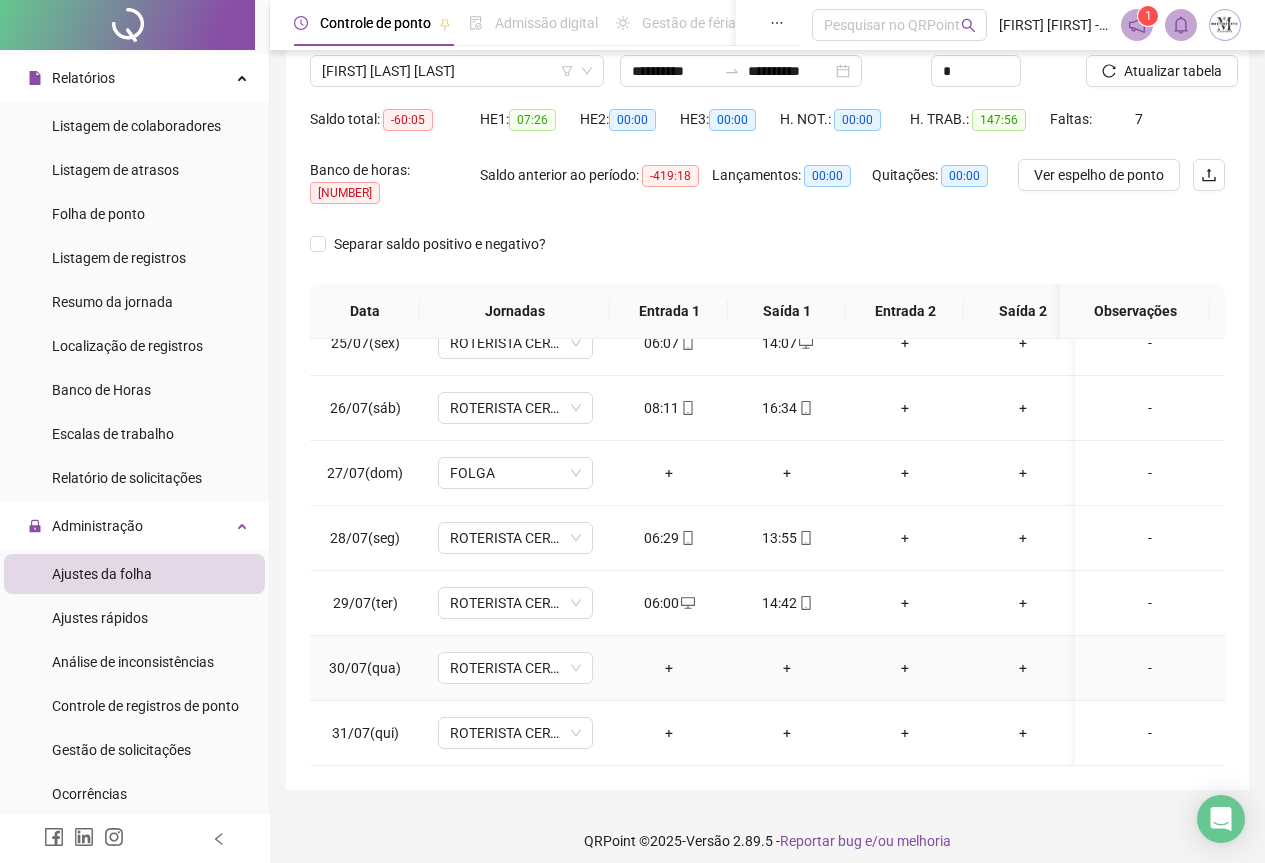 click on "-" at bounding box center (1150, 668) 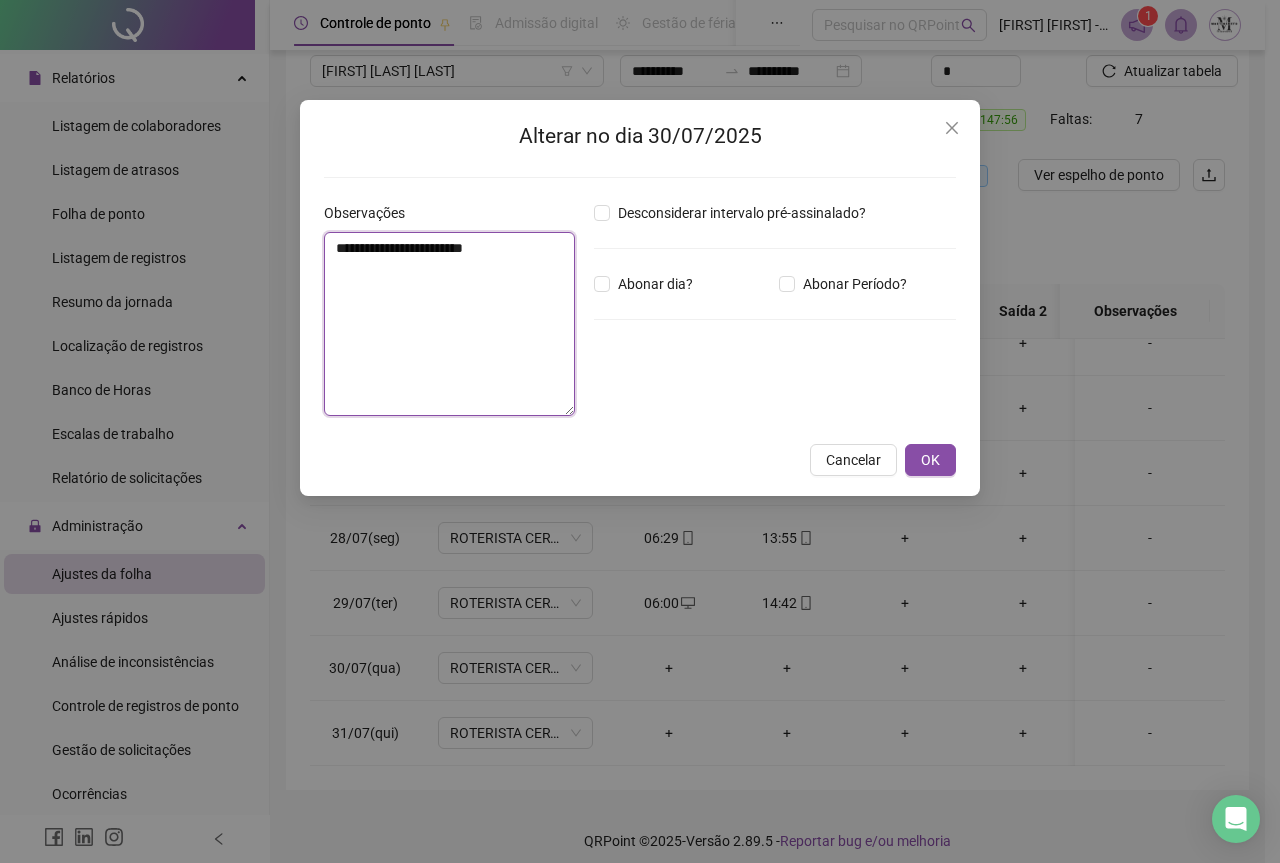 click on "**********" at bounding box center [449, 324] 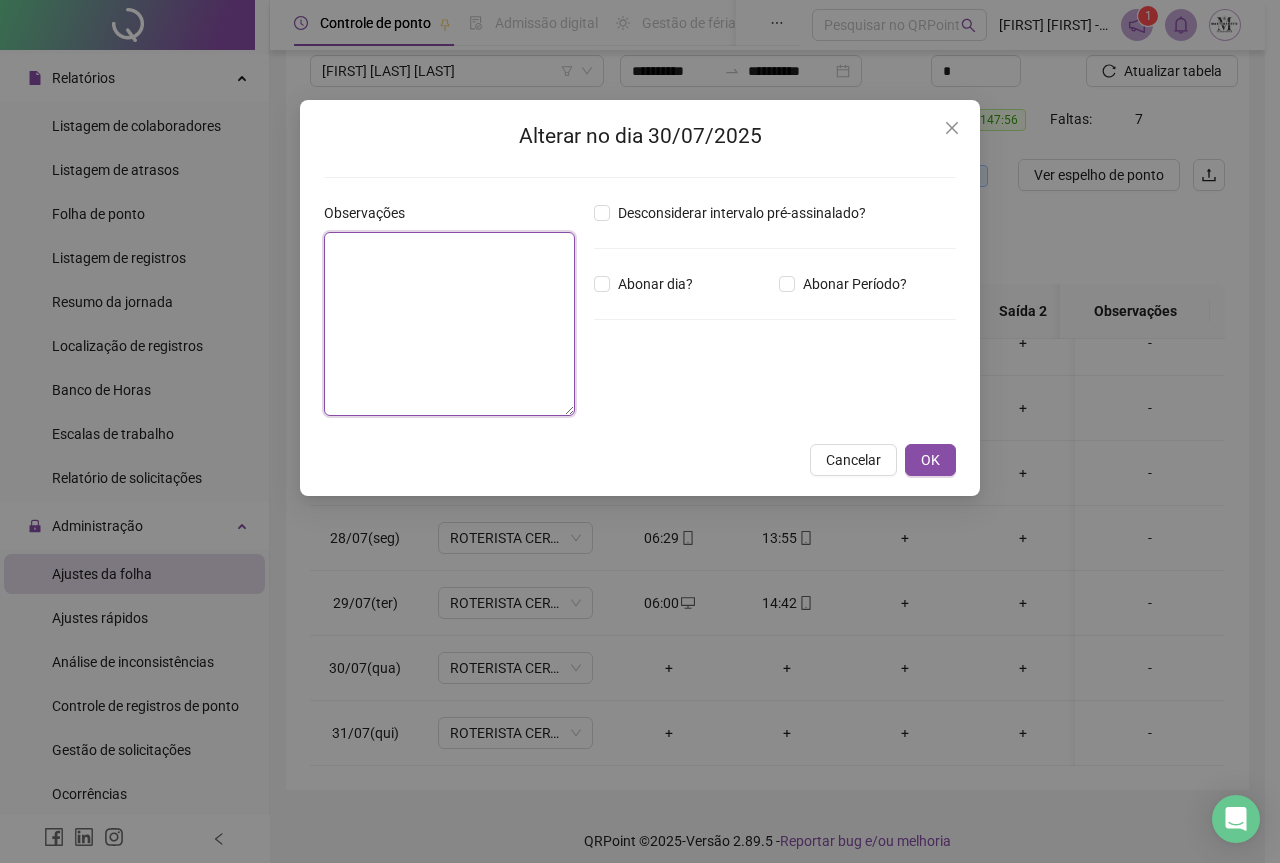 paste on "**********" 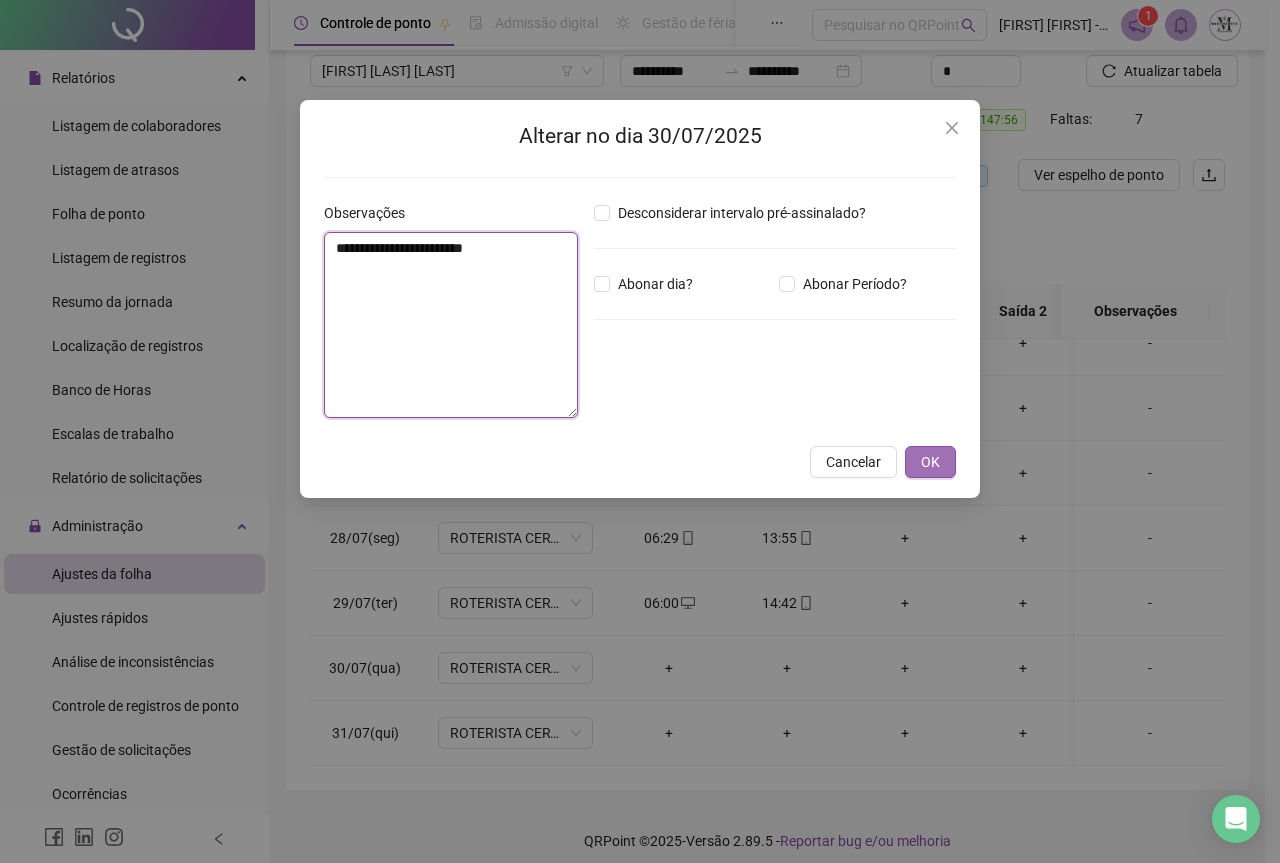 type on "**********" 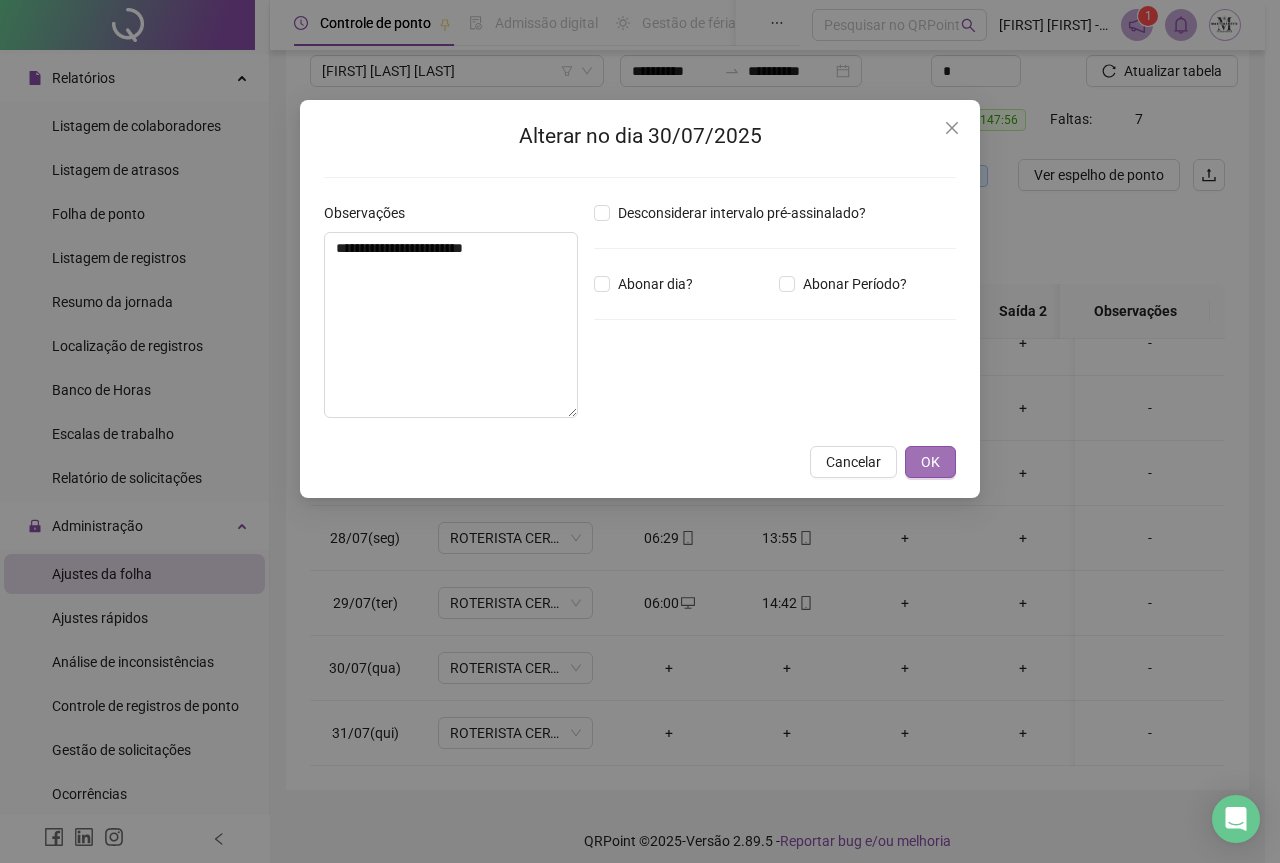 click on "OK" at bounding box center [930, 462] 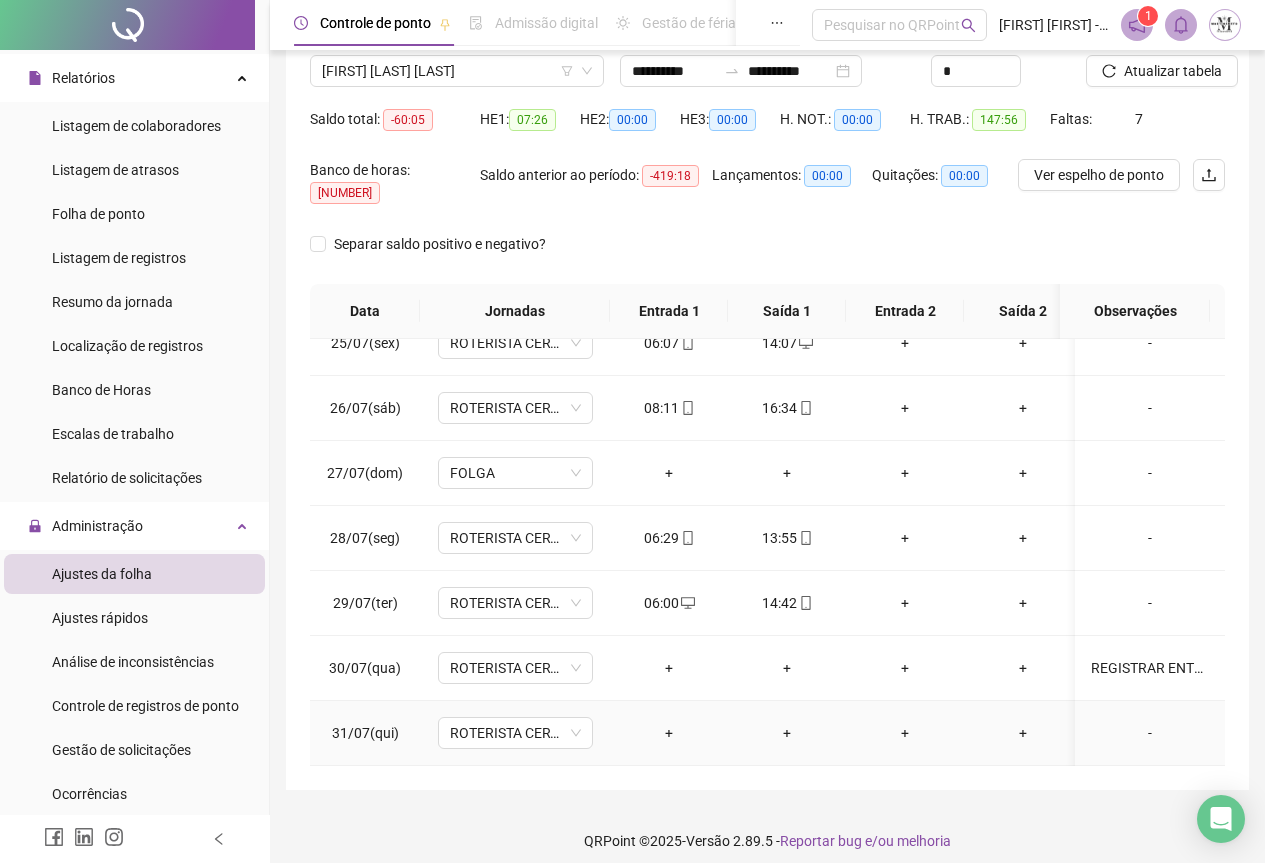 click on "-" at bounding box center [1150, 733] 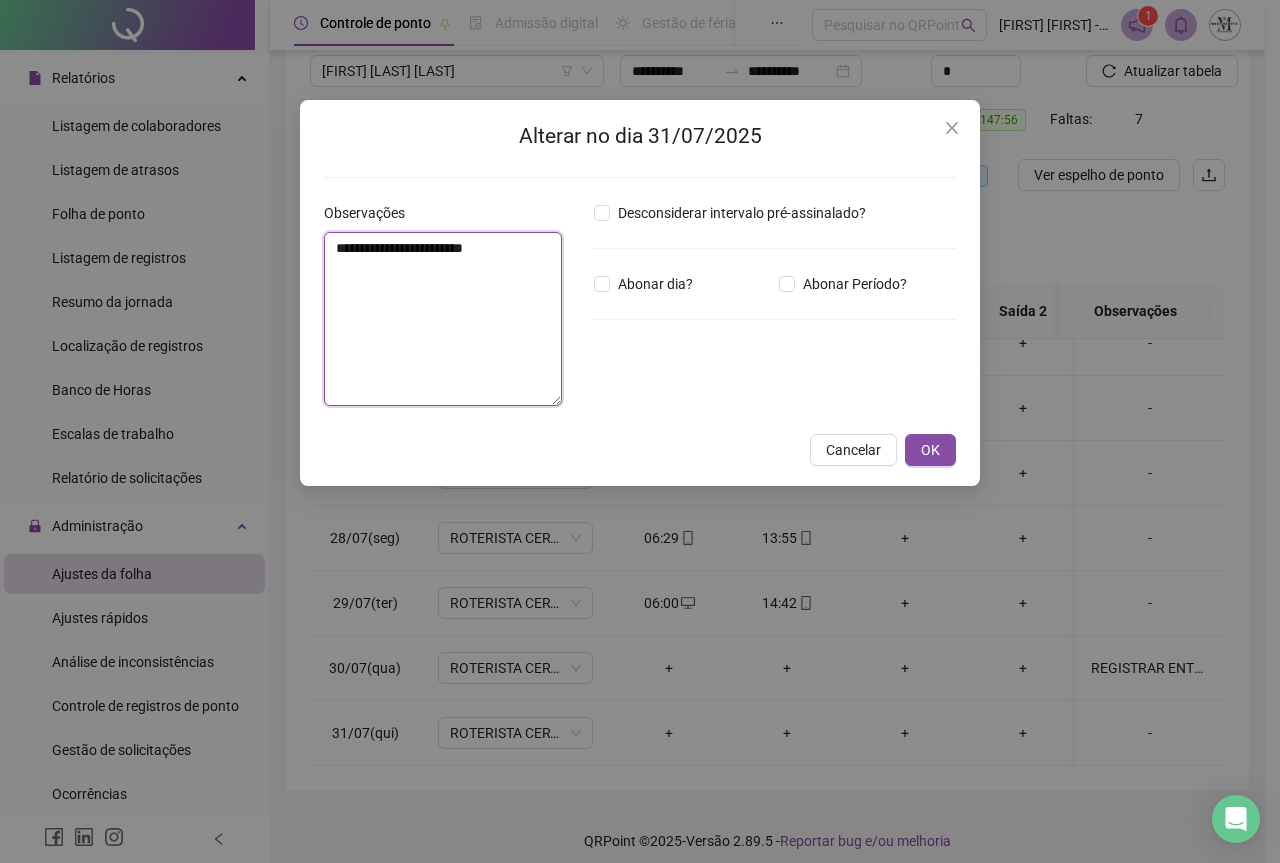 click on "**********" at bounding box center [443, 319] 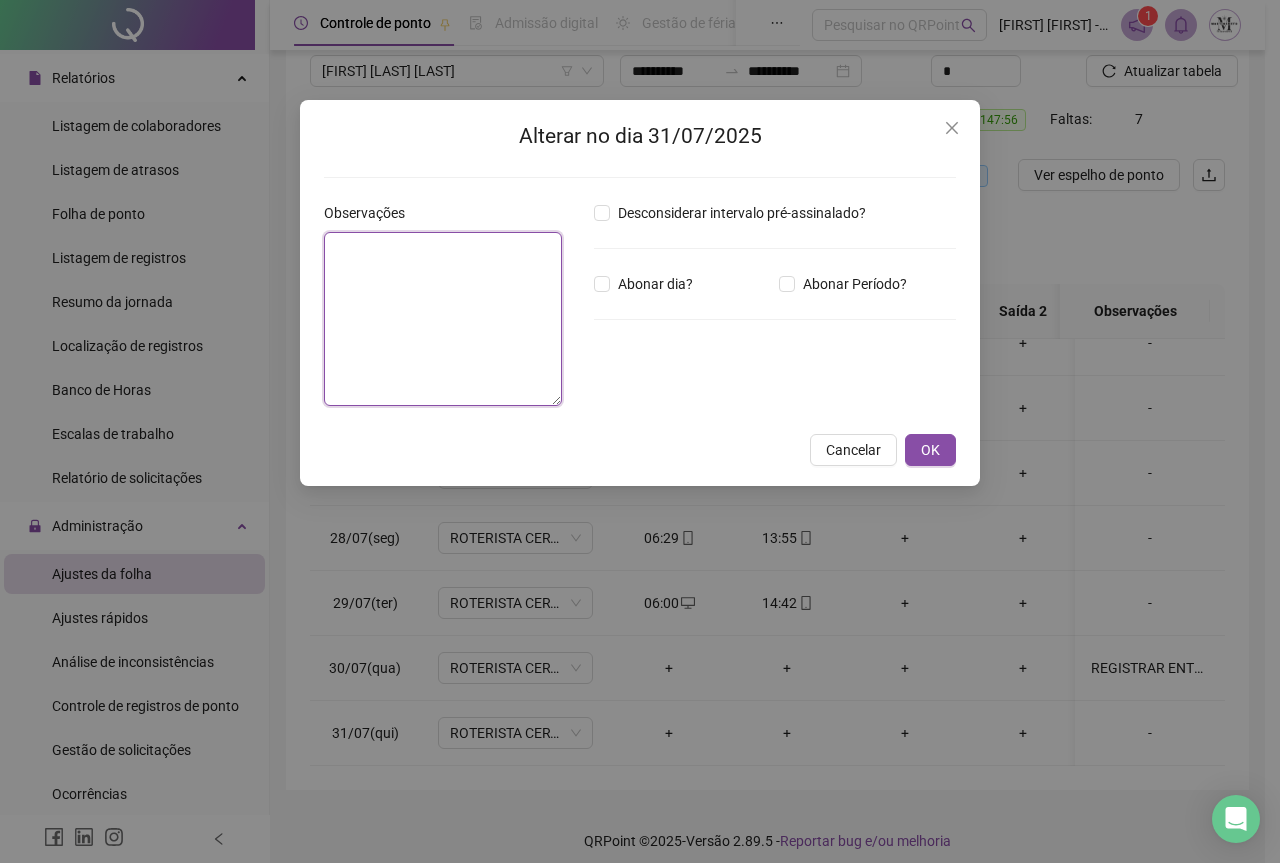 paste on "**********" 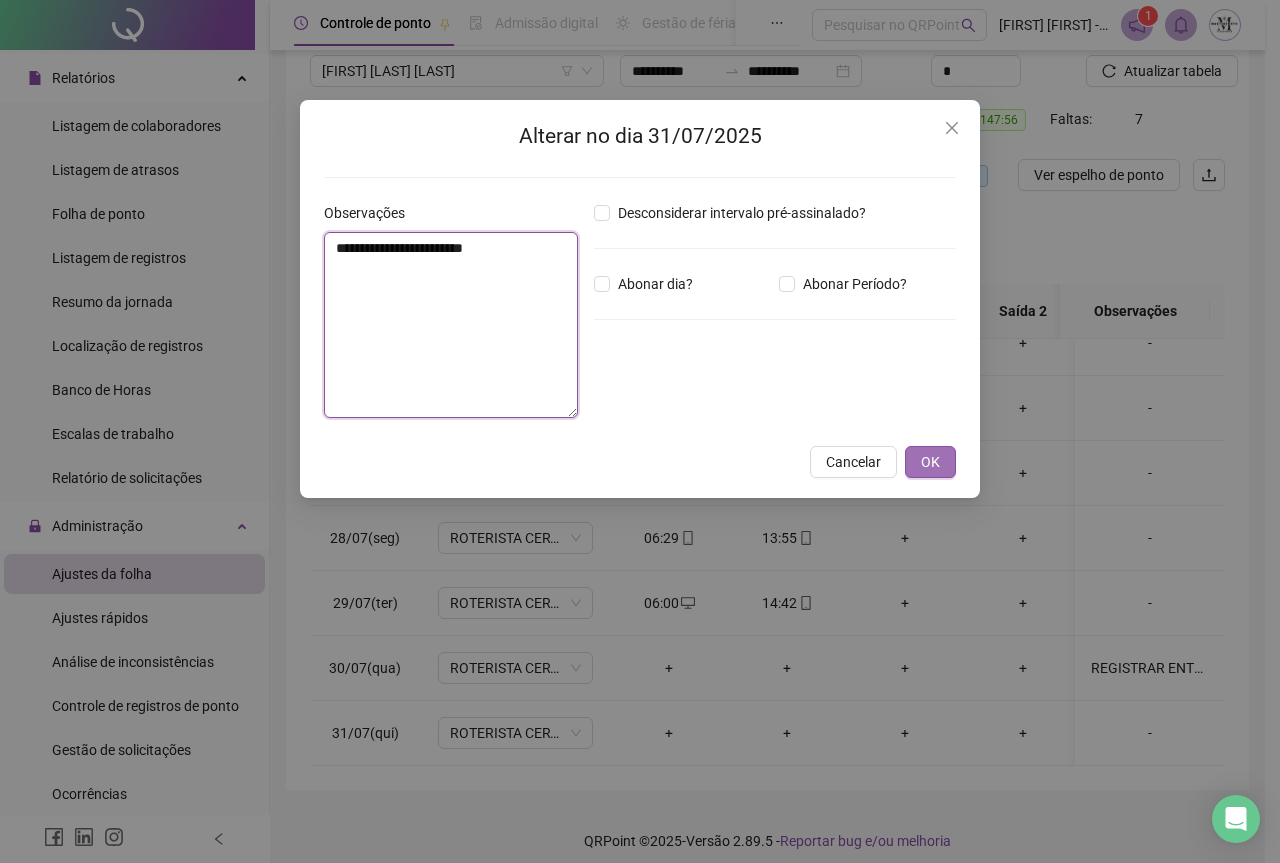 type on "**********" 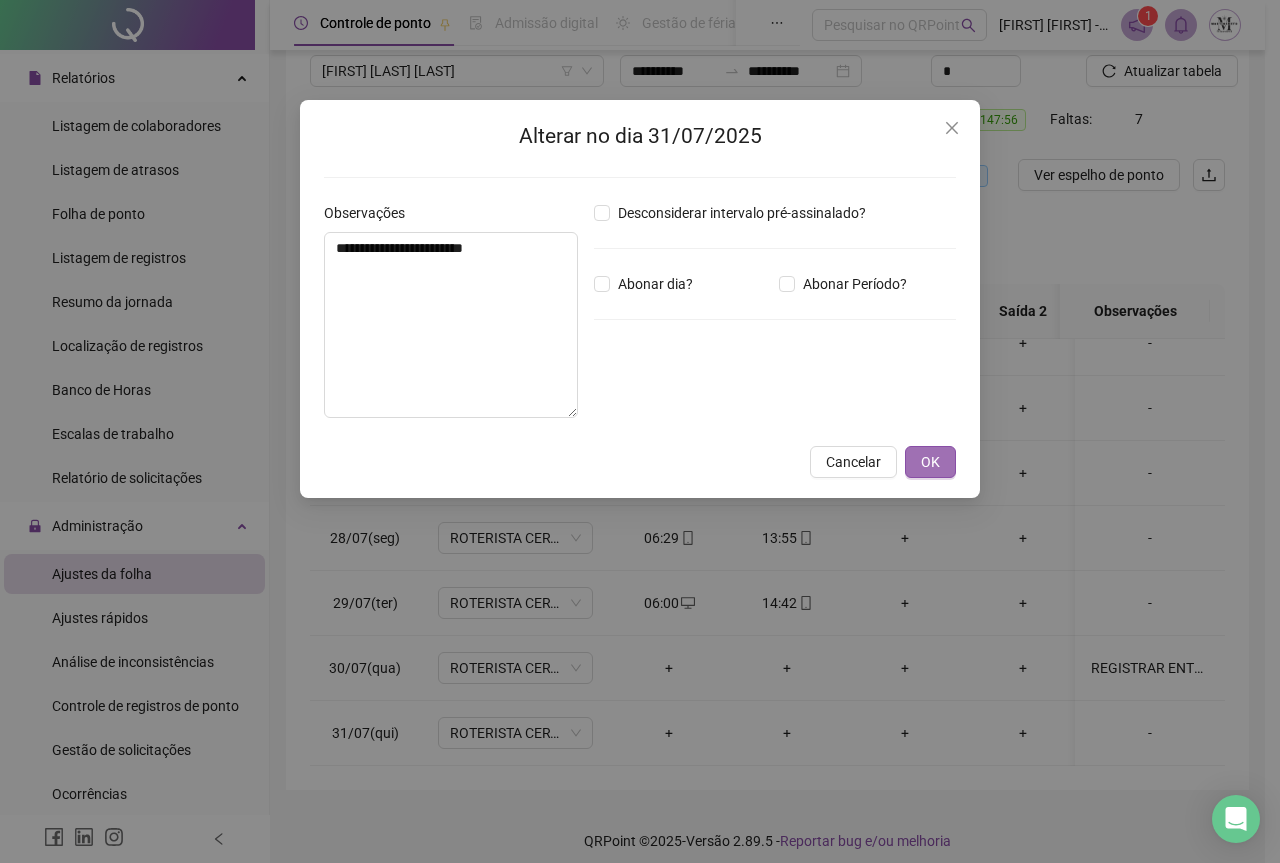 click on "OK" at bounding box center [930, 462] 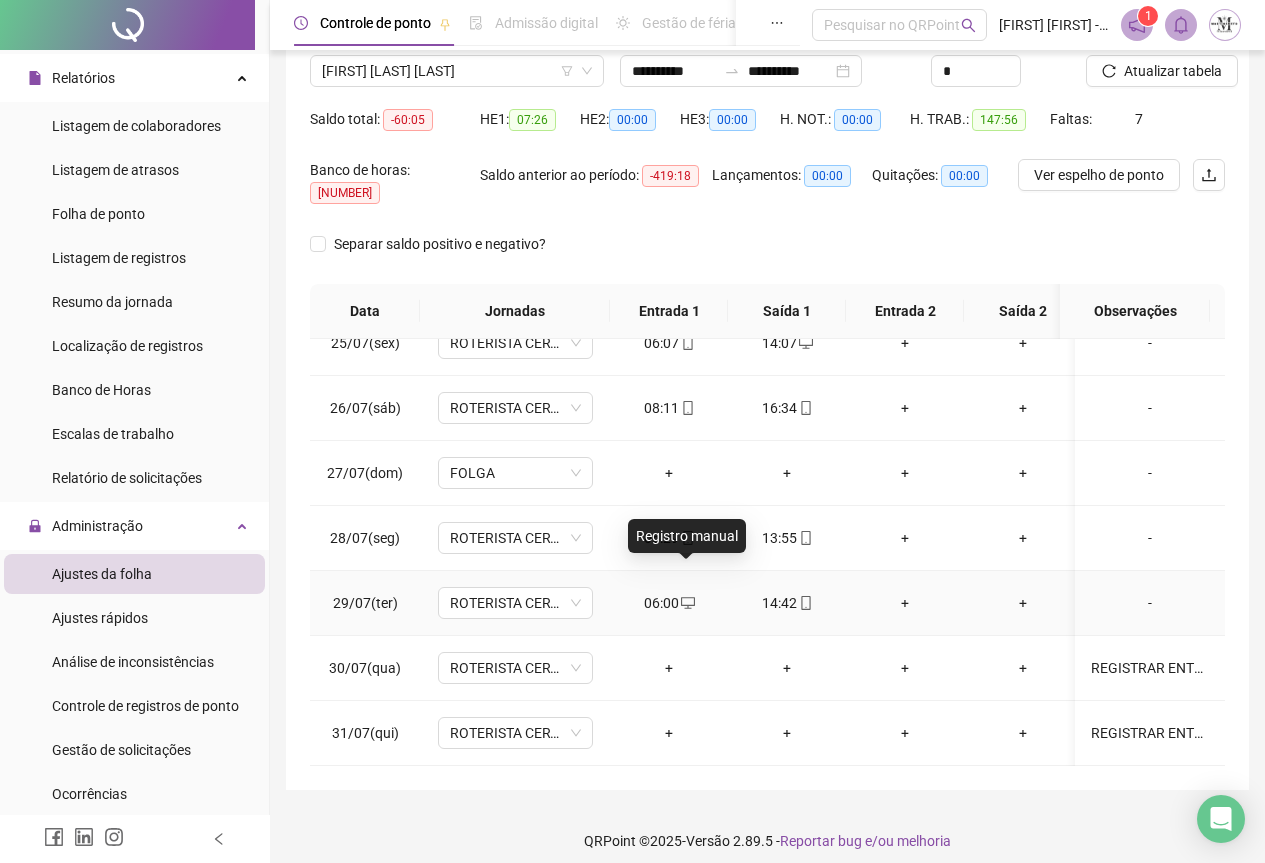 click 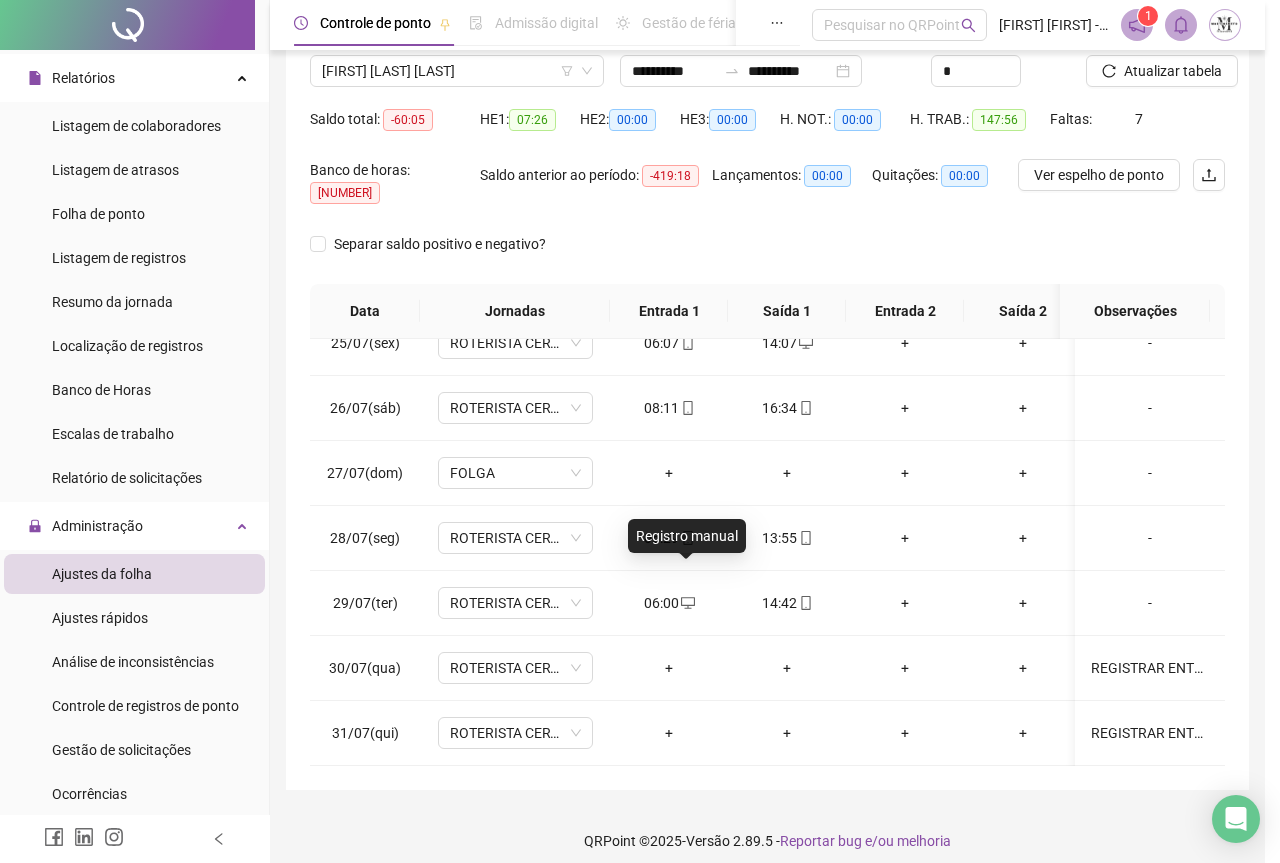 type on "**********" 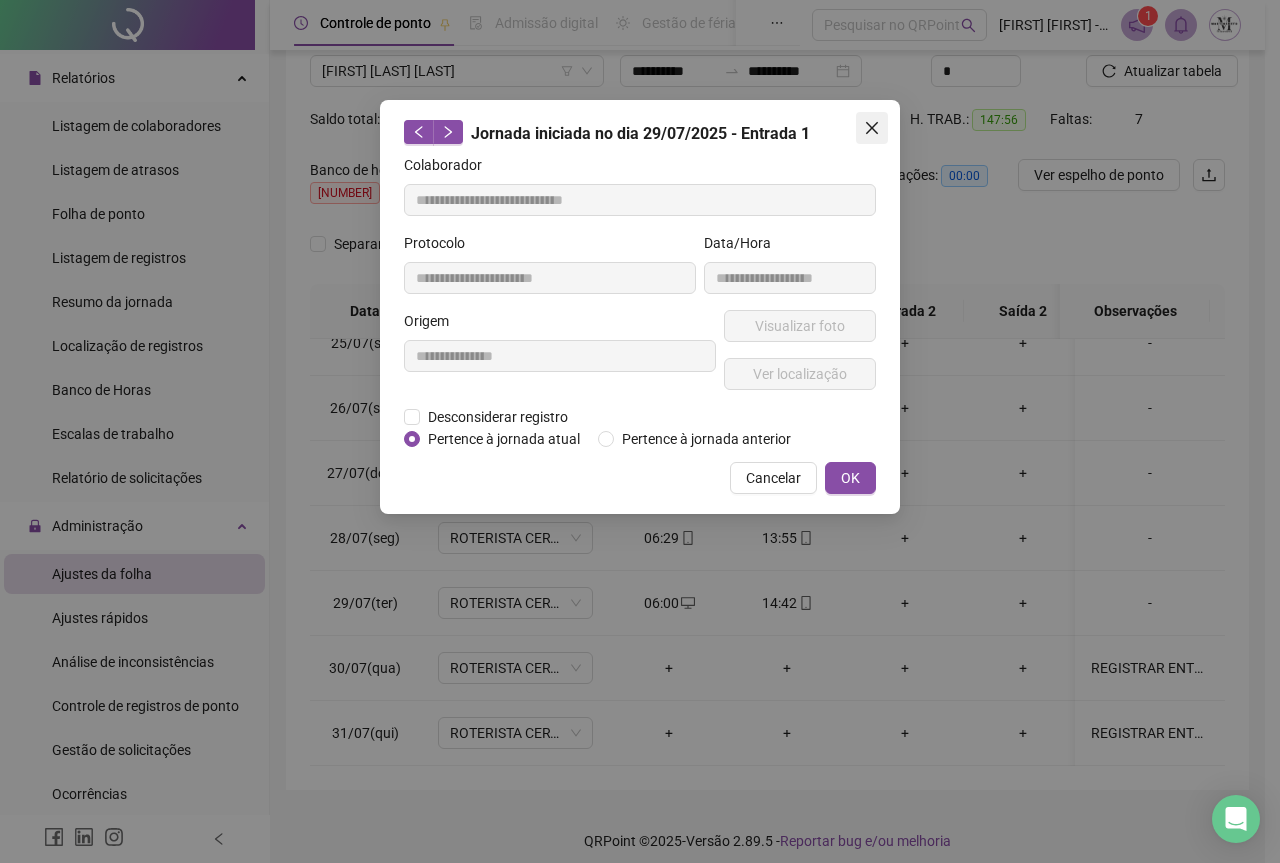 click at bounding box center (872, 128) 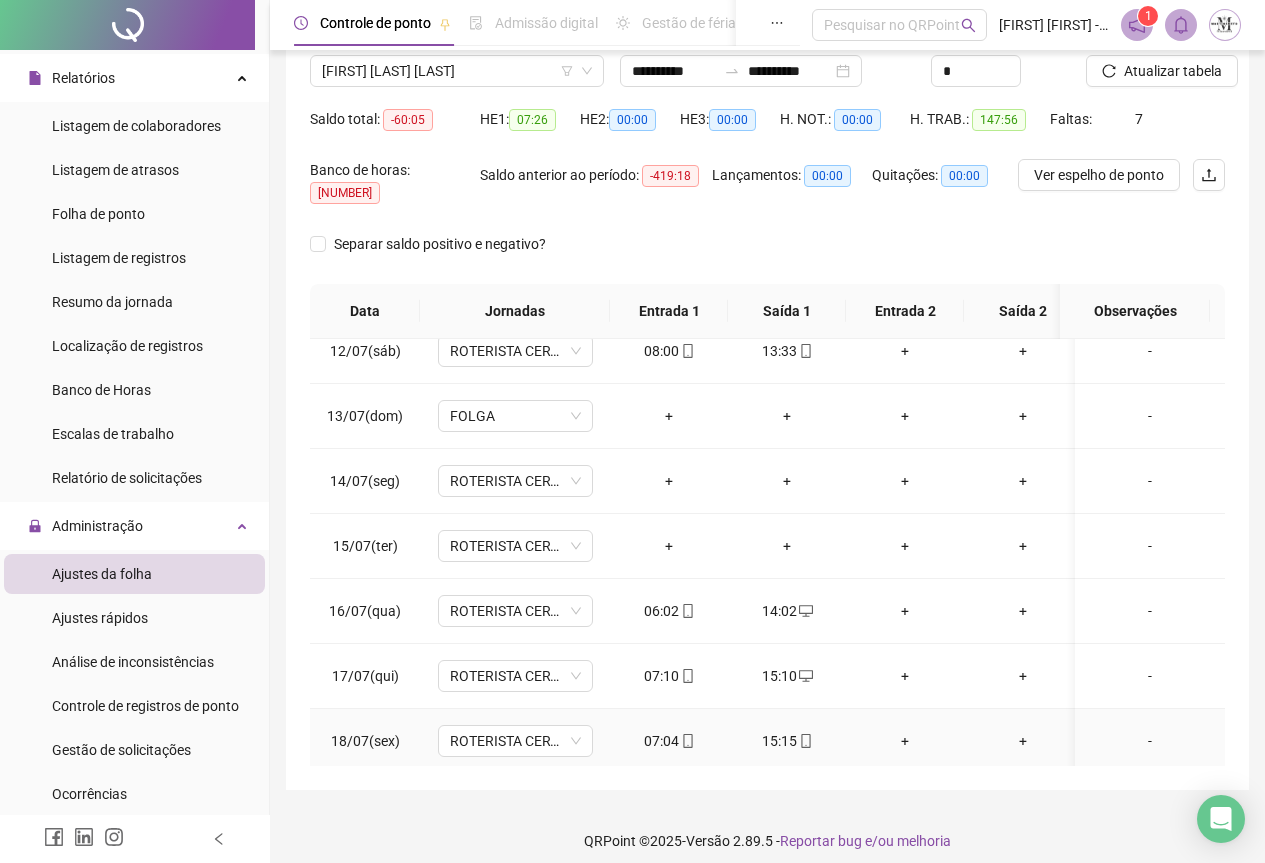 scroll, scrollTop: 700, scrollLeft: 0, axis: vertical 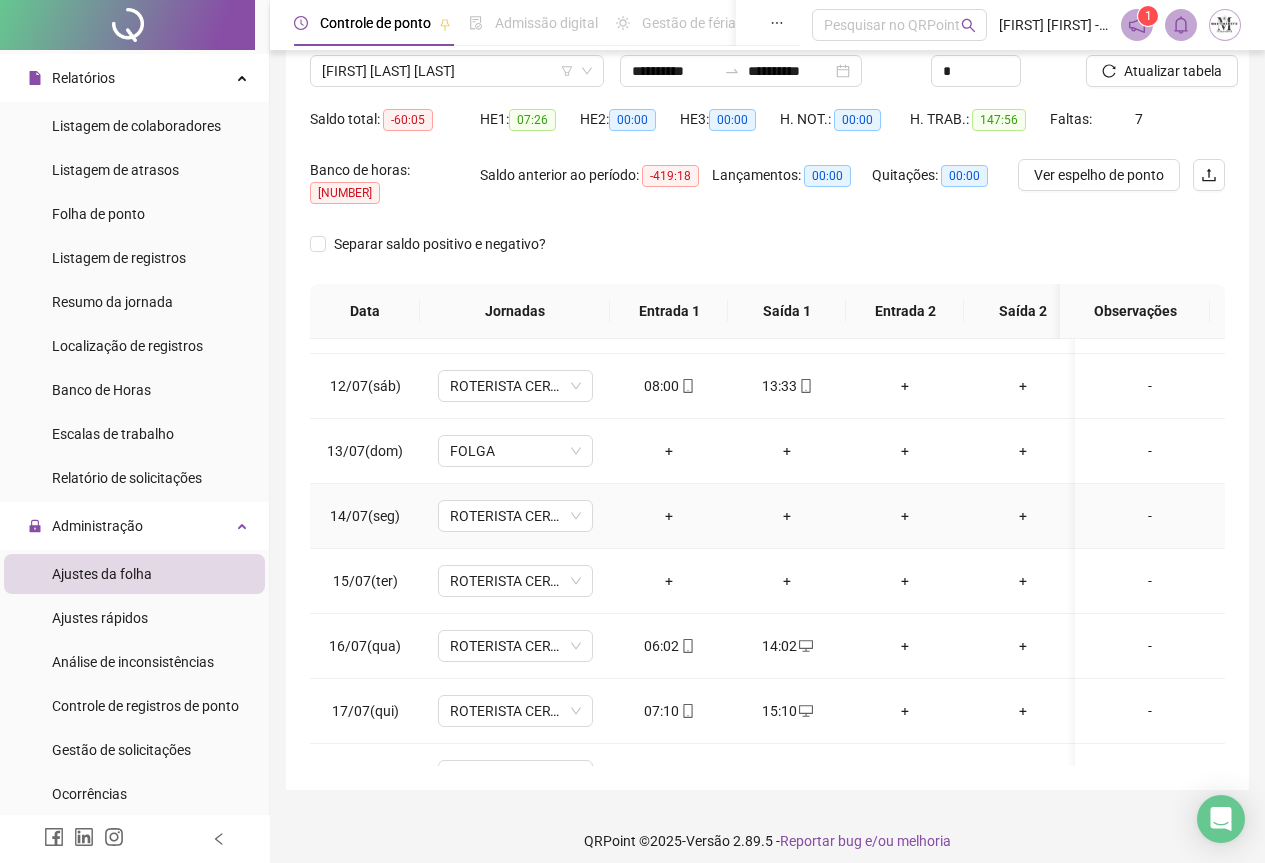 click on "-" at bounding box center (1150, 516) 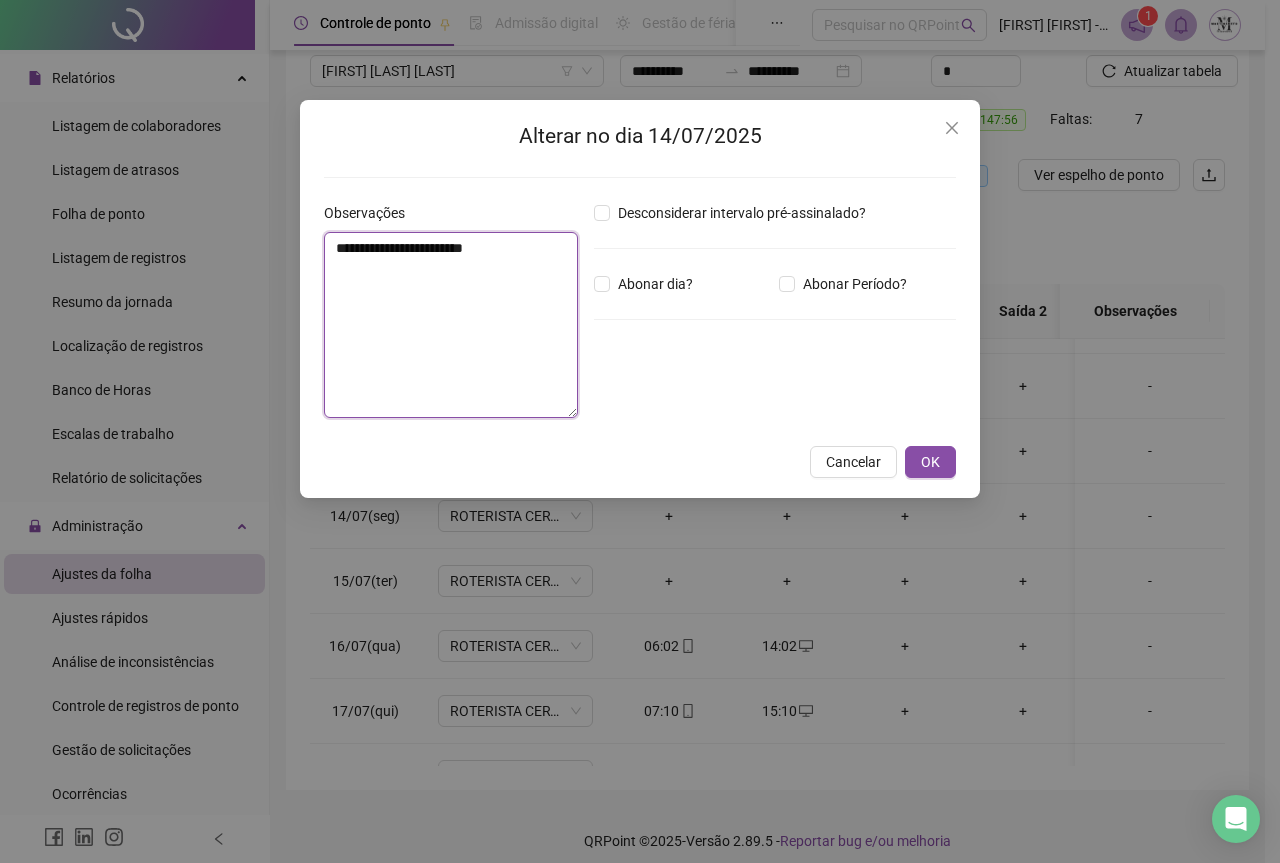 click on "**********" at bounding box center (451, 325) 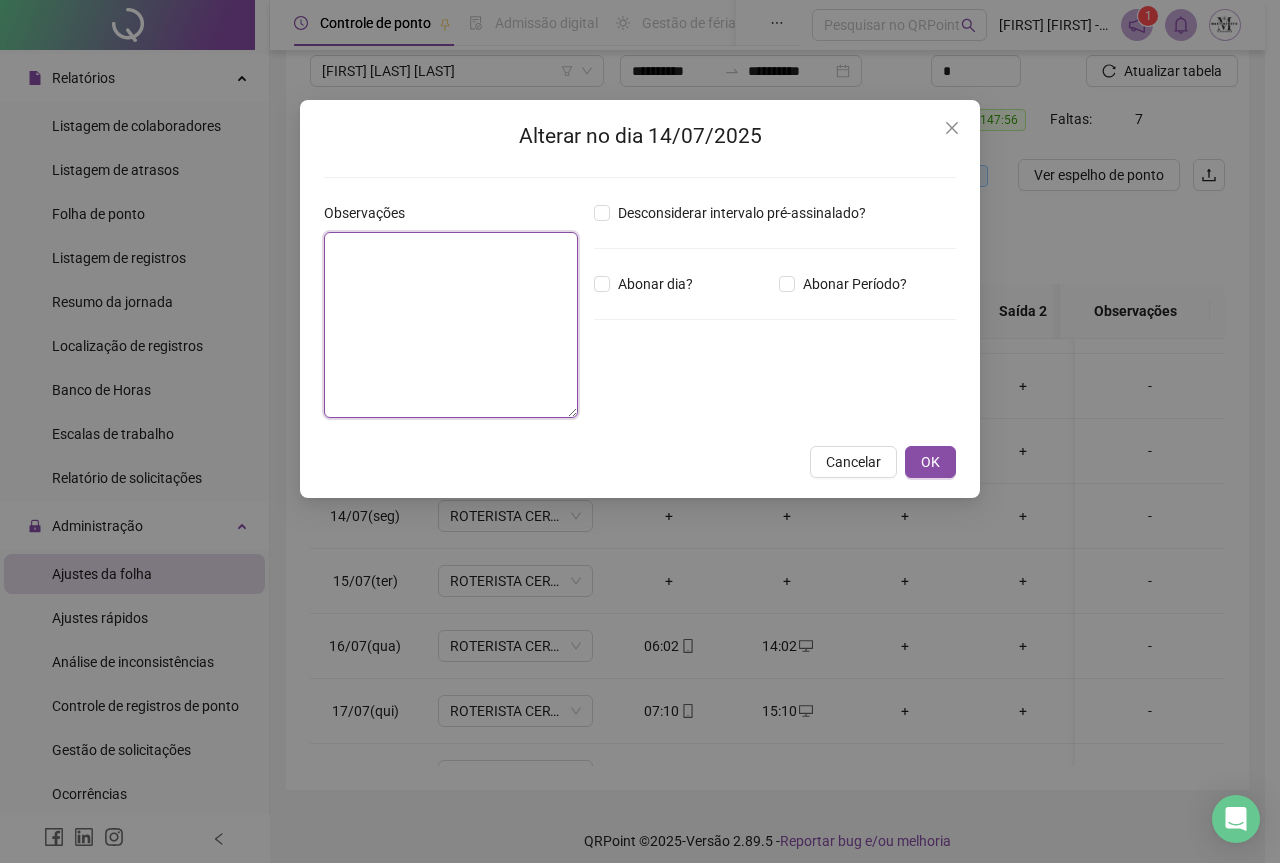 paste on "**********" 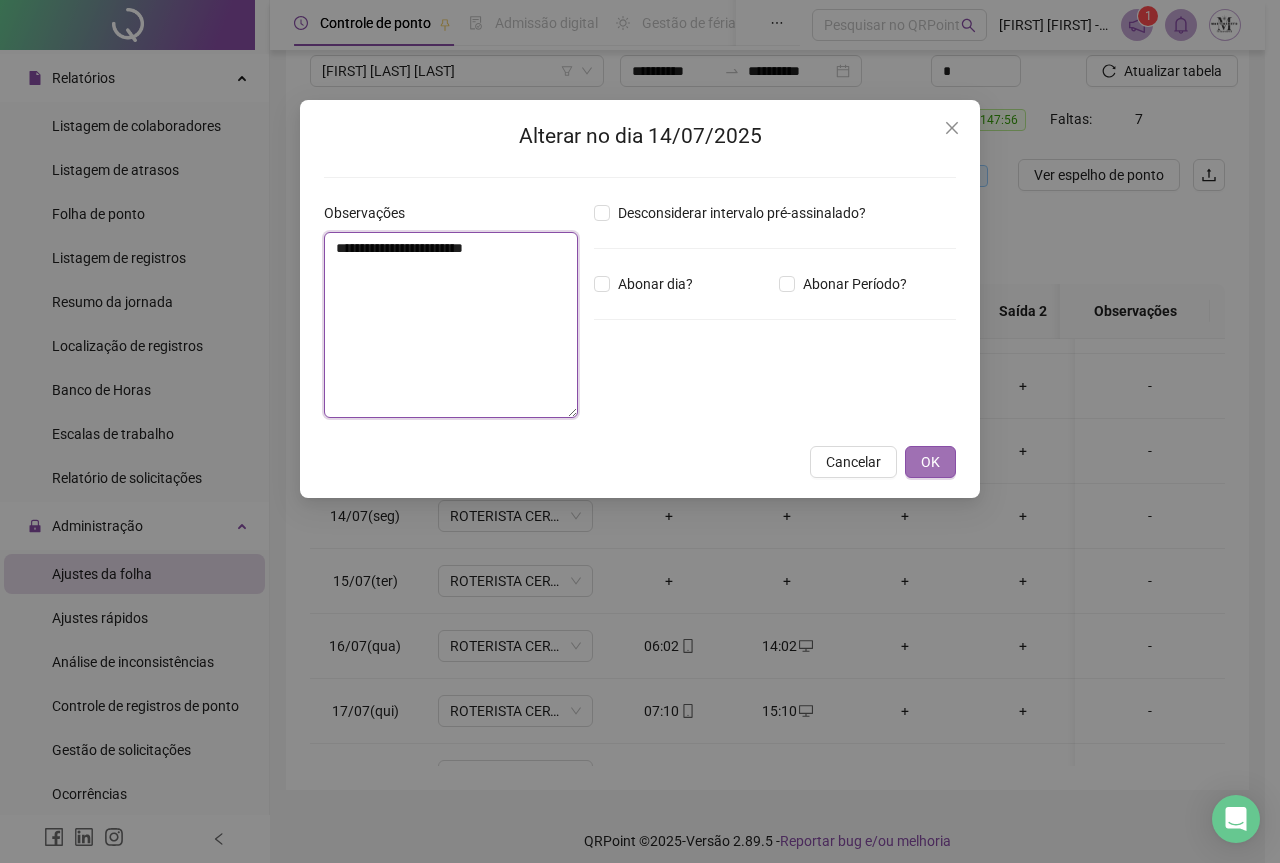 type on "**********" 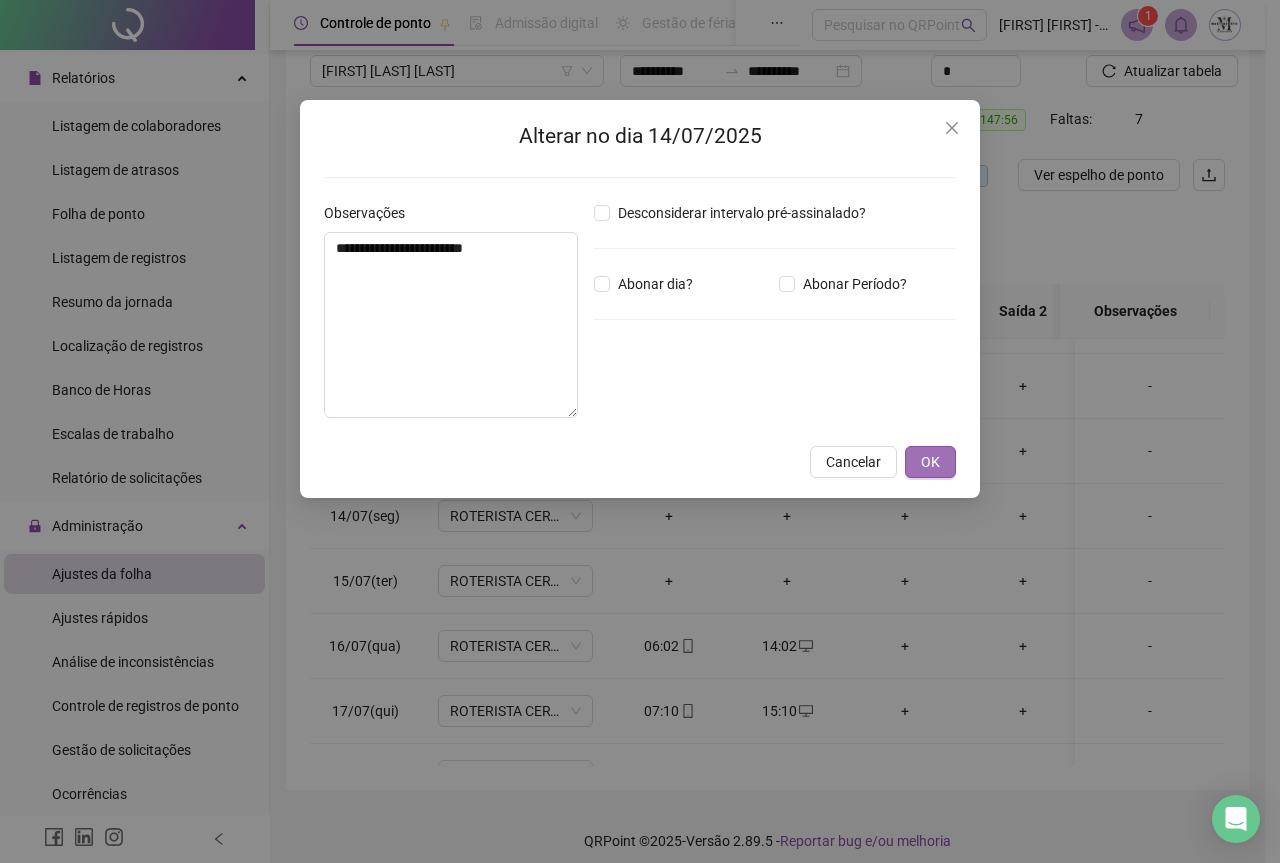 click on "OK" at bounding box center (930, 462) 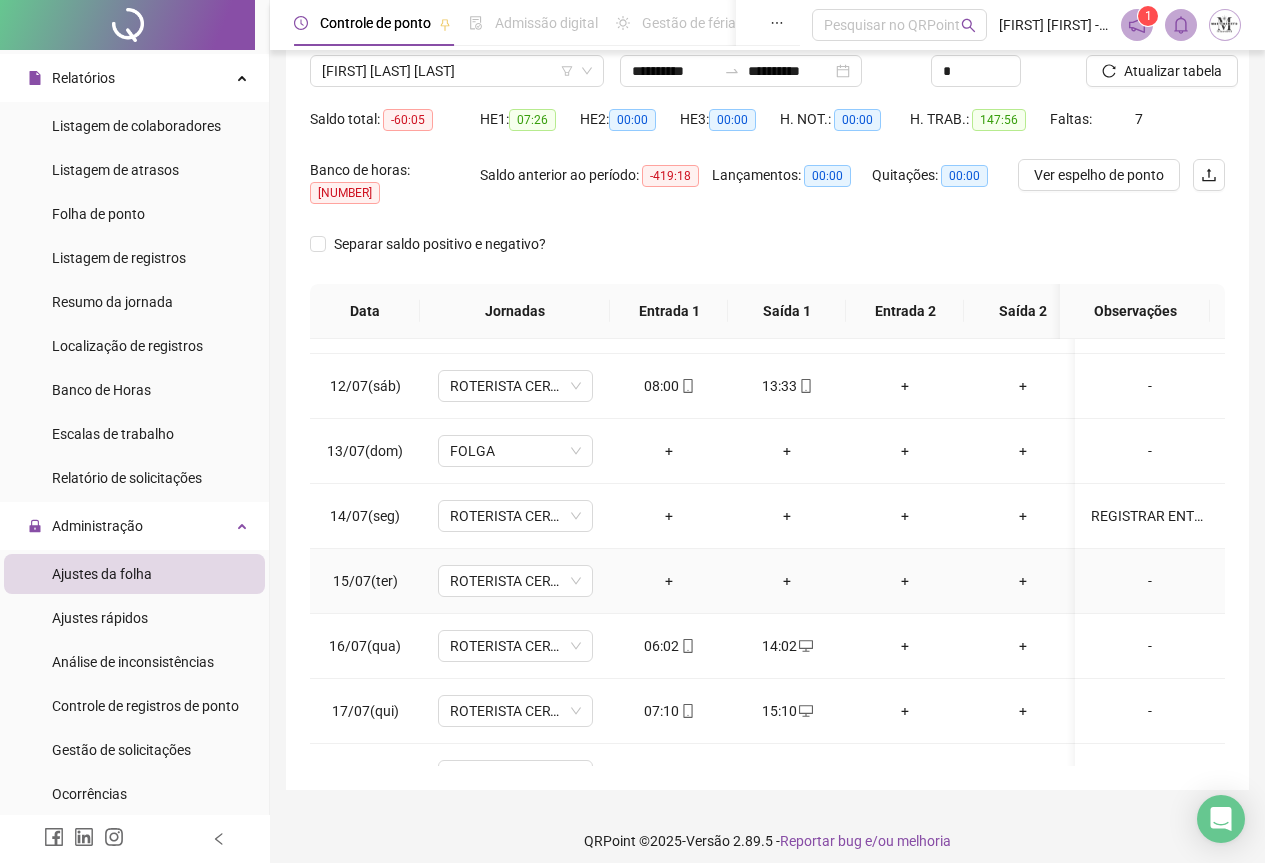 click on "-" at bounding box center [1150, 581] 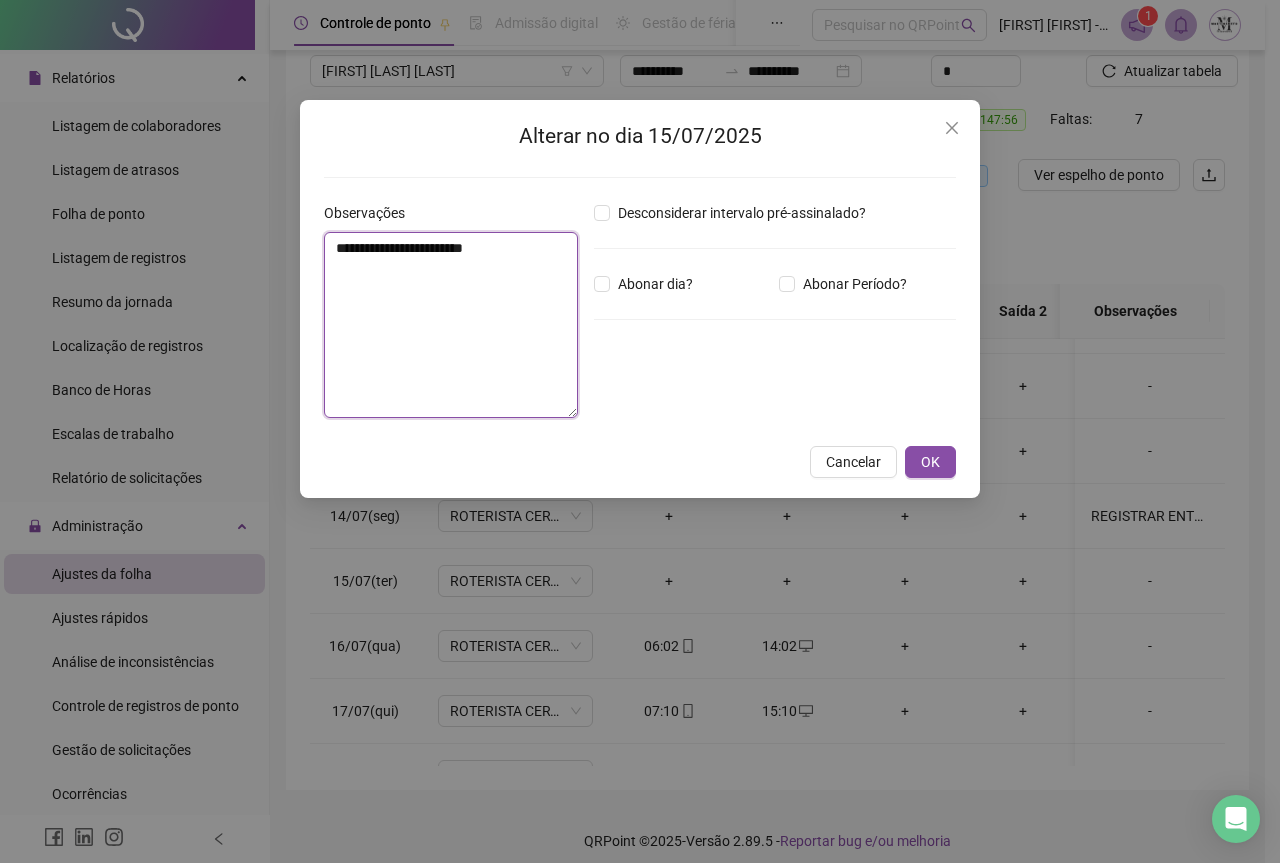 click on "**********" at bounding box center (451, 325) 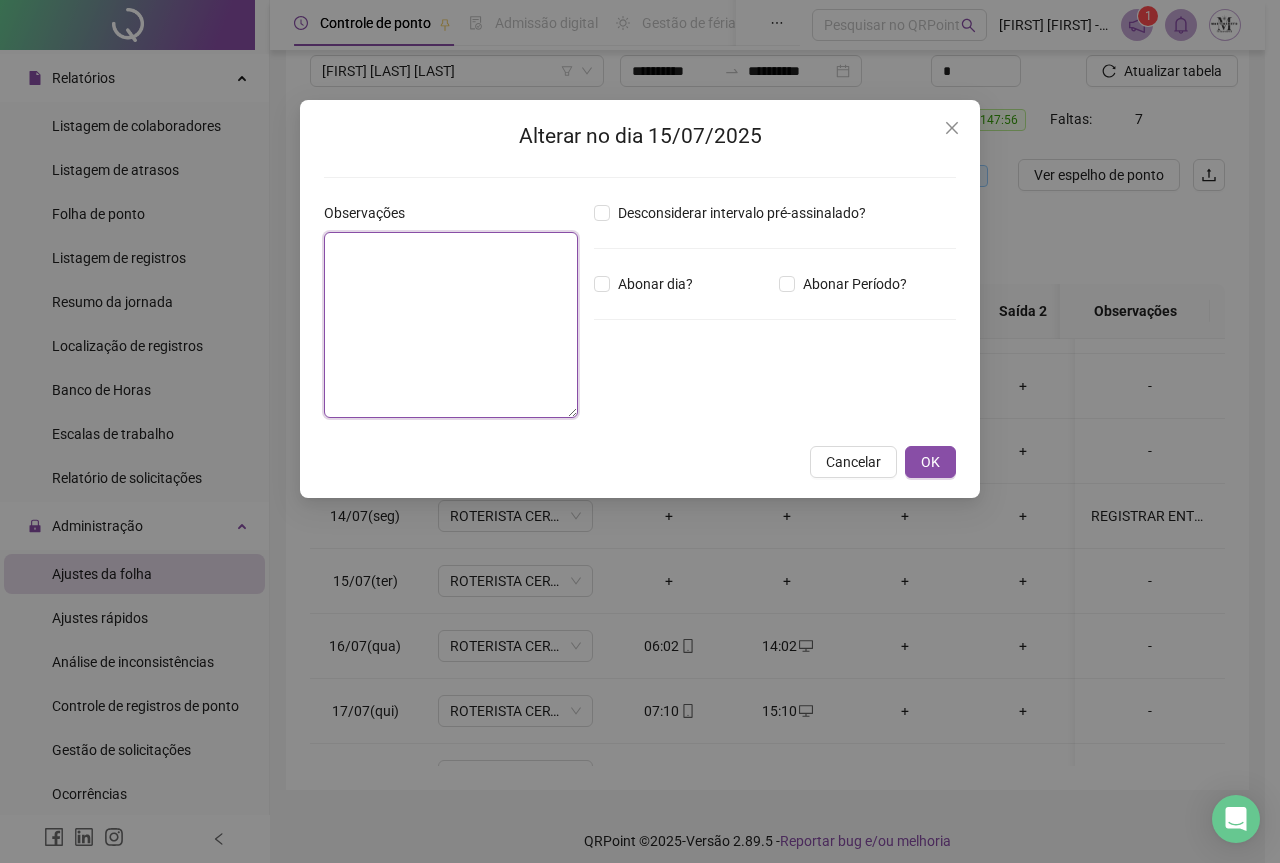 paste on "**********" 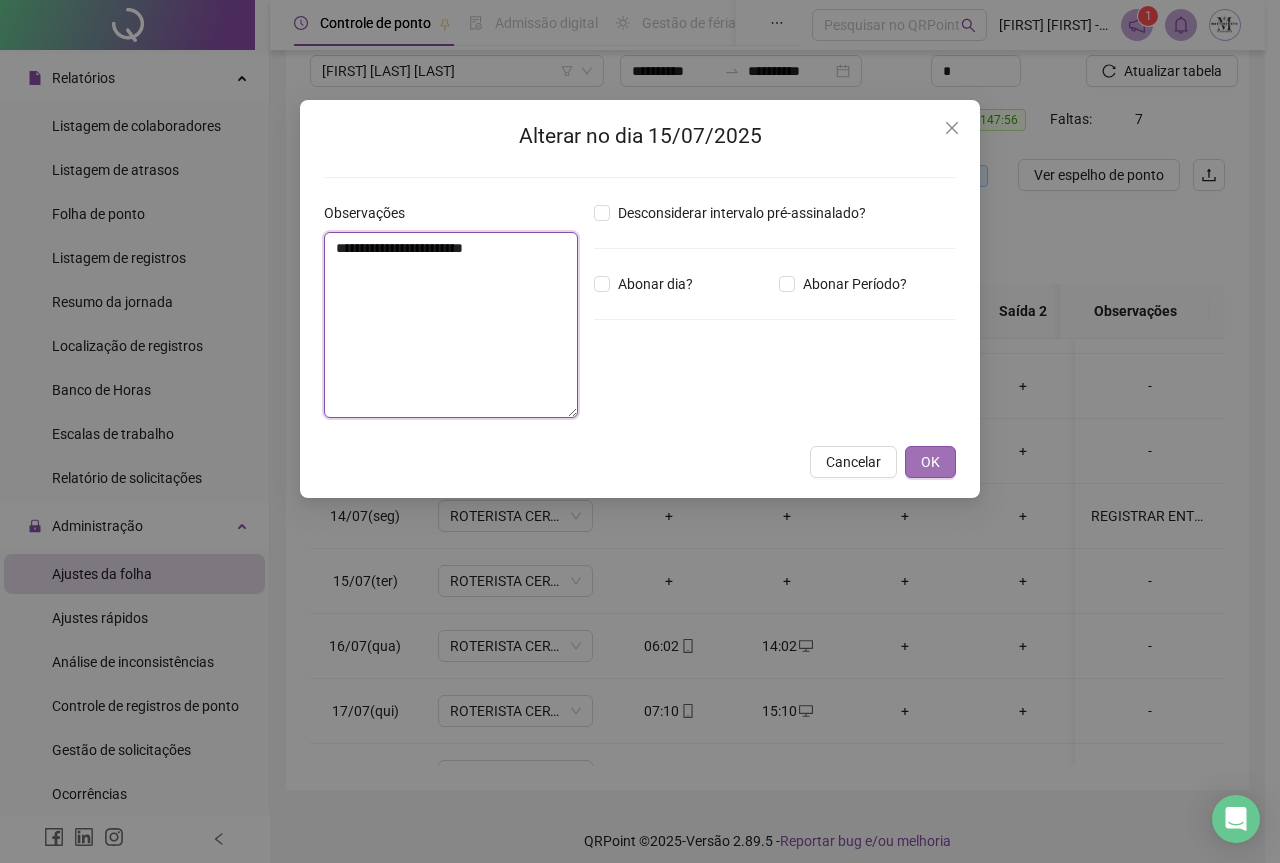 type on "**********" 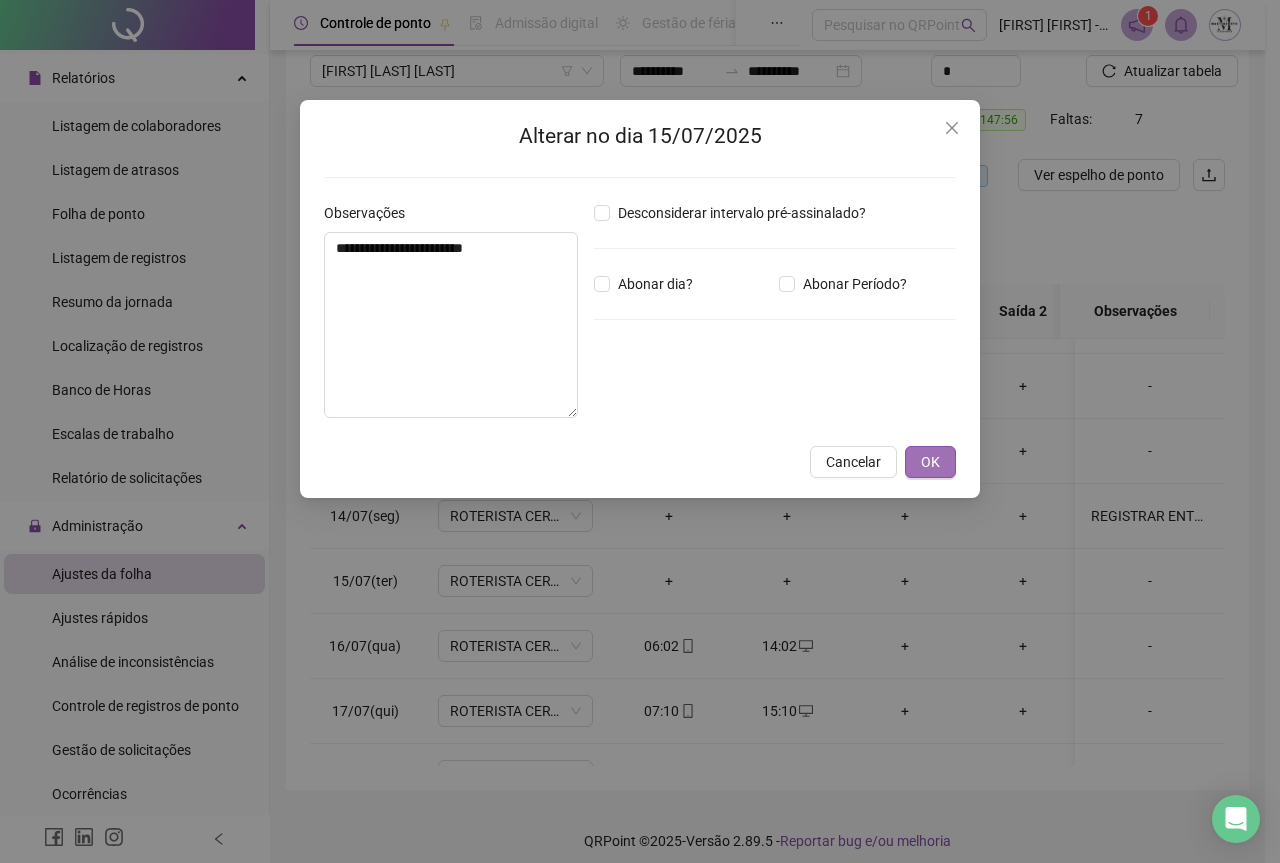 click on "OK" at bounding box center [930, 462] 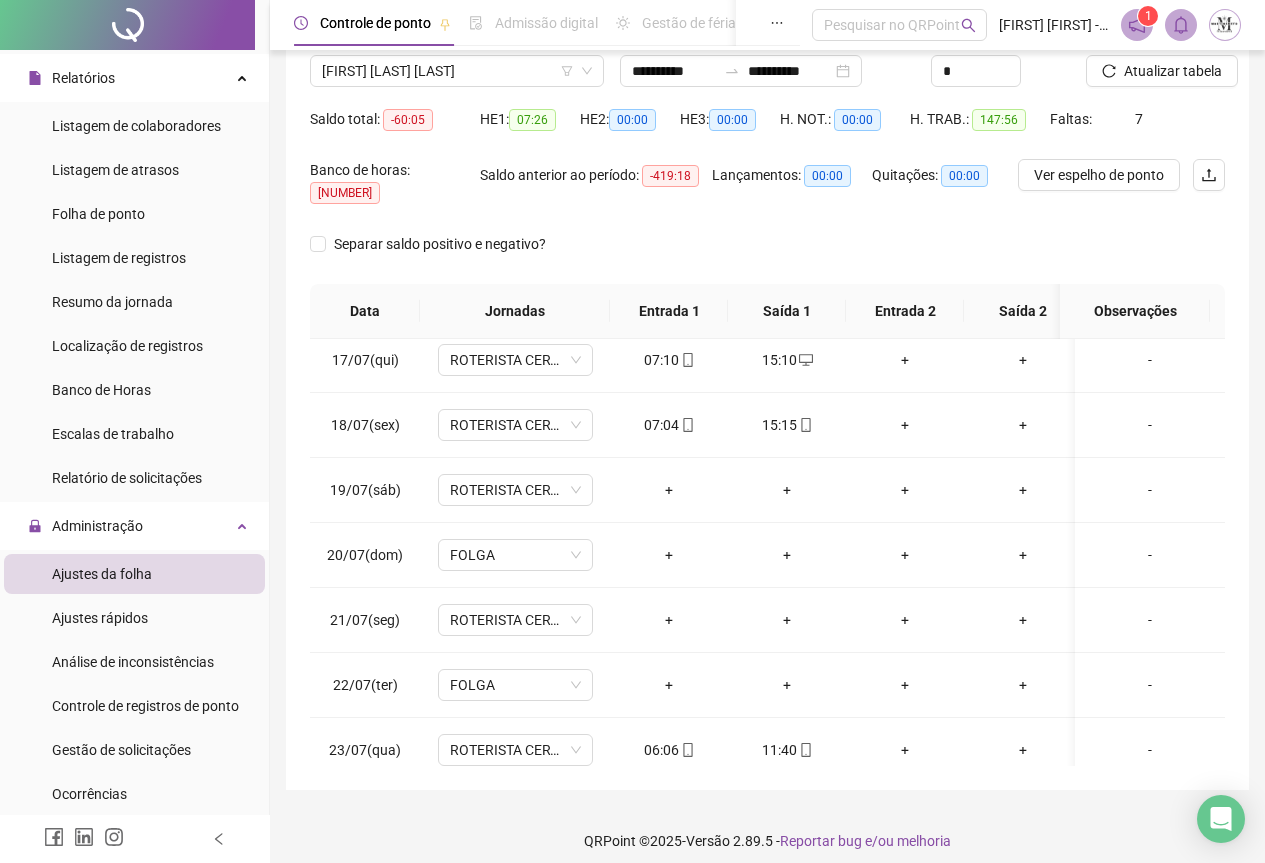 scroll, scrollTop: 1100, scrollLeft: 0, axis: vertical 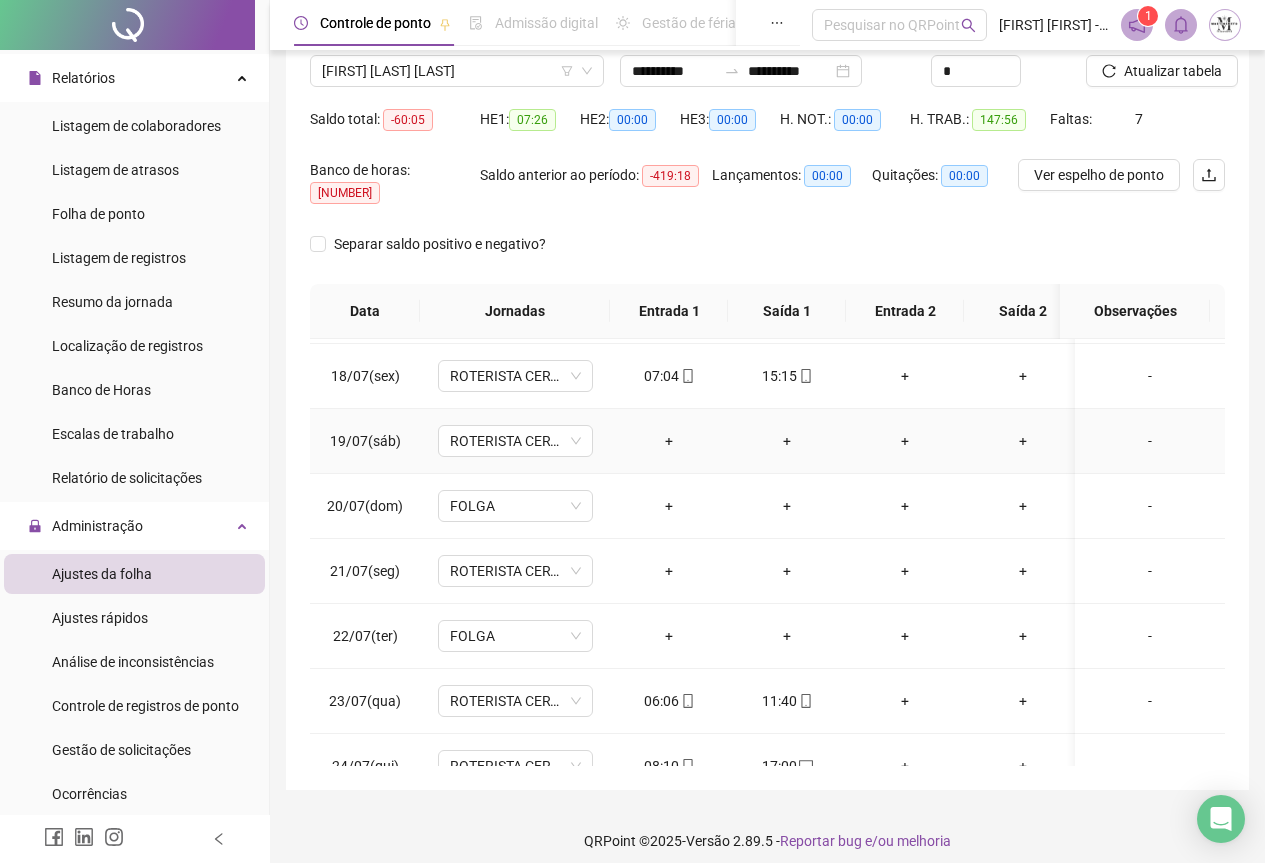 click on "-" at bounding box center (1150, 441) 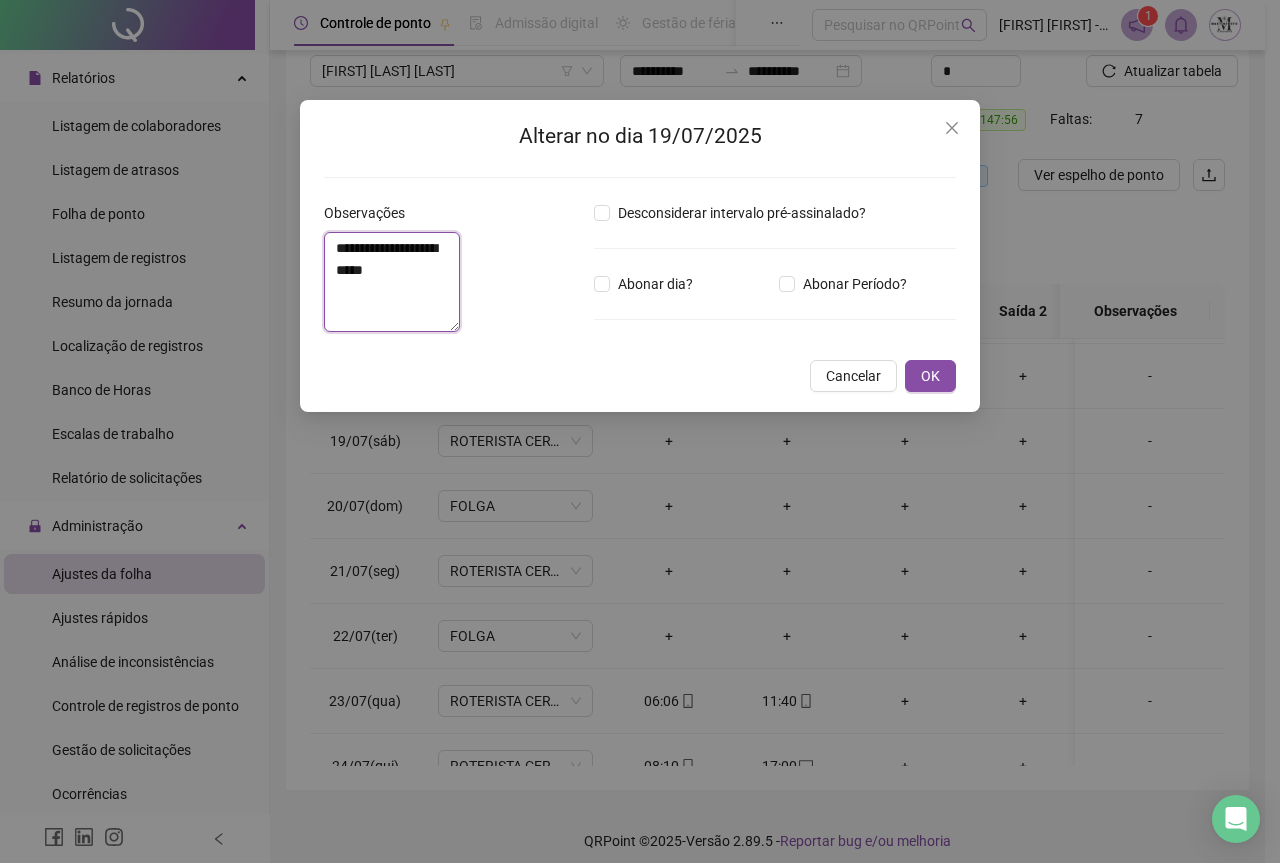 click on "**********" at bounding box center [392, 282] 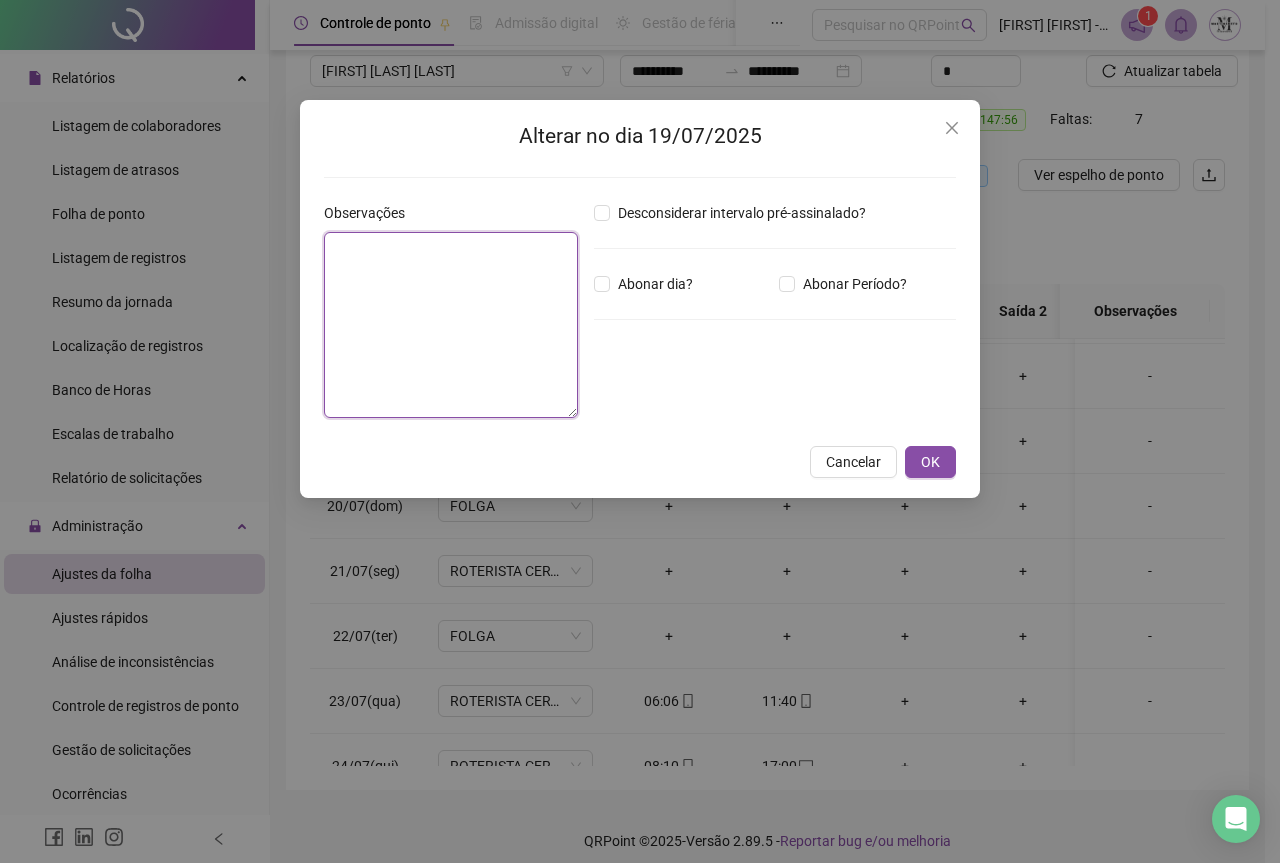 paste on "**********" 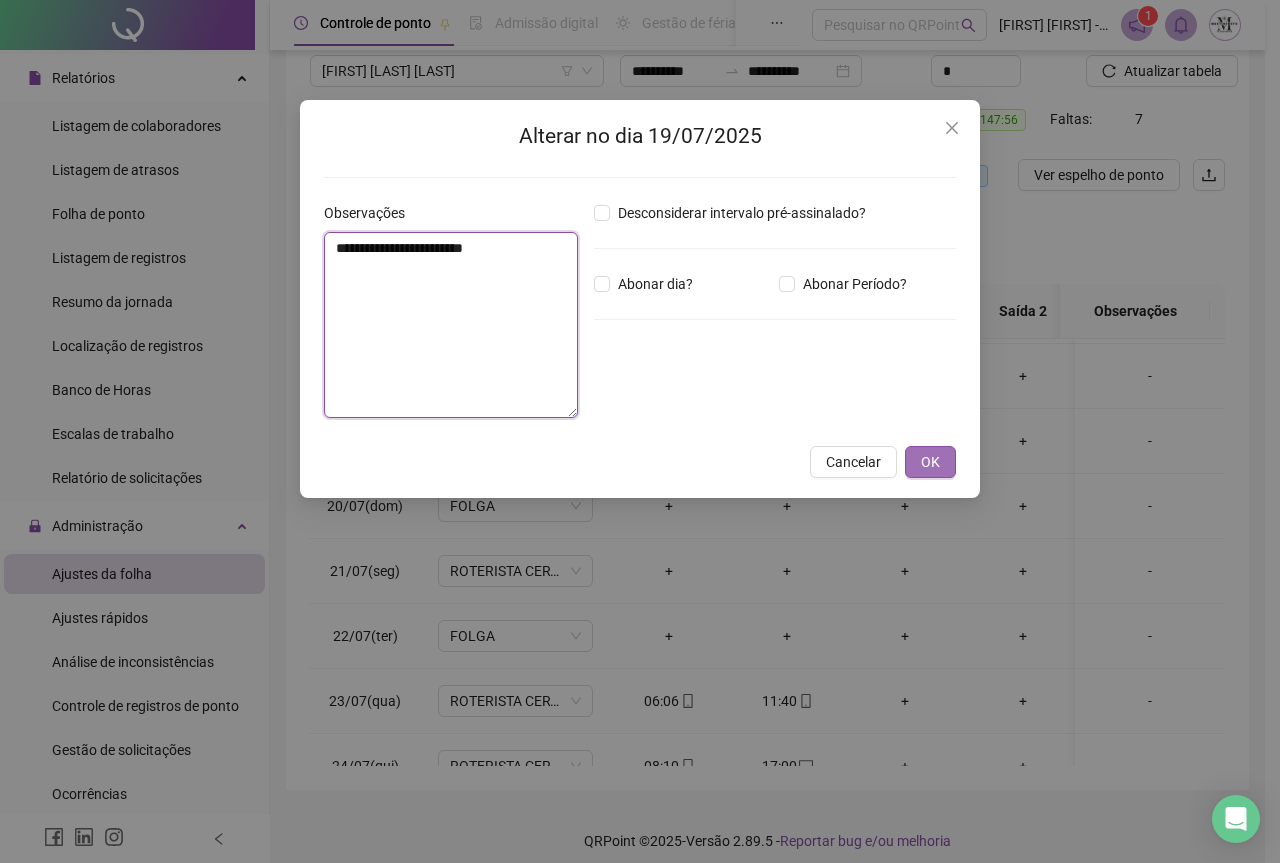 type on "**********" 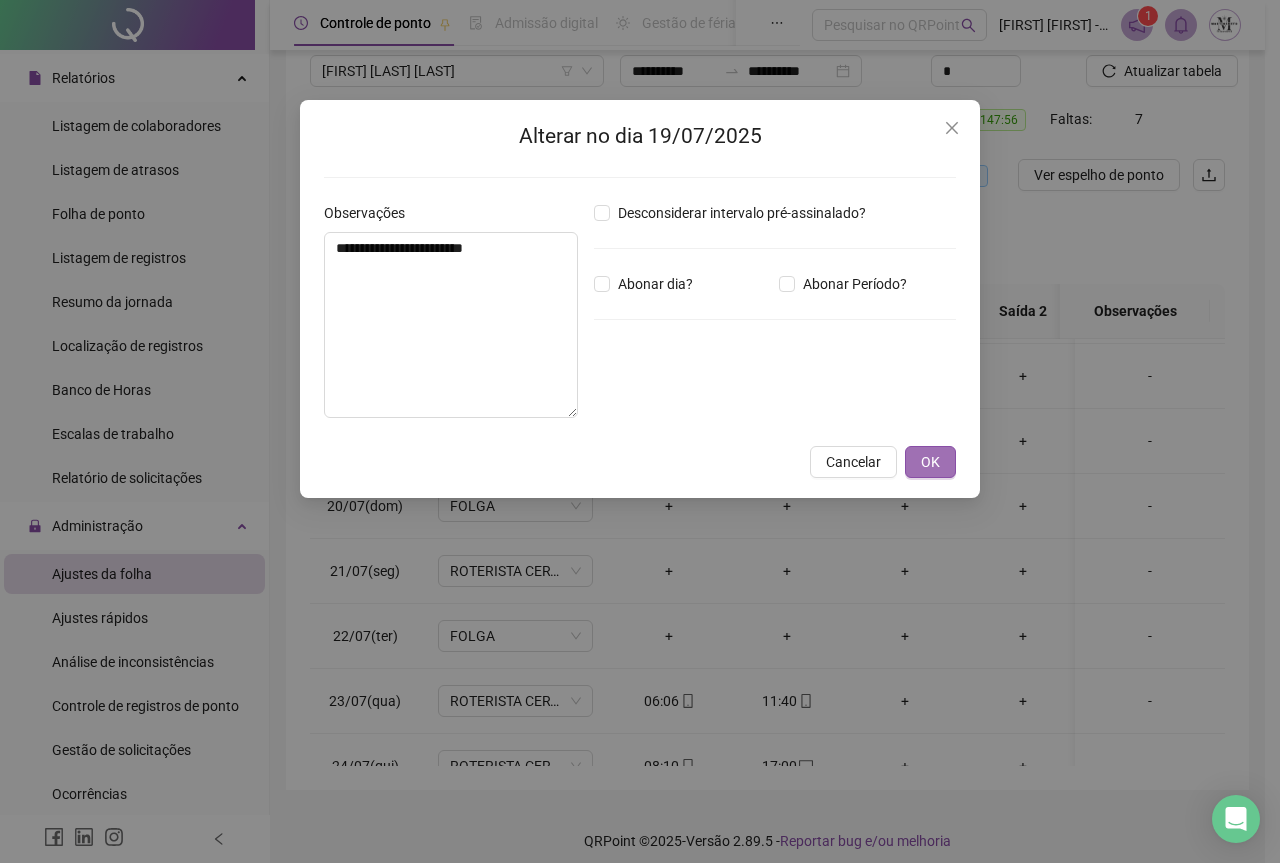 click on "OK" at bounding box center (930, 462) 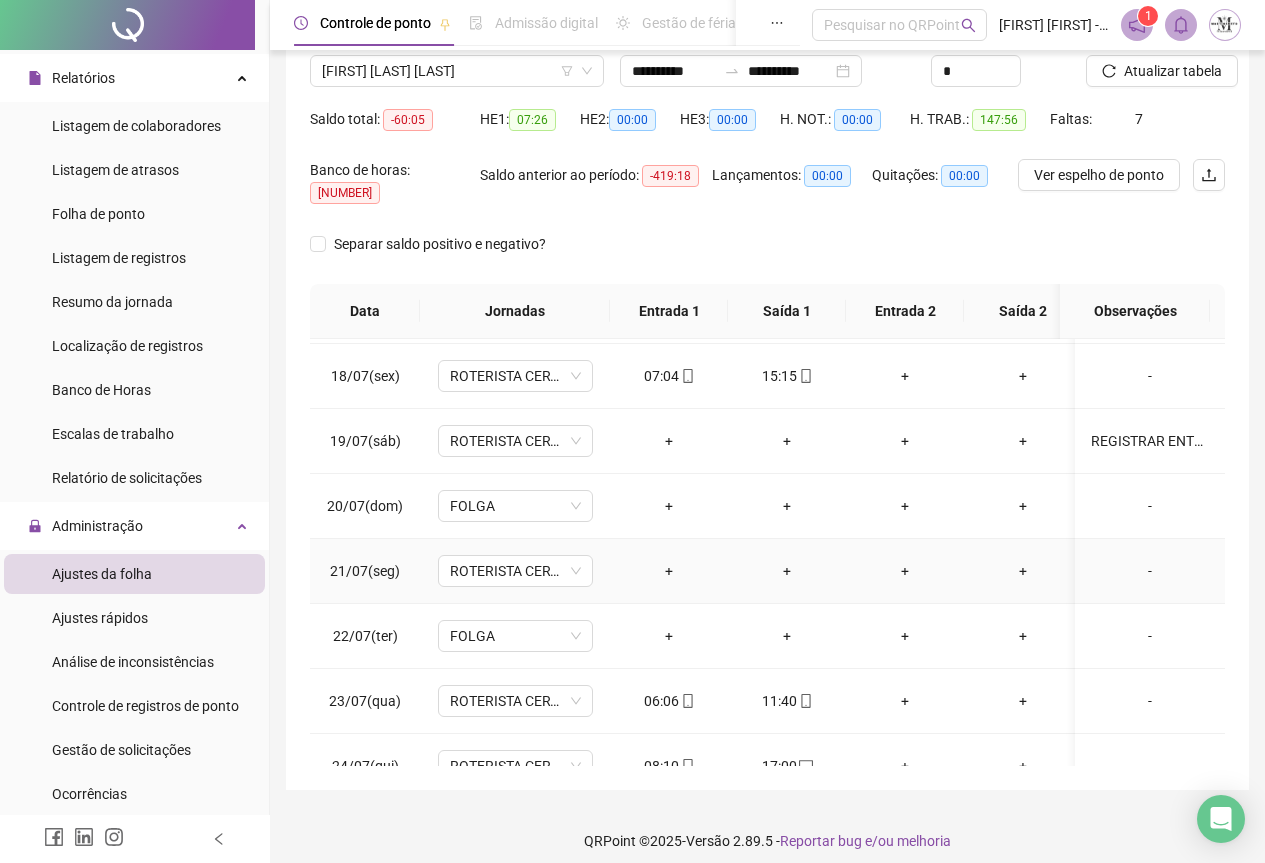 click on "-" at bounding box center [1150, 571] 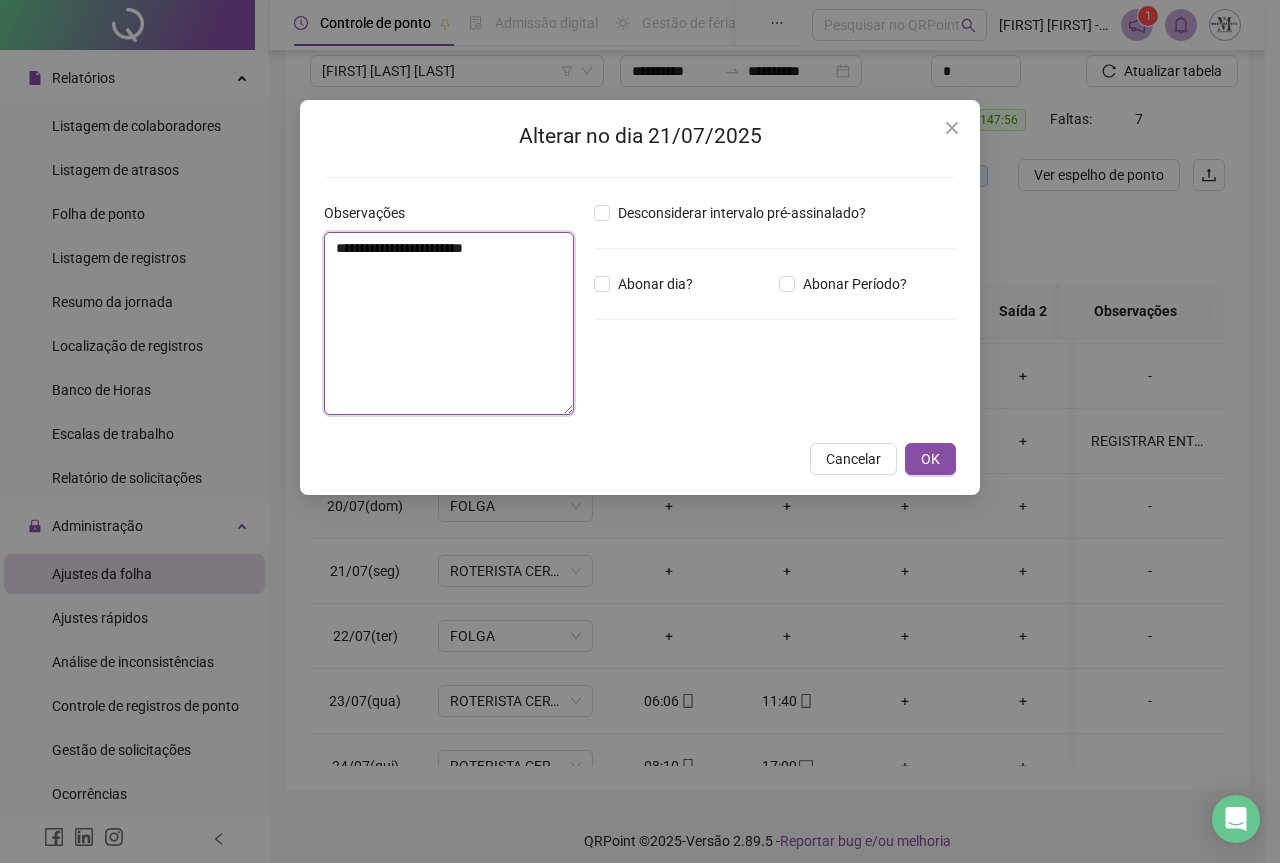 click on "**********" at bounding box center (449, 323) 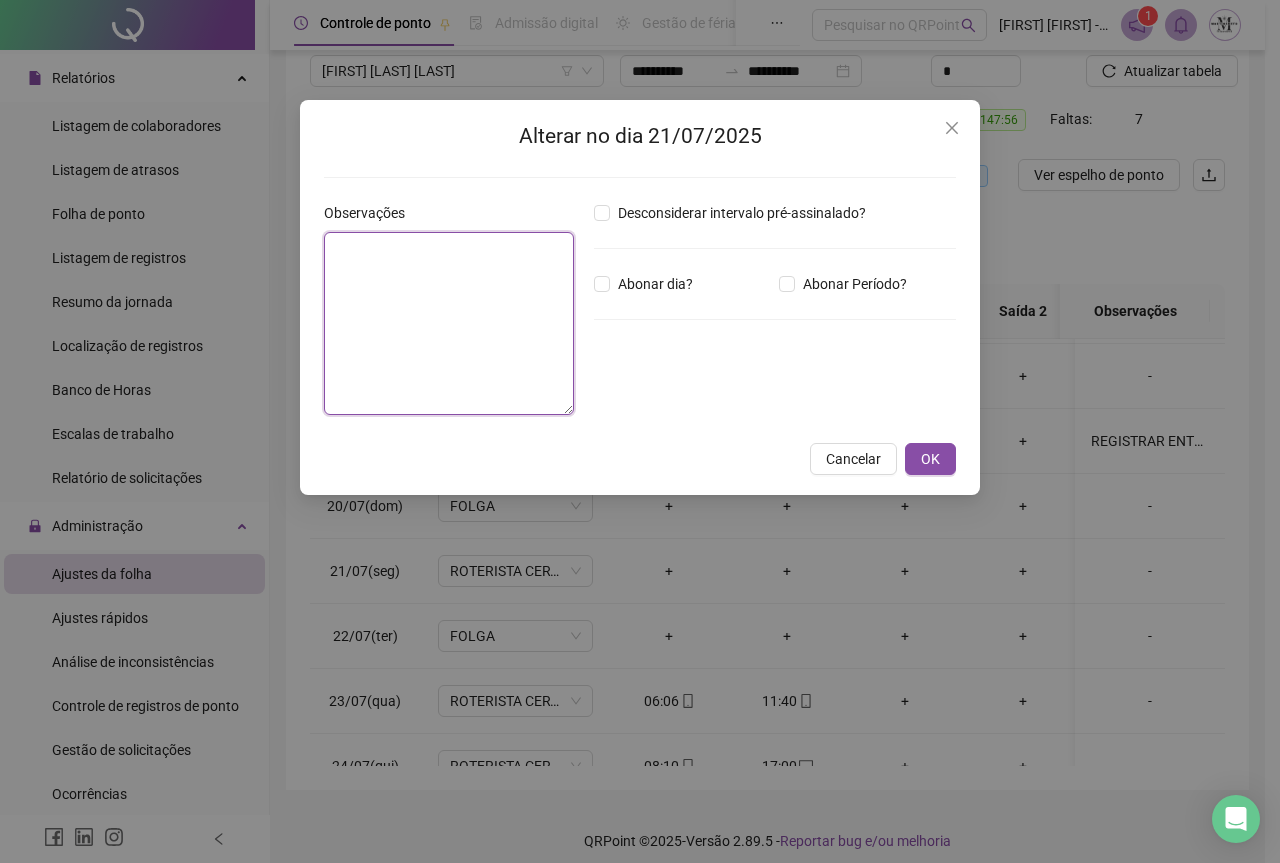 paste on "**********" 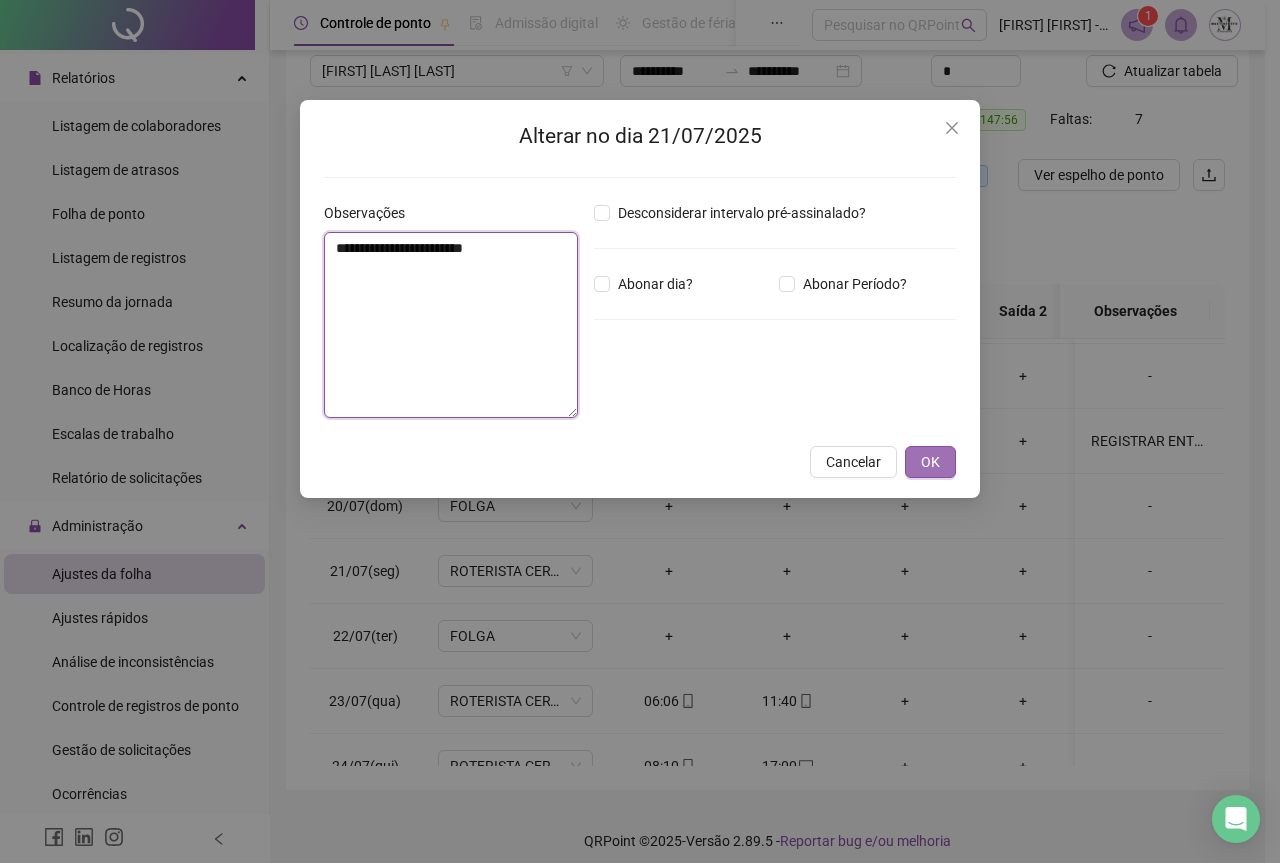type on "**********" 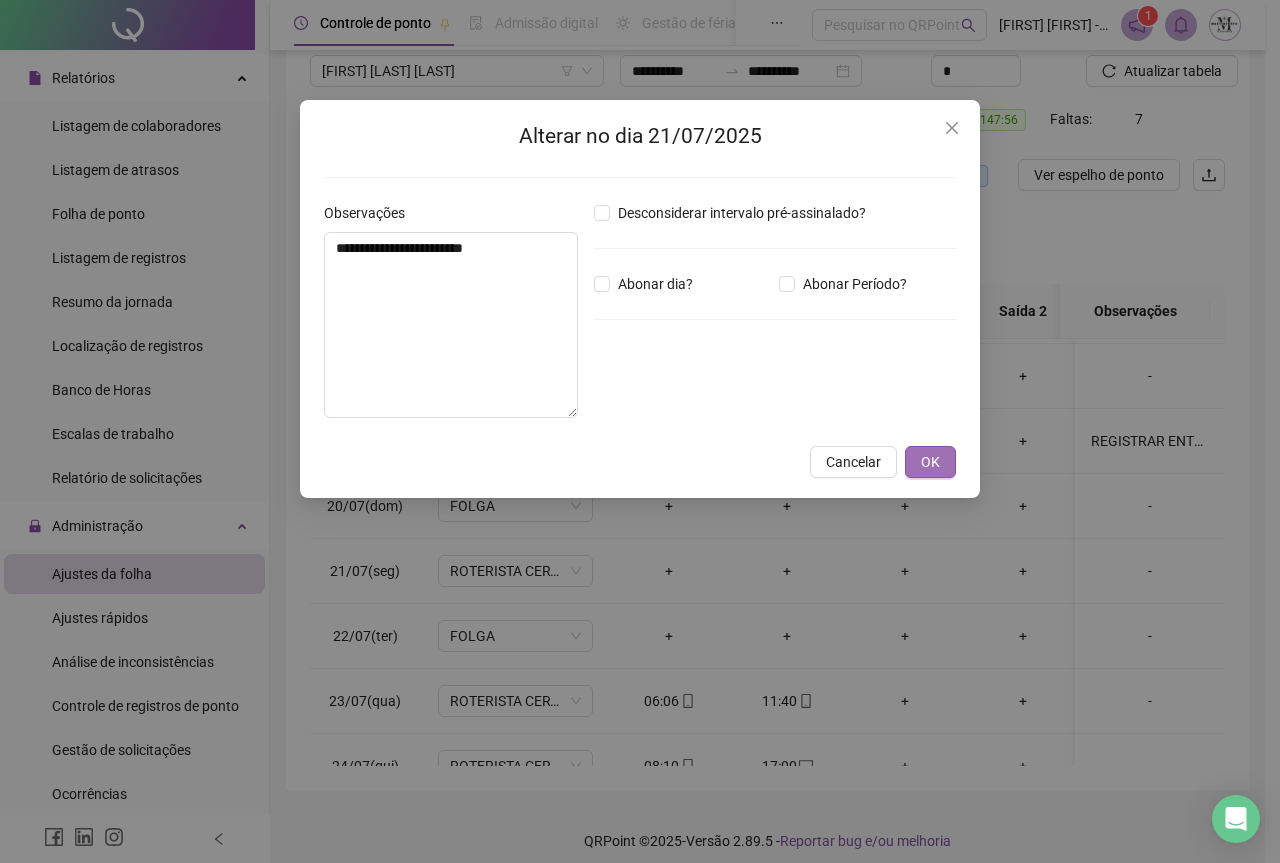 click on "OK" at bounding box center [930, 462] 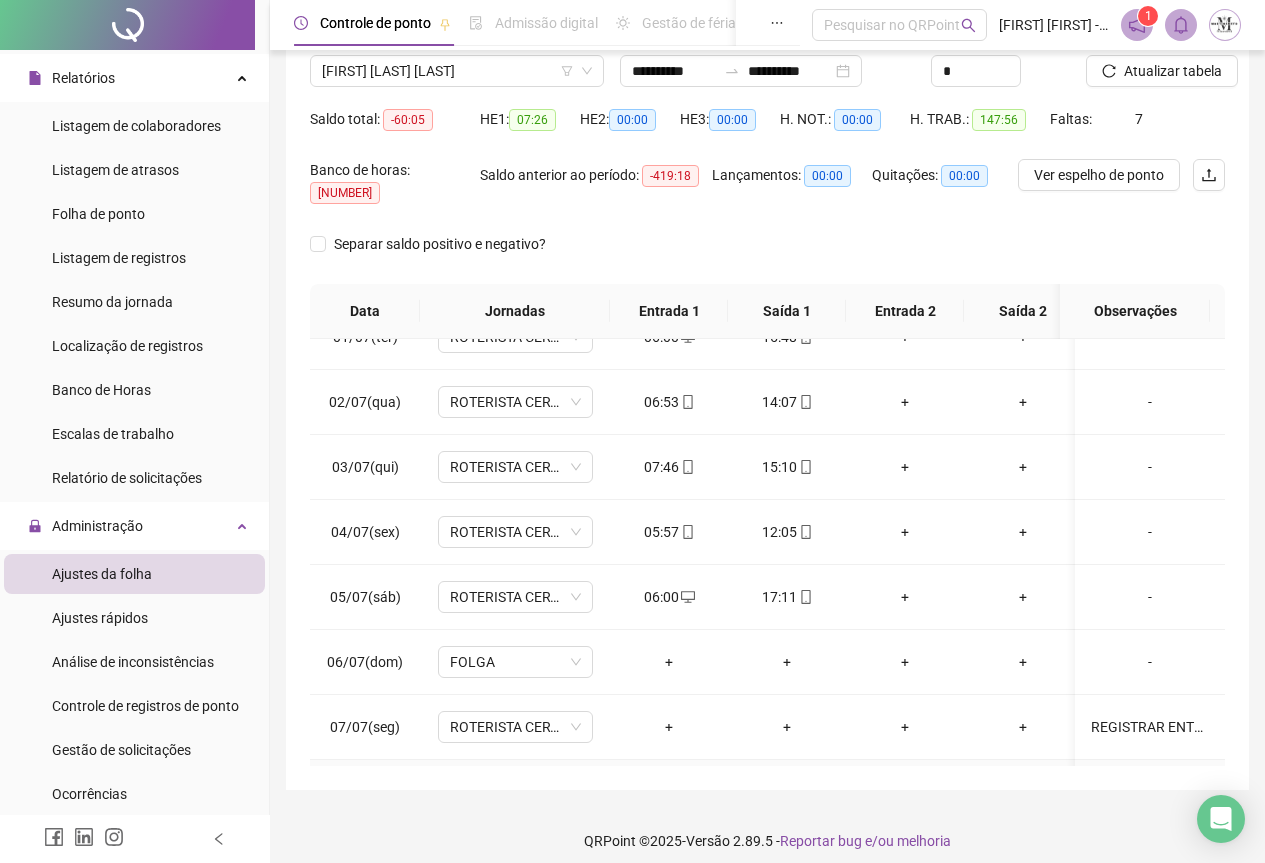 scroll, scrollTop: 0, scrollLeft: 0, axis: both 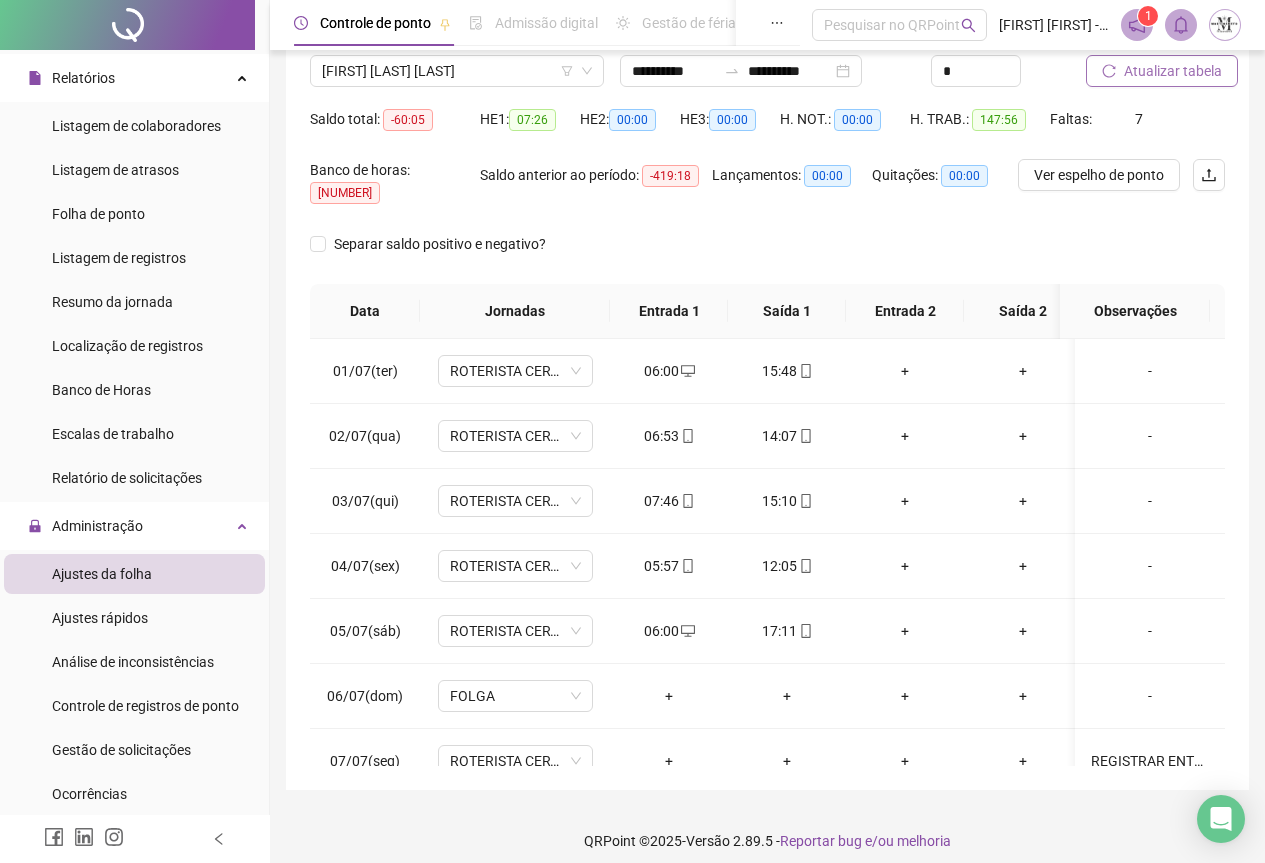 click on "Atualizar tabela" at bounding box center (1173, 71) 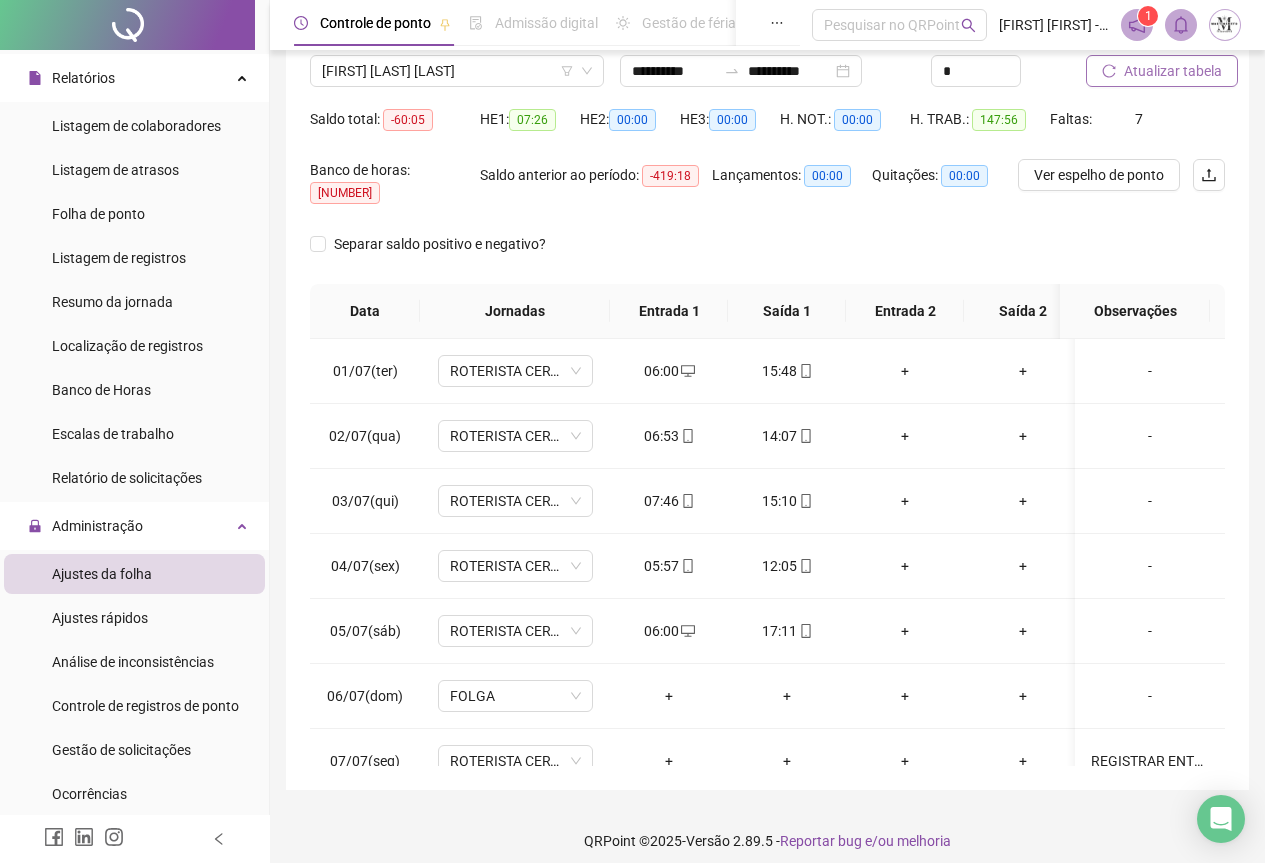 click on "Atualizar tabela" at bounding box center [1173, 71] 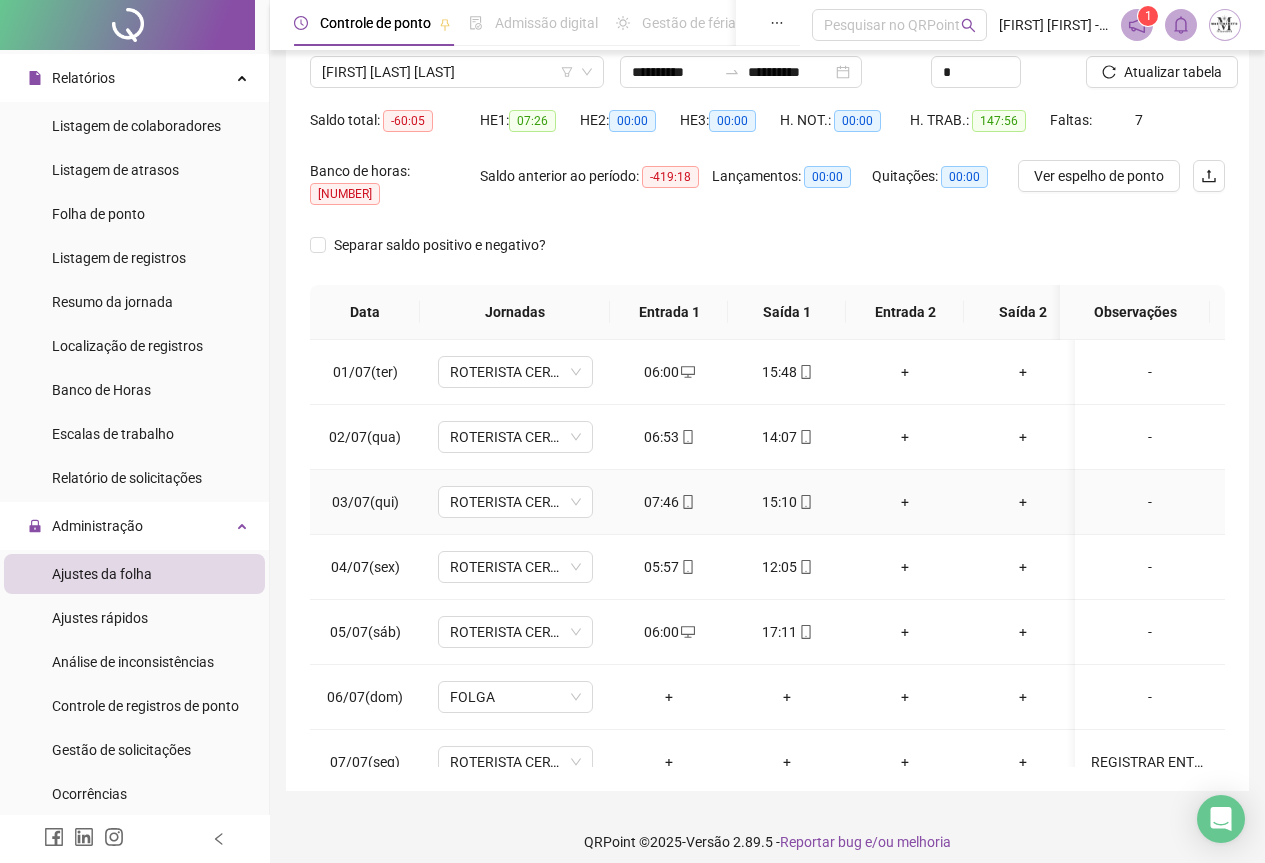 scroll, scrollTop: 0, scrollLeft: 0, axis: both 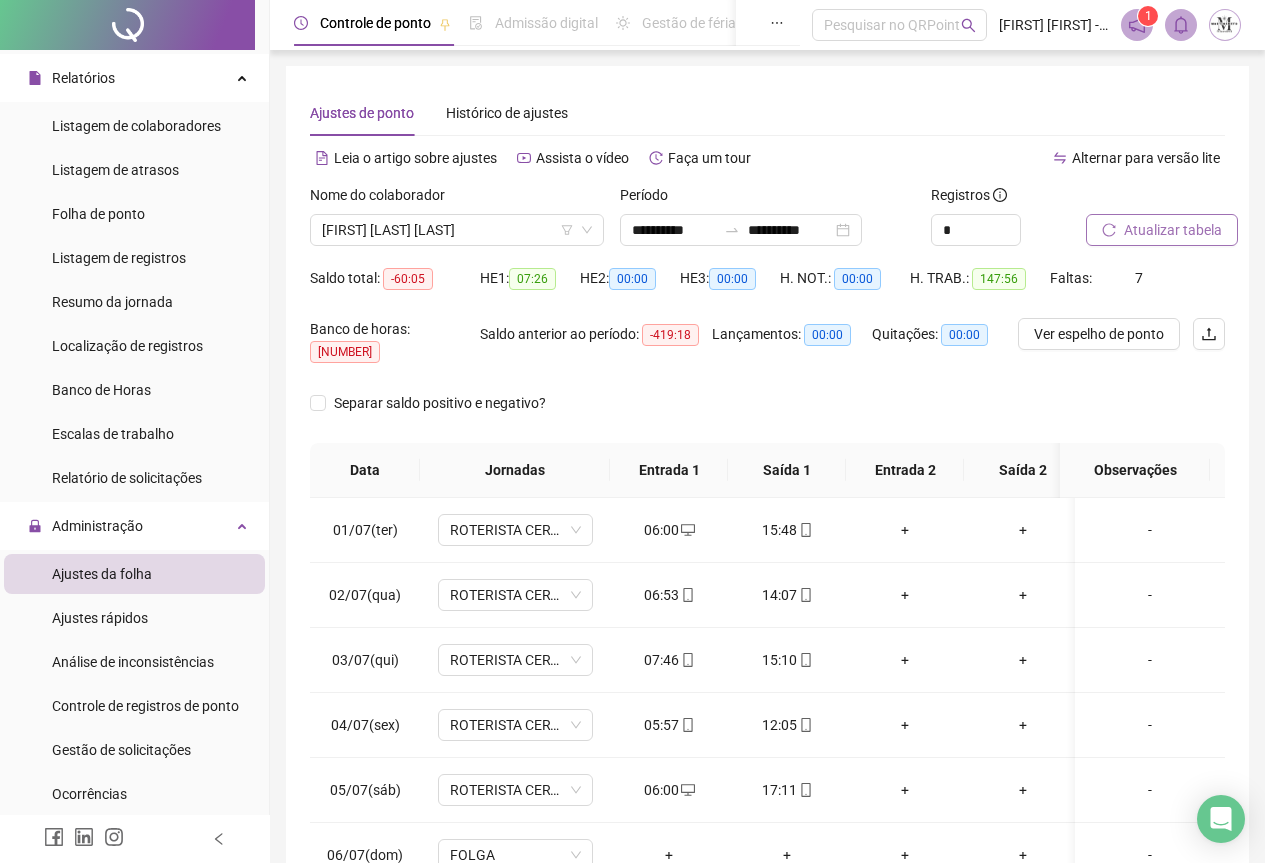 click on "Atualizar tabela" at bounding box center [1173, 230] 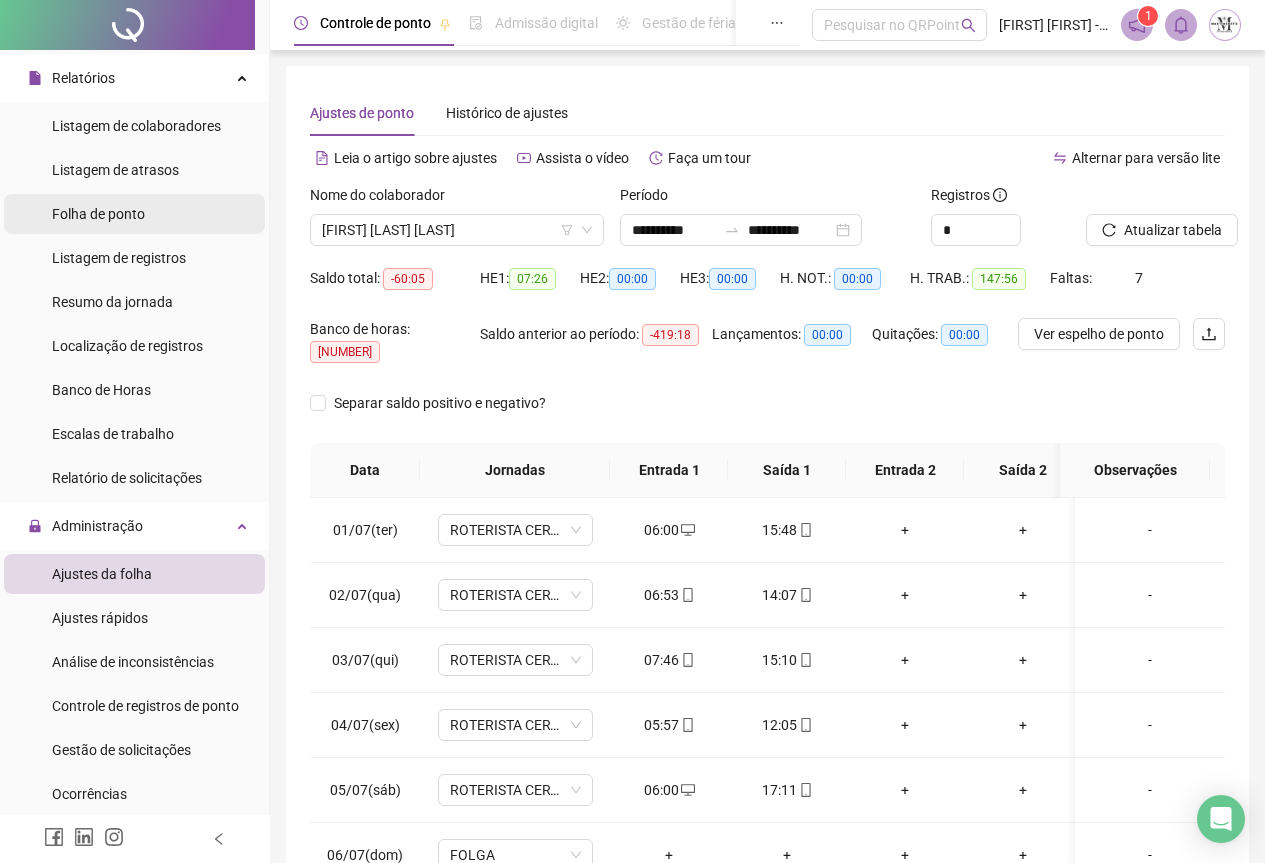 click on "Folha de ponto" at bounding box center (98, 214) 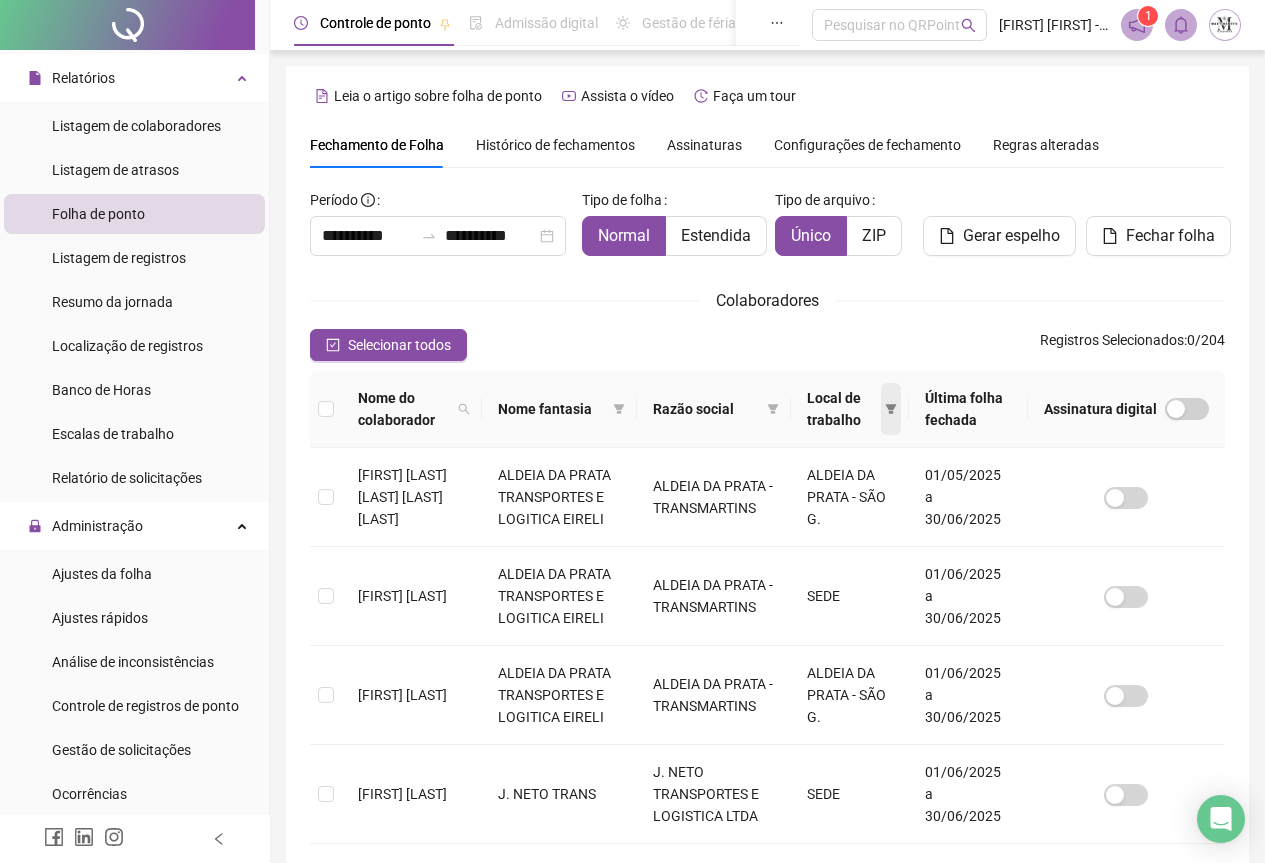 click at bounding box center (891, 409) 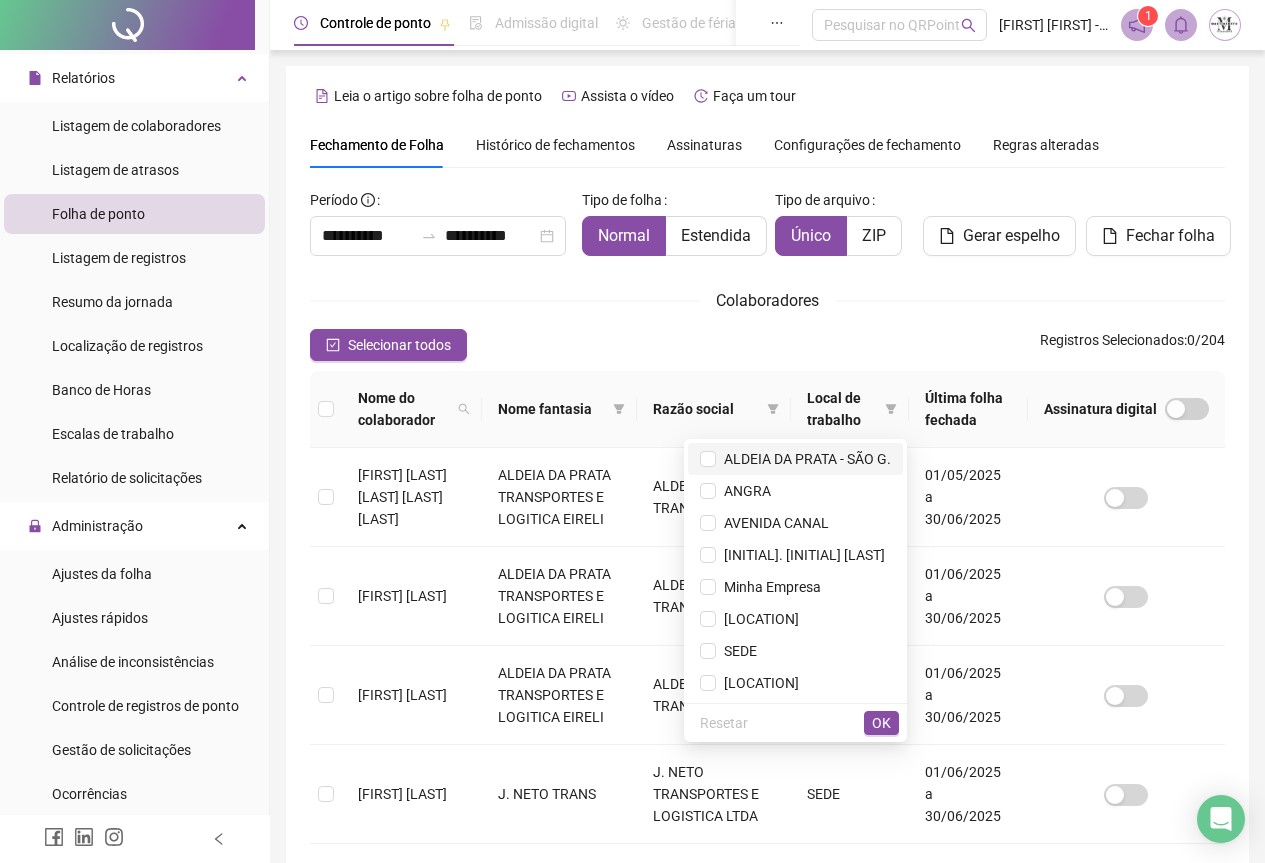 click on "ALDEIA DA PRATA - SÃO G." at bounding box center [803, 459] 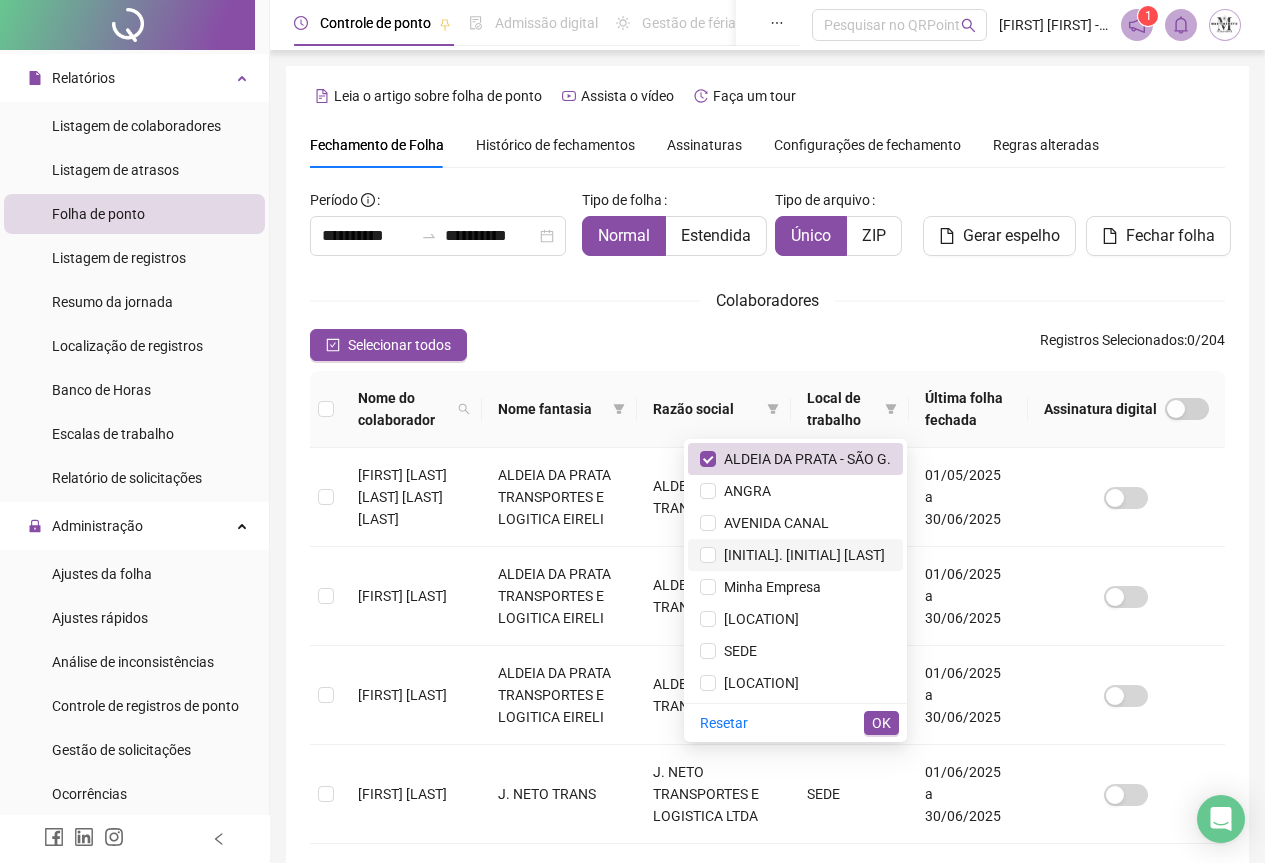 click on "J. NETO SÃO G." at bounding box center (800, 555) 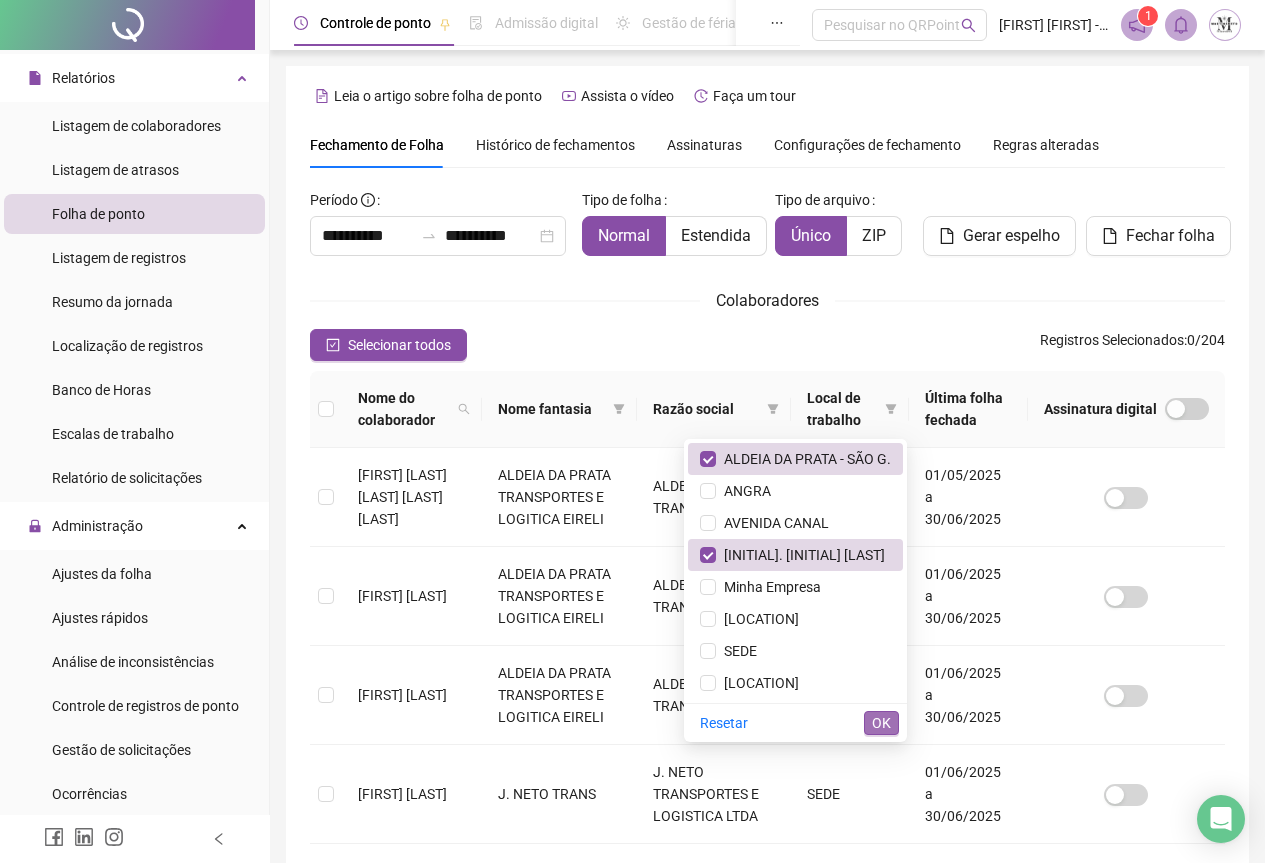 click on "OK" at bounding box center [881, 723] 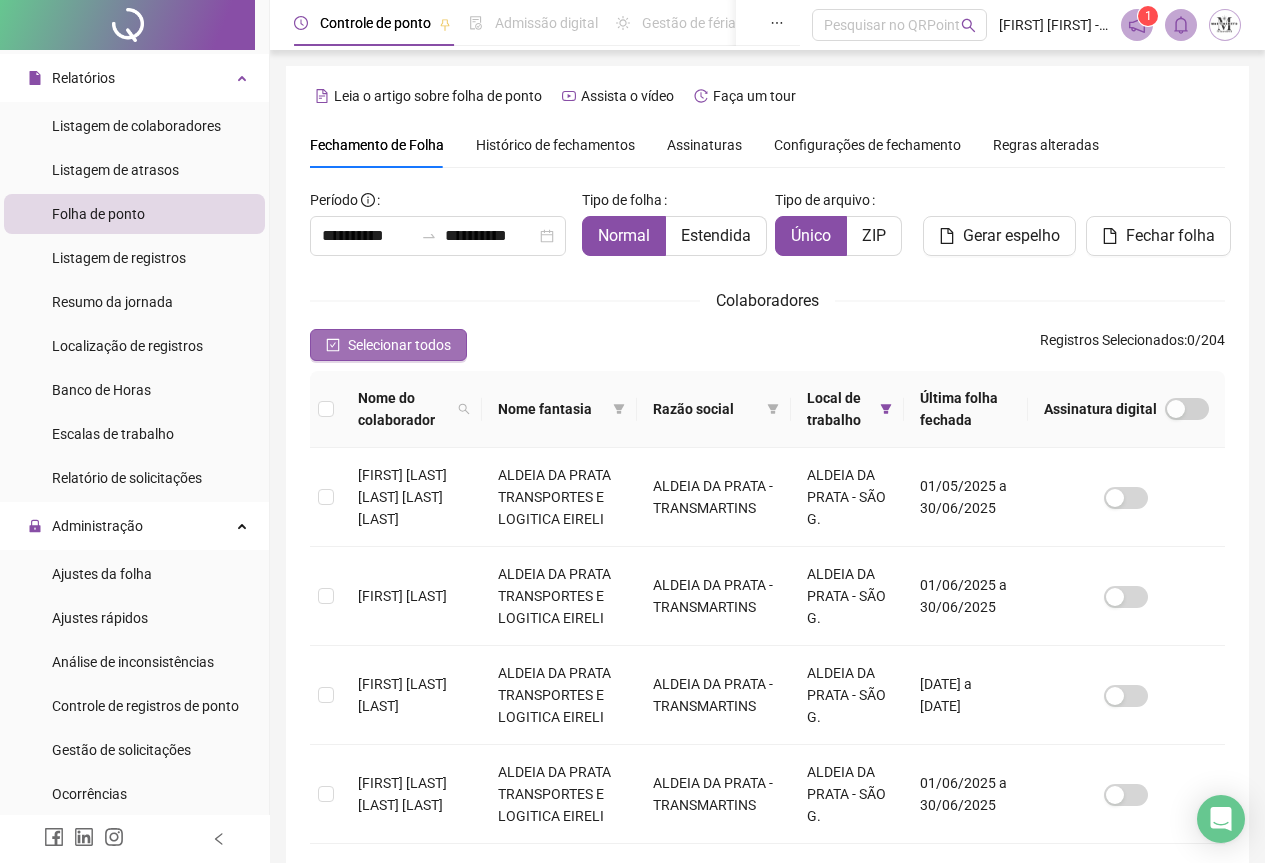 click on "Selecionar todos" at bounding box center [399, 345] 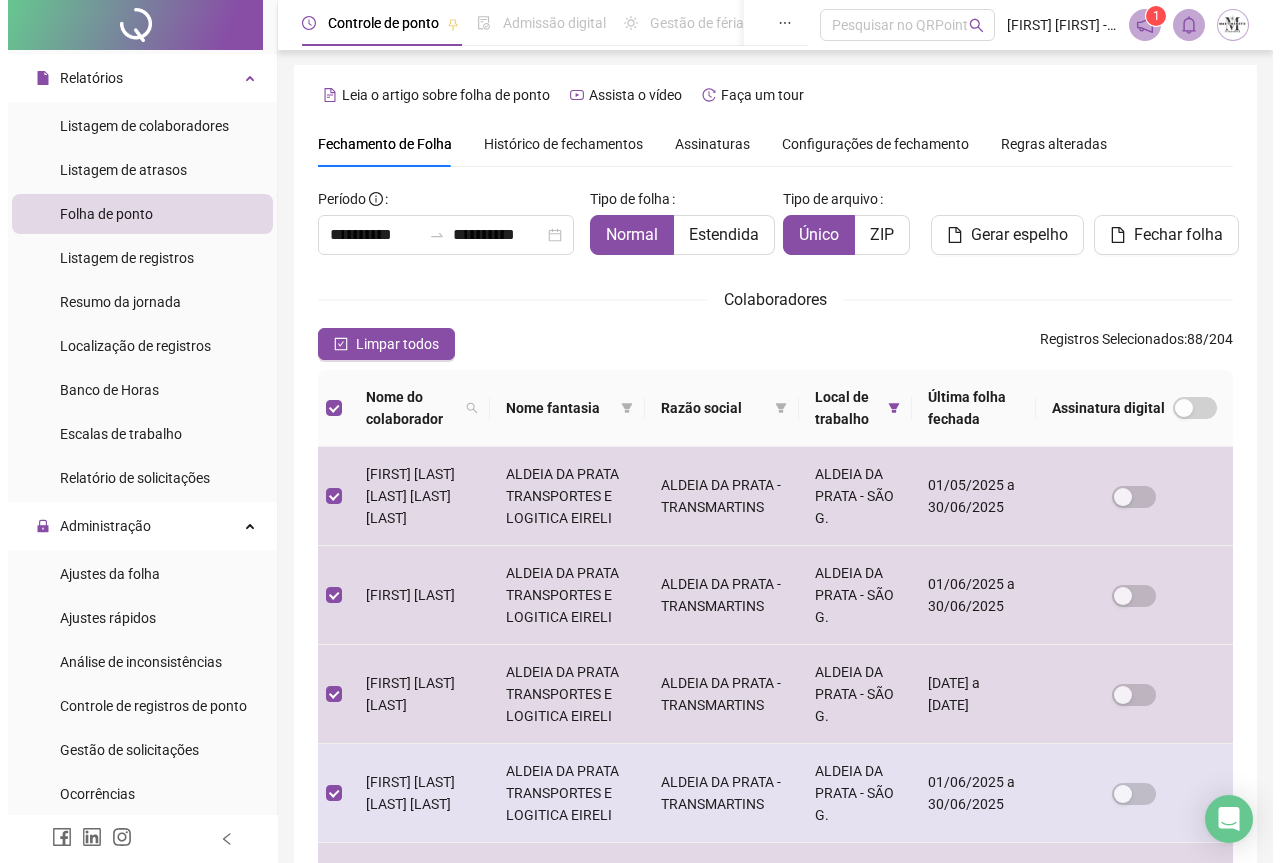 scroll, scrollTop: 0, scrollLeft: 0, axis: both 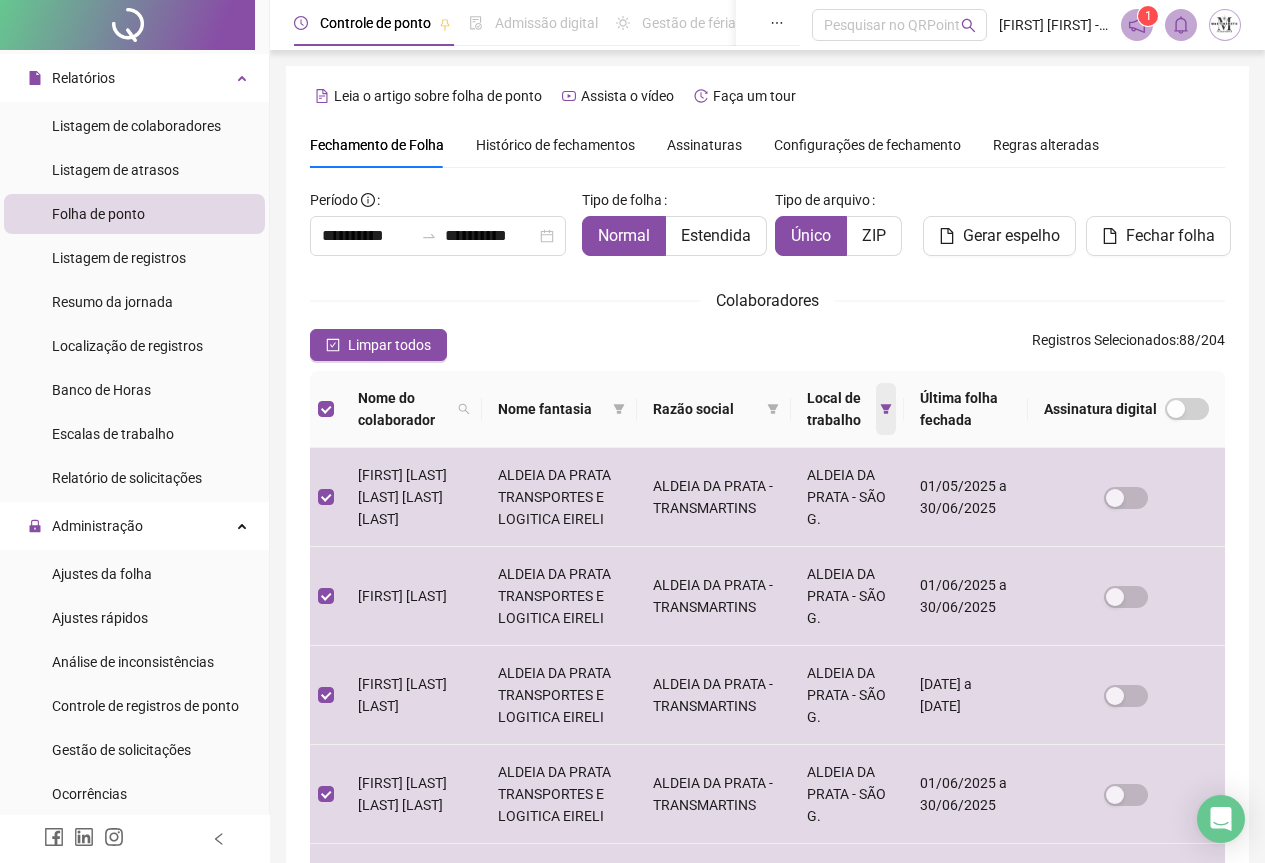 click at bounding box center (886, 409) 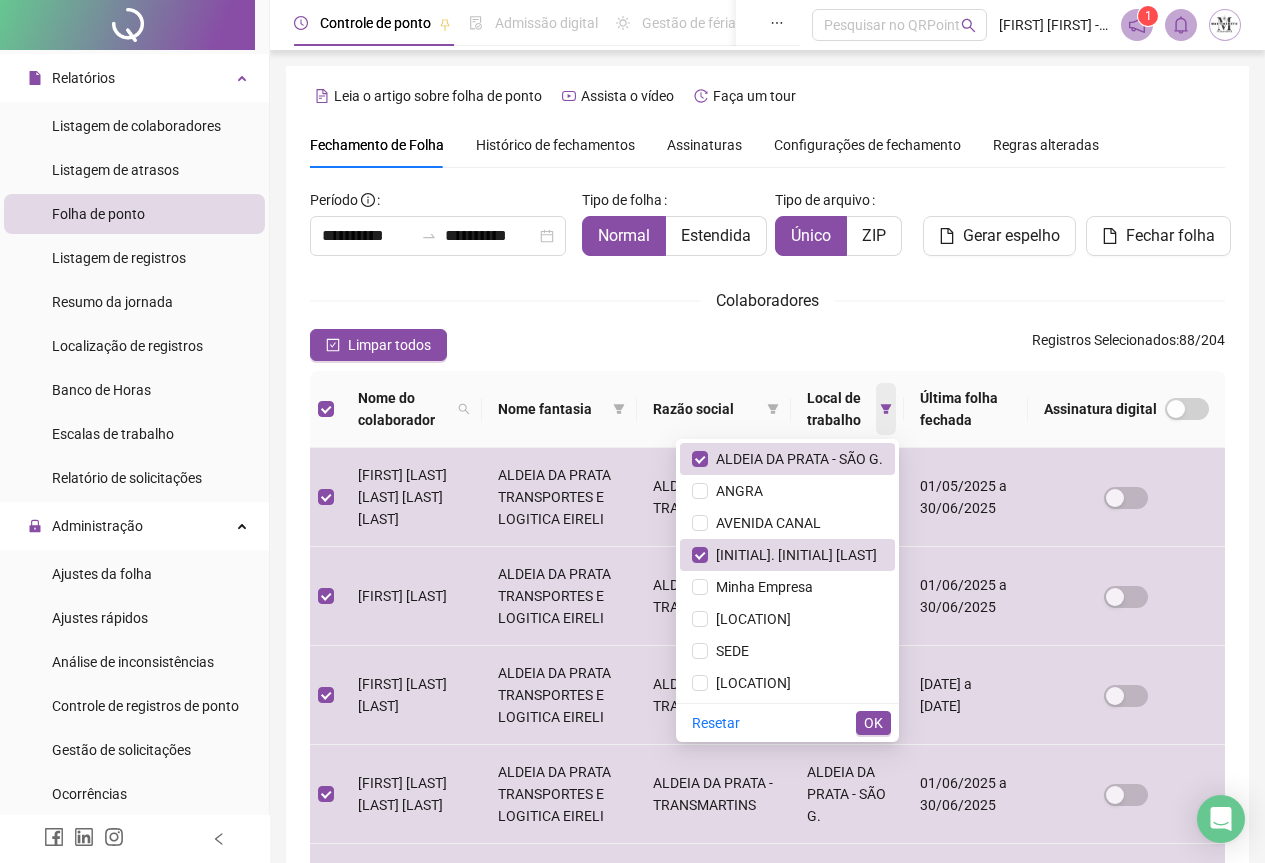 click at bounding box center (886, 409) 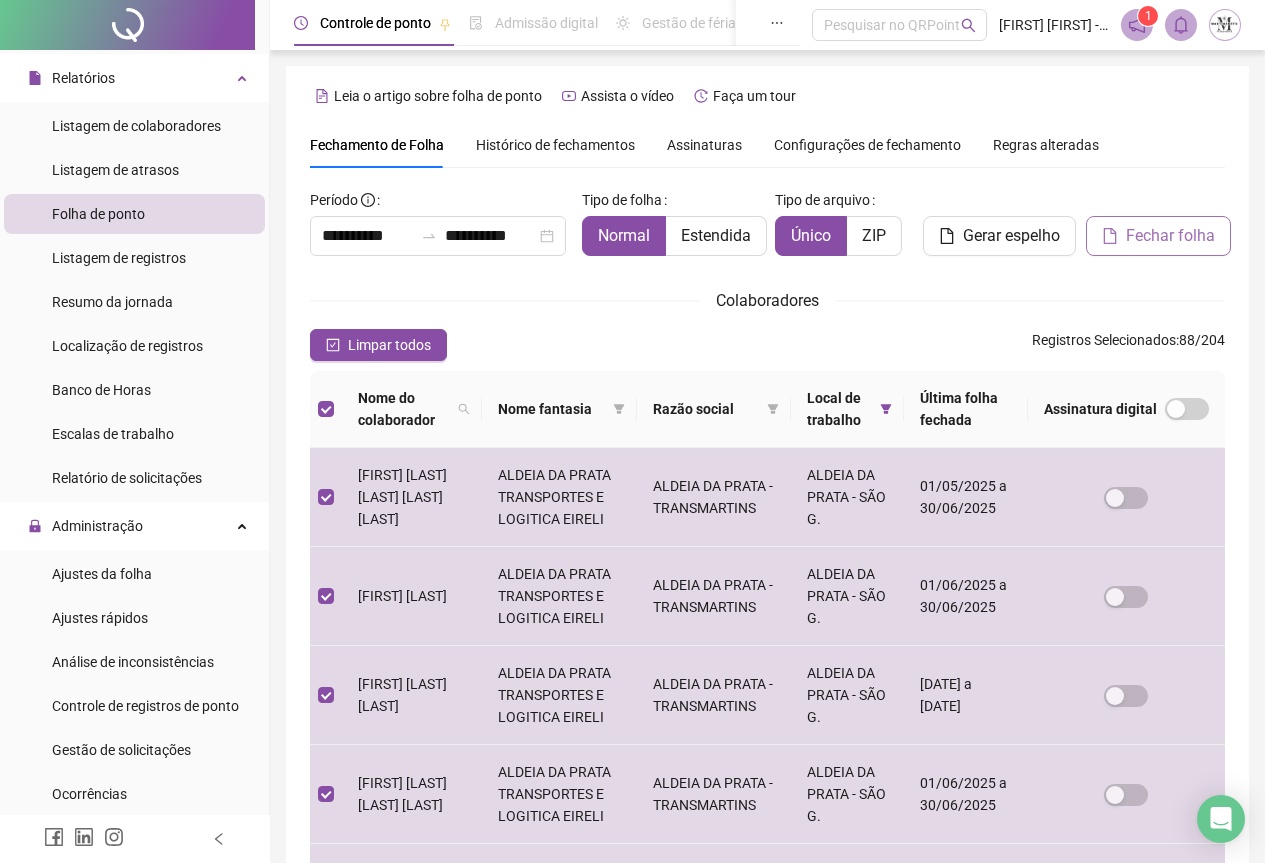 click on "Fechar folha" at bounding box center [1170, 236] 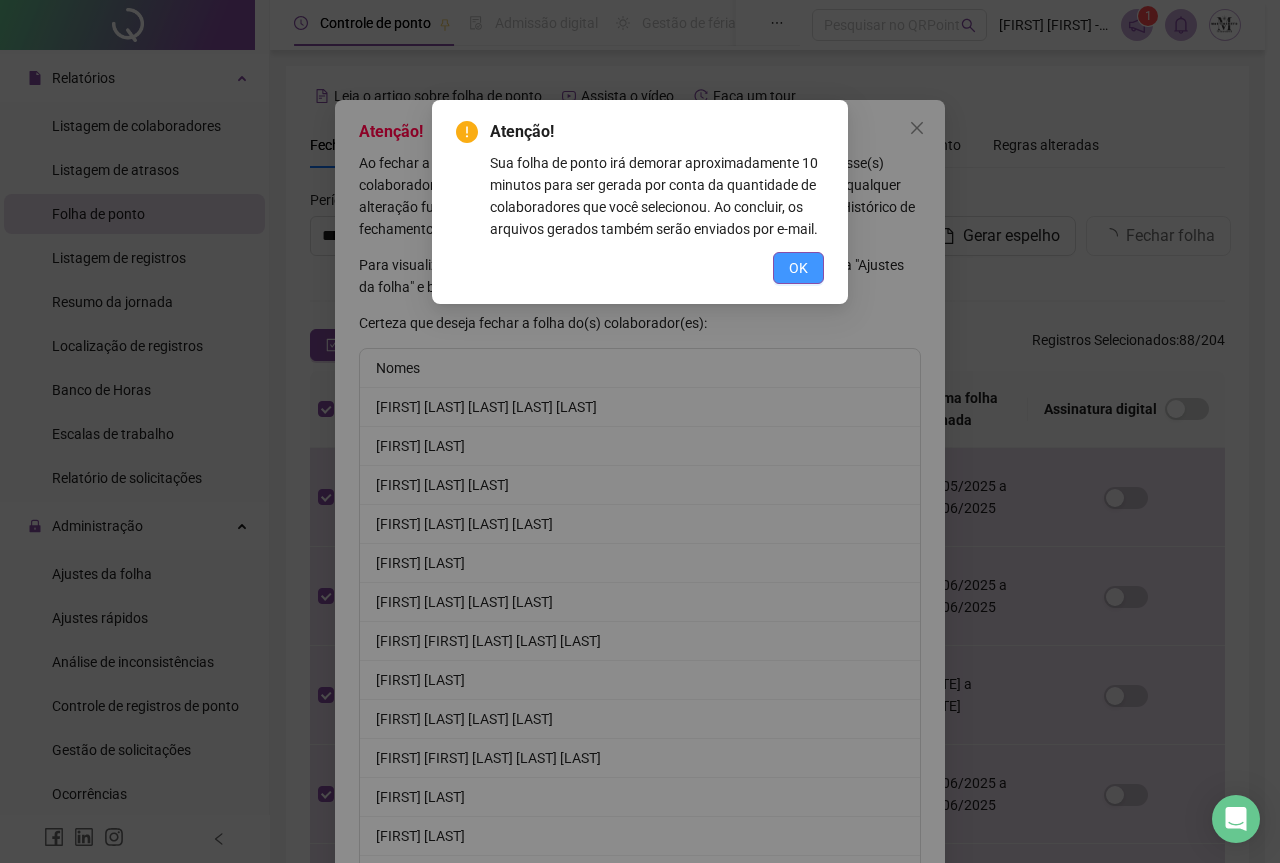 click on "OK" at bounding box center (798, 268) 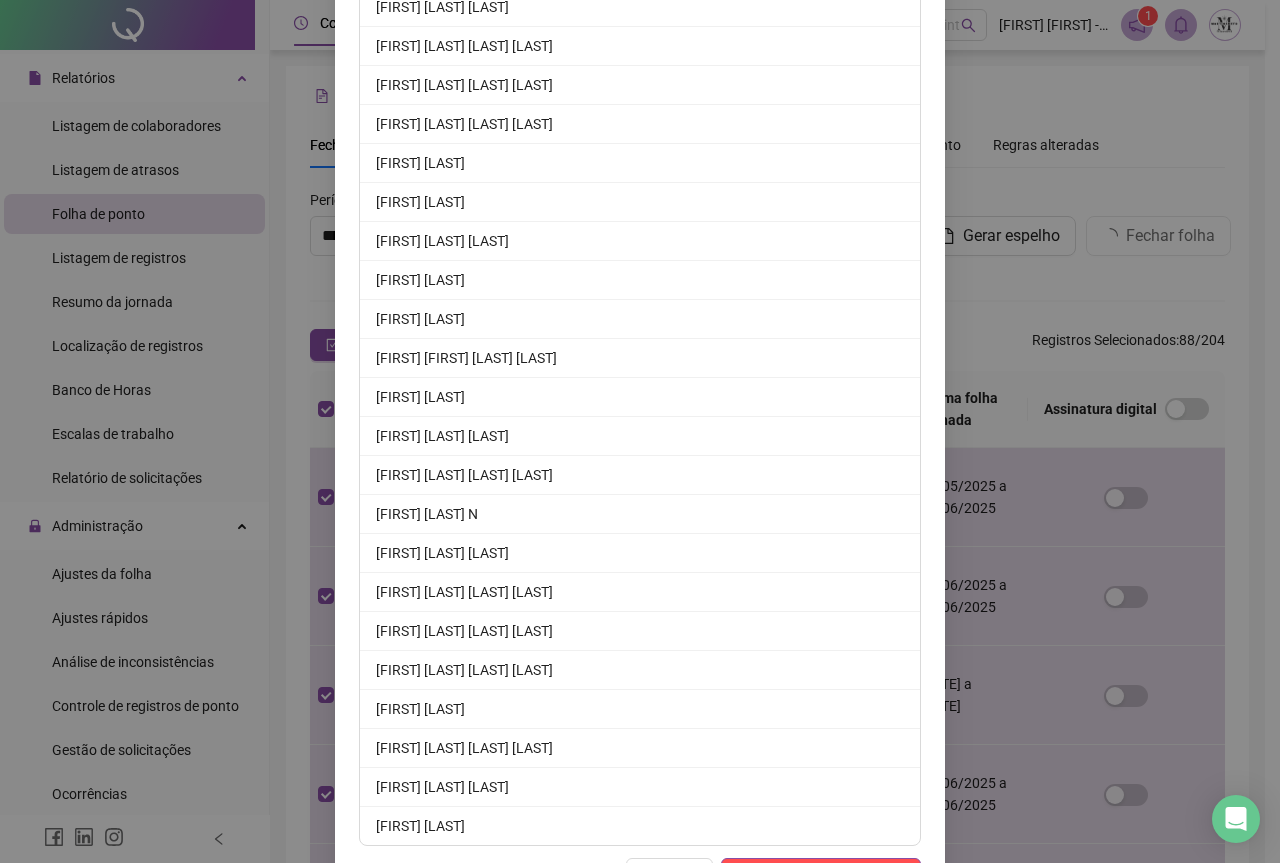 scroll, scrollTop: 3045, scrollLeft: 0, axis: vertical 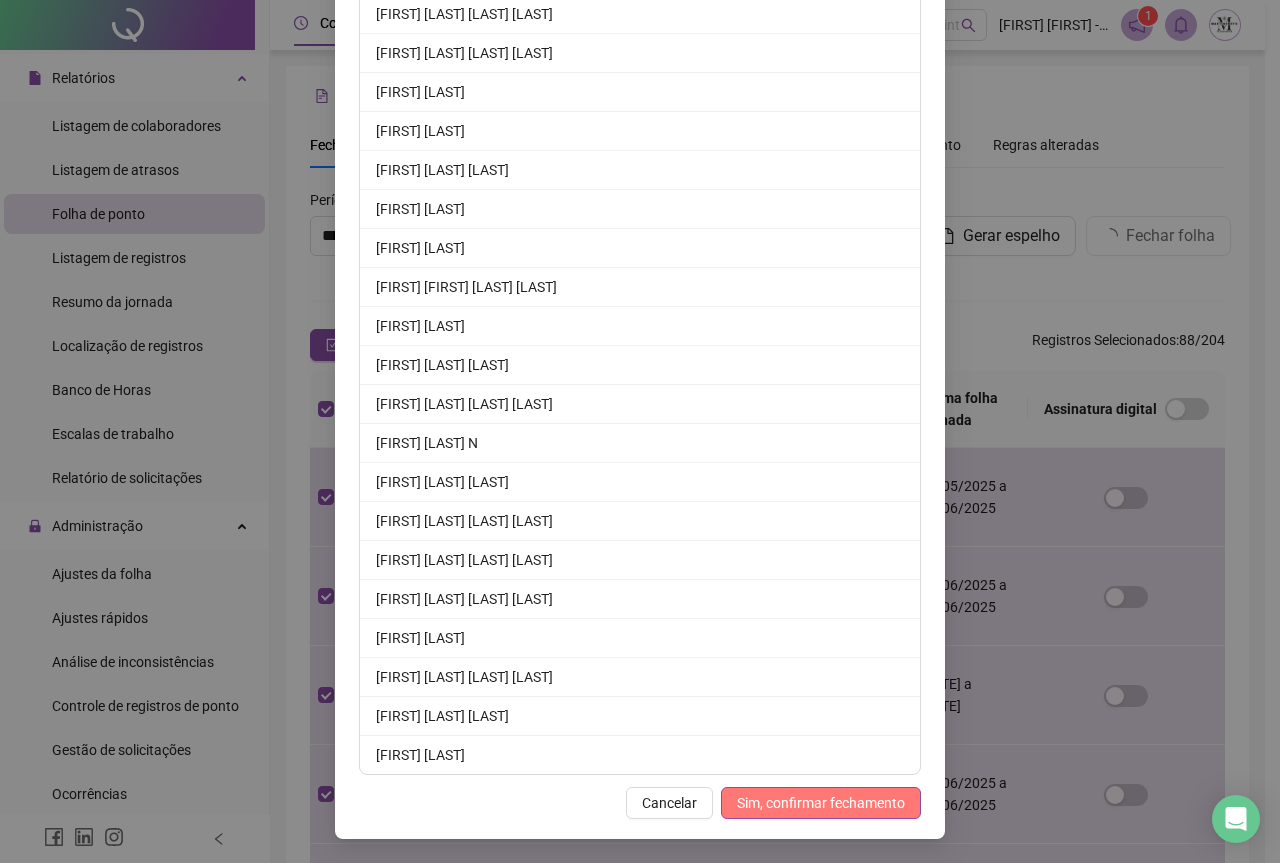 click on "Sim, confirmar fechamento" at bounding box center [821, 803] 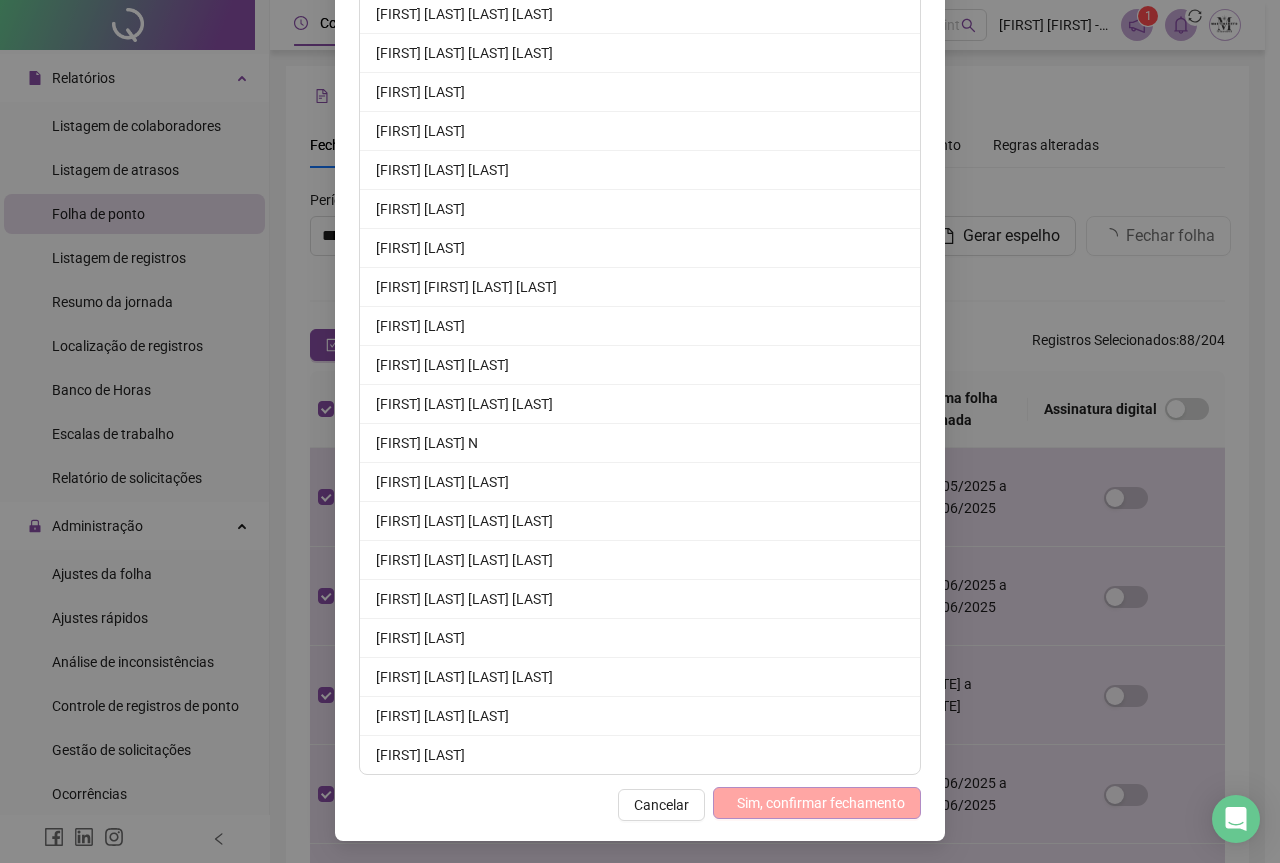 scroll, scrollTop: 2947, scrollLeft: 0, axis: vertical 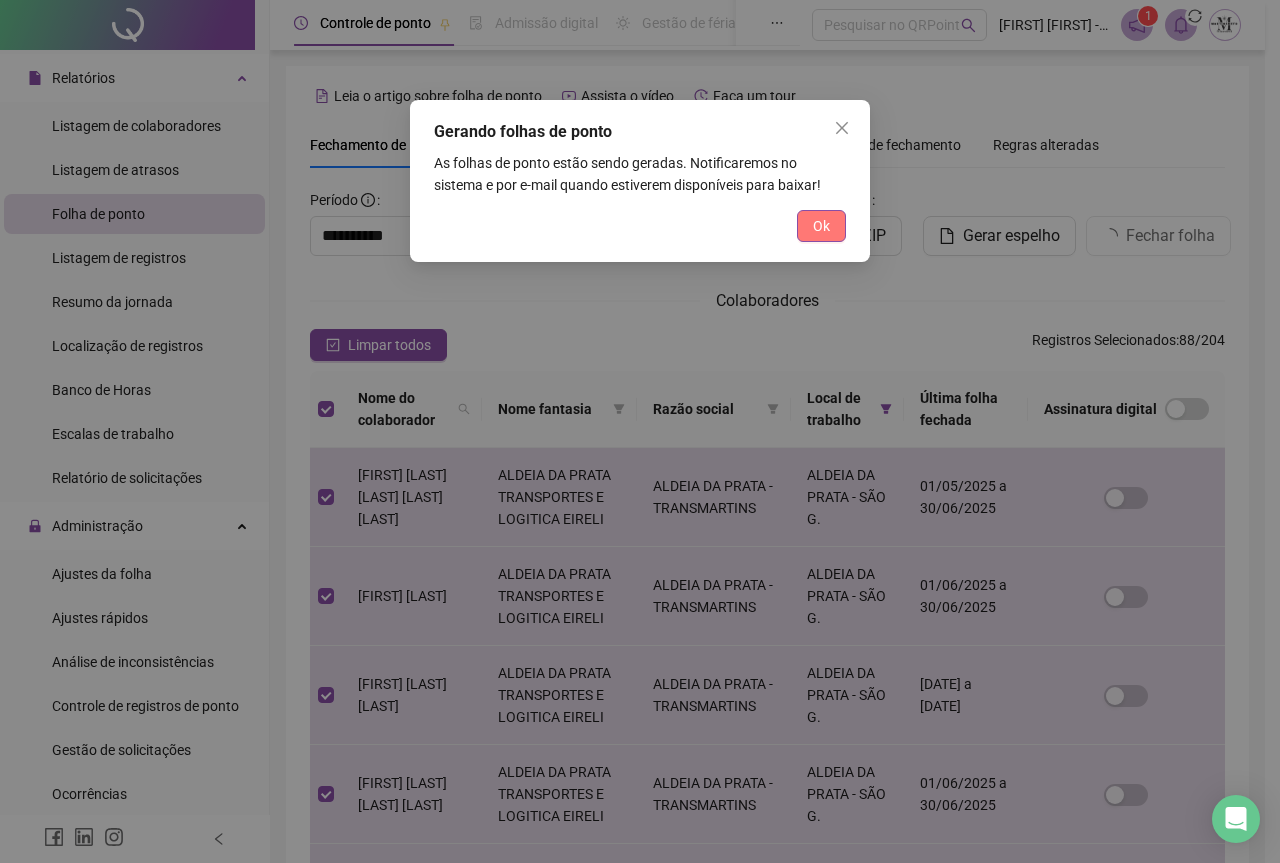 click on "Ok" at bounding box center [821, 226] 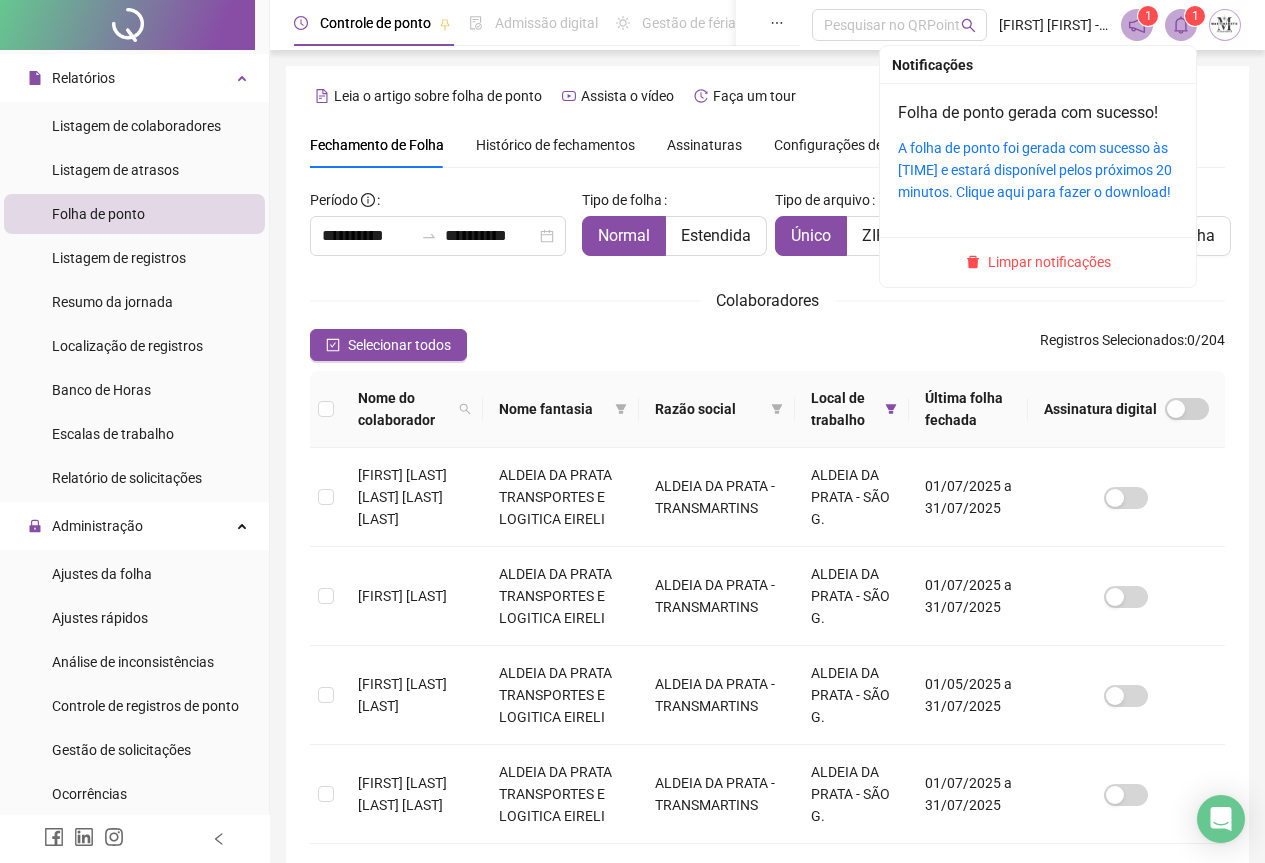 click 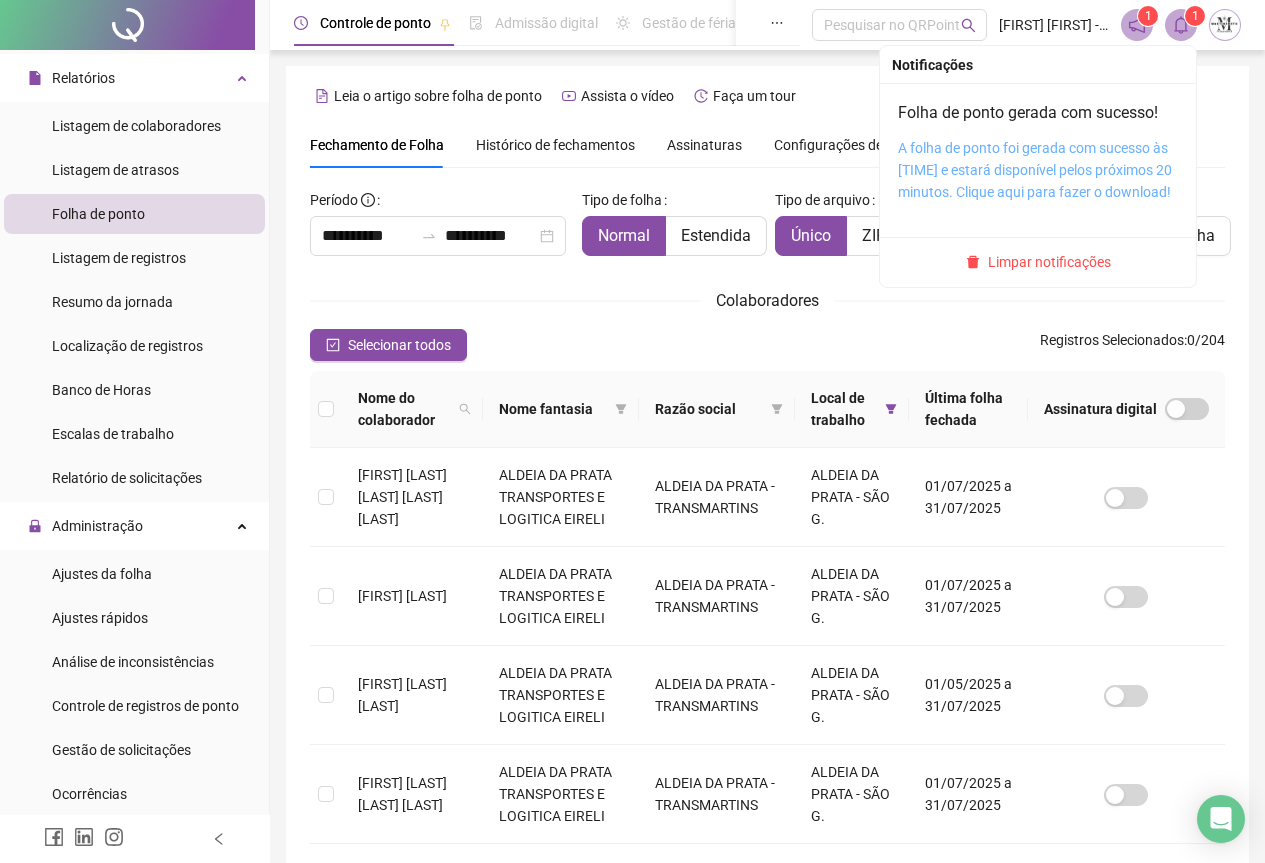 click on "A folha de ponto foi gerada com sucesso às 15:34:55 e estará disponível pelos próximos 20 minutos.
Clique aqui para fazer o download!" at bounding box center [1035, 170] 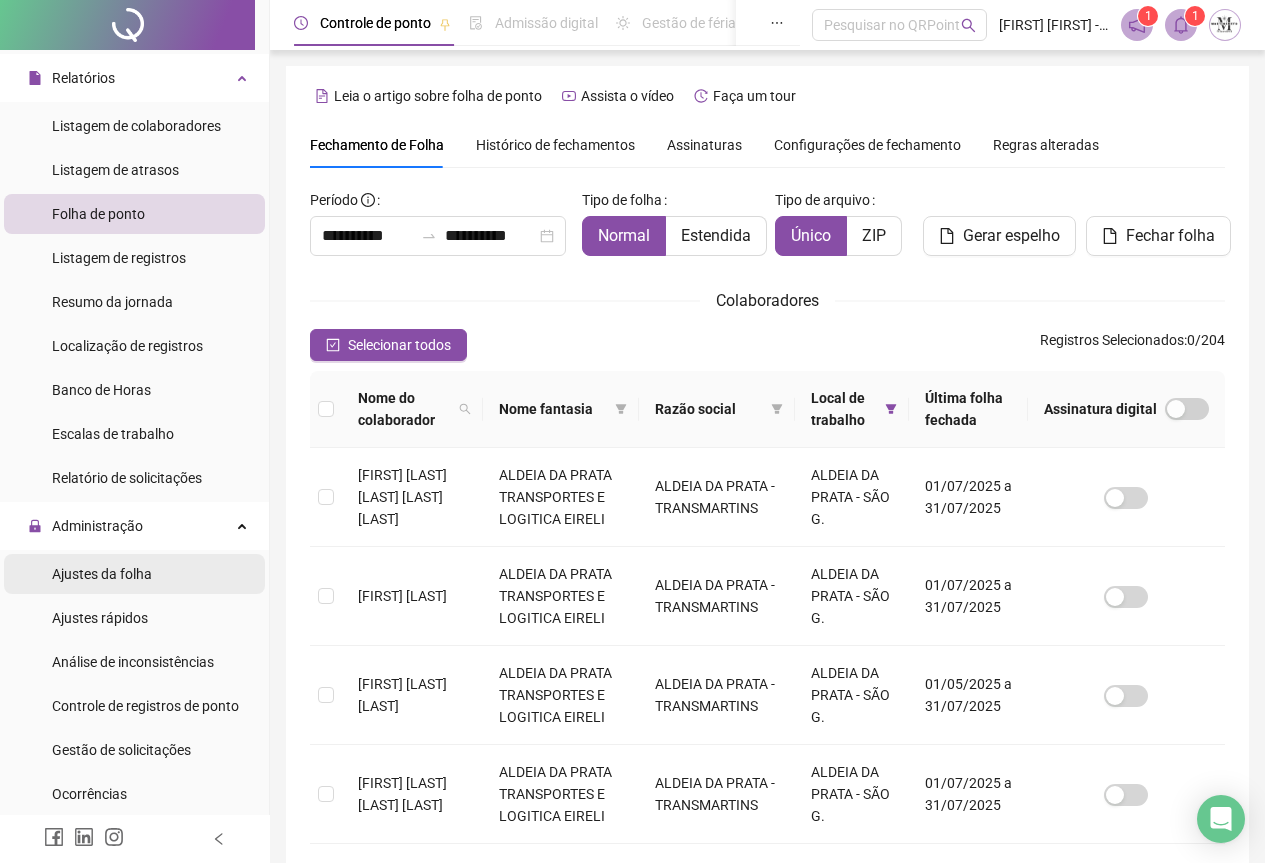 click on "Ajustes da folha" at bounding box center [102, 574] 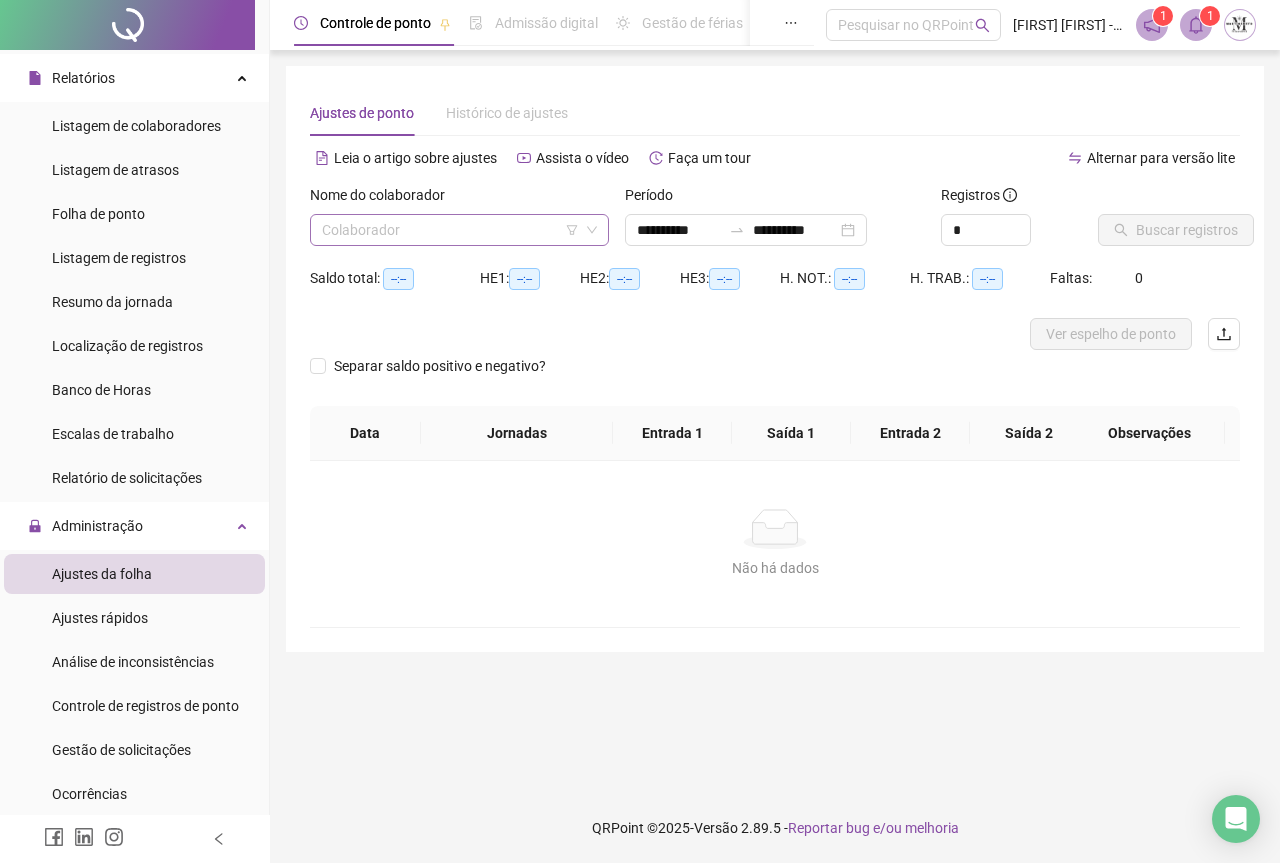 click at bounding box center [450, 230] 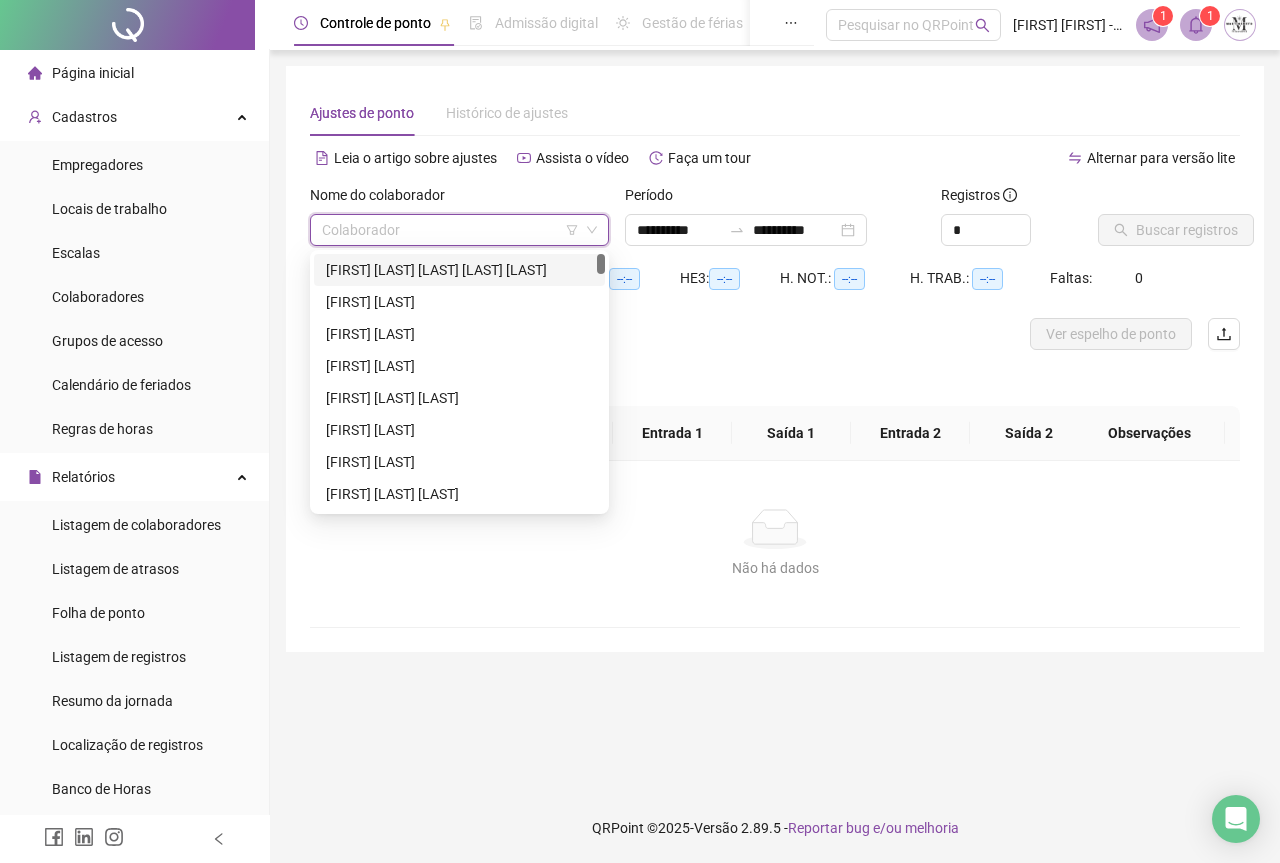 scroll, scrollTop: 0, scrollLeft: 0, axis: both 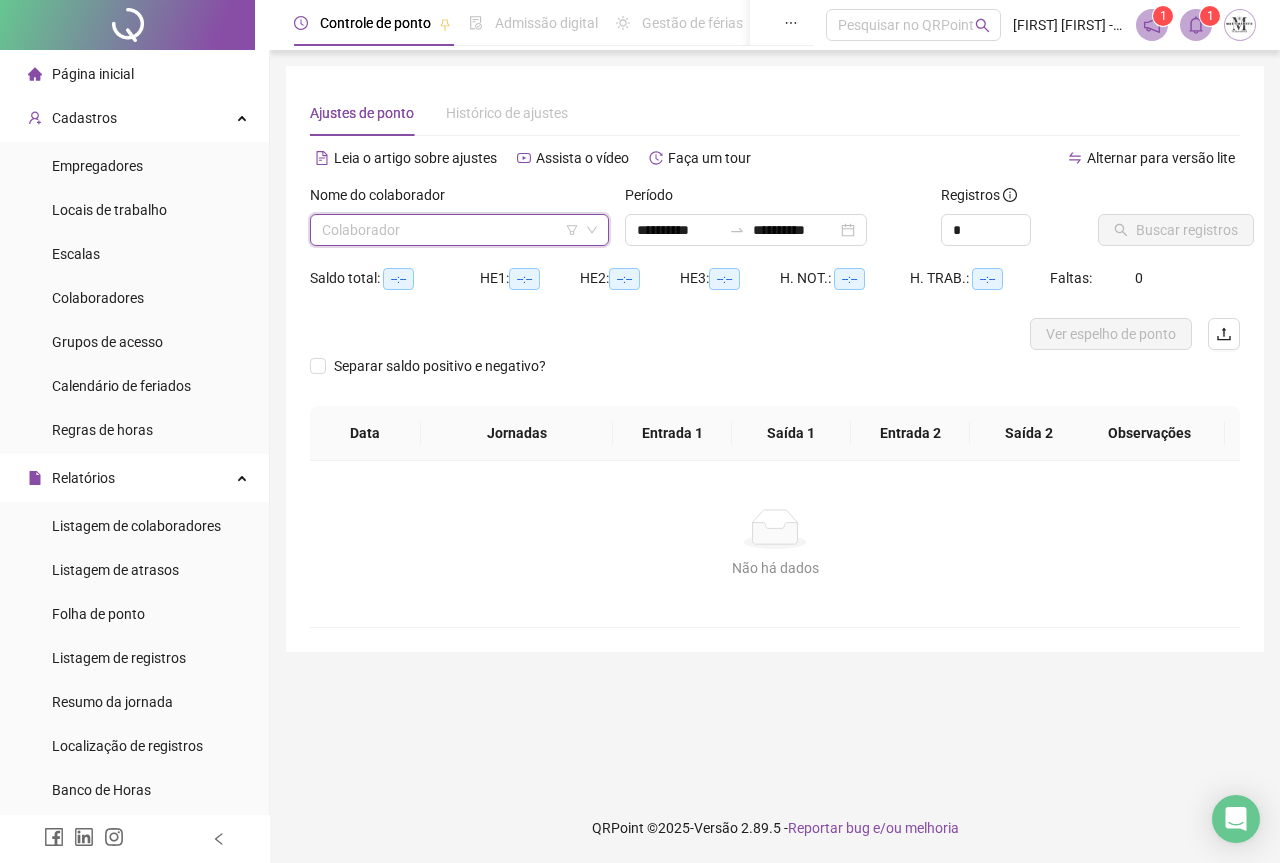 click at bounding box center (450, 230) 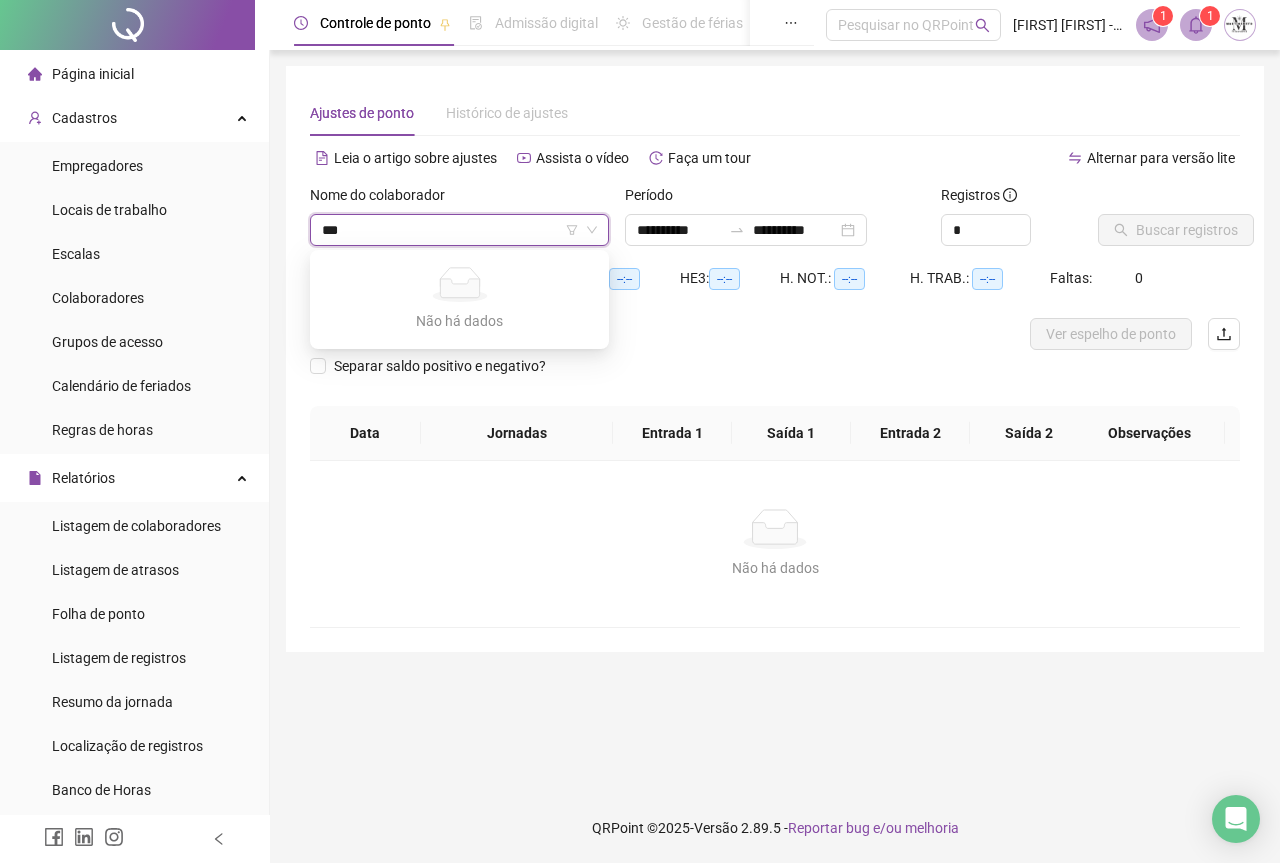 type on "**" 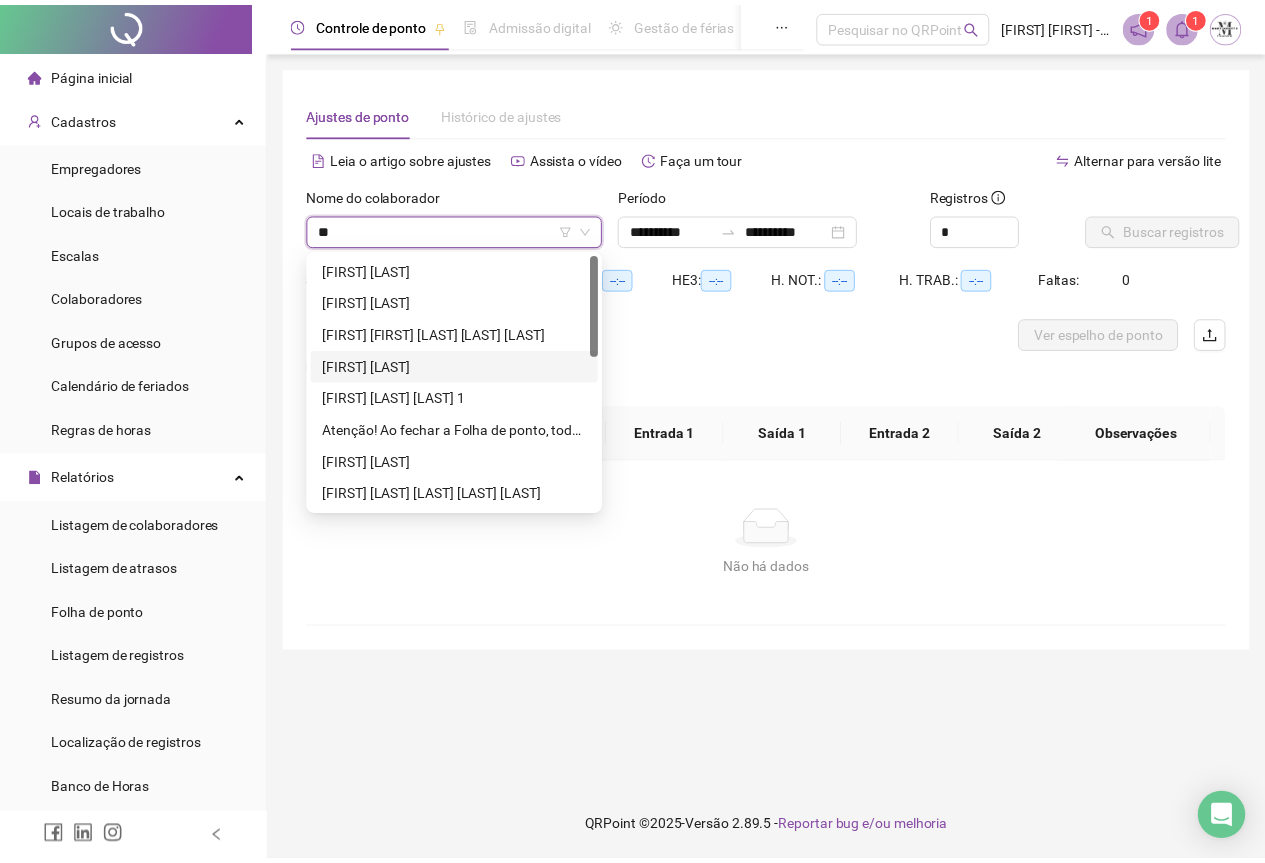 scroll, scrollTop: 384, scrollLeft: 0, axis: vertical 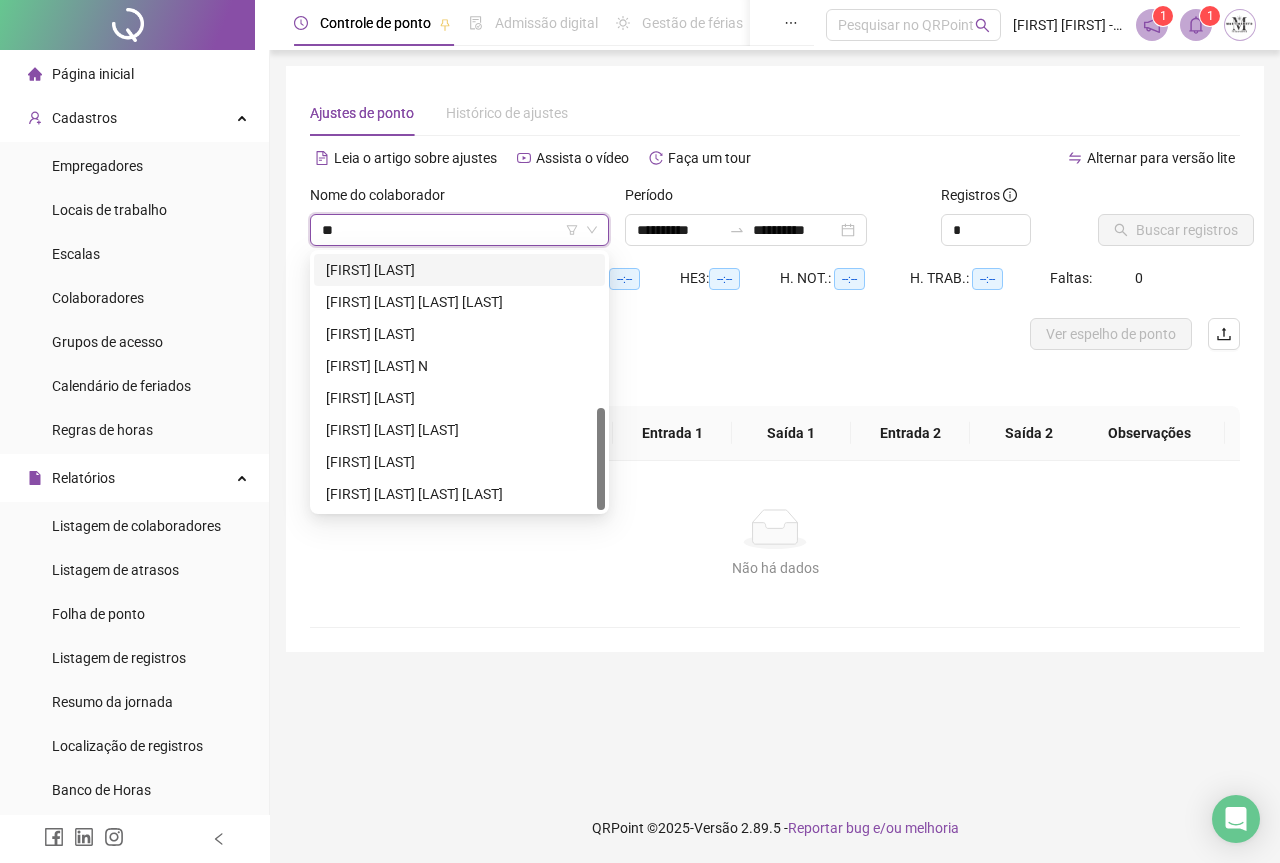 click on "[FIRST] [LAST] [LAST]" at bounding box center (459, 270) 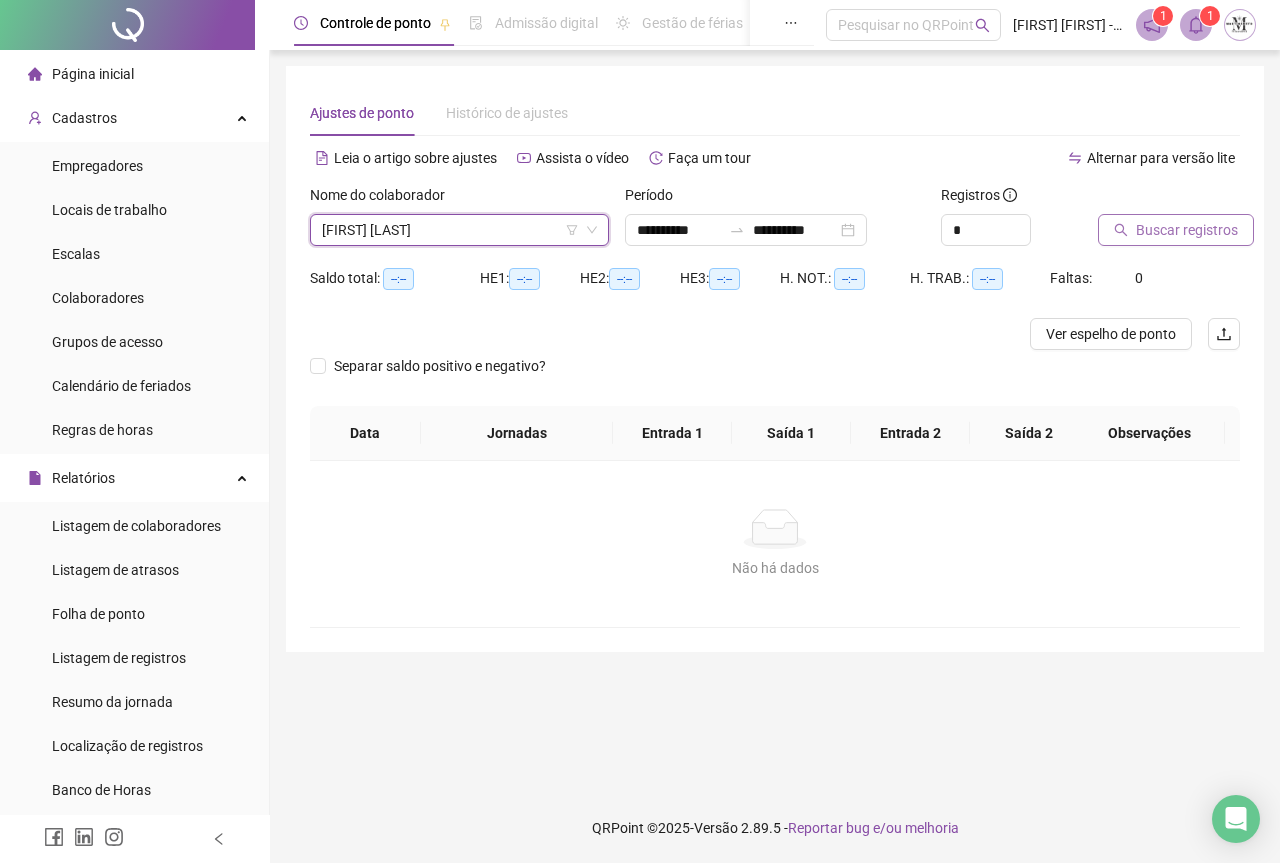 click on "Buscar registros" at bounding box center [1187, 230] 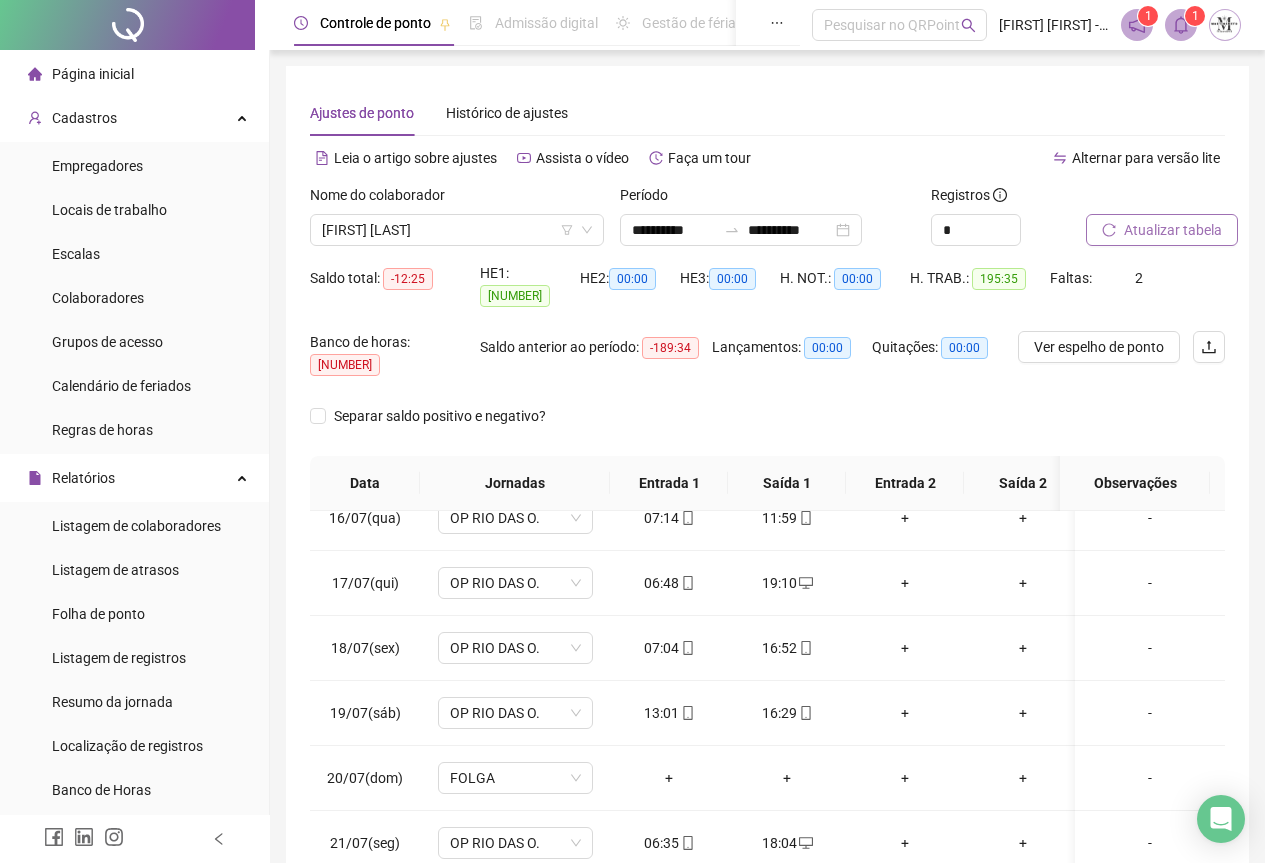 scroll, scrollTop: 1400, scrollLeft: 0, axis: vertical 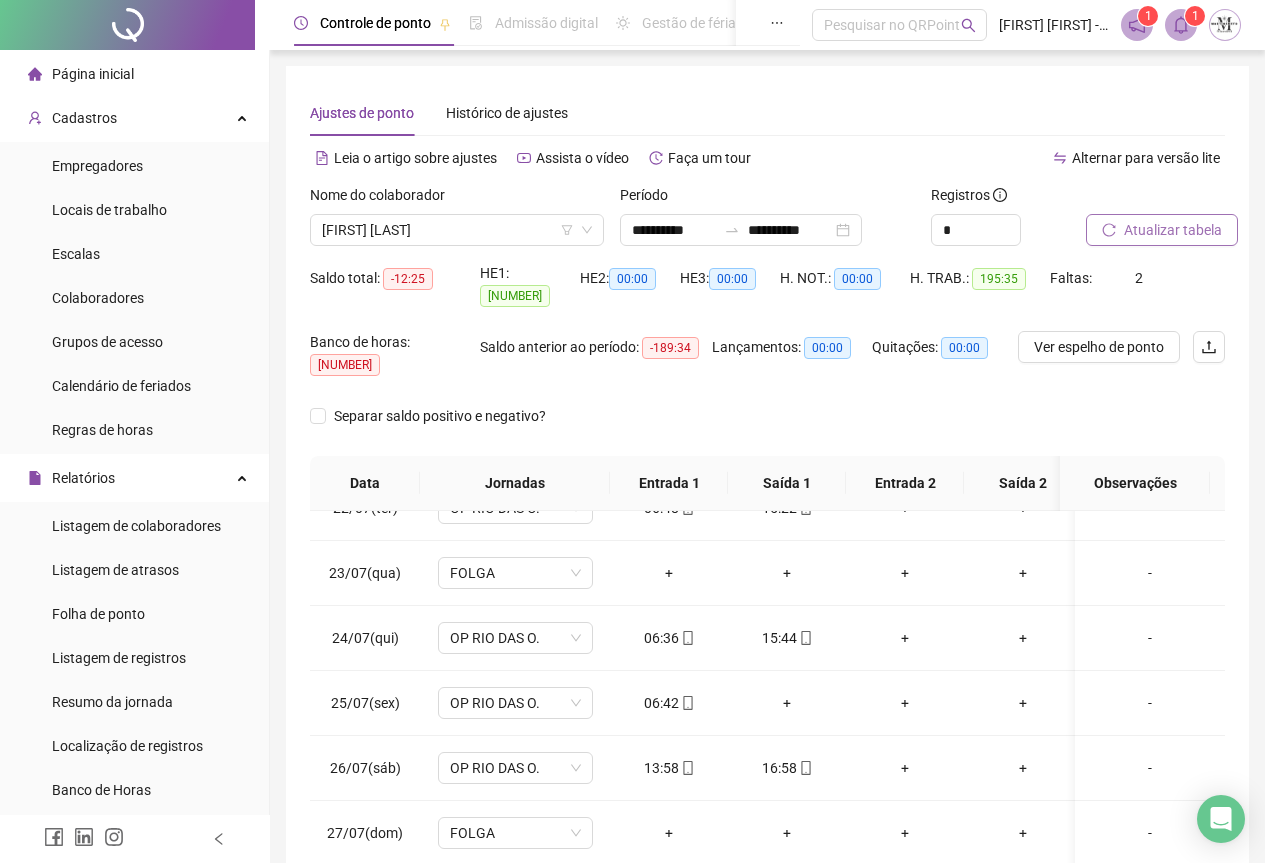 click on "Atualizar tabela" at bounding box center (1173, 230) 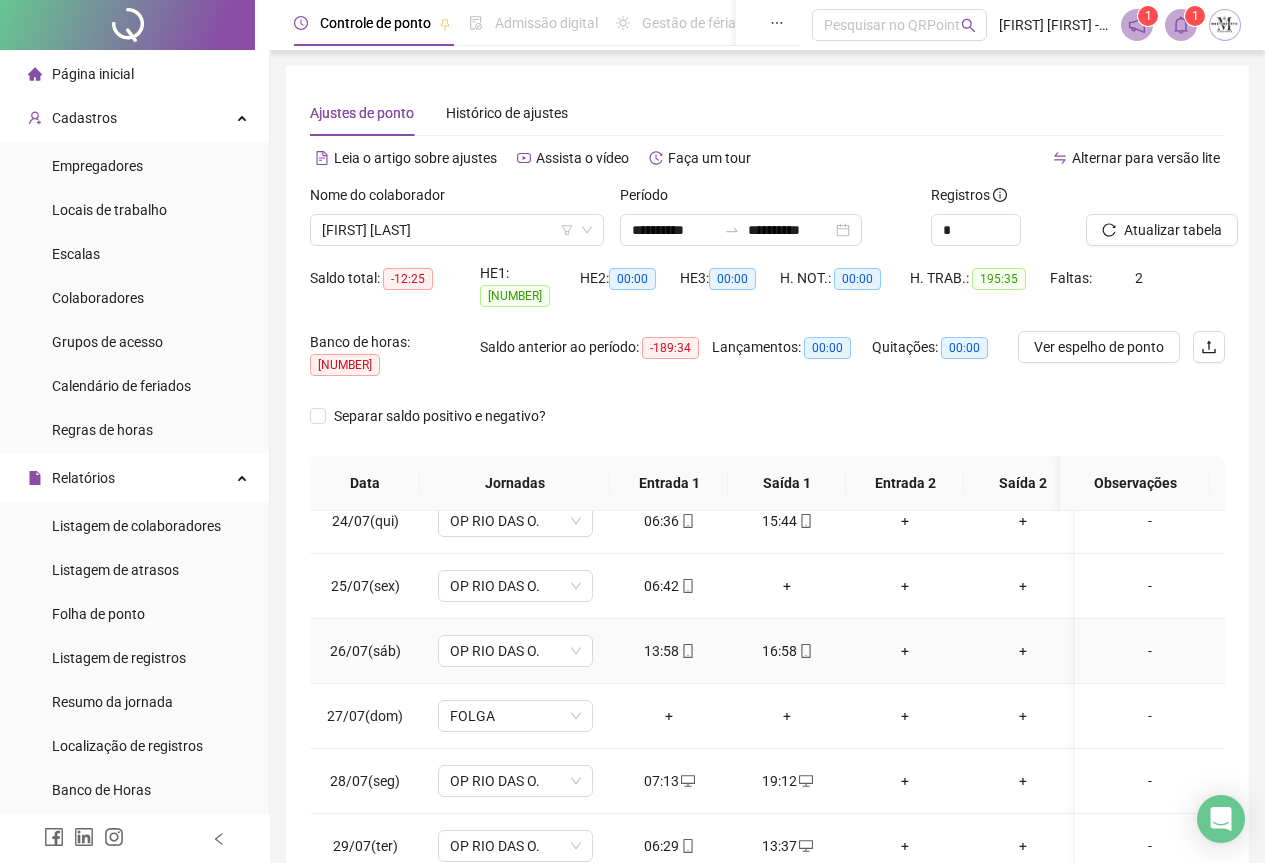scroll, scrollTop: 1603, scrollLeft: 0, axis: vertical 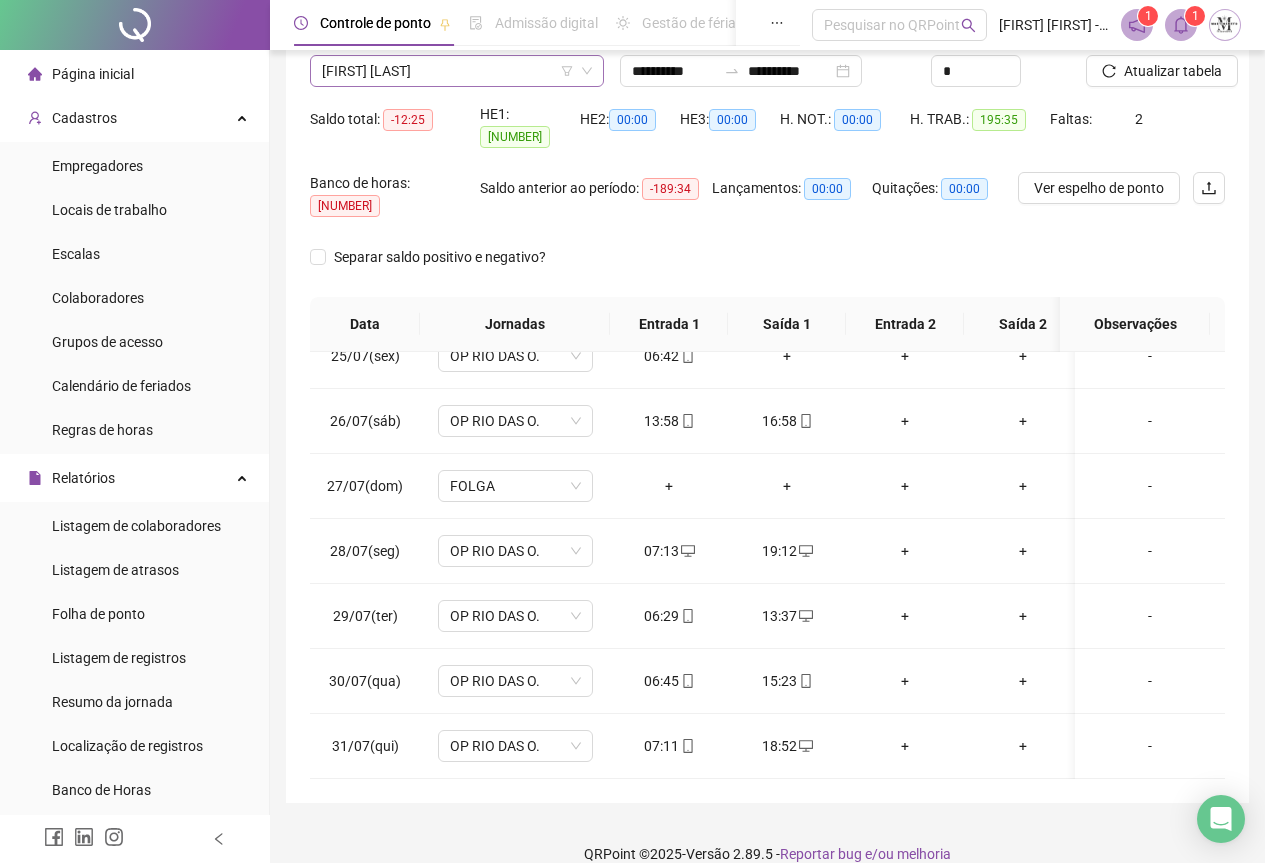 click on "[FIRST] [LAST] [LAST]" at bounding box center [457, 71] 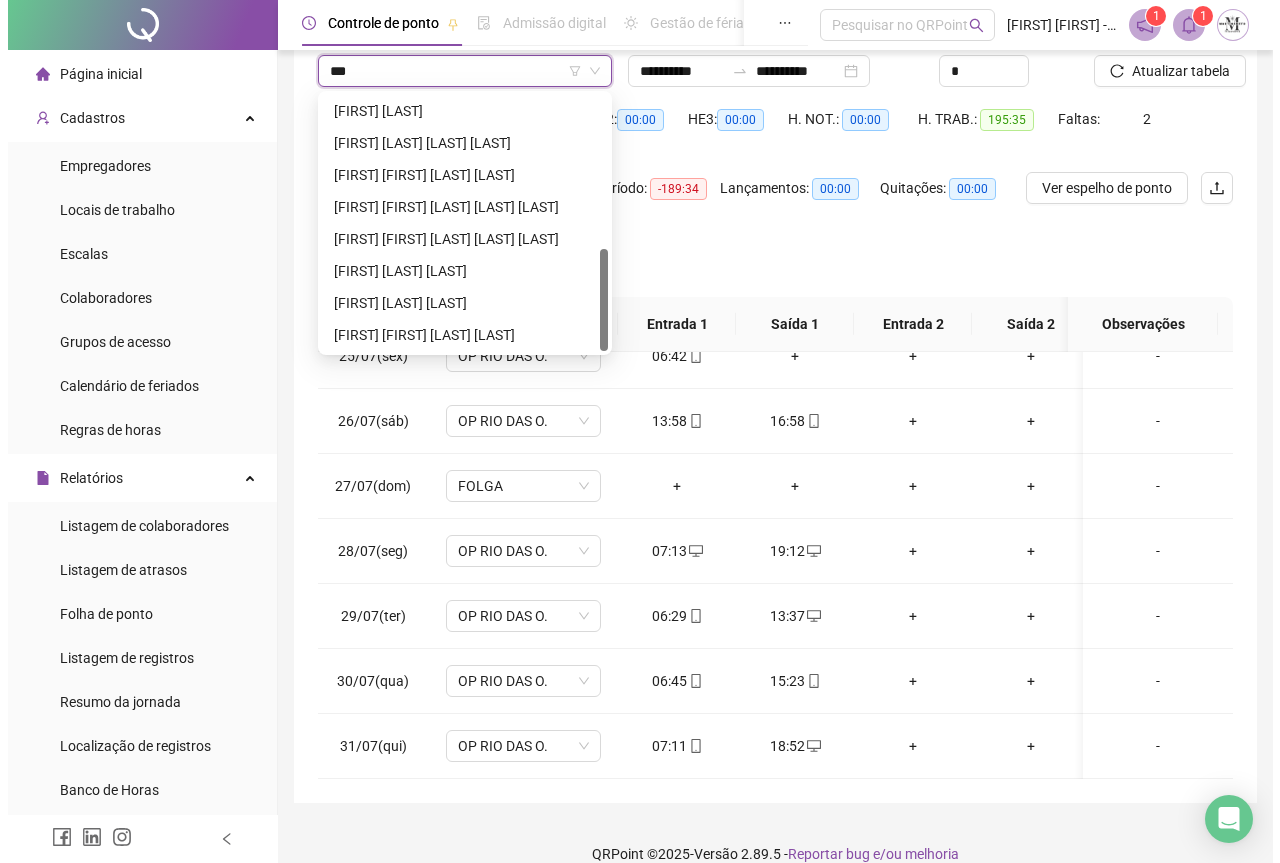 scroll, scrollTop: 0, scrollLeft: 0, axis: both 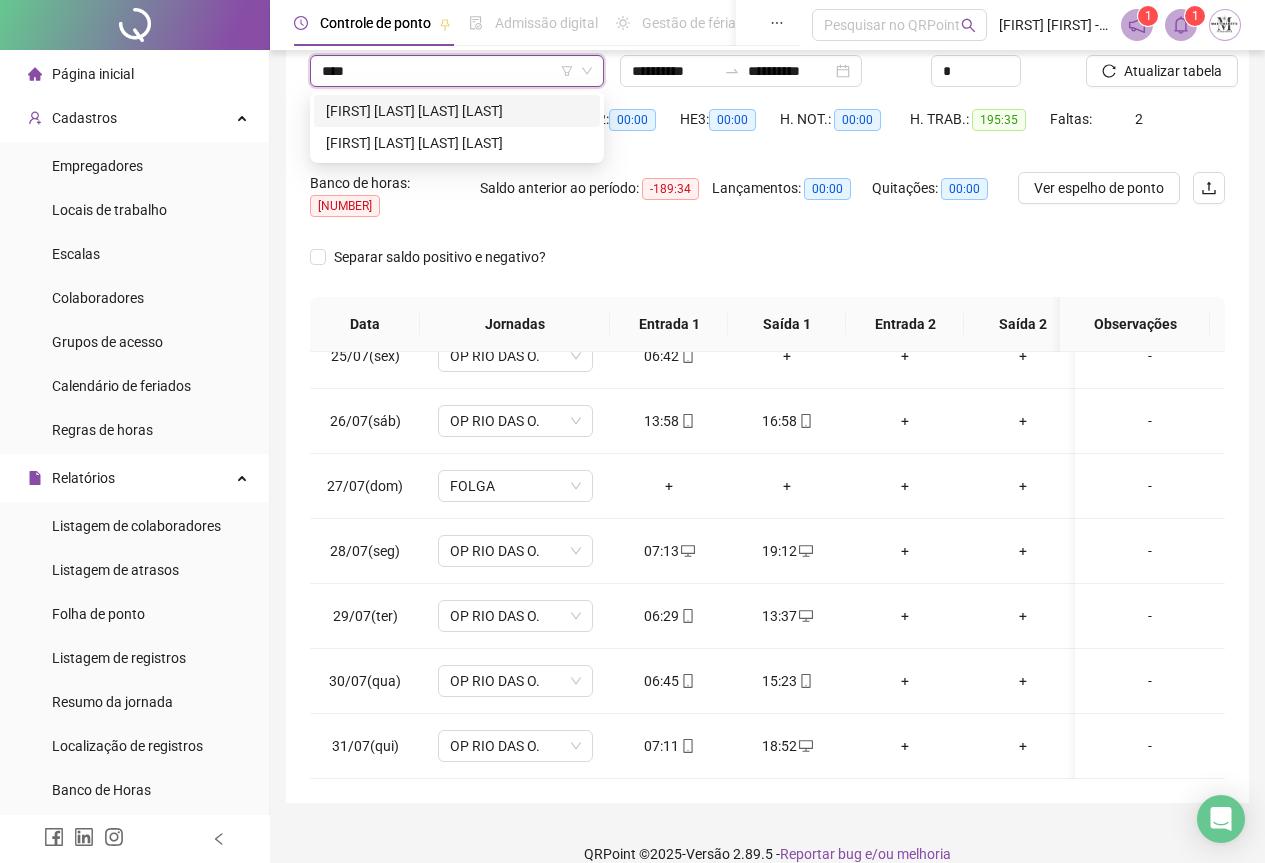 type on "*****" 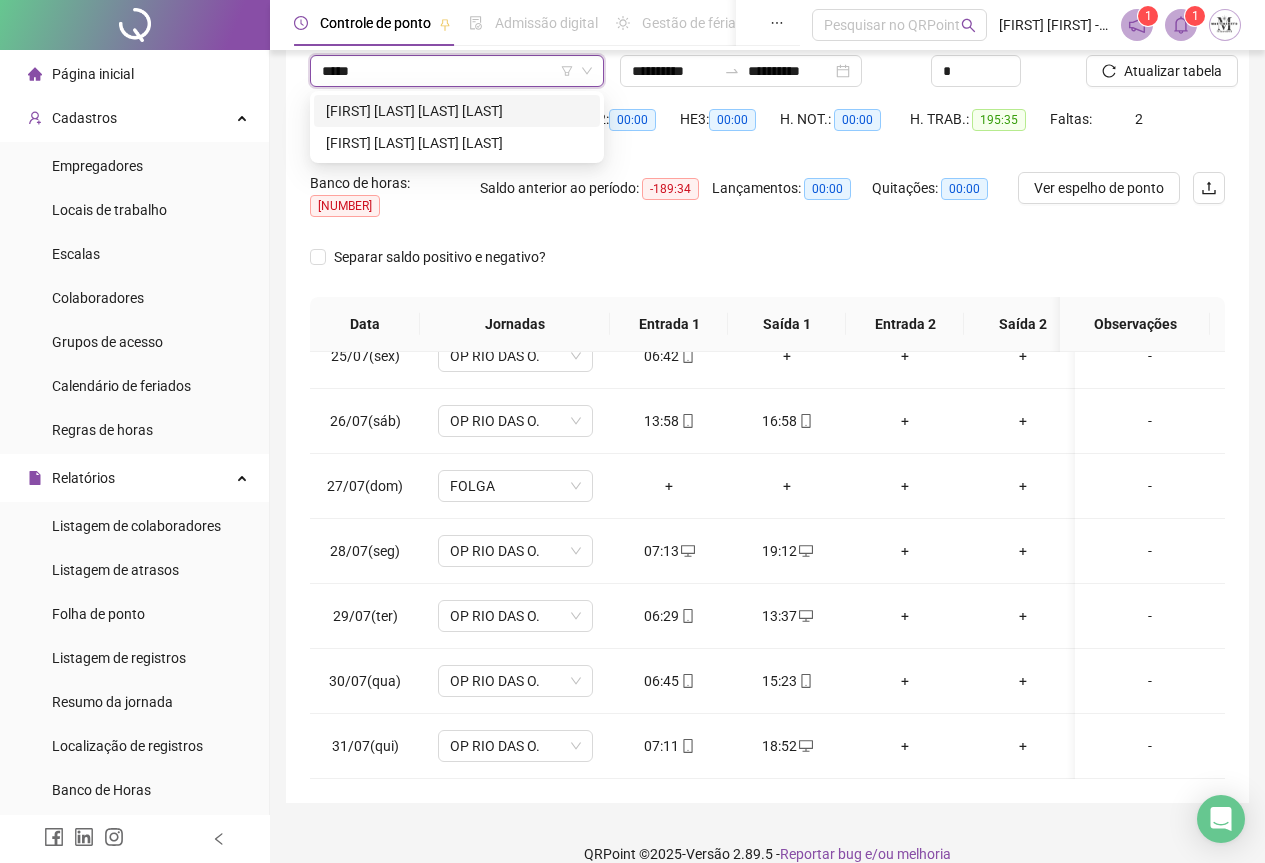 click on "EDSON HENRIQUE NASCIMENTO DE CASTRO" at bounding box center (457, 111) 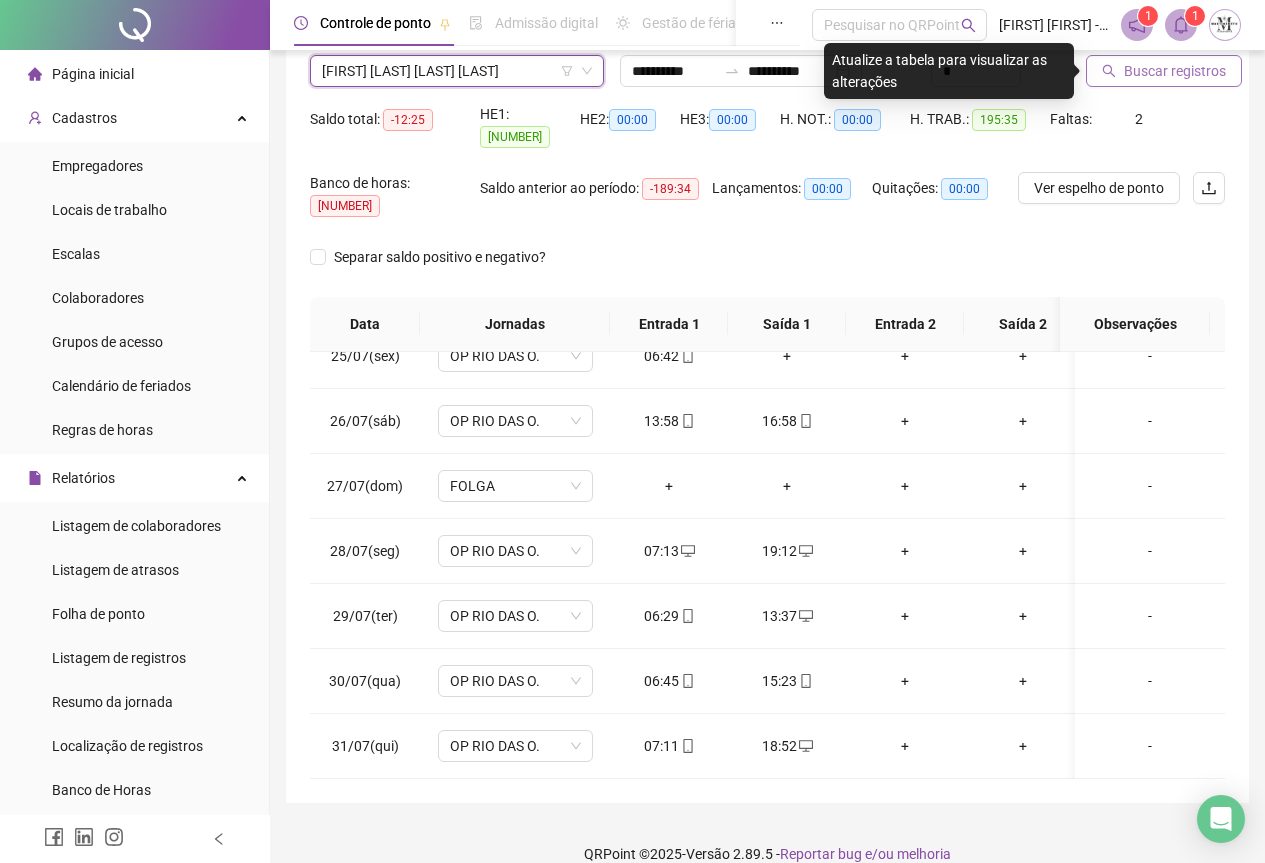 click on "Buscar registros" at bounding box center [1175, 71] 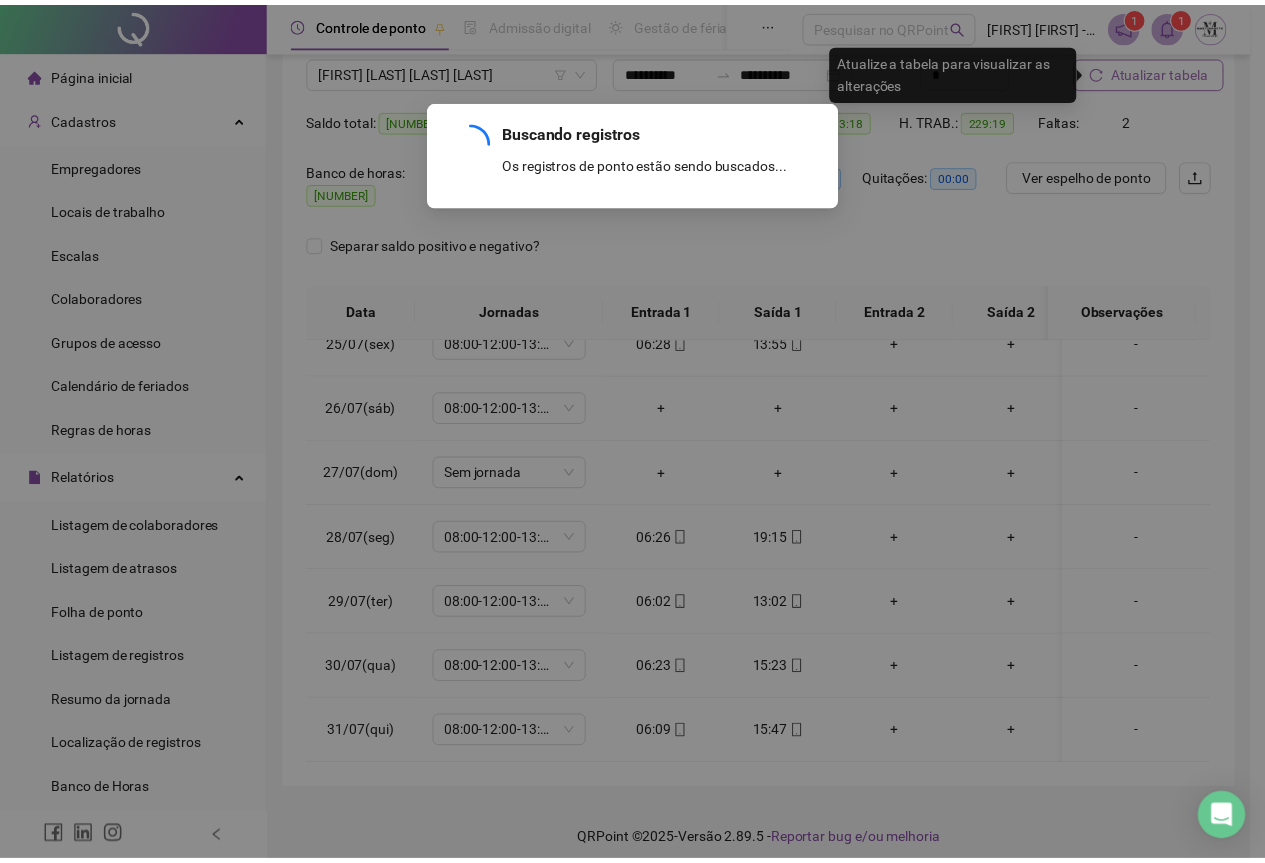 scroll, scrollTop: 1213, scrollLeft: 0, axis: vertical 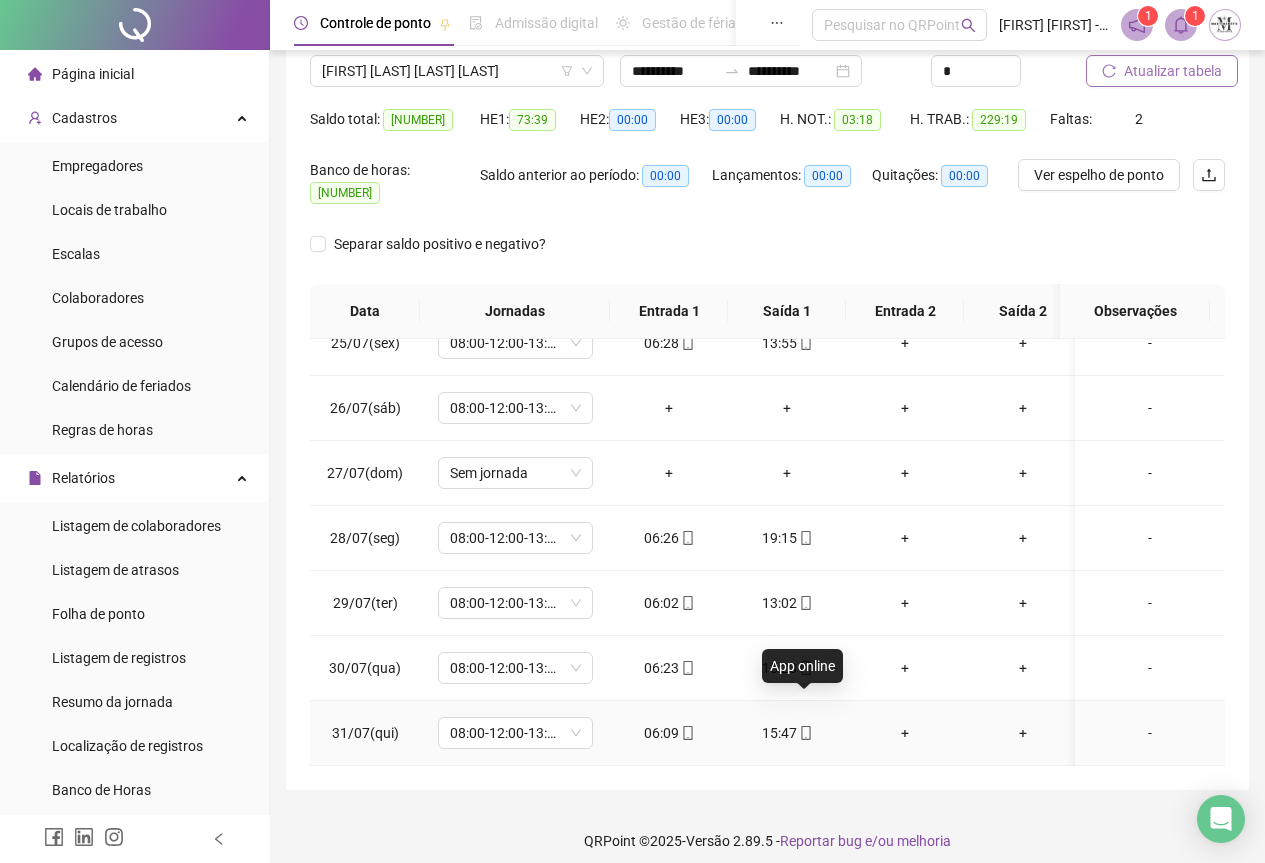 click 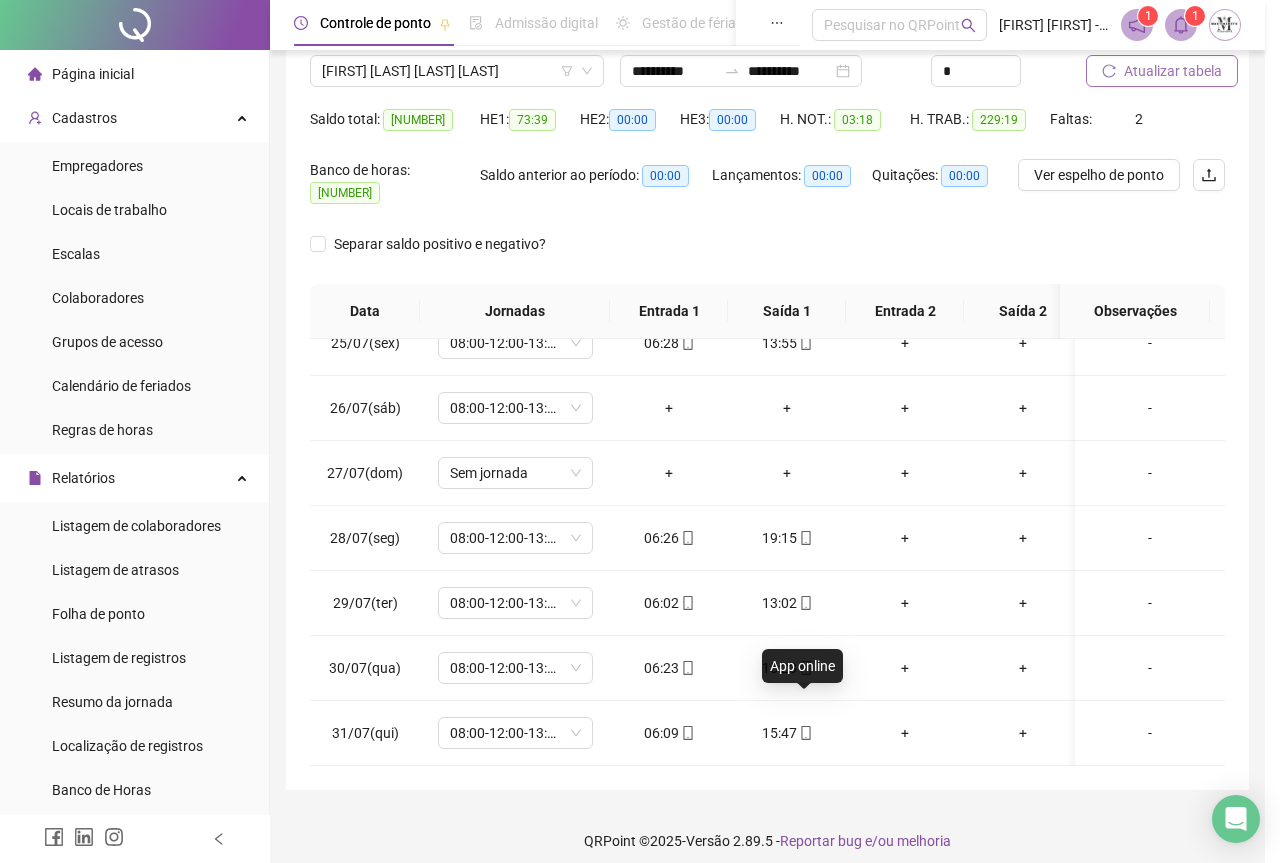 type on "**********" 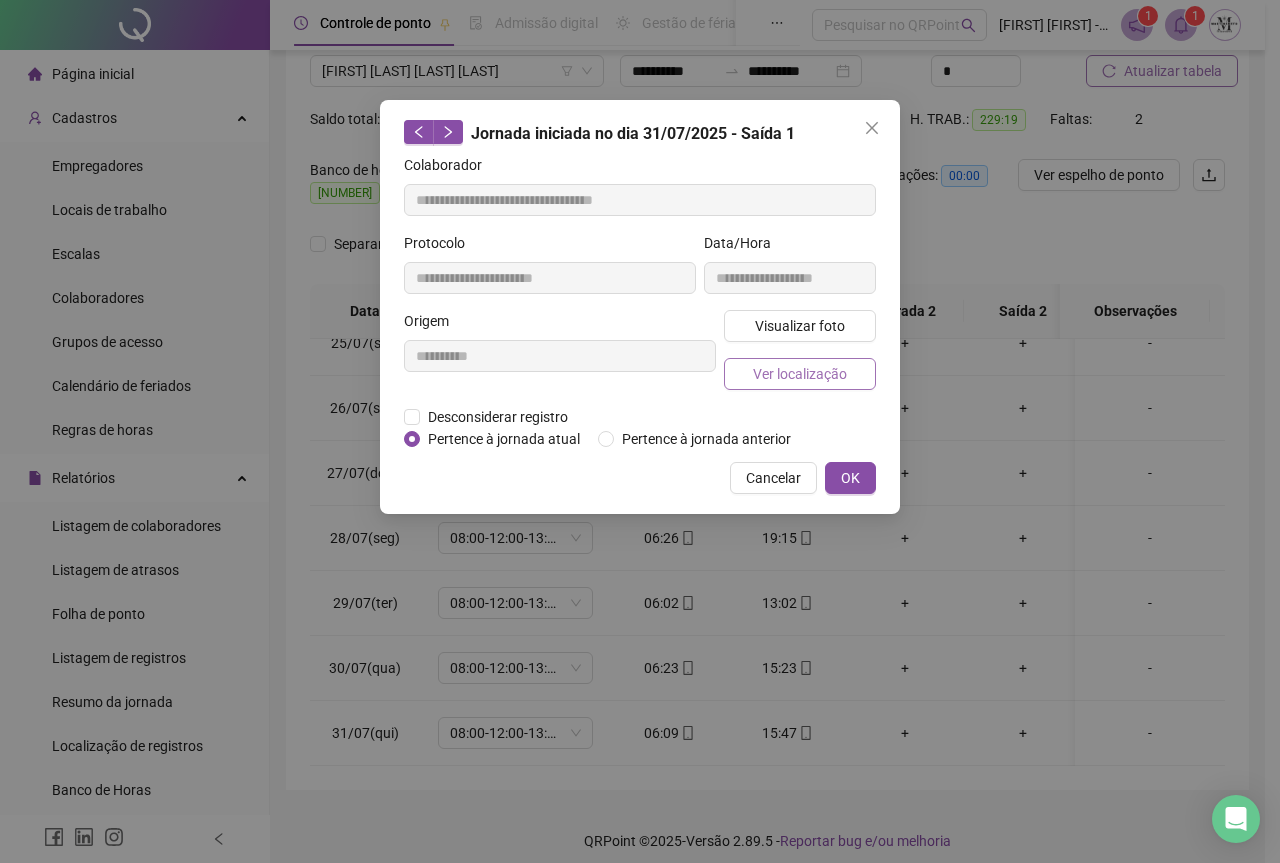 click on "Ver localização" at bounding box center [800, 374] 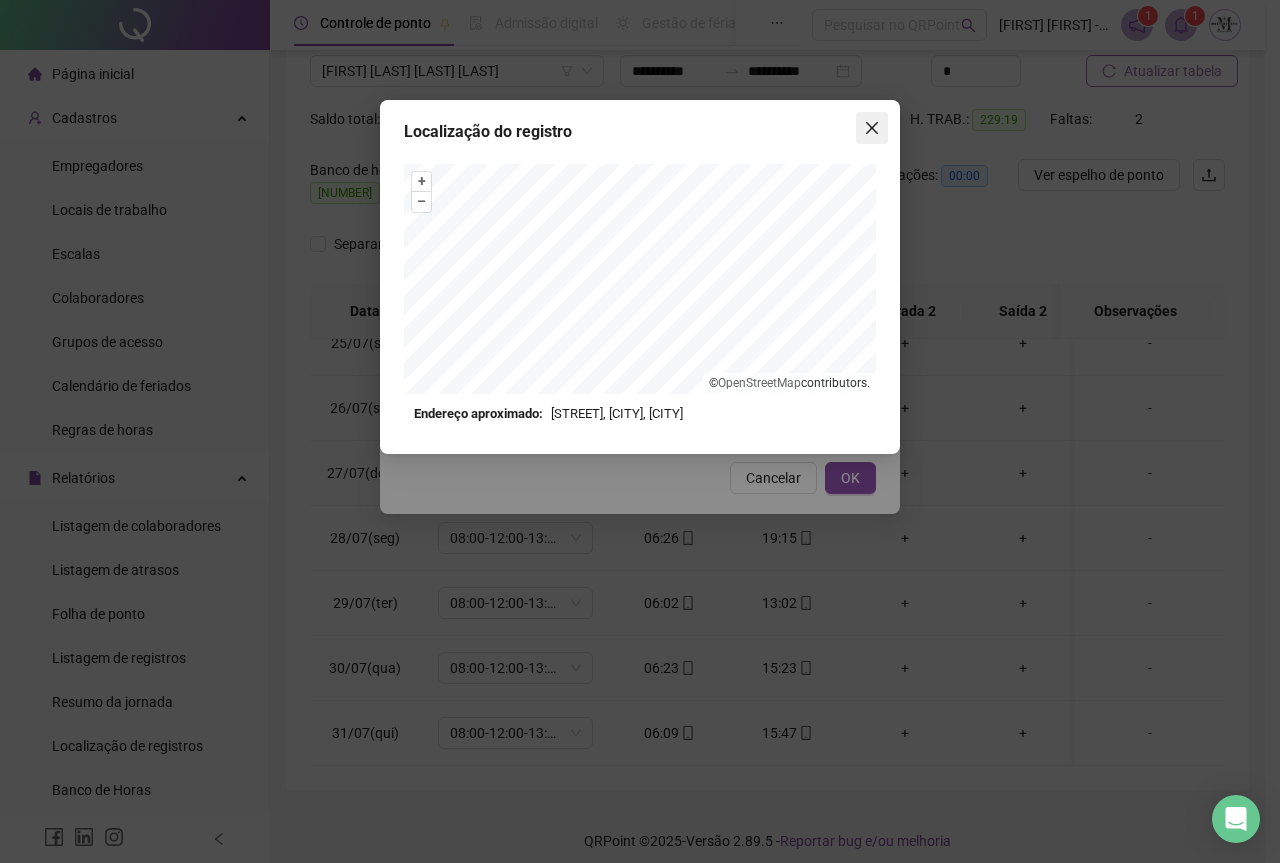 click at bounding box center (872, 128) 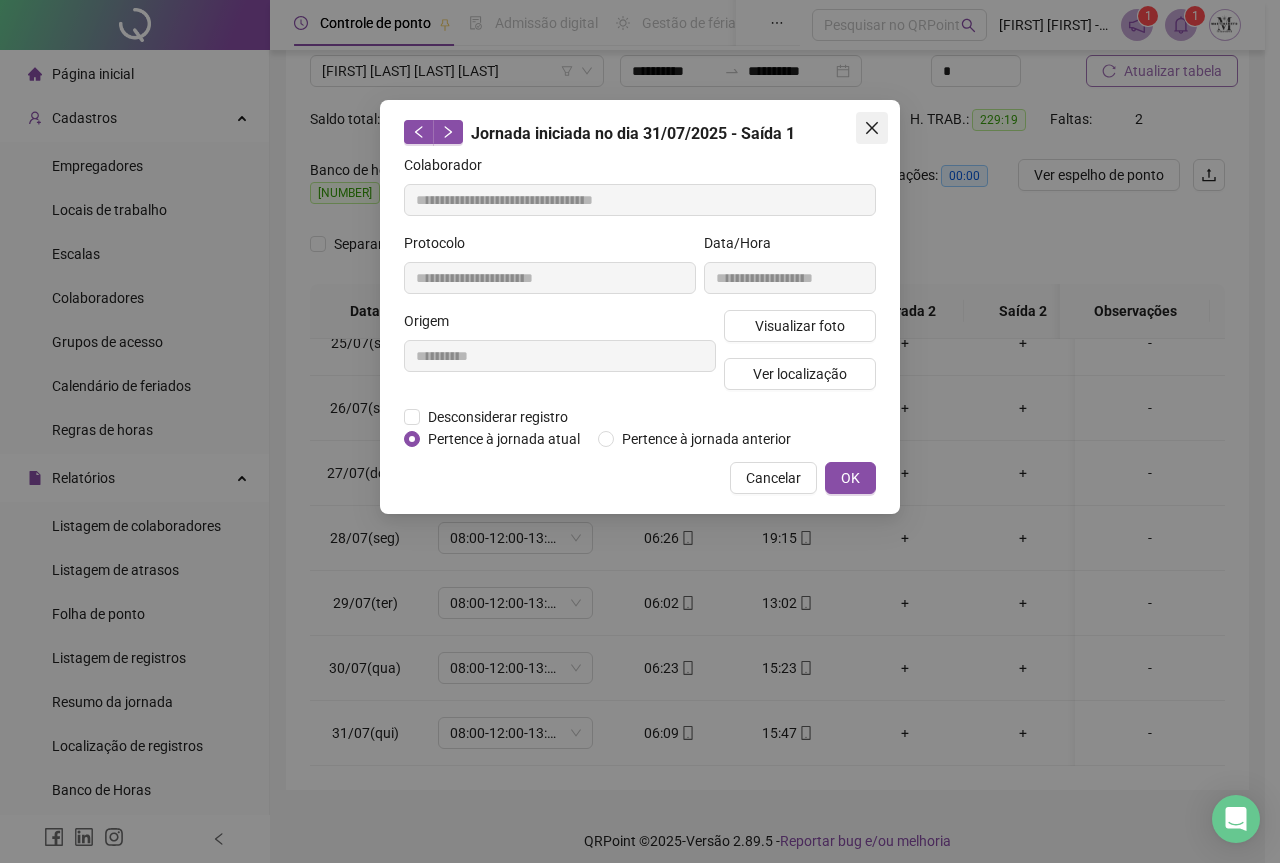 click at bounding box center [872, 128] 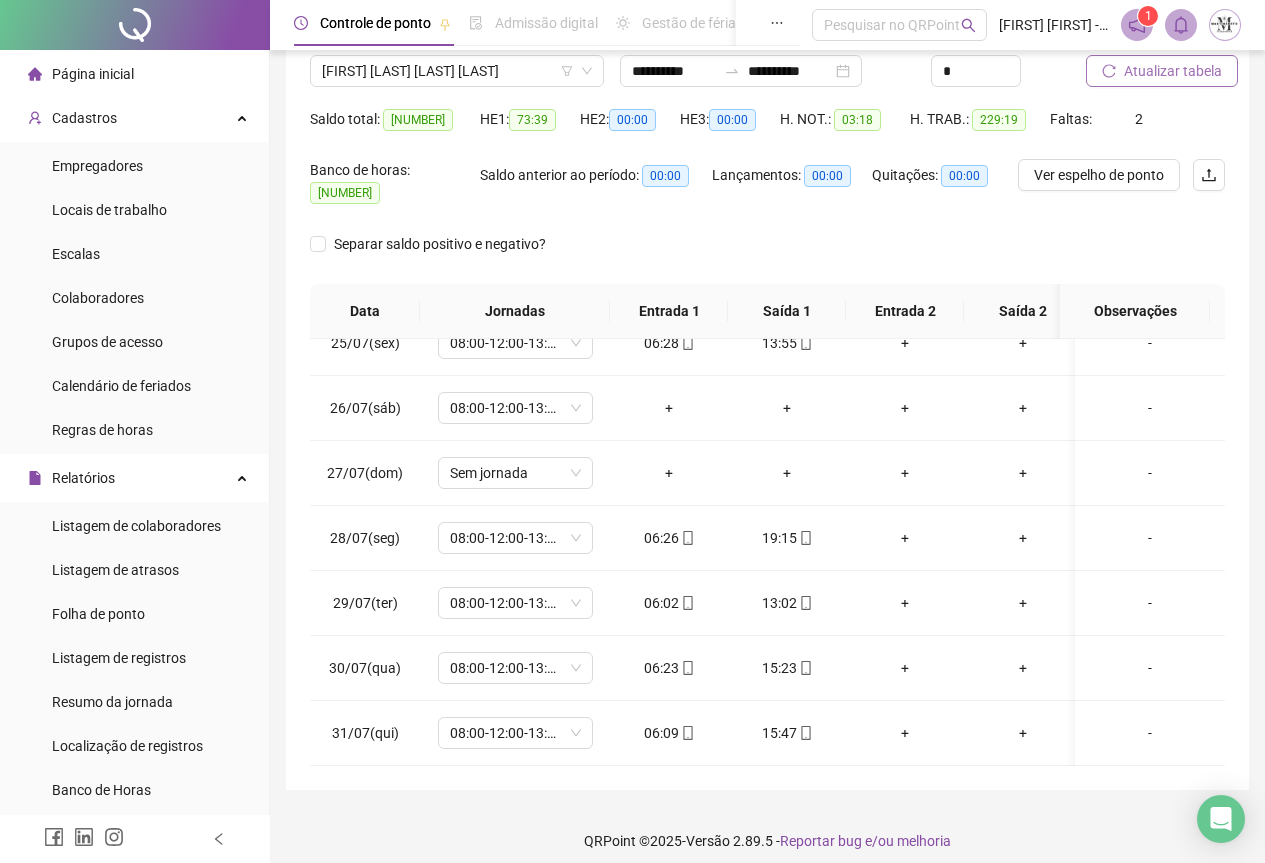 scroll, scrollTop: 0, scrollLeft: 0, axis: both 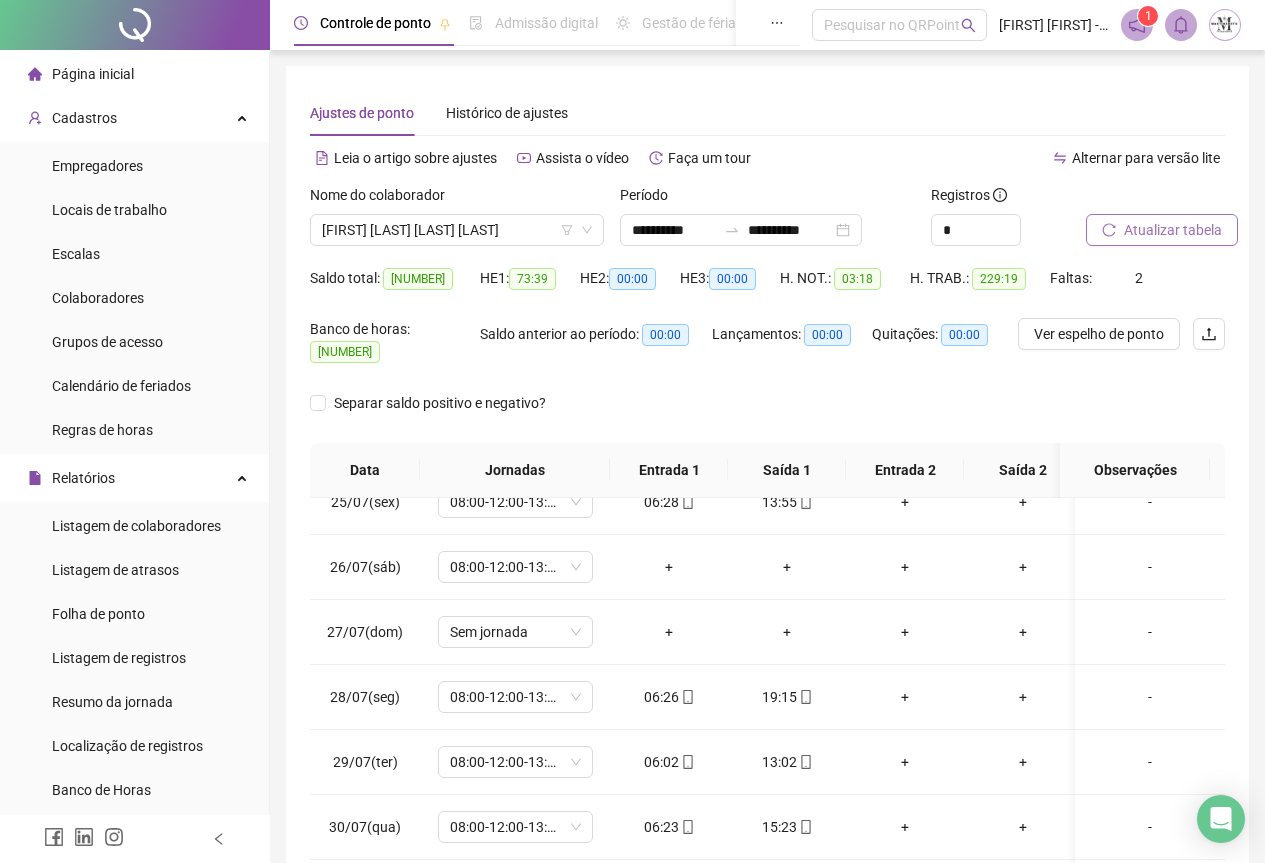 click on "Atualizar tabela" at bounding box center [1173, 230] 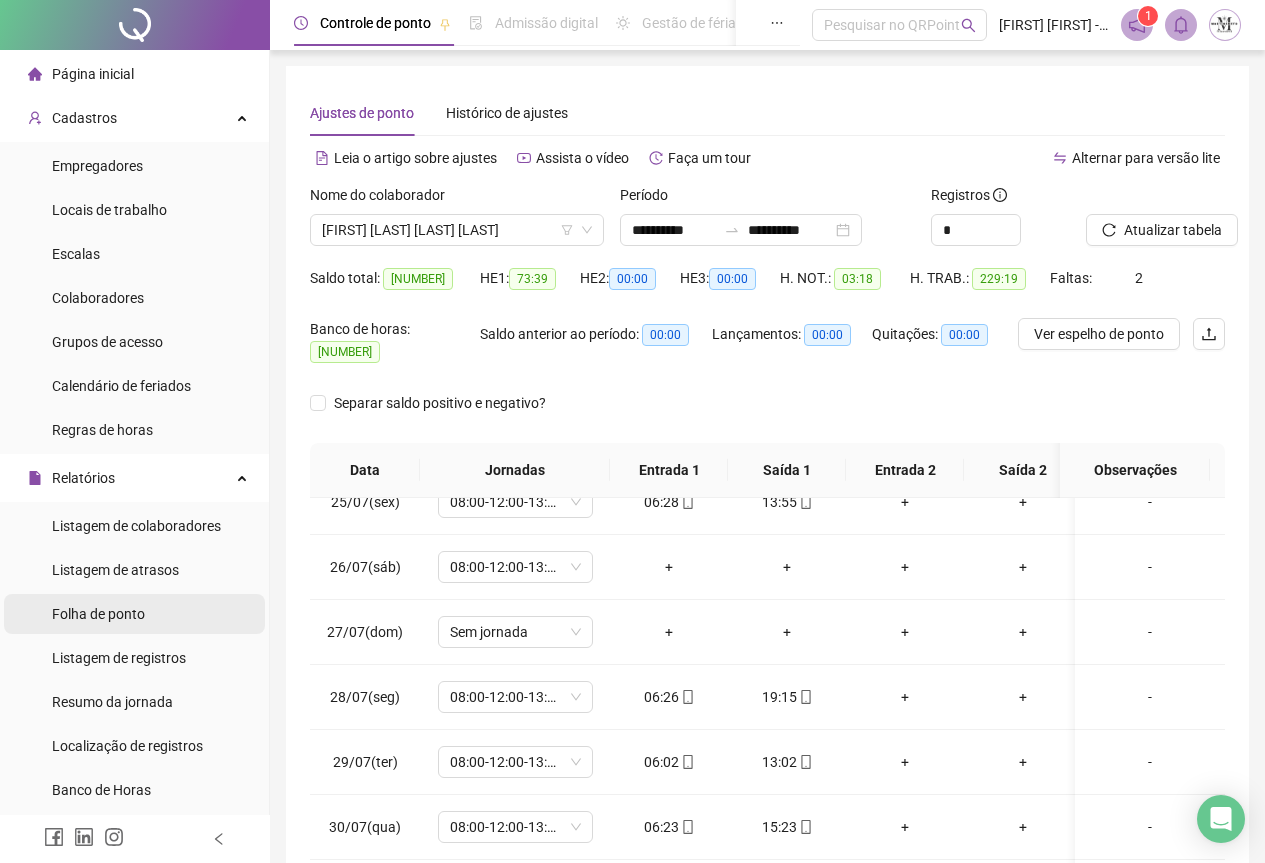 click on "Folha de ponto" at bounding box center [98, 614] 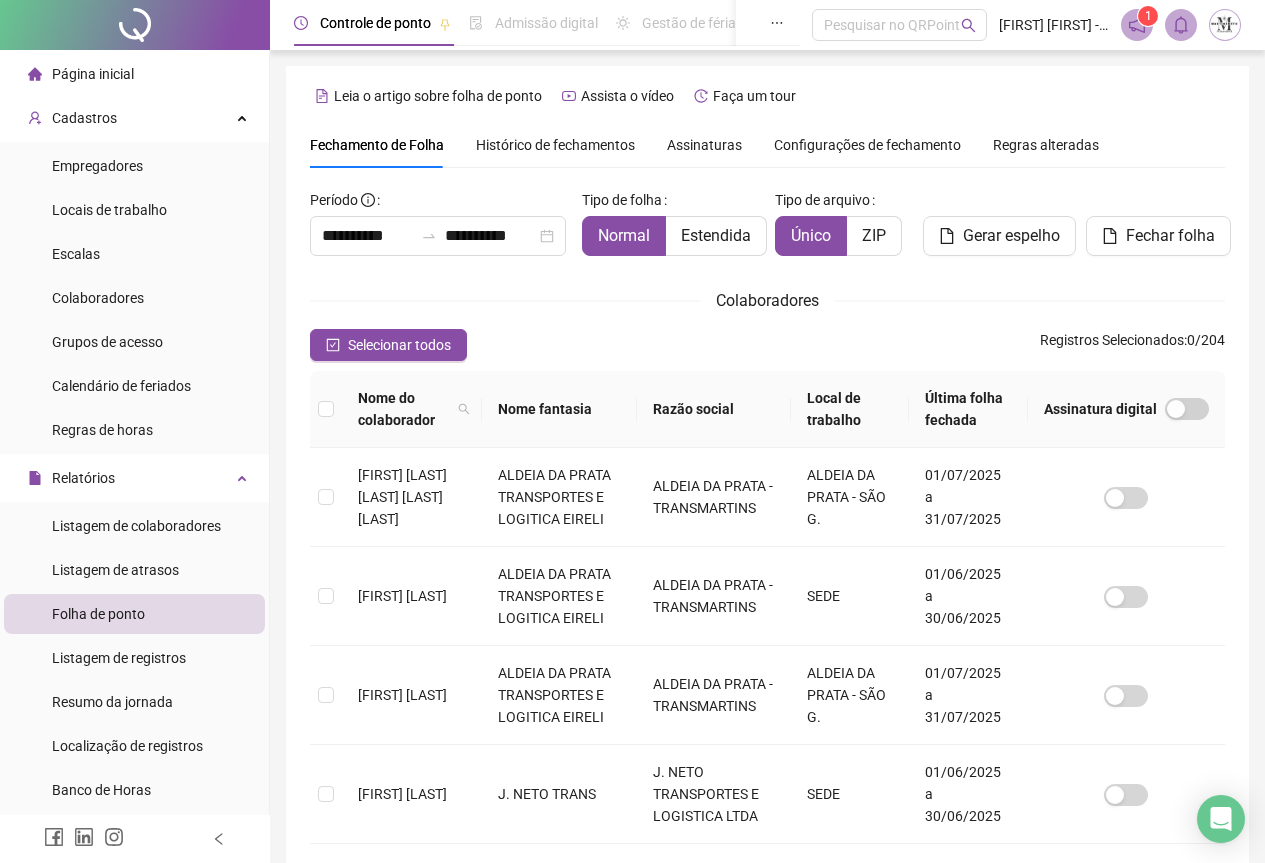 click at bounding box center [135, 25] 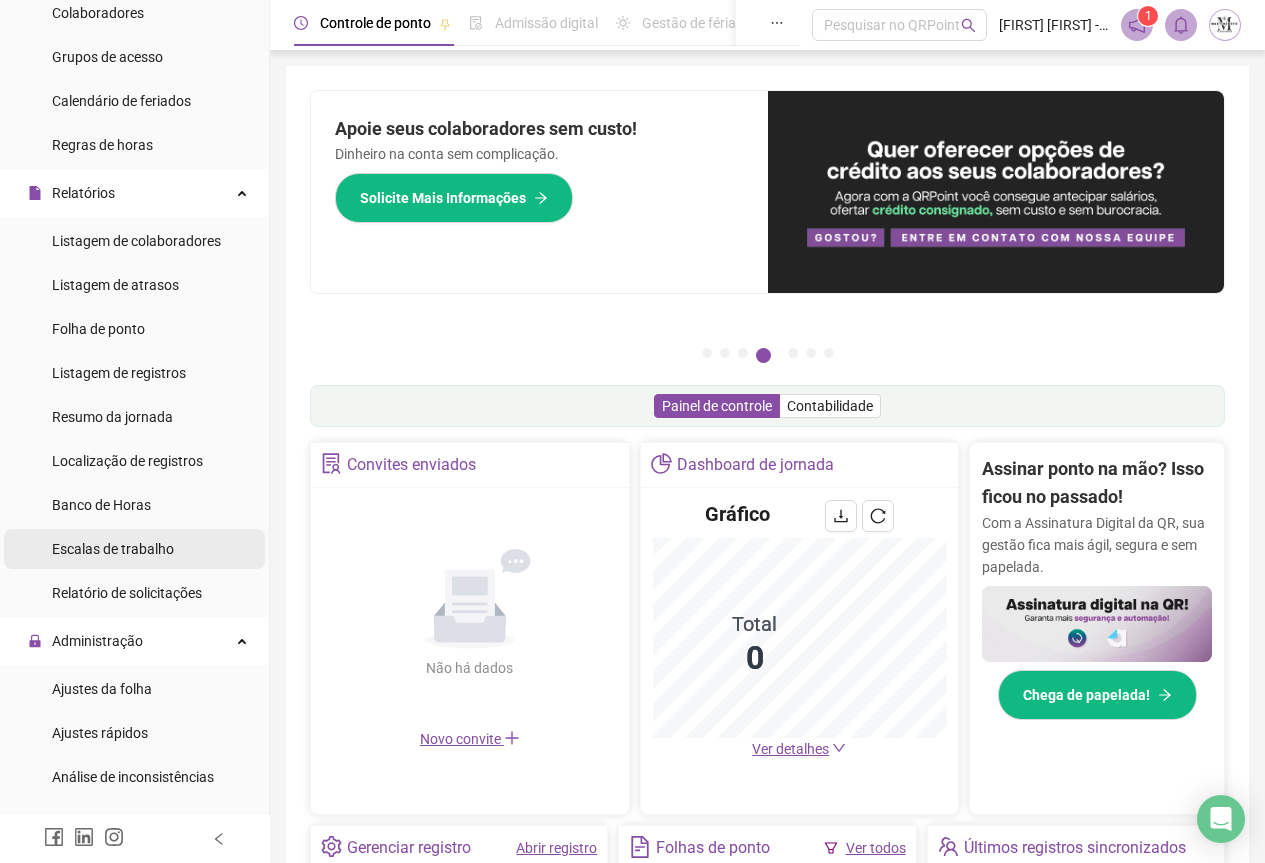 scroll, scrollTop: 300, scrollLeft: 0, axis: vertical 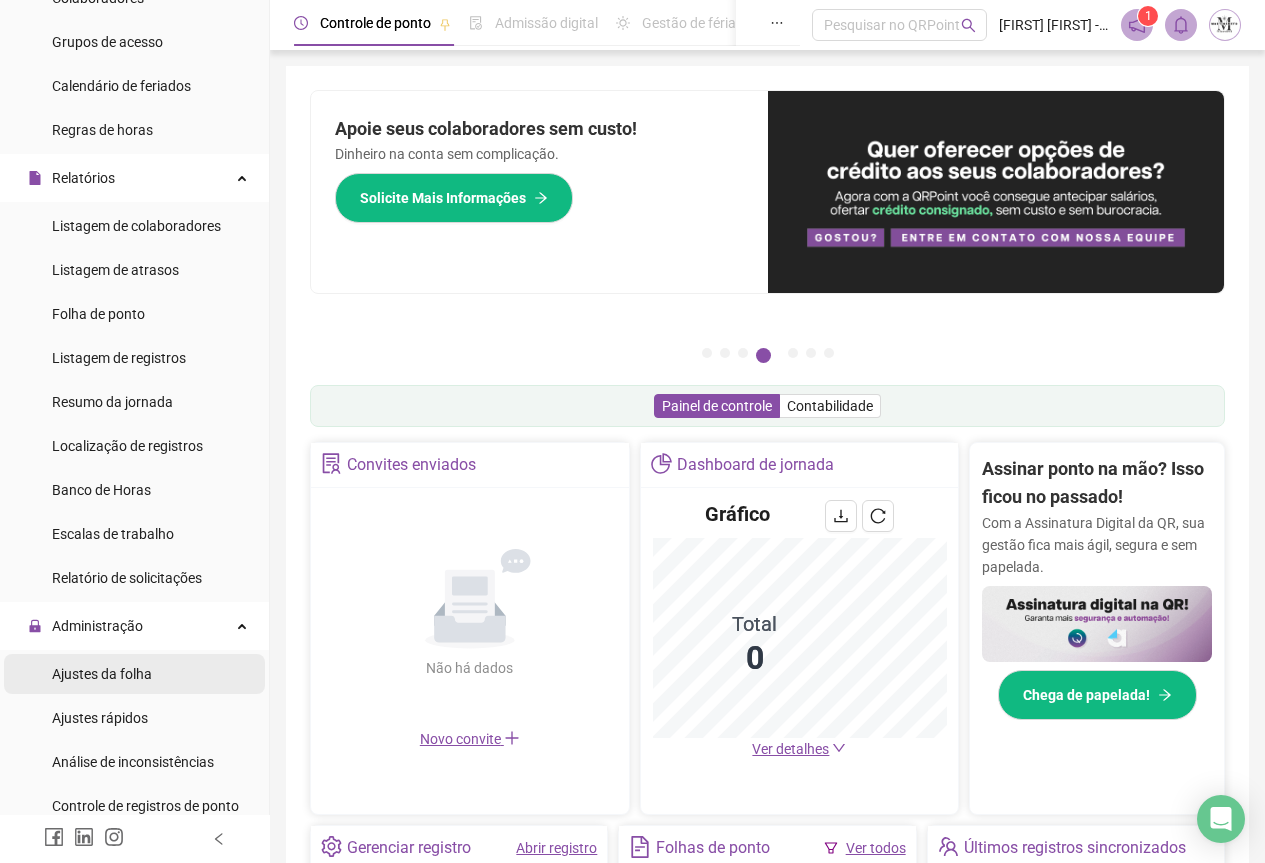 click on "Ajustes da folha" at bounding box center [102, 674] 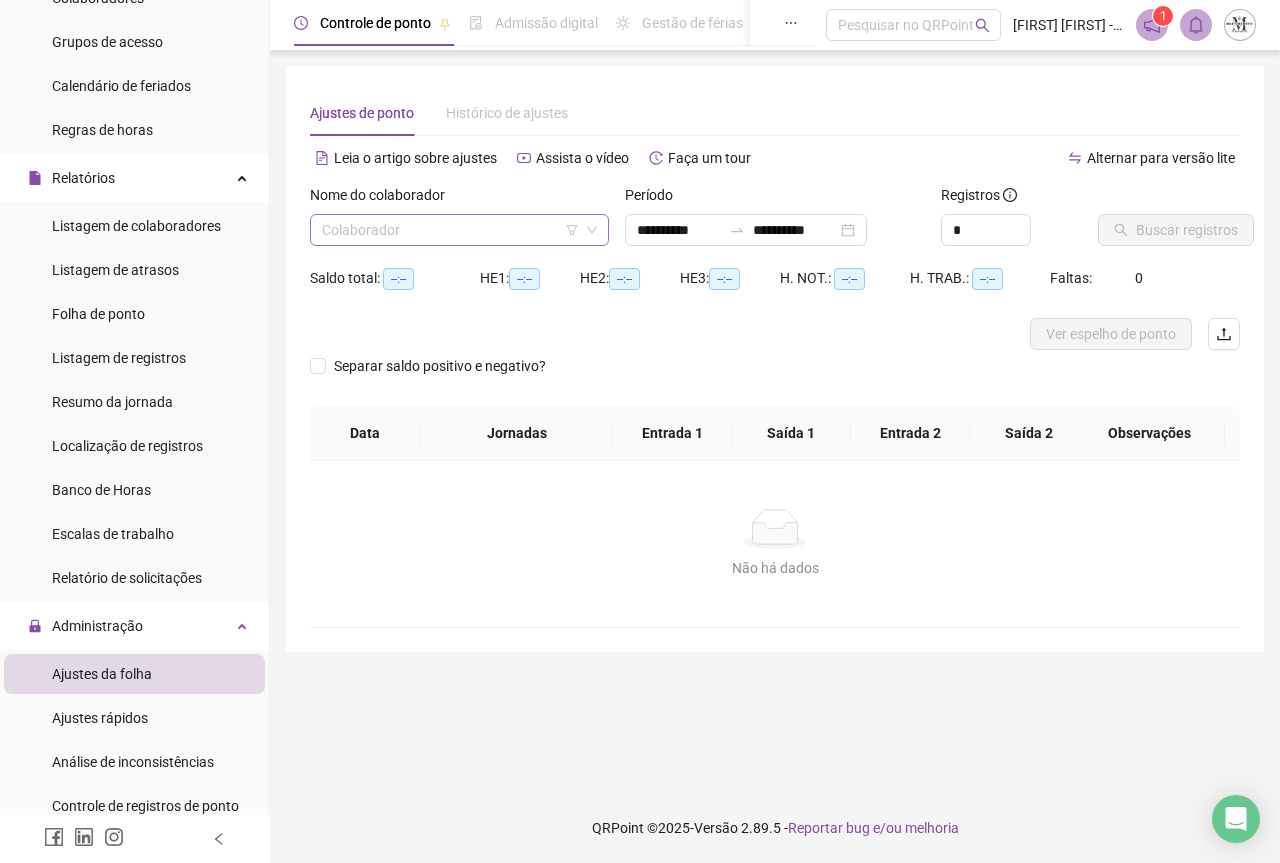 click at bounding box center (450, 230) 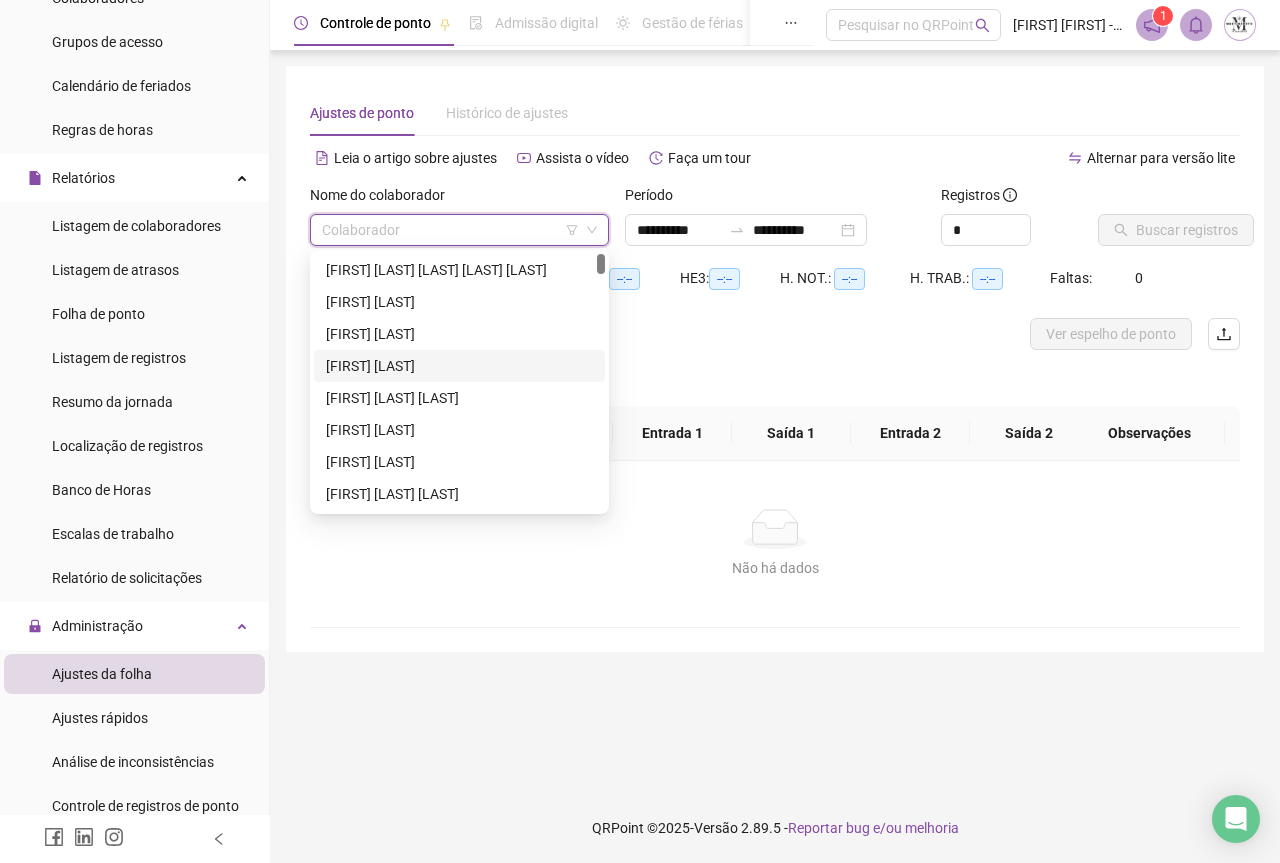 click on "[FIRST] [LAST]" at bounding box center [459, 366] 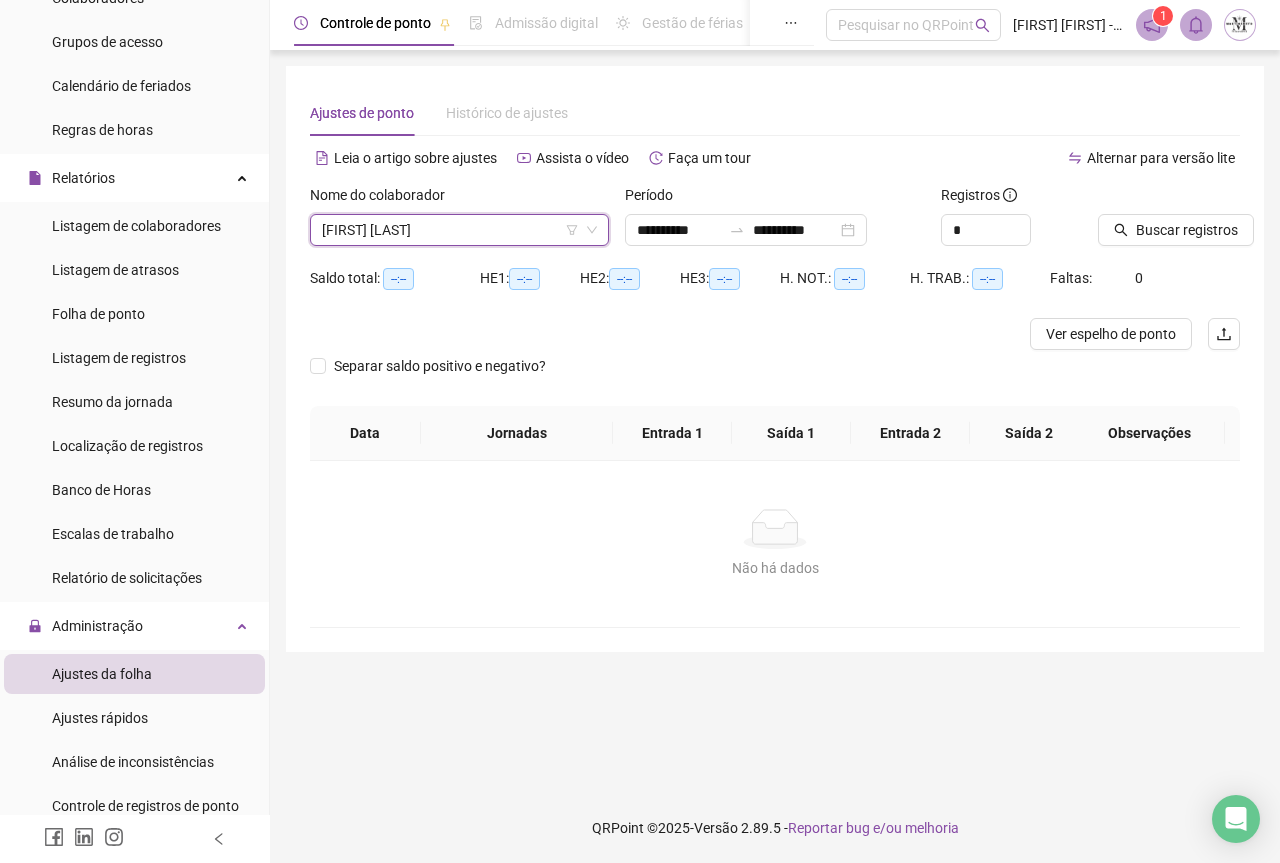 click on "[FIRST] [LAST]" at bounding box center [459, 230] 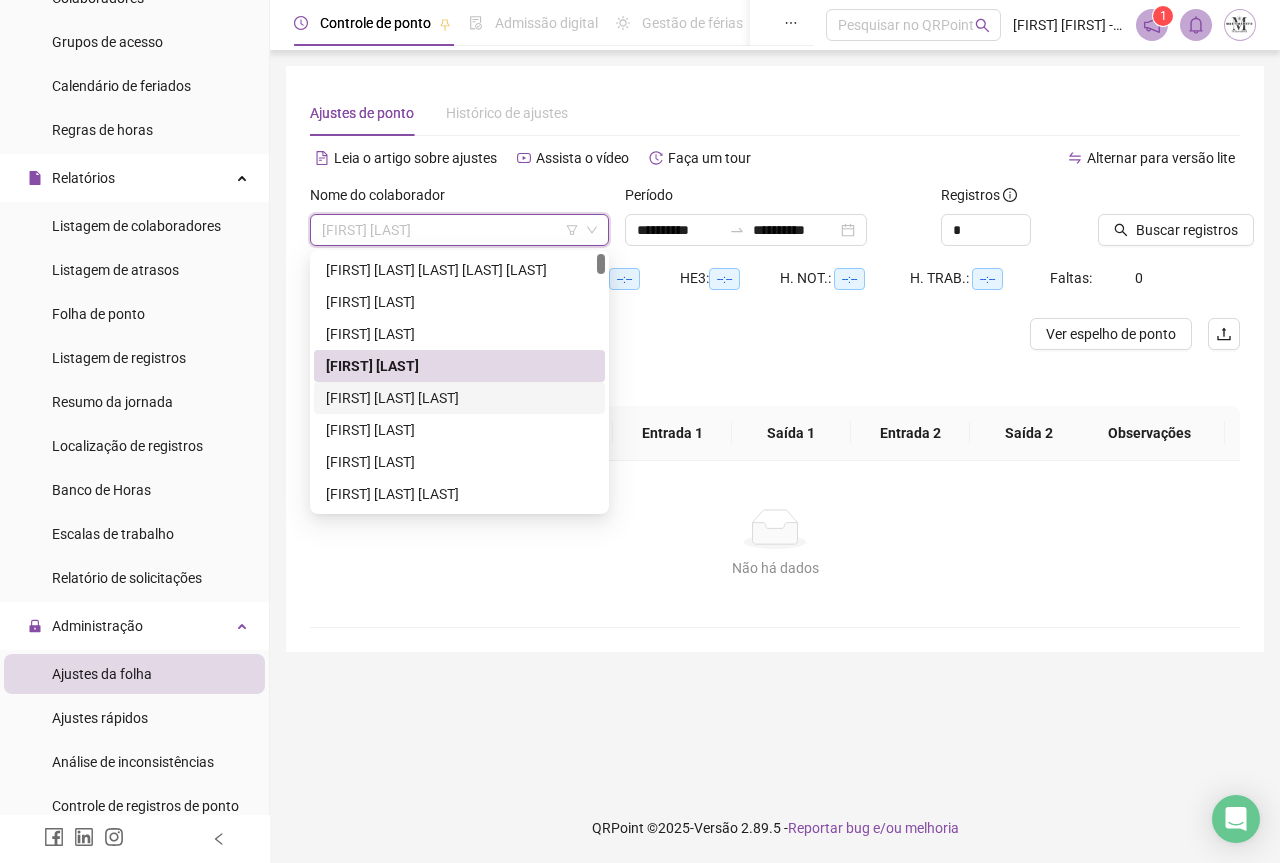 click on "[FIRST] [LAST]" at bounding box center [459, 398] 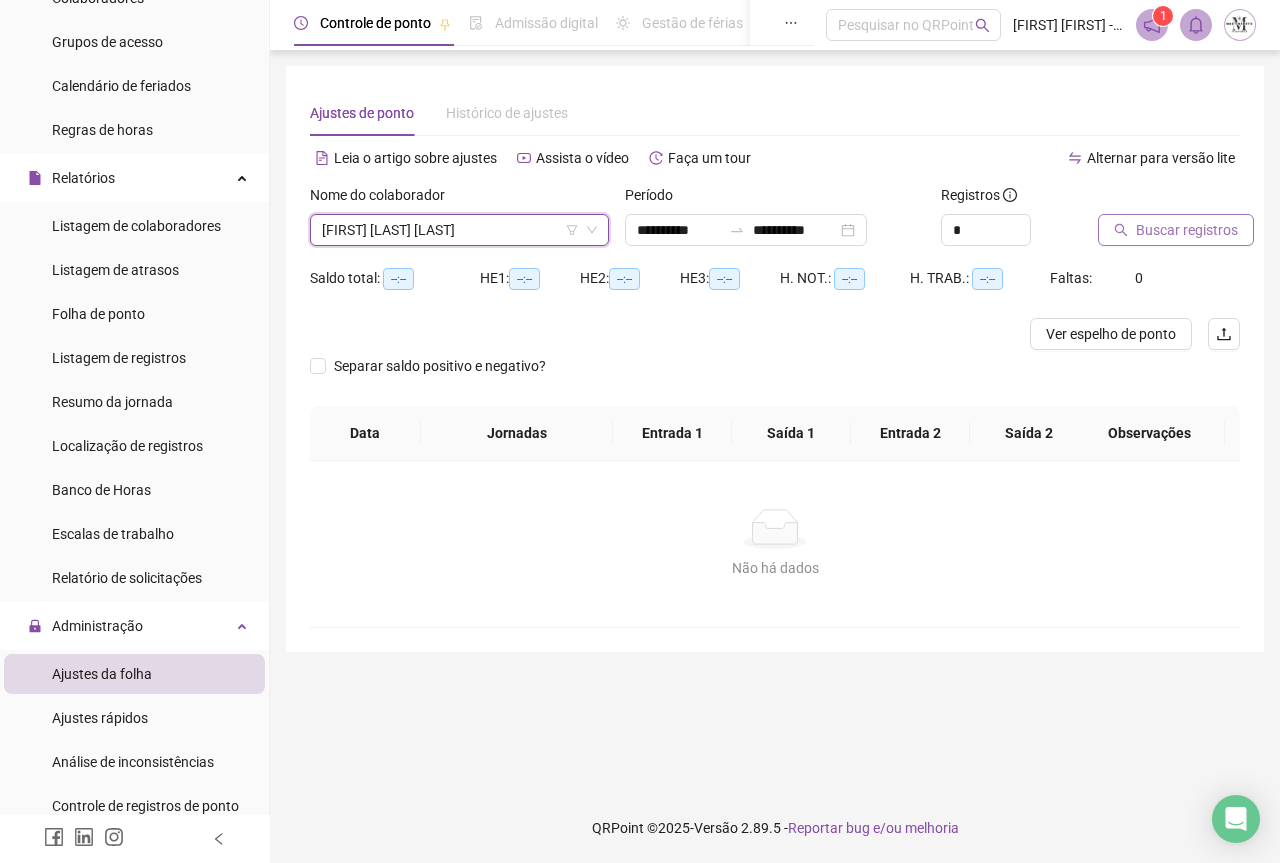 click on "Buscar registros" at bounding box center (1187, 230) 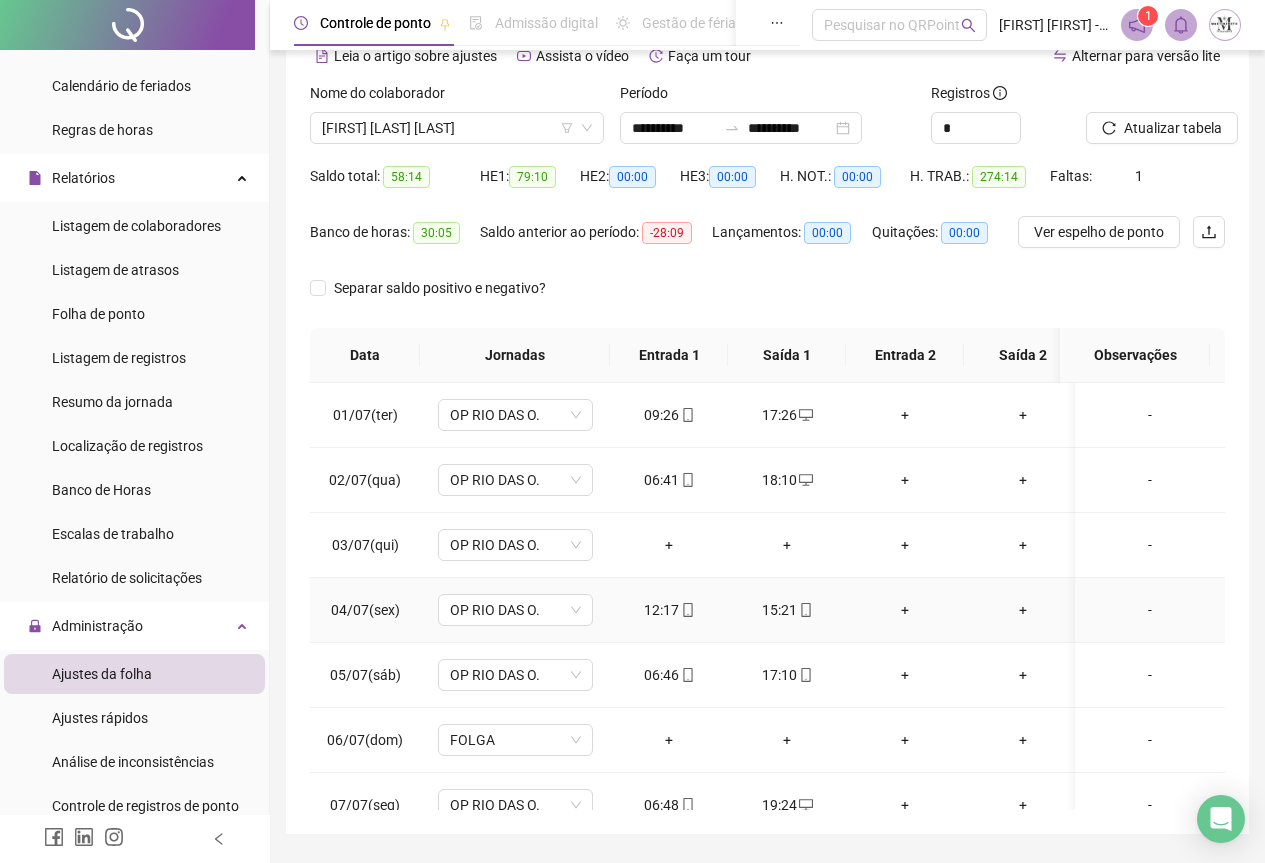scroll, scrollTop: 159, scrollLeft: 0, axis: vertical 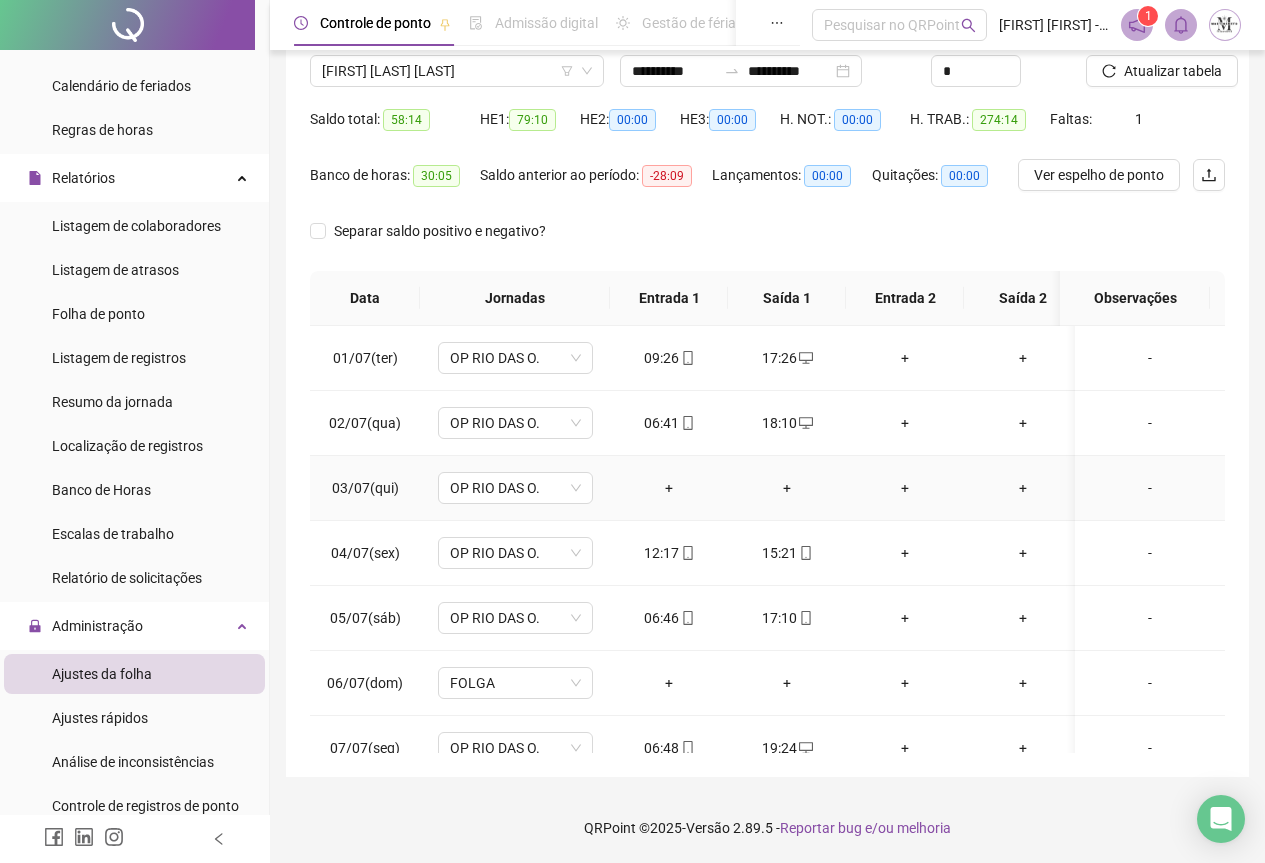 click on "-" at bounding box center [1150, 488] 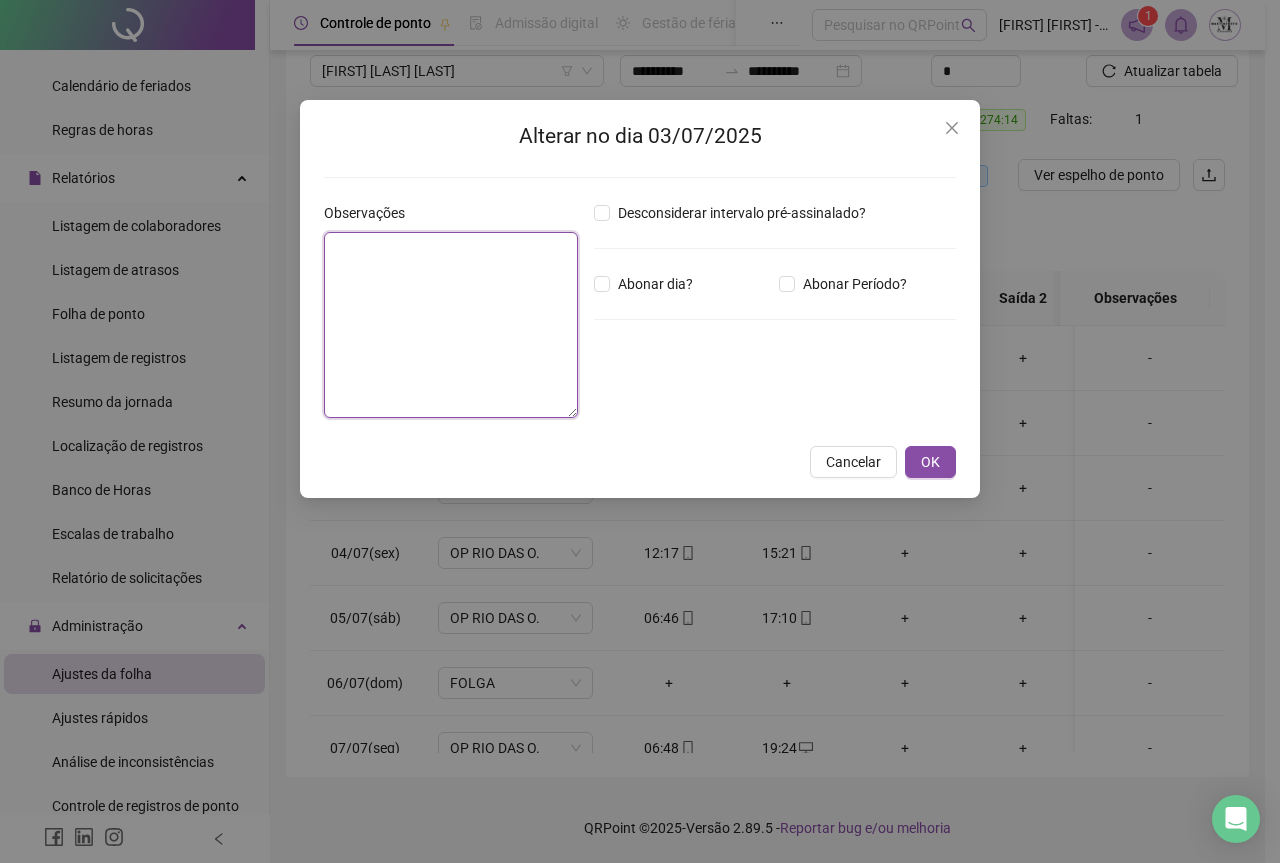 click at bounding box center (451, 325) 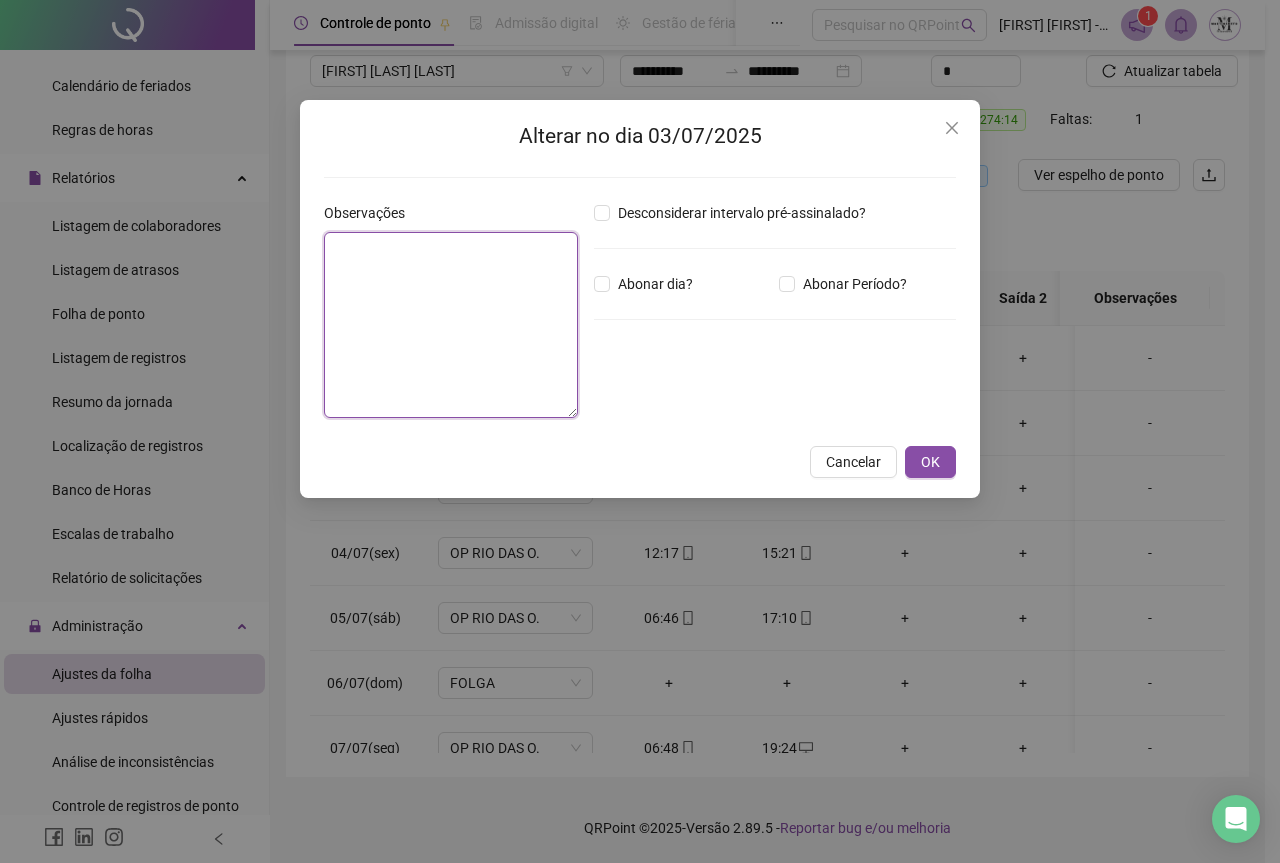 paste on "**********" 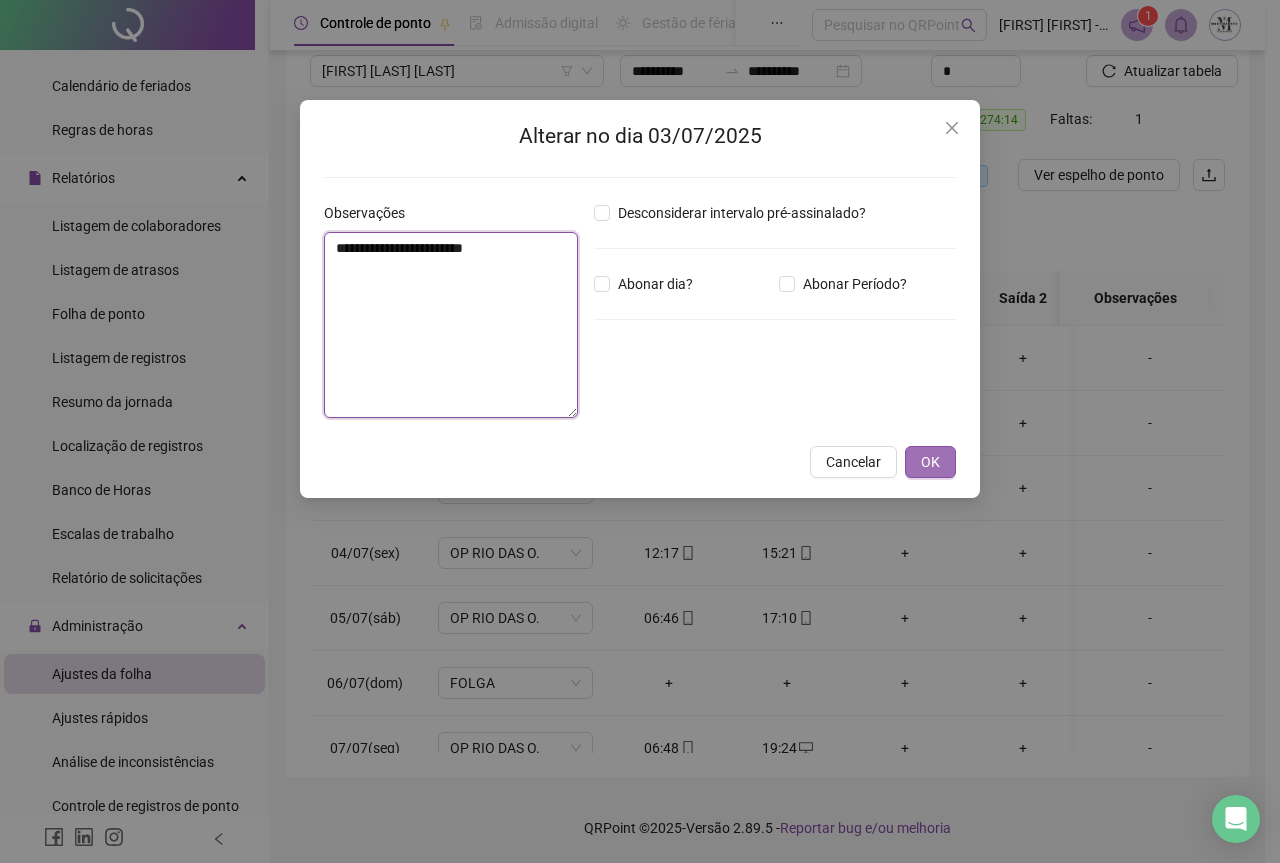 type on "**********" 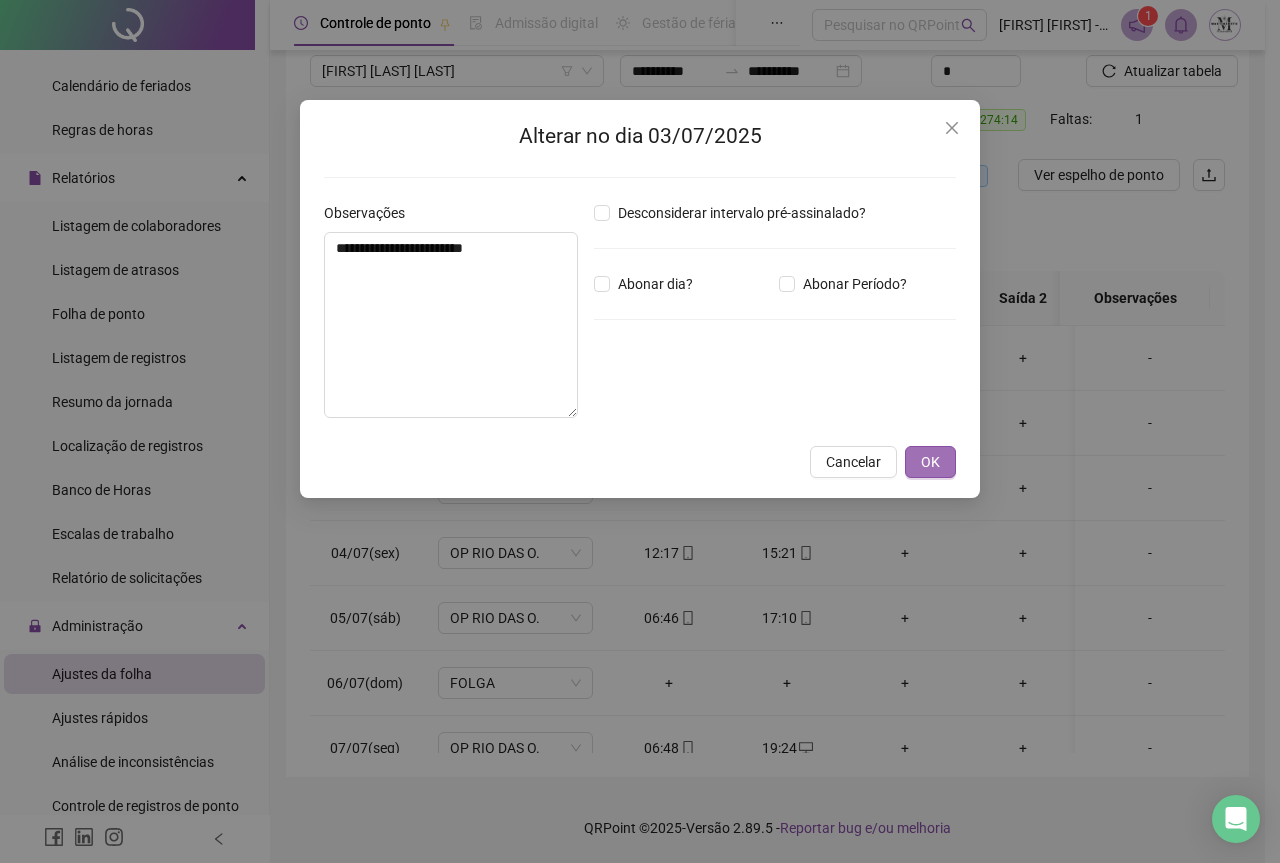 click on "OK" at bounding box center (930, 462) 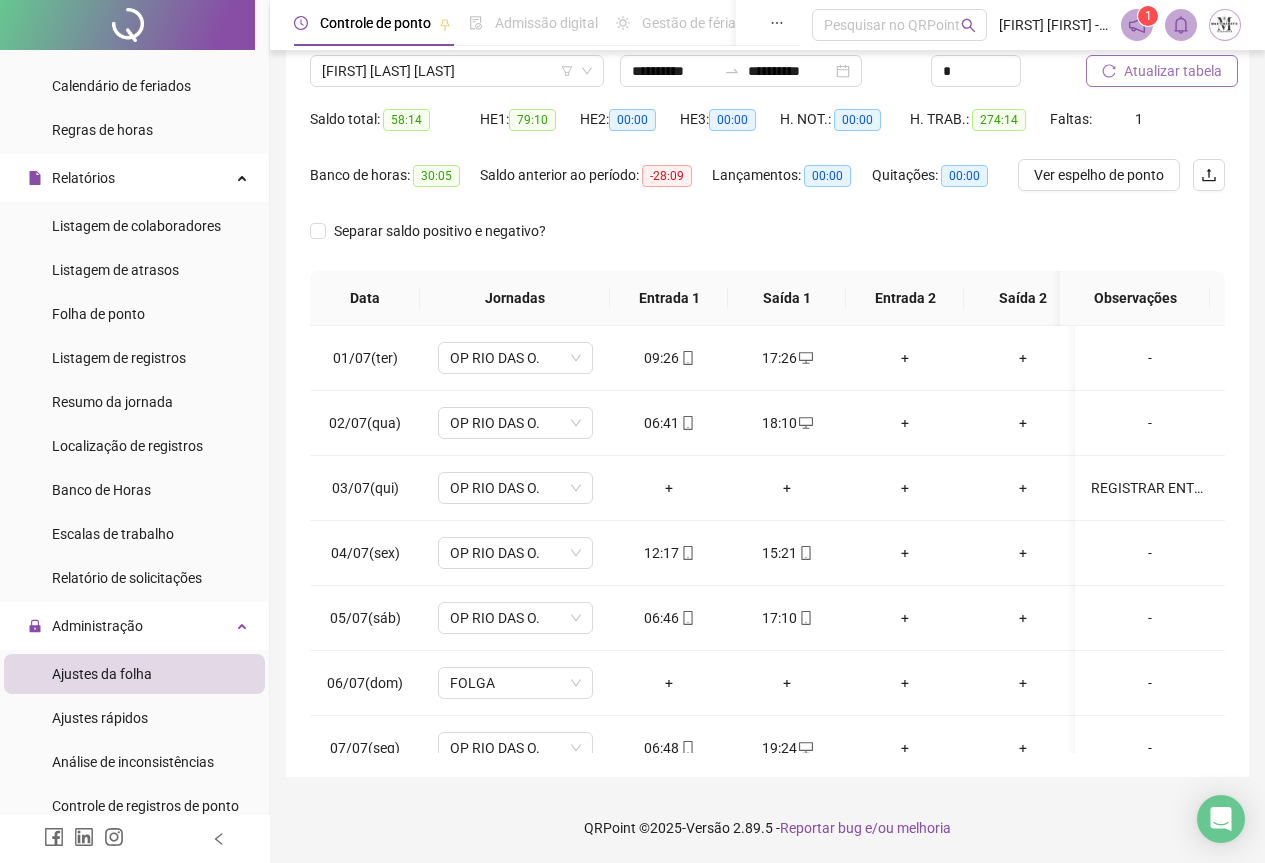 click on "Atualizar tabela" at bounding box center (1173, 71) 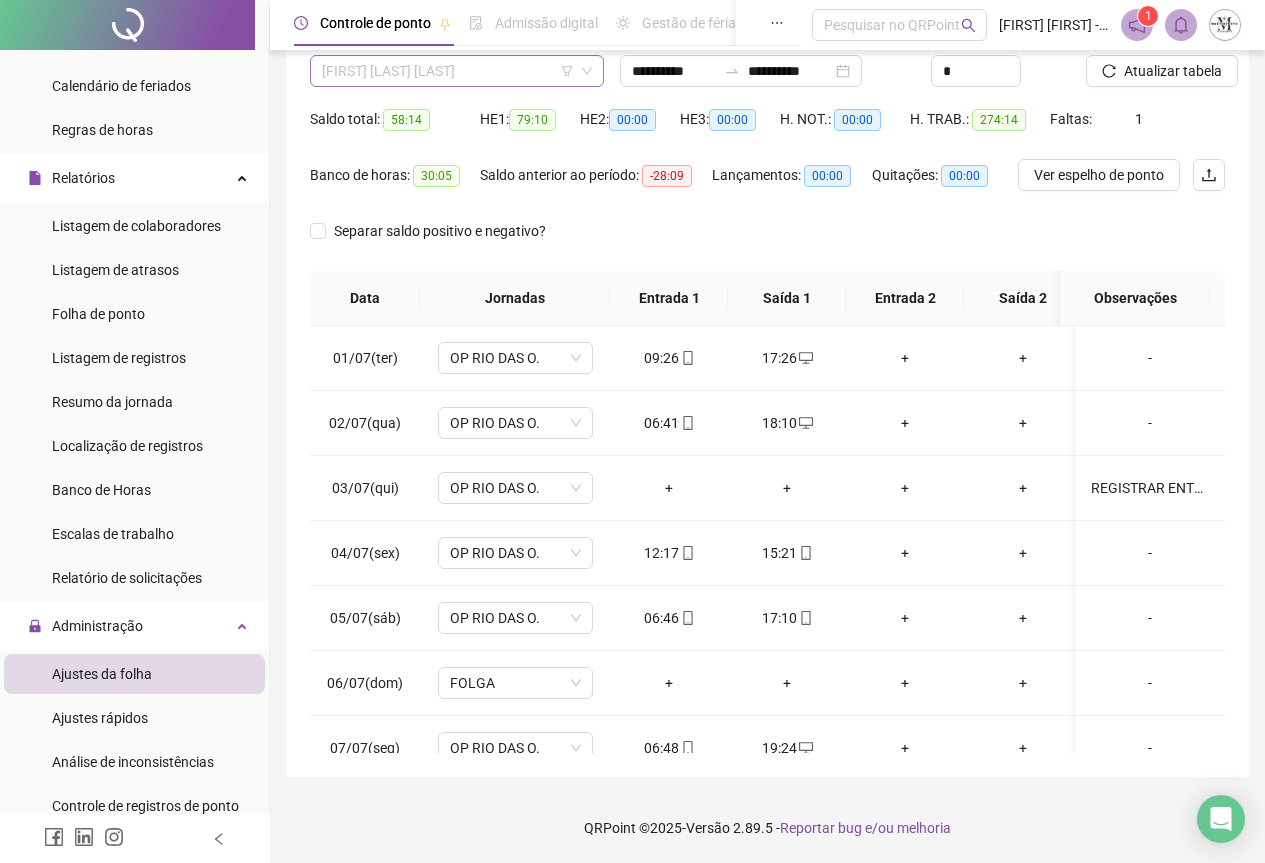 click on "[FIRST] [LAST]" at bounding box center [457, 71] 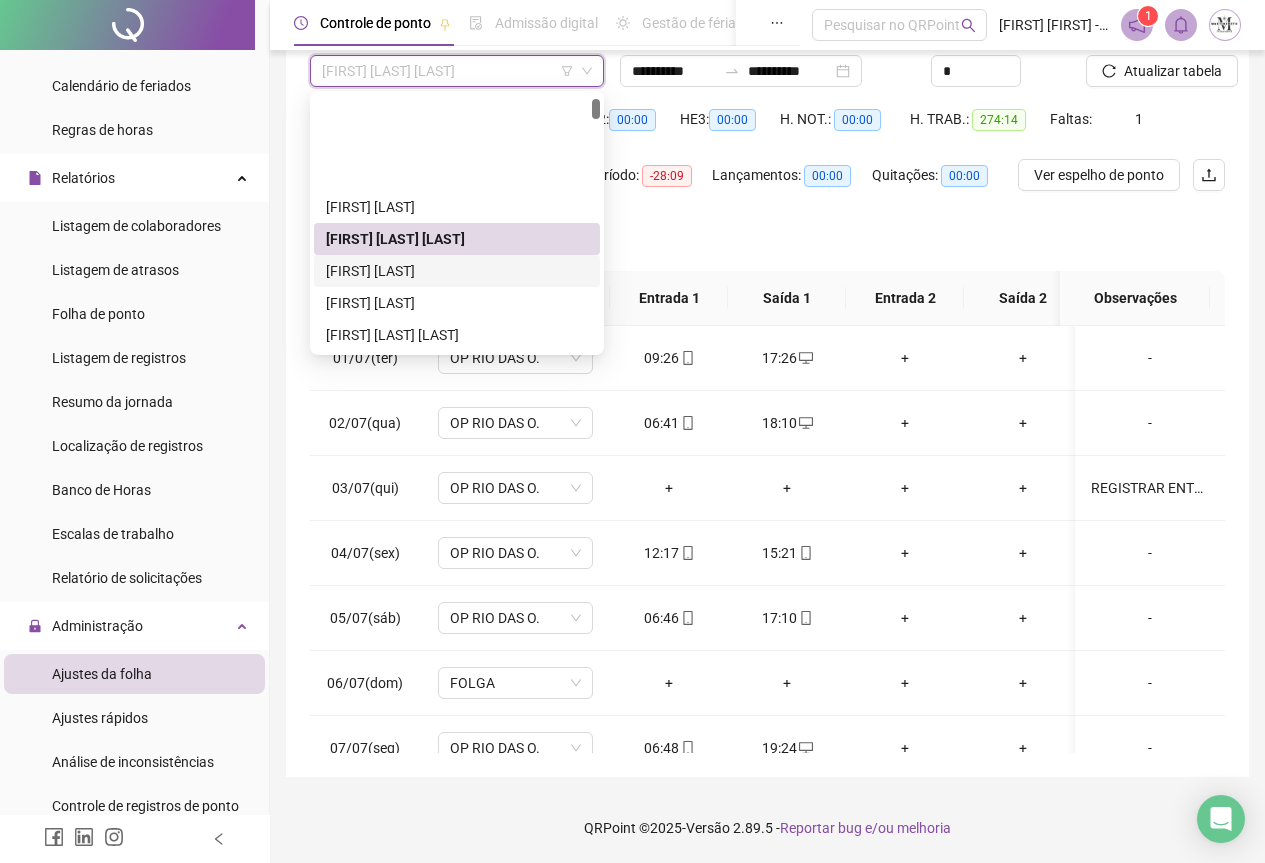 scroll, scrollTop: 100, scrollLeft: 0, axis: vertical 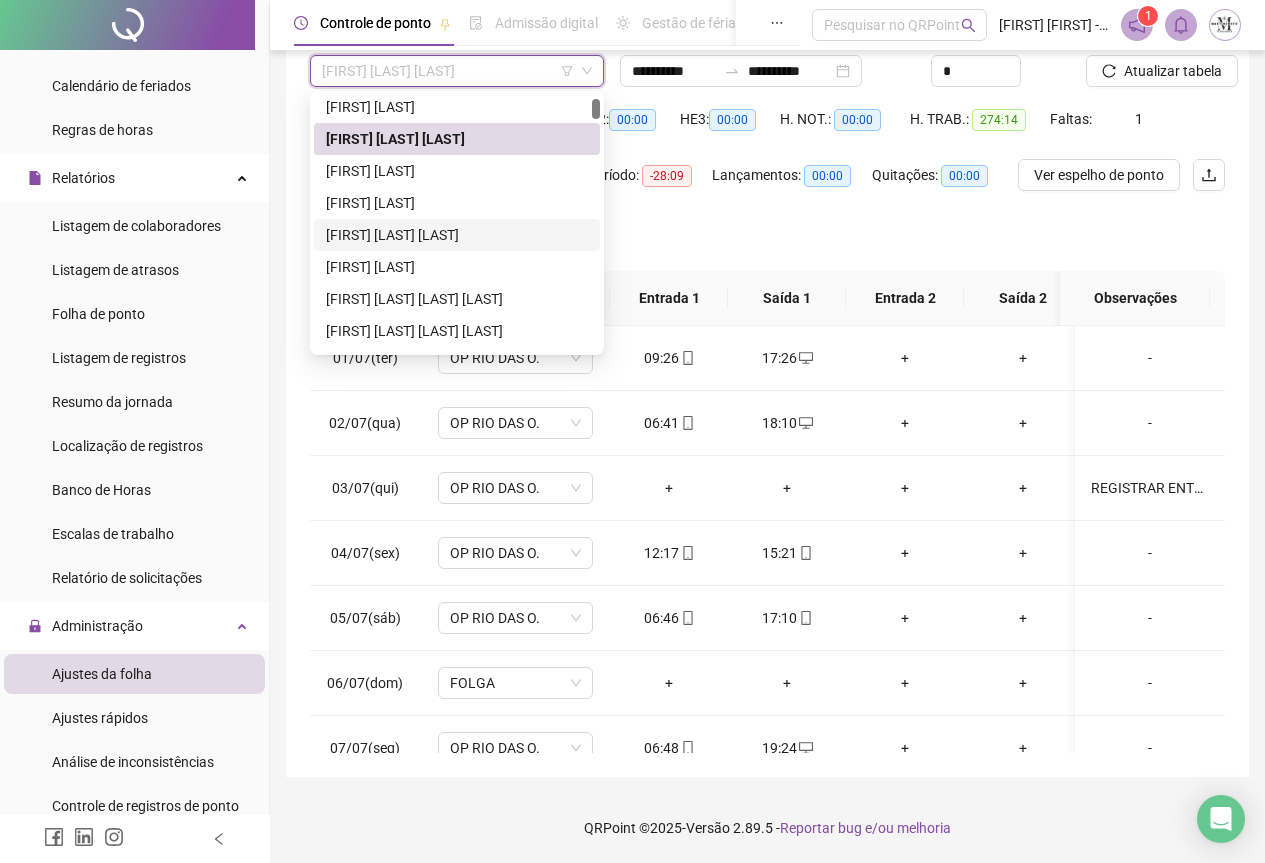 click on "[FIRST] [LAST]" at bounding box center (457, 235) 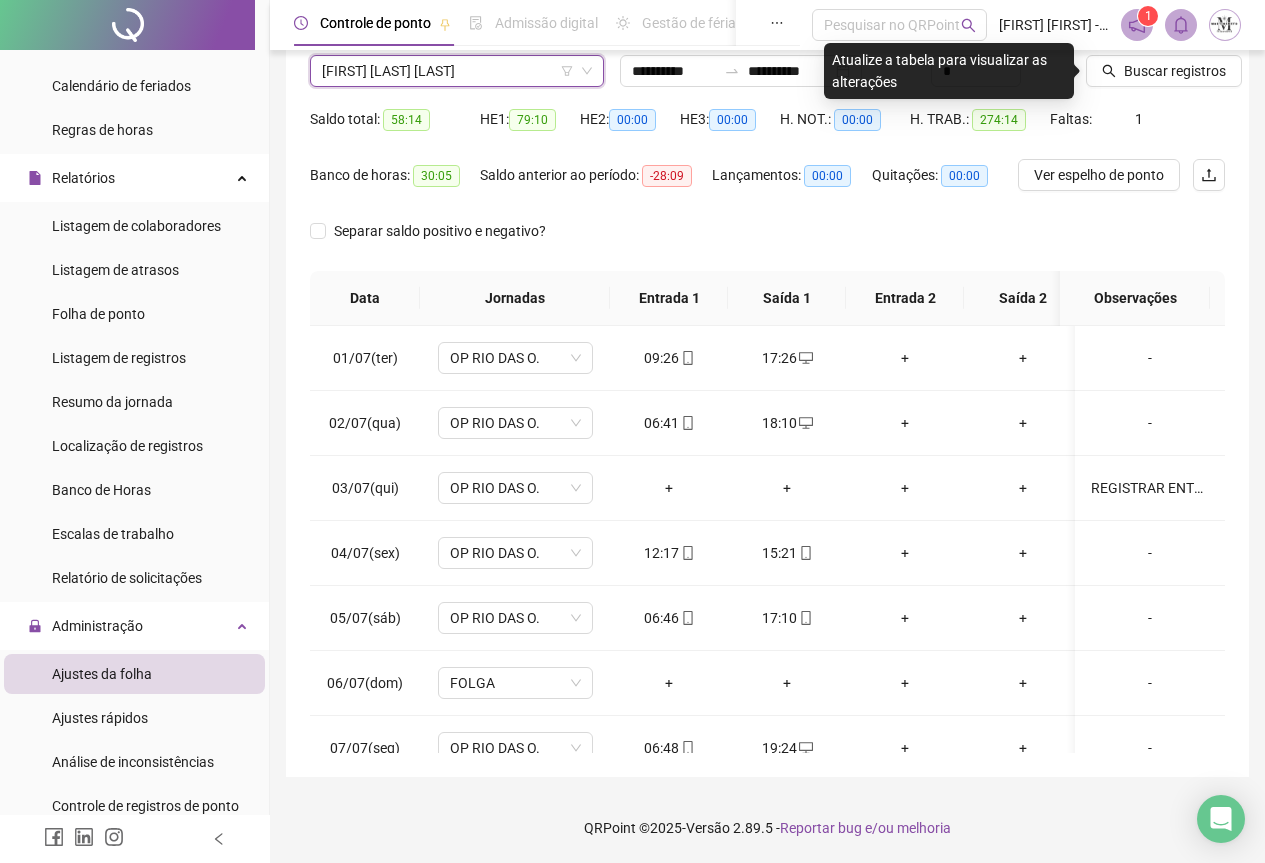 click on "[FIRST] [LAST]" at bounding box center [457, 71] 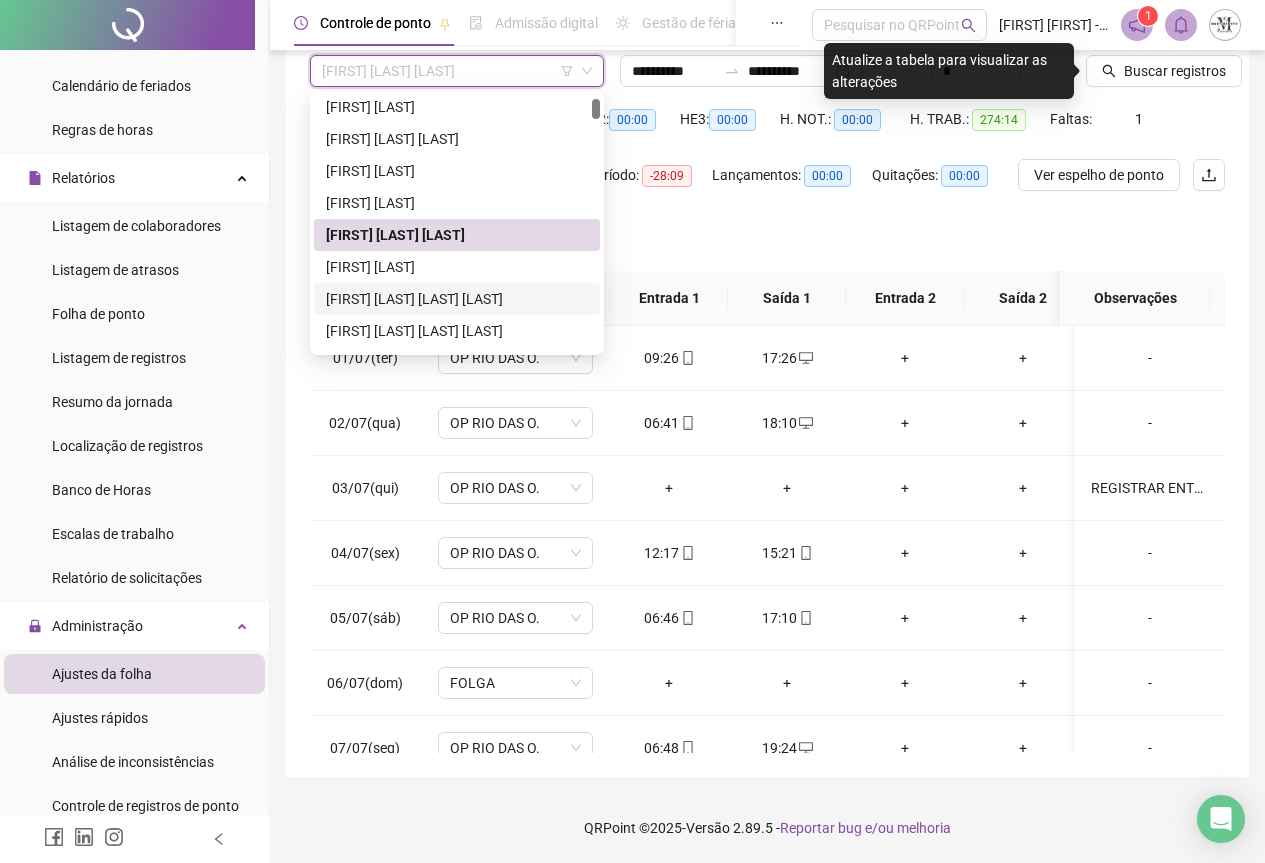 click on "[FIRST] [LAST]" at bounding box center (457, 299) 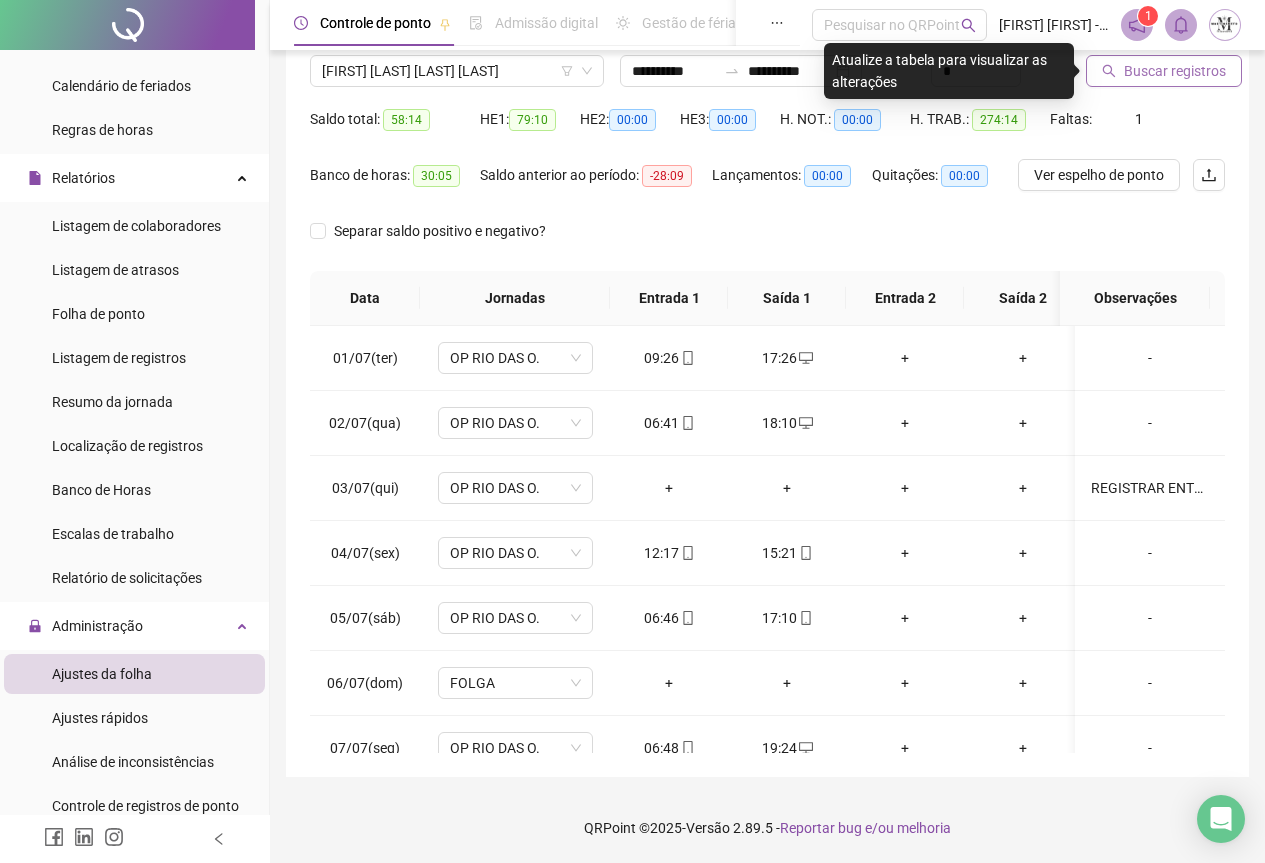 click on "Buscar registros" at bounding box center [1175, 71] 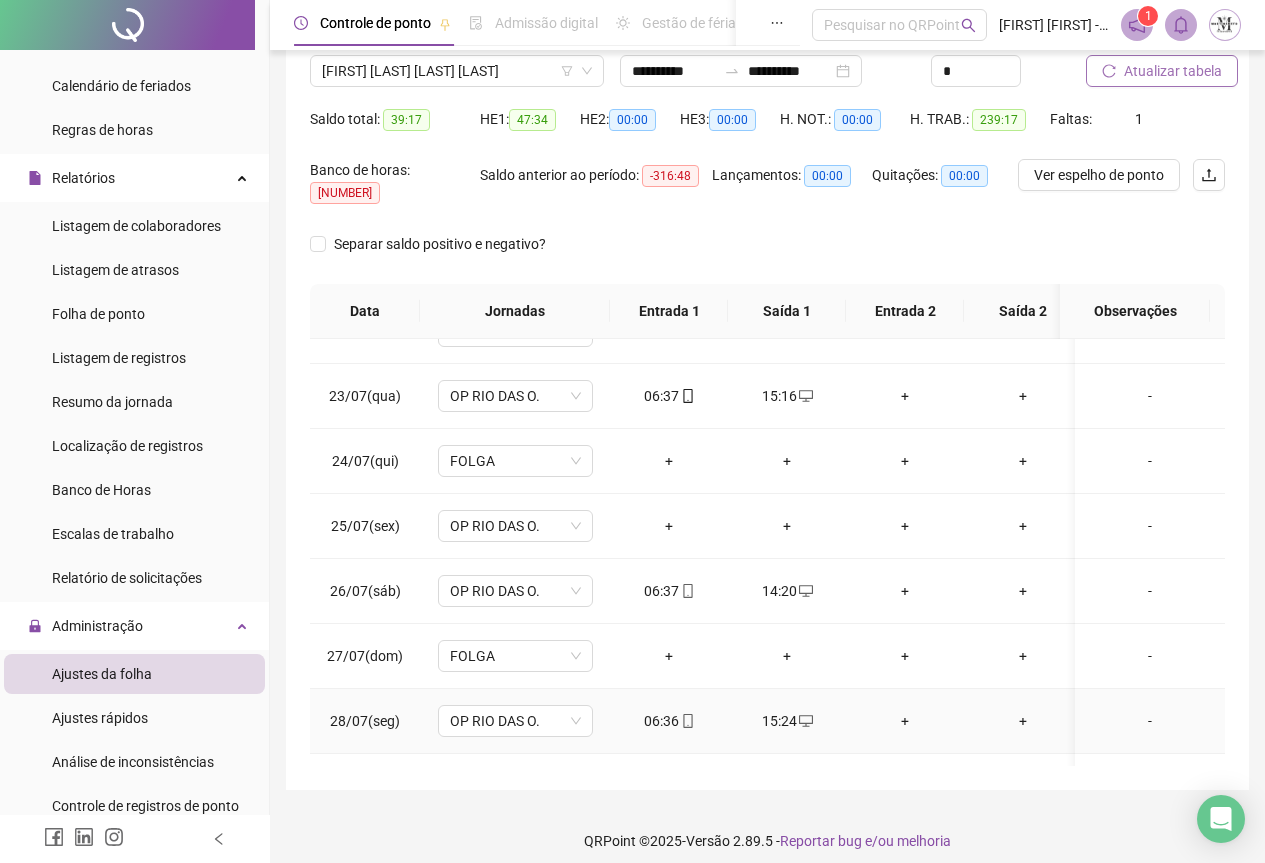 scroll, scrollTop: 1403, scrollLeft: 0, axis: vertical 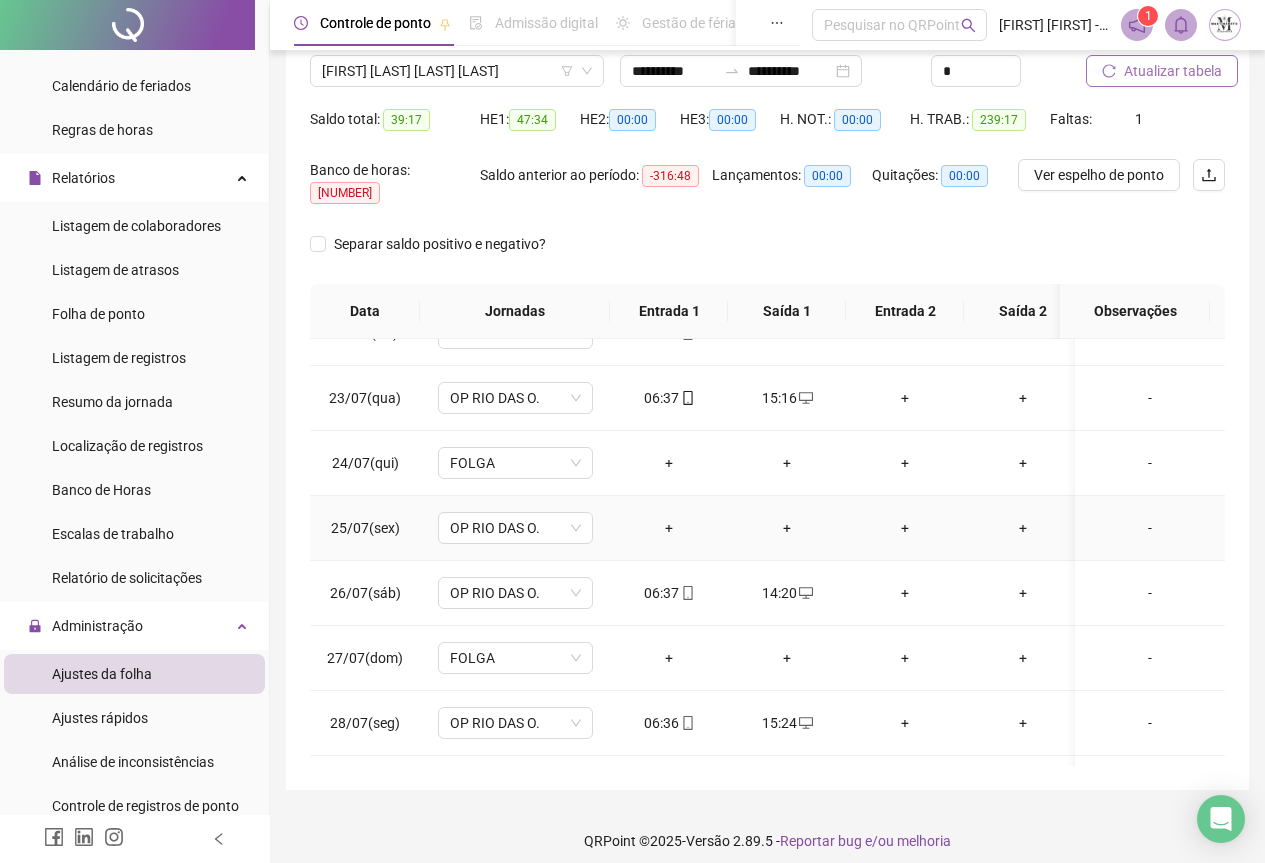 click on "-" at bounding box center (1150, 528) 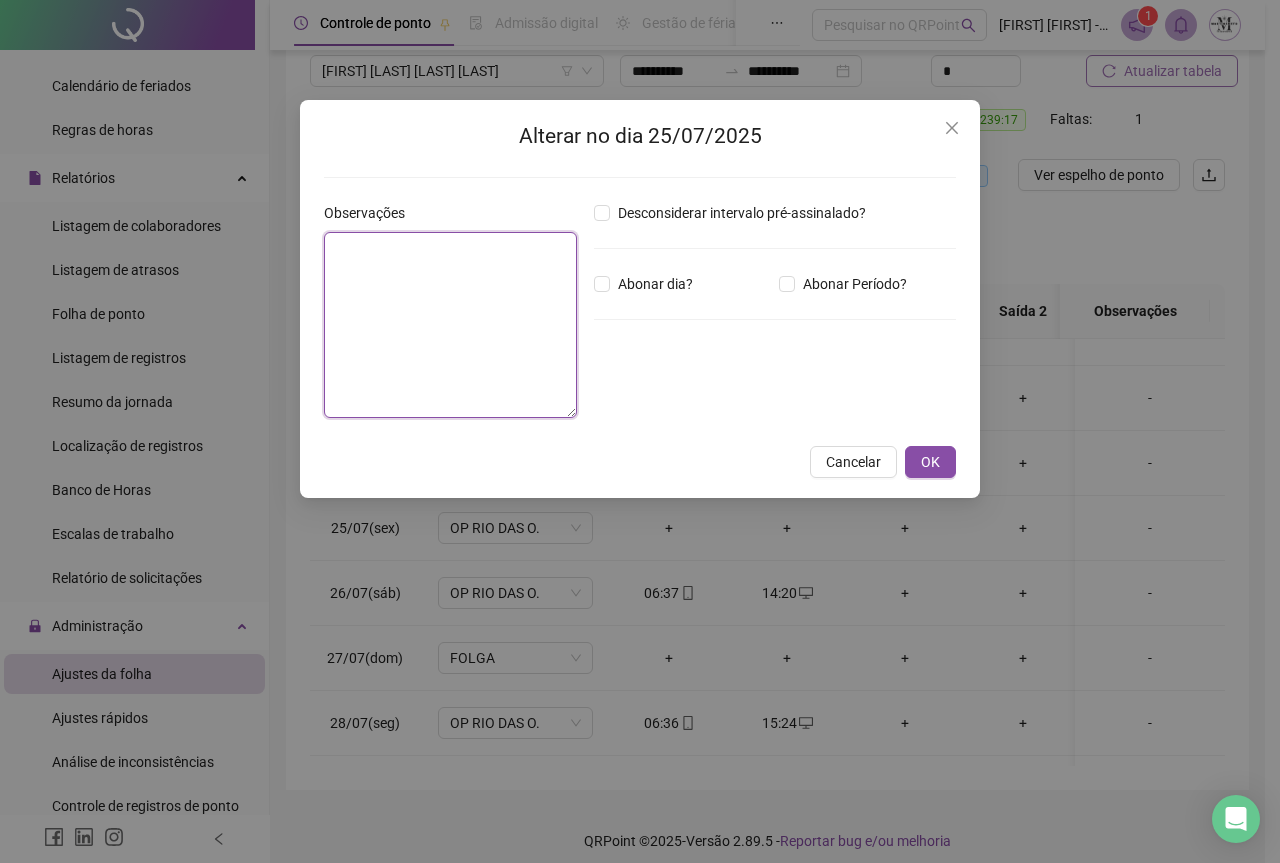 click at bounding box center (450, 325) 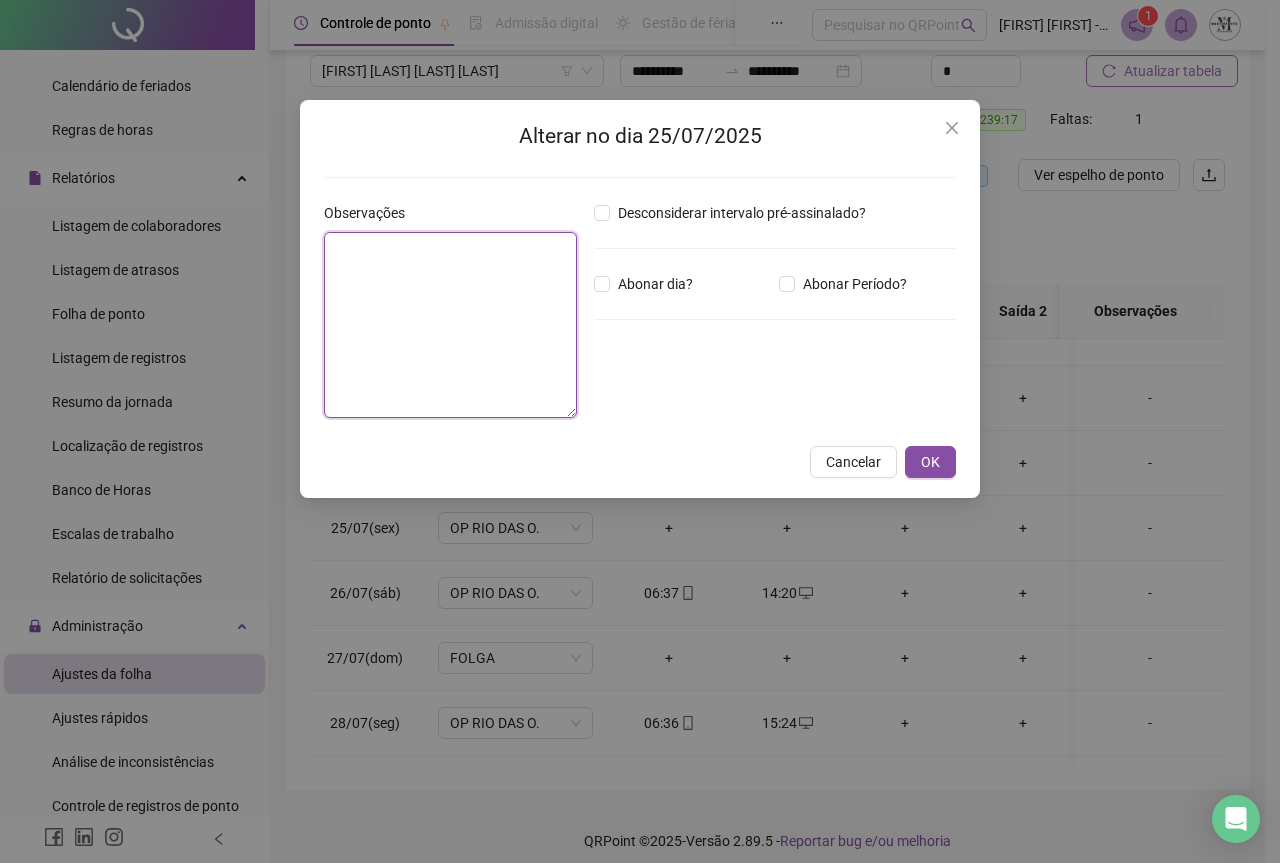 paste on "**********" 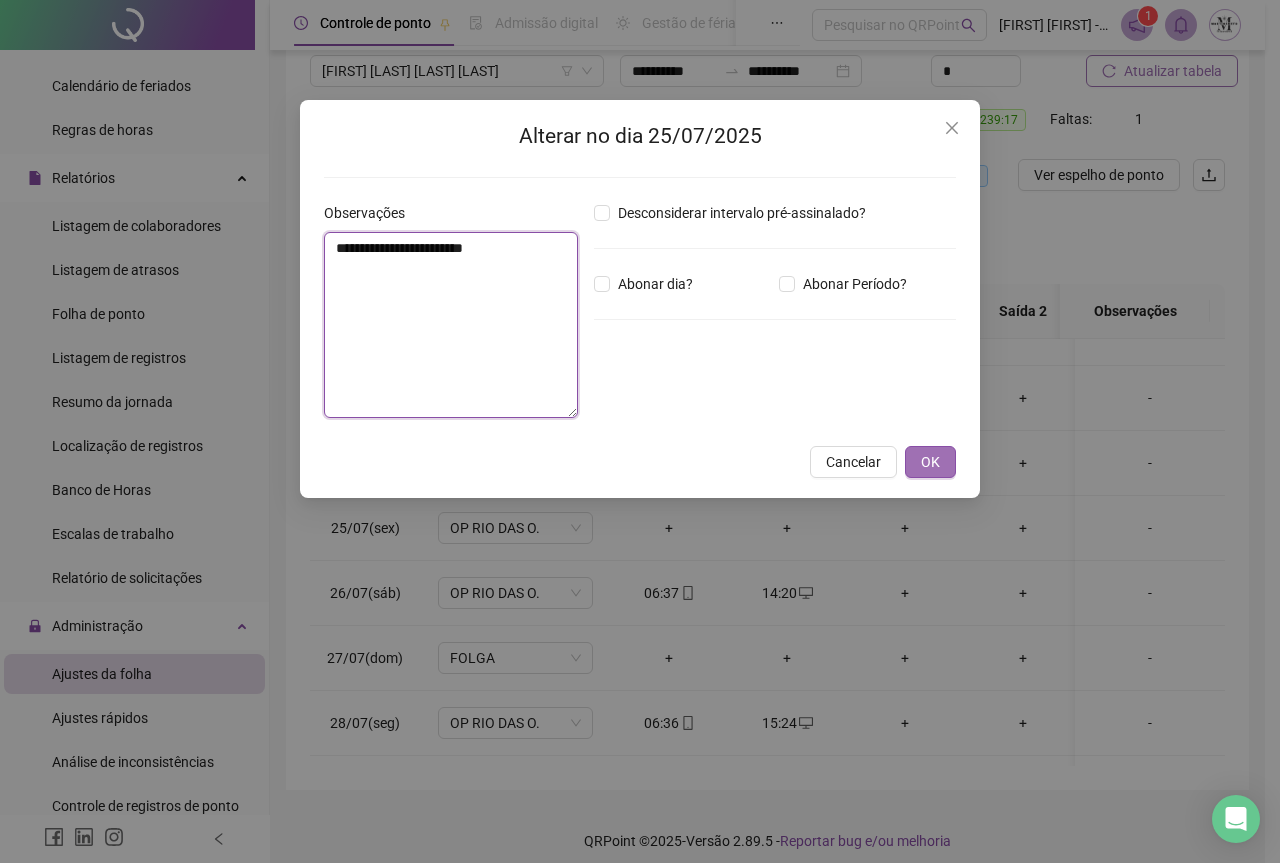 type on "**********" 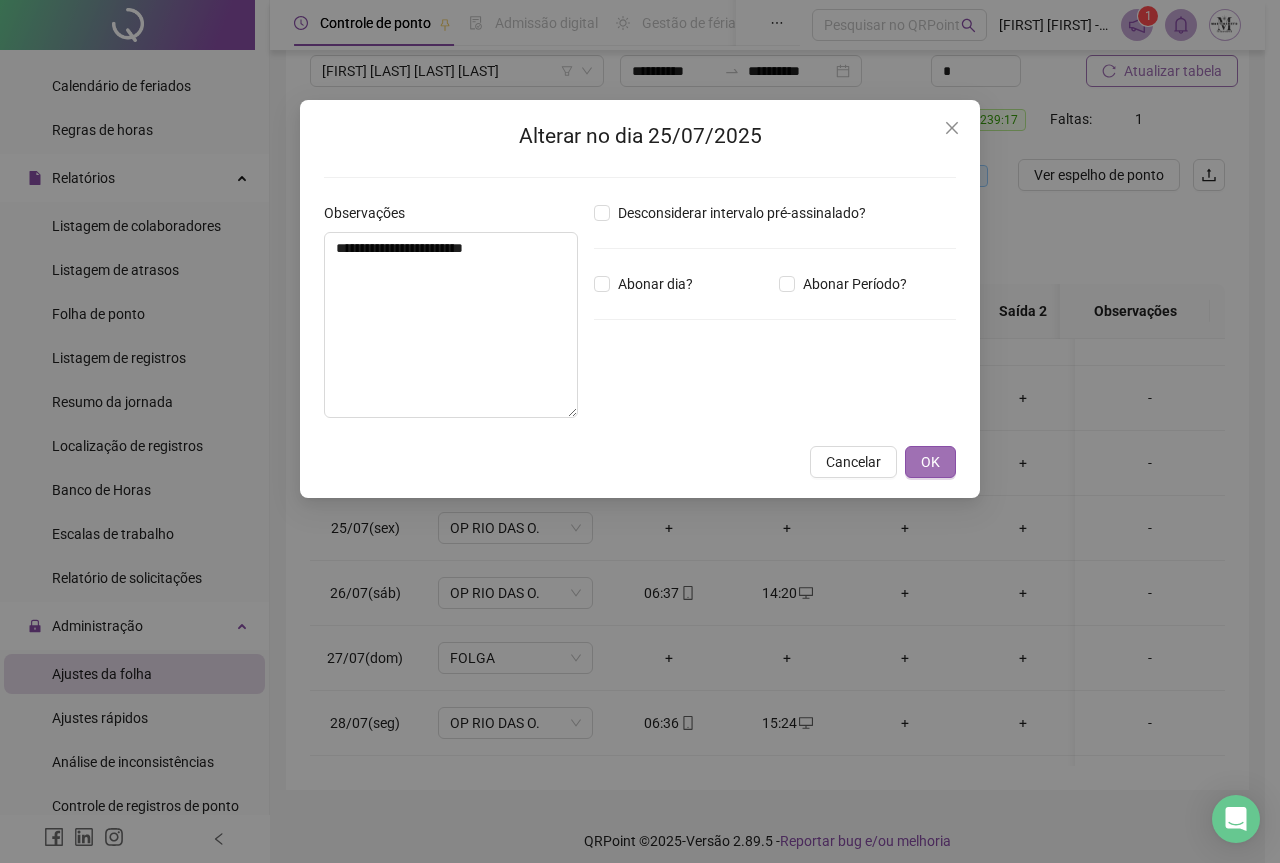 click on "OK" at bounding box center (930, 462) 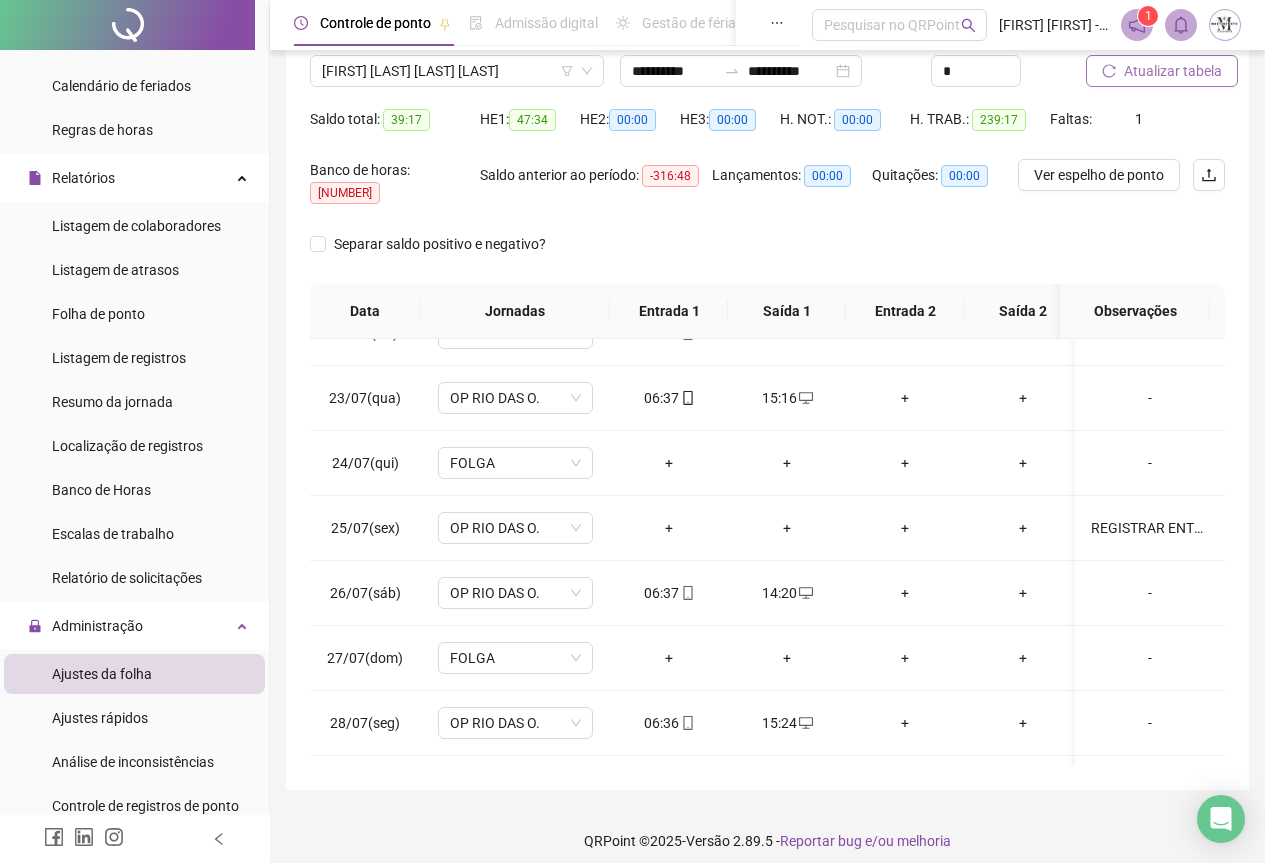 click on "Atualizar tabela" at bounding box center [1173, 71] 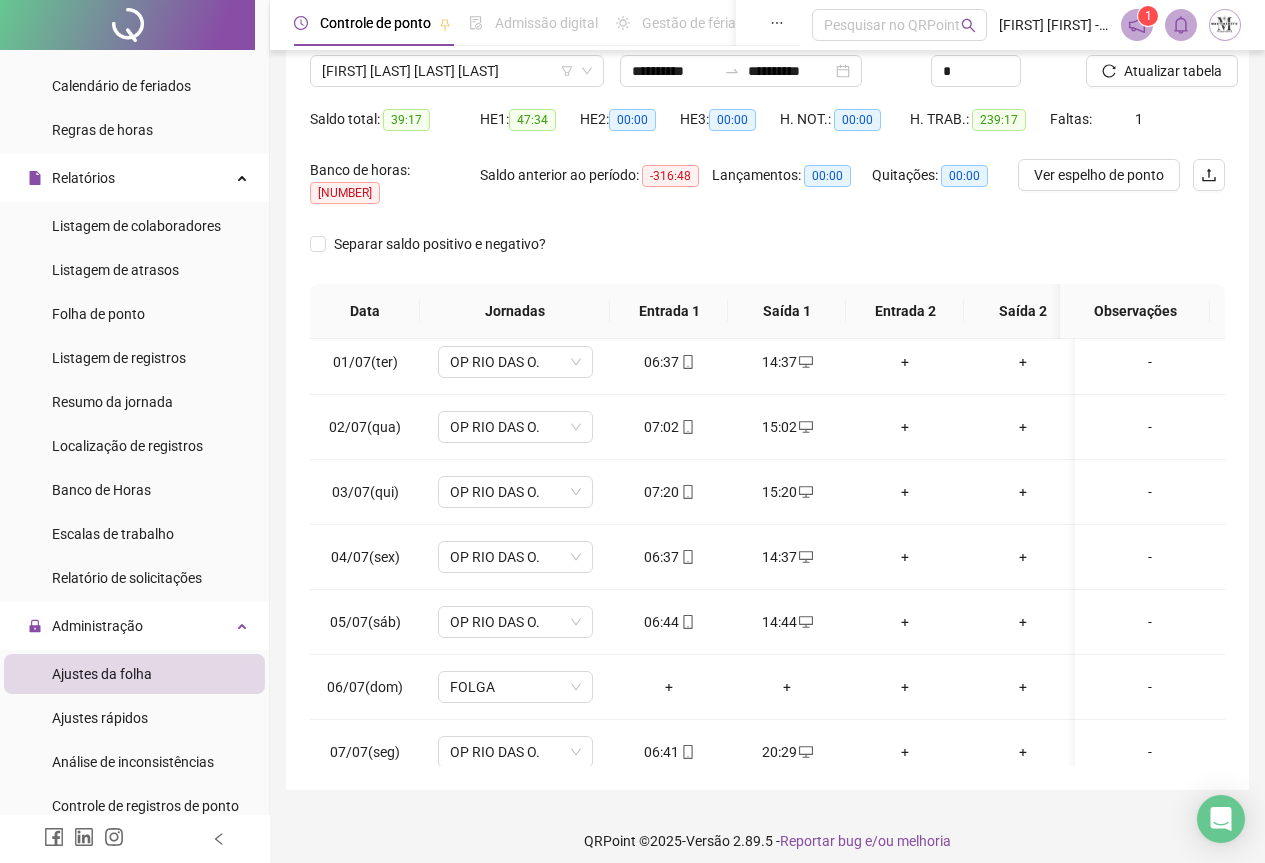 scroll, scrollTop: 0, scrollLeft: 0, axis: both 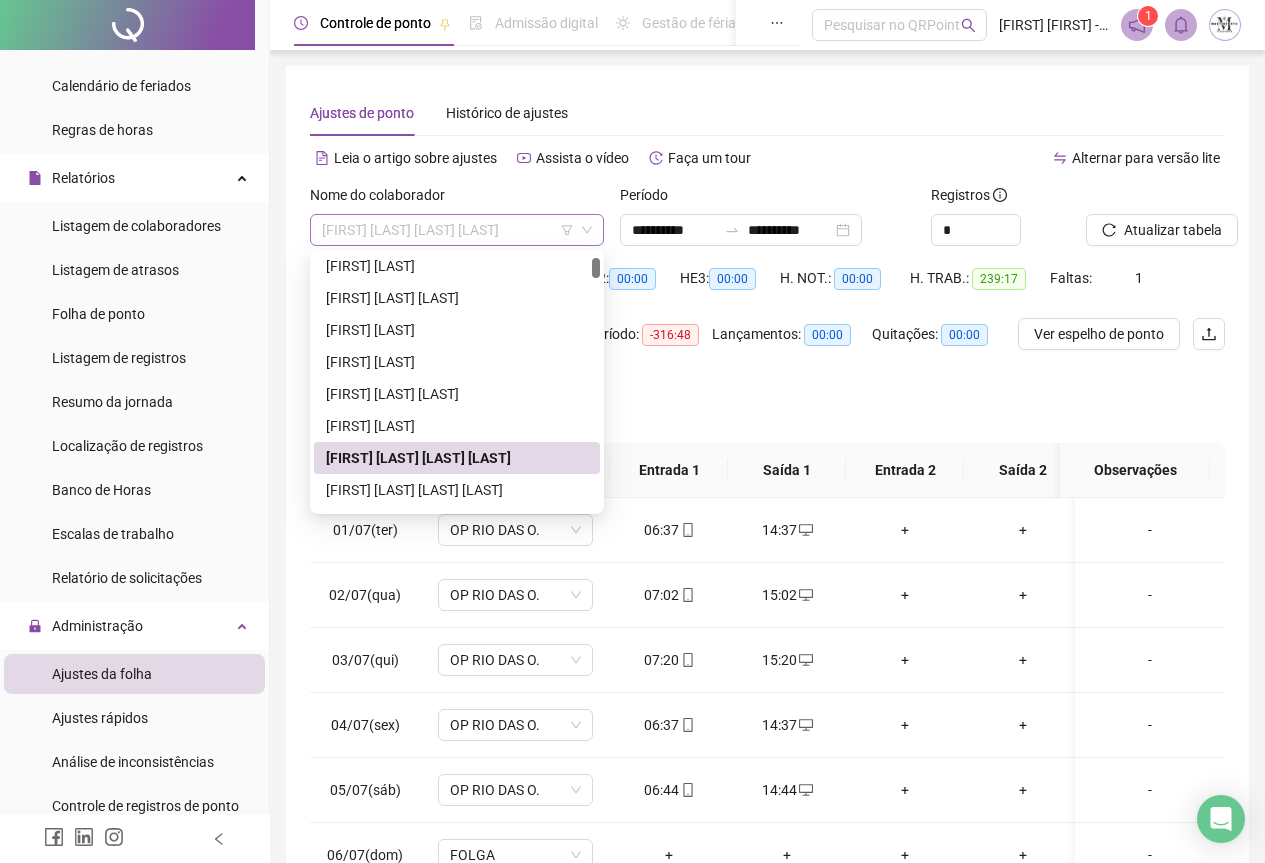 click on "[FIRST] [LAST]" at bounding box center [457, 230] 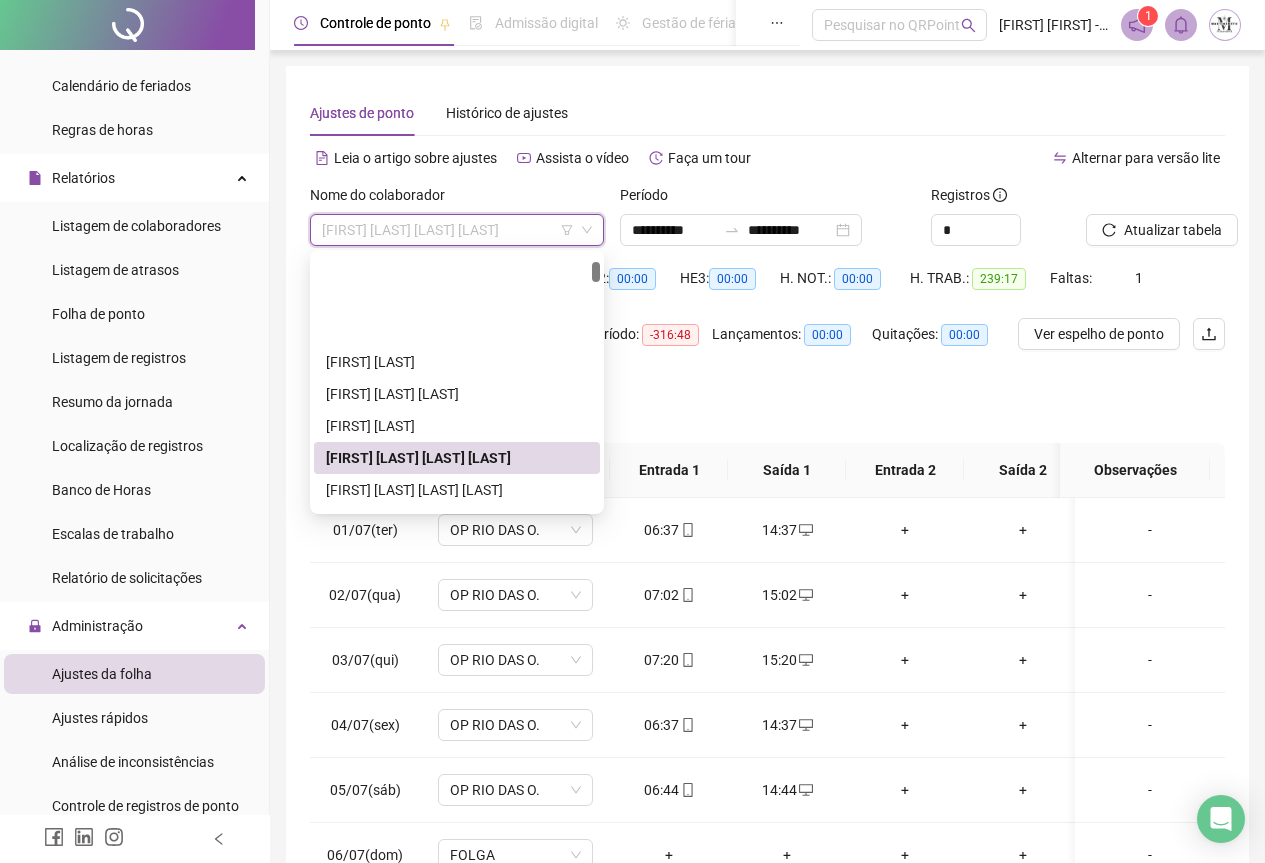 scroll, scrollTop: 200, scrollLeft: 0, axis: vertical 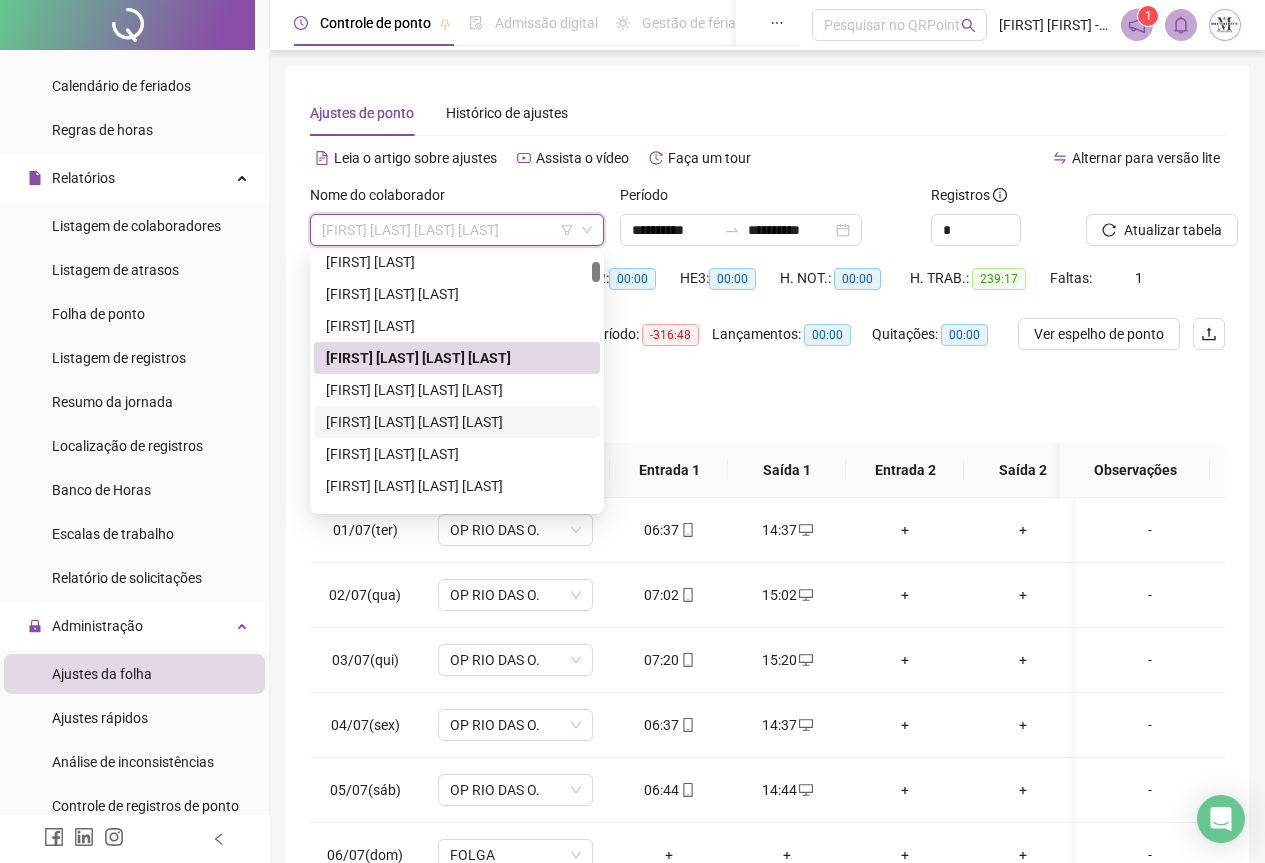 click on "[FIRST] [LAST]" at bounding box center (457, 422) 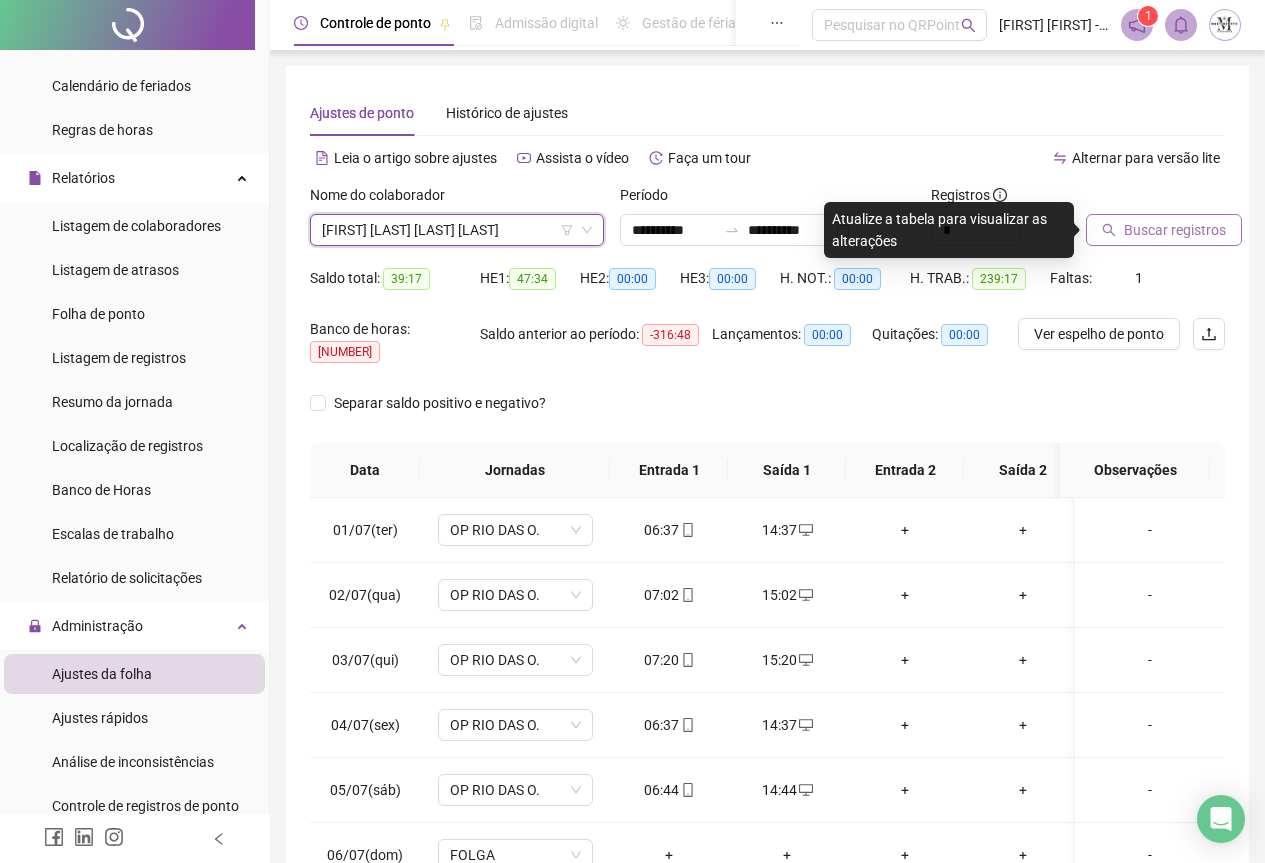 click on "Buscar registros" at bounding box center (1175, 230) 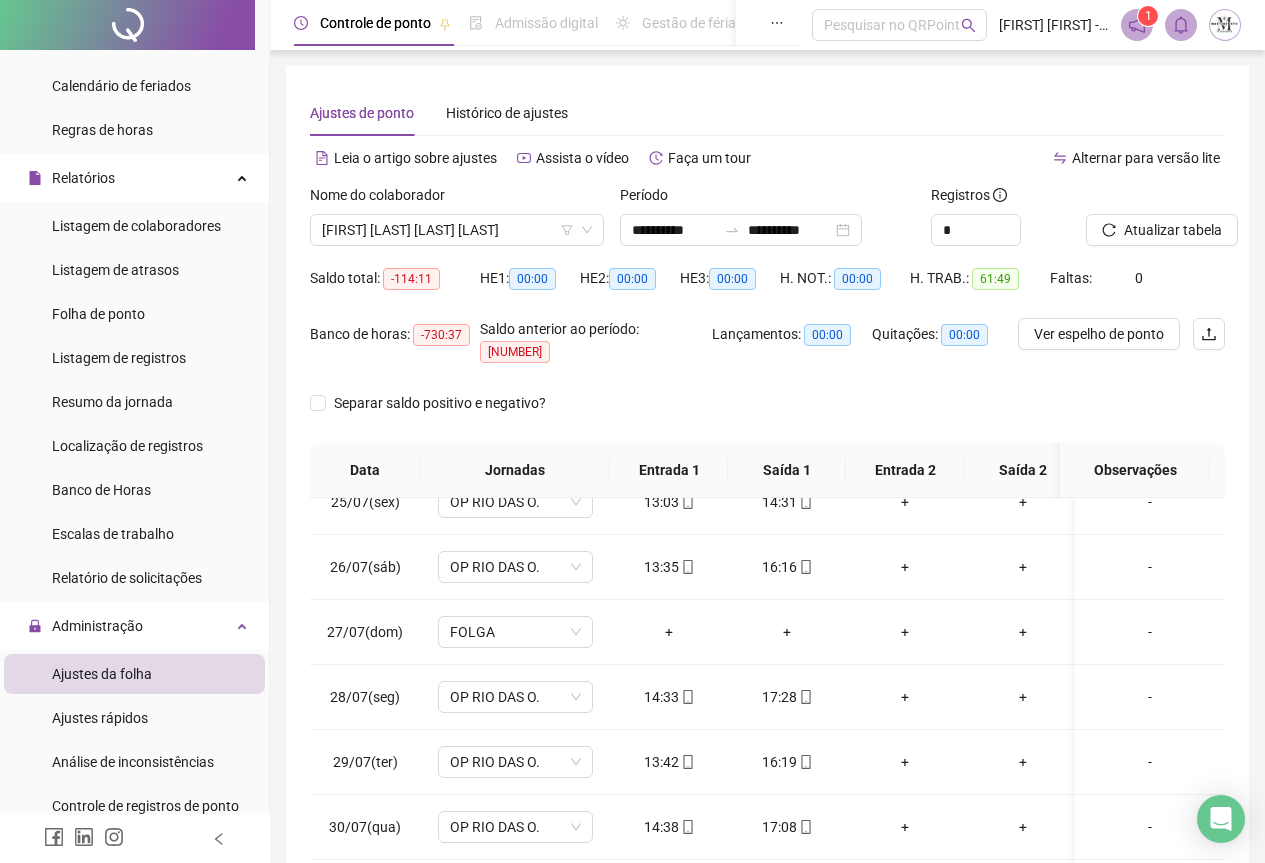 scroll, scrollTop: 1603, scrollLeft: 0, axis: vertical 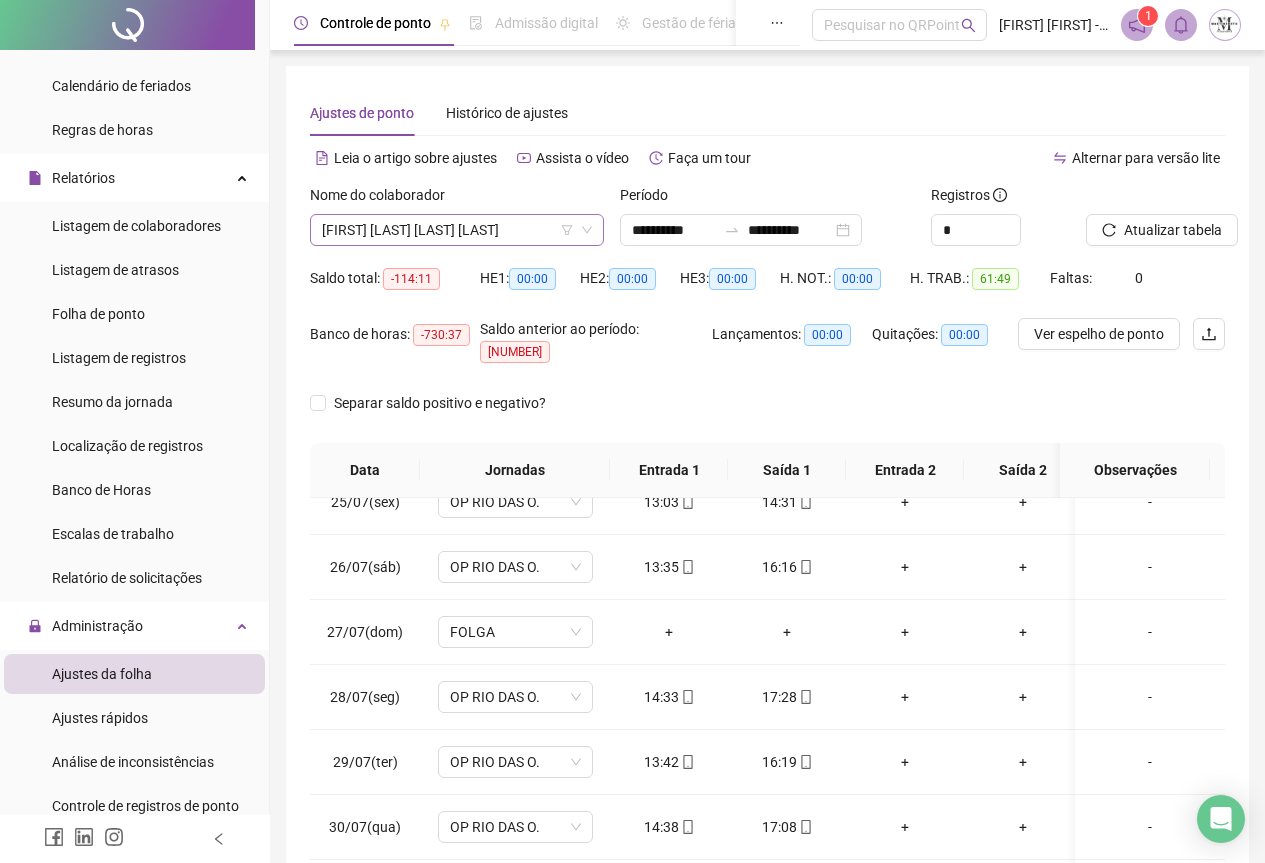 click on "[FIRST] [LAST]" at bounding box center [457, 230] 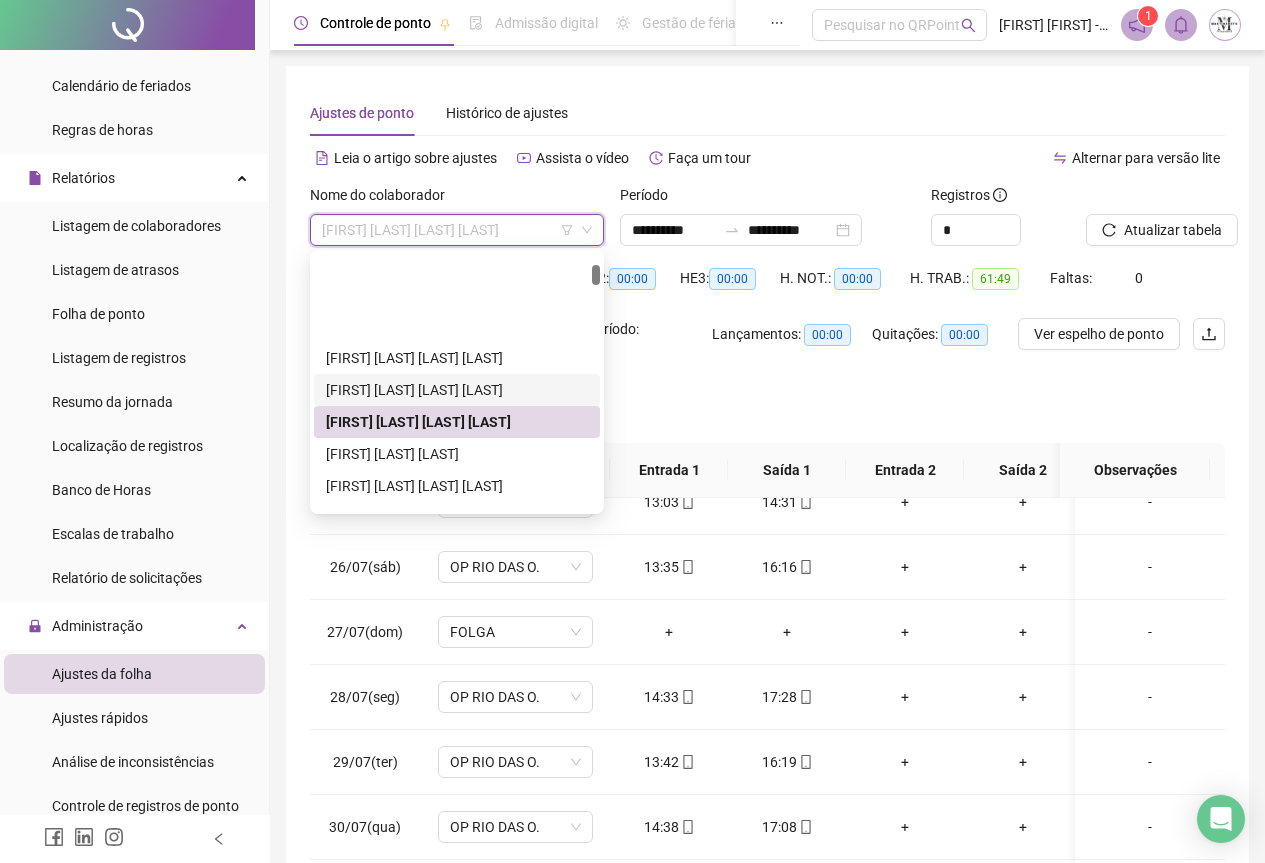 scroll, scrollTop: 300, scrollLeft: 0, axis: vertical 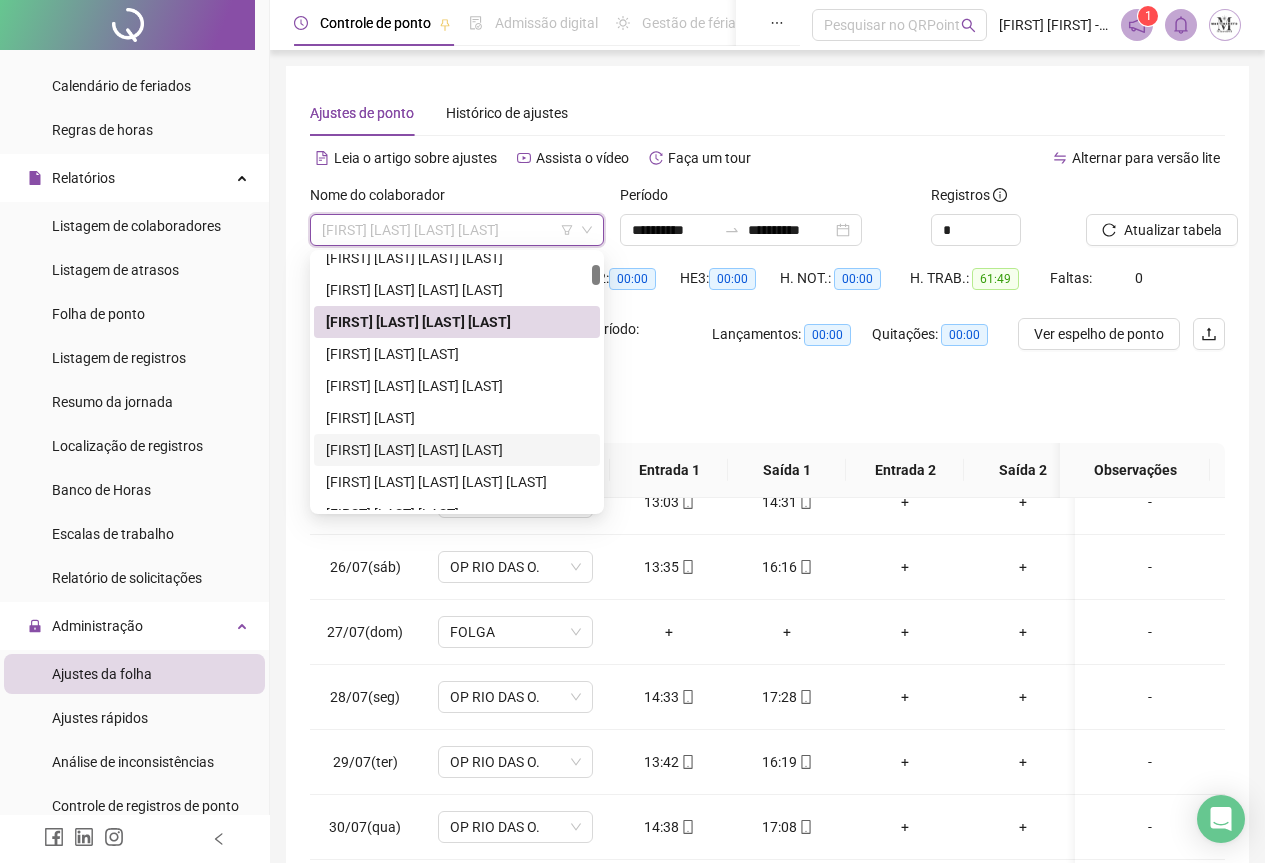 click on "[FIRST] [LAST]" at bounding box center [457, 450] 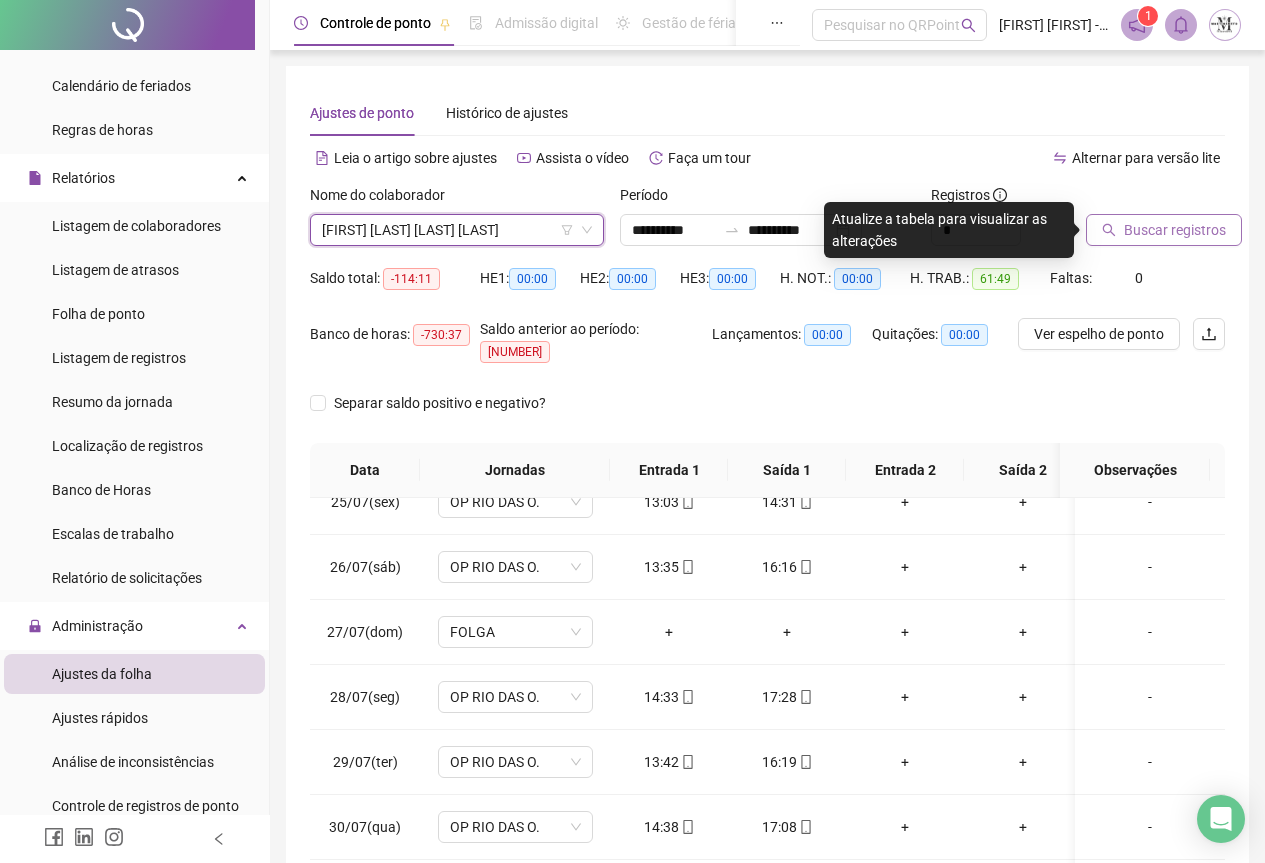 click on "Buscar registros" at bounding box center (1175, 230) 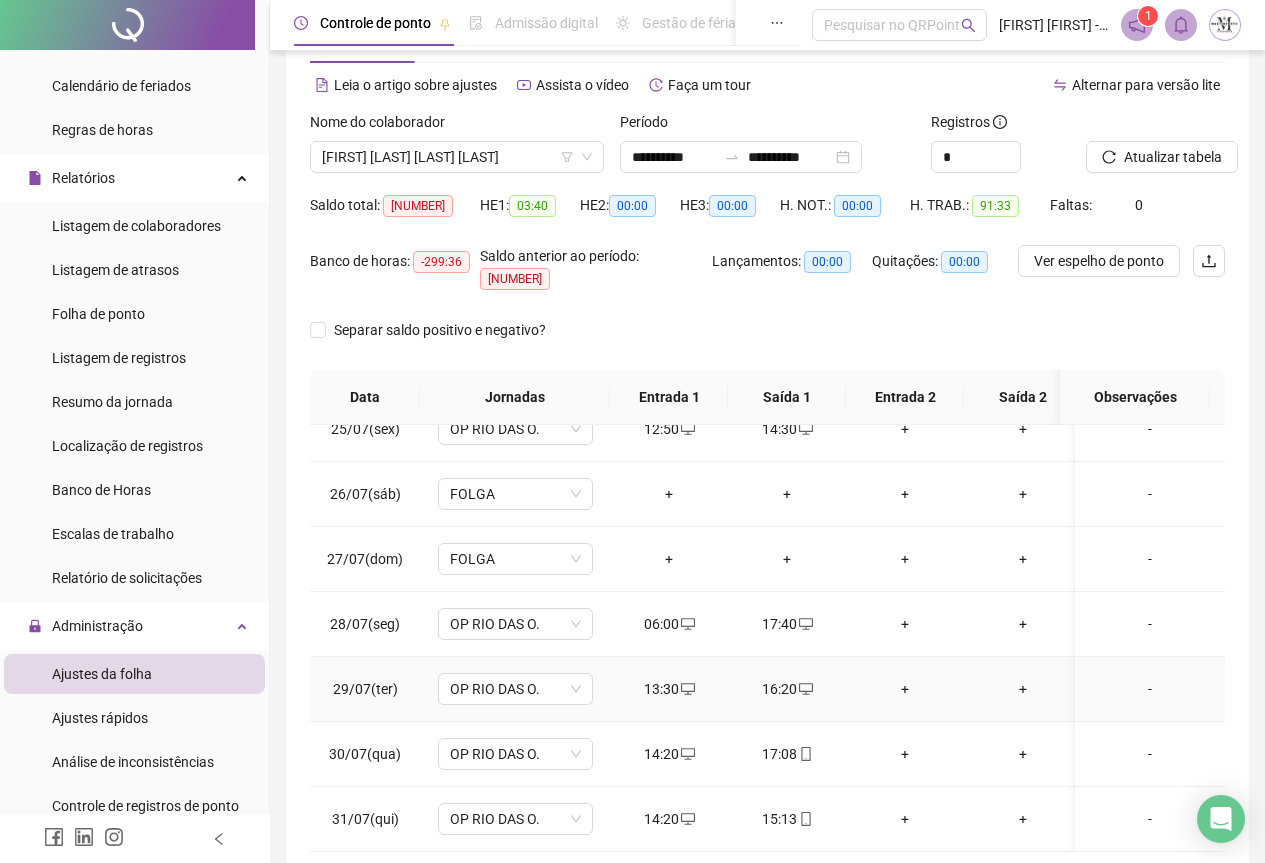 scroll, scrollTop: 159, scrollLeft: 0, axis: vertical 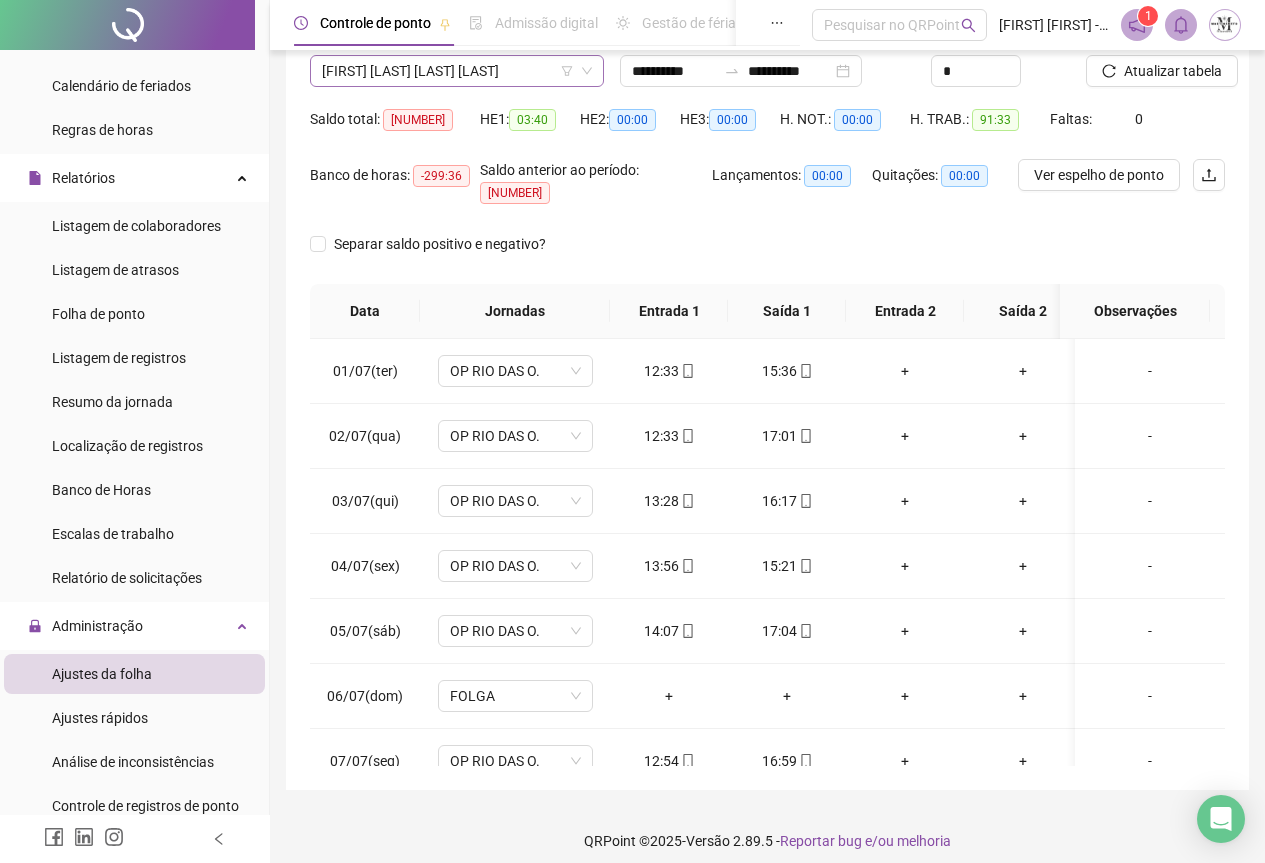 click on "[FIRST] [LAST]" at bounding box center (457, 71) 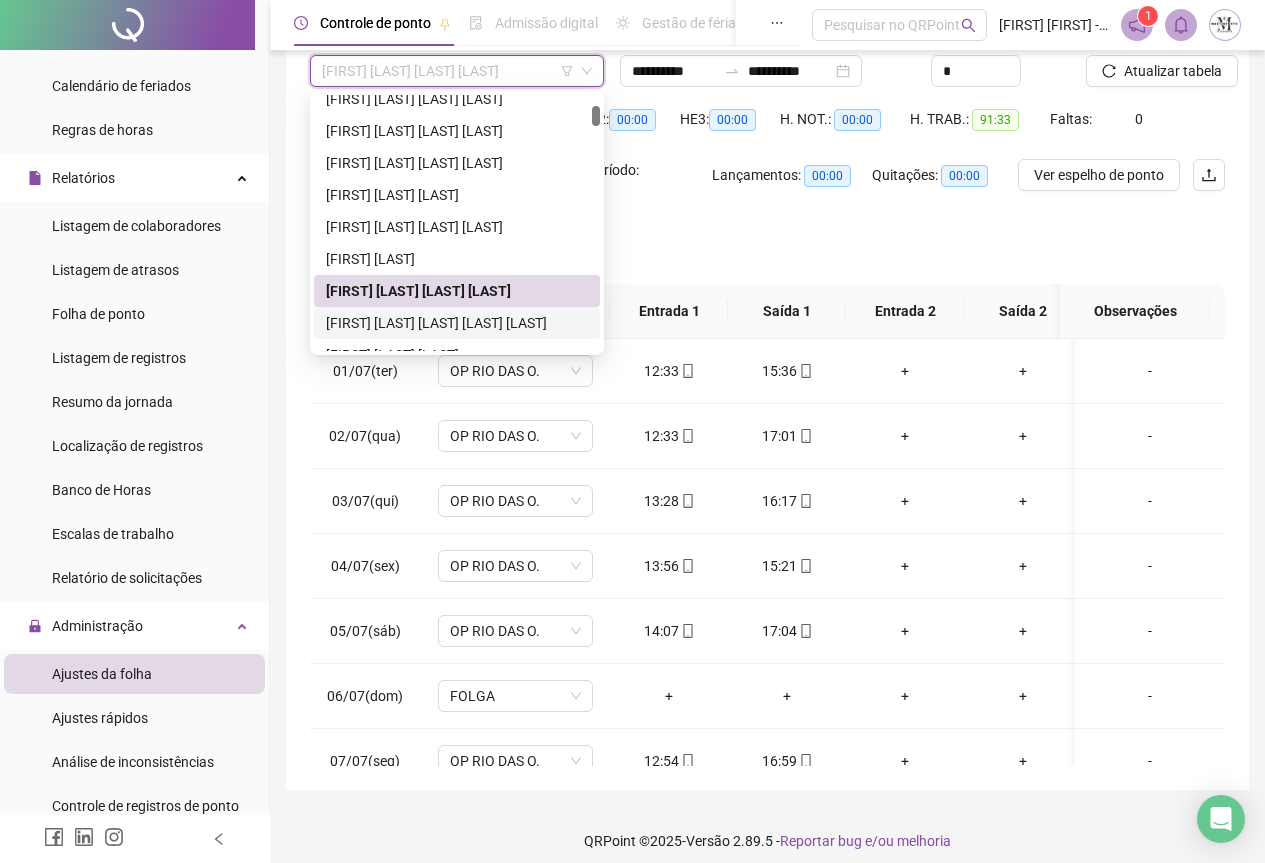 click on "[FIRST] [LAST]" at bounding box center (457, 323) 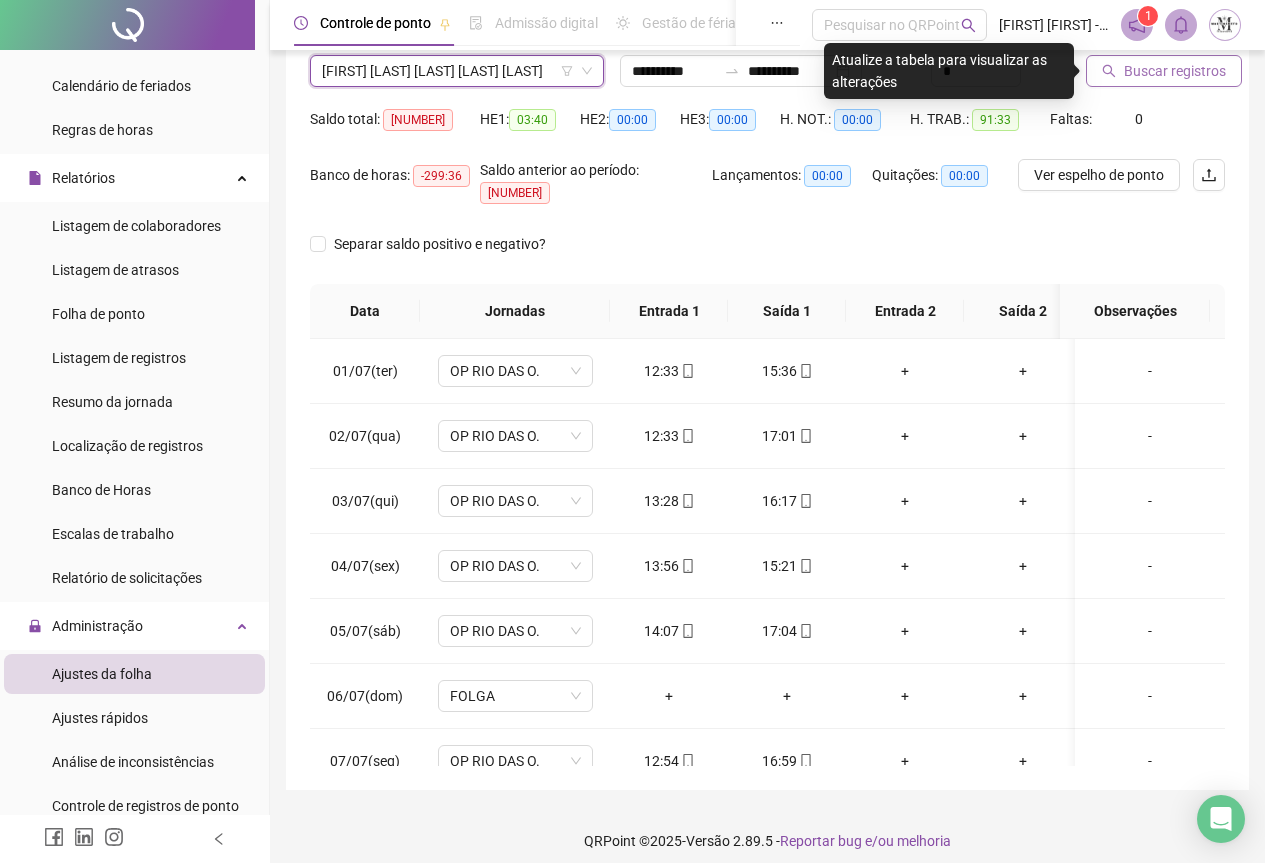 click on "Buscar registros" at bounding box center (1175, 71) 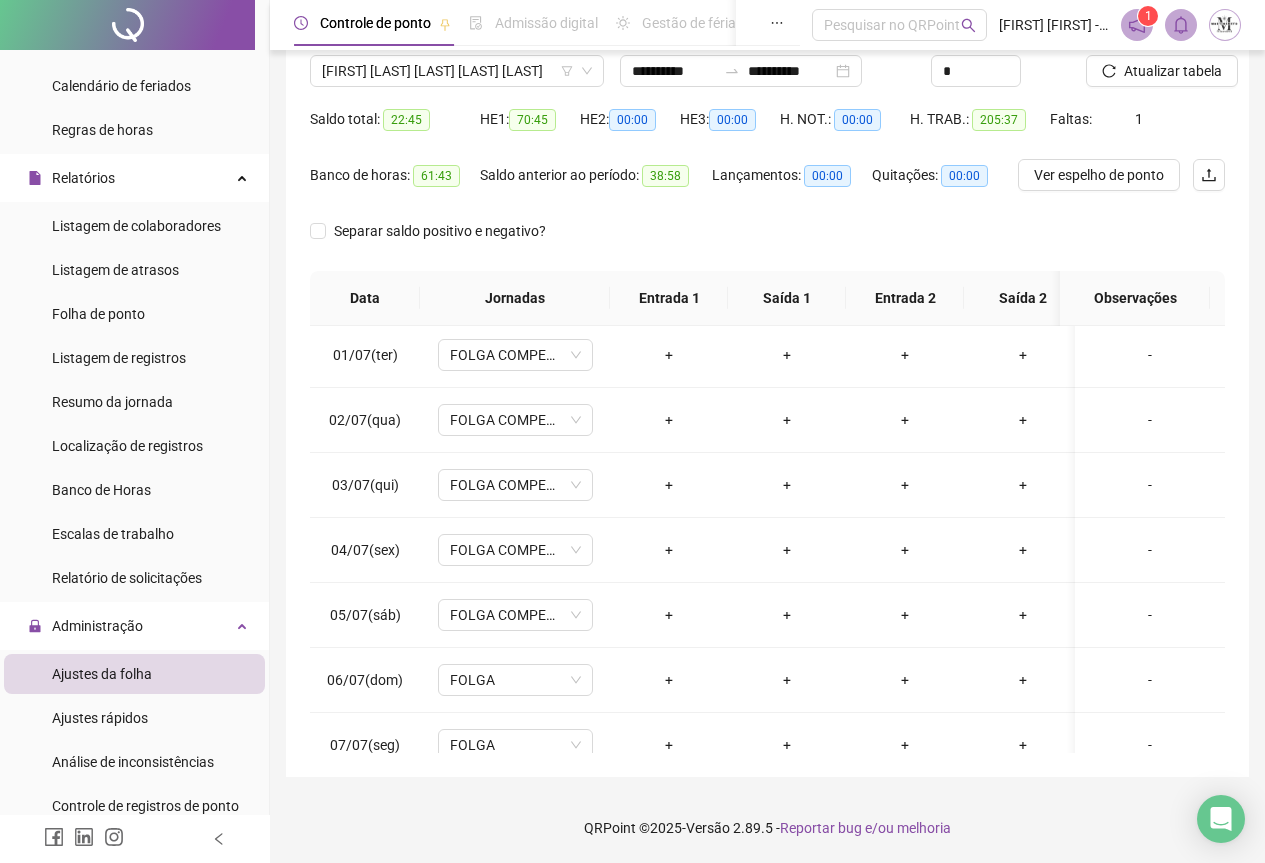 scroll, scrollTop: 0, scrollLeft: 0, axis: both 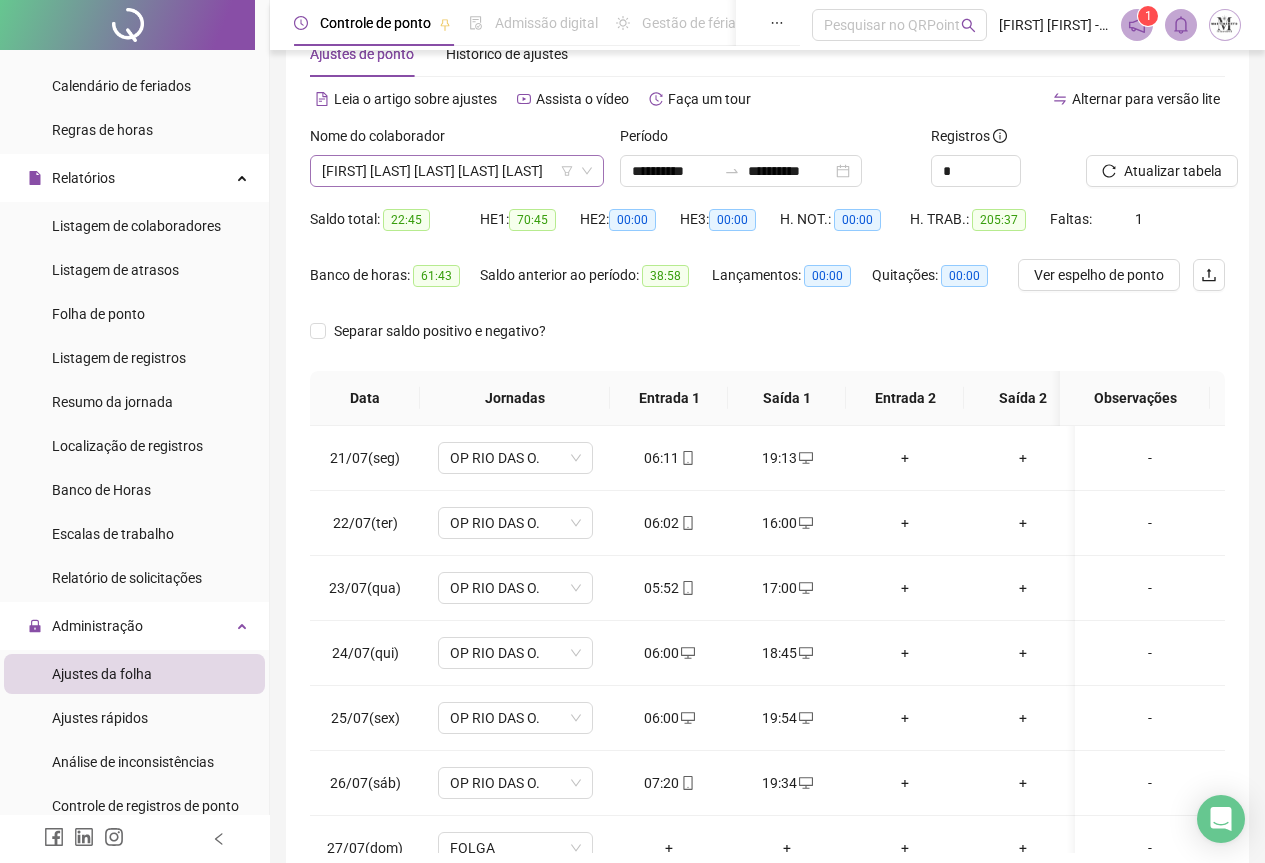 click on "[FIRST] [LAST]" at bounding box center [457, 171] 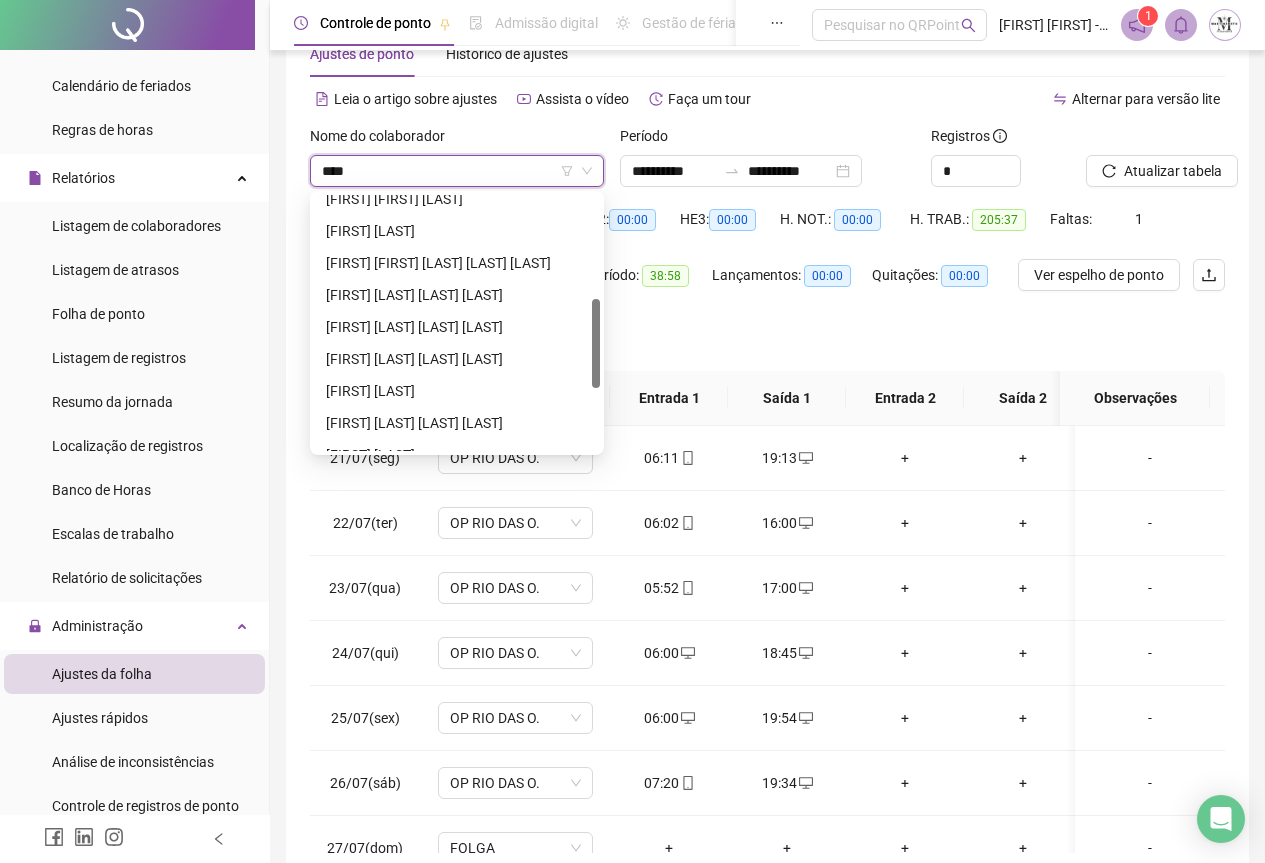 scroll, scrollTop: 160, scrollLeft: 0, axis: vertical 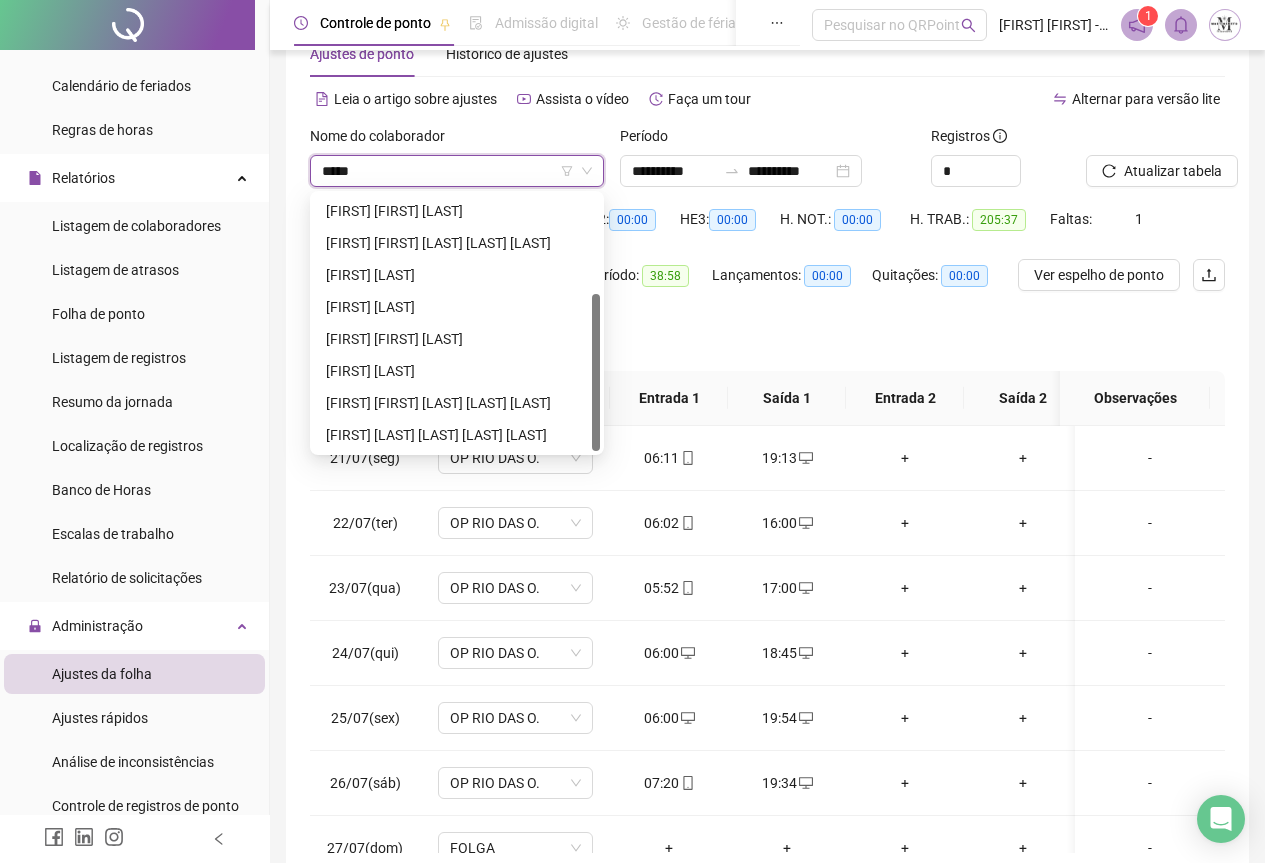 type on "******" 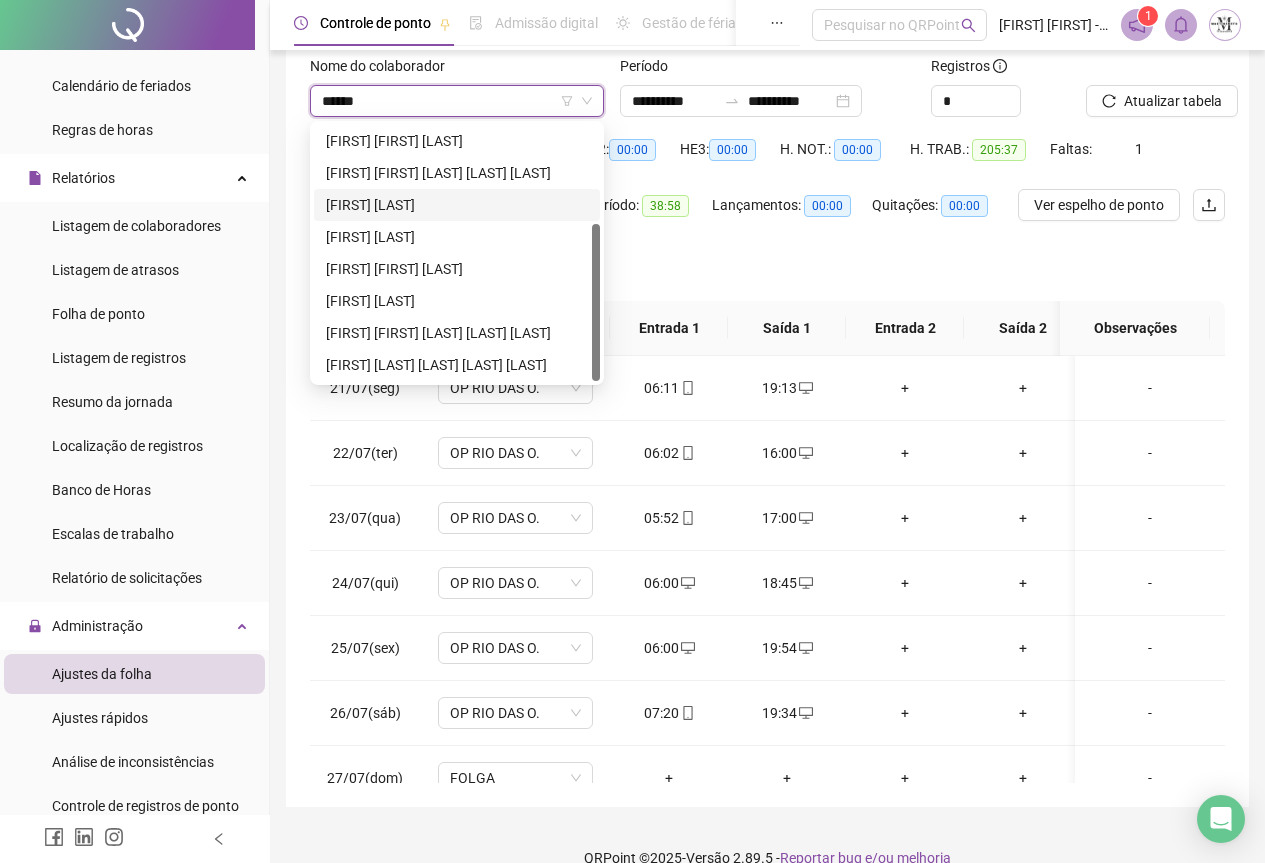 scroll, scrollTop: 159, scrollLeft: 0, axis: vertical 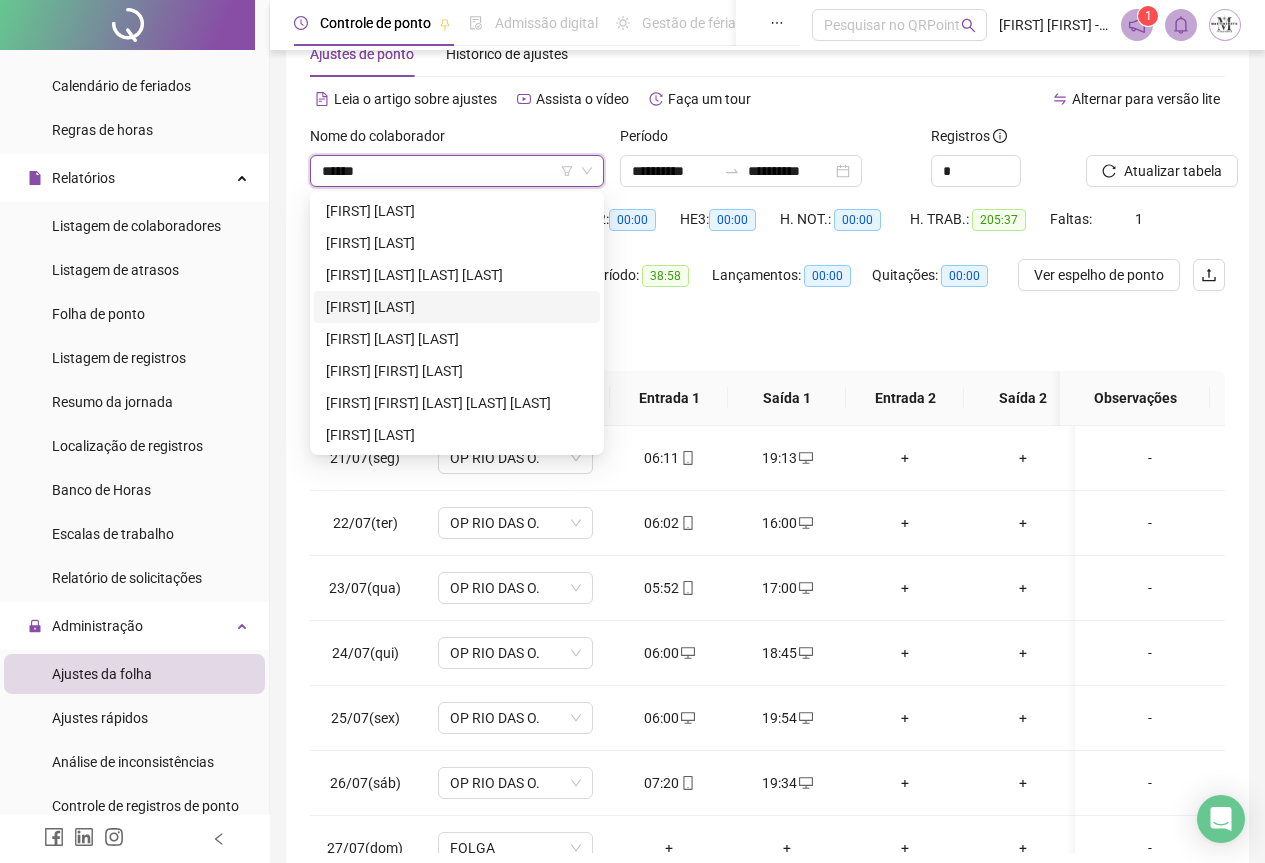 click on "[FIRST] [LAST] [LAST] [LAST]" at bounding box center [457, 307] 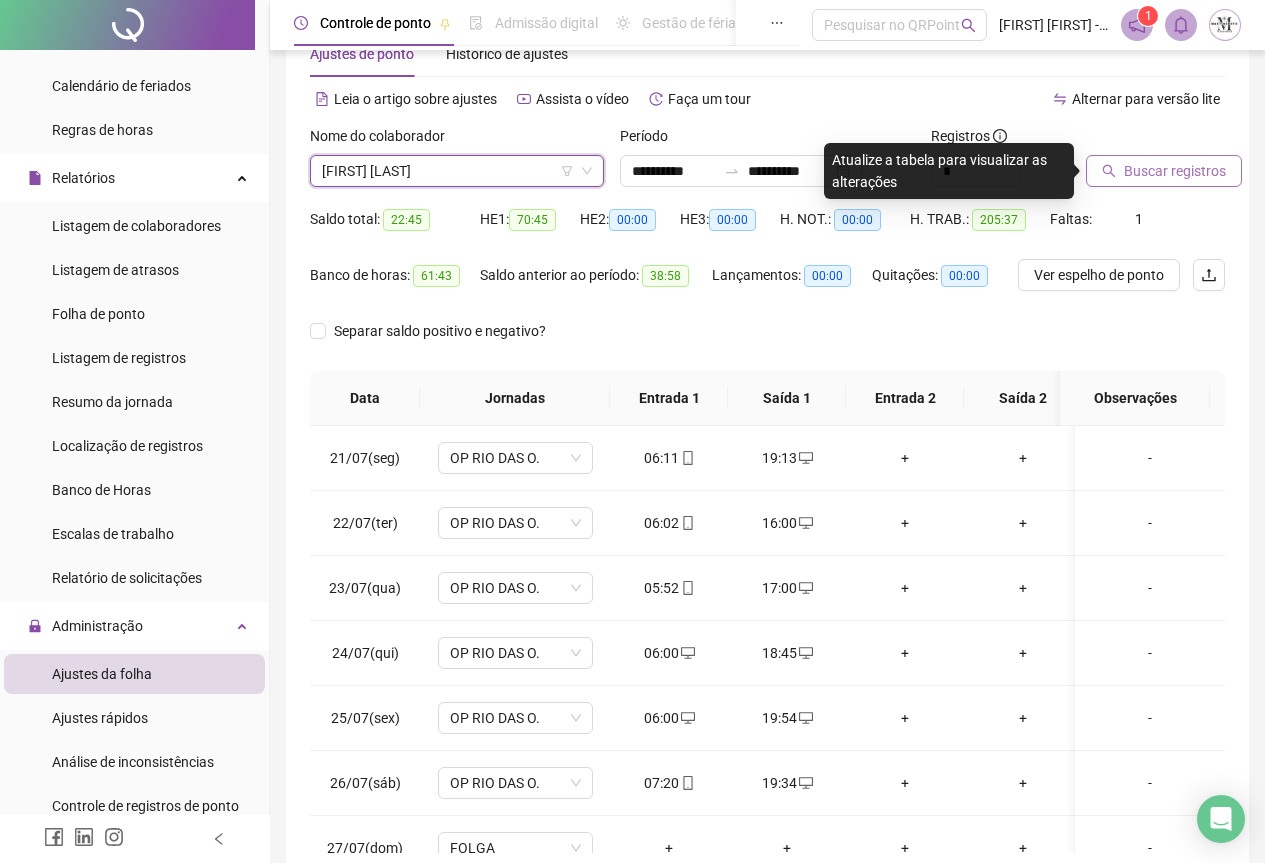 click on "Buscar registros" at bounding box center (1175, 171) 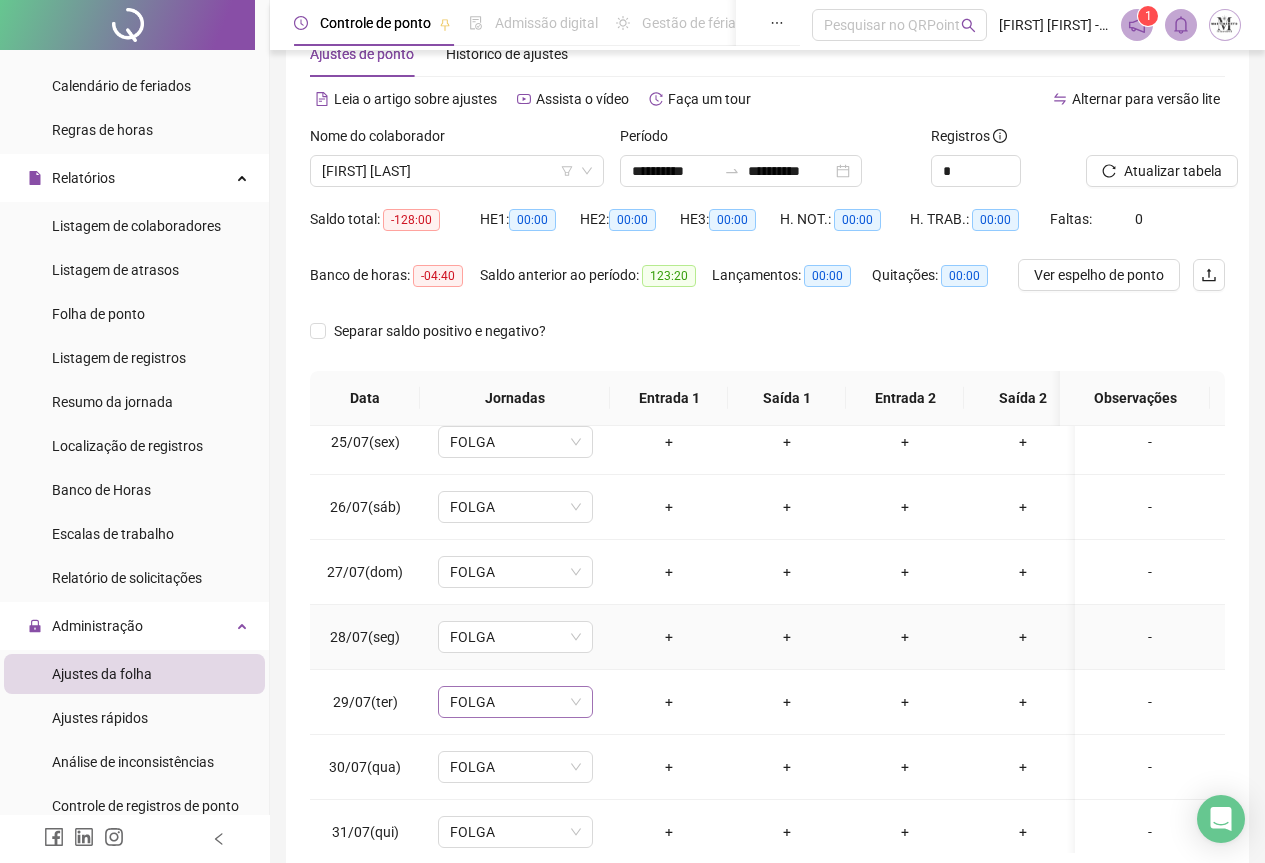 scroll, scrollTop: 1603, scrollLeft: 0, axis: vertical 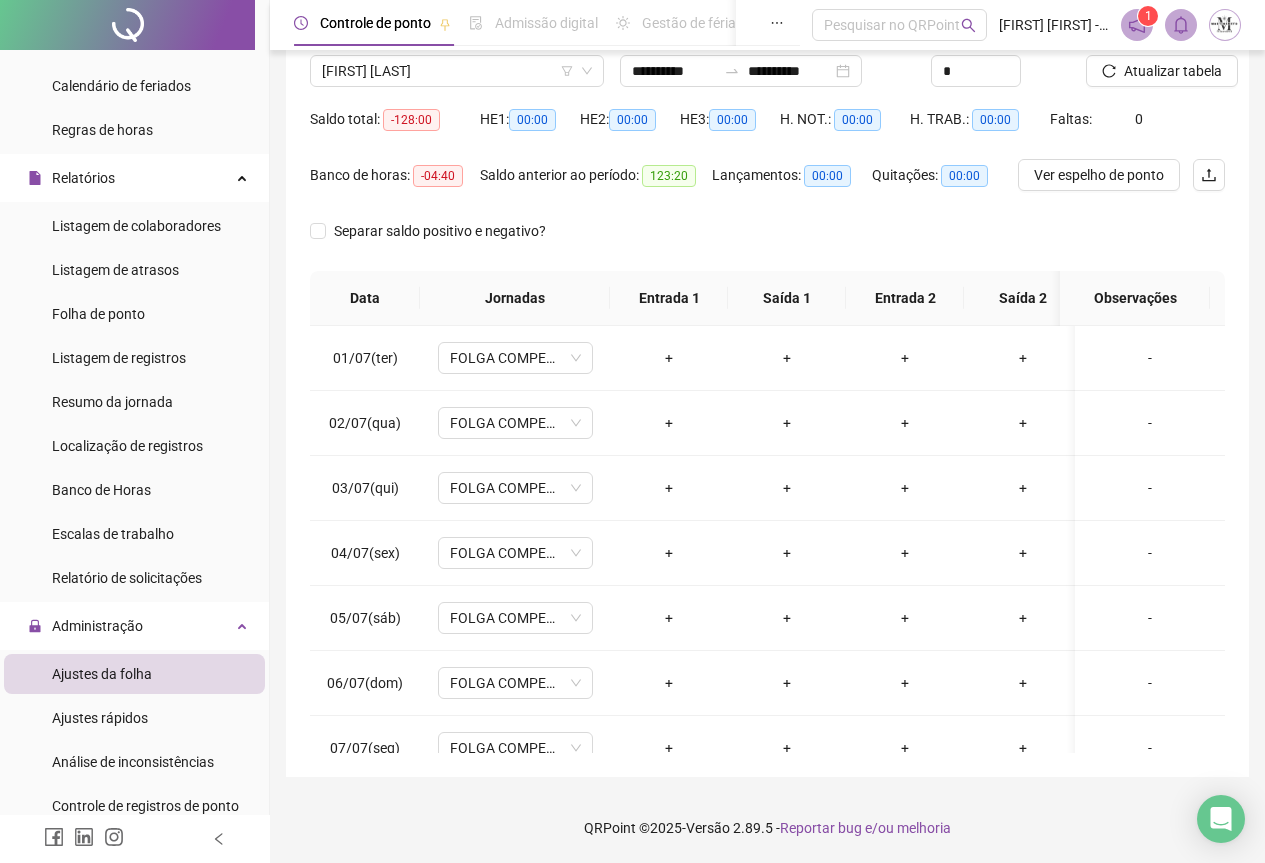 click at bounding box center [127, 25] 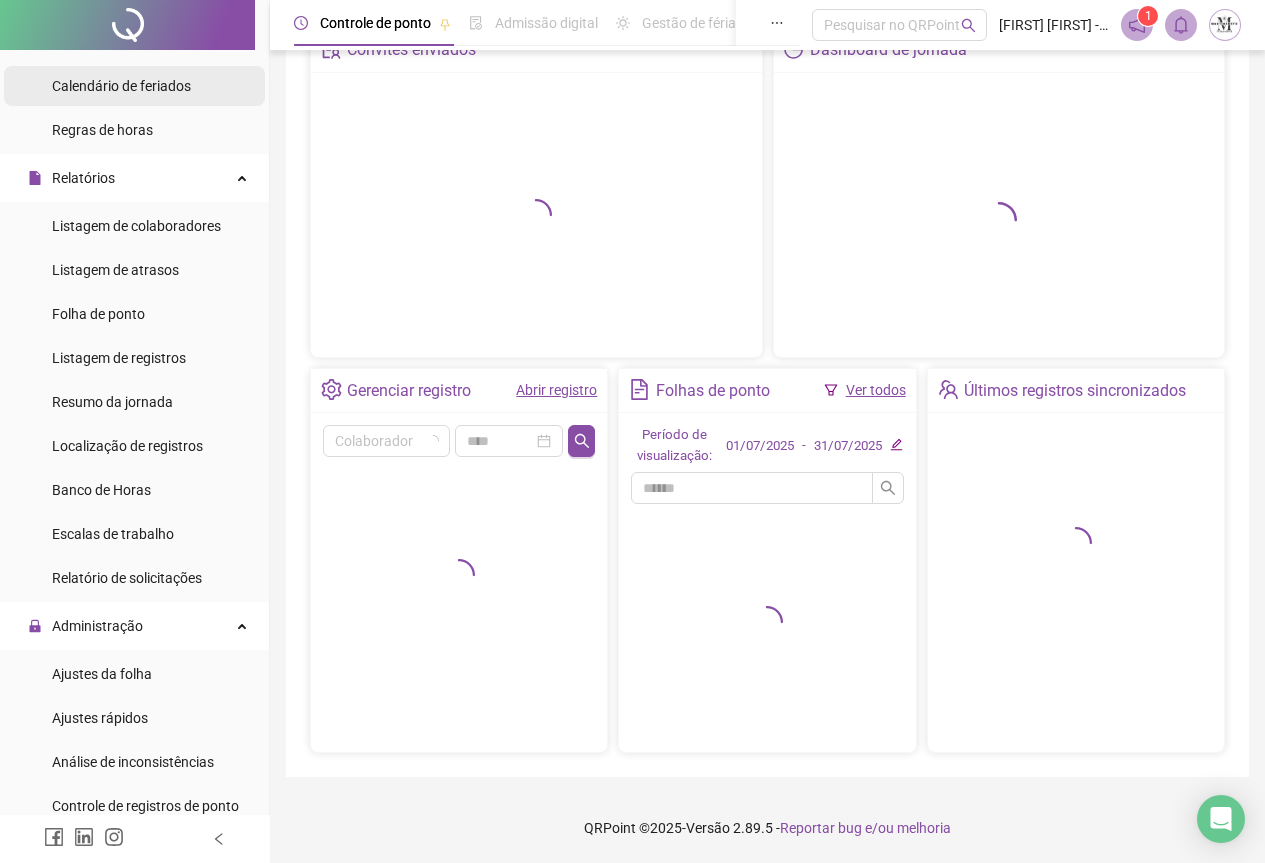scroll, scrollTop: 120, scrollLeft: 0, axis: vertical 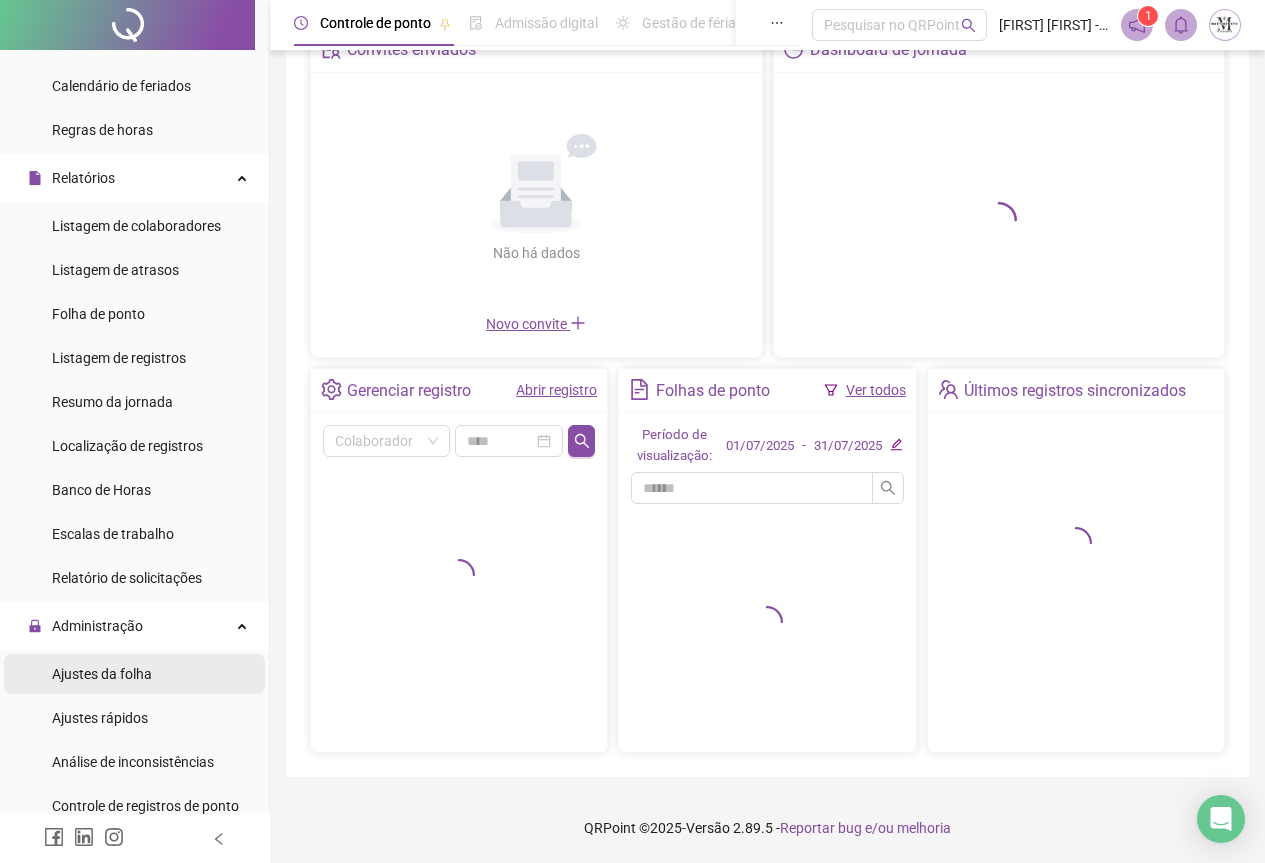 click on "Ajustes da folha" at bounding box center [102, 674] 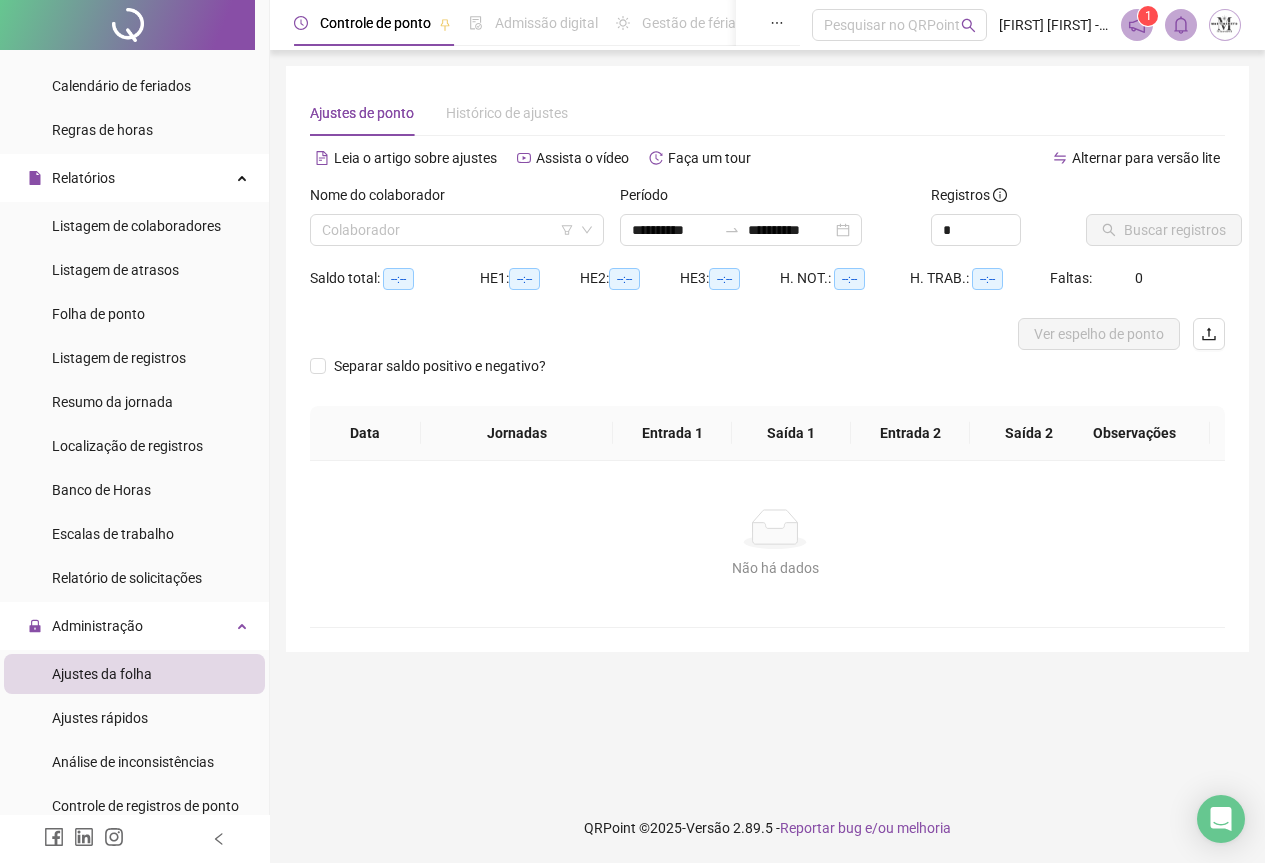 scroll, scrollTop: 0, scrollLeft: 0, axis: both 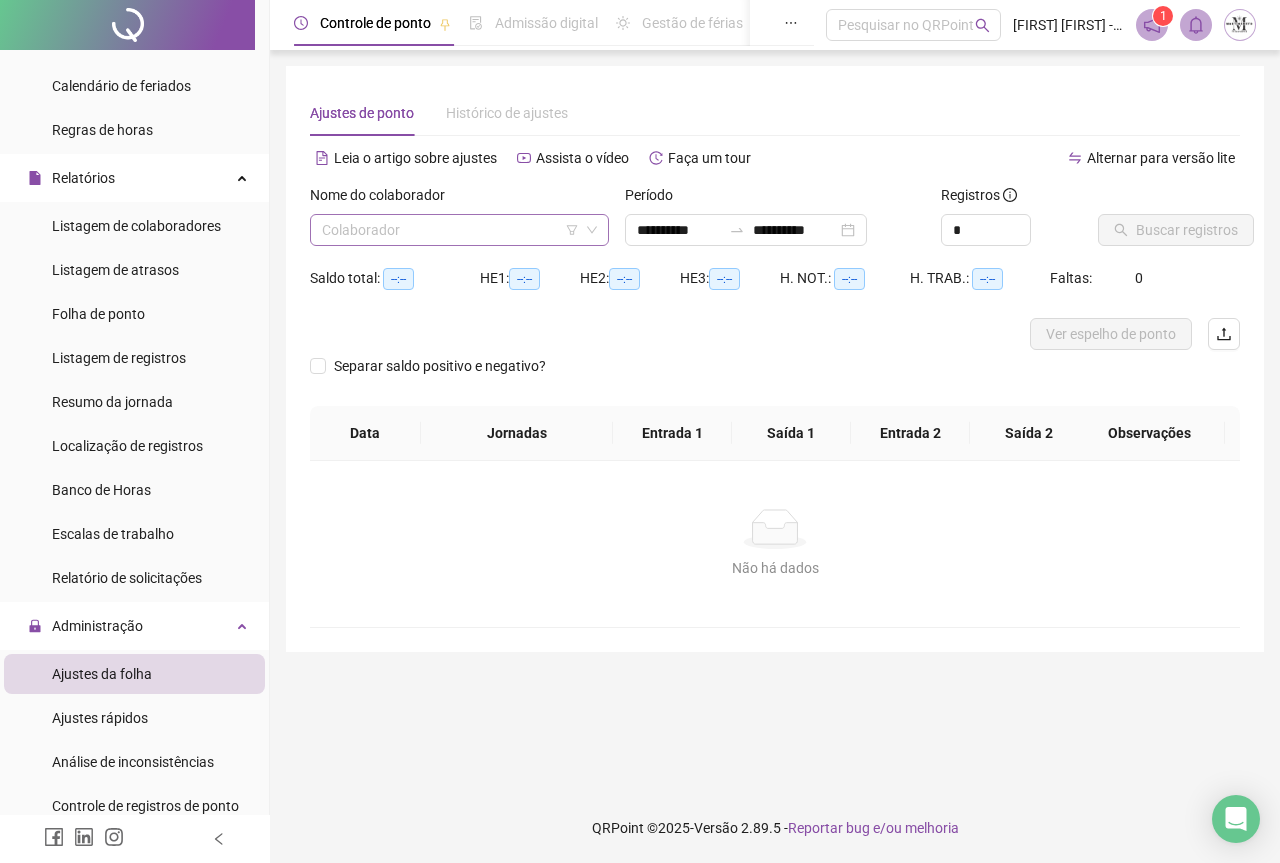 click at bounding box center (450, 230) 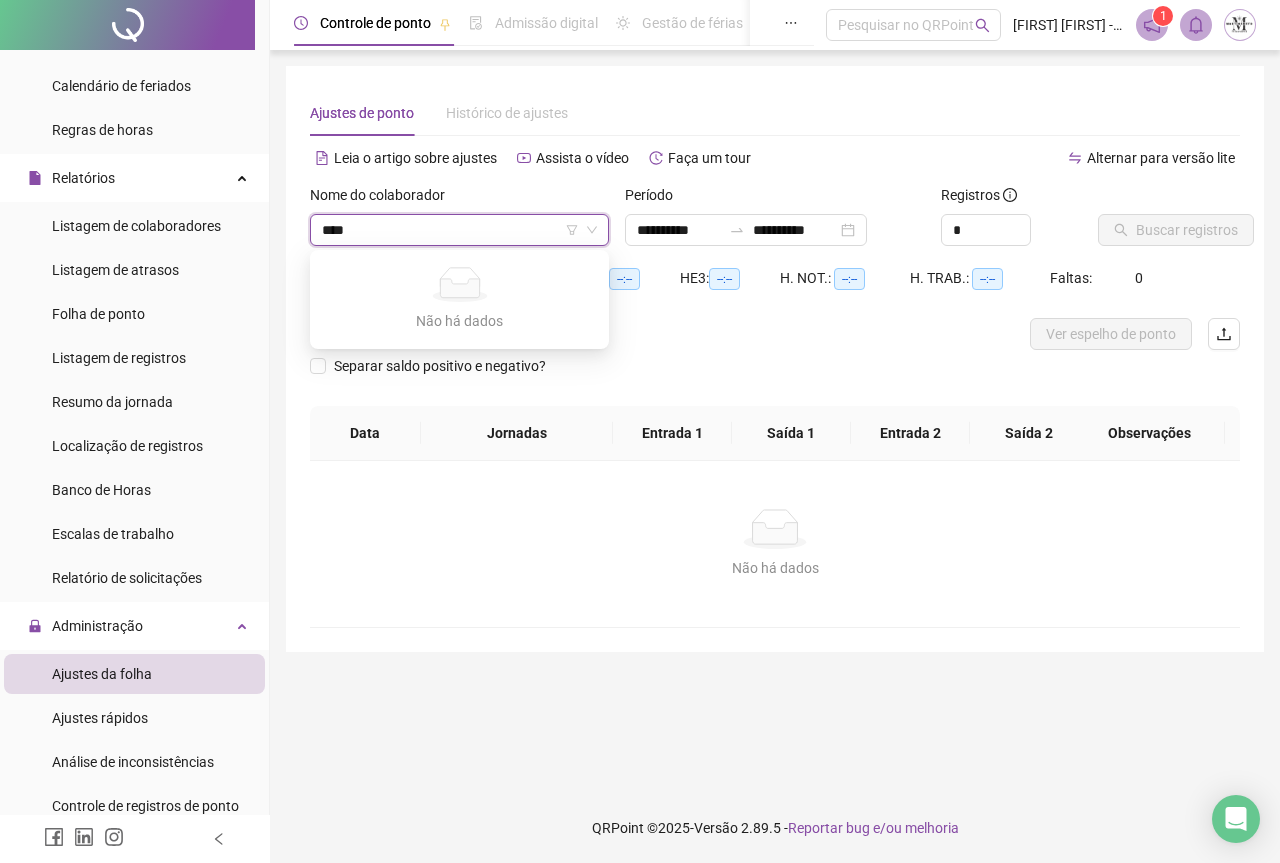 type on "***" 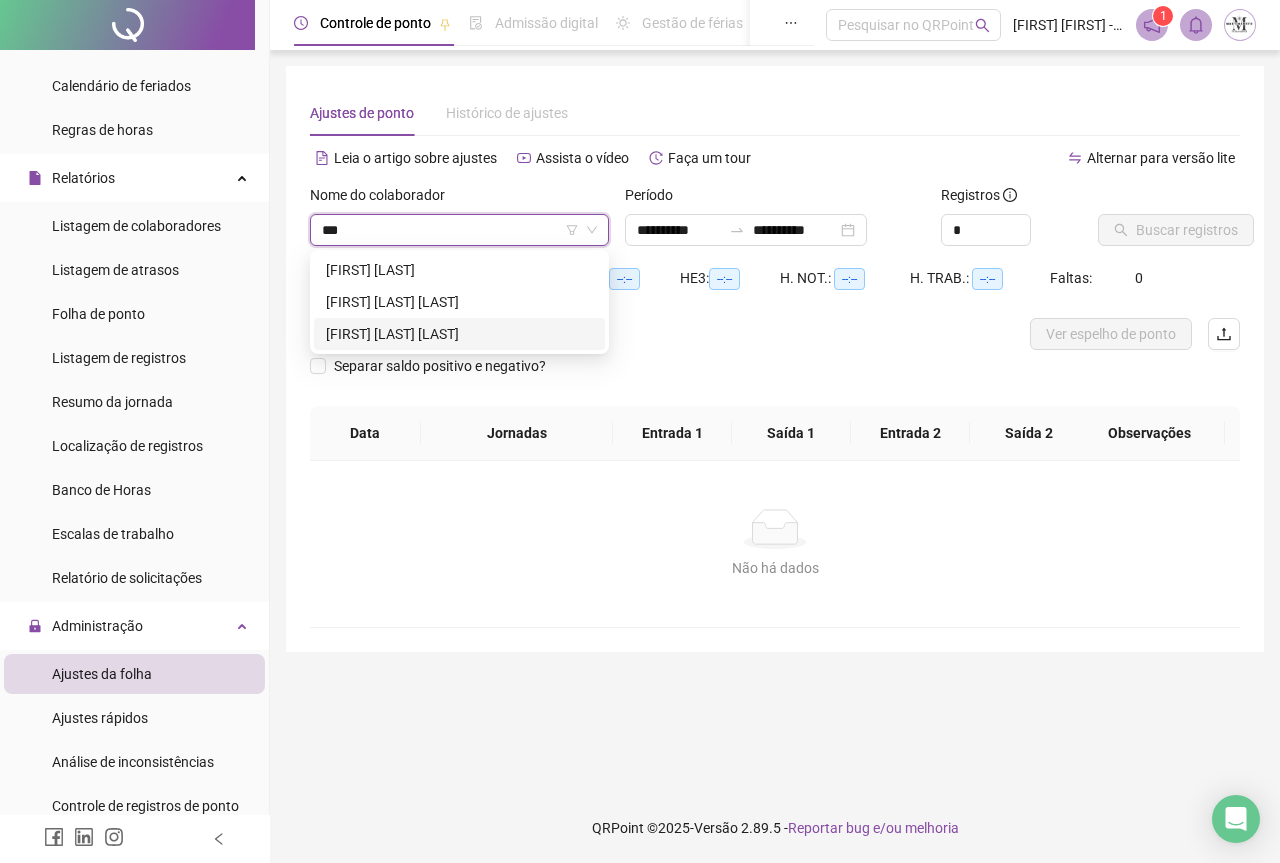 click on "[FIRST] [LAST]" at bounding box center (459, 334) 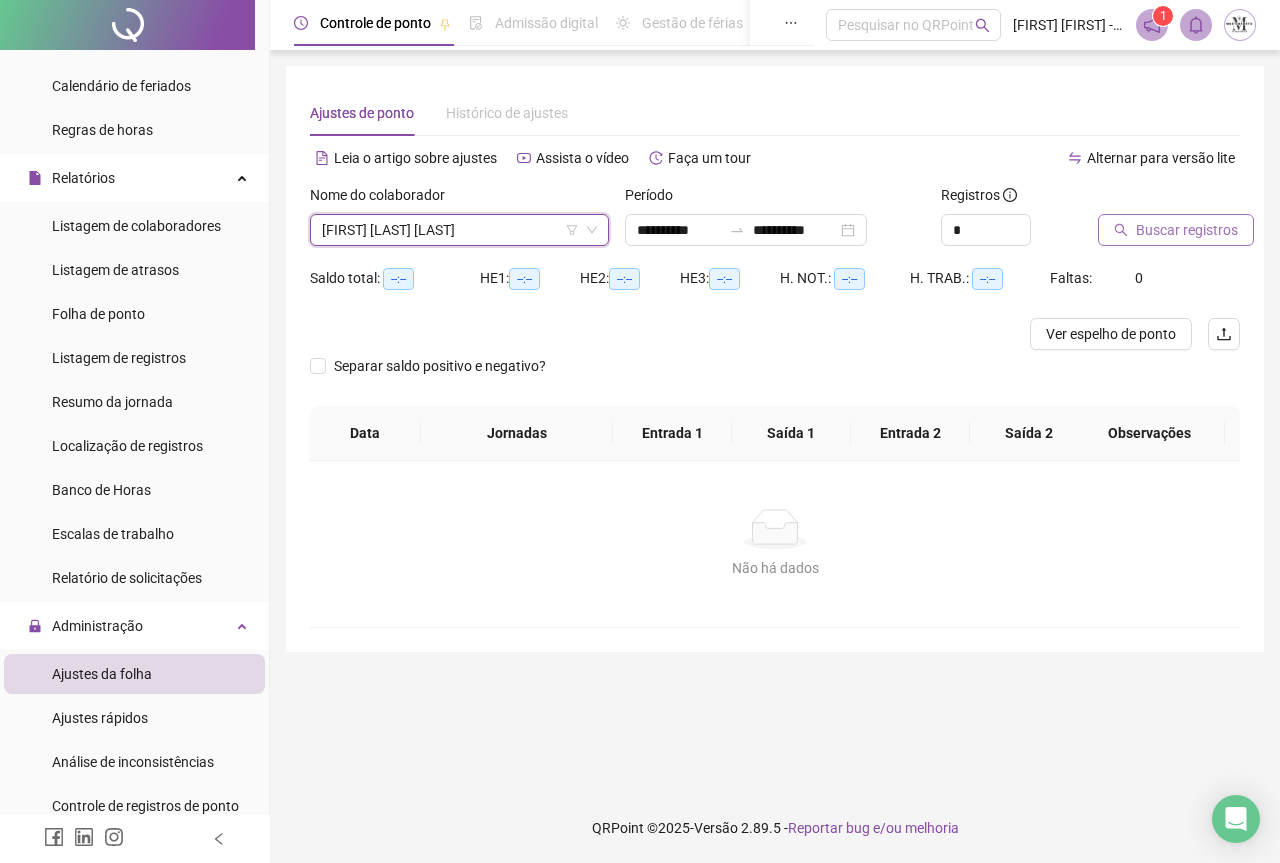 click on "Buscar registros" at bounding box center [1187, 230] 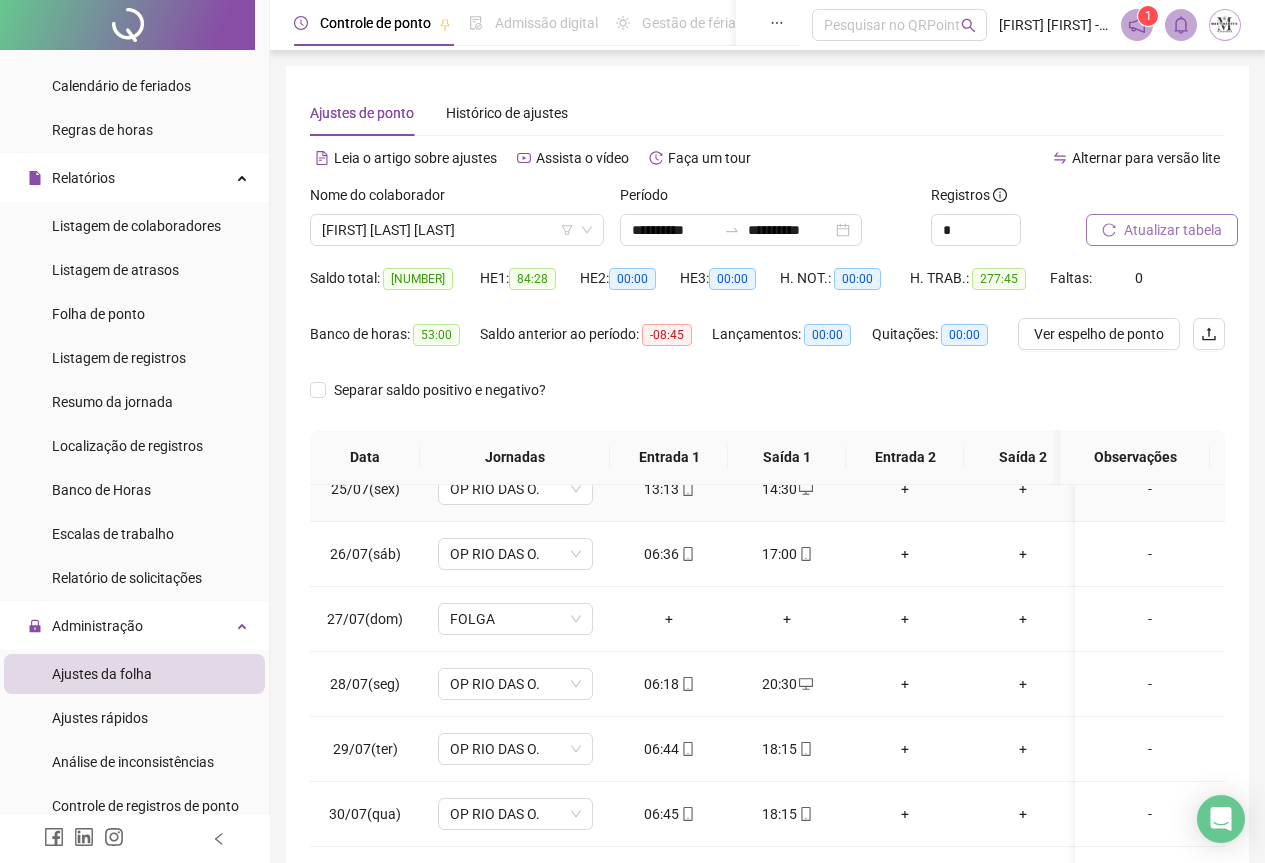 scroll, scrollTop: 1603, scrollLeft: 0, axis: vertical 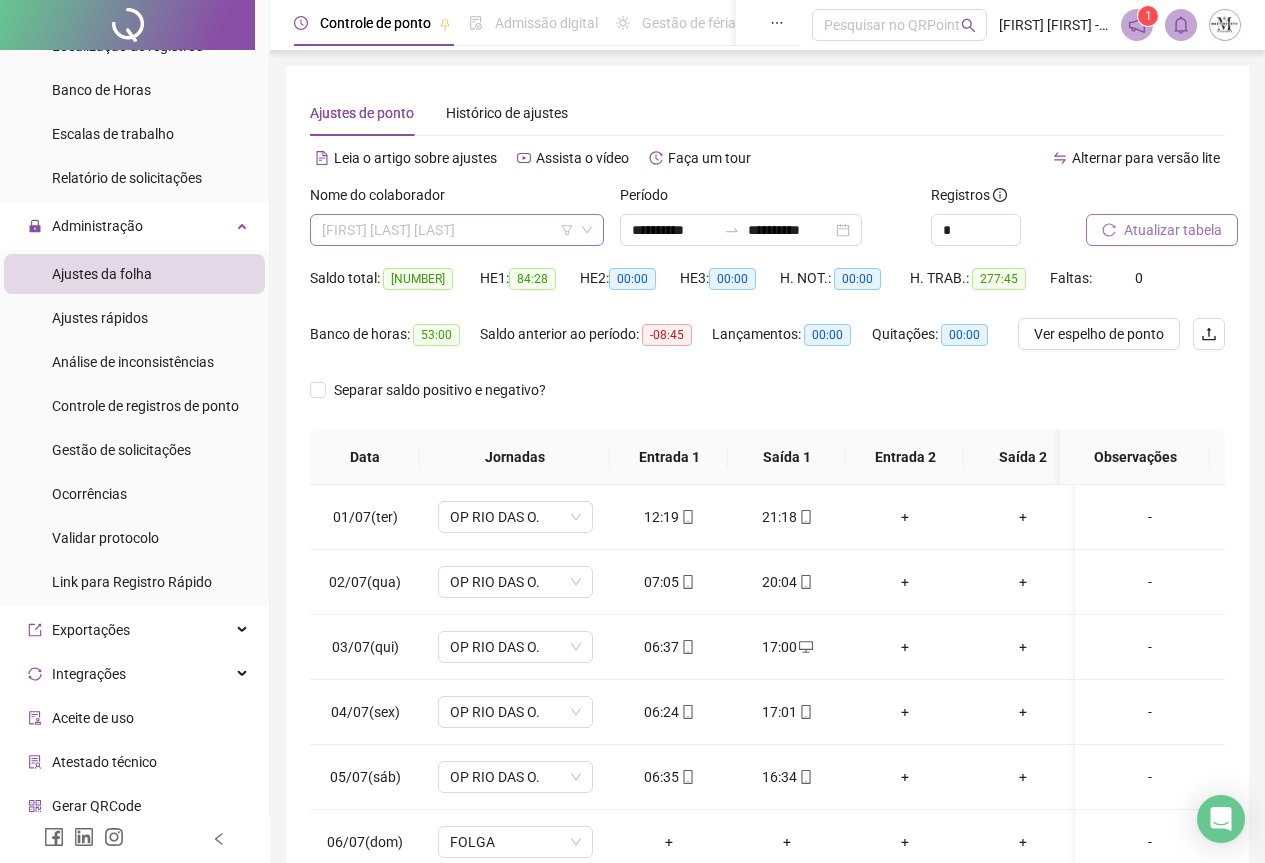 click on "[FIRST] [LAST]" at bounding box center [457, 230] 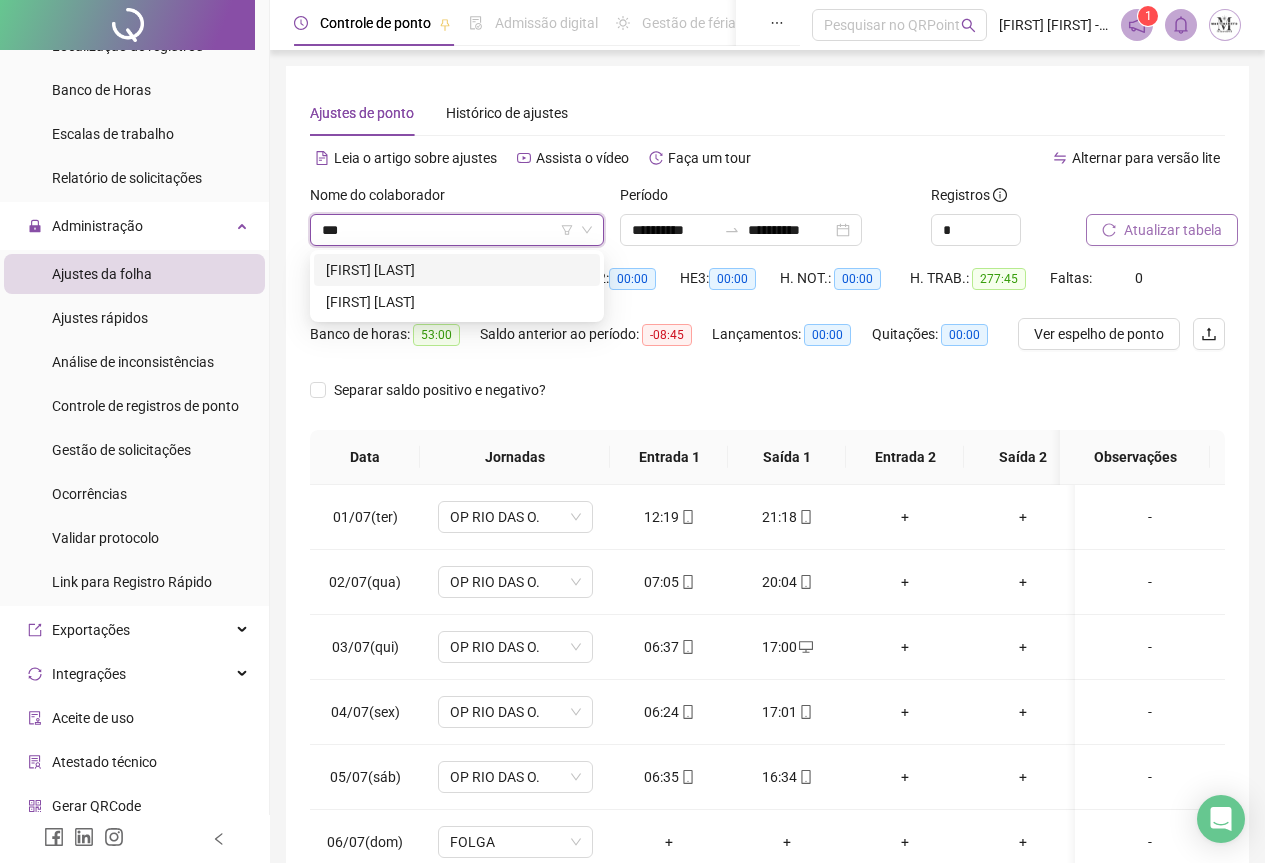 scroll, scrollTop: 0, scrollLeft: 0, axis: both 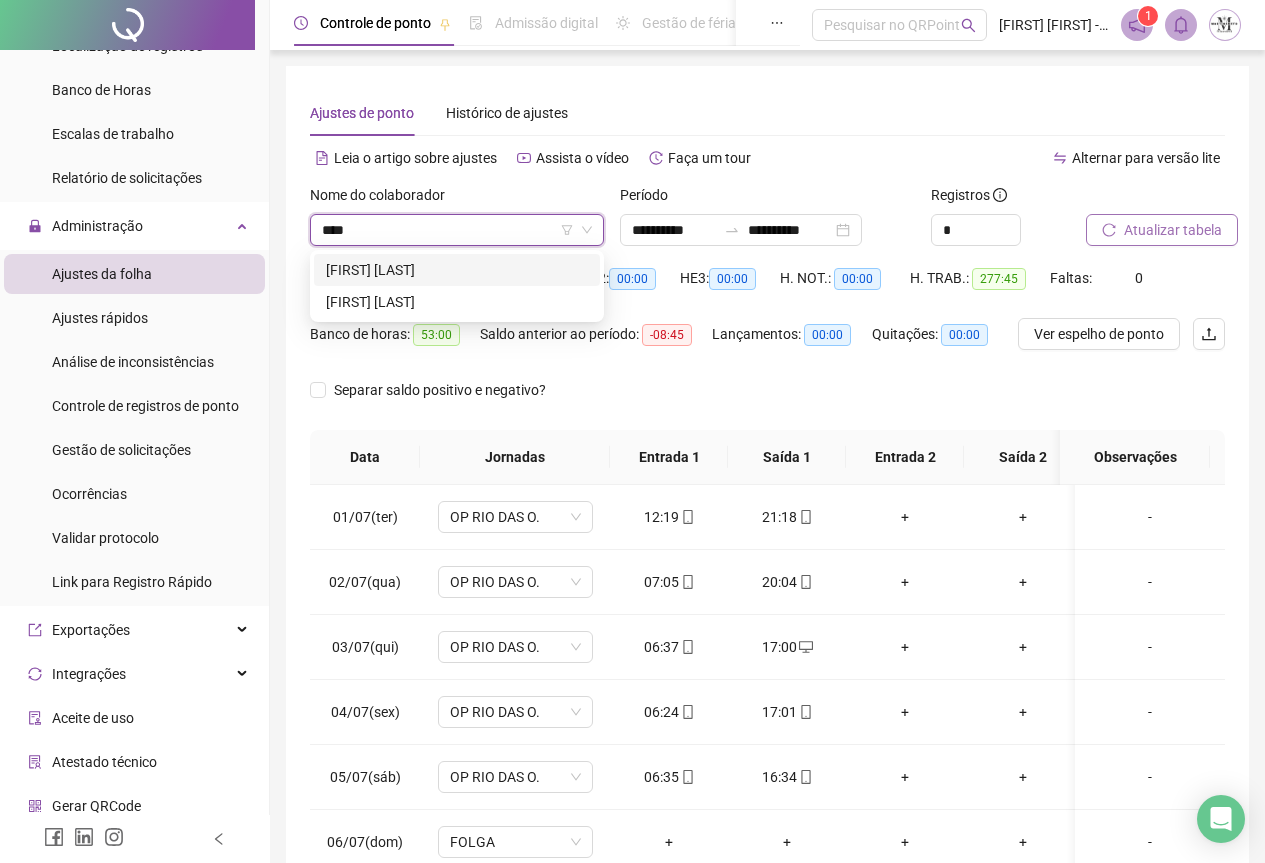 type on "*****" 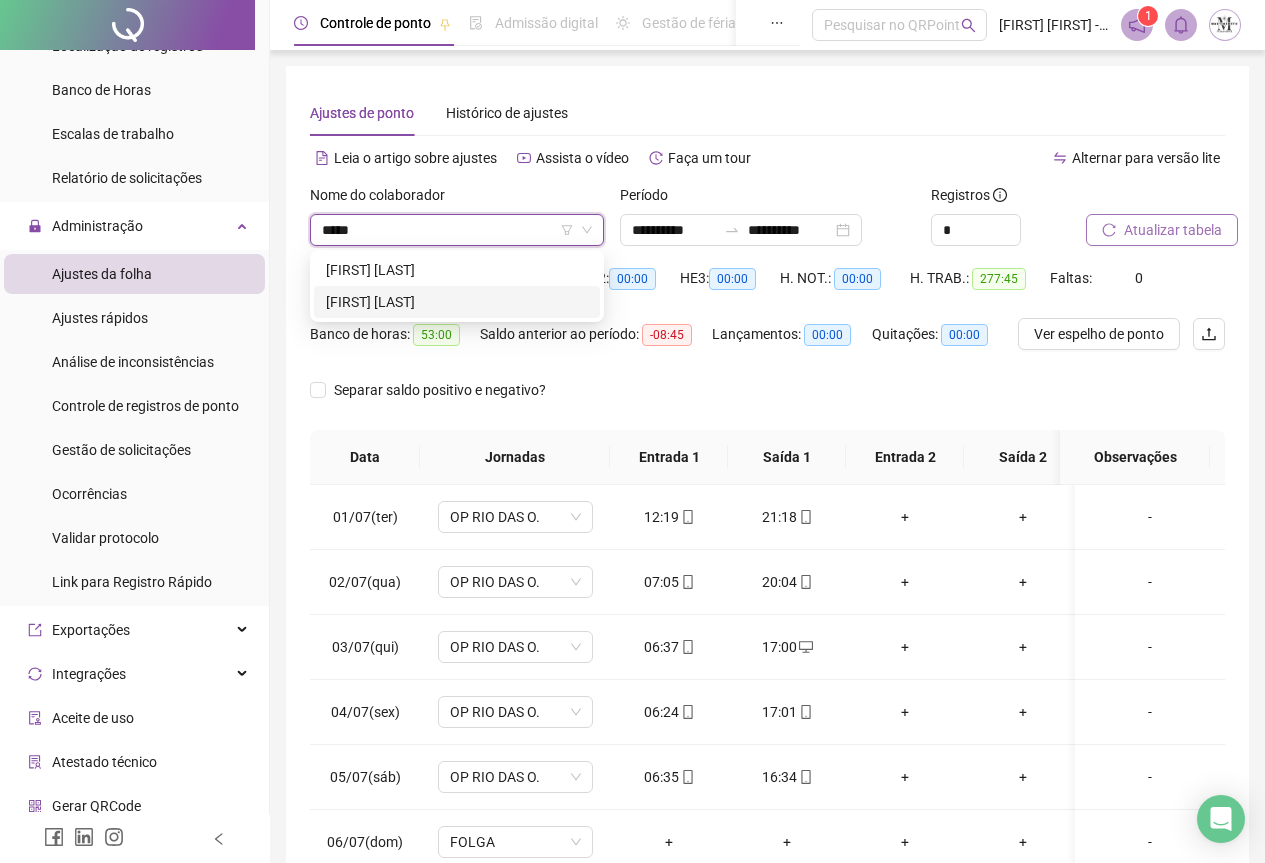 click on "[FIRST] [LAST] [LAST]" at bounding box center [457, 302] 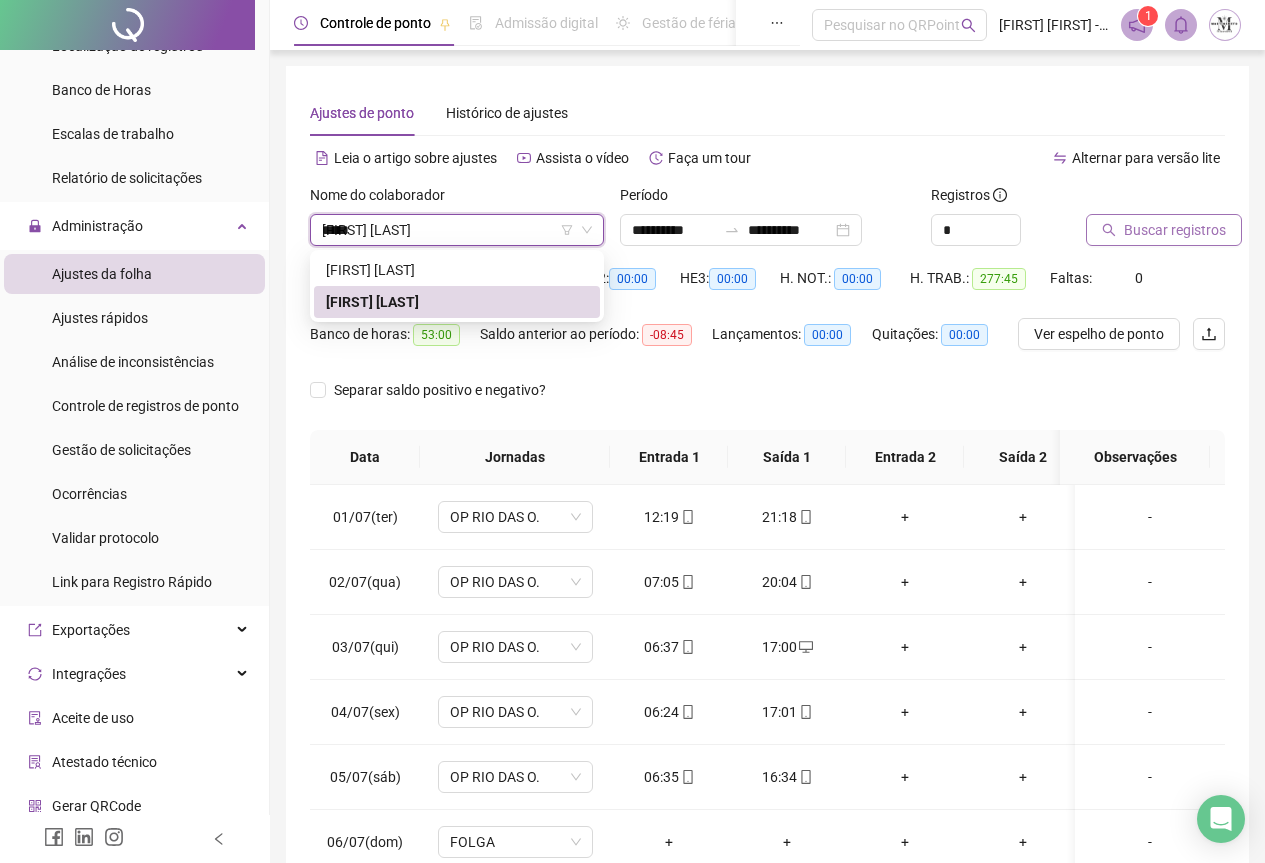 type 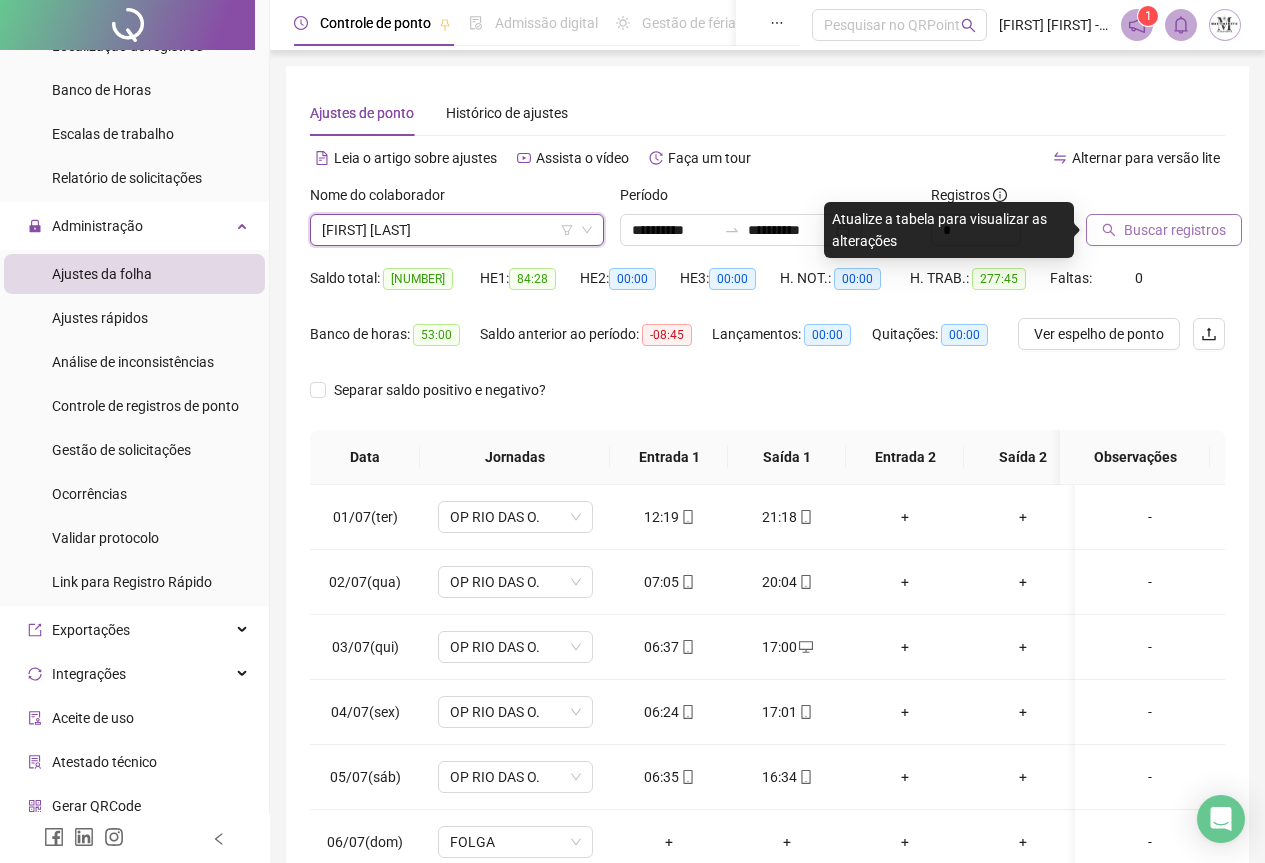 click on "Buscar registros" at bounding box center [1175, 230] 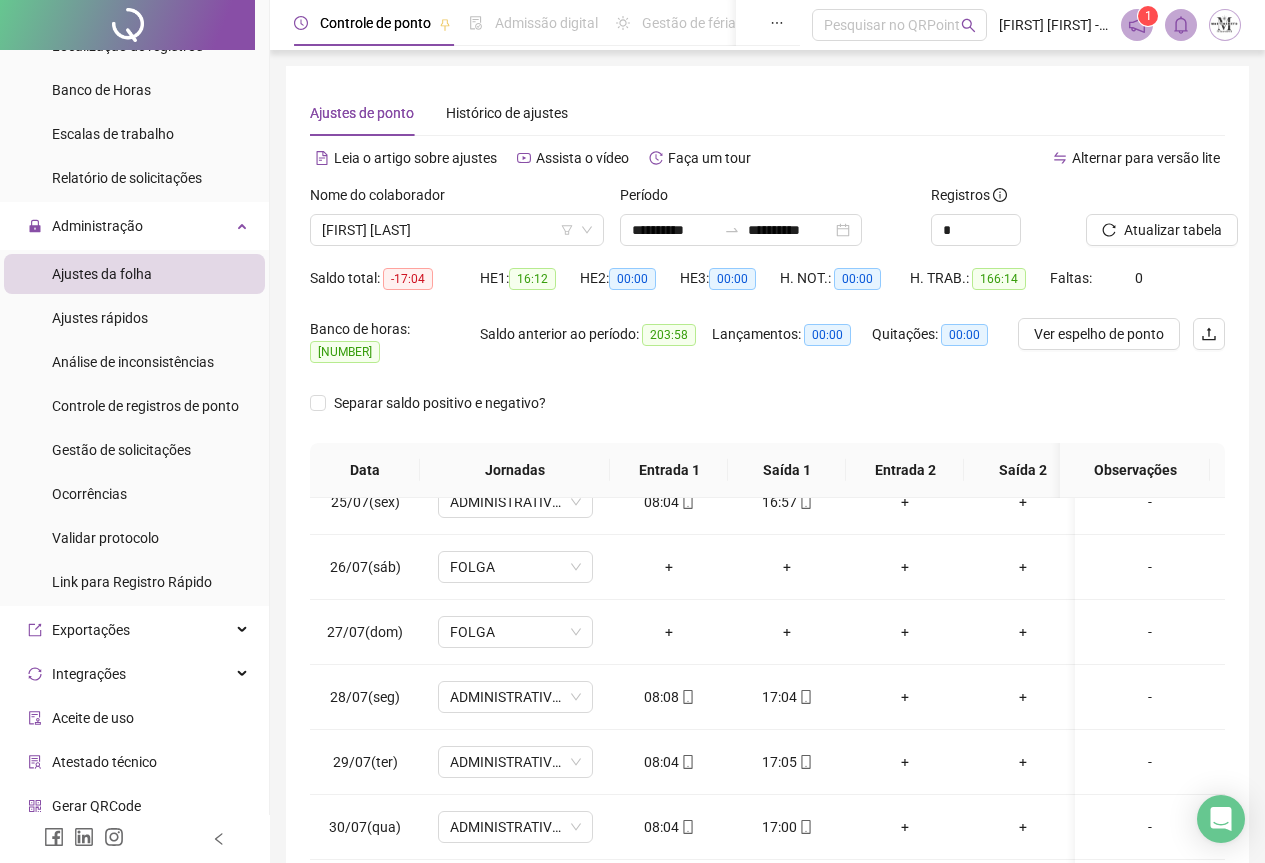 scroll, scrollTop: 1603, scrollLeft: 0, axis: vertical 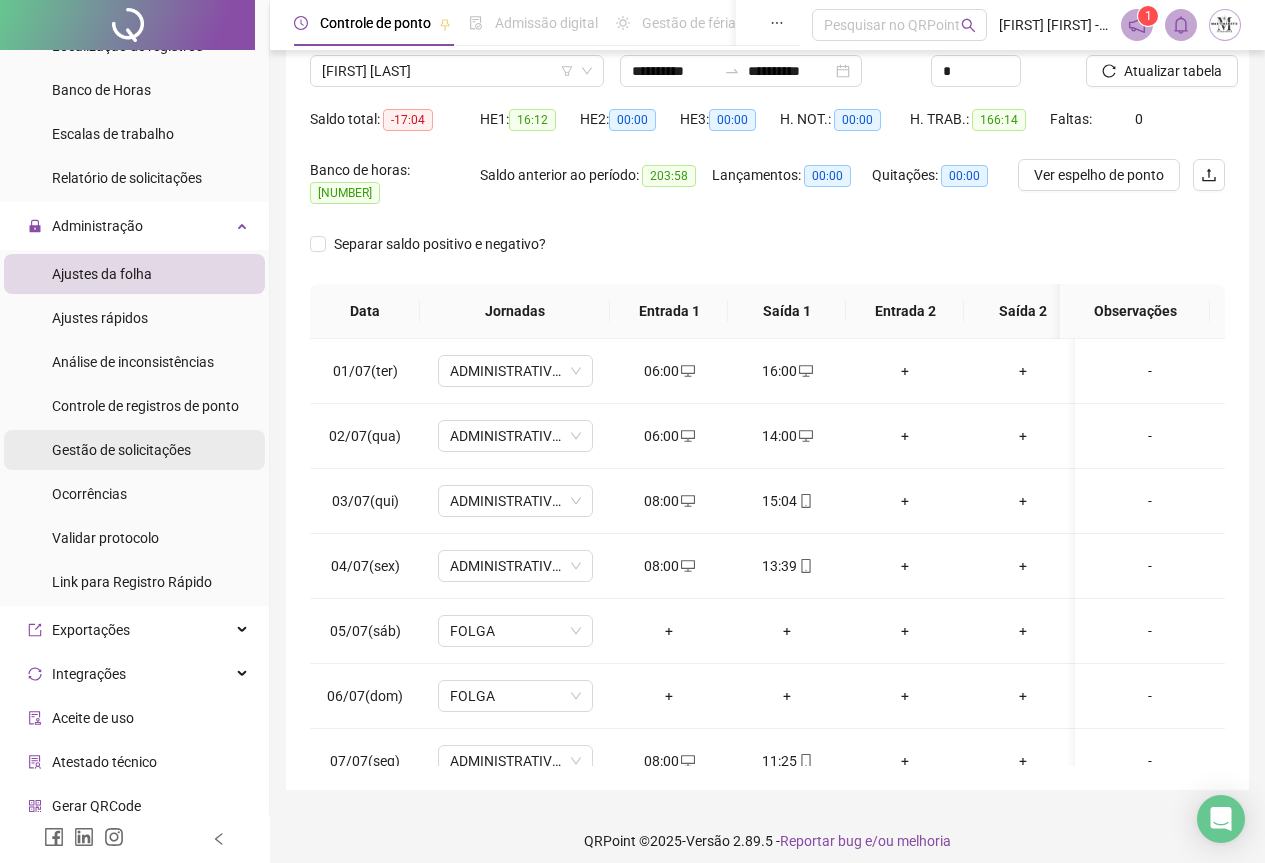 click on "Gestão de solicitações" at bounding box center (121, 450) 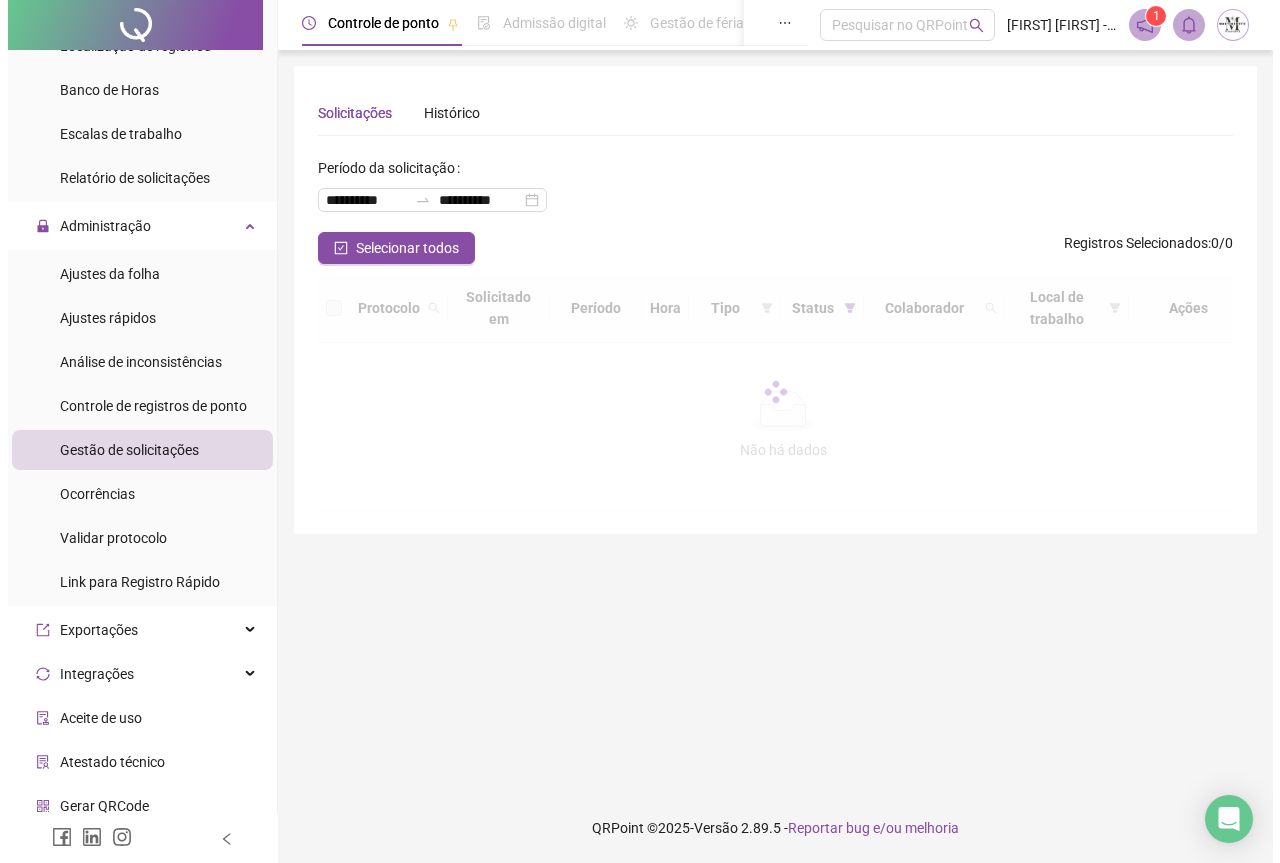 scroll, scrollTop: 0, scrollLeft: 0, axis: both 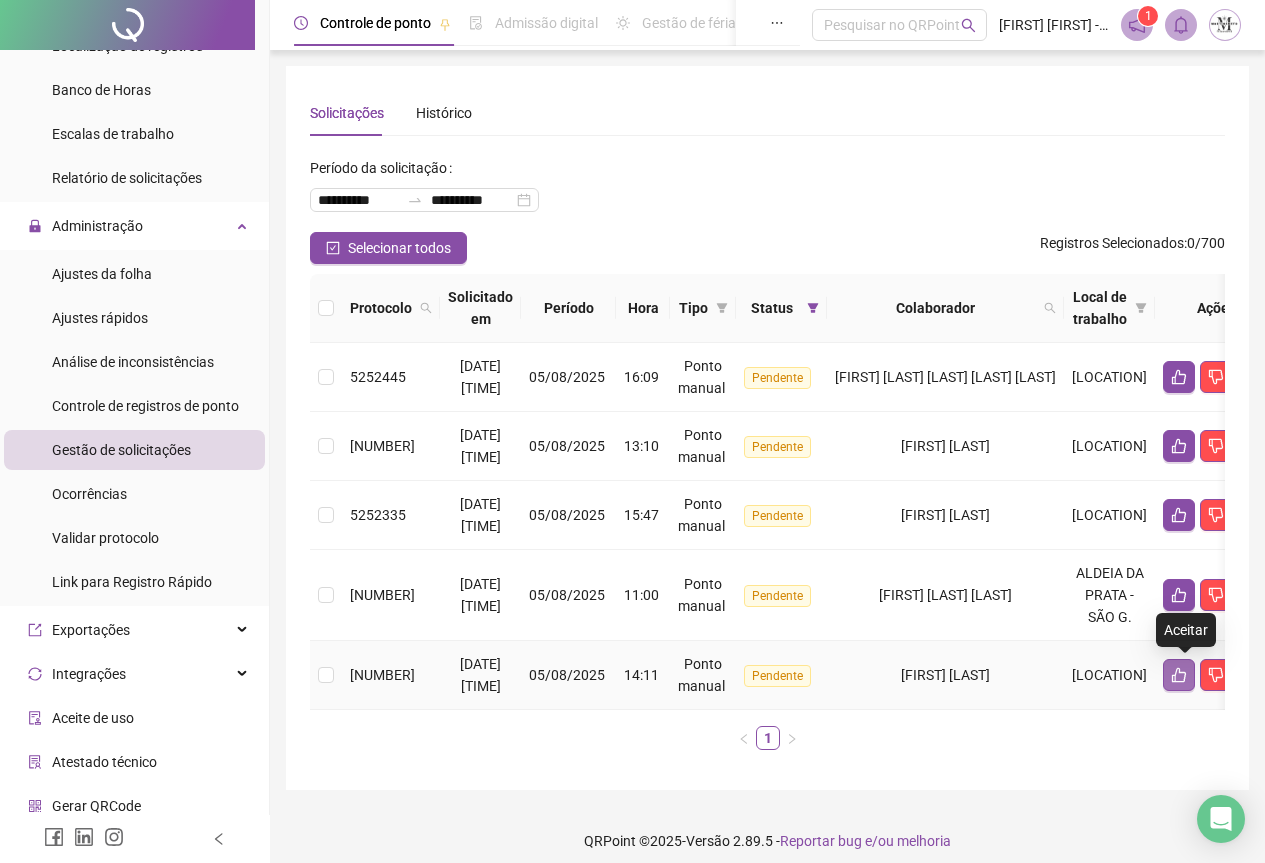click at bounding box center [1179, 675] 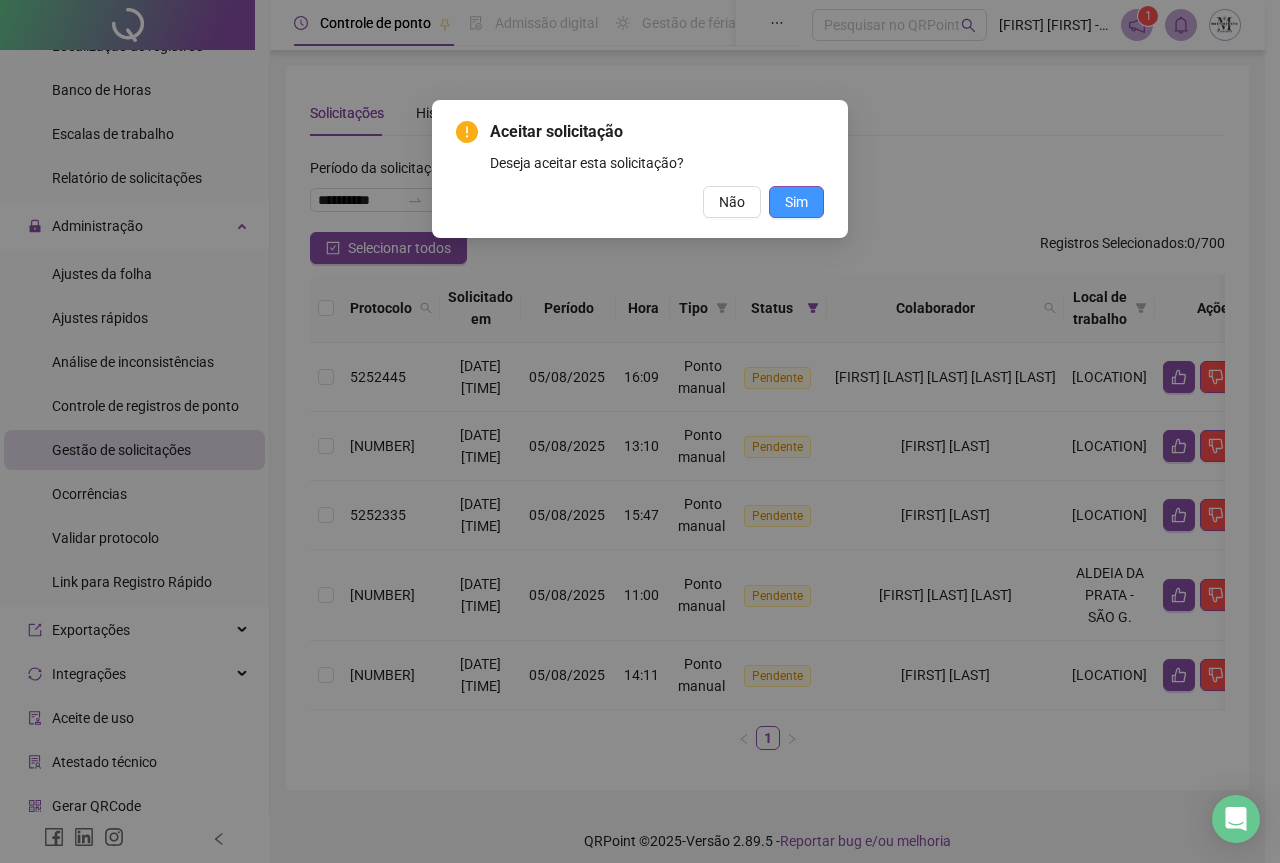 click on "Sim" at bounding box center (796, 202) 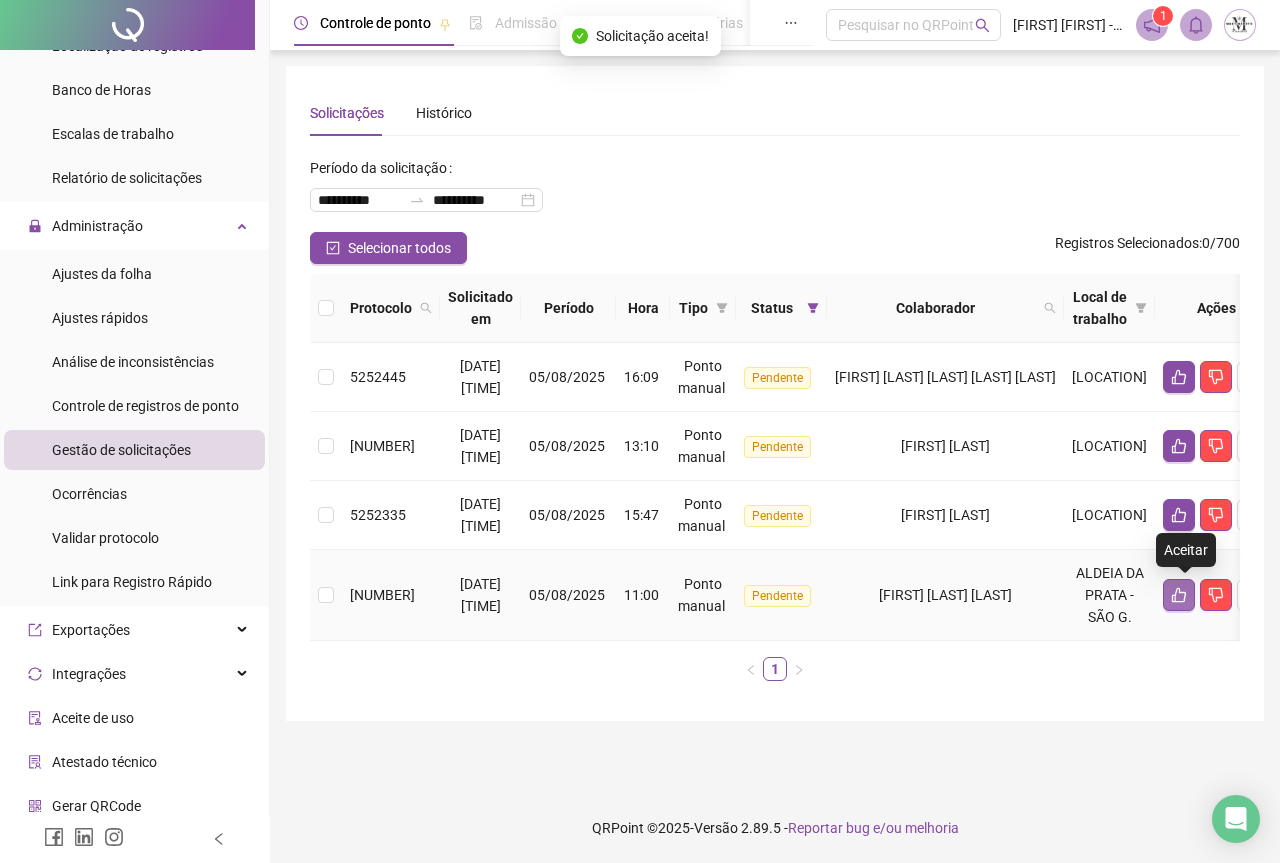 click 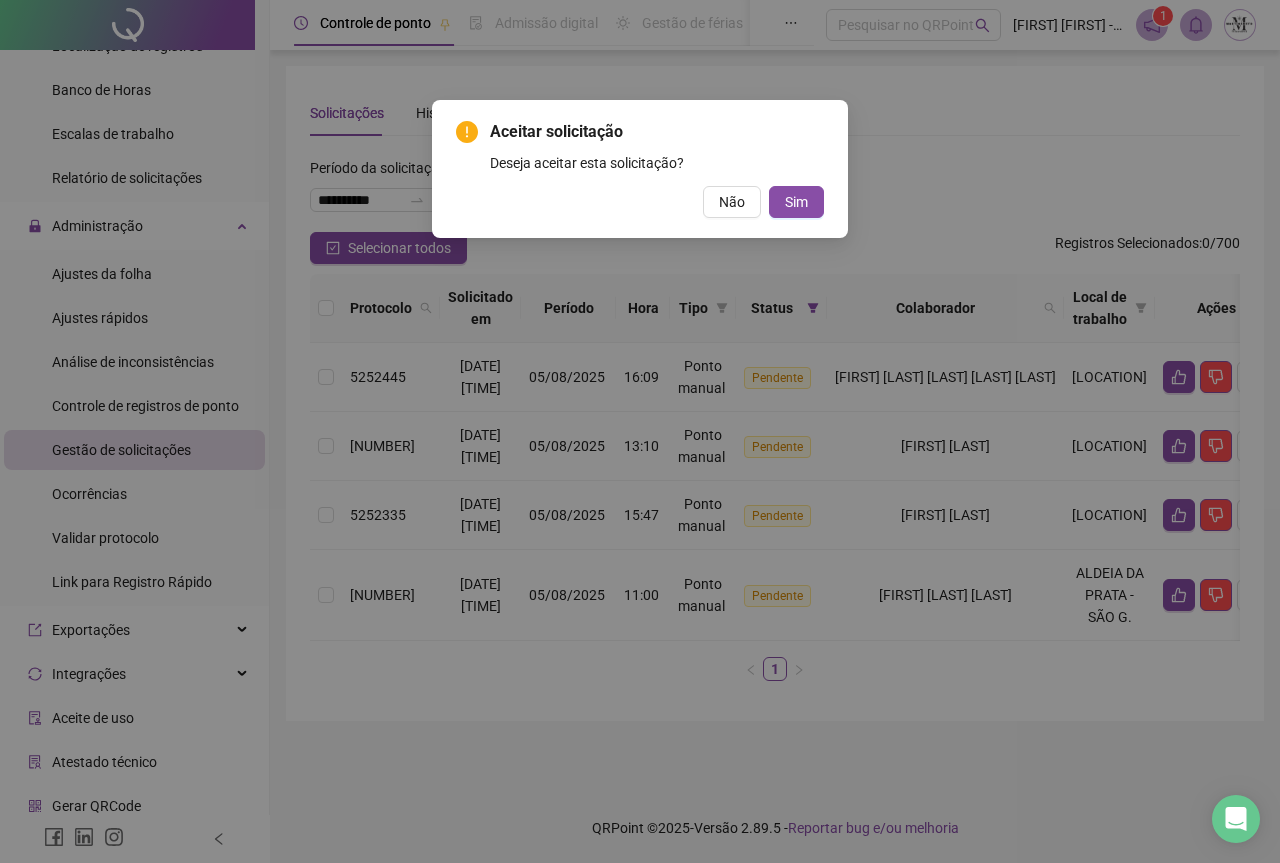 click on "Aceitar solicitação Deseja aceitar esta solicitação? Não Sim" at bounding box center [640, 431] 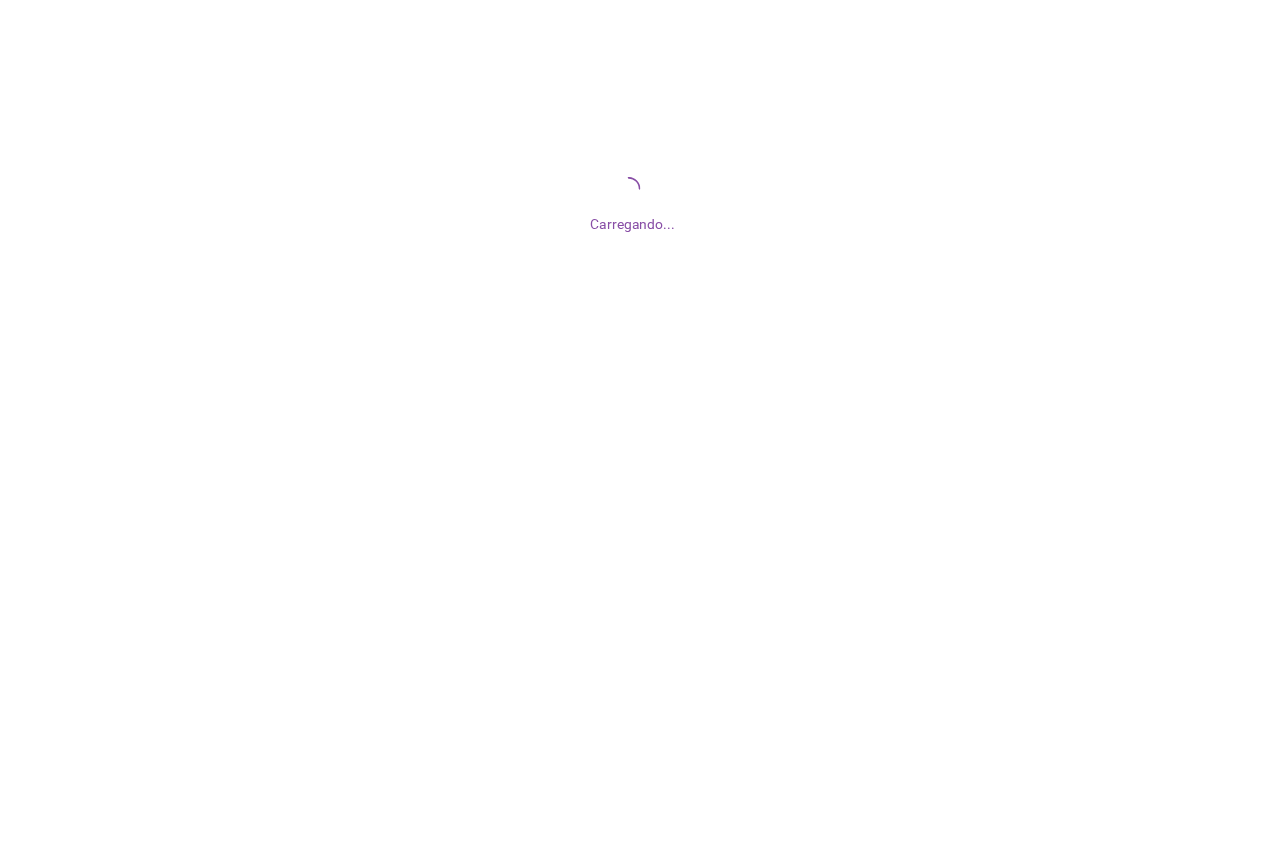scroll, scrollTop: 0, scrollLeft: 0, axis: both 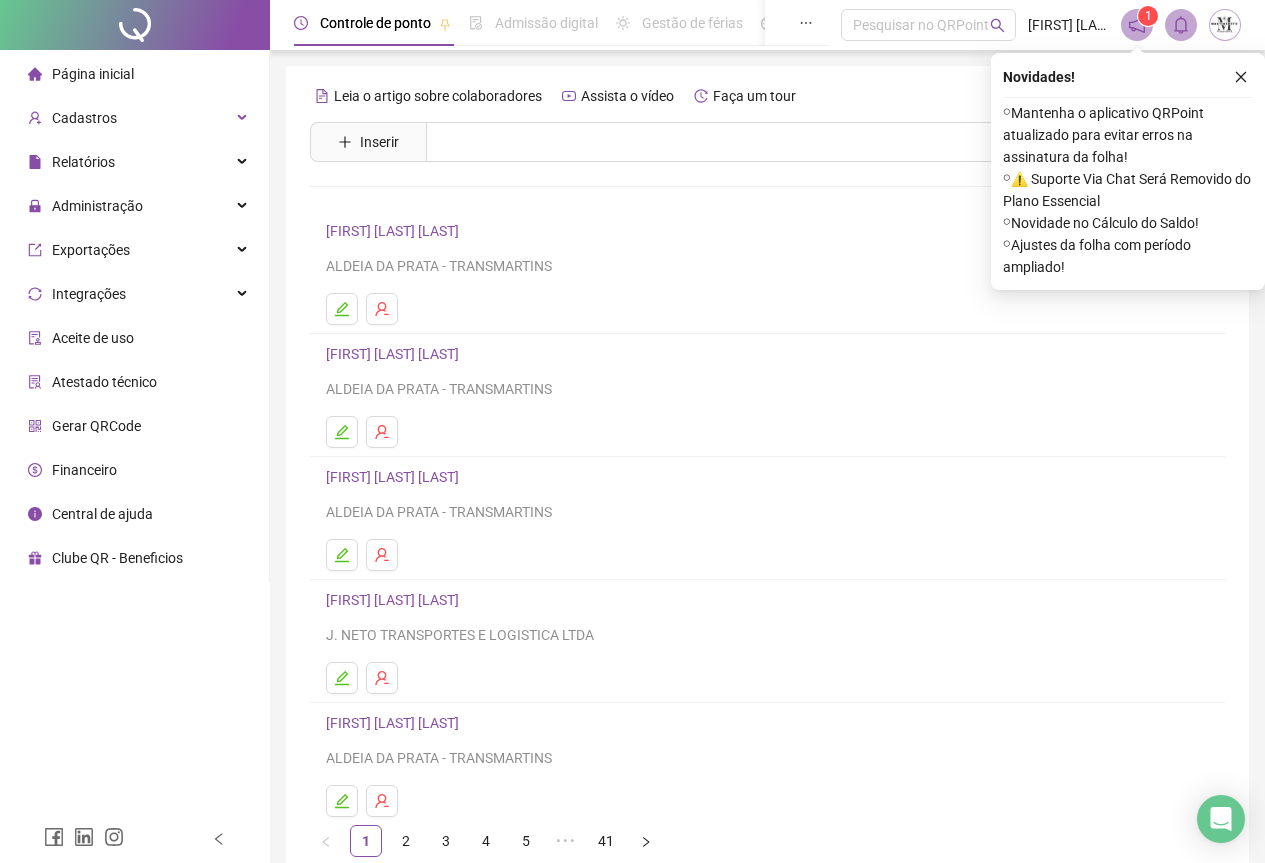 click at bounding box center (135, 25) 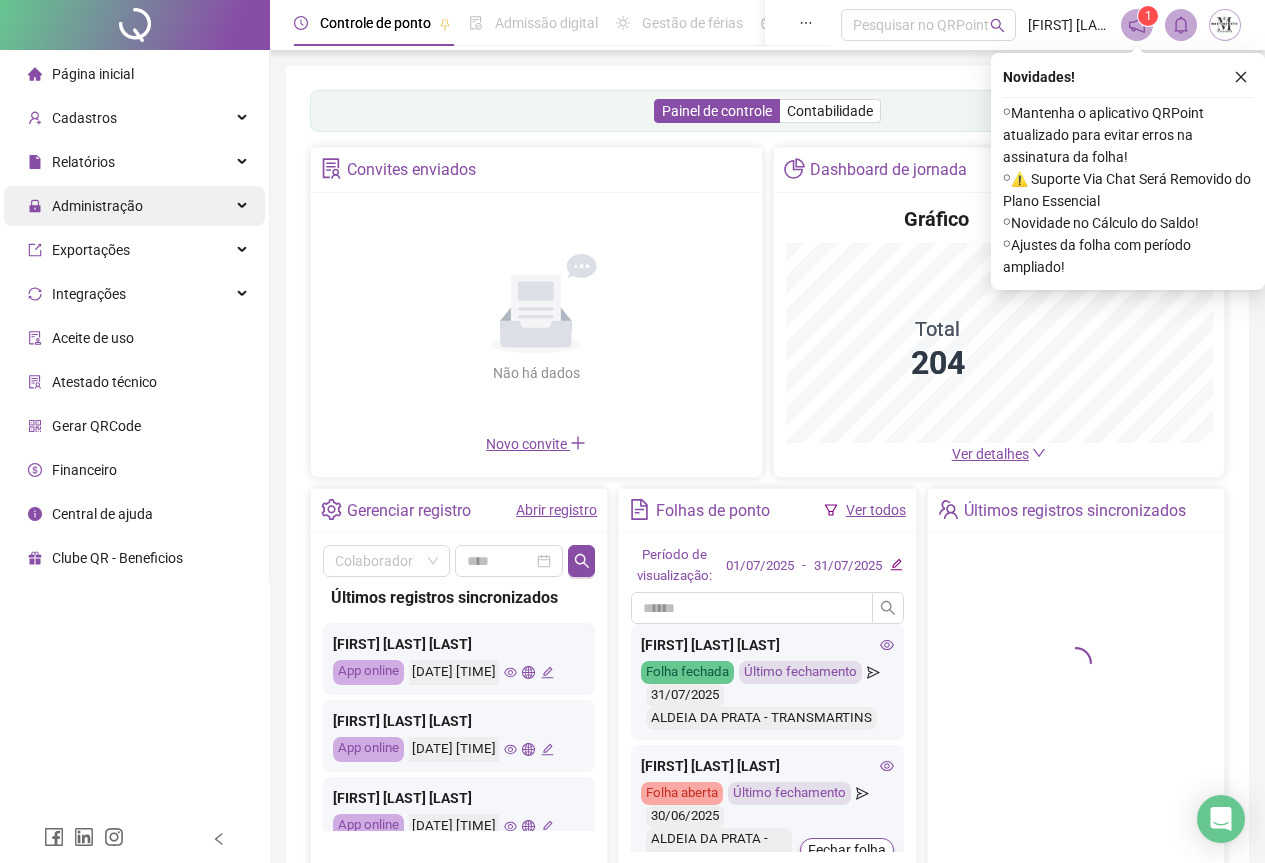 click on "Administração" at bounding box center (97, 206) 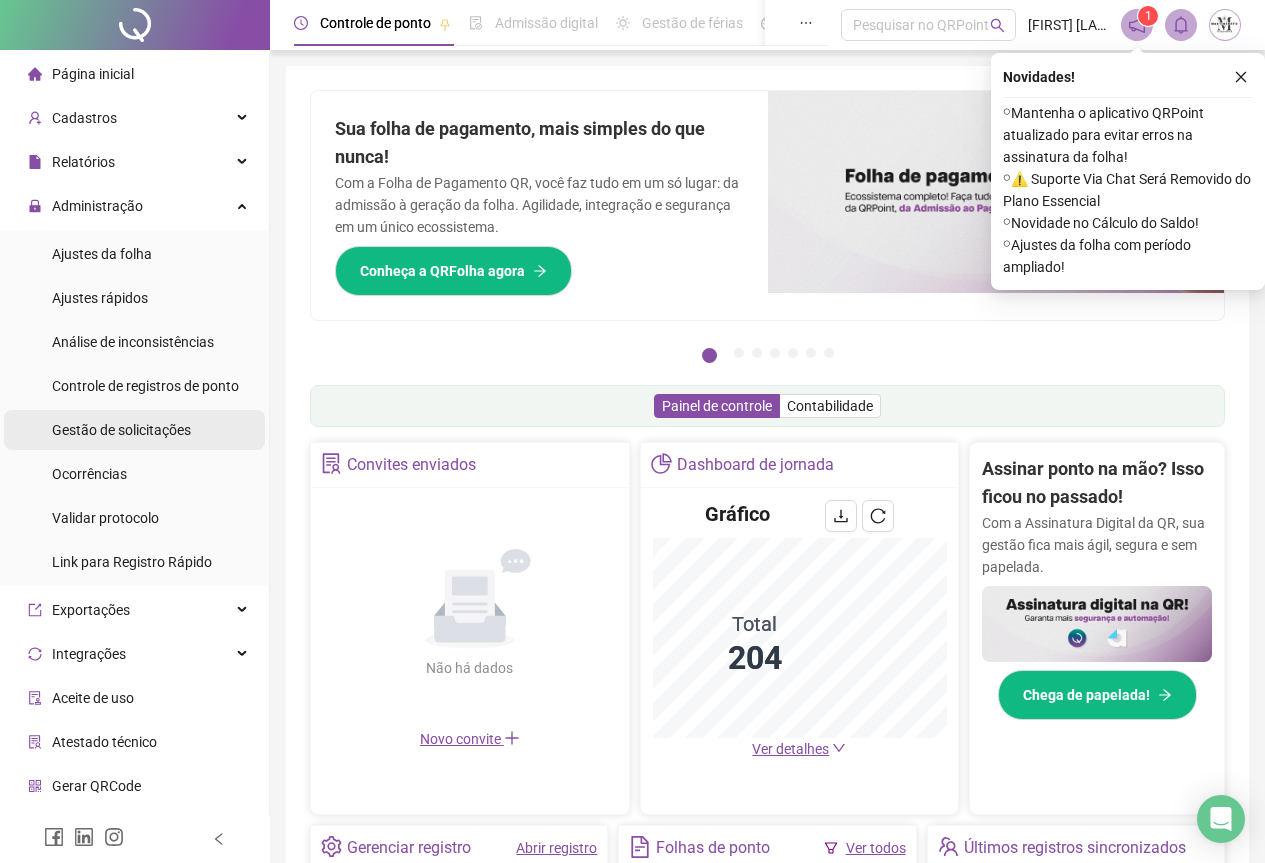 click on "Gestão de solicitações" at bounding box center [121, 430] 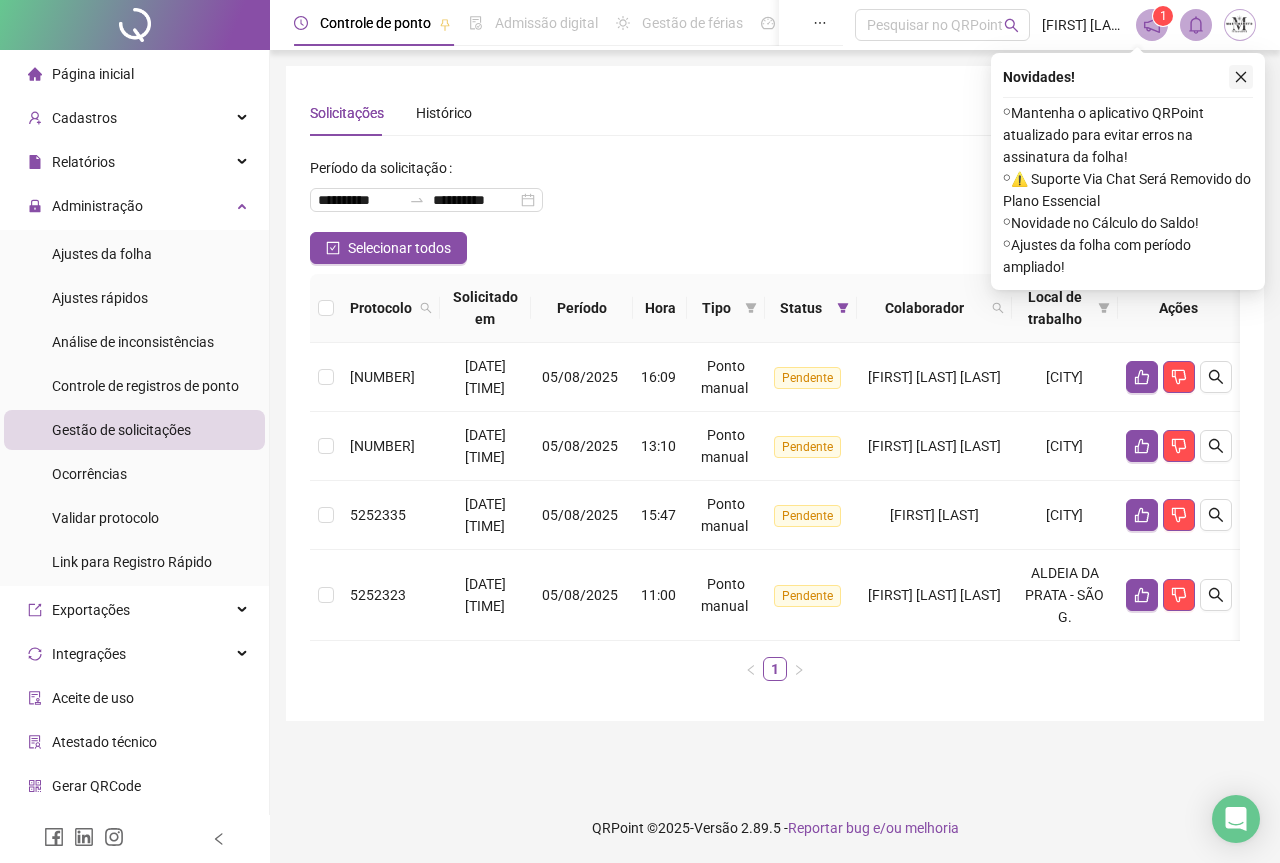 click 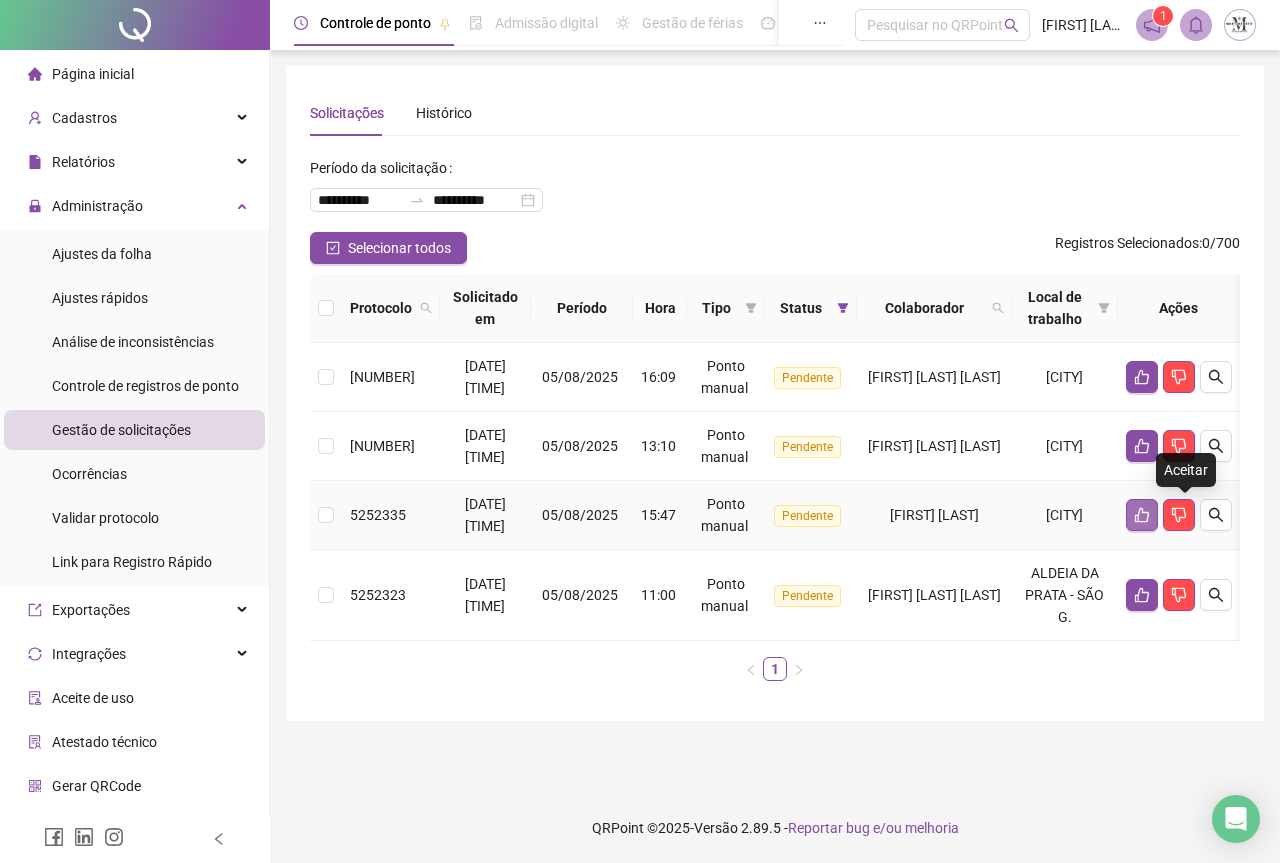 click 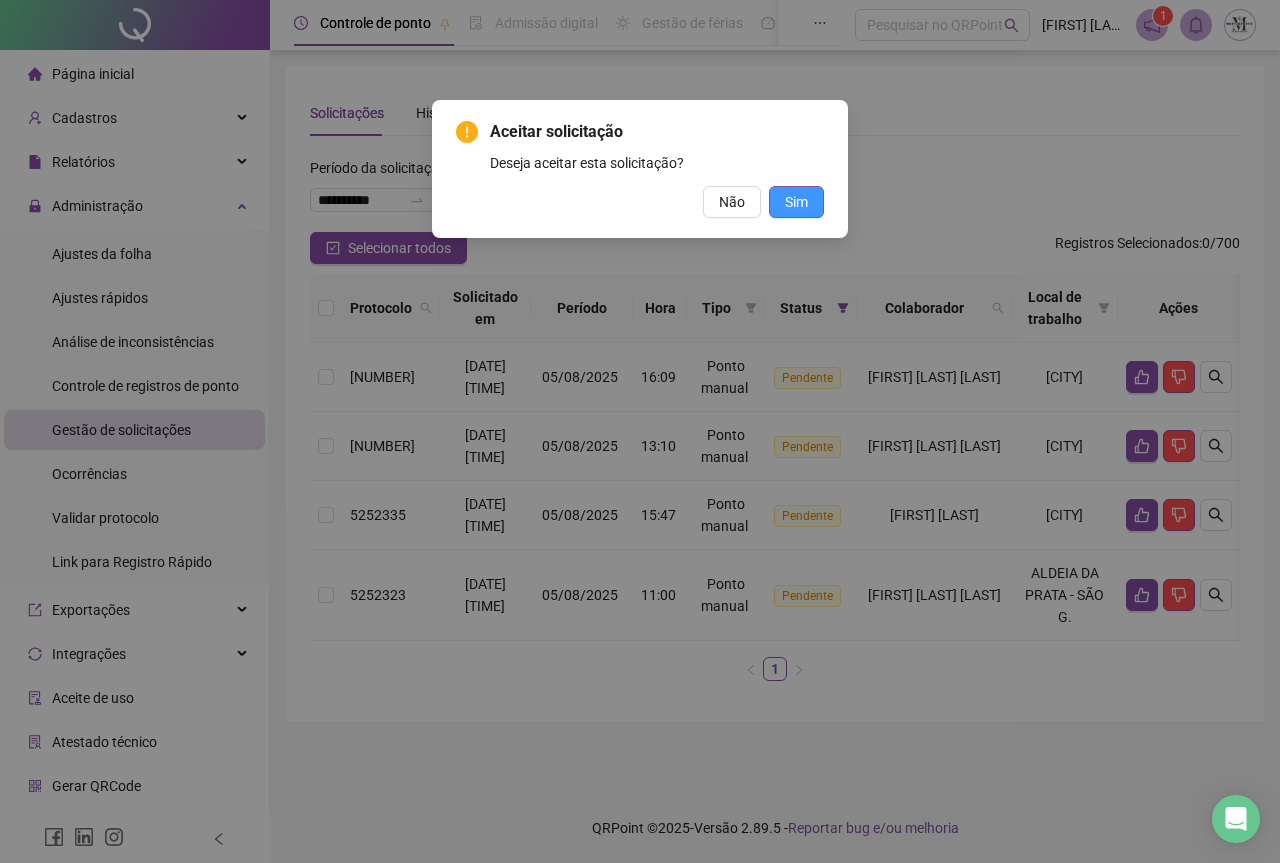 click on "Sim" at bounding box center (796, 202) 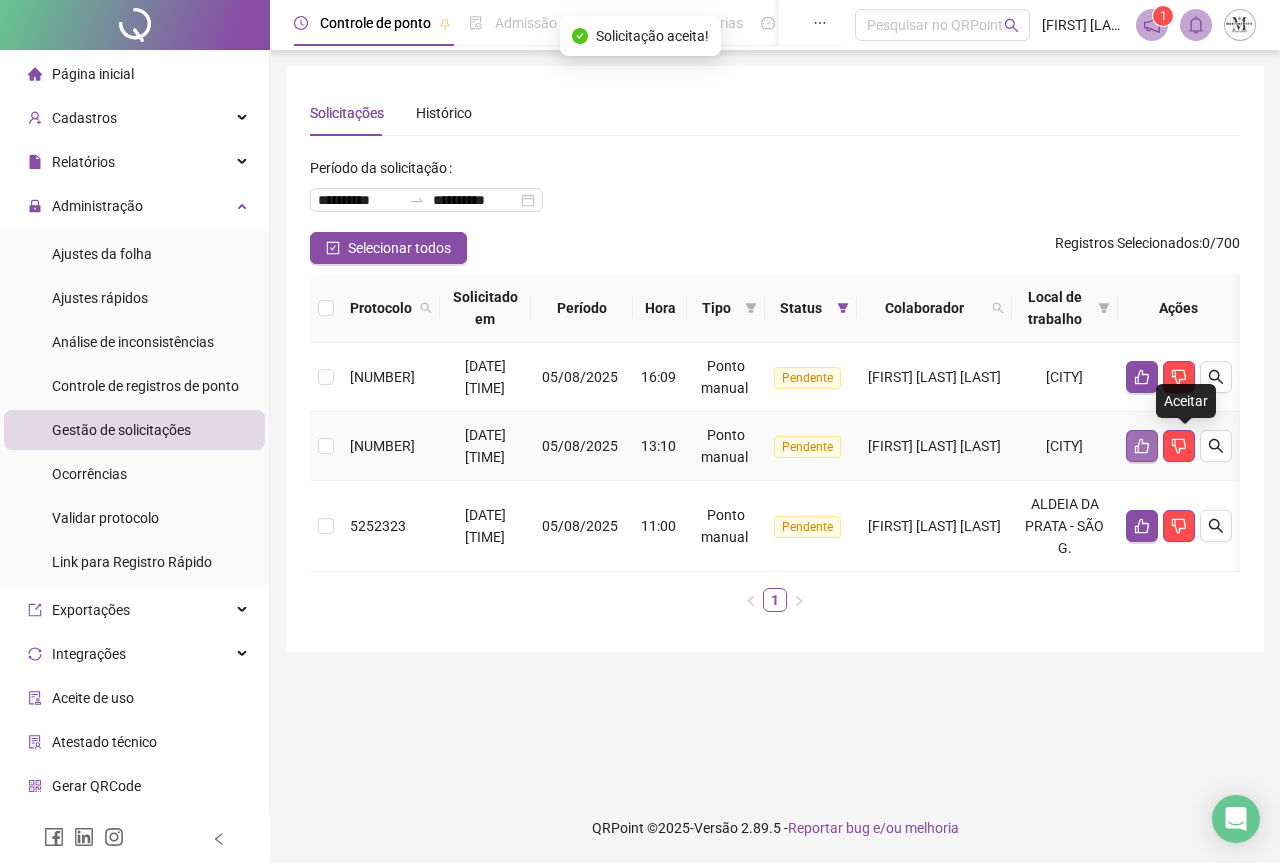 click at bounding box center (1142, 446) 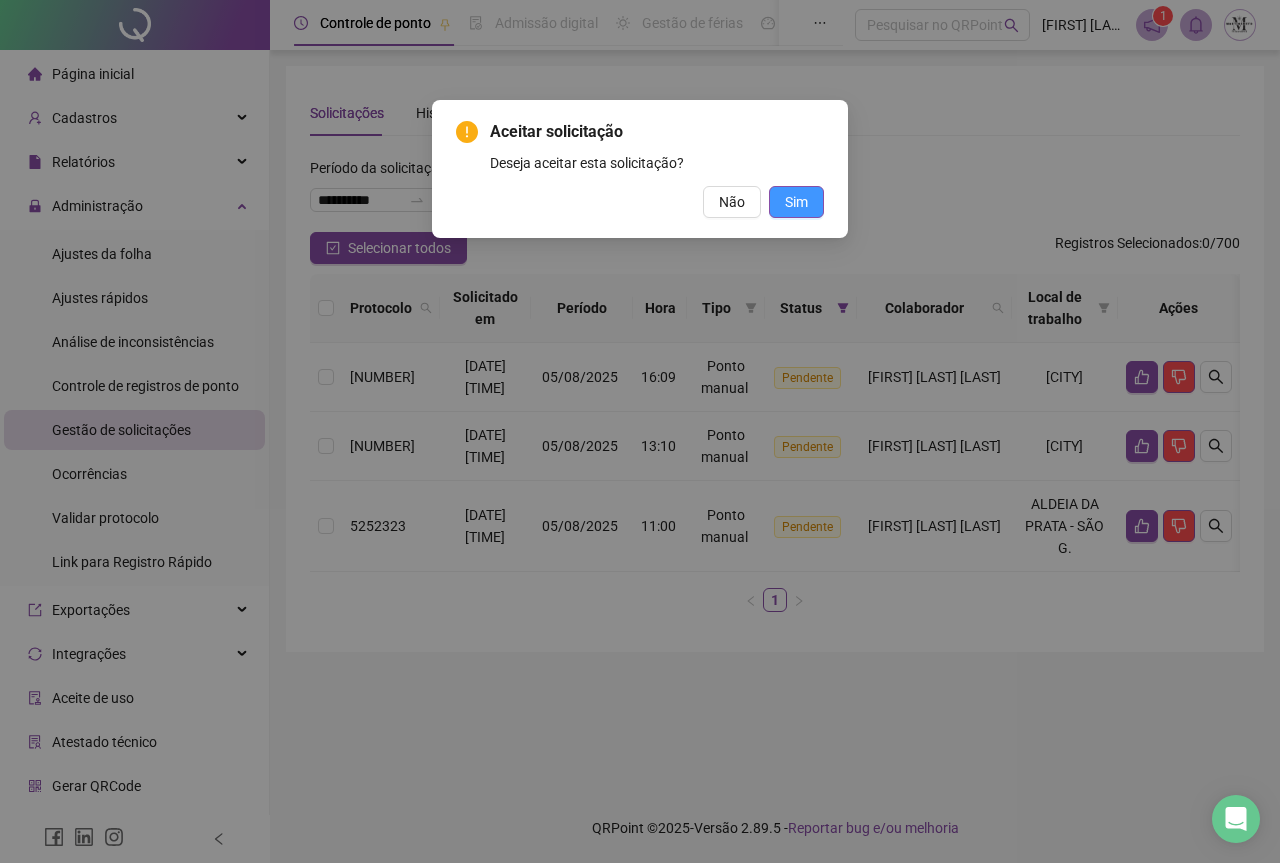click on "Sim" at bounding box center (796, 202) 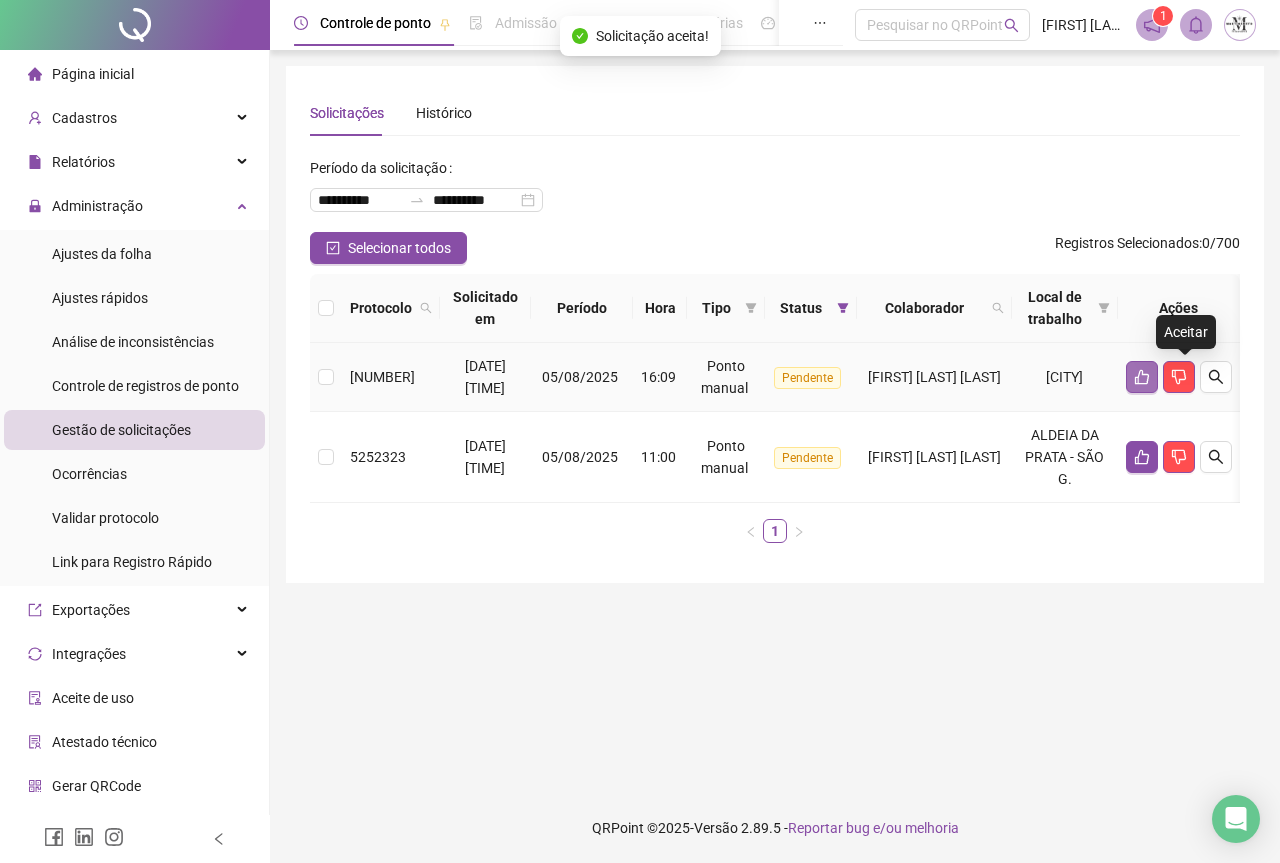 click at bounding box center [1142, 377] 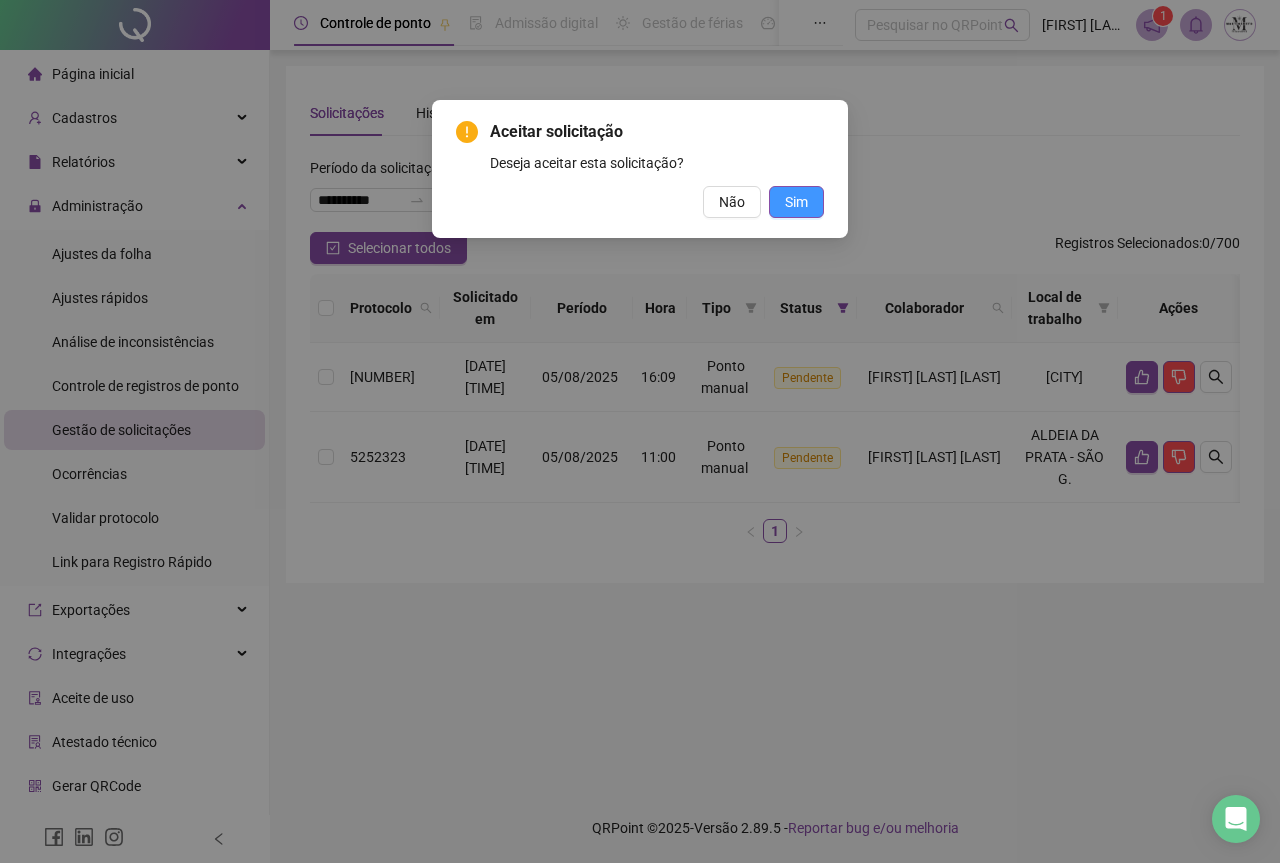 click on "Sim" at bounding box center (796, 202) 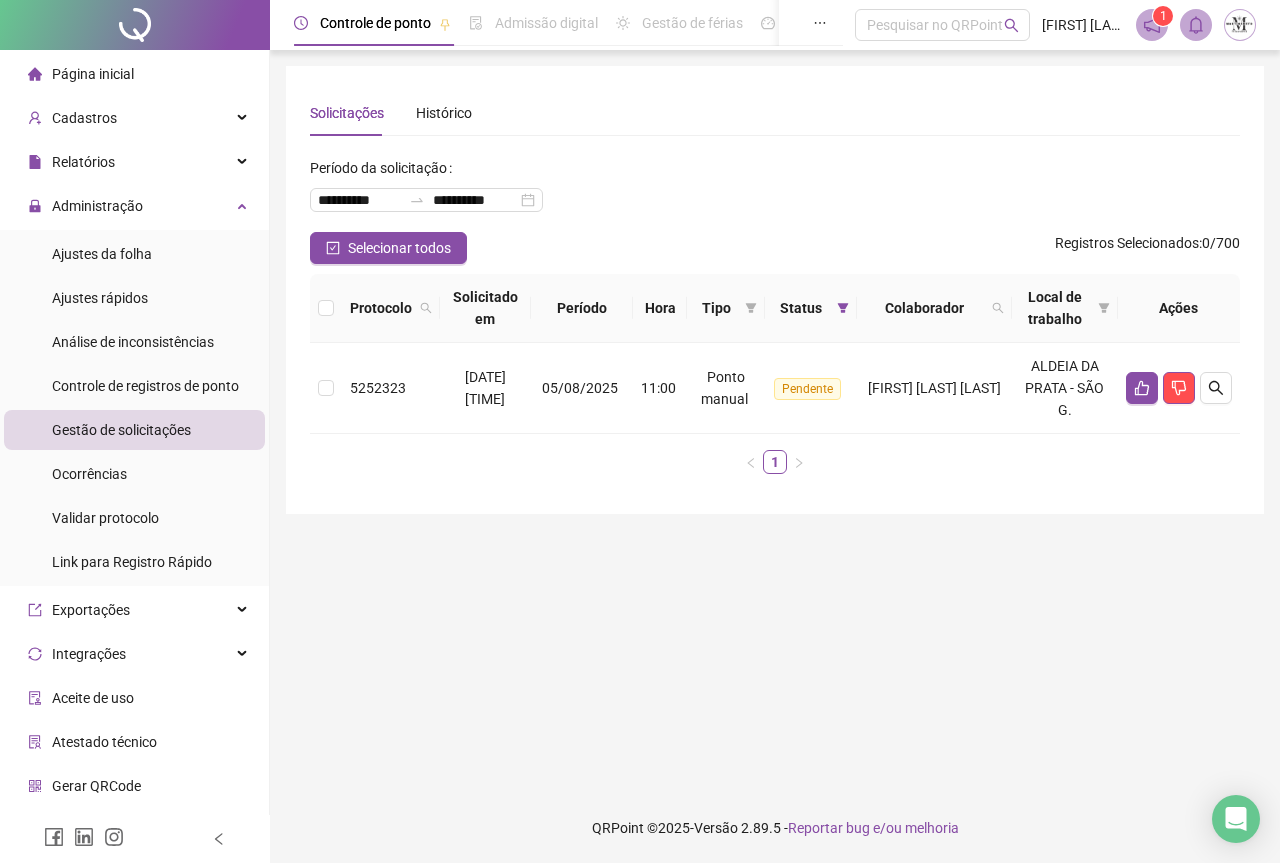 click on "**********" at bounding box center [775, 421] 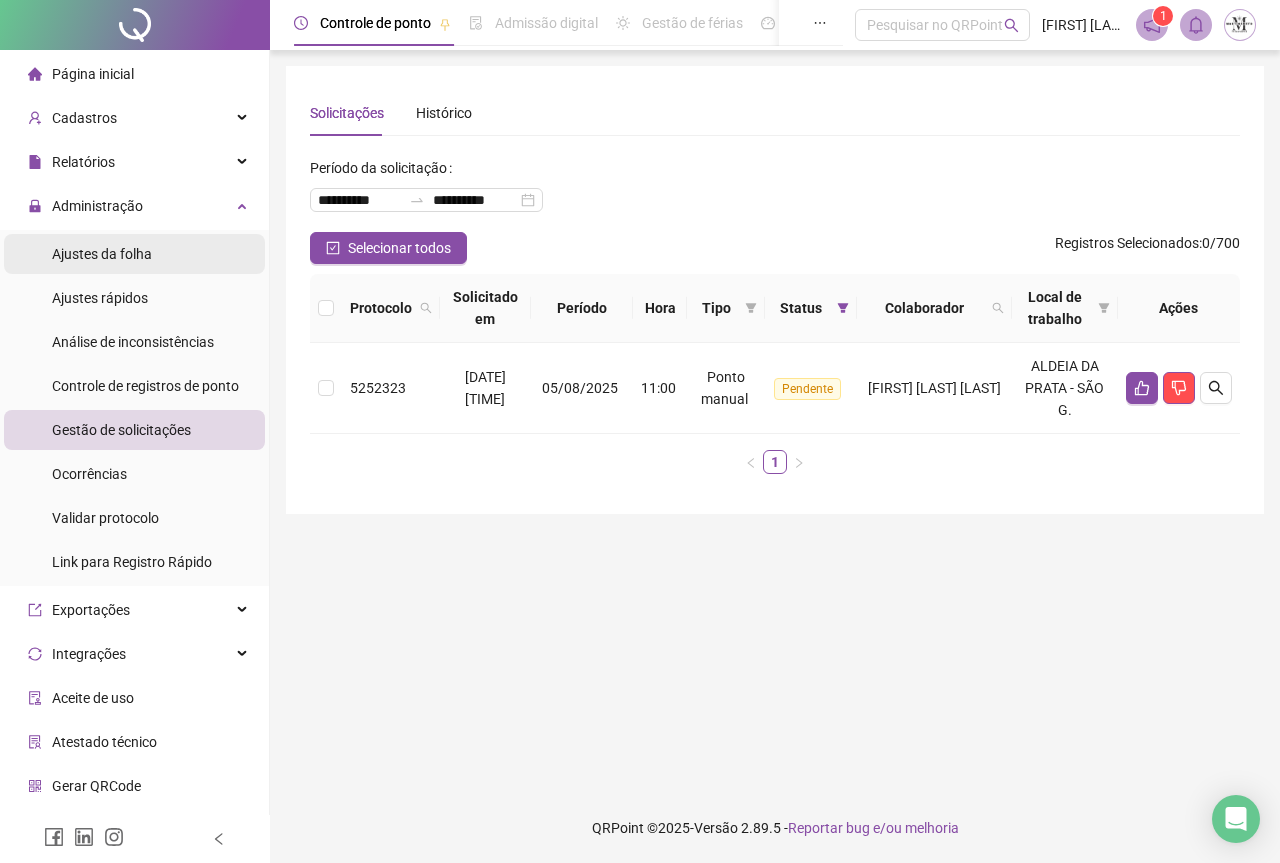 click on "Ajustes da folha" at bounding box center (102, 254) 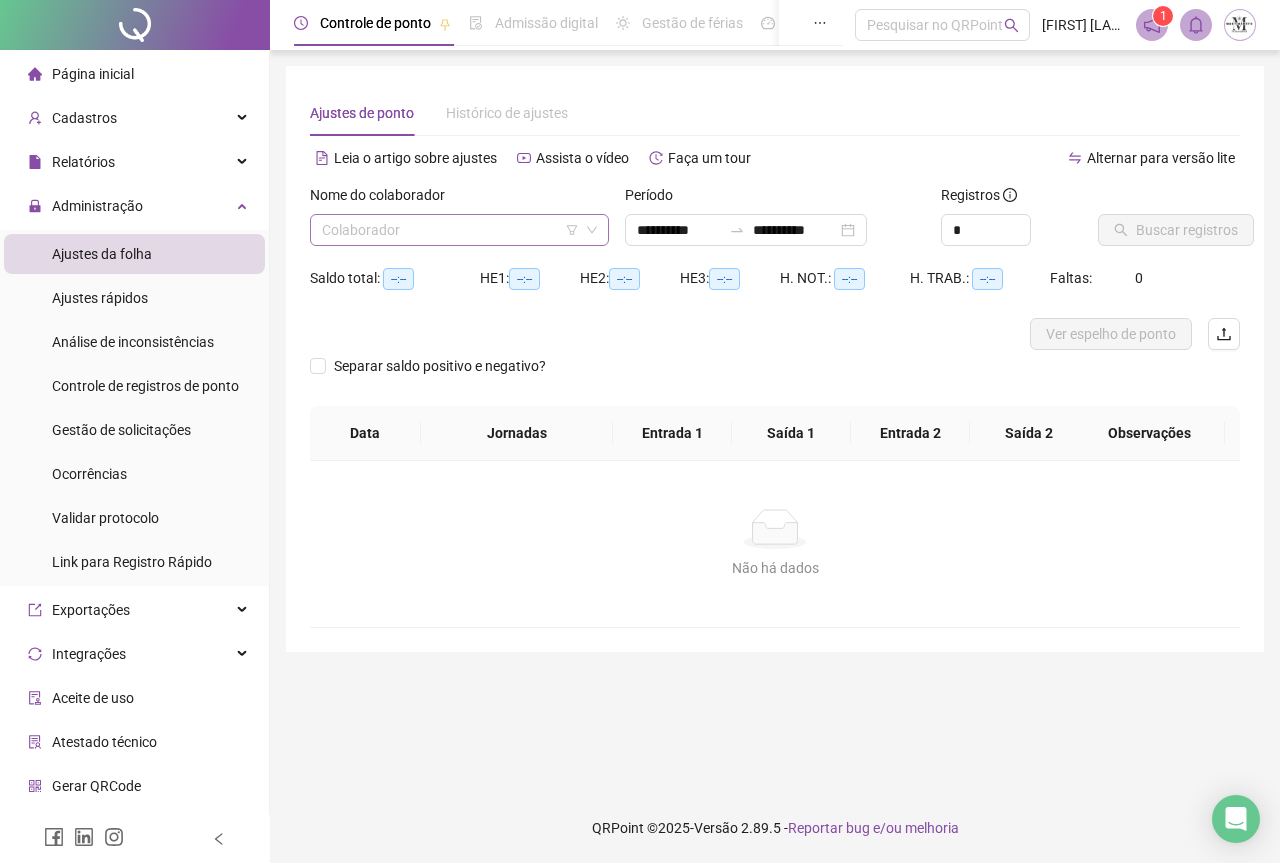 click at bounding box center (450, 230) 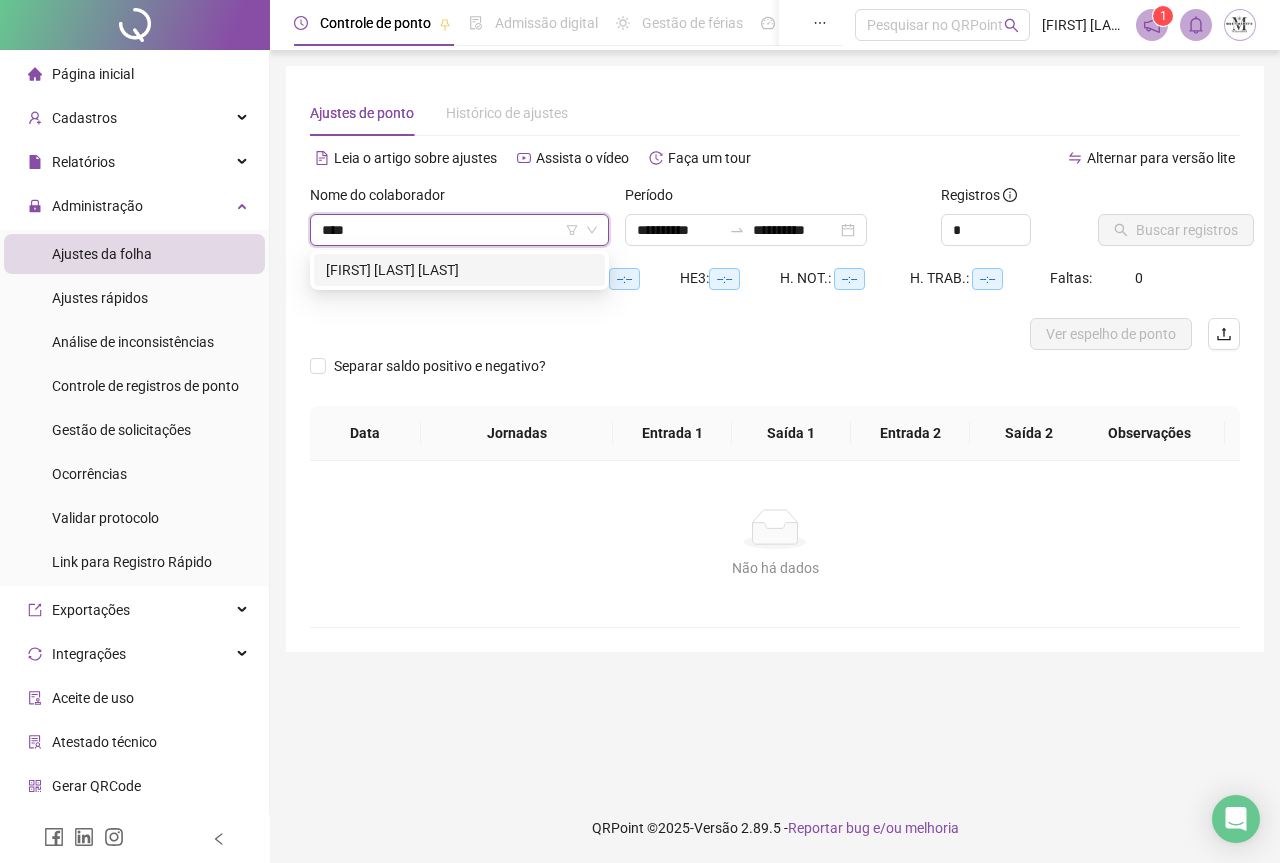 type on "*****" 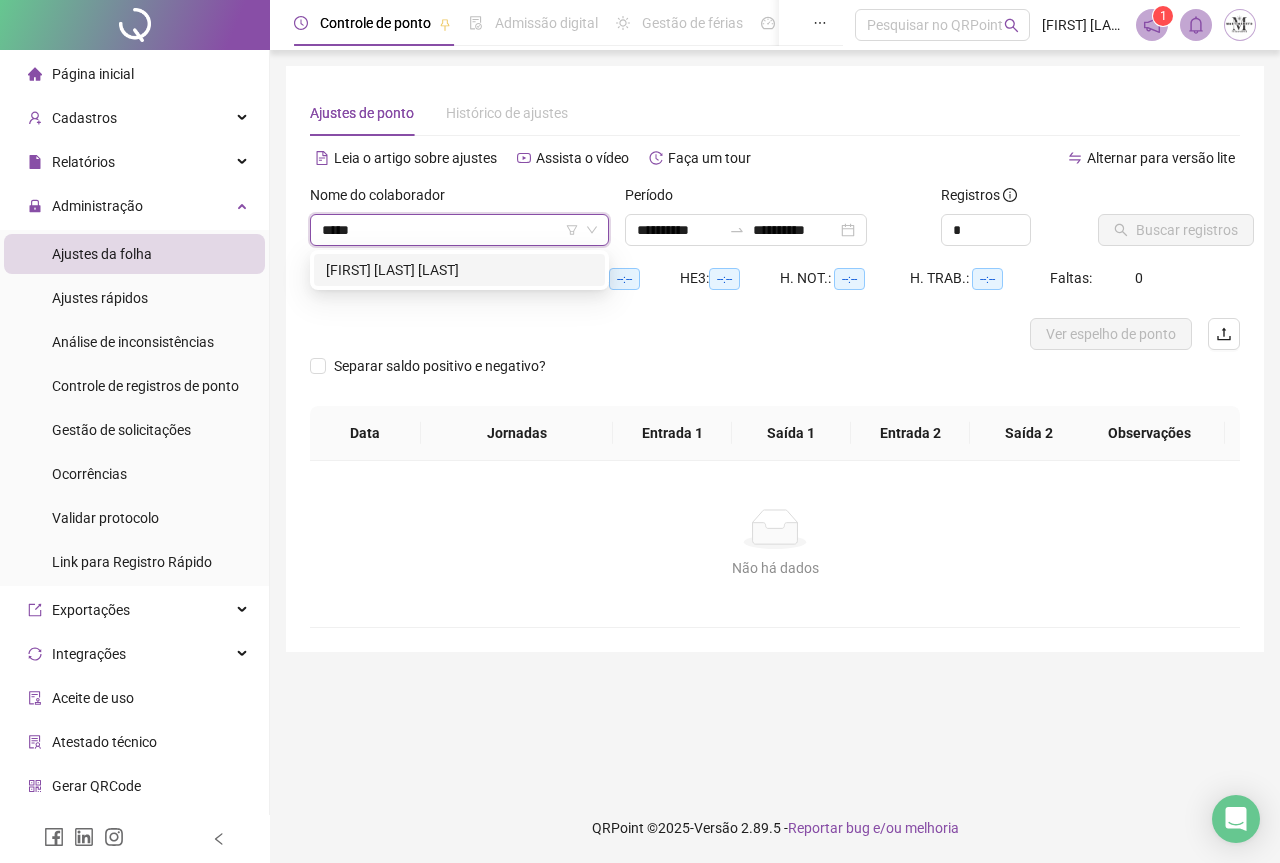 click on "[FIRST] [LAST] [LAST]" at bounding box center [459, 270] 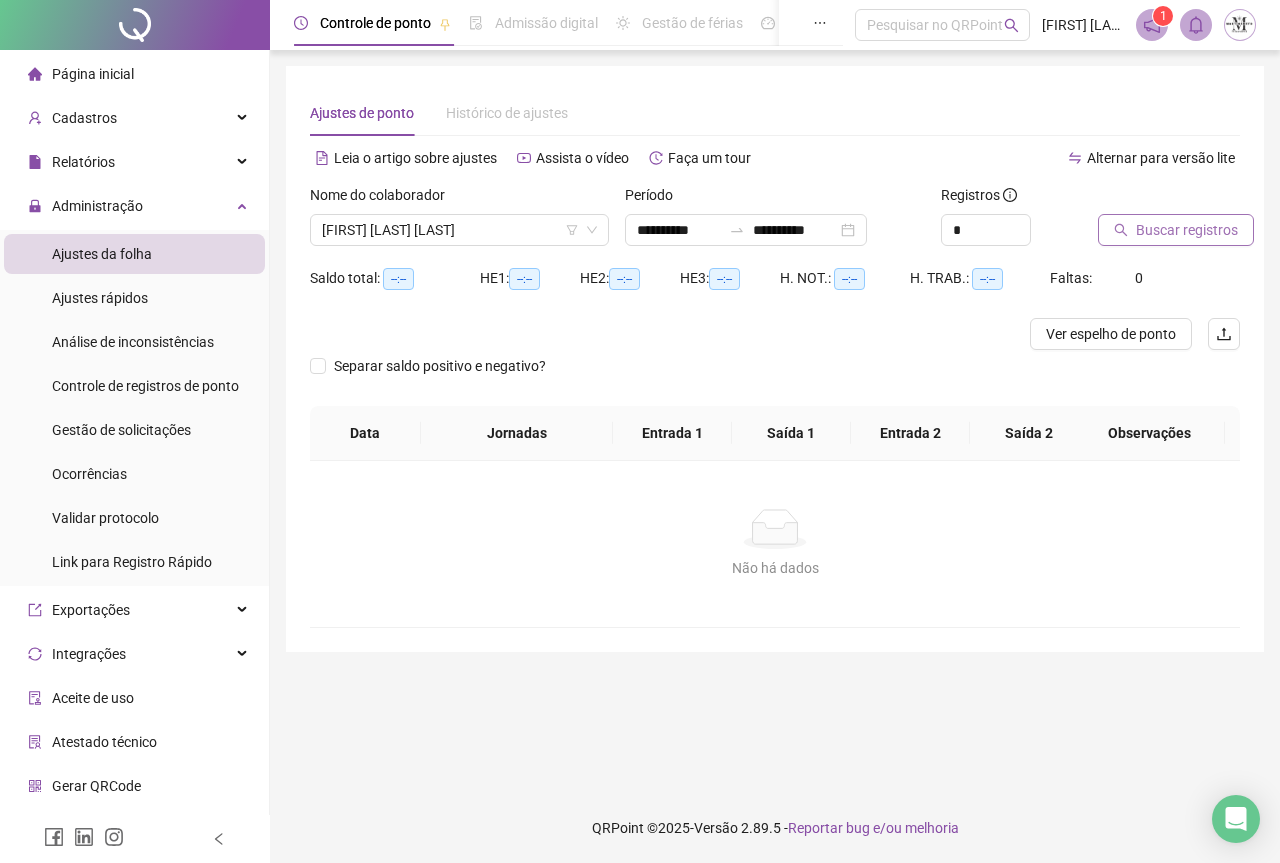 click on "Buscar registros" at bounding box center [1176, 230] 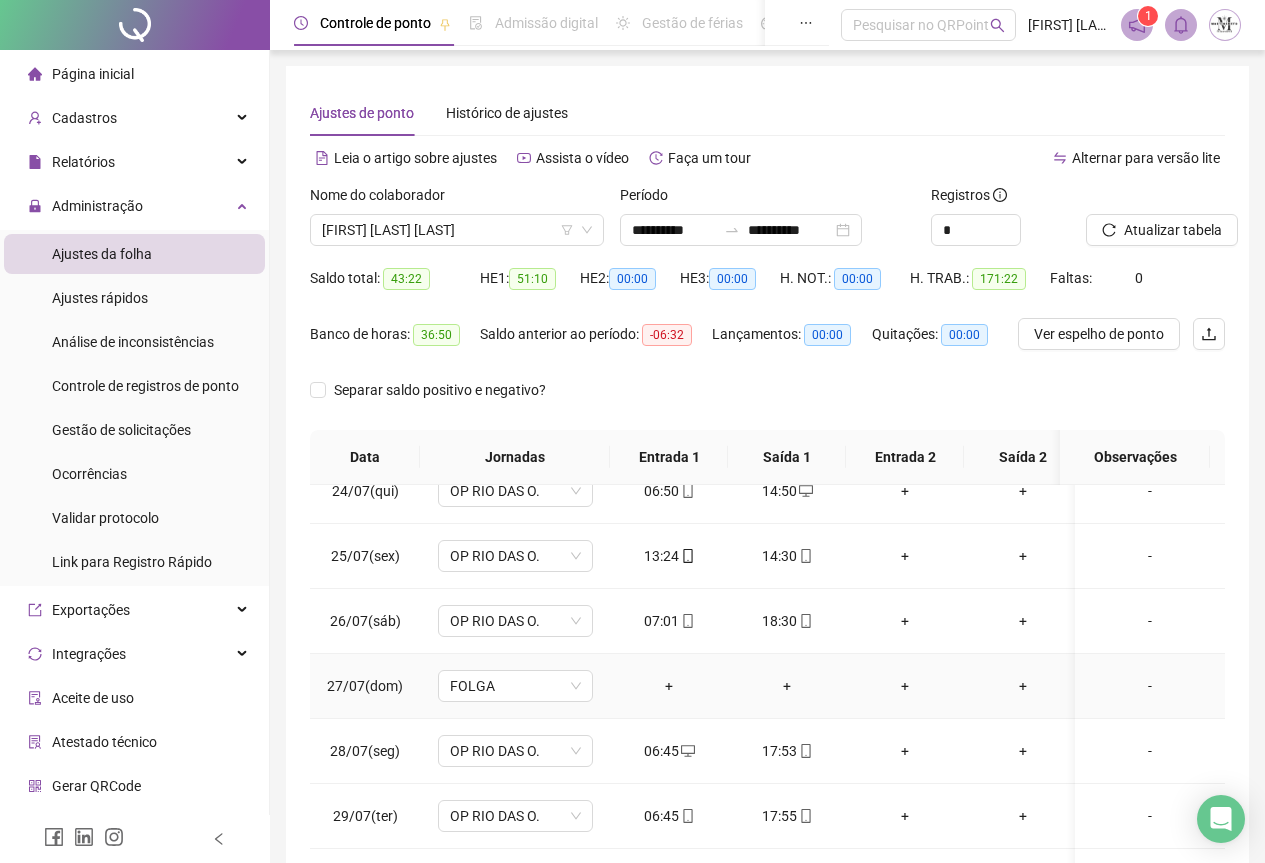 scroll, scrollTop: 1603, scrollLeft: 0, axis: vertical 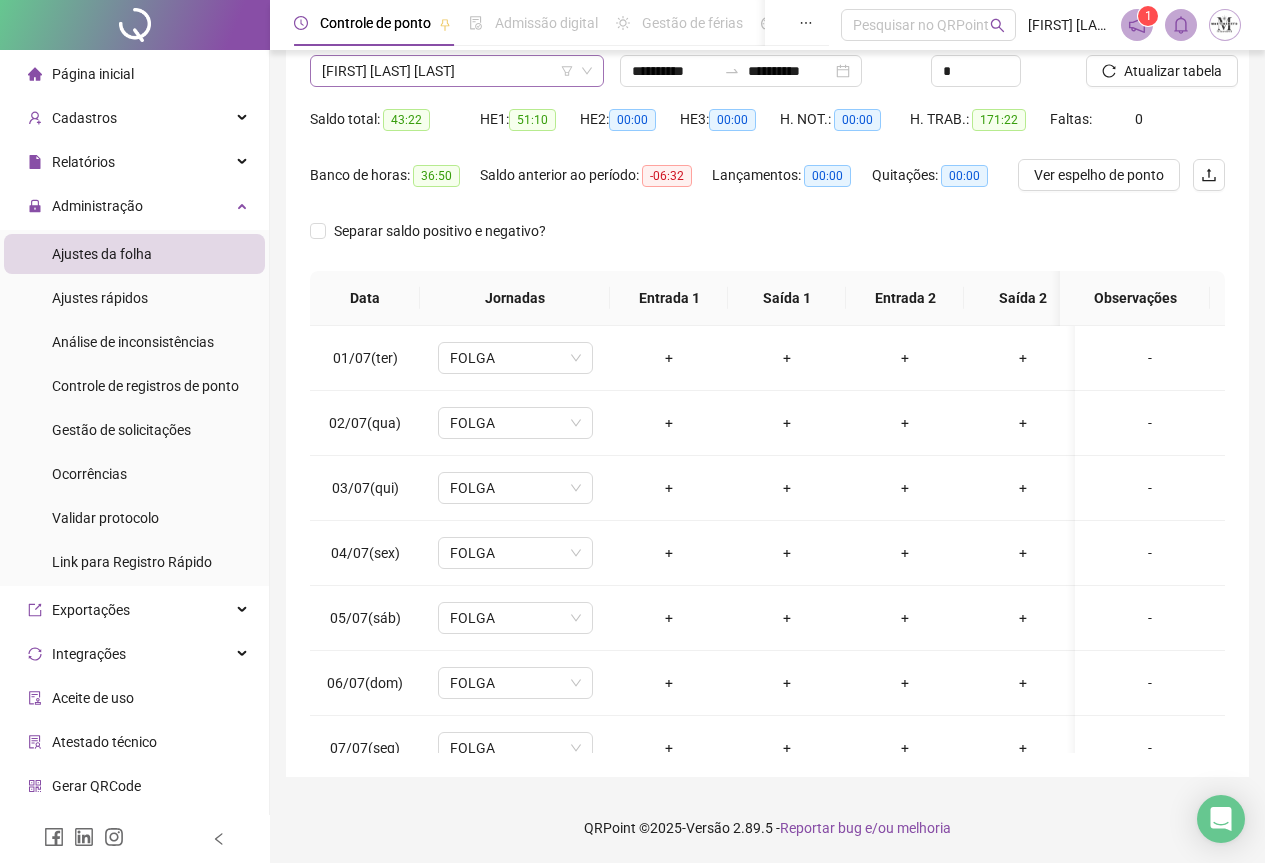 click on "[FIRST] [LAST] [LAST]" at bounding box center (457, 71) 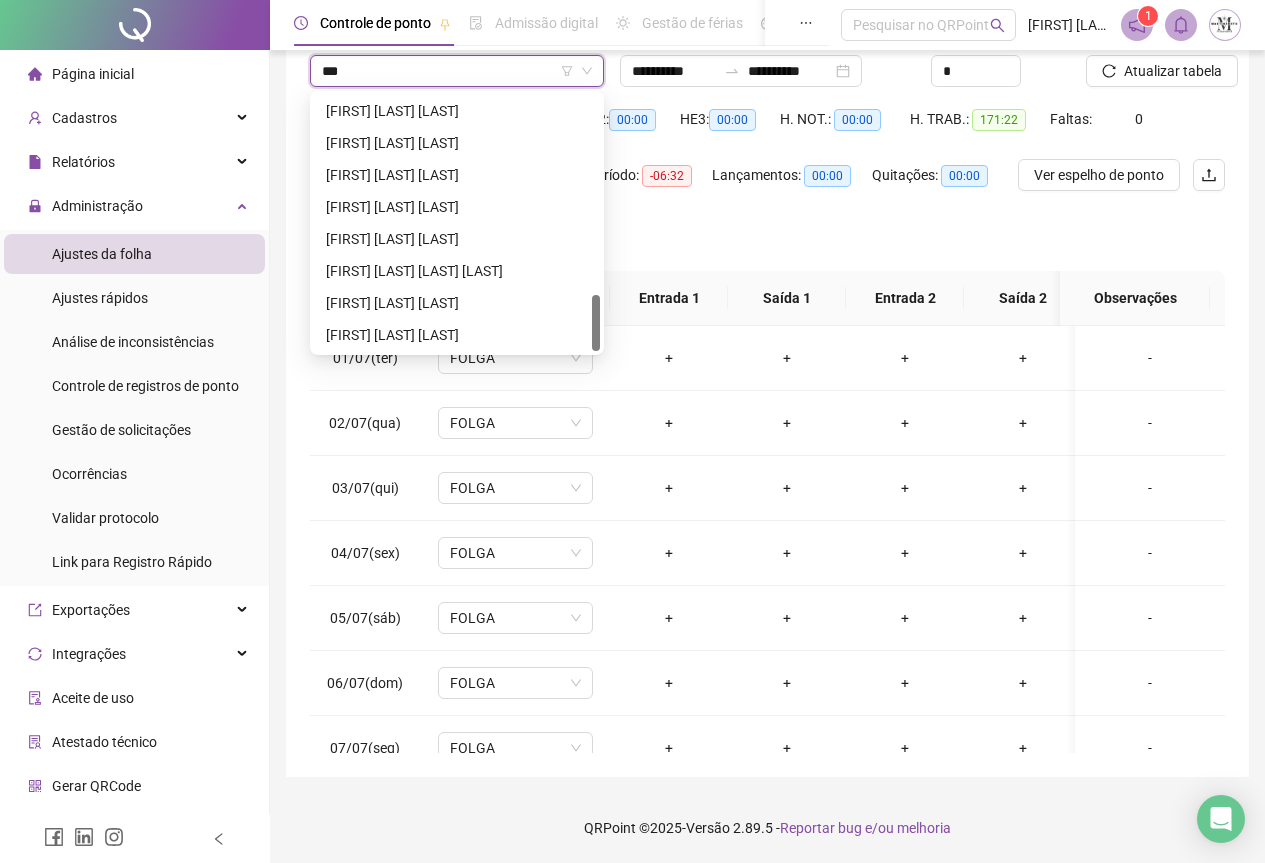 scroll, scrollTop: 0, scrollLeft: 0, axis: both 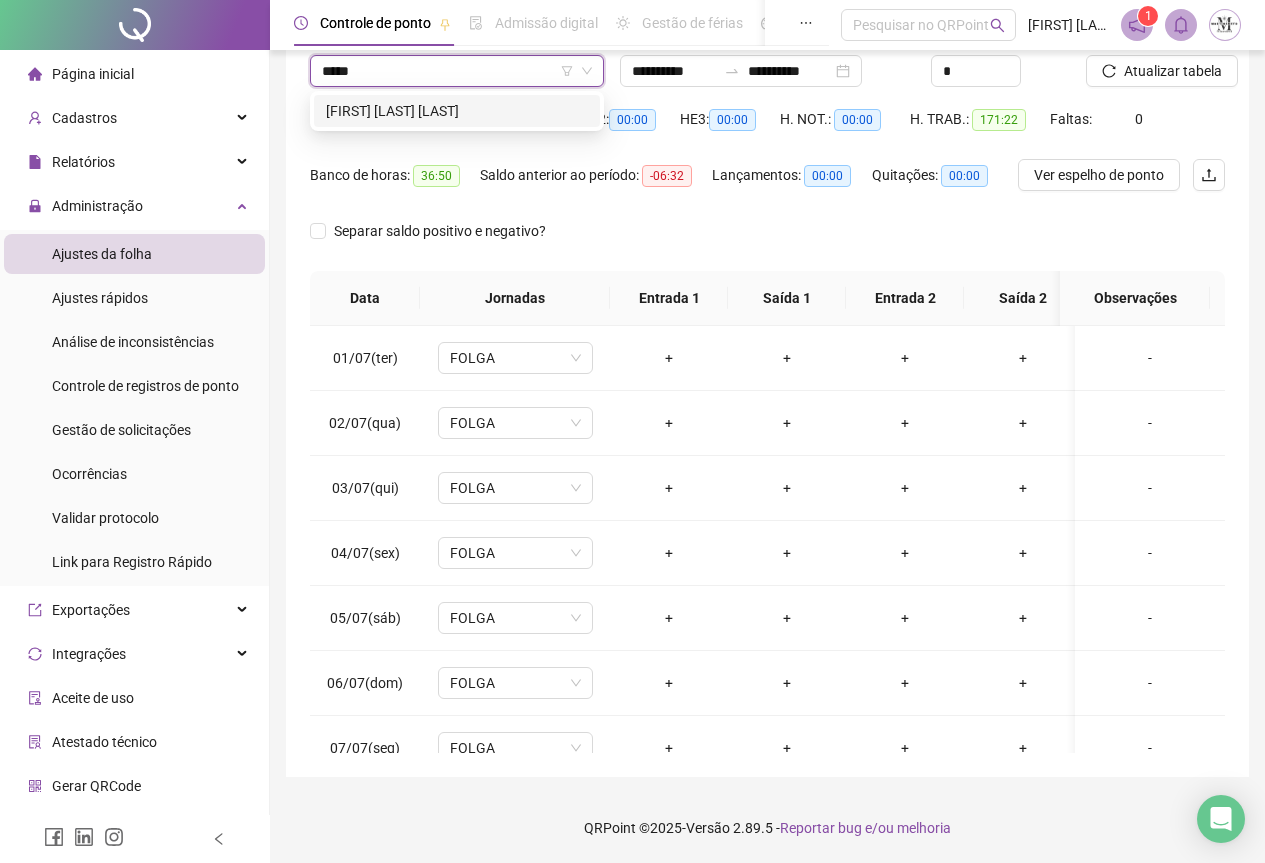type on "******" 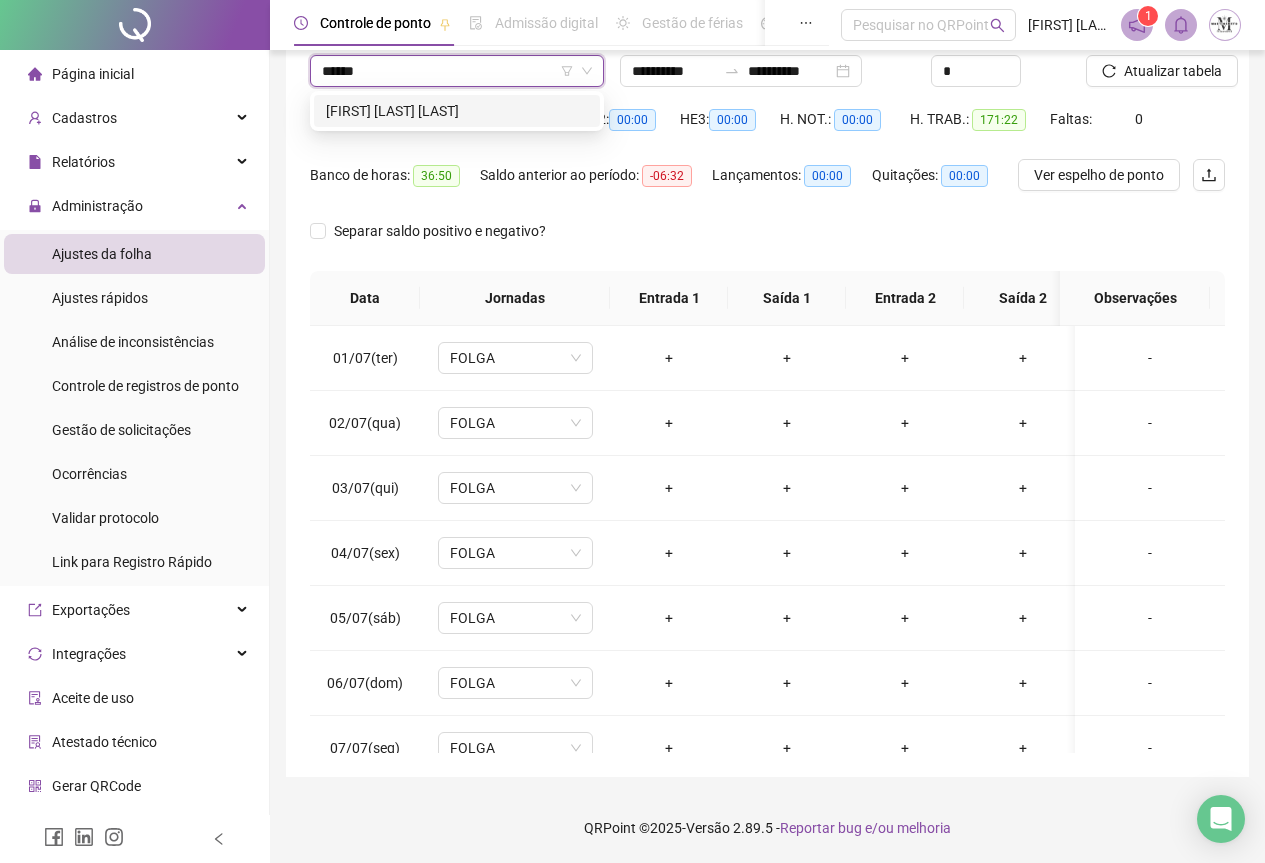 click on "[FIRST] [LAST]" at bounding box center (457, 111) 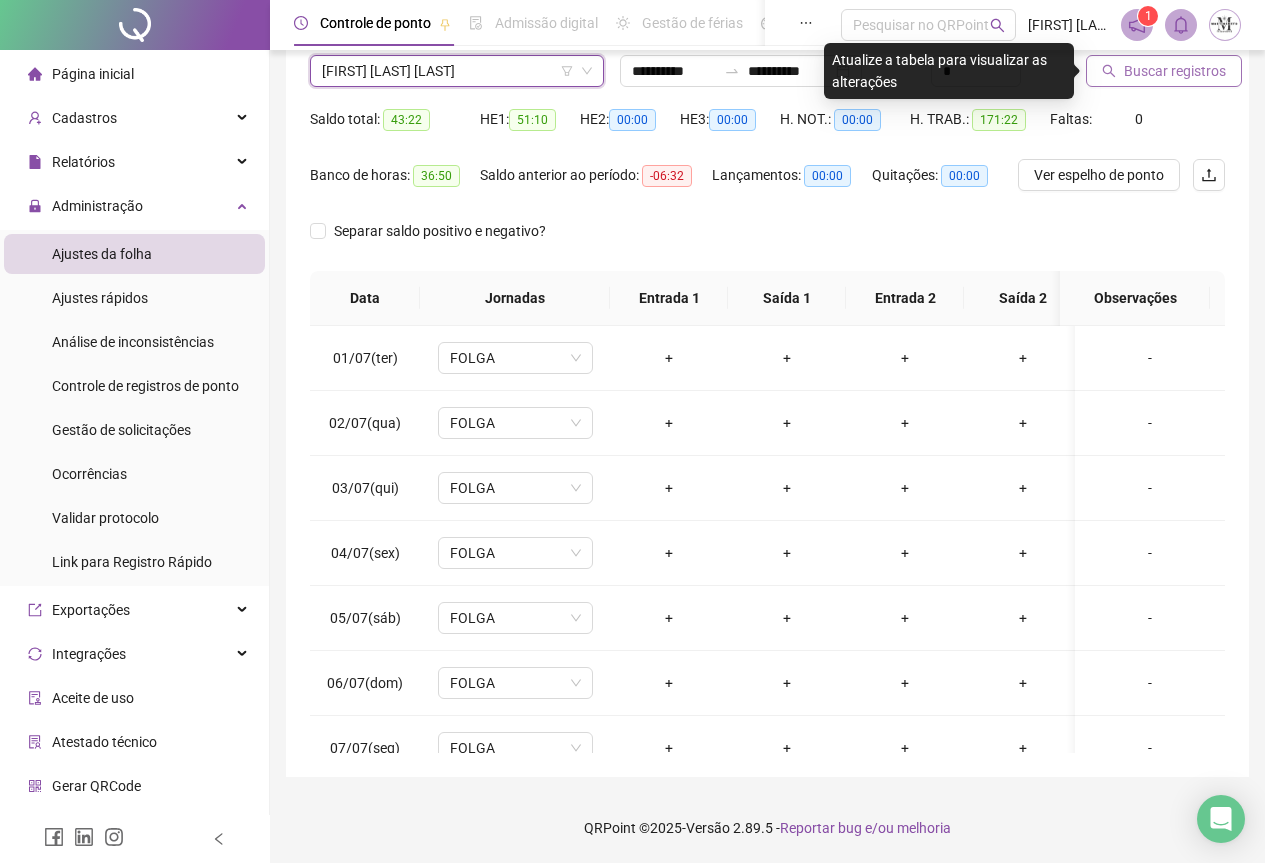 click on "Buscar registros" at bounding box center (1175, 71) 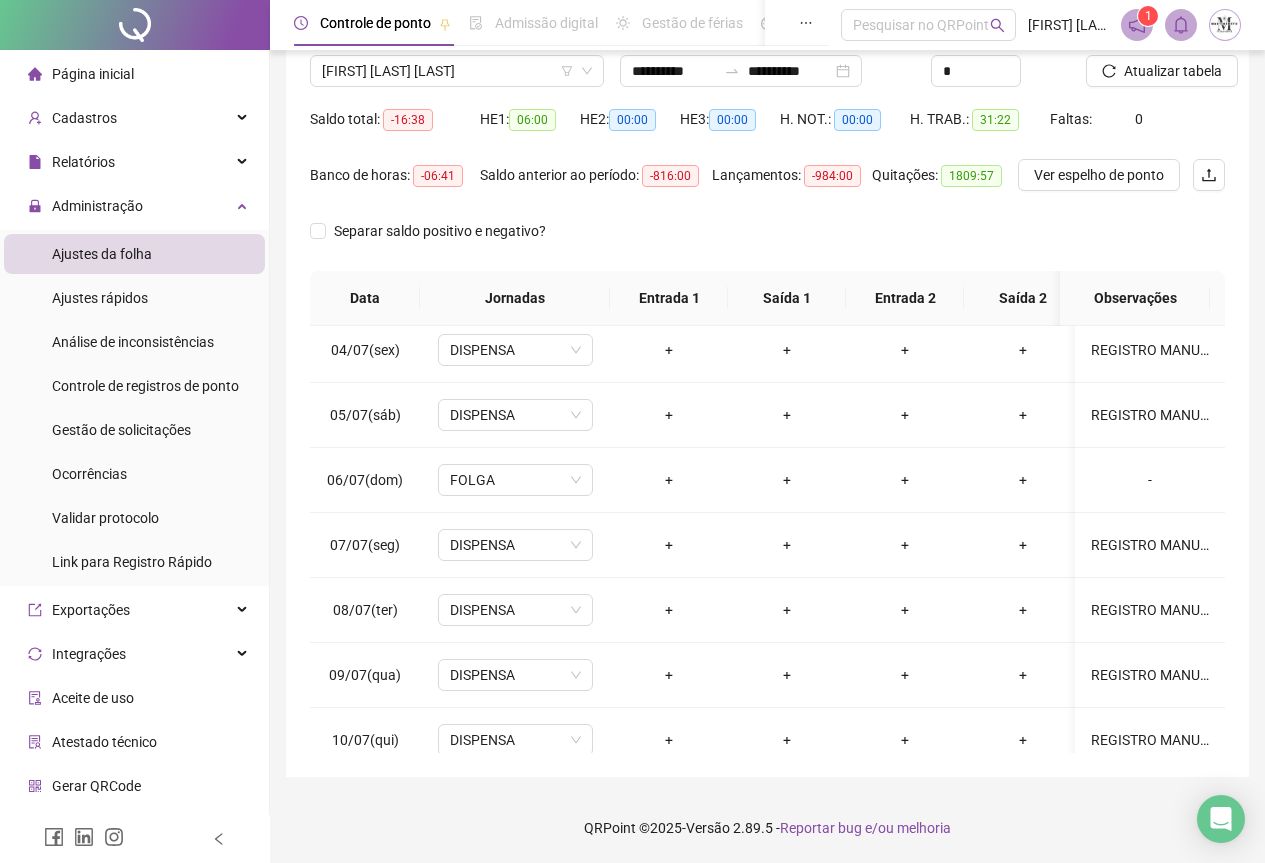 scroll, scrollTop: 0, scrollLeft: 0, axis: both 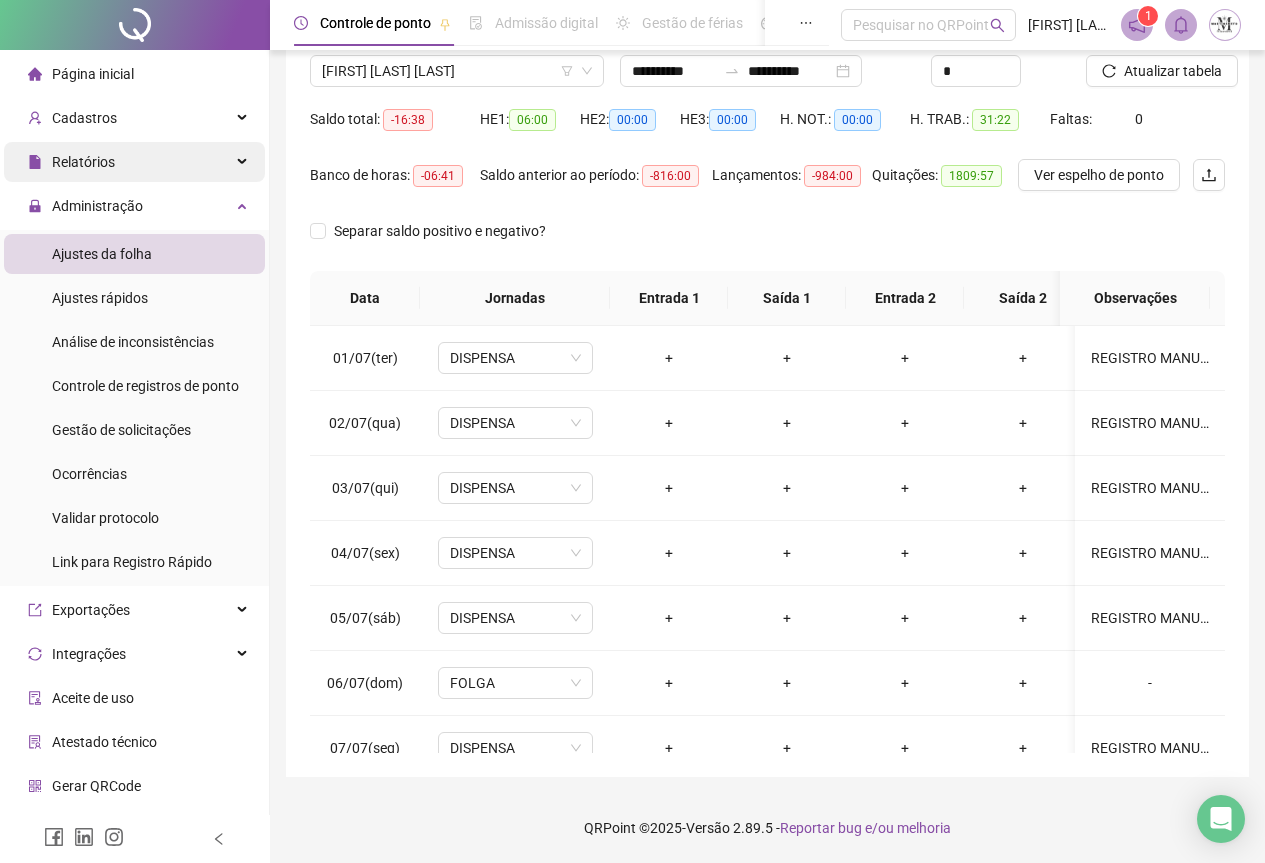 click on "Relatórios" at bounding box center [83, 162] 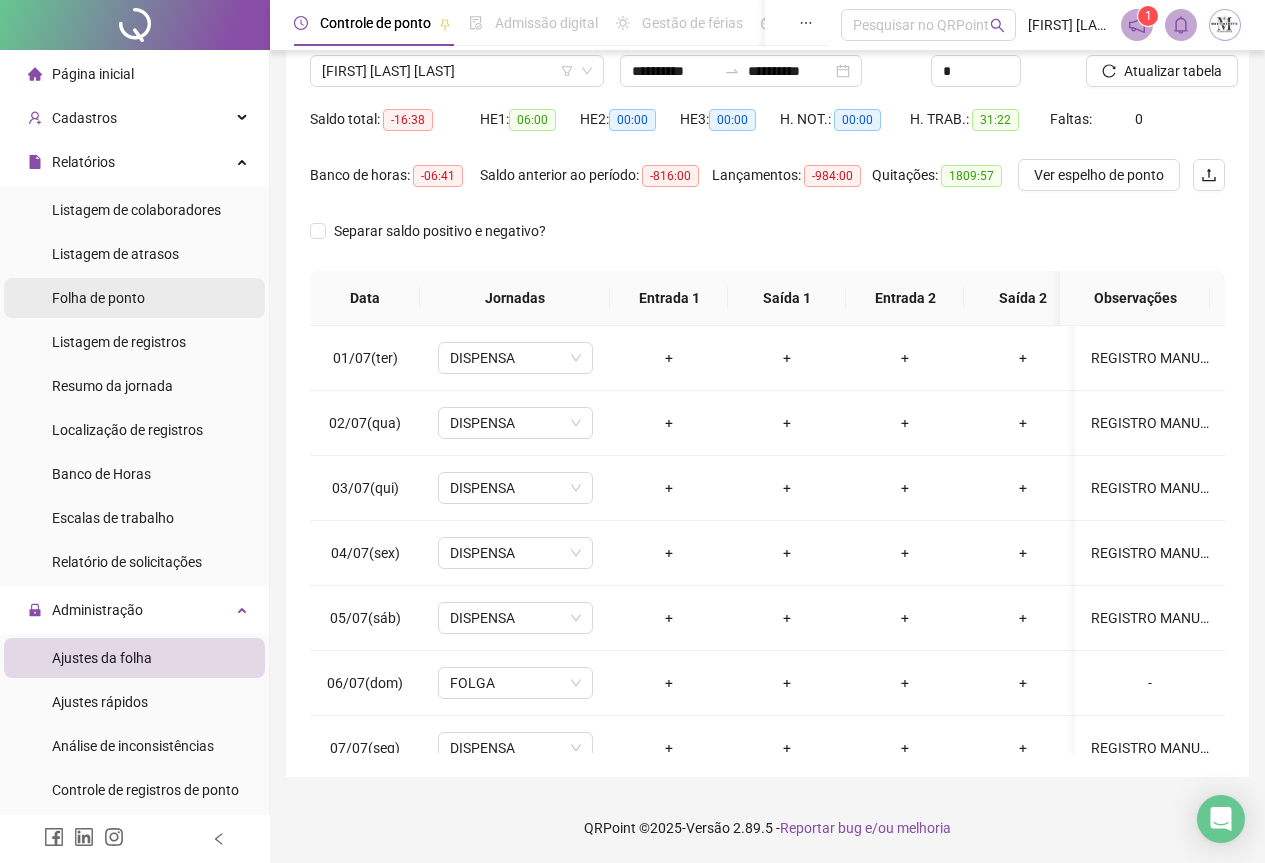click on "Folha de ponto" at bounding box center (98, 298) 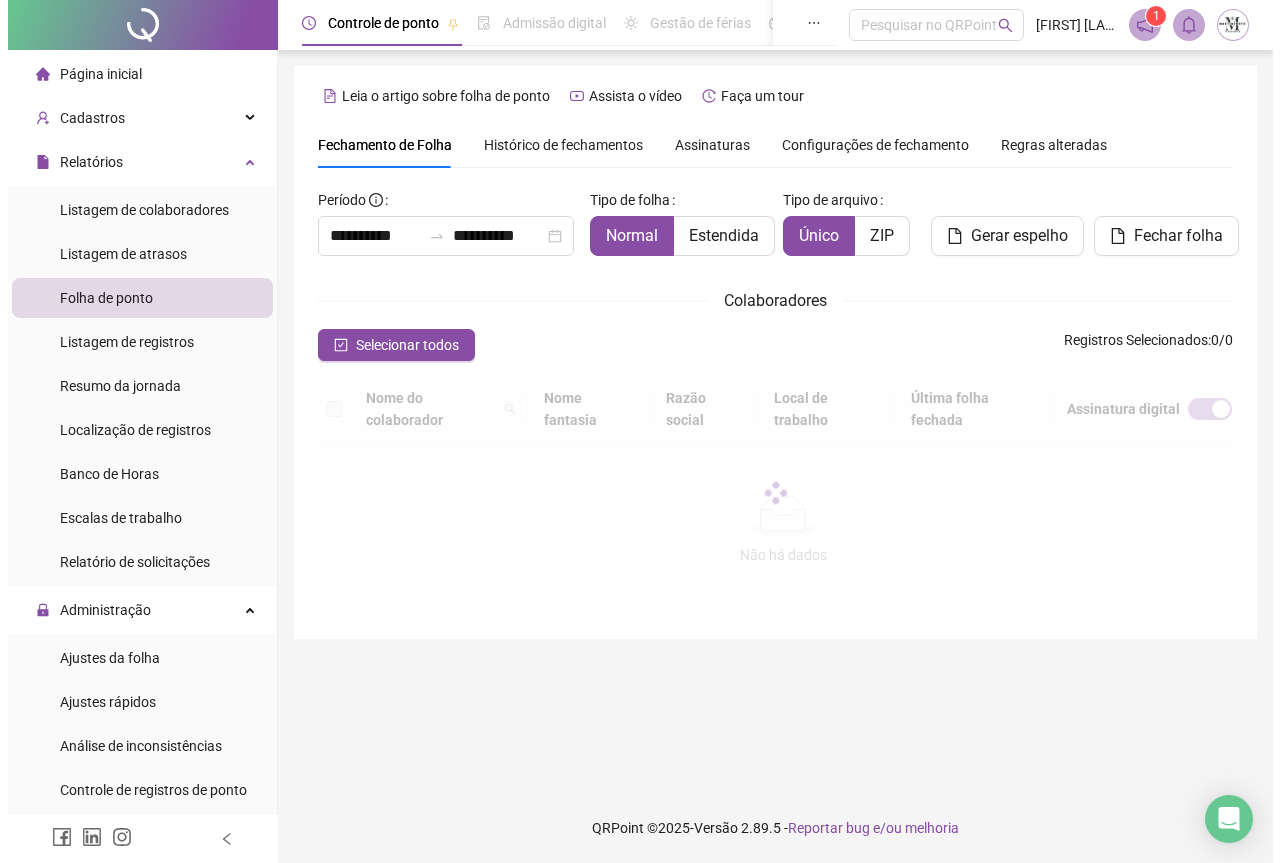 scroll, scrollTop: 0, scrollLeft: 0, axis: both 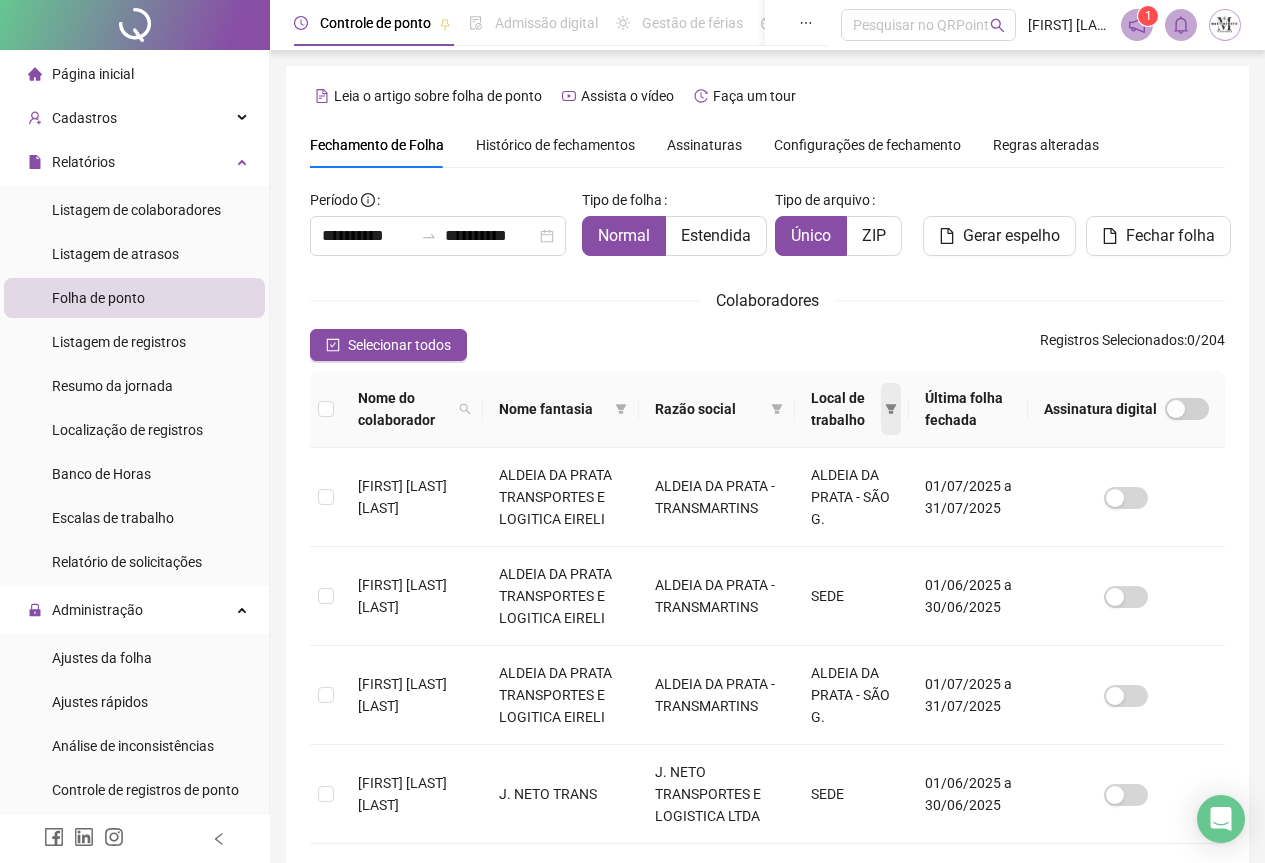 click 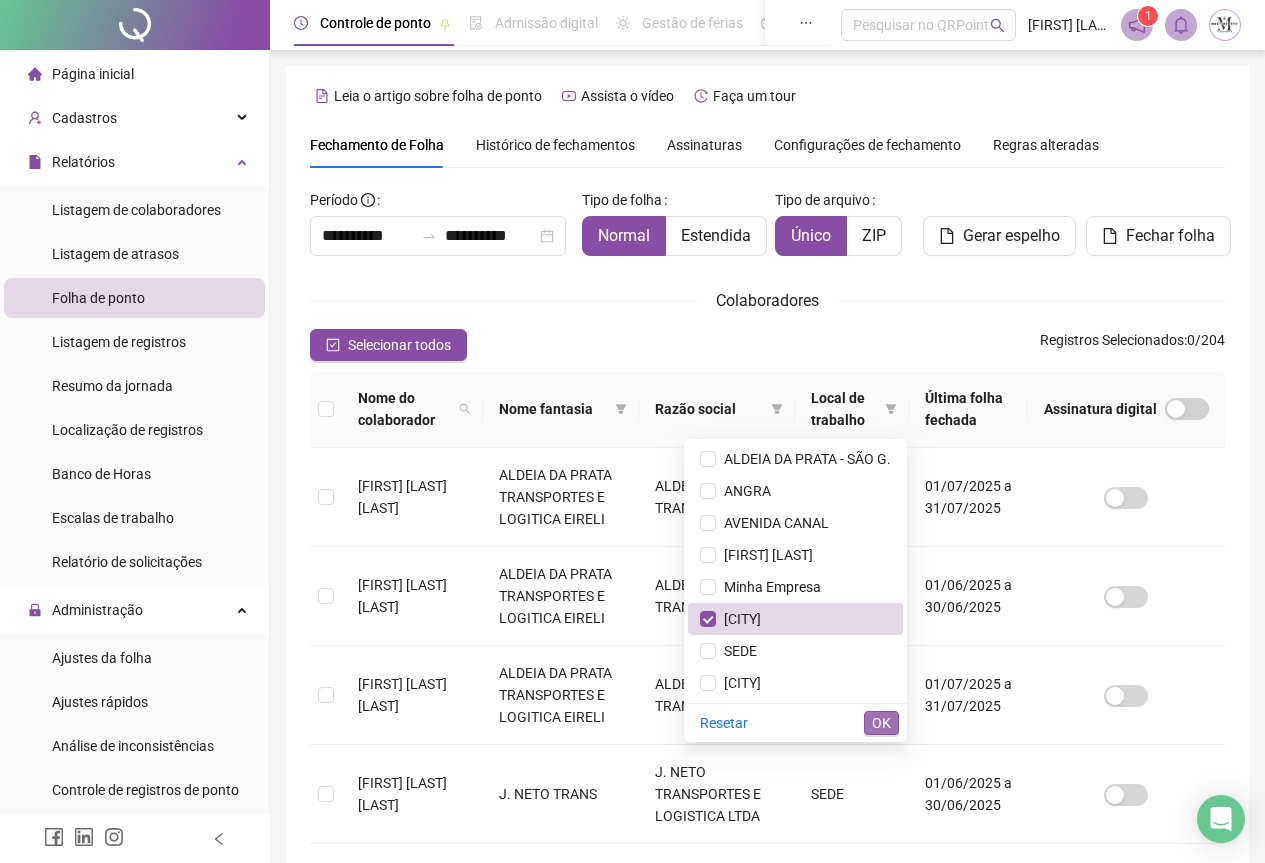 click on "OK" at bounding box center [881, 723] 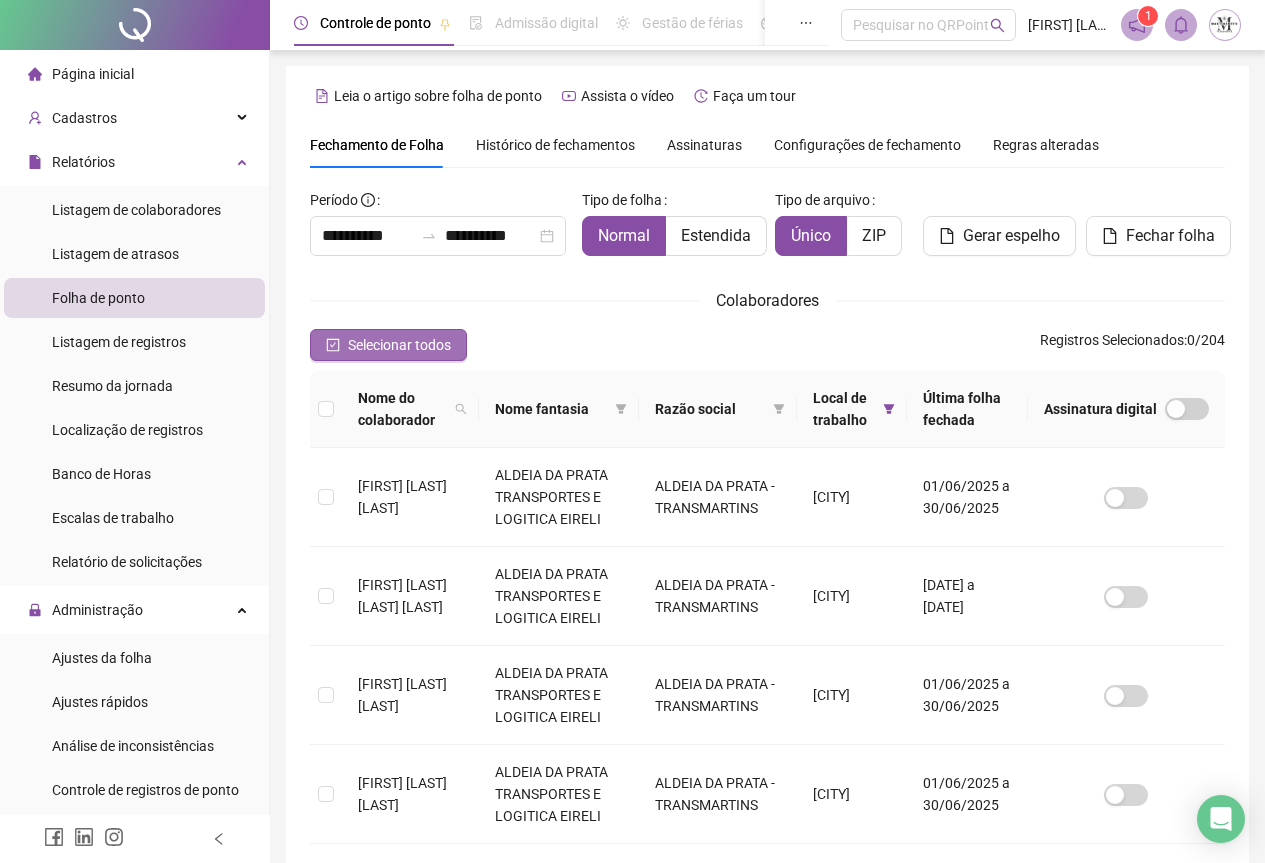click on "Selecionar todos" at bounding box center (399, 345) 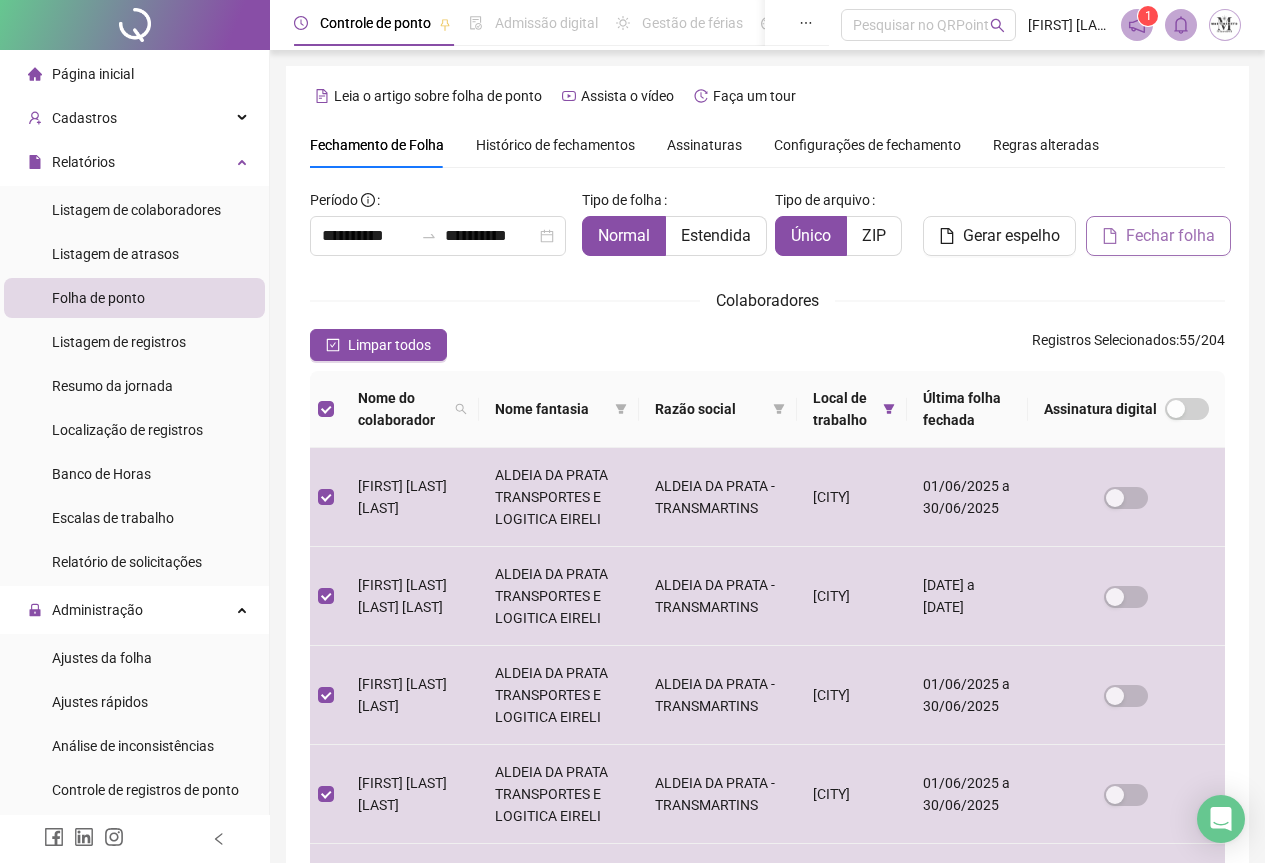 click on "Fechar folha" at bounding box center (1170, 236) 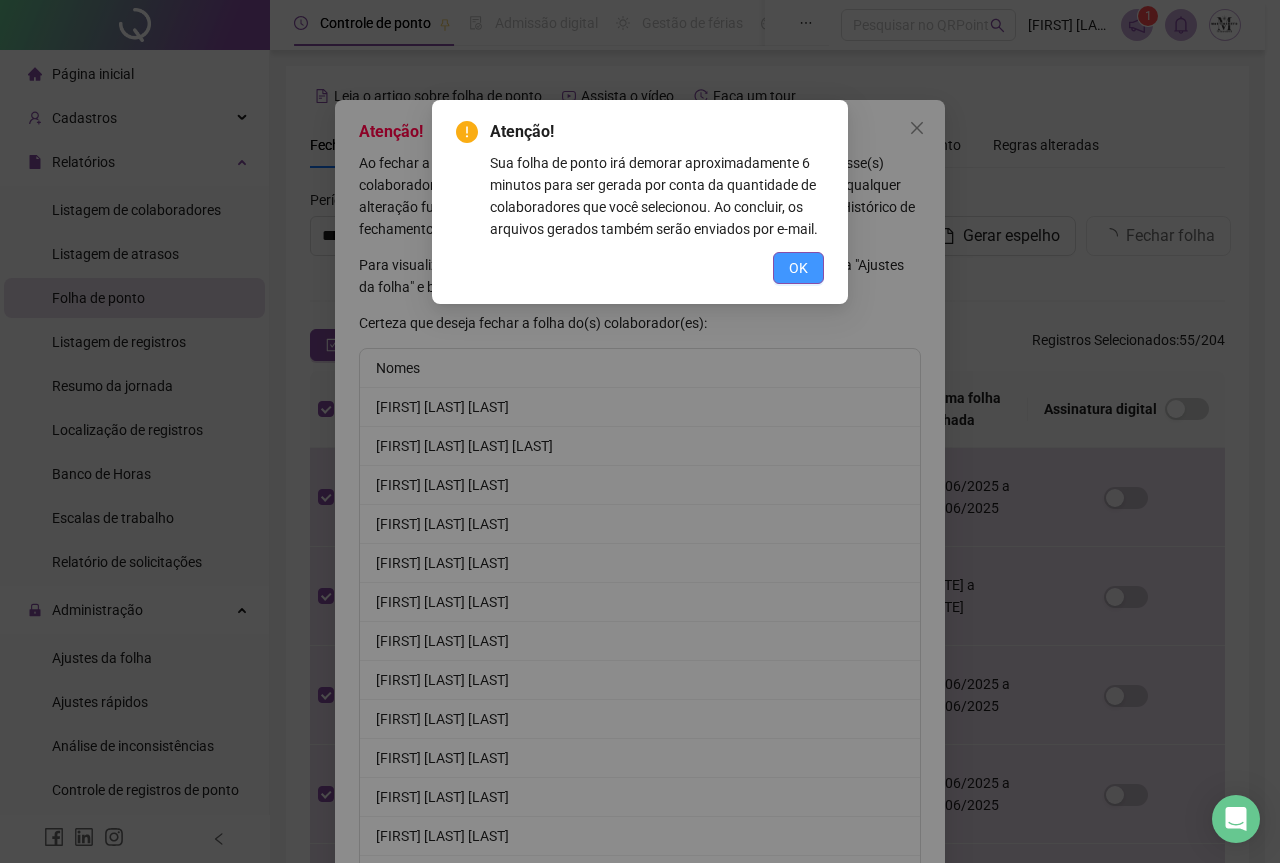 click on "OK" at bounding box center (798, 268) 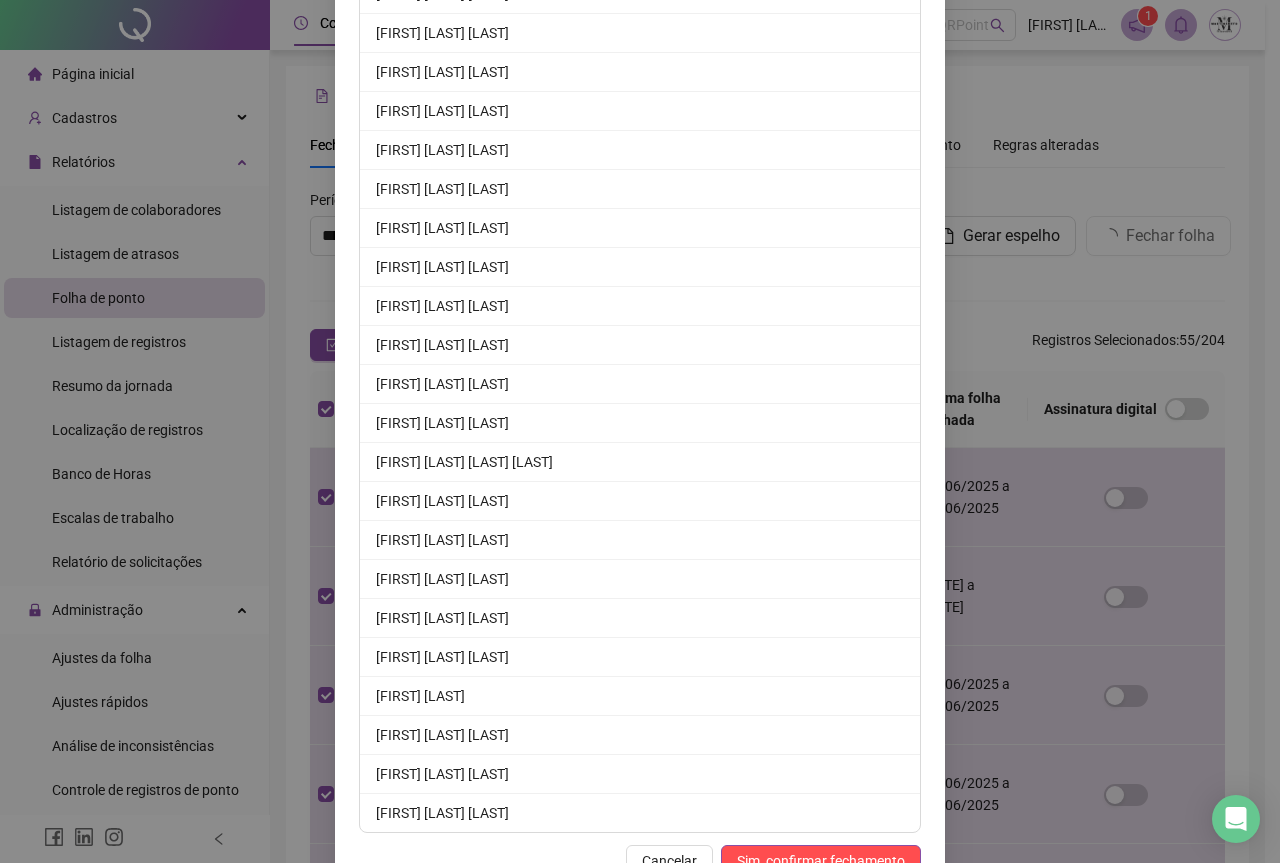 scroll, scrollTop: 1758, scrollLeft: 0, axis: vertical 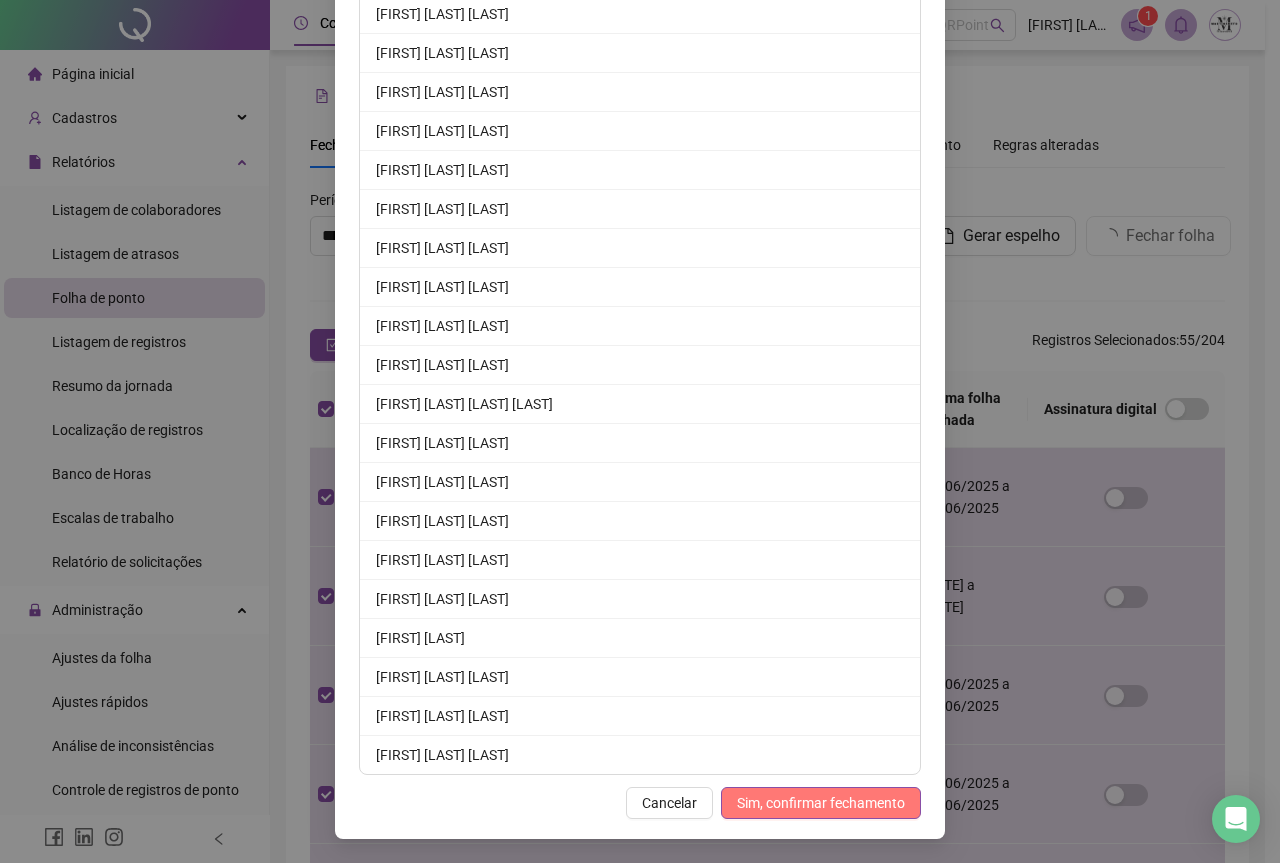click on "Sim, confirmar fechamento" at bounding box center [821, 803] 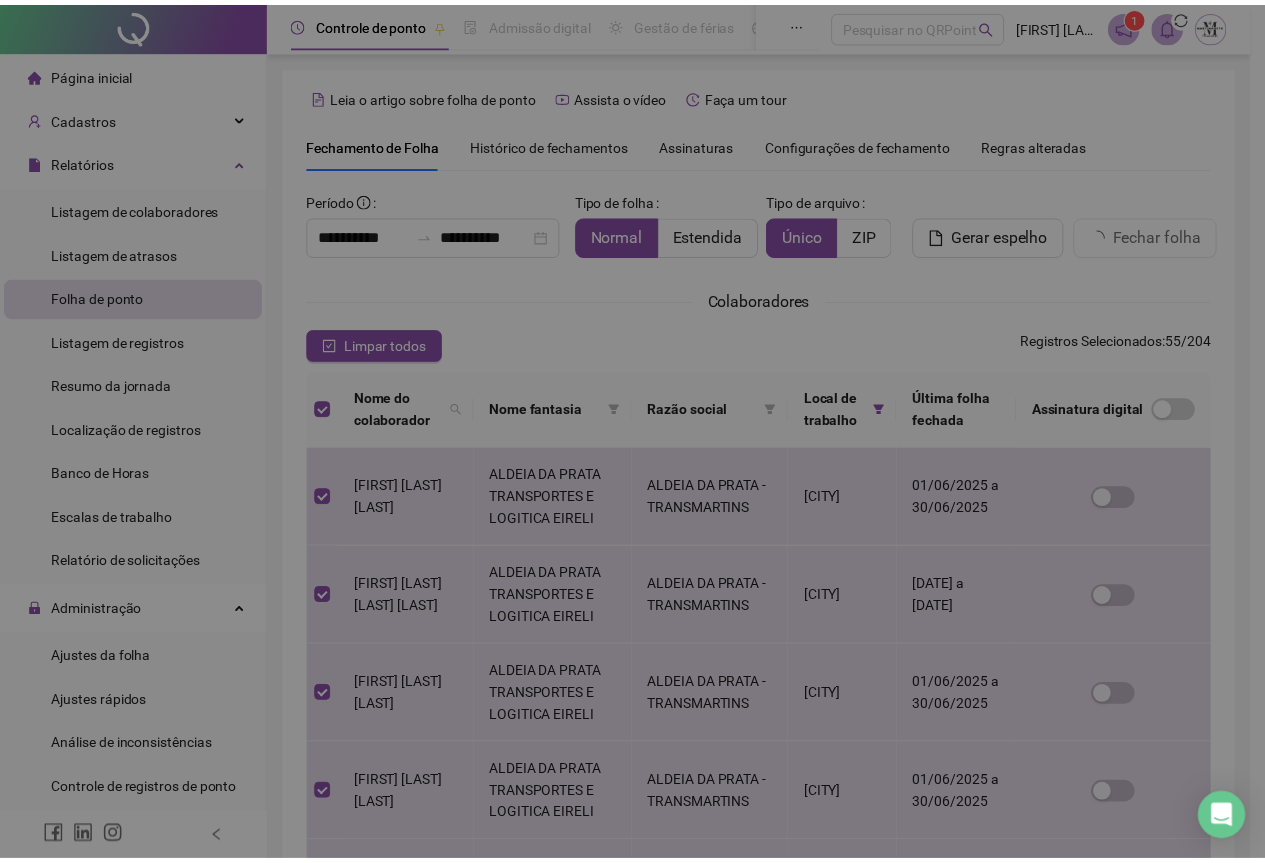 scroll, scrollTop: 1660, scrollLeft: 0, axis: vertical 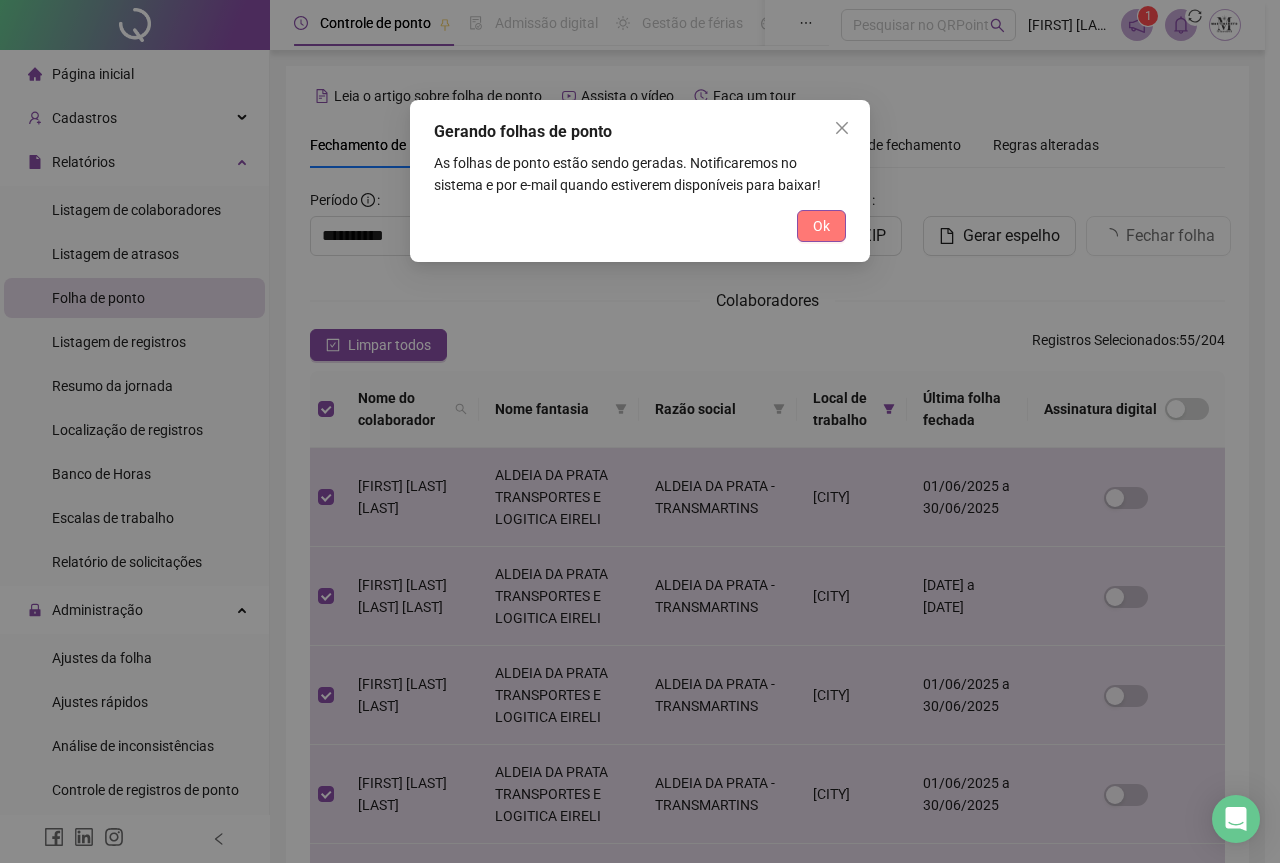 click on "Ok" at bounding box center [821, 226] 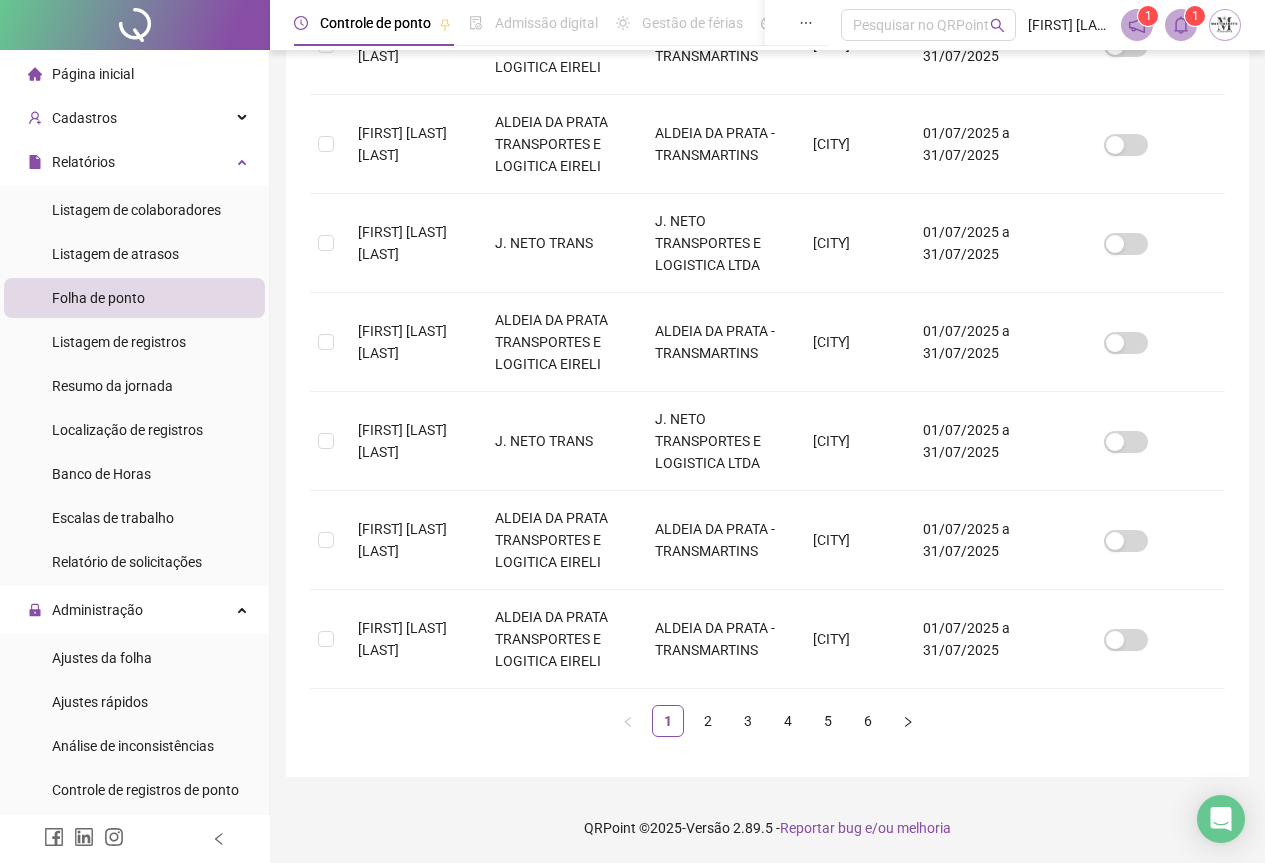 scroll, scrollTop: 0, scrollLeft: 0, axis: both 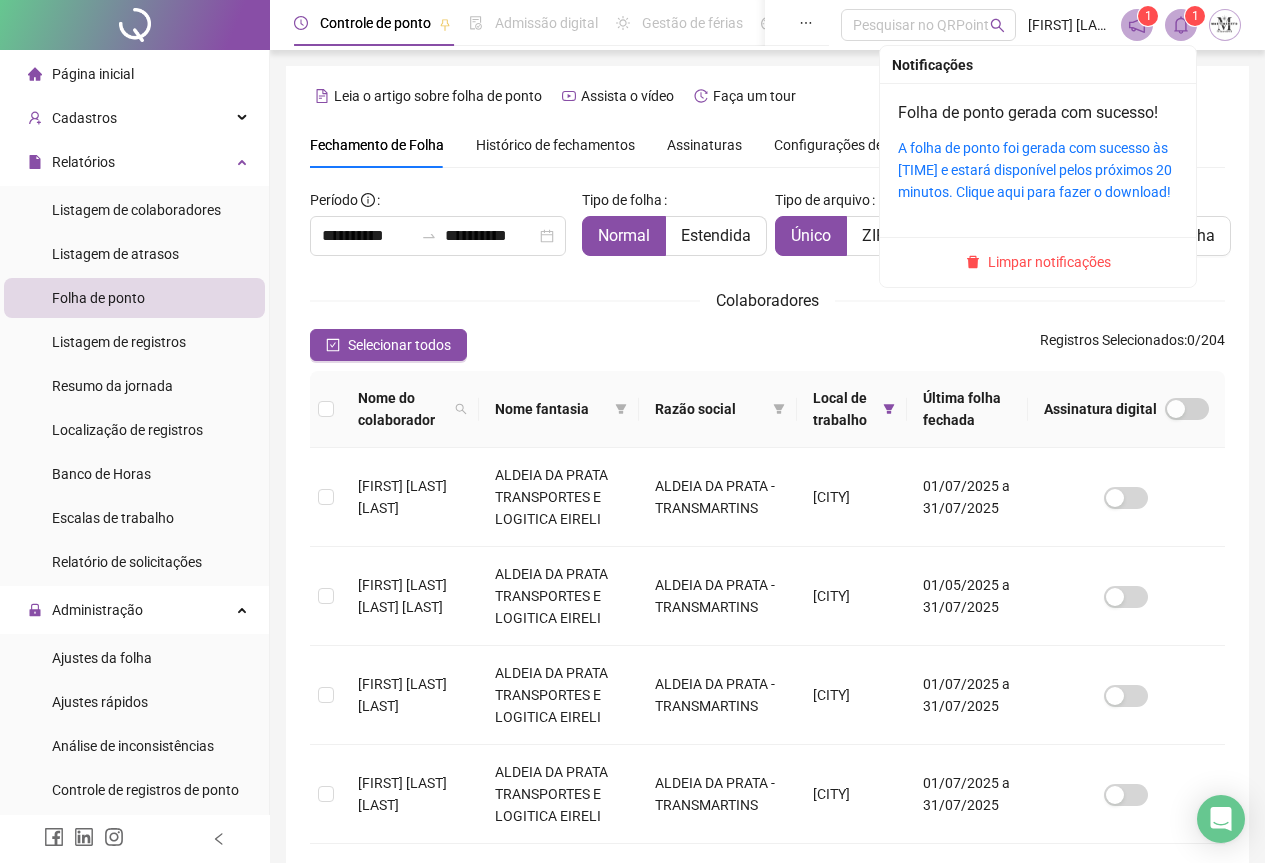 click 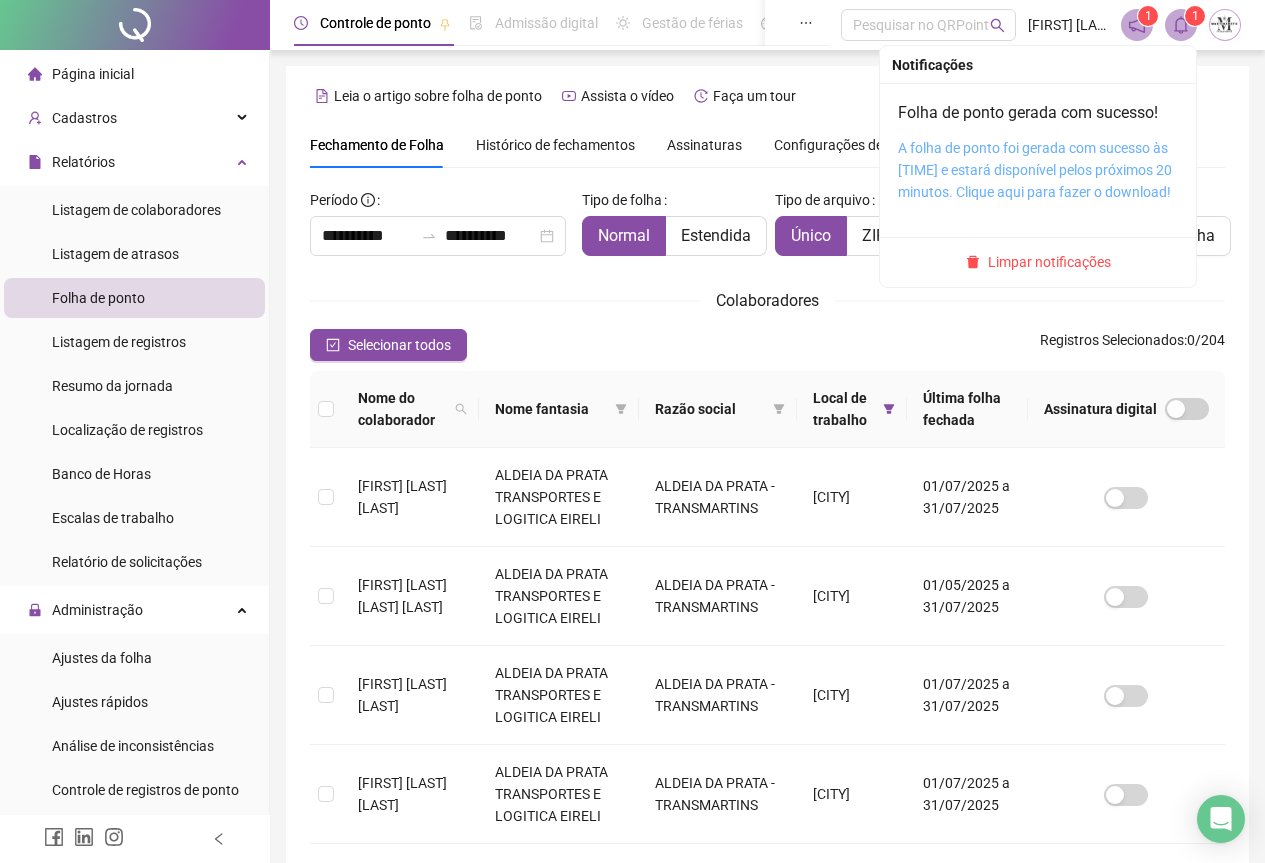 click on "A folha de ponto foi gerada com sucesso às 16:17:34 e estará disponível pelos próximos 20 minutos.
Clique aqui para fazer o download!" at bounding box center [1035, 170] 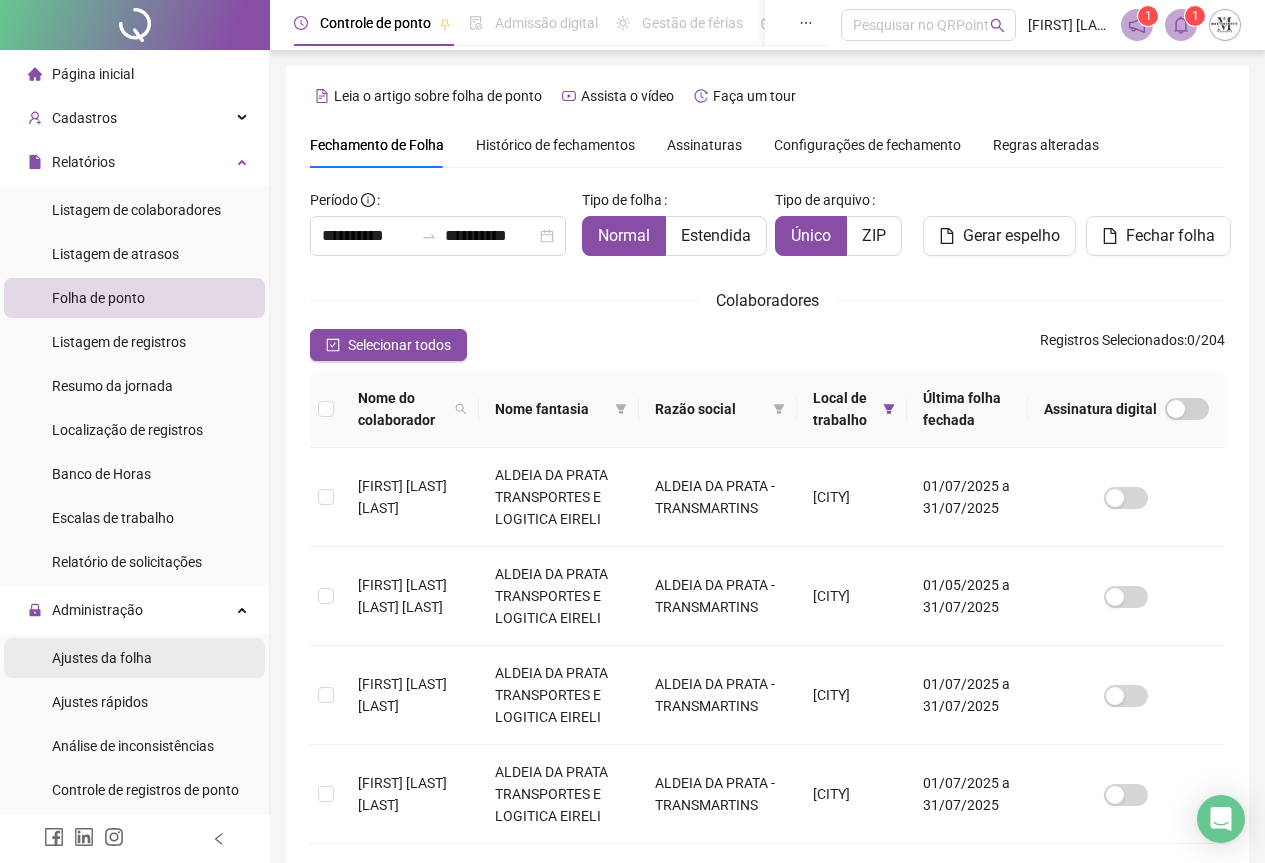 click on "Ajustes da folha" at bounding box center (102, 658) 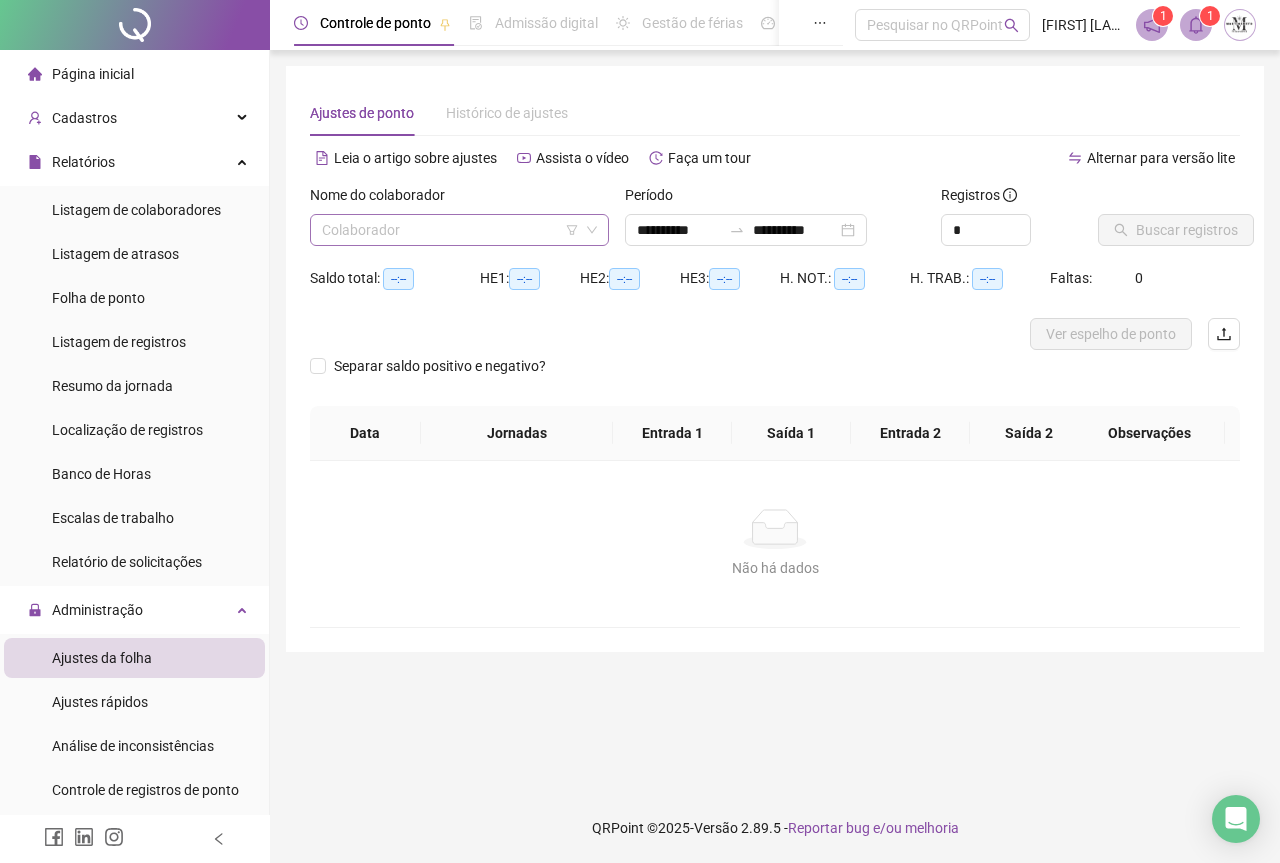 click at bounding box center (450, 230) 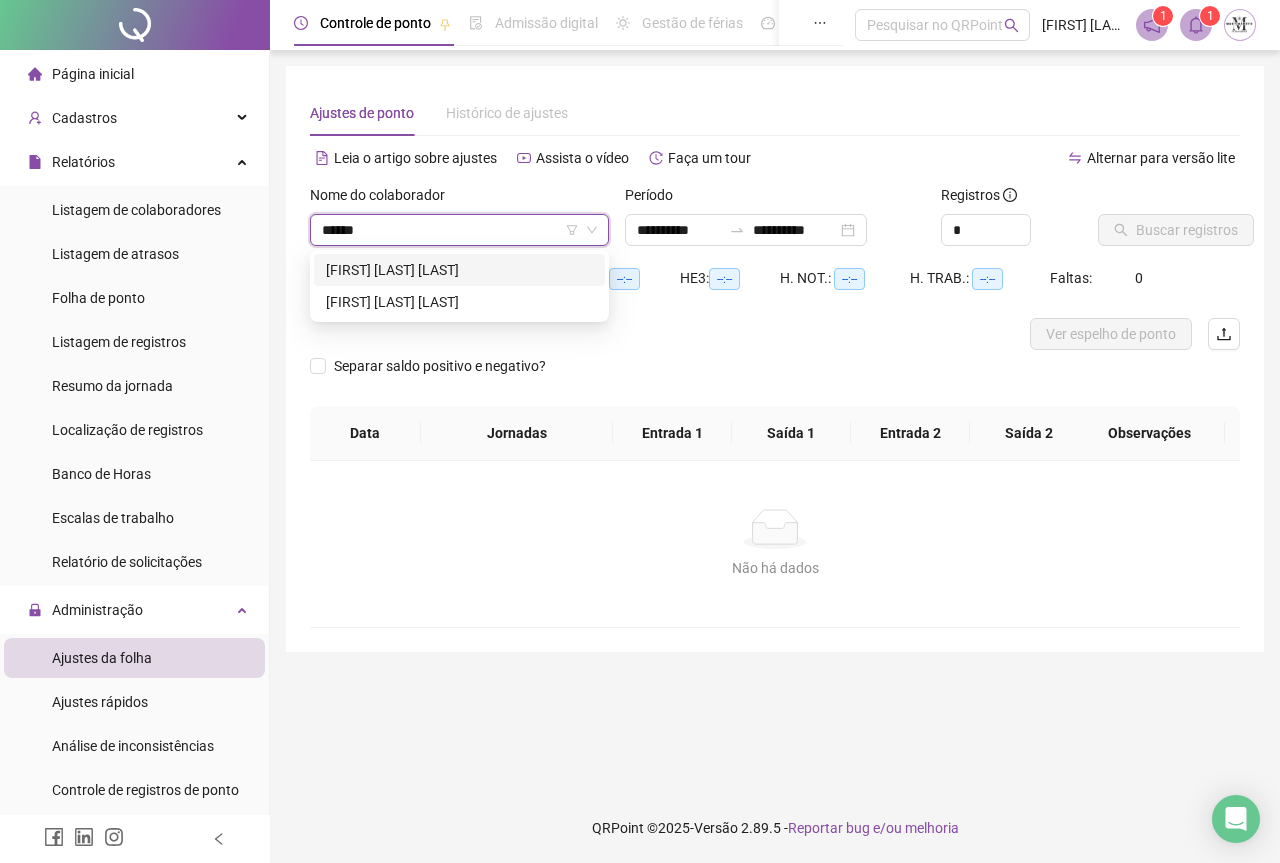 type on "*******" 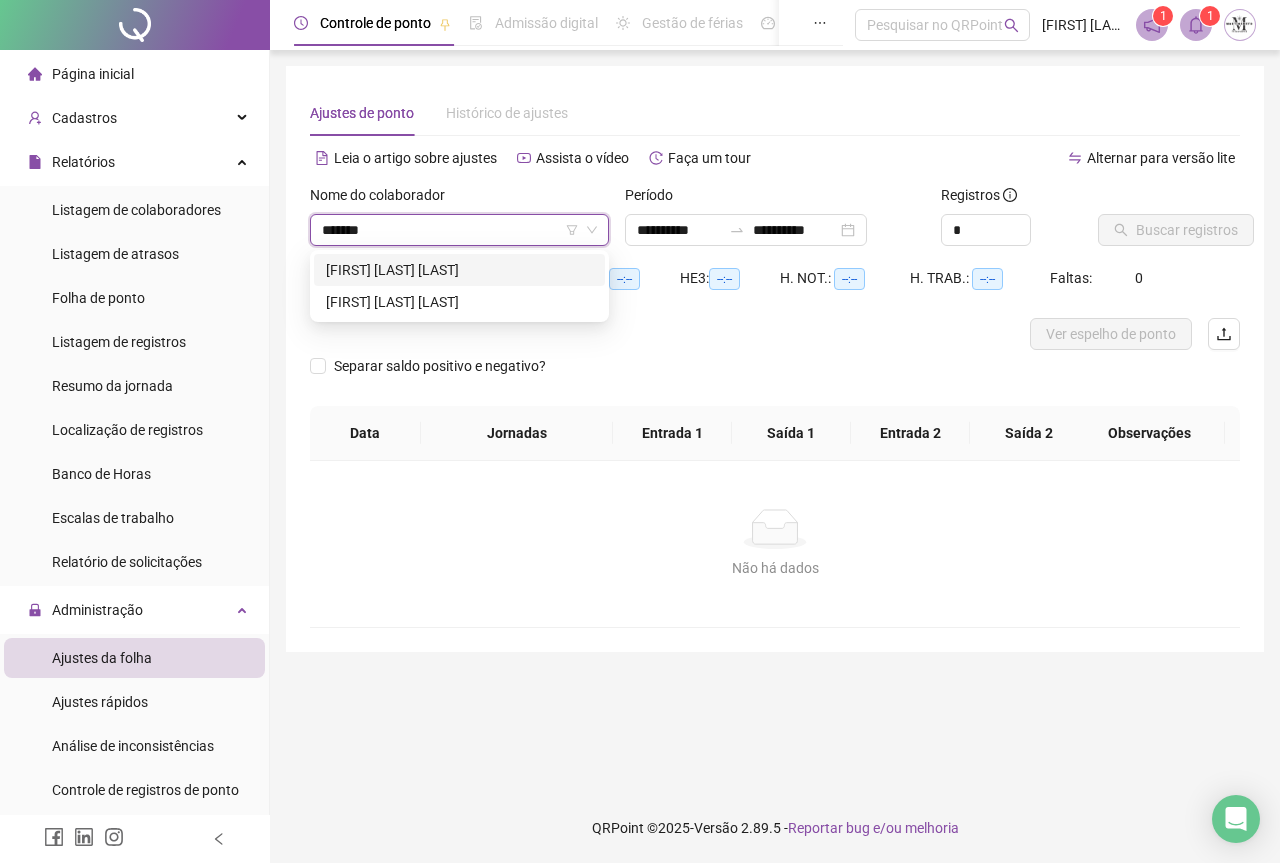 click on "[FIRST] [LAST]" at bounding box center [459, 270] 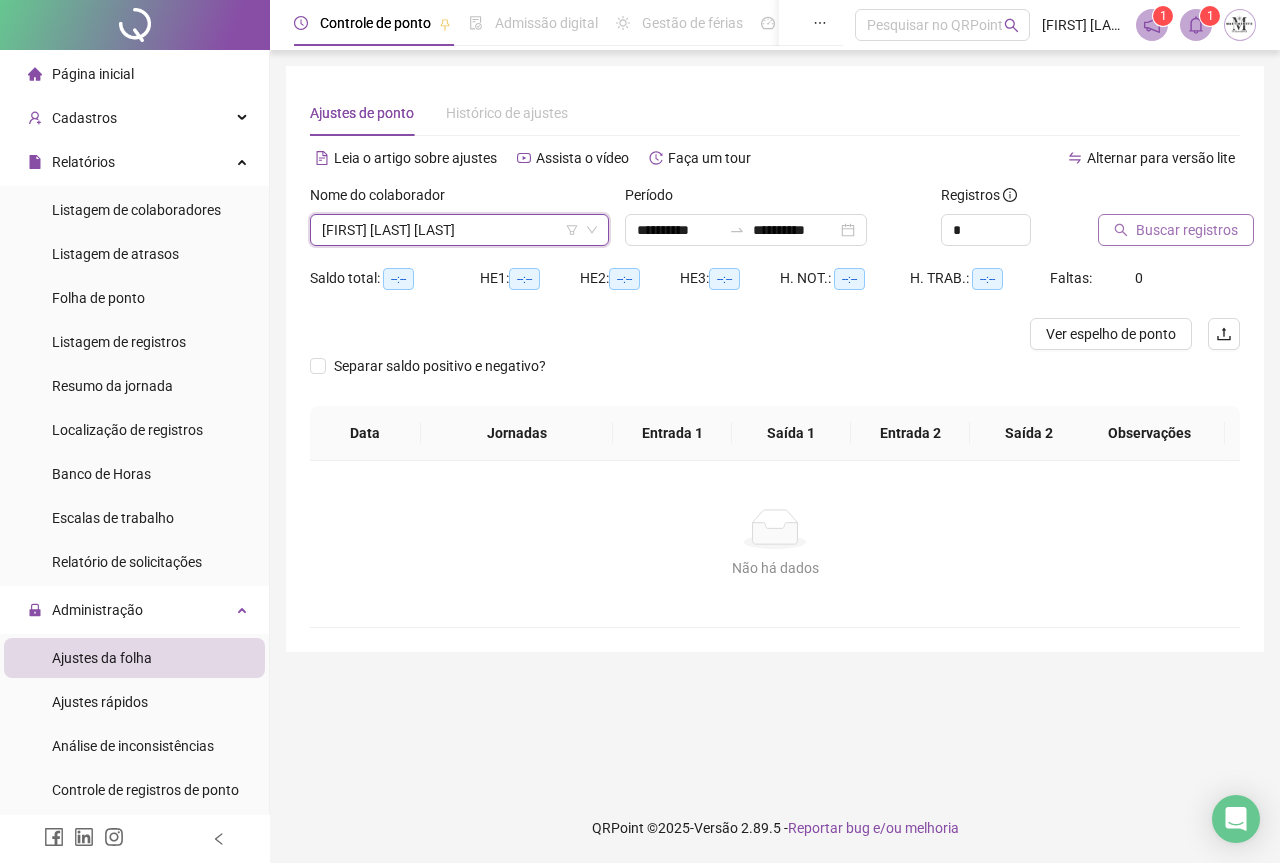 click on "Buscar registros" at bounding box center (1187, 230) 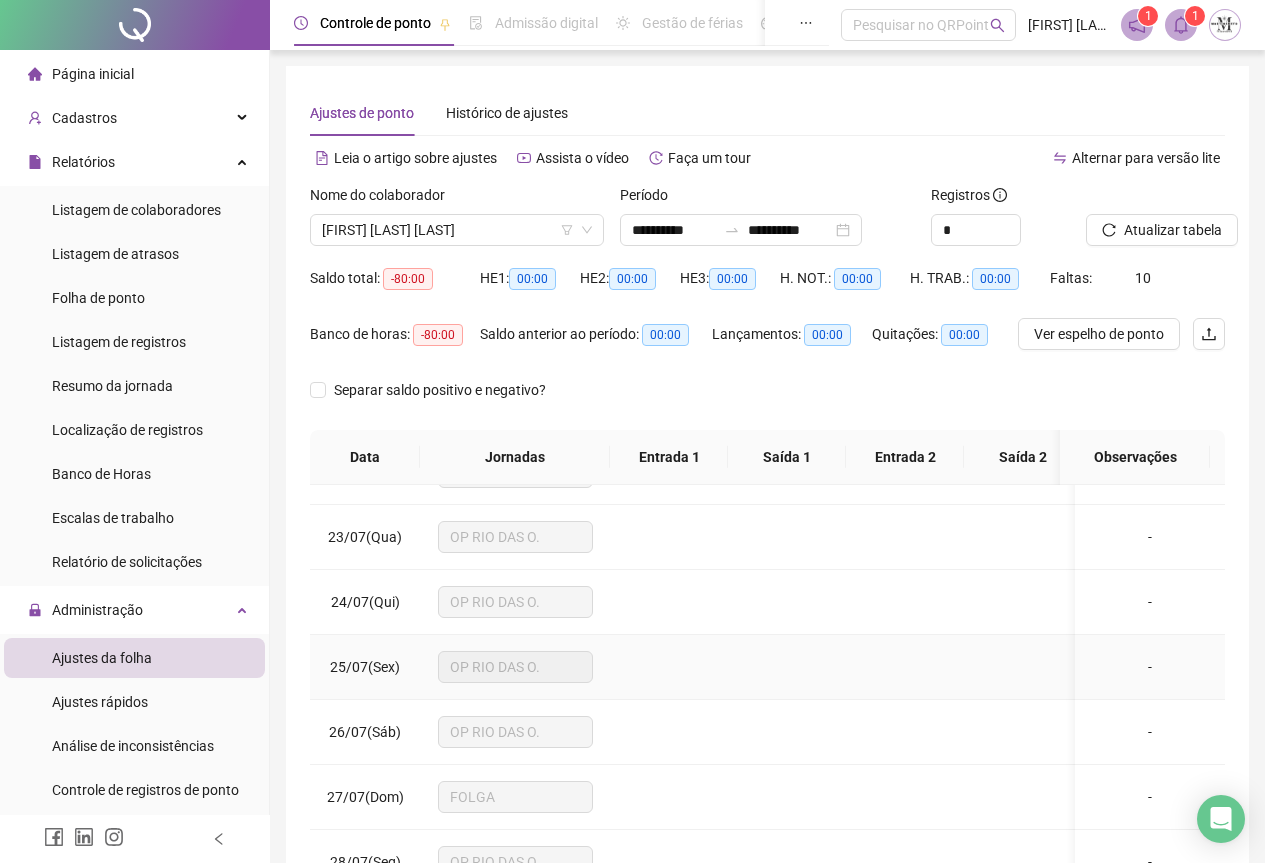 scroll, scrollTop: 1083, scrollLeft: 0, axis: vertical 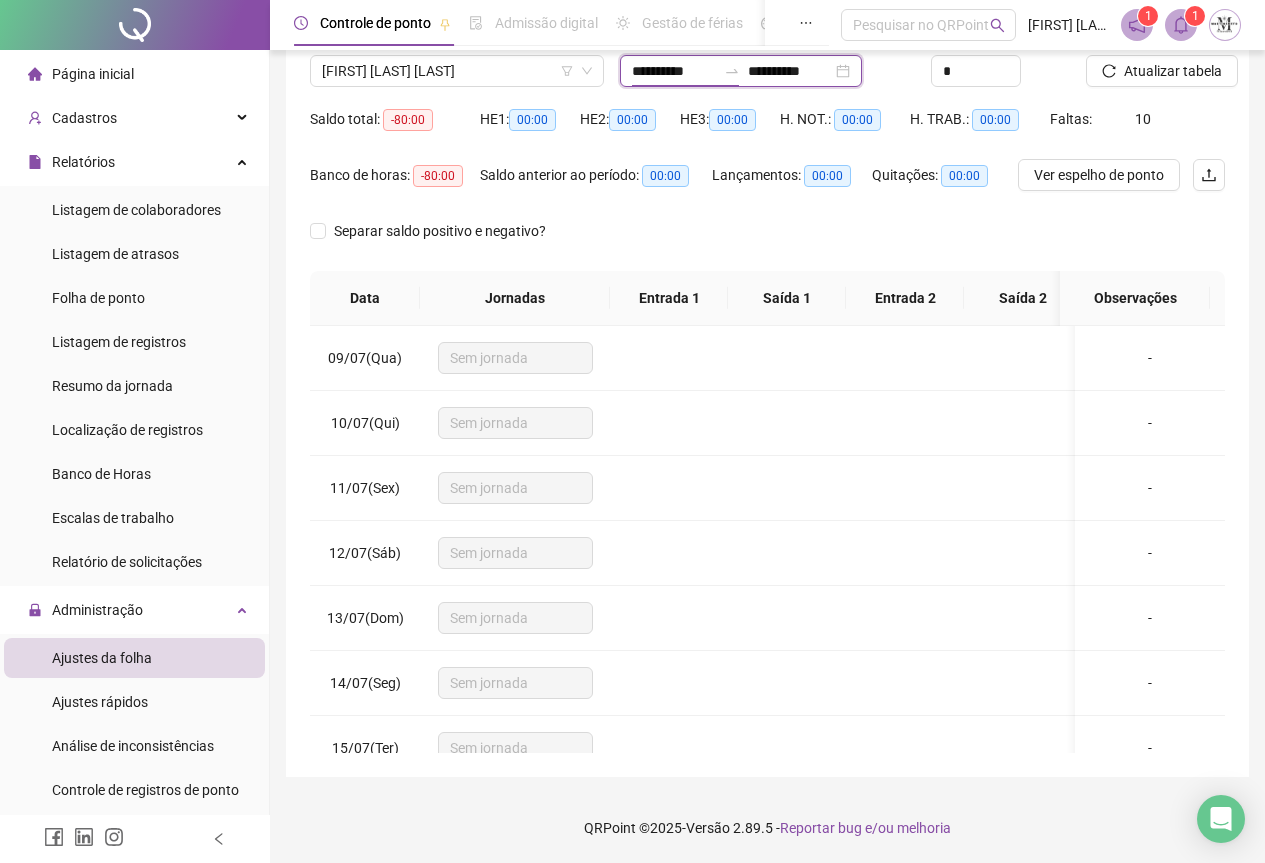 click on "**********" at bounding box center (674, 71) 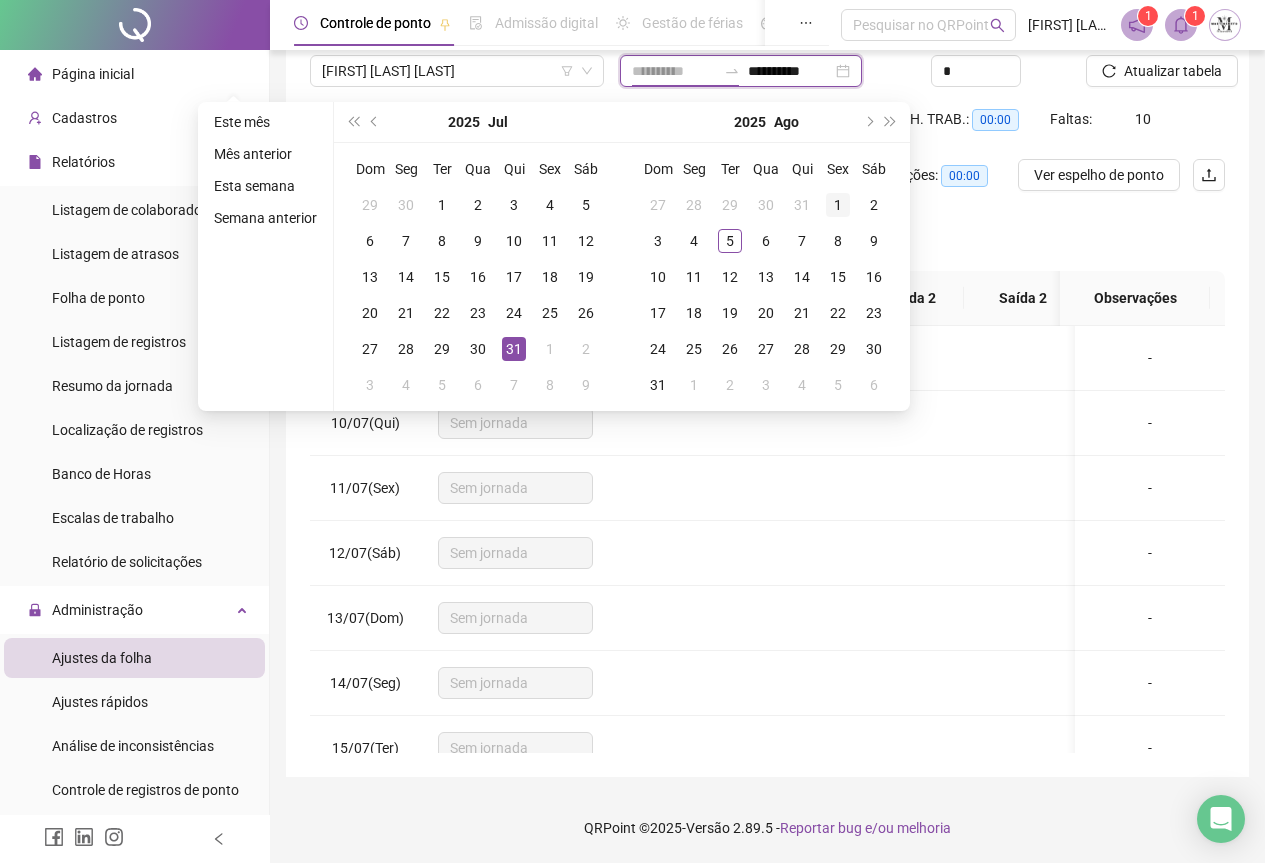 type on "**********" 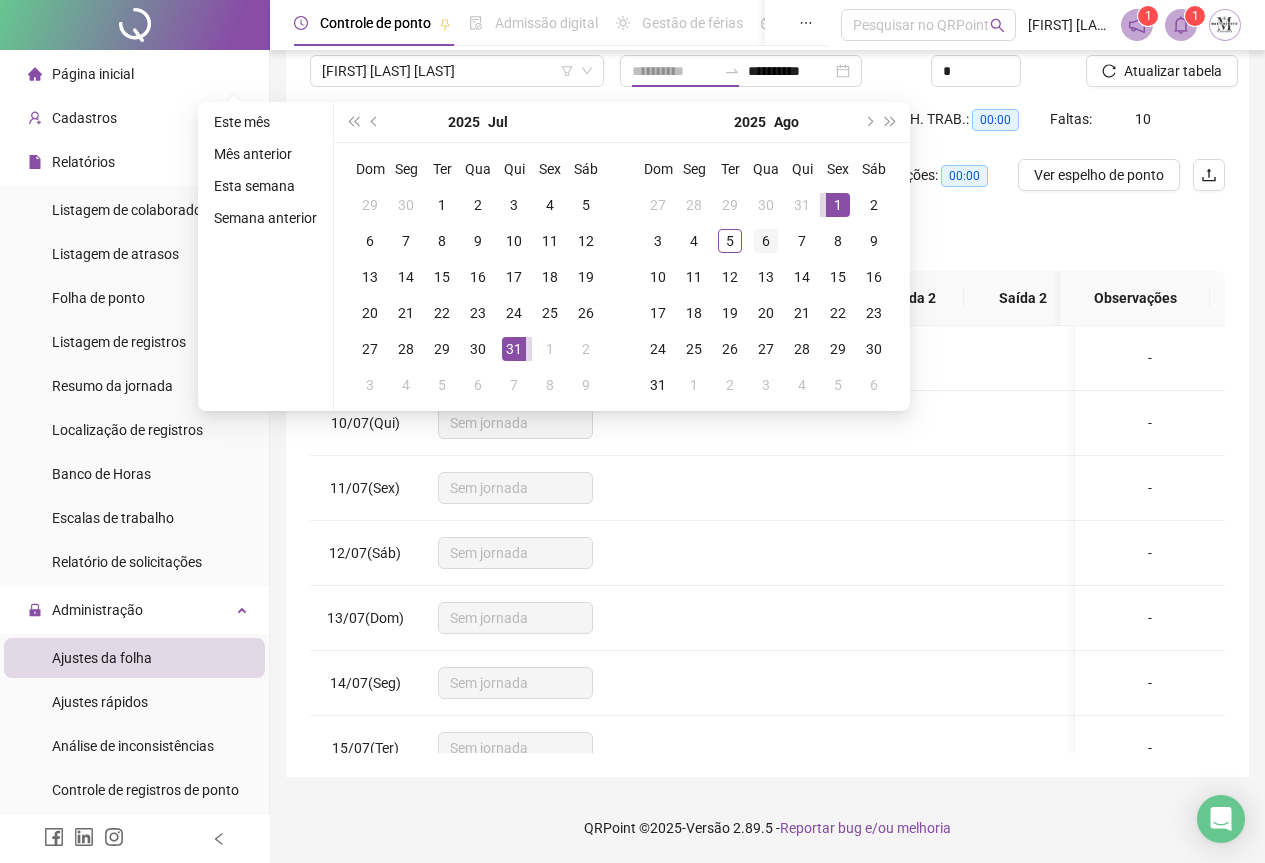 drag, startPoint x: 832, startPoint y: 208, endPoint x: 758, endPoint y: 238, distance: 79.84986 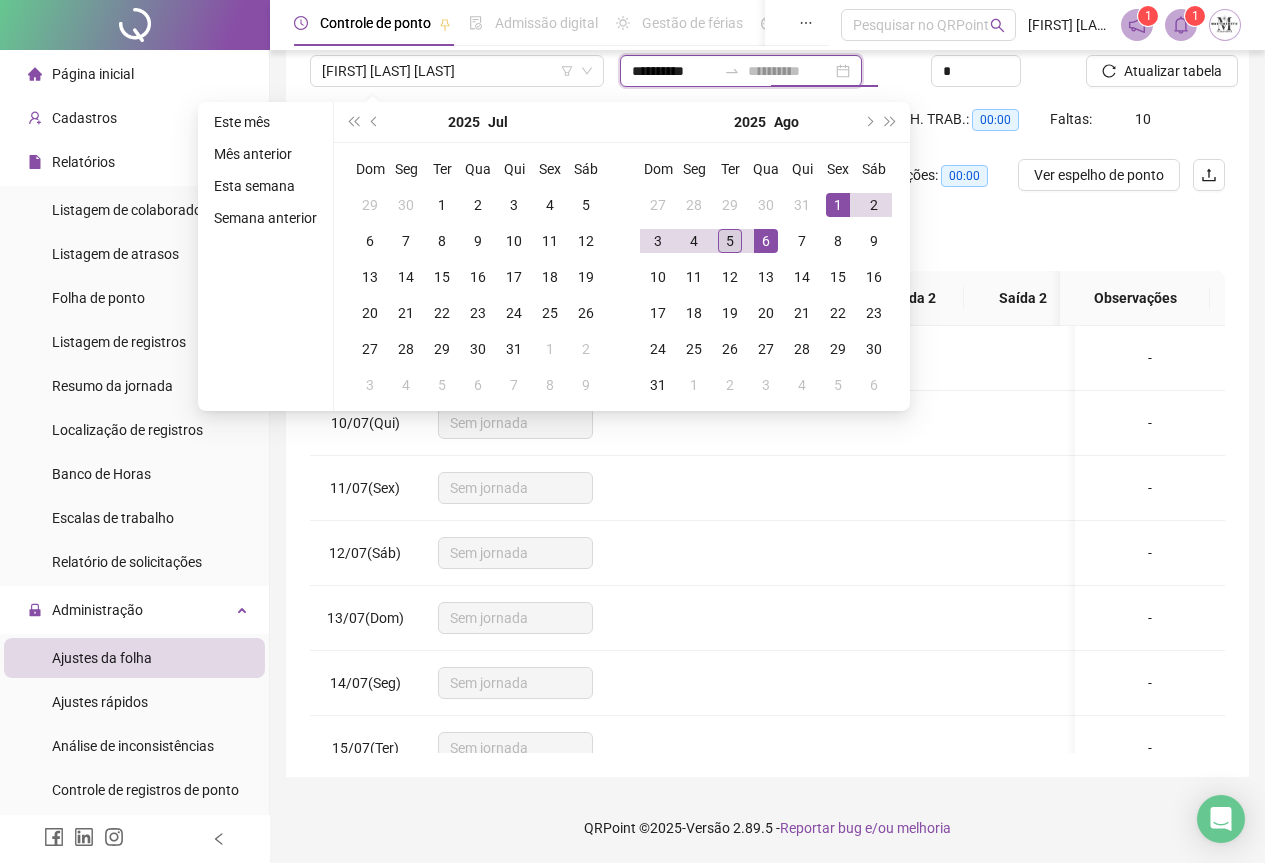 type on "**********" 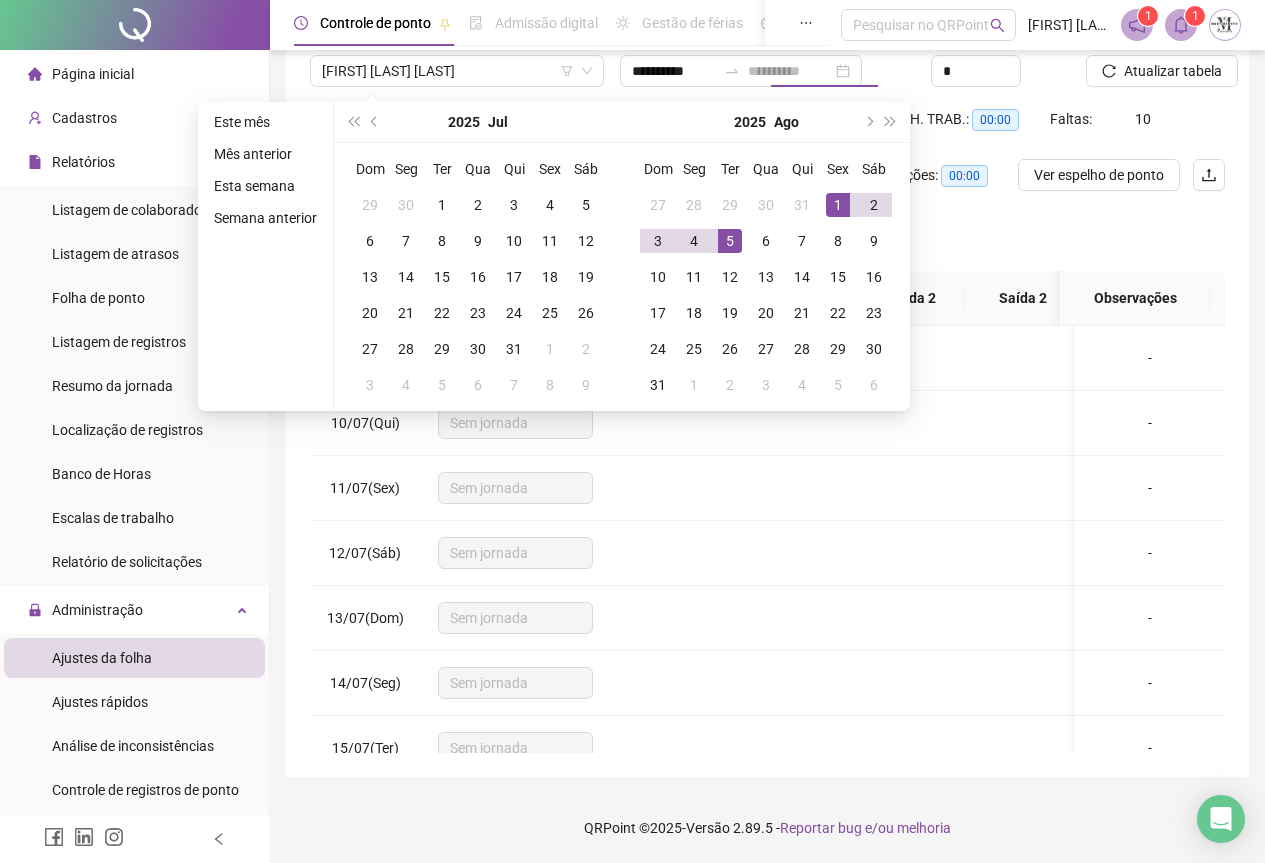 click on "5" at bounding box center (730, 241) 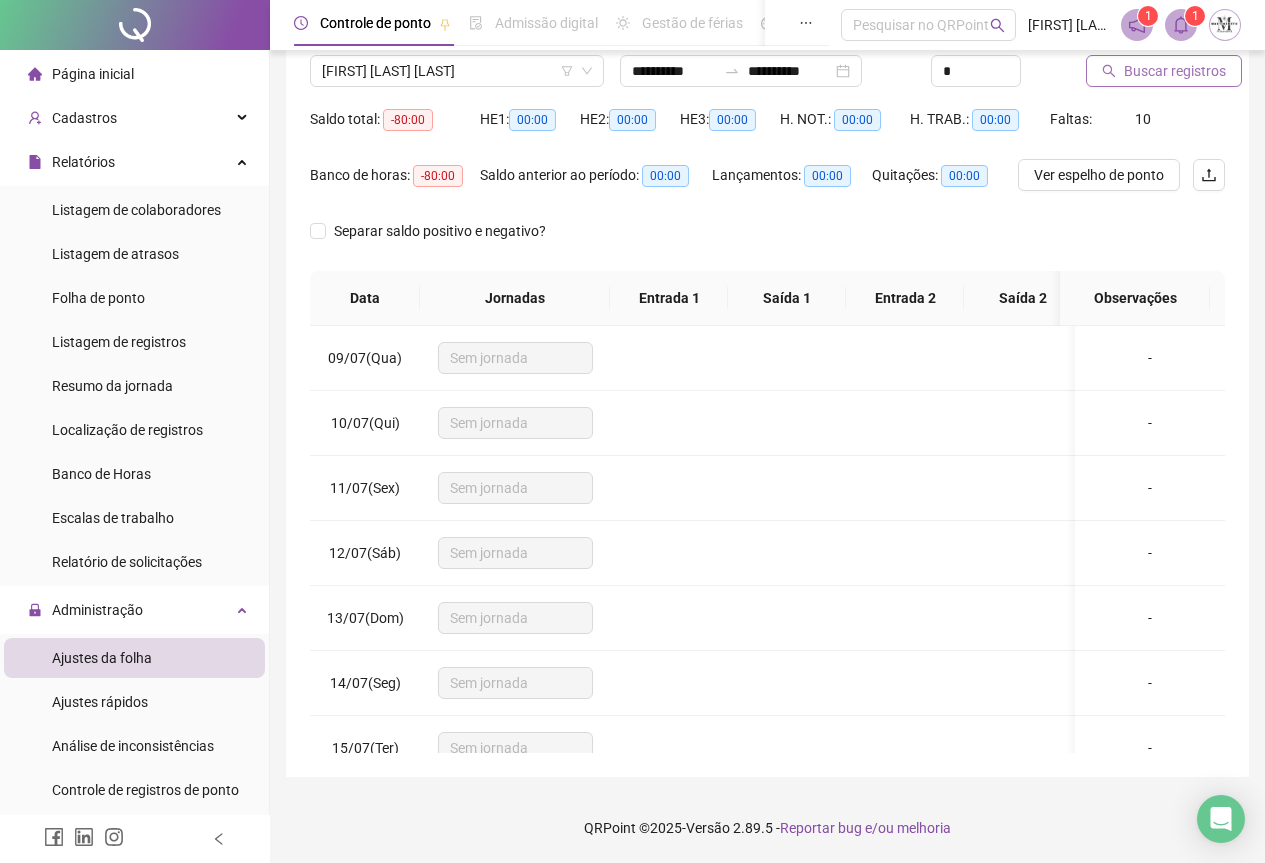 click on "Buscar registros" at bounding box center [1175, 71] 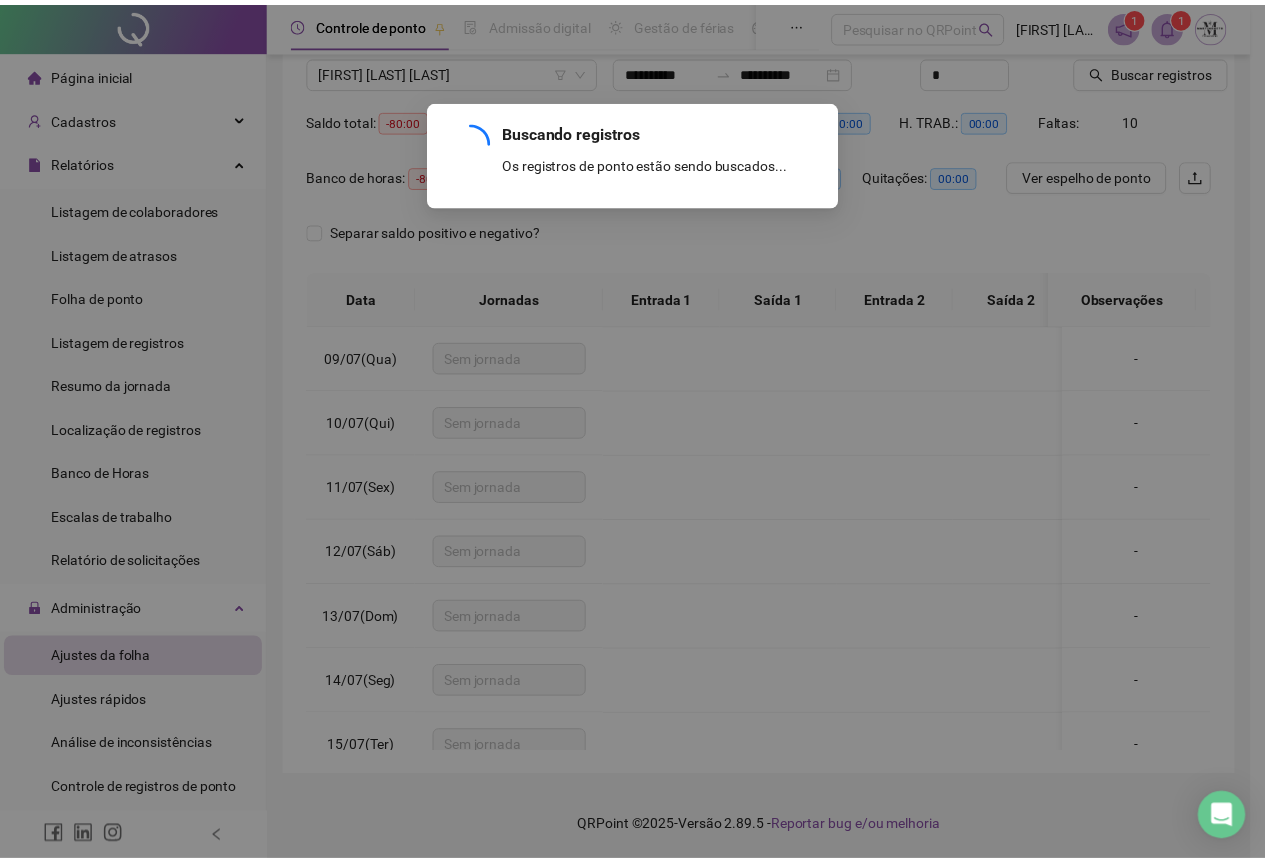 scroll, scrollTop: 72, scrollLeft: 0, axis: vertical 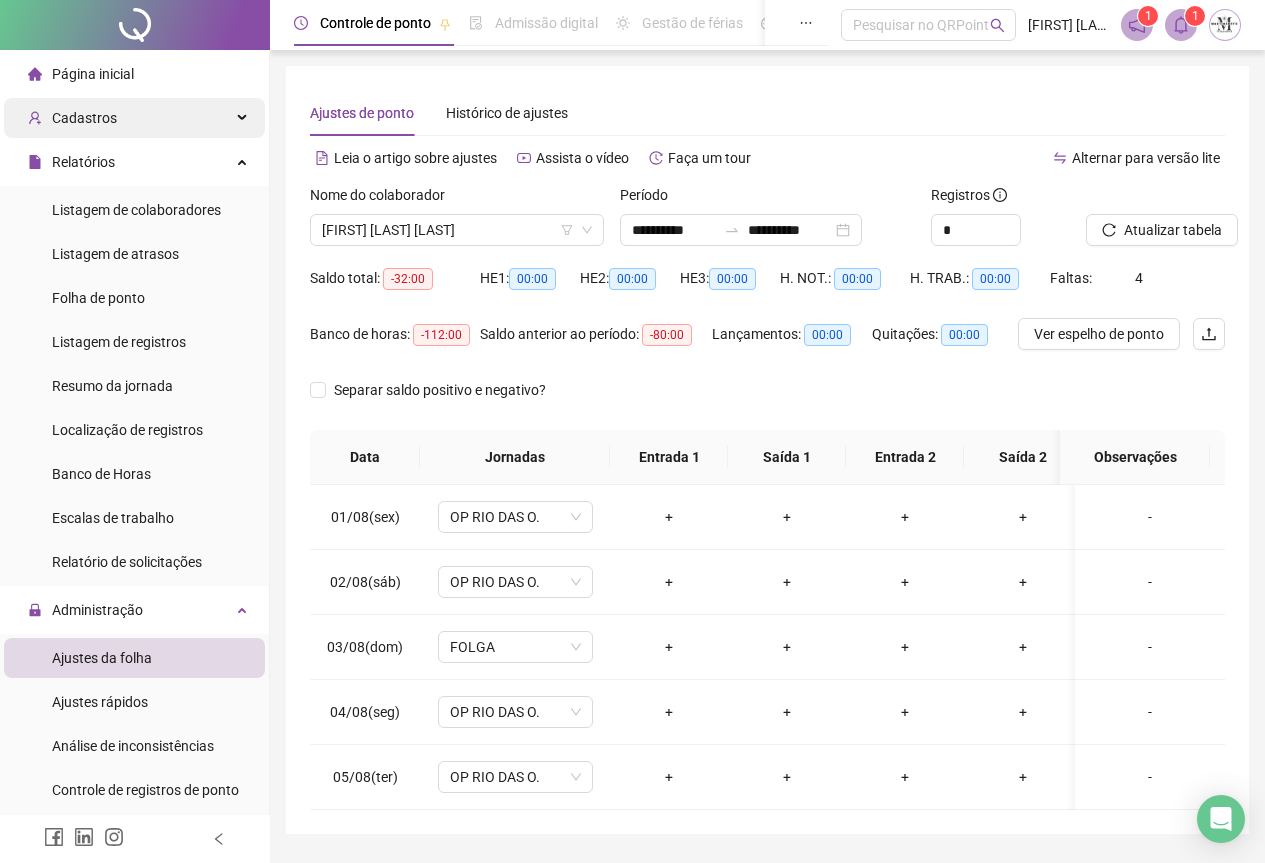 click on "Cadastros" at bounding box center (84, 118) 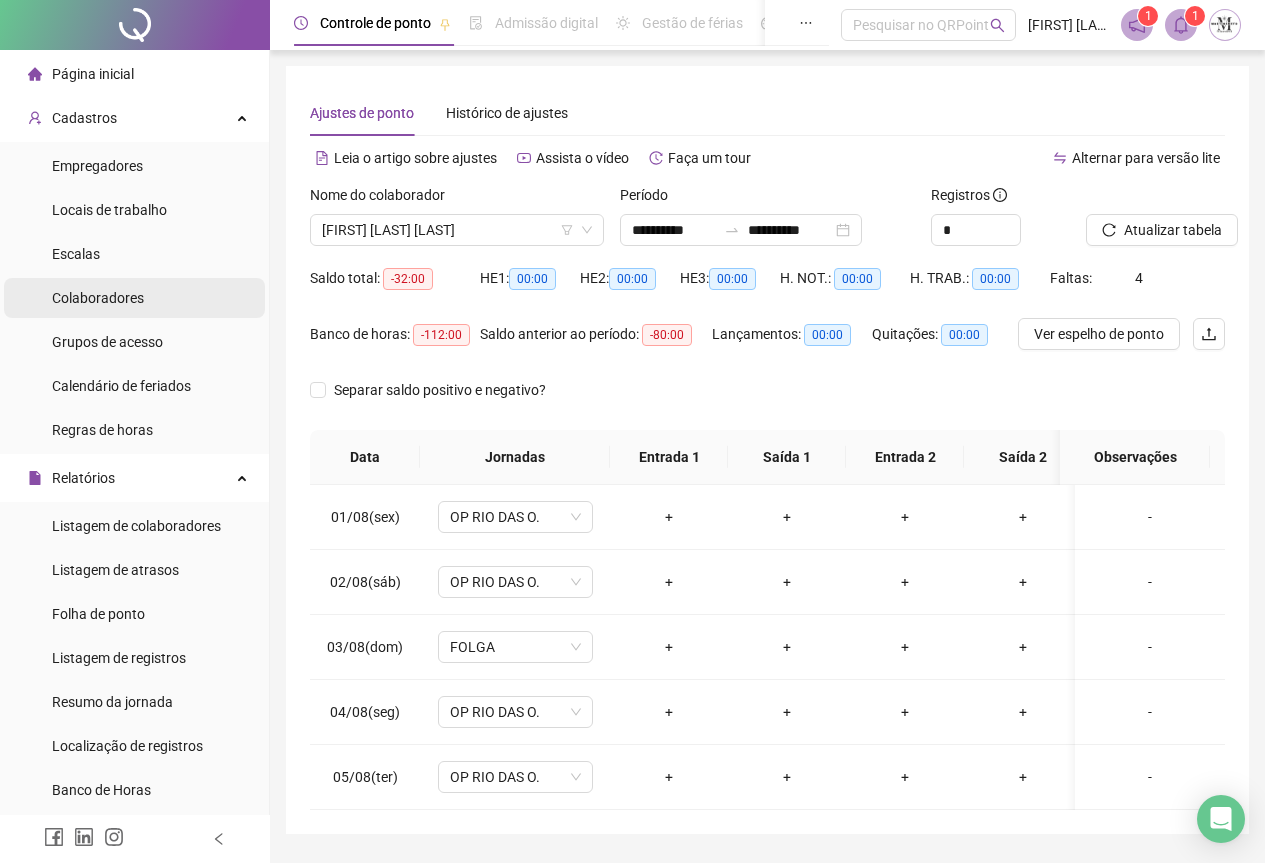 click on "Colaboradores" at bounding box center [98, 298] 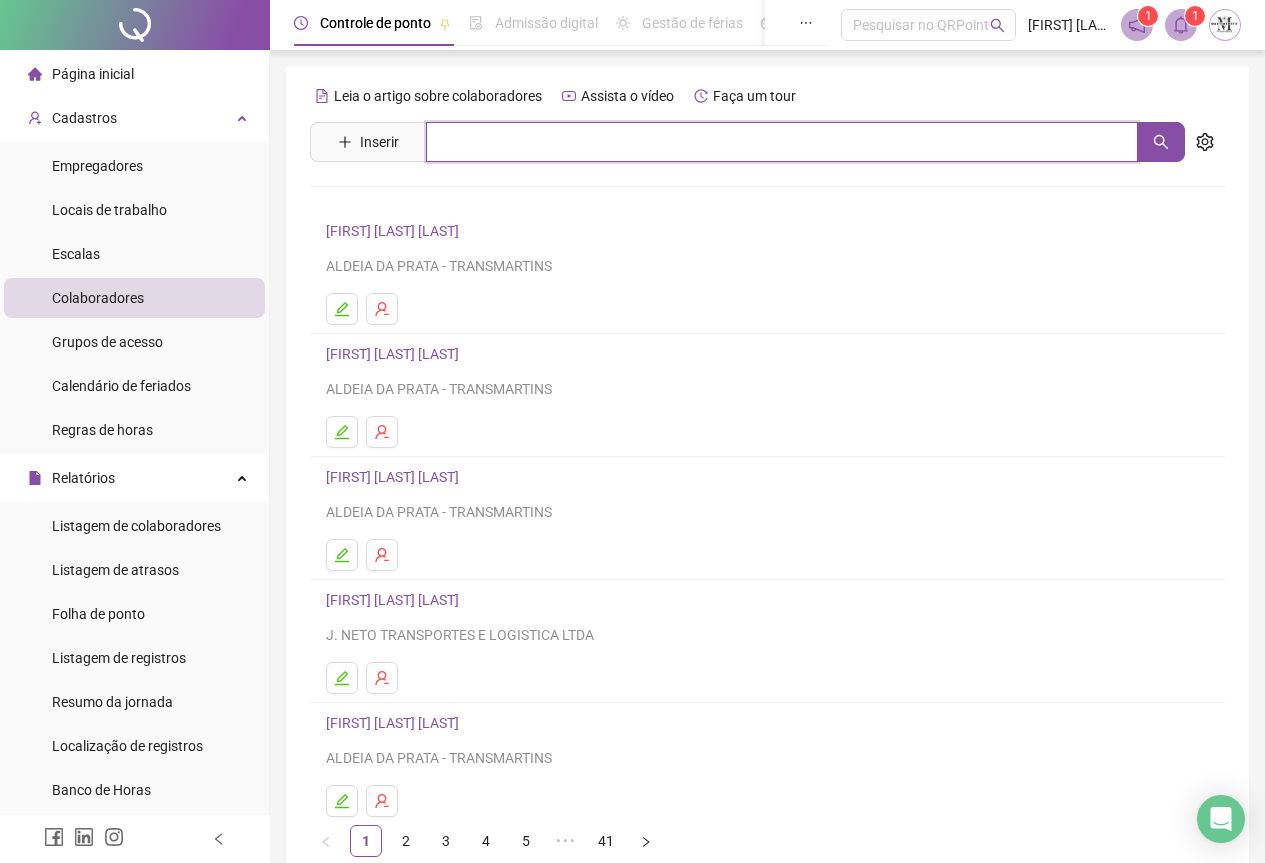 click at bounding box center (782, 142) 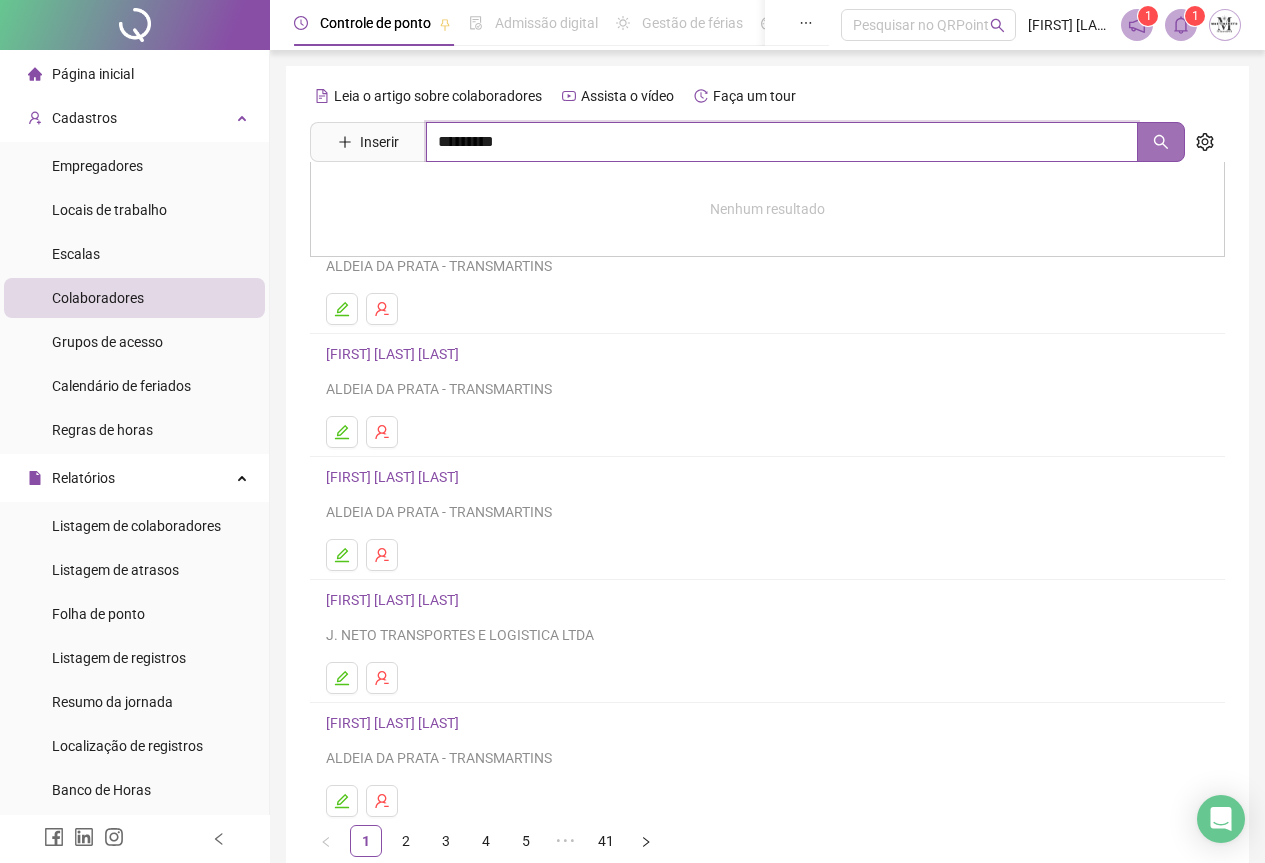 click 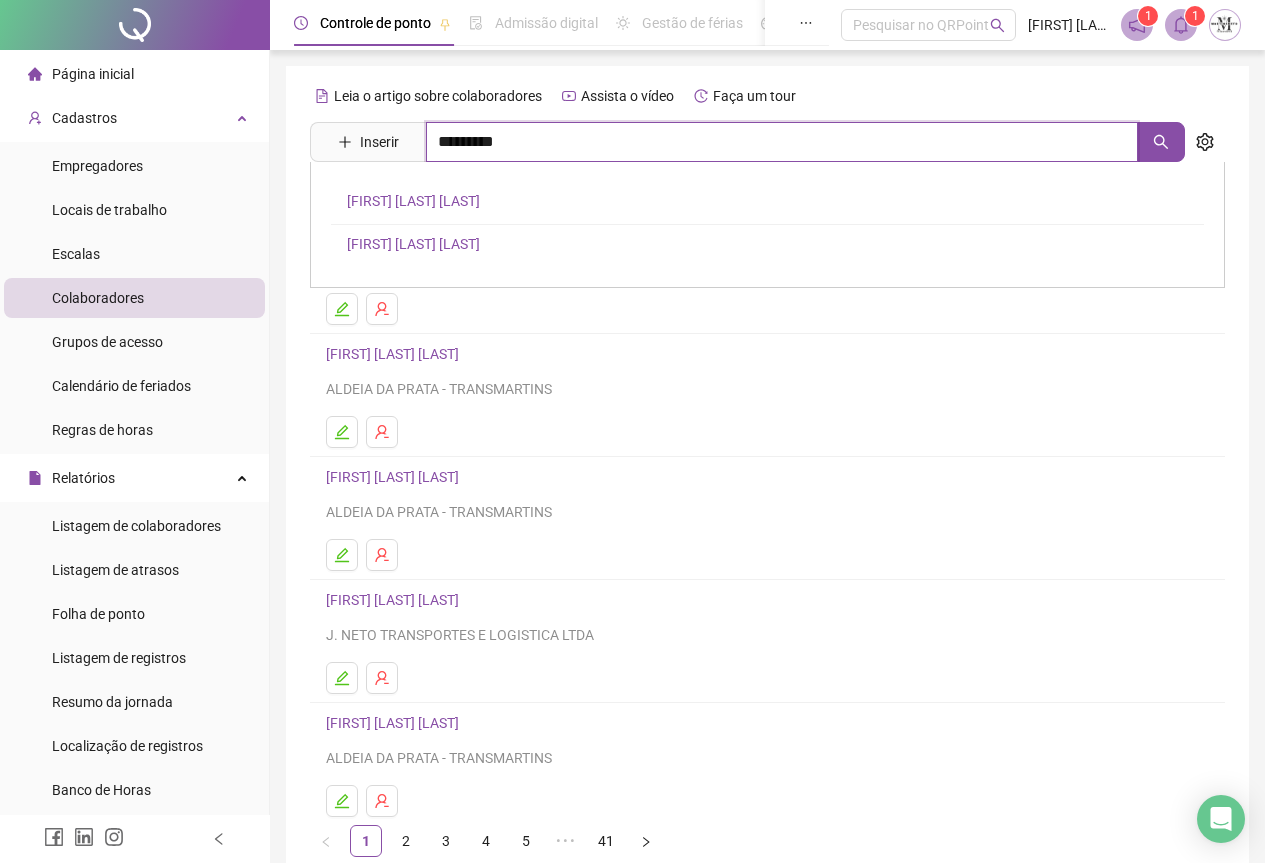 type on "*********" 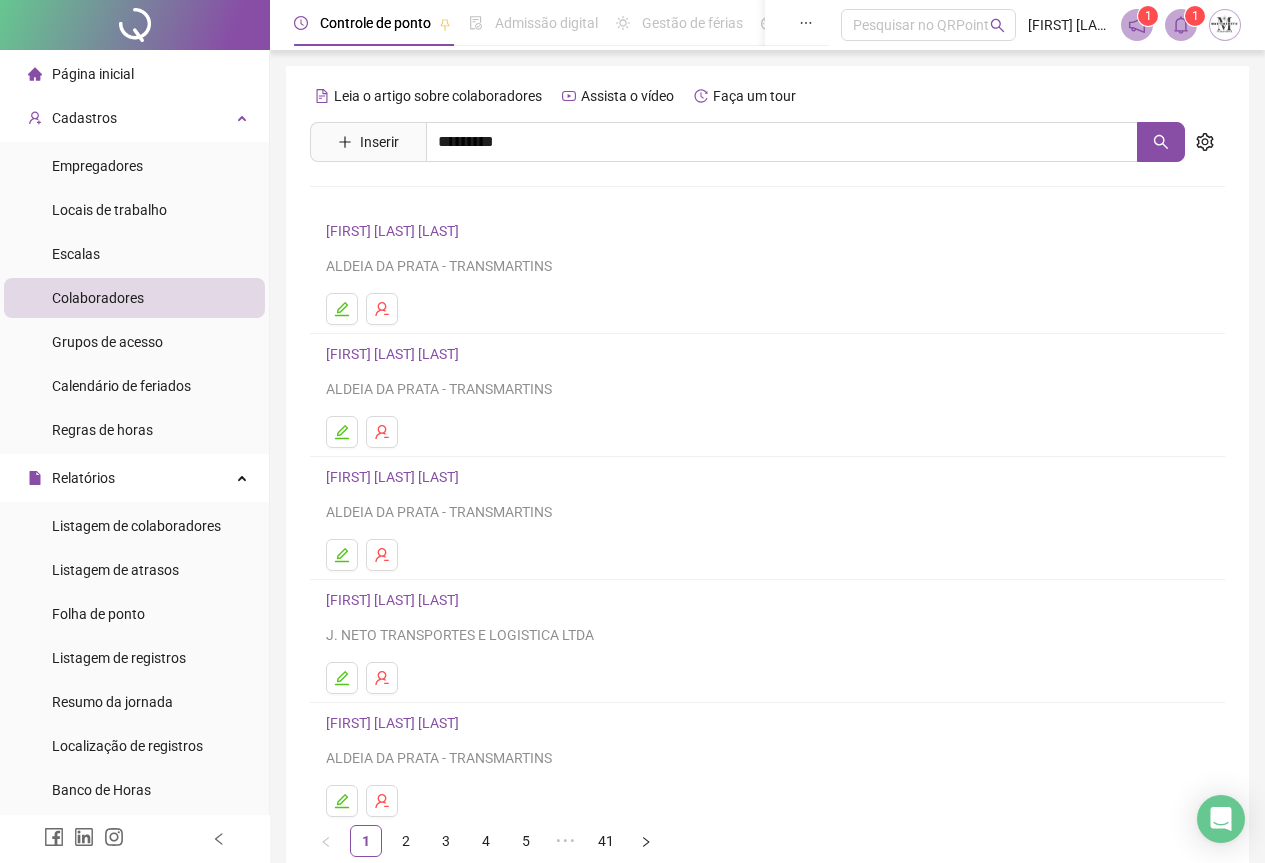 click on "[FIRST] [LAST]" at bounding box center (413, 201) 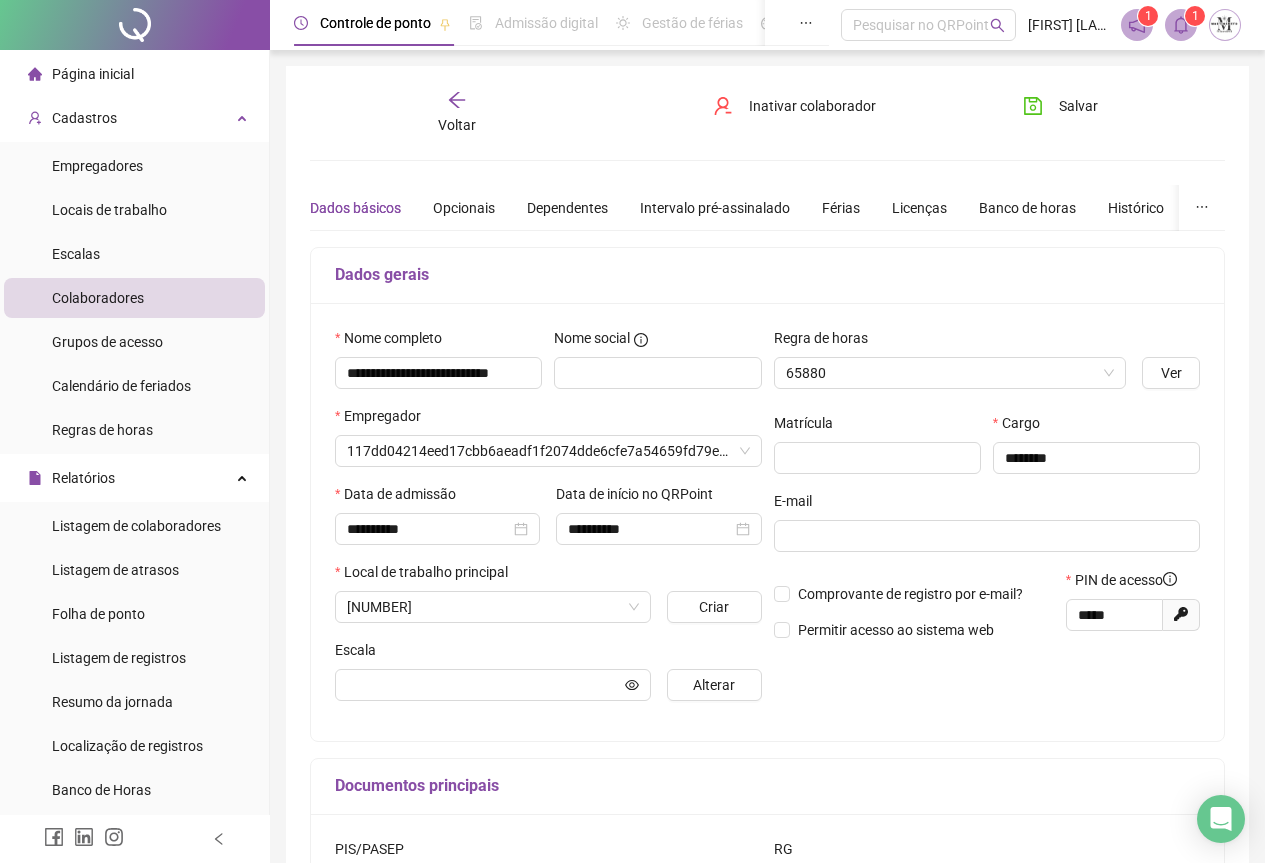 type on "**********" 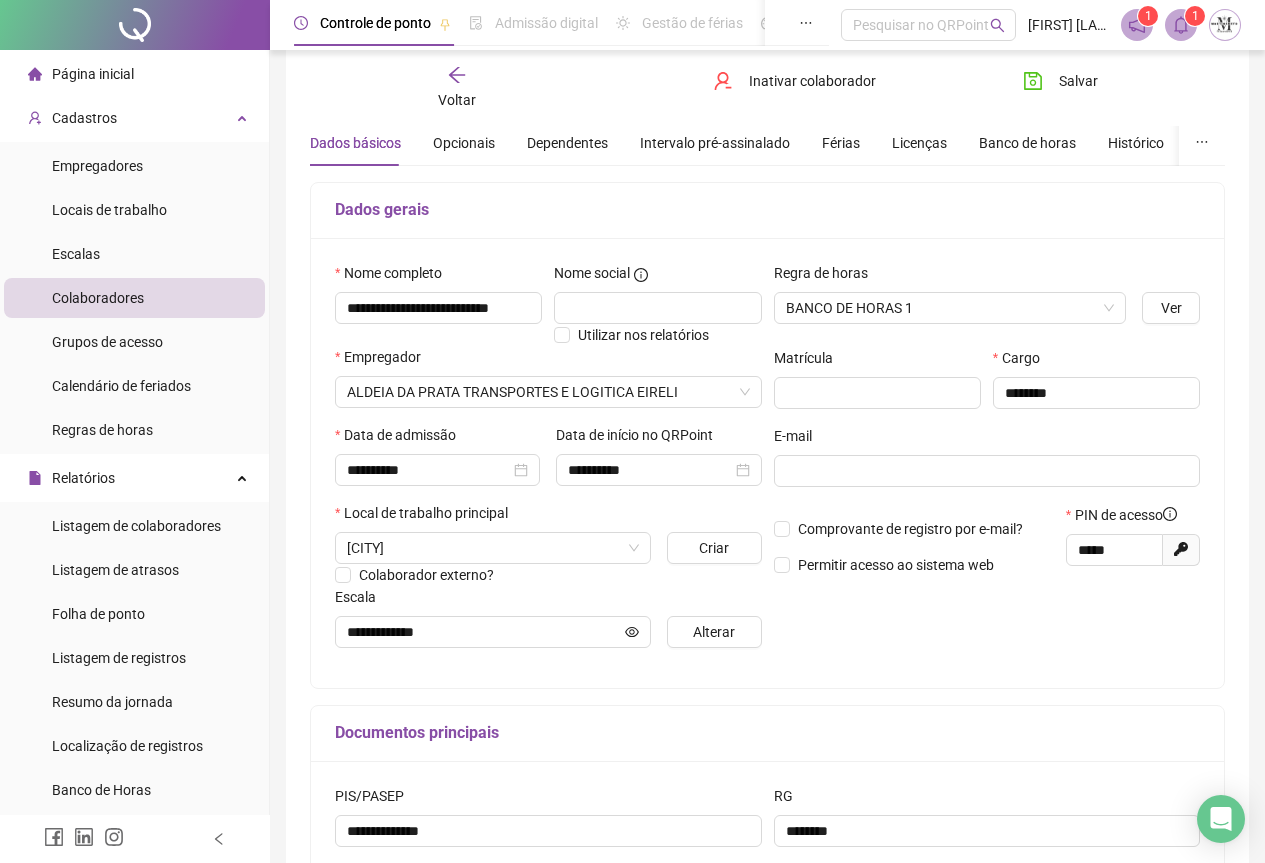 scroll, scrollTop: 100, scrollLeft: 0, axis: vertical 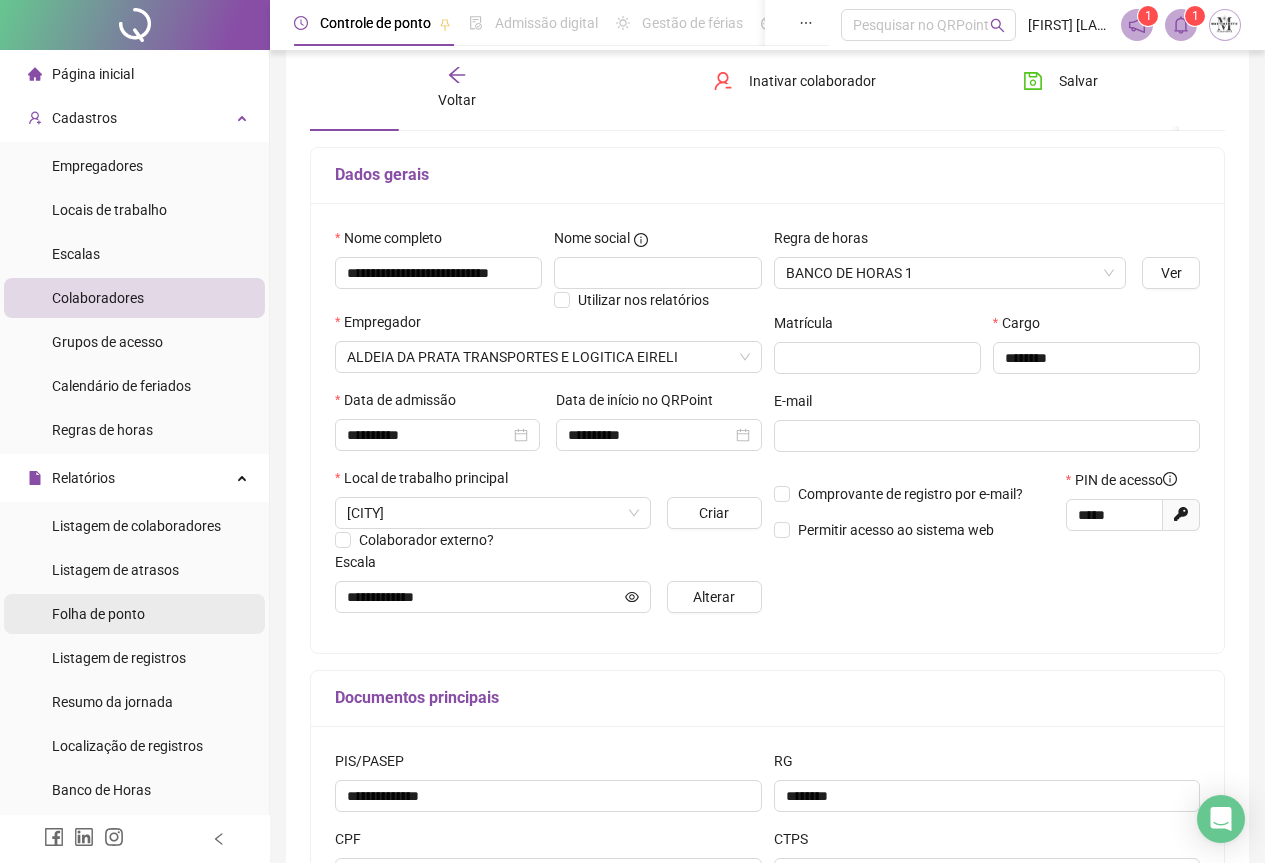 click on "Folha de ponto" at bounding box center (98, 614) 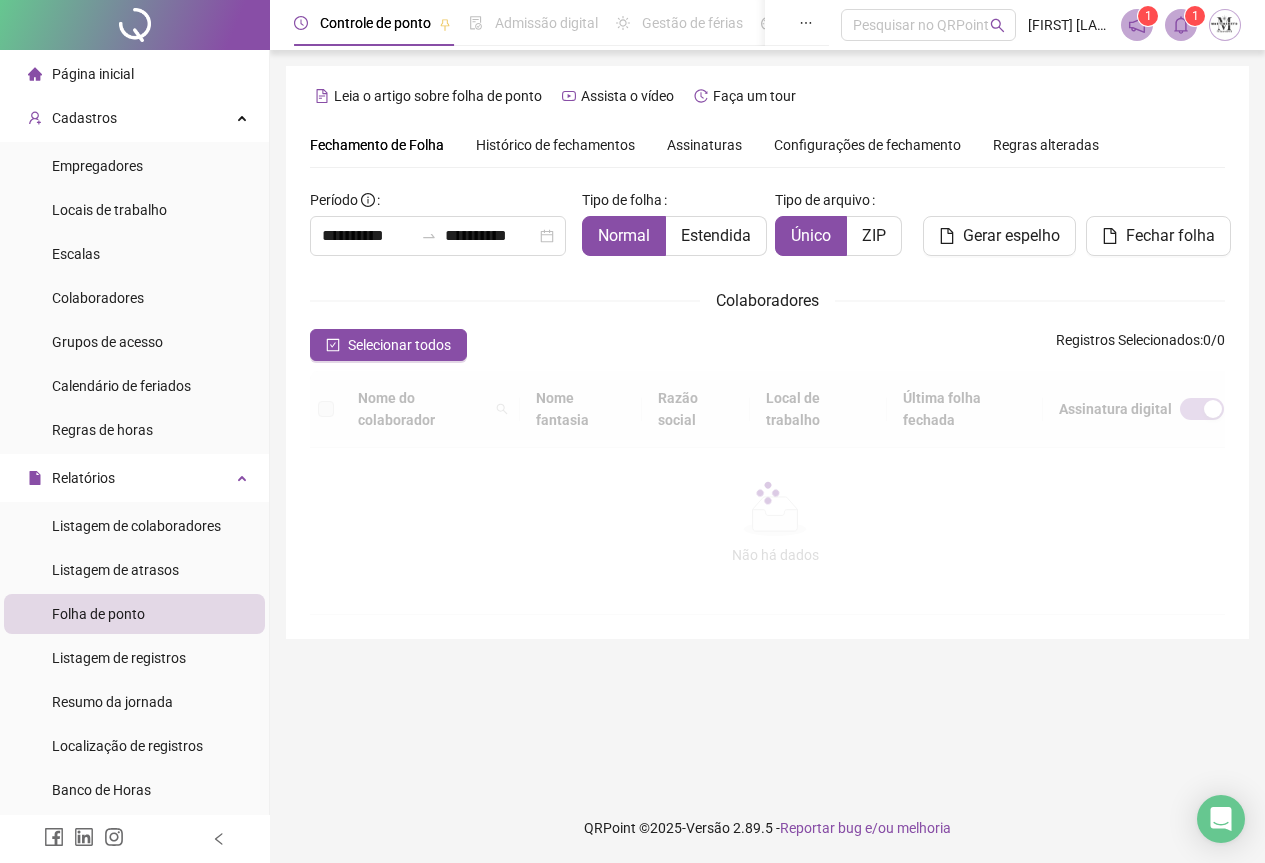 scroll, scrollTop: 0, scrollLeft: 0, axis: both 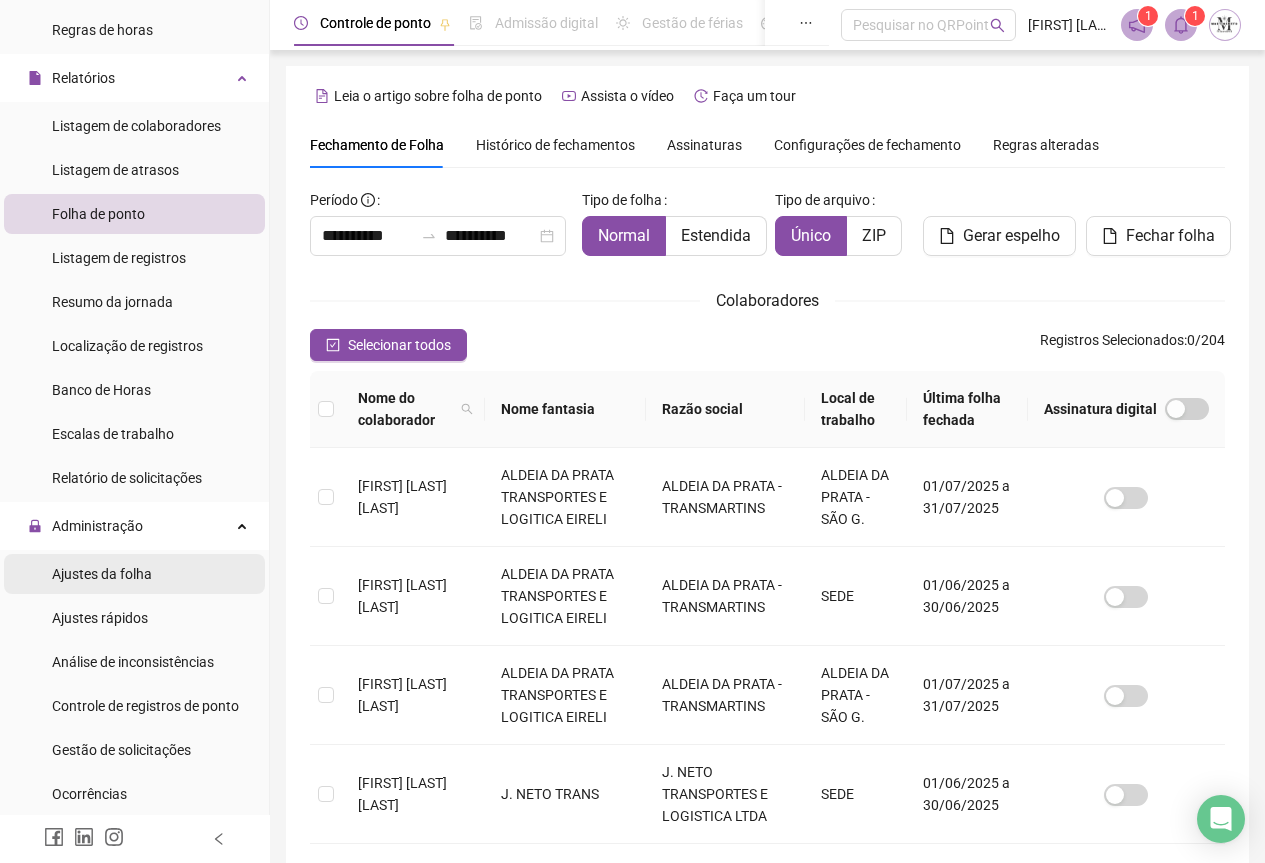 click on "Ajustes da folha" at bounding box center (102, 574) 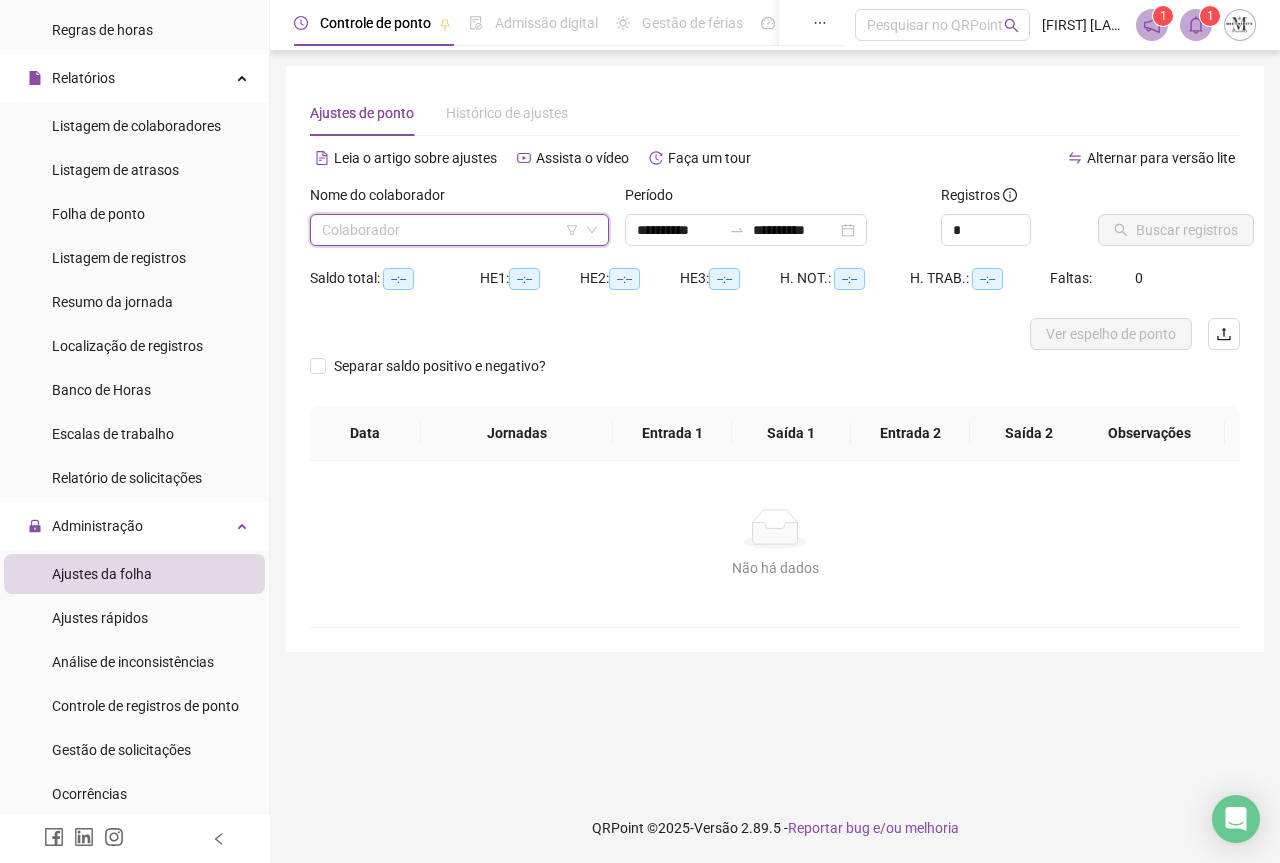 click at bounding box center [450, 230] 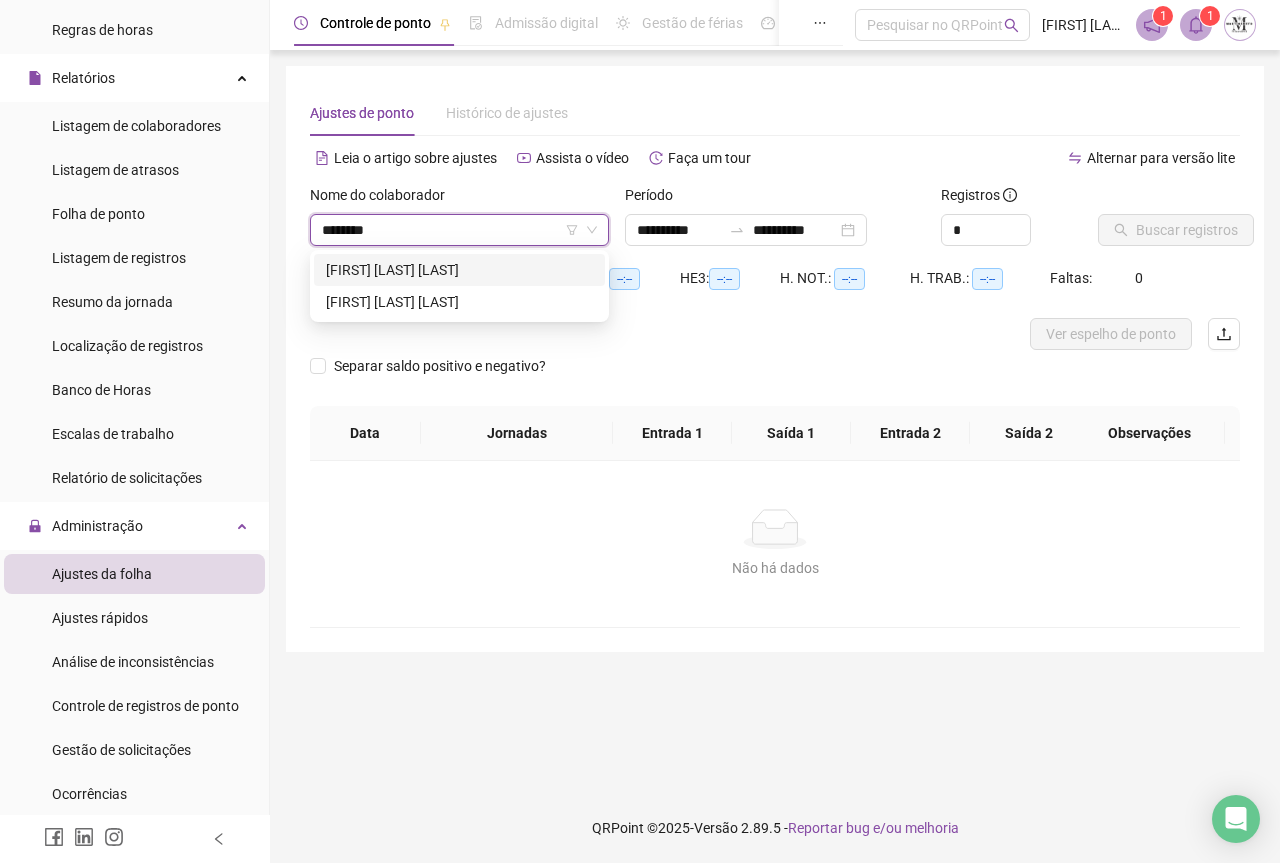 type on "*********" 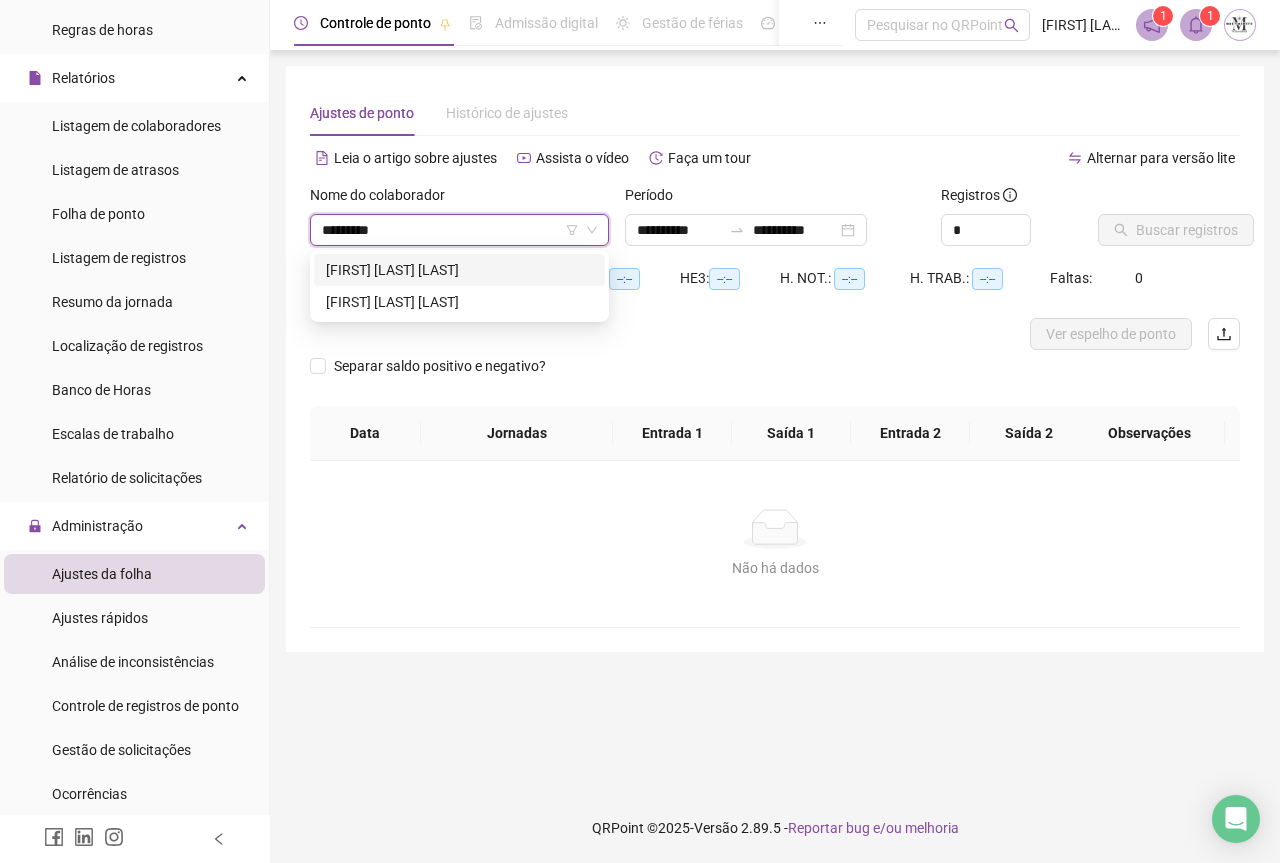 click on "[FIRST] [LAST]" at bounding box center (459, 270) 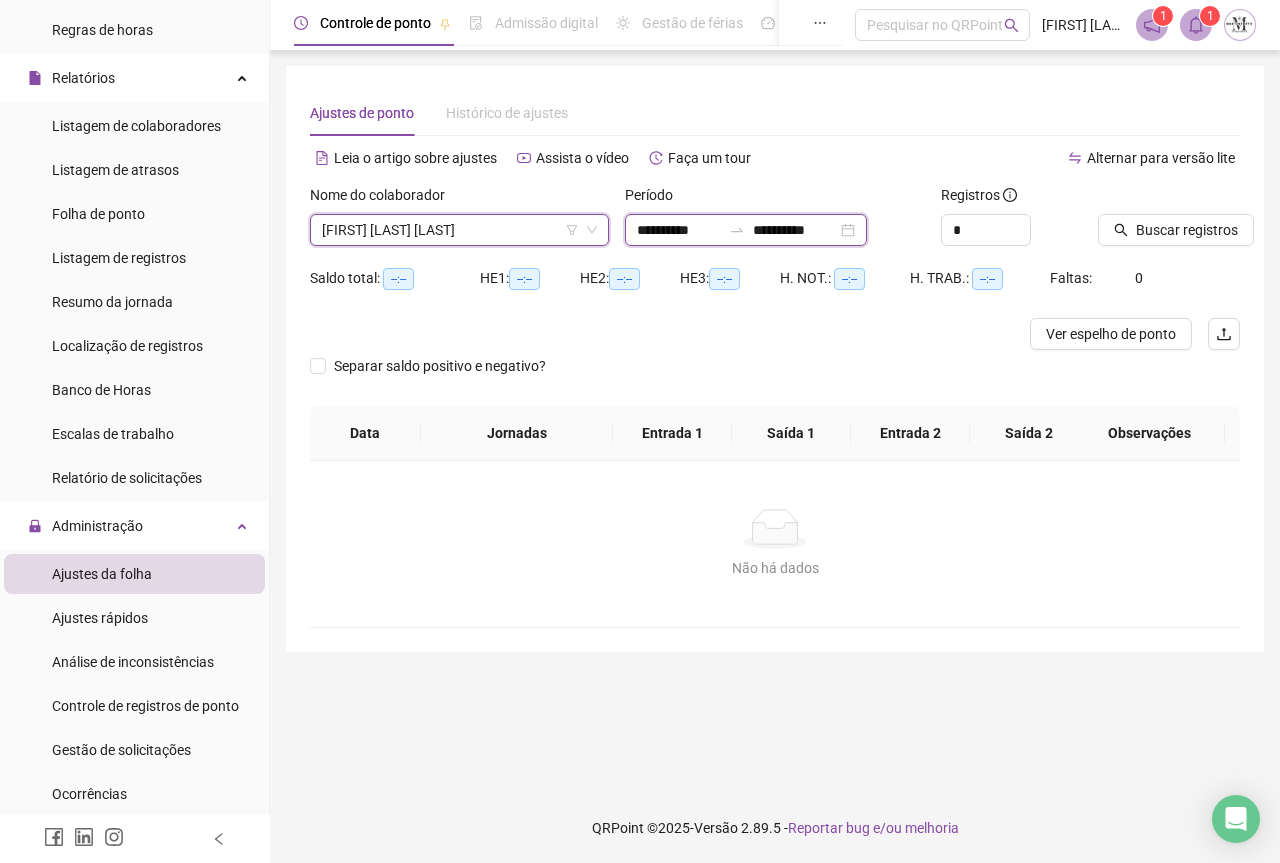 click on "**********" at bounding box center [795, 230] 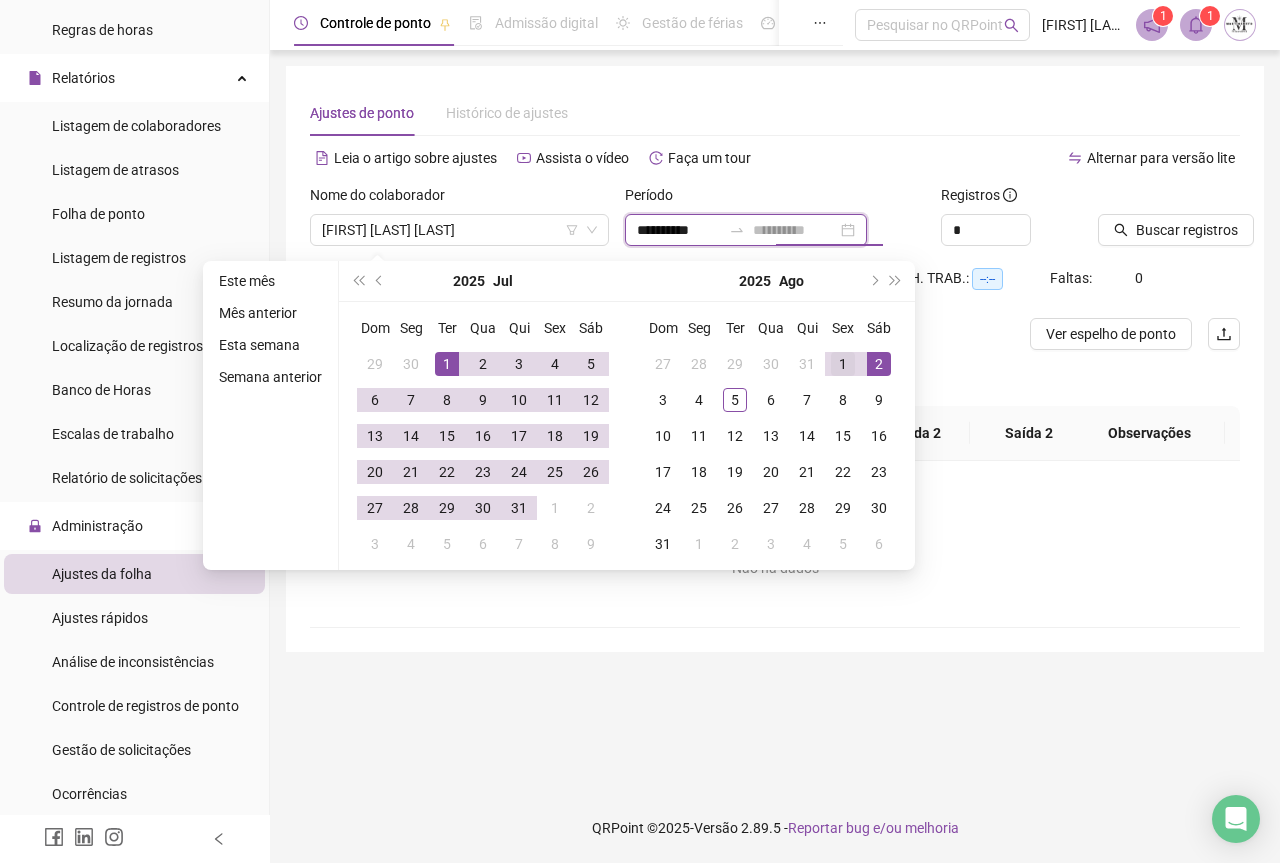 type on "**********" 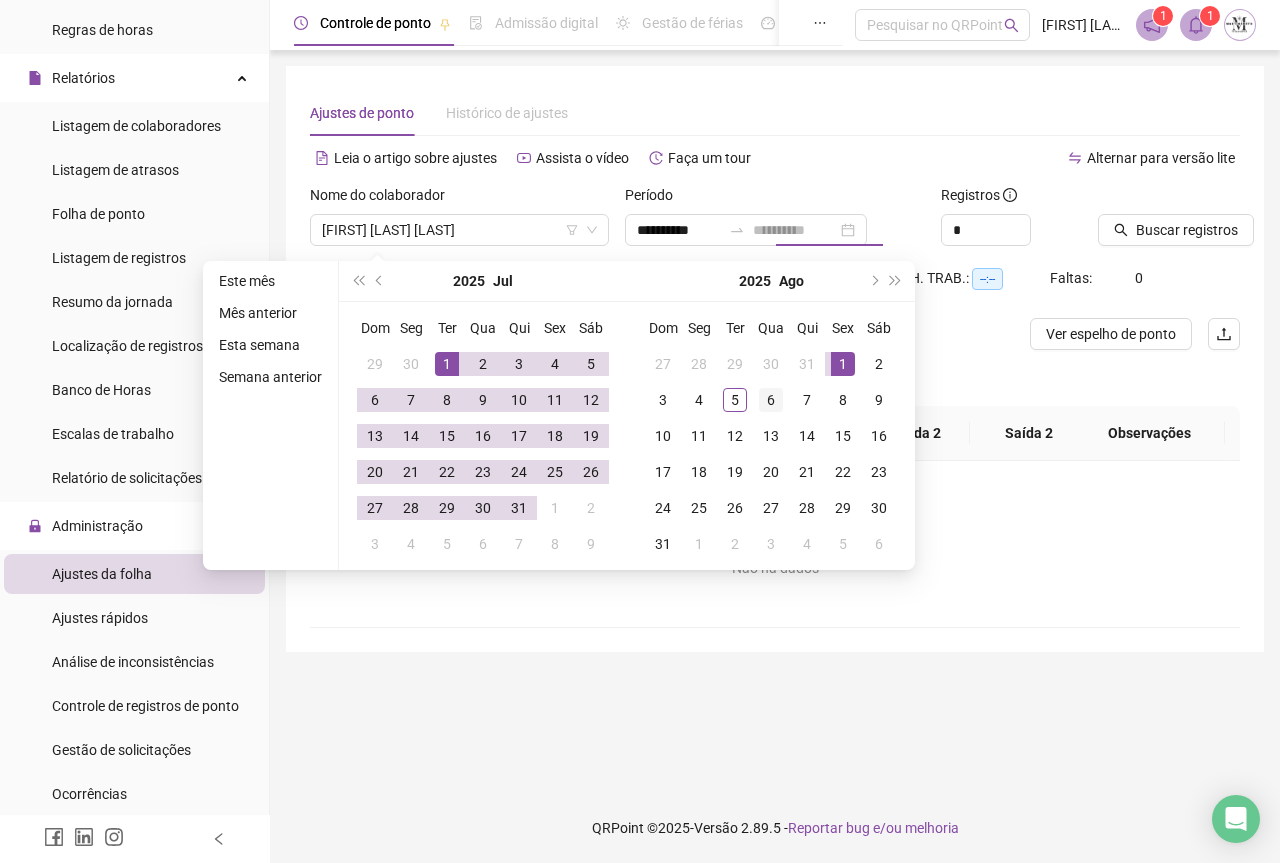 drag, startPoint x: 833, startPoint y: 366, endPoint x: 785, endPoint y: 387, distance: 52.392746 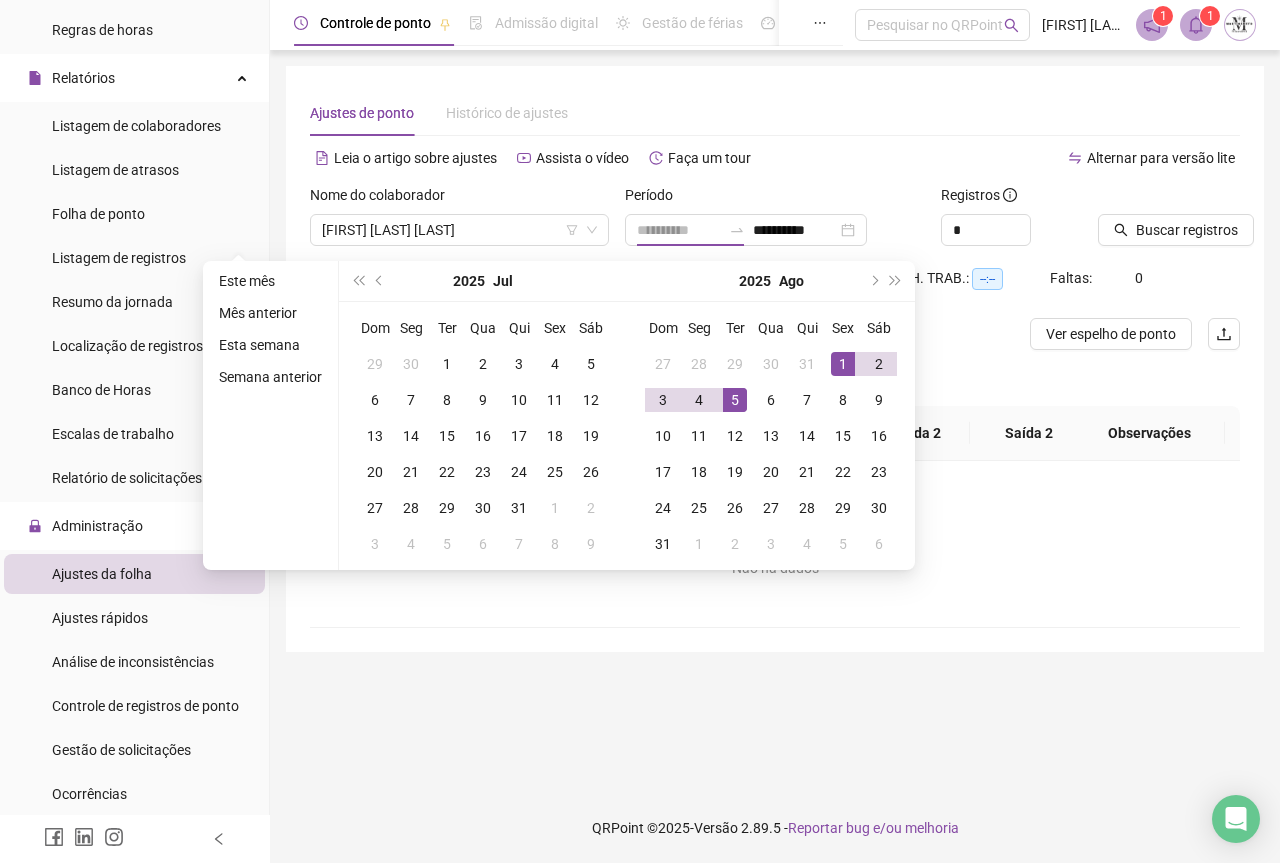 click on "5" at bounding box center (735, 400) 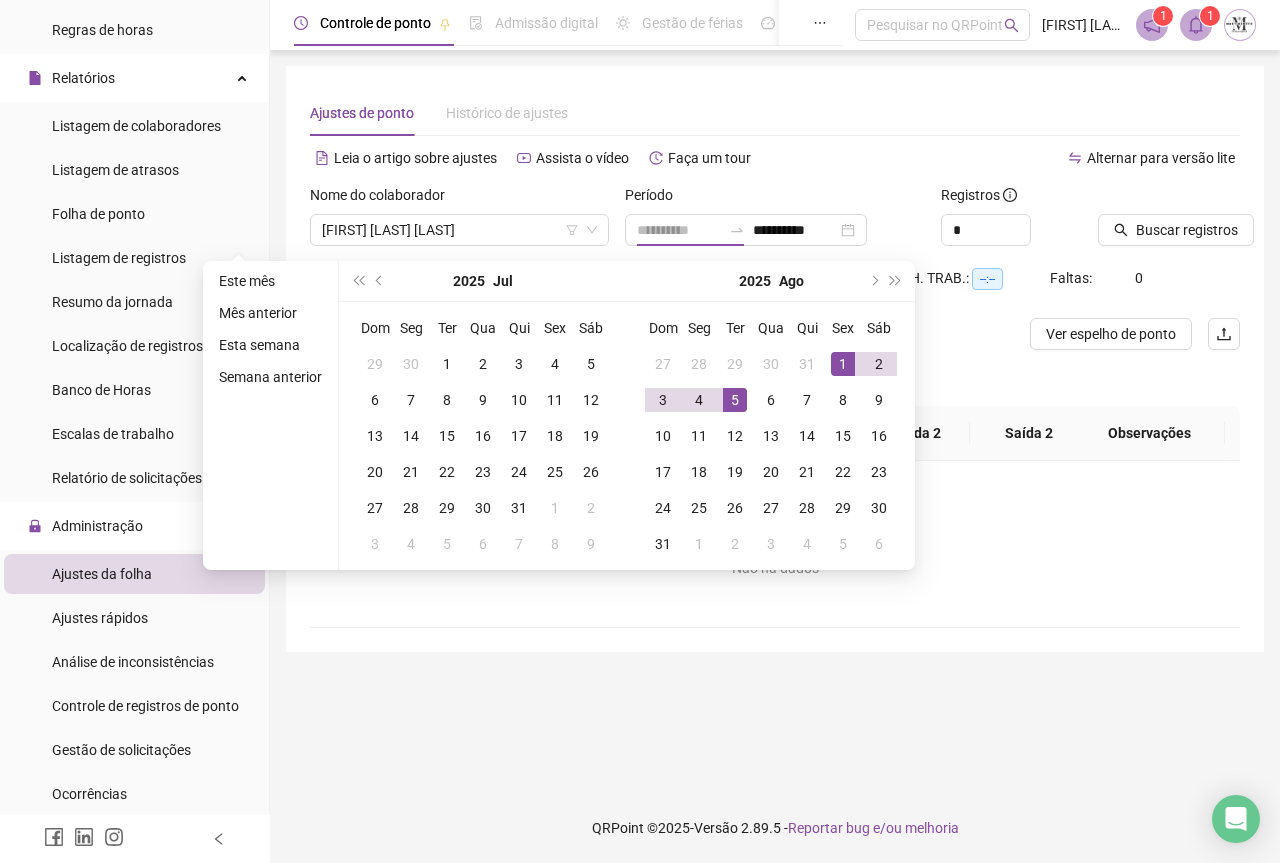 type on "**********" 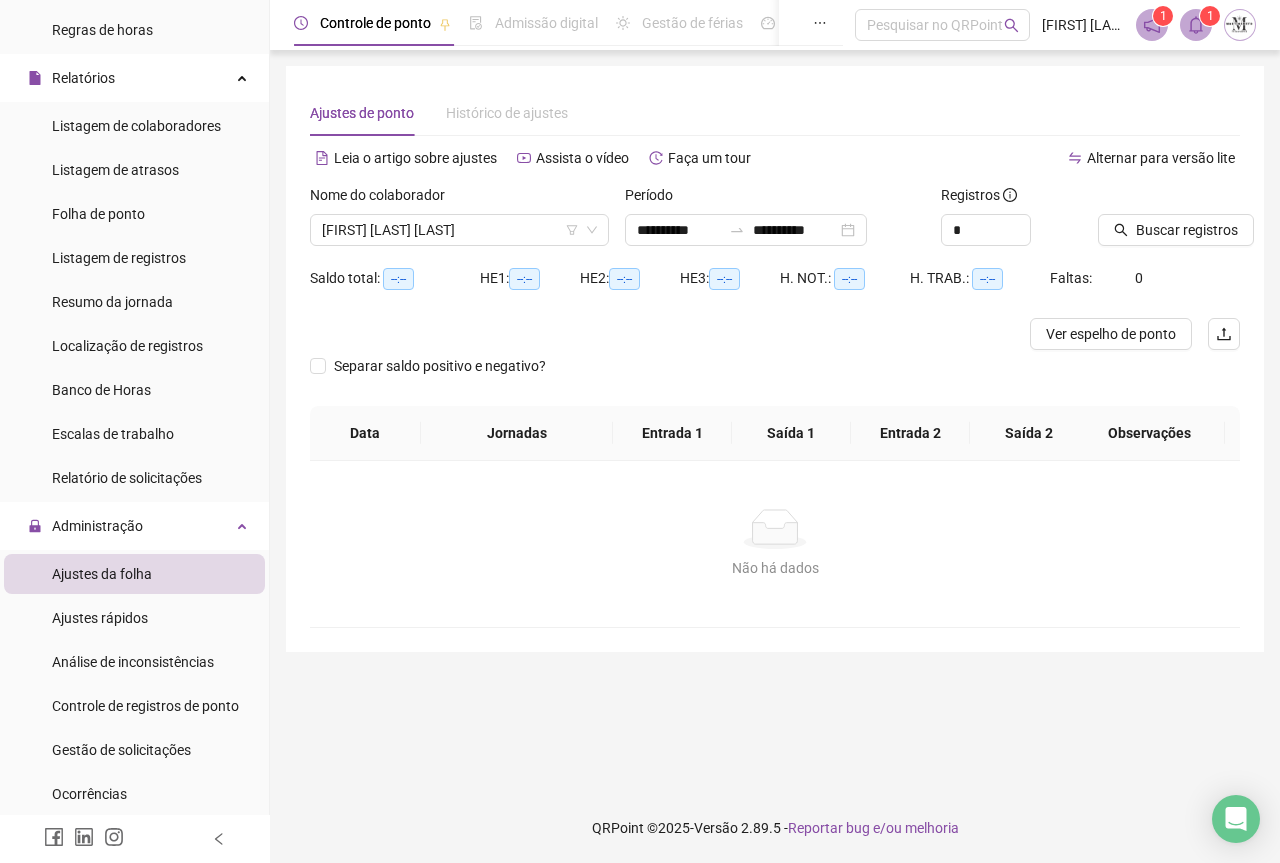 click on "Buscar registros" at bounding box center [1169, 223] 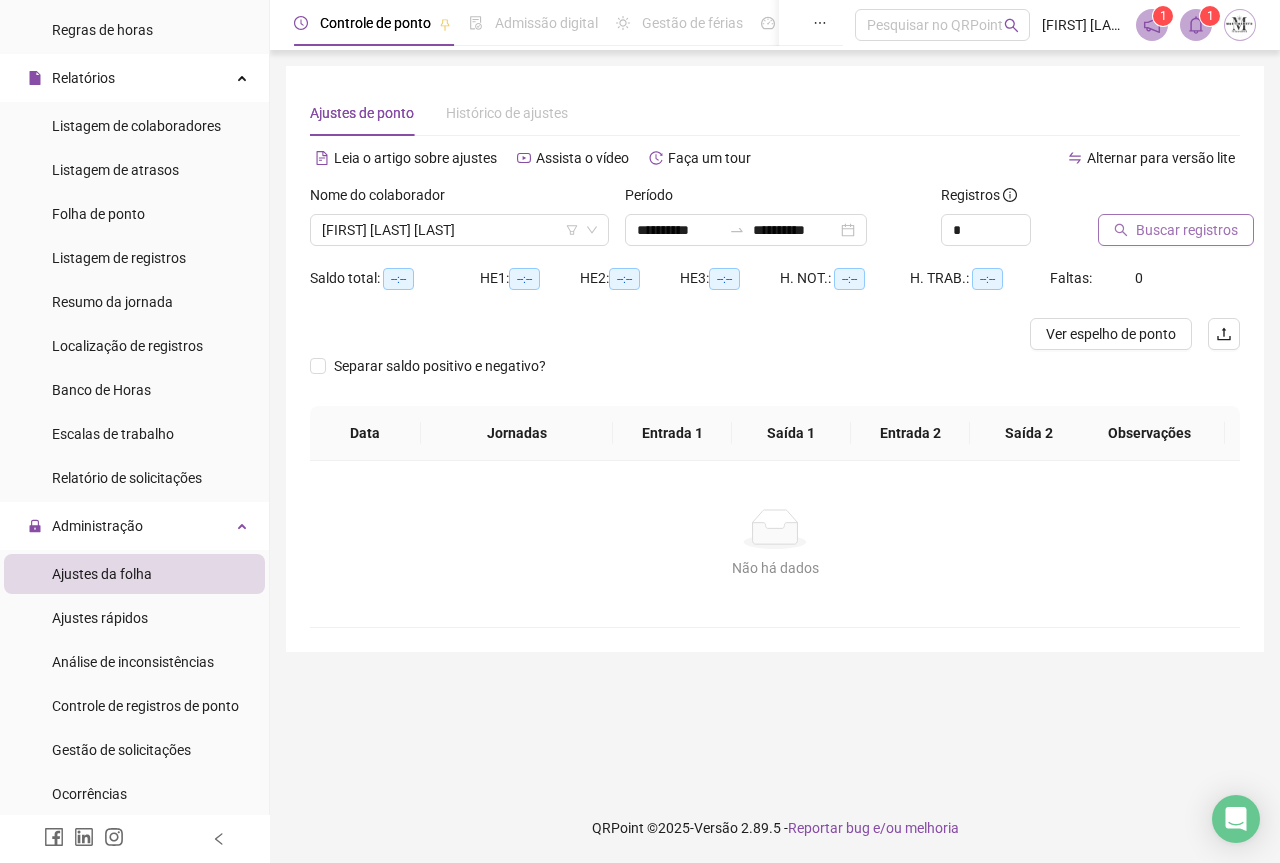 click on "Buscar registros" at bounding box center [1187, 230] 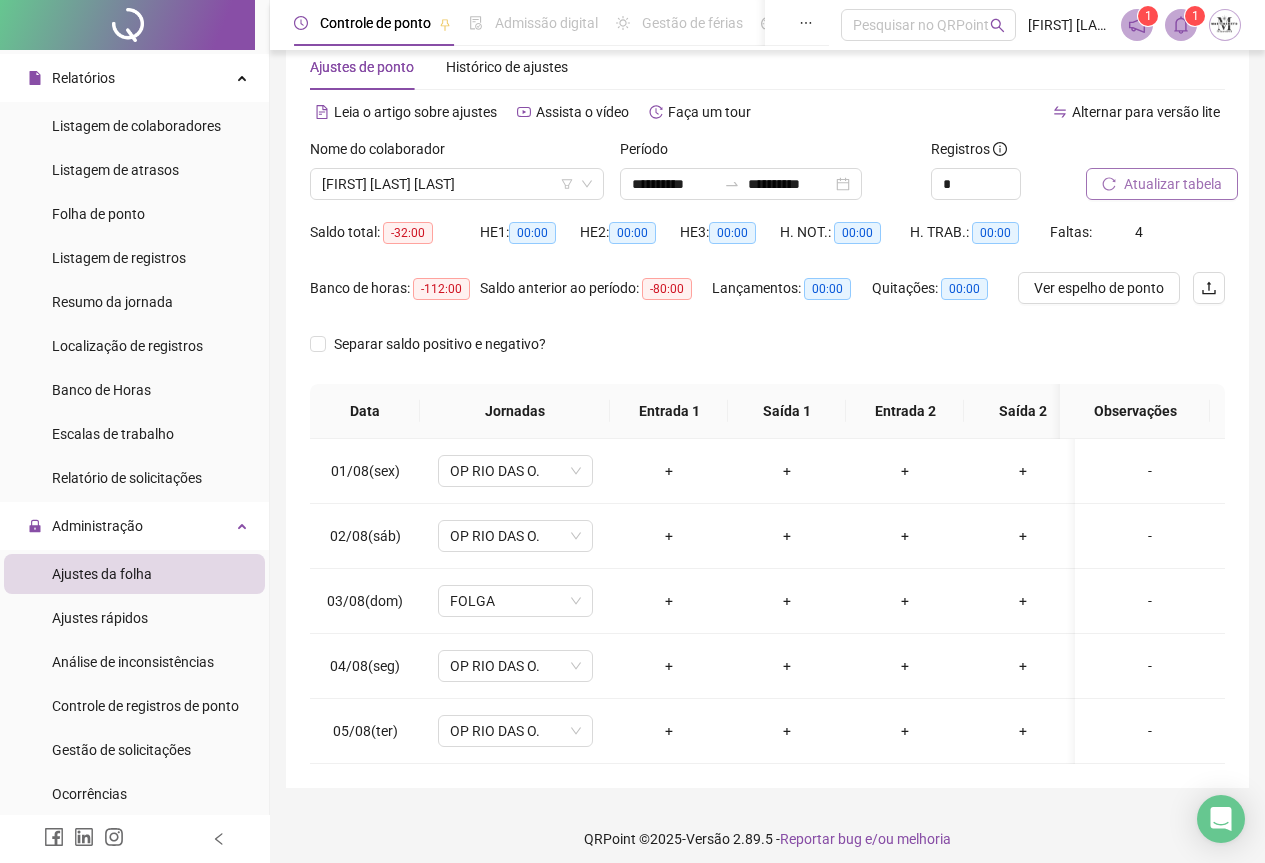 scroll, scrollTop: 72, scrollLeft: 0, axis: vertical 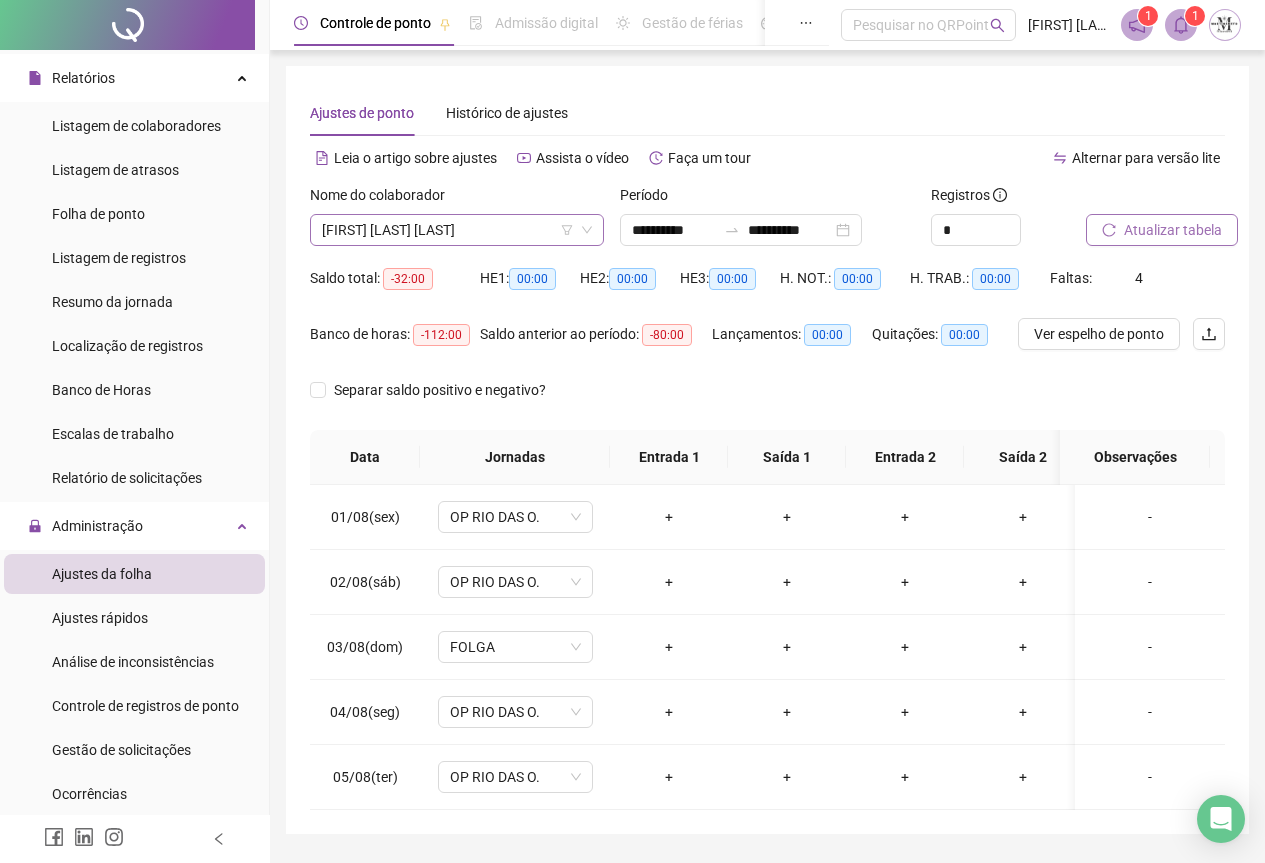 click on "[FIRST] [LAST]" at bounding box center (457, 230) 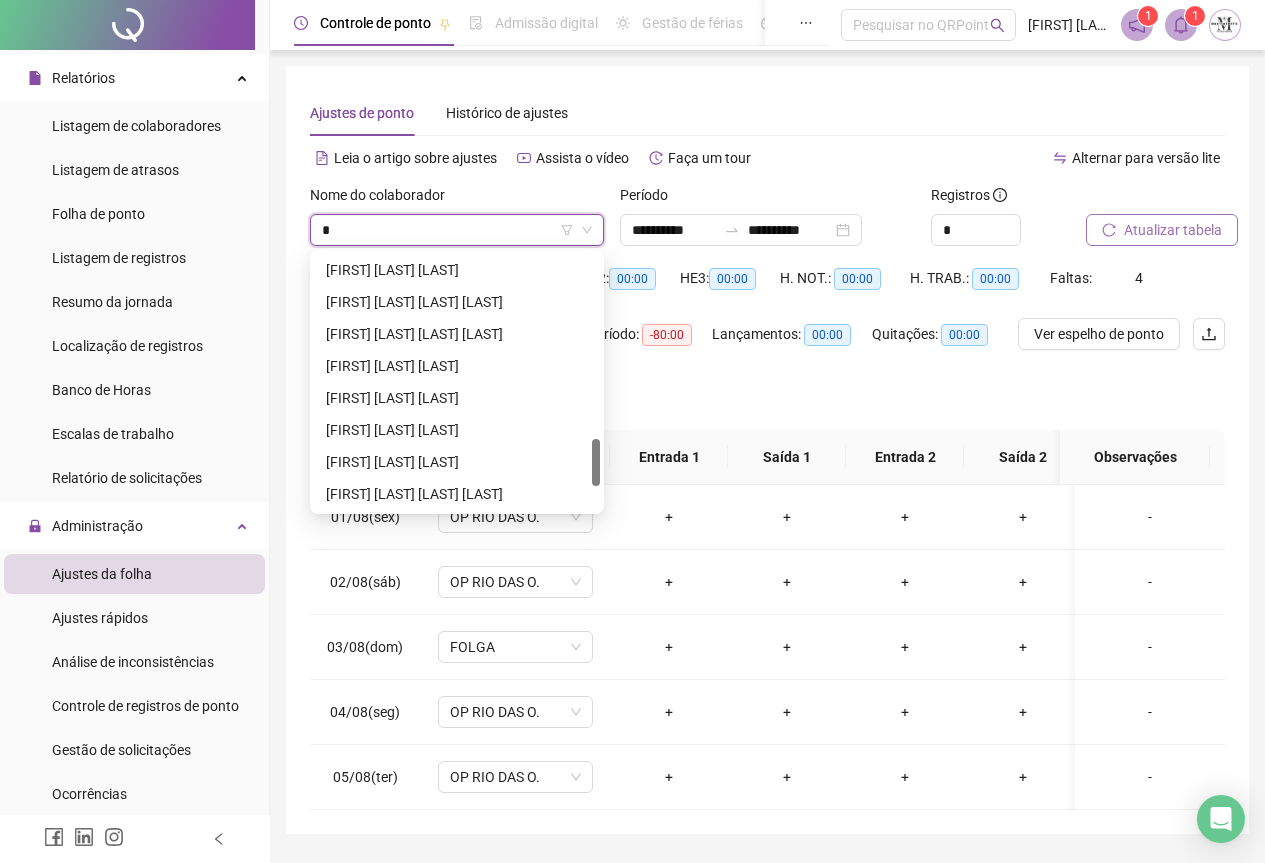 scroll, scrollTop: 128, scrollLeft: 0, axis: vertical 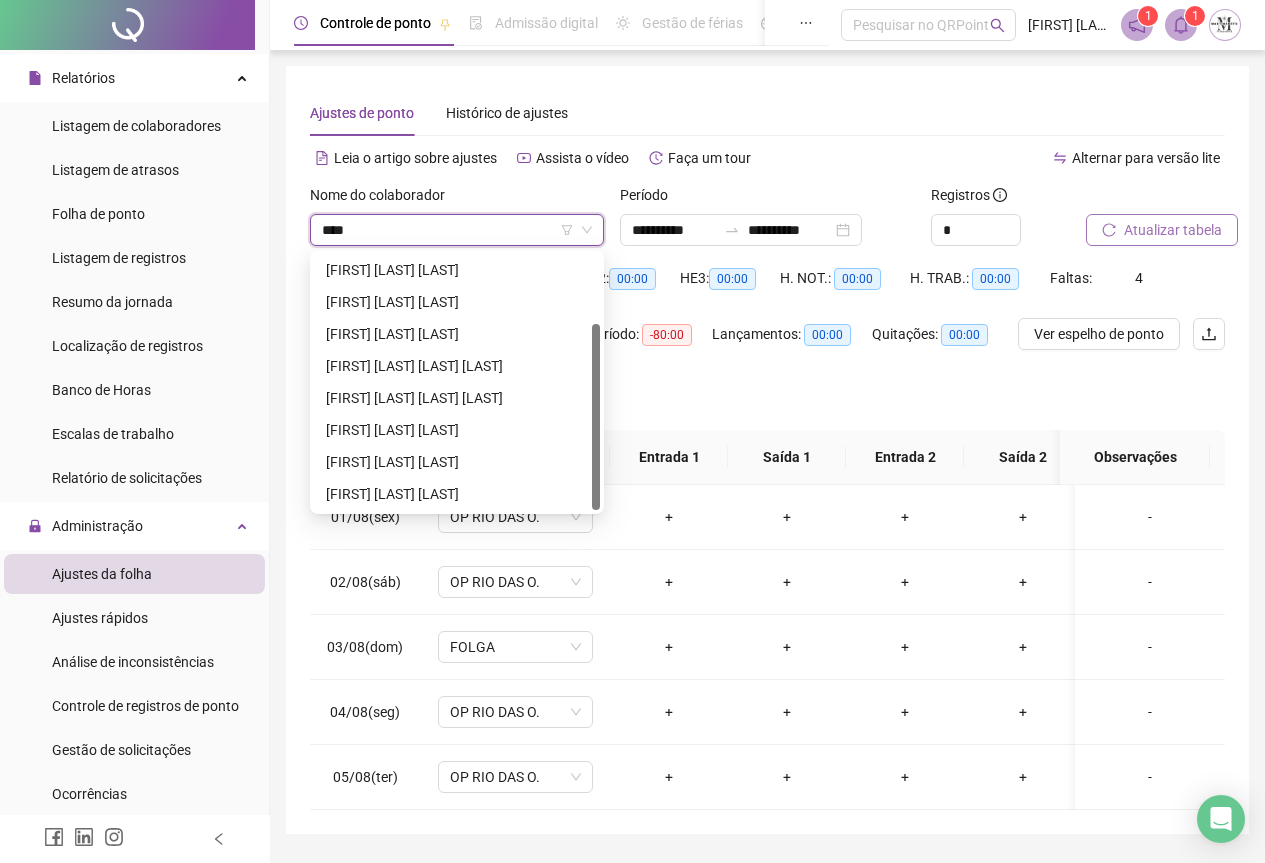 type on "*****" 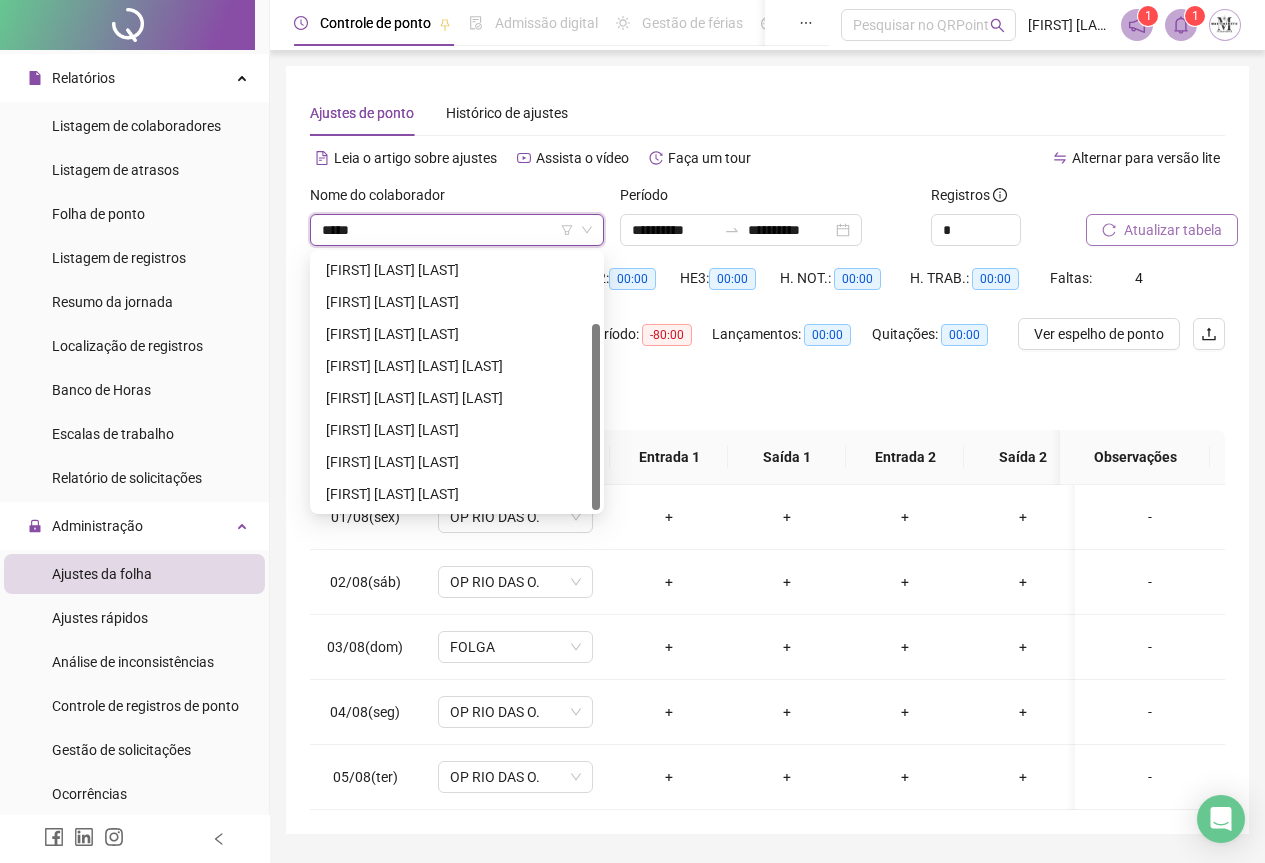 scroll, scrollTop: 64, scrollLeft: 0, axis: vertical 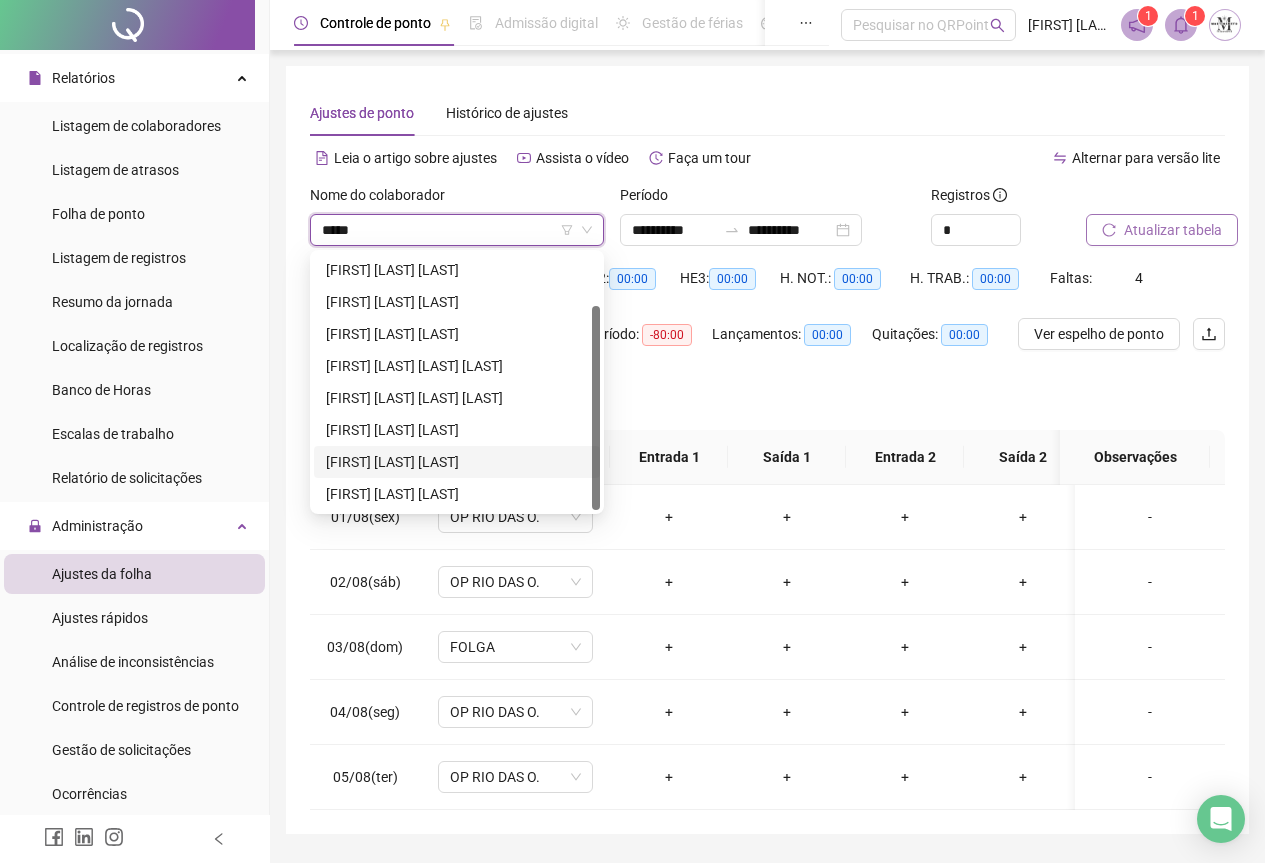 click on "[FIRST] [LAST] [LAST] [LAST]" at bounding box center (457, 462) 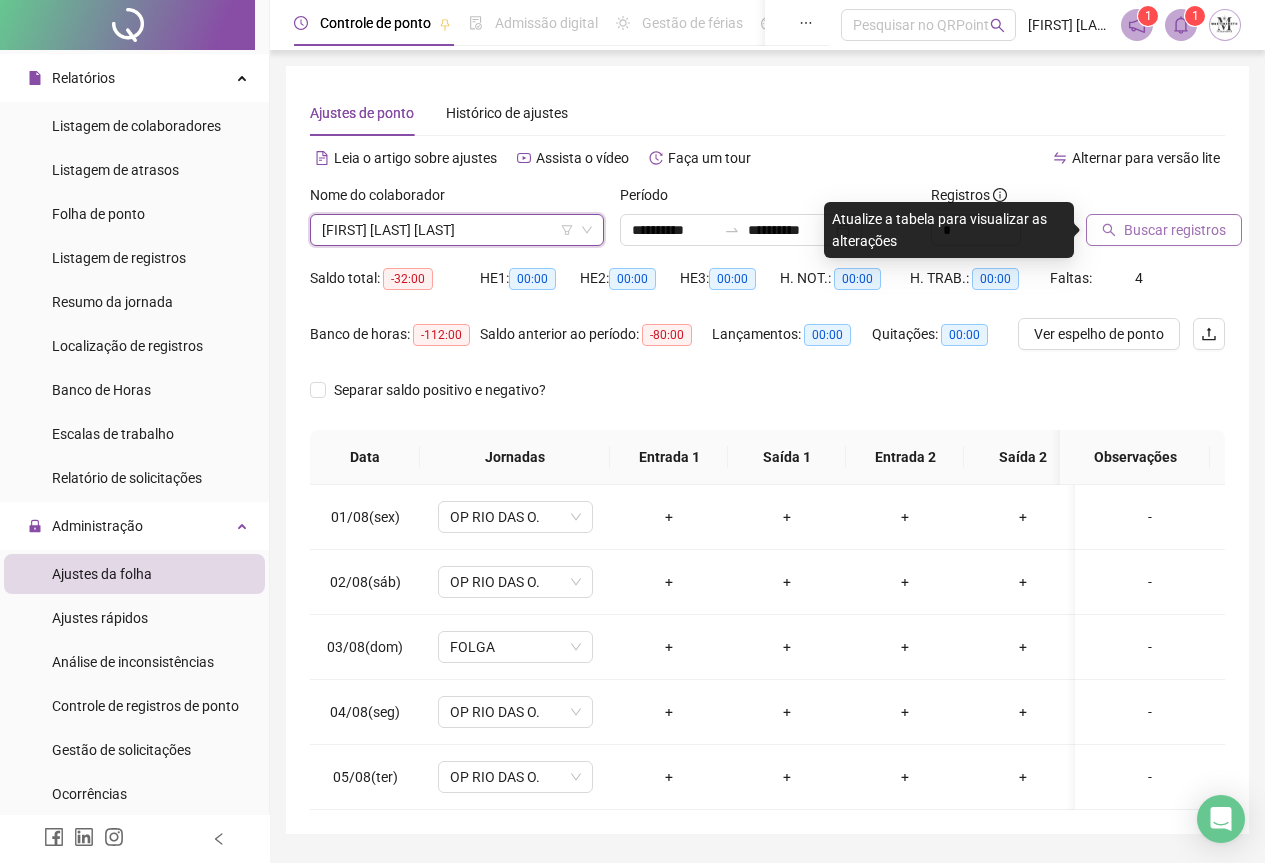 click on "Buscar registros" at bounding box center [1175, 230] 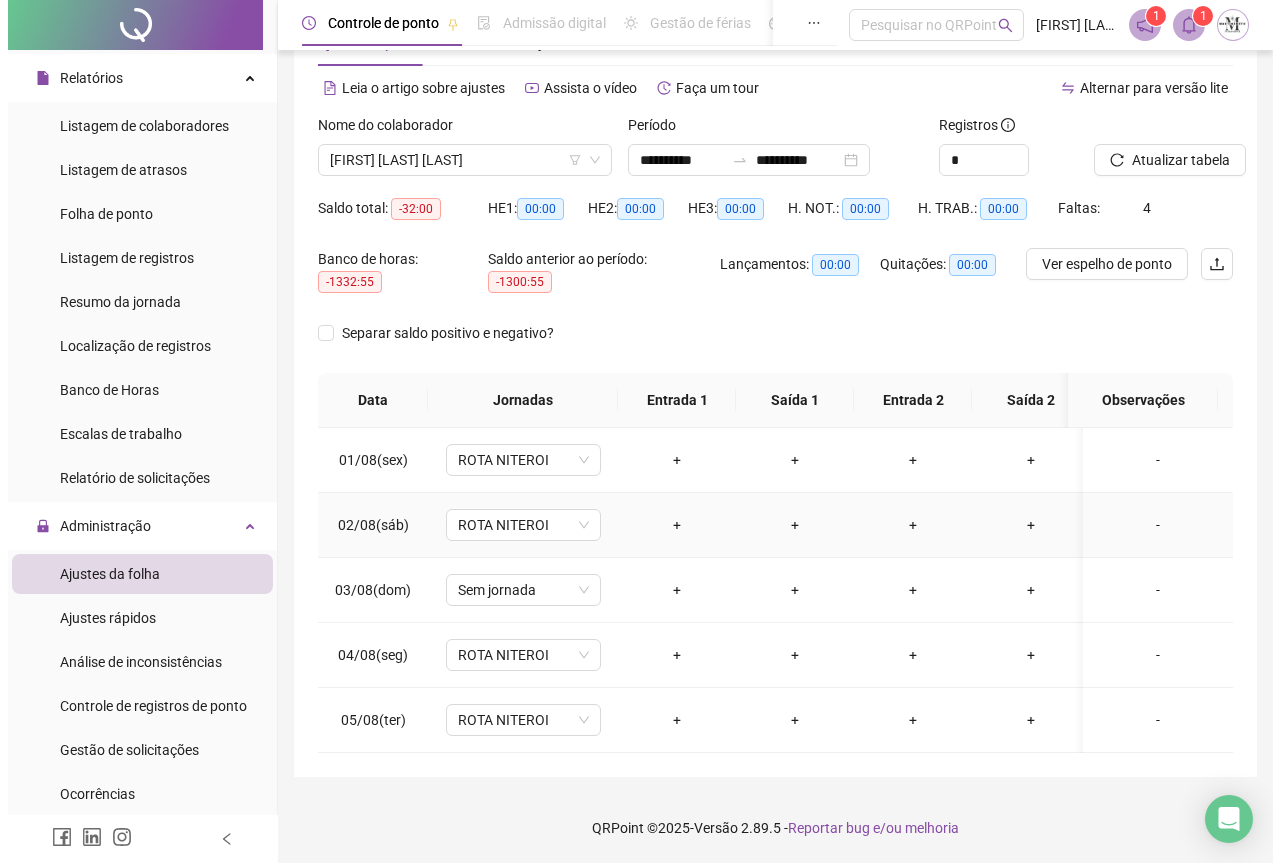 scroll, scrollTop: 0, scrollLeft: 0, axis: both 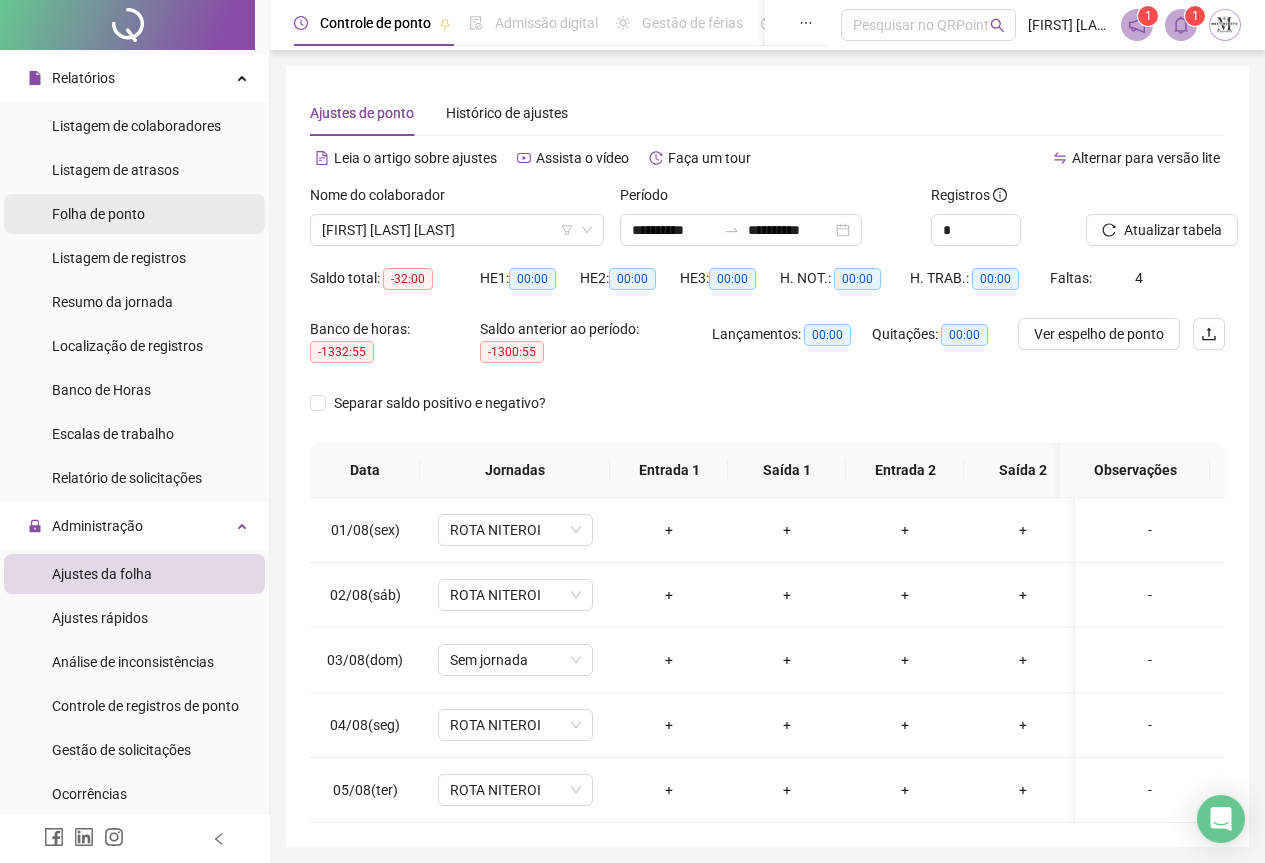 click on "Folha de ponto" at bounding box center (98, 214) 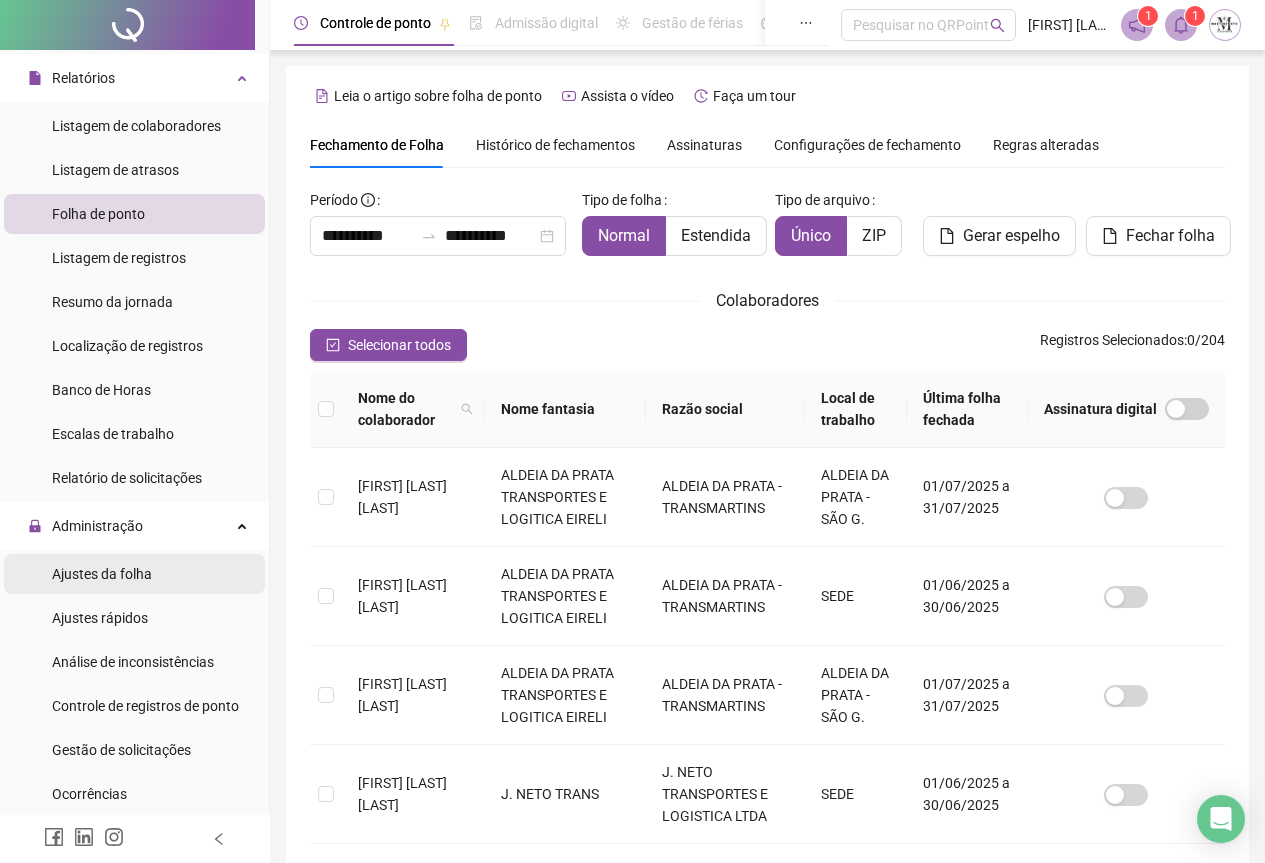 click on "Ajustes da folha" at bounding box center (102, 574) 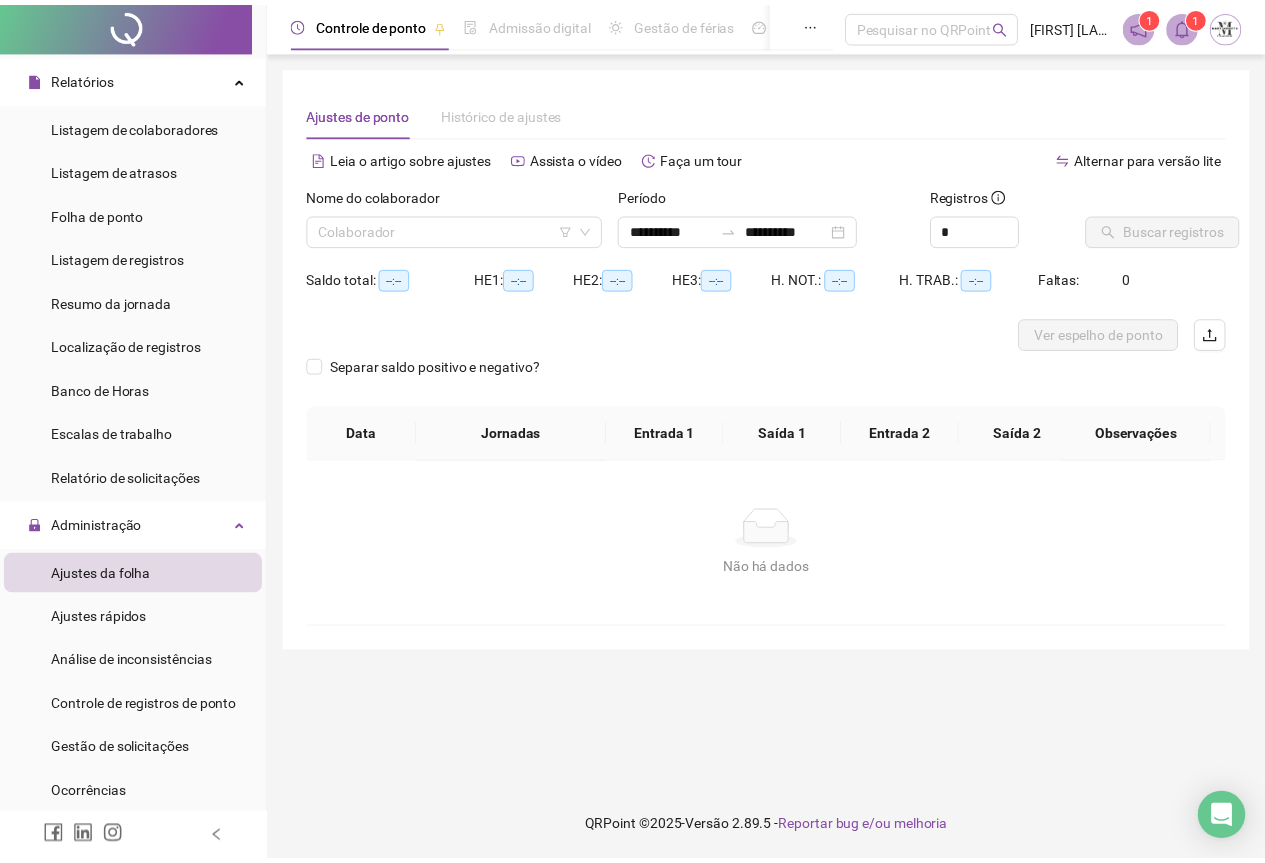 scroll, scrollTop: 0, scrollLeft: 0, axis: both 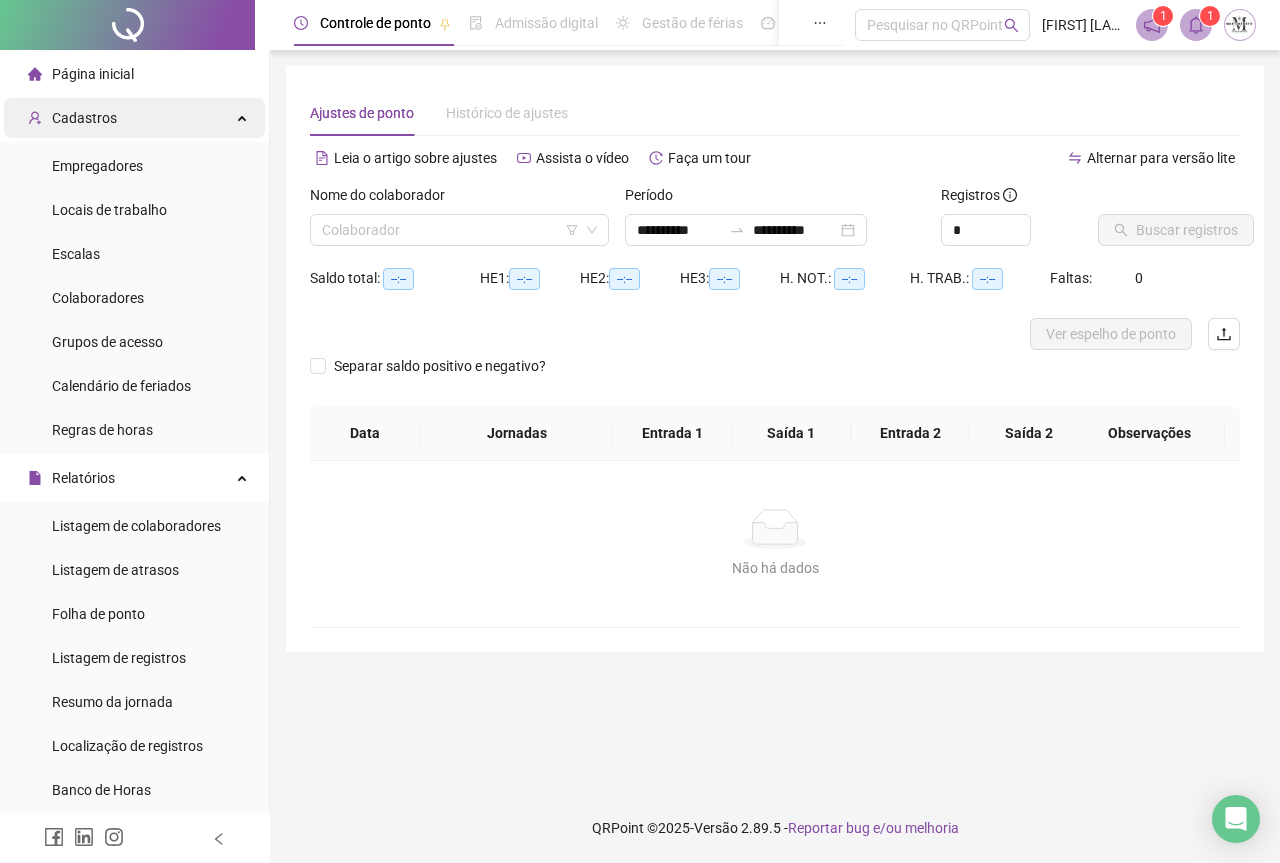 click on "Cadastros" at bounding box center (84, 118) 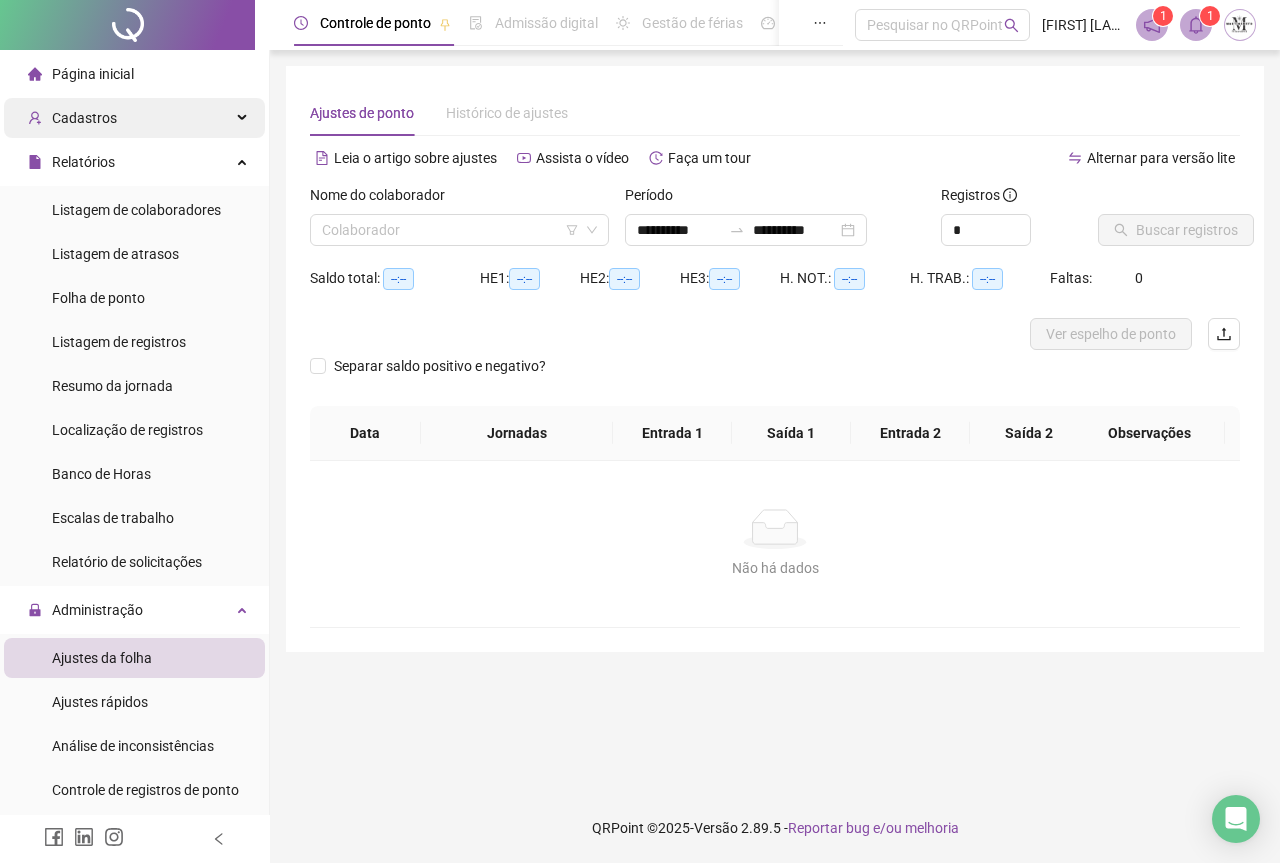 click on "Cadastros" at bounding box center [134, 118] 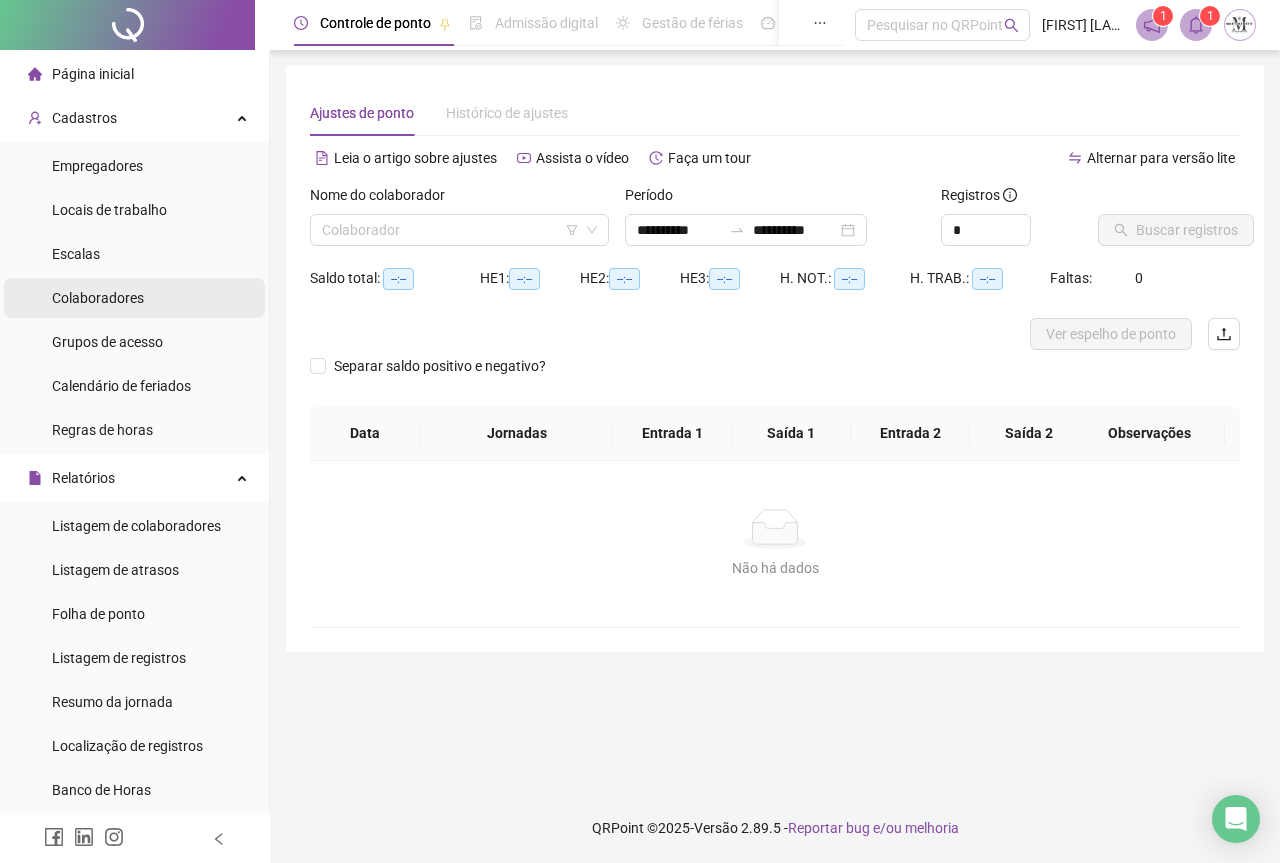 click on "Colaboradores" at bounding box center [98, 298] 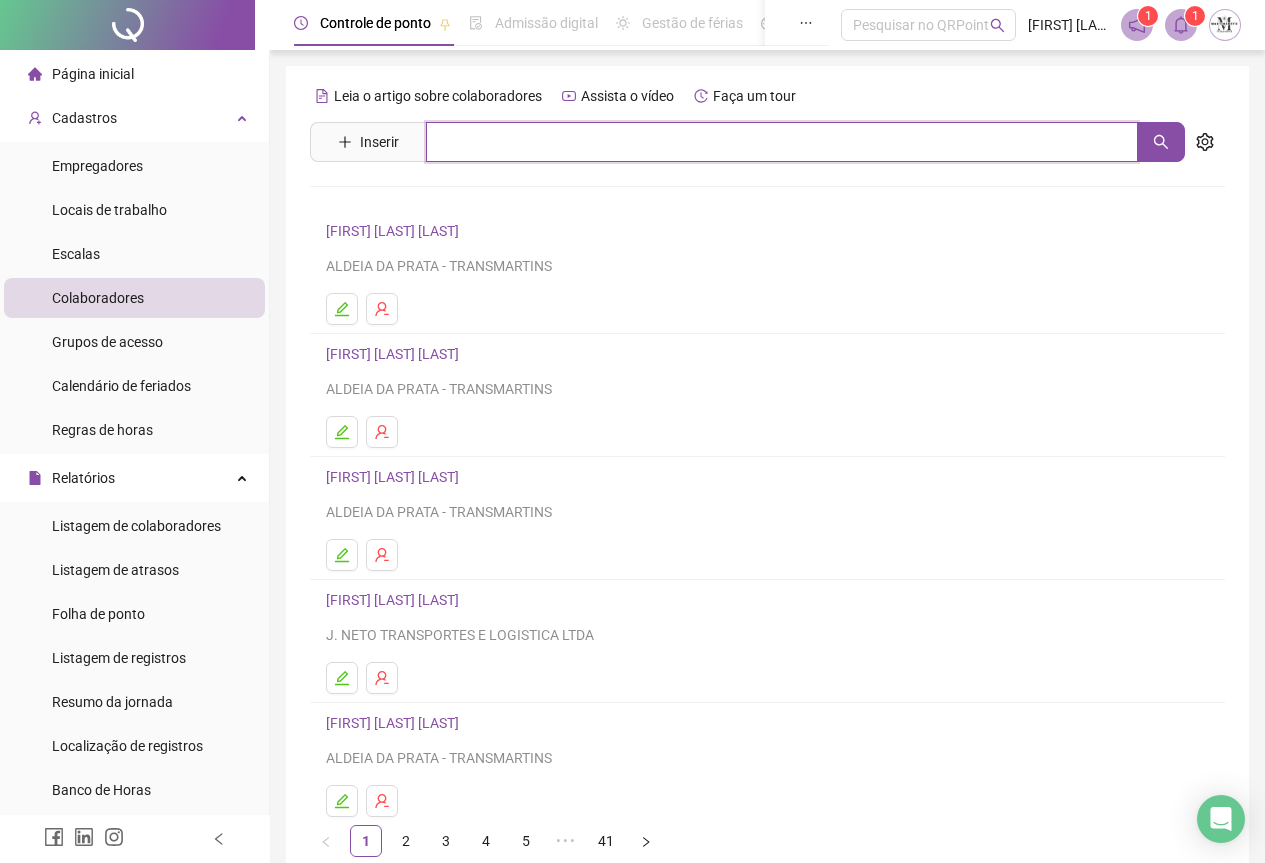 click at bounding box center (782, 142) 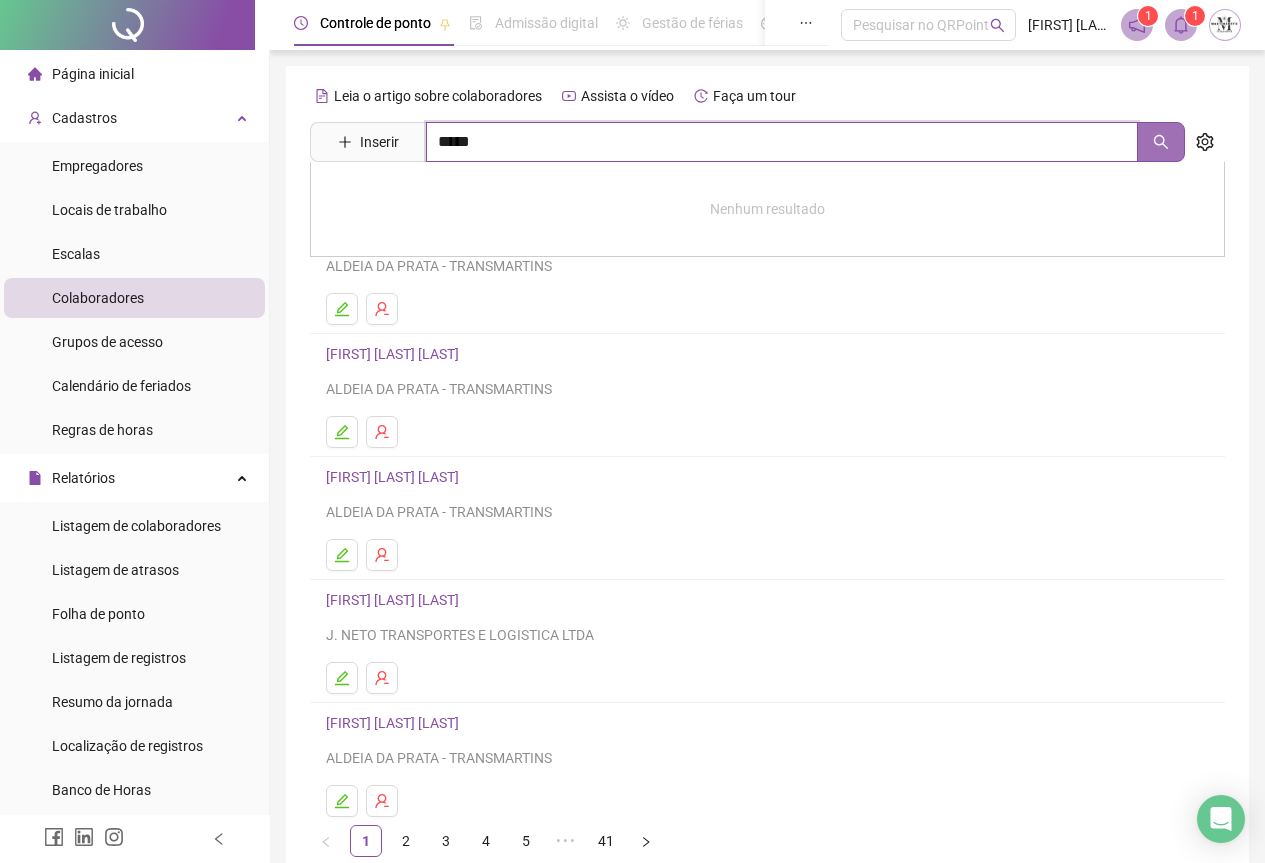 click 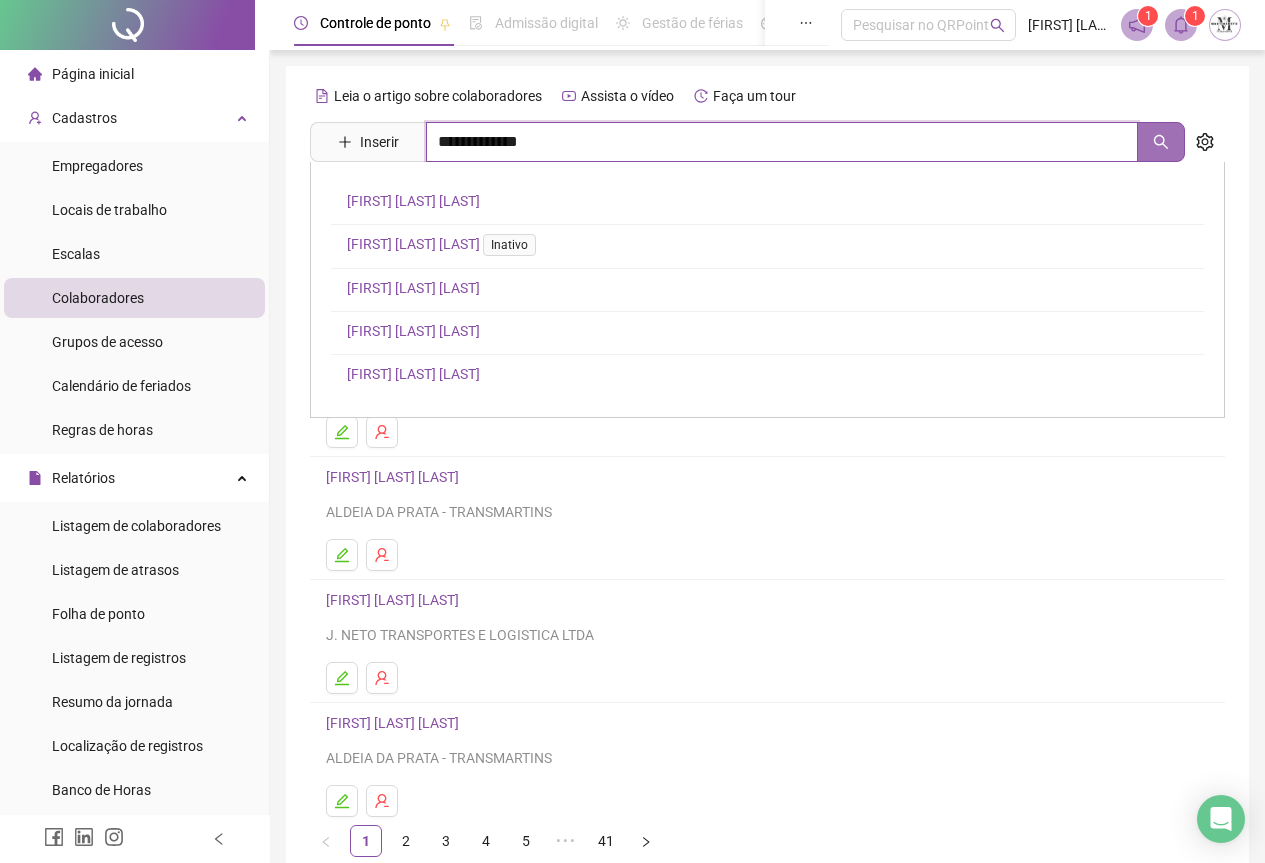 click at bounding box center [1161, 142] 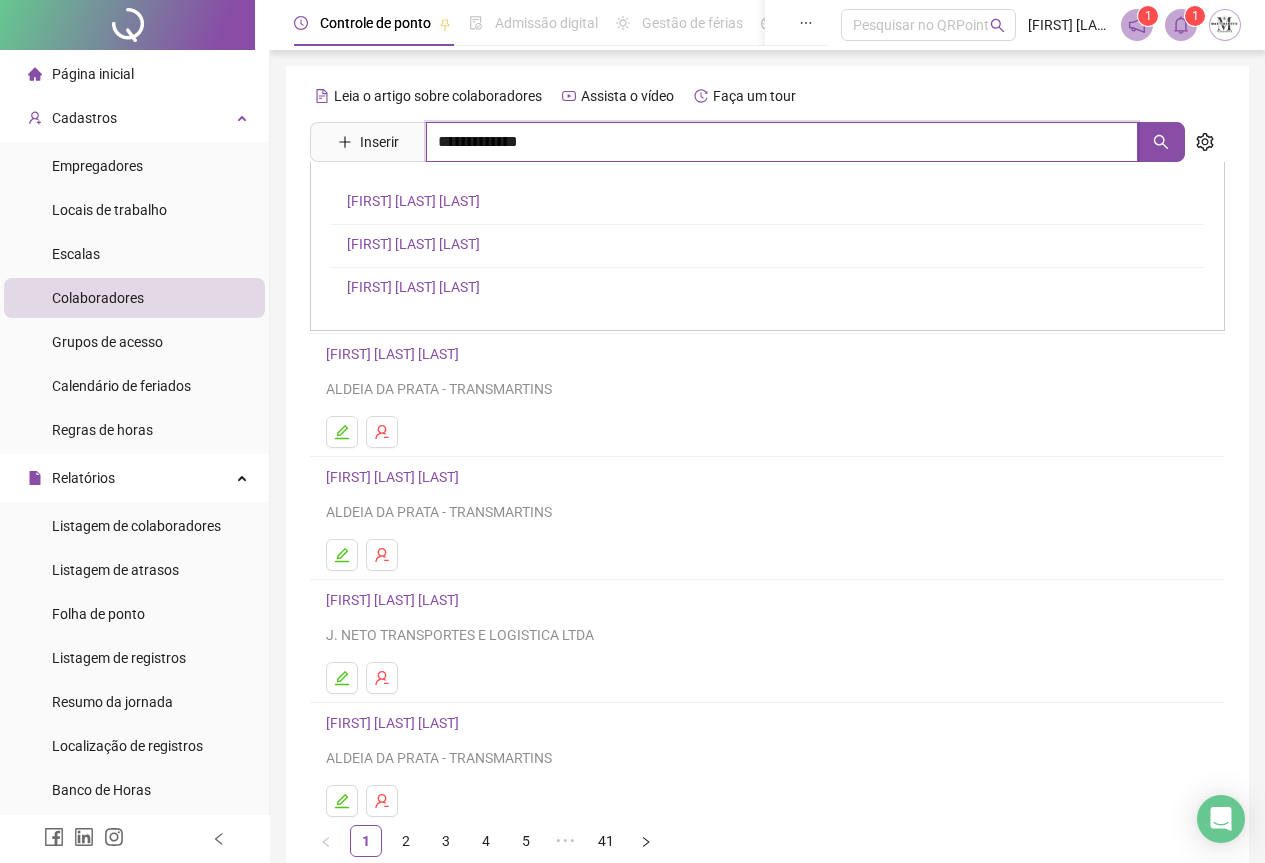 type on "**********" 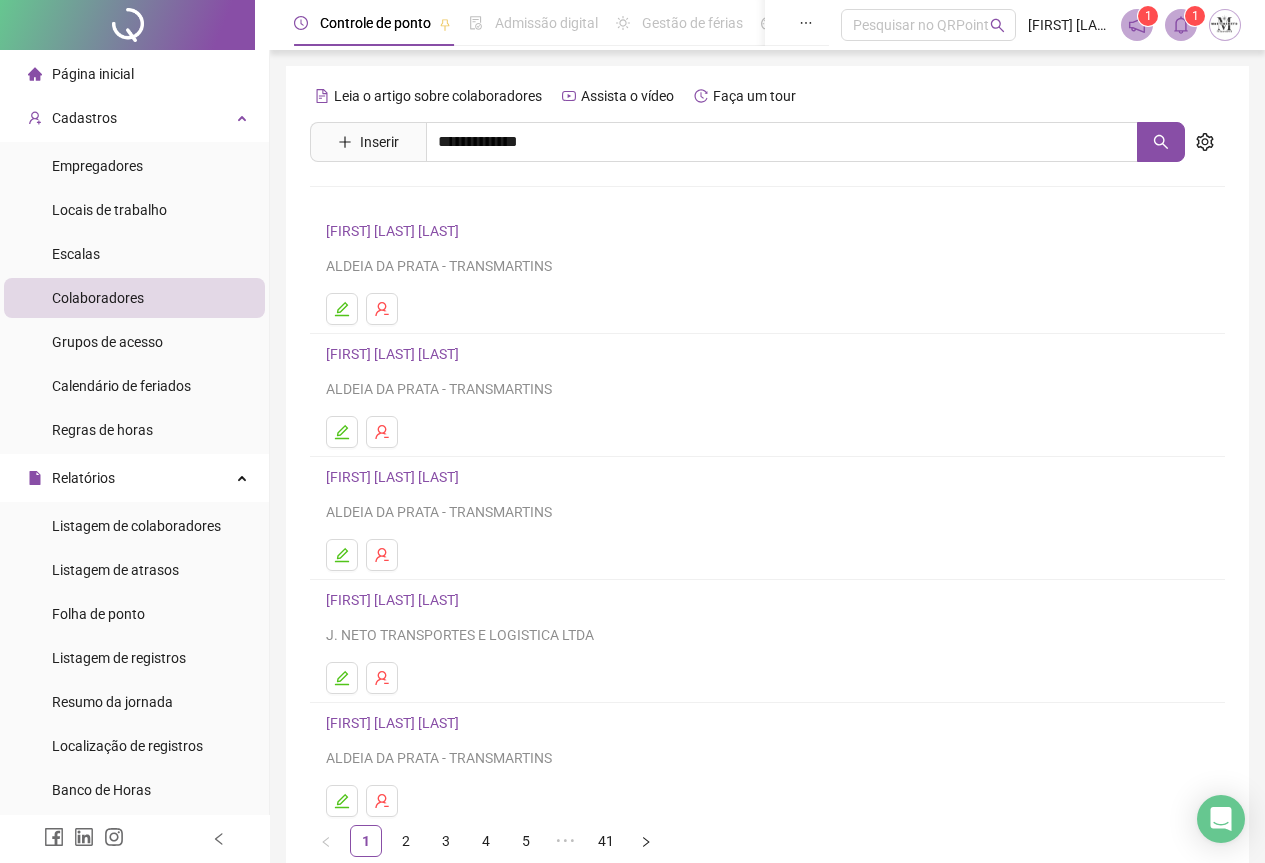 click on "[FIRST] [LAST] [LAST] [LAST]" at bounding box center (413, 244) 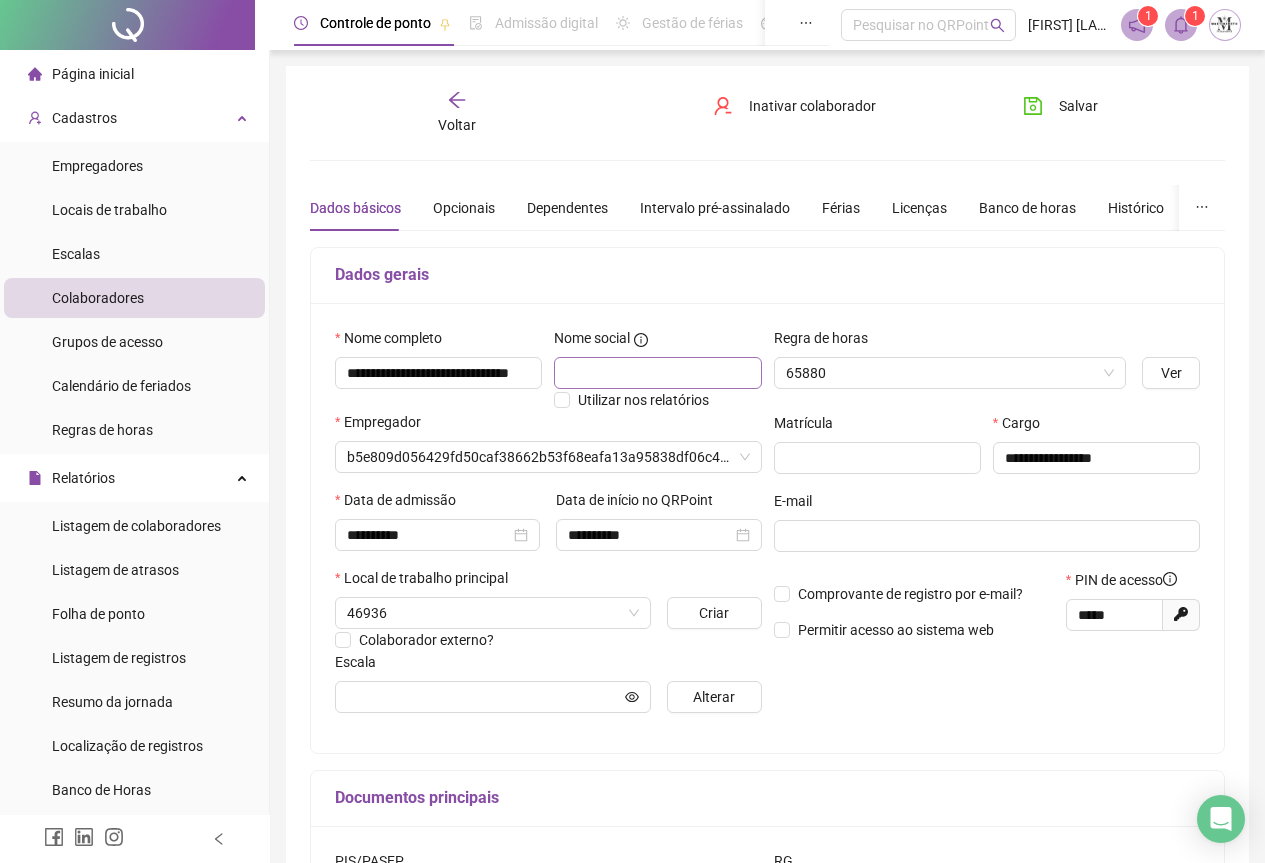type on "*********" 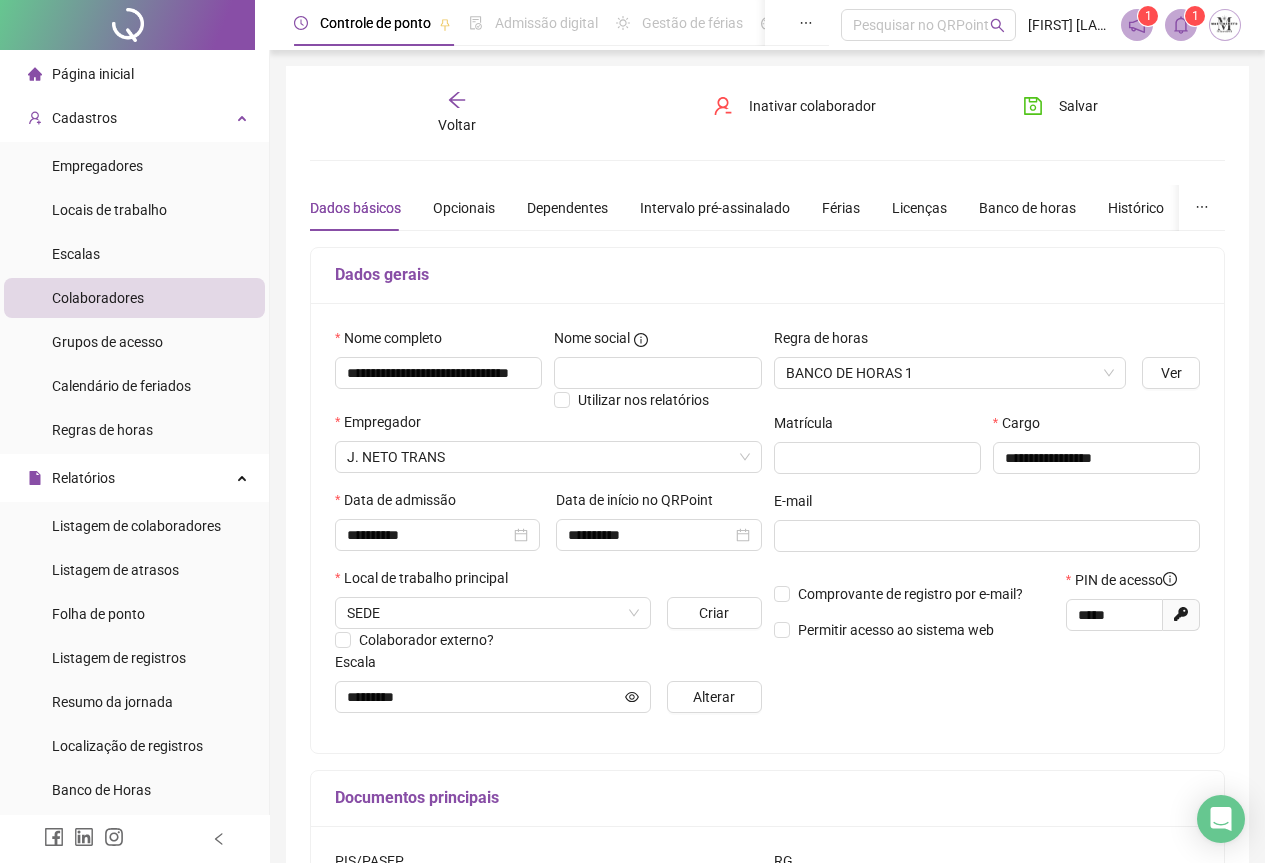 click 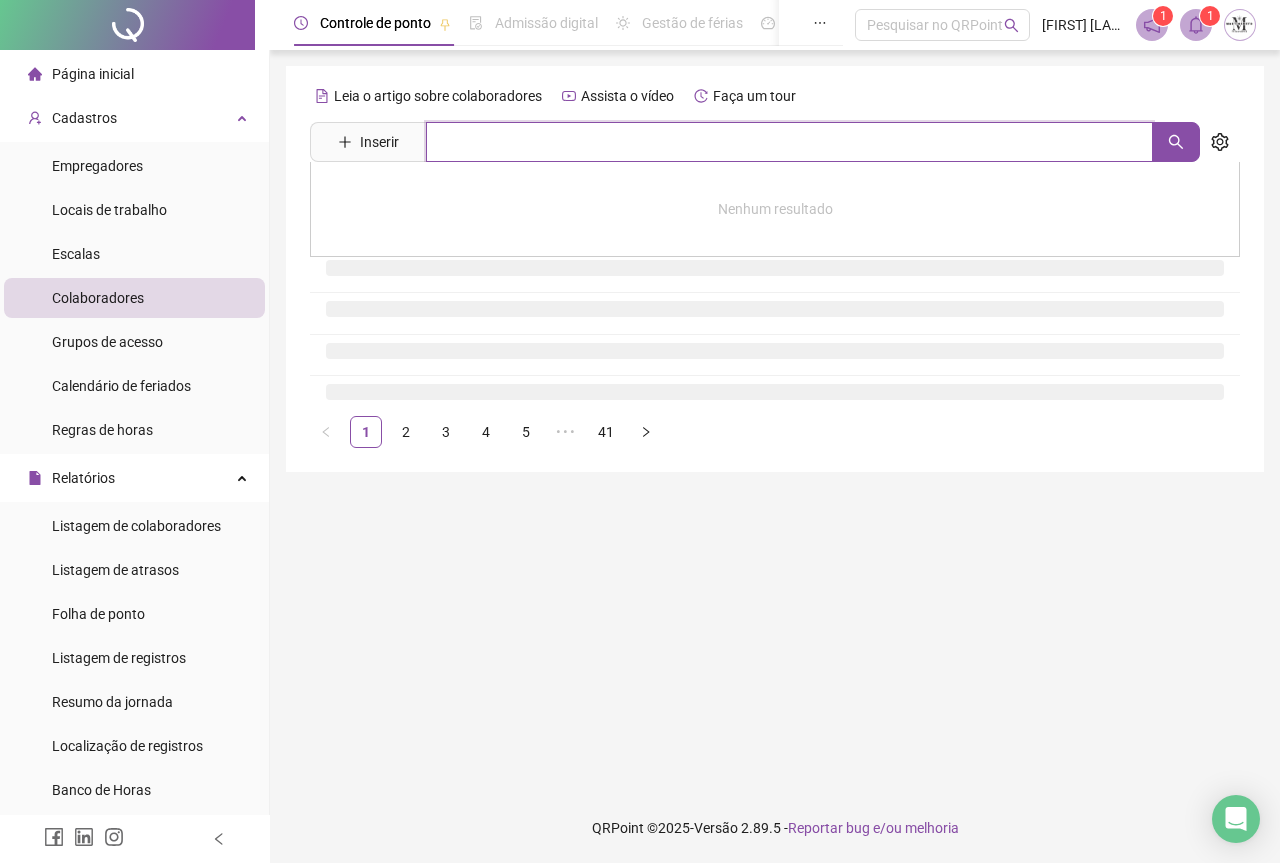 click at bounding box center [789, 142] 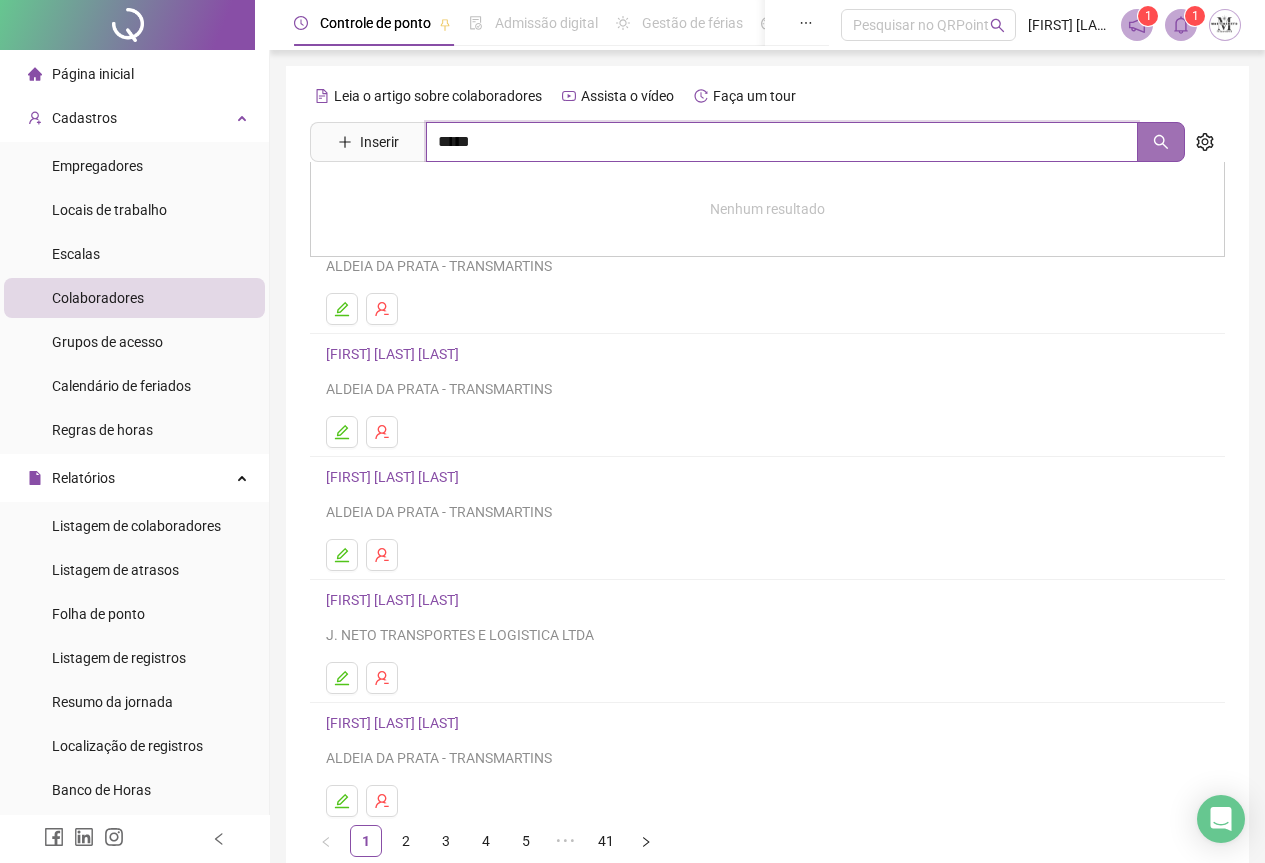 click at bounding box center [1161, 142] 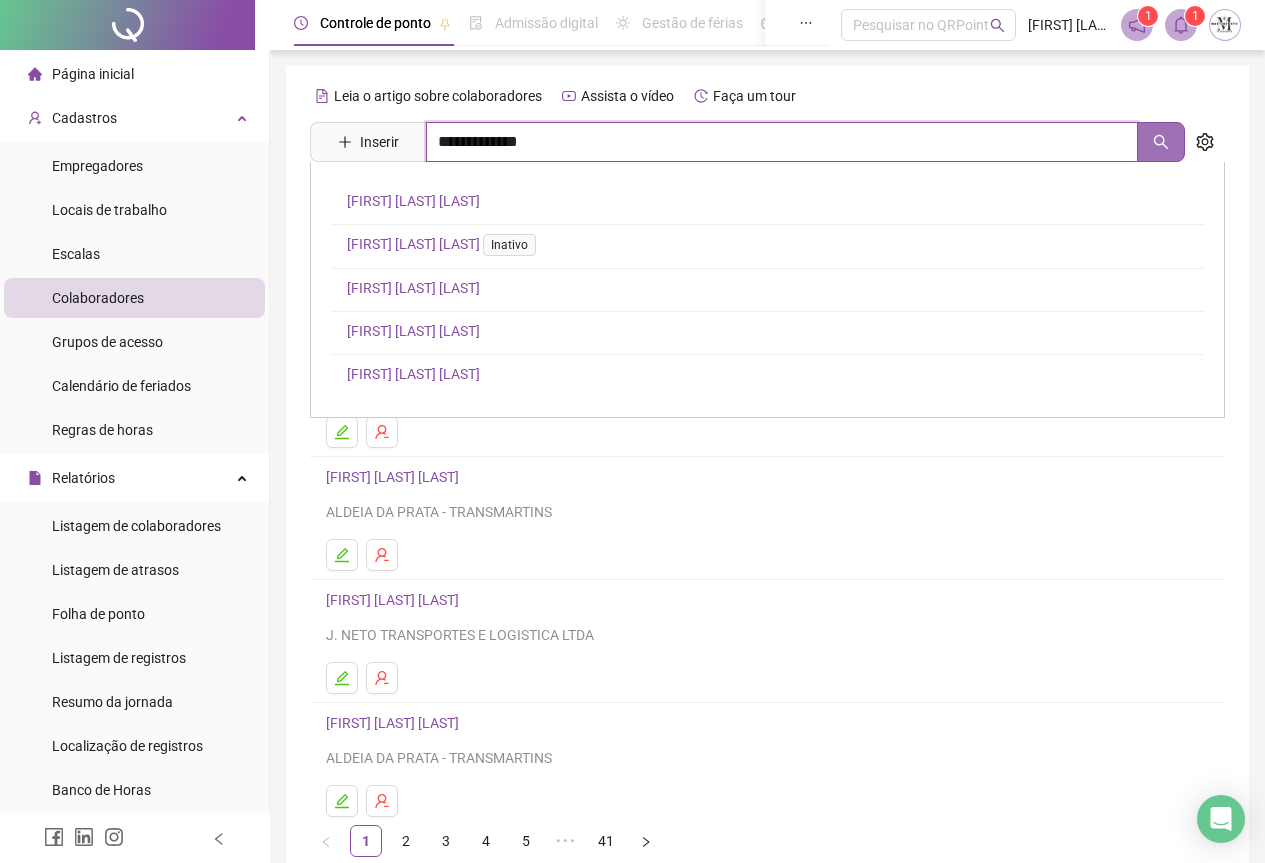 click at bounding box center [1161, 142] 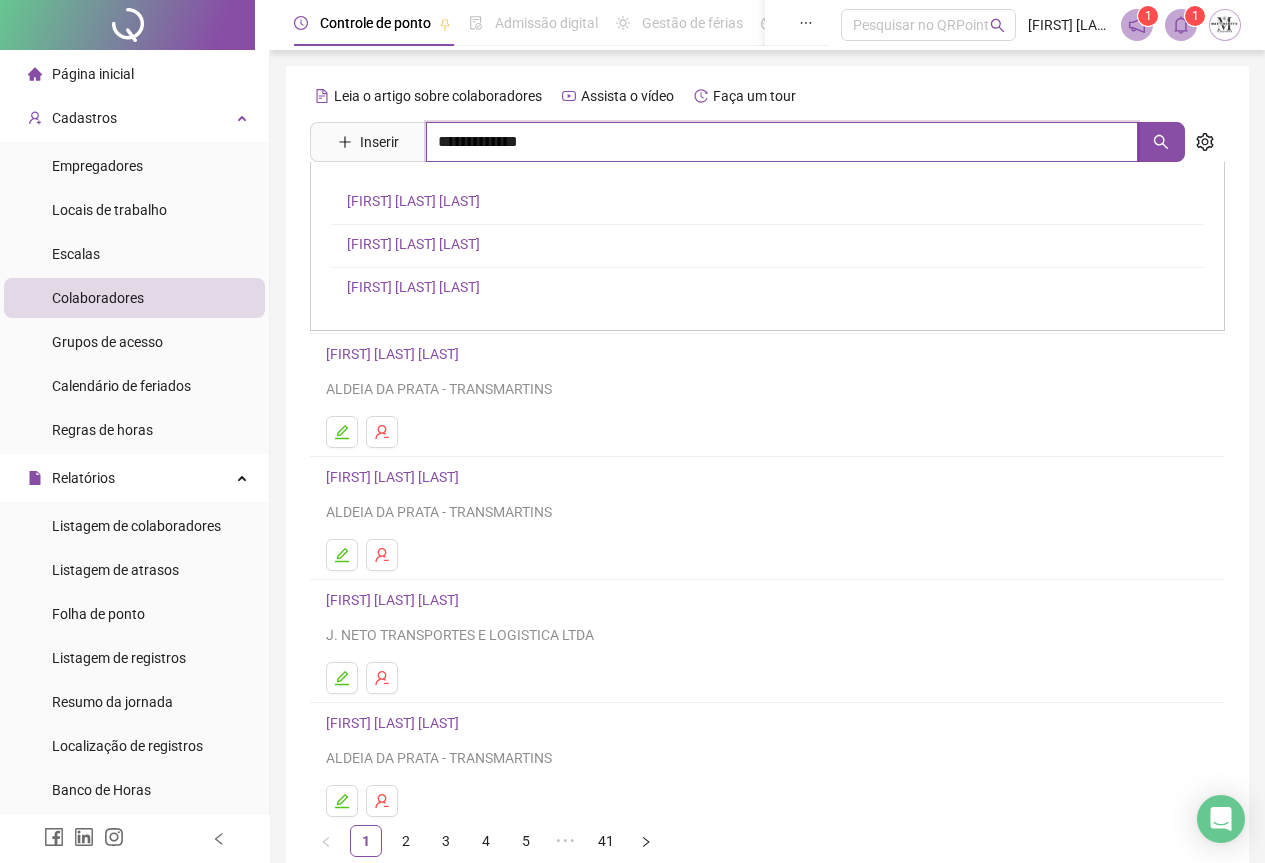 type on "**********" 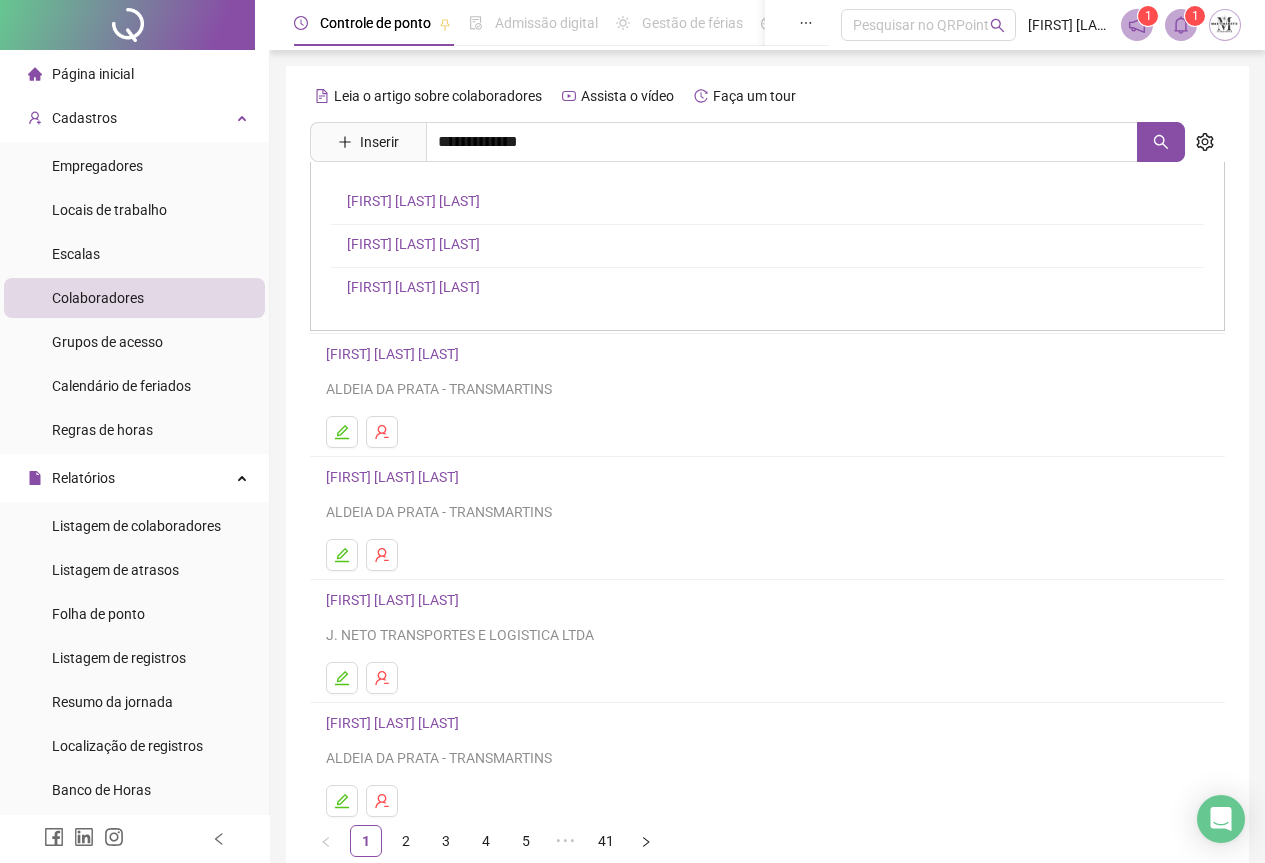 click on "**********" at bounding box center (413, 287) 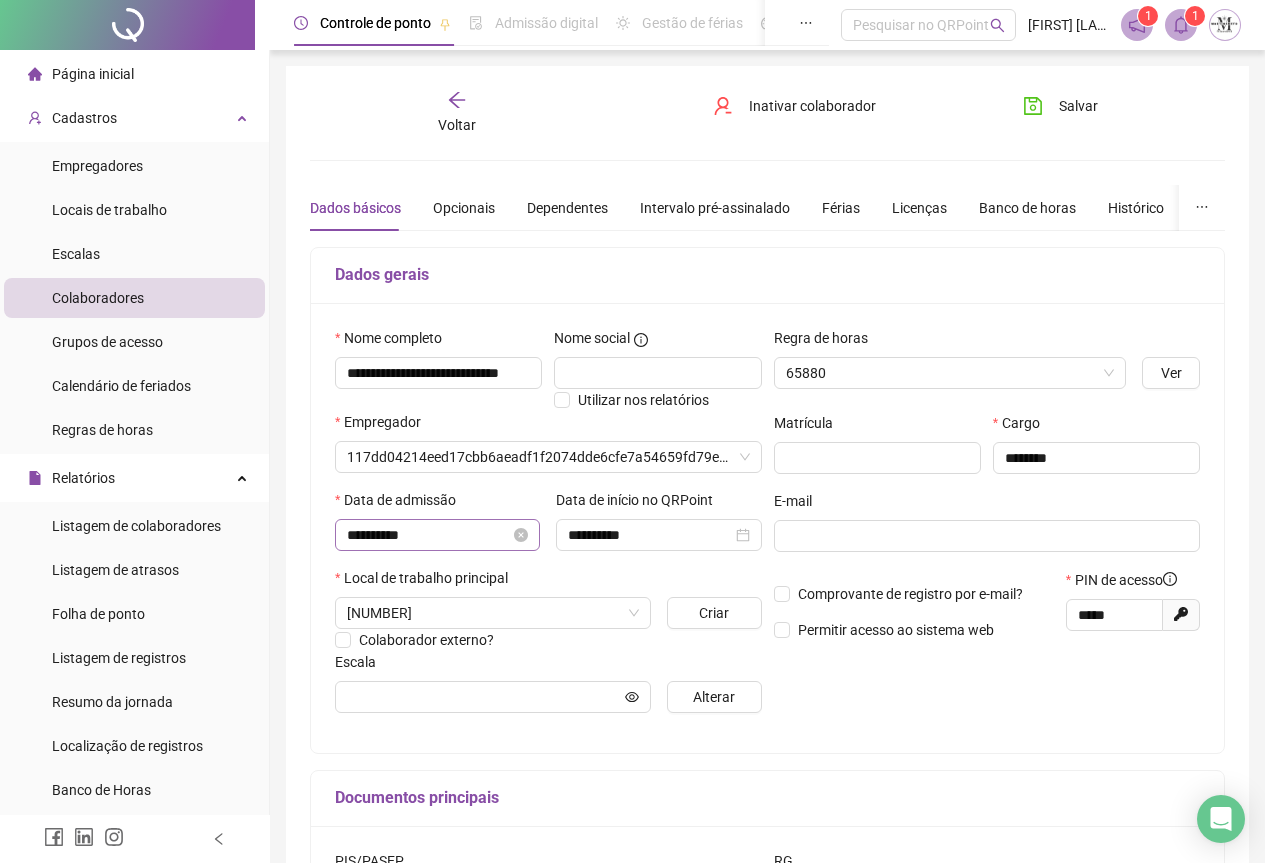 type on "**********" 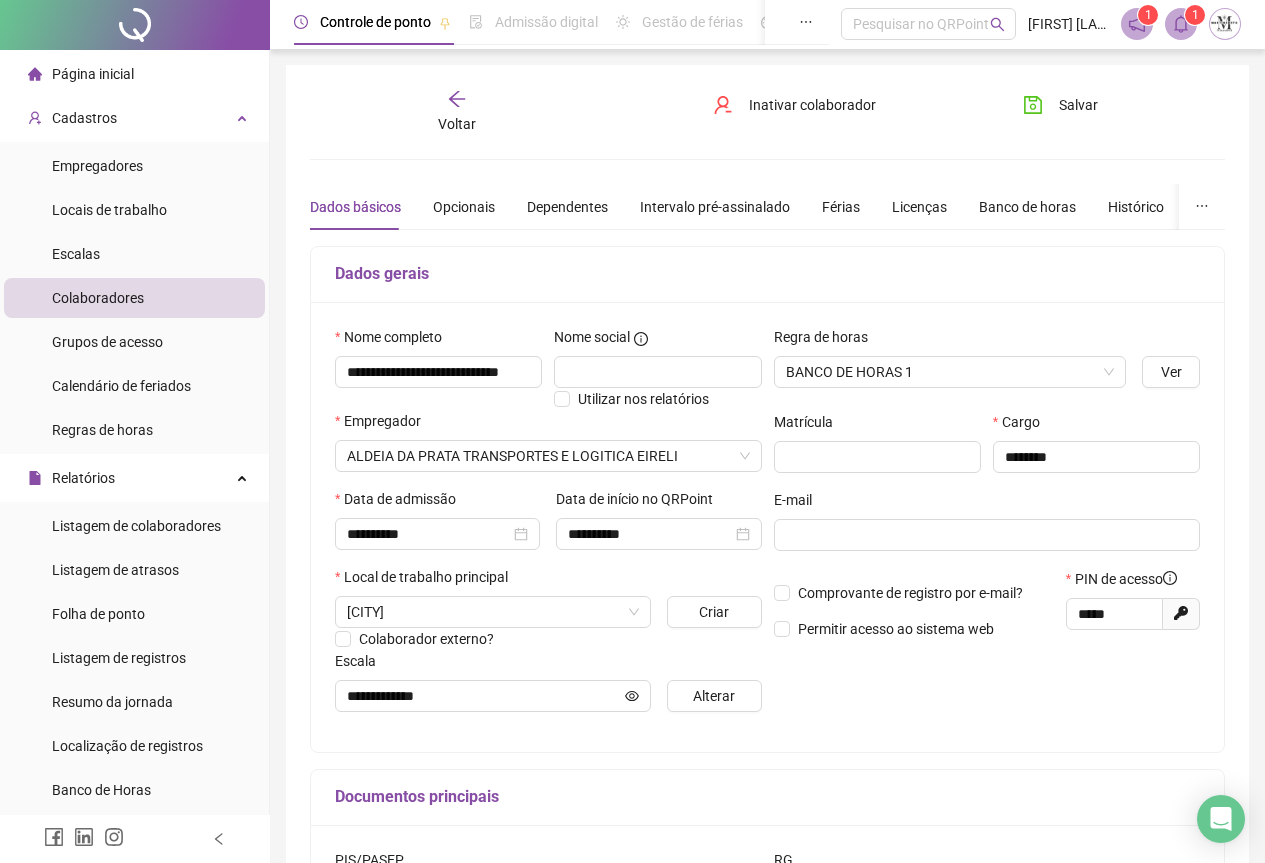 scroll, scrollTop: 0, scrollLeft: 0, axis: both 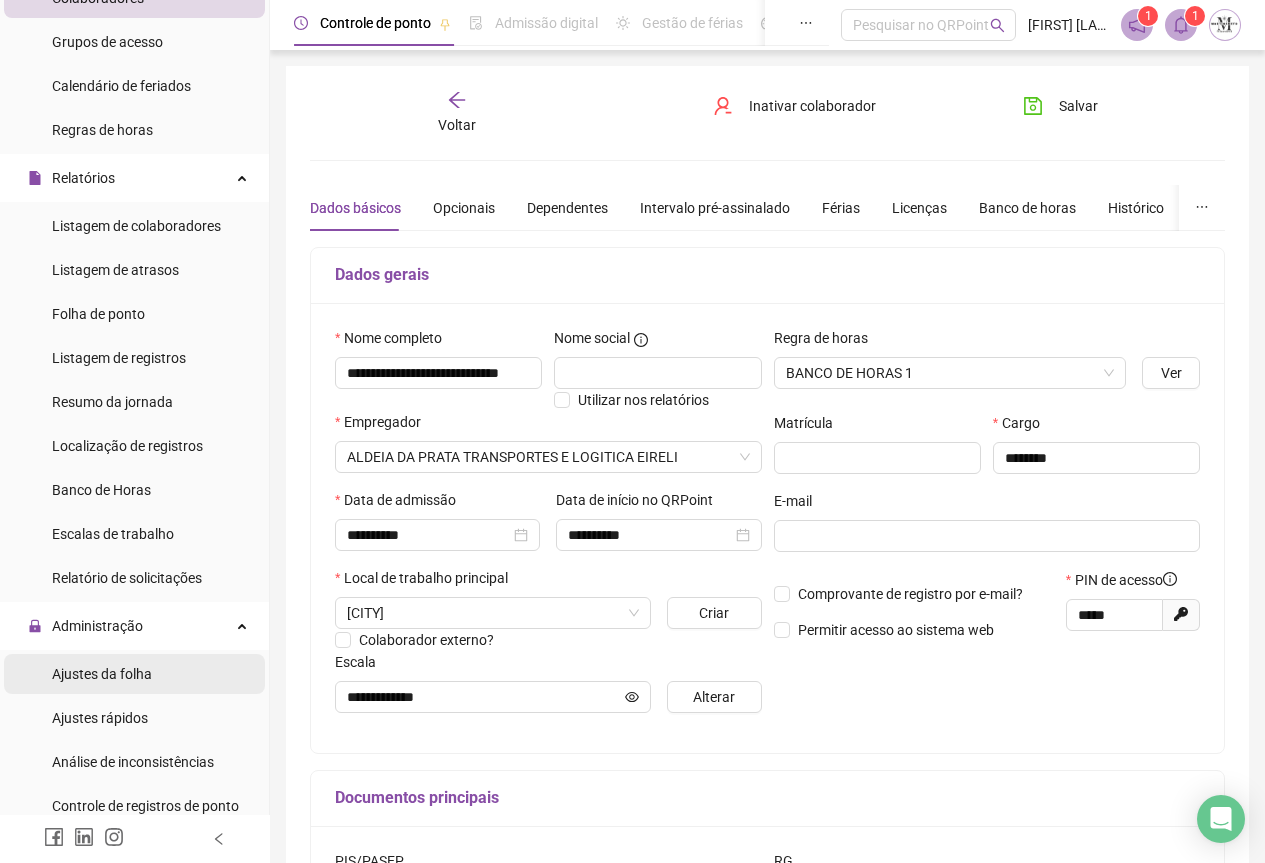 click on "Ajustes da folha" at bounding box center [102, 674] 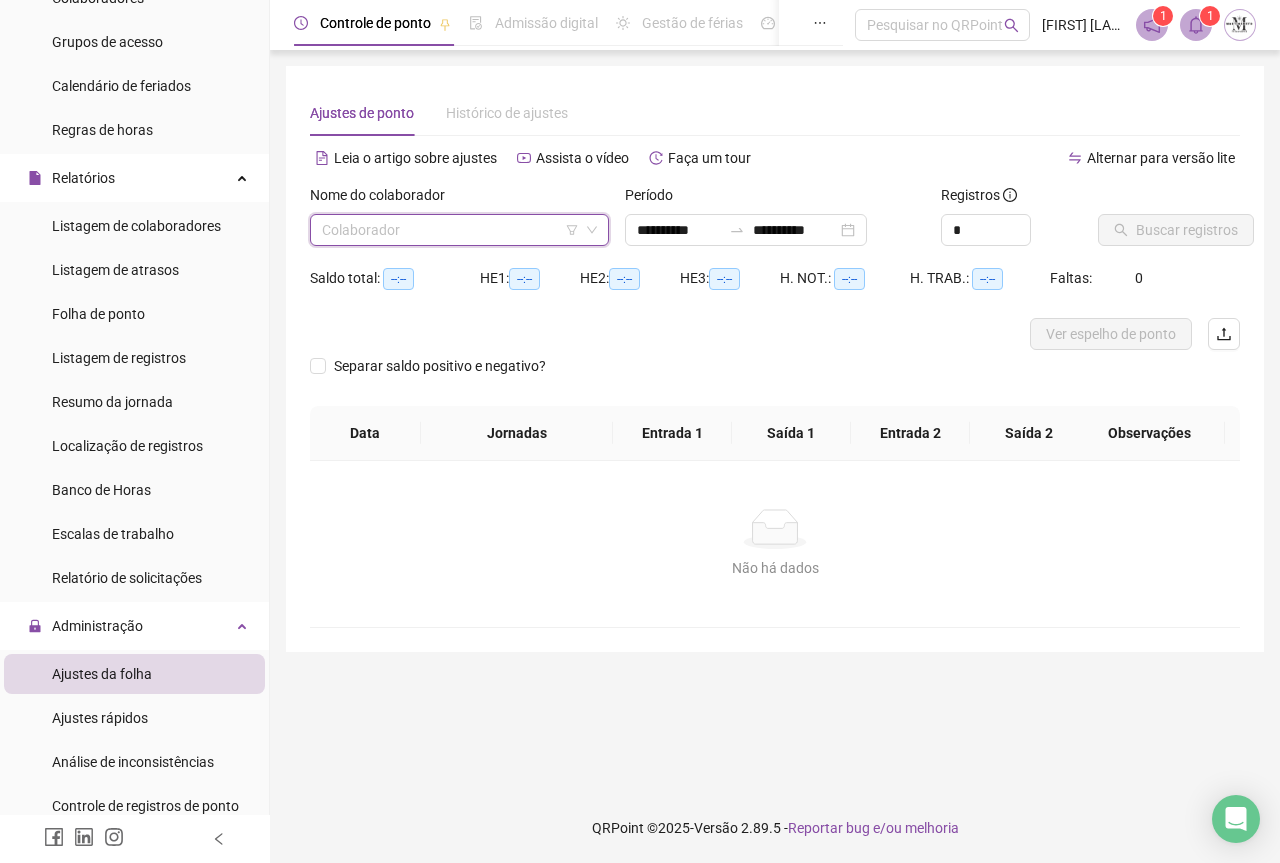 click at bounding box center (450, 230) 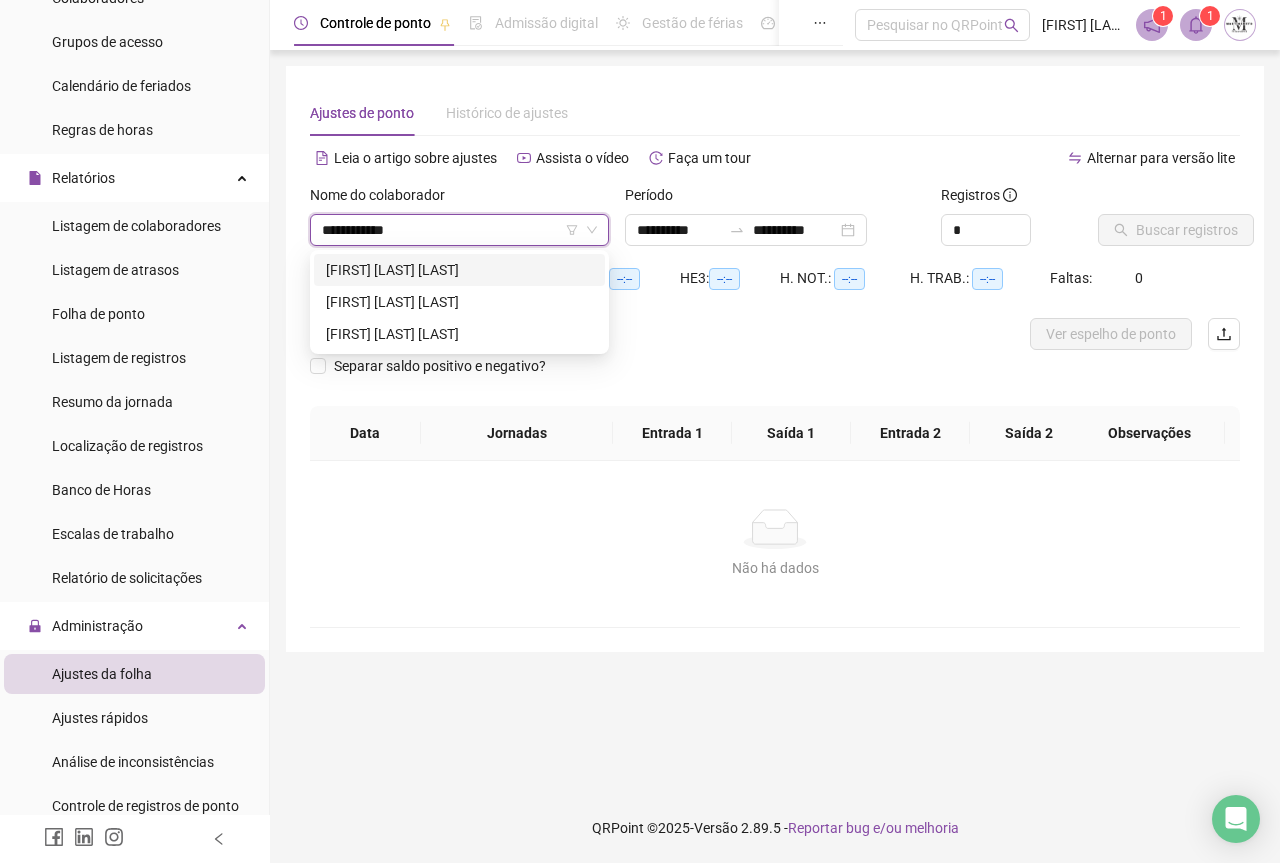 type on "**********" 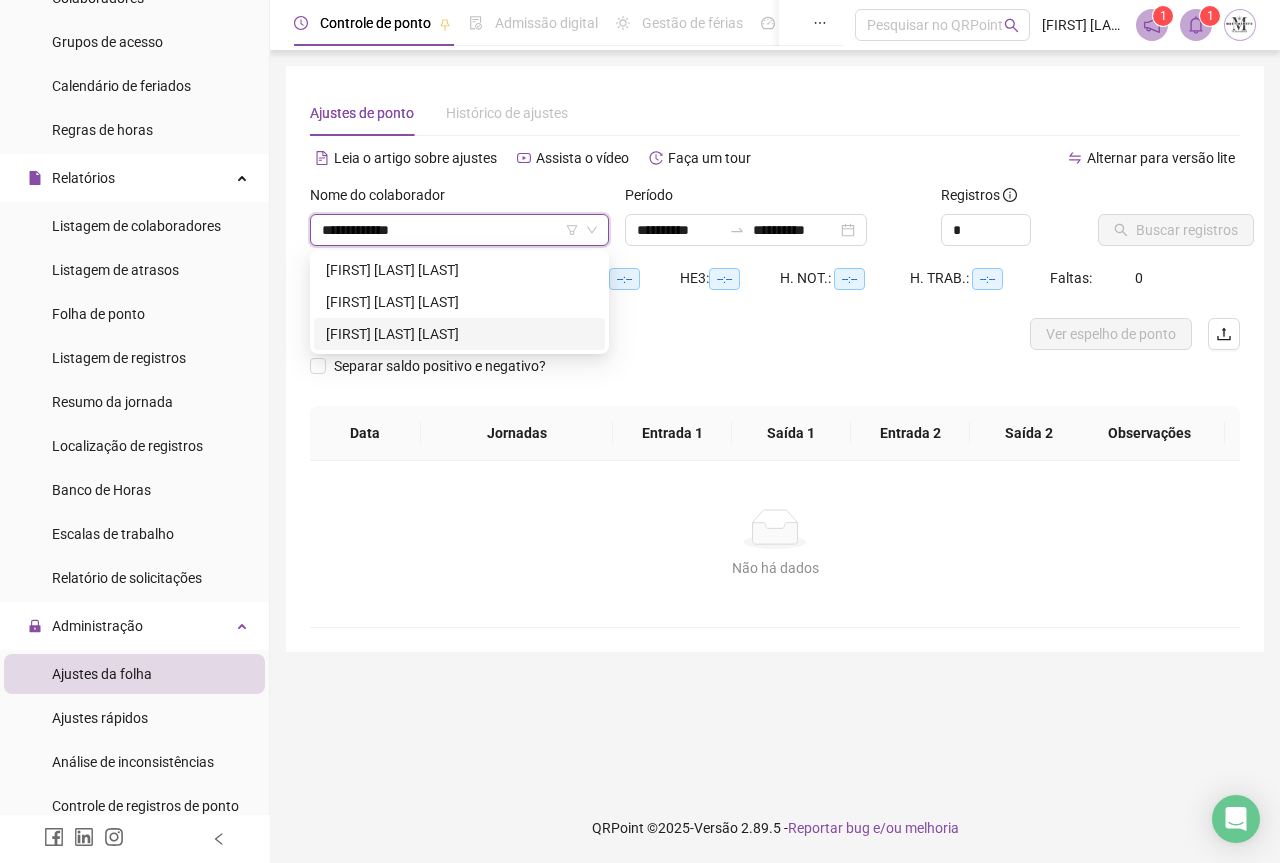 click on "**********" at bounding box center [459, 334] 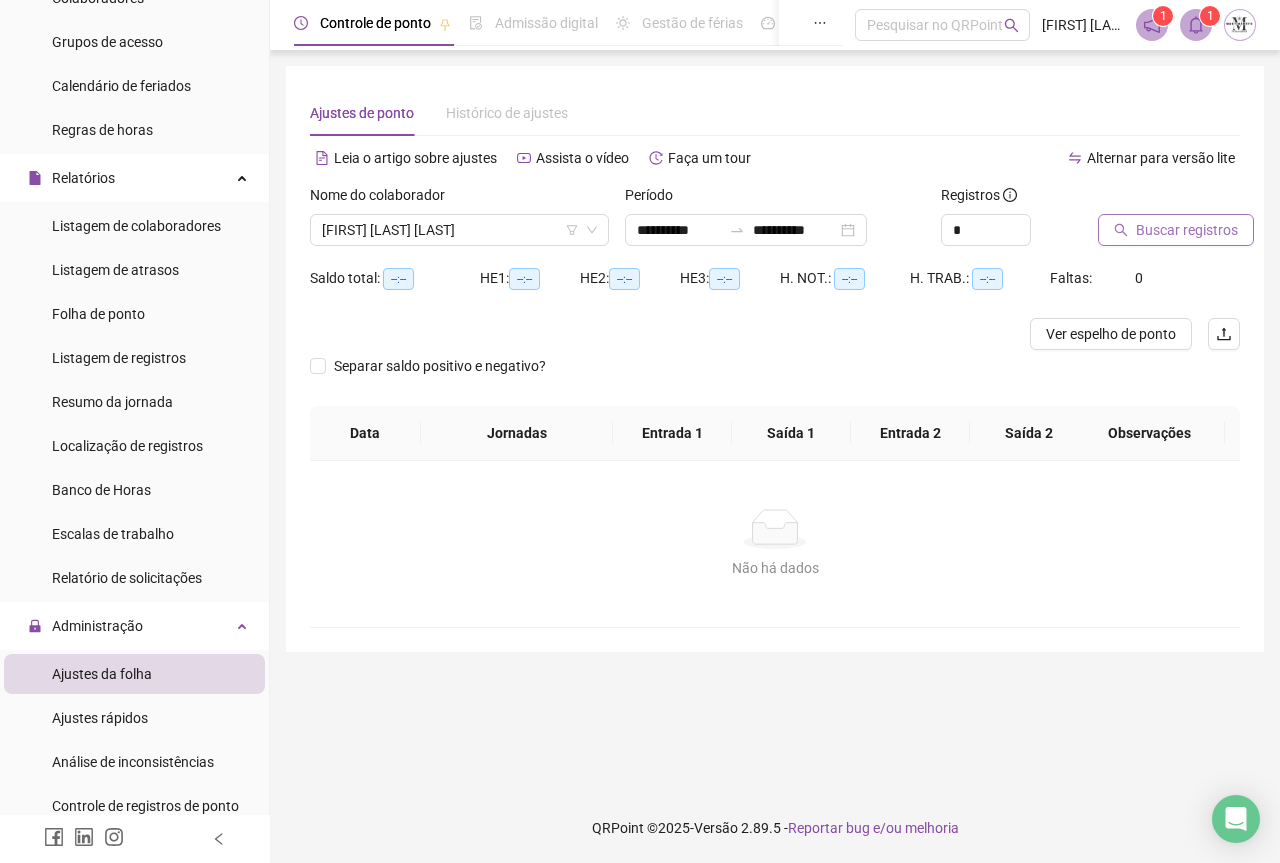 click on "Buscar registros" at bounding box center [1187, 230] 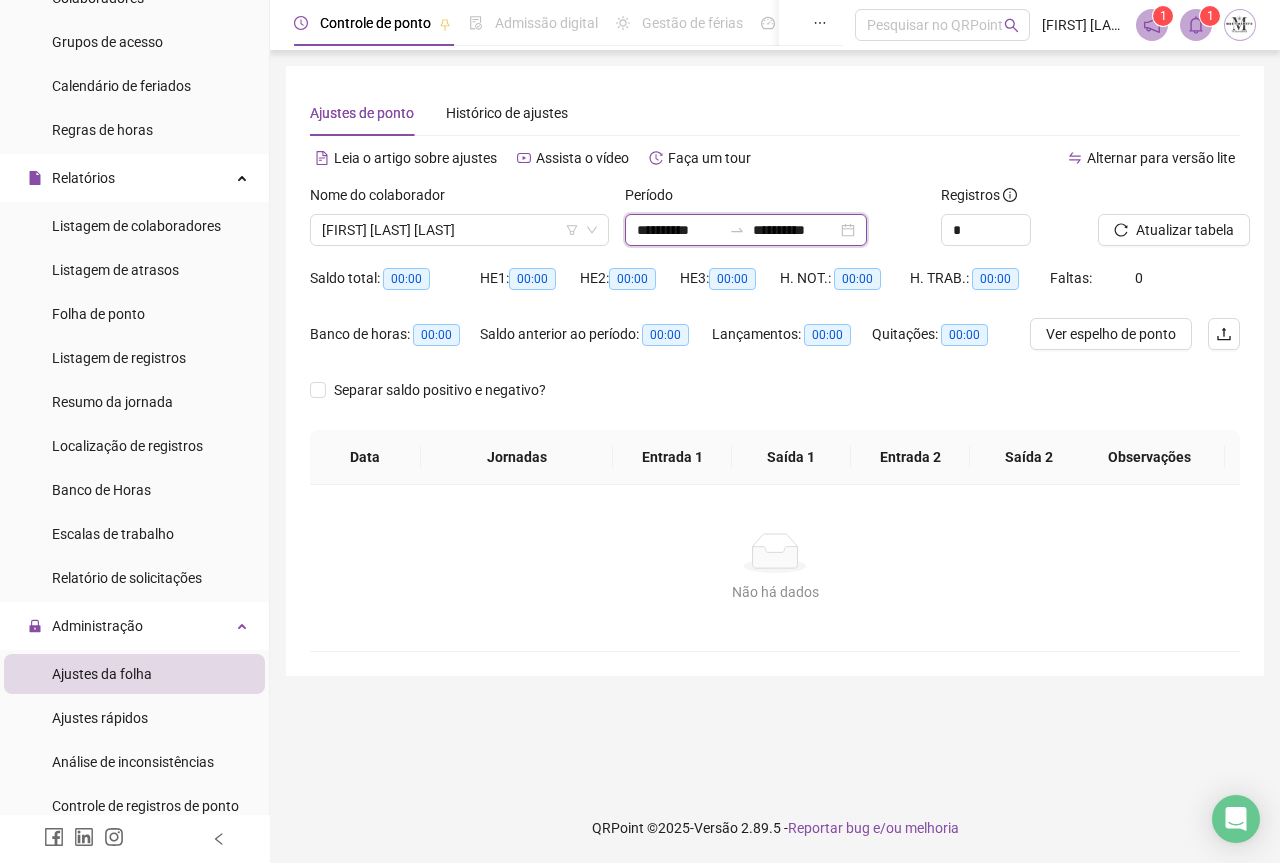 click on "**********" at bounding box center (679, 230) 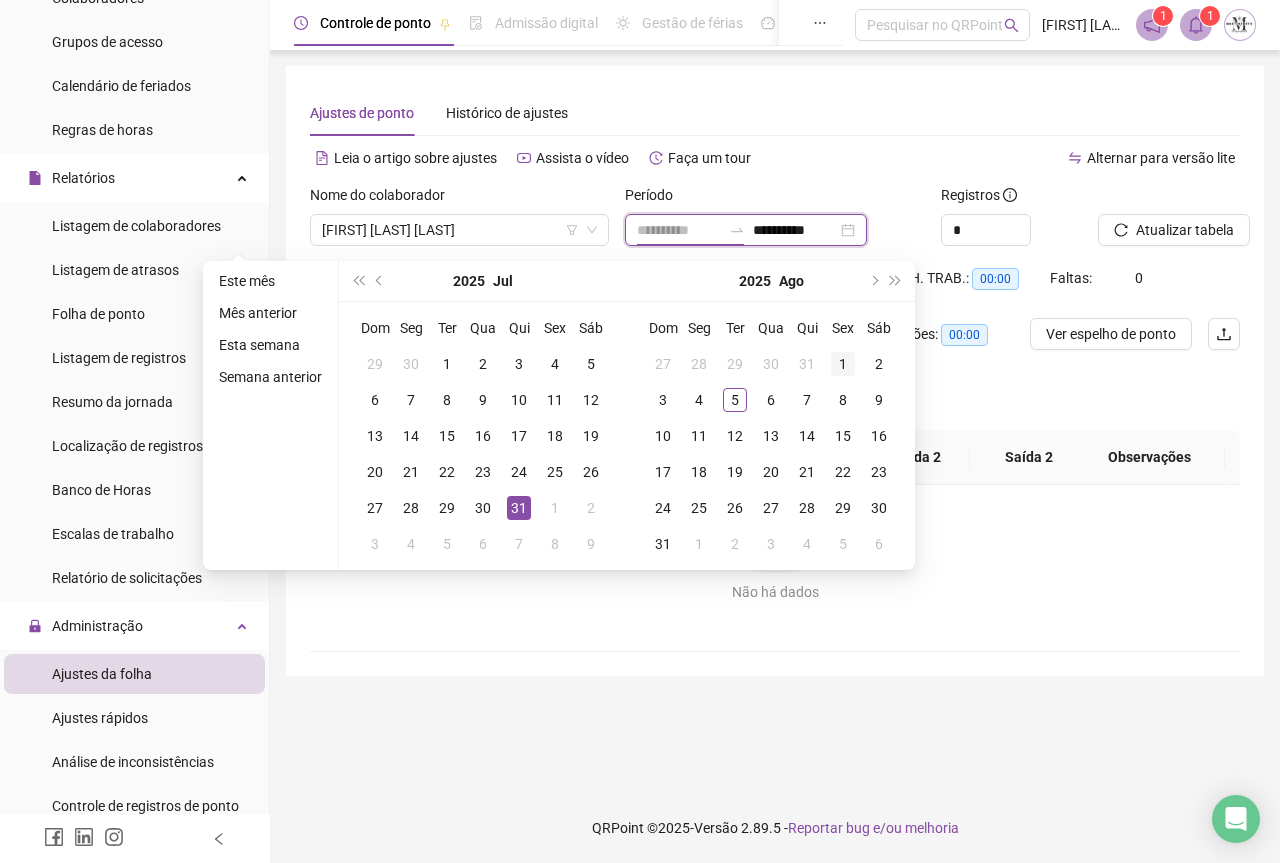 type on "**********" 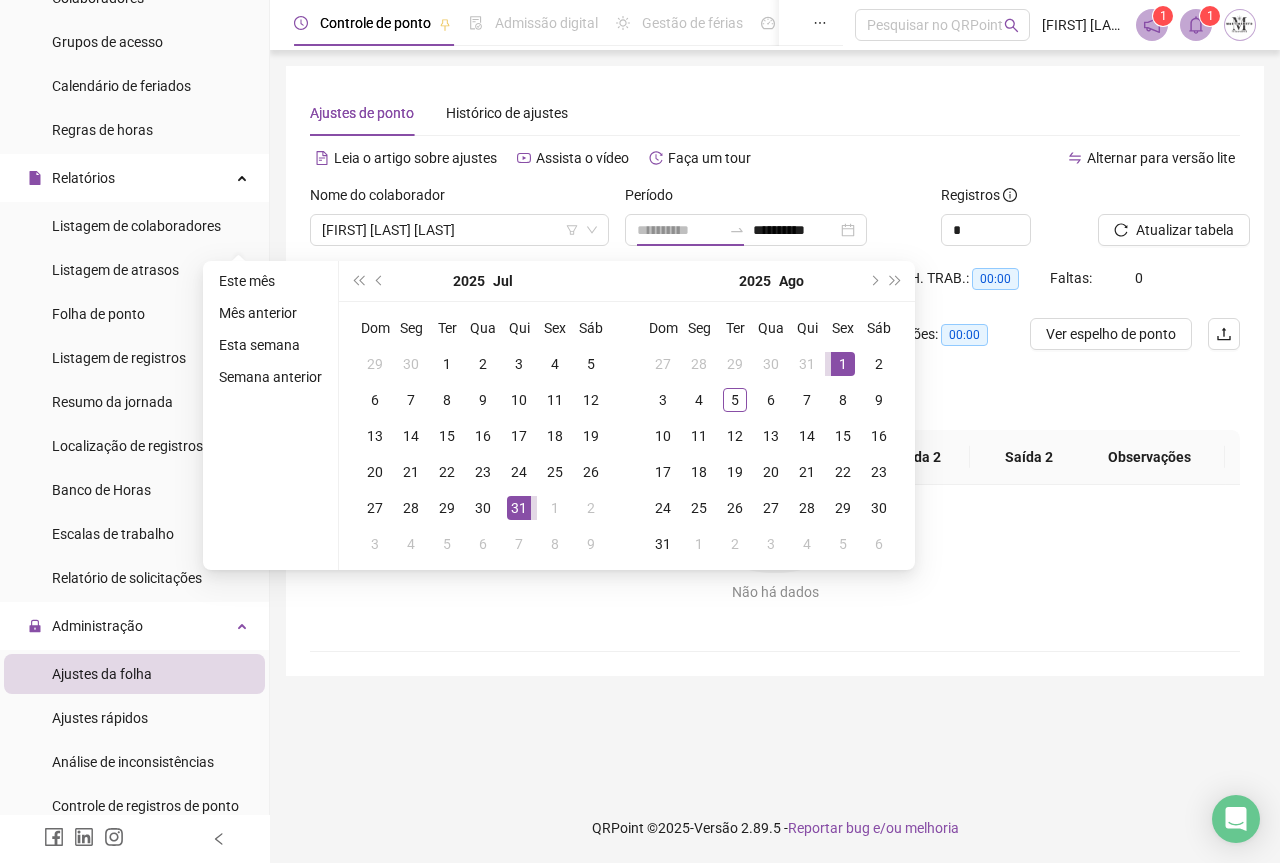 click on "1" at bounding box center (843, 364) 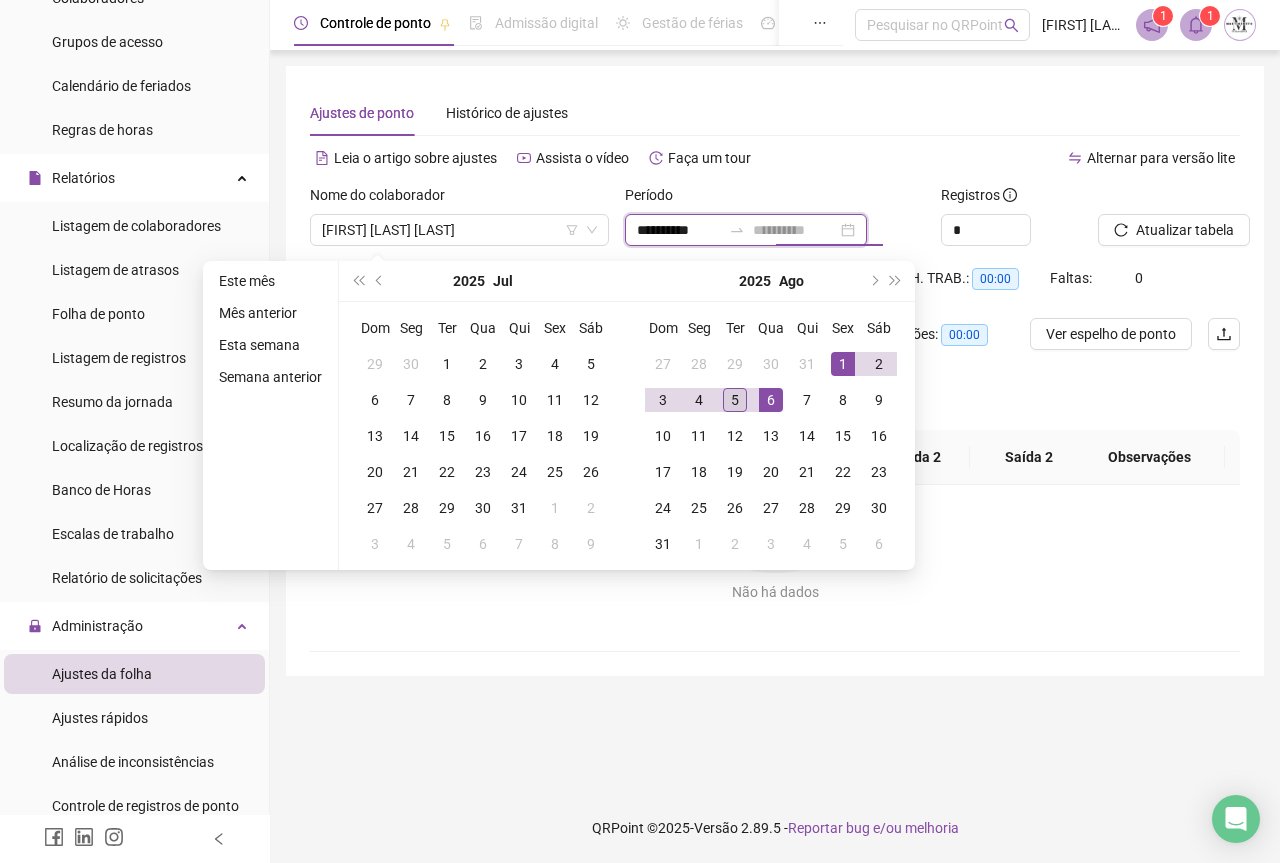 type on "**********" 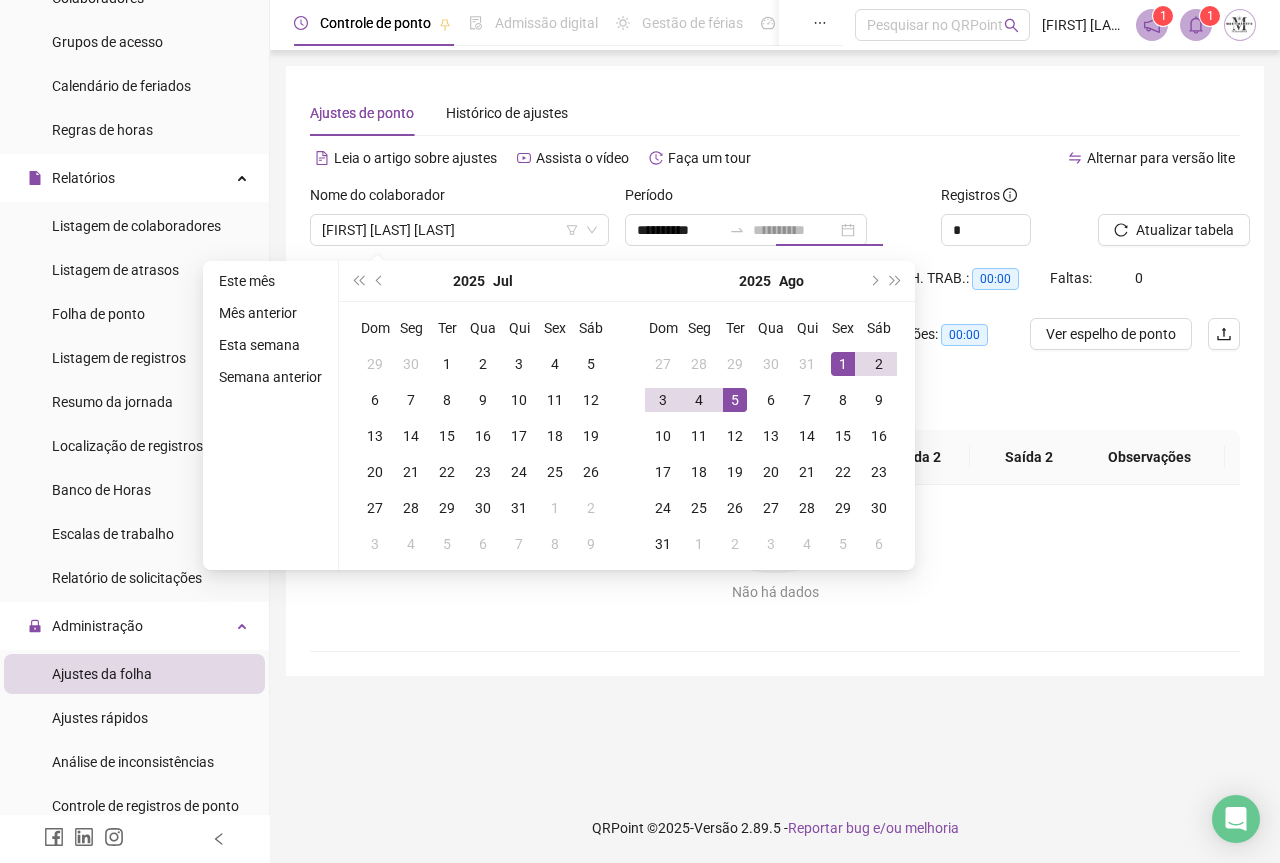 click on "5" at bounding box center (735, 400) 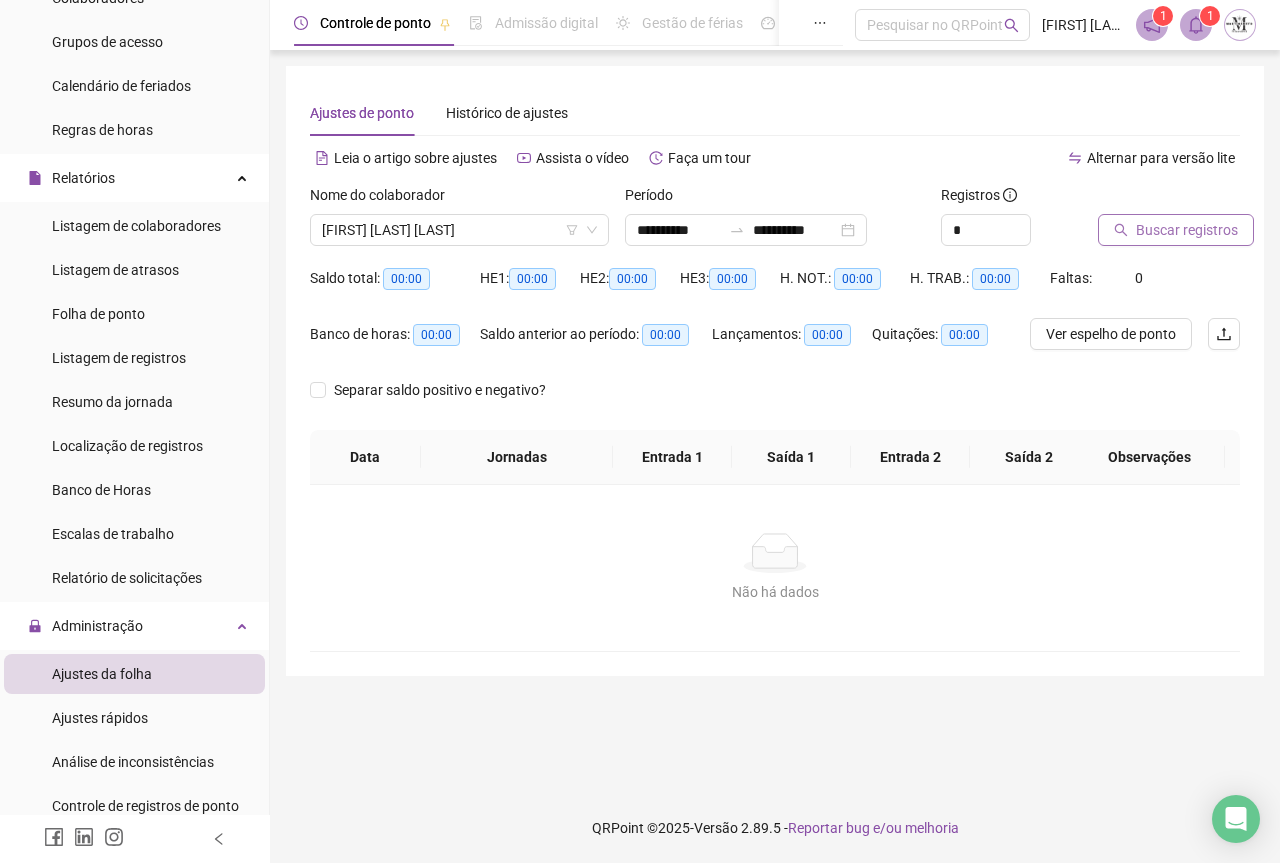 click on "Buscar registros" at bounding box center [1187, 230] 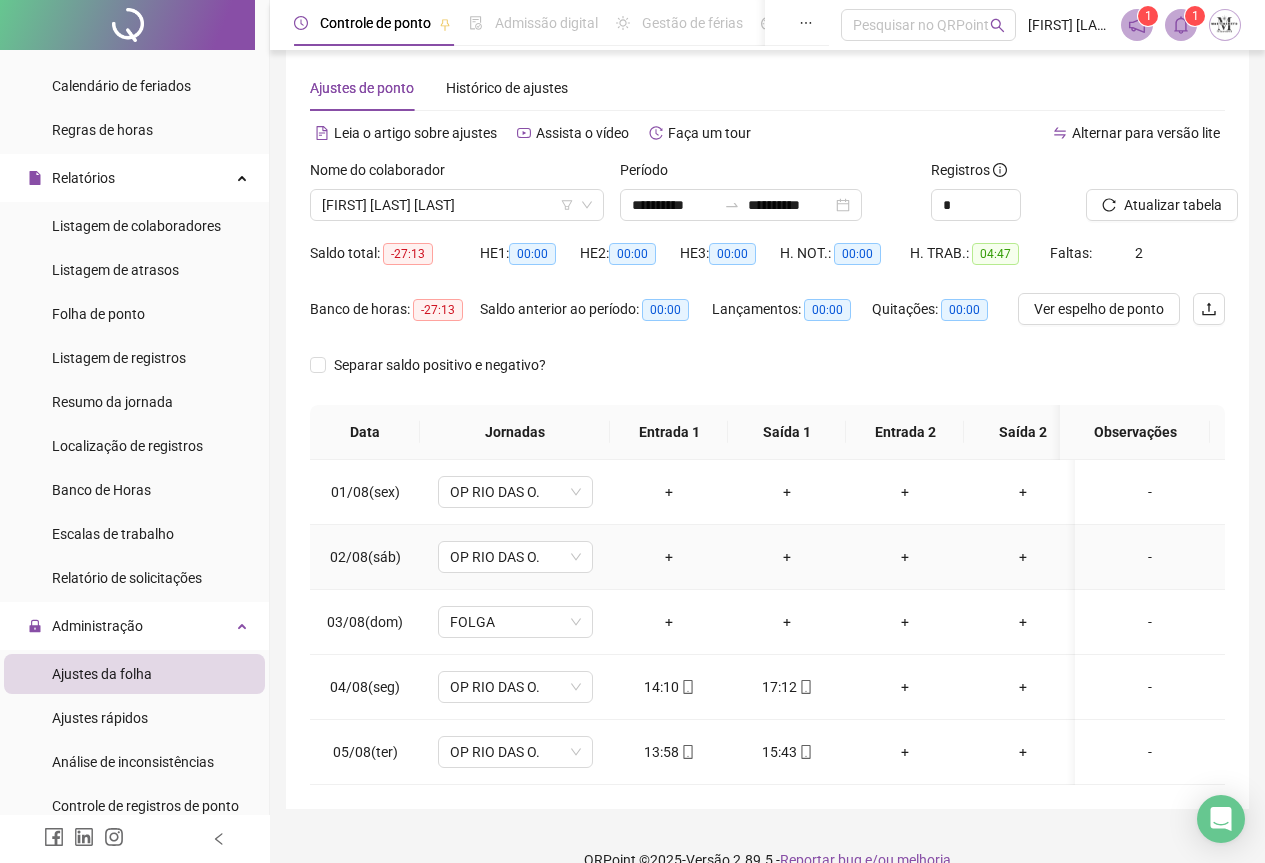 scroll, scrollTop: 0, scrollLeft: 0, axis: both 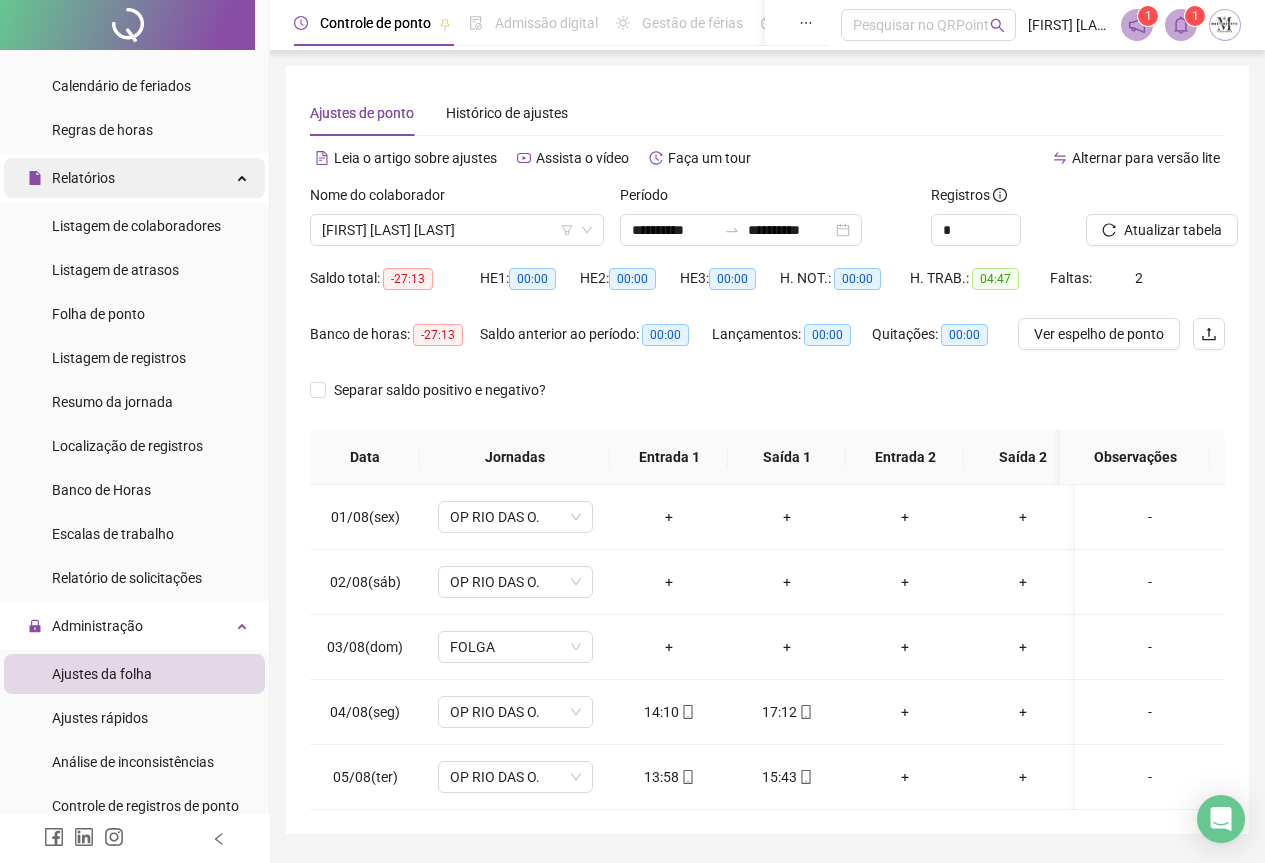 click on "Relatórios" at bounding box center [134, 178] 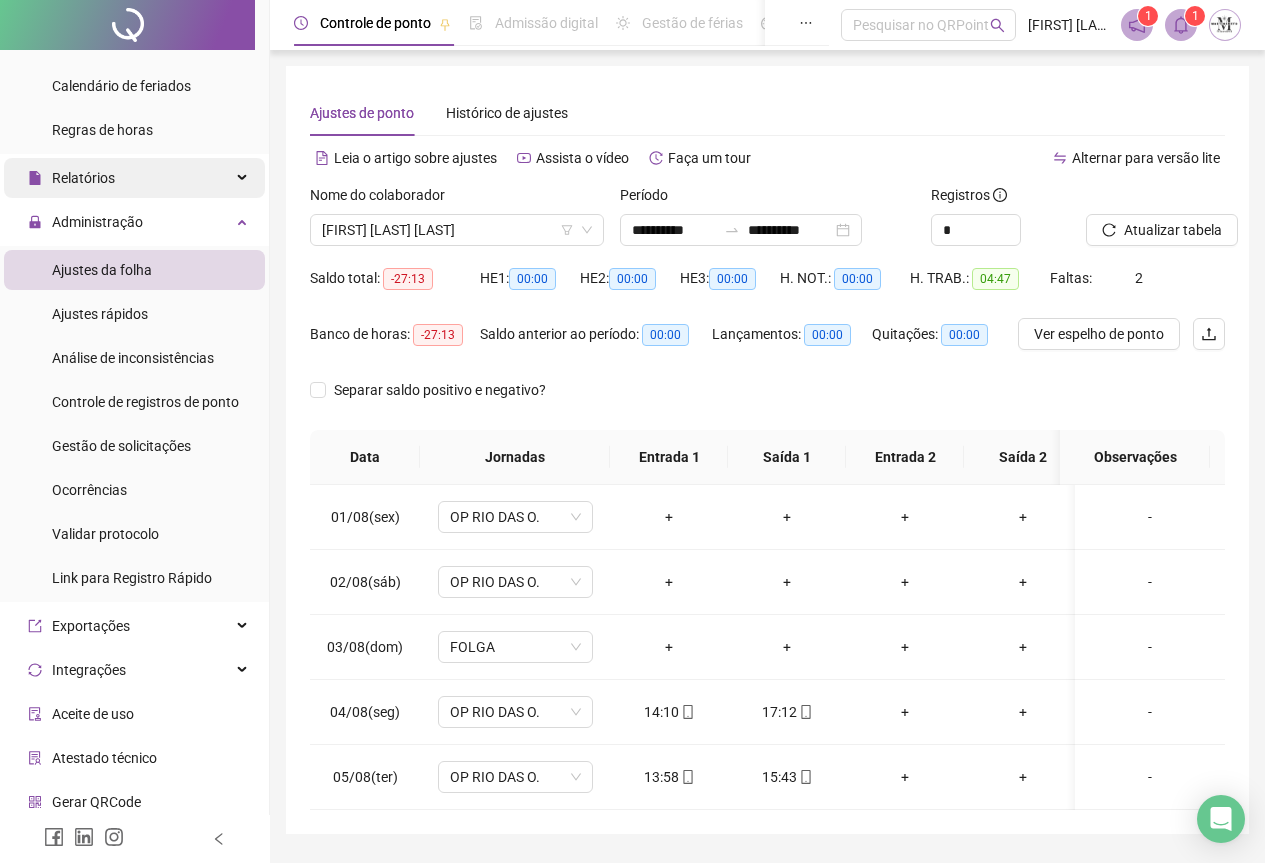 click on "Relatórios" at bounding box center (134, 178) 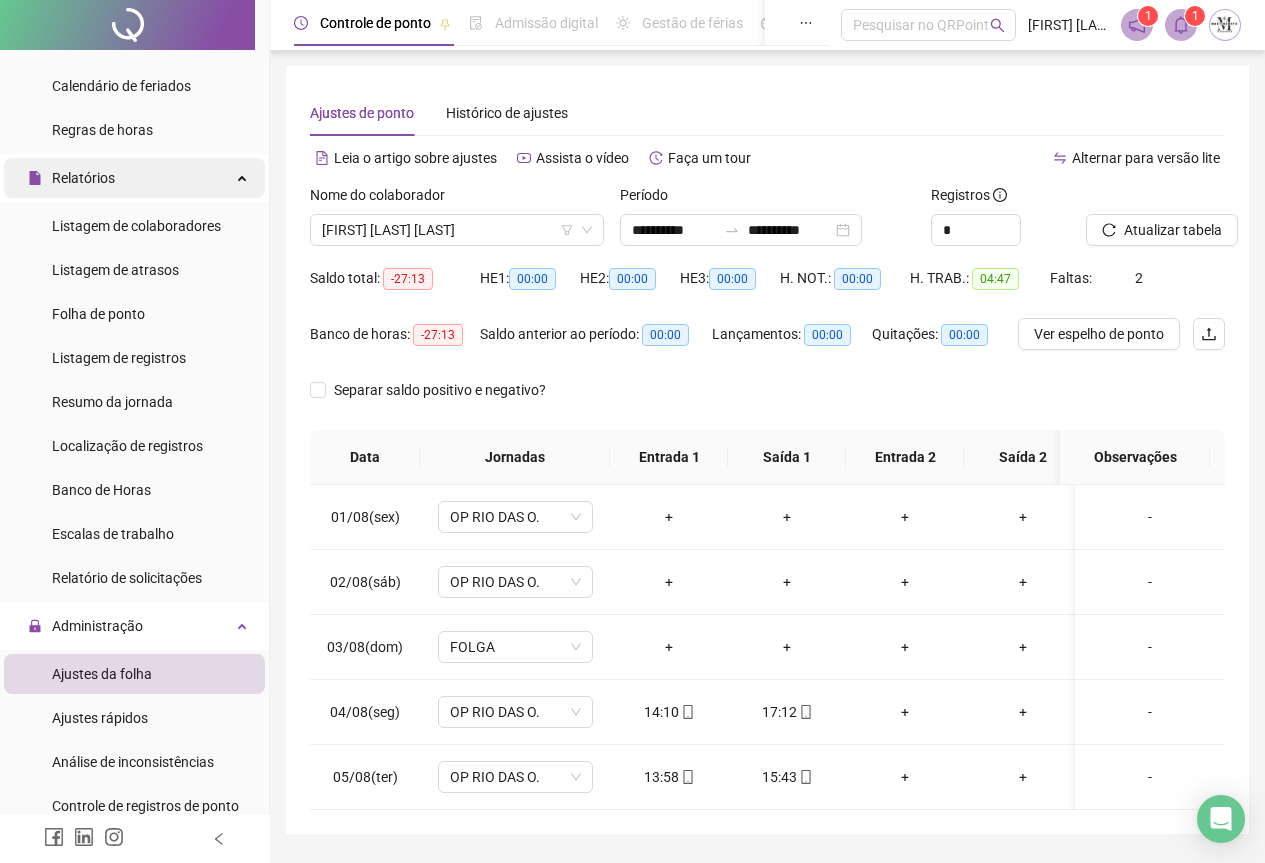 click on "Relatórios" at bounding box center [134, 178] 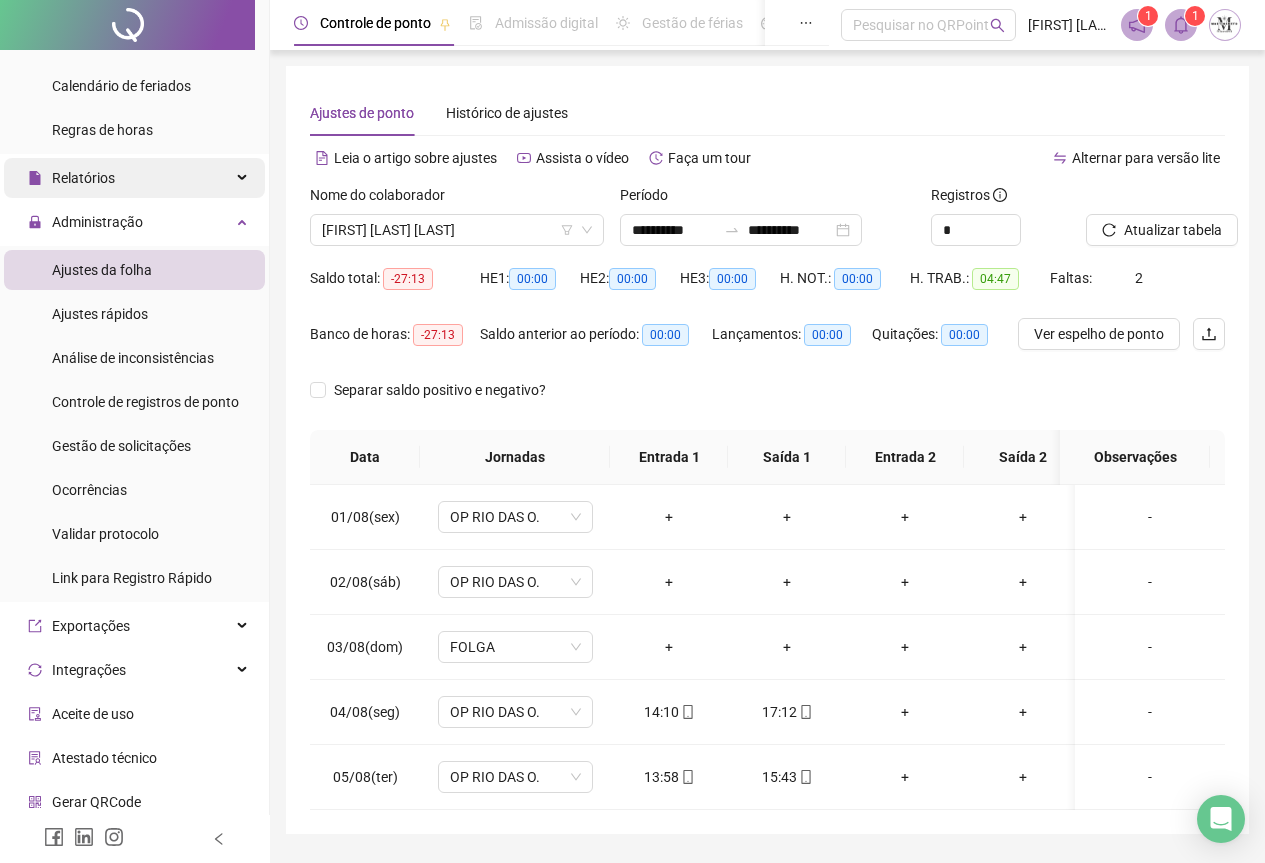 click on "Relatórios" at bounding box center (134, 178) 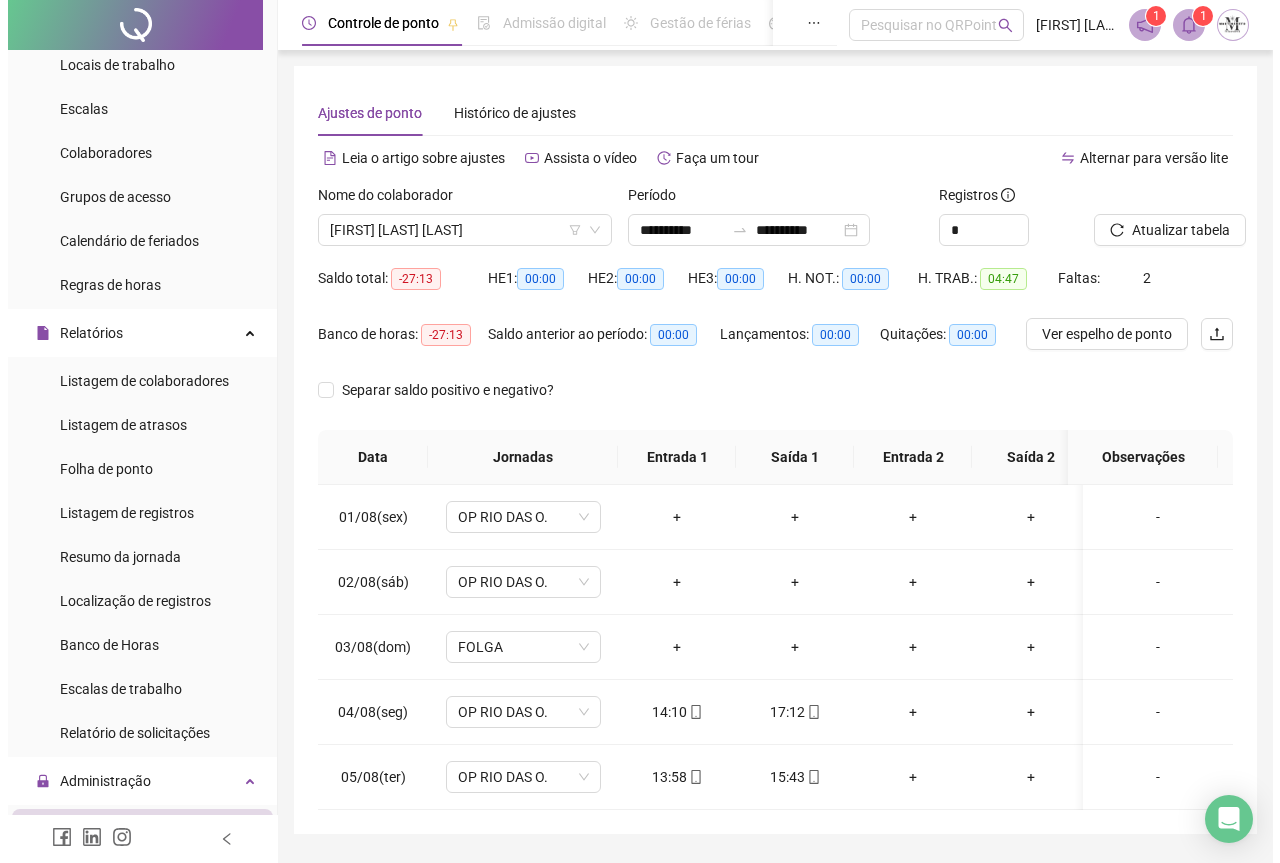 scroll, scrollTop: 0, scrollLeft: 0, axis: both 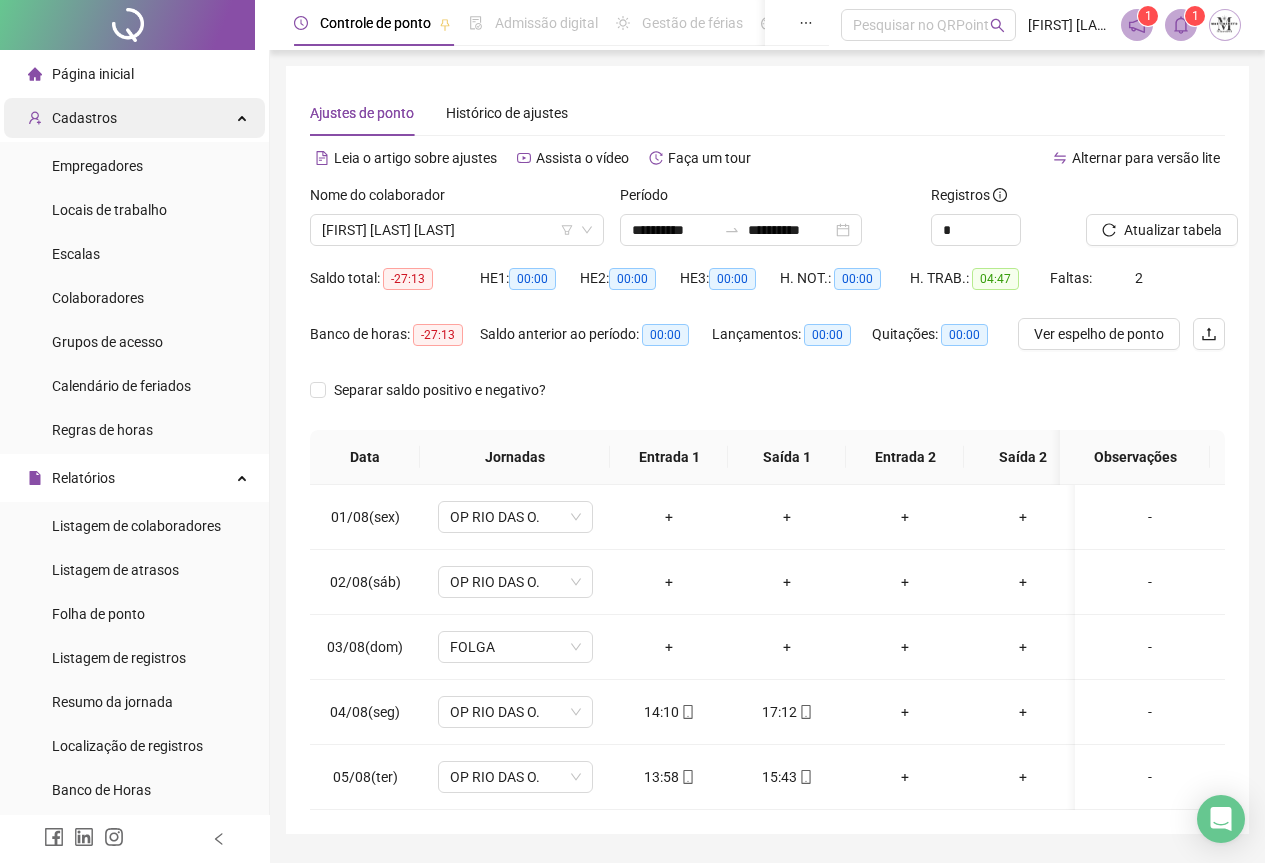click on "Cadastros" at bounding box center (84, 118) 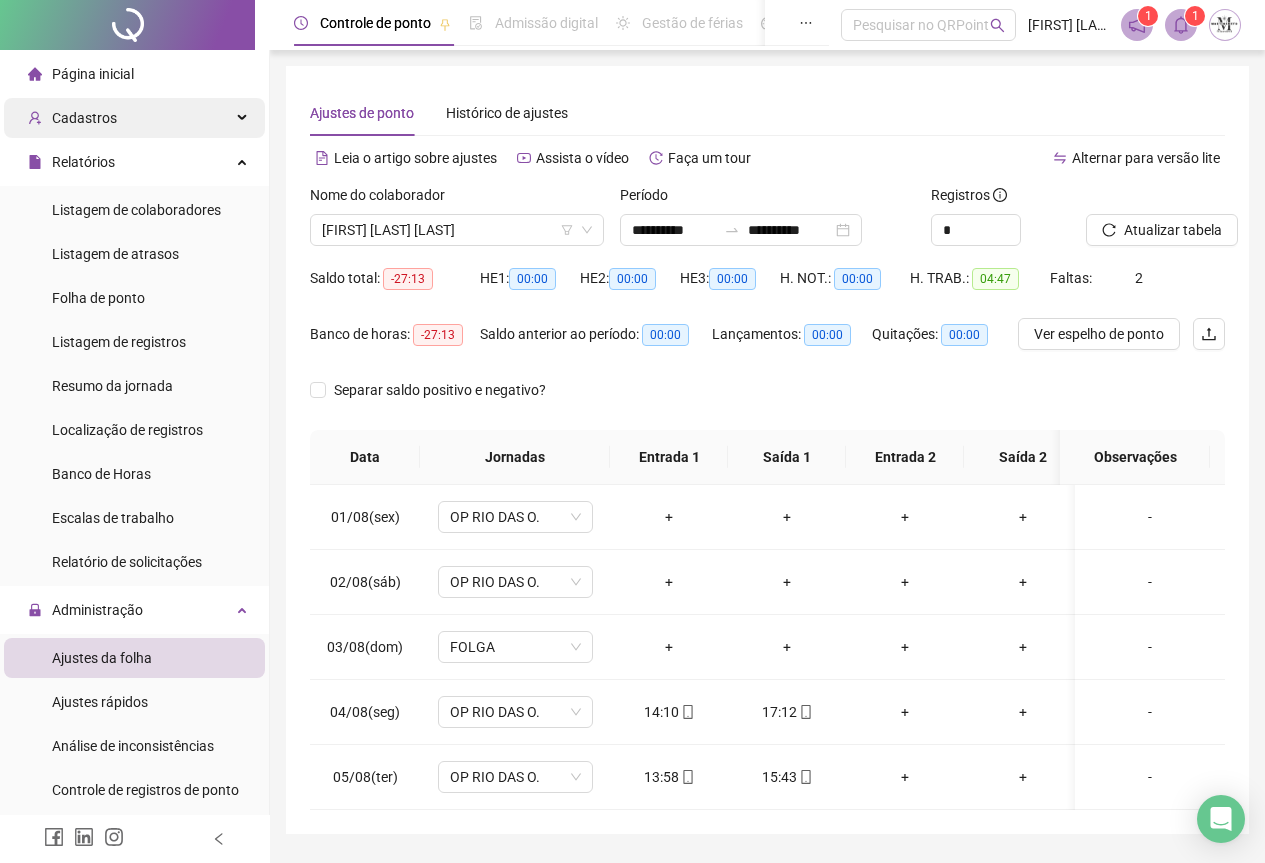 click on "Cadastros" at bounding box center (84, 118) 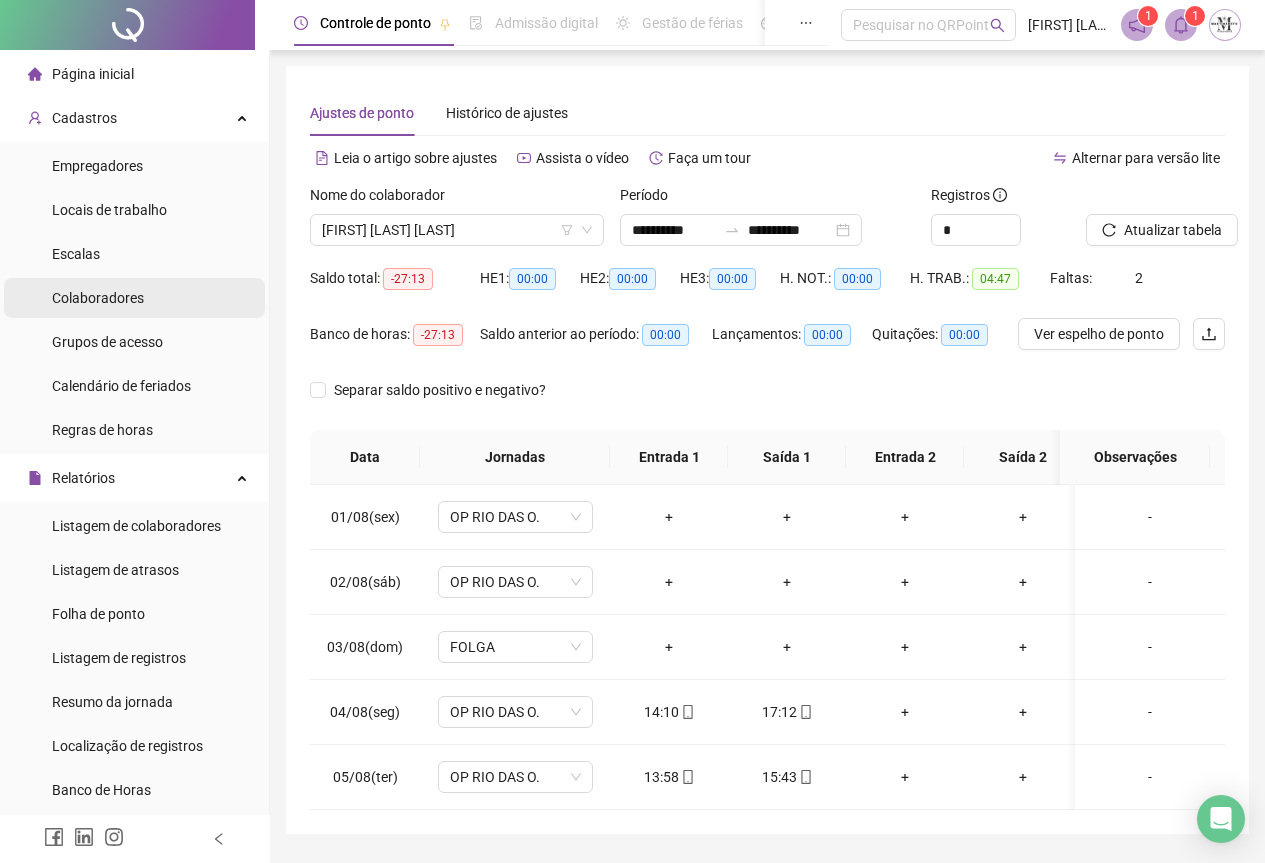 click on "Colaboradores" at bounding box center (98, 298) 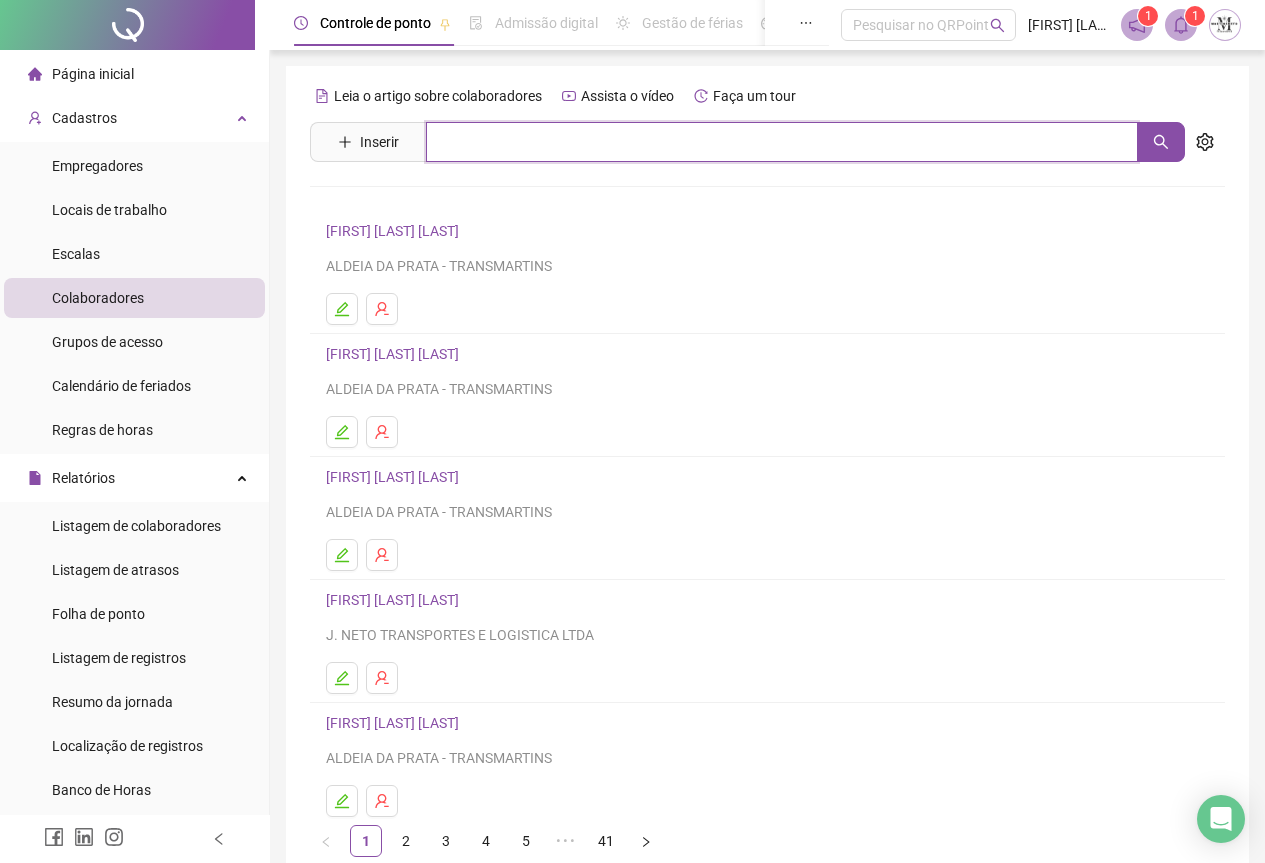 click at bounding box center [782, 142] 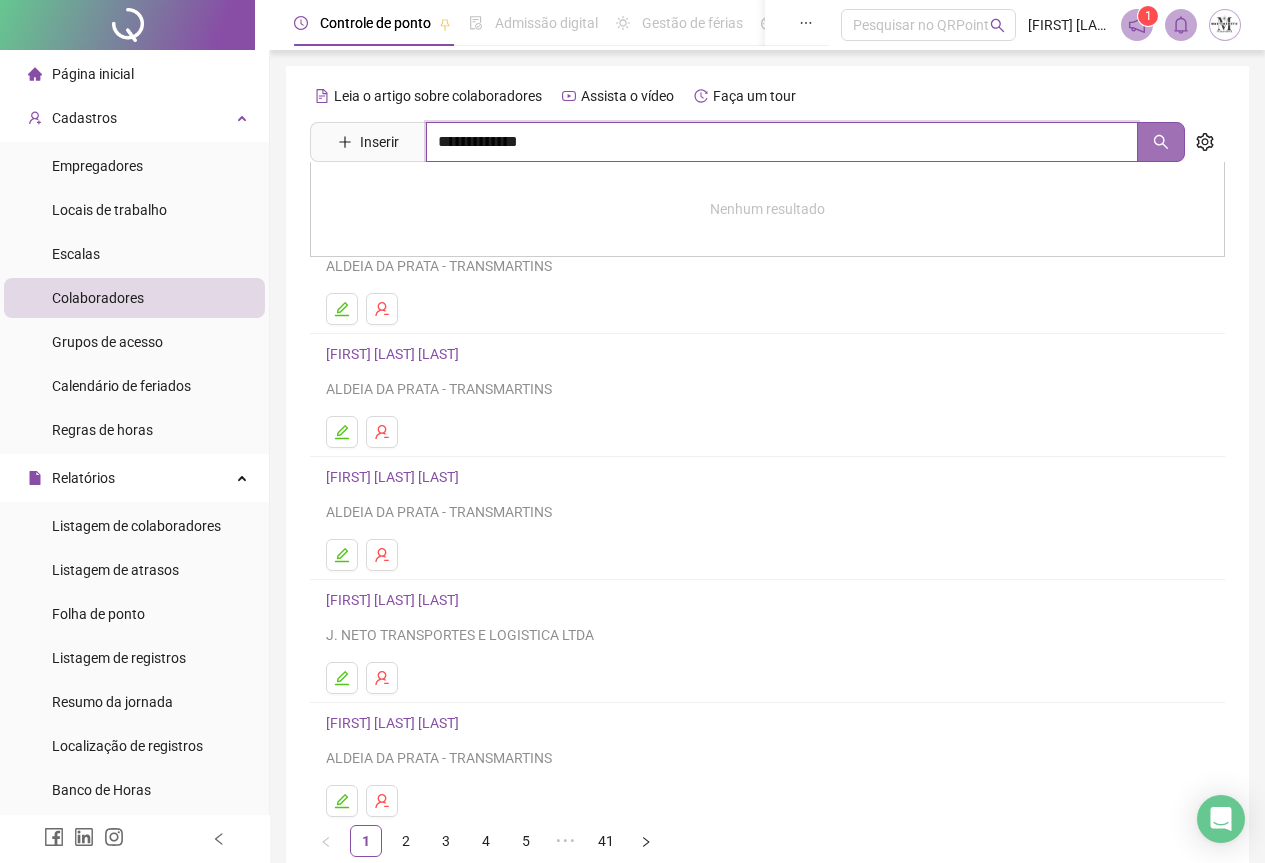 click 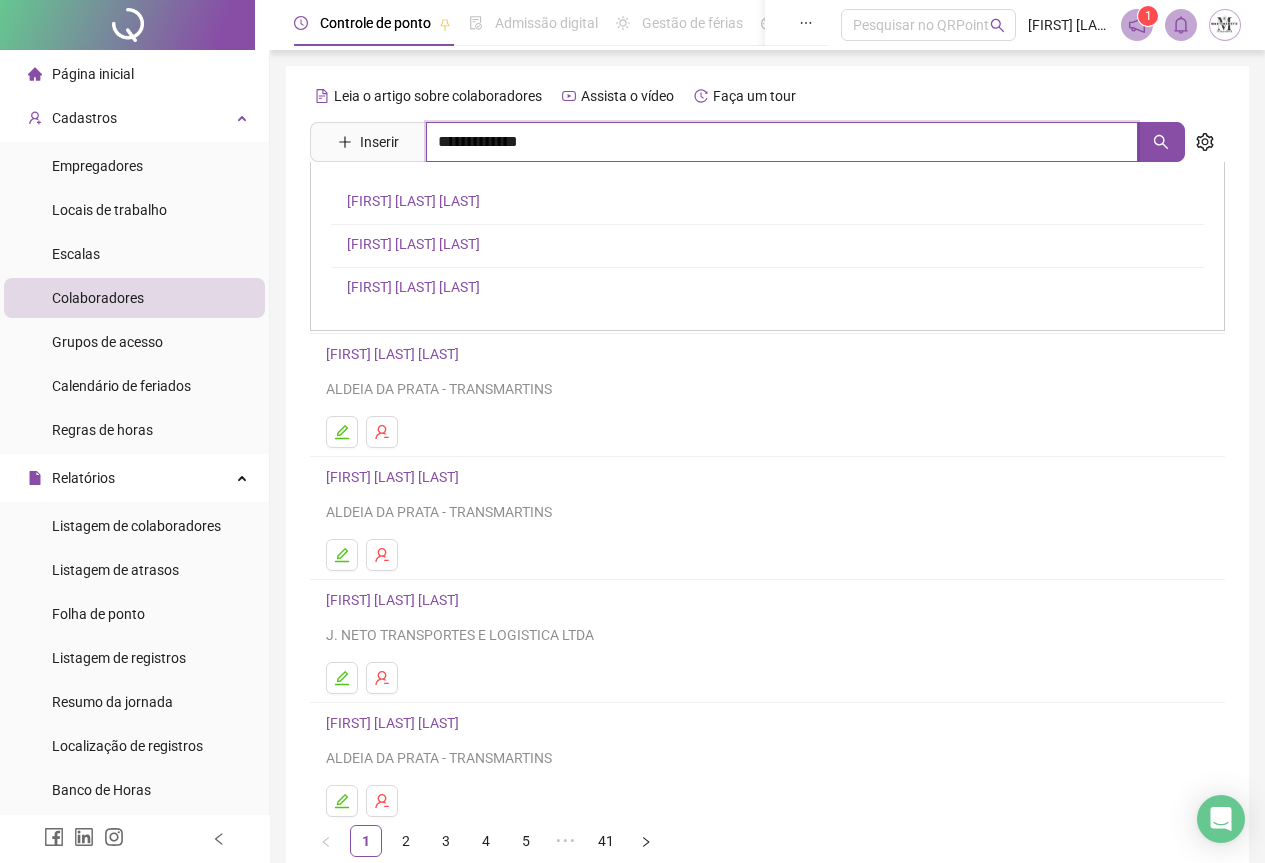 type on "**********" 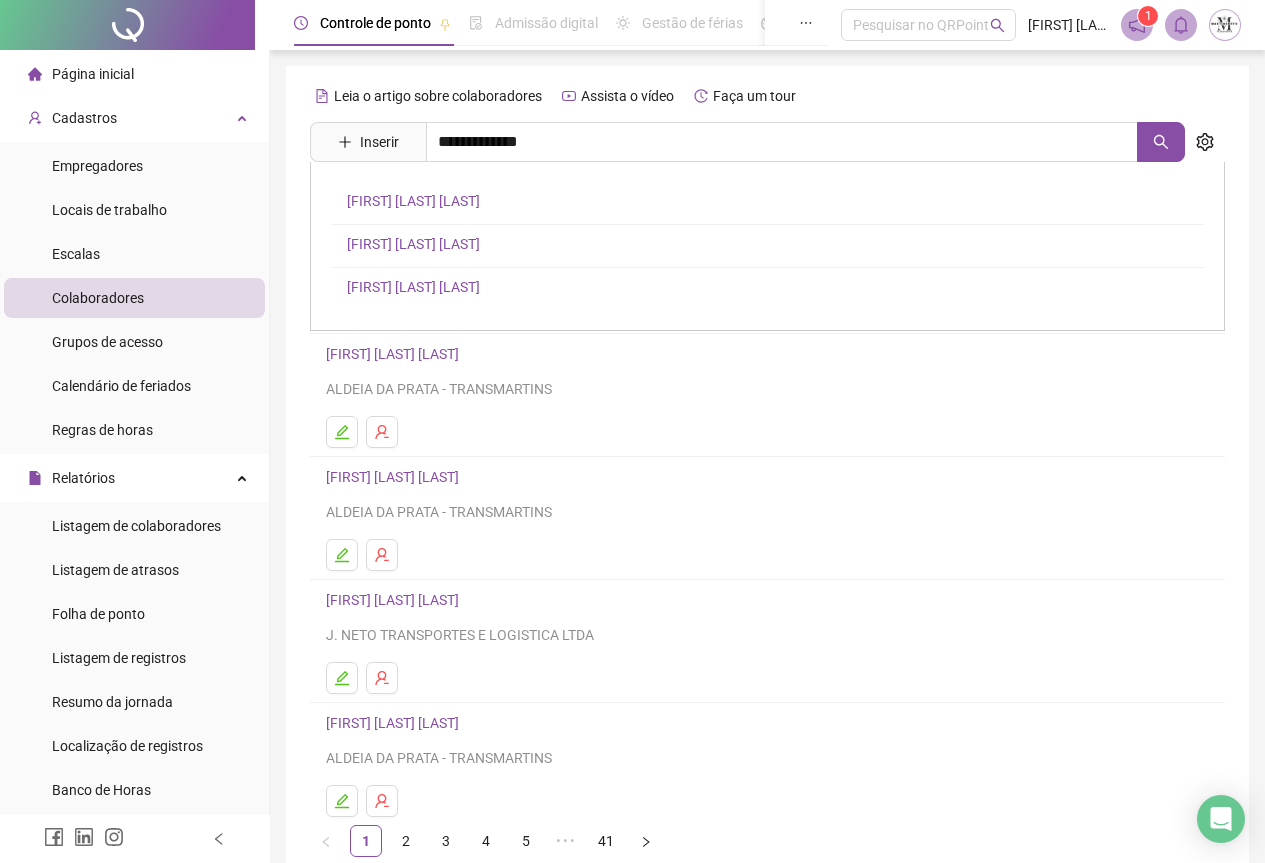 click on "**********" at bounding box center [413, 287] 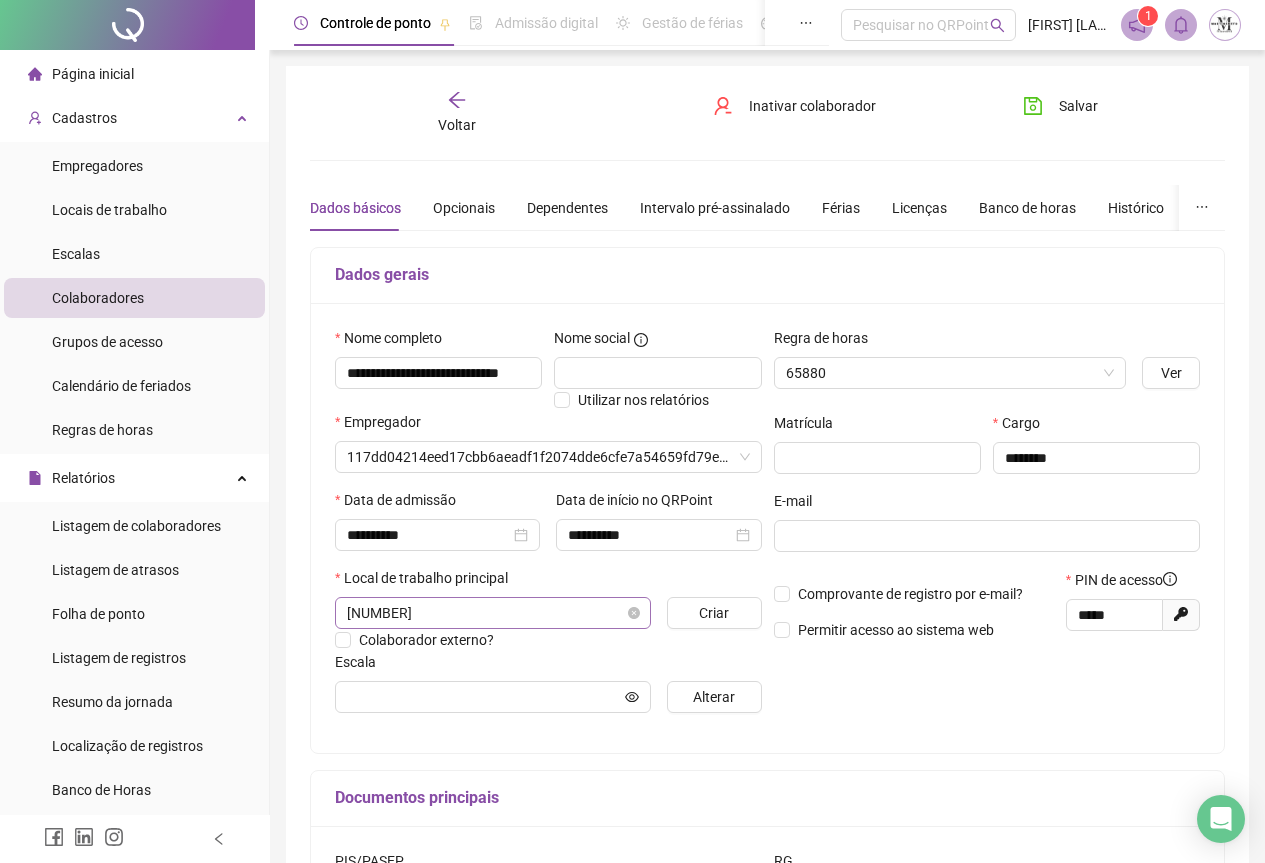 type on "**********" 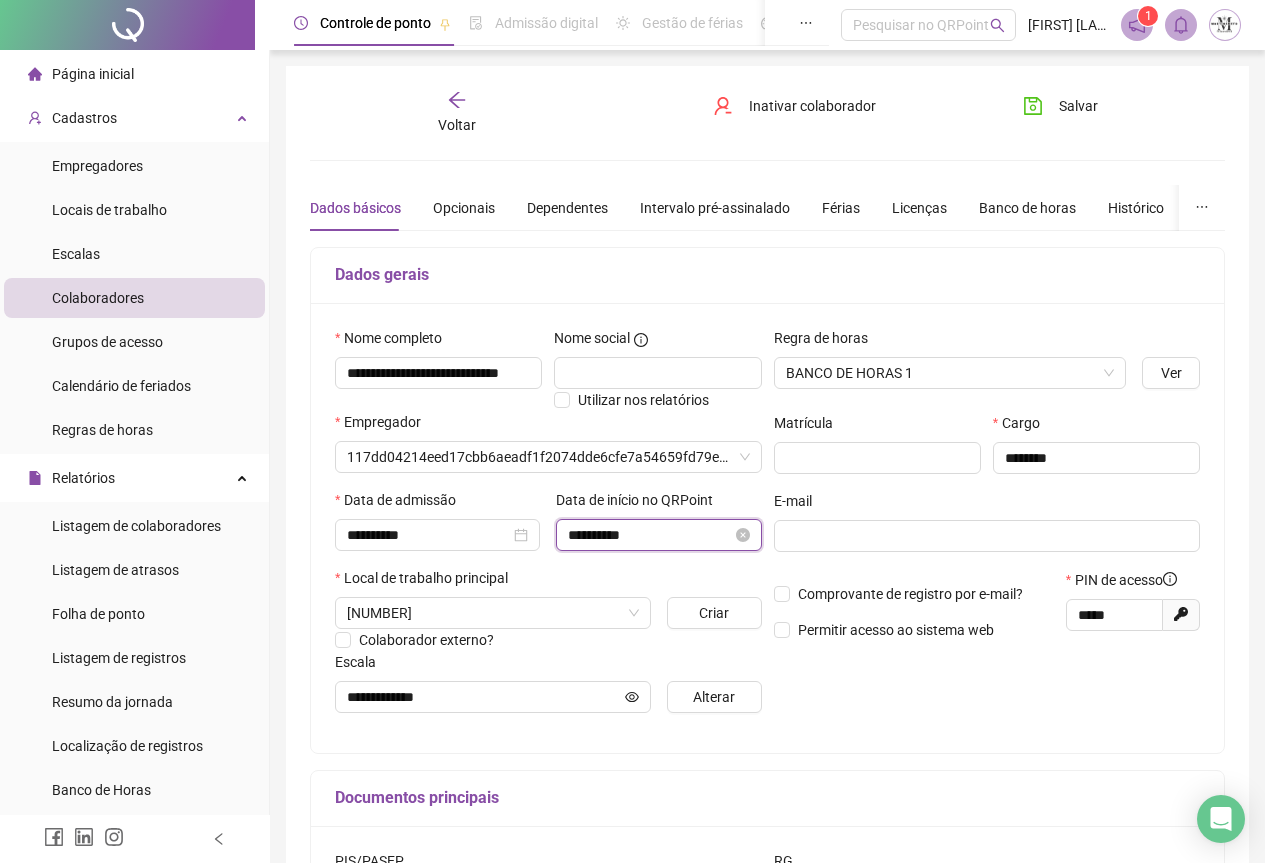 click on "**********" at bounding box center (649, 535) 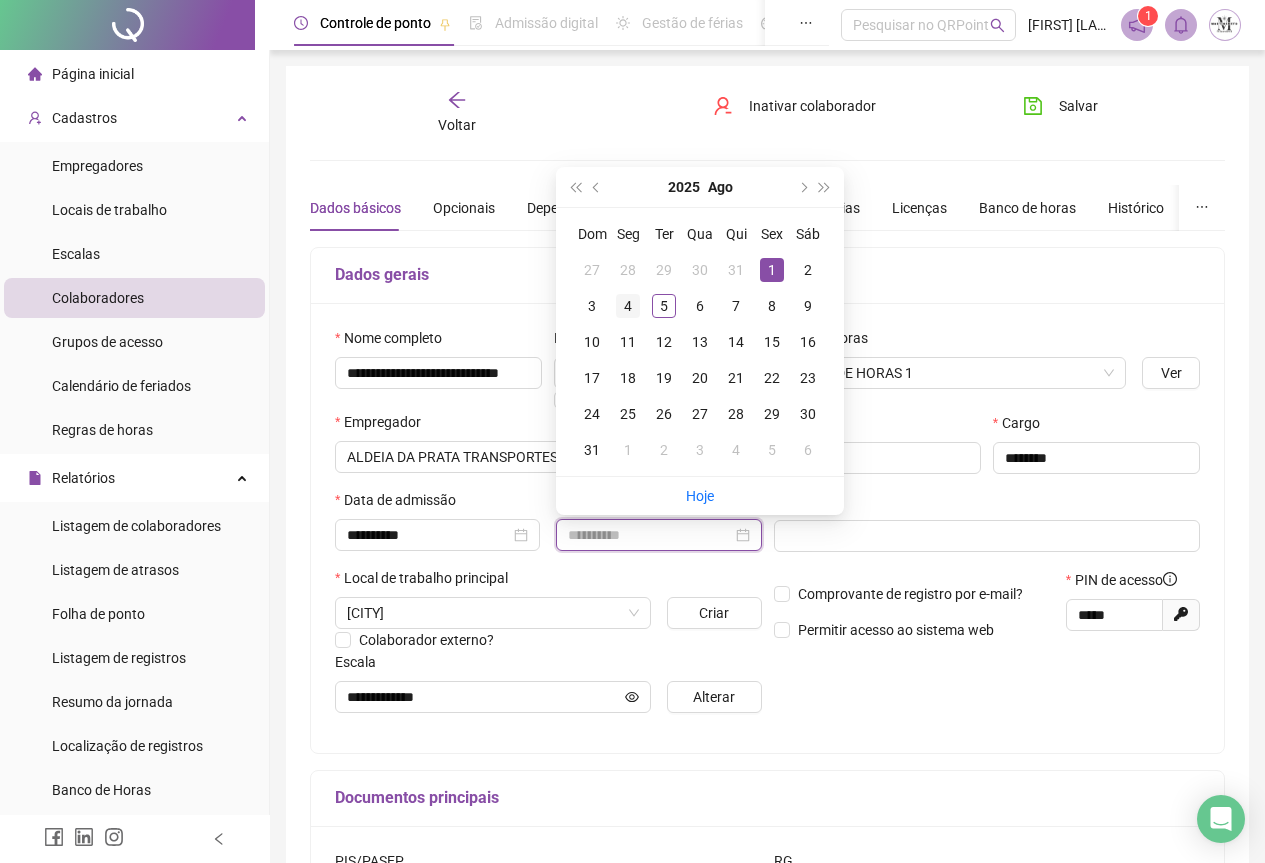 type on "**********" 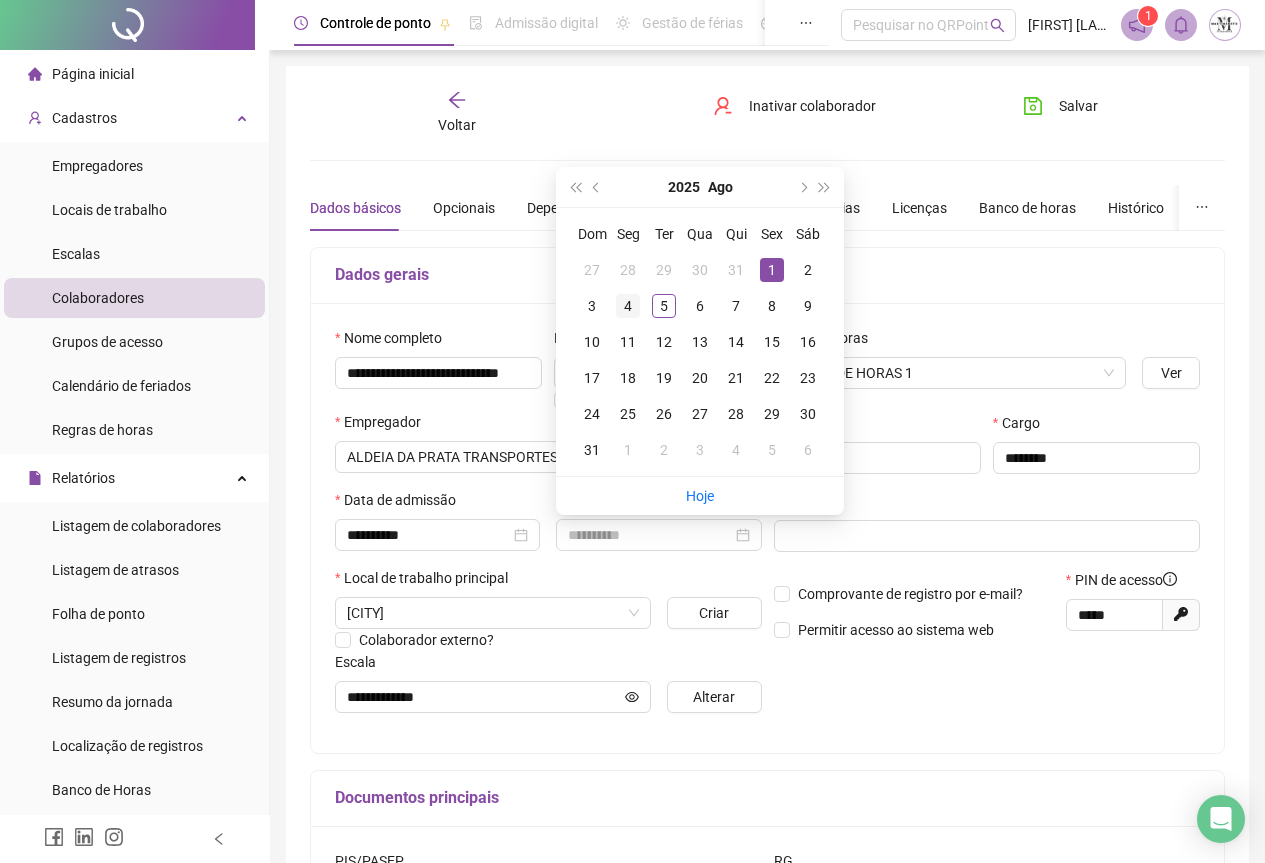 click on "4" at bounding box center (628, 306) 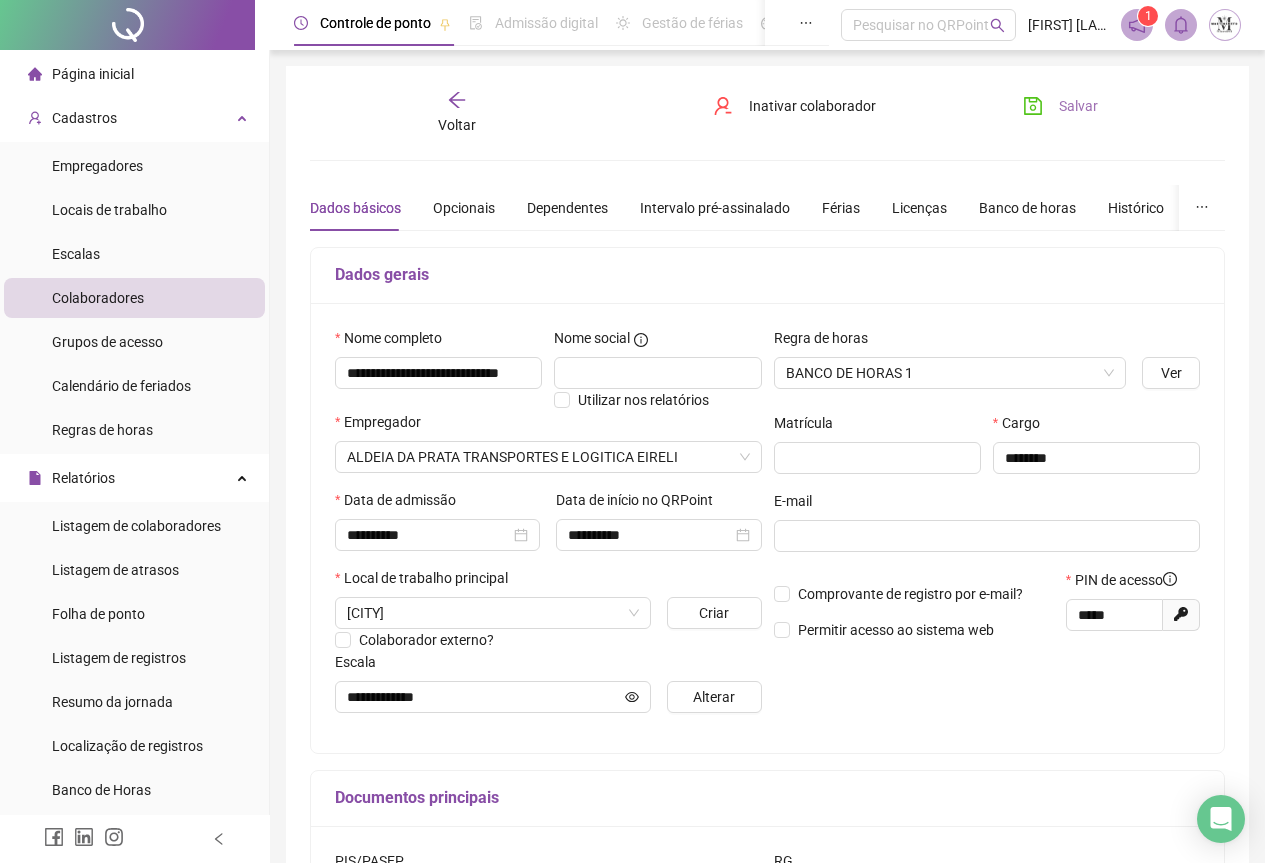 click 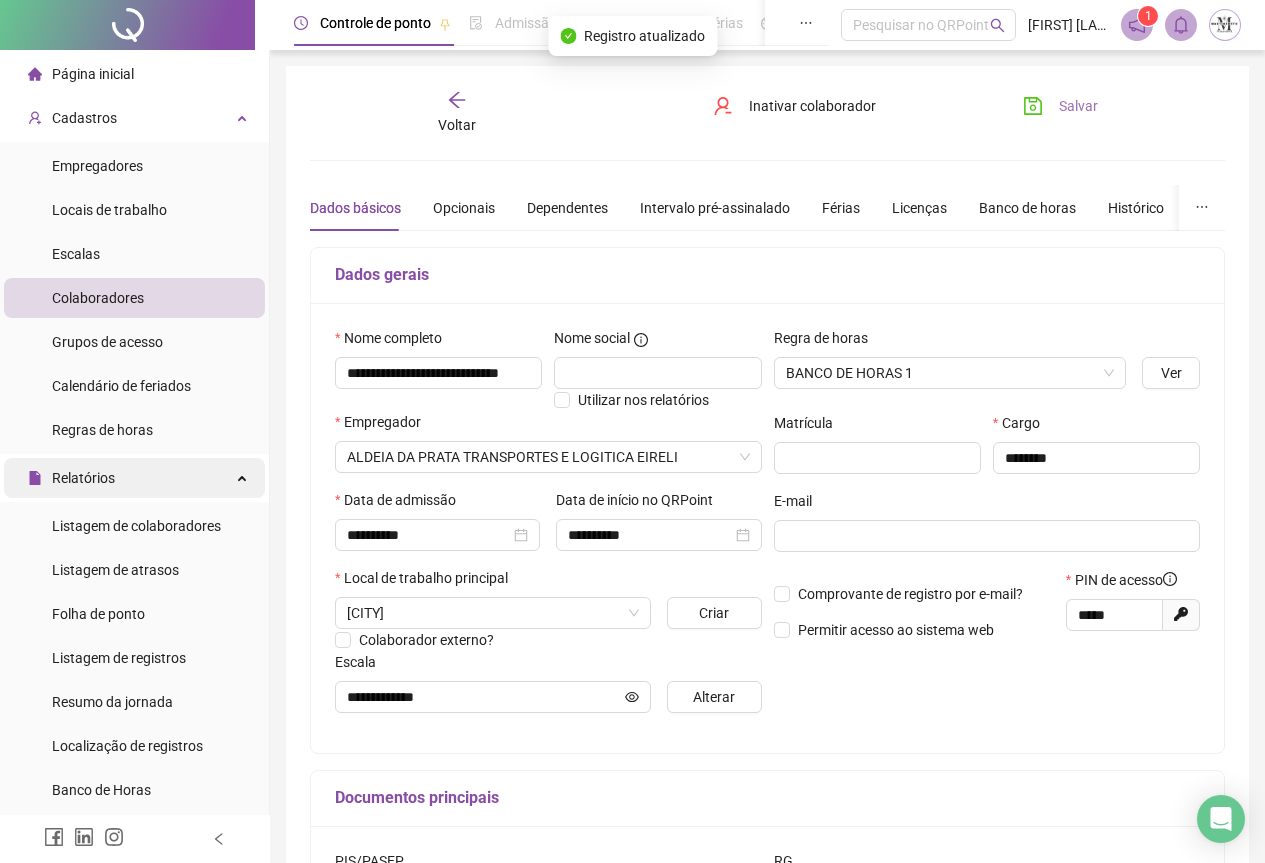 click on "Relatórios" at bounding box center [83, 478] 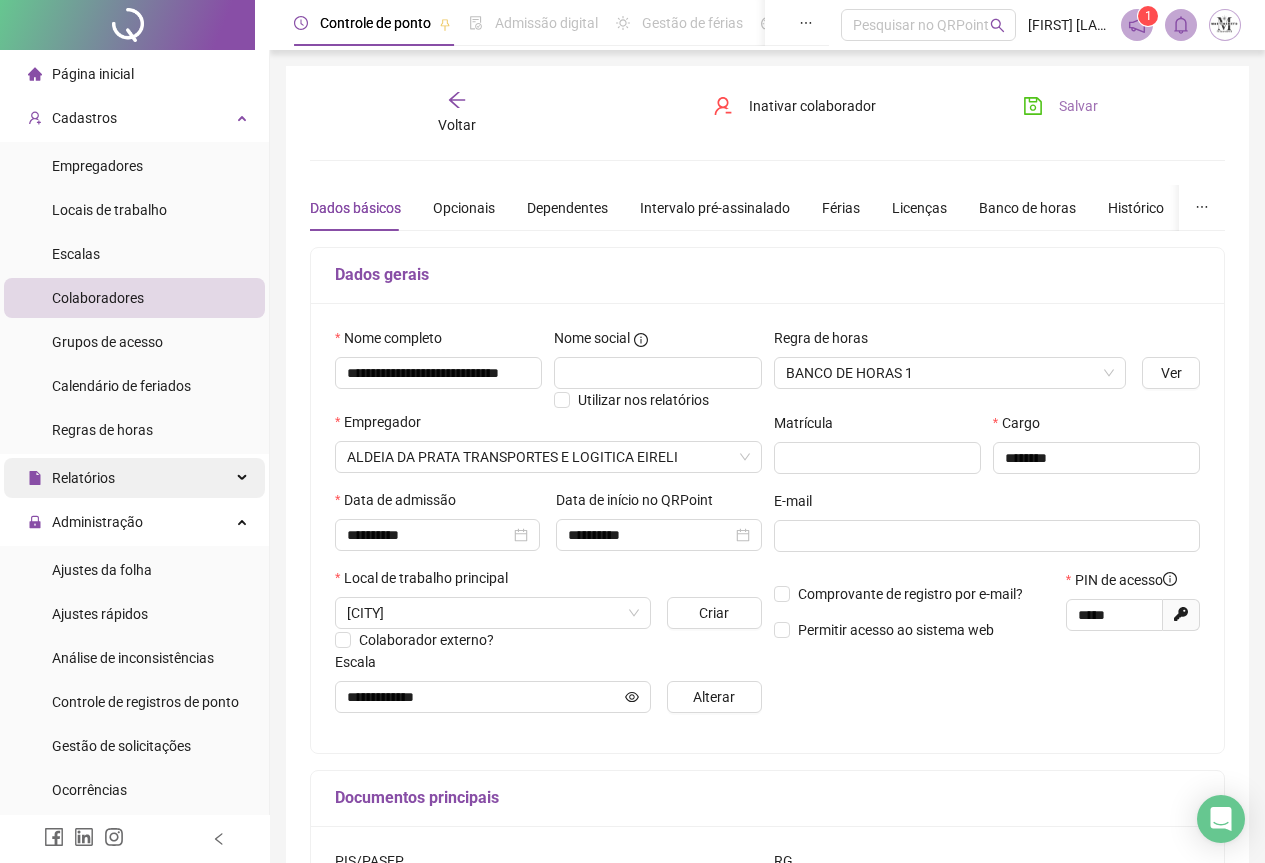 click on "Relatórios" at bounding box center (83, 478) 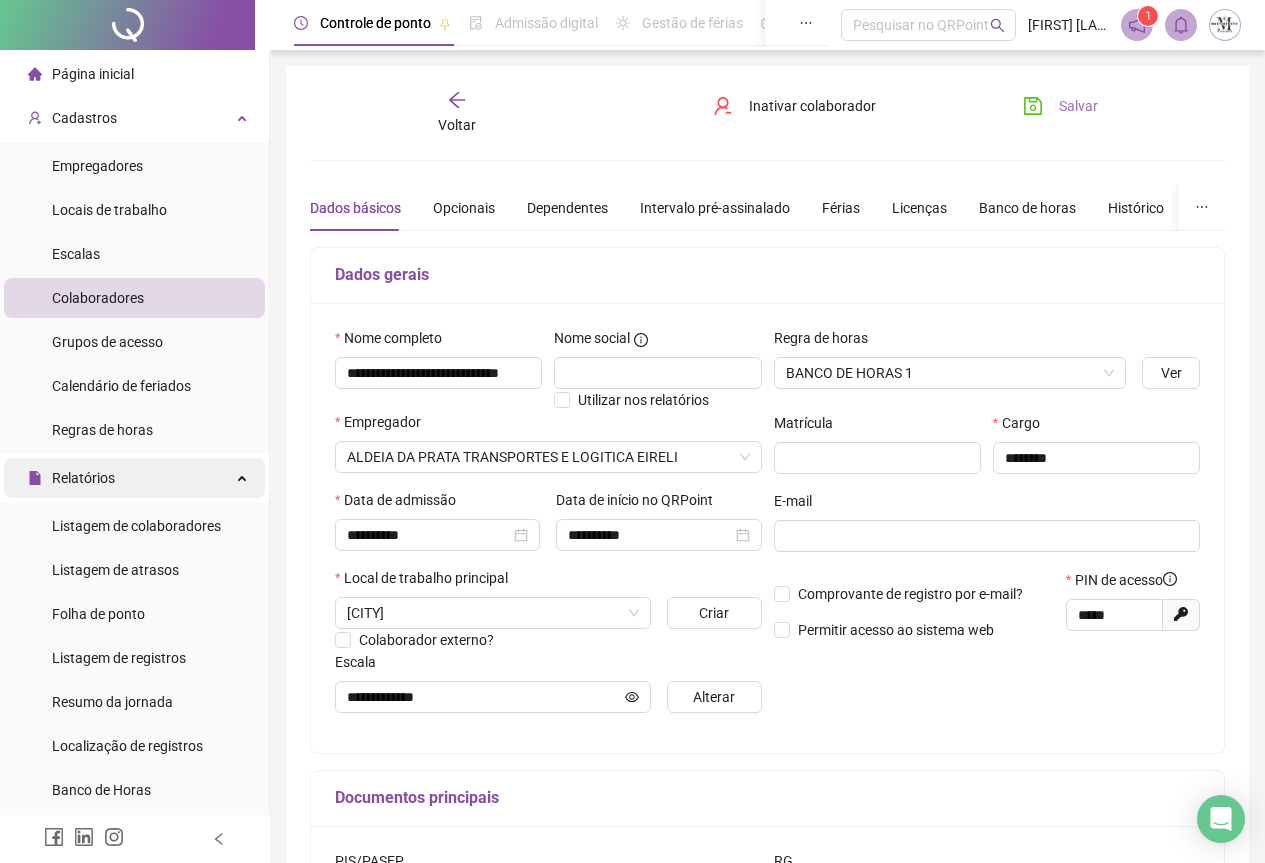 click on "Relatórios" at bounding box center [83, 478] 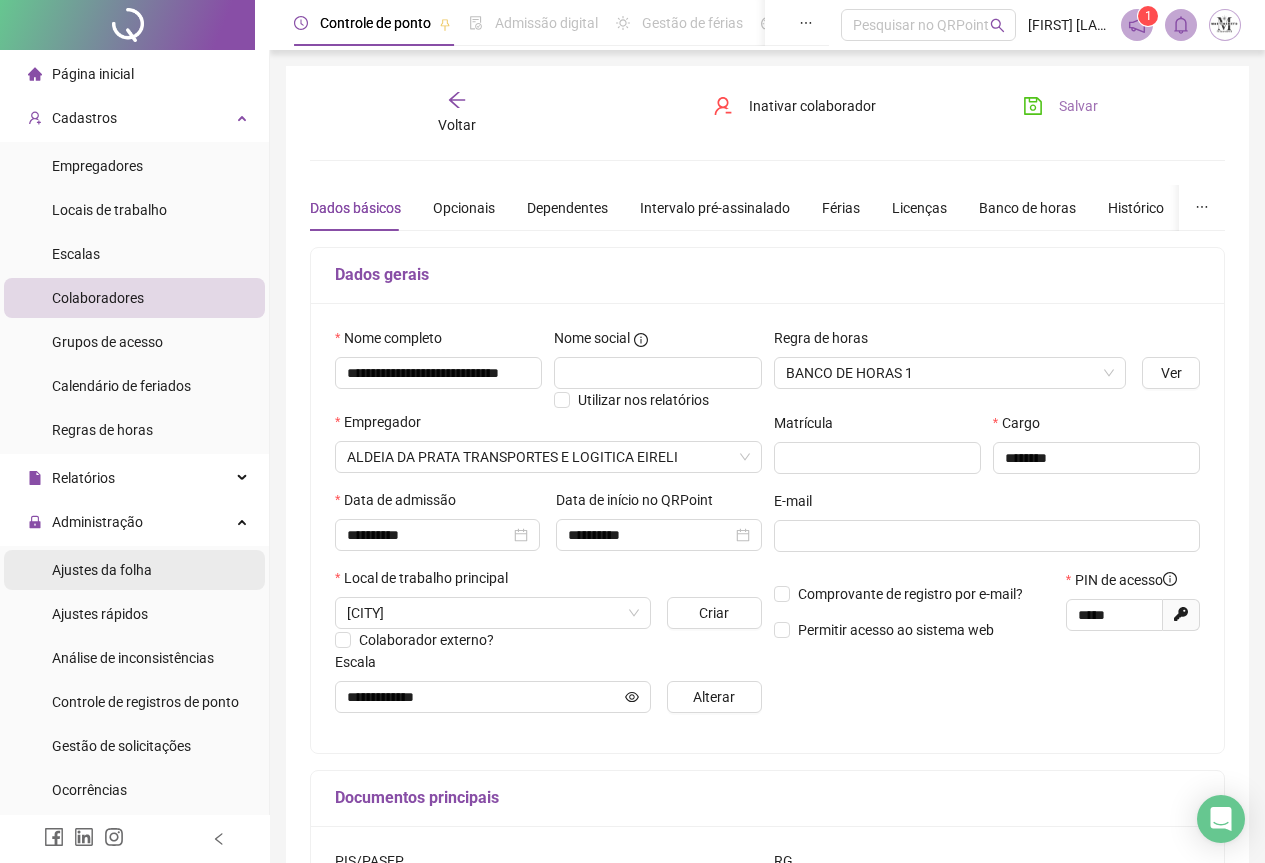 click on "Ajustes da folha" at bounding box center (102, 570) 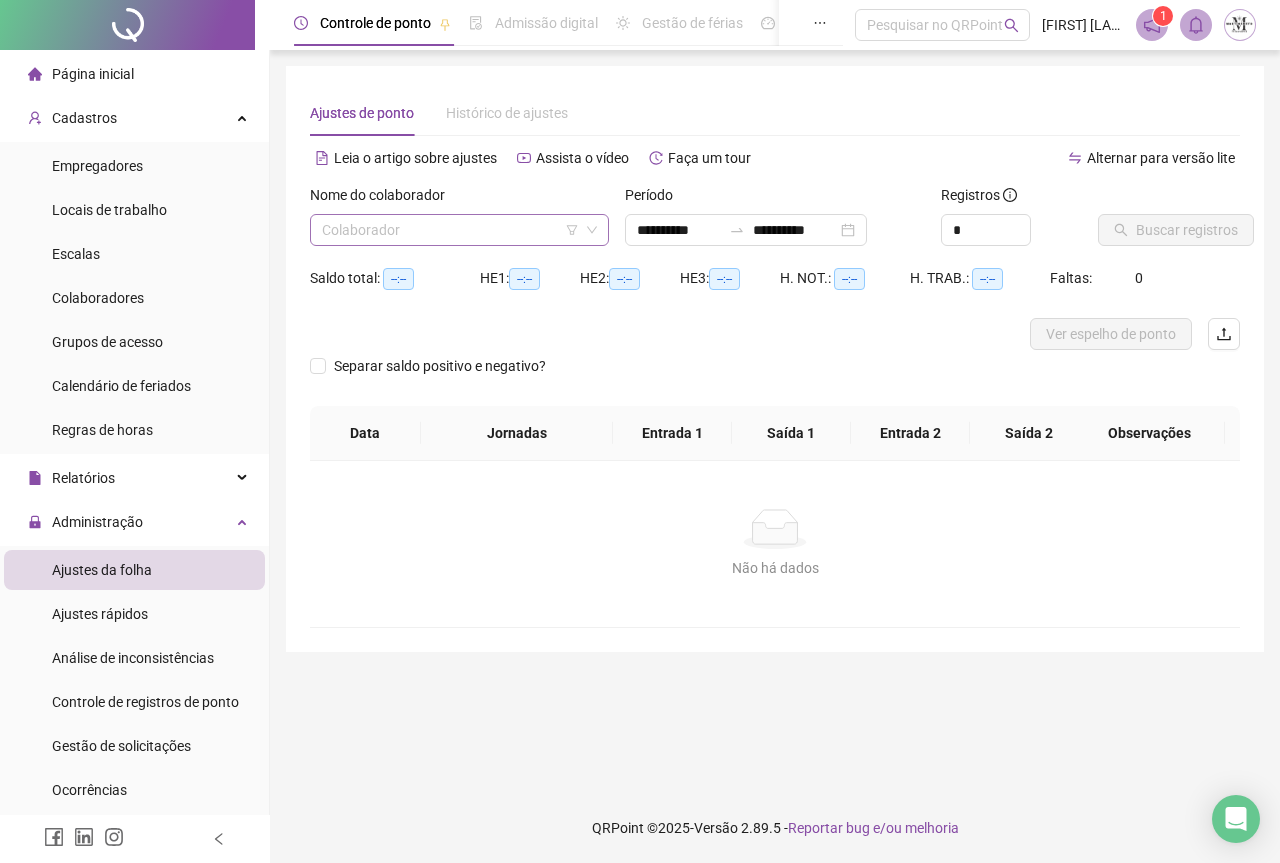 click at bounding box center [450, 230] 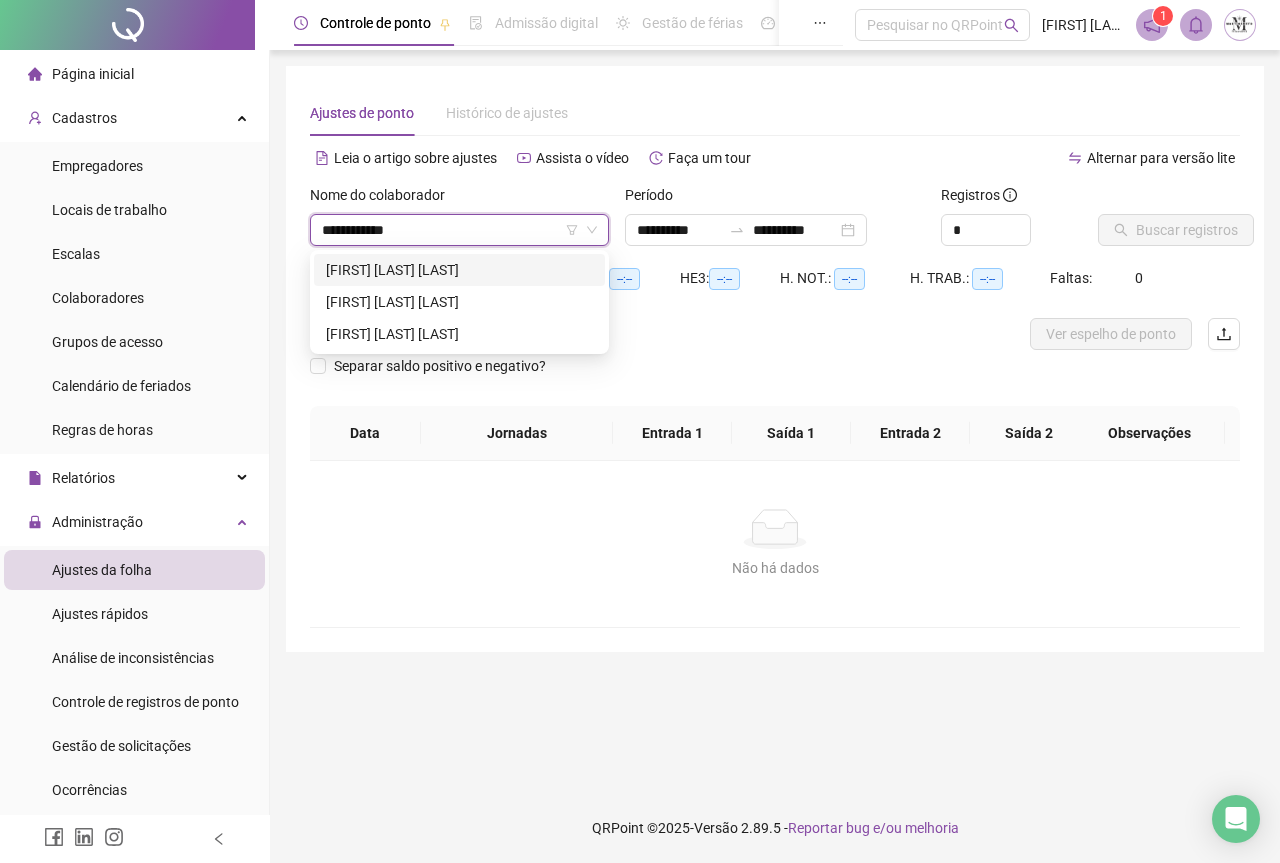 type on "**********" 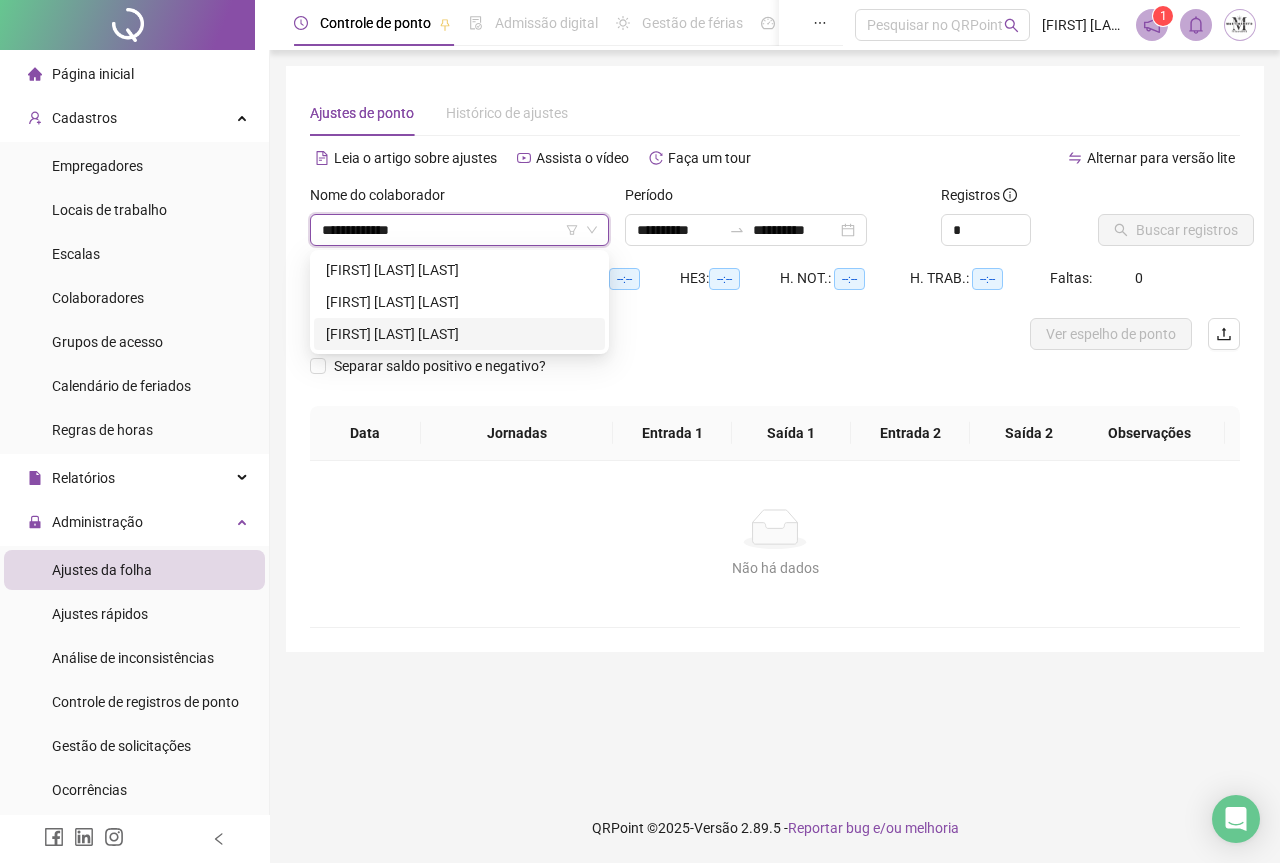 click on "**********" at bounding box center [459, 334] 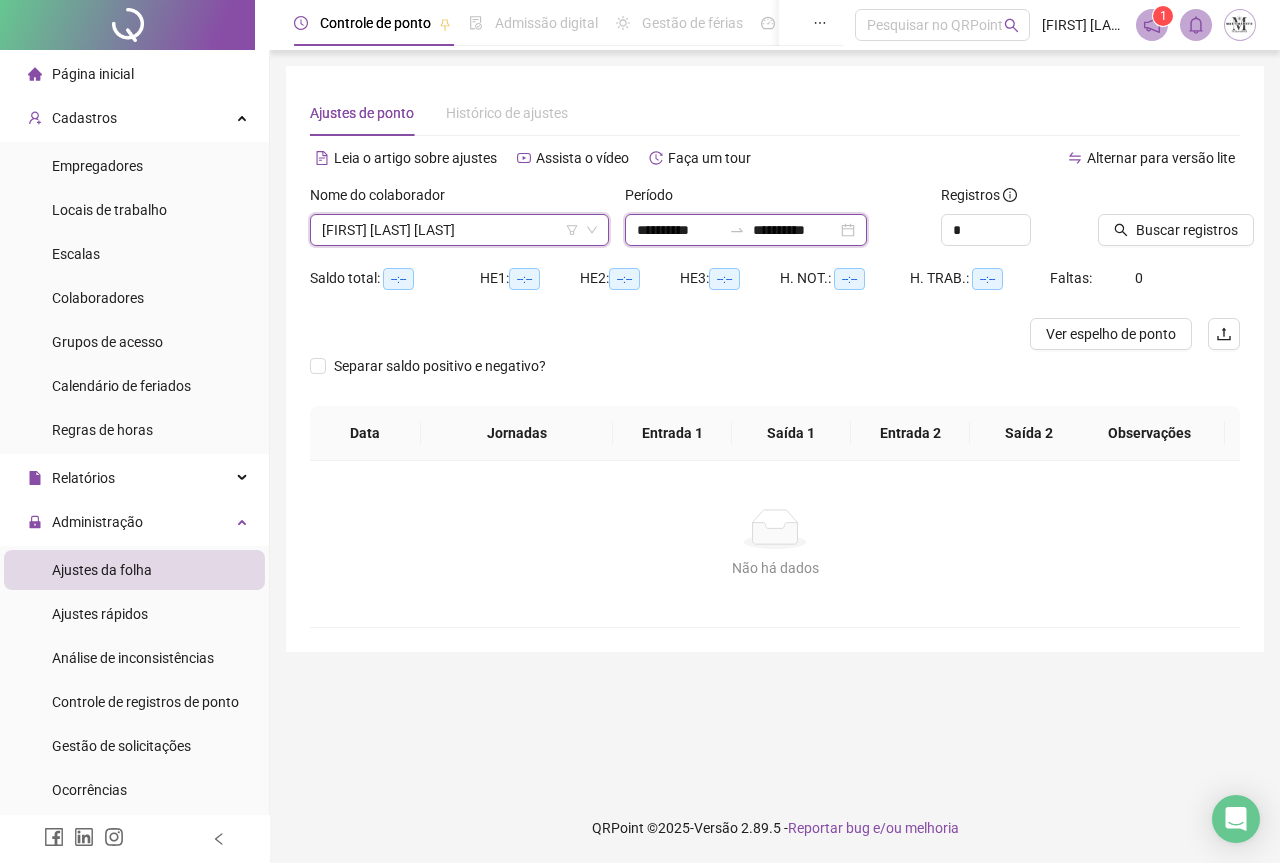 click on "**********" at bounding box center (795, 230) 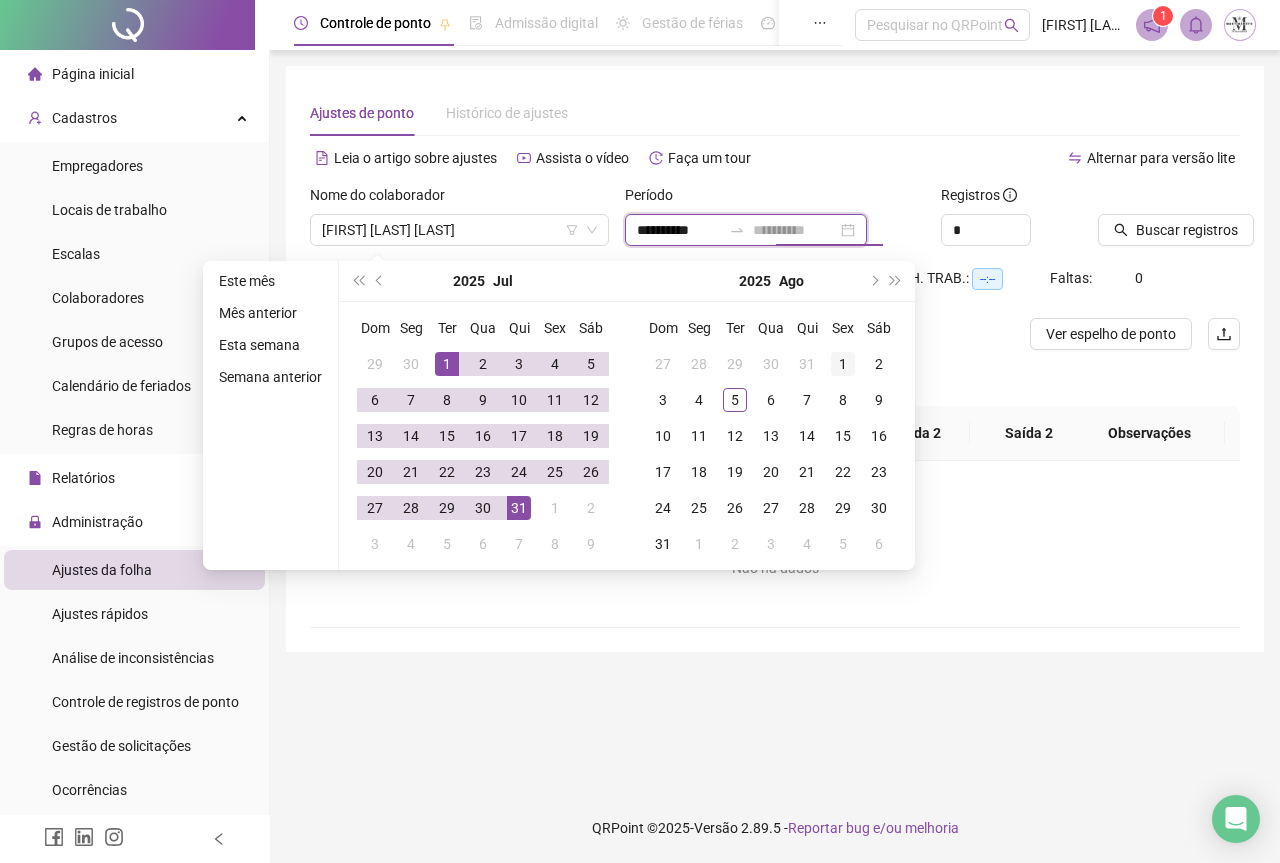 type on "**********" 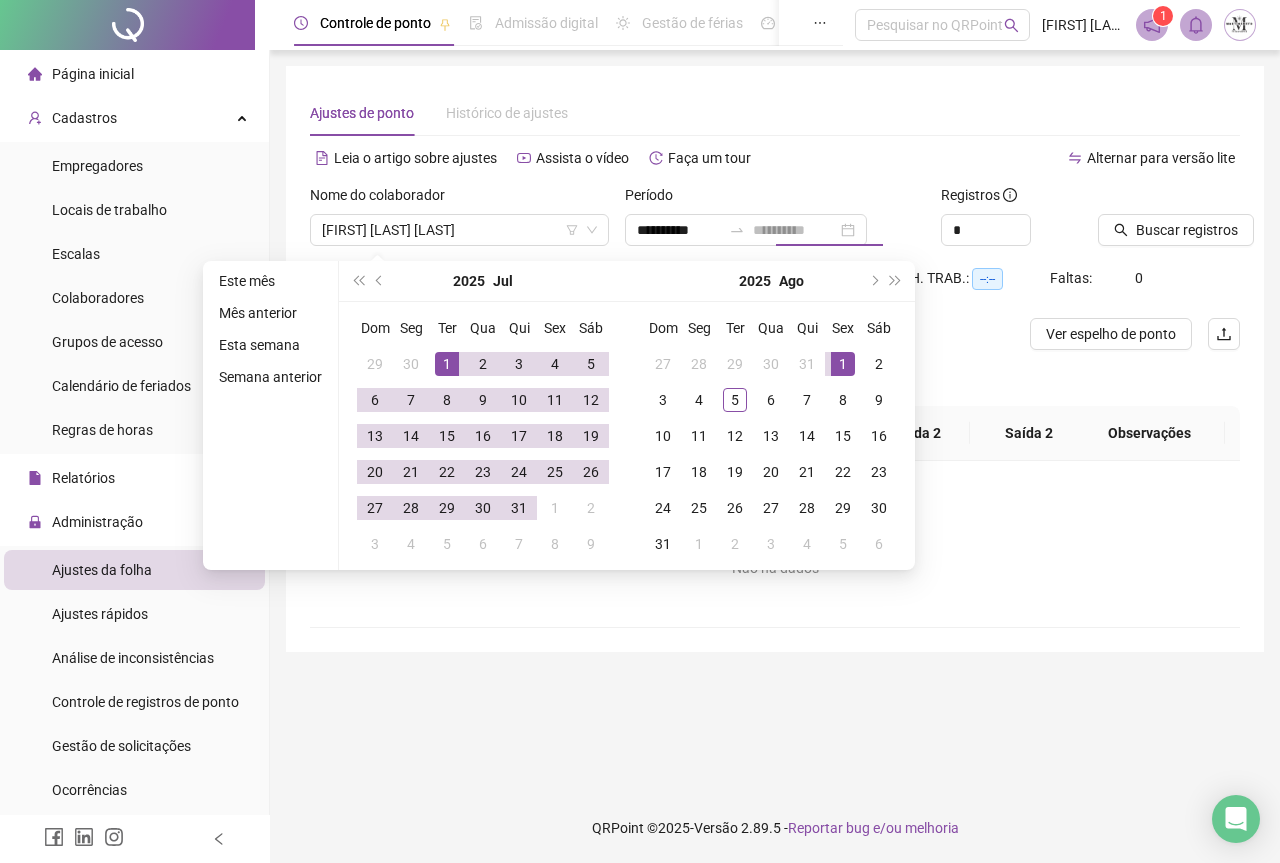 click on "1" at bounding box center (843, 364) 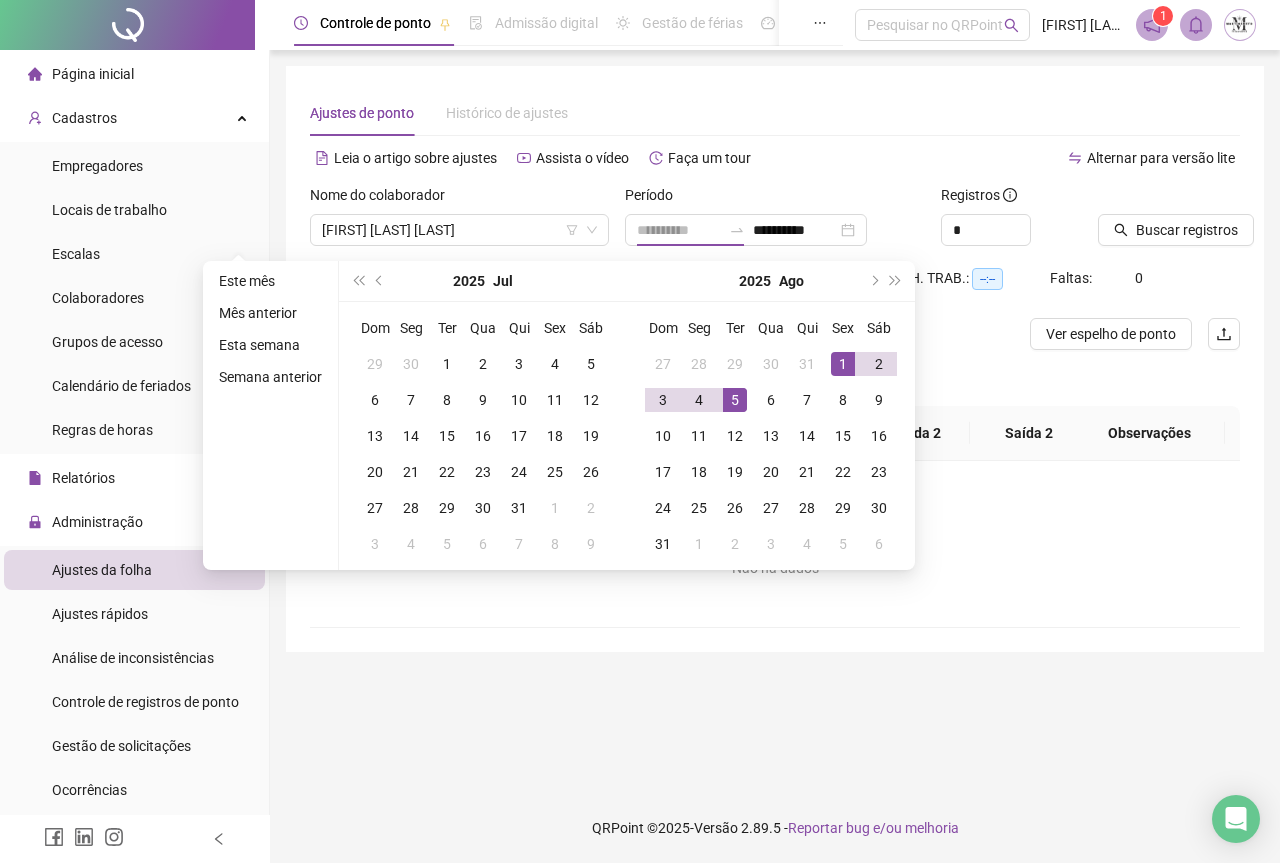 drag, startPoint x: 734, startPoint y: 396, endPoint x: 756, endPoint y: 391, distance: 22.561028 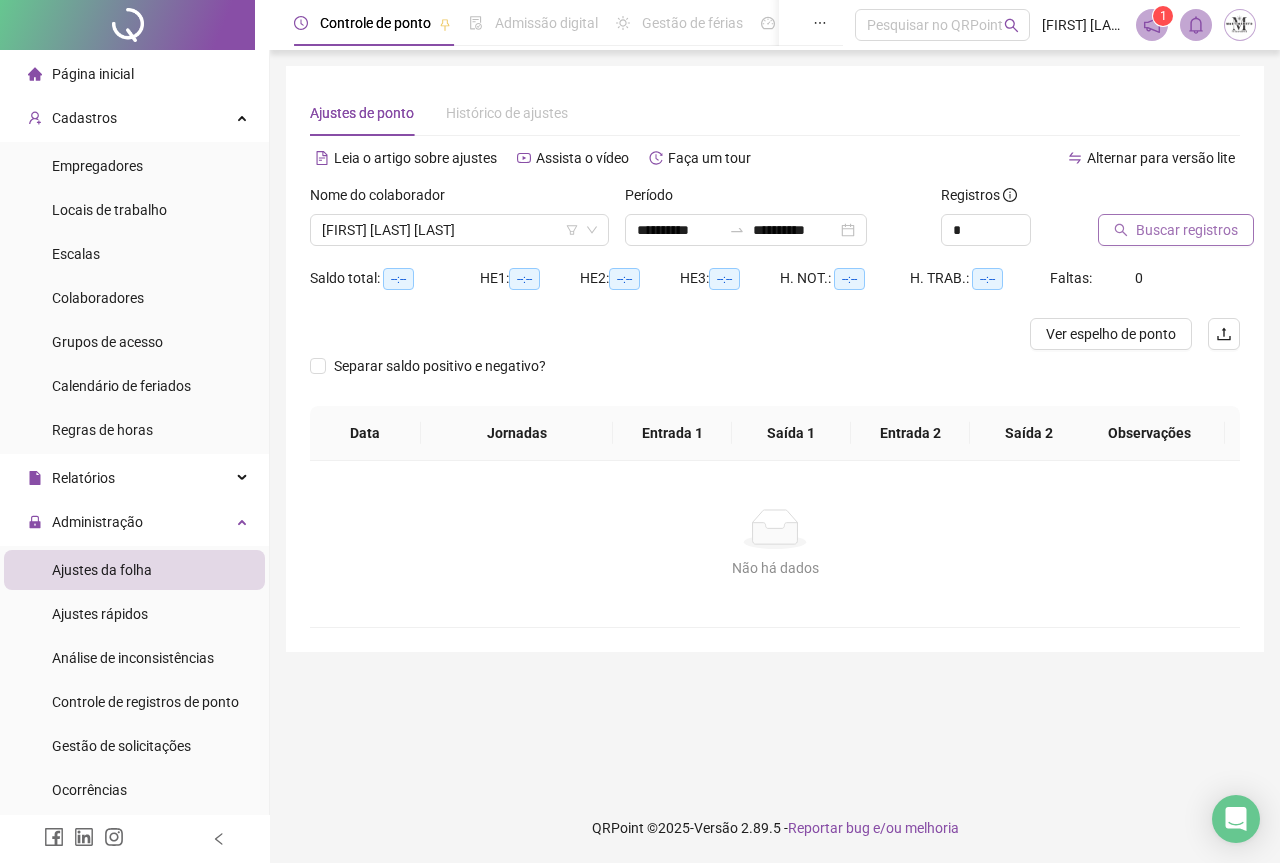 click on "Buscar registros" at bounding box center (1187, 230) 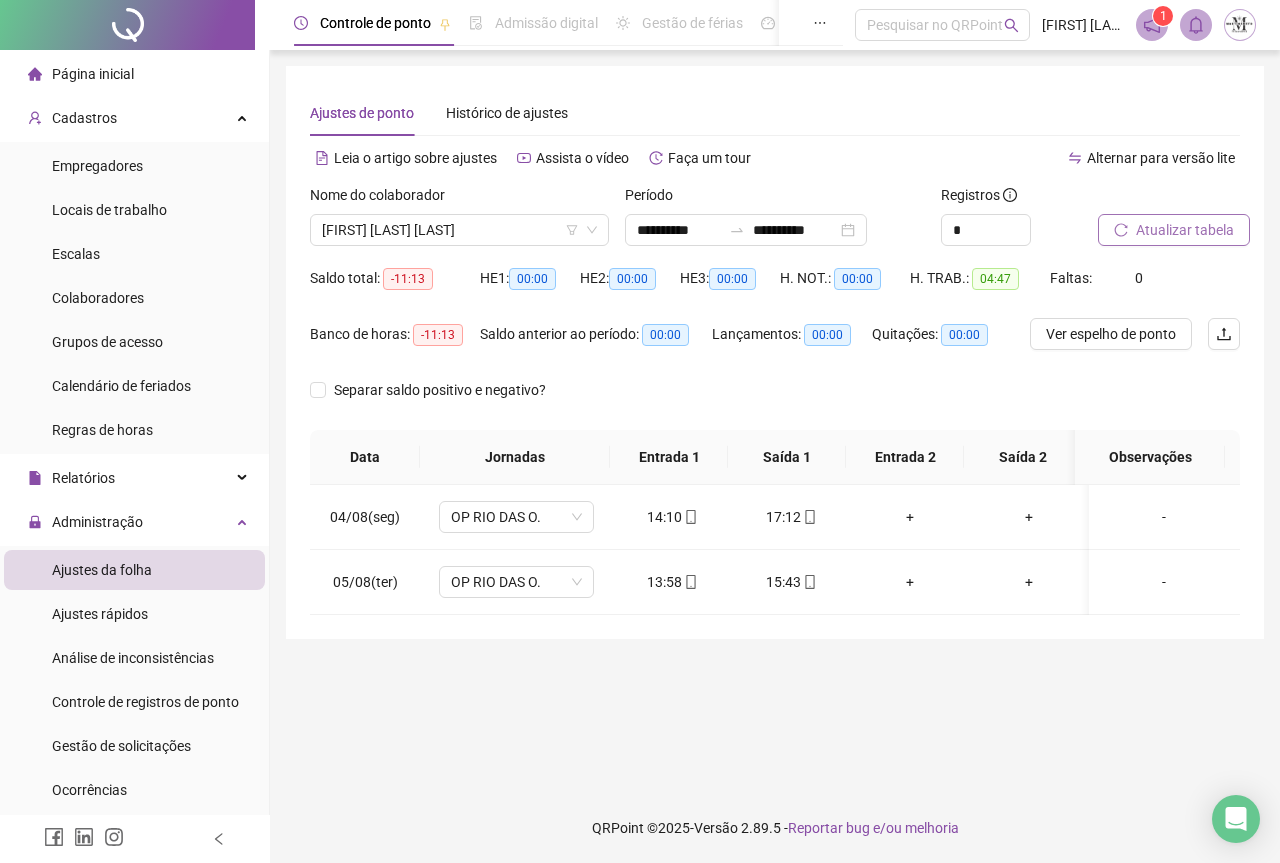 click on "Atualizar tabela" at bounding box center [1185, 230] 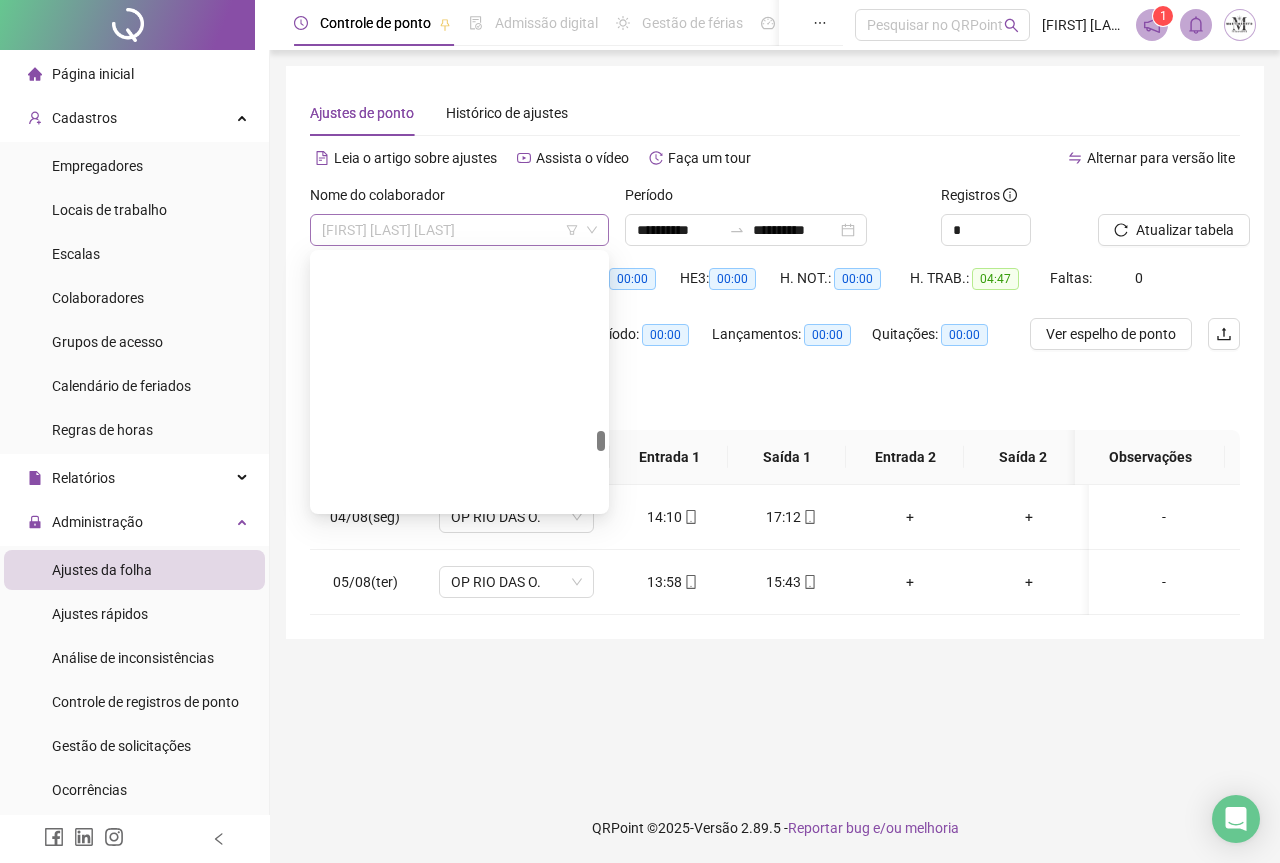 click on "**********" at bounding box center [459, 230] 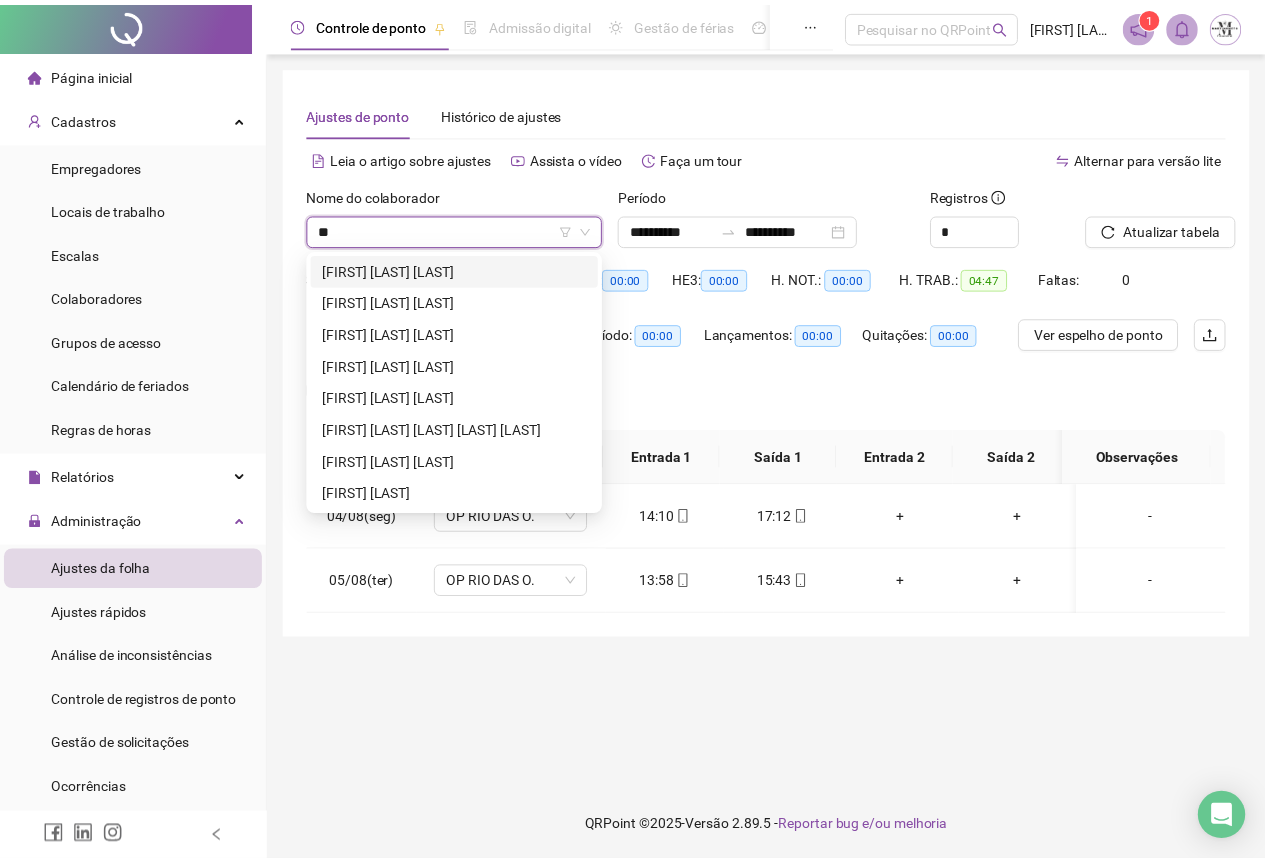 scroll, scrollTop: 0, scrollLeft: 0, axis: both 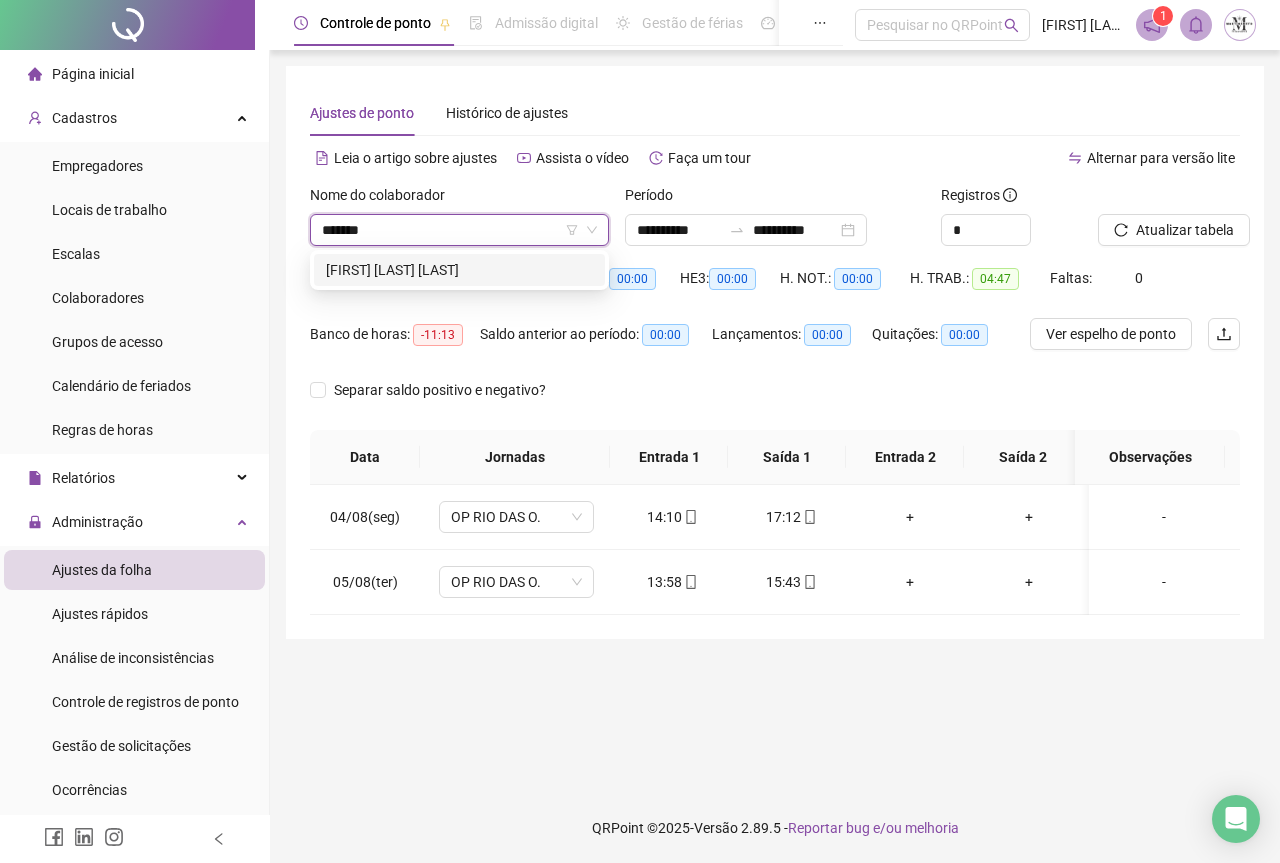 type on "********" 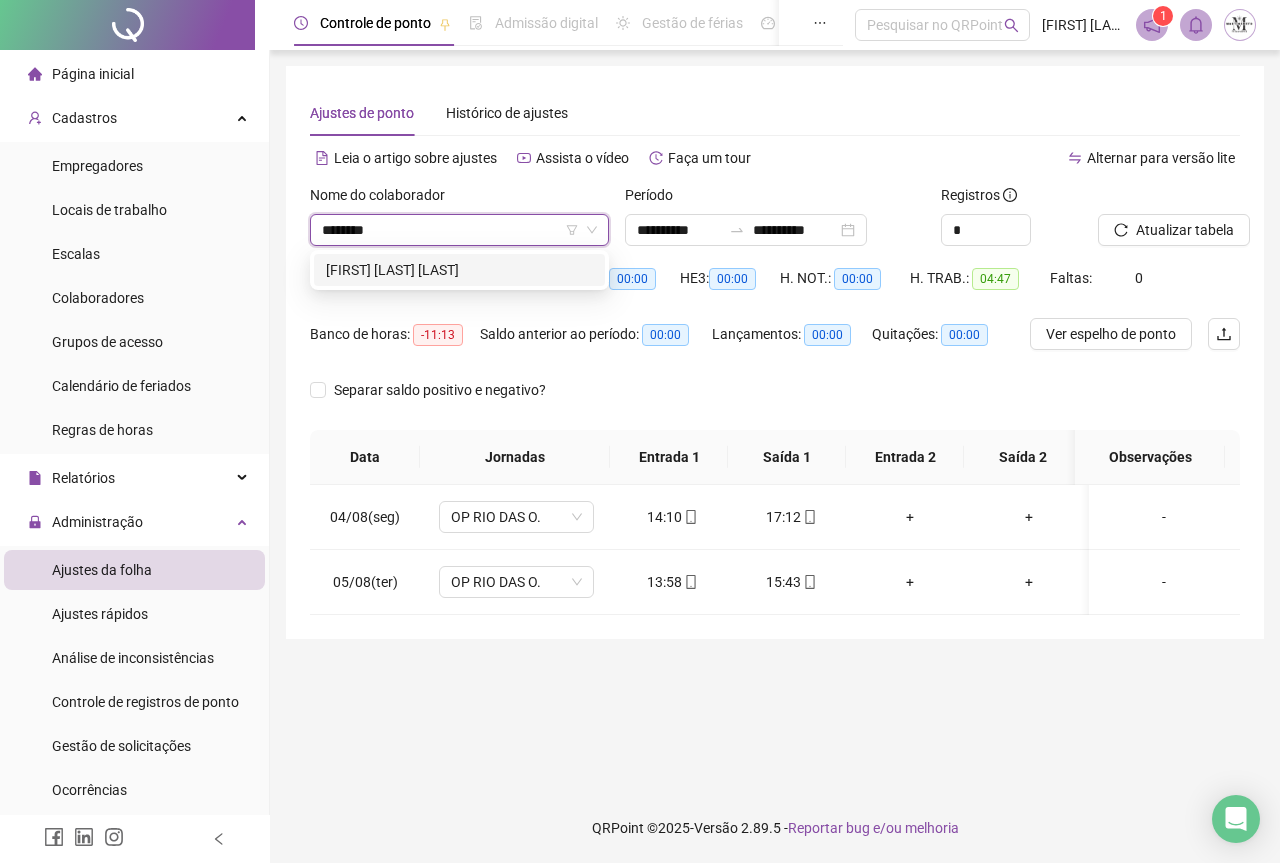 click on "[FIRST] [LAST]" at bounding box center (459, 270) 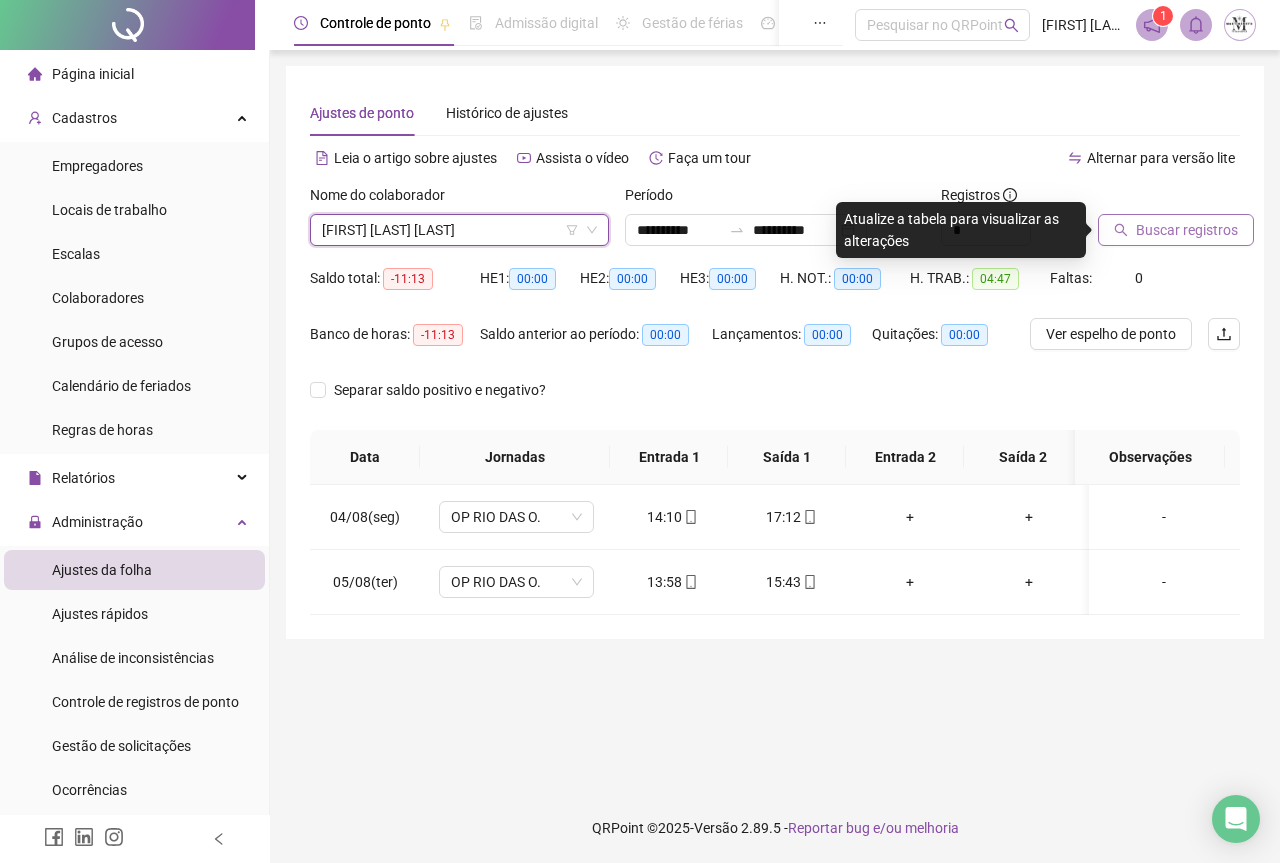 click on "Buscar registros" at bounding box center [1187, 230] 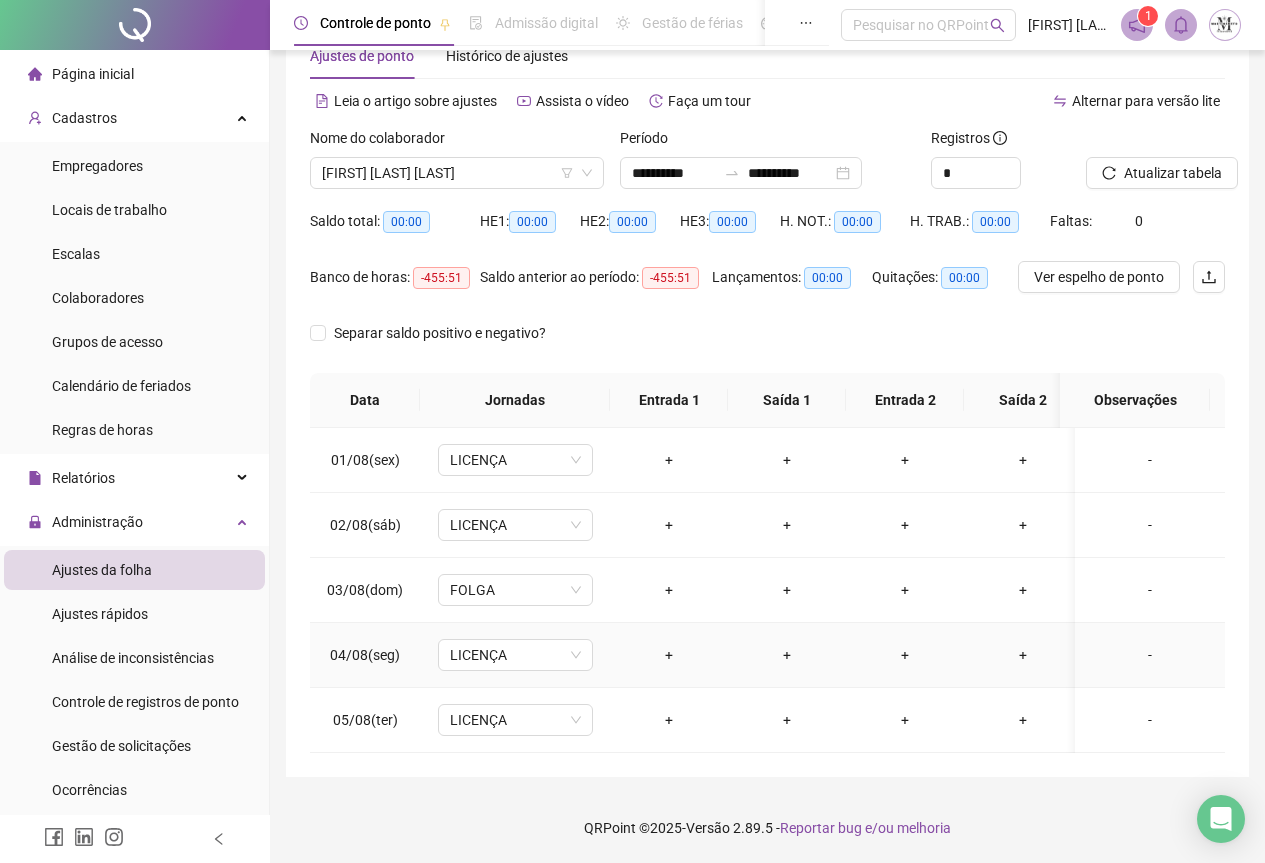 scroll, scrollTop: 0, scrollLeft: 0, axis: both 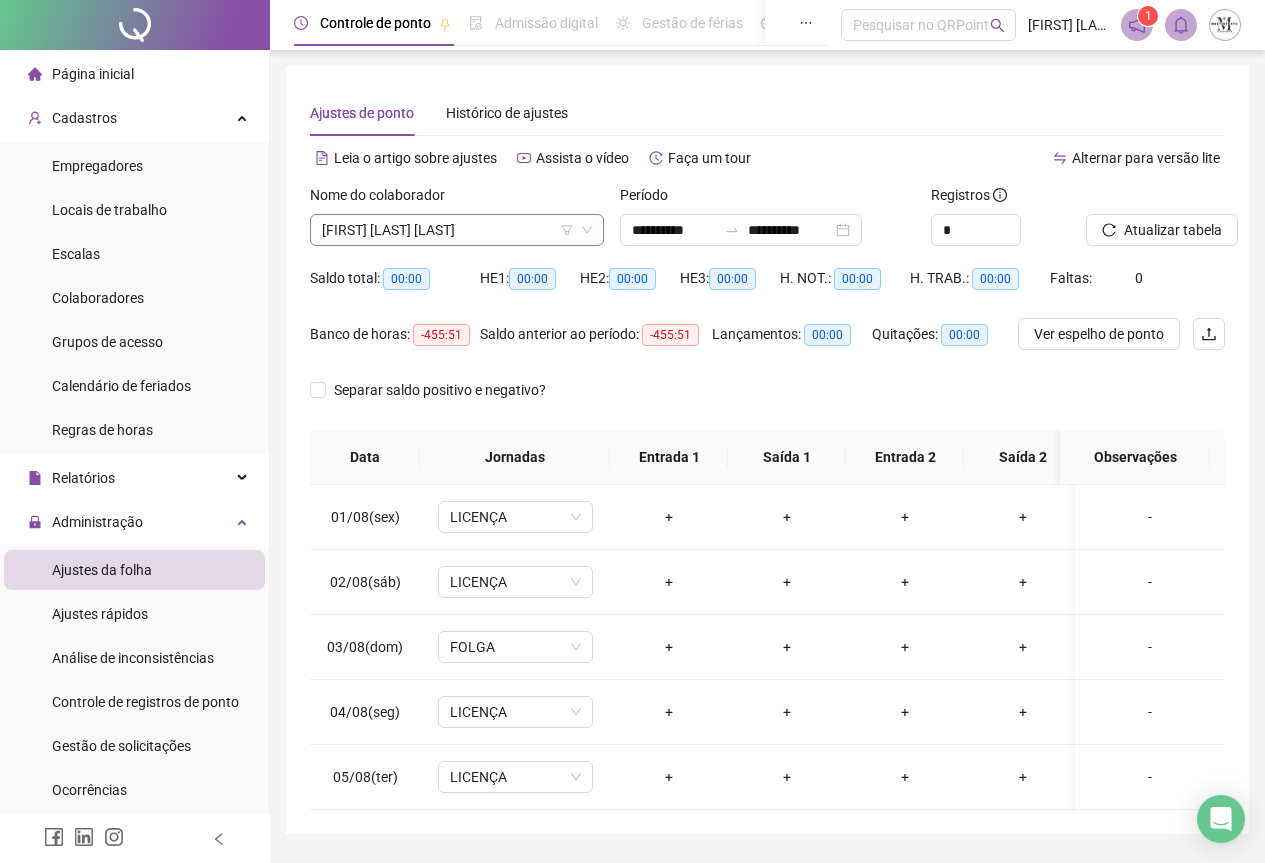click on "[FIRST] [LAST]" at bounding box center (457, 230) 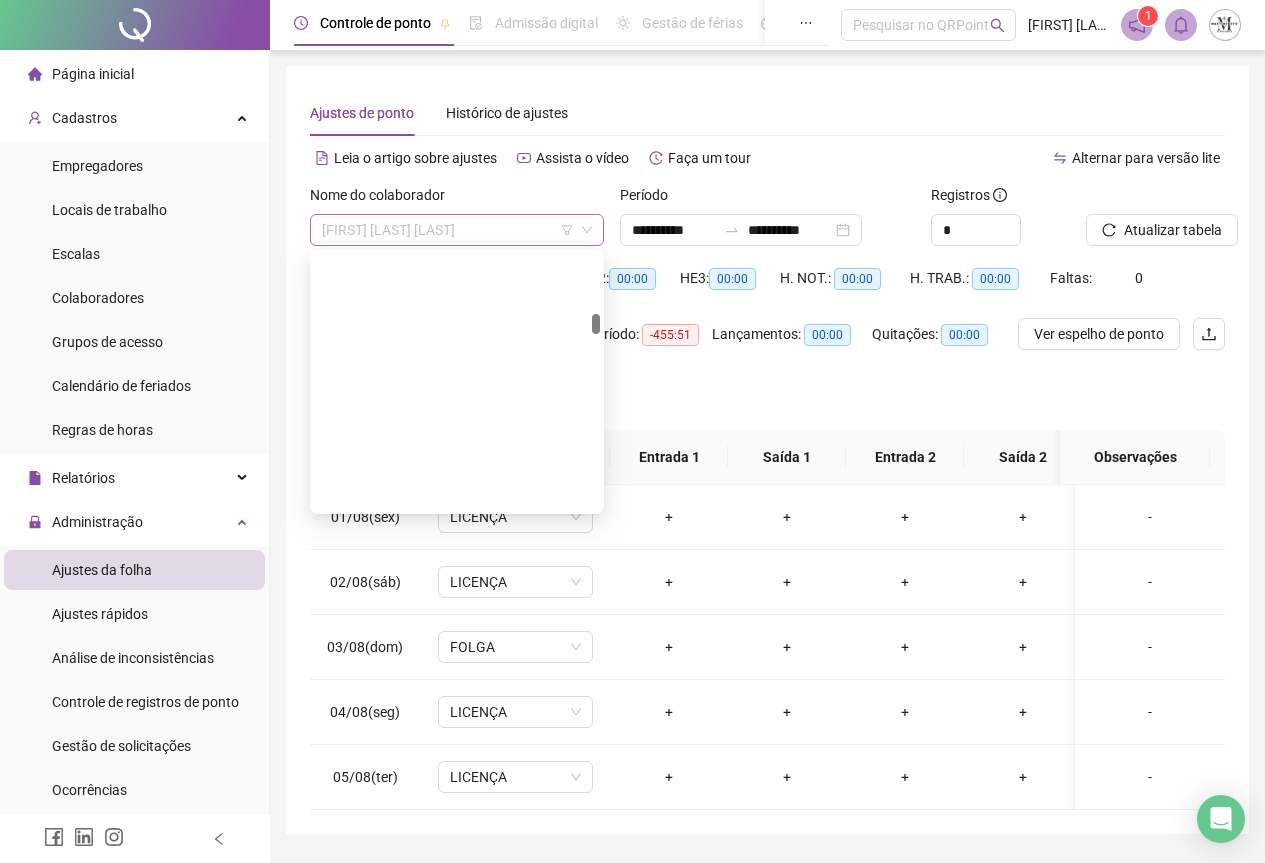 scroll, scrollTop: 1600, scrollLeft: 0, axis: vertical 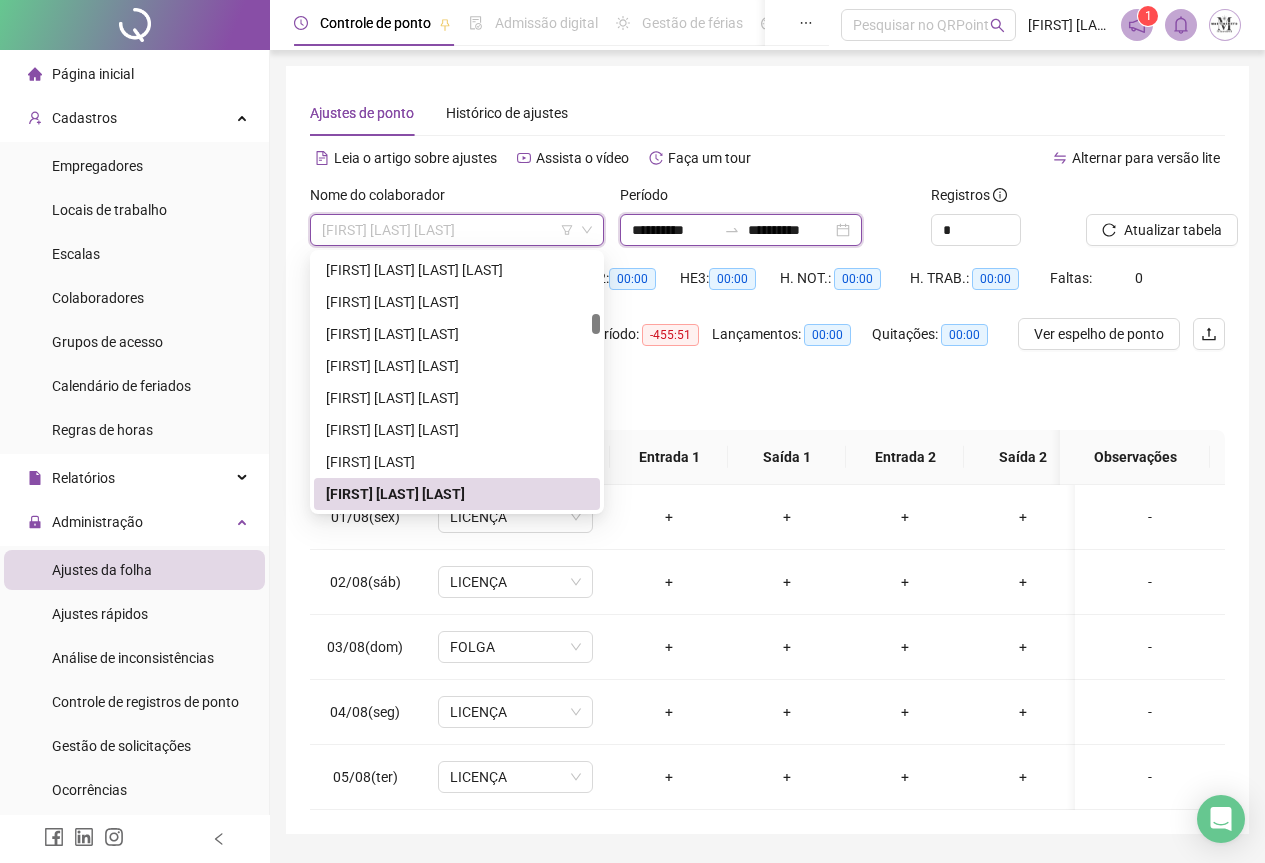 click on "**********" at bounding box center [674, 230] 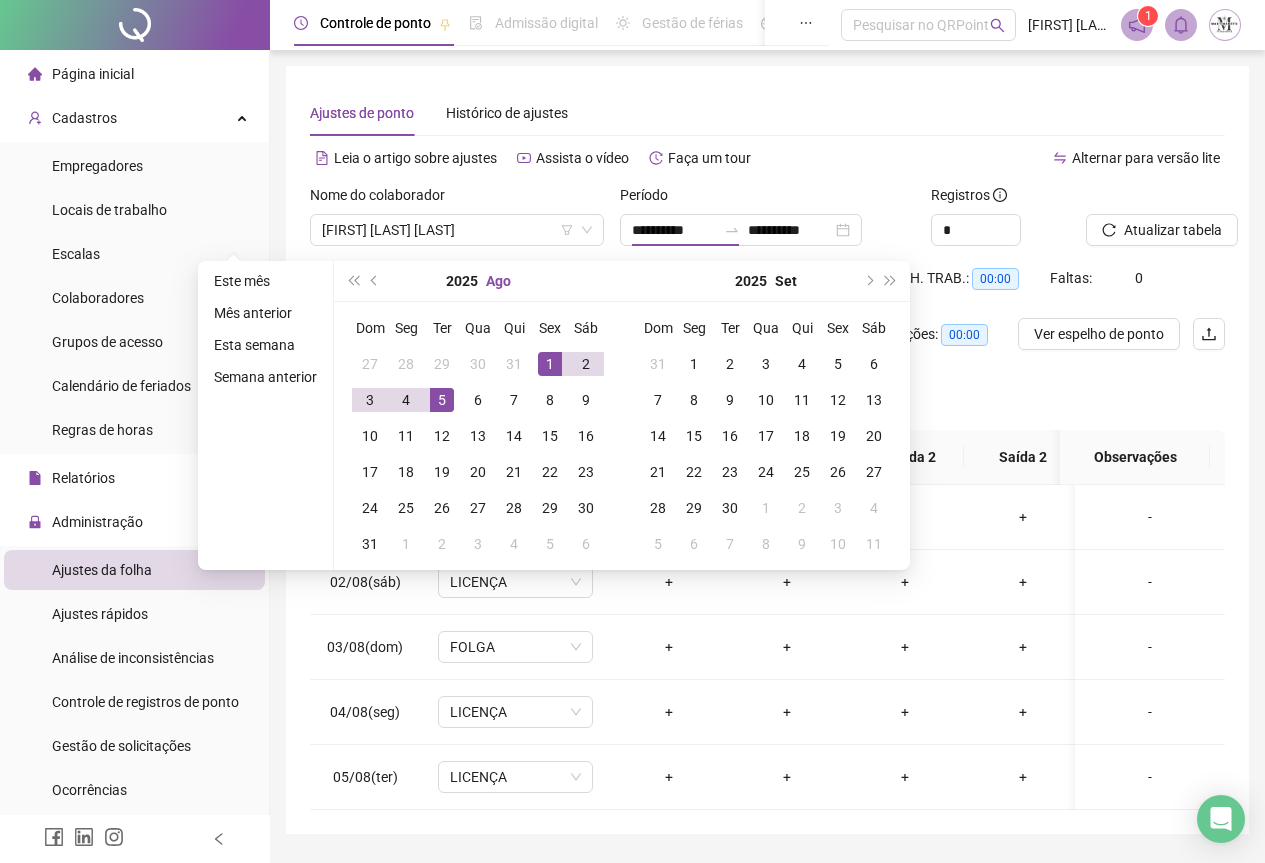 click on "Ago" at bounding box center [498, 281] 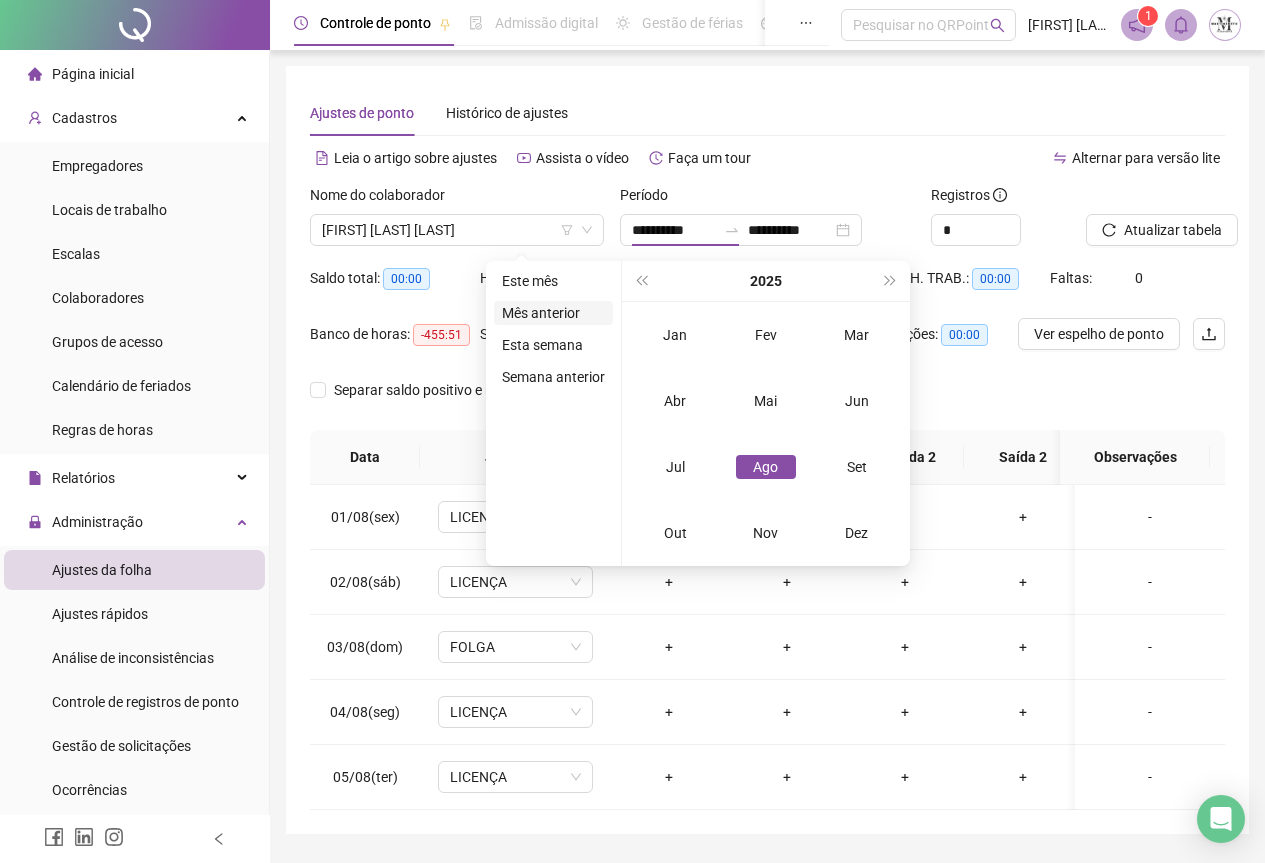 type on "**********" 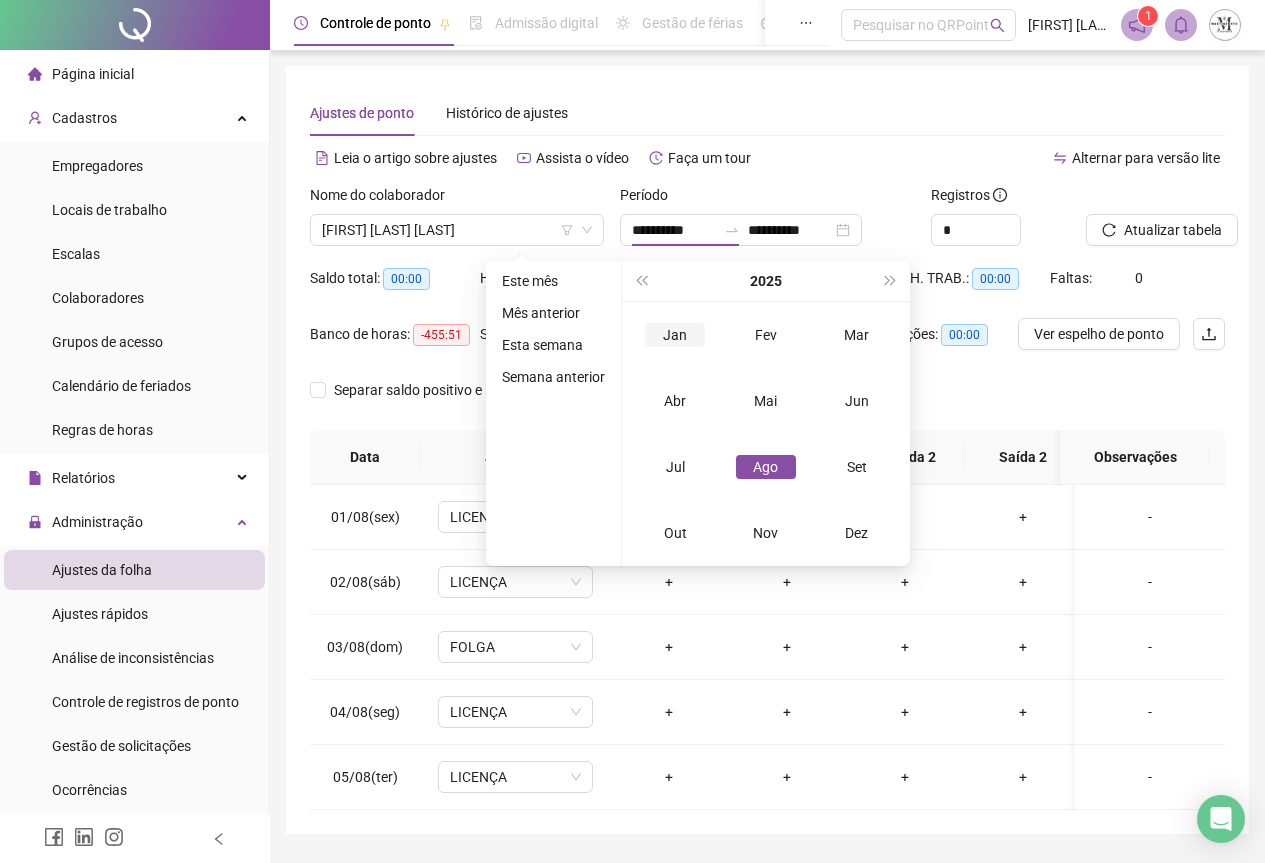 type on "**********" 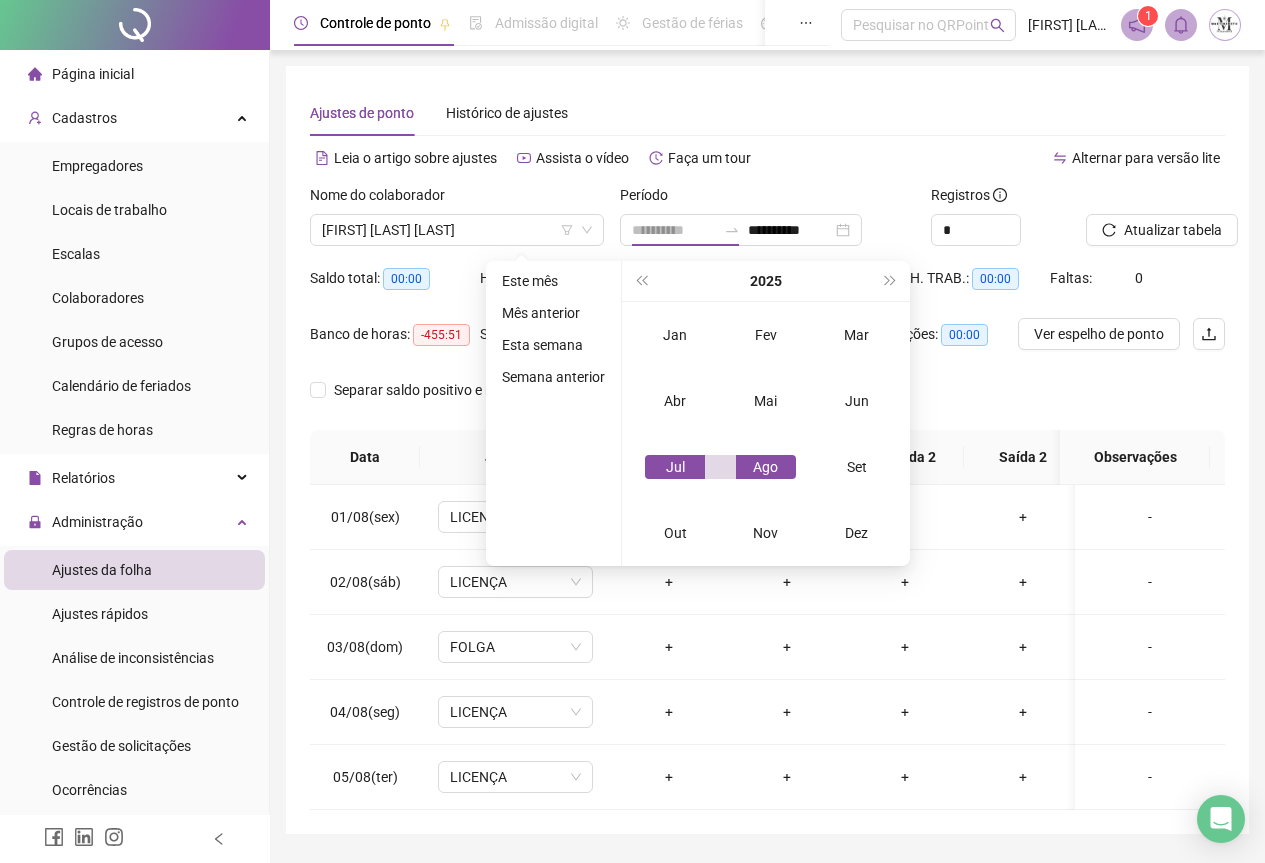 click on "Jul" at bounding box center [675, 467] 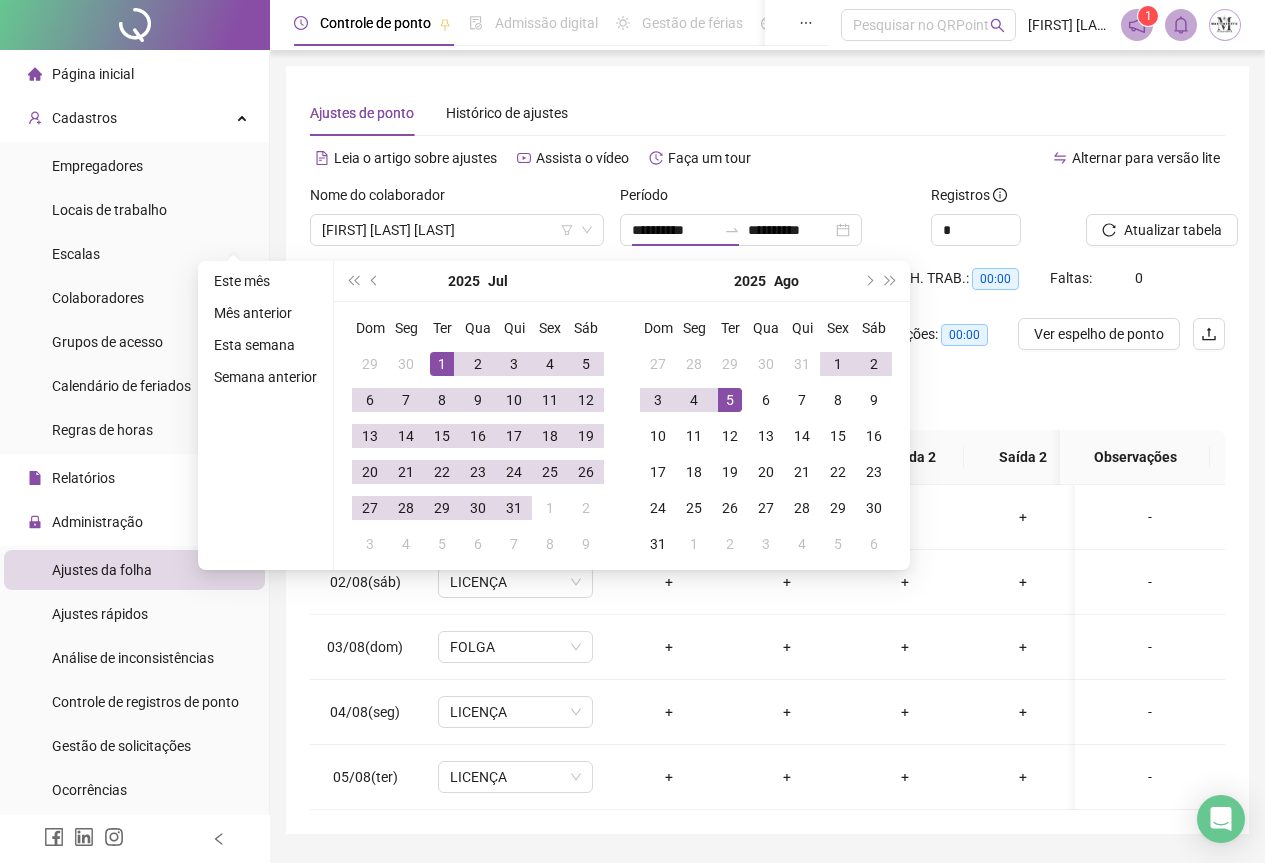 type on "**********" 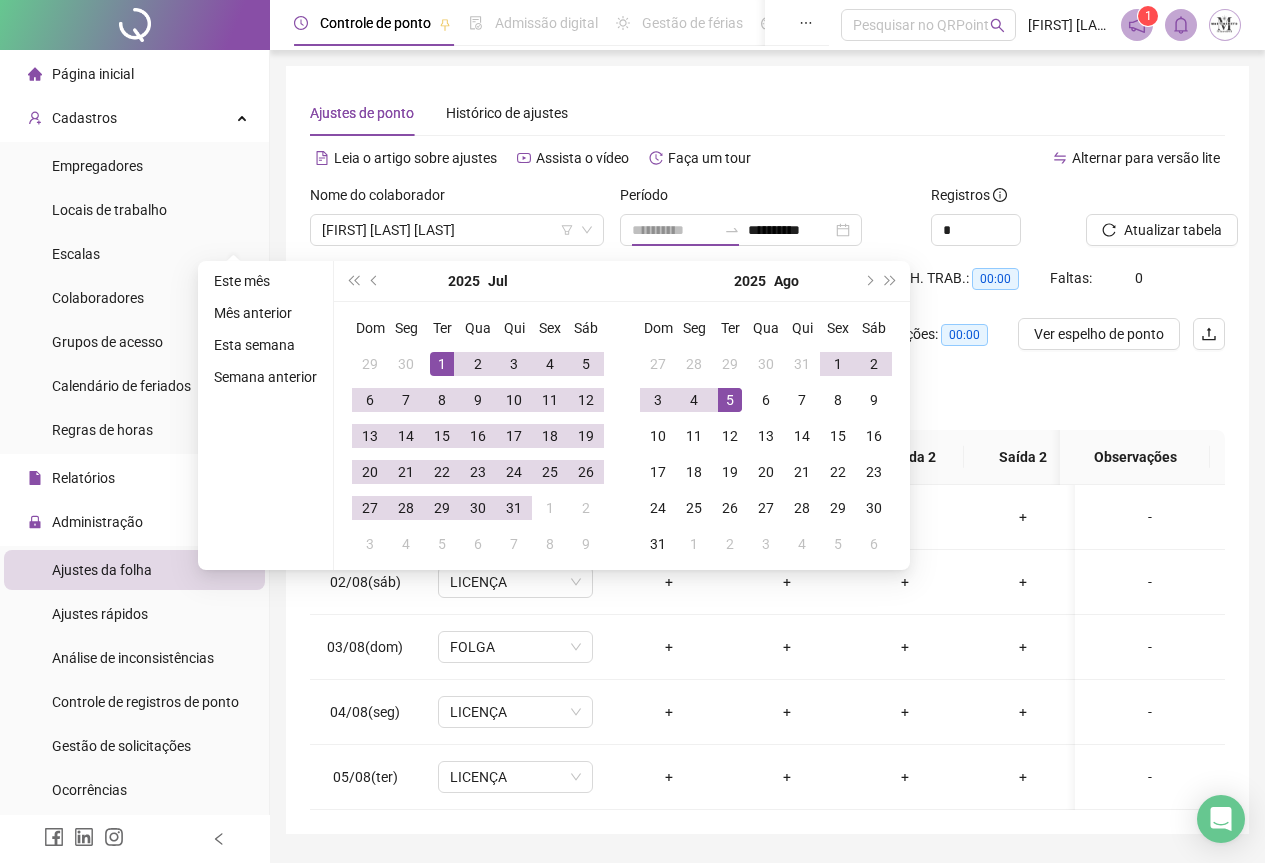 click on "1" at bounding box center (442, 364) 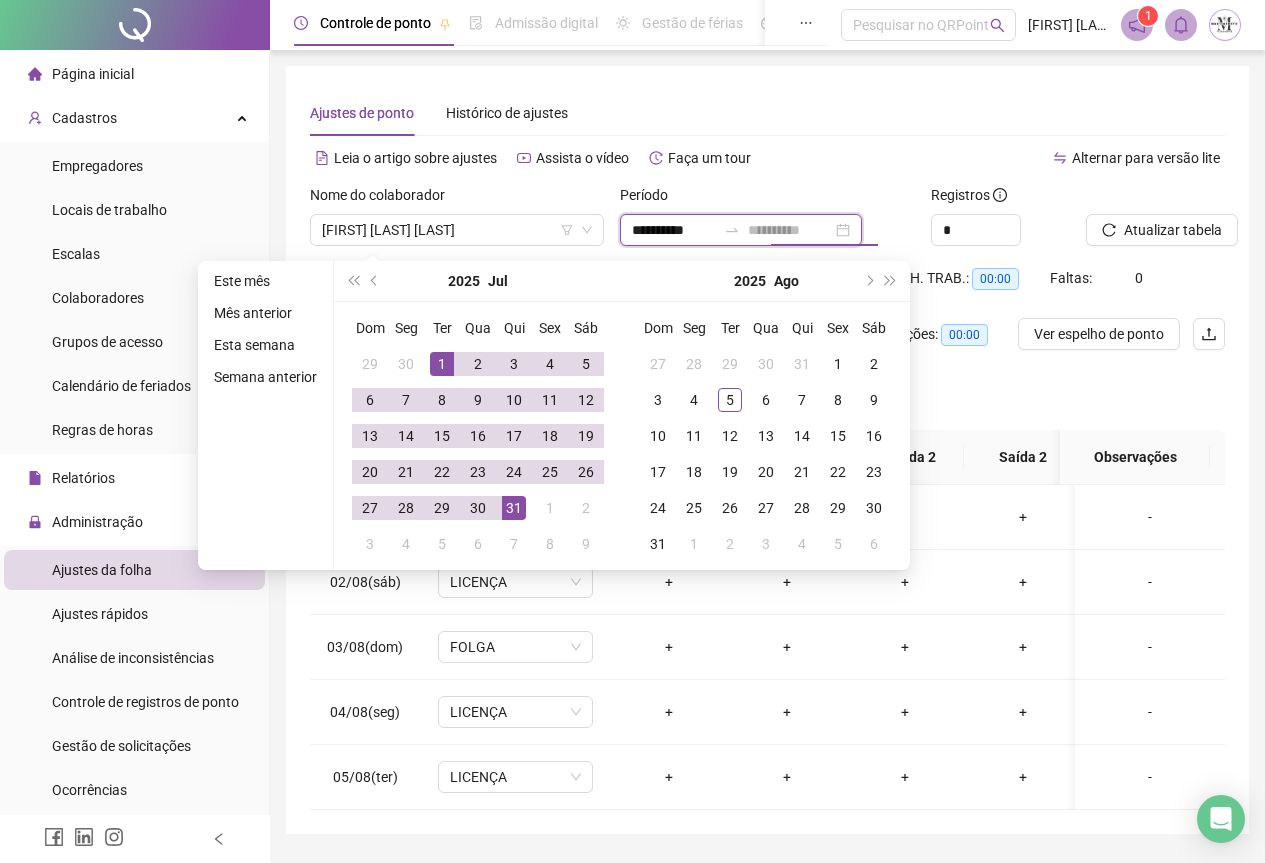 type on "**********" 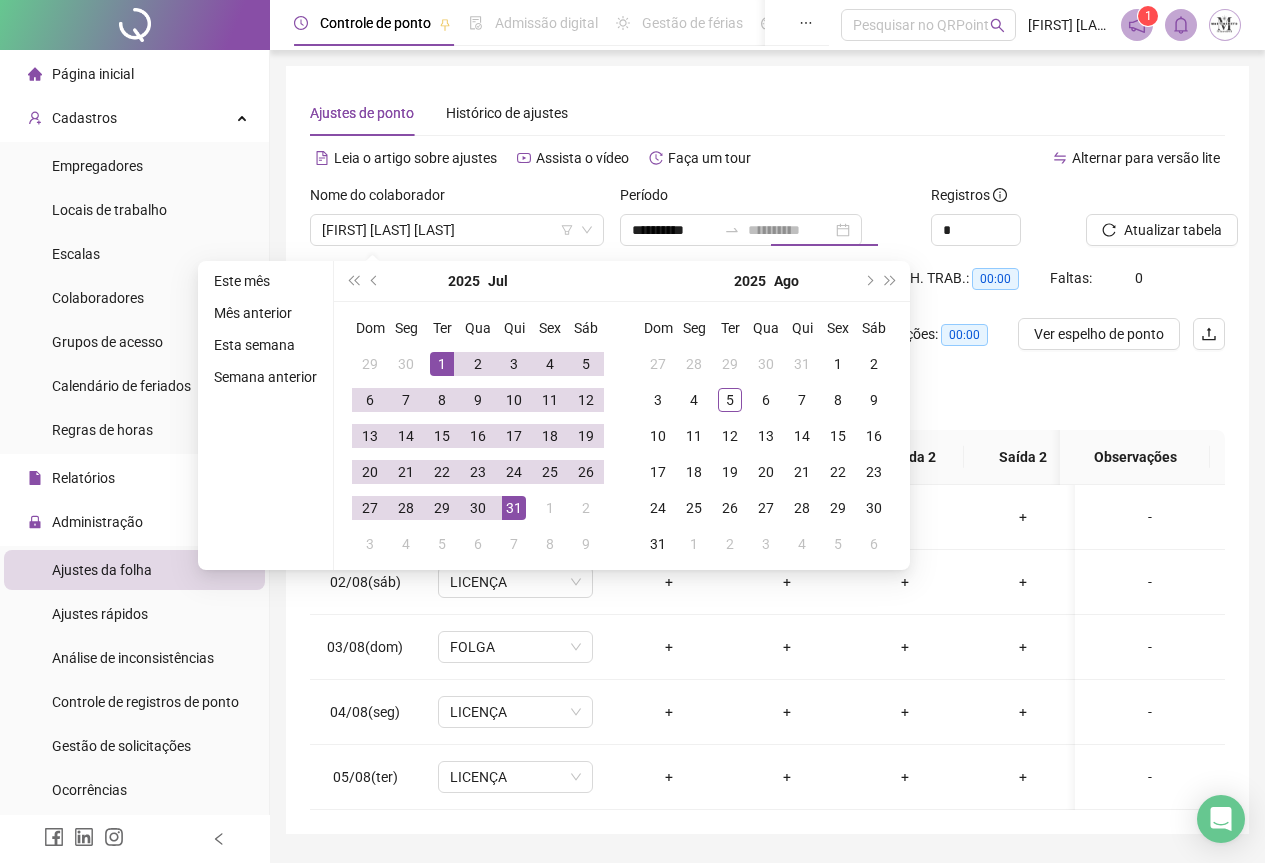 click on "31" at bounding box center (514, 508) 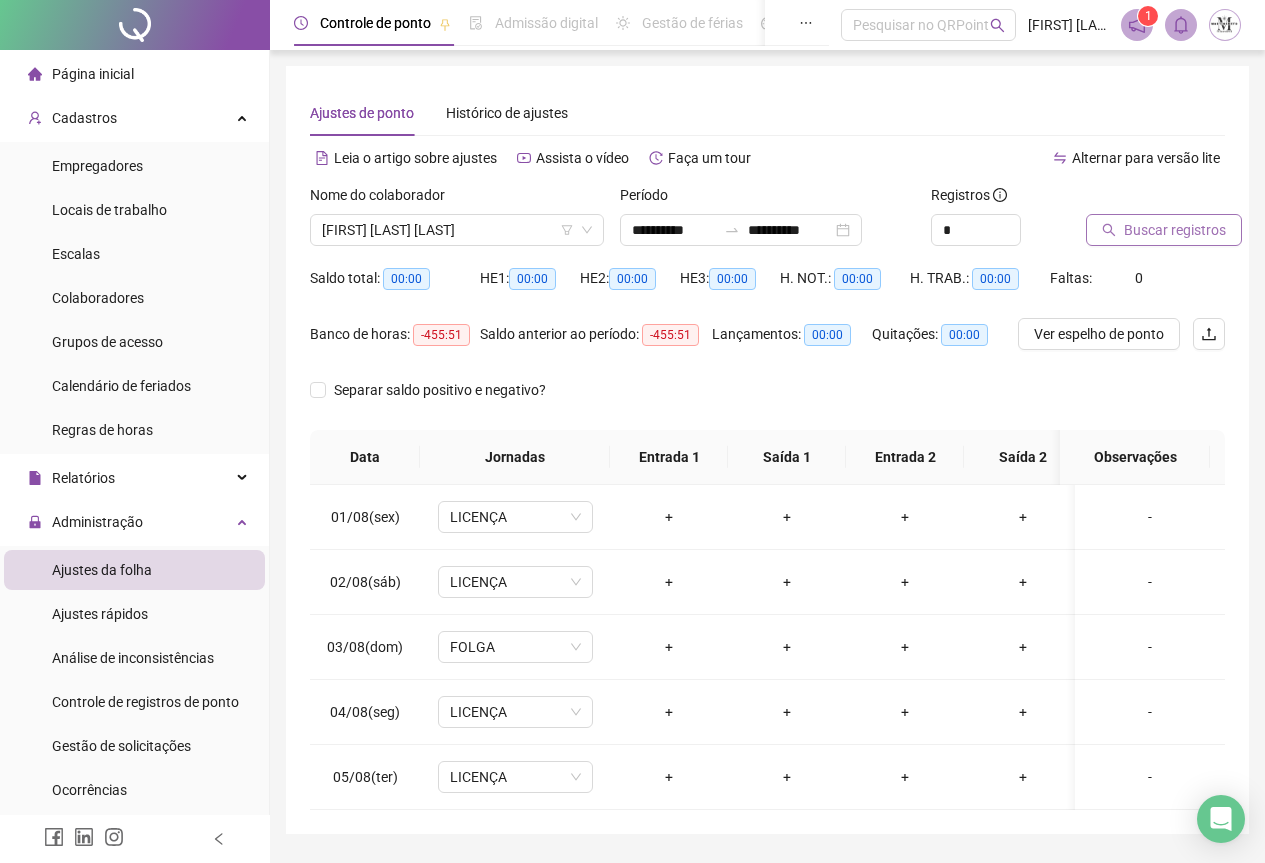 click 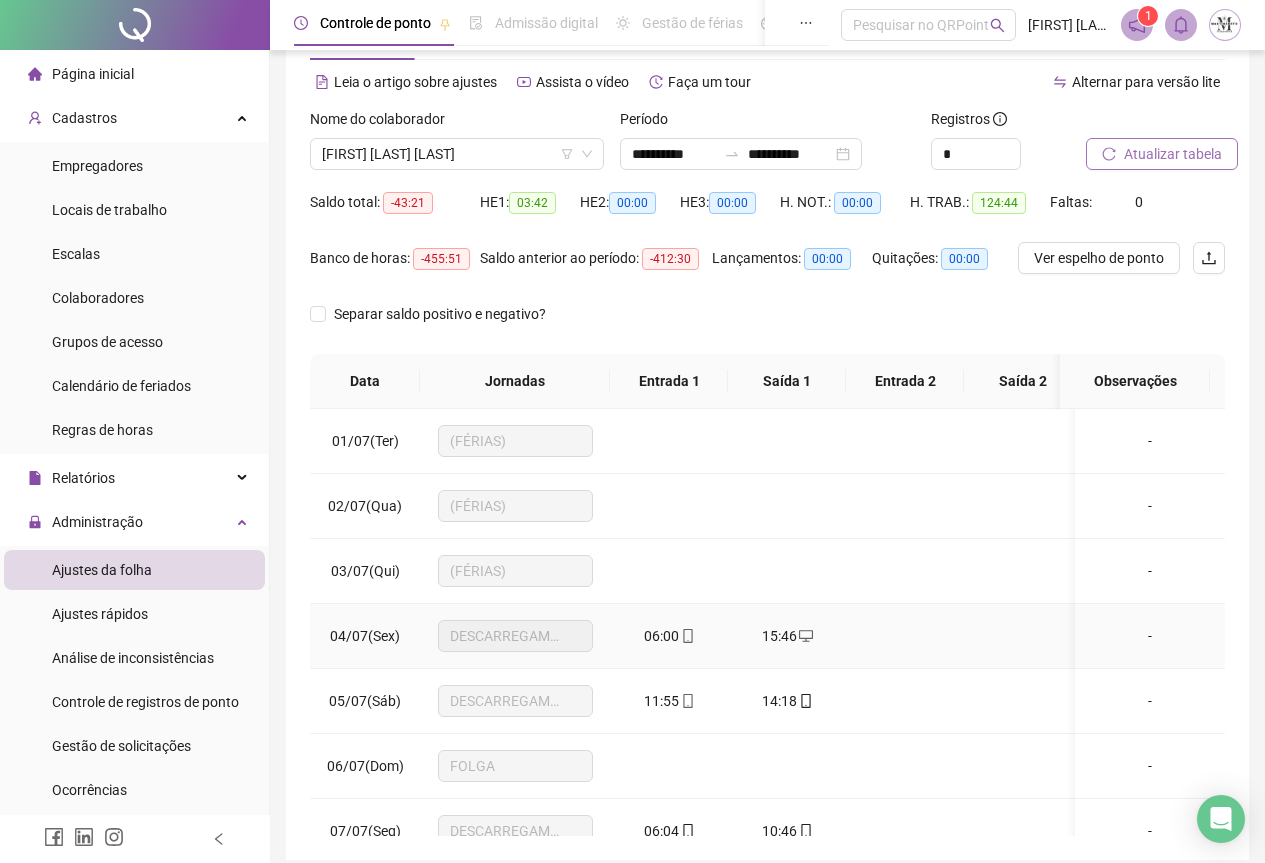 scroll, scrollTop: 159, scrollLeft: 0, axis: vertical 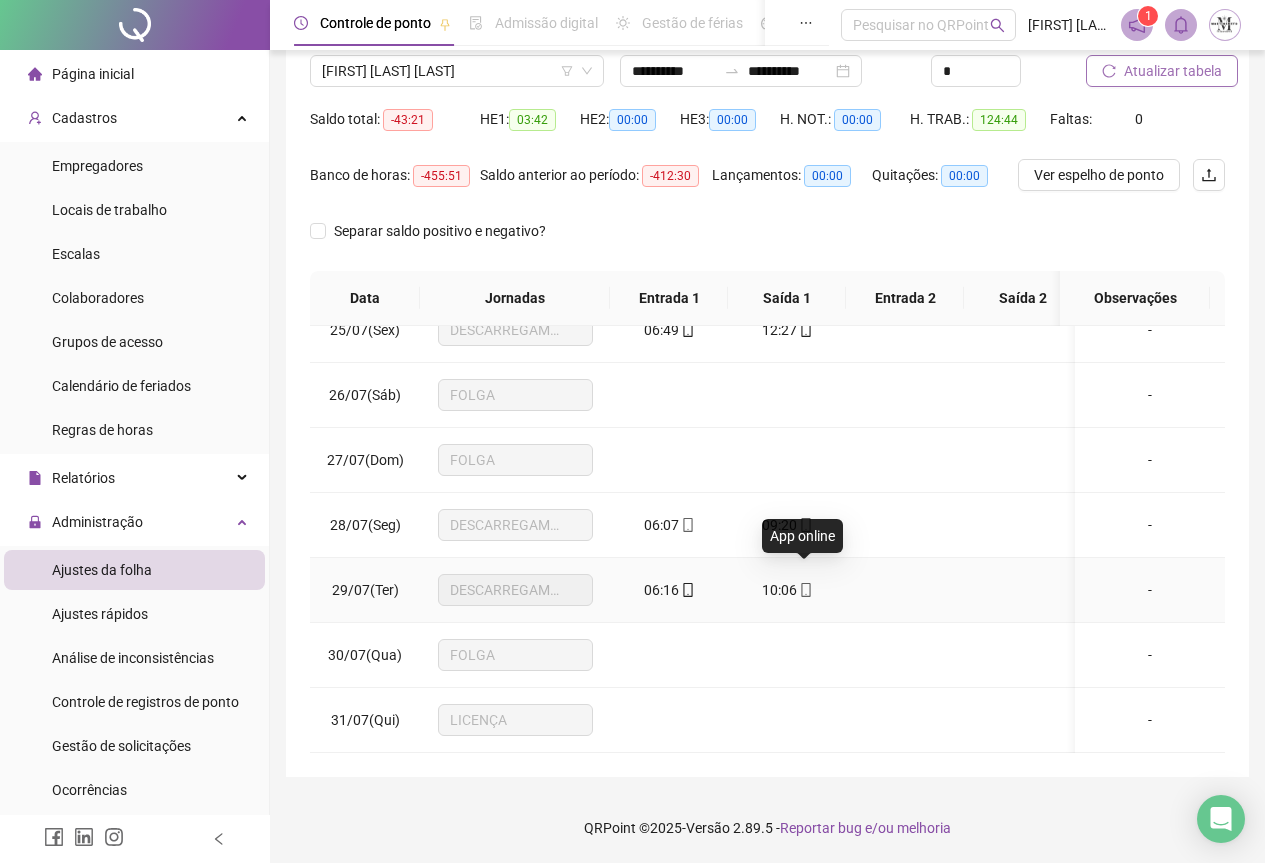 click 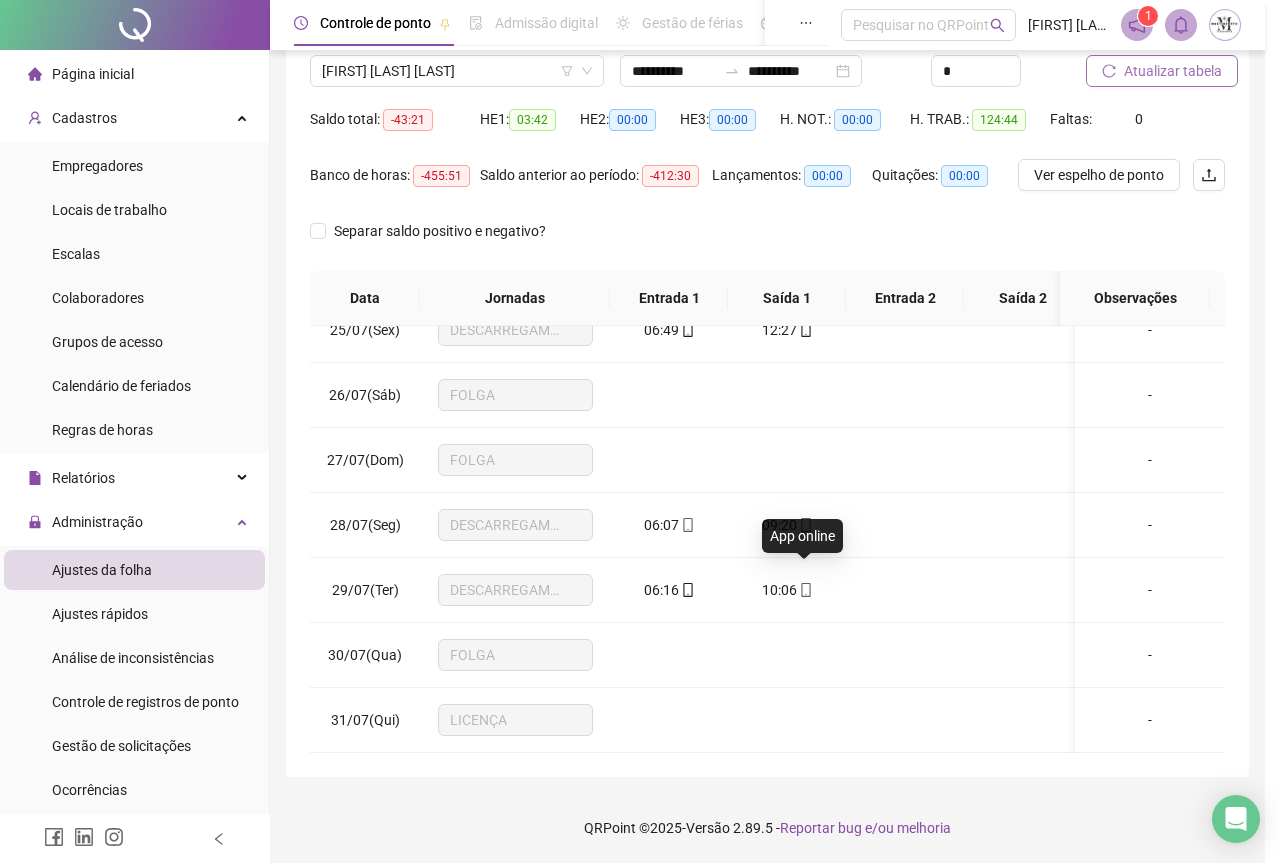 type on "**********" 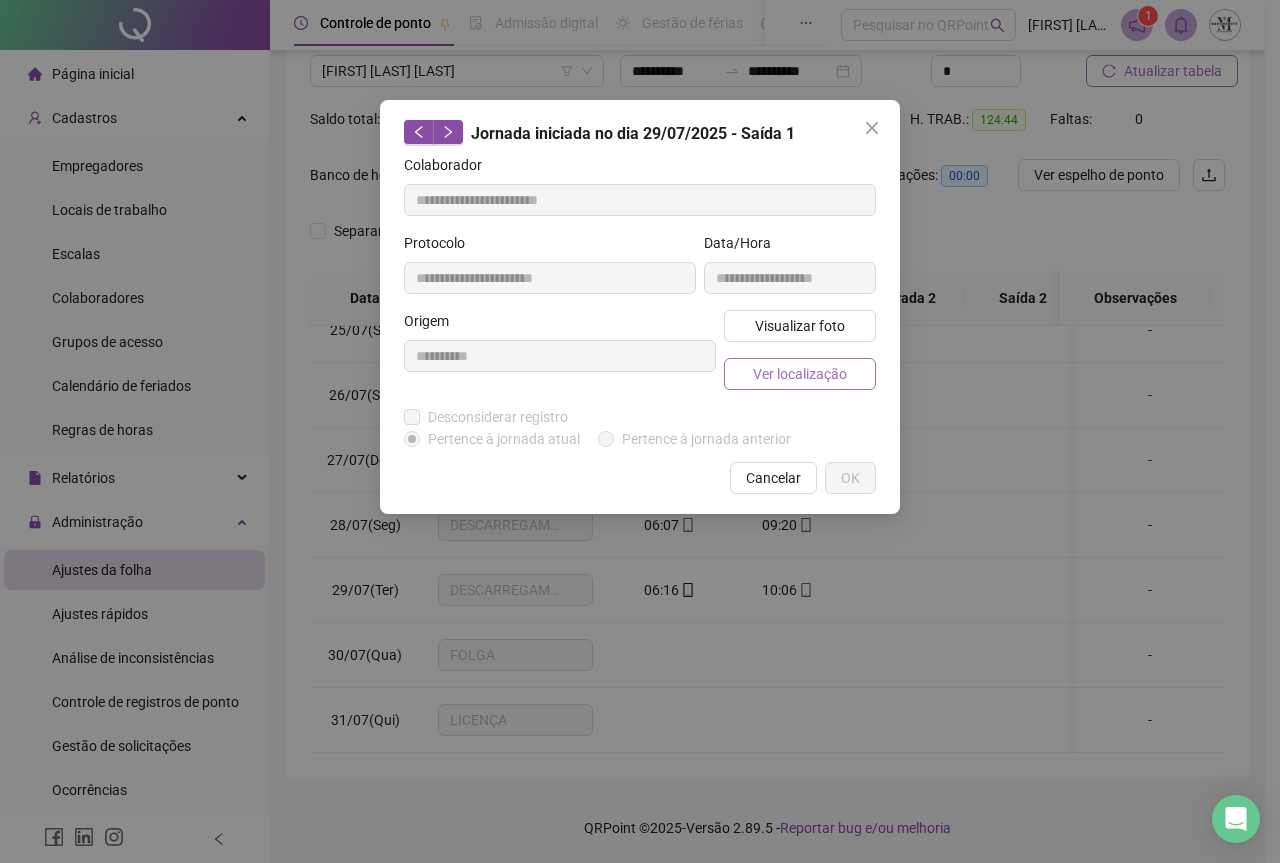 click on "Ver localização" at bounding box center (800, 374) 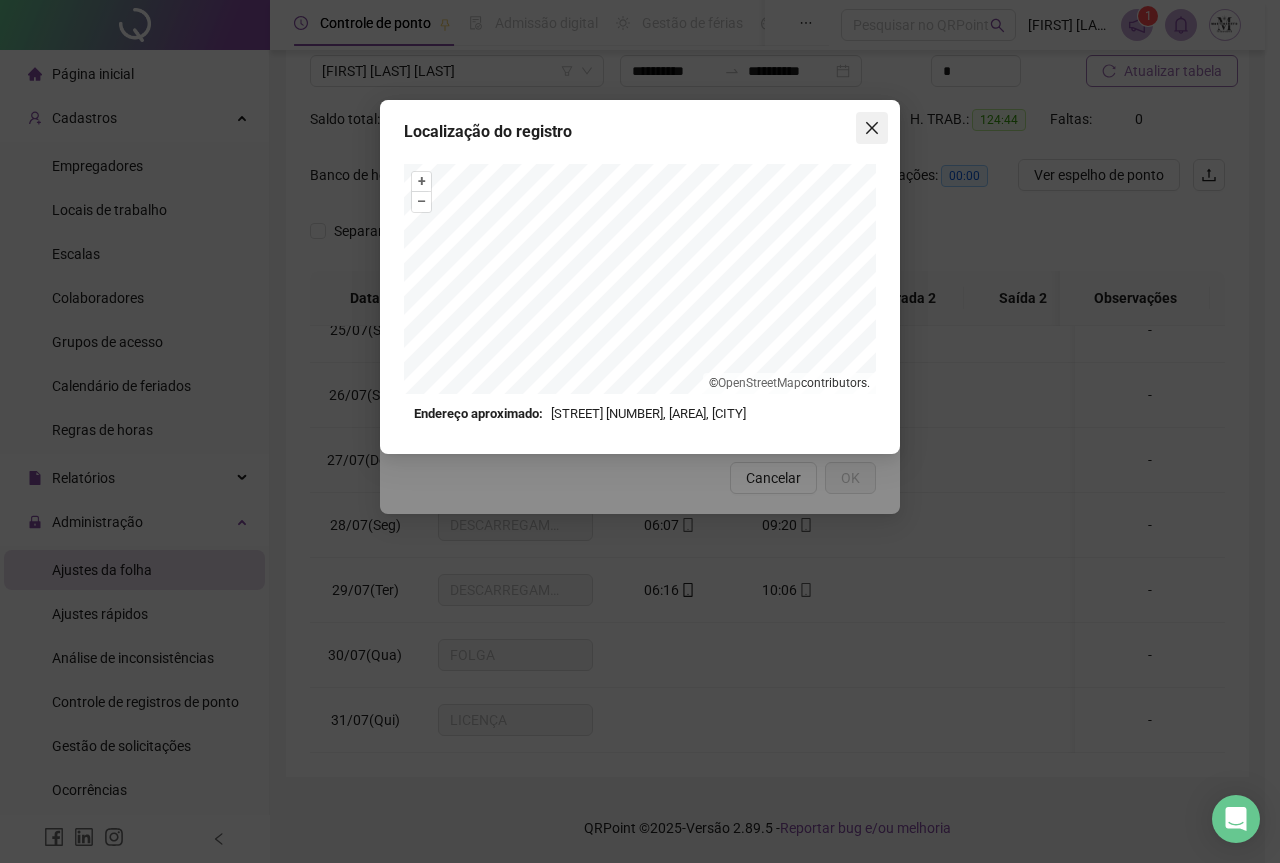click at bounding box center [872, 128] 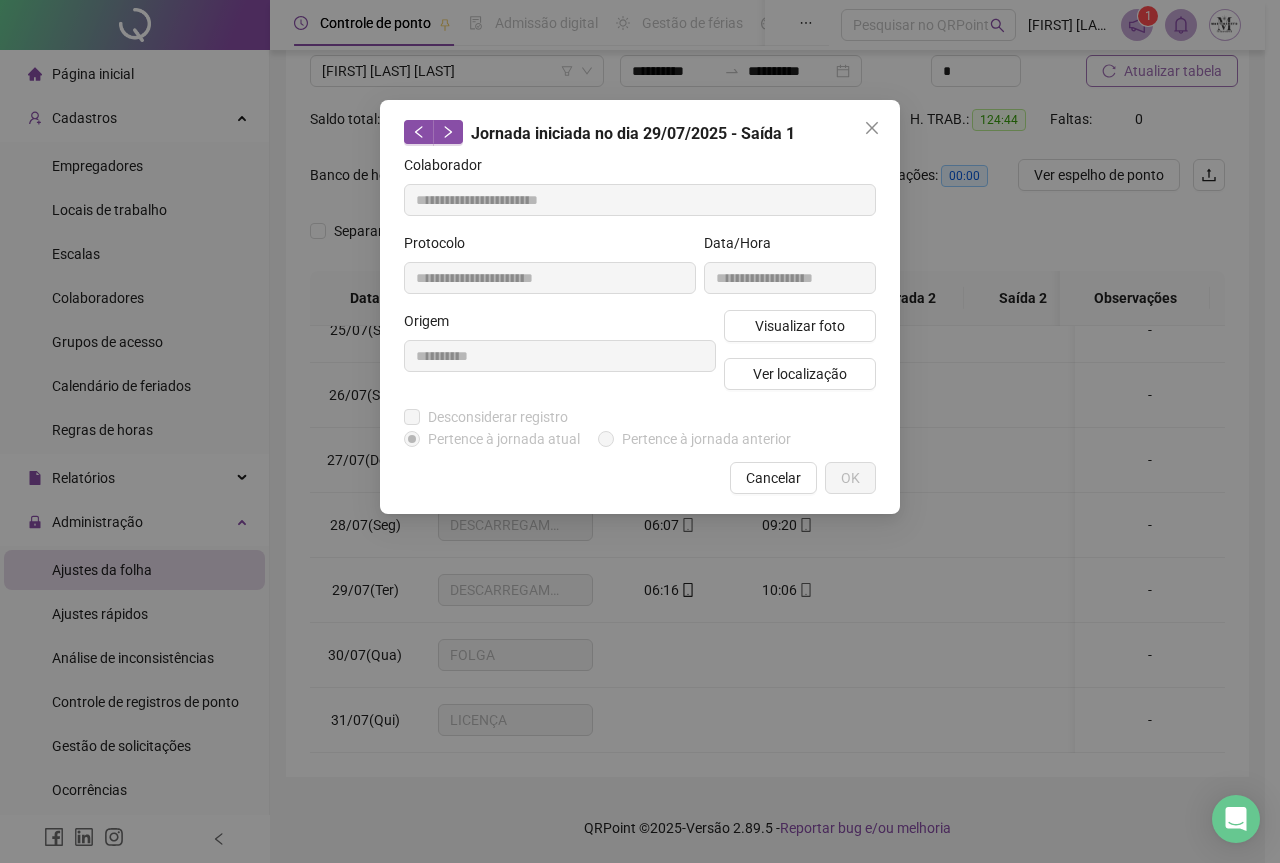 click at bounding box center [872, 128] 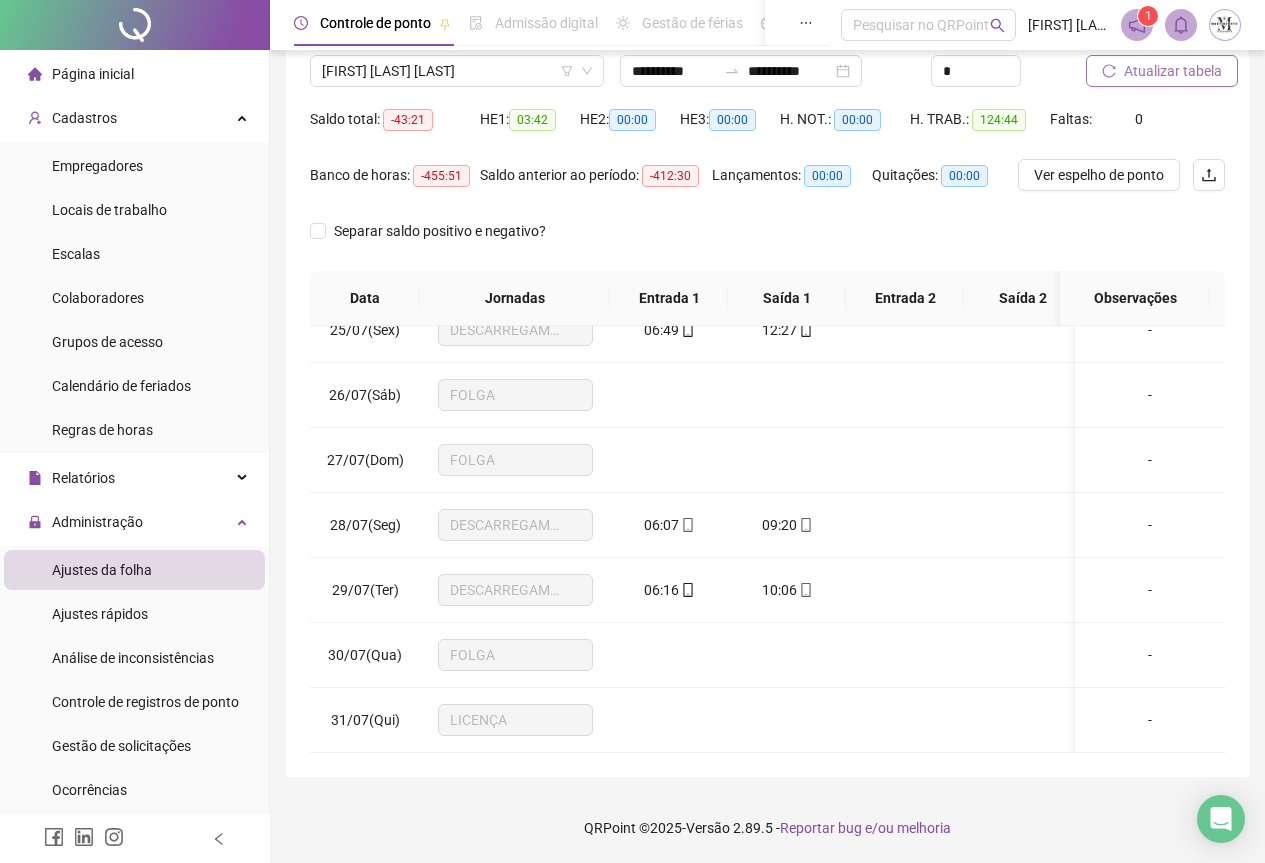 click on "Atualizar tabela" at bounding box center (1173, 71) 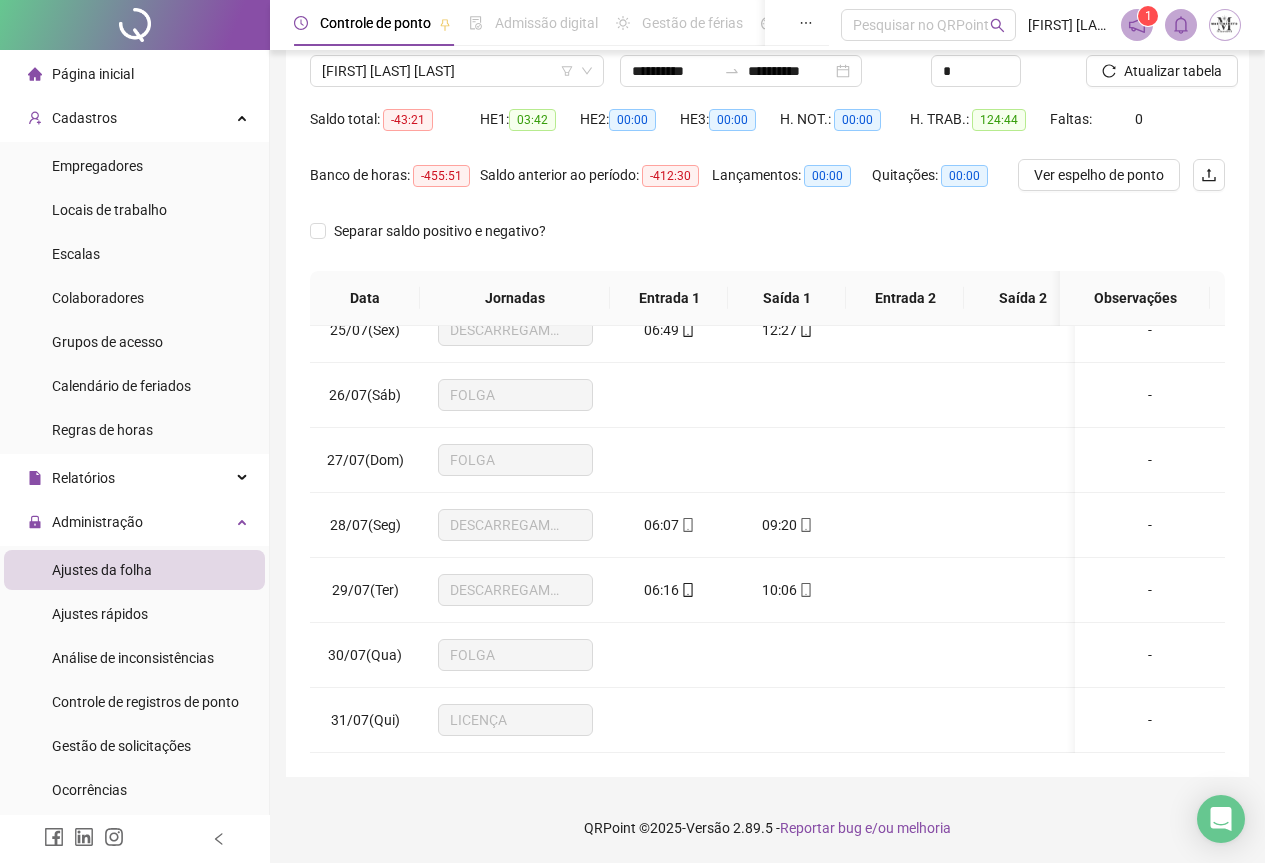 click on "Nome do colaborador EZEQUIAS FRAGOSO FIRMINO" at bounding box center [457, 64] 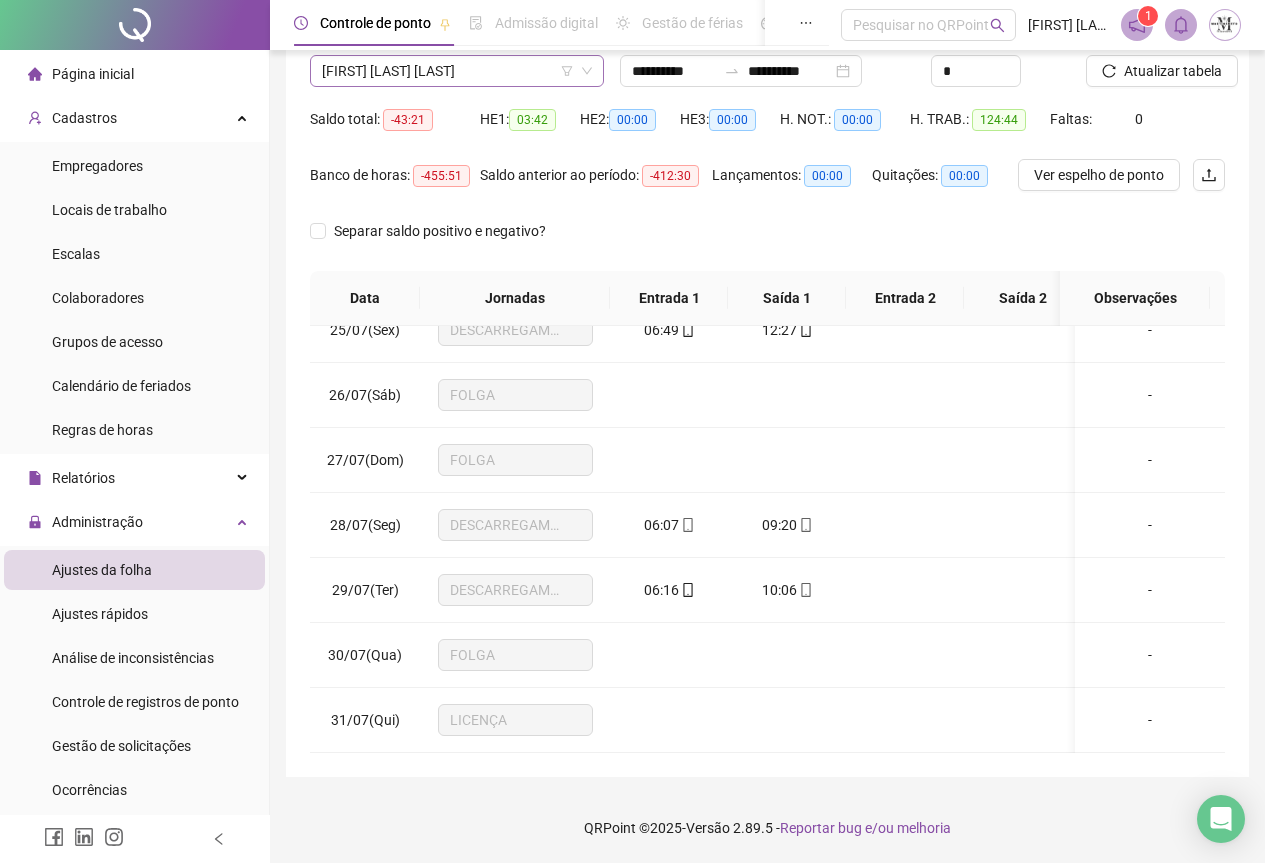 click on "[FIRST] [LAST]" at bounding box center (457, 71) 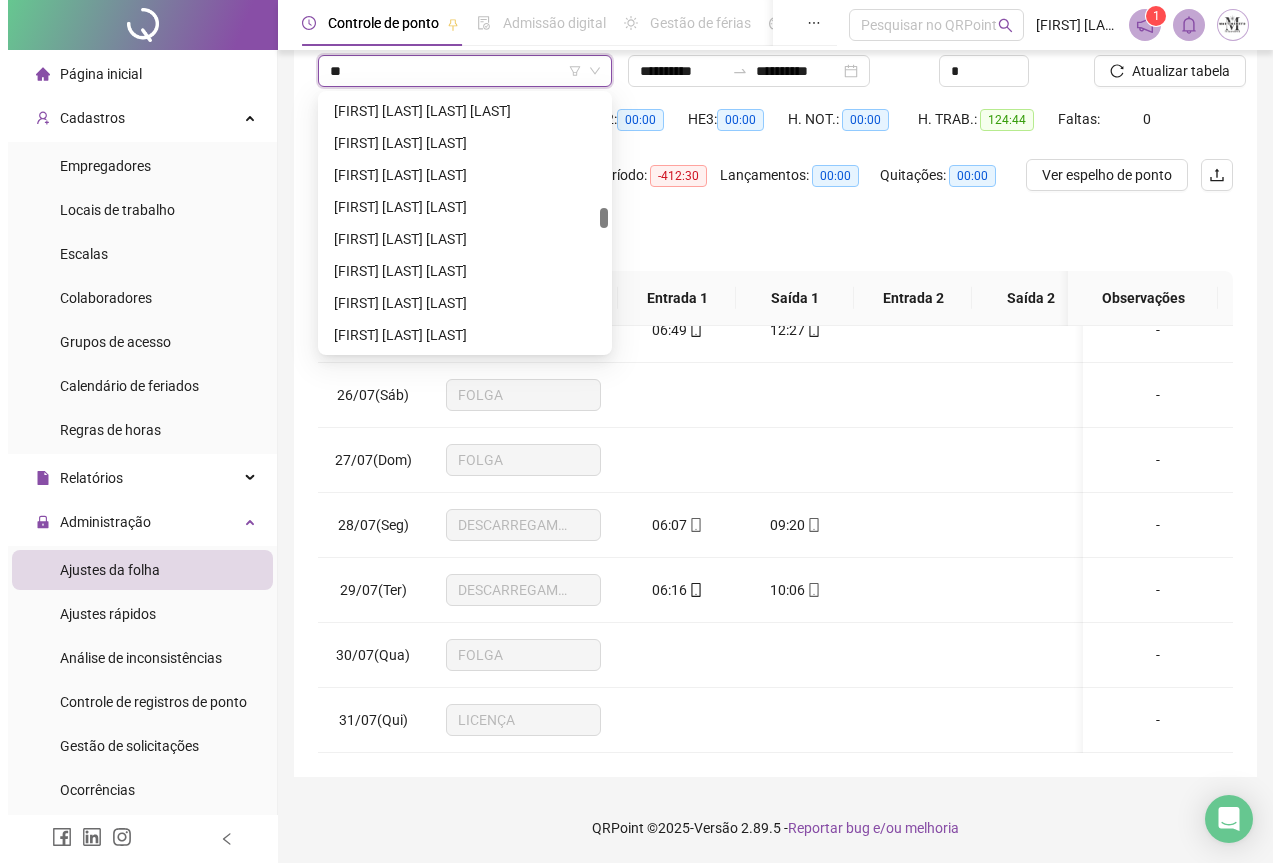 scroll, scrollTop: 0, scrollLeft: 0, axis: both 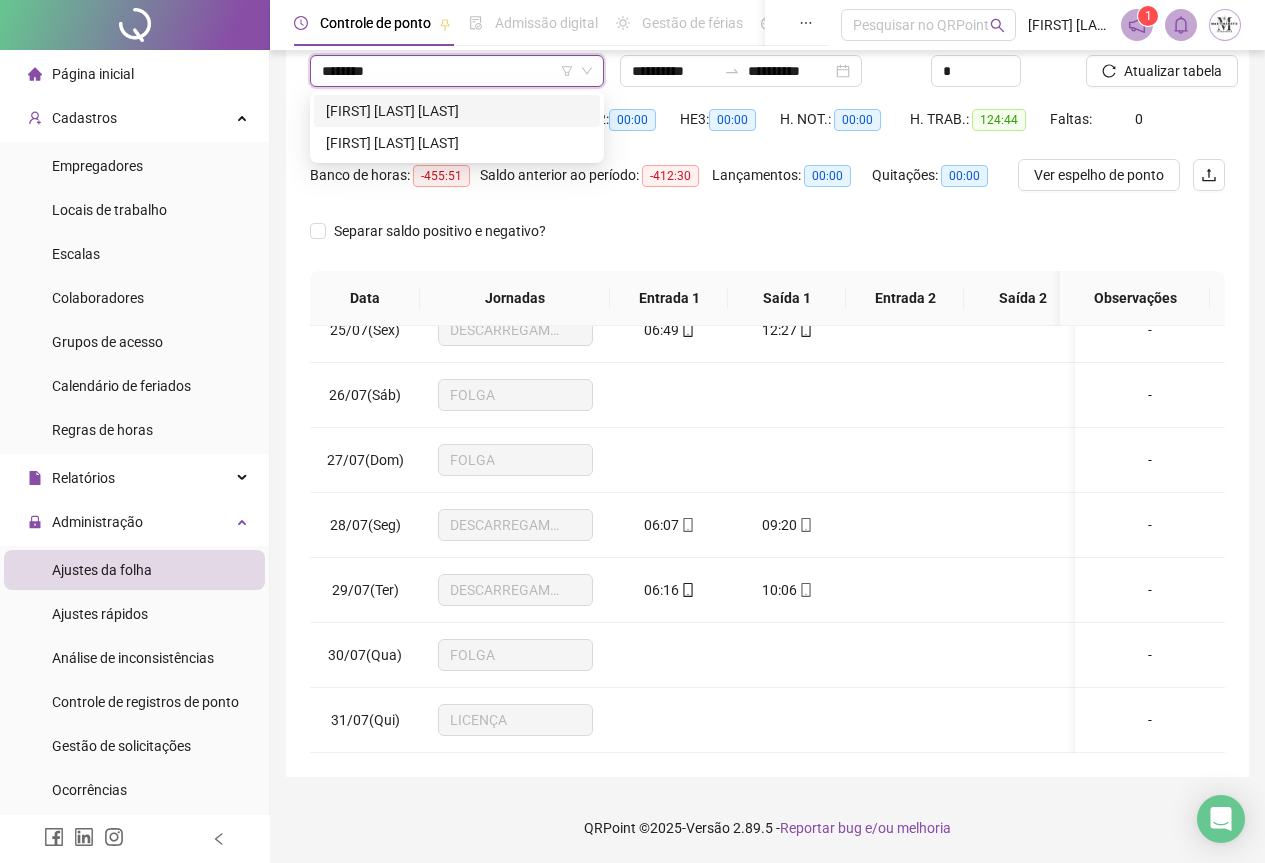 type on "*********" 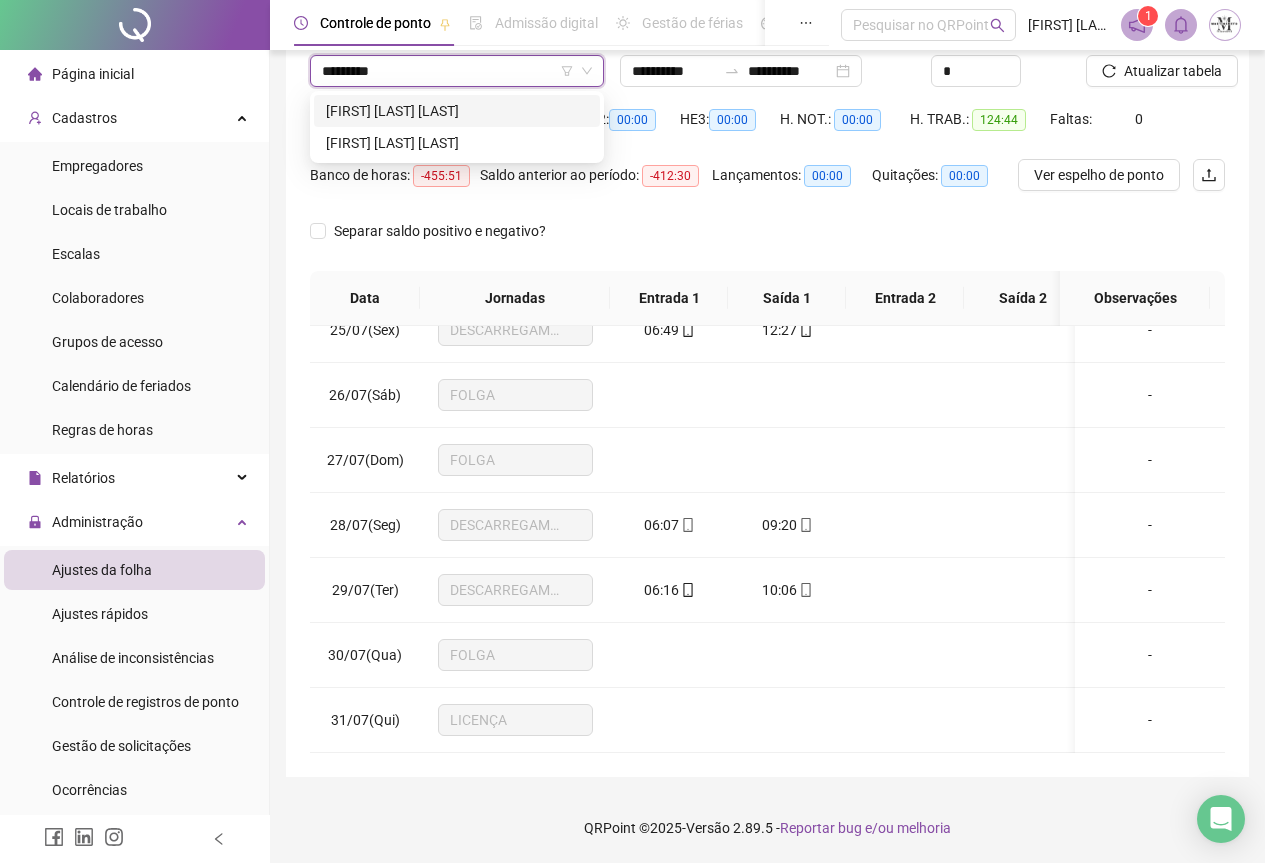 click on "[FIRST] [LAST]" at bounding box center (457, 111) 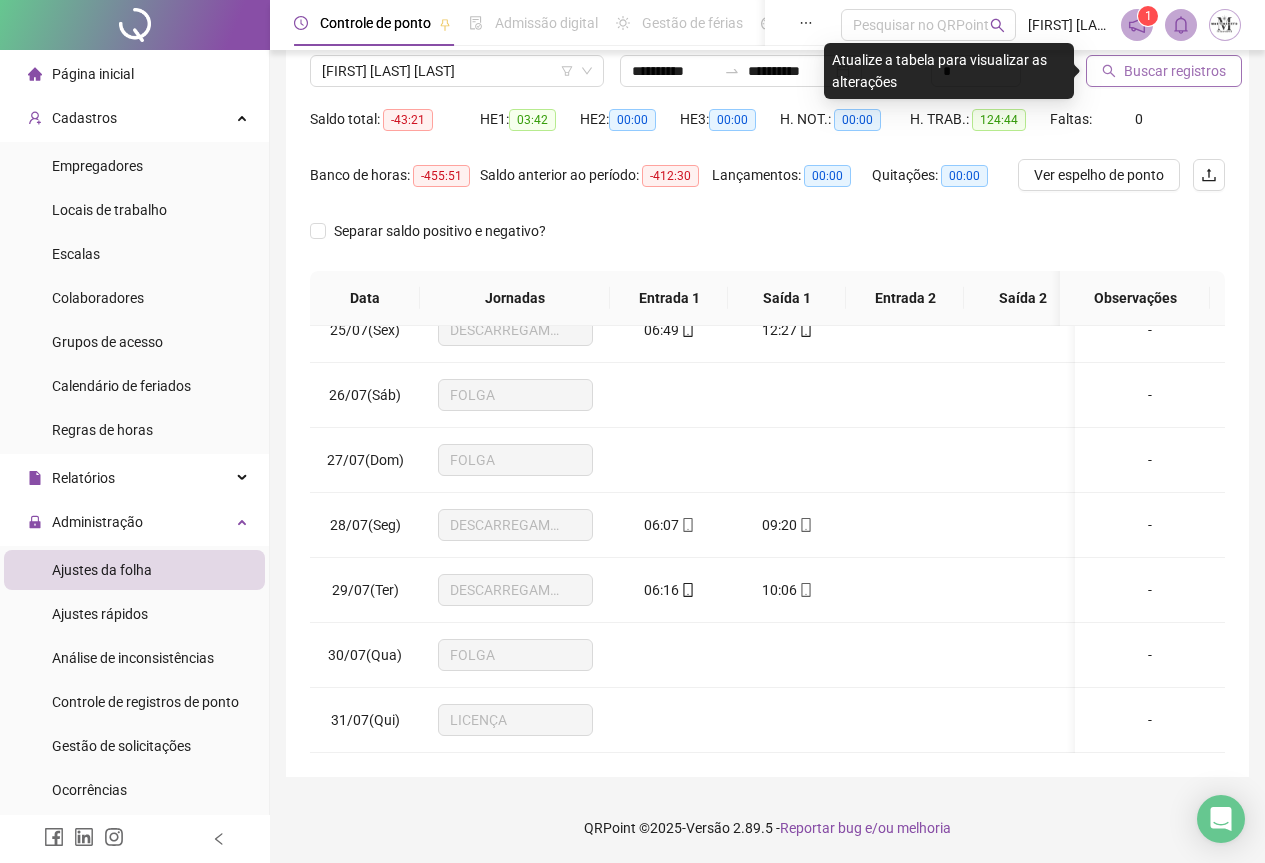 click on "Buscar registros" at bounding box center (1175, 71) 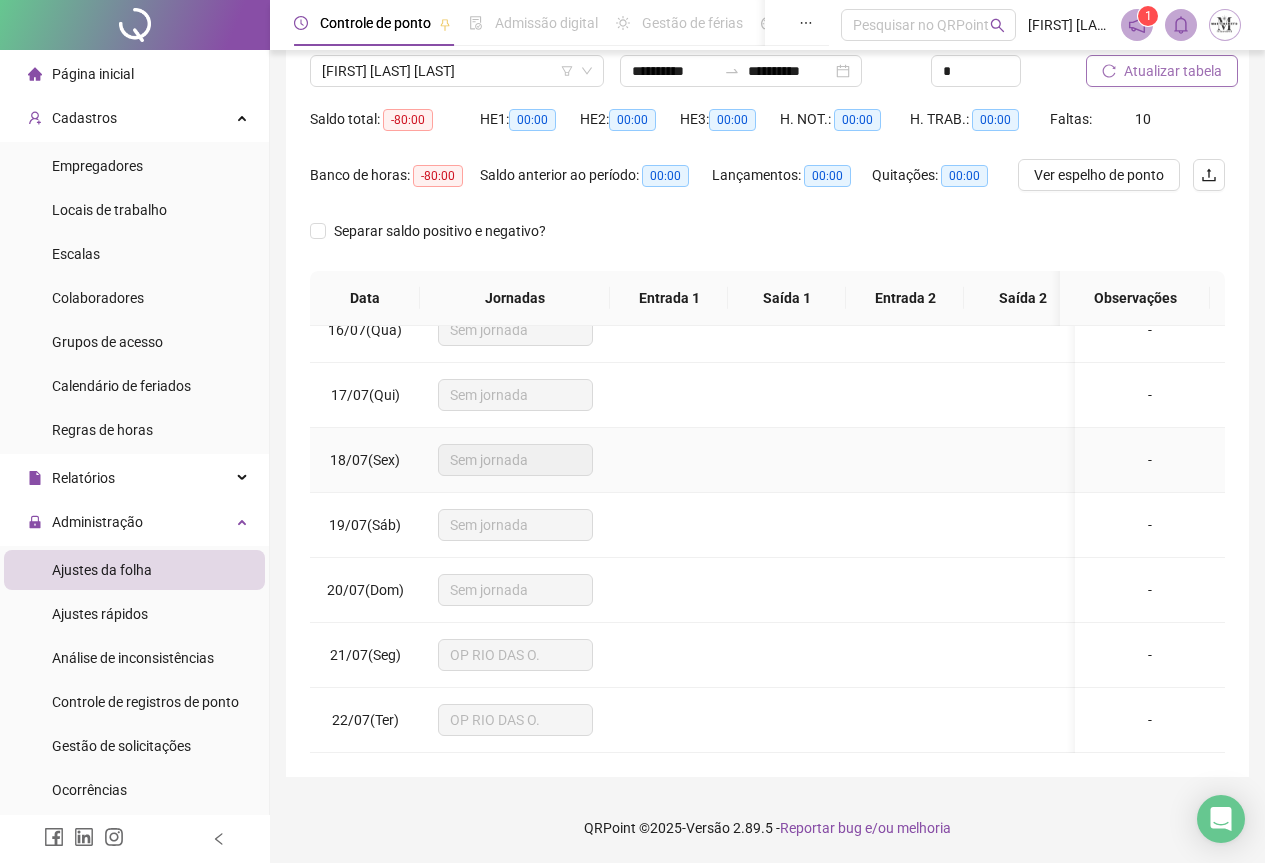 scroll, scrollTop: 0, scrollLeft: 0, axis: both 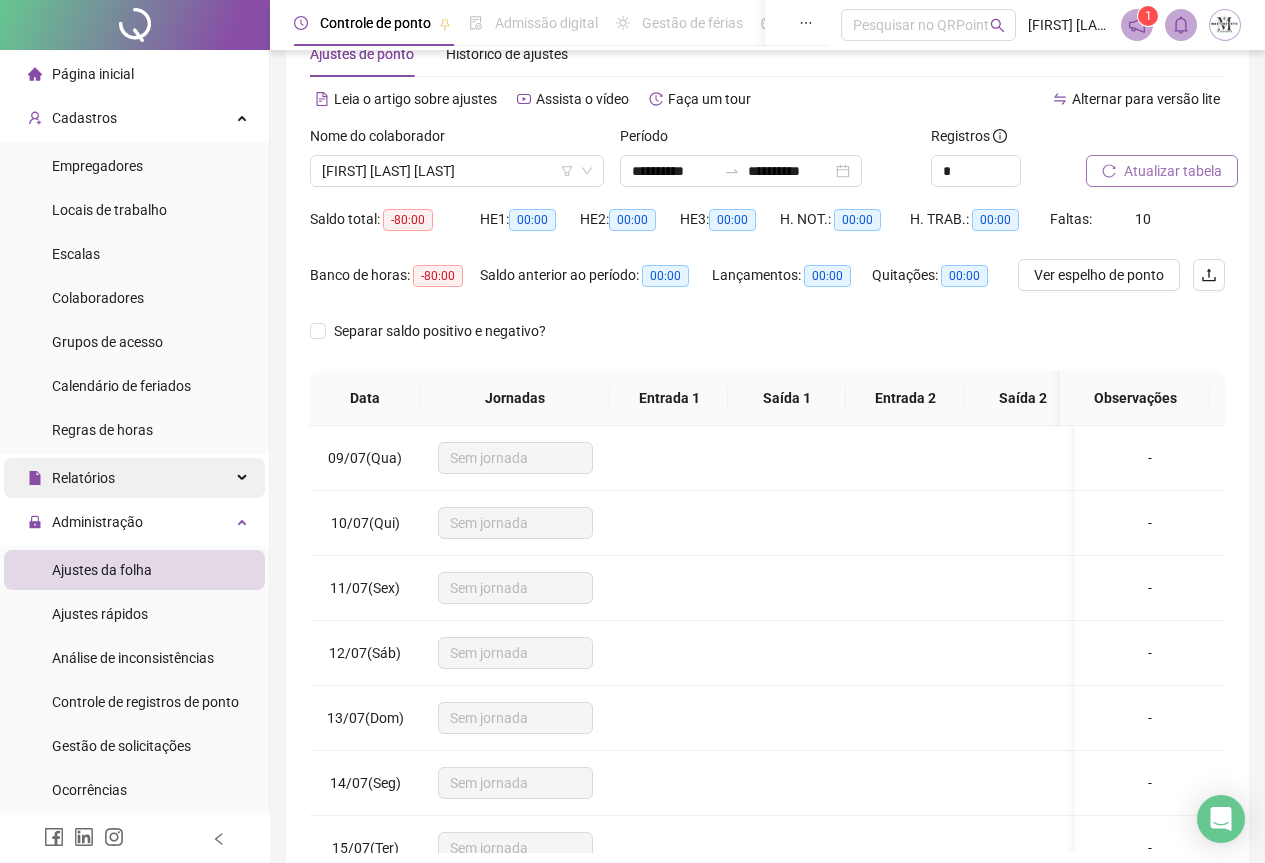 click on "Relatórios" at bounding box center [134, 478] 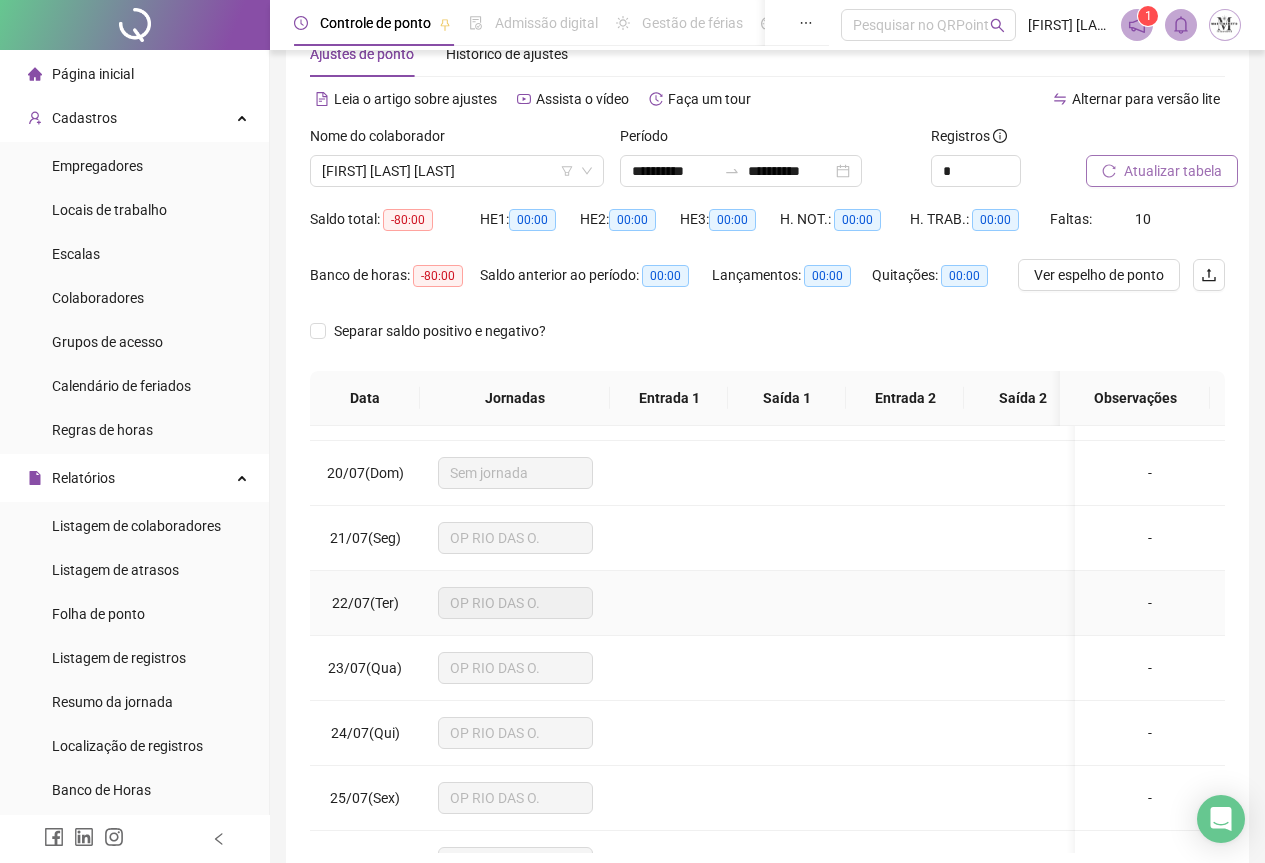 scroll, scrollTop: 1083, scrollLeft: 0, axis: vertical 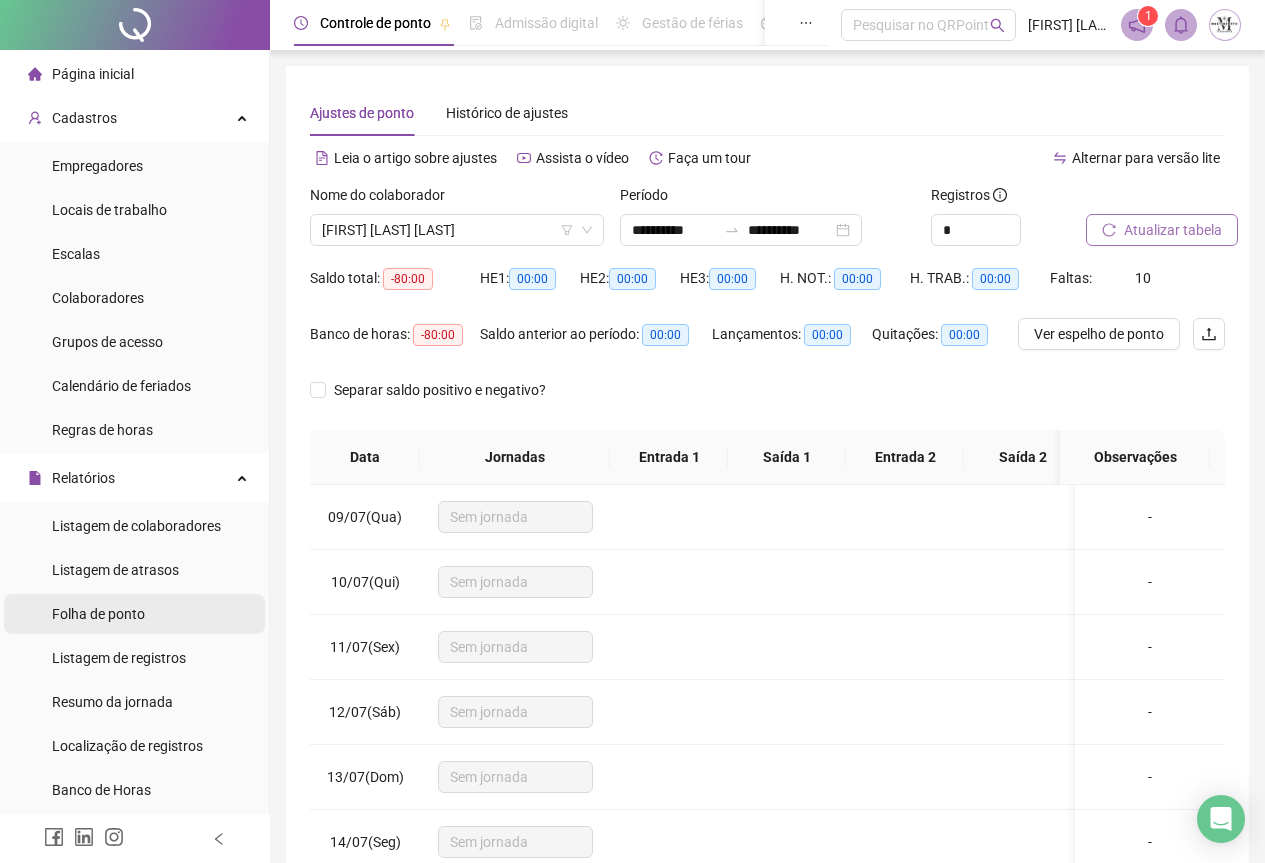 click on "Folha de ponto" at bounding box center (98, 614) 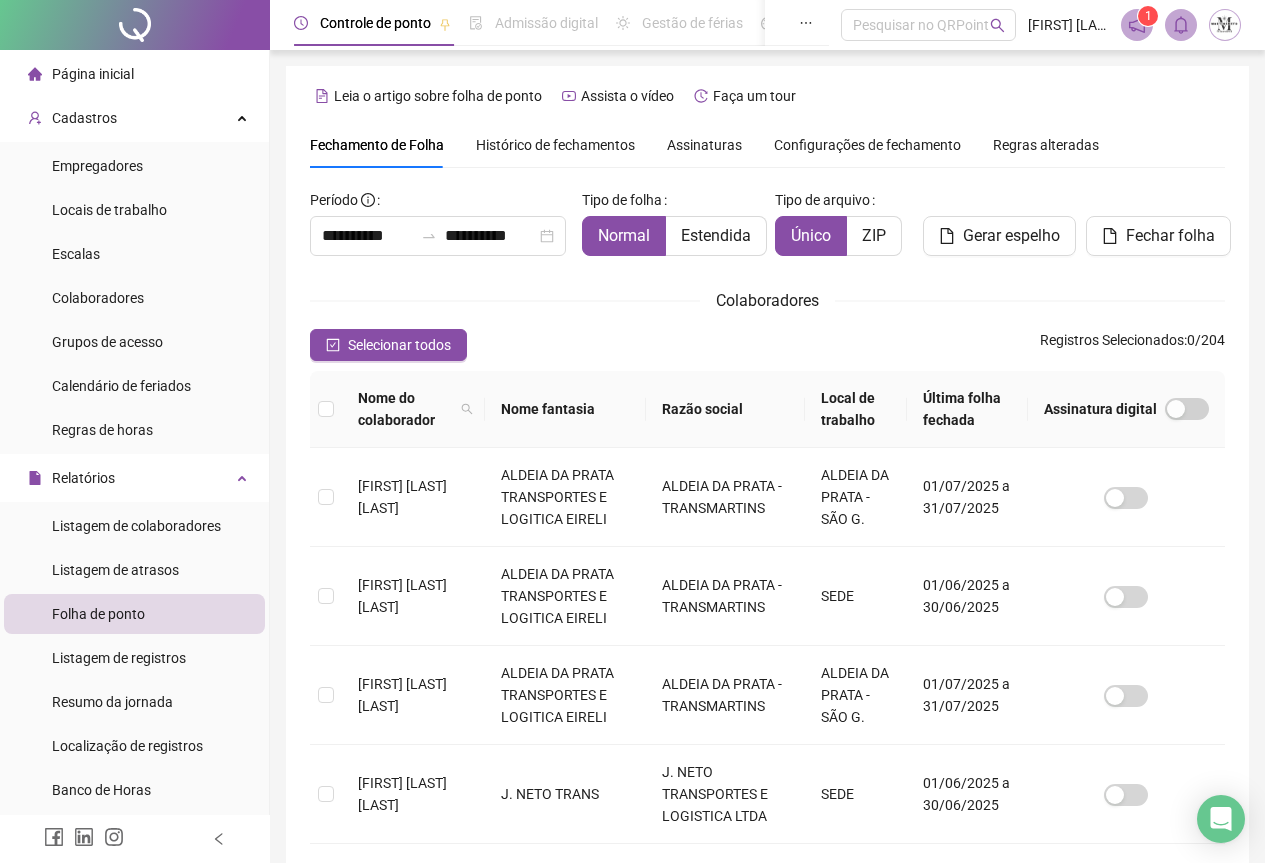 click on "Histórico de fechamentos" at bounding box center [555, 145] 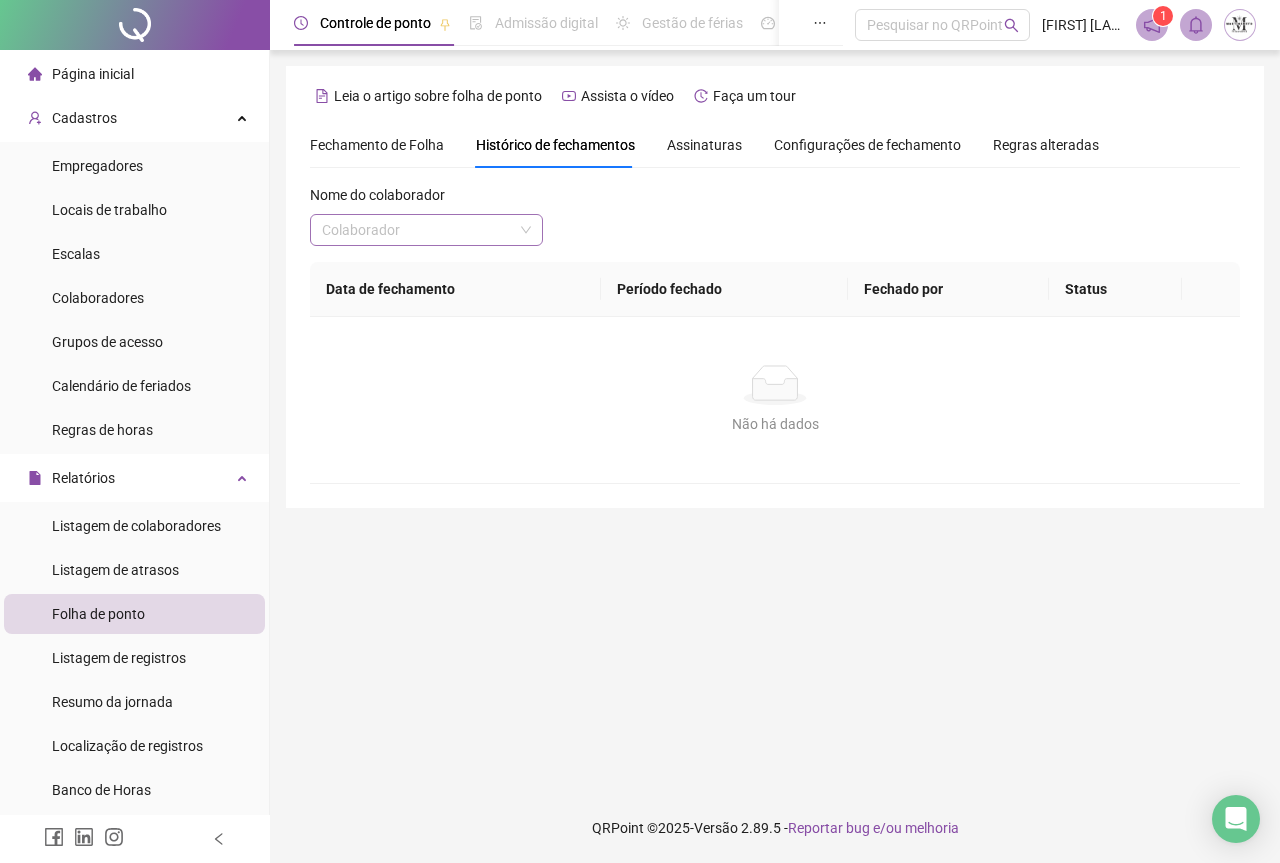click at bounding box center (417, 230) 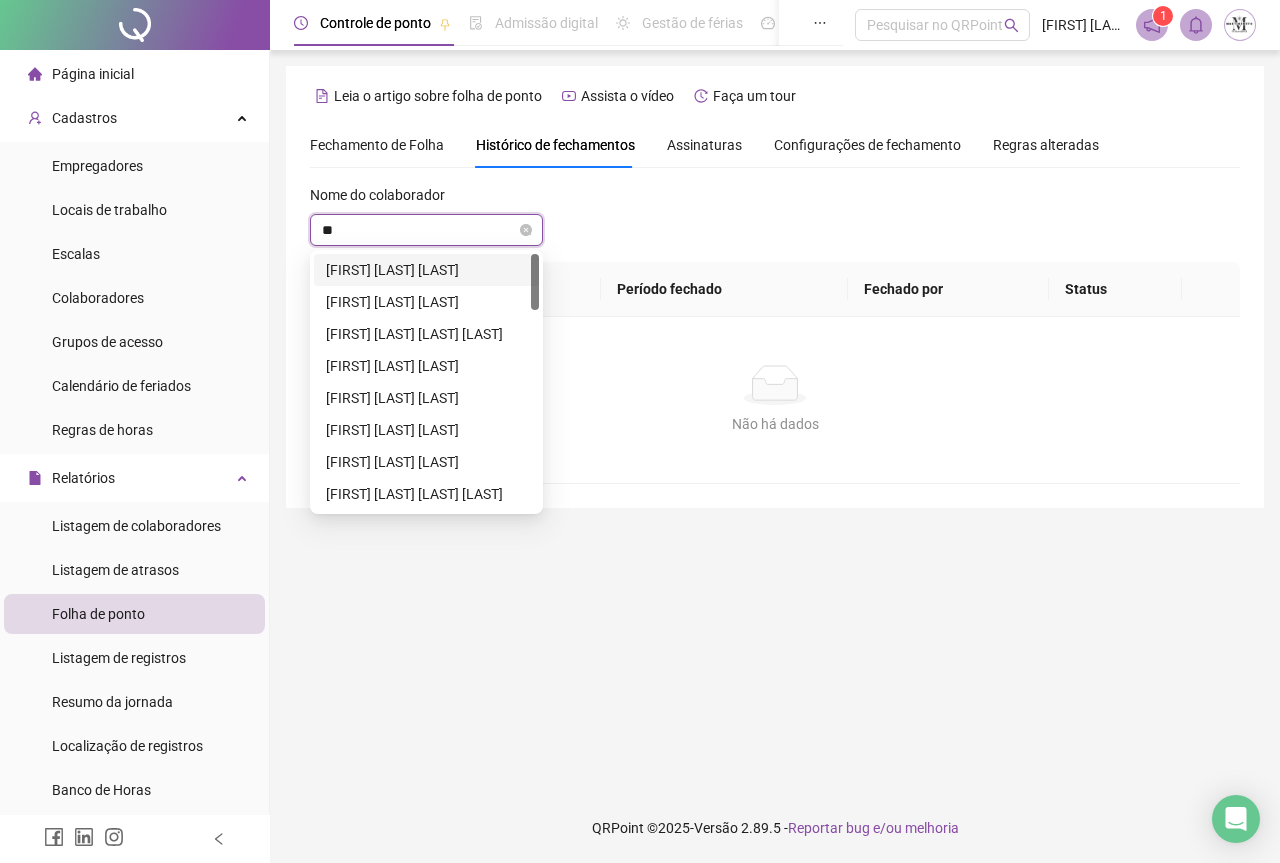 type on "***" 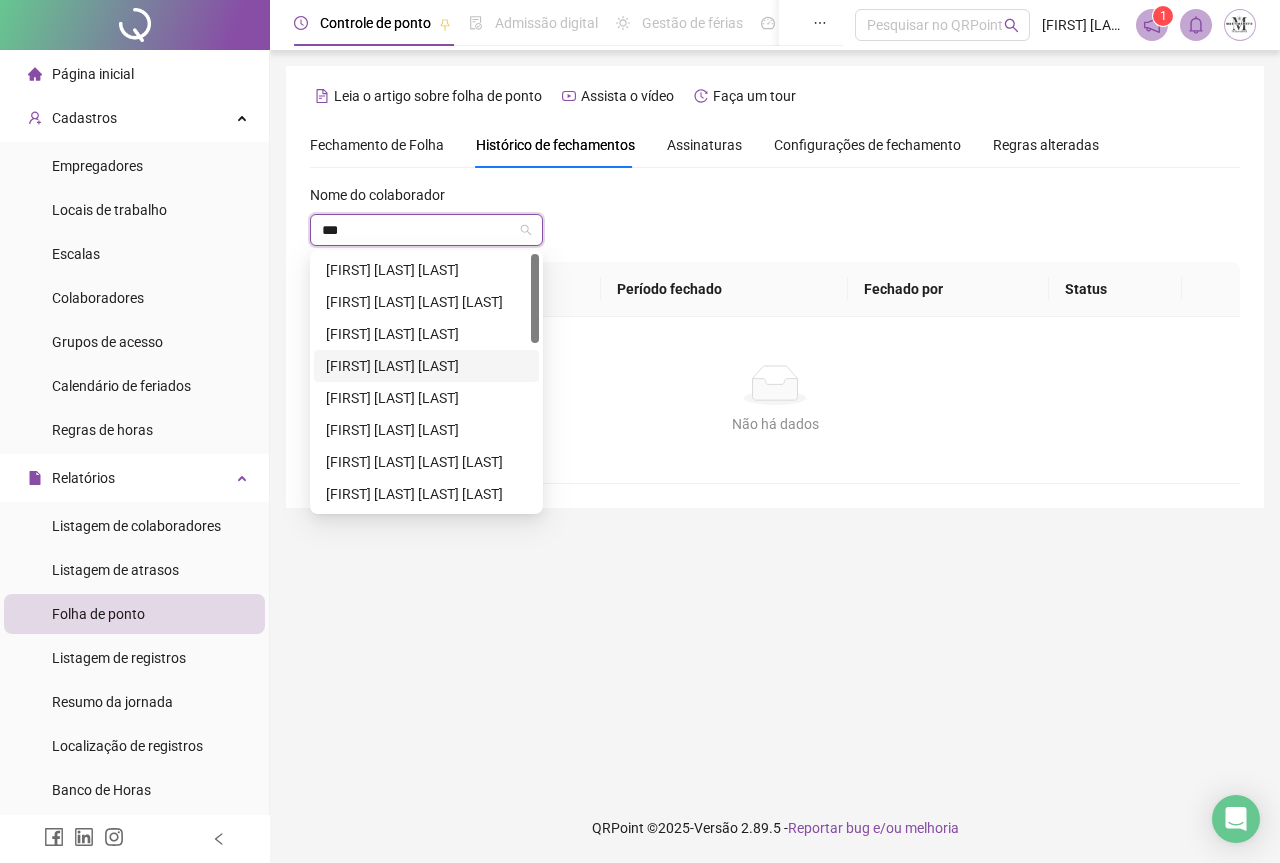 click on "[FIRST] [LAST] [LAST] [LAST]" at bounding box center [426, 366] 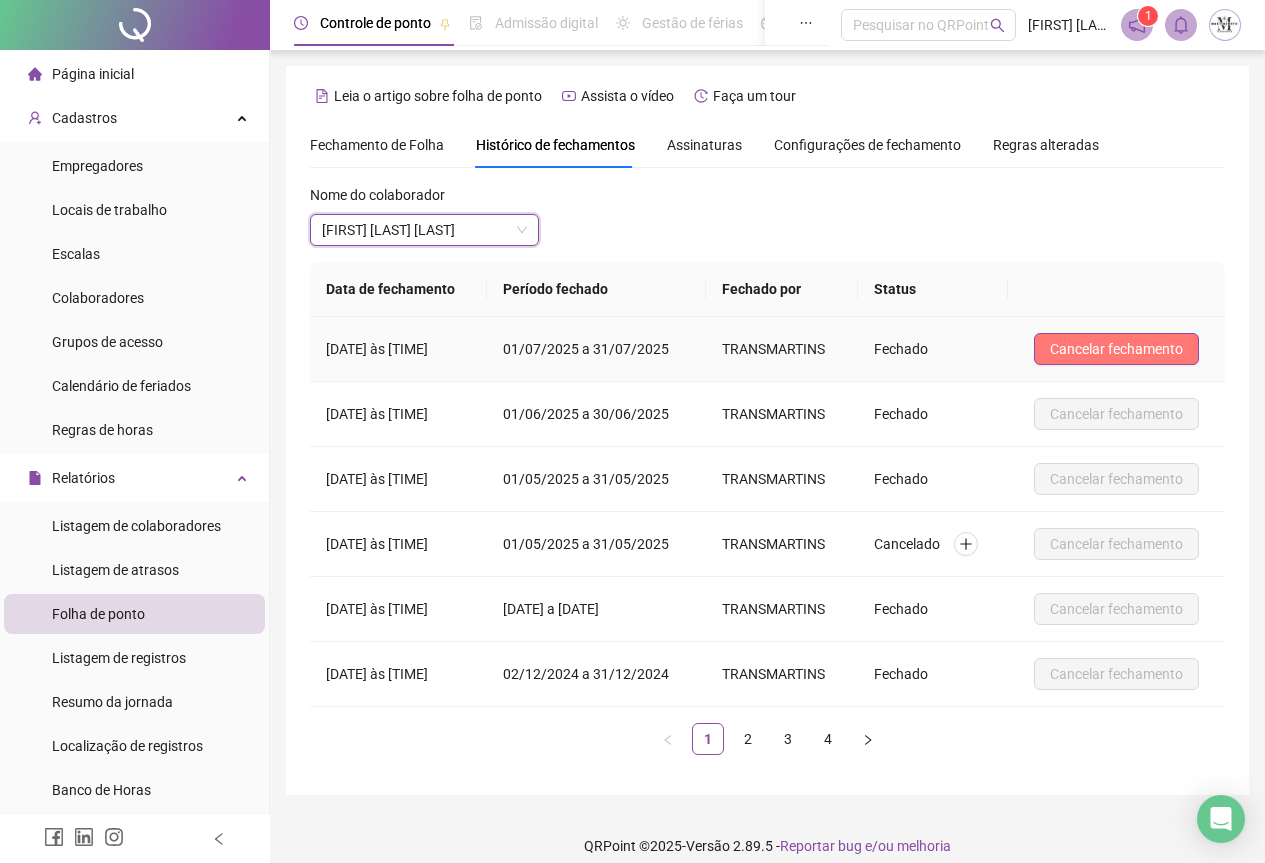 click on "Cancelar fechamento" at bounding box center (1116, 349) 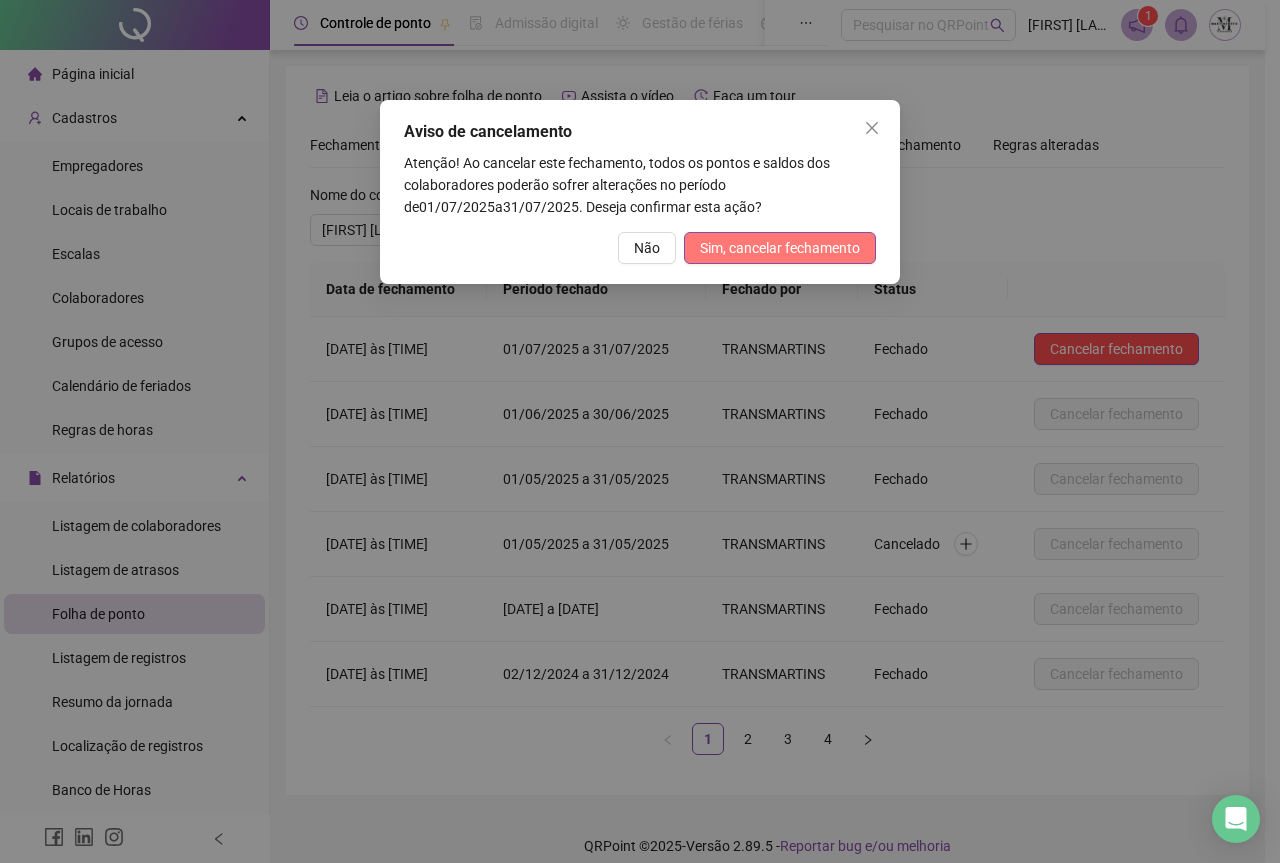 click on "Sim, cancelar fechamento" at bounding box center [780, 248] 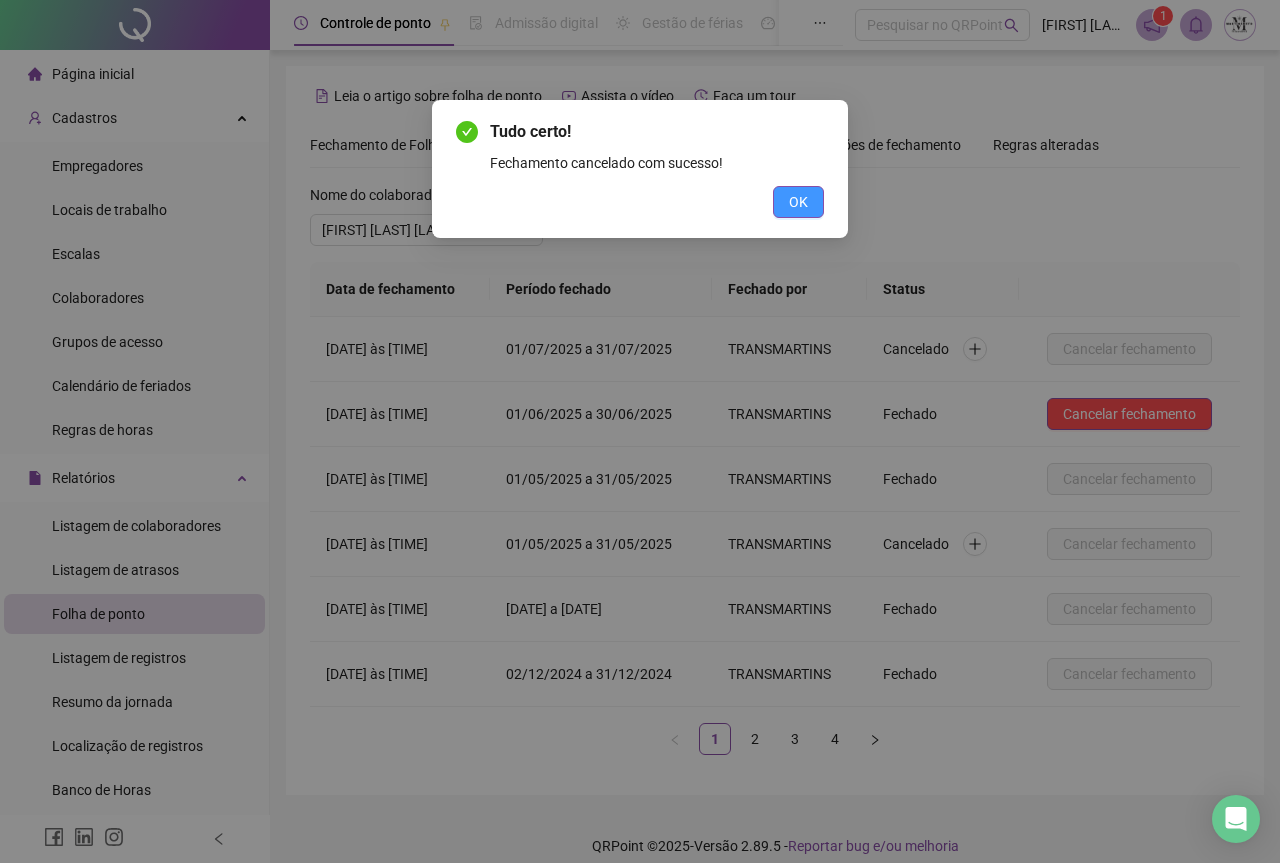click on "OK" at bounding box center [798, 202] 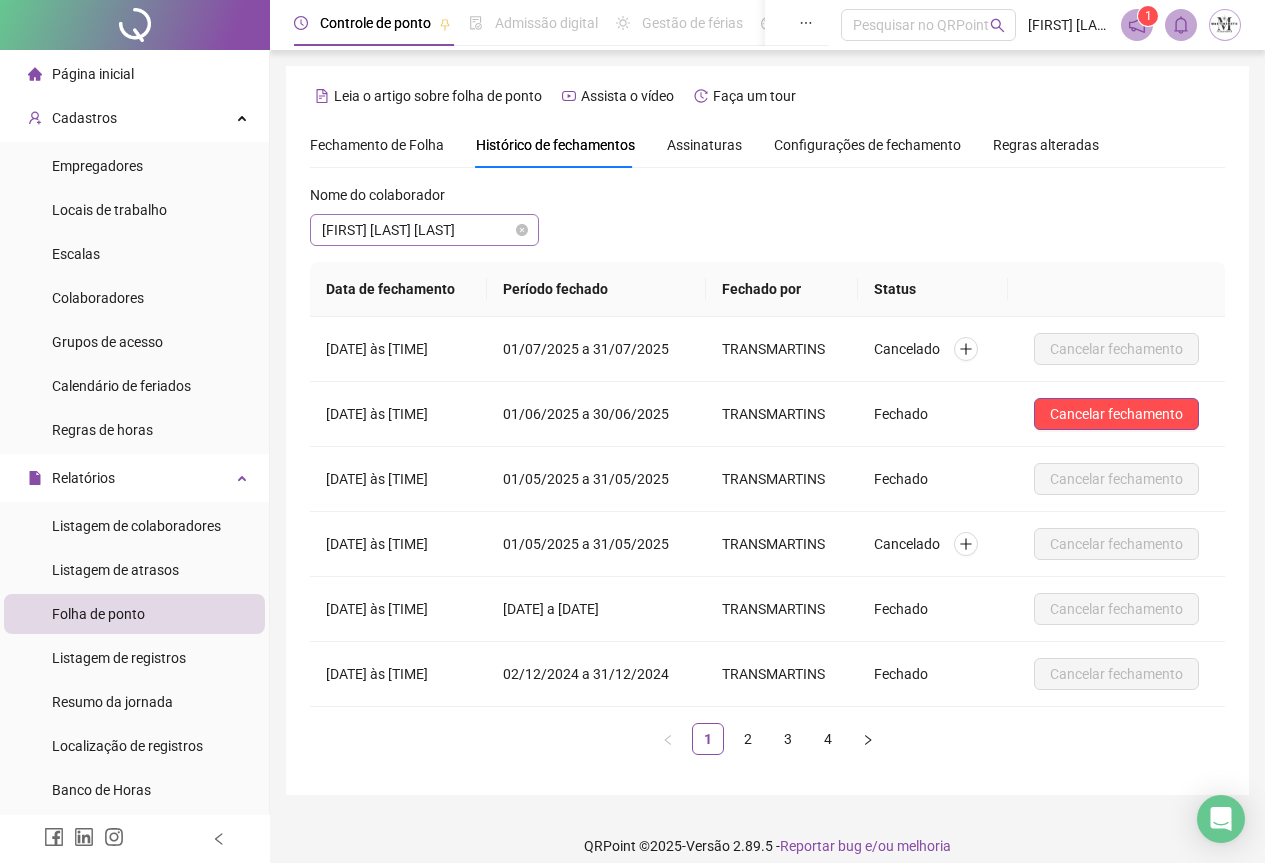 click on "[FIRST] [LAST] [LAST] [LAST]" at bounding box center (424, 230) 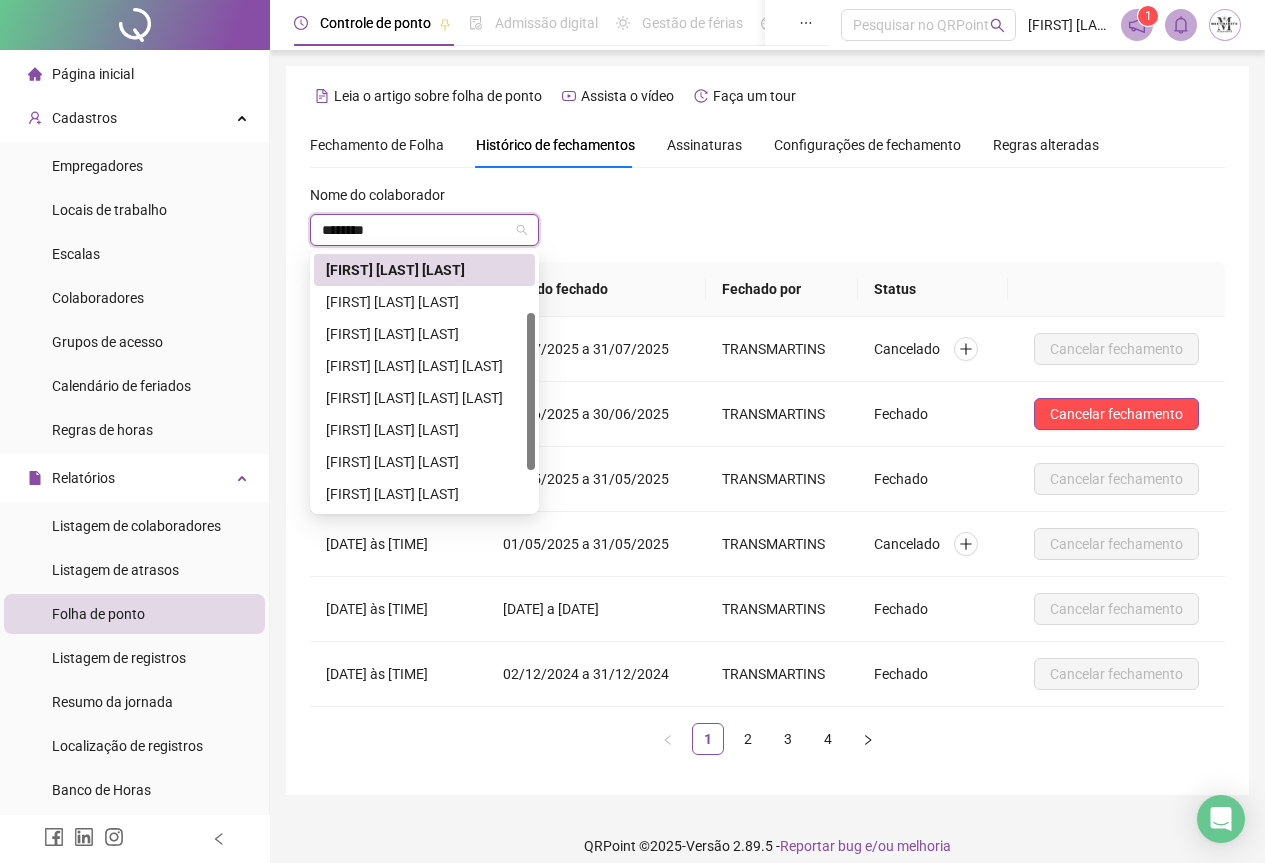 scroll, scrollTop: 0, scrollLeft: 0, axis: both 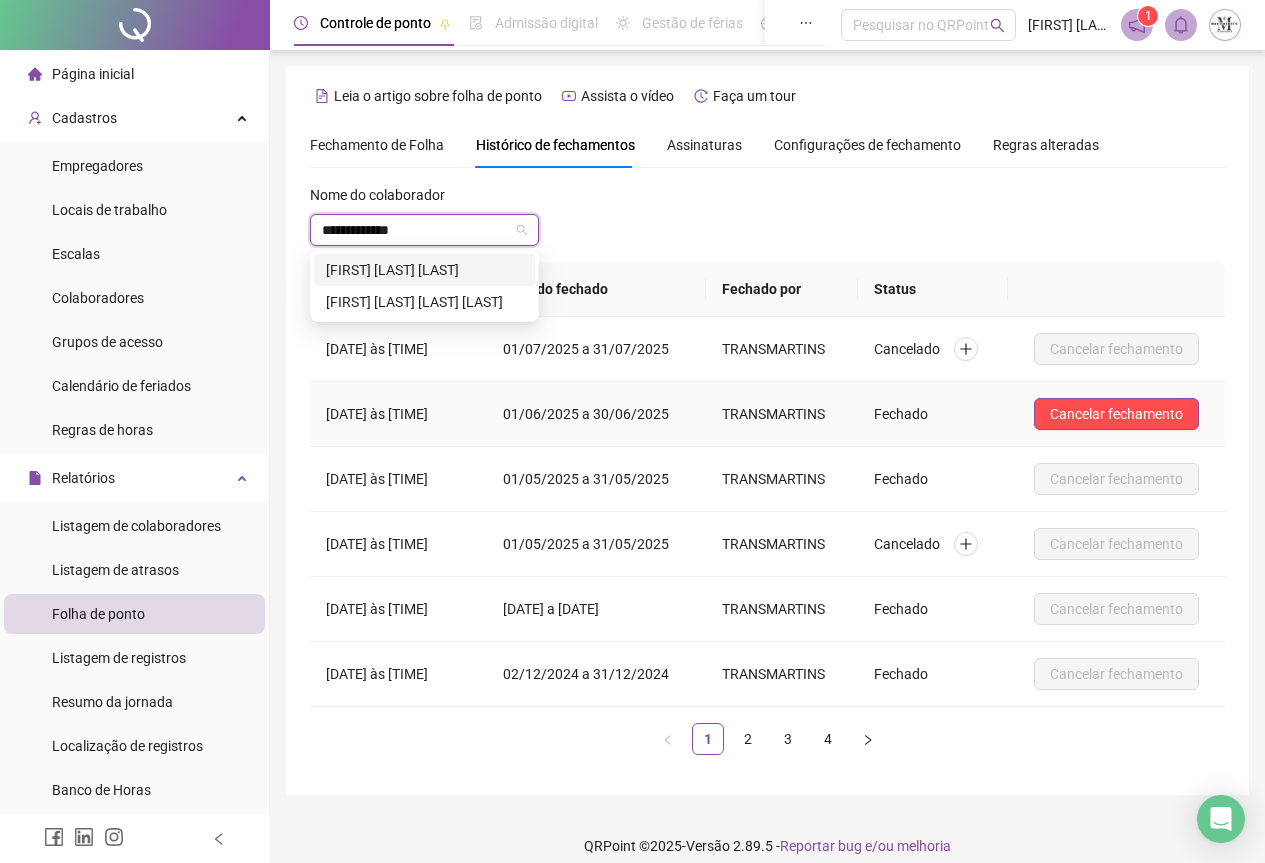 type on "**********" 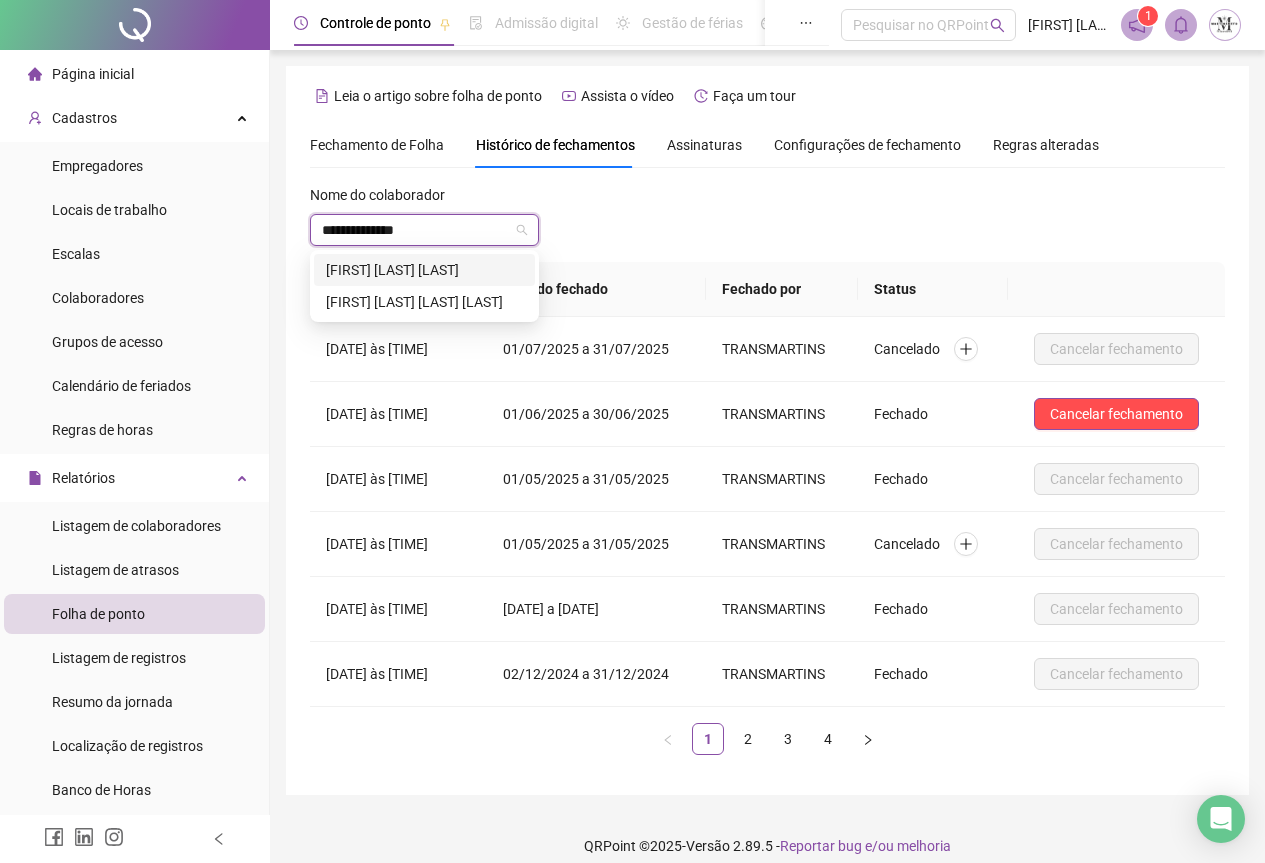 click on "[FIRST] [LAST] [LAST] [LAST] [LAST]" at bounding box center [424, 270] 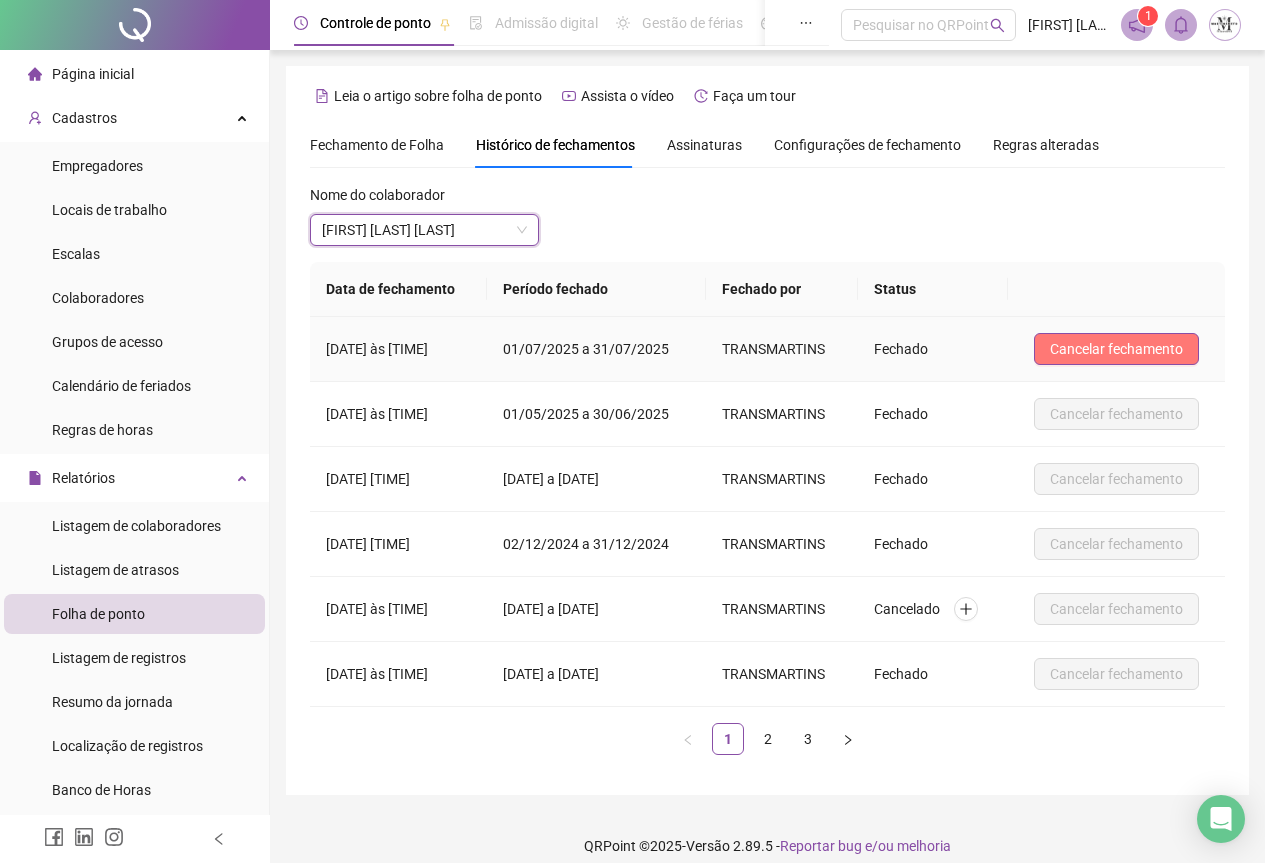 click on "Cancelar fechamento" at bounding box center [1116, 349] 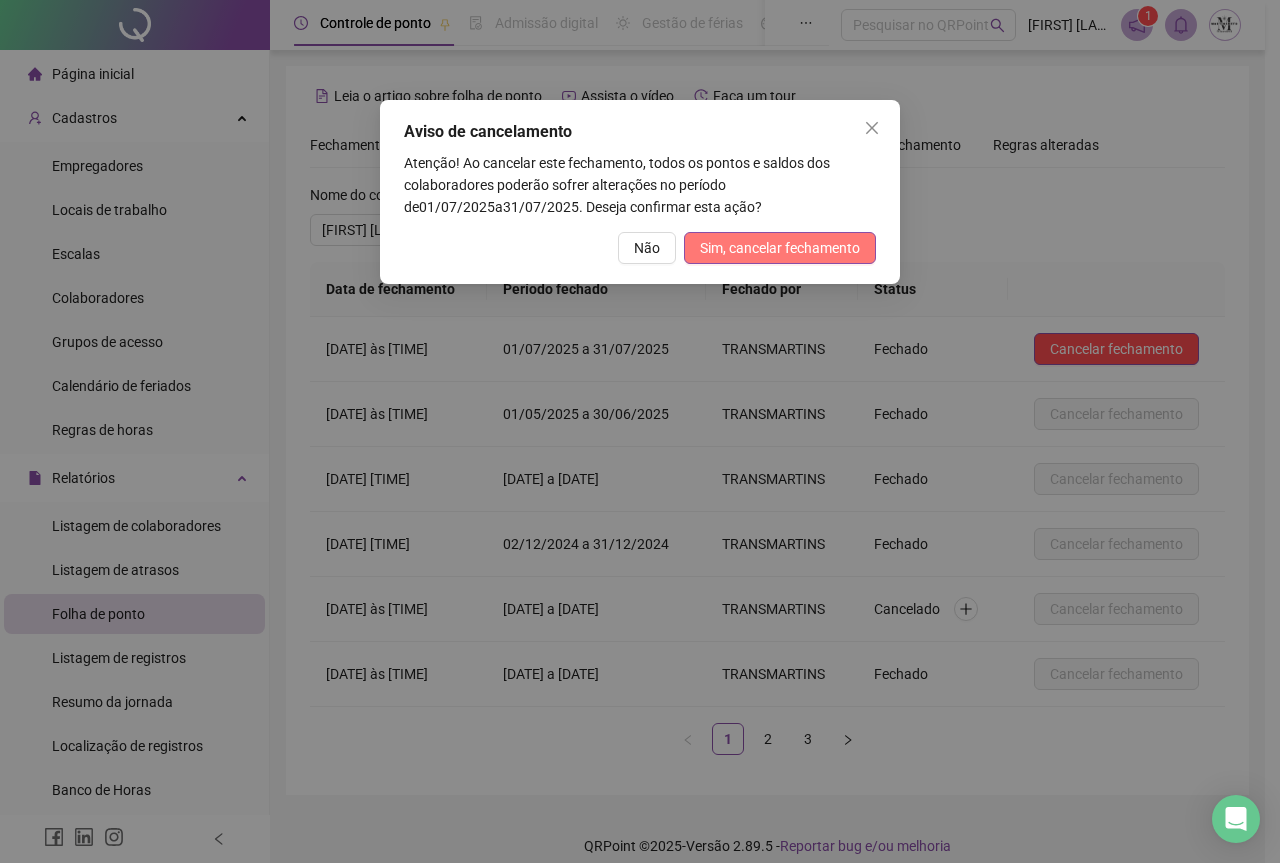 click on "Sim, cancelar fechamento" at bounding box center (780, 248) 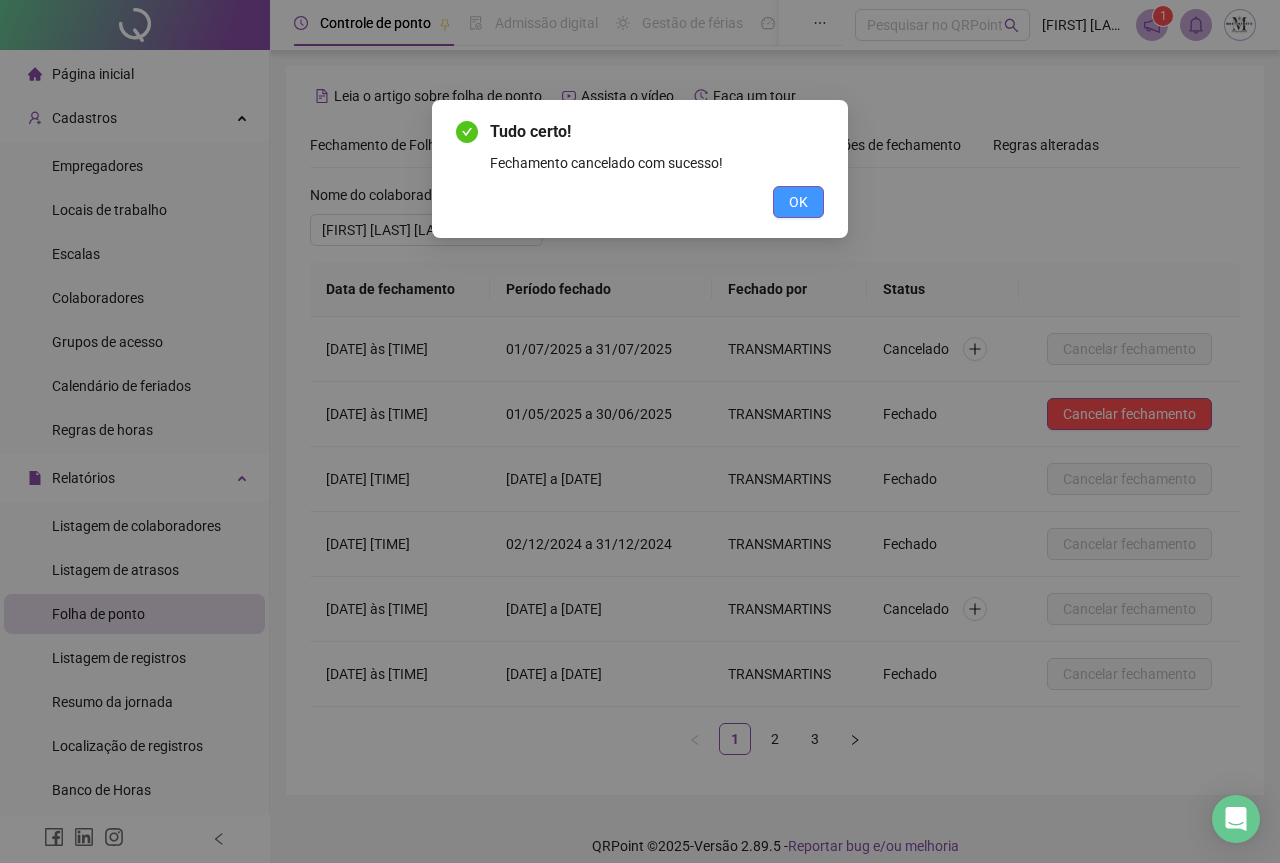 click on "OK" at bounding box center [798, 202] 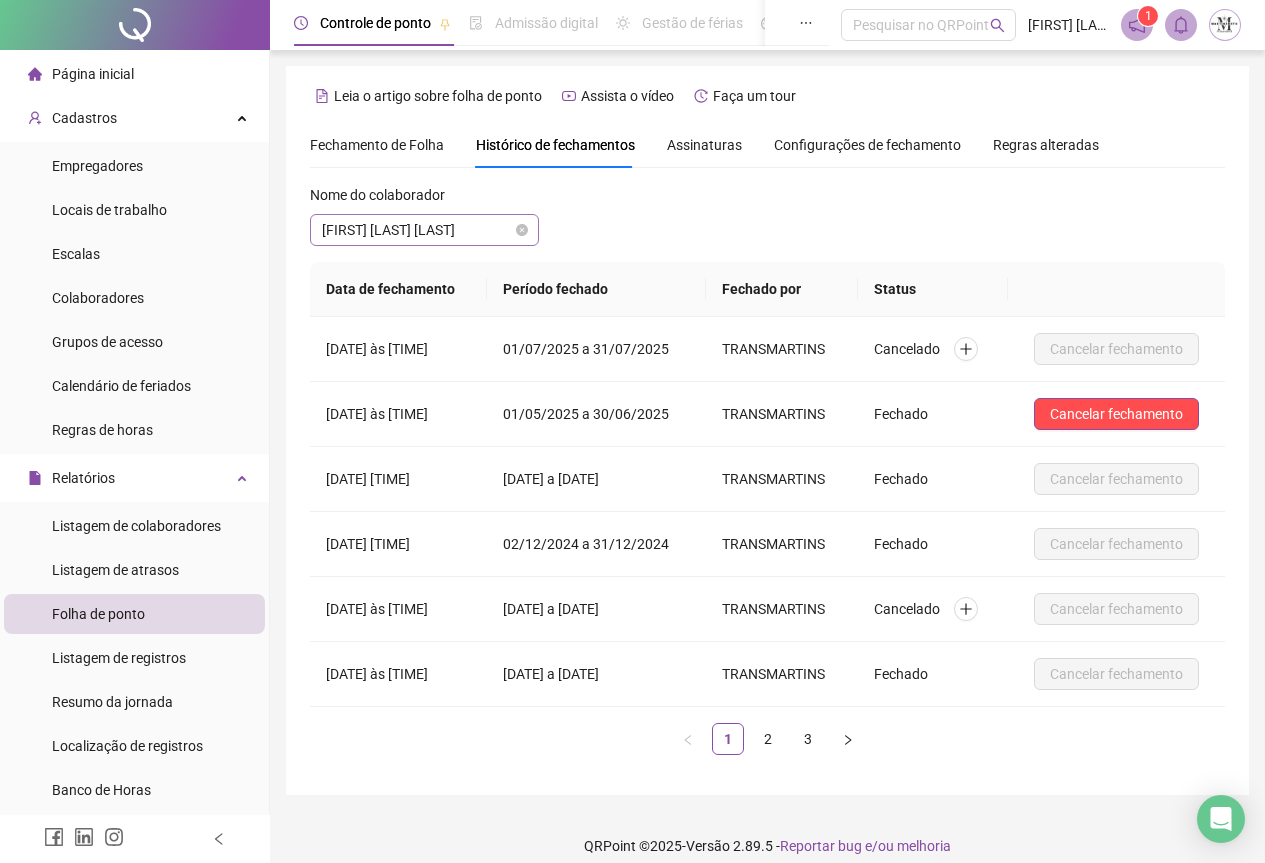 click on "[FIRST] [LAST] [LAST] [LAST] [LAST]" at bounding box center [424, 230] 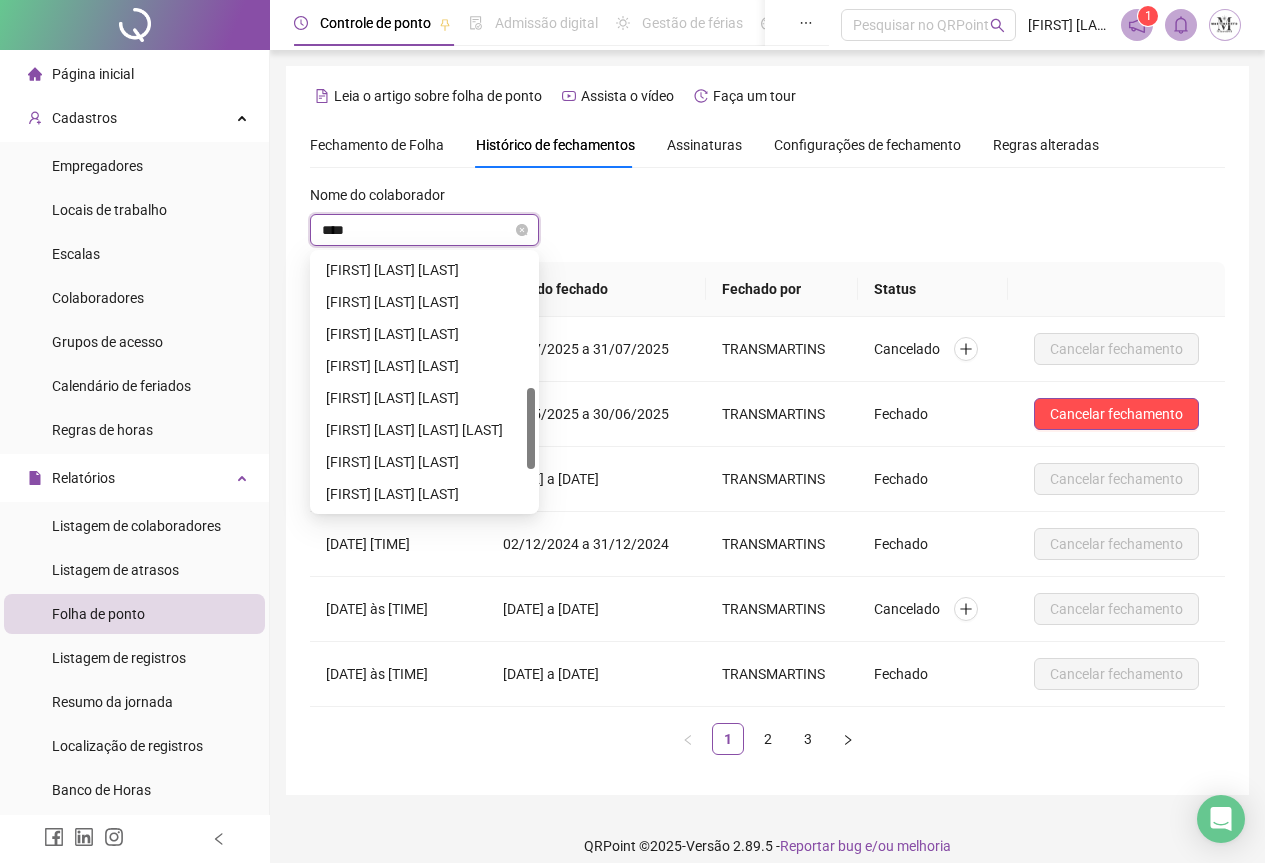 scroll, scrollTop: 0, scrollLeft: 0, axis: both 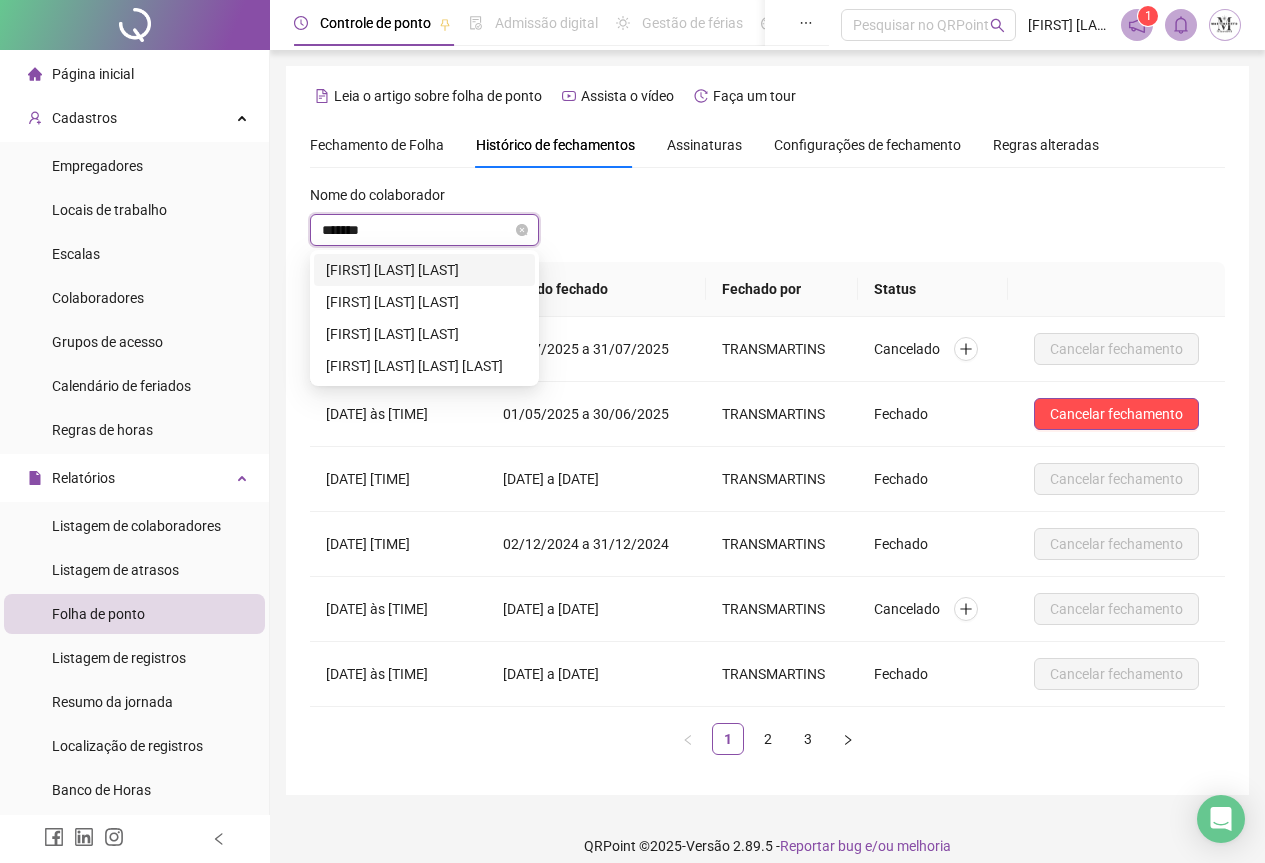 type on "********" 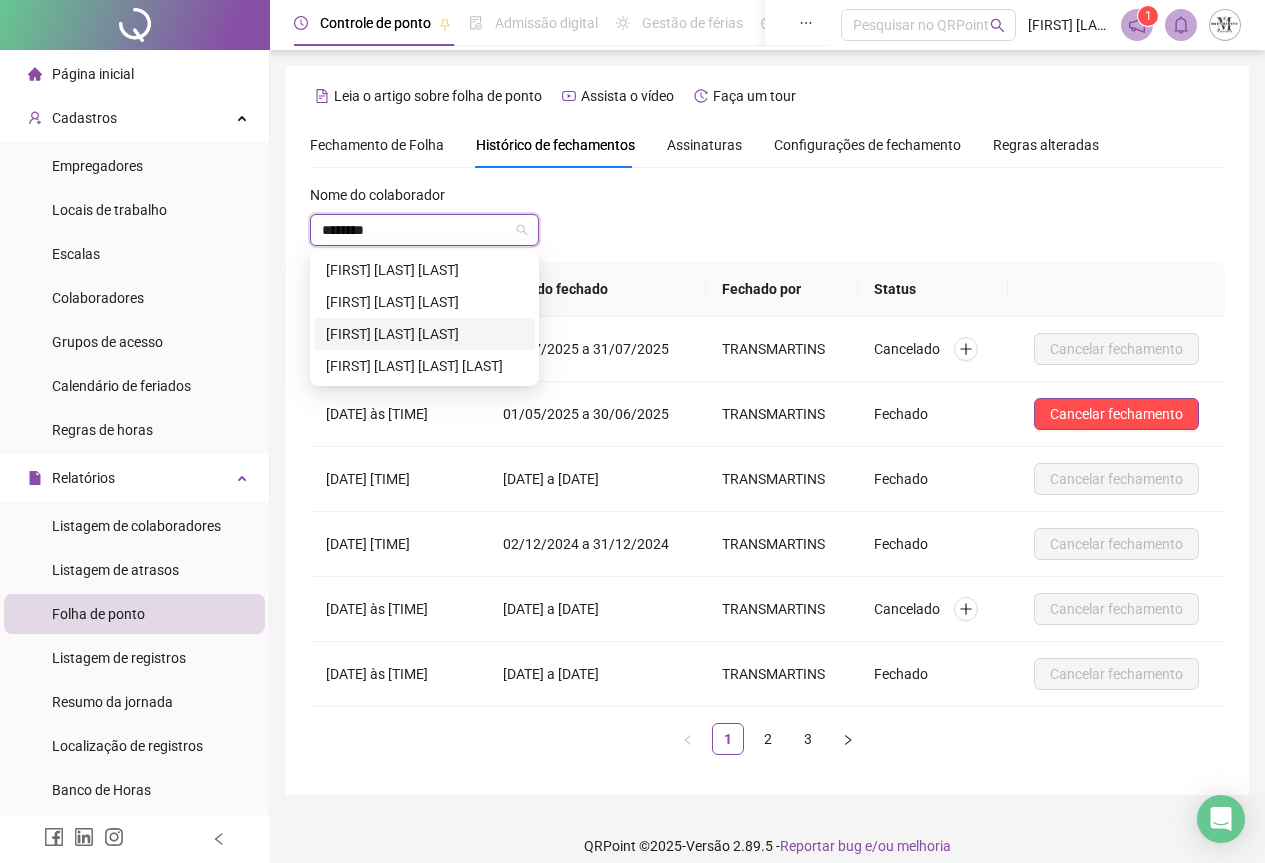 click on "[FIRST] [LAST]" at bounding box center (424, 334) 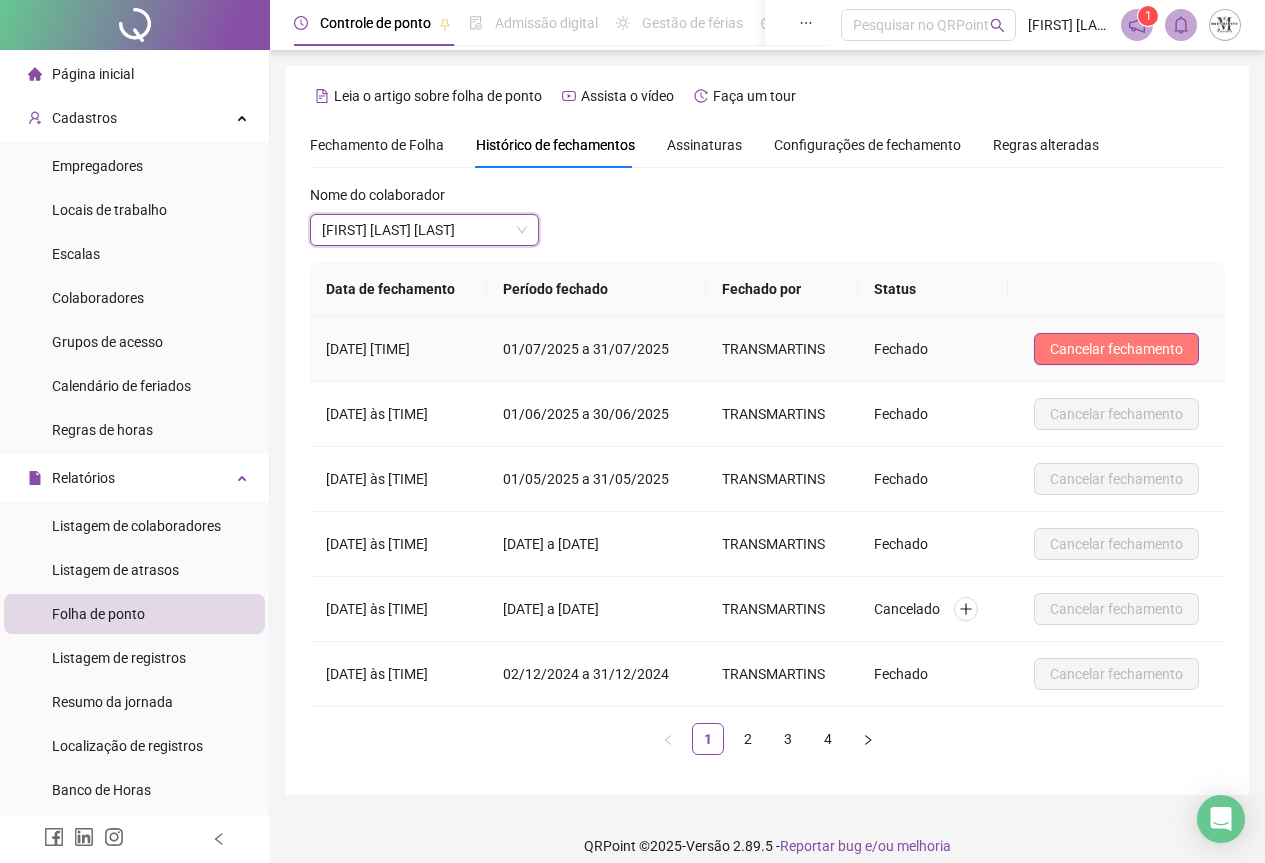 click on "Cancelar fechamento" at bounding box center (1116, 349) 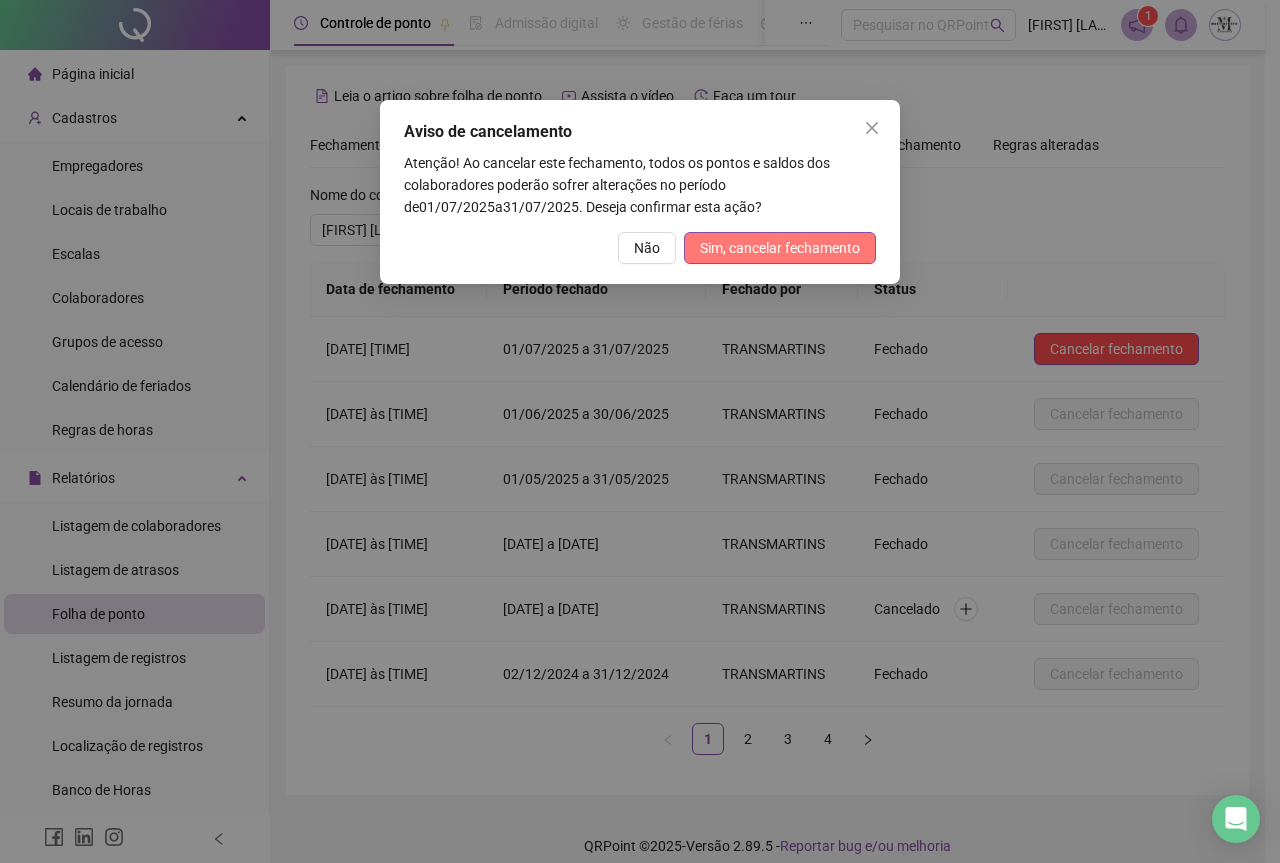 click on "Sim, cancelar fechamento" at bounding box center (780, 248) 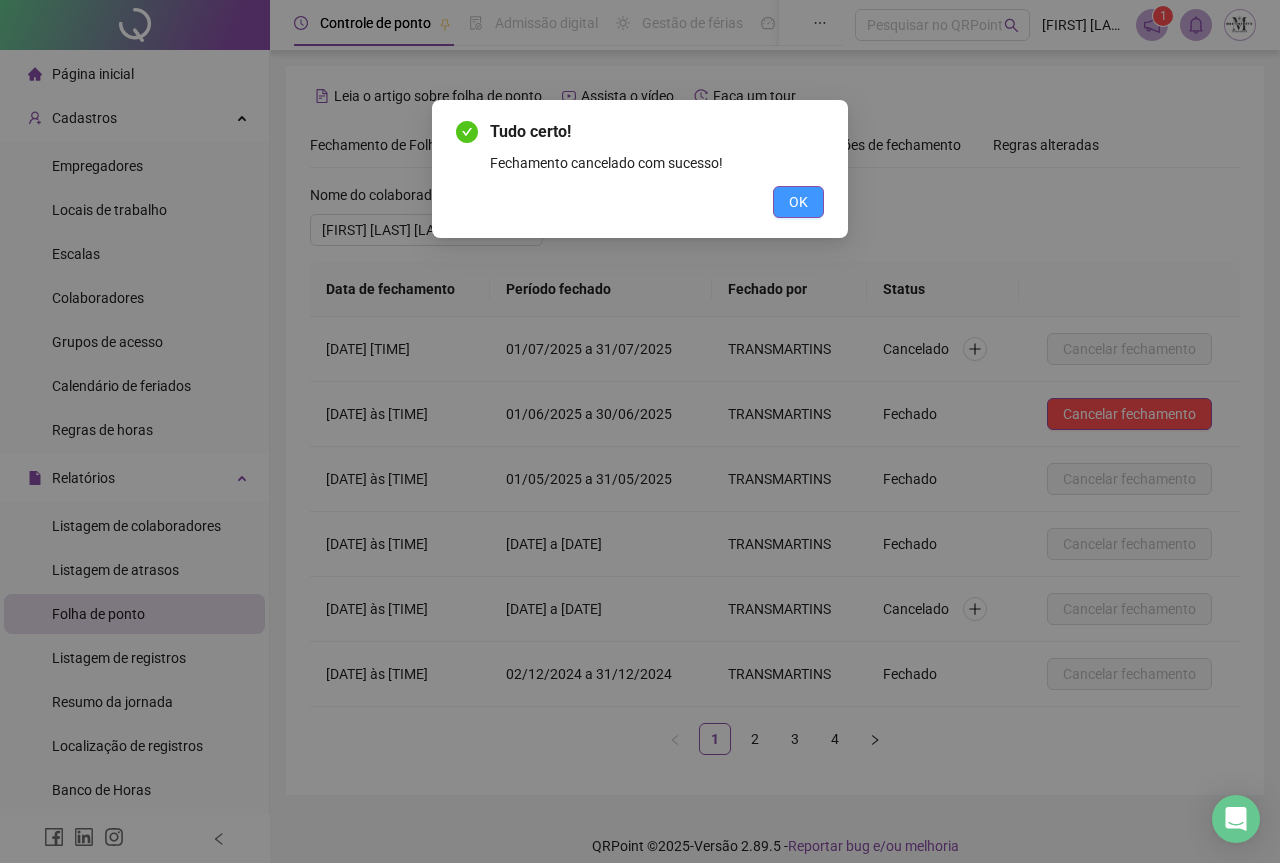 click on "OK" at bounding box center (798, 202) 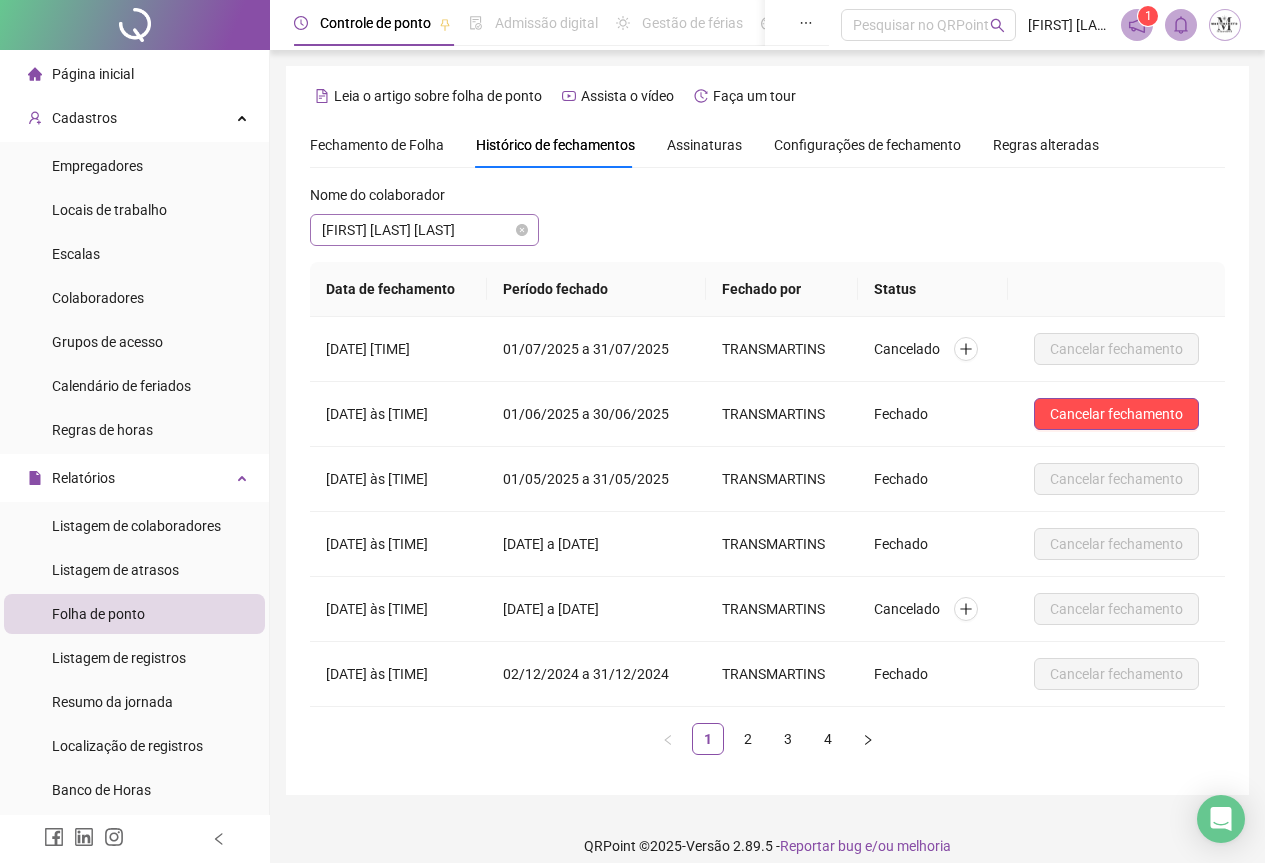 click on "ANDERSON LUIZ DE SOUZA OLIVEIRA" at bounding box center (424, 230) 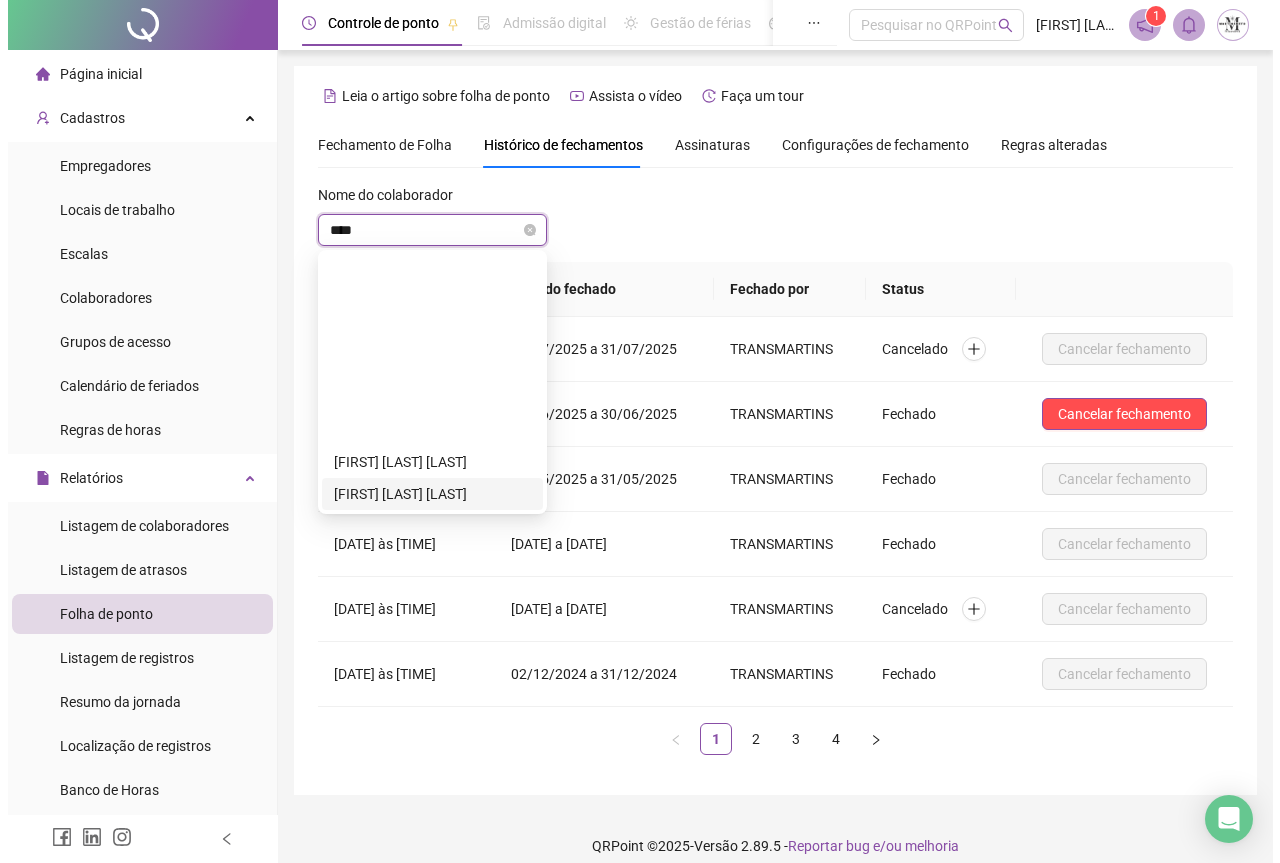 scroll, scrollTop: 0, scrollLeft: 0, axis: both 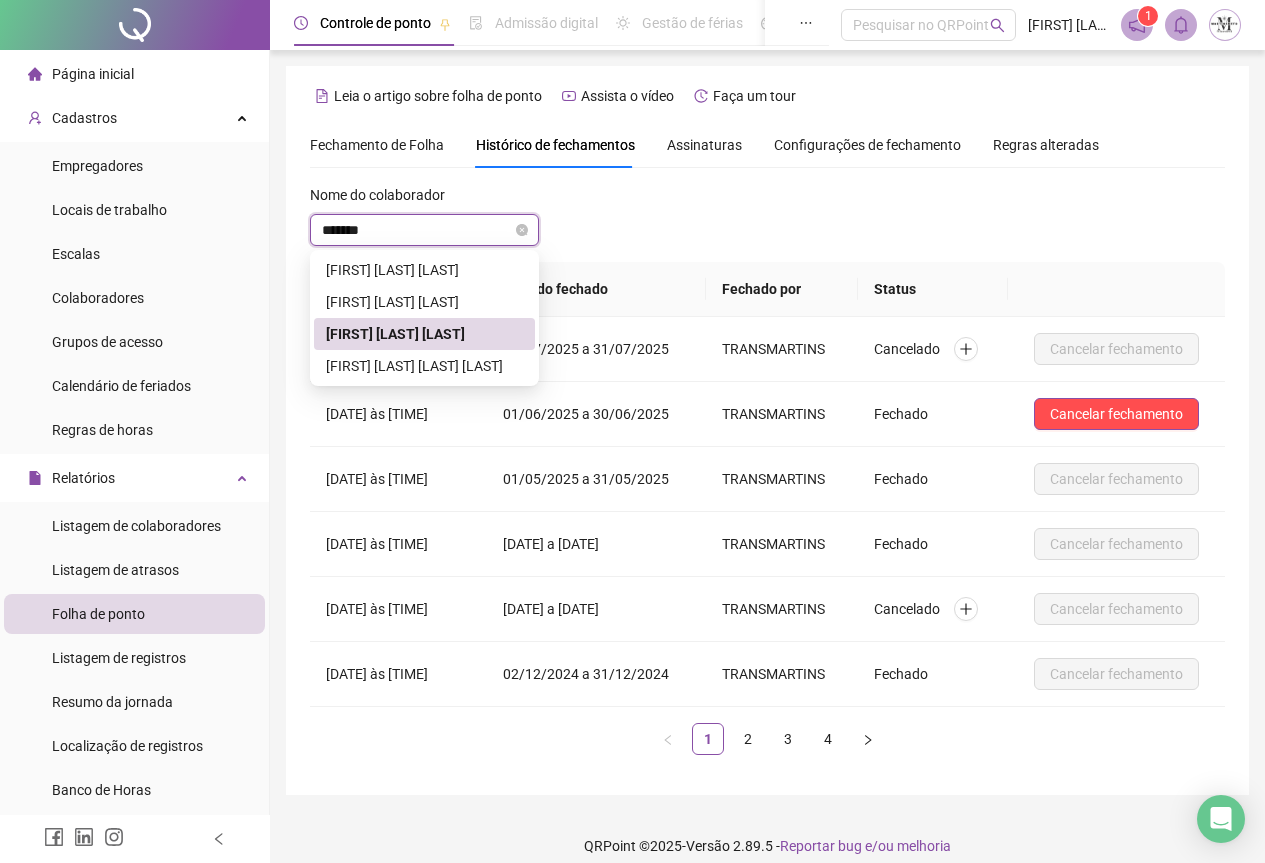type on "********" 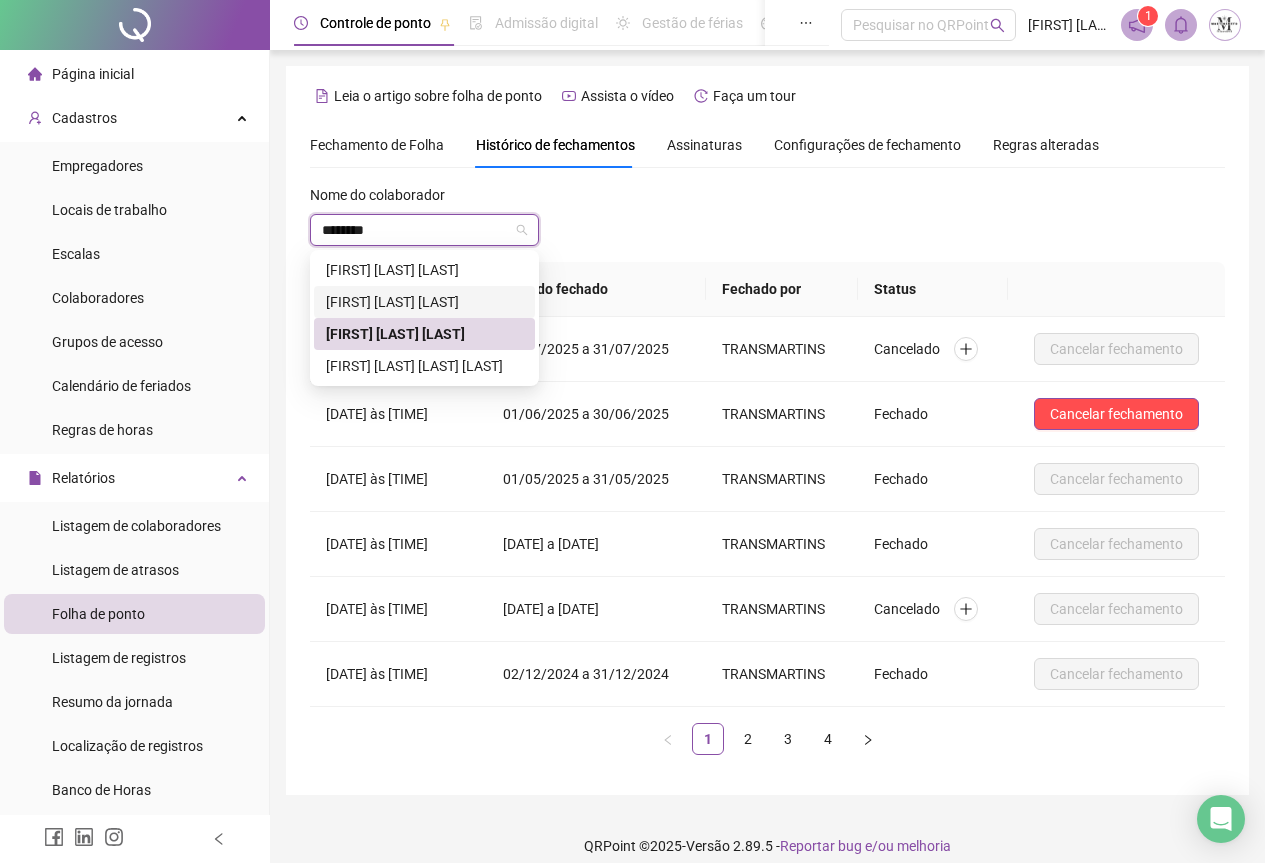 click on "ANDERSON DA SILVA DE ANDRADE" at bounding box center (424, 302) 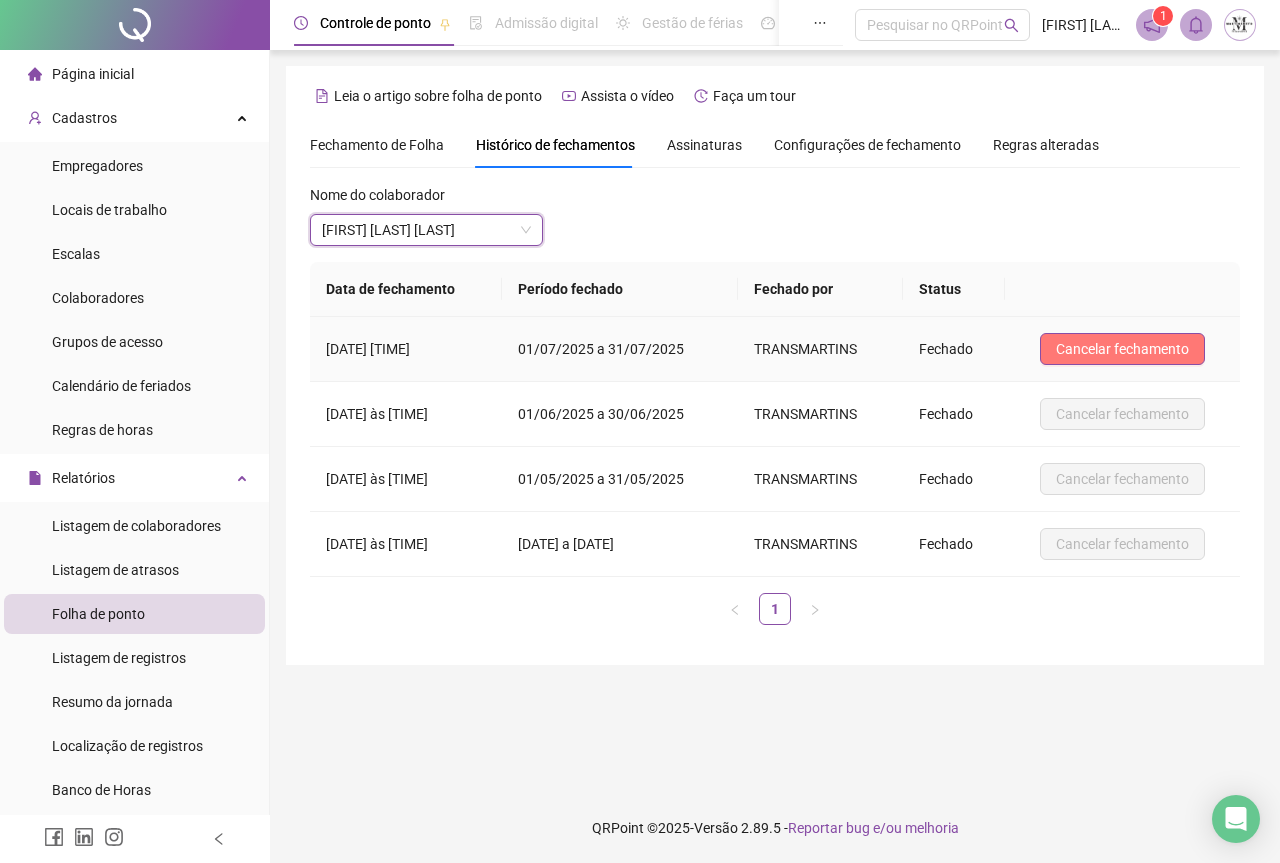 click on "Cancelar fechamento" at bounding box center [1122, 349] 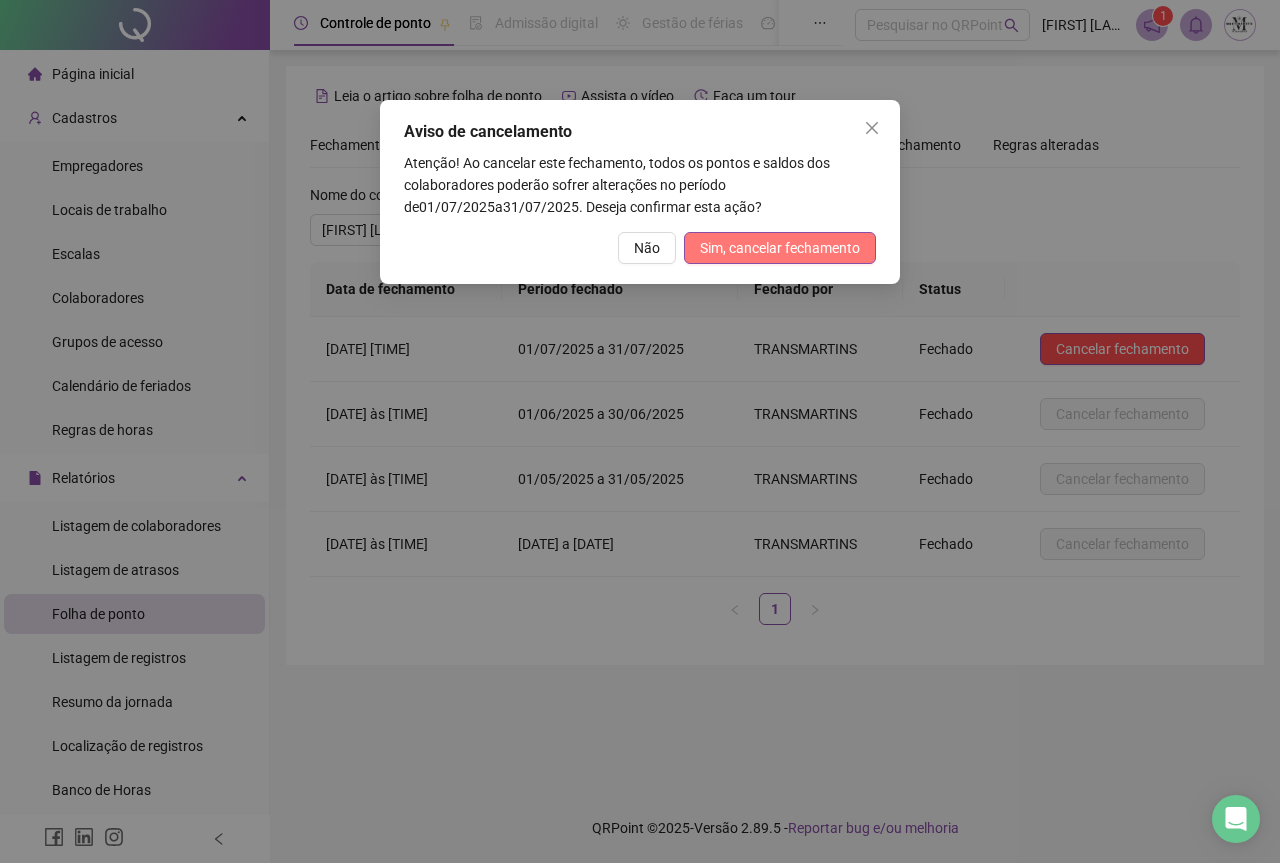 click on "Sim, cancelar fechamento" at bounding box center [780, 248] 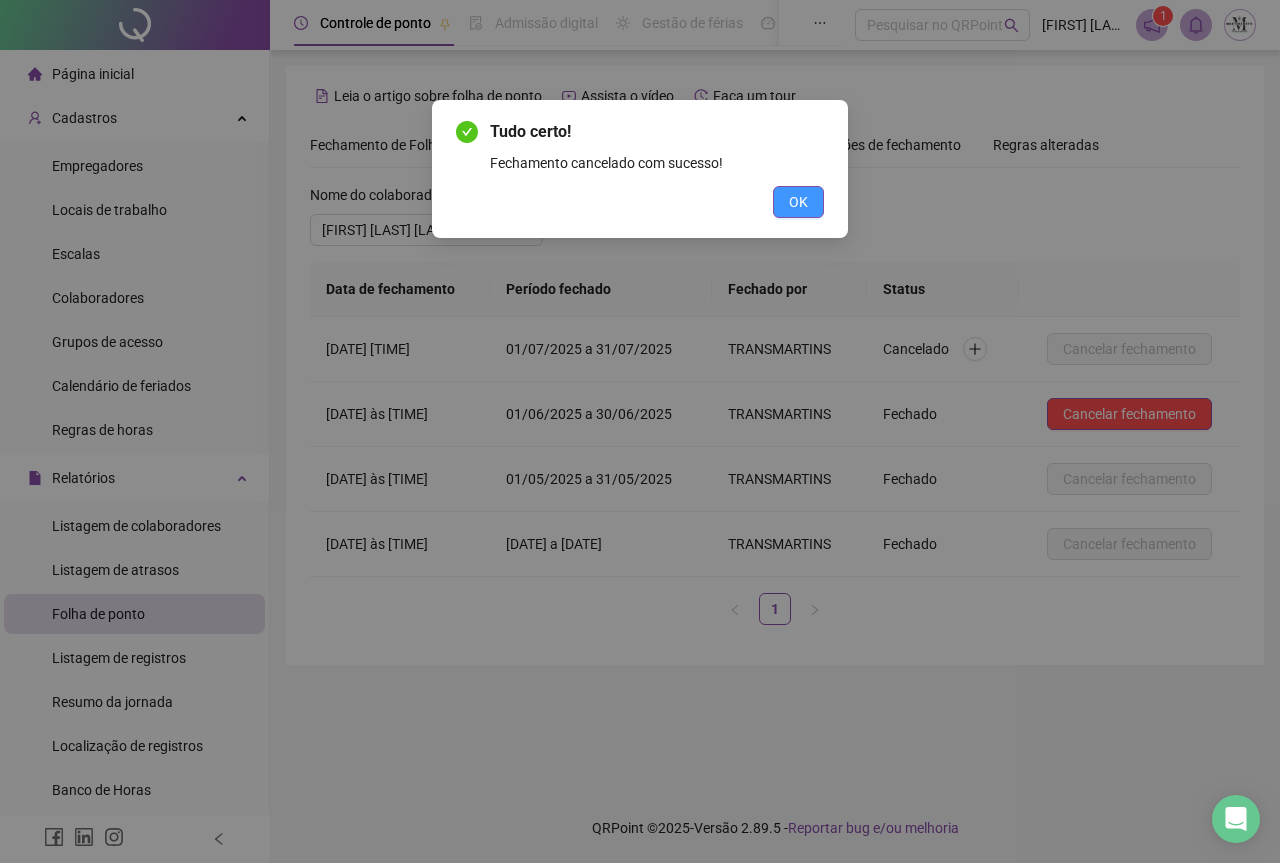 click on "OK" at bounding box center [798, 202] 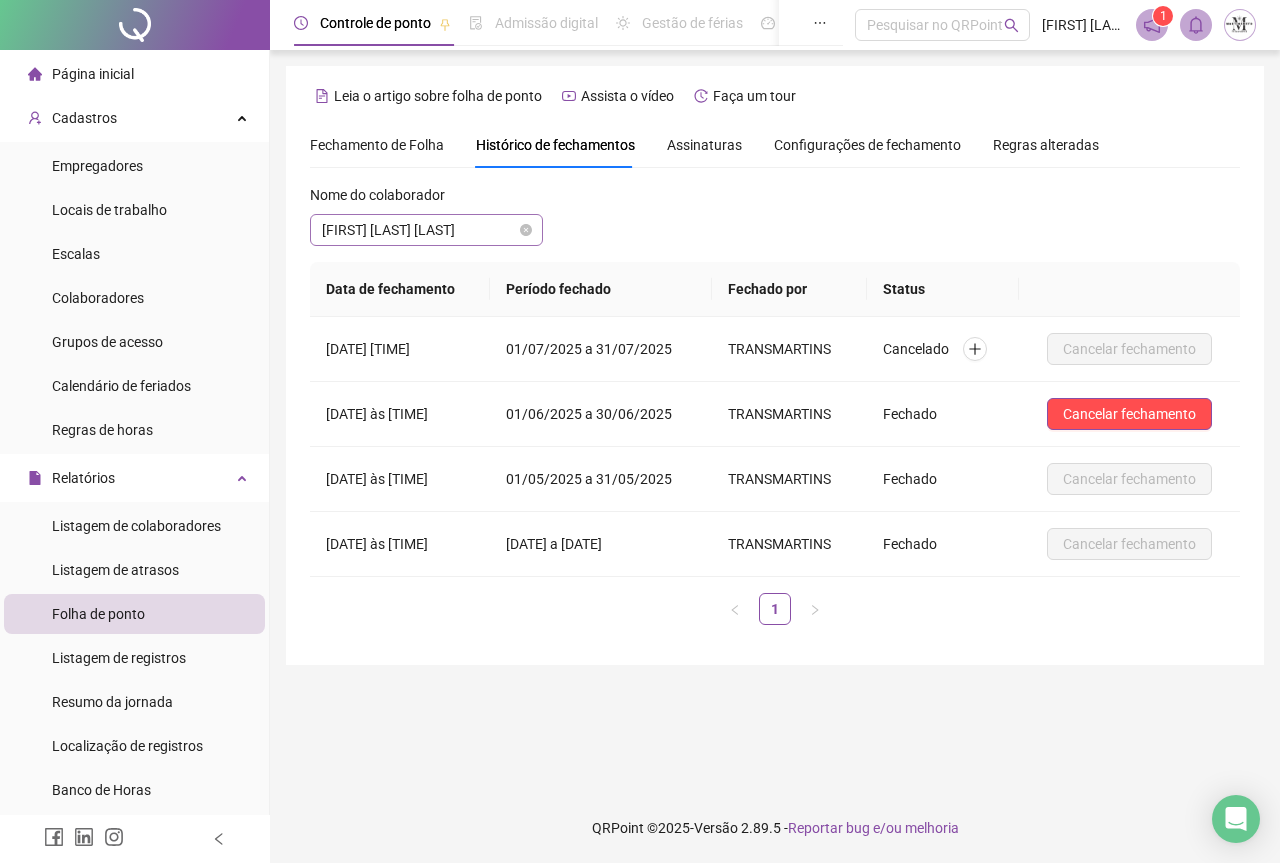 click on "ANDERSON DA SILVA DE ANDRADE" at bounding box center (426, 230) 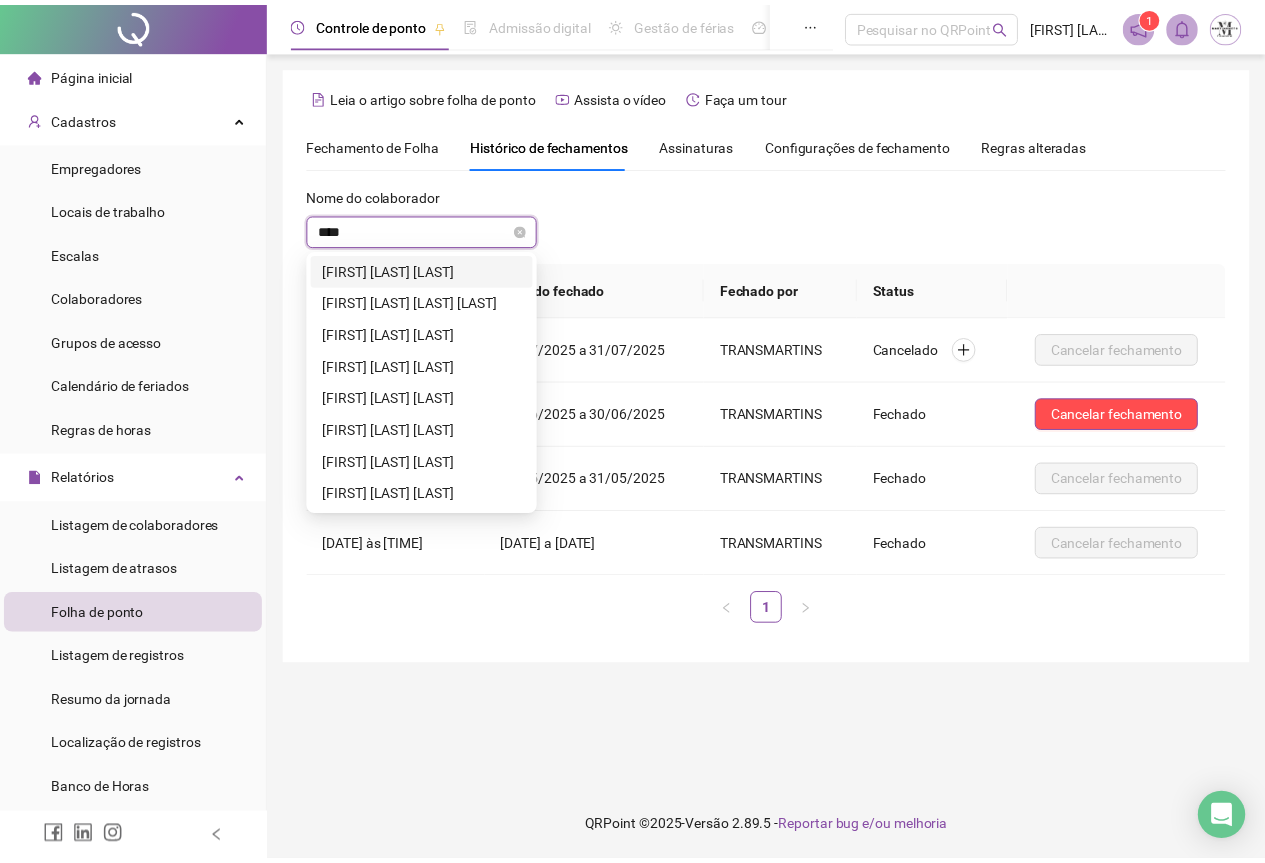scroll, scrollTop: 0, scrollLeft: 0, axis: both 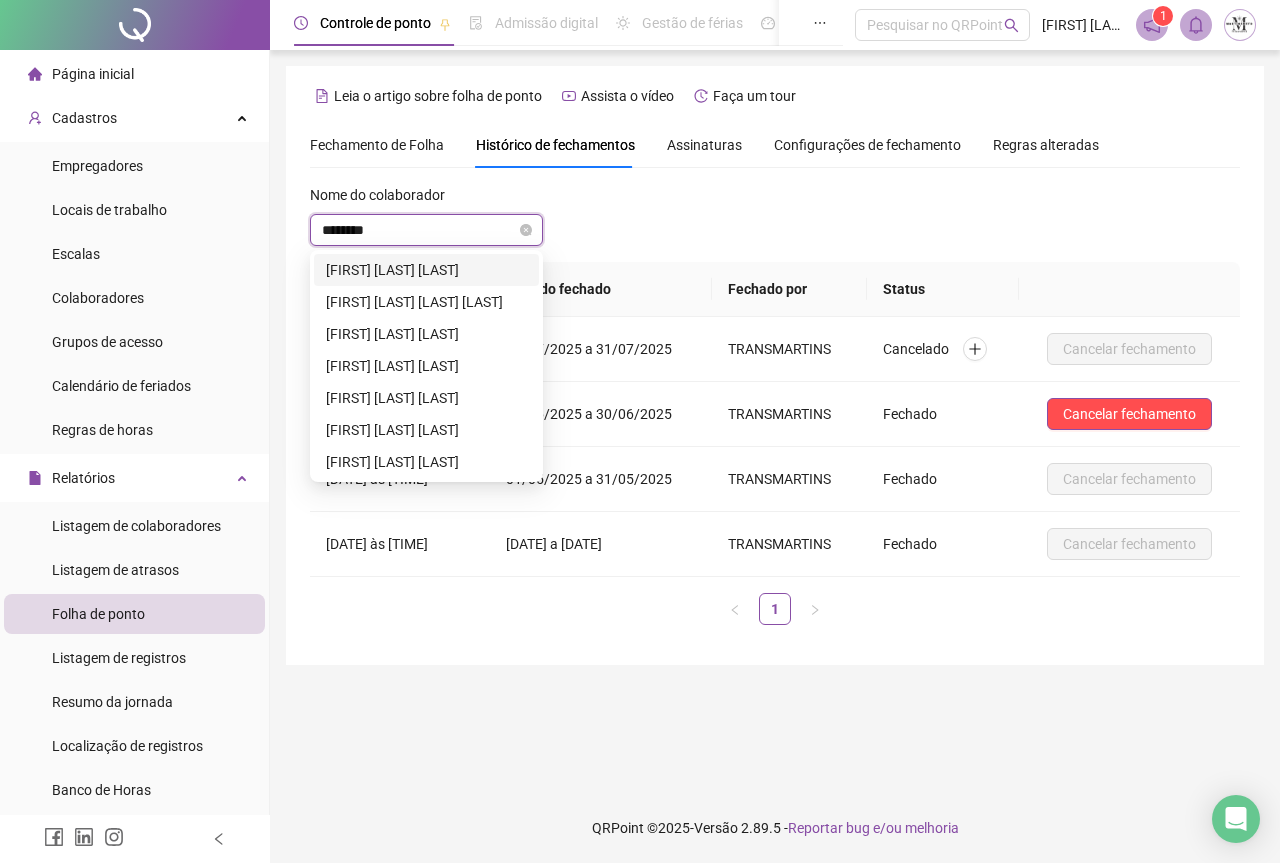 type on "*********" 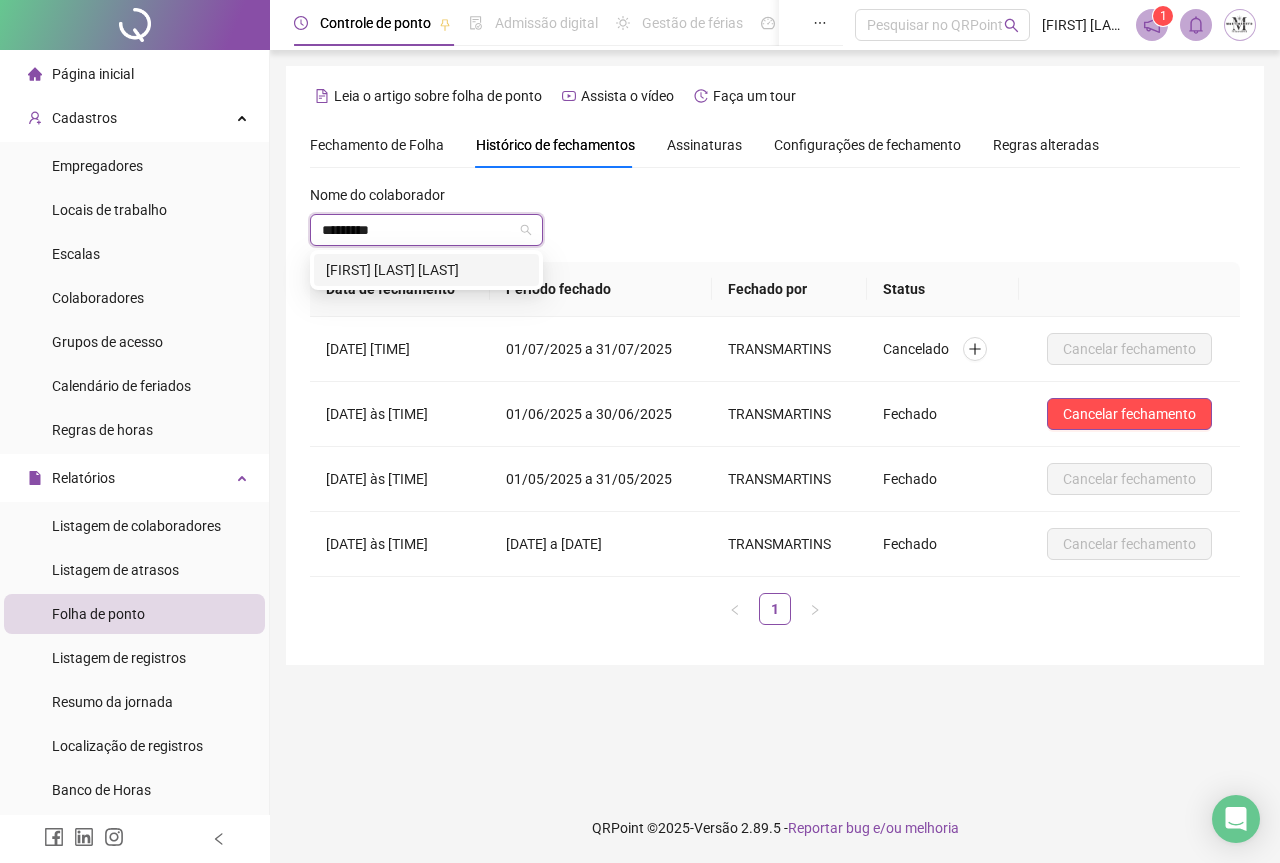 click on "ALEXANDRO ESTEVÃO DOS SANTOS" at bounding box center (426, 270) 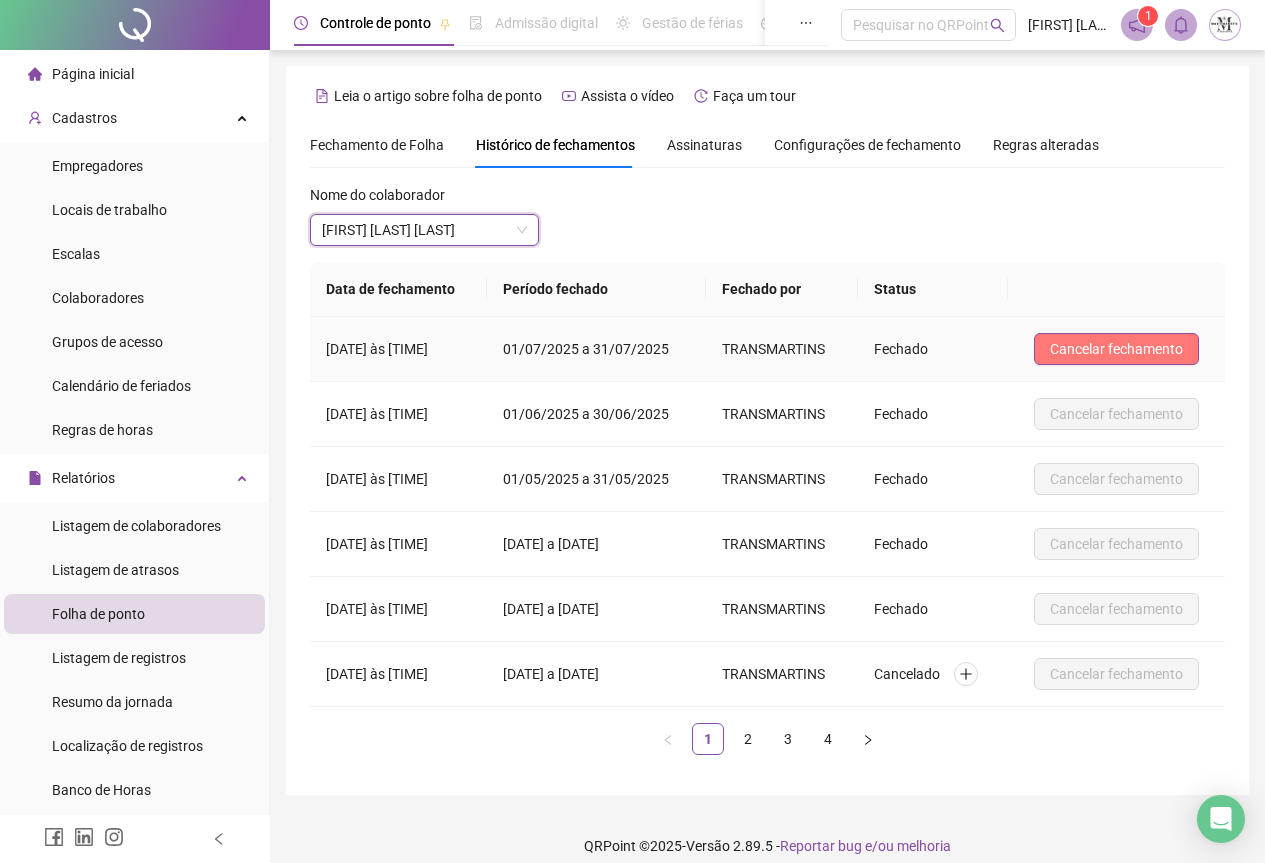 click on "Cancelar fechamento" at bounding box center [1116, 349] 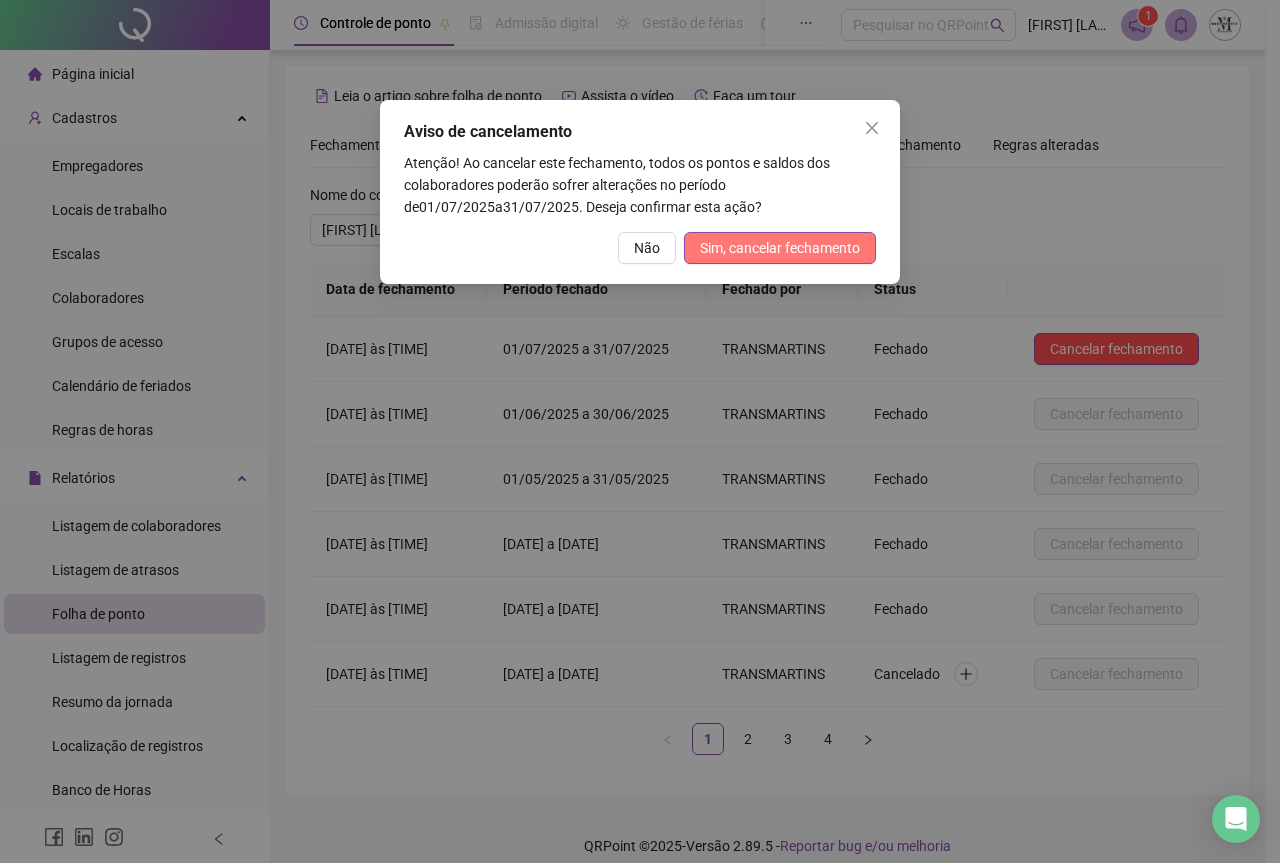 click on "Sim, cancelar fechamento" at bounding box center [780, 248] 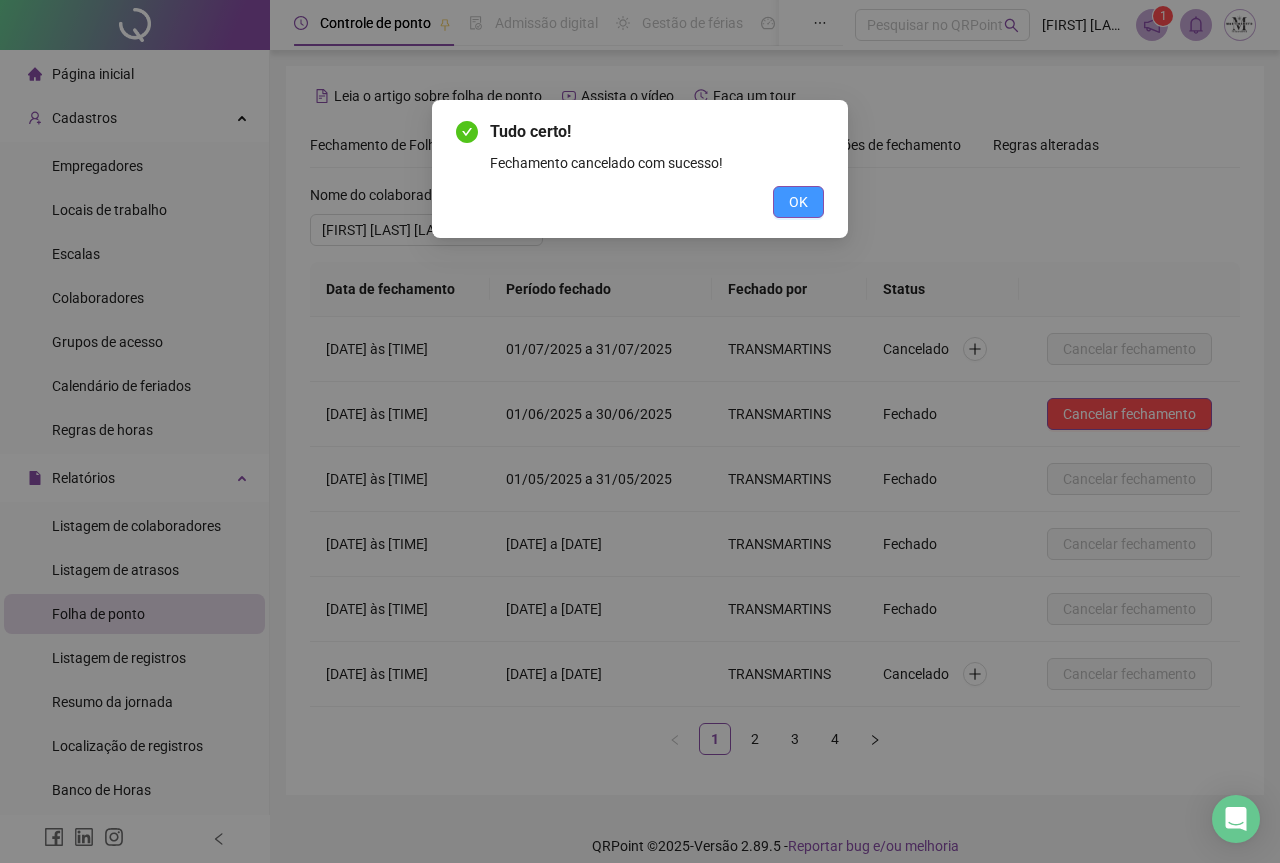 click on "OK" at bounding box center [798, 202] 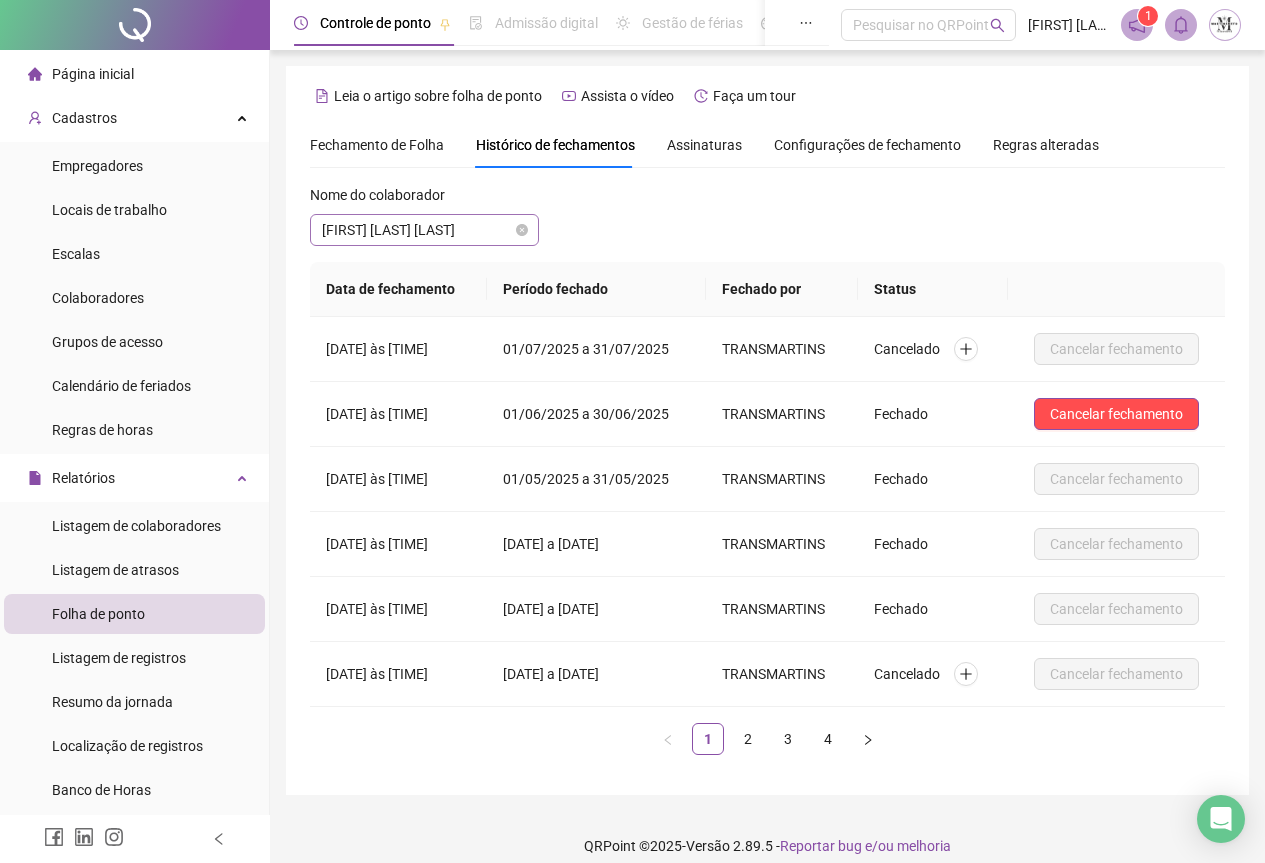 click on "ALEXANDRO ESTEVÃO DOS SANTOS" at bounding box center [424, 230] 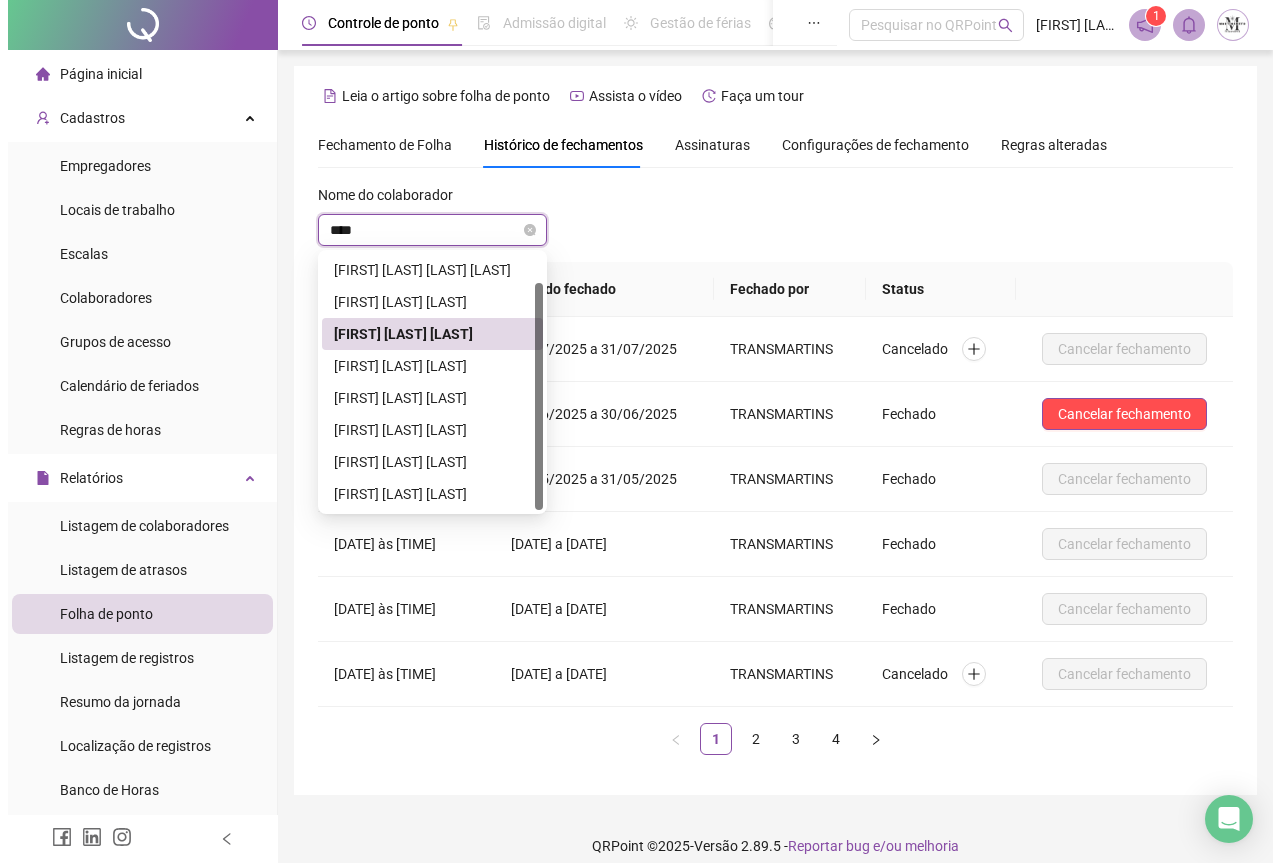 scroll, scrollTop: 0, scrollLeft: 0, axis: both 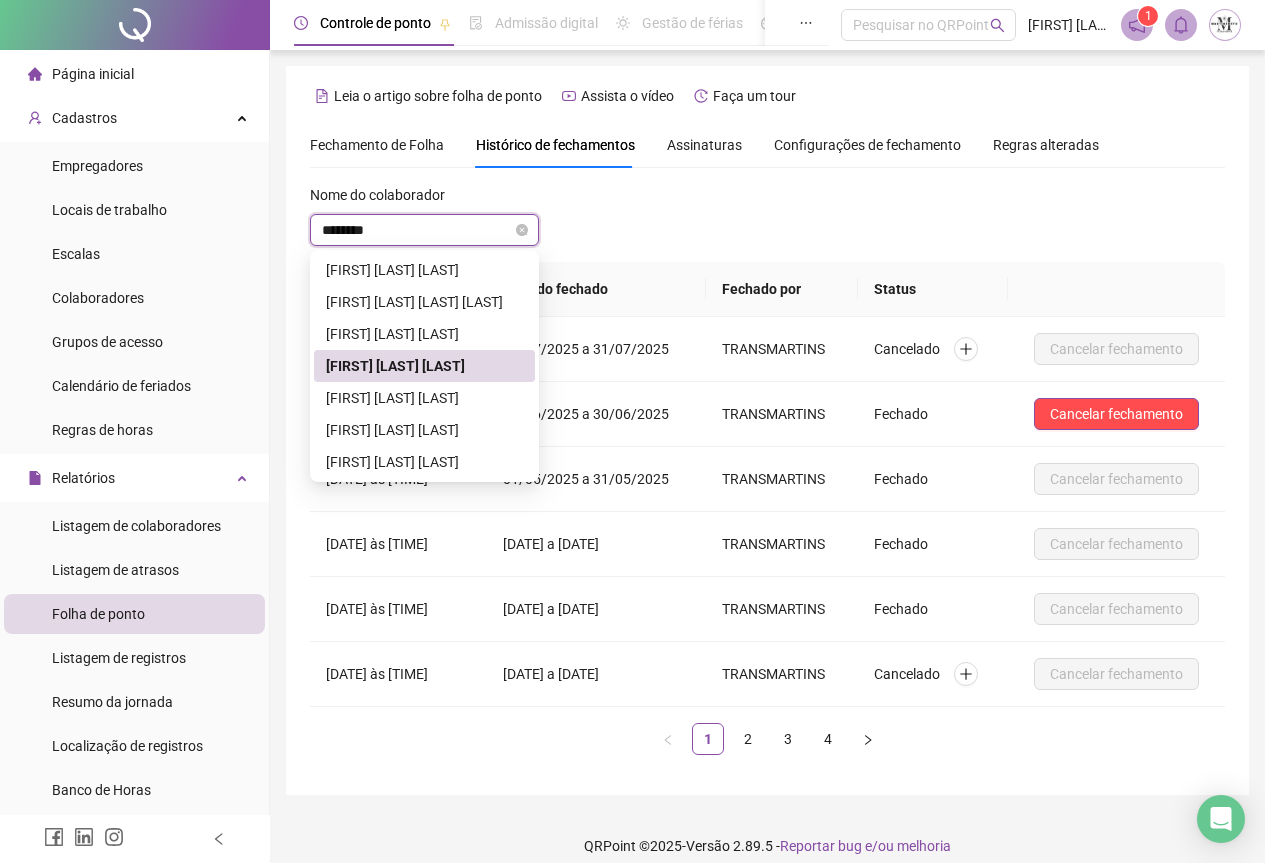 type on "*********" 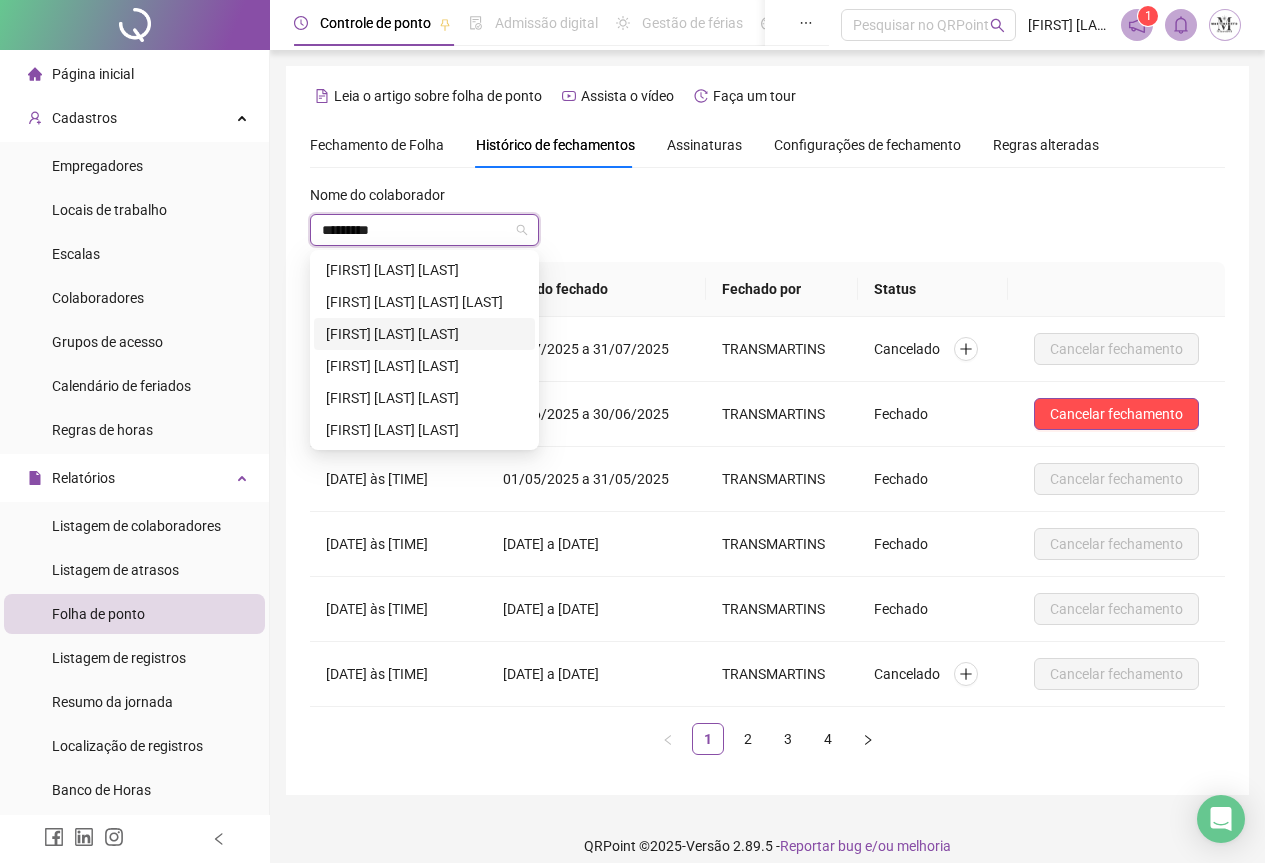 click on "ALEXANDRE LUIZ ASSIS DE CASTRO" at bounding box center [424, 334] 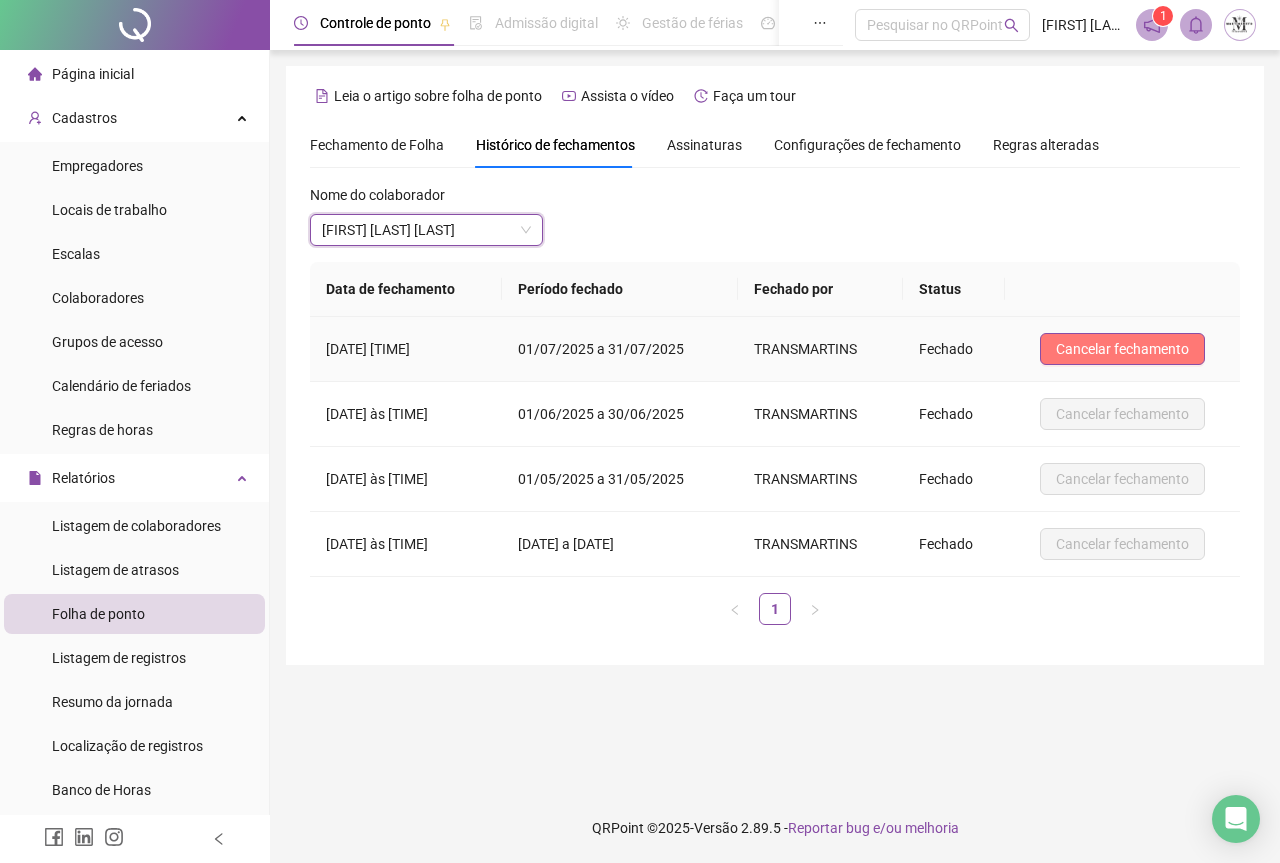 click on "Cancelar fechamento" at bounding box center (1122, 349) 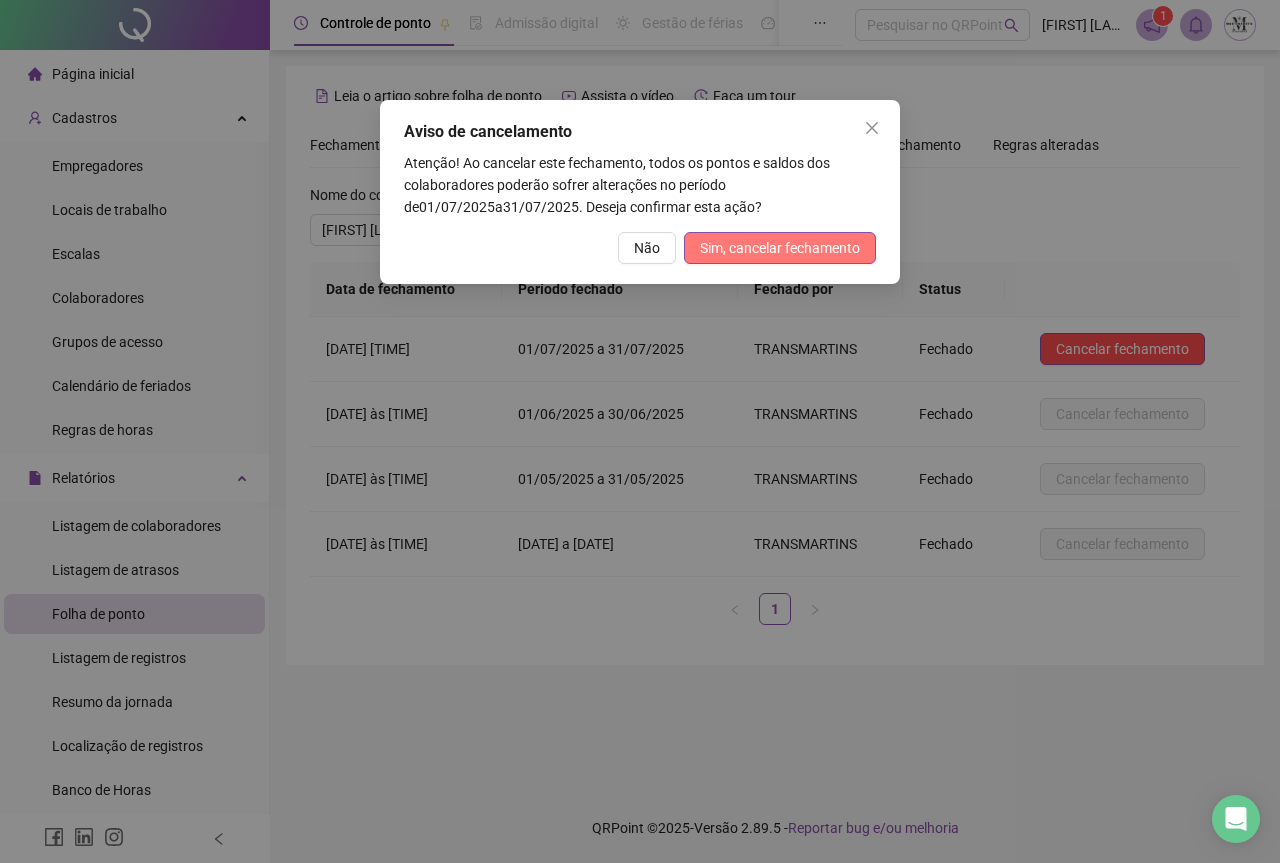 click on "Sim, cancelar fechamento" at bounding box center (780, 248) 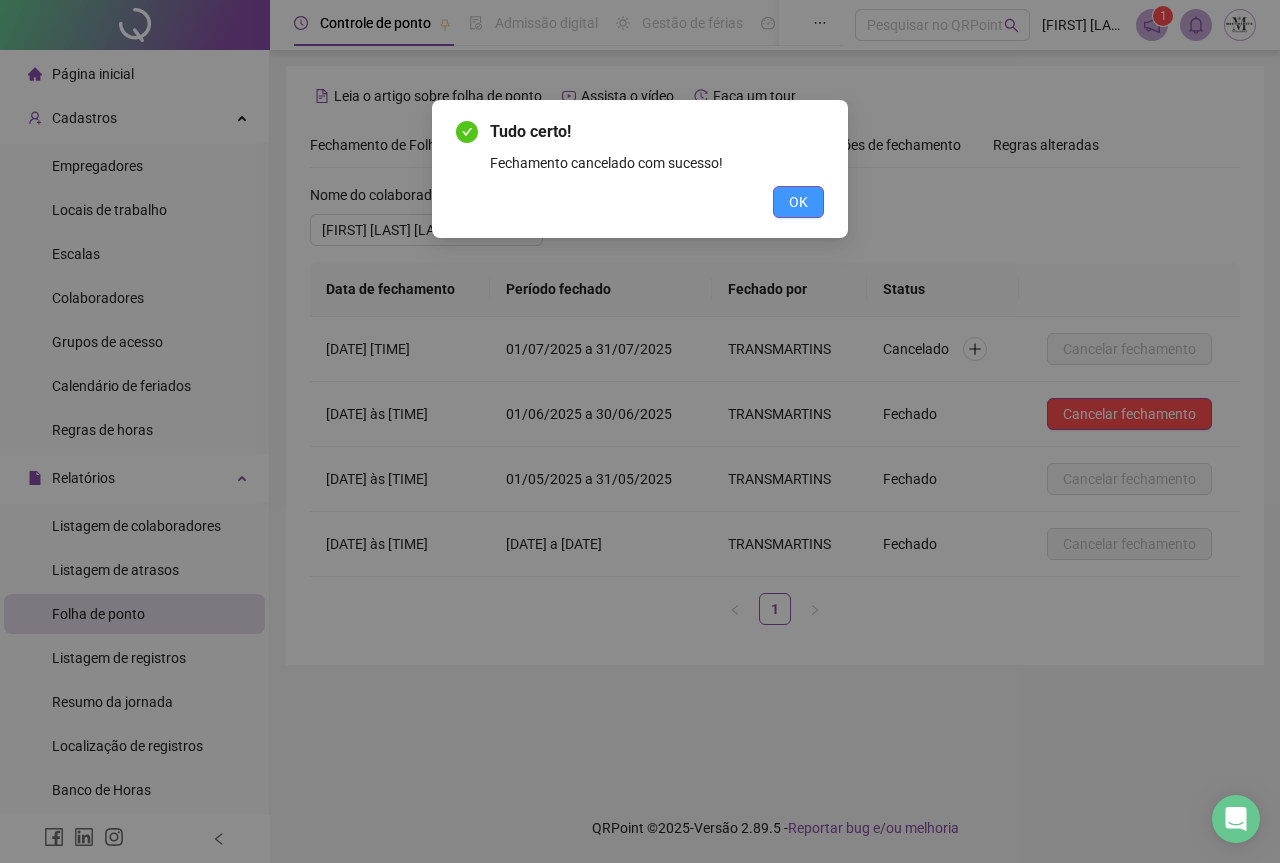click on "OK" at bounding box center [798, 202] 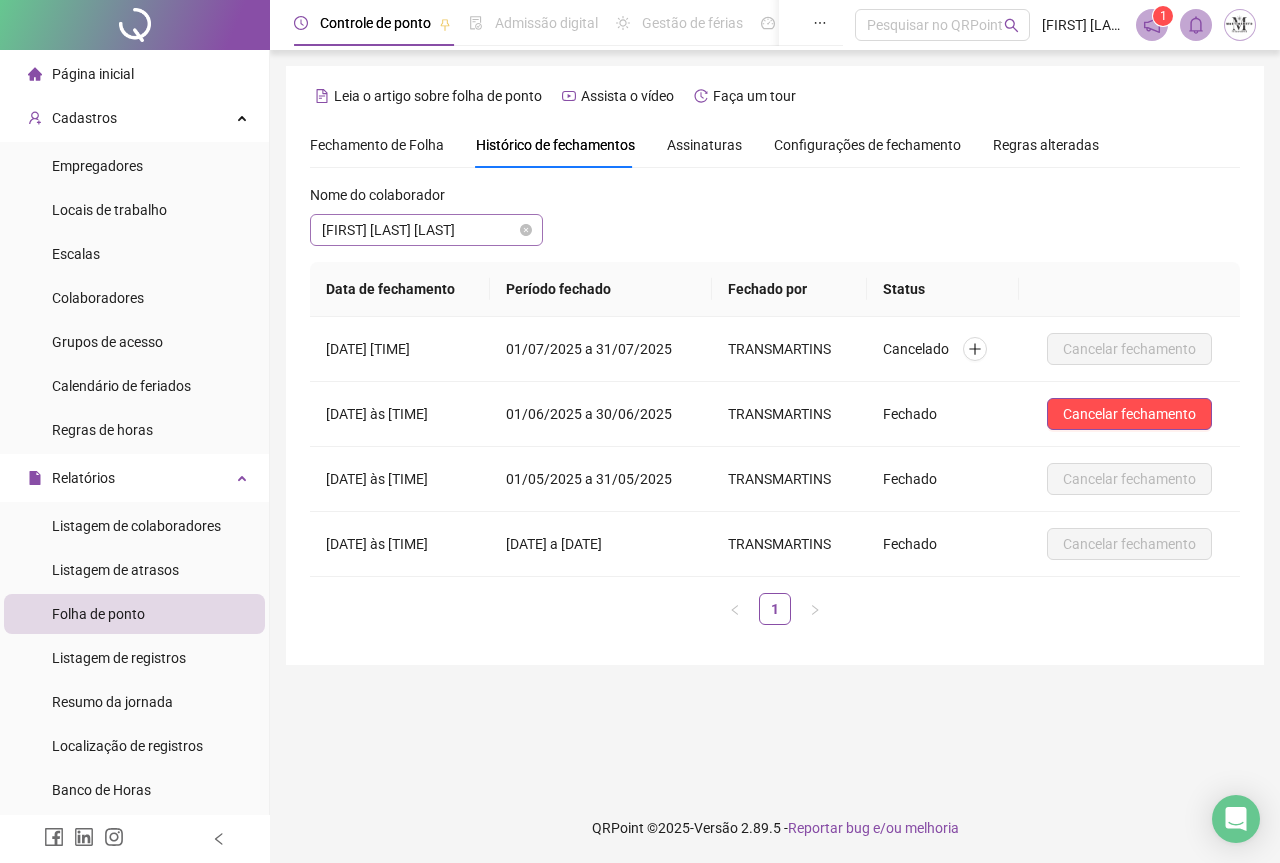 click on "ALEXANDRE LUIZ ASSIS DE CASTRO" at bounding box center [426, 230] 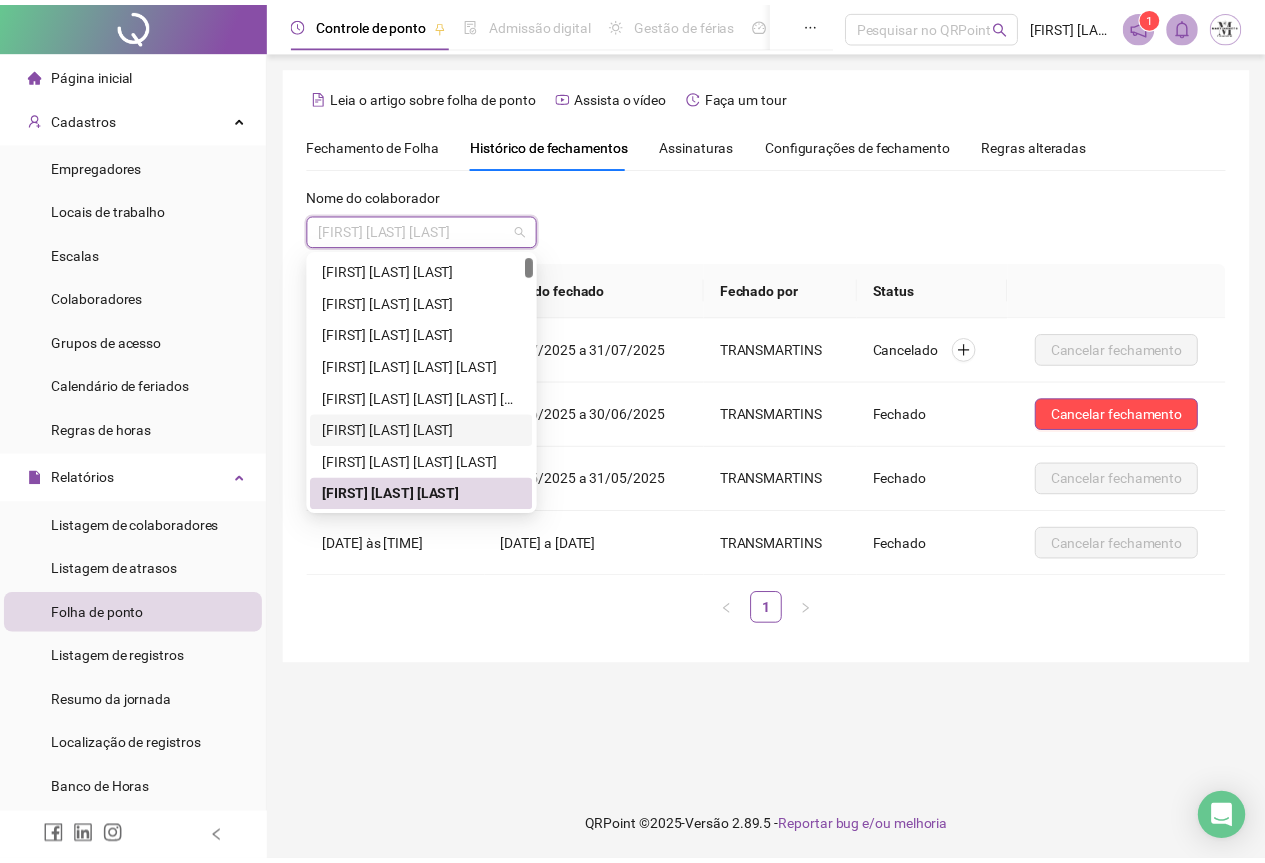 scroll, scrollTop: 264, scrollLeft: 0, axis: vertical 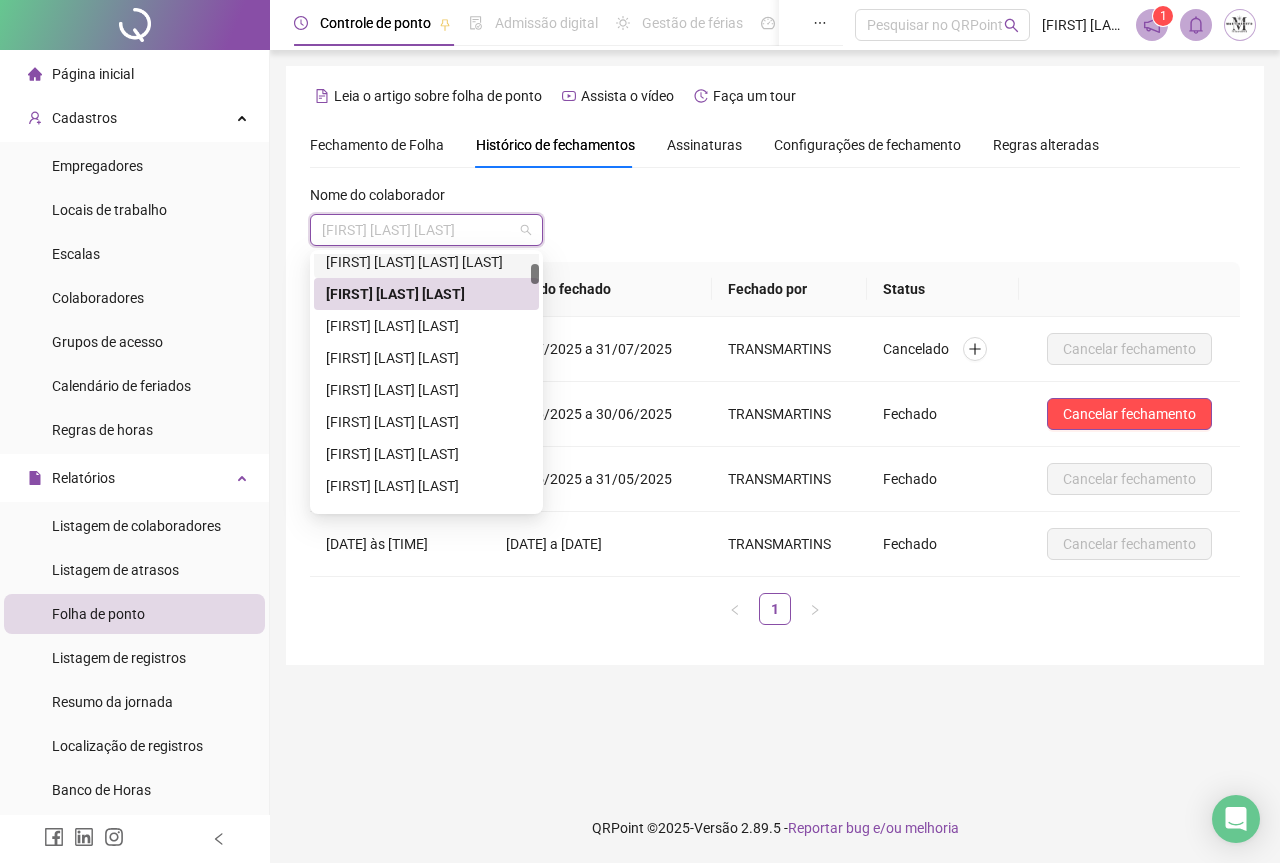click on "ALEXANDRE FRANCISCO GOMES DA SILVA" at bounding box center (426, 262) 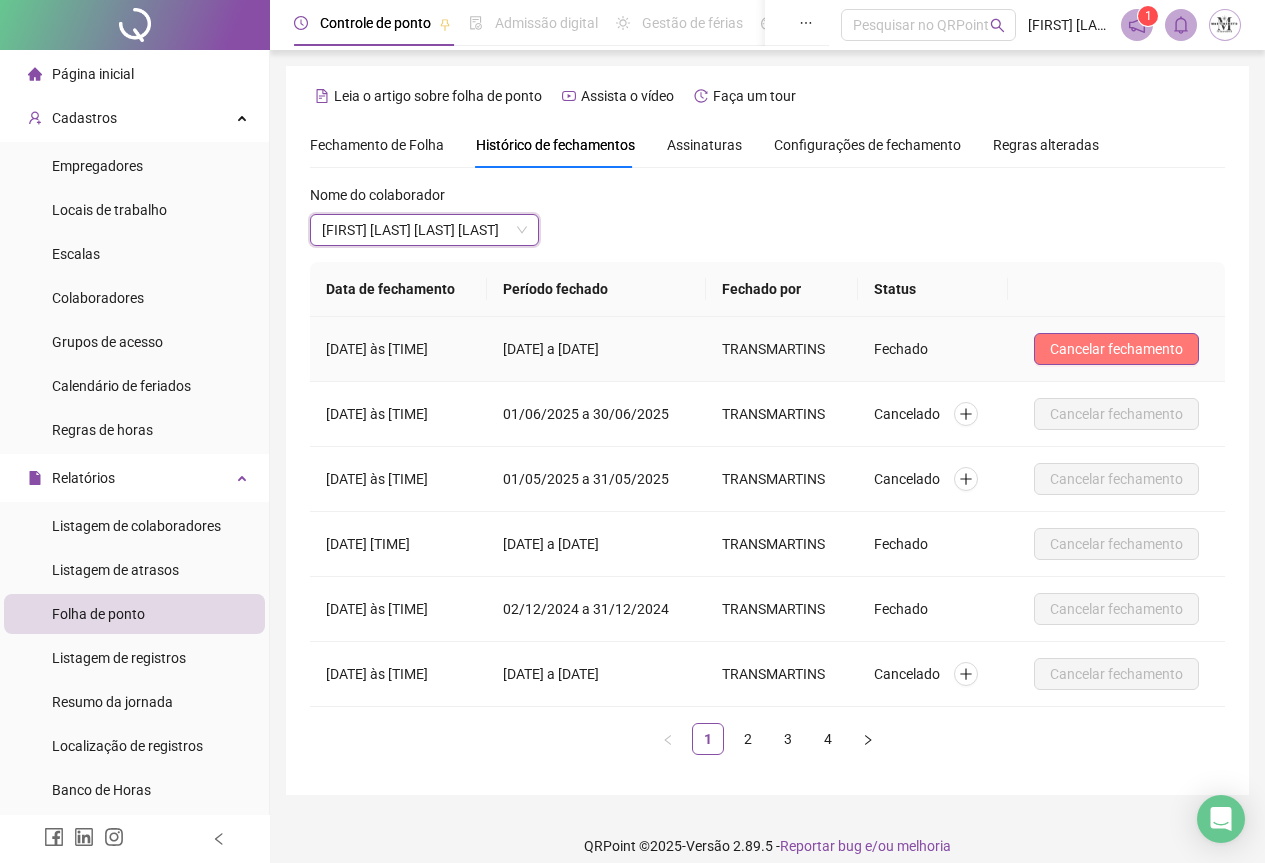 click on "Cancelar fechamento" at bounding box center [1116, 349] 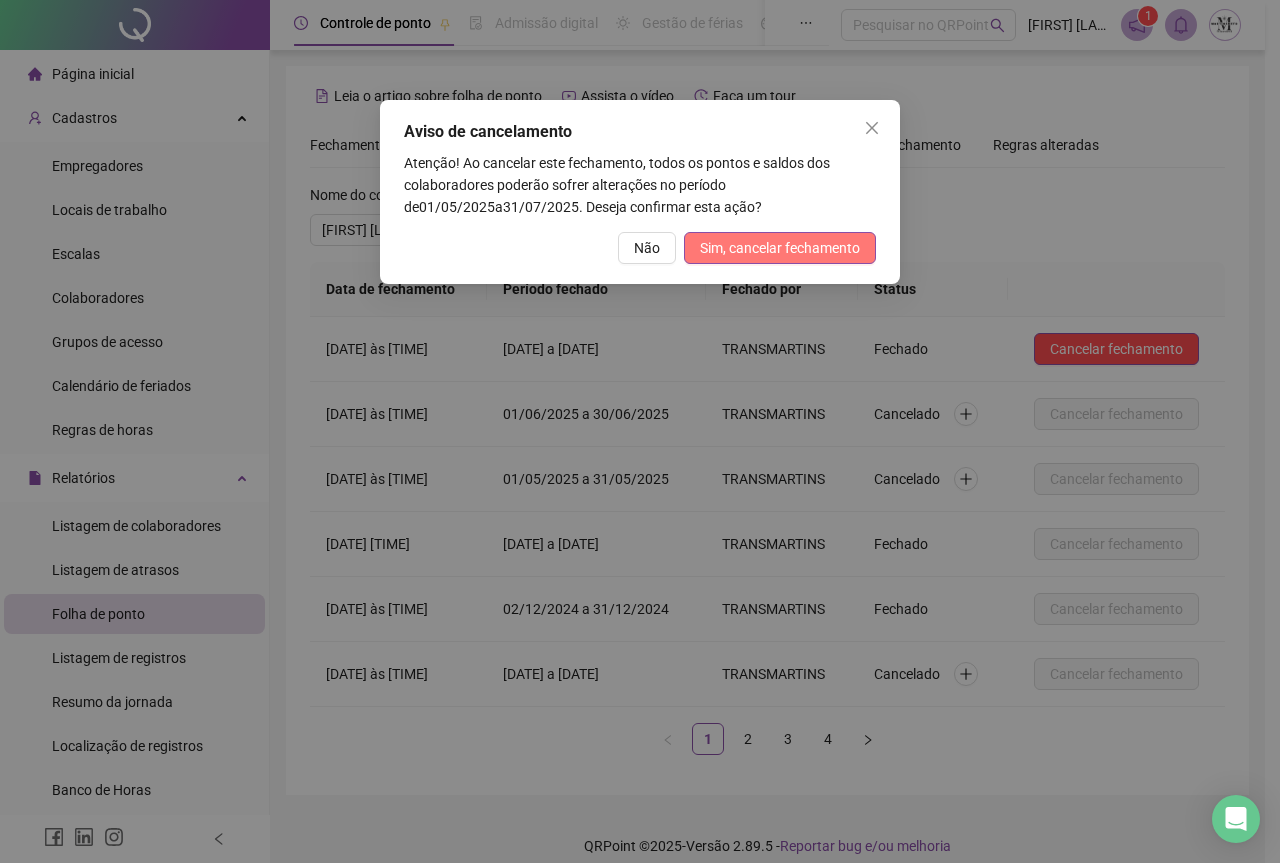 click on "Sim, cancelar fechamento" at bounding box center [780, 248] 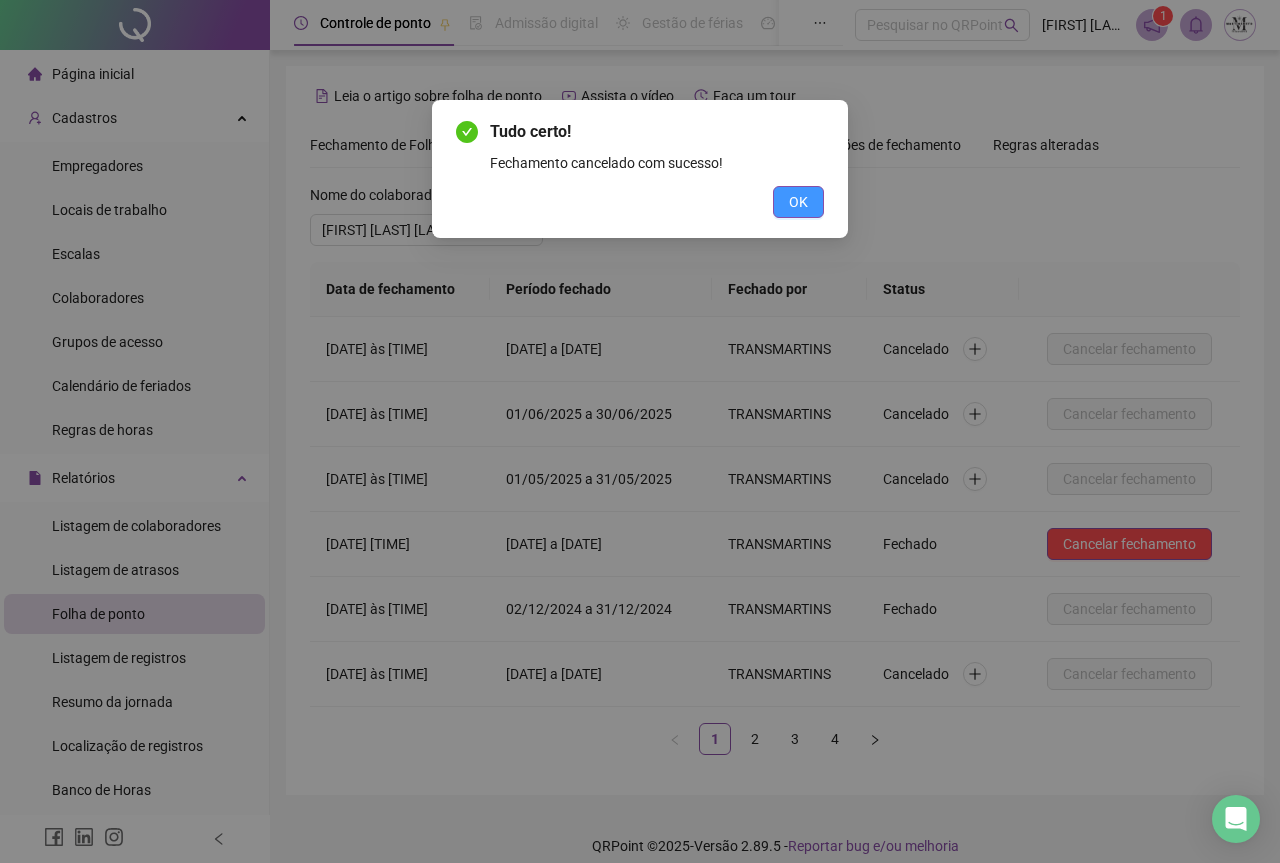 click on "OK" at bounding box center (798, 202) 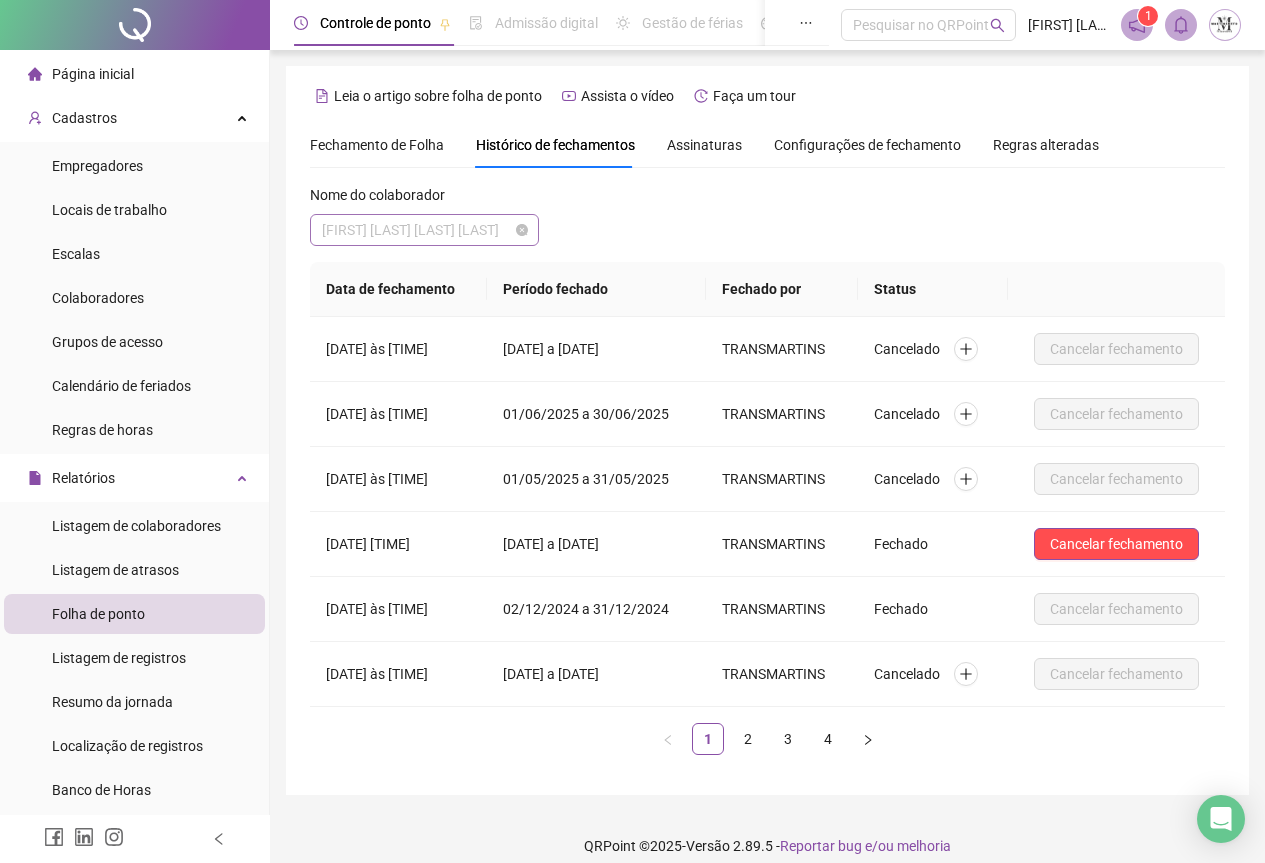 scroll, scrollTop: 256, scrollLeft: 0, axis: vertical 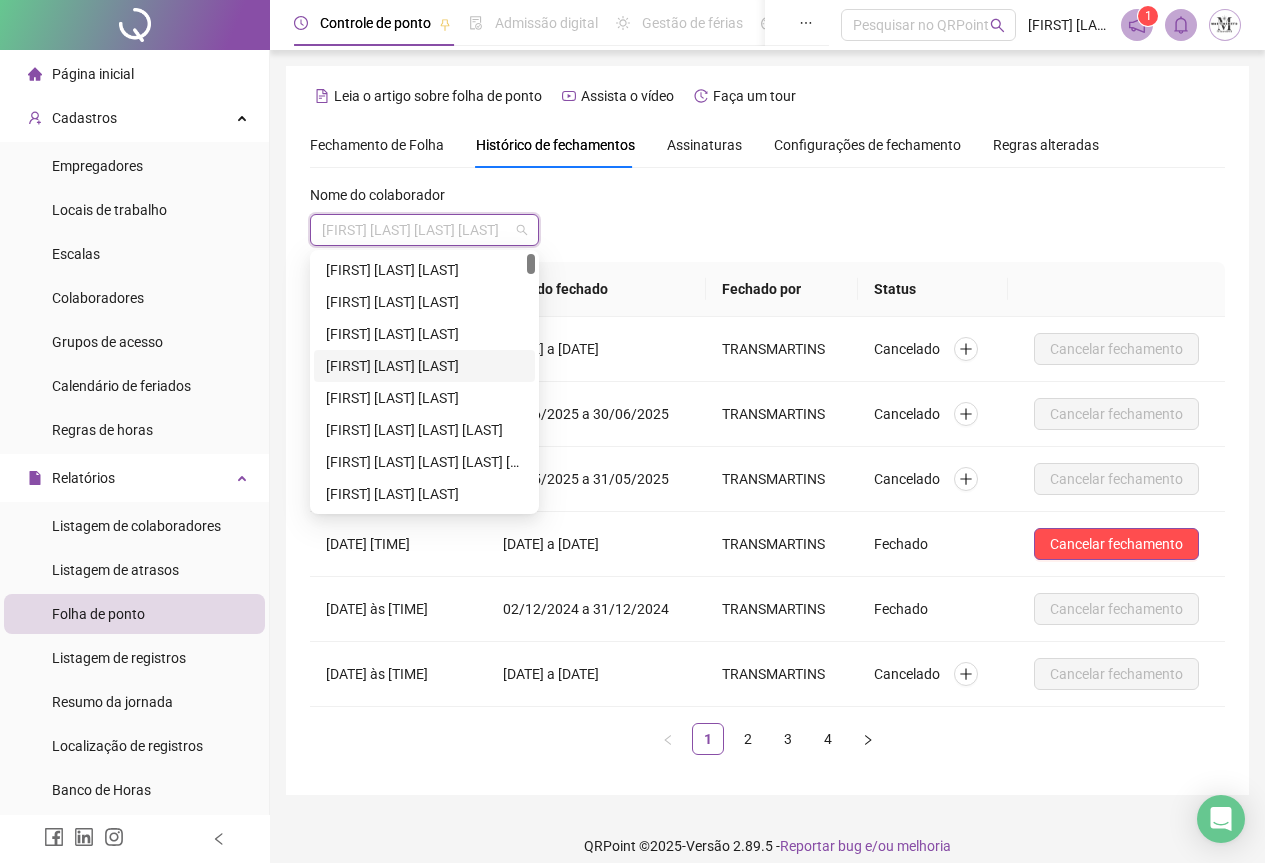 click on "ADRIANO SANTOS DA CONCEIÇÃO" at bounding box center [424, 366] 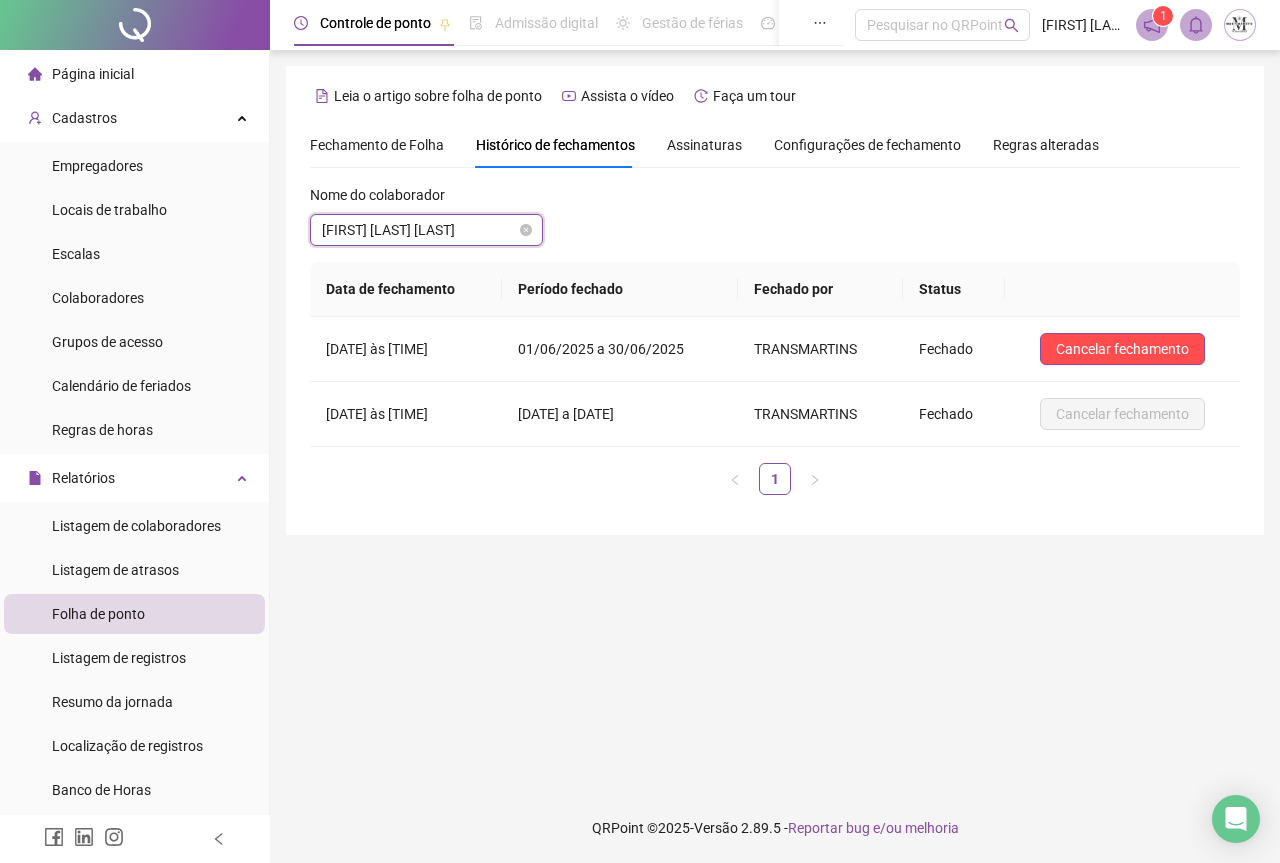 click on "ADRIANO SANTOS DA CONCEIÇÃO" at bounding box center (426, 230) 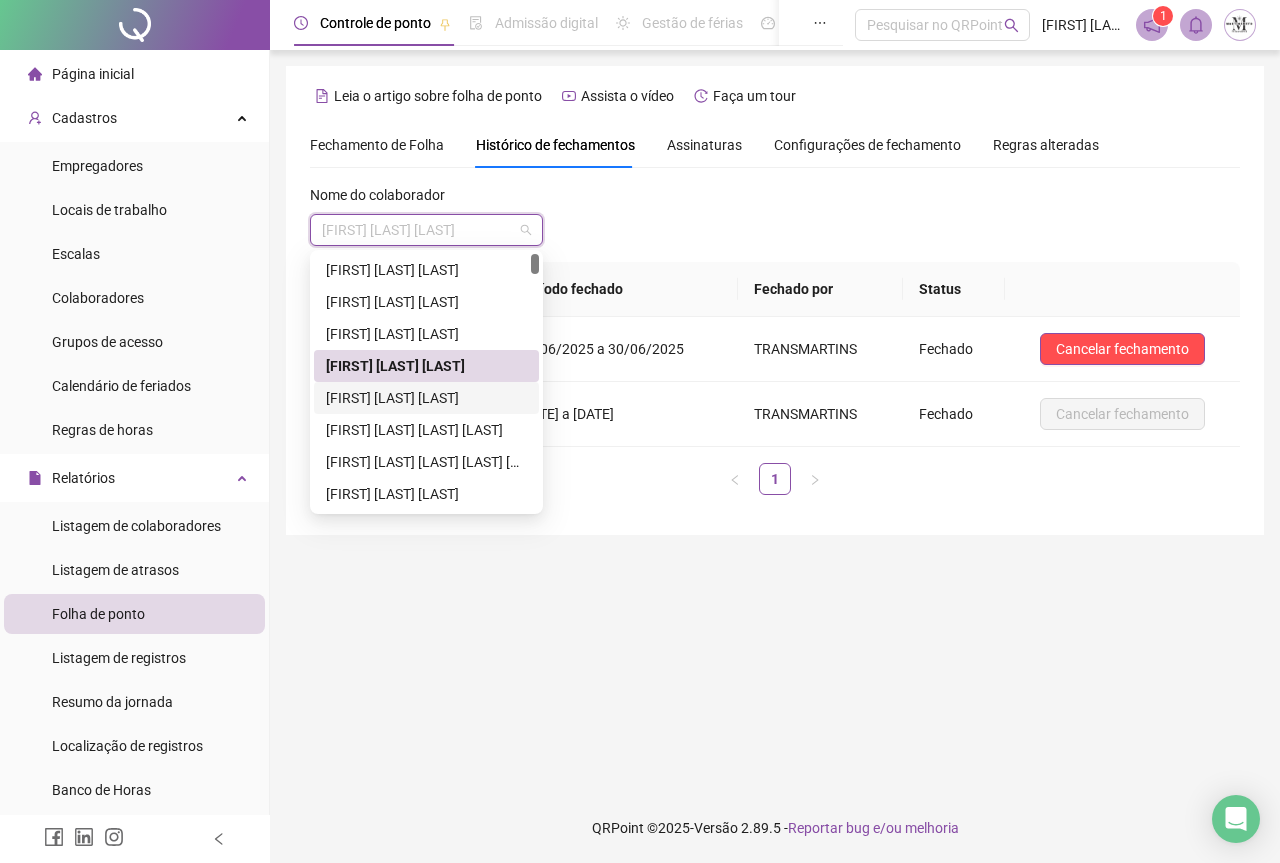 click on "ADRIANO SANTOS DA SILVA" at bounding box center [426, 398] 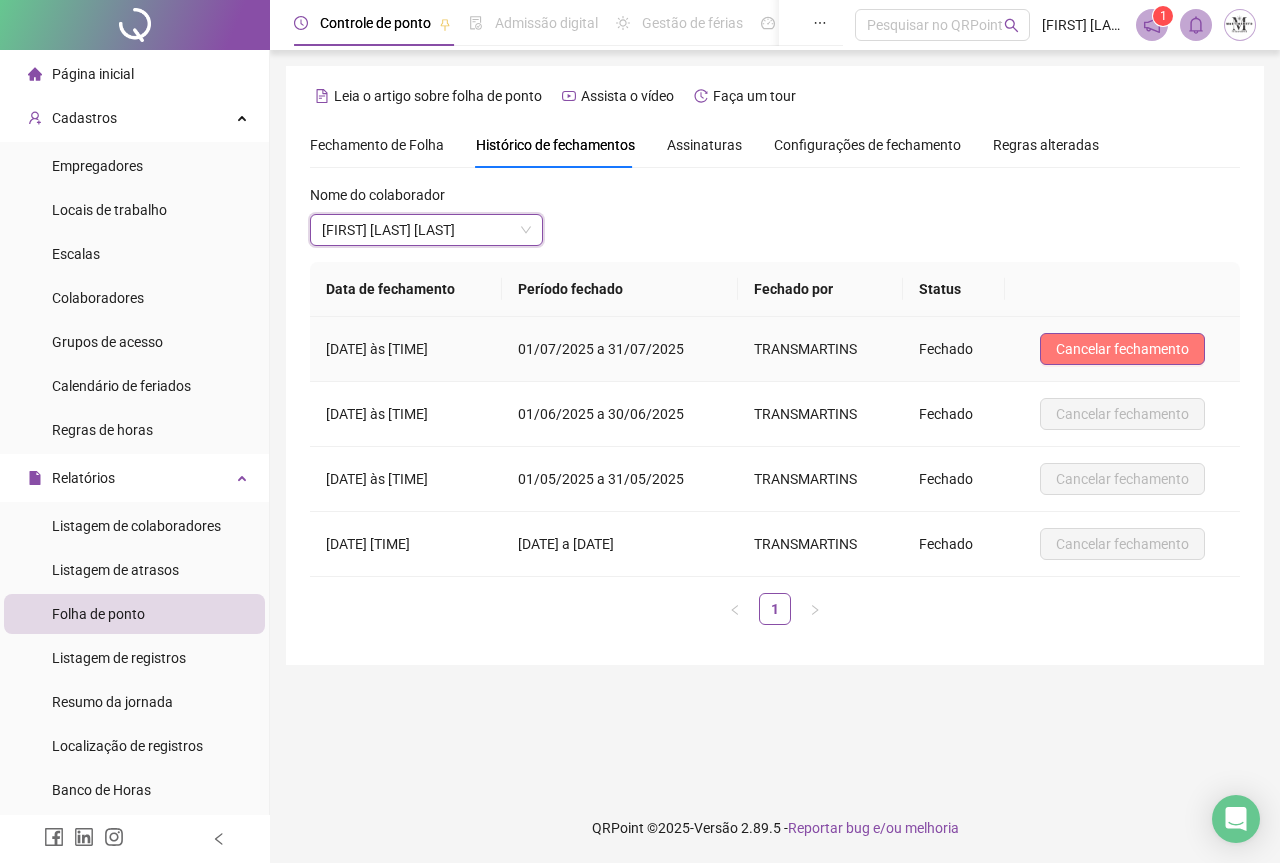 click on "Cancelar fechamento" at bounding box center (1122, 349) 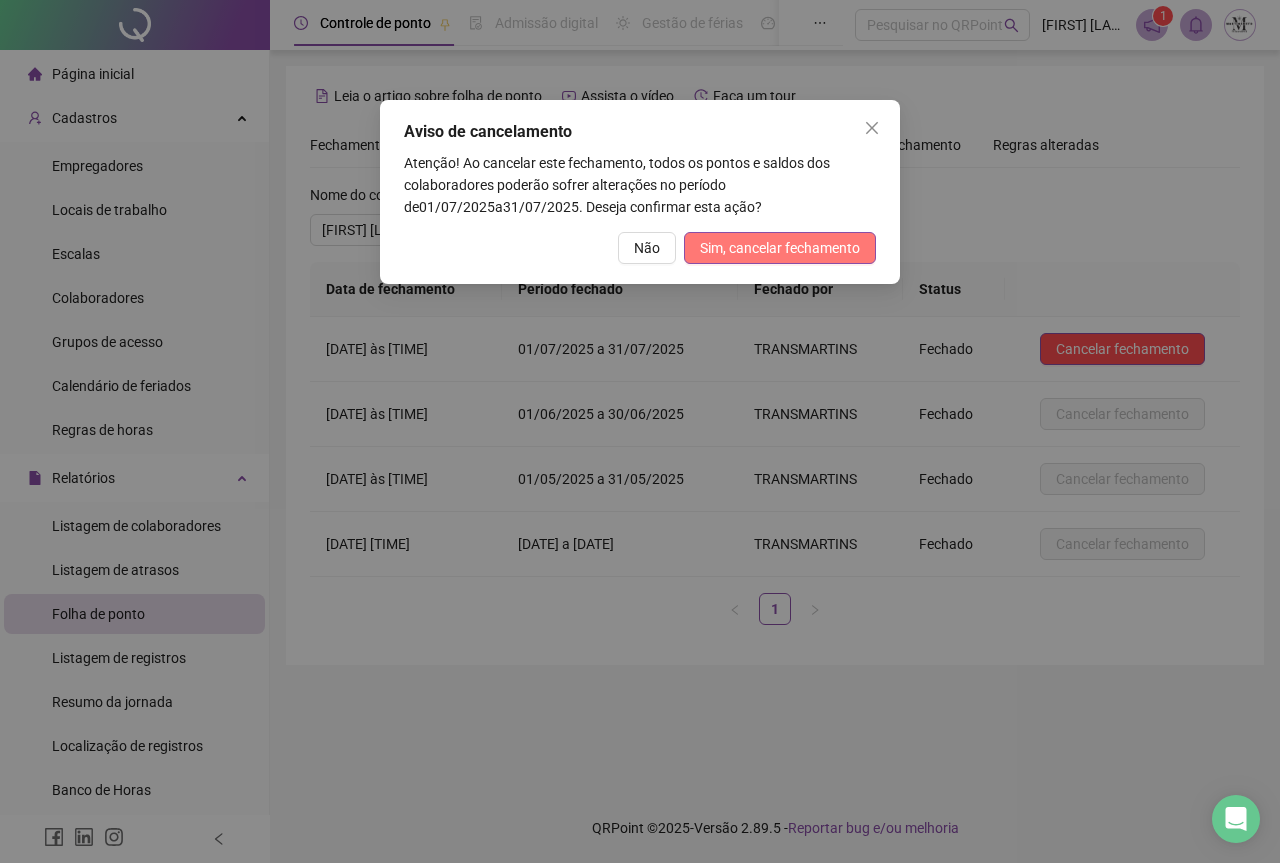click on "Sim, cancelar fechamento" at bounding box center [780, 248] 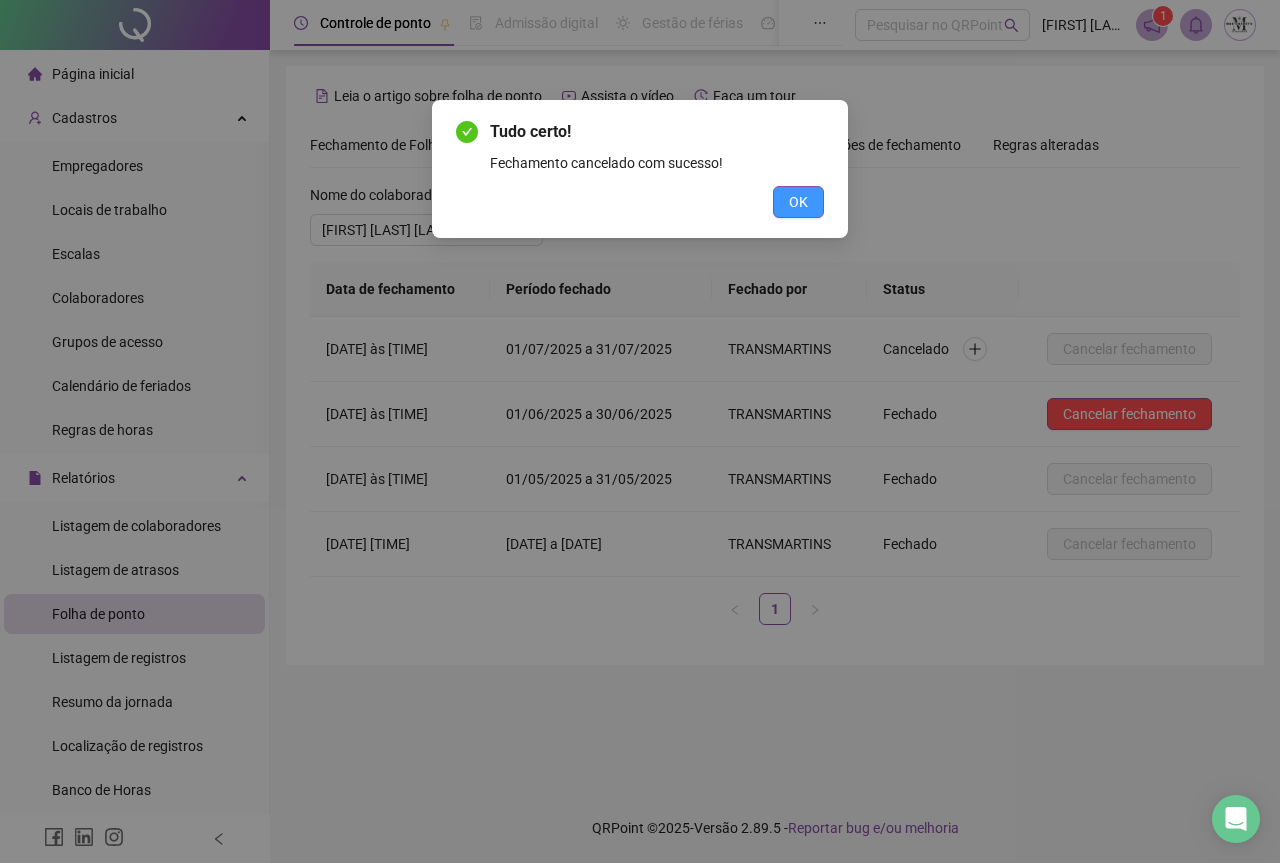 click on "OK" at bounding box center (798, 202) 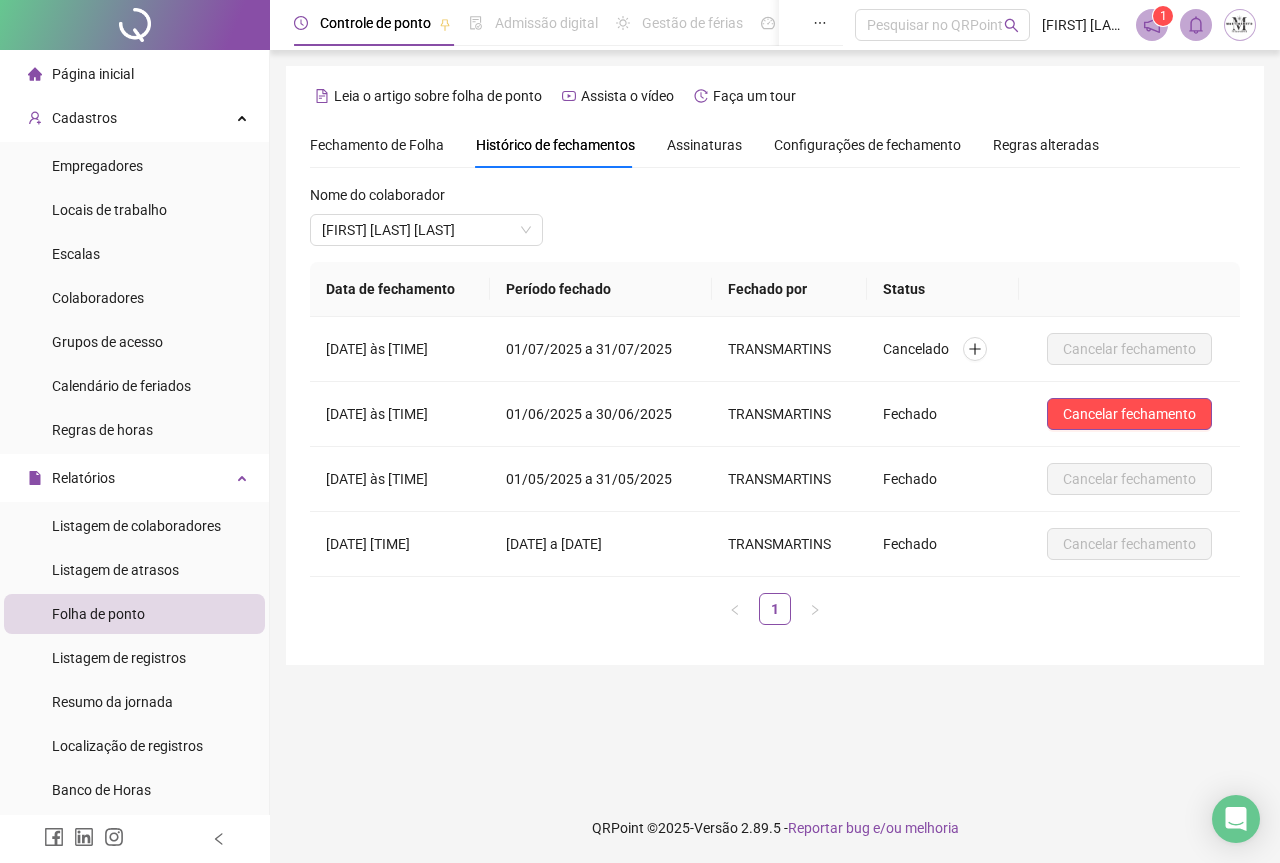 click at bounding box center [135, 25] 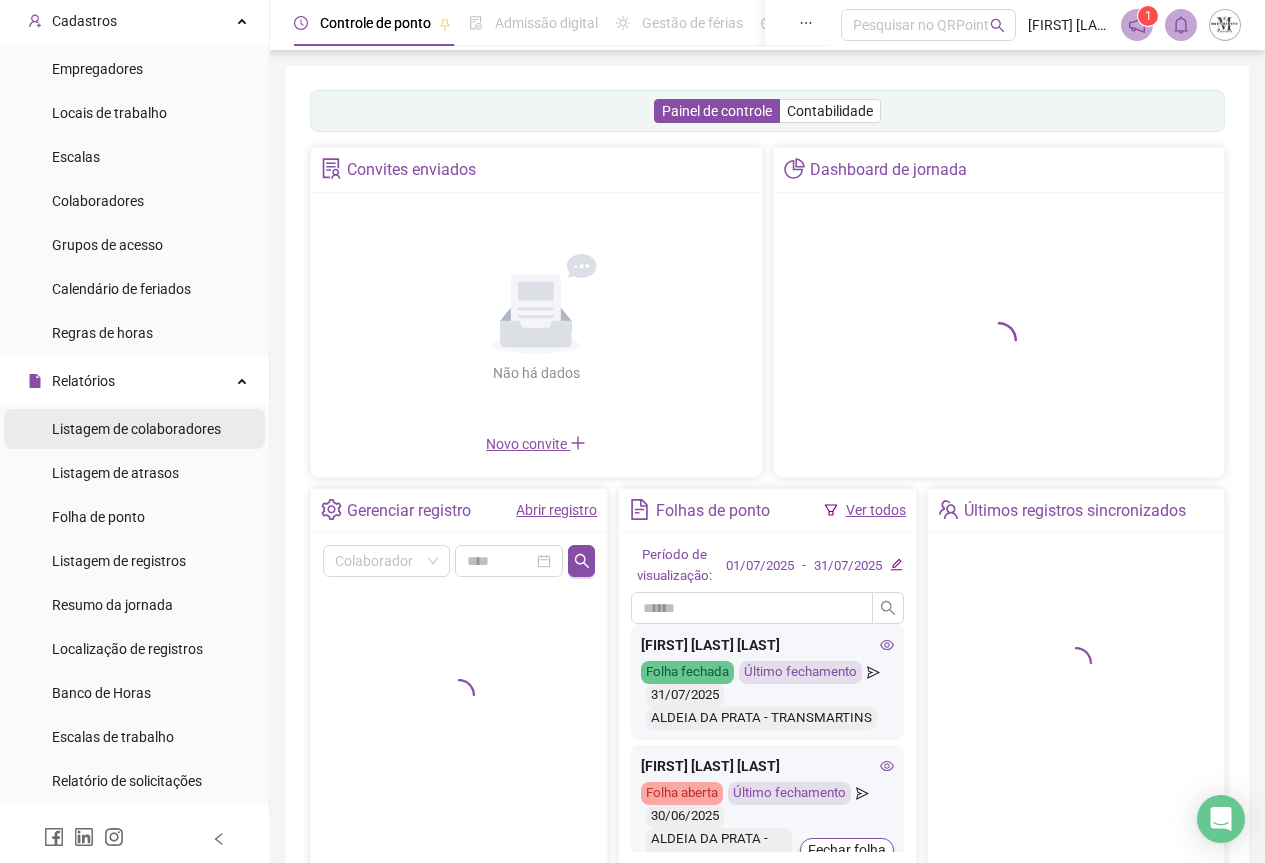 scroll, scrollTop: 0, scrollLeft: 0, axis: both 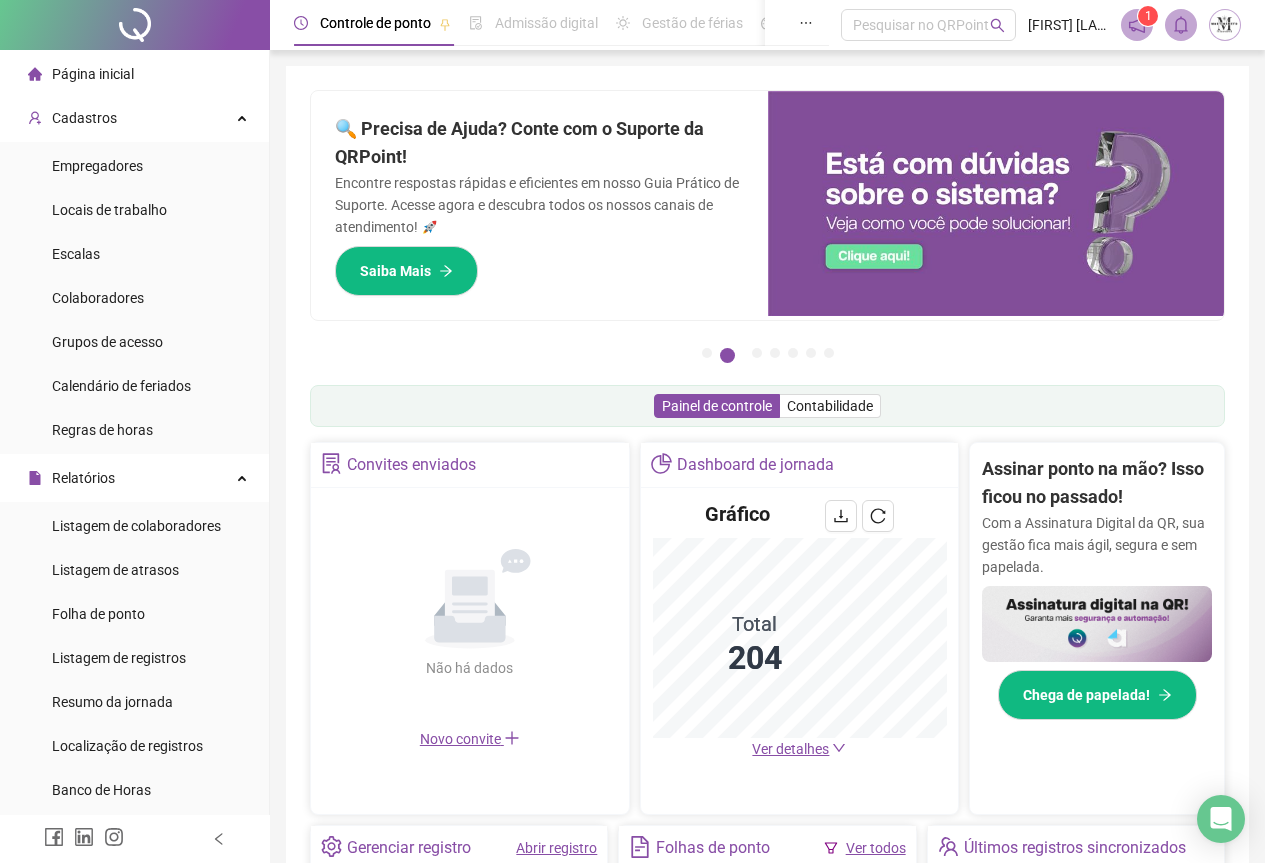 click at bounding box center [135, 25] 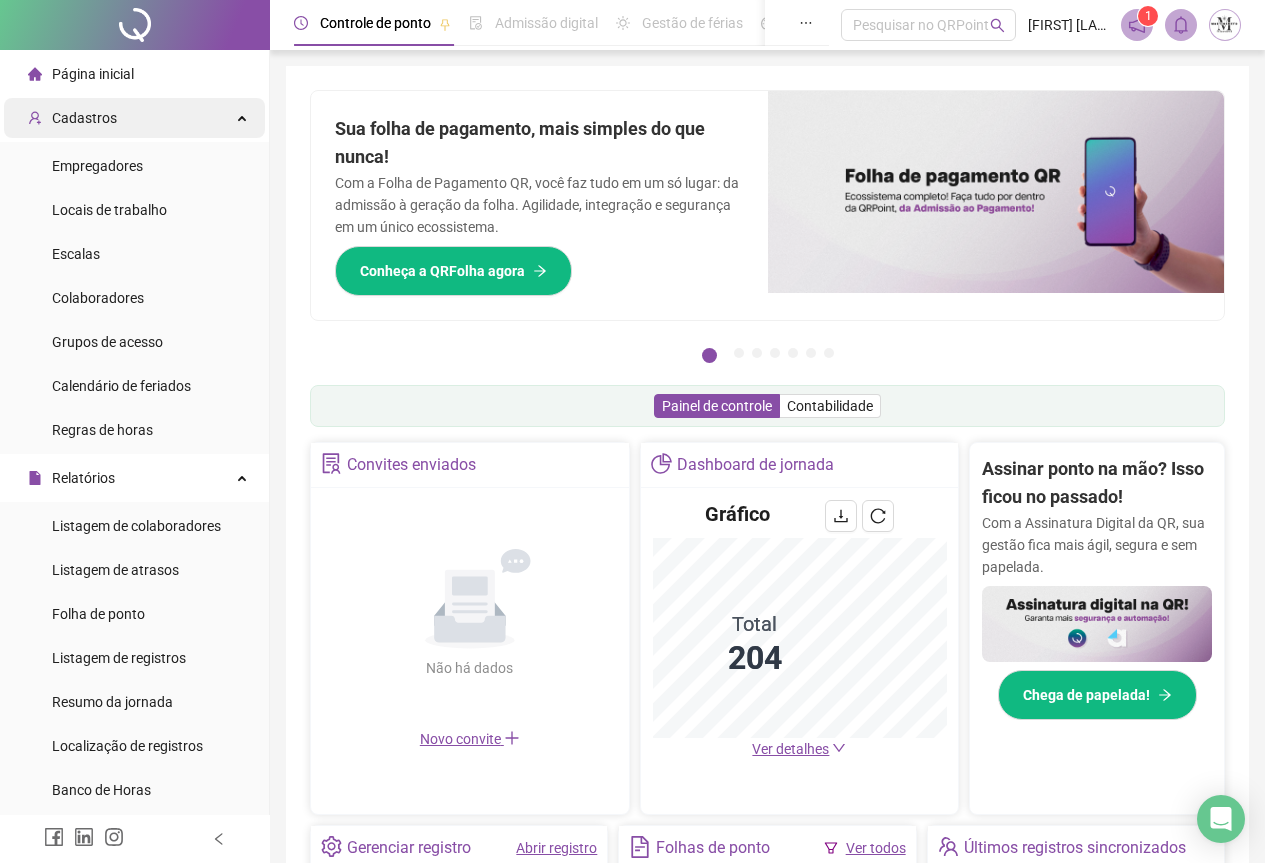 click on "Cadastros" at bounding box center (84, 118) 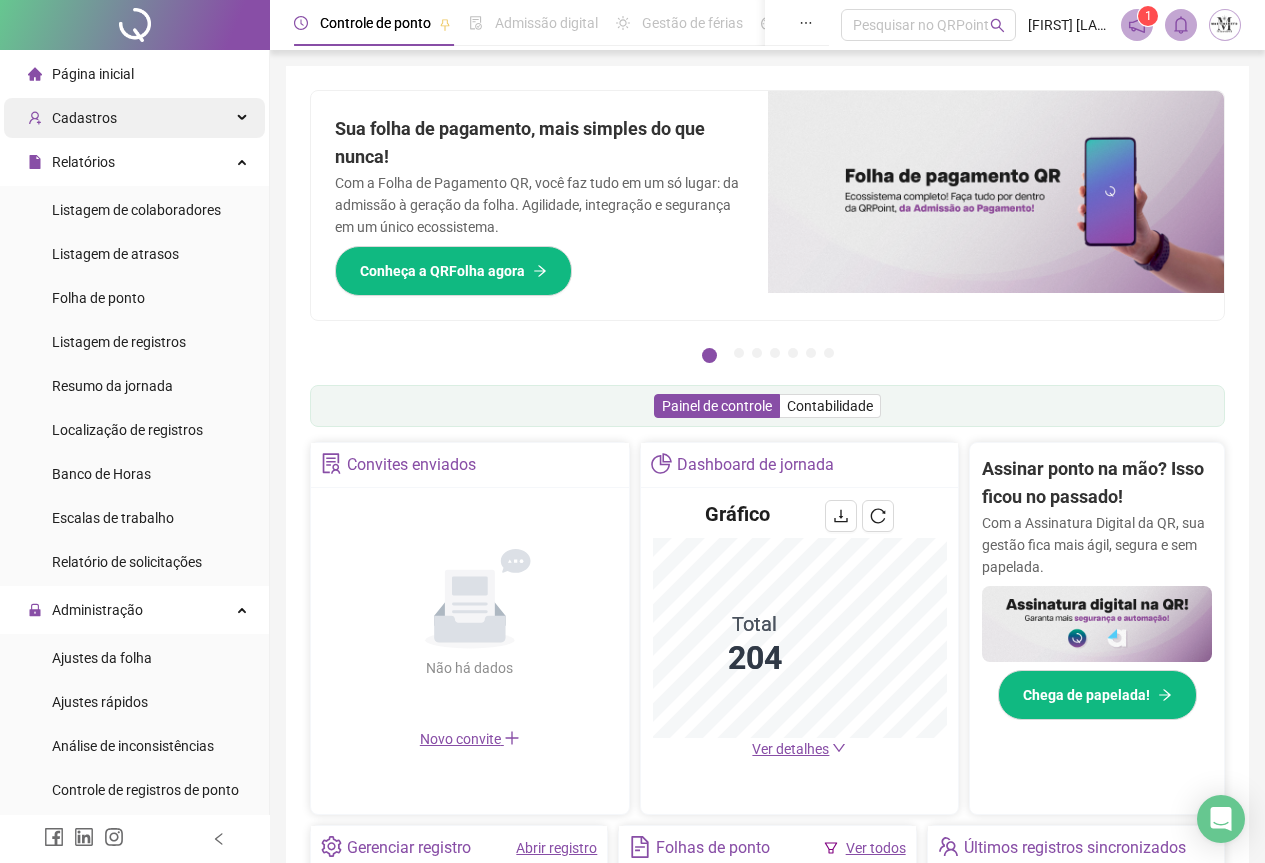 click on "Cadastros" at bounding box center [84, 118] 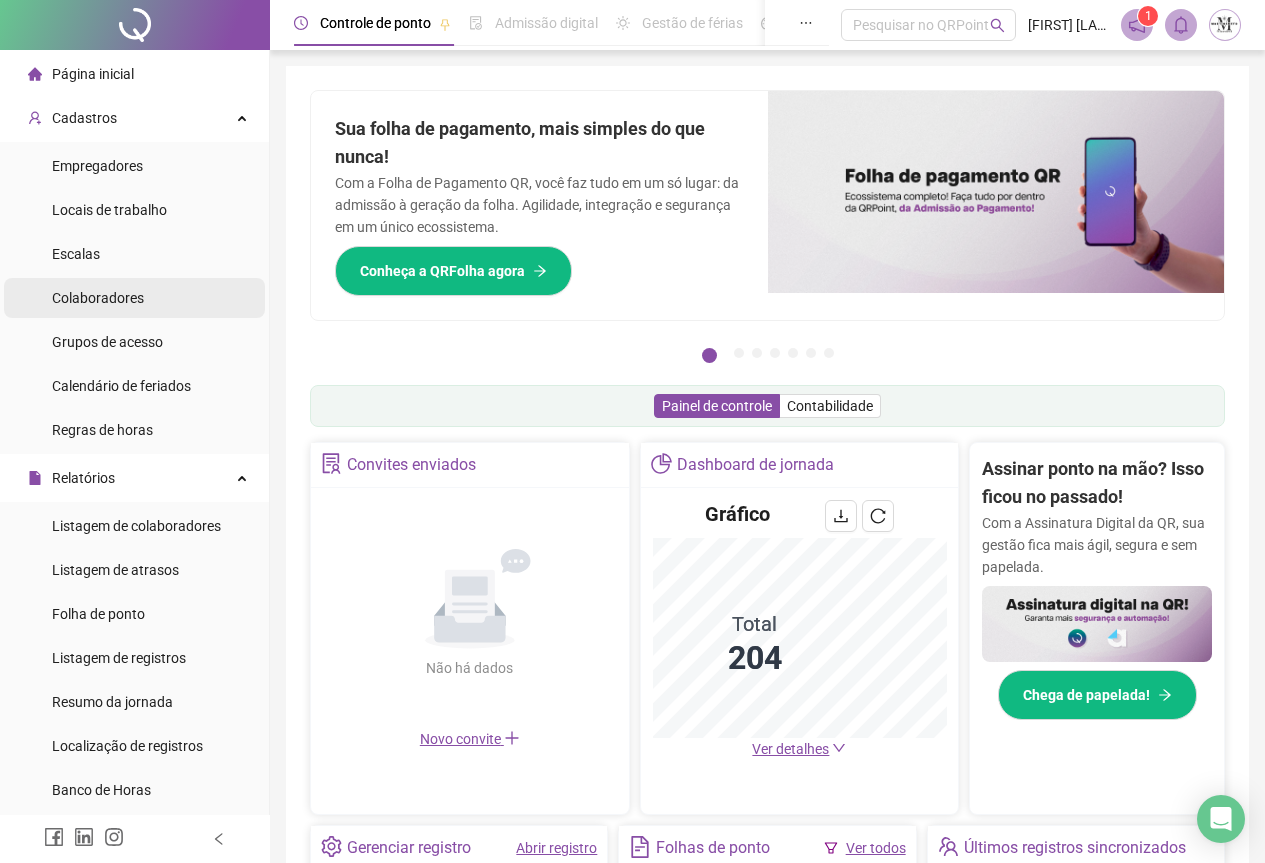 click on "Colaboradores" at bounding box center [98, 298] 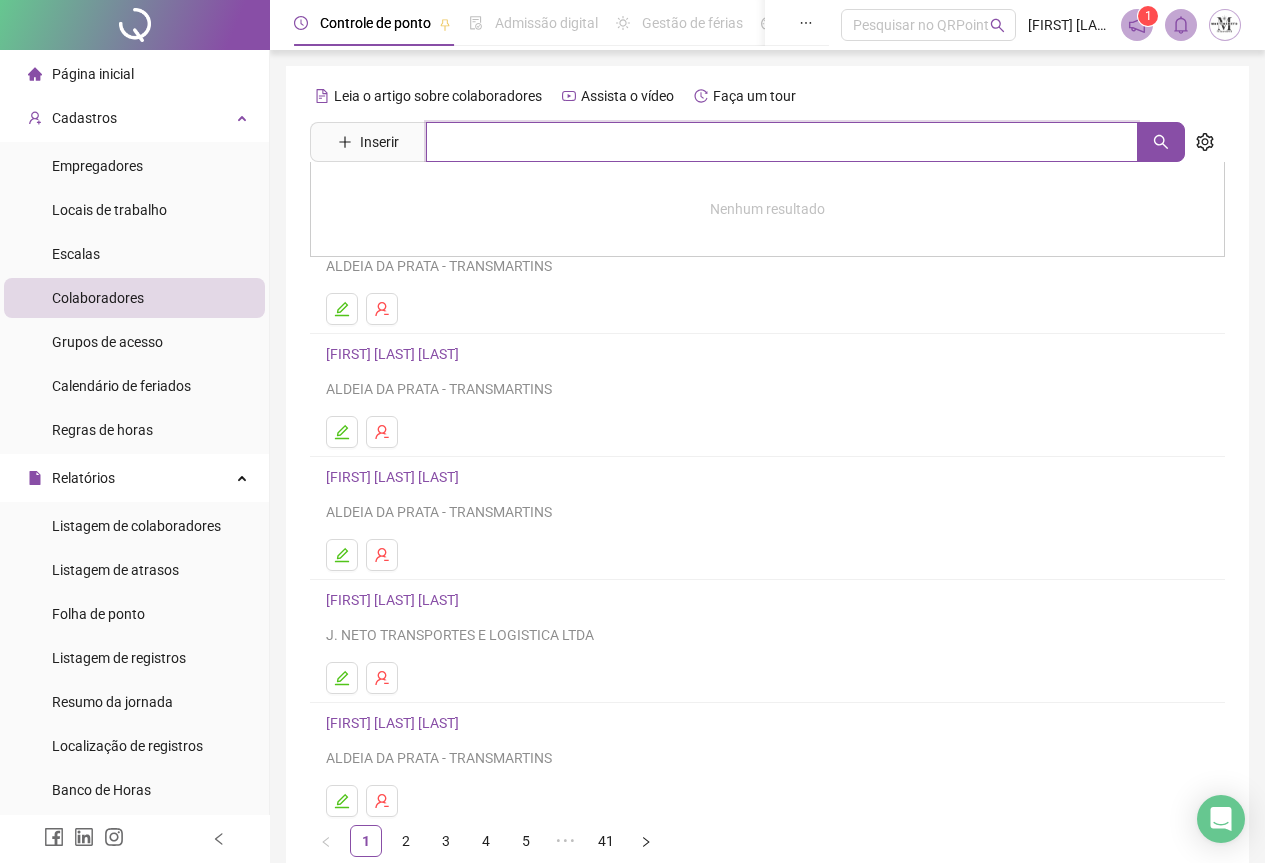 click at bounding box center (782, 142) 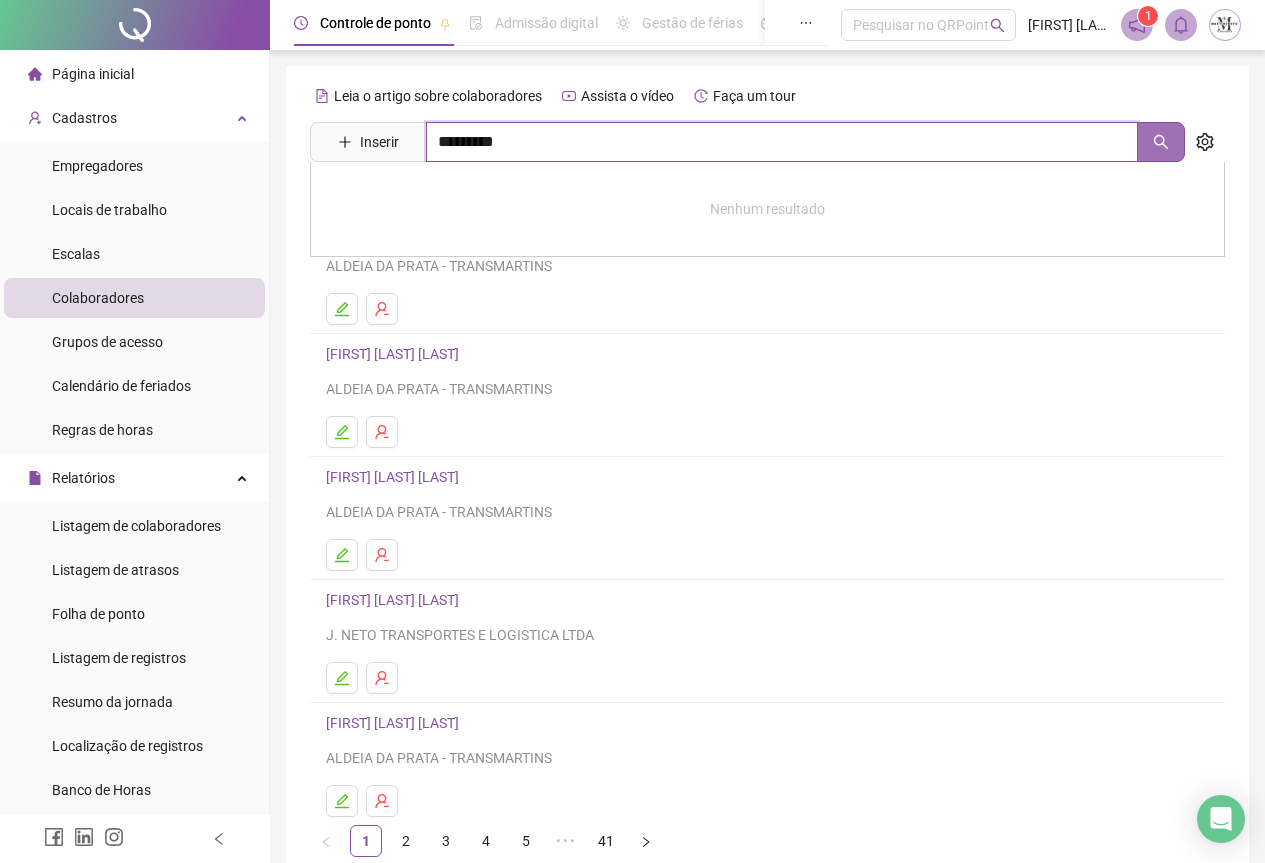 click 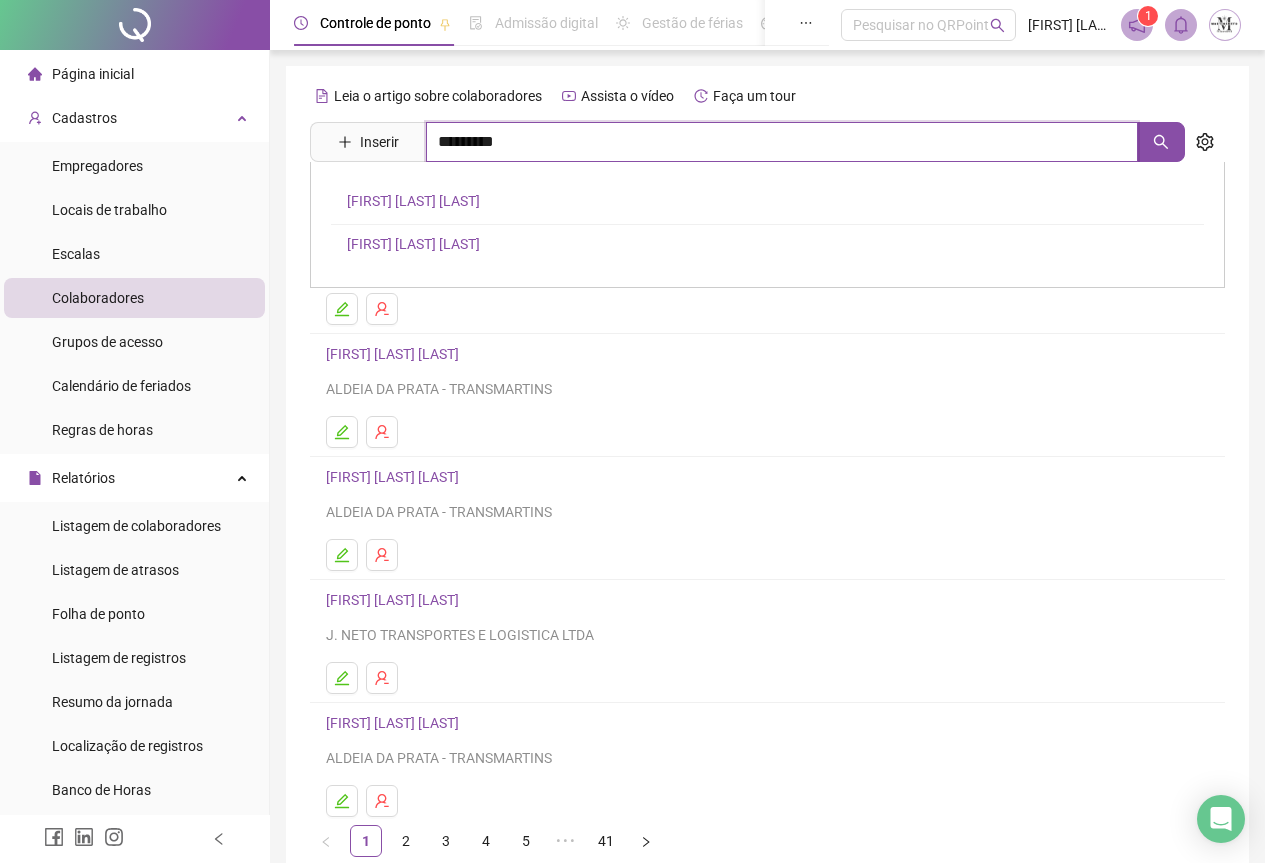type on "*********" 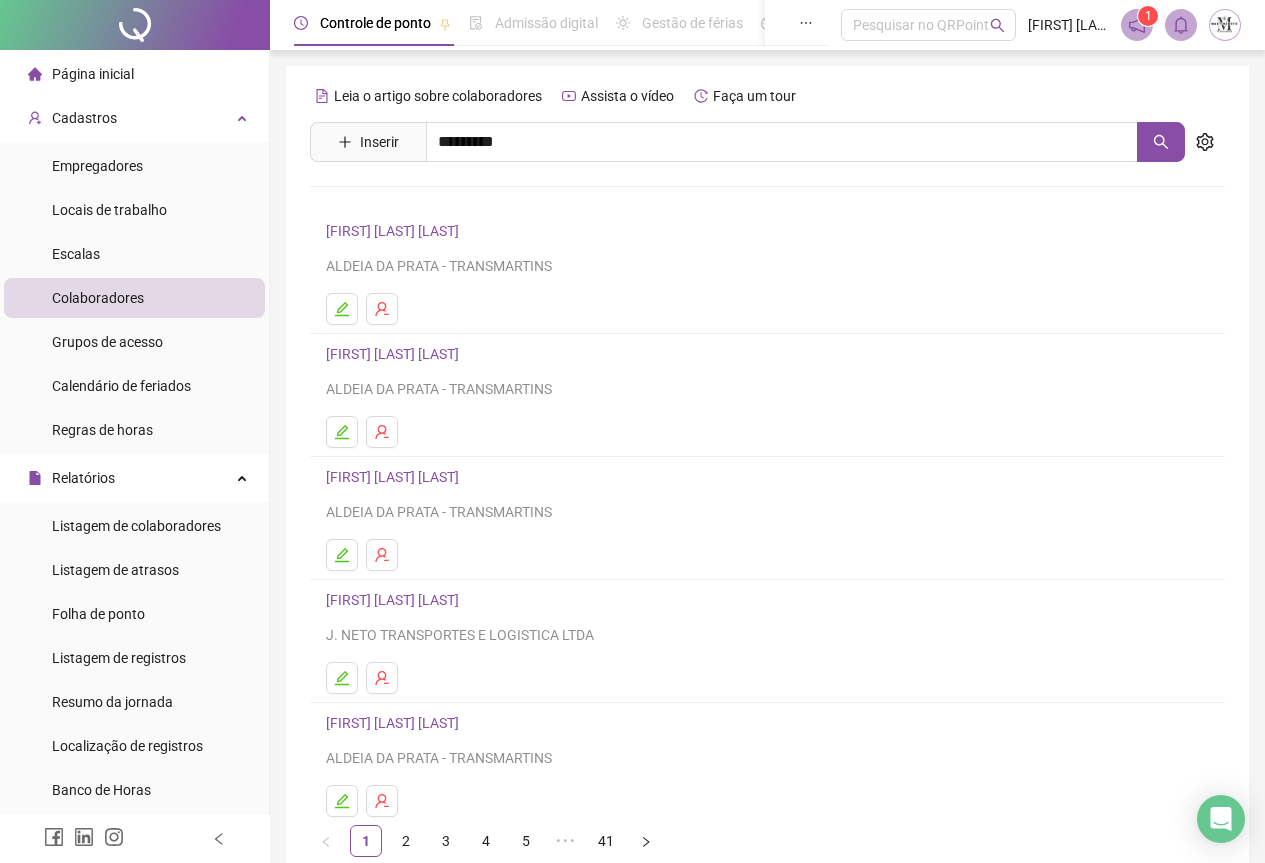 click on "CRISTIANO DOS SANTOS PIMENTA" at bounding box center (413, 201) 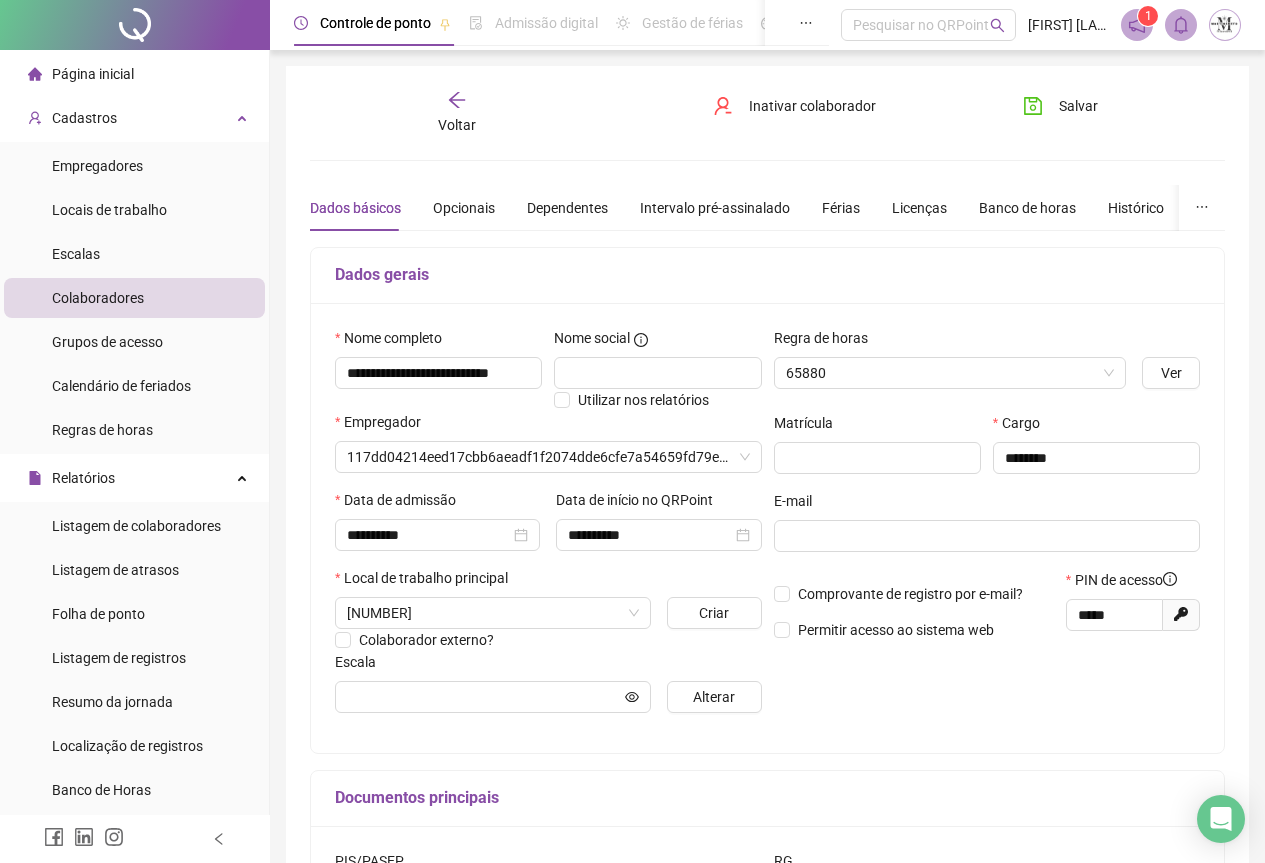 type on "**********" 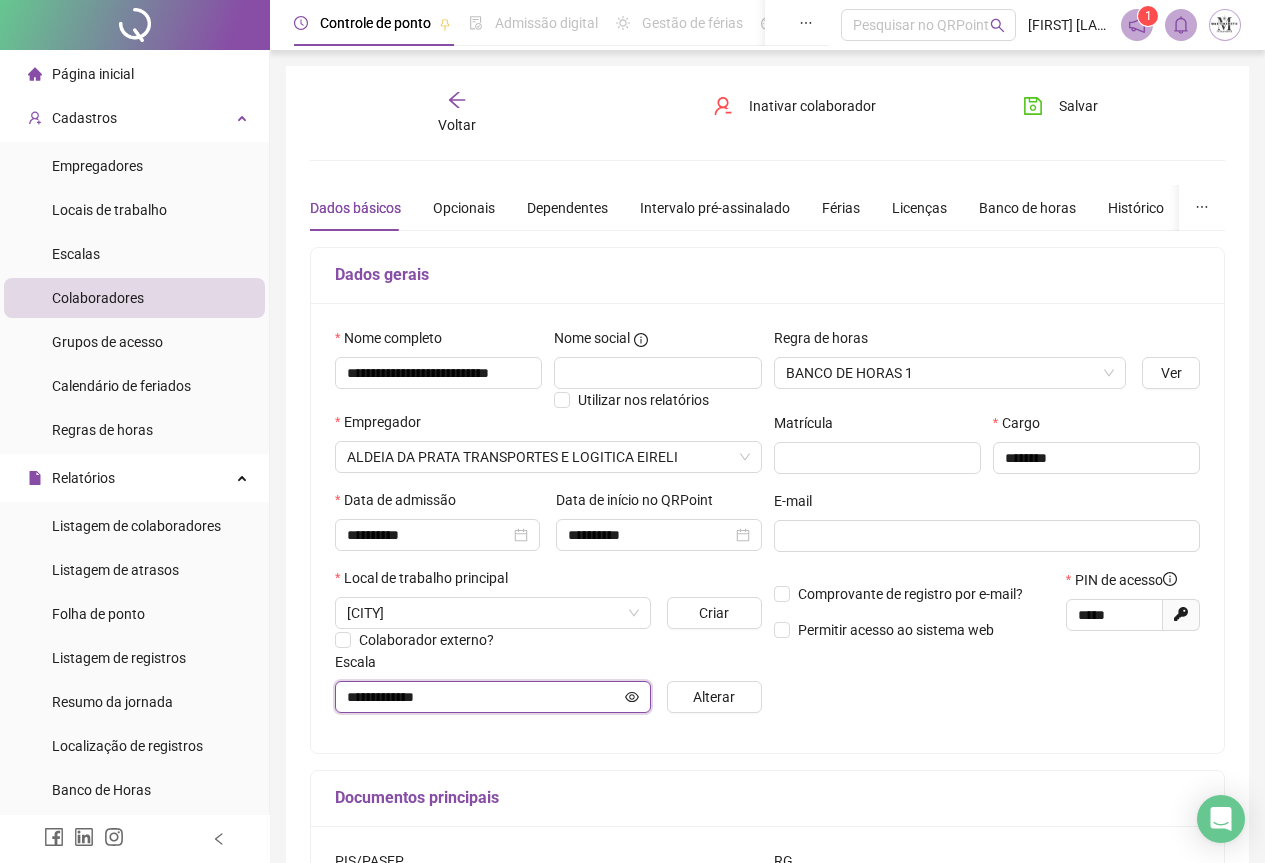 click on "**********" at bounding box center [484, 697] 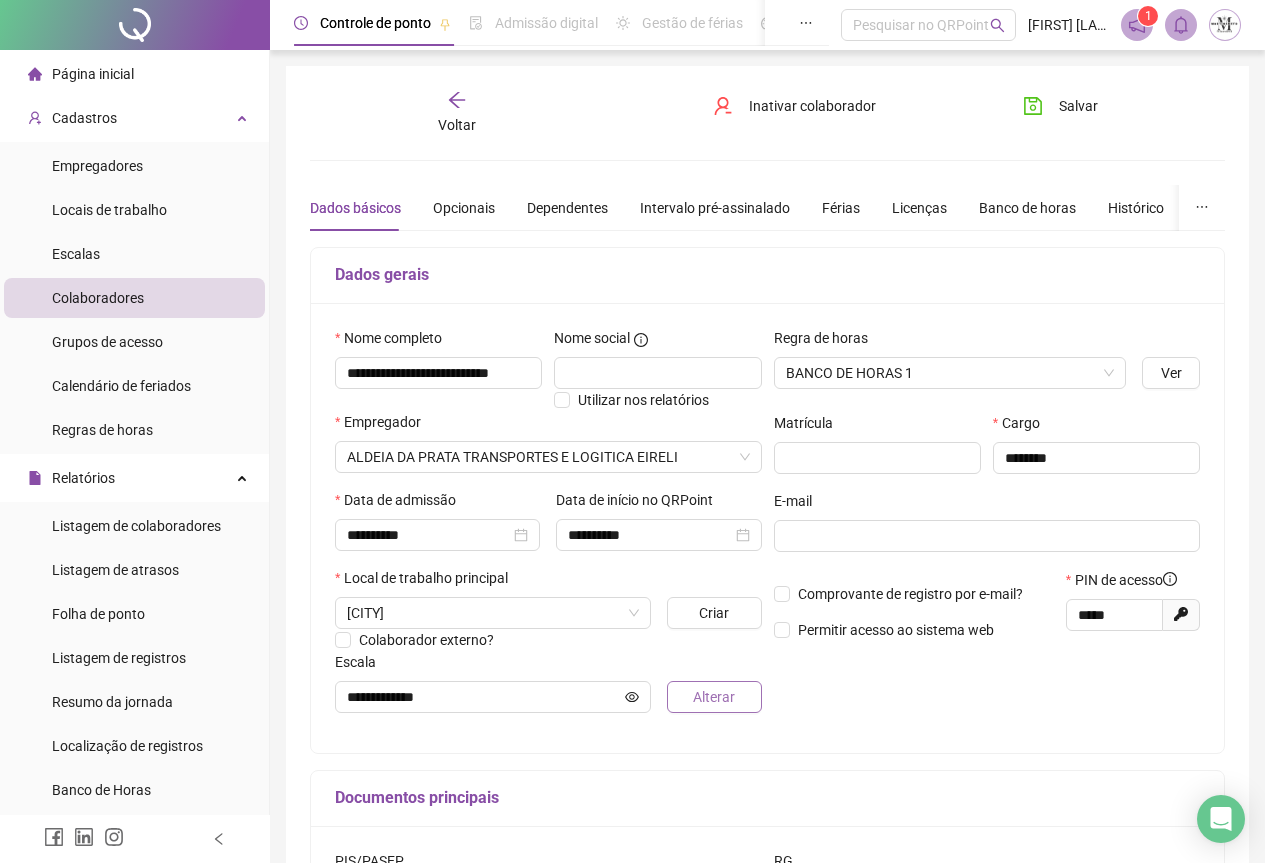 click on "Alterar" at bounding box center (714, 697) 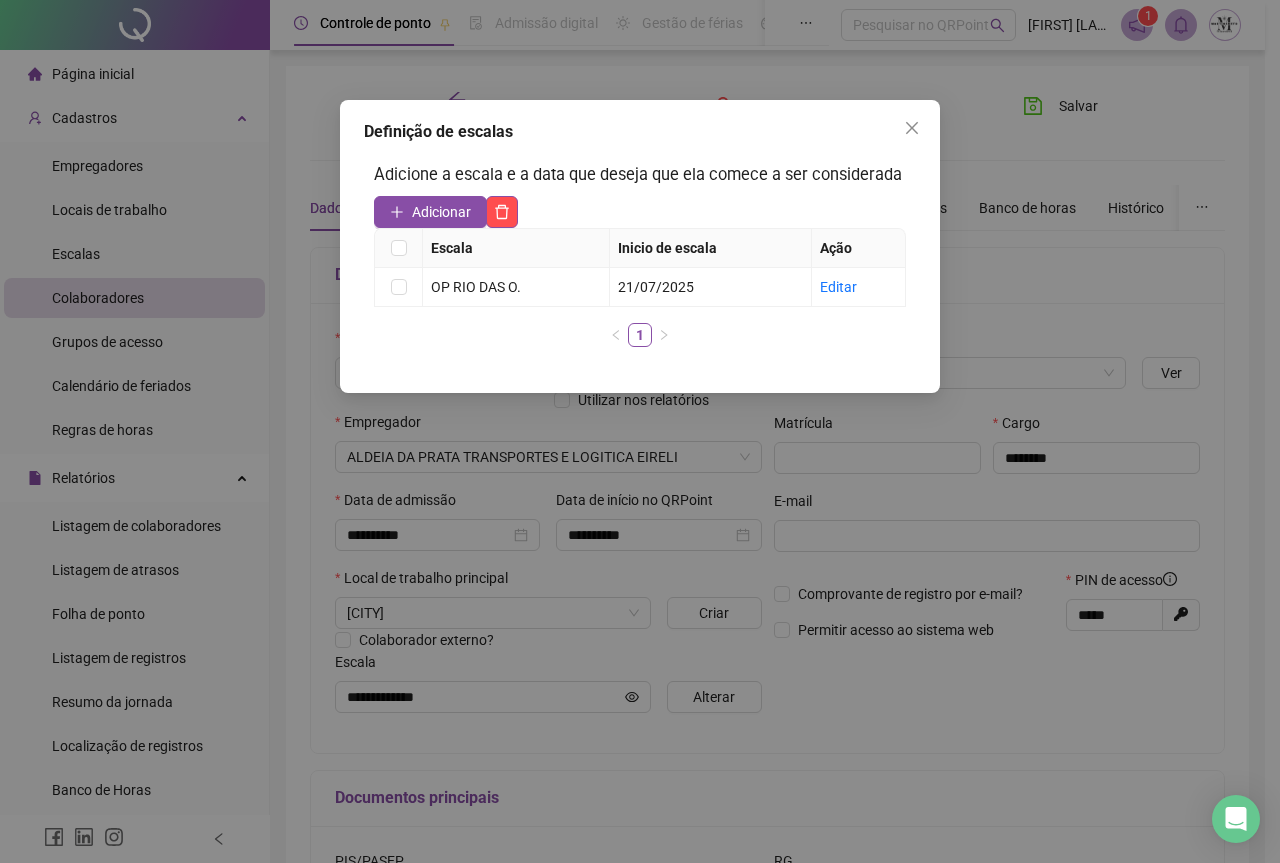 click on "Definição de escalas Adicione a escala e a data que deseja que ela comece a ser considerada Adicionar Escala Inicio de escala Ação         OP RIO DAS O.   21/07/2025 Editar 1" at bounding box center [640, 431] 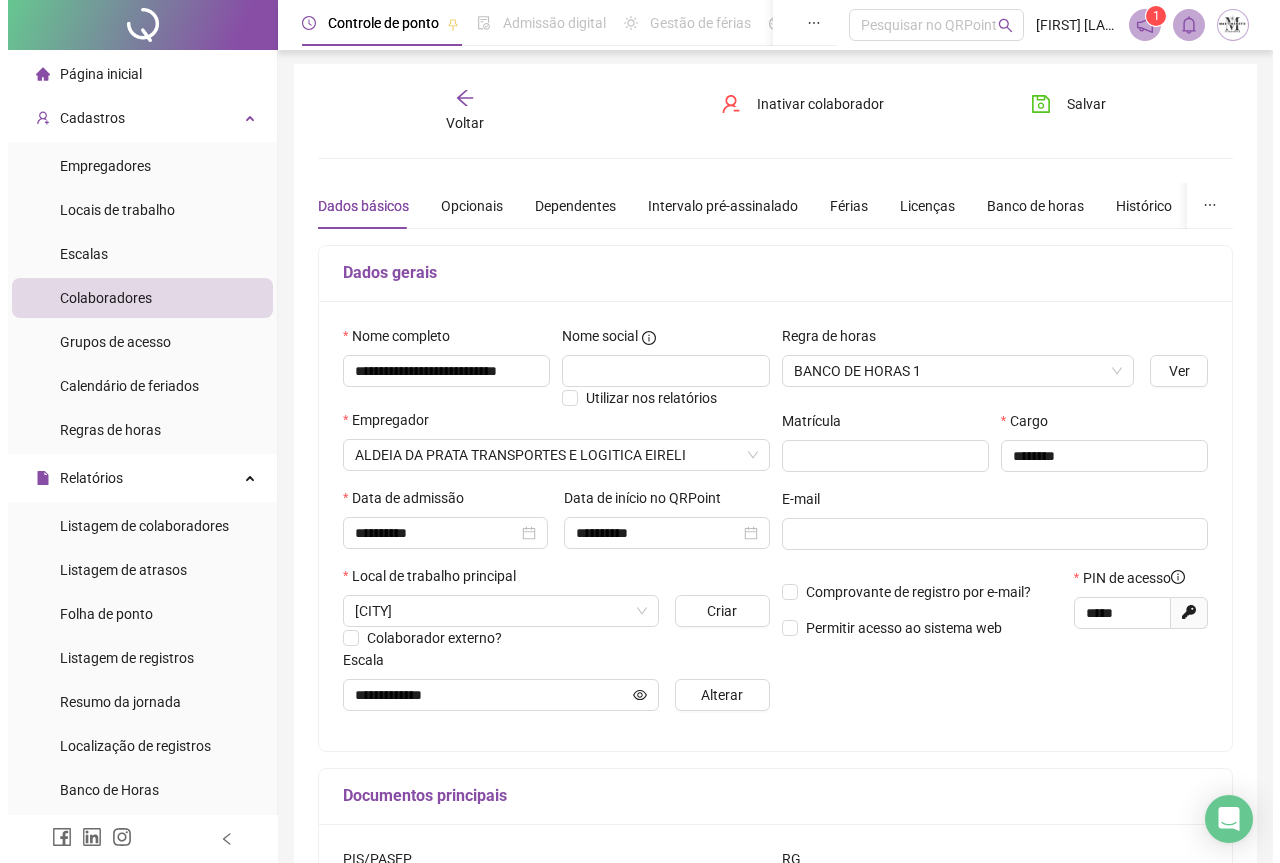 scroll, scrollTop: 0, scrollLeft: 0, axis: both 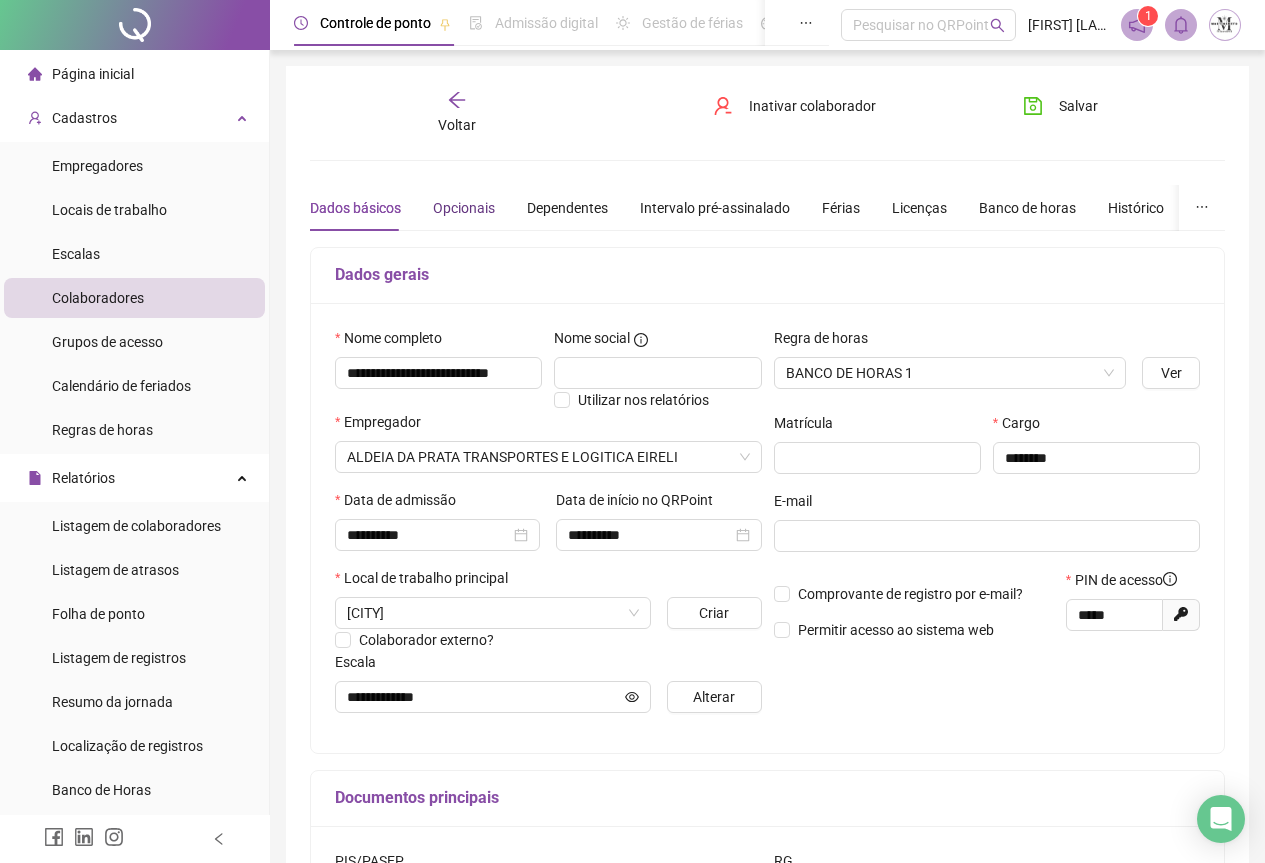 click on "Opcionais" at bounding box center [464, 208] 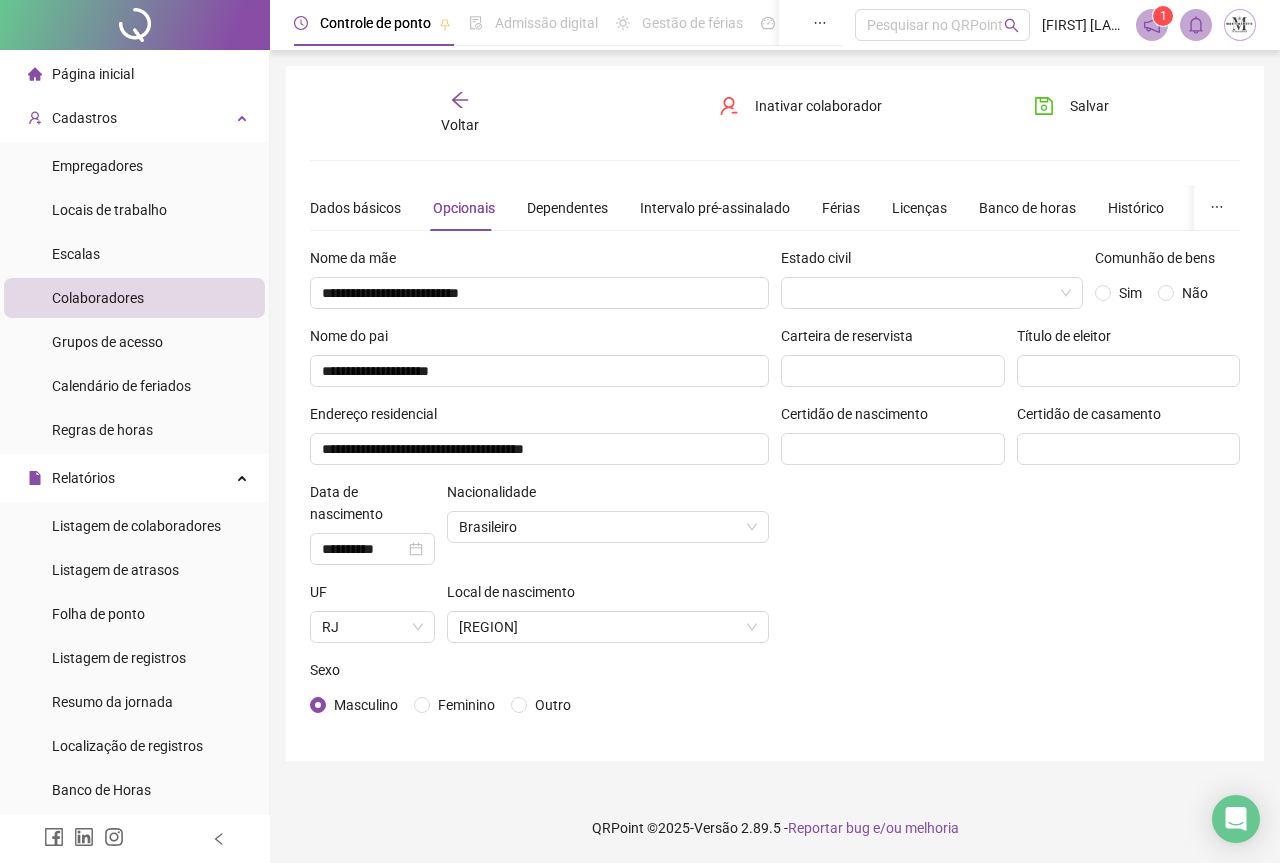 click 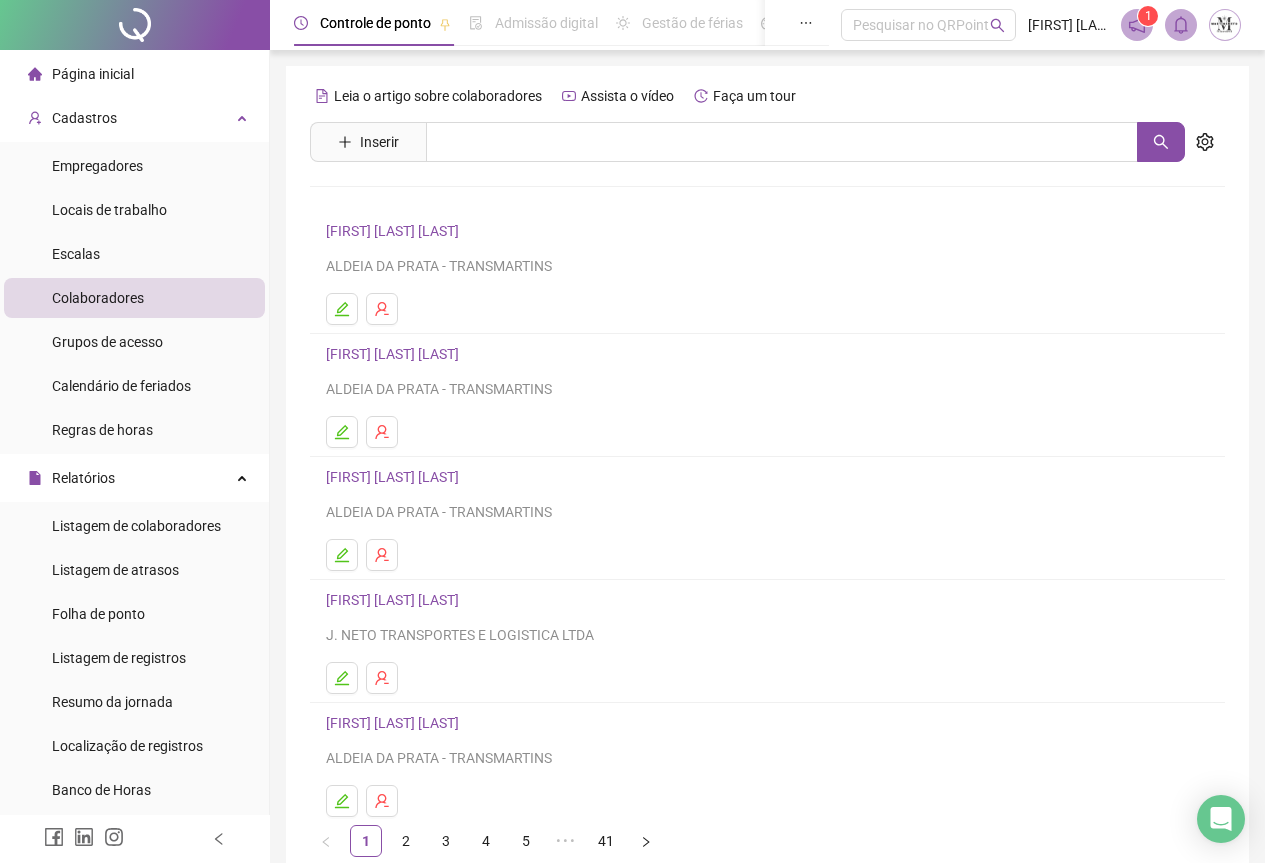 click at bounding box center (135, 25) 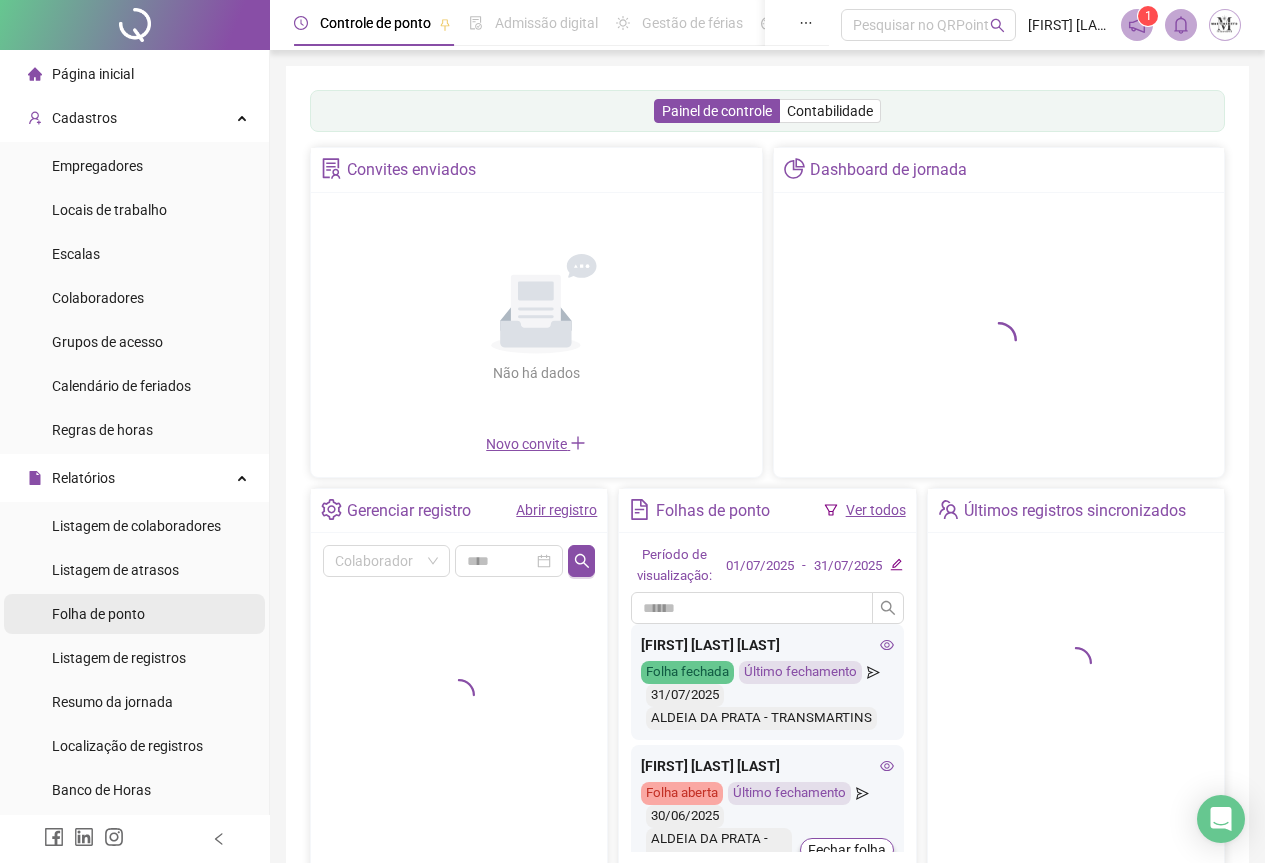 click on "Folha de ponto" at bounding box center (98, 614) 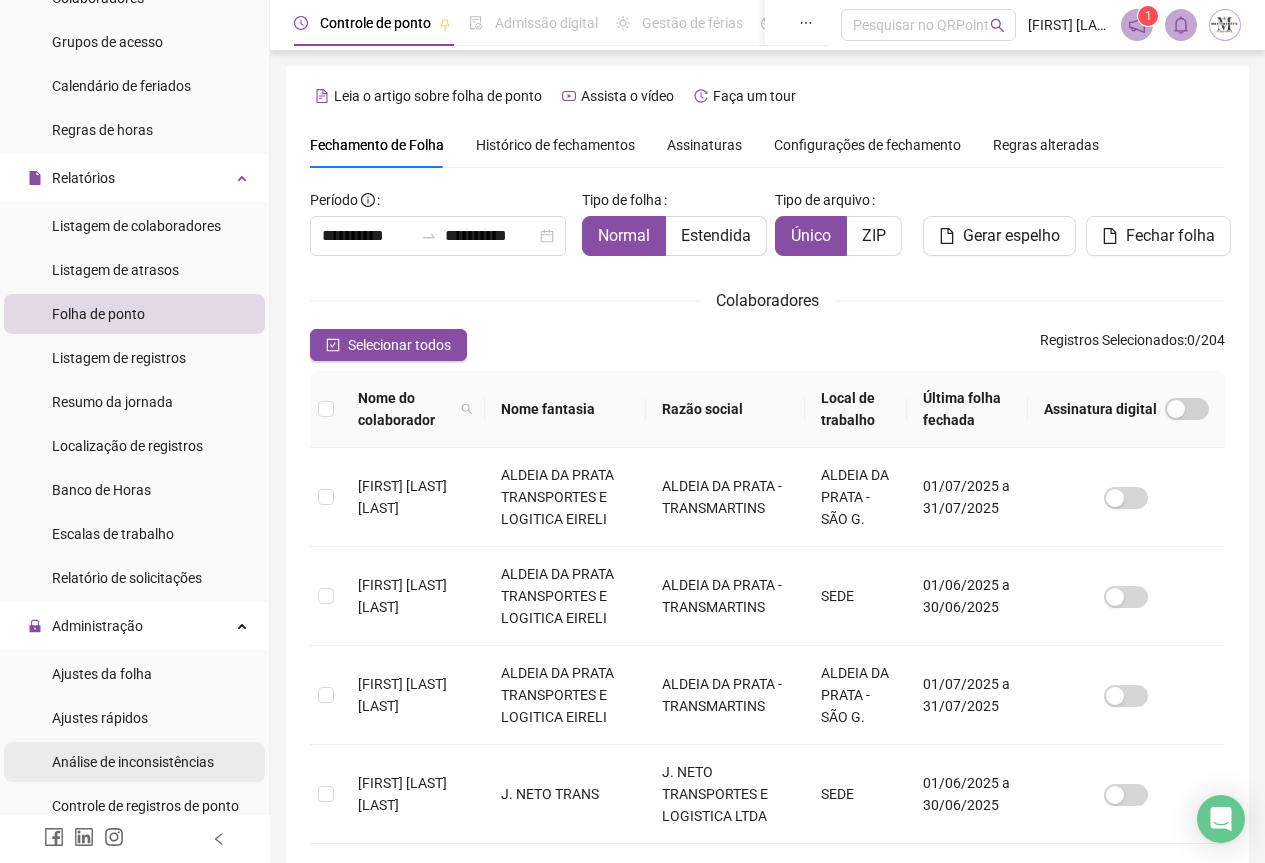 scroll, scrollTop: 400, scrollLeft: 0, axis: vertical 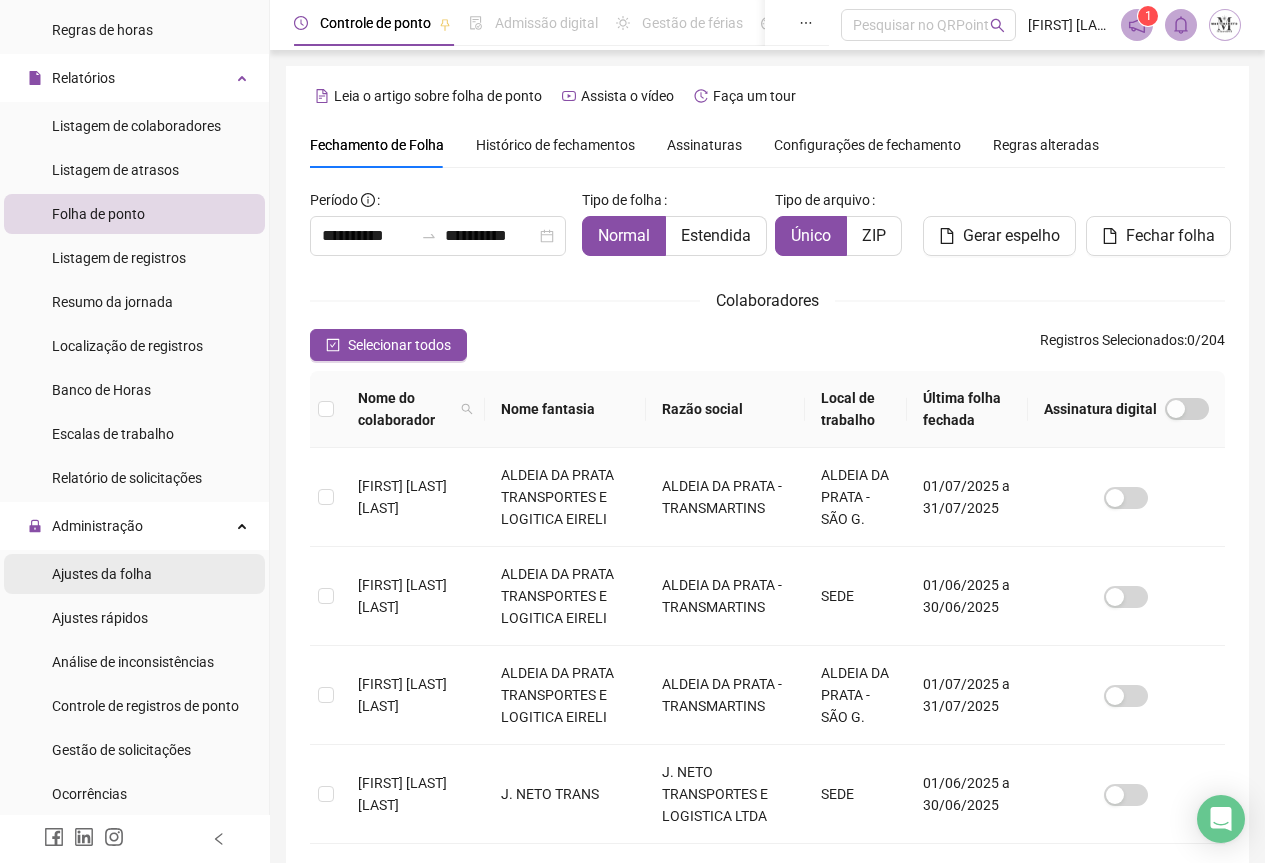 click on "Ajustes da folha" at bounding box center [102, 574] 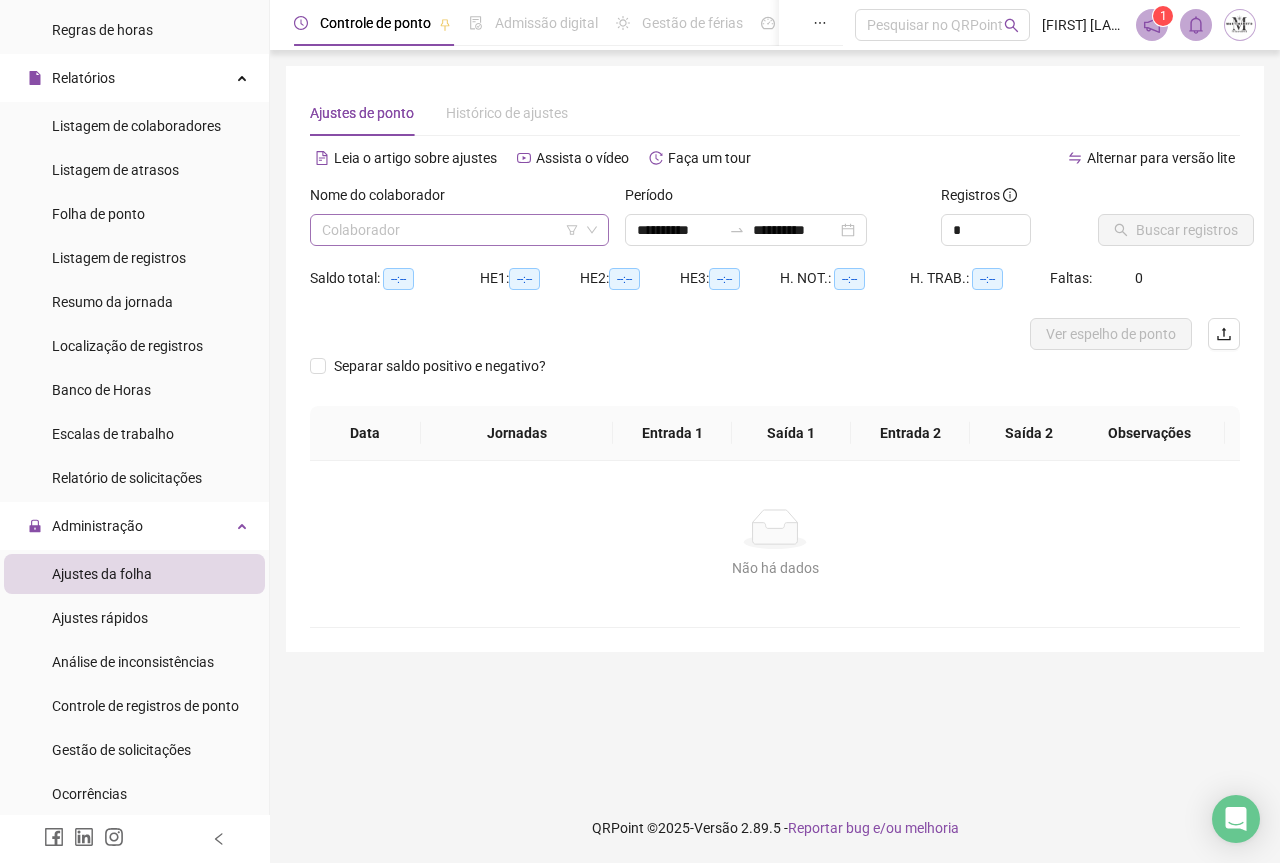 click at bounding box center [450, 230] 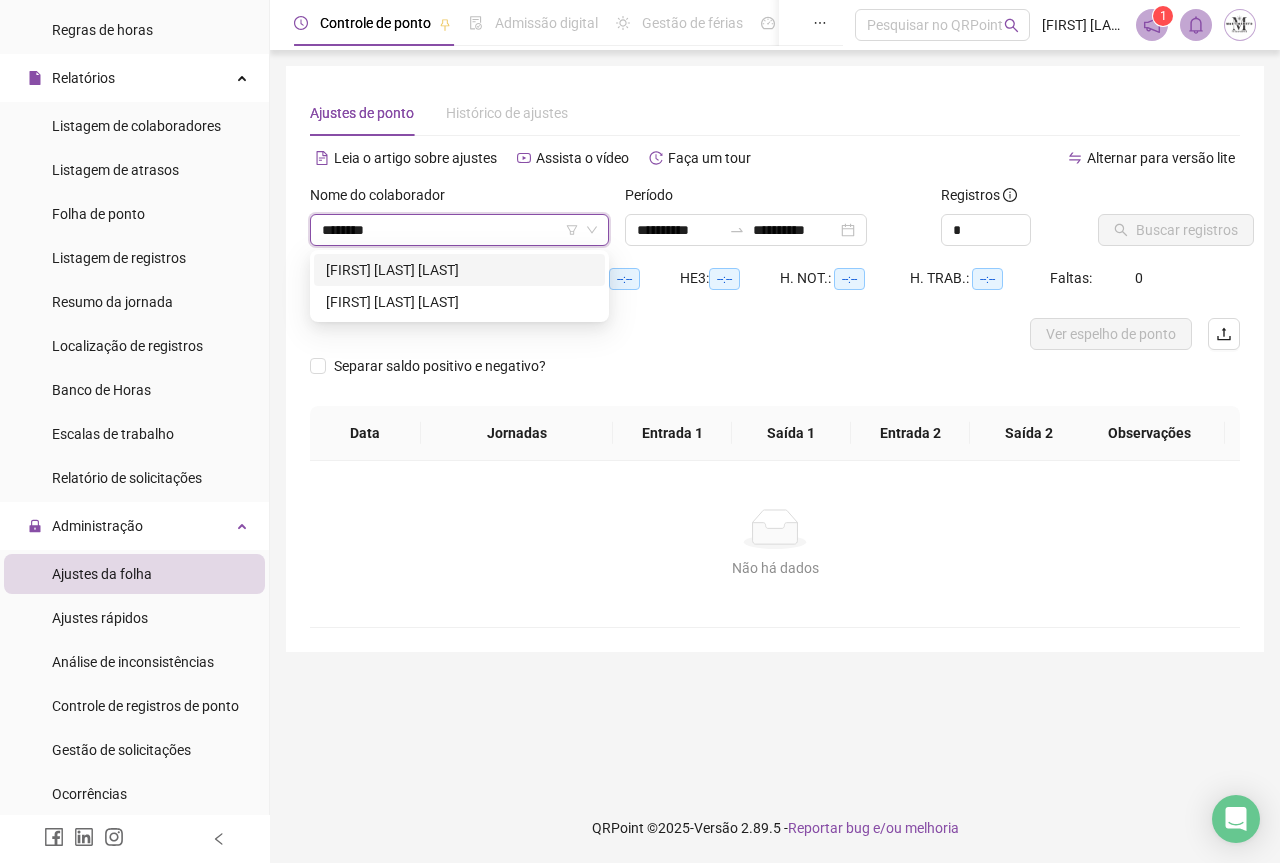 type on "*********" 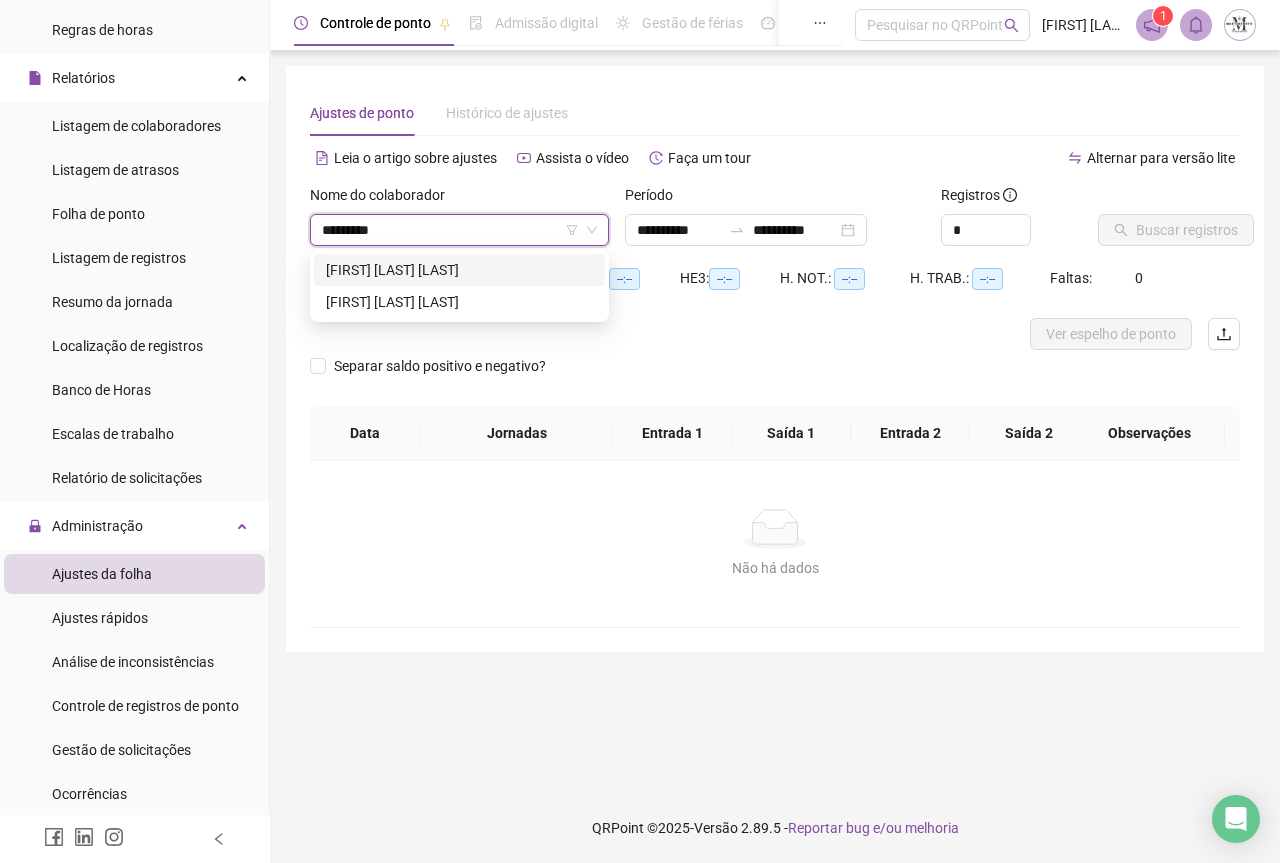 click on "CRISTIANO DOS SANTOS PIMENTA" at bounding box center (459, 270) 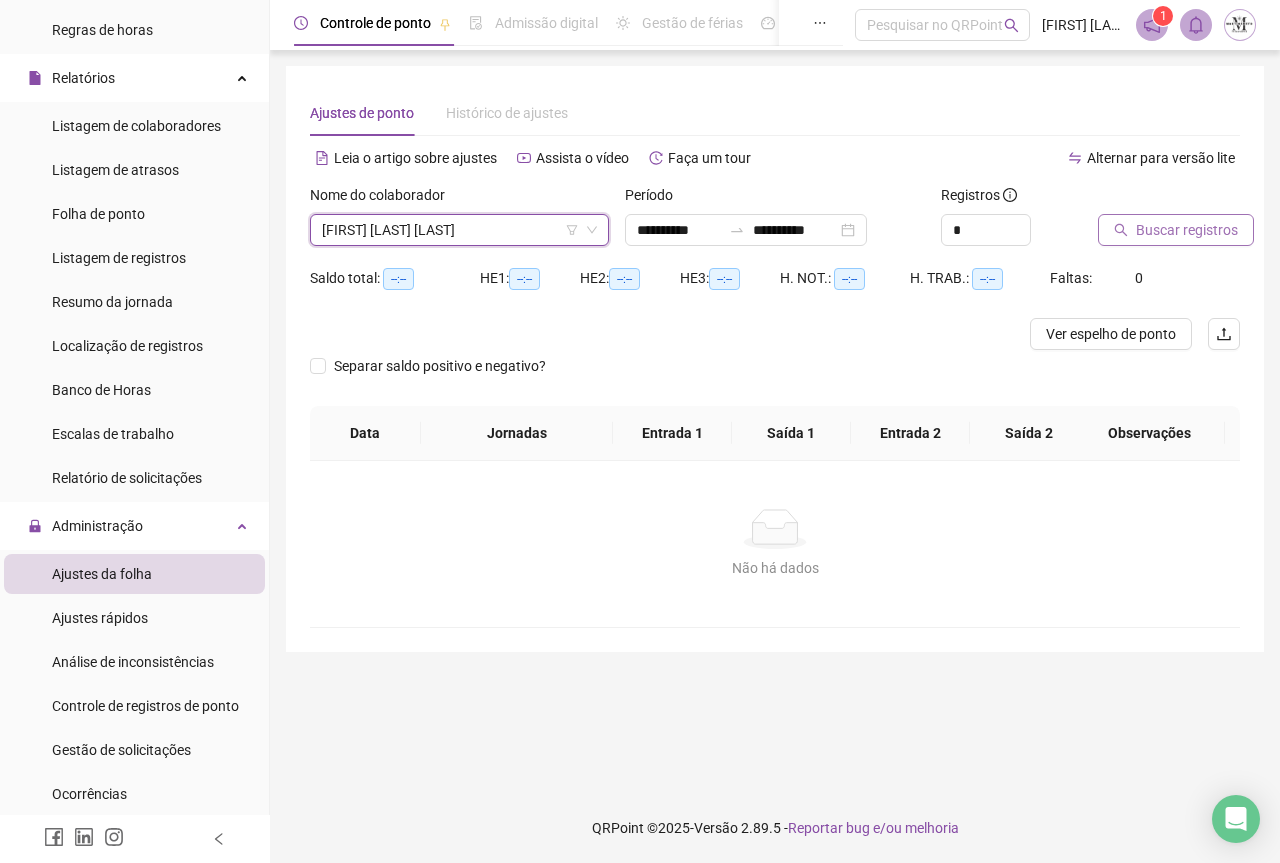 click on "Buscar registros" at bounding box center [1176, 230] 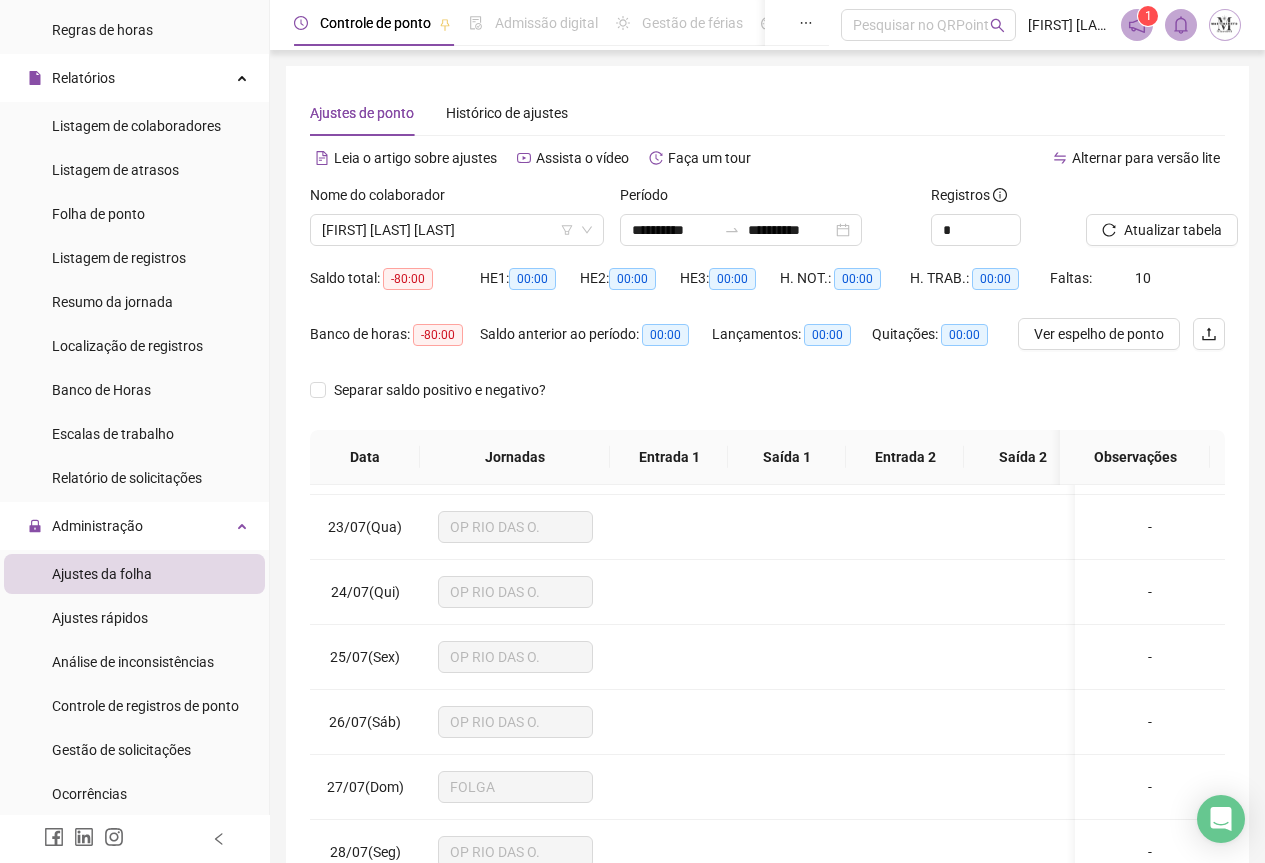 scroll, scrollTop: 1083, scrollLeft: 0, axis: vertical 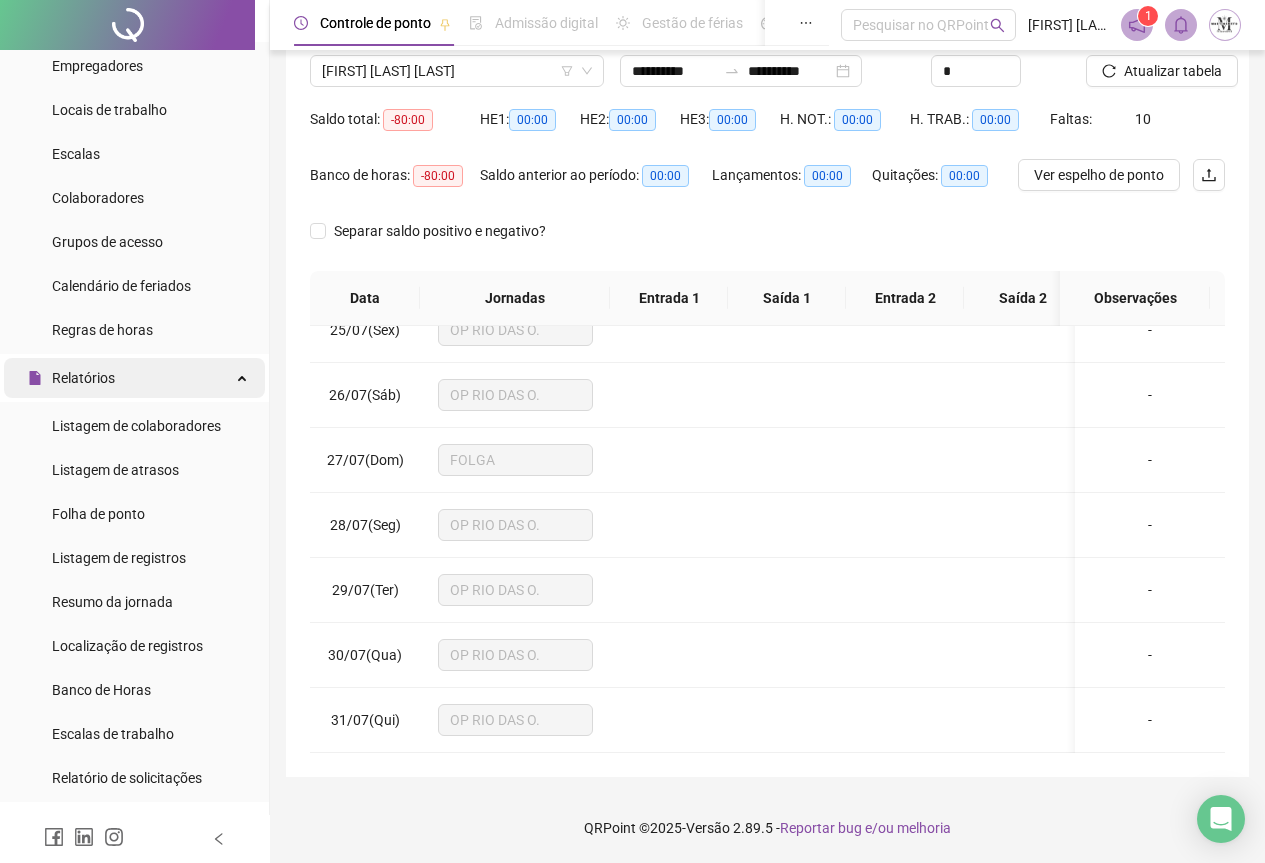 click on "Relatórios" at bounding box center (134, 378) 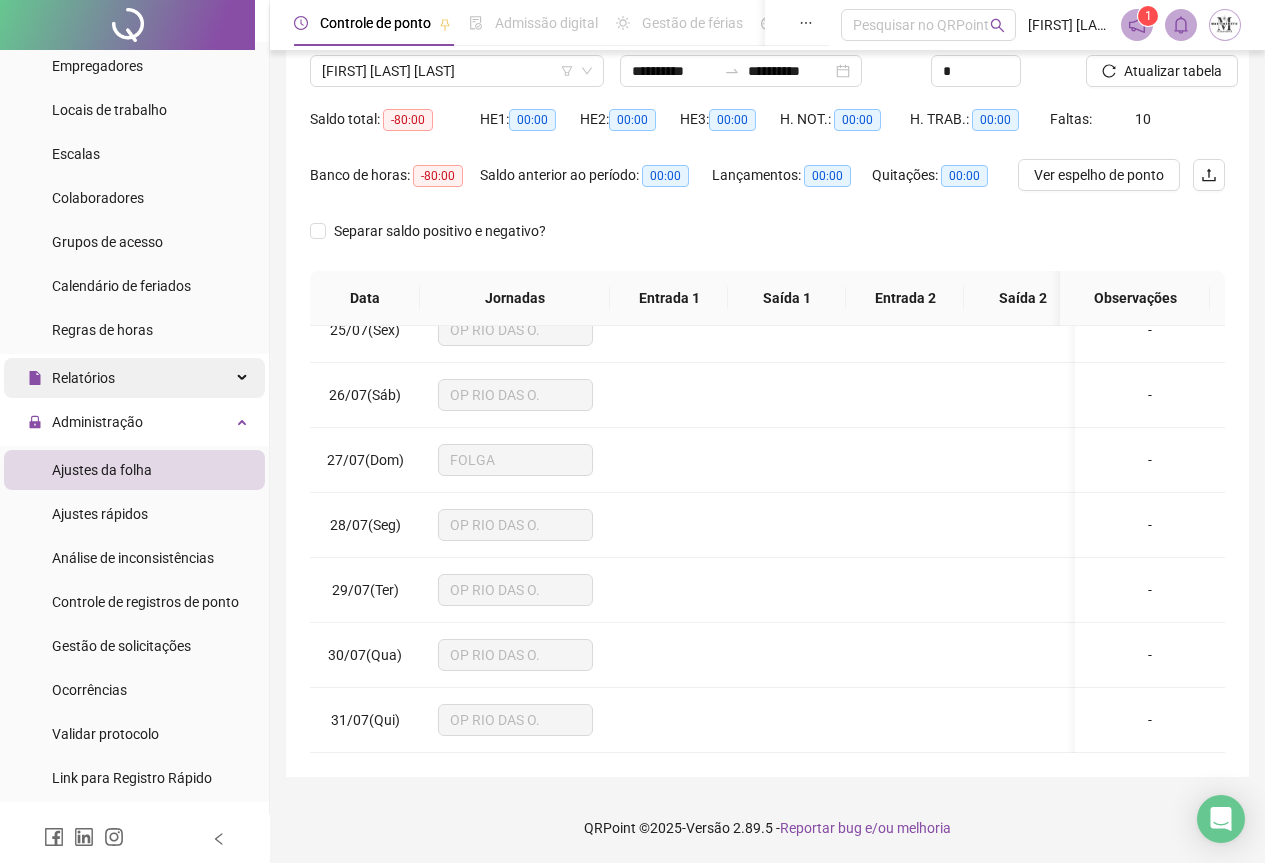 click on "Relatórios" at bounding box center (134, 378) 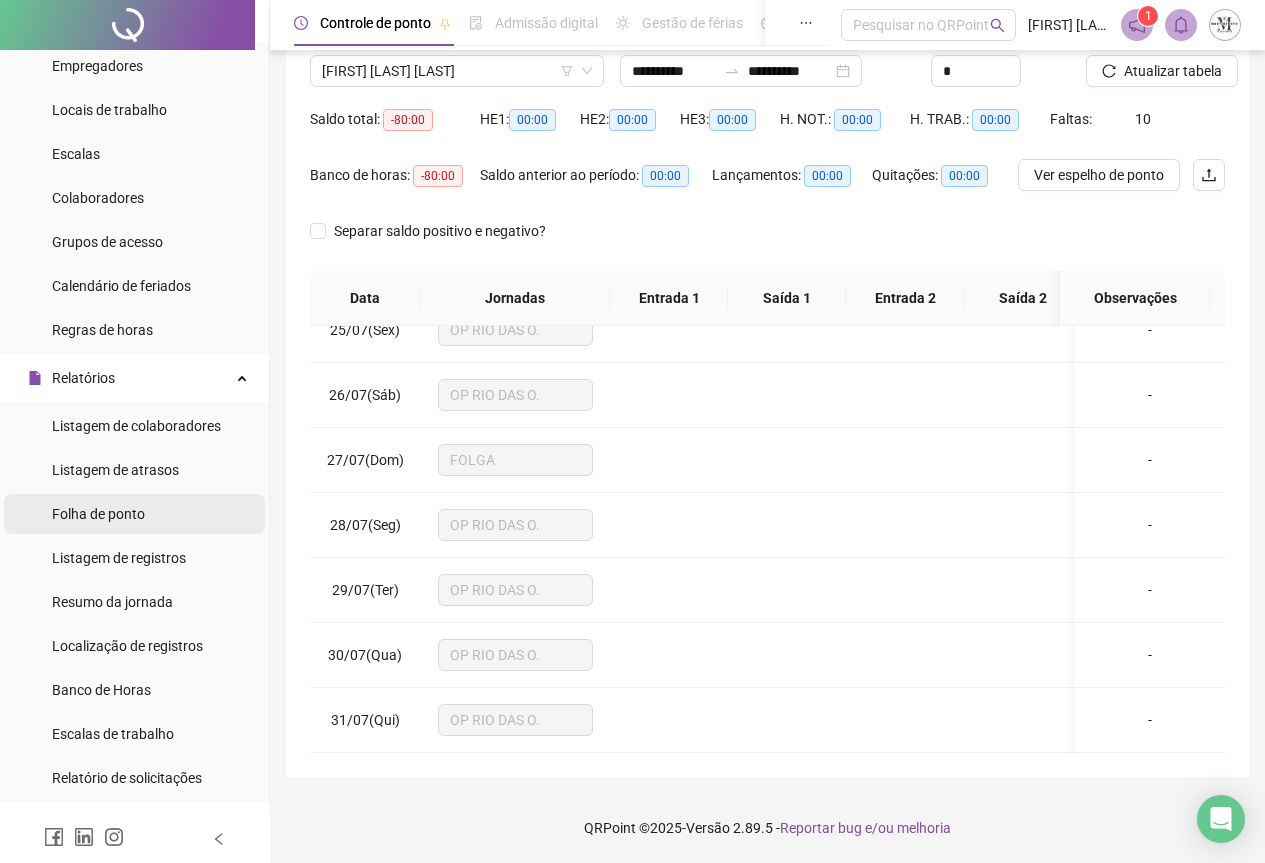 click on "Folha de ponto" at bounding box center (98, 514) 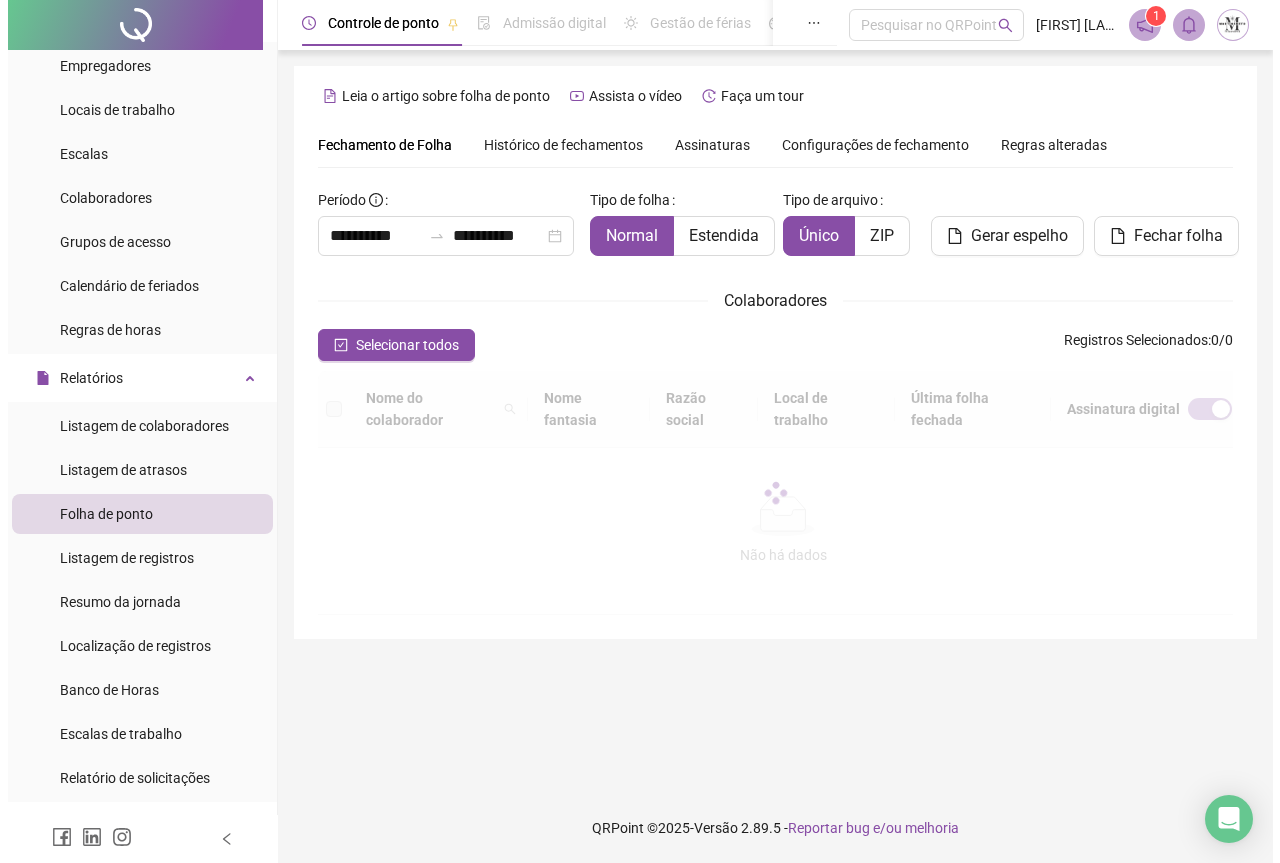 scroll, scrollTop: 0, scrollLeft: 0, axis: both 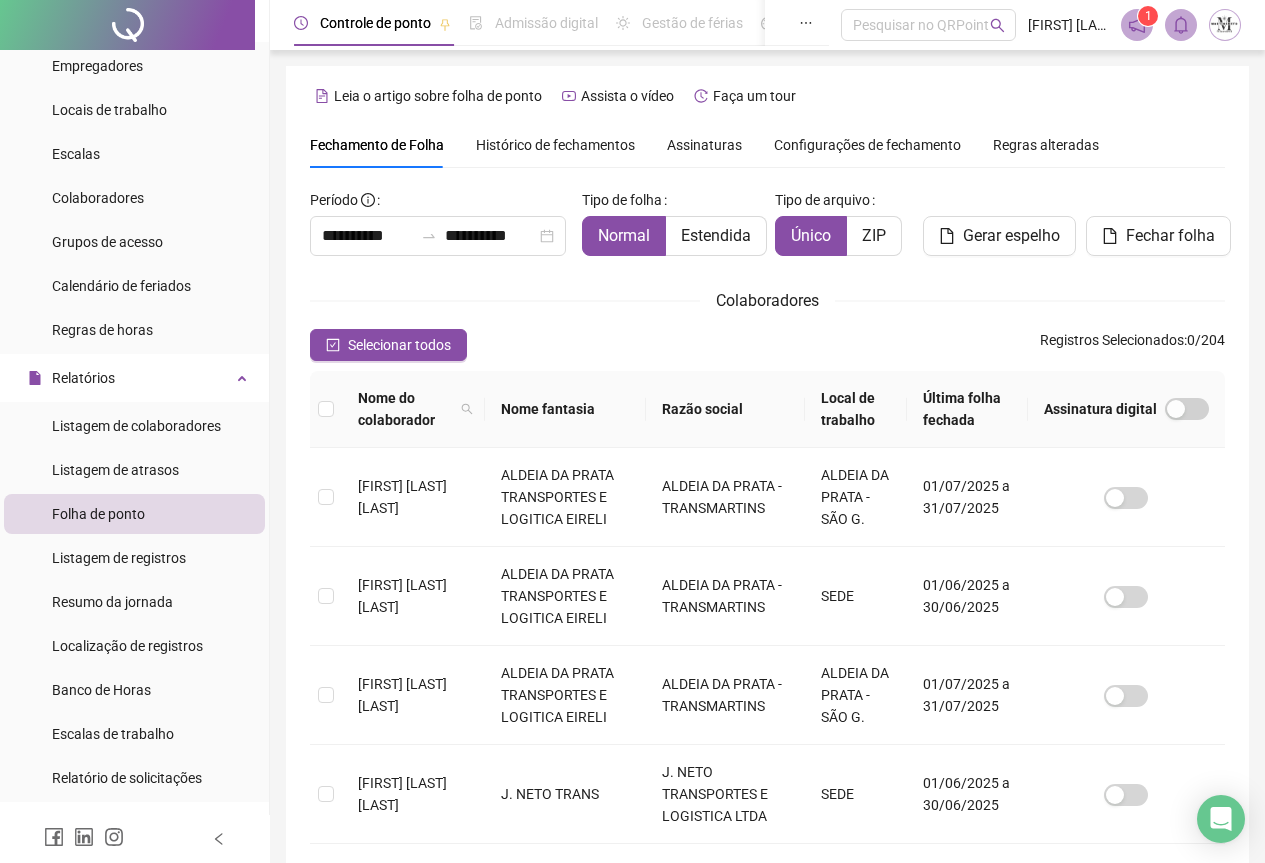click on "Histórico de fechamentos" at bounding box center (555, 145) 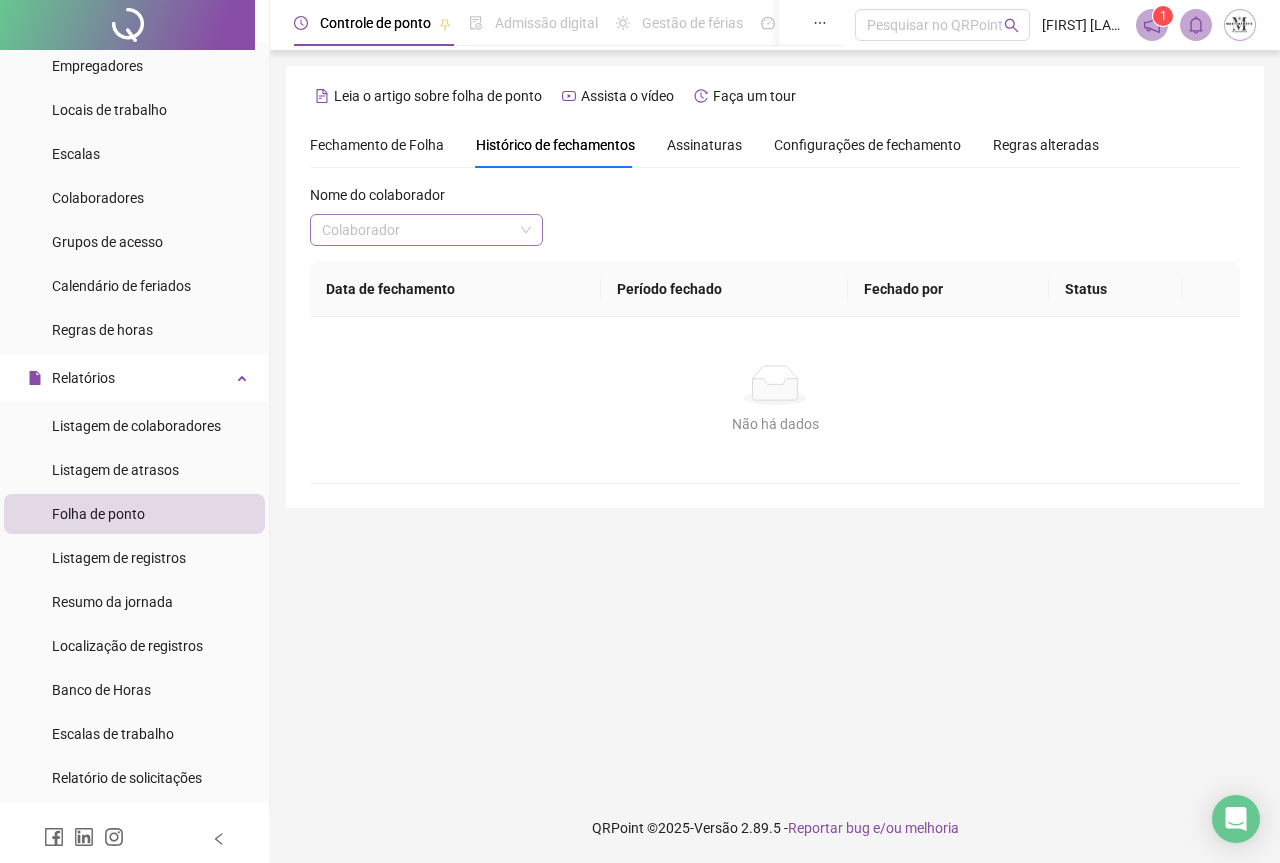 click at bounding box center [417, 230] 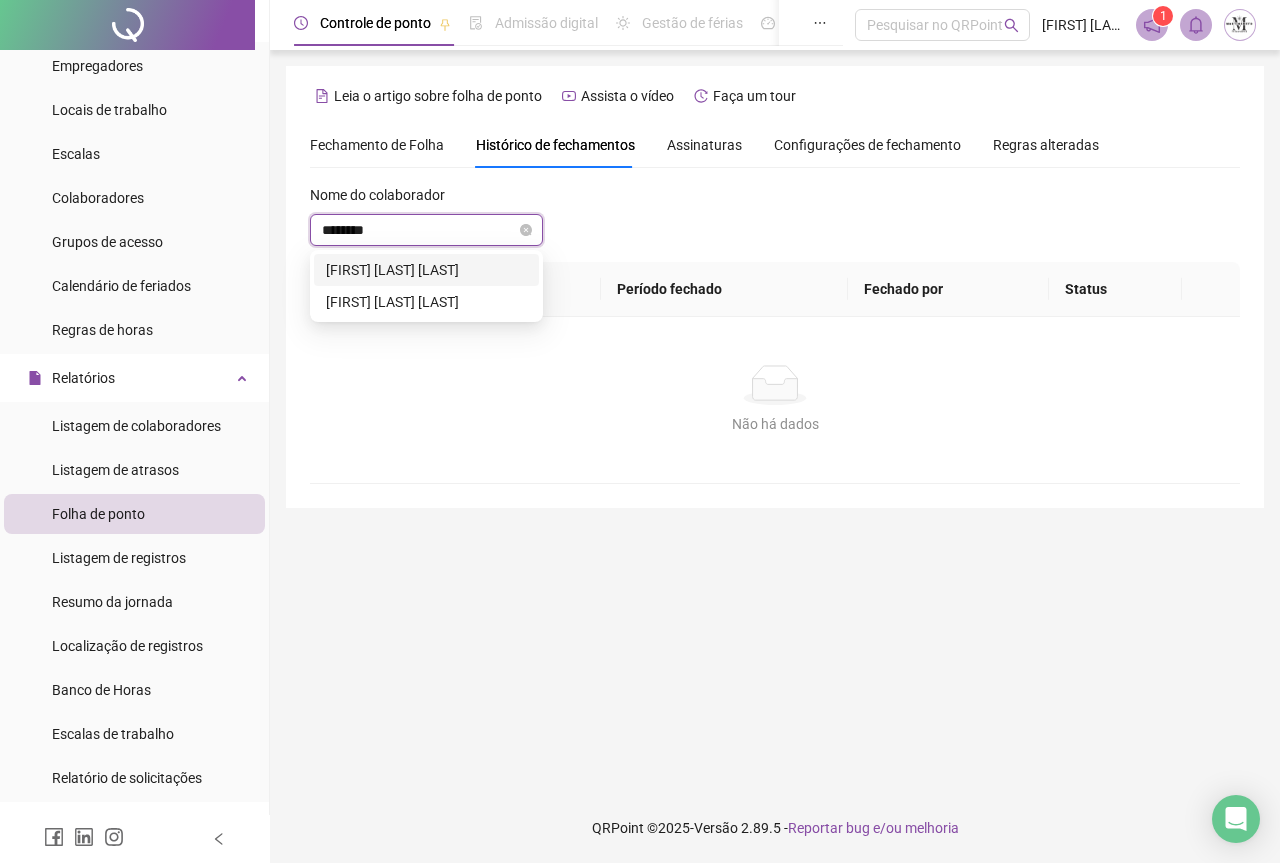 type on "*********" 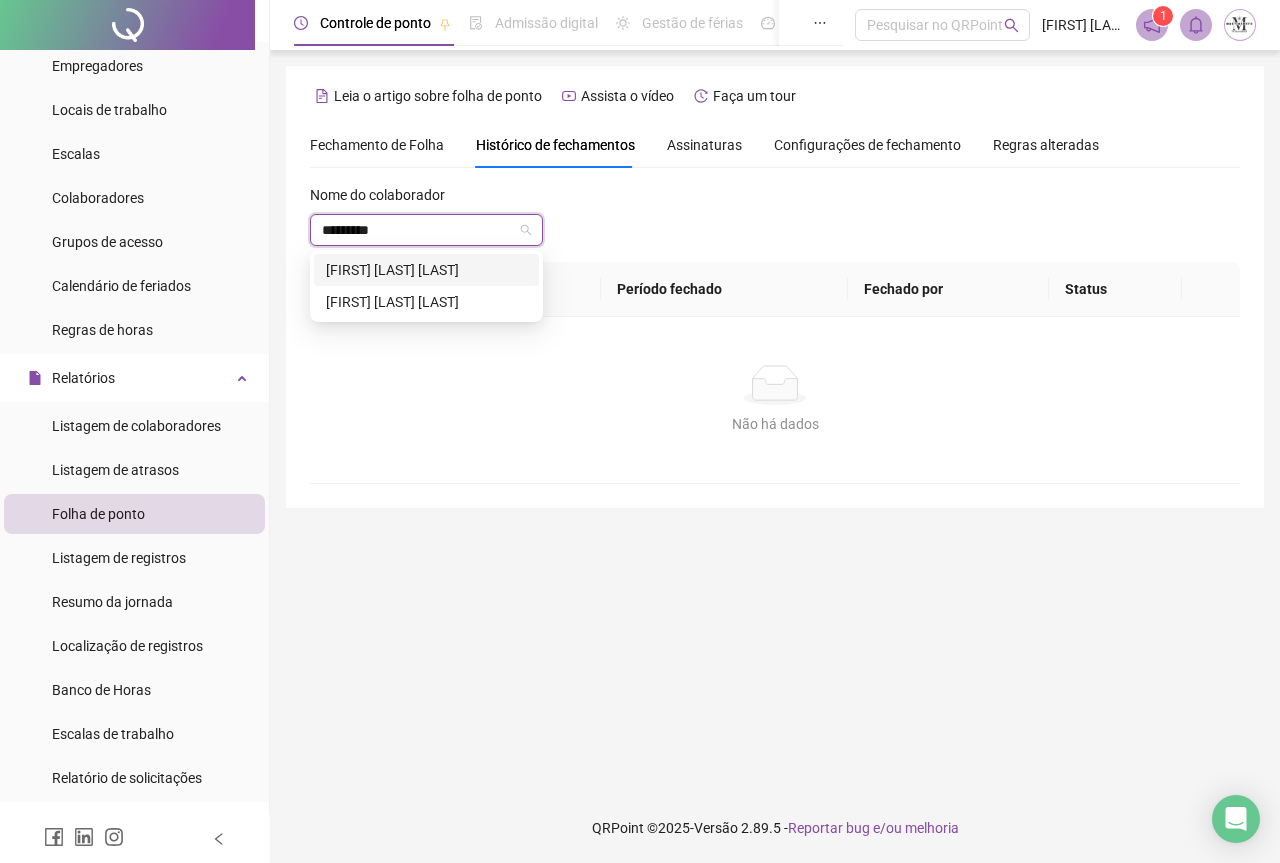 click on "CRISTIANO DOS SANTOS PIMENTA" at bounding box center [426, 270] 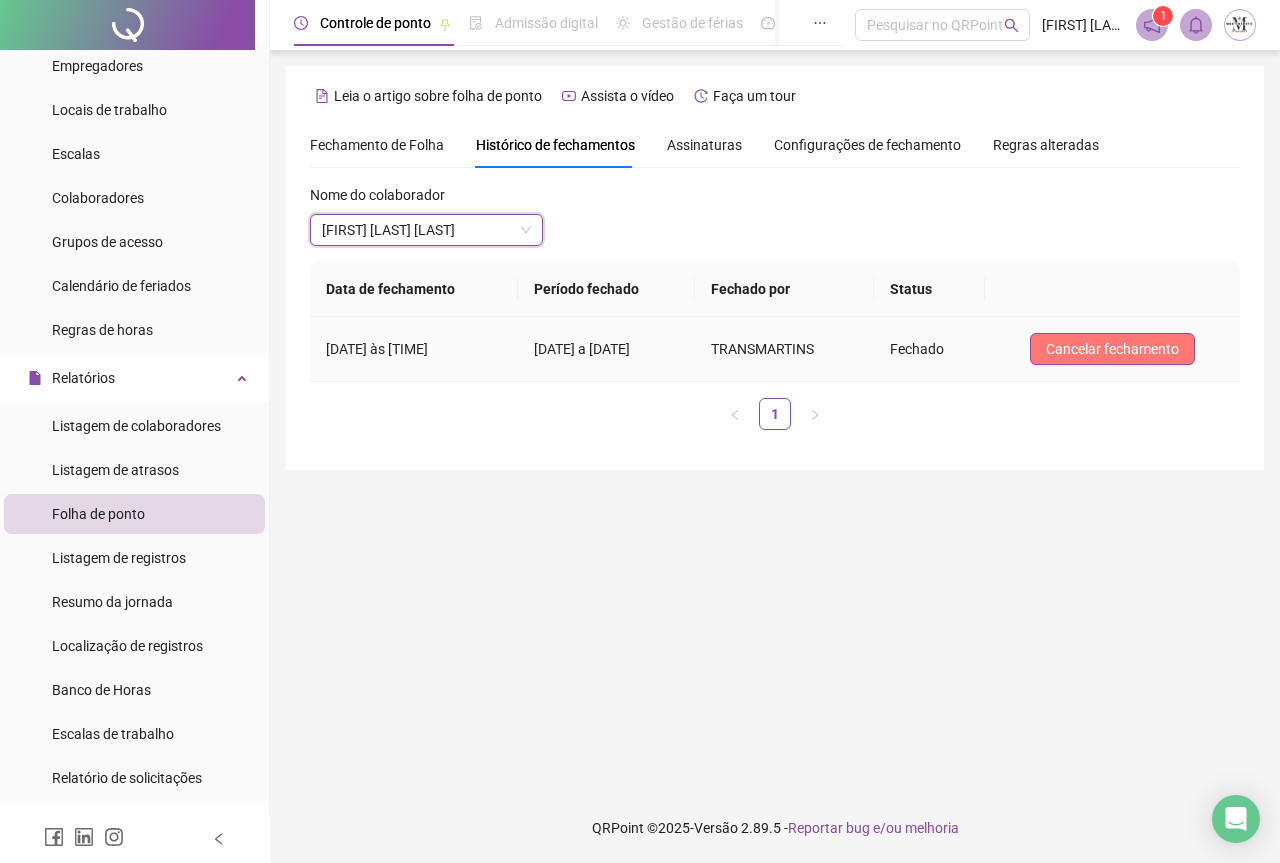 click on "Cancelar fechamento" at bounding box center (1112, 349) 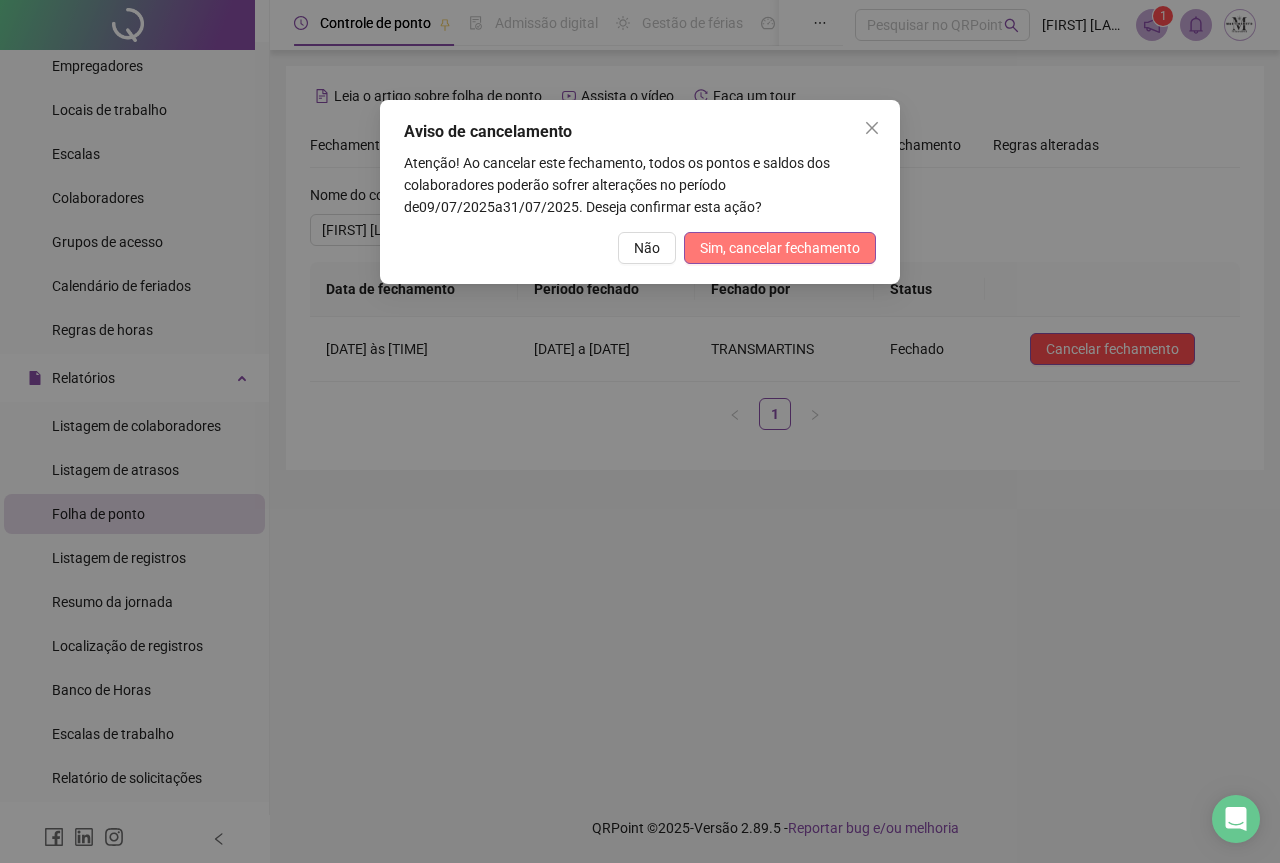 click on "Sim, cancelar fechamento" at bounding box center (780, 248) 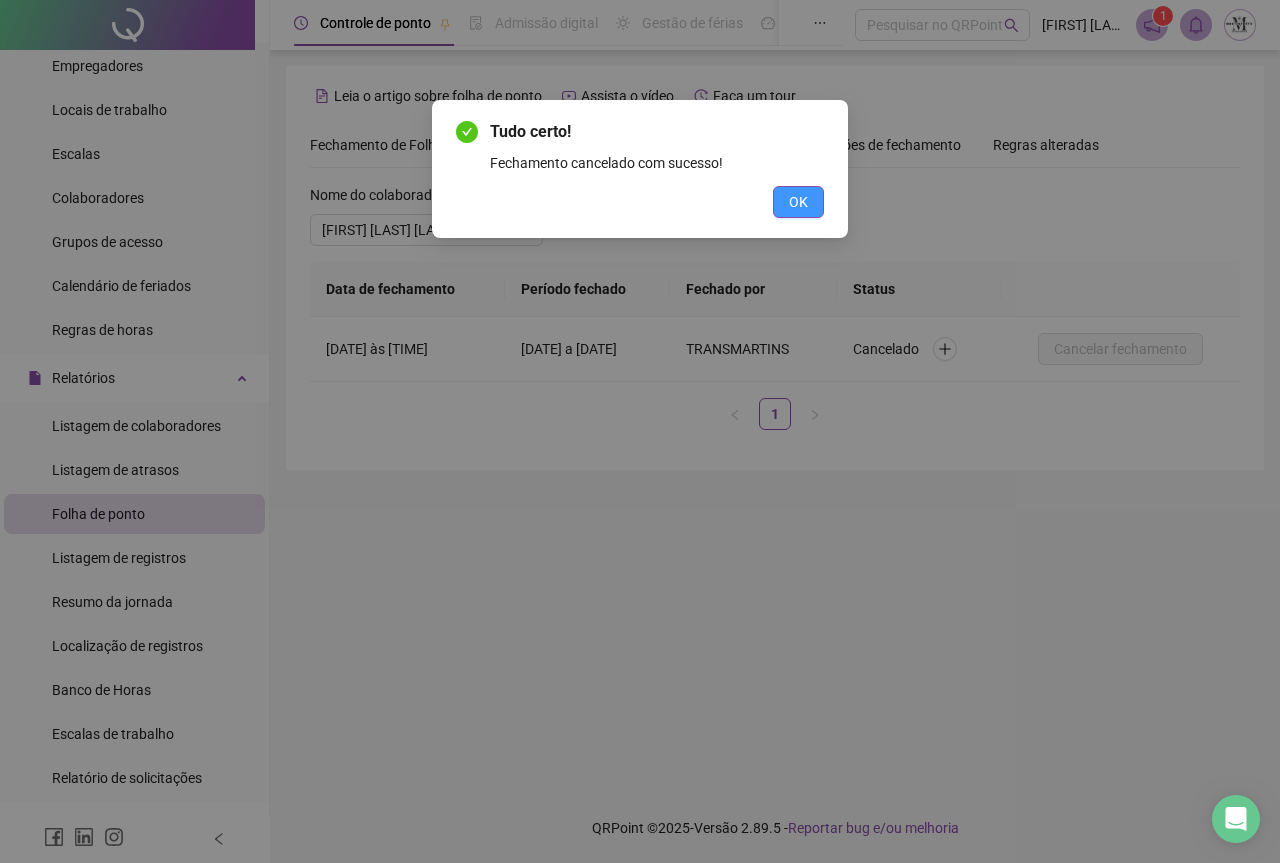 click on "OK" at bounding box center [798, 202] 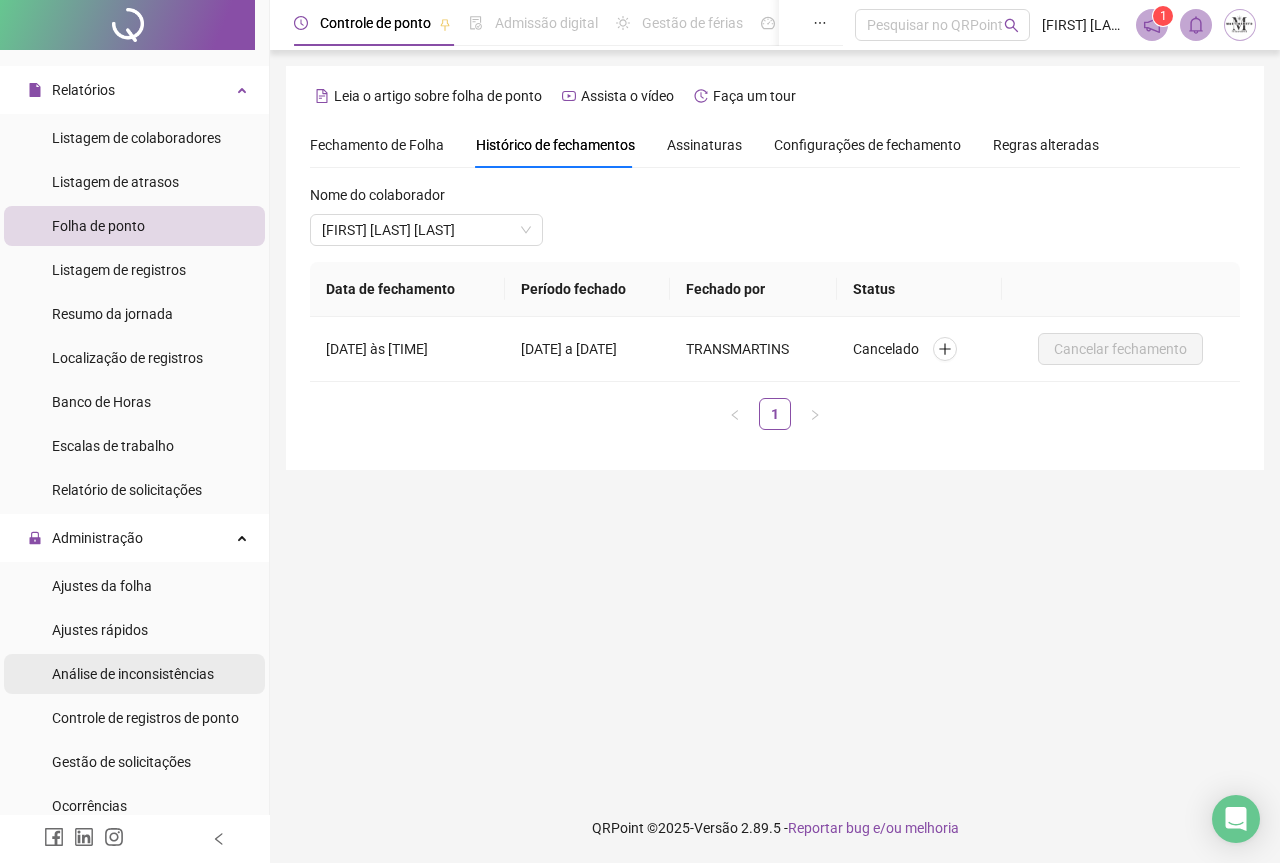 scroll, scrollTop: 400, scrollLeft: 0, axis: vertical 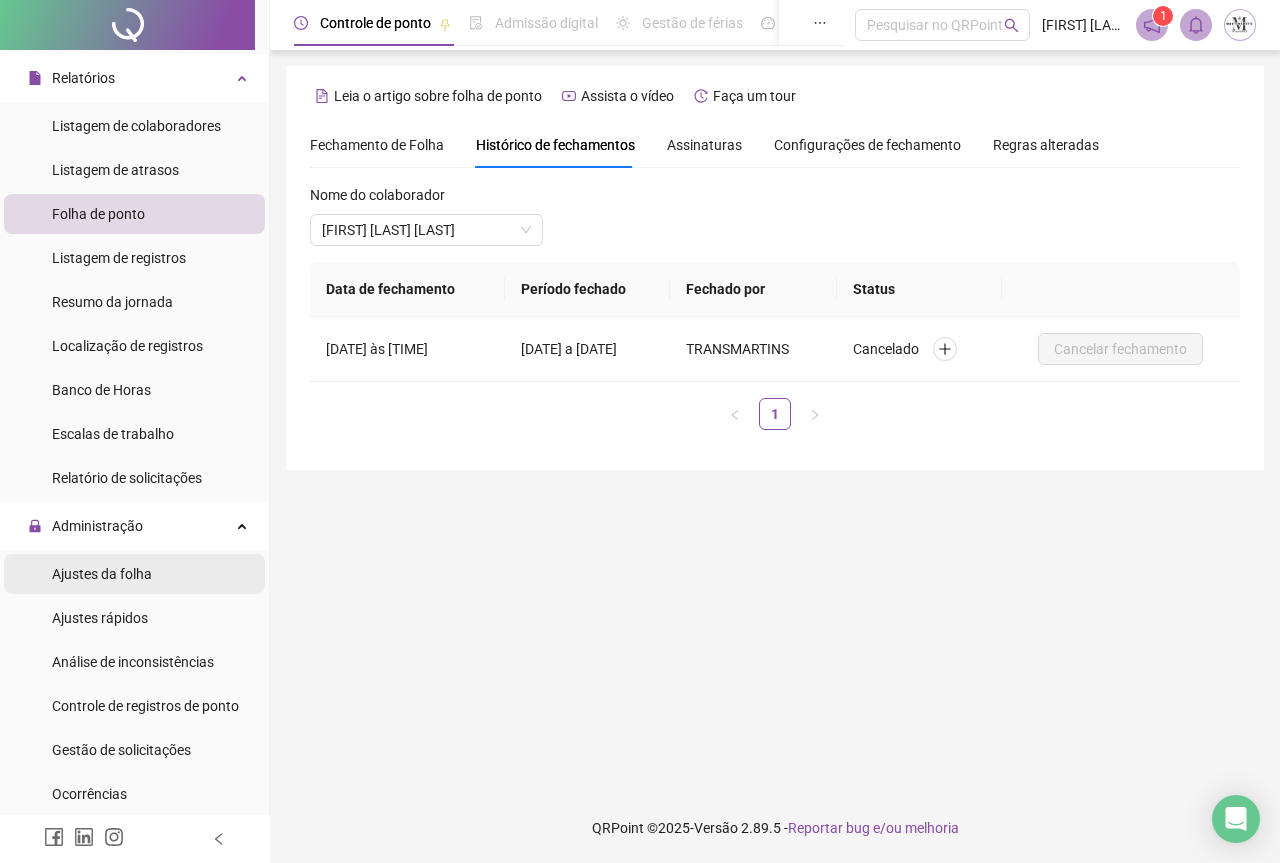 click on "Ajustes da folha" at bounding box center [102, 574] 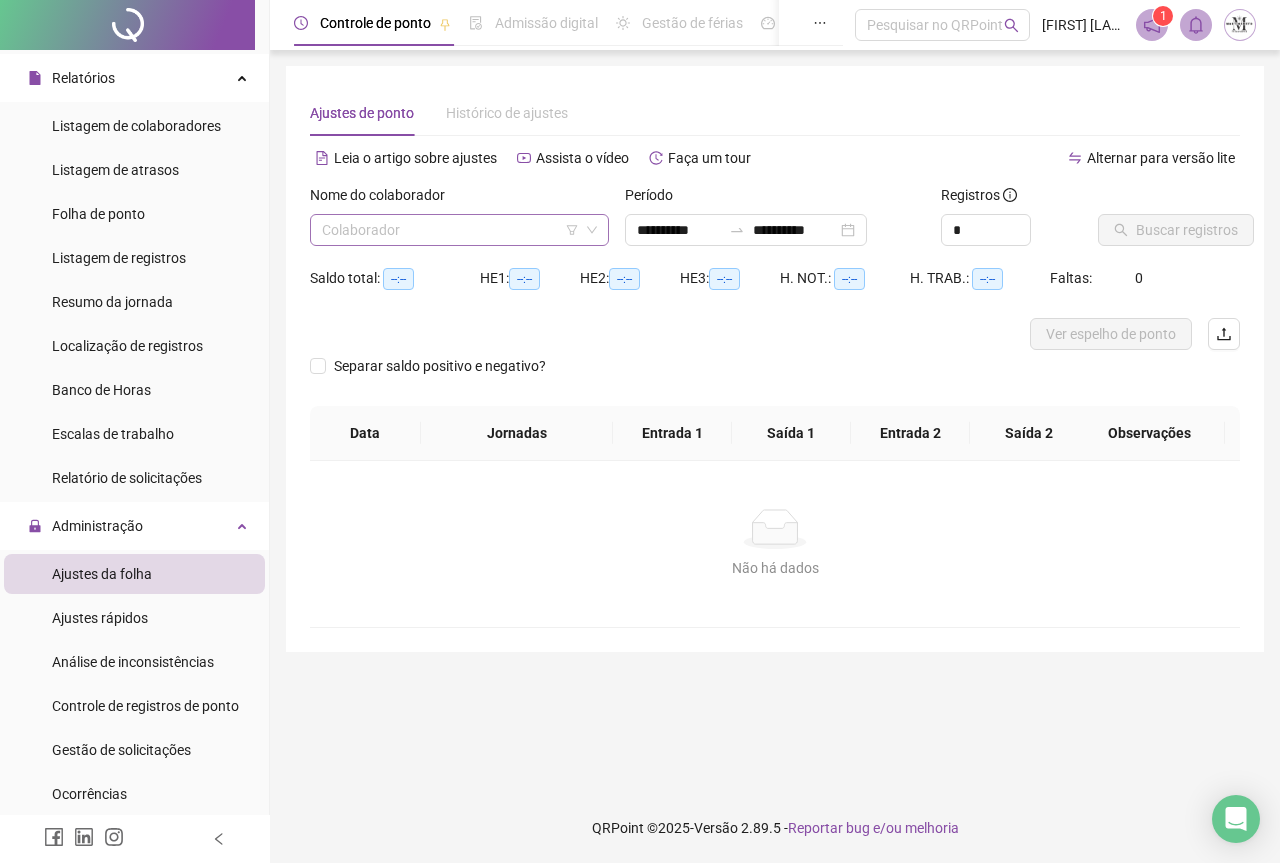 click at bounding box center (450, 230) 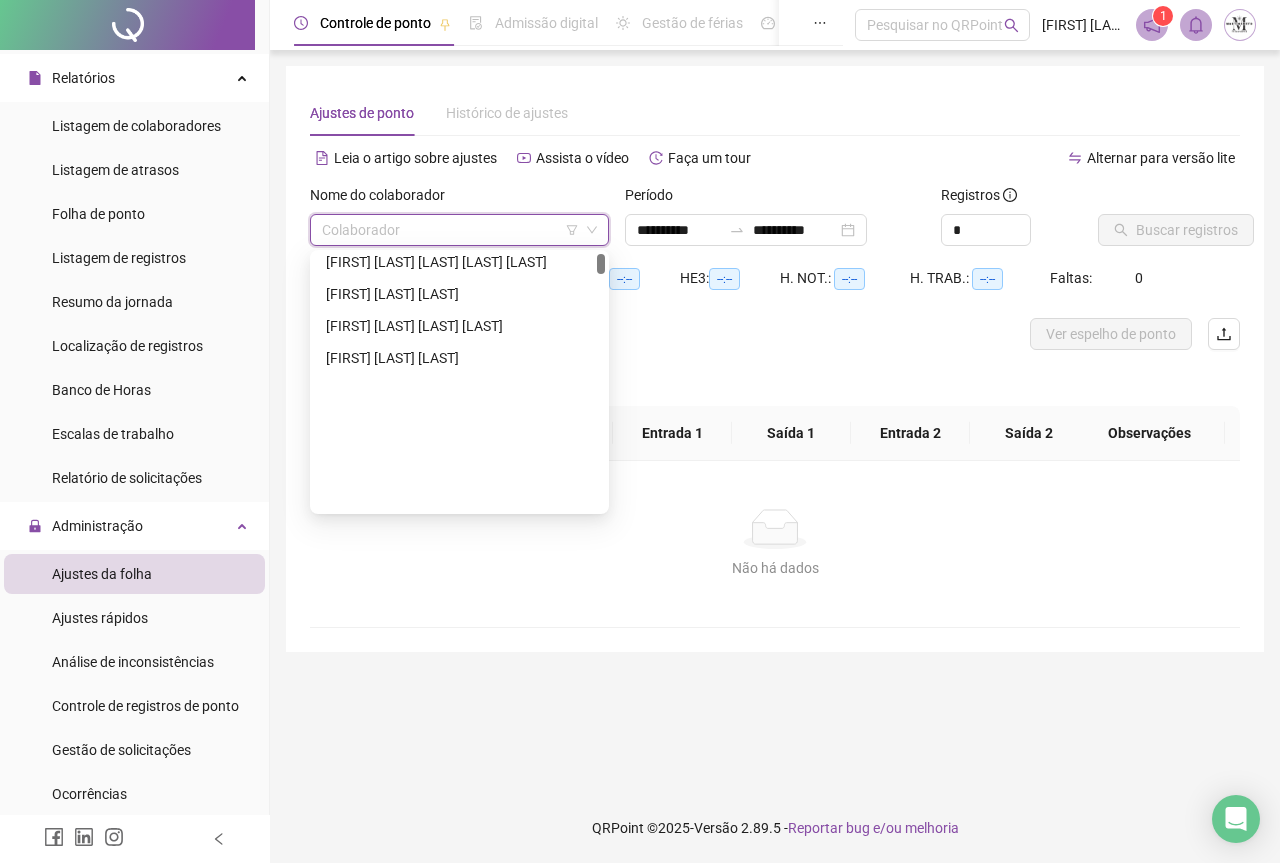 scroll, scrollTop: 0, scrollLeft: 0, axis: both 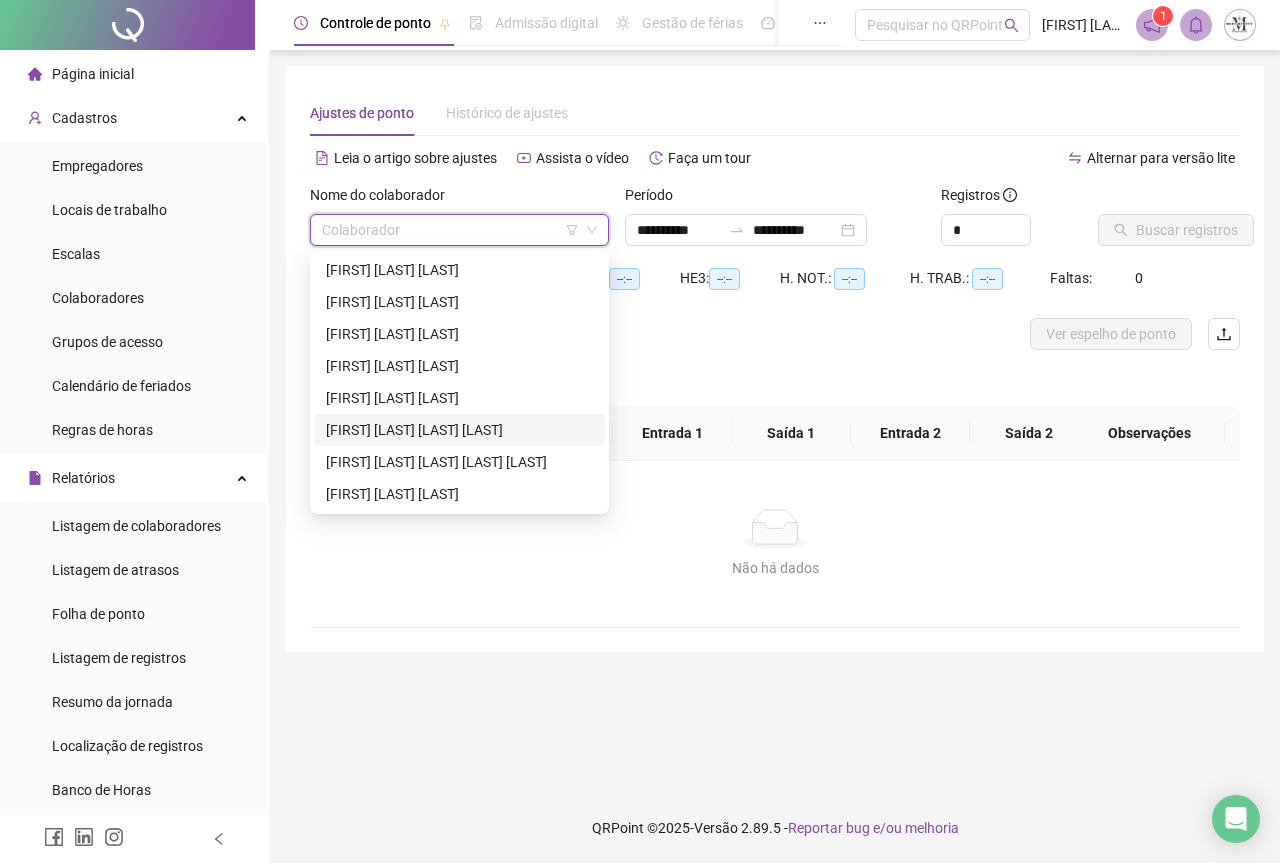 click on "Colaboradores" at bounding box center (98, 298) 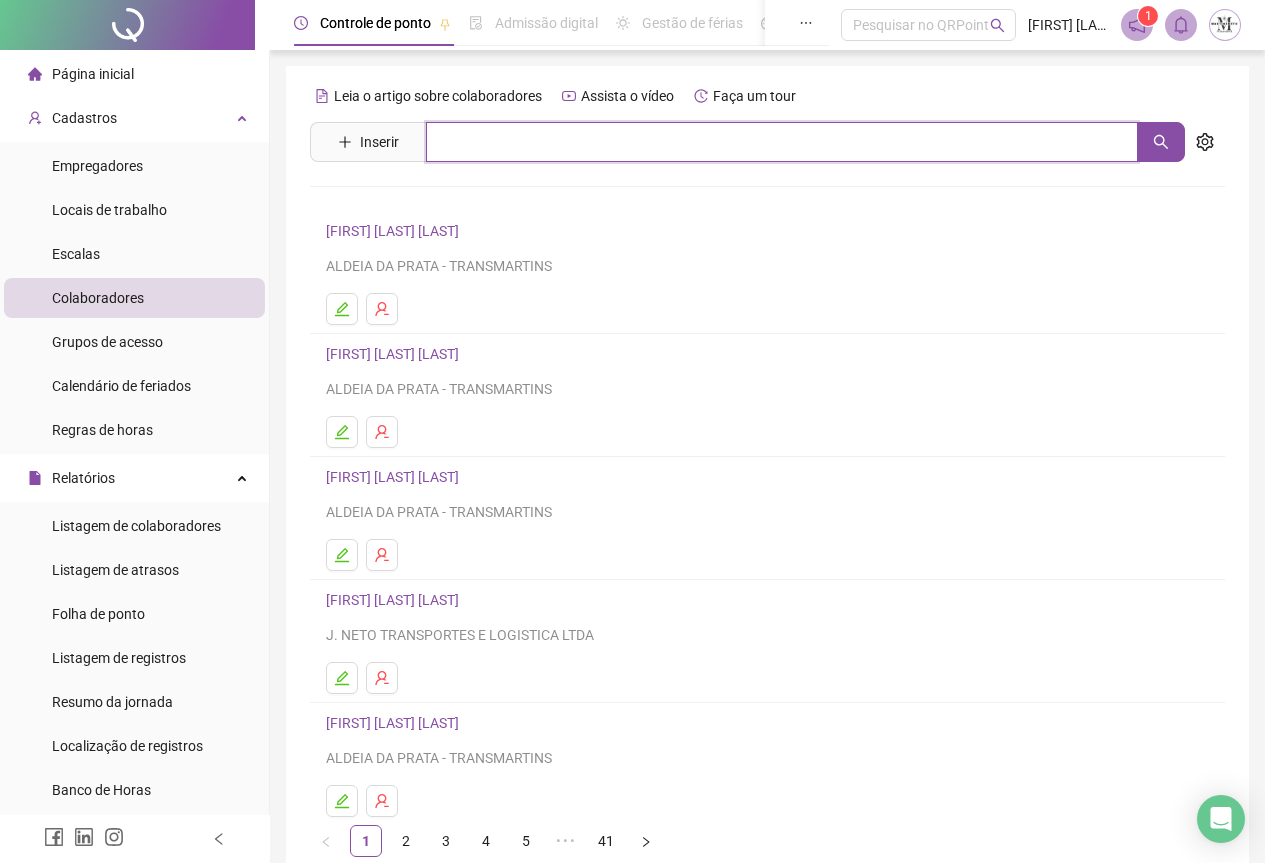 click at bounding box center [782, 142] 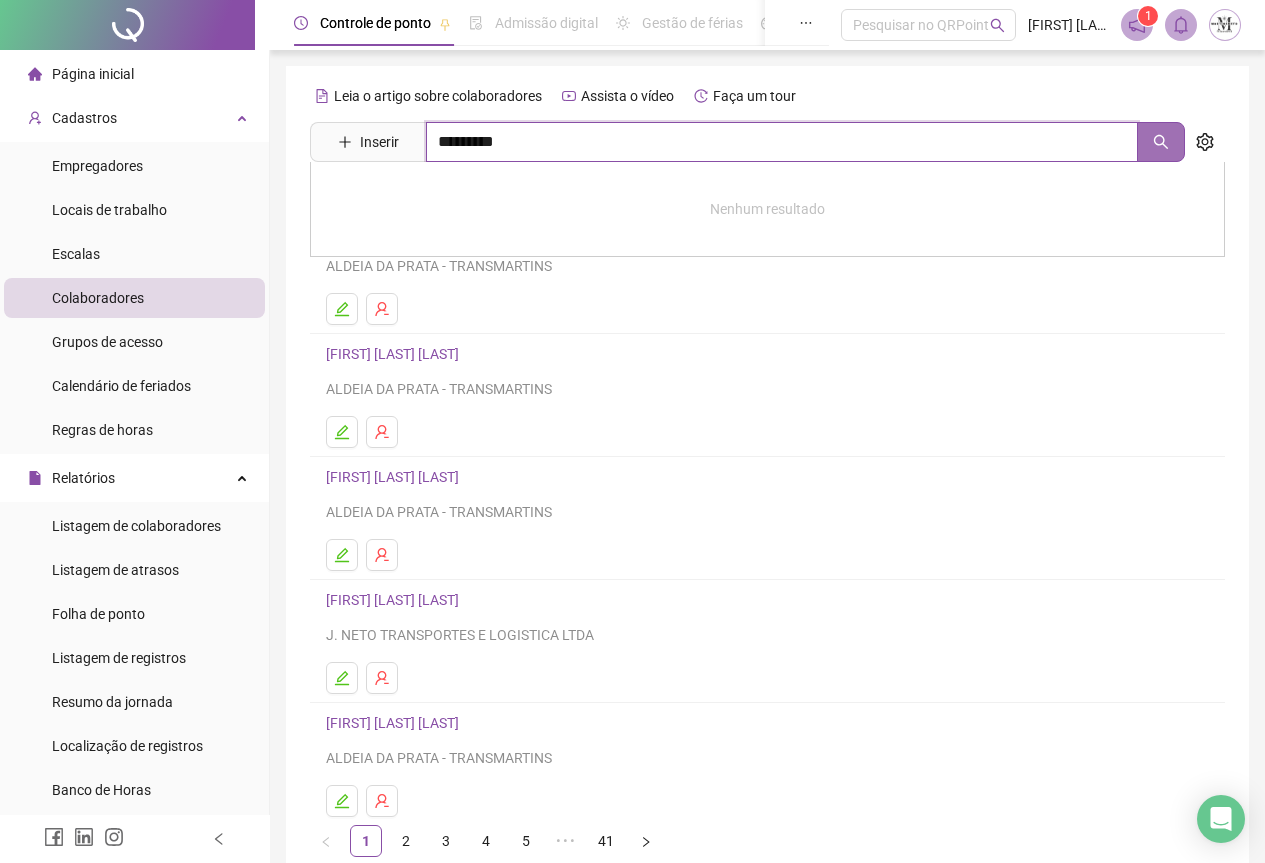click at bounding box center [1161, 142] 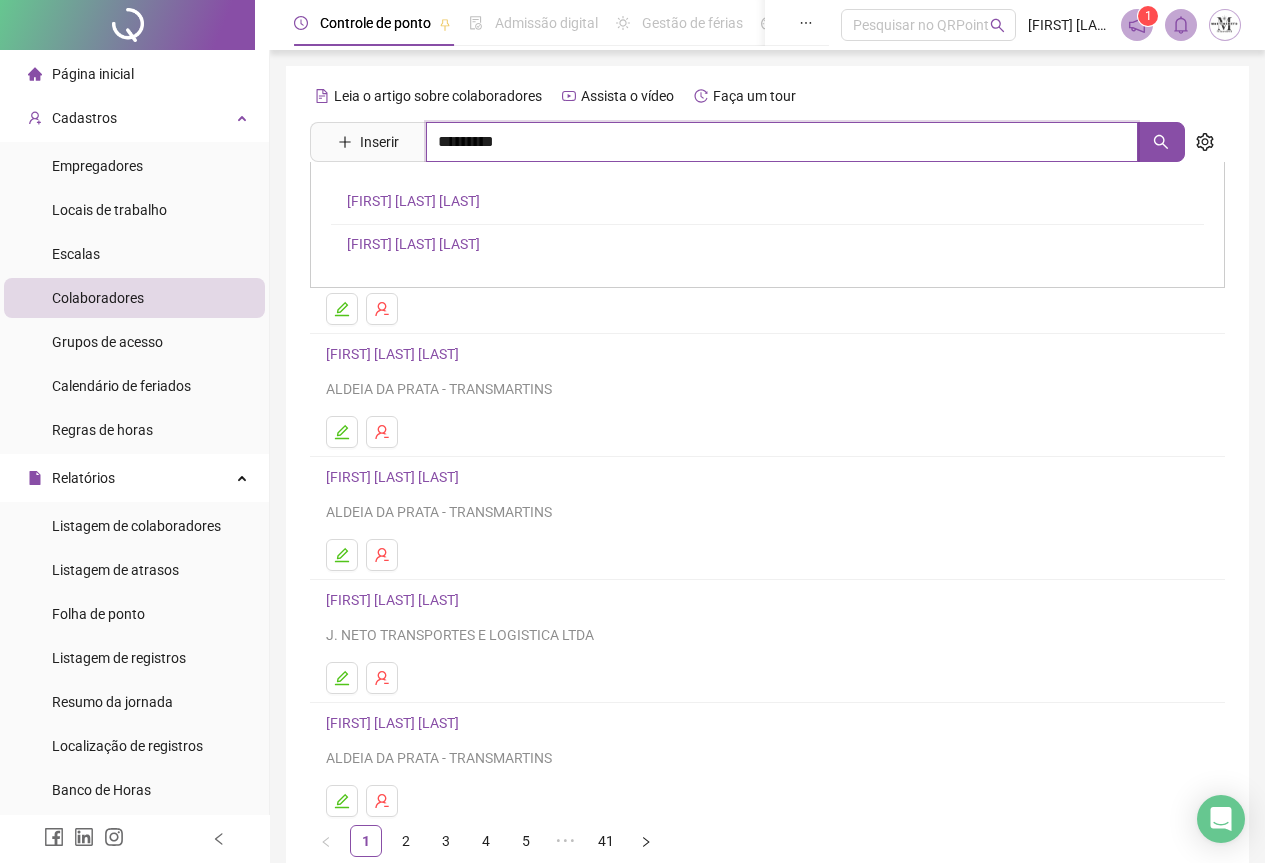 type on "*********" 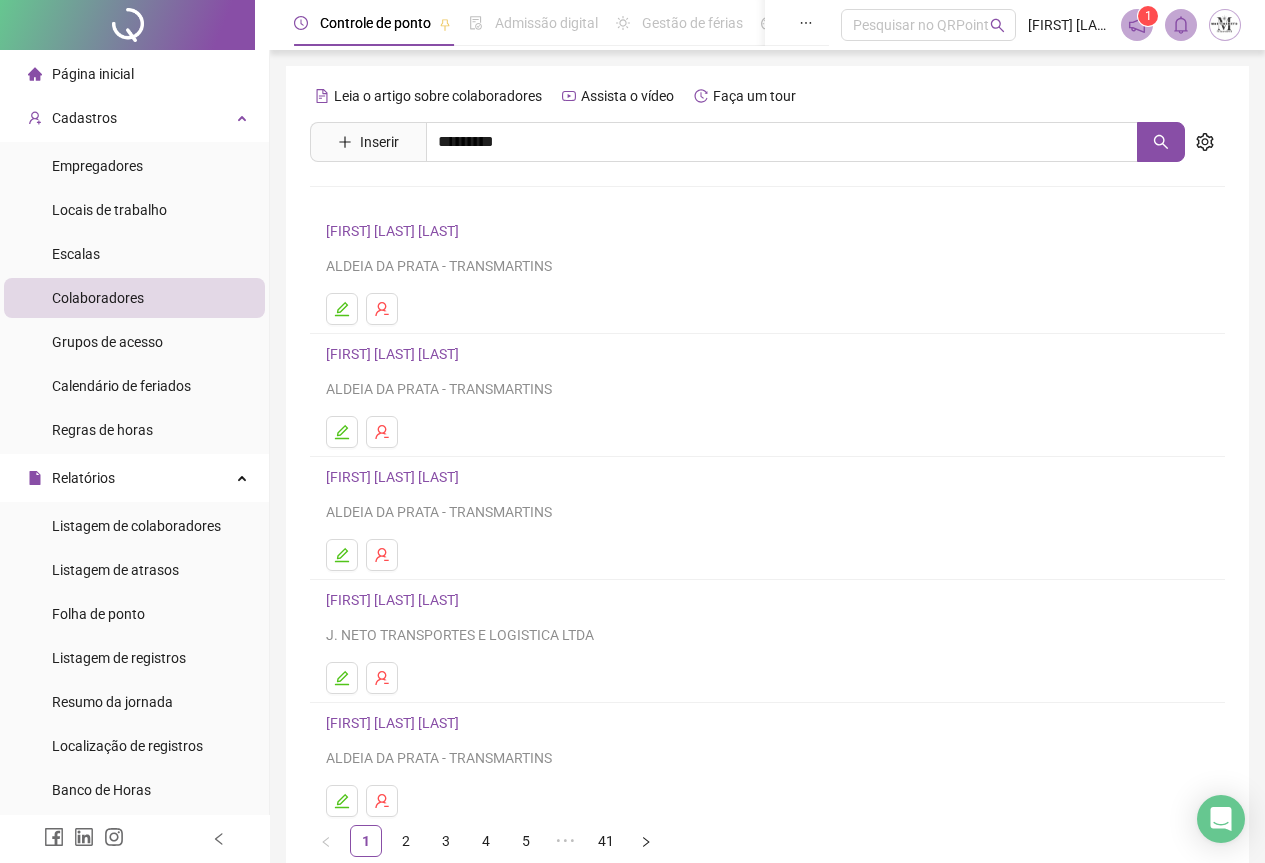 click on "CRISTIANO DOS SANTOS PIMENTA" at bounding box center [413, 201] 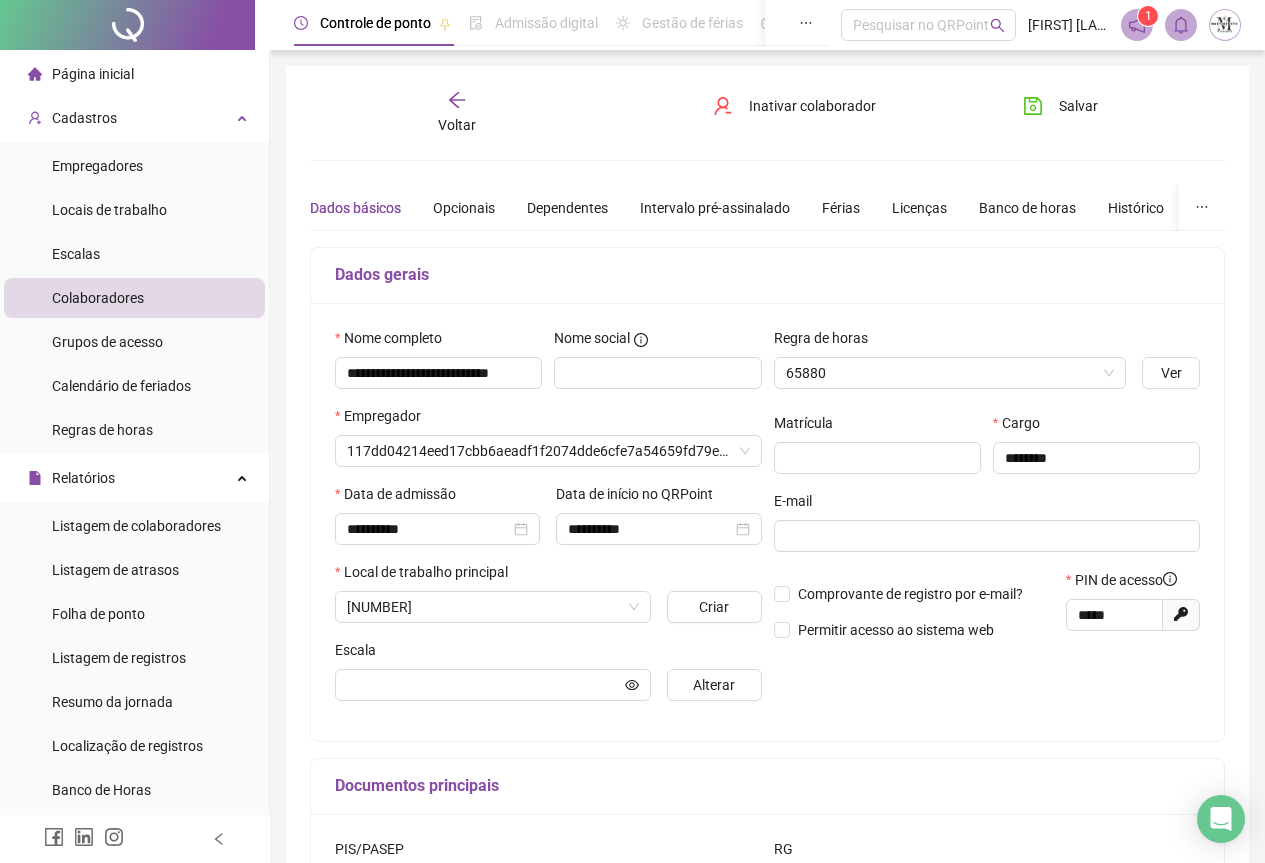 type on "**********" 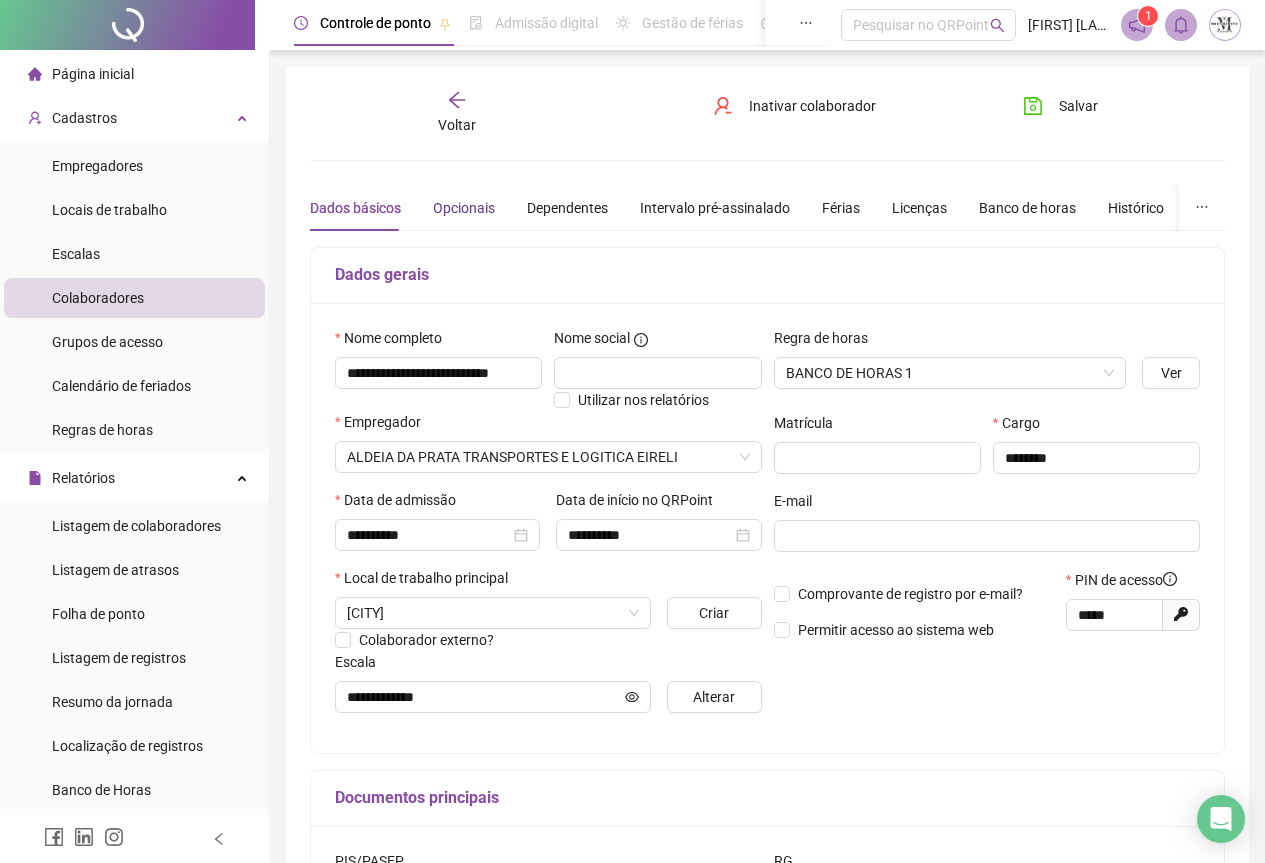 click on "Opcionais" at bounding box center [464, 208] 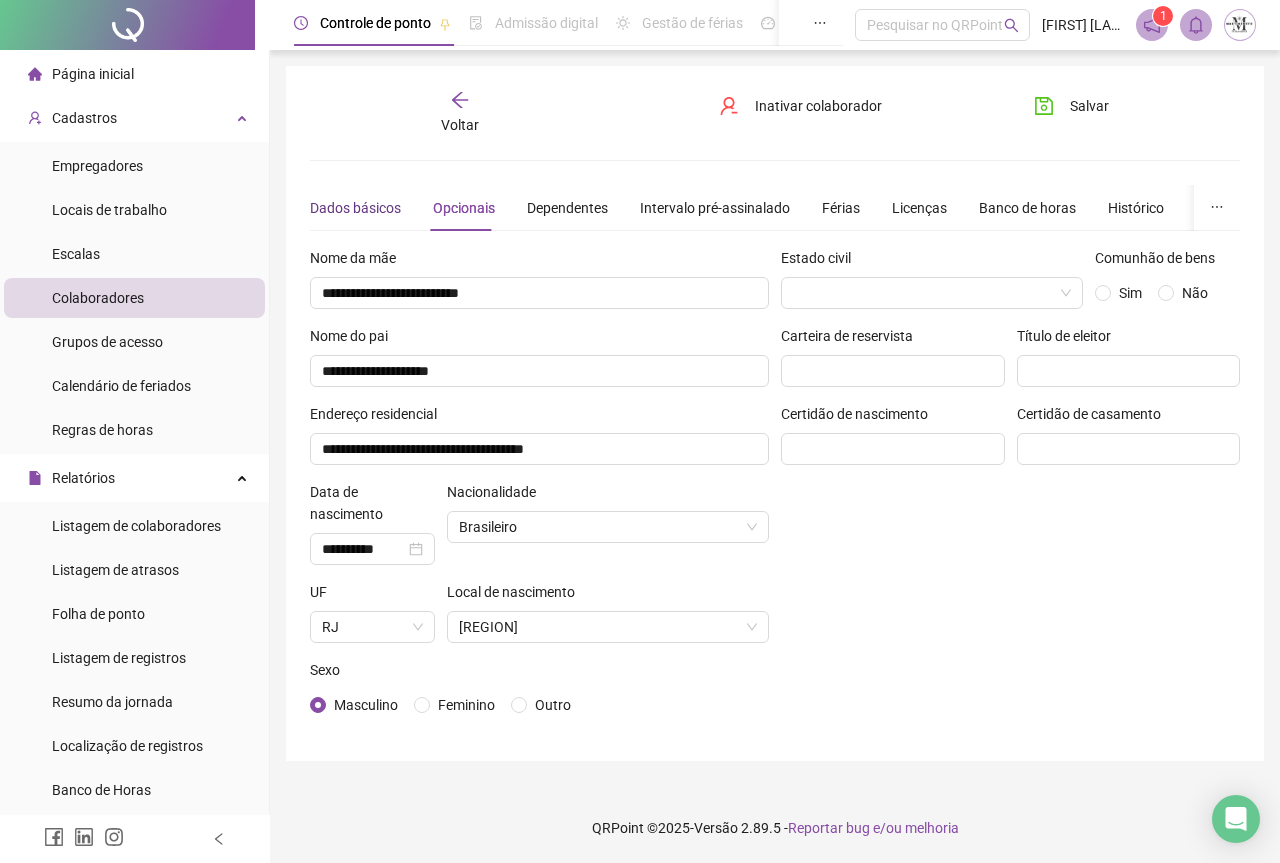 click on "Dados básicos" at bounding box center (355, 208) 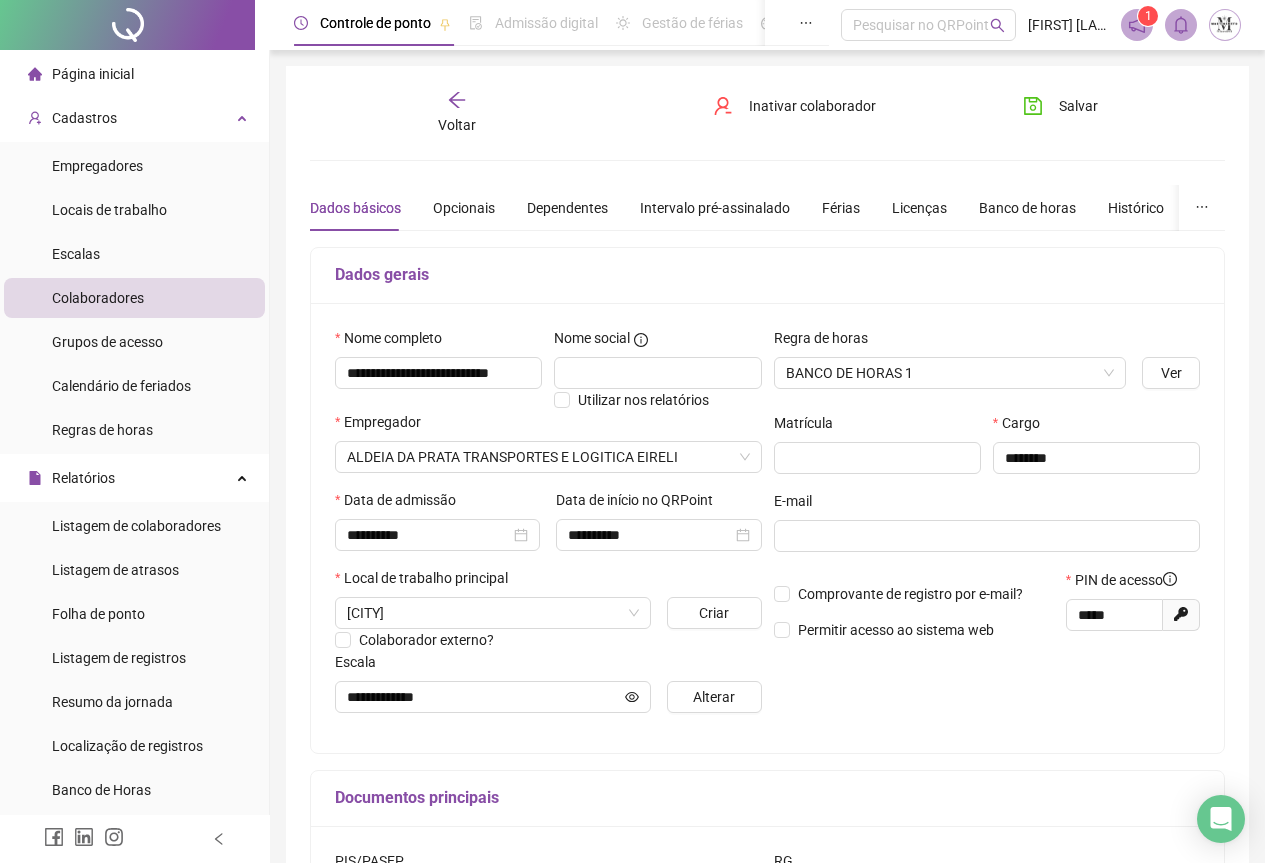 click 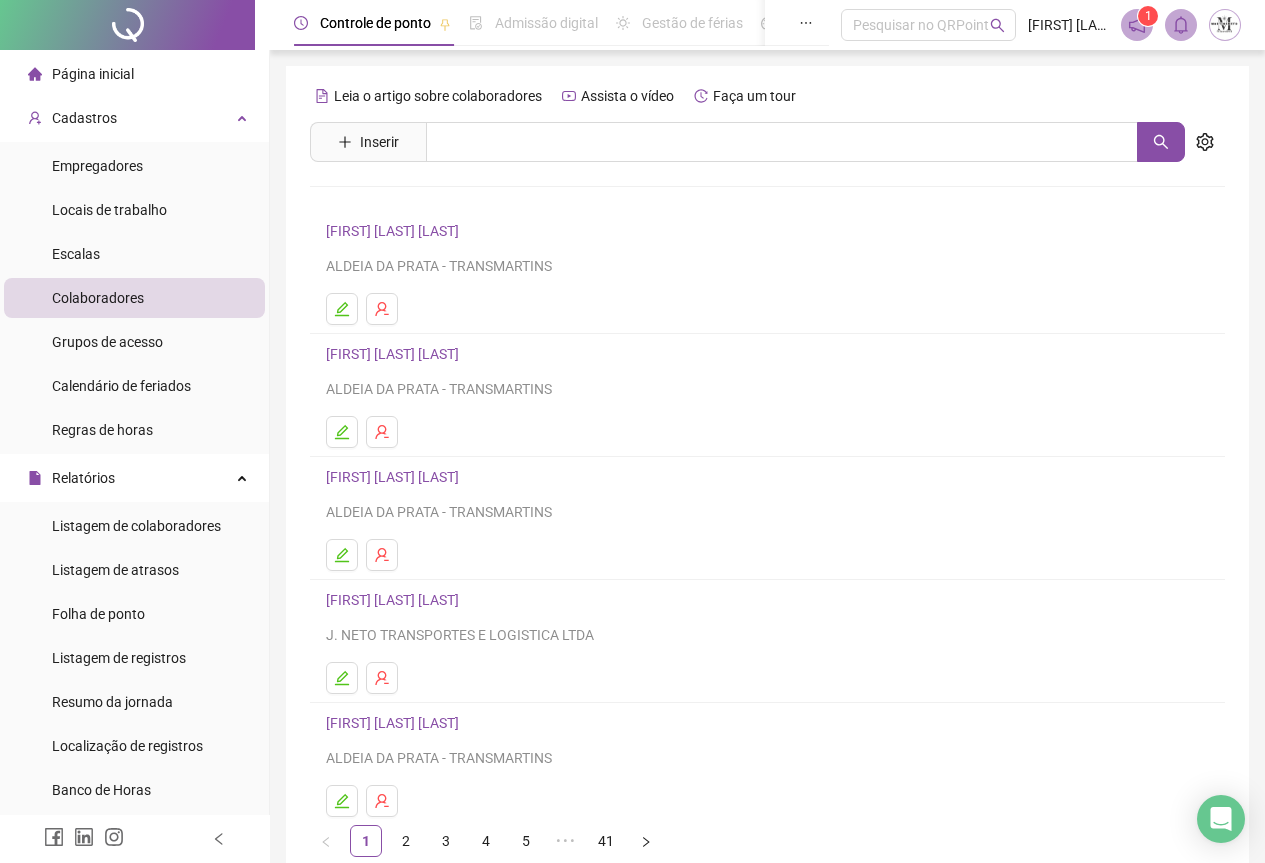 click at bounding box center (127, 25) 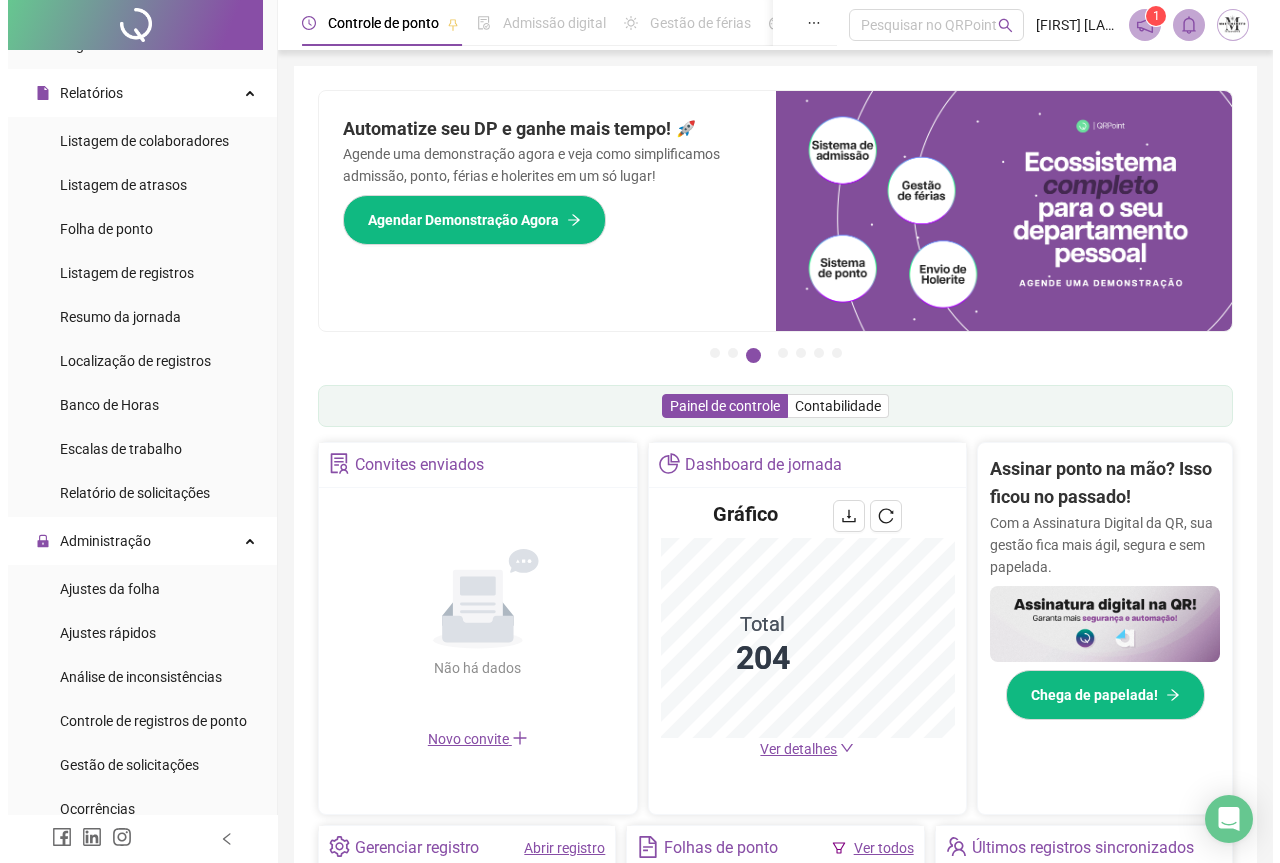 scroll, scrollTop: 400, scrollLeft: 0, axis: vertical 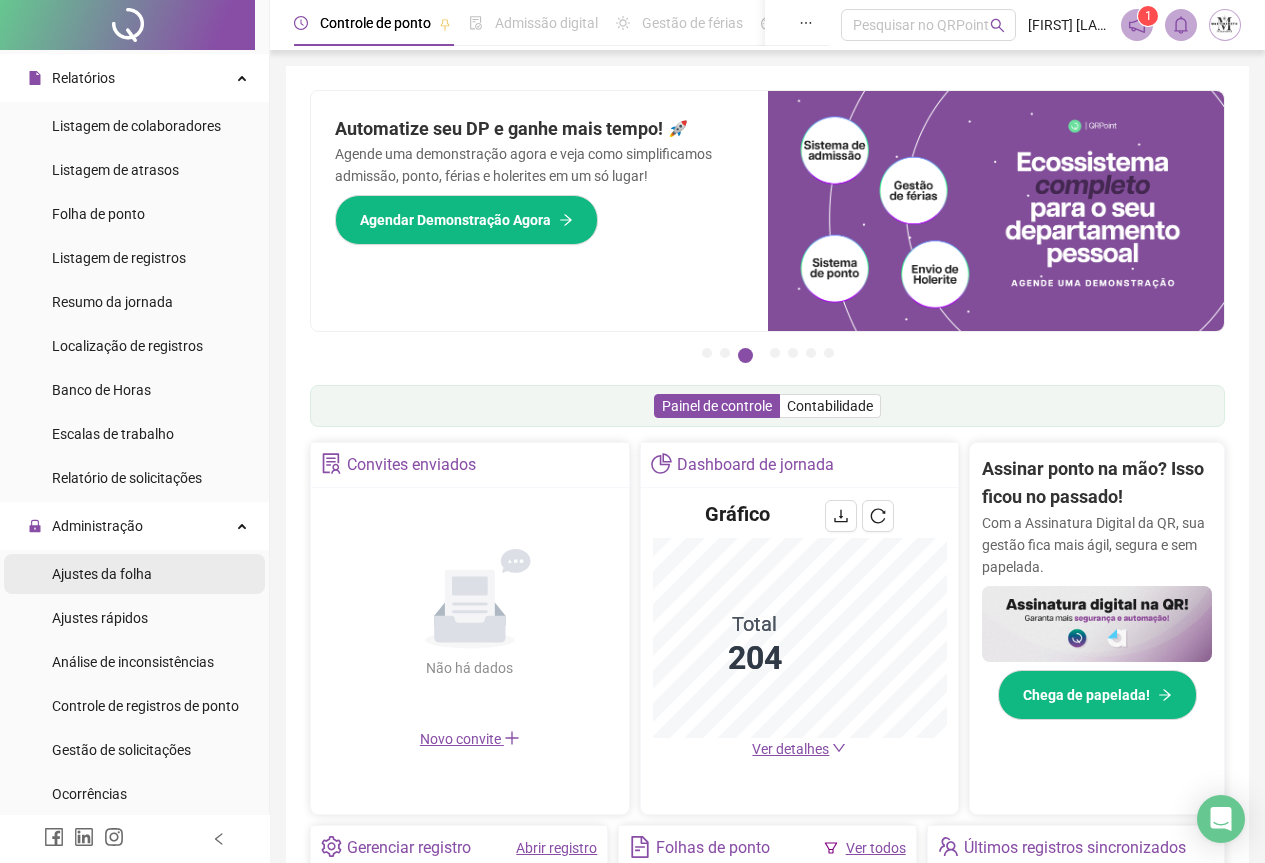 click on "Ajustes da folha" at bounding box center (102, 574) 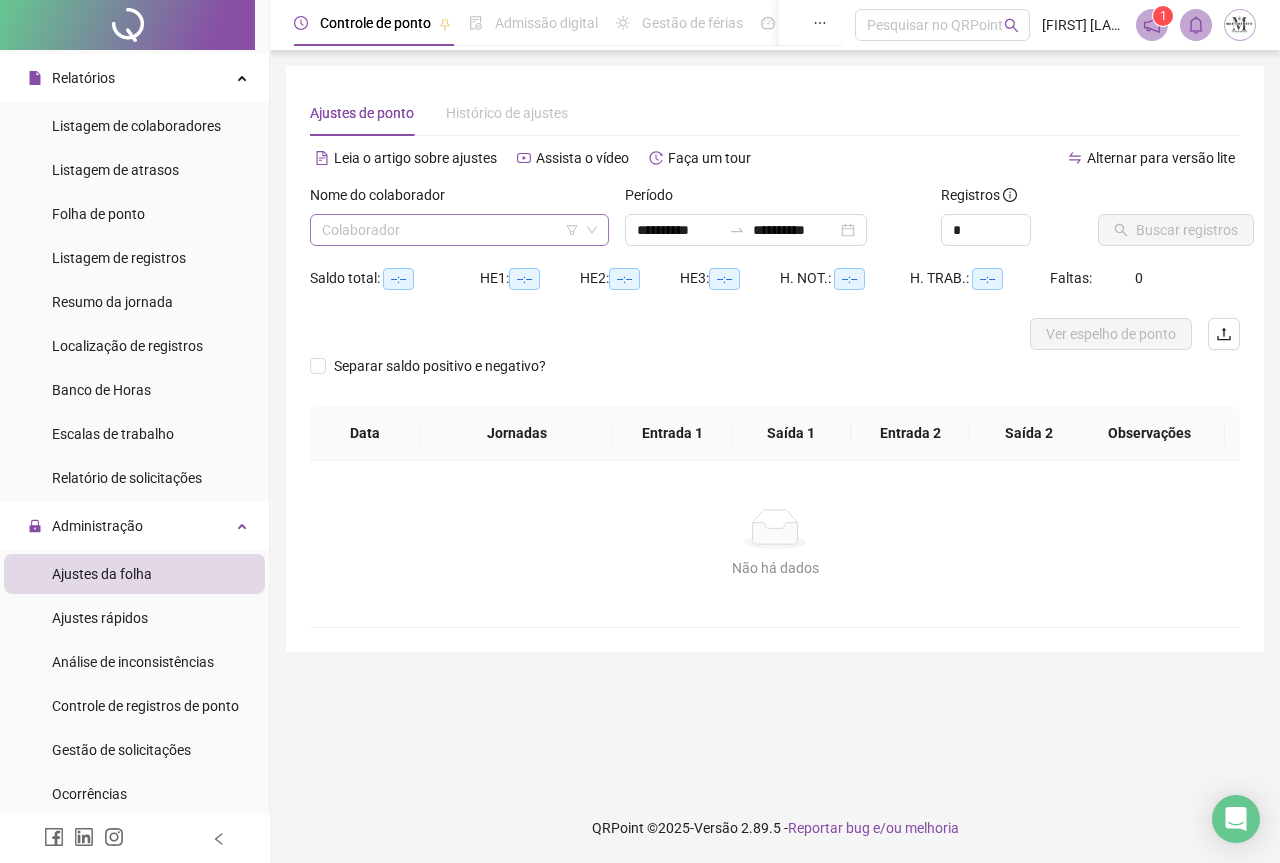 click at bounding box center (450, 230) 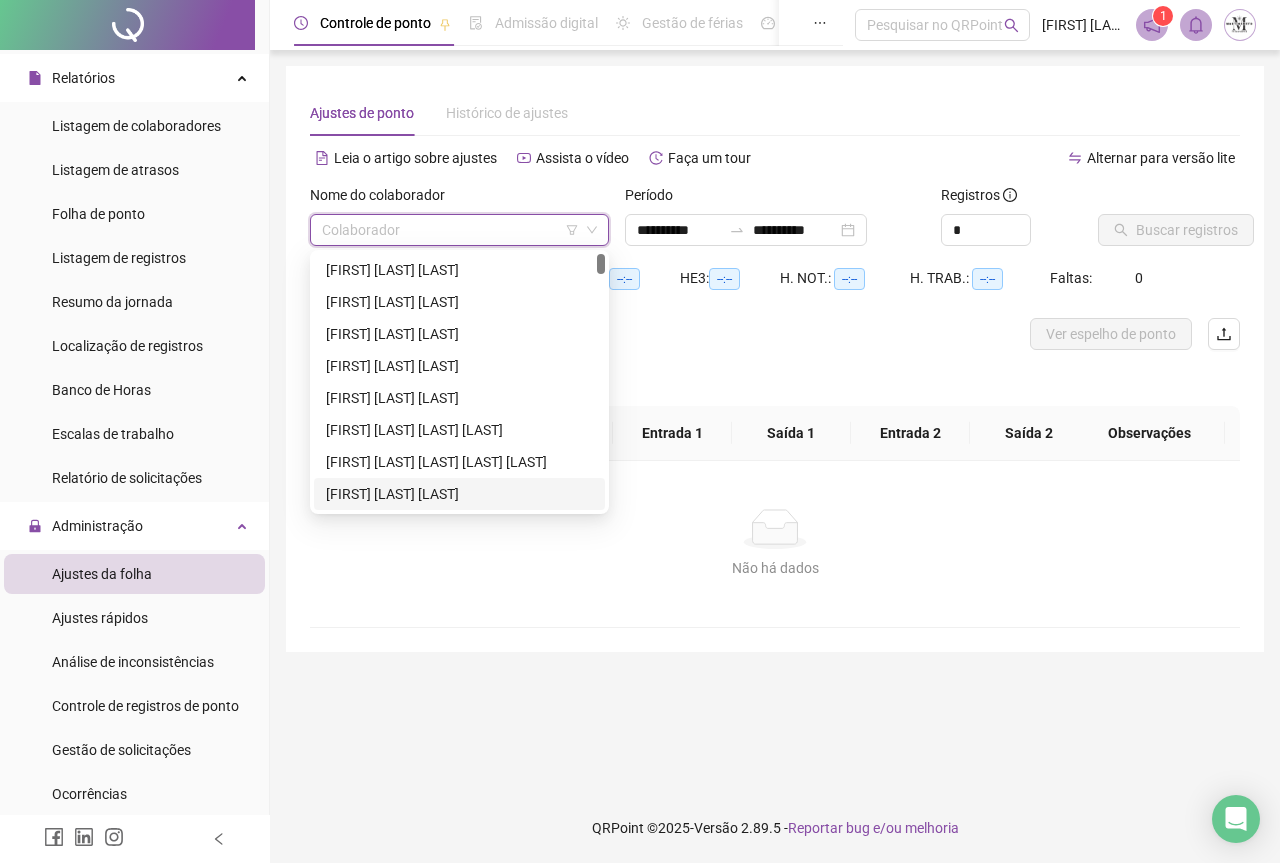 click on "**********" at bounding box center (775, 421) 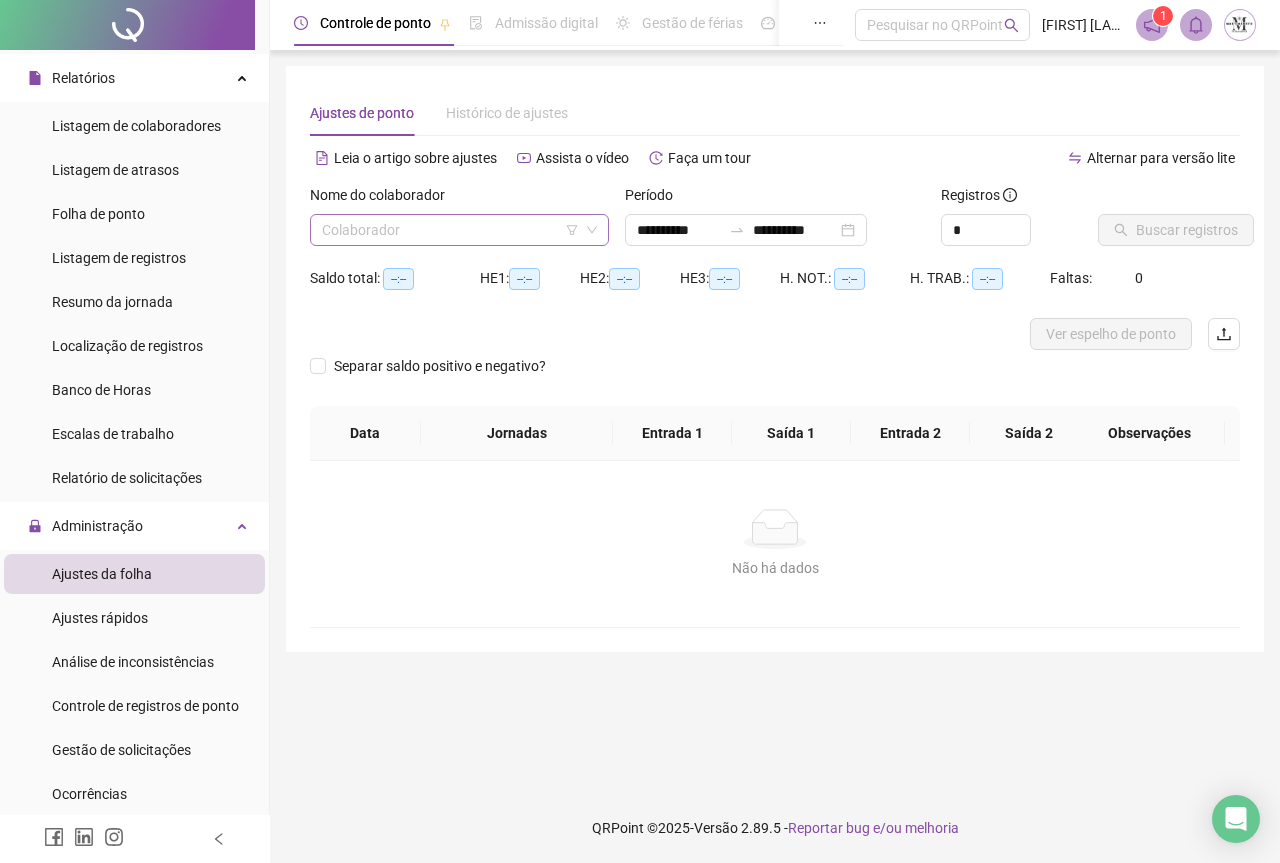 click at bounding box center [450, 230] 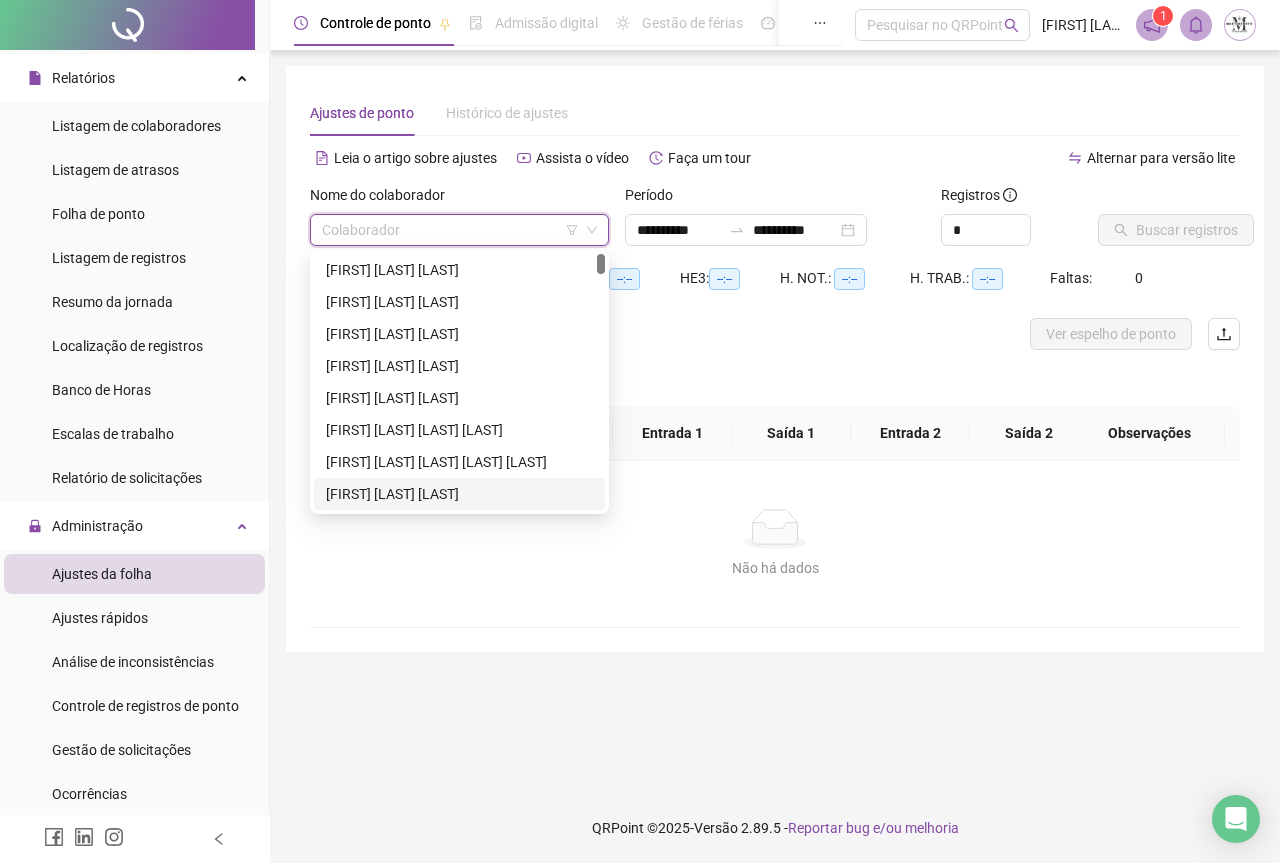 type on "*" 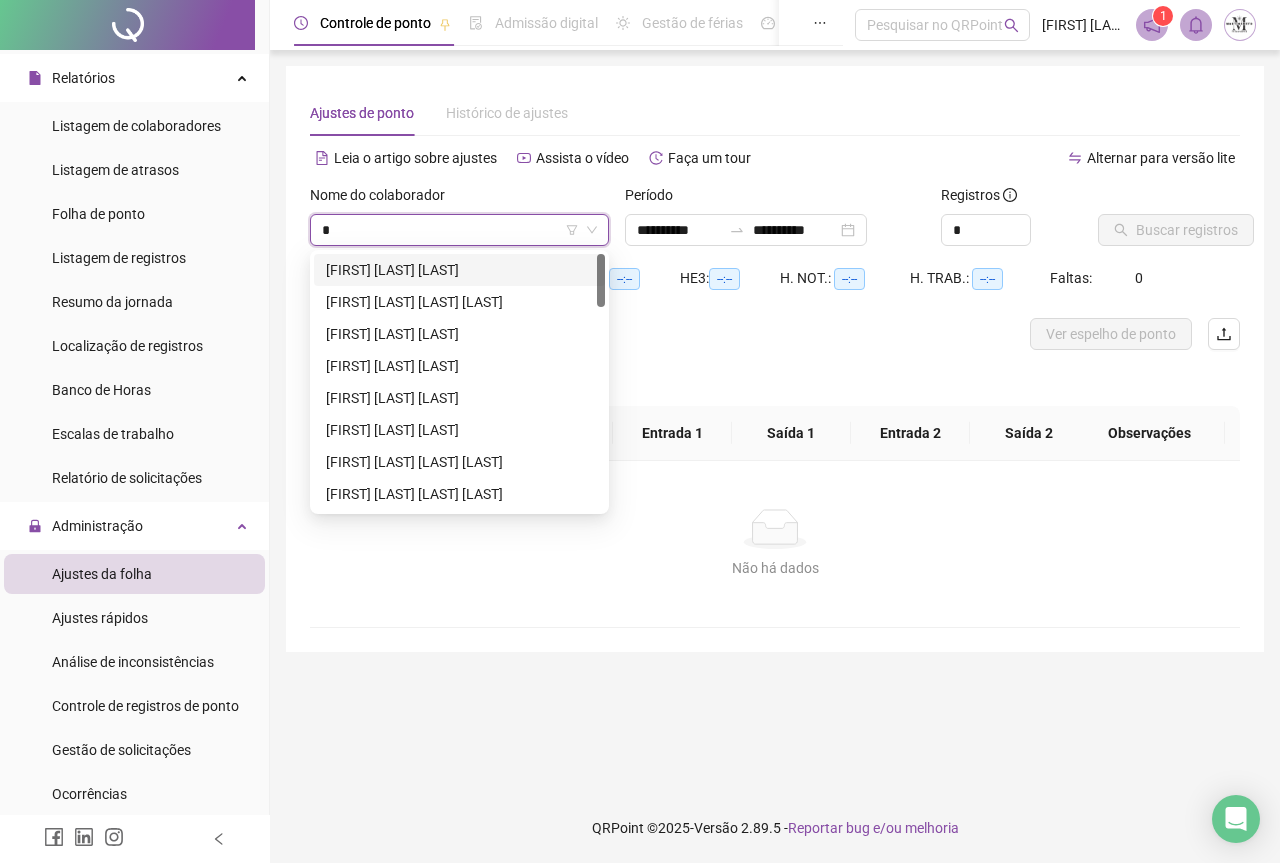 type 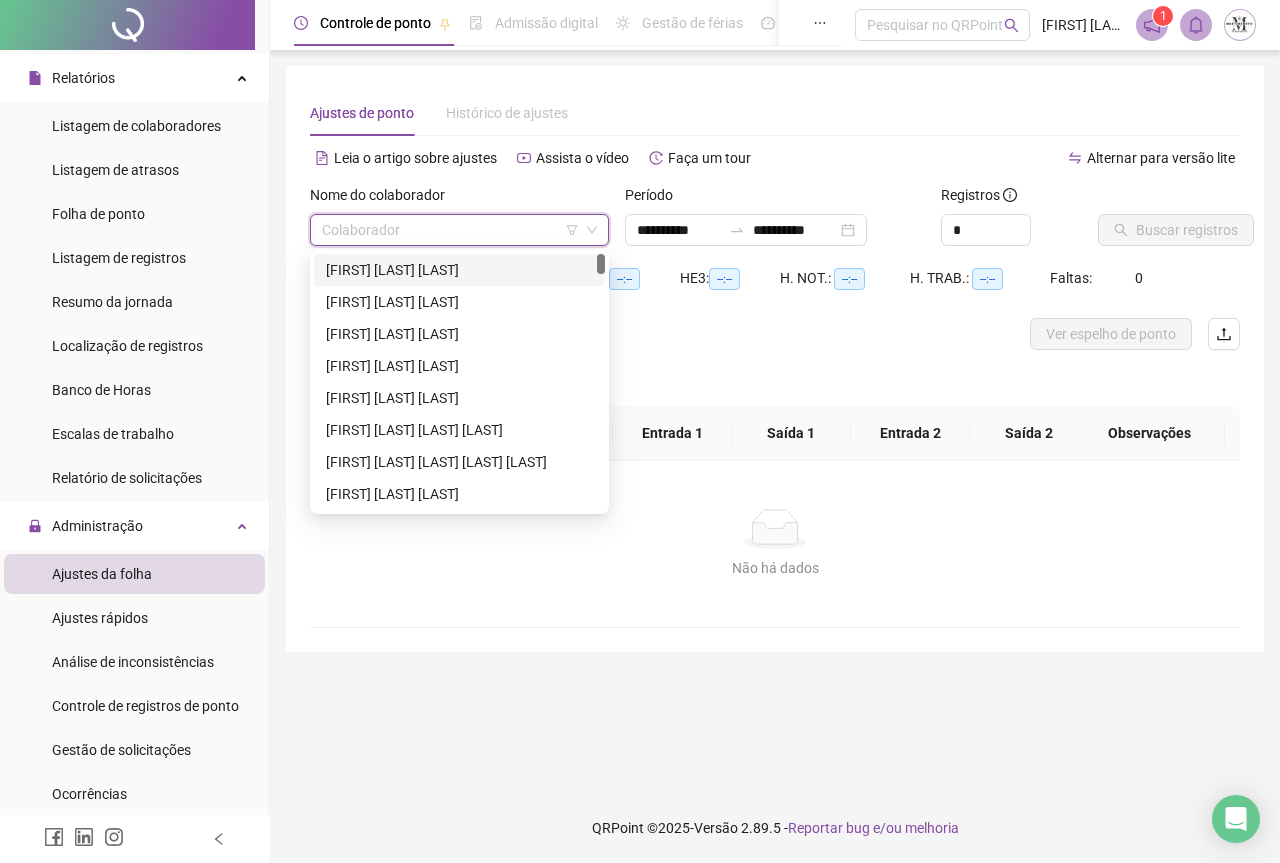 click at bounding box center (450, 230) 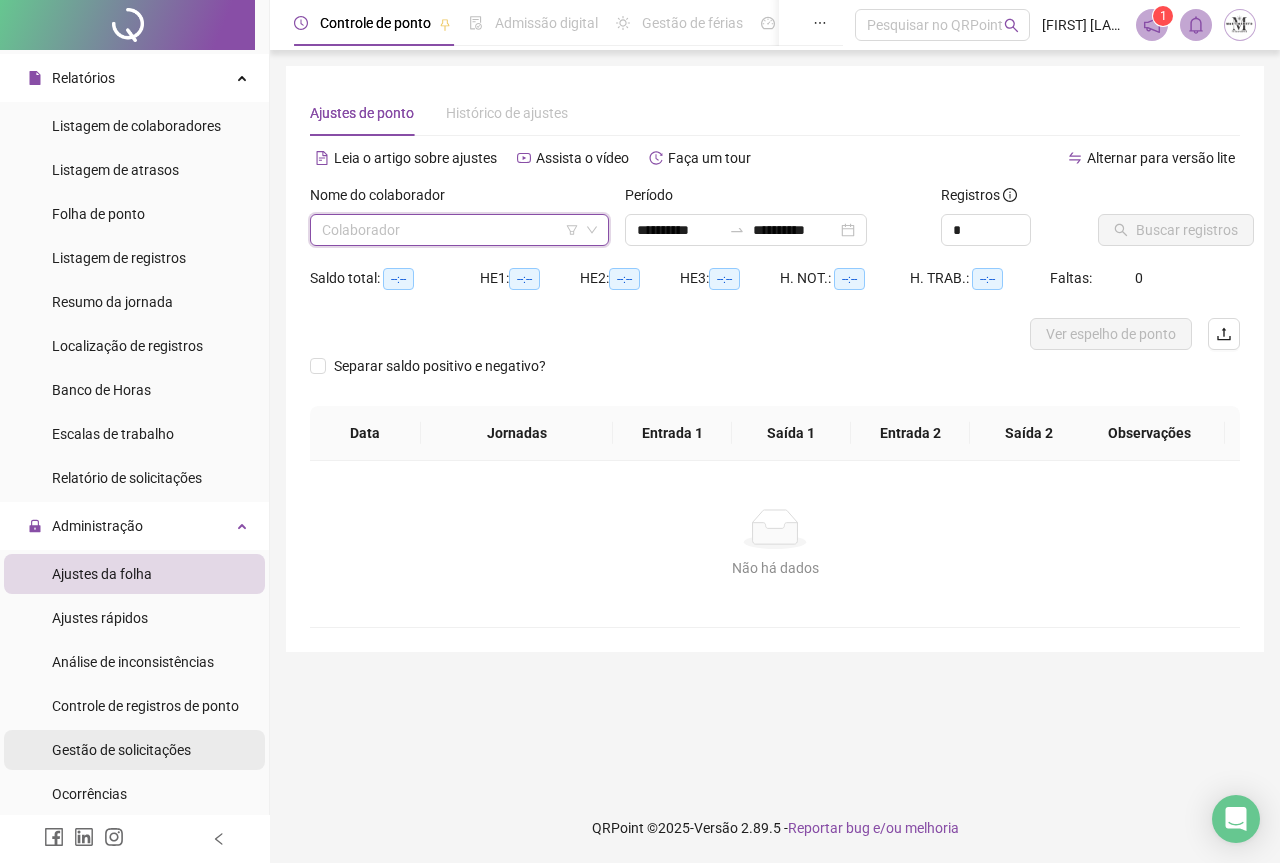 click on "Gestão de solicitações" at bounding box center (121, 750) 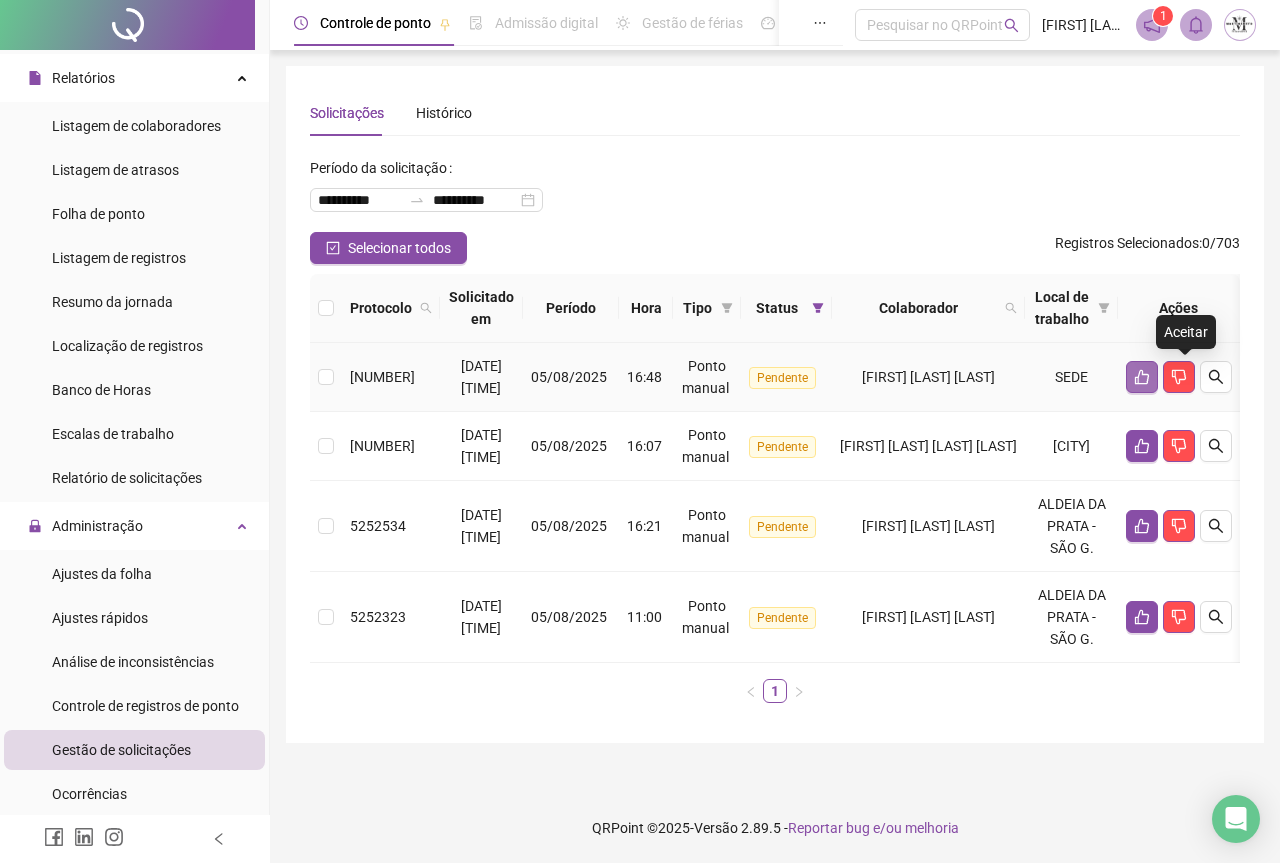 click at bounding box center (1142, 377) 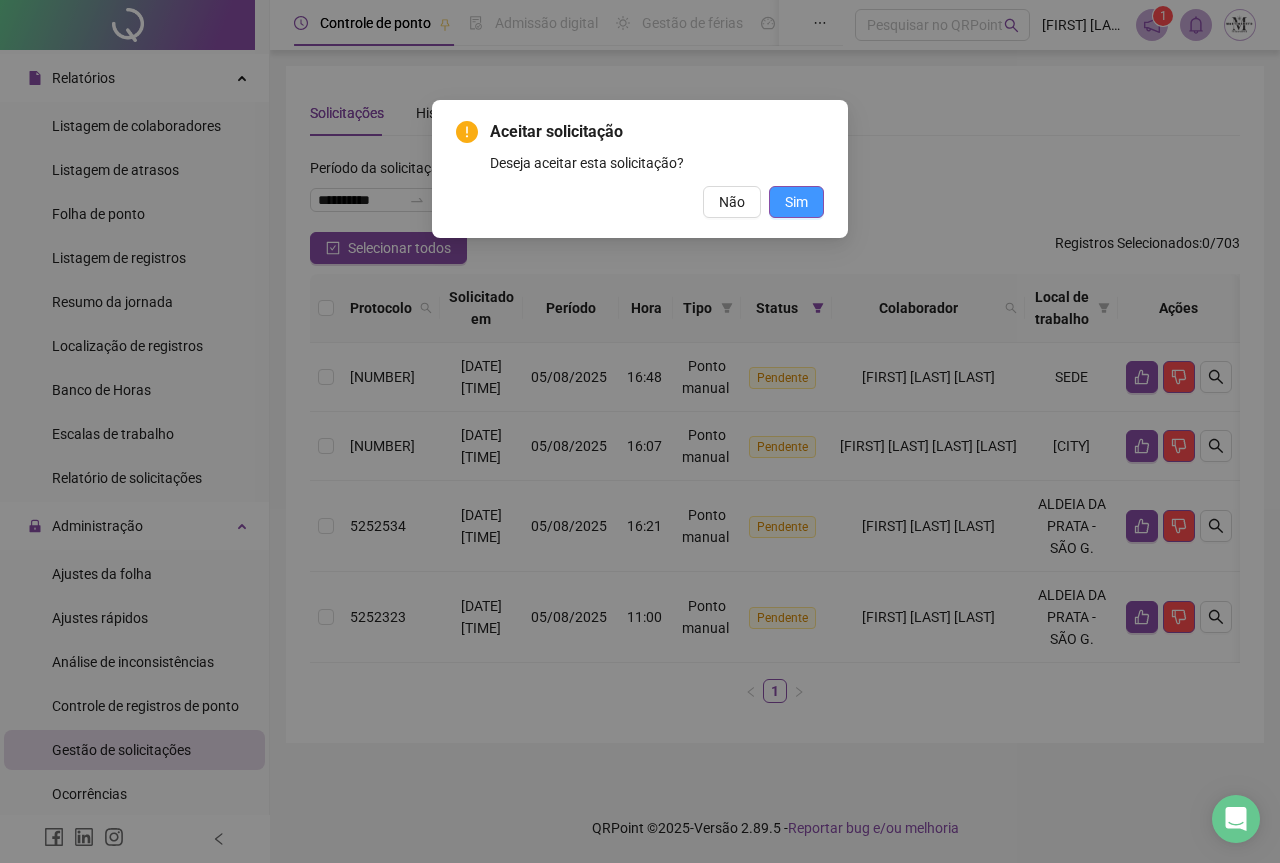 click on "Sim" at bounding box center [796, 202] 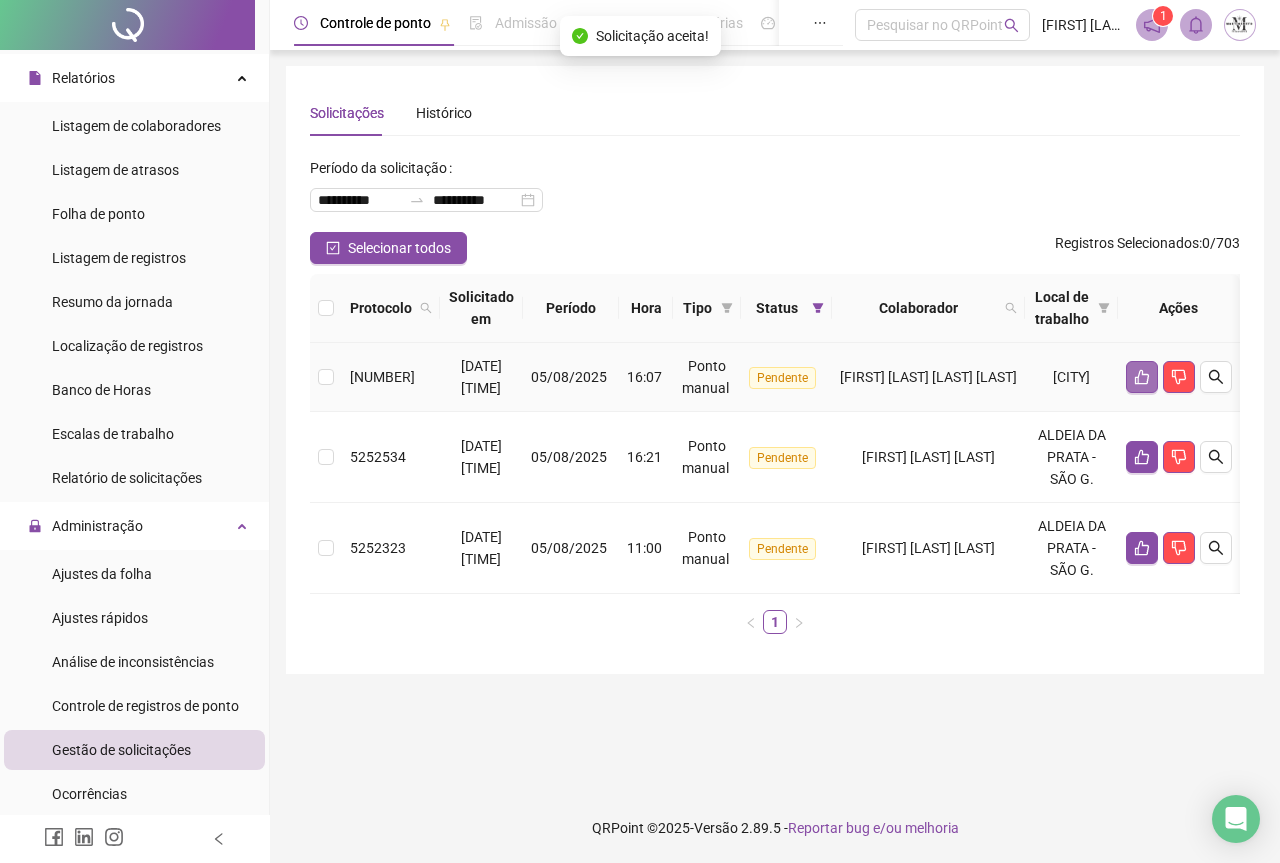 click 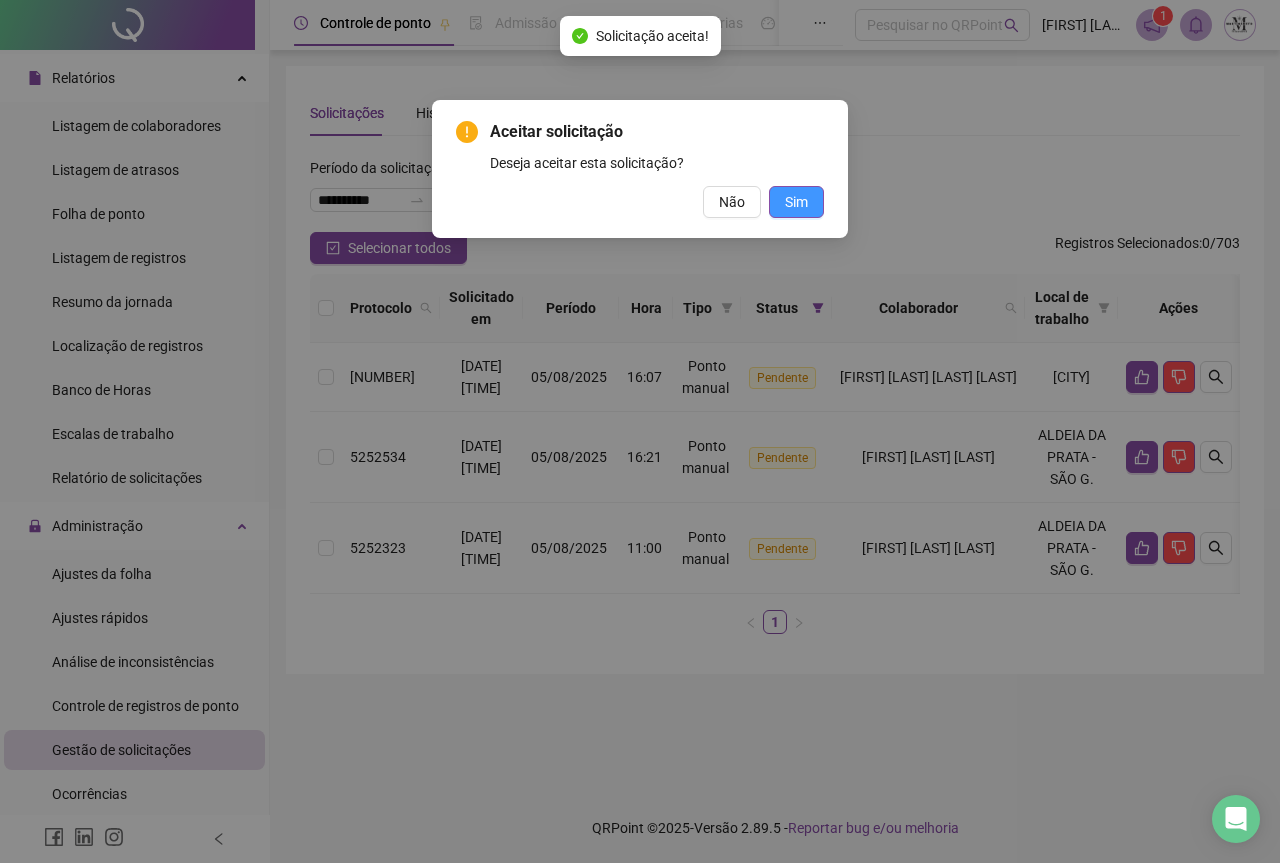 click on "Sim" at bounding box center (796, 202) 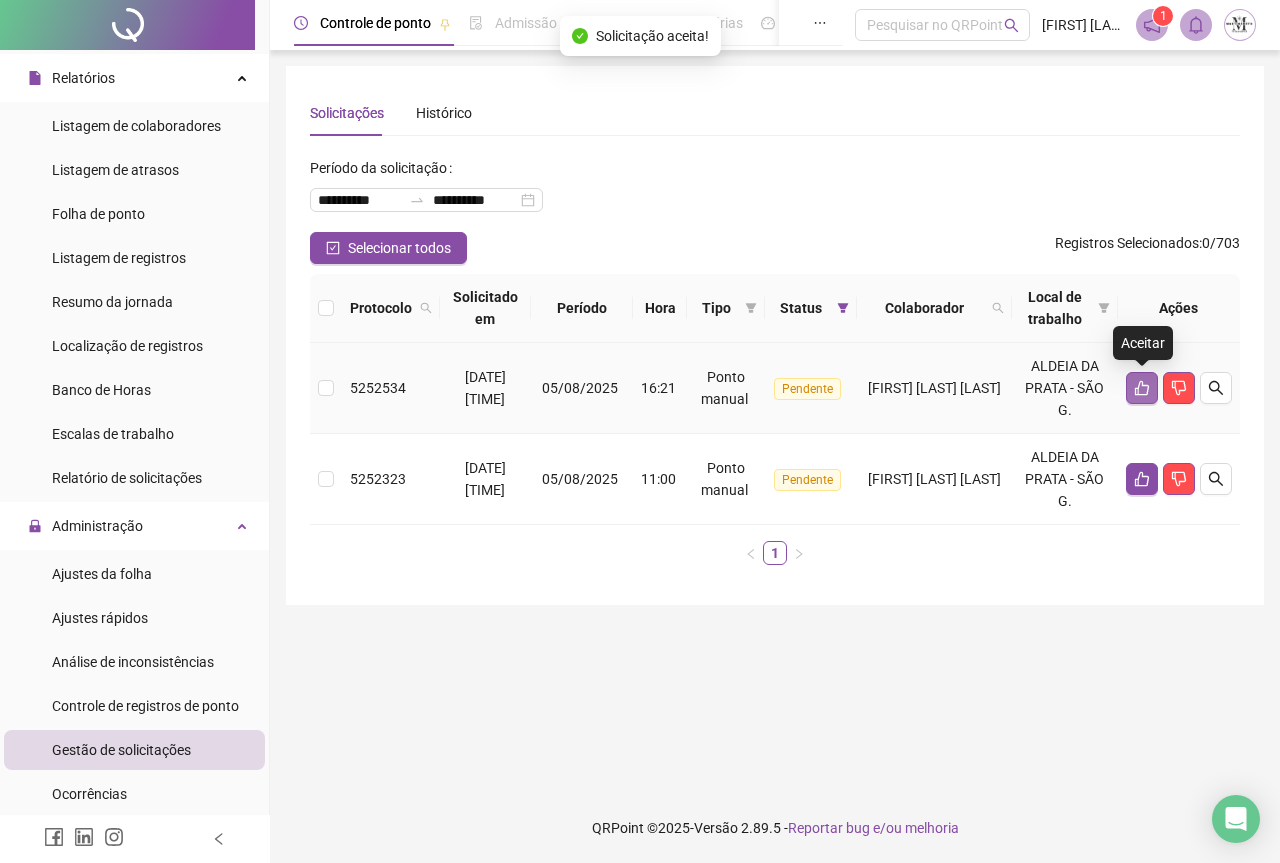 click at bounding box center (1142, 388) 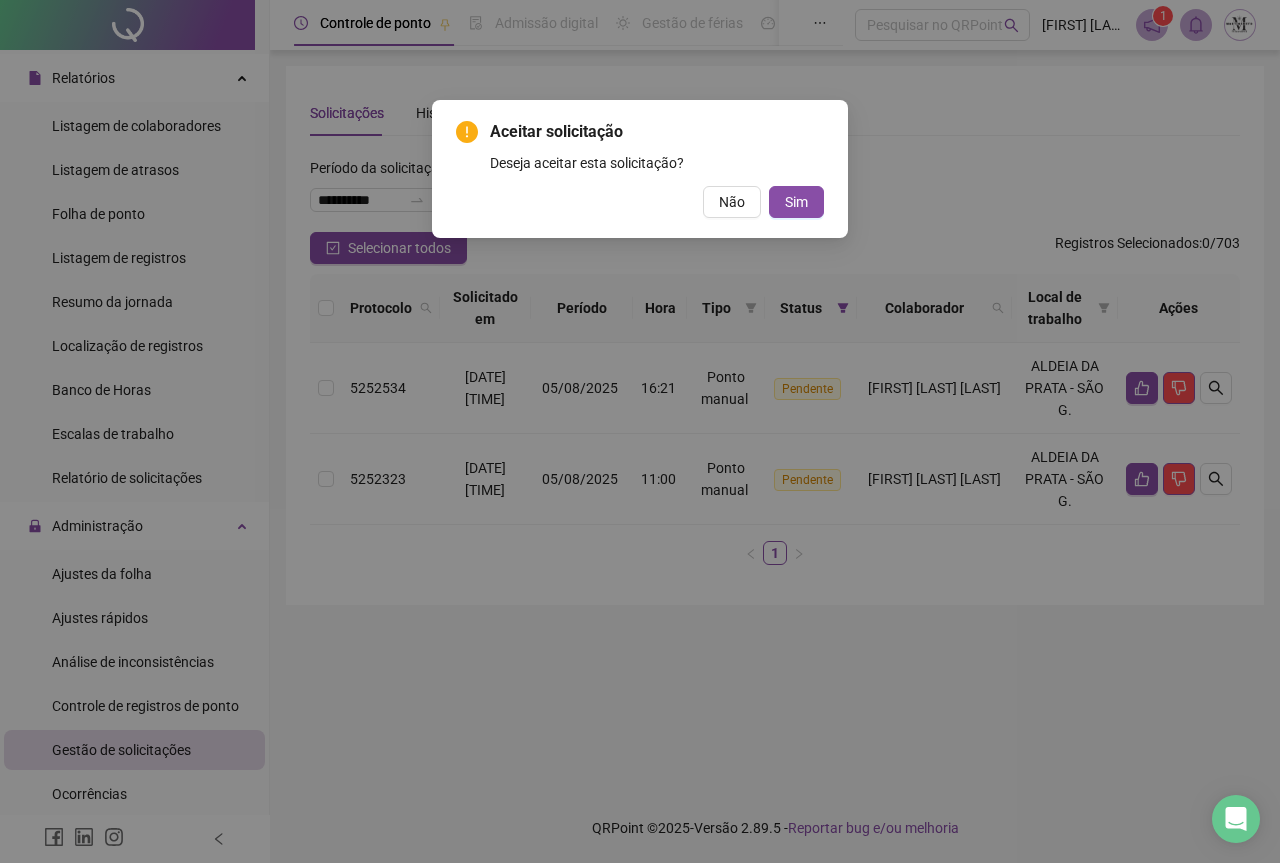 click on "Aceitar solicitação Deseja aceitar esta solicitação? Não Sim" at bounding box center (640, 431) 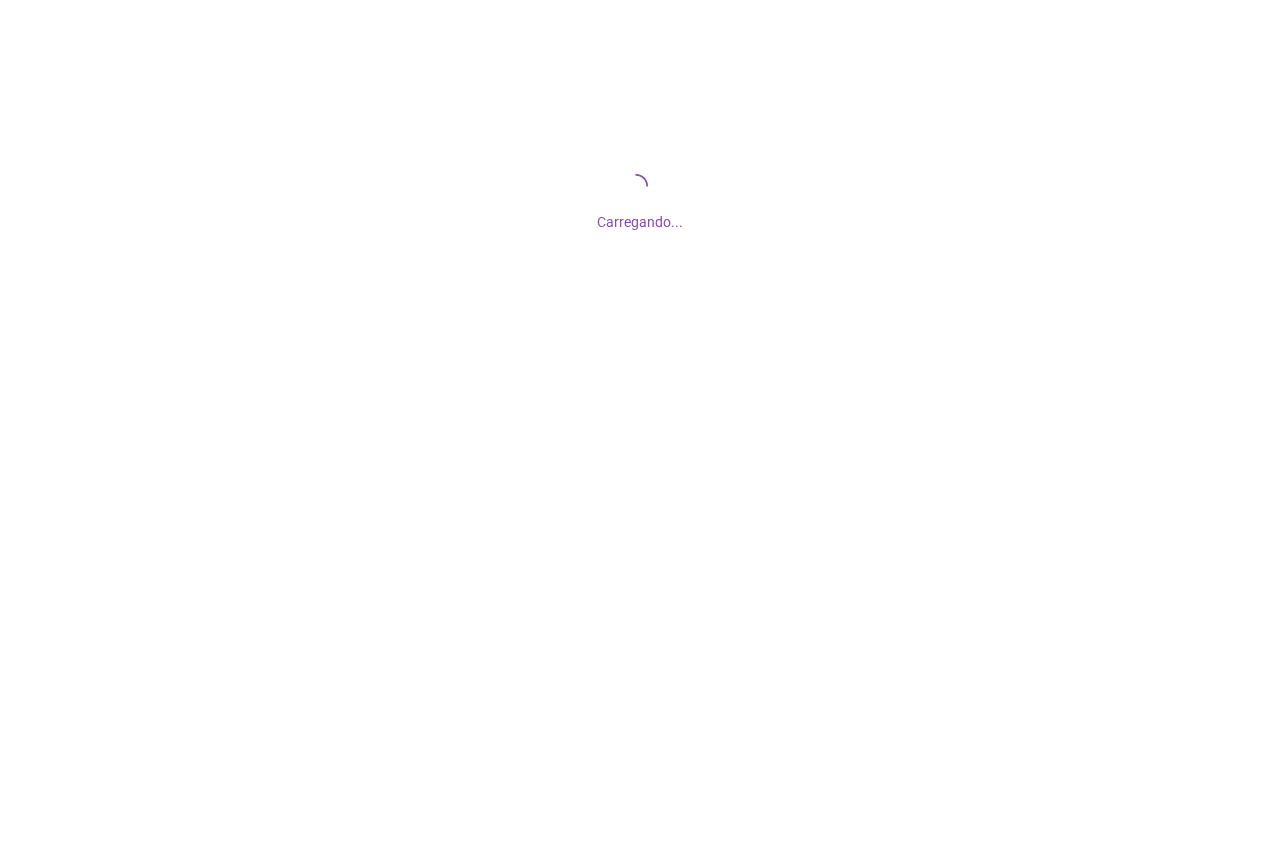 scroll, scrollTop: 0, scrollLeft: 0, axis: both 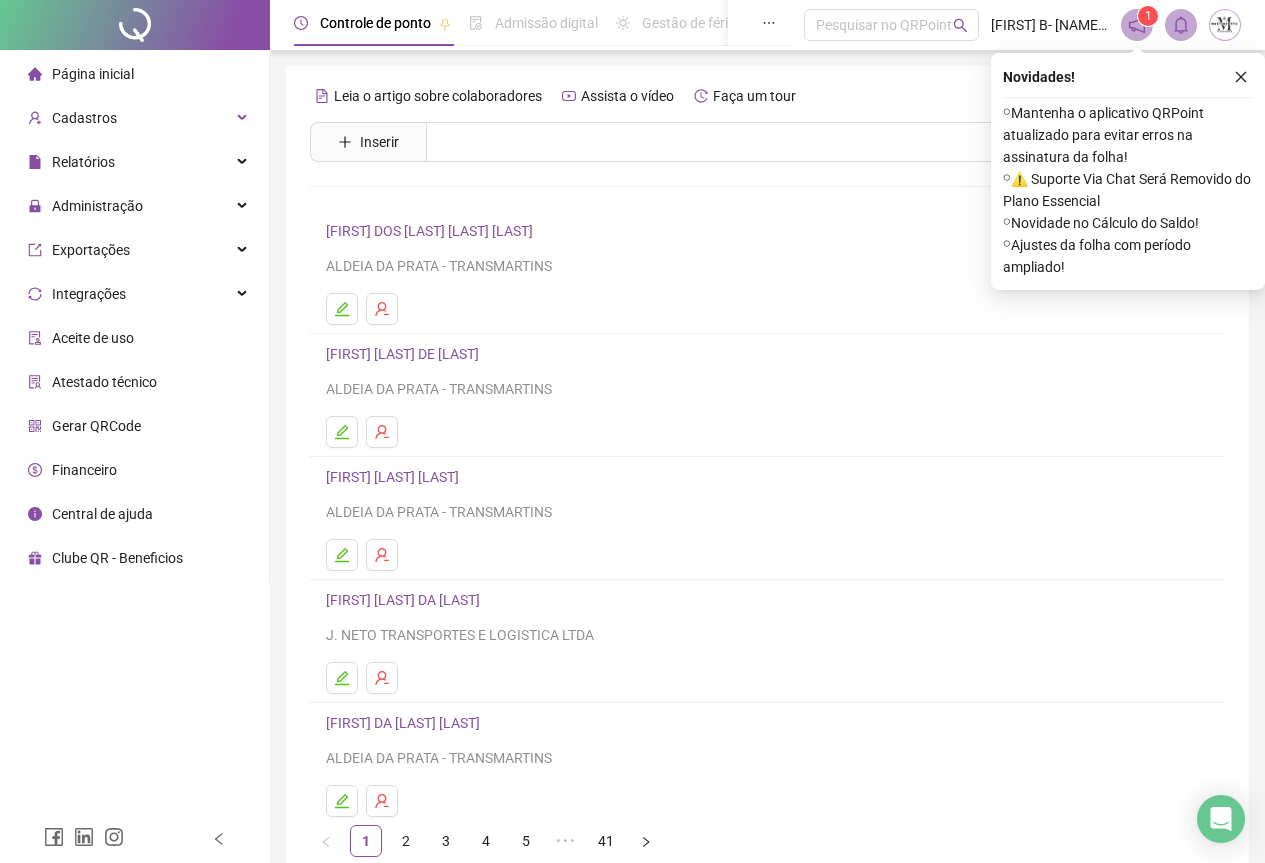 click at bounding box center [135, 25] 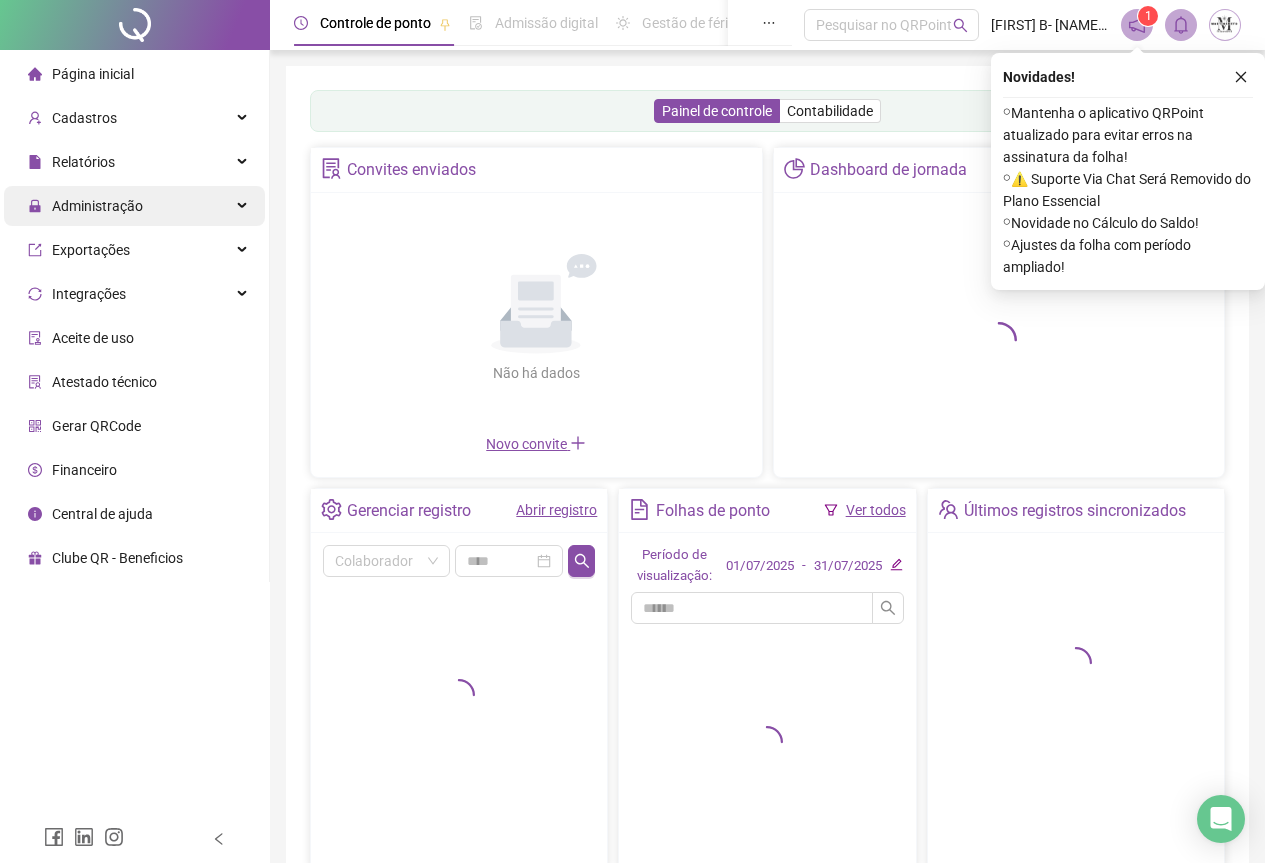 click on "Administração" at bounding box center (97, 206) 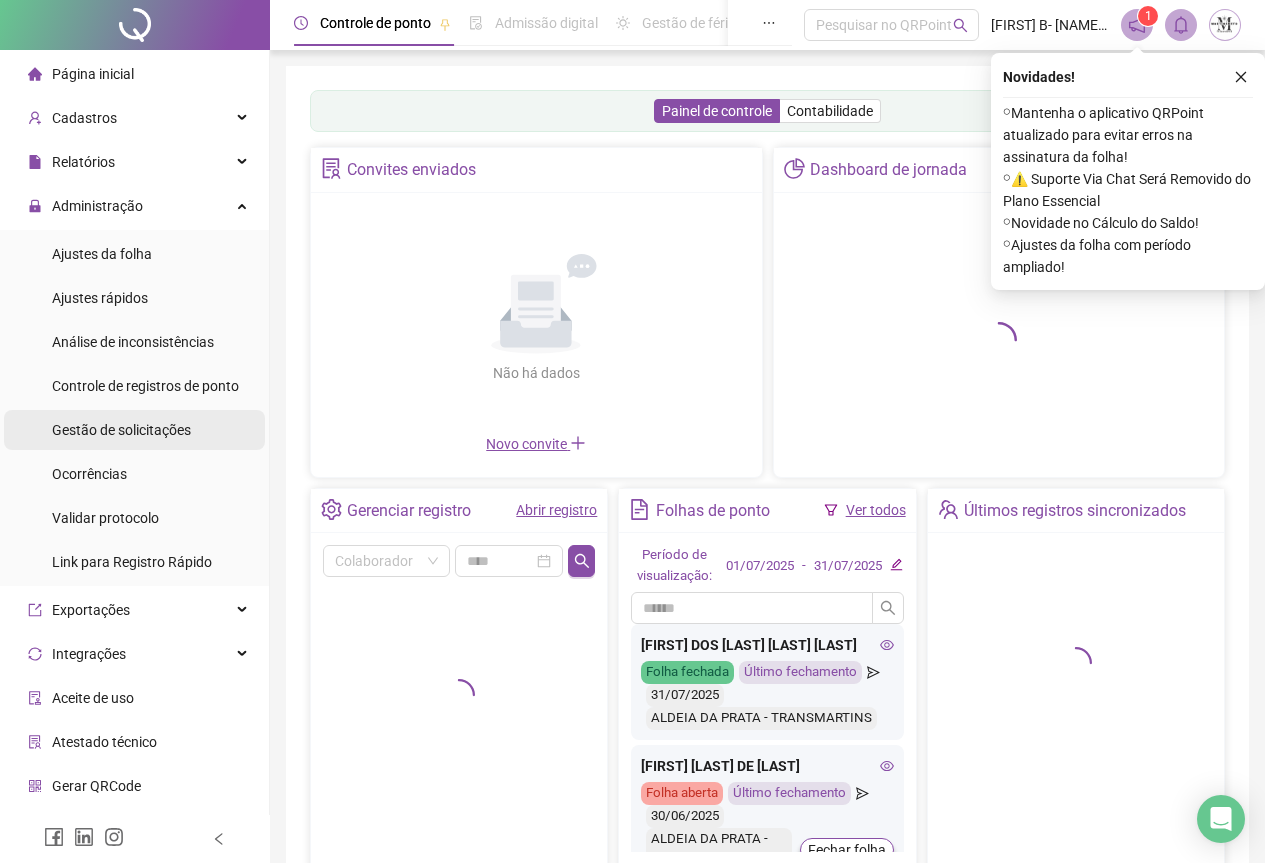 click on "Gestão de solicitações" at bounding box center (121, 430) 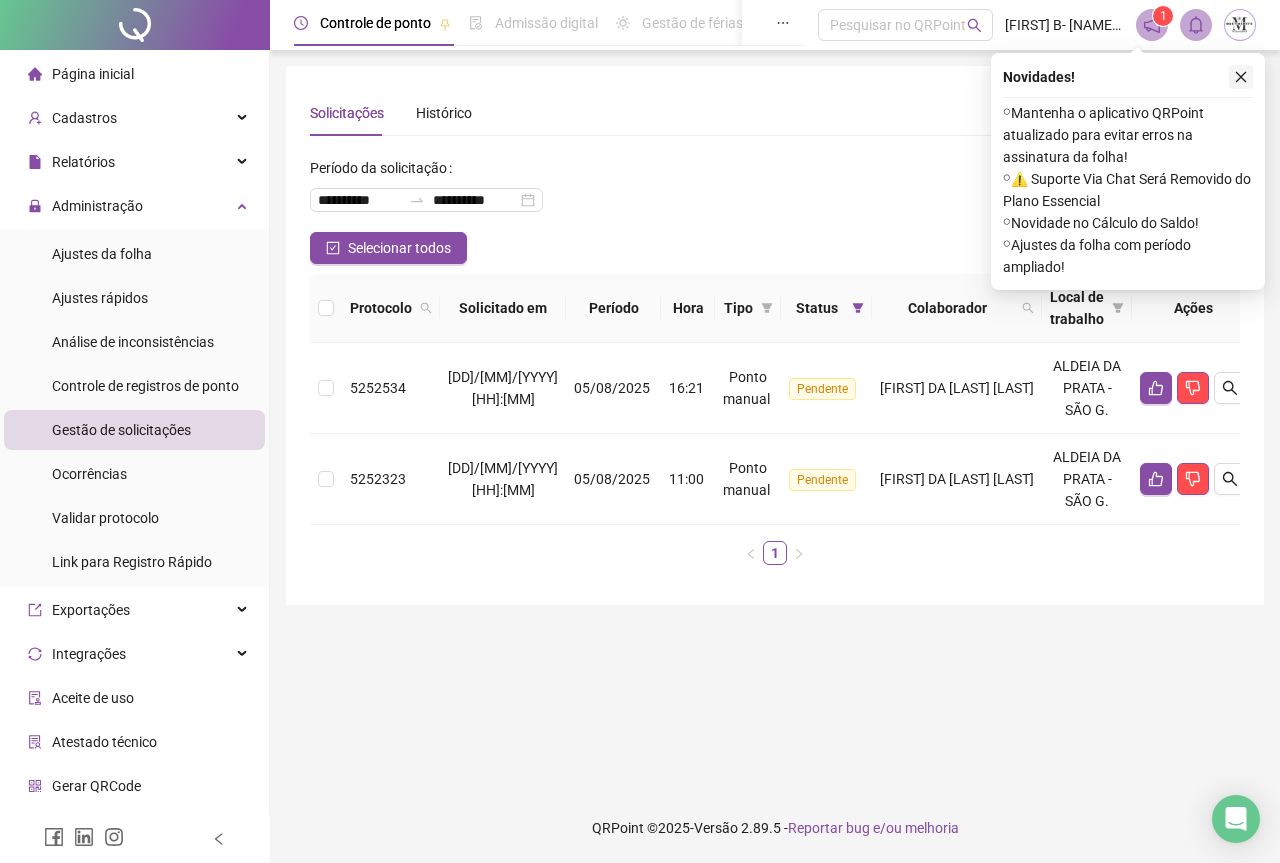 click 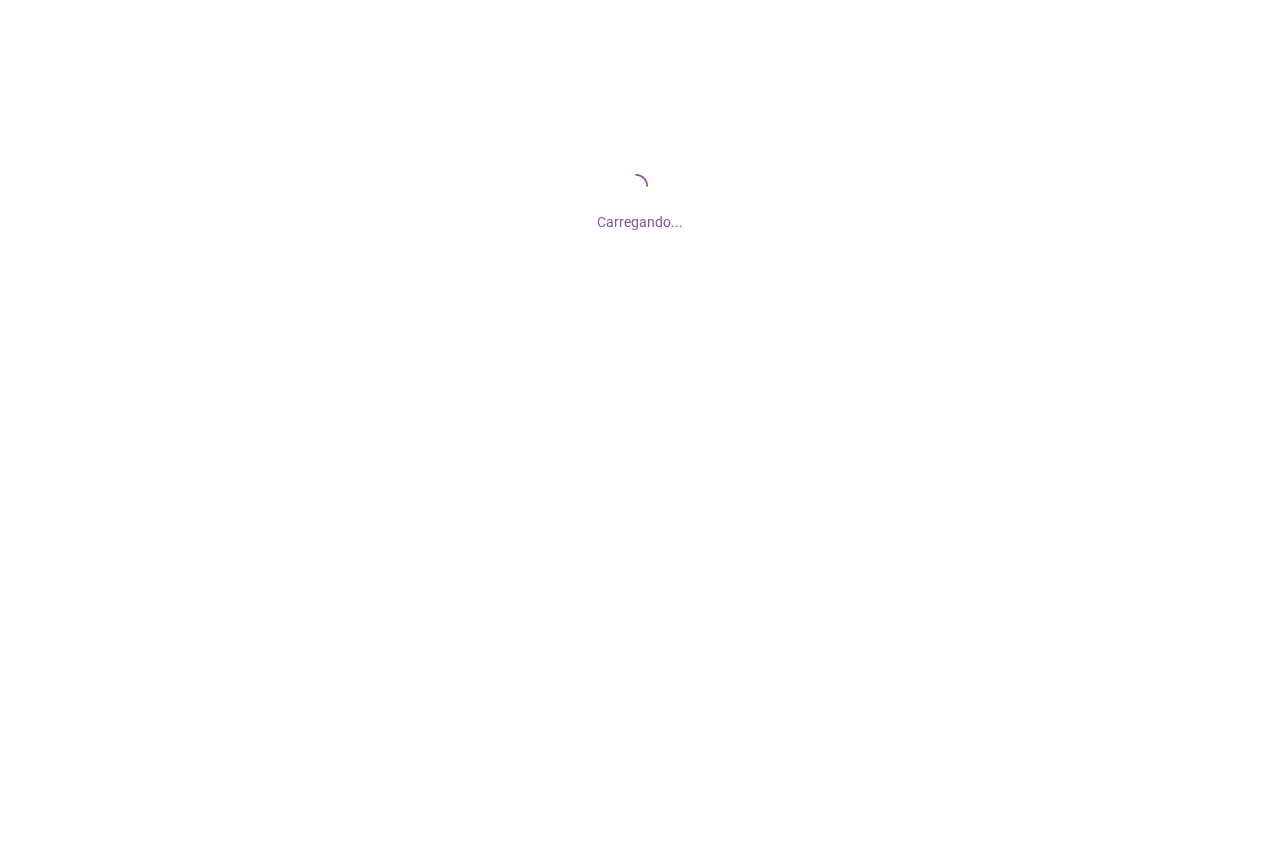 scroll, scrollTop: 0, scrollLeft: 0, axis: both 